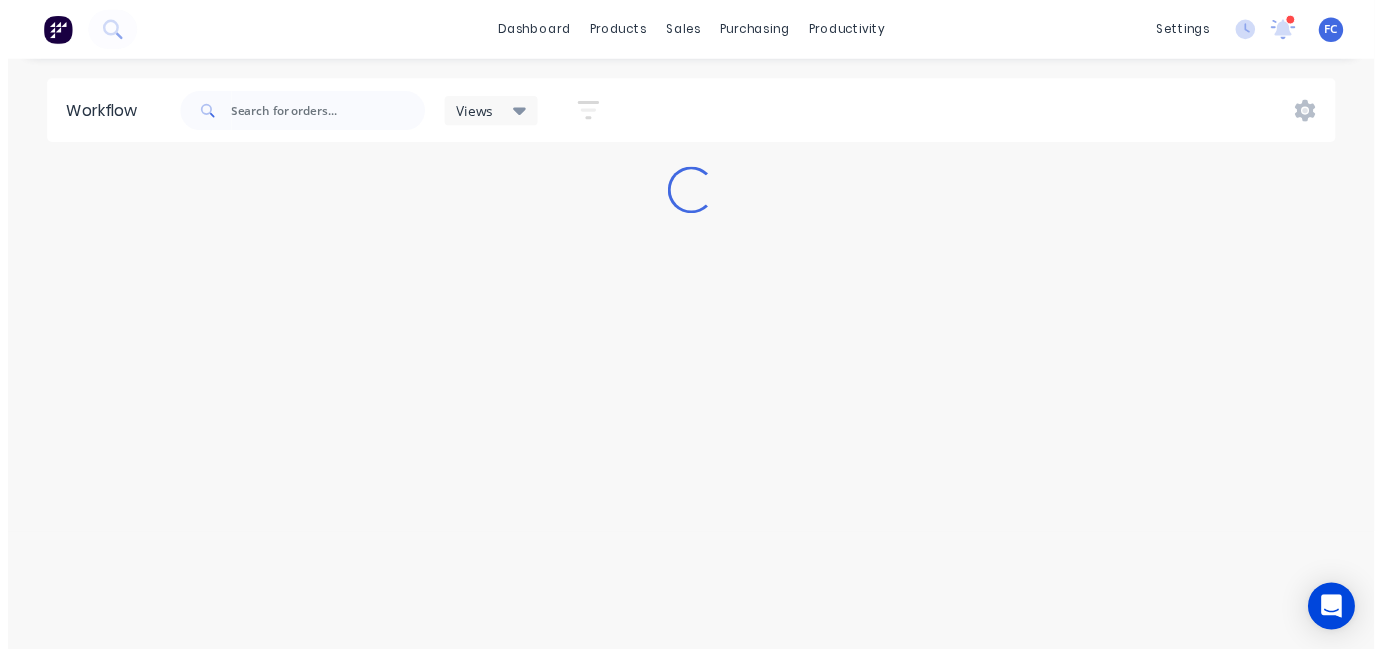 scroll, scrollTop: 0, scrollLeft: 0, axis: both 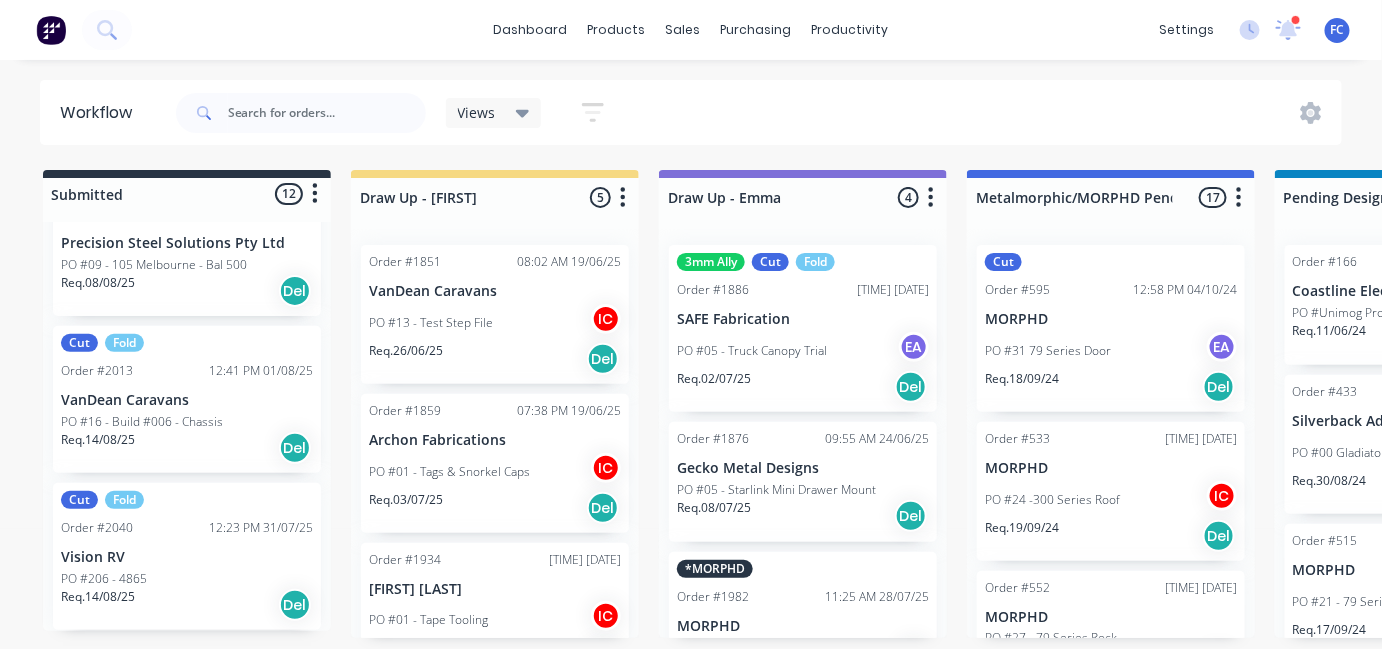 click on "Cut Fold Order #2013 12:41 PM 01/08/25 VanDean Caravans PO #16 - Build #006 - Chassis Req. 14/08/25 Del" at bounding box center (187, 399) 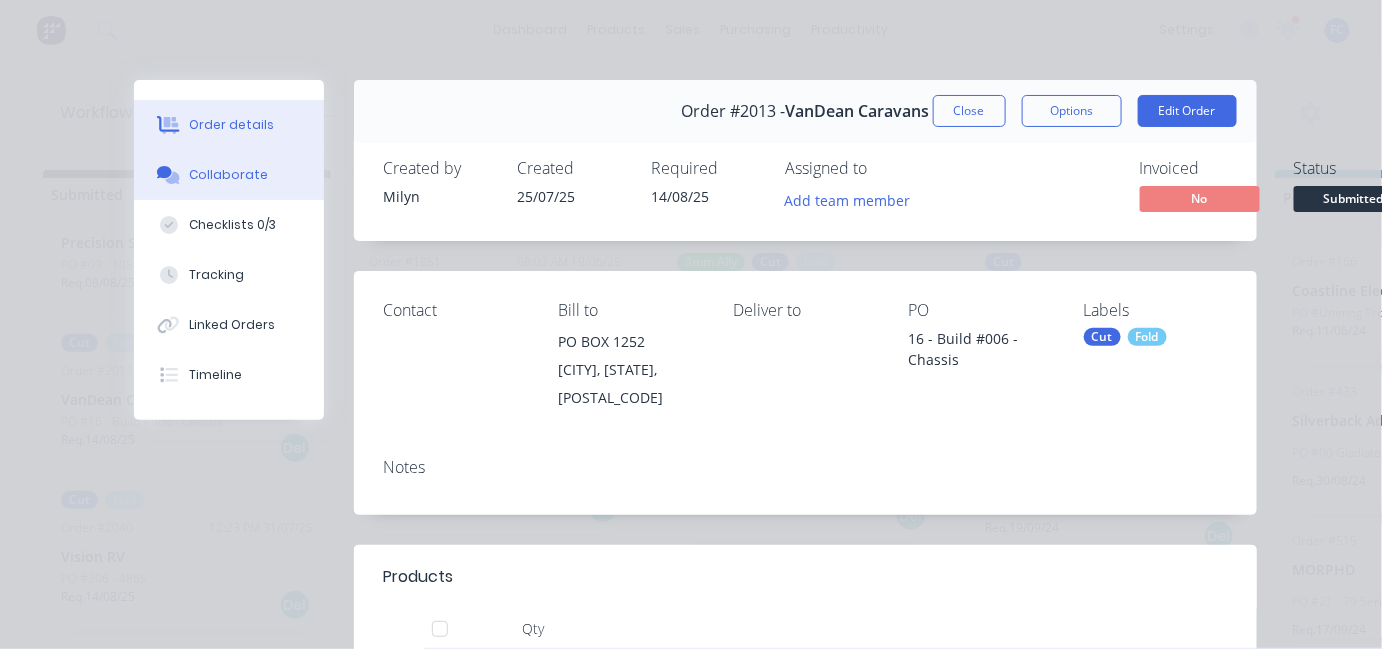 click on "Collaborate" at bounding box center (229, 175) 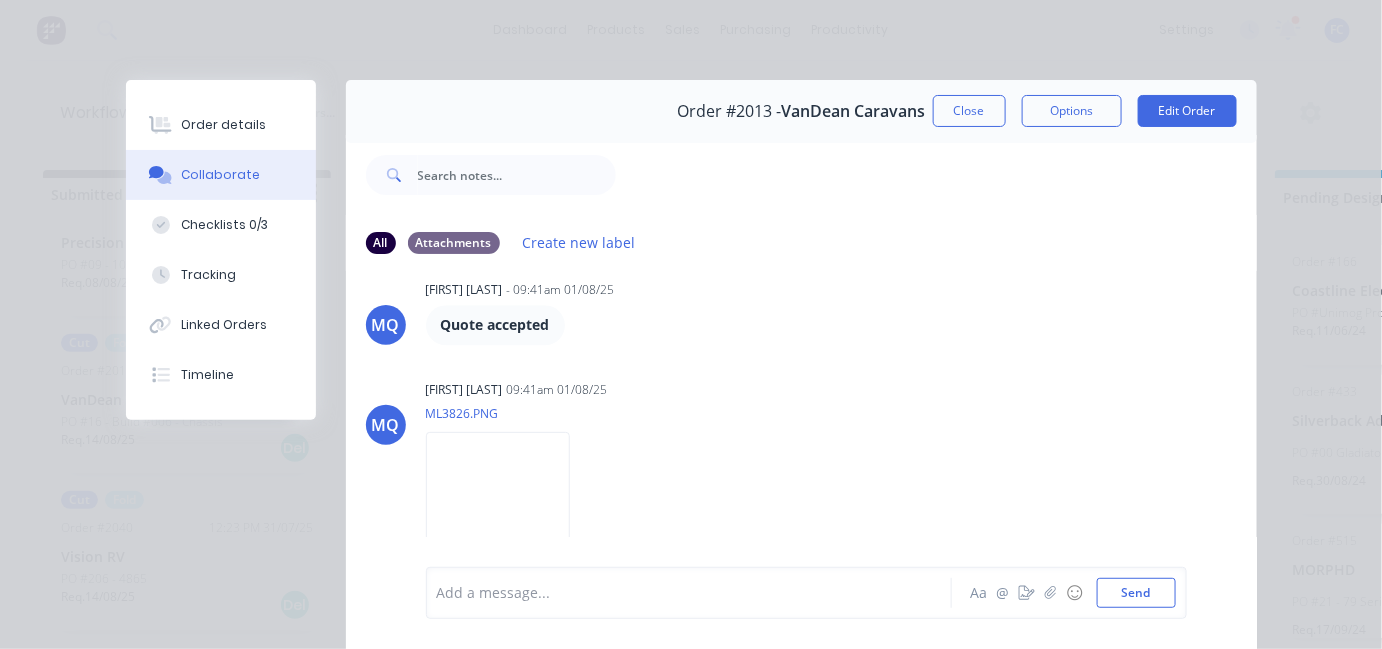 scroll, scrollTop: 1636, scrollLeft: 0, axis: vertical 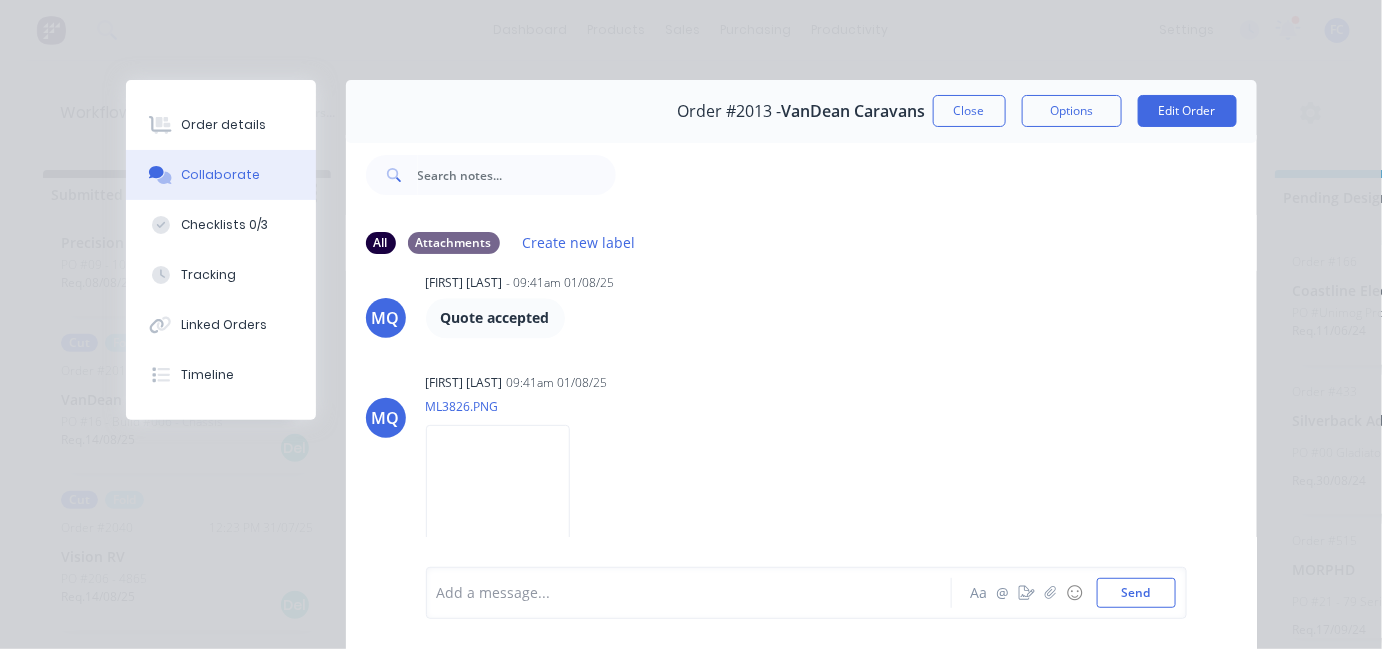 click on "Close" at bounding box center (969, 111) 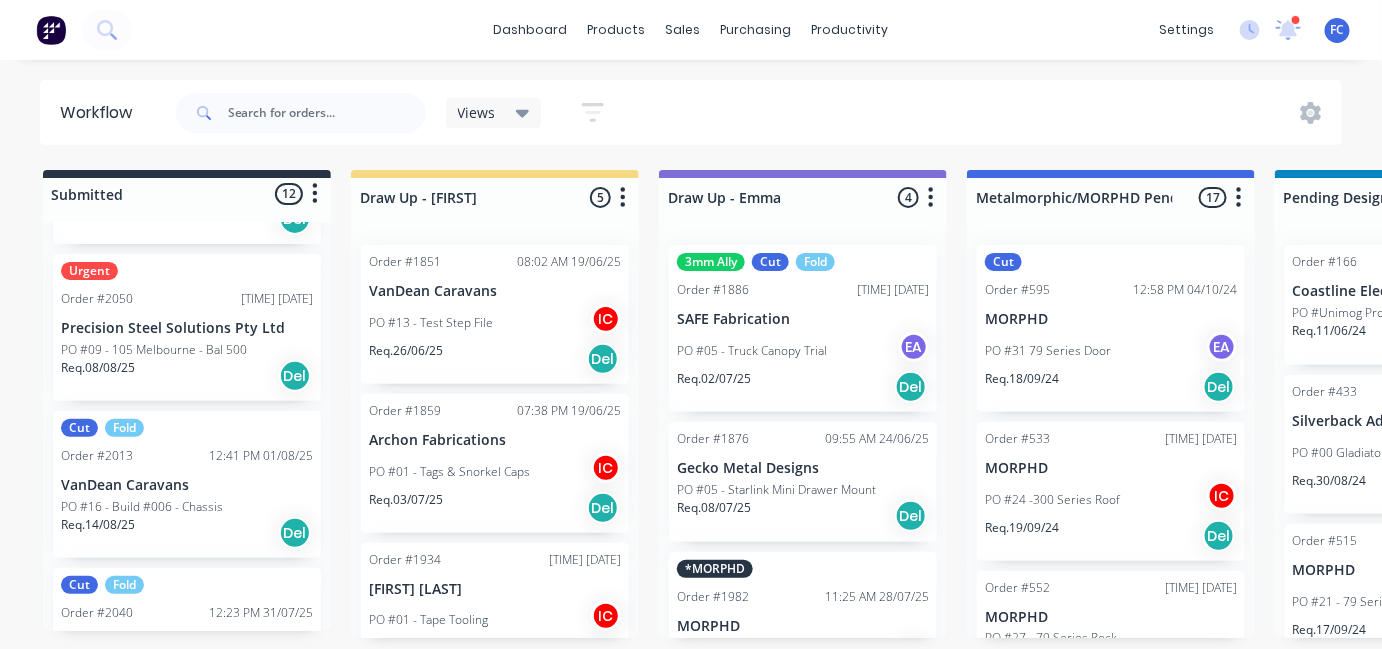 scroll, scrollTop: 1455, scrollLeft: 0, axis: vertical 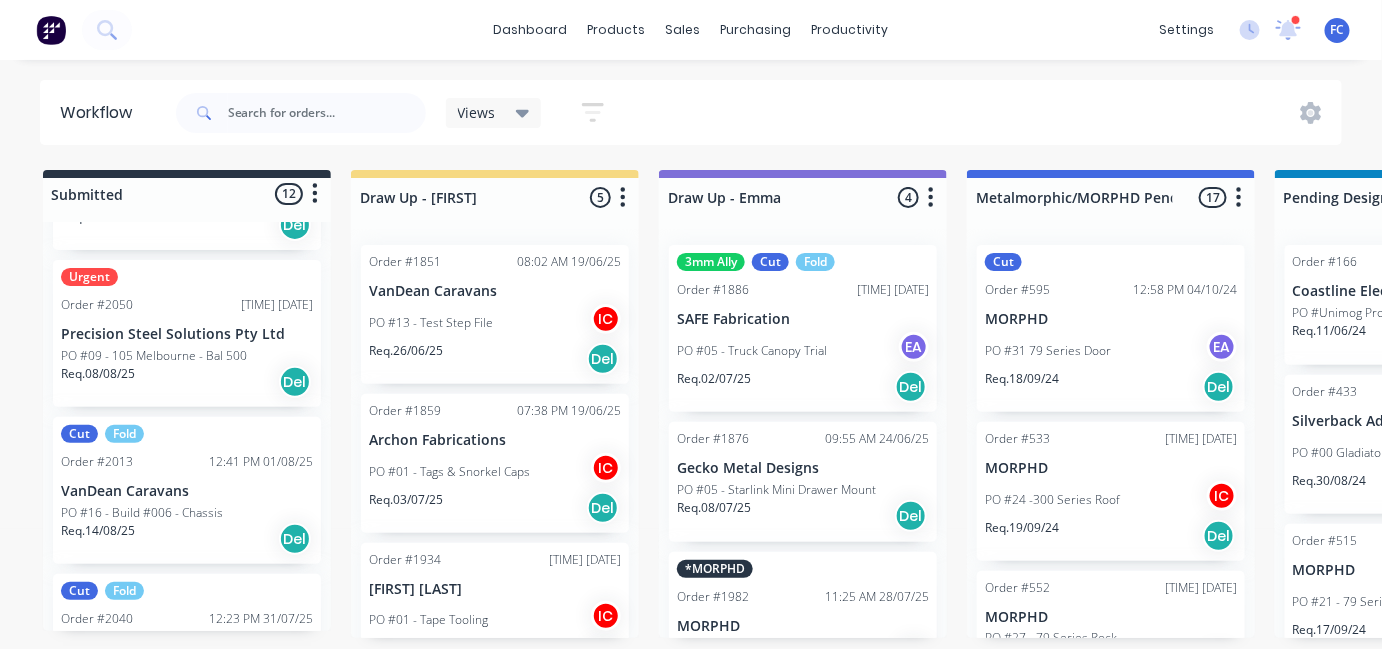 click on "Precision Steel Solutions Pty Ltd" at bounding box center [187, 334] 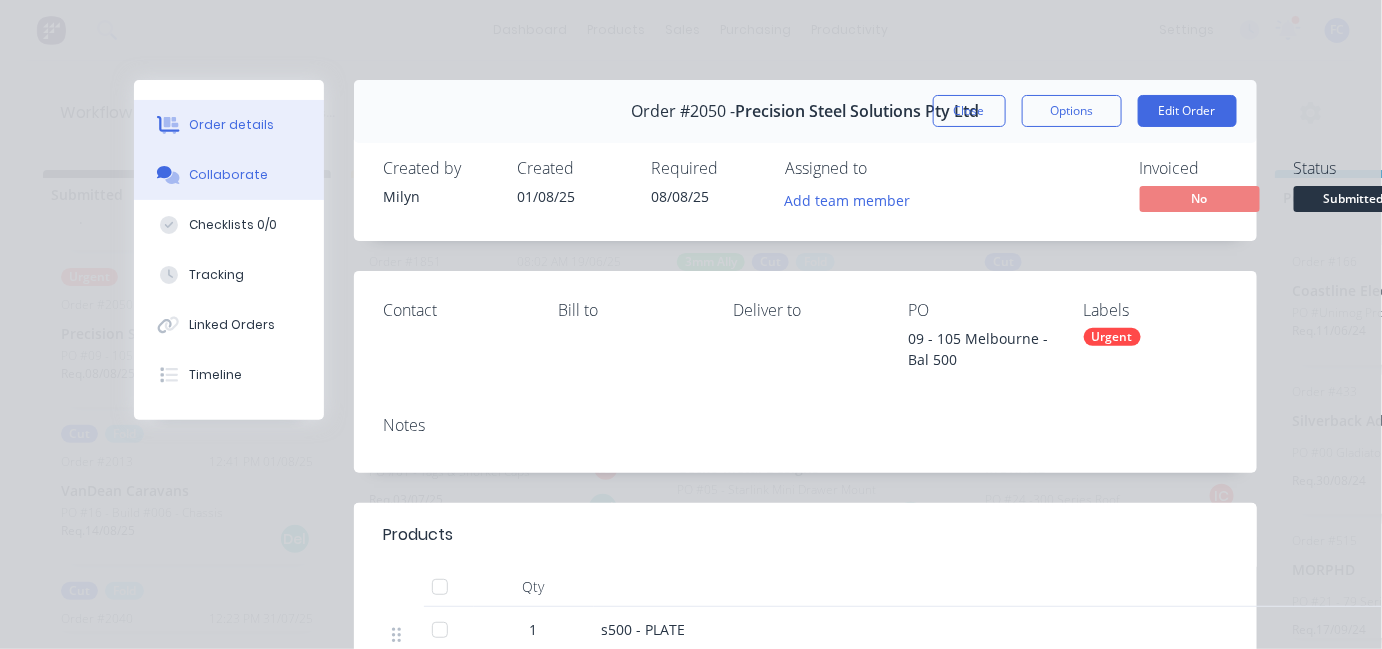 click on "Collaborate" at bounding box center [228, 175] 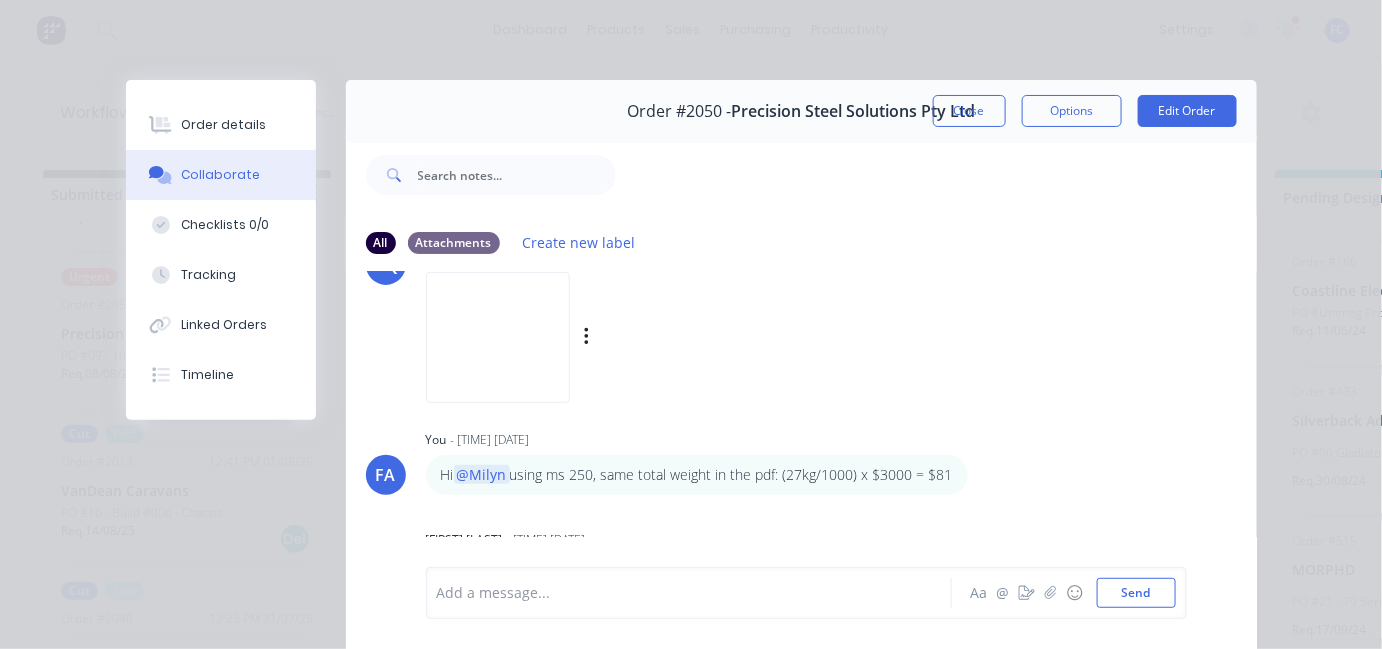 scroll, scrollTop: 202, scrollLeft: 0, axis: vertical 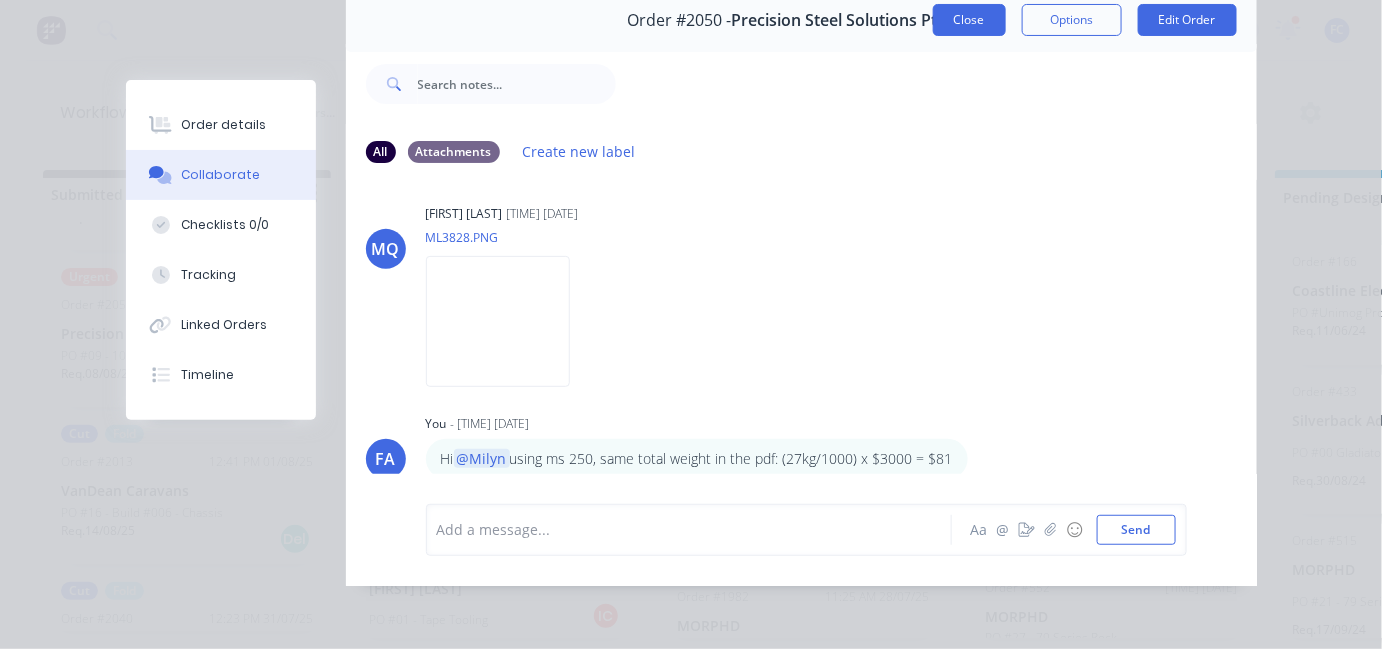 click on "Close" at bounding box center (969, 20) 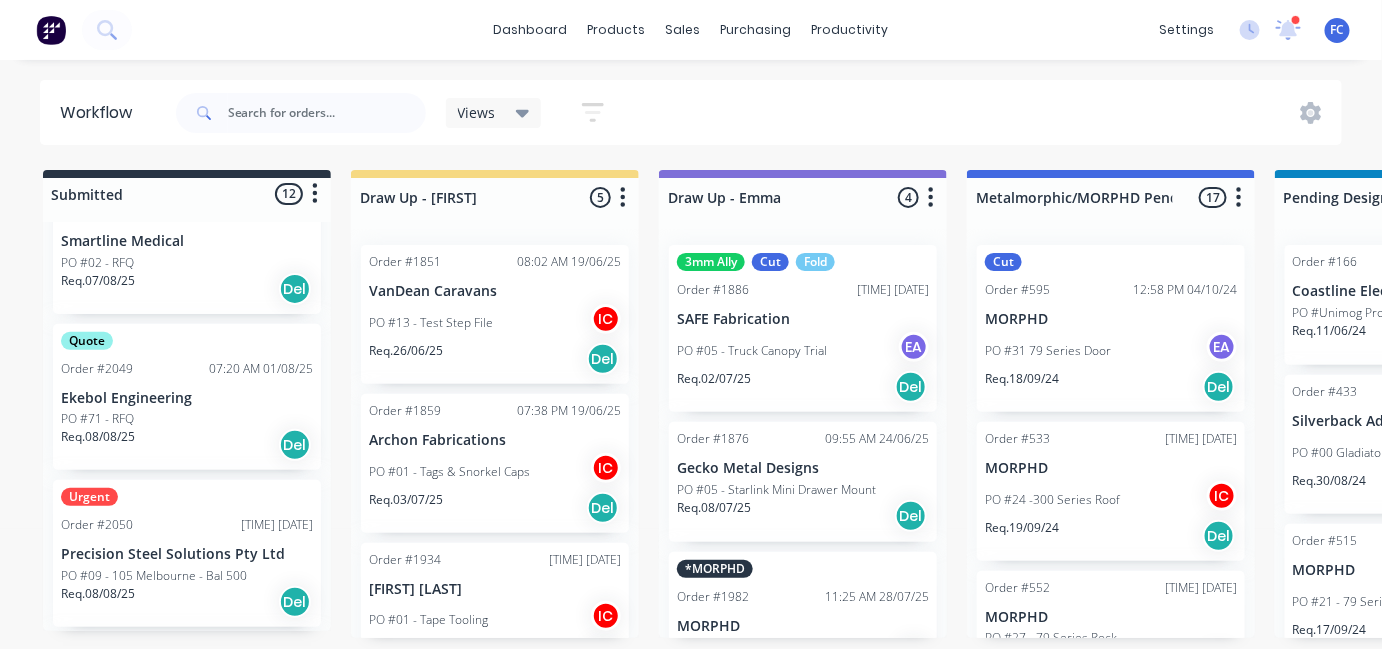 scroll, scrollTop: 1183, scrollLeft: 0, axis: vertical 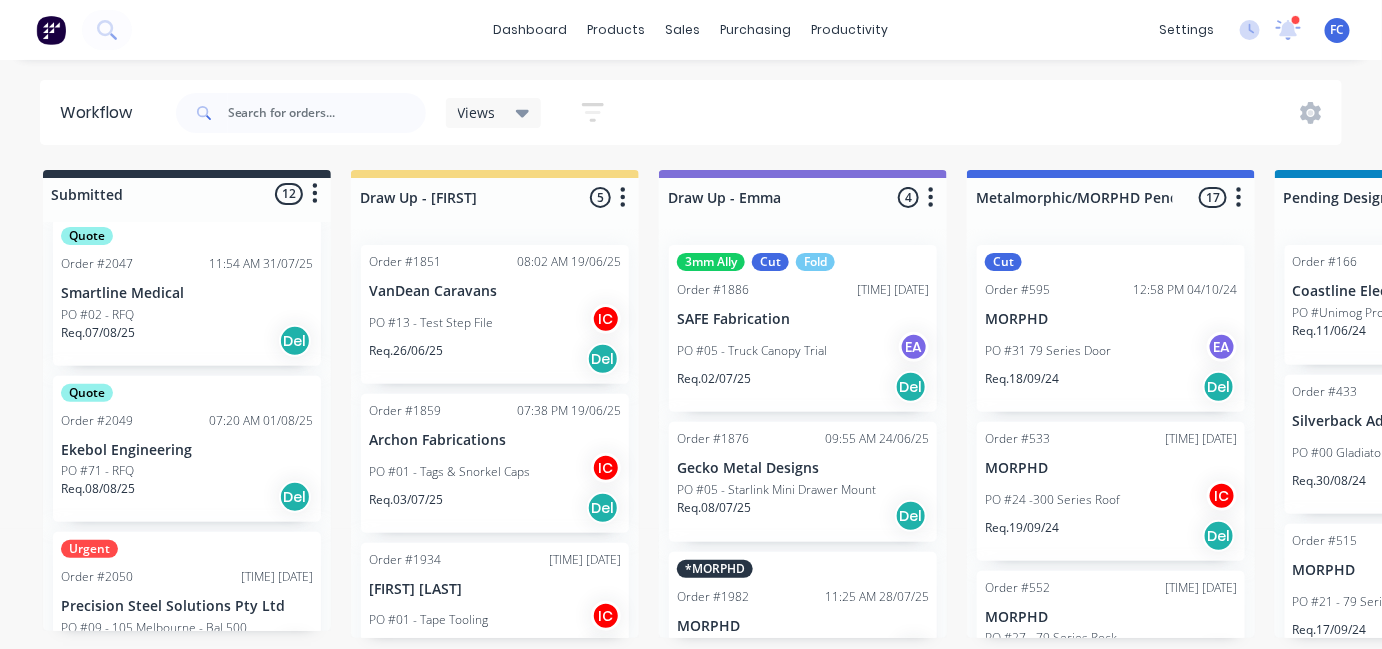 click on "Ekebol Engineering" at bounding box center (187, 450) 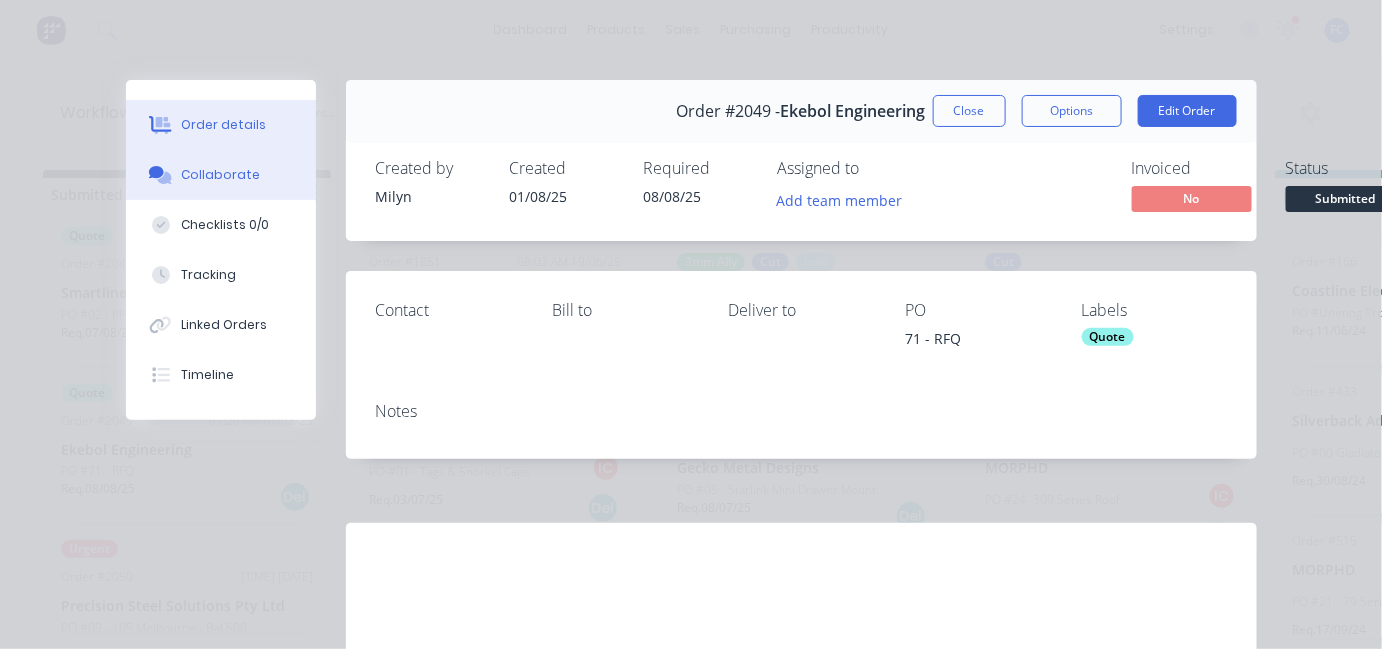 click on "Collaborate" at bounding box center [220, 175] 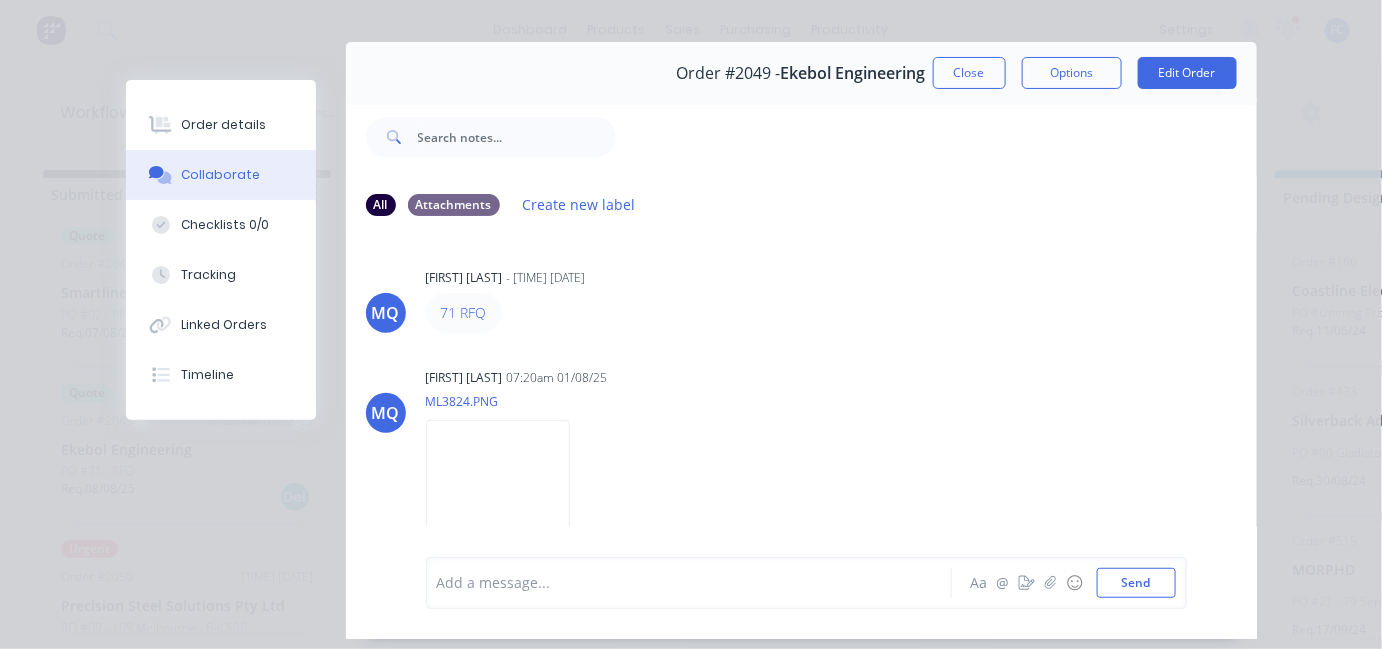 scroll, scrollTop: 103, scrollLeft: 0, axis: vertical 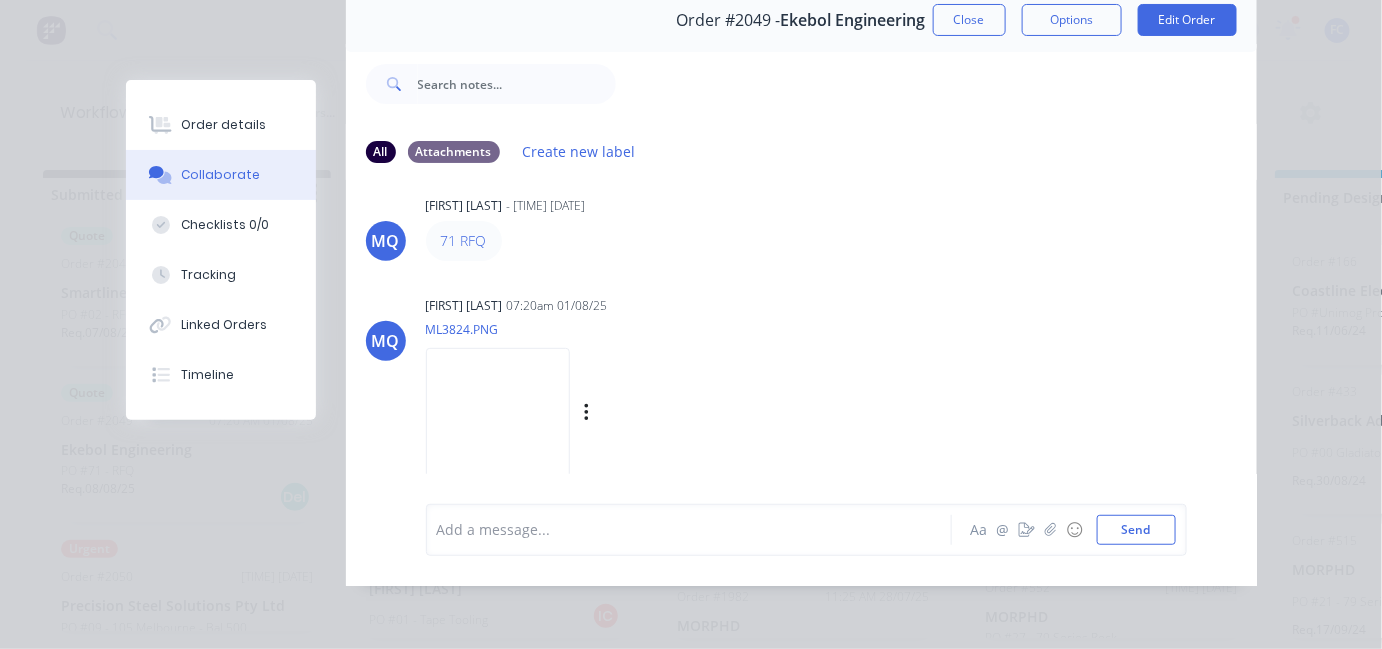 click at bounding box center (498, 413) 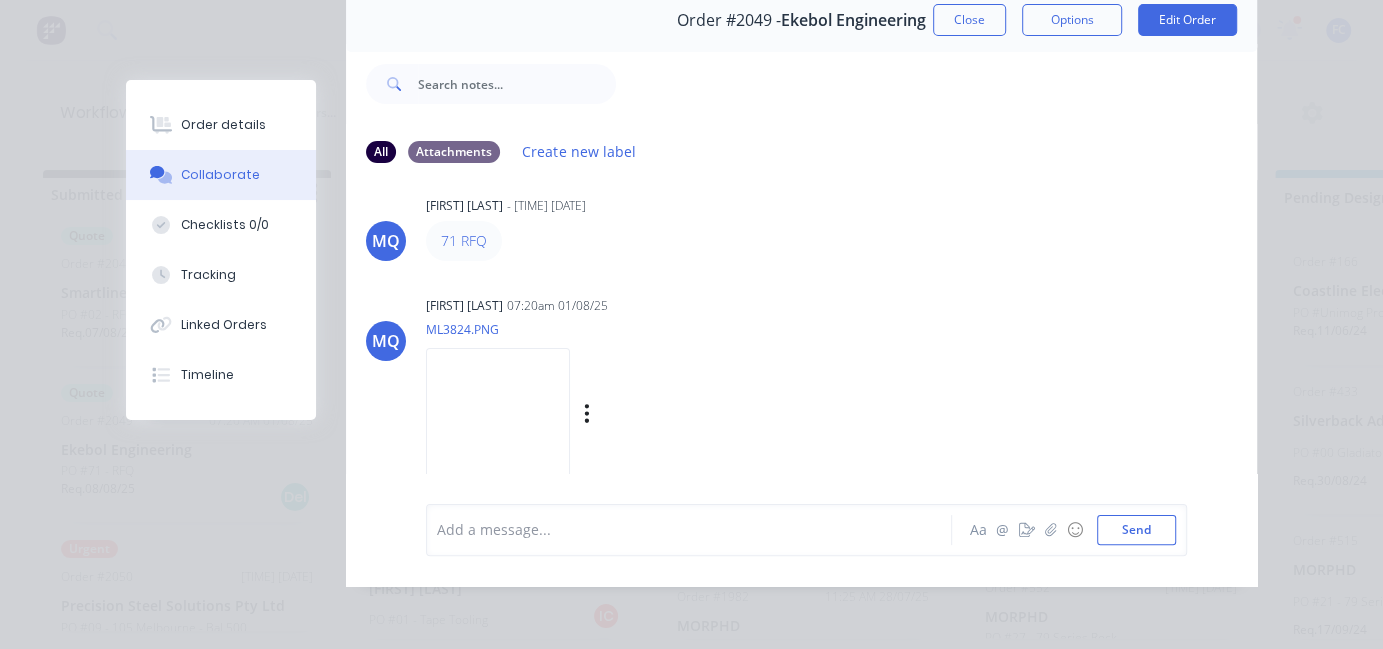 scroll, scrollTop: 1183, scrollLeft: 0, axis: vertical 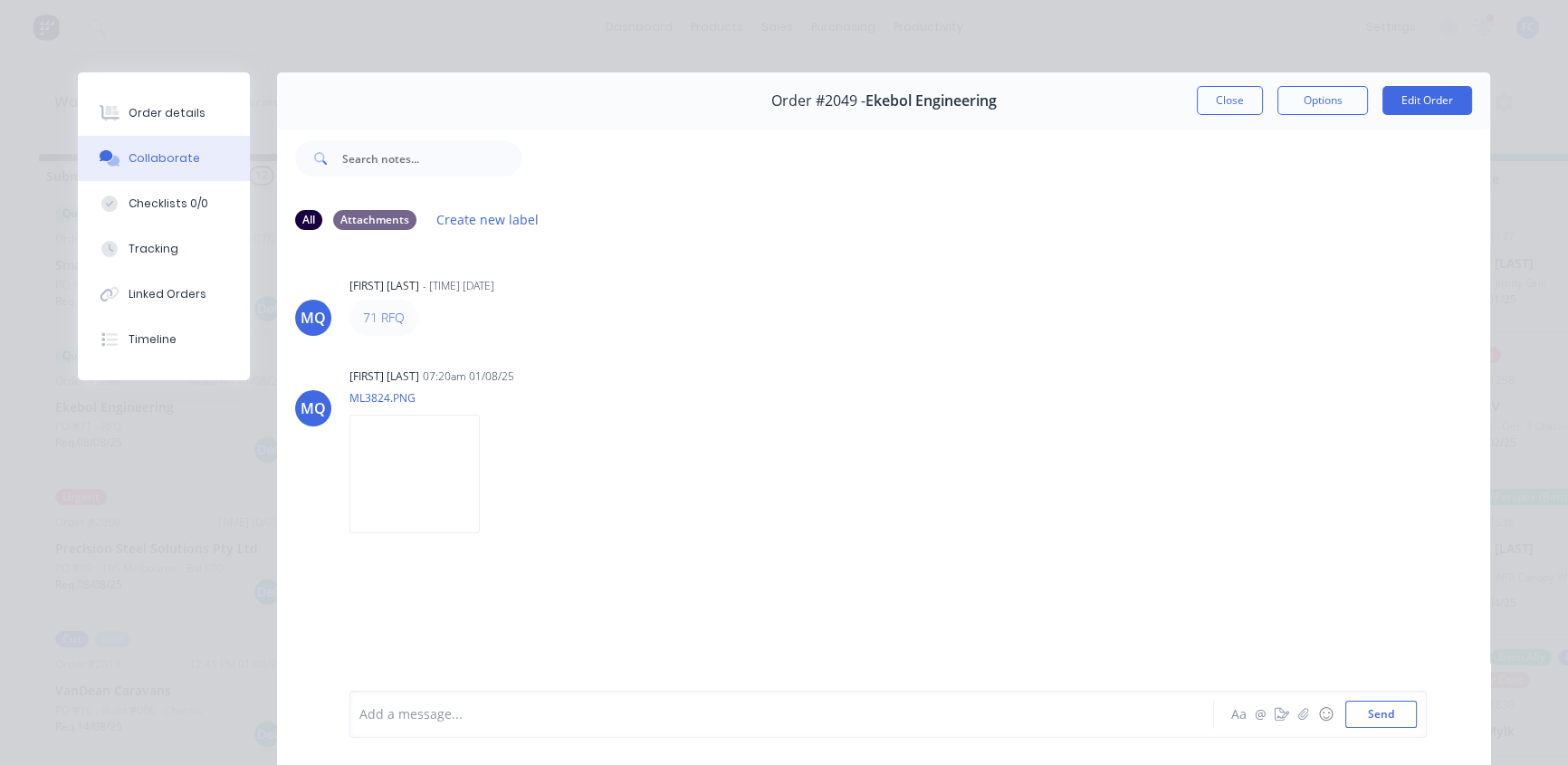 drag, startPoint x: 1222, startPoint y: 107, endPoint x: 736, endPoint y: 349, distance: 542.918 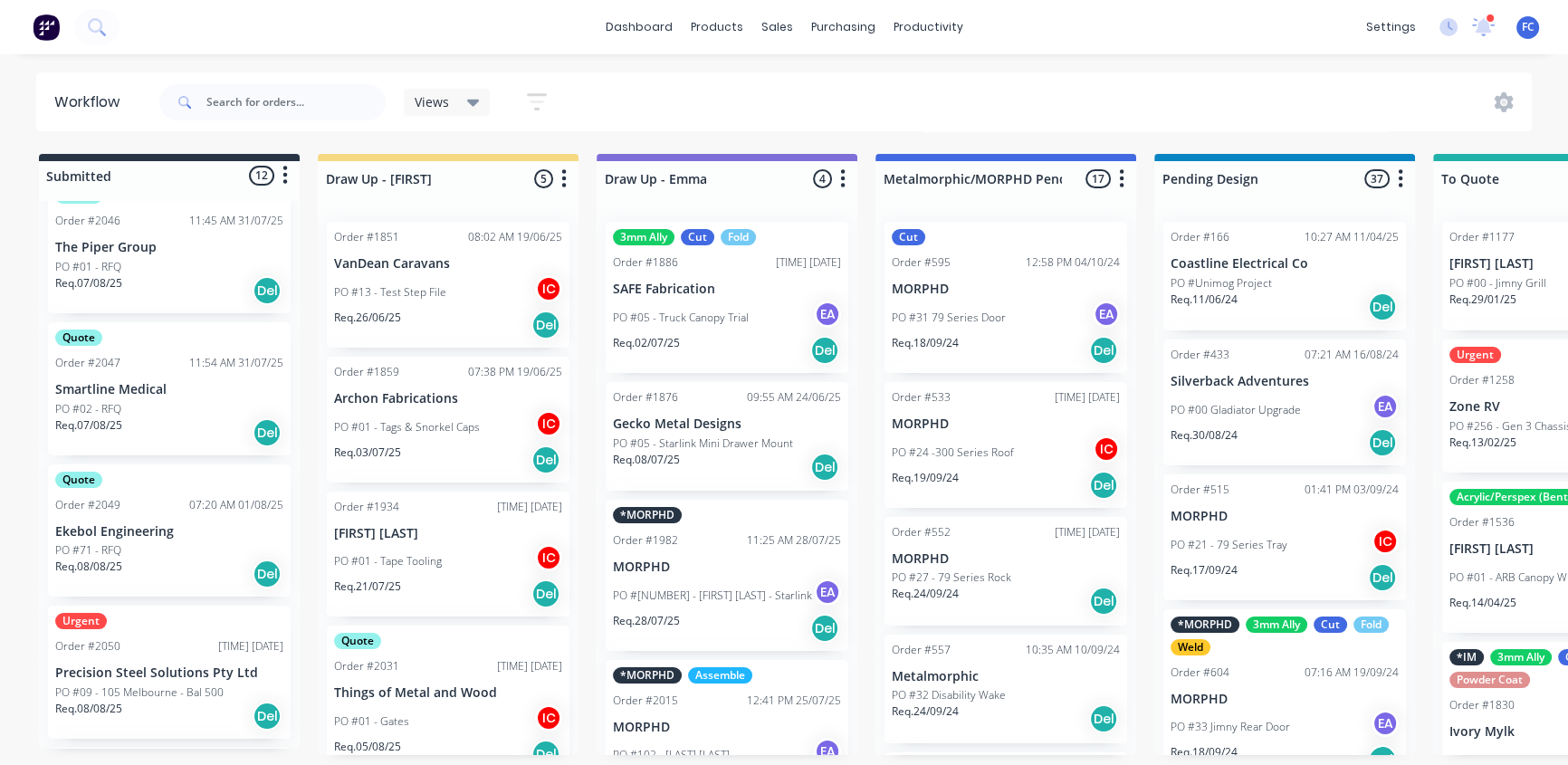 scroll, scrollTop: 1153, scrollLeft: 0, axis: vertical 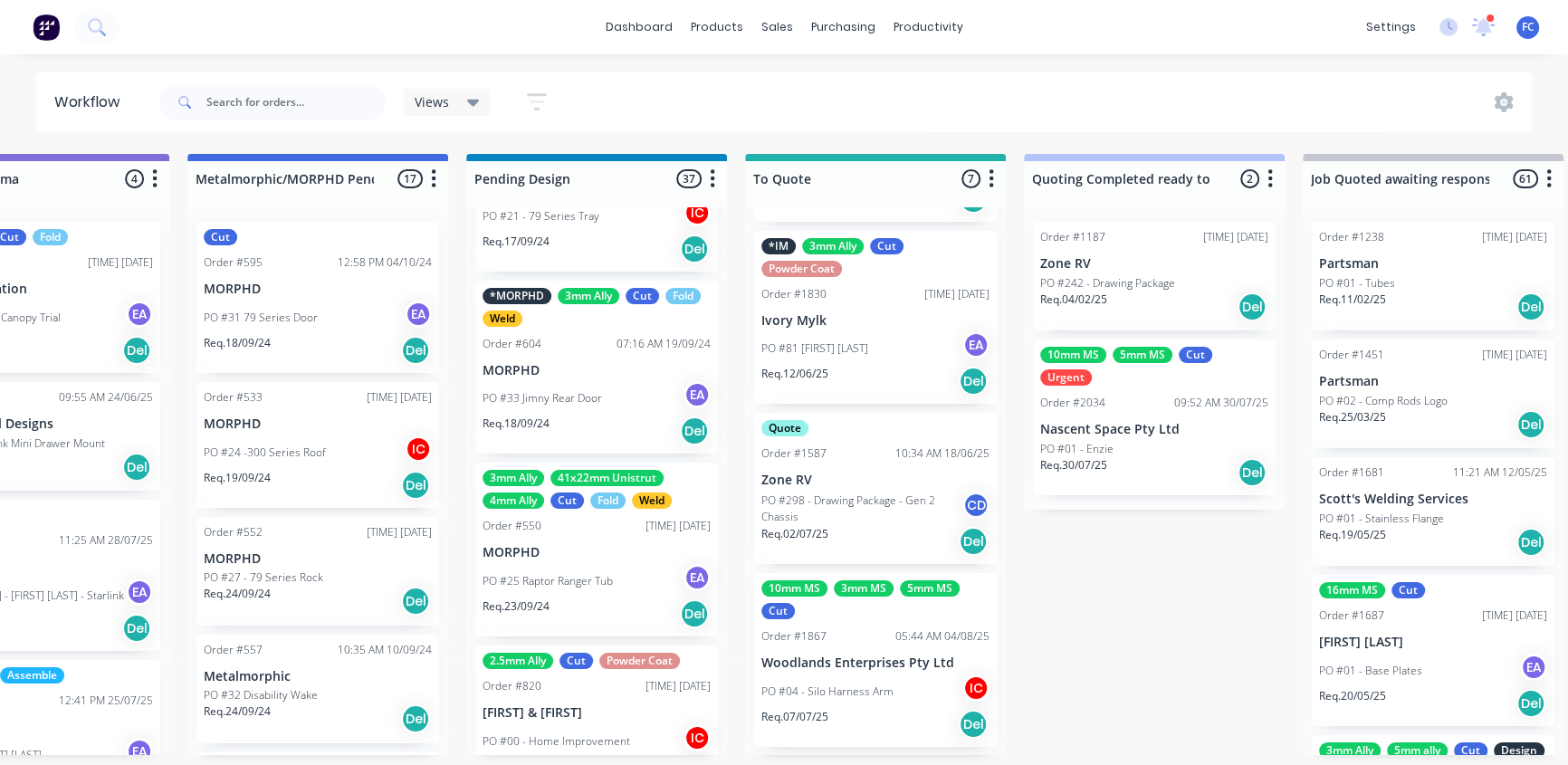 click on "Zone RV" at bounding box center (875, 480) 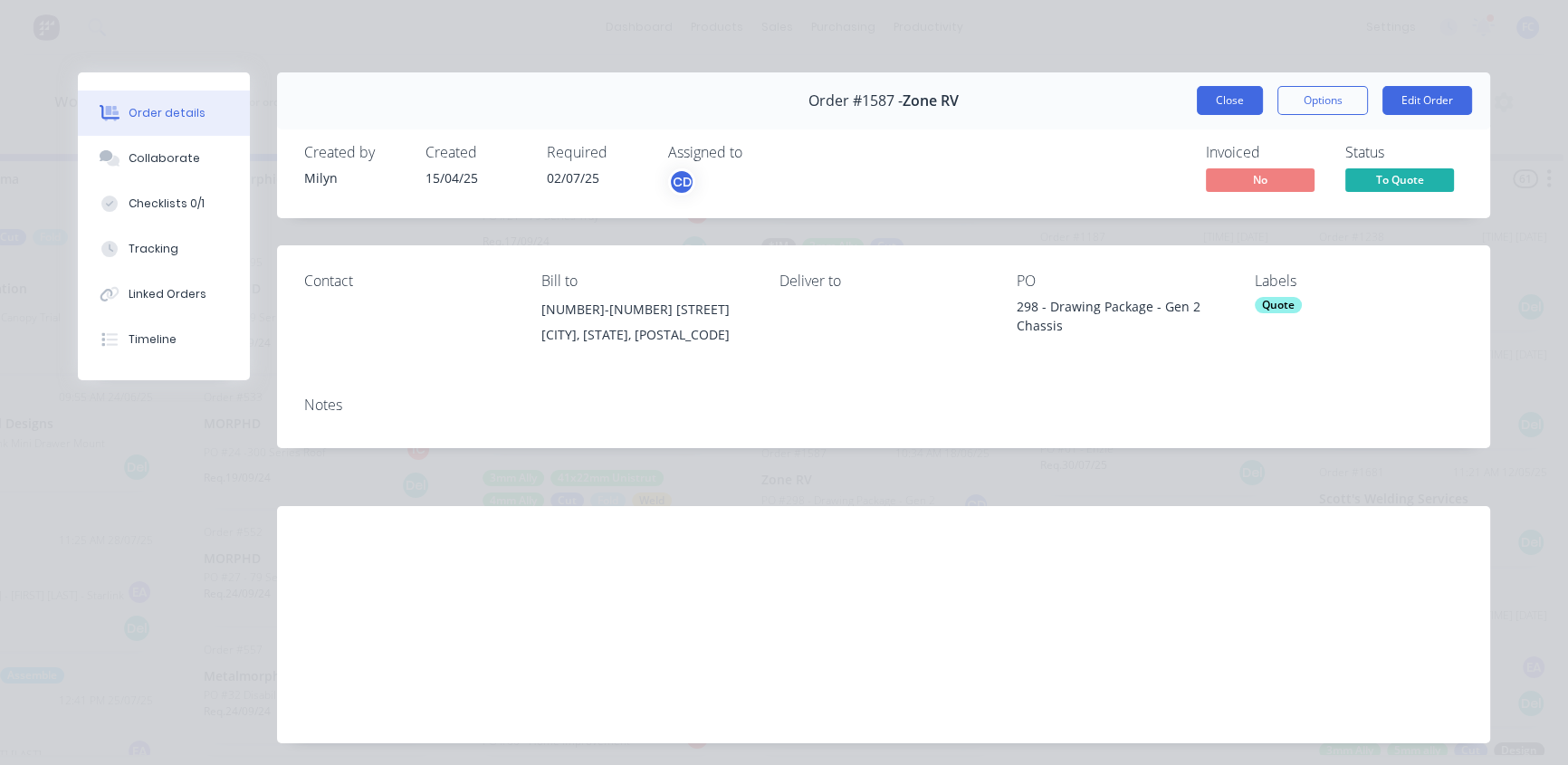 click on "Close" at bounding box center (1229, 100) 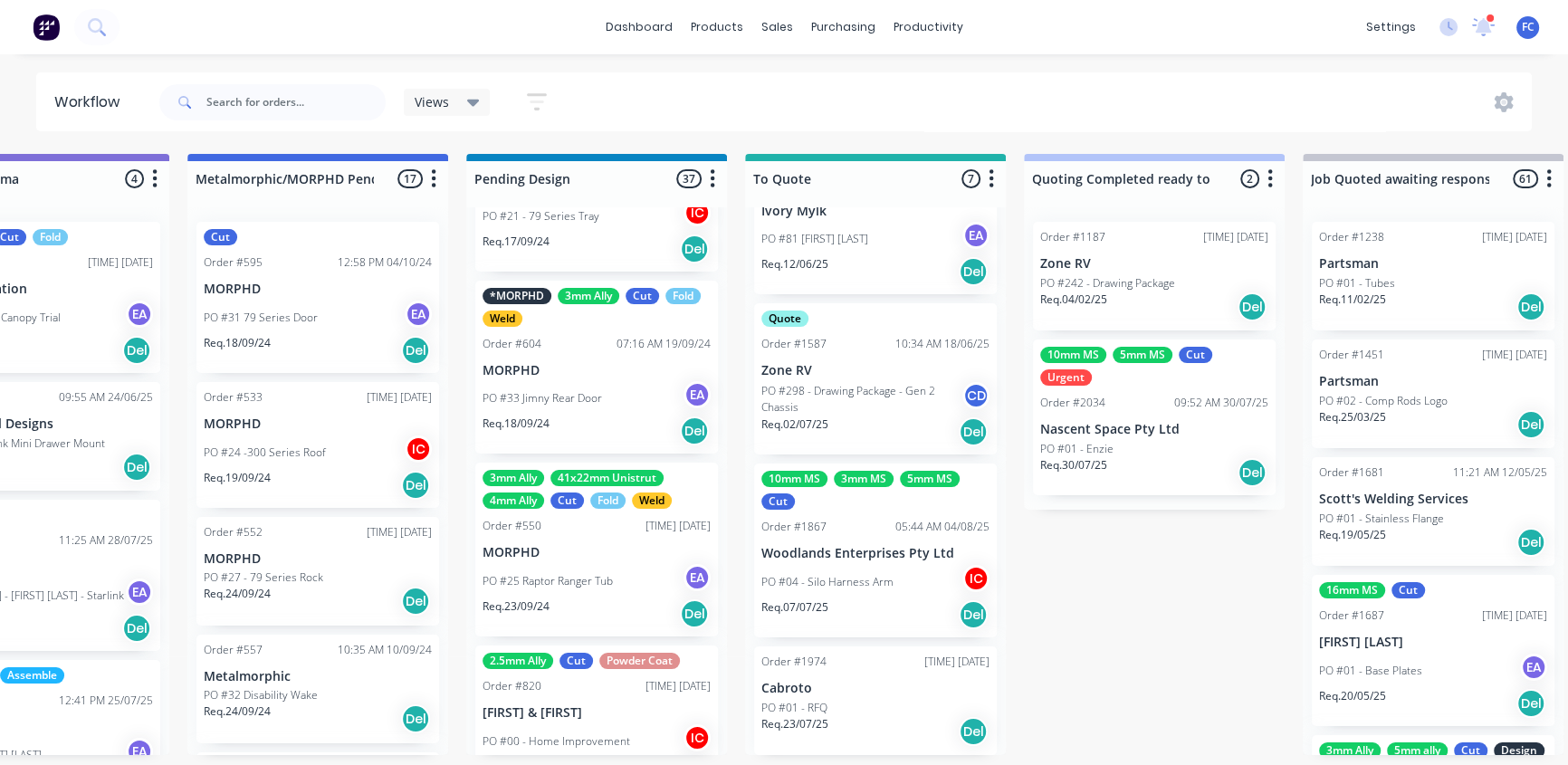 scroll, scrollTop: 521, scrollLeft: 0, axis: vertical 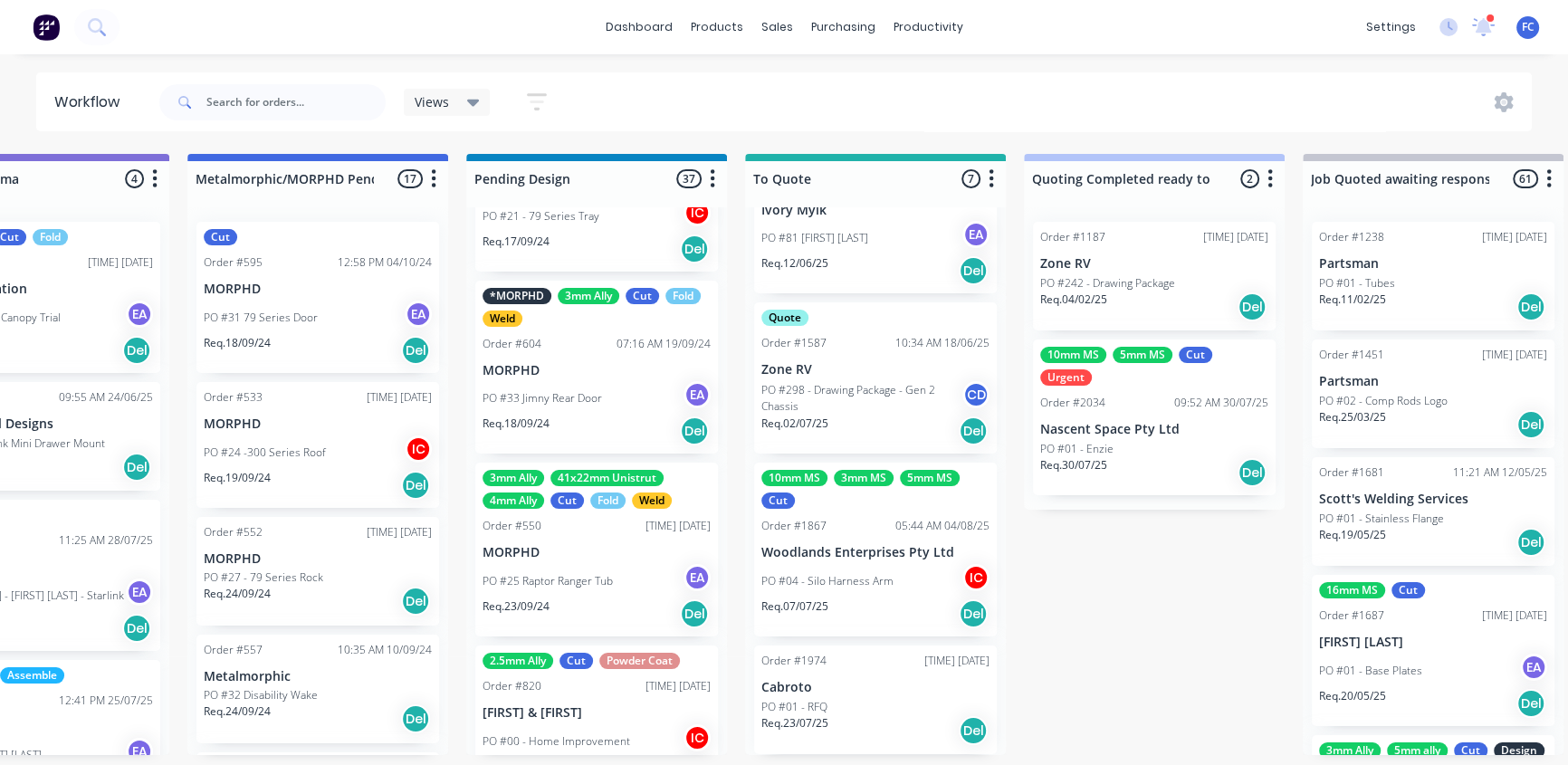 click on "Woodlands Enterprises Pty Ltd" at bounding box center [875, 552] 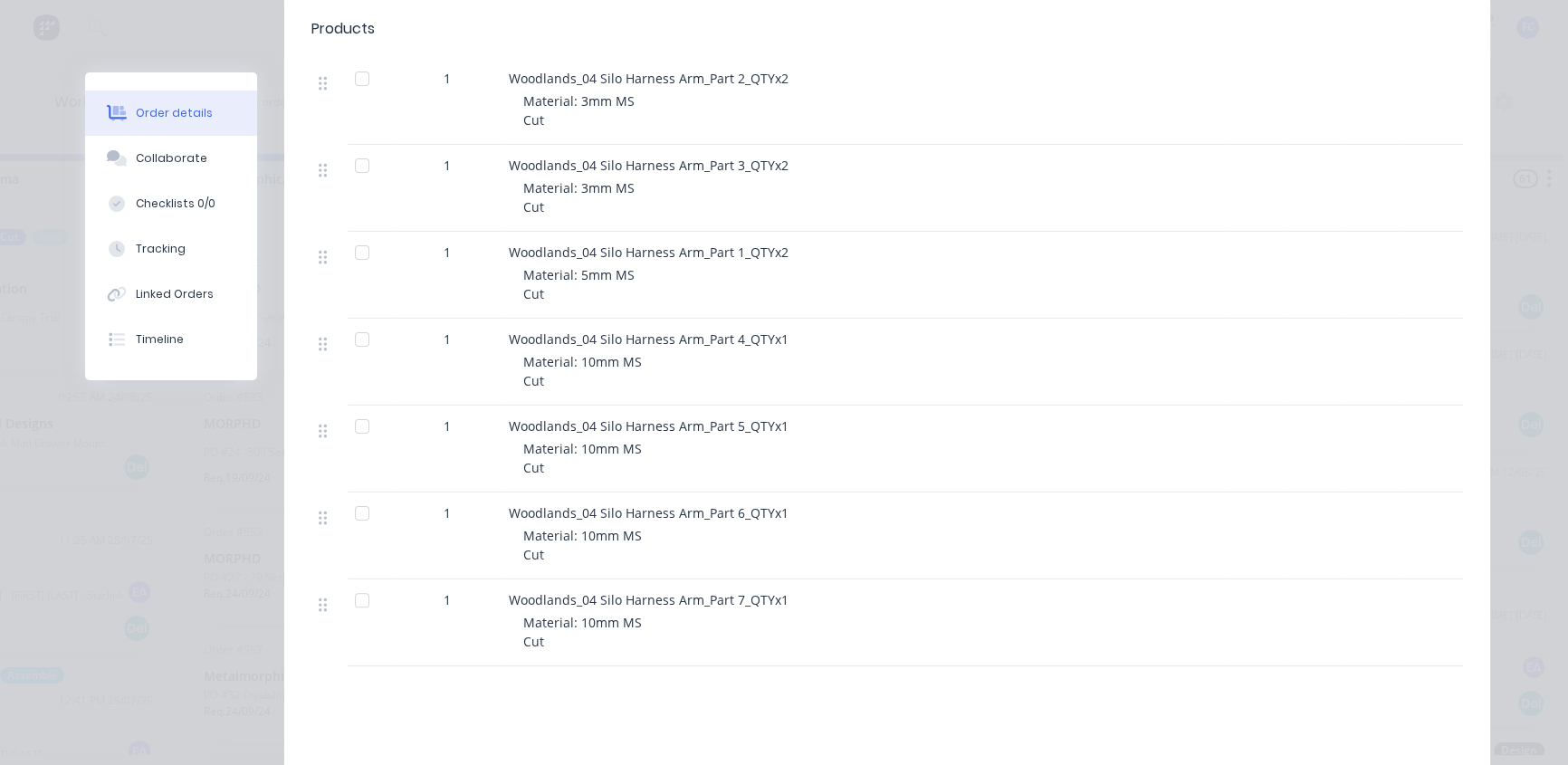 scroll, scrollTop: 361, scrollLeft: 0, axis: vertical 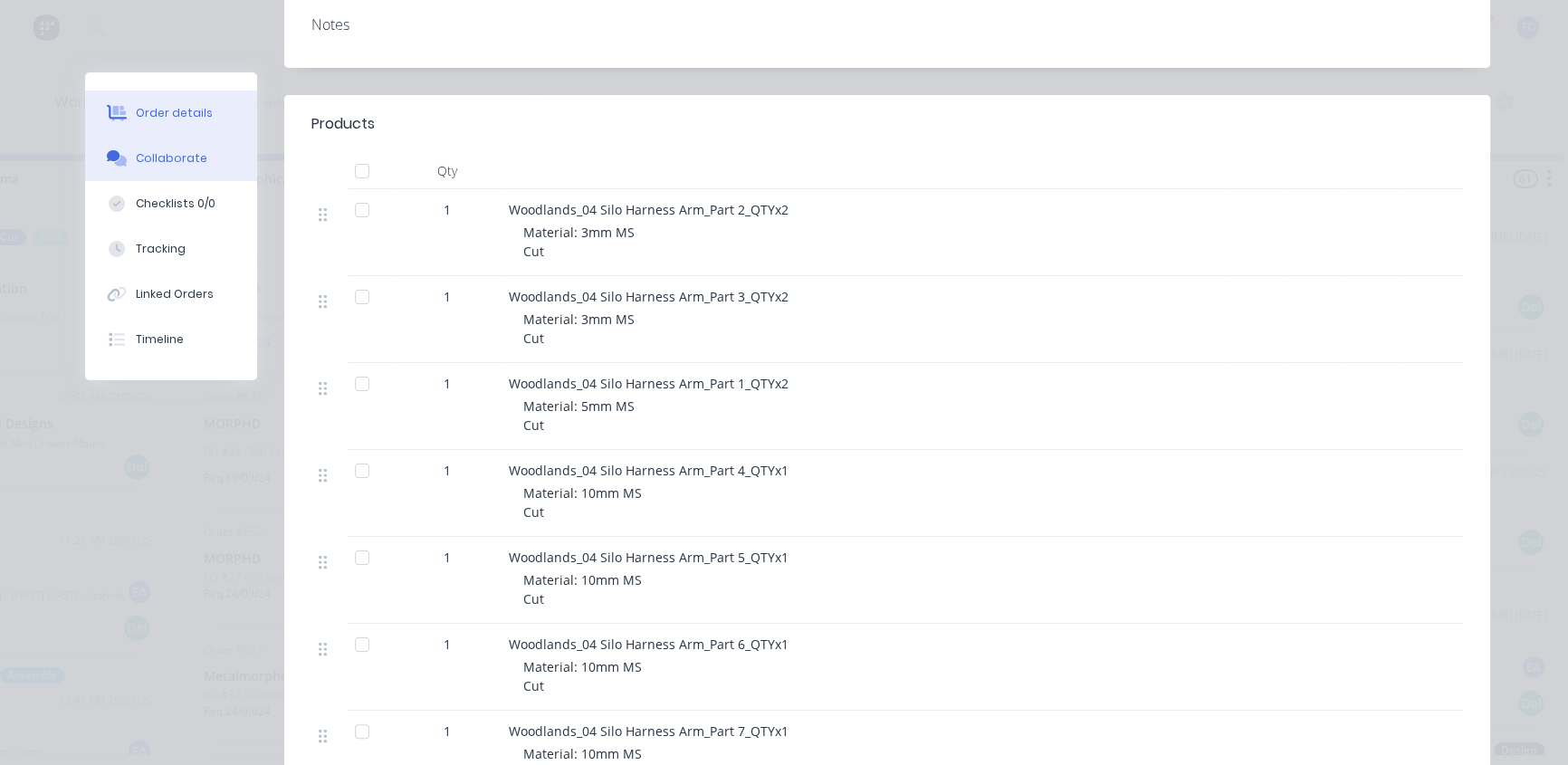 click on "Collaborate" at bounding box center [171, 158] 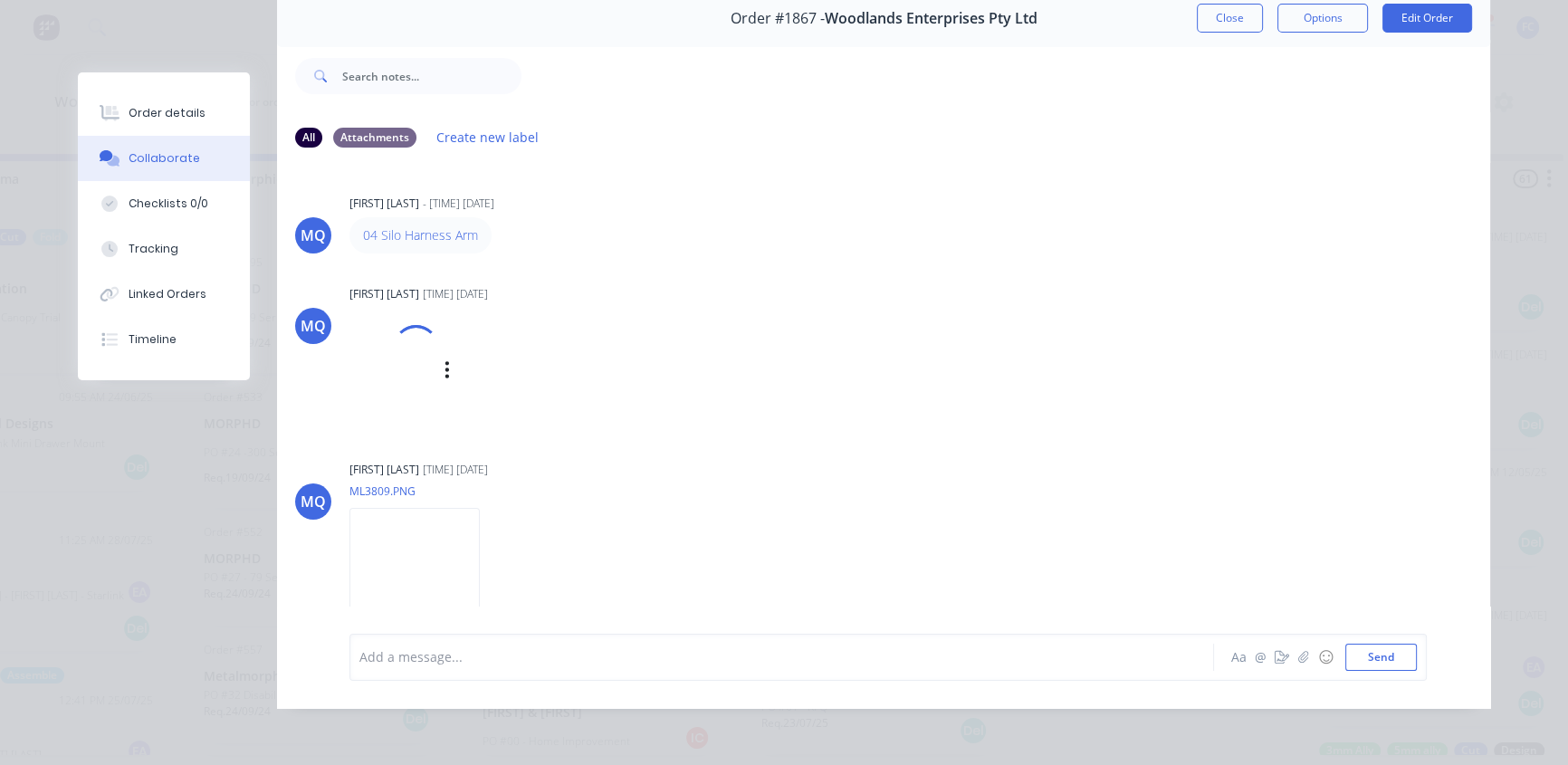scroll, scrollTop: 93, scrollLeft: 0, axis: vertical 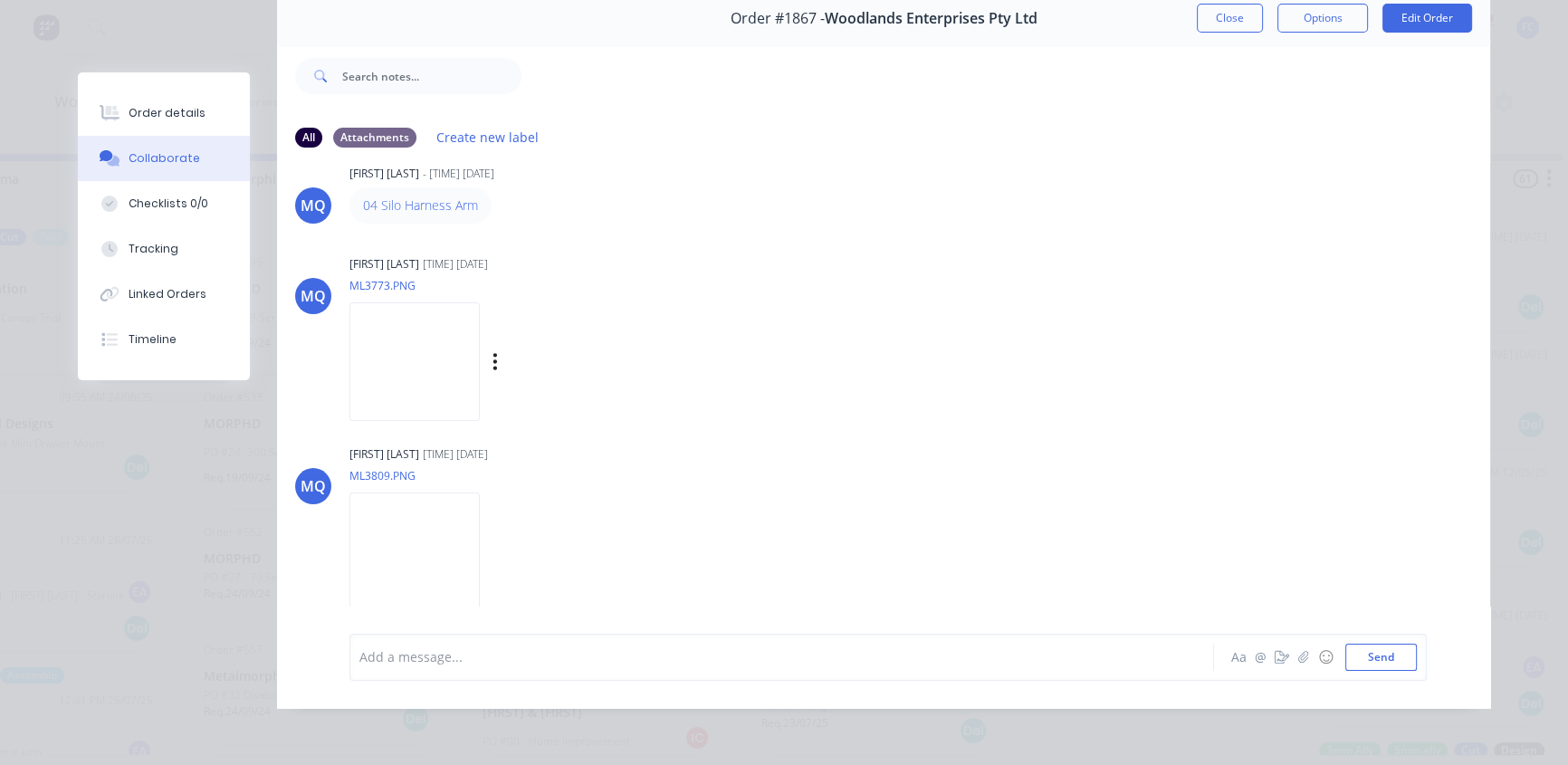click at bounding box center (415, 361) 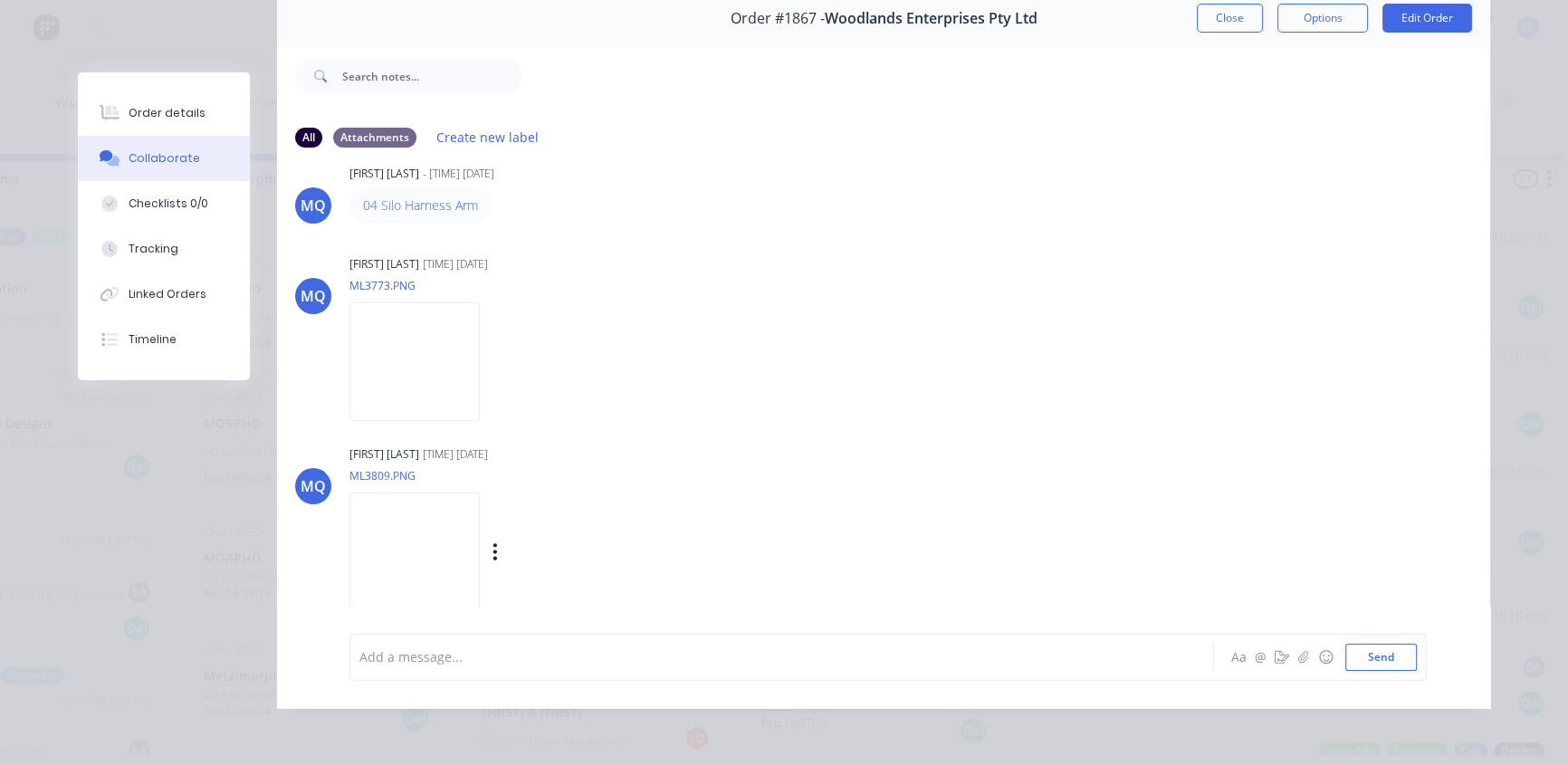 click at bounding box center [415, 551] 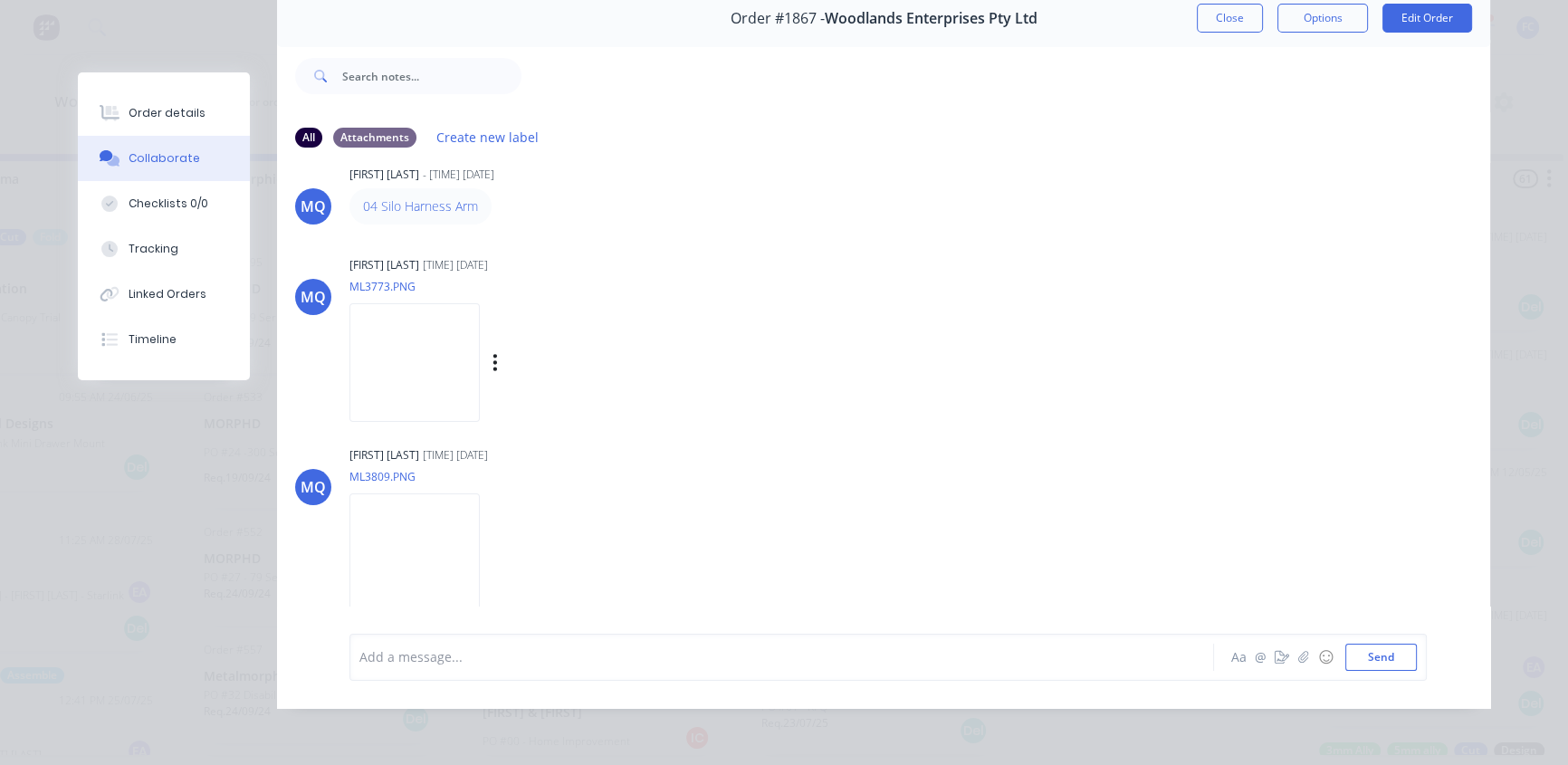 scroll, scrollTop: 30, scrollLeft: 0, axis: vertical 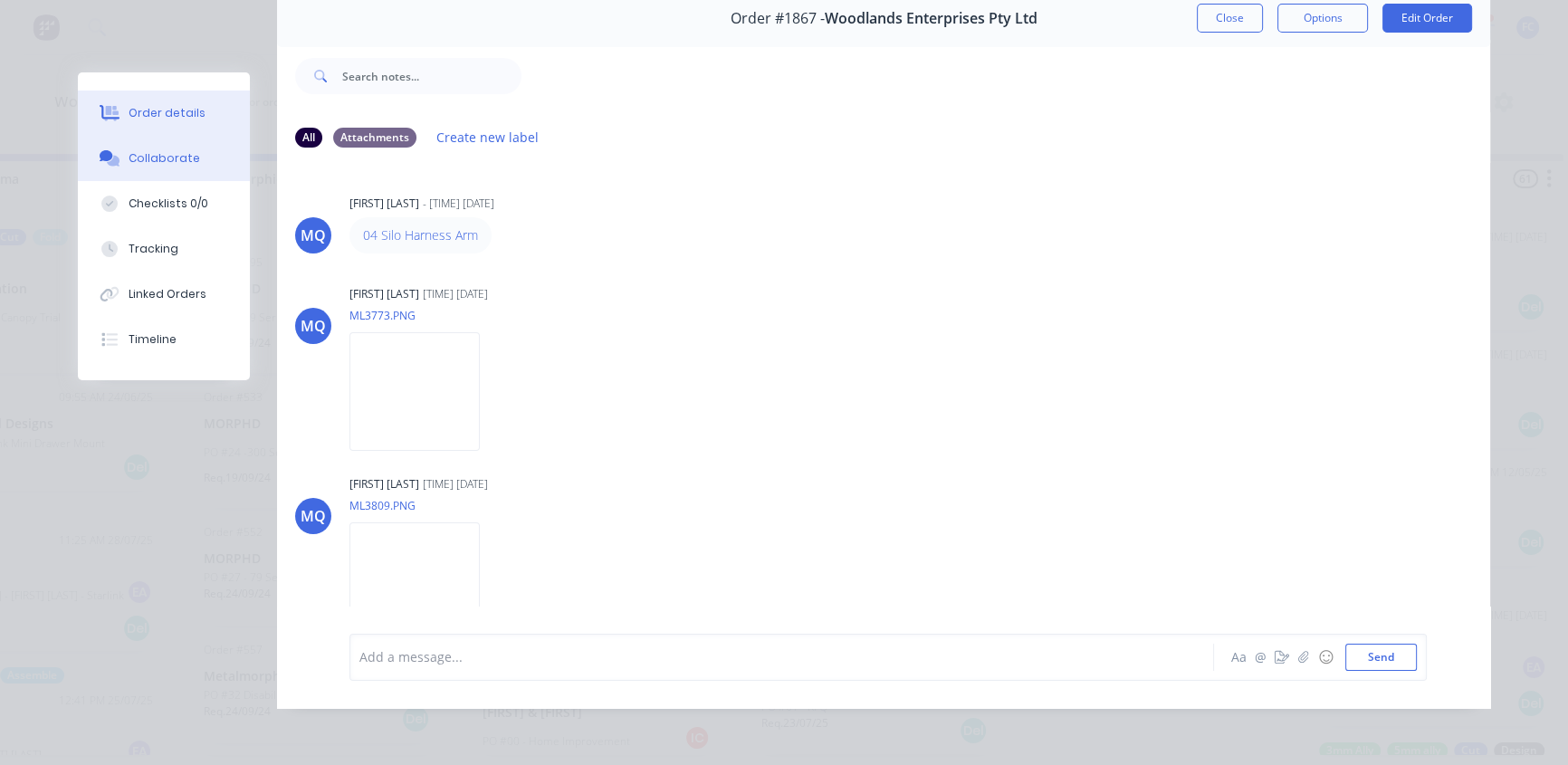 drag, startPoint x: 167, startPoint y: 132, endPoint x: 168, endPoint y: 123, distance: 9.055385 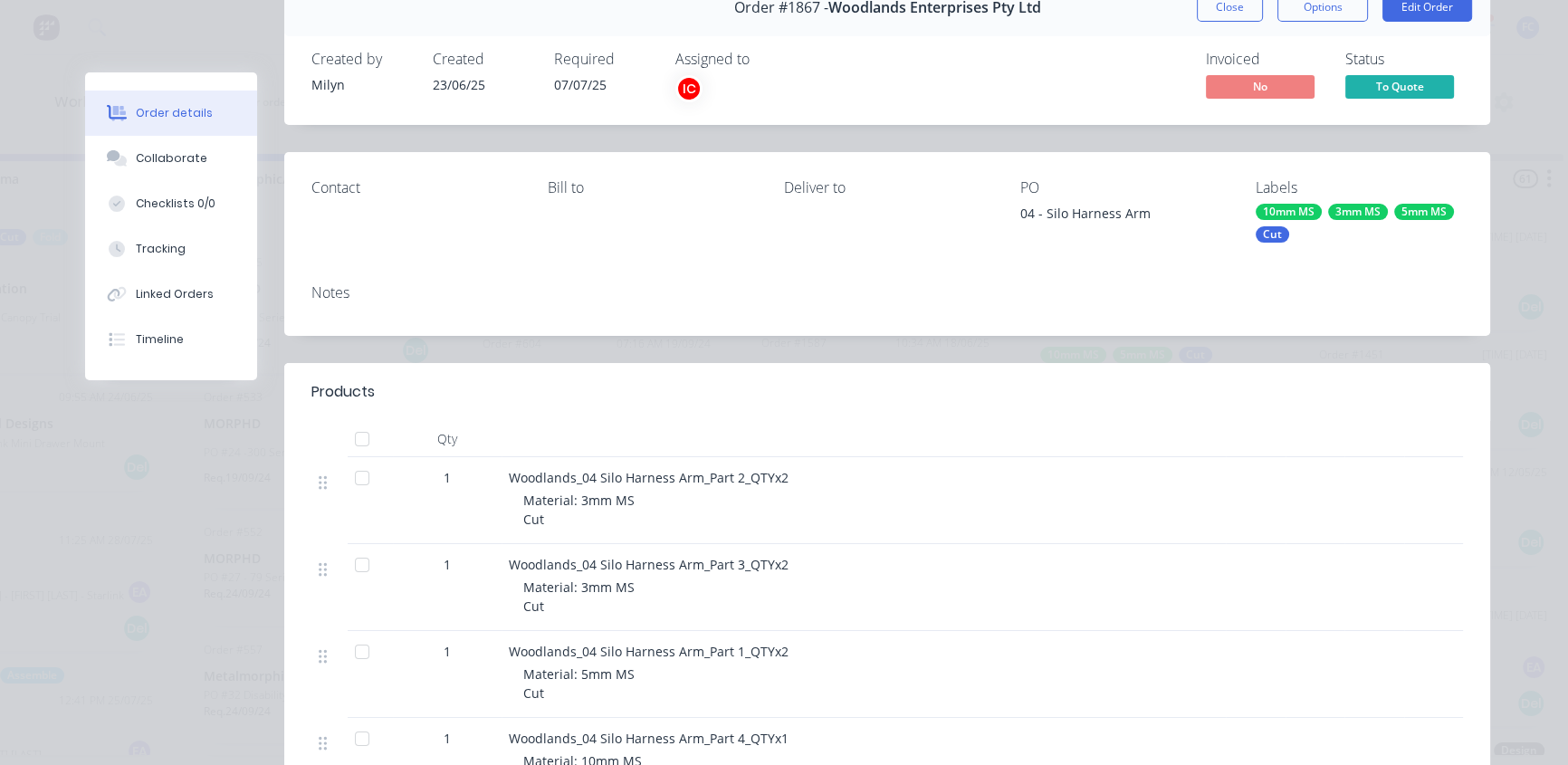 click on "Order details" at bounding box center (174, 113) 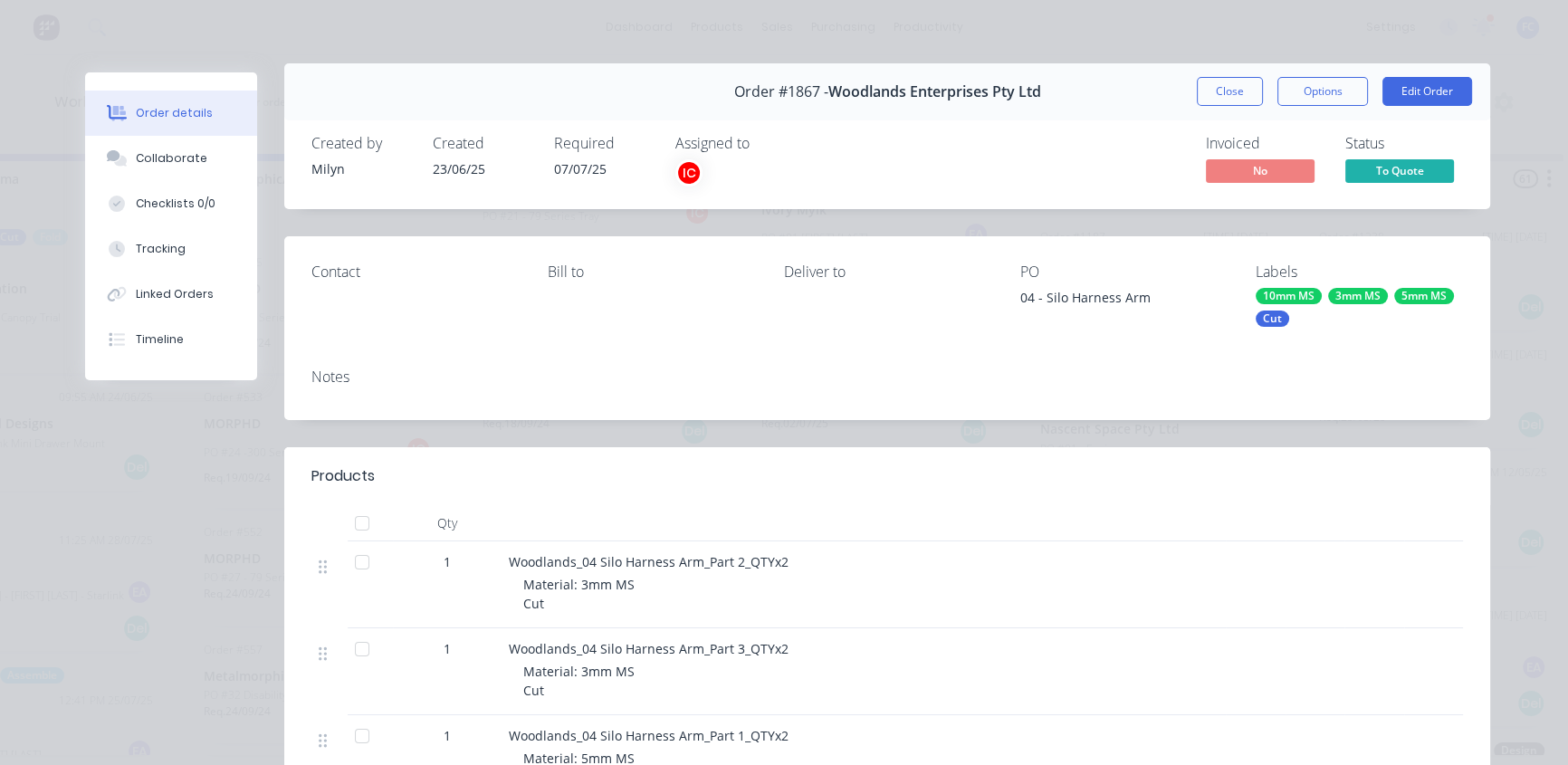 scroll, scrollTop: 0, scrollLeft: 0, axis: both 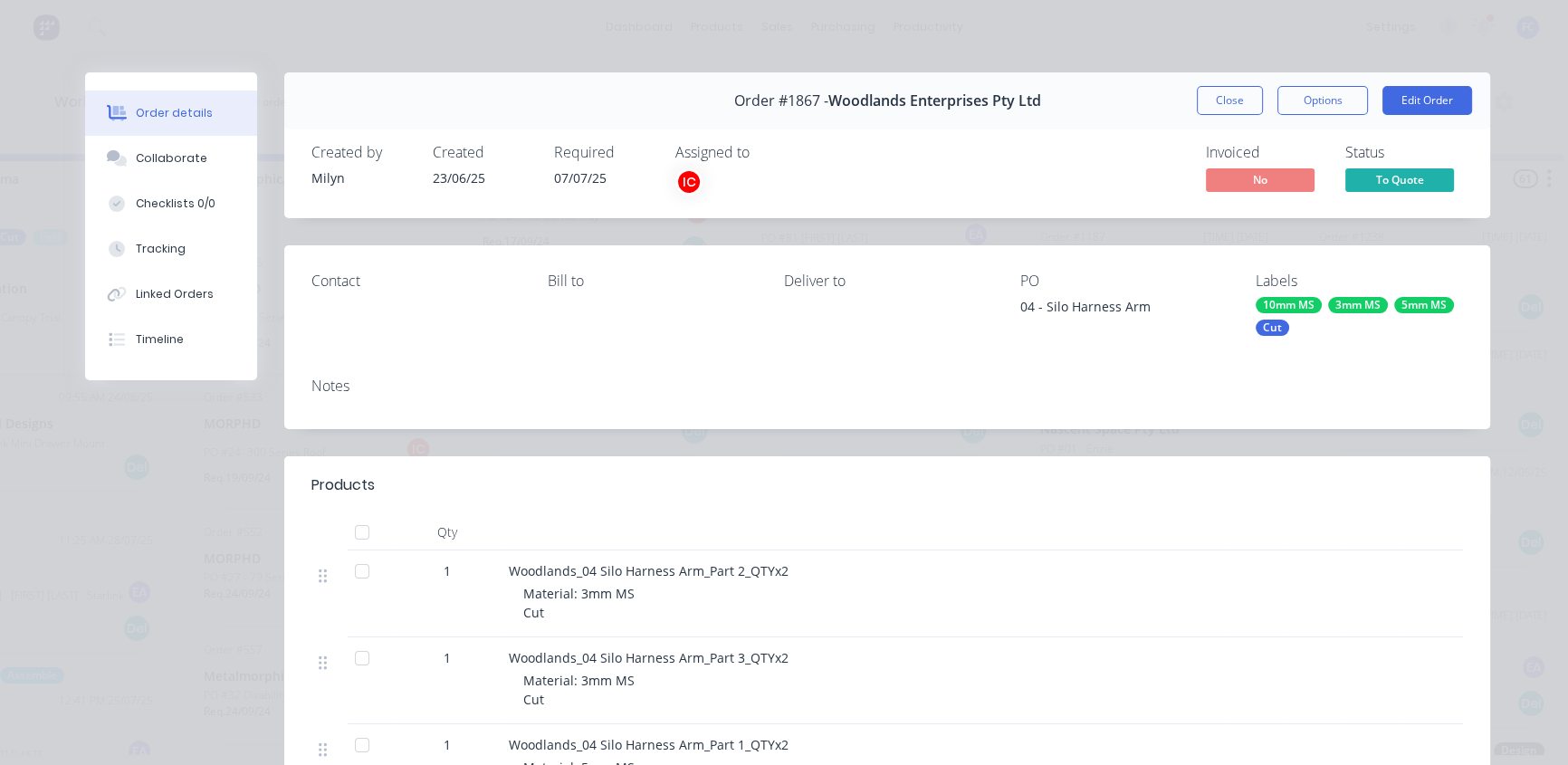 click on "Close" at bounding box center [1229, 100] 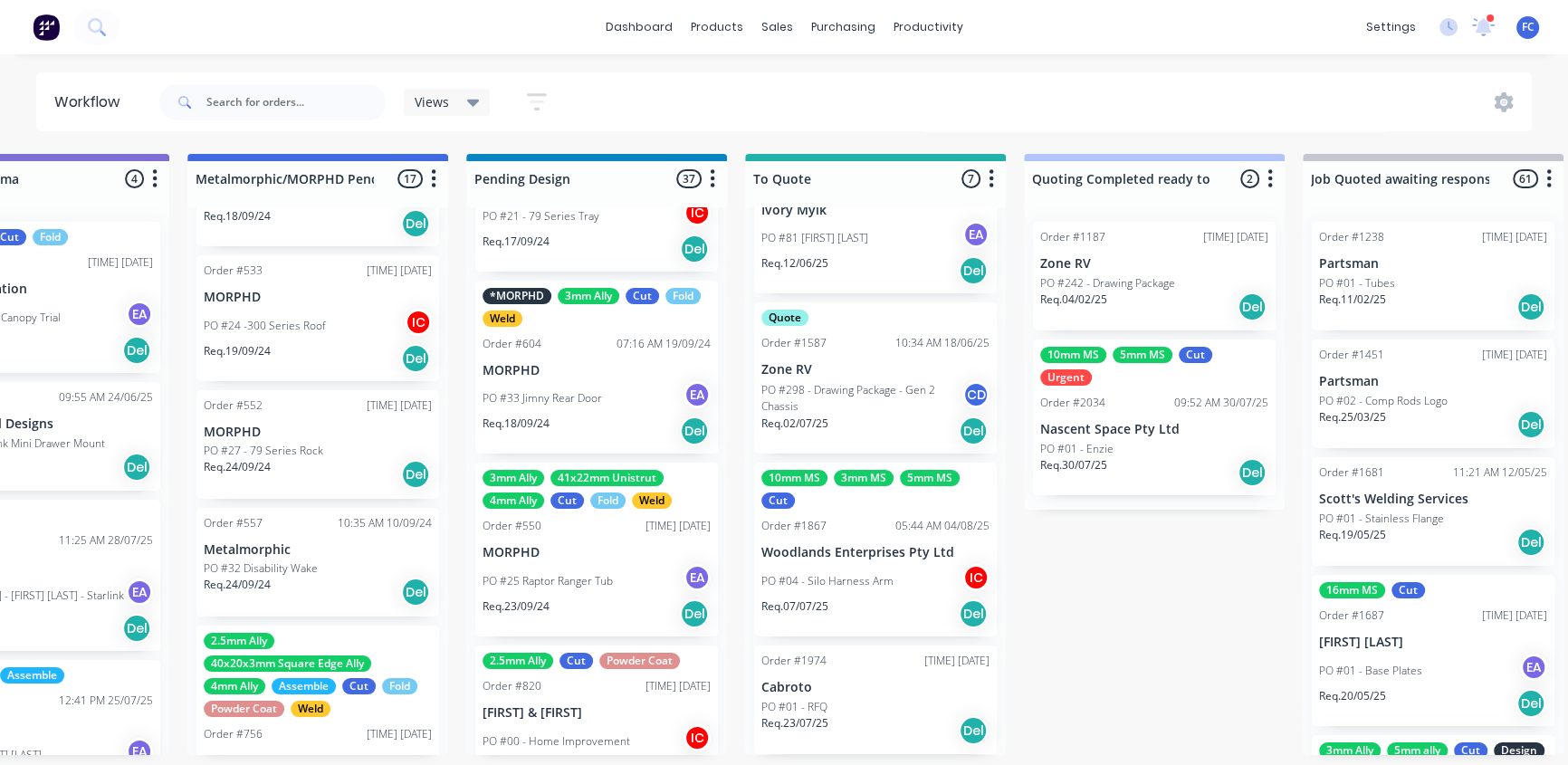 scroll, scrollTop: 164, scrollLeft: 0, axis: vertical 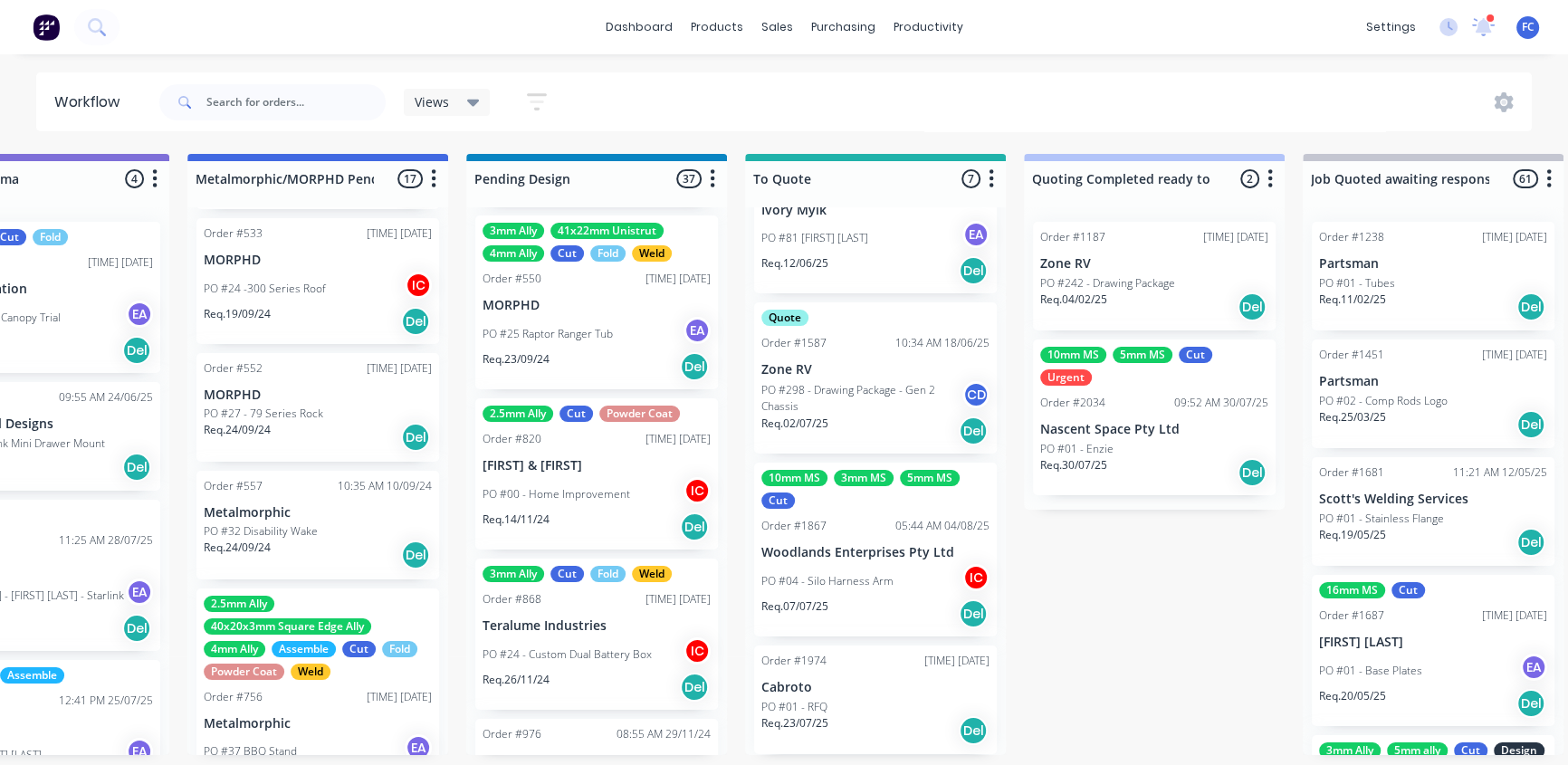 click on "Woodlands Enterprises Pty Ltd" at bounding box center (875, 552) 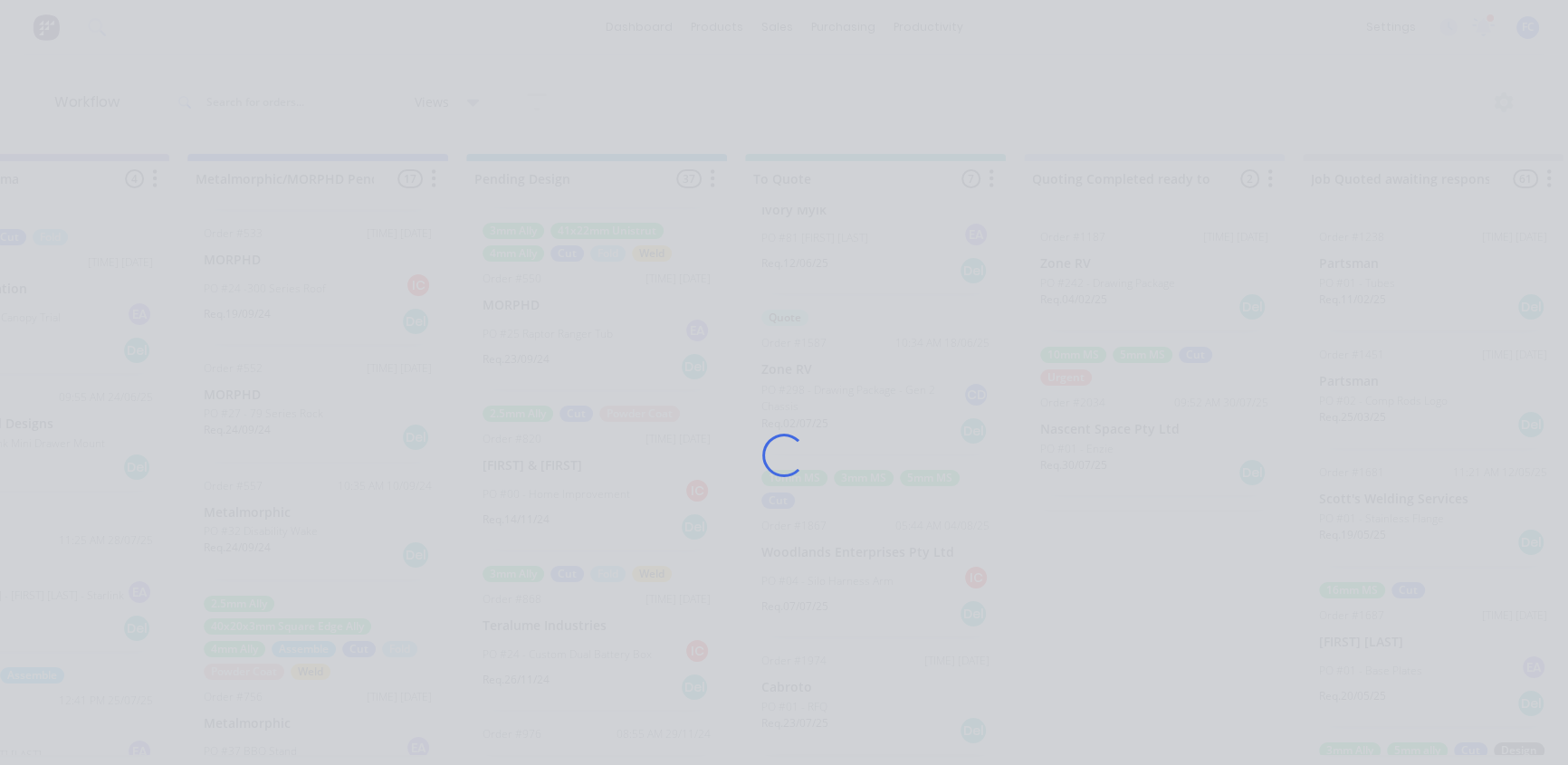 scroll, scrollTop: 0, scrollLeft: 688, axis: horizontal 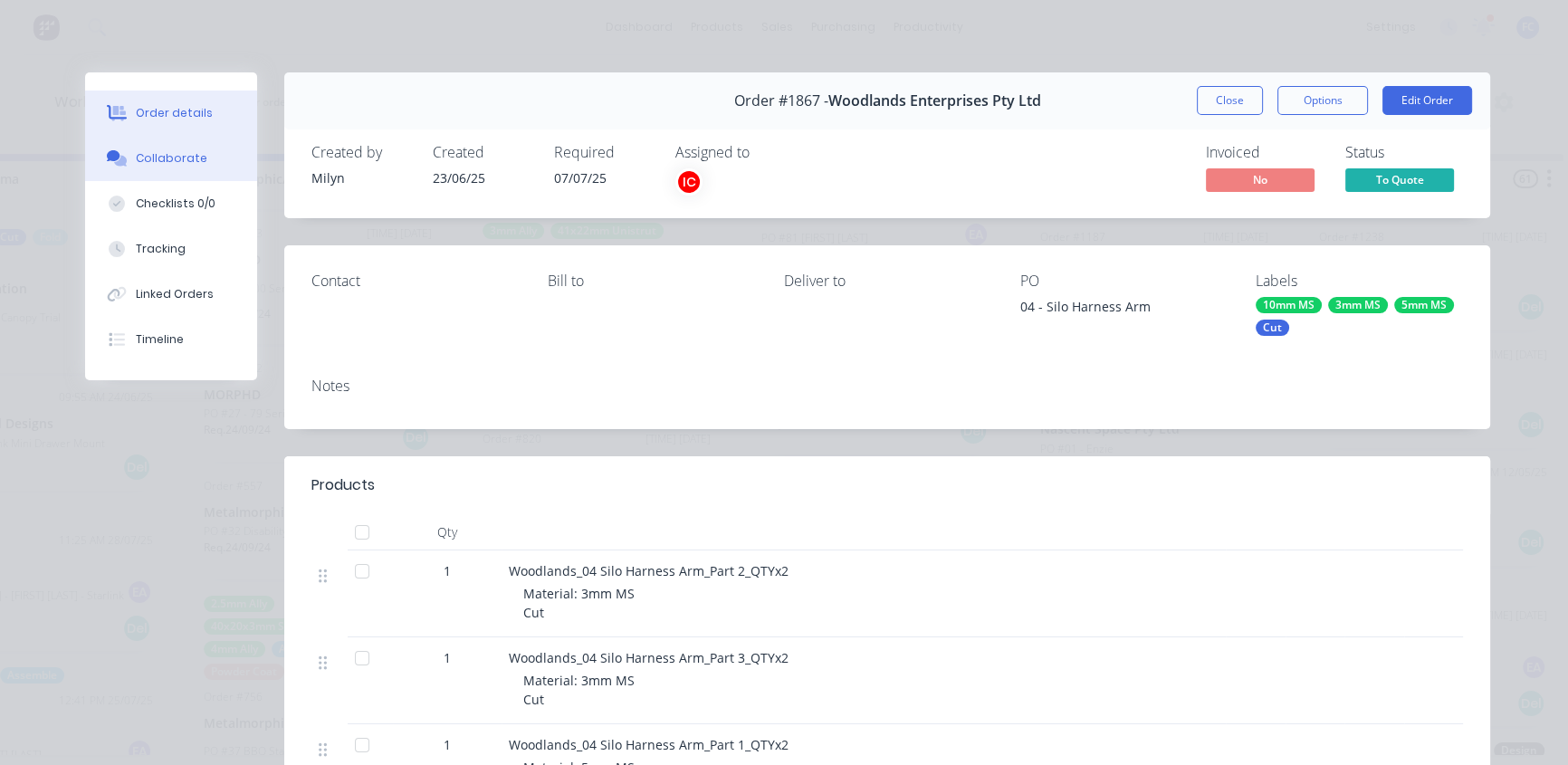 drag, startPoint x: 199, startPoint y: 158, endPoint x: 272, endPoint y: 158, distance: 73 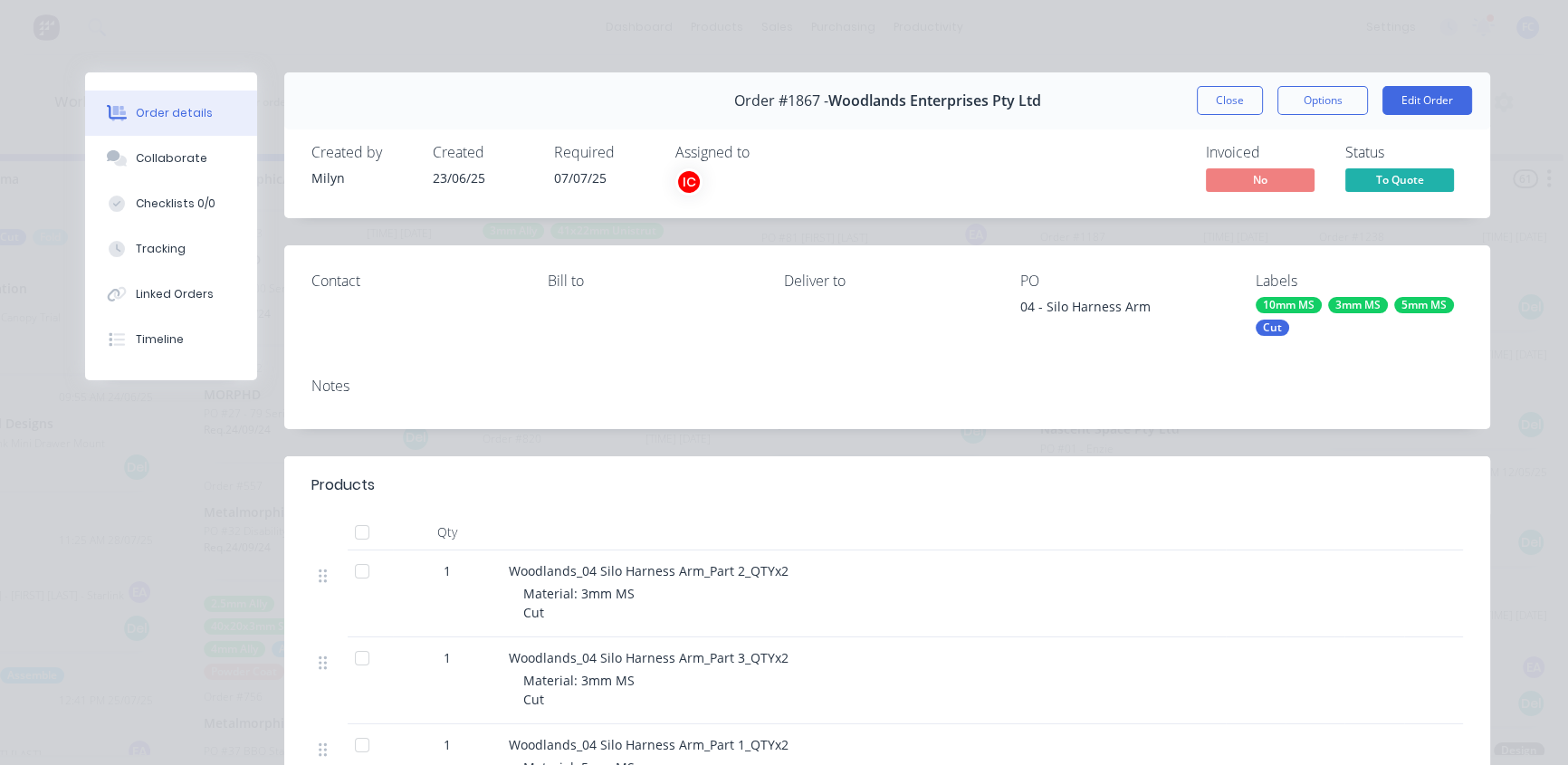 click on "Collaborate" at bounding box center (171, 158) 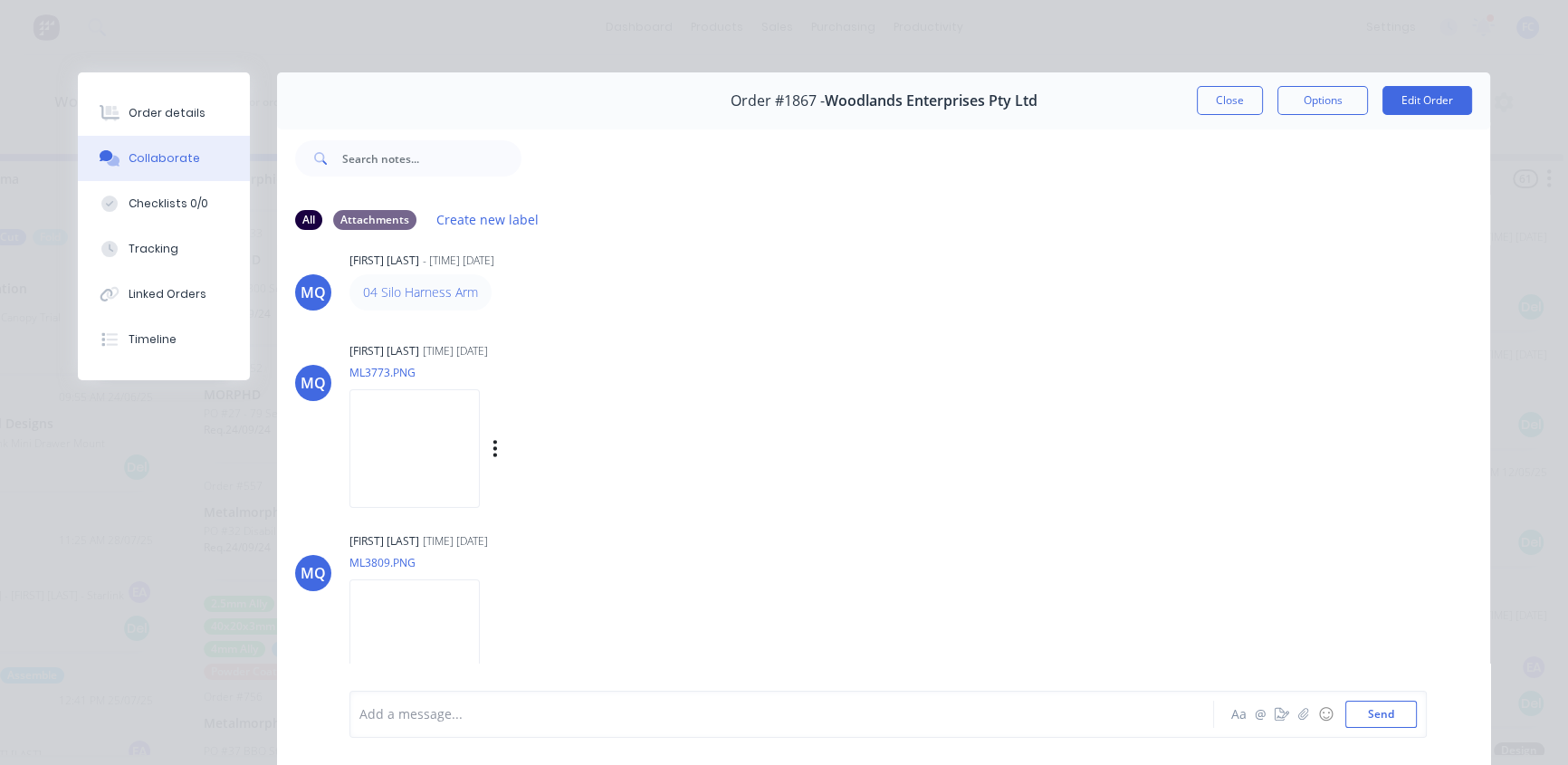 scroll, scrollTop: 30, scrollLeft: 0, axis: vertical 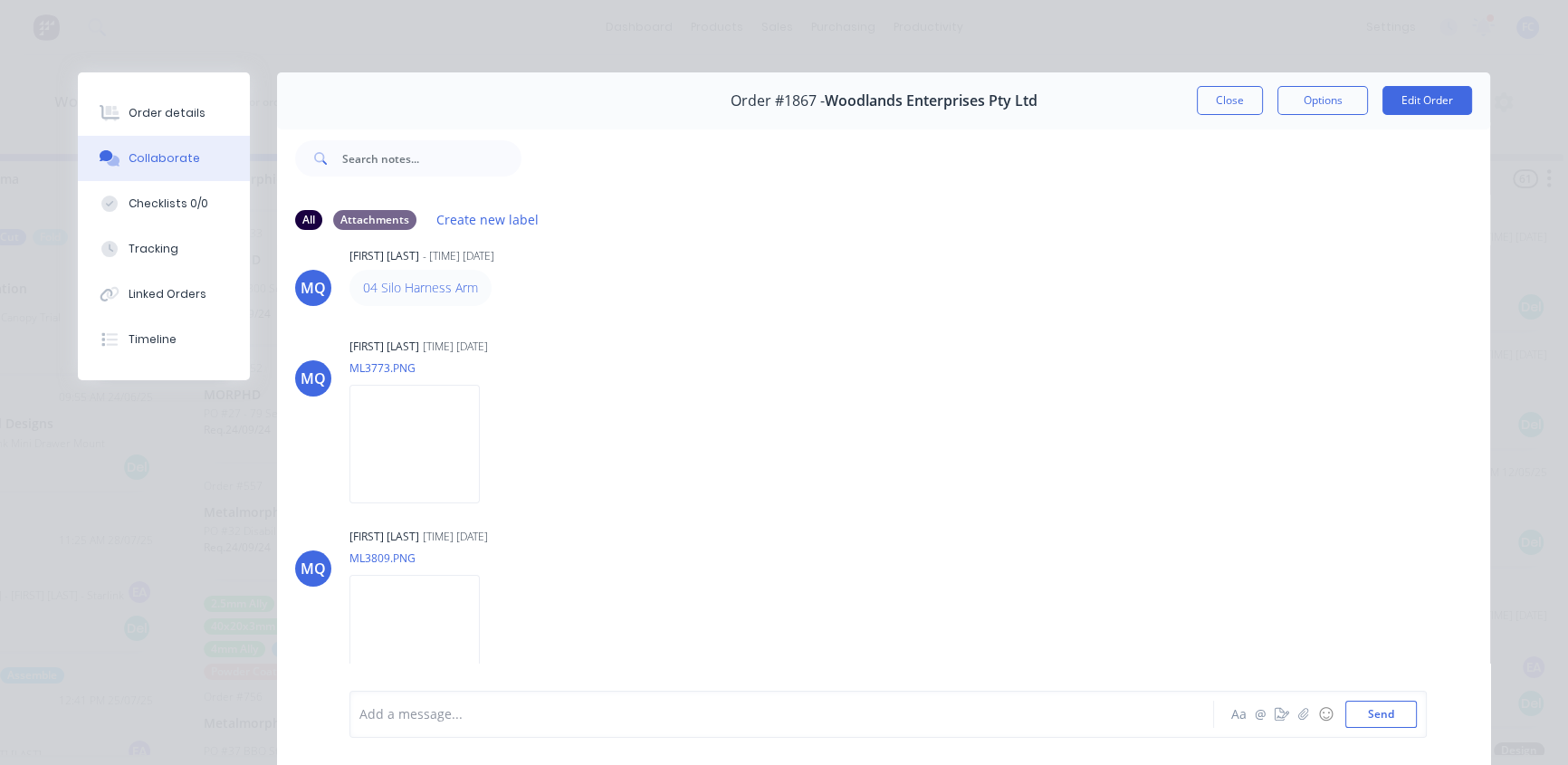 click on "Order details" at bounding box center [164, 113] 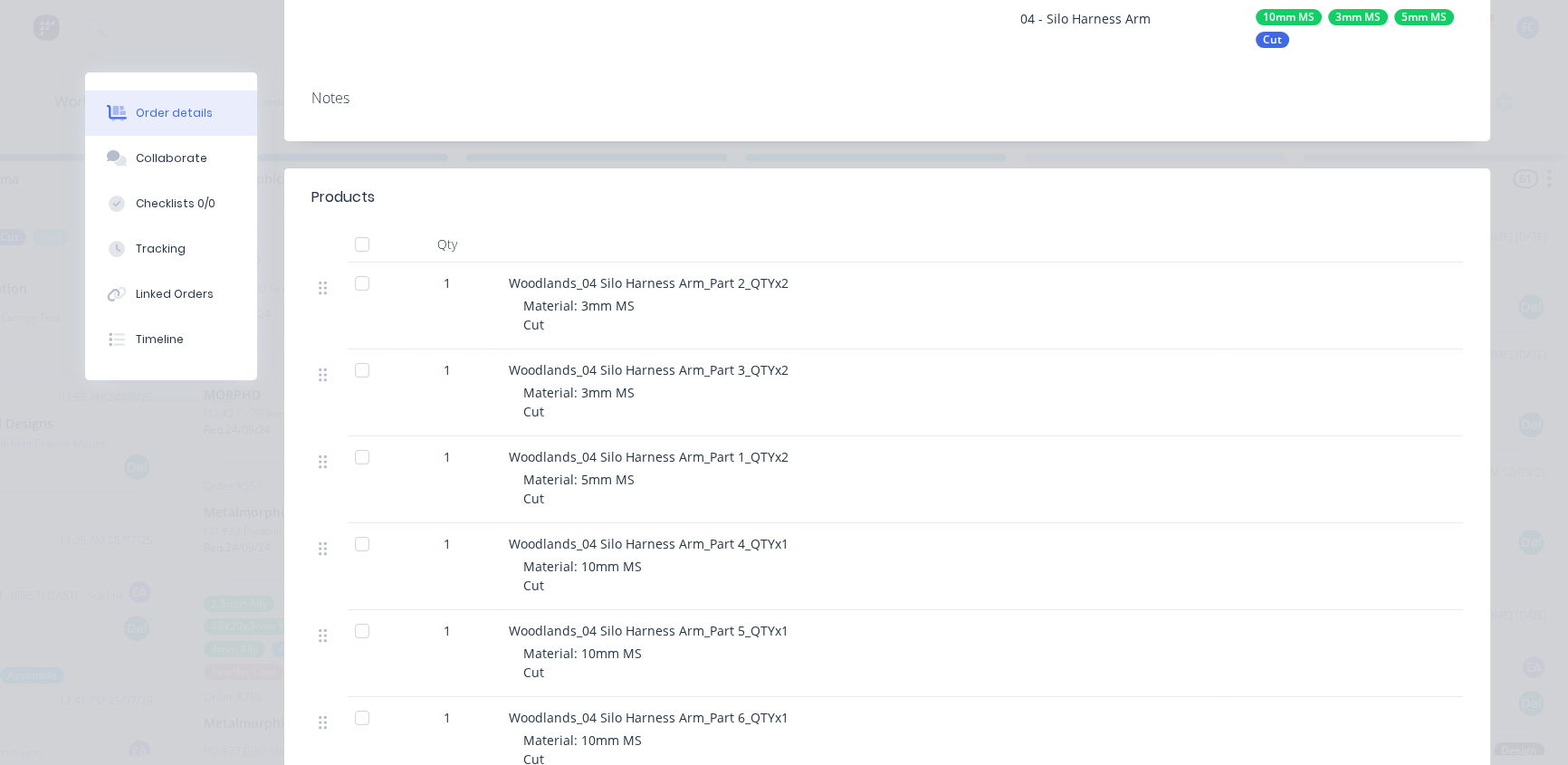 scroll, scrollTop: 279, scrollLeft: 0, axis: vertical 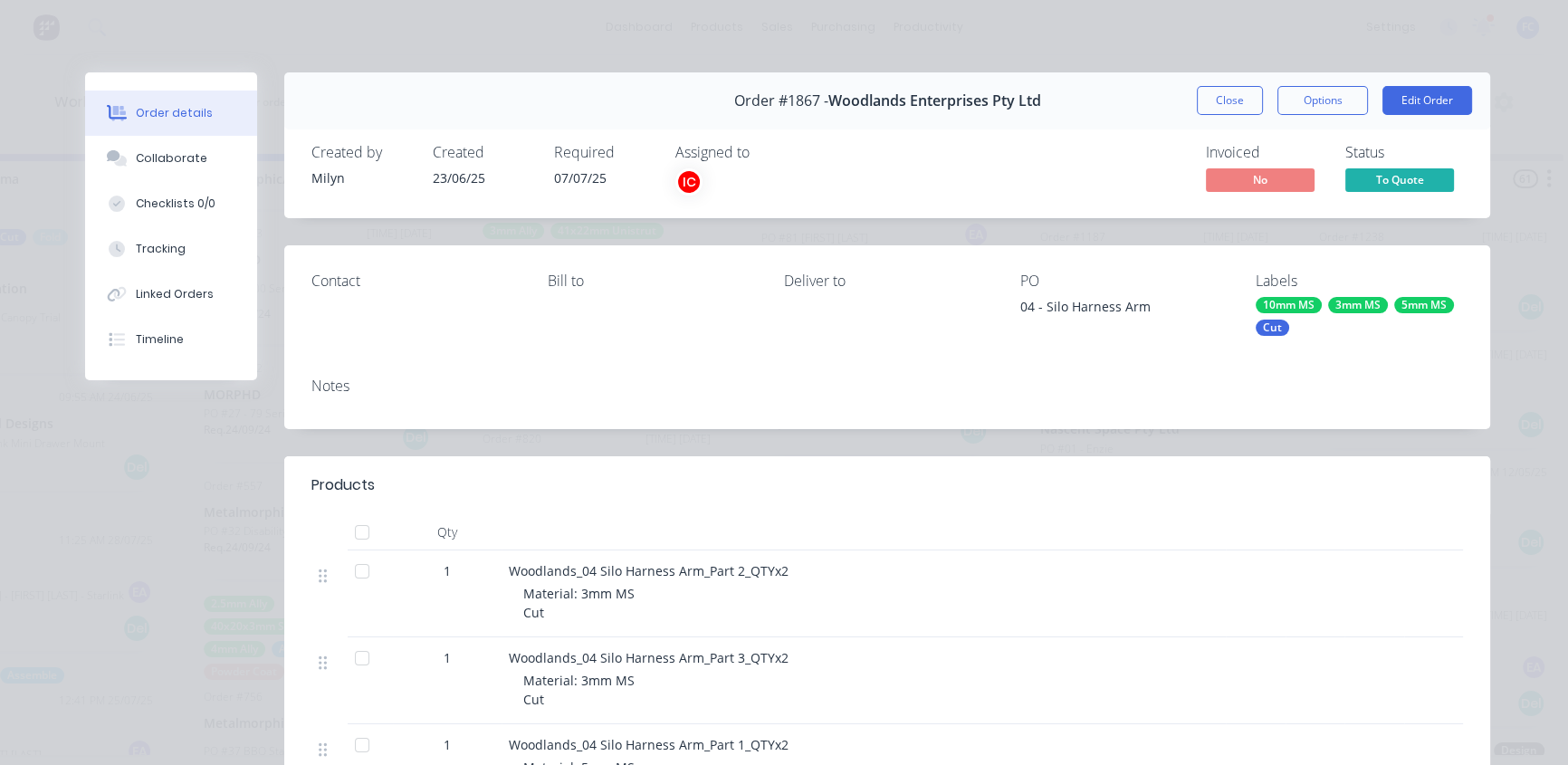 click on "Close" at bounding box center (1229, 100) 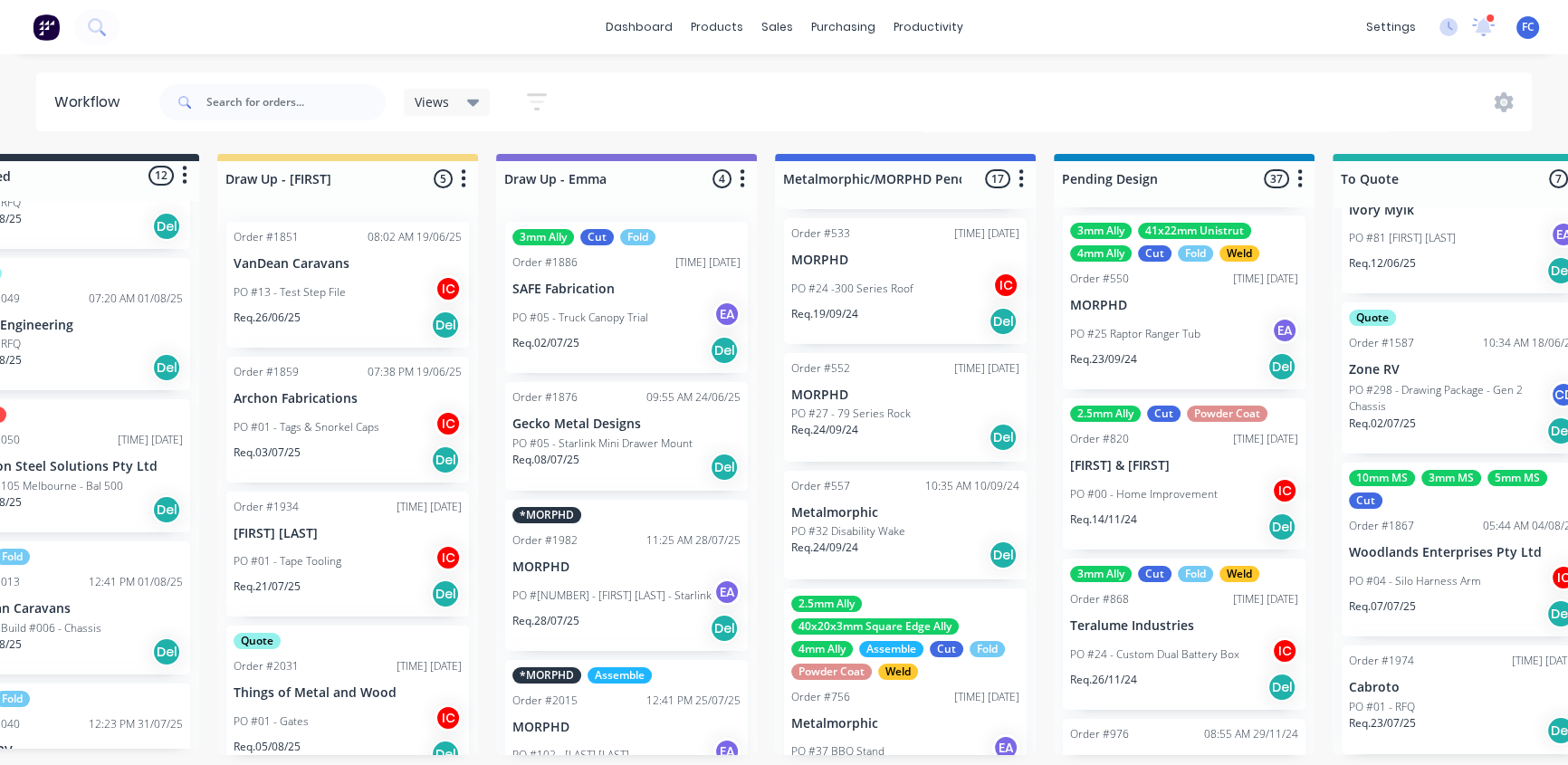 scroll, scrollTop: 0, scrollLeft: 0, axis: both 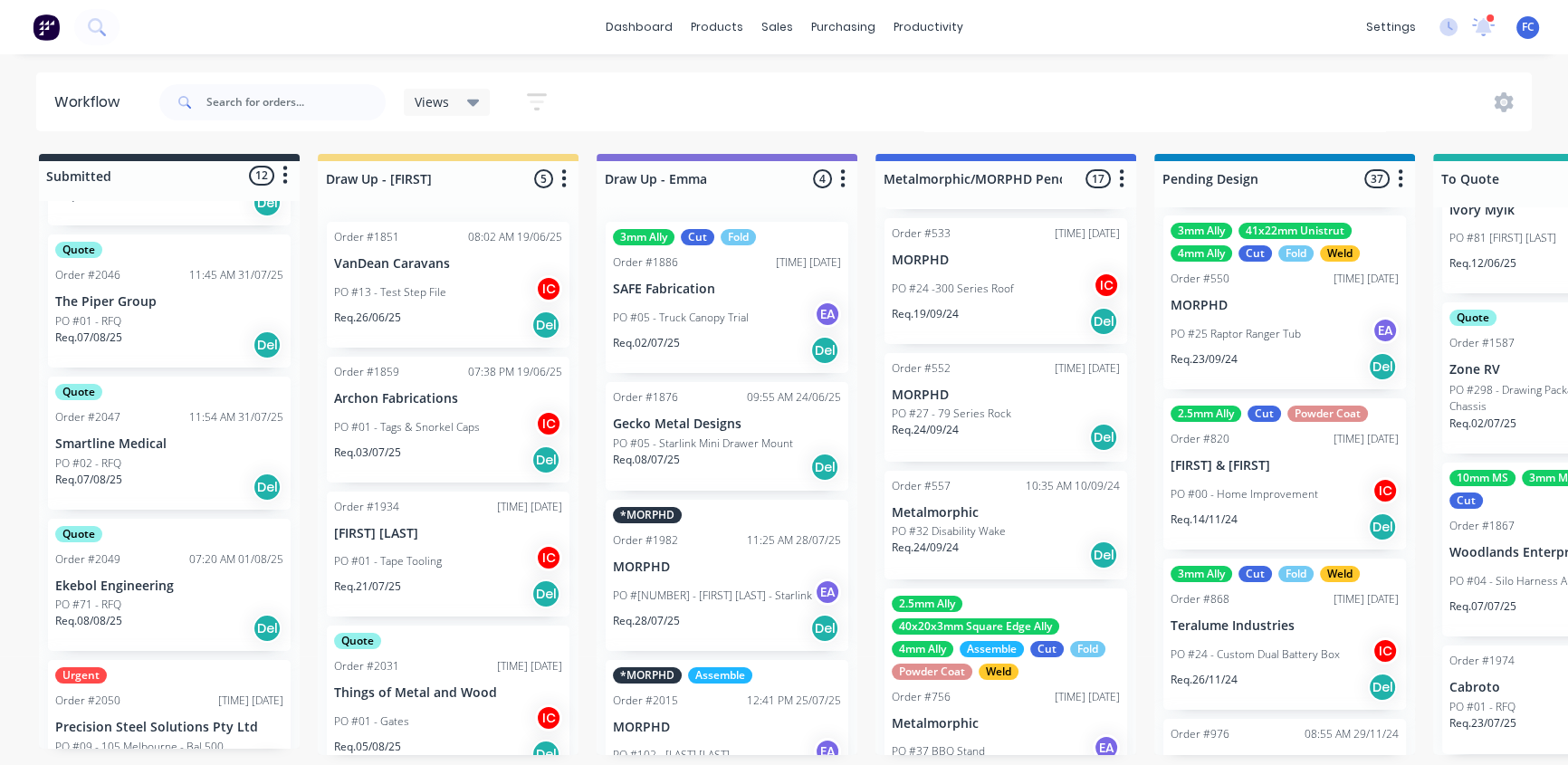 click on "Quote Order #2047 11:54 AM 31/07/25 Smartline Medical PO #02 - RFQ Req. 07/08/25 Del" at bounding box center (169, 443) 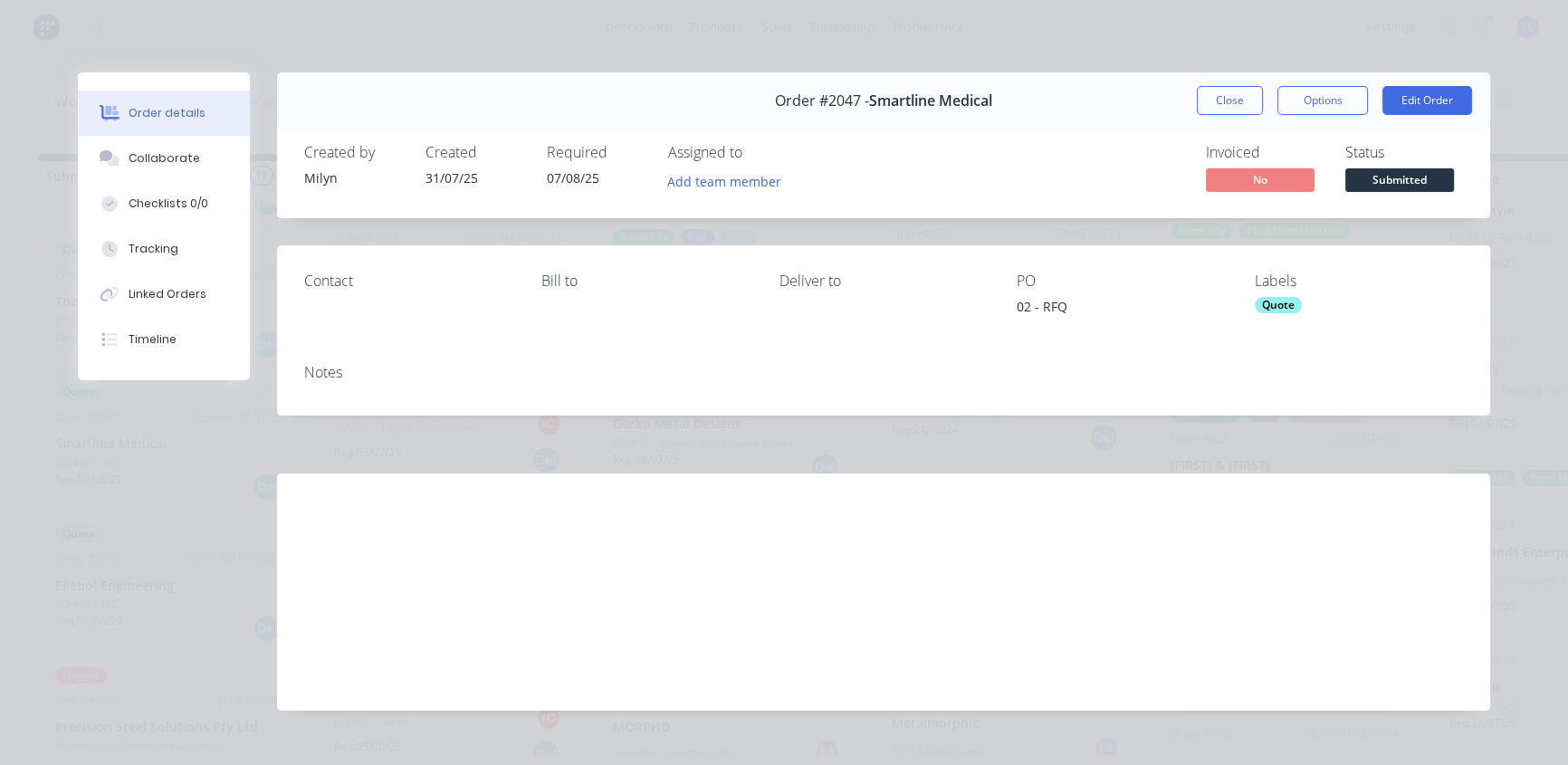 drag, startPoint x: 178, startPoint y: 158, endPoint x: 356, endPoint y: 232, distance: 192.76929 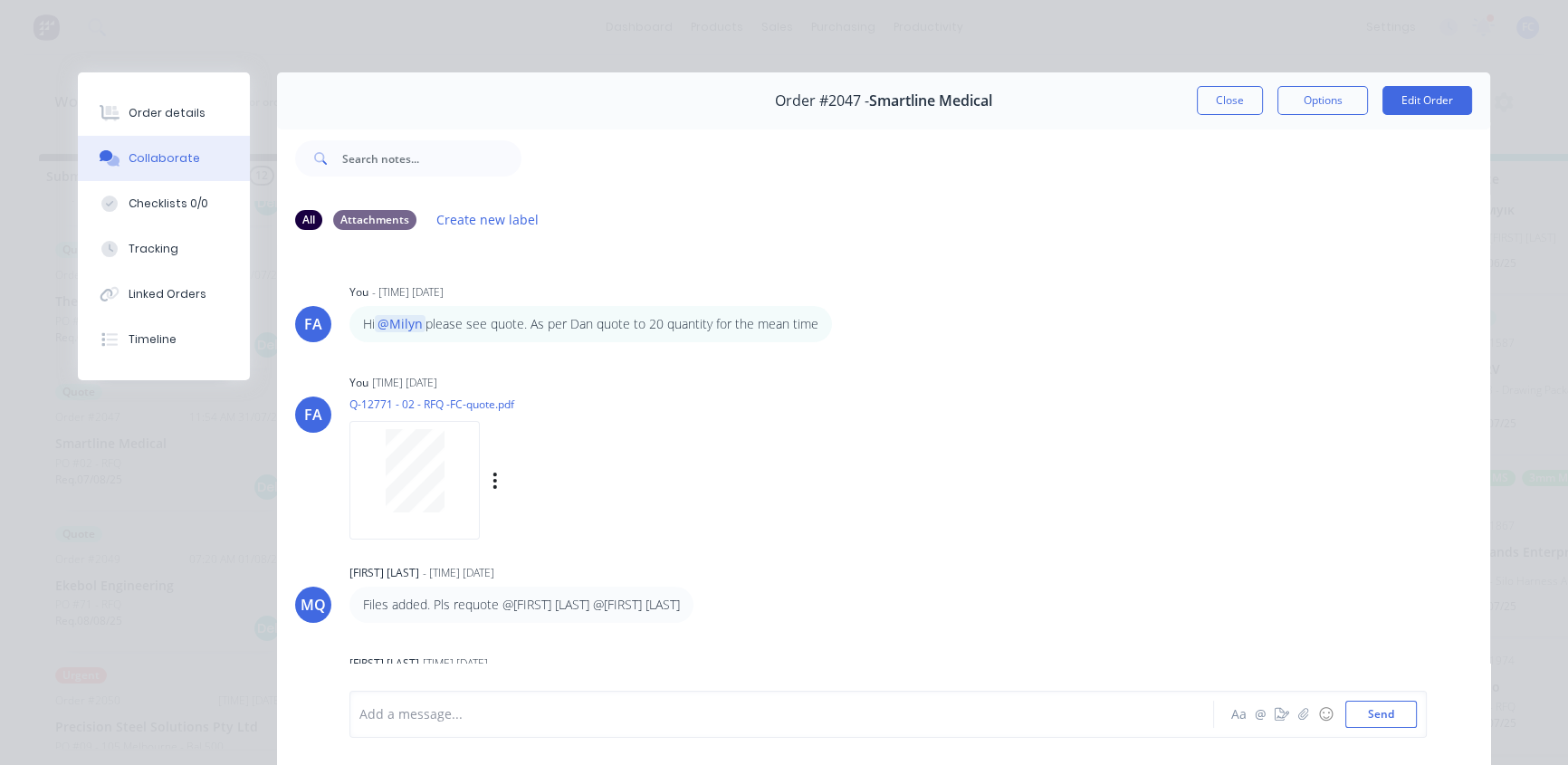 scroll, scrollTop: 245, scrollLeft: 0, axis: vertical 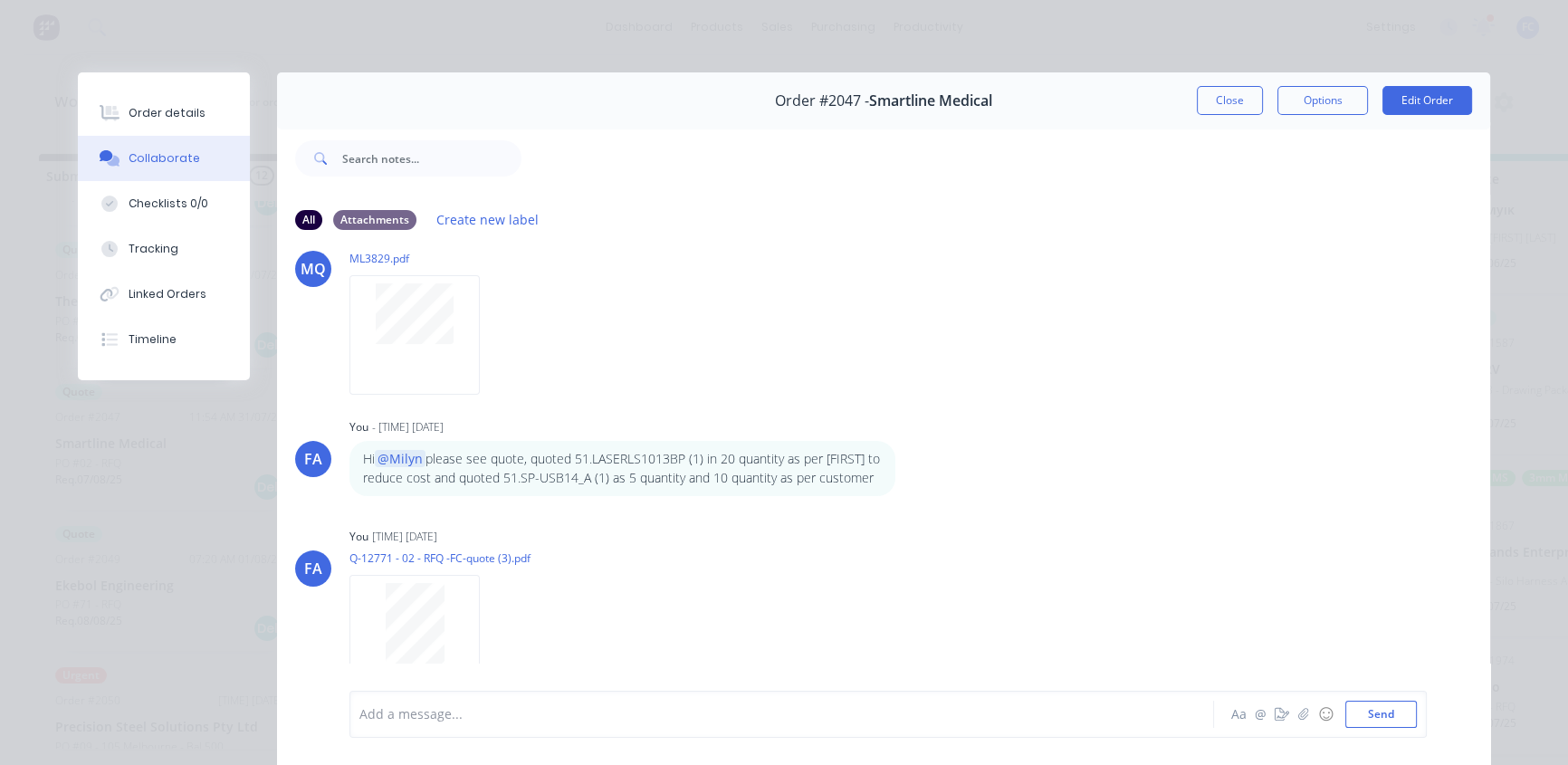 click at bounding box center (756, 714) 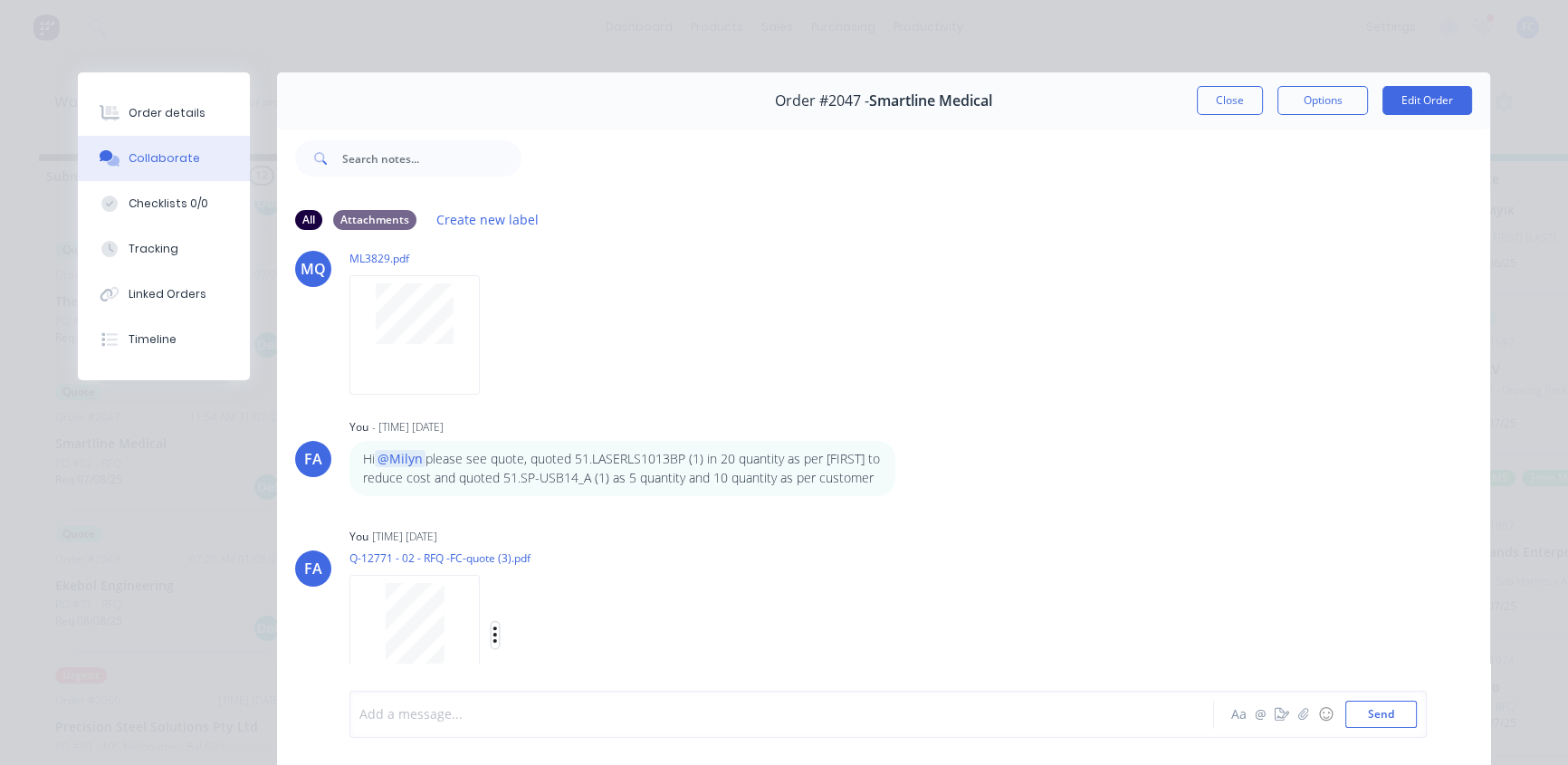 click 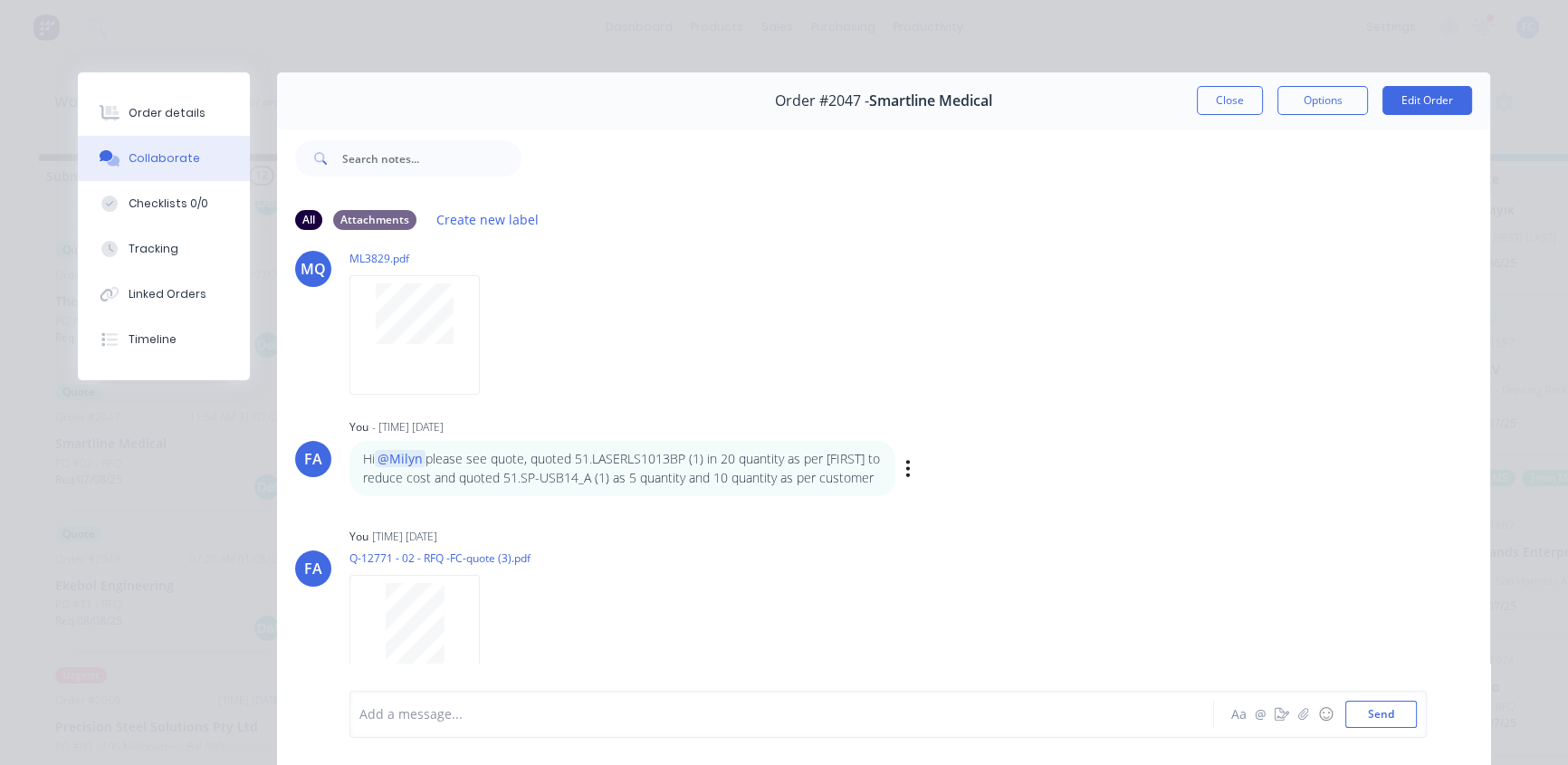 click on "Delete" at bounding box center [0, 0] 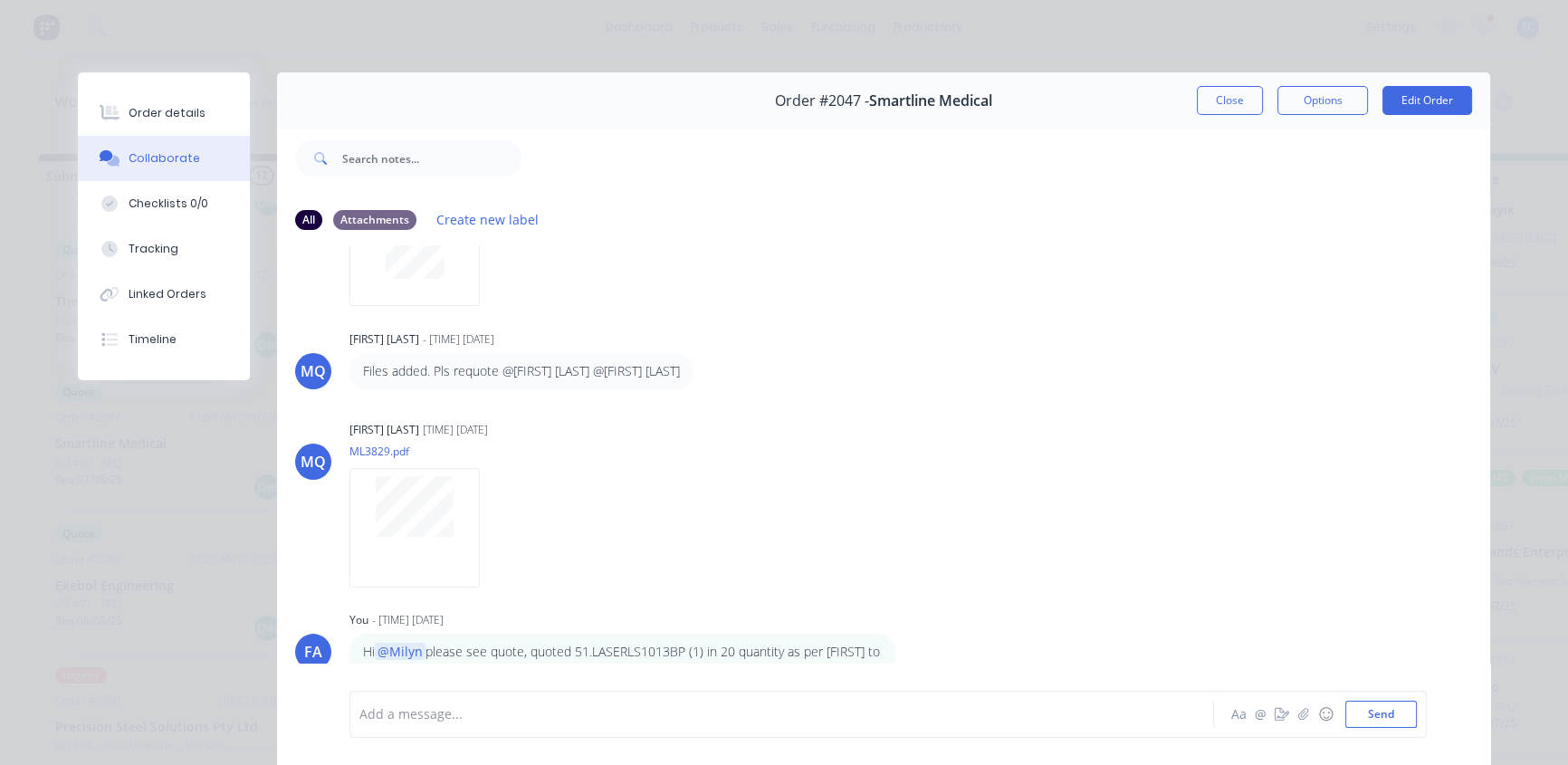 scroll, scrollTop: 494, scrollLeft: 0, axis: vertical 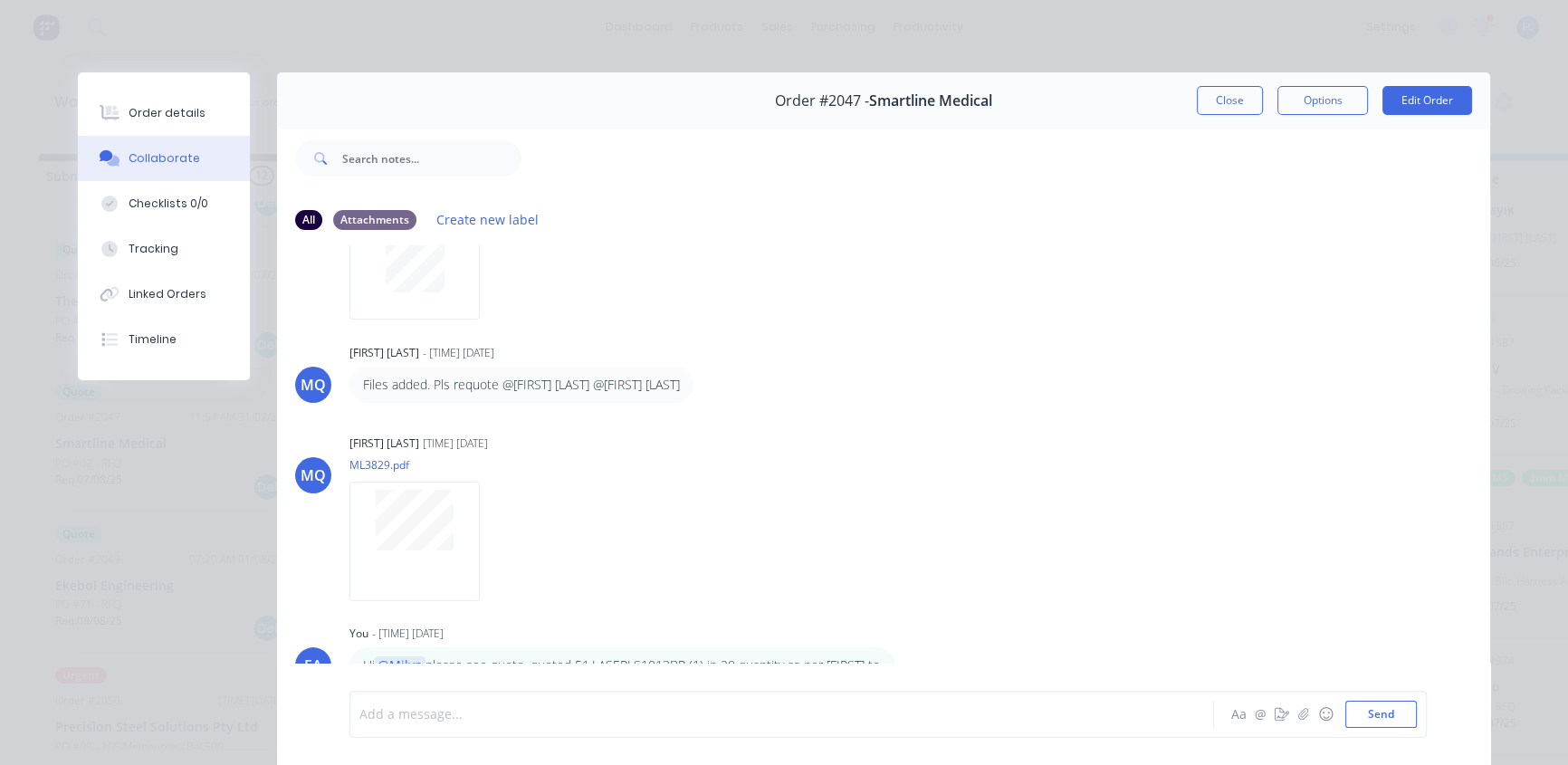 click at bounding box center (756, 714) 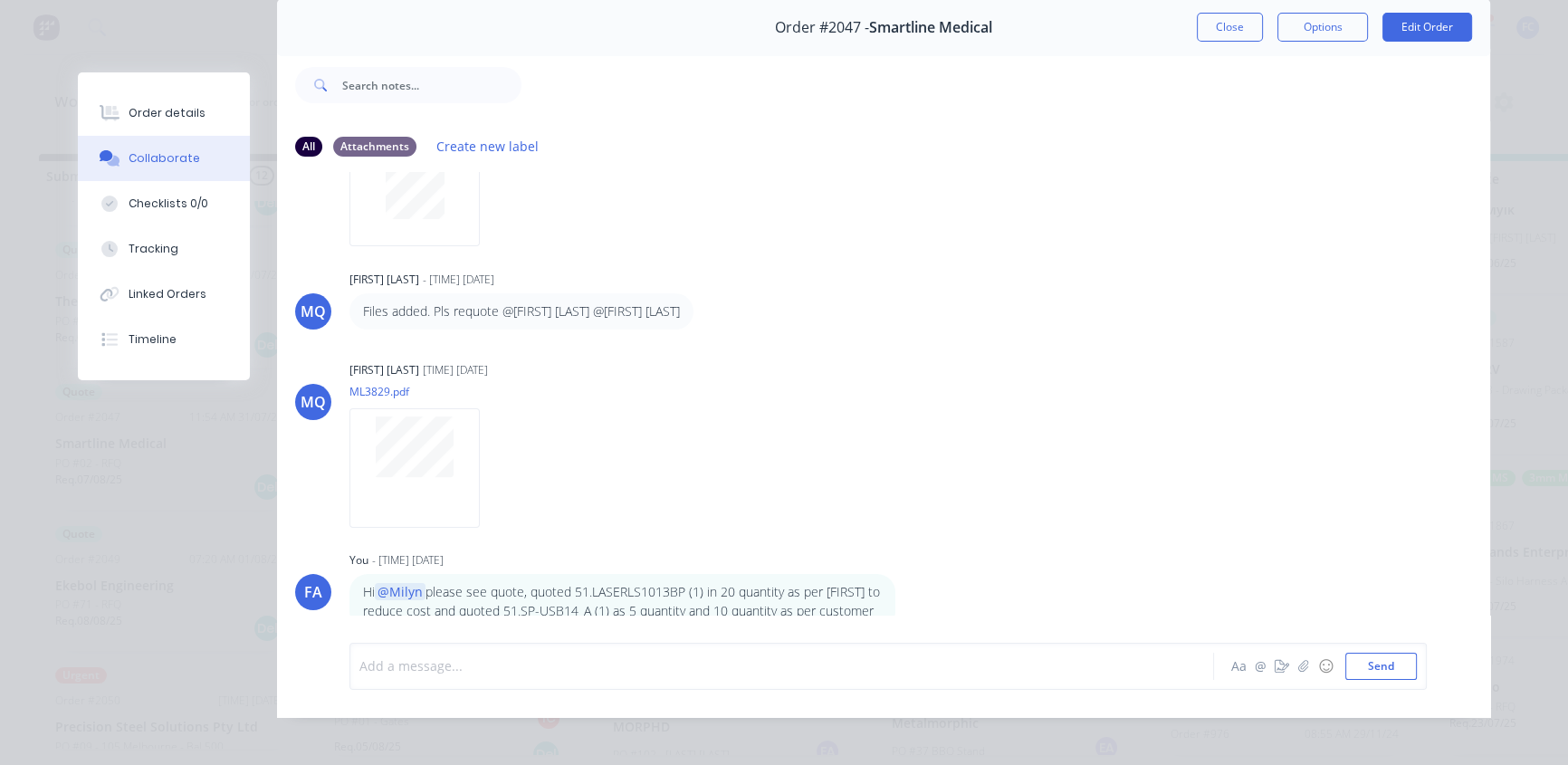 scroll, scrollTop: 93, scrollLeft: 0, axis: vertical 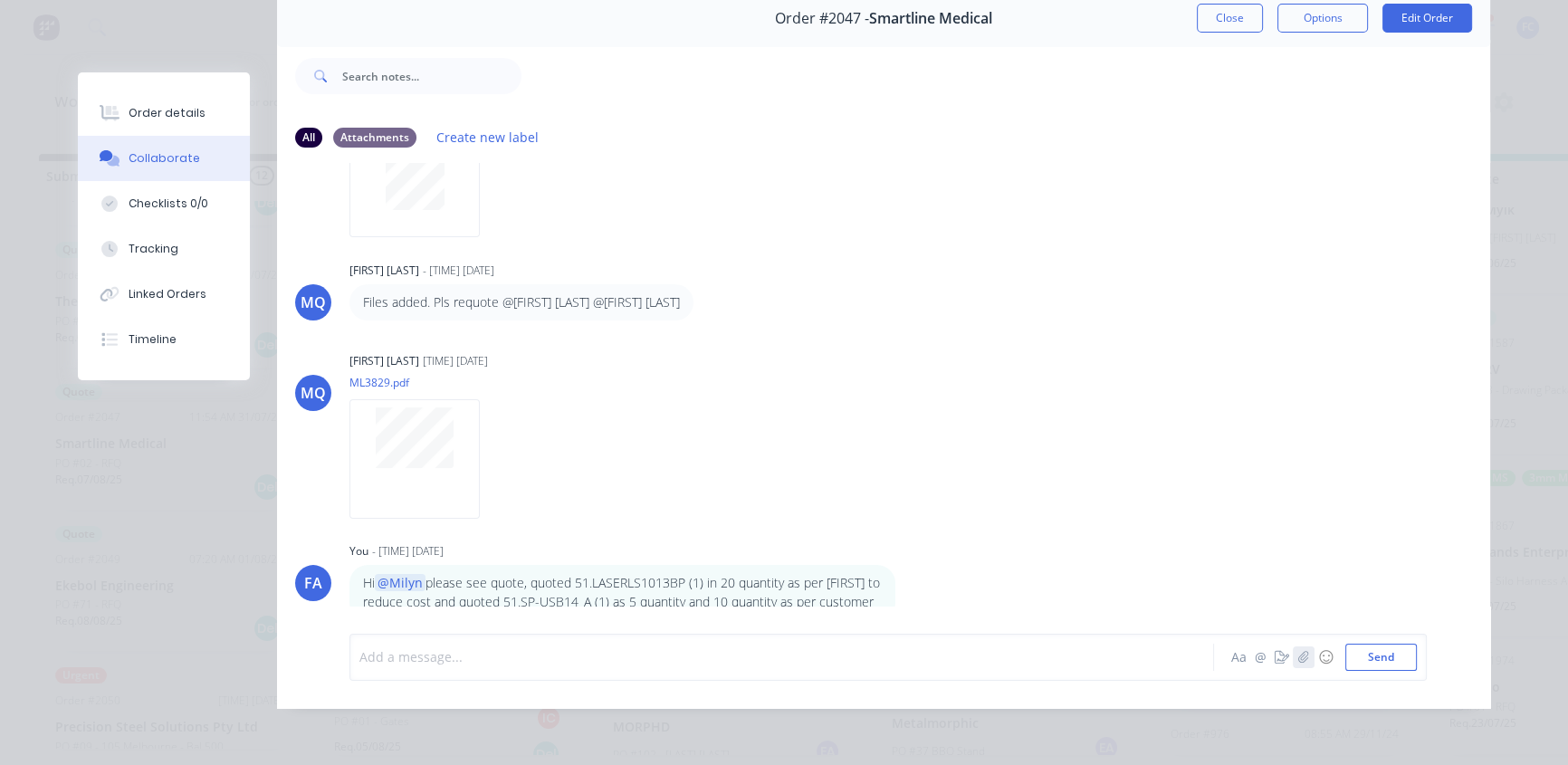 click 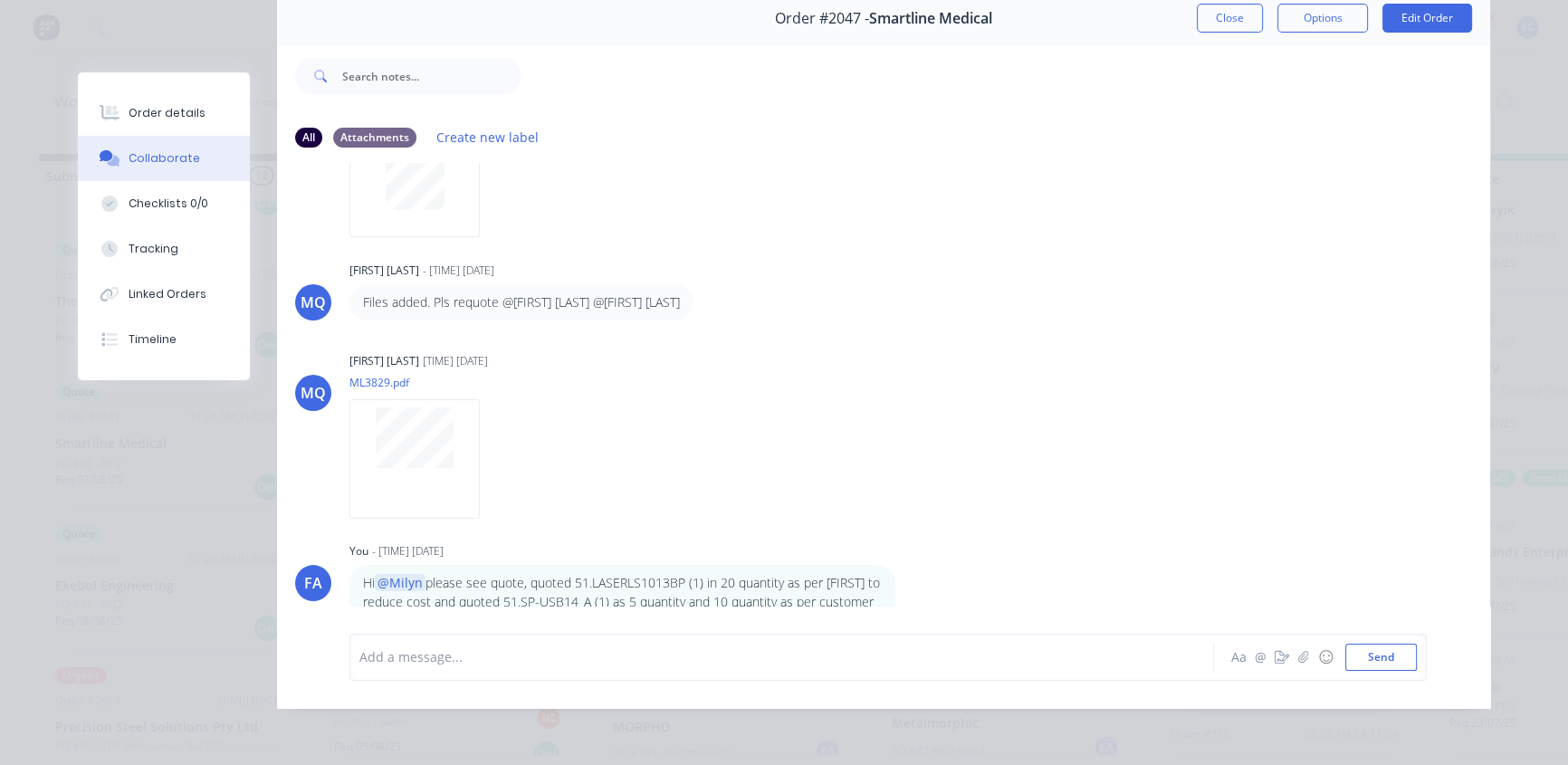 click at bounding box center (756, 656) 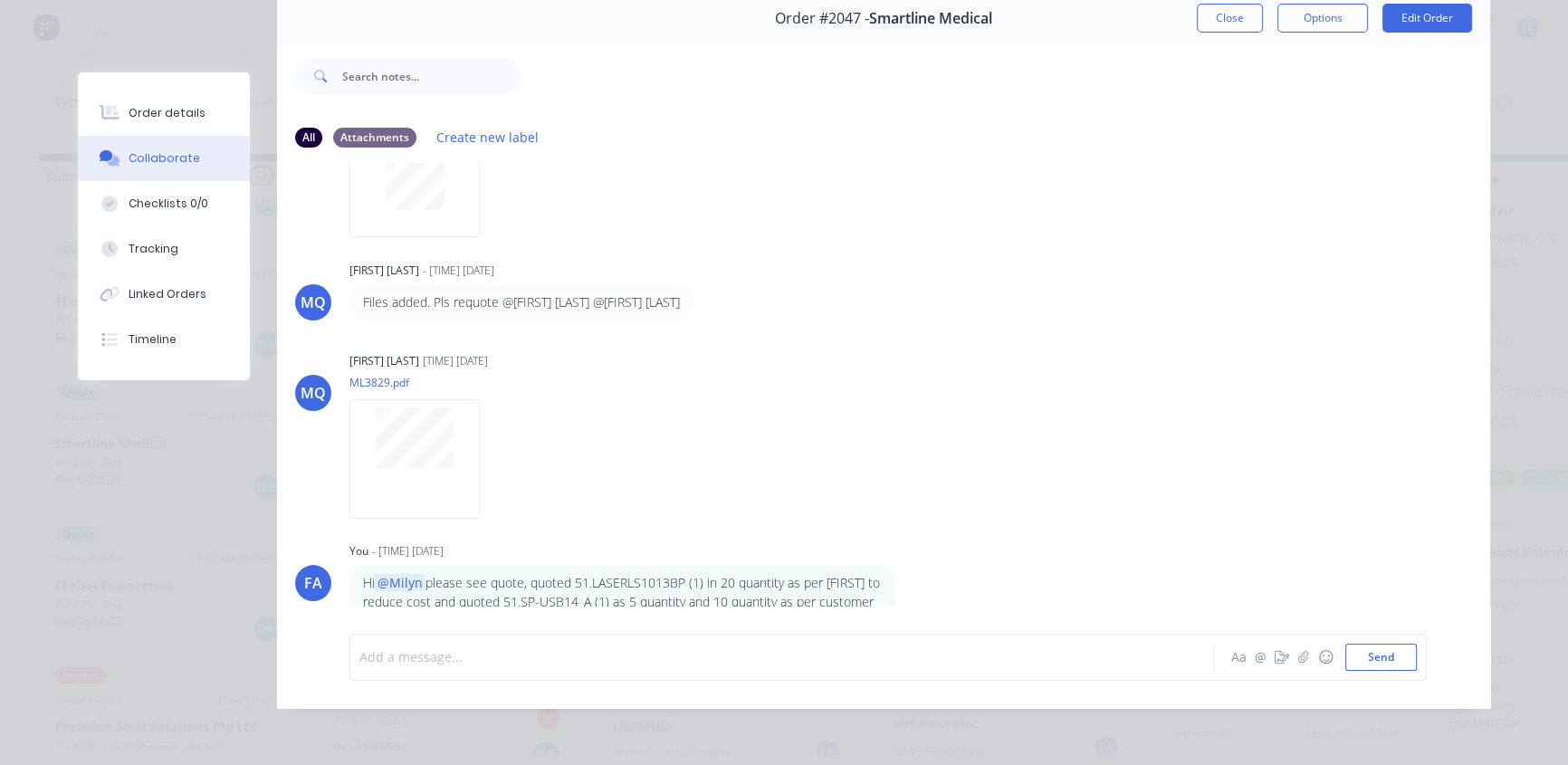 paste 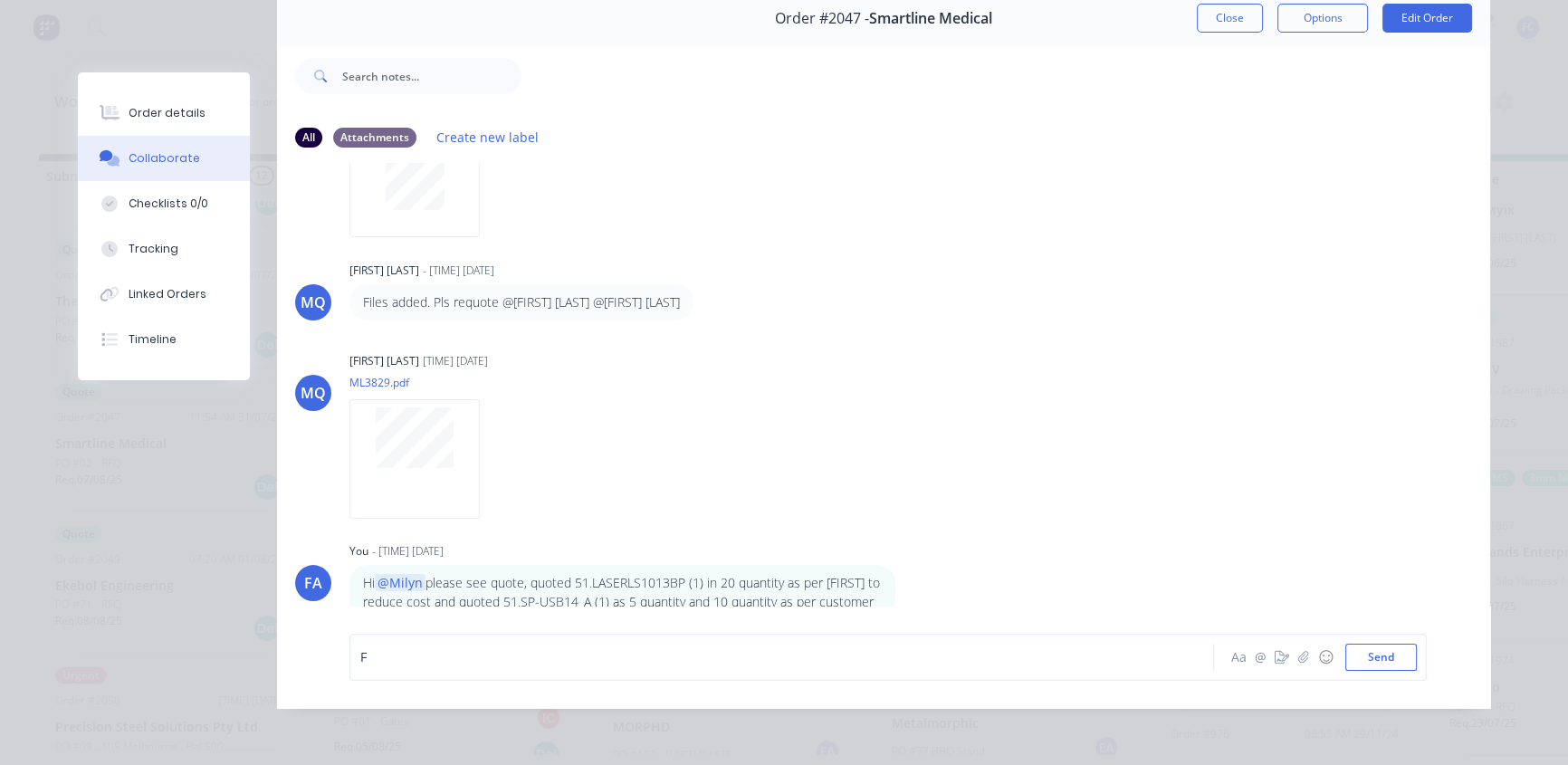 type 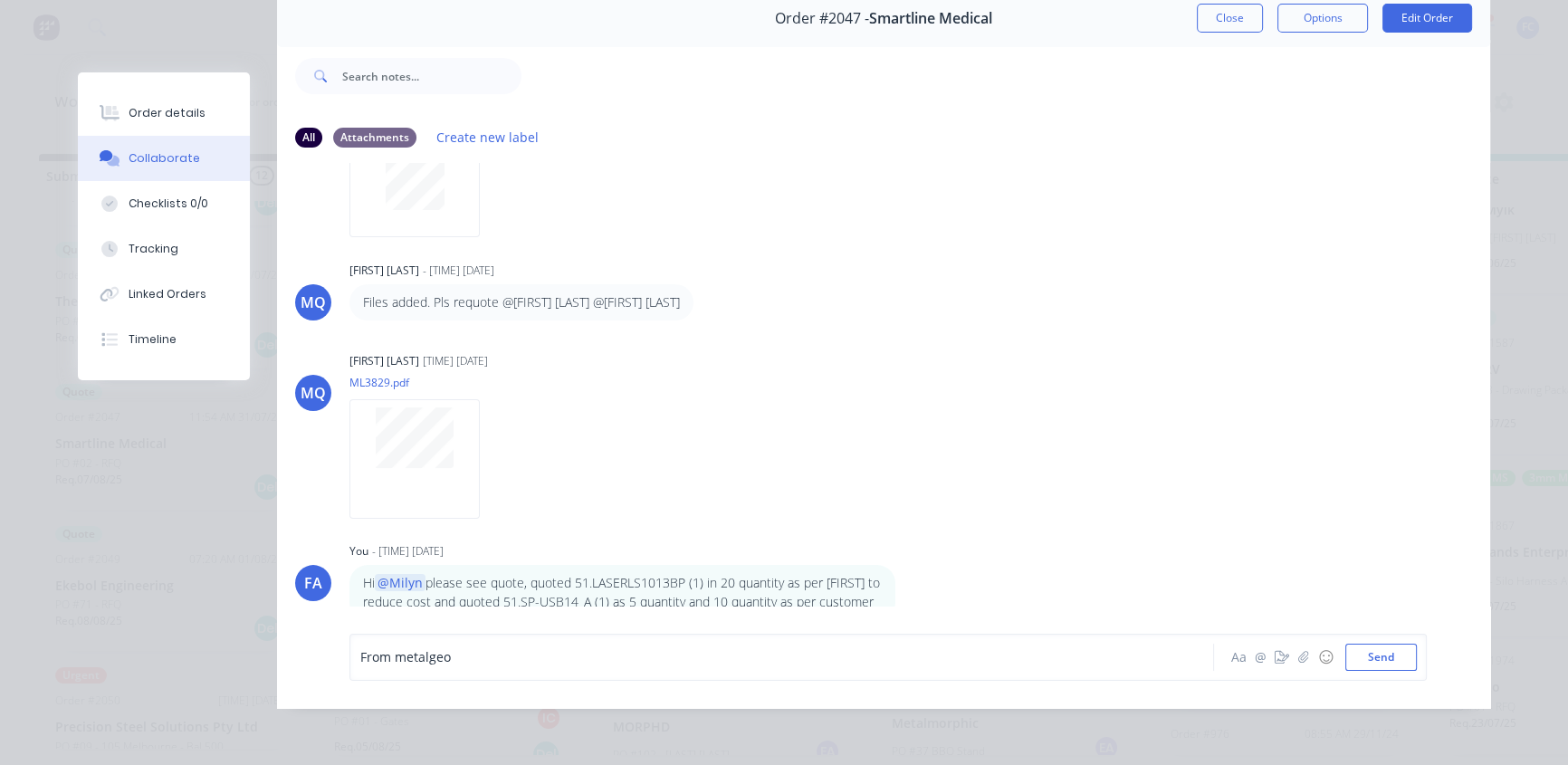 drag, startPoint x: 841, startPoint y: 683, endPoint x: 598, endPoint y: 664, distance: 243.74167 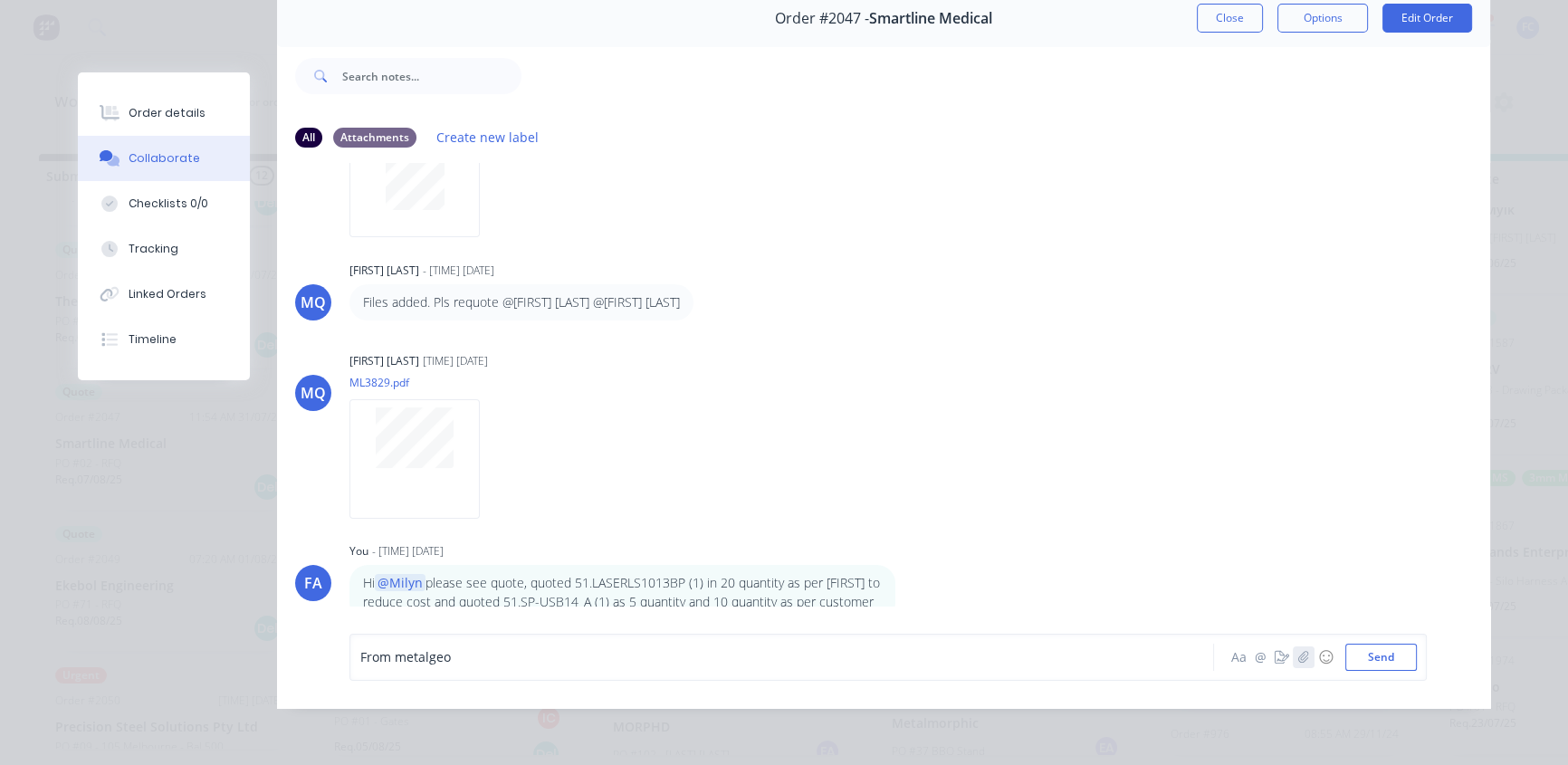 click 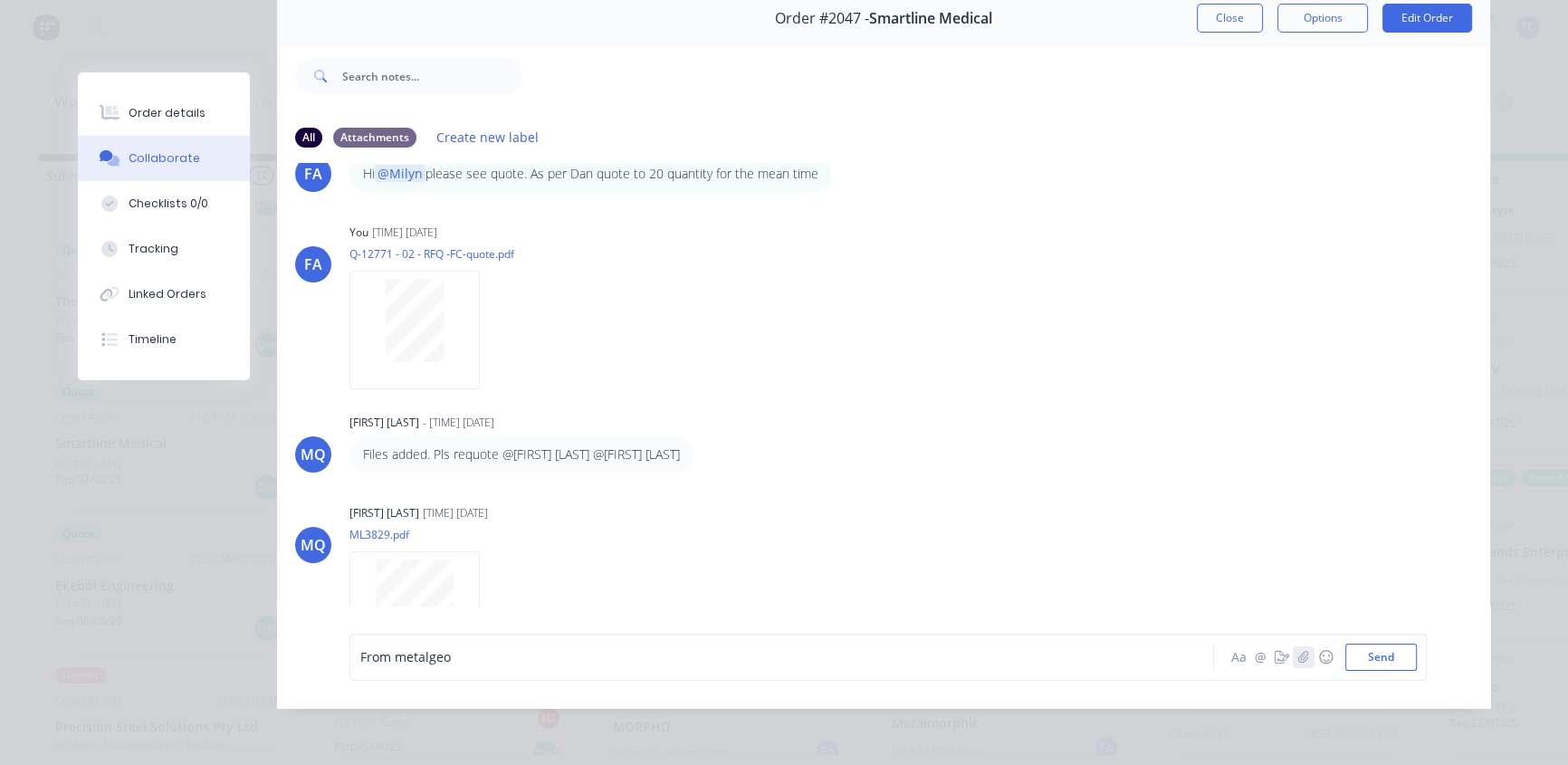 scroll, scrollTop: 330, scrollLeft: 0, axis: vertical 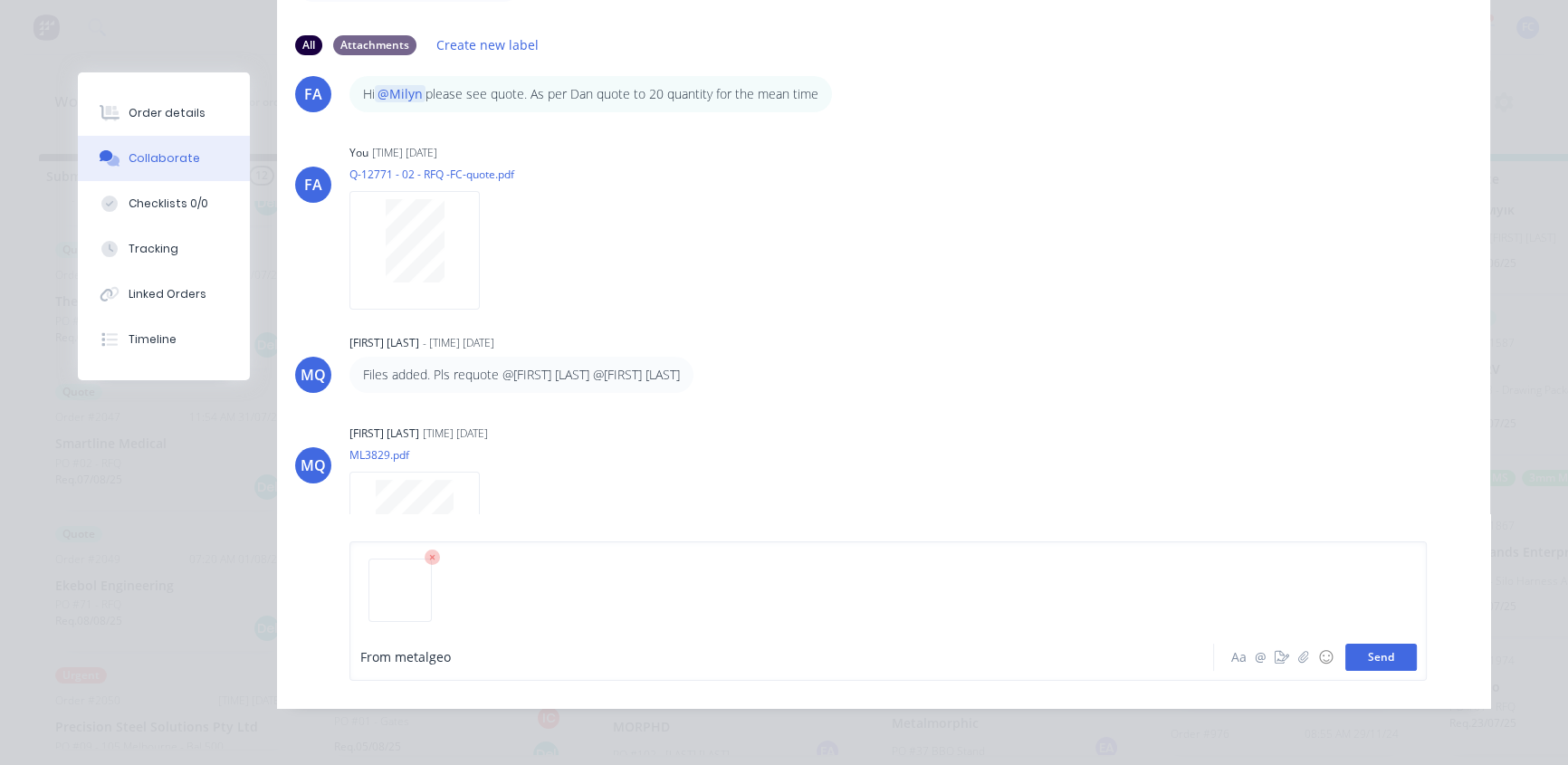 click on "Send" at bounding box center (1381, 657) 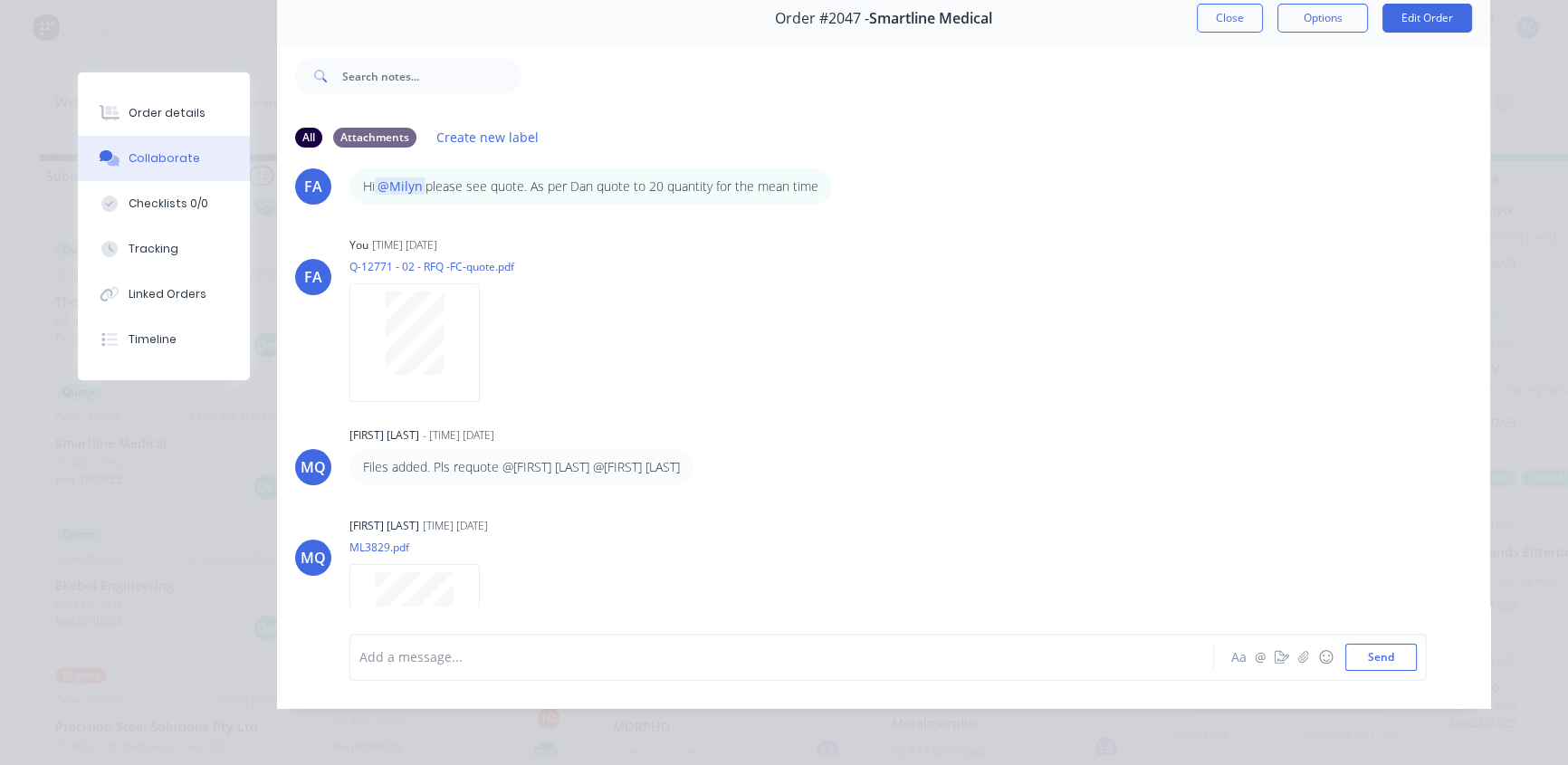 scroll, scrollTop: 93, scrollLeft: 0, axis: vertical 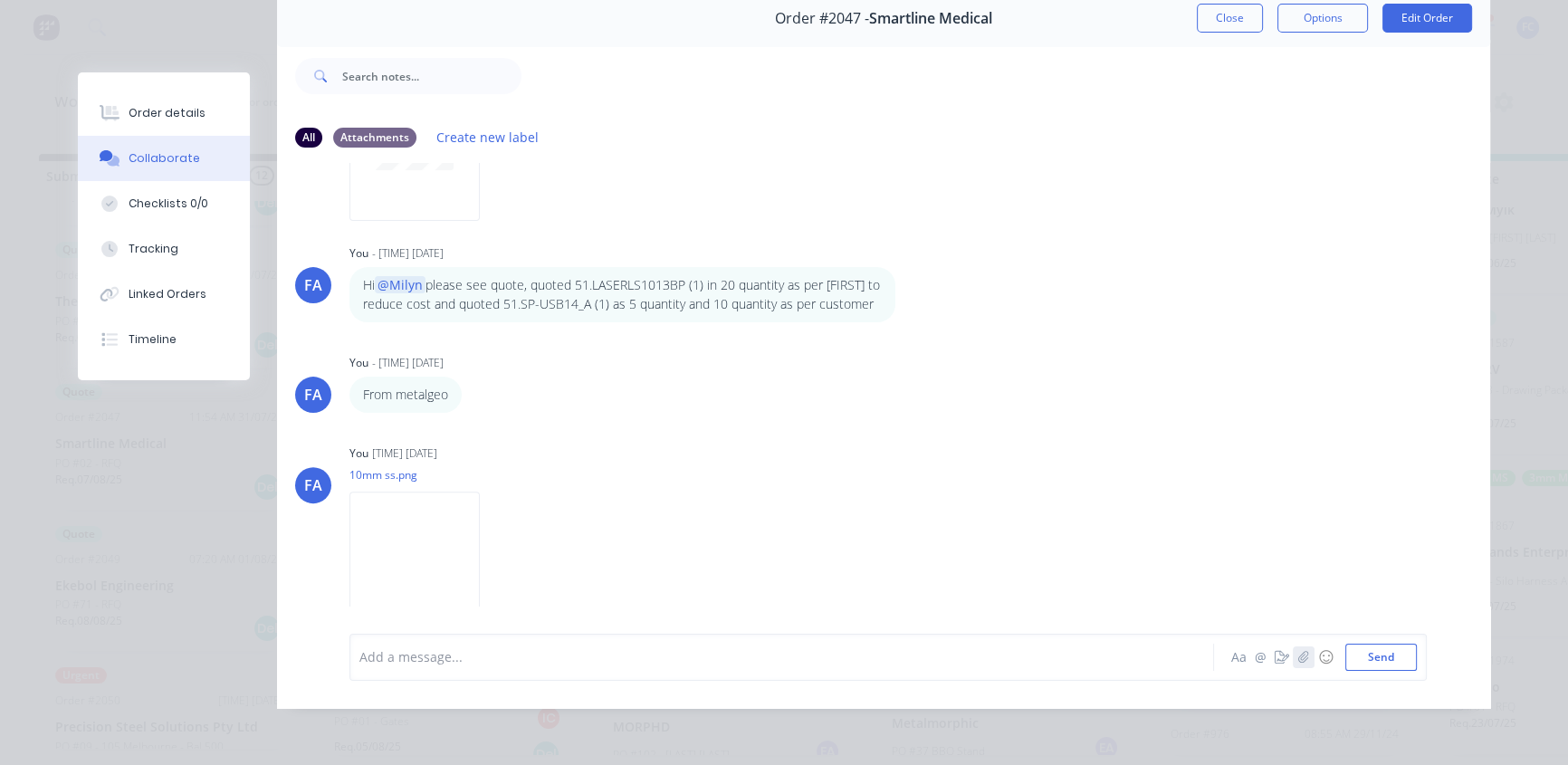 click 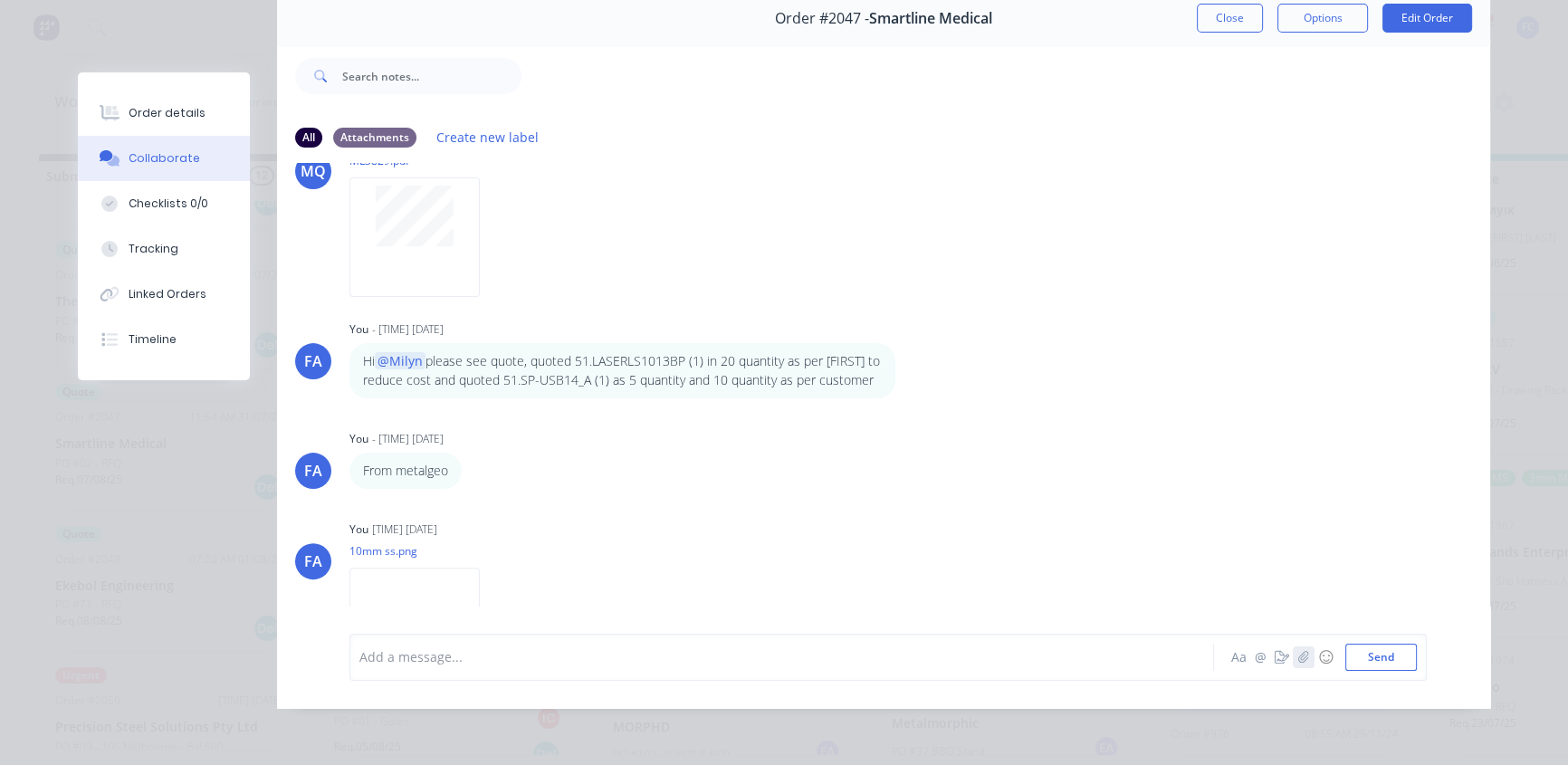 scroll, scrollTop: 710, scrollLeft: 0, axis: vertical 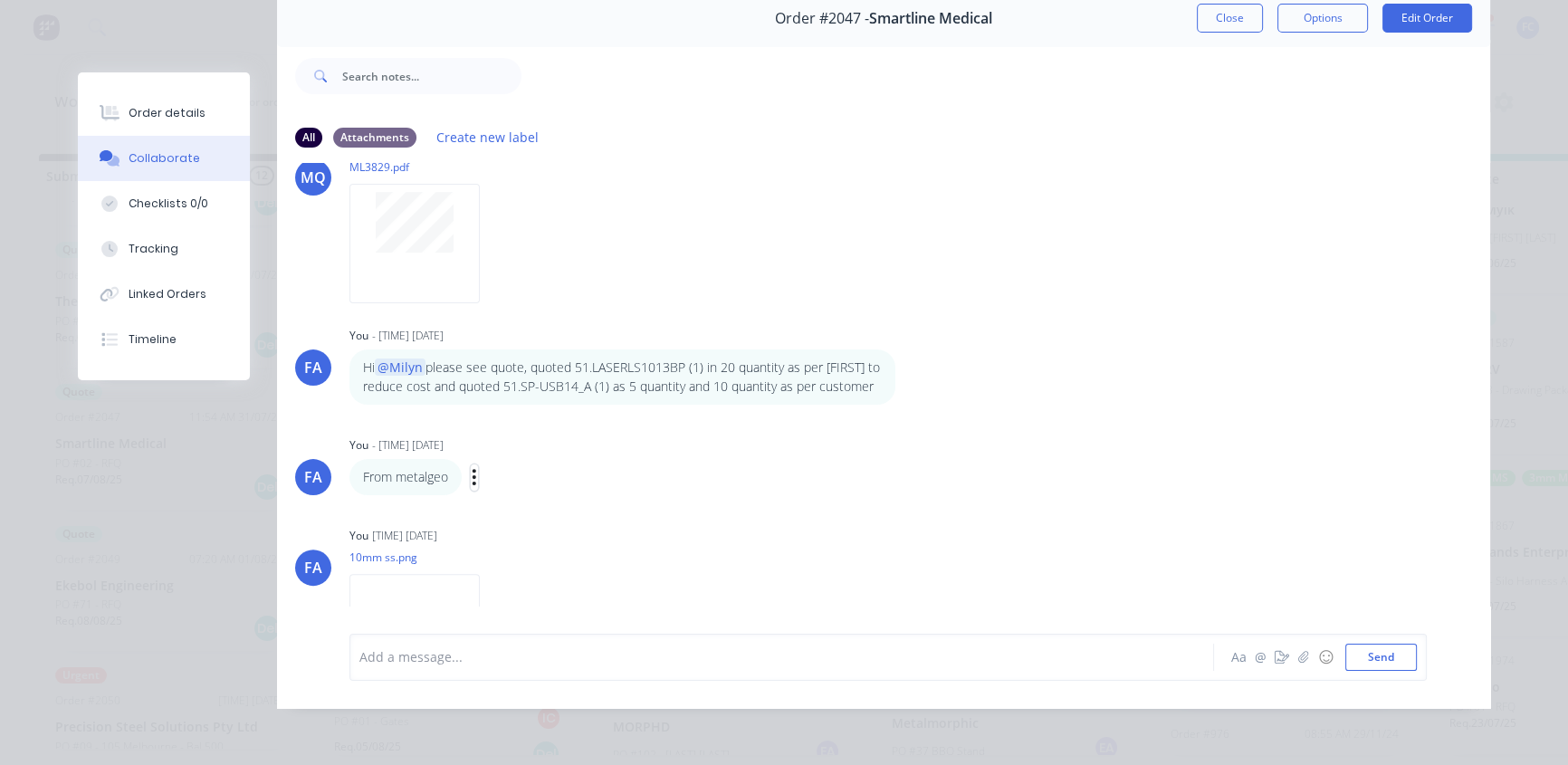 click 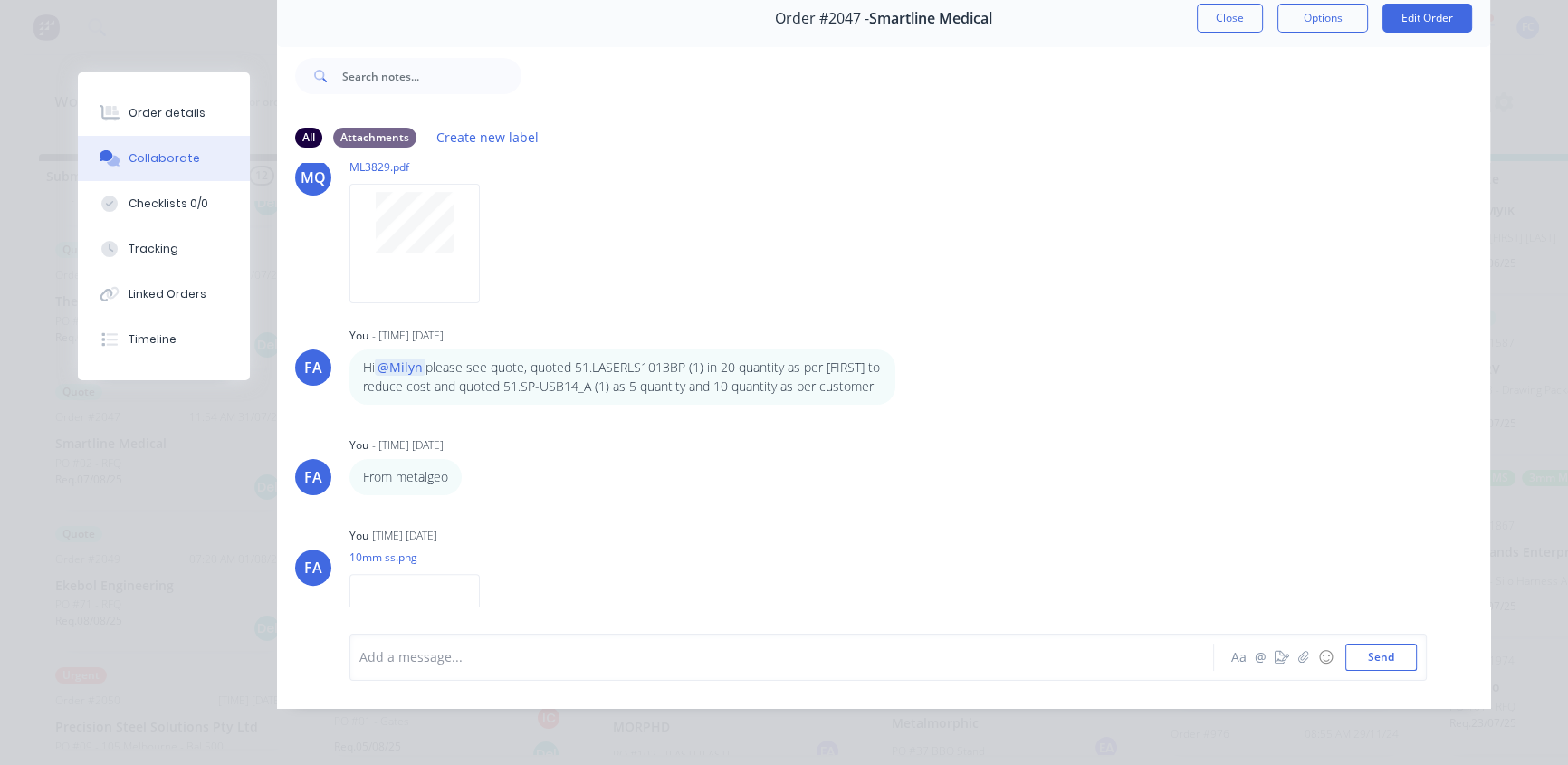 click on "You 06:58am 04/08/25" at bounding box center [632, 536] 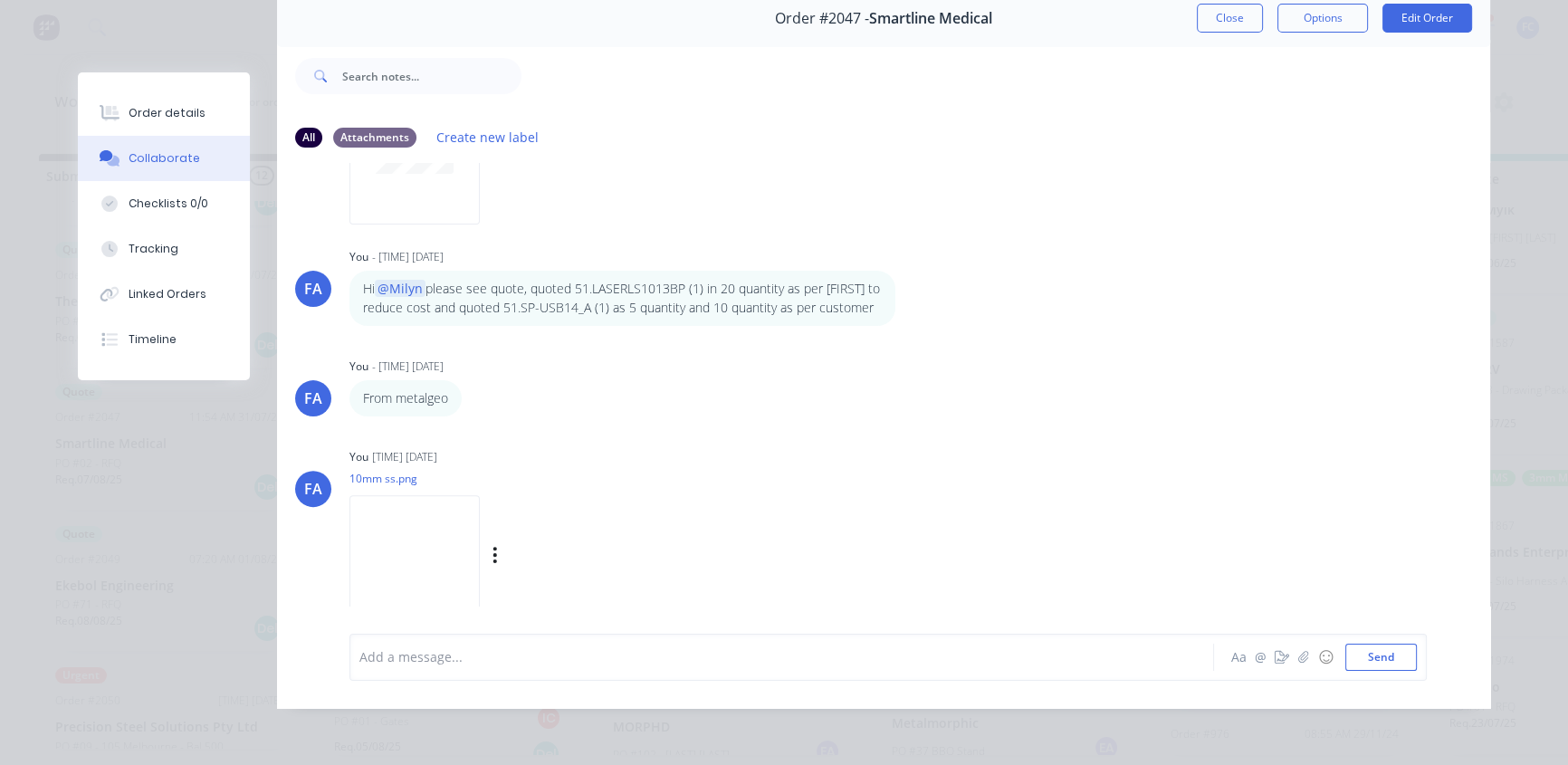 scroll, scrollTop: 792, scrollLeft: 0, axis: vertical 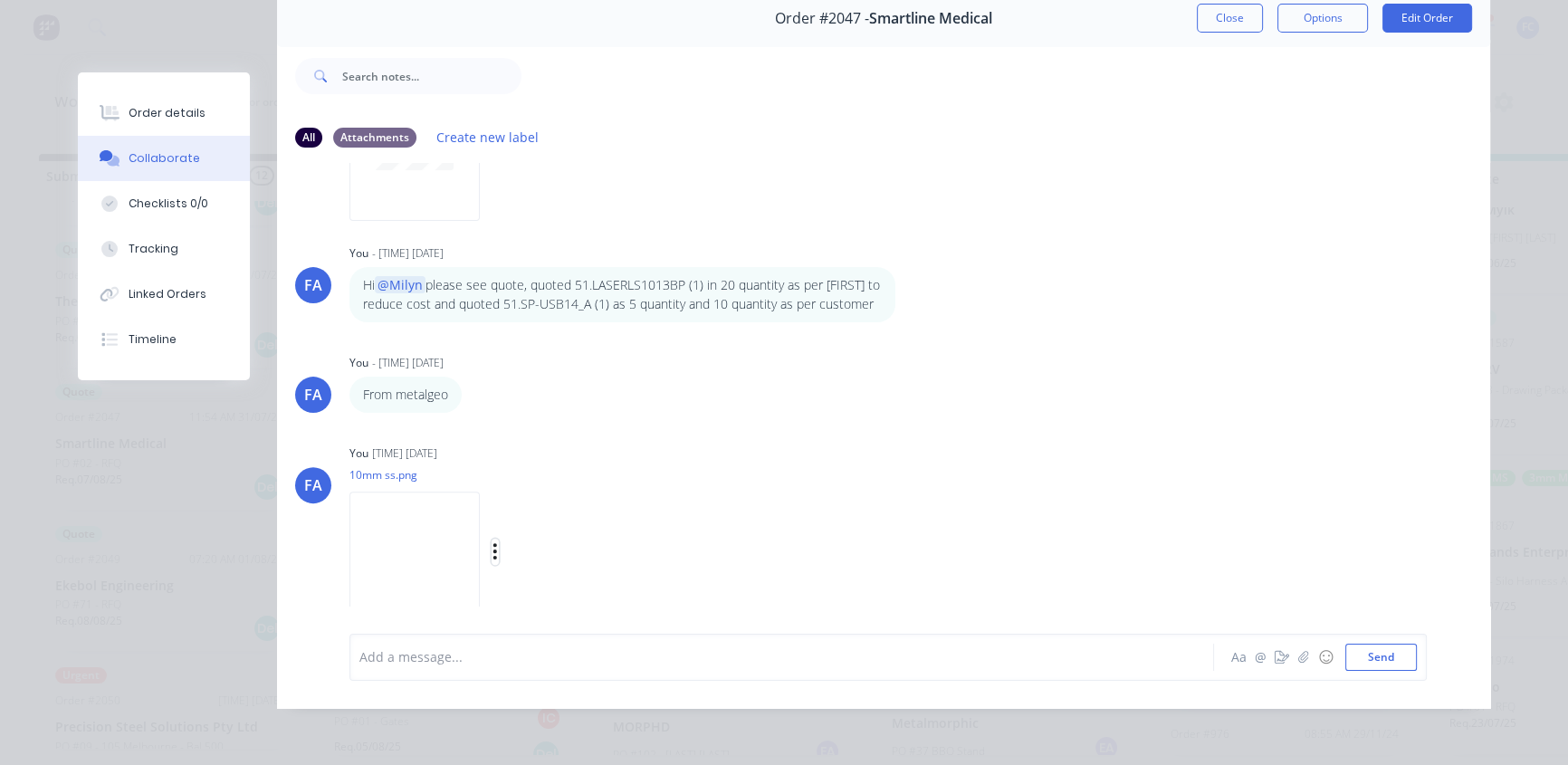 click 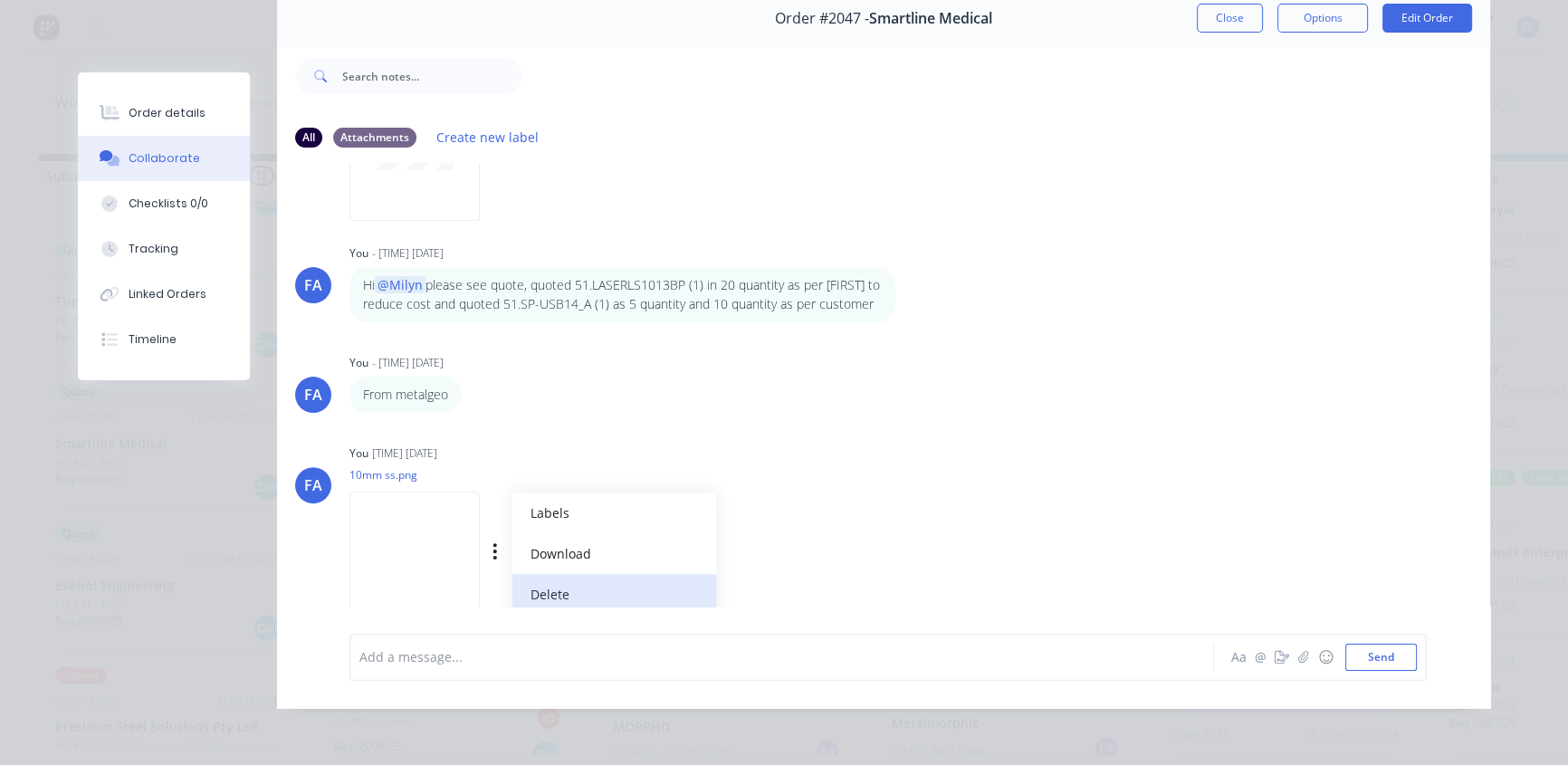 click on "Delete" at bounding box center (614, 594) 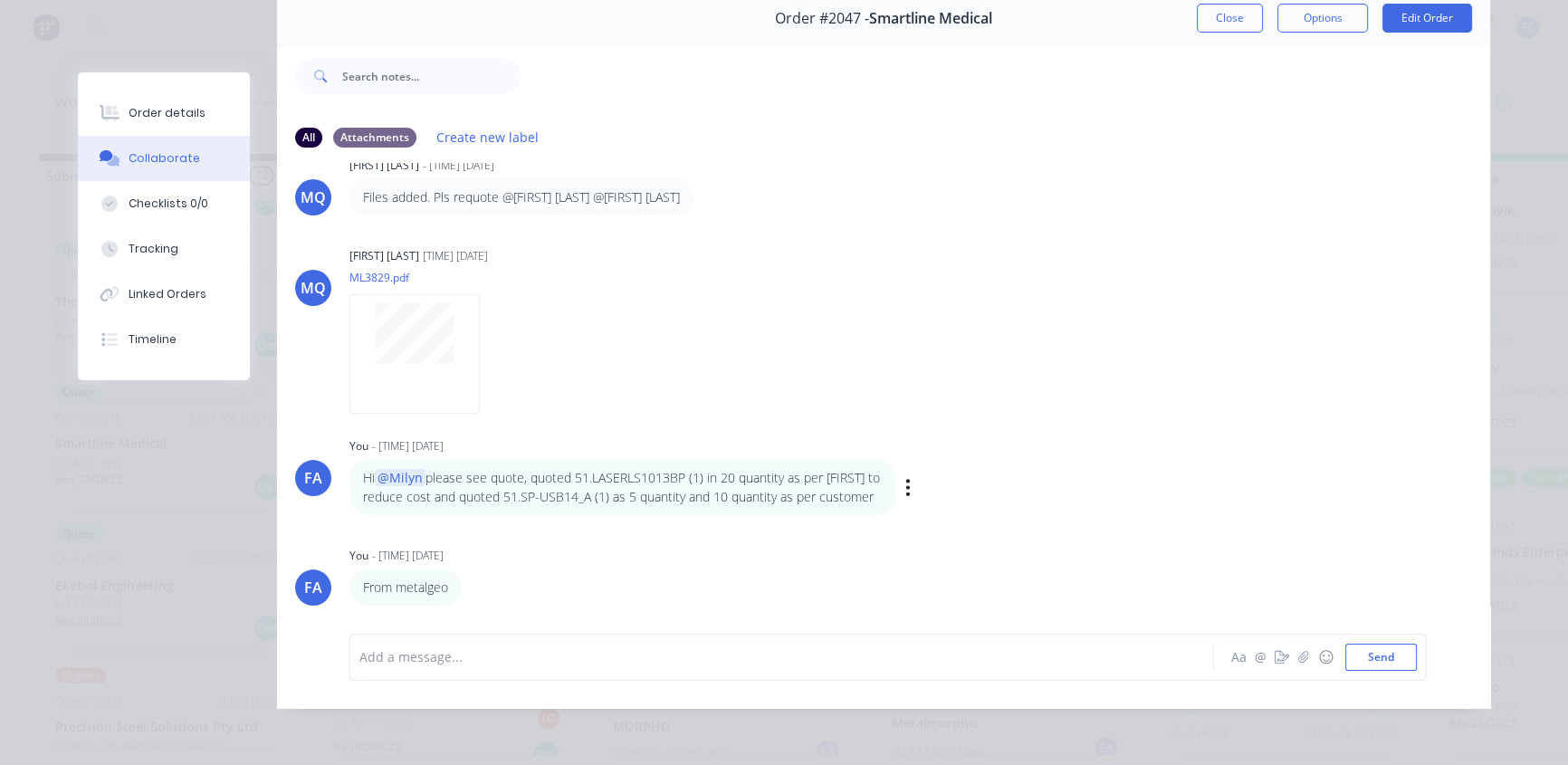 scroll, scrollTop: 586, scrollLeft: 0, axis: vertical 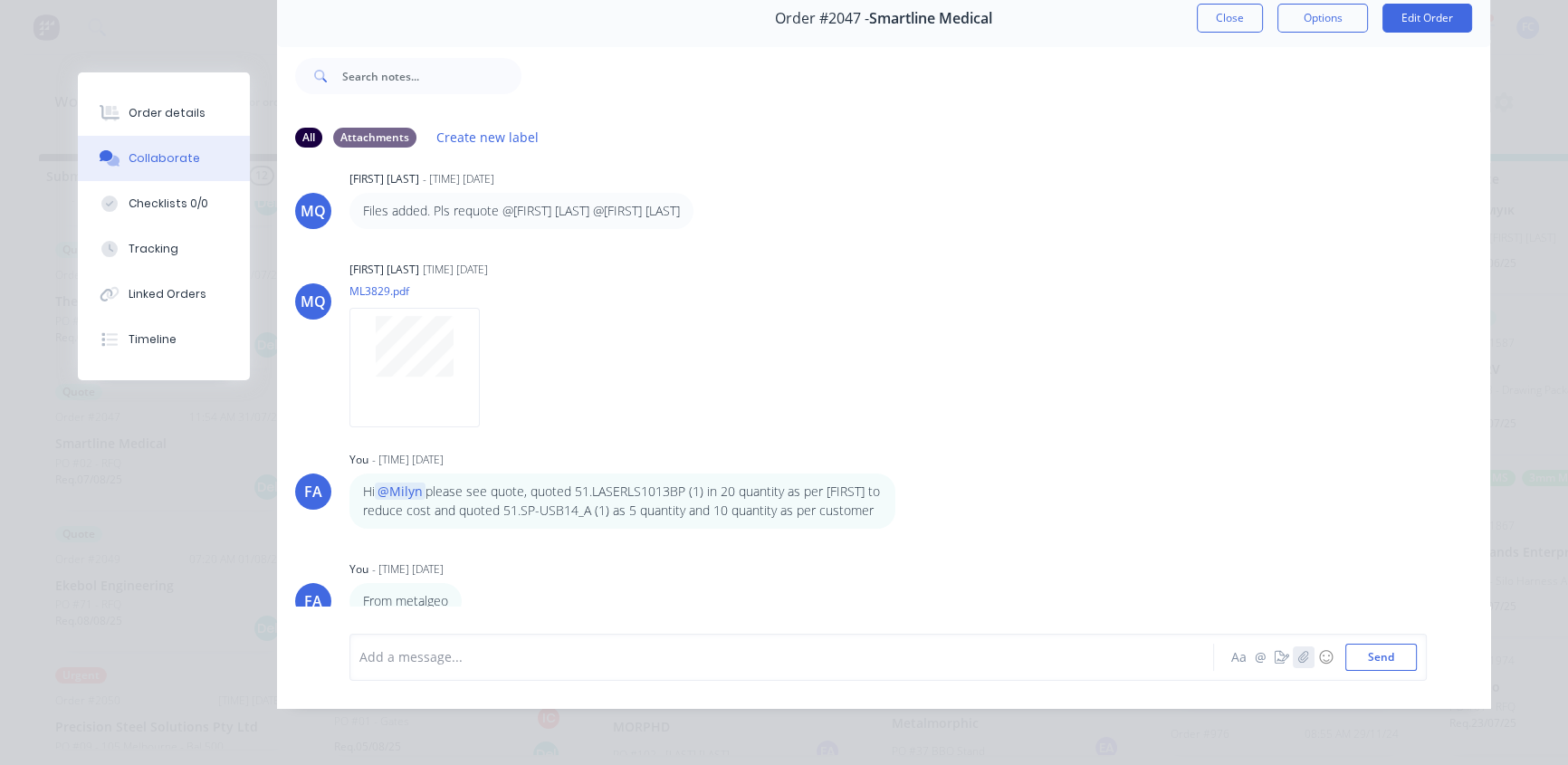 click 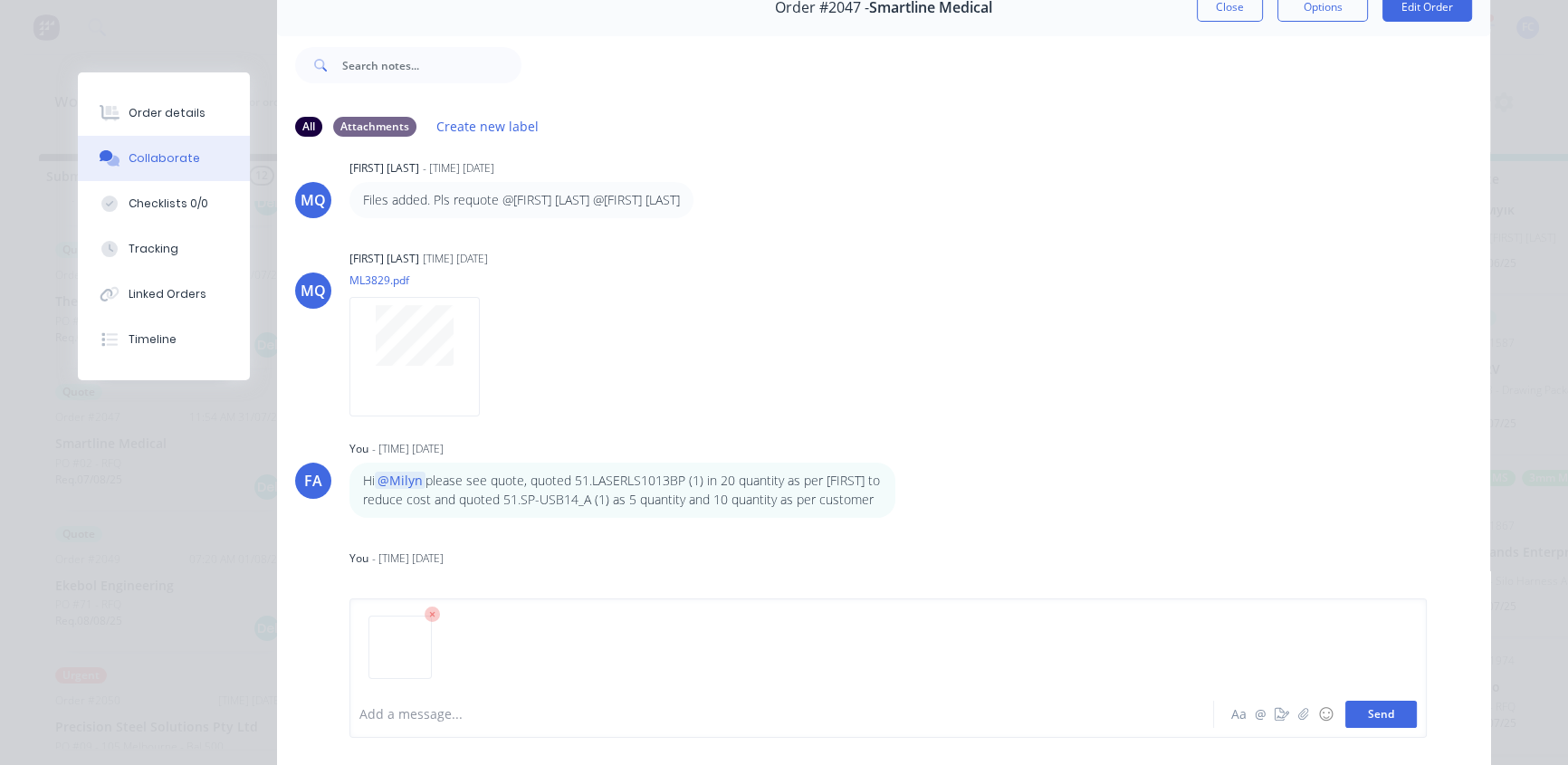 click on "Send" at bounding box center [1381, 714] 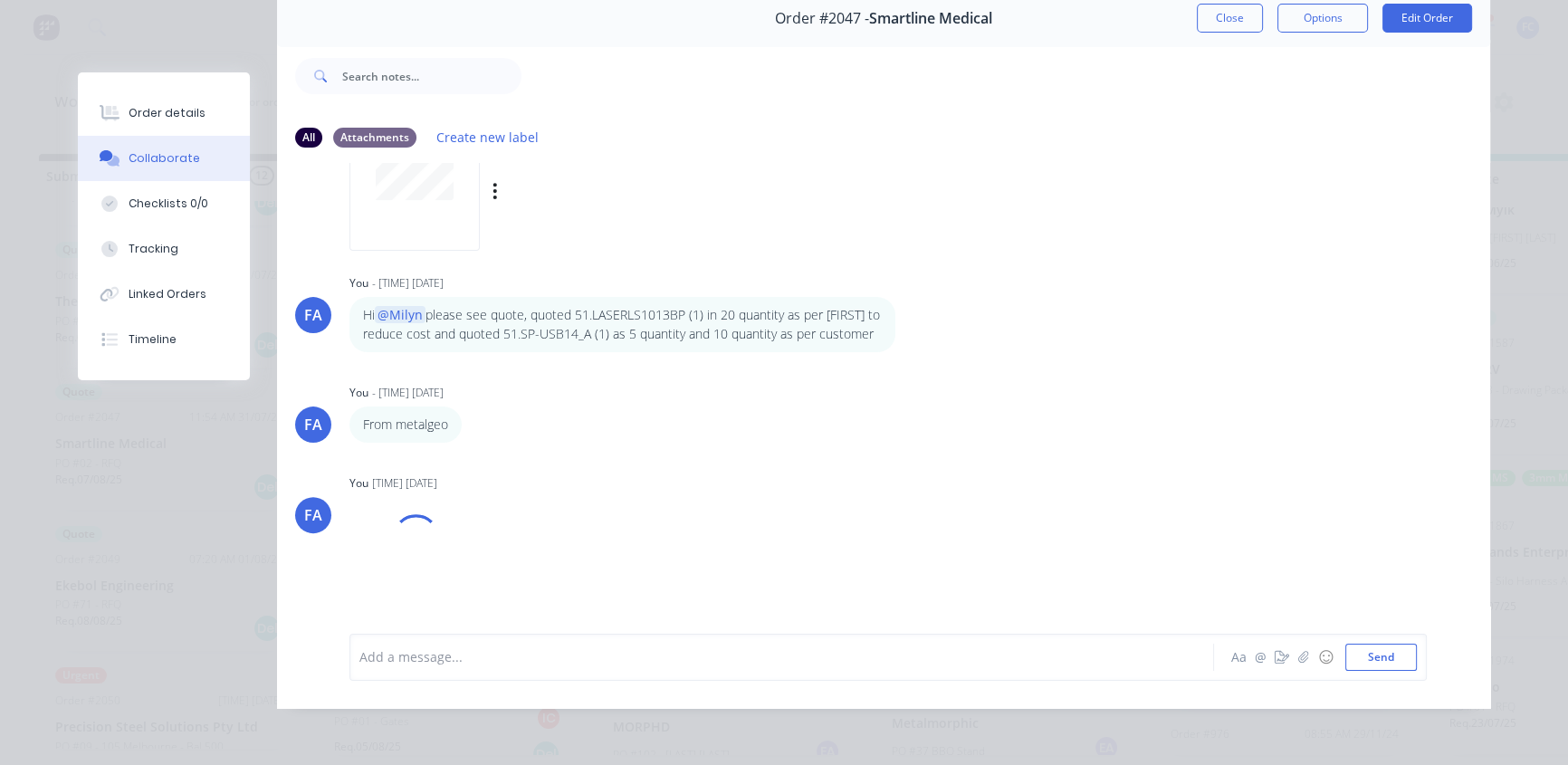 scroll, scrollTop: 792, scrollLeft: 0, axis: vertical 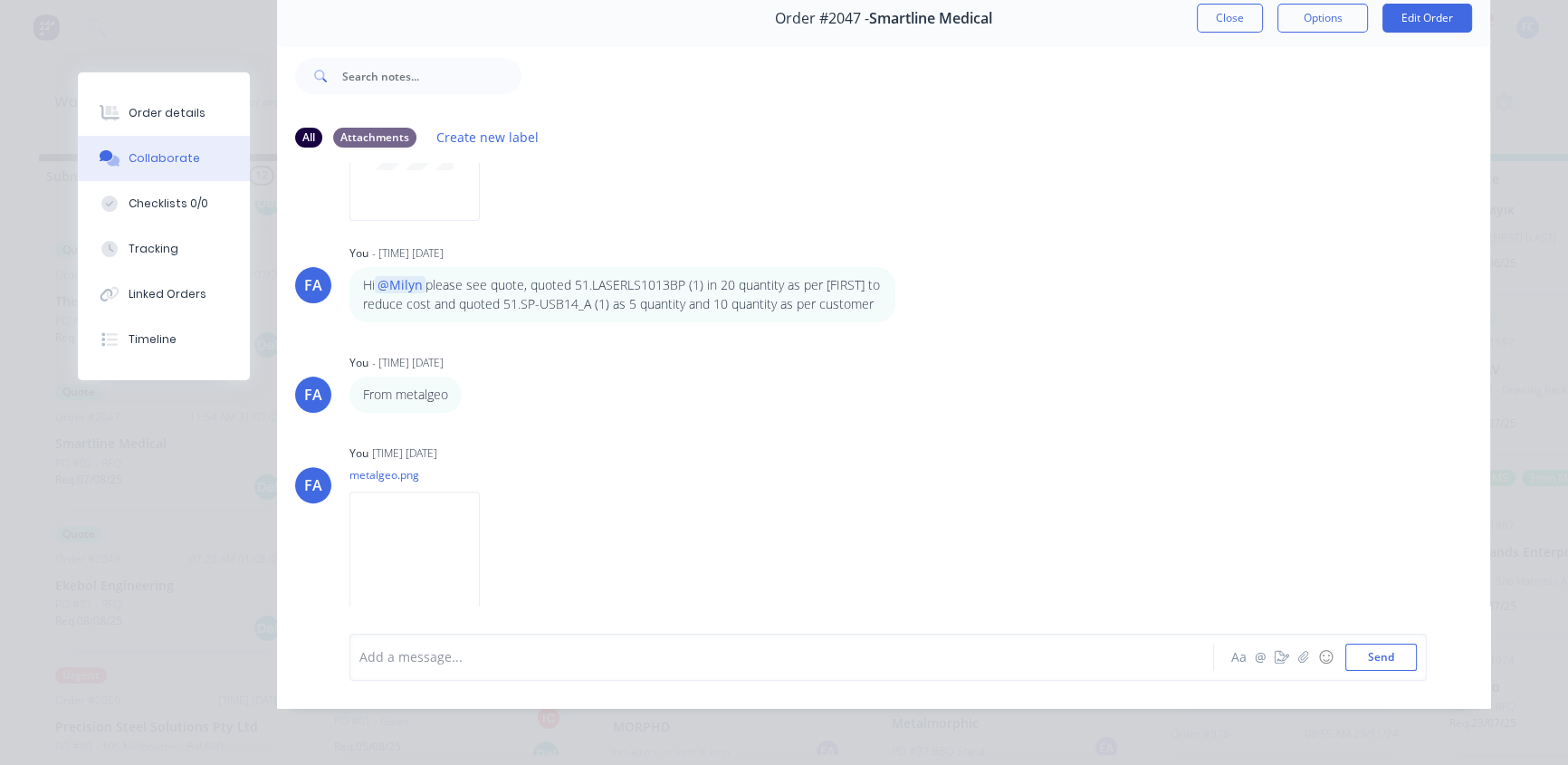 drag, startPoint x: 1202, startPoint y: 6, endPoint x: 788, endPoint y: 473, distance: 624.08733 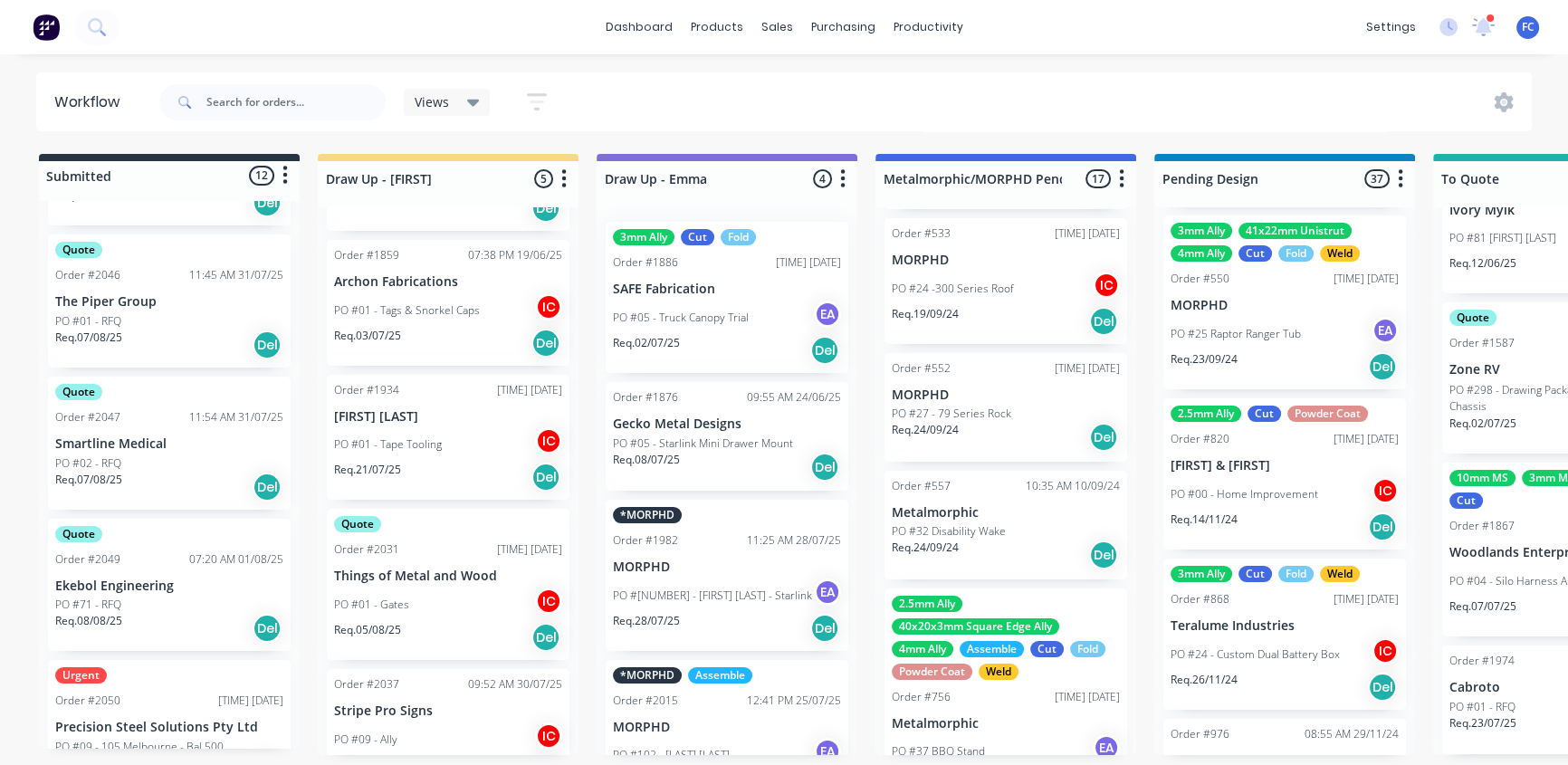 scroll, scrollTop: 158, scrollLeft: 0, axis: vertical 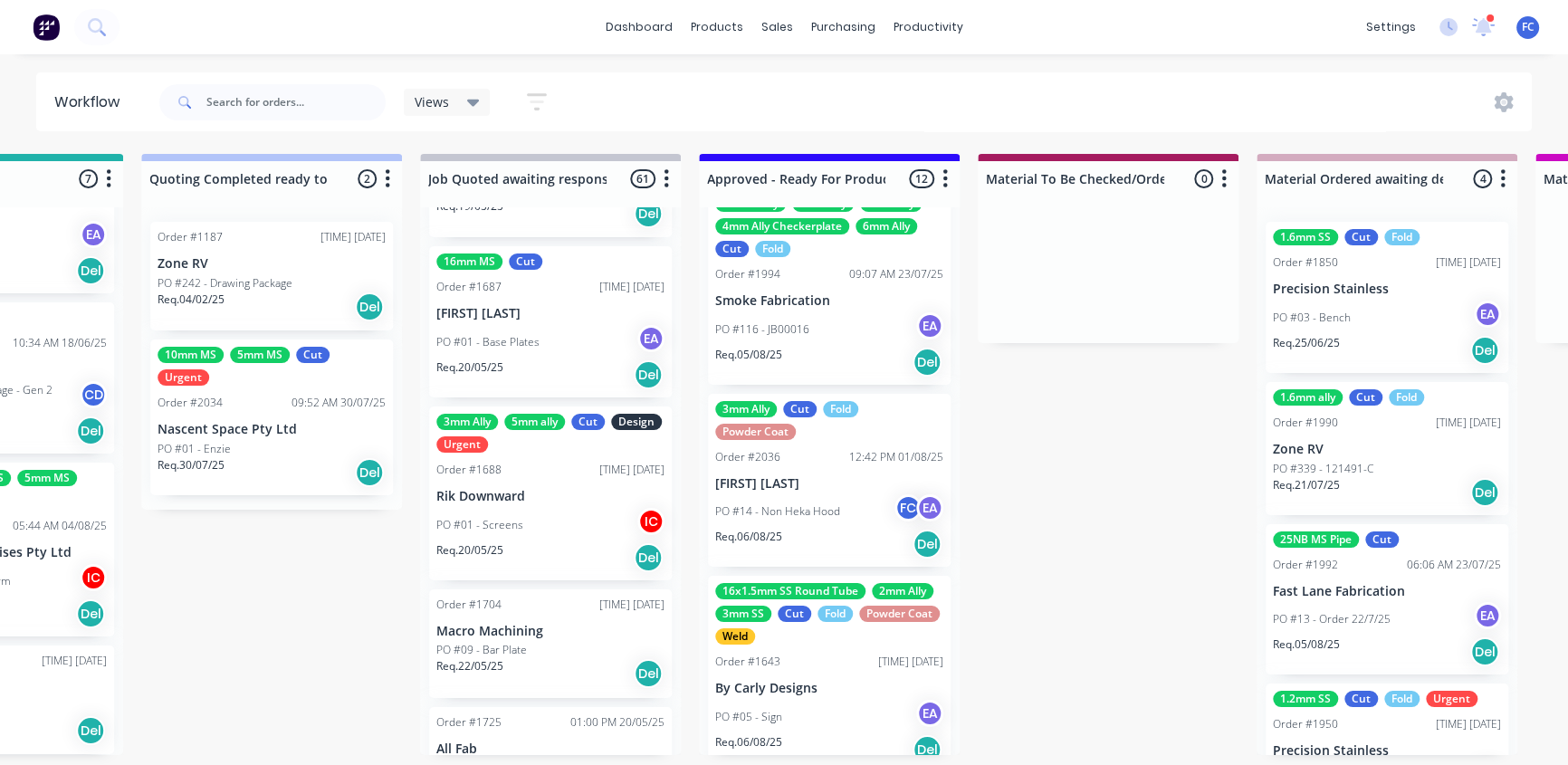 click on "Order #2036 12:42 PM 01/08/25" at bounding box center (829, 457) 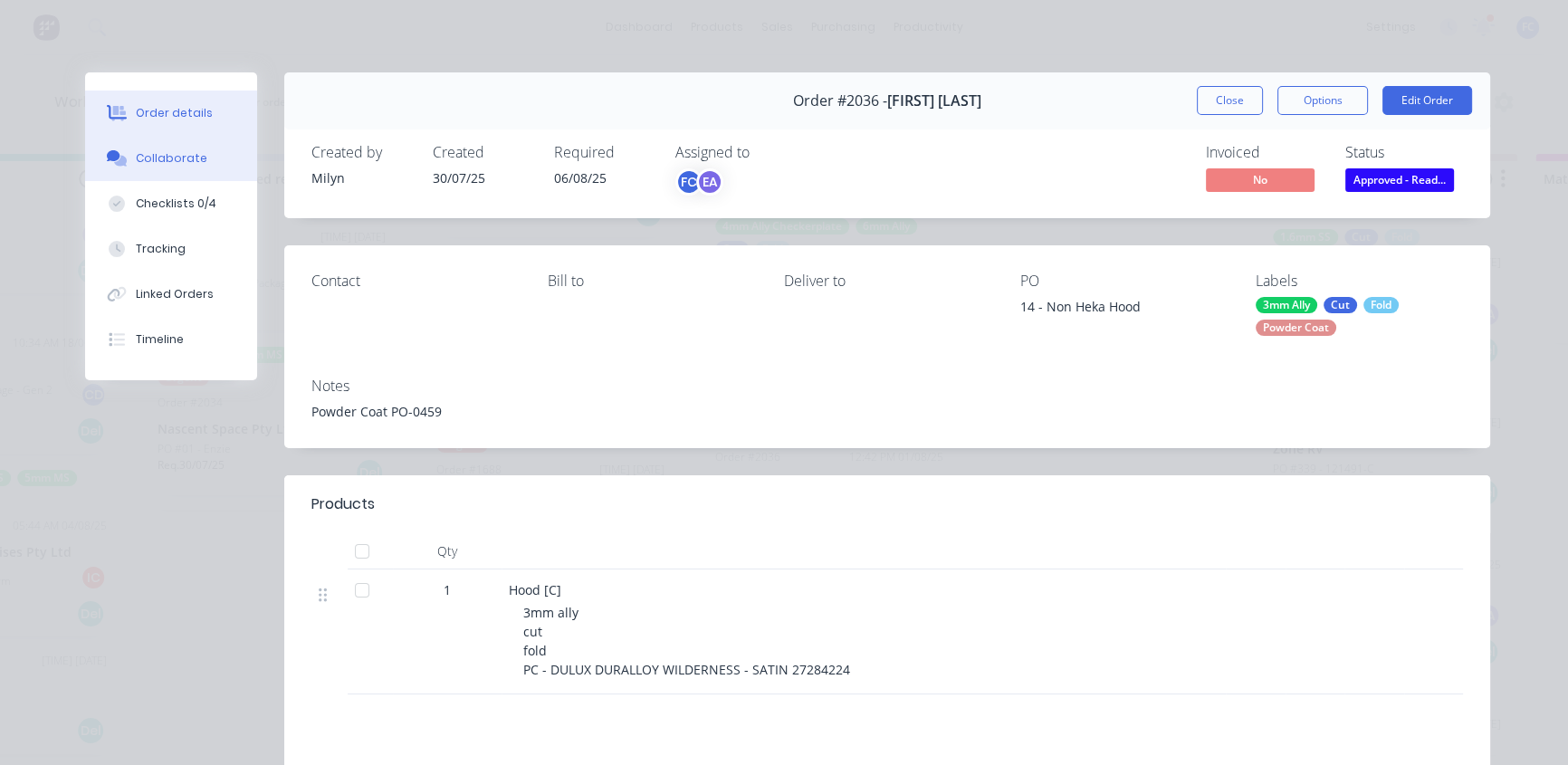 click on "Collaborate" at bounding box center [171, 158] 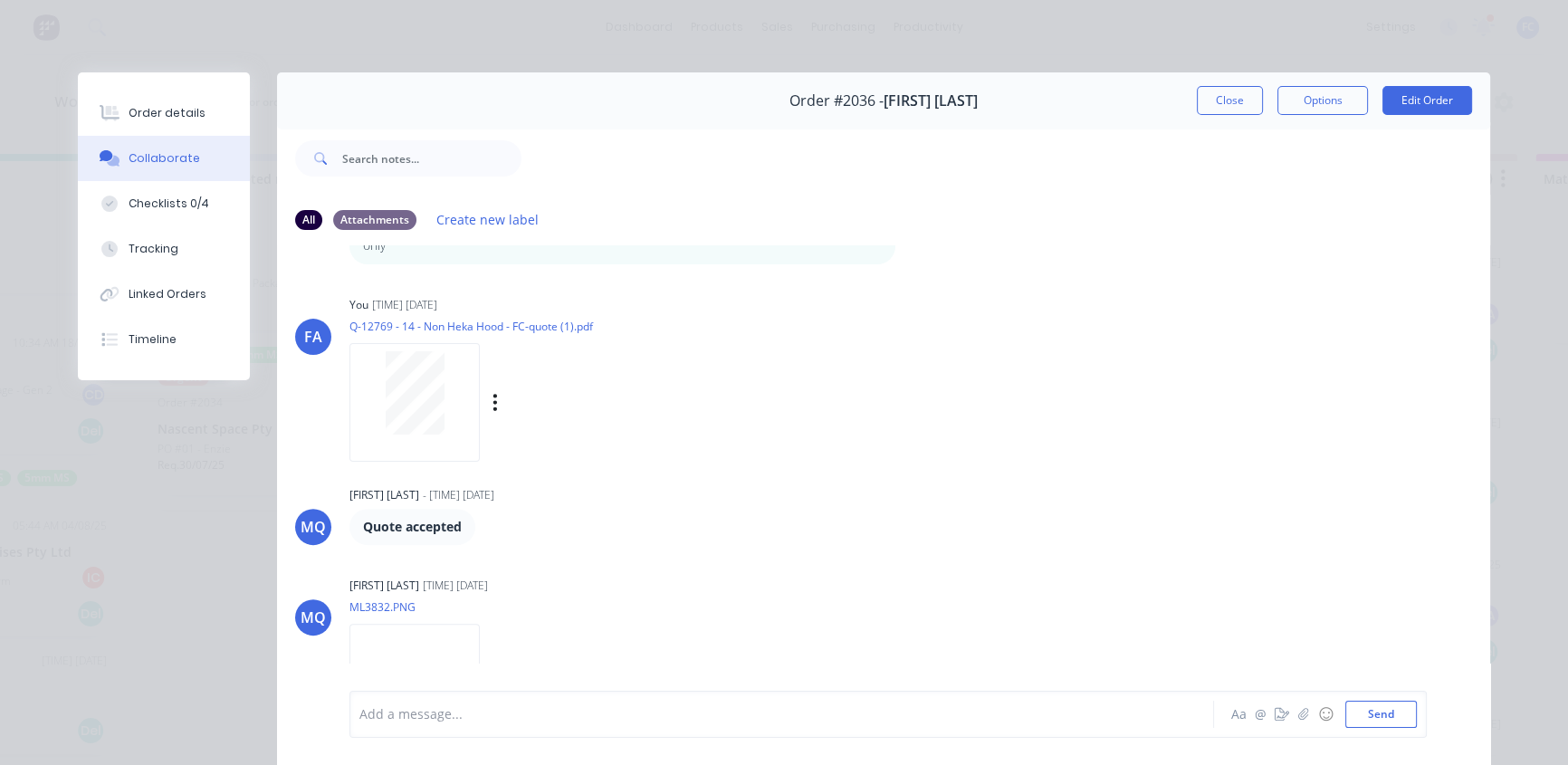scroll, scrollTop: 726, scrollLeft: 0, axis: vertical 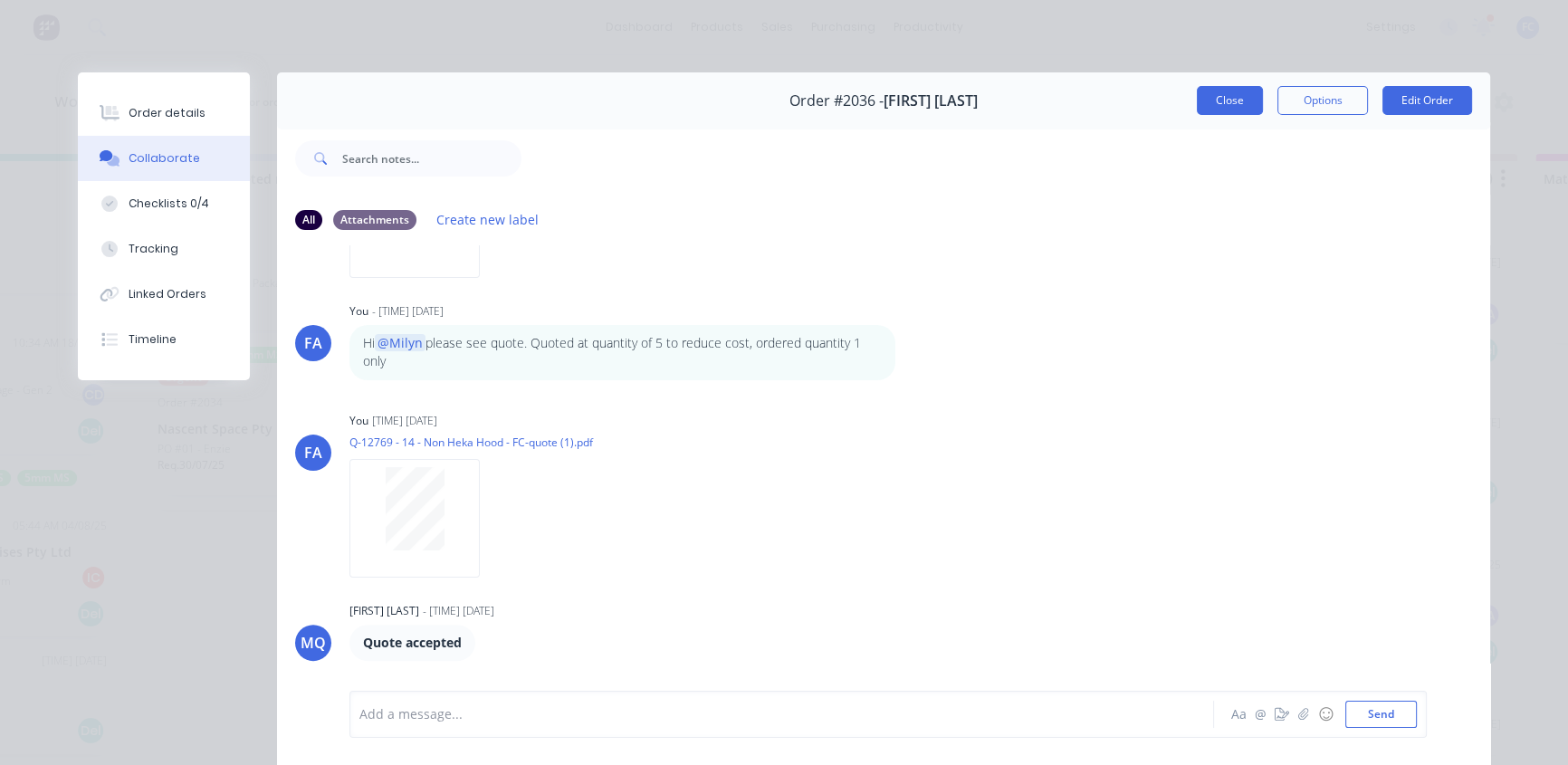click on "Close" at bounding box center [1229, 100] 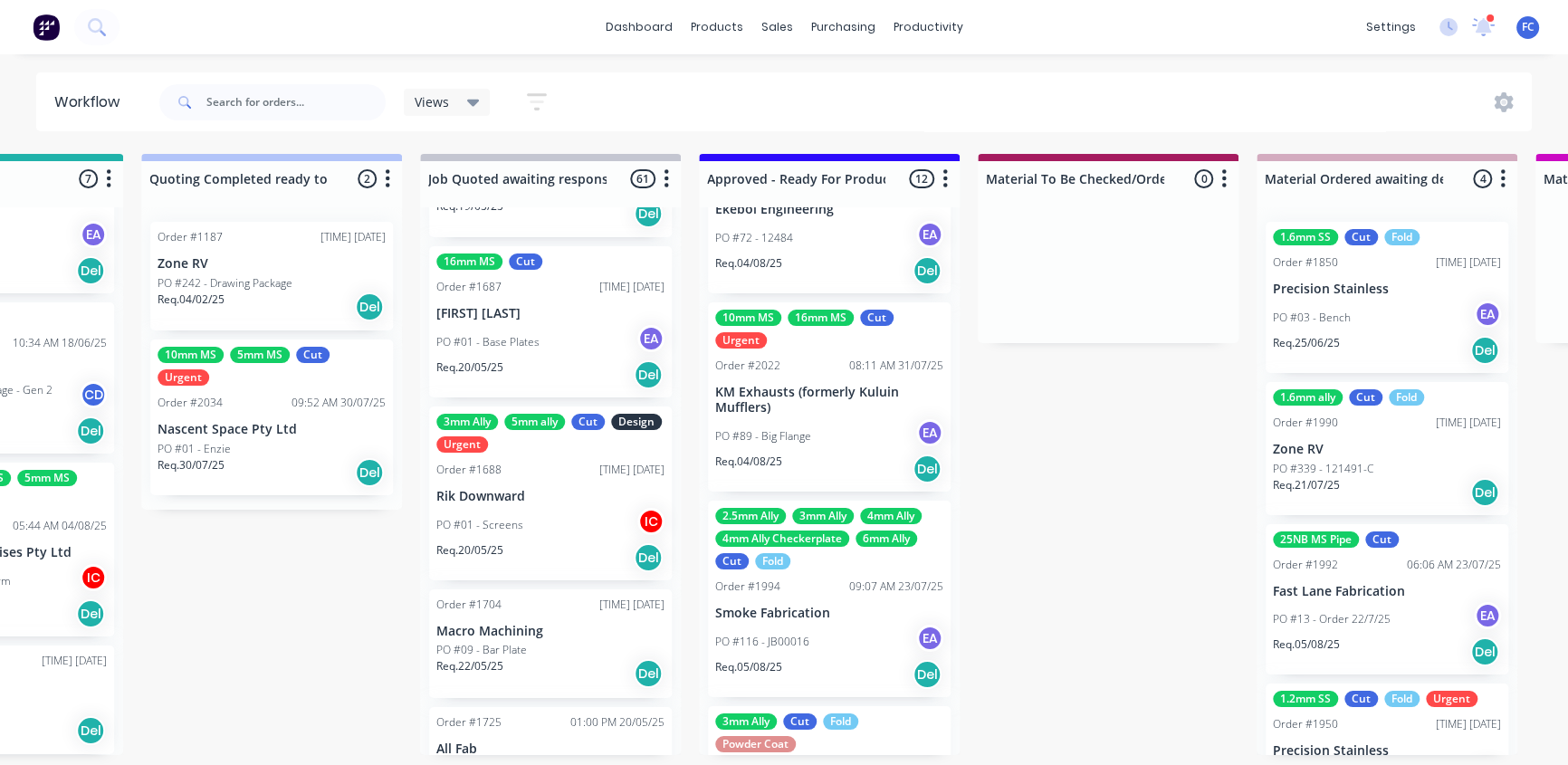 scroll, scrollTop: 565, scrollLeft: 0, axis: vertical 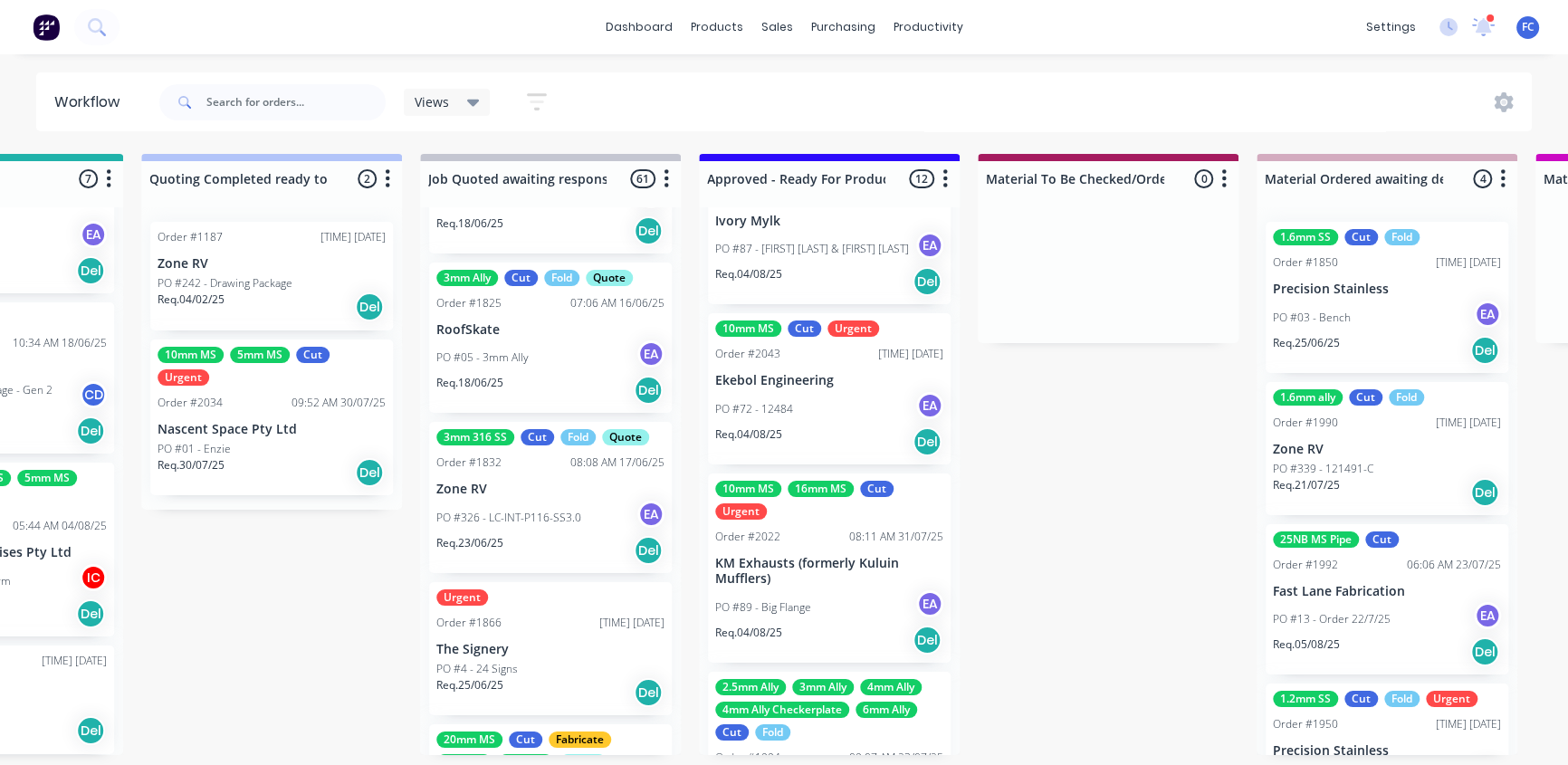 click on "Ekebol Engineering" at bounding box center [829, 380] 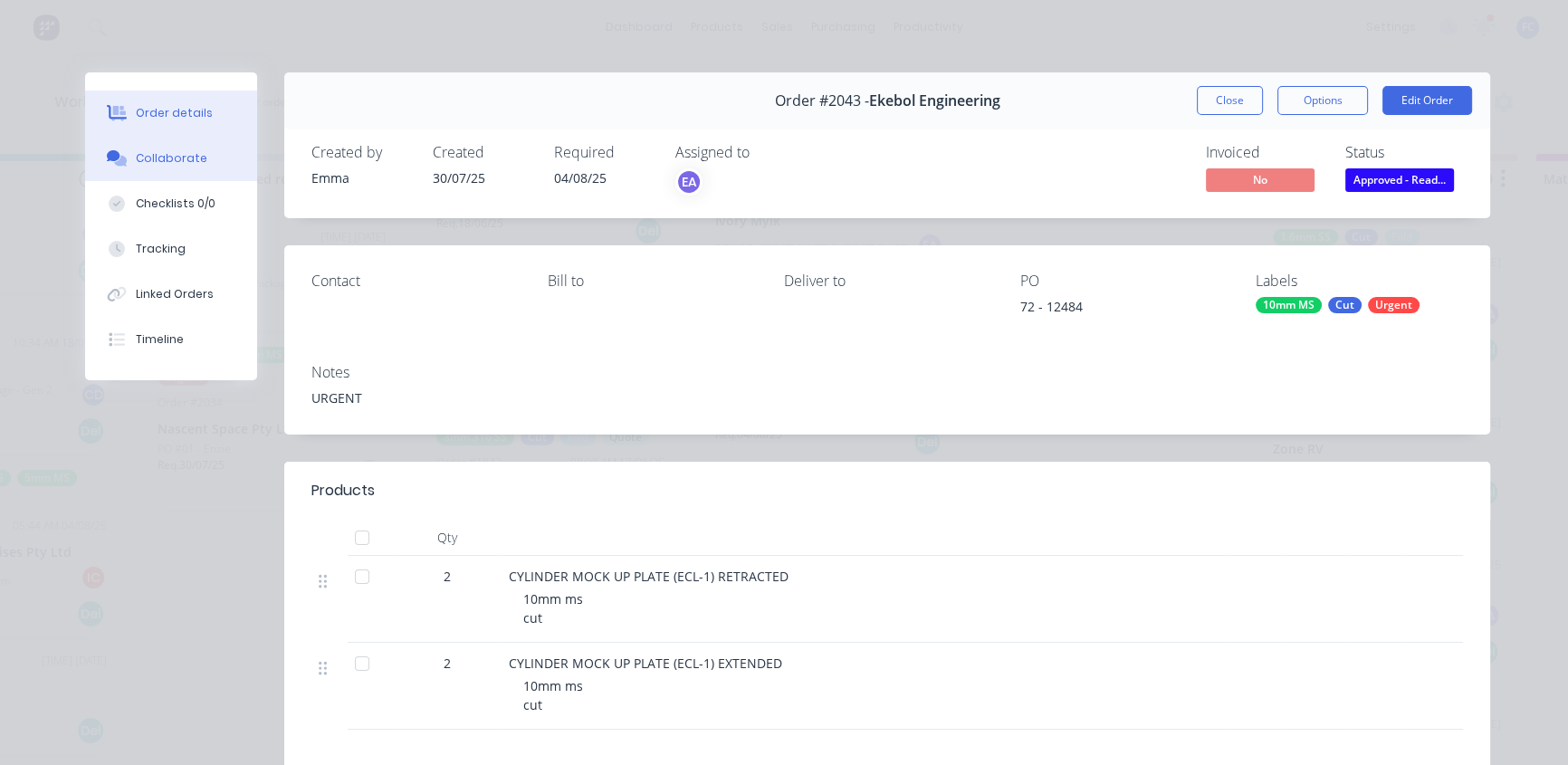 click on "Collaborate" at bounding box center (171, 158) 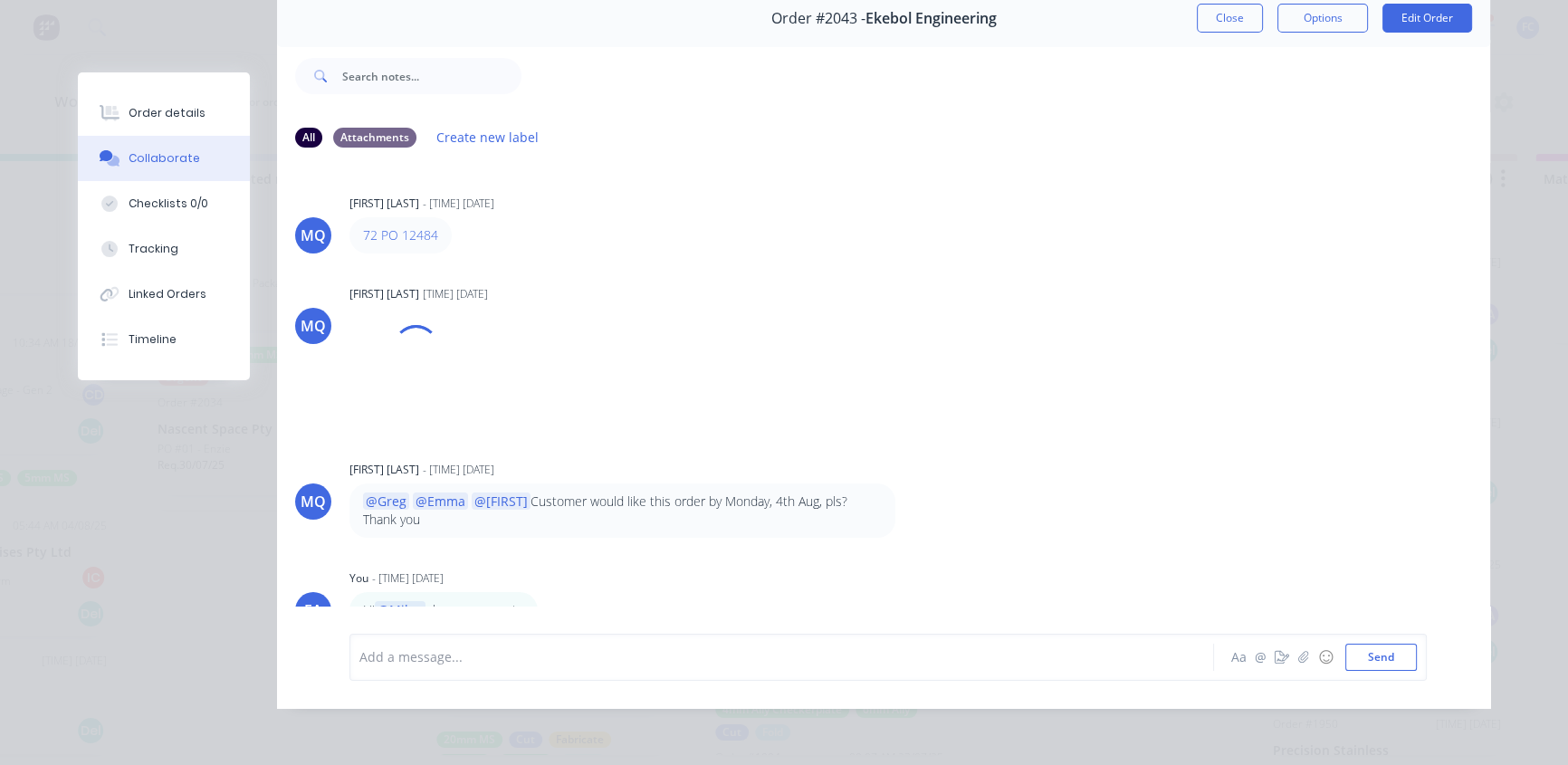 scroll, scrollTop: 93, scrollLeft: 0, axis: vertical 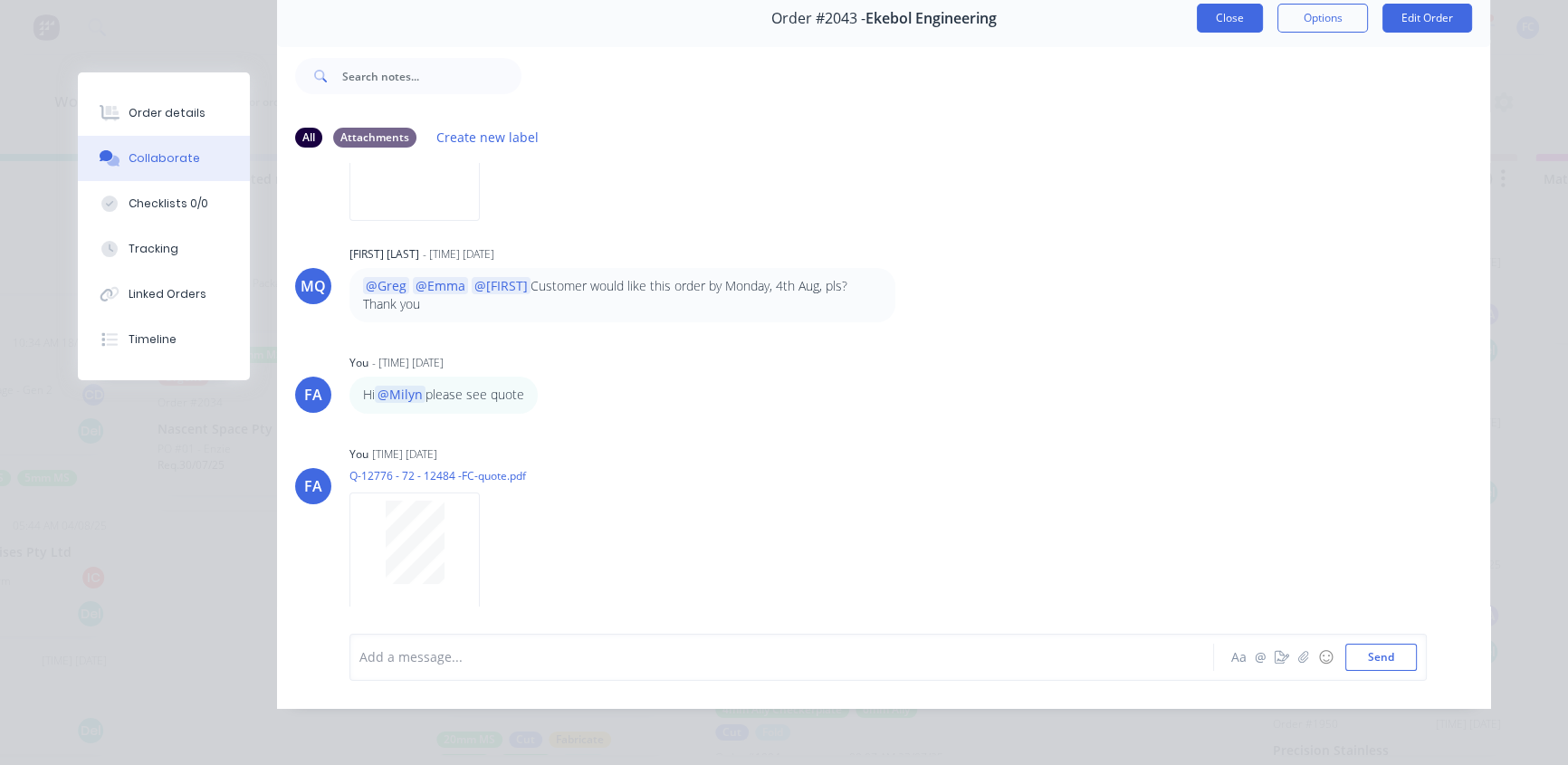 click on "Close" at bounding box center [1229, 18] 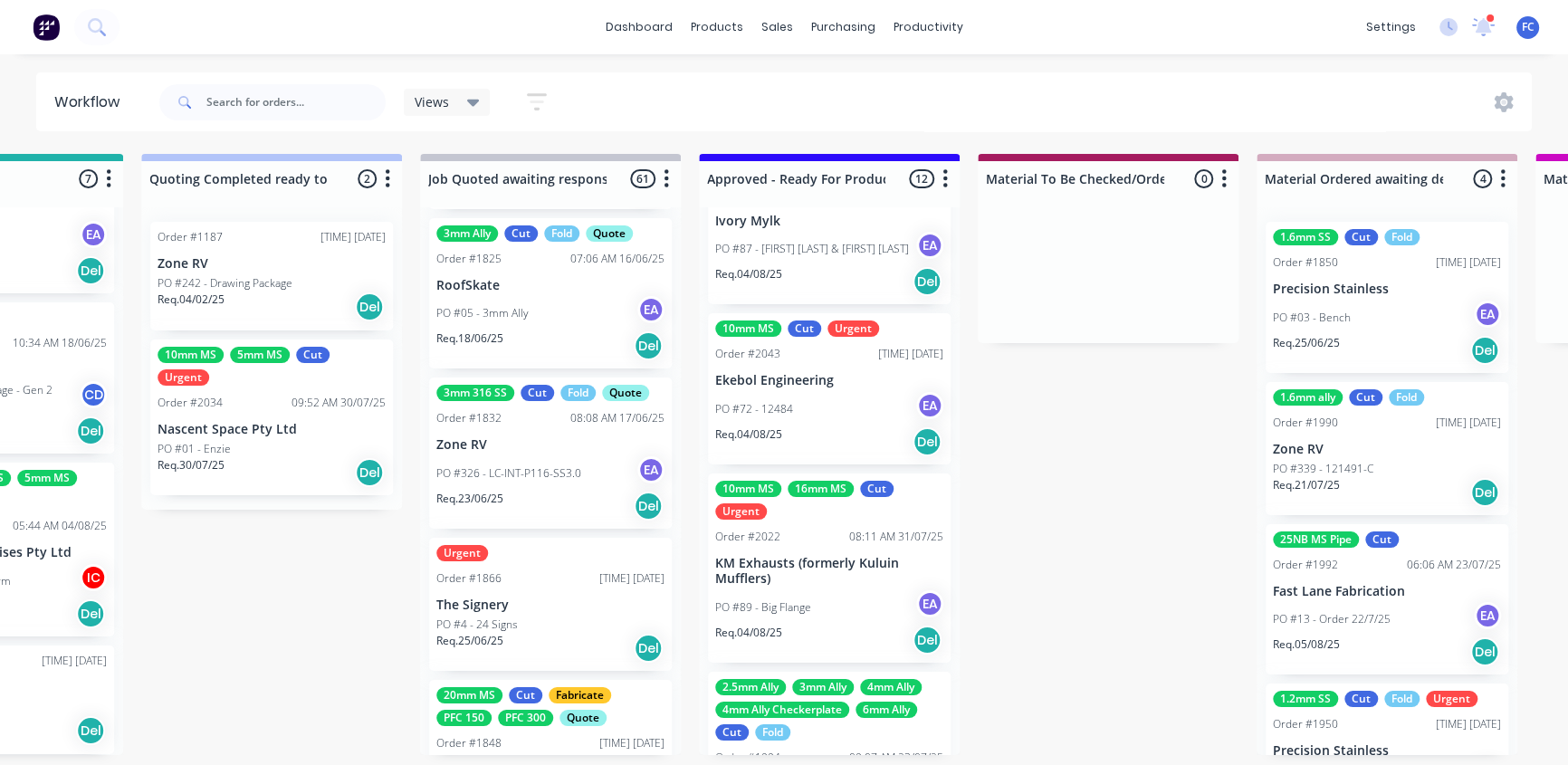 scroll, scrollTop: 3374, scrollLeft: 0, axis: vertical 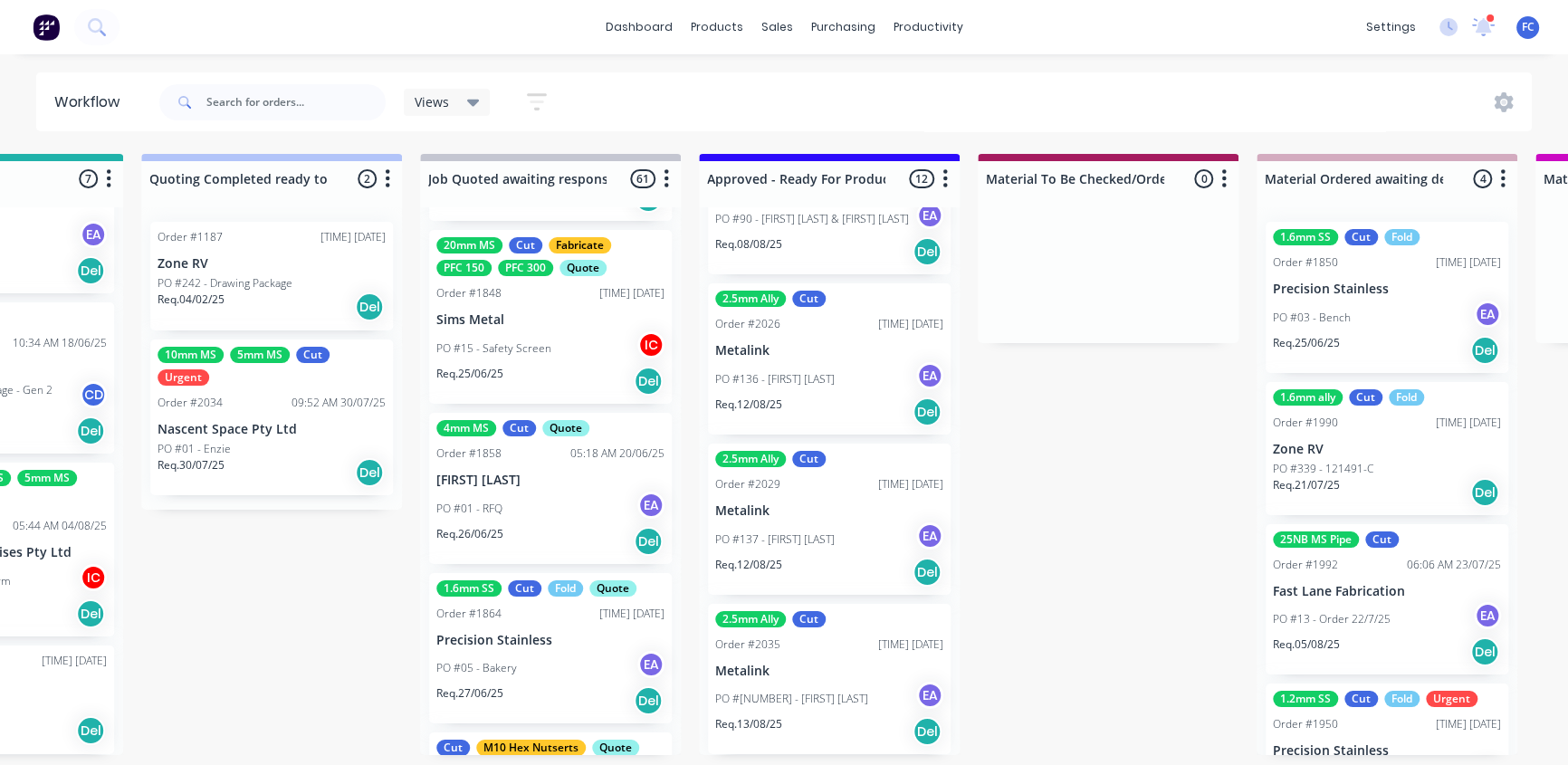 click on "PO #[NUMBER] - [FIRST] [LAST]" at bounding box center (791, 699) 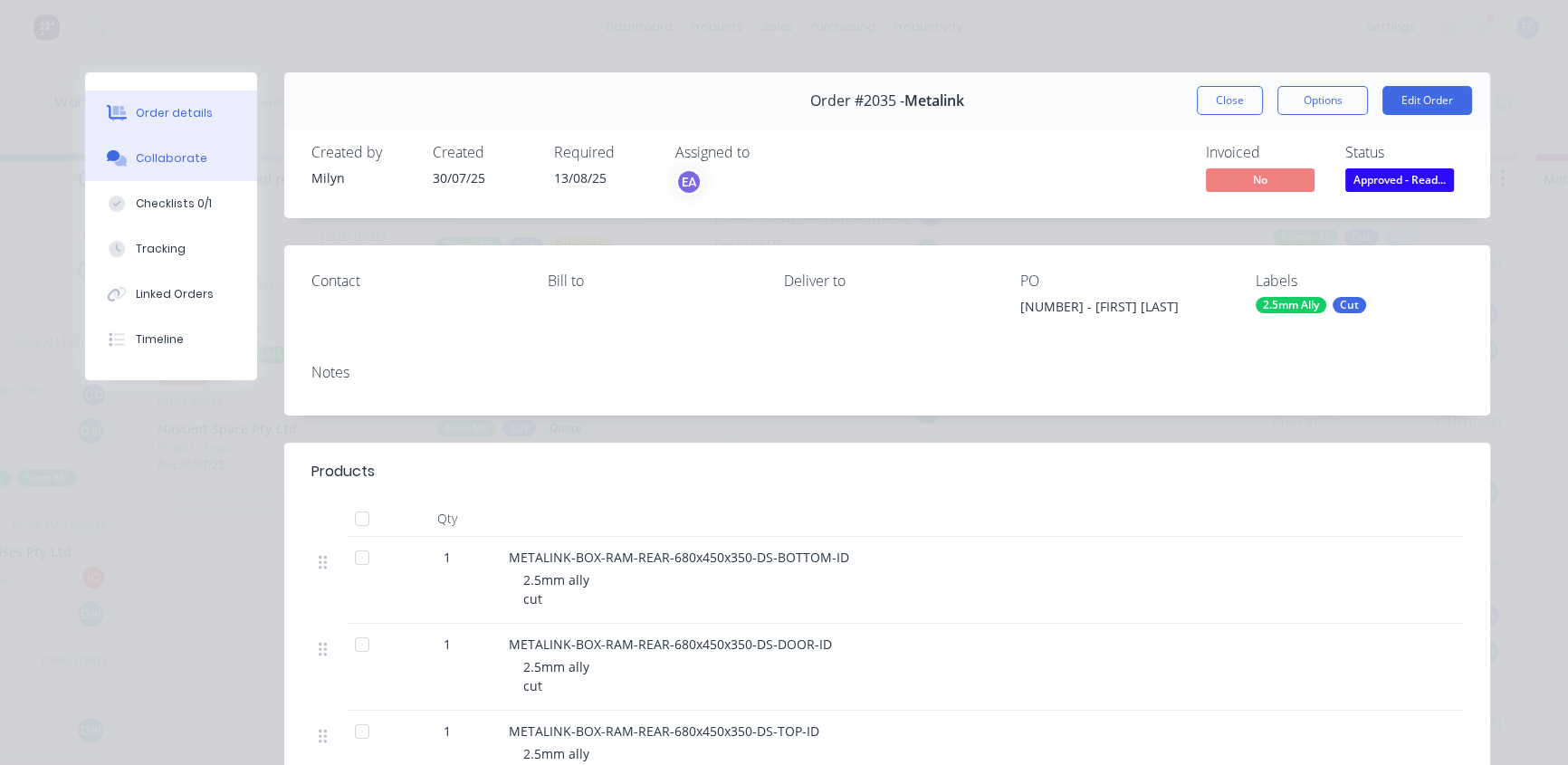 click on "Collaborate" at bounding box center [171, 158] 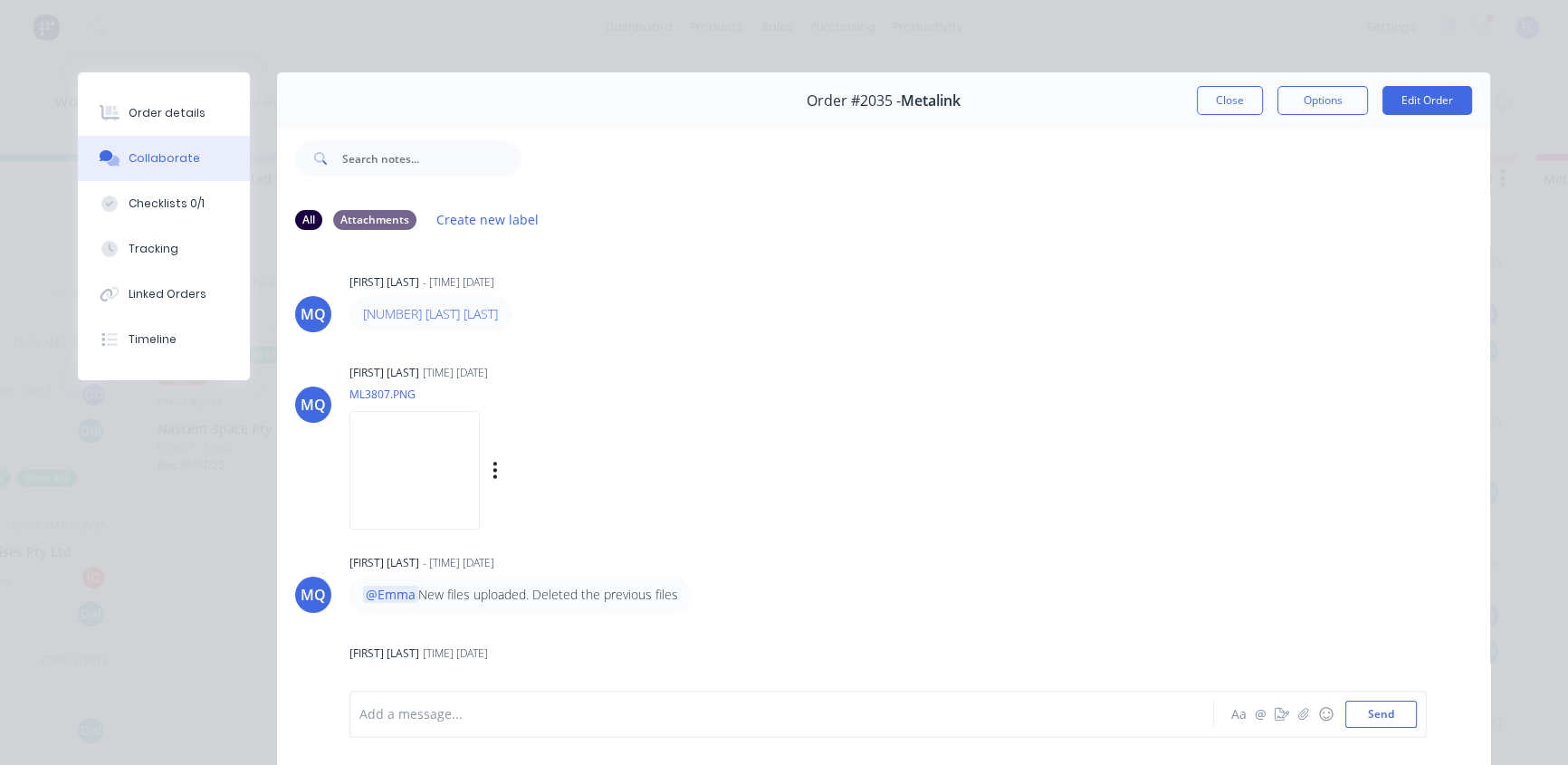 scroll, scrollTop: 0, scrollLeft: 0, axis: both 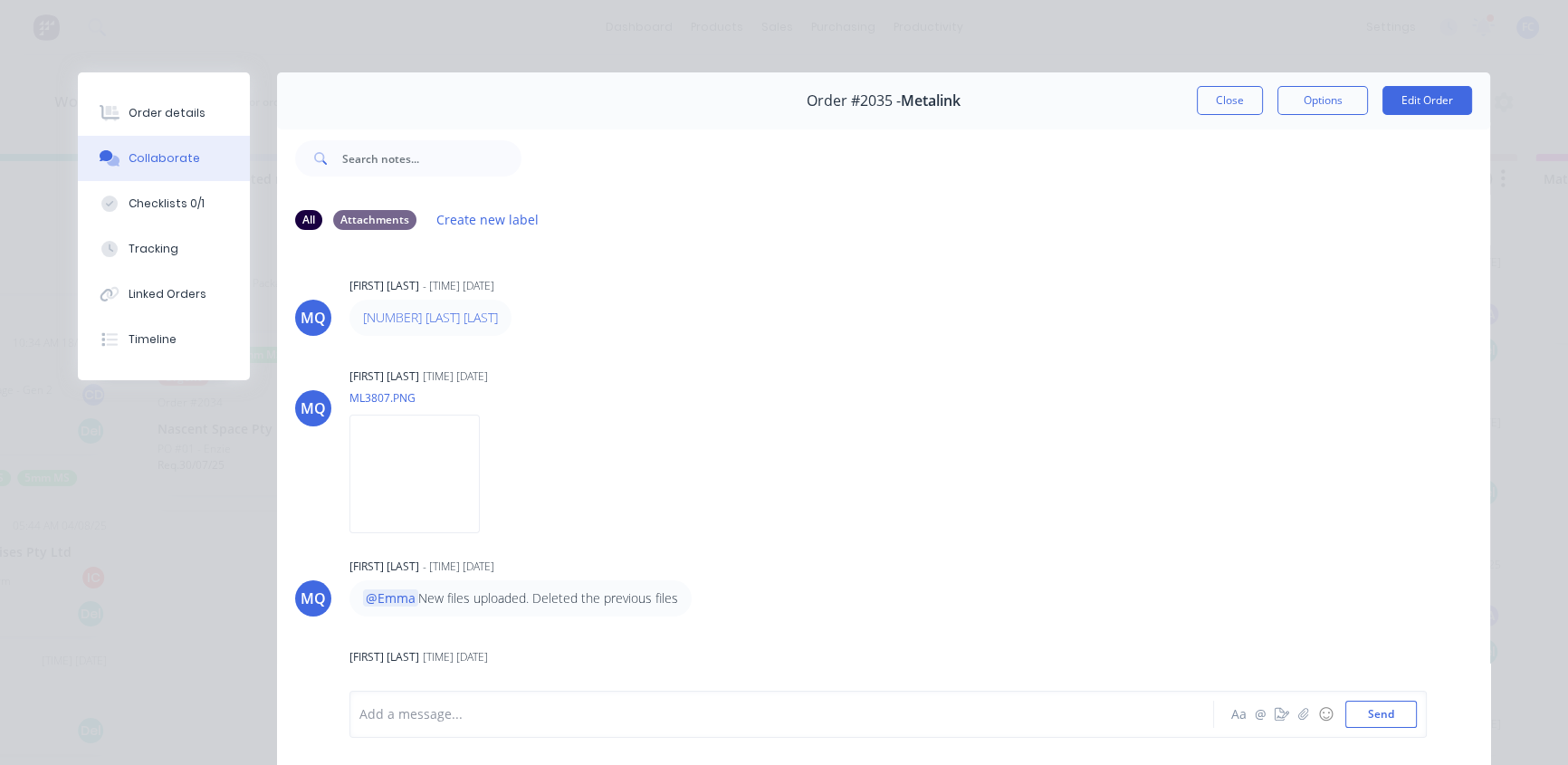 drag, startPoint x: 1246, startPoint y: 102, endPoint x: 1150, endPoint y: 253, distance: 178.9329 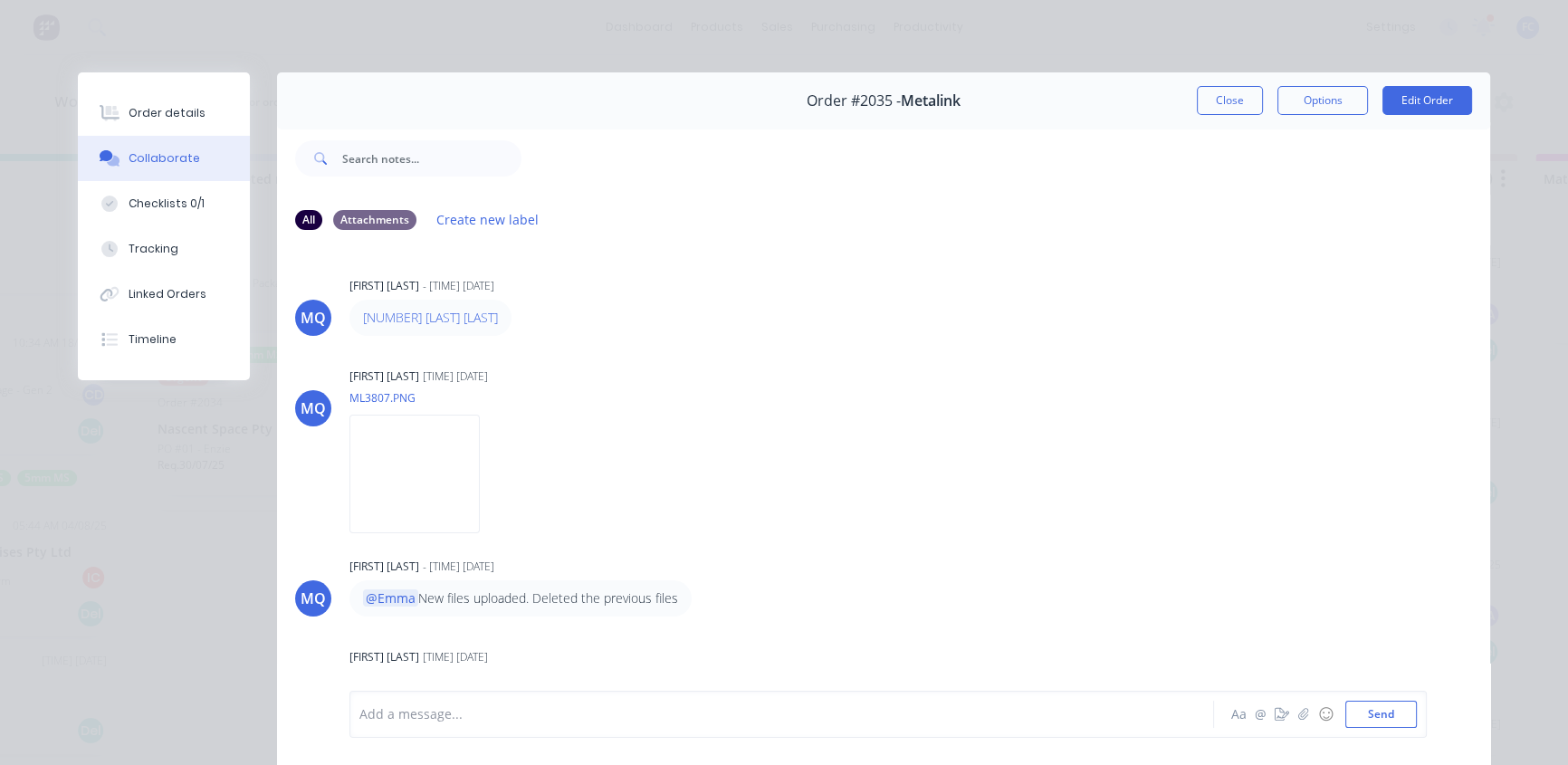 click on "Close" at bounding box center [1229, 100] 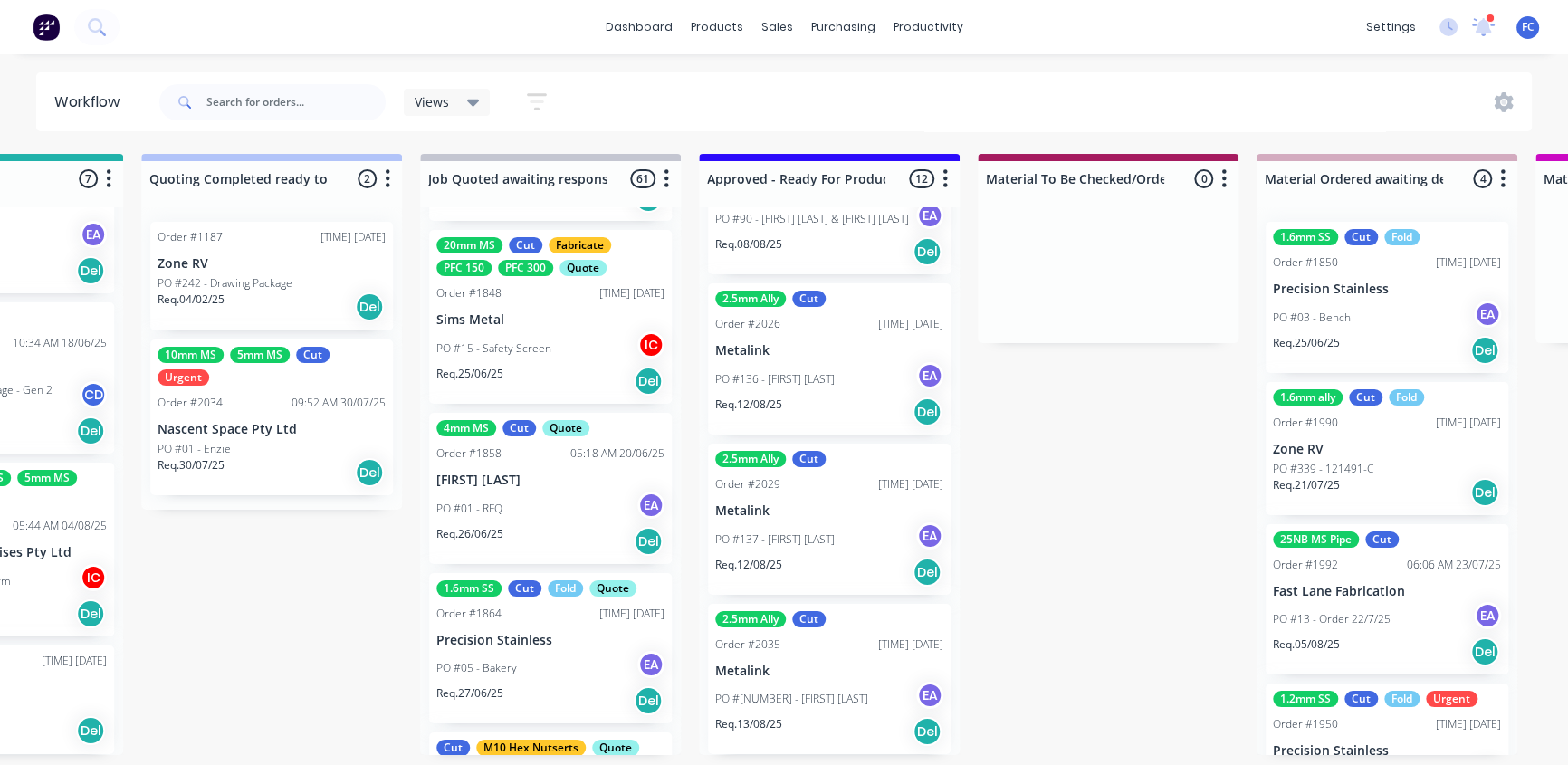 scroll, scrollTop: 1, scrollLeft: 1571, axis: both 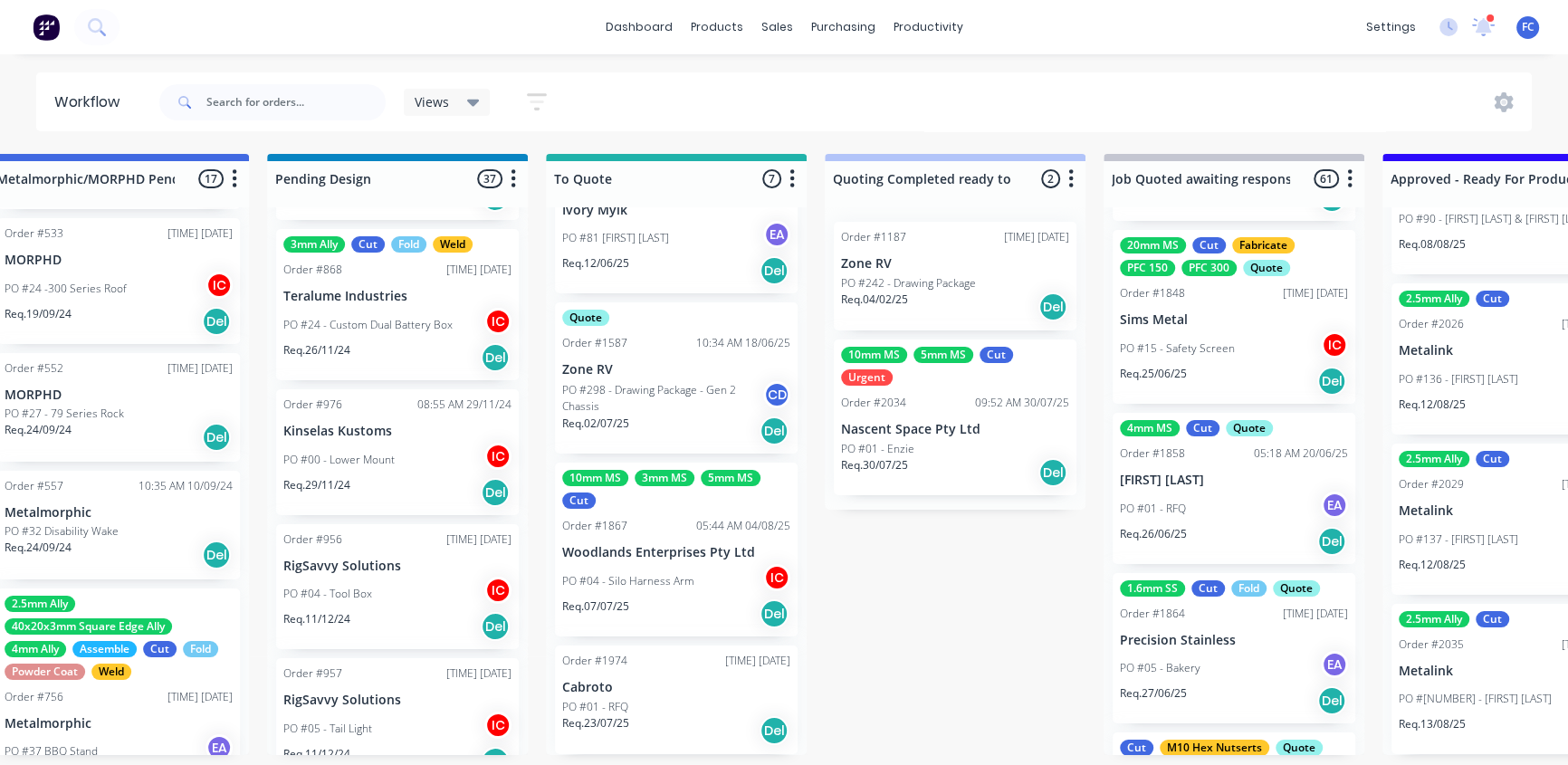 click on "Woodlands Enterprises Pty Ltd" at bounding box center (676, 552) 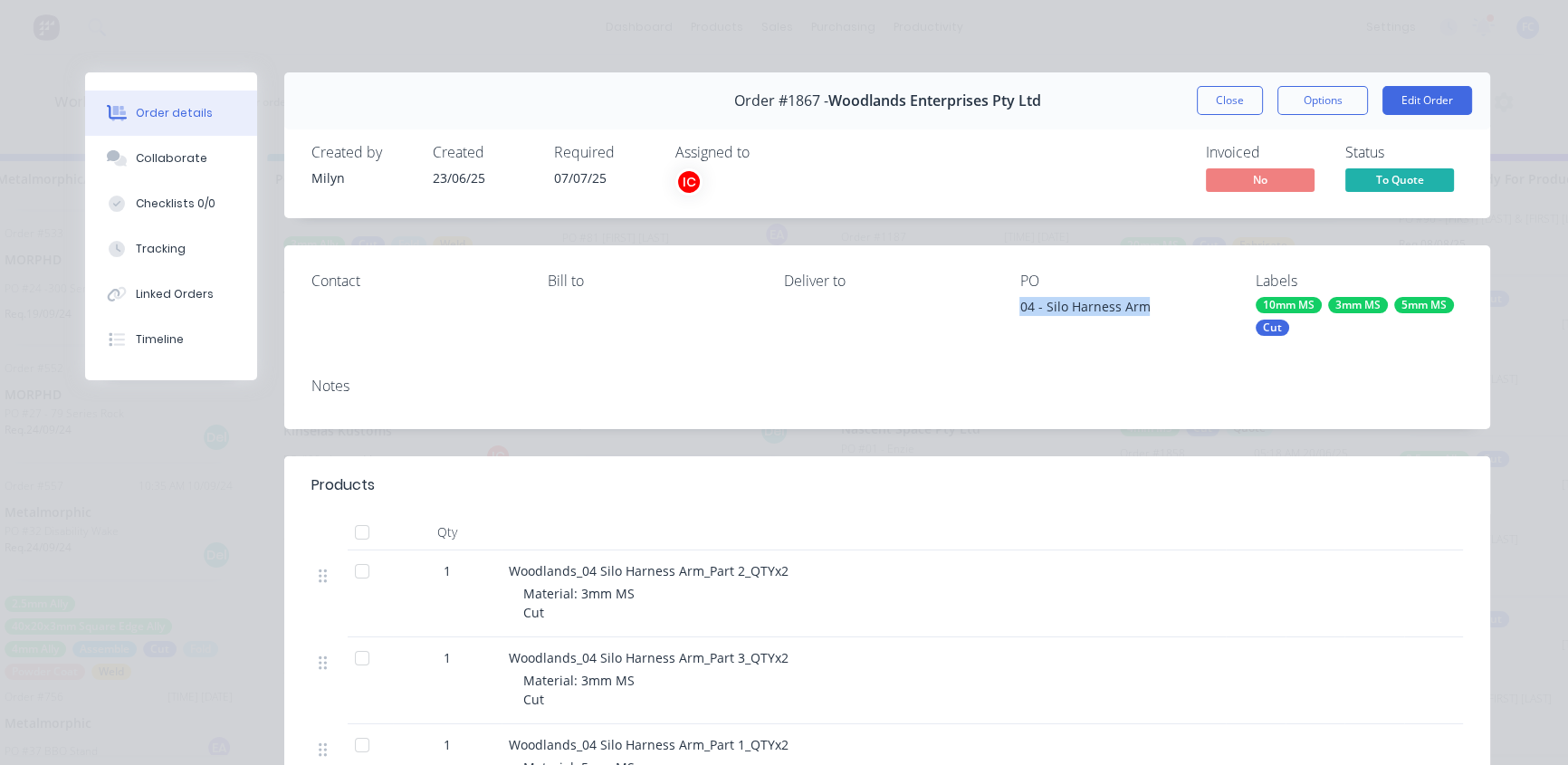 drag, startPoint x: 1138, startPoint y: 308, endPoint x: 1012, endPoint y: 312, distance: 126.0635 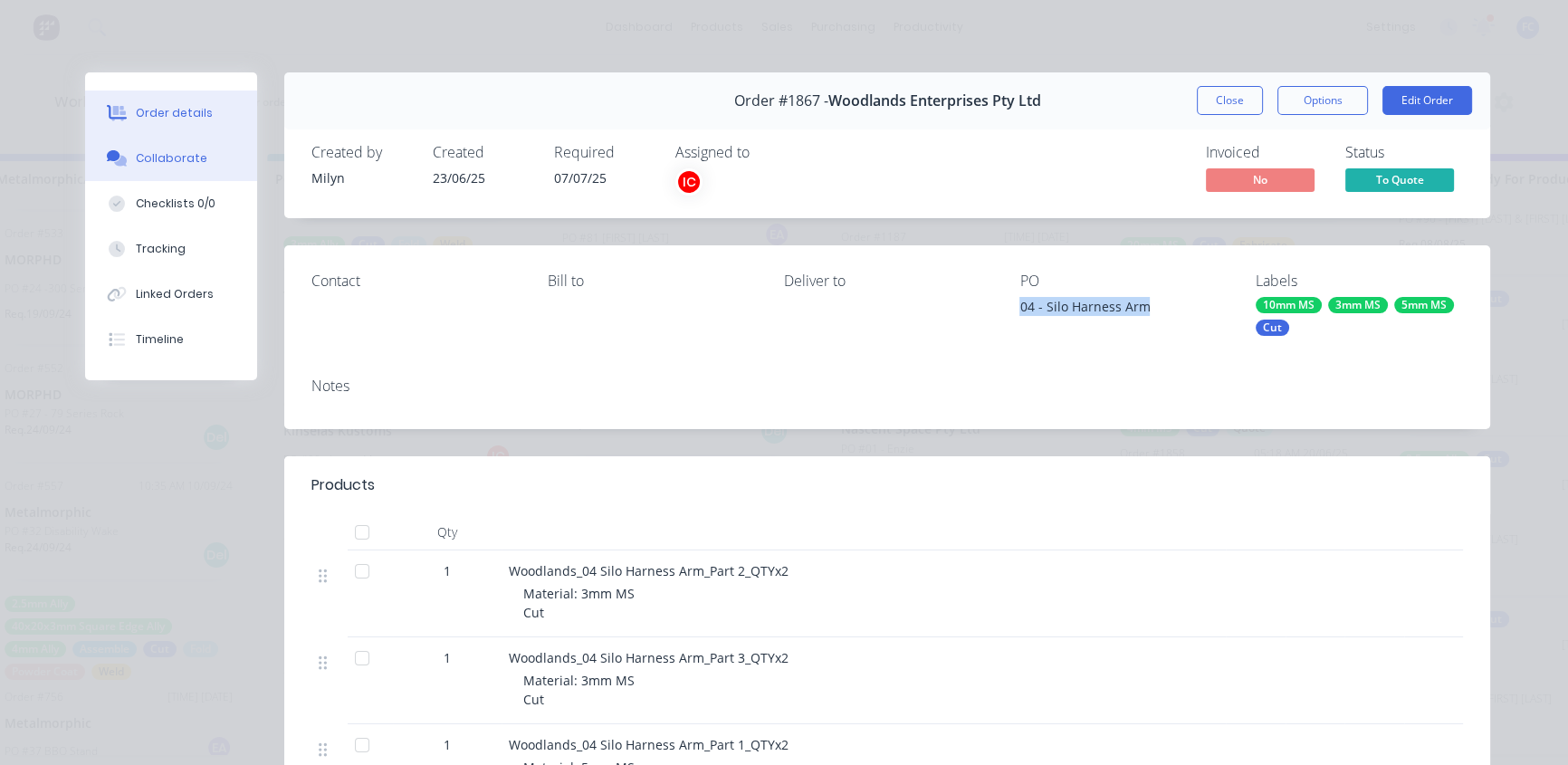 click on "Collaborate" at bounding box center (171, 158) 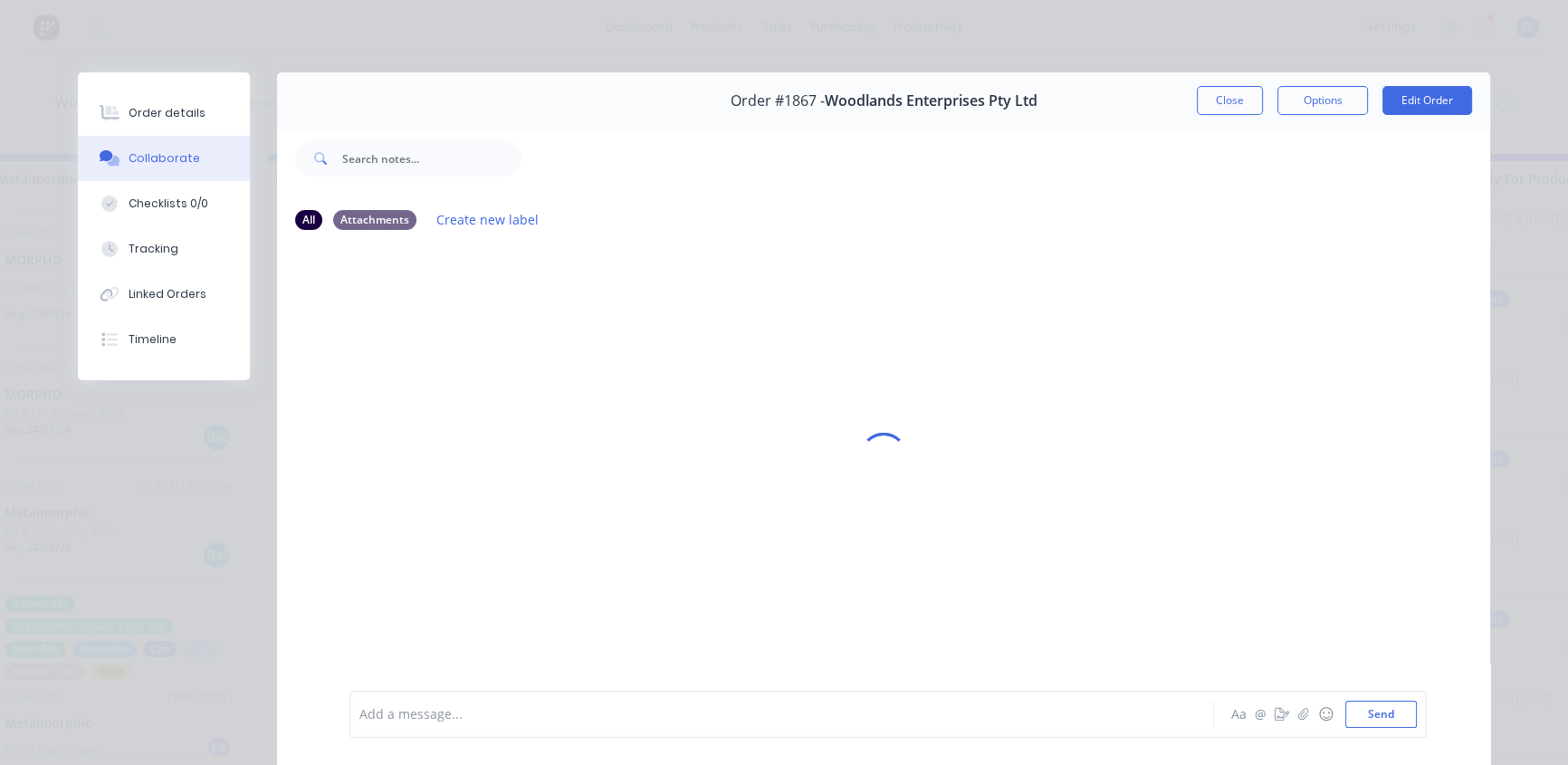 scroll, scrollTop: 0, scrollLeft: 887, axis: horizontal 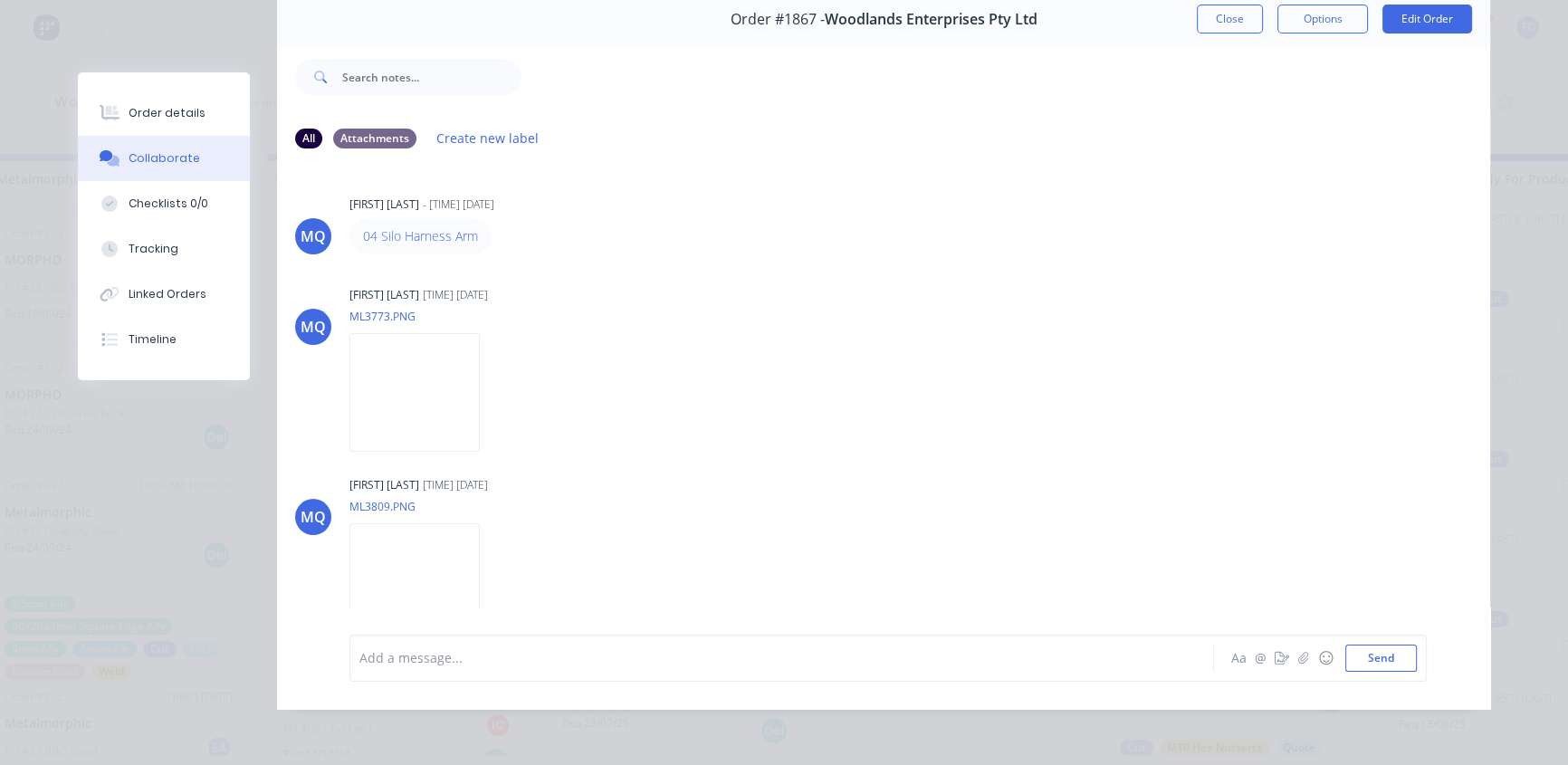 drag, startPoint x: 163, startPoint y: 119, endPoint x: 171, endPoint y: 158, distance: 39.812058 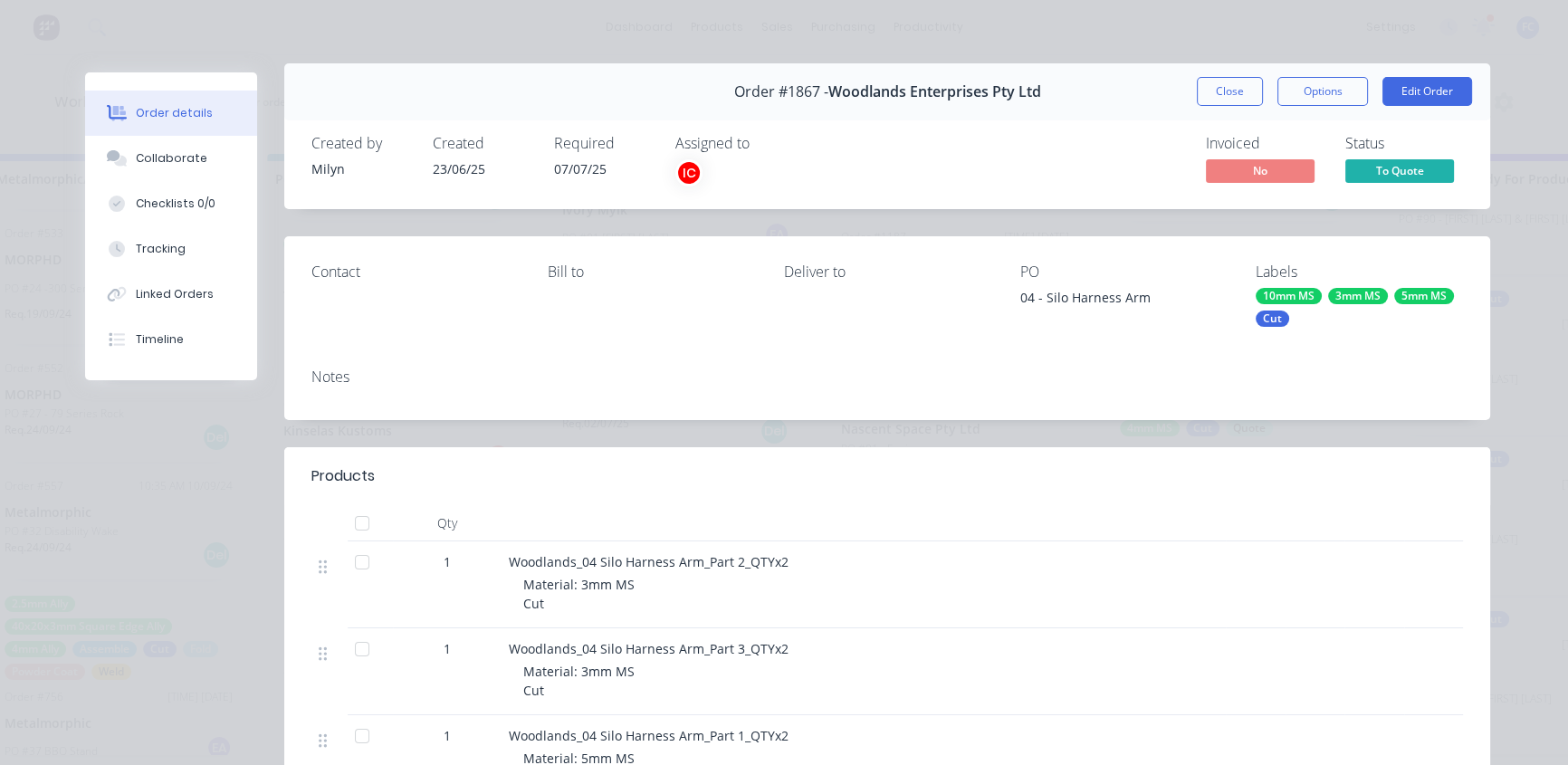 scroll, scrollTop: 0, scrollLeft: 0, axis: both 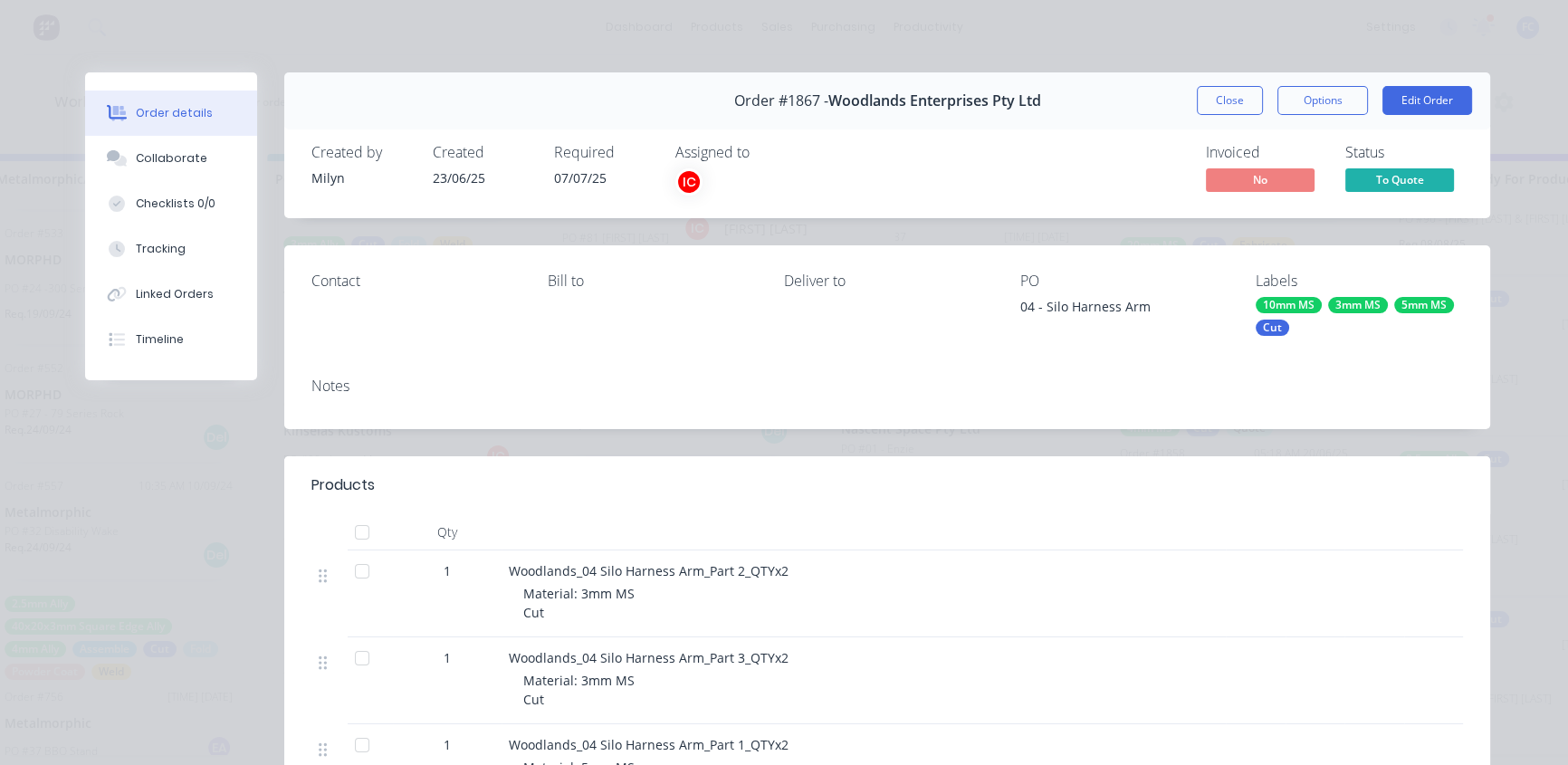 click on "IC" at bounding box center [689, 182] 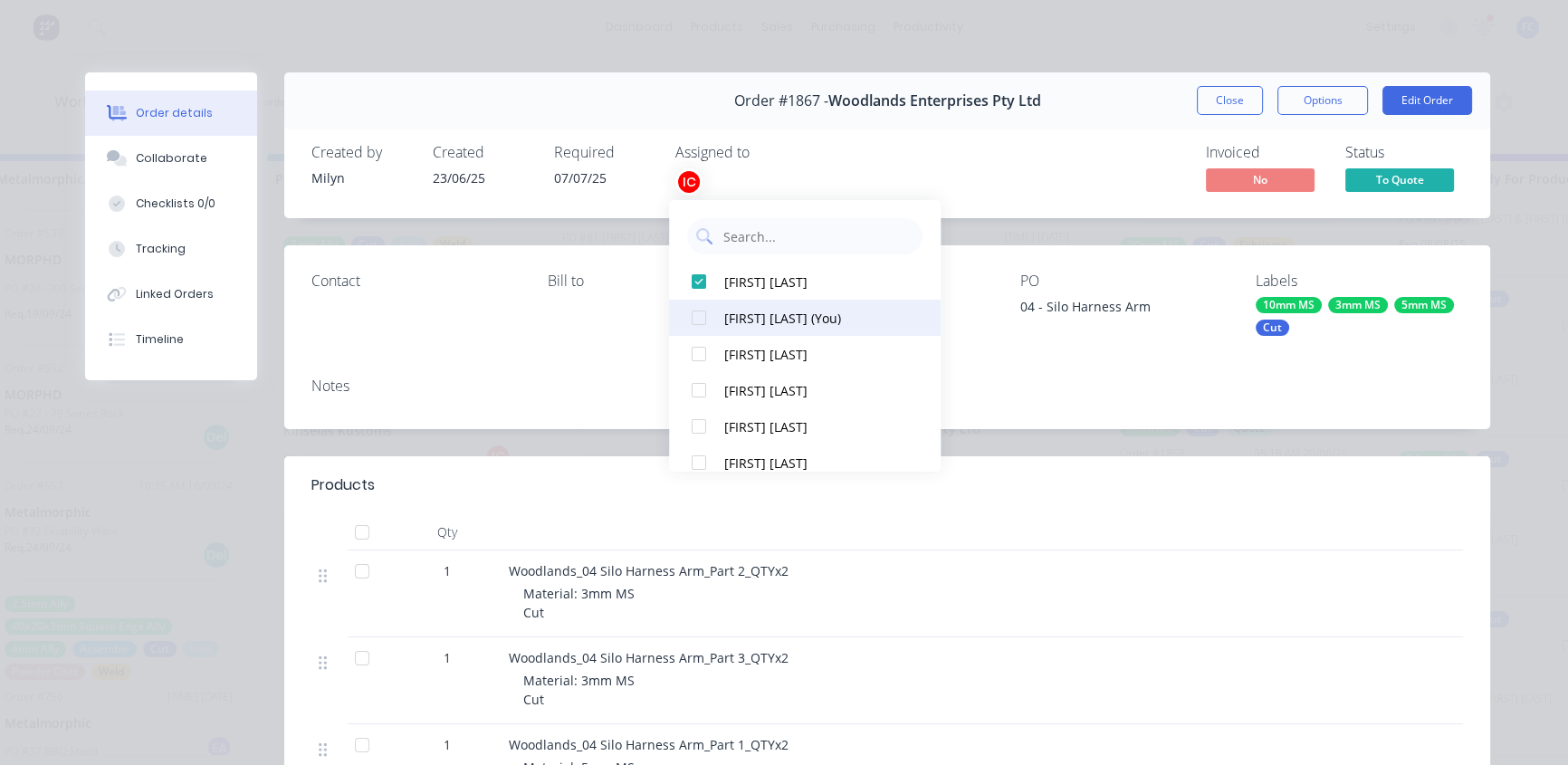 click at bounding box center (699, 318) 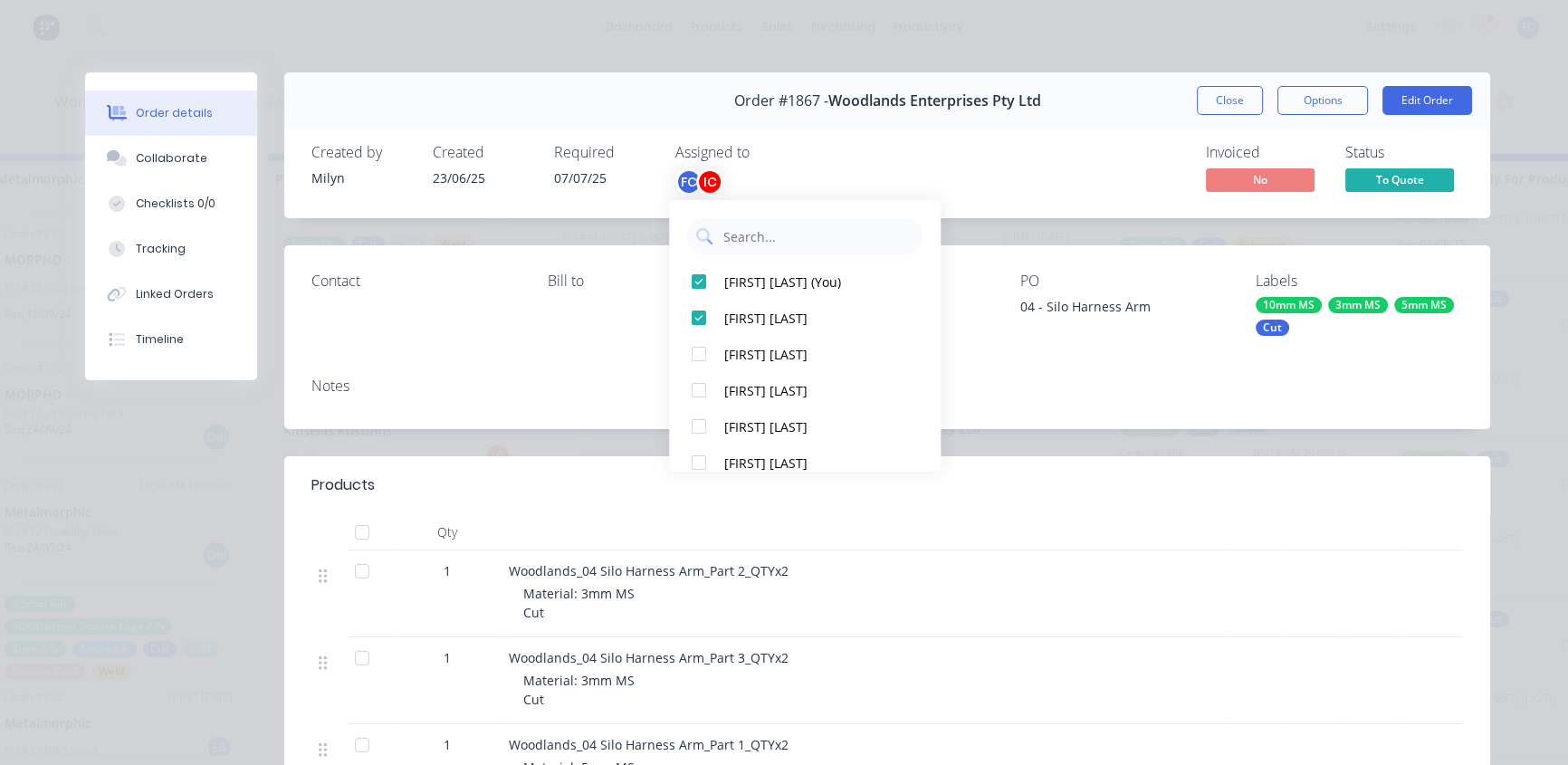 drag, startPoint x: 208, startPoint y: 440, endPoint x: 216, endPoint y: 426, distance: 16.124515 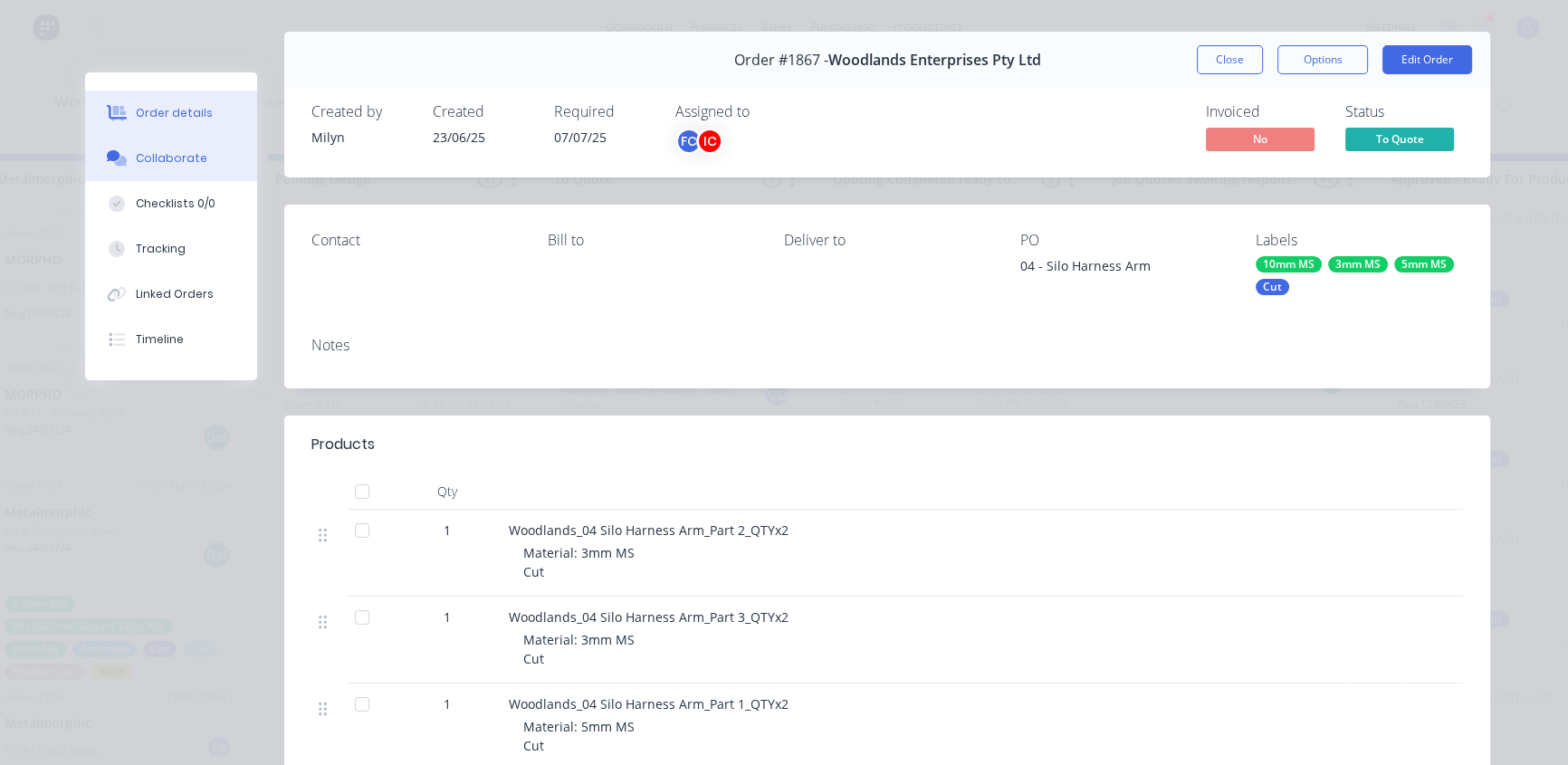 scroll, scrollTop: 0, scrollLeft: 0, axis: both 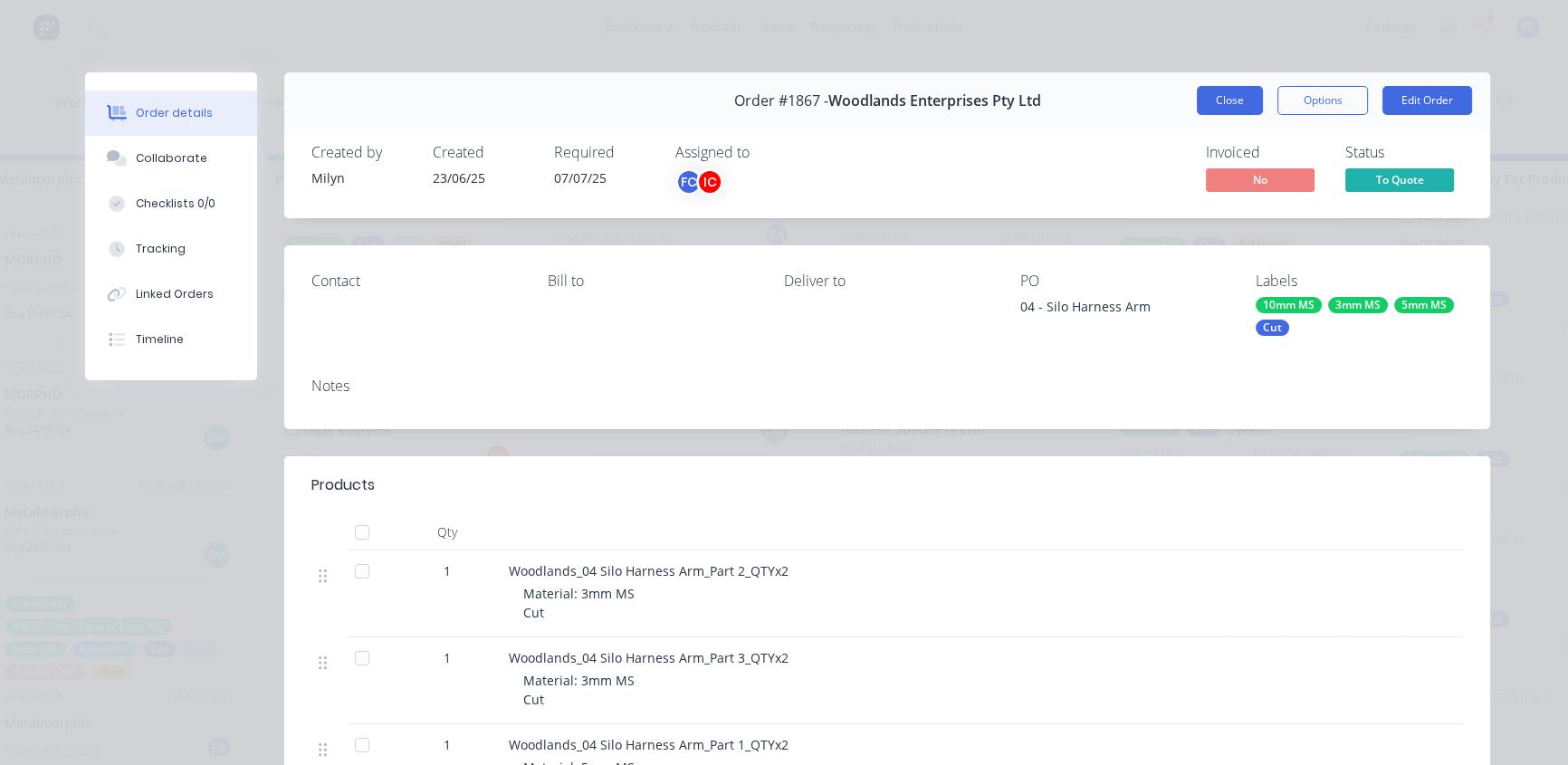 click on "Close" at bounding box center (1229, 100) 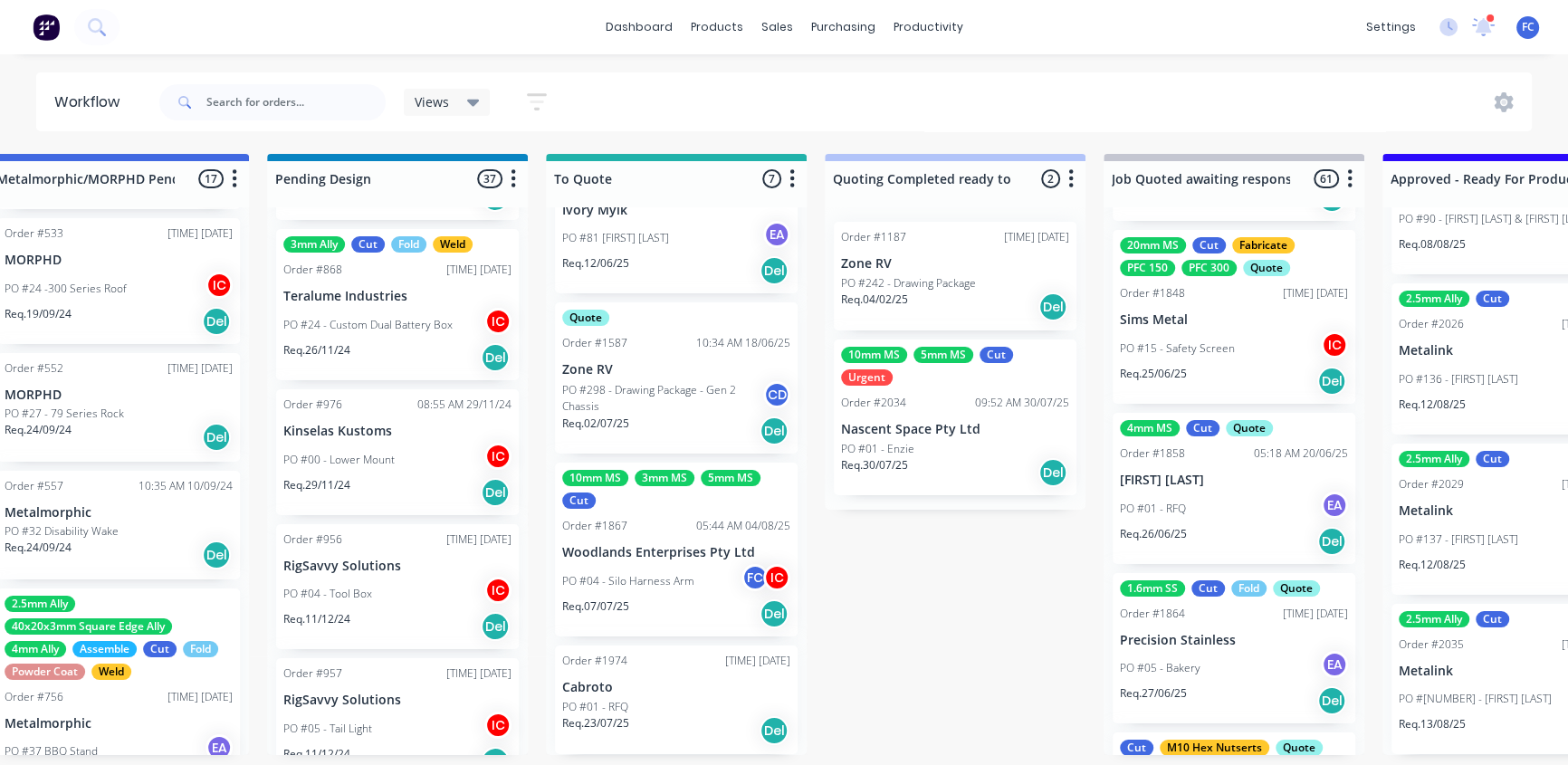scroll, scrollTop: 1, scrollLeft: 887, axis: both 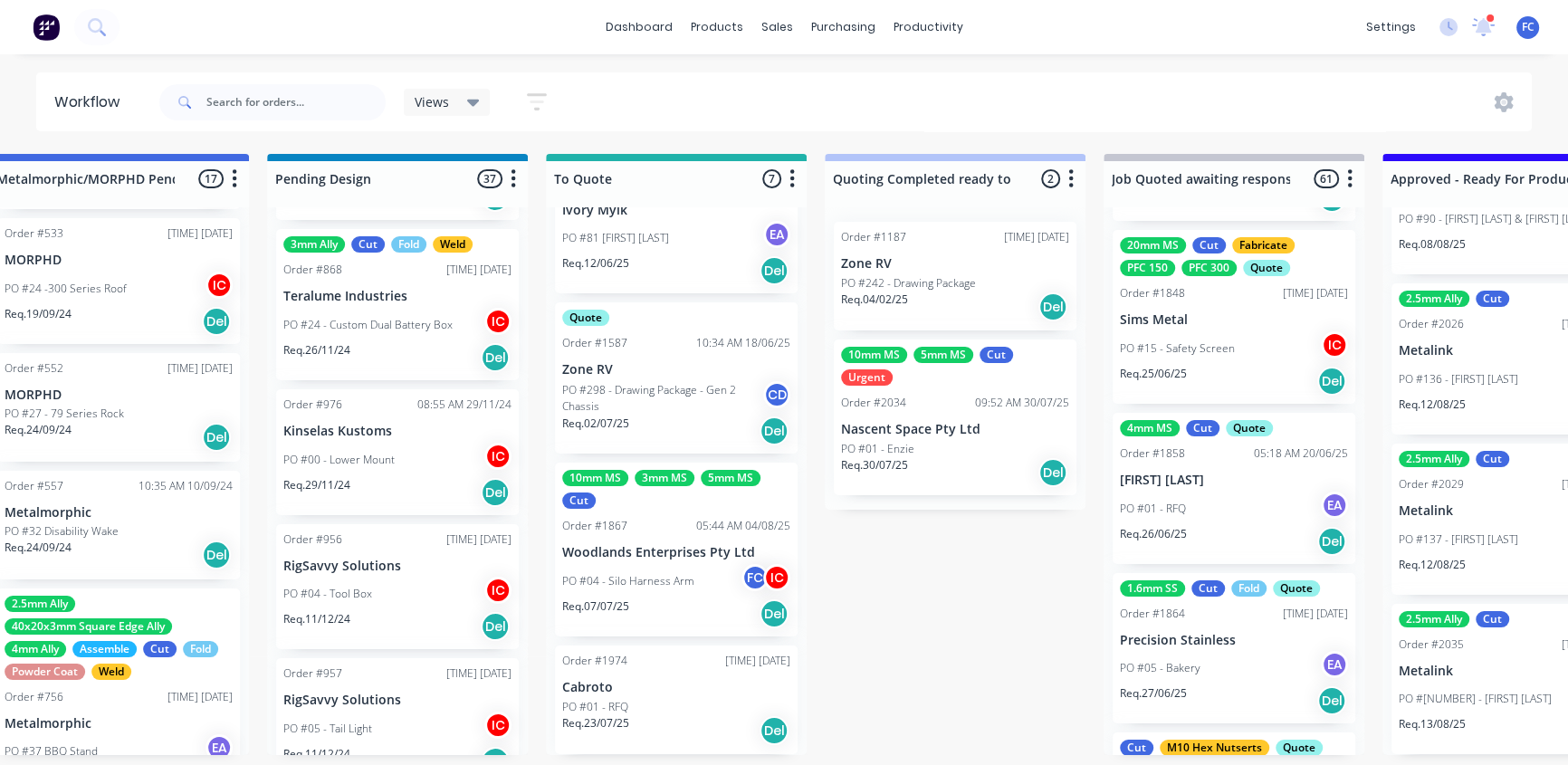 click on "Woodlands Enterprises Pty Ltd" at bounding box center (676, 552) 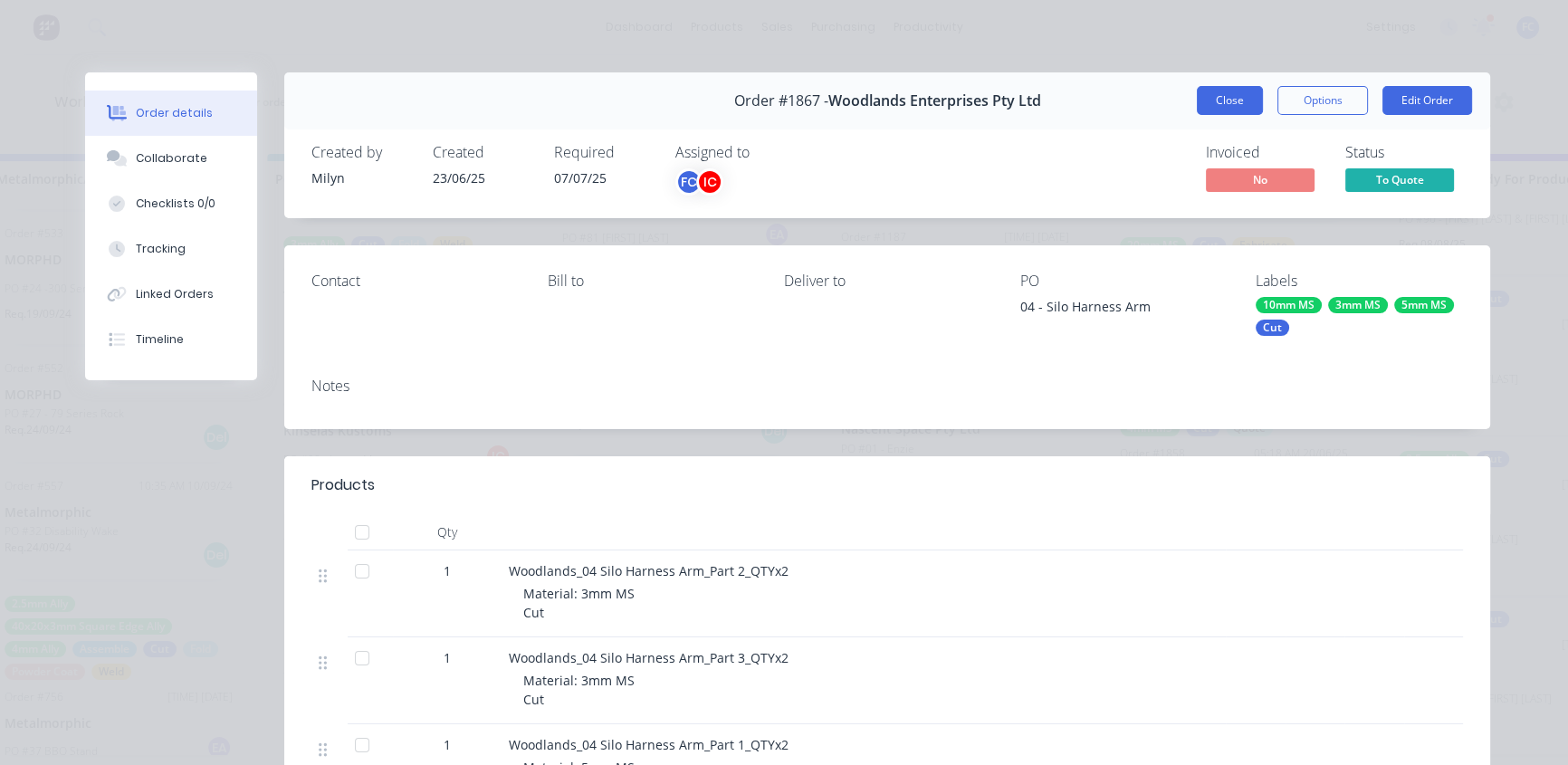 click on "Close" at bounding box center [1229, 100] 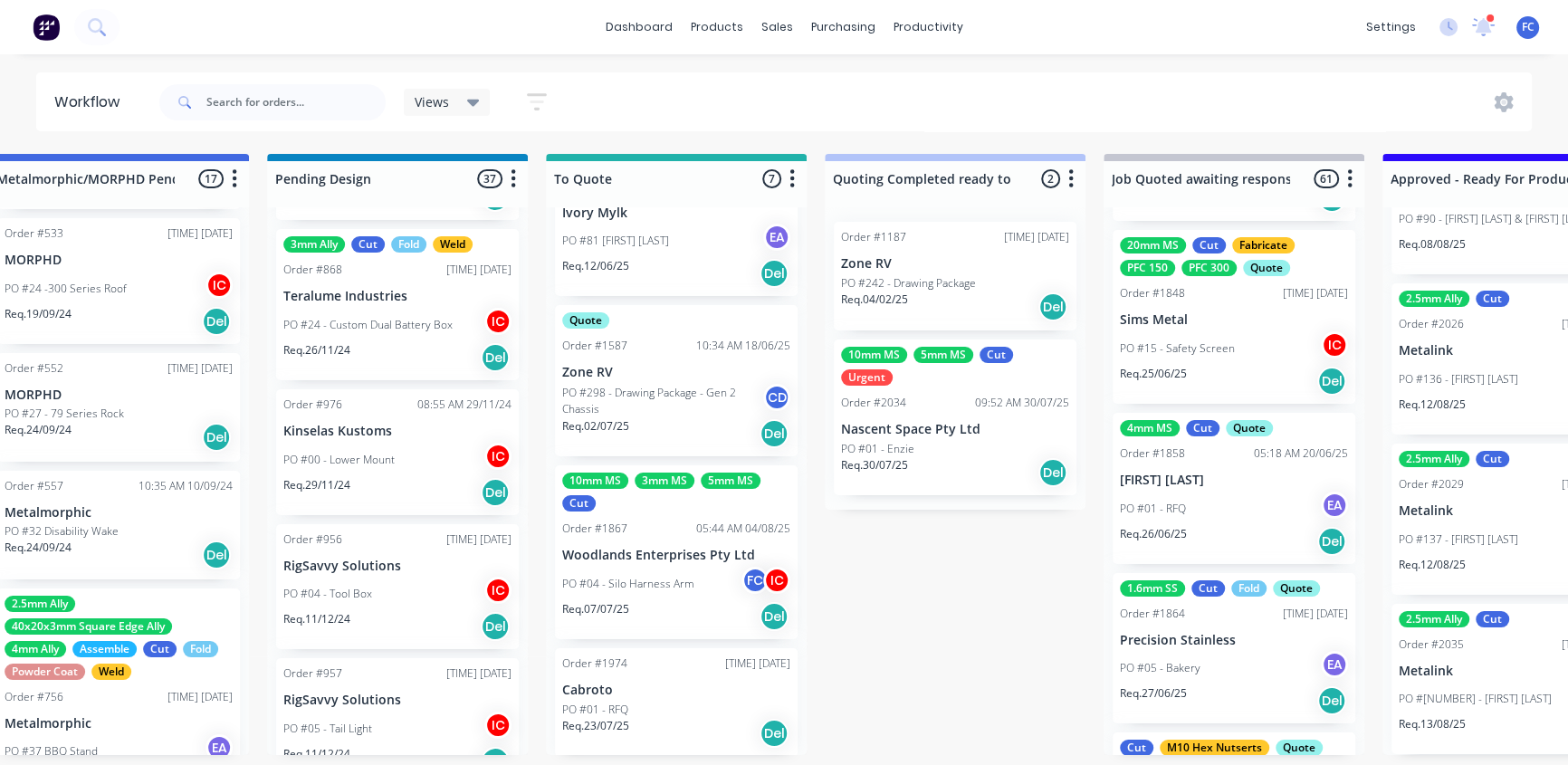 scroll, scrollTop: 521, scrollLeft: 0, axis: vertical 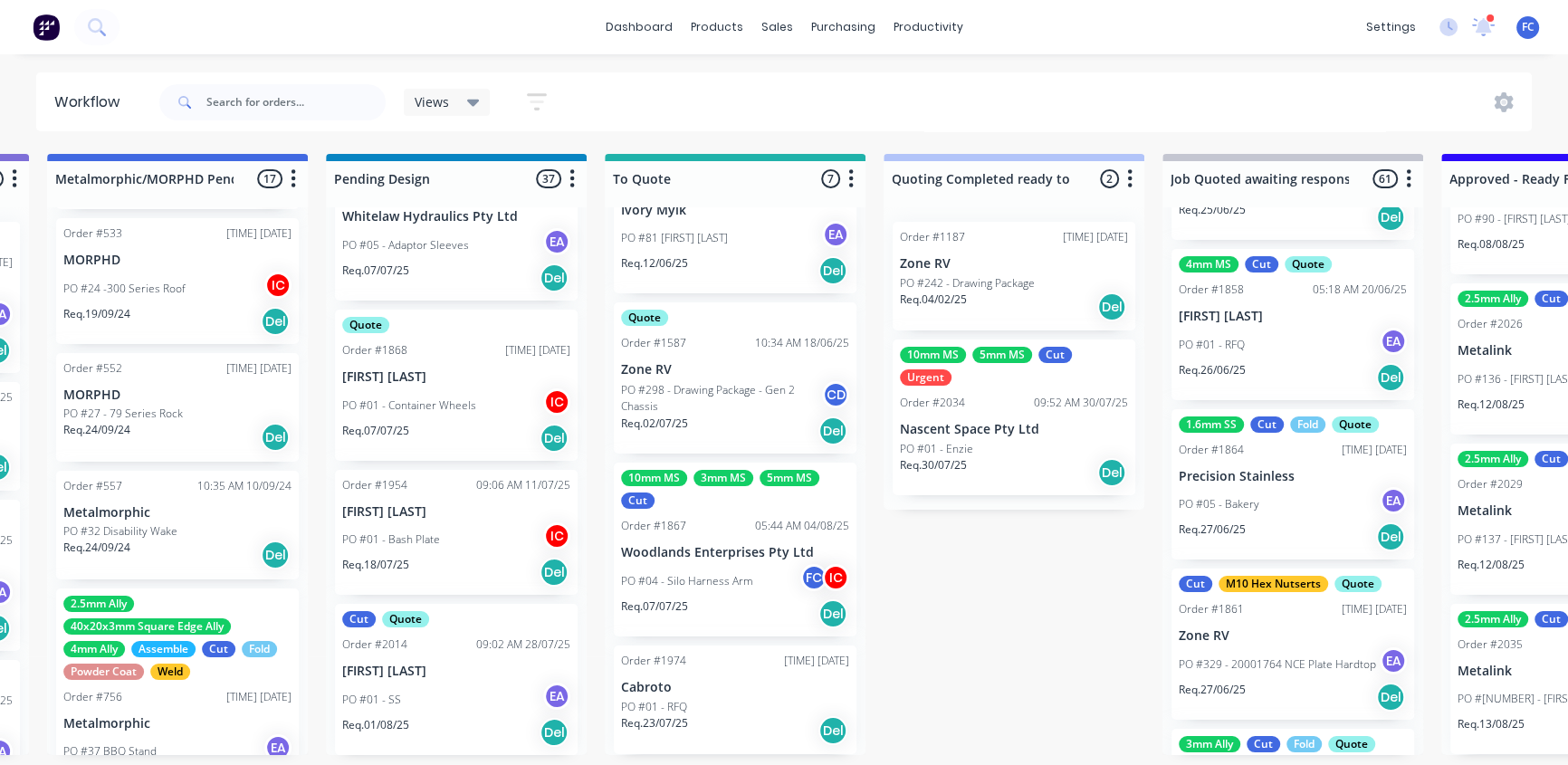 click on "Woodlands Enterprises Pty Ltd" at bounding box center (735, 552) 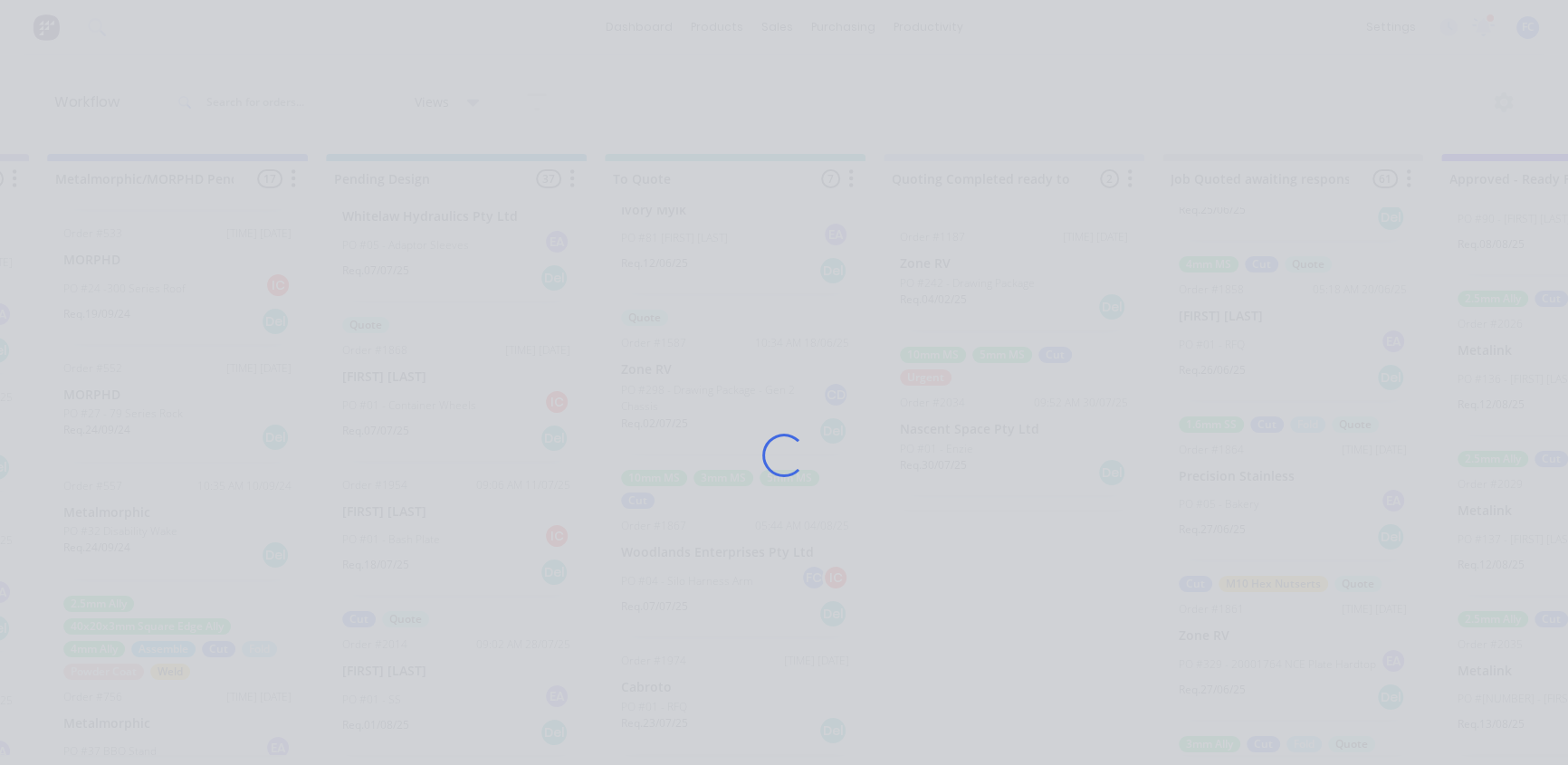 scroll, scrollTop: 0, scrollLeft: 828, axis: horizontal 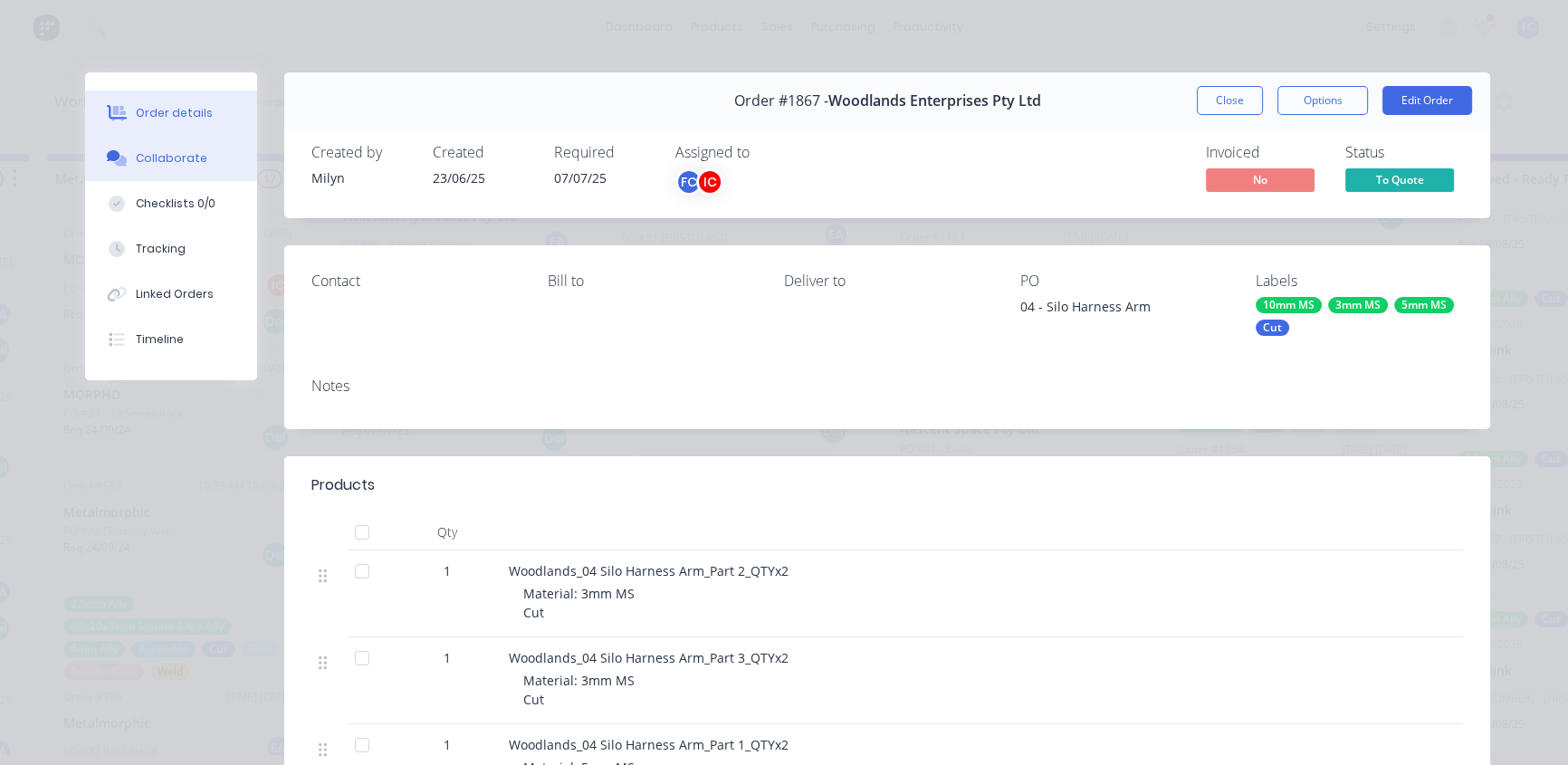 drag, startPoint x: 181, startPoint y: 151, endPoint x: 250, endPoint y: 169, distance: 71.30919 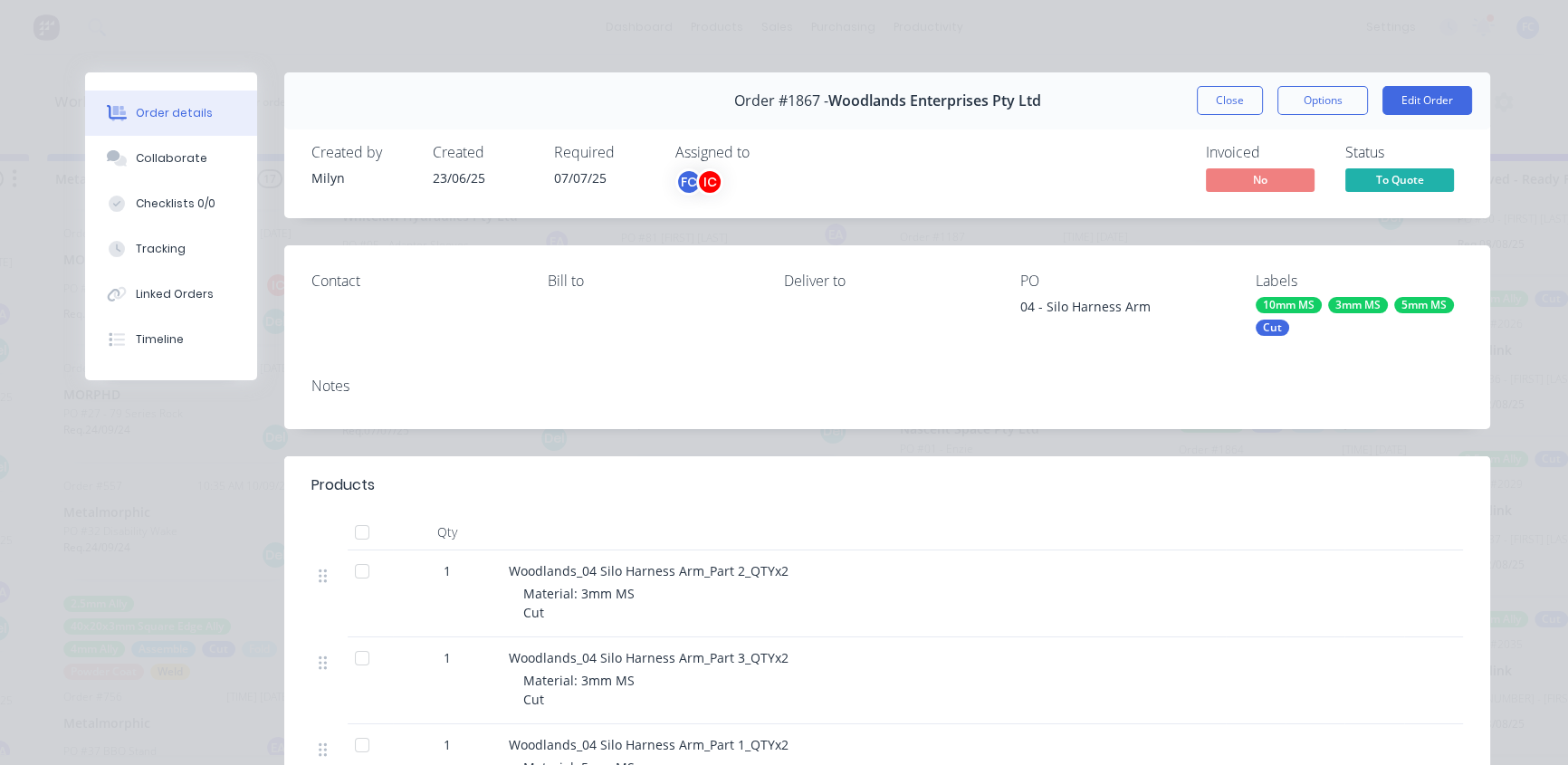 click on "Collaborate" at bounding box center [171, 158] 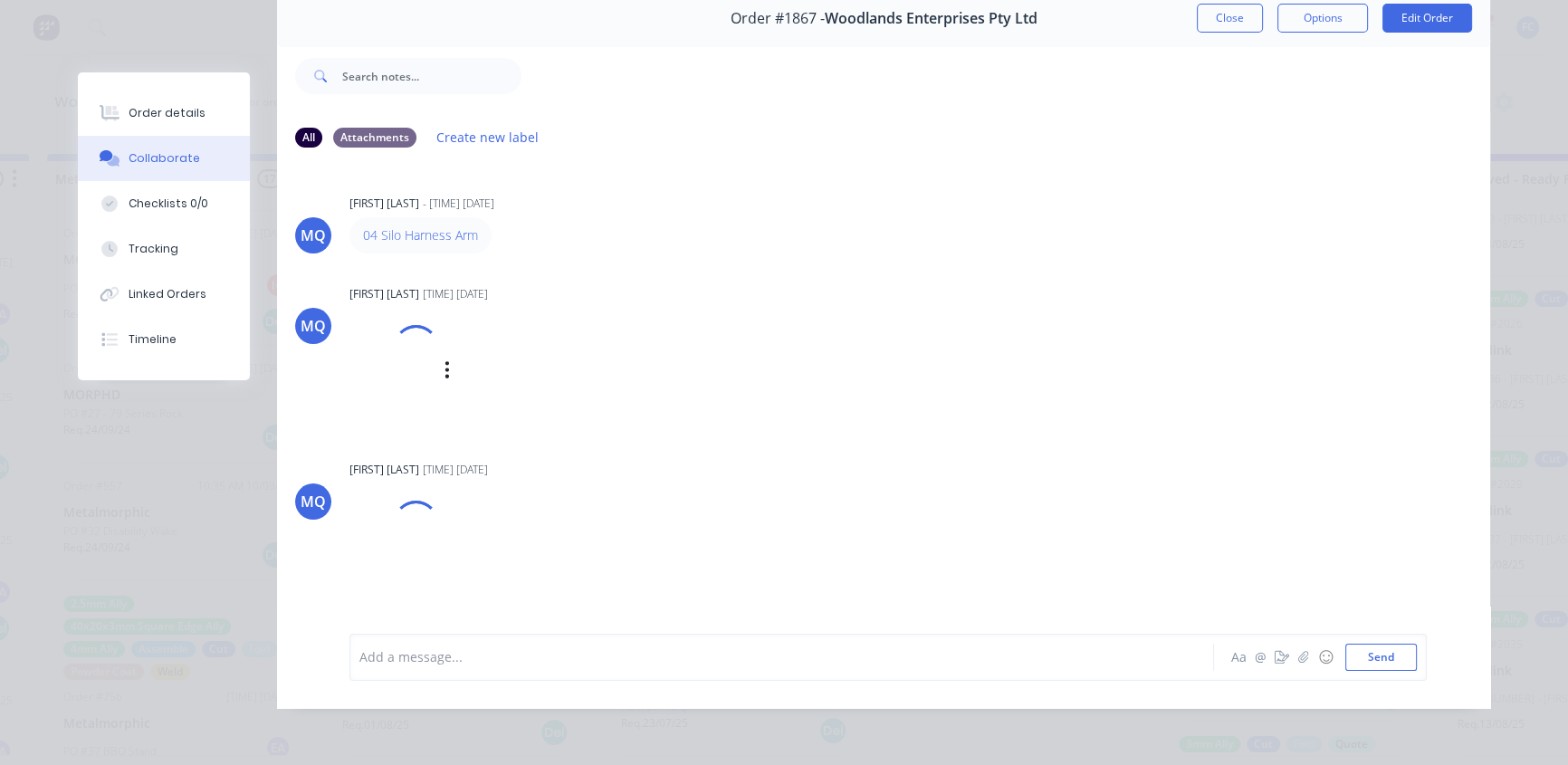 scroll, scrollTop: 93, scrollLeft: 0, axis: vertical 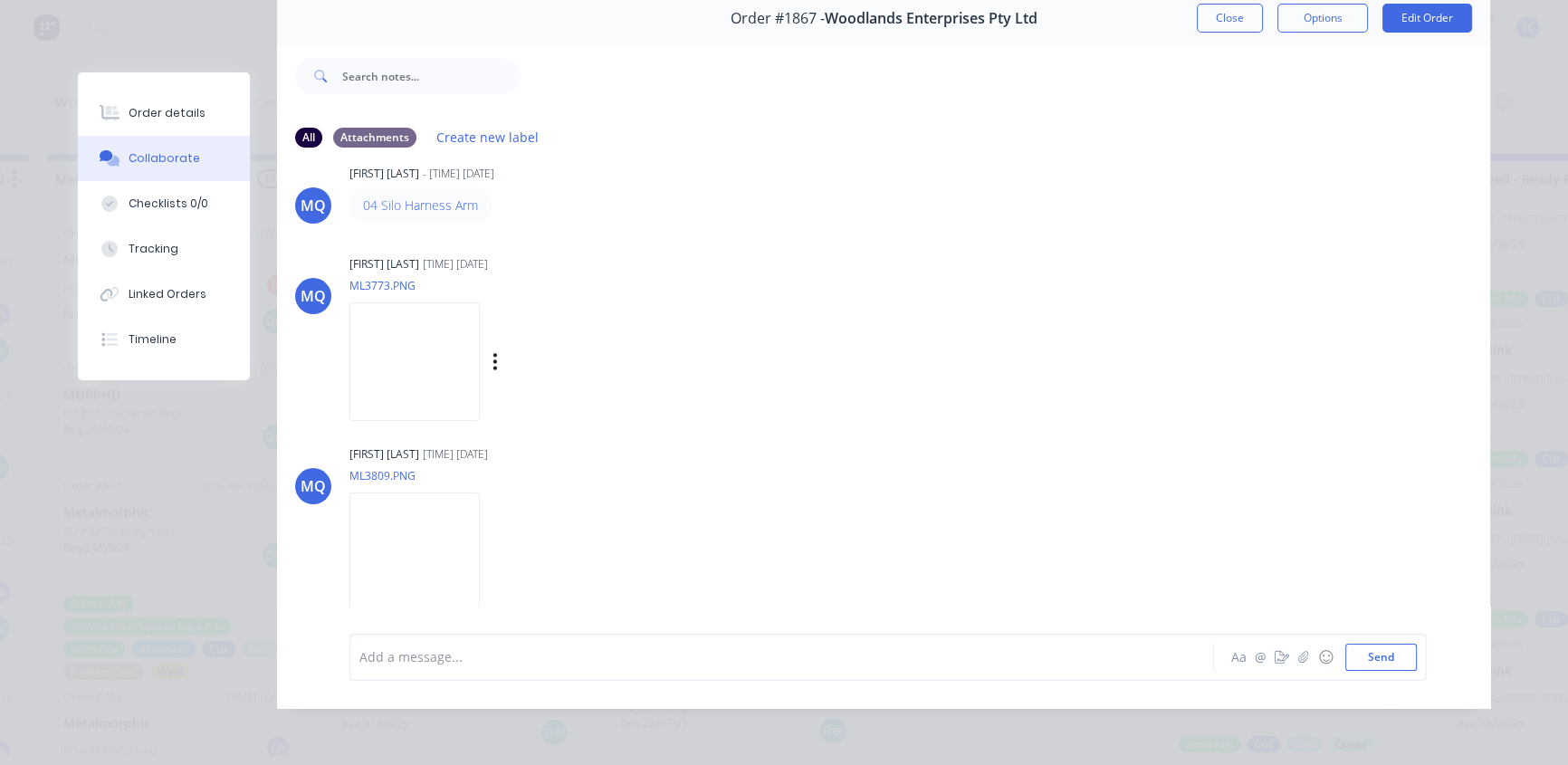 click at bounding box center (415, 361) 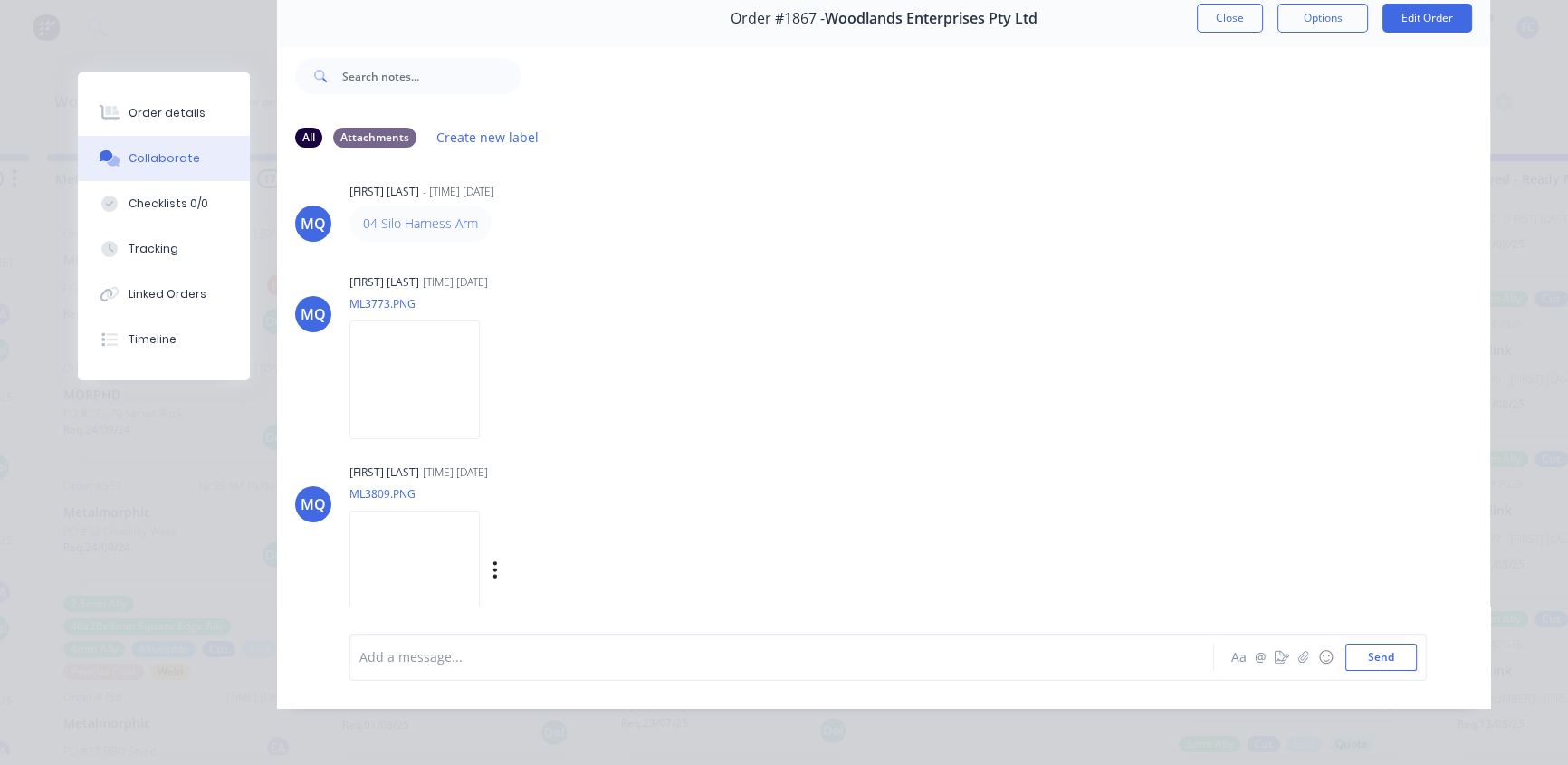 scroll, scrollTop: 0, scrollLeft: 0, axis: both 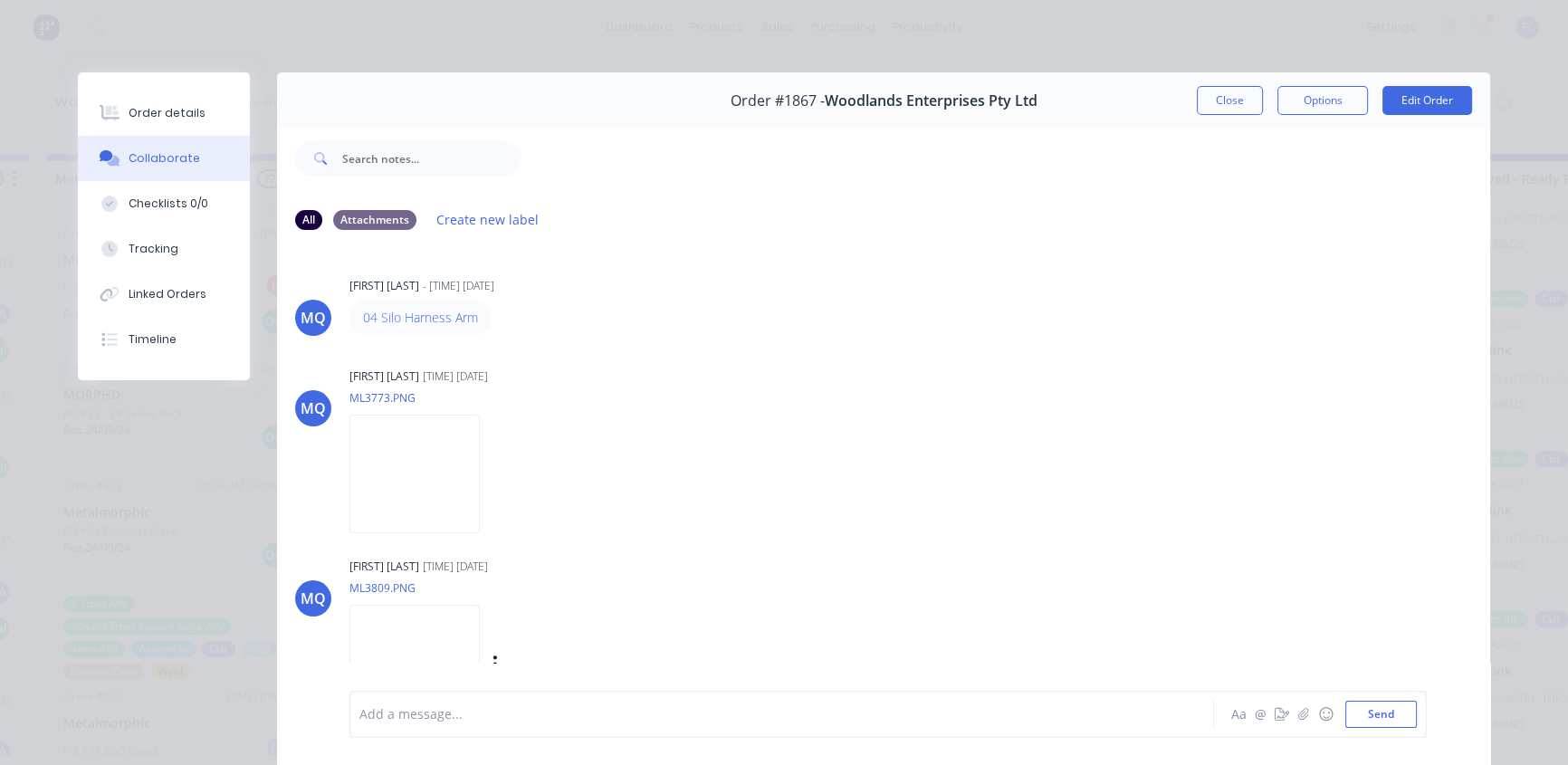 click at bounding box center [415, 664] 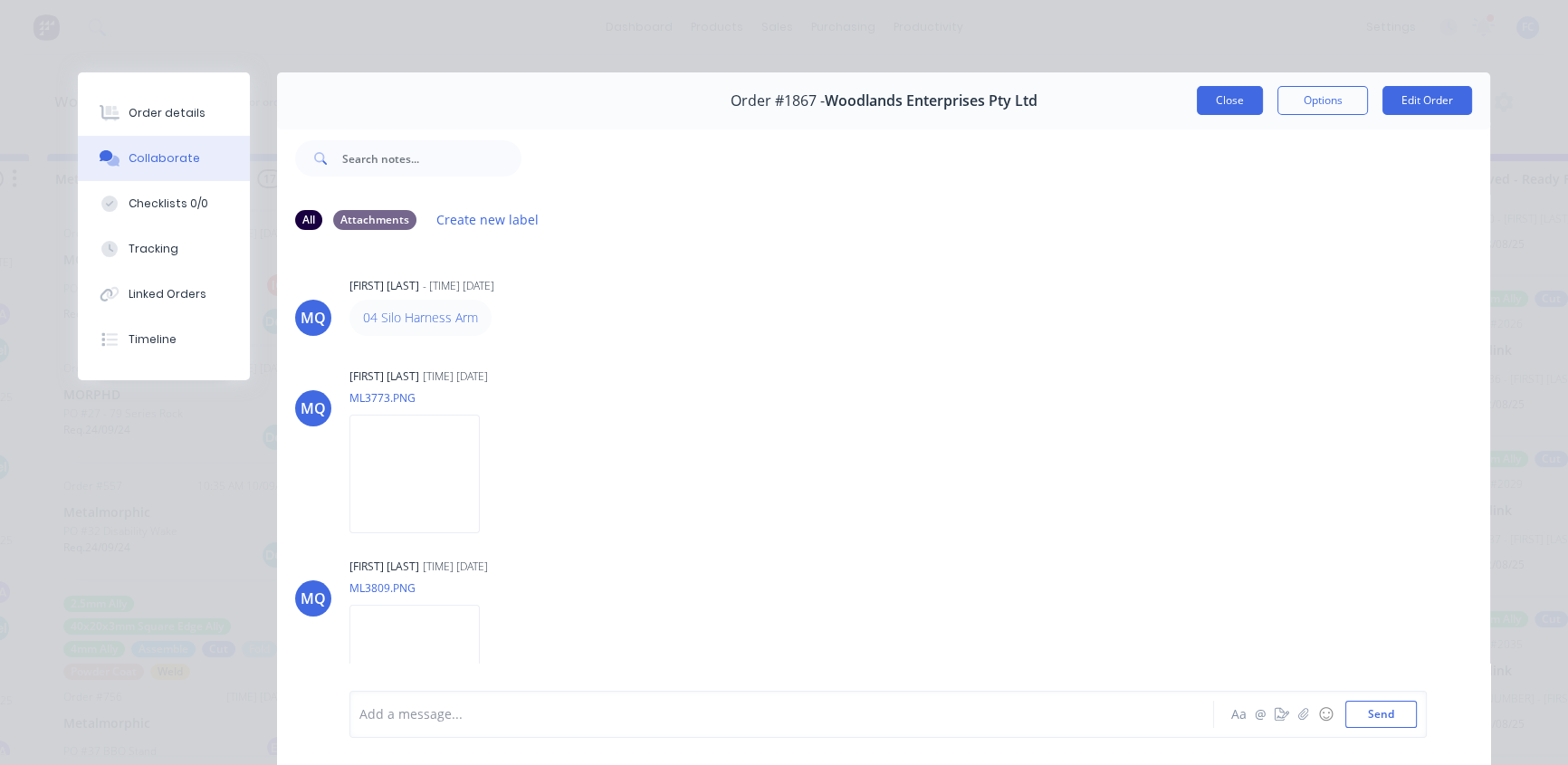 click on "Close" at bounding box center [1229, 100] 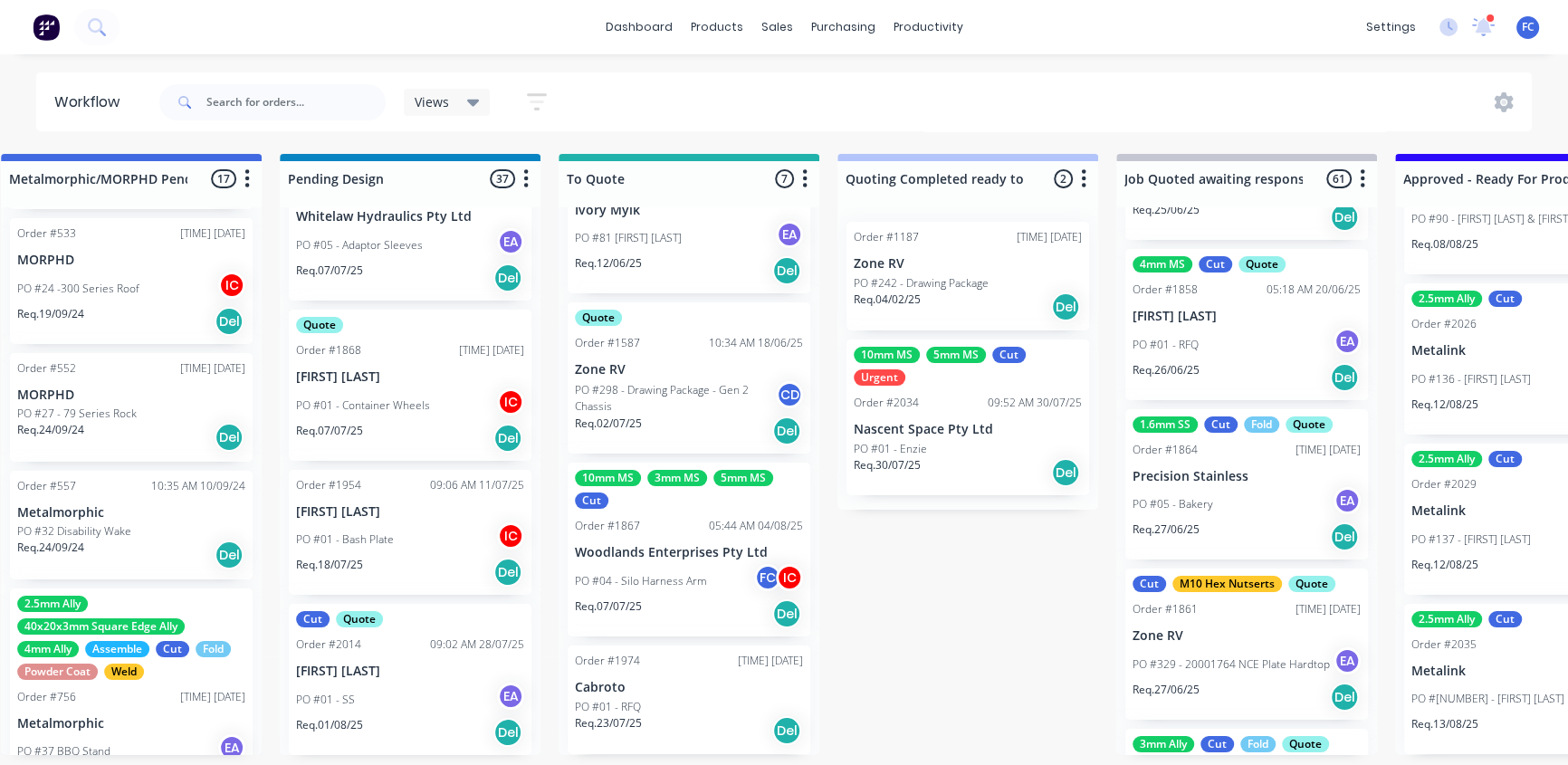 scroll, scrollTop: 1, scrollLeft: 878, axis: both 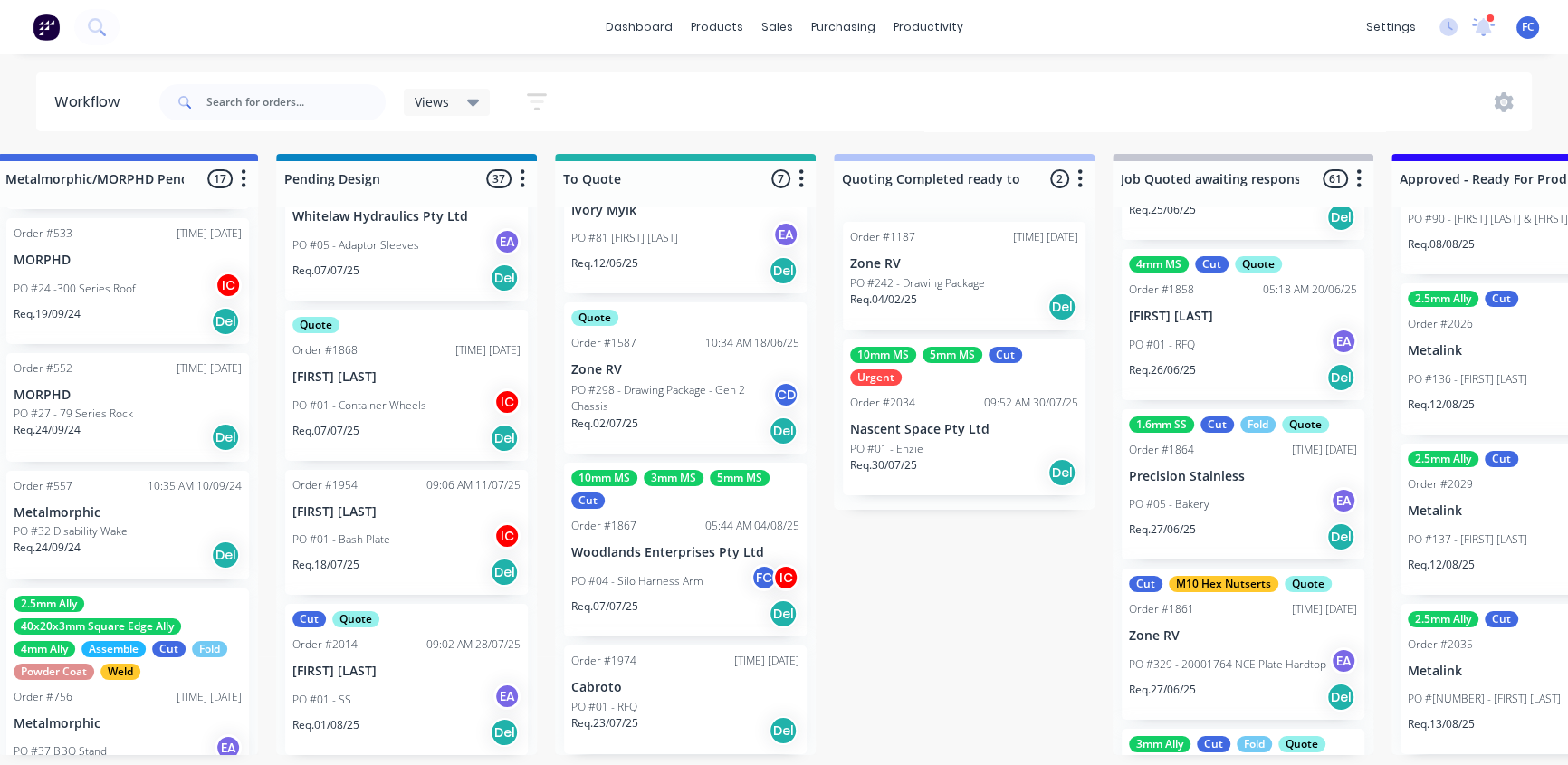 click on "PO #04 - Silo Harness Arm
FC IC" at bounding box center [685, 581] 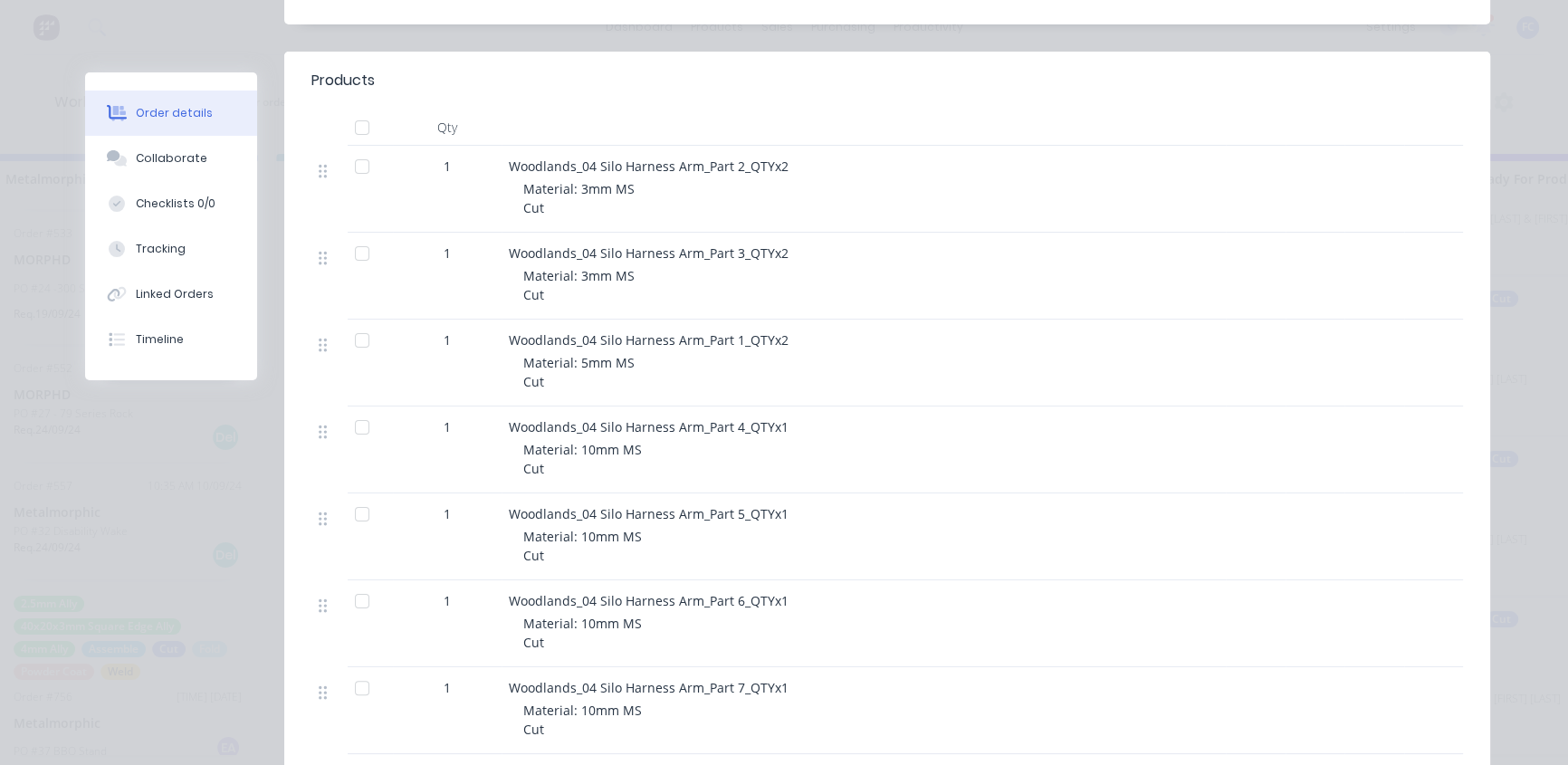 scroll, scrollTop: 411, scrollLeft: 0, axis: vertical 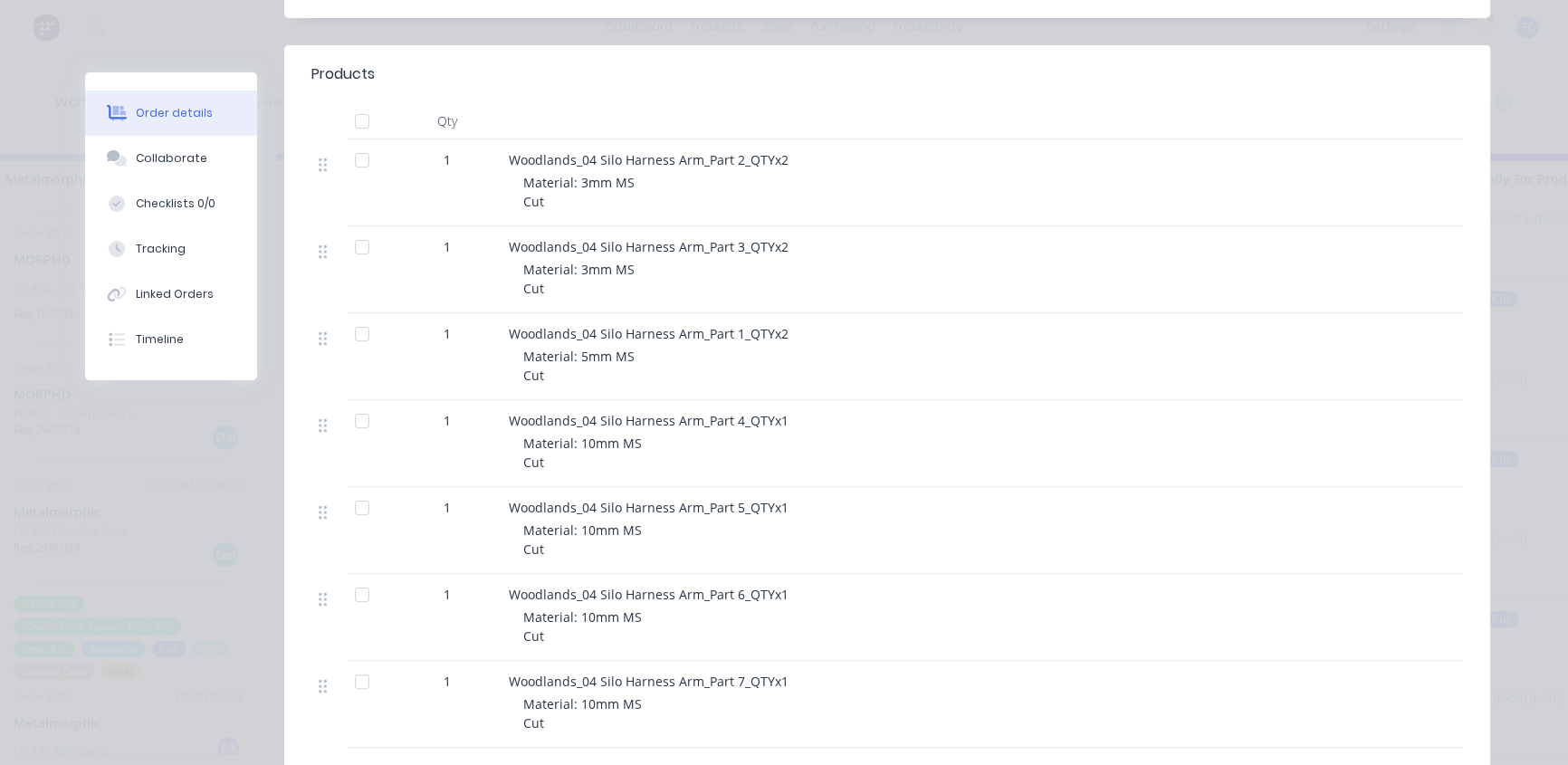 drag, startPoint x: 607, startPoint y: 376, endPoint x: 537, endPoint y: 371, distance: 70.178344 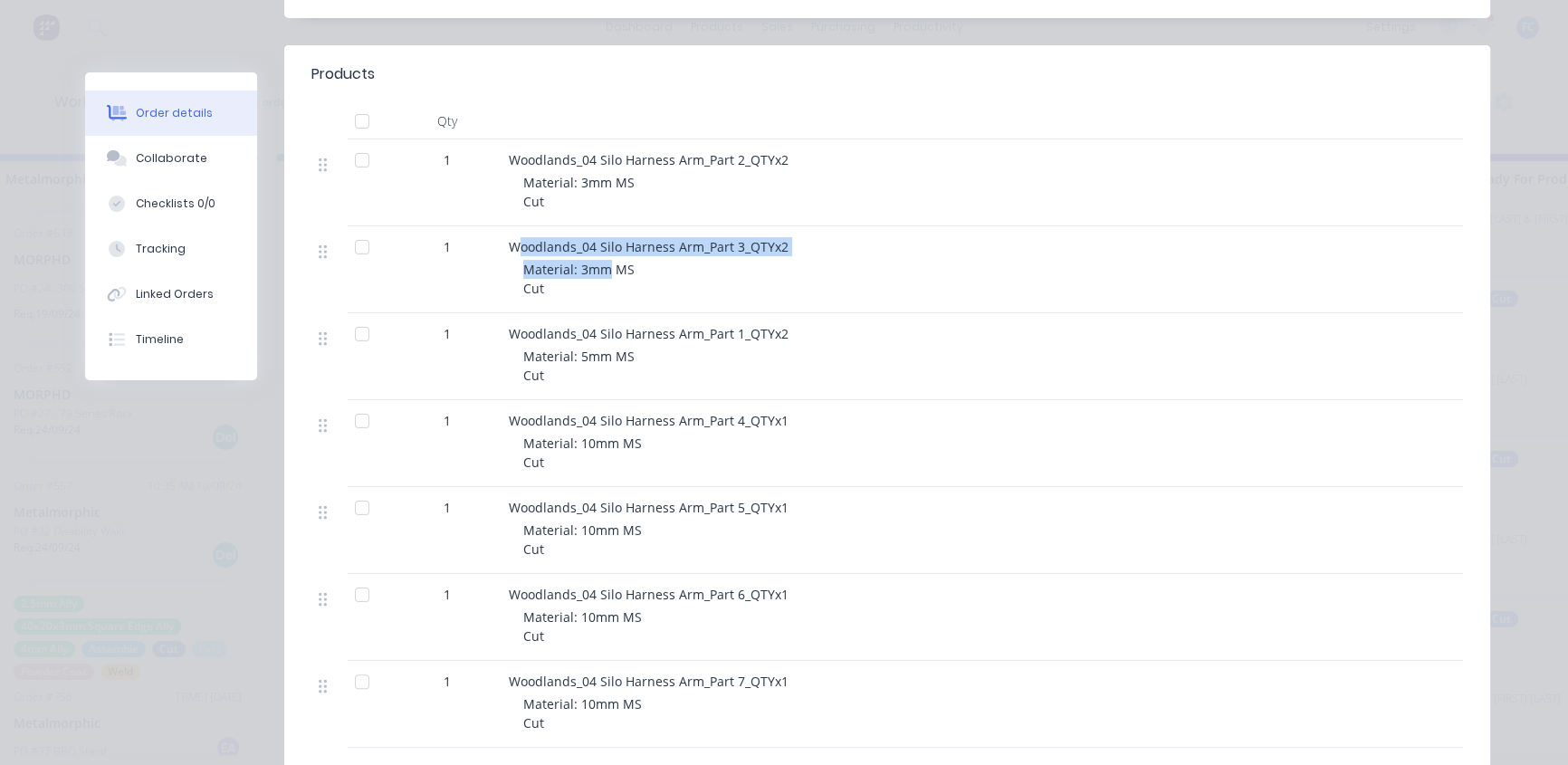 drag, startPoint x: 603, startPoint y: 270, endPoint x: 606, endPoint y: 261, distance: 9.486833 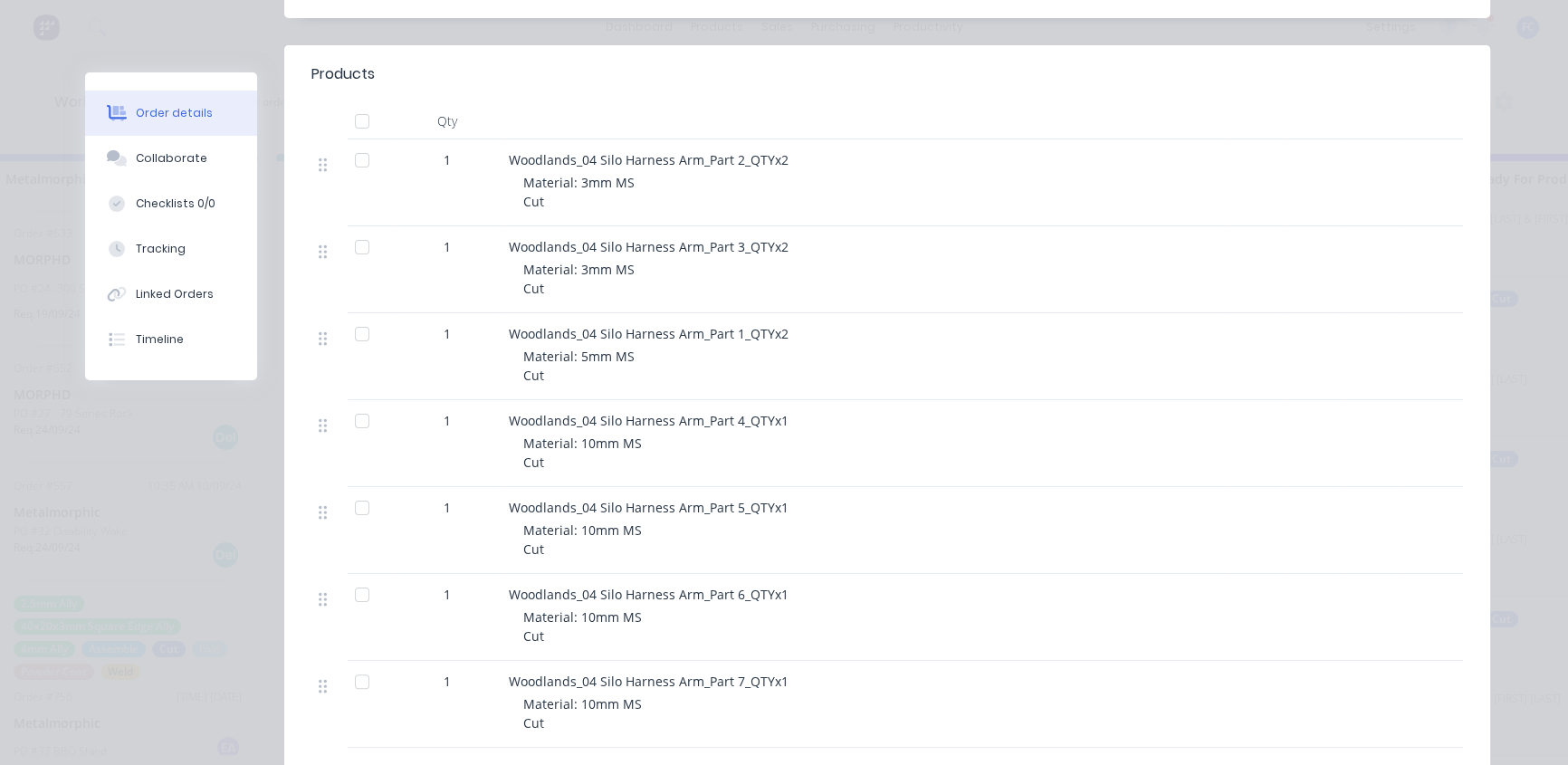 click on "Material: 3mm MS
Cut" at bounding box center (871, 279) 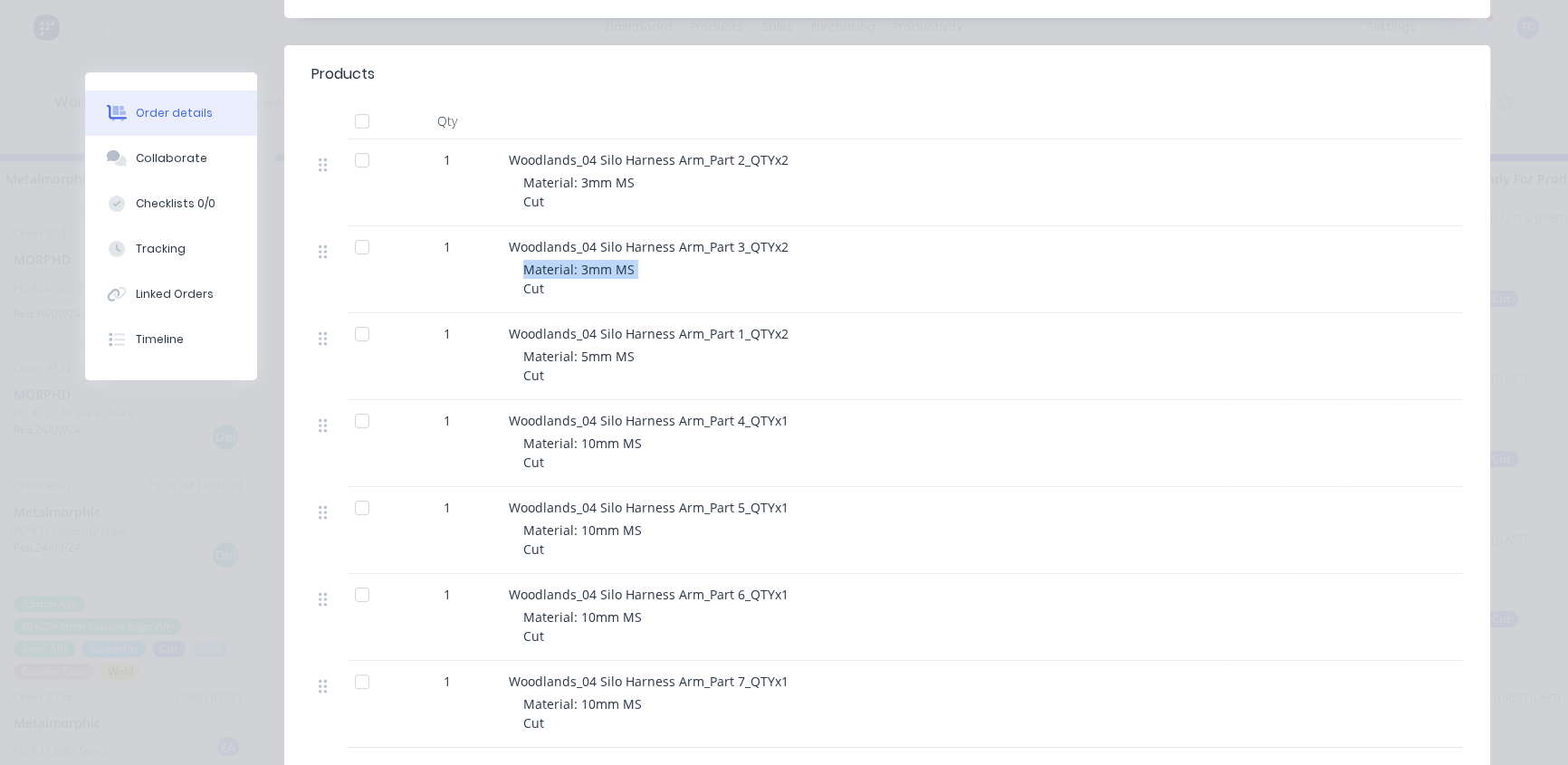 drag, startPoint x: 626, startPoint y: 265, endPoint x: 554, endPoint y: 263, distance: 72.02777 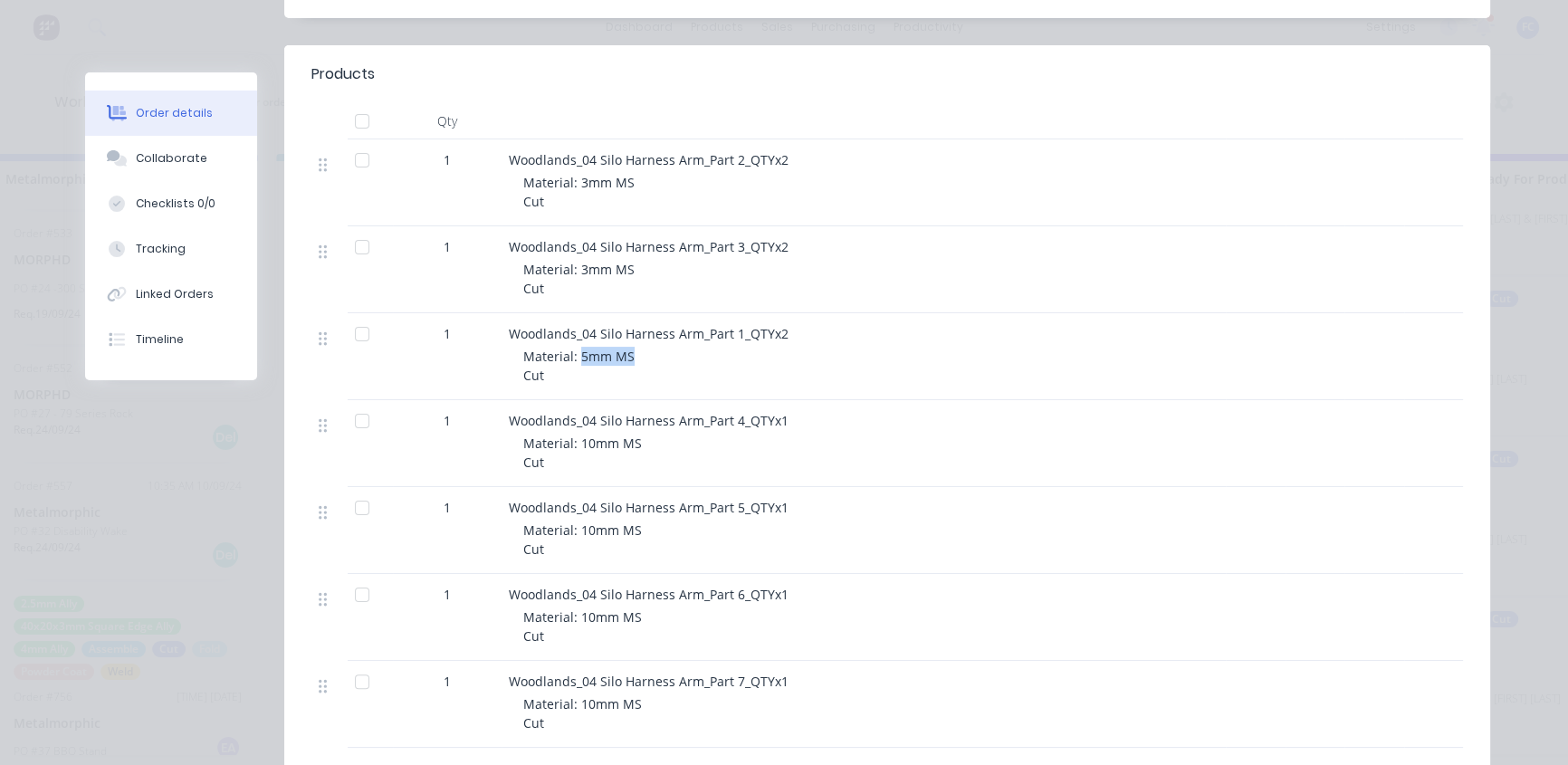 drag, startPoint x: 631, startPoint y: 362, endPoint x: 573, endPoint y: 354, distance: 58.549125 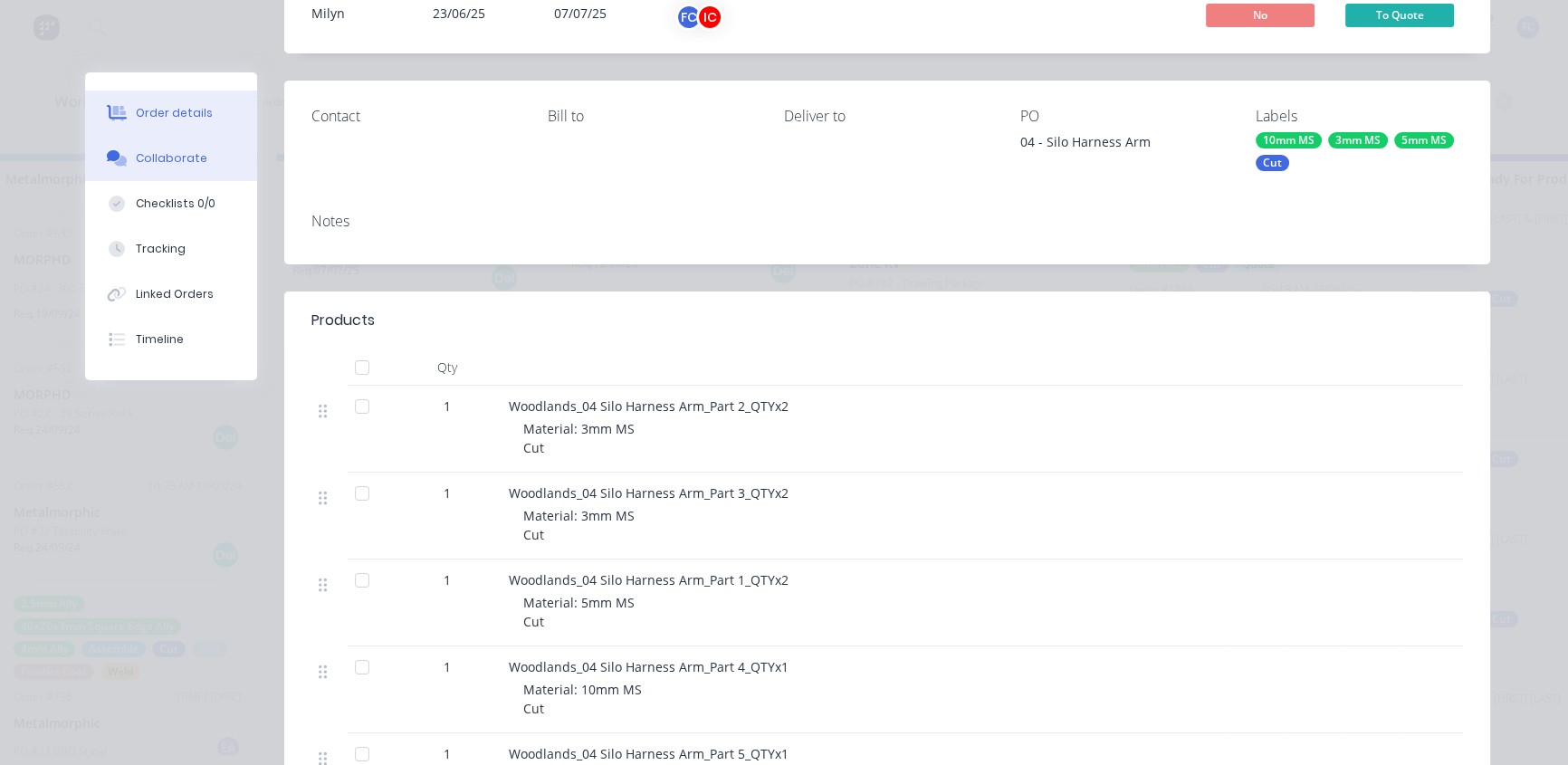 scroll, scrollTop: 164, scrollLeft: 0, axis: vertical 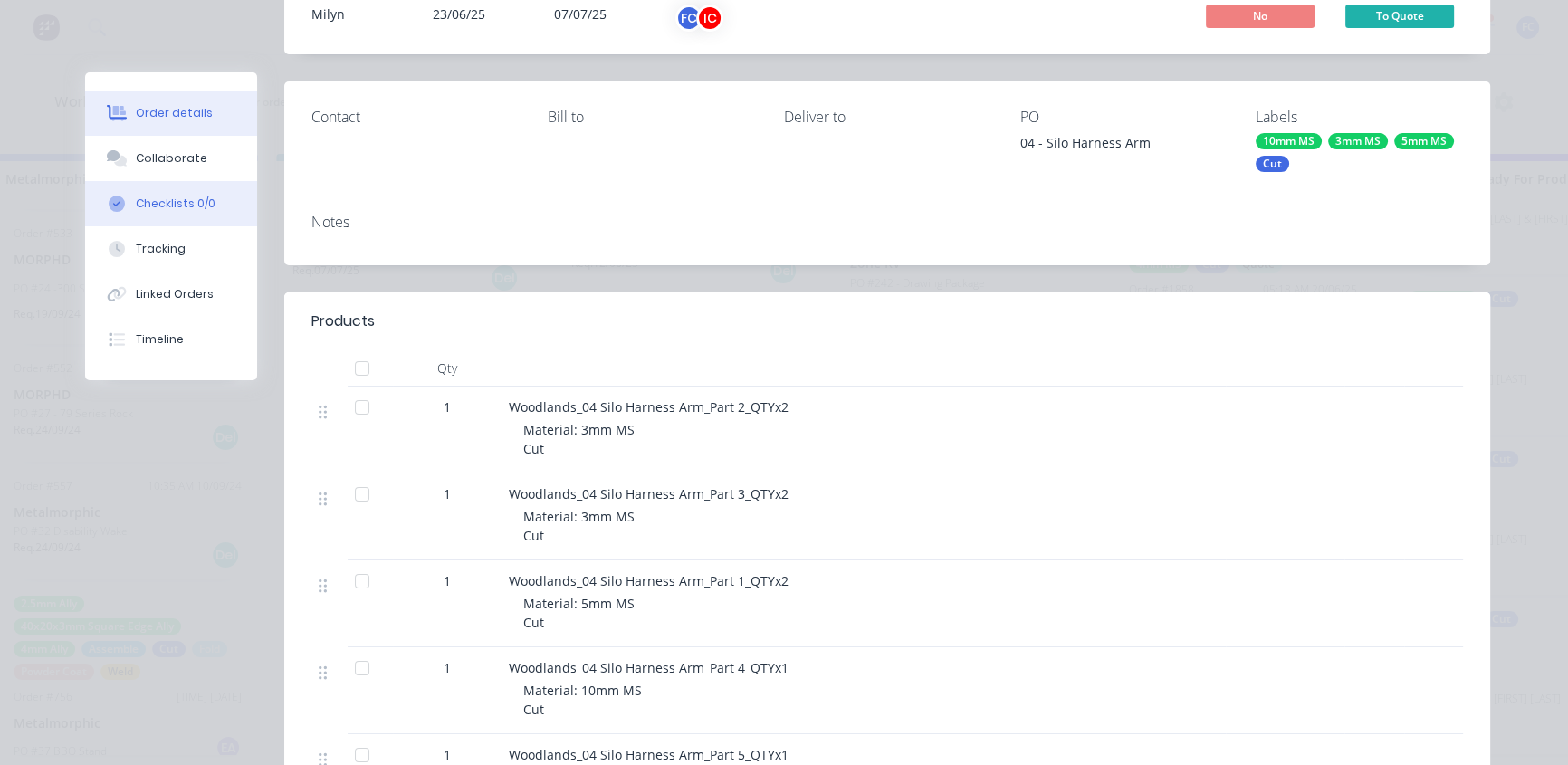 drag, startPoint x: 121, startPoint y: 165, endPoint x: 202, endPoint y: 183, distance: 82.9759 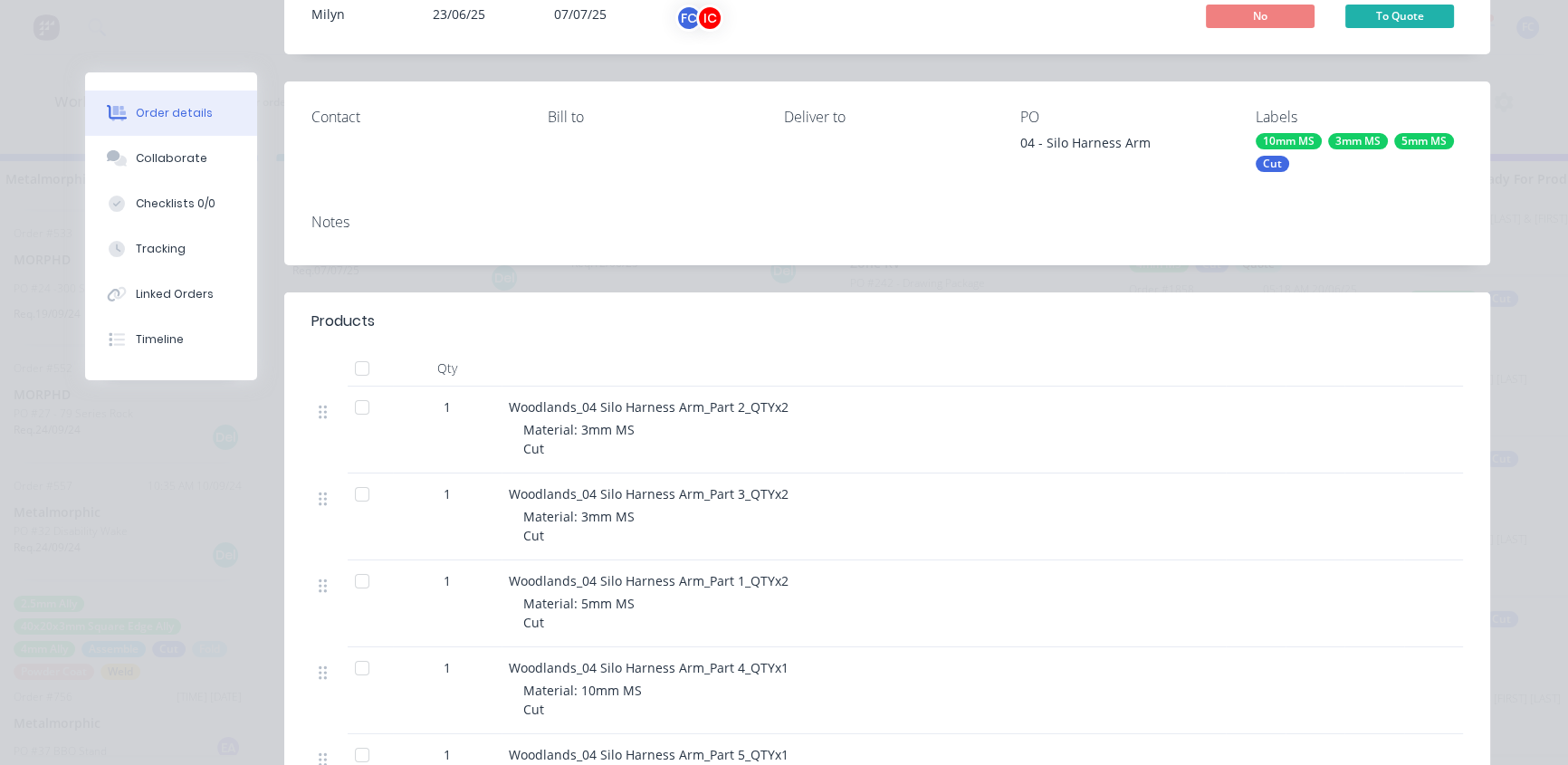 scroll, scrollTop: 0, scrollLeft: 0, axis: both 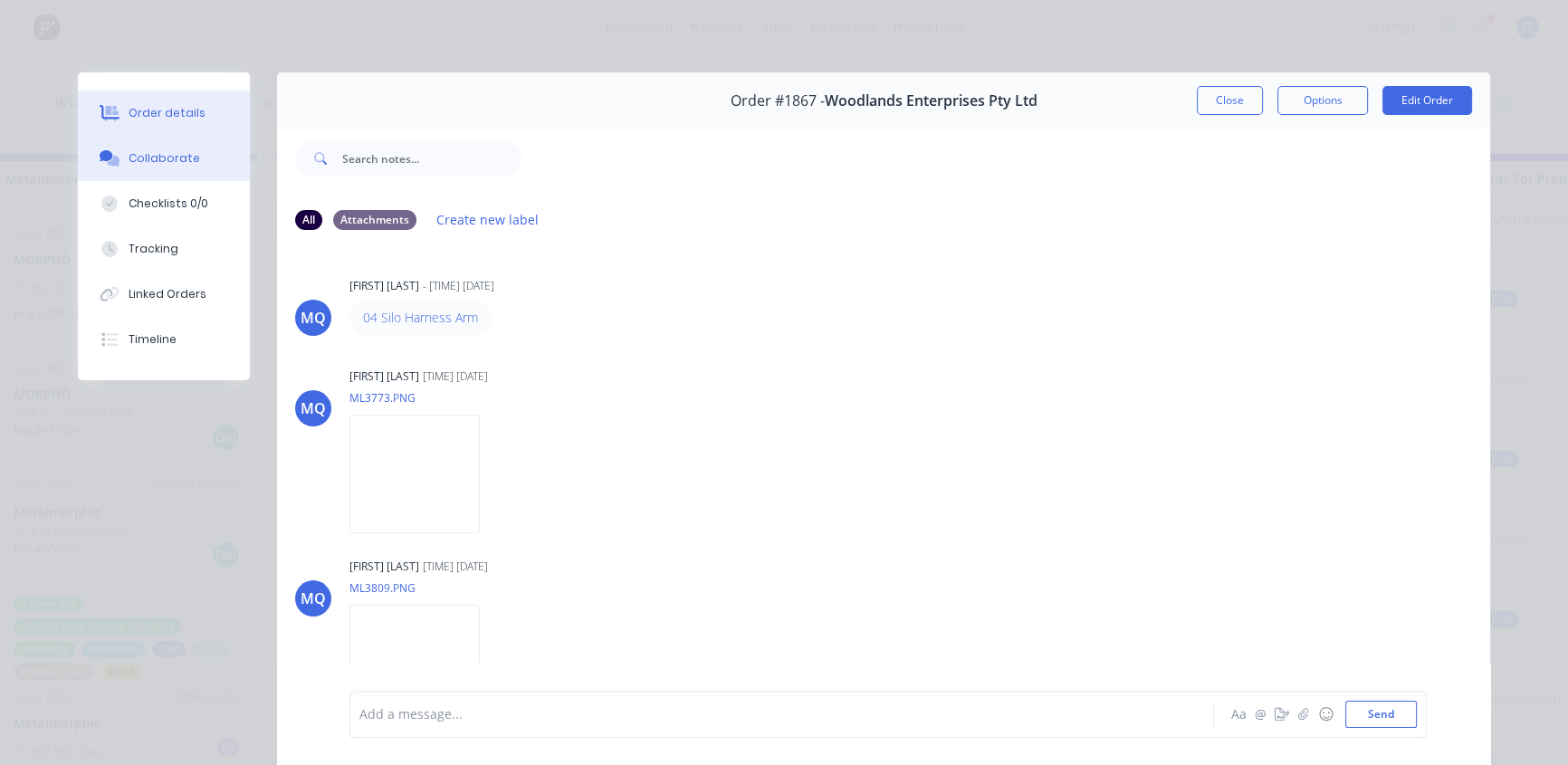 click on "Order details" at bounding box center (167, 113) 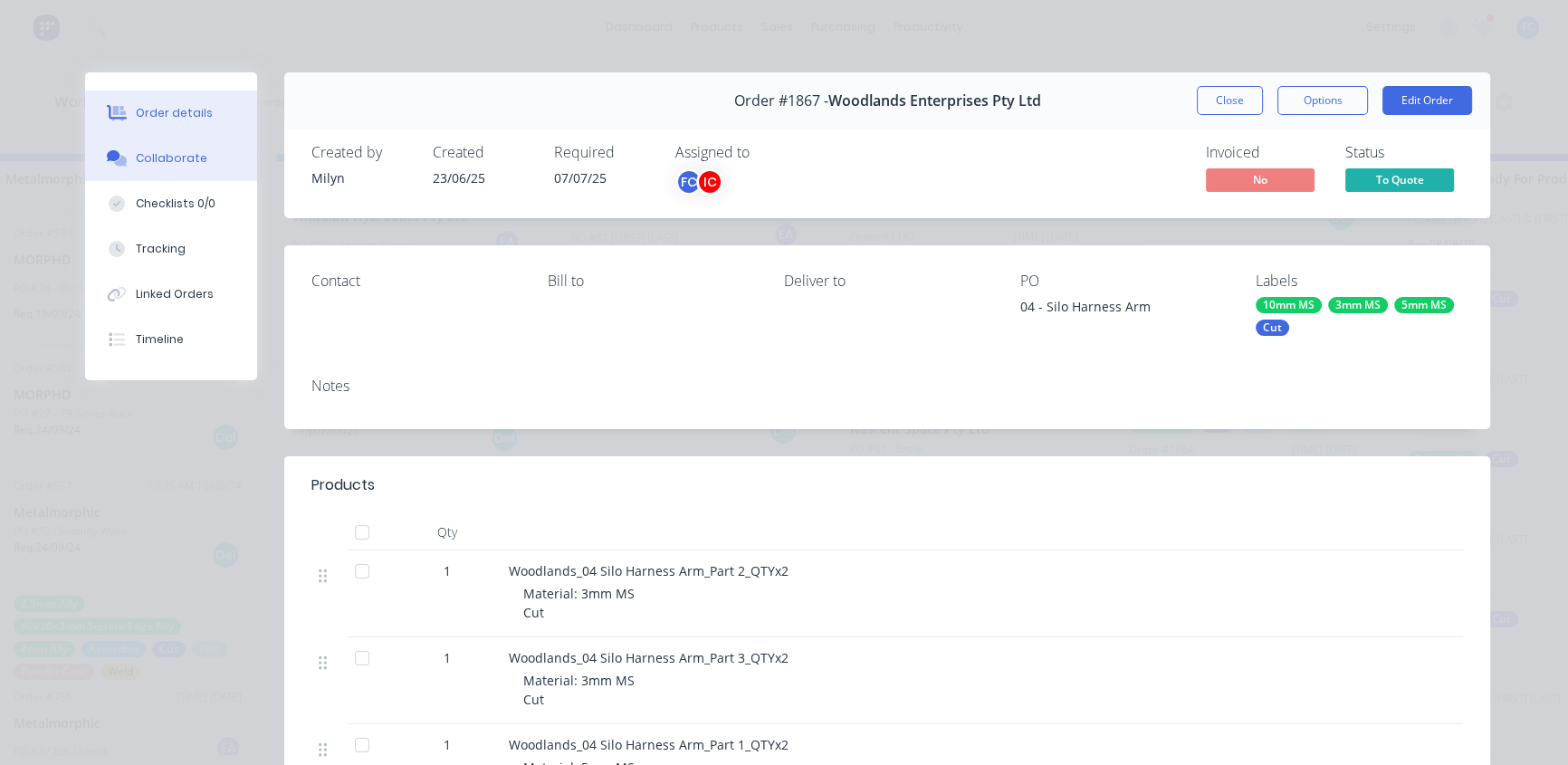 click on "Collaborate" at bounding box center (171, 158) 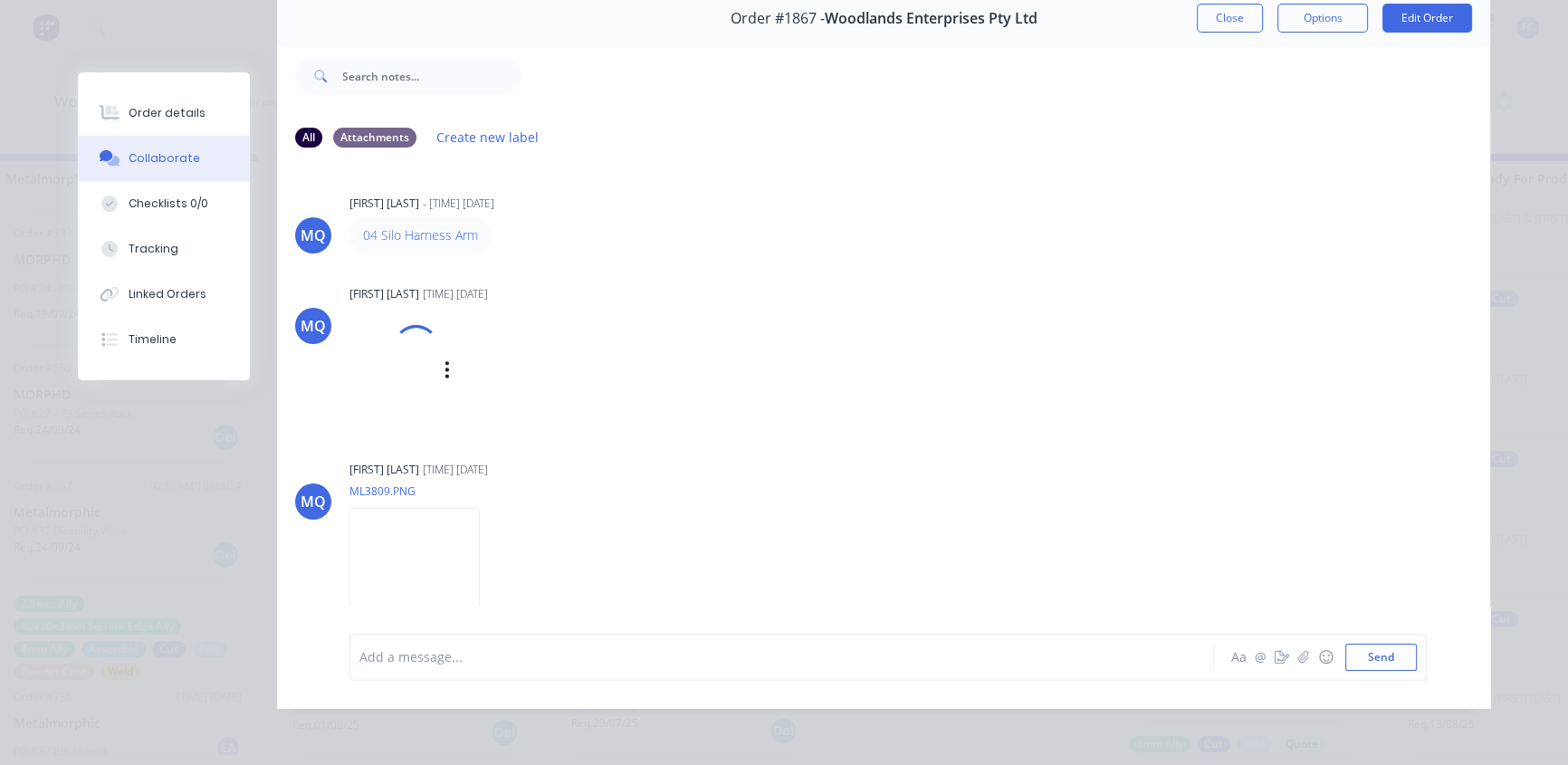 scroll, scrollTop: 93, scrollLeft: 0, axis: vertical 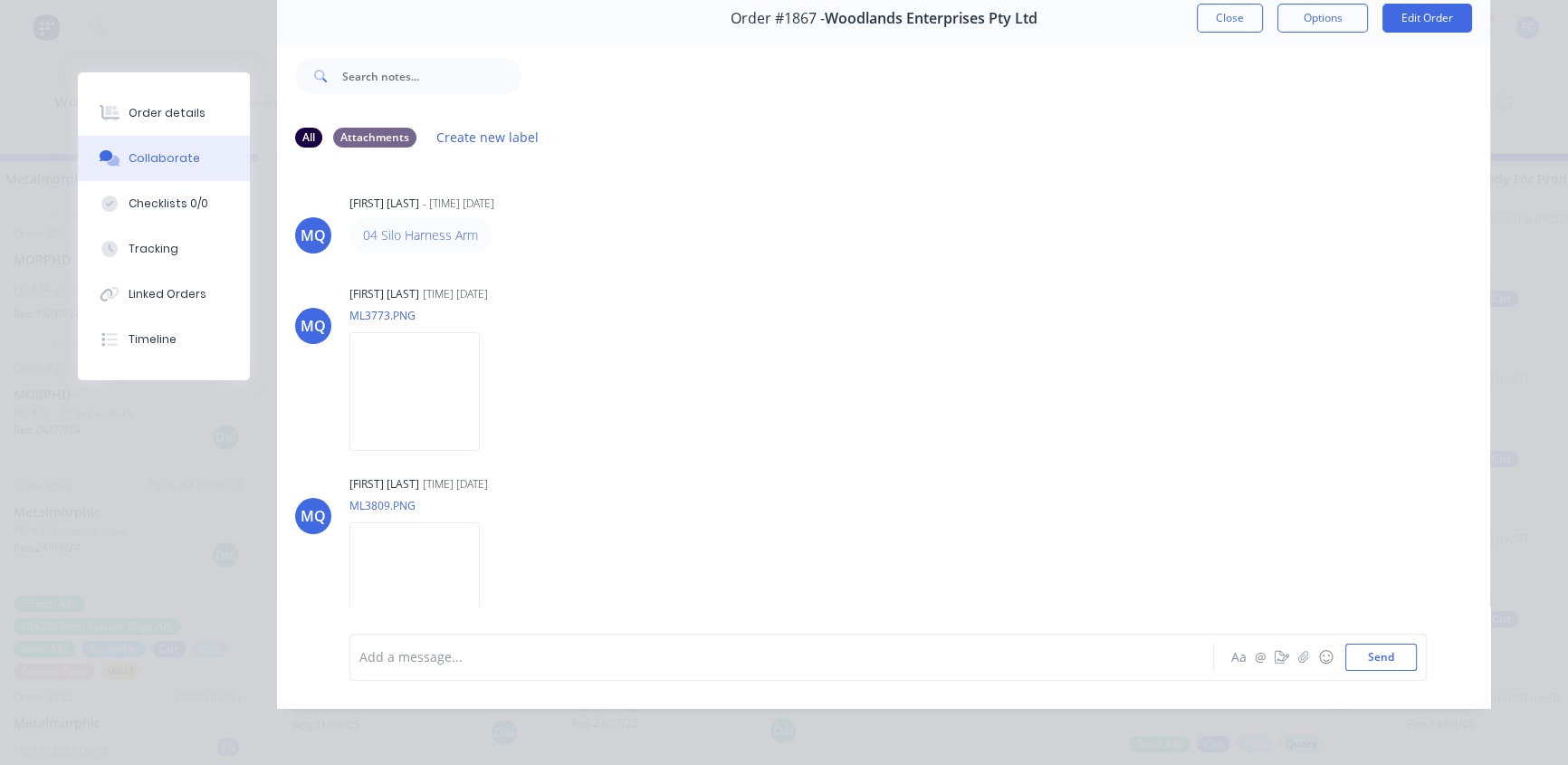 drag, startPoint x: 1212, startPoint y: 18, endPoint x: 828, endPoint y: 159, distance: 409.06845 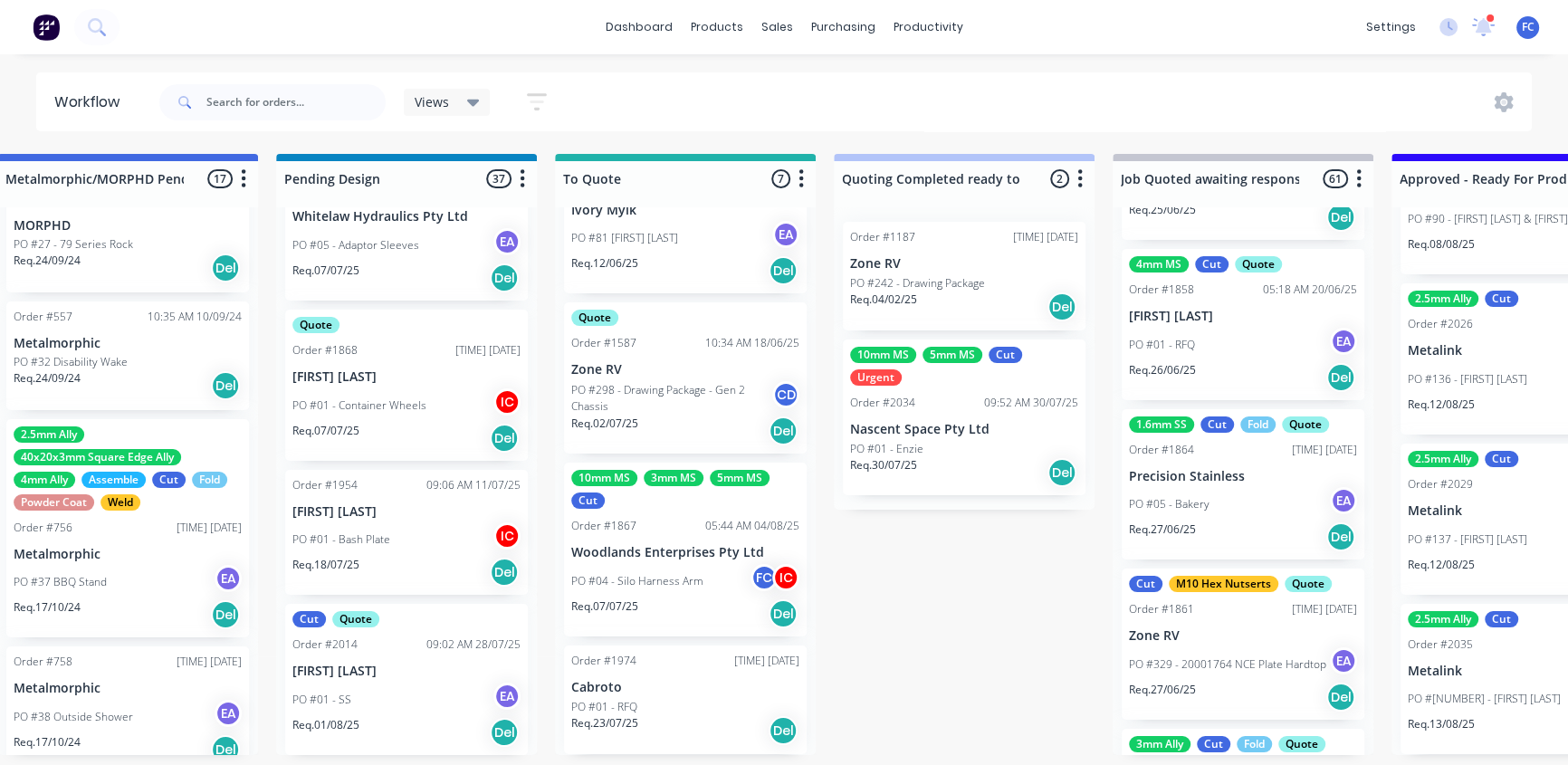 scroll, scrollTop: 411, scrollLeft: 0, axis: vertical 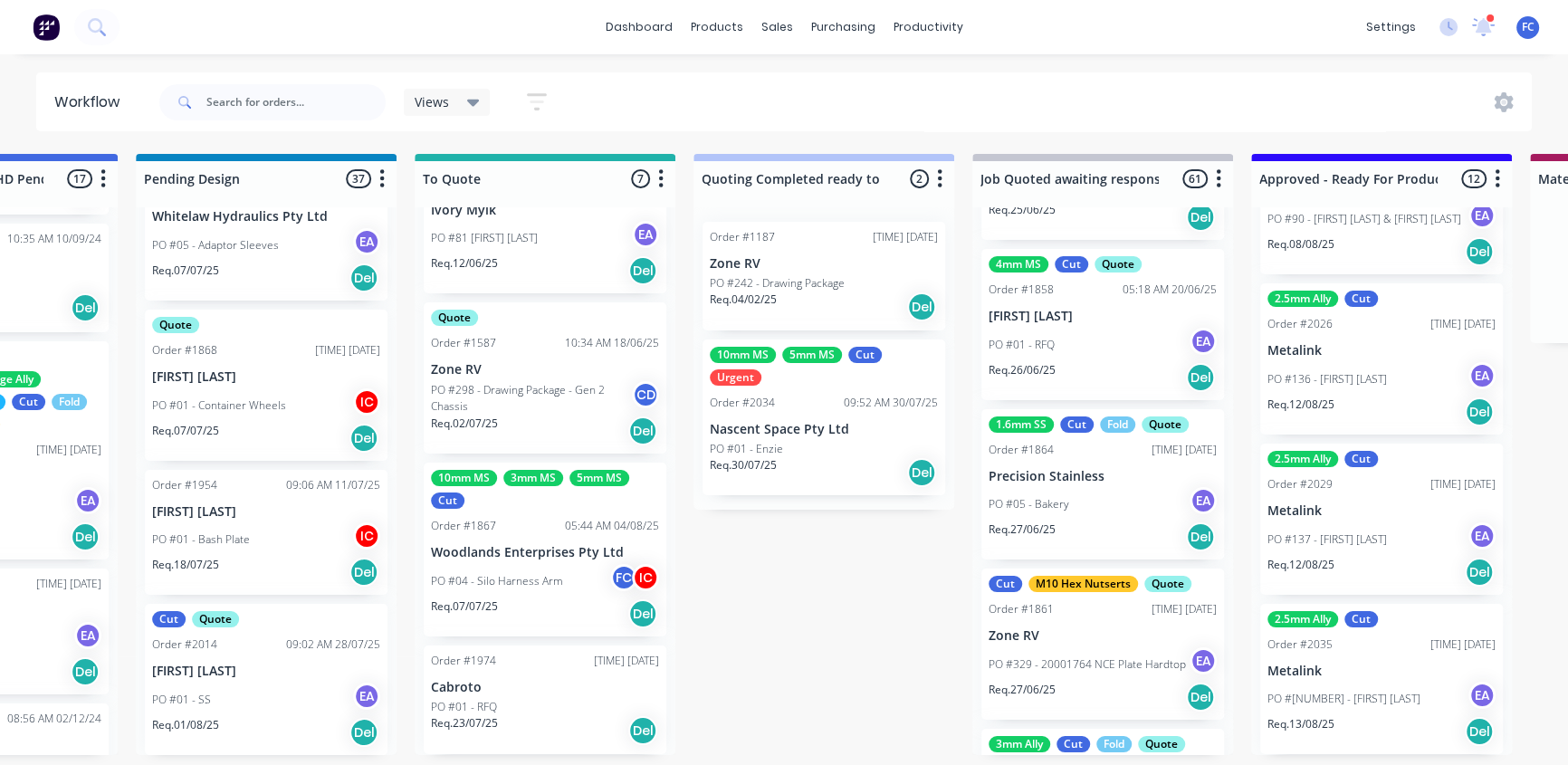 click on "Order #1177 02:24 PM 22/01/25 Kylie Rose PO #00 - Jimny Grill Req. 29/01/25 Del Urgent Order #1258 08:38 AM 06/02/25 Zone RV PO #256 - Gen 3 Chassis Parts Req. 13/02/25 Del Acrylic/Perspex (Bent Plastics) Order #1536 07:02 AM 08/04/25 Richard Todd PO #01 - ARB Canopy Window
EA Req. 14/04/25 Del *IM 3mm Ally Cut Powder Coat Order #1830 06:16 AM 16/06/25 Ivory Mylk PO #81 Marcelo Cardenuto EA Req. 12/06/25 Del Quote Order #1587 10:34 AM 18/06/25 Zone RV PO #298 - Drawing Package - Gen 2 Chassis CD Req. 02/07/25 Del 10mm MS 3mm MS 5mm MS Cut Order #1867 05:44 AM 04/08/25 Woodlands Enterprises Pty Ltd PO #04 - Silo Harness Arm
FC IC Req. 07/07/25 Del Order #1974 08:03 AM 17/07/25 Cabroto PO #01 - RFQ
Req. 23/07/25 Del" at bounding box center [545, 481] 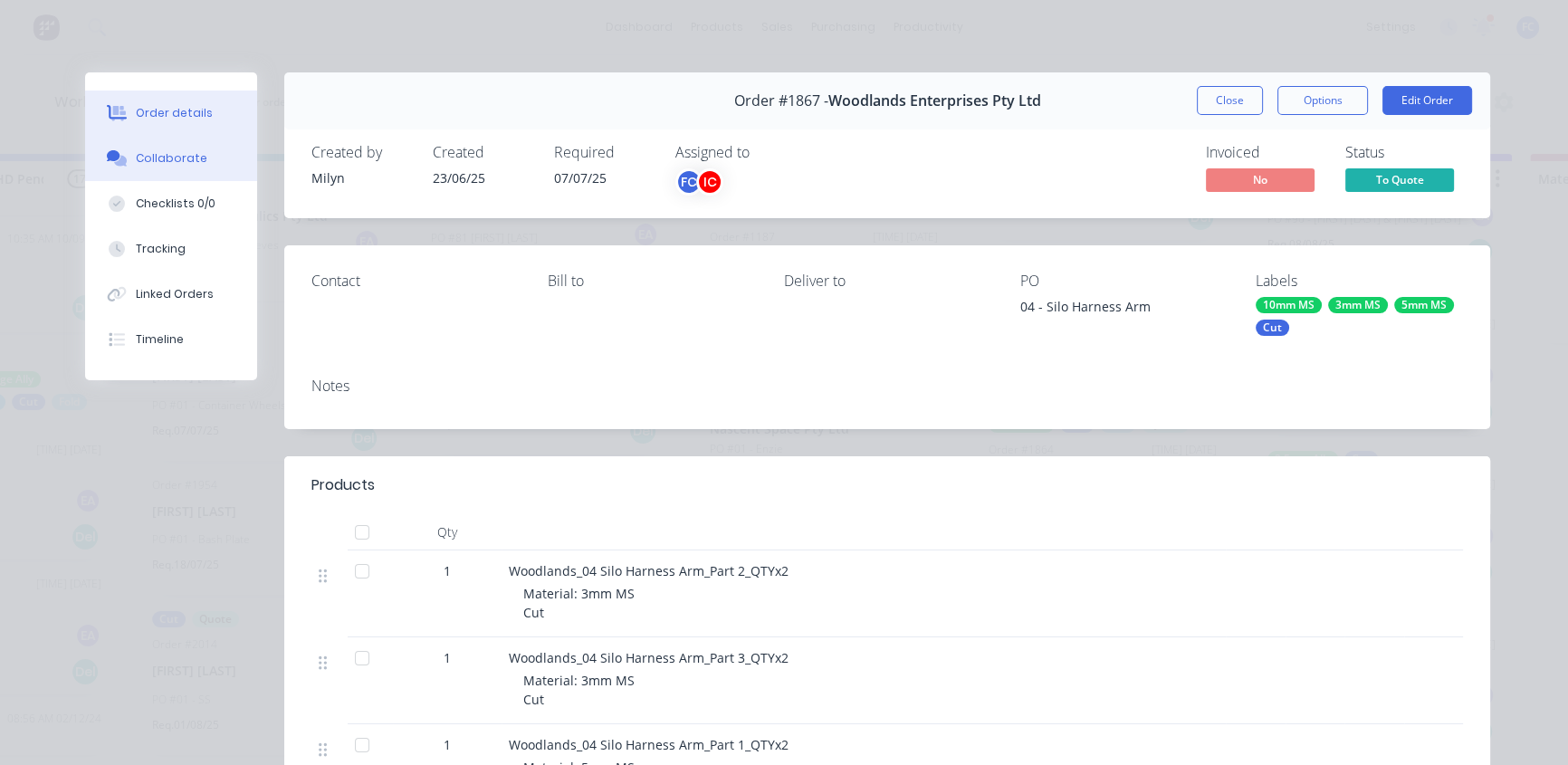 click on "Collaborate" at bounding box center [171, 158] 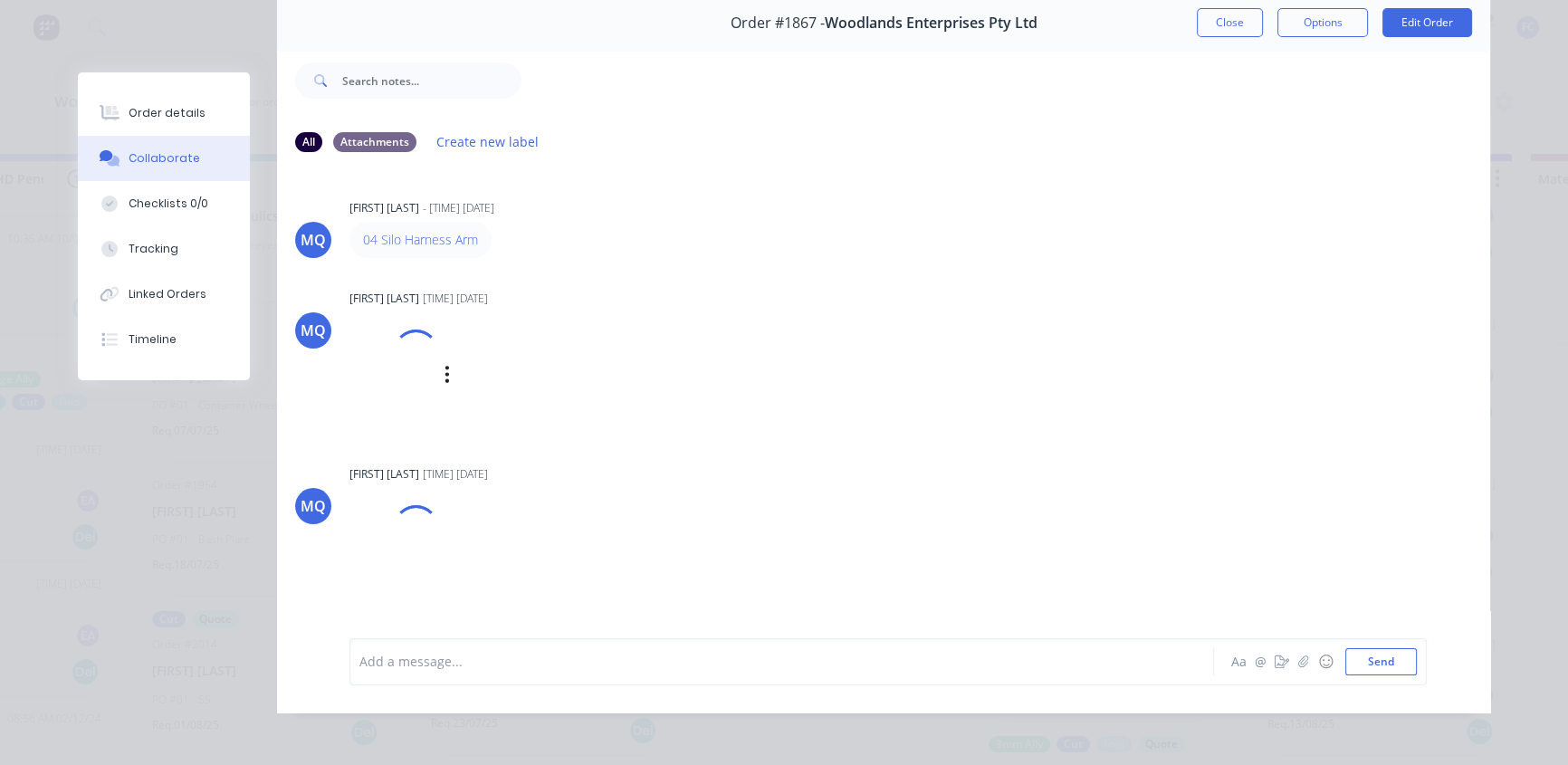 scroll, scrollTop: 81, scrollLeft: 0, axis: vertical 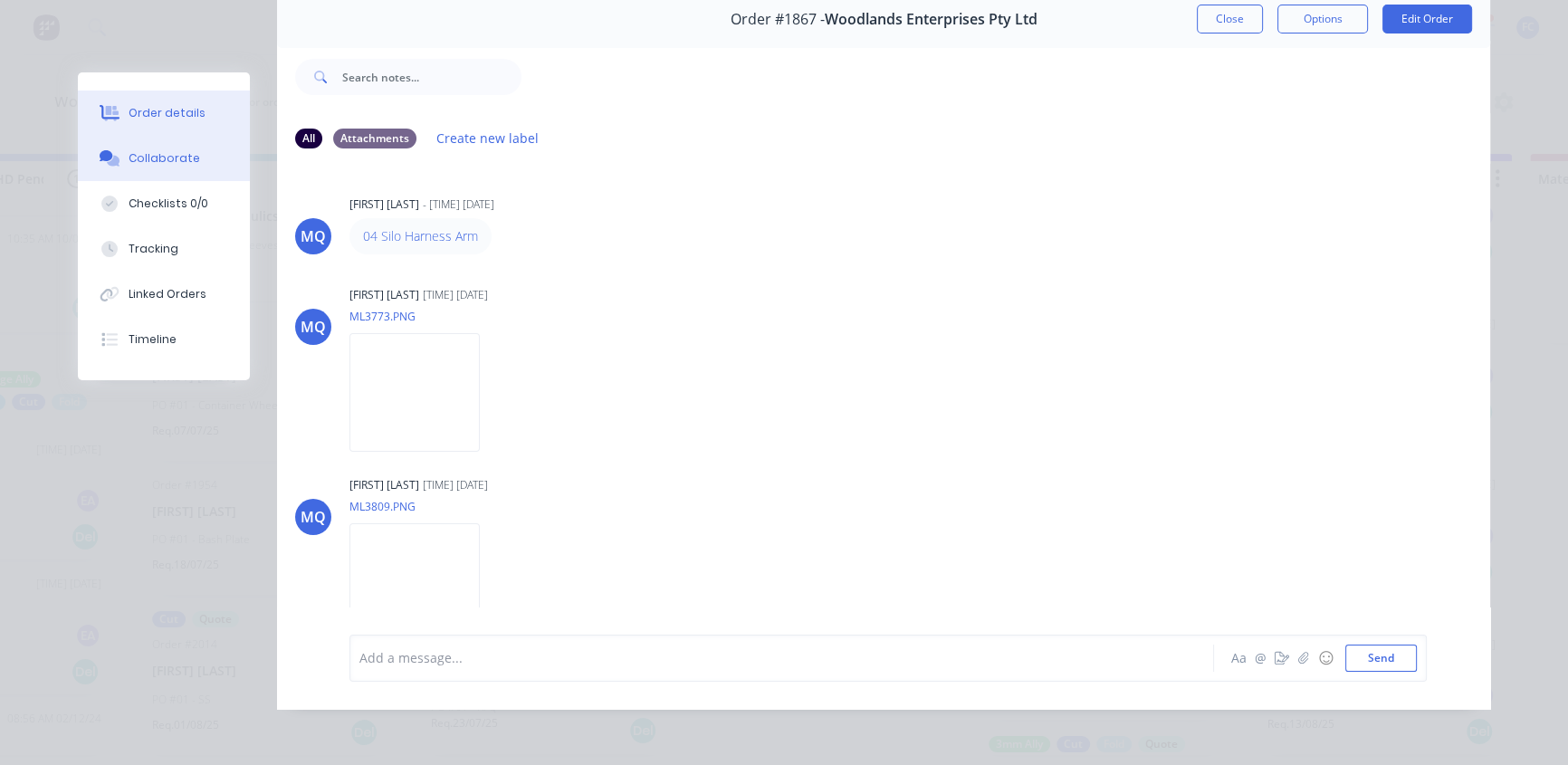 drag, startPoint x: 174, startPoint y: 108, endPoint x: 187, endPoint y: 116, distance: 15.264338 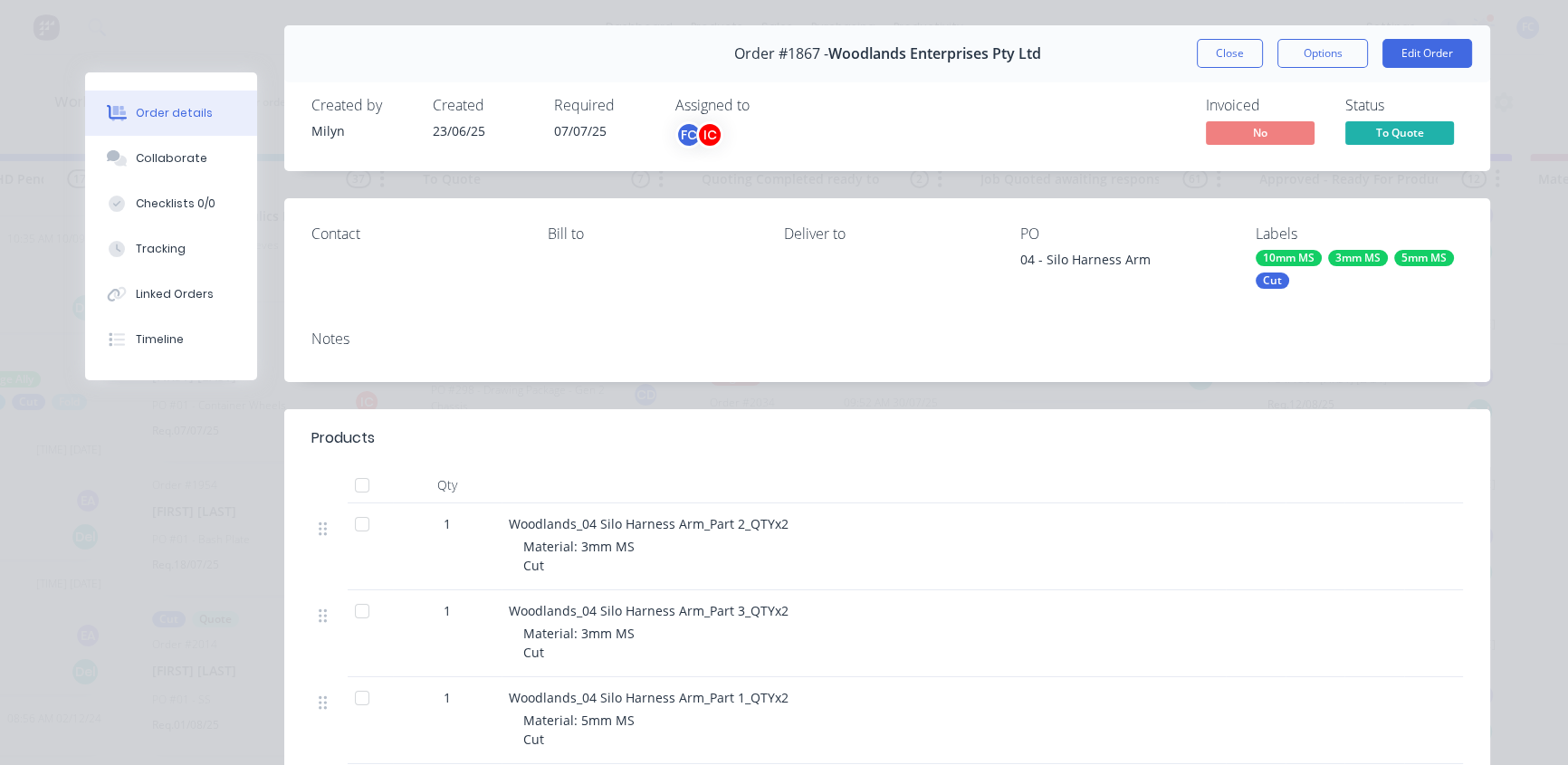 scroll, scrollTop: 0, scrollLeft: 0, axis: both 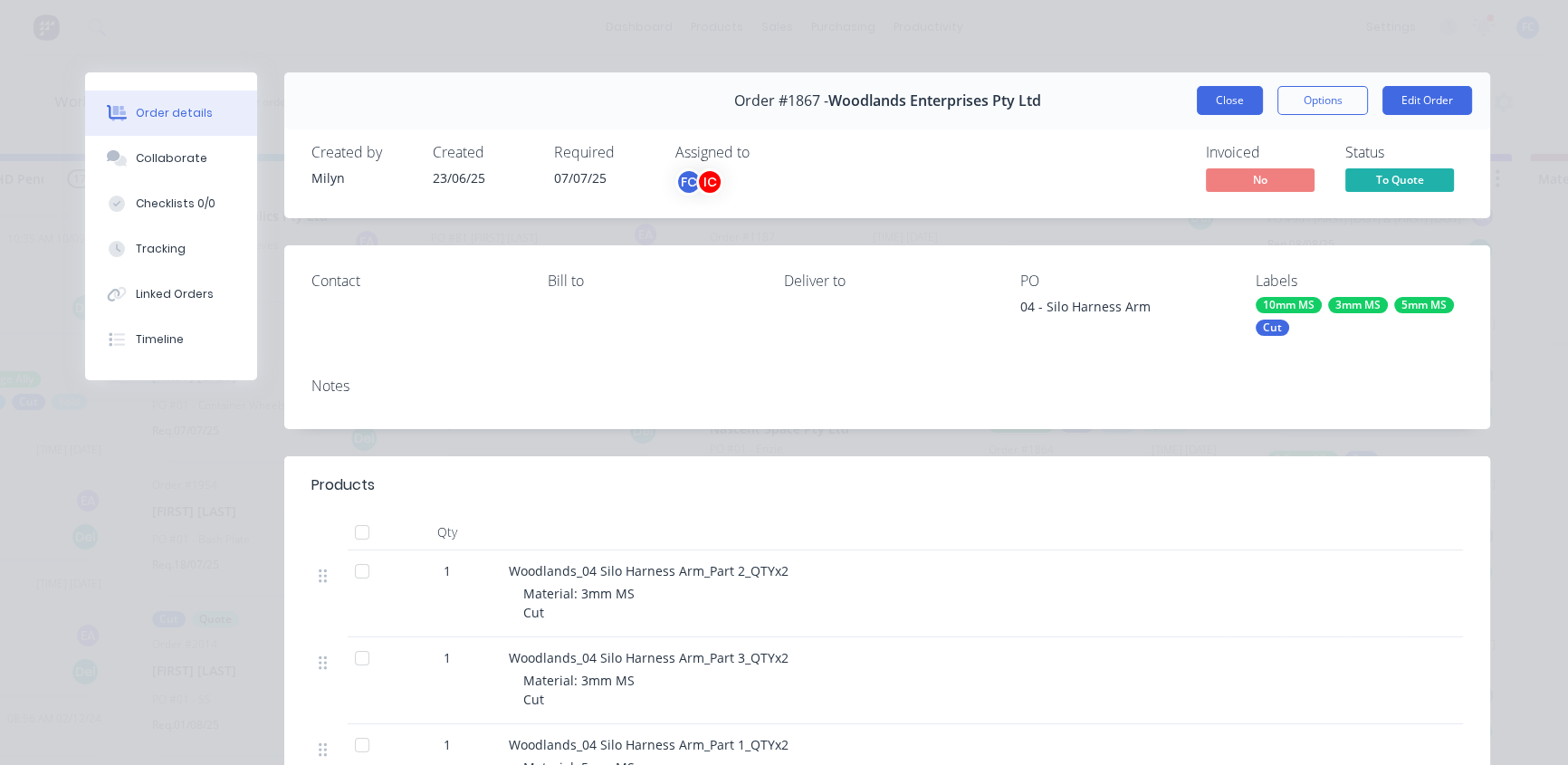 click on "Close" at bounding box center (1229, 100) 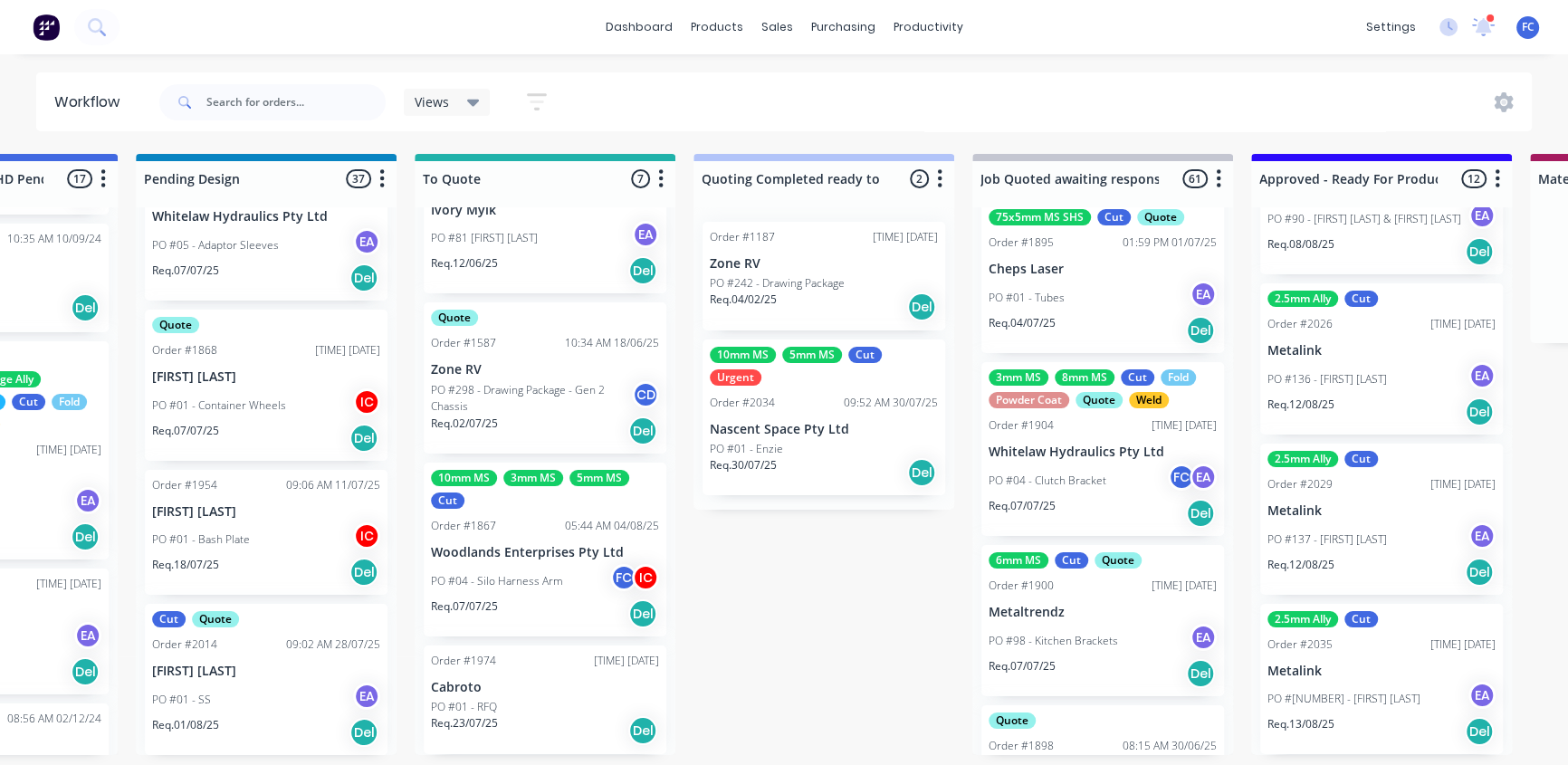 scroll, scrollTop: 5678, scrollLeft: 0, axis: vertical 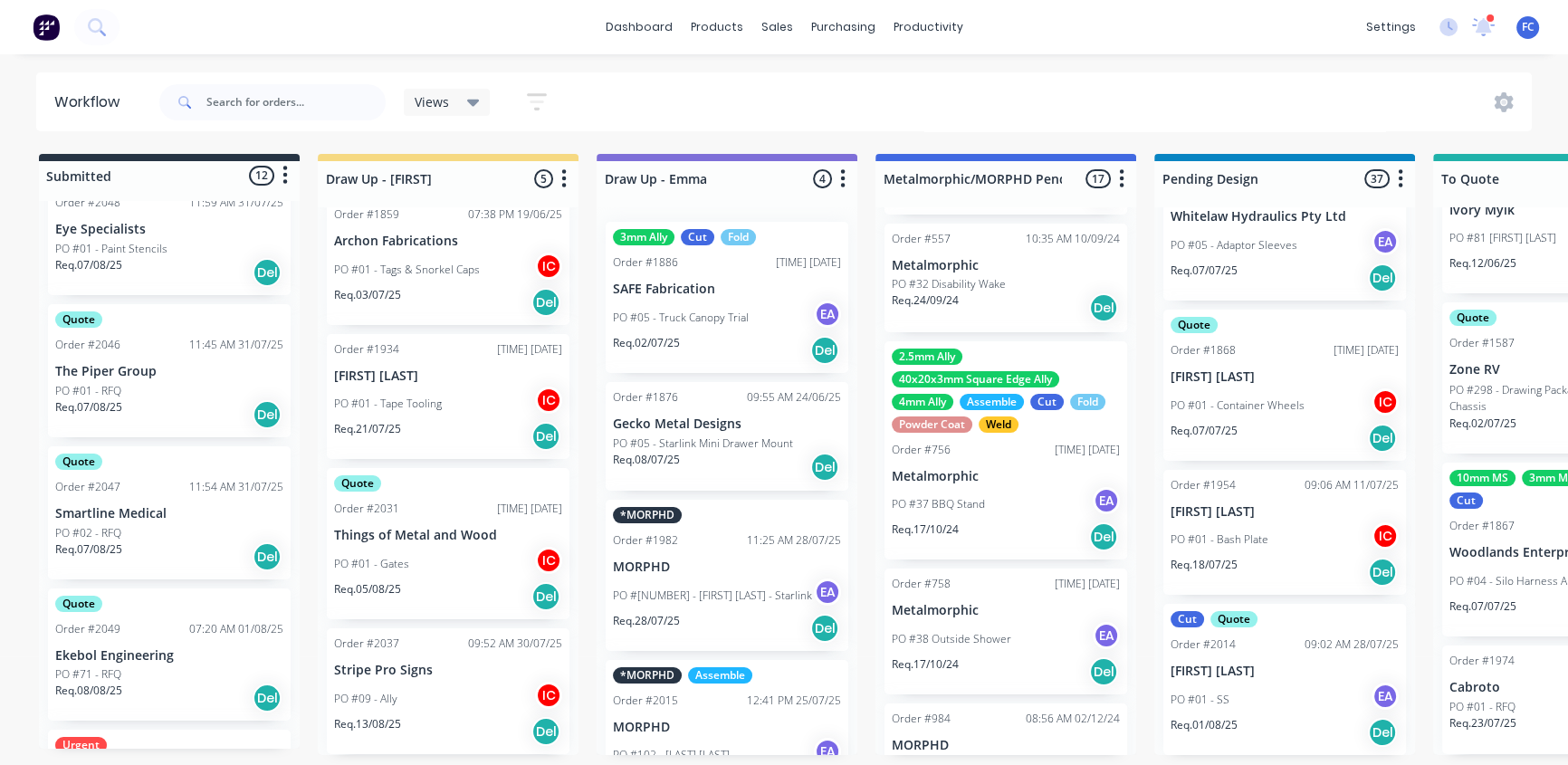 click on "Quote Order #2047 11:54 AM 31/07/25 Smartline Medical PO #02 - RFQ Req. 07/08/25 Del" at bounding box center [169, 512] 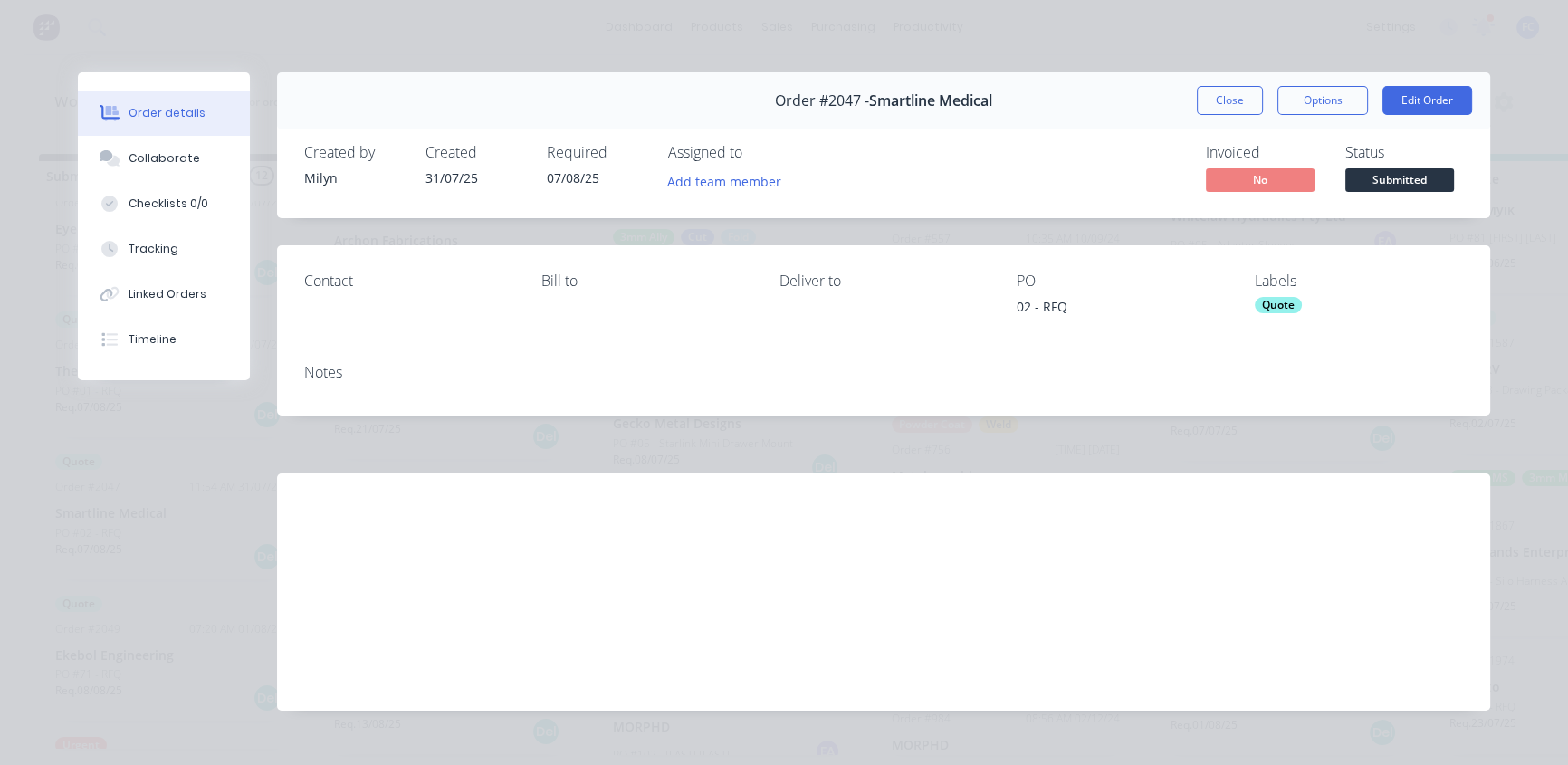 scroll, scrollTop: 0, scrollLeft: 0, axis: both 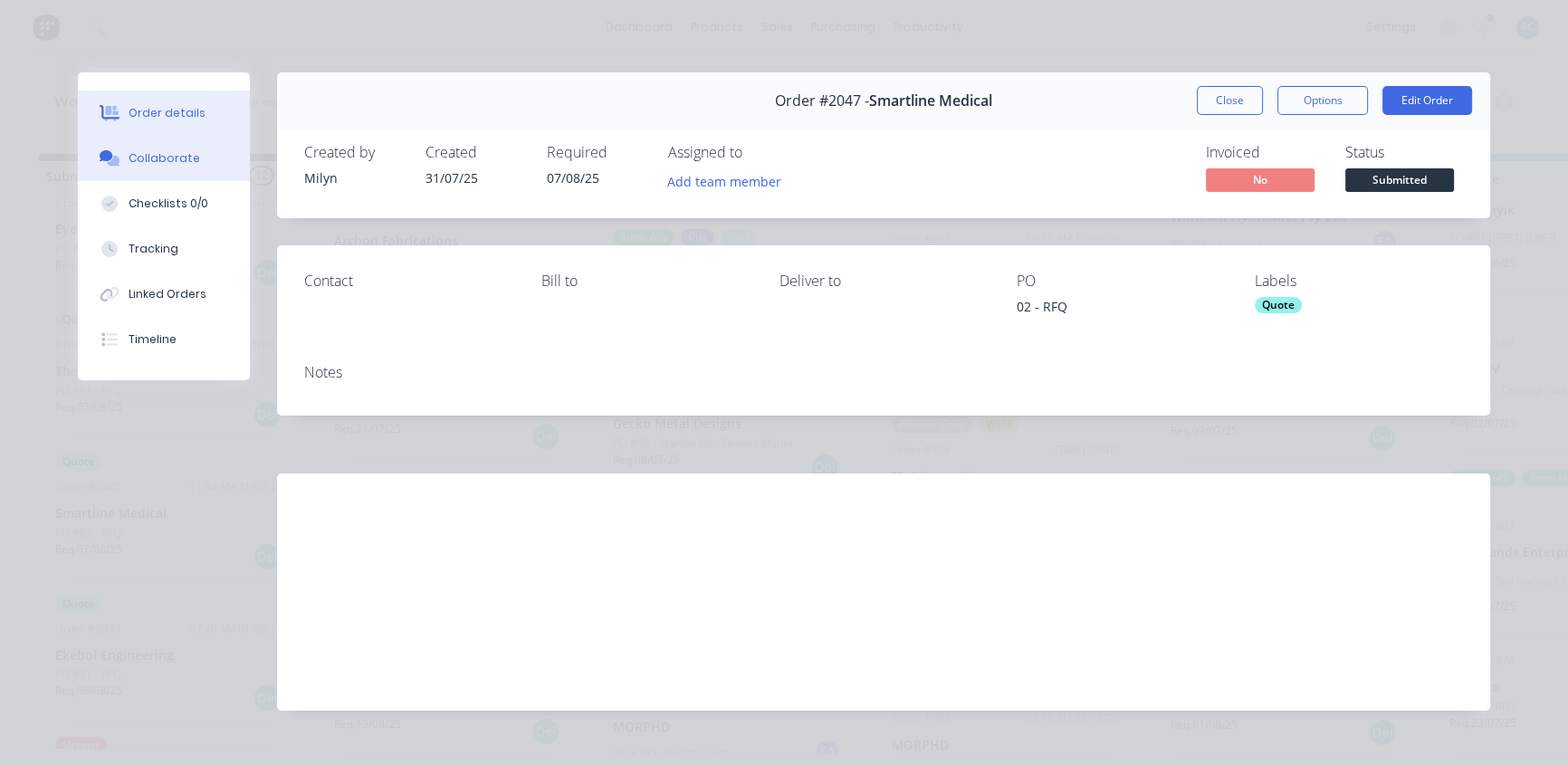 click on "Collaborate" at bounding box center (164, 158) 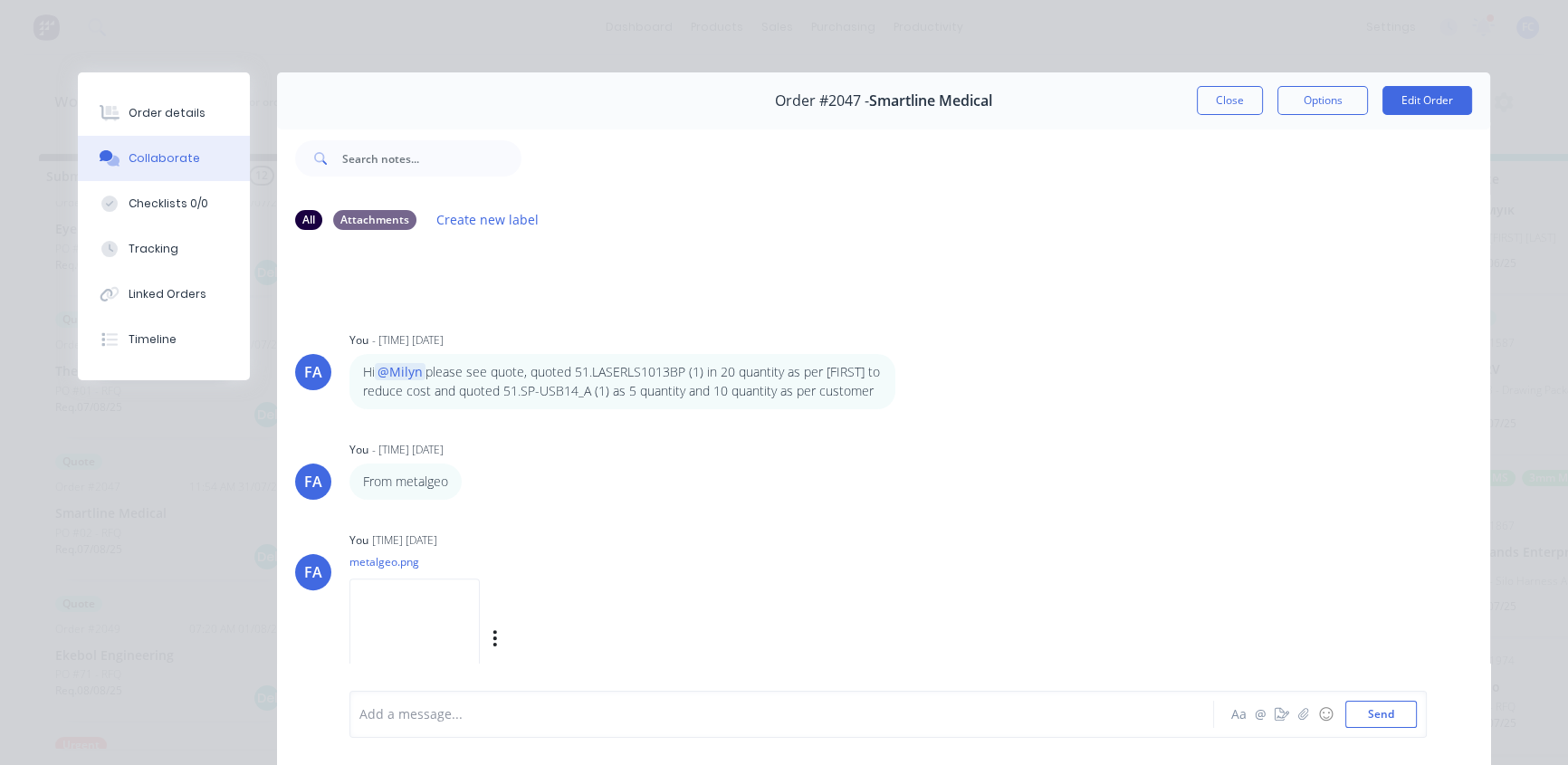 scroll, scrollTop: 749, scrollLeft: 0, axis: vertical 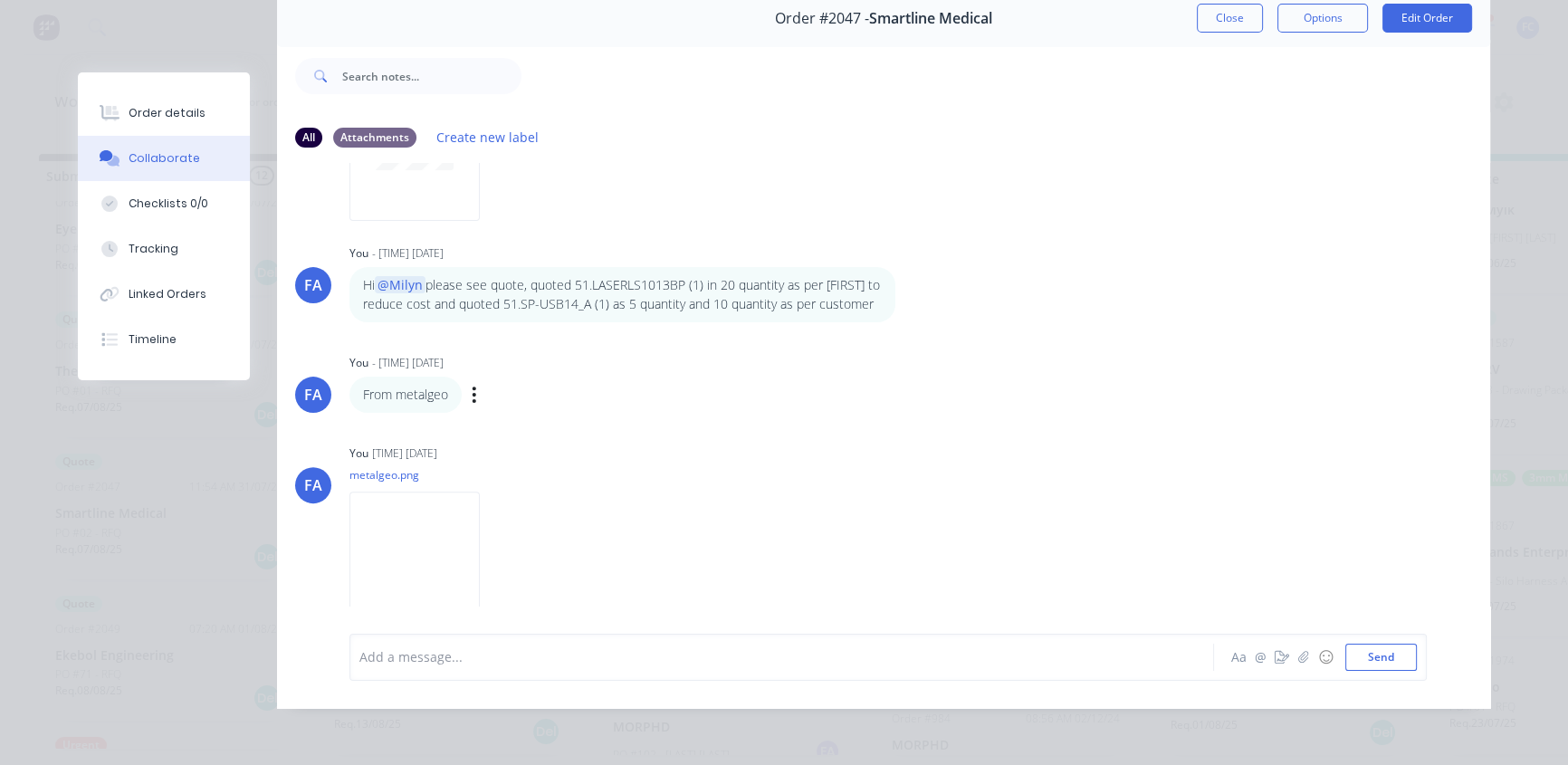 drag, startPoint x: 371, startPoint y: 483, endPoint x: 376, endPoint y: 390, distance: 93.134312 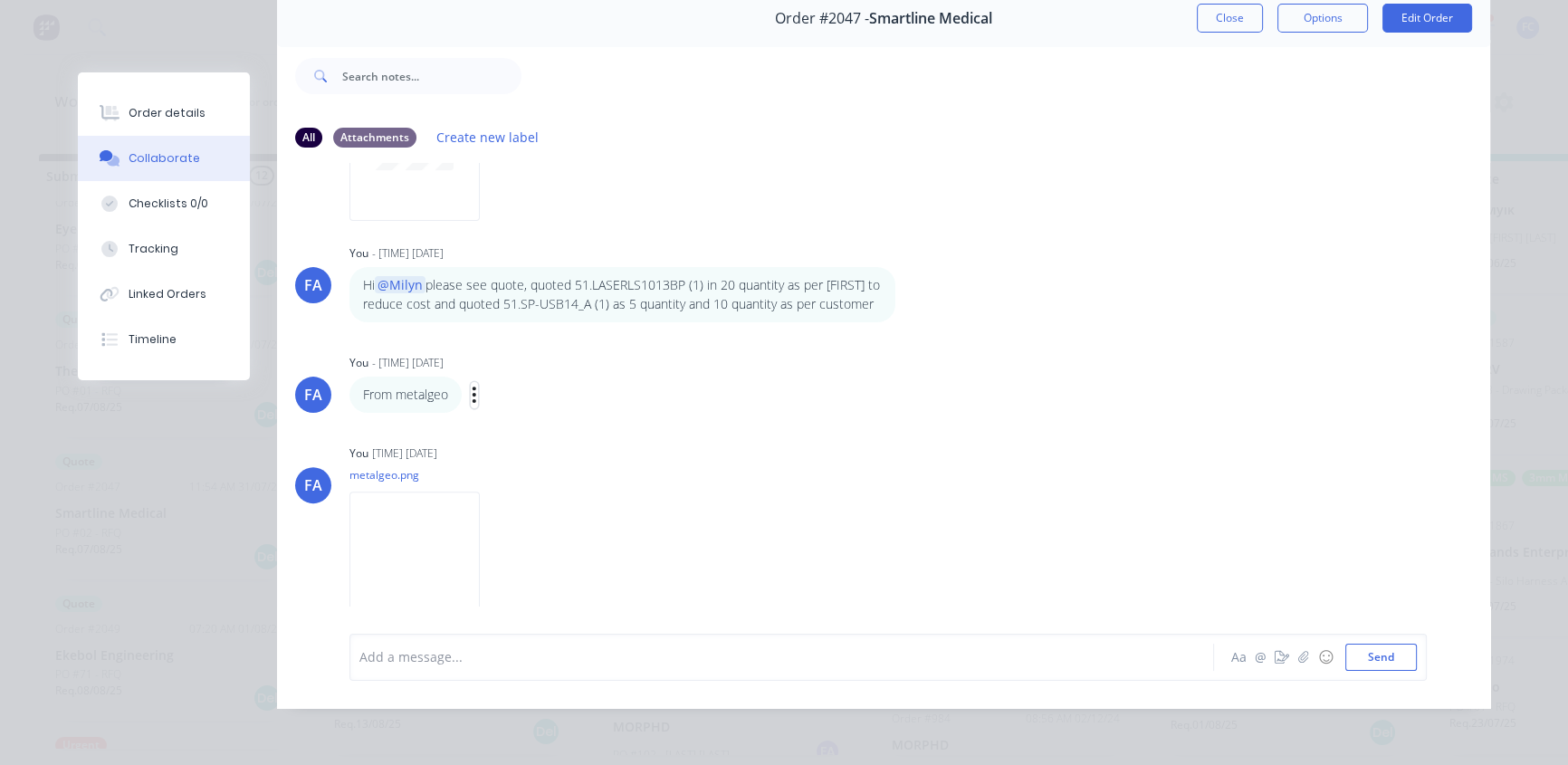 click 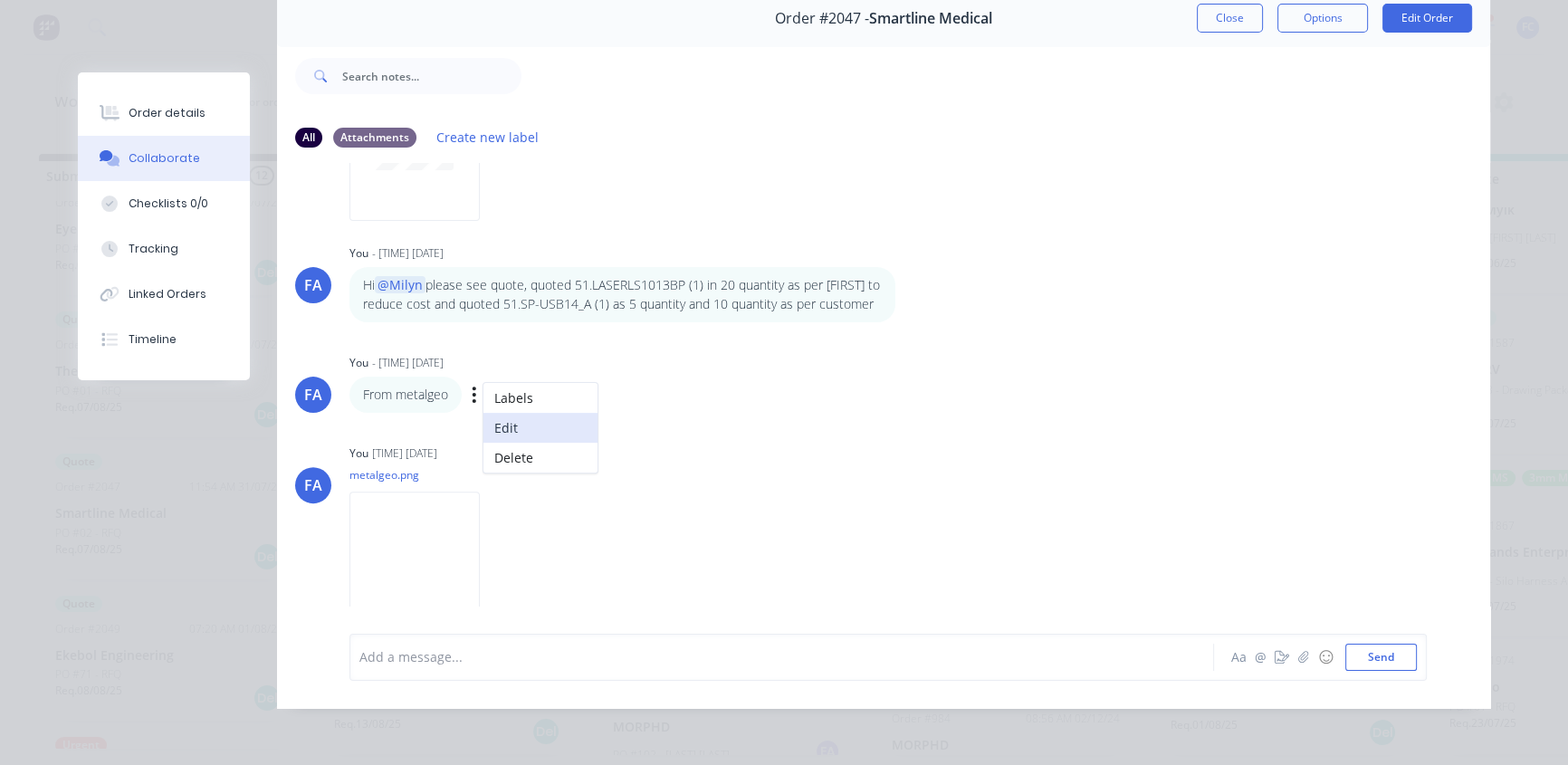 click on "Edit" at bounding box center [540, 427] 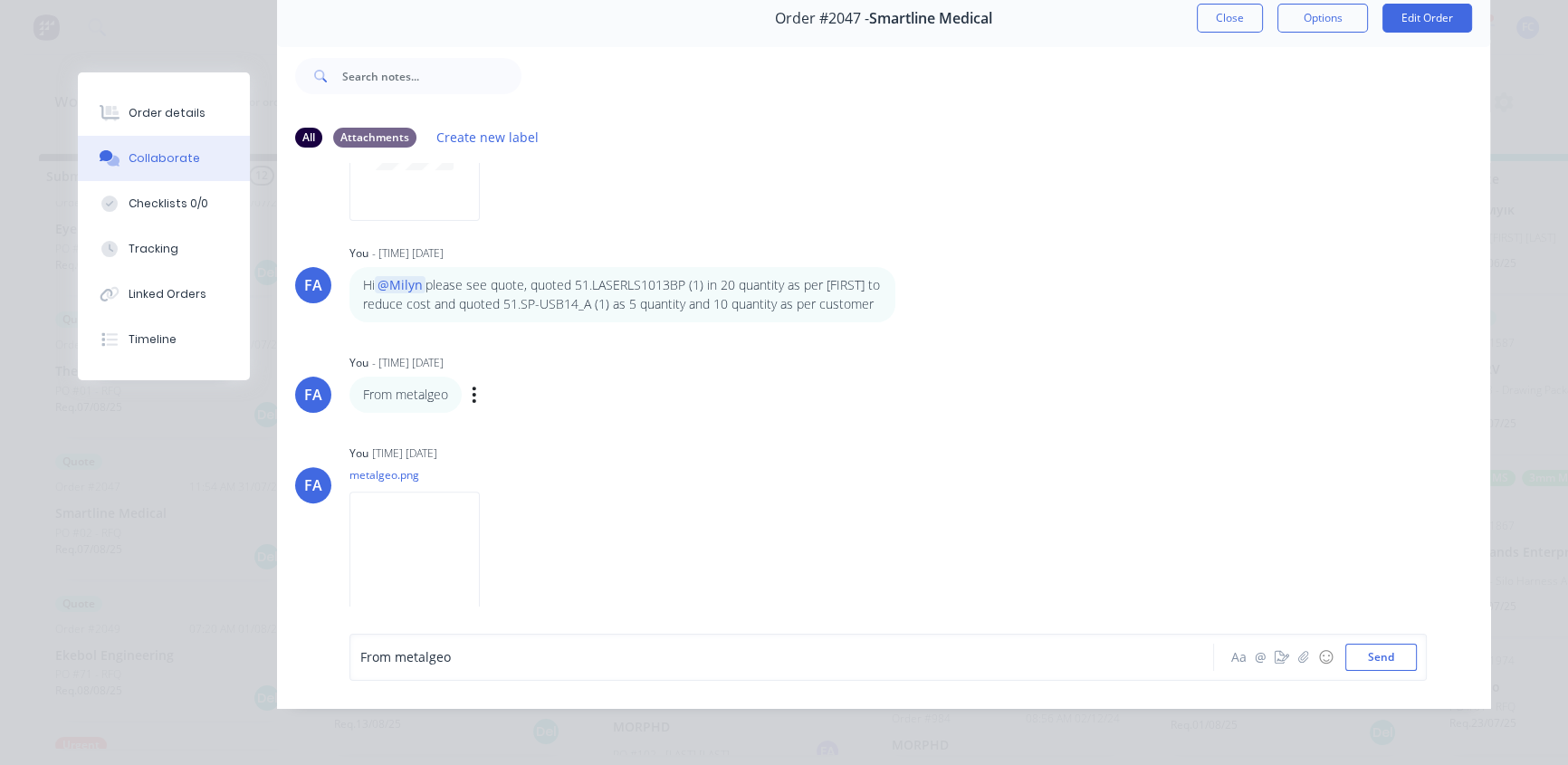 type 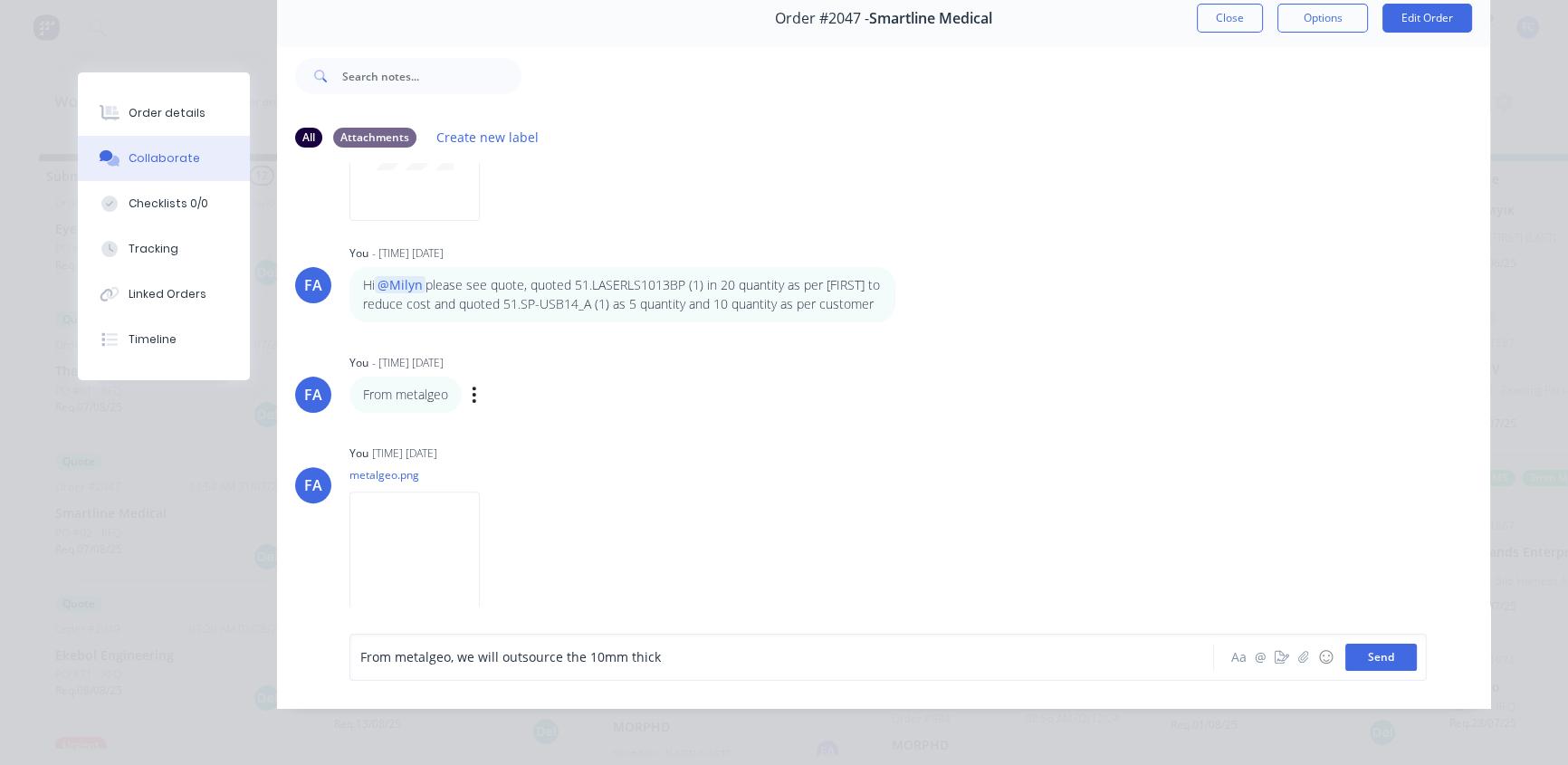 click on "Send" at bounding box center [1381, 657] 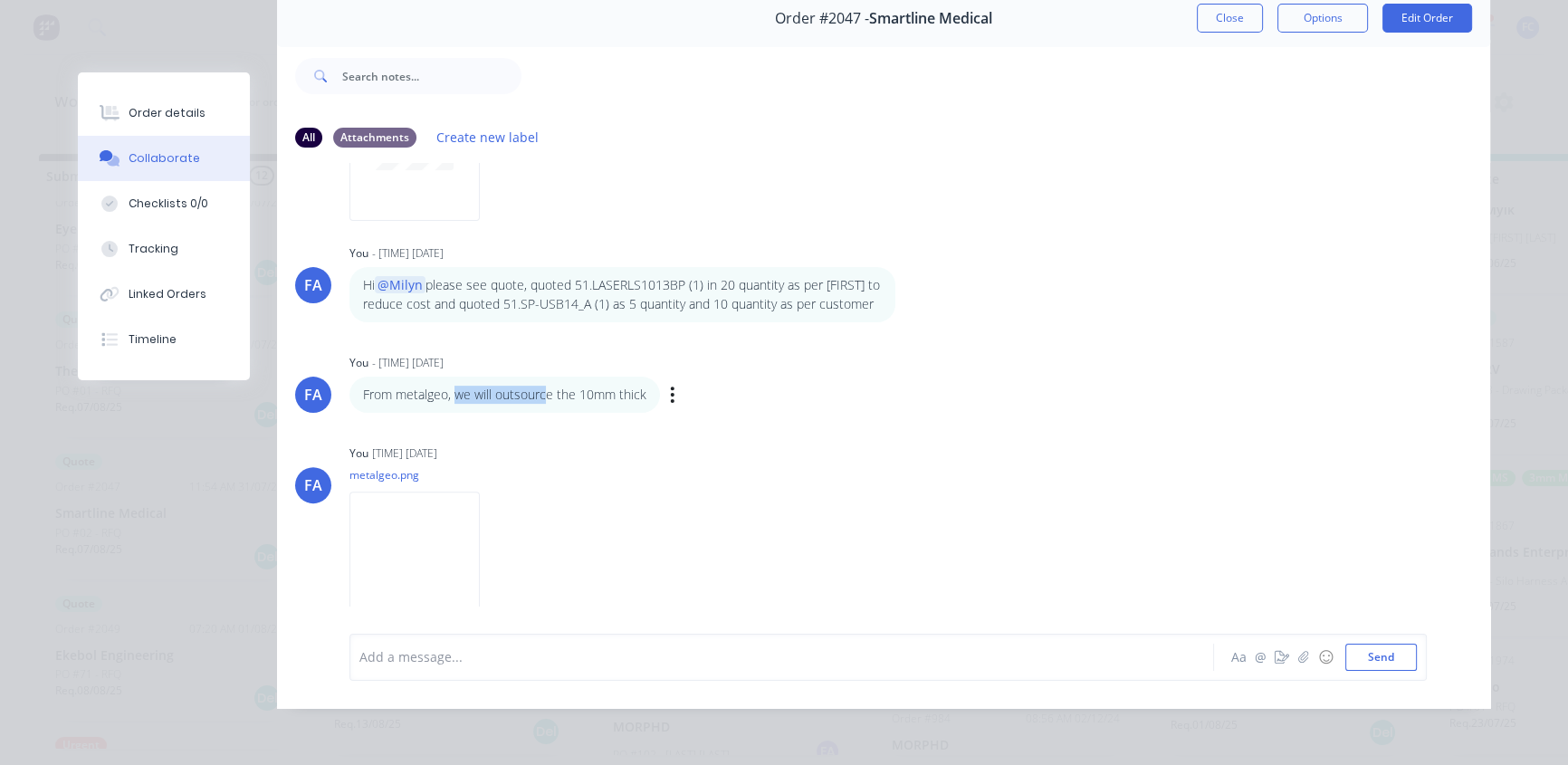 drag, startPoint x: 452, startPoint y: 380, endPoint x: 544, endPoint y: 371, distance: 92.43917 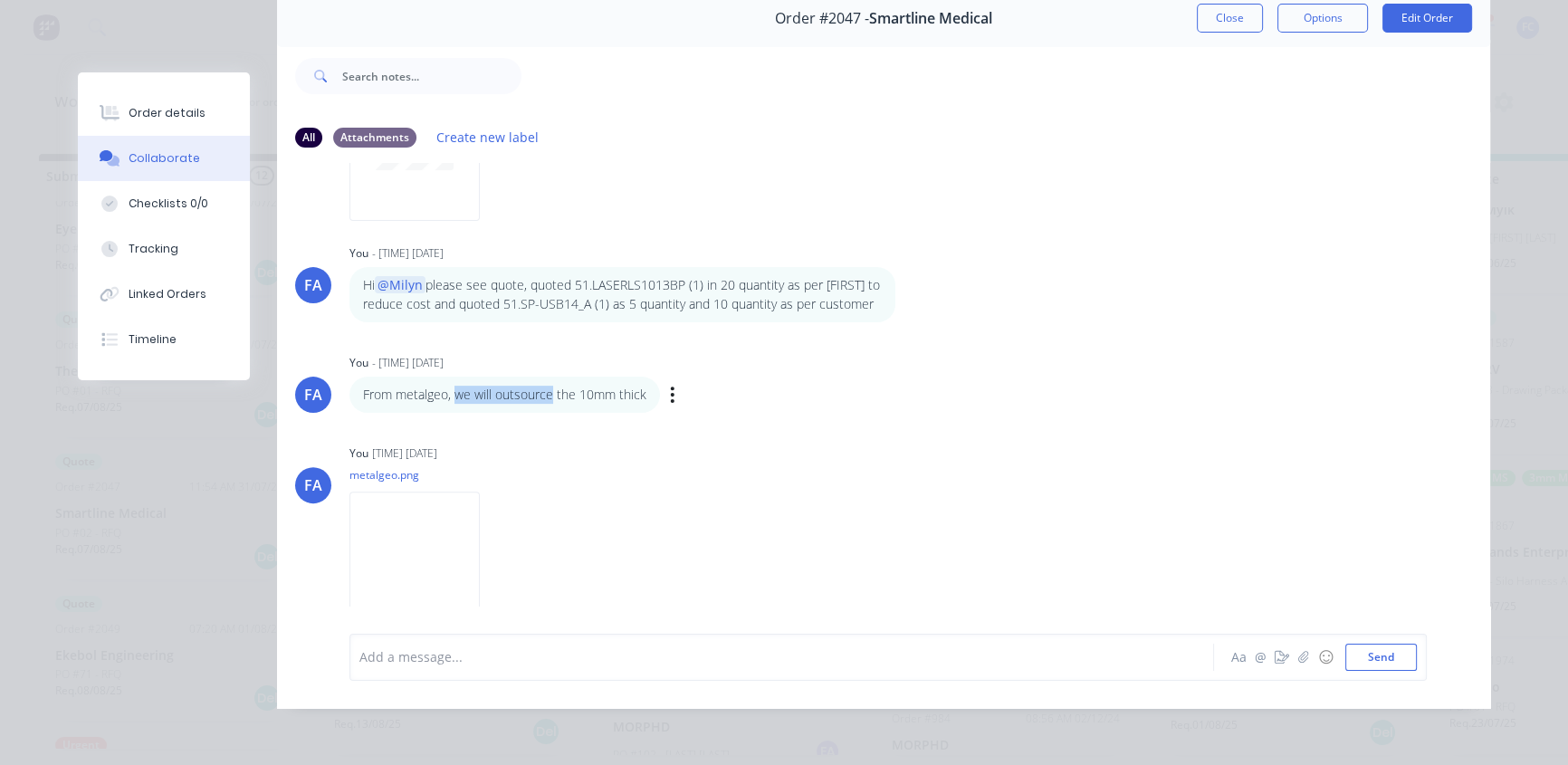 click on "From metalgeo, we will outsource the 10mm thick" at bounding box center (504, 395) 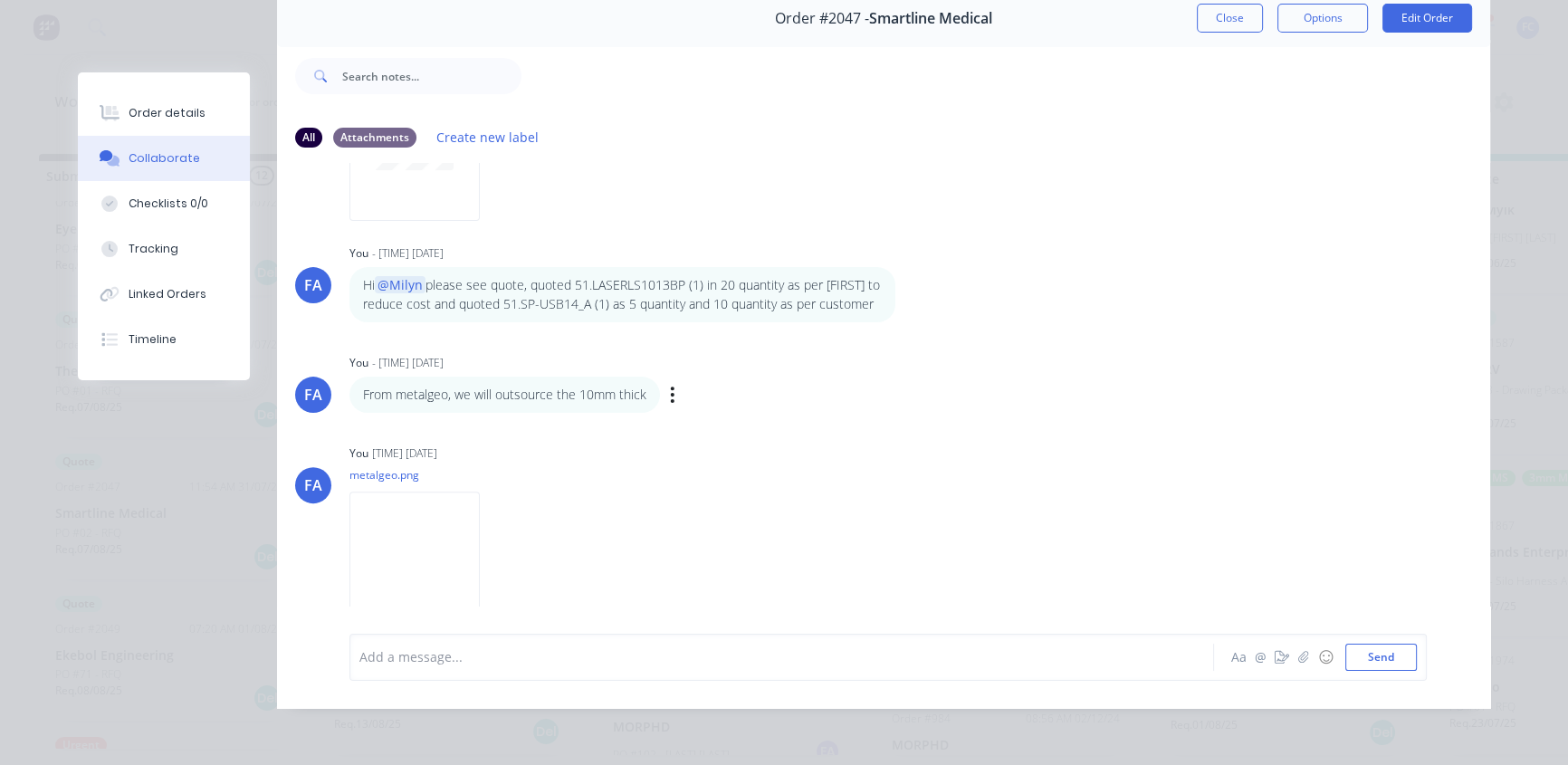 click on "From metalgeo, we will outsource the 10mm thick" at bounding box center [504, 395] 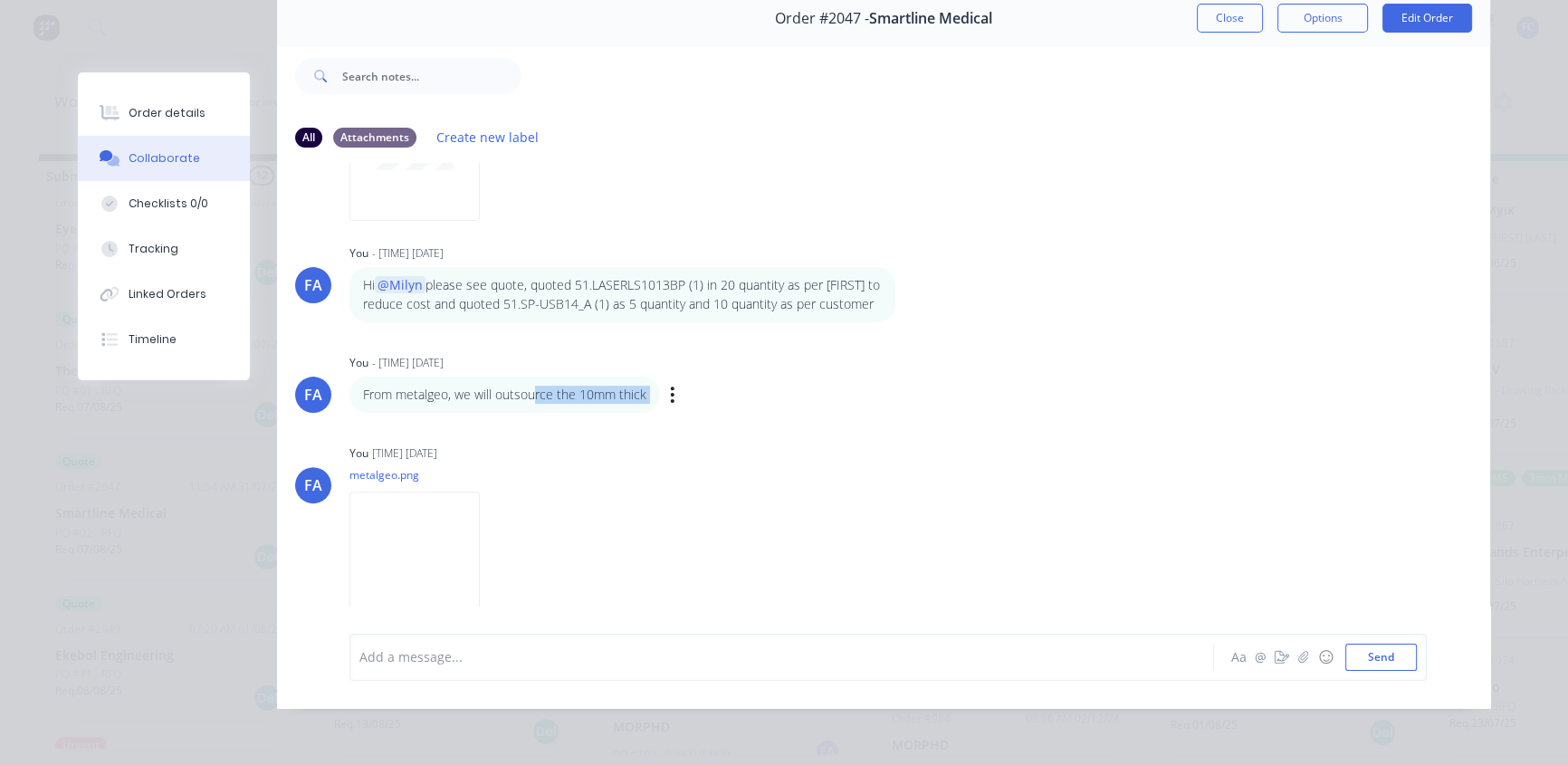drag, startPoint x: 530, startPoint y: 379, endPoint x: 679, endPoint y: 379, distance: 149 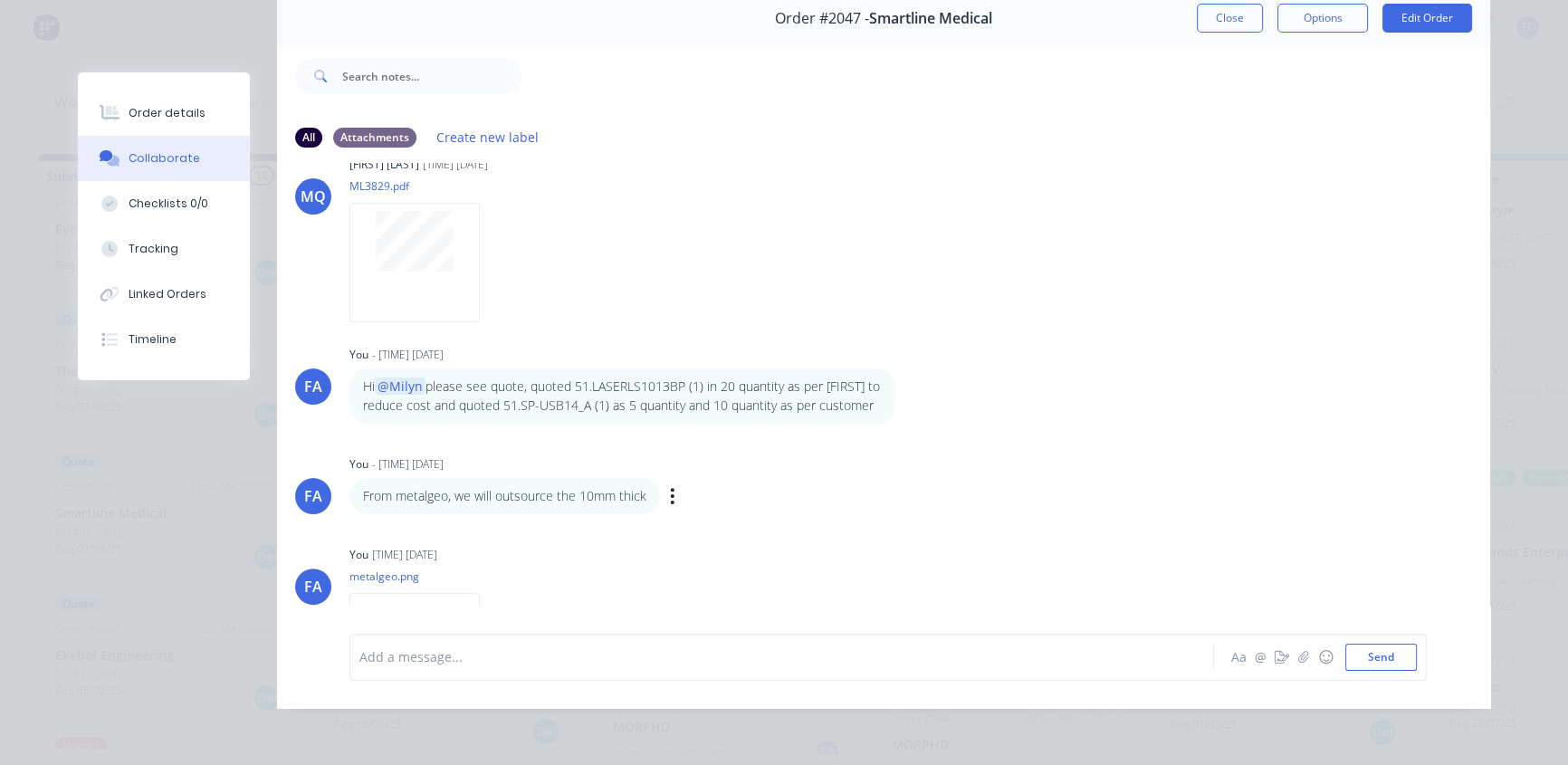 scroll, scrollTop: 710, scrollLeft: 0, axis: vertical 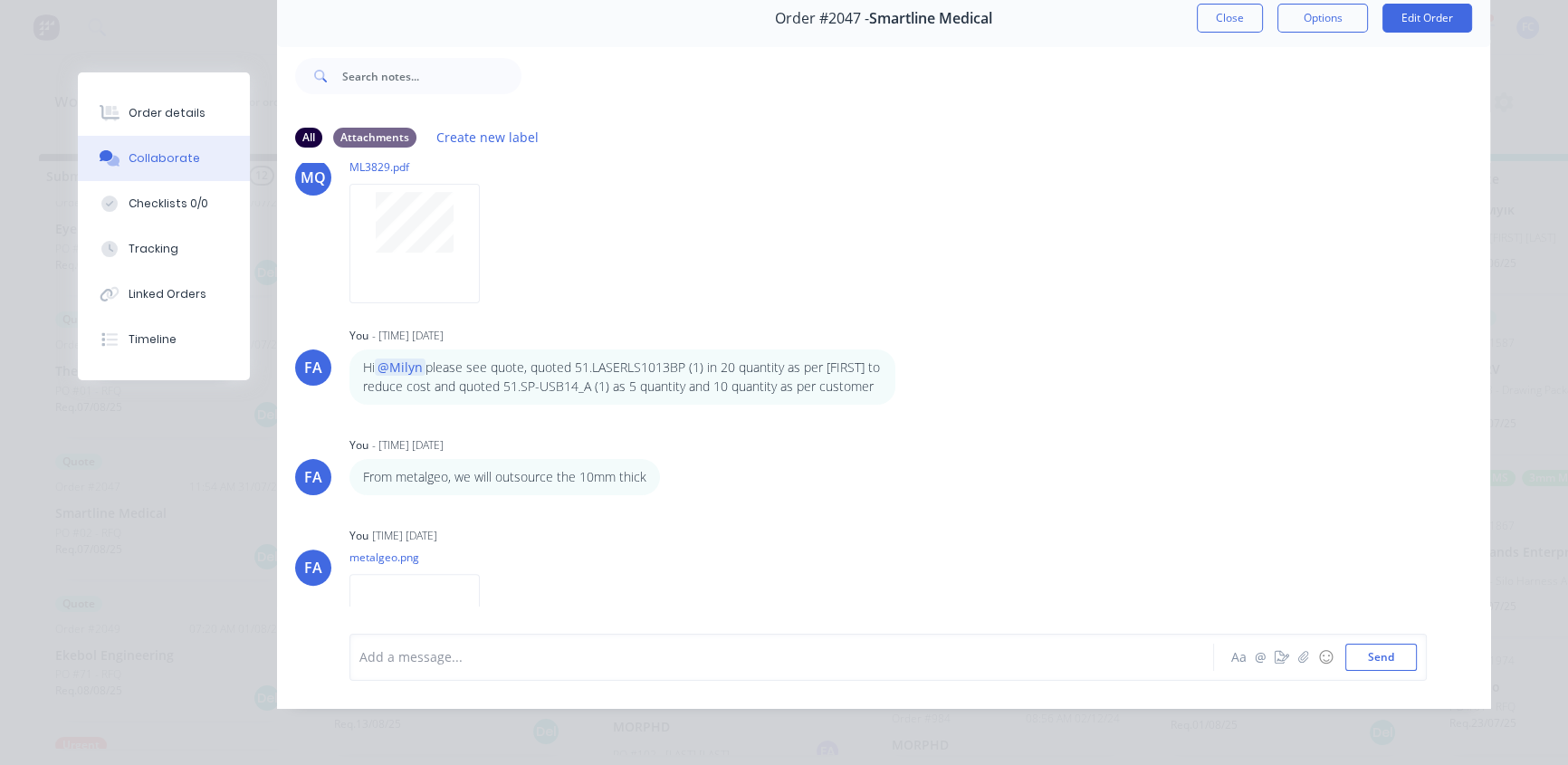 click 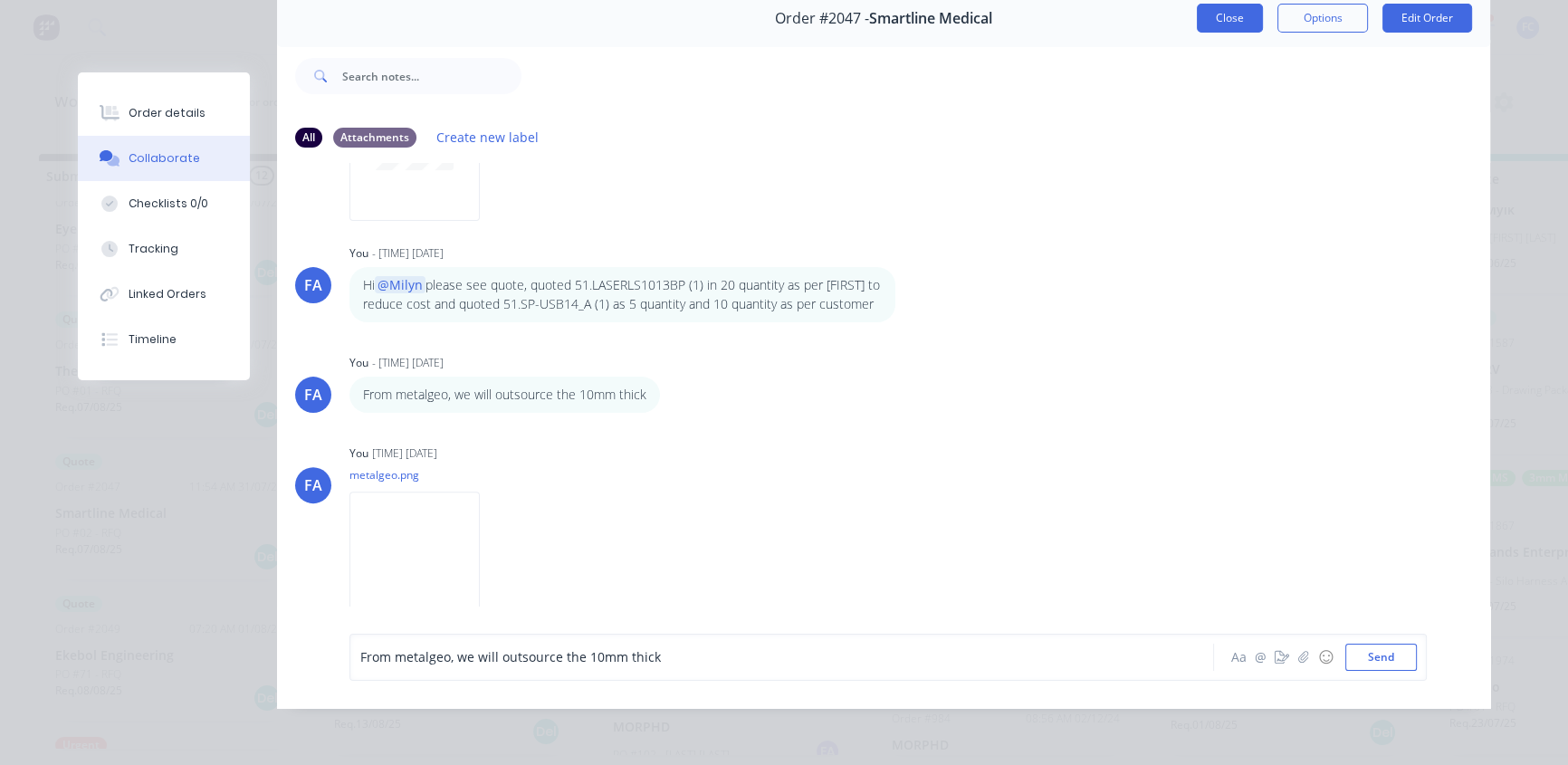 click on "Close" at bounding box center (1229, 18) 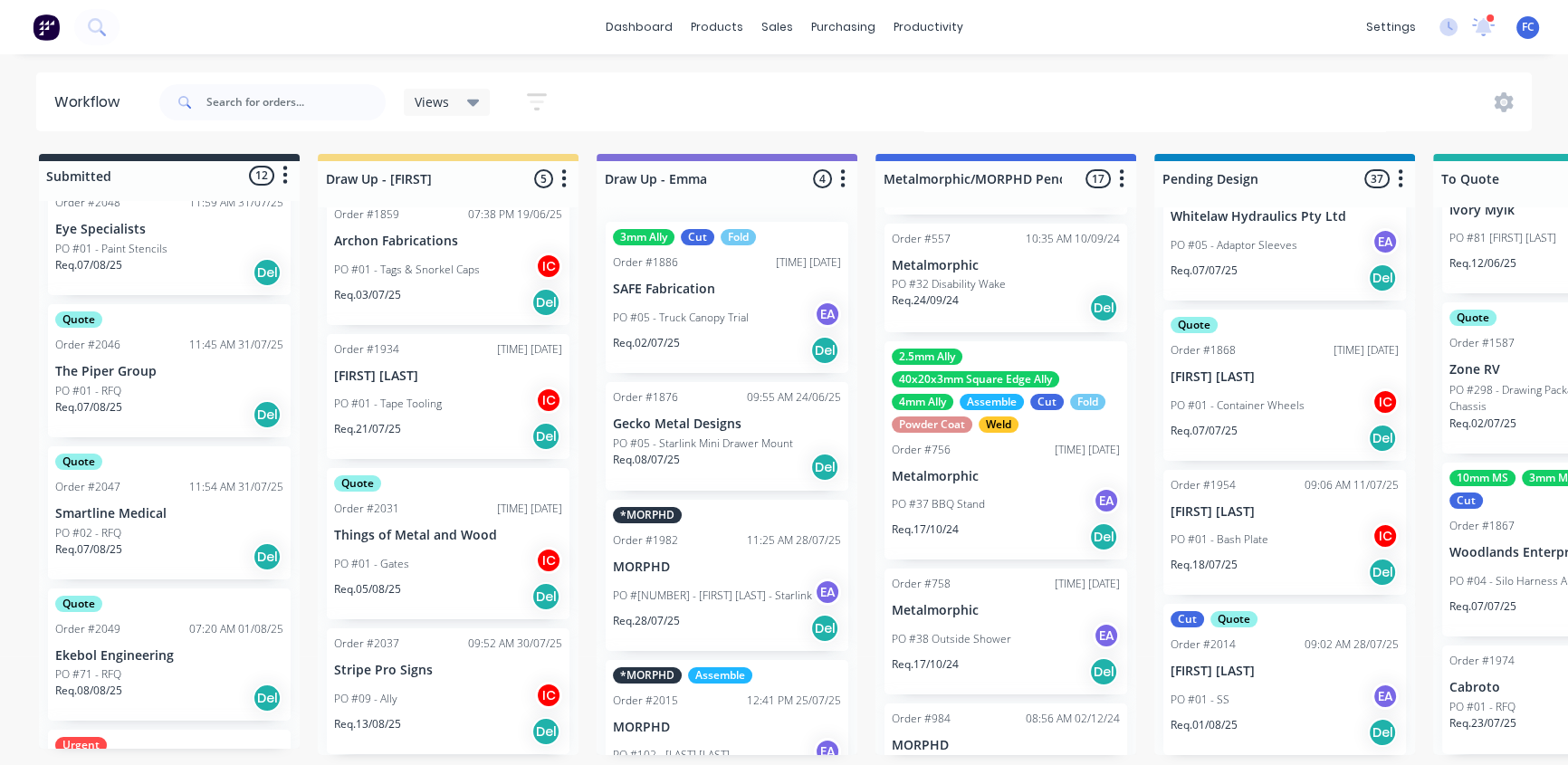 scroll, scrollTop: 56, scrollLeft: 0, axis: vertical 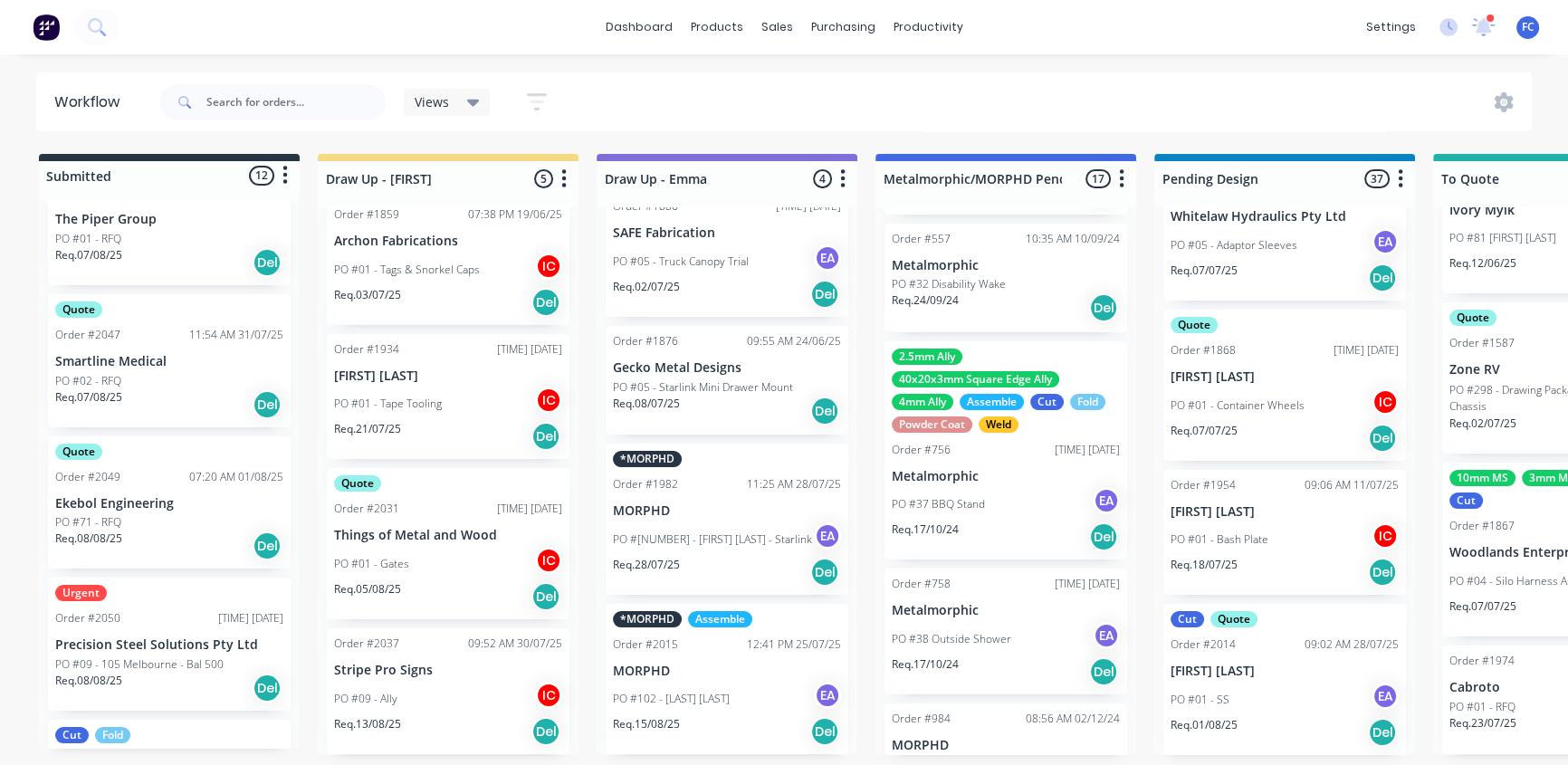 click on "Req. 07/08/25 Del" at bounding box center [169, 405] 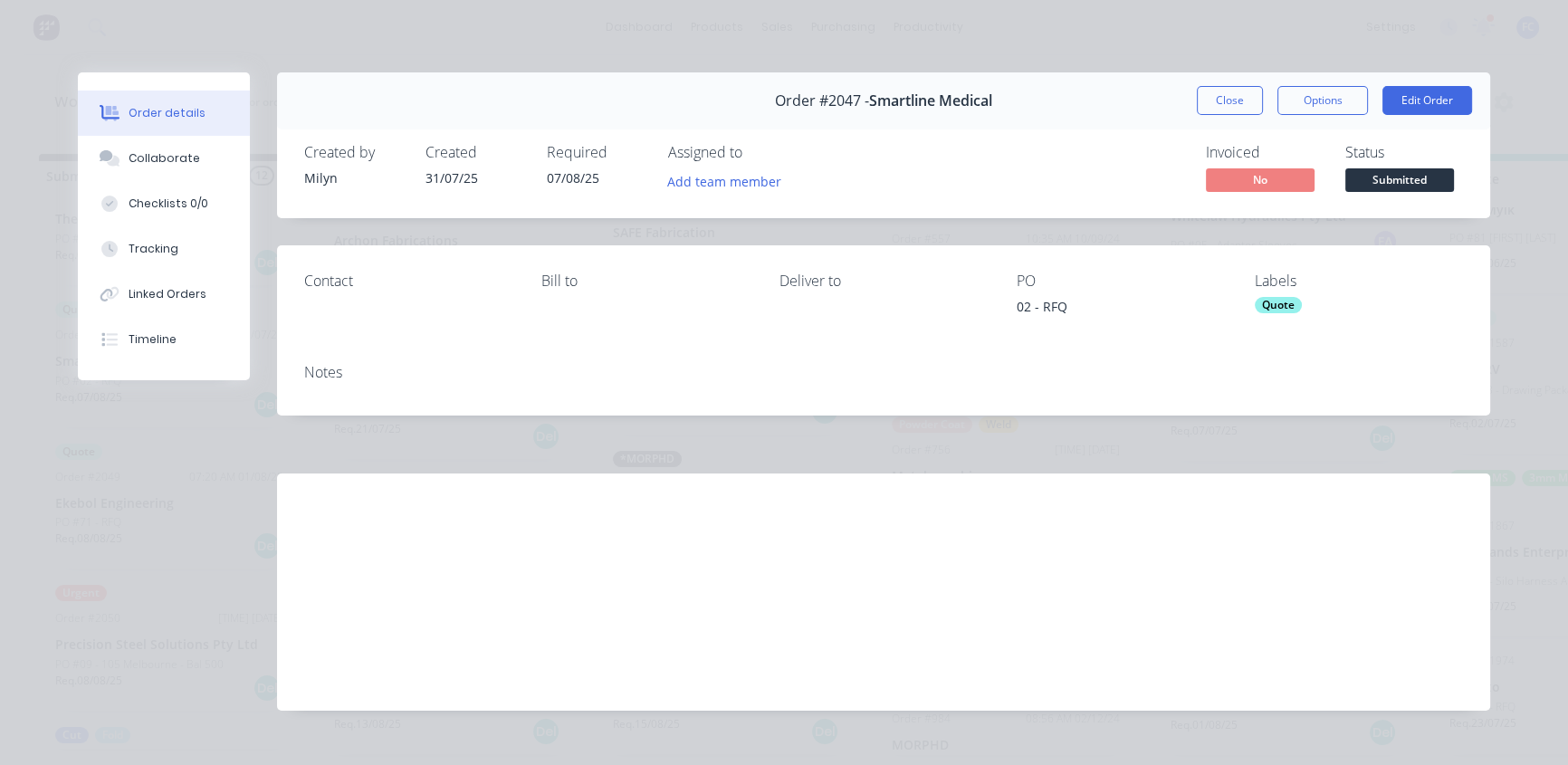 scroll, scrollTop: 0, scrollLeft: 0, axis: both 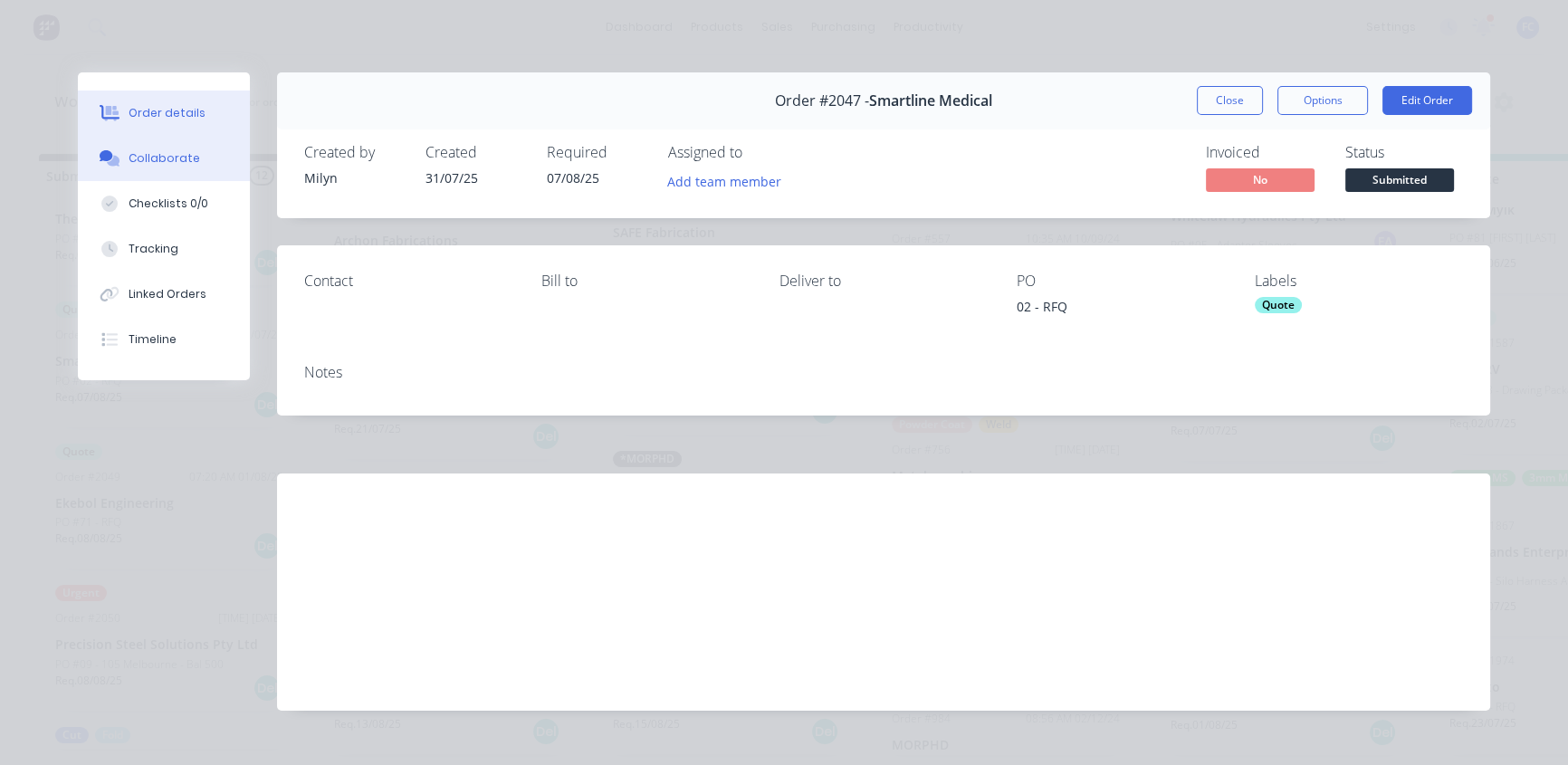 click on "Collaborate" at bounding box center (164, 158) 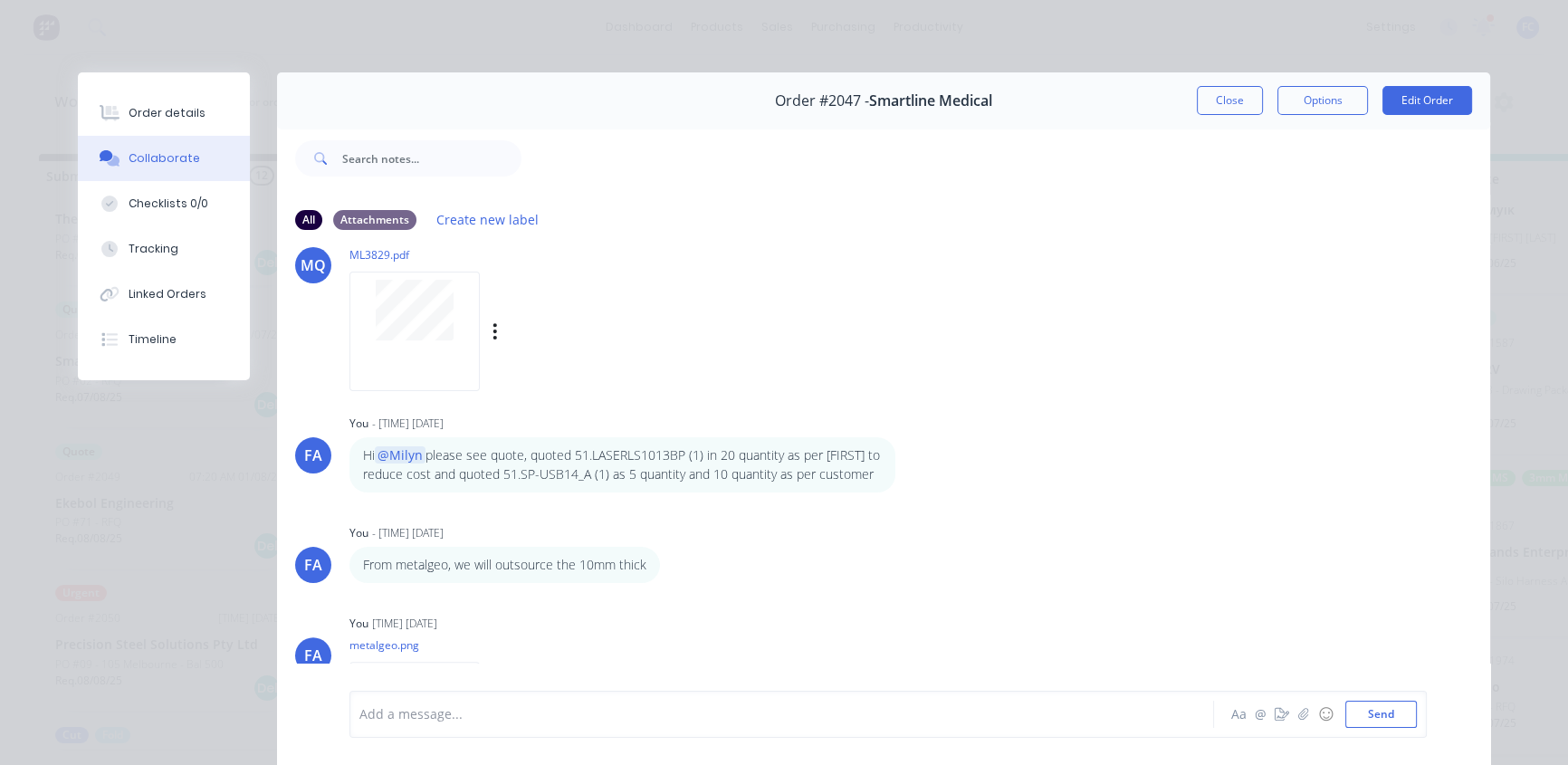scroll, scrollTop: 792, scrollLeft: 0, axis: vertical 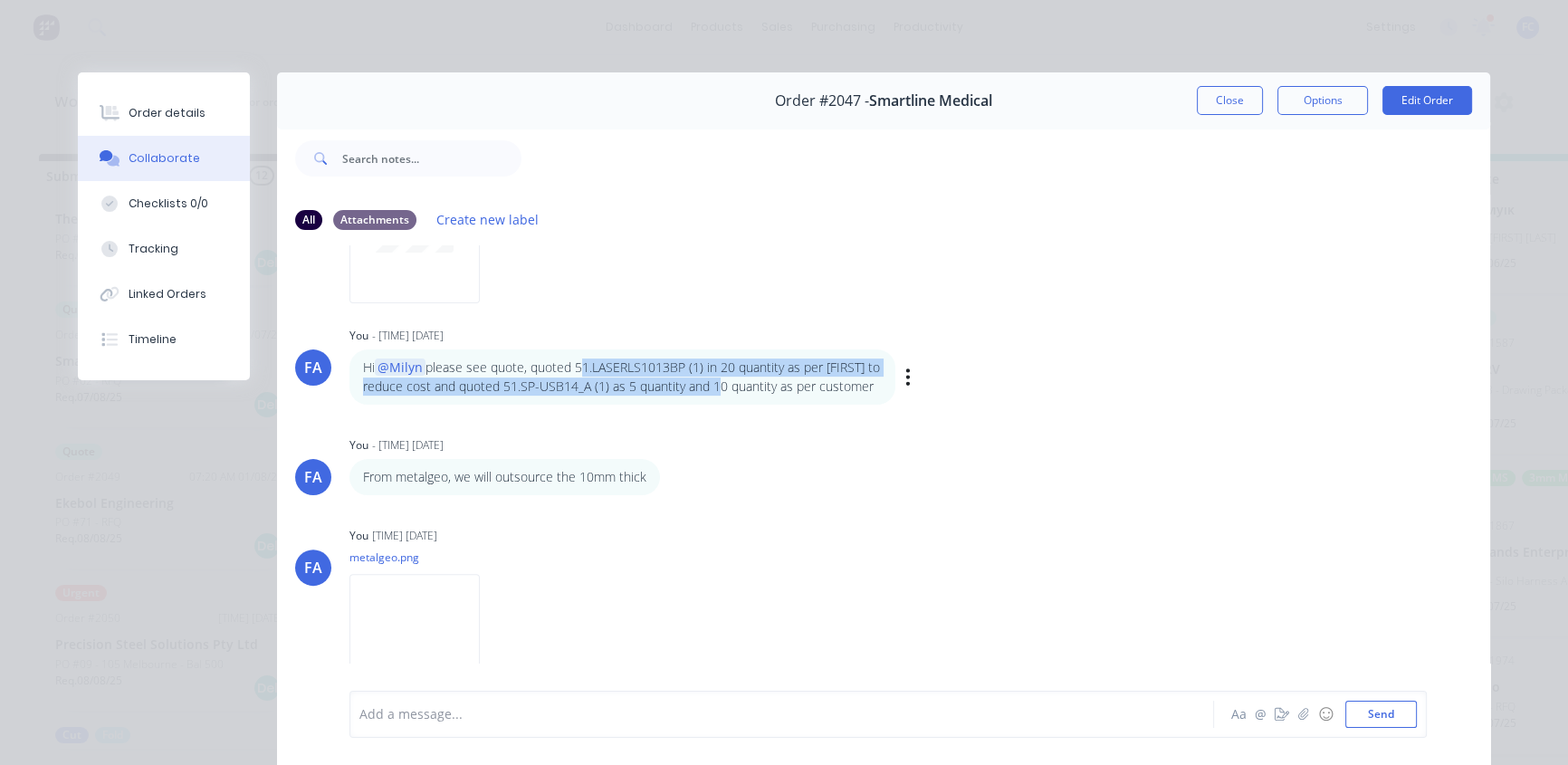 drag, startPoint x: 575, startPoint y: 371, endPoint x: 727, endPoint y: 387, distance: 152.83979 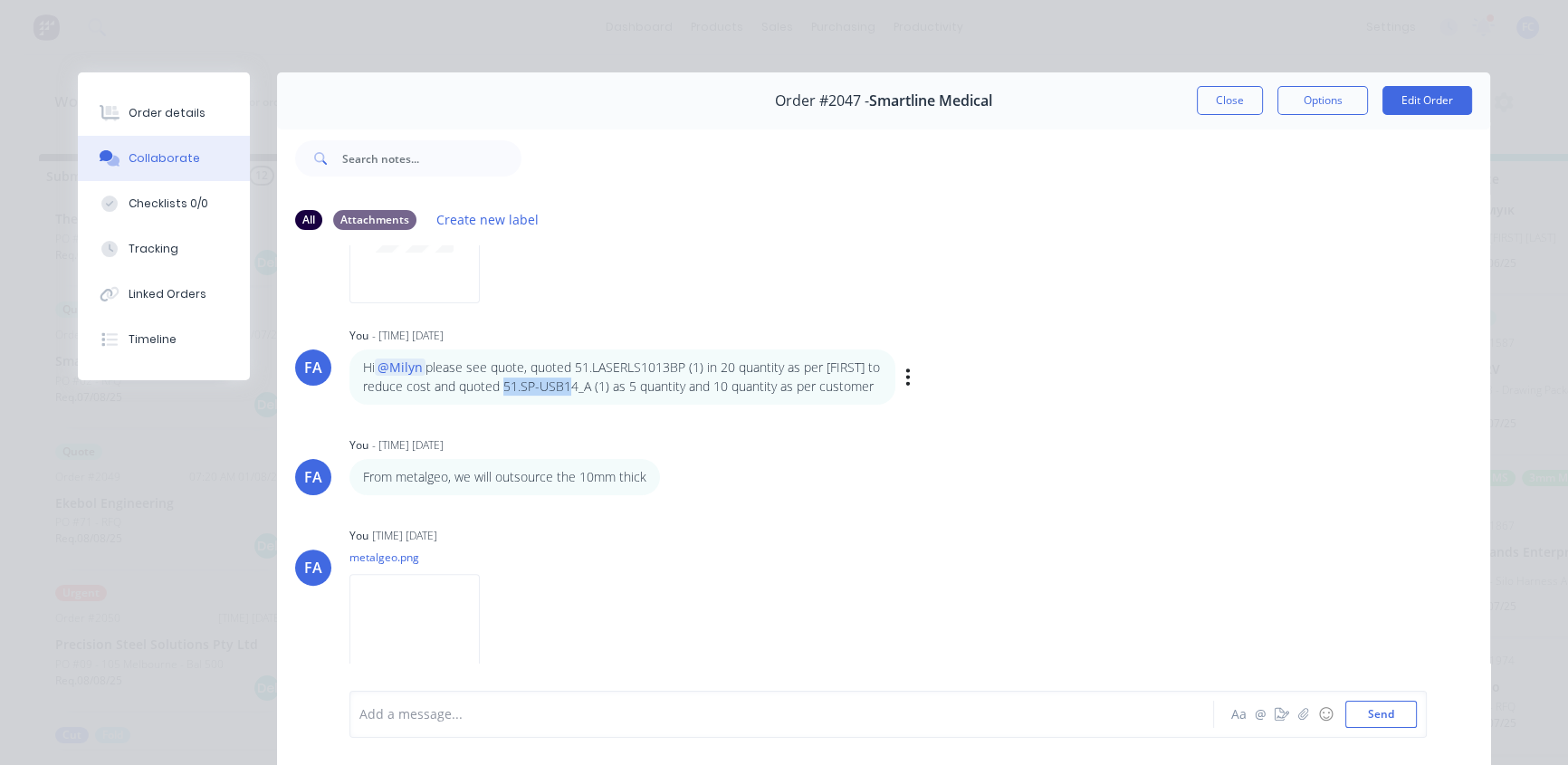 drag, startPoint x: 514, startPoint y: 390, endPoint x: 586, endPoint y: 390, distance: 72 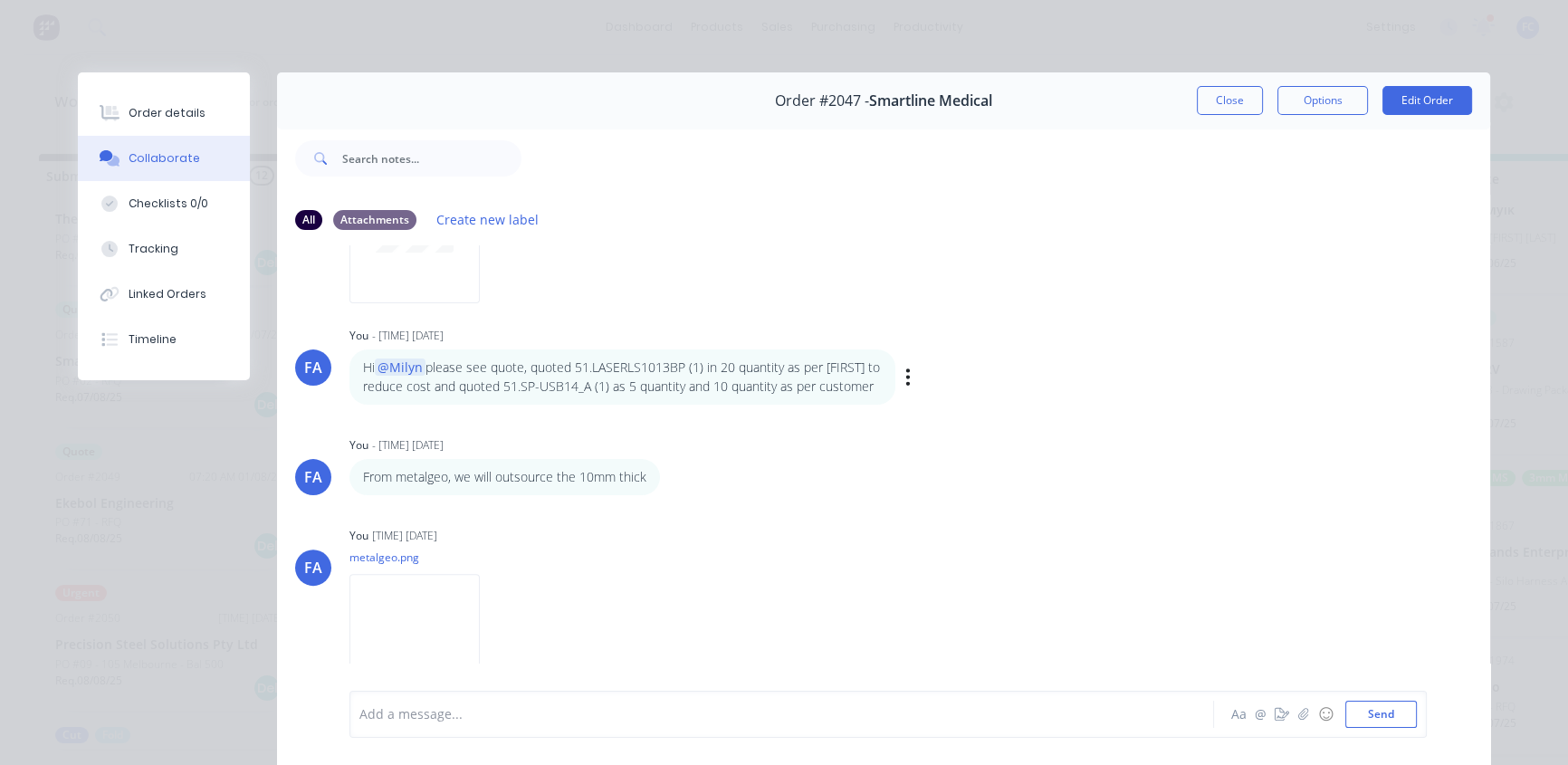 click on "Hi  @Milyn  please see quote, quoted 51.LASERLS1013BP (1) in 20 quantity as per Dan to reduce cost and quoted 51.SP-USB14_A (1) as 5 quantity and 10 quantity as per customer" at bounding box center (622, 377) 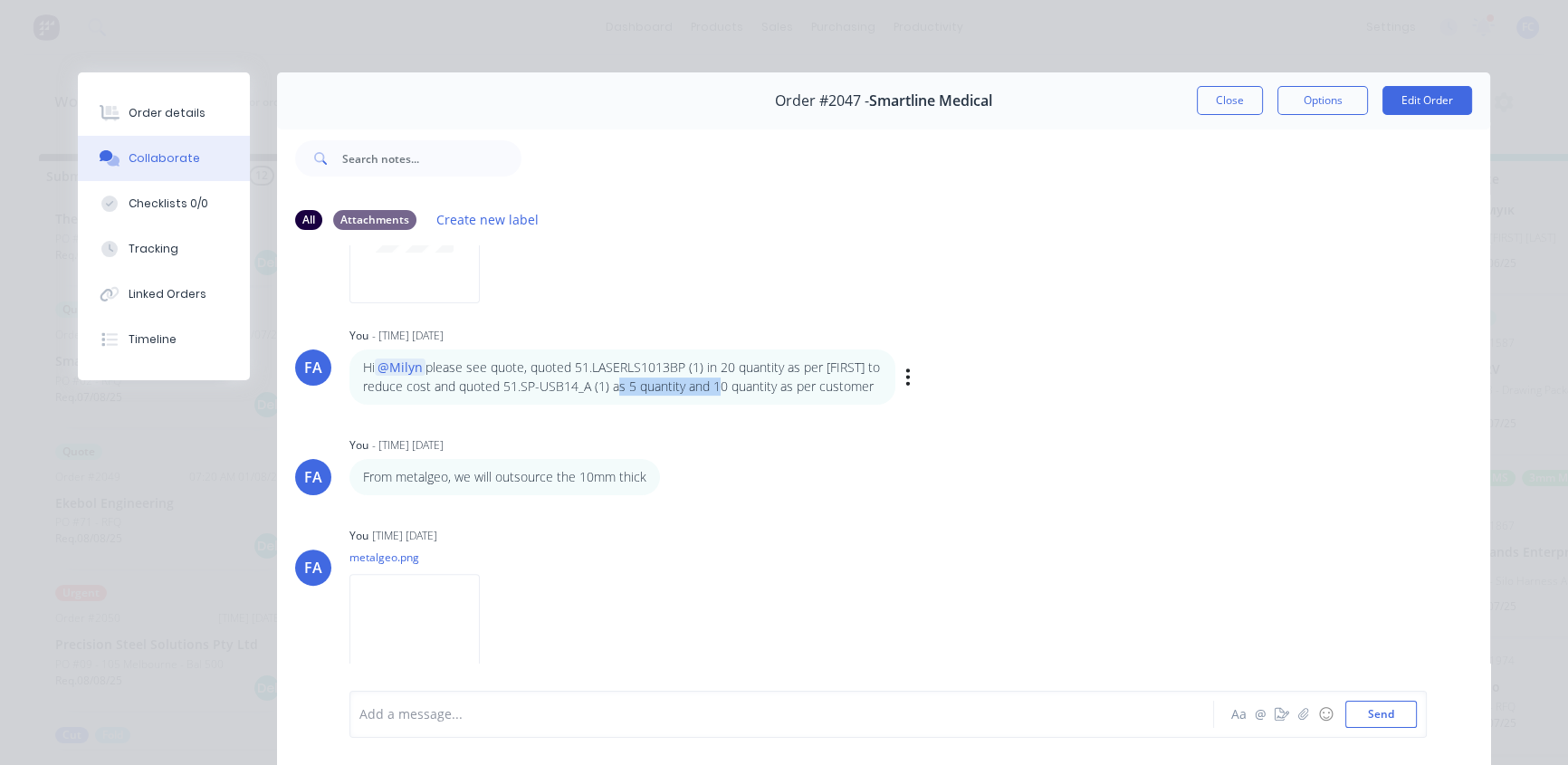 drag, startPoint x: 628, startPoint y: 387, endPoint x: 731, endPoint y: 383, distance: 103.07764 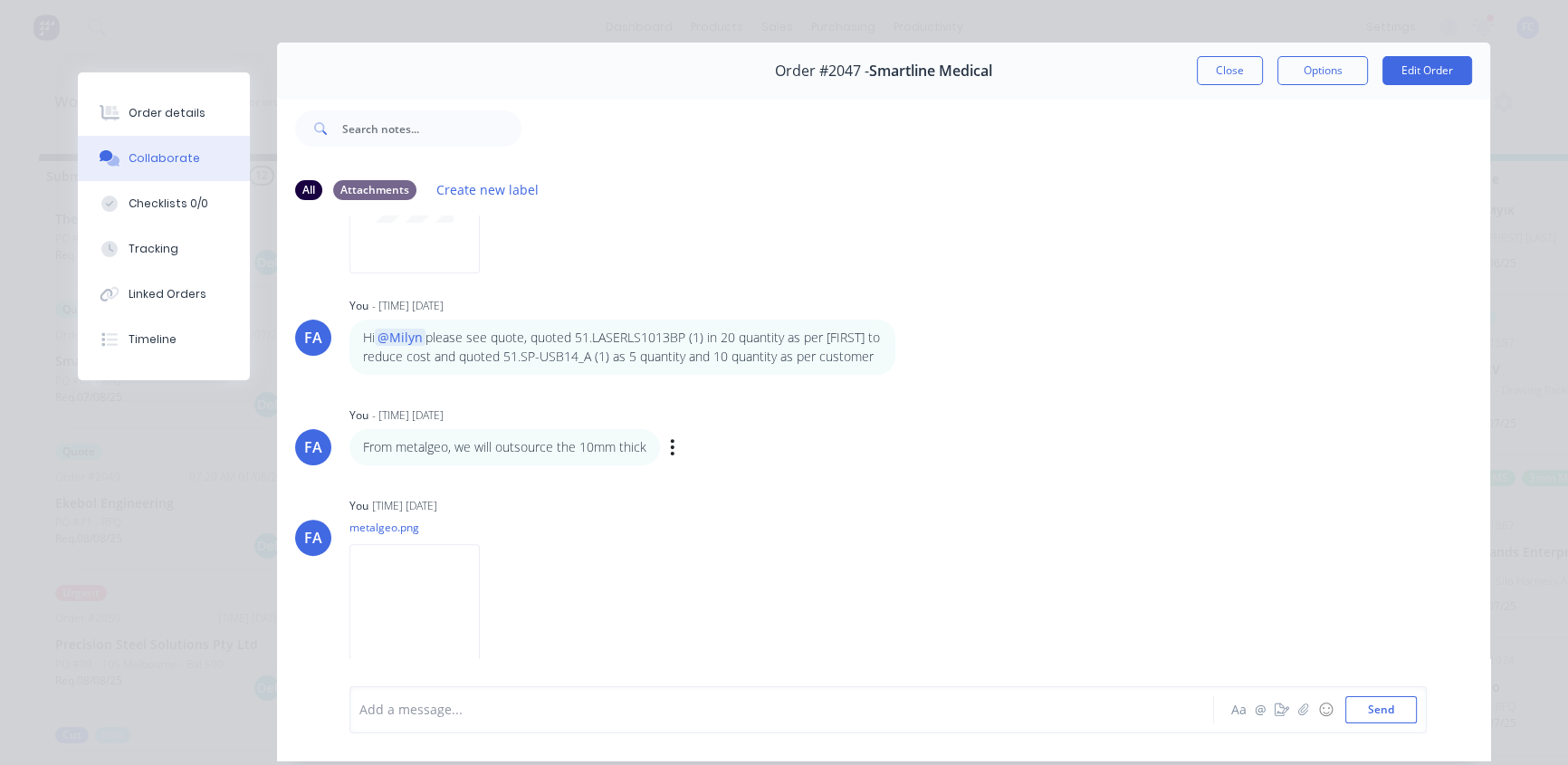 scroll, scrollTop: 81, scrollLeft: 0, axis: vertical 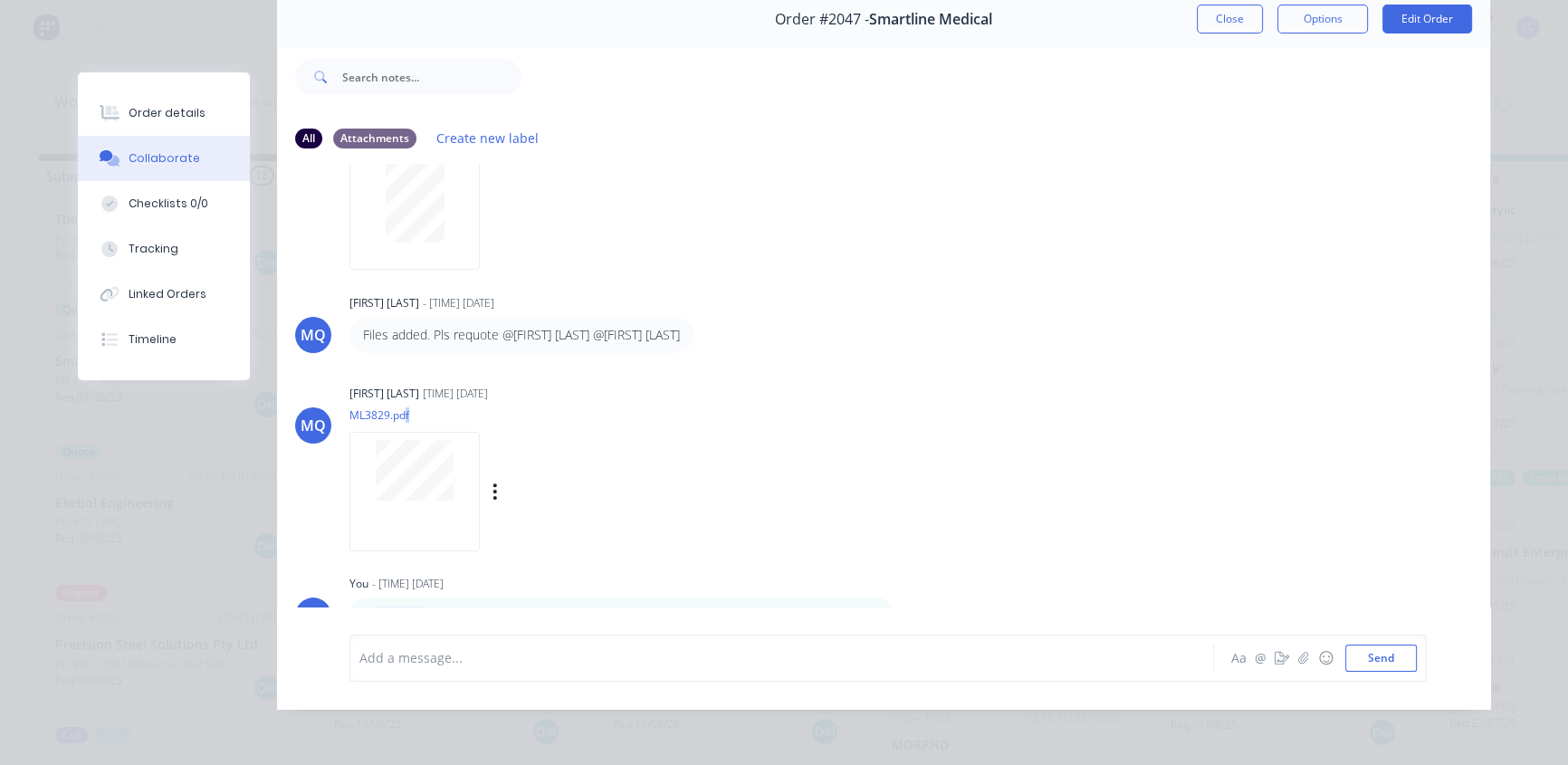 click on "ML3829.pdf" at bounding box center (515, 415) 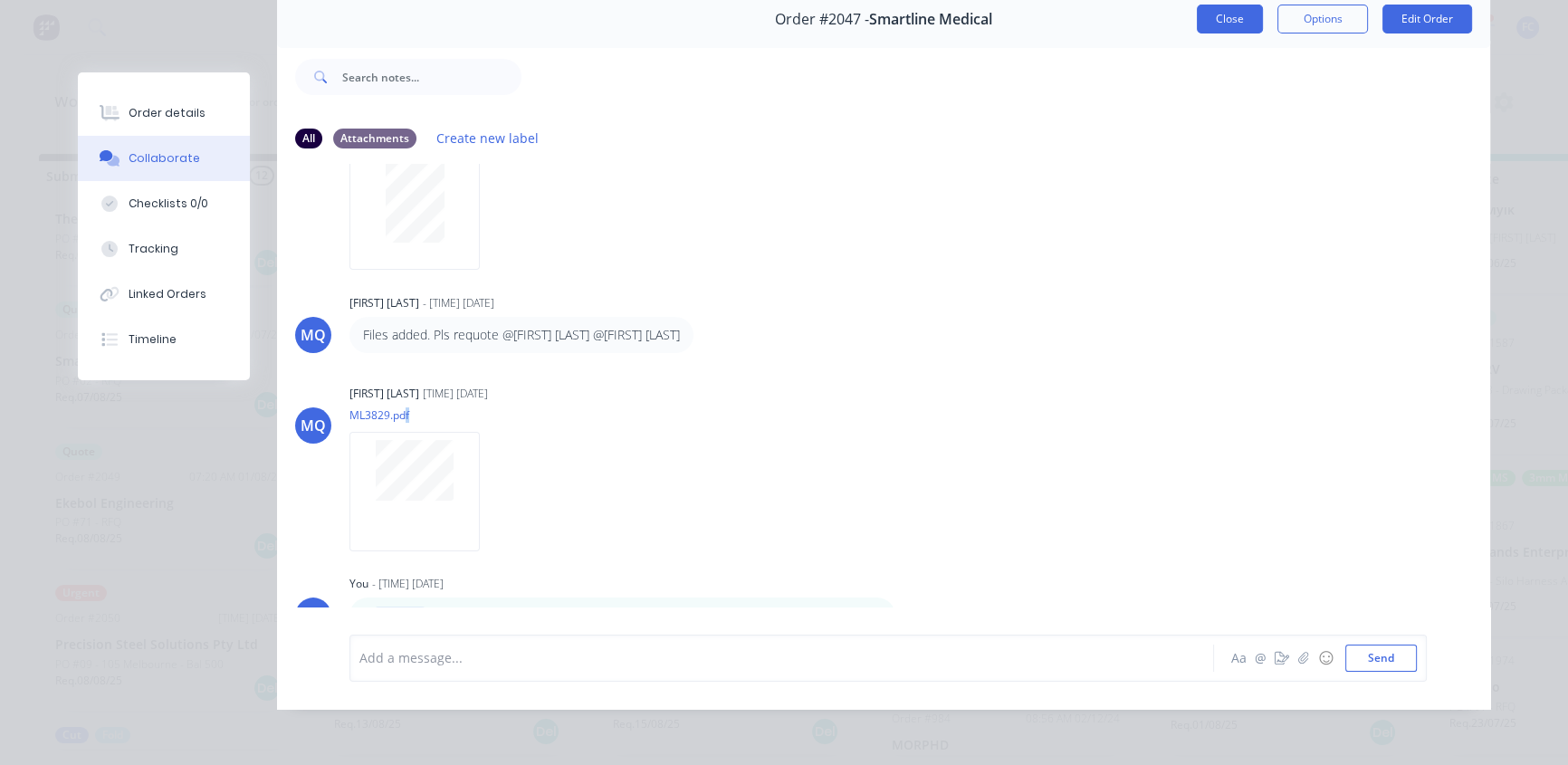drag, startPoint x: 1202, startPoint y: 26, endPoint x: 588, endPoint y: 346, distance: 692.3843 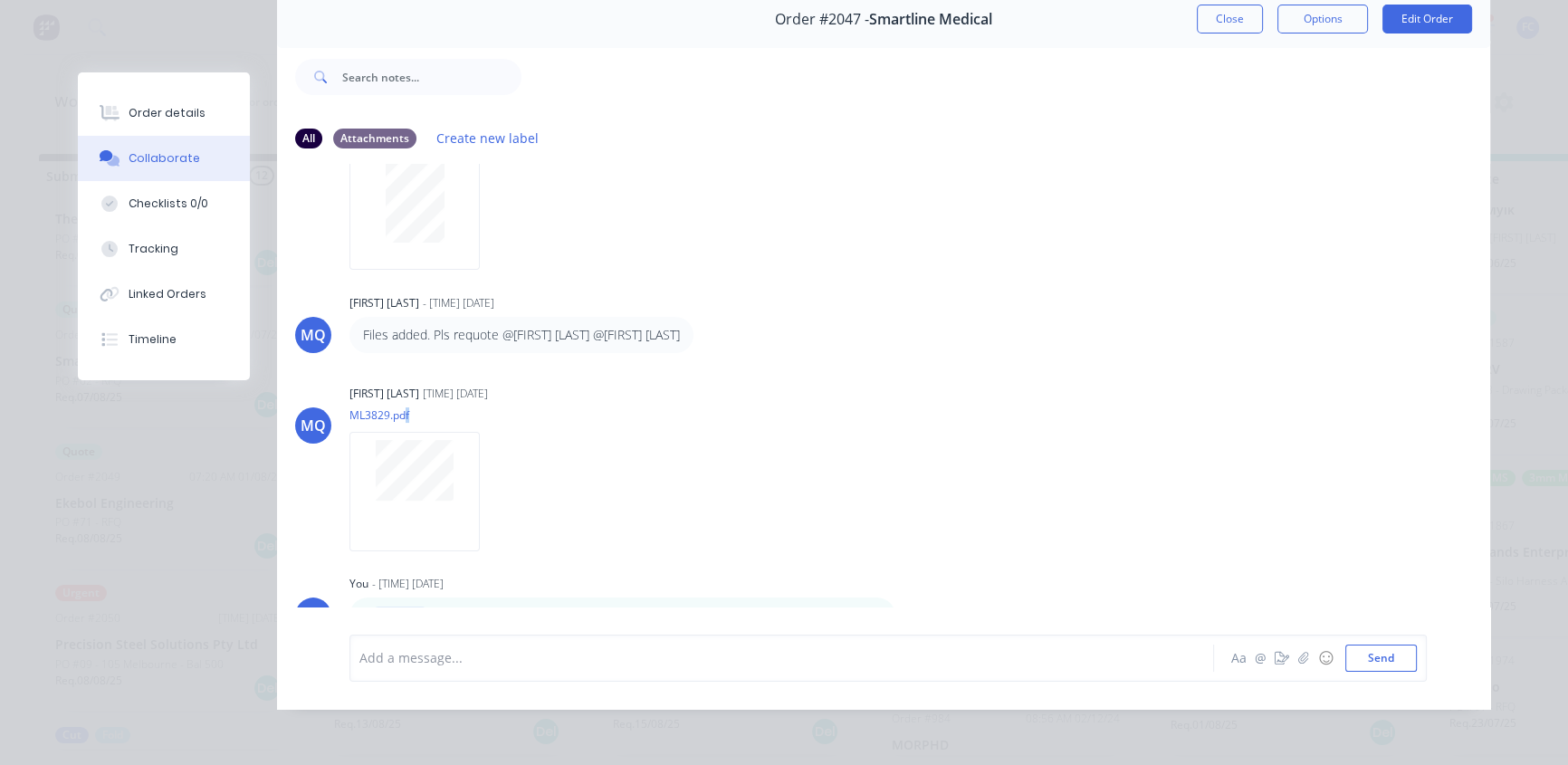 click on "Close" at bounding box center (1229, 19) 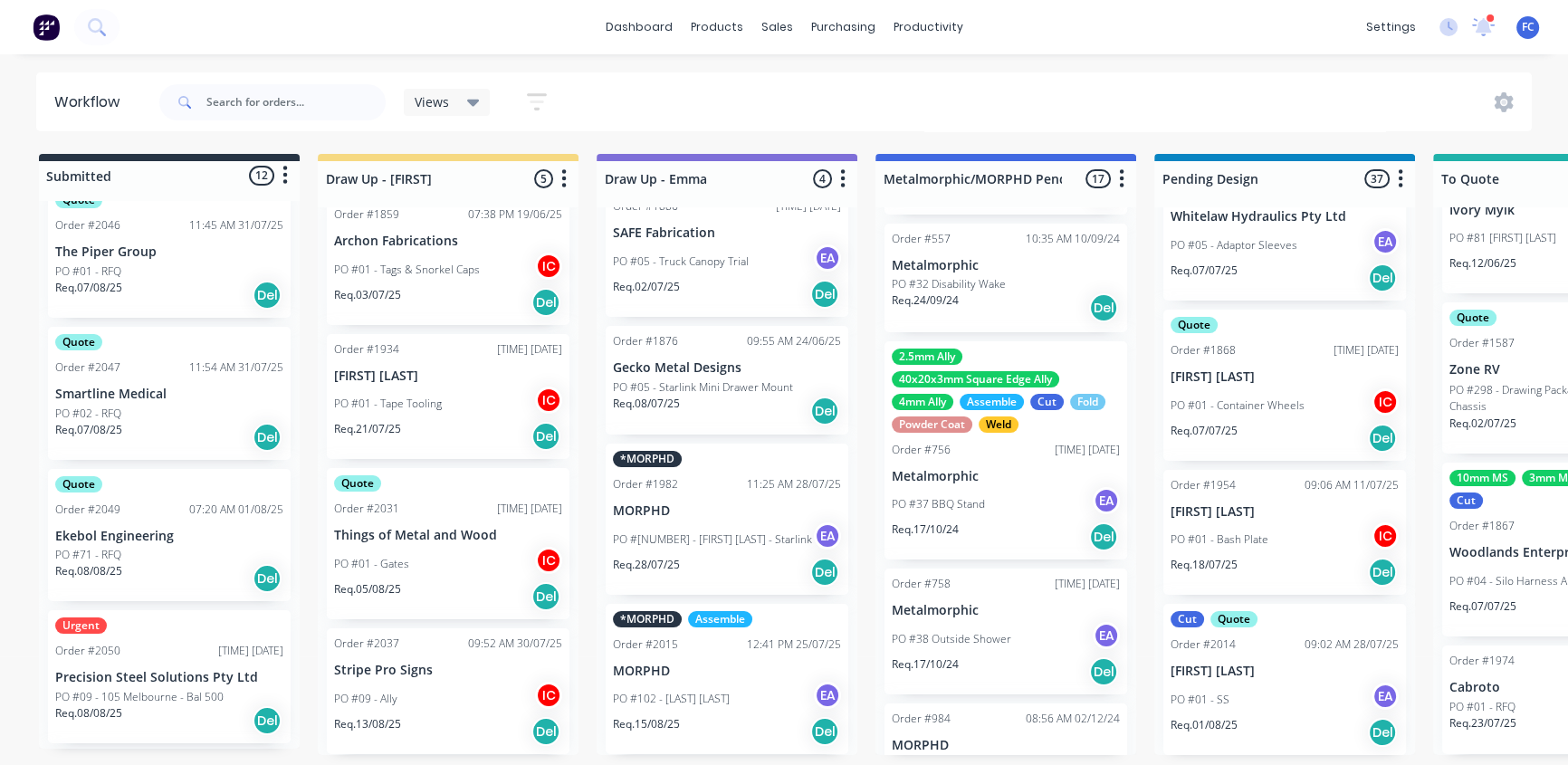 scroll, scrollTop: 893, scrollLeft: 0, axis: vertical 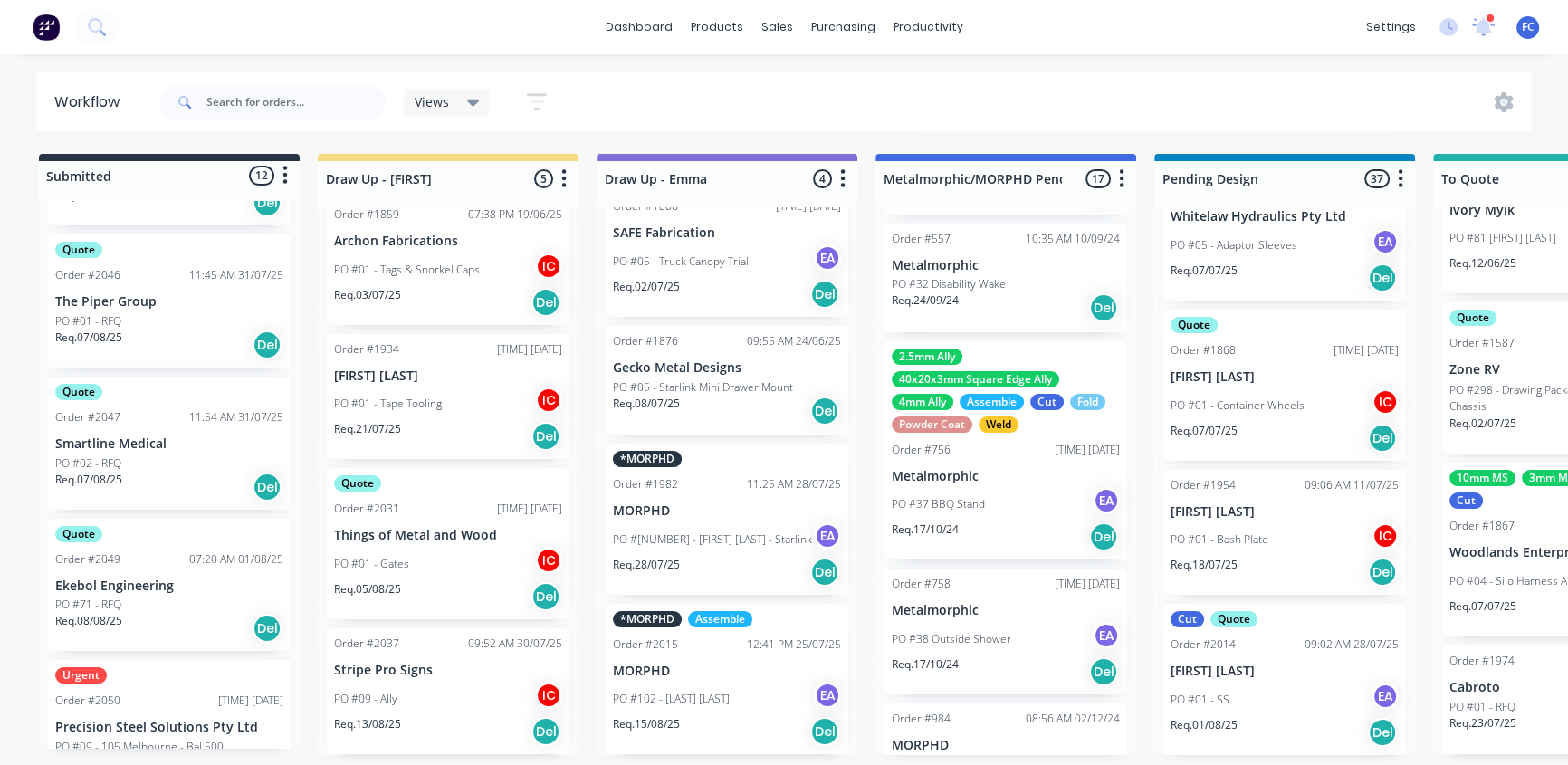 click on "Smartline Medical" at bounding box center [169, 444] 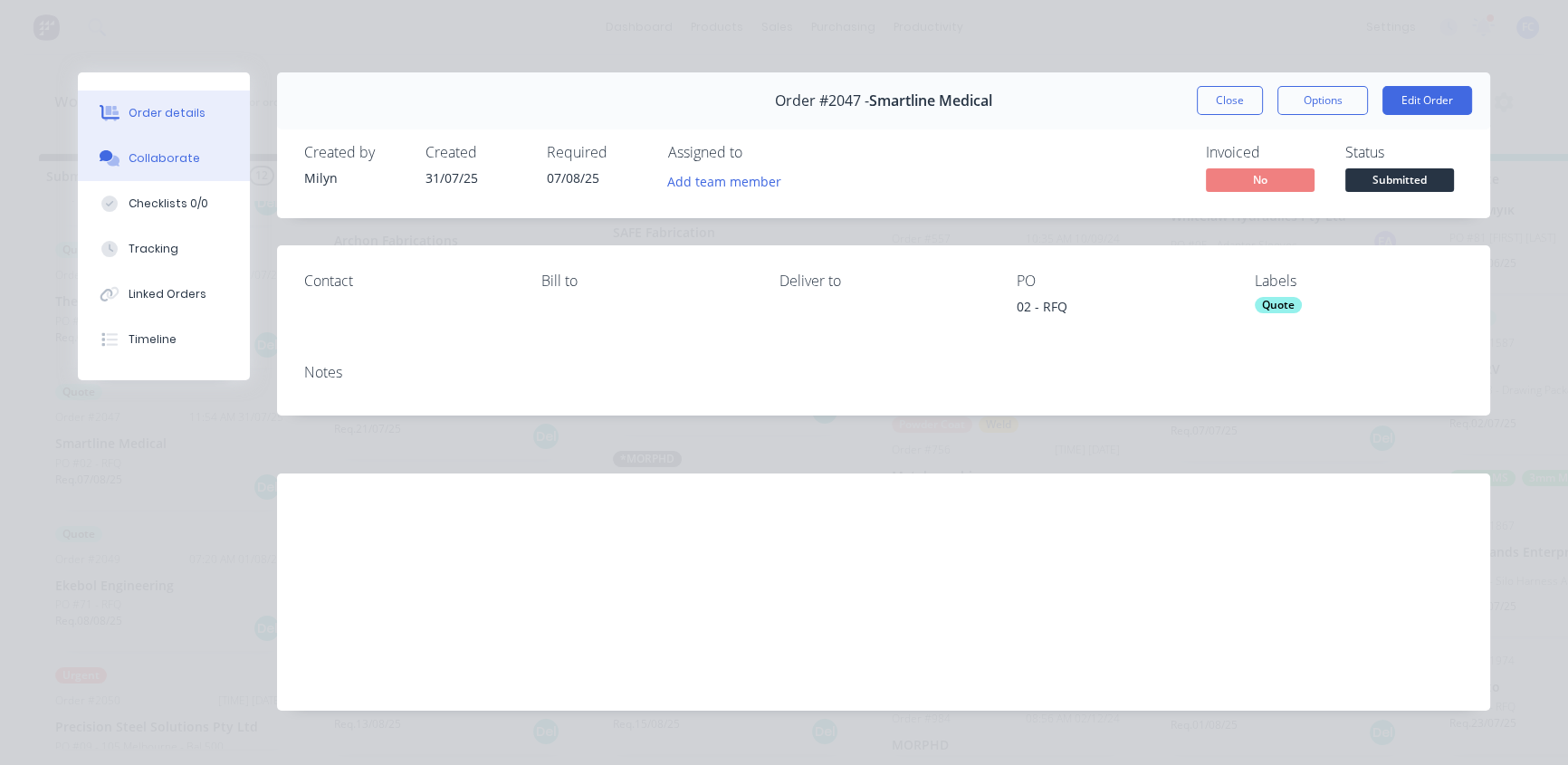 click on "Collaborate" at bounding box center [164, 158] 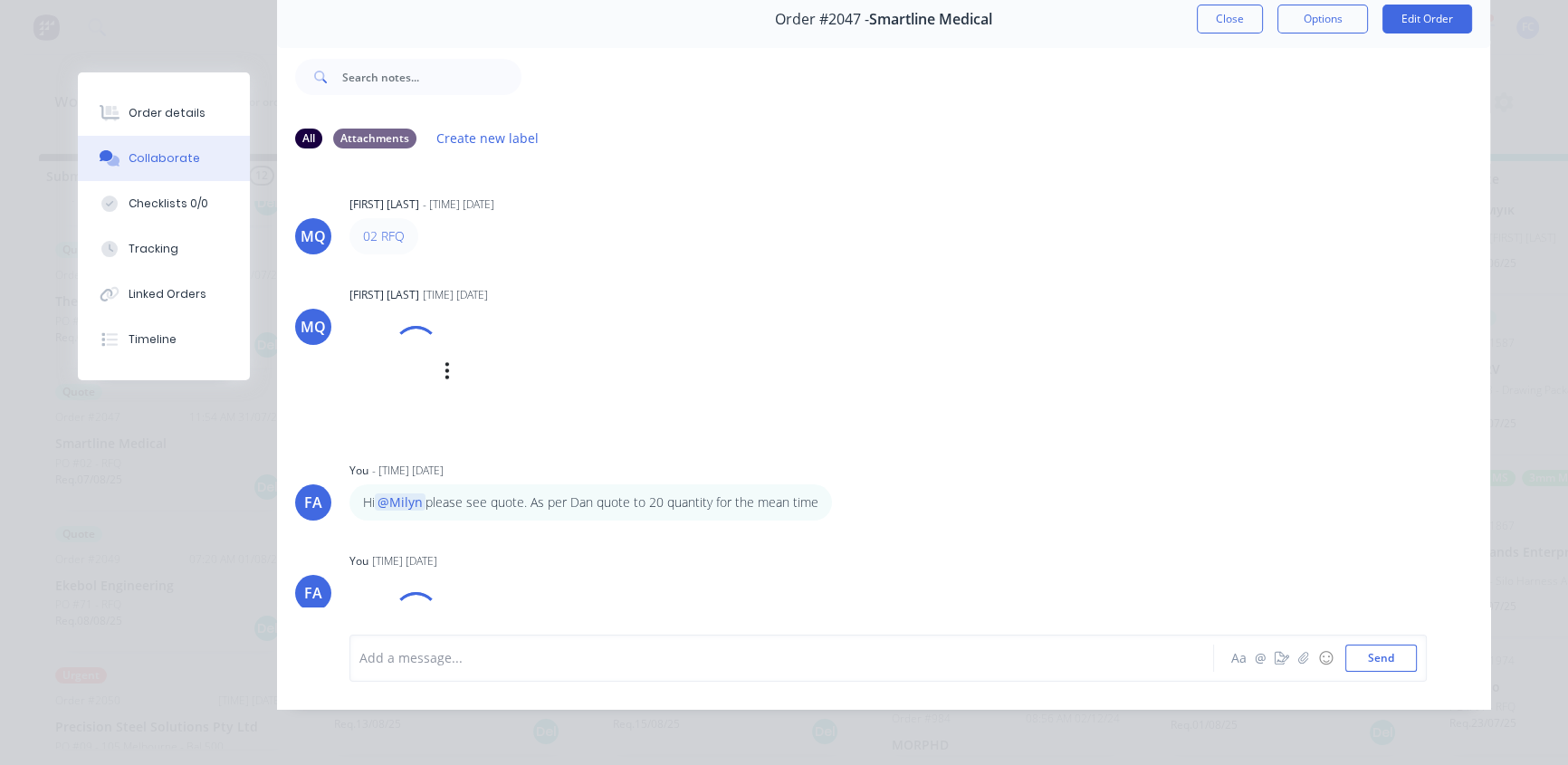 scroll, scrollTop: 93, scrollLeft: 0, axis: vertical 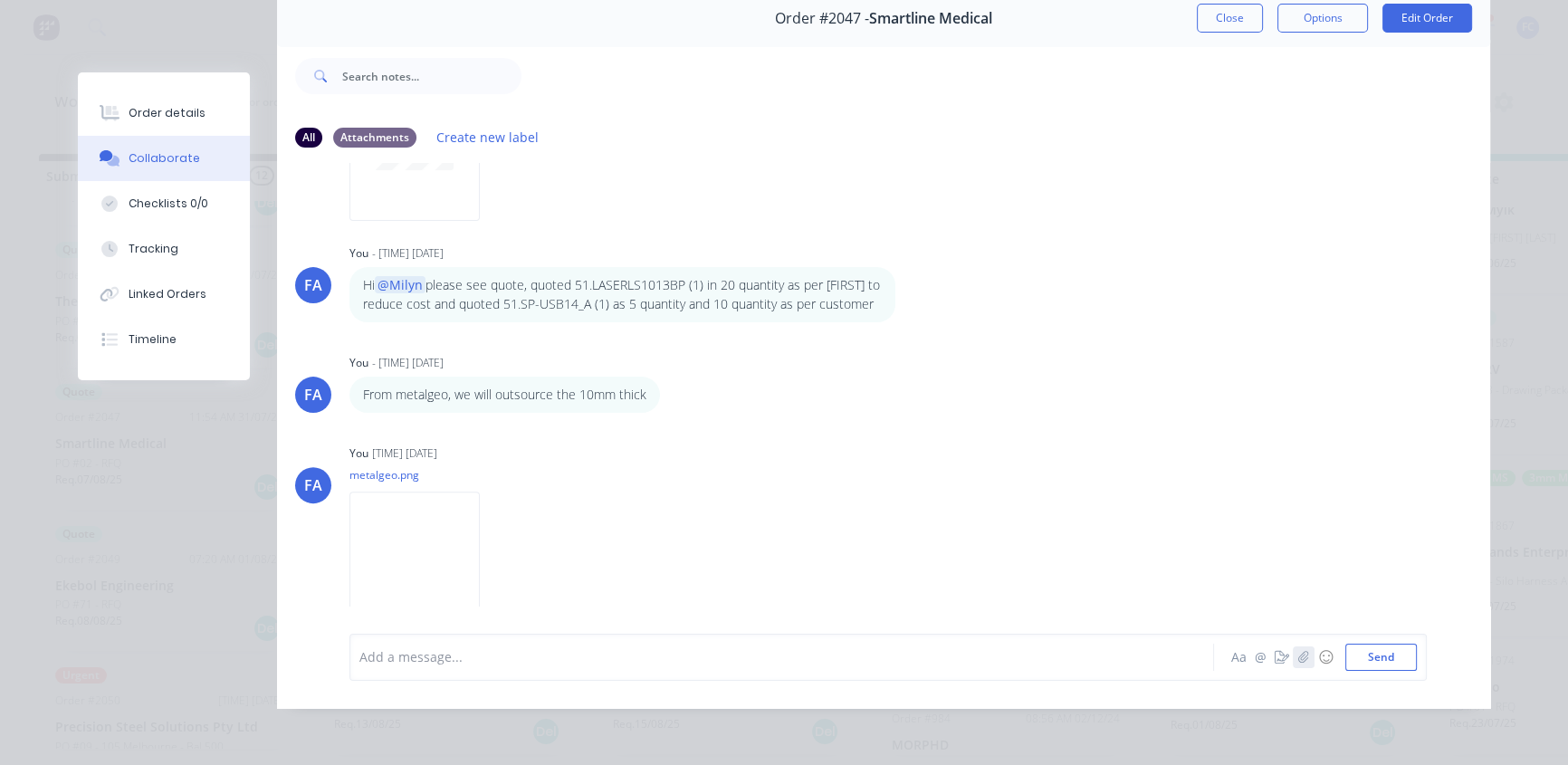 click at bounding box center (1304, 657) 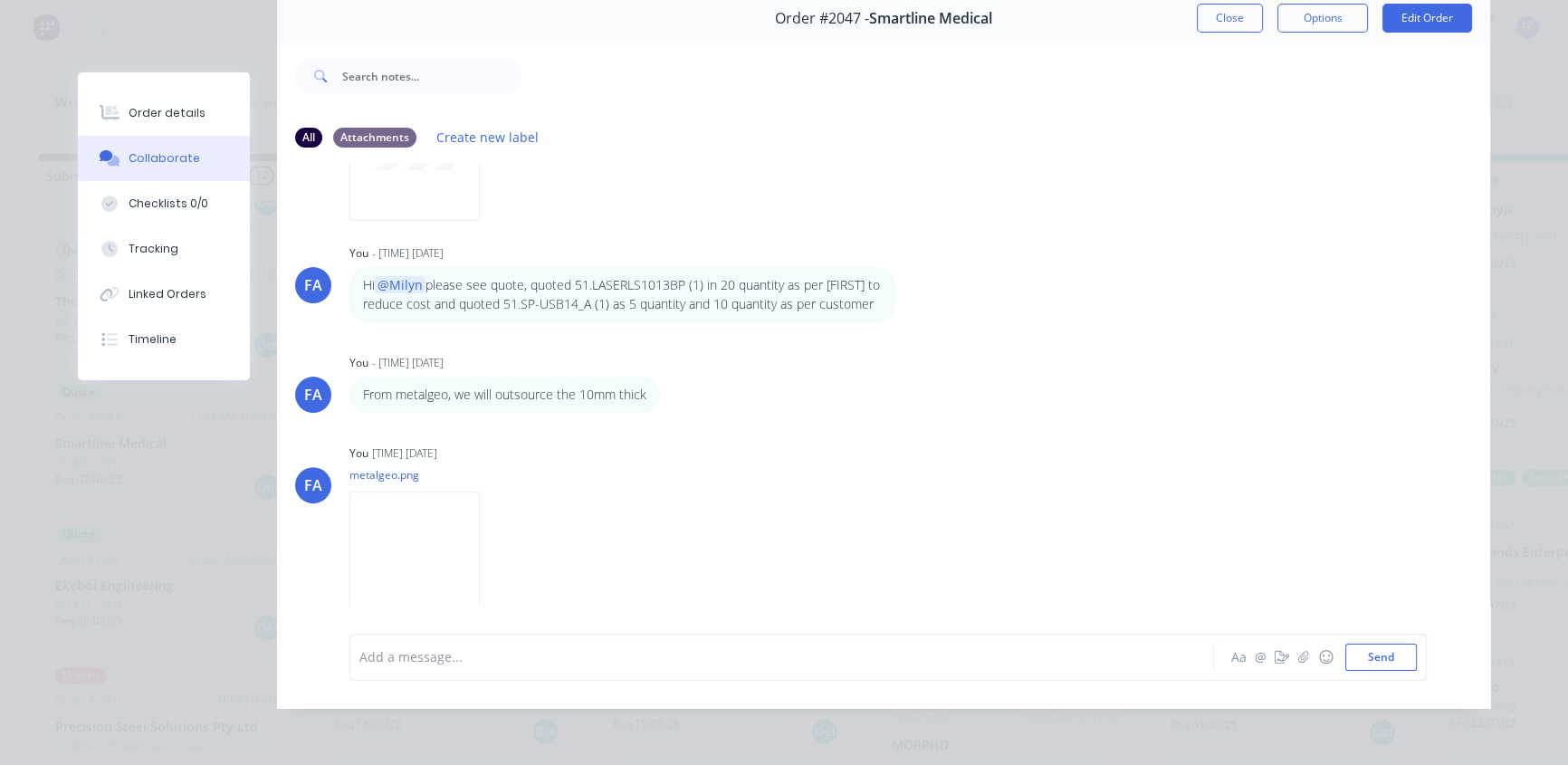 click at bounding box center (756, 656) 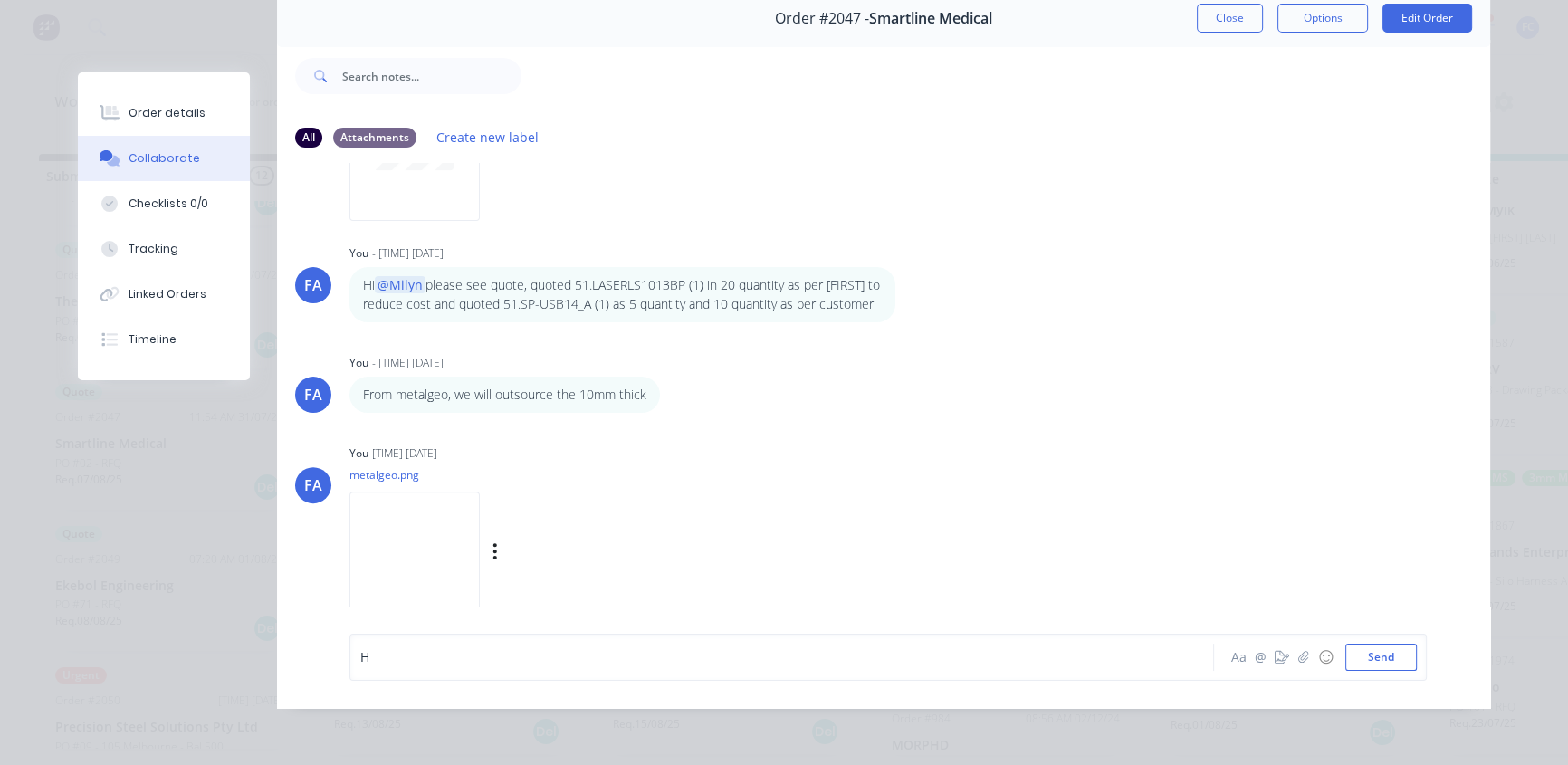 type 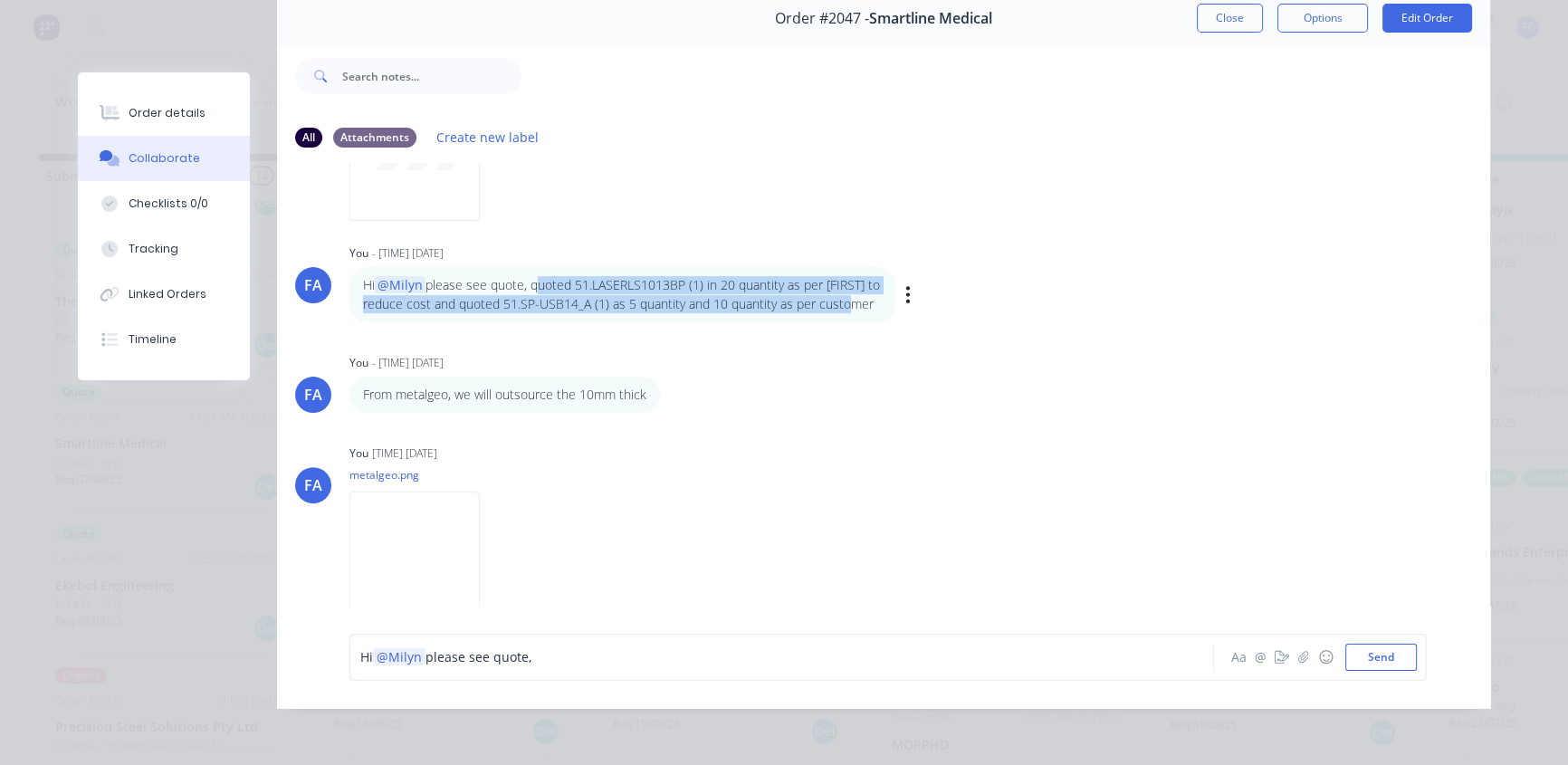 drag, startPoint x: 537, startPoint y: 274, endPoint x: 870, endPoint y: 292, distance: 333.48613 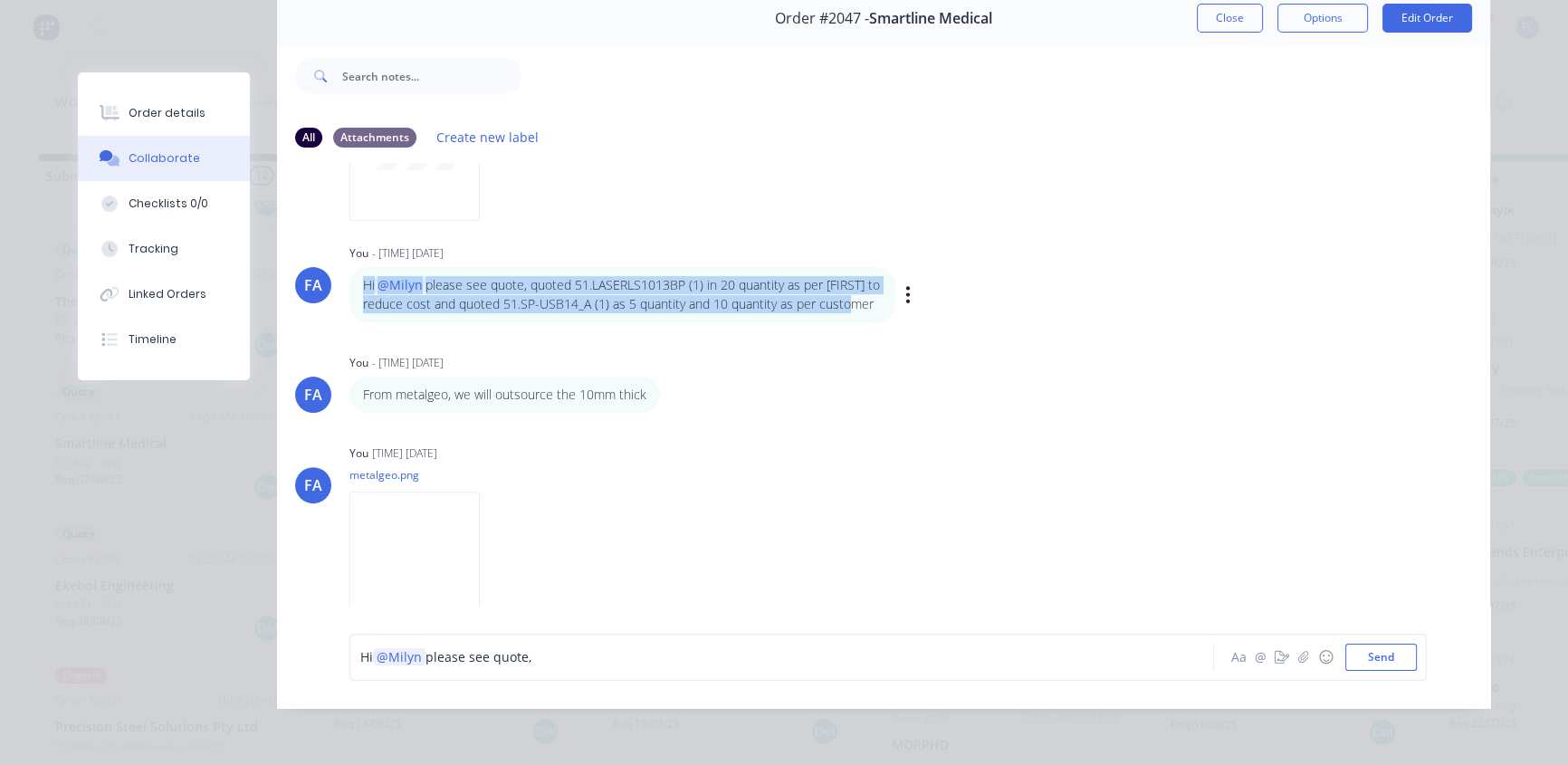 drag, startPoint x: 359, startPoint y: 270, endPoint x: 875, endPoint y: 301, distance: 516.93036 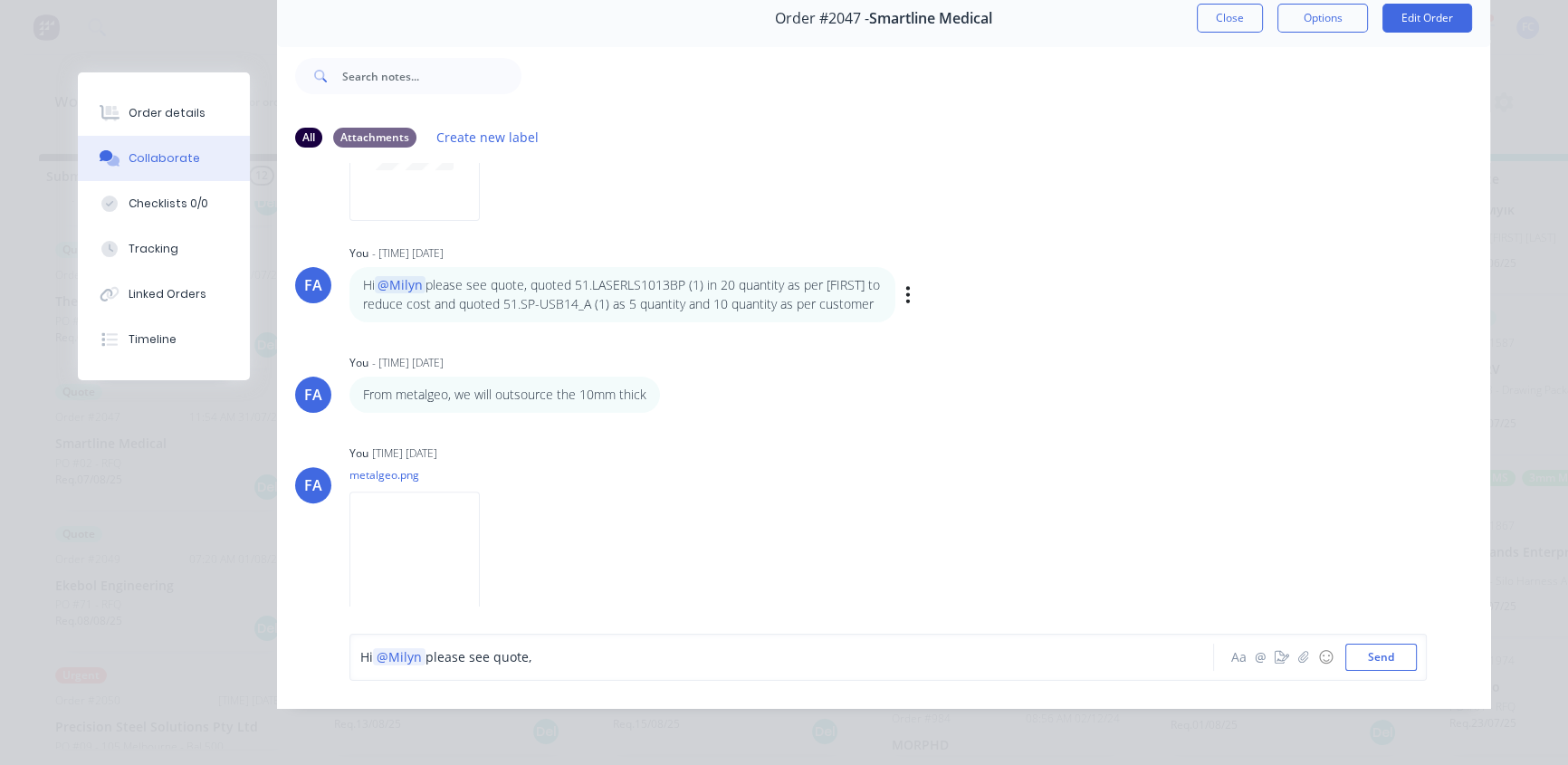 click on "Labels Edit Delete" at bounding box center (910, 294) 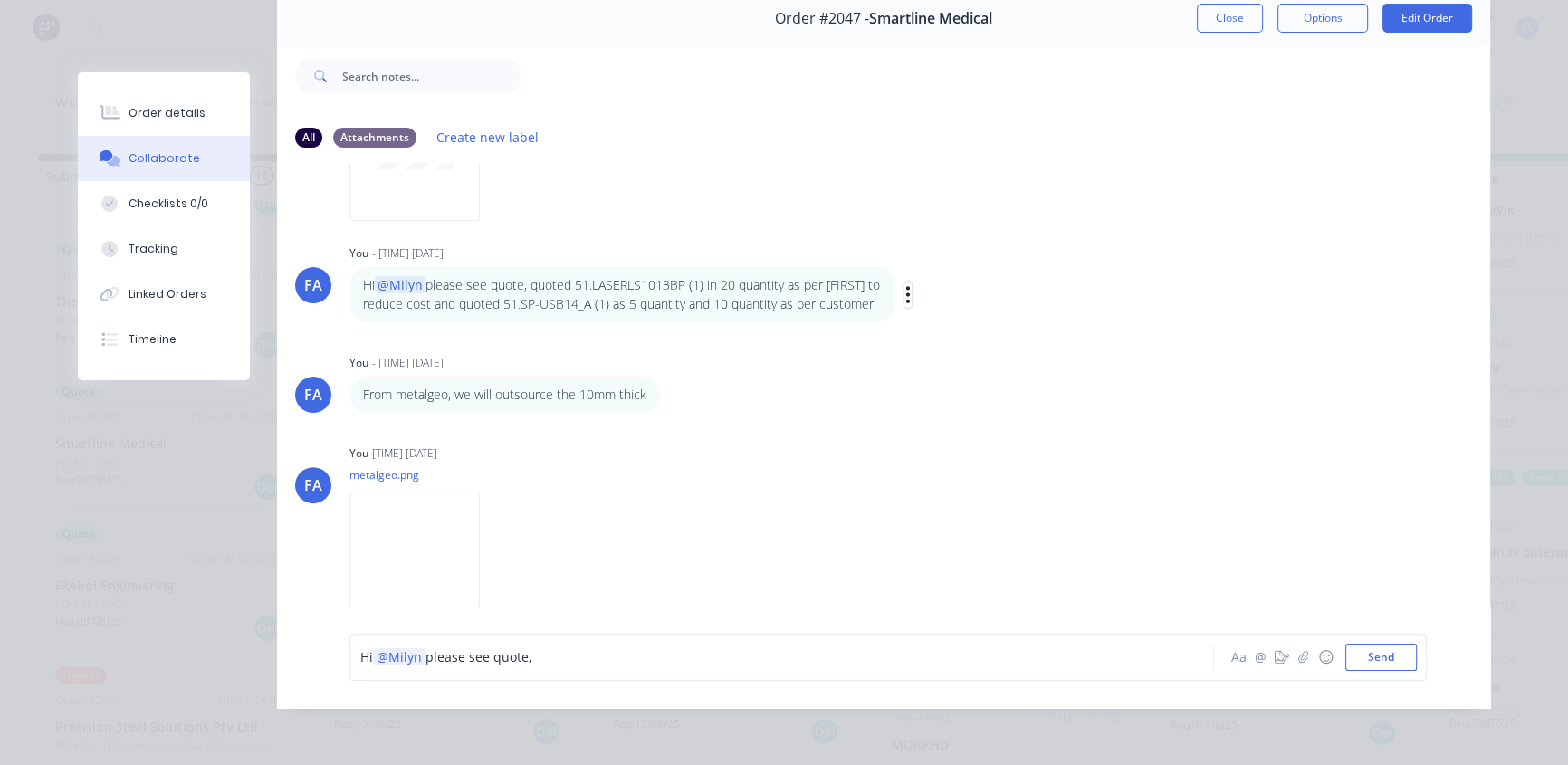 click 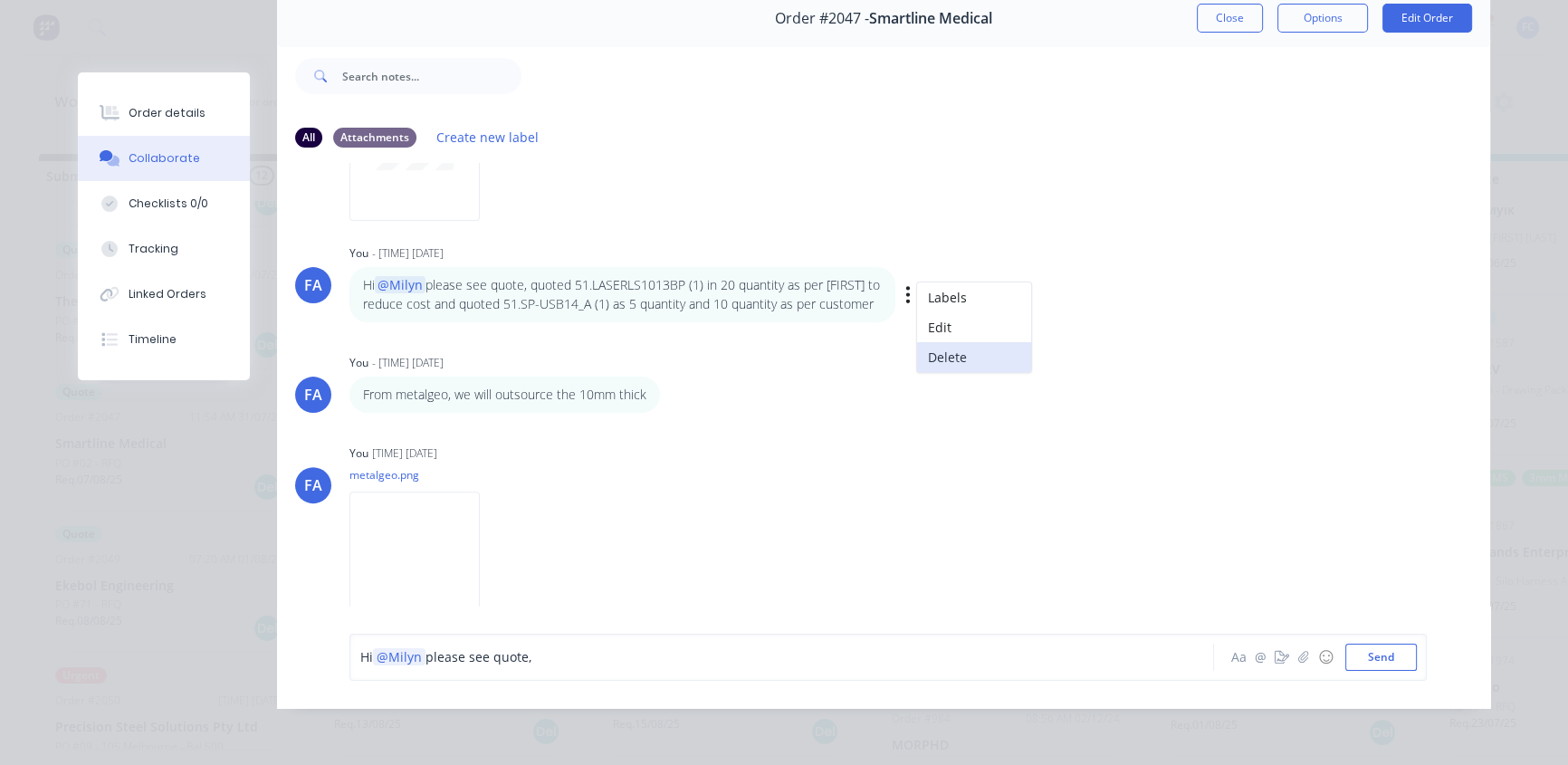 click on "Delete" at bounding box center (974, 357) 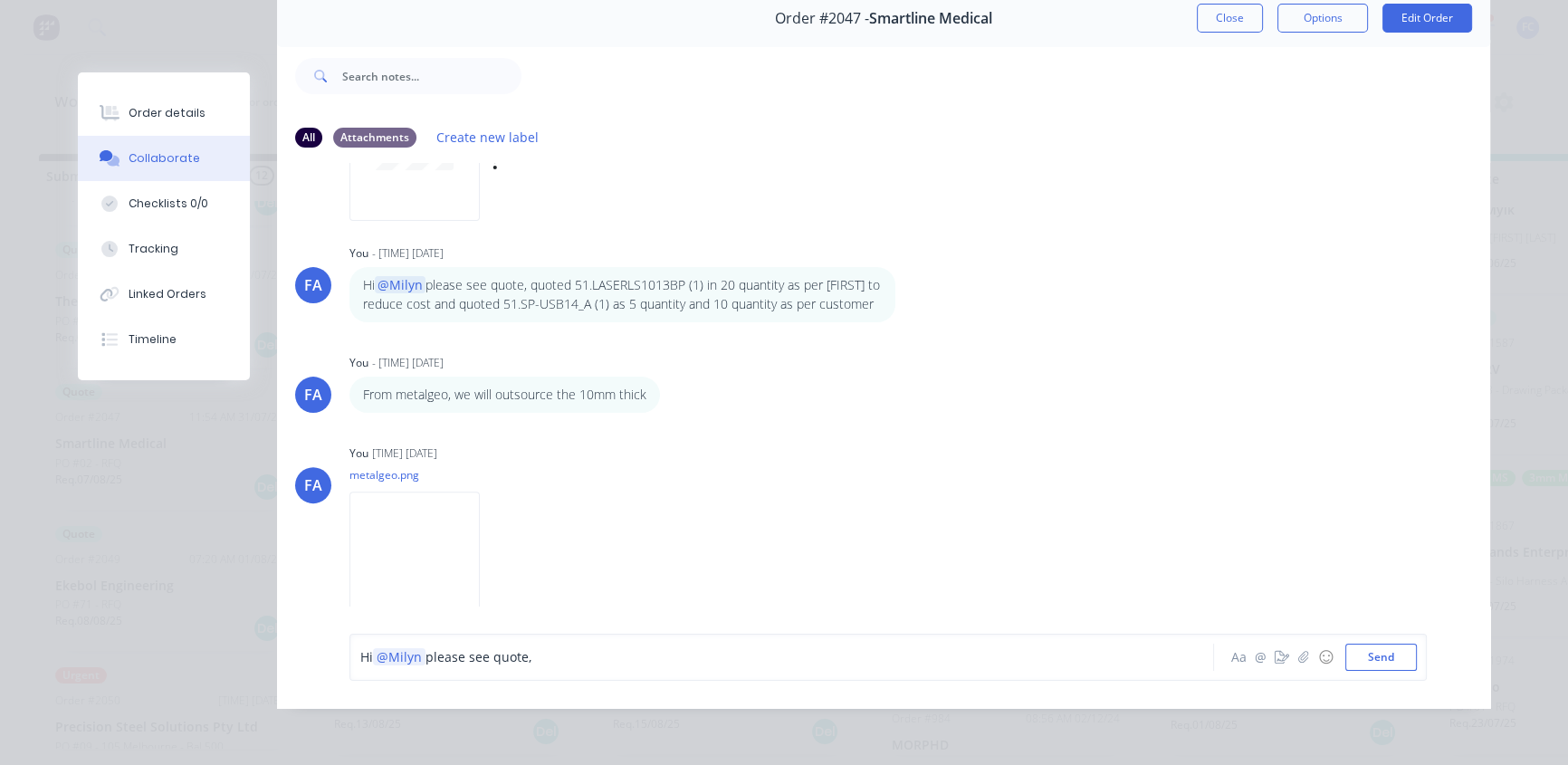 scroll, scrollTop: 683, scrollLeft: 0, axis: vertical 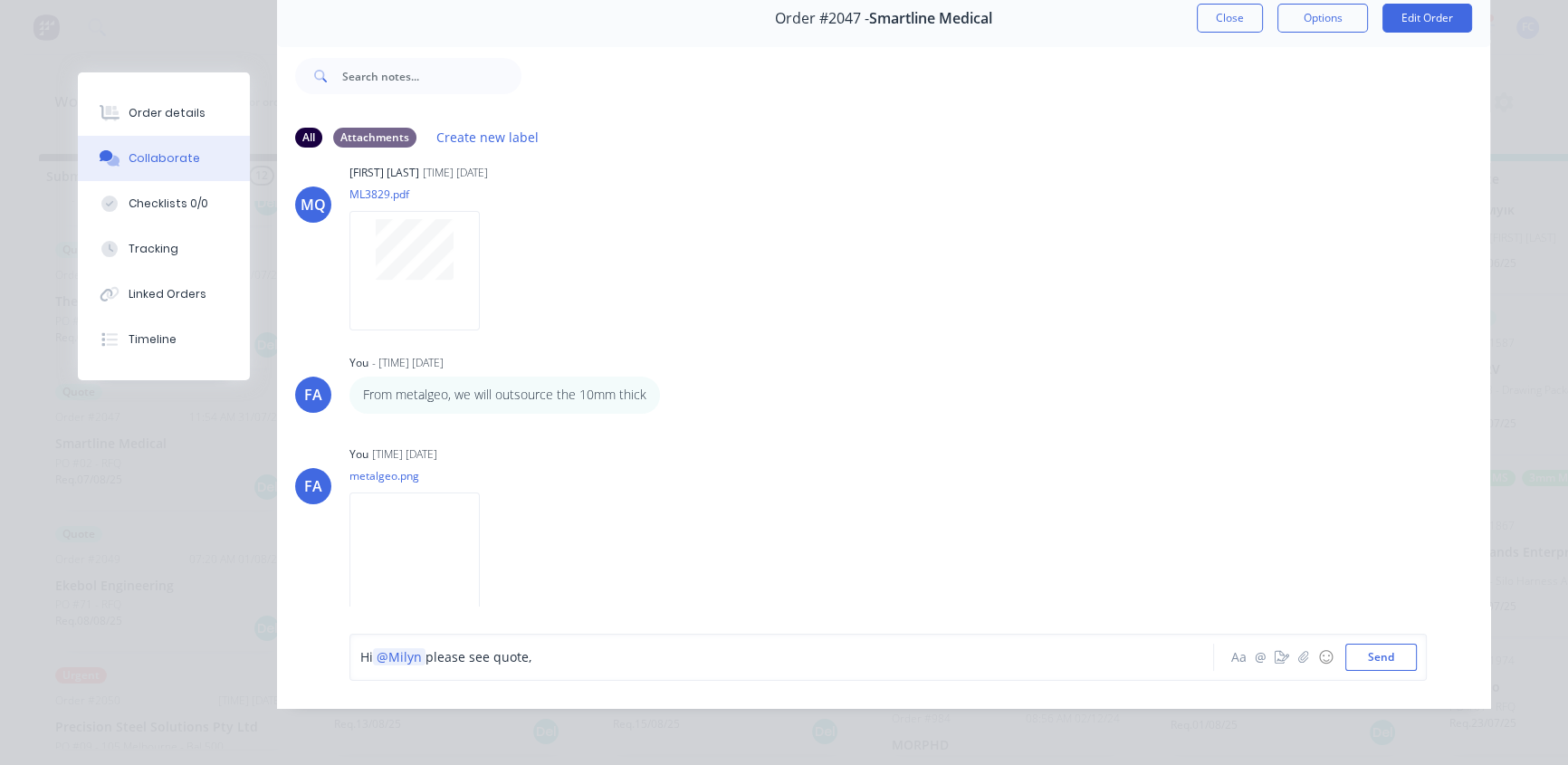 click on "Hi  @Milyn  please see quote," at bounding box center (756, 656) 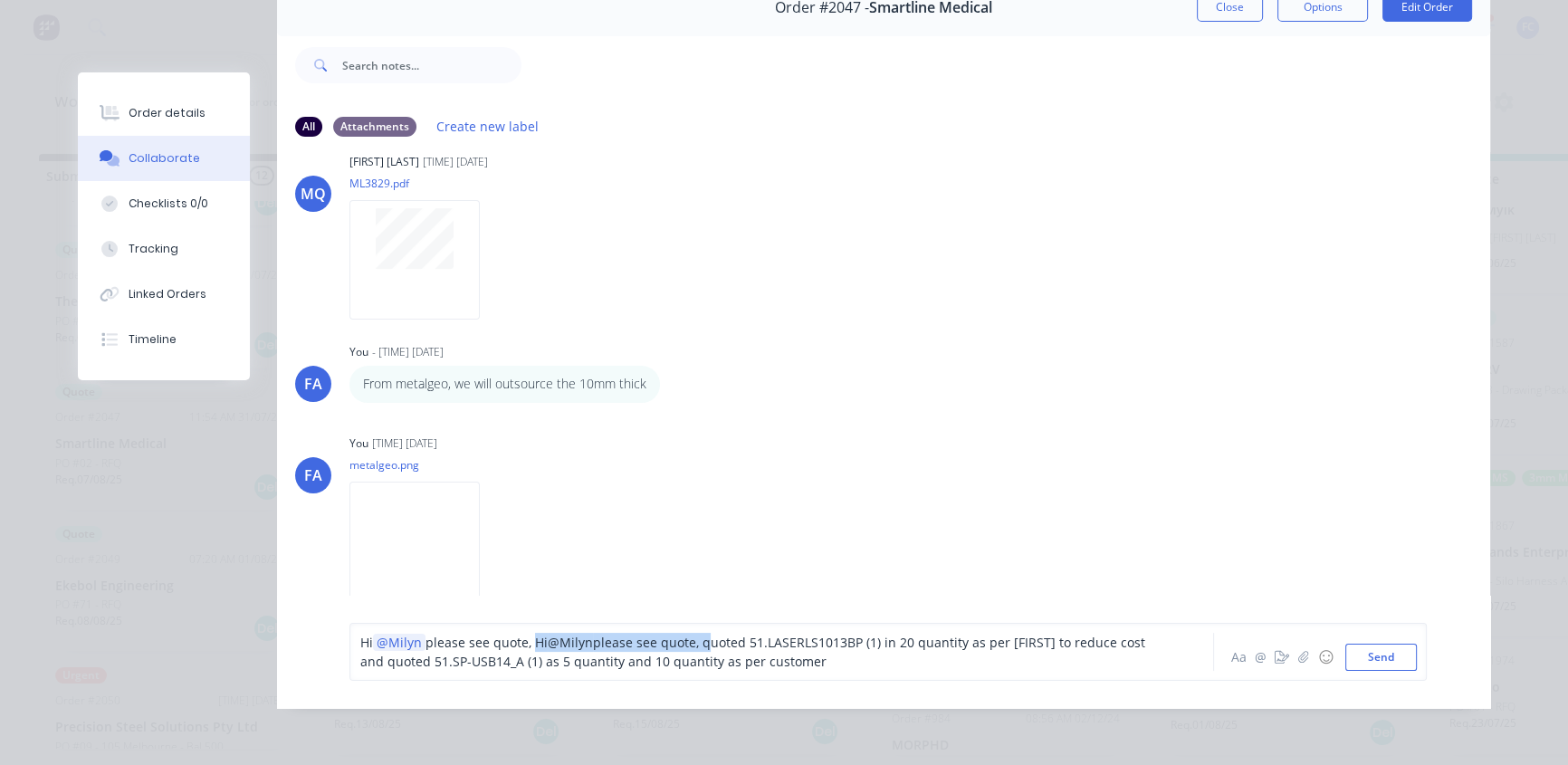 drag, startPoint x: 527, startPoint y: 653, endPoint x: 698, endPoint y: 645, distance: 171.18703 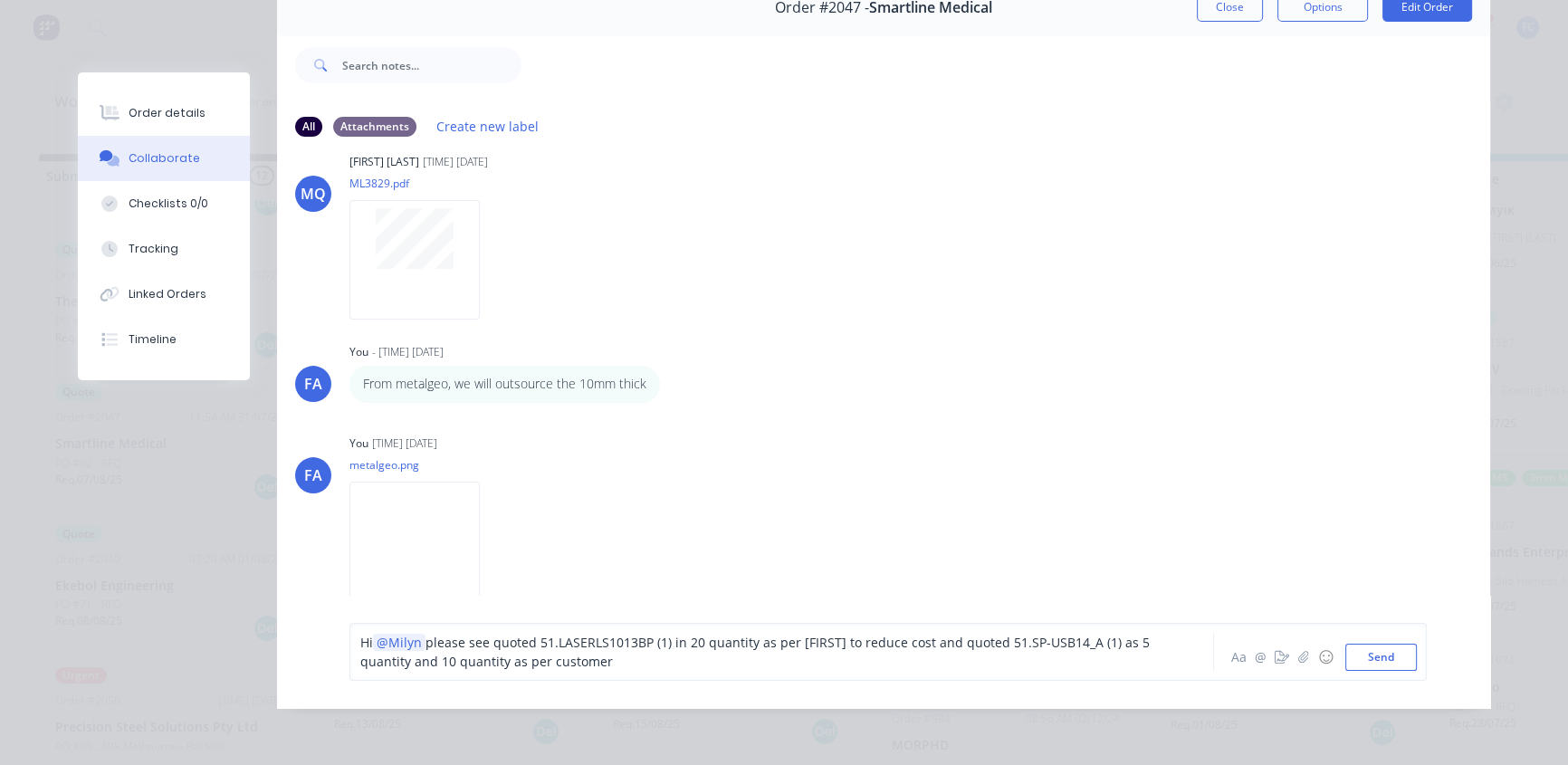 click on "Hi  @Milyn  please see quoted 51.LASERLS1013BP (1) in 20 quantity as per Dan to reduce cost and quoted 51.SP-USB14_A (1) as 5 quantity and 10 quantity as per customer Aa @ ☺ Send" at bounding box center (888, 652) 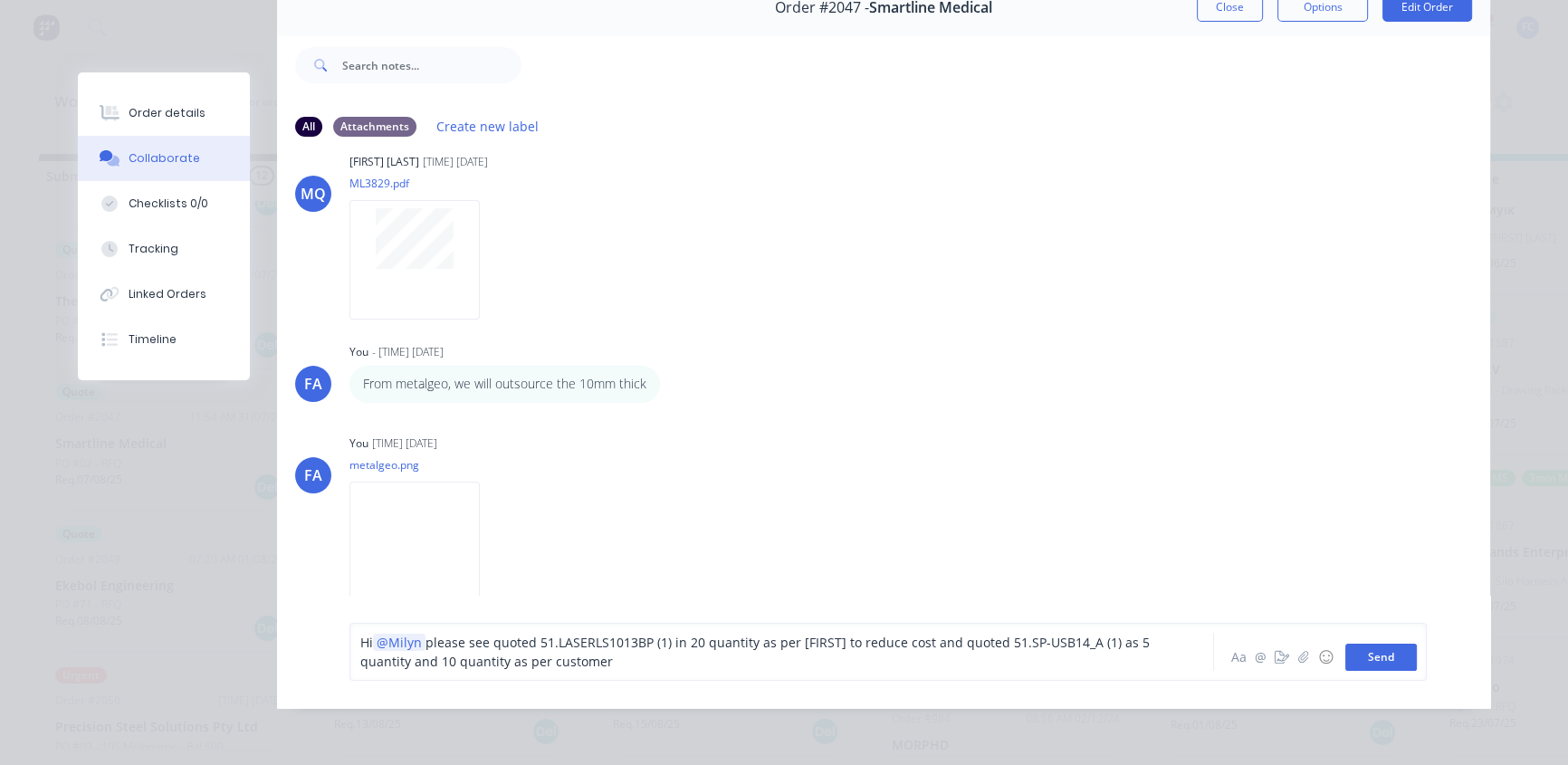click on "Send" at bounding box center (1381, 657) 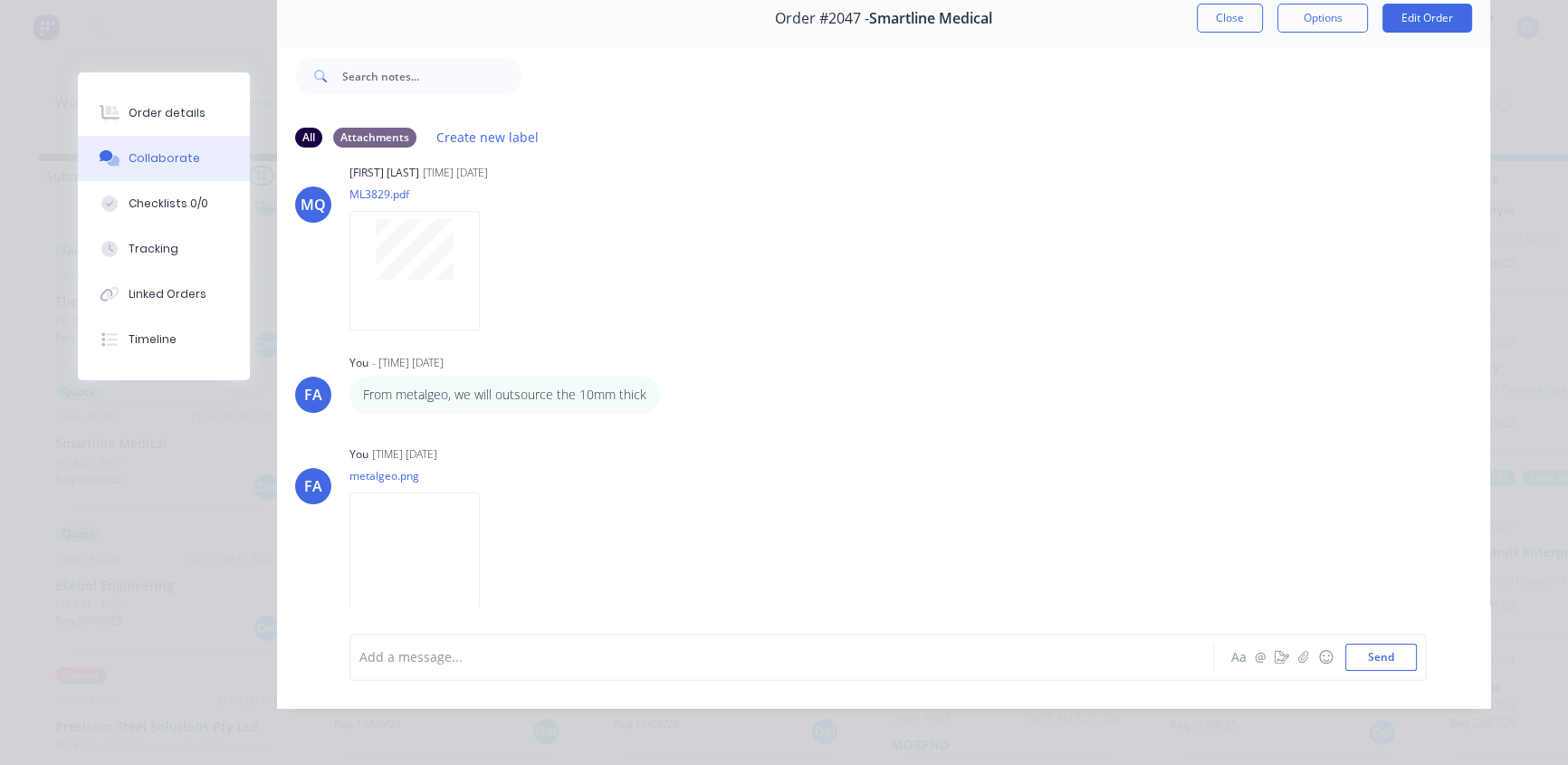 scroll, scrollTop: 776, scrollLeft: 0, axis: vertical 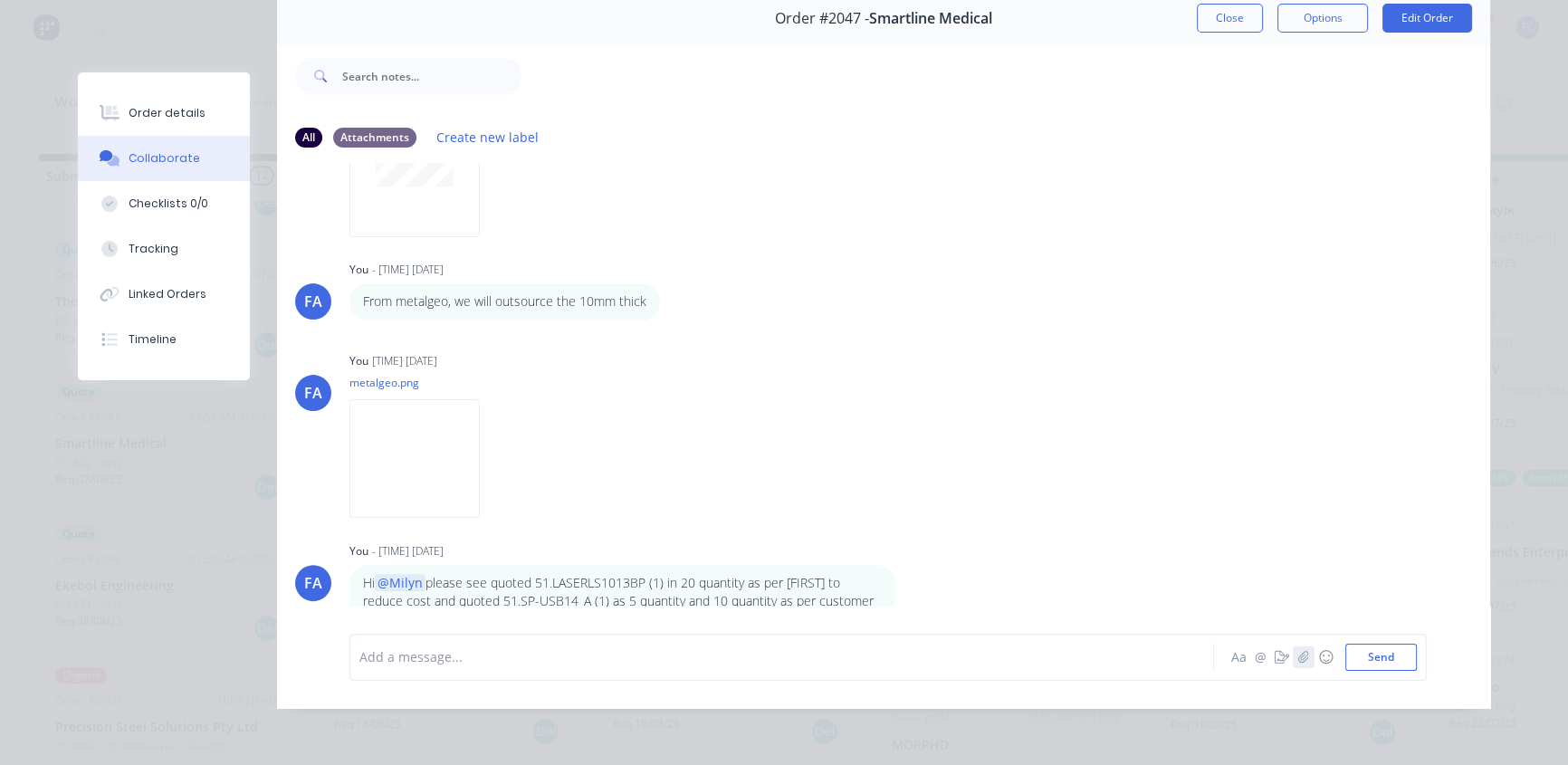 click at bounding box center (1304, 657) 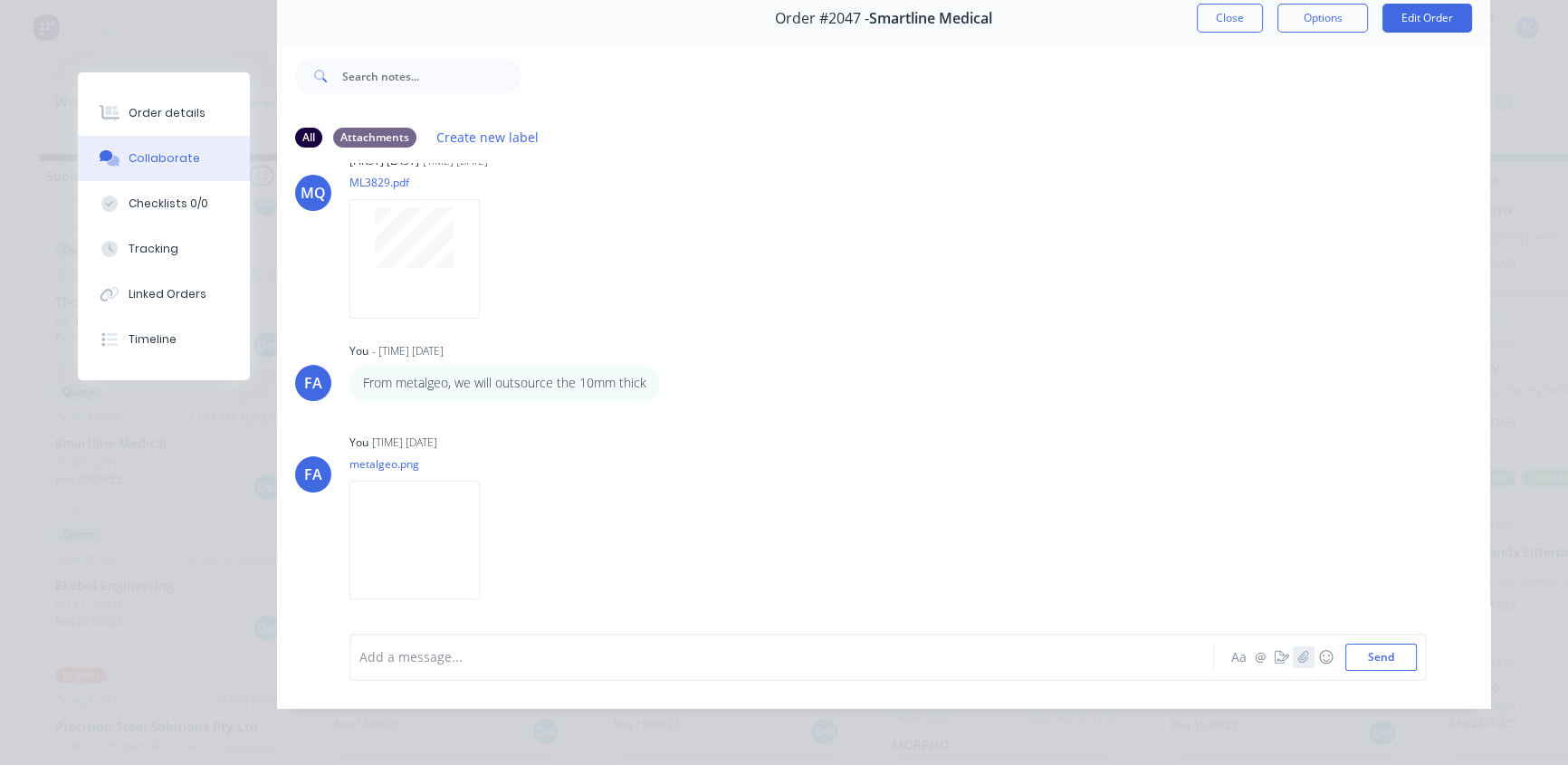 scroll, scrollTop: 693, scrollLeft: 0, axis: vertical 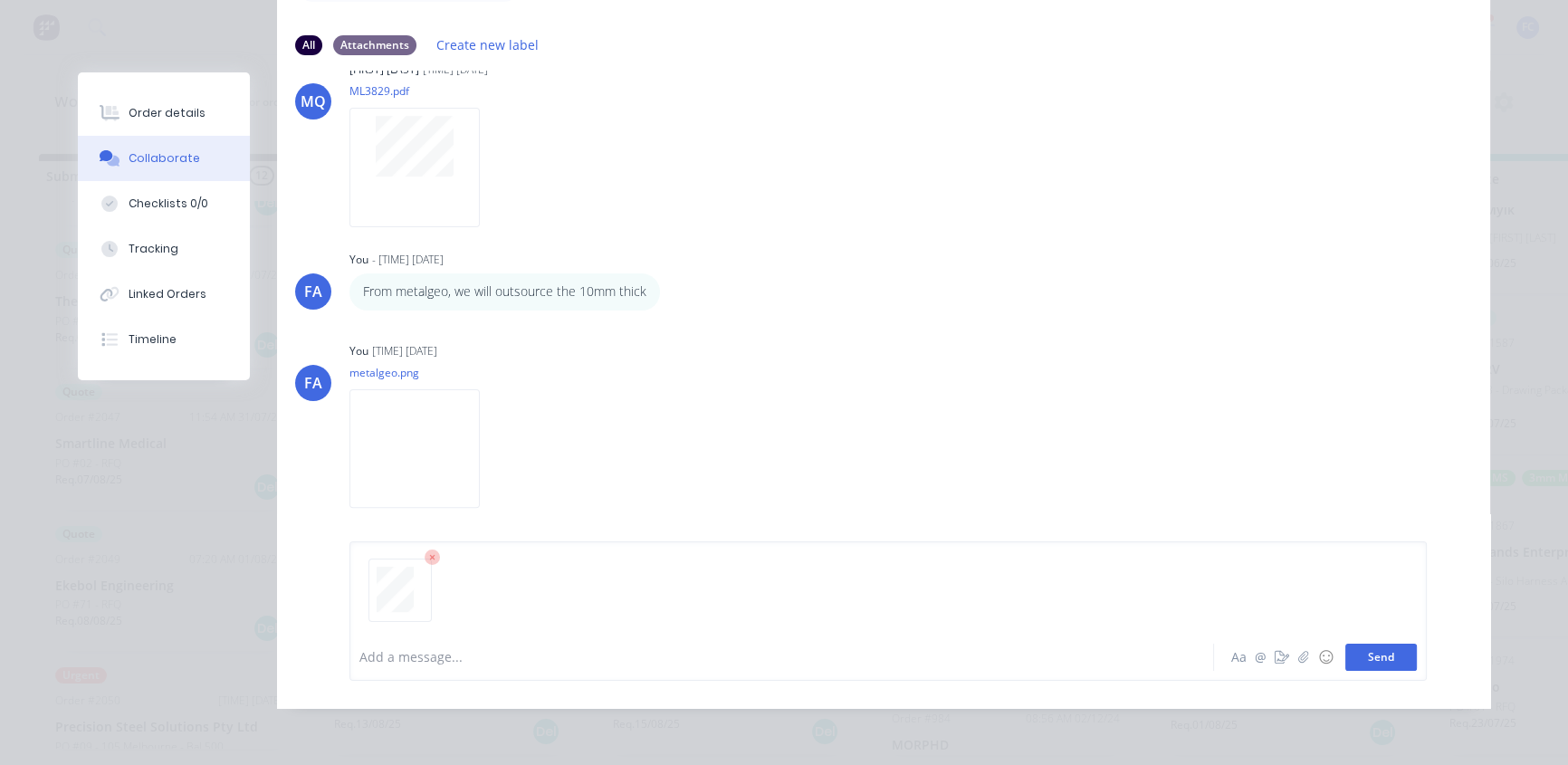 click on "Send" at bounding box center [1381, 657] 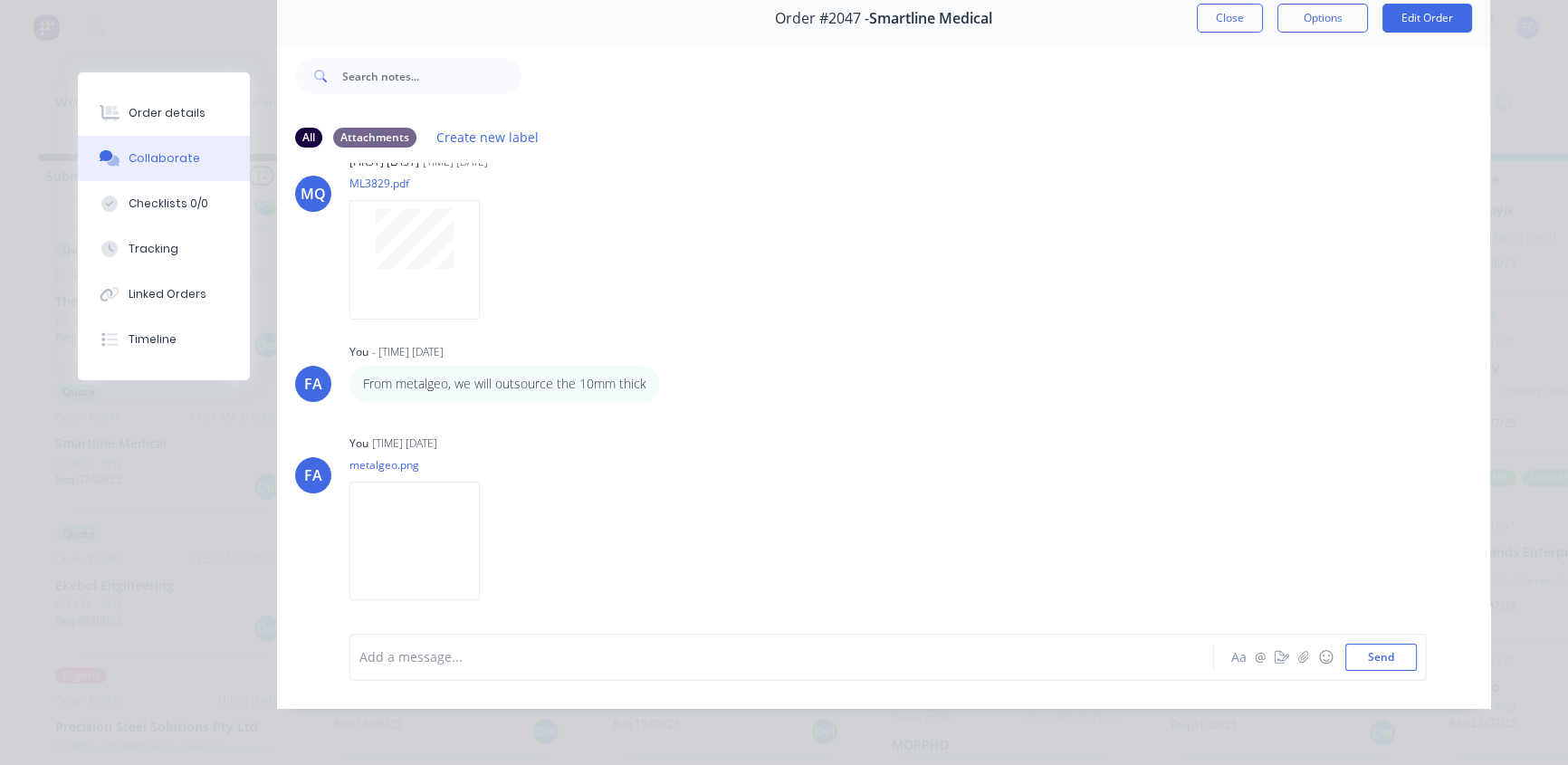 scroll, scrollTop: 776, scrollLeft: 0, axis: vertical 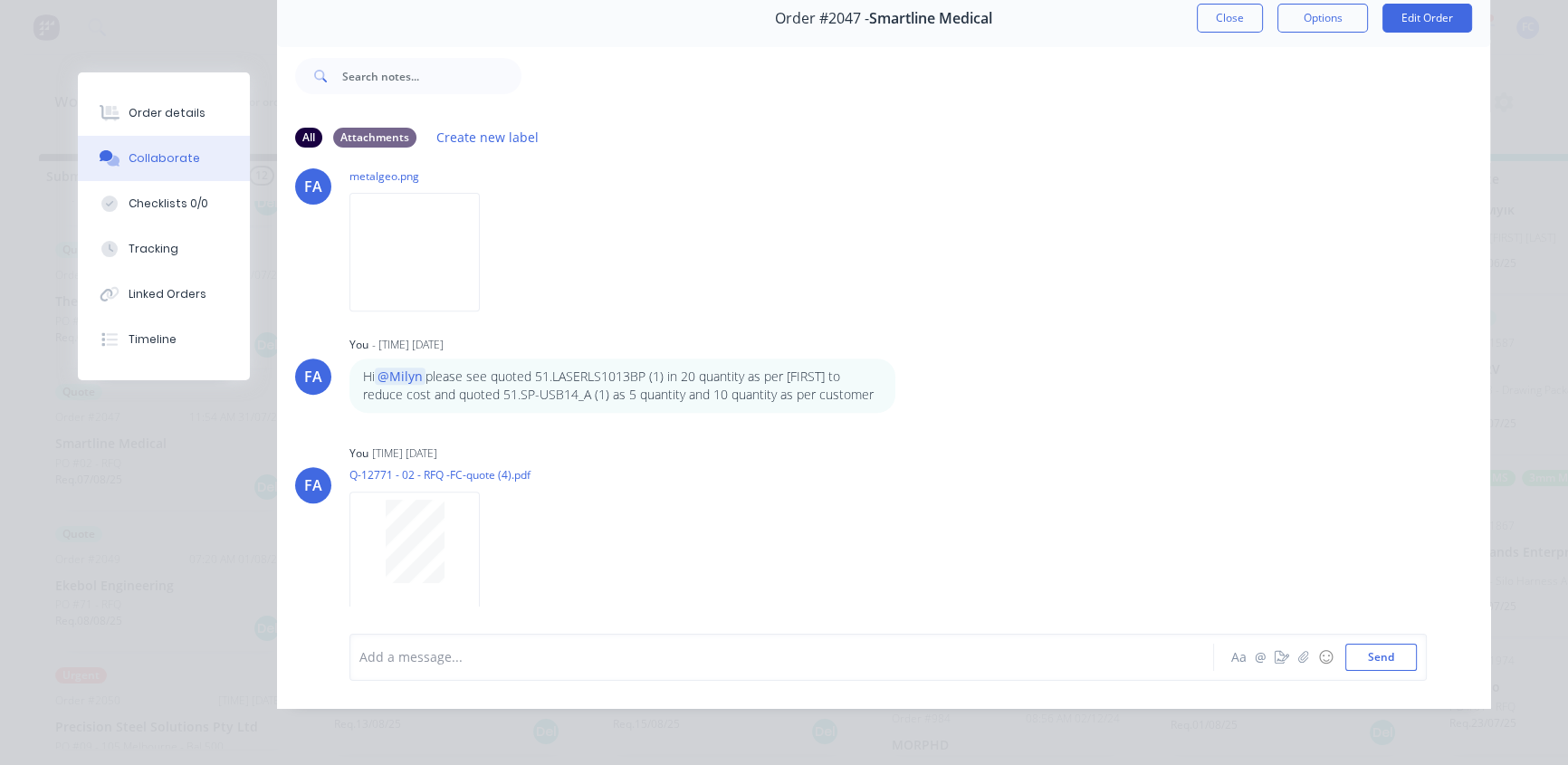 click on "Order #2047 -  Smartline Medical Close   Options     Edit Order" at bounding box center [884, 18] 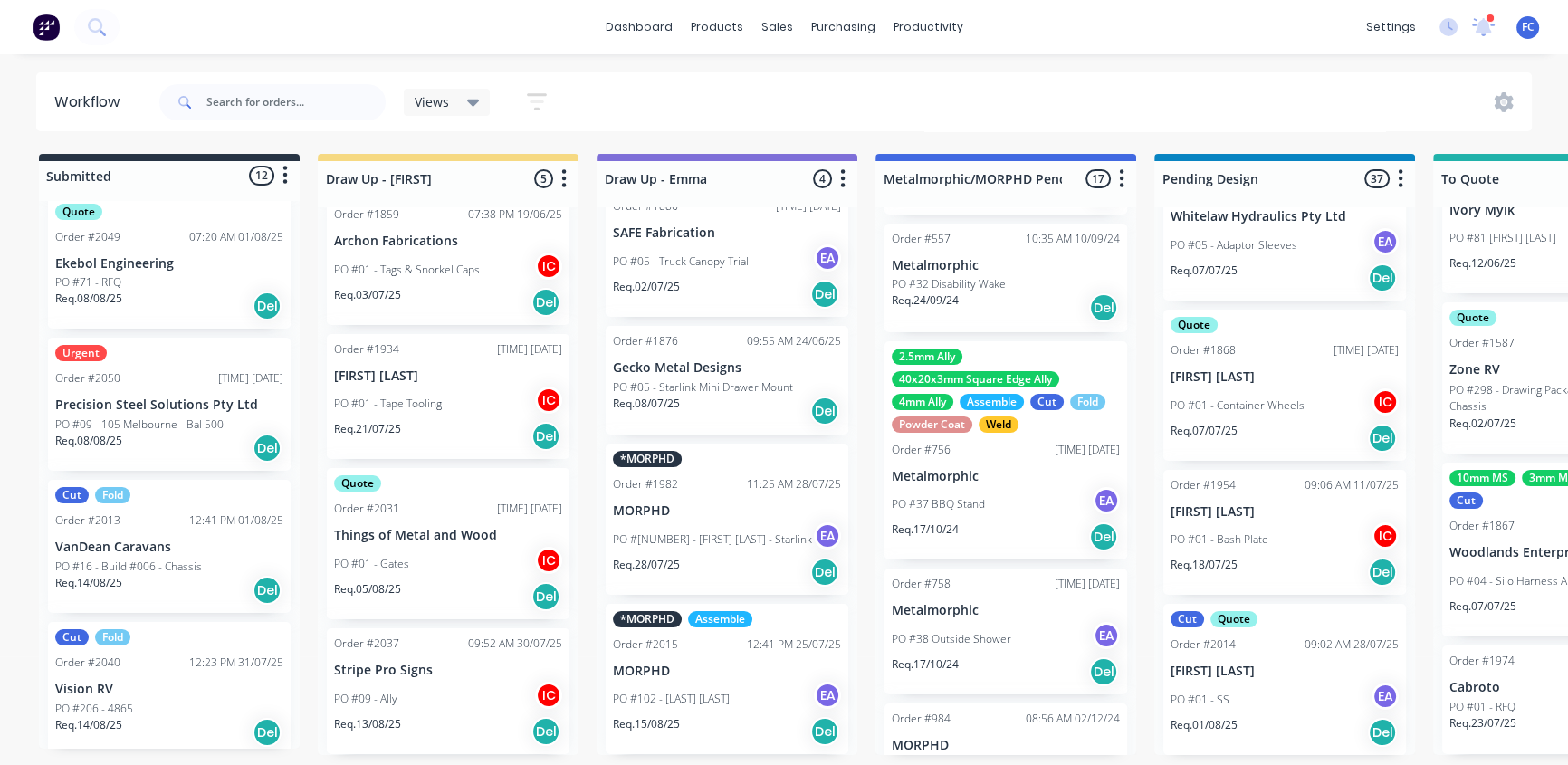 scroll, scrollTop: 1222, scrollLeft: 0, axis: vertical 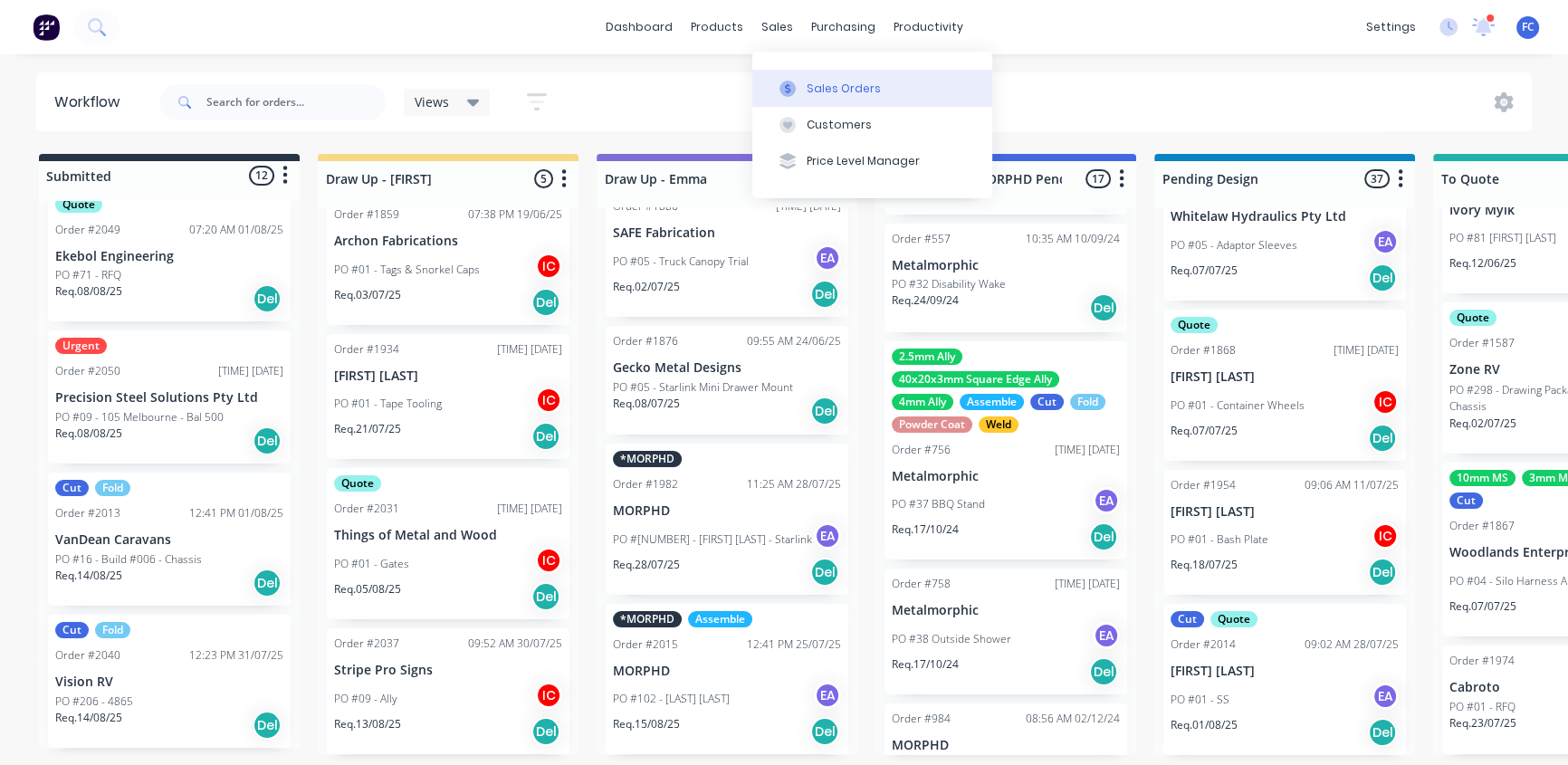 click on "Sales Orders" at bounding box center [844, 89] 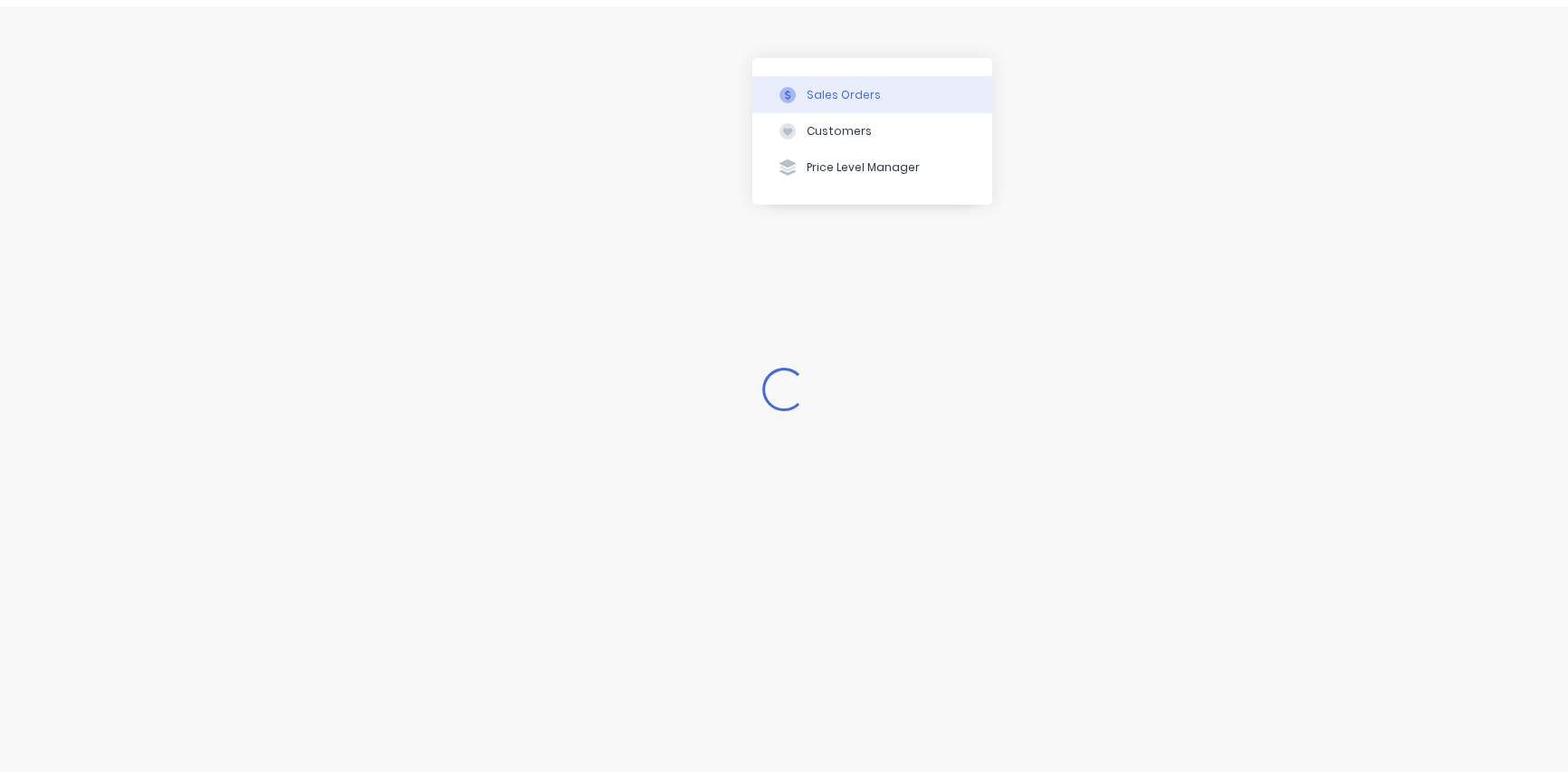 scroll, scrollTop: 0, scrollLeft: 0, axis: both 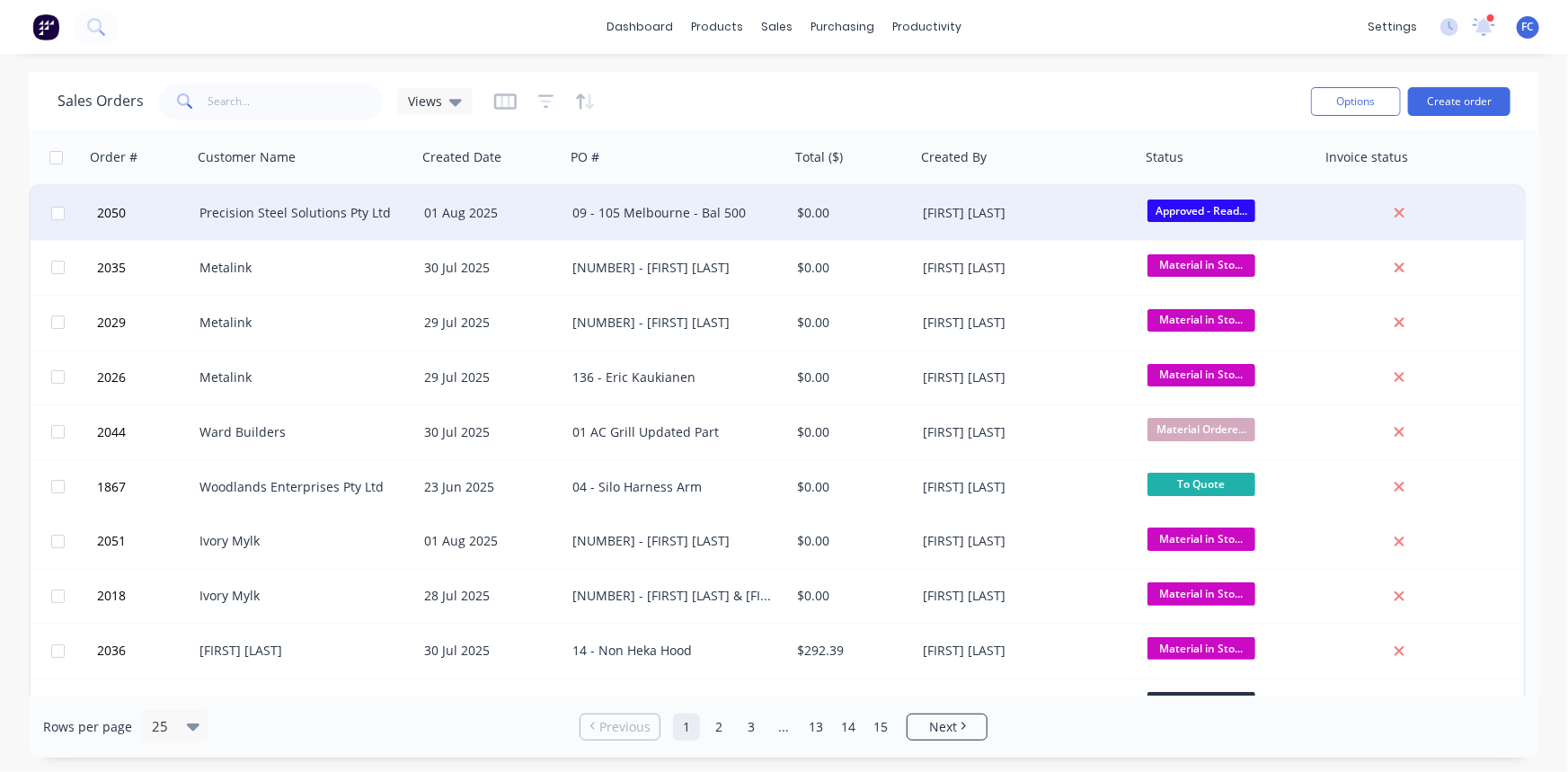 click on "Precision Steel Solutions Pty Ltd" at bounding box center (299, 213) 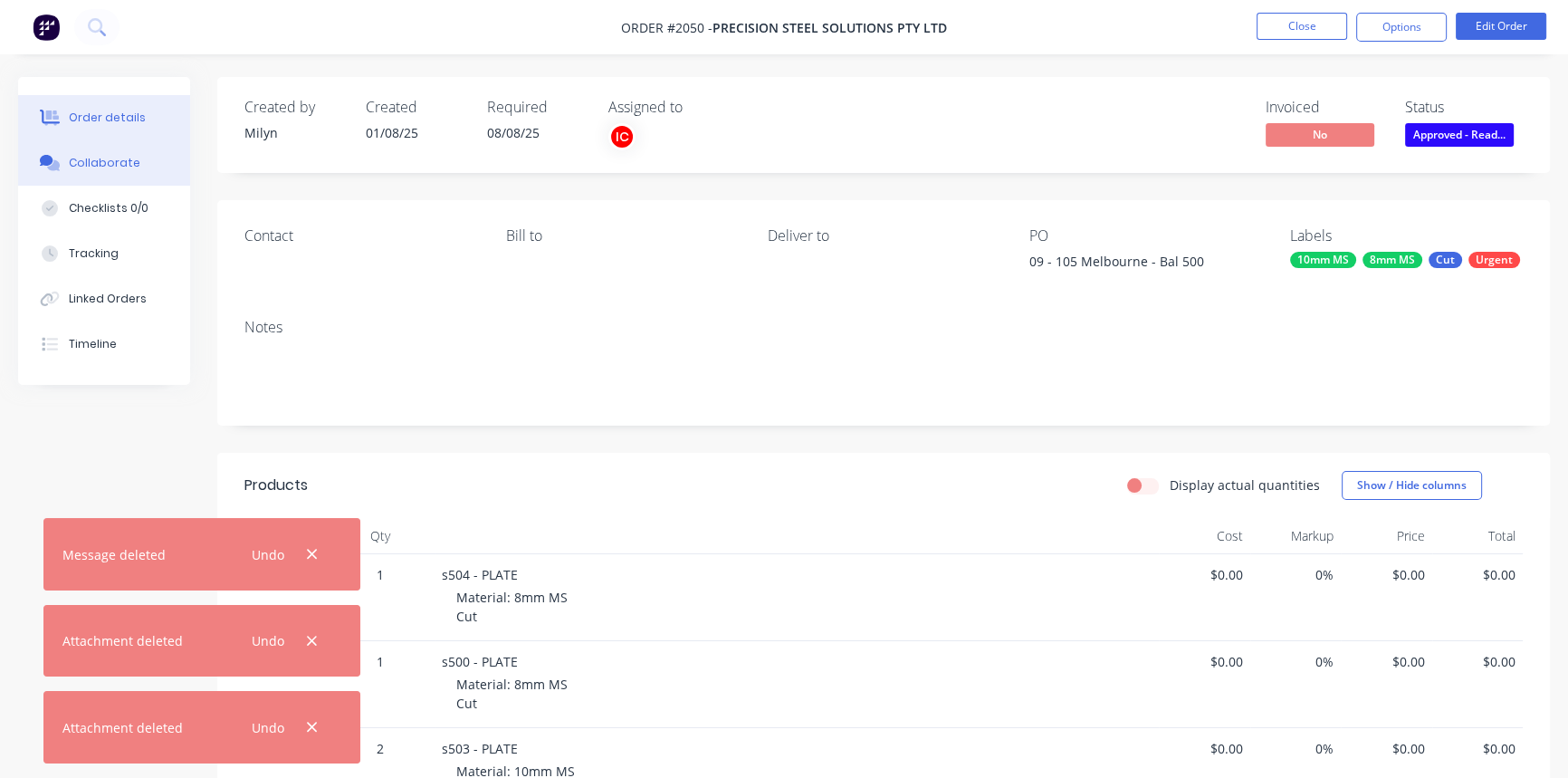 click on "Collaborate" at bounding box center (104, 163) 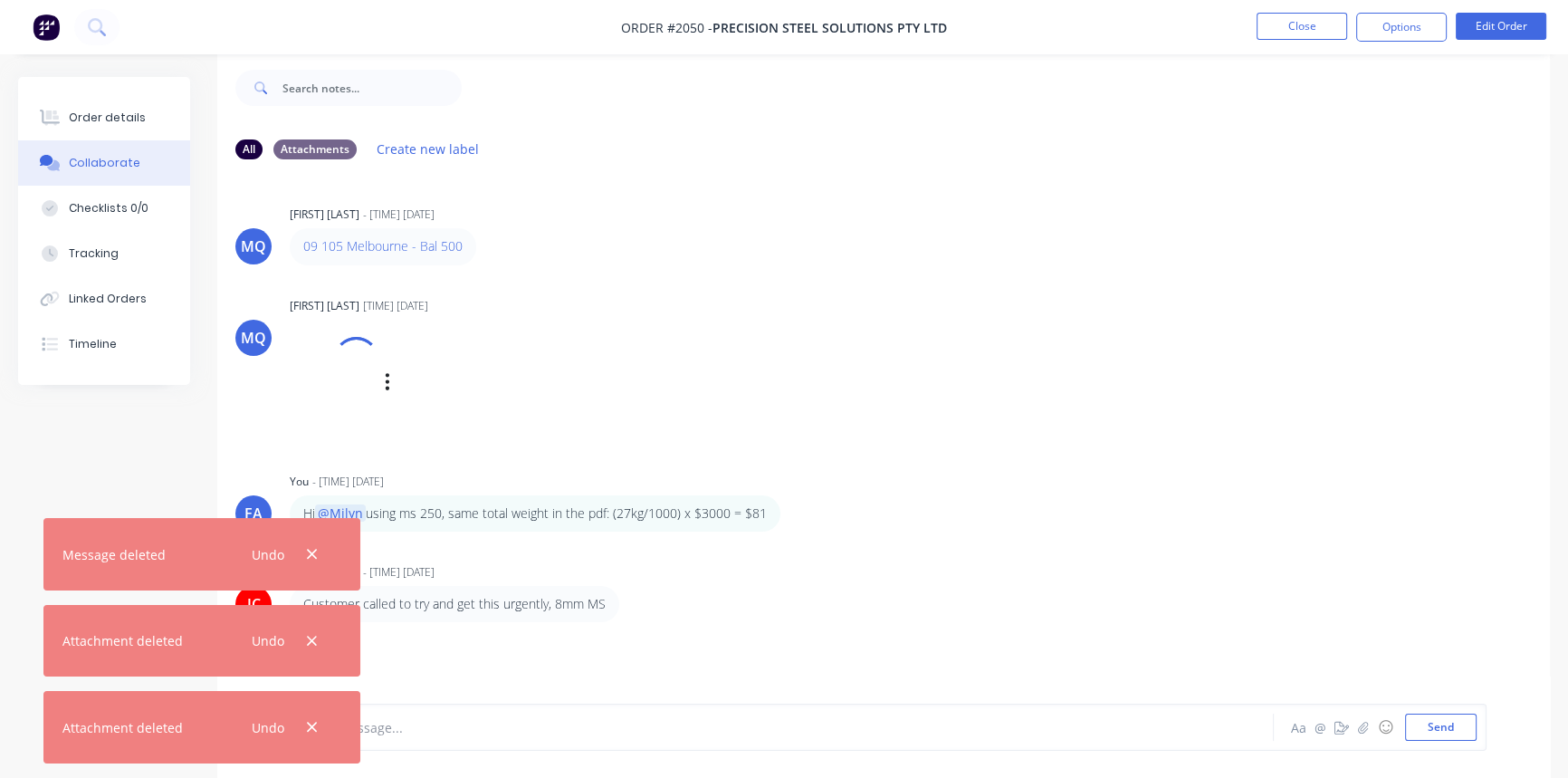 scroll, scrollTop: 27, scrollLeft: 0, axis: vertical 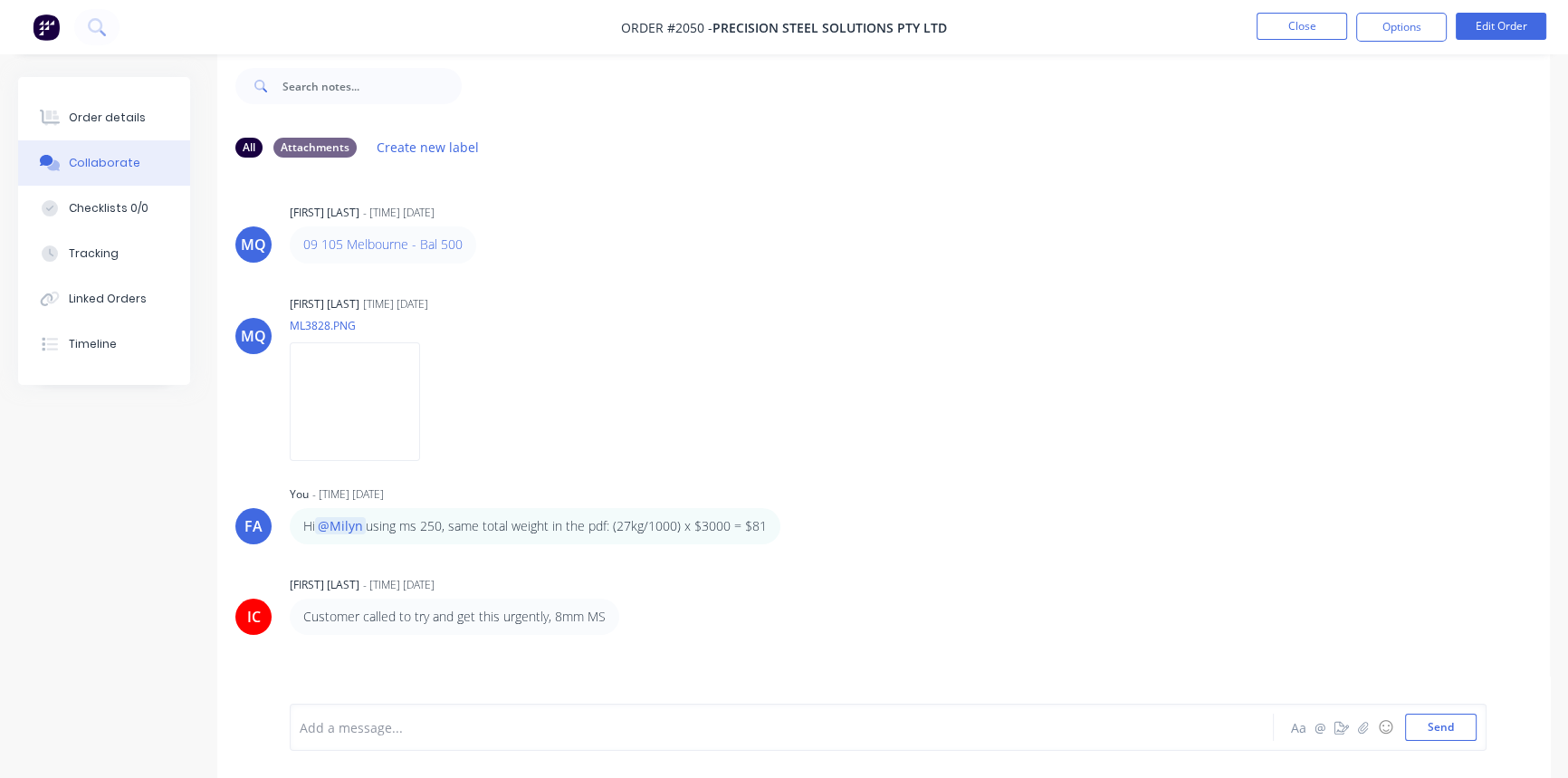 click on "Customer called to try and get this urgently, 8mm MS" at bounding box center (572, 617) 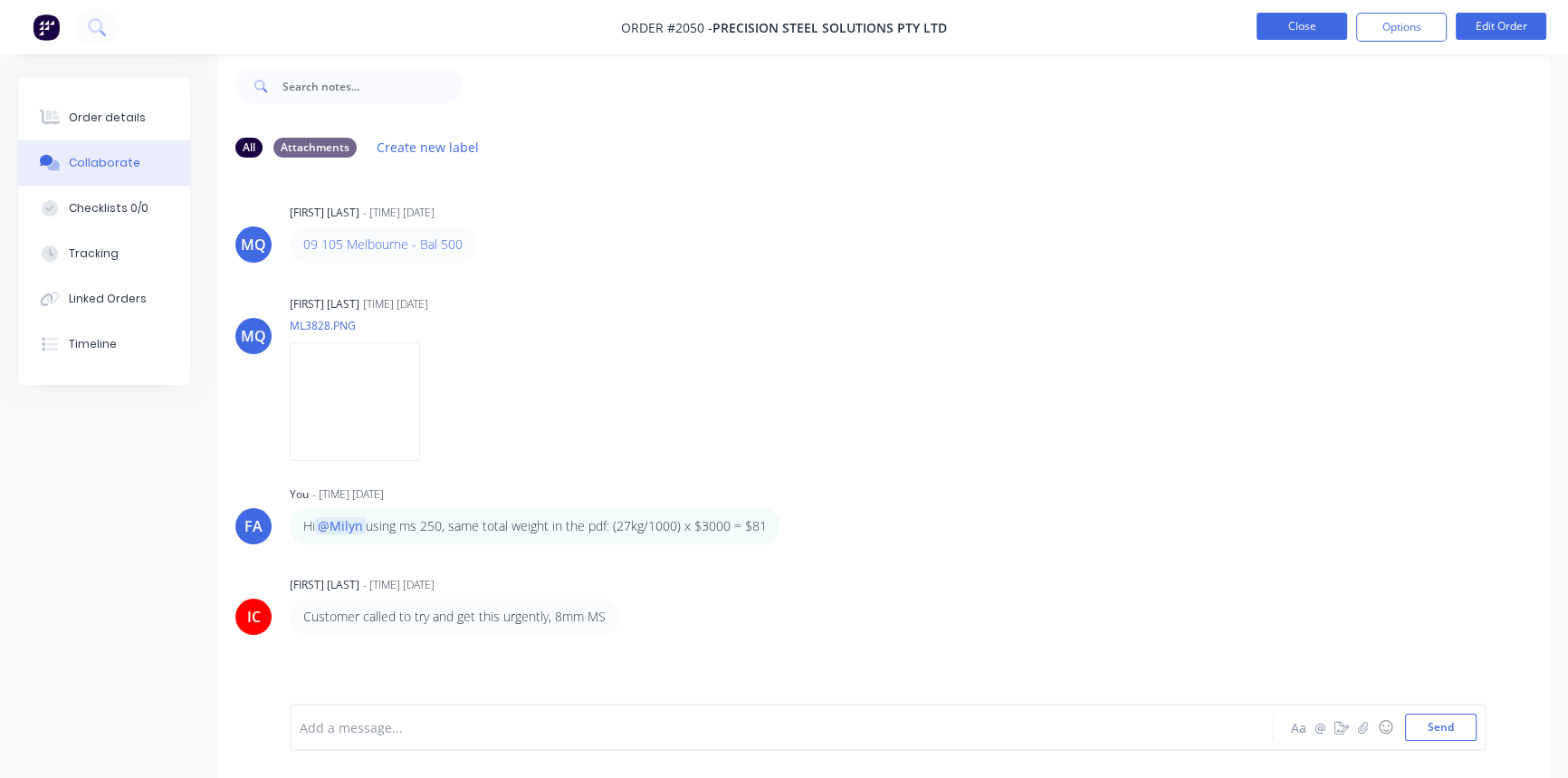 click on "Close" at bounding box center (1302, 26) 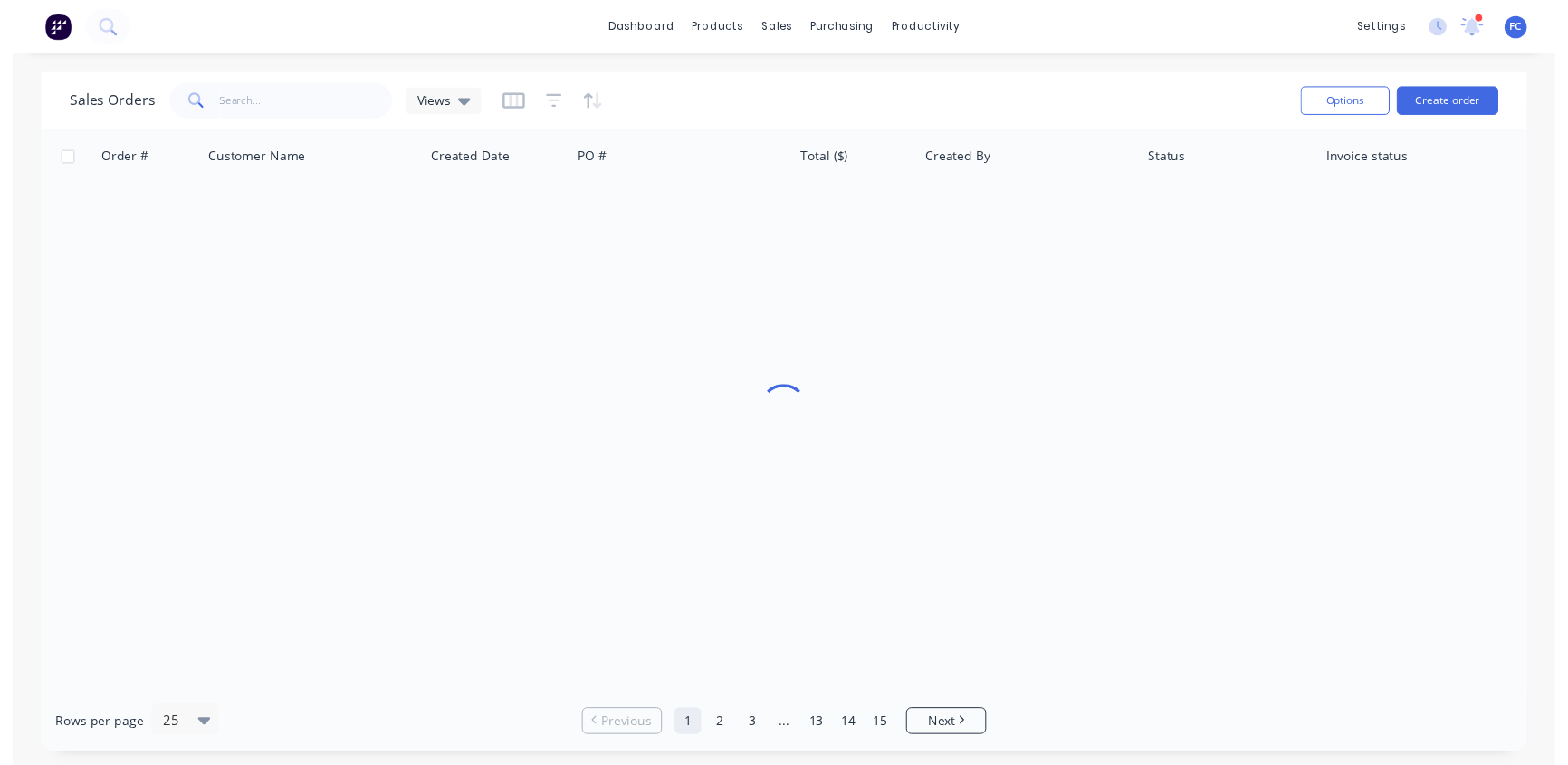 scroll, scrollTop: 0, scrollLeft: 0, axis: both 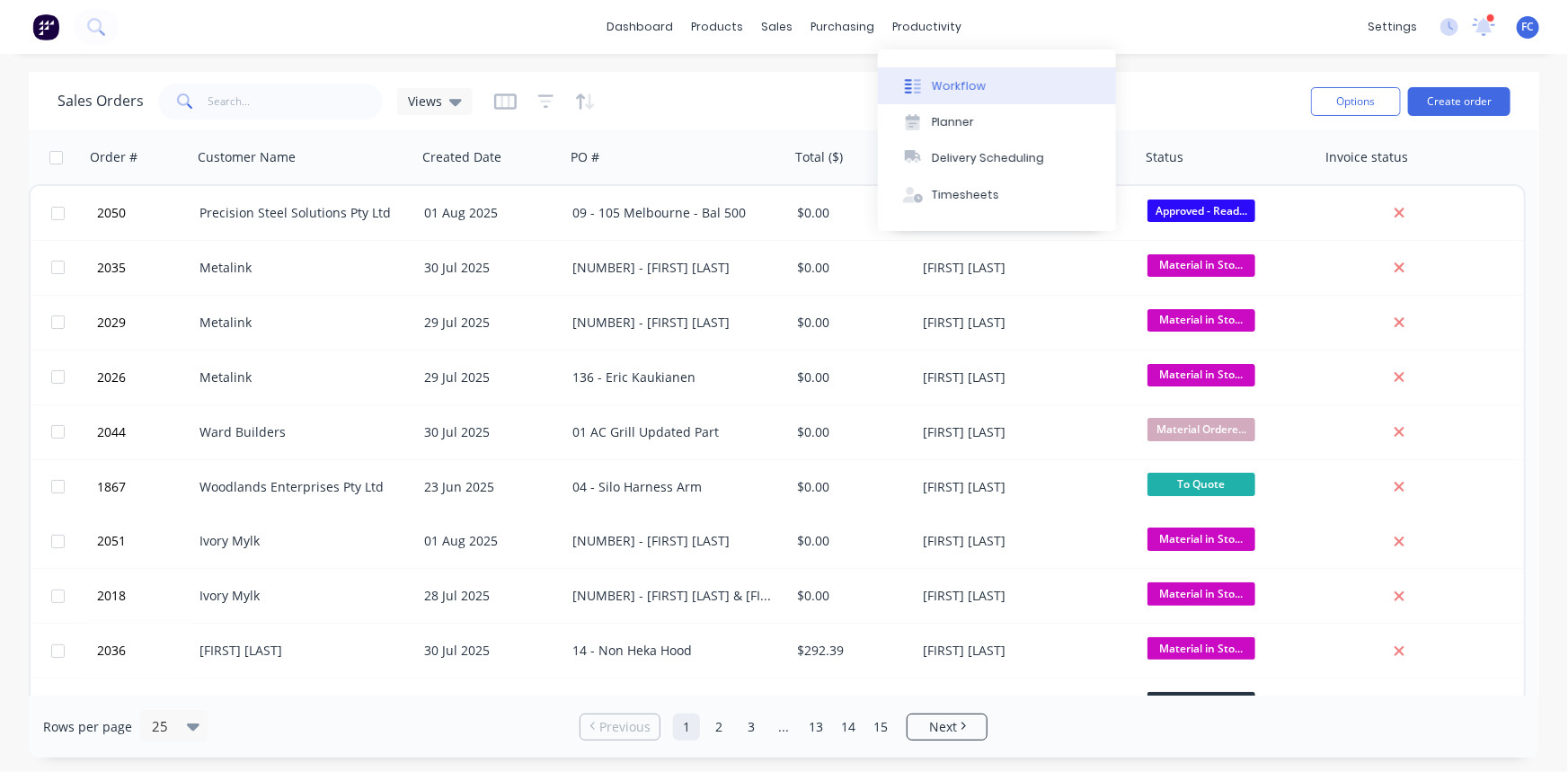 click on "Workflow" at bounding box center [959, 86] 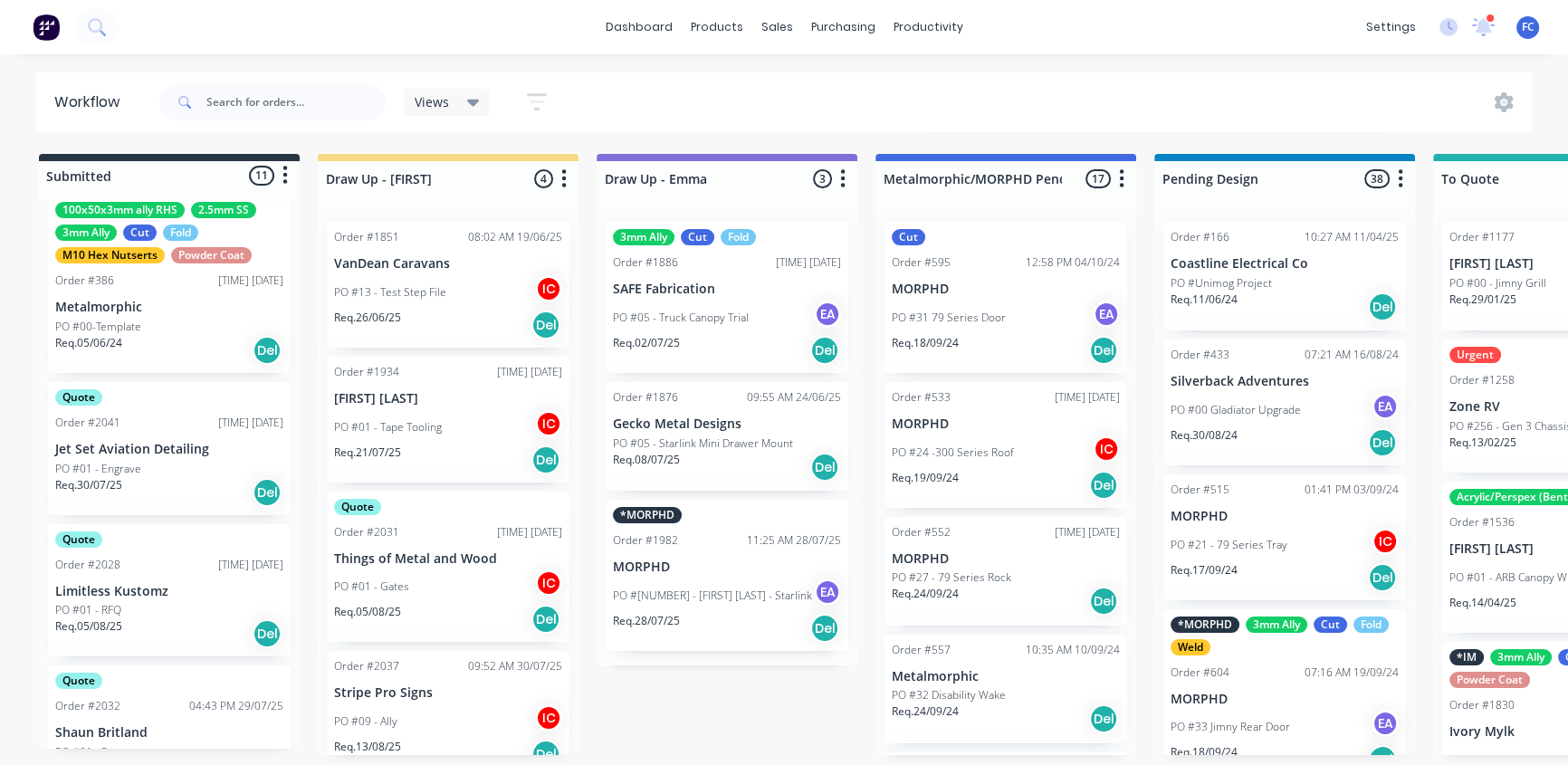 scroll, scrollTop: 164, scrollLeft: 0, axis: vertical 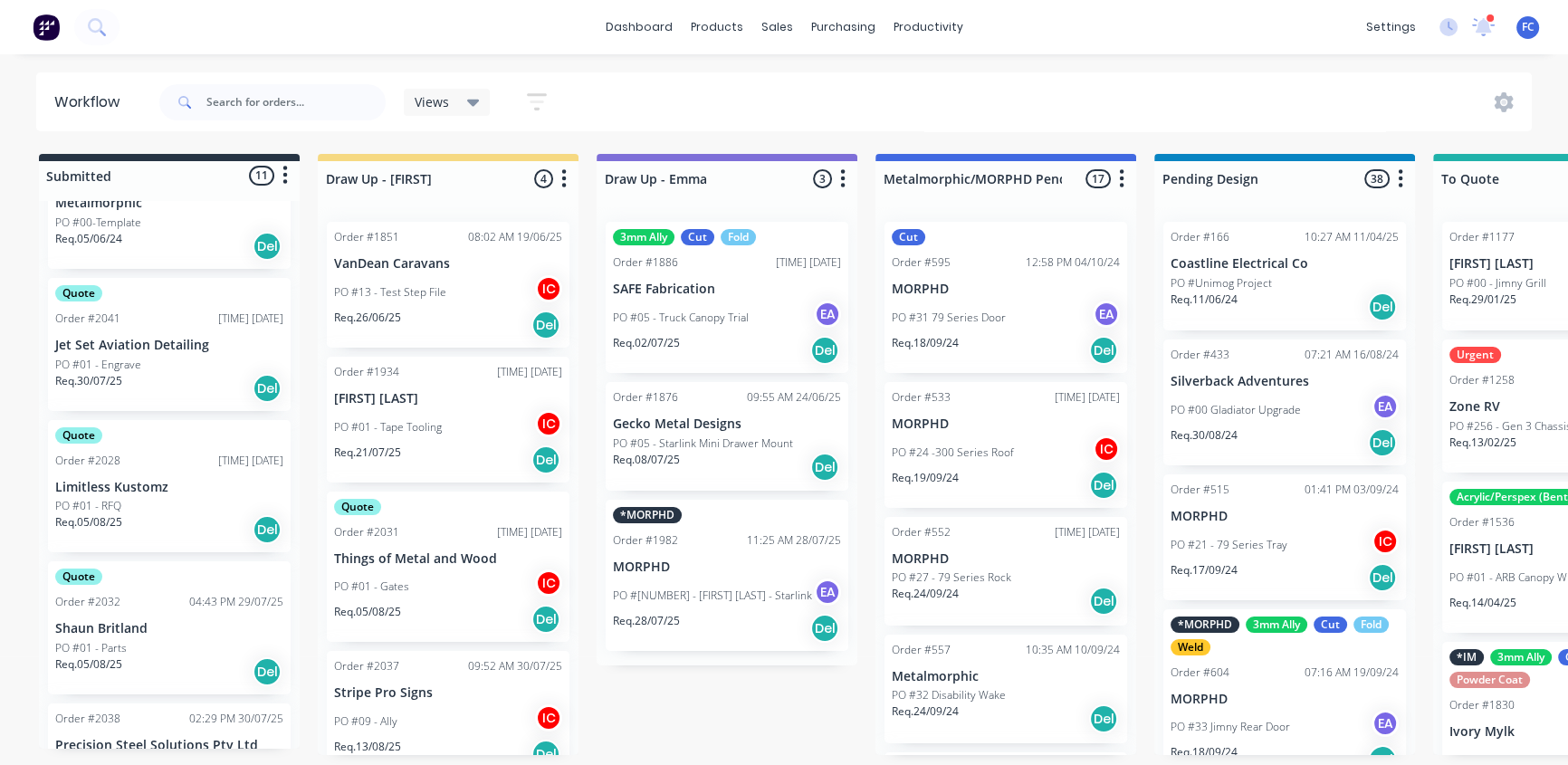click on "Quote Order #2041 12:41 PM 30/07/25 Jet Set Aviation Detailing PO #01 - Engrave Req. 30/07/25 Del" at bounding box center (169, 344) 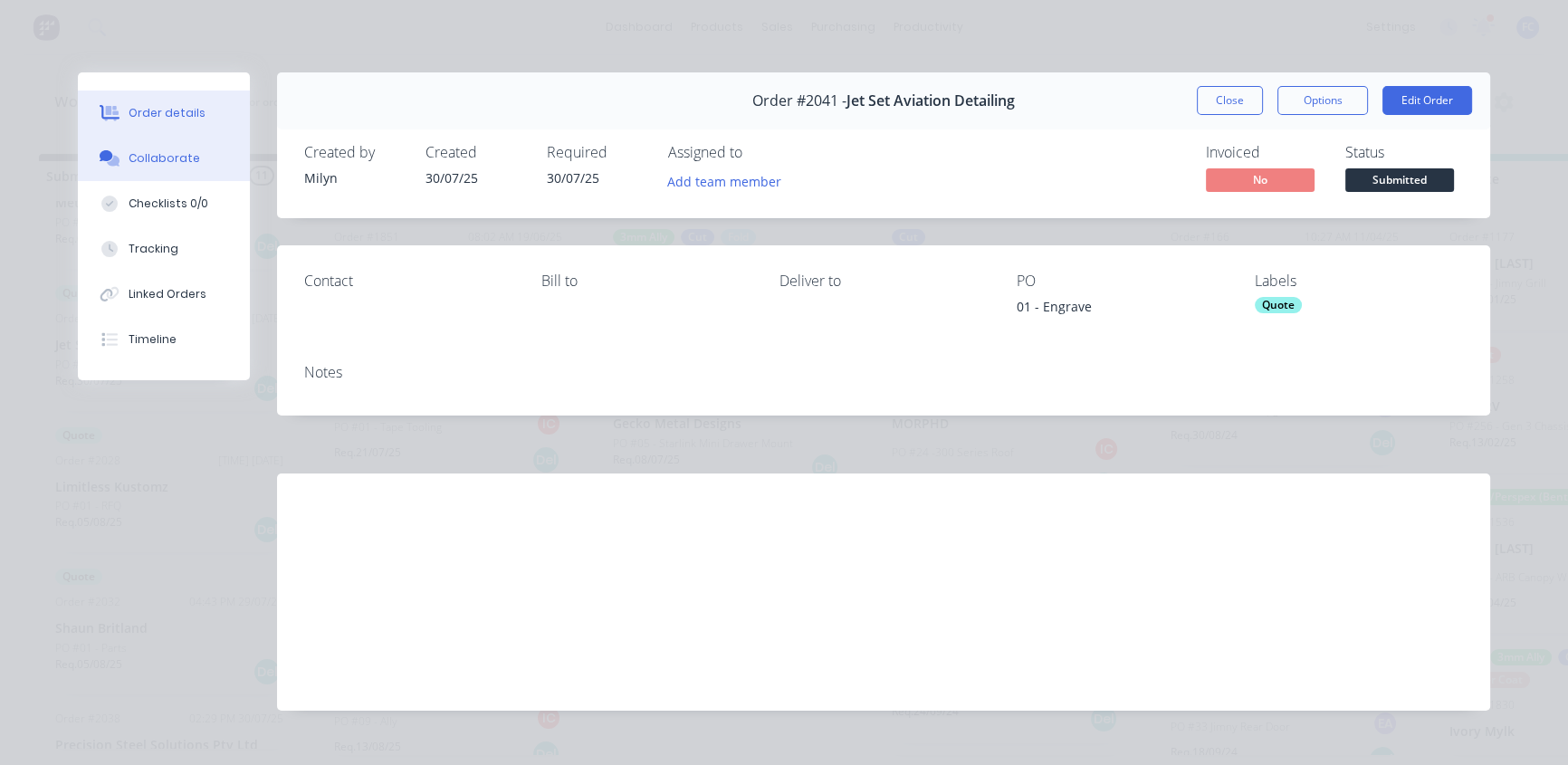 click on "Collaborate" at bounding box center [164, 158] 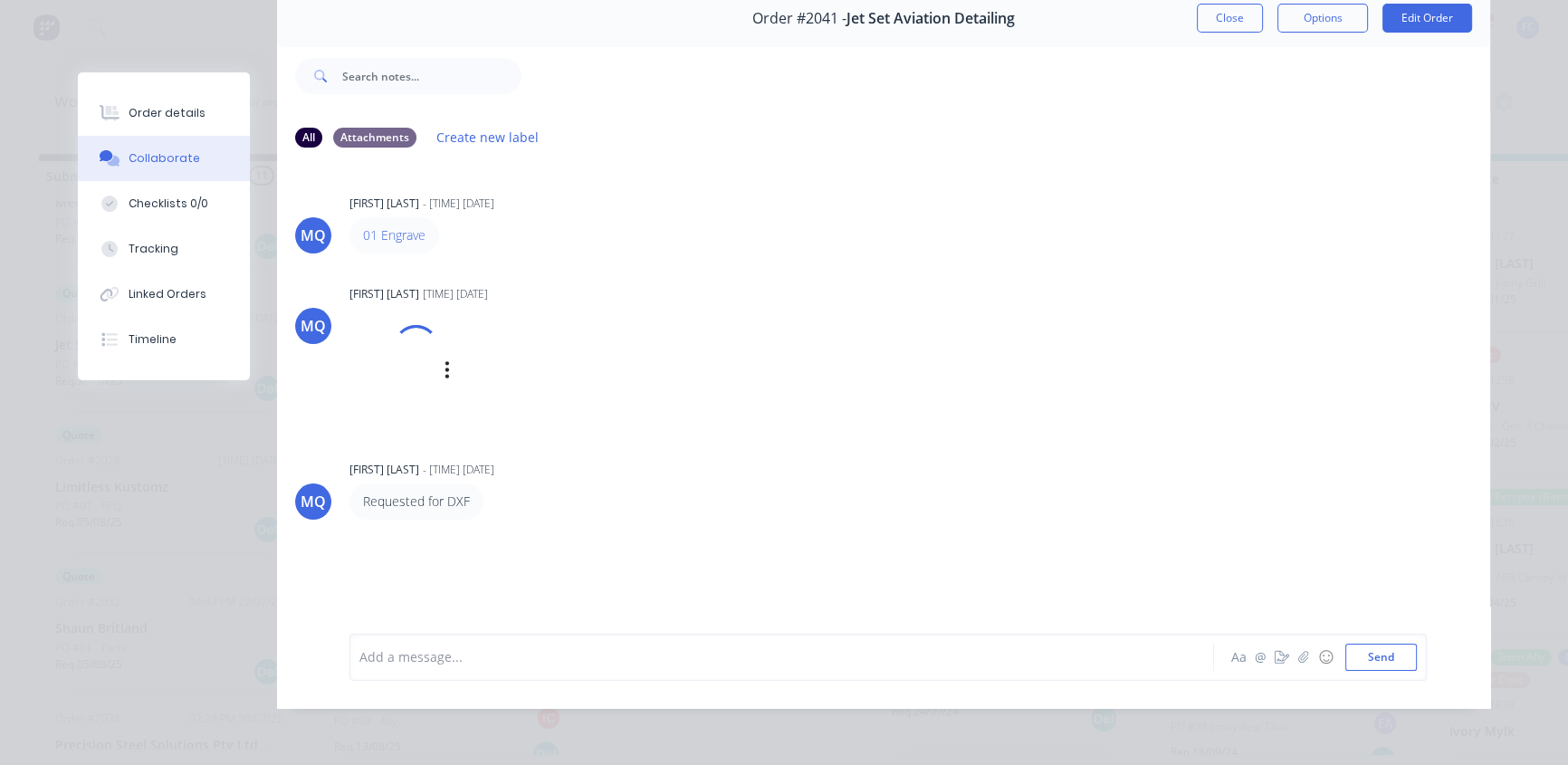 scroll, scrollTop: 93, scrollLeft: 0, axis: vertical 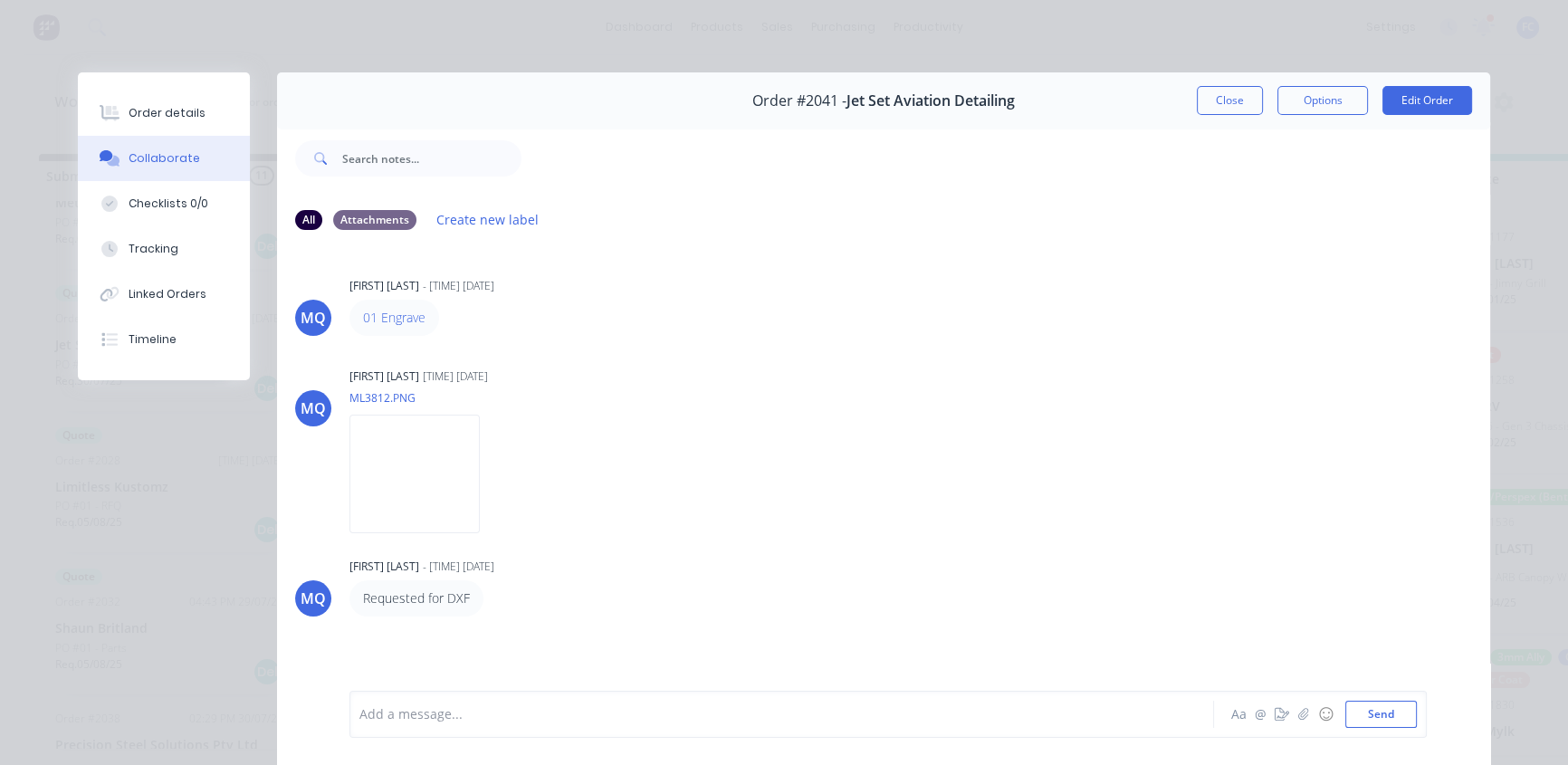 click on "Order #2041 -  Jet Set Aviation Detailing Close   Options     Edit Order" at bounding box center (884, 100) 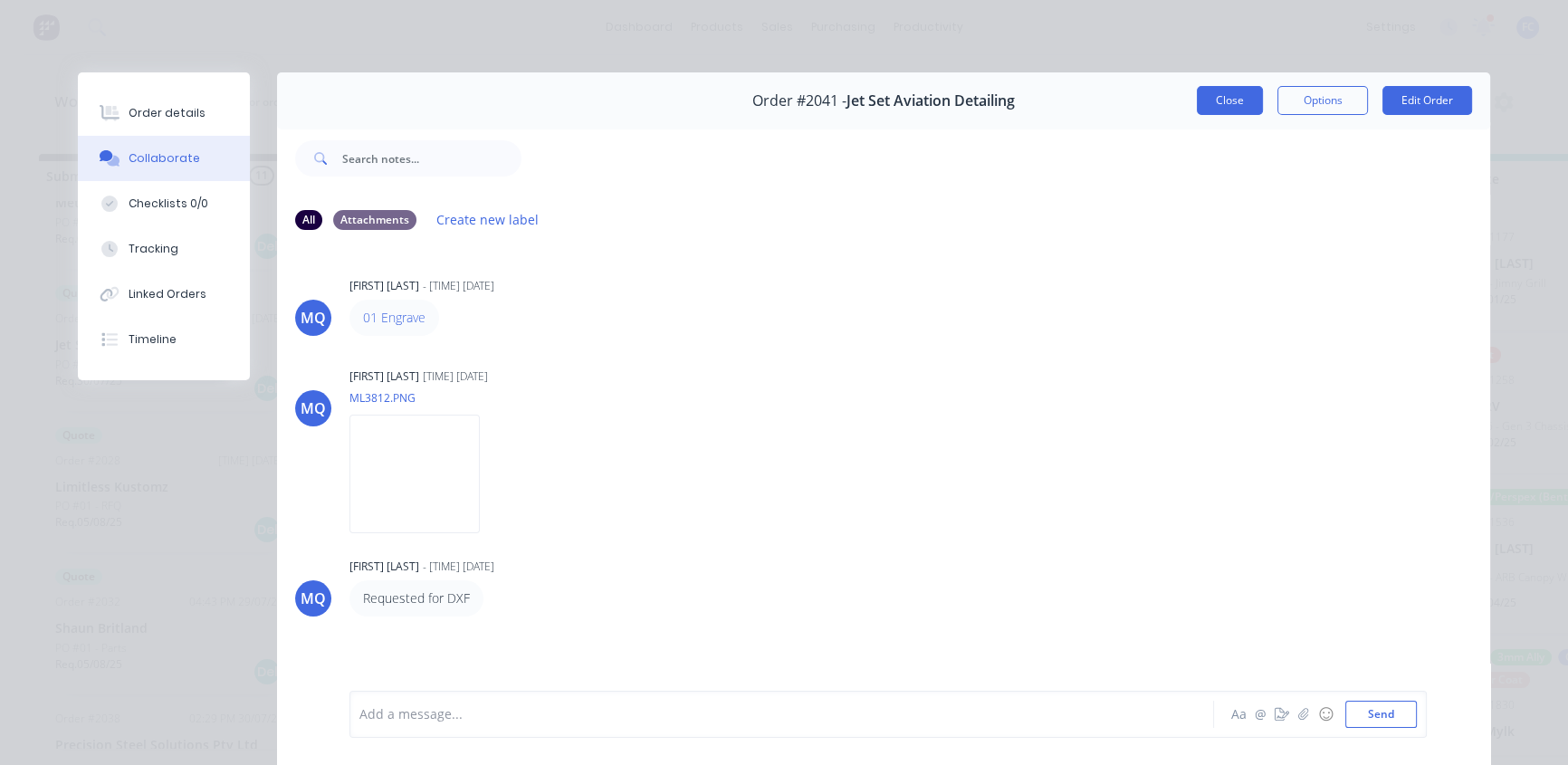 click on "Close" at bounding box center [1229, 100] 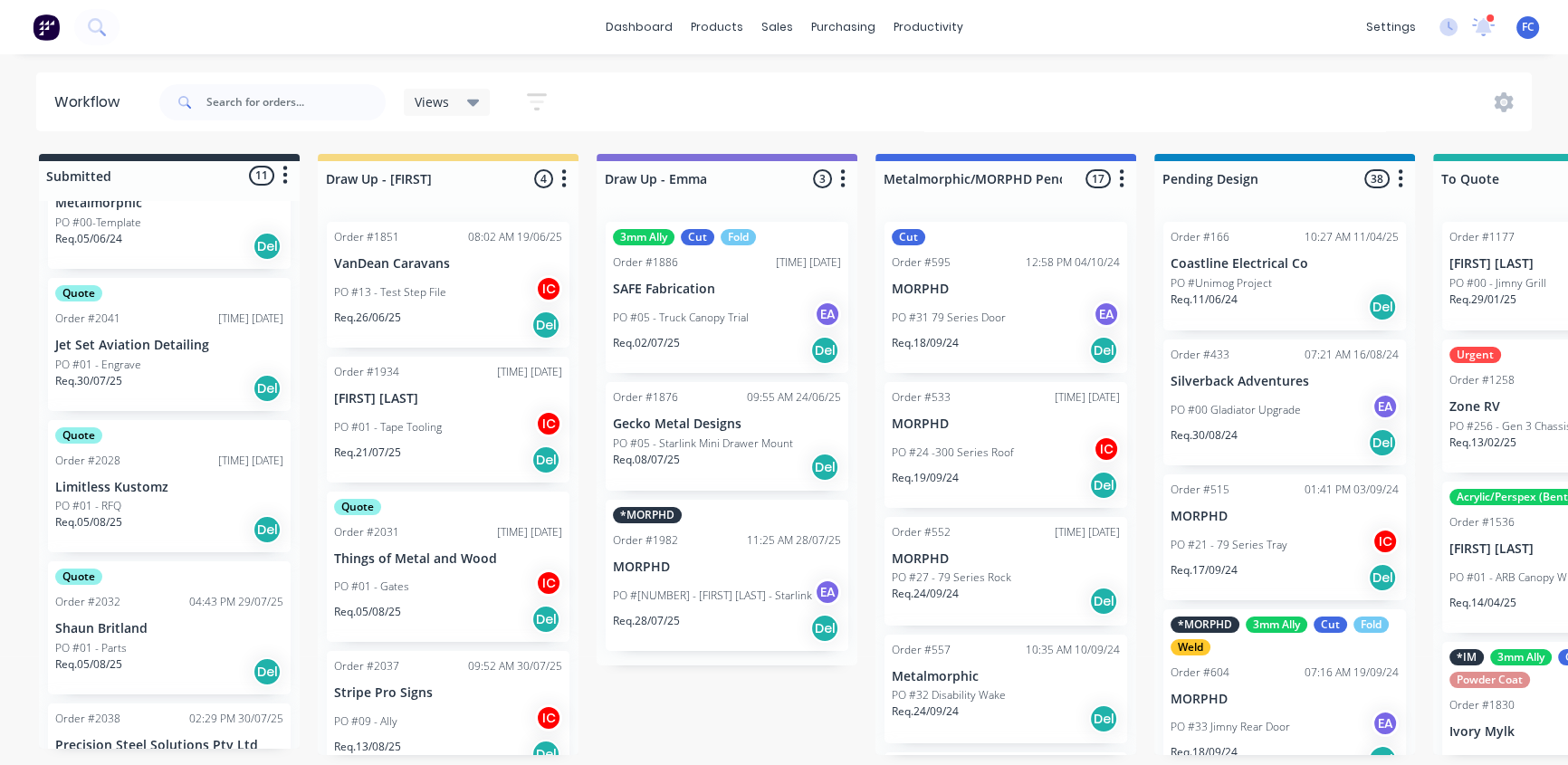 click on "Quote Order #2028 11:41 AM 29/07/25 Limitless Kustomz PO #01 - RFQ Req. 05/08/25 Del" at bounding box center (169, 486) 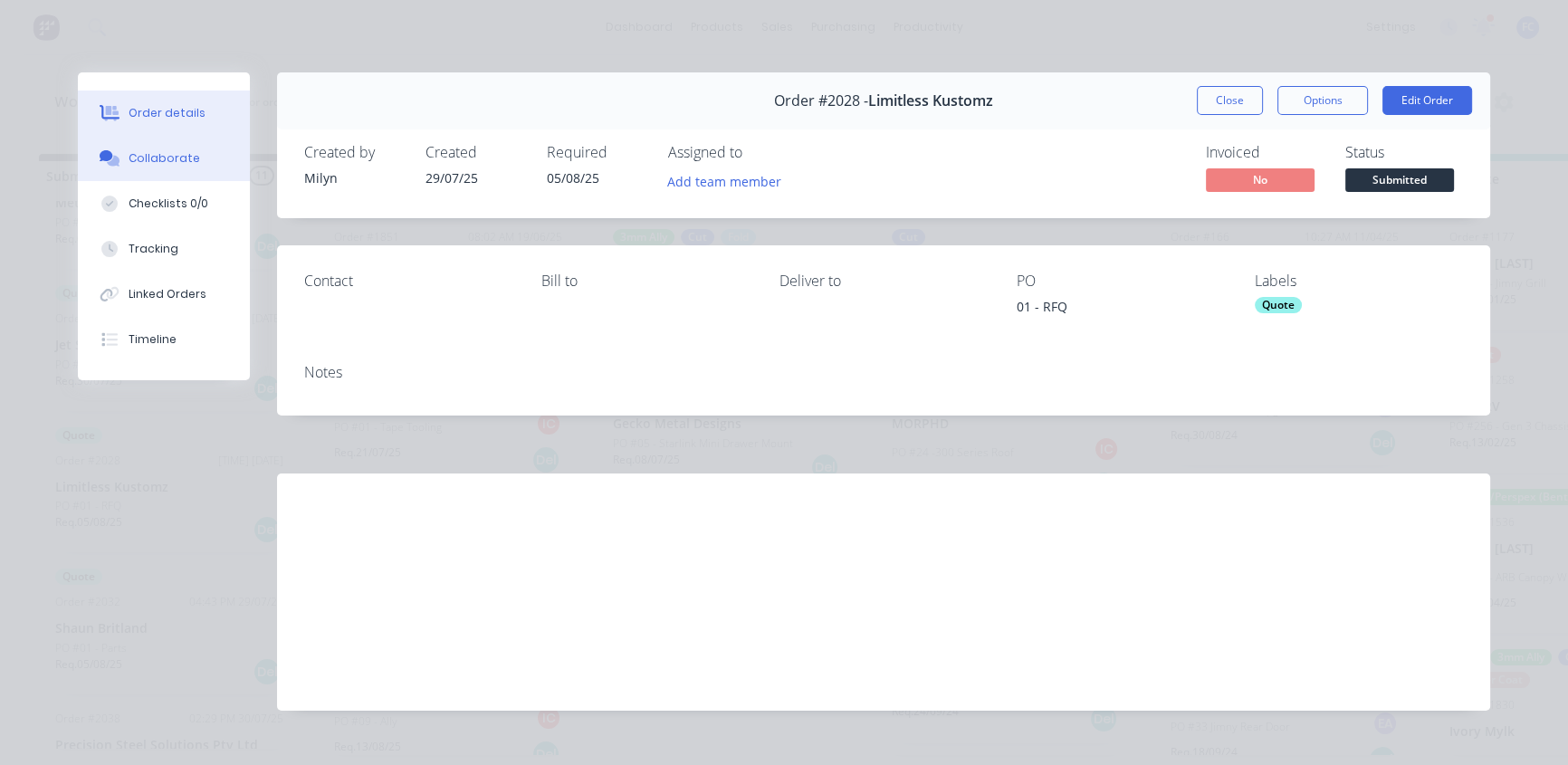 click on "Collaborate" at bounding box center (164, 158) 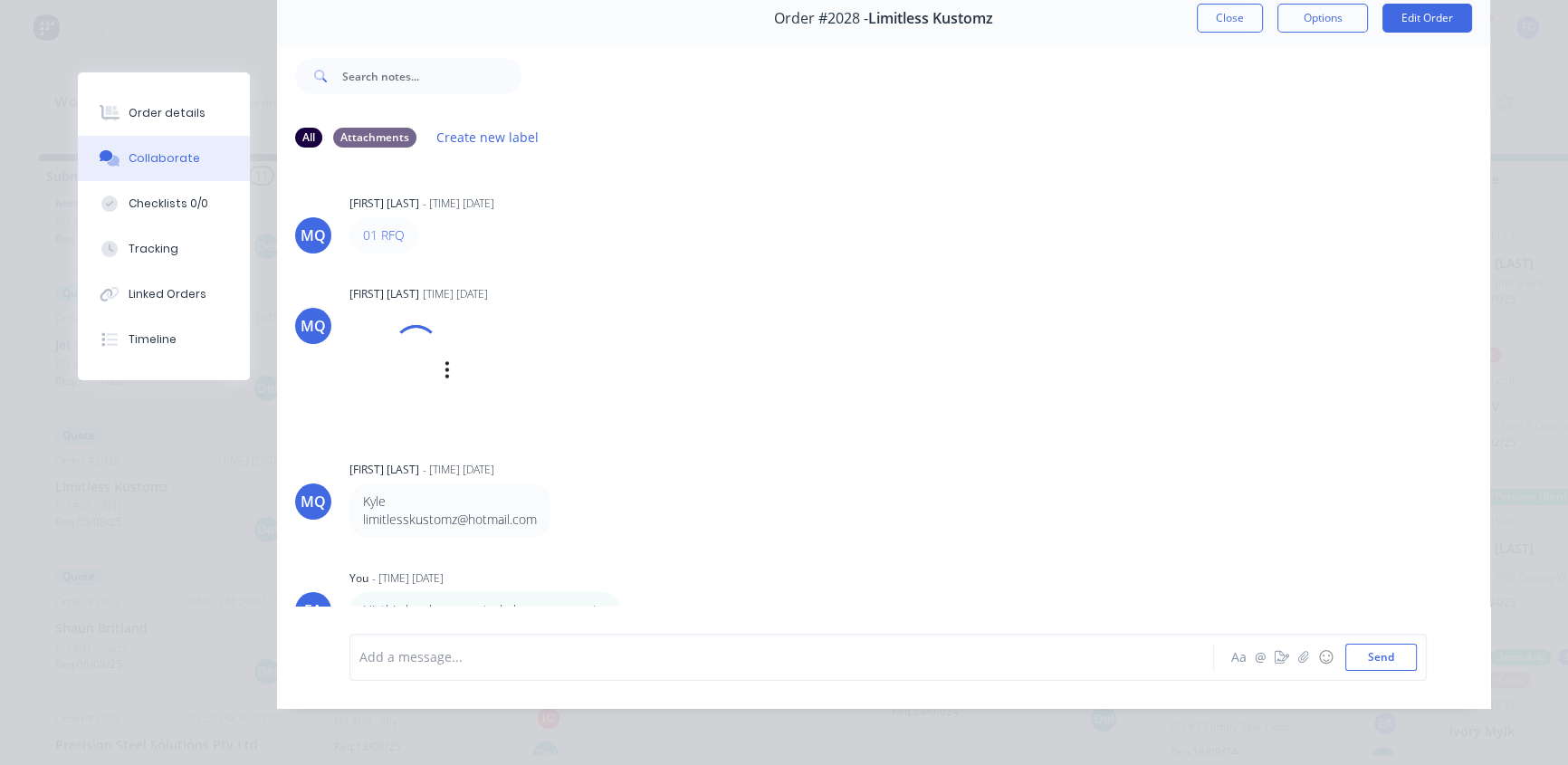 scroll, scrollTop: 93, scrollLeft: 0, axis: vertical 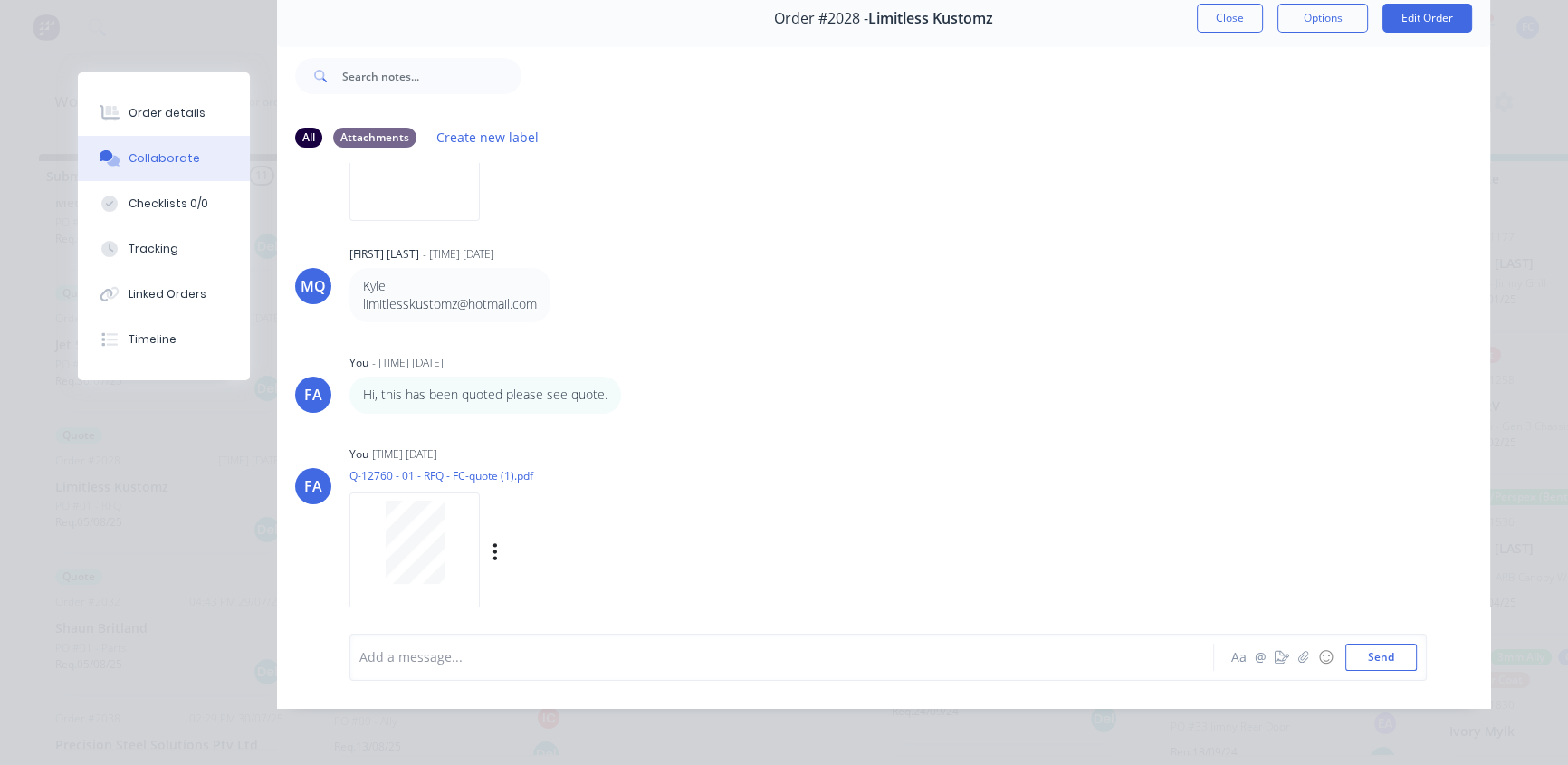 drag, startPoint x: 412, startPoint y: 385, endPoint x: 837, endPoint y: 484, distance: 436.3783 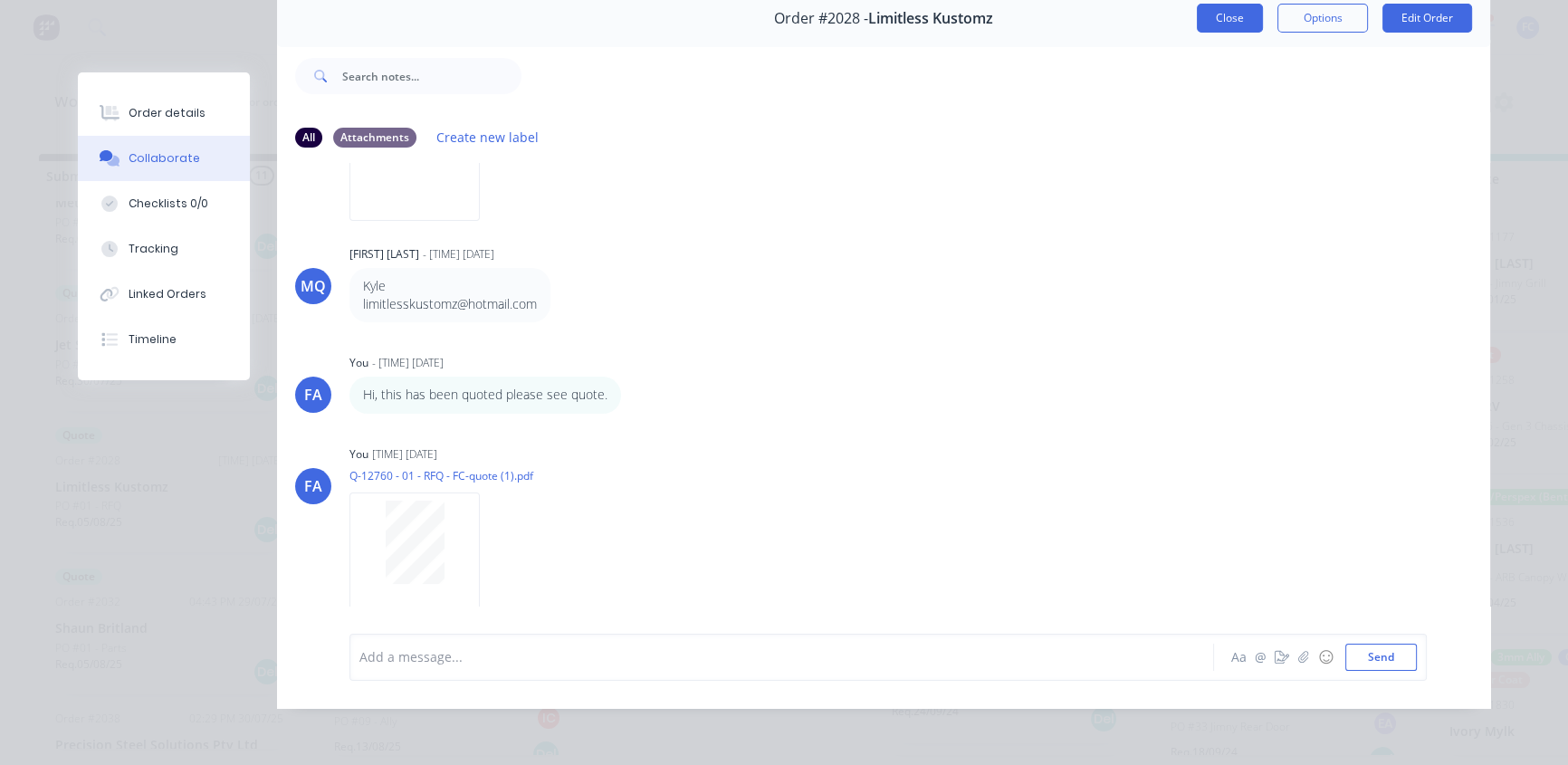 click on "Close" at bounding box center [1229, 18] 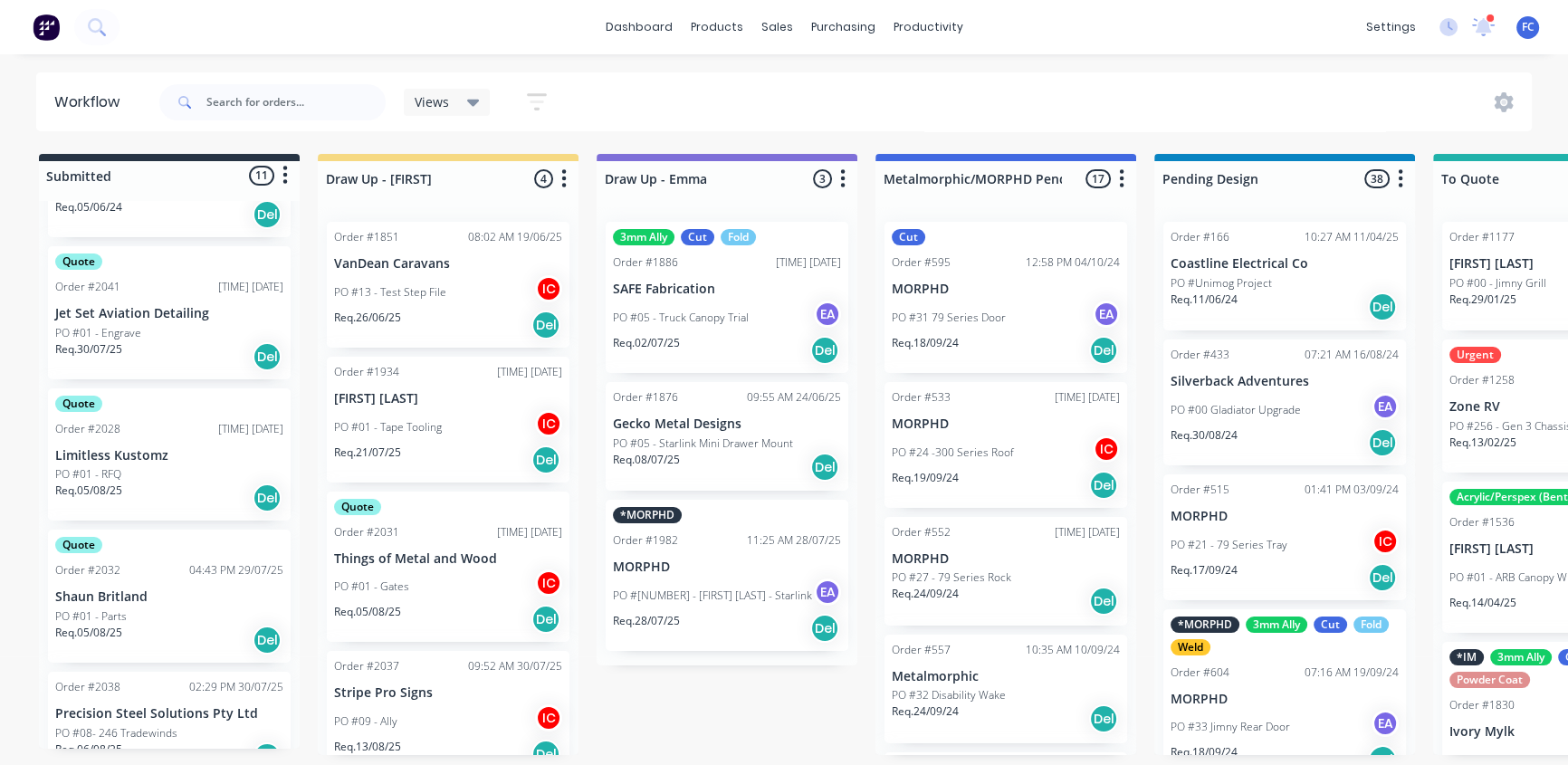 scroll, scrollTop: 246, scrollLeft: 0, axis: vertical 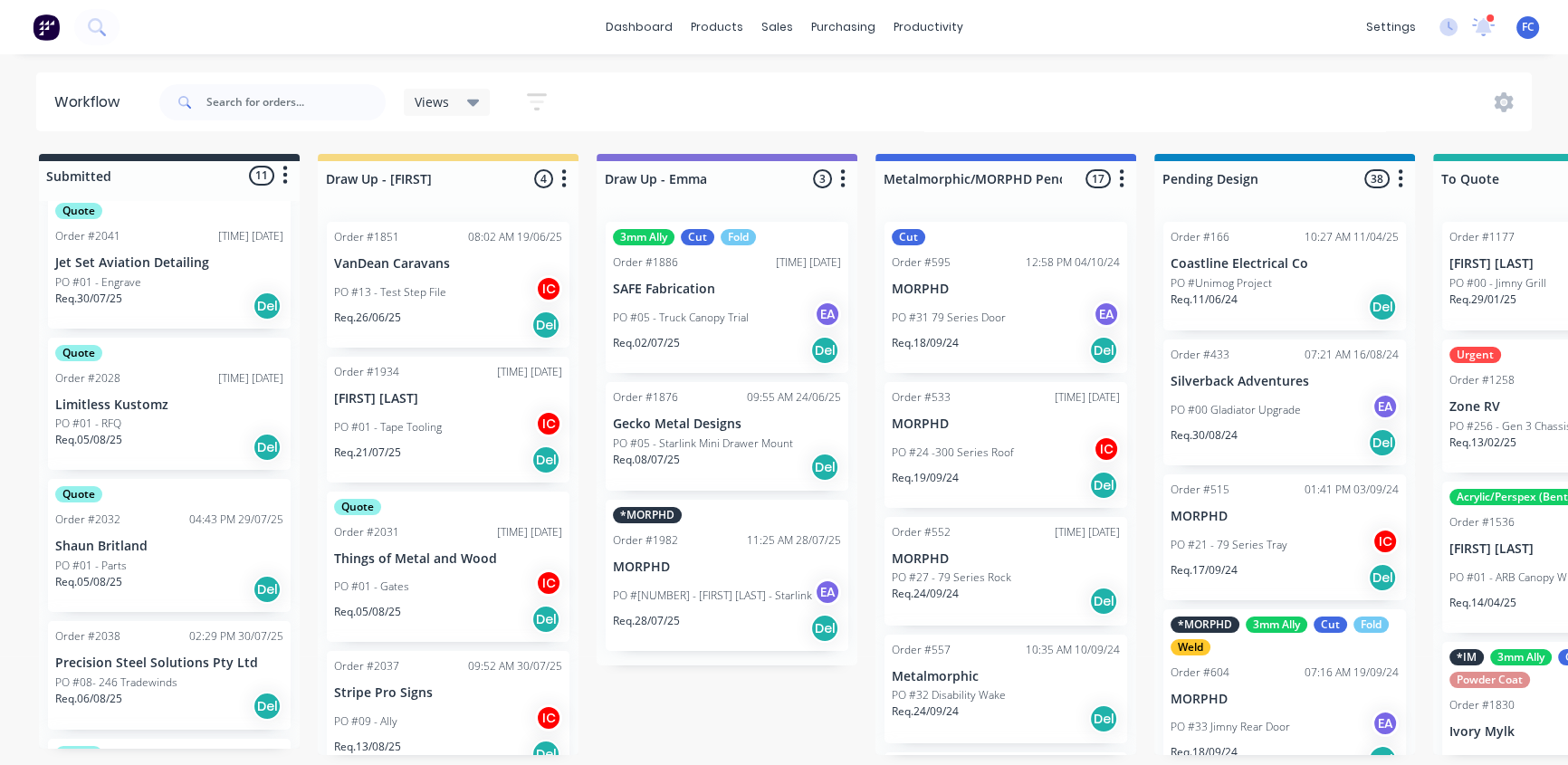 click on "Shaun Britland" at bounding box center (169, 546) 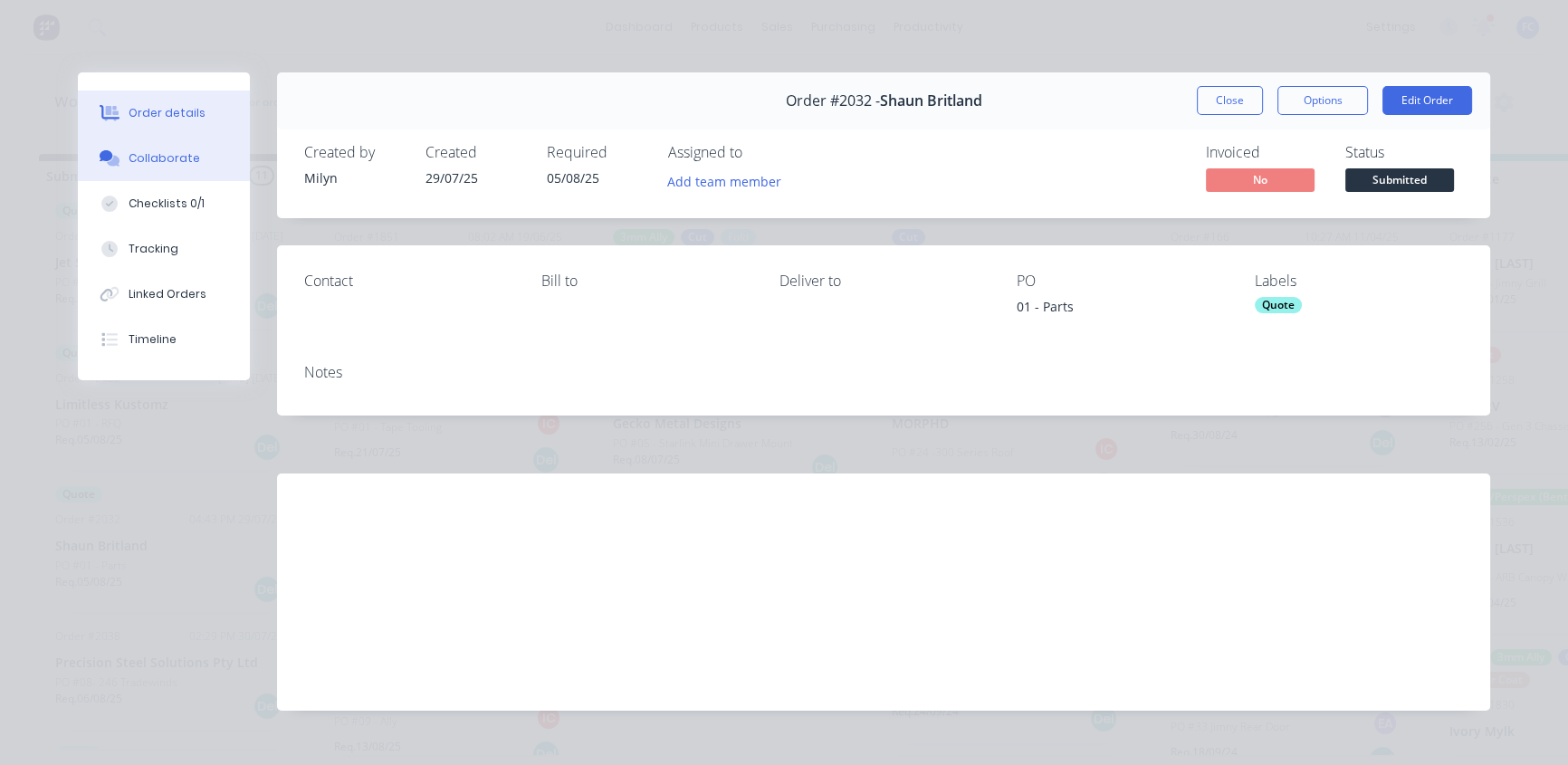 click on "Collaborate" at bounding box center [164, 158] 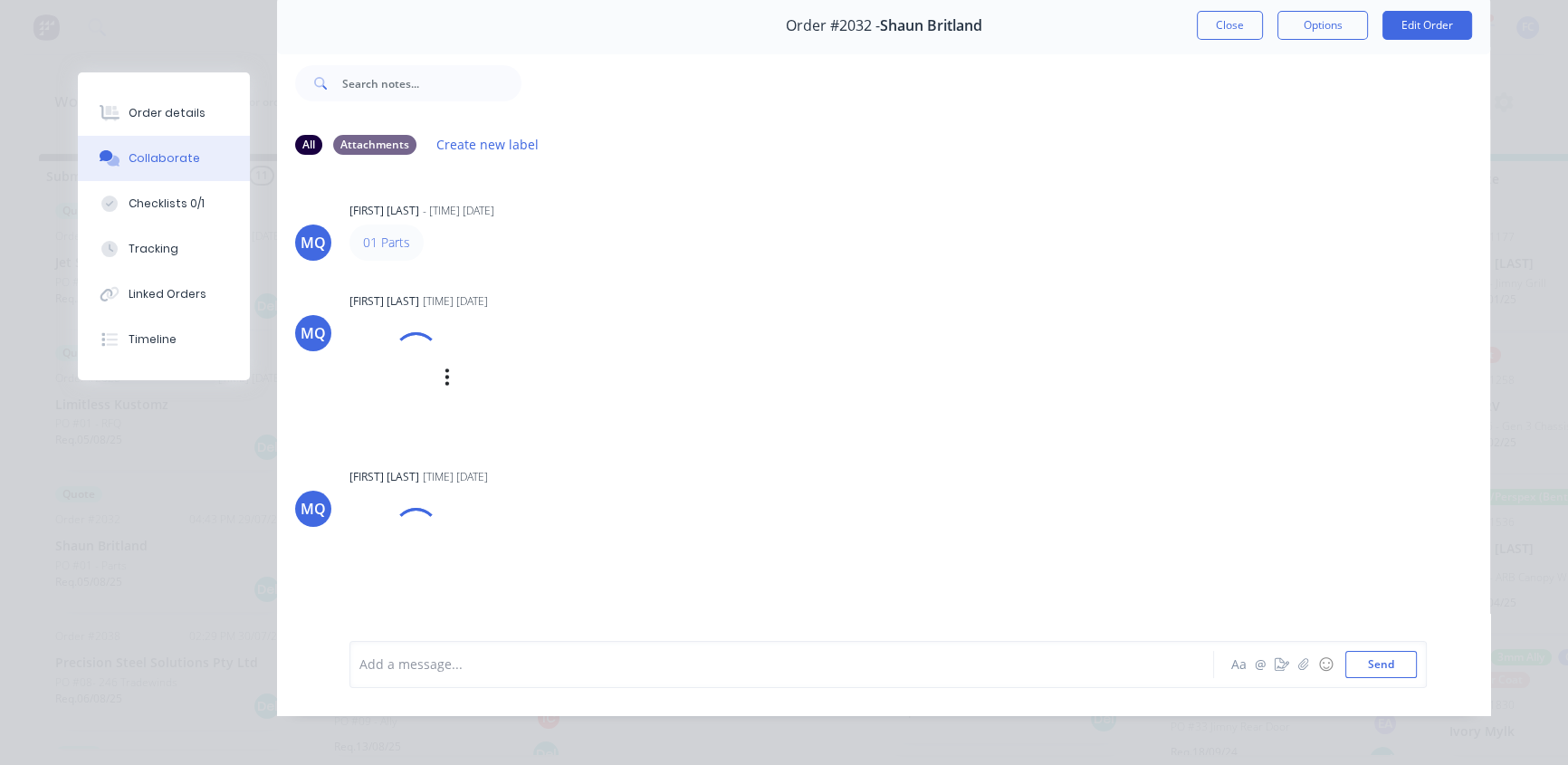 scroll, scrollTop: 93, scrollLeft: 0, axis: vertical 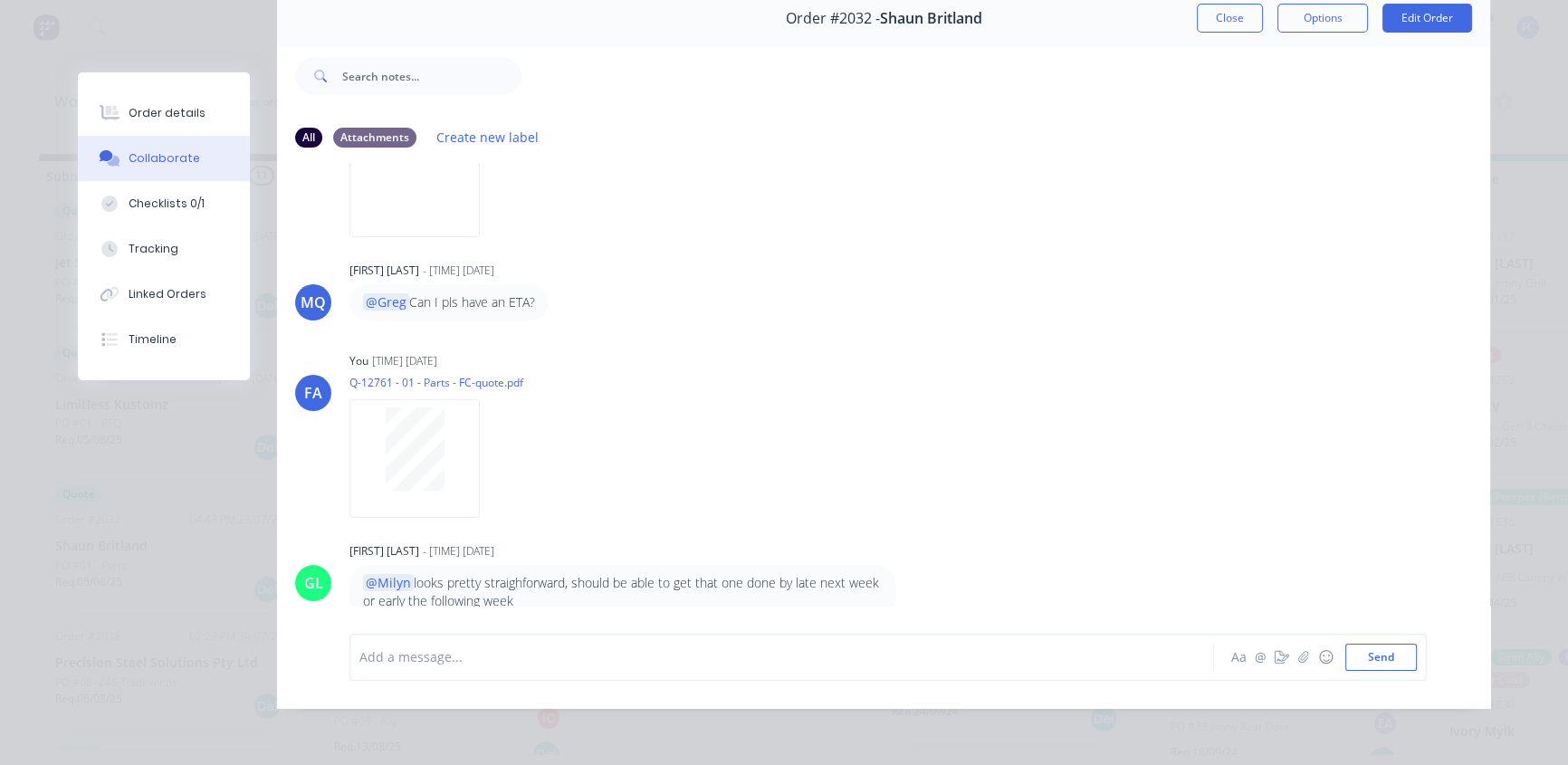 drag, startPoint x: 1207, startPoint y: 5, endPoint x: 273, endPoint y: 464, distance: 1040.6906 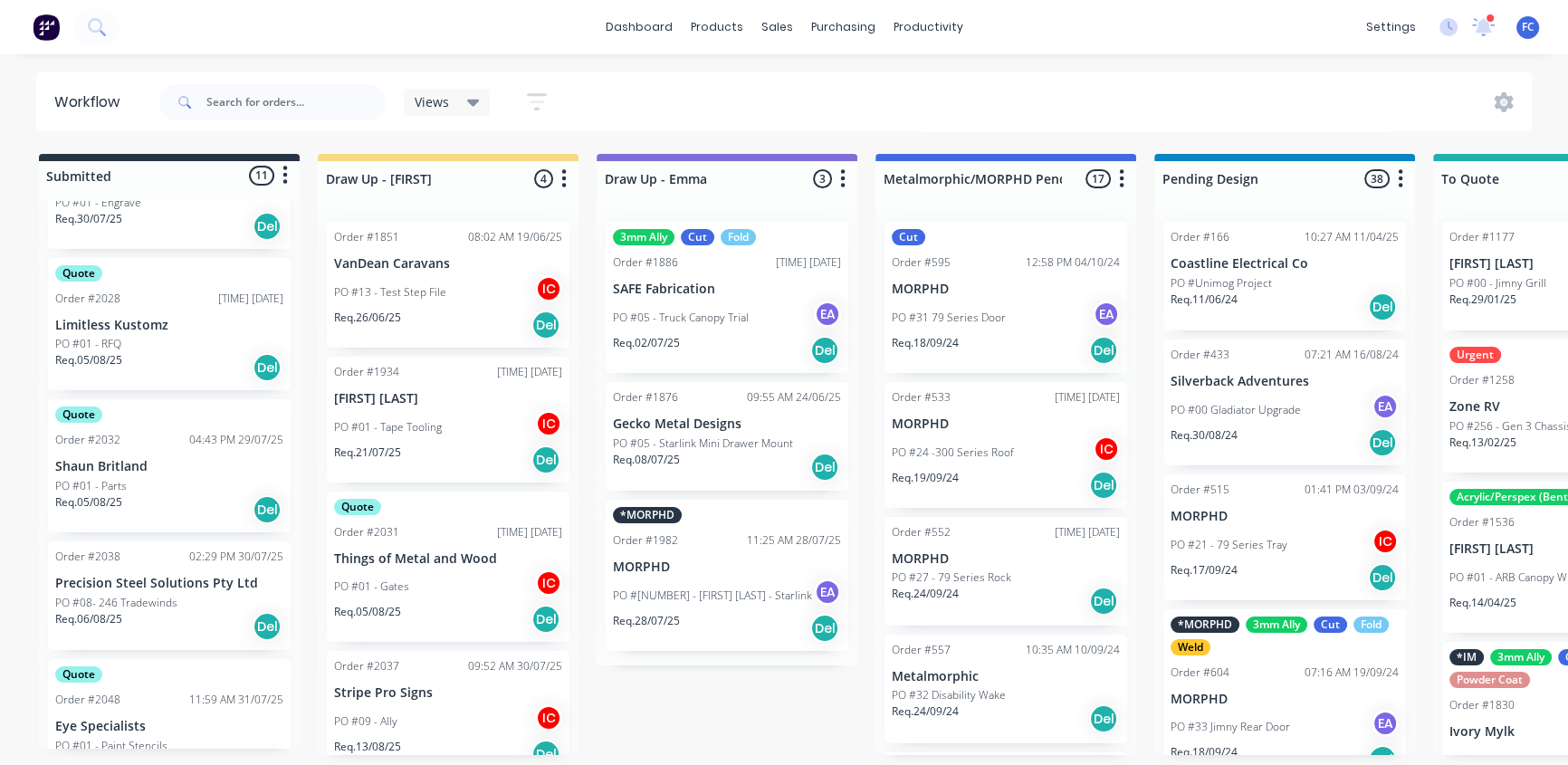 scroll, scrollTop: 329, scrollLeft: 0, axis: vertical 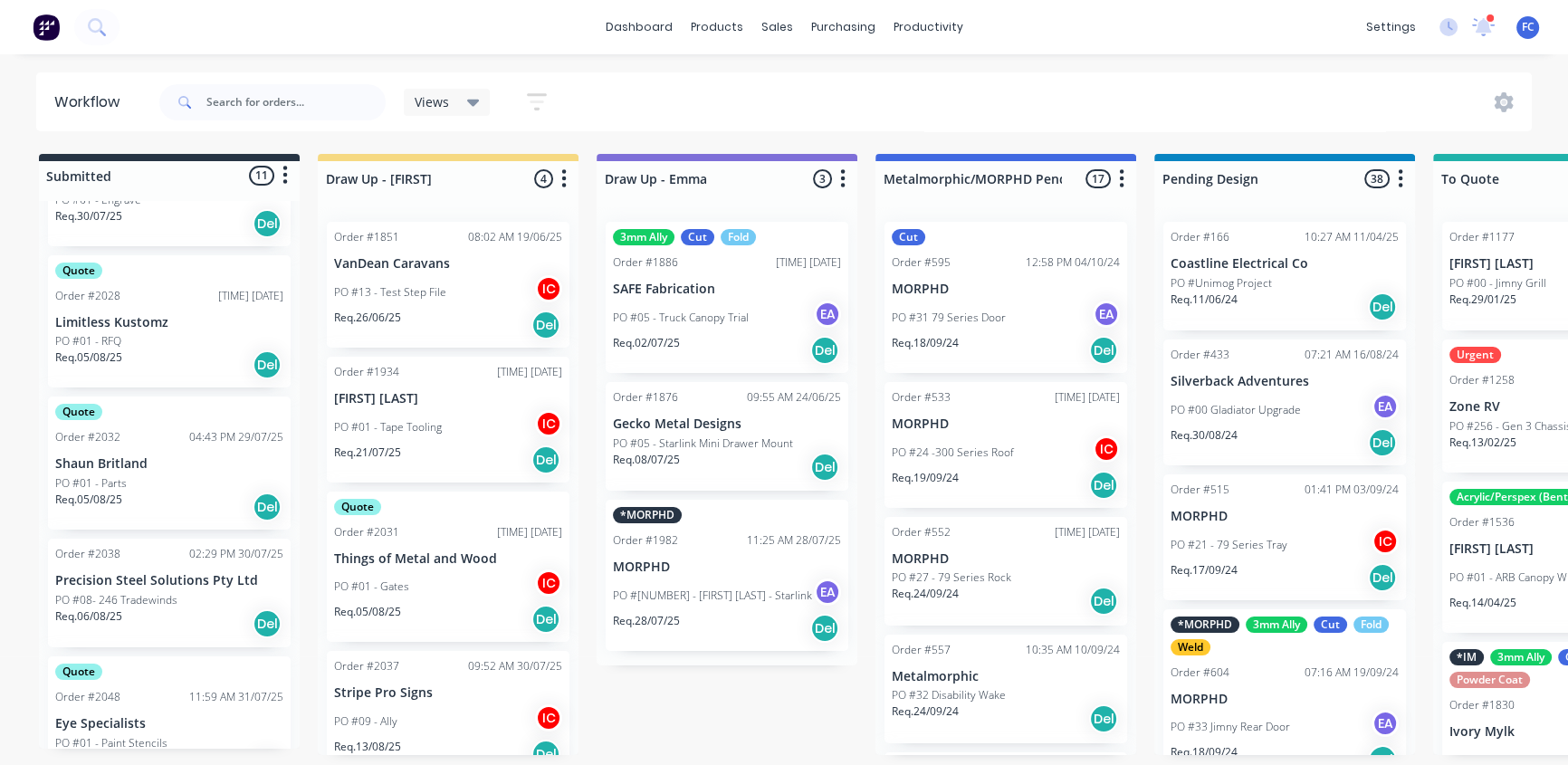 click on "PO #08- 246 Tradewinds" at bounding box center (116, 600) 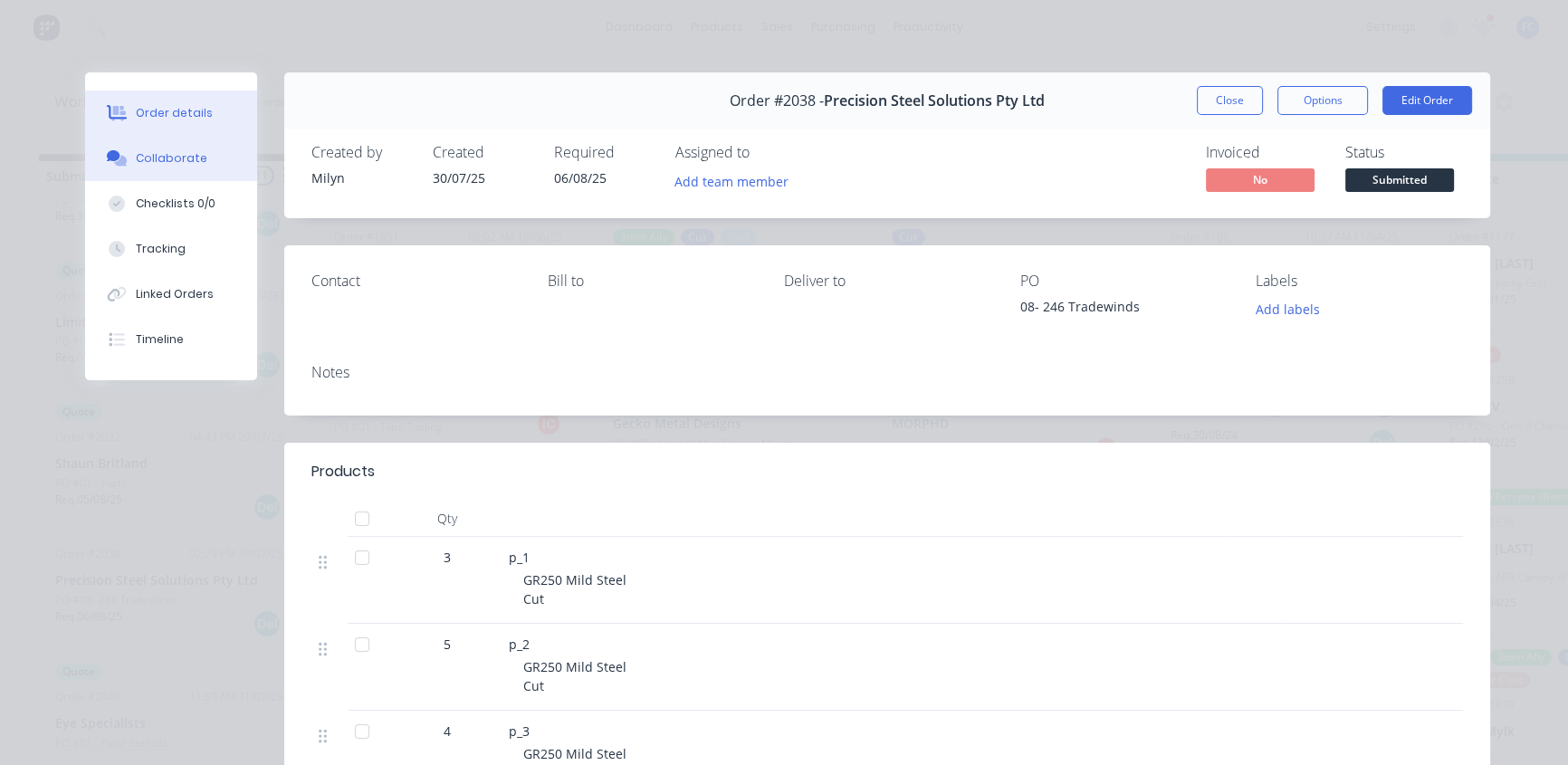 click on "Collaborate" at bounding box center [171, 158] 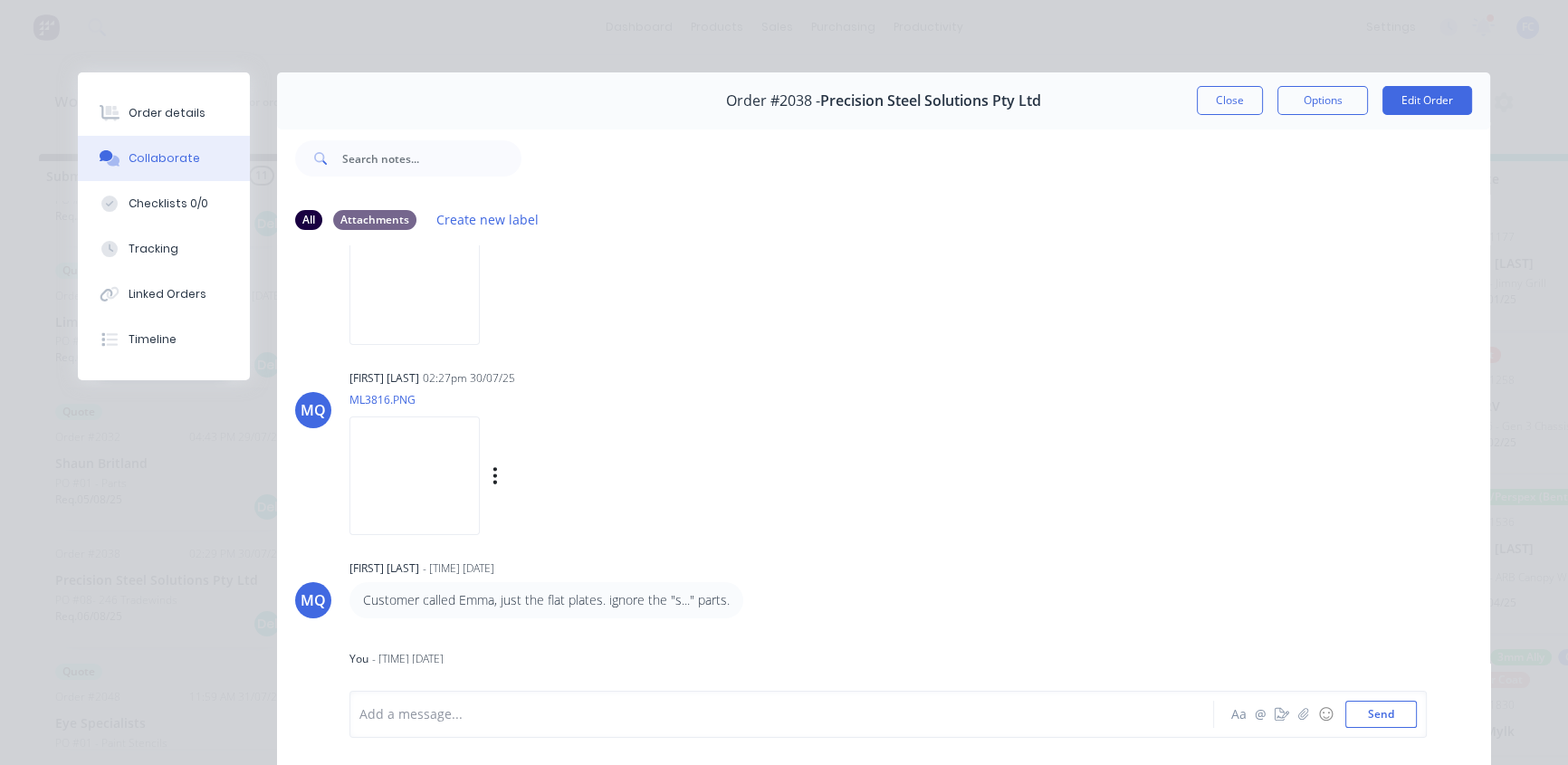 scroll, scrollTop: 196, scrollLeft: 0, axis: vertical 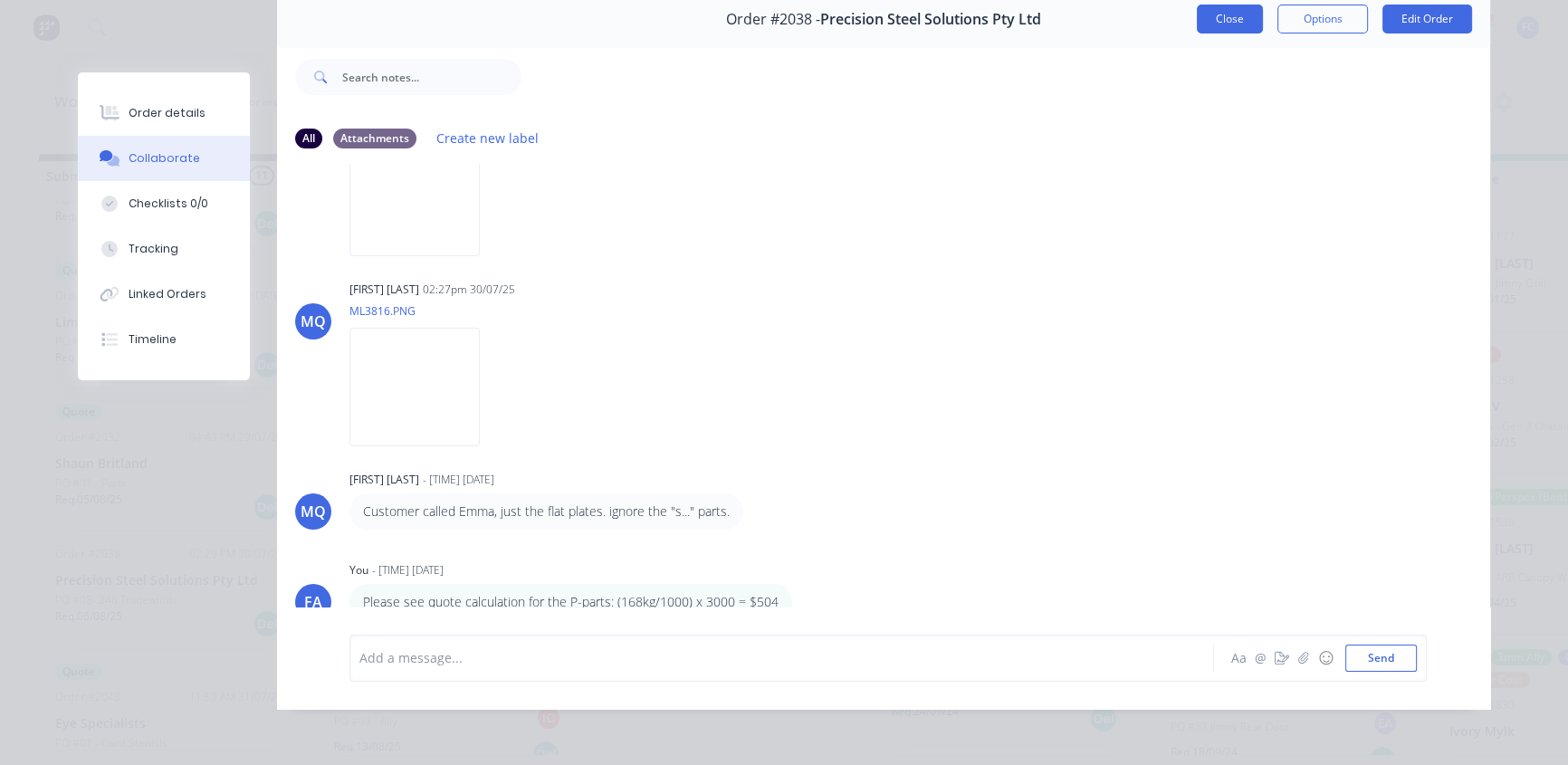 click on "Close" at bounding box center [1229, 19] 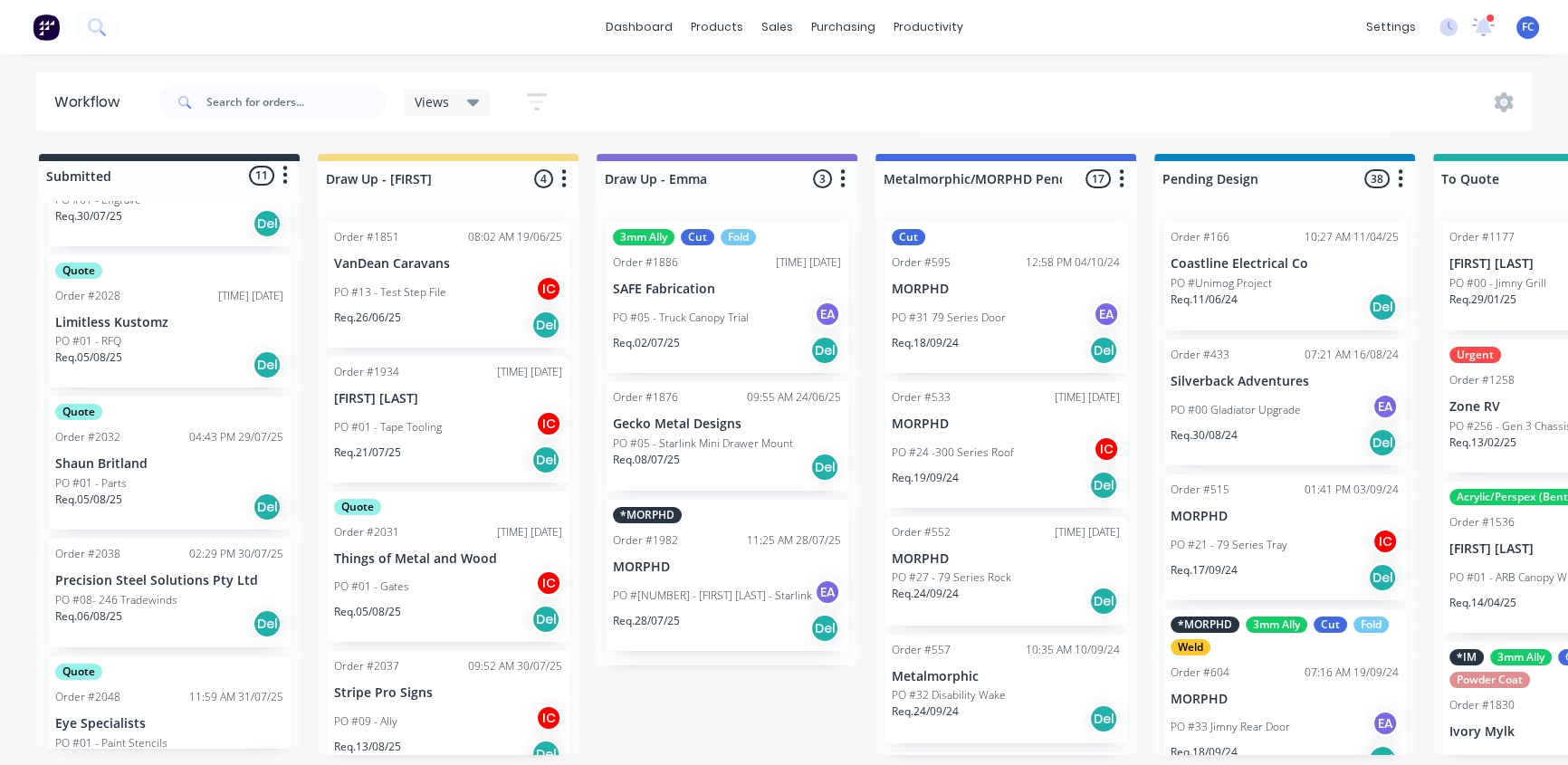 click on "Req. 06/08/25" at bounding box center (89, 617) 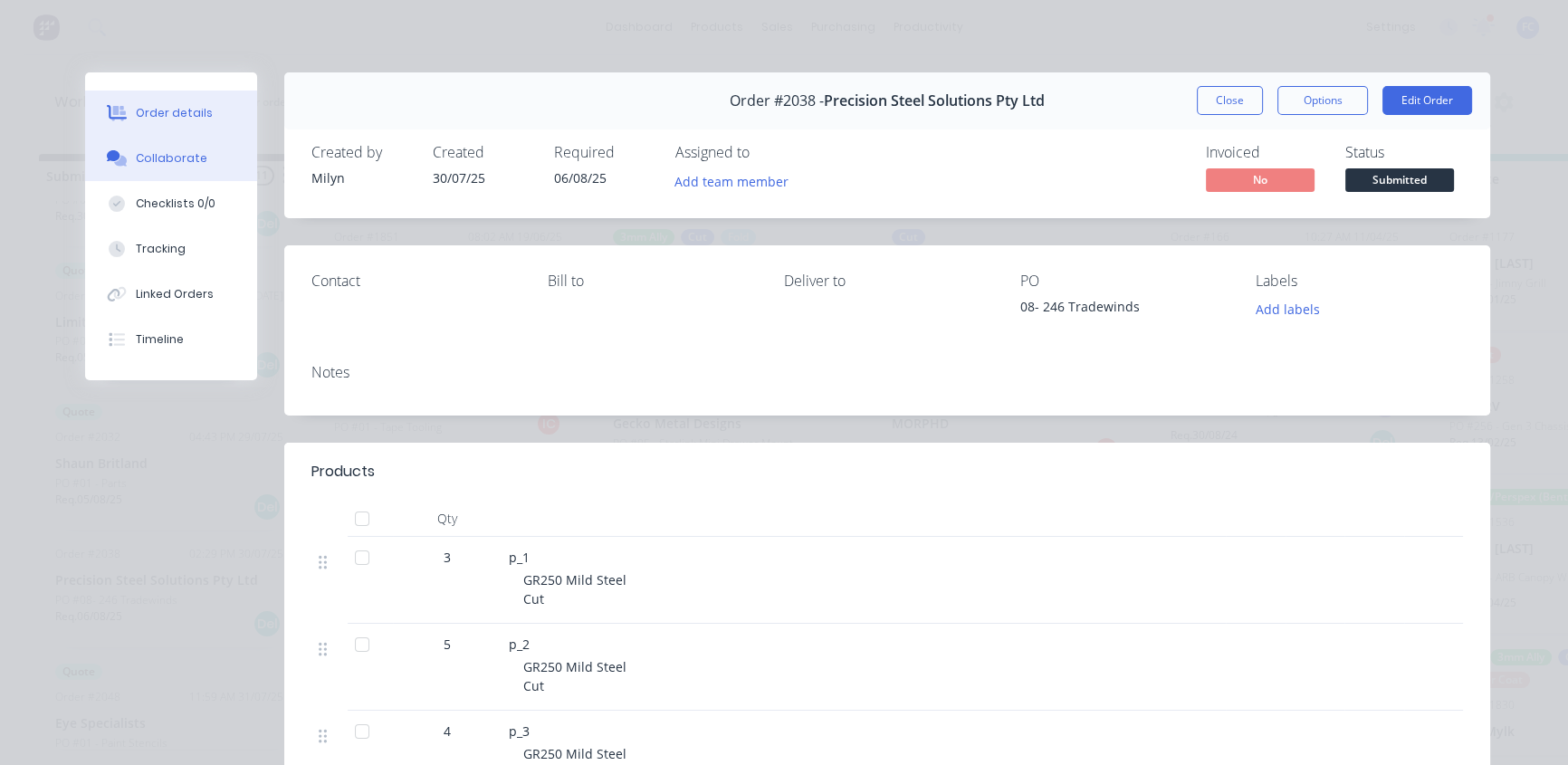 click on "Collaborate" at bounding box center [171, 158] 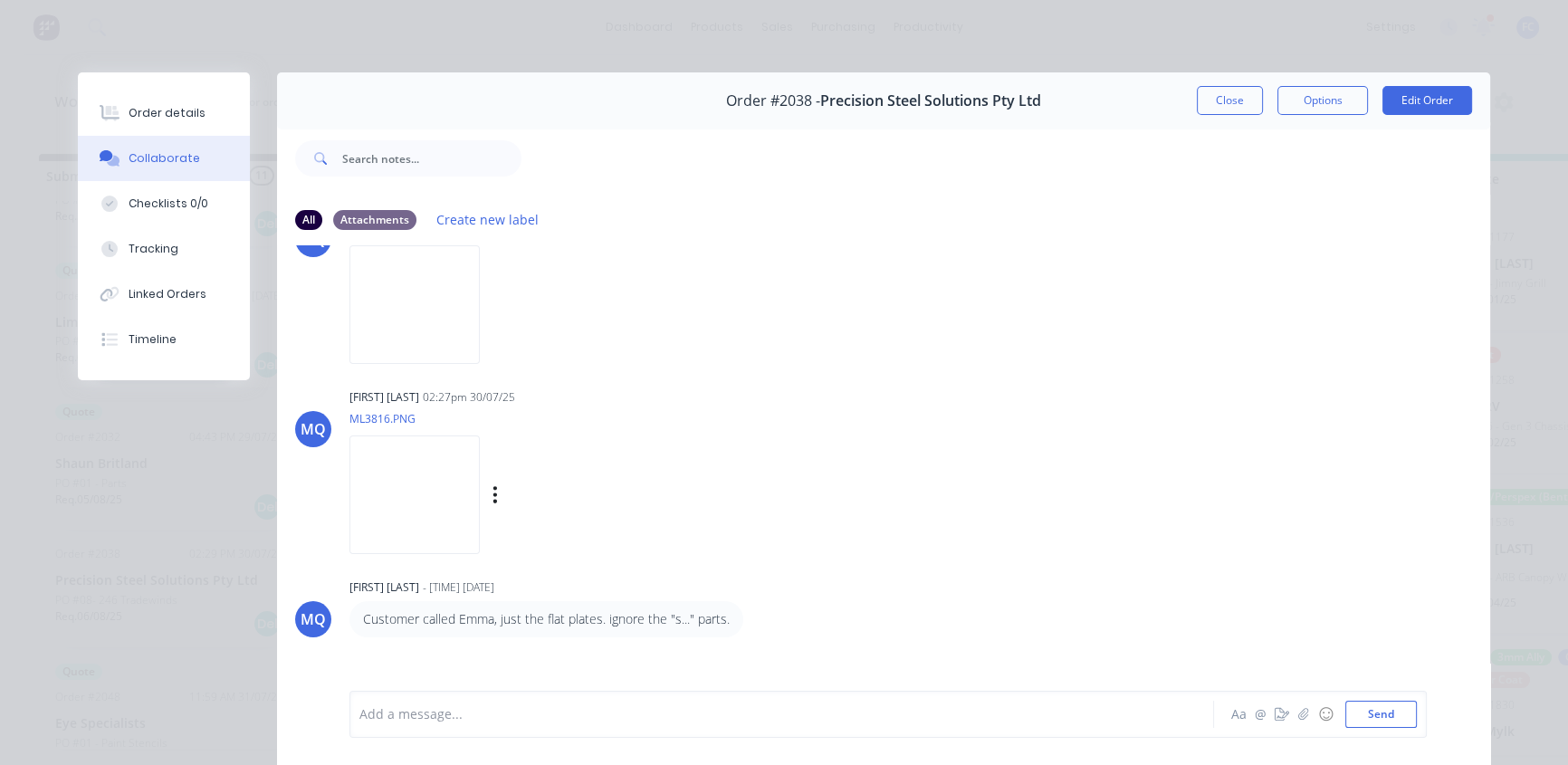 scroll, scrollTop: 196, scrollLeft: 0, axis: vertical 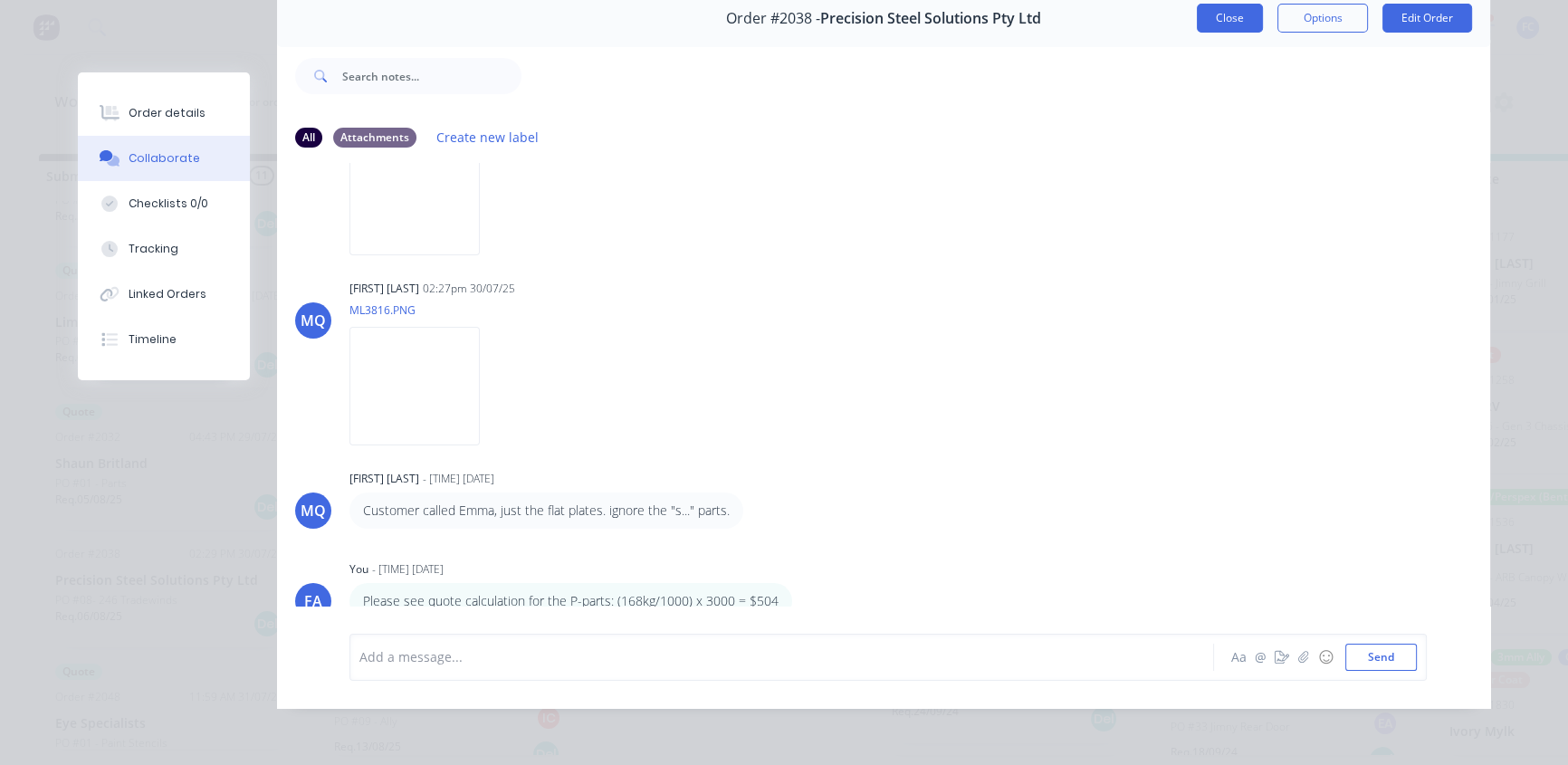 click on "Close" at bounding box center (1229, 18) 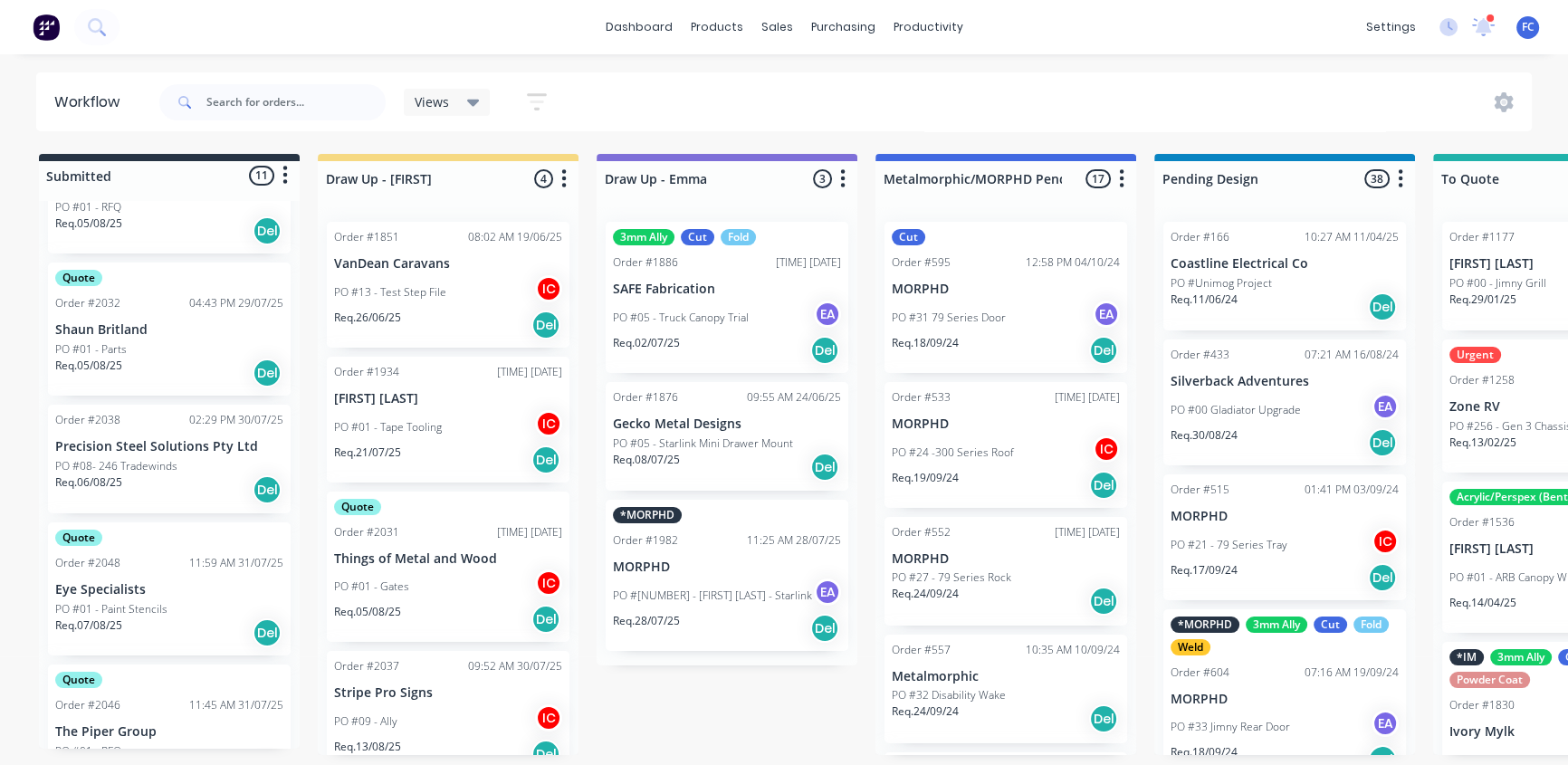 scroll, scrollTop: 493, scrollLeft: 0, axis: vertical 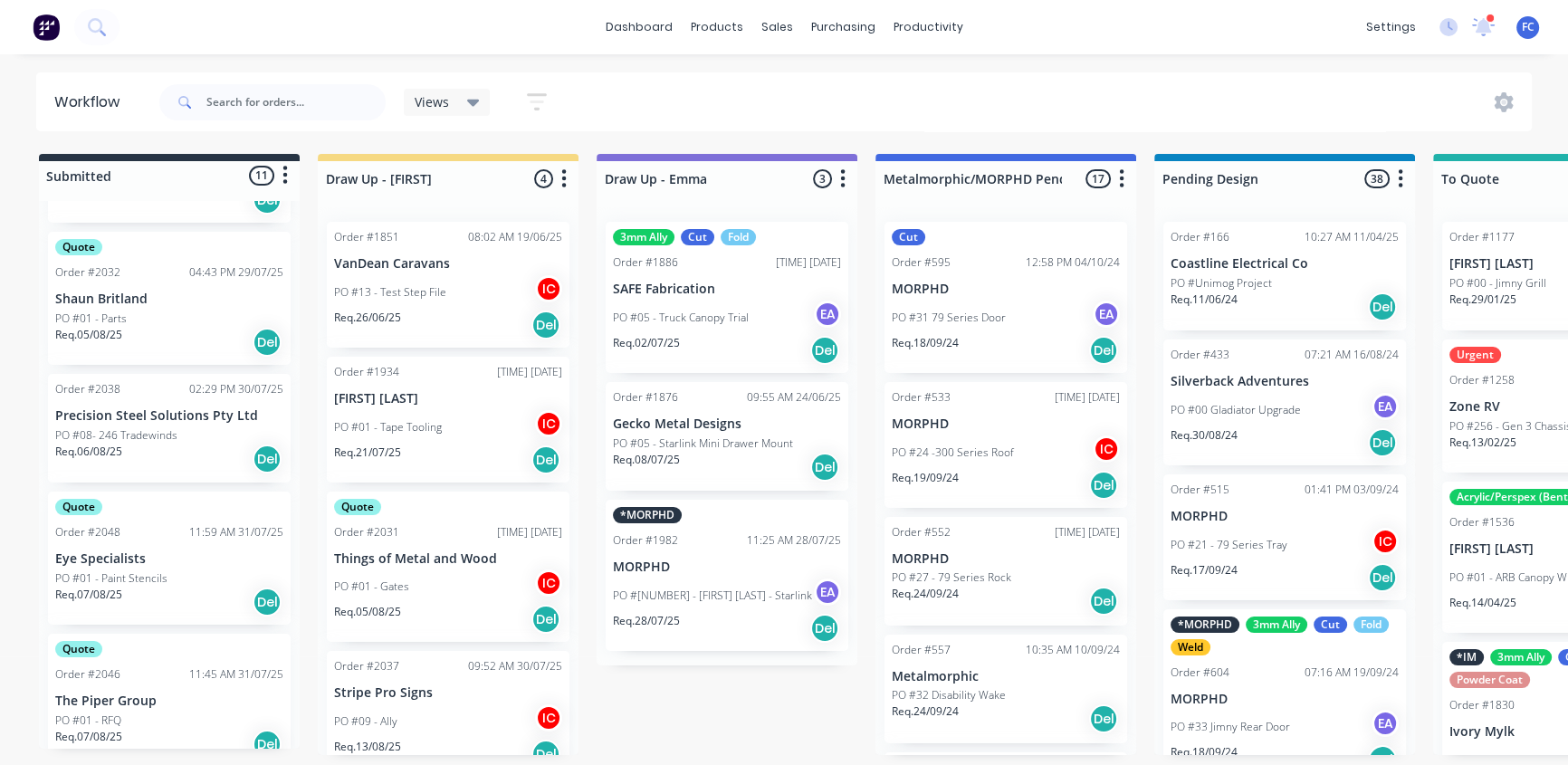 click on "Quote Order #2048 11:59 AM 31/07/25 Eye Specialists PO #01 - Paint Stencils Req. 07/08/25 Del" at bounding box center (169, 558) 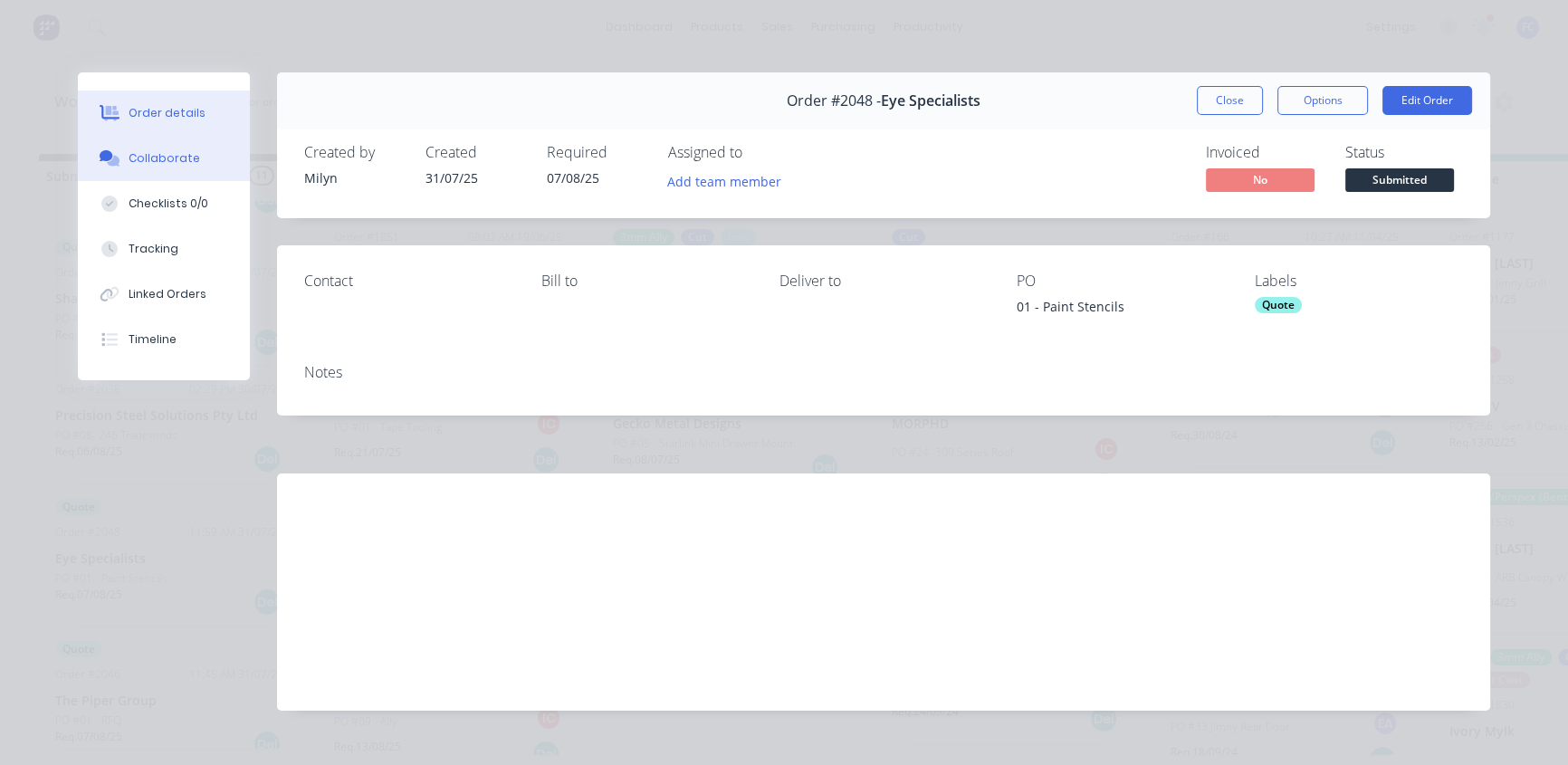 click on "Collaborate" at bounding box center (164, 158) 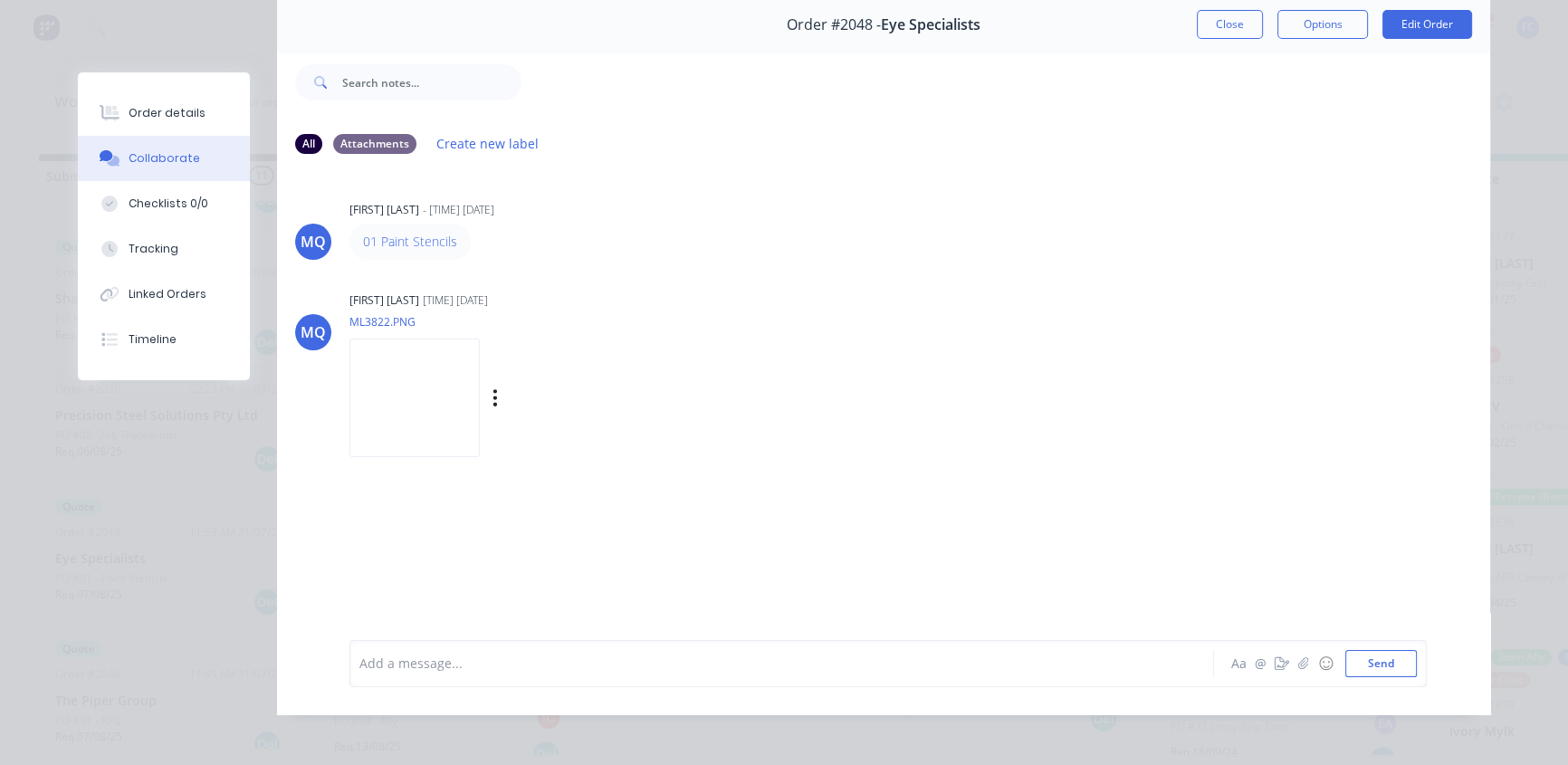scroll, scrollTop: 93, scrollLeft: 0, axis: vertical 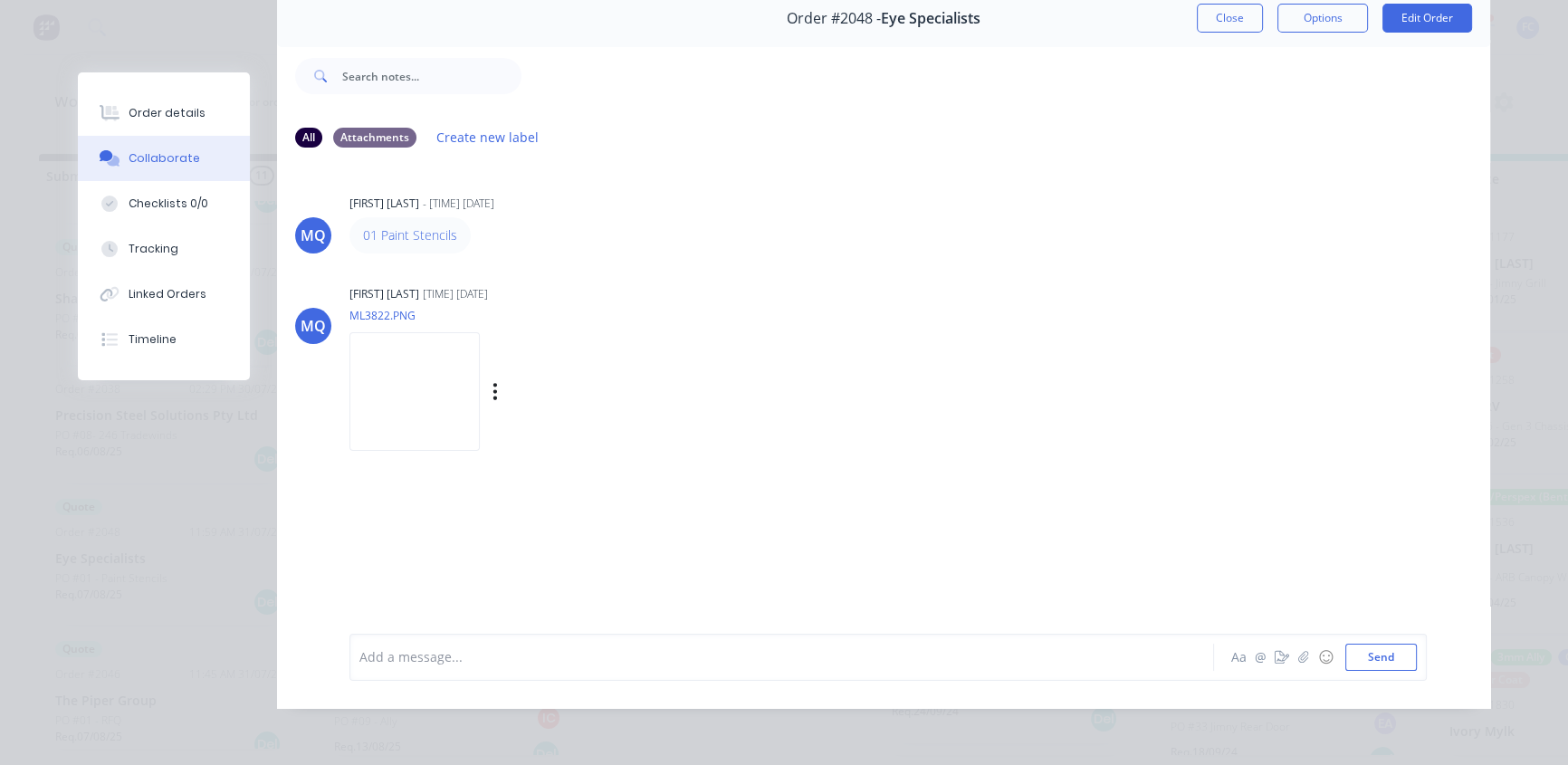 click at bounding box center [415, 391] 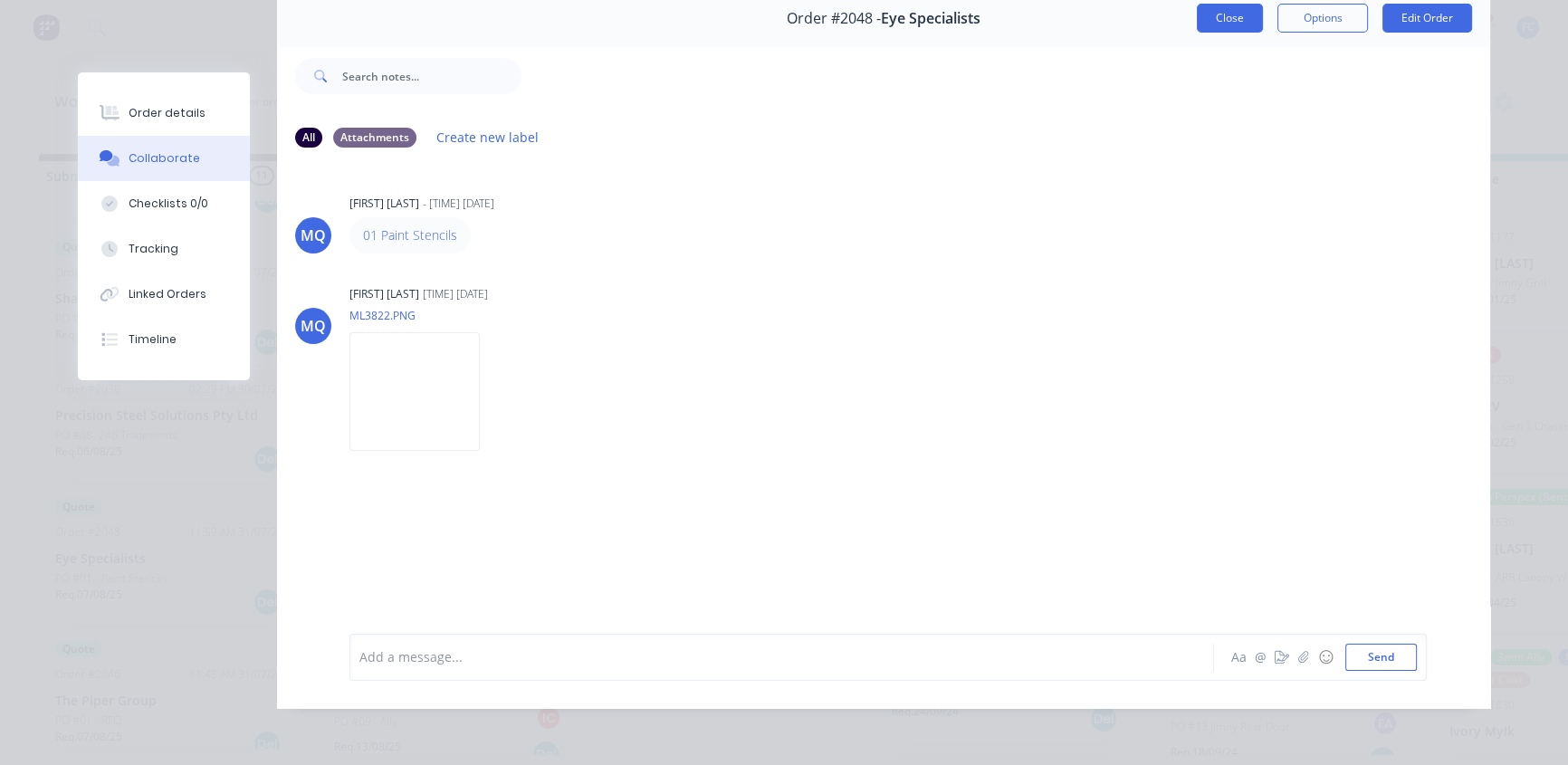 drag, startPoint x: 1229, startPoint y: 18, endPoint x: 636, endPoint y: 224, distance: 627.7619 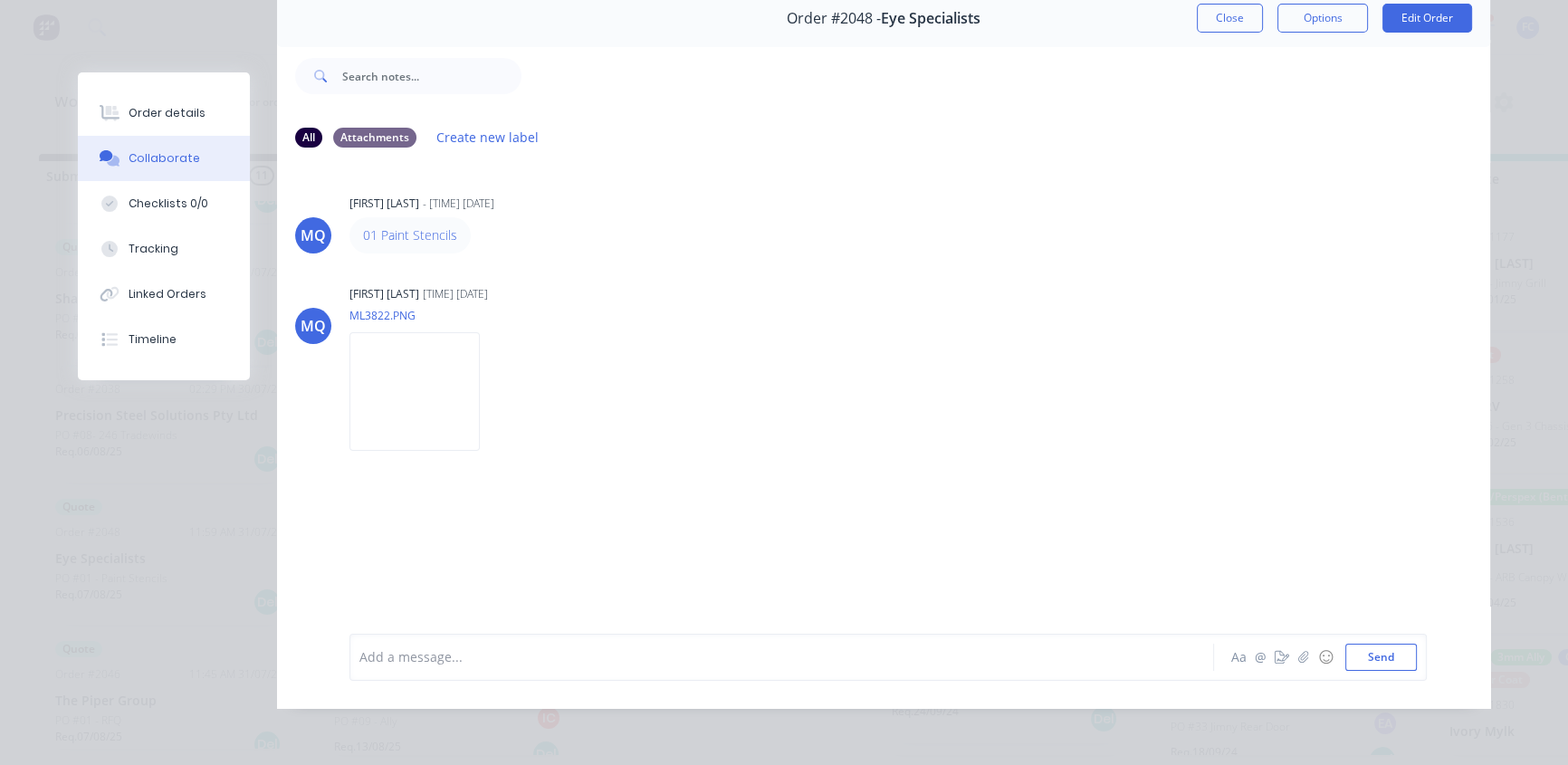 click on "Close" at bounding box center [1229, 18] 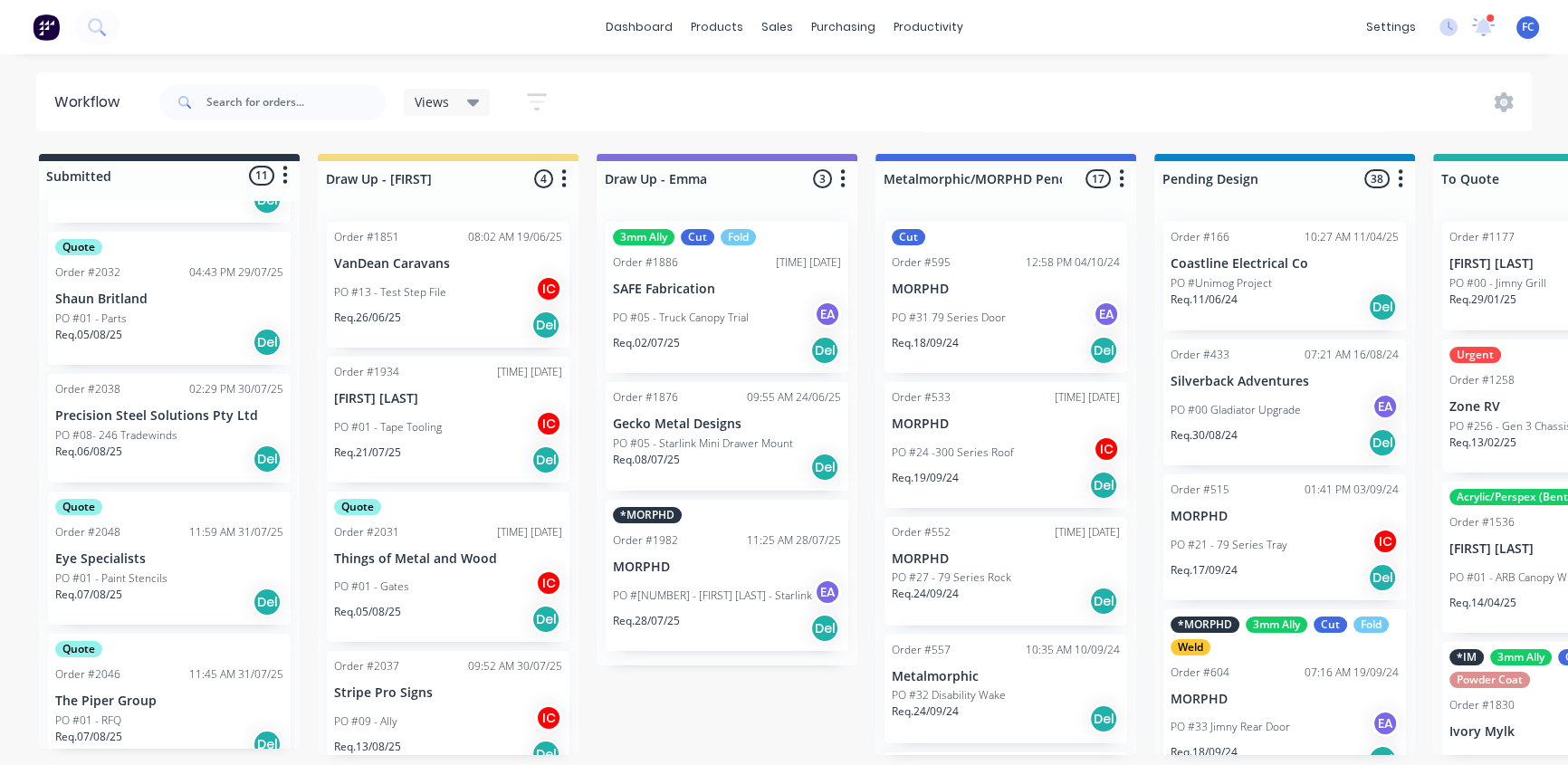 scroll, scrollTop: 1, scrollLeft: 0, axis: vertical 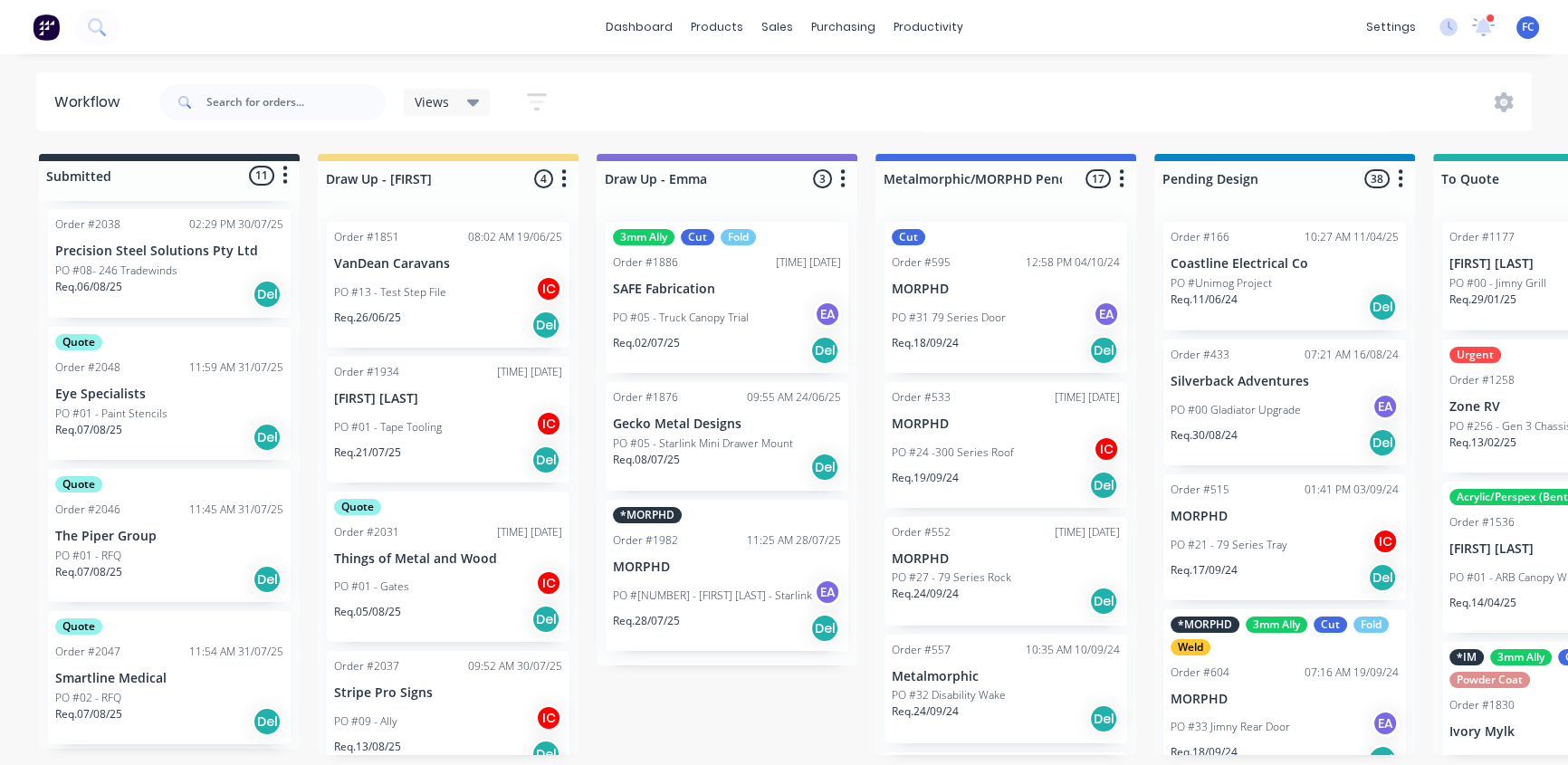 click on "PO #01 - RFQ" at bounding box center [88, 556] 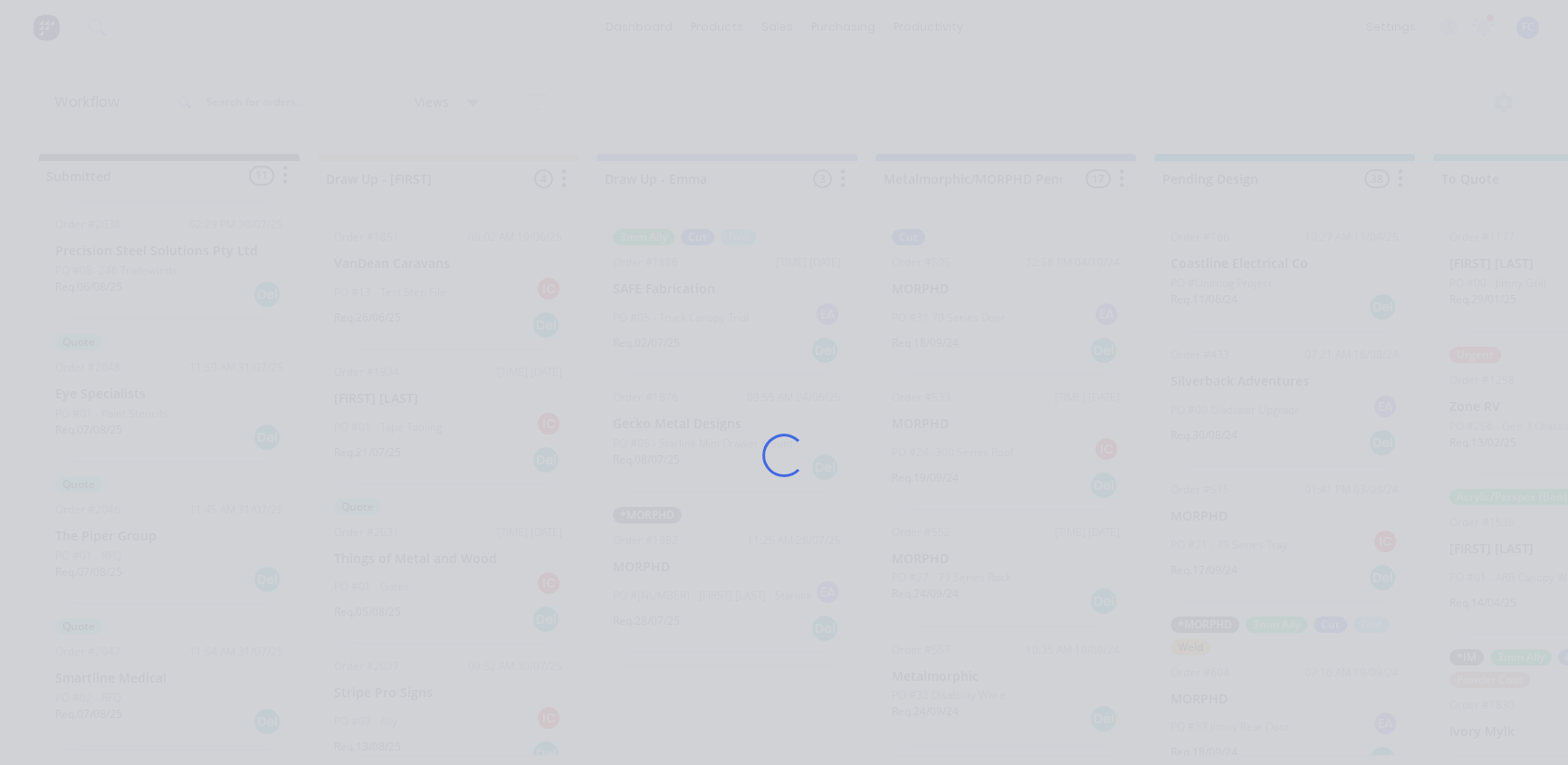 scroll, scrollTop: 0, scrollLeft: 0, axis: both 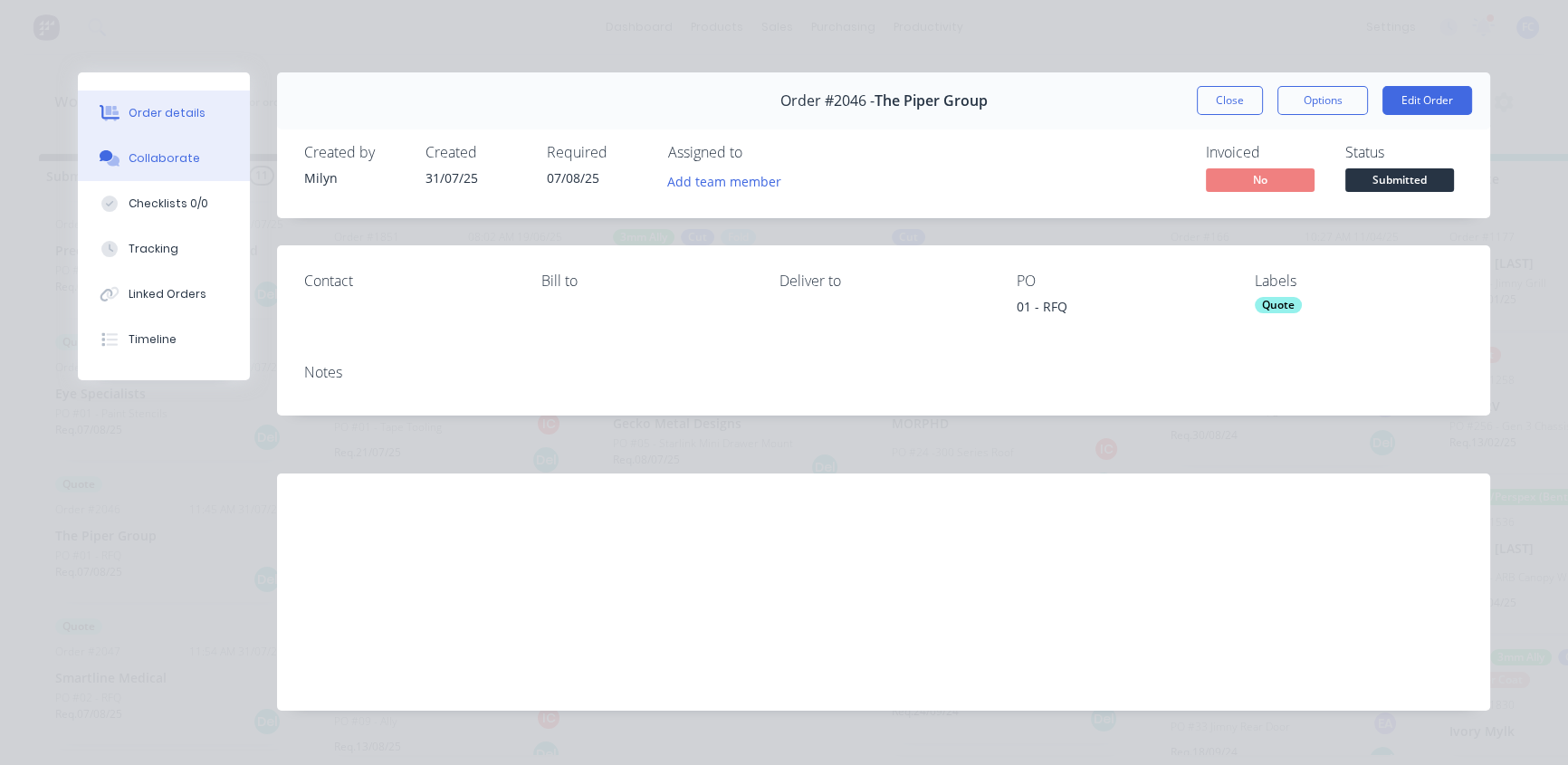 click on "Collaborate" at bounding box center [164, 158] 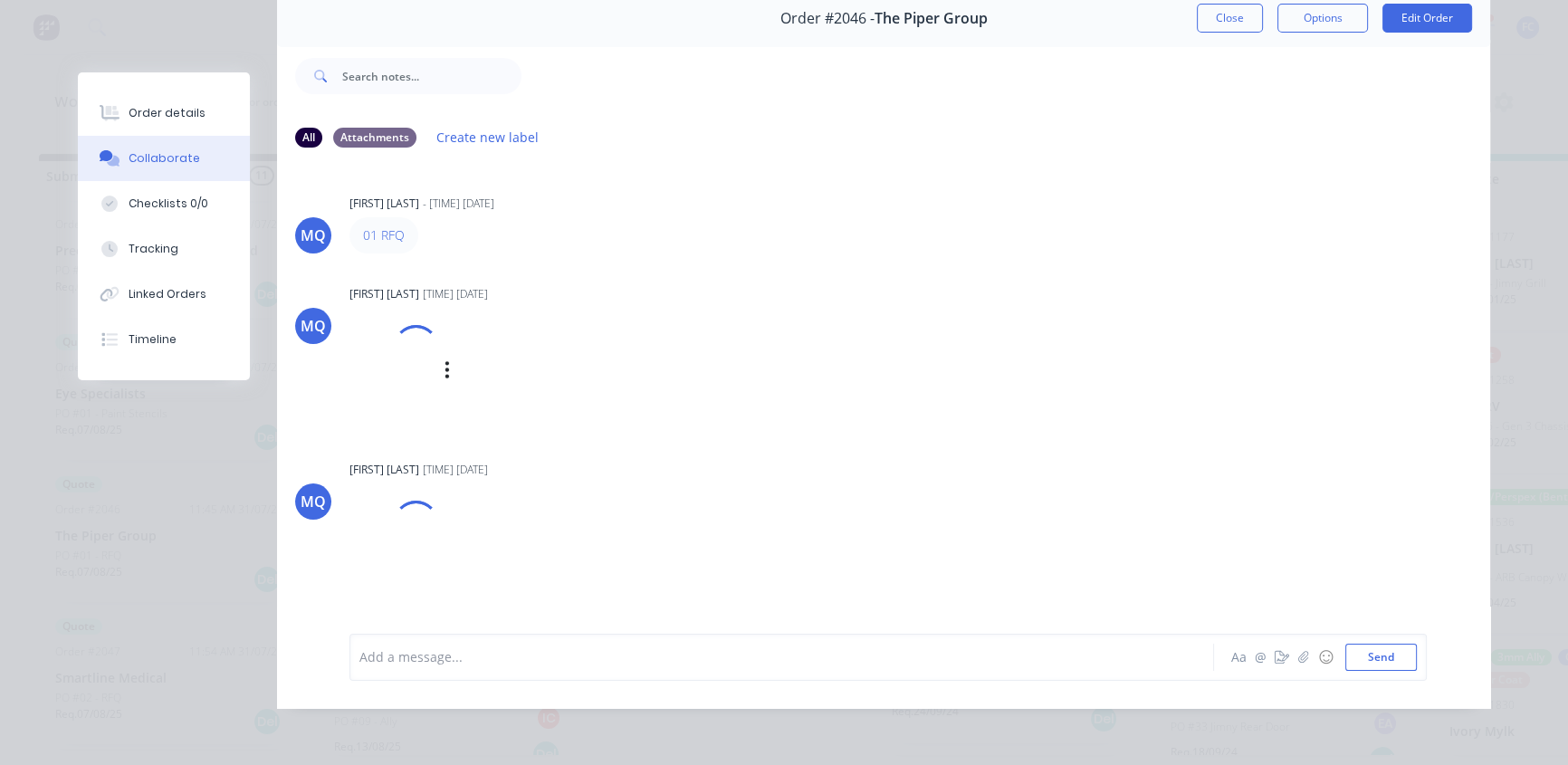 scroll, scrollTop: 93, scrollLeft: 0, axis: vertical 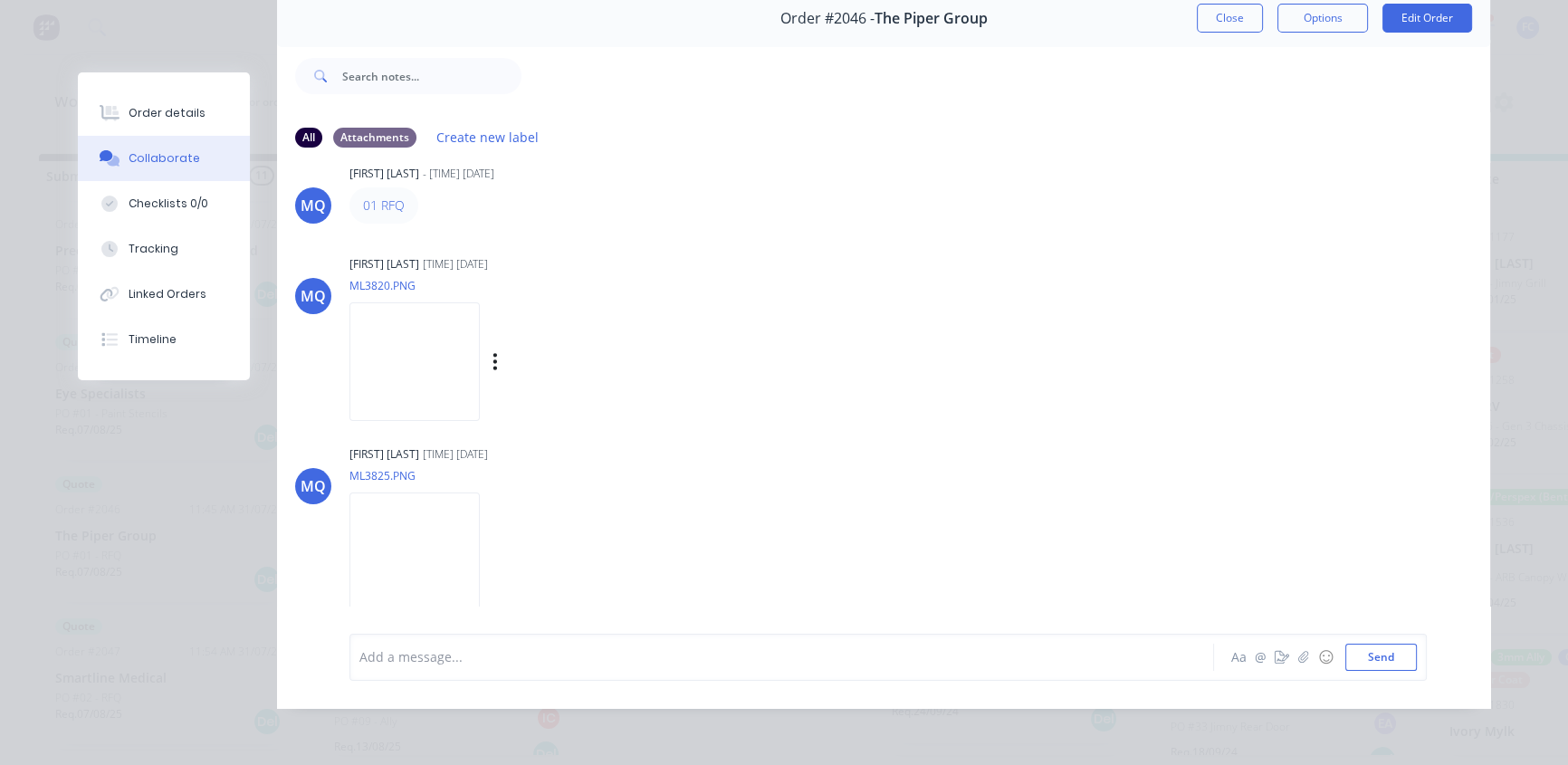 click at bounding box center (415, 361) 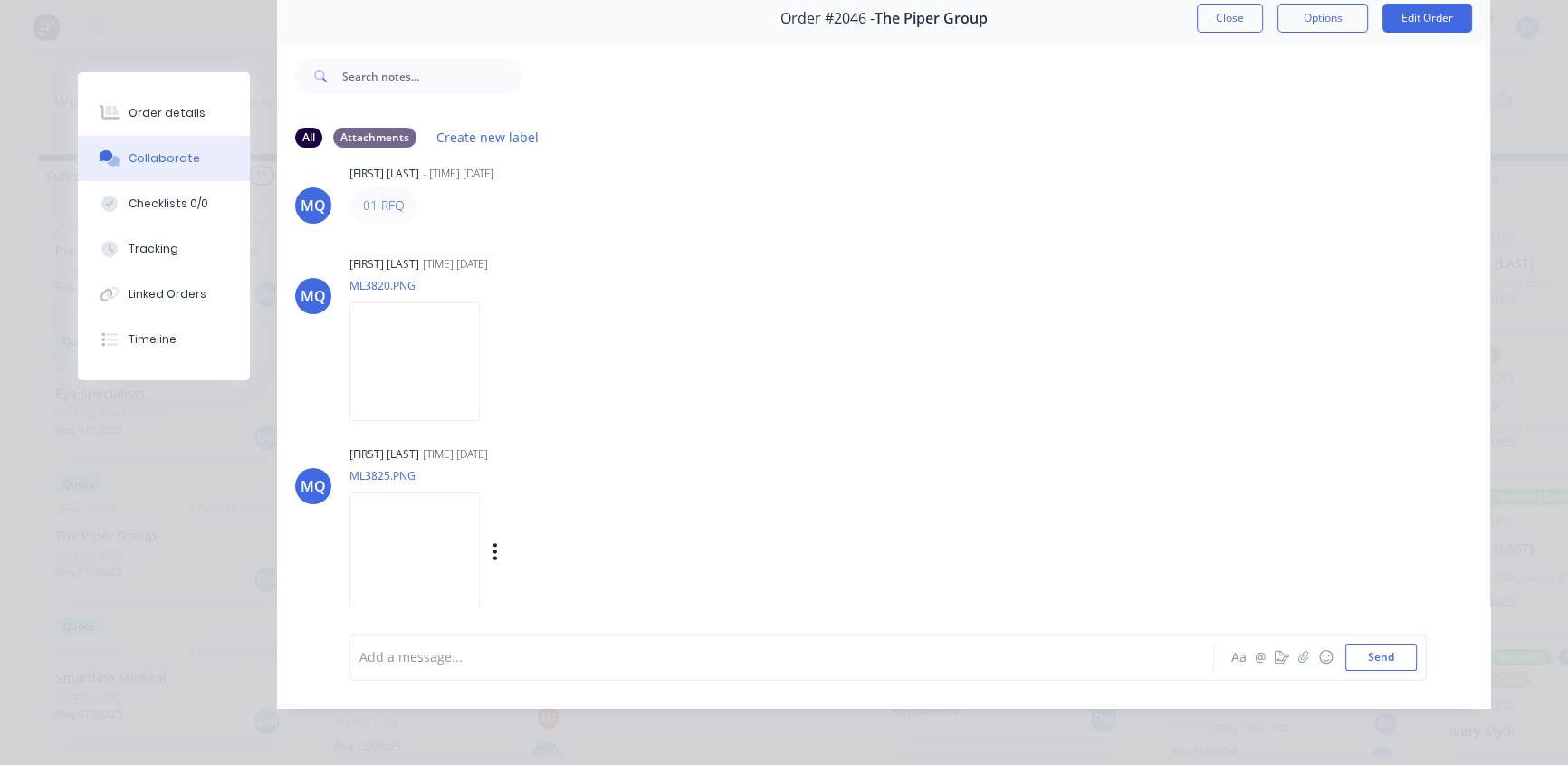 click at bounding box center [415, 551] 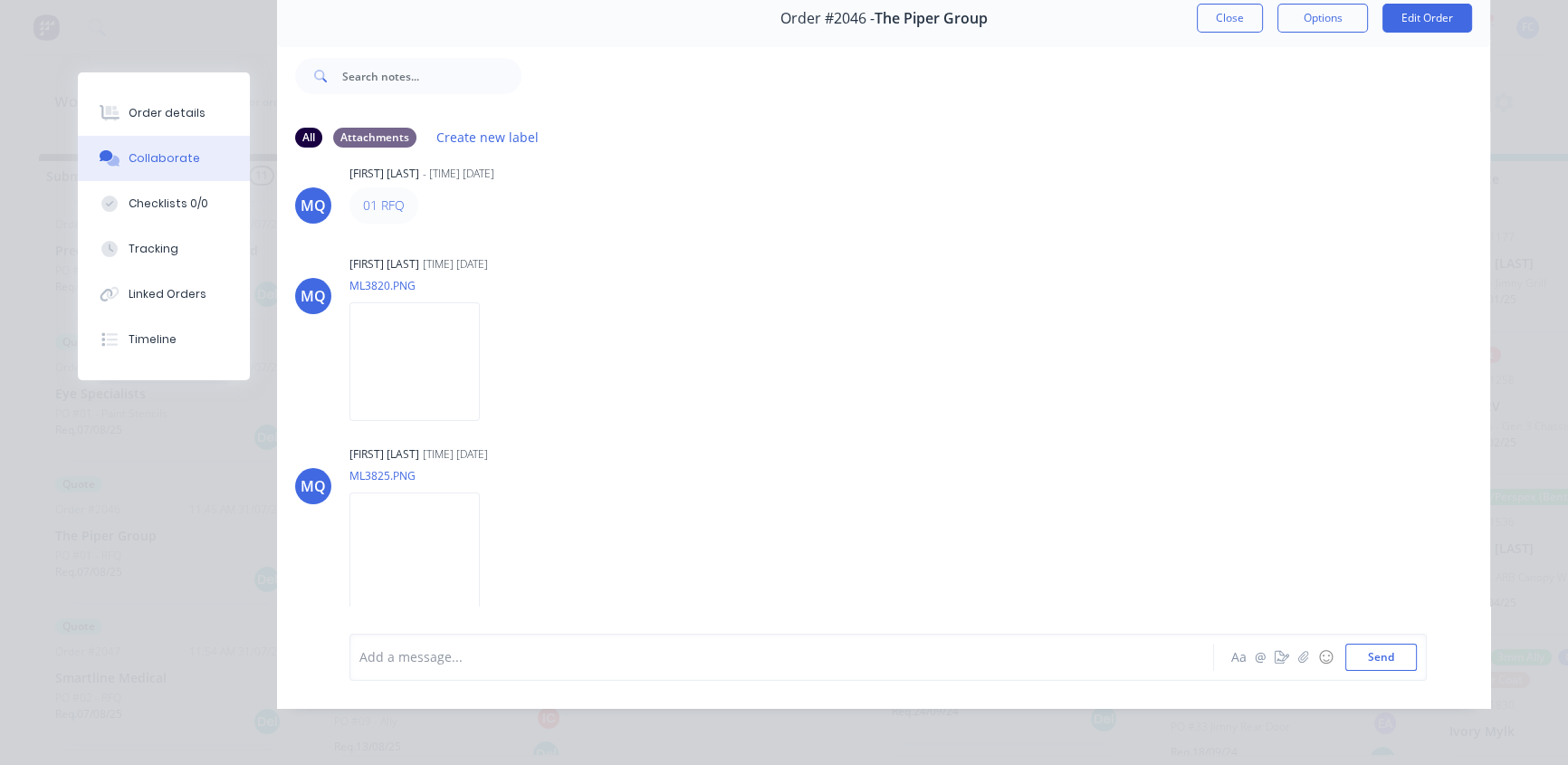 drag, startPoint x: 1209, startPoint y: 11, endPoint x: 989, endPoint y: 131, distance: 250.59928 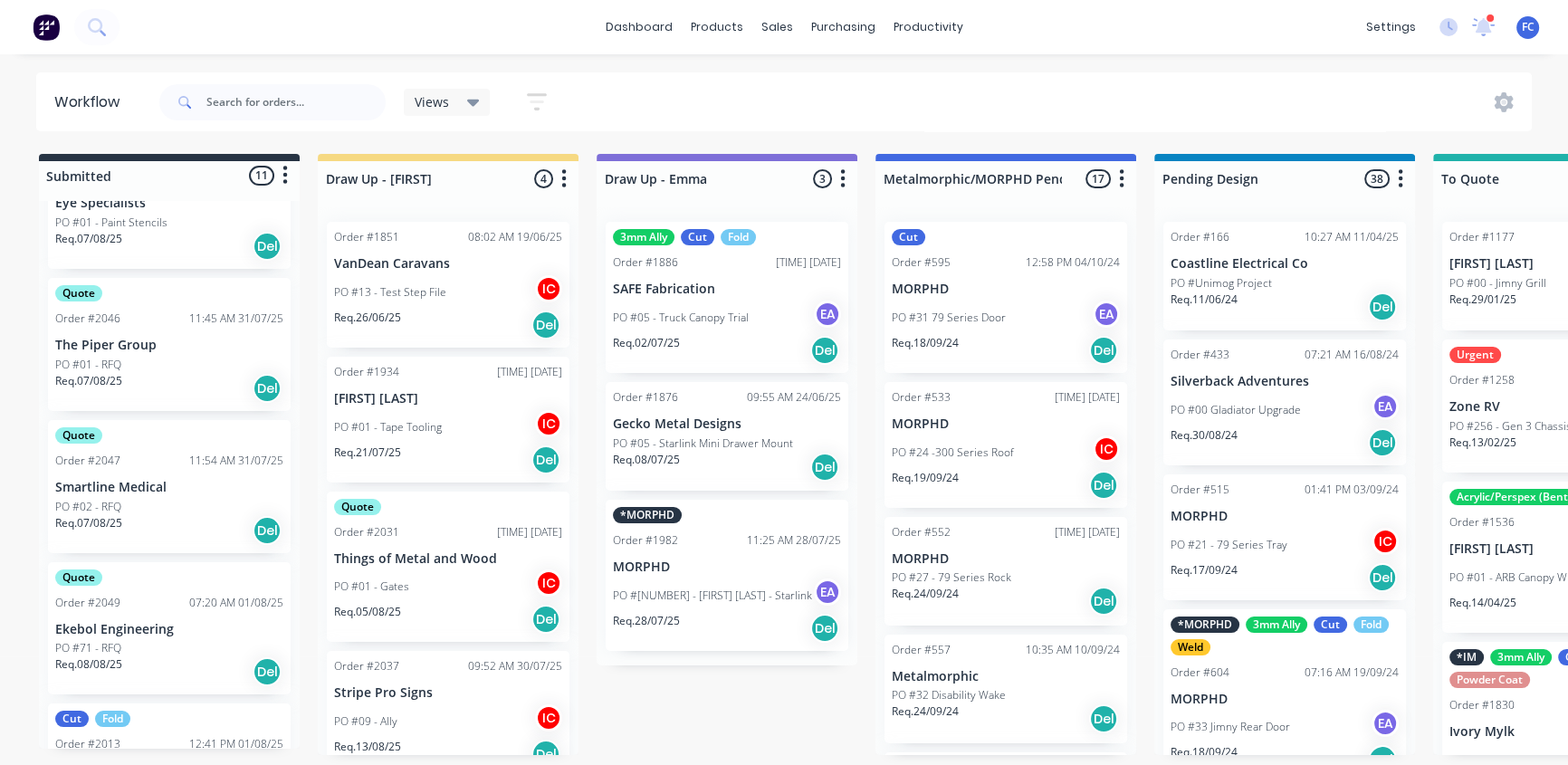 scroll, scrollTop: 905, scrollLeft: 0, axis: vertical 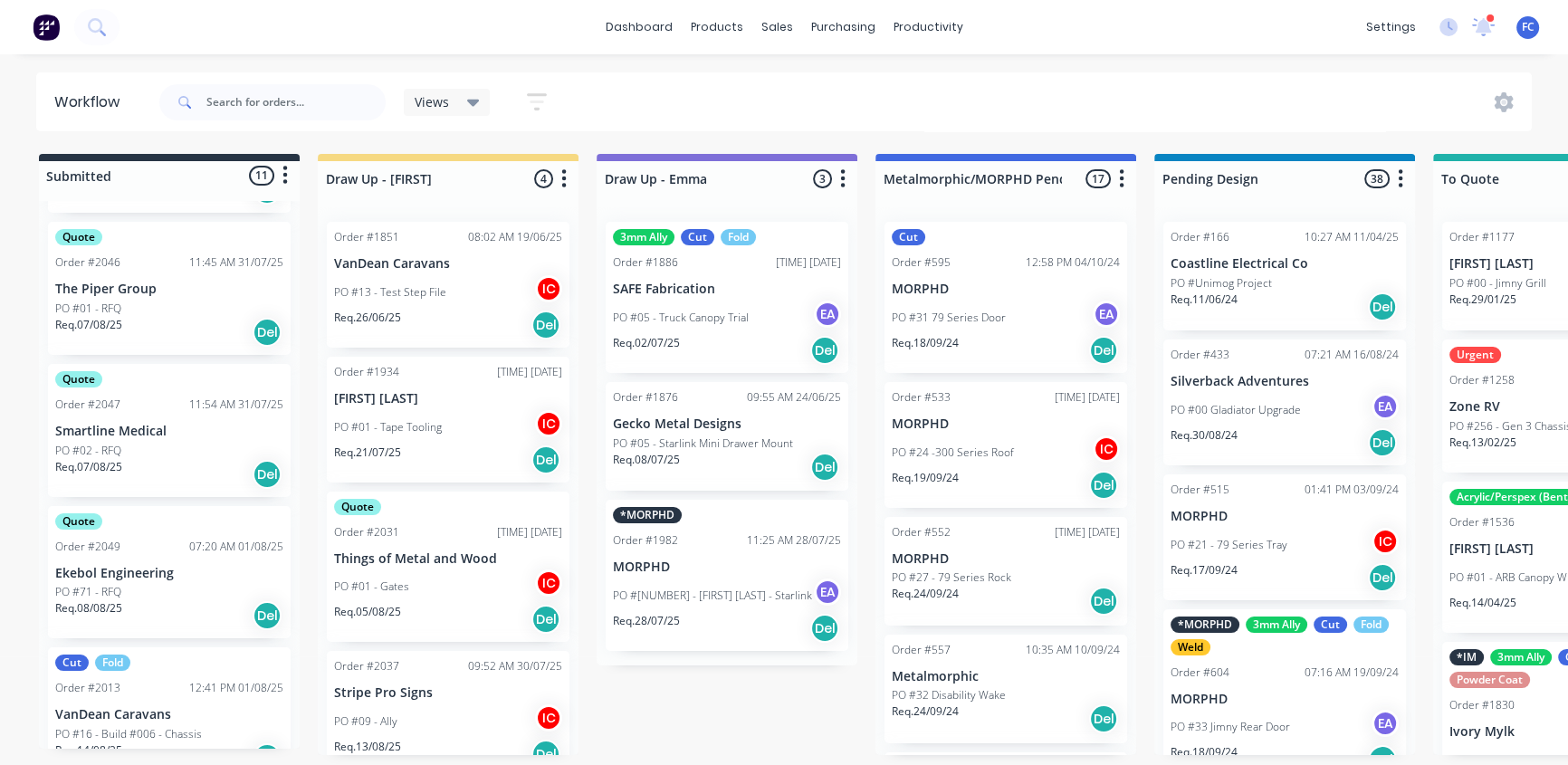 click on "PO #02 - RFQ" at bounding box center [169, 451] 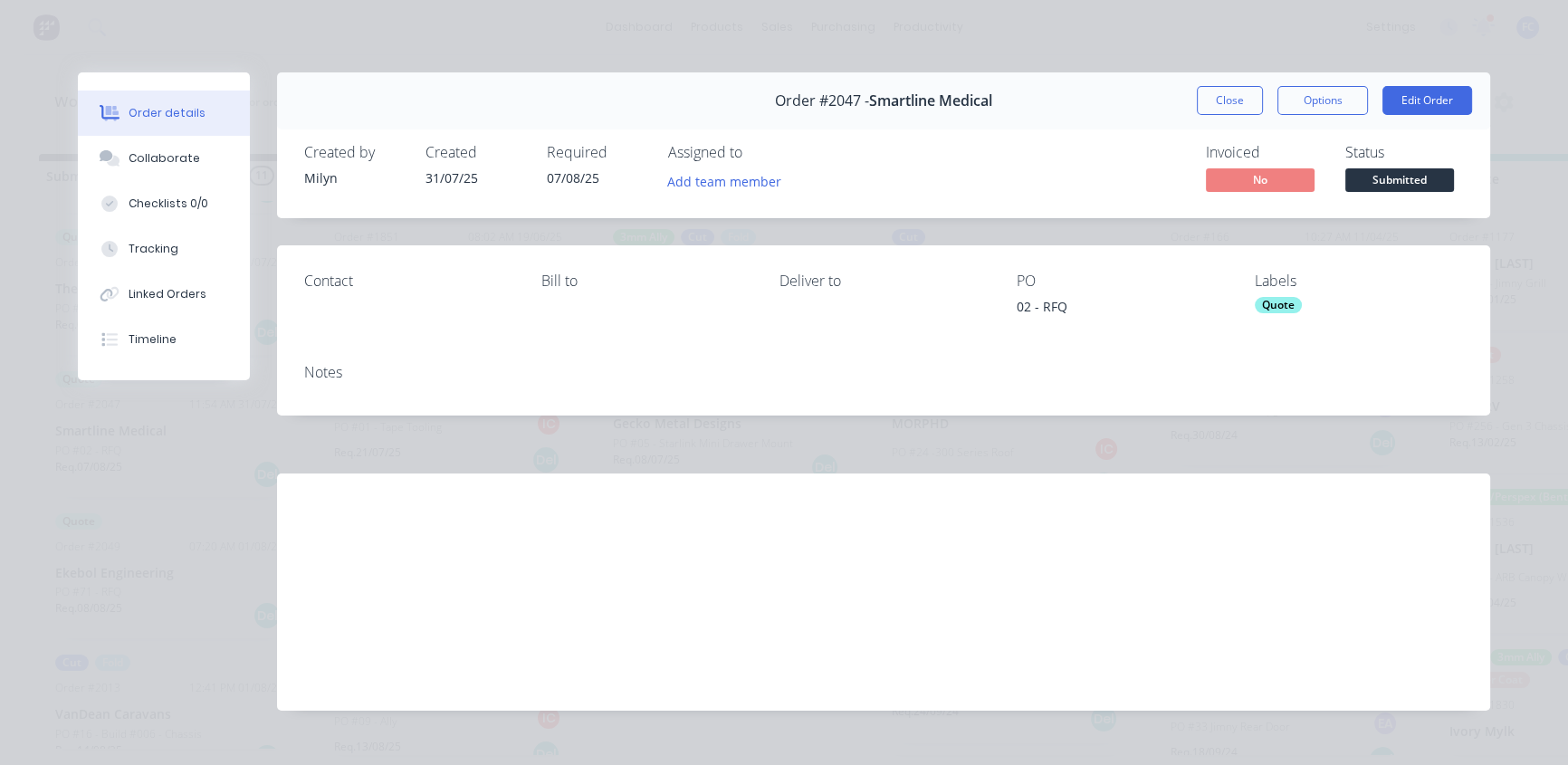 click on "Close" at bounding box center [1229, 100] 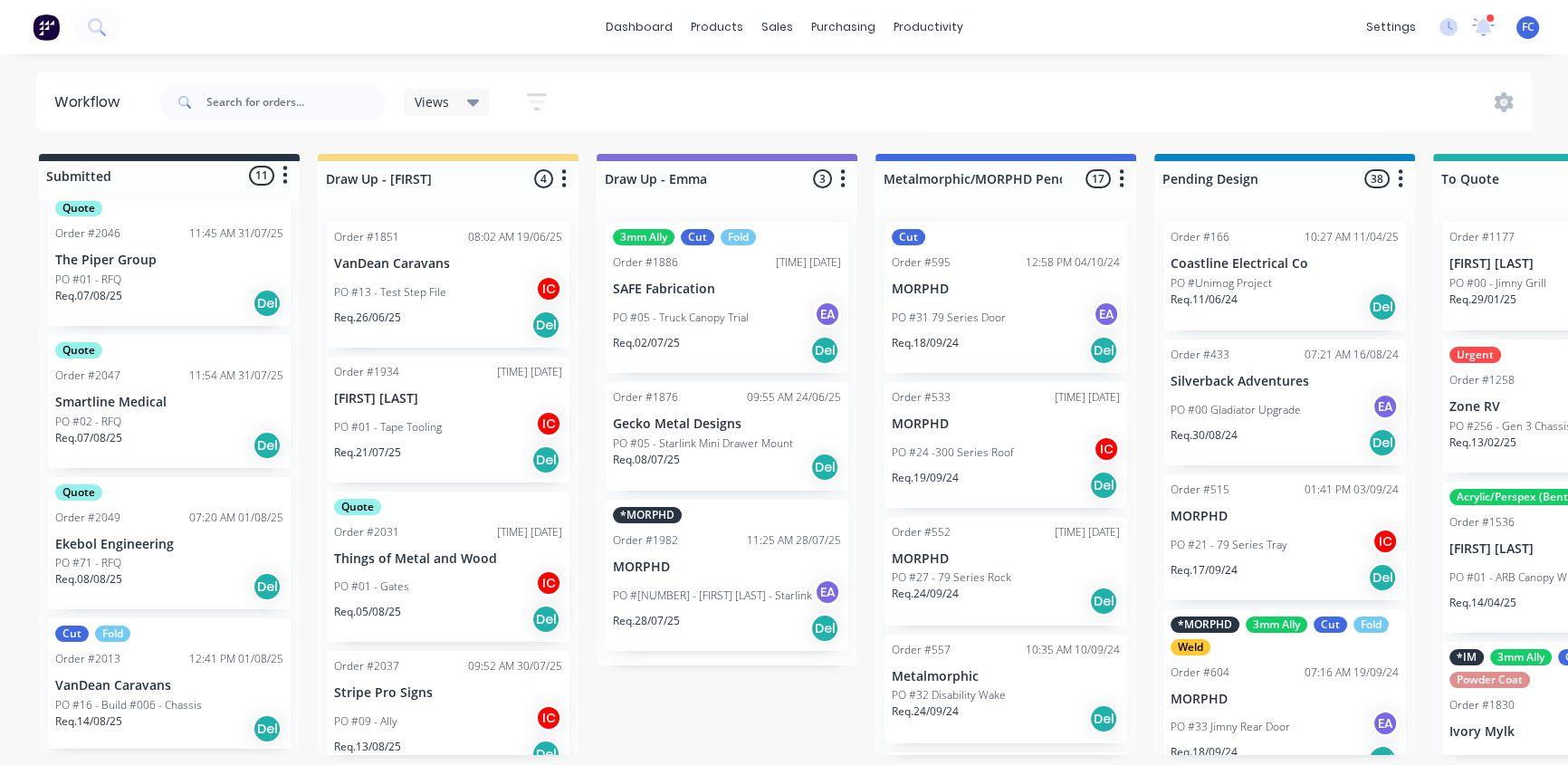 scroll, scrollTop: 987, scrollLeft: 0, axis: vertical 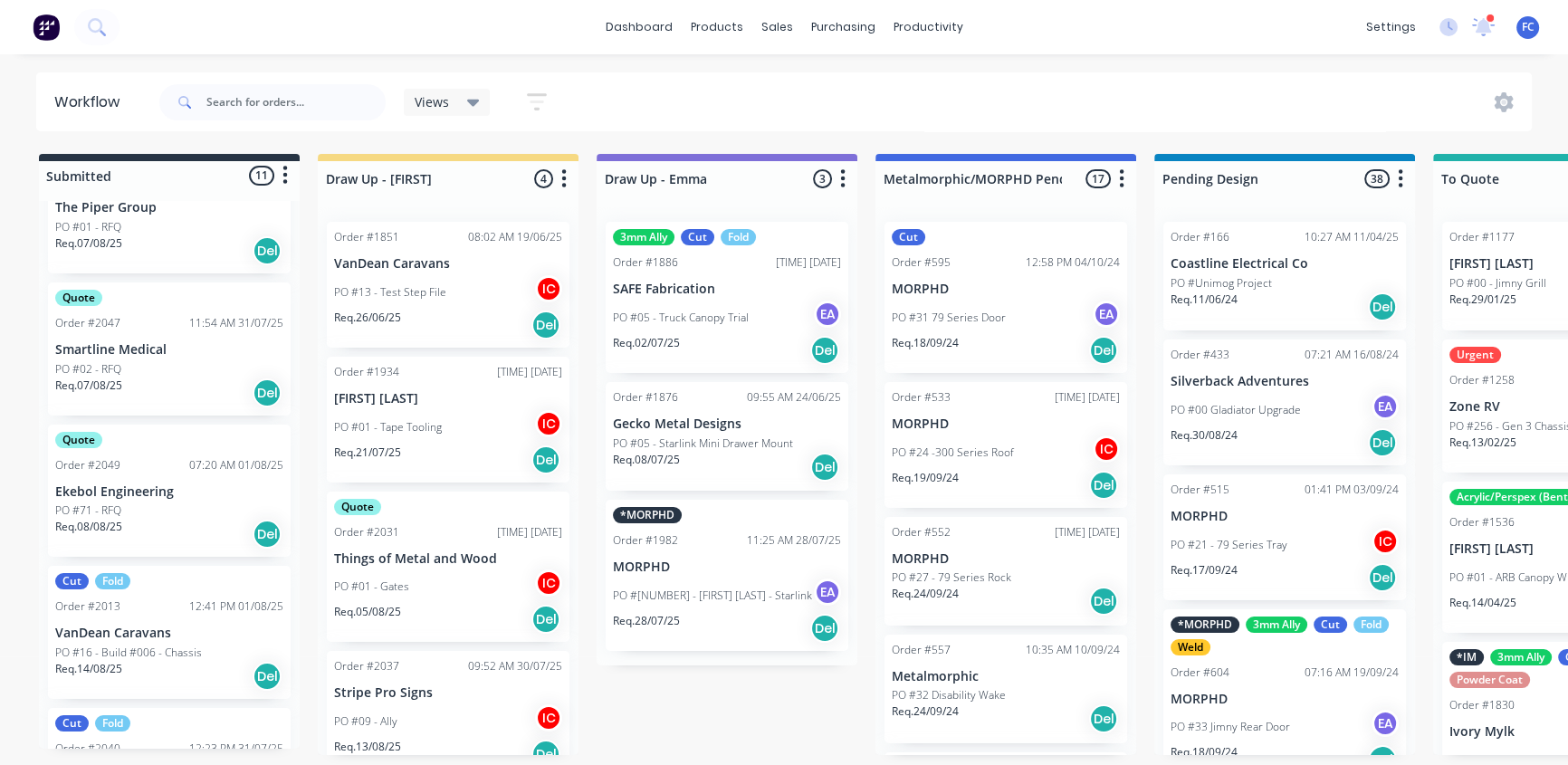 click on "PO #71 - RFQ" at bounding box center [169, 511] 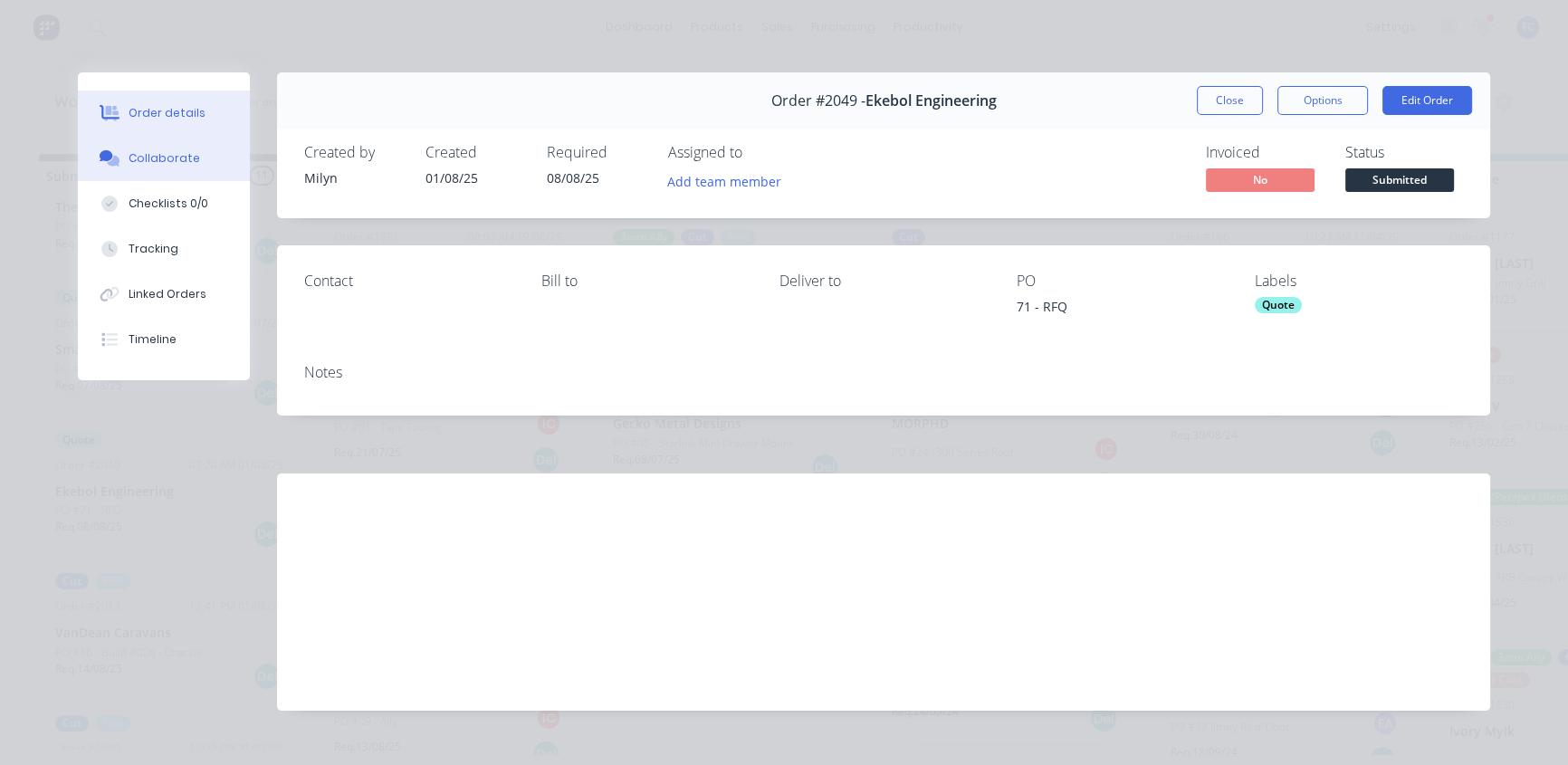 click on "Collaborate" at bounding box center (164, 158) 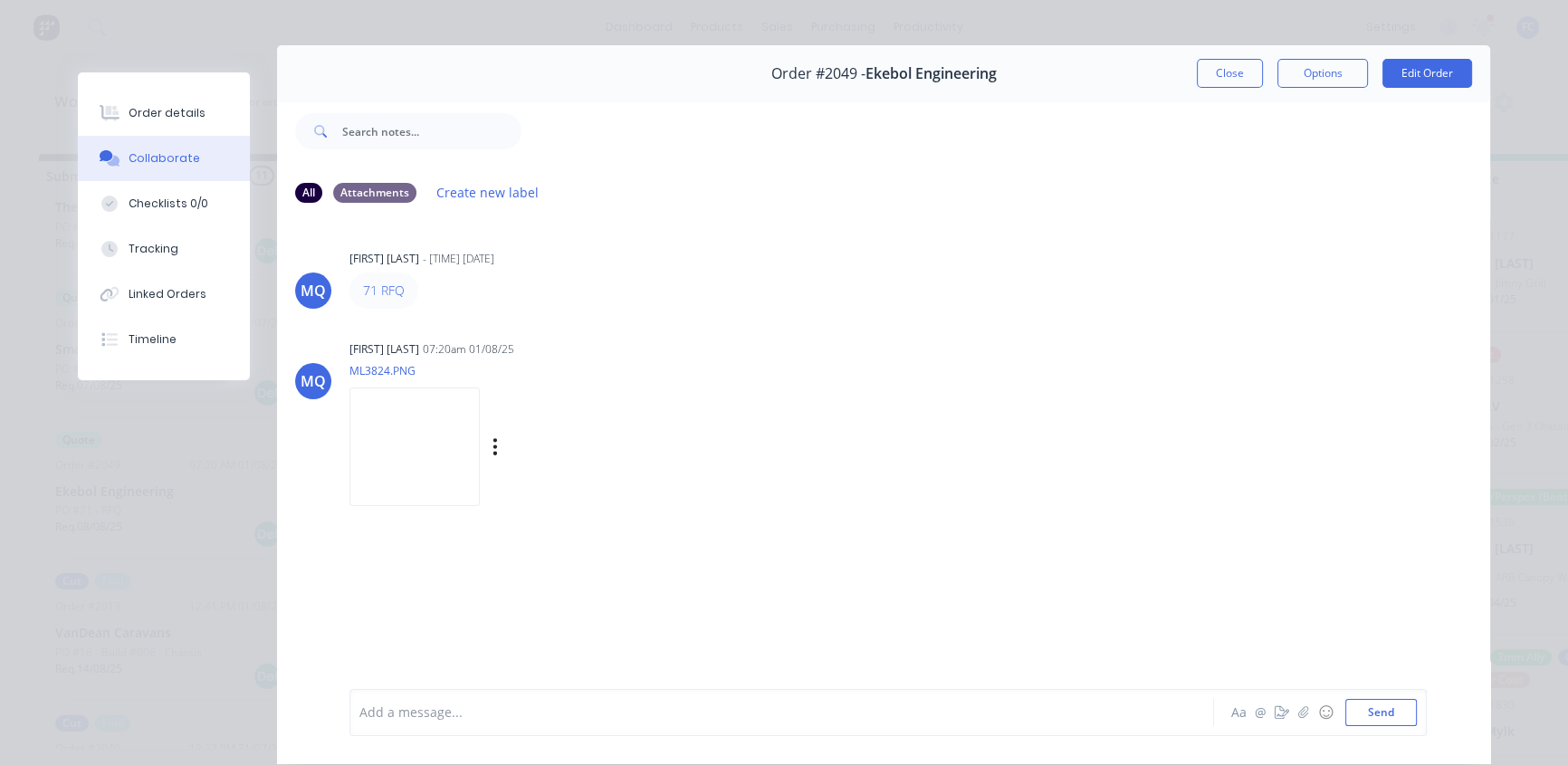 scroll, scrollTop: 93, scrollLeft: 0, axis: vertical 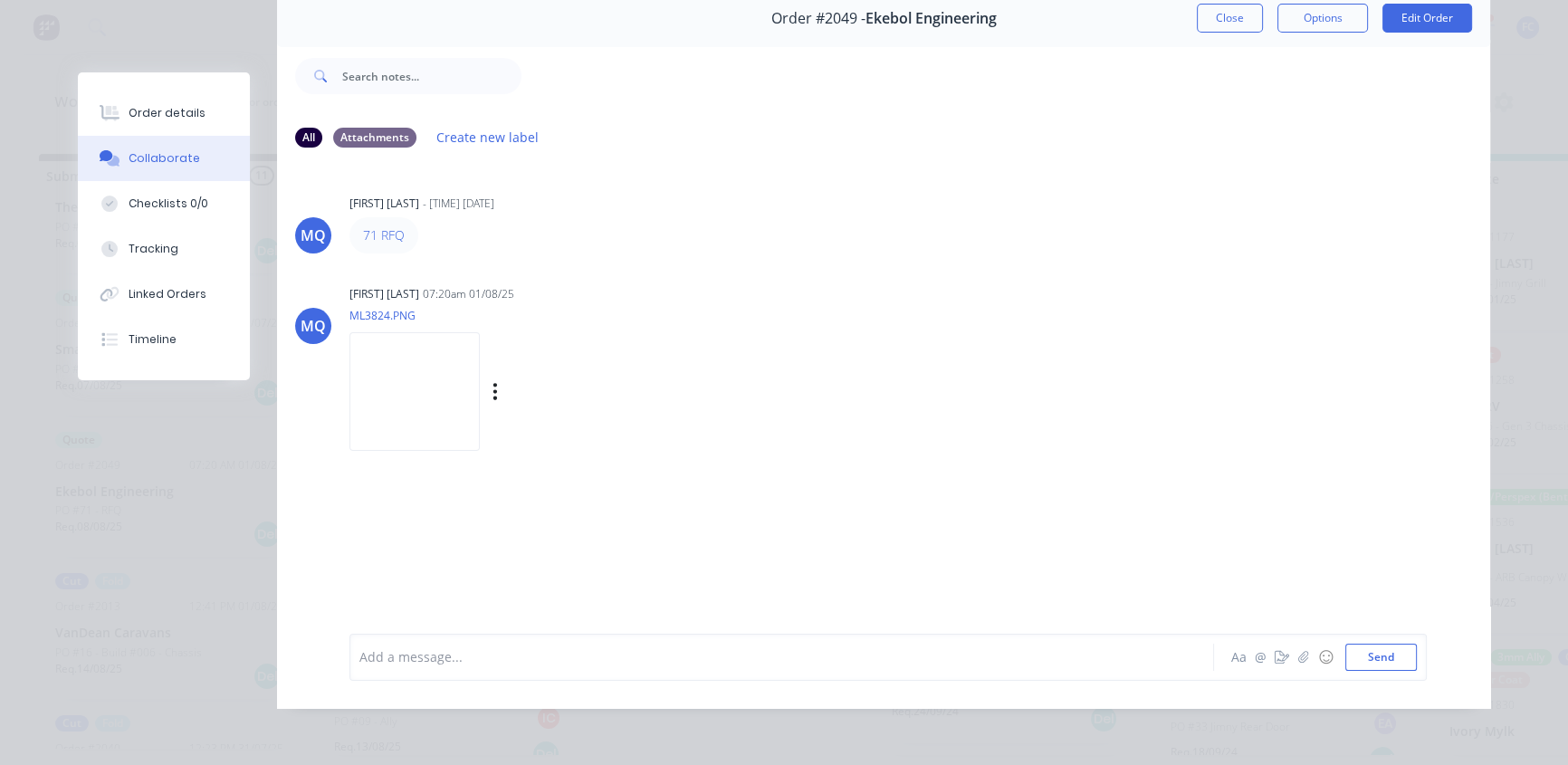 click at bounding box center [415, 391] 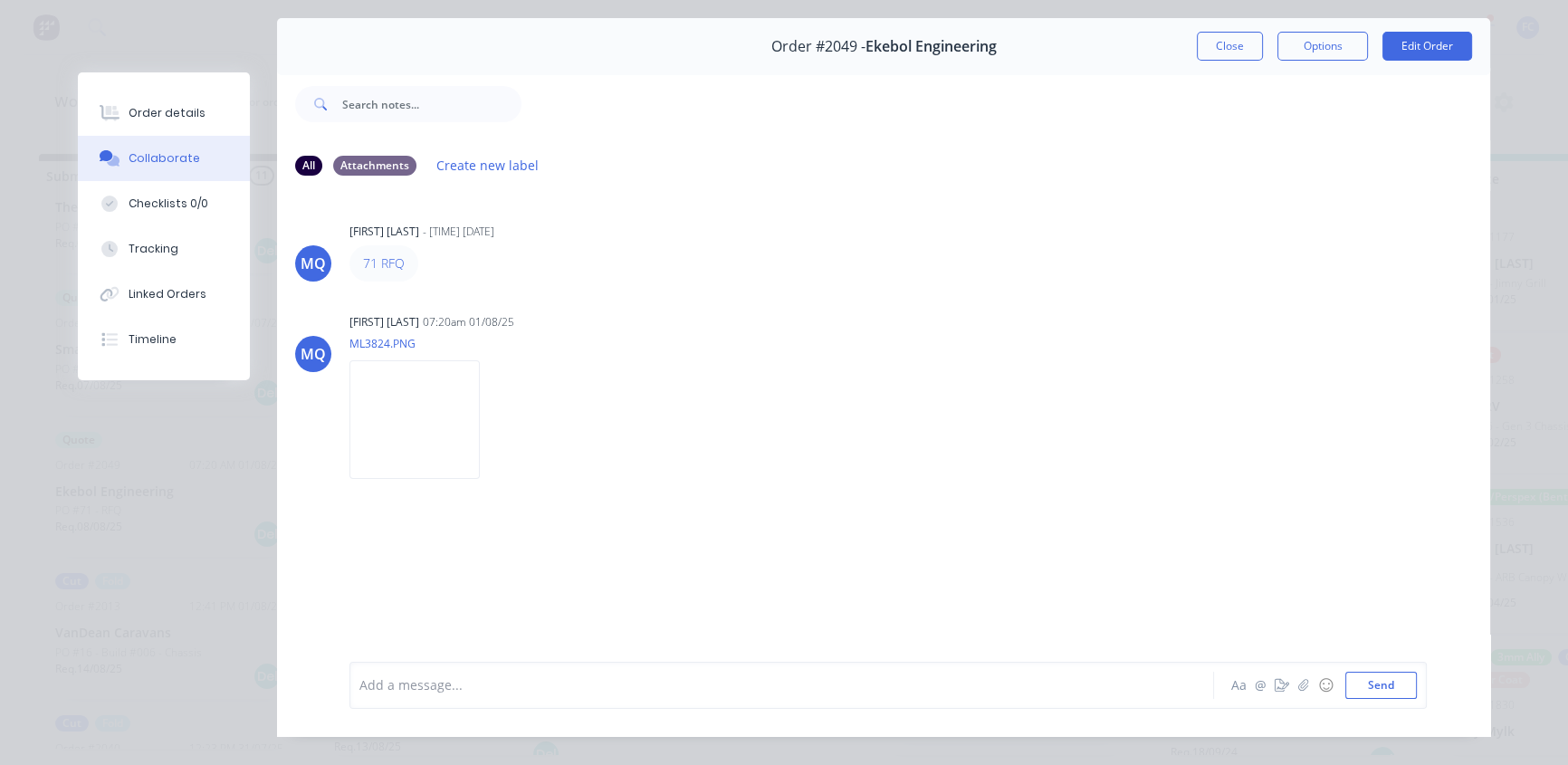 scroll, scrollTop: 11, scrollLeft: 0, axis: vertical 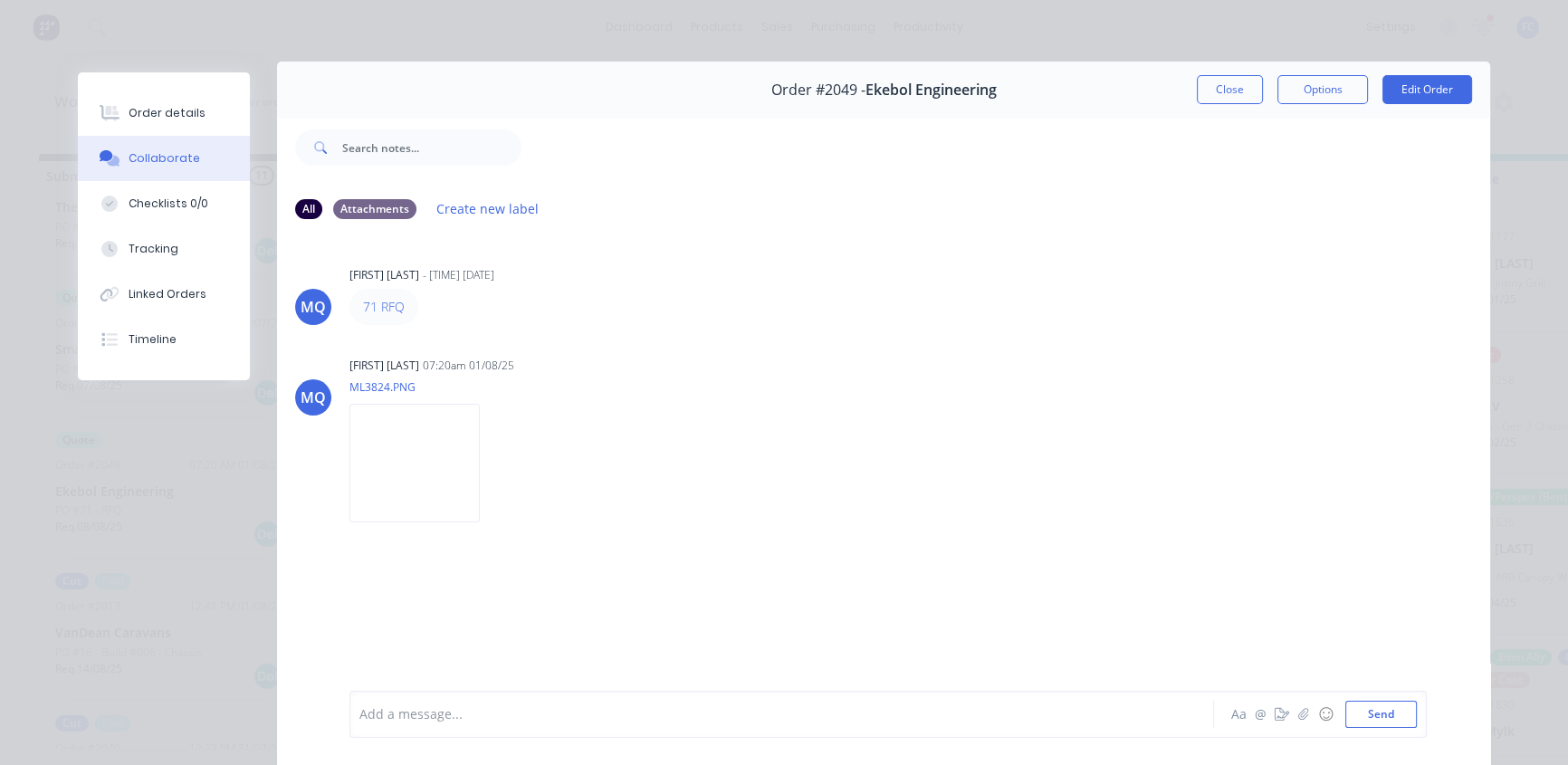 drag, startPoint x: 1228, startPoint y: 91, endPoint x: 449, endPoint y: 474, distance: 868.06106 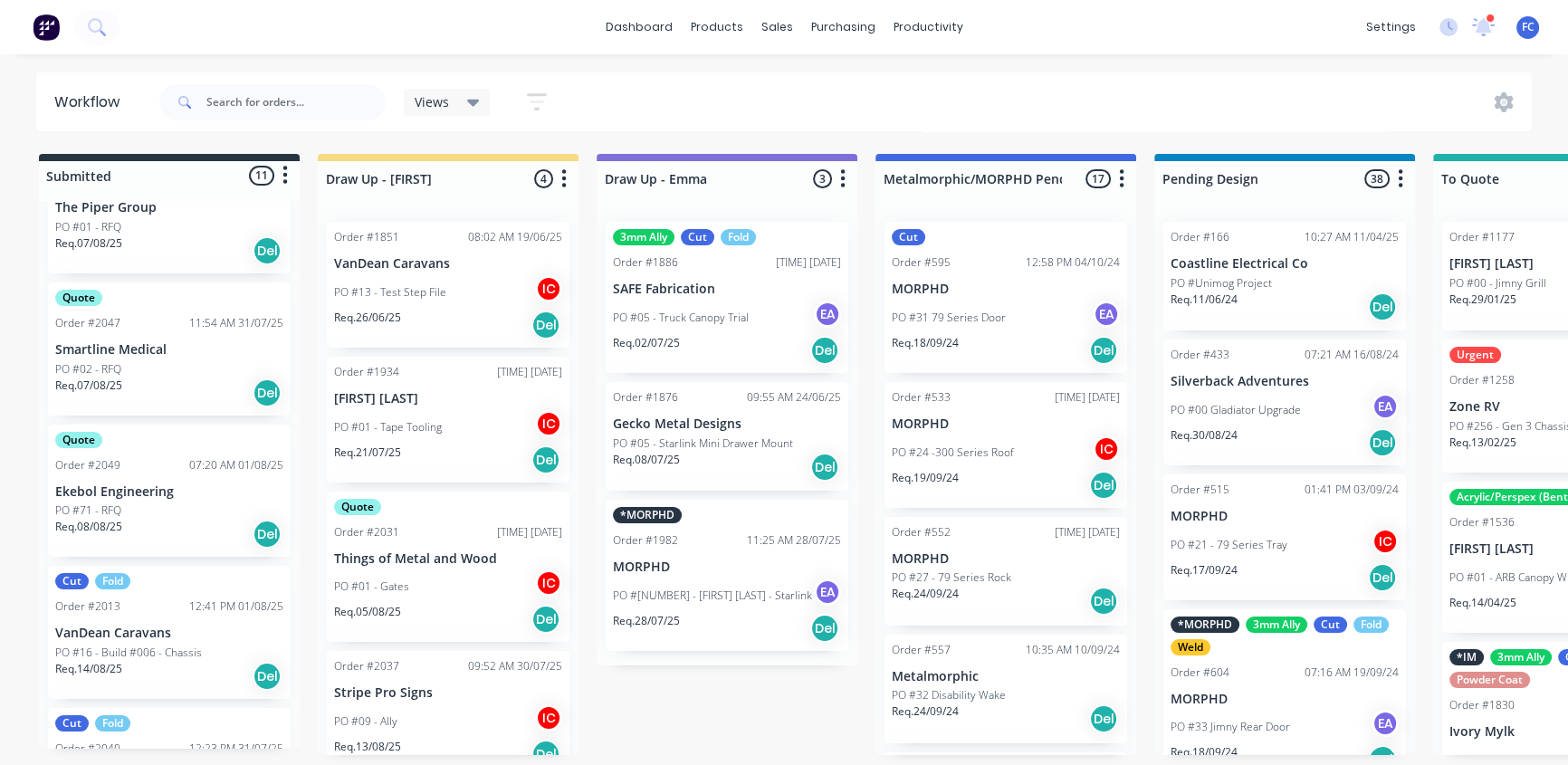 scroll, scrollTop: 1, scrollLeft: 0, axis: vertical 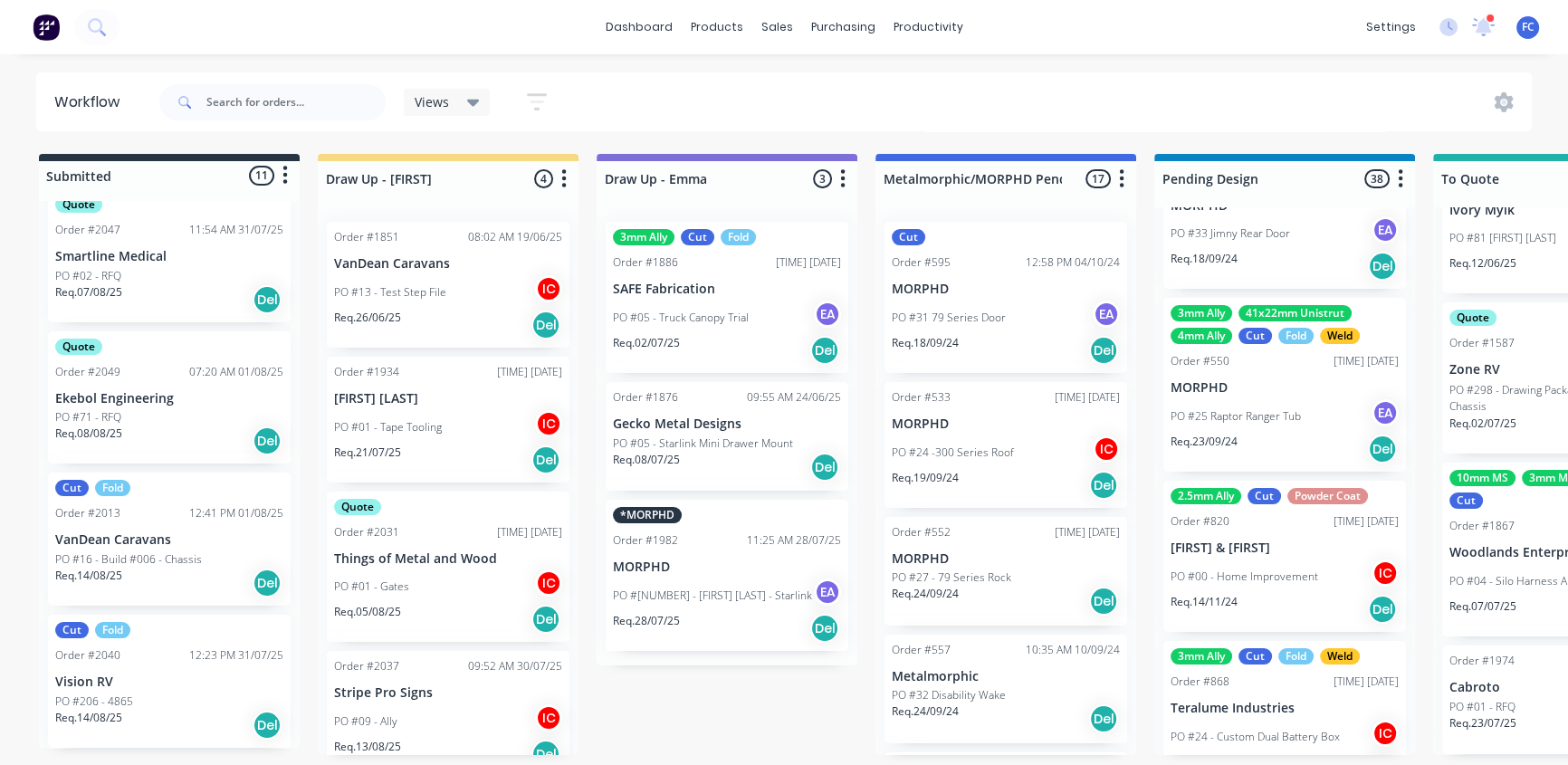 click on "Order #2049 07:20 AM 01/08/25" at bounding box center [169, 372] 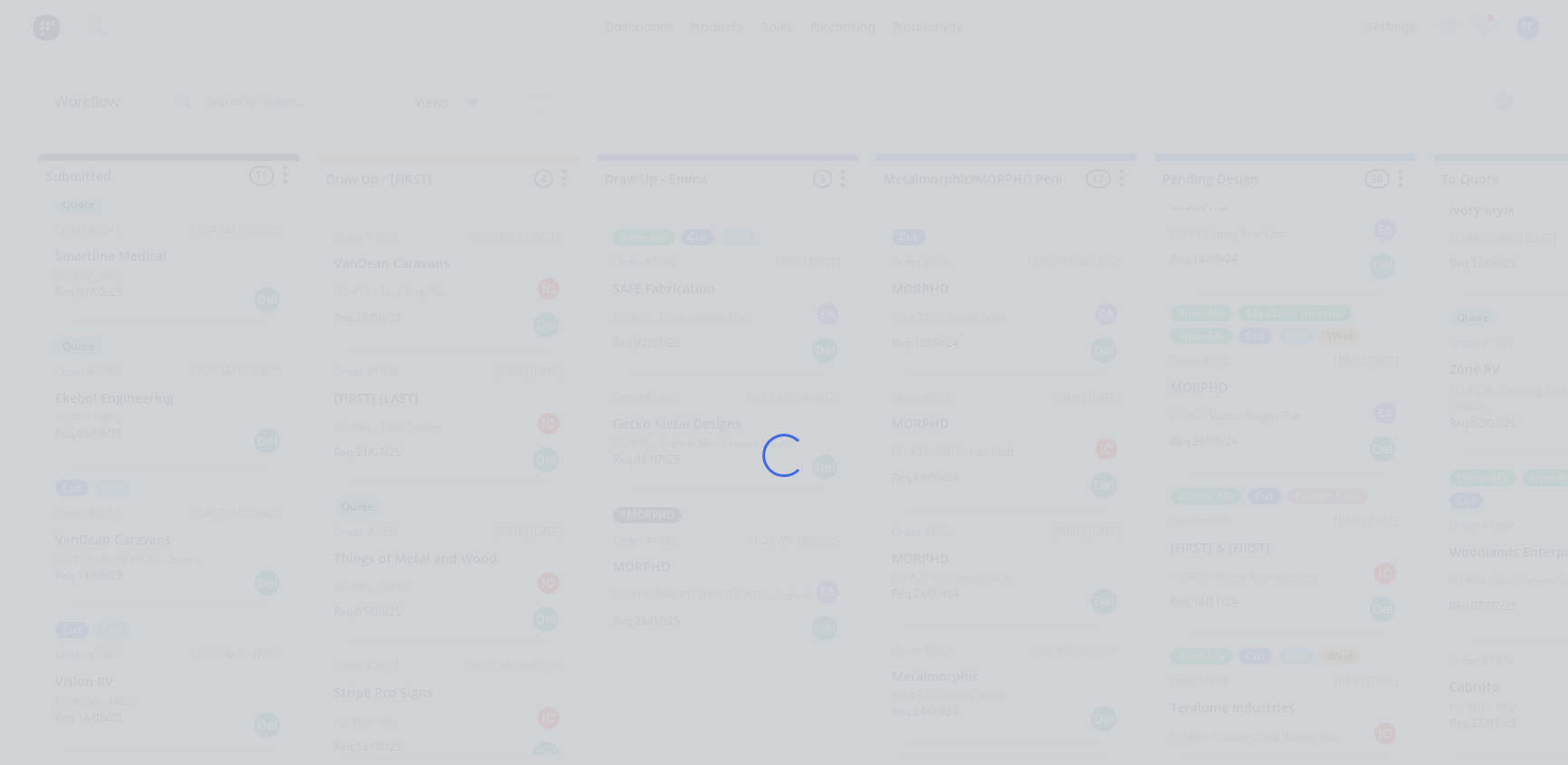 scroll, scrollTop: 0, scrollLeft: 0, axis: both 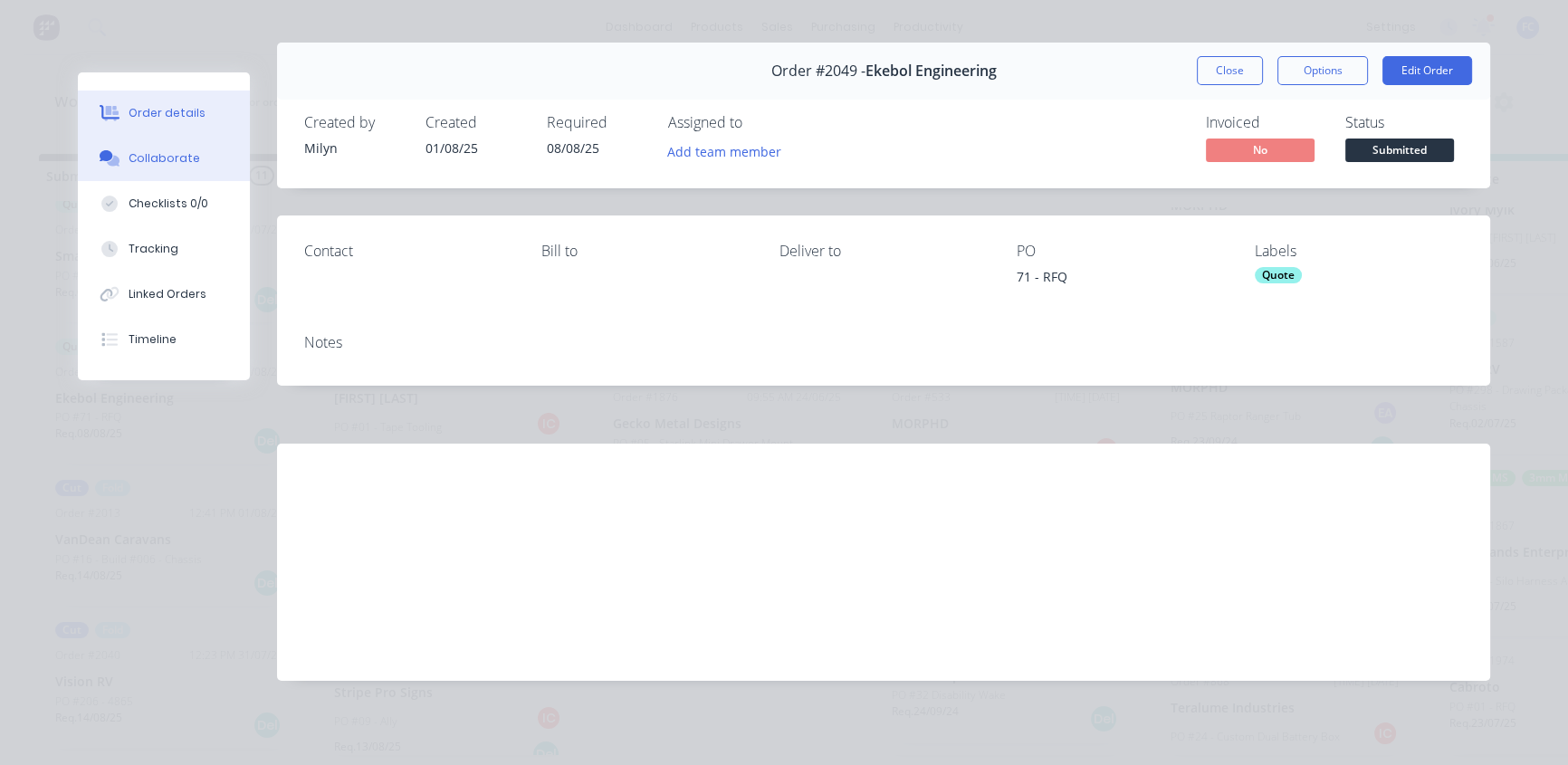 click on "Collaborate" at bounding box center (164, 158) 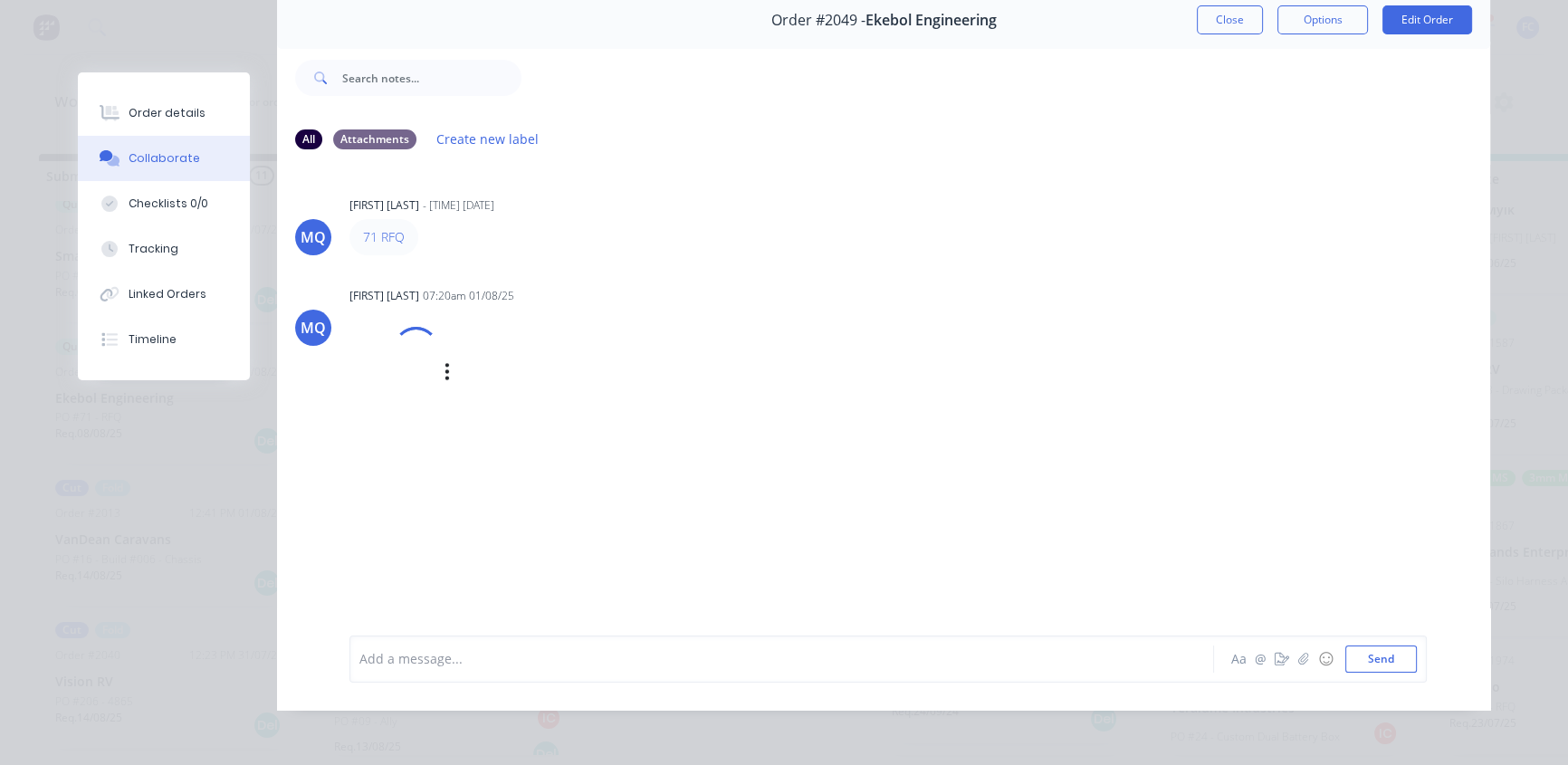 scroll, scrollTop: 93, scrollLeft: 0, axis: vertical 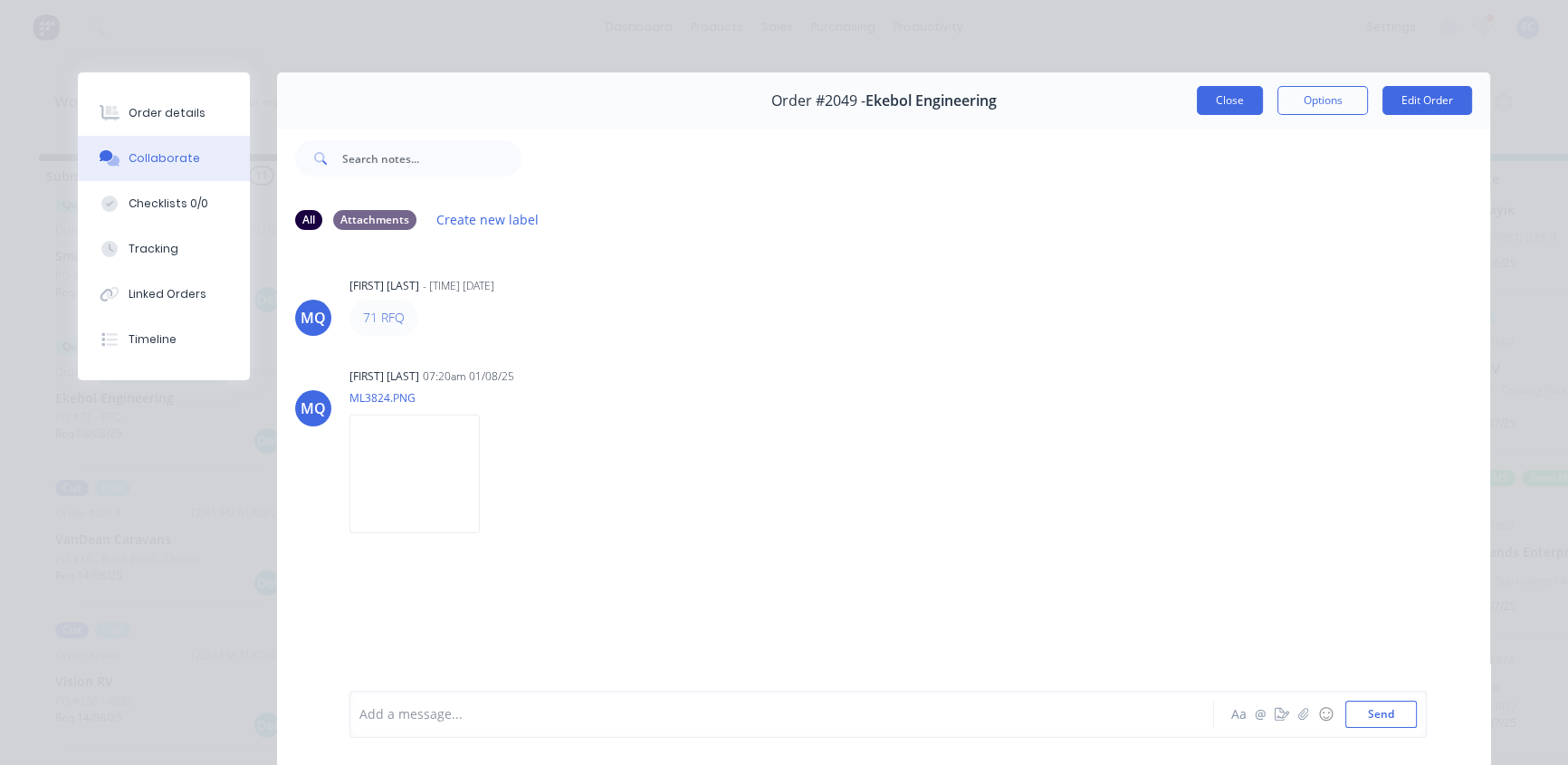 click on "Close" at bounding box center [1229, 100] 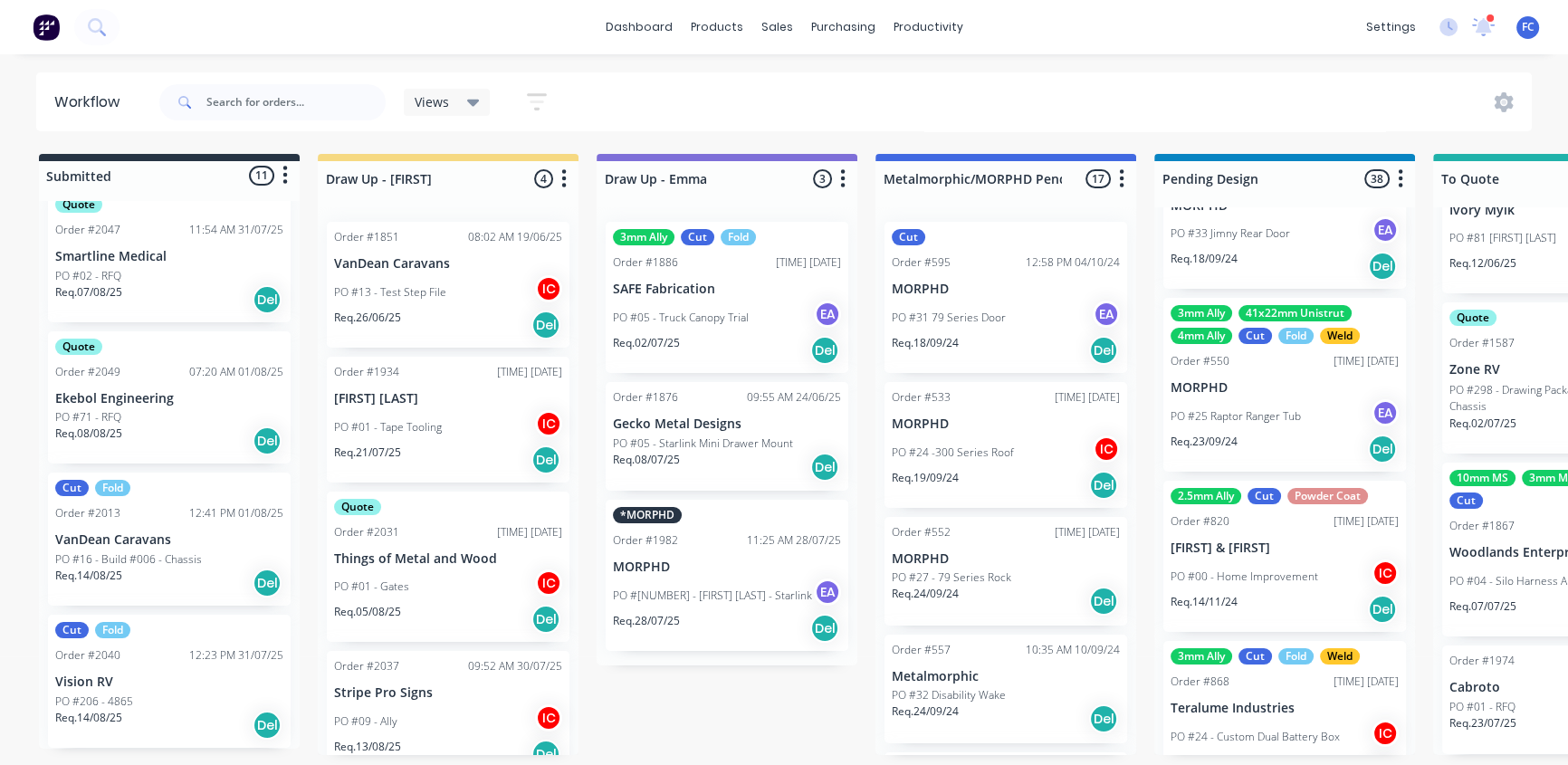 scroll, scrollTop: 1, scrollLeft: 0, axis: vertical 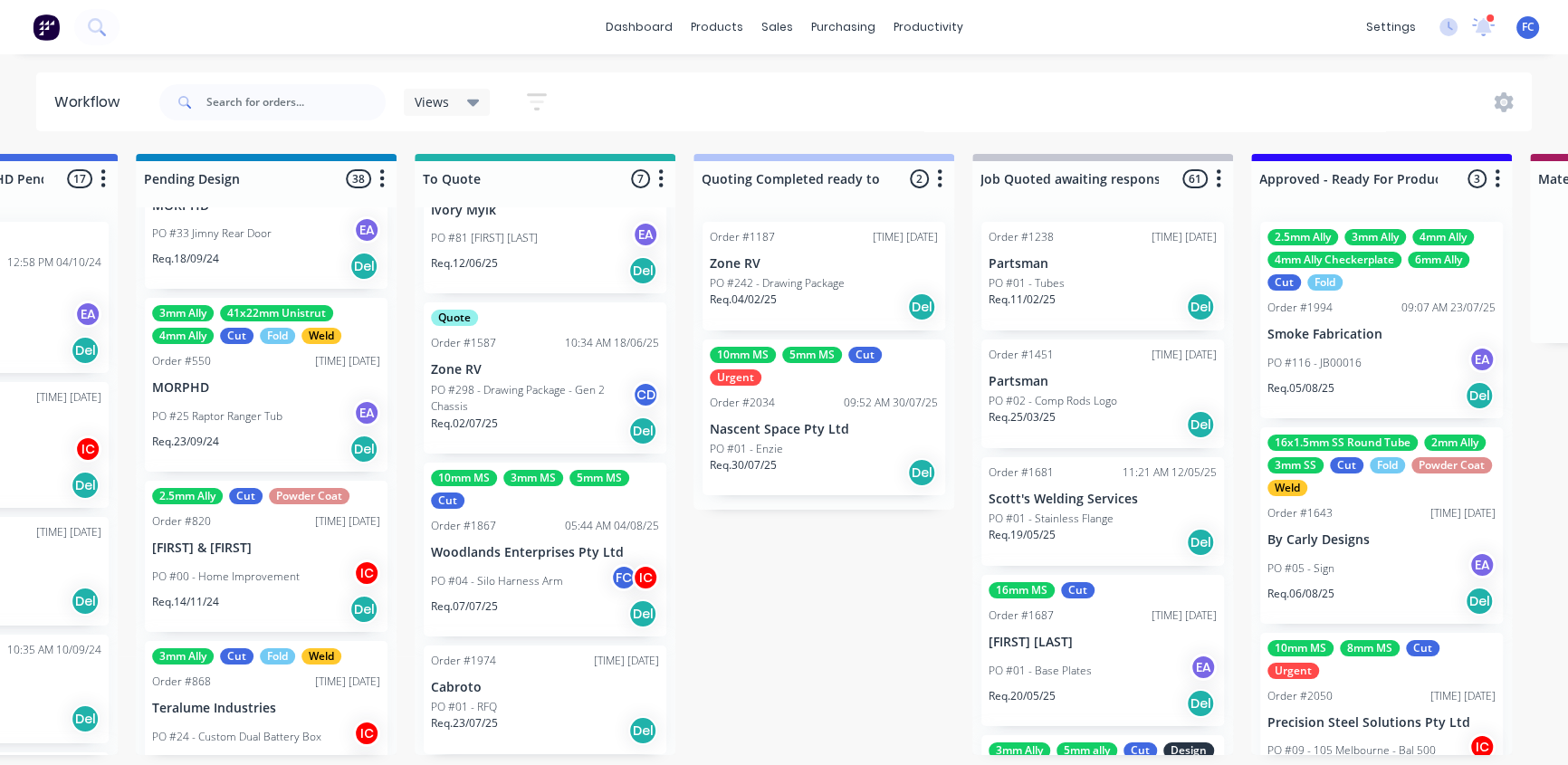 click on "10mm MS 3mm MS 5mm MS Cut Order #1867 05:44 AM 04/08/25 Woodlands Enterprises Pty Ltd PO #04 - Silo Harness Arm
FC IC Req. 07/07/25 Del" at bounding box center (545, 550) 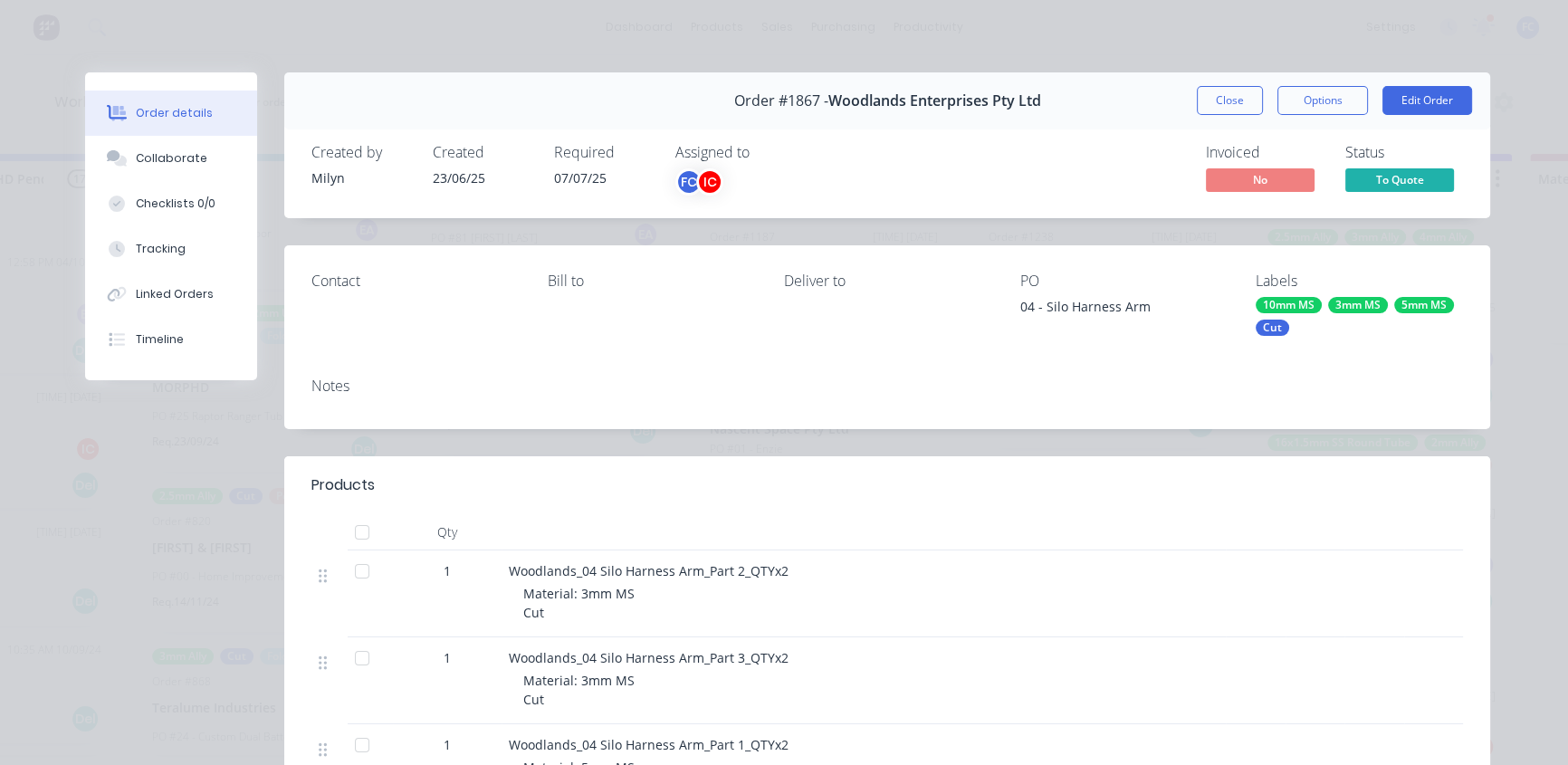 drag, startPoint x: 1229, startPoint y: 95, endPoint x: 702, endPoint y: 361, distance: 590.32618 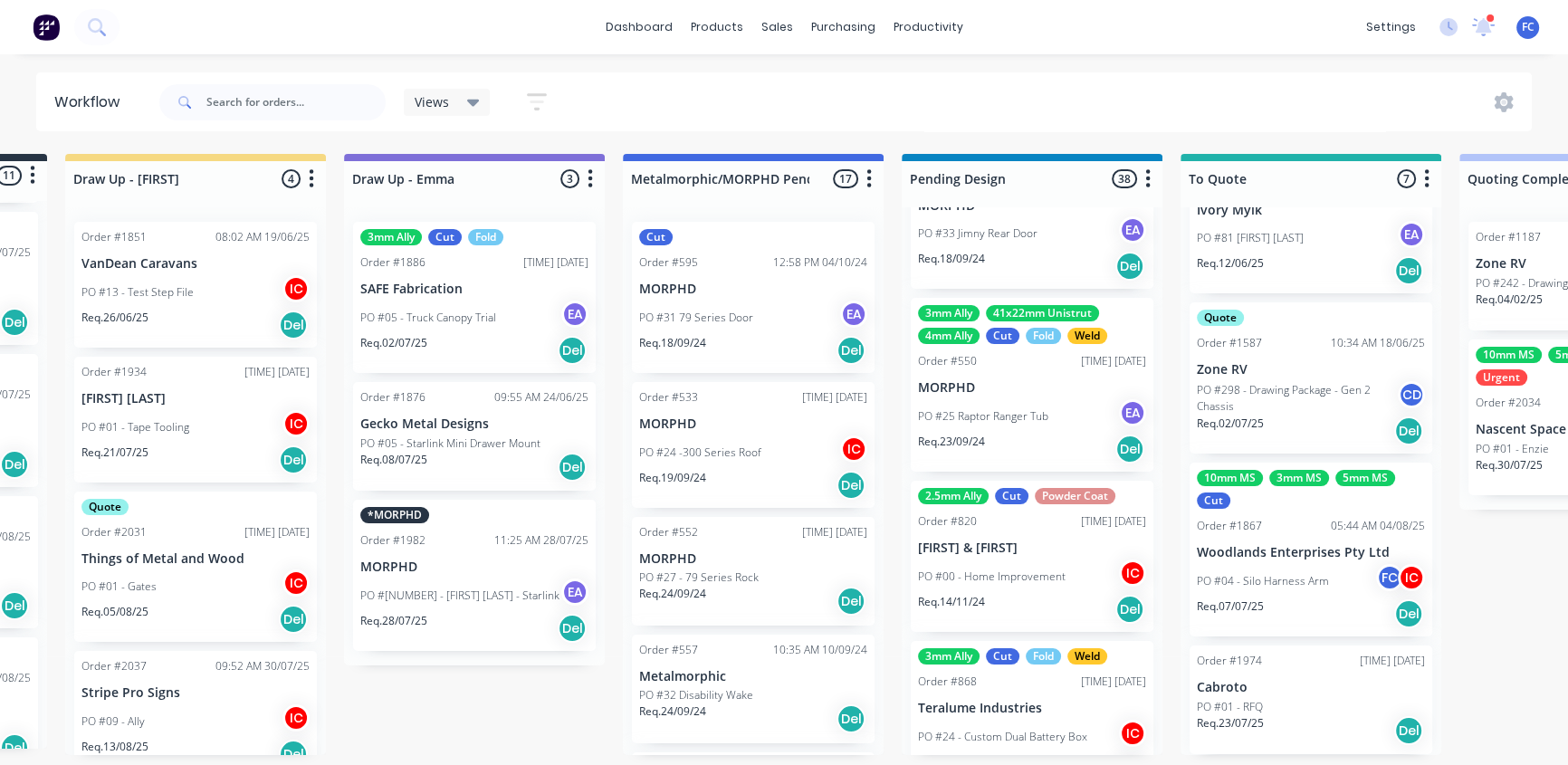 scroll, scrollTop: 1, scrollLeft: 0, axis: vertical 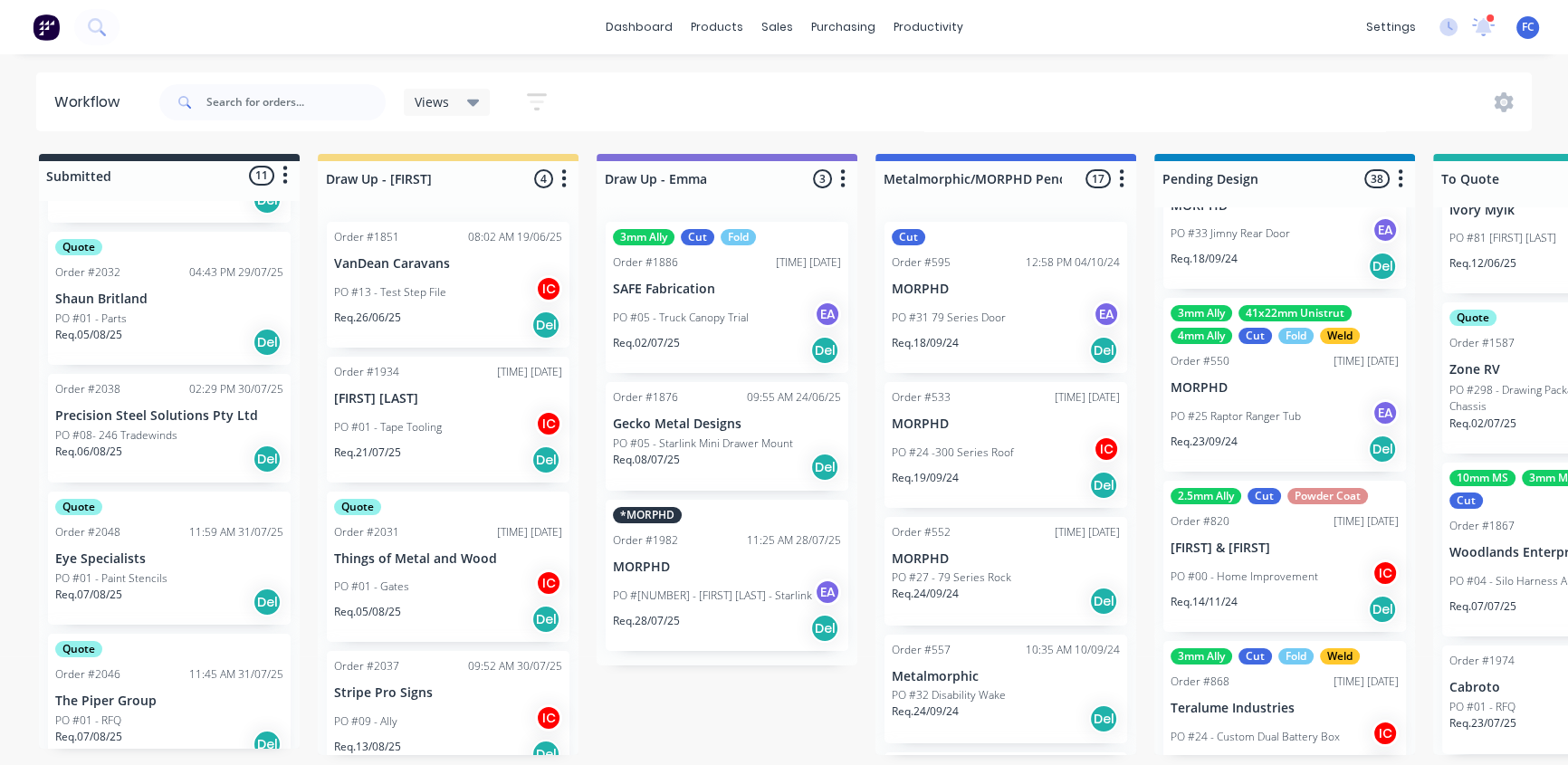 click on "Order #2048 11:59 AM 31/07/25" at bounding box center [169, 532] 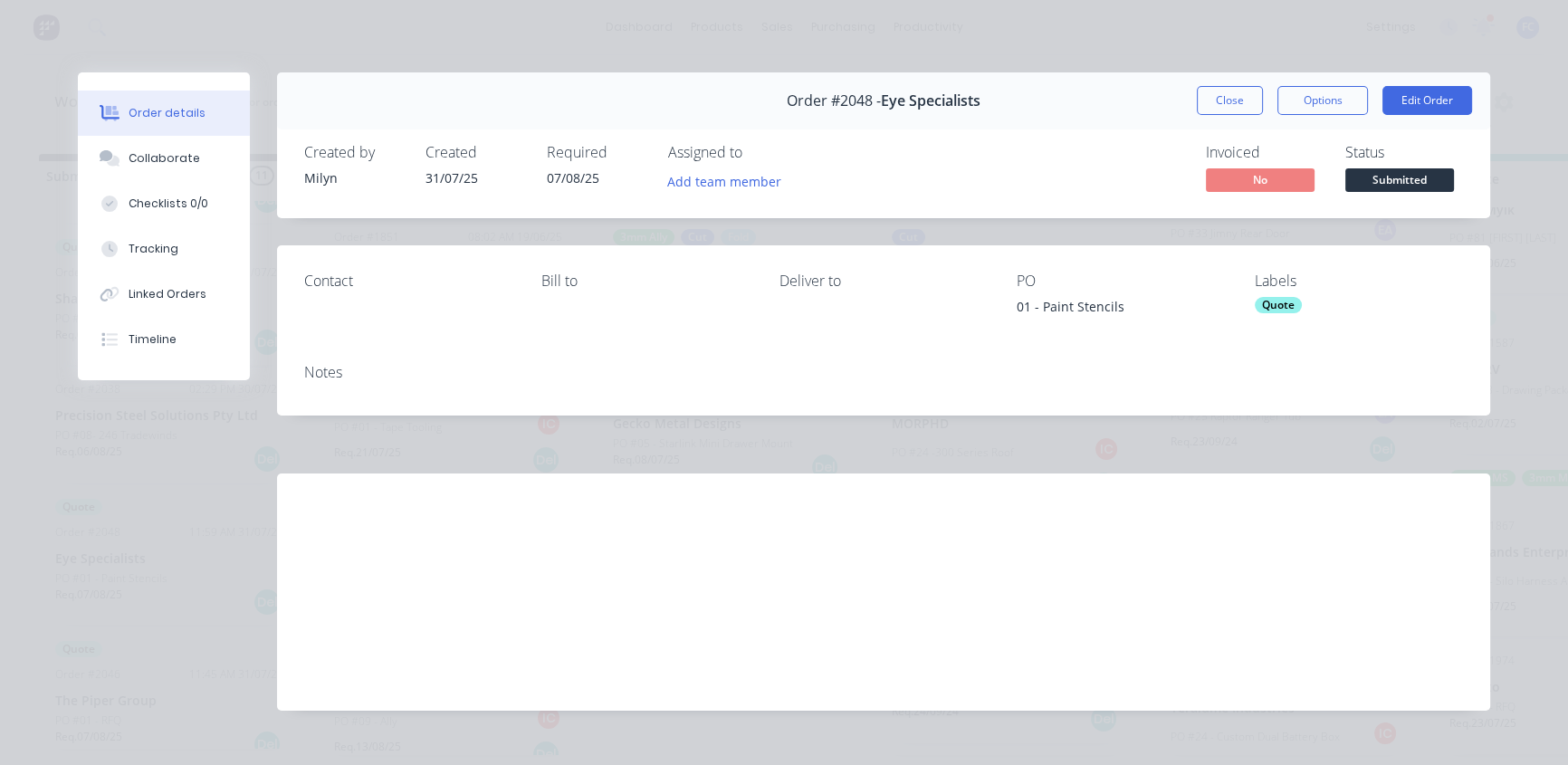 drag, startPoint x: 145, startPoint y: 163, endPoint x: 282, endPoint y: 174, distance: 137.4409 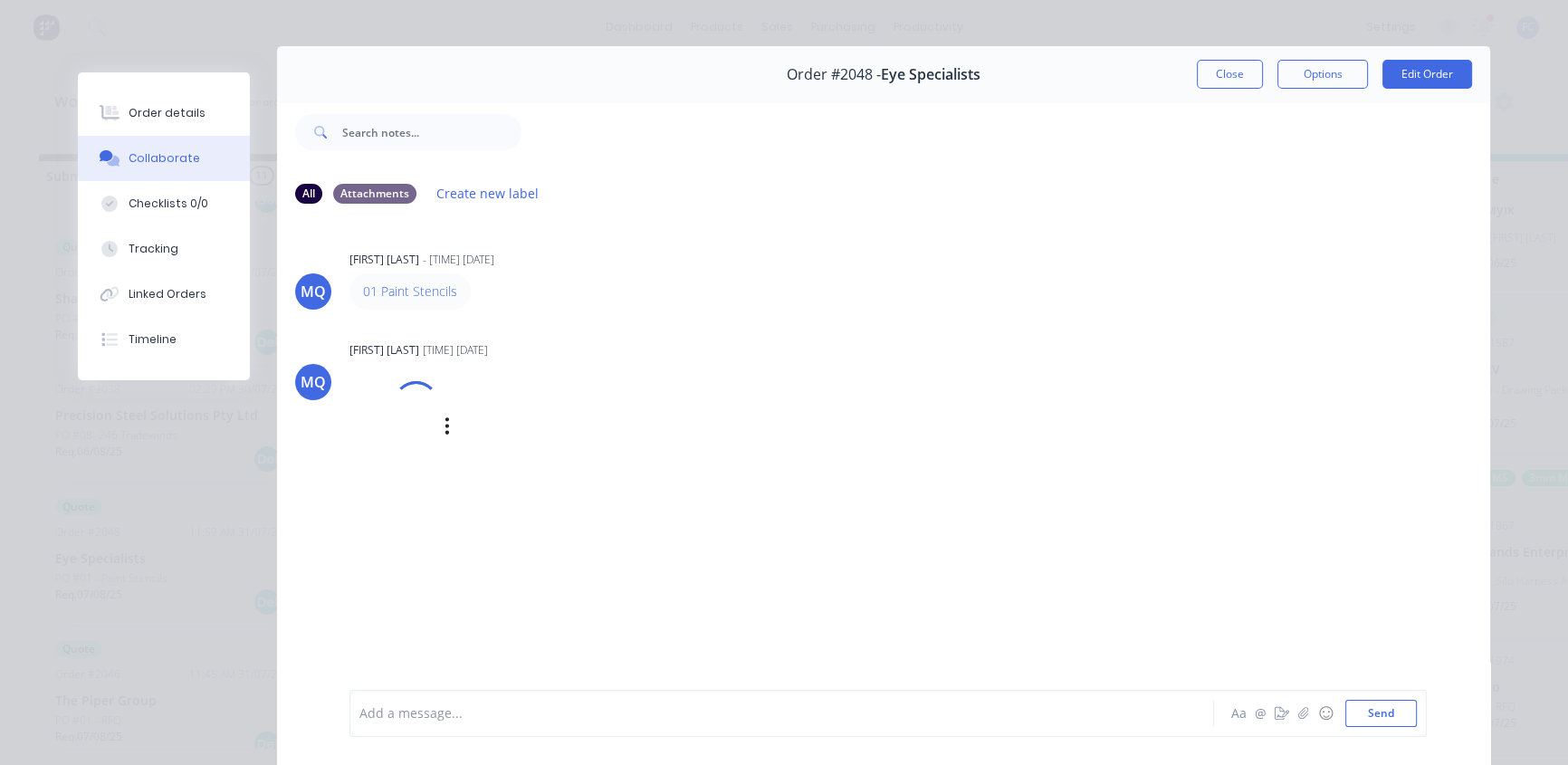 scroll, scrollTop: 93, scrollLeft: 0, axis: vertical 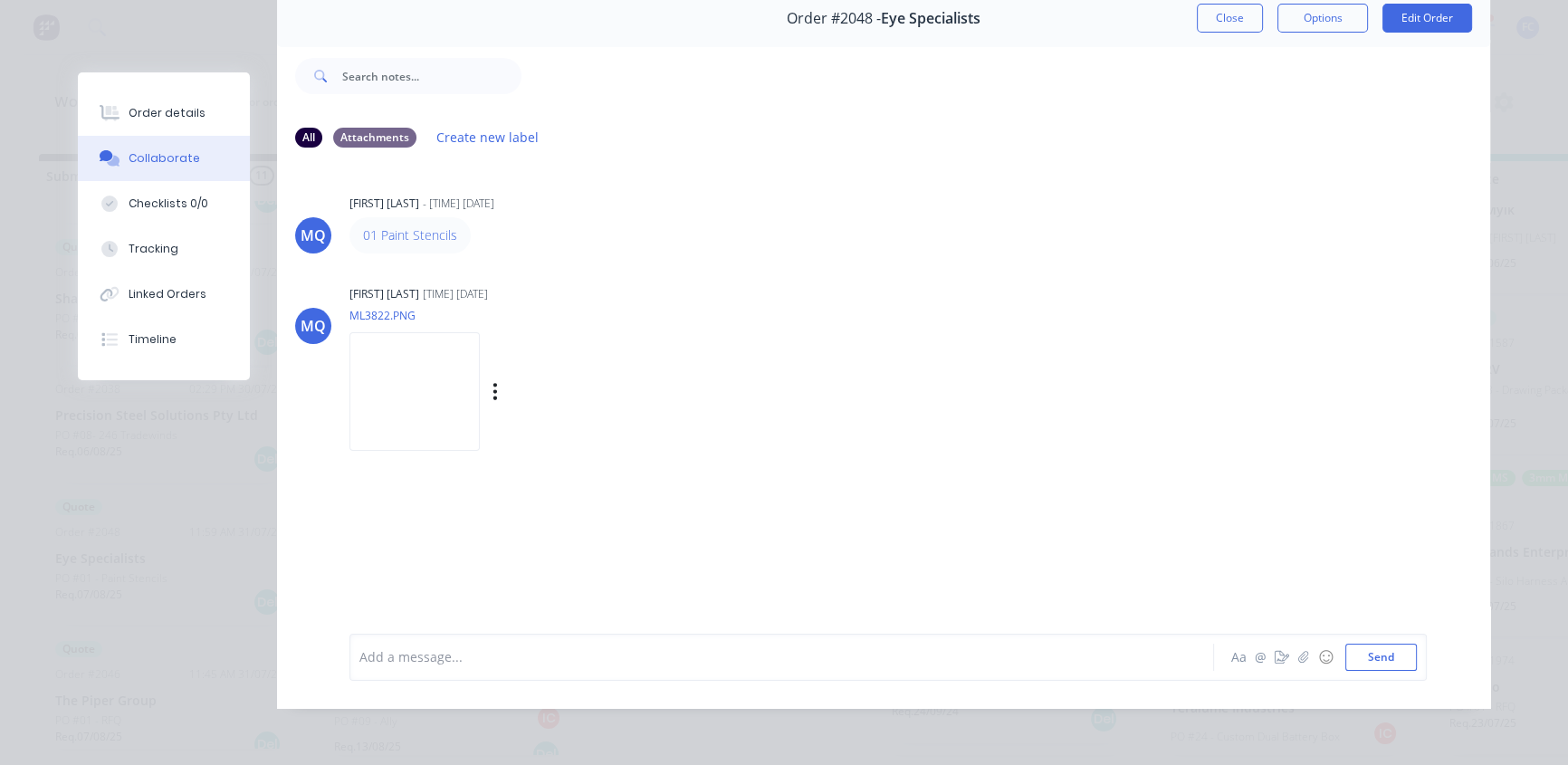 click at bounding box center (415, 391) 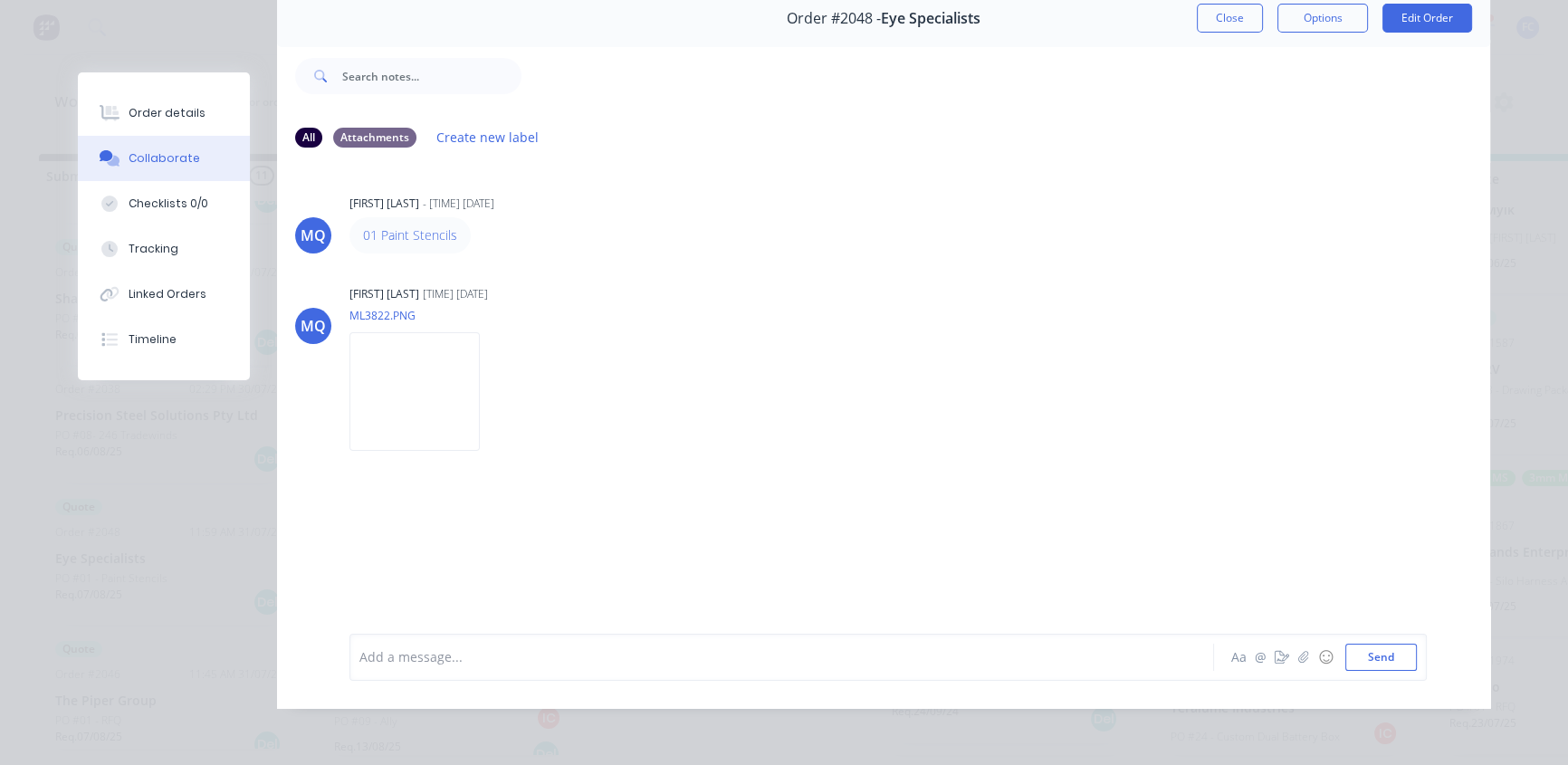 drag, startPoint x: 1208, startPoint y: 20, endPoint x: 607, endPoint y: 247, distance: 642.4407 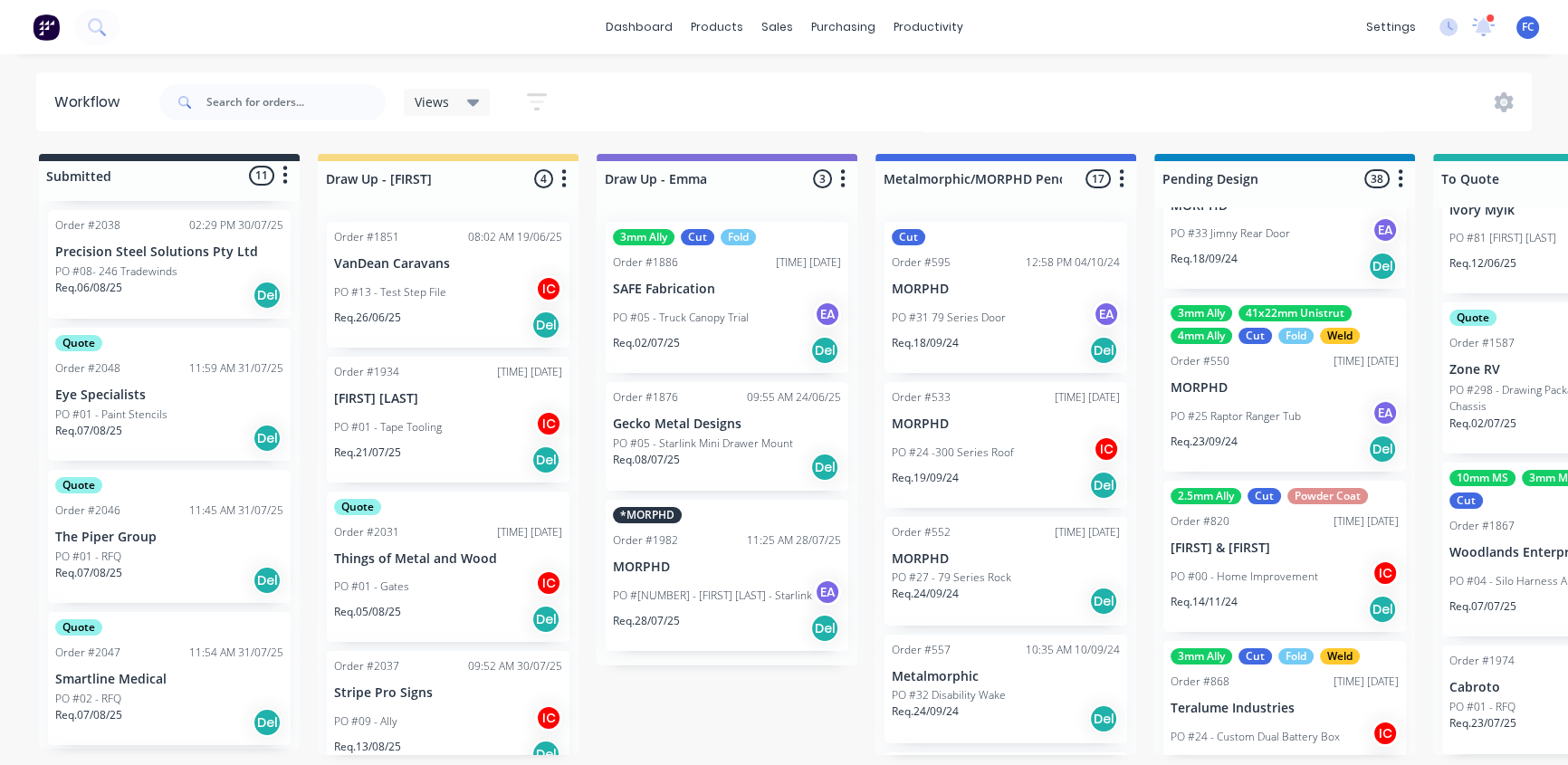 scroll, scrollTop: 658, scrollLeft: 0, axis: vertical 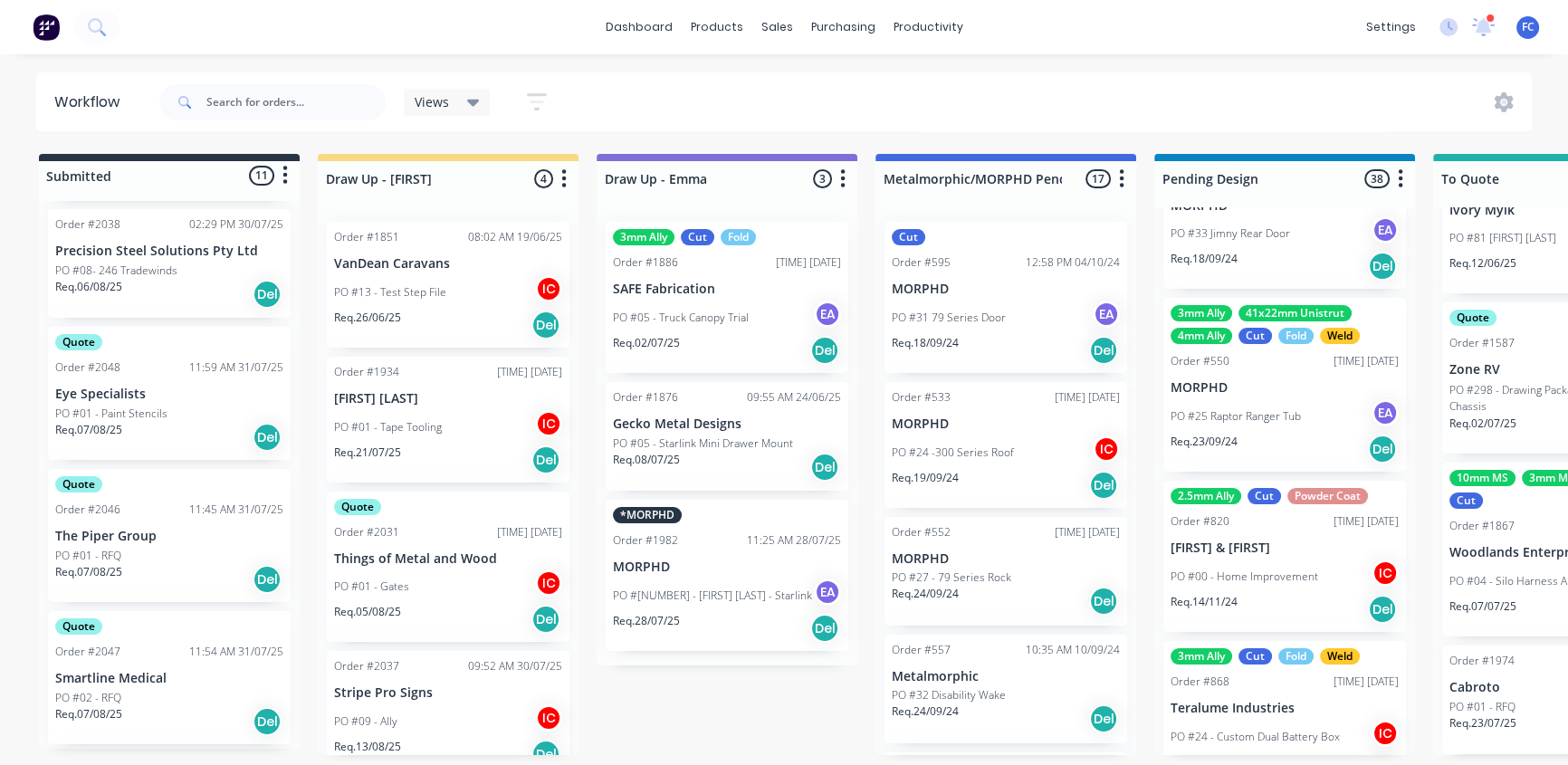 click on "The Piper Group" at bounding box center [169, 536] 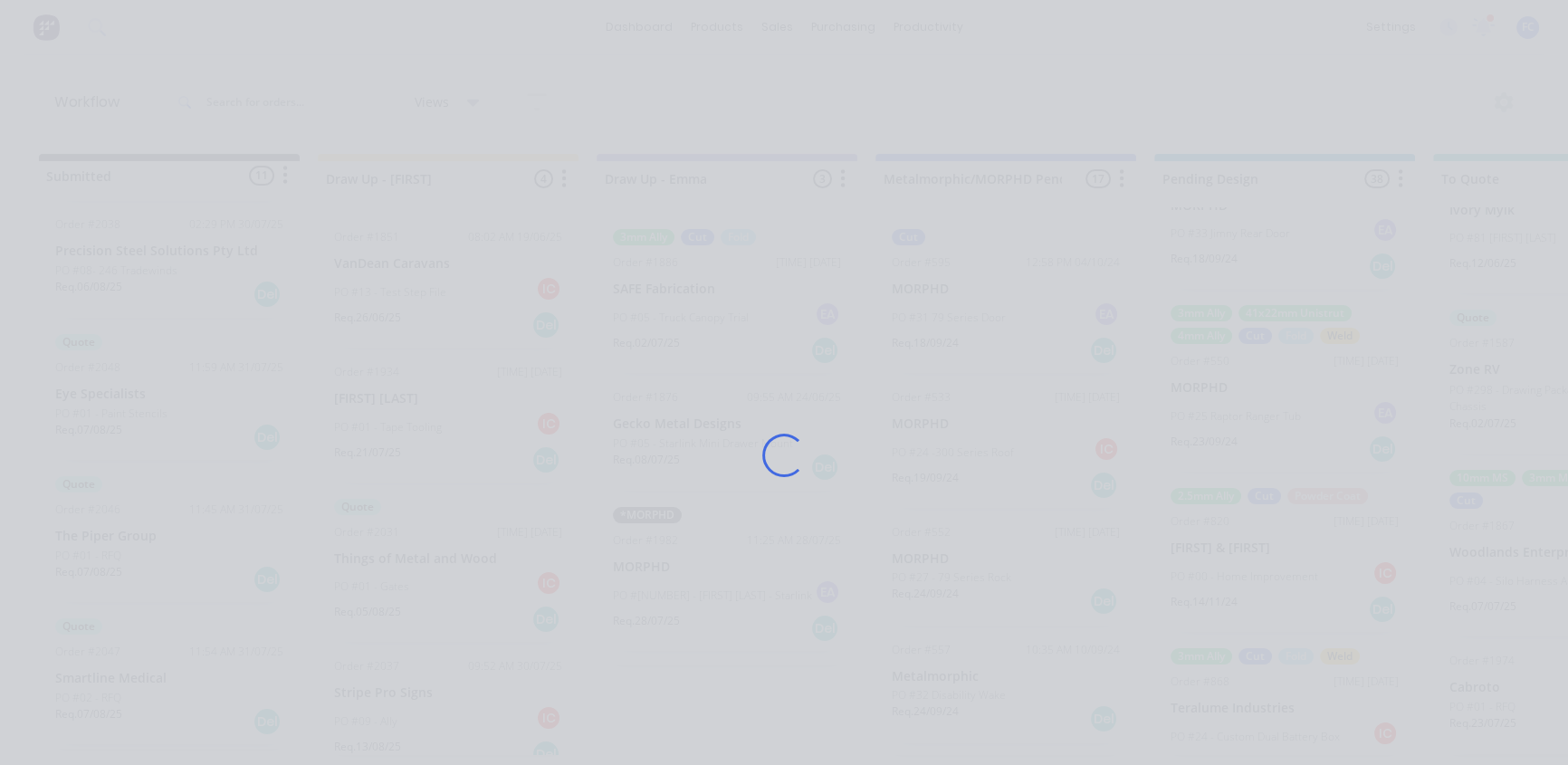 scroll, scrollTop: 0, scrollLeft: 0, axis: both 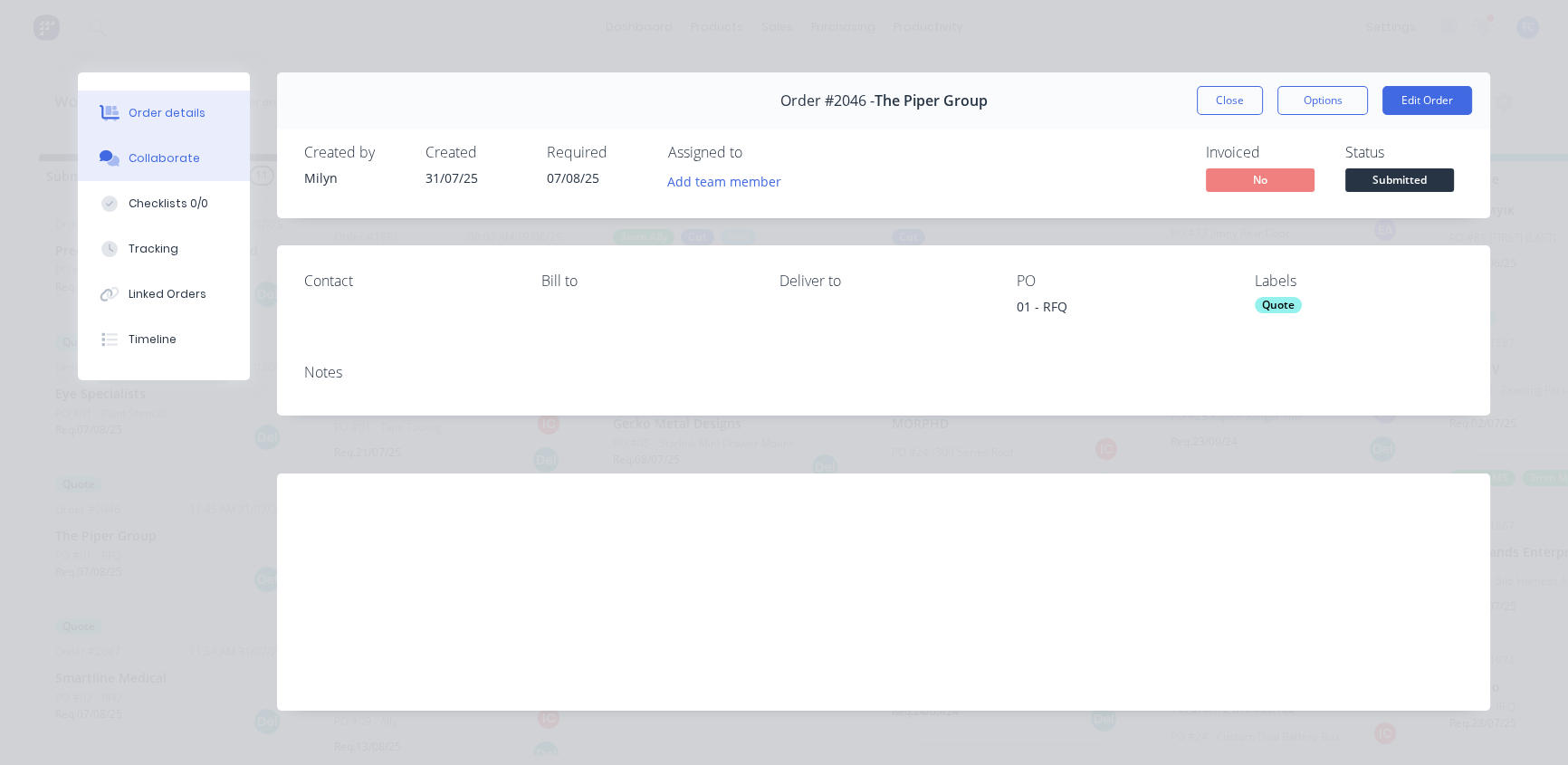 click on "Collaborate" at bounding box center [164, 158] 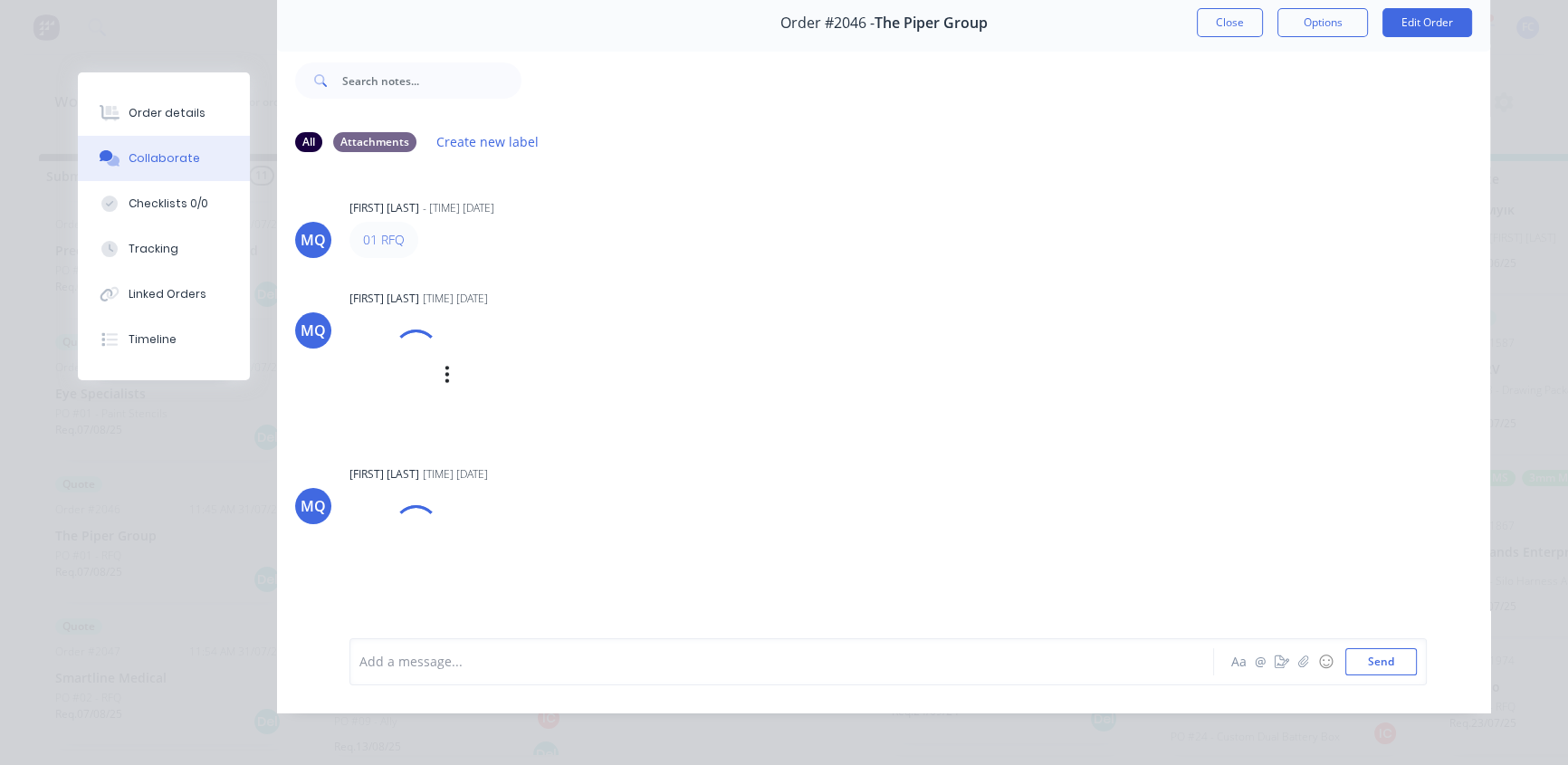 scroll, scrollTop: 93, scrollLeft: 0, axis: vertical 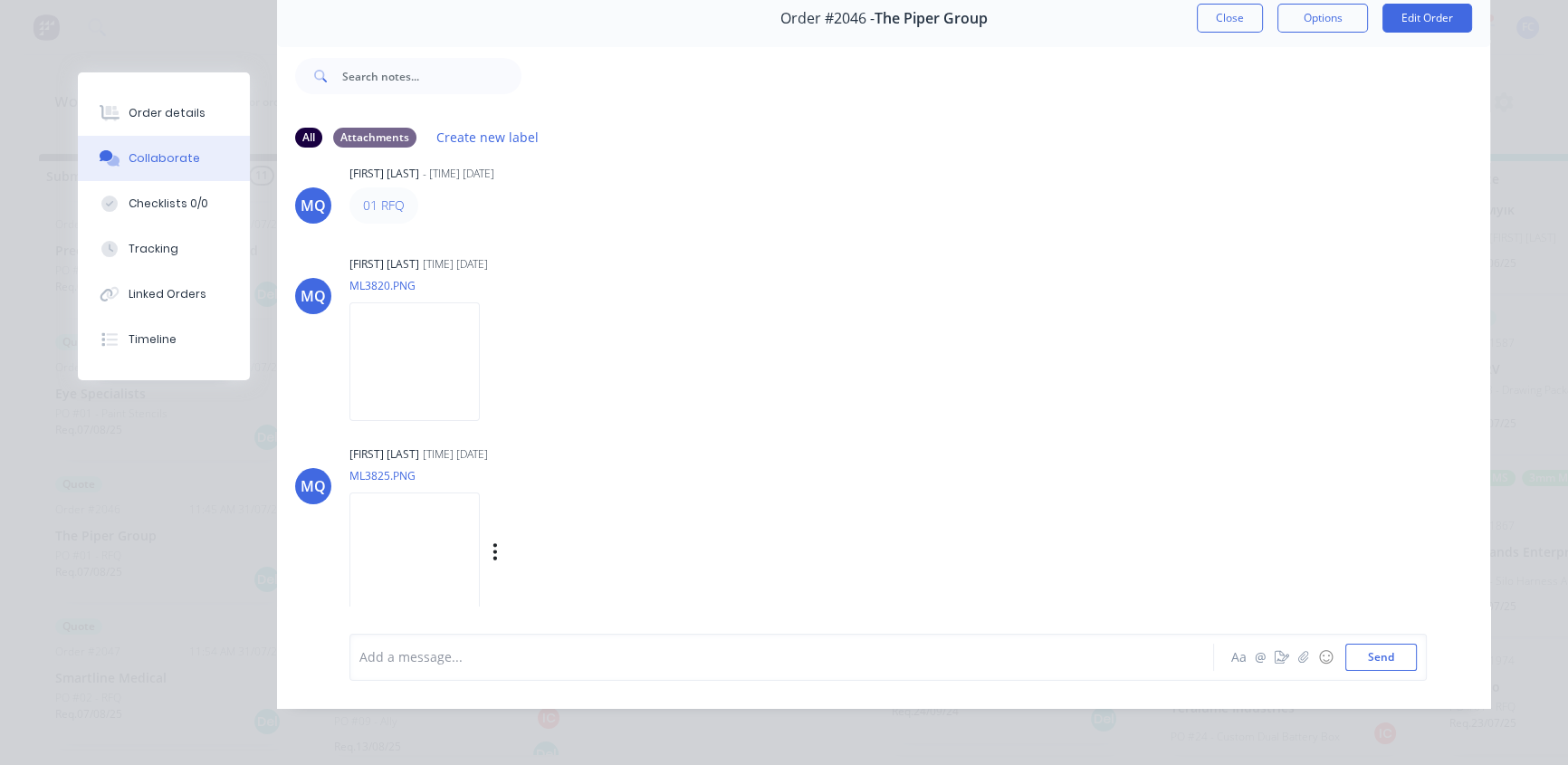 click at bounding box center (415, 551) 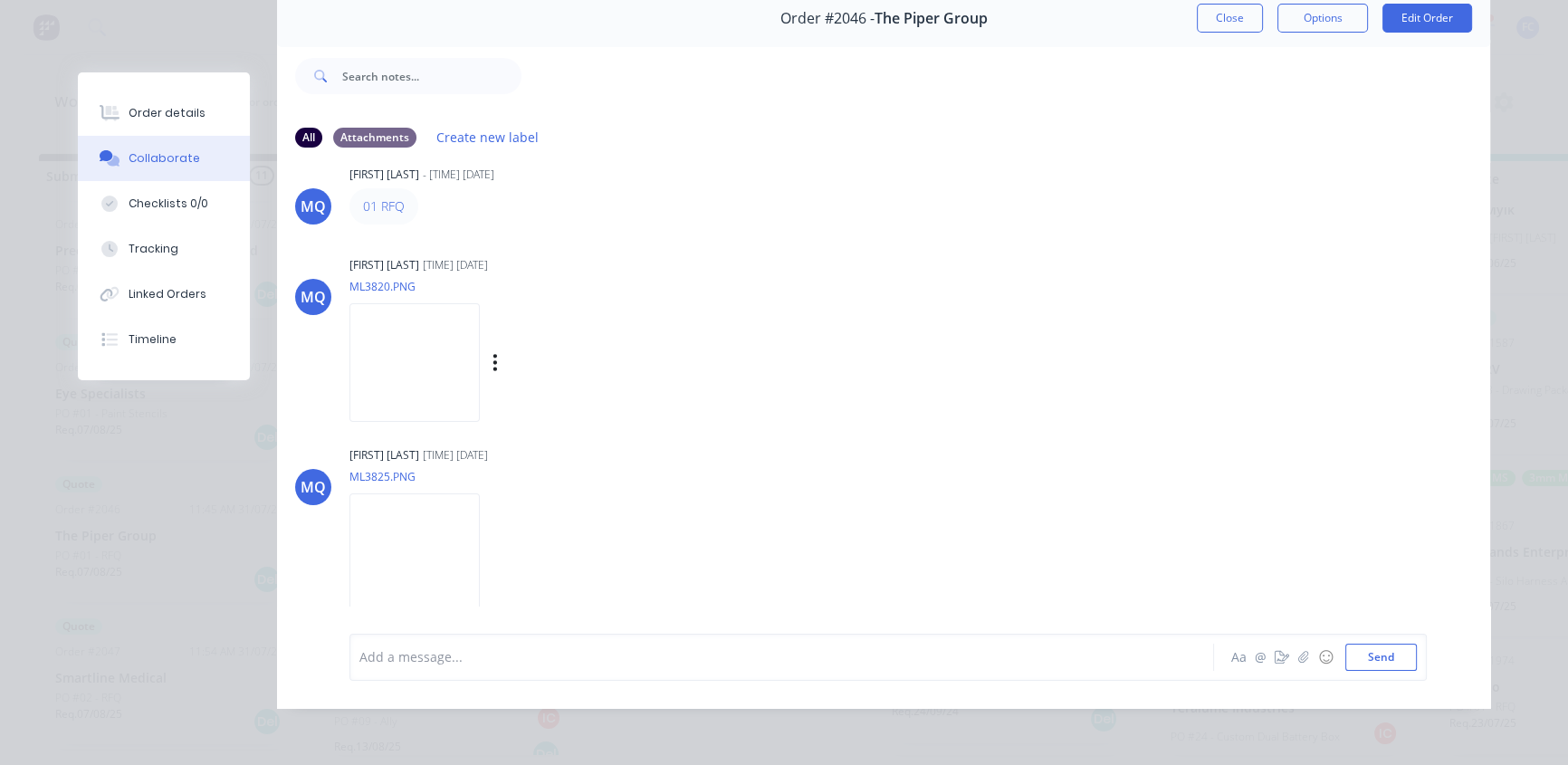 scroll, scrollTop: 30, scrollLeft: 0, axis: vertical 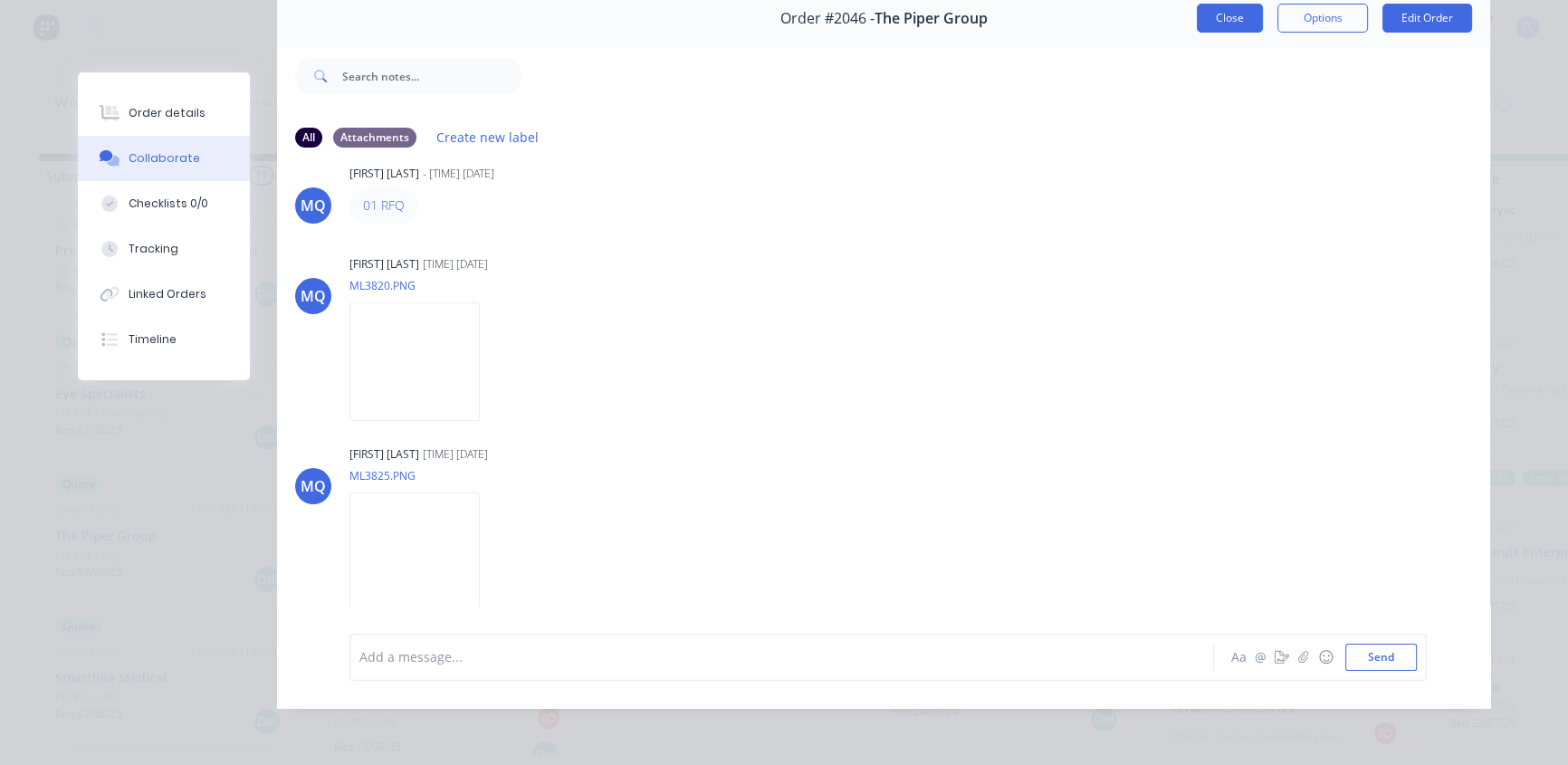 click on "Close" at bounding box center (1229, 18) 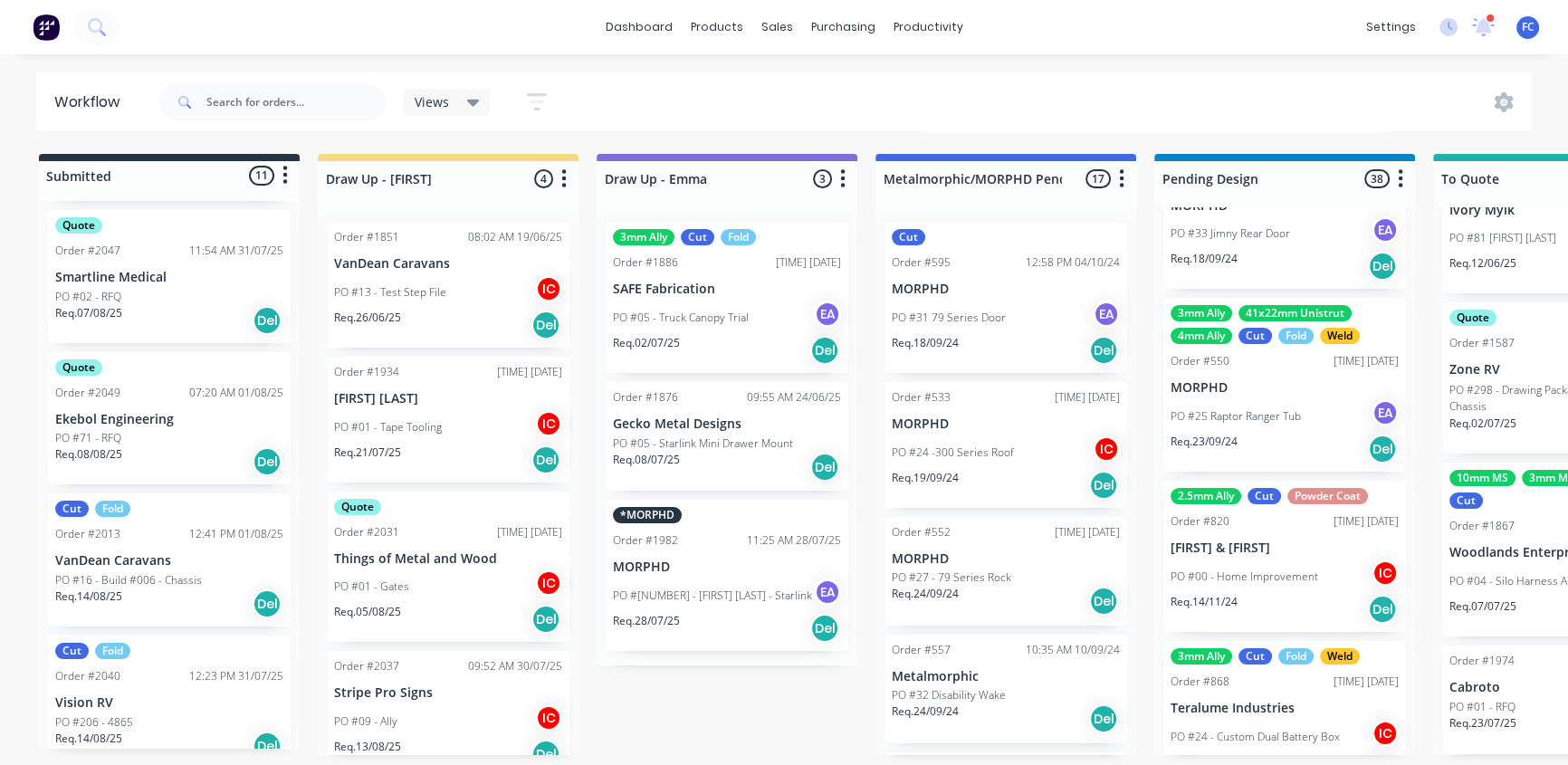 scroll, scrollTop: 1080, scrollLeft: 0, axis: vertical 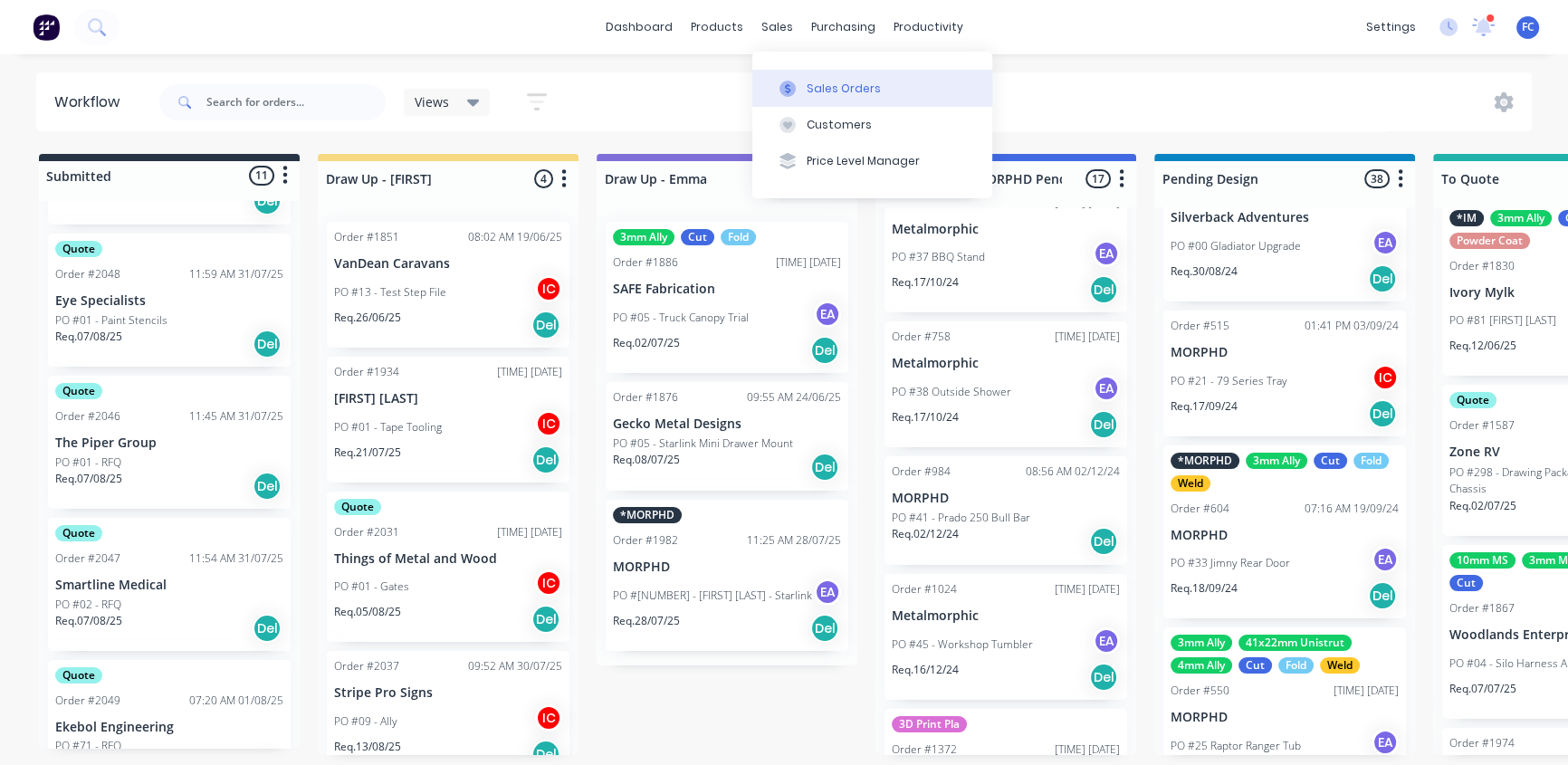 click on "Sales Orders" at bounding box center (844, 89) 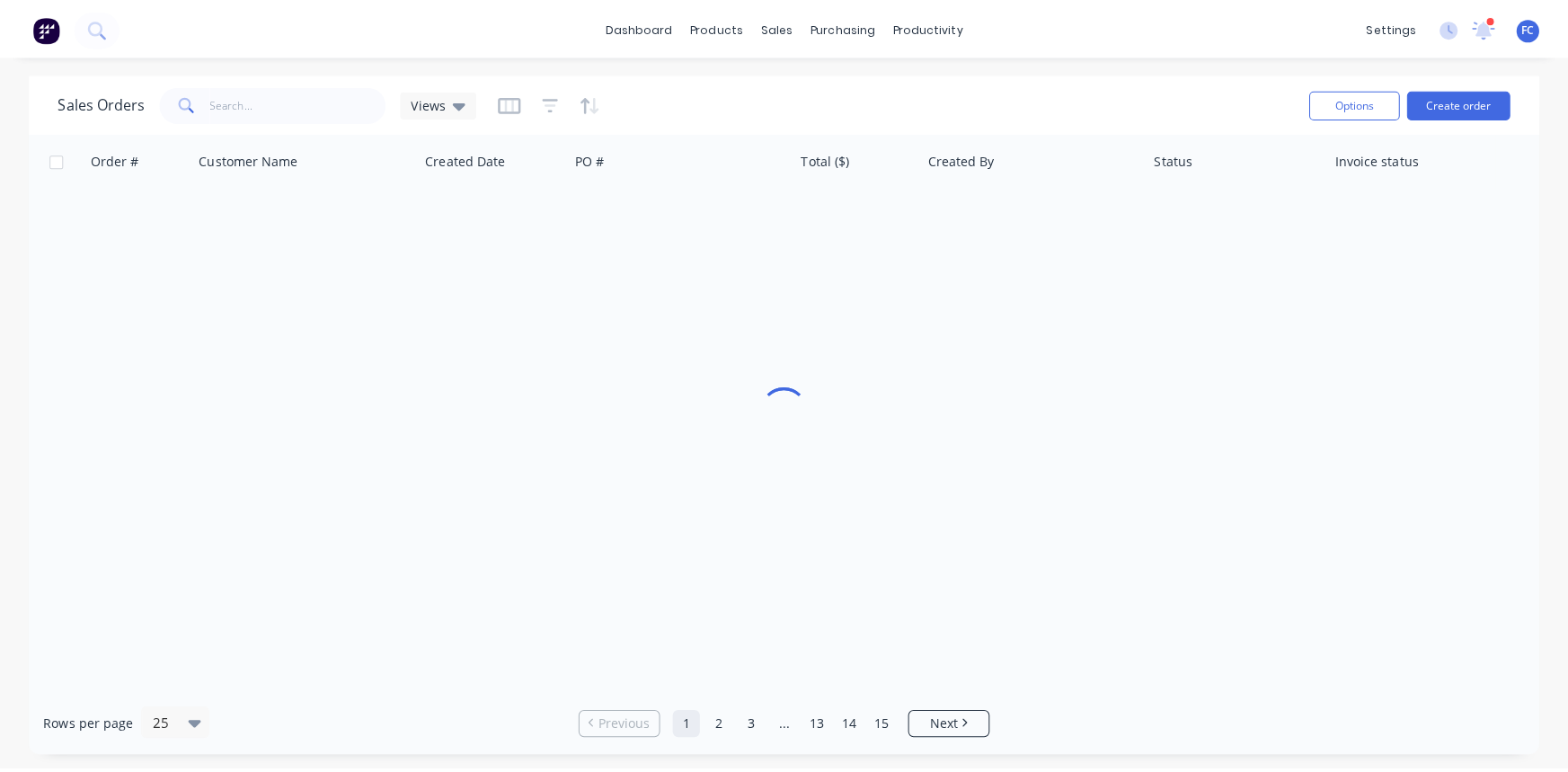 scroll, scrollTop: 0, scrollLeft: 0, axis: both 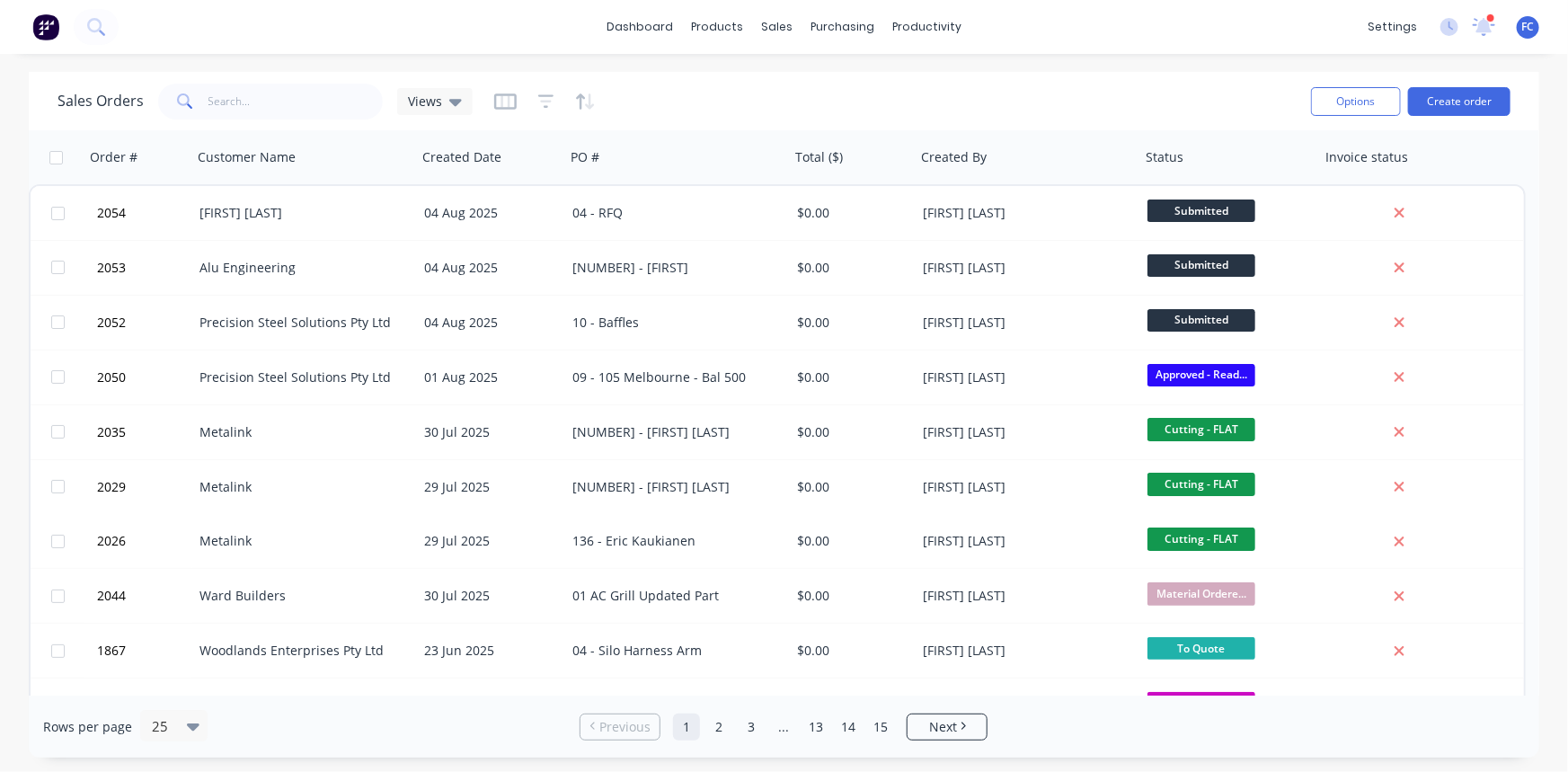 click on "Sales Orders Views Options     Create order   Order # Customer Name Created Date PO # Total ($) Created By Status Invoice status 2054 Darcy Dridan 04 Aug 2025 04 - RFQ
$0.00 Milyn Quinones Submitted 2053 Alu Engineering 04 Aug 2025 04 - Dean $0.00 Milyn Quinones Submitted 2052 Precision Steel Solutions Pty Ltd 04 Aug 2025 10 - Baffles $0.00 Milyn Quinones Submitted 2050 Precision Steel Solutions Pty Ltd 01 Aug 2025 09 - 105 Melbourne - Bal 500
$0.00 Milyn Quinones Approved - Read... 2035 Metalink 30 Jul 2025 138 - Ian Darmody
$0.00 Milyn Quinones Cutting - FLAT 2029 Metalink 29 Jul 2025 137 - Matt Duncombe
$0.00 Milyn Quinones Cutting - FLAT 2026 Metalink 29 Jul 2025 136 - Eric Kaukianen
$0.00 Milyn Quinones Cutting - FLAT 2044 Ward Builders 30 Jul 2025 01 AC Grill Updated Part $0.00 Emma Arena Material Ordere... 1867 Woodlands Enterprises Pty Ltd 23 Jun 2025 04 - Silo Harness Arm
$0.00 Milyn Quinones To Quote 2051 Ivory Mylk 01 Aug 2025 90 - Belinda B & Geo G $0.00 Milyn Quinones Material in Sto... 25" at bounding box center [784, 414] 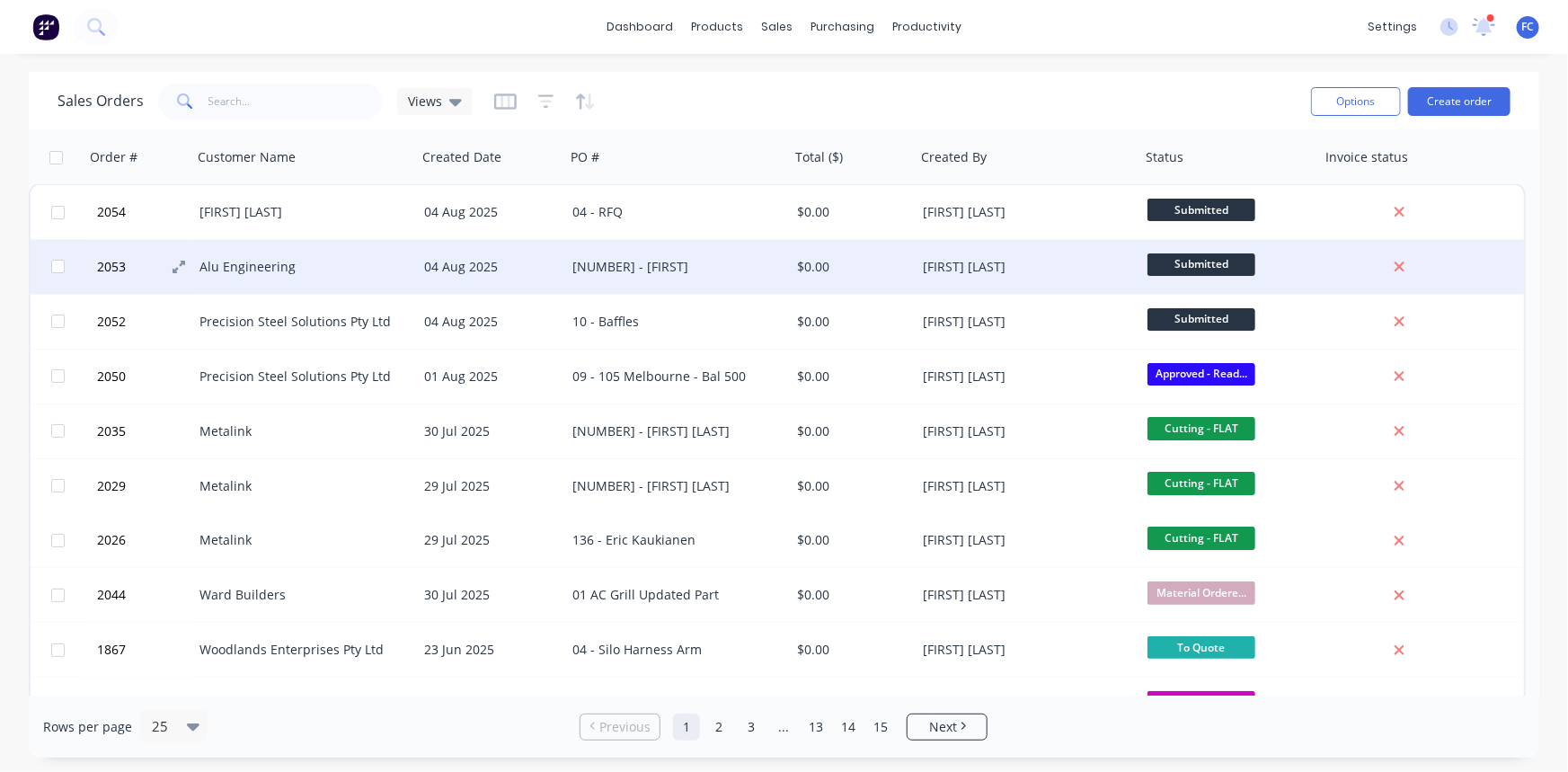 scroll, scrollTop: 0, scrollLeft: 0, axis: both 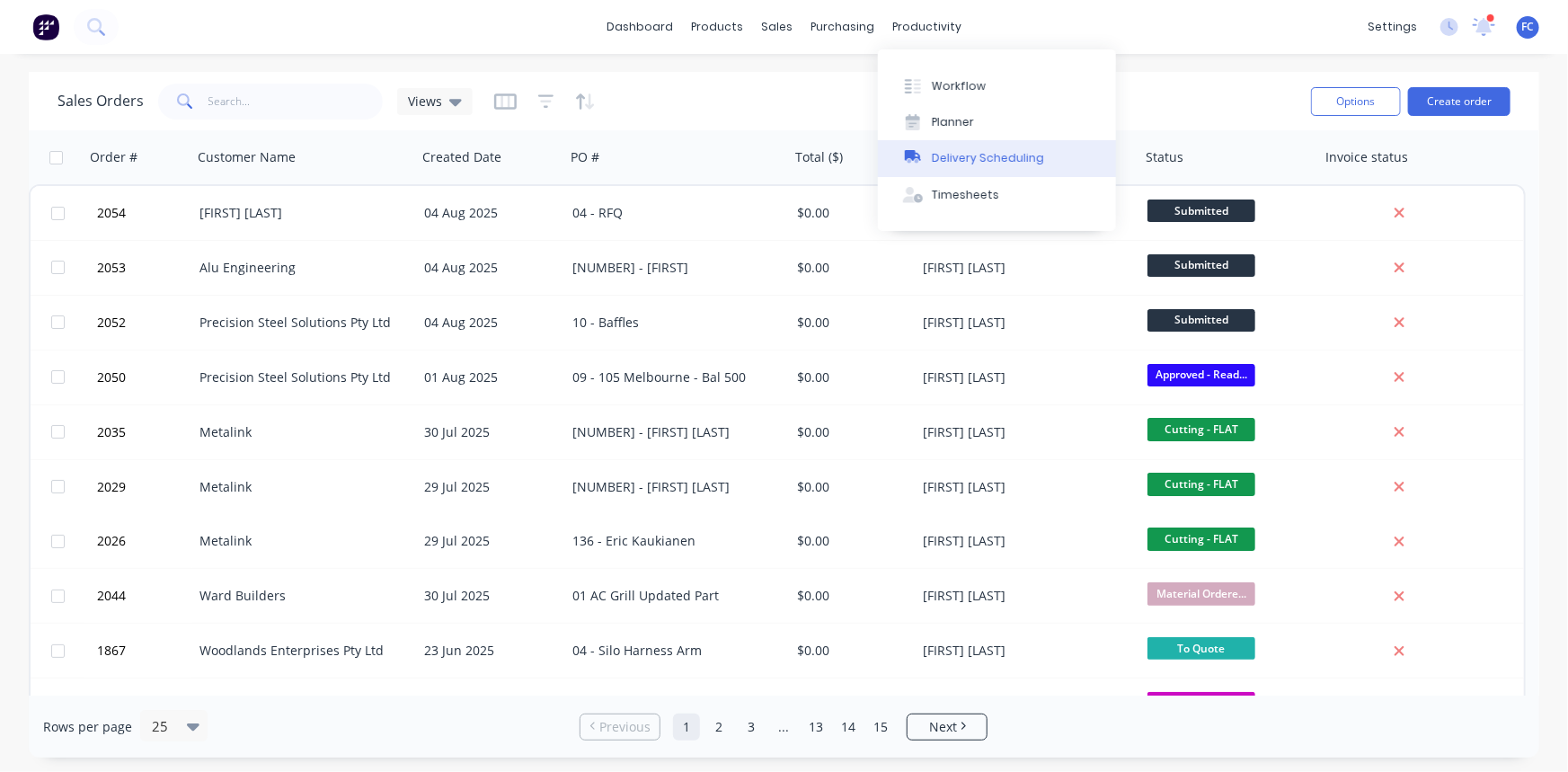 click on "Delivery Scheduling" at bounding box center (988, 158) 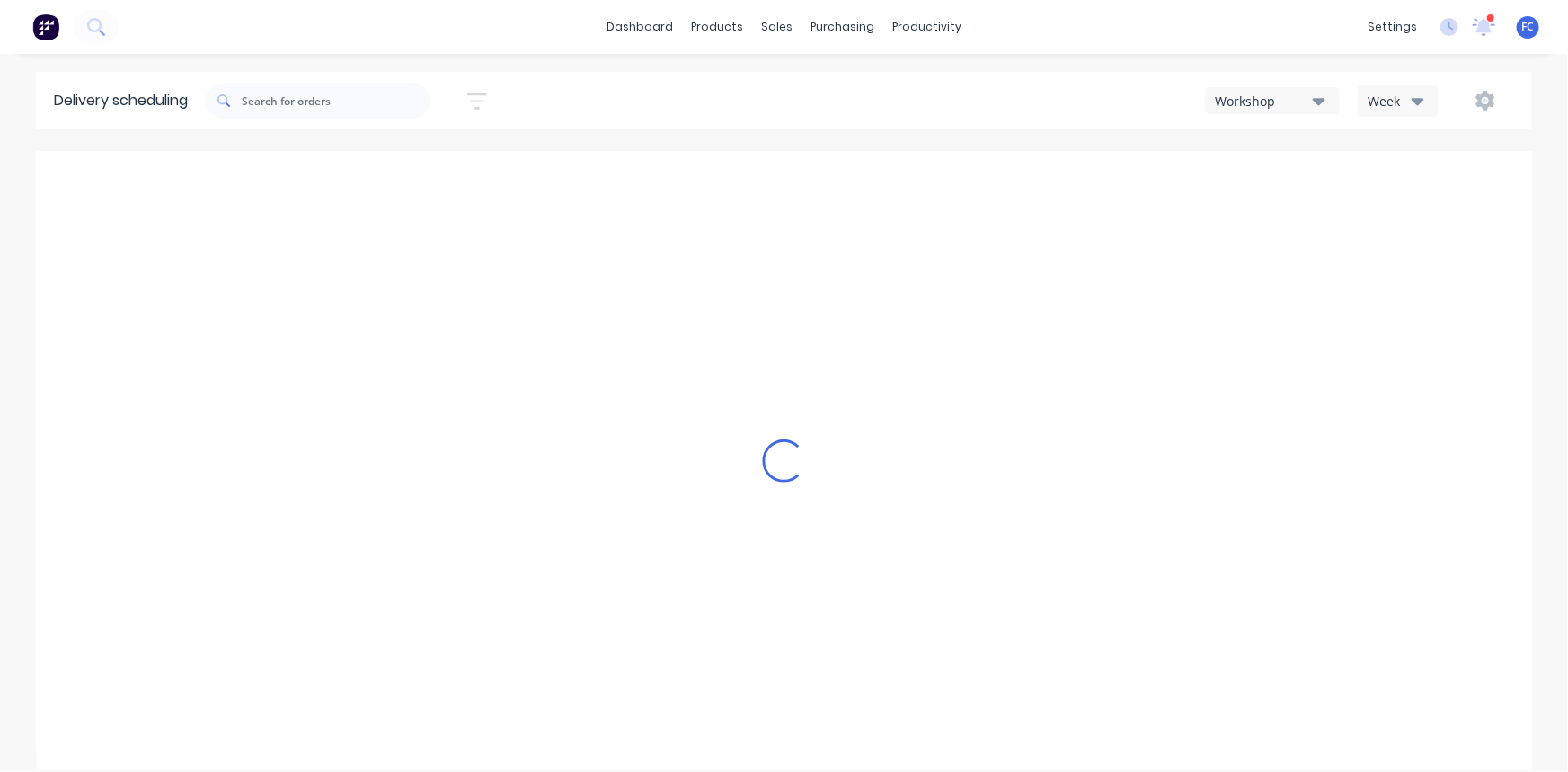 type on "Aug 3 - Aug 9" 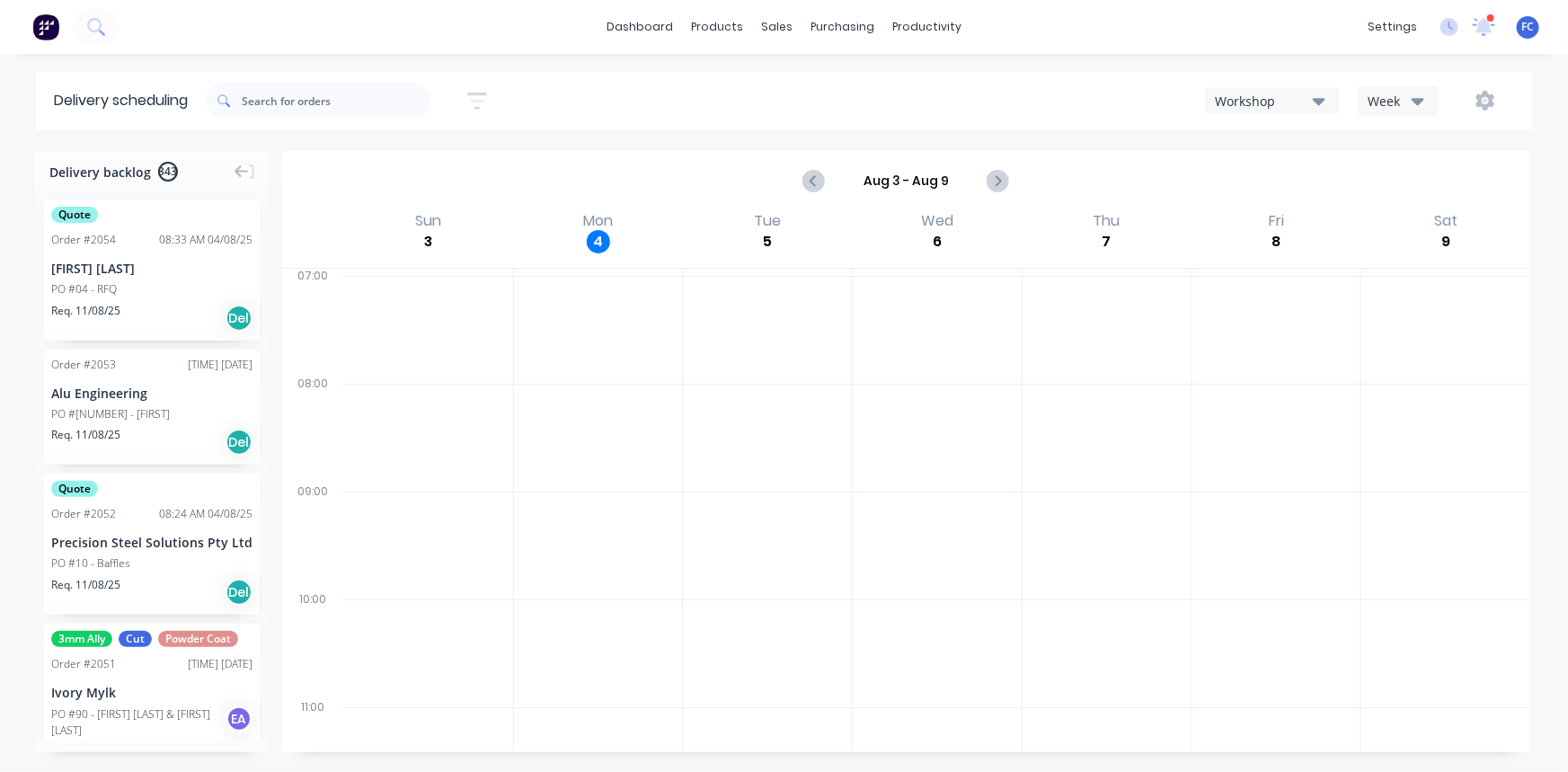 click on "[FIRST] [LAST]" at bounding box center [152, 268] 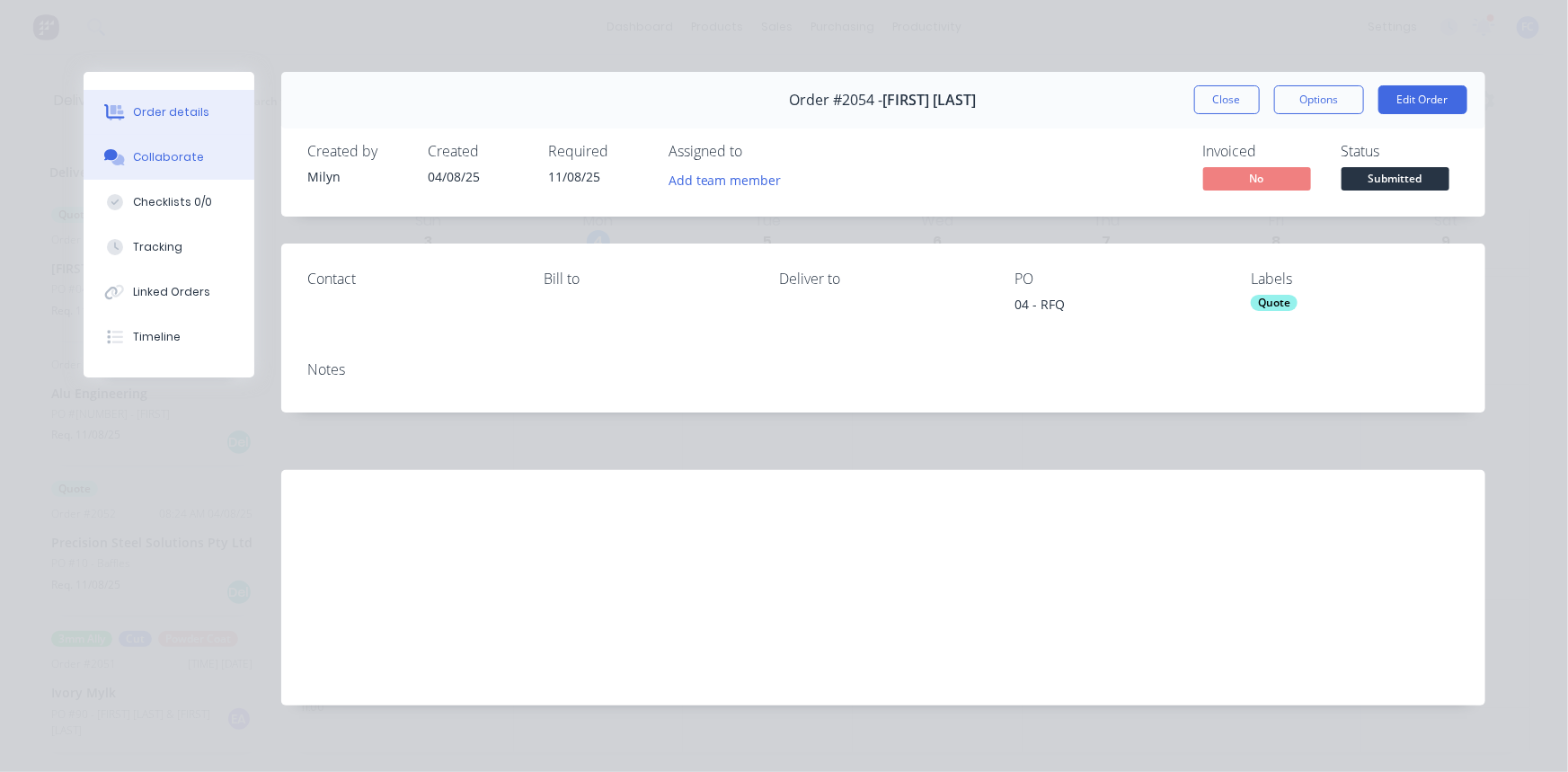 click on "Collaborate" at bounding box center [168, 157] 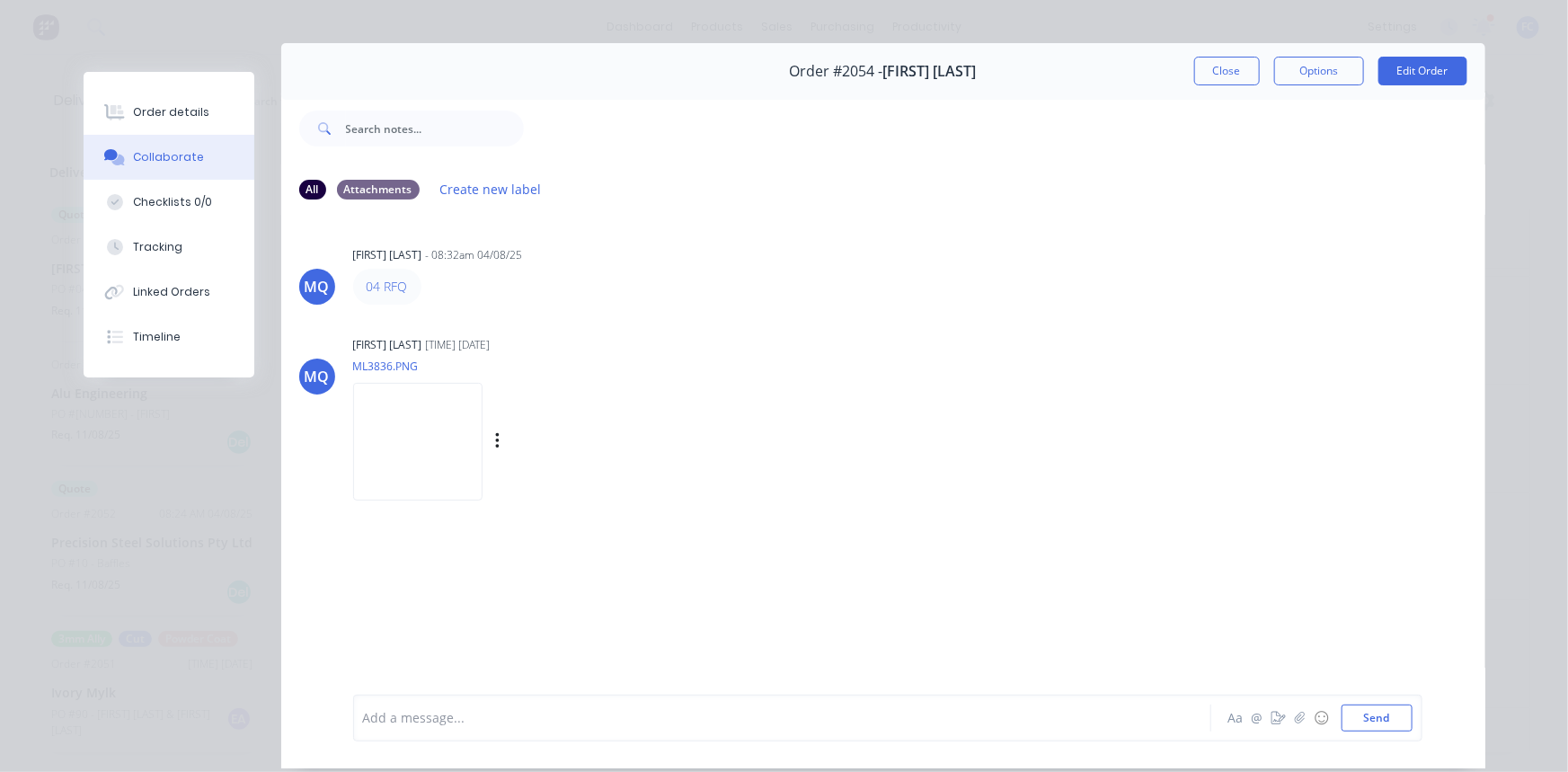 scroll, scrollTop: 81, scrollLeft: 0, axis: vertical 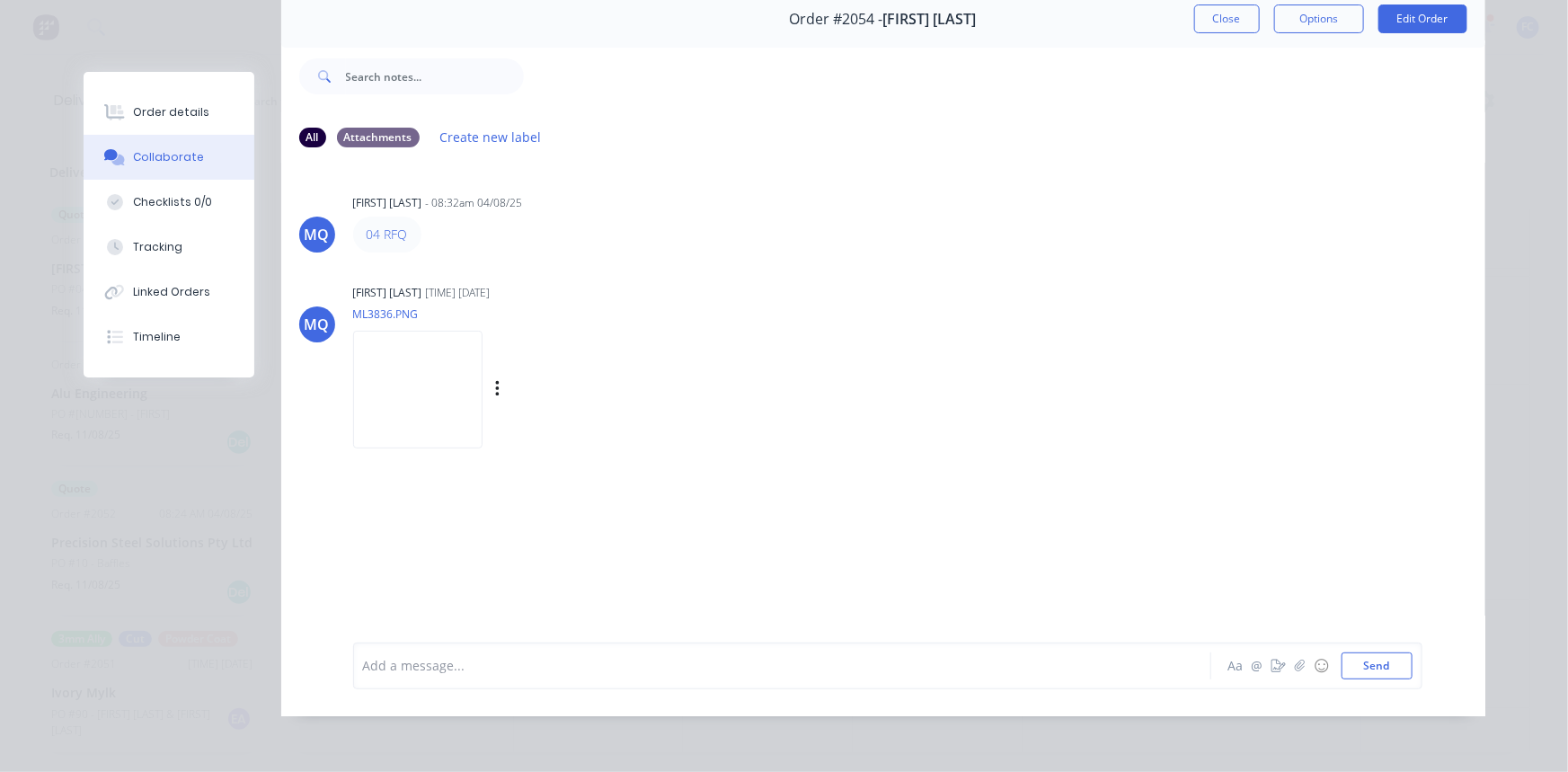 click at bounding box center [418, 389] 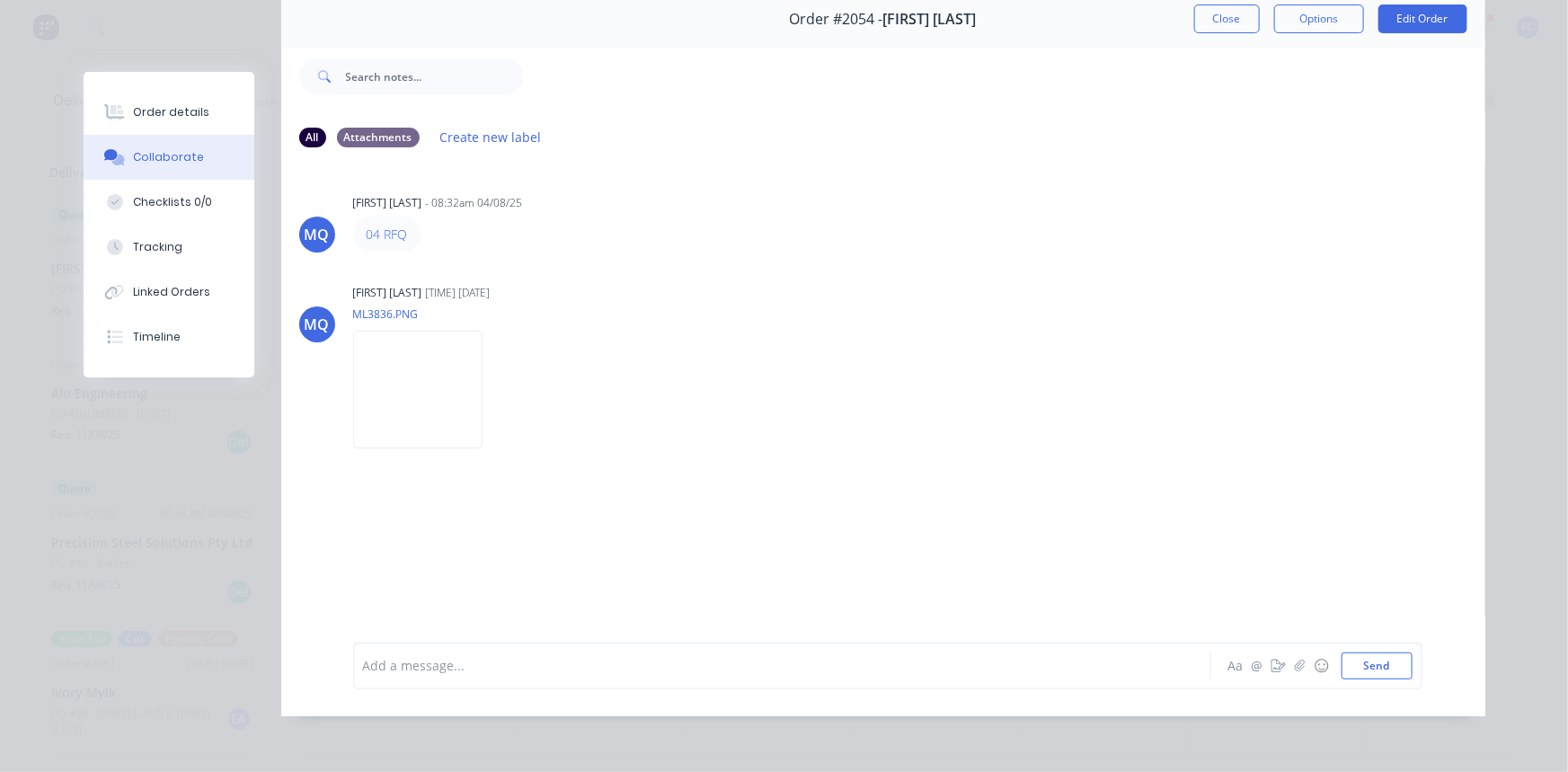 click on "Close" at bounding box center [1227, 19] 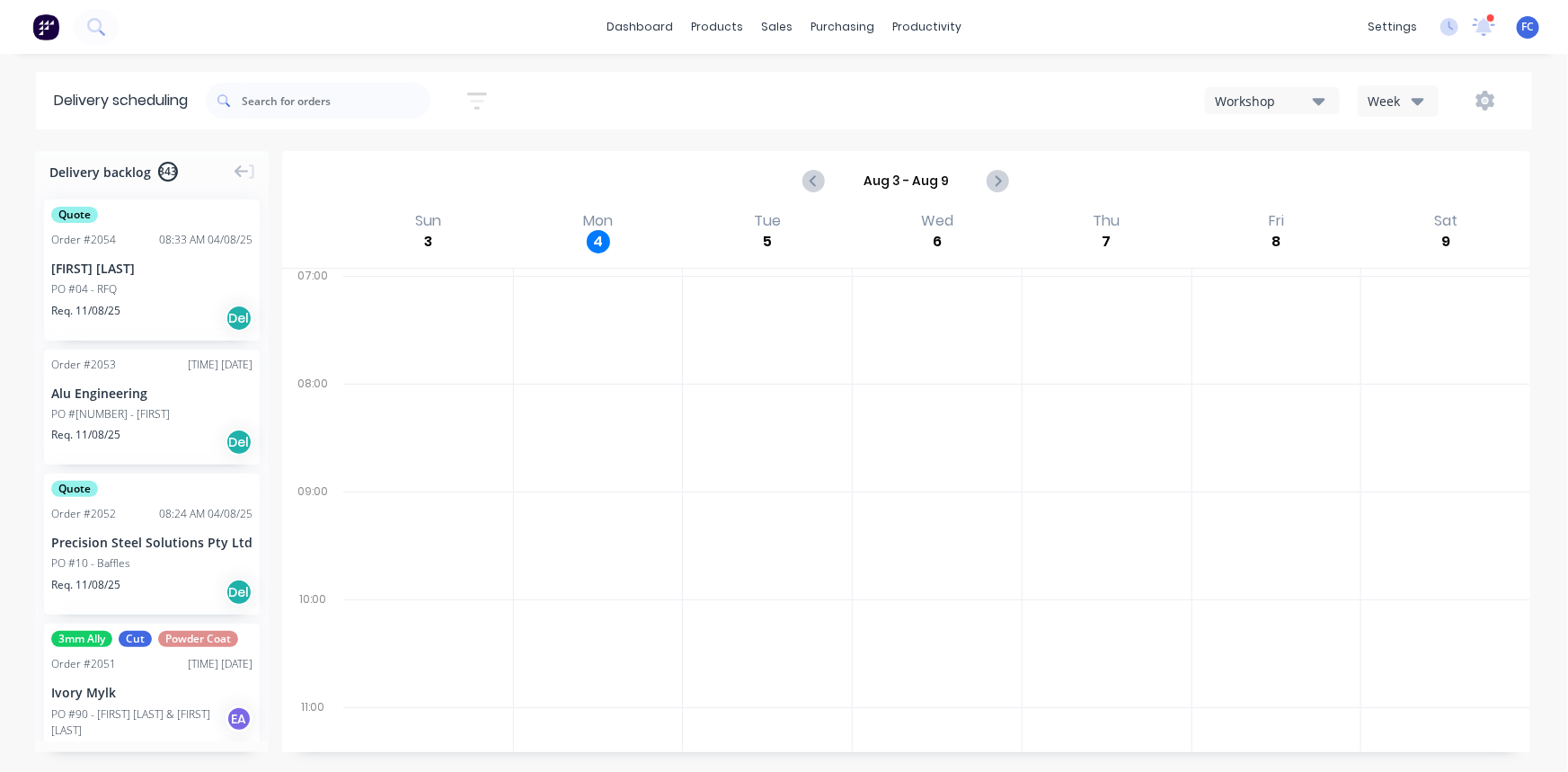 click on "Alu Engineering" at bounding box center (152, 393) 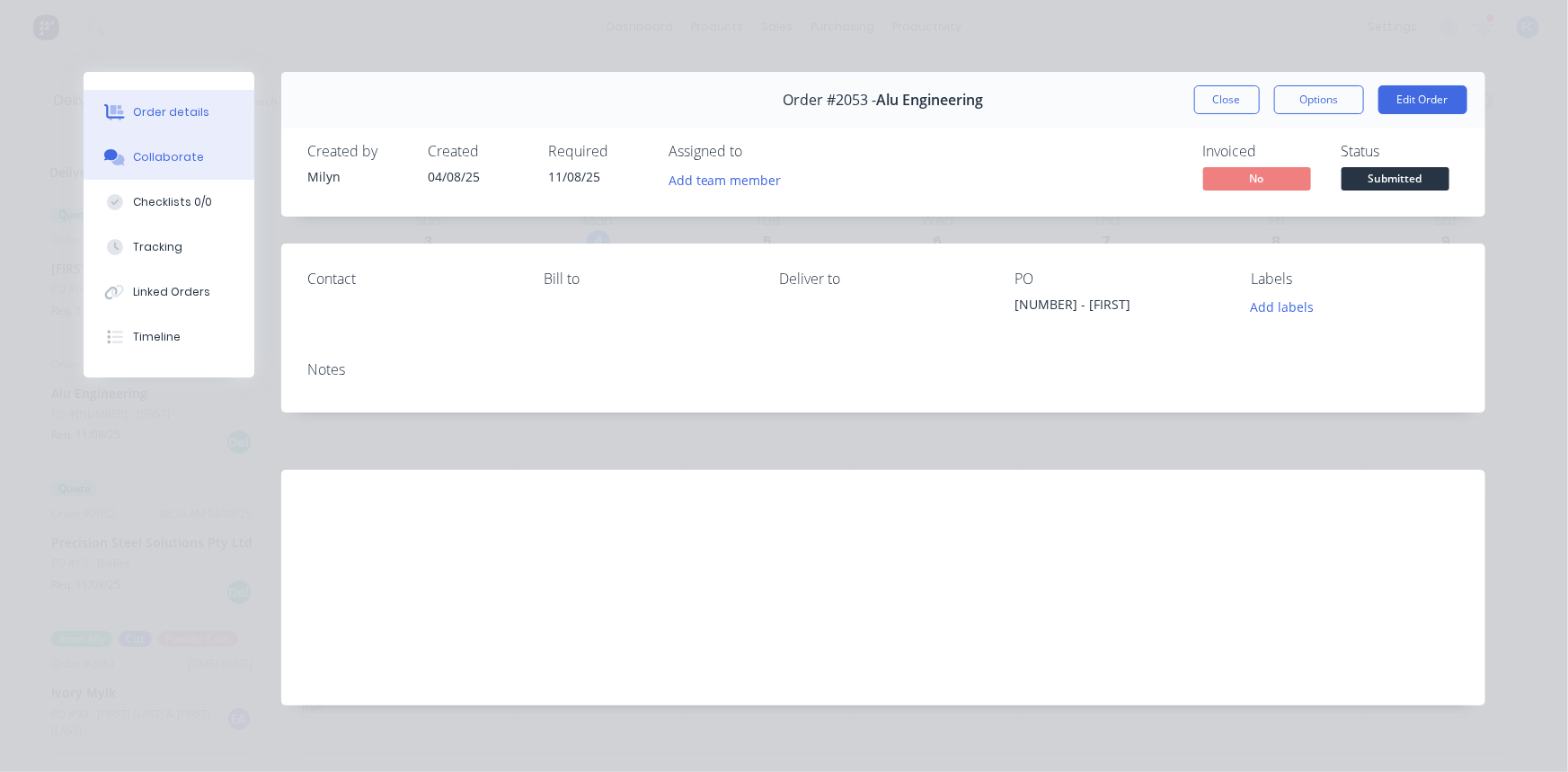 click on "Collaborate" at bounding box center [169, 157] 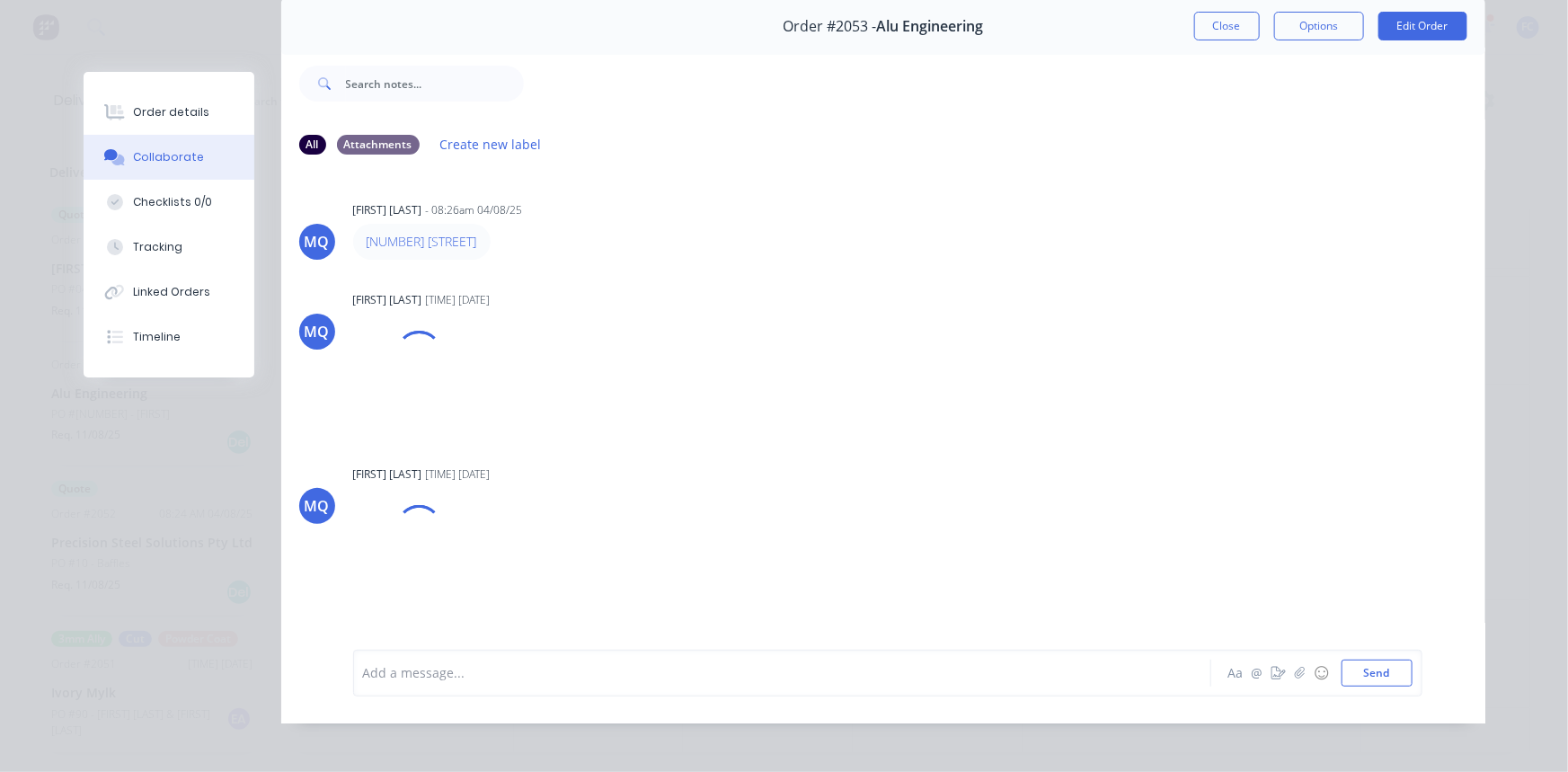 scroll, scrollTop: 81, scrollLeft: 0, axis: vertical 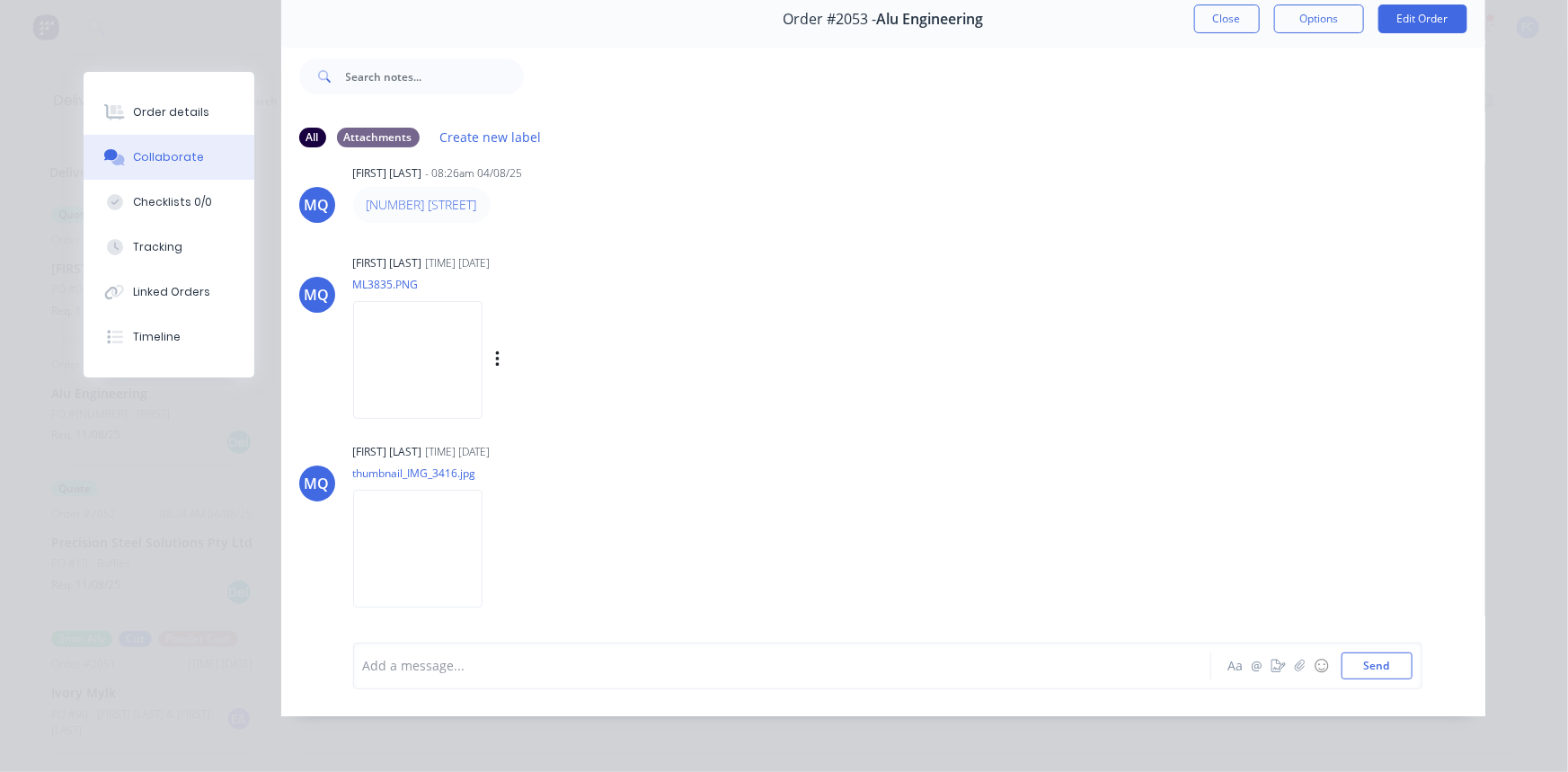 click at bounding box center [418, 359] 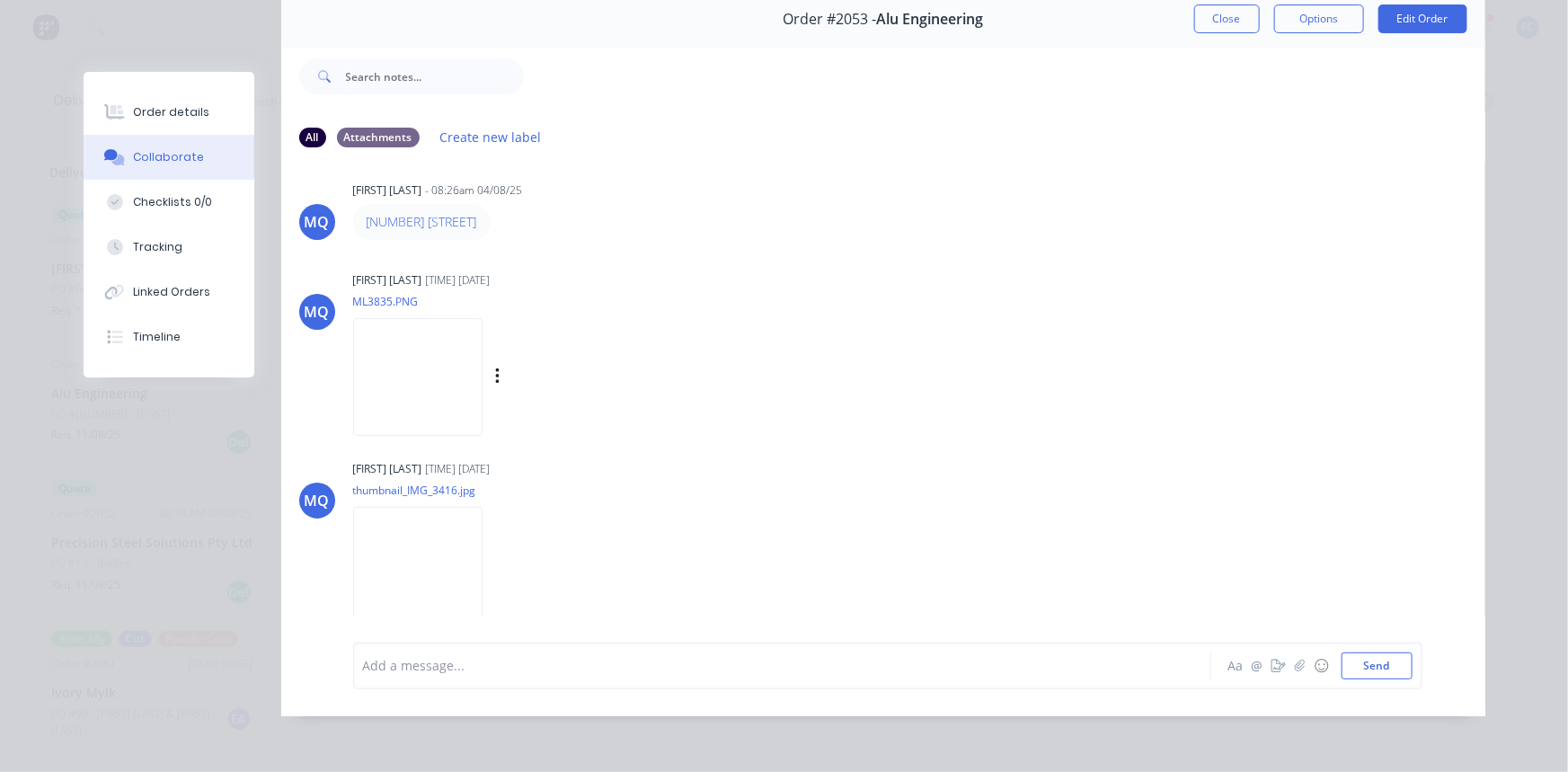 scroll, scrollTop: 30, scrollLeft: 0, axis: vertical 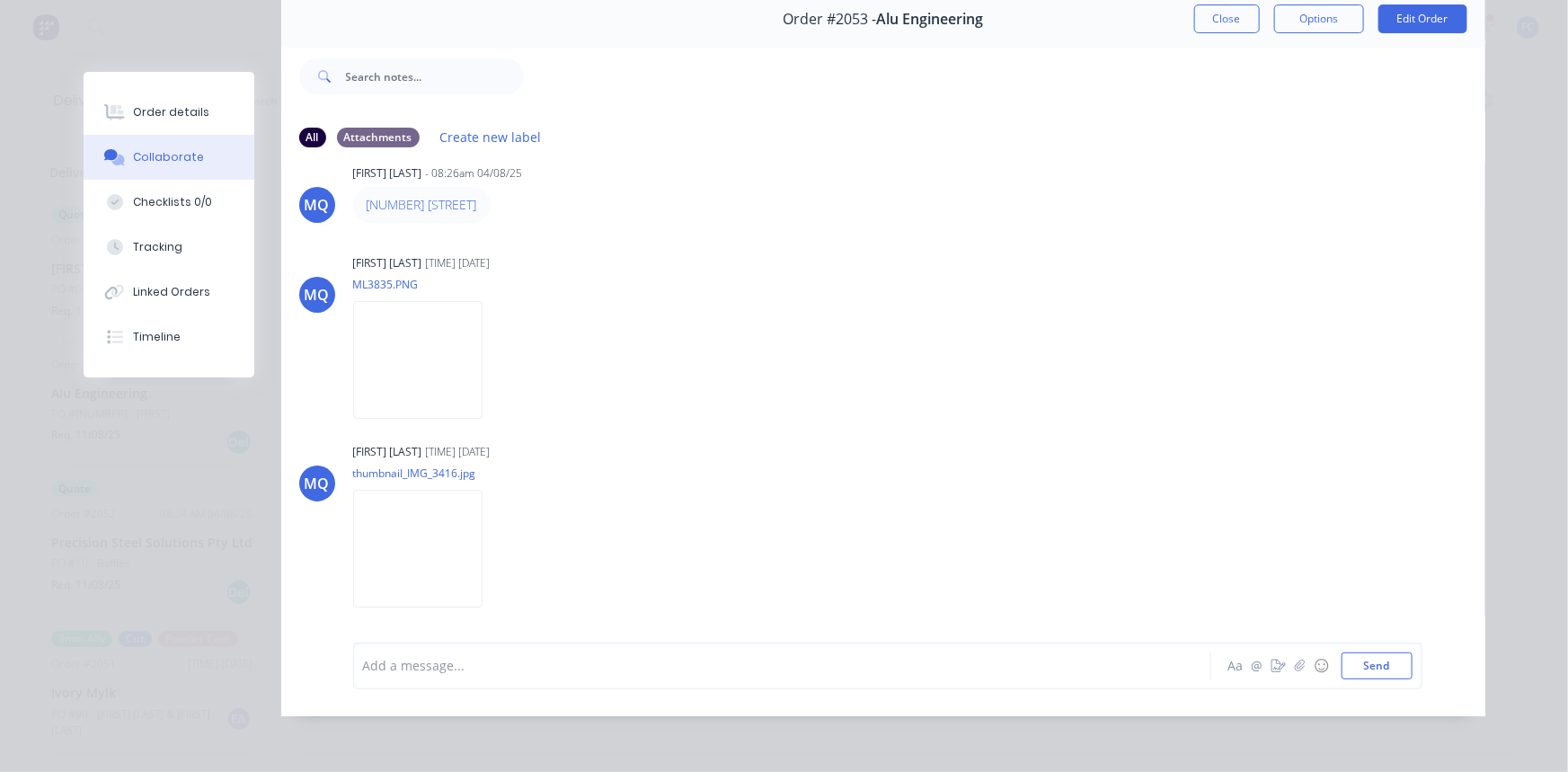 click on "Order #2053 -  Alu Engineering Close   Options     Edit Order" at bounding box center (883, 19) 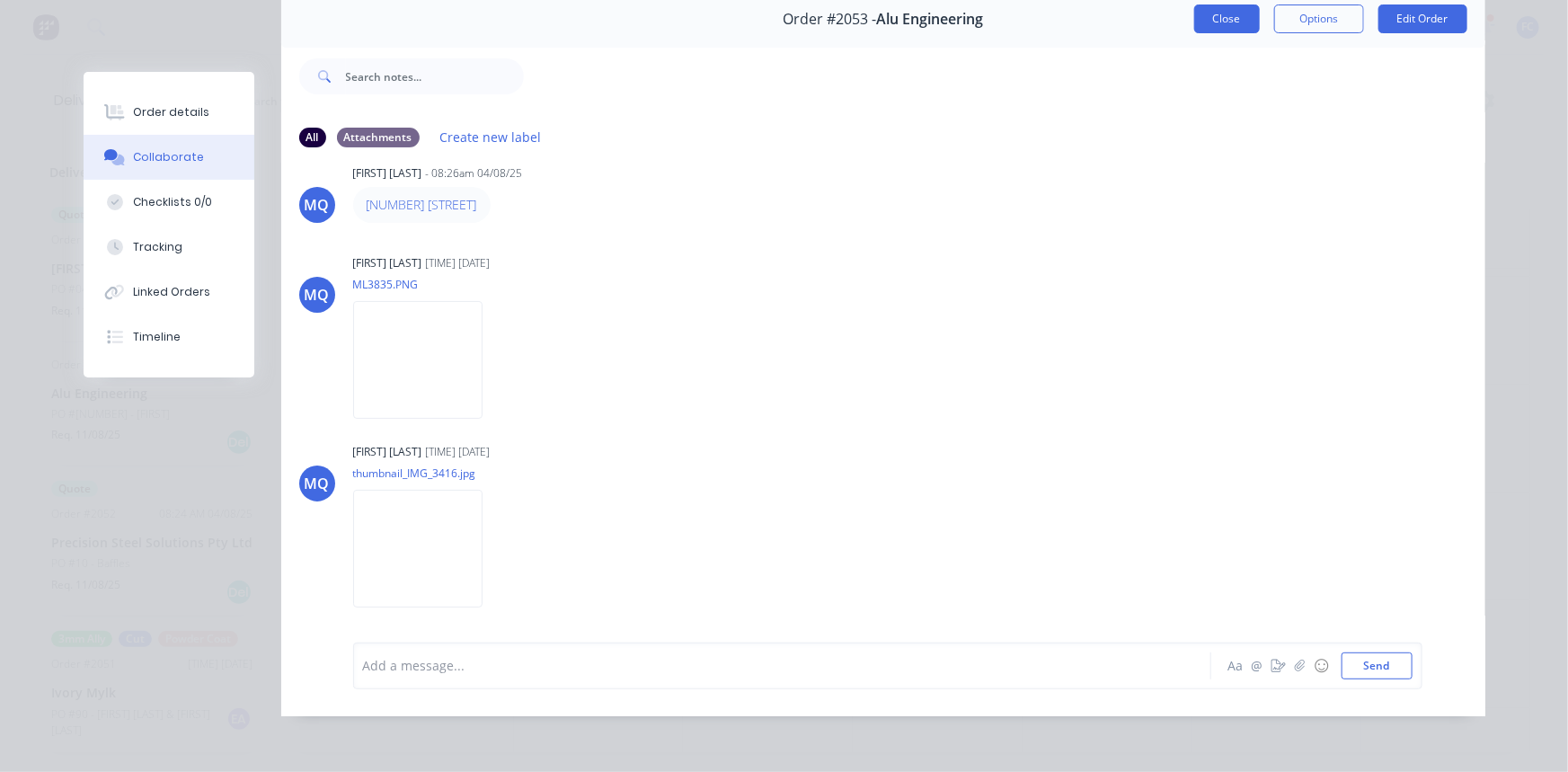 click on "Close" at bounding box center [1227, 19] 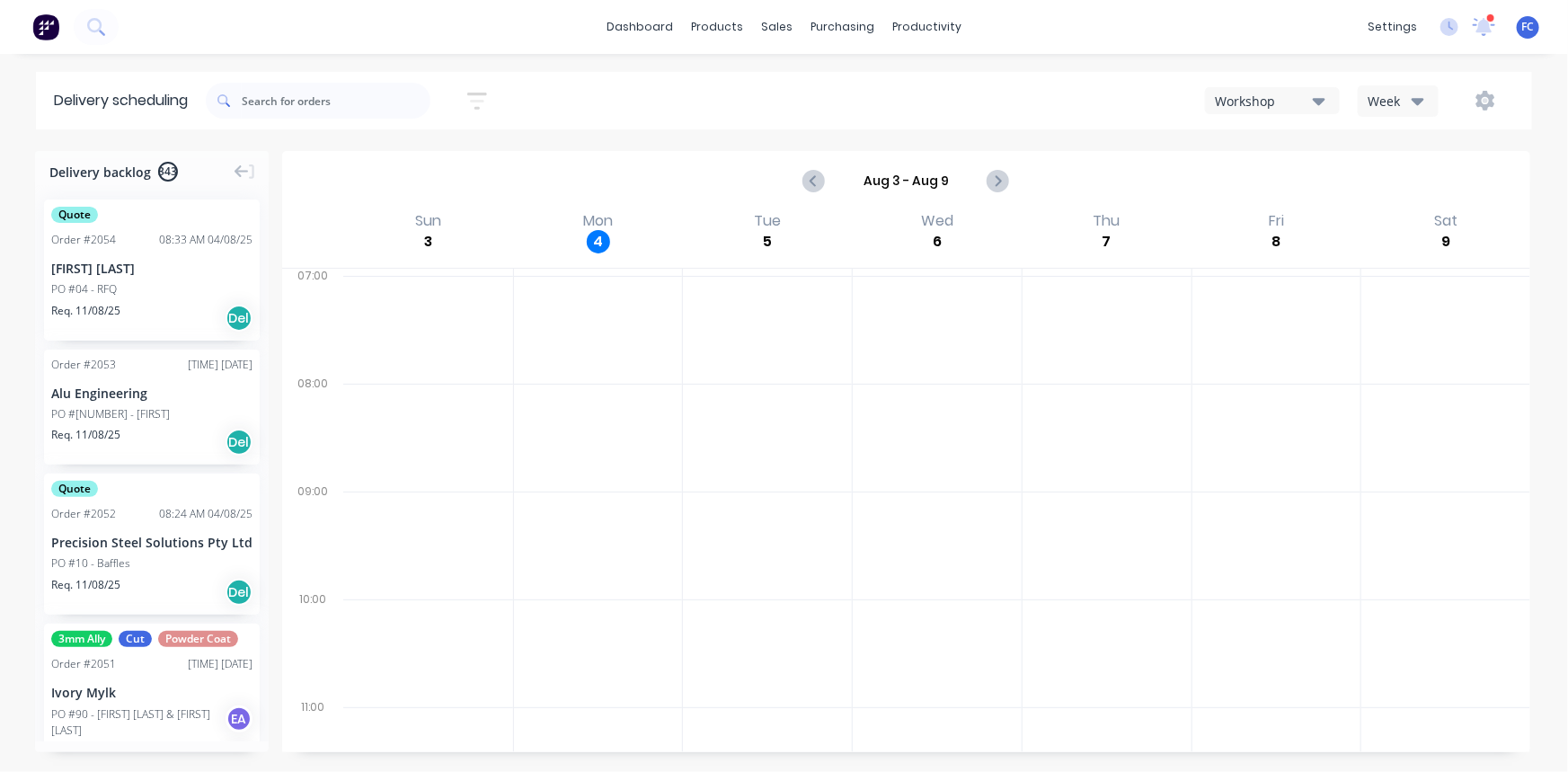 click on "Alu Engineering" at bounding box center (152, 393) 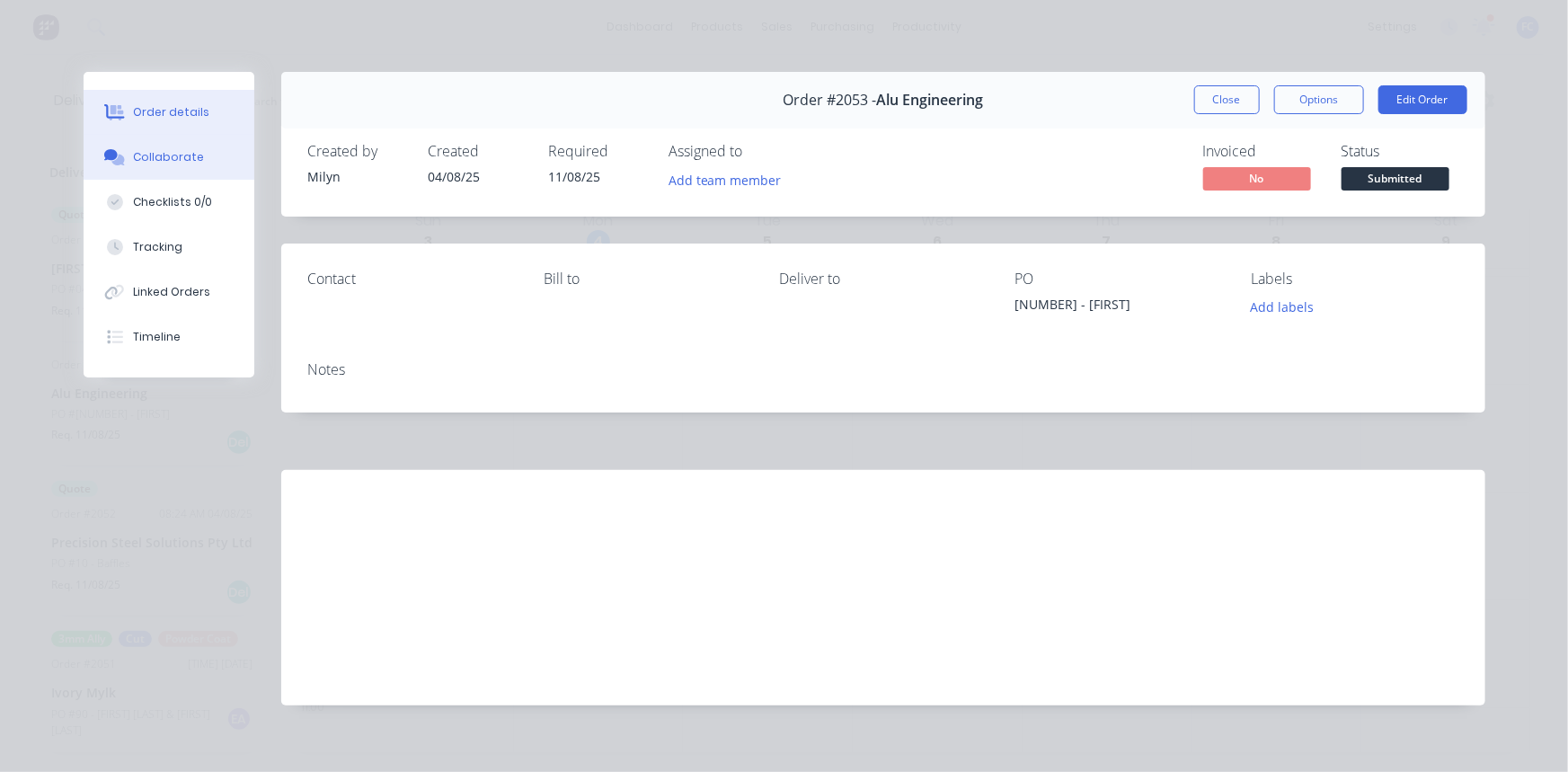 click on "Collaborate" at bounding box center [168, 157] 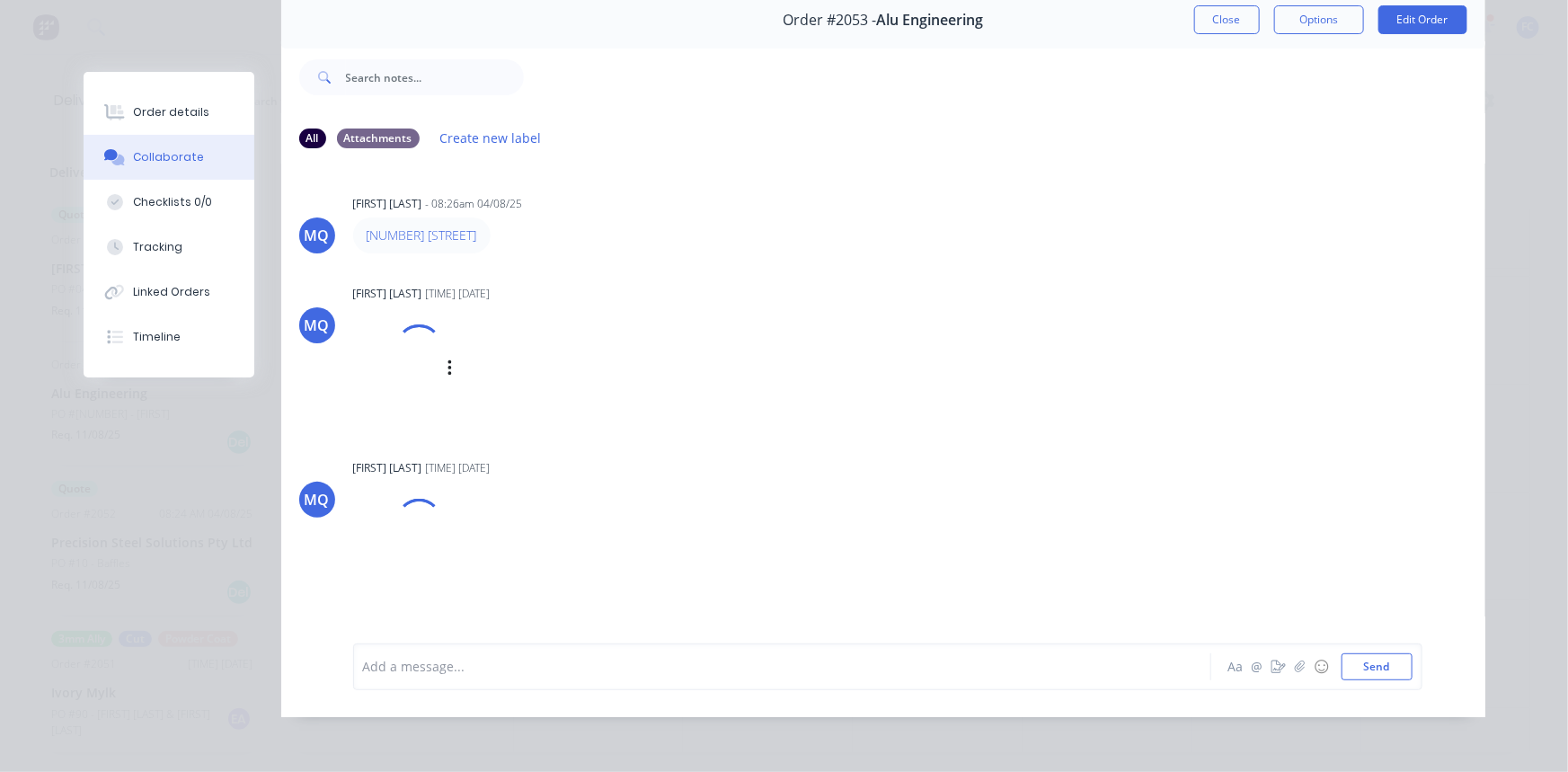 scroll, scrollTop: 81, scrollLeft: 0, axis: vertical 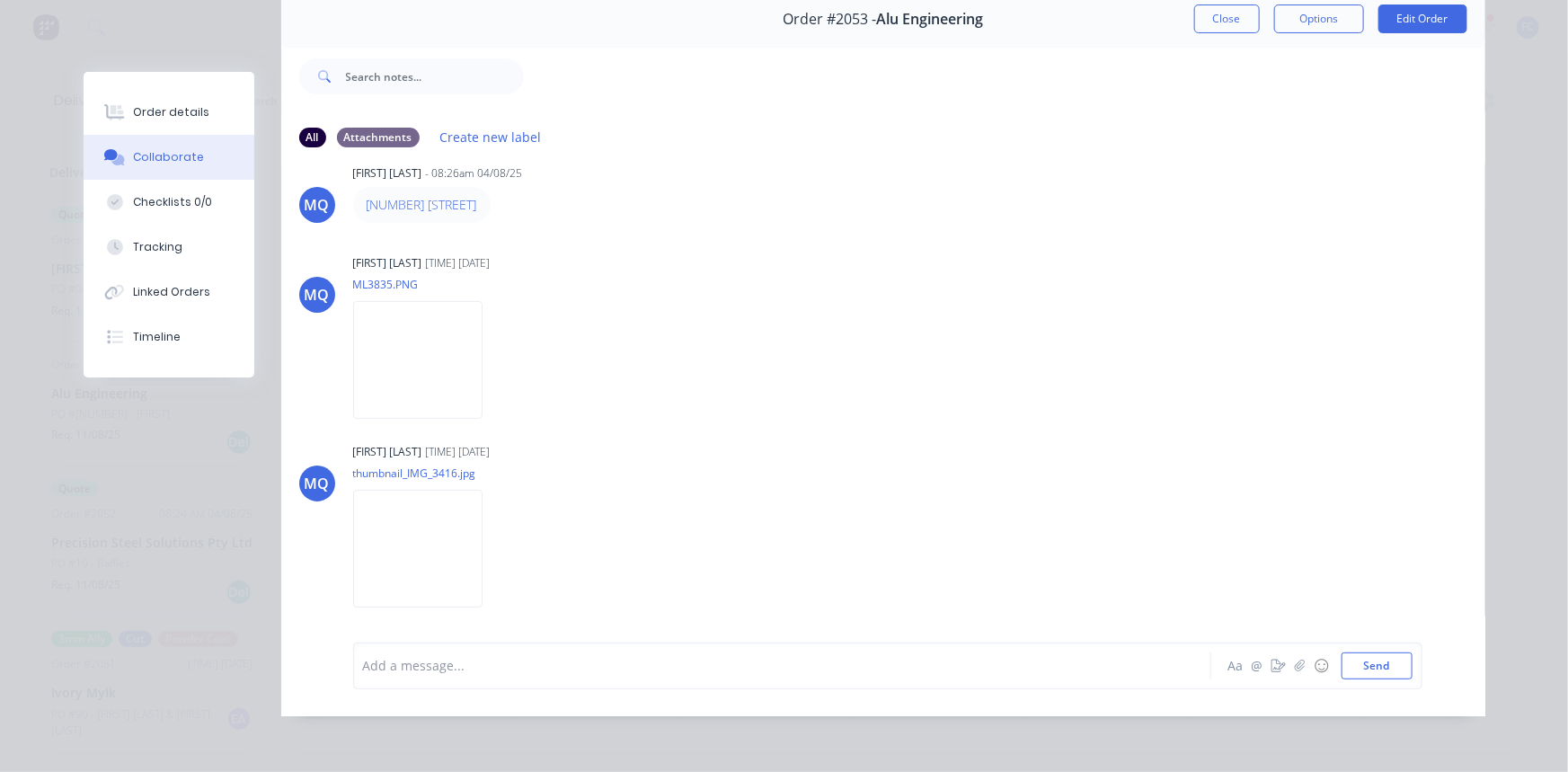 click on "Order #2053 -  Alu Engineering Close   Options     Edit Order" at bounding box center (883, 19) 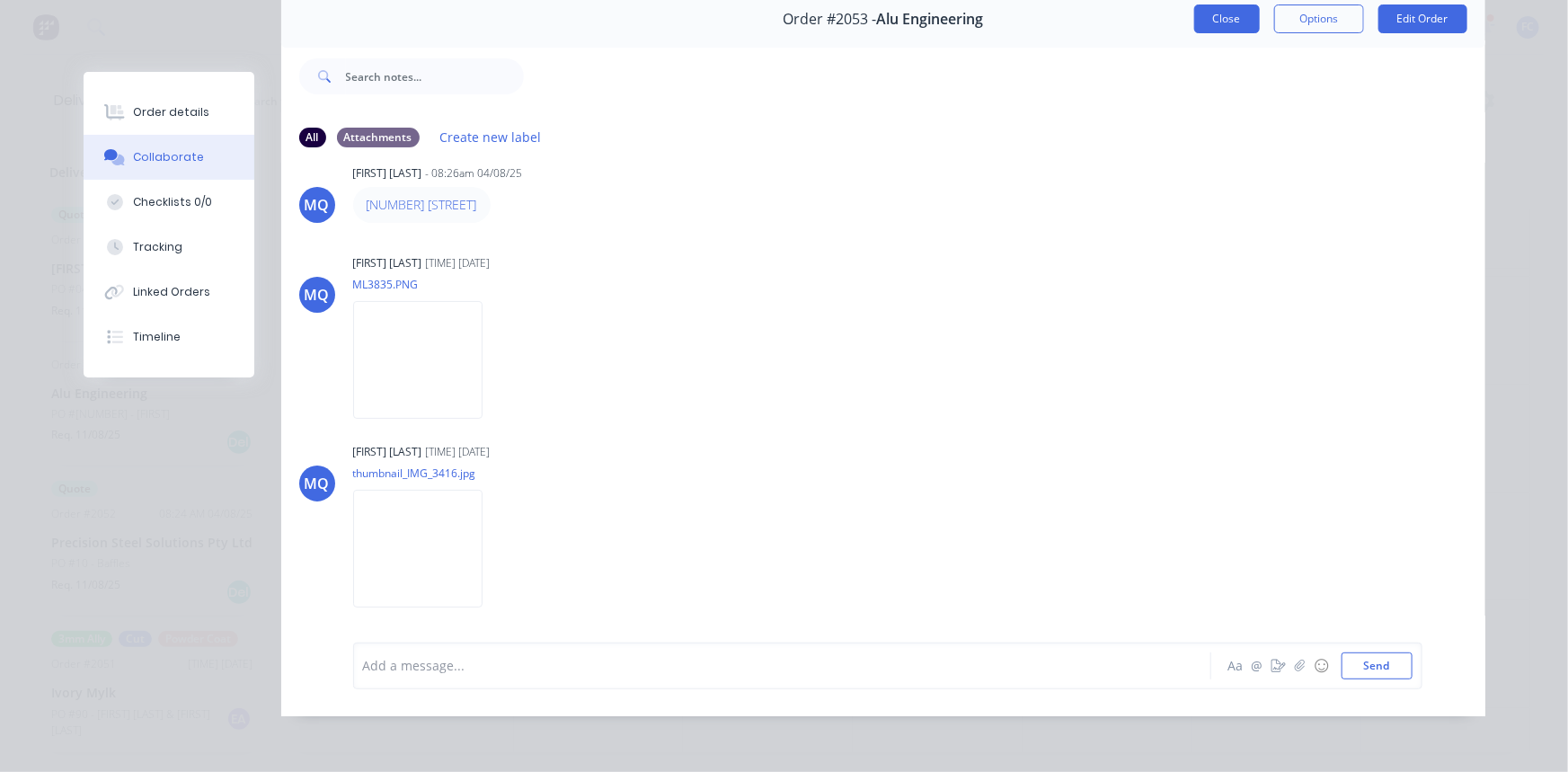 click on "Close" at bounding box center [1227, 19] 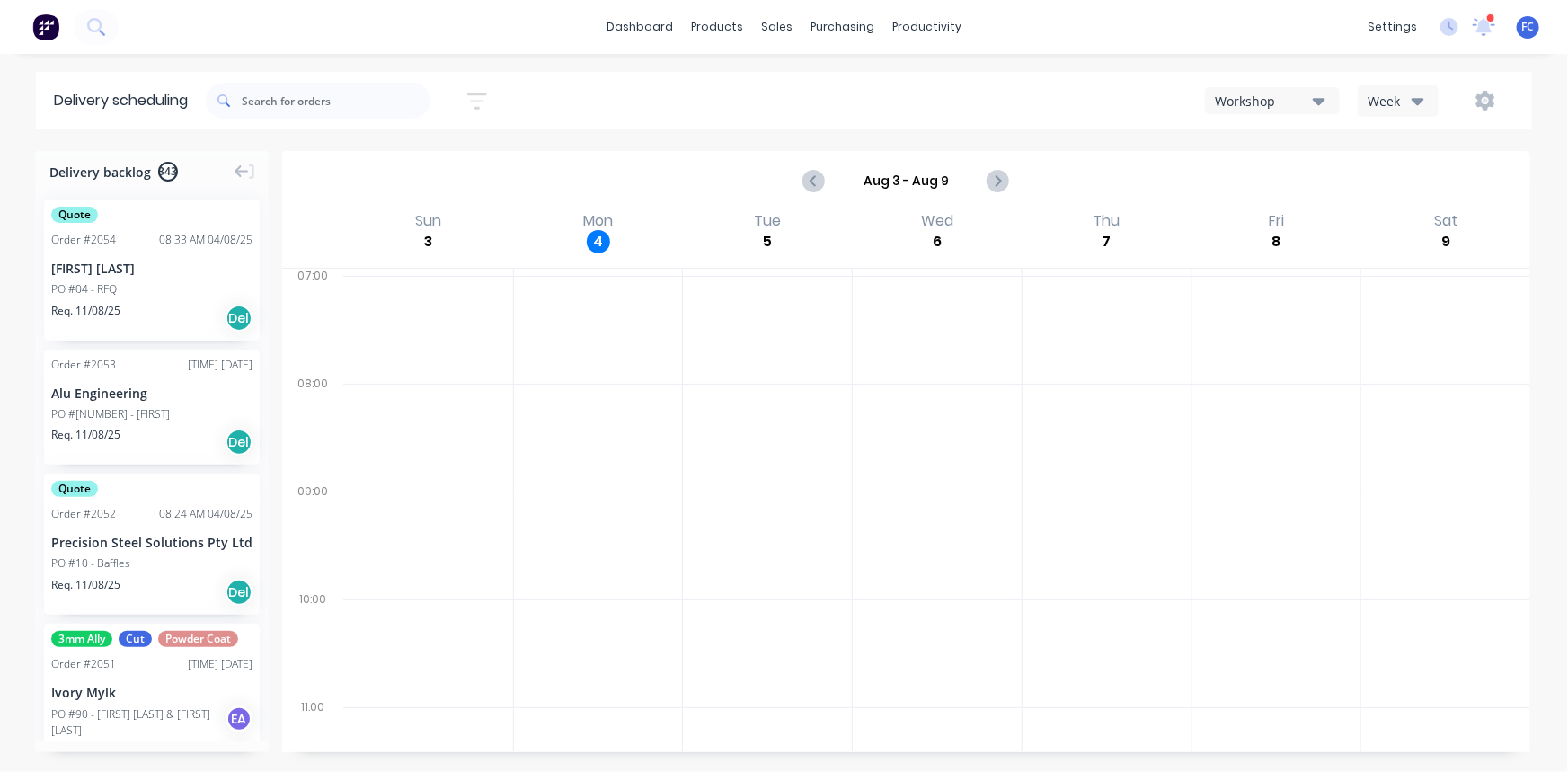 click on "Order # 2052" at bounding box center (84, 514) 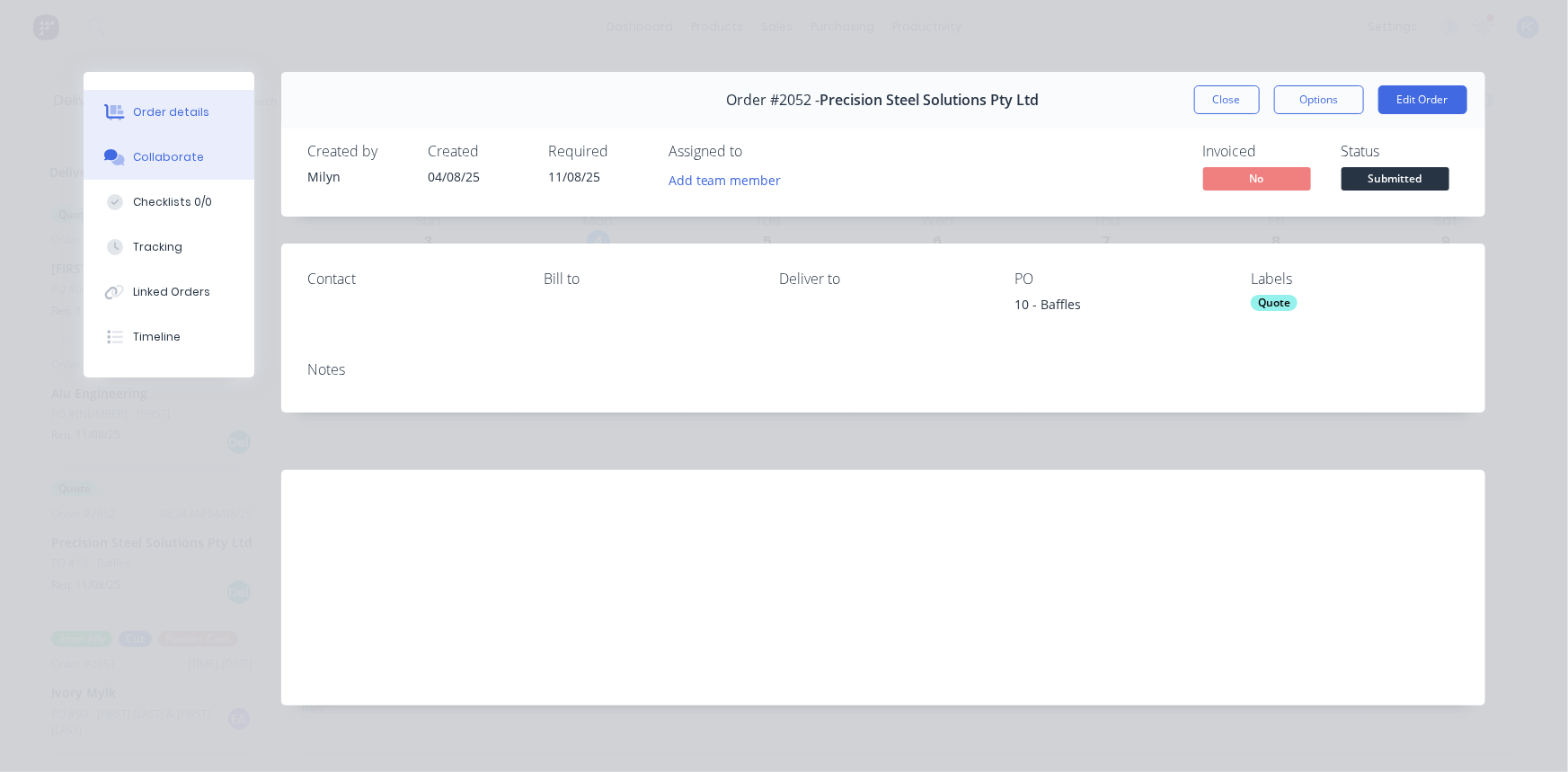 drag, startPoint x: 146, startPoint y: 160, endPoint x: 164, endPoint y: 158, distance: 18.11077 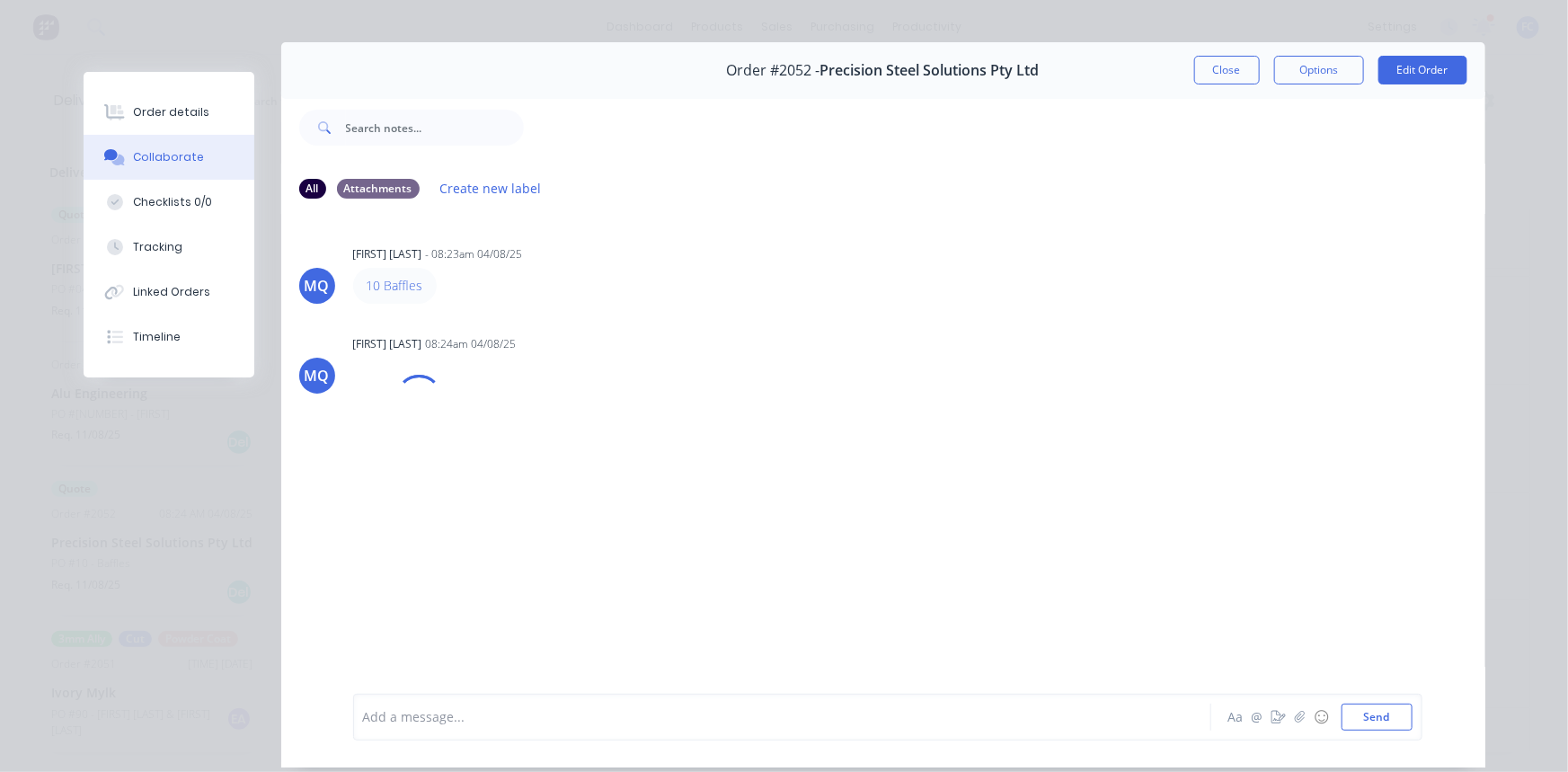 scroll, scrollTop: 81, scrollLeft: 0, axis: vertical 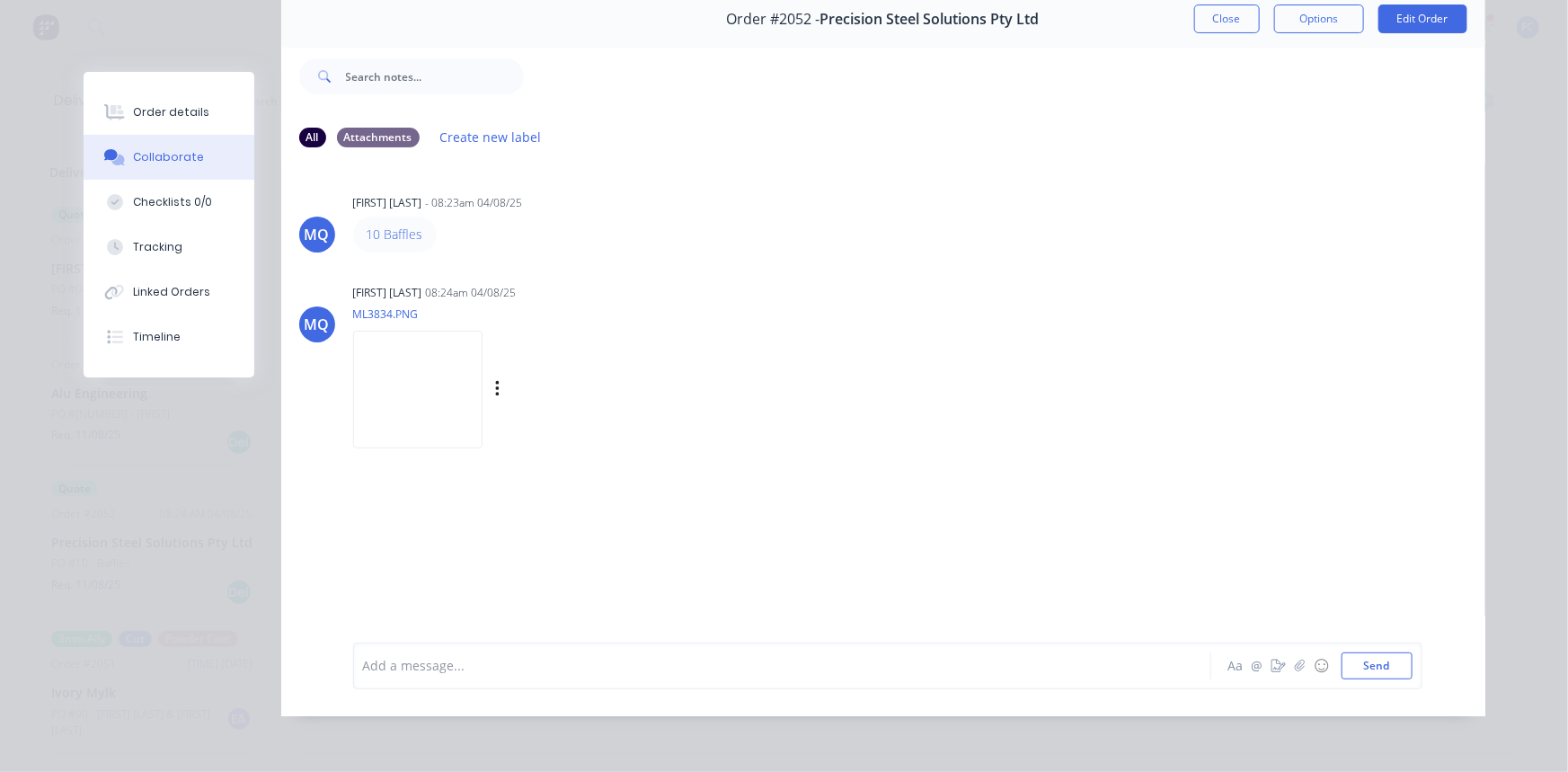 click at bounding box center [418, 389] 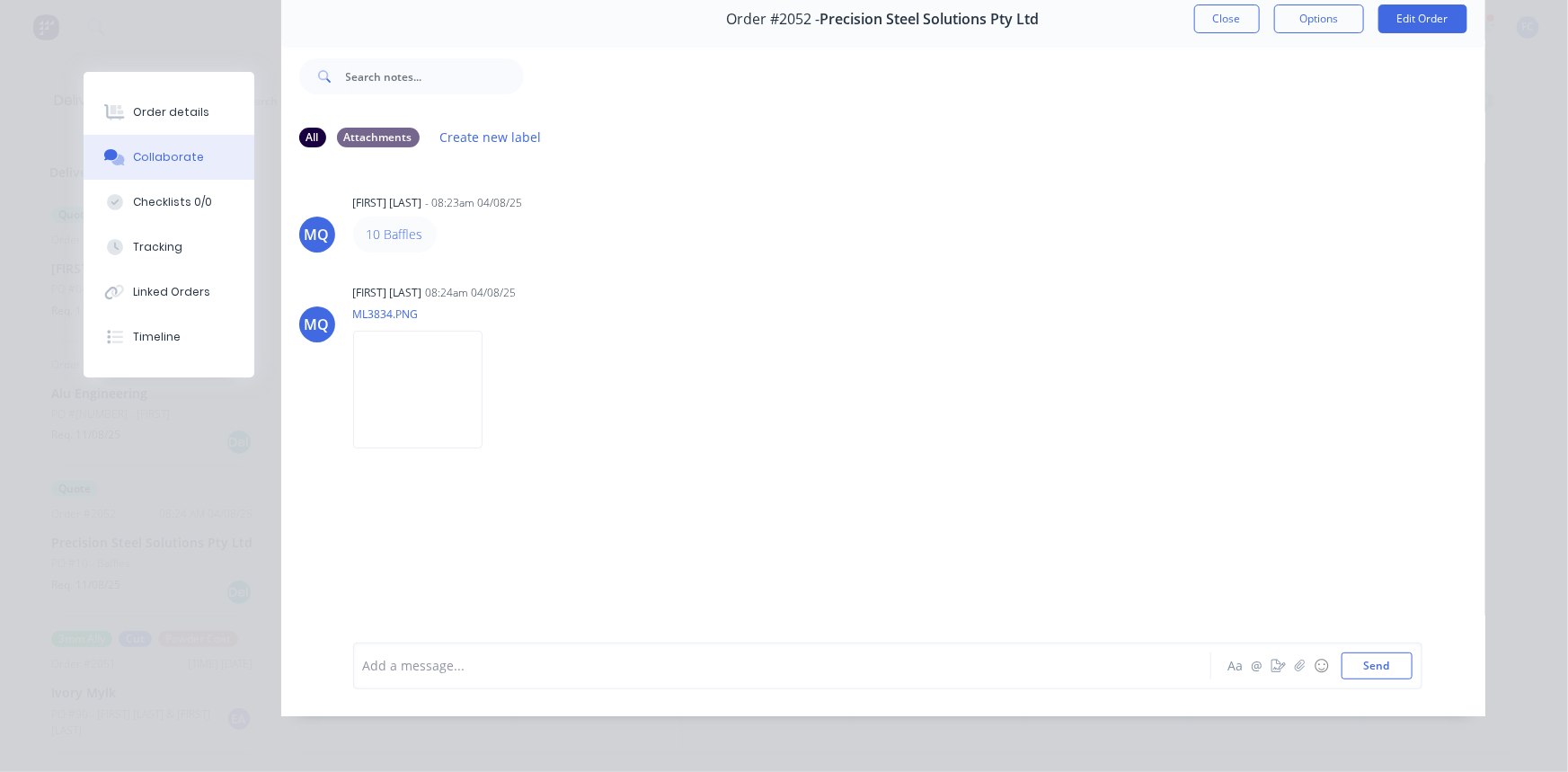 drag, startPoint x: 1200, startPoint y: 20, endPoint x: 1159, endPoint y: 35, distance: 43.65776 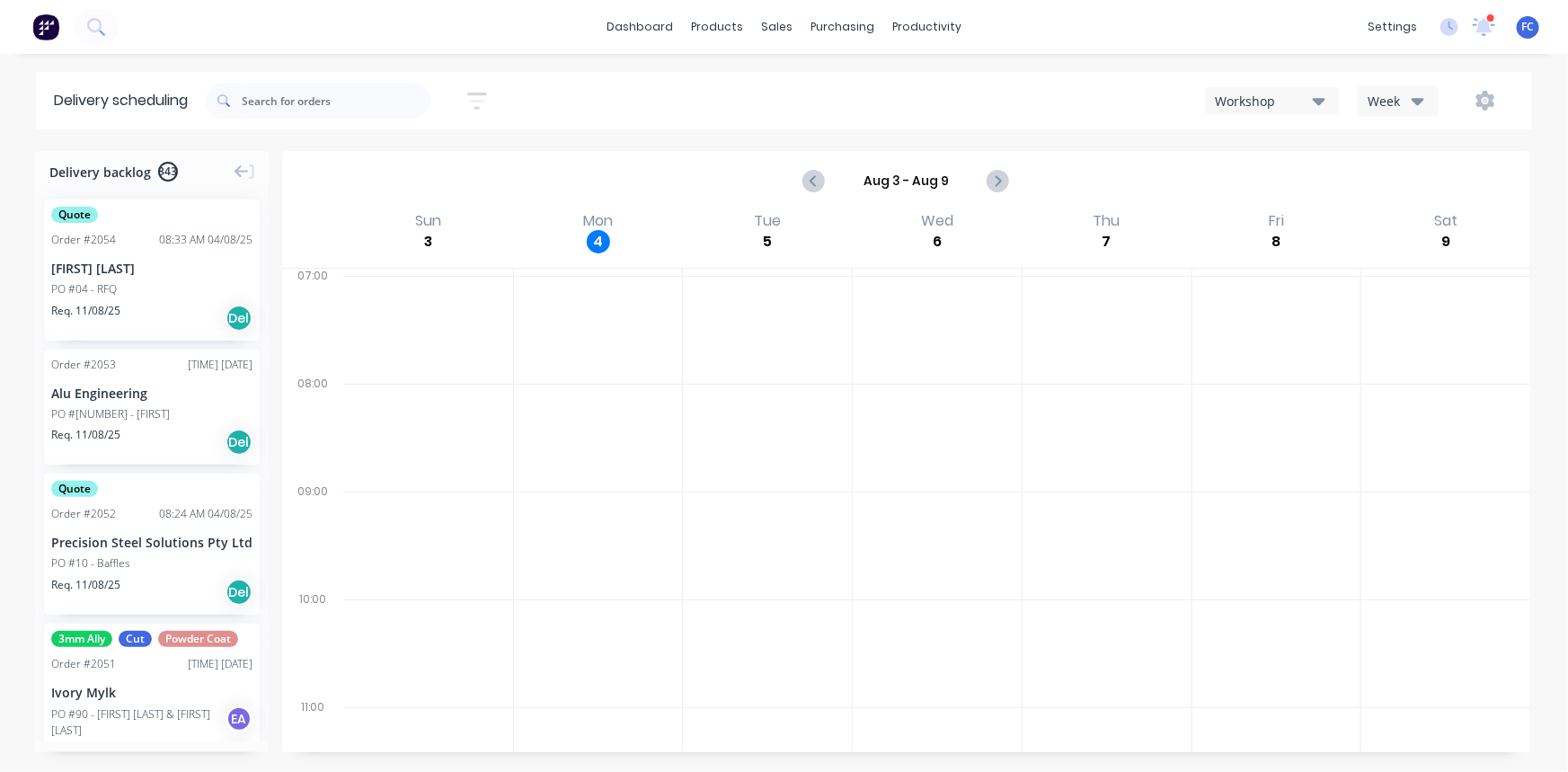 click on "Alu Engineering" at bounding box center (152, 393) 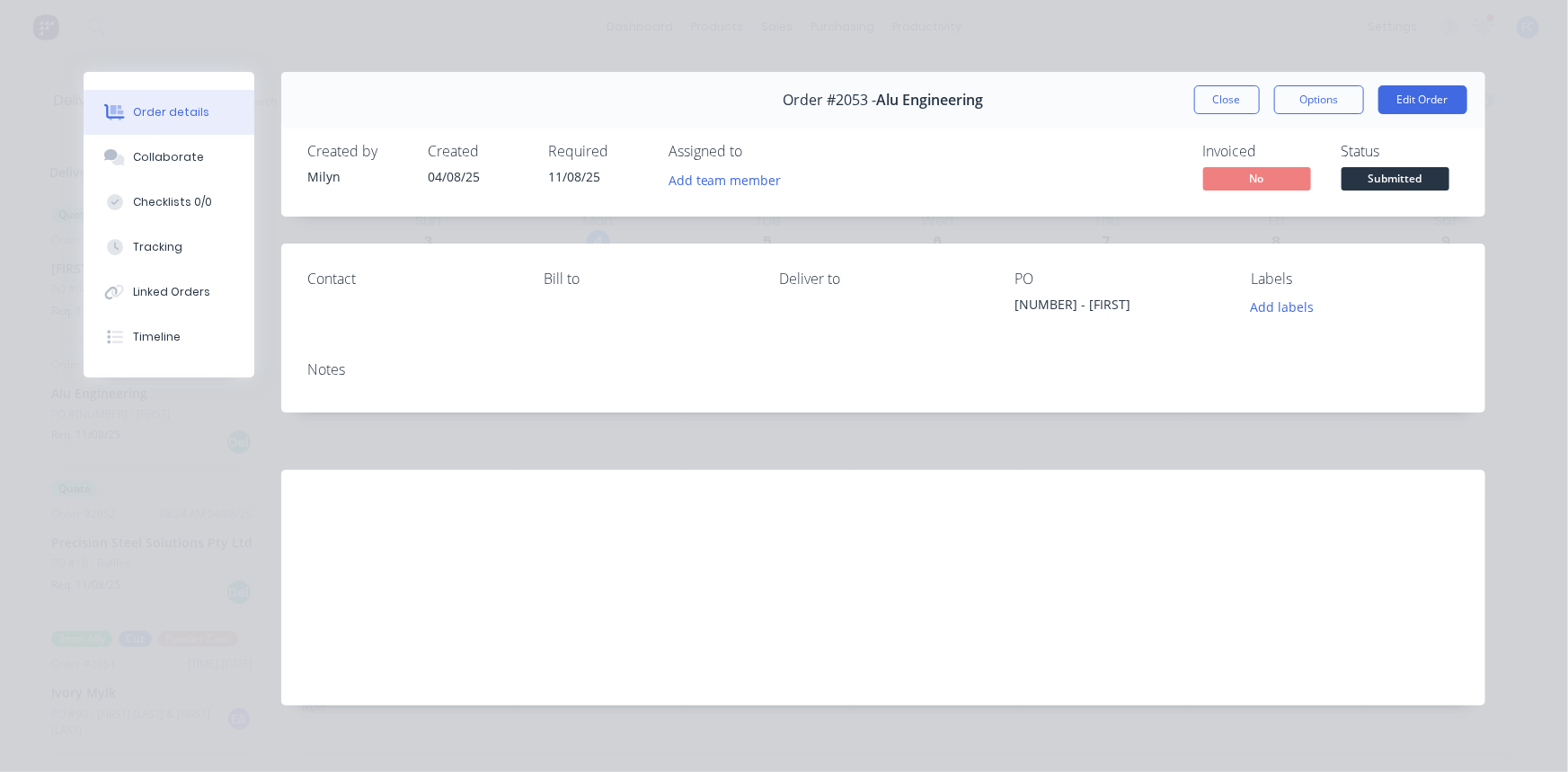 click on "Close" at bounding box center (1227, 100) 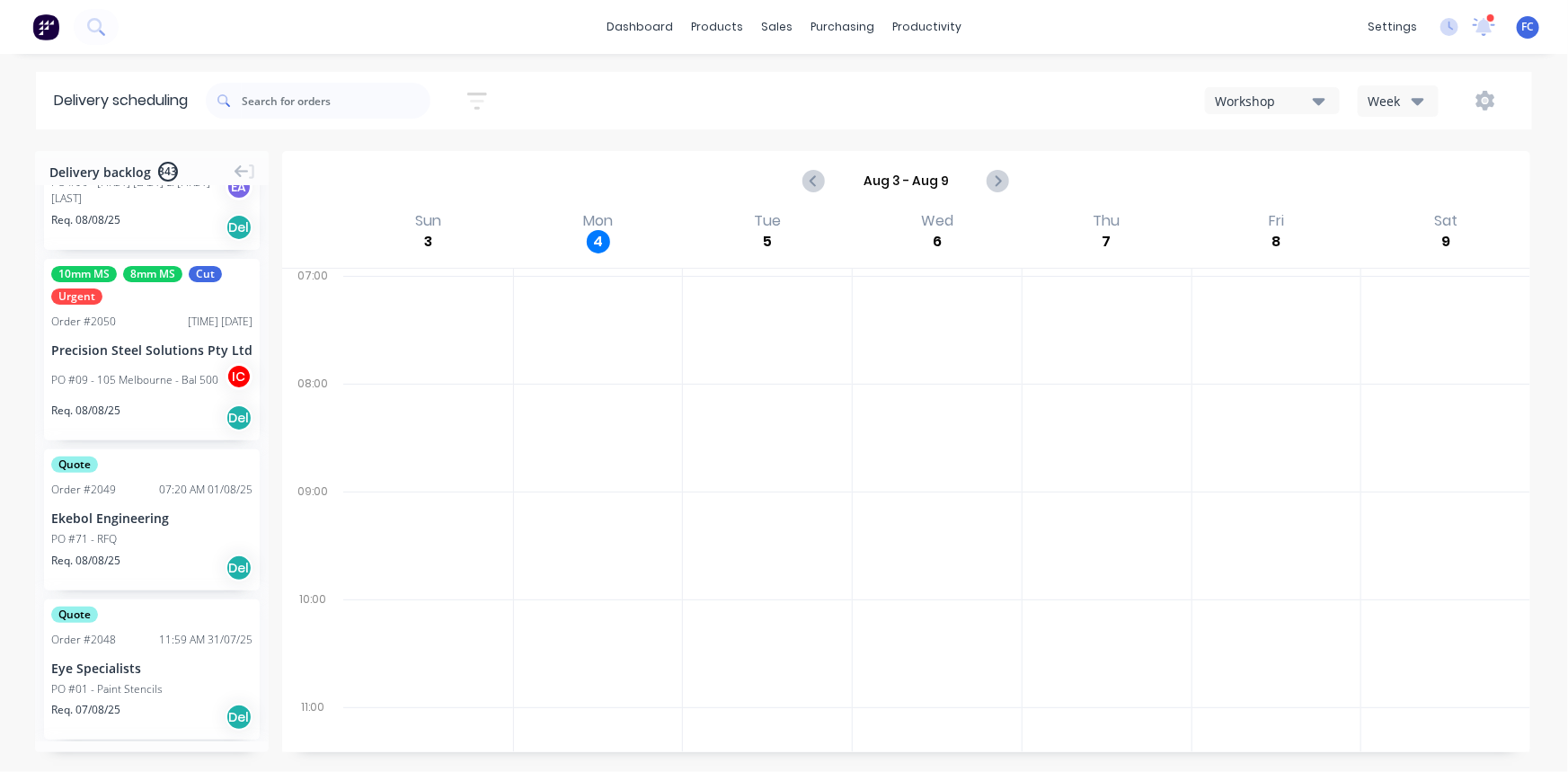 scroll, scrollTop: 408, scrollLeft: 0, axis: vertical 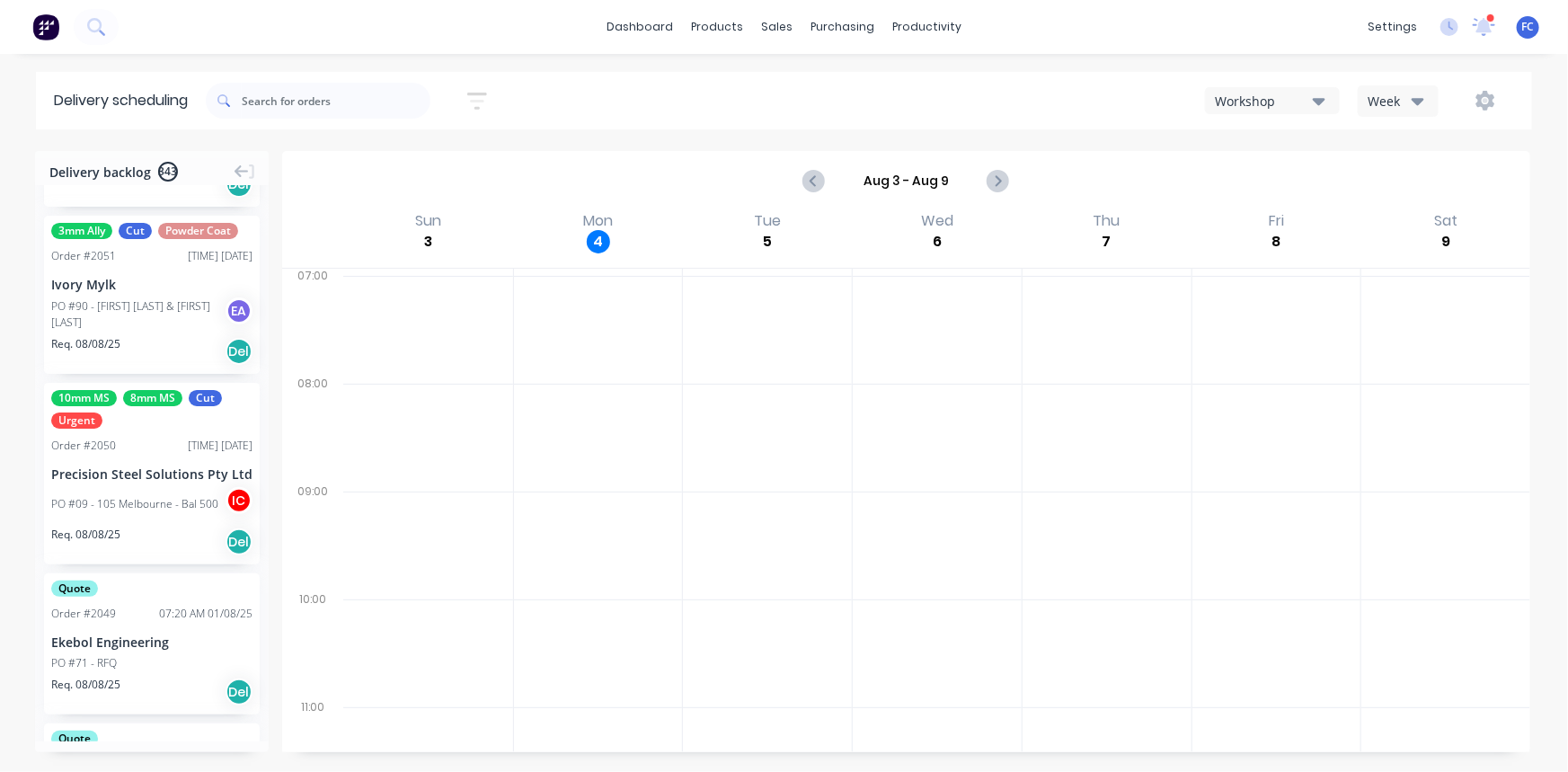 click on "10mm MS 8mm MS Cut Urgent Order # 2050 08:05 AM 04/08/25 Precision Steel Solutions Pty Ltd PO #09 - 105 Melbourne - Bal 500
I C Req.   08/08/25 Del" at bounding box center [152, 474] 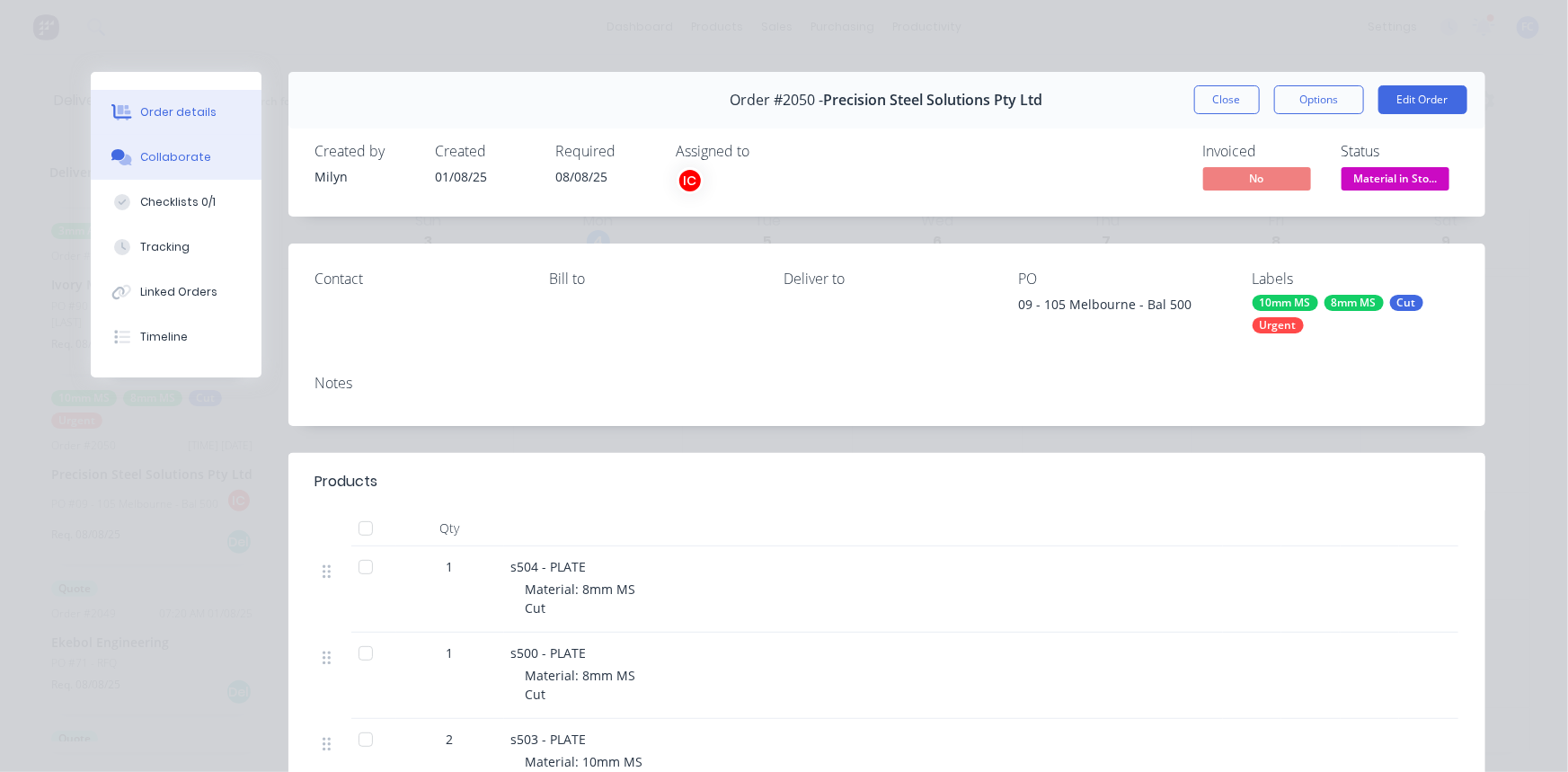 click on "Collaborate" at bounding box center [175, 157] 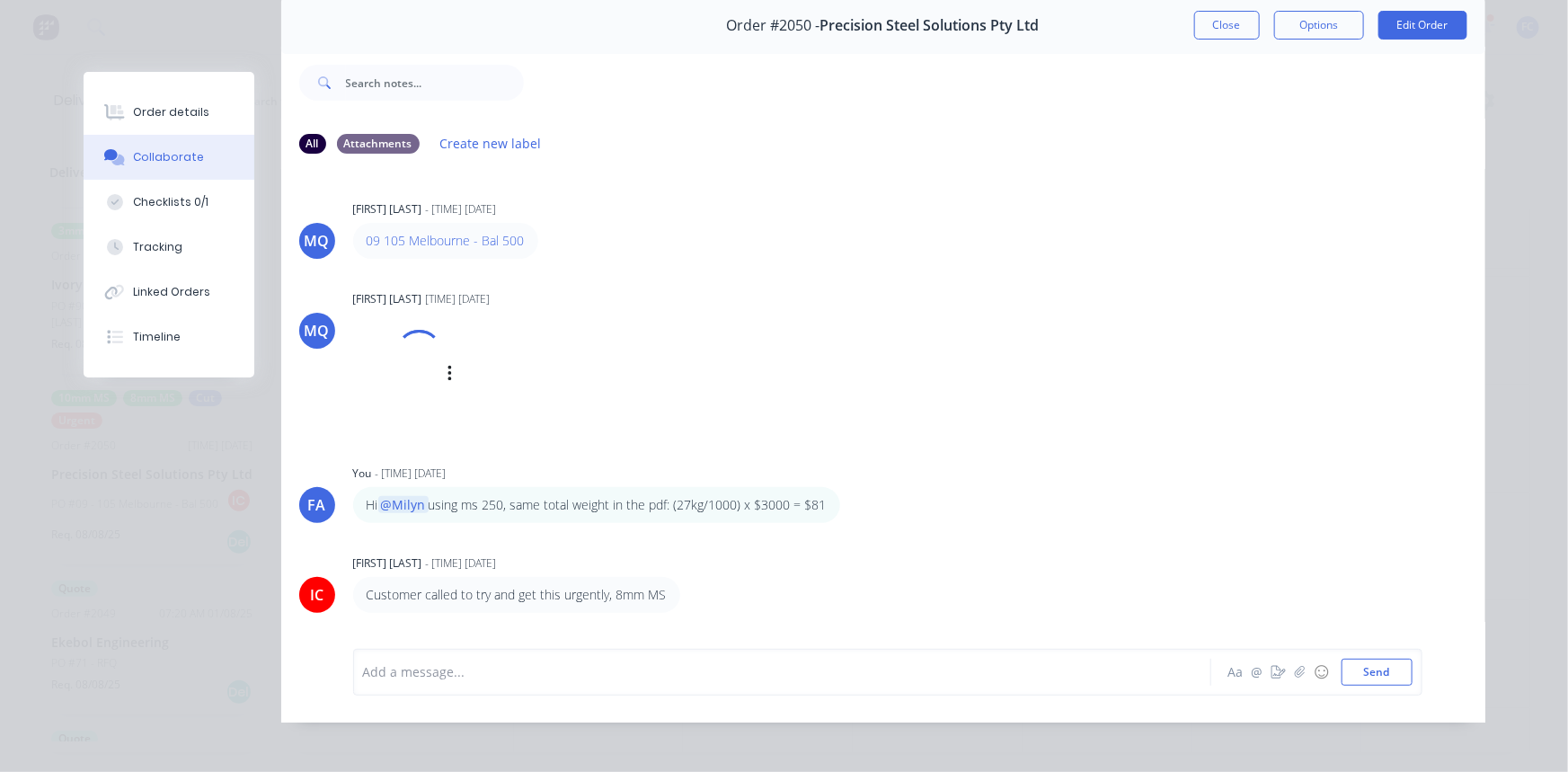 scroll, scrollTop: 81, scrollLeft: 0, axis: vertical 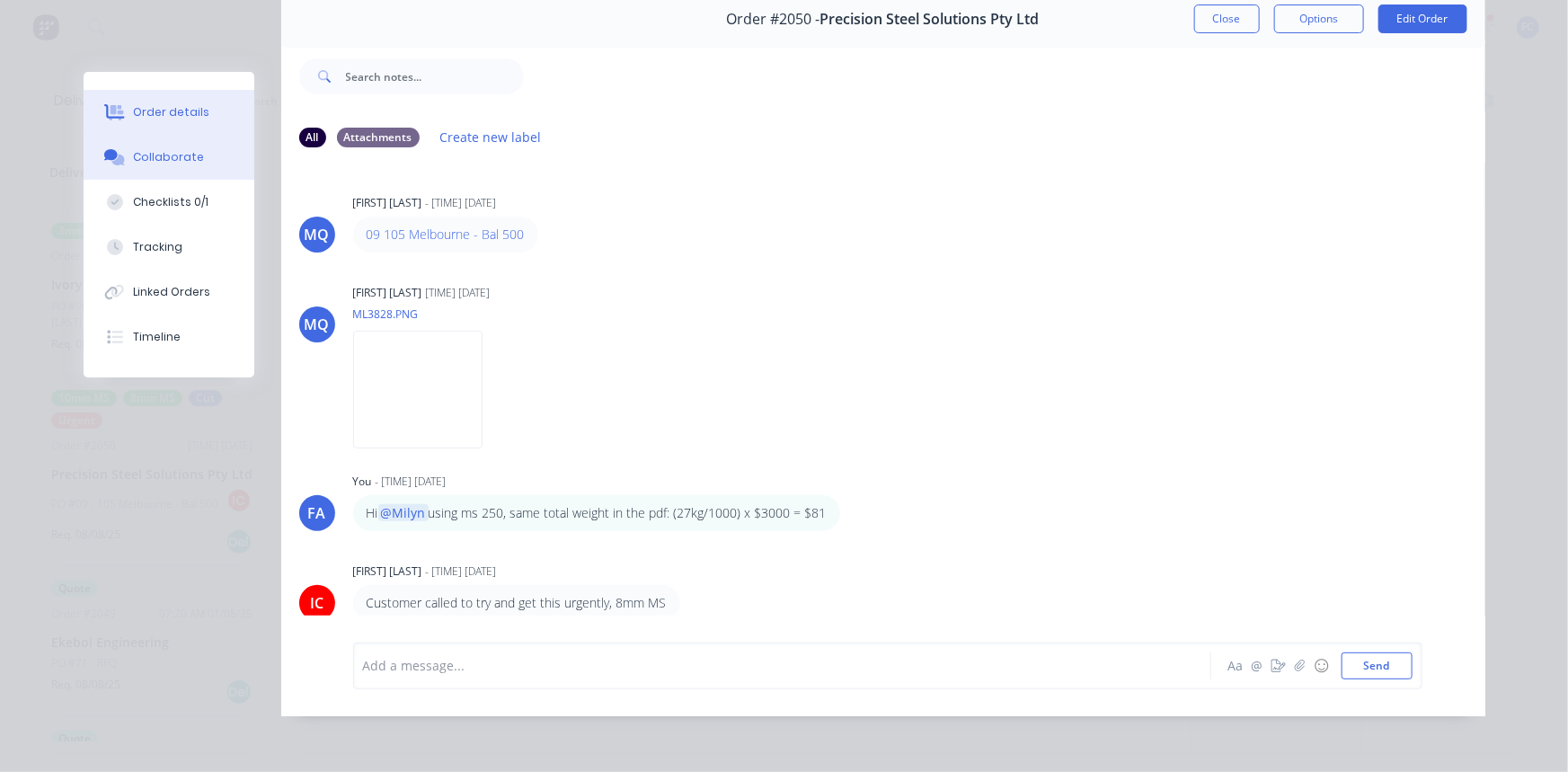 click on "Order details" at bounding box center (171, 112) 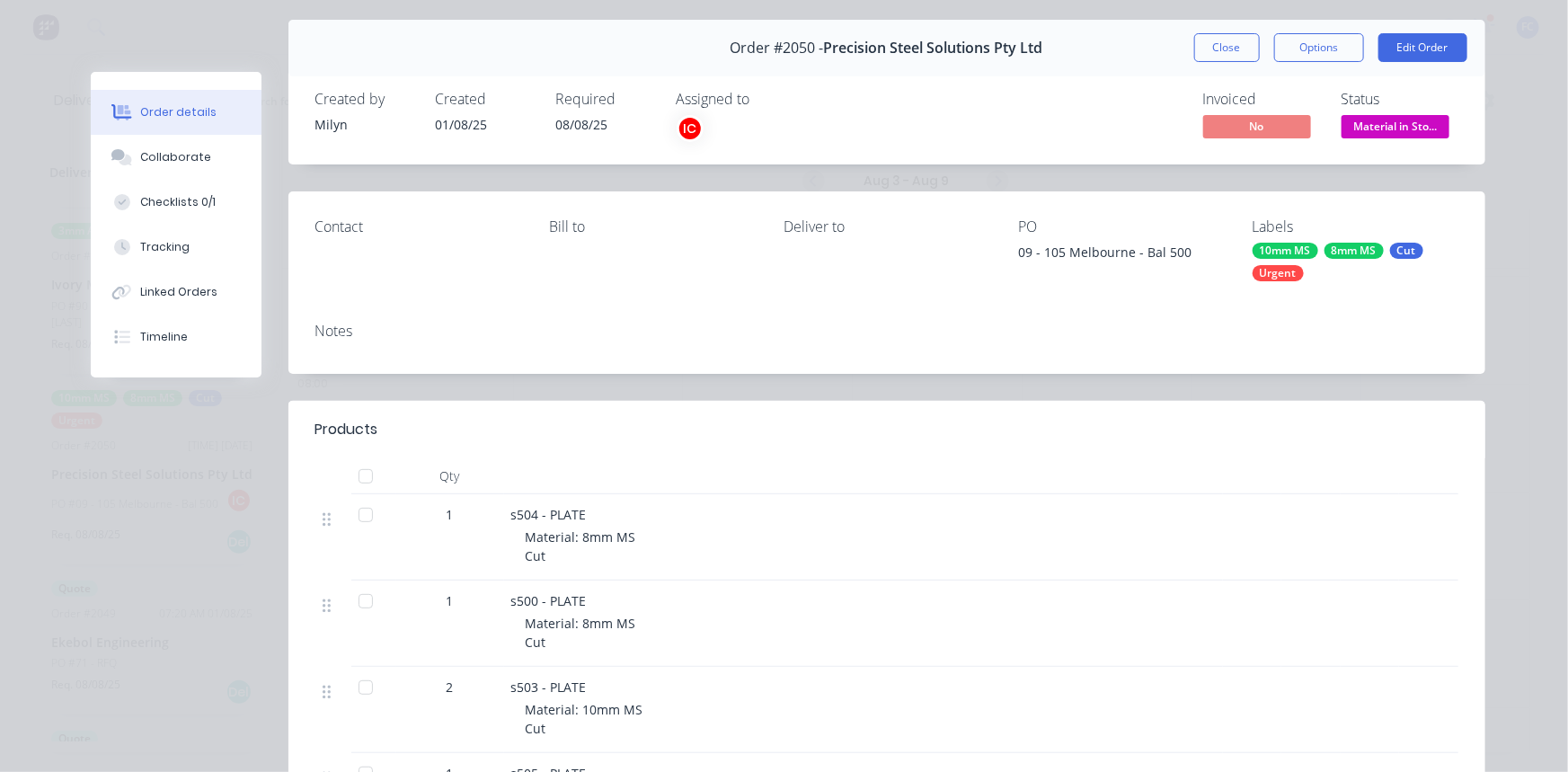 scroll, scrollTop: 0, scrollLeft: 0, axis: both 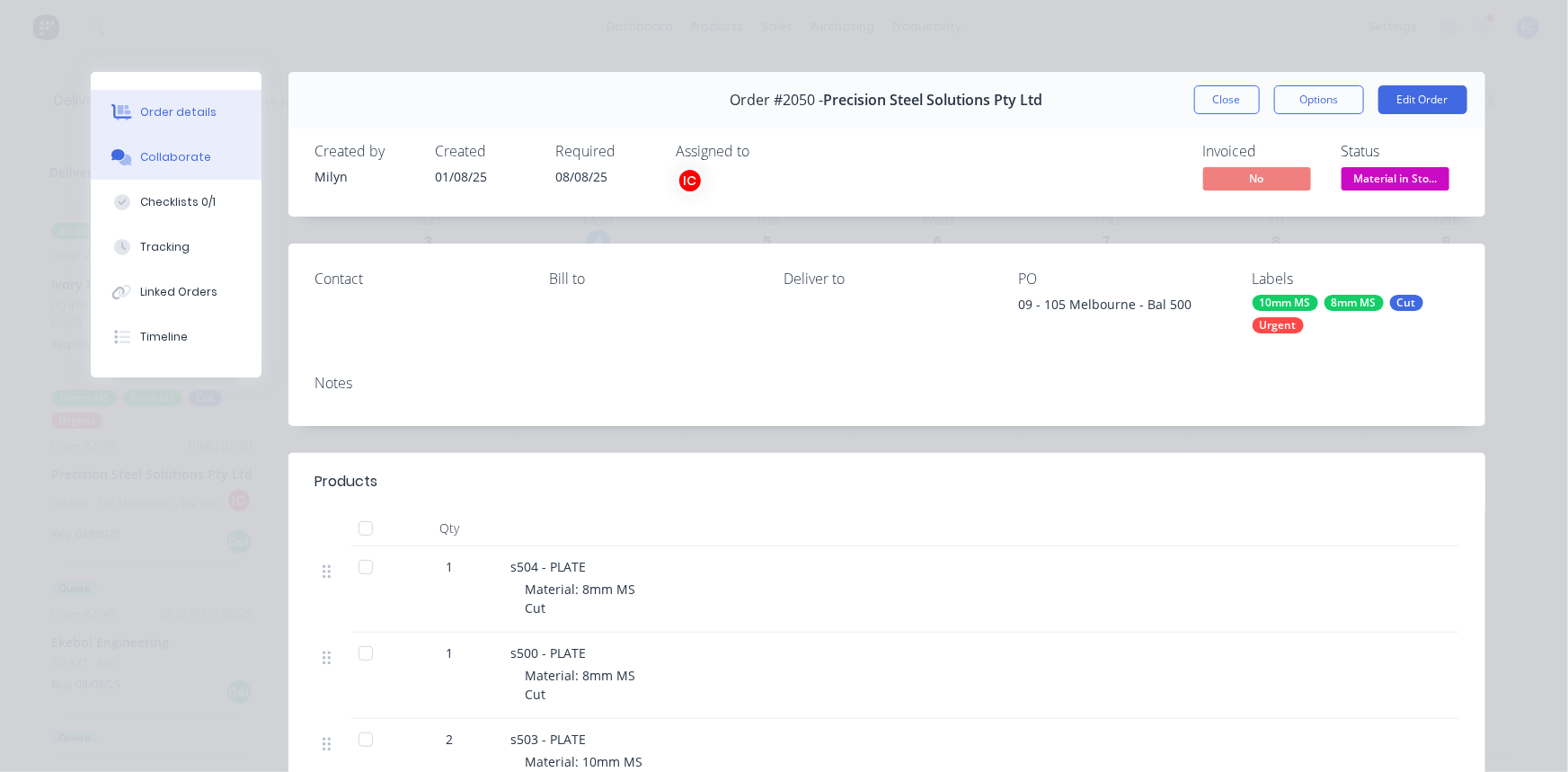 click on "Collaborate" at bounding box center (176, 157) 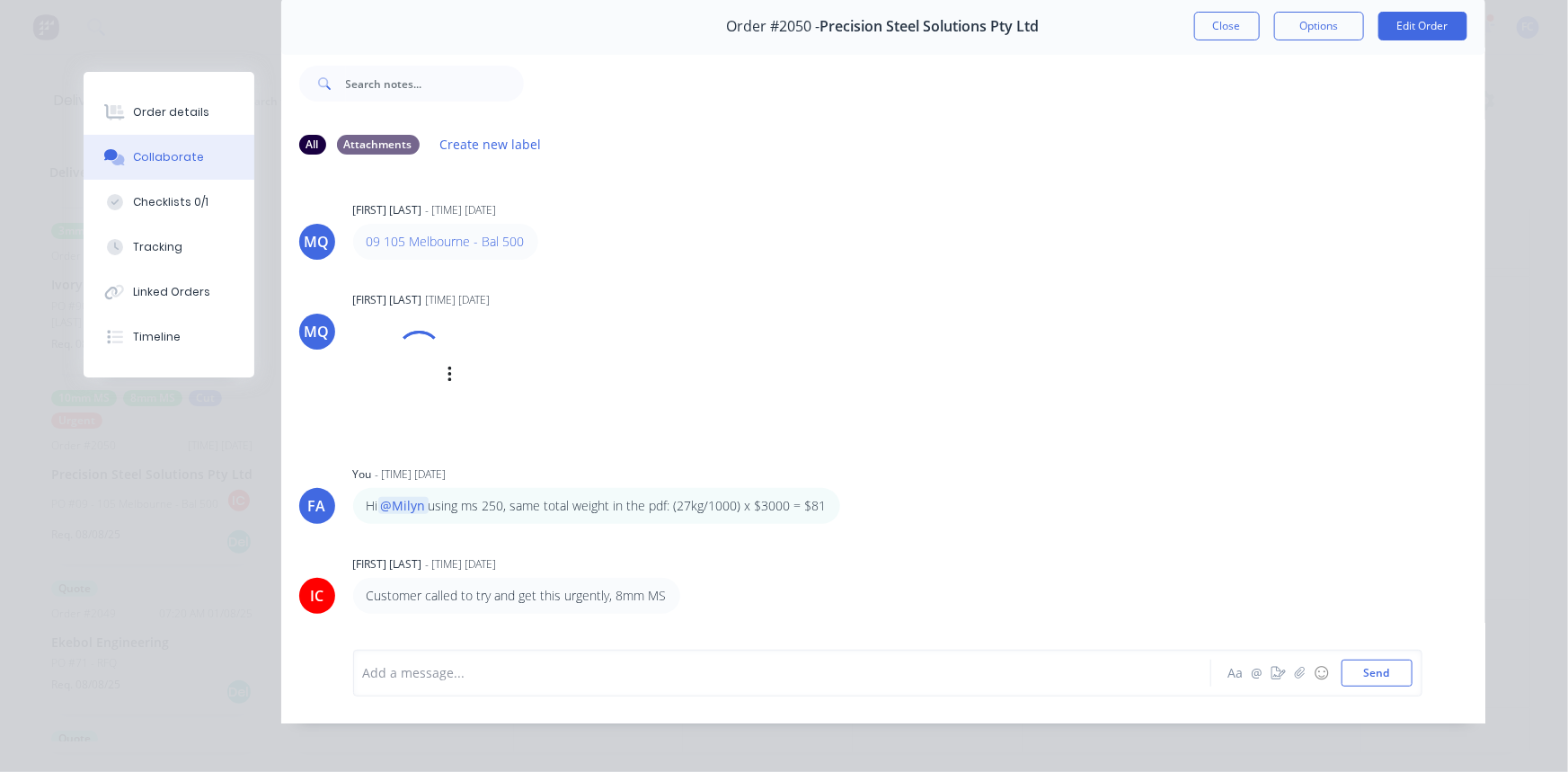 scroll, scrollTop: 81, scrollLeft: 0, axis: vertical 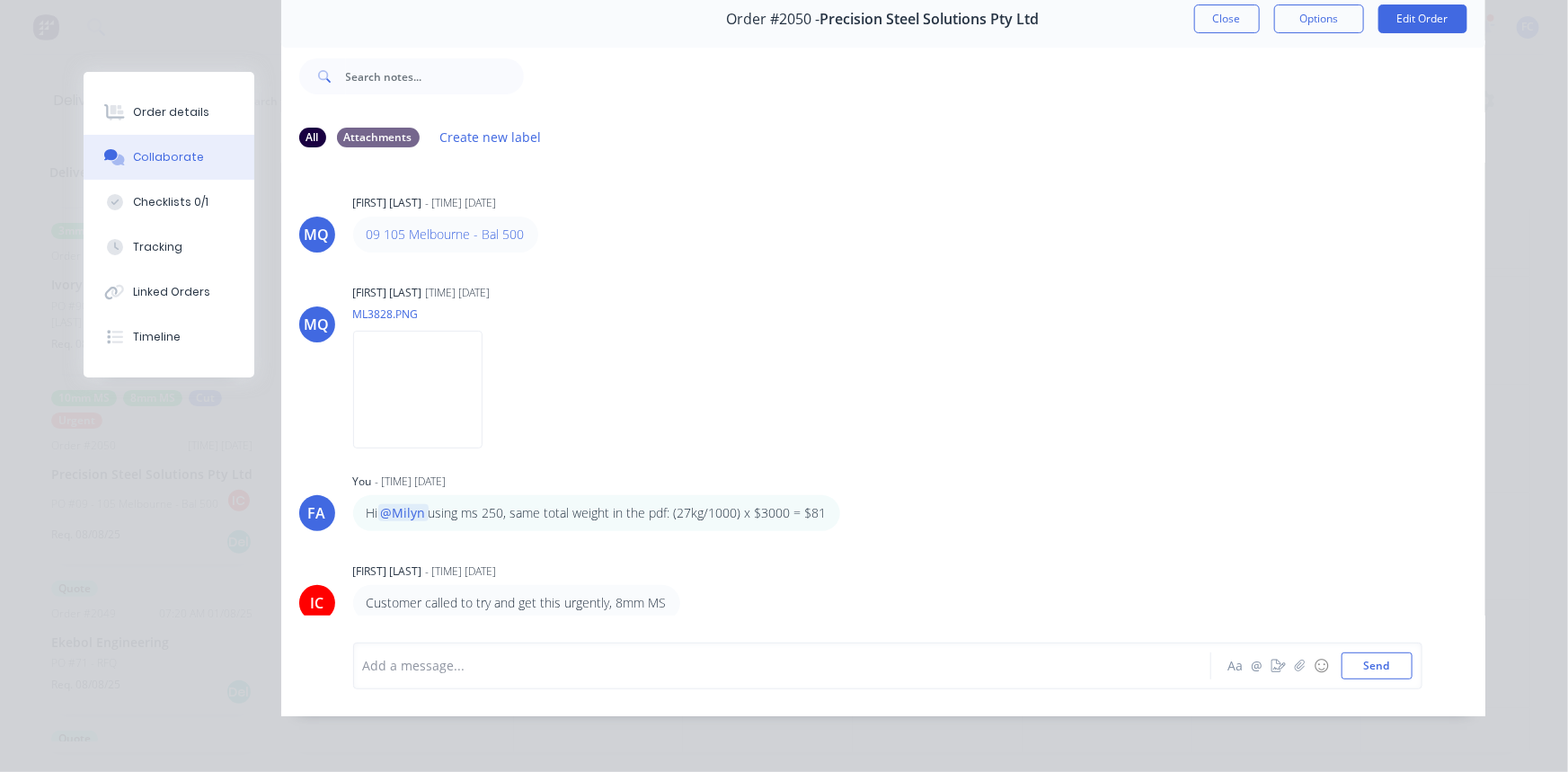 drag, startPoint x: 1201, startPoint y: 25, endPoint x: 615, endPoint y: 225, distance: 619.19 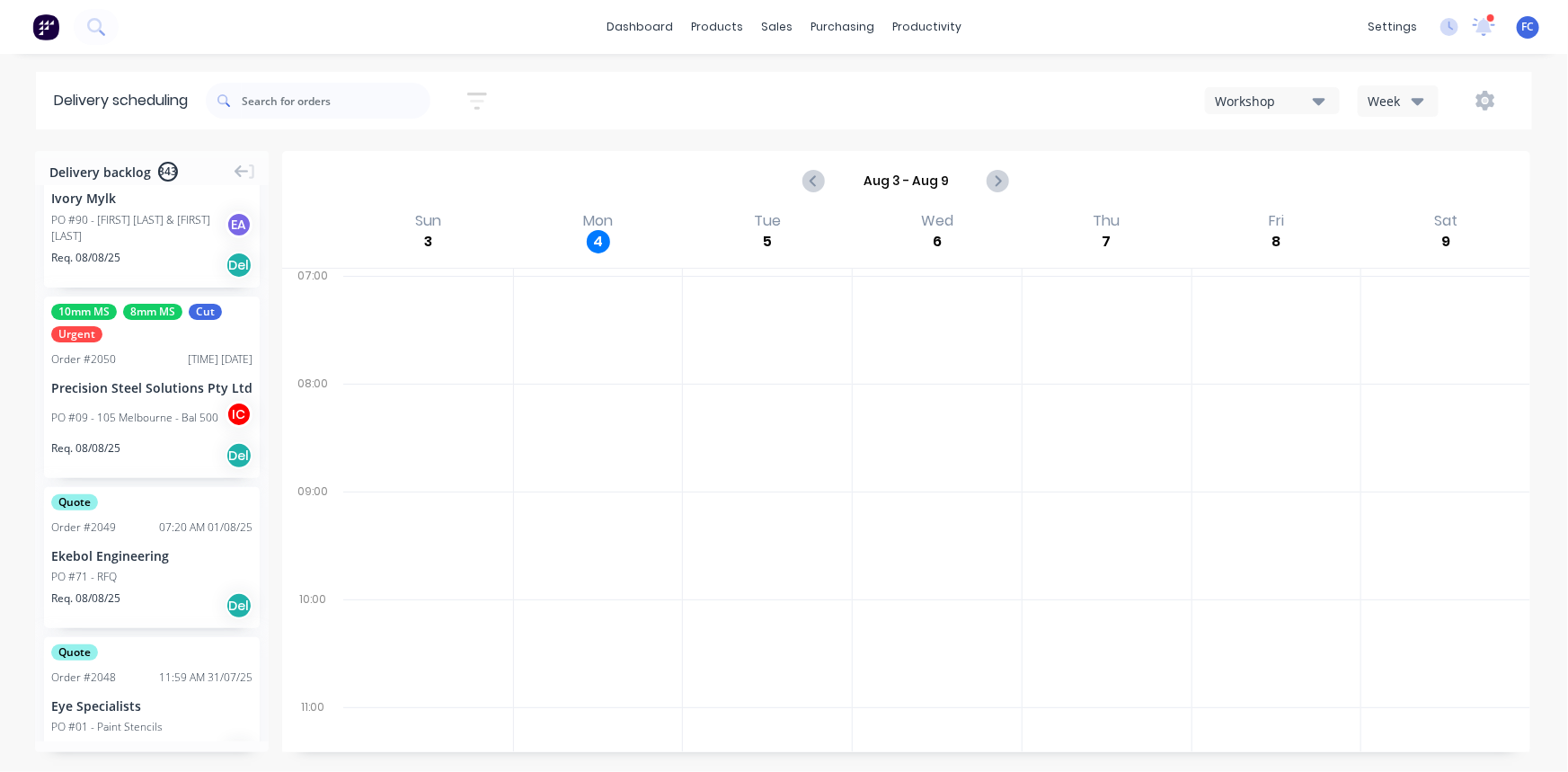 scroll, scrollTop: 490, scrollLeft: 0, axis: vertical 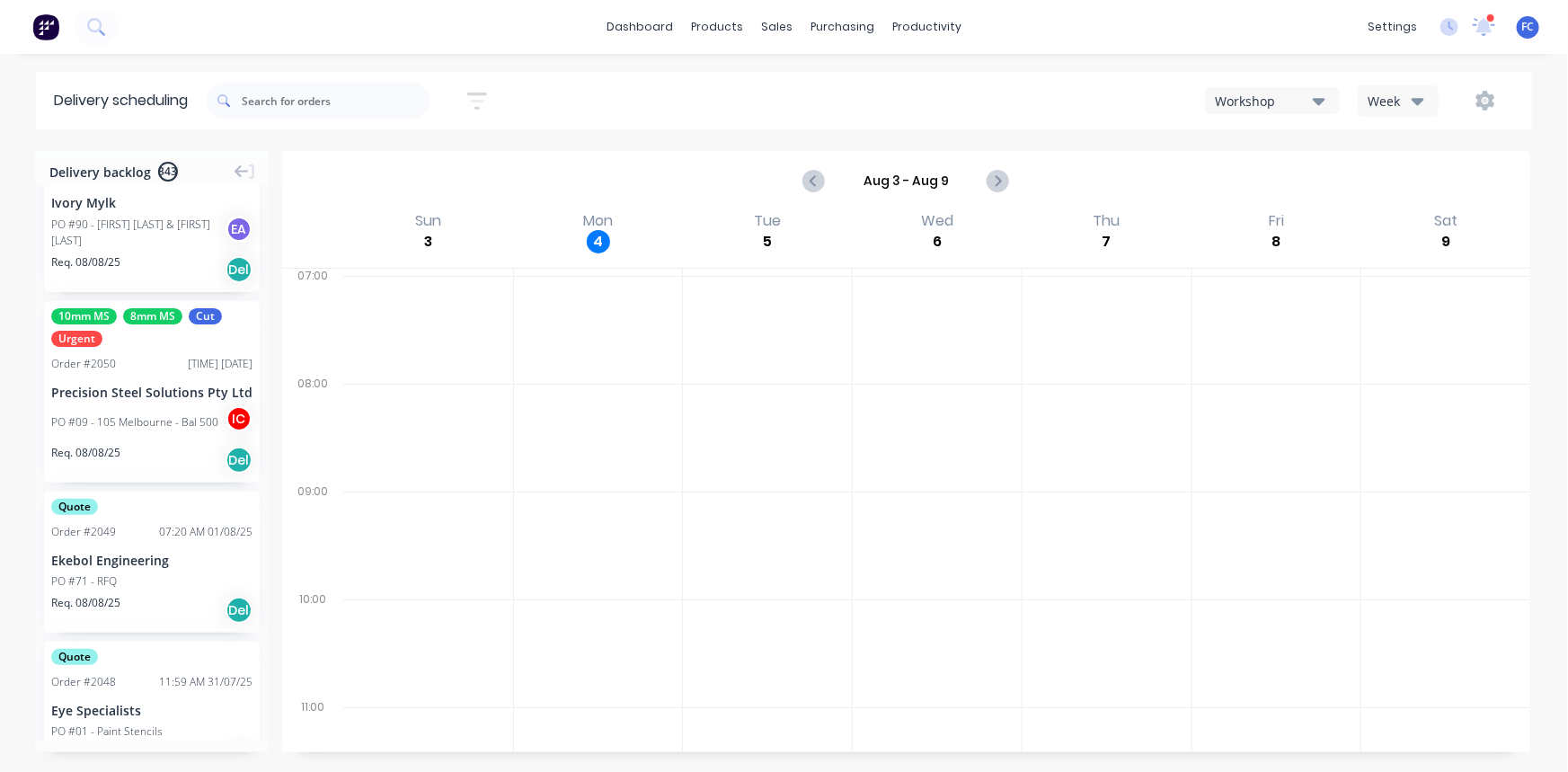 click on "Order # 2050 08:05 AM 04/08/25" at bounding box center [152, 364] 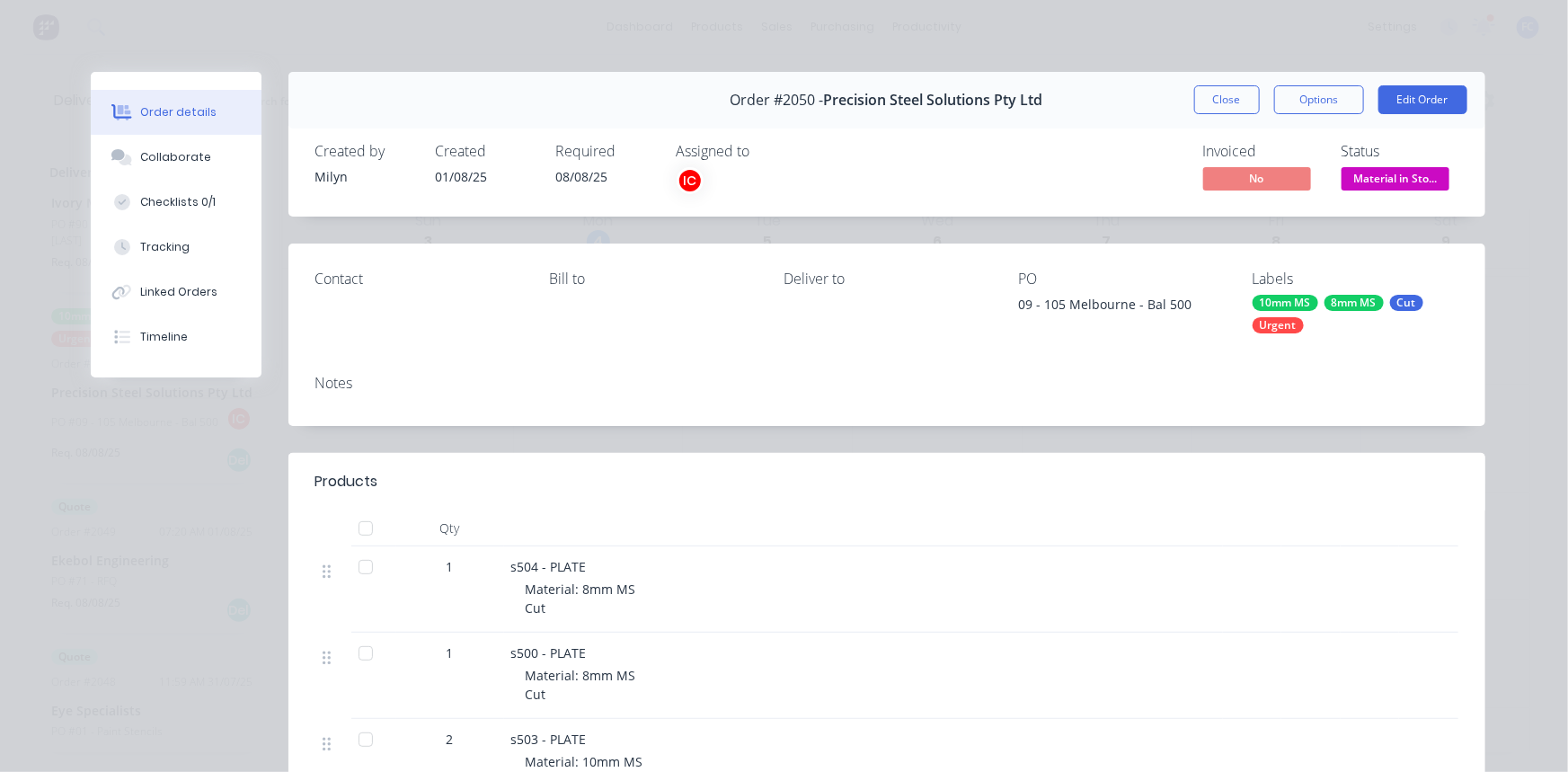 drag, startPoint x: 174, startPoint y: 171, endPoint x: 309, endPoint y: 196, distance: 137.2953 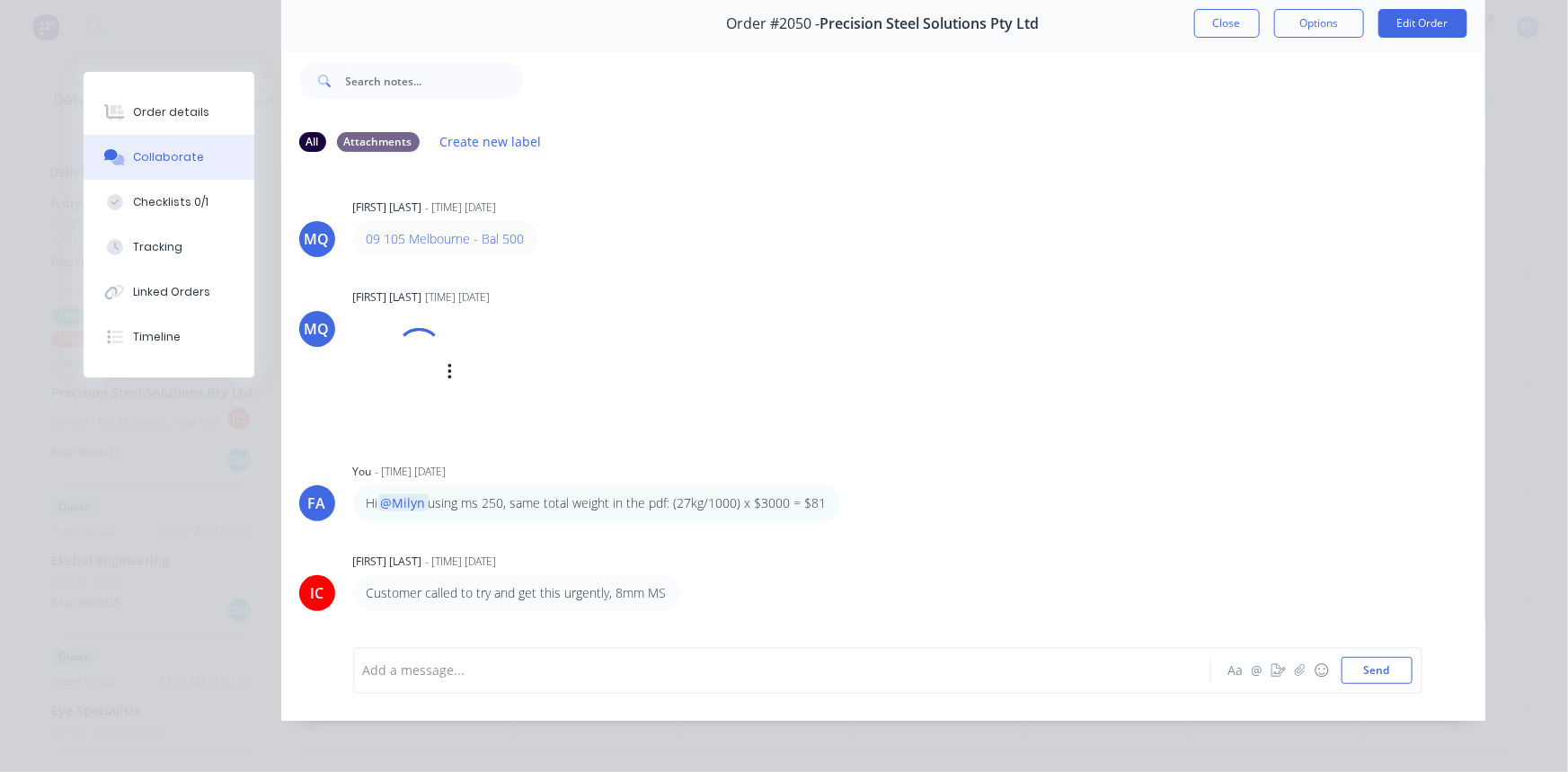 scroll, scrollTop: 81, scrollLeft: 0, axis: vertical 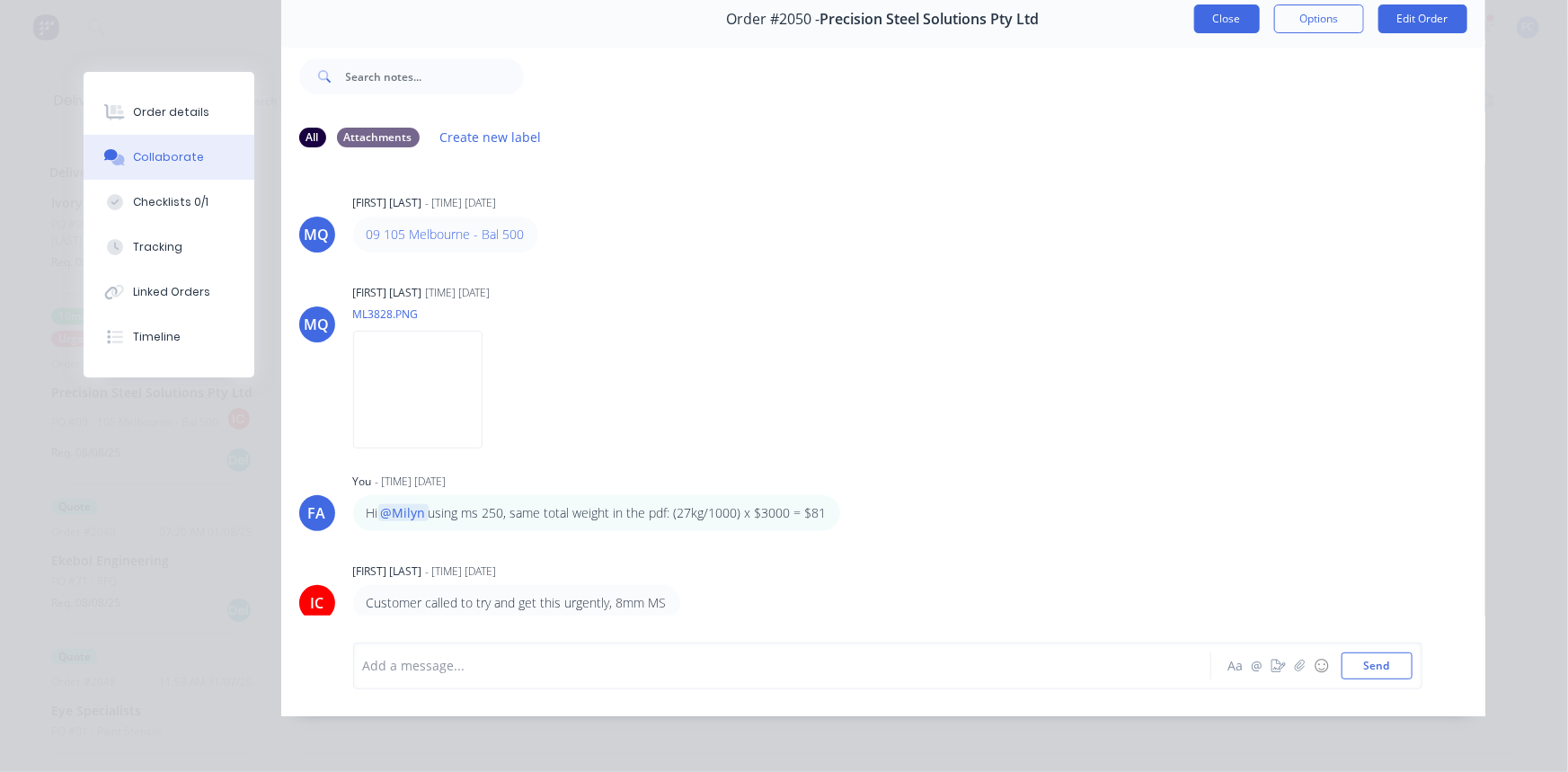 click on "Close" at bounding box center (1227, 19) 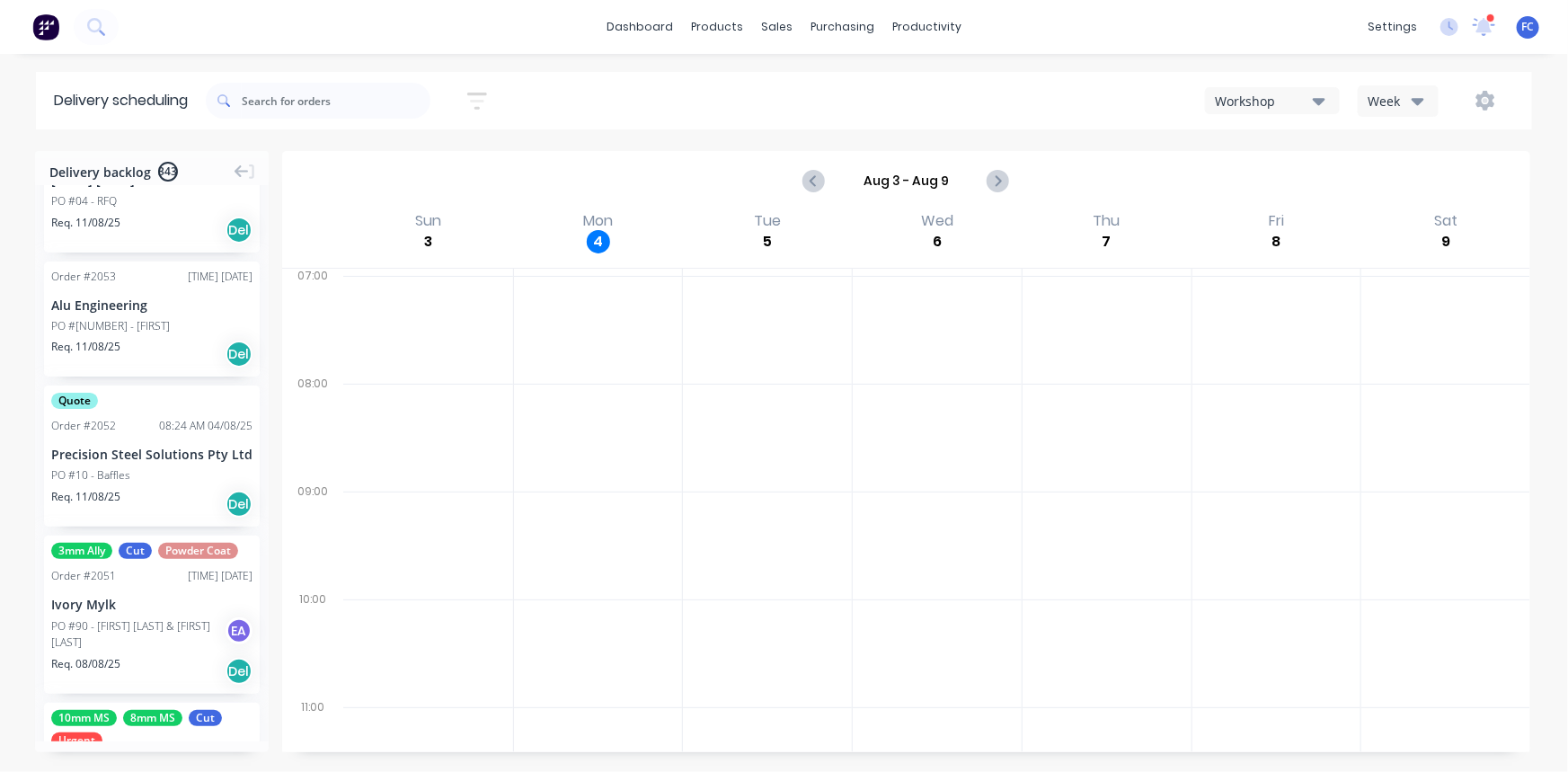 scroll, scrollTop: 81, scrollLeft: 0, axis: vertical 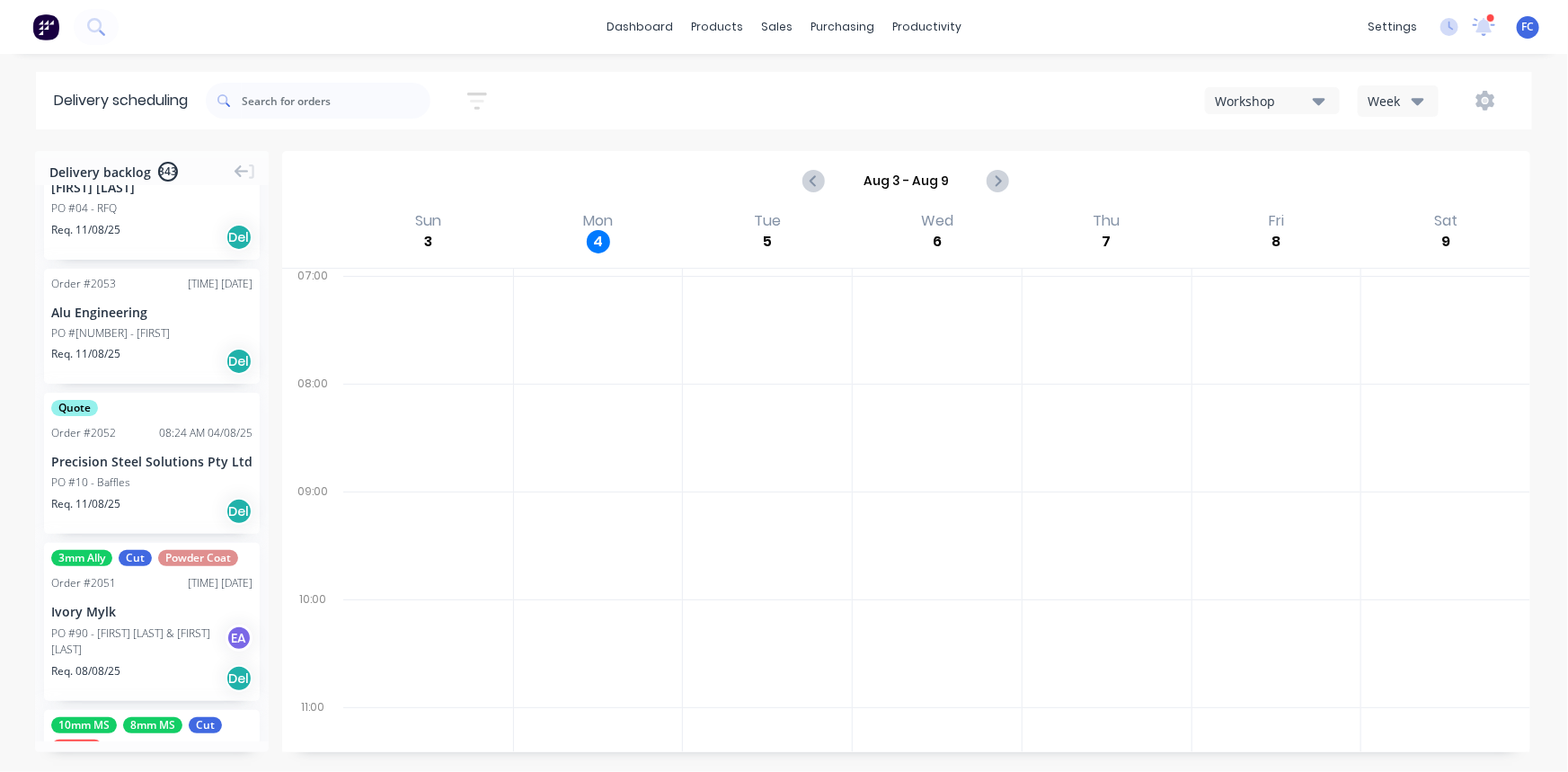 click on "Quote Order # 2052 08:24 AM 04/08/25 Precision Steel Solutions Pty Ltd PO #10 - Baffles Req.   11/08/25 Del" at bounding box center [152, 463] 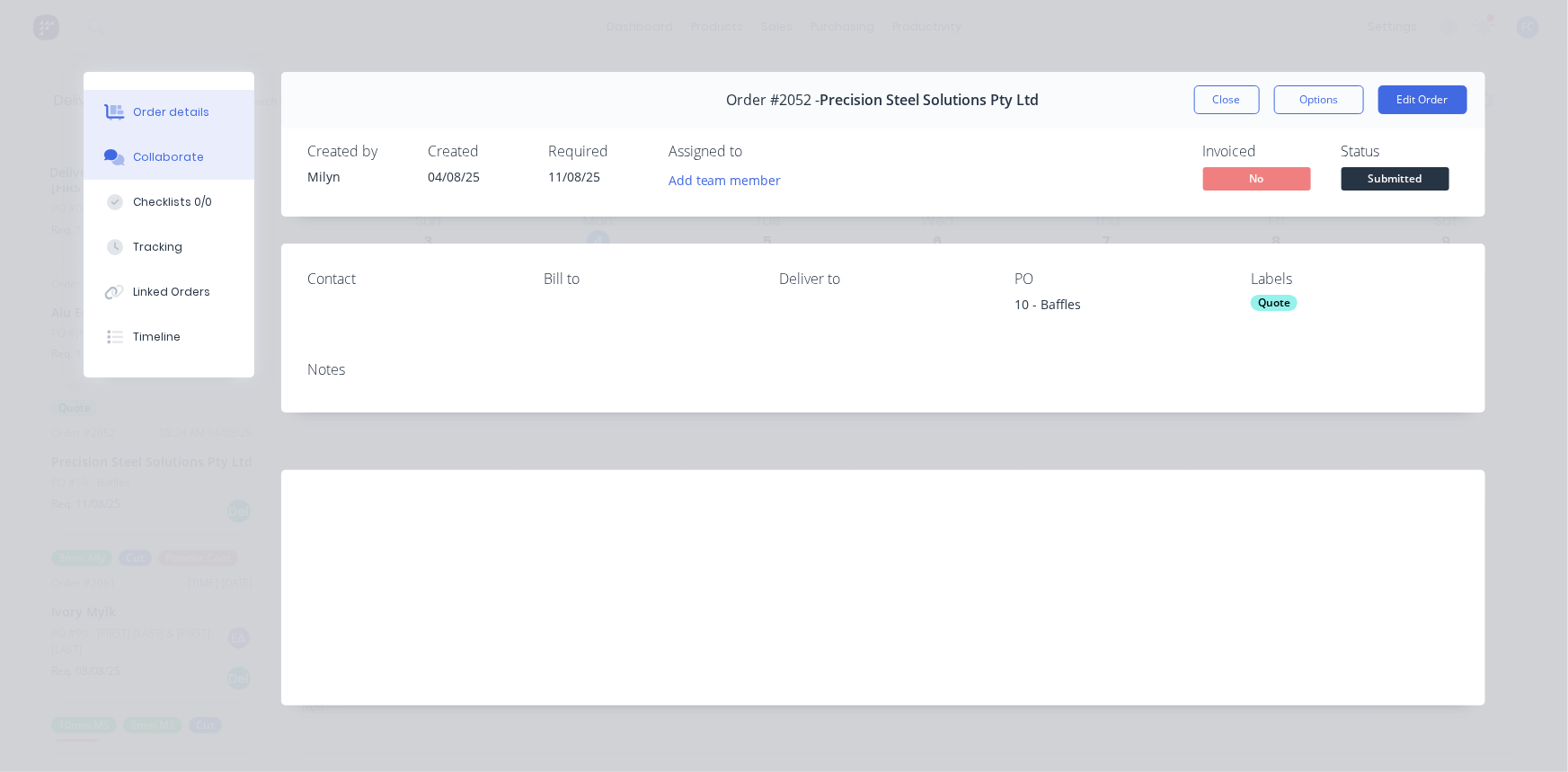 click on "Collaborate" at bounding box center (169, 157) 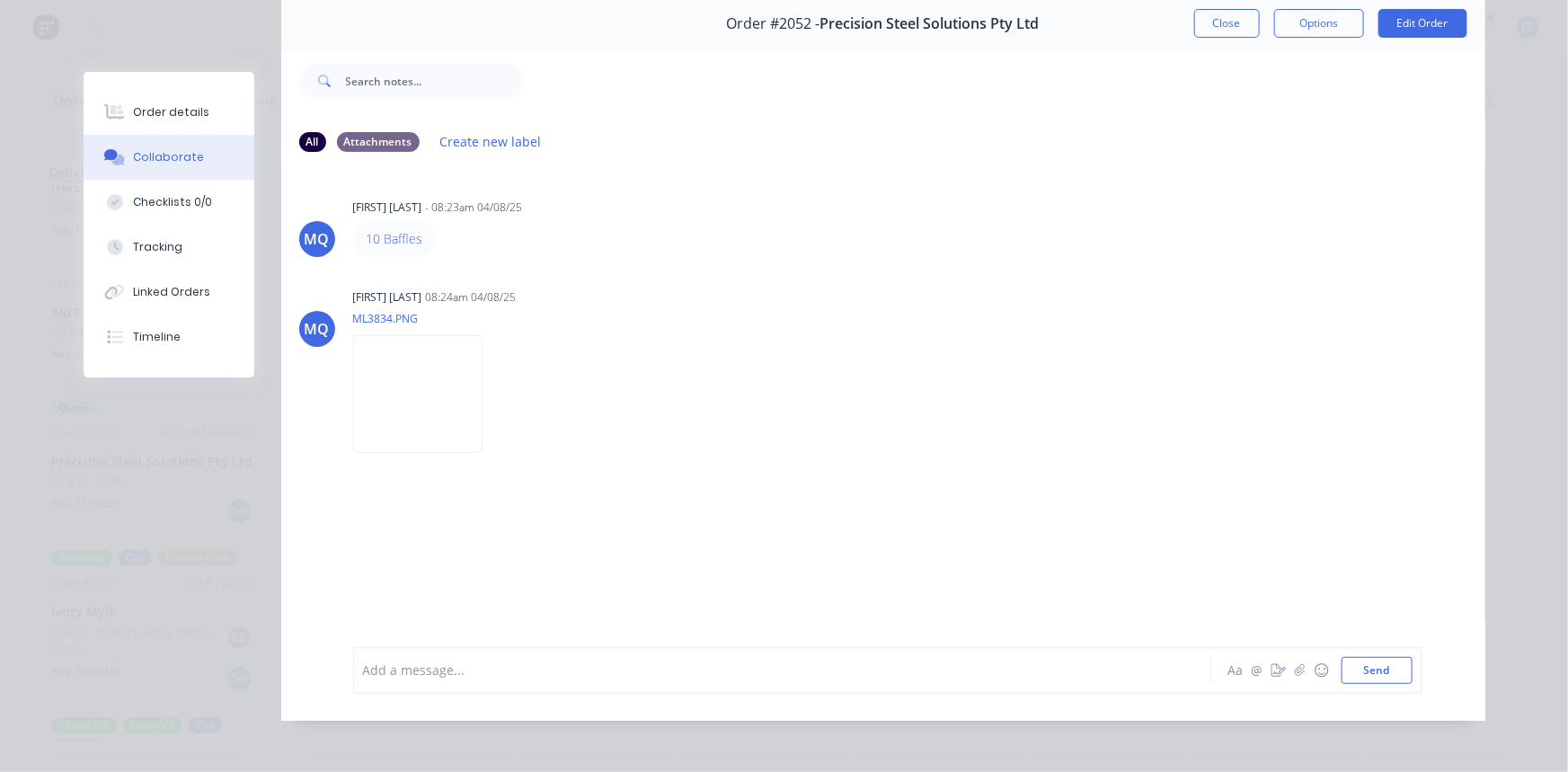 scroll, scrollTop: 81, scrollLeft: 0, axis: vertical 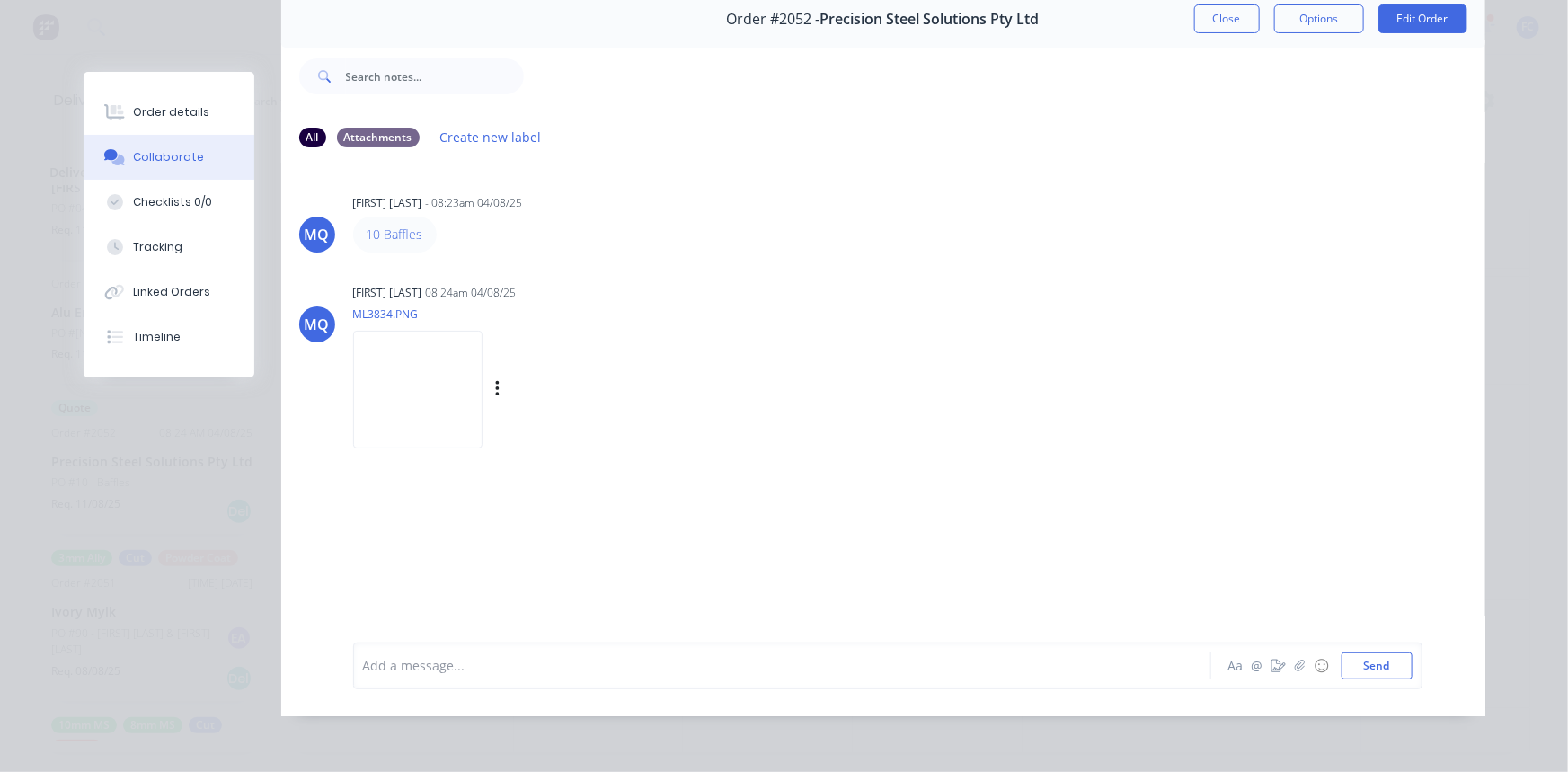 click at bounding box center [418, 389] 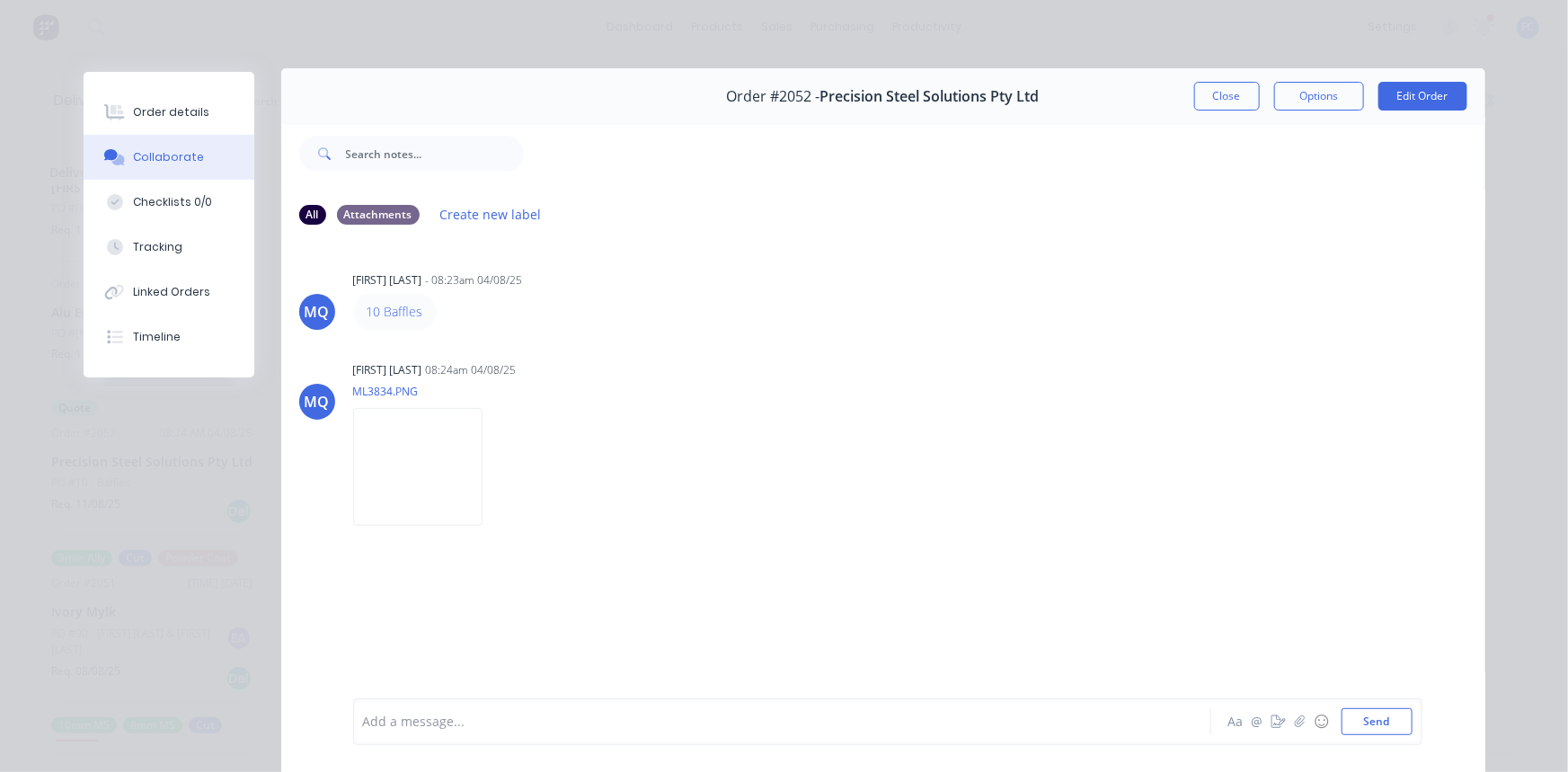 scroll, scrollTop: 0, scrollLeft: 0, axis: both 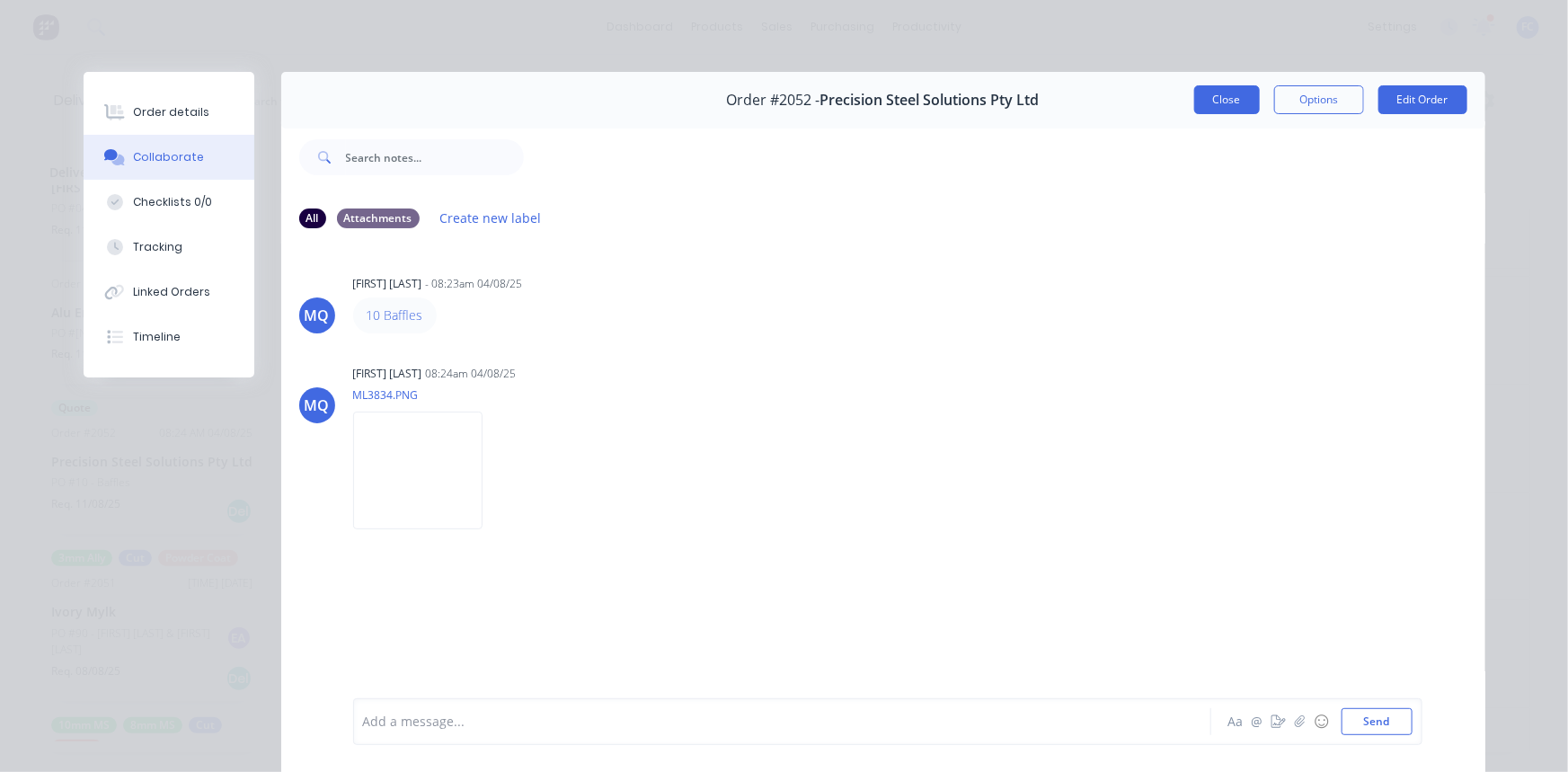 click on "Close" at bounding box center (1227, 100) 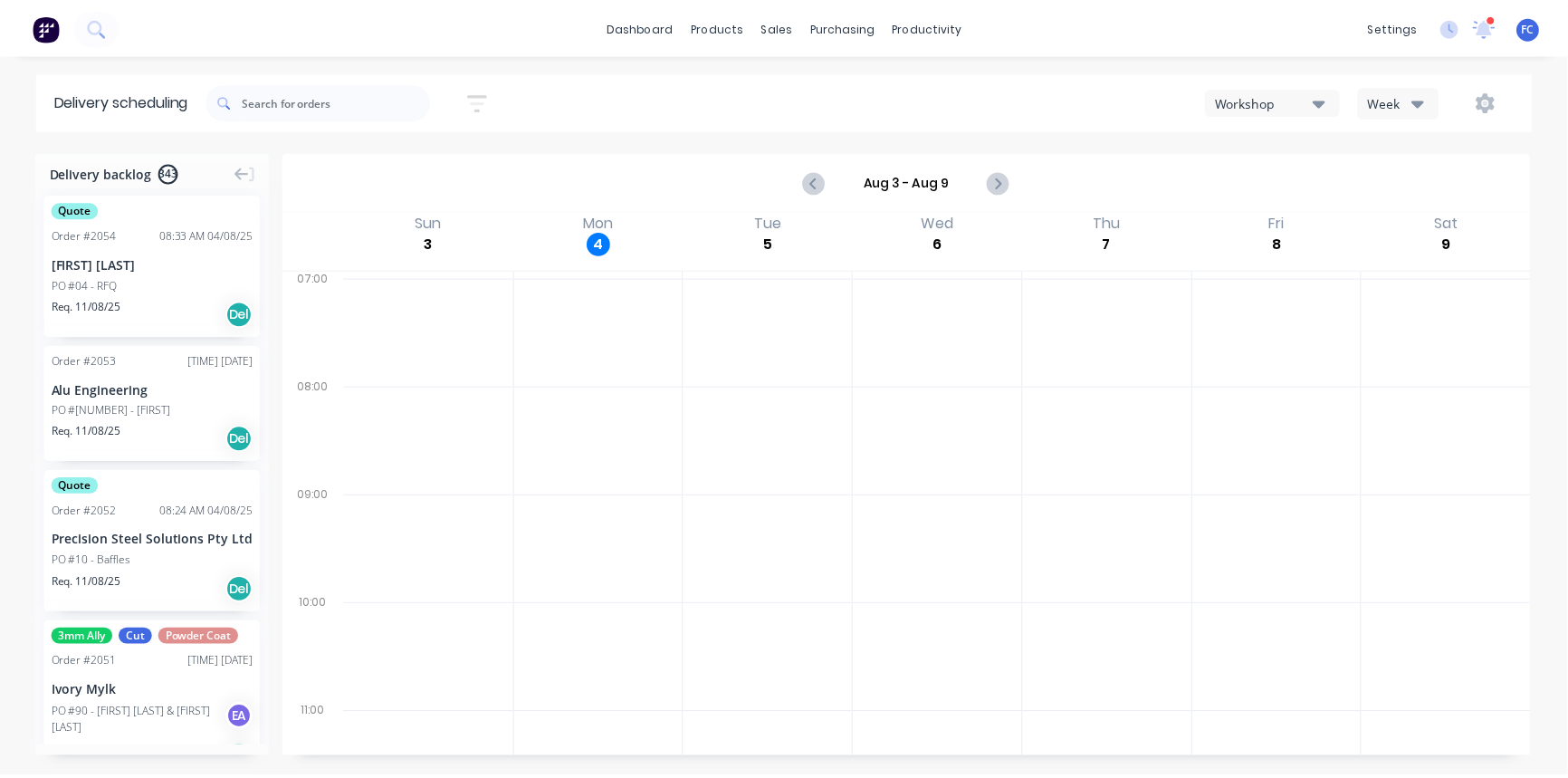 scroll, scrollTop: 0, scrollLeft: 0, axis: both 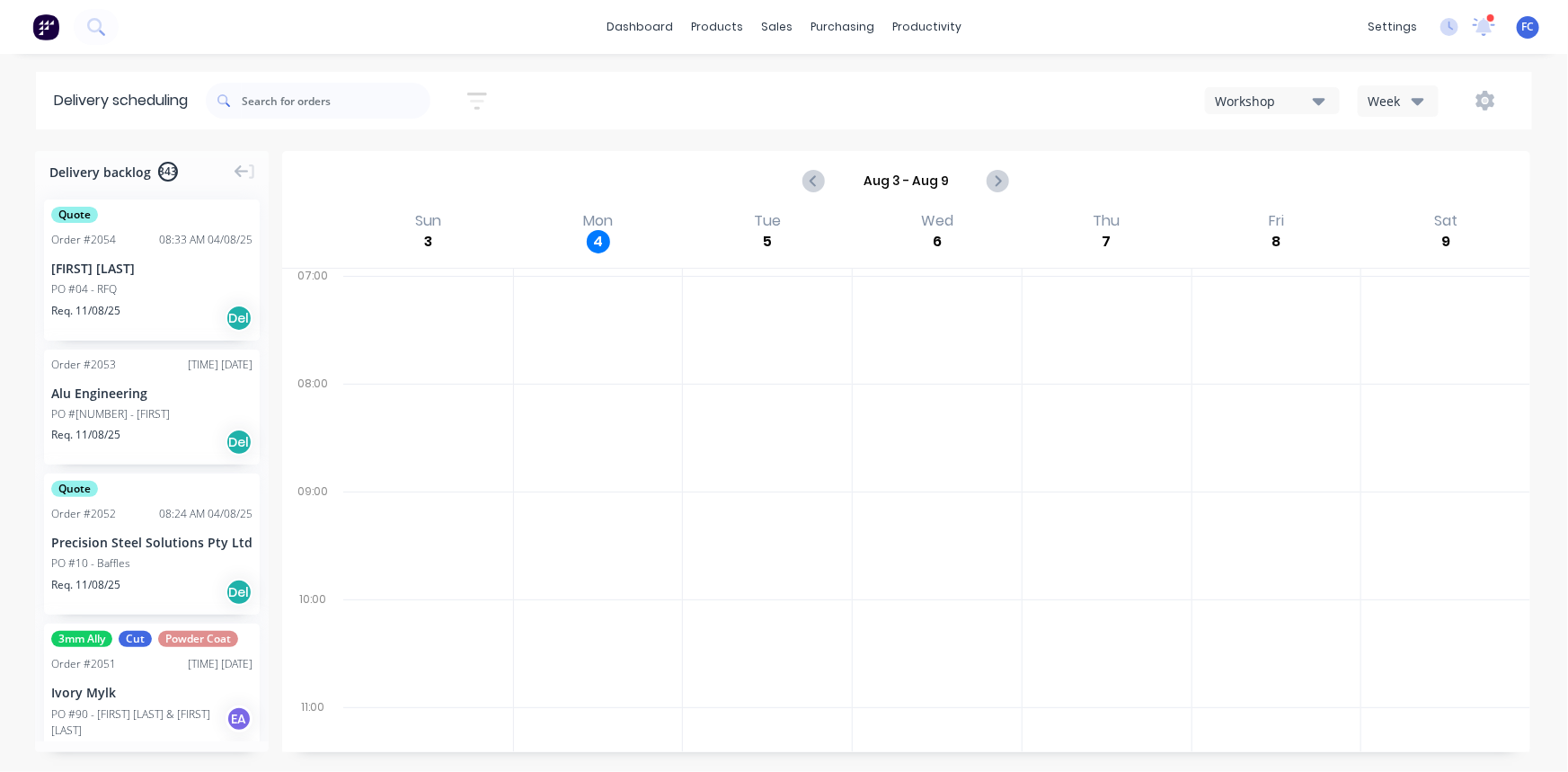 click on "Alu Engineering" at bounding box center [152, 393] 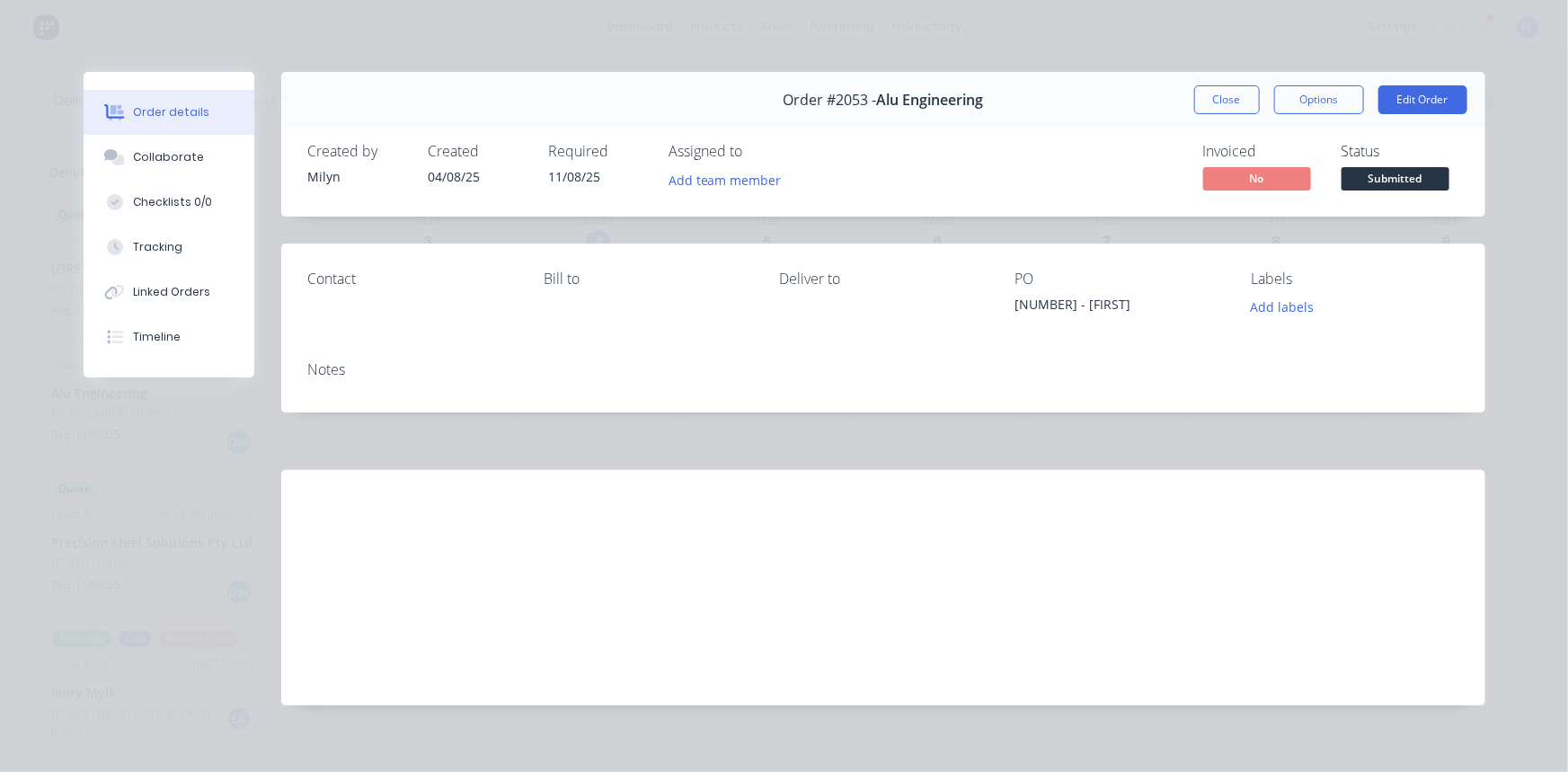click on "Close" at bounding box center (1227, 100) 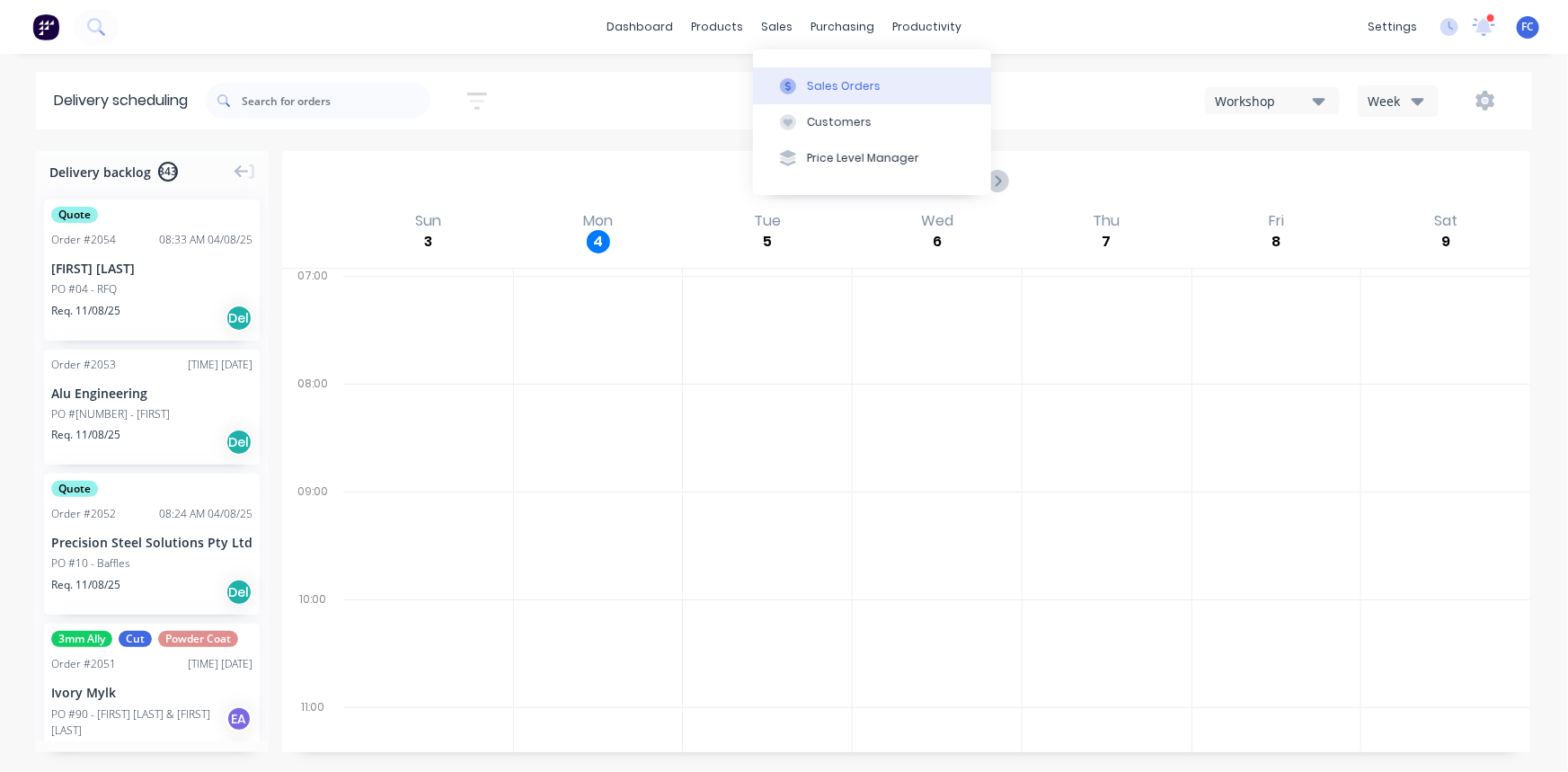 click on "Sales Orders" at bounding box center [844, 86] 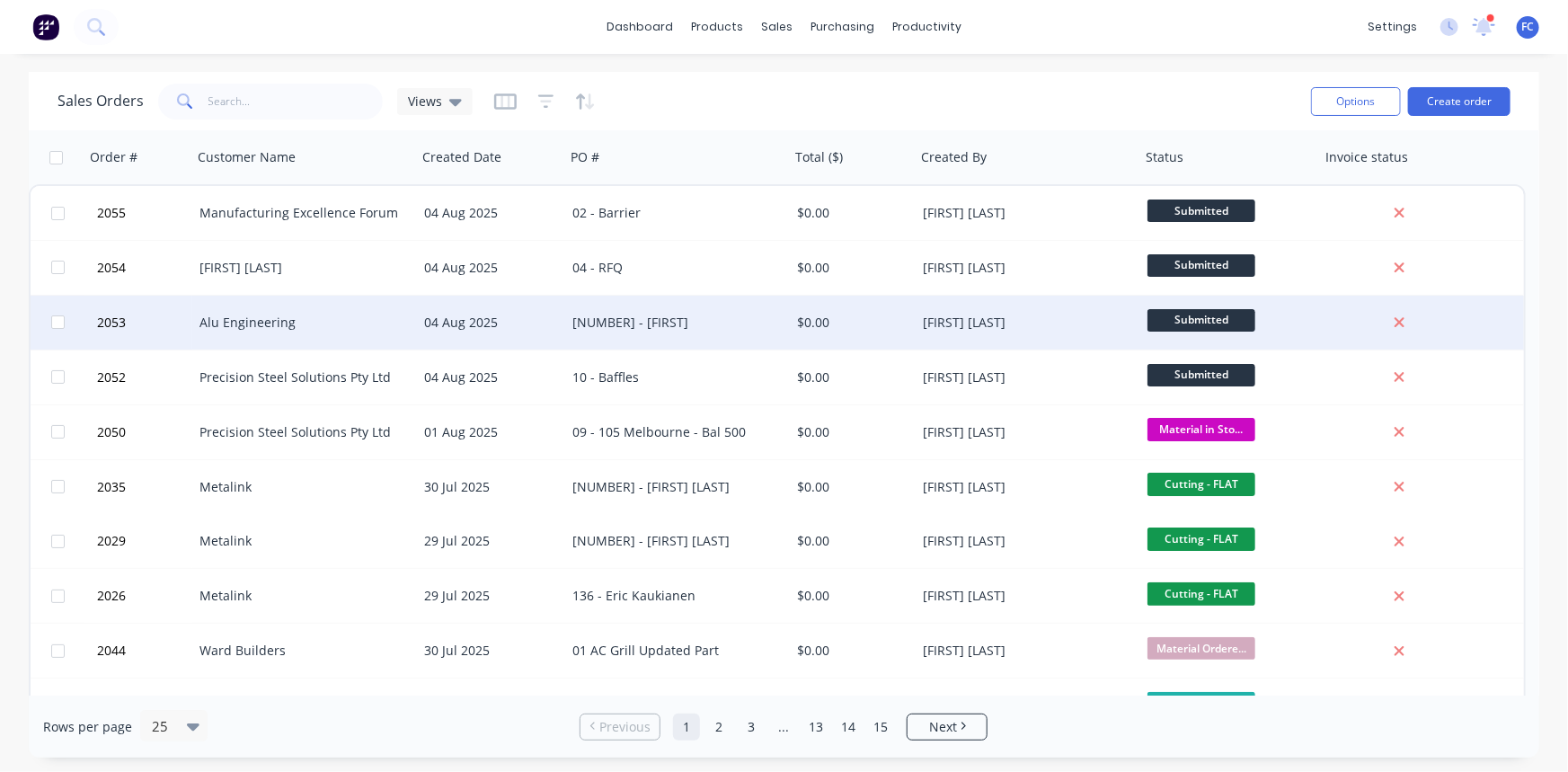 click on "Alu Engineering" at bounding box center (299, 323) 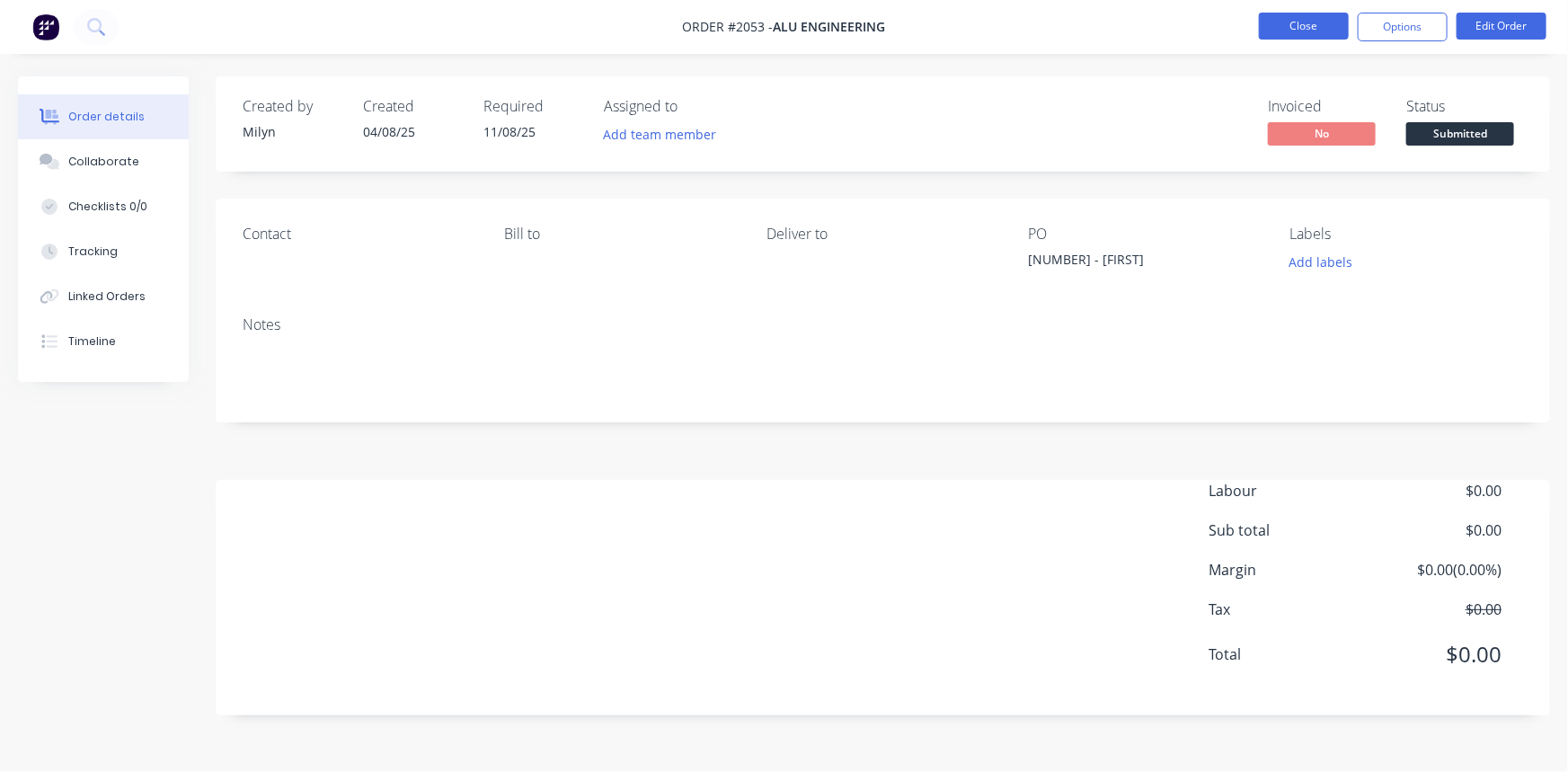 click on "Close" at bounding box center (1304, 26) 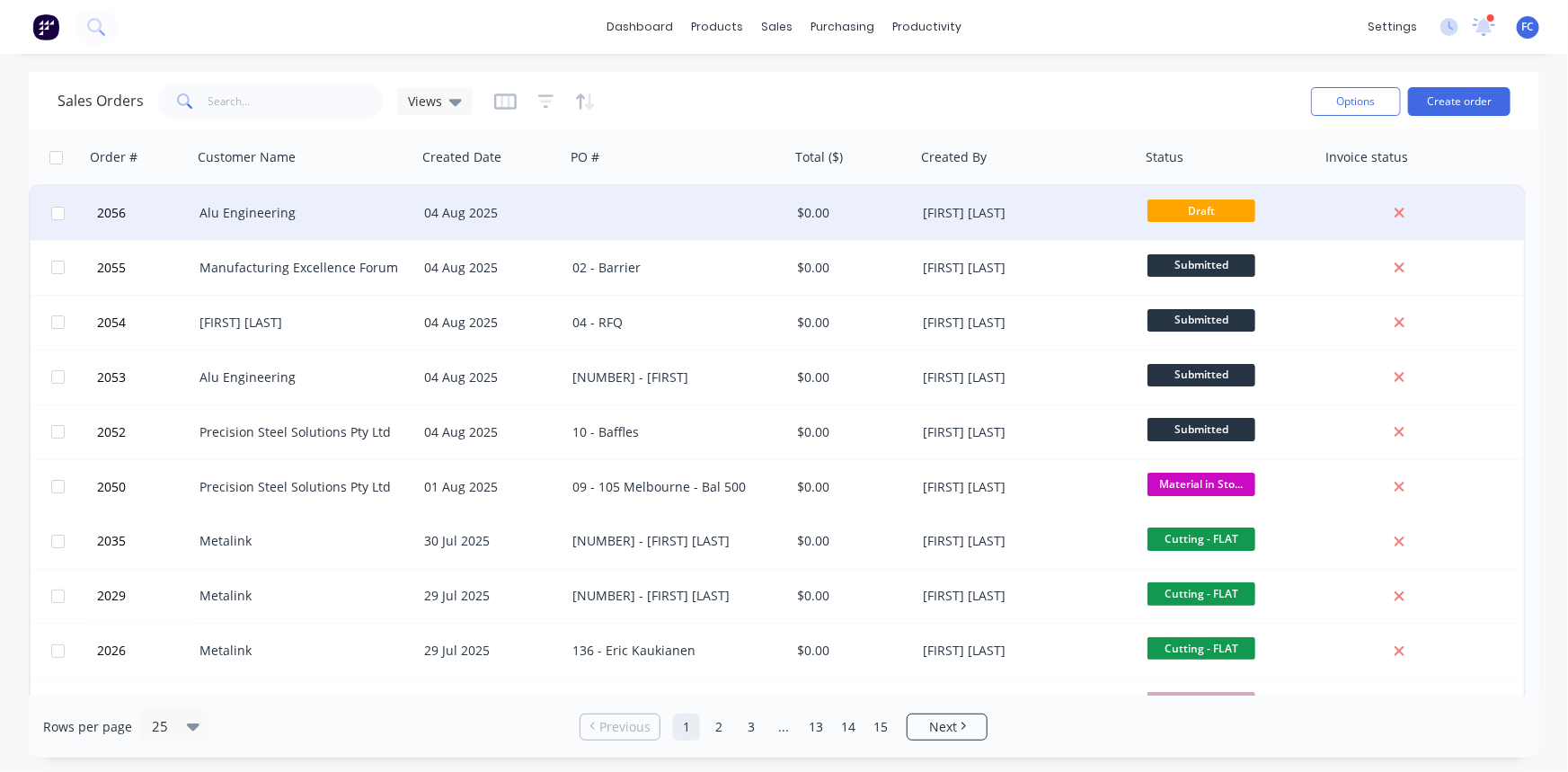 click on "Alu Engineering" at bounding box center [299, 213] 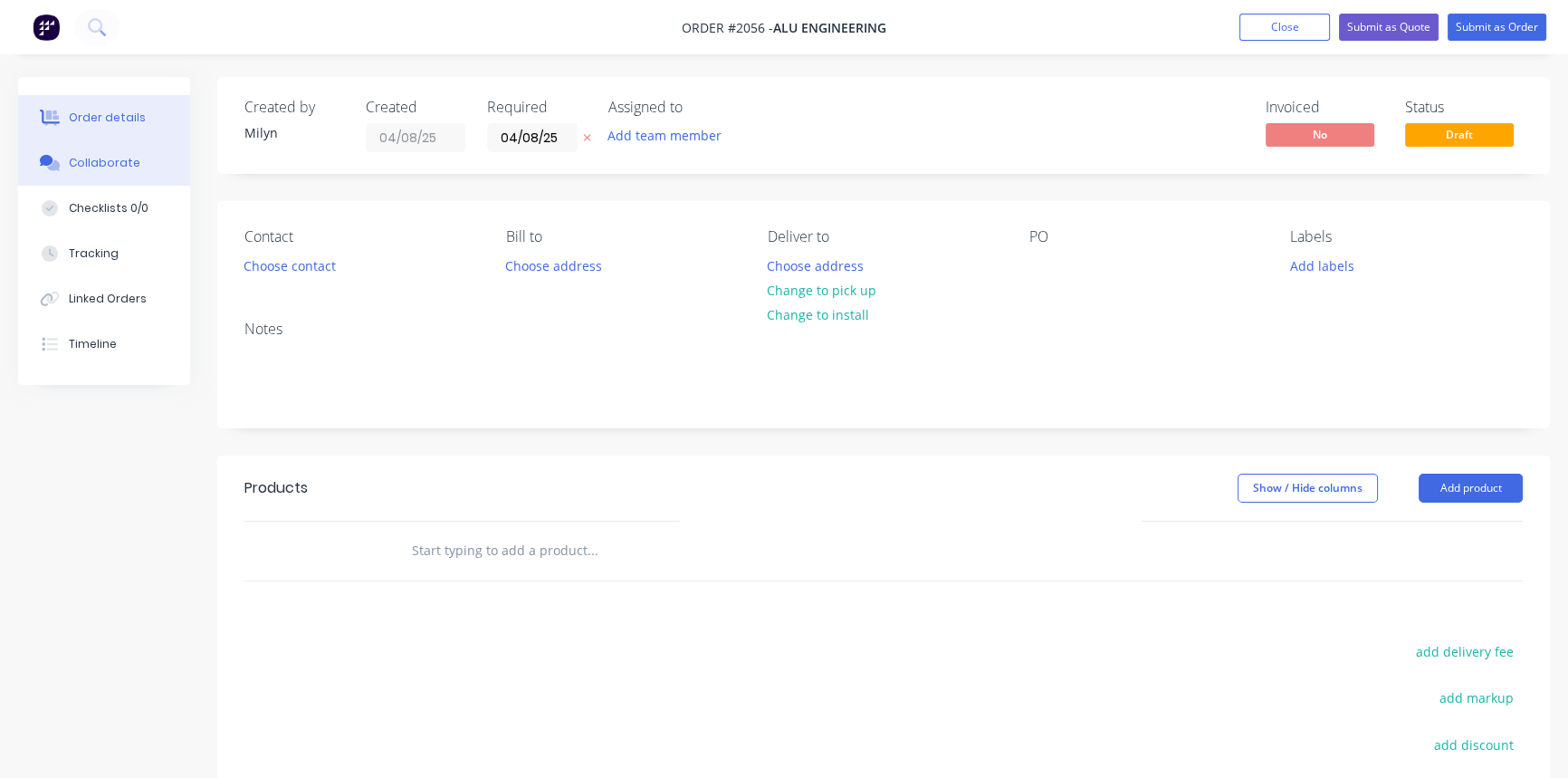 click on "Collaborate" at bounding box center (104, 163) 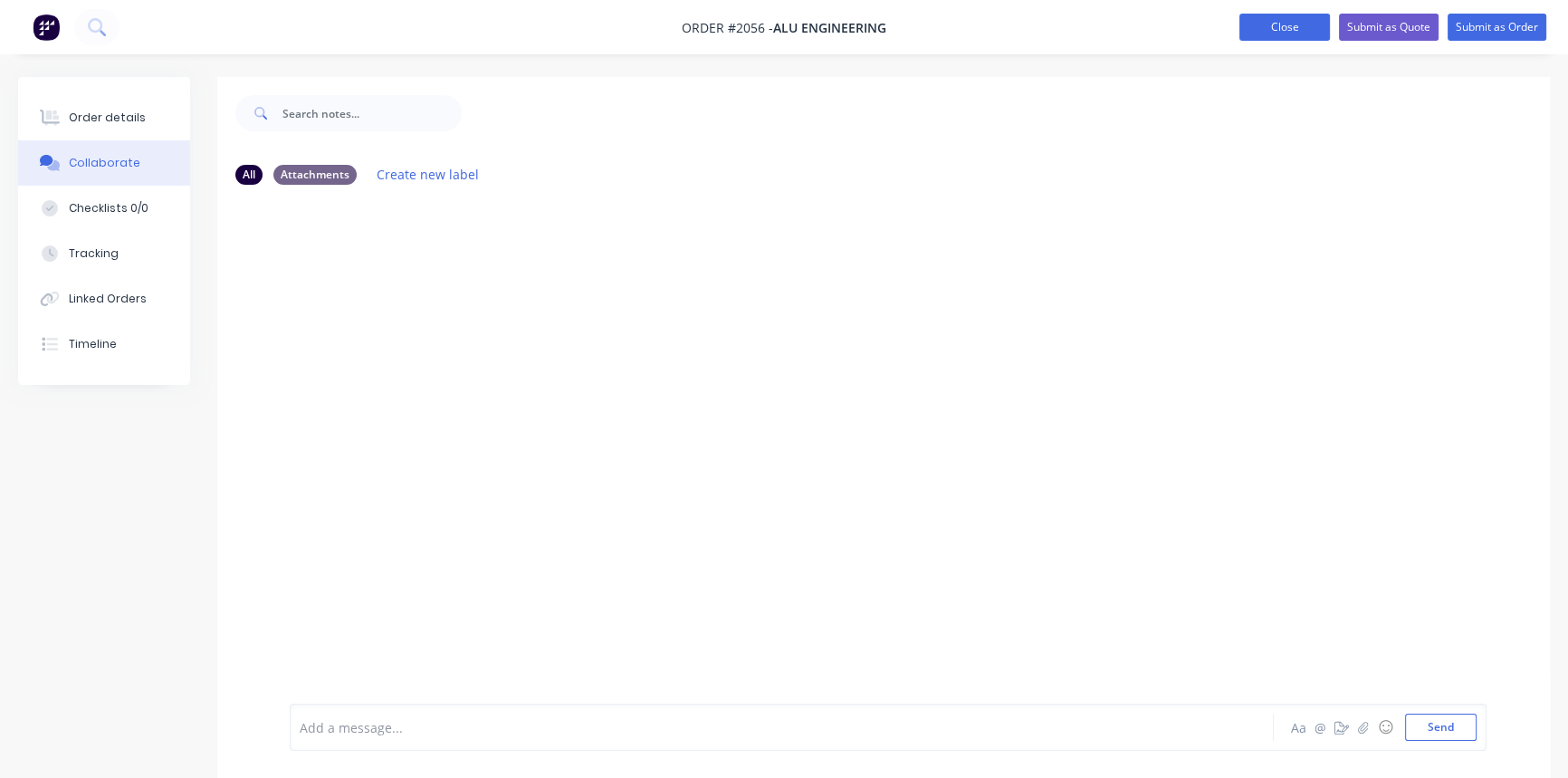 click on "Close" at bounding box center (1285, 27) 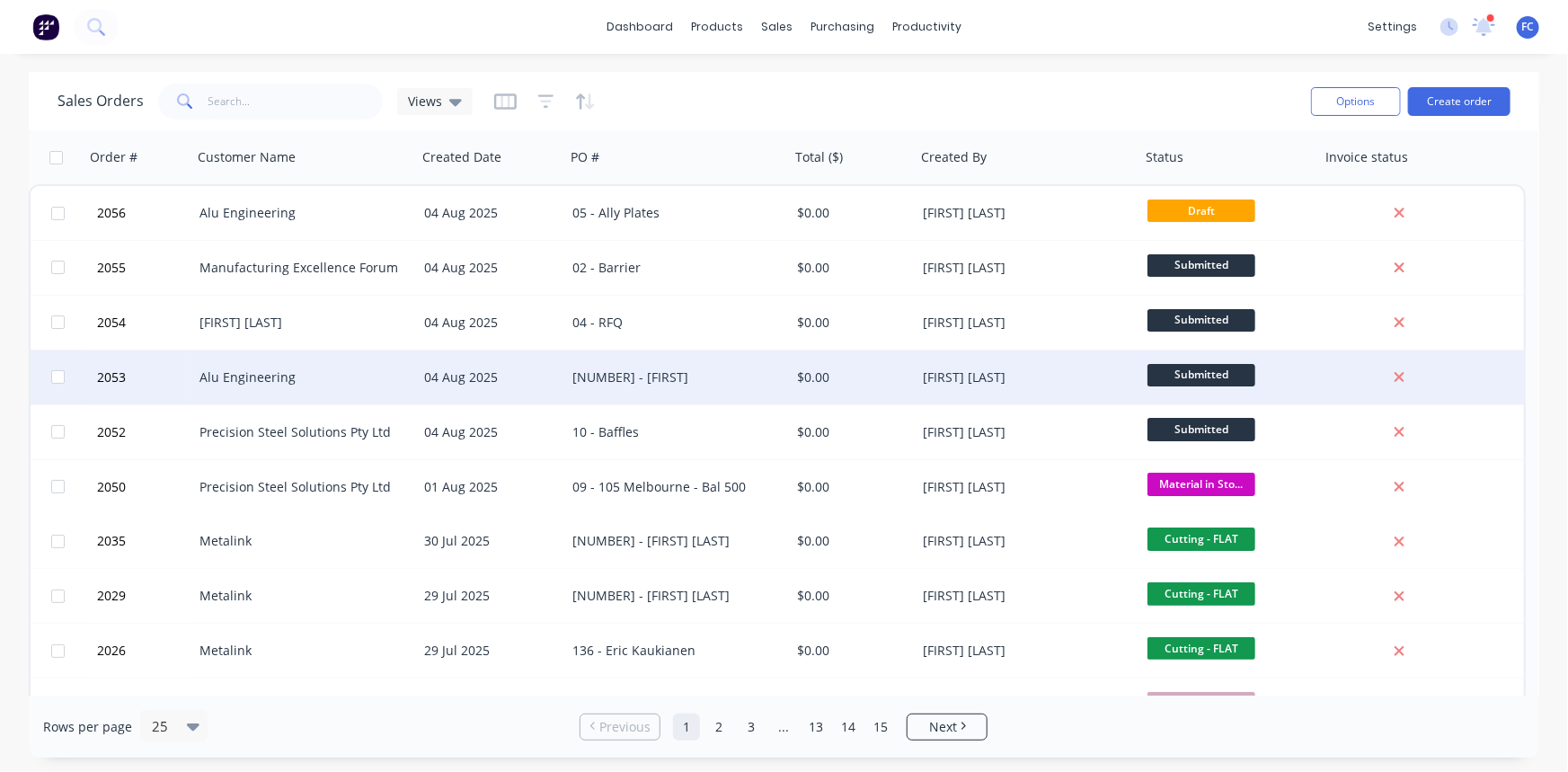click on "Alu Engineering" at bounding box center [299, 377] 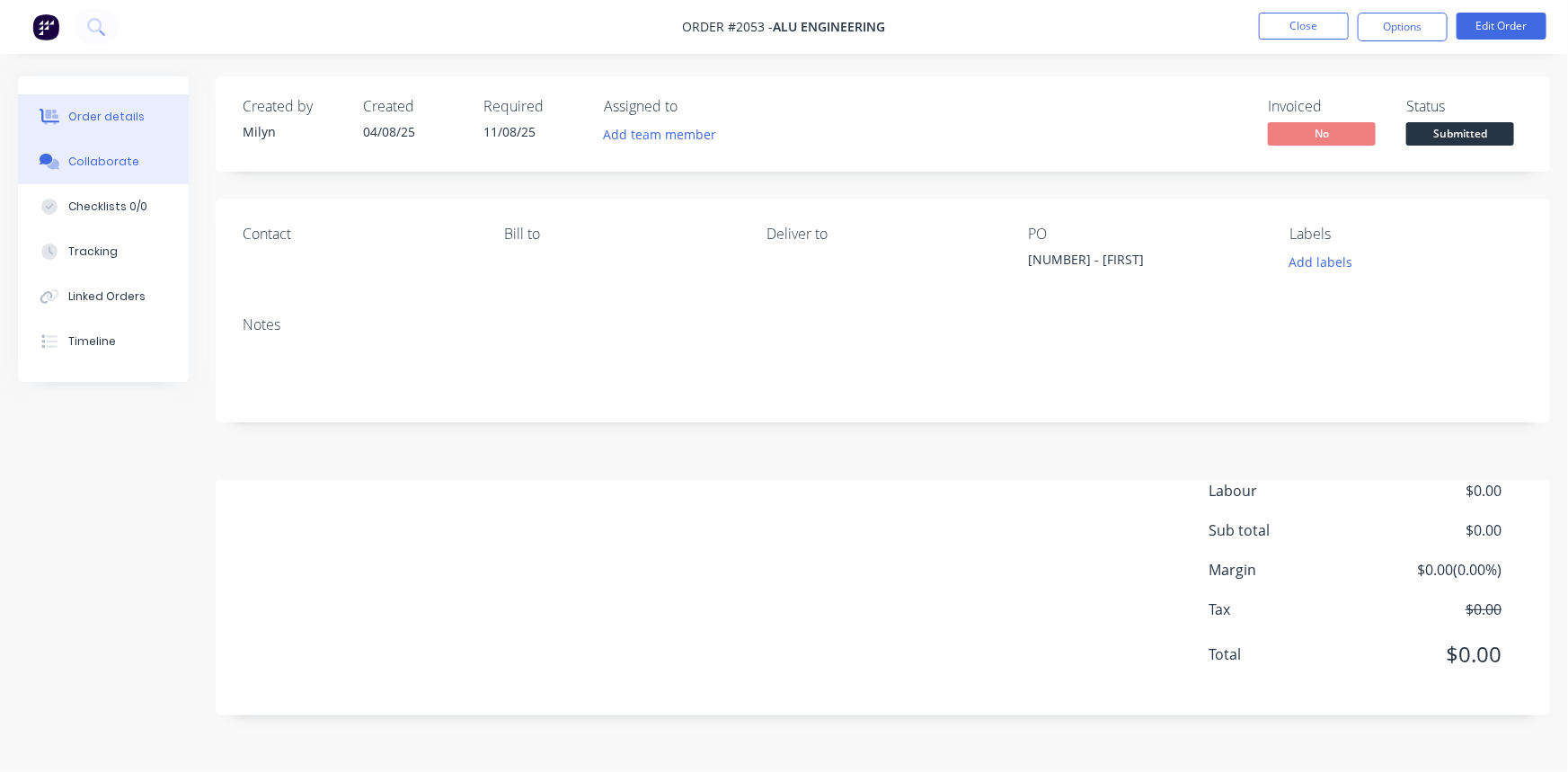 click on "Collaborate" at bounding box center [103, 162] 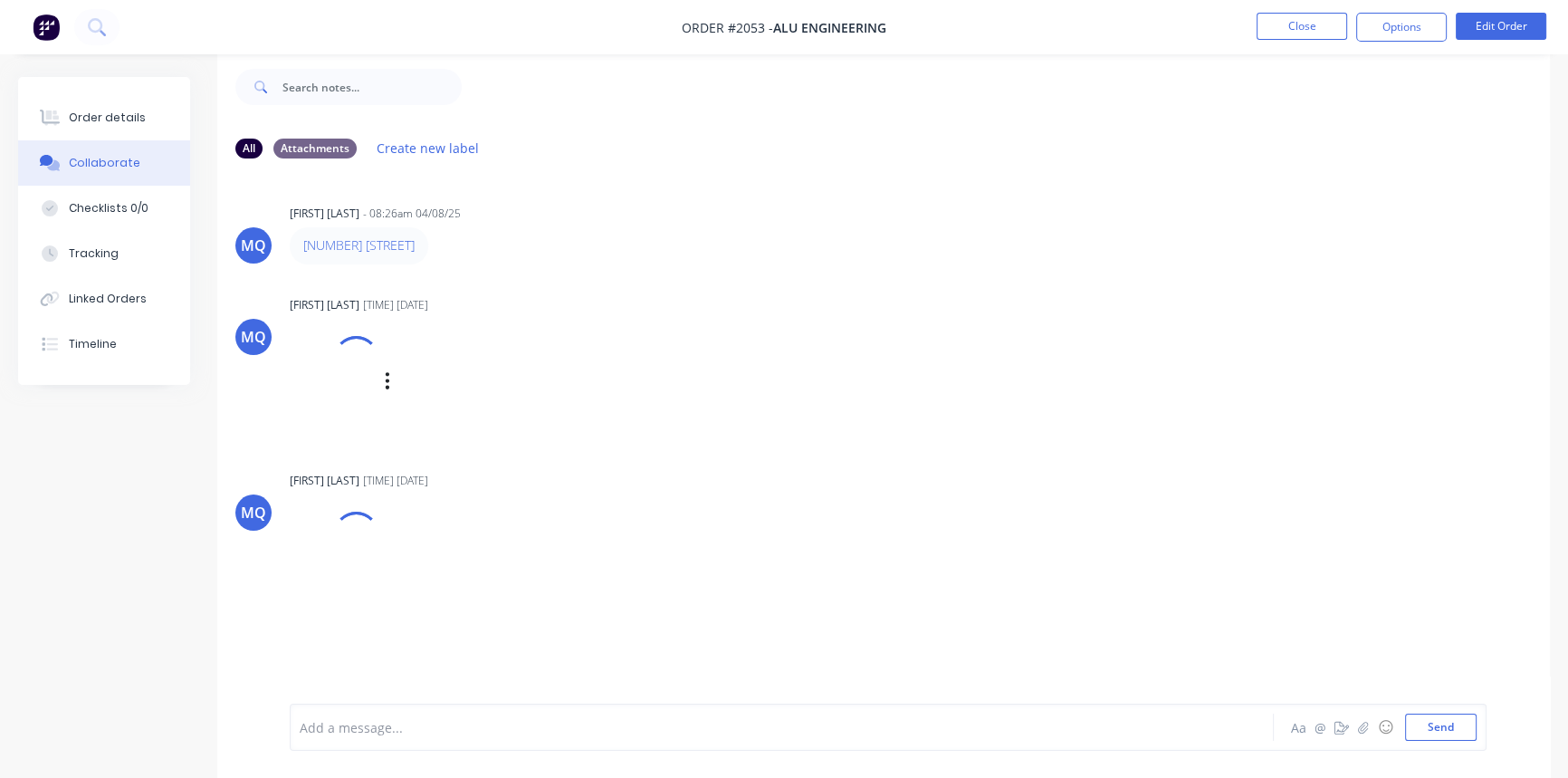 scroll, scrollTop: 27, scrollLeft: 0, axis: vertical 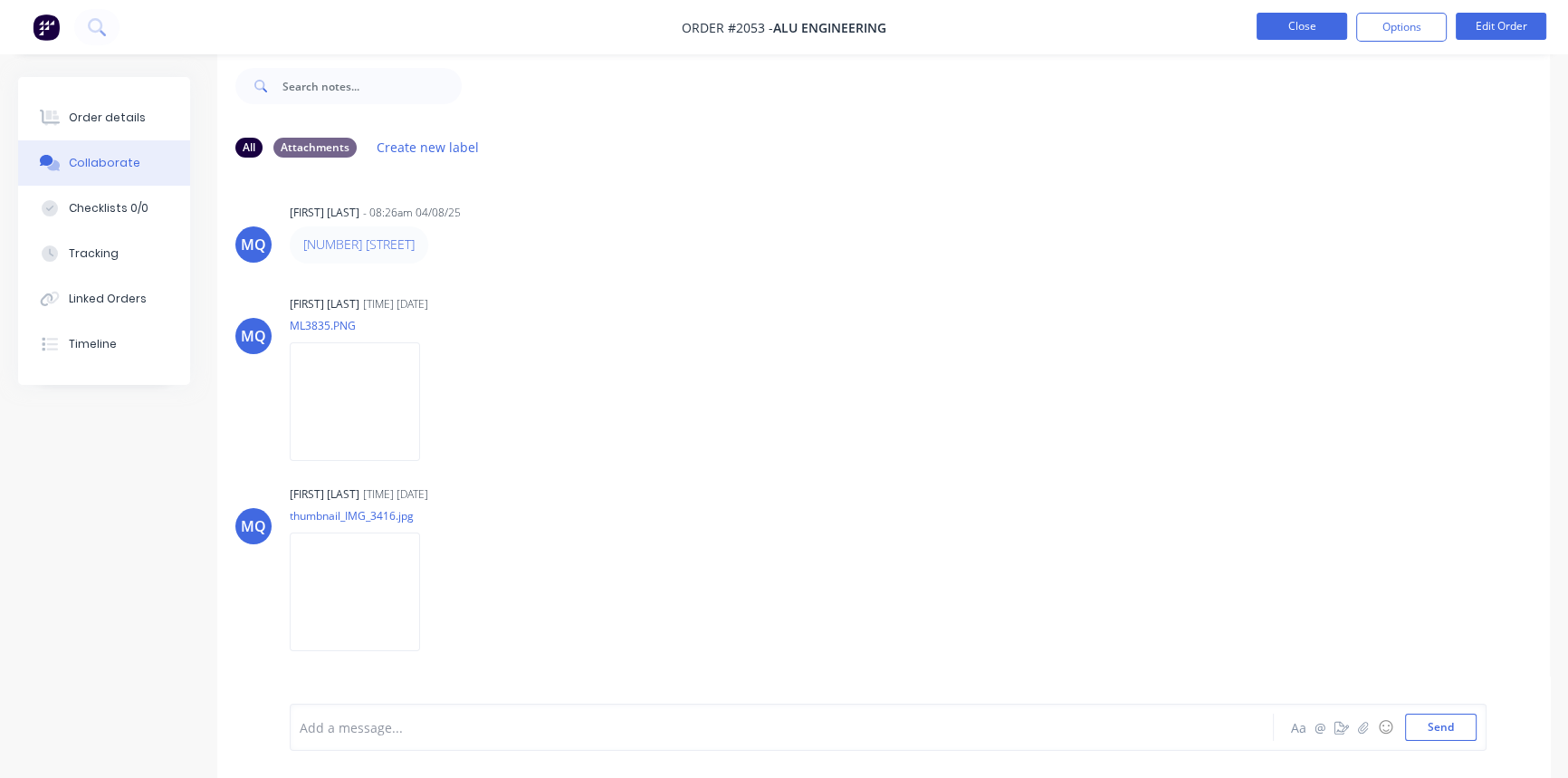 click on "Close" at bounding box center [1302, 26] 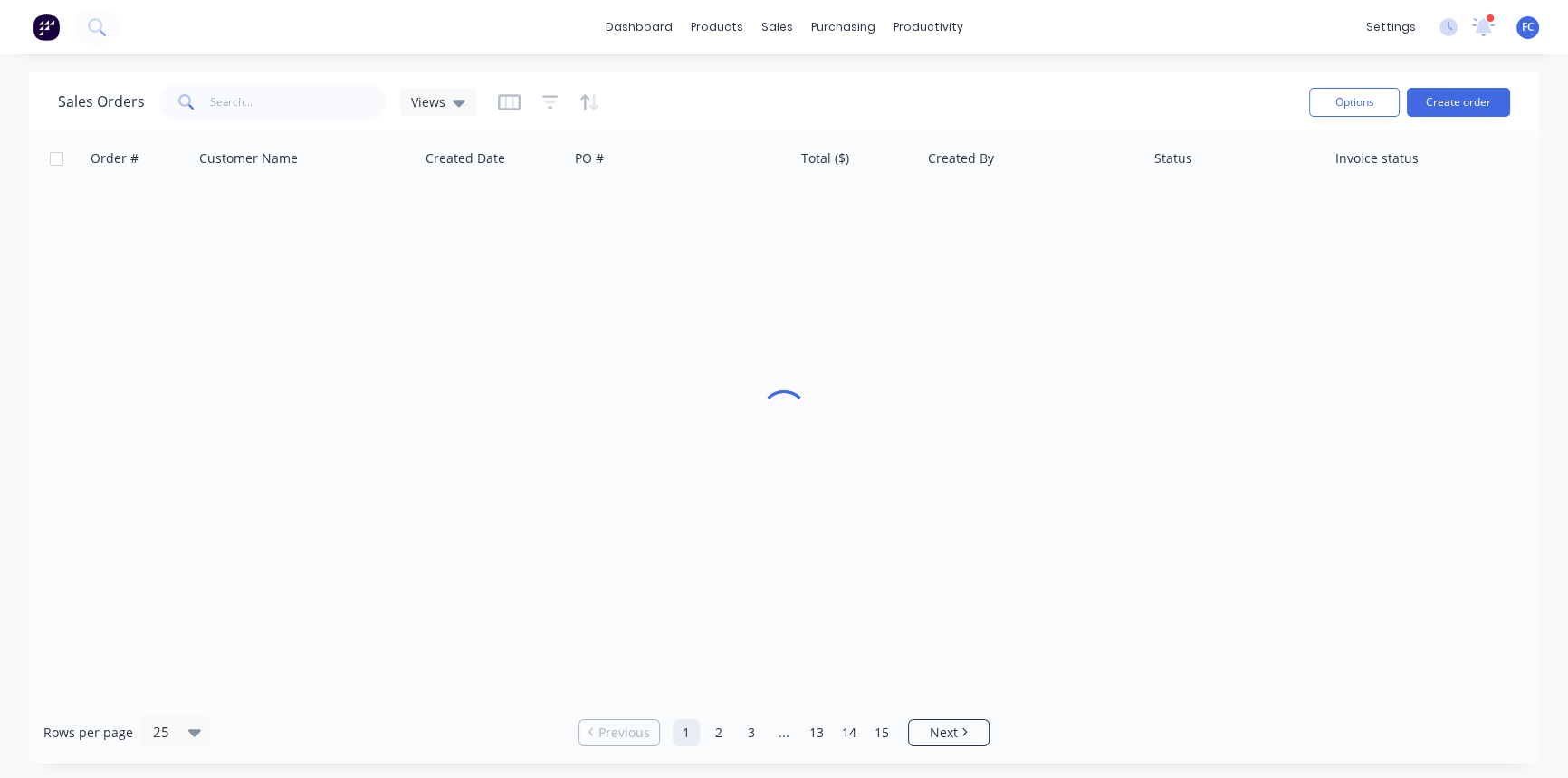 scroll, scrollTop: 0, scrollLeft: 0, axis: both 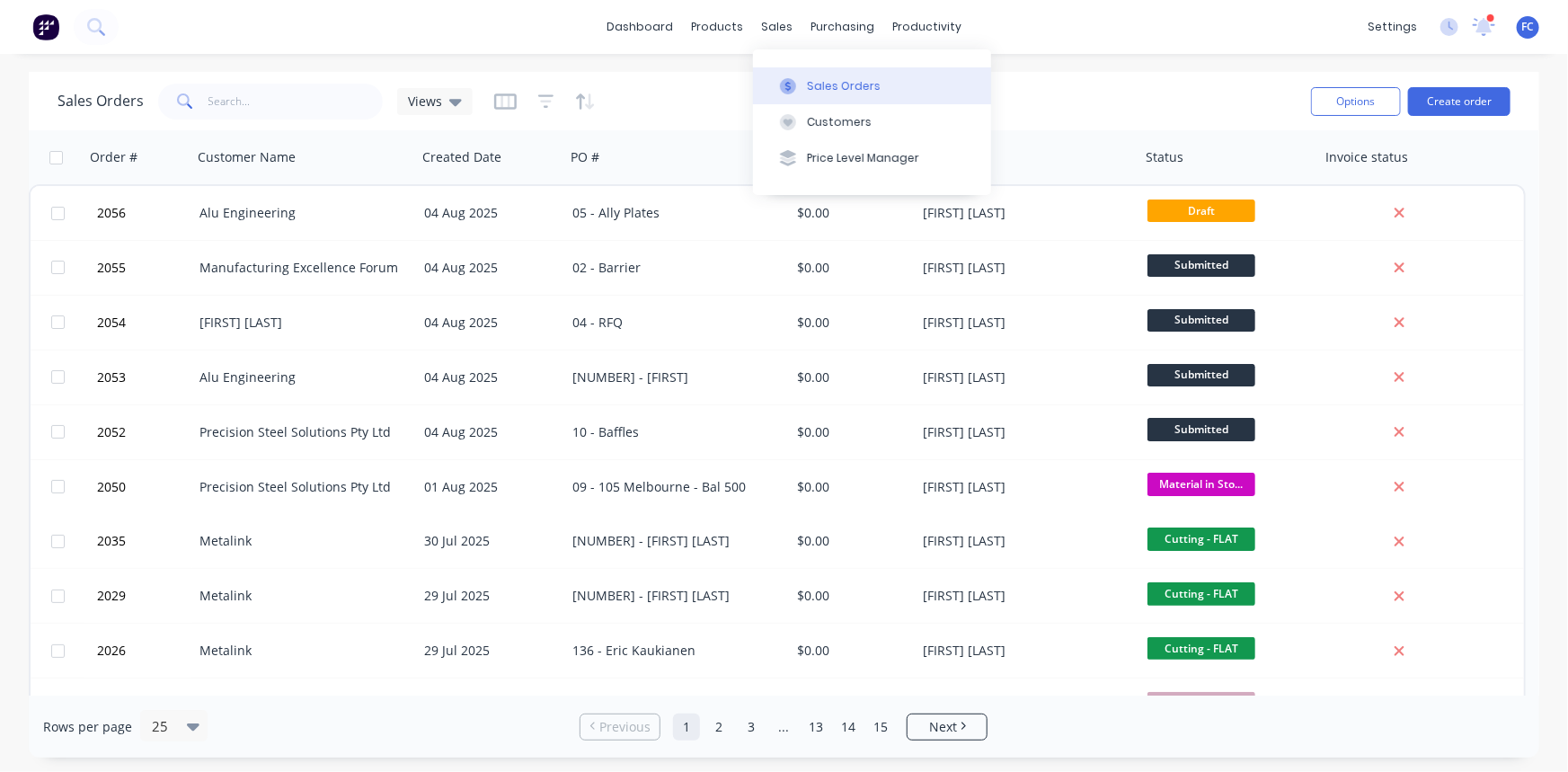 click on "Sales Orders" at bounding box center (872, 85) 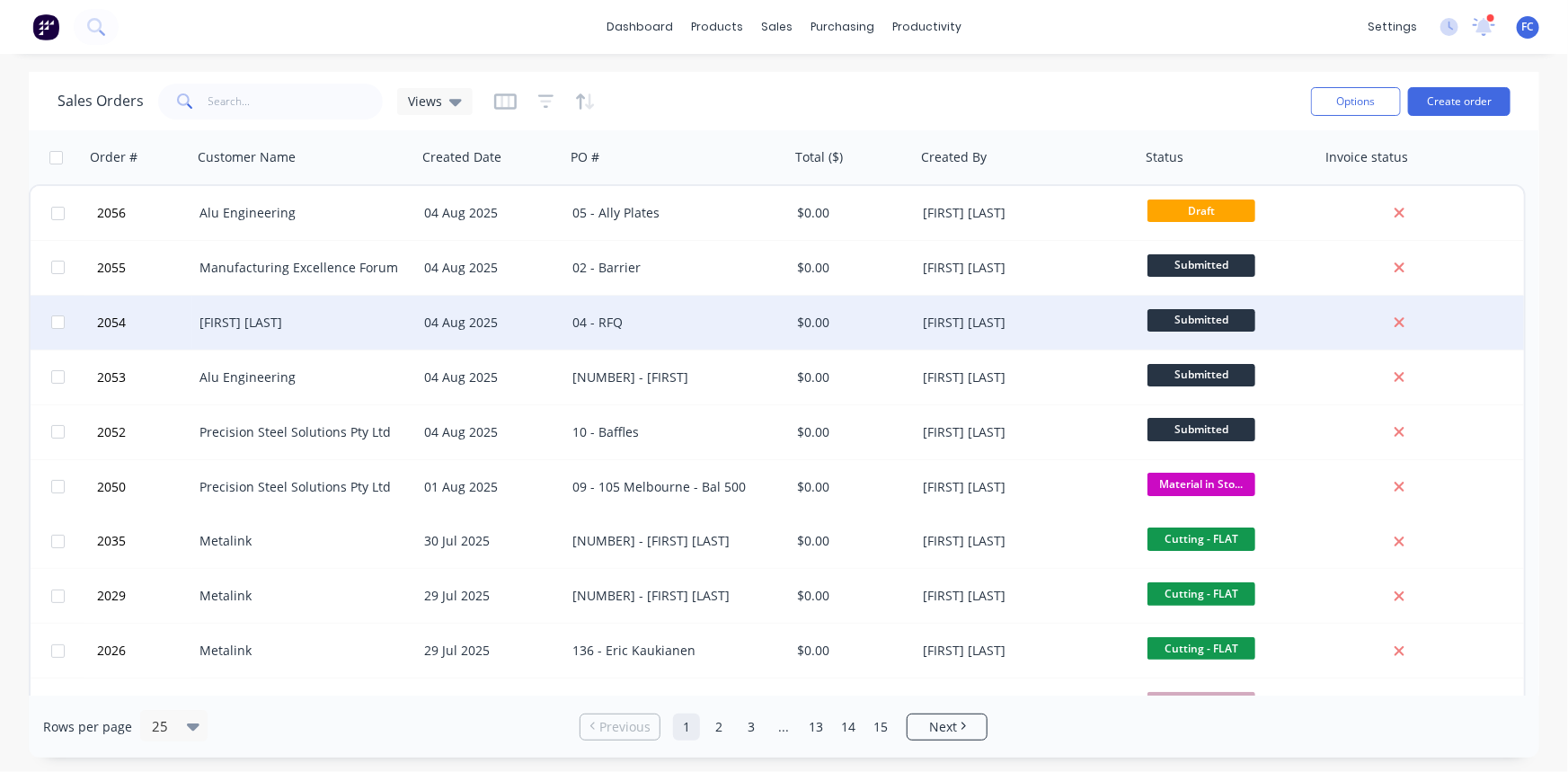 click on "[FIRST] [LAST]" at bounding box center [299, 323] 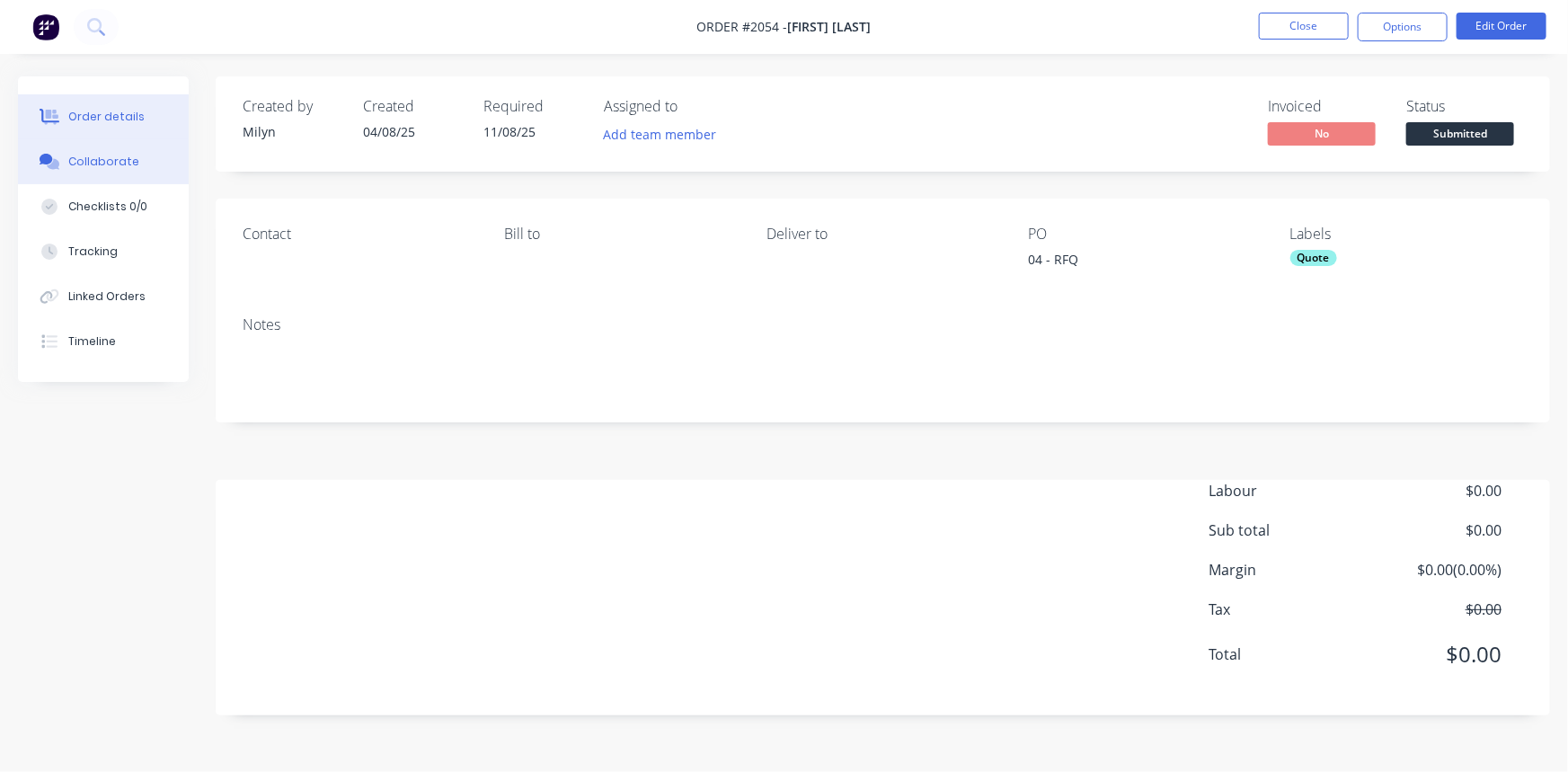 click on "Collaborate" at bounding box center (103, 162) 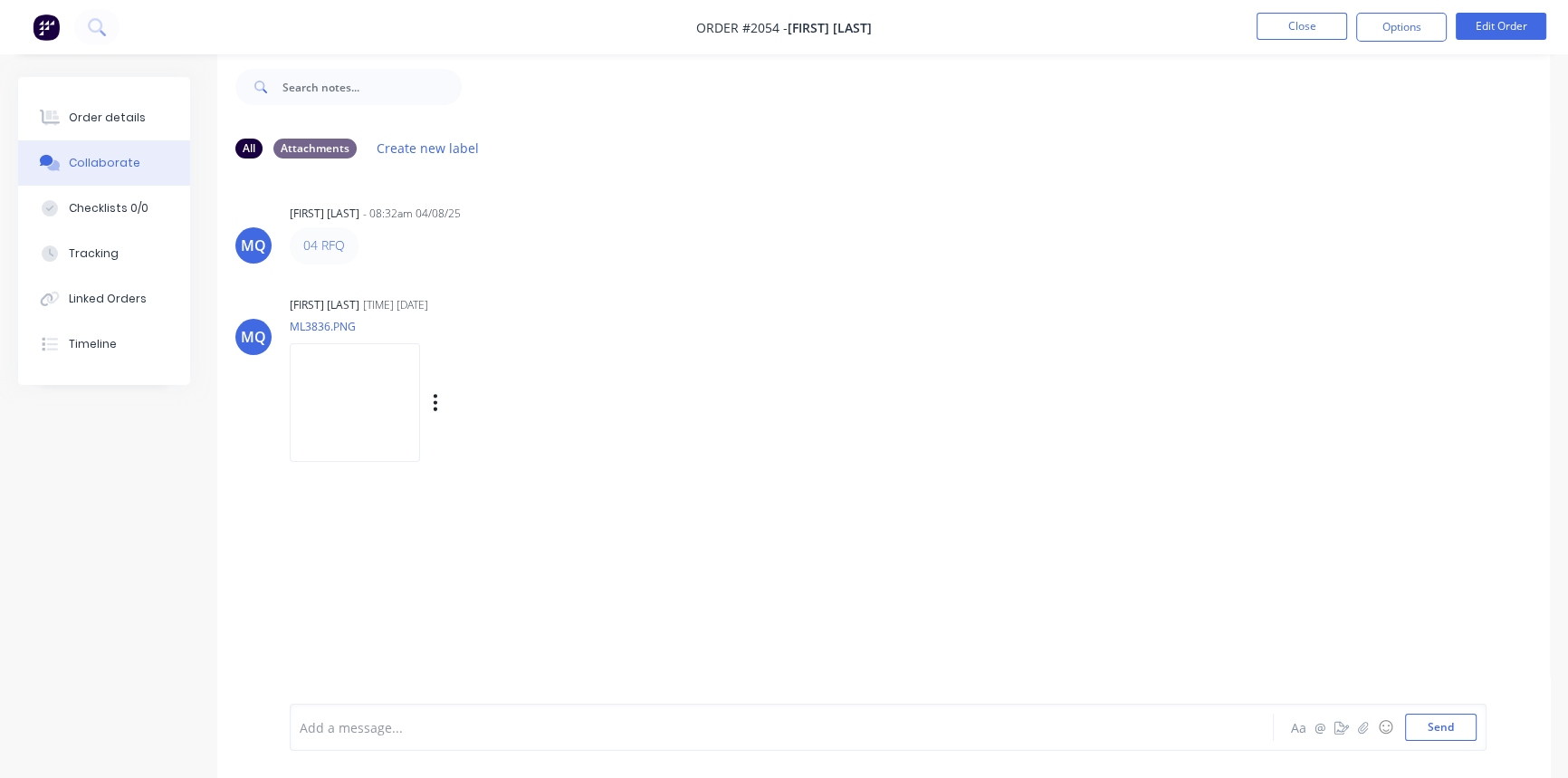 scroll, scrollTop: 27, scrollLeft: 0, axis: vertical 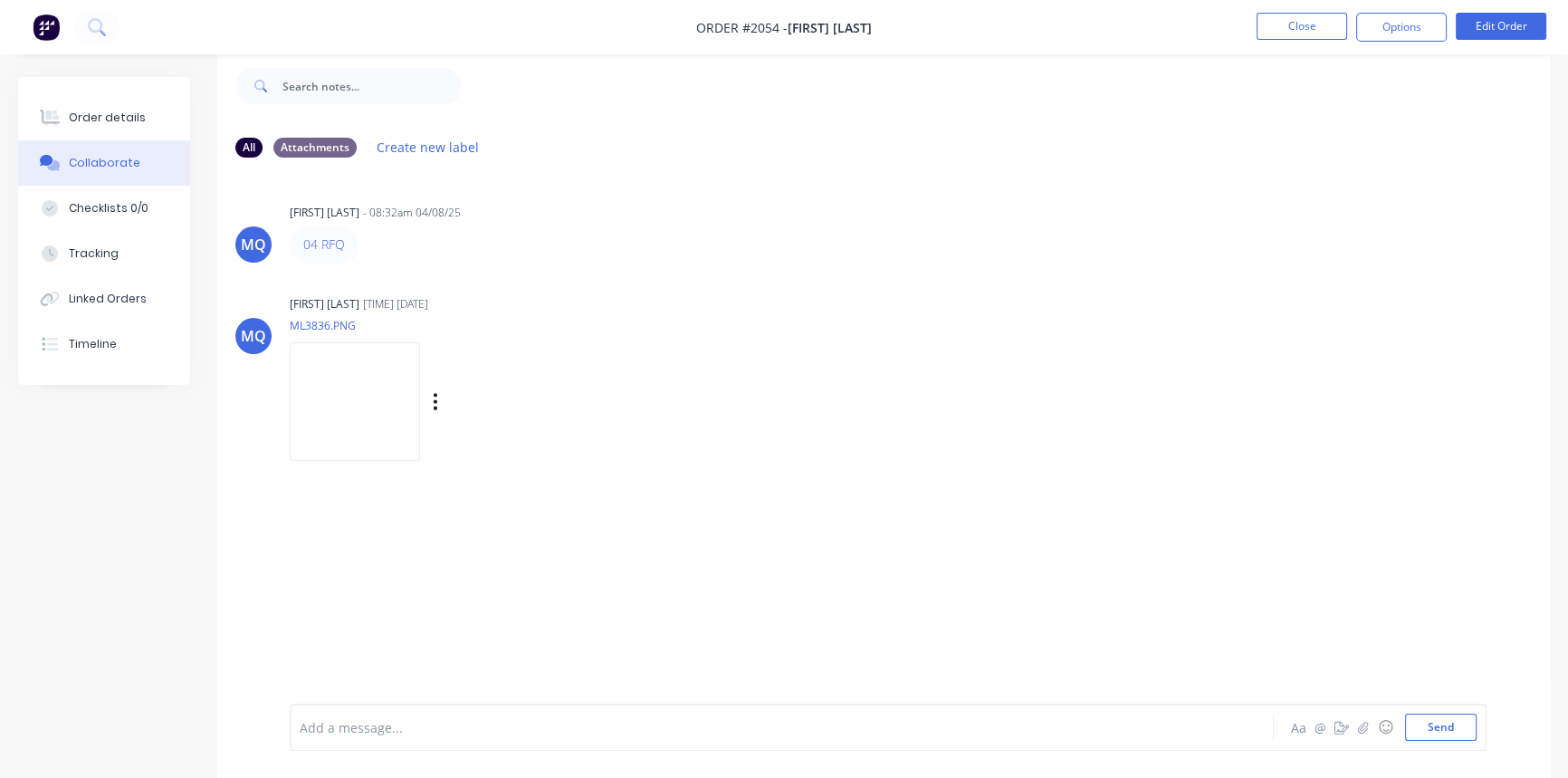 click at bounding box center (355, 401) 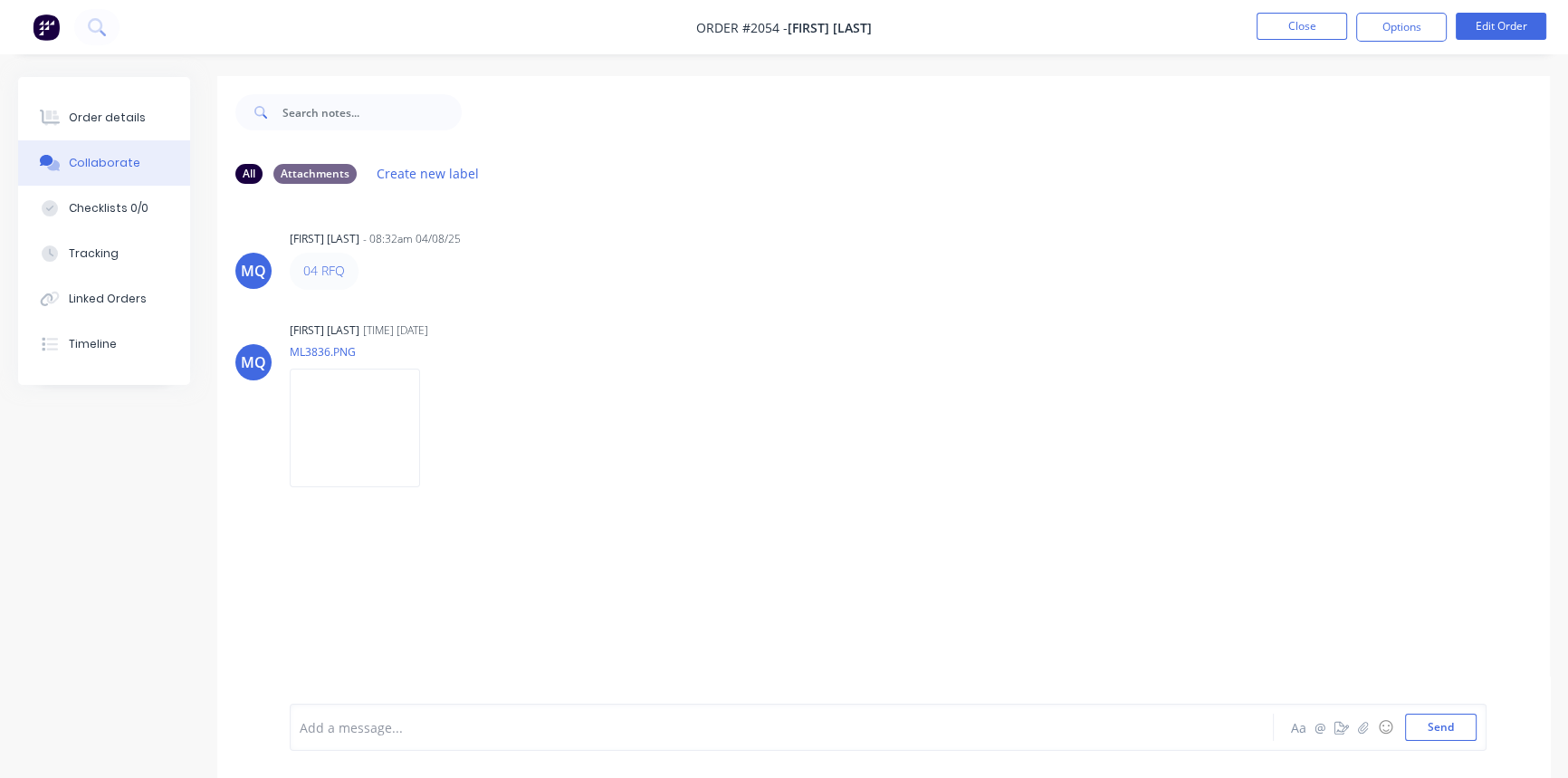 scroll, scrollTop: 0, scrollLeft: 0, axis: both 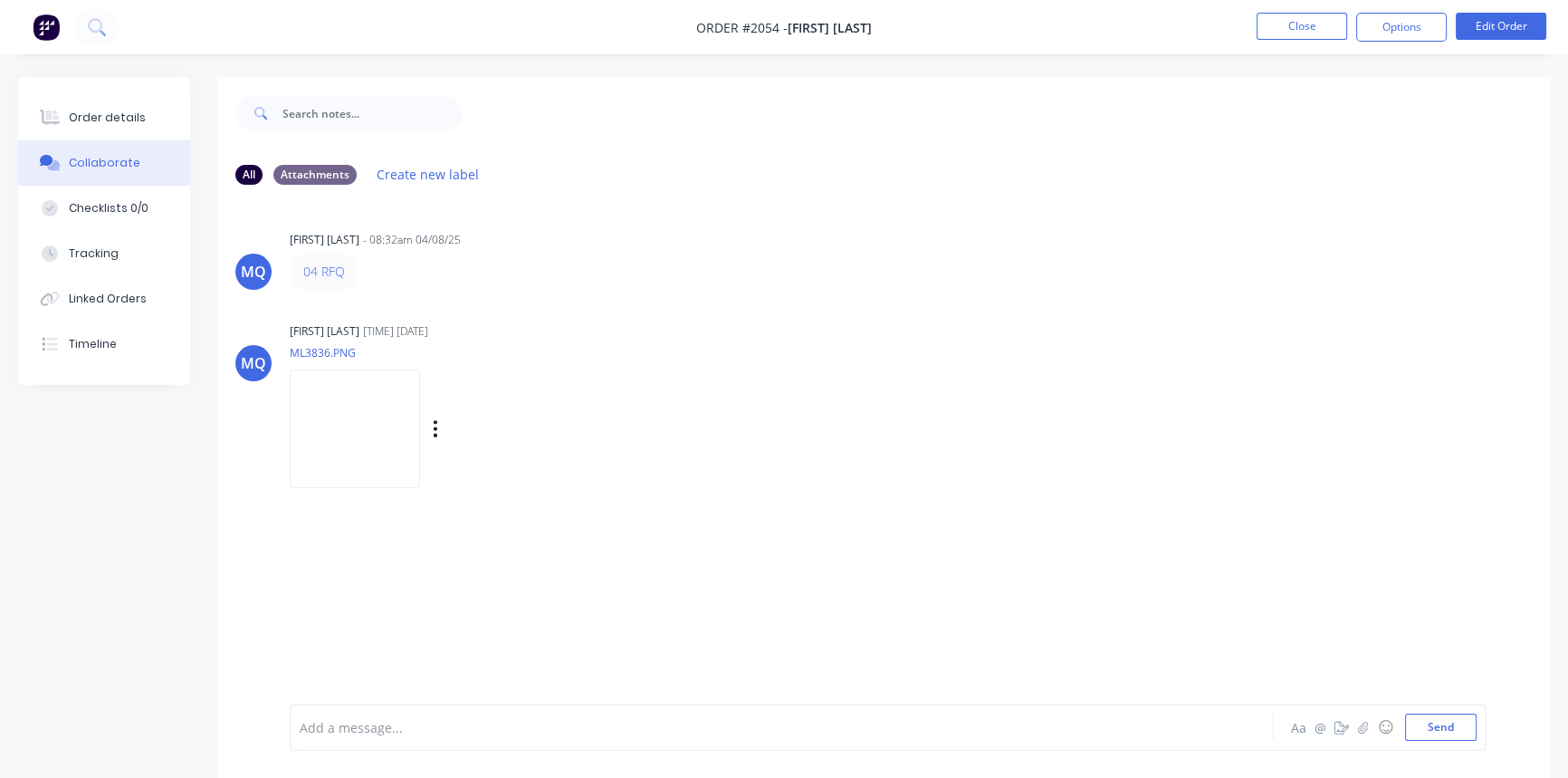 click at bounding box center (355, 428) 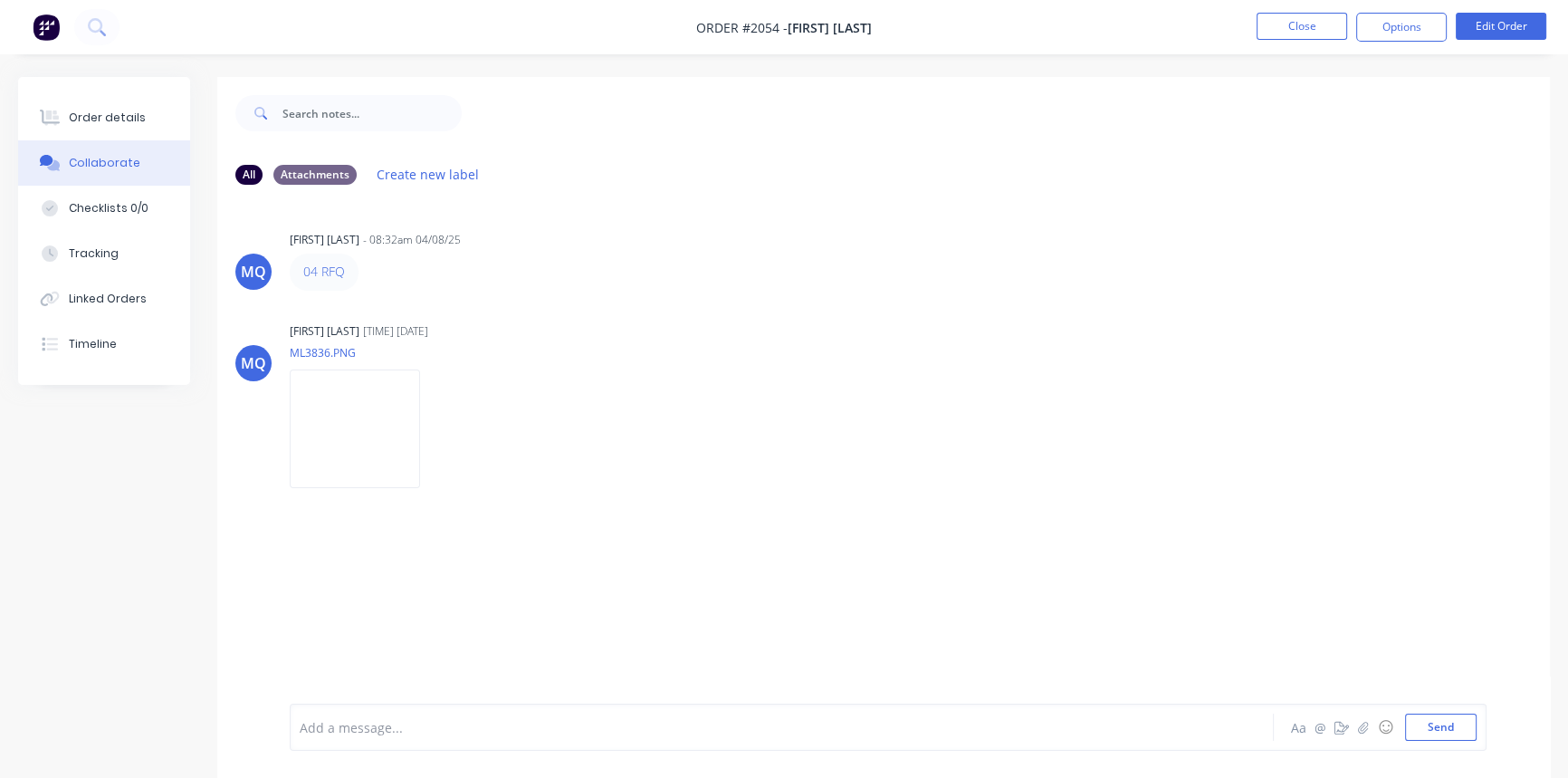 drag, startPoint x: 108, startPoint y: 118, endPoint x: 190, endPoint y: 127, distance: 82.4924 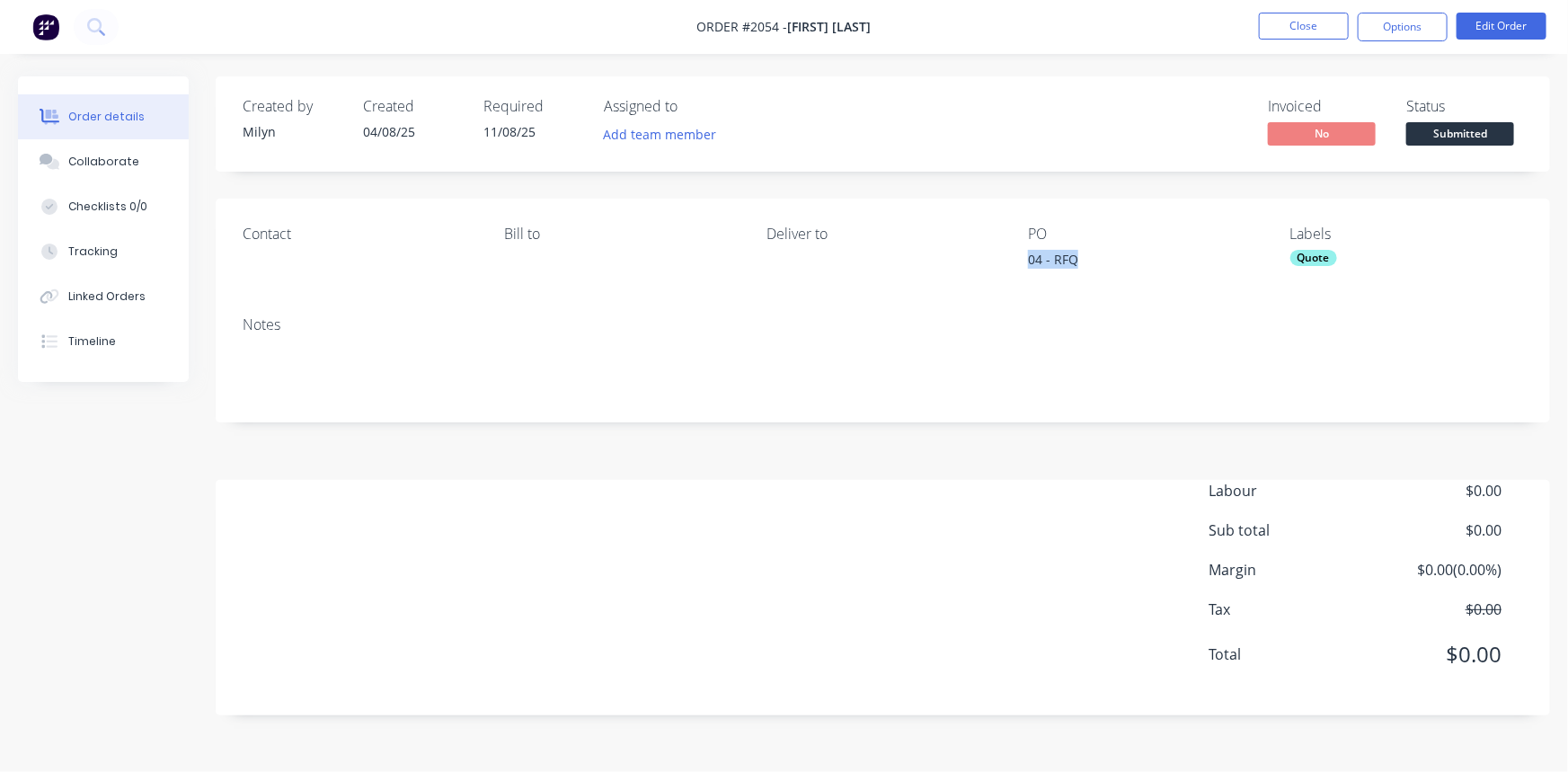 drag, startPoint x: 1108, startPoint y: 263, endPoint x: 1041, endPoint y: 279, distance: 68.88396 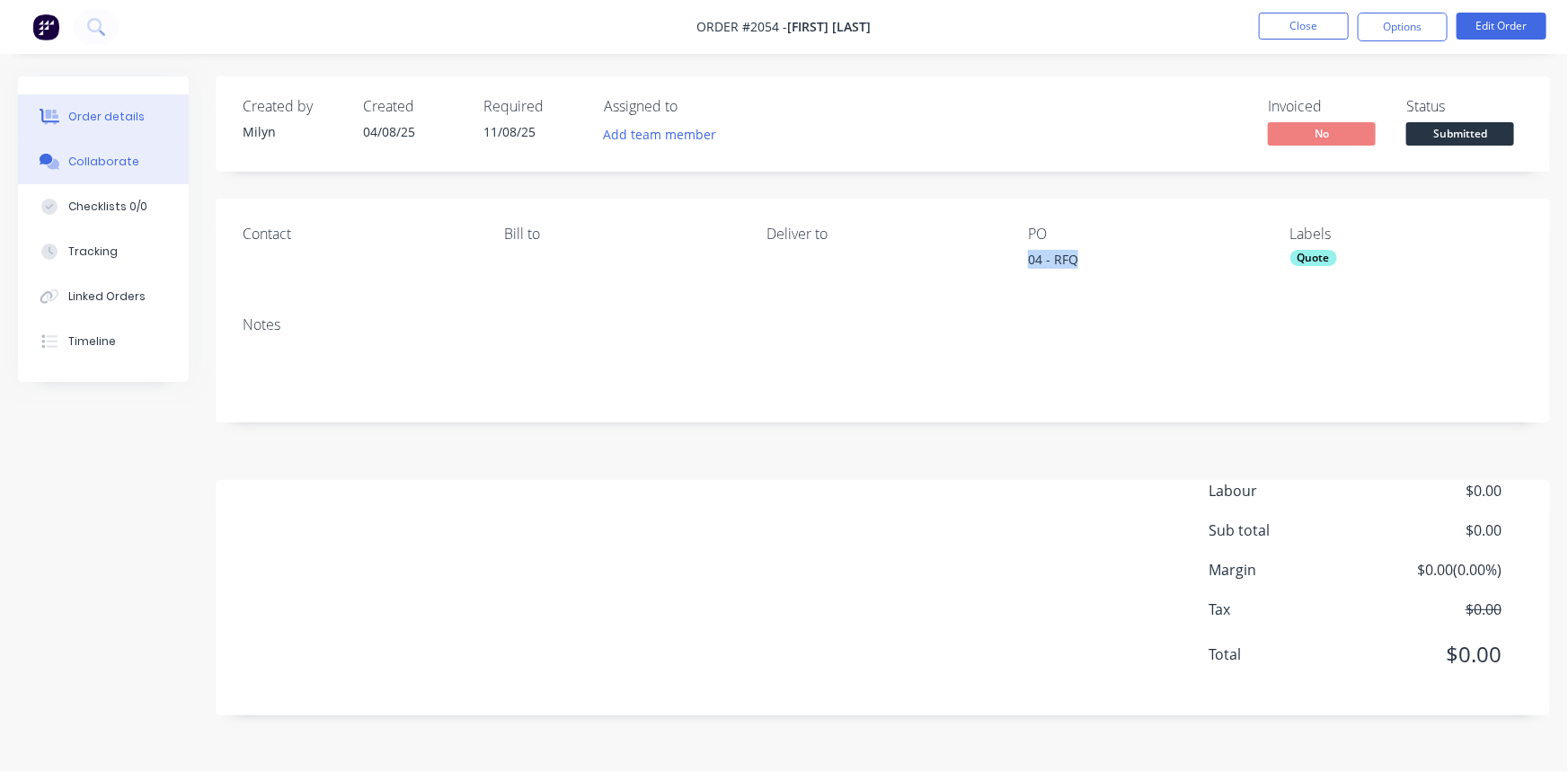 drag, startPoint x: 78, startPoint y: 159, endPoint x: 100, endPoint y: 149, distance: 24.166092 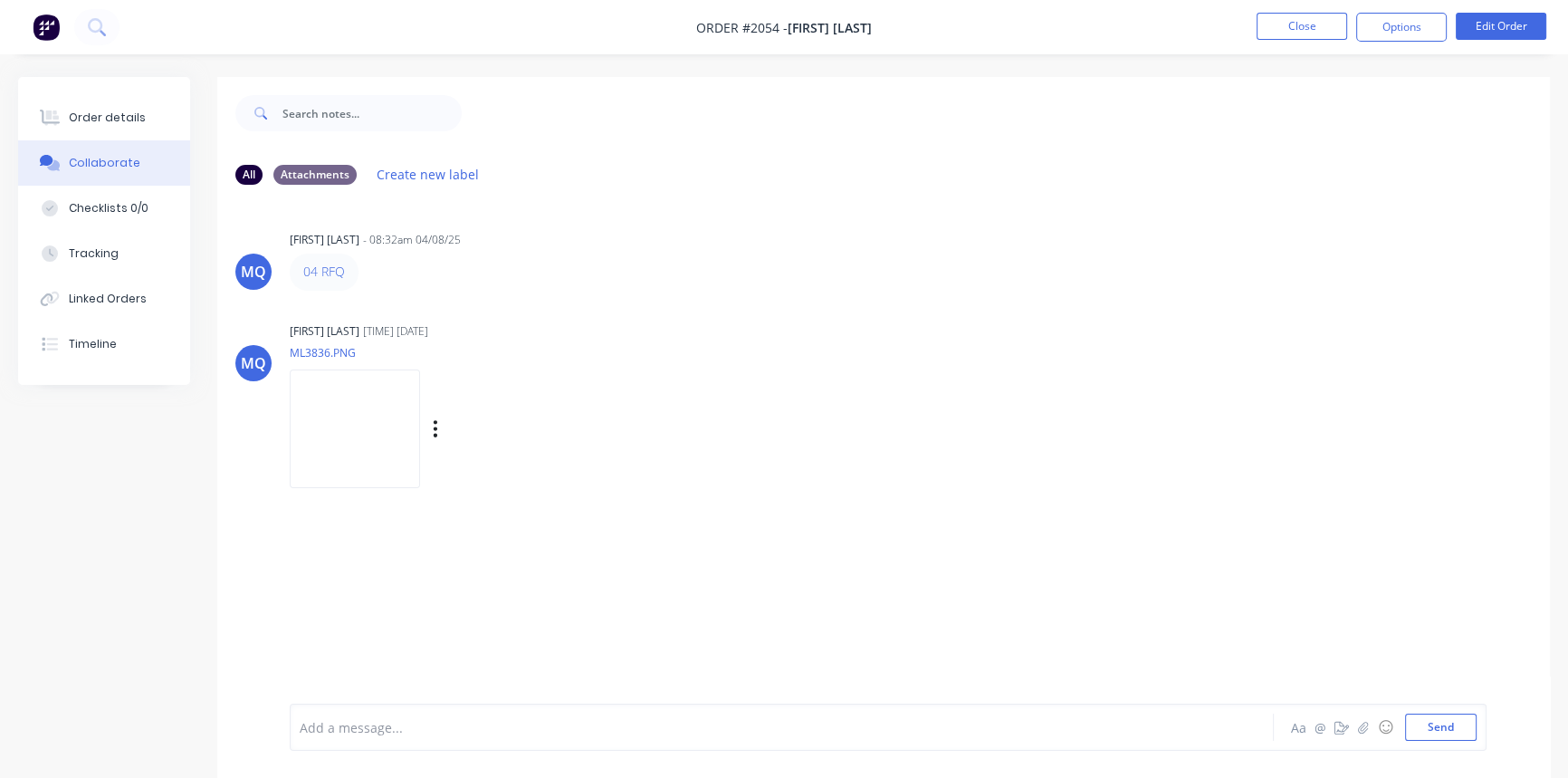 click at bounding box center [355, 428] 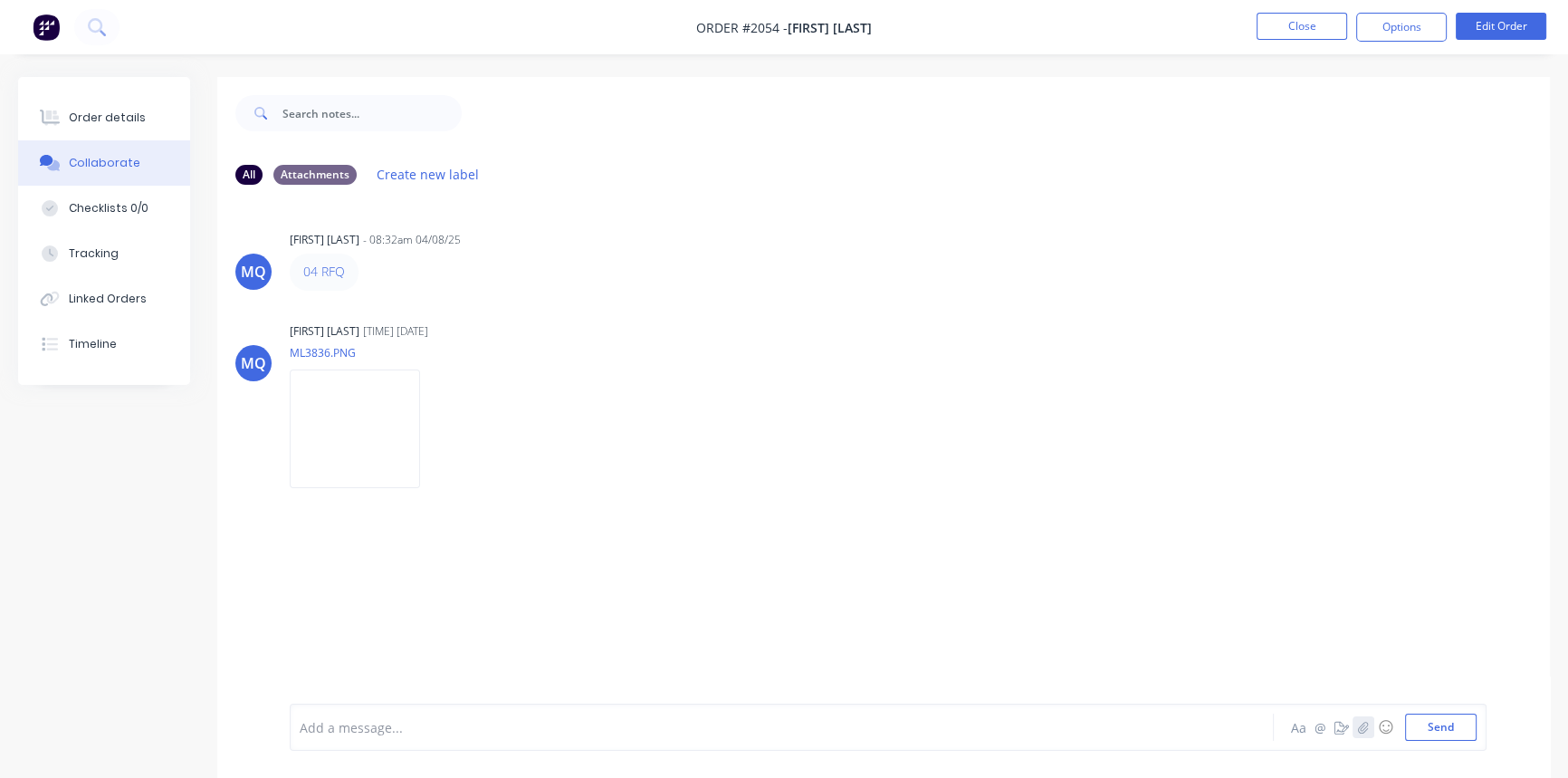 click at bounding box center [1363, 727] 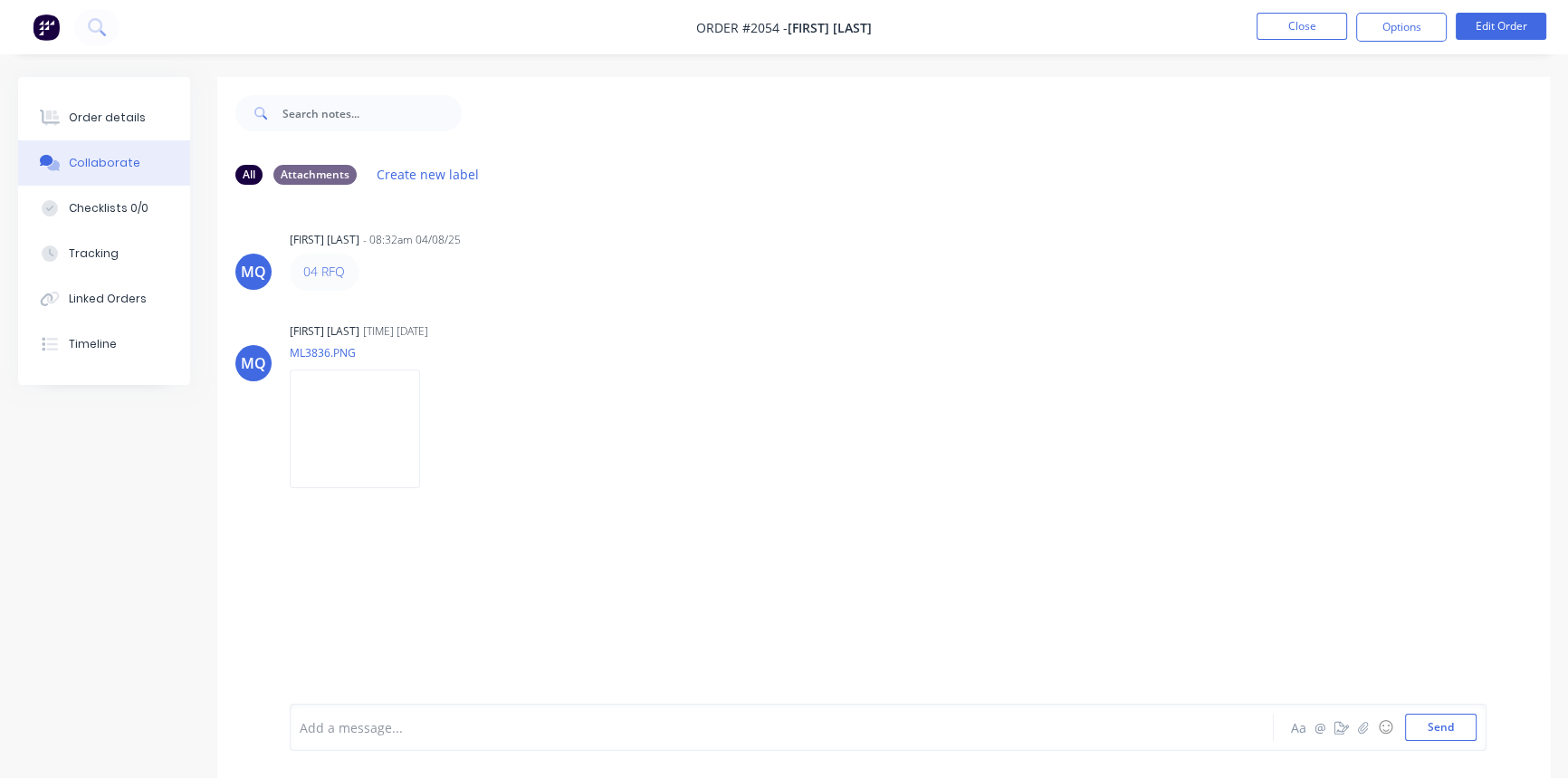 click at bounding box center [741, 727] 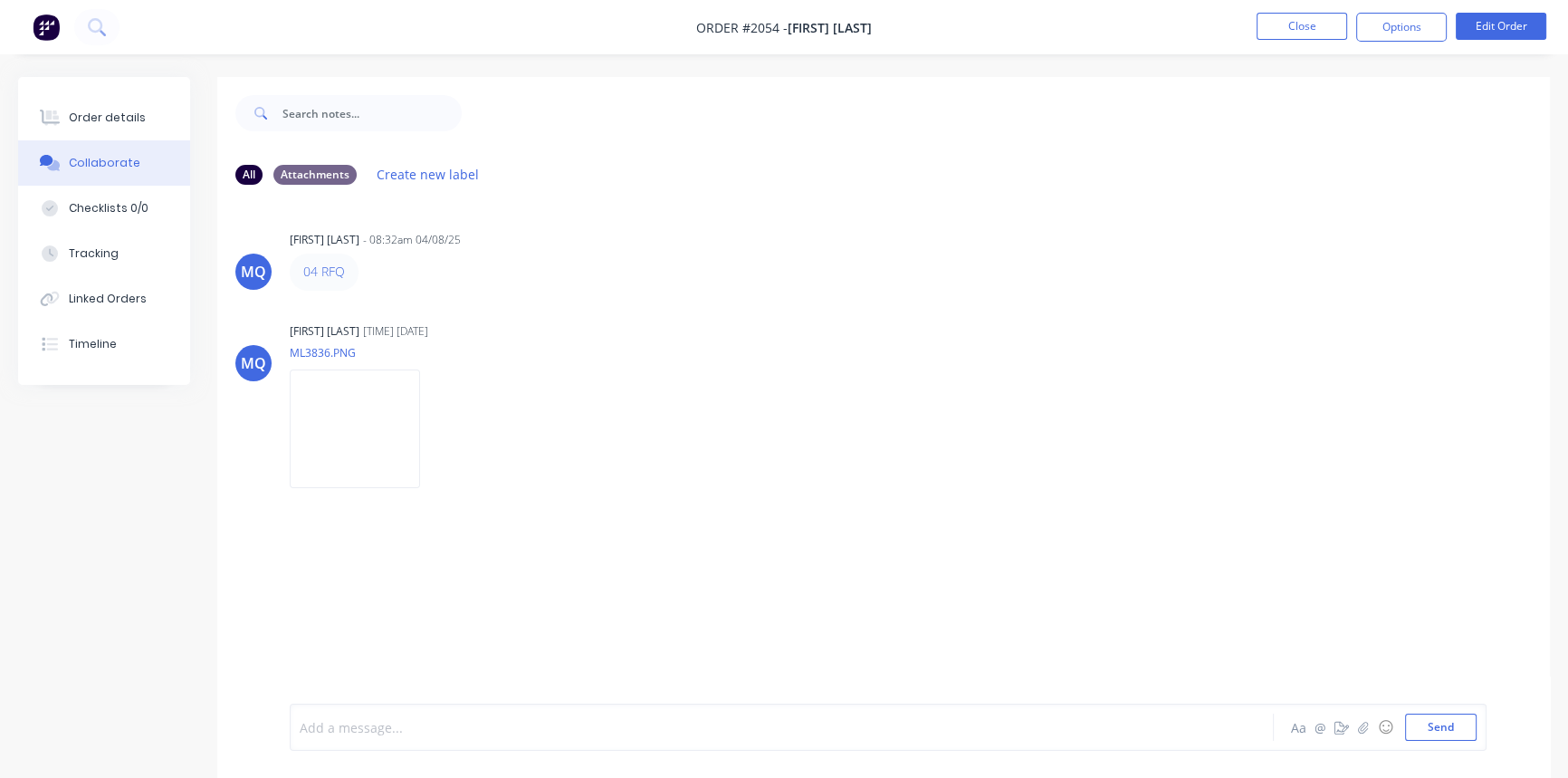 type 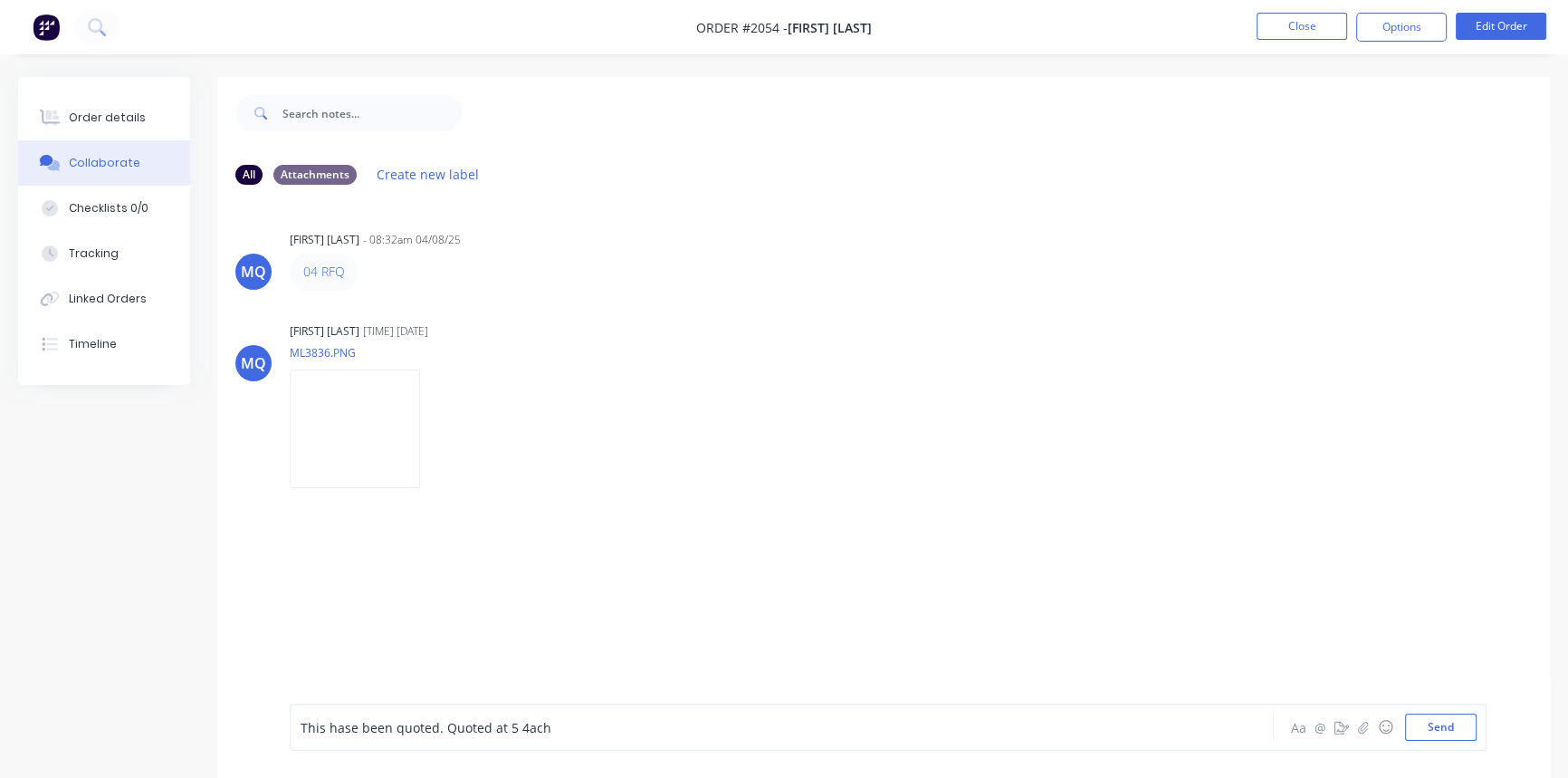 click on "This hase been quoted. Quoted at 5 4ach" at bounding box center (425, 727) 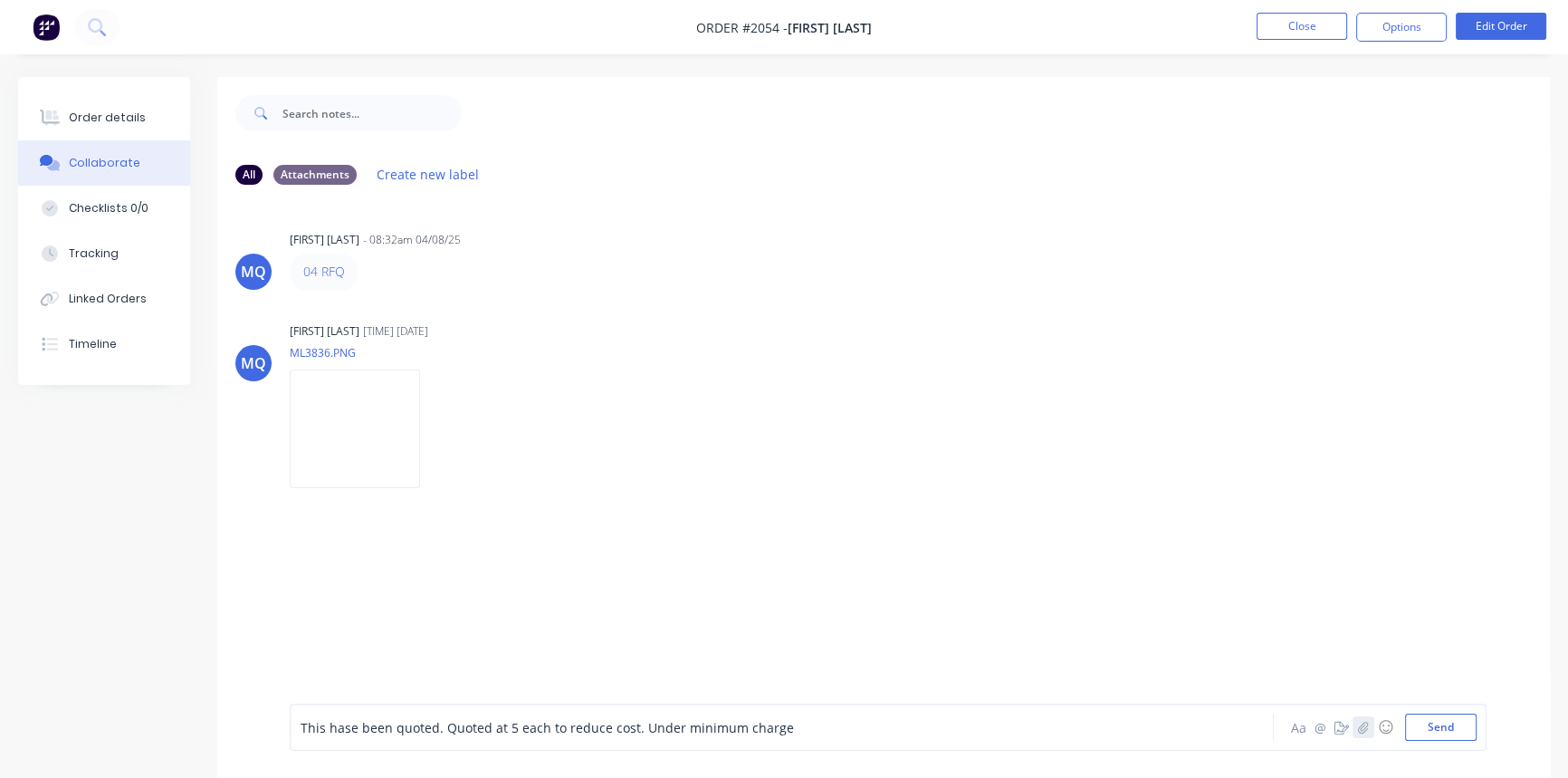 click at bounding box center [1363, 727] 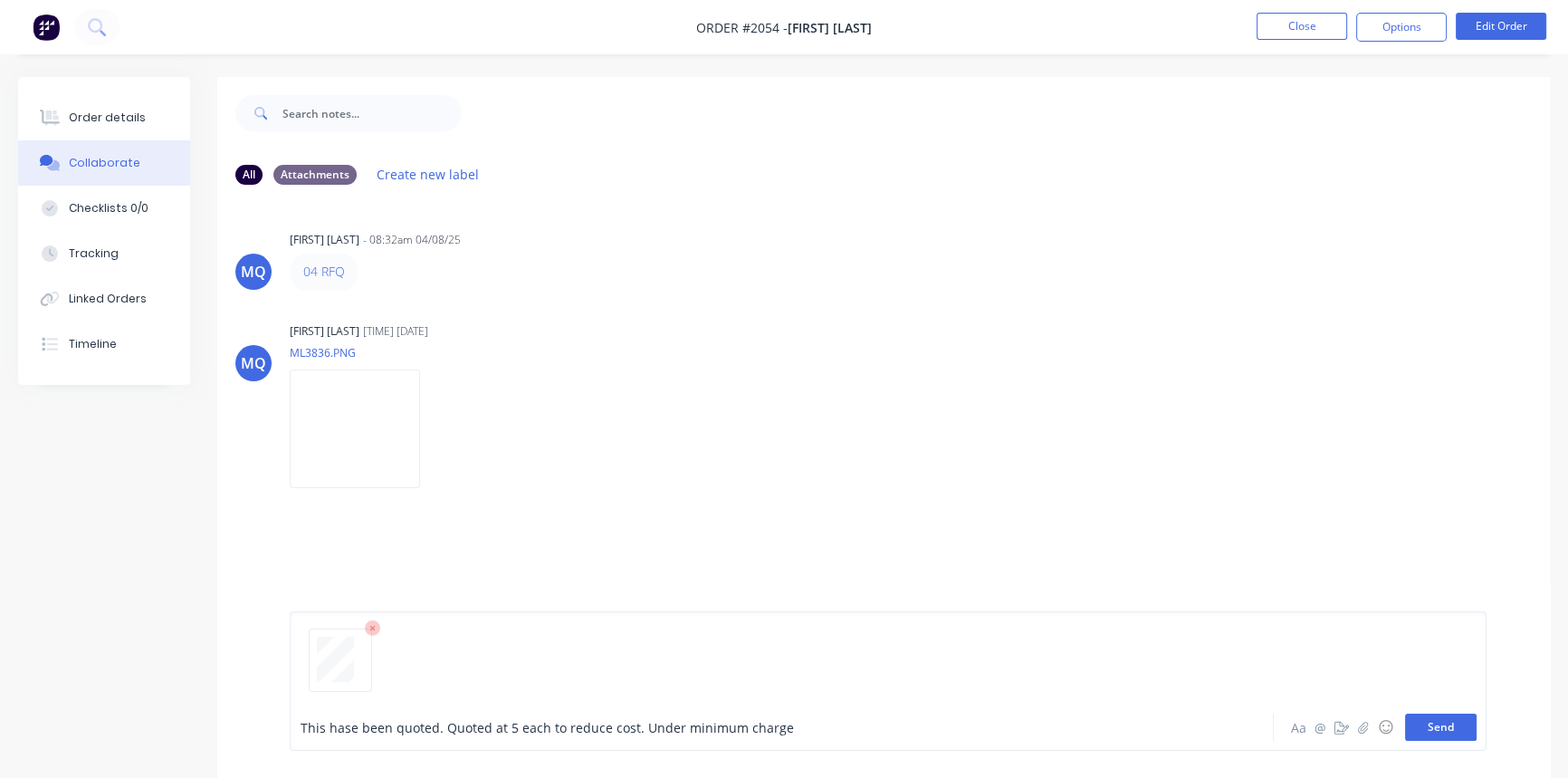 click on "Send" at bounding box center [1440, 727] 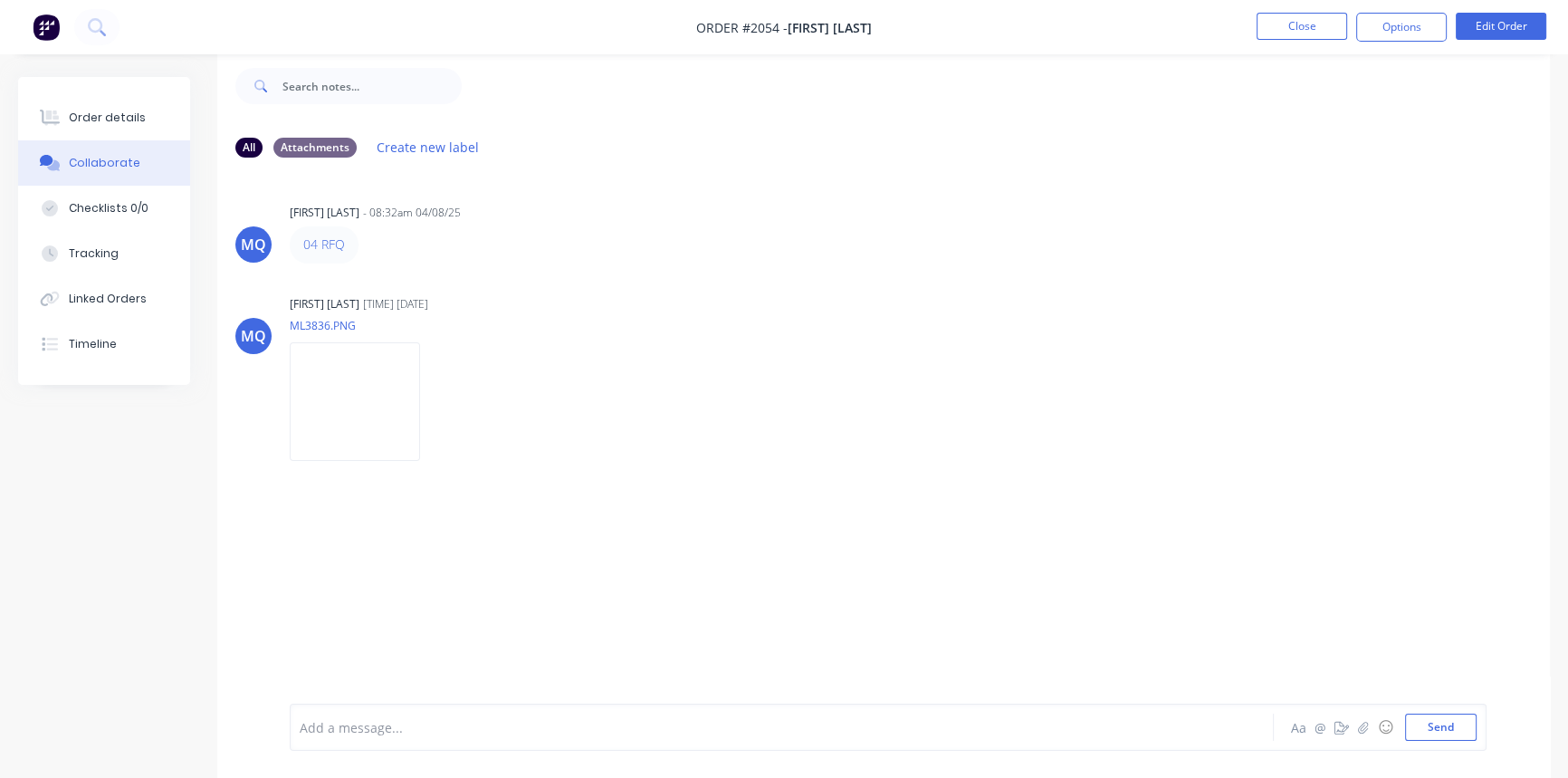 scroll, scrollTop: 27, scrollLeft: 0, axis: vertical 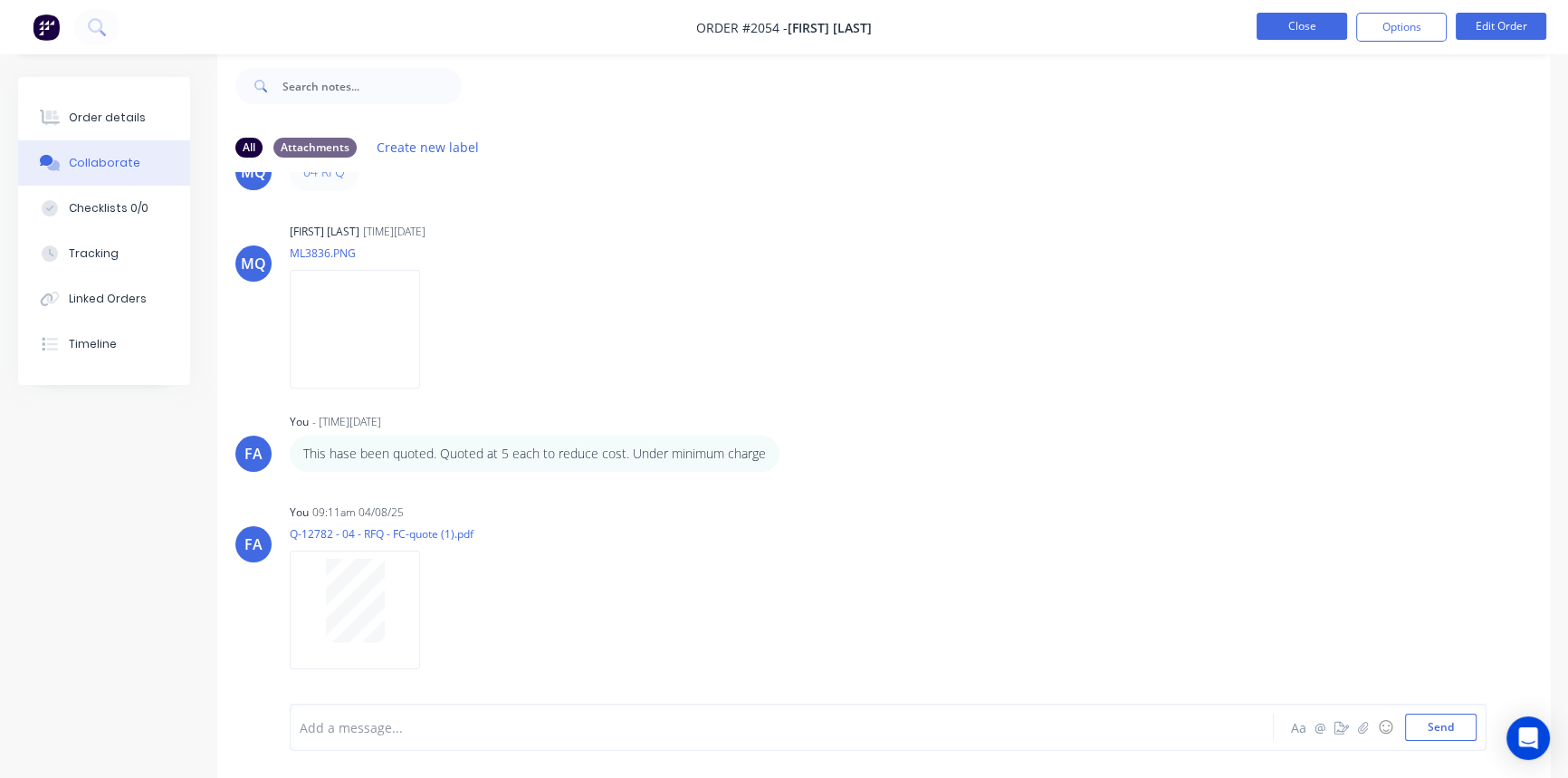 click on "Close" at bounding box center [1302, 26] 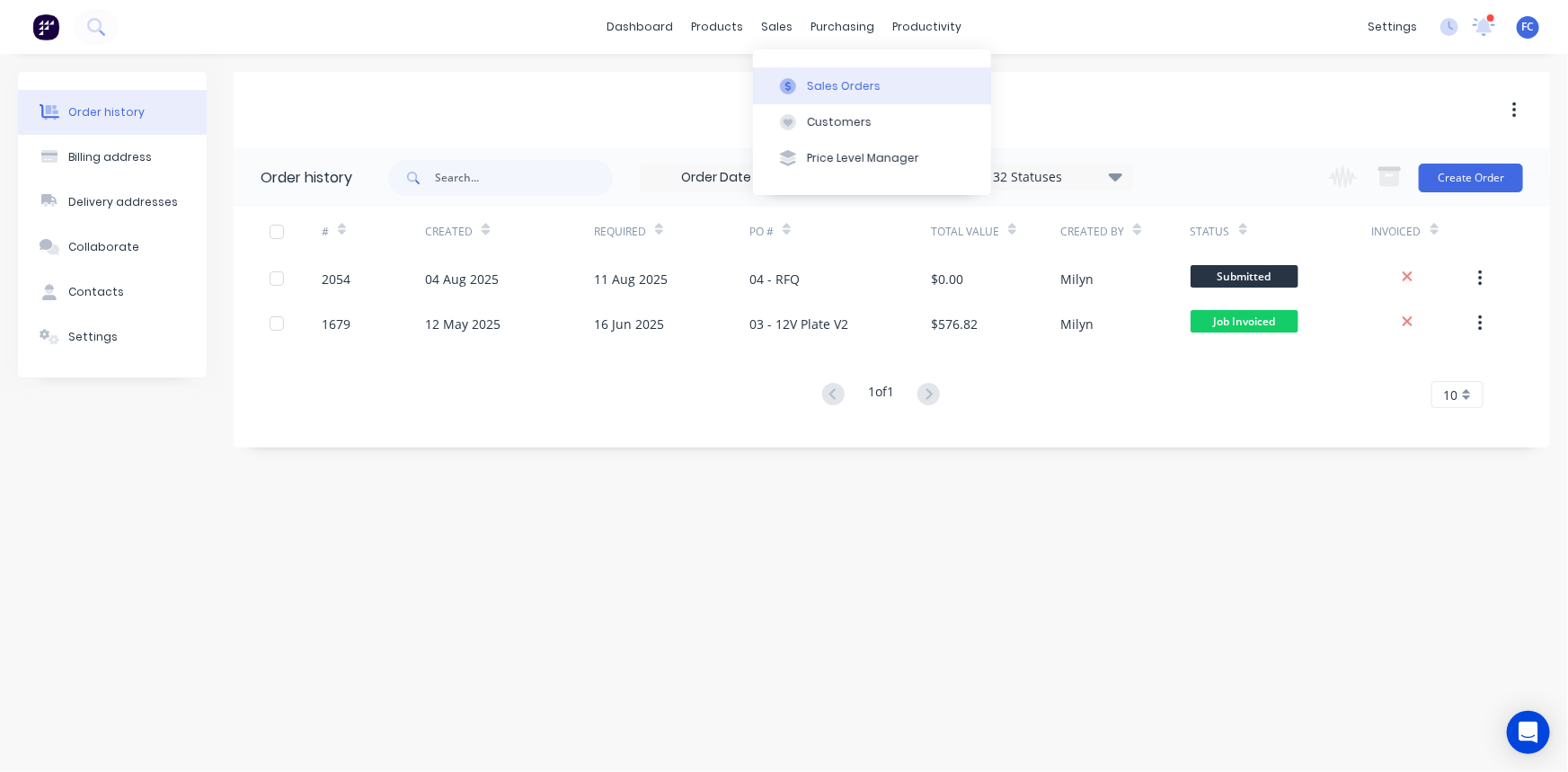 click on "Sales Orders" at bounding box center [872, 85] 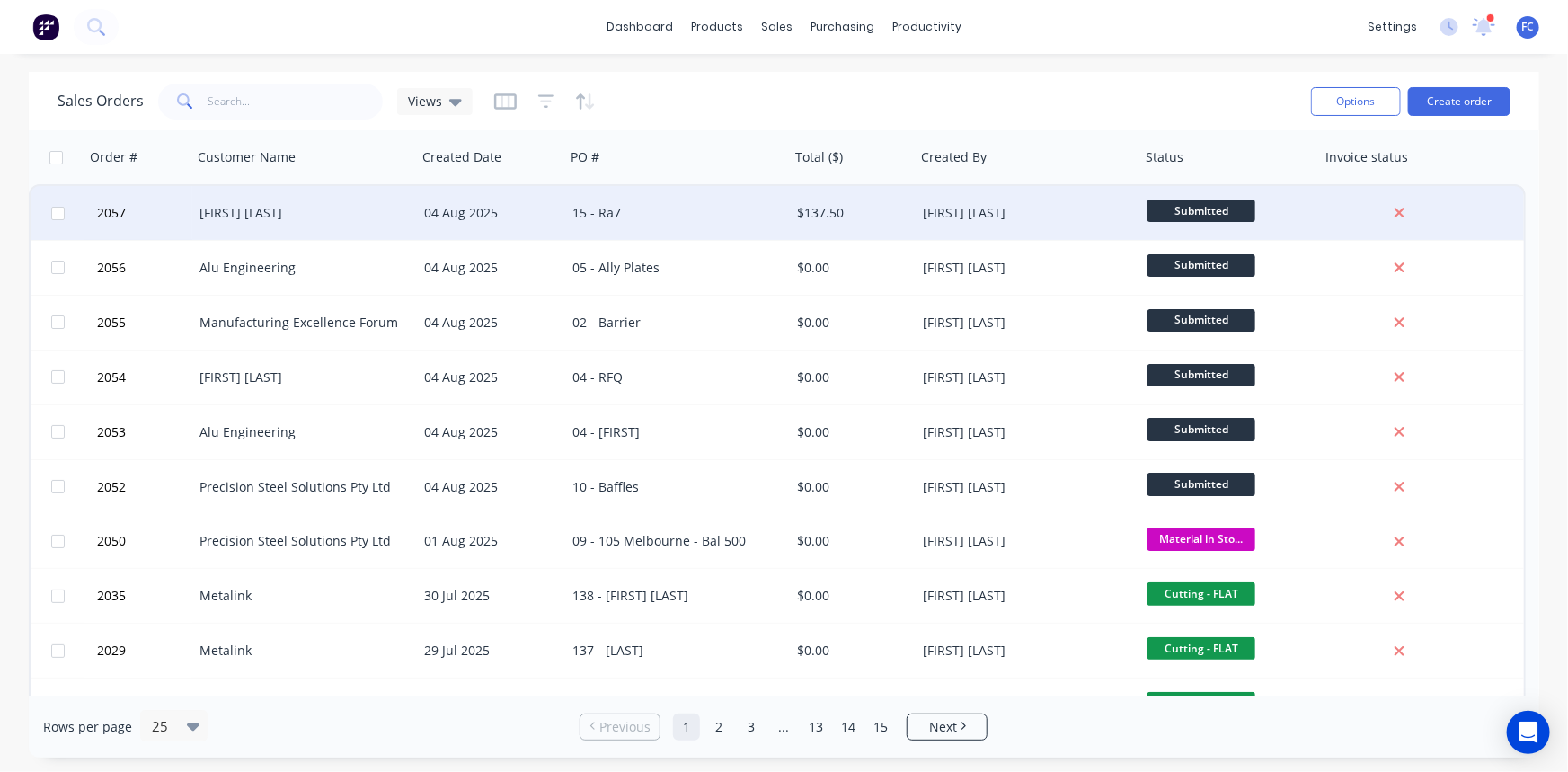 click on "[NAME] [LAST]" at bounding box center [299, 213] 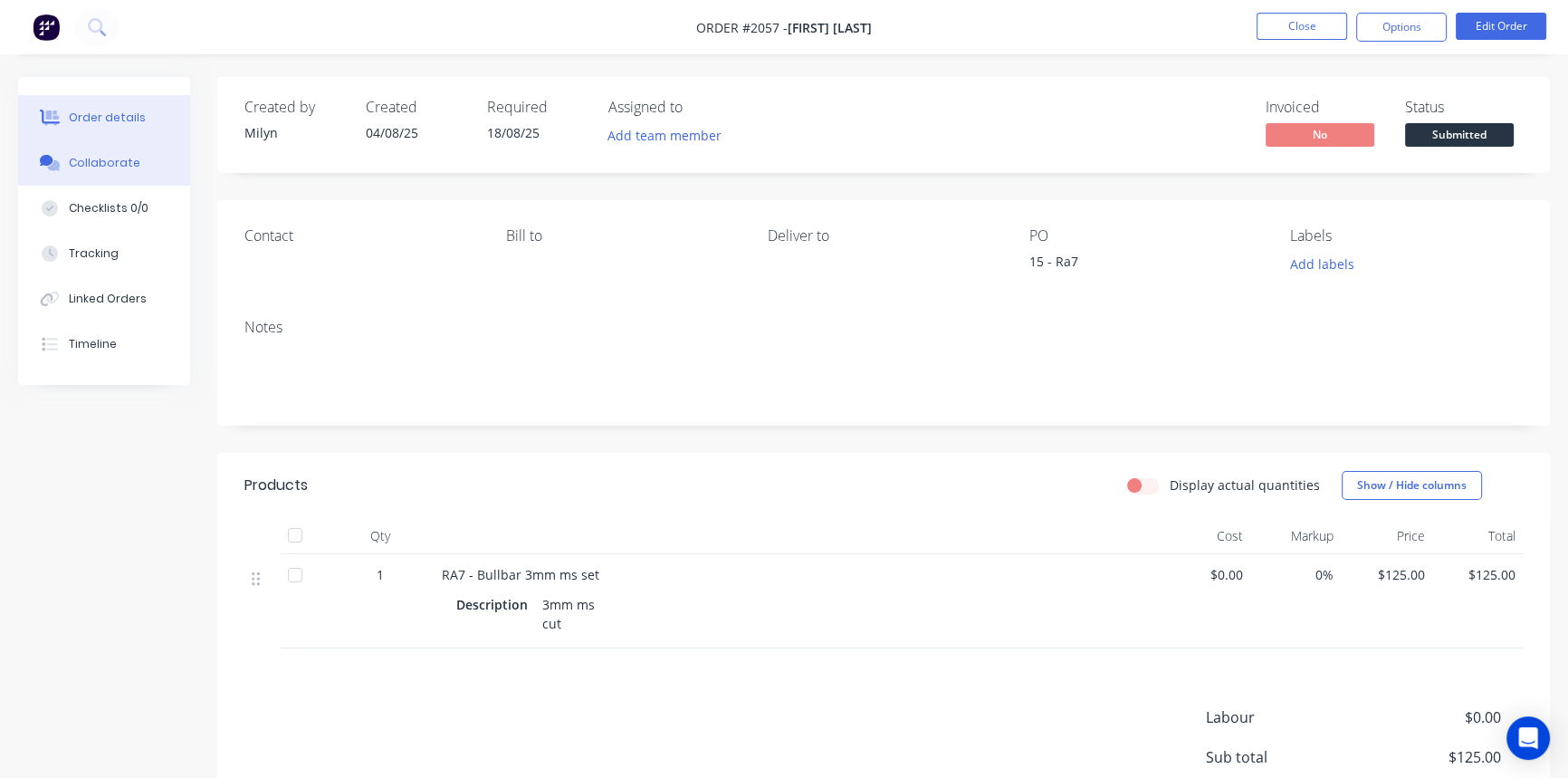 click on "Collaborate" at bounding box center [104, 163] 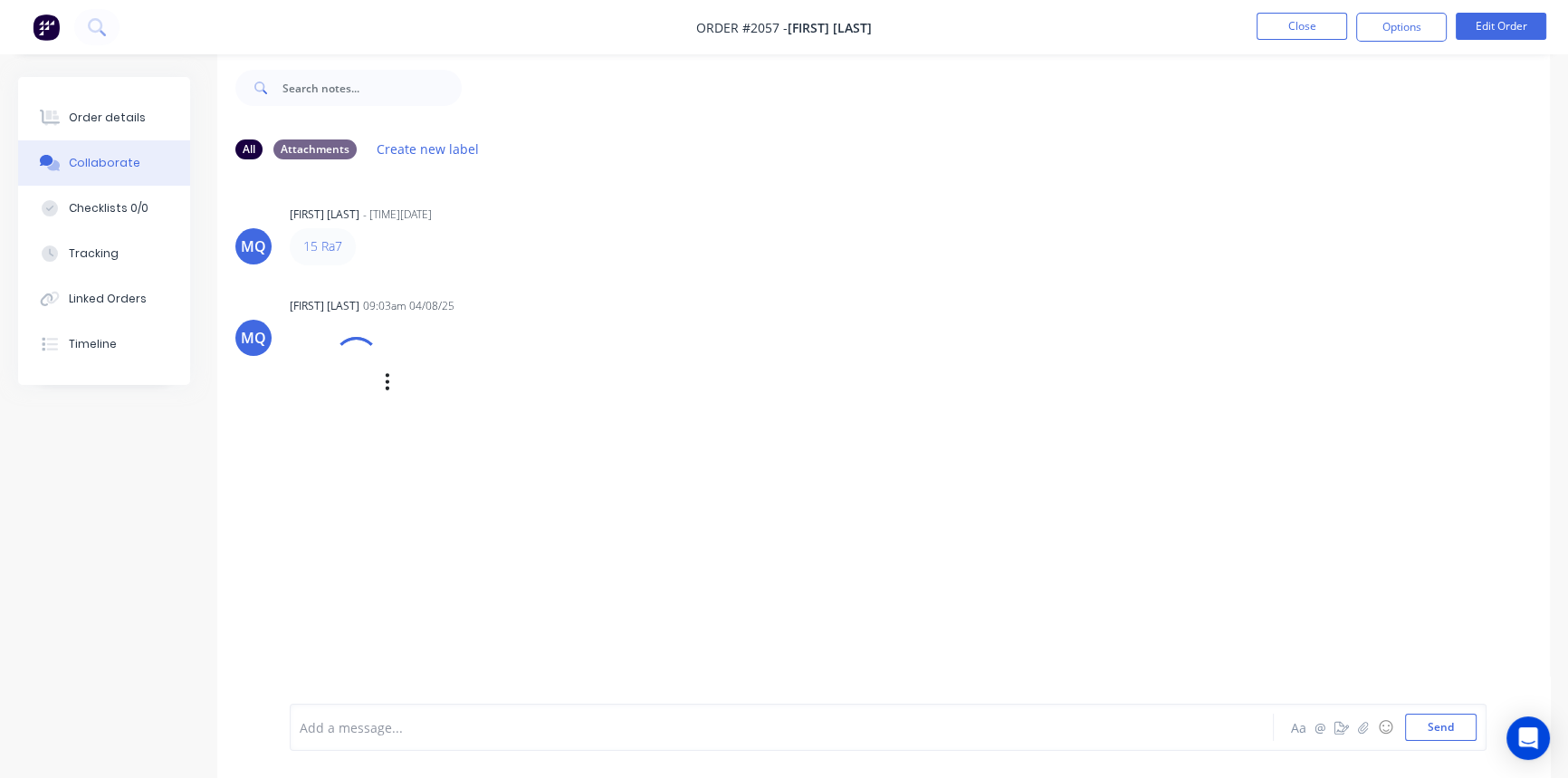 scroll, scrollTop: 27, scrollLeft: 0, axis: vertical 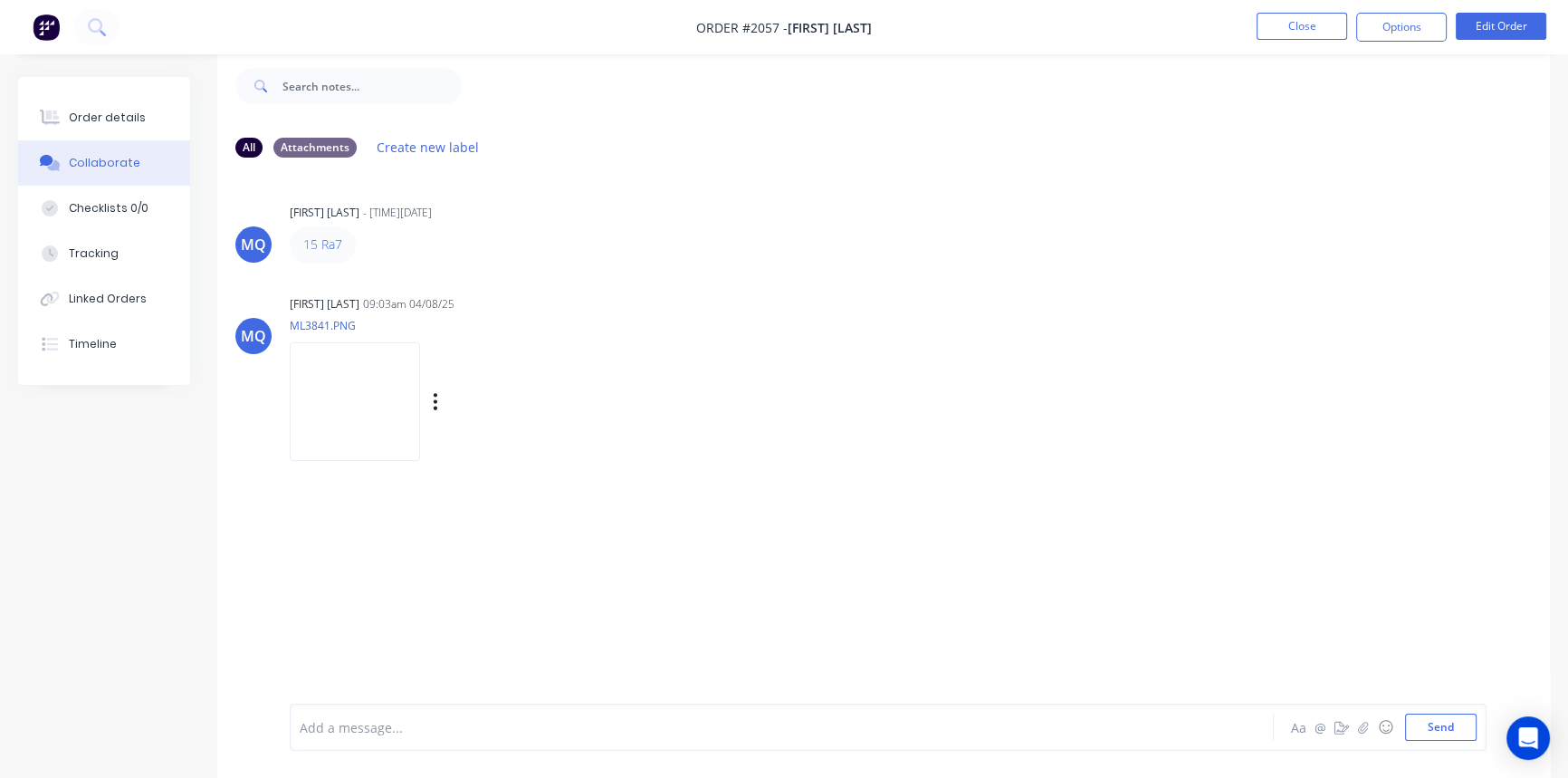 click at bounding box center (355, 401) 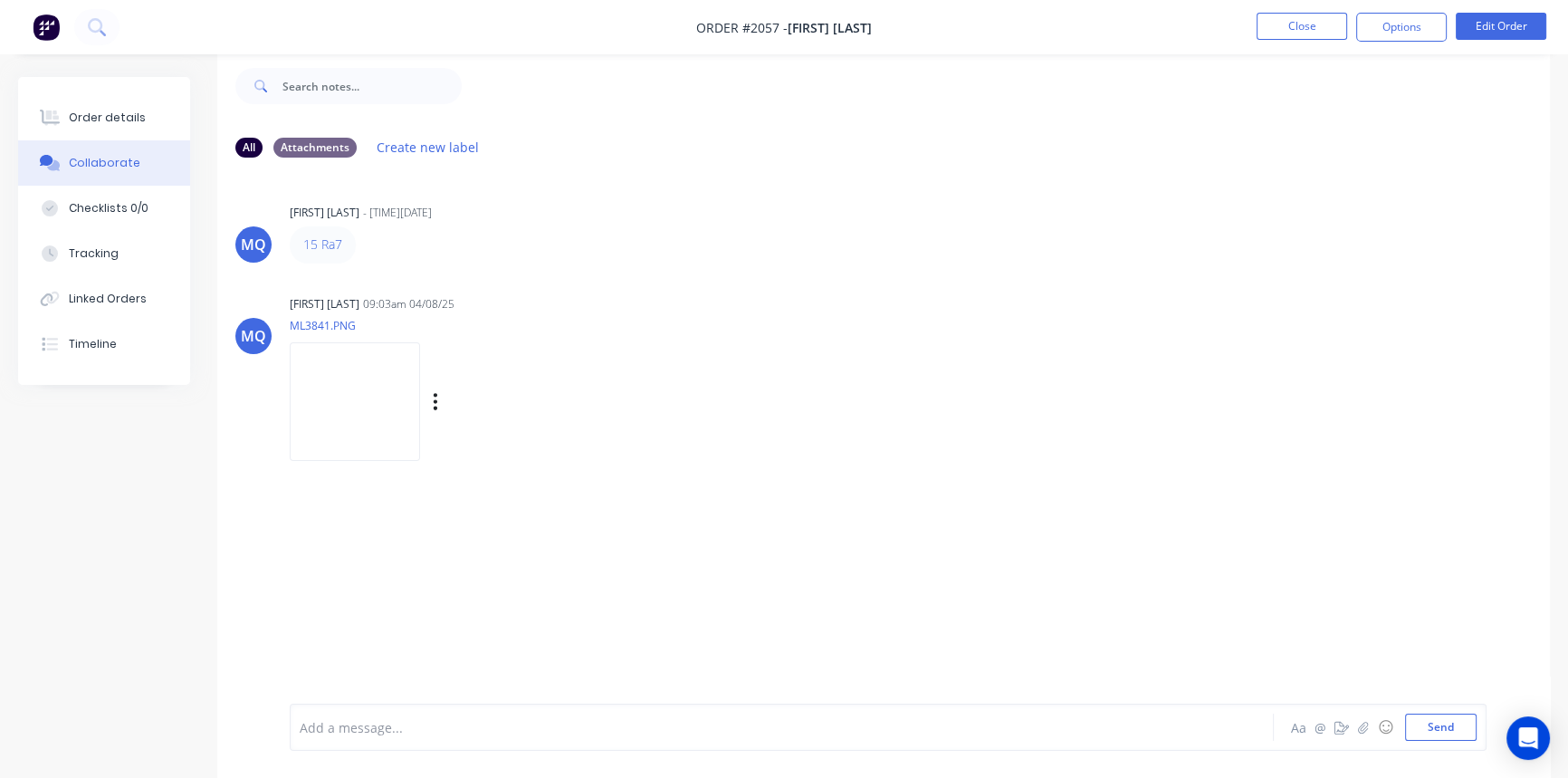 click at bounding box center [355, 401] 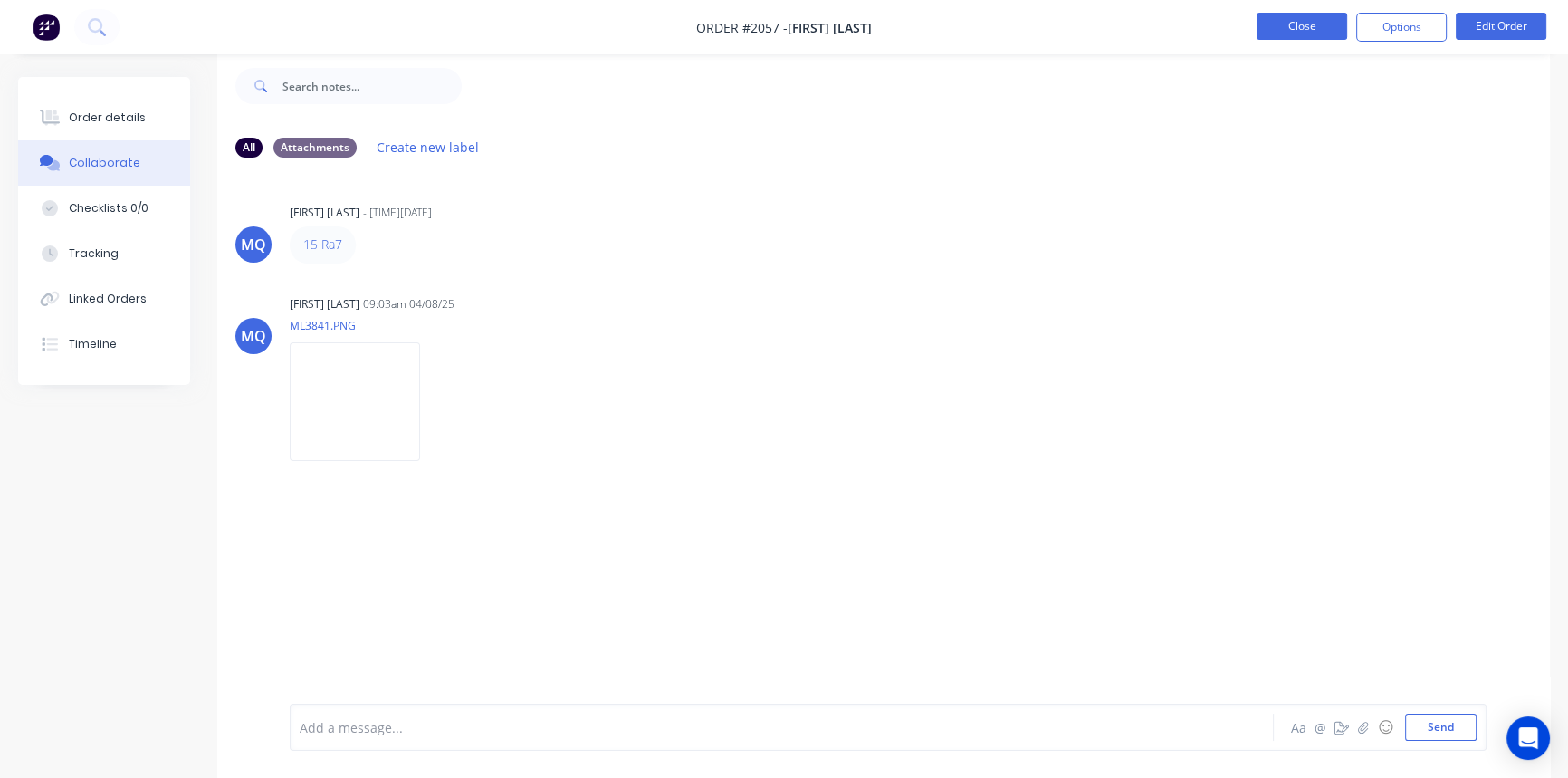 click on "Close" at bounding box center [1302, 26] 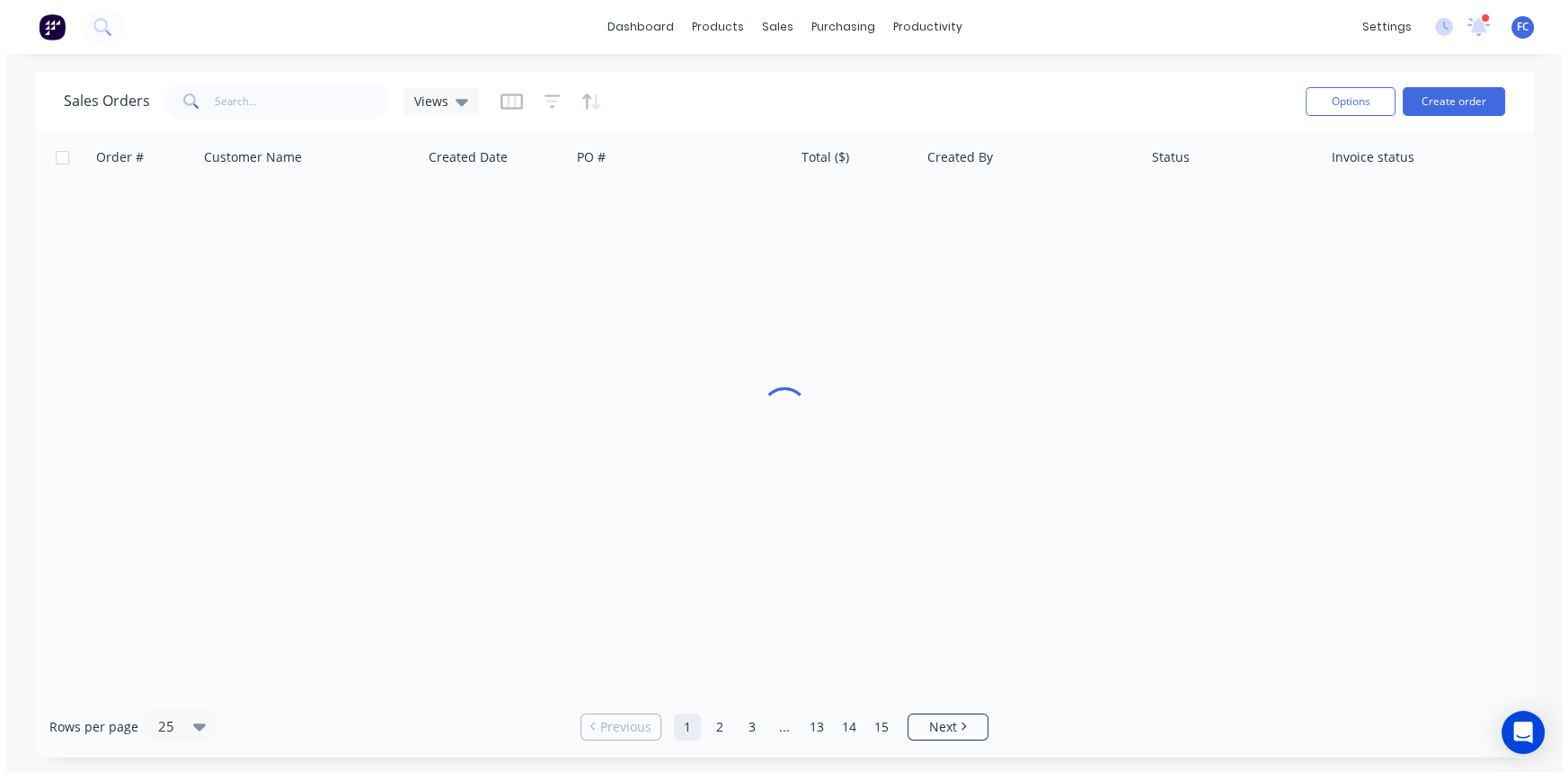 scroll, scrollTop: 0, scrollLeft: 0, axis: both 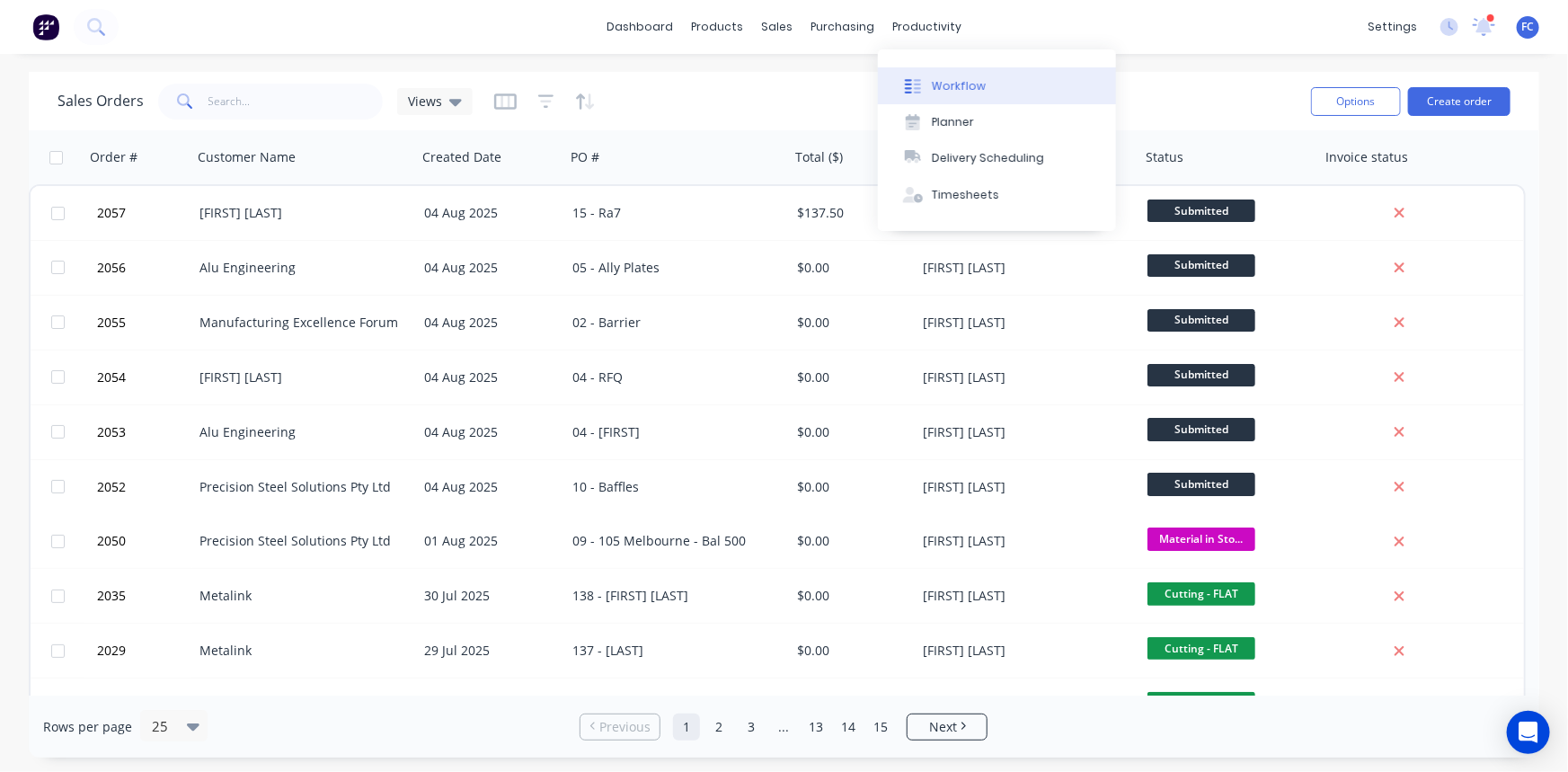 click on "Workflow" at bounding box center (959, 86) 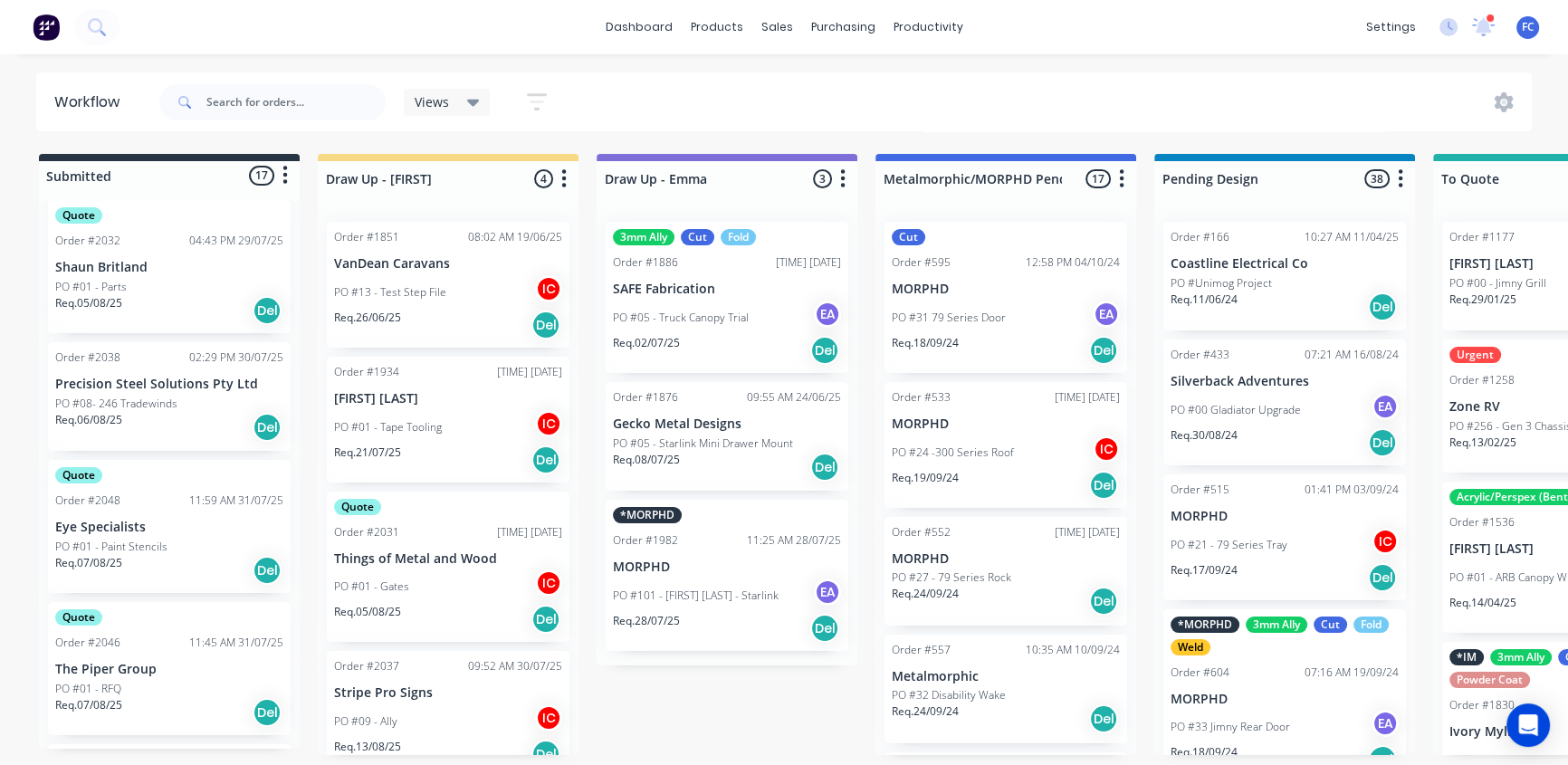 scroll, scrollTop: 576, scrollLeft: 0, axis: vertical 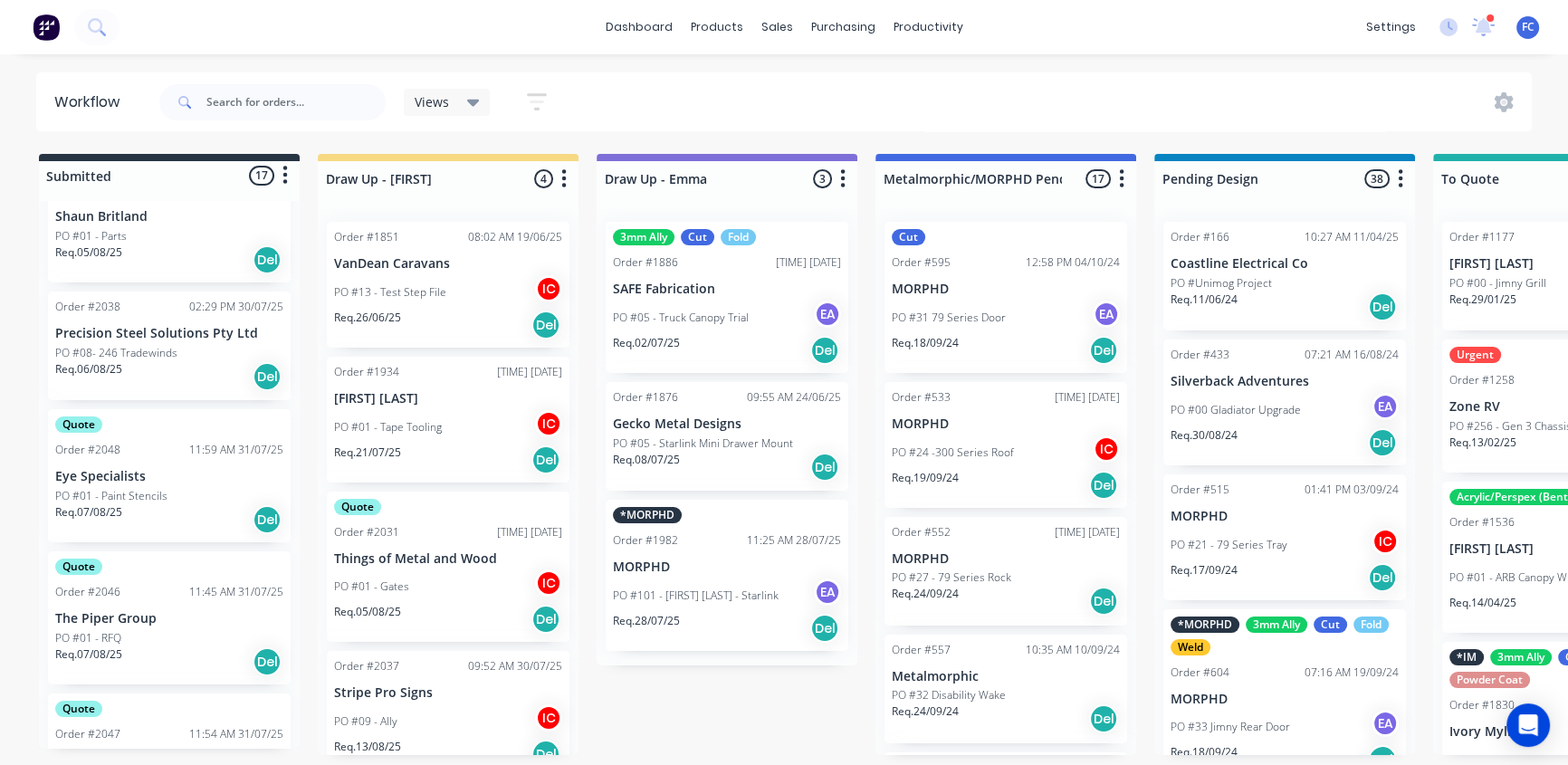 click on "Req. 06/08/25 Del" at bounding box center [169, 377] 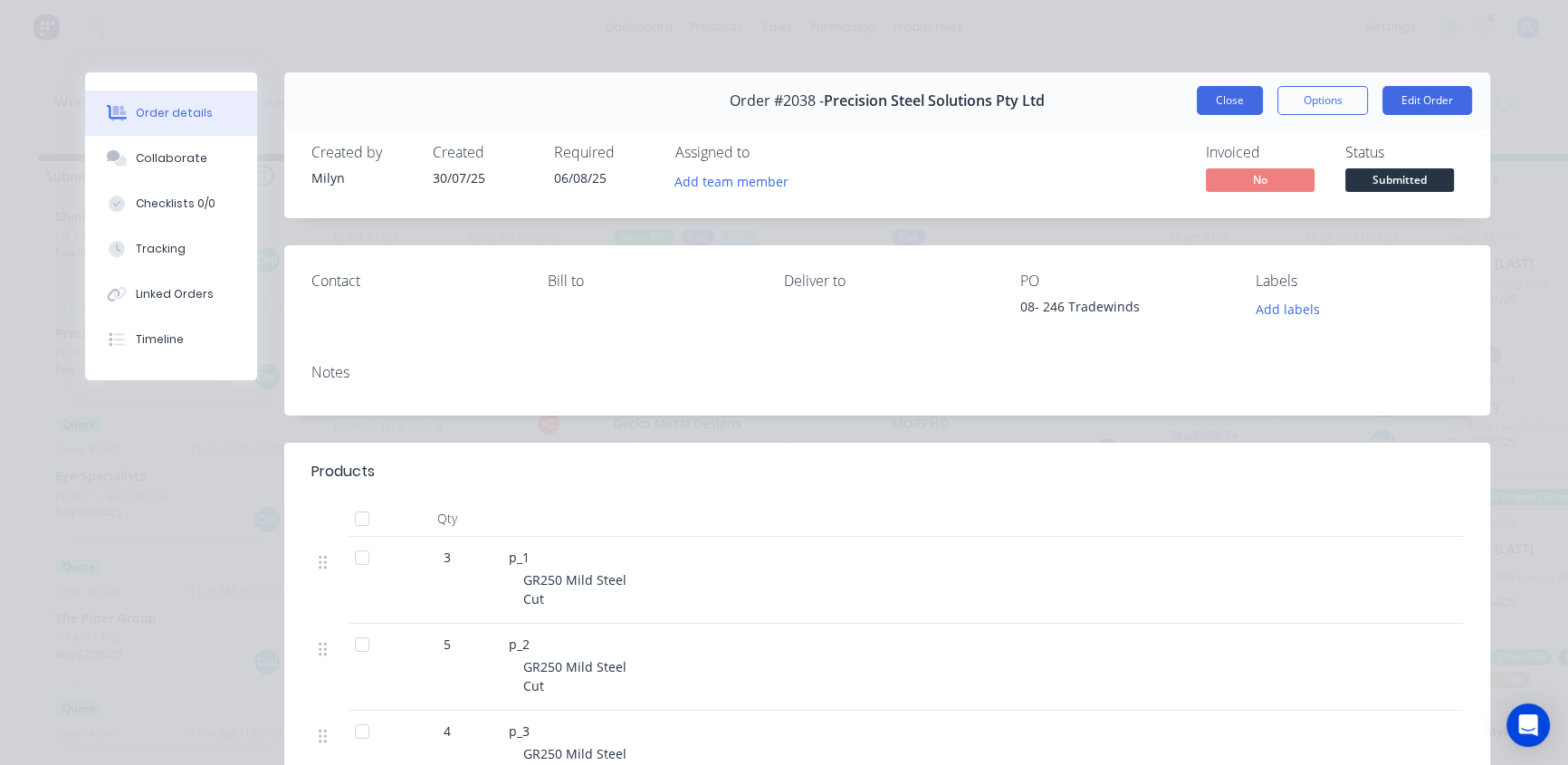 click on "Close" at bounding box center (1229, 100) 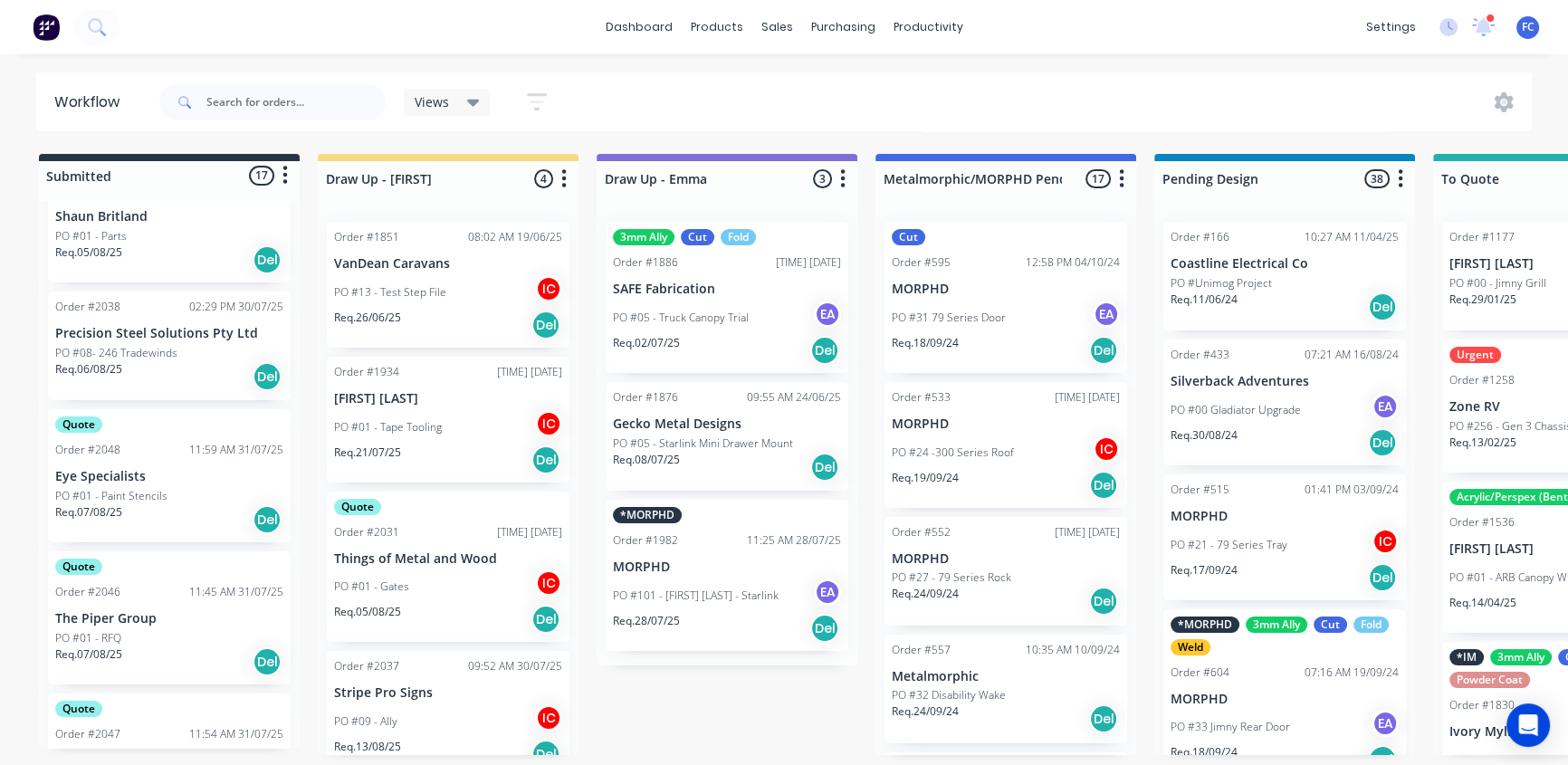scroll, scrollTop: 1, scrollLeft: 0, axis: vertical 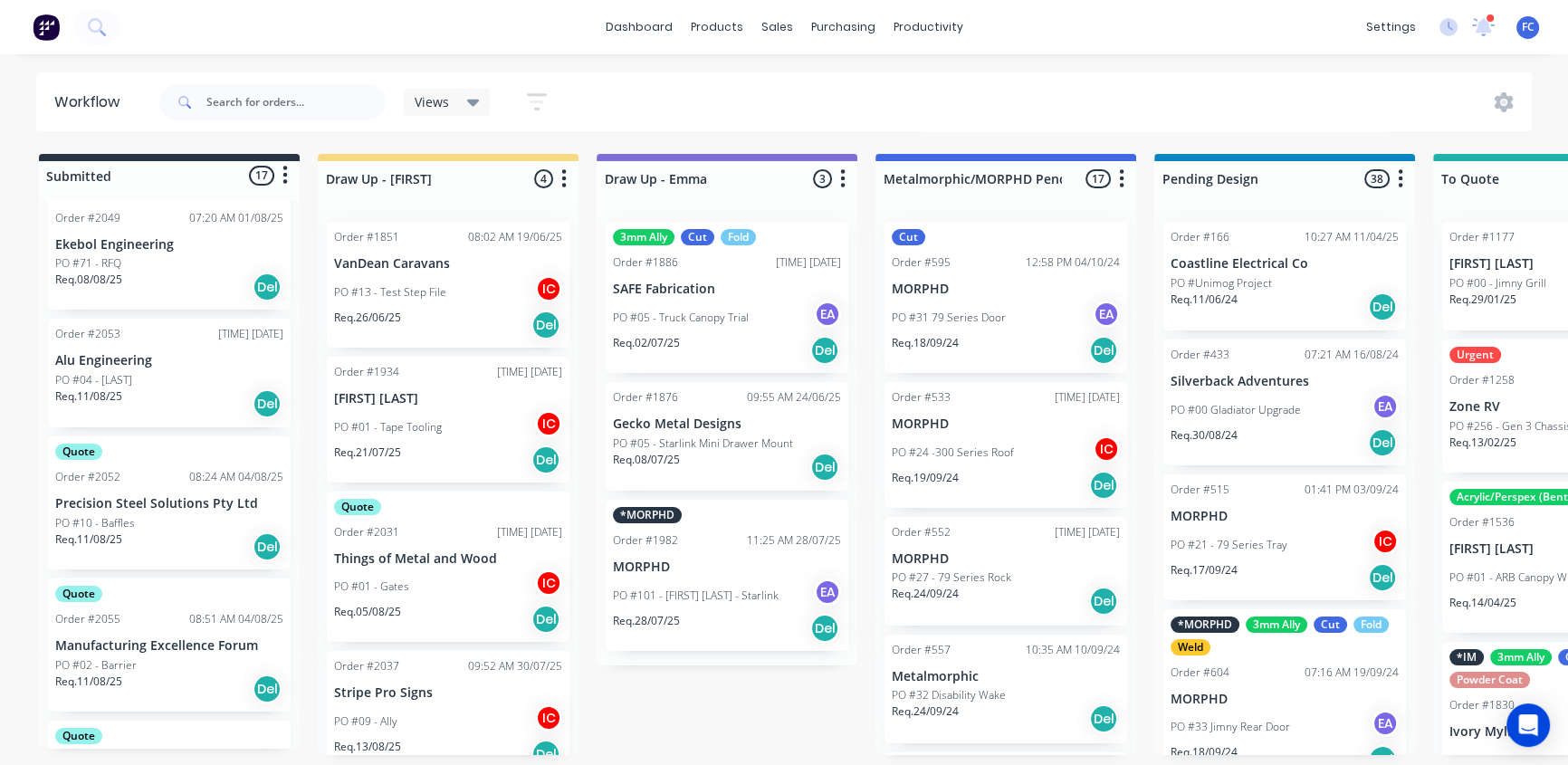 click on "Alu Engineering" at bounding box center (169, 360) 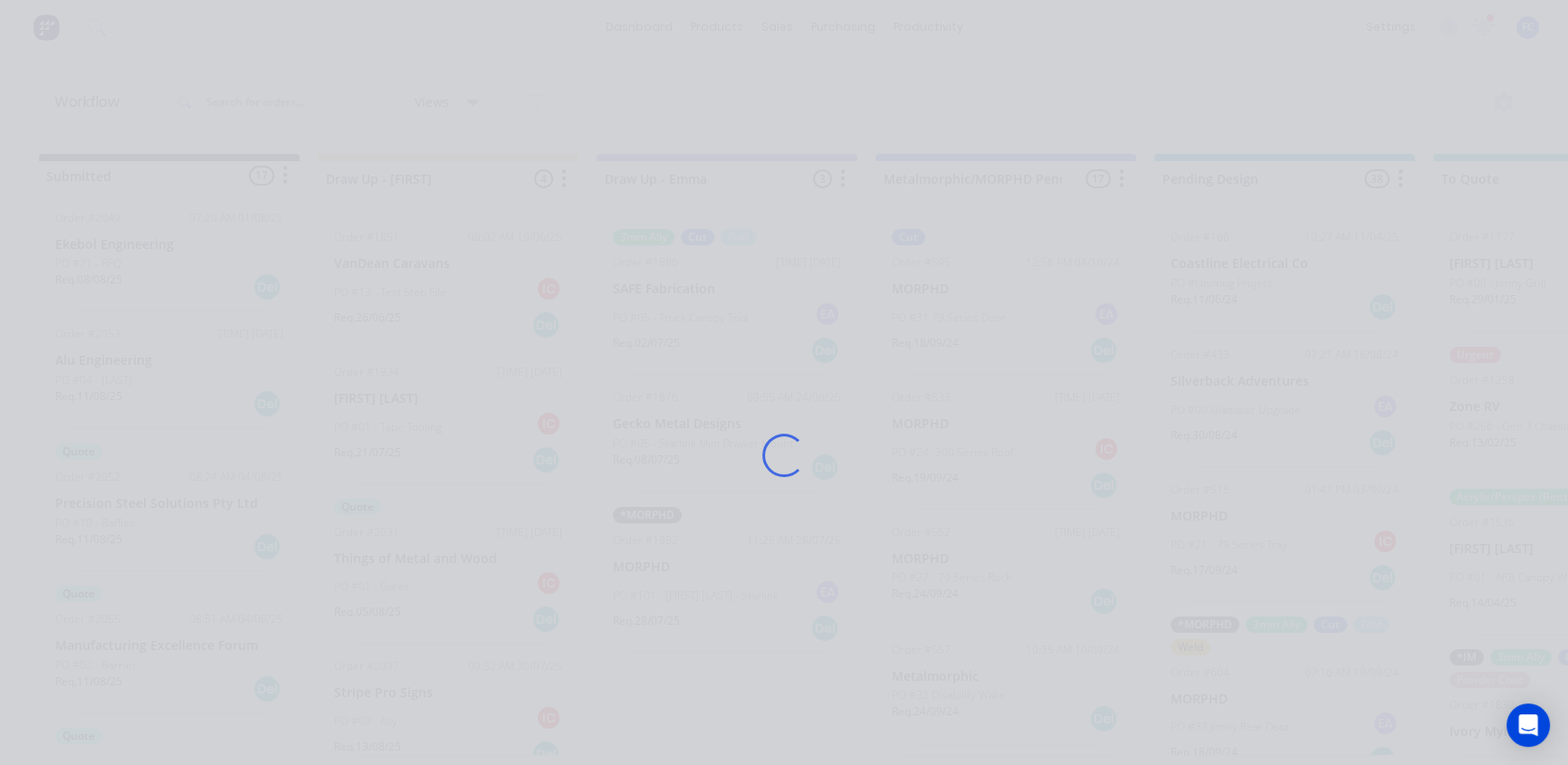 scroll, scrollTop: 0, scrollLeft: 0, axis: both 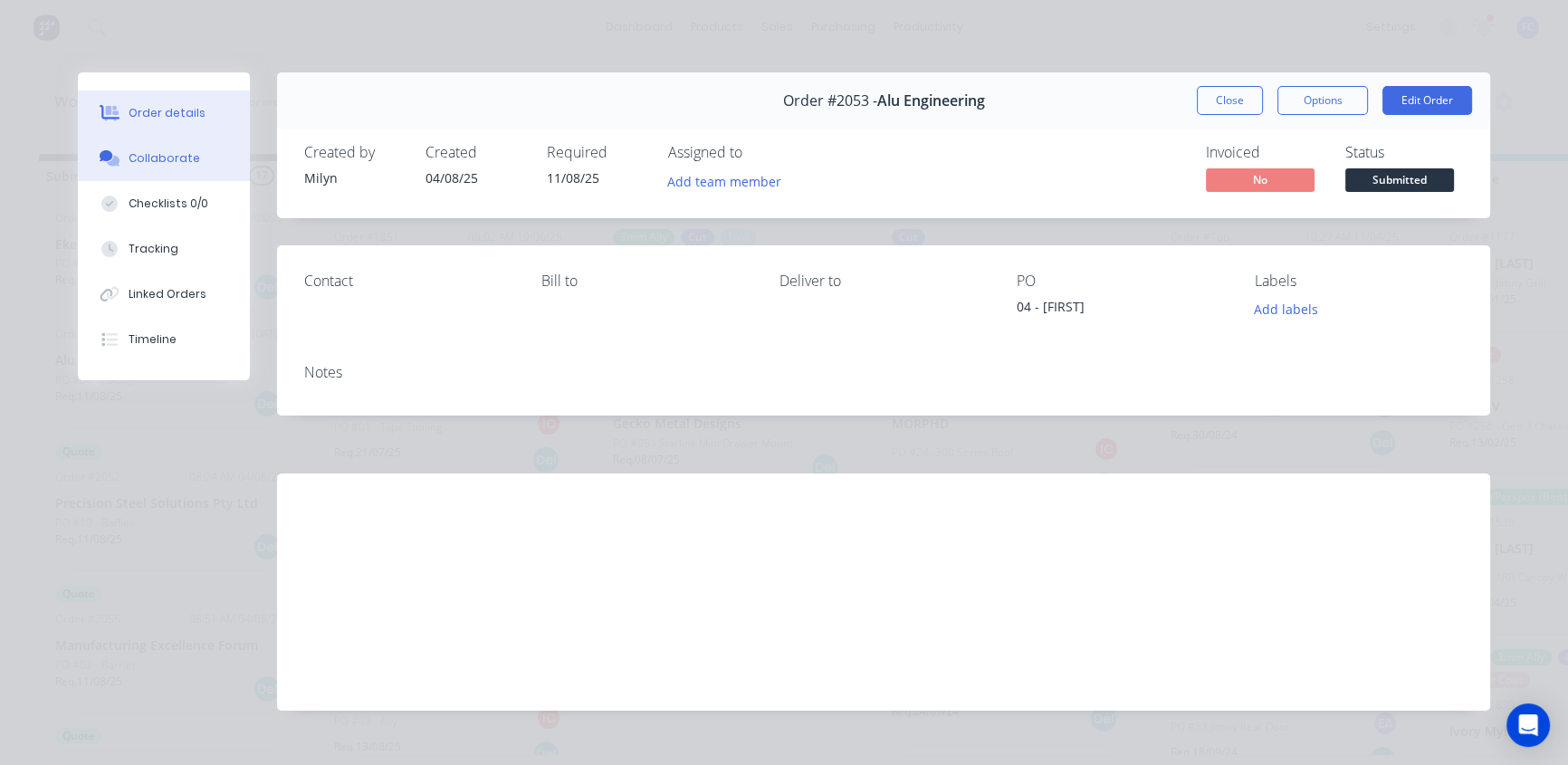 click on "Collaborate" at bounding box center (164, 158) 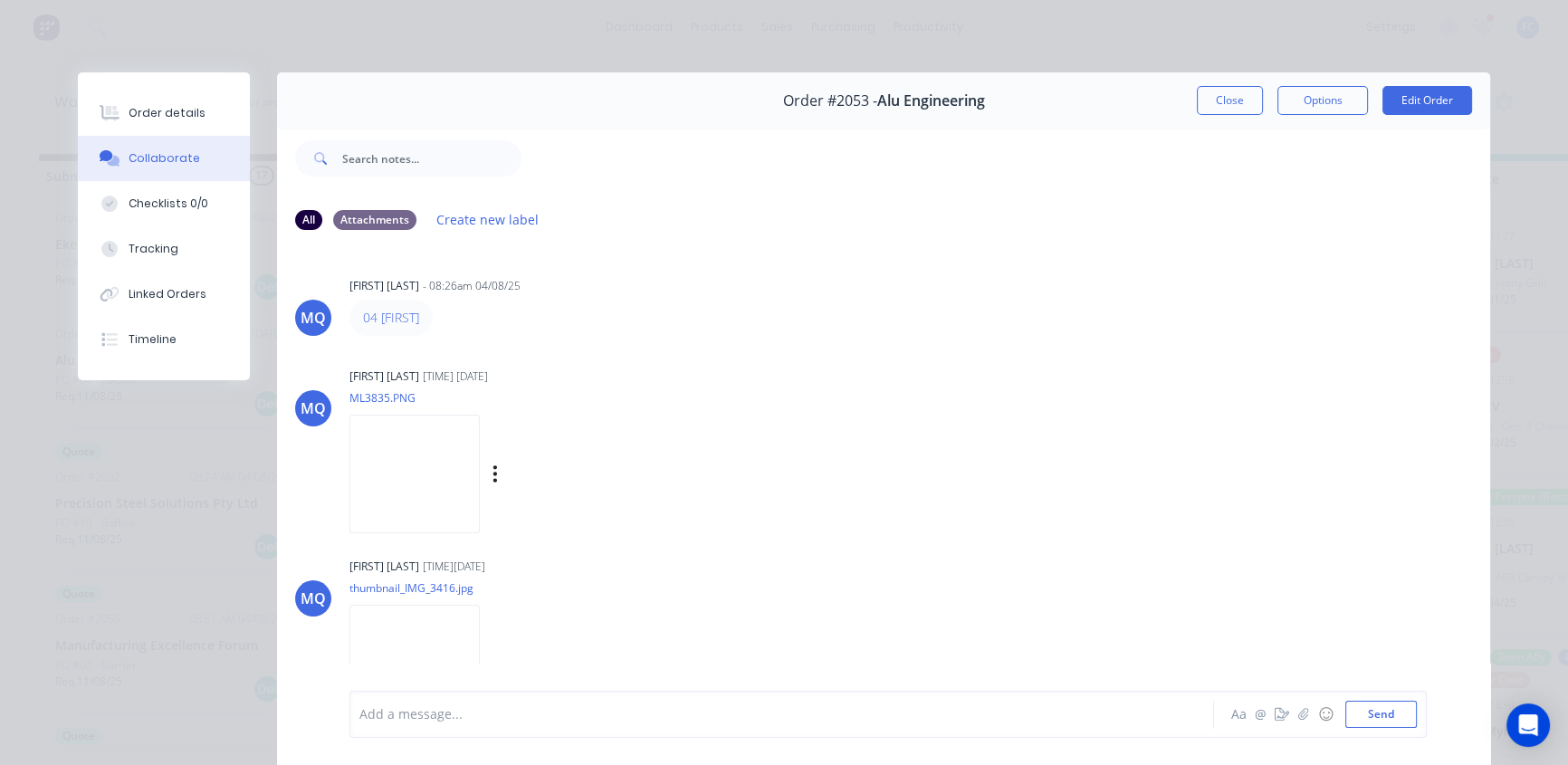 click on "Milyn Quinones 08:26am 04/08/25 ML3835.PNG Labels Download" at bounding box center (632, 445) 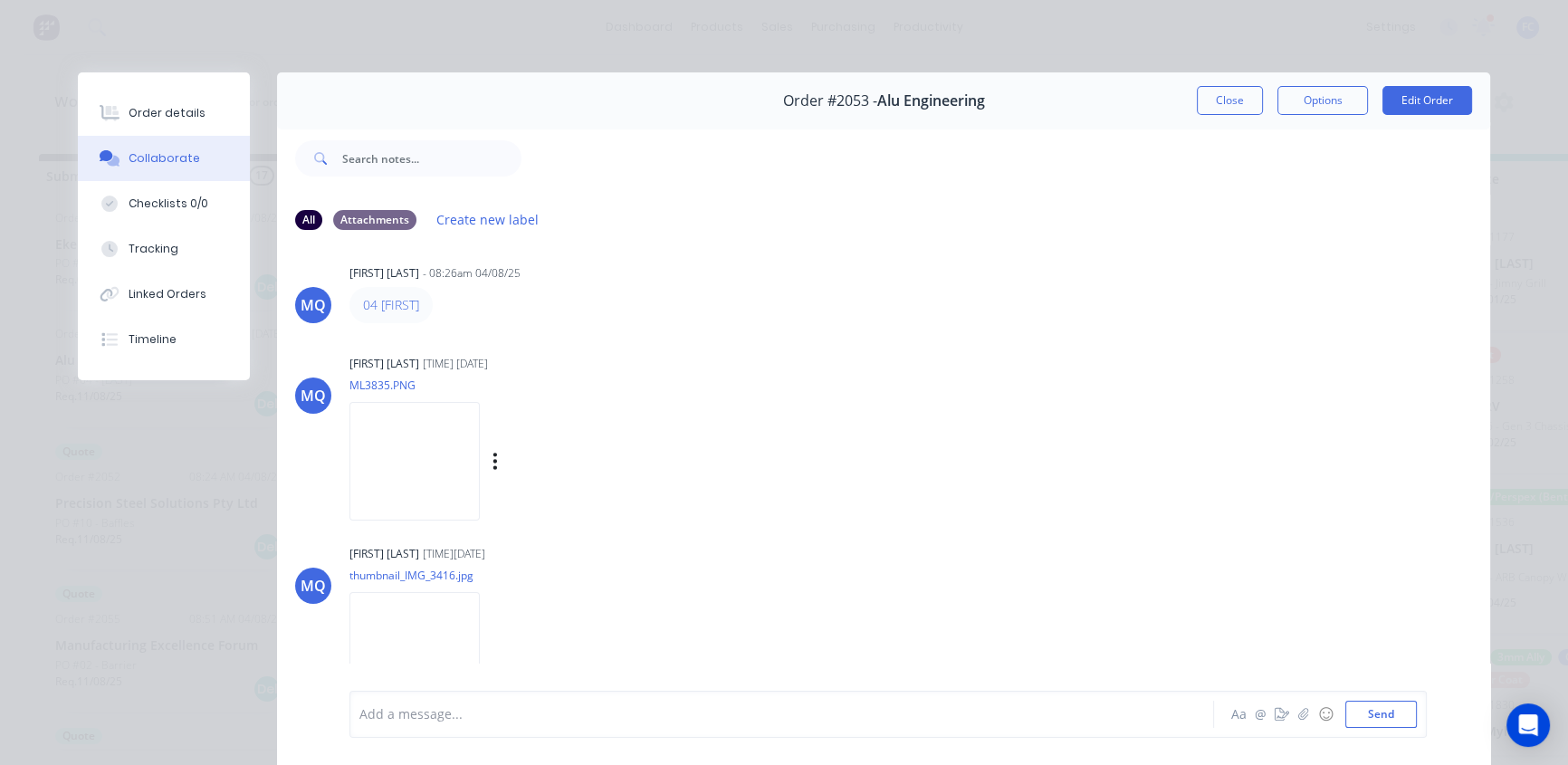 scroll, scrollTop: 30, scrollLeft: 0, axis: vertical 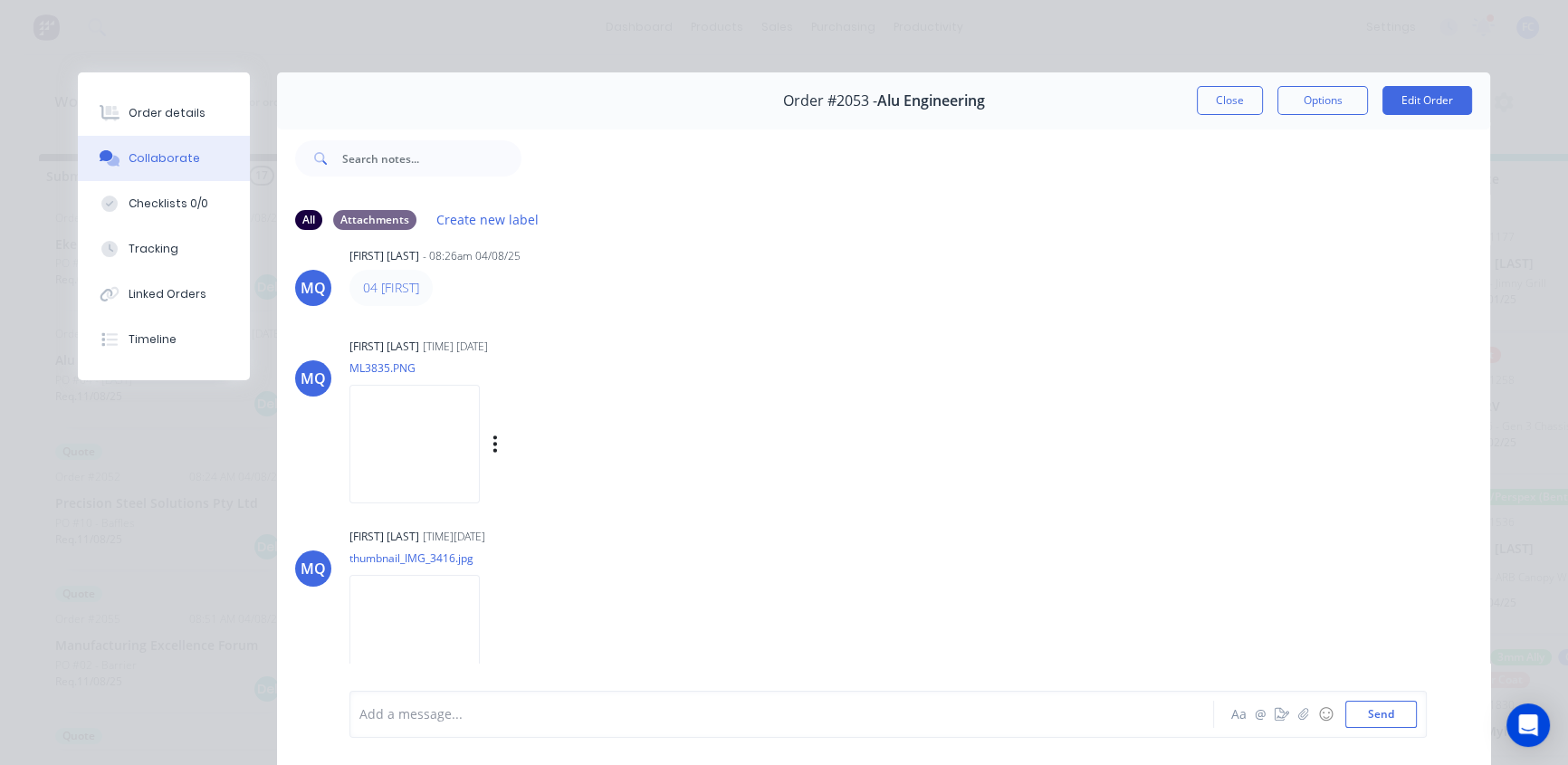 click on "Milyn Quinones 08:26am 04/08/25 ML3835.PNG Labels Download" at bounding box center (632, 415) 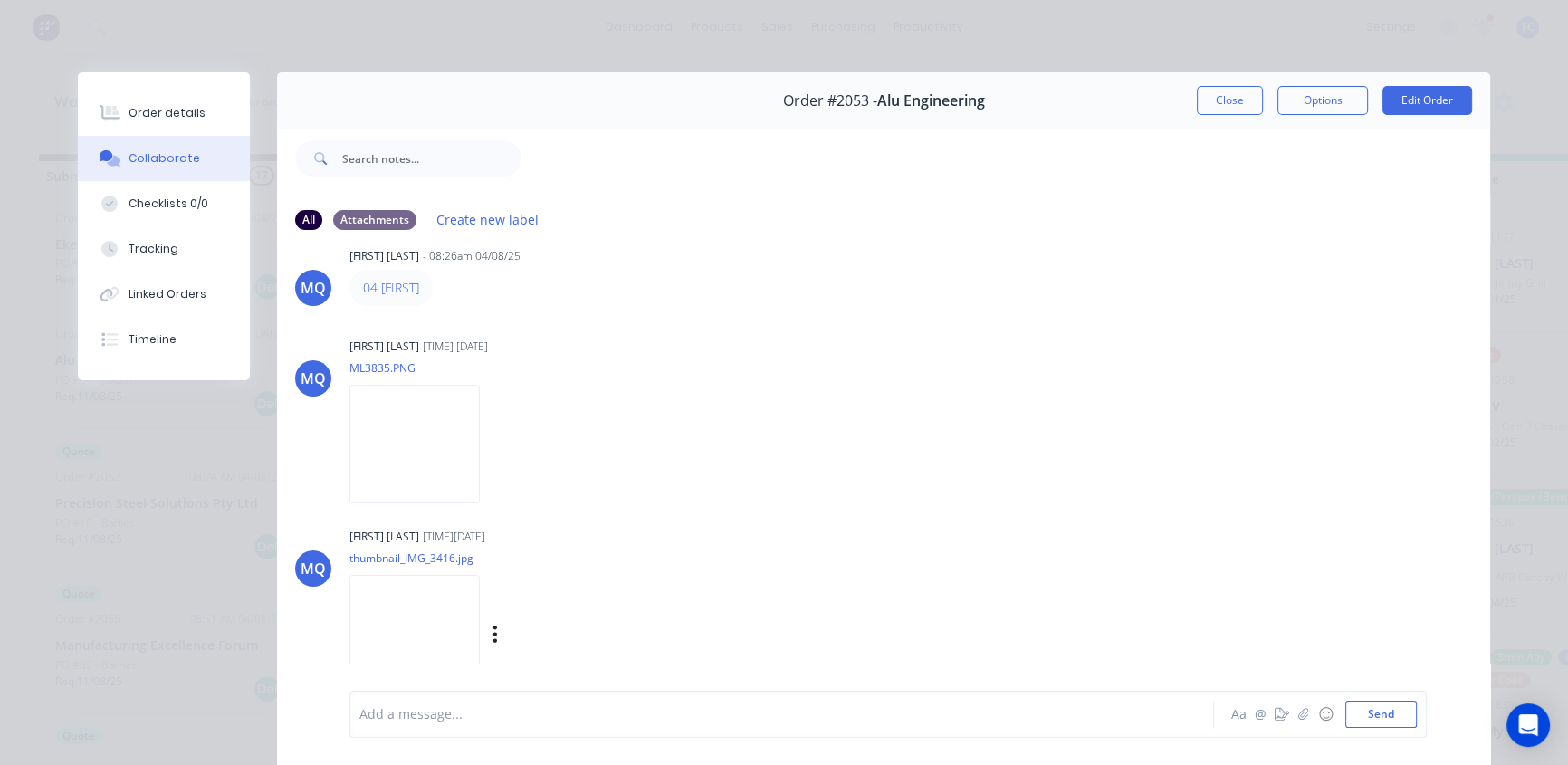 click at bounding box center (415, 634) 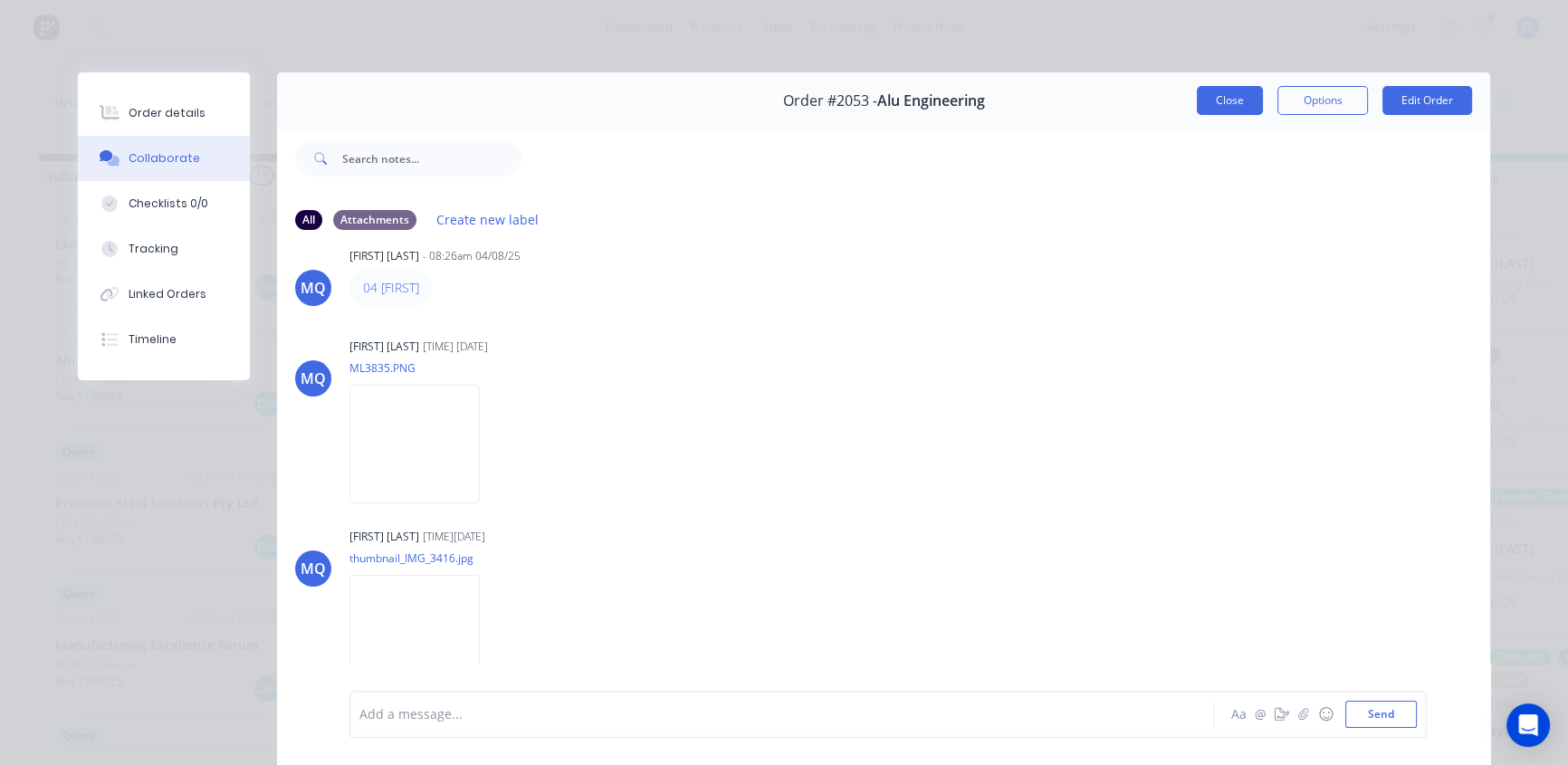 click on "Close" at bounding box center (1229, 100) 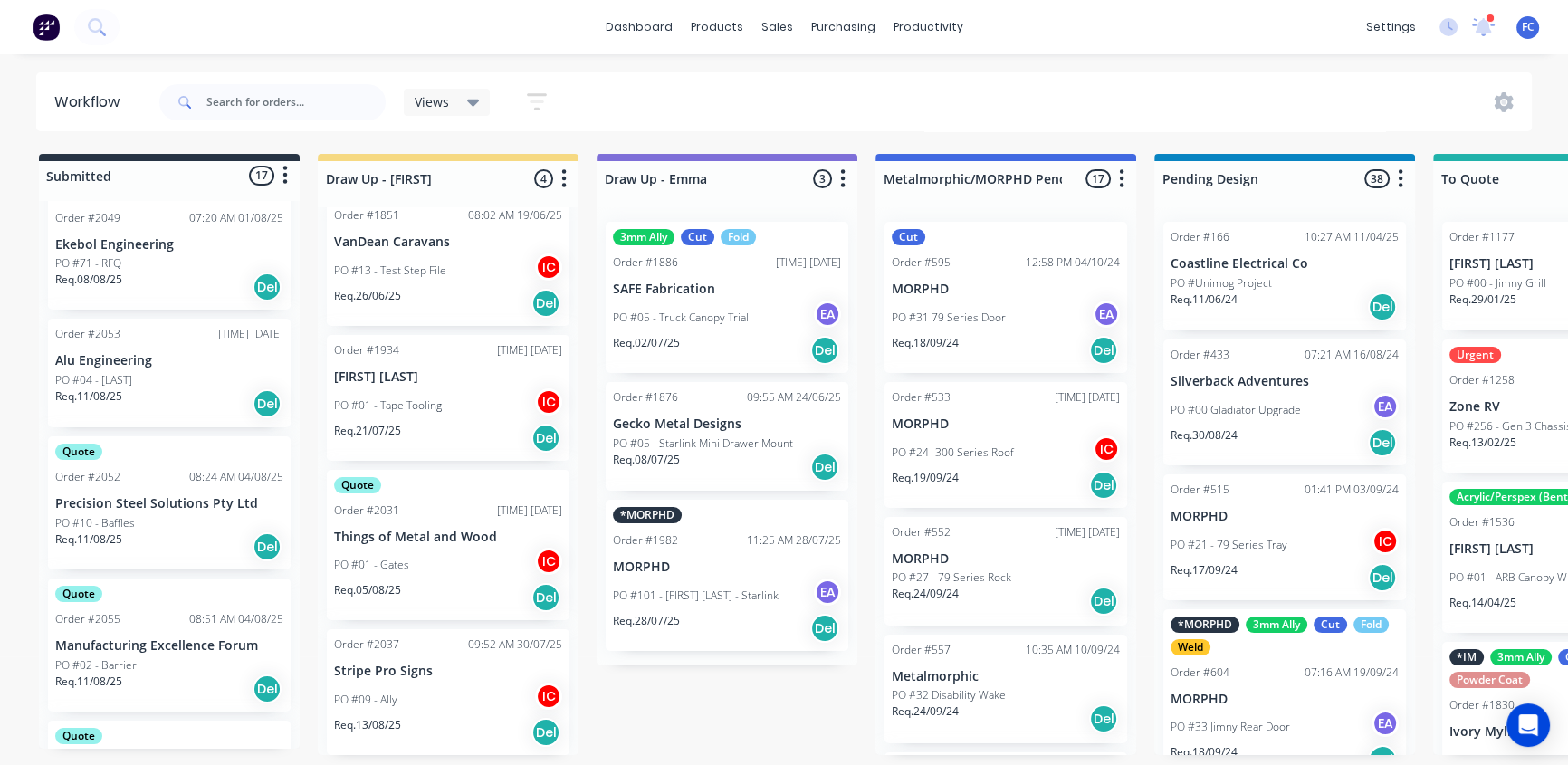 scroll, scrollTop: 23, scrollLeft: 0, axis: vertical 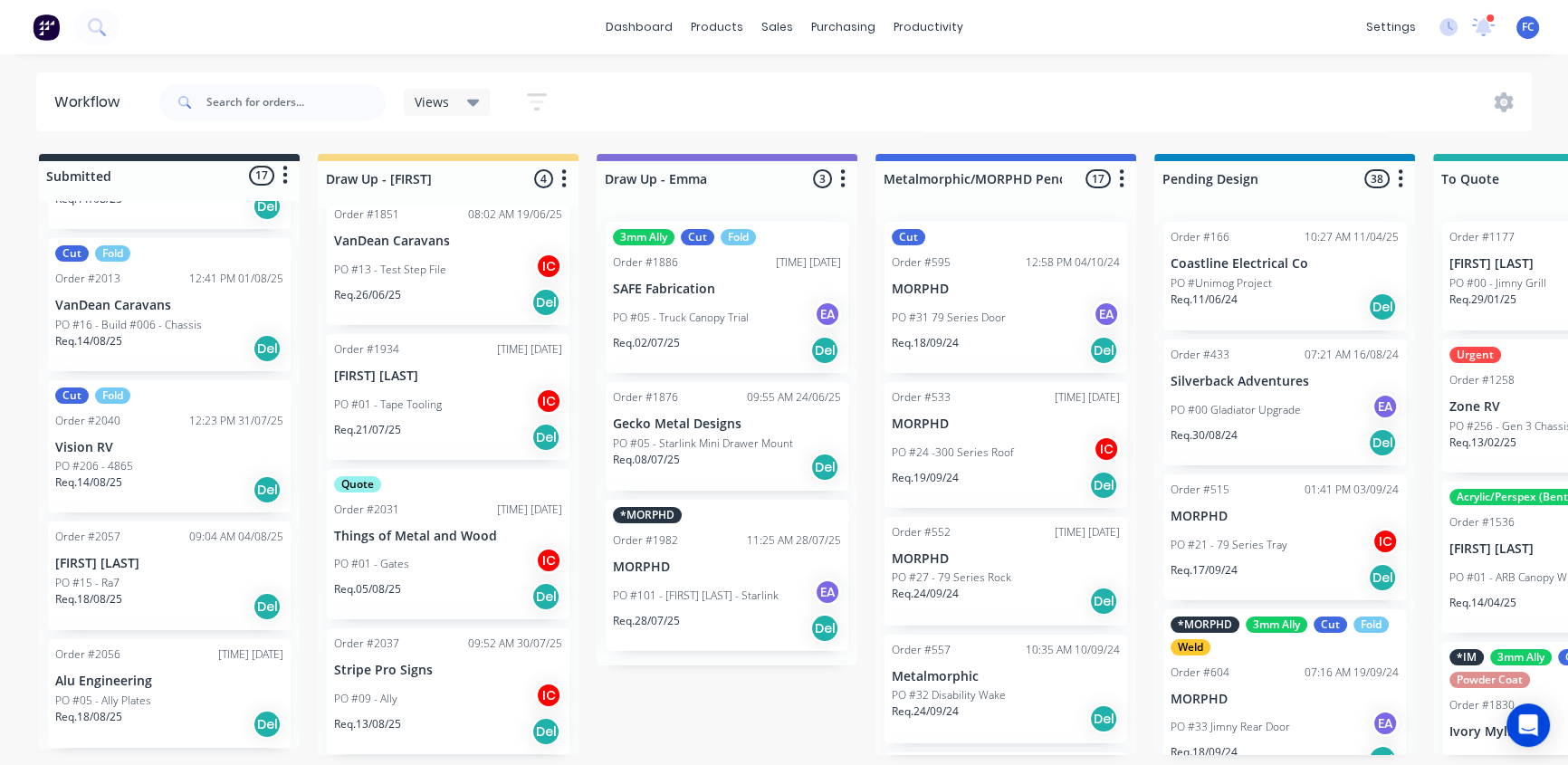 click on "PO #15 - Ra7" at bounding box center [169, 583] 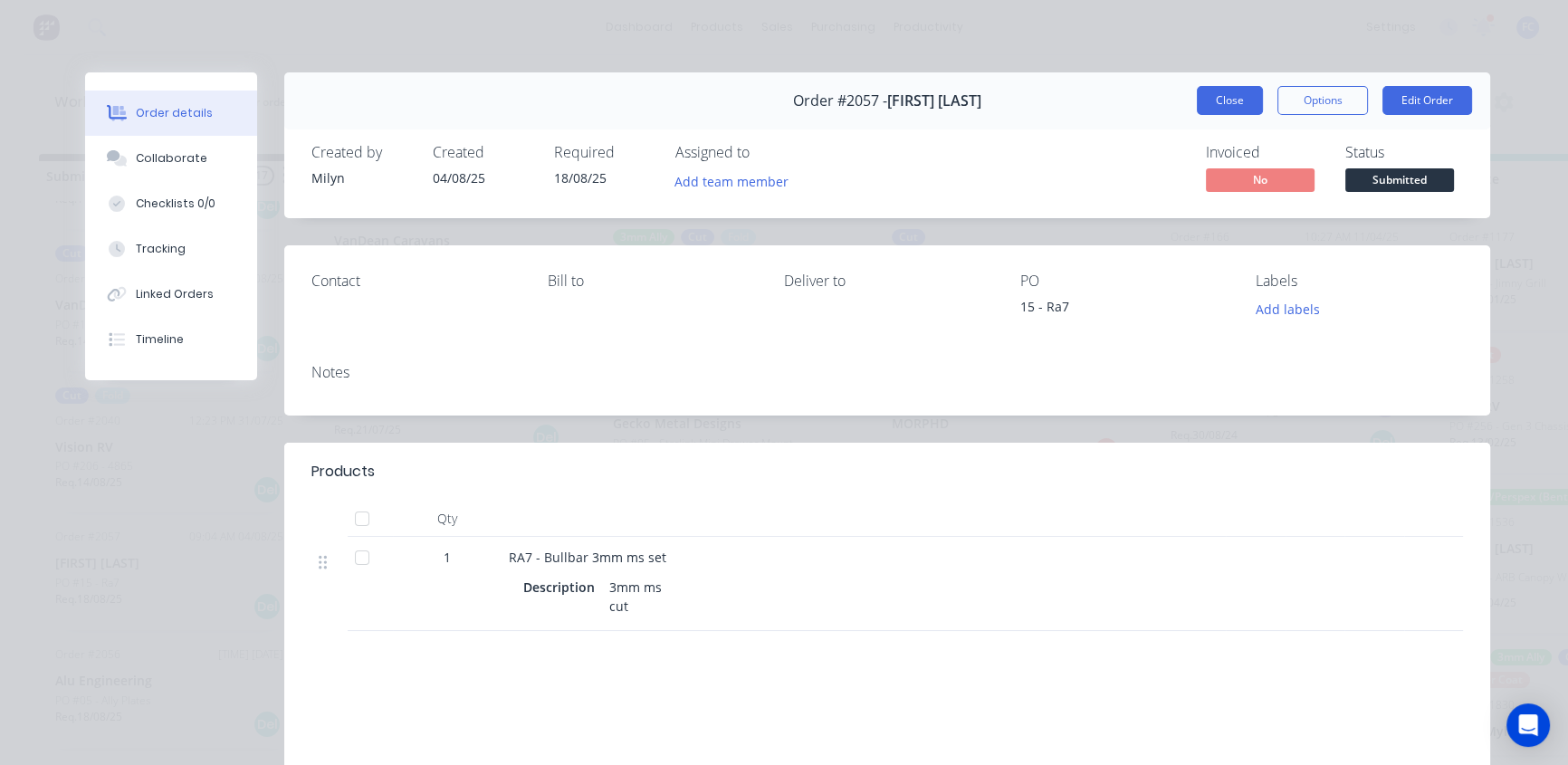 click on "Close" at bounding box center [1229, 100] 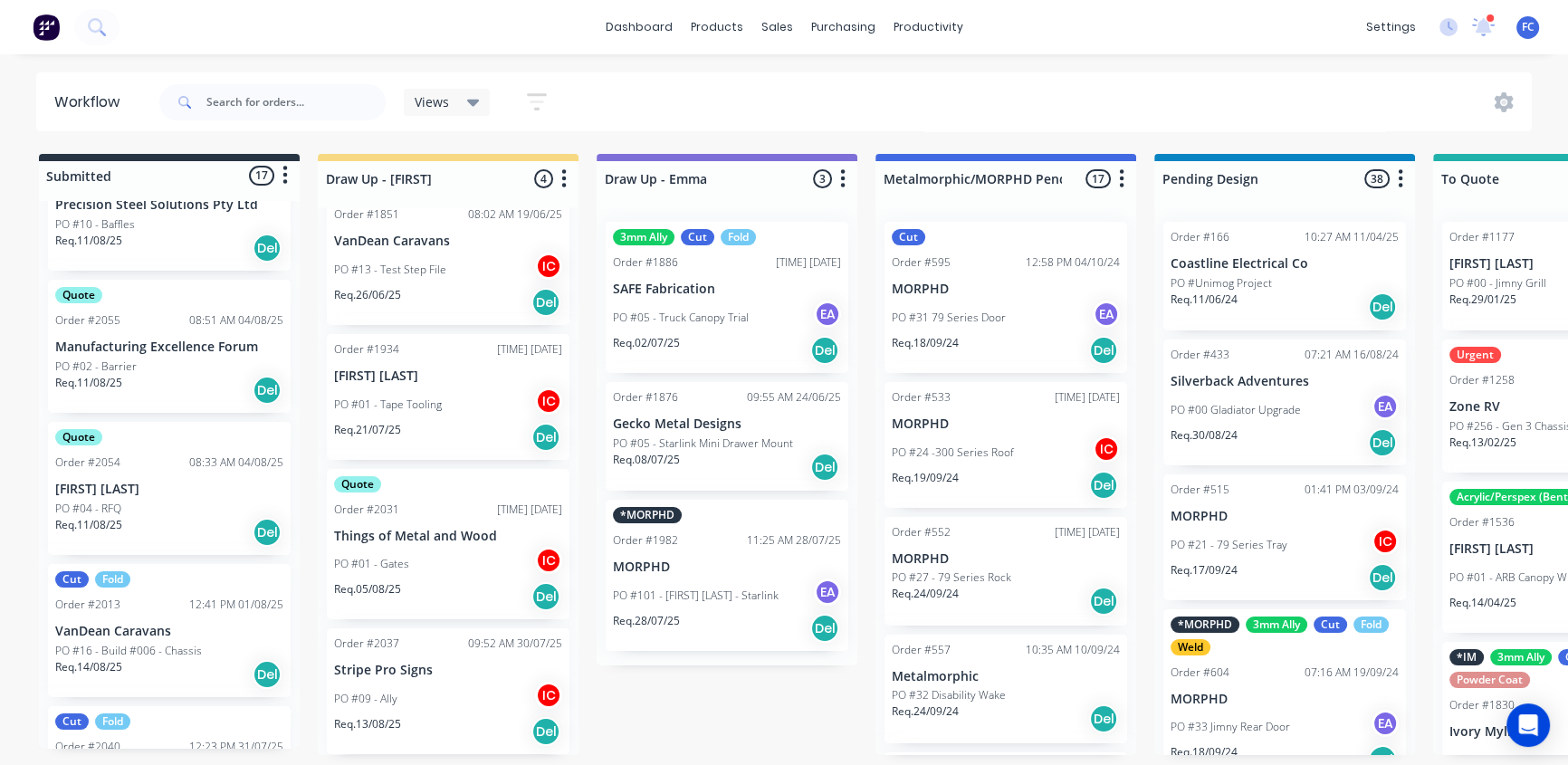 scroll, scrollTop: 1530, scrollLeft: 0, axis: vertical 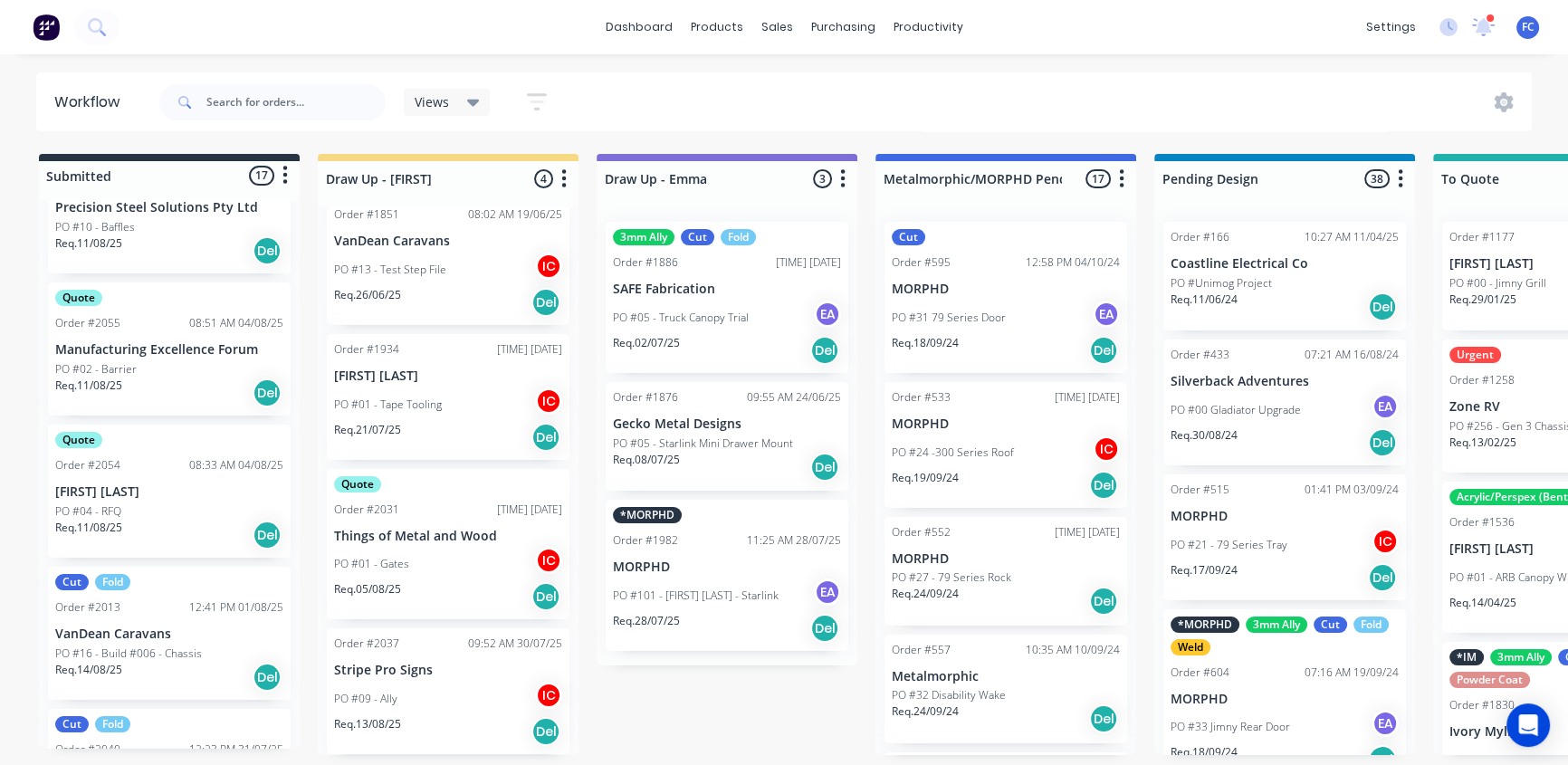 click on "PO #04 - RFQ" at bounding box center [88, 512] 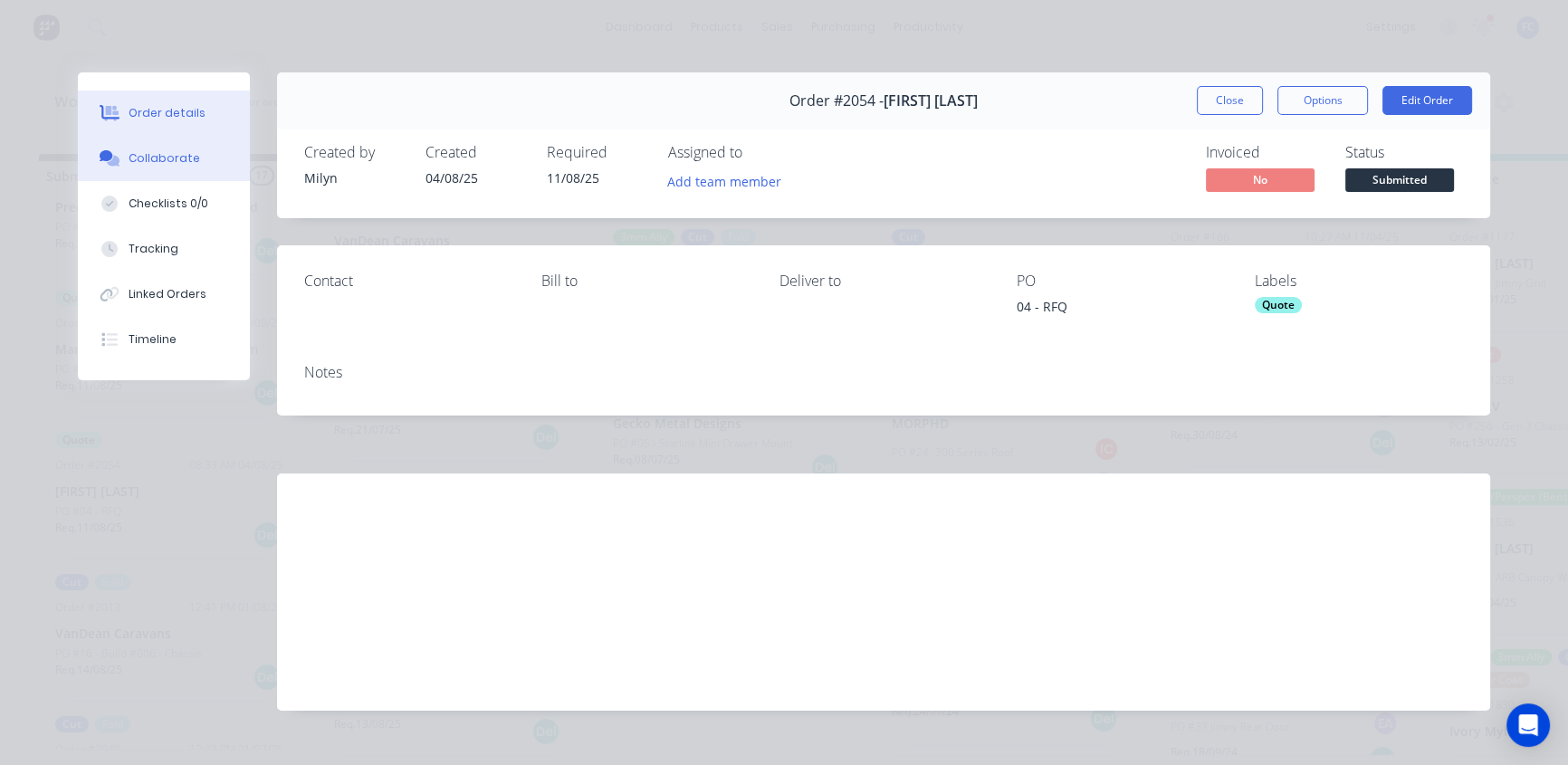 click on "Collaborate" at bounding box center (164, 158) 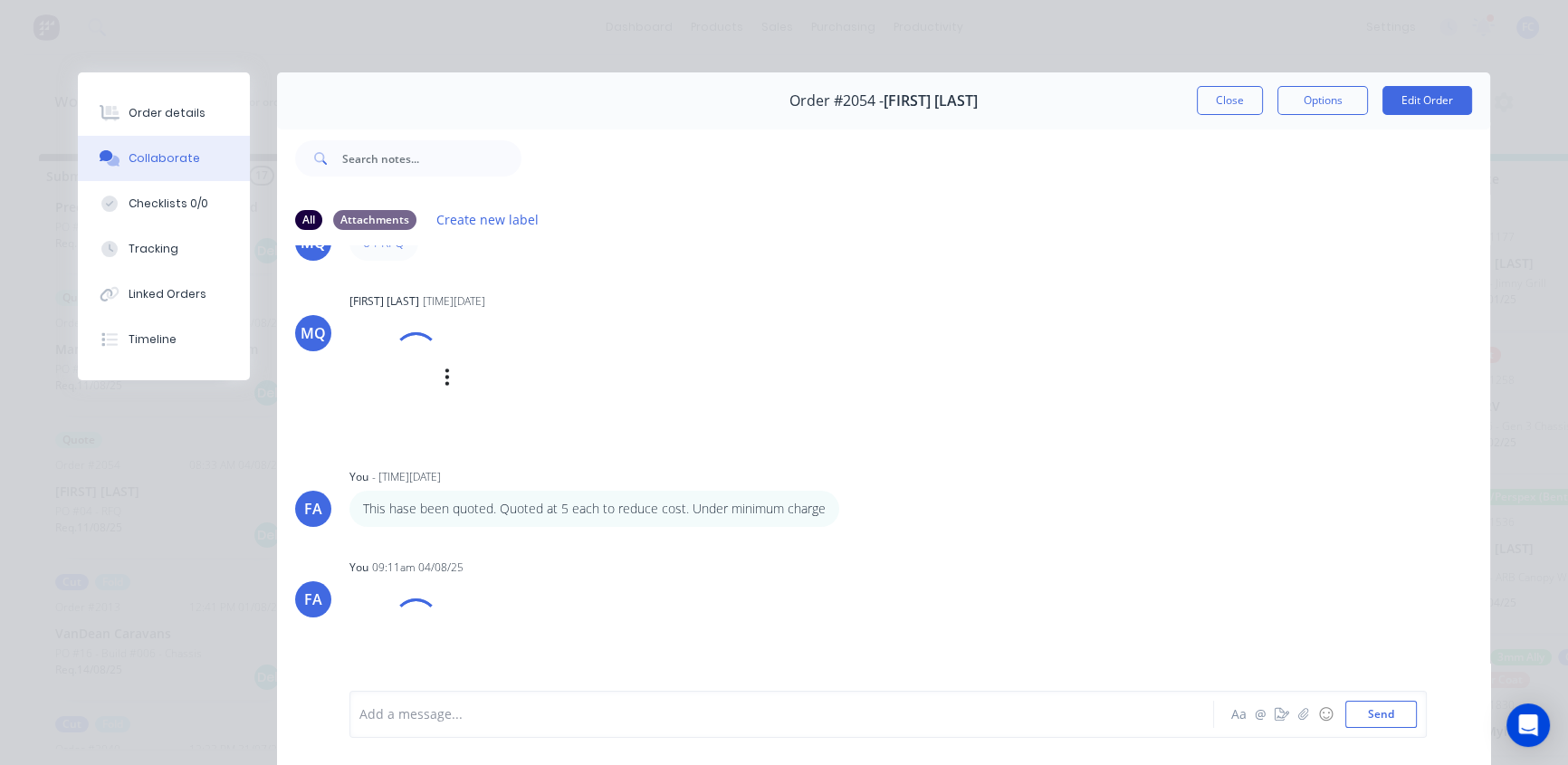scroll, scrollTop: 78, scrollLeft: 0, axis: vertical 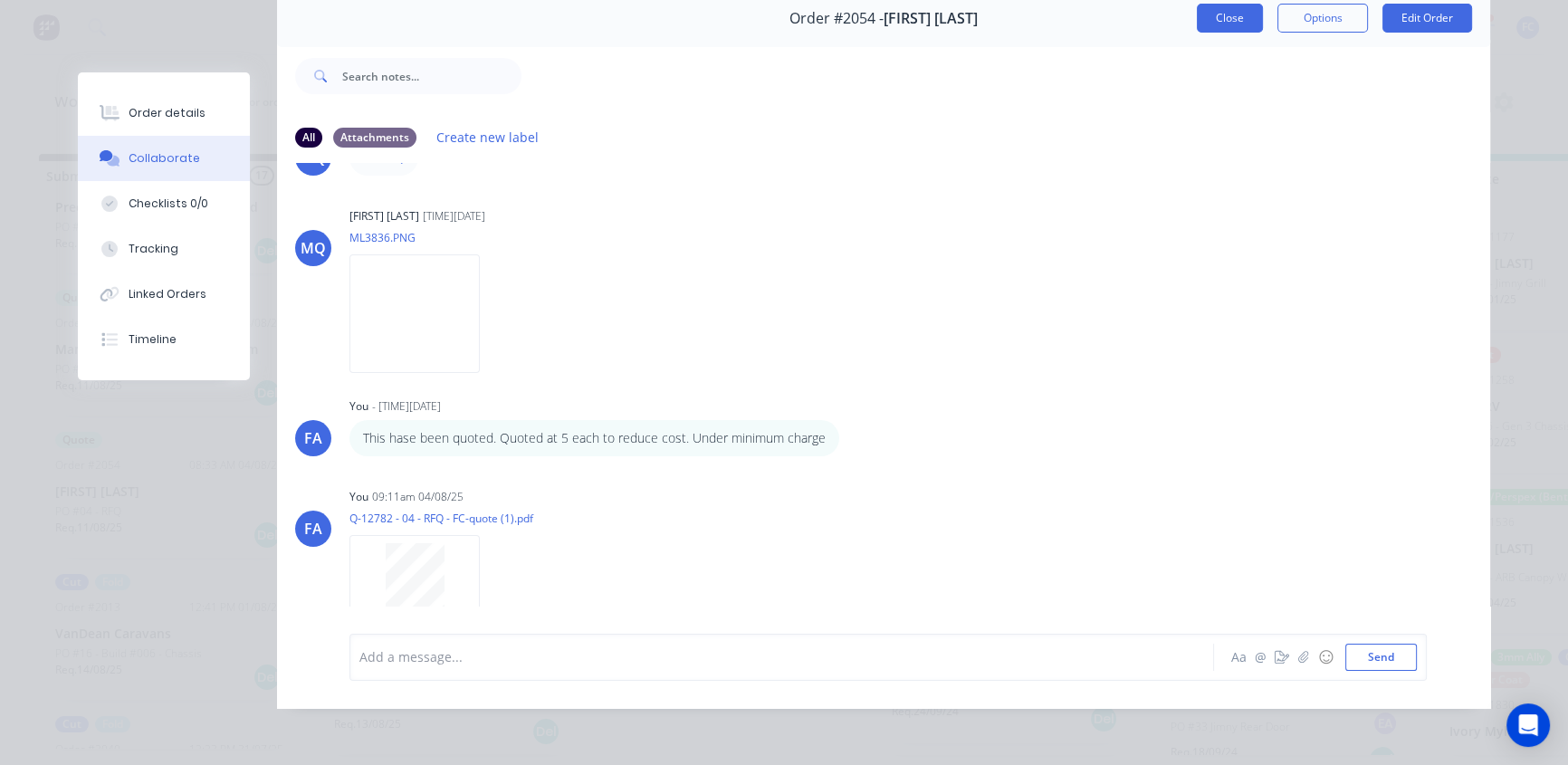 click on "Close" at bounding box center [1229, 18] 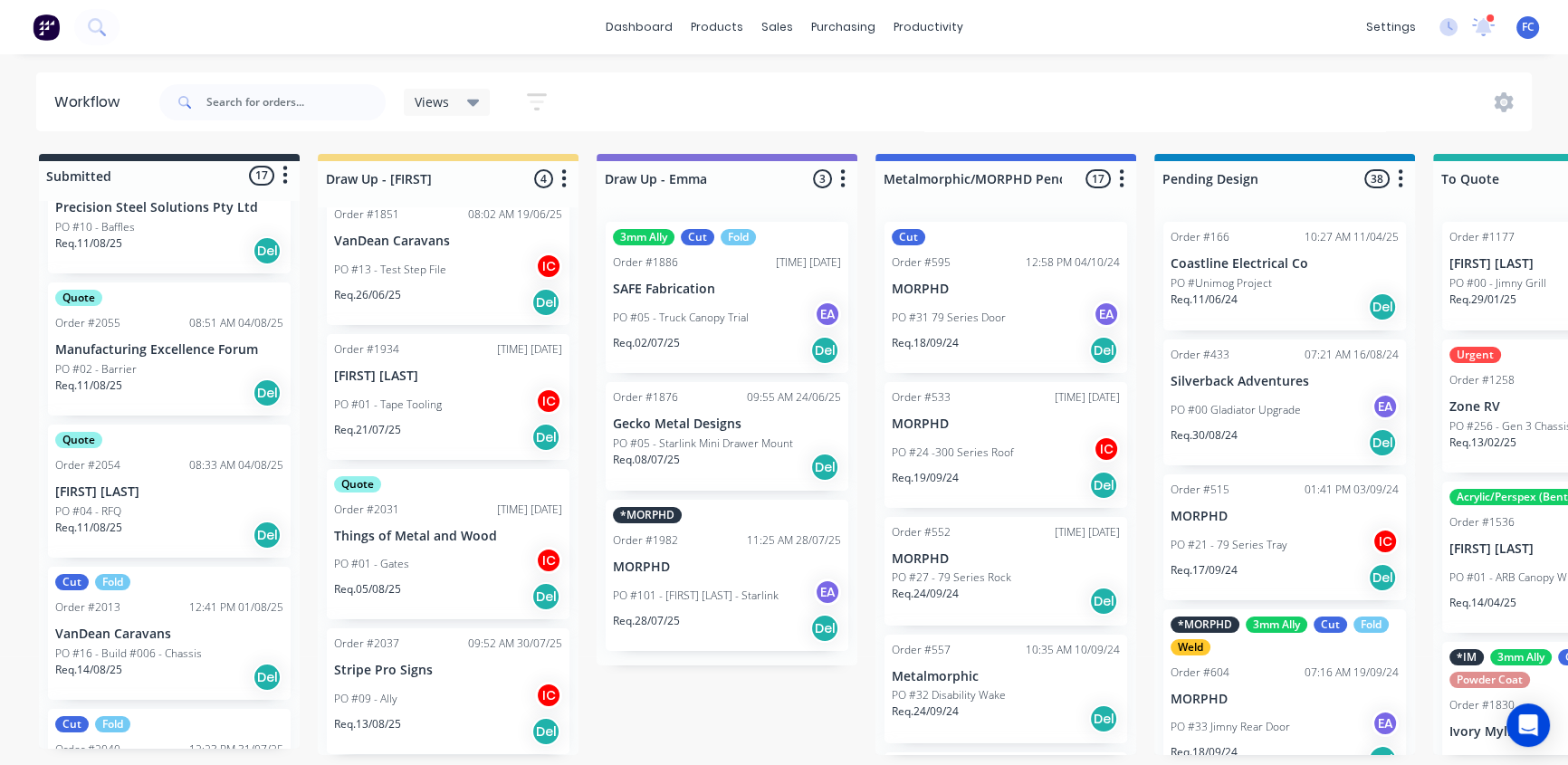 click on "Manufacturing Excellence Forum" at bounding box center [169, 349] 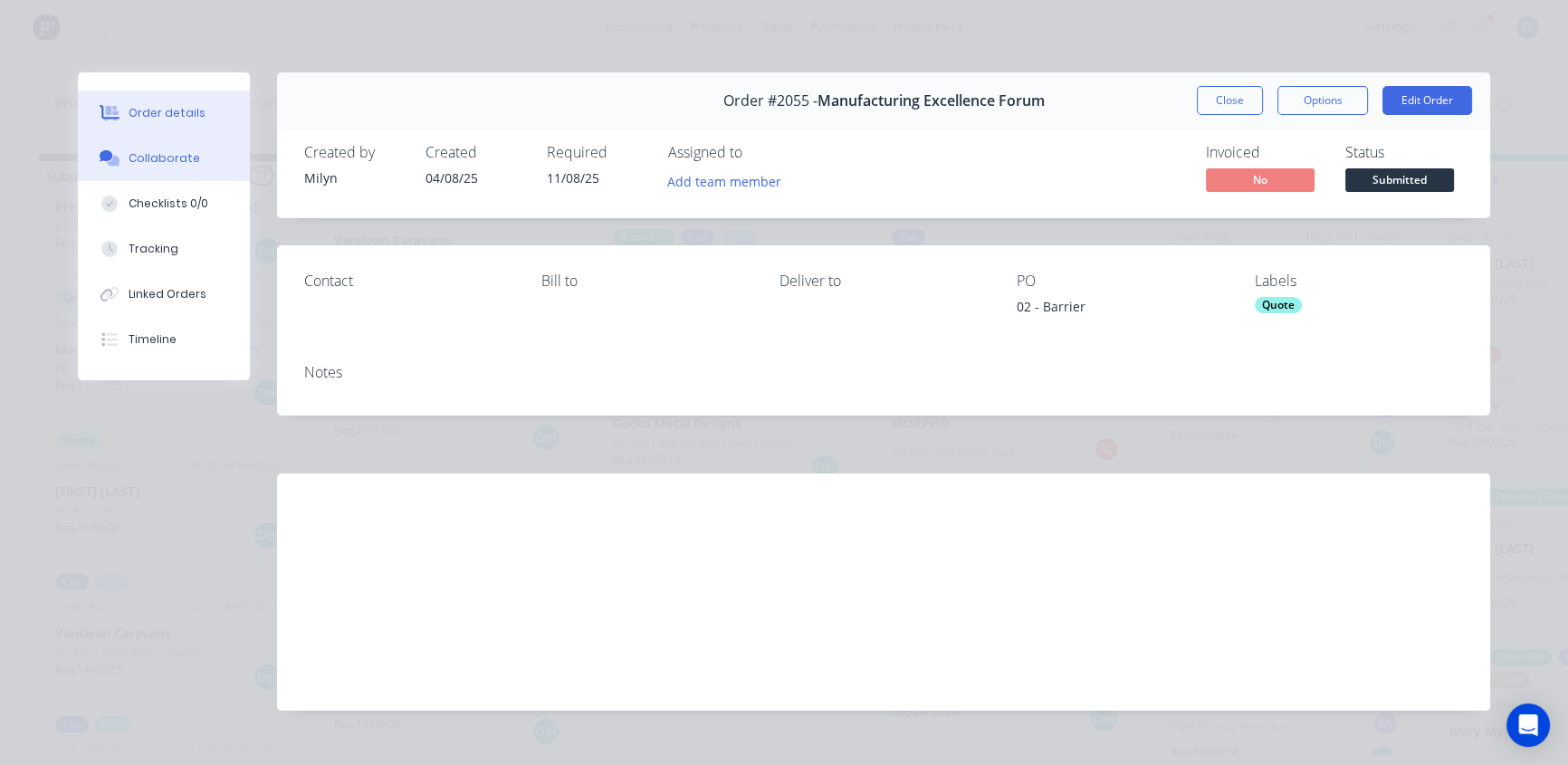 click on "Collaborate" at bounding box center [164, 158] 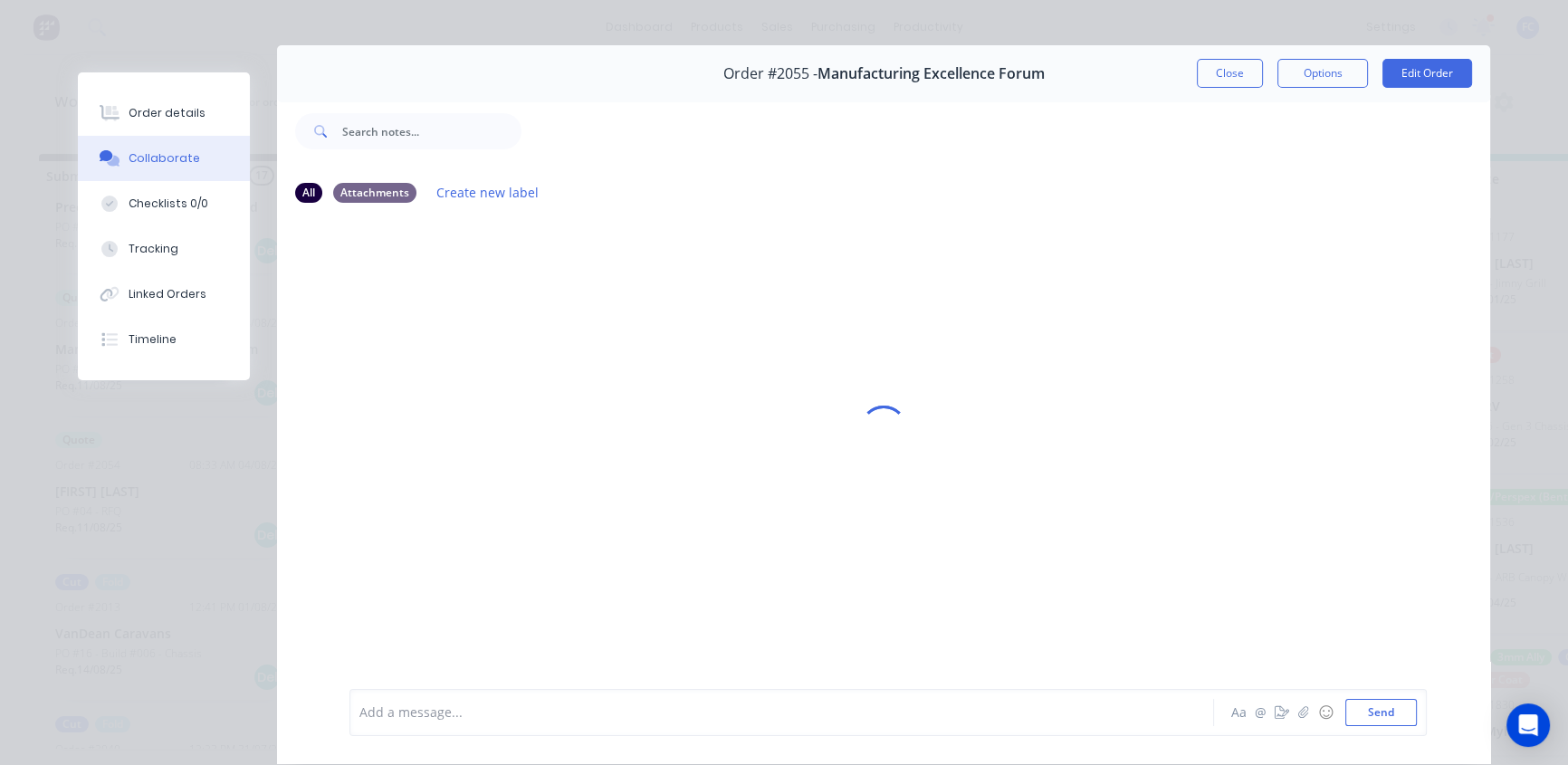 scroll, scrollTop: 93, scrollLeft: 0, axis: vertical 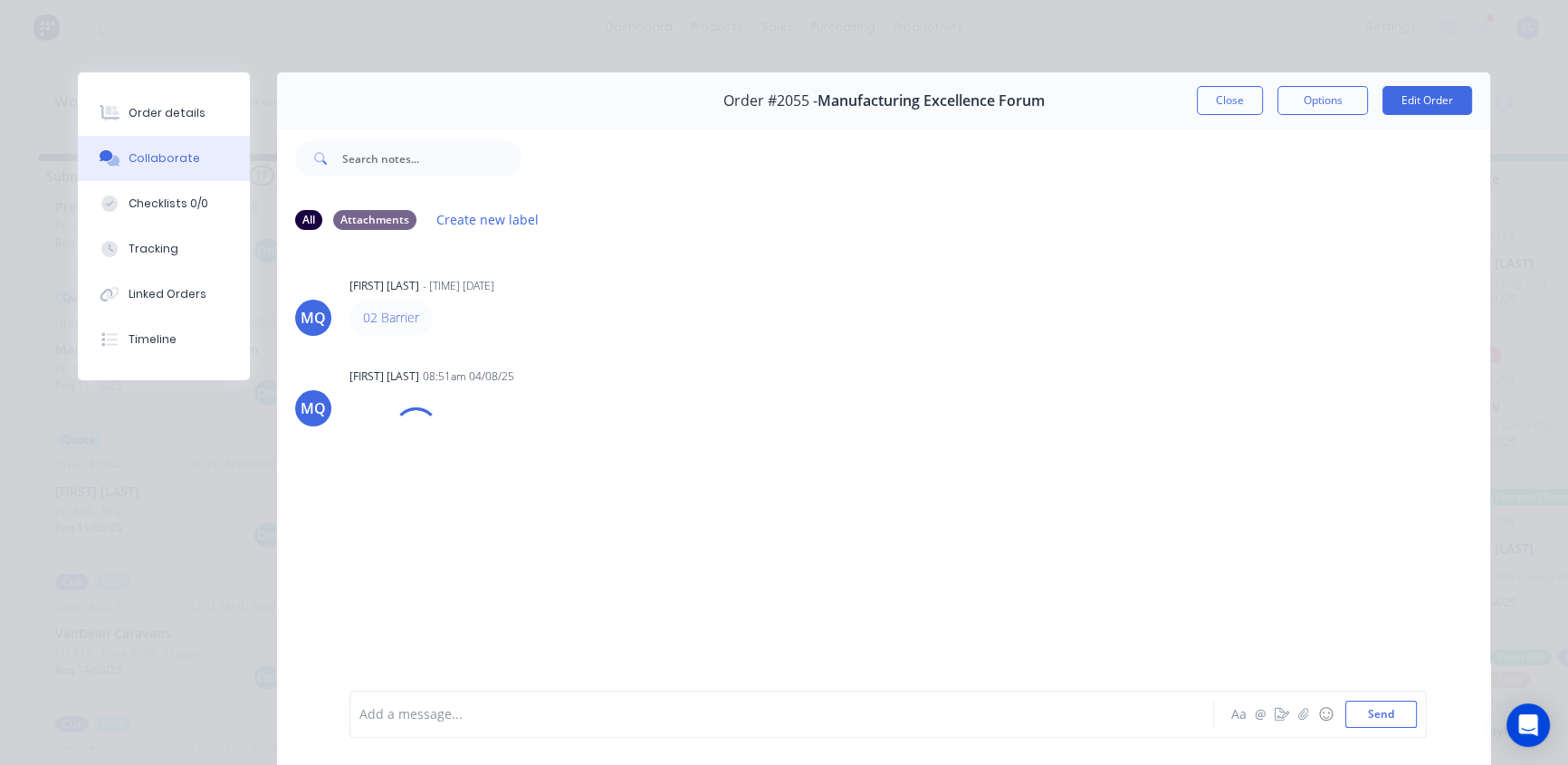 drag, startPoint x: 1210, startPoint y: 102, endPoint x: 956, endPoint y: 192, distance: 269.47356 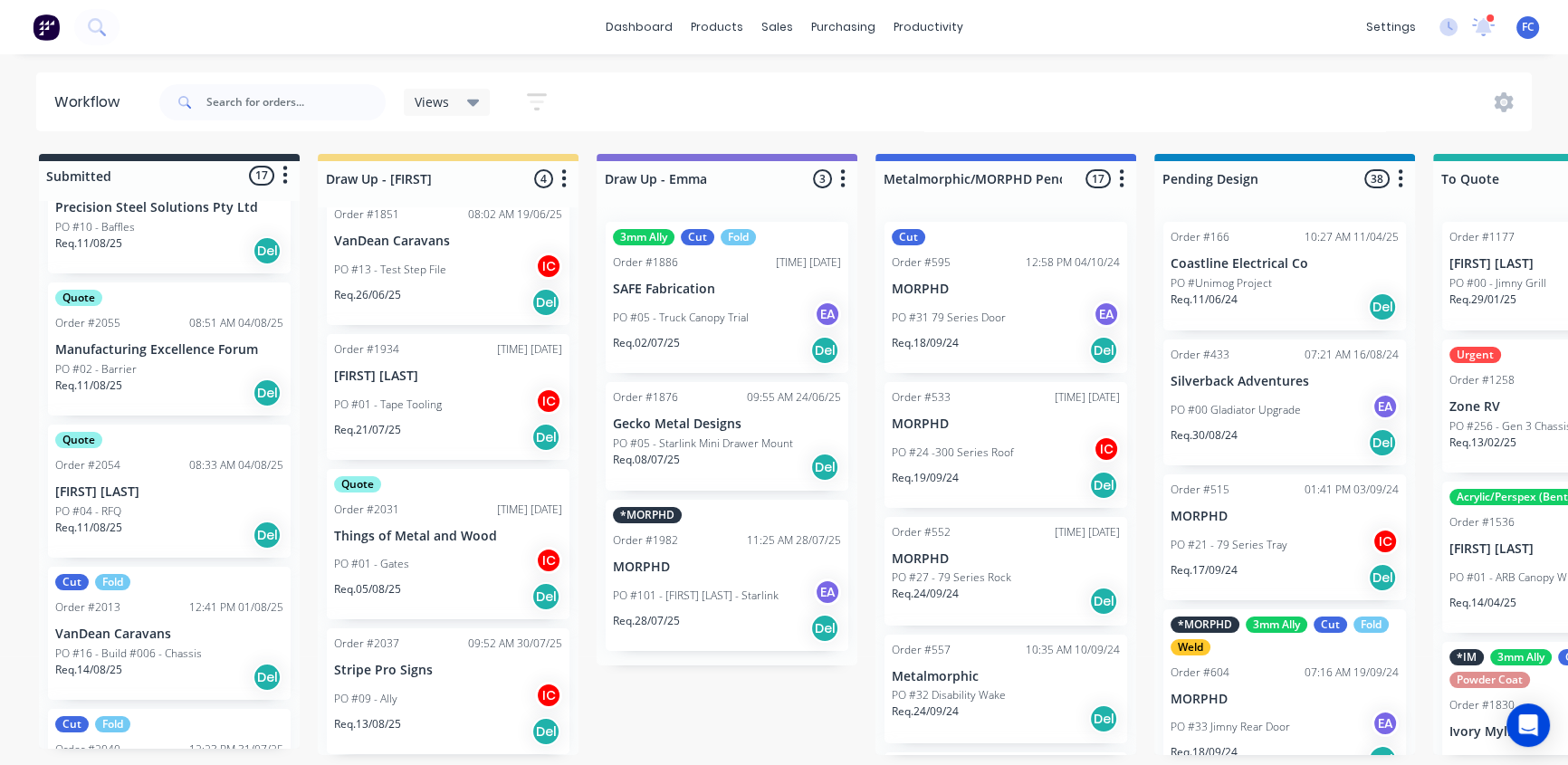 click on "PO #02 - Barrier" at bounding box center [96, 369] 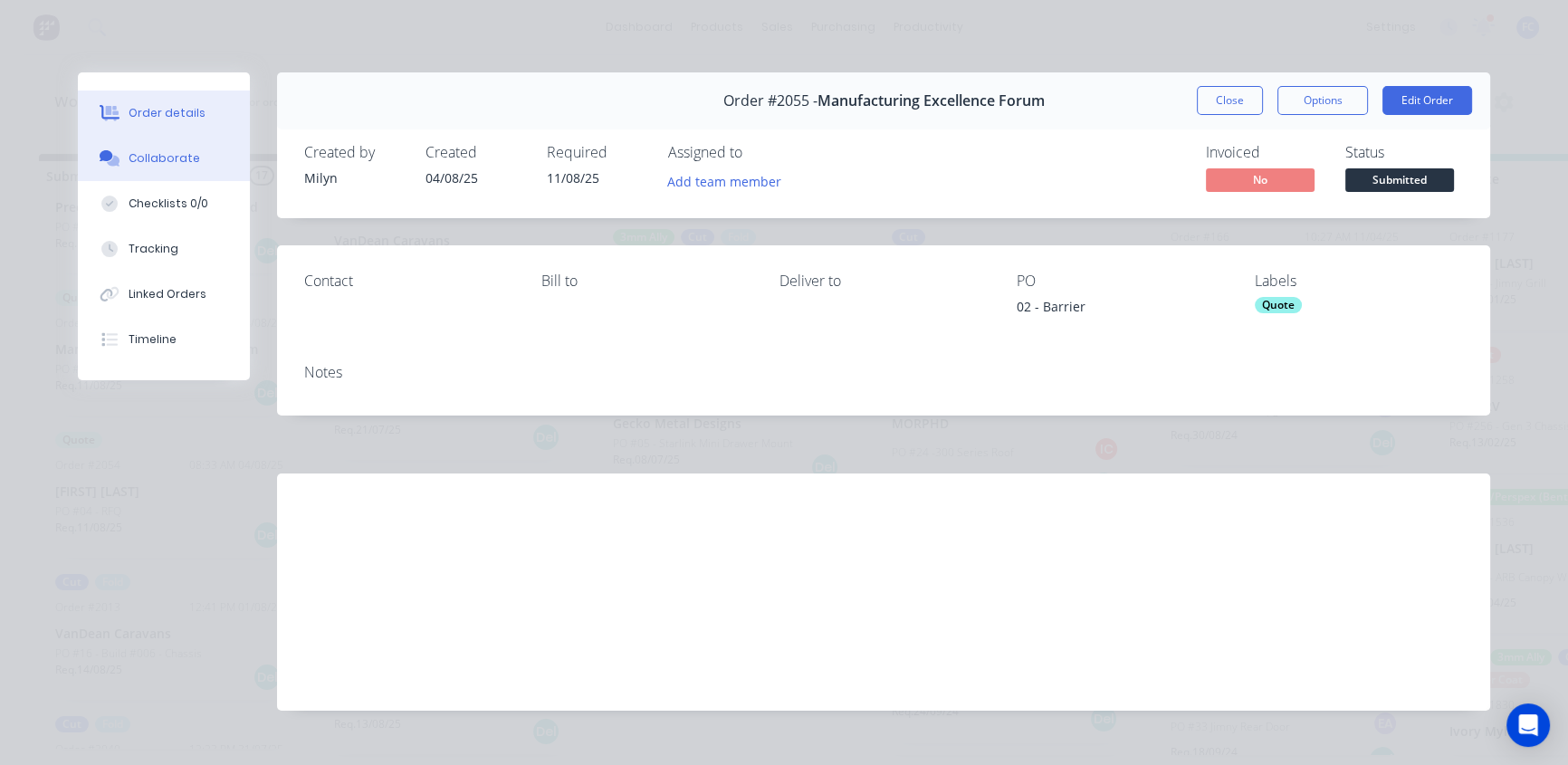 click on "Collaborate" at bounding box center (164, 158) 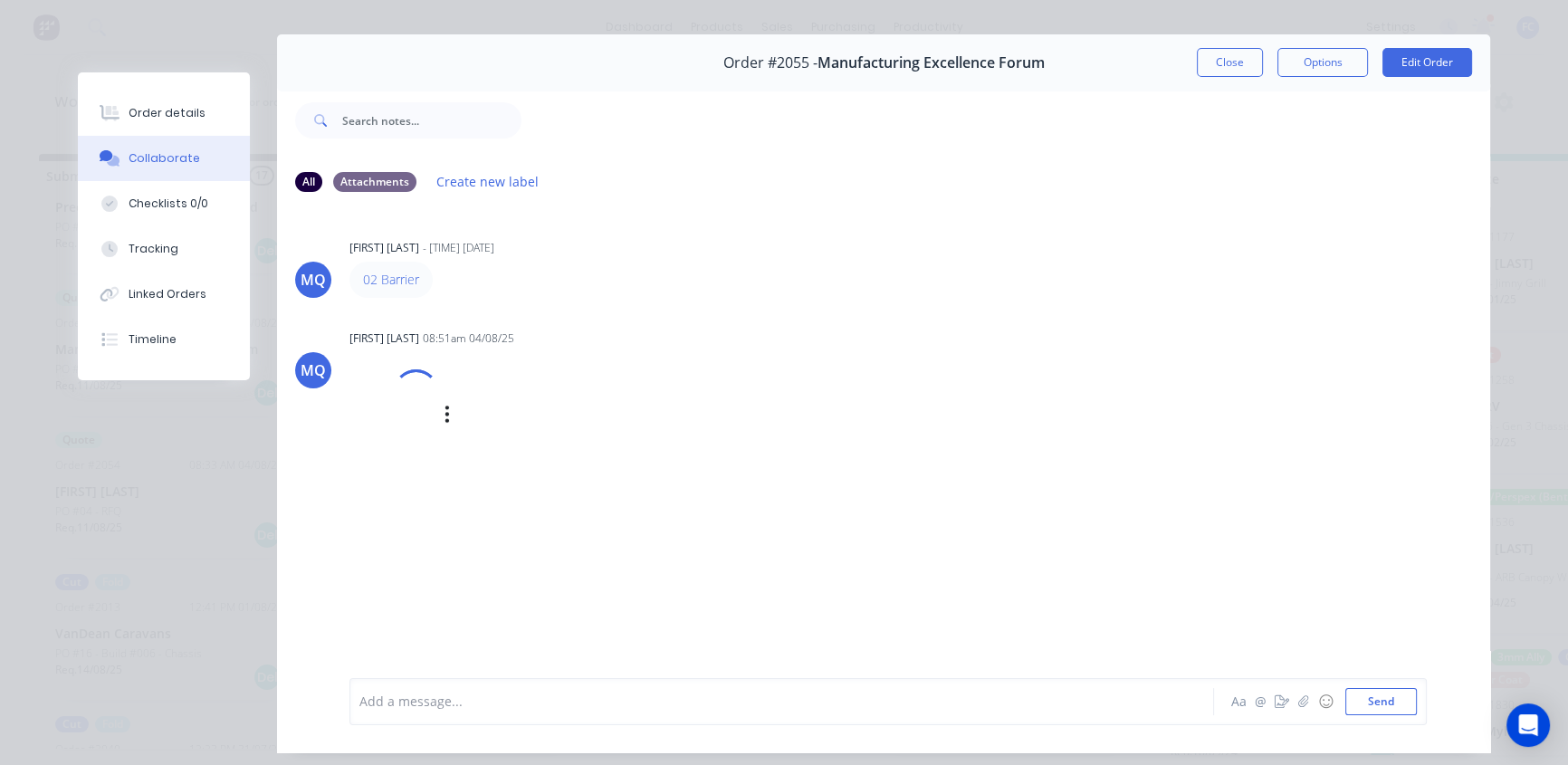 scroll, scrollTop: 93, scrollLeft: 0, axis: vertical 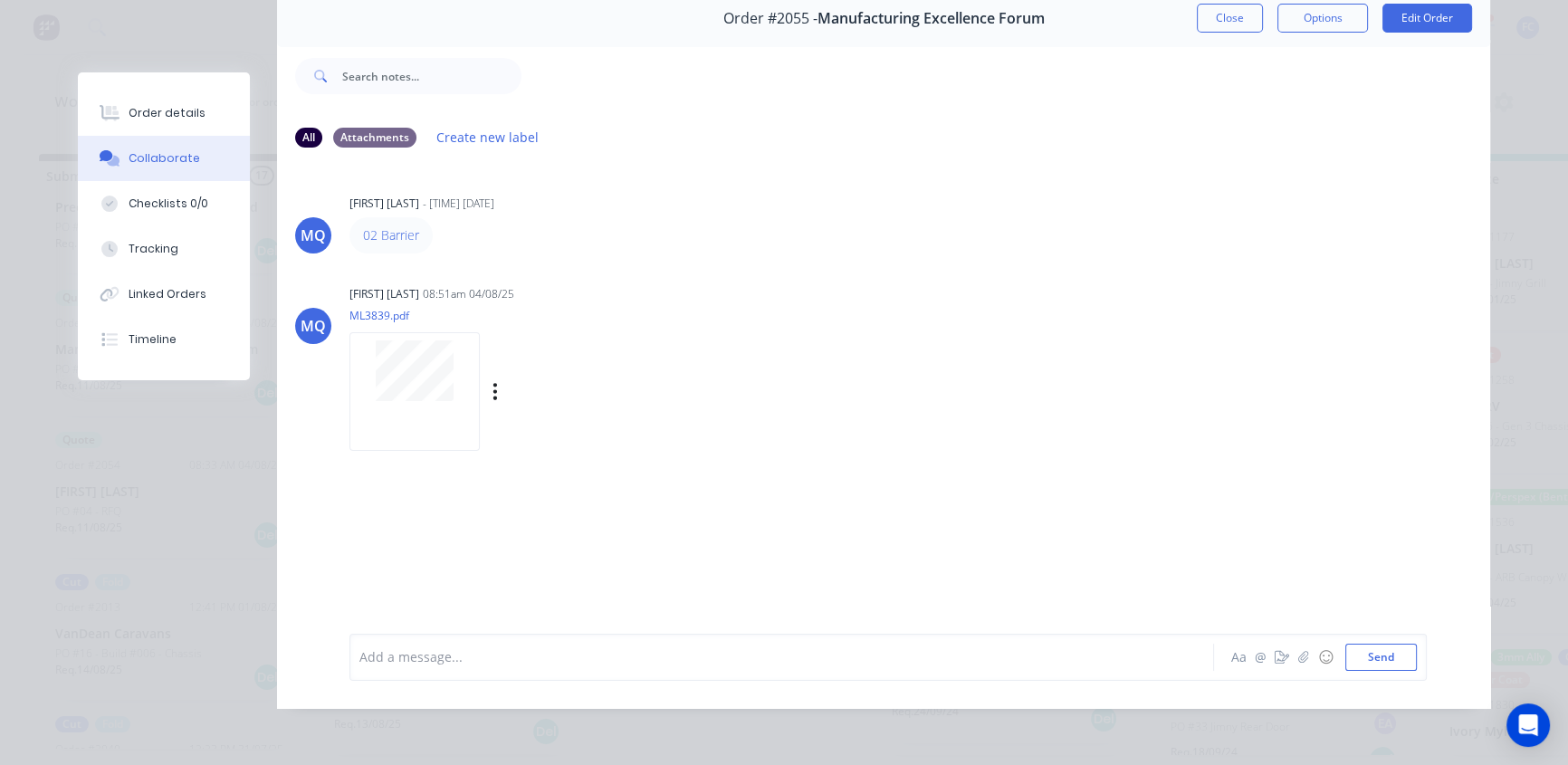 click at bounding box center [415, 391] 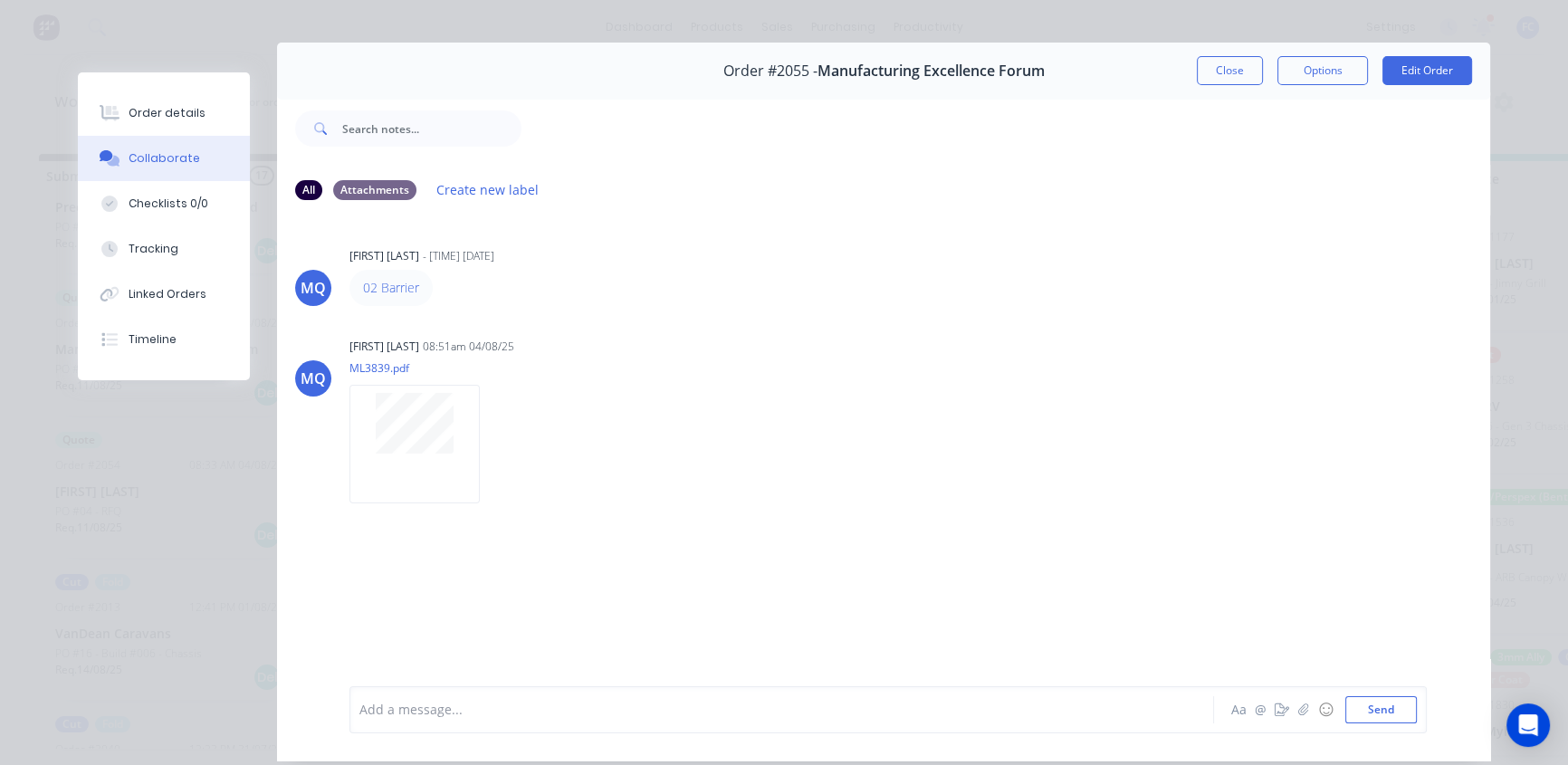 scroll, scrollTop: 0, scrollLeft: 0, axis: both 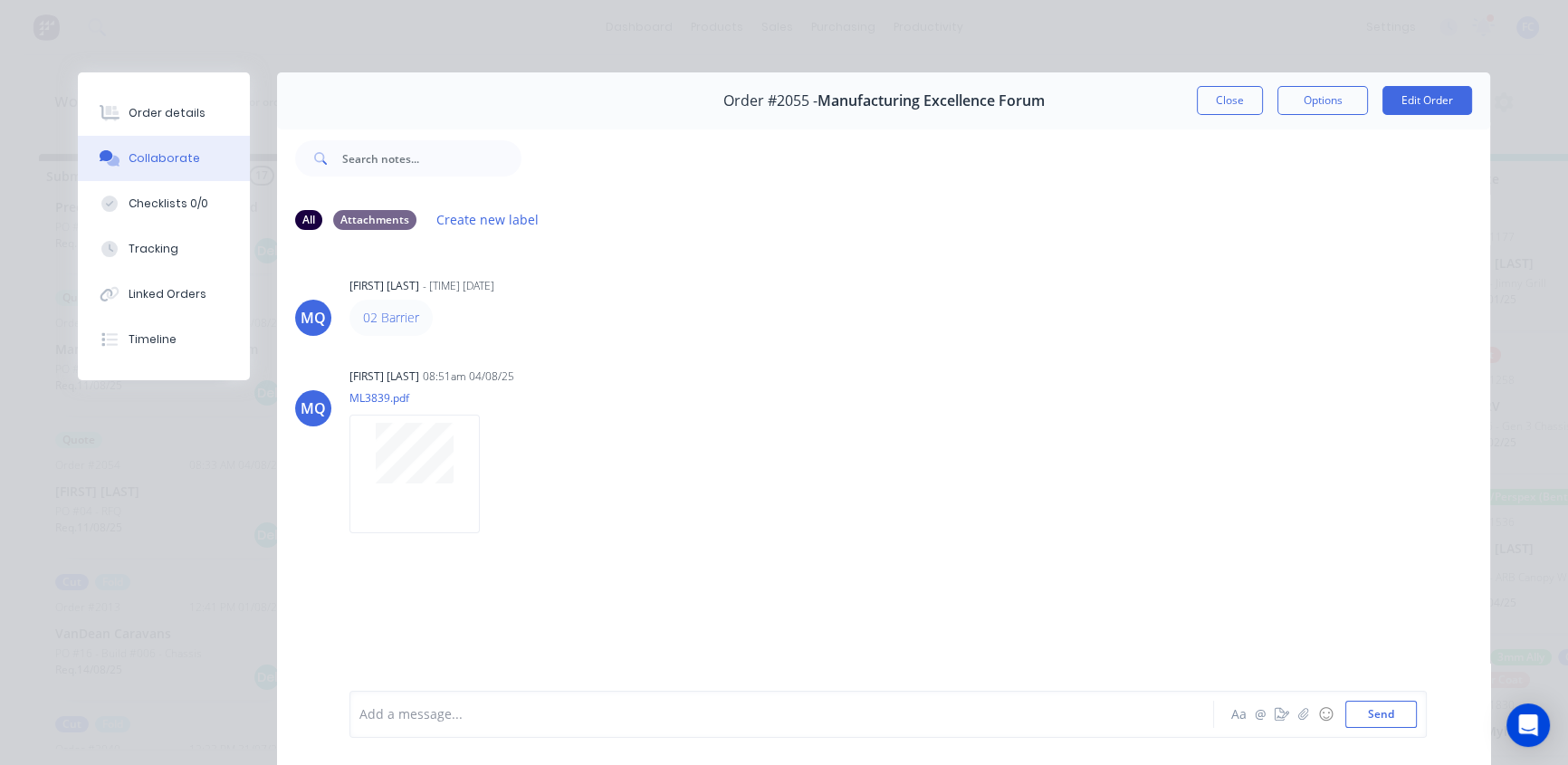 click on "Close" at bounding box center [1229, 100] 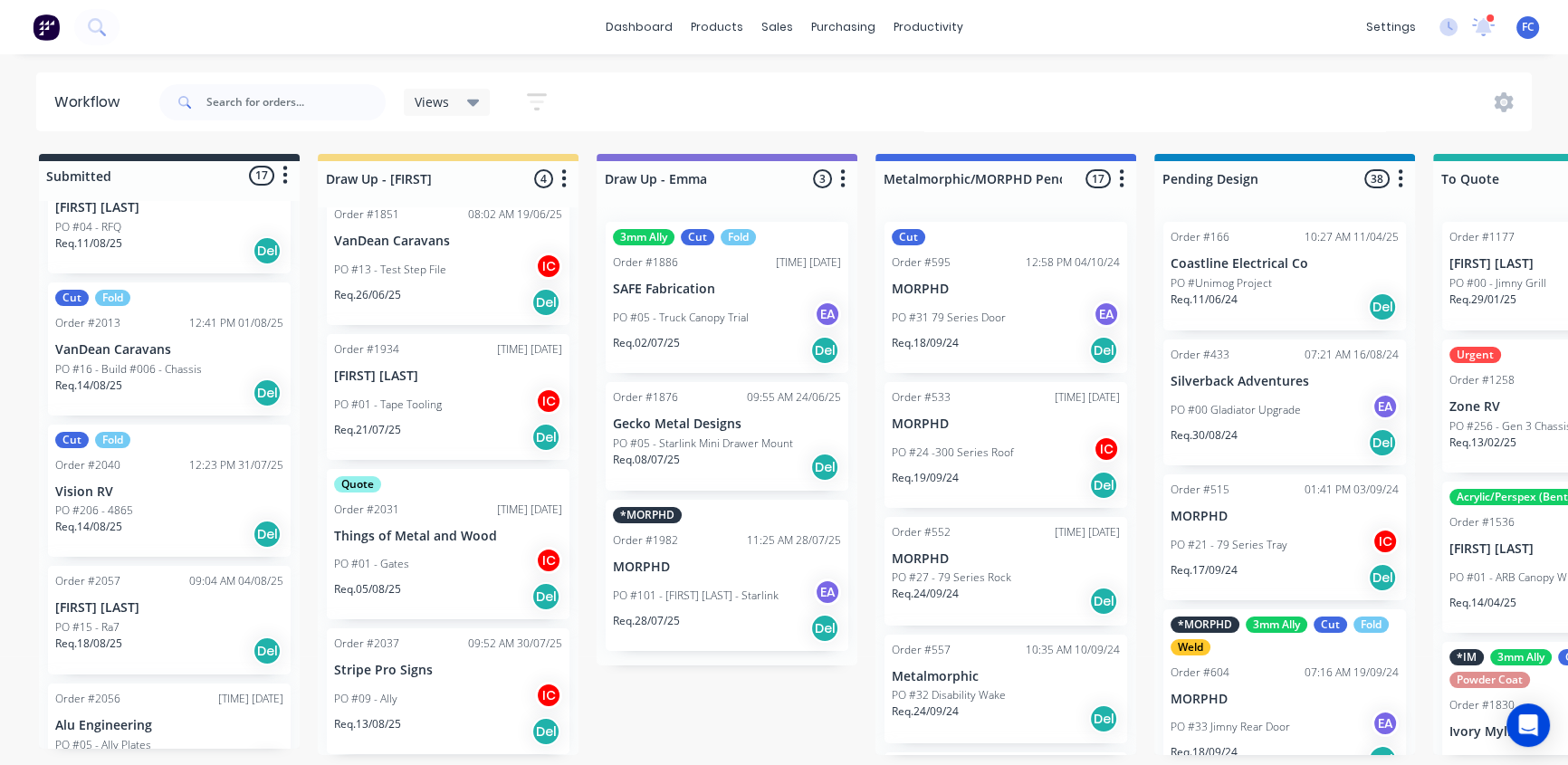 scroll, scrollTop: 1859, scrollLeft: 0, axis: vertical 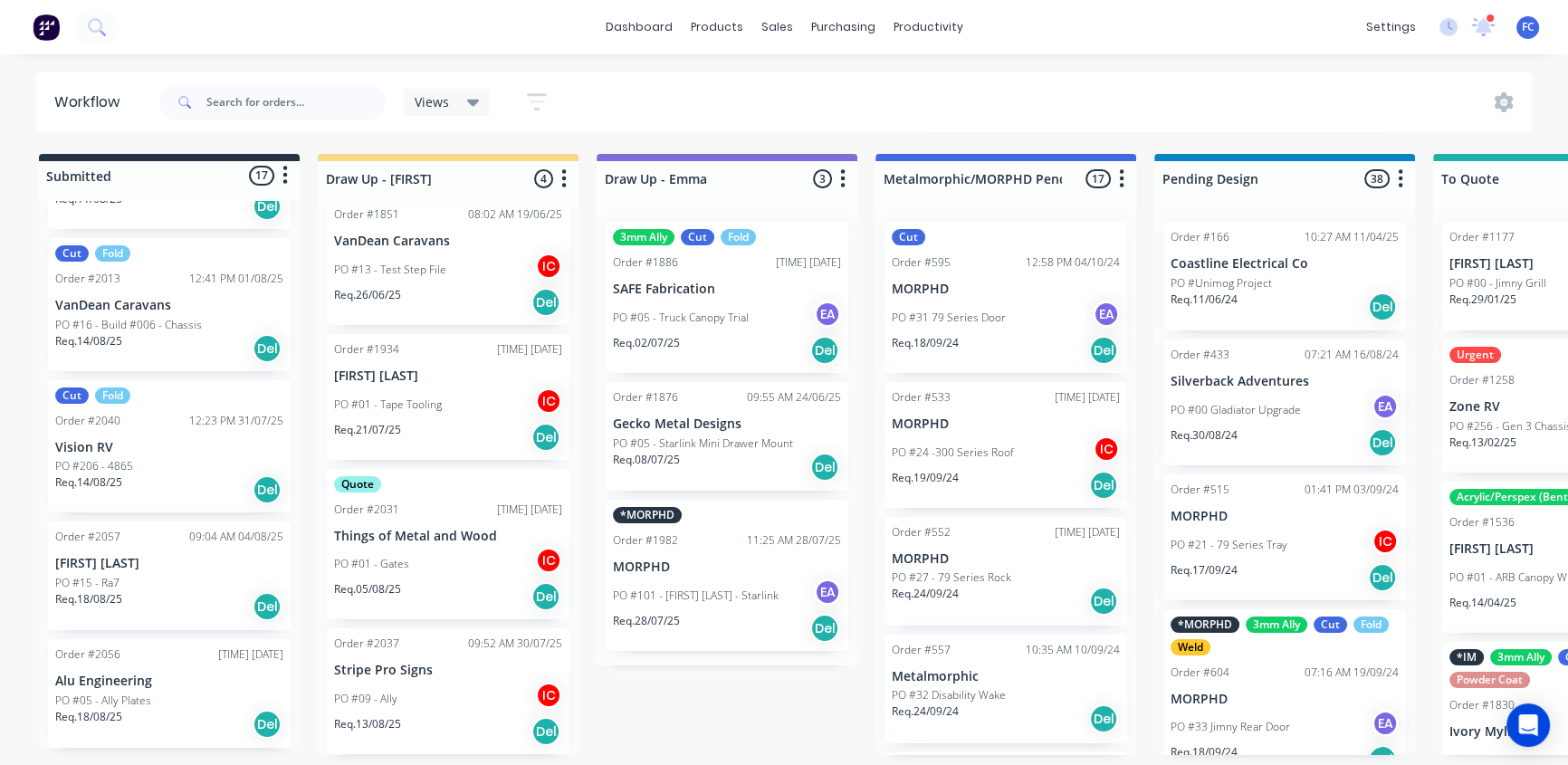 click on "Order #2056 08:54 AM 04/08/25 Alu Engineering PO #05 - Ally Plates
Req. 18/08/25 Del" at bounding box center (169, 693) 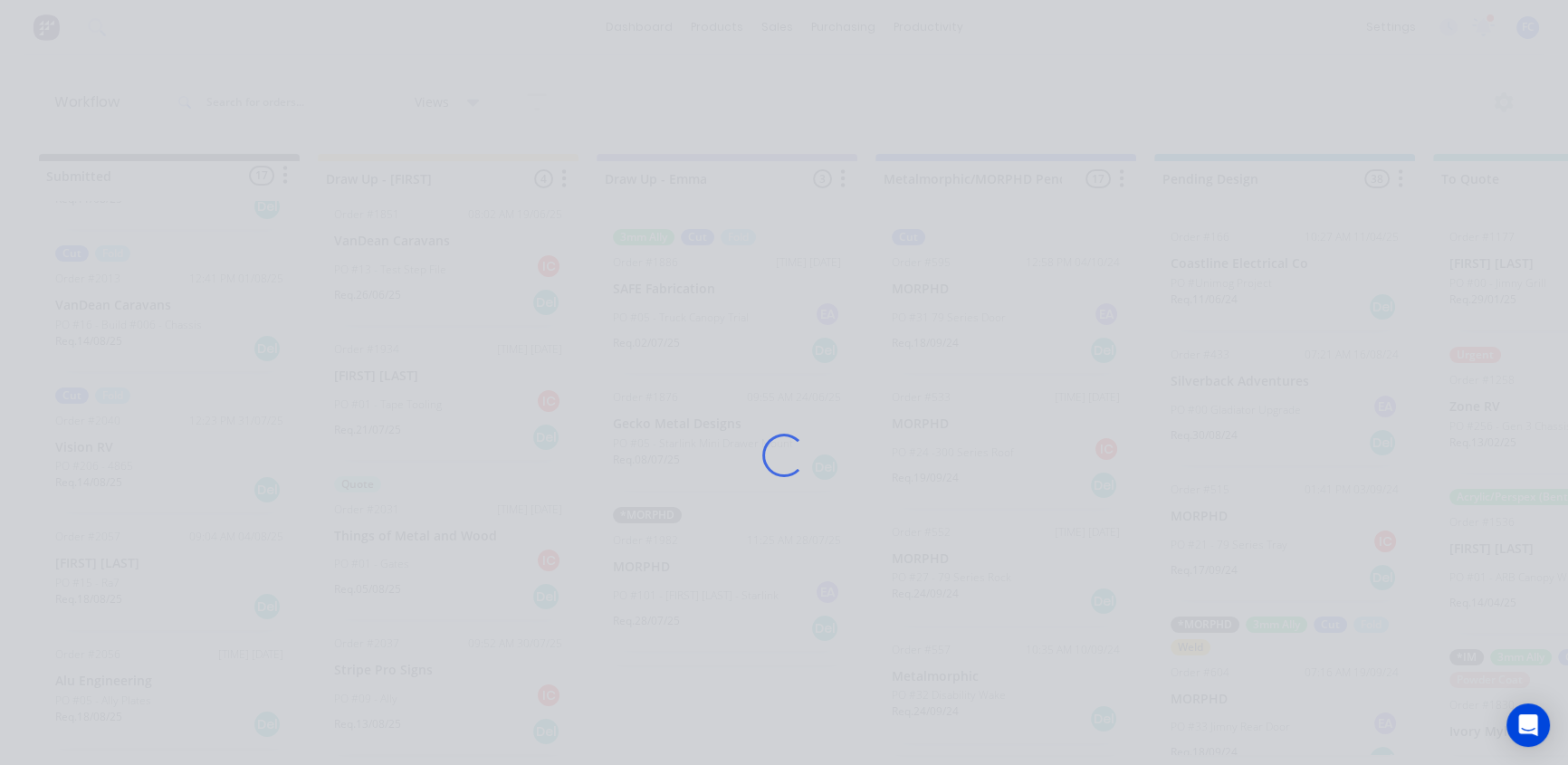 scroll, scrollTop: 0, scrollLeft: 0, axis: both 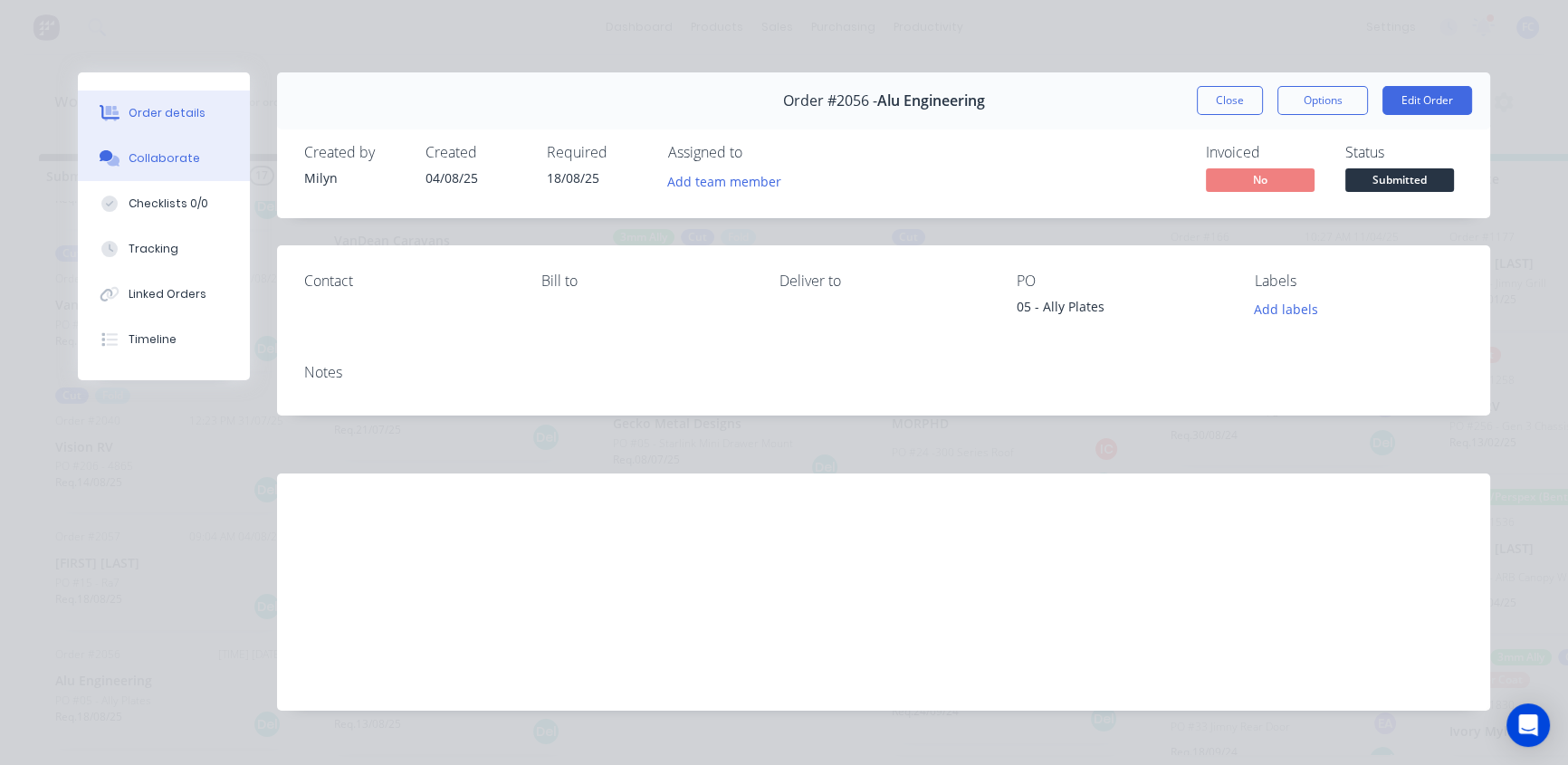 click on "Collaborate" at bounding box center [164, 158] 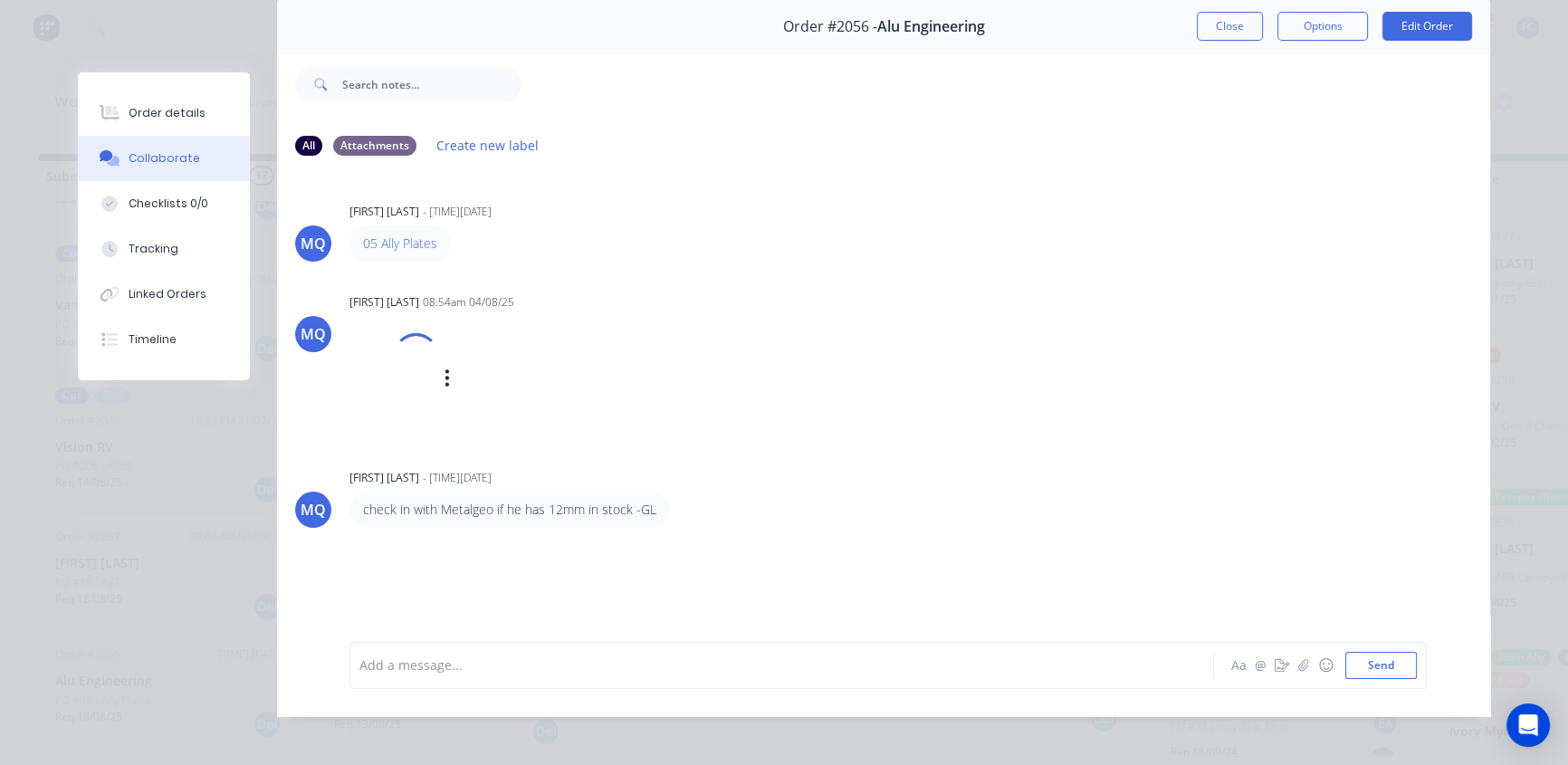 scroll, scrollTop: 93, scrollLeft: 0, axis: vertical 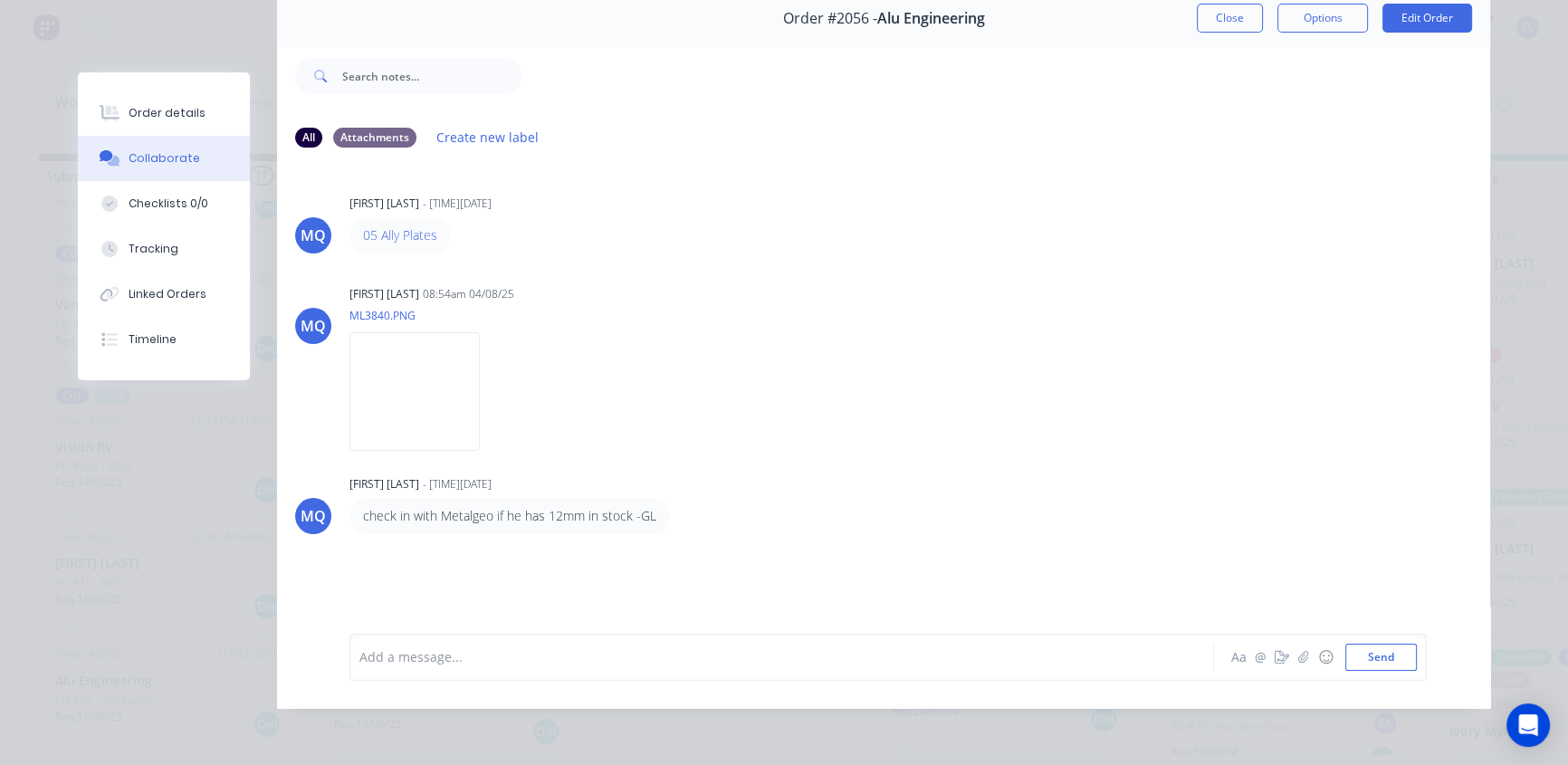 click on "Close" at bounding box center (1229, 18) 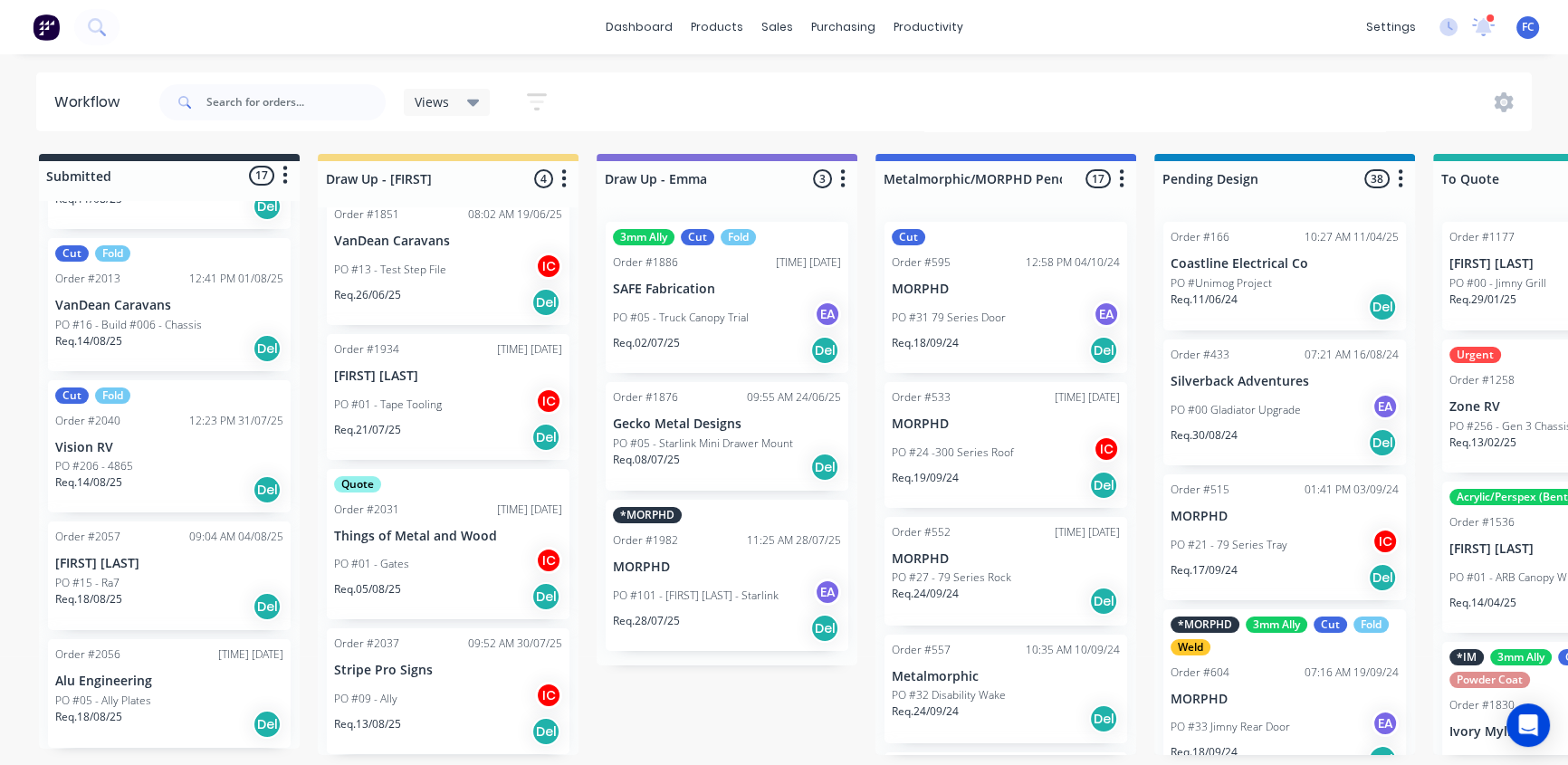 scroll, scrollTop: 1, scrollLeft: 0, axis: vertical 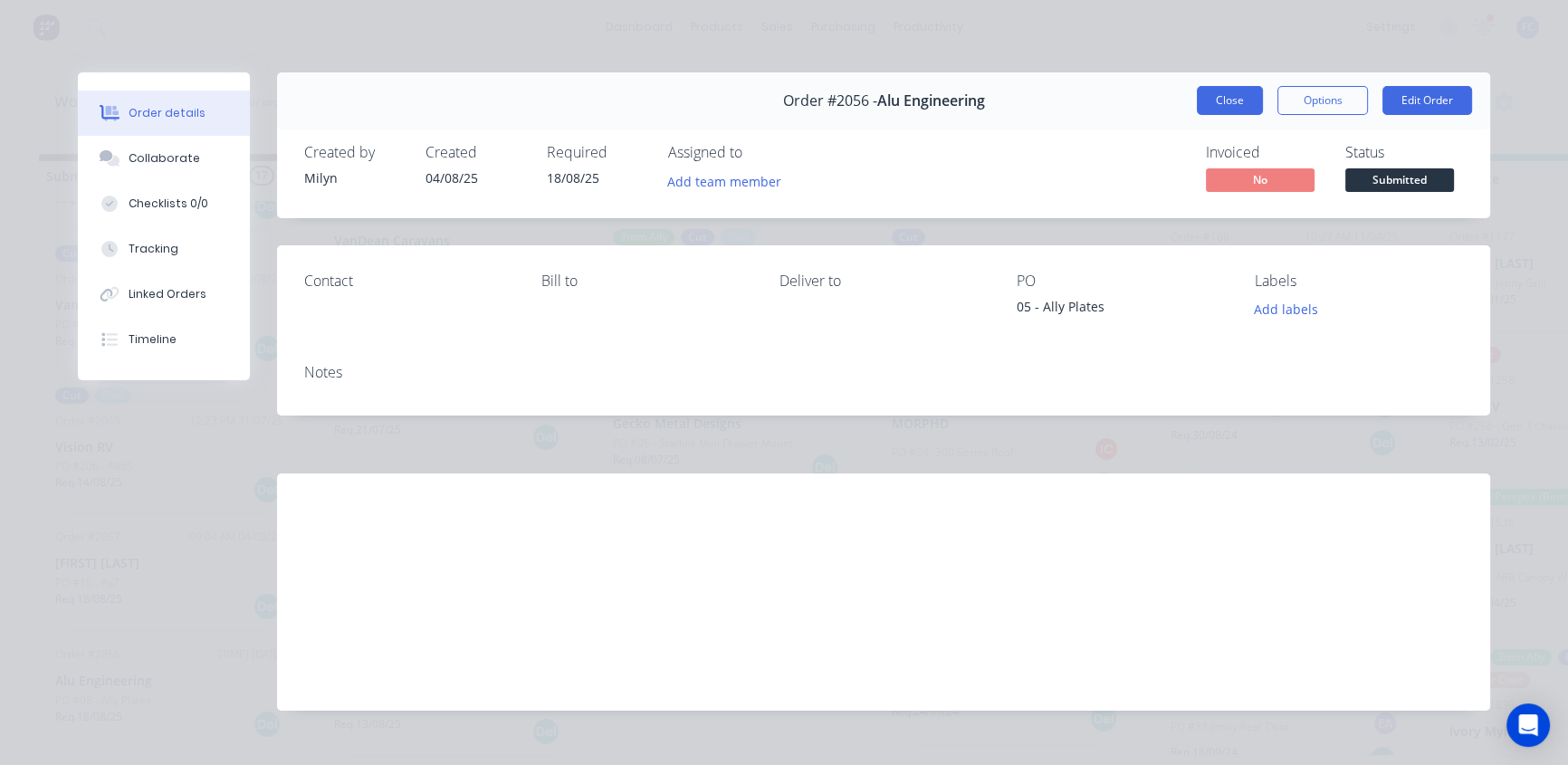 click on "Close" at bounding box center (1229, 100) 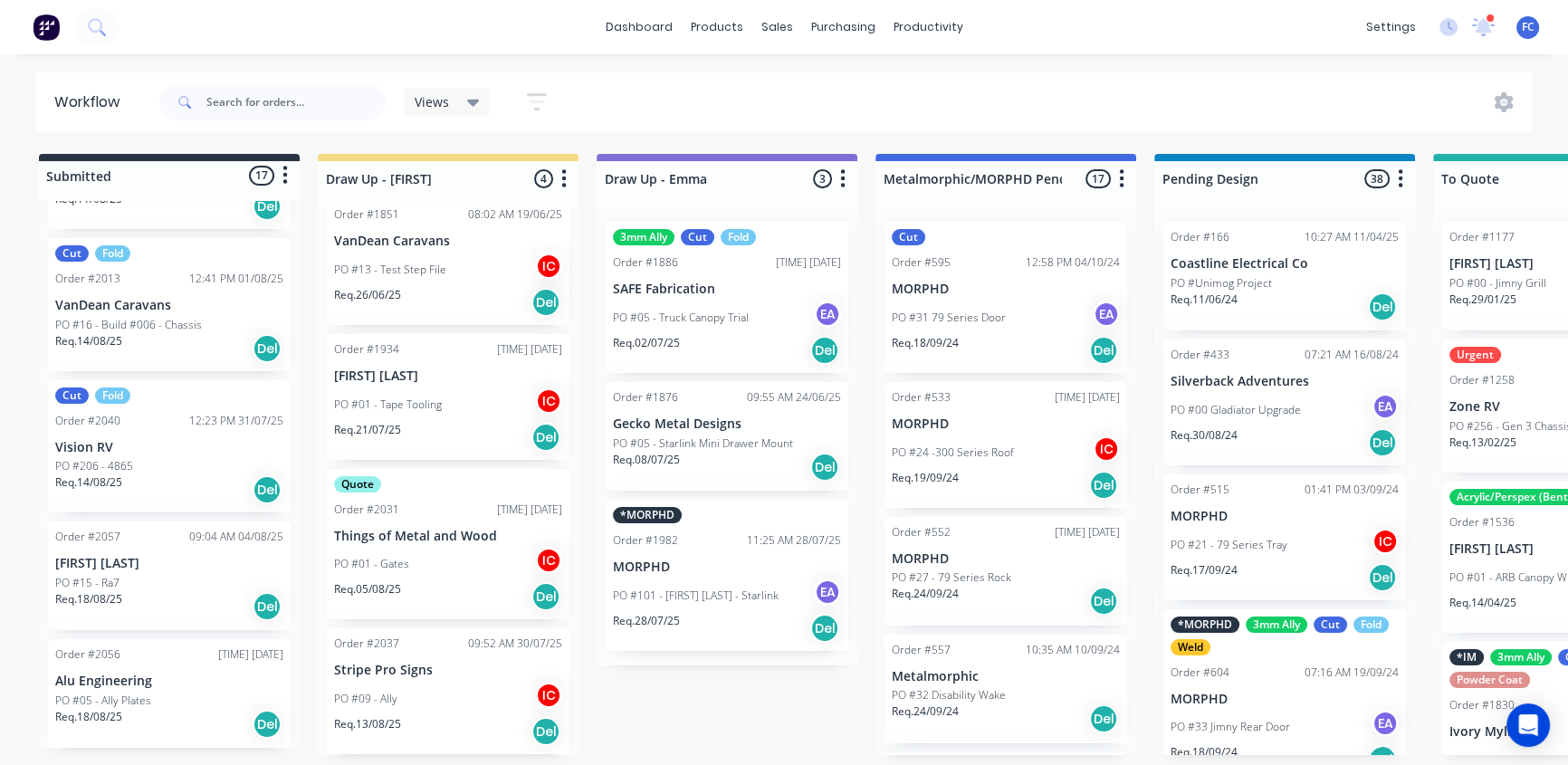 click on "[NAME] [LAST]" at bounding box center [169, 563] 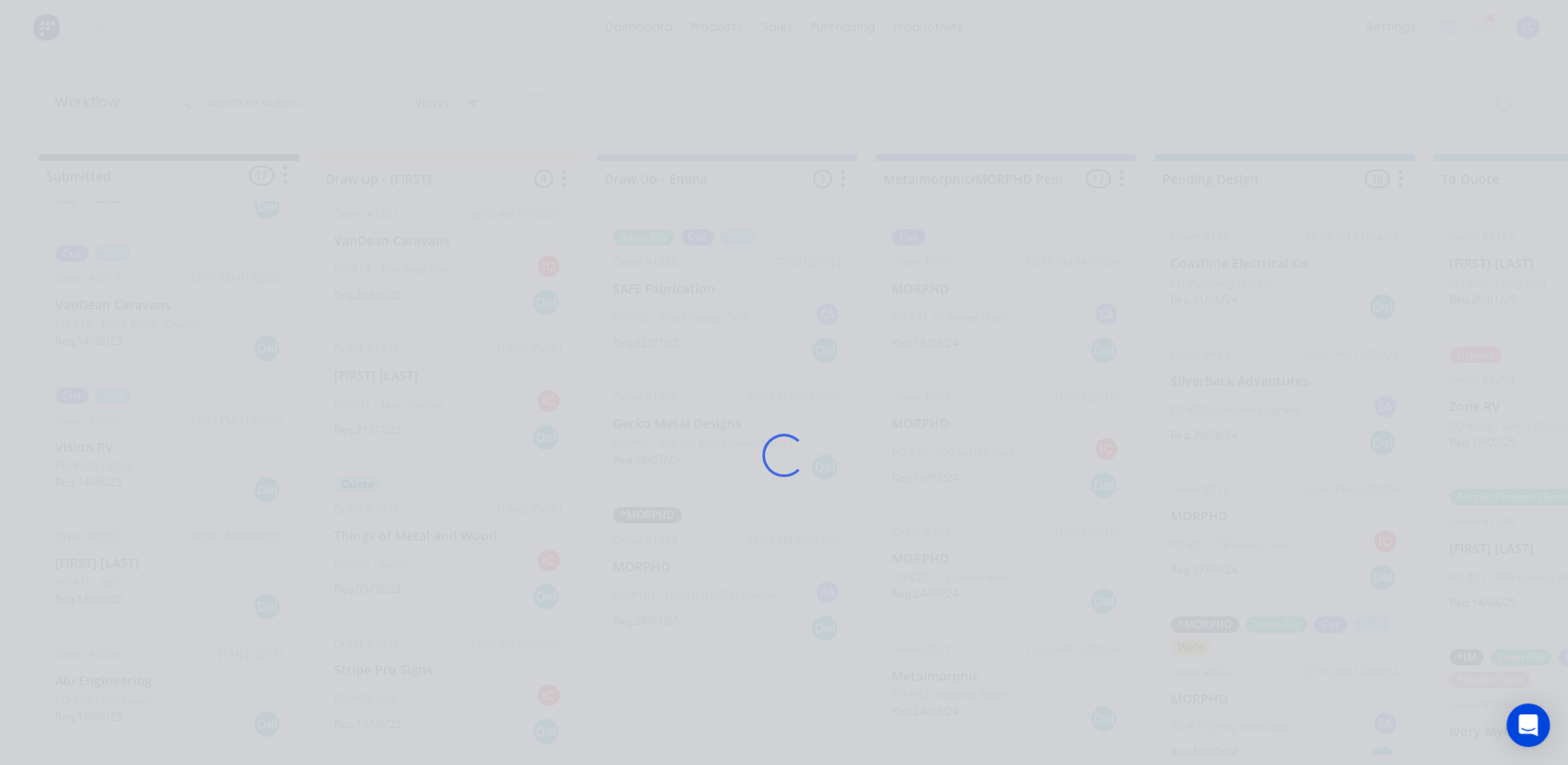 scroll, scrollTop: 0, scrollLeft: 0, axis: both 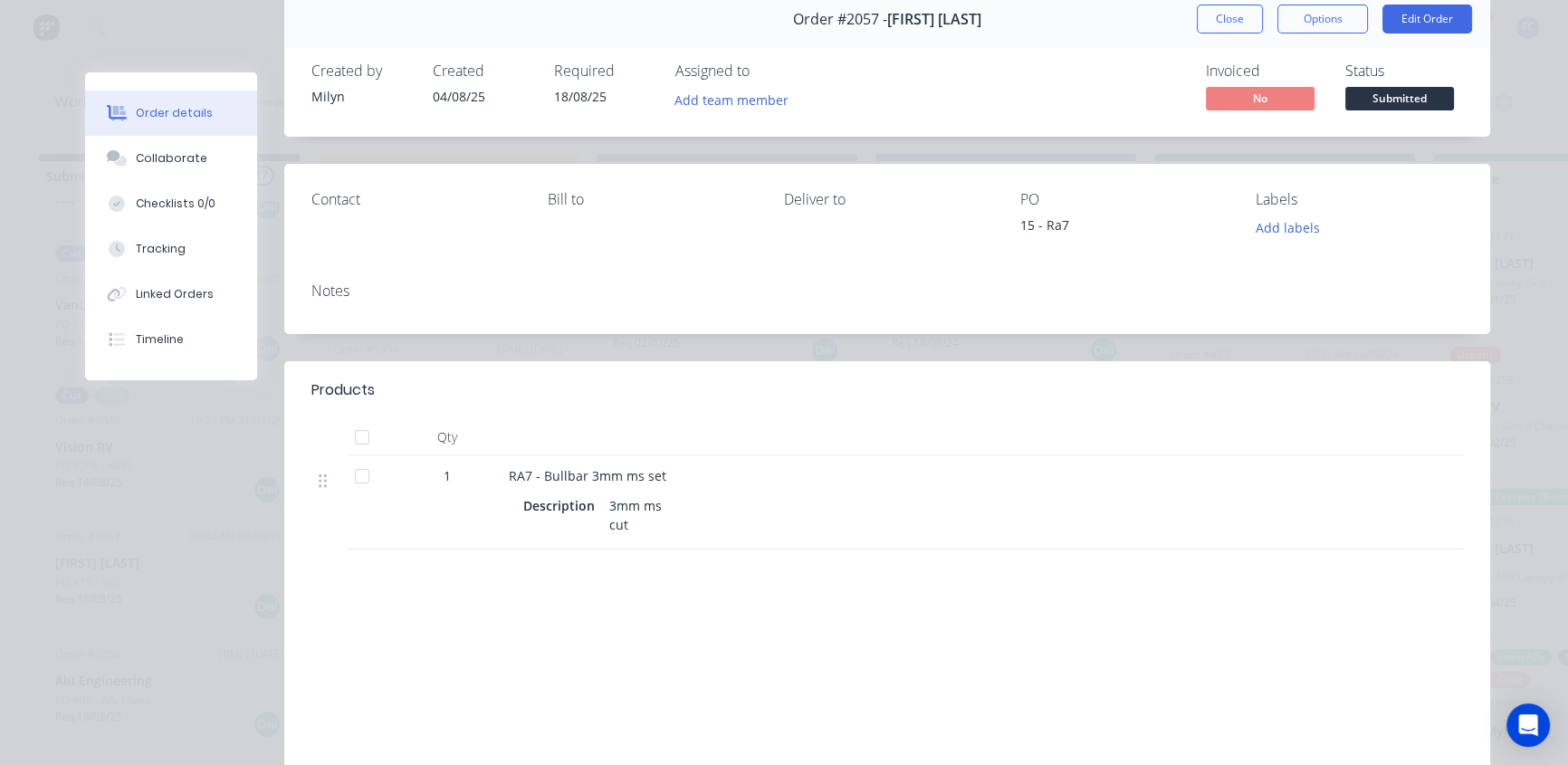 drag, startPoint x: 1226, startPoint y: 10, endPoint x: 725, endPoint y: 220, distance: 543.232 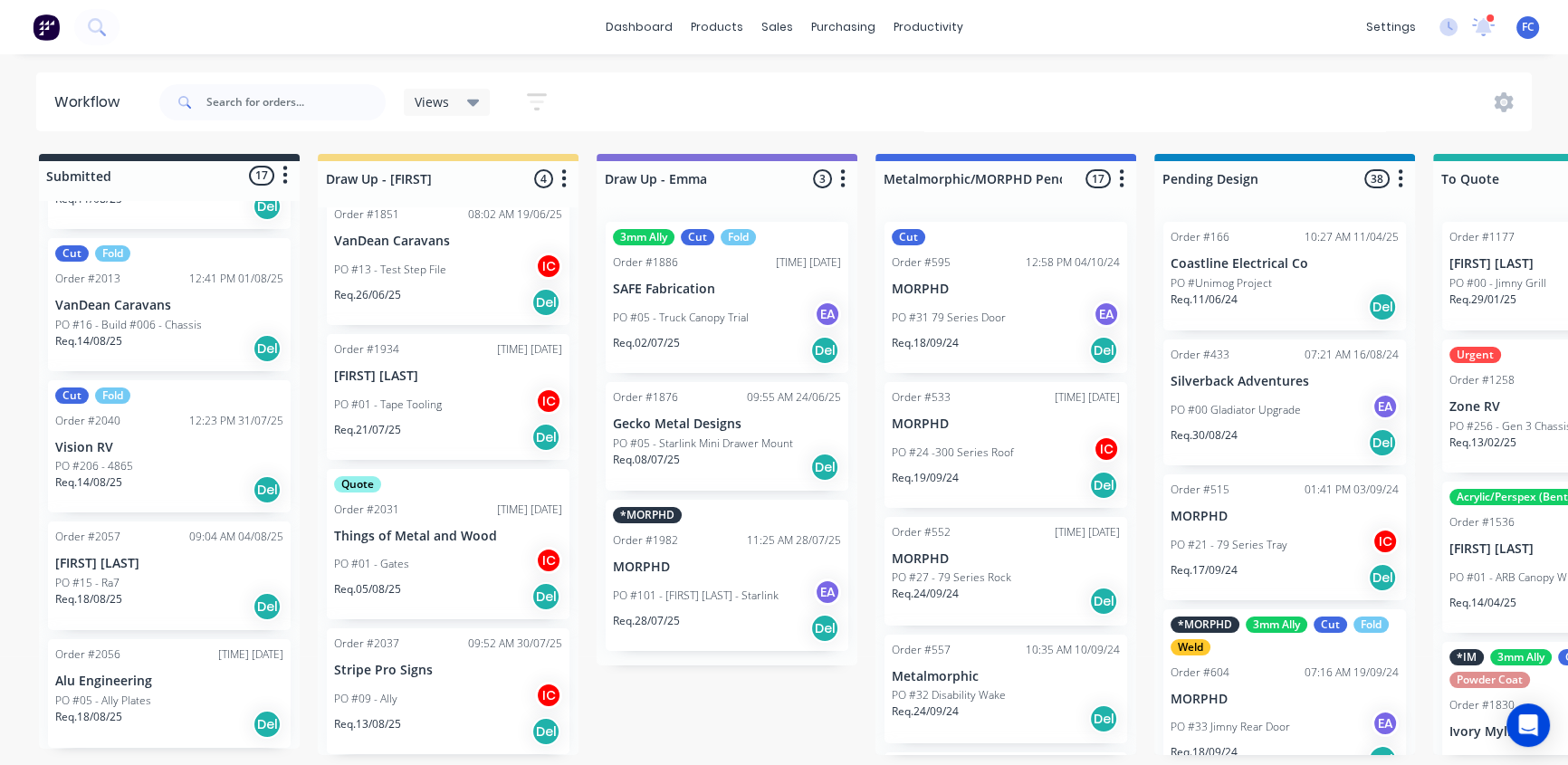 click on "Req. 18/08/25" at bounding box center (89, 717) 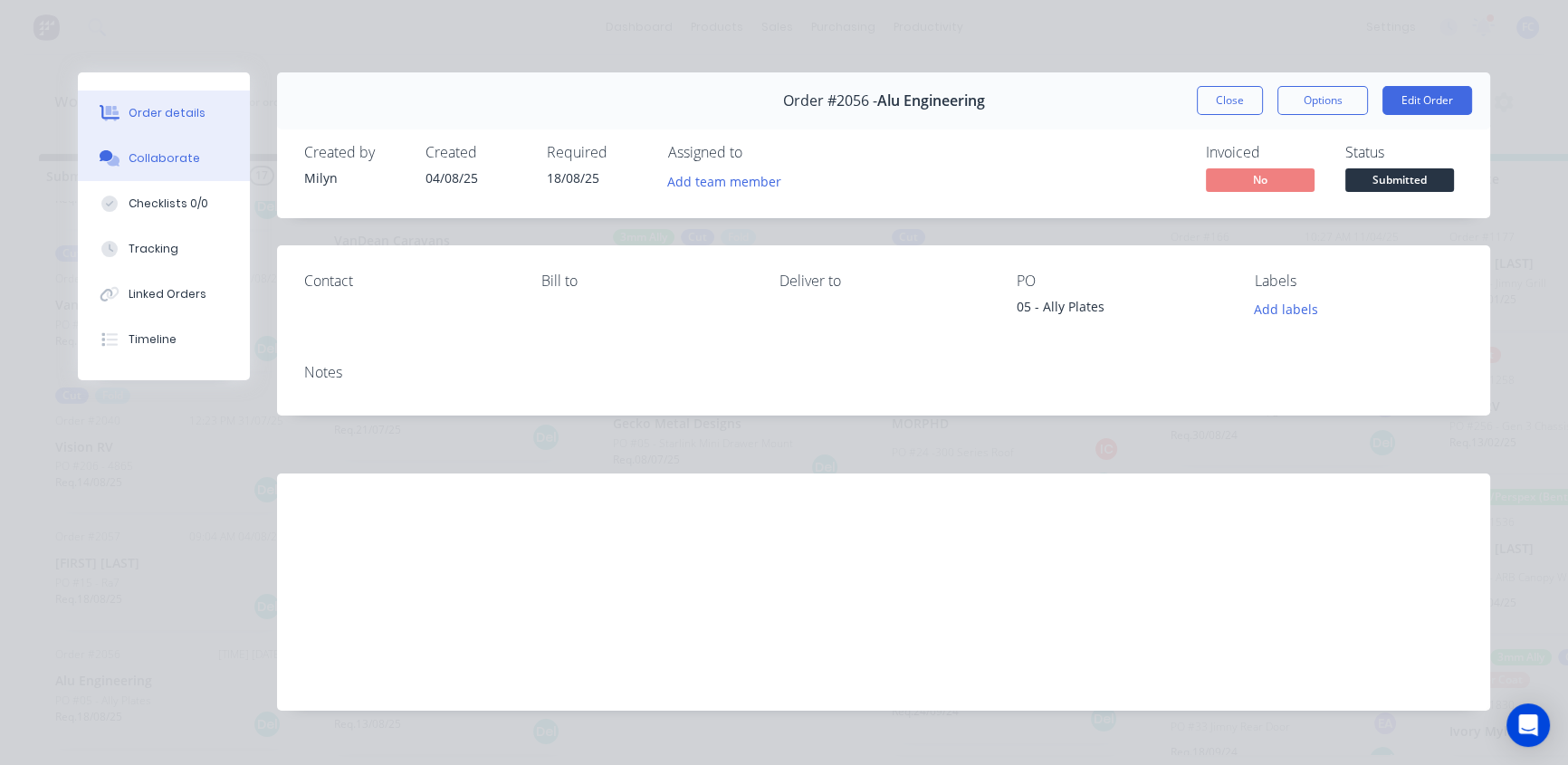 scroll, scrollTop: 0, scrollLeft: 0, axis: both 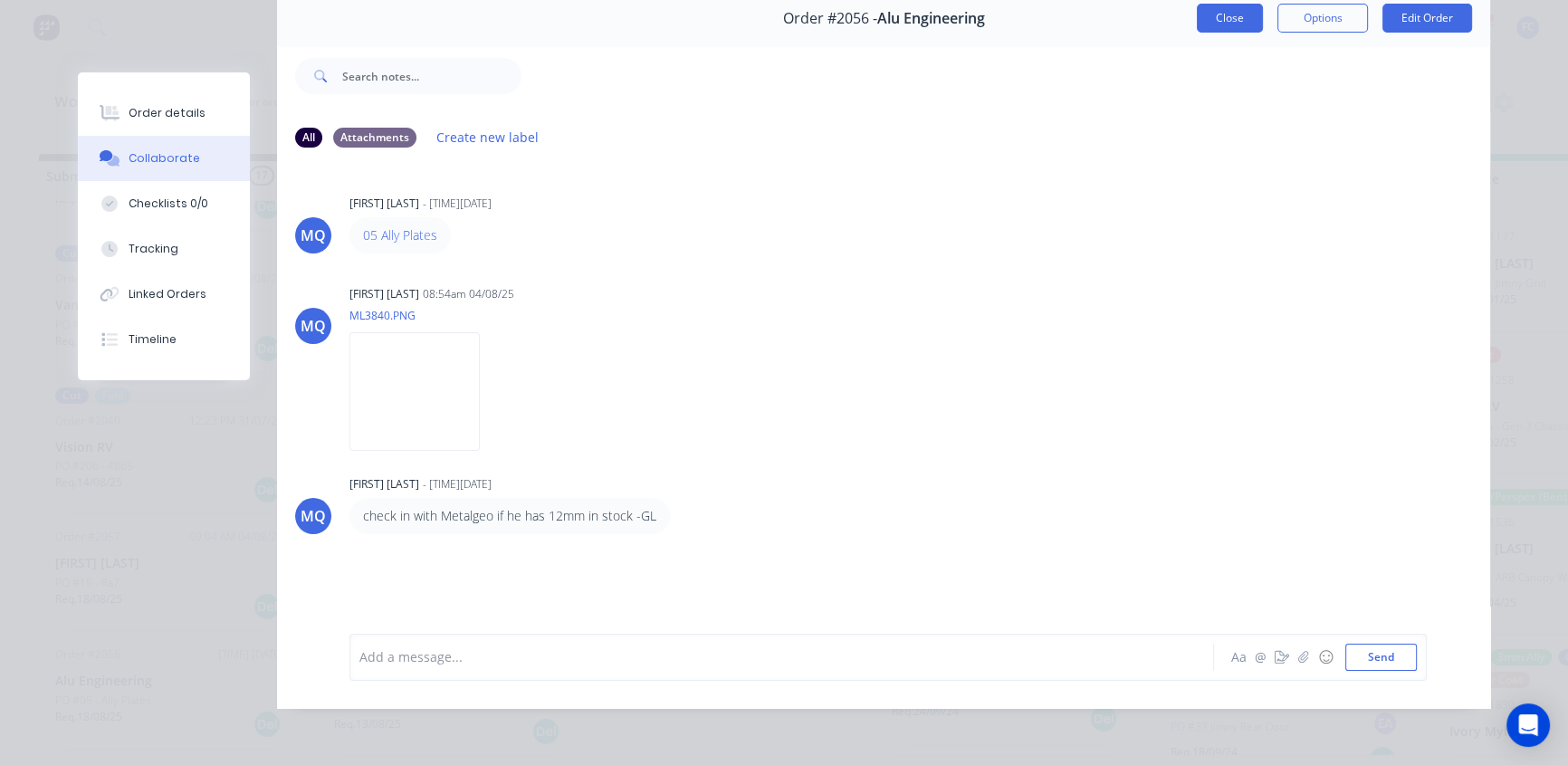 click on "Close" at bounding box center (1229, 18) 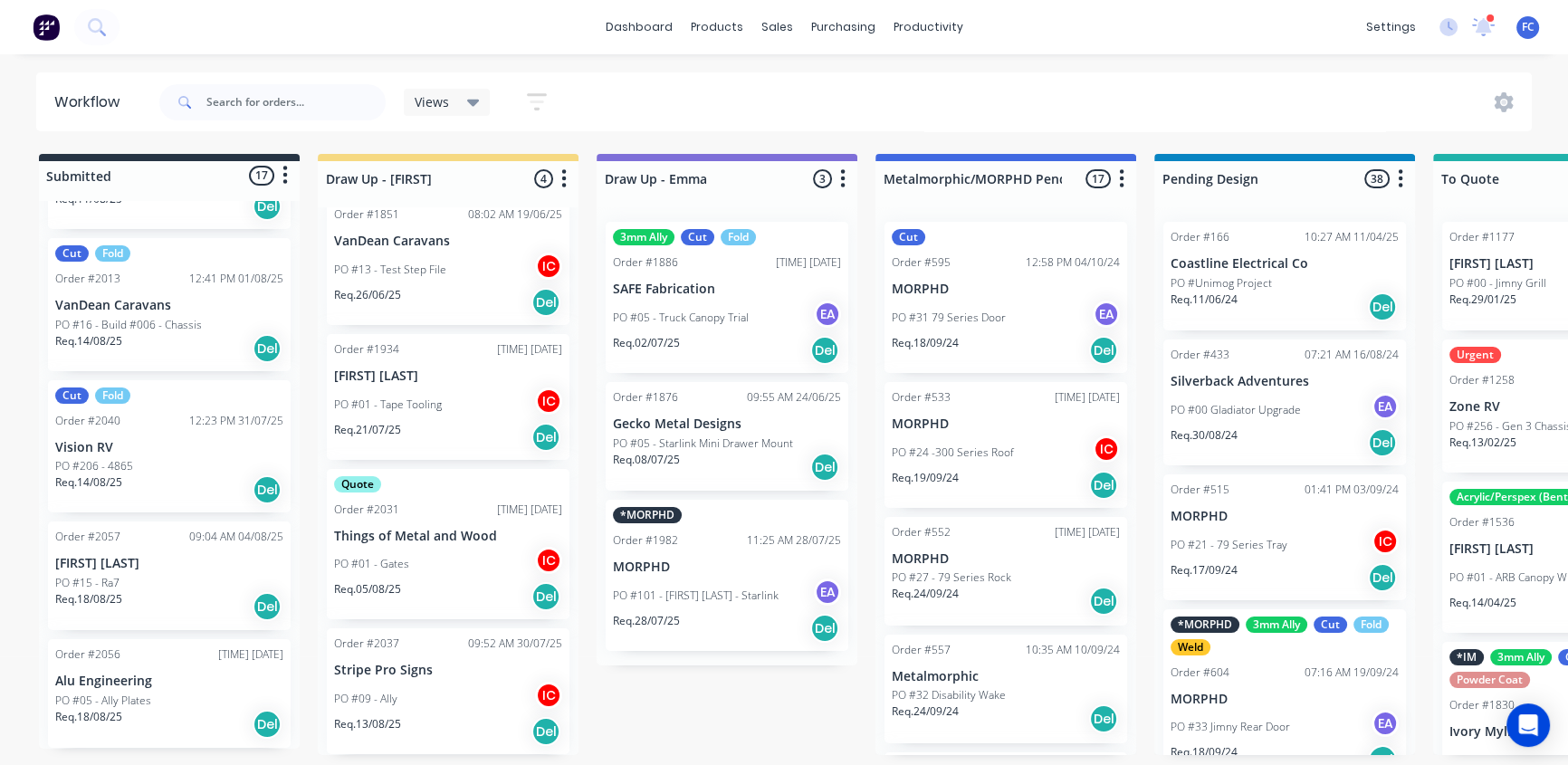scroll, scrollTop: 1, scrollLeft: 0, axis: vertical 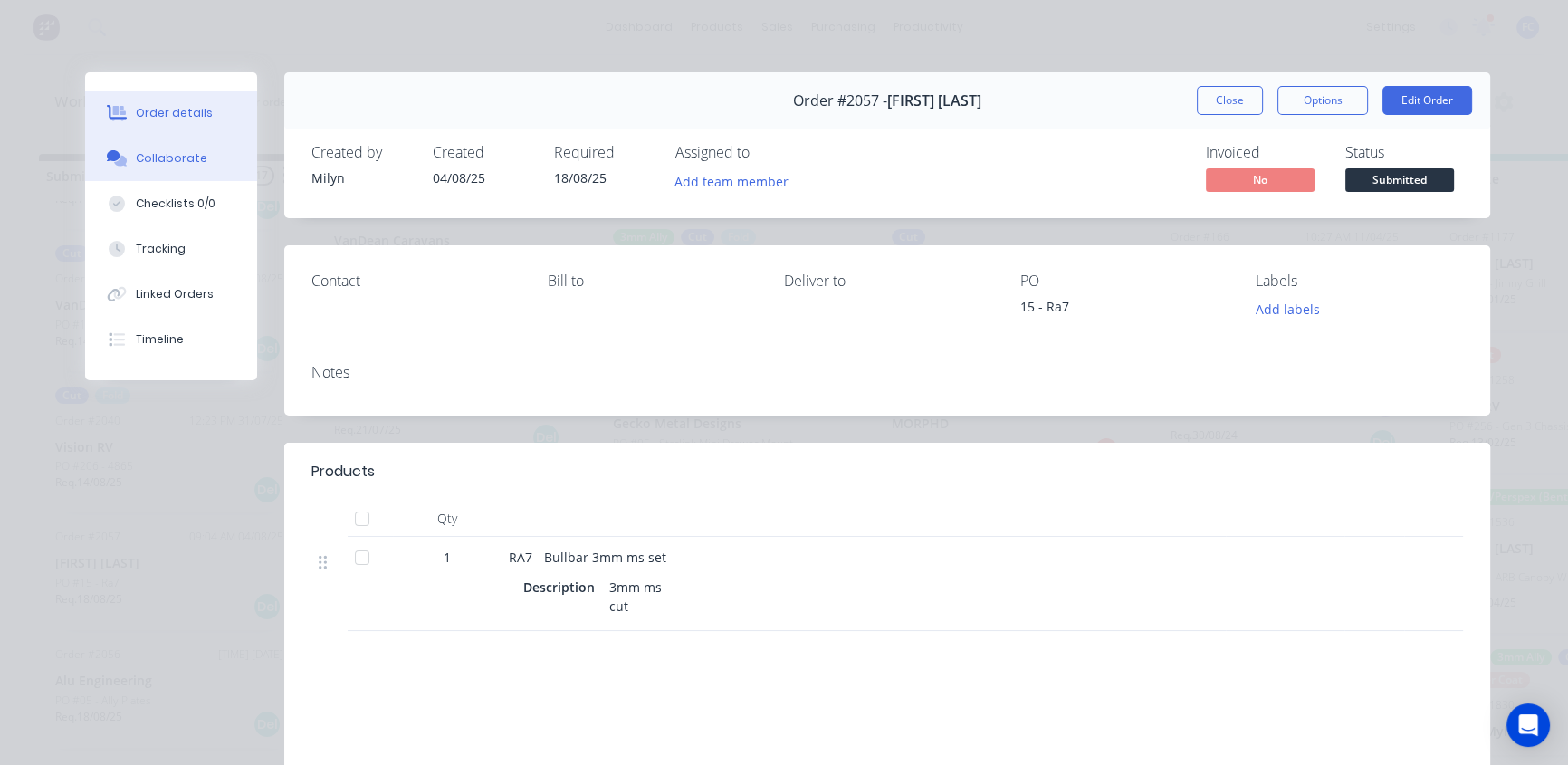 click 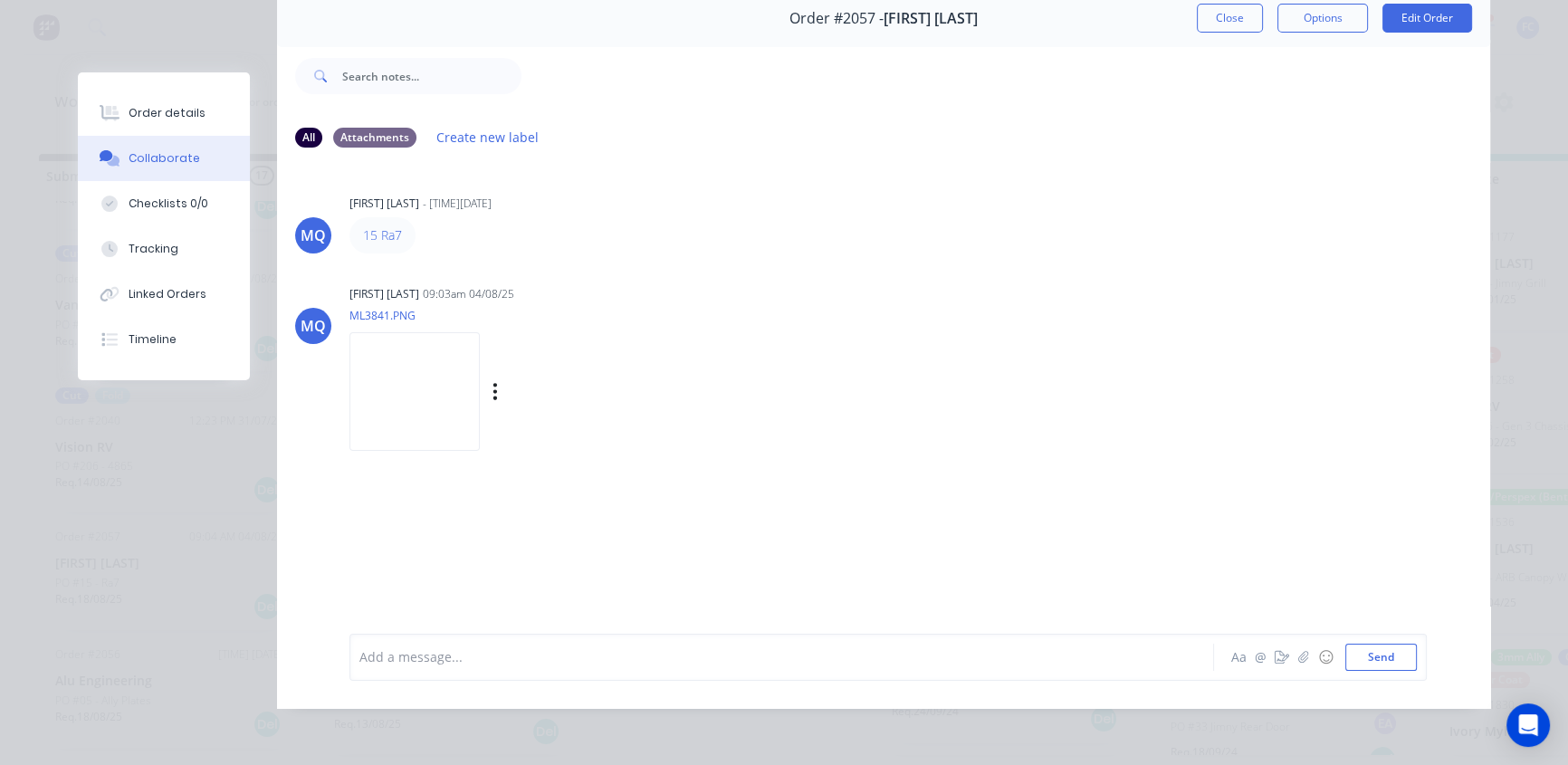 scroll, scrollTop: 93, scrollLeft: 0, axis: vertical 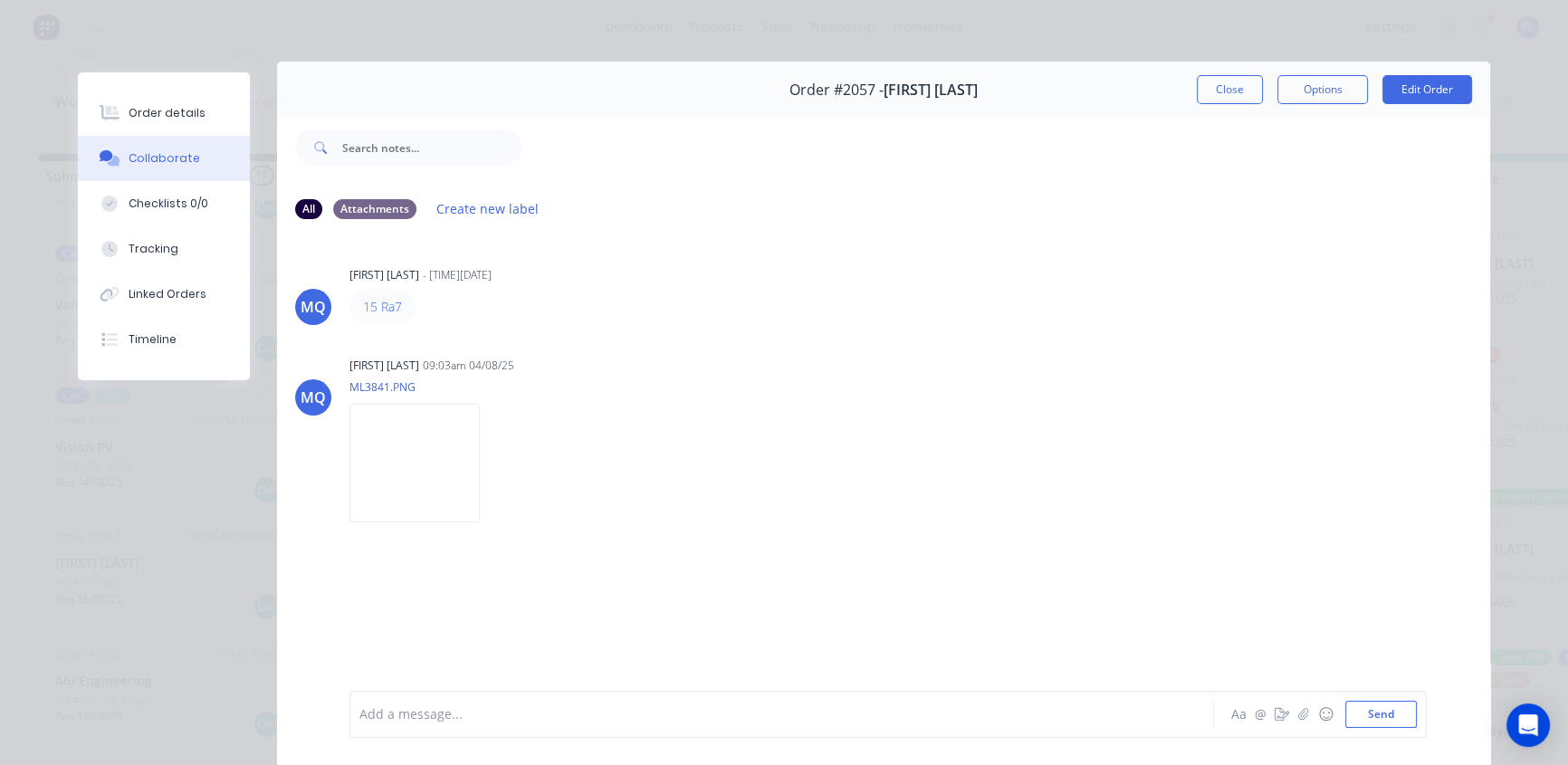 click on "Close" at bounding box center (1229, 90) 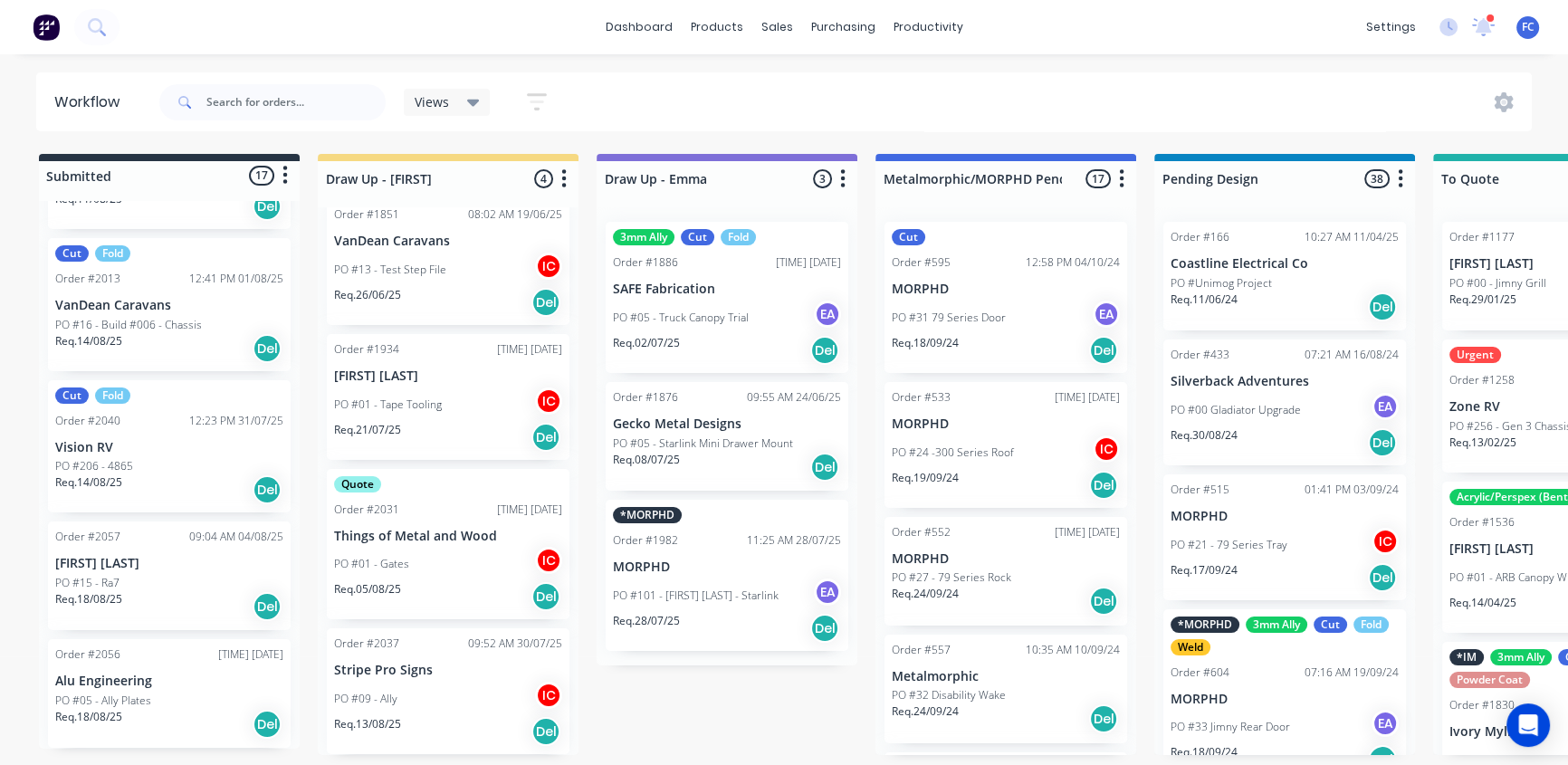 scroll, scrollTop: 0, scrollLeft: 0, axis: both 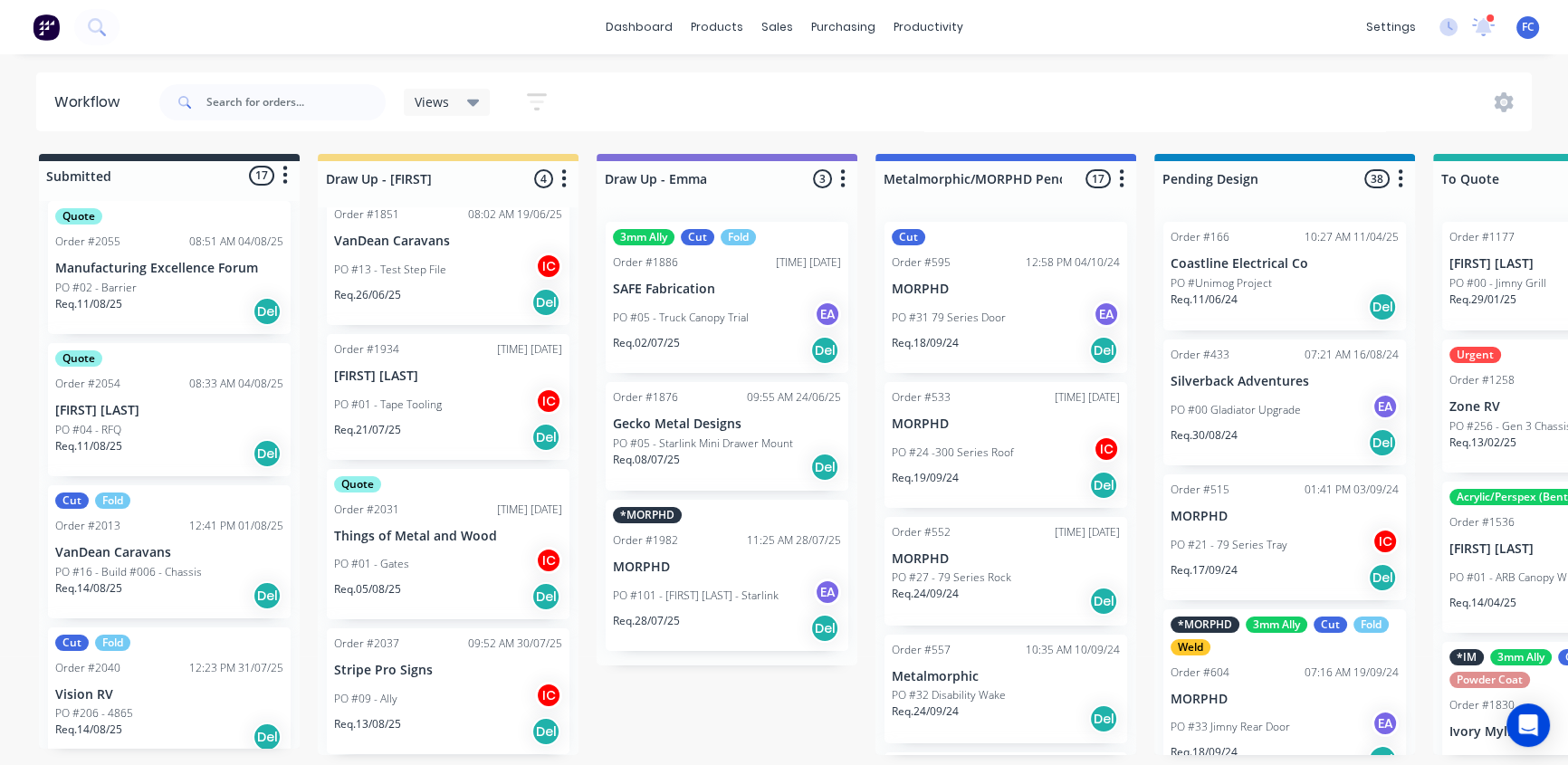 click on "Order #2013" at bounding box center [88, 526] 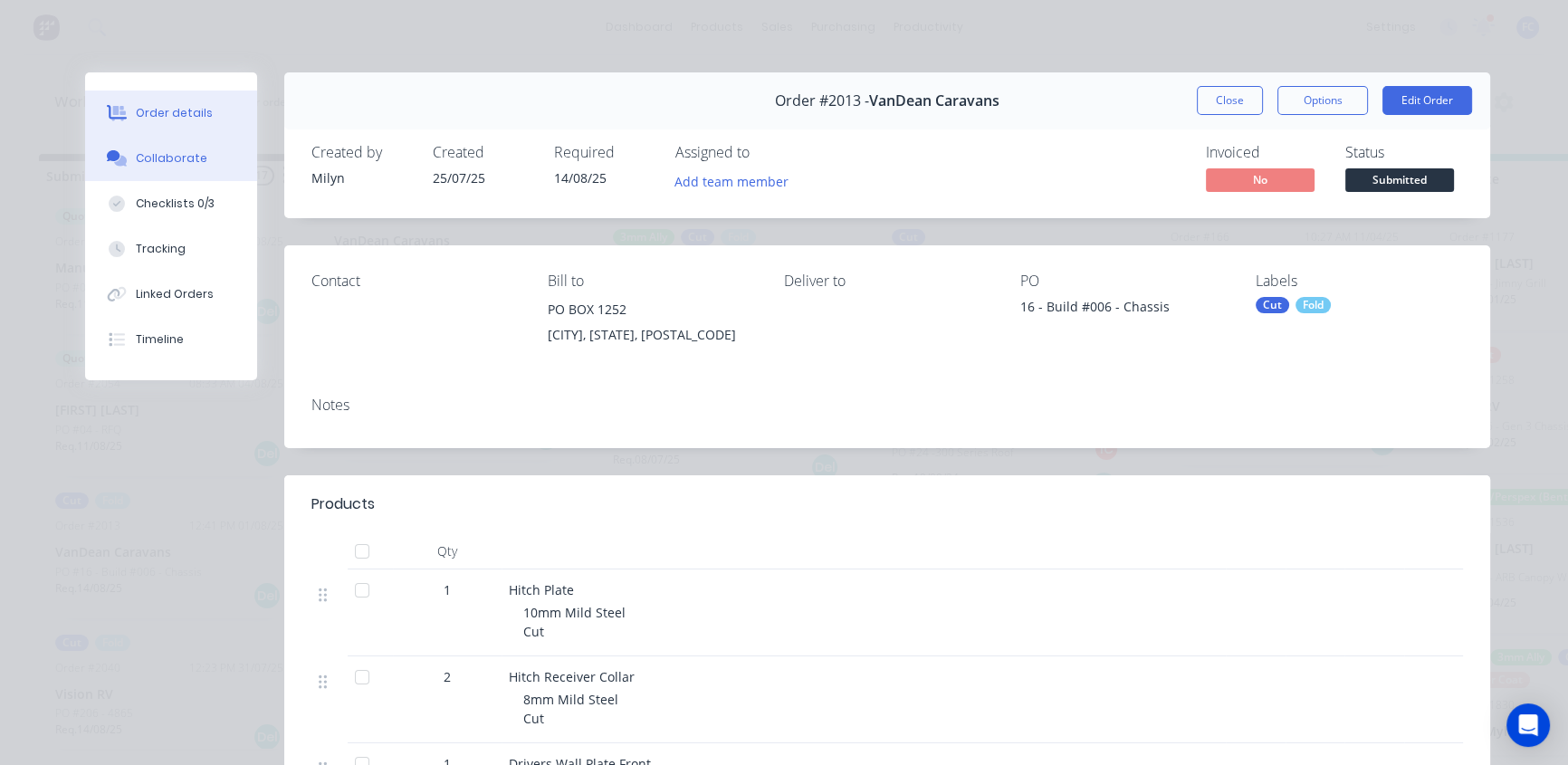 click on "Collaborate" at bounding box center (171, 158) 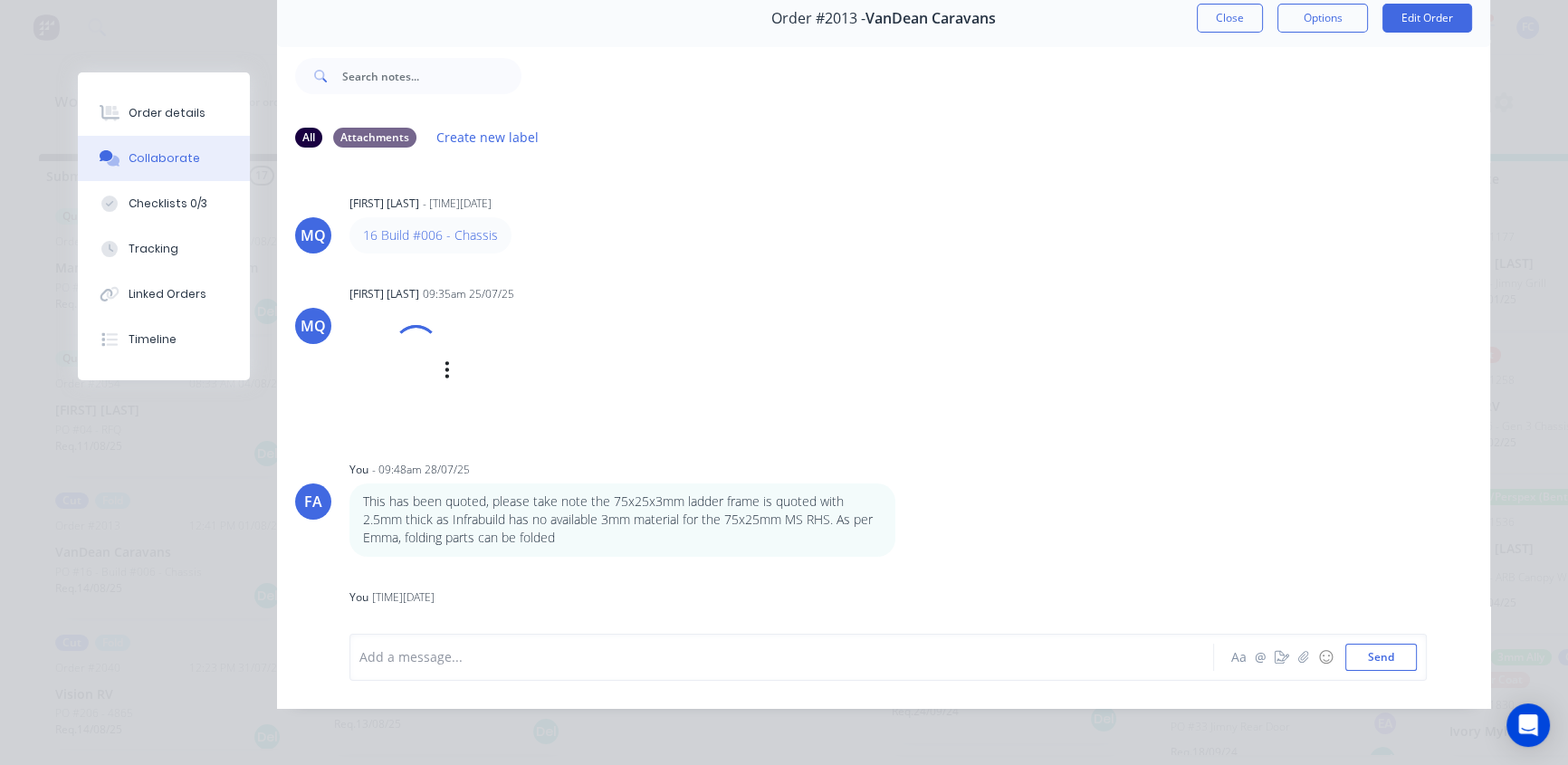 scroll, scrollTop: 93, scrollLeft: 0, axis: vertical 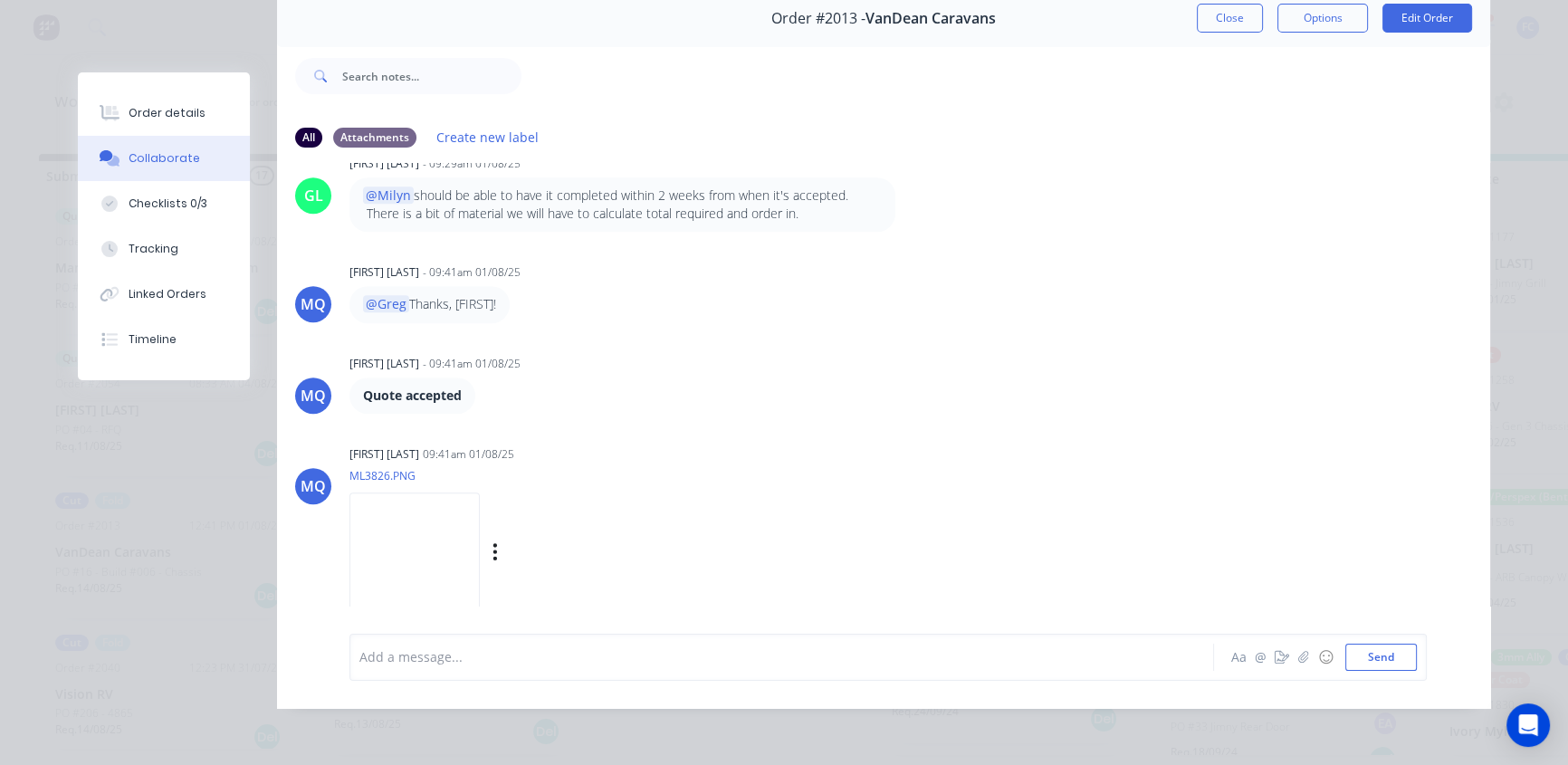 click at bounding box center [415, 551] 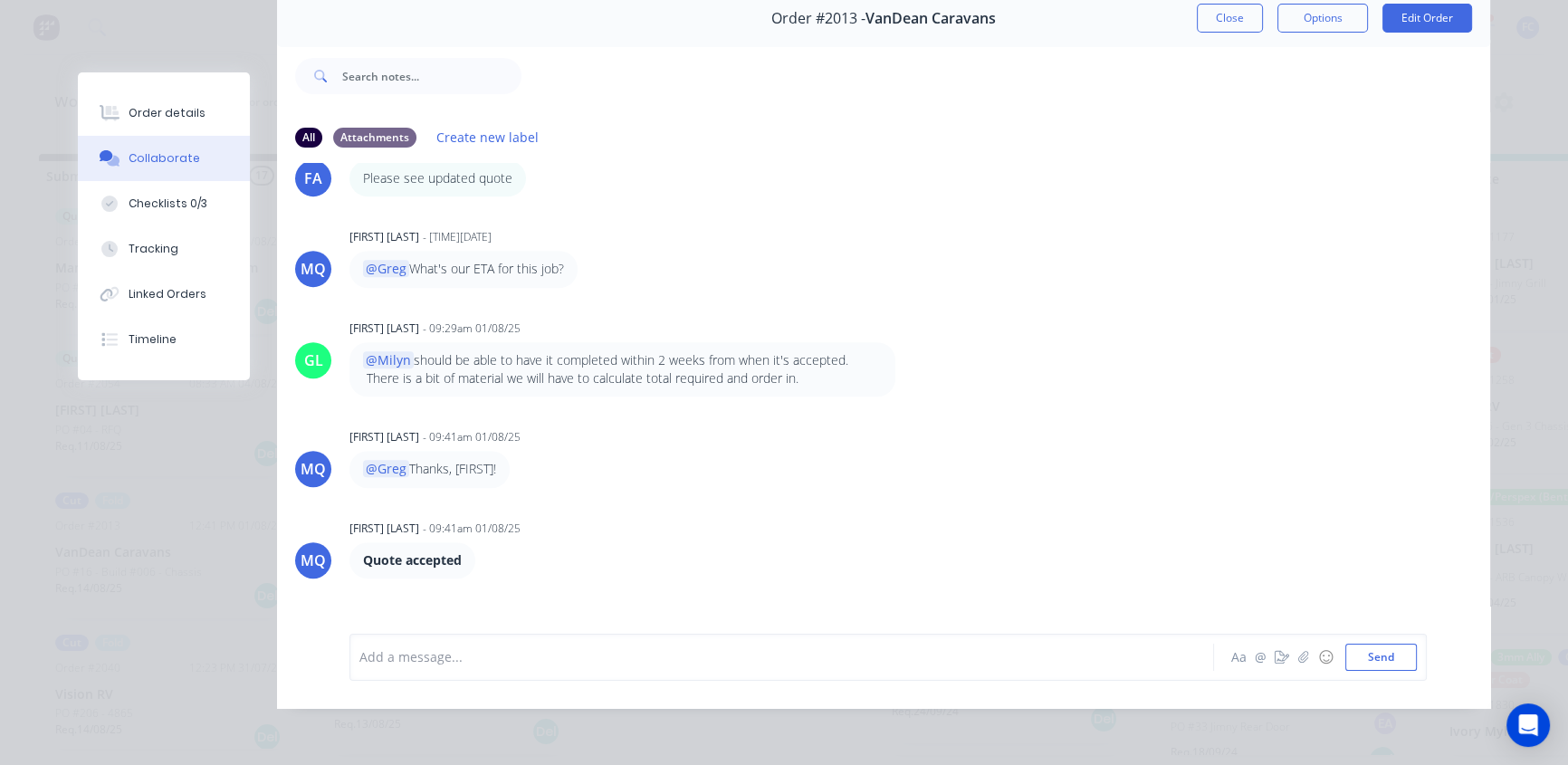 scroll, scrollTop: 1044, scrollLeft: 0, axis: vertical 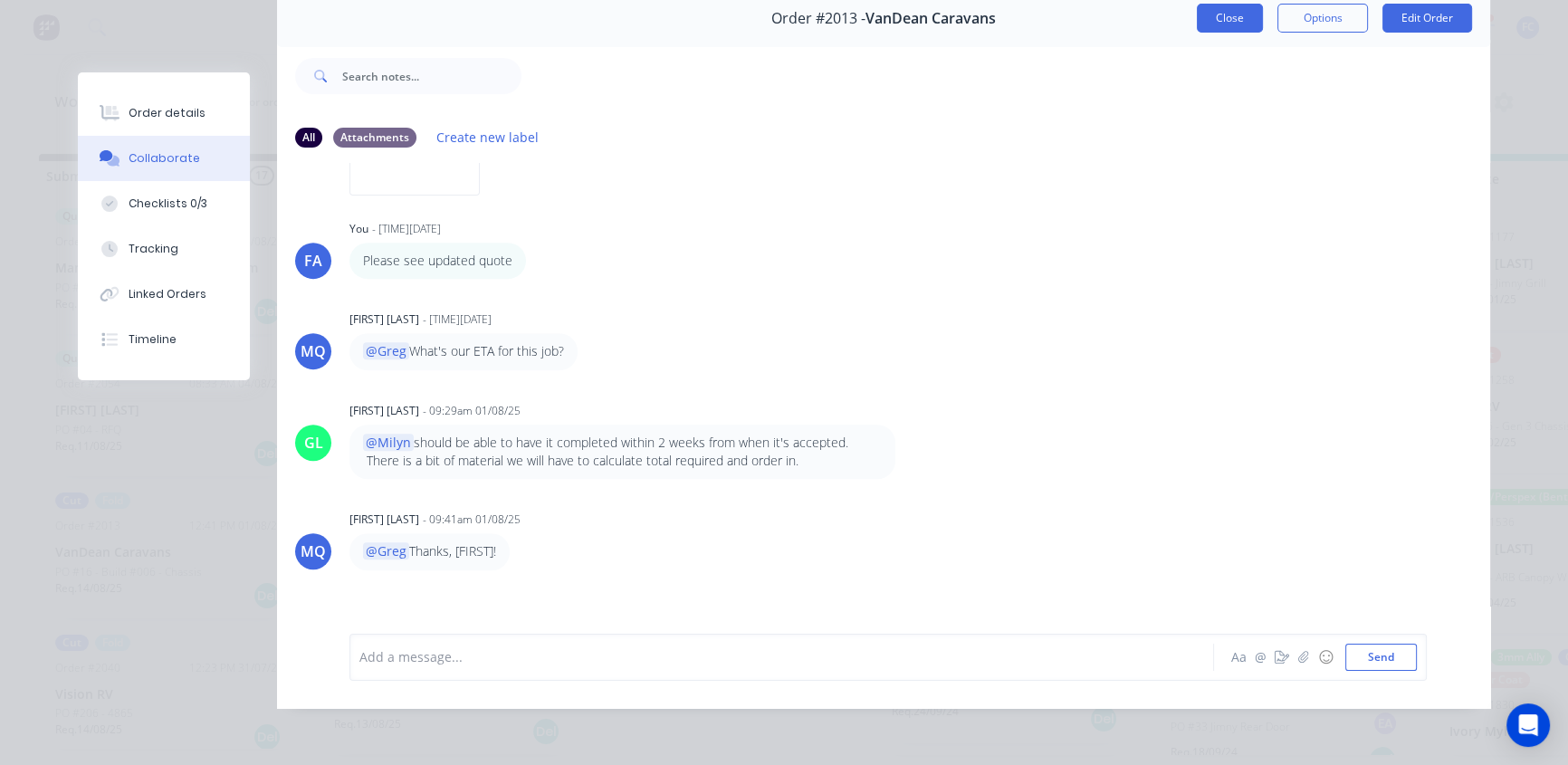 click on "Close" at bounding box center (1229, 18) 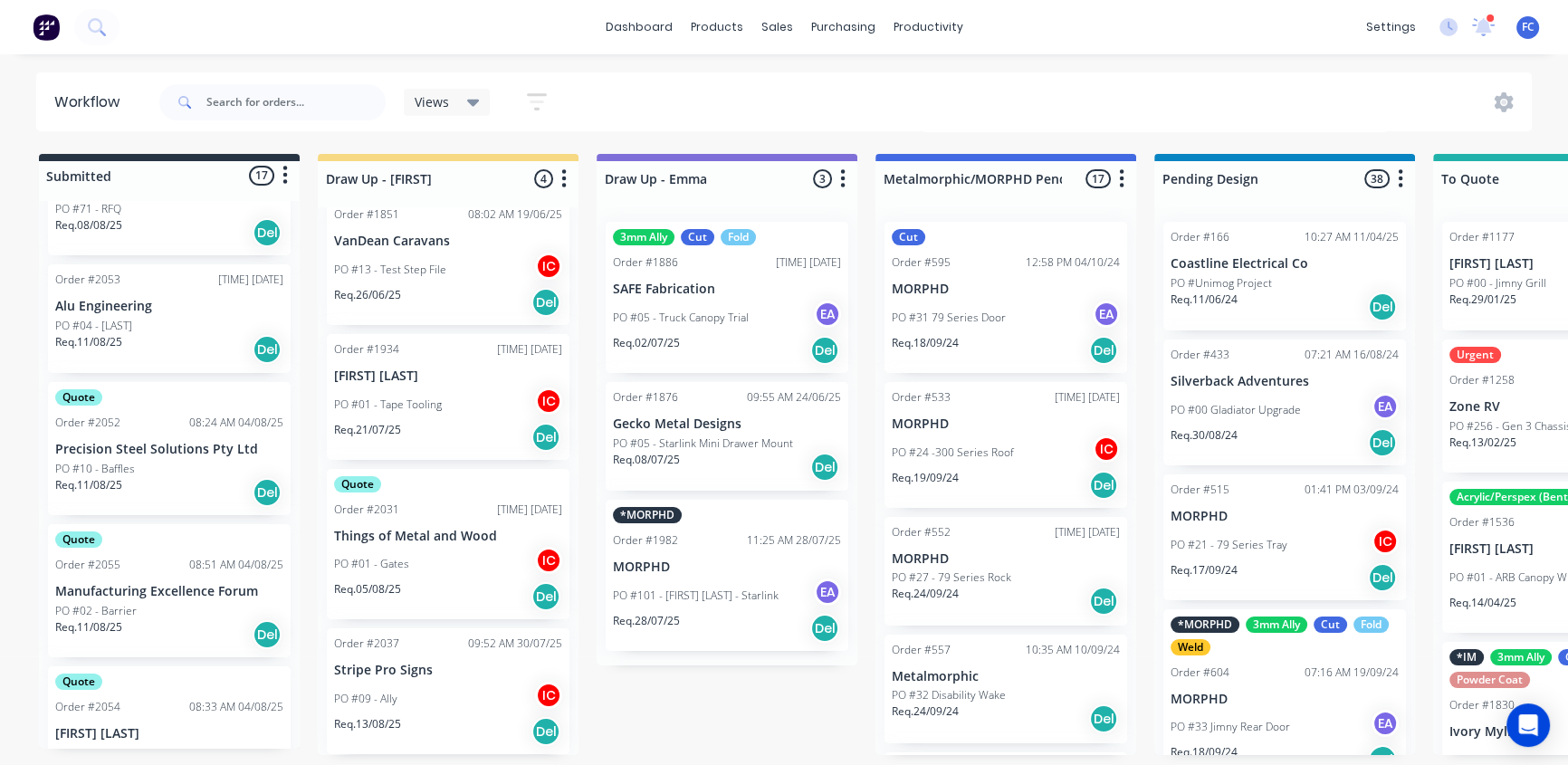 scroll, scrollTop: 1283, scrollLeft: 0, axis: vertical 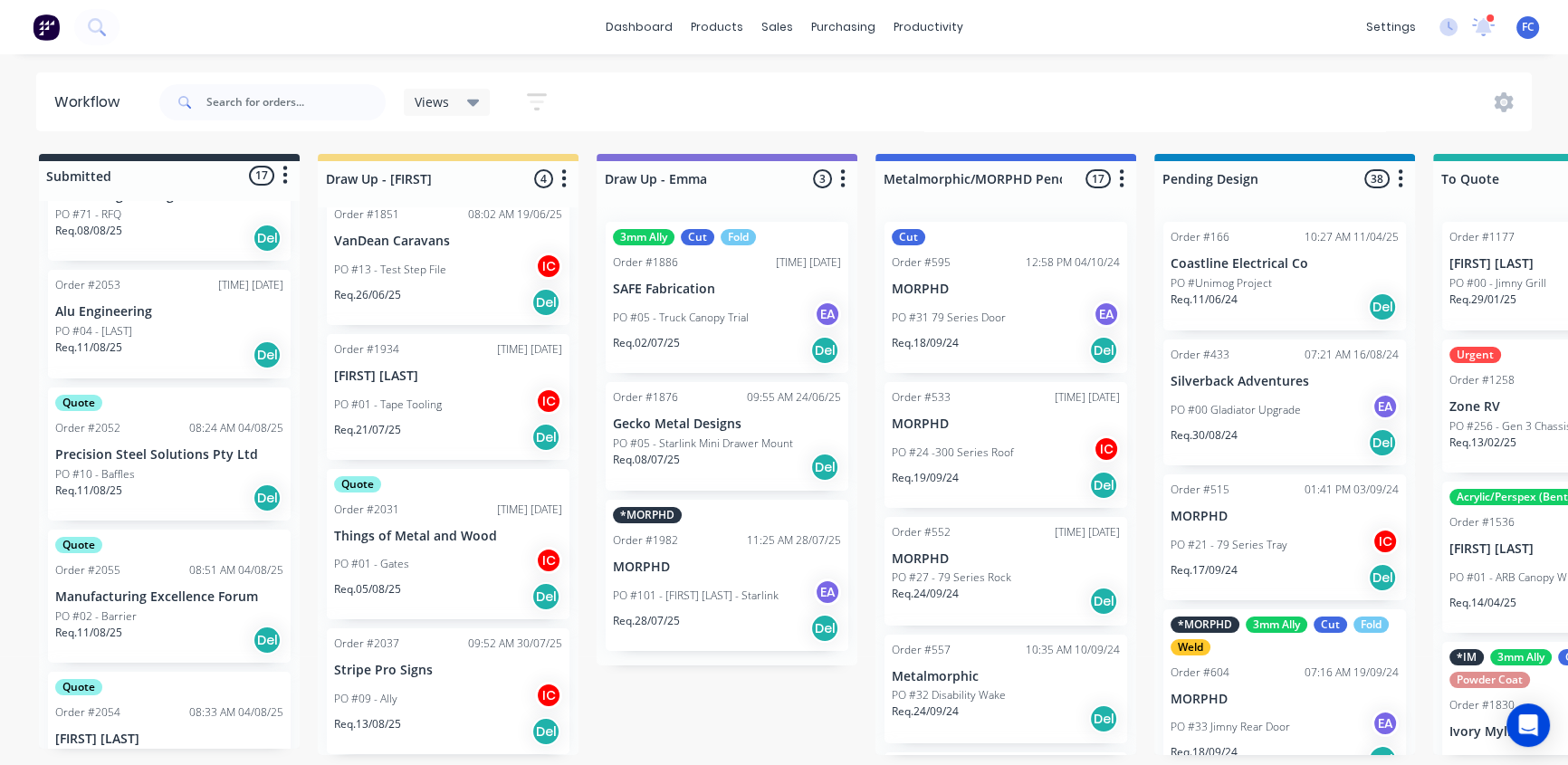 click on "Precision Steel Solutions Pty Ltd" at bounding box center [169, 454] 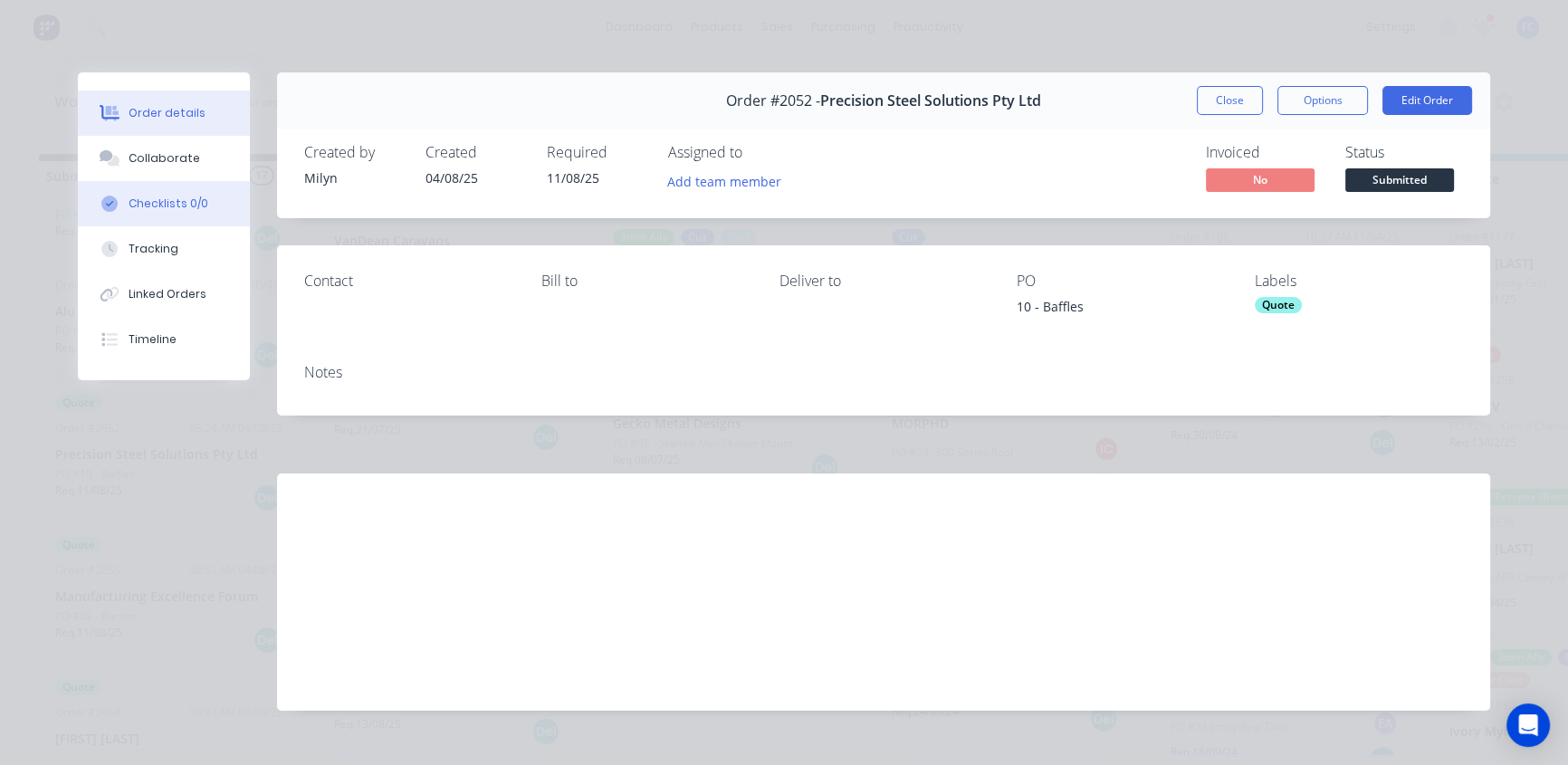drag, startPoint x: 148, startPoint y: 160, endPoint x: 215, endPoint y: 199, distance: 77.52419 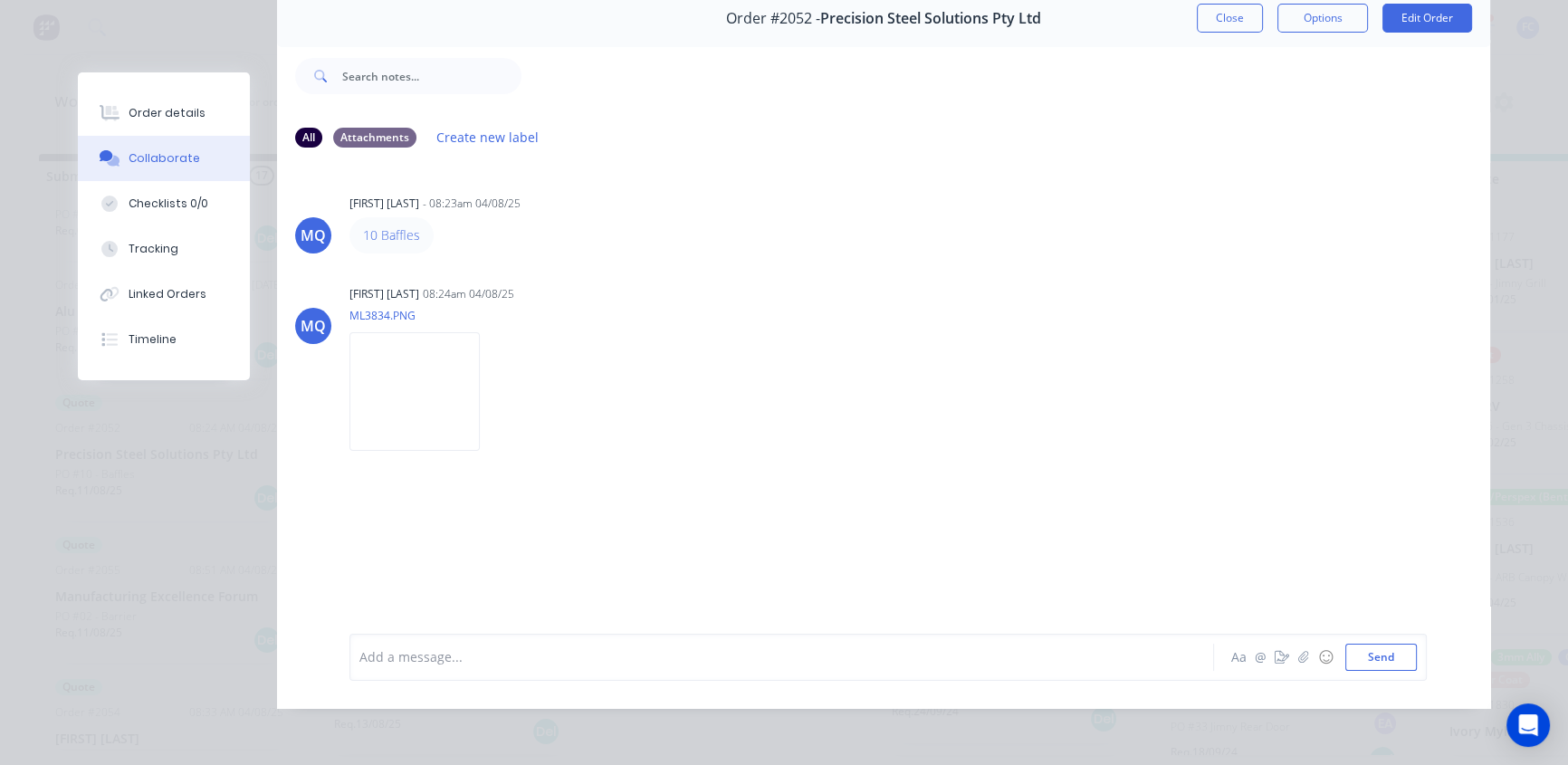 scroll, scrollTop: 93, scrollLeft: 0, axis: vertical 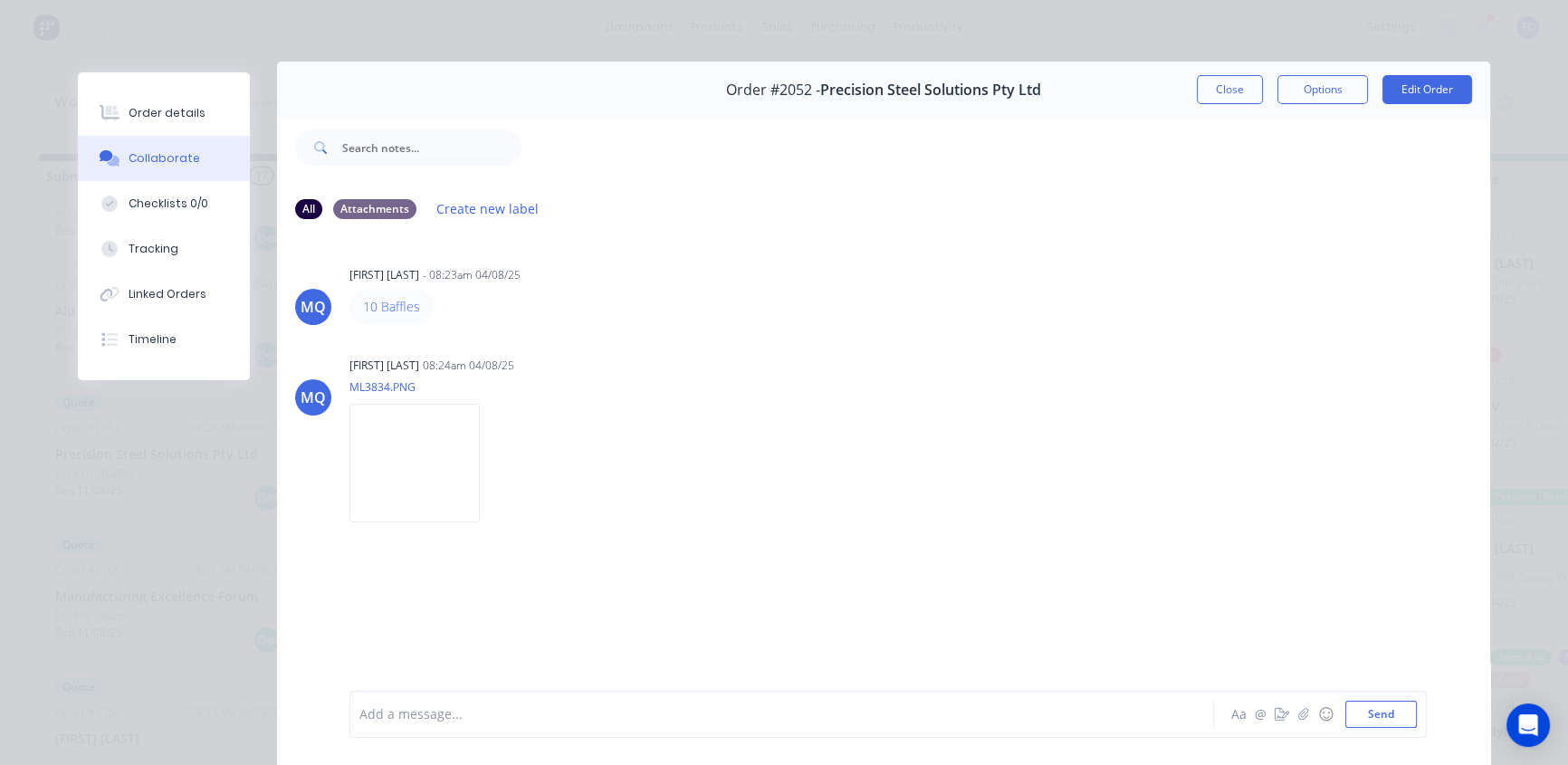 click on "Order details Collaborate Checklists 0/0 Tracking Linked Orders Timeline   Order details   Collaborate   Checklists   Tracking   Linked Orders   Timeline Order #2052 -  Precision Steel Solutions Pty Ltd Close   Options     Edit Order   All Attachments Create new label   MQ Milyn Quinones  - 08:23am 04/08/25 10 Baffles MQ Milyn Quinones 08:24am 04/08/25 ML3834.PNG Labels Download Add a message... Aa @ ☺ Send" at bounding box center (784, 382) 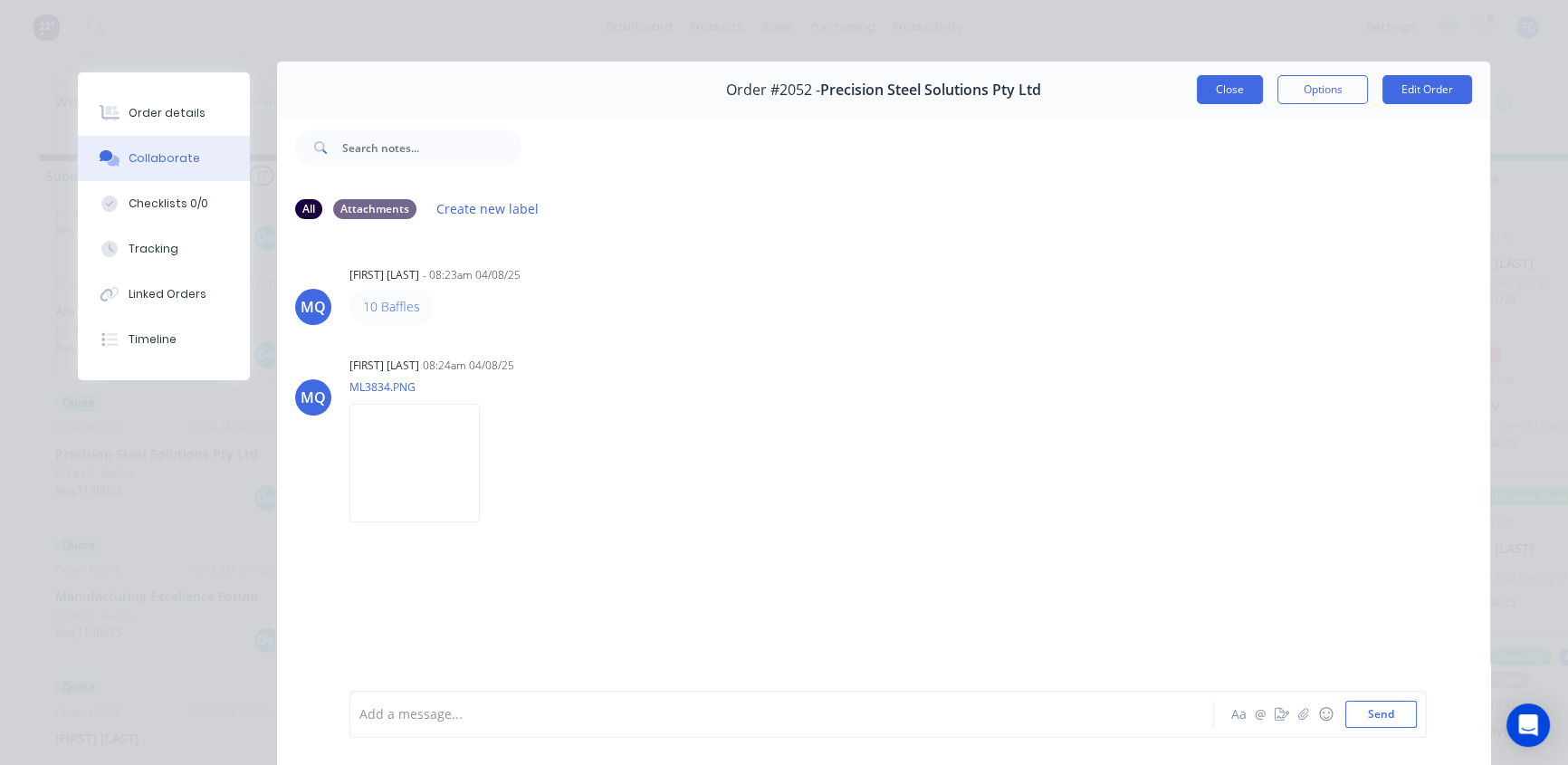 click on "Close" at bounding box center [1229, 90] 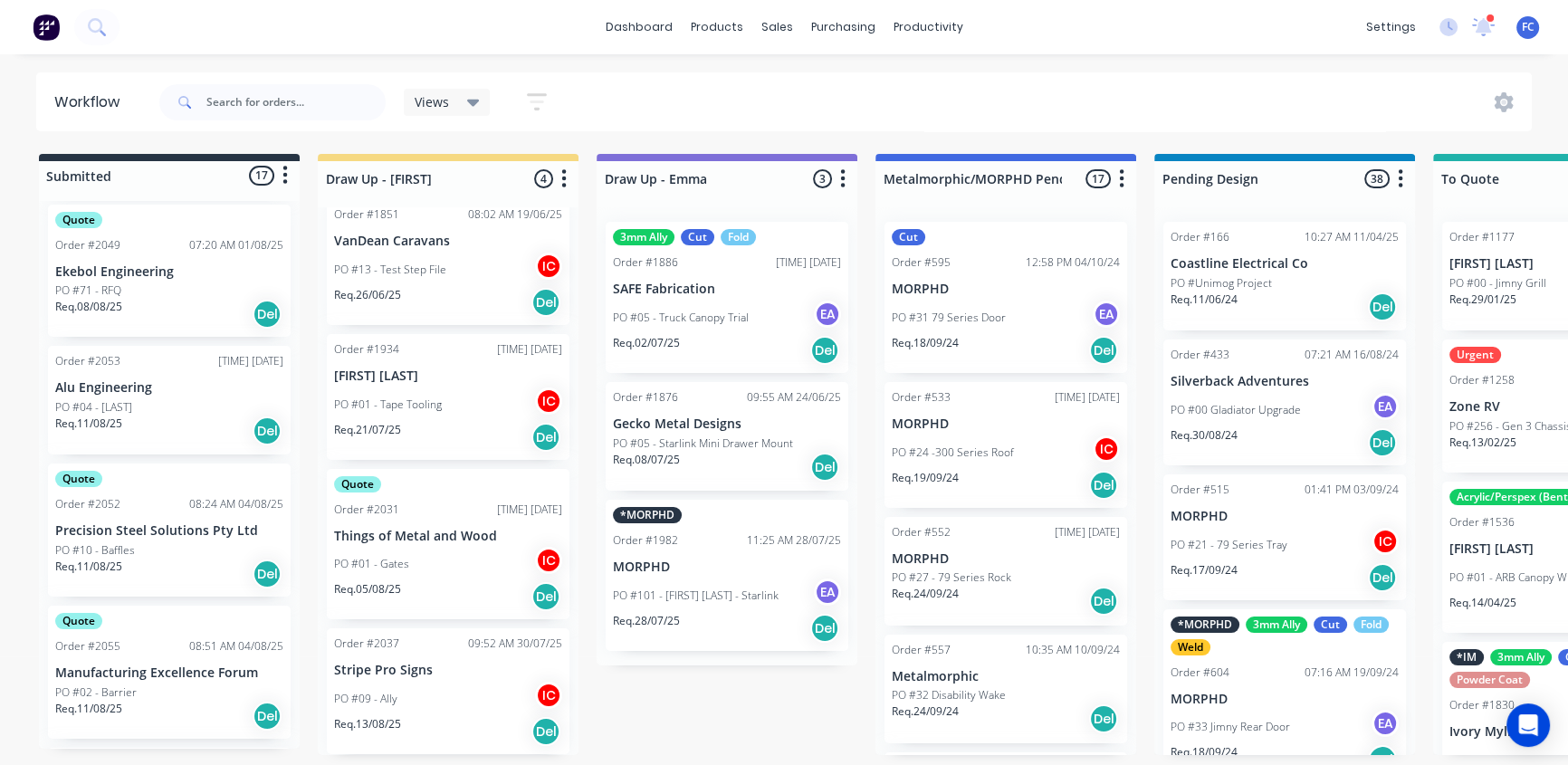 scroll, scrollTop: 1200, scrollLeft: 0, axis: vertical 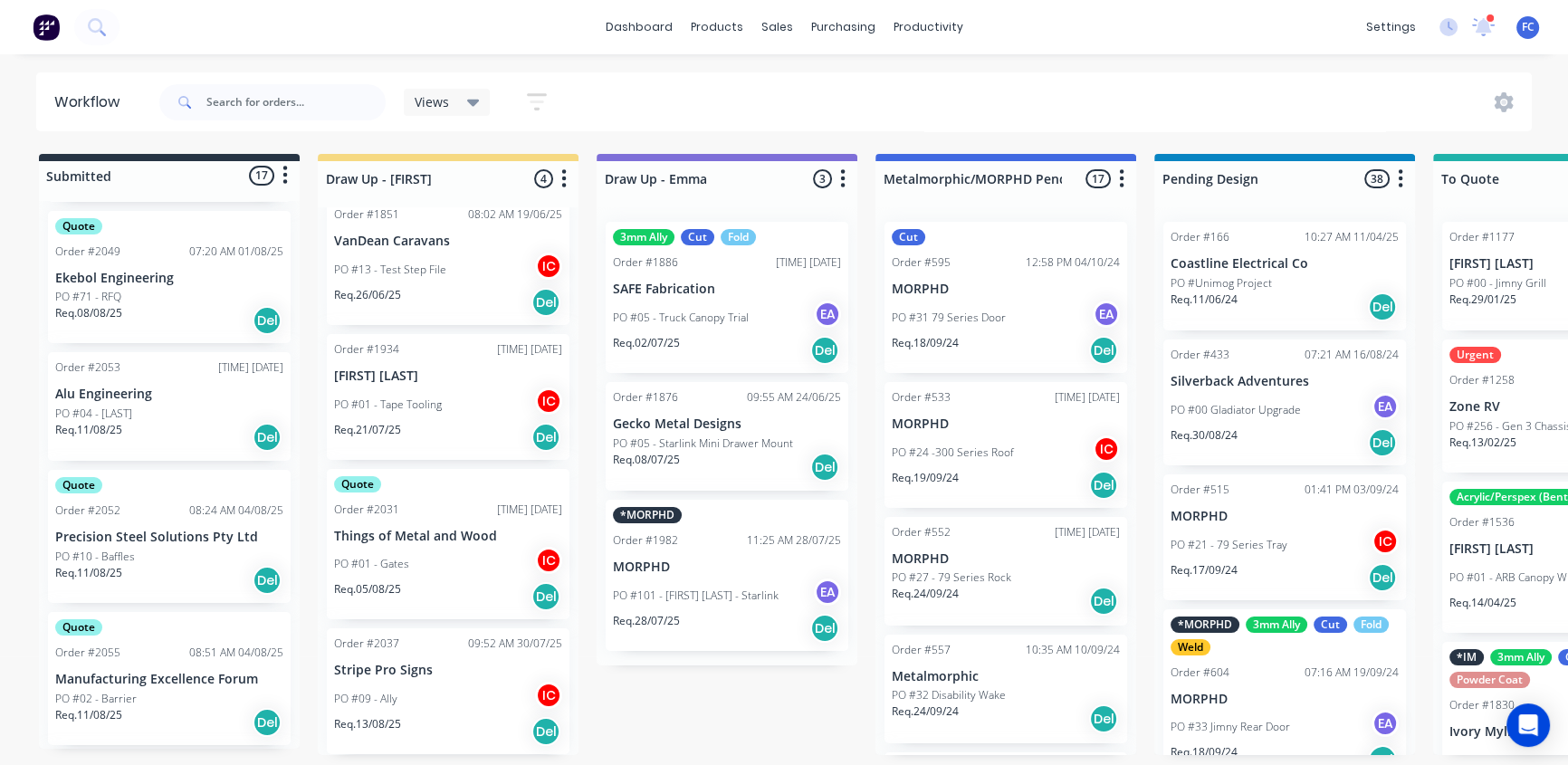click on "Req. 11/08/25" at bounding box center (89, 430) 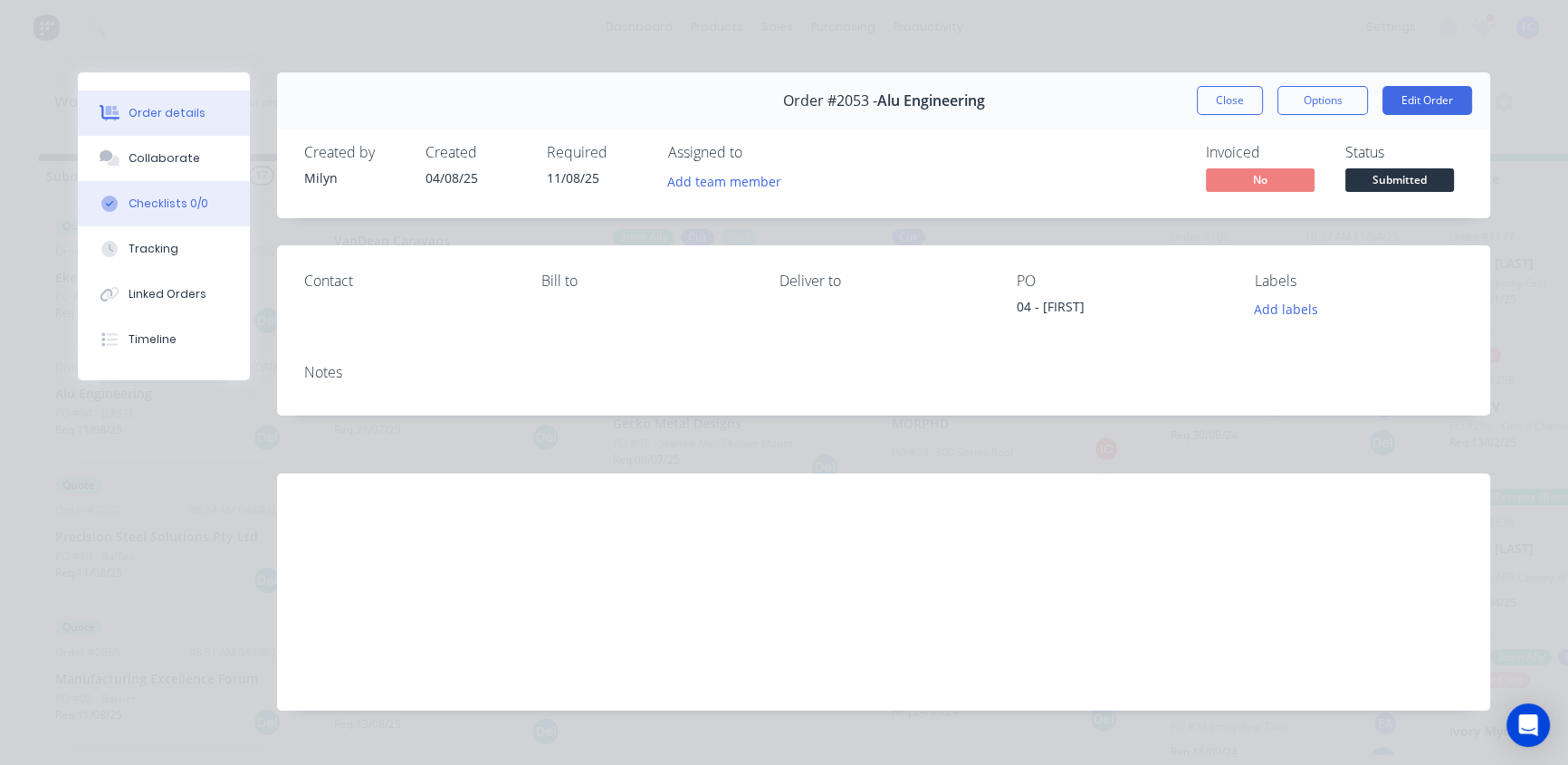 click on "Checklists 0/0" at bounding box center [164, 204] 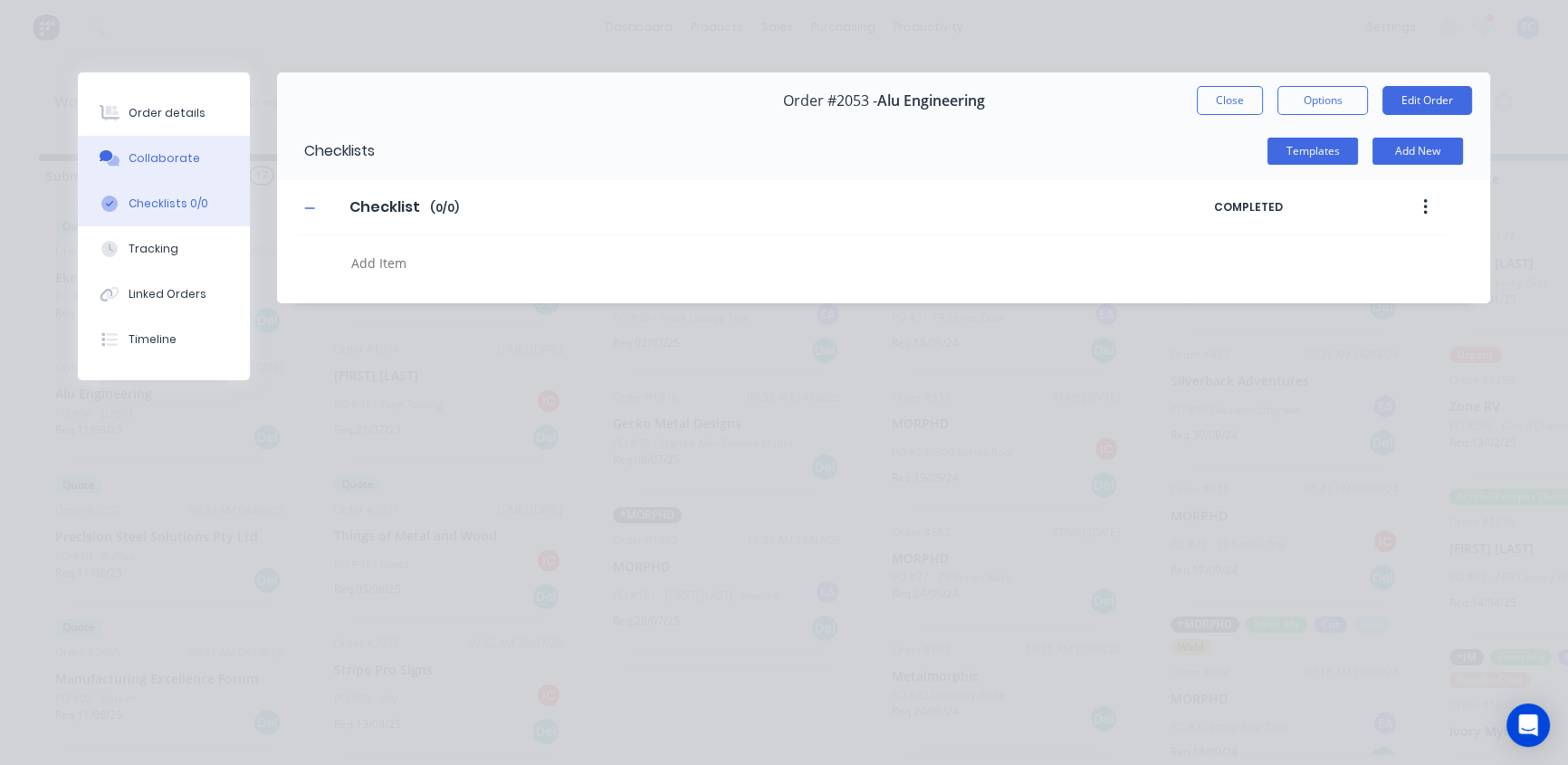 click on "Collaborate" at bounding box center [164, 158] 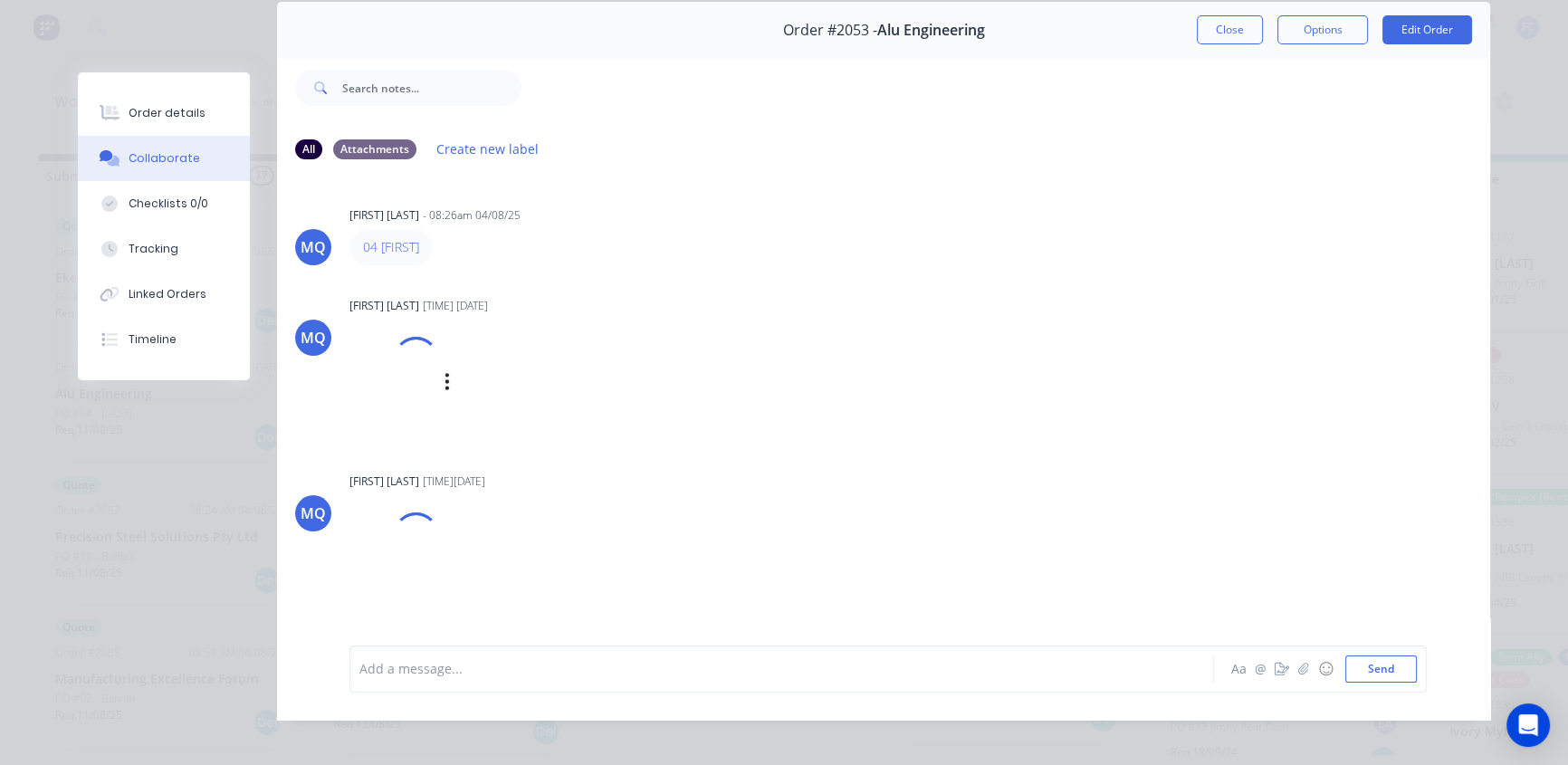scroll, scrollTop: 93, scrollLeft: 0, axis: vertical 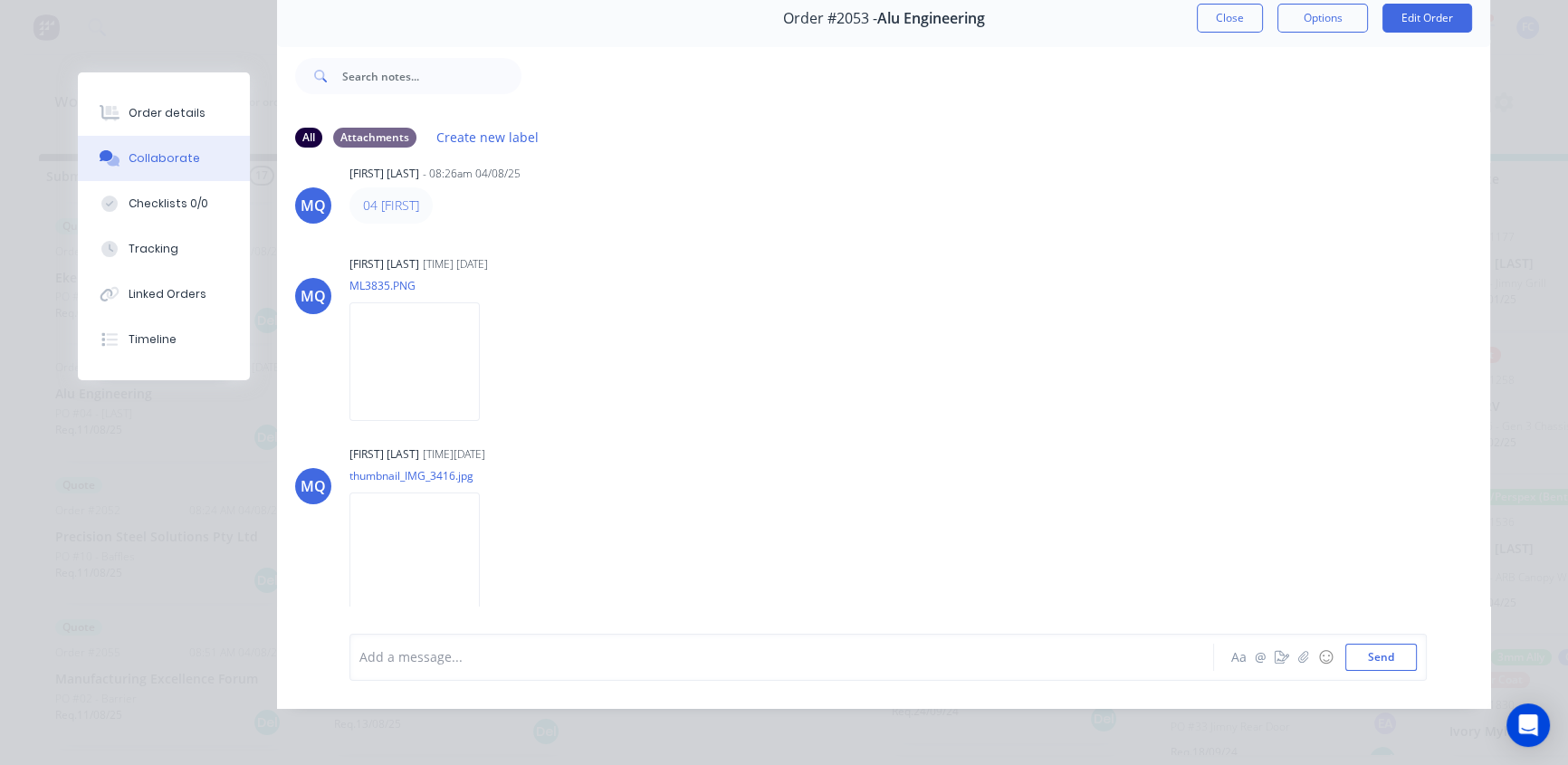 drag, startPoint x: 1209, startPoint y: 3, endPoint x: 111, endPoint y: 454, distance: 1187.015 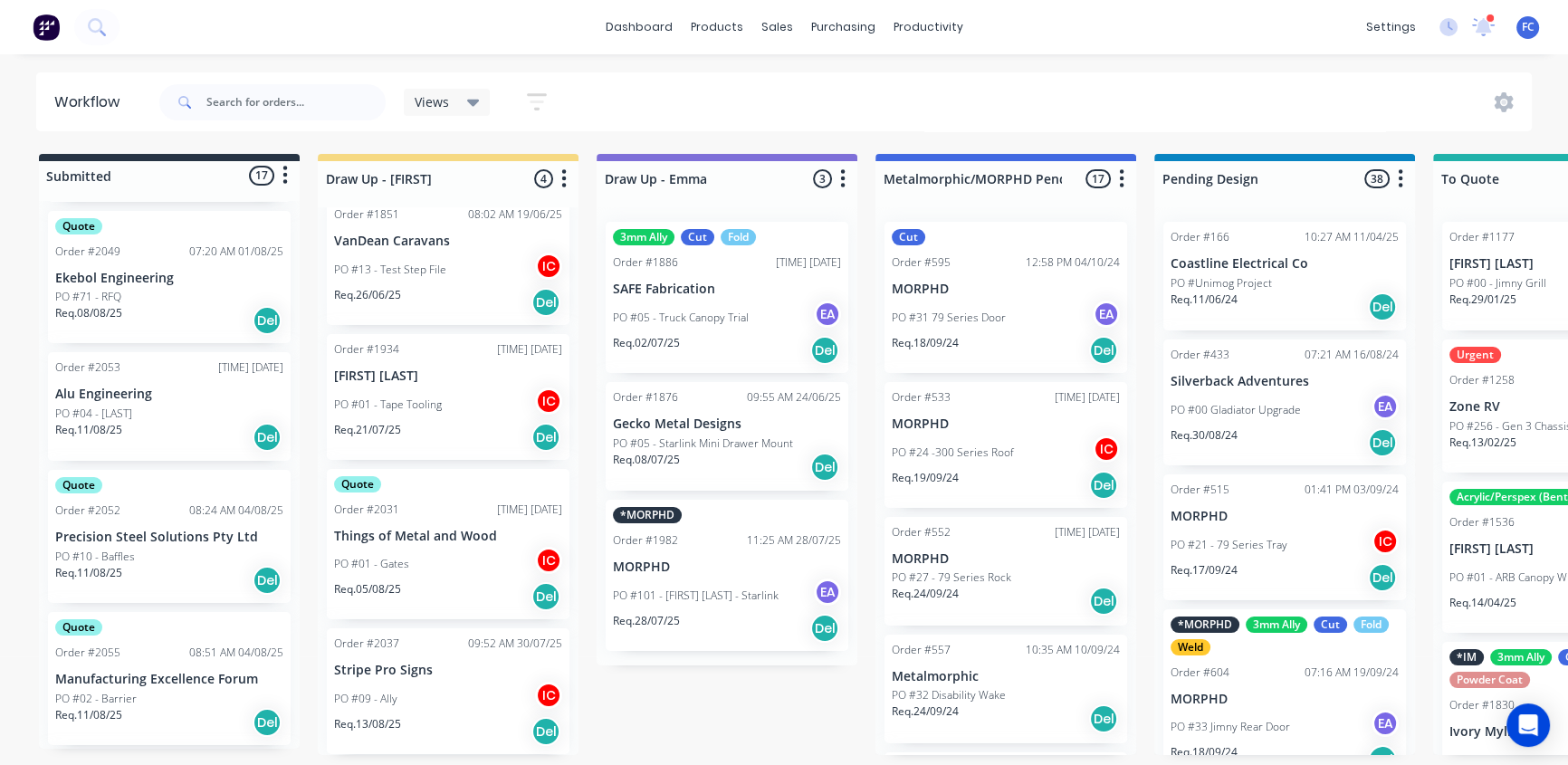 scroll, scrollTop: 0, scrollLeft: 0, axis: both 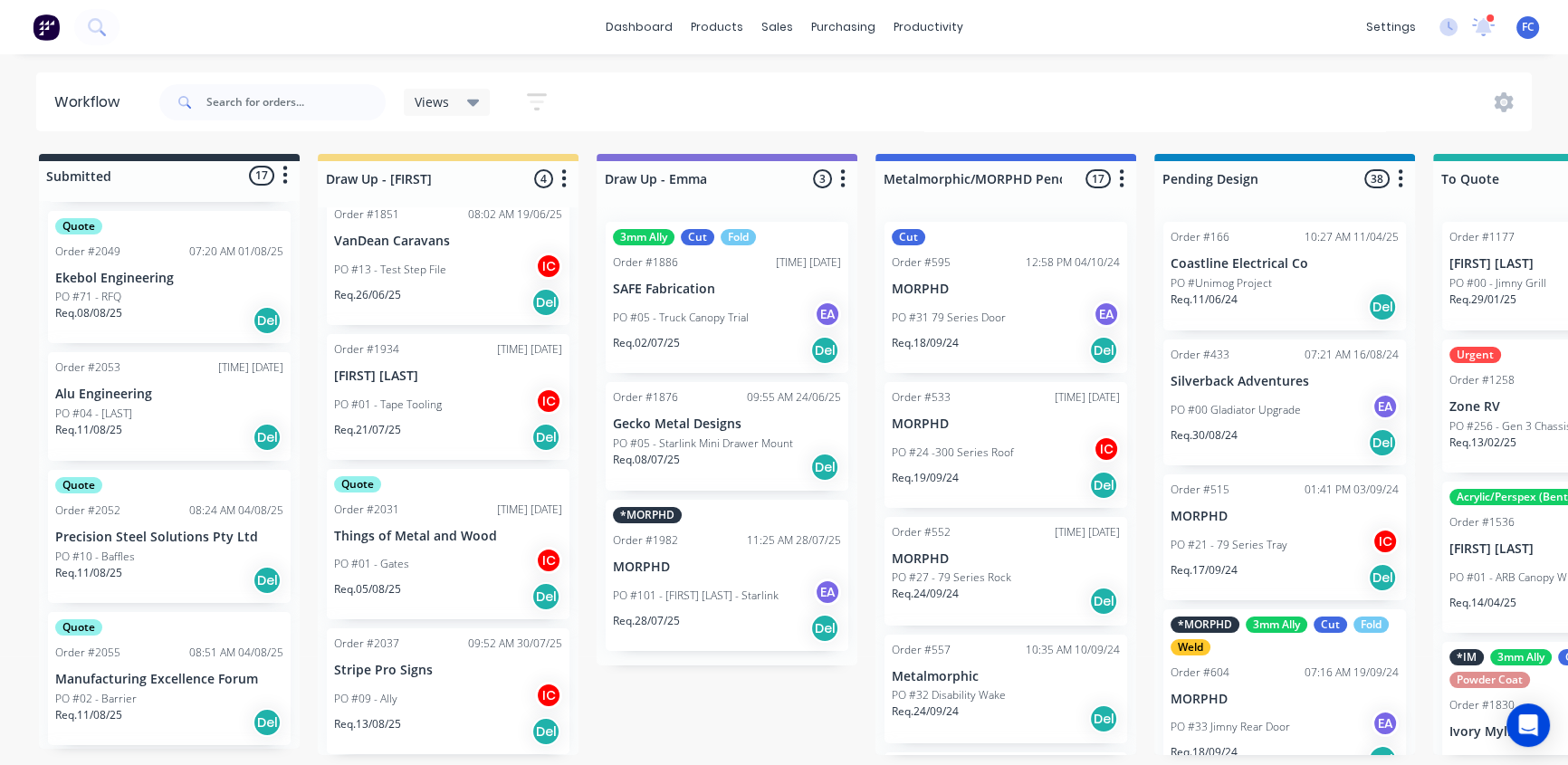 click on "PO #71 - RFQ" at bounding box center [169, 297] 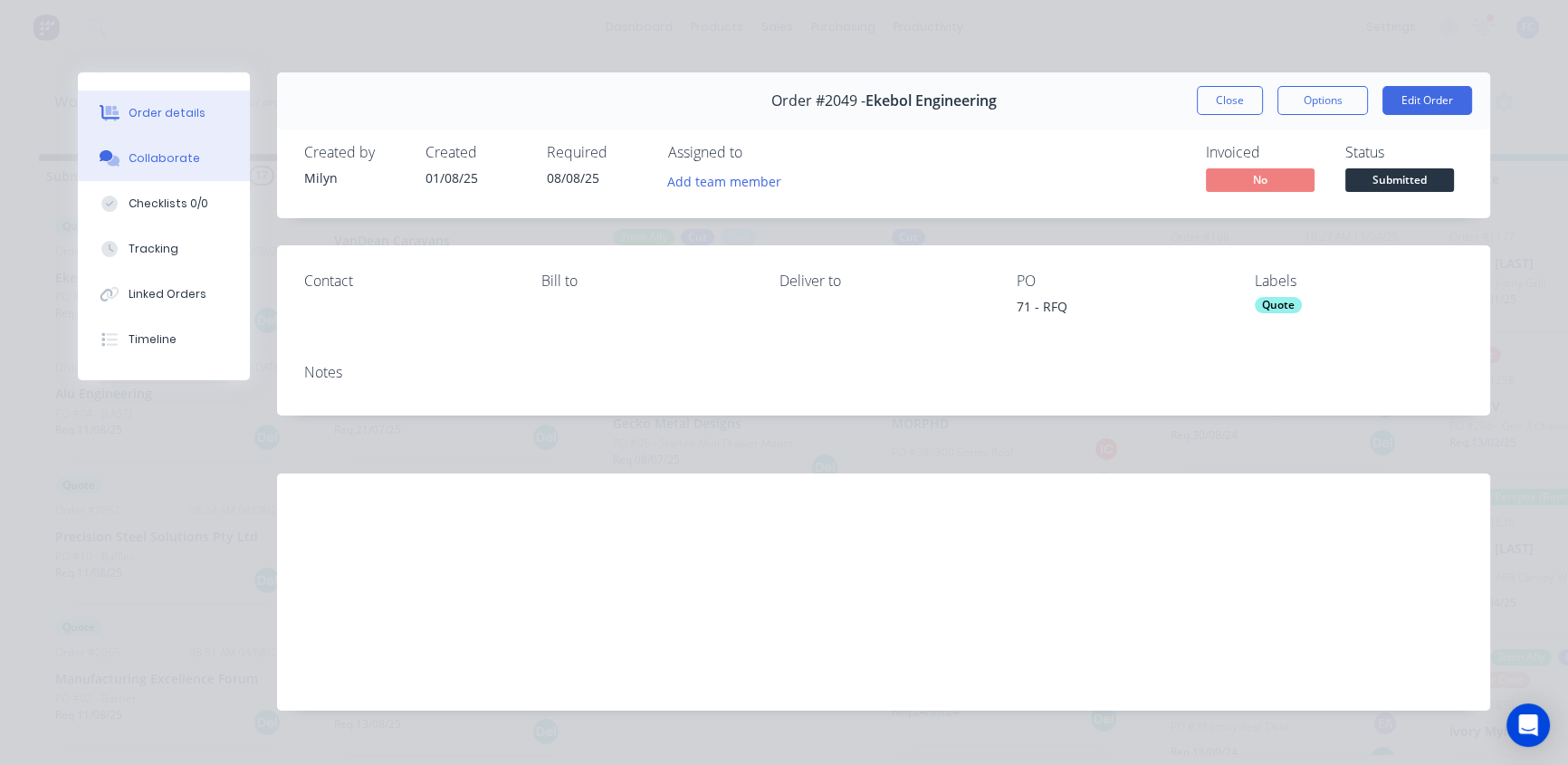 click on "Collaborate" at bounding box center [164, 158] 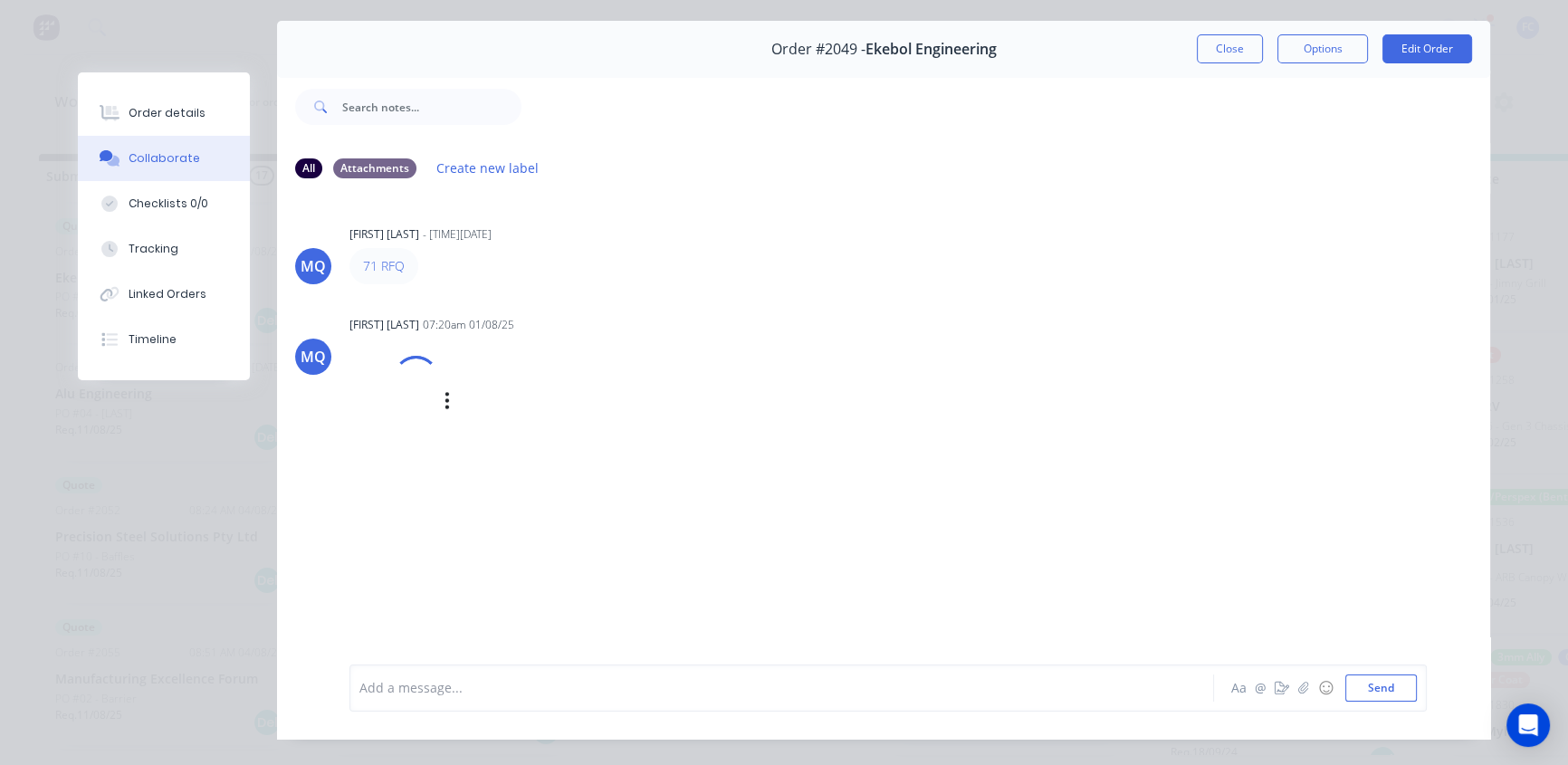 scroll, scrollTop: 93, scrollLeft: 0, axis: vertical 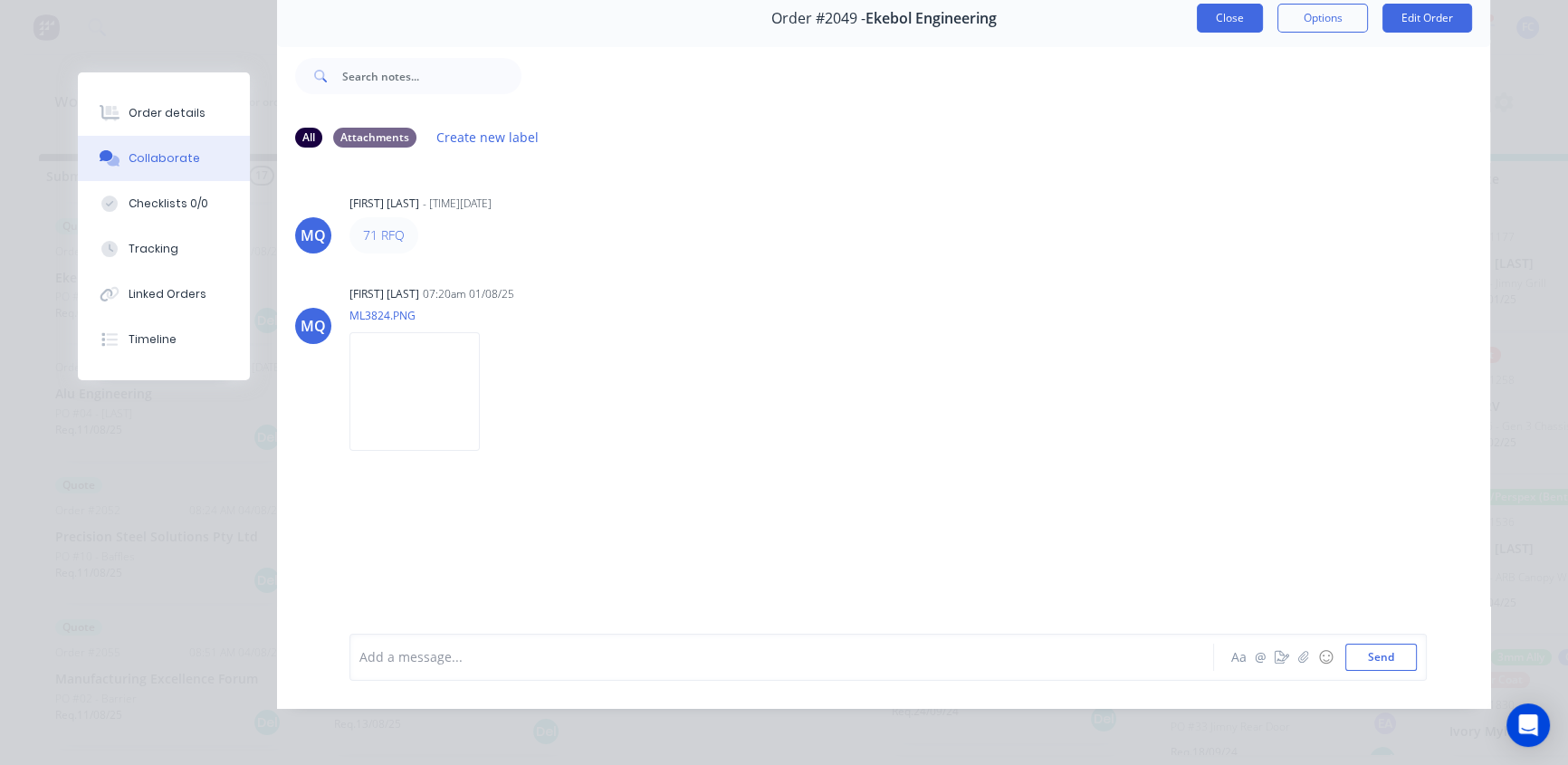 click on "Close" at bounding box center [1229, 18] 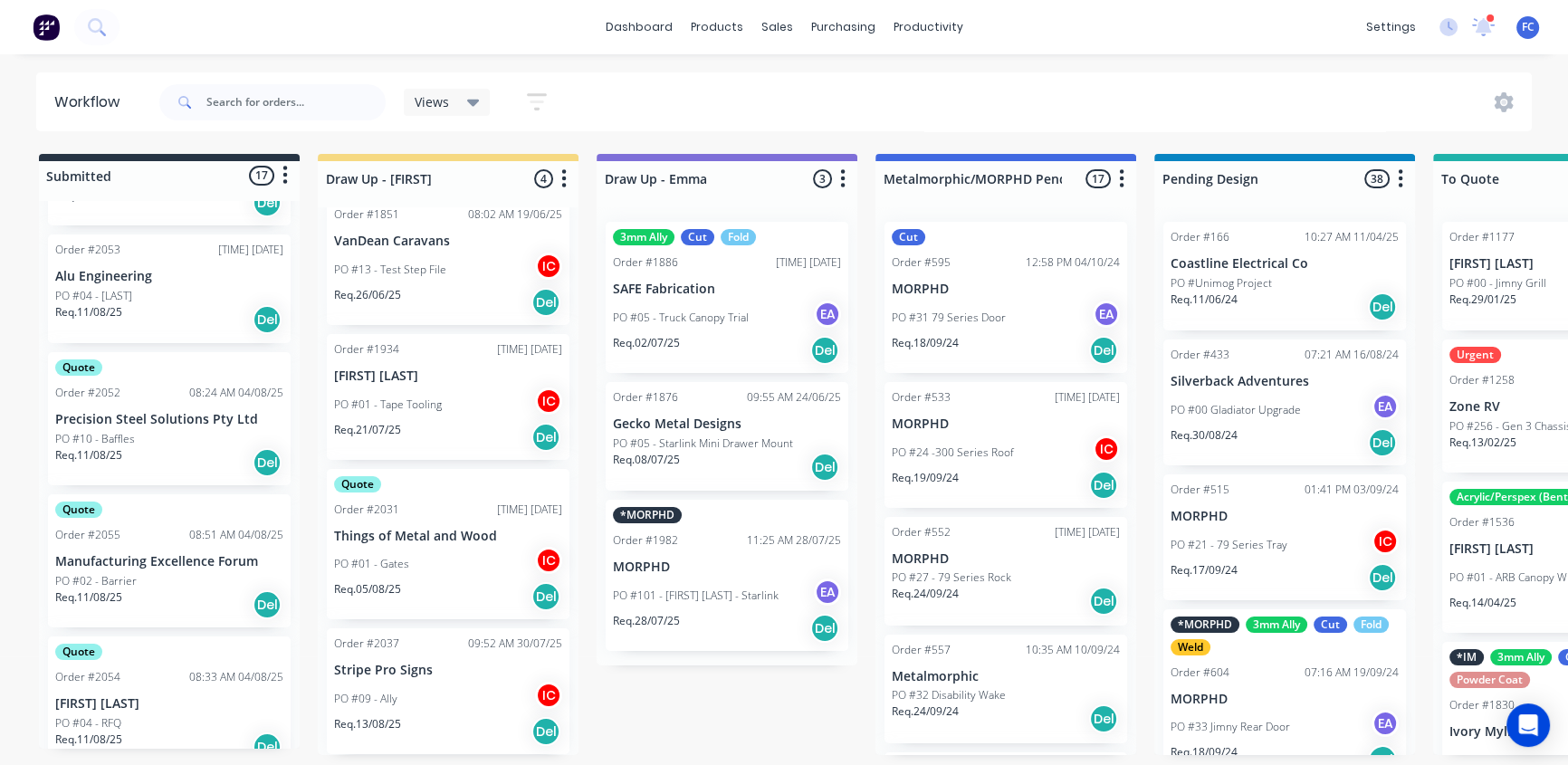 scroll, scrollTop: 1365, scrollLeft: 0, axis: vertical 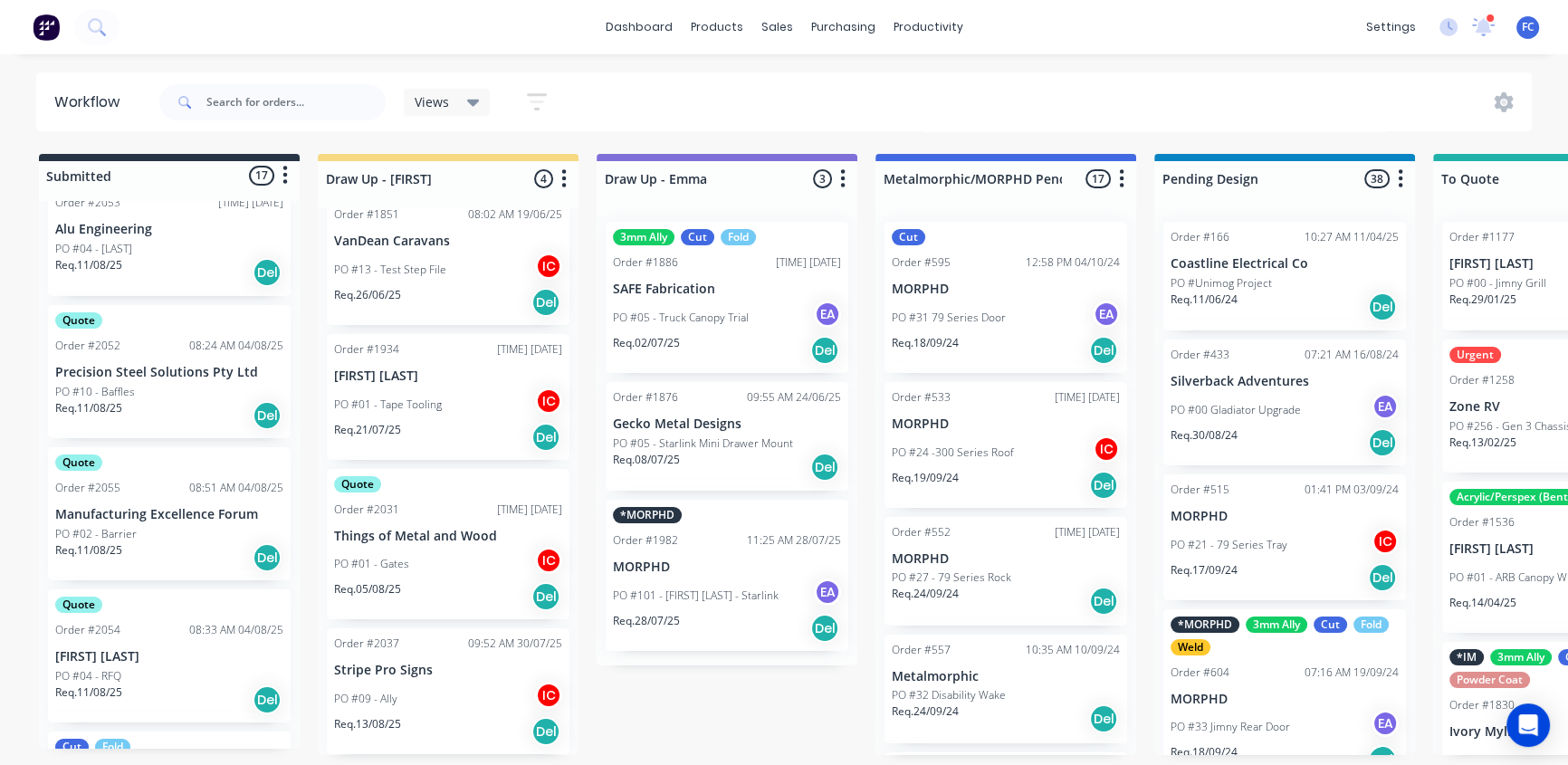 click on "Req. 11/08/25 Del" at bounding box center [169, 416] 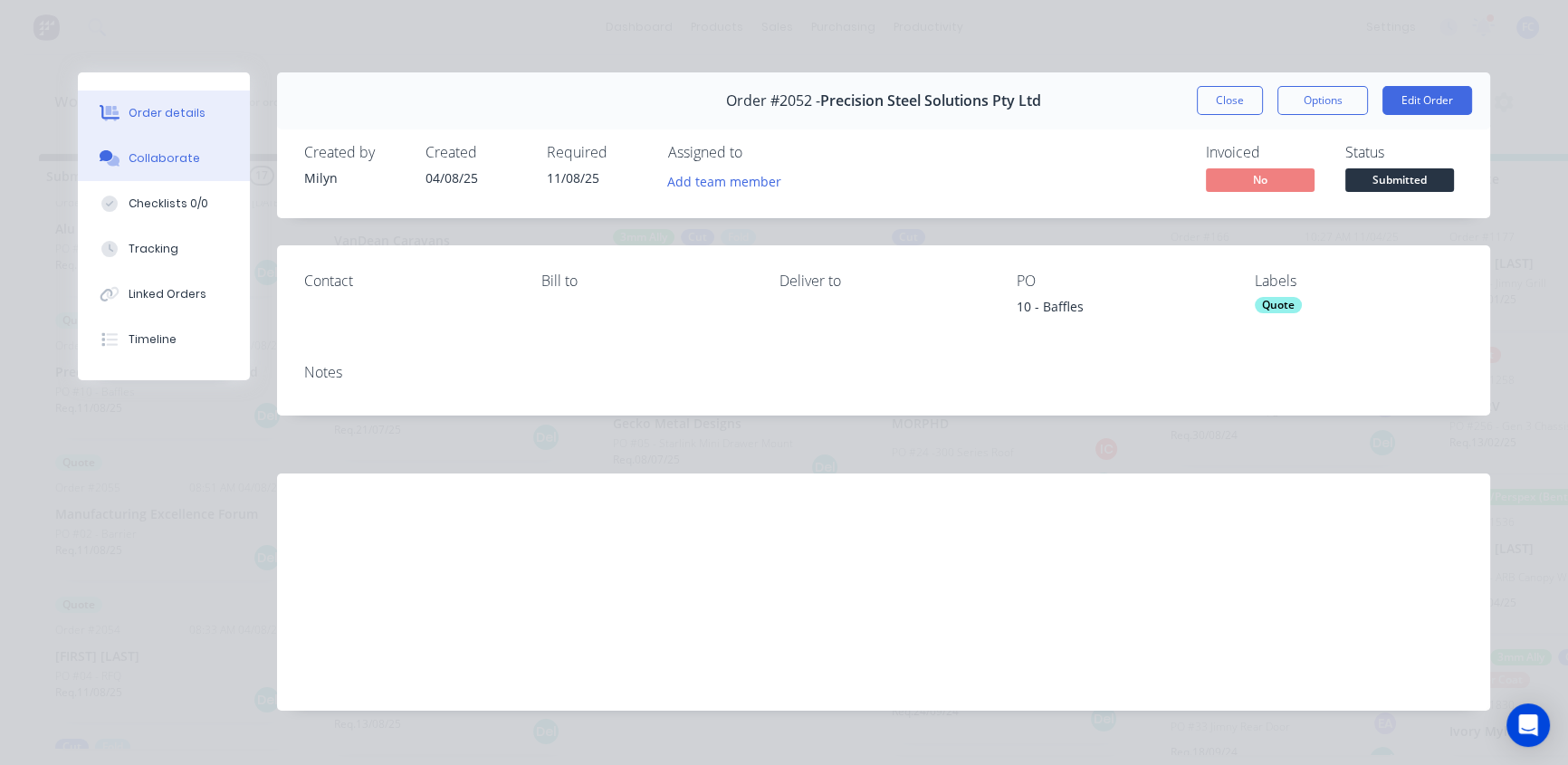 click on "Collaborate" at bounding box center [164, 158] 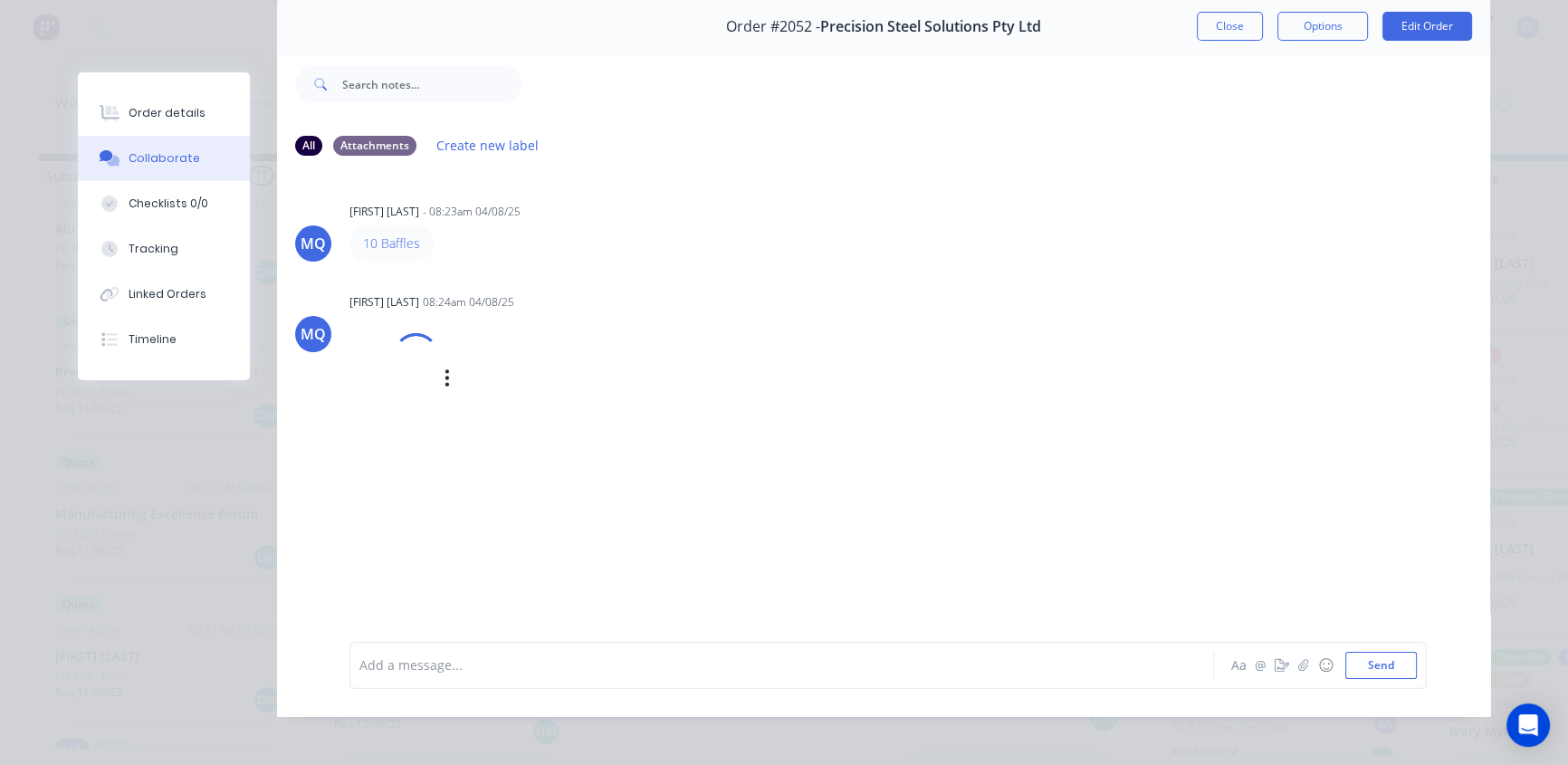 scroll, scrollTop: 93, scrollLeft: 0, axis: vertical 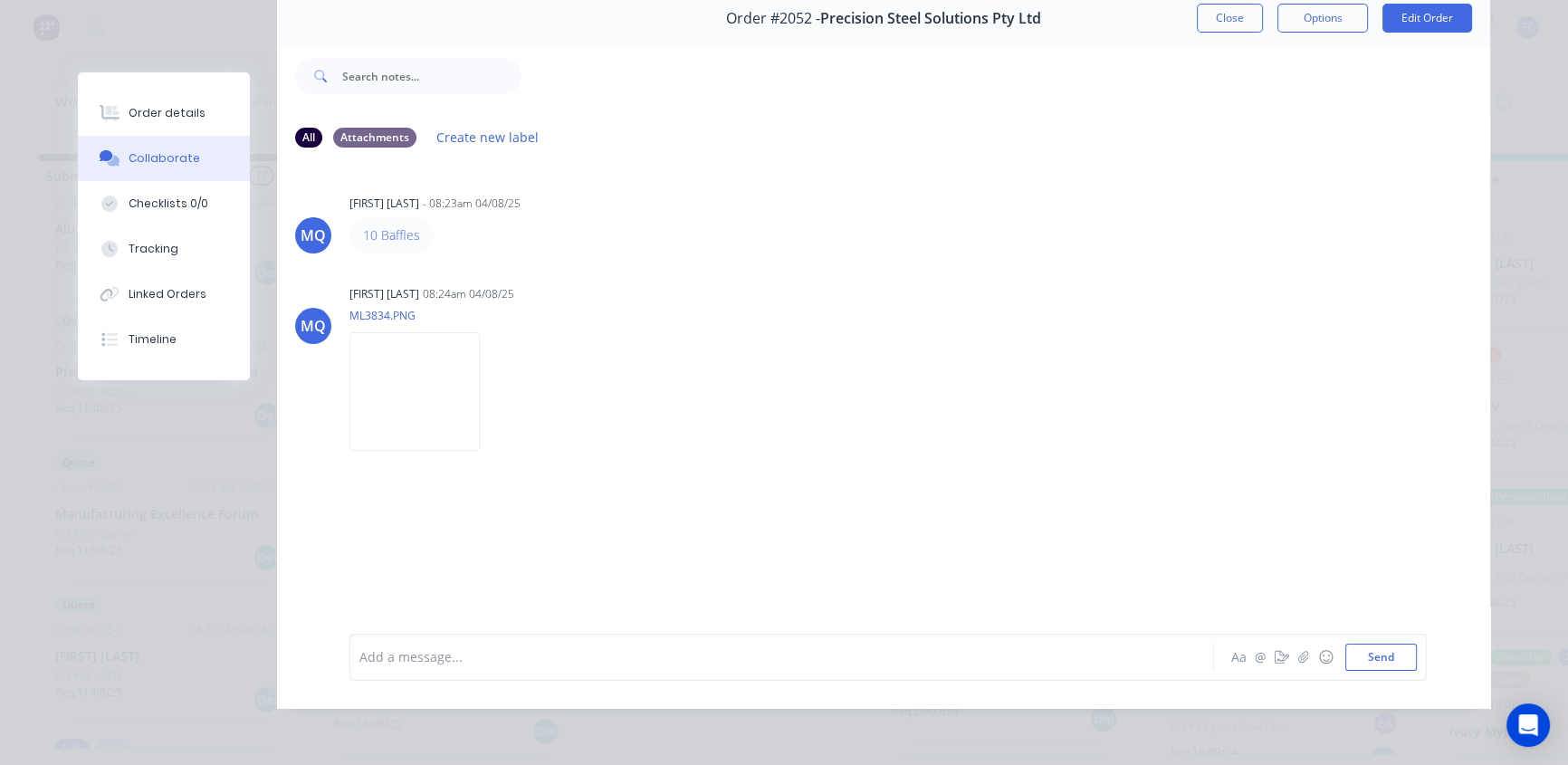 drag, startPoint x: 1213, startPoint y: 4, endPoint x: 370, endPoint y: 557, distance: 1008.1954 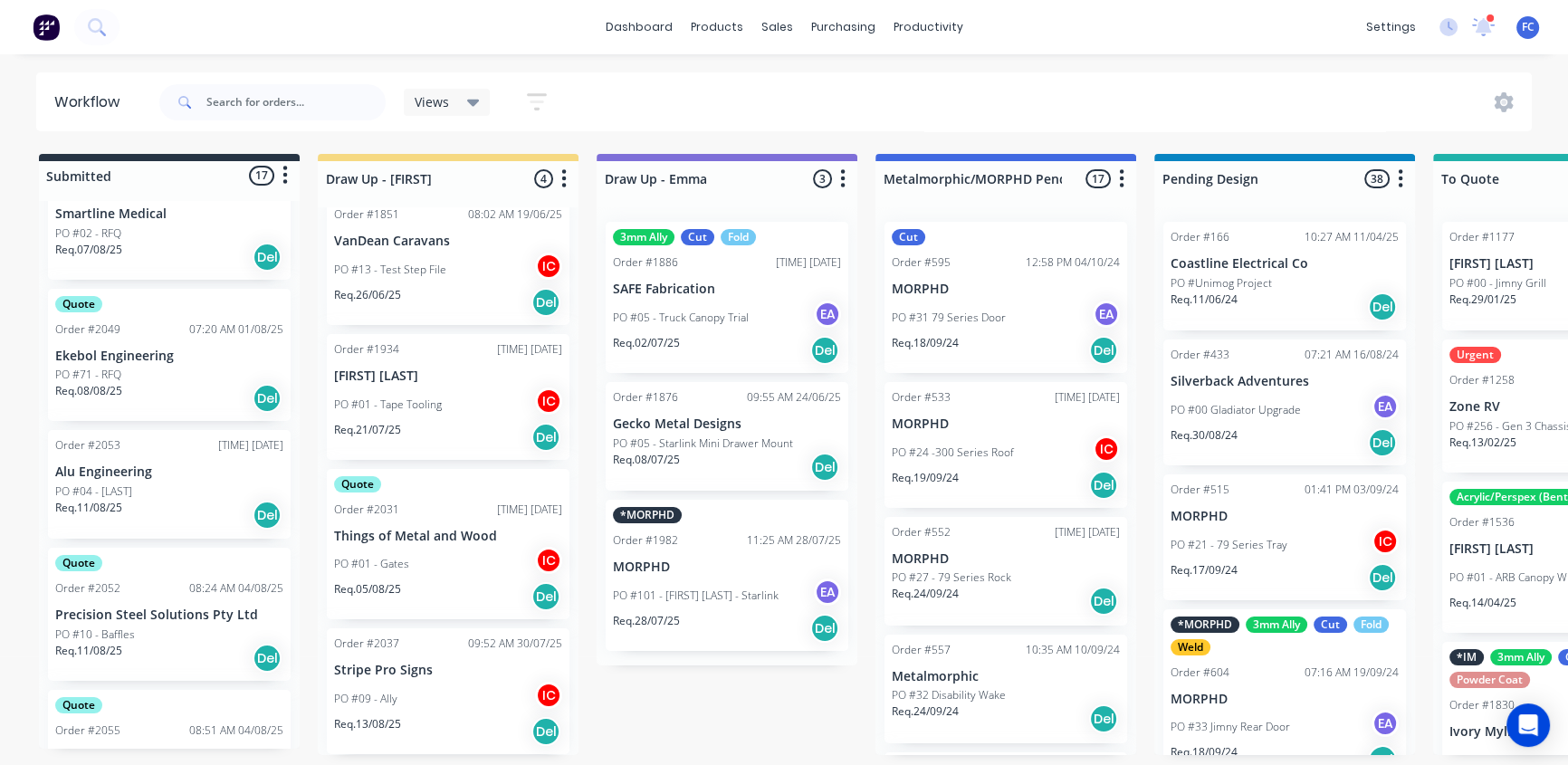 scroll, scrollTop: 1118, scrollLeft: 0, axis: vertical 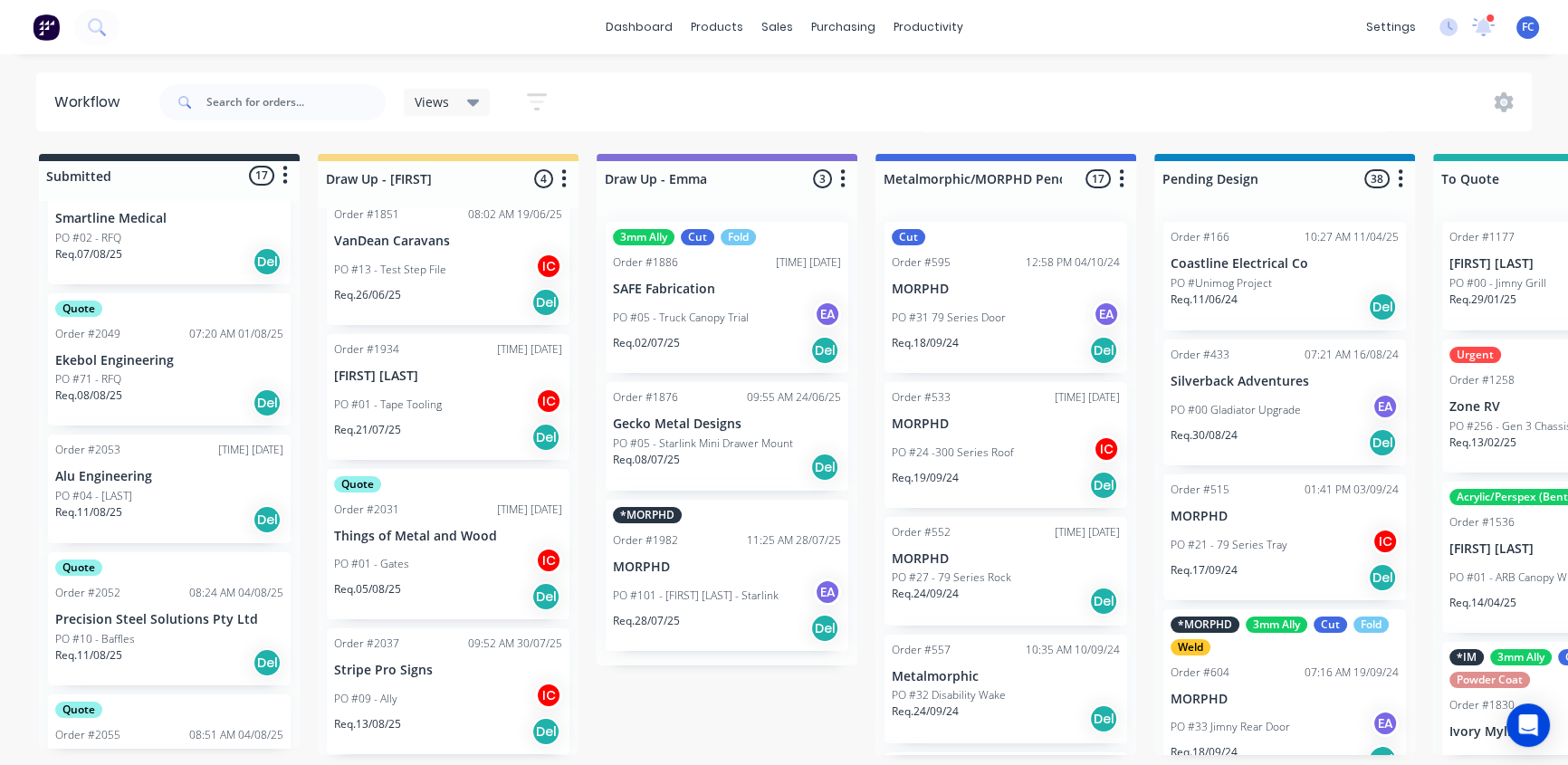 click on "Alu Engineering" at bounding box center [169, 476] 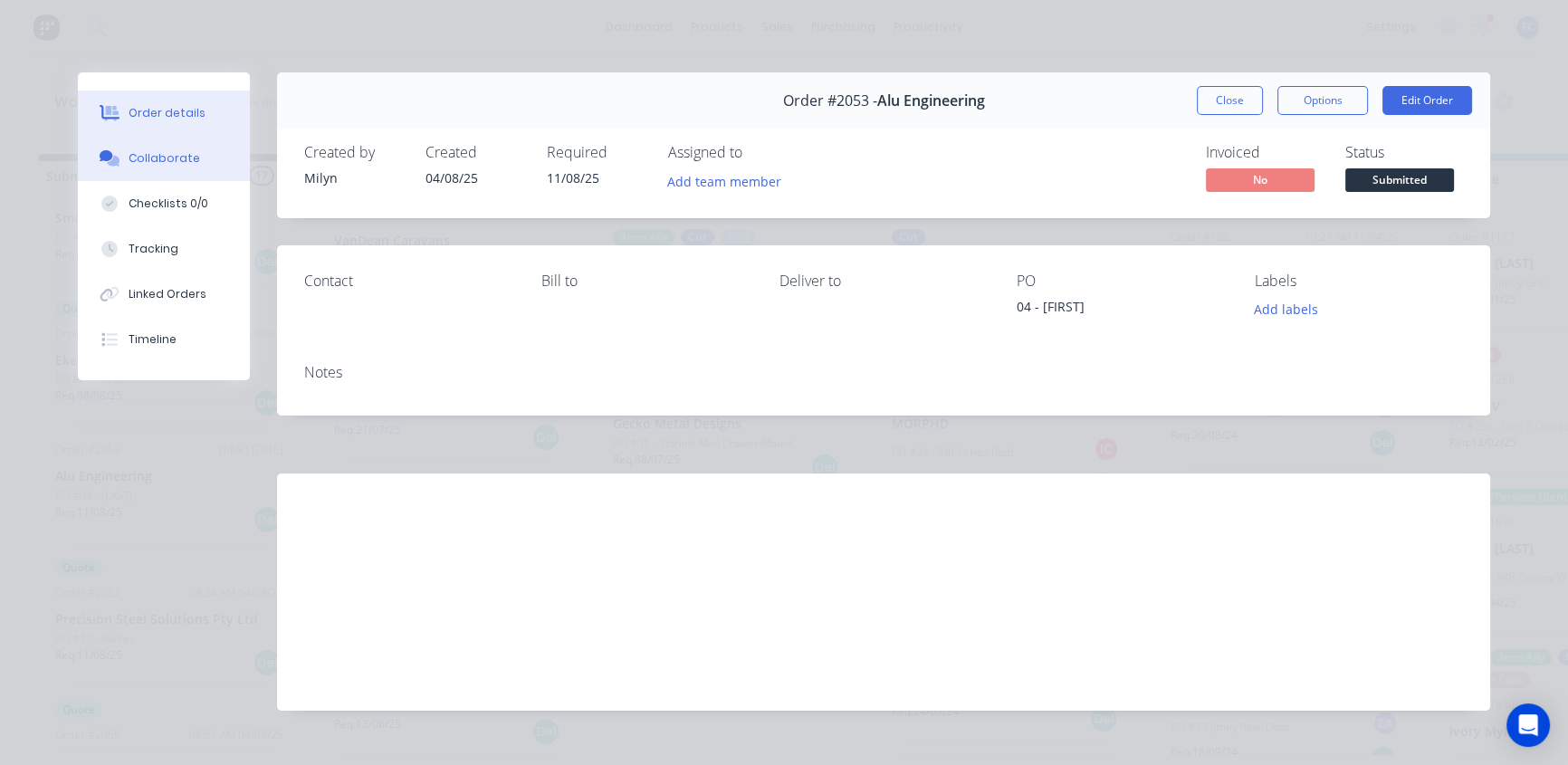 click on "Collaborate" at bounding box center [164, 158] 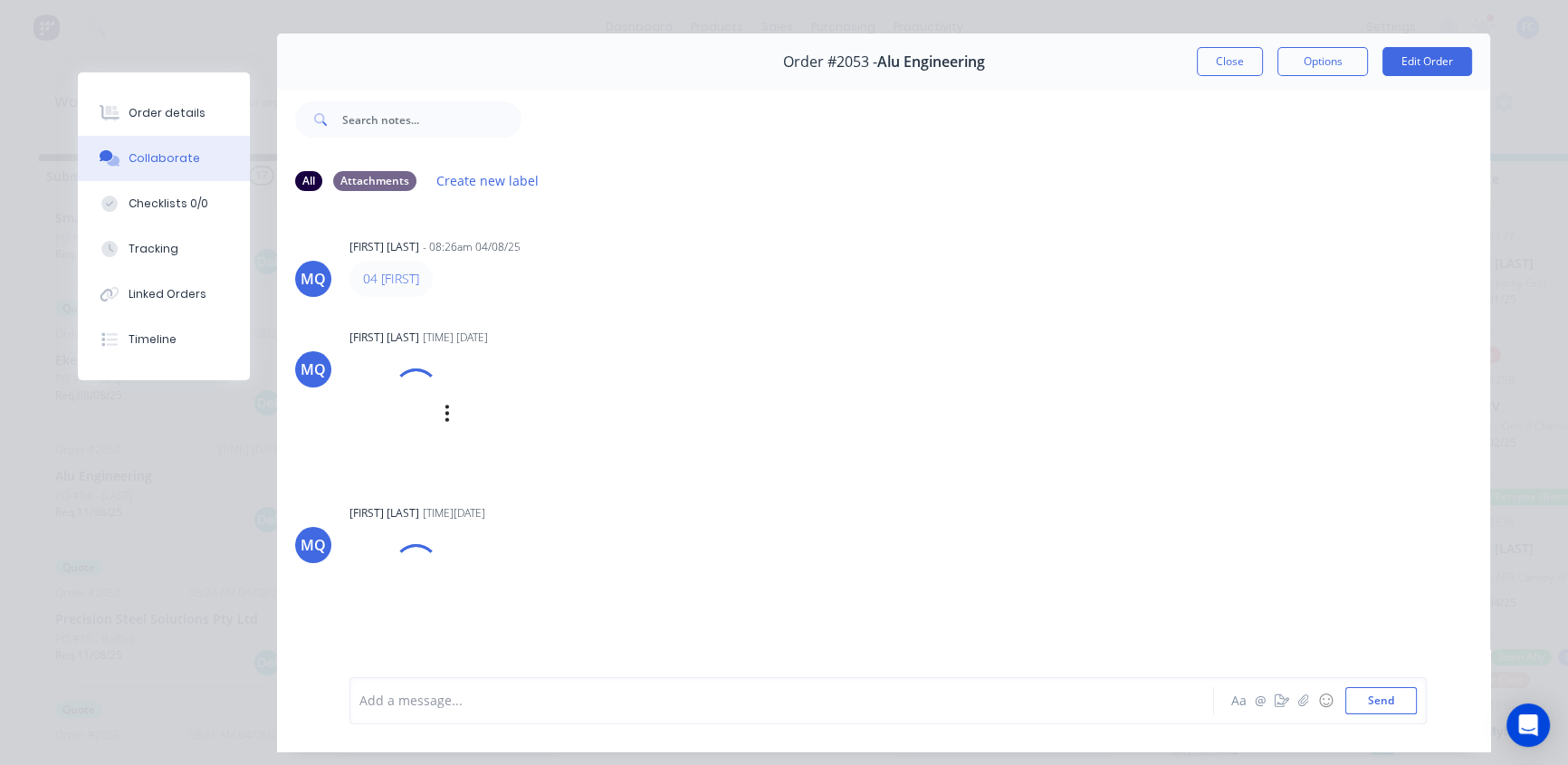 scroll, scrollTop: 93, scrollLeft: 0, axis: vertical 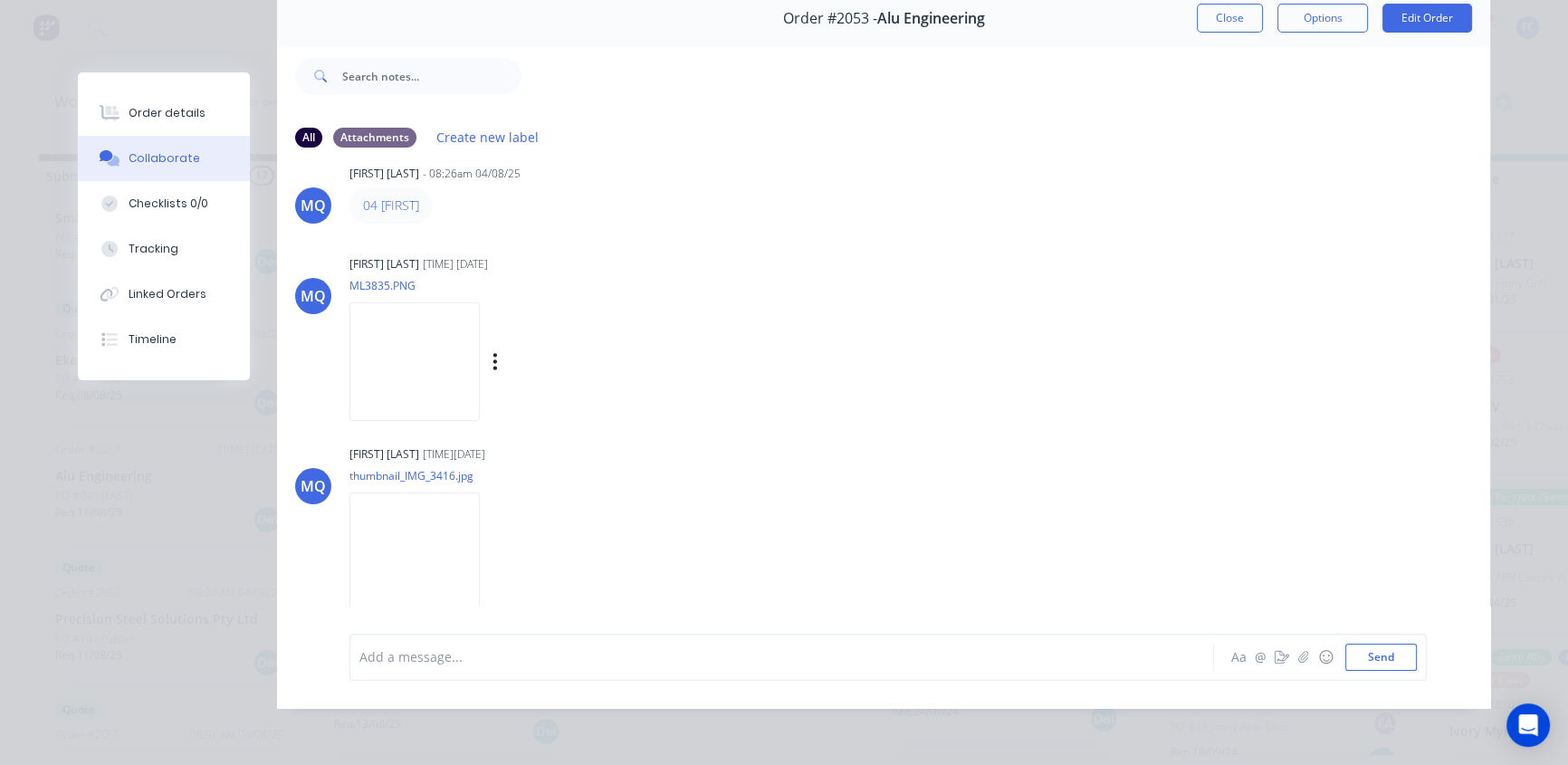 click at bounding box center [415, 361] 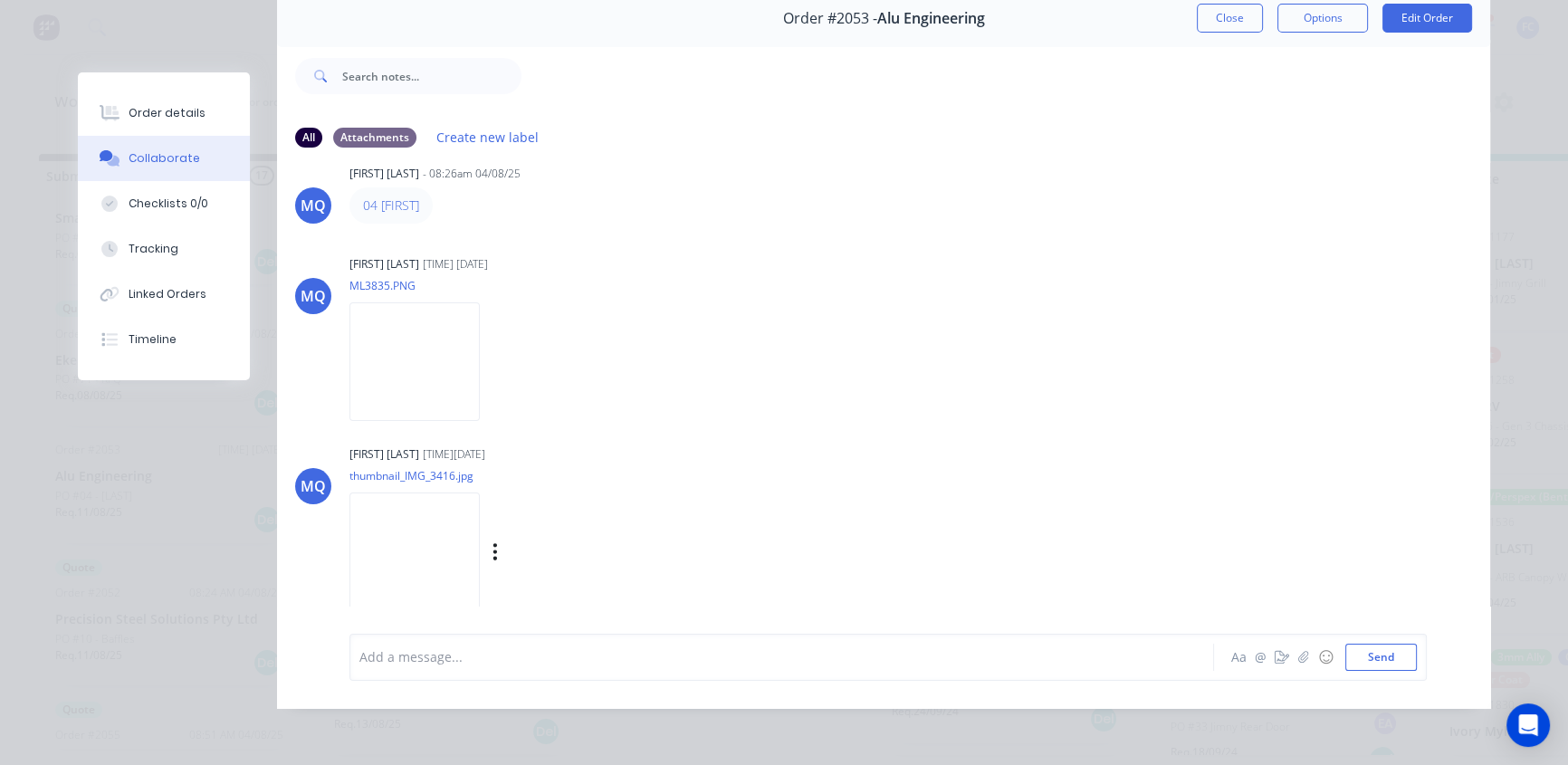 click at bounding box center [415, 551] 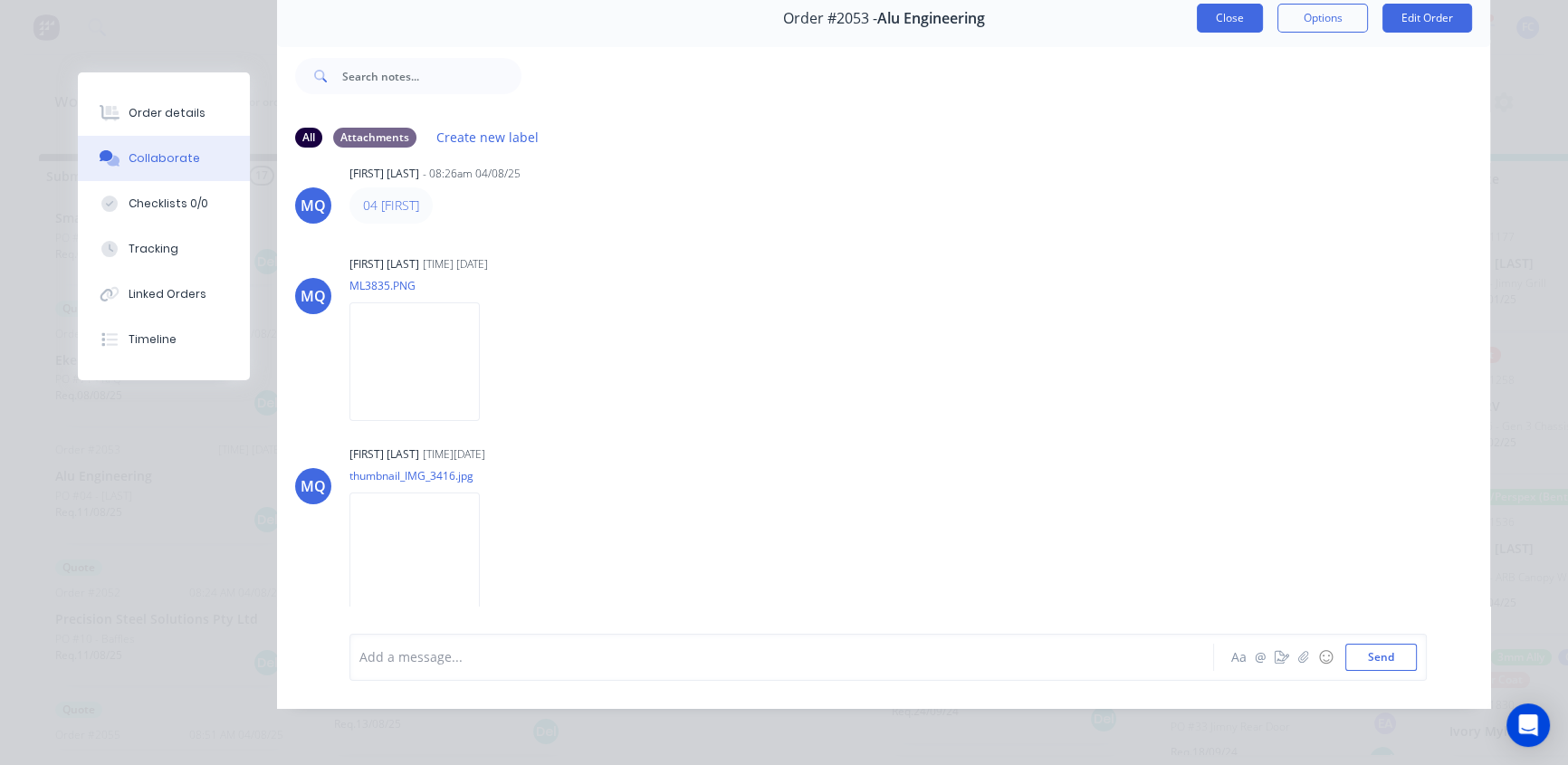 click on "Close" at bounding box center [1229, 18] 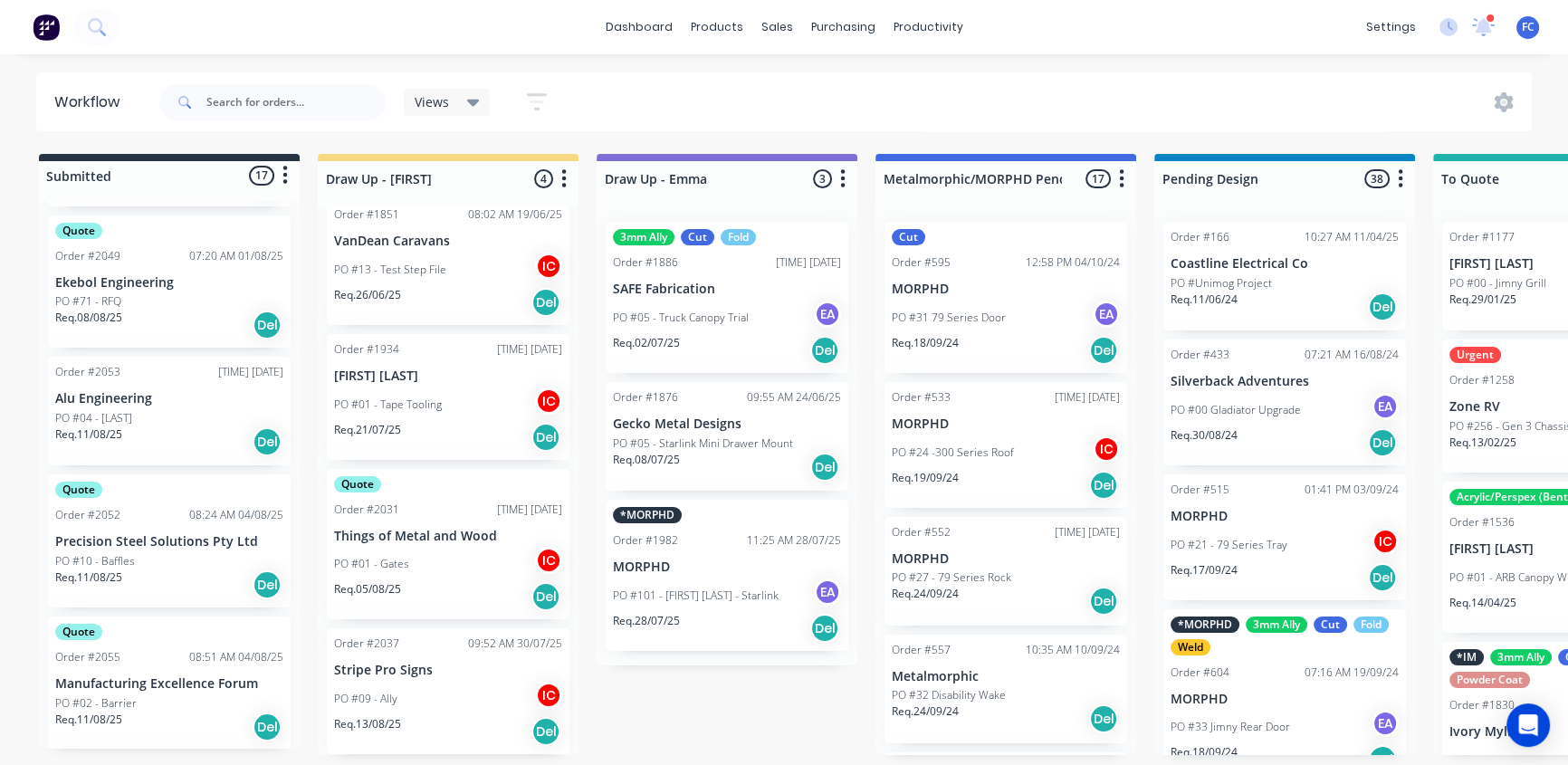 scroll, scrollTop: 1200, scrollLeft: 0, axis: vertical 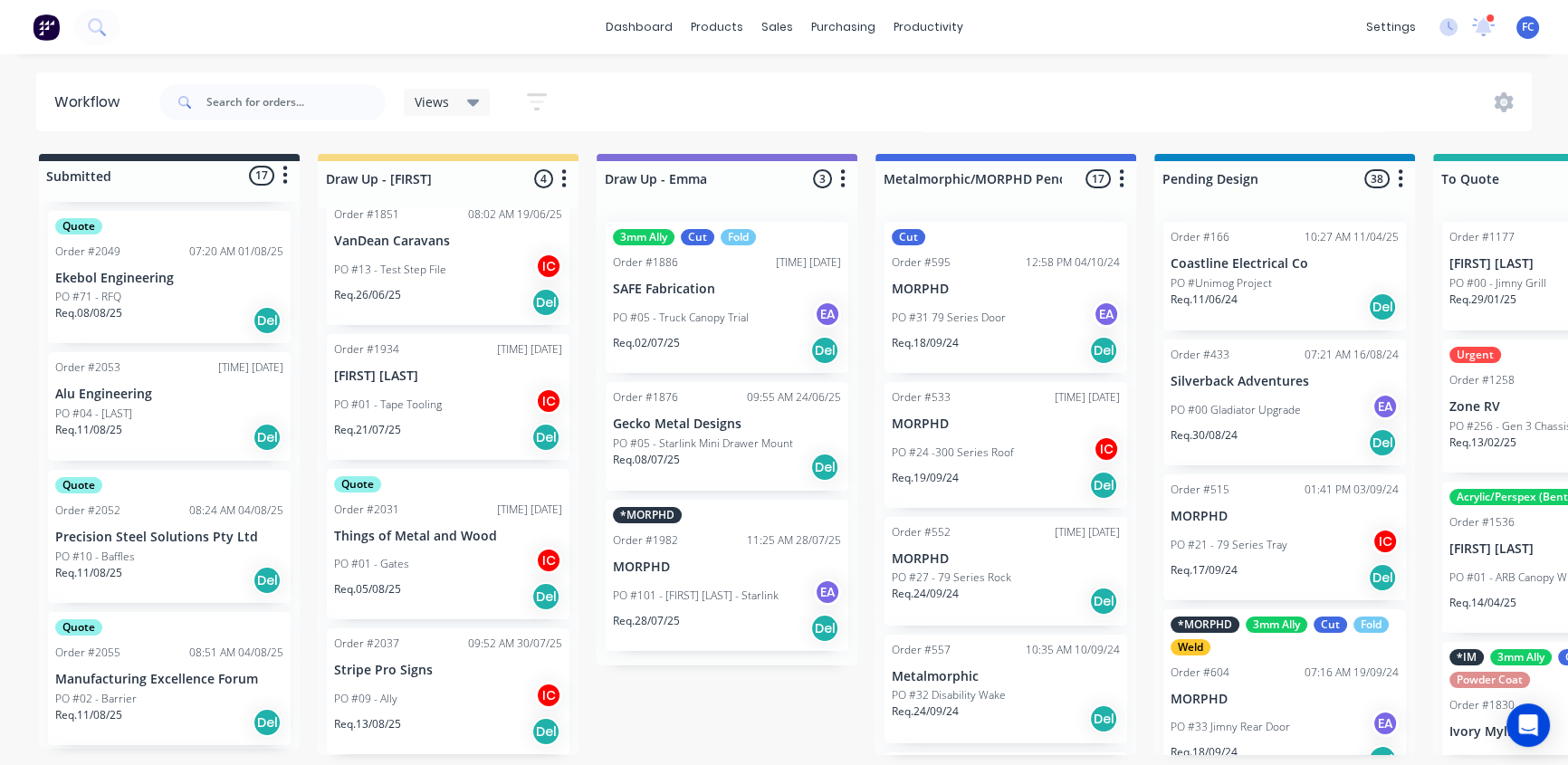 click on "Precision Steel Solutions Pty Ltd" at bounding box center [169, 537] 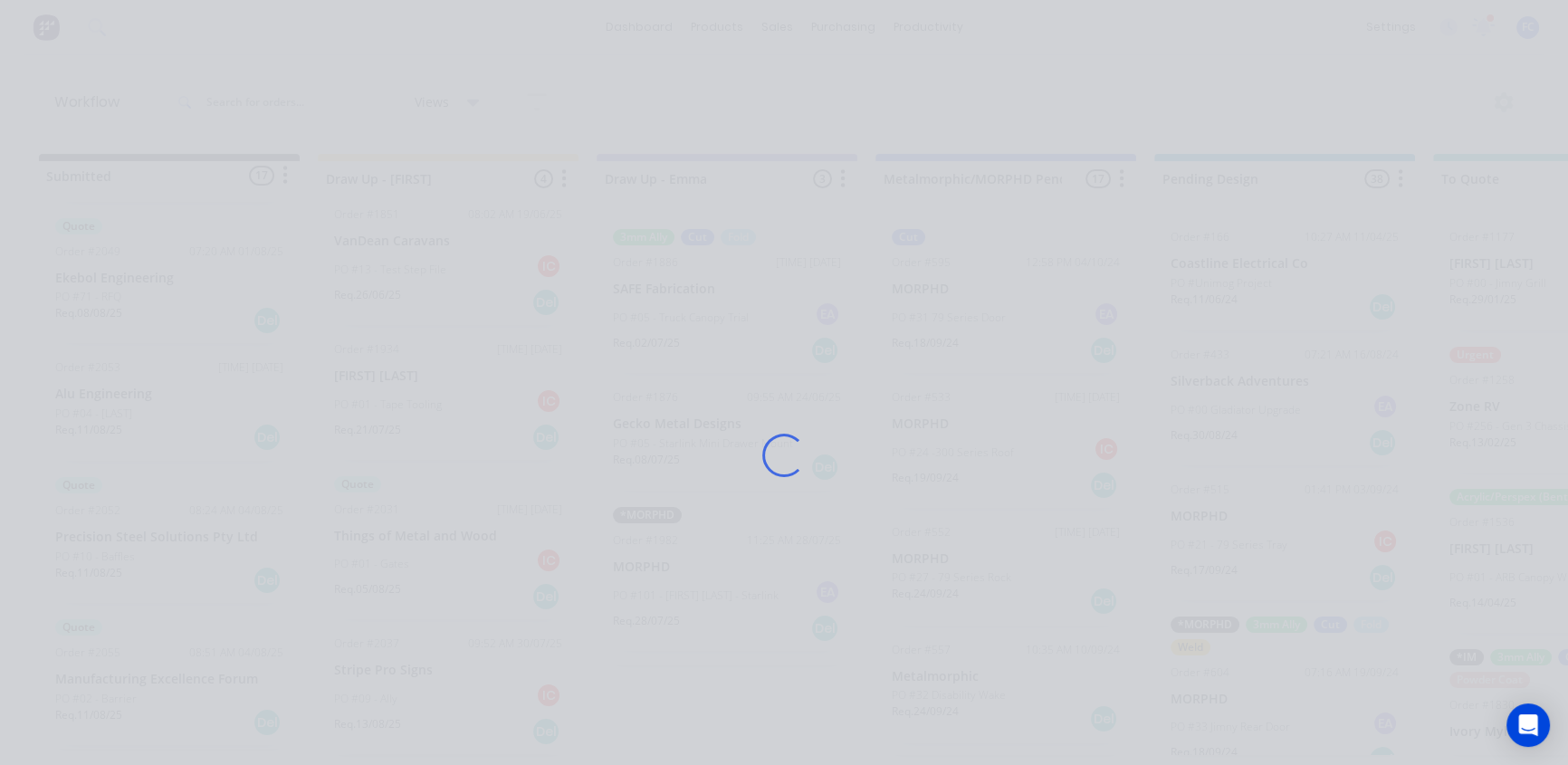 scroll, scrollTop: 0, scrollLeft: 0, axis: both 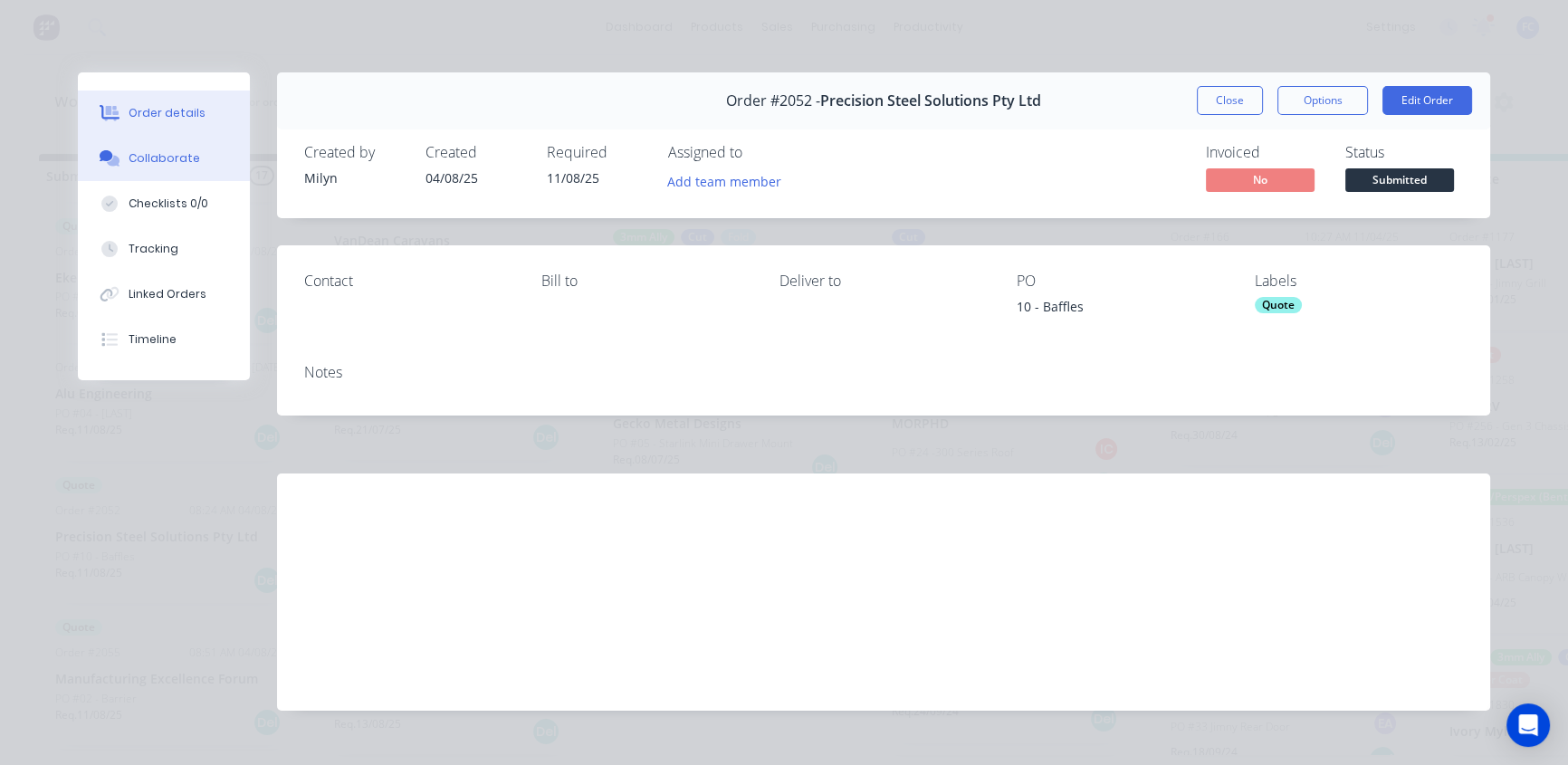 click on "Collaborate" at bounding box center [164, 158] 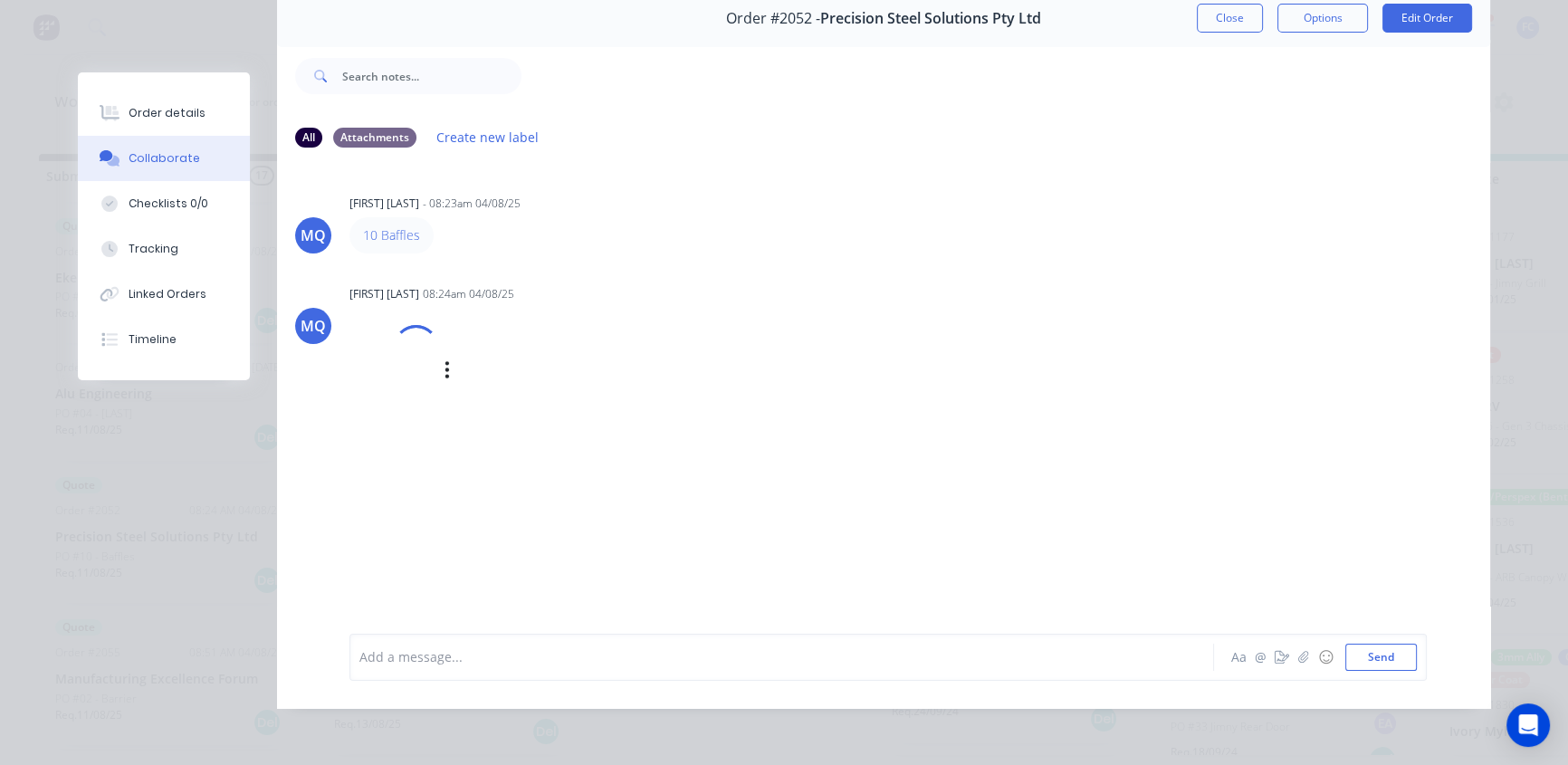 scroll, scrollTop: 93, scrollLeft: 0, axis: vertical 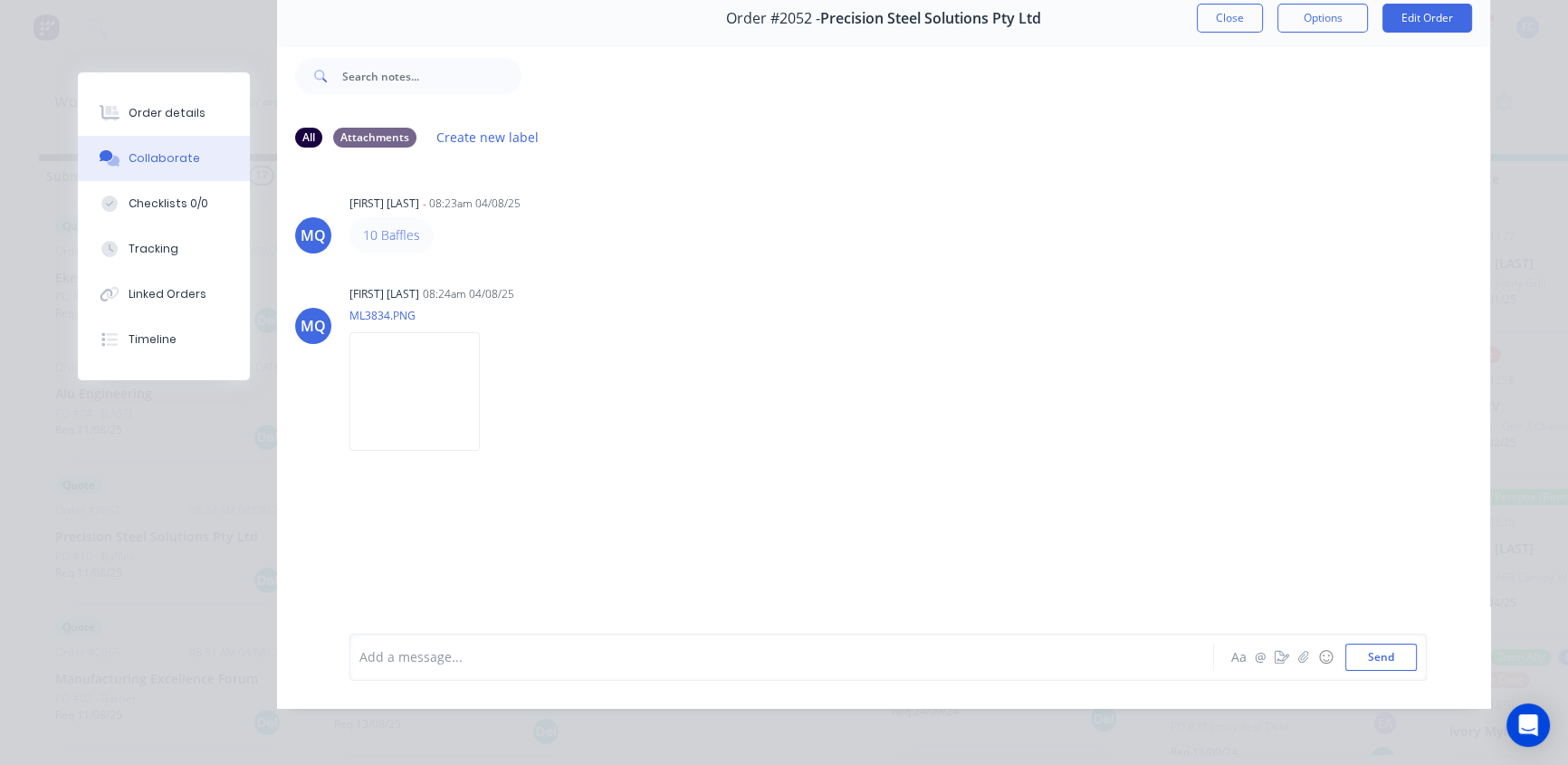 click on "Close" at bounding box center (1229, 18) 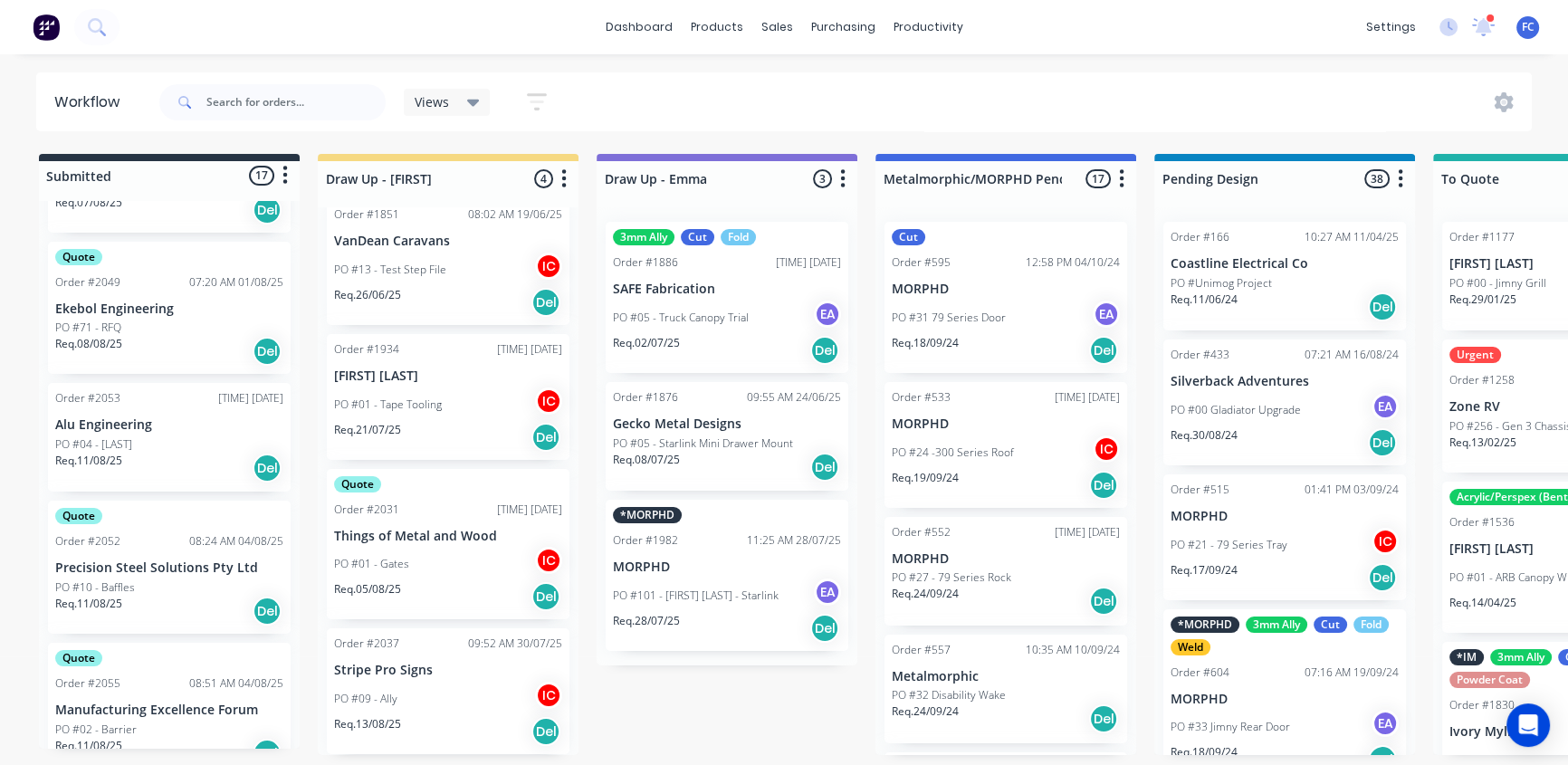 scroll, scrollTop: 1118, scrollLeft: 0, axis: vertical 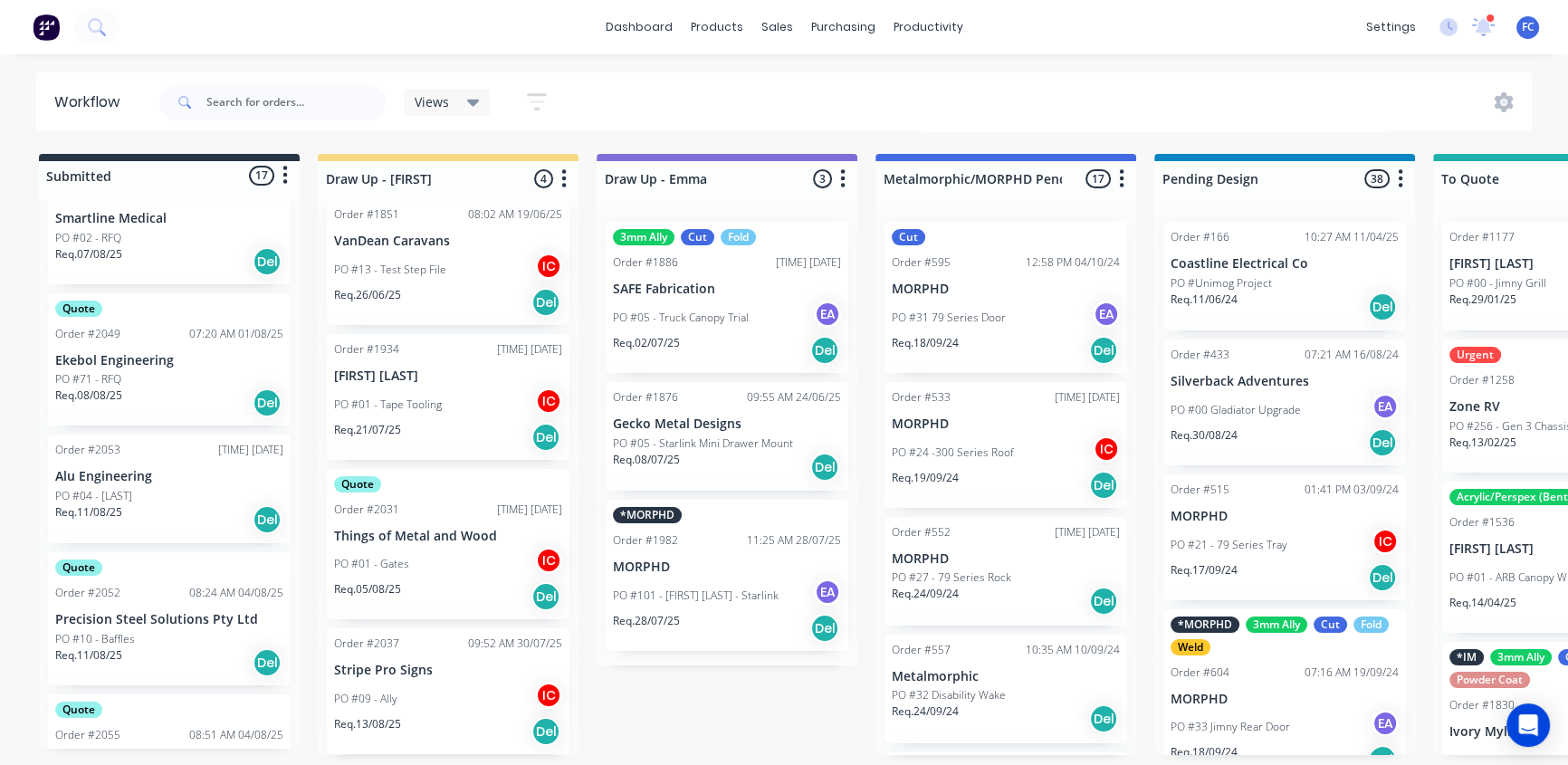 click on "Alu Engineering" at bounding box center [169, 476] 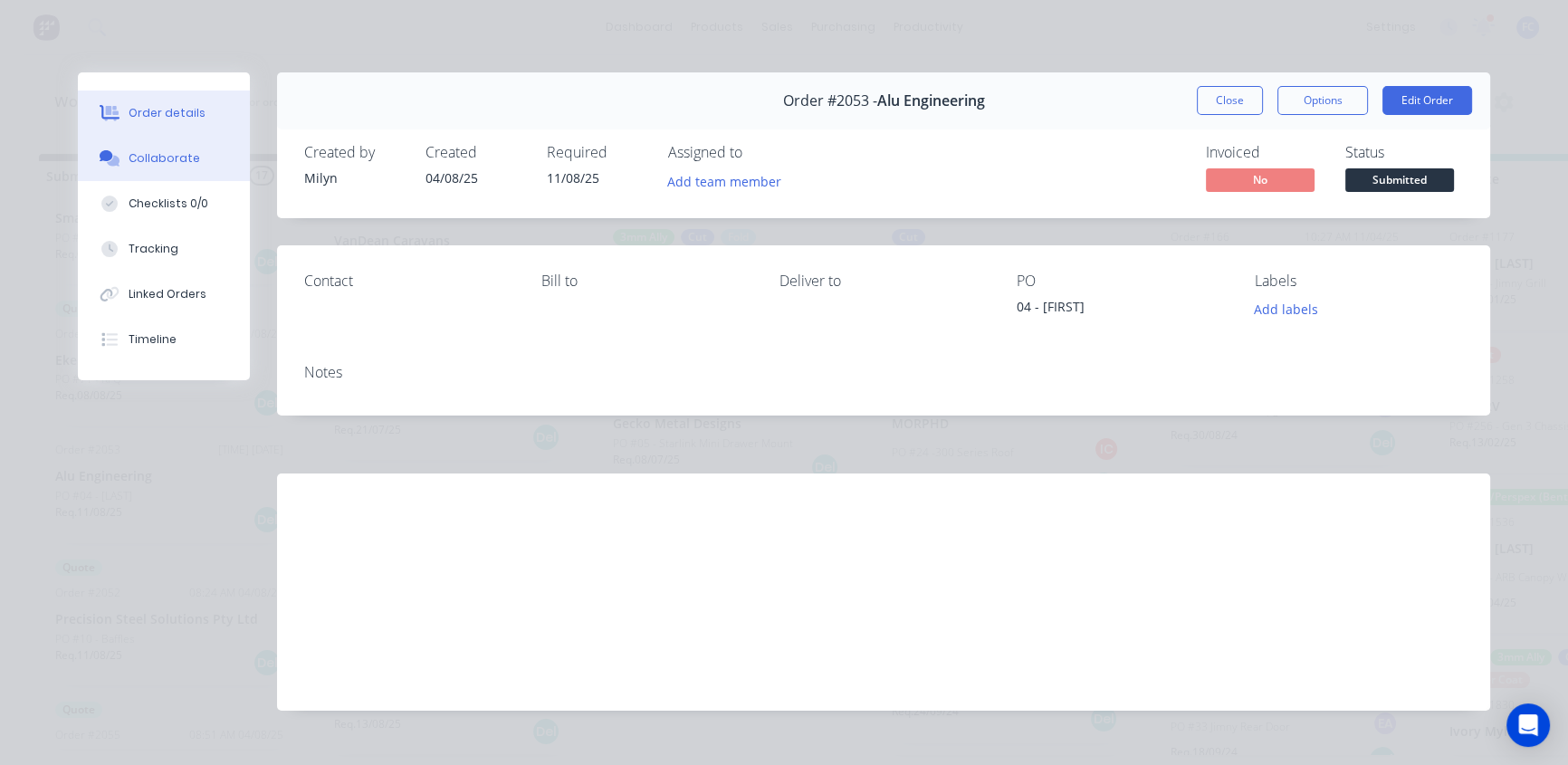 click on "Collaborate" at bounding box center (164, 158) 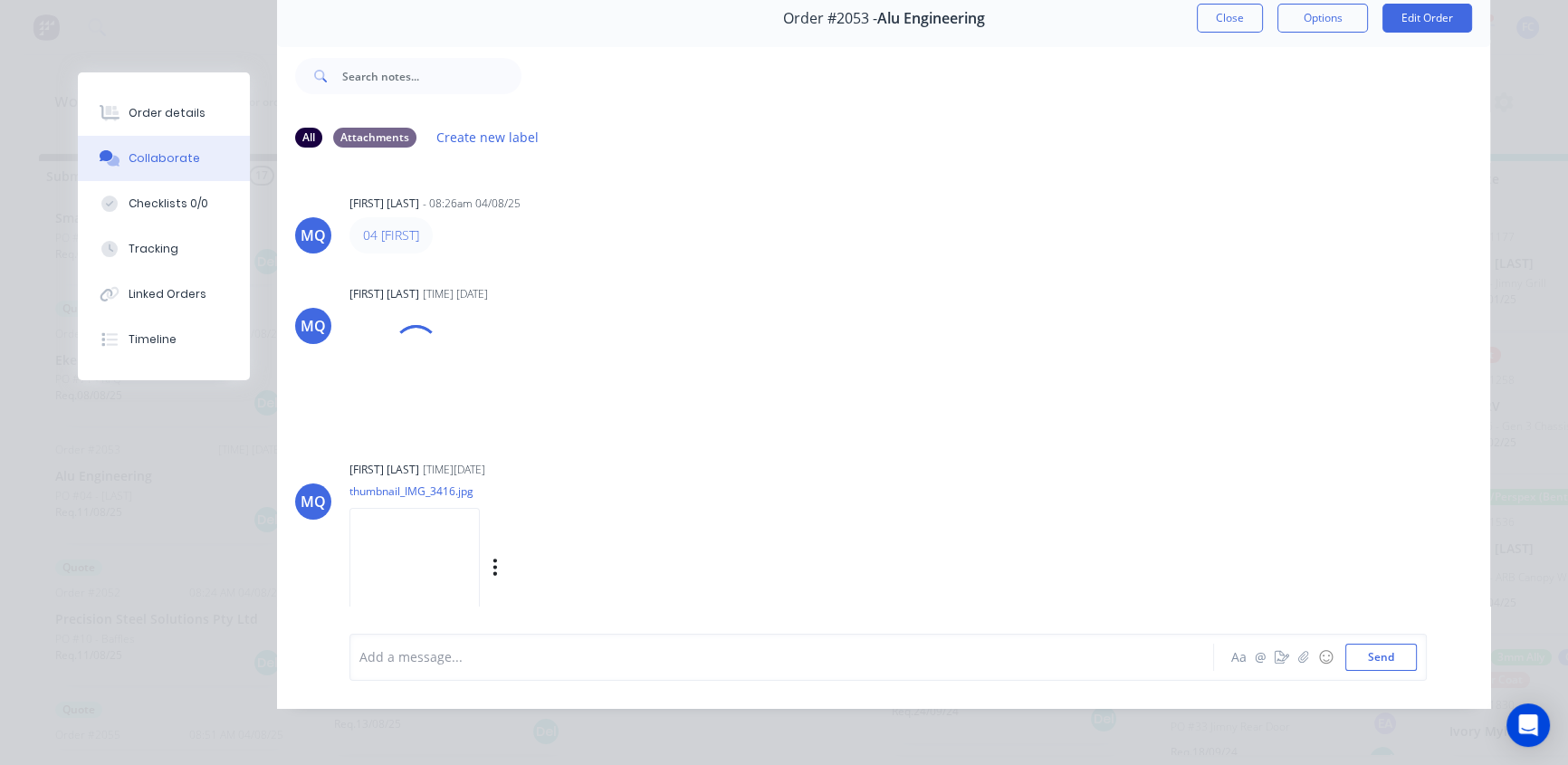 scroll, scrollTop: 93, scrollLeft: 0, axis: vertical 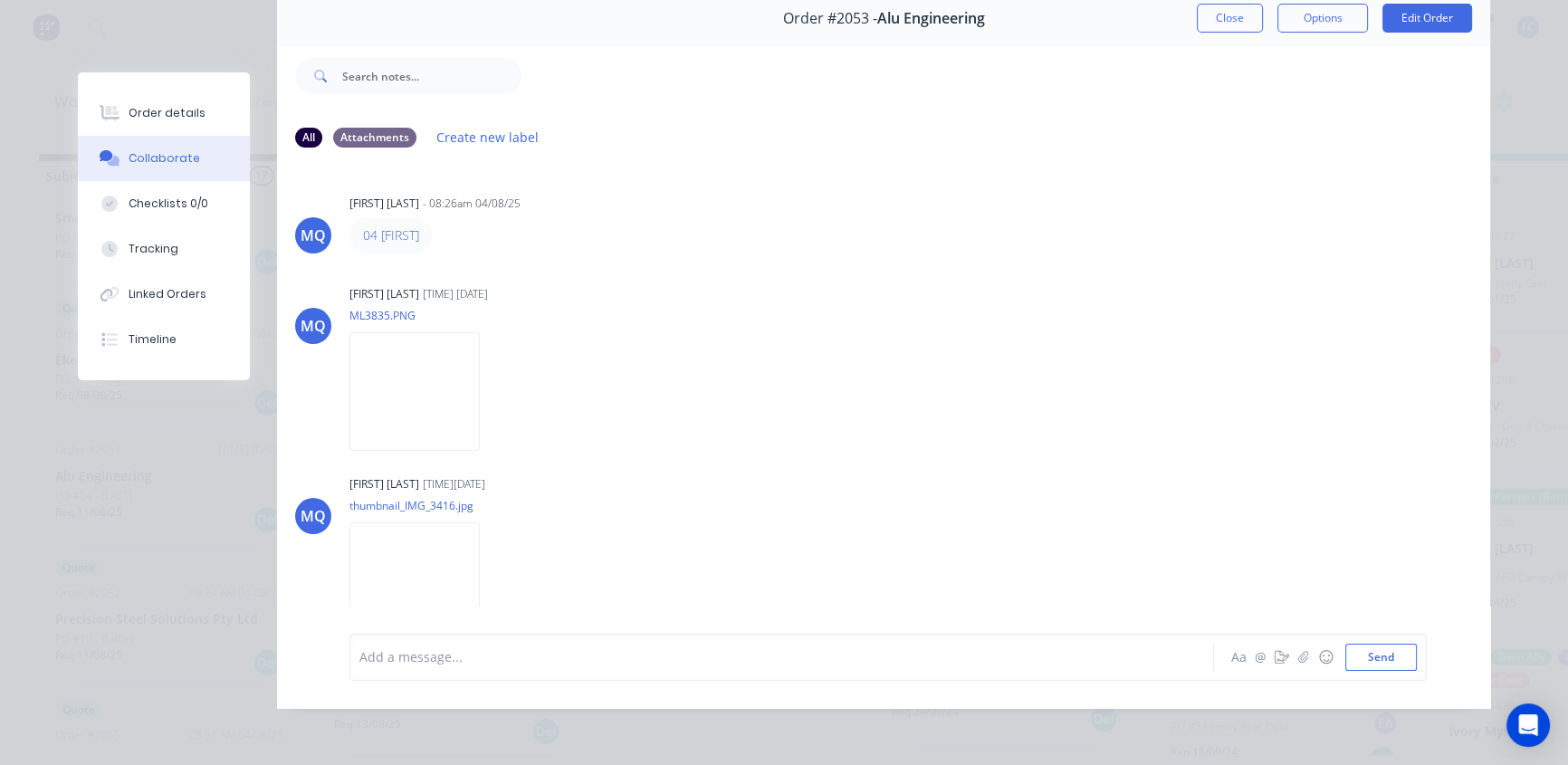 drag, startPoint x: 1219, startPoint y: 11, endPoint x: 699, endPoint y: 334, distance: 612.15113 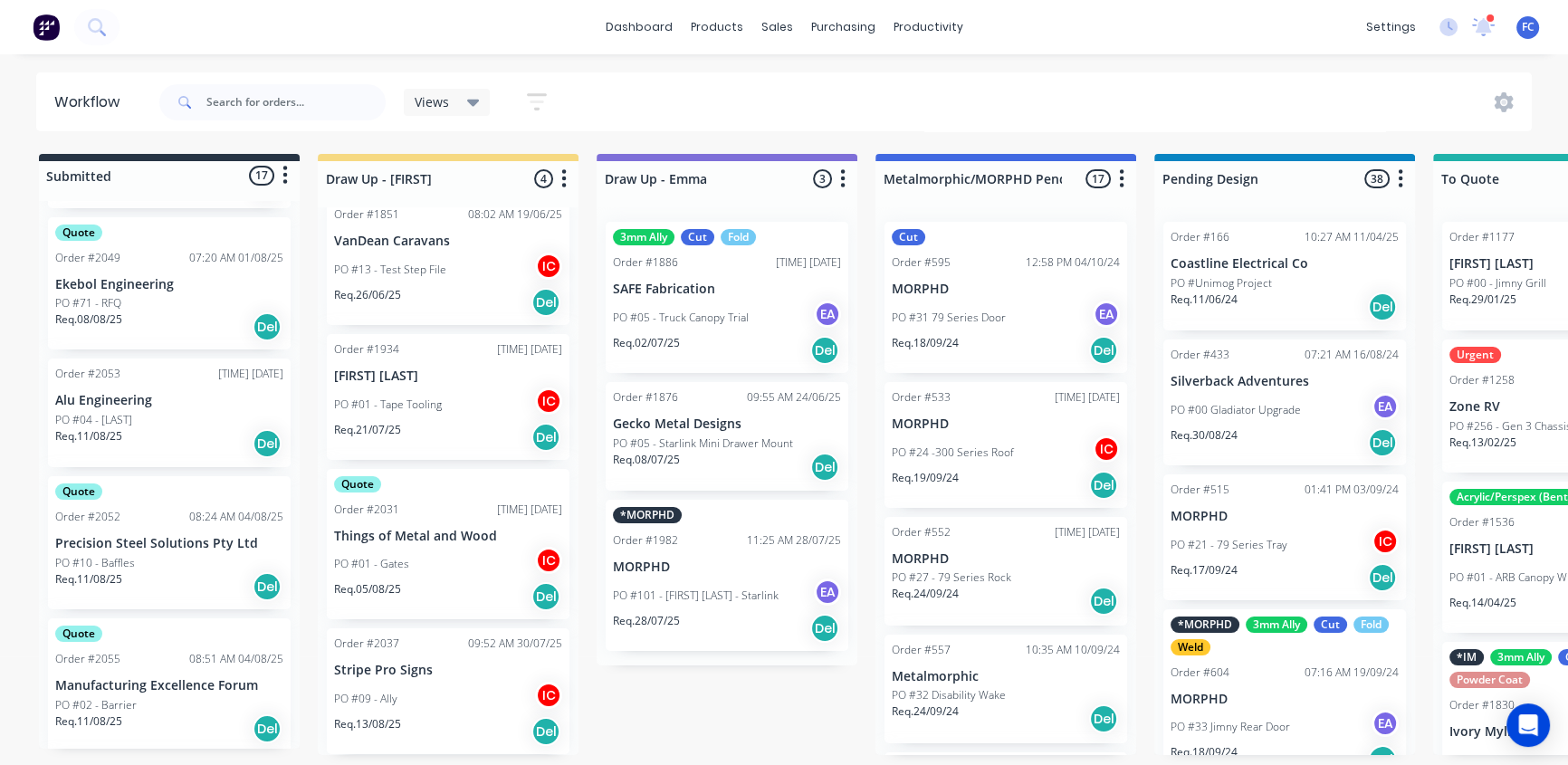 scroll, scrollTop: 1200, scrollLeft: 0, axis: vertical 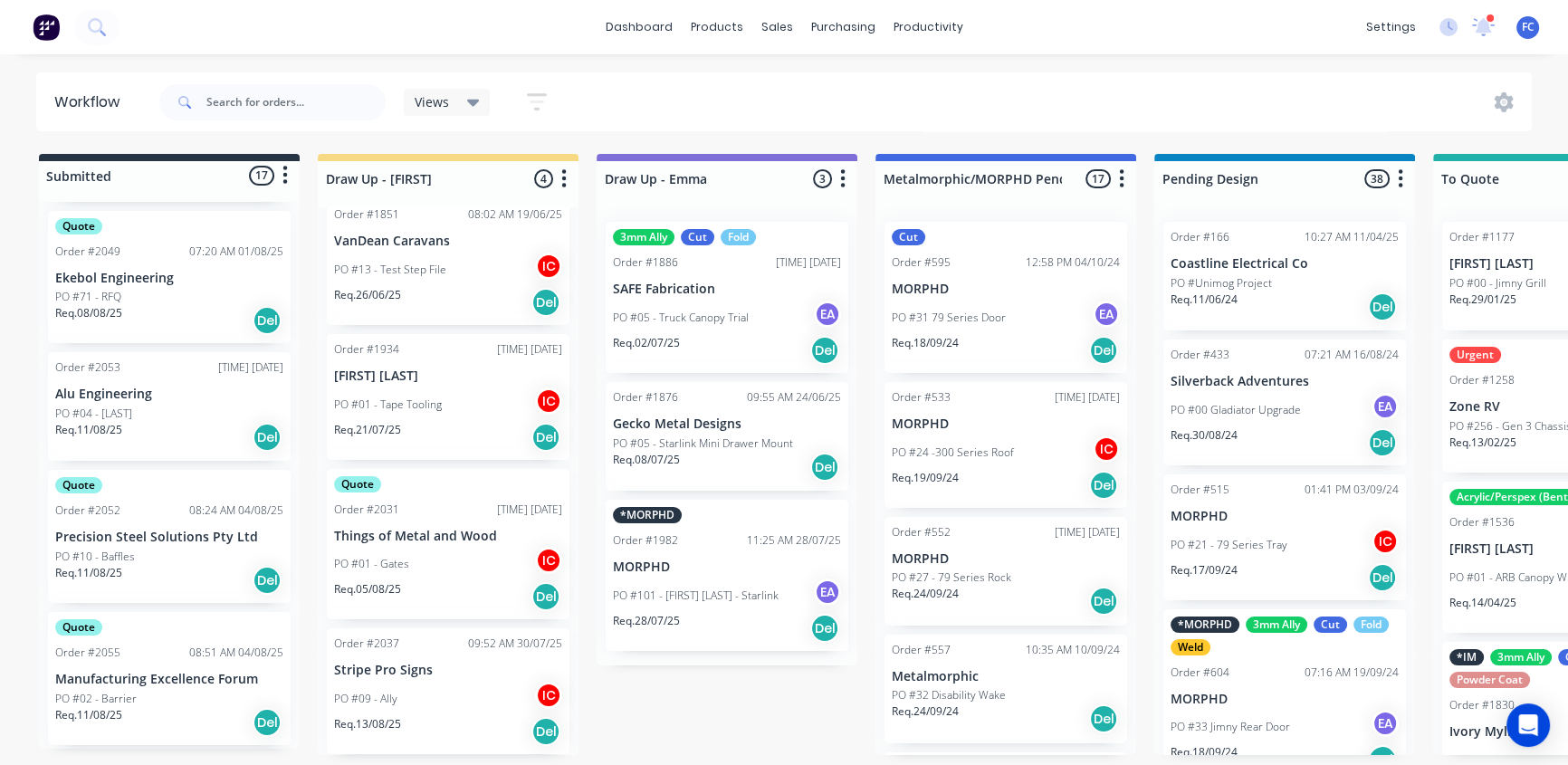 click on "PO #10 - Baffles" at bounding box center [169, 557] 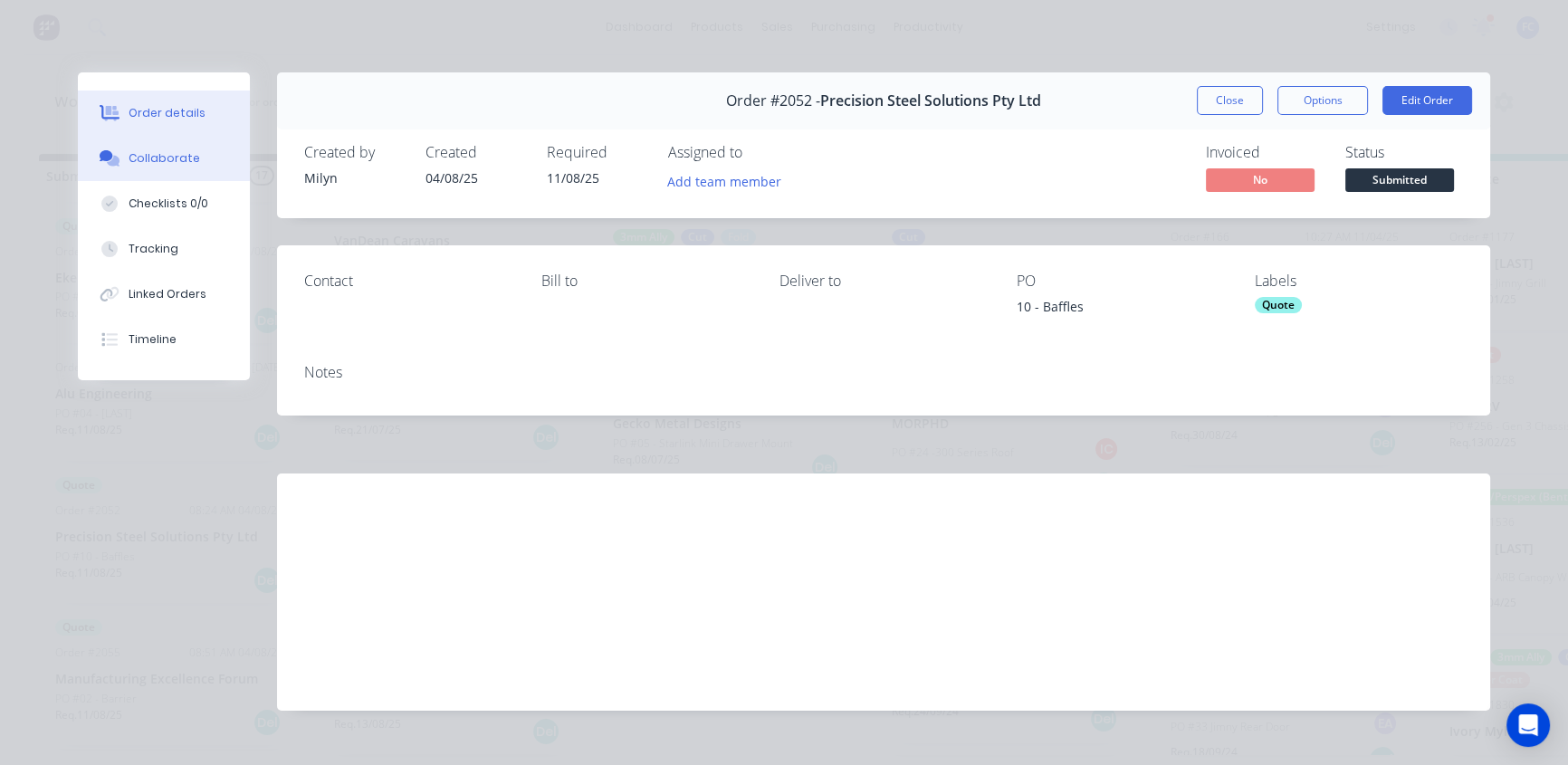 click on "Collaborate" at bounding box center [164, 158] 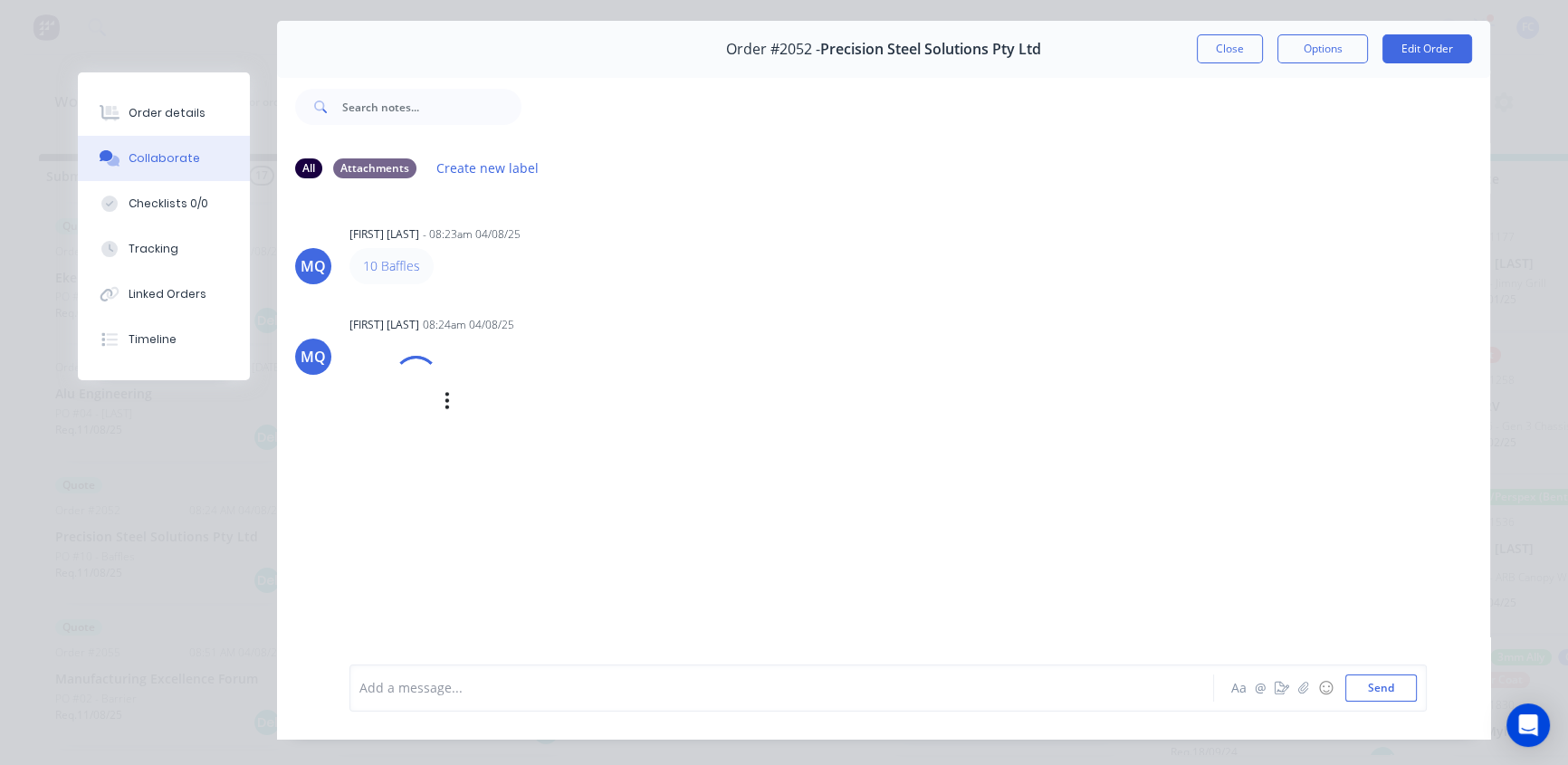 scroll, scrollTop: 93, scrollLeft: 0, axis: vertical 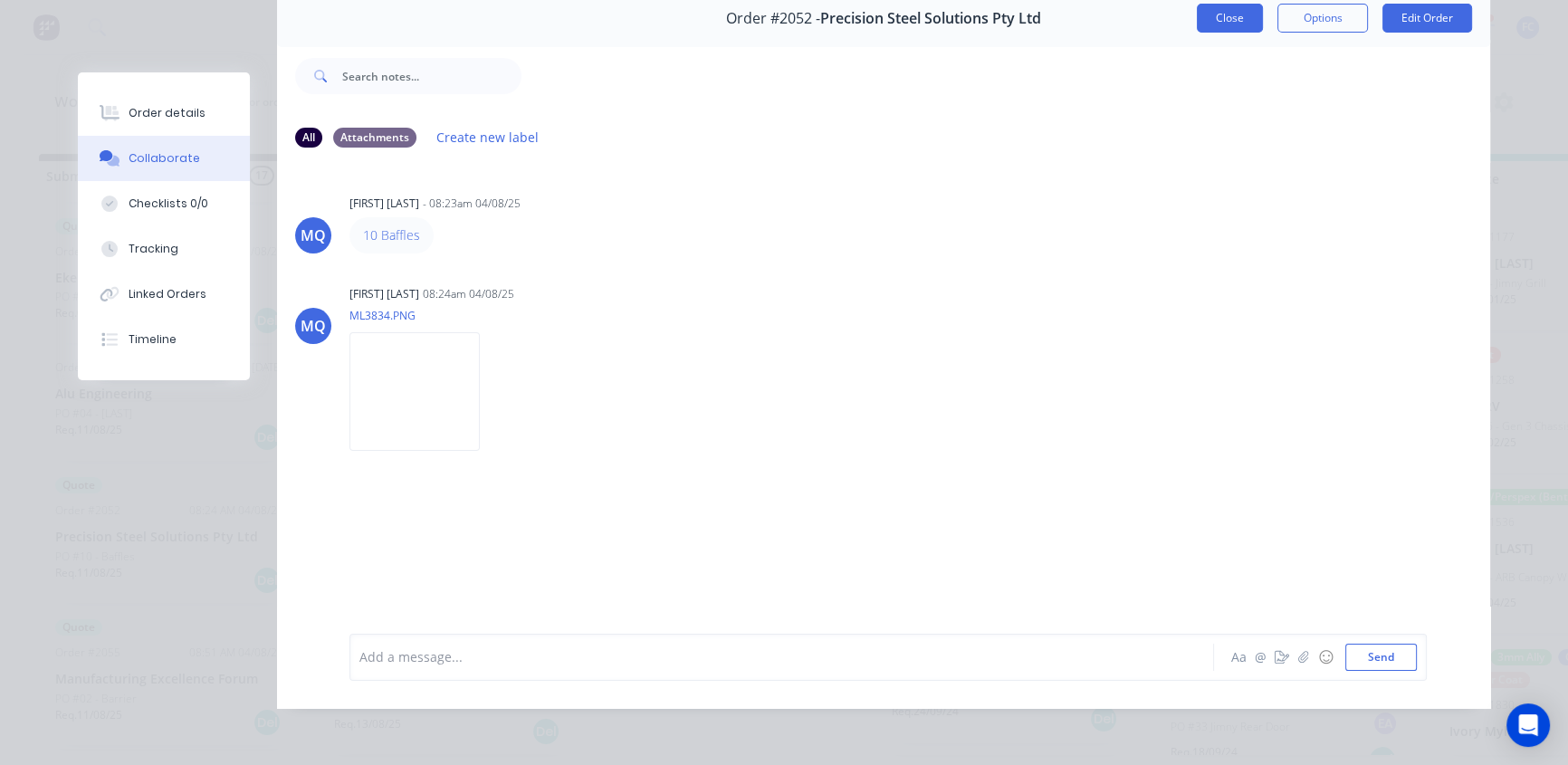 click on "Close" at bounding box center (1229, 18) 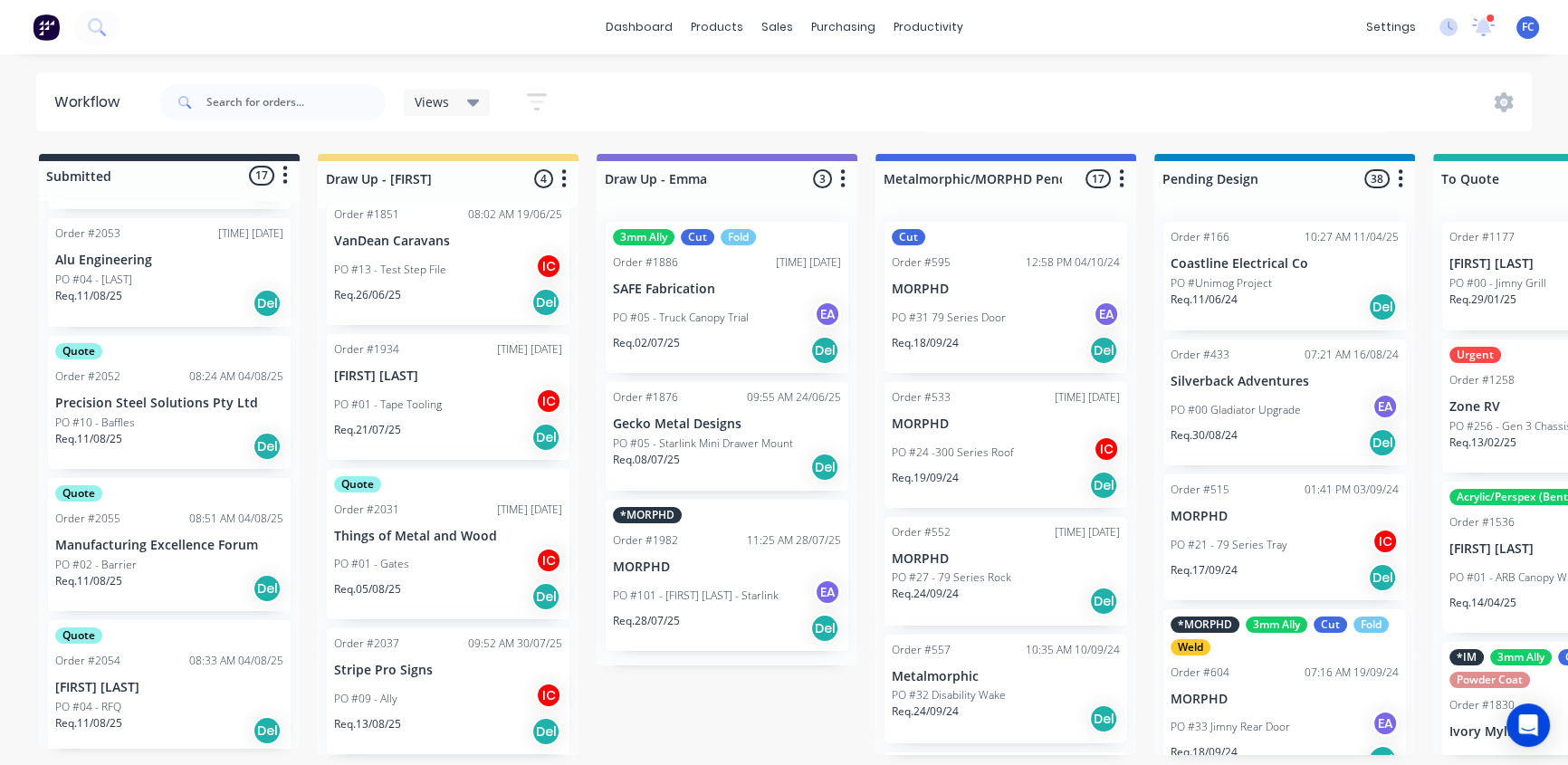 scroll, scrollTop: 1365, scrollLeft: 0, axis: vertical 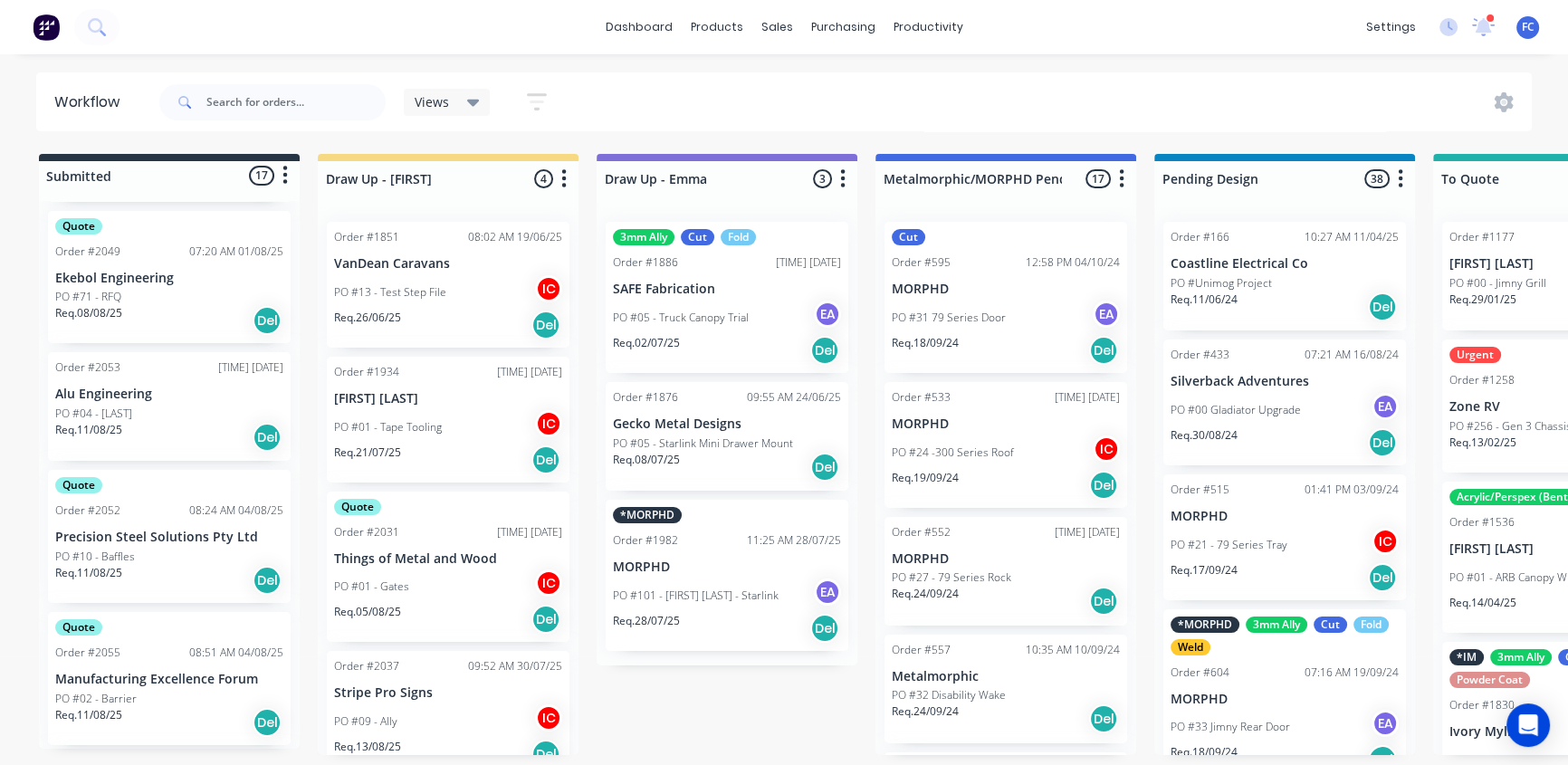 click on "Alu Engineering" at bounding box center (169, 394) 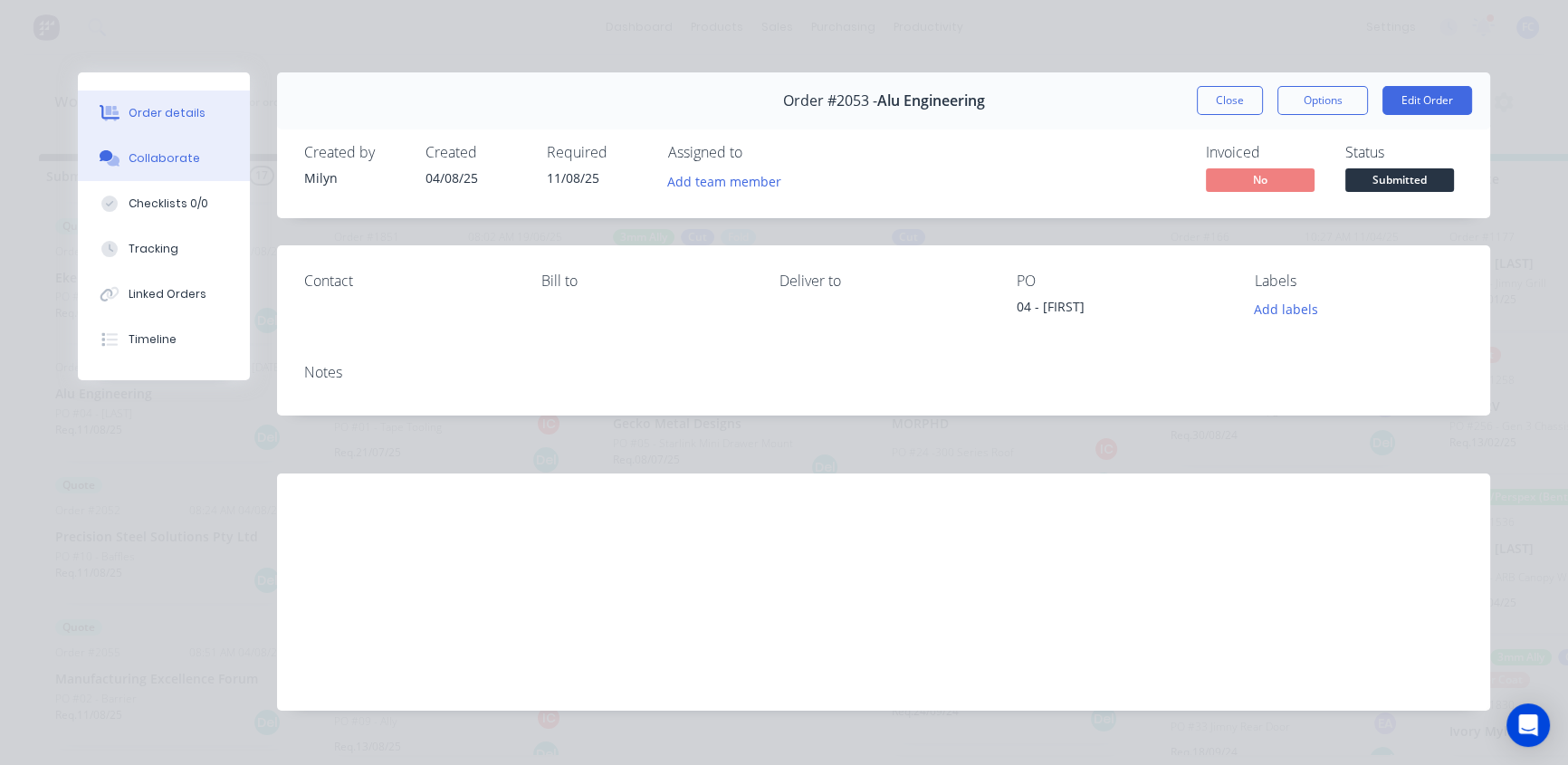 click on "Collaborate" at bounding box center [164, 158] 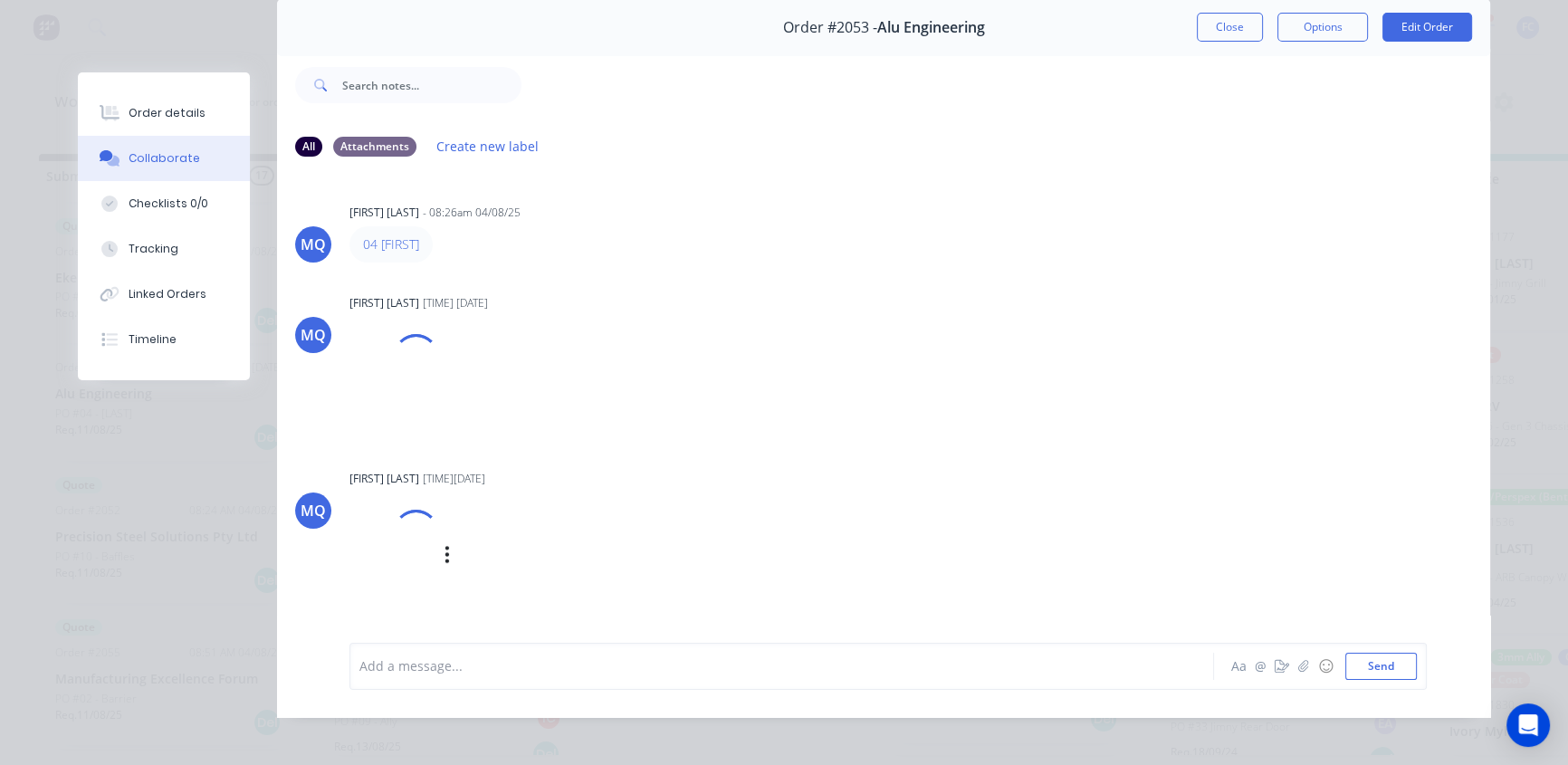 scroll, scrollTop: 93, scrollLeft: 0, axis: vertical 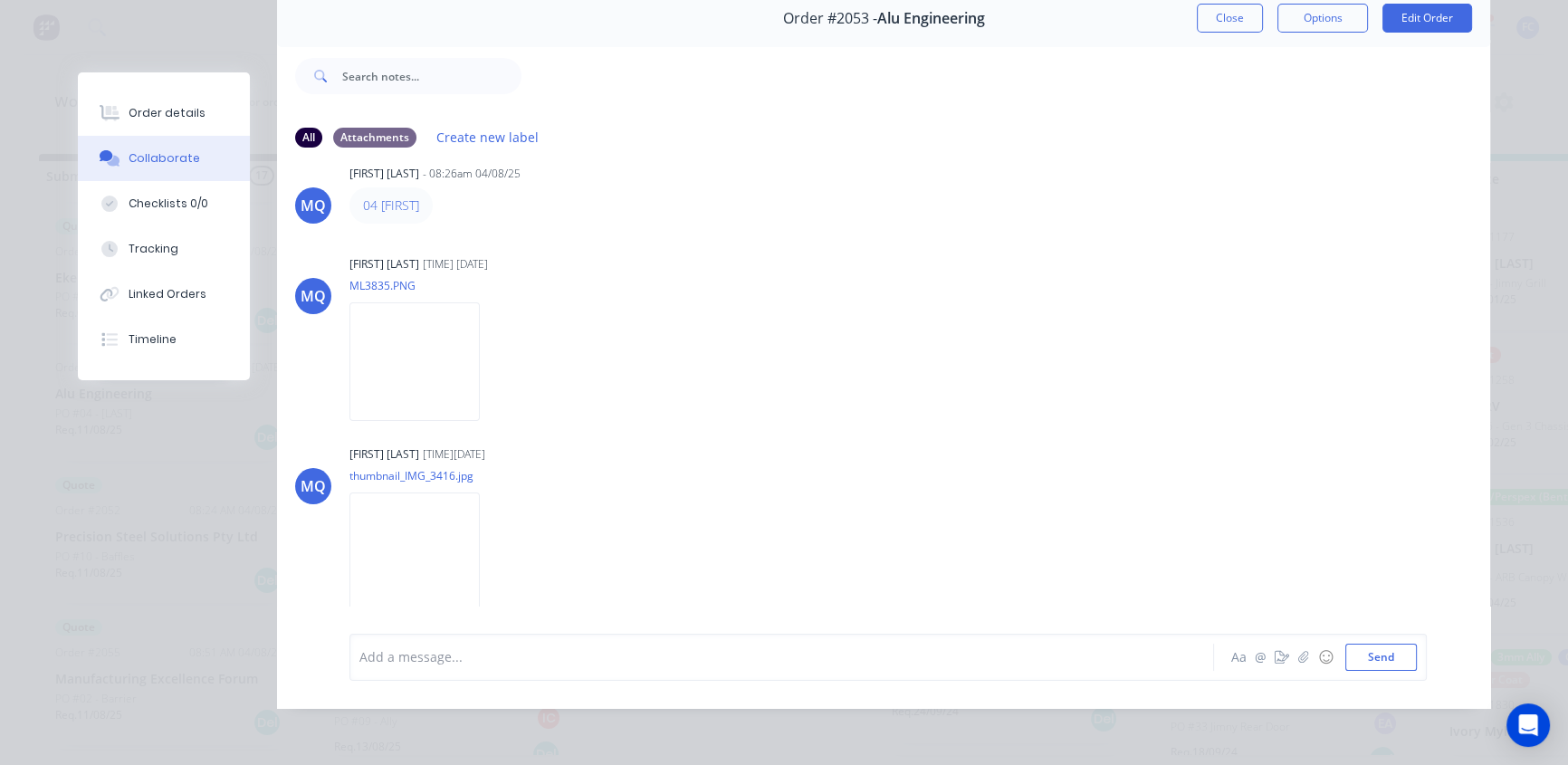 click on "Order #2053 -  Alu Engineering Close   Options     Edit Order" at bounding box center [884, 18] 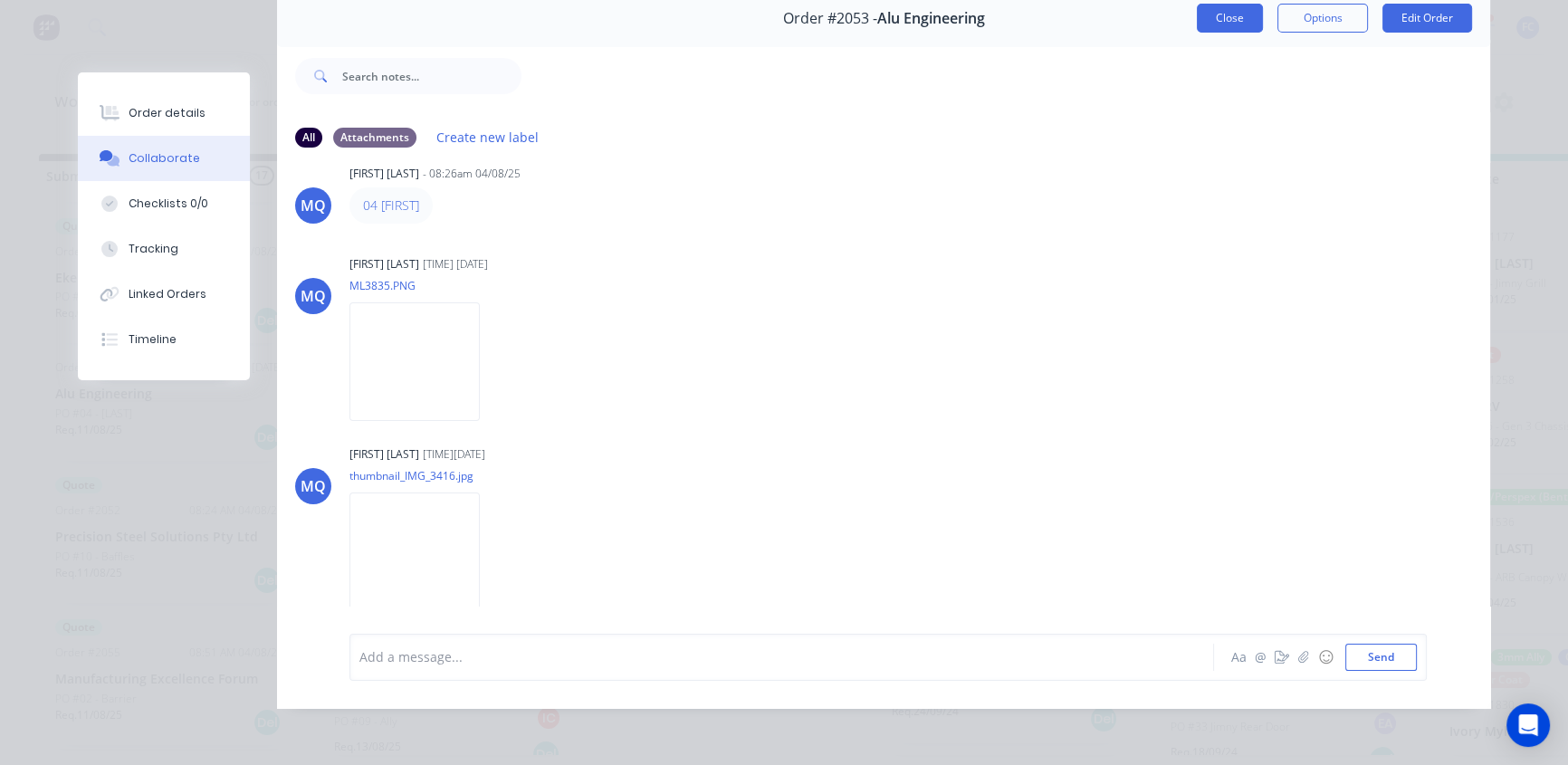 click on "Close" at bounding box center [1229, 18] 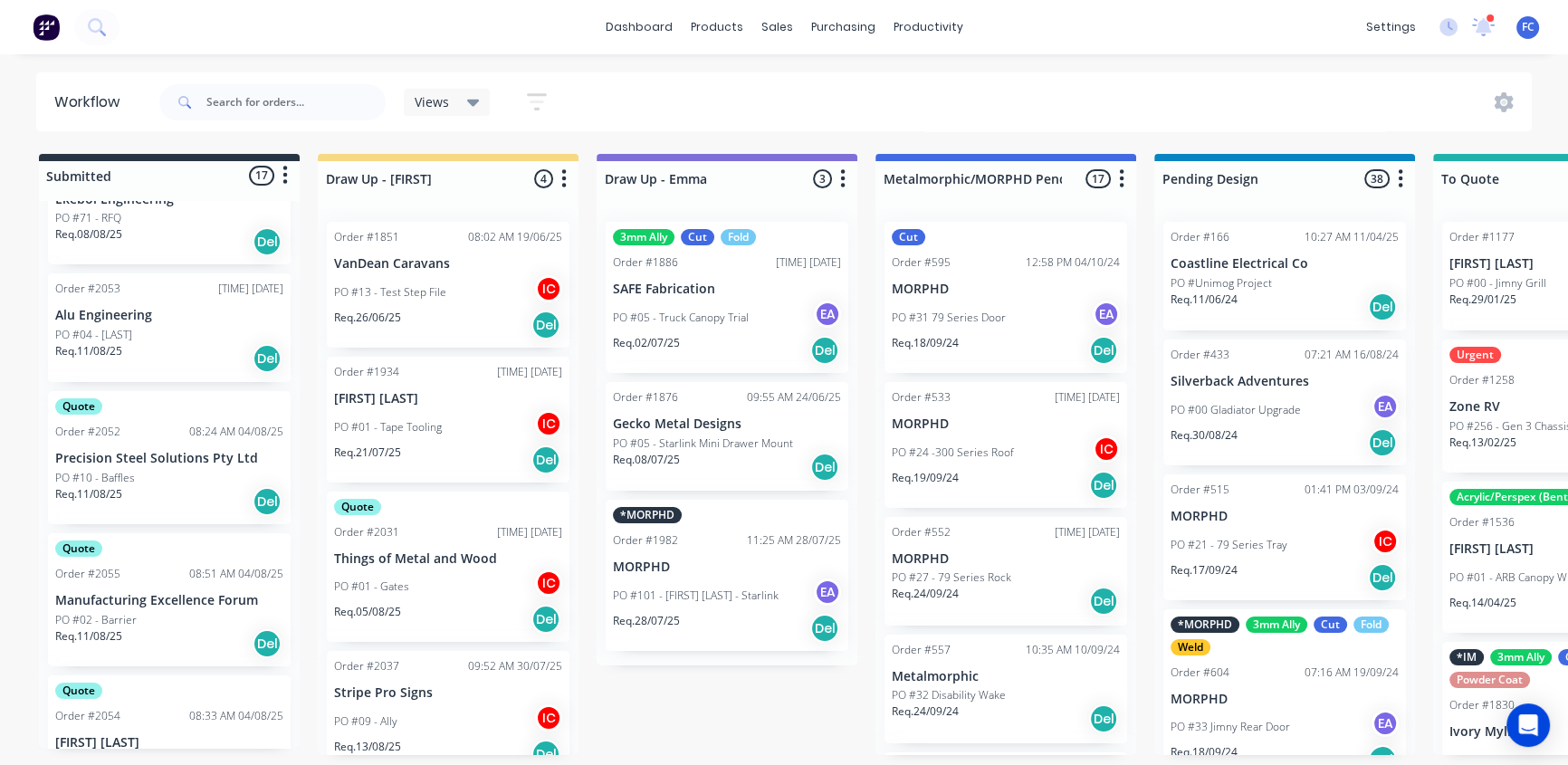scroll, scrollTop: 1283, scrollLeft: 0, axis: vertical 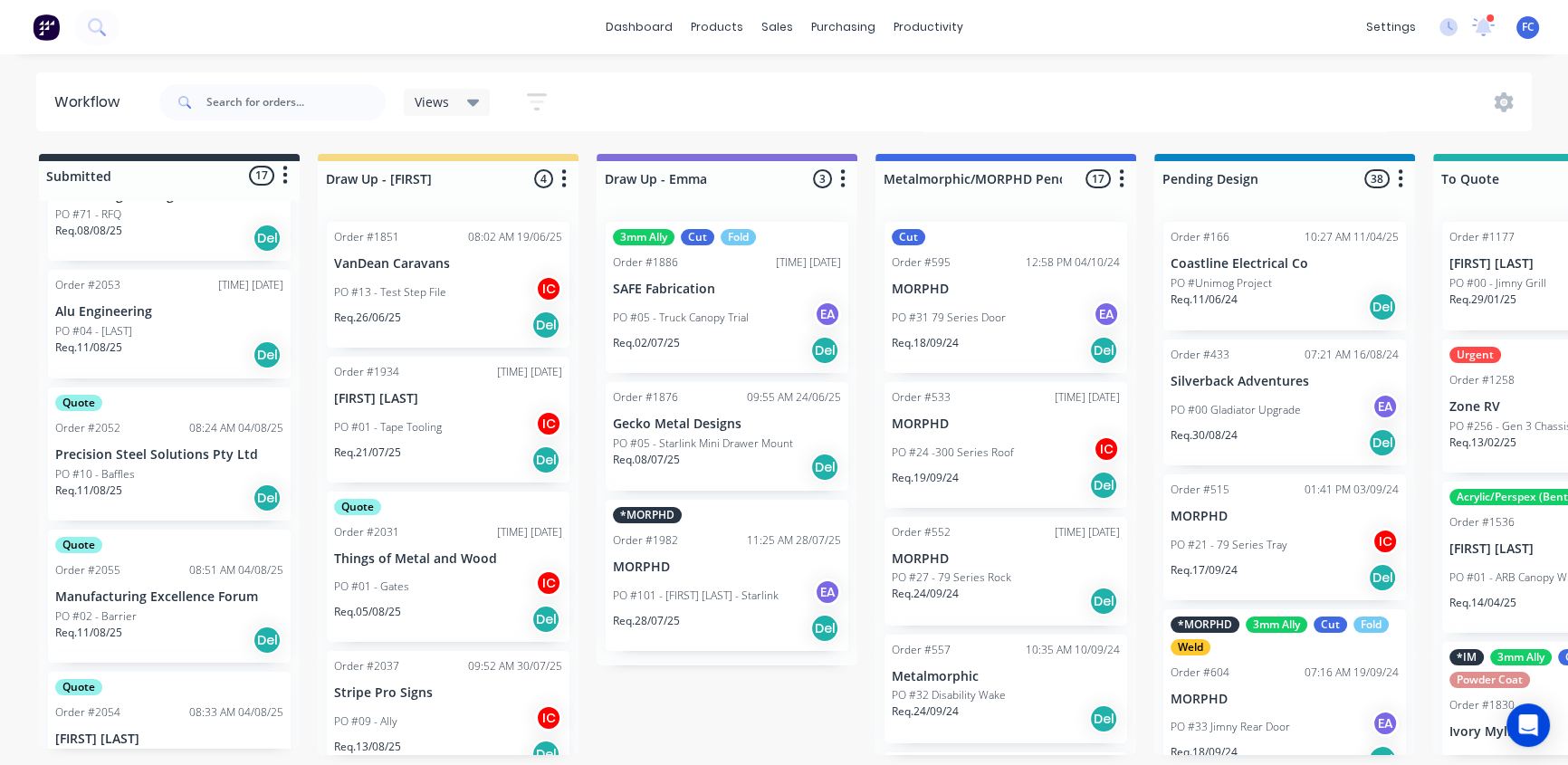 click on "PO #10 - Baffles" at bounding box center (95, 474) 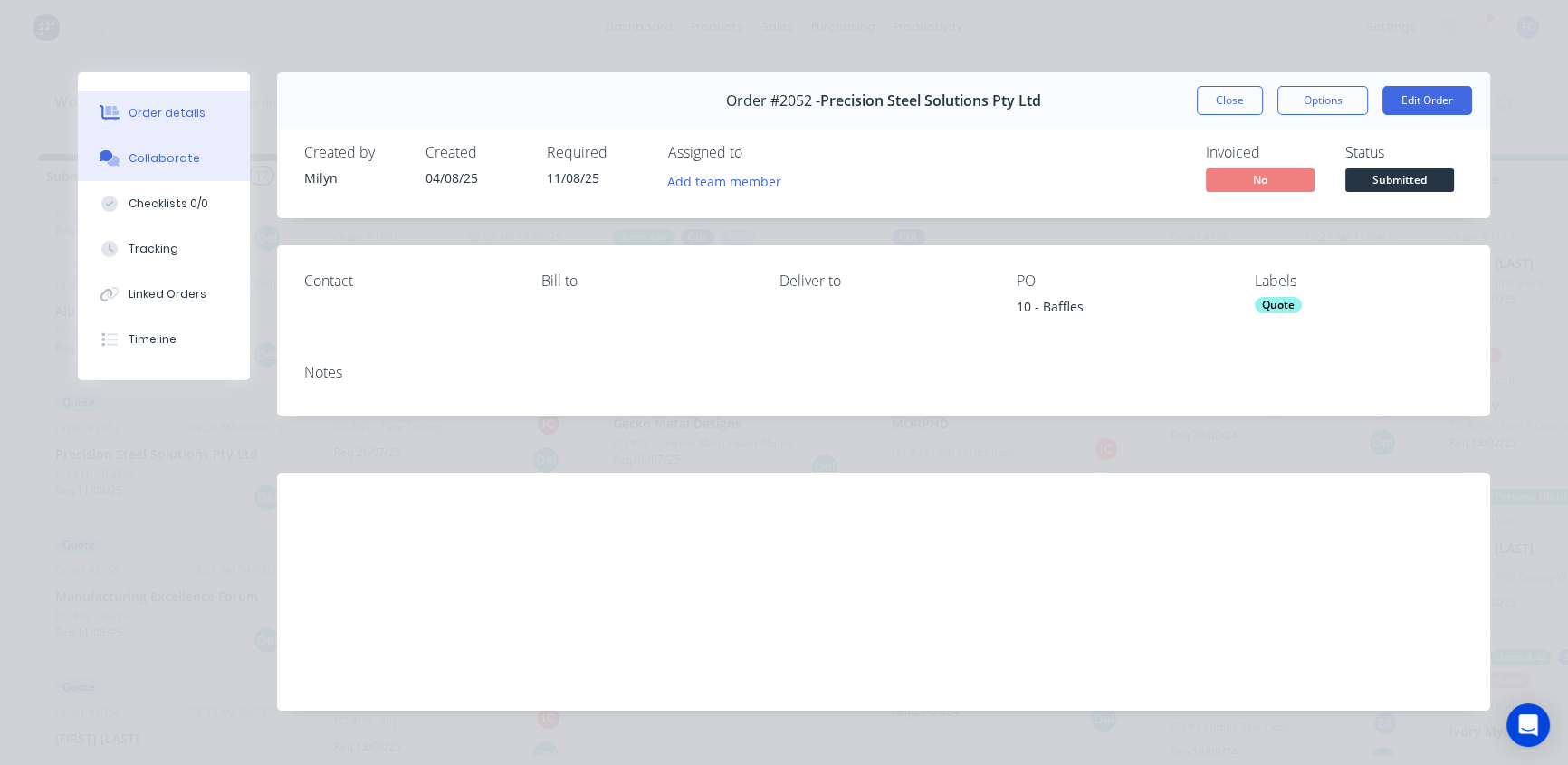 click at bounding box center (110, 158) 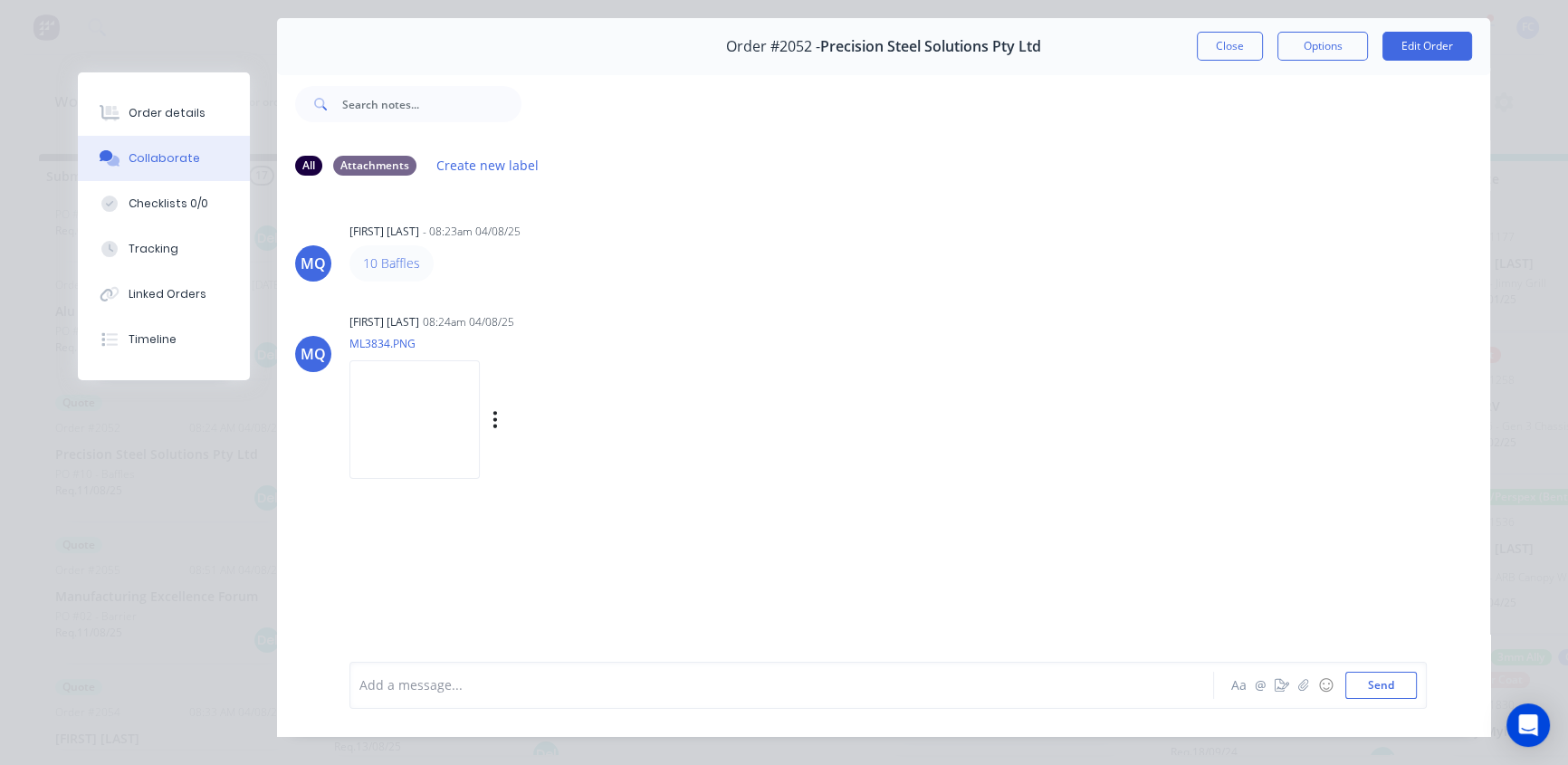 scroll, scrollTop: 0, scrollLeft: 0, axis: both 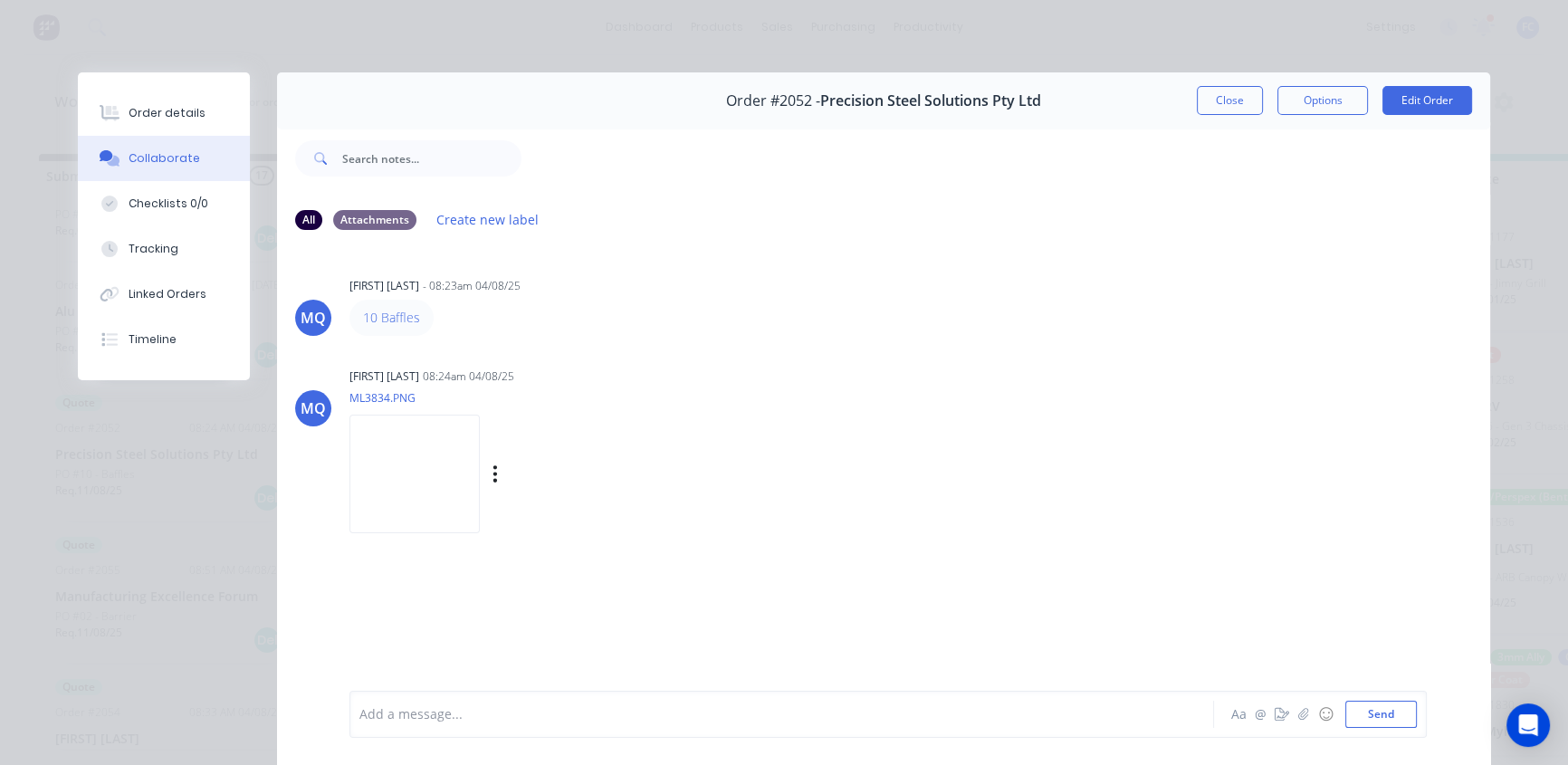 click at bounding box center (415, 473) 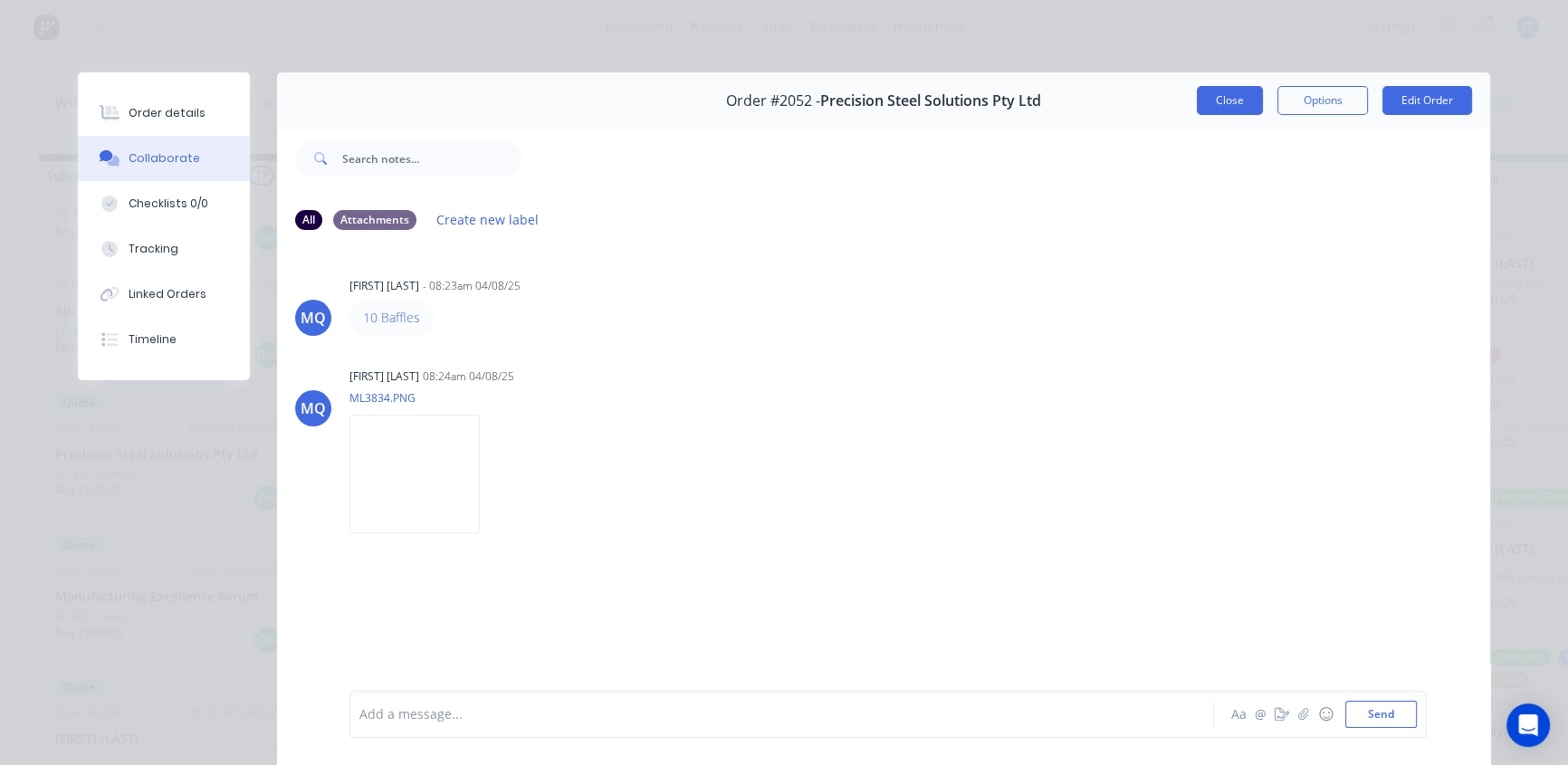 click on "Close" at bounding box center (1229, 100) 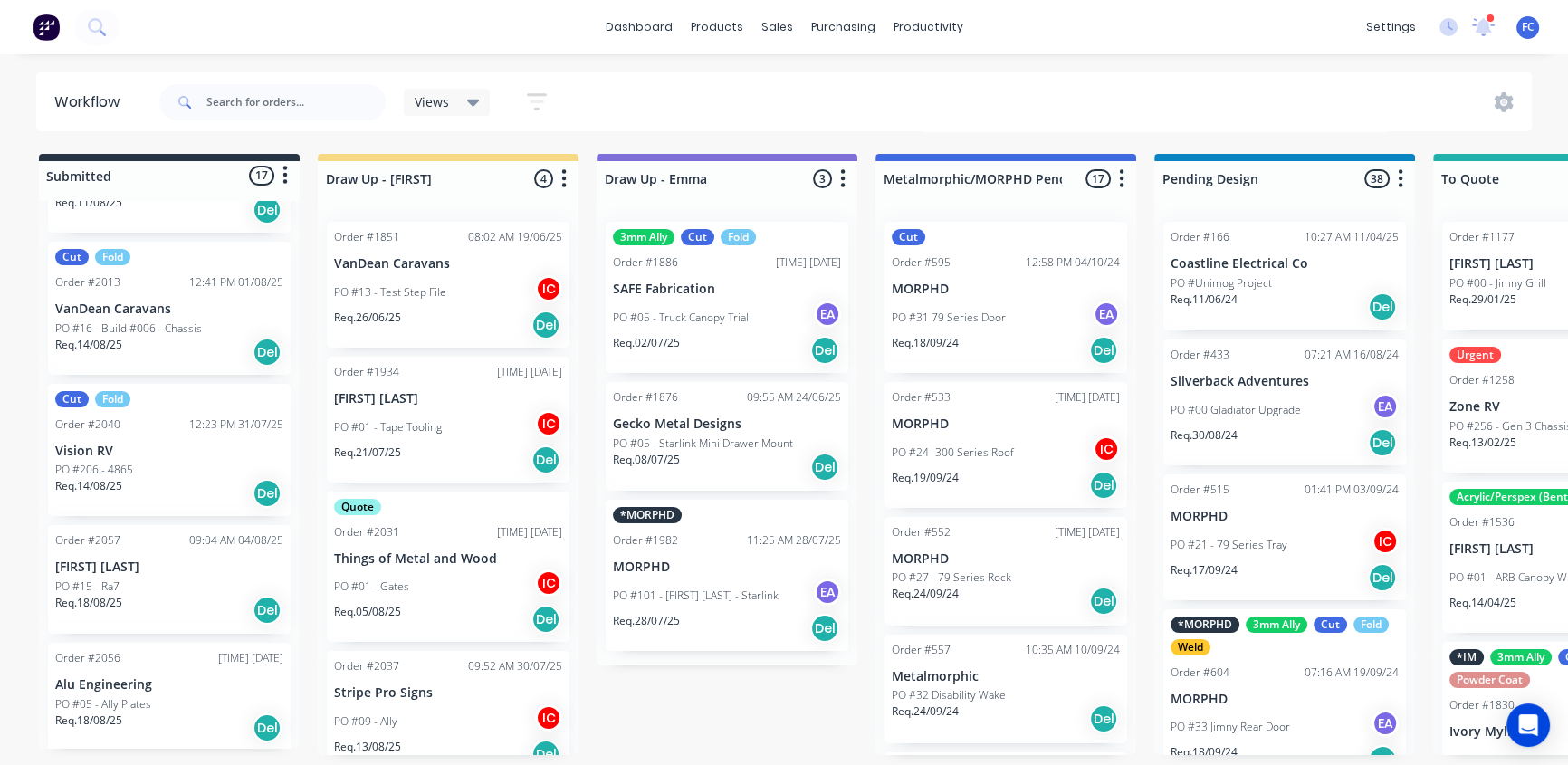 scroll, scrollTop: 1859, scrollLeft: 0, axis: vertical 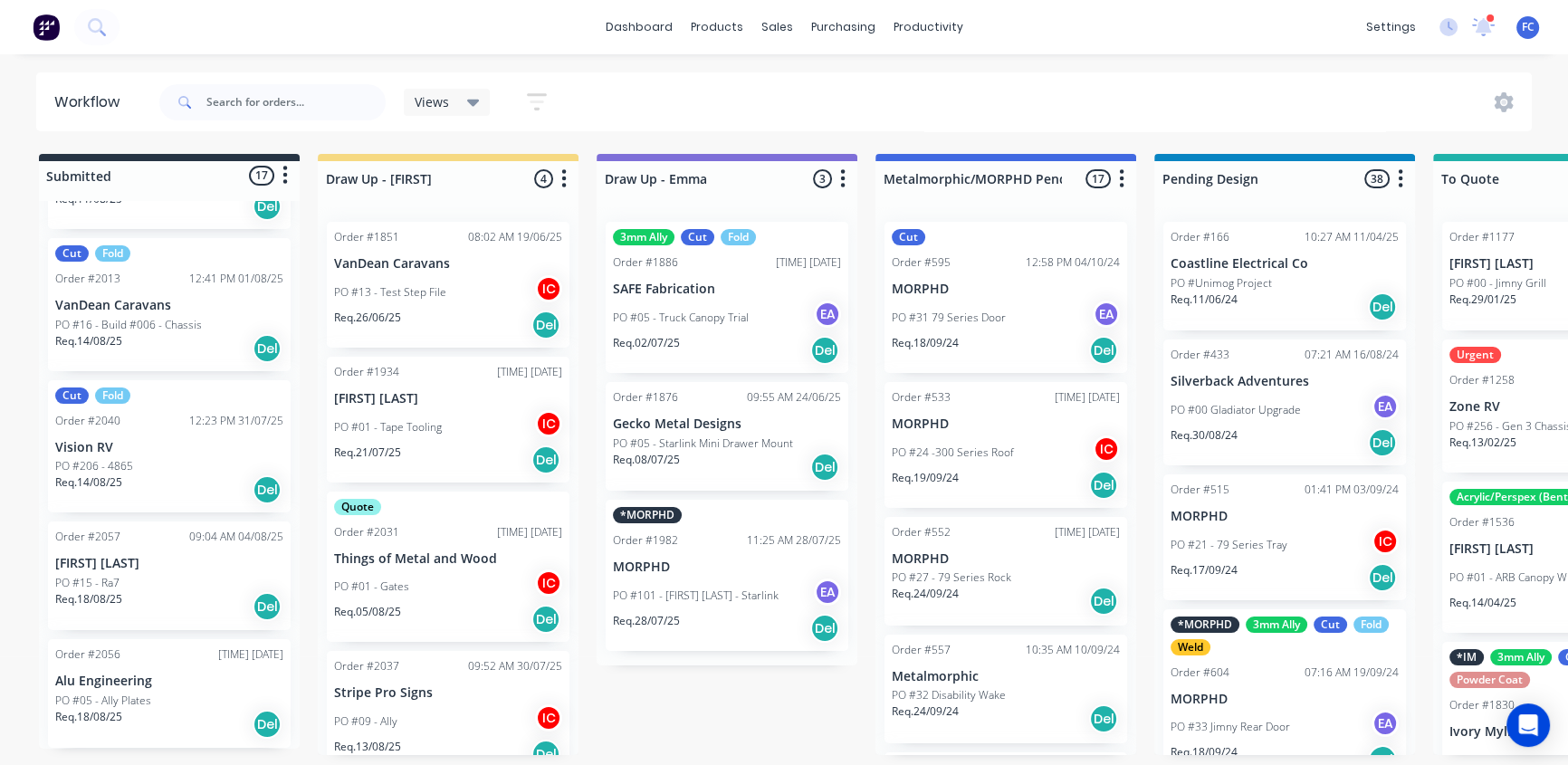 click on "Order #2056 08:54 AM 04/08/25 Alu Engineering PO #05 - Ally Plates
Req. 18/08/25 Del" at bounding box center [169, 693] 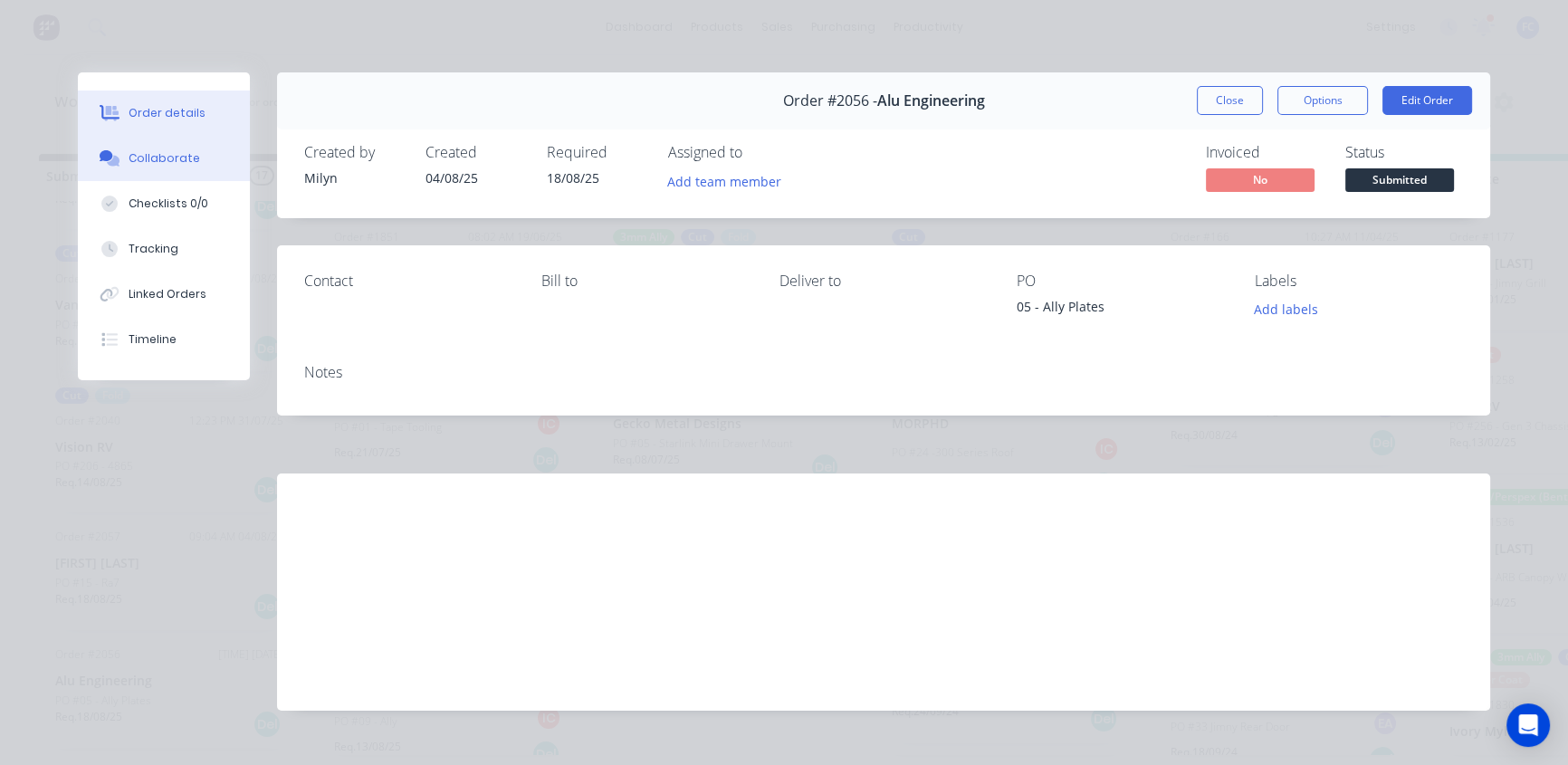 click on "Collaborate" at bounding box center [164, 158] 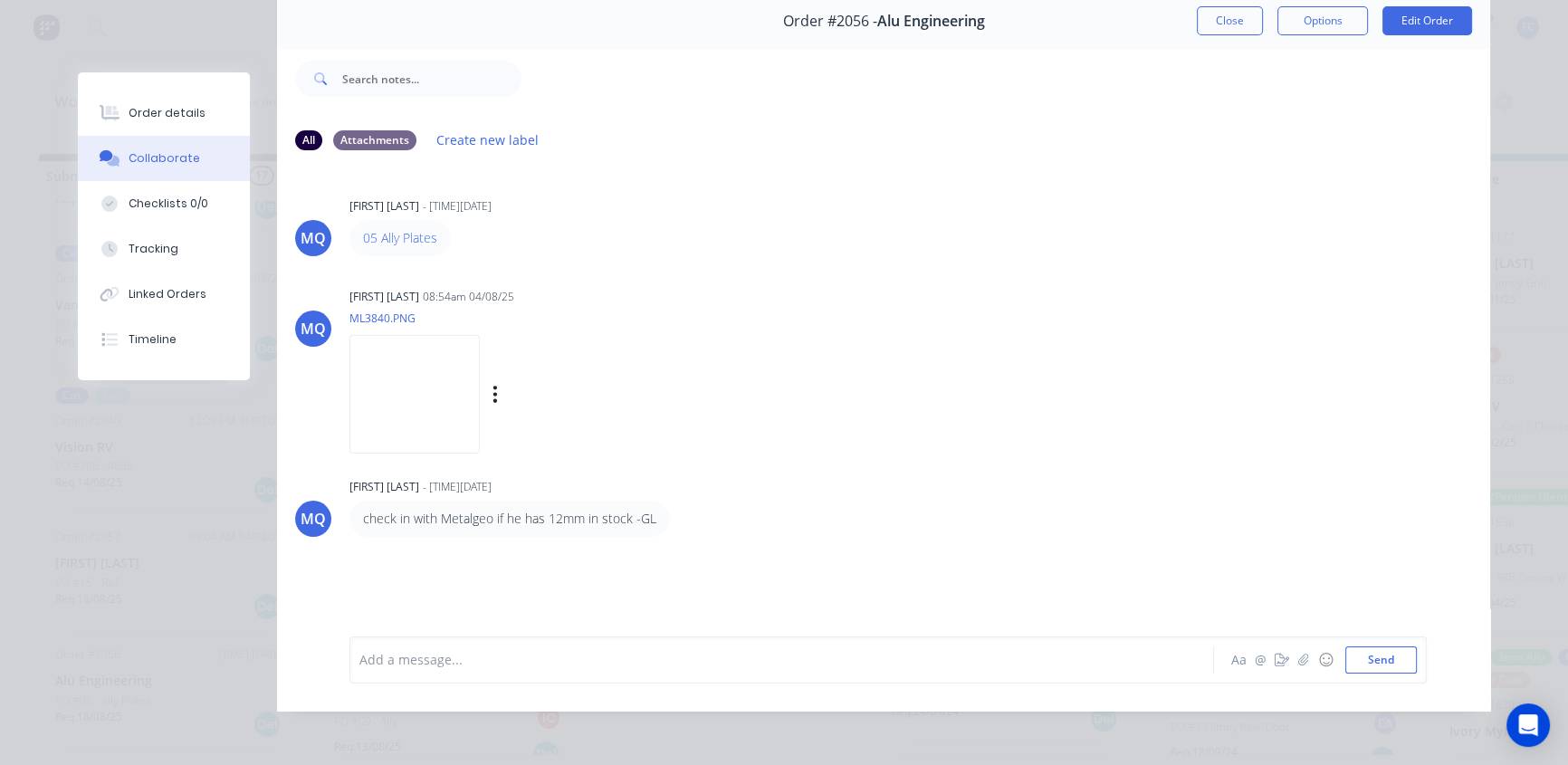 scroll, scrollTop: 93, scrollLeft: 0, axis: vertical 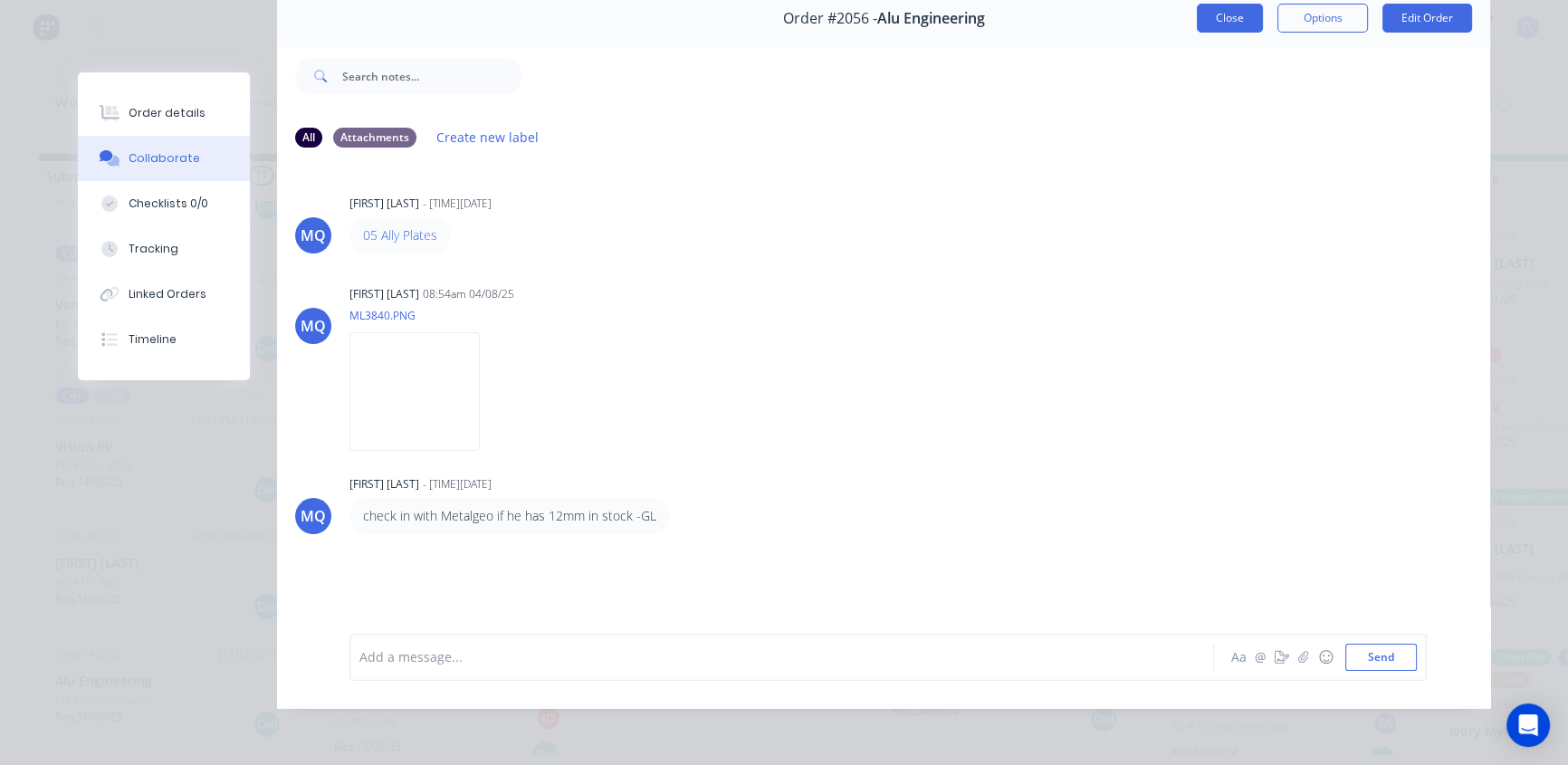 click on "Close" at bounding box center [1229, 18] 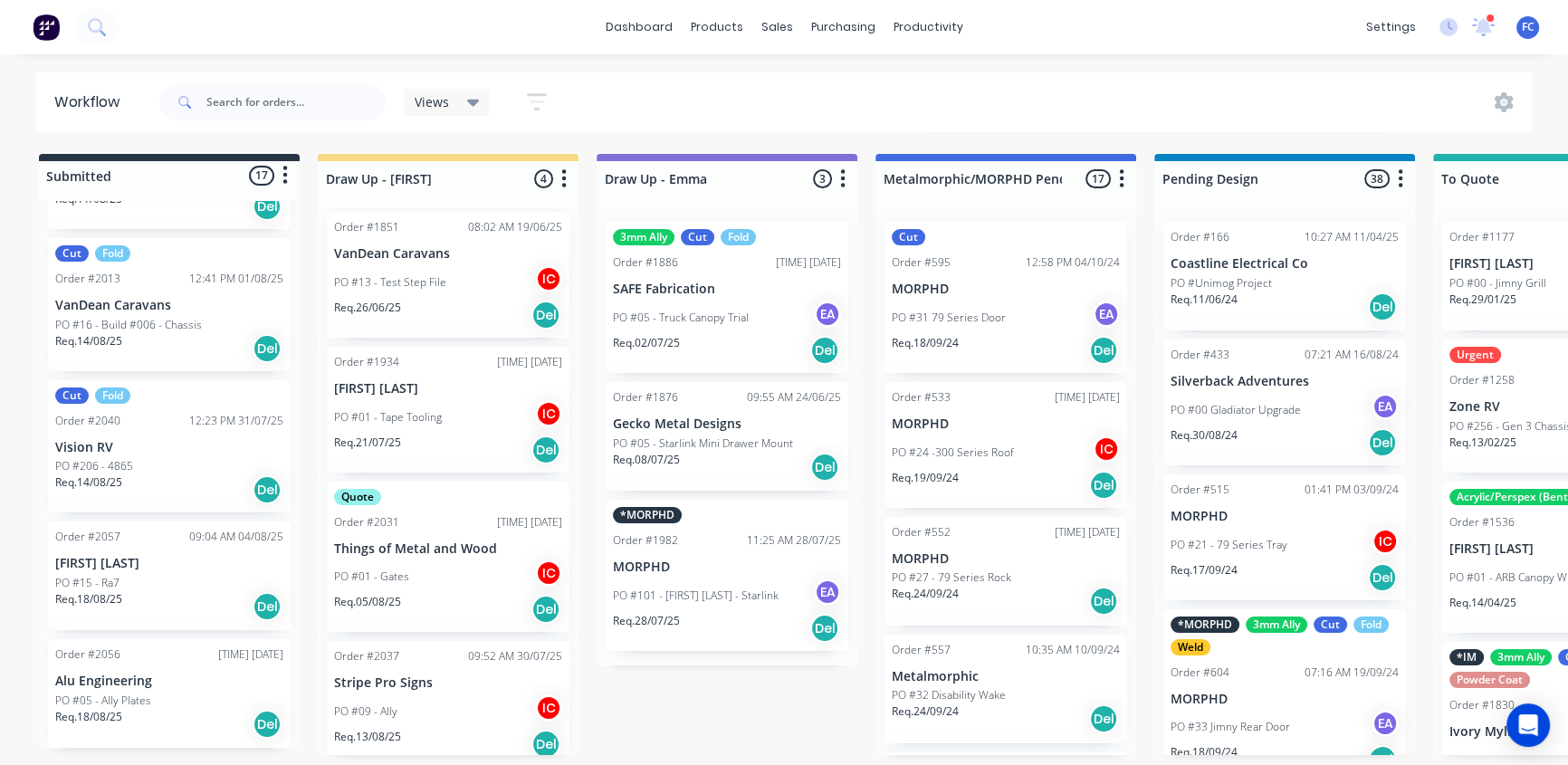 scroll, scrollTop: 23, scrollLeft: 0, axis: vertical 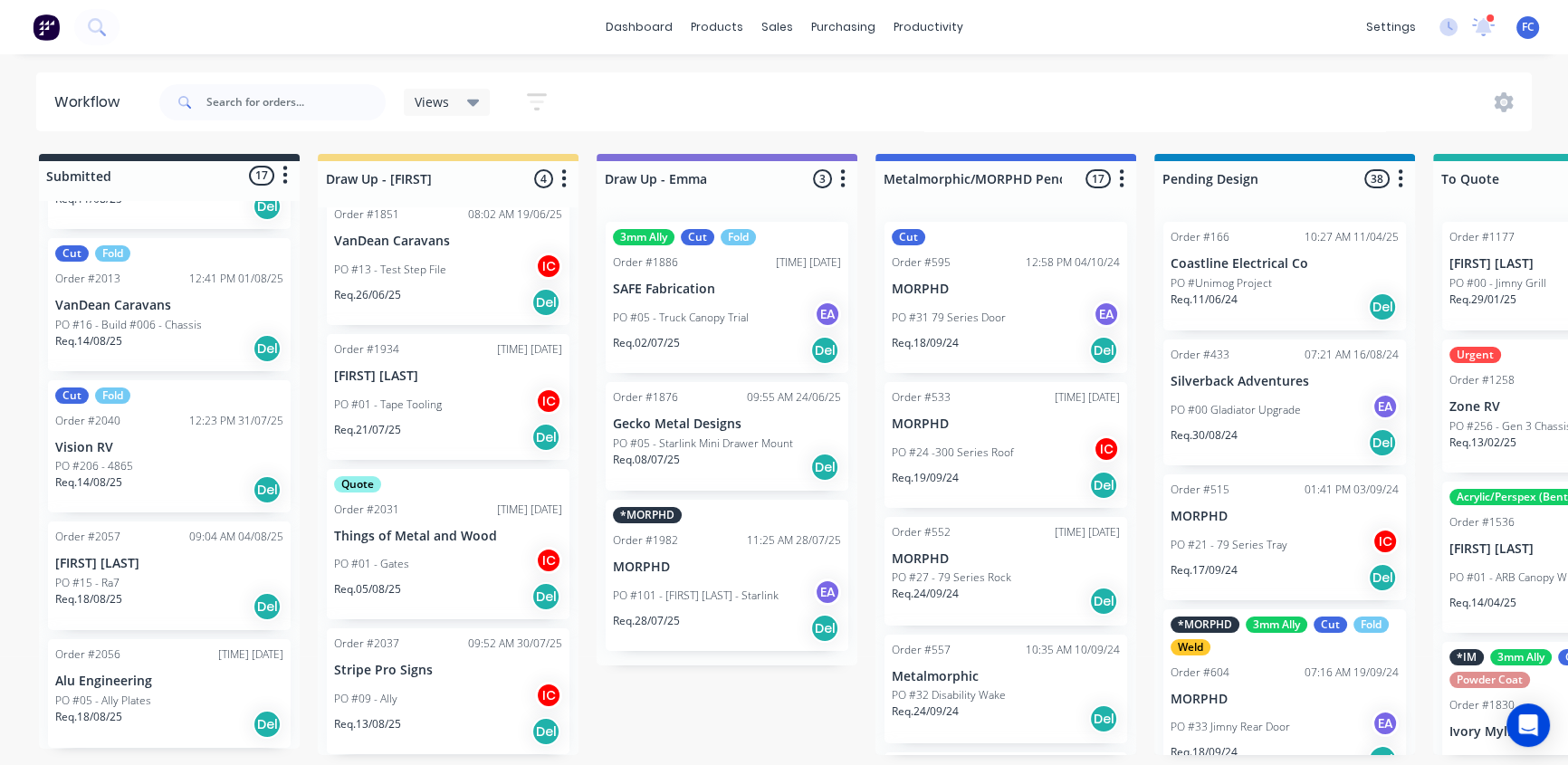 click on "Submitted 17 Status colour #273444 hex #273444 Save Cancel Summaries Total order value Invoiced to date To be invoiced Sort By Created date Required date Order number Customer name Most recent 0-Add labels for all materials and processes here 100x50x3mm ally RHS 2.5mm SS 3mm Ally Cut Fold M10 Hex Nutserts Powder Coat Order #386 [TIME] [DATE] Metalmorphic PO #00-Template Req. [DATE] Del Quote Order #2041 [TIME] [DATE] Jet Set Aviation Detailing PO #01 - Engrave Req. [DATE] Del Quote Order #2028 [TIME] [DATE] Limitless Kustomz PO #01 - RFQ Req. [DATE] Del Quote Order #2032 [TIME] [DATE] Shaun Britland PO #01 - Parts Req. [DATE] Del Order #2038 [TIME] [DATE] Precision Steel Solutions Pty Ltd PO #08- 246 Tradewinds Req. [DATE] Del Quote Order #2048 [TIME] [DATE] Eye Specialists PO #01 - Paint Stencils Req. [DATE] Del Quote Order #2046 [TIME] [DATE] The Piper Group PO #01 - RFQ Req. [DATE] Del Quote Order #2047 [TIME] [DATE] Smartline Medical PO #02 - RFQ Req. Del Del" at bounding box center [3596, 454] 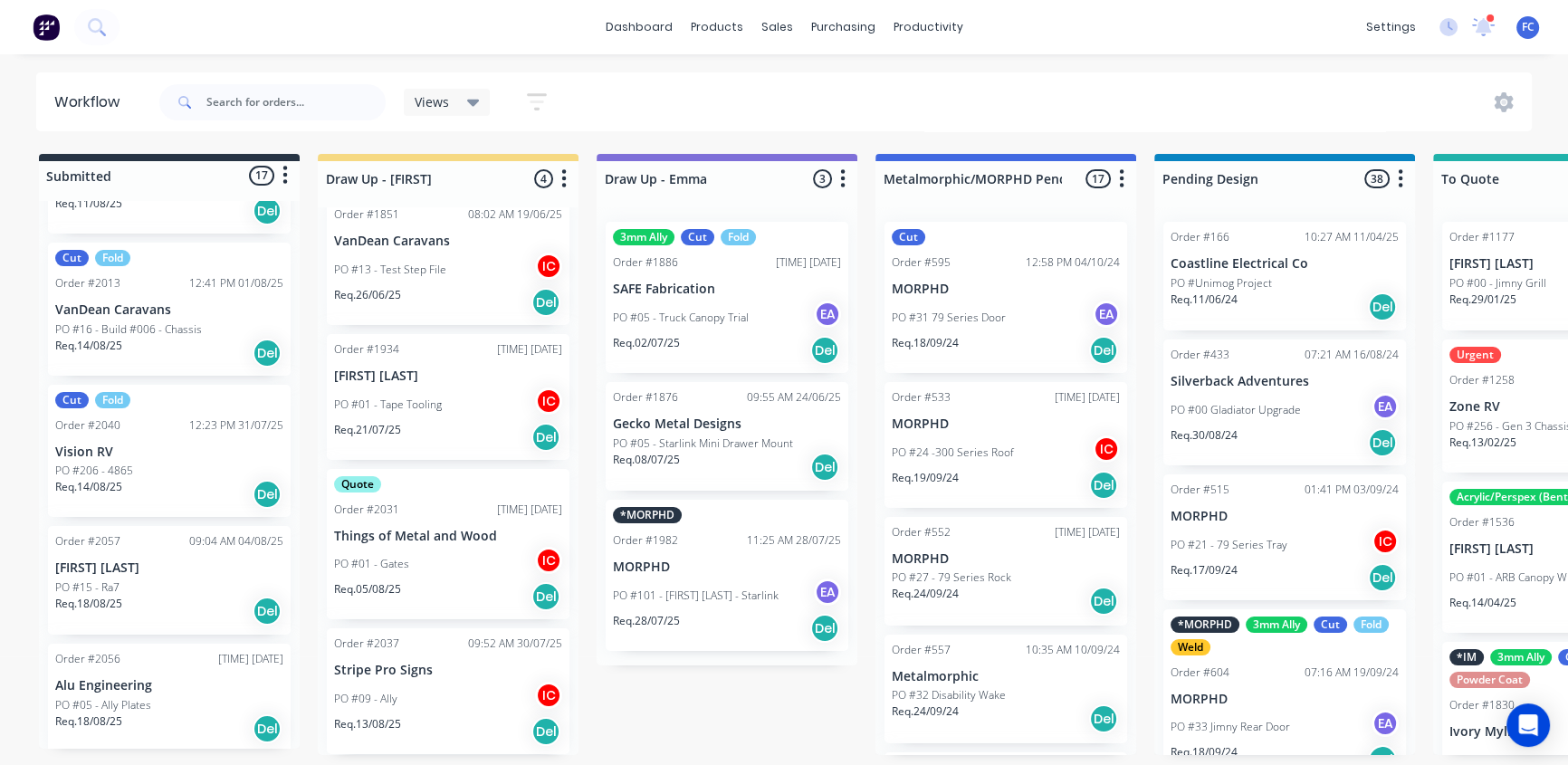 scroll, scrollTop: 1859, scrollLeft: 0, axis: vertical 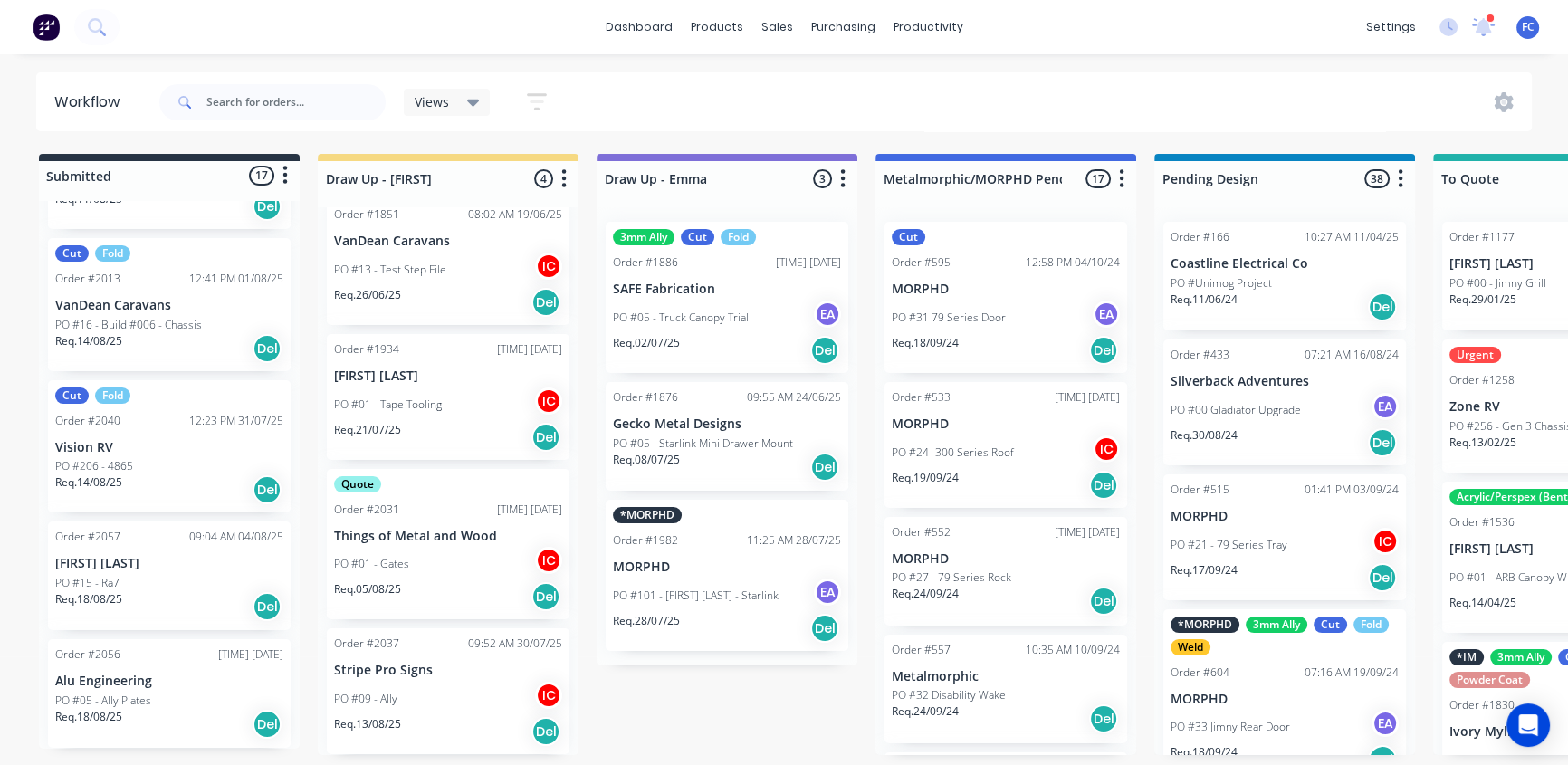 click on "Submitted 17 Status colour #273444 hex #273444 Save Cancel Summaries Total order value Invoiced to date To be invoiced Sort By Created date Required date Order number Customer name Most recent 0-Add labels for all materials and processes here 100x50x3mm ally RHS 2.5mm SS 3mm Ally Cut Fold M10 Hex Nutserts Powder Coat Order #386 [TIME] [DATE] Metalmorphic PO #00-Template Req. [DATE] Del Quote Order #2041 [TIME] [DATE] Jet Set Aviation Detailing PO #01 - Engrave Req. [DATE] Del Quote Order #2028 [TIME] [DATE] Limitless Kustomz PO #01 - RFQ Req. [DATE] Del Quote Order #2032 [TIME] [DATE] Shaun Britland PO #01 - Parts Req. [DATE] Del Order #2038 [TIME] [DATE] Precision Steel Solutions Pty Ltd PO #08- 246 Tradewinds Req. [DATE] Del Quote Order #2048 [TIME] [DATE] Eye Specialists PO #01 - Paint Stencils Req. [DATE] Del Quote Order #2046 [TIME] [DATE] The Piper Group PO #01 - RFQ Req. [DATE] Del Quote Order #2047 [TIME] [DATE] Smartline Medical PO #02 - RFQ Req. Del Del" at bounding box center (3596, 454) 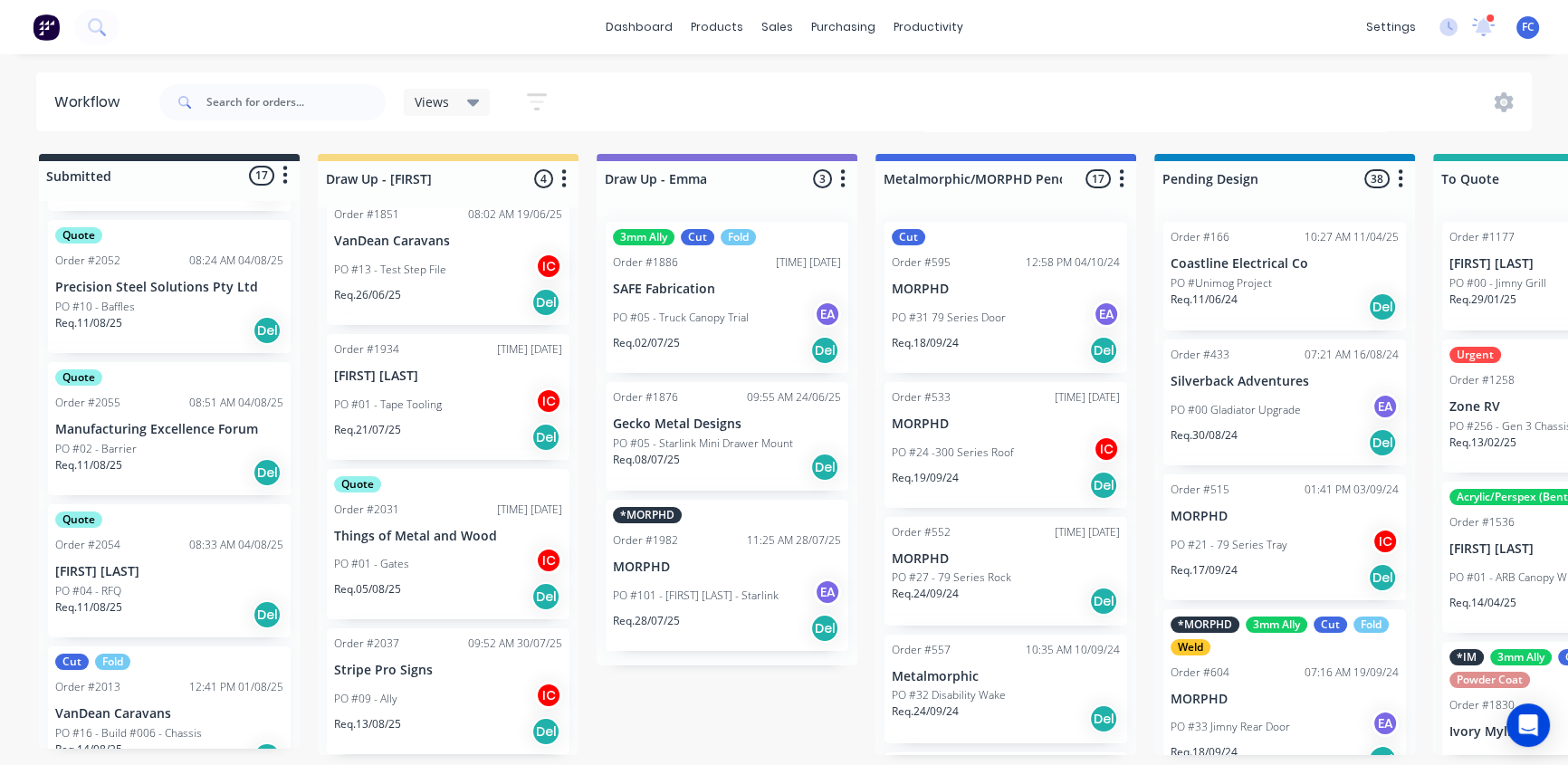 scroll, scrollTop: 1448, scrollLeft: 0, axis: vertical 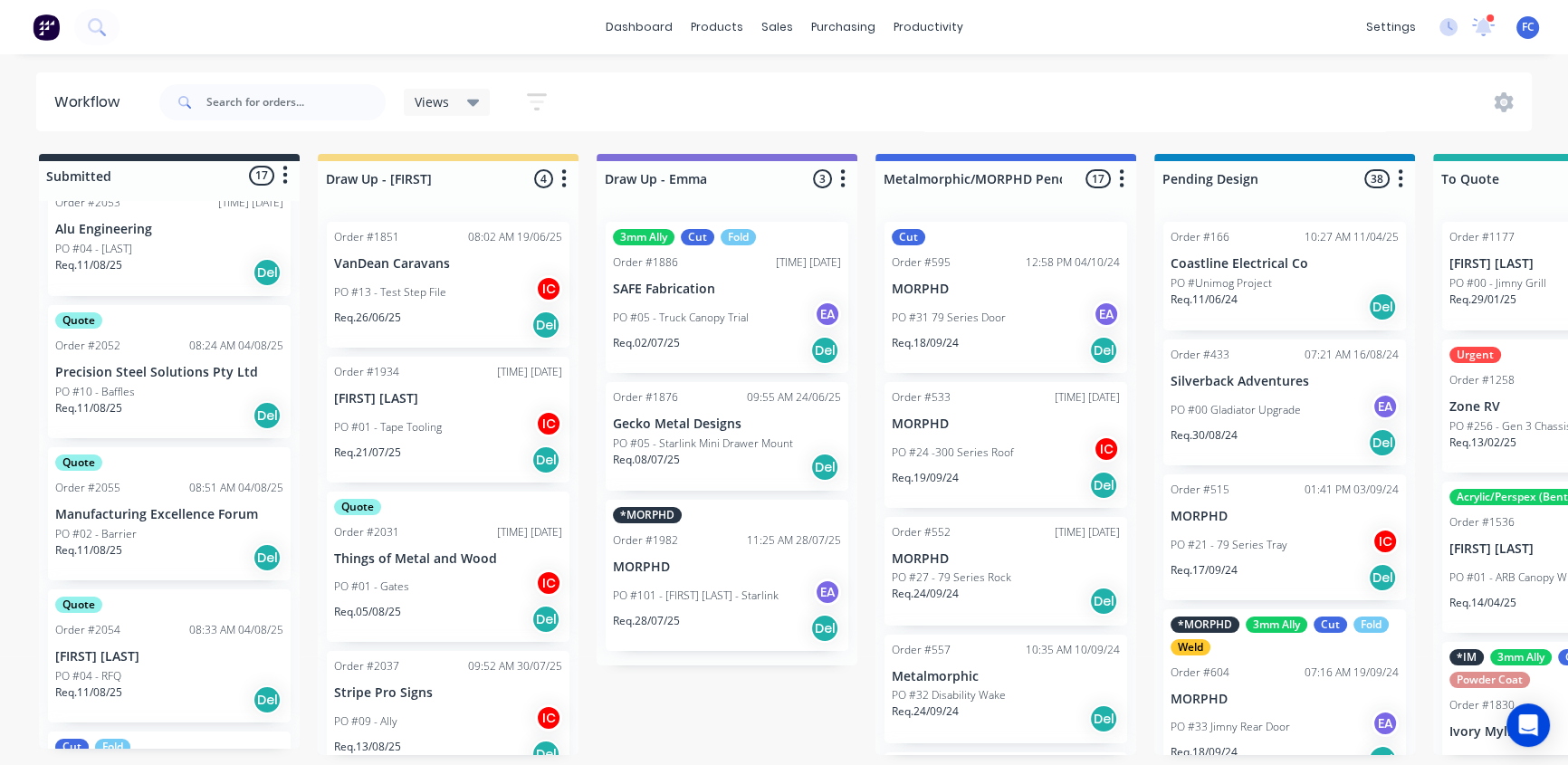 click on "Precision Steel Solutions Pty Ltd" at bounding box center [169, 372] 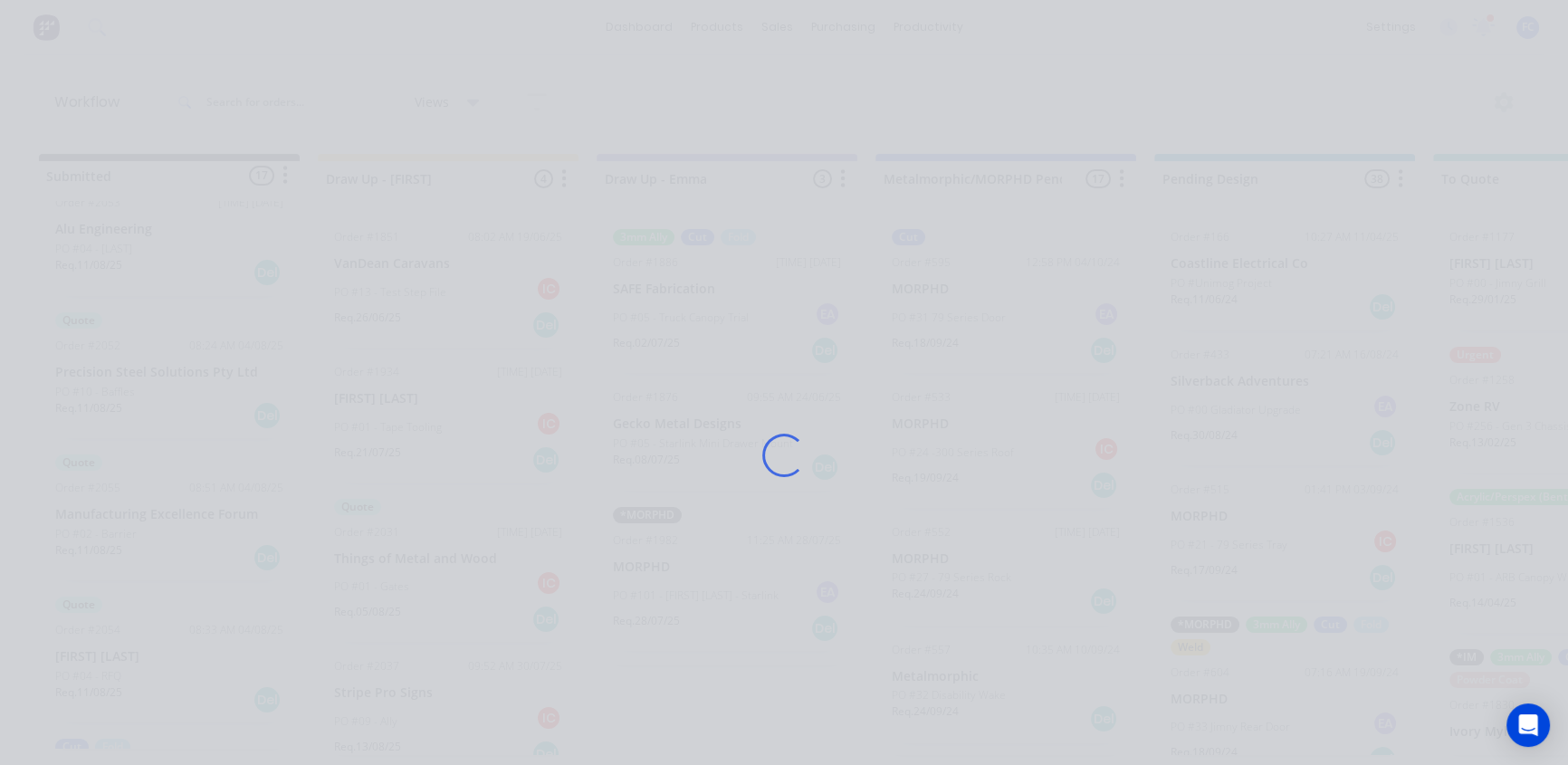 scroll, scrollTop: 0, scrollLeft: 0, axis: both 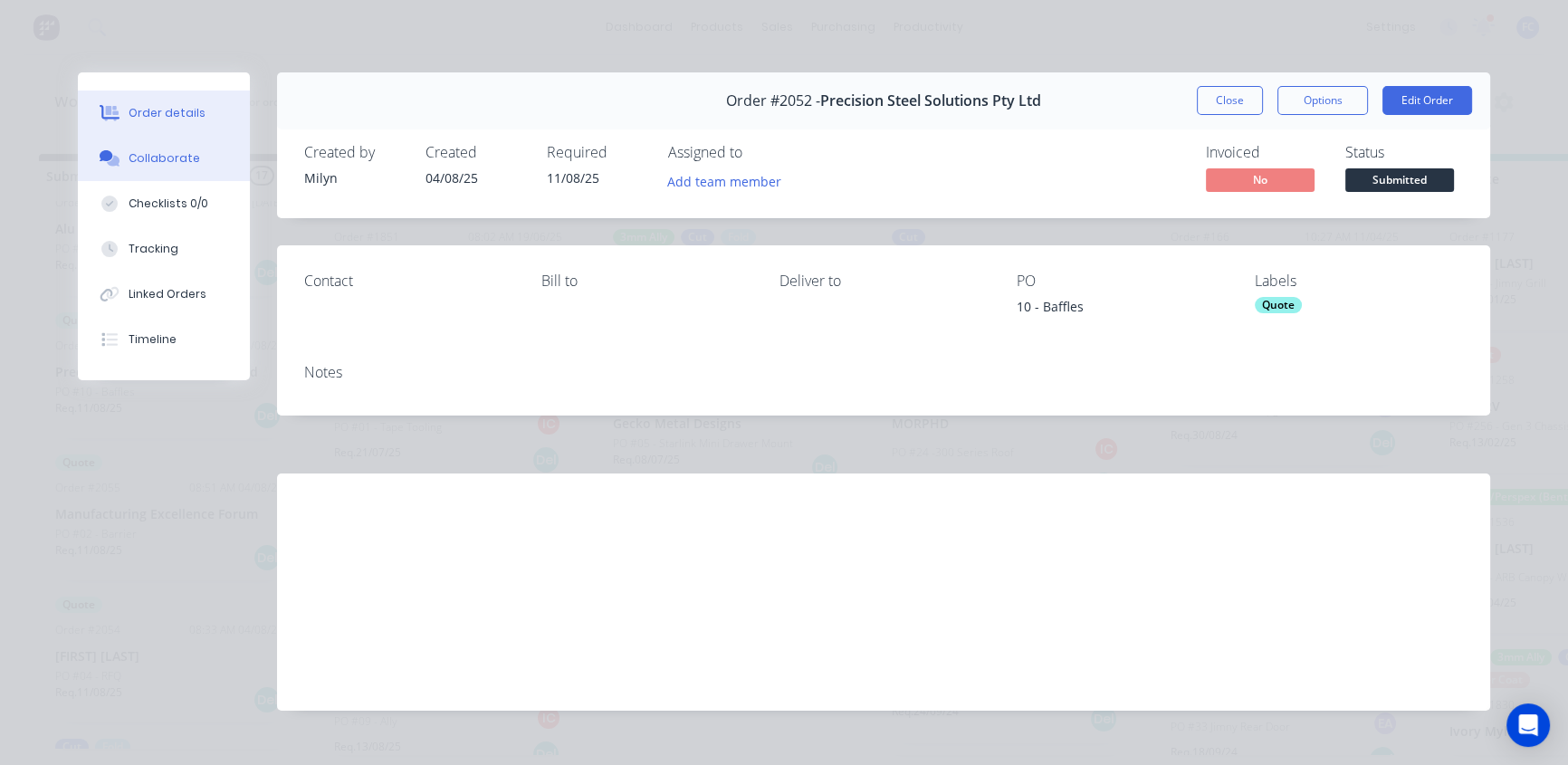 click on "Collaborate" at bounding box center [164, 158] 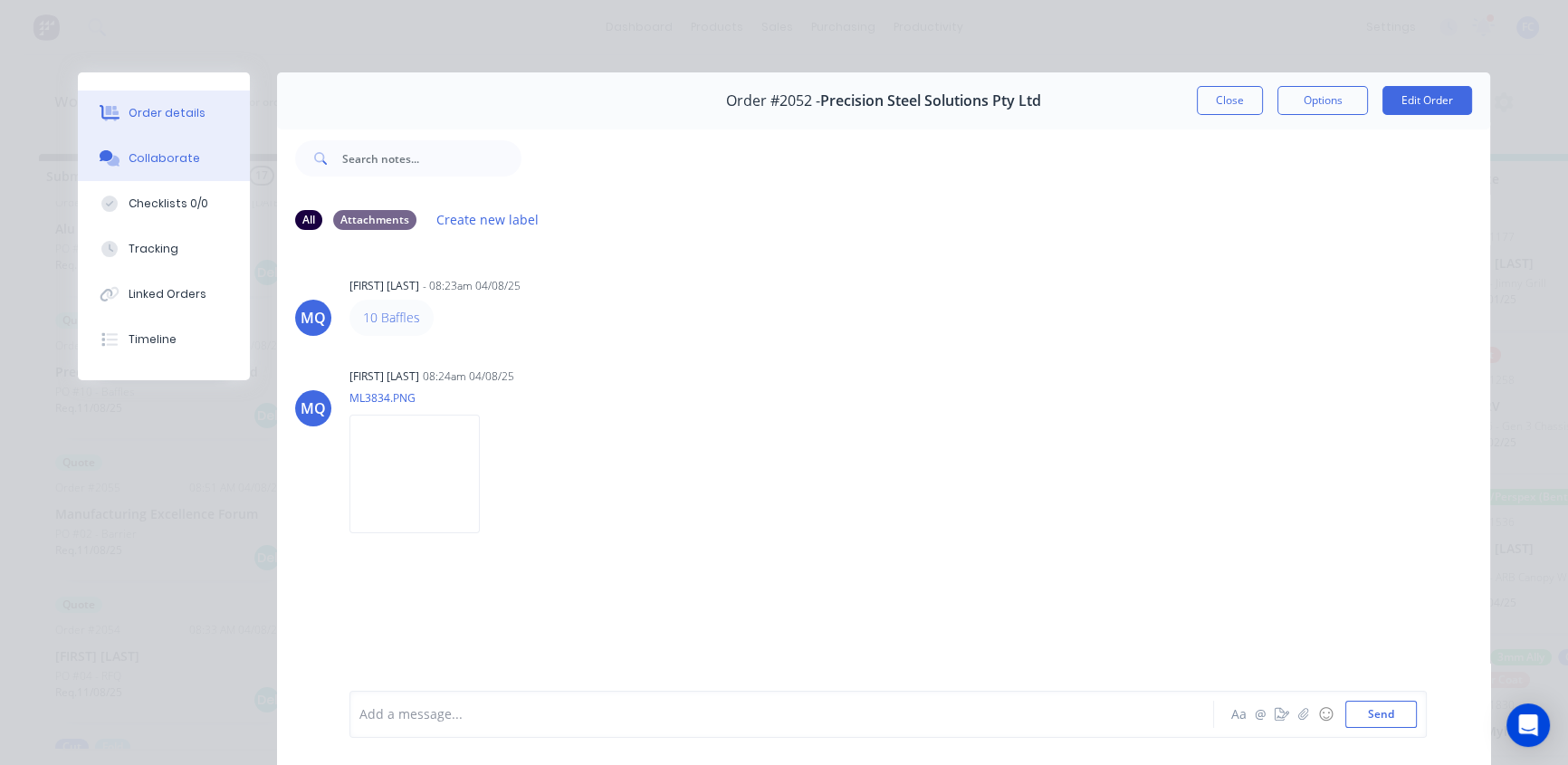 click on "Order details" at bounding box center [167, 113] 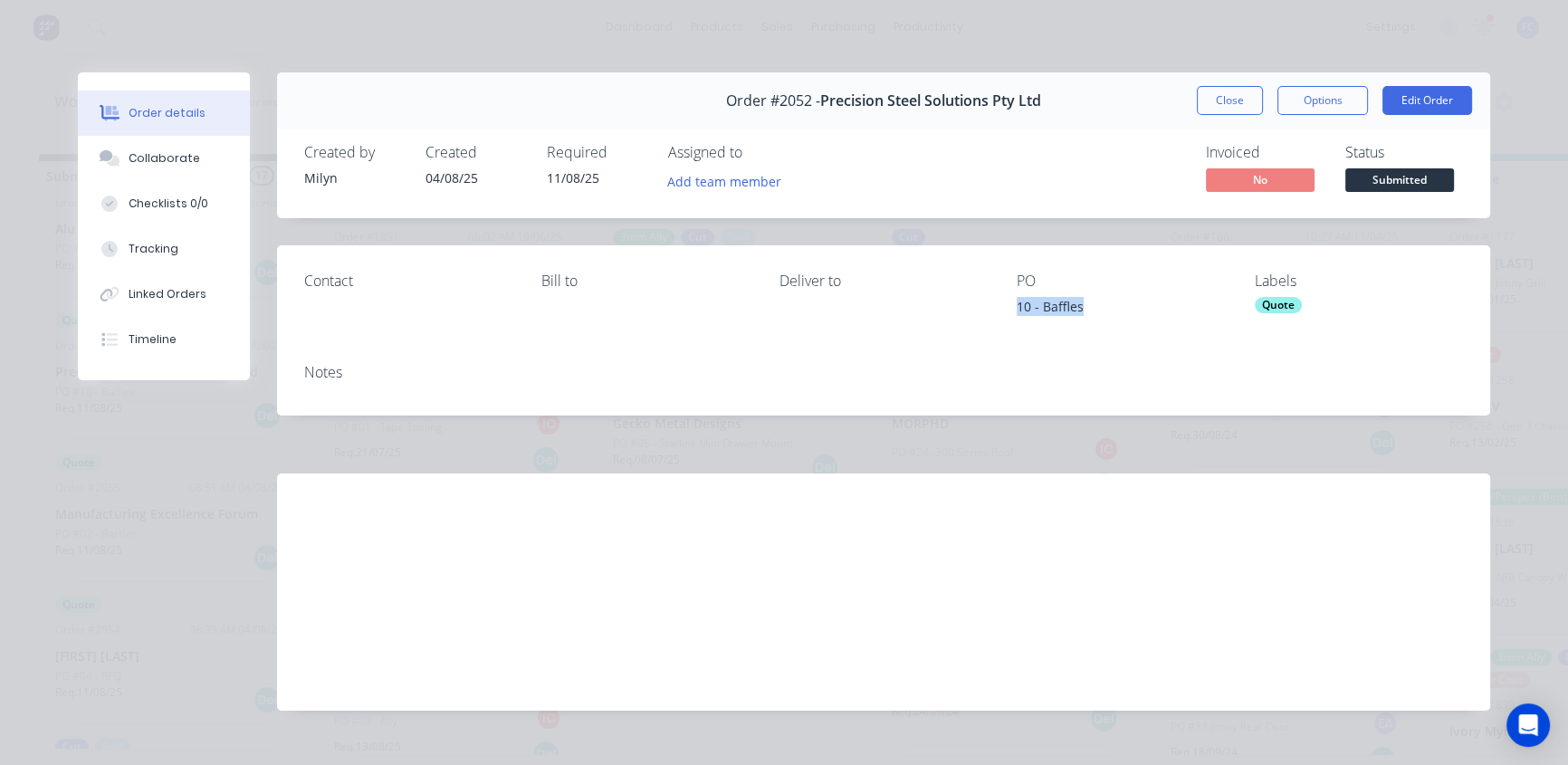 drag, startPoint x: 1082, startPoint y: 307, endPoint x: 1010, endPoint y: 306, distance: 72.00694 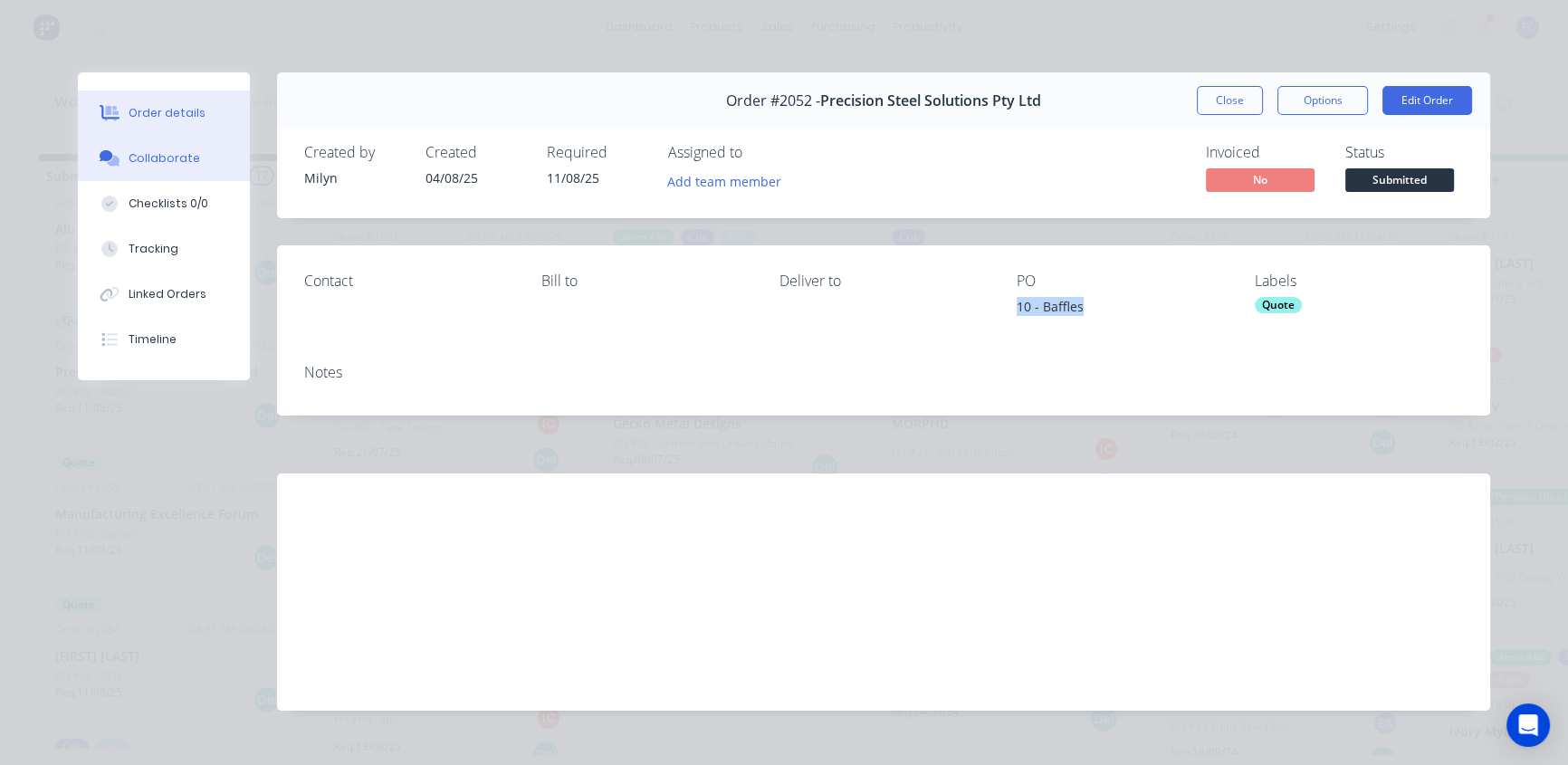 click on "Collaborate" at bounding box center (164, 158) 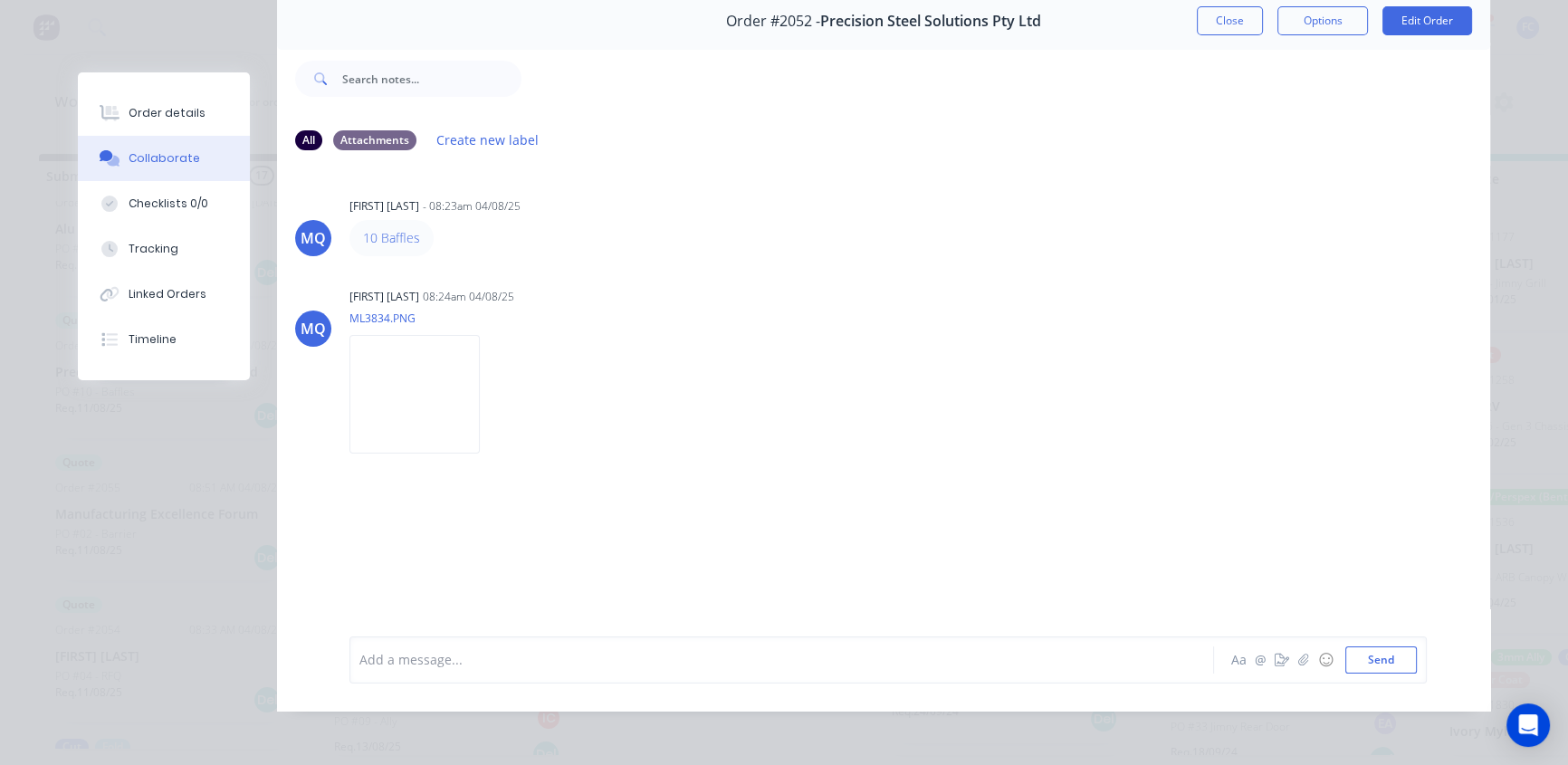 scroll, scrollTop: 81, scrollLeft: 0, axis: vertical 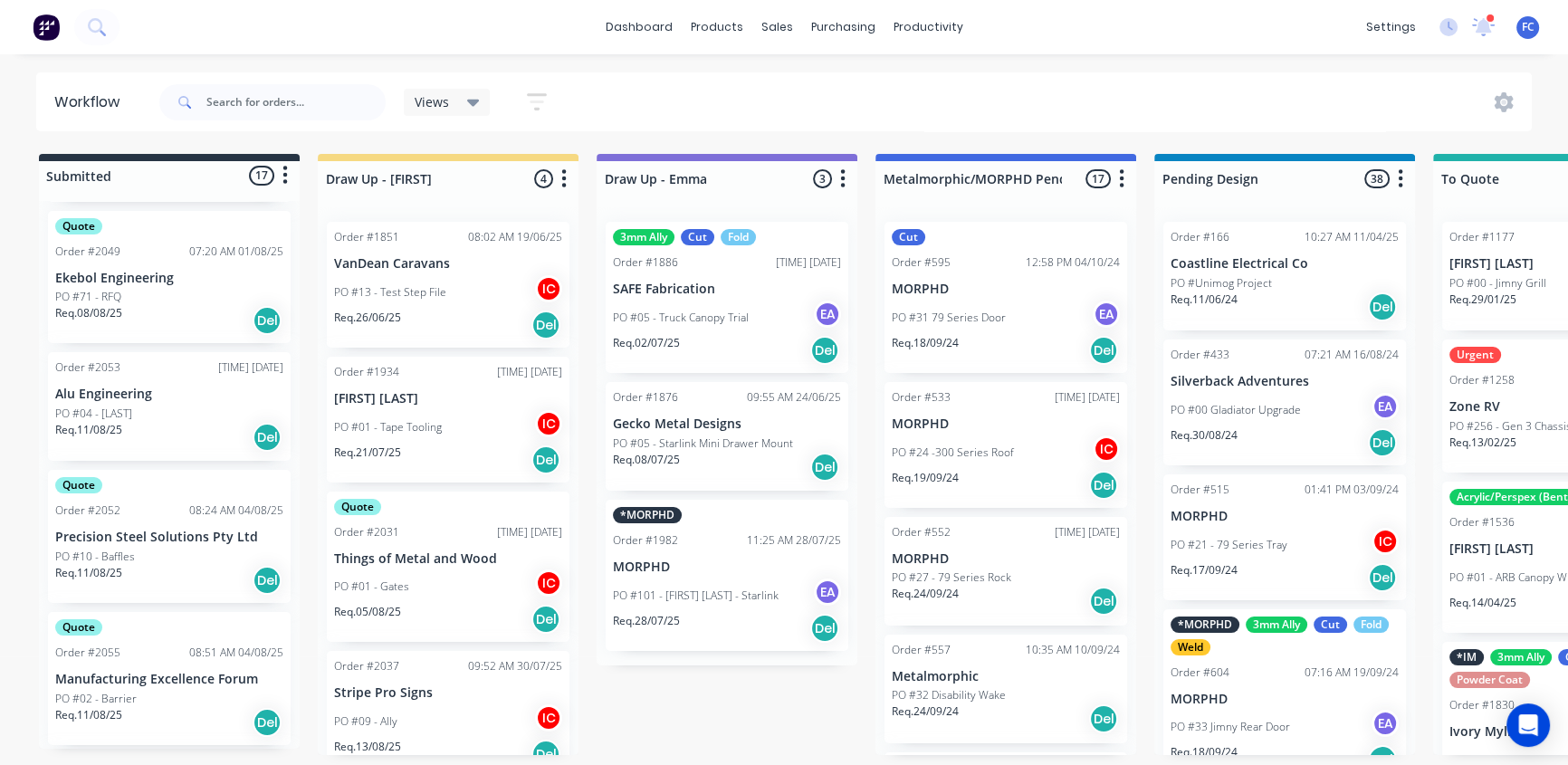 click on "Precision Steel Solutions Pty Ltd" at bounding box center [169, 537] 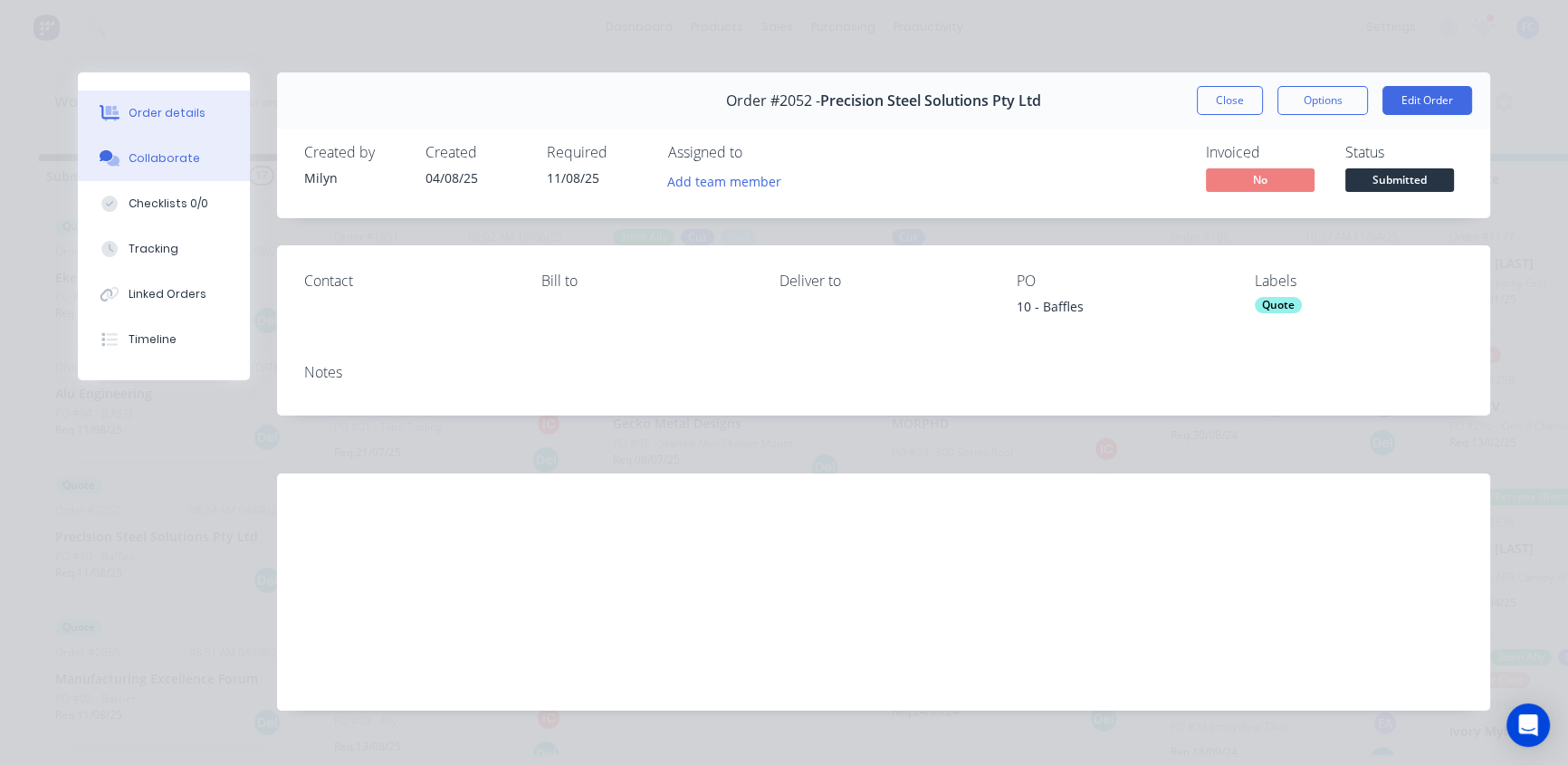 click on "Collaborate" at bounding box center (164, 158) 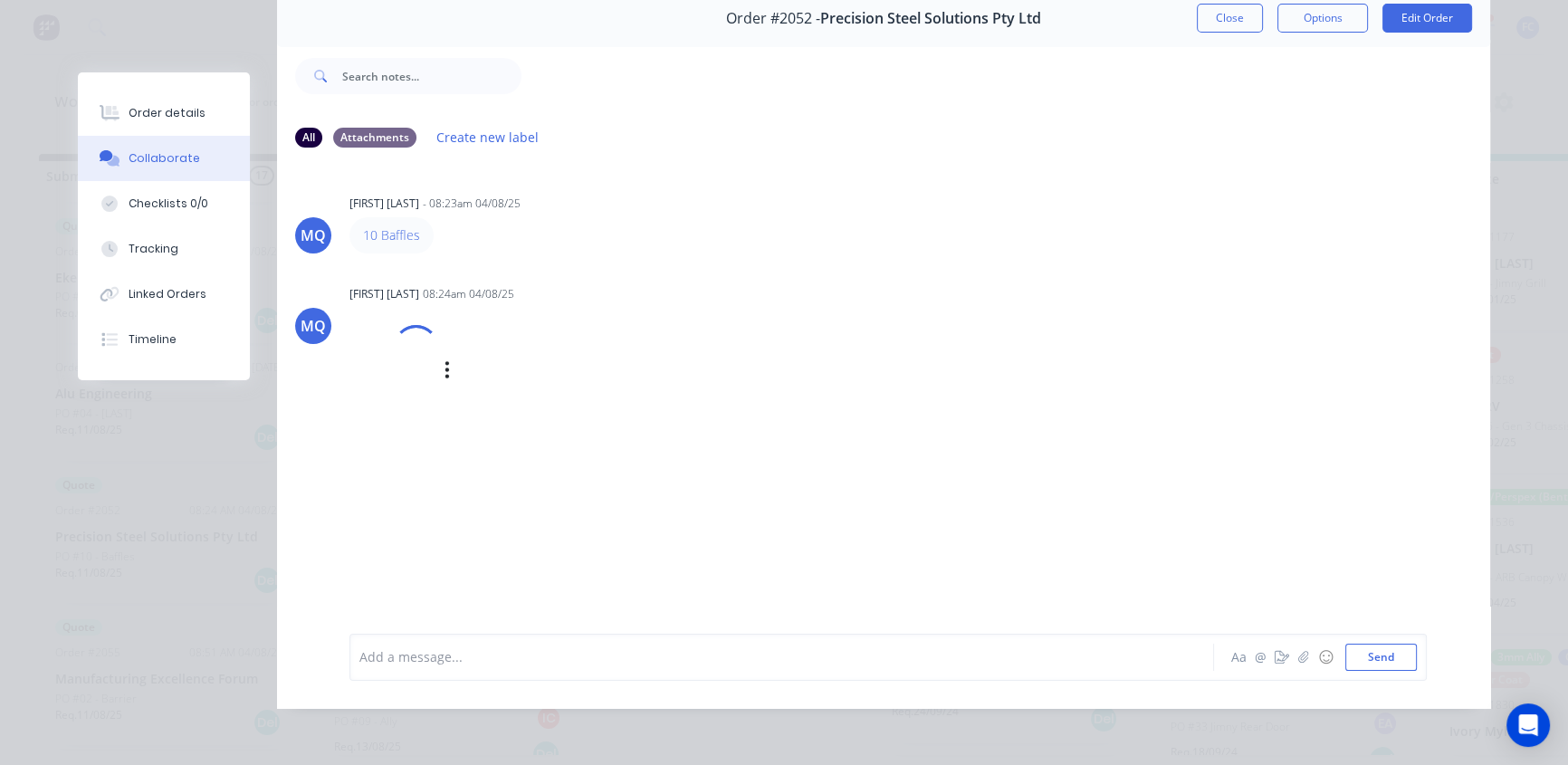 scroll, scrollTop: 93, scrollLeft: 0, axis: vertical 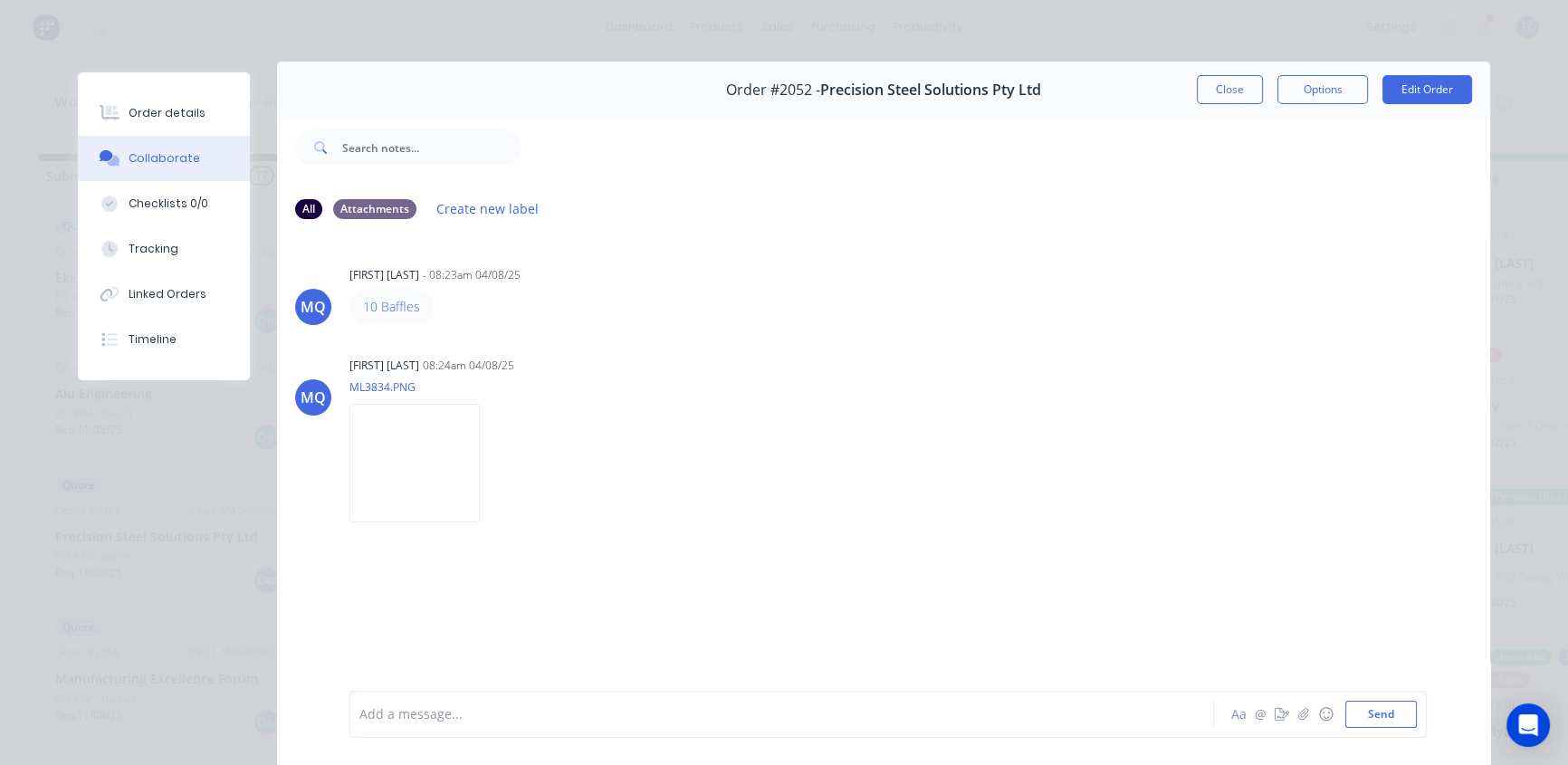 click on "Add a message..." at bounding box center [756, 714] 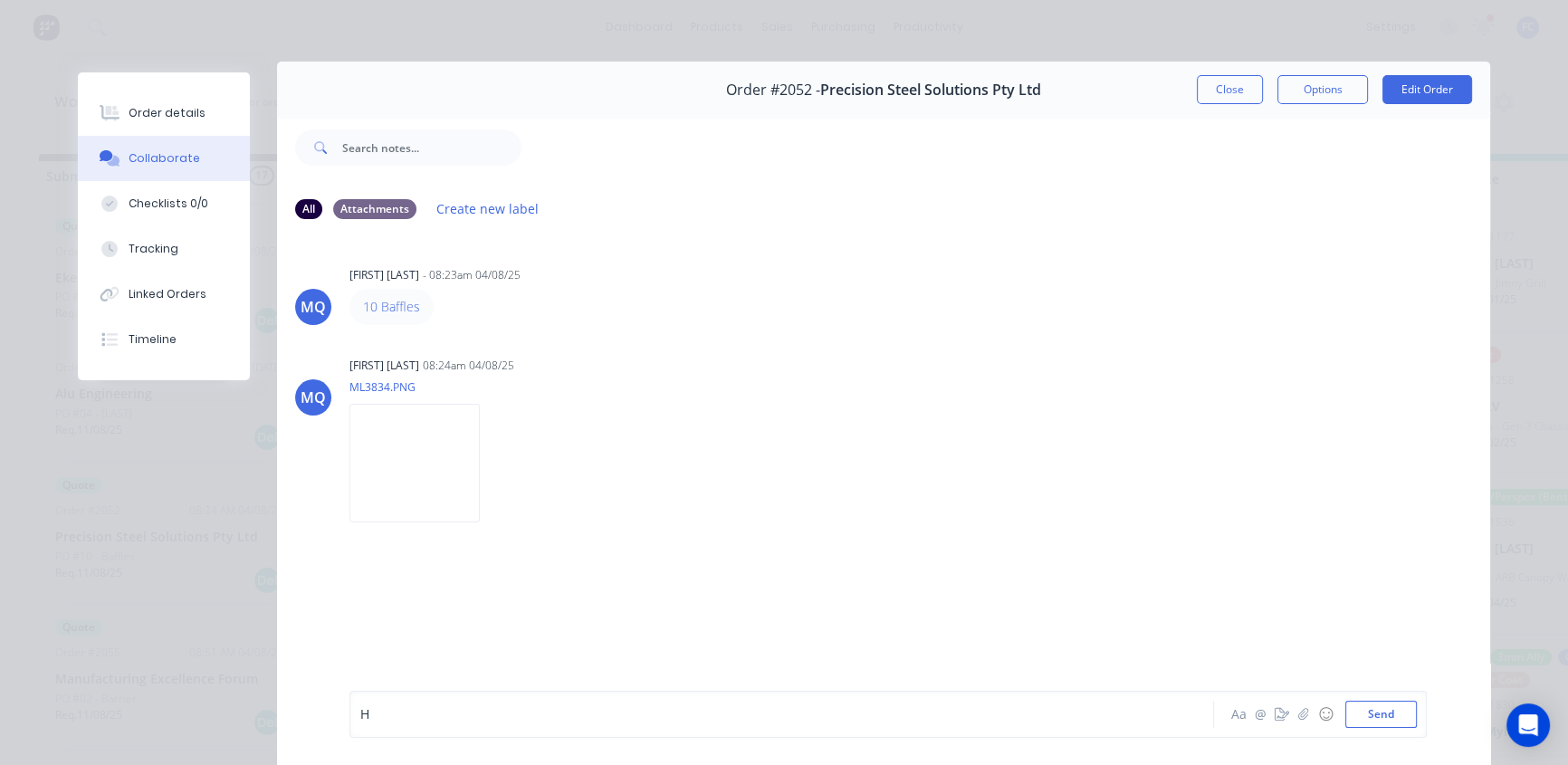 type 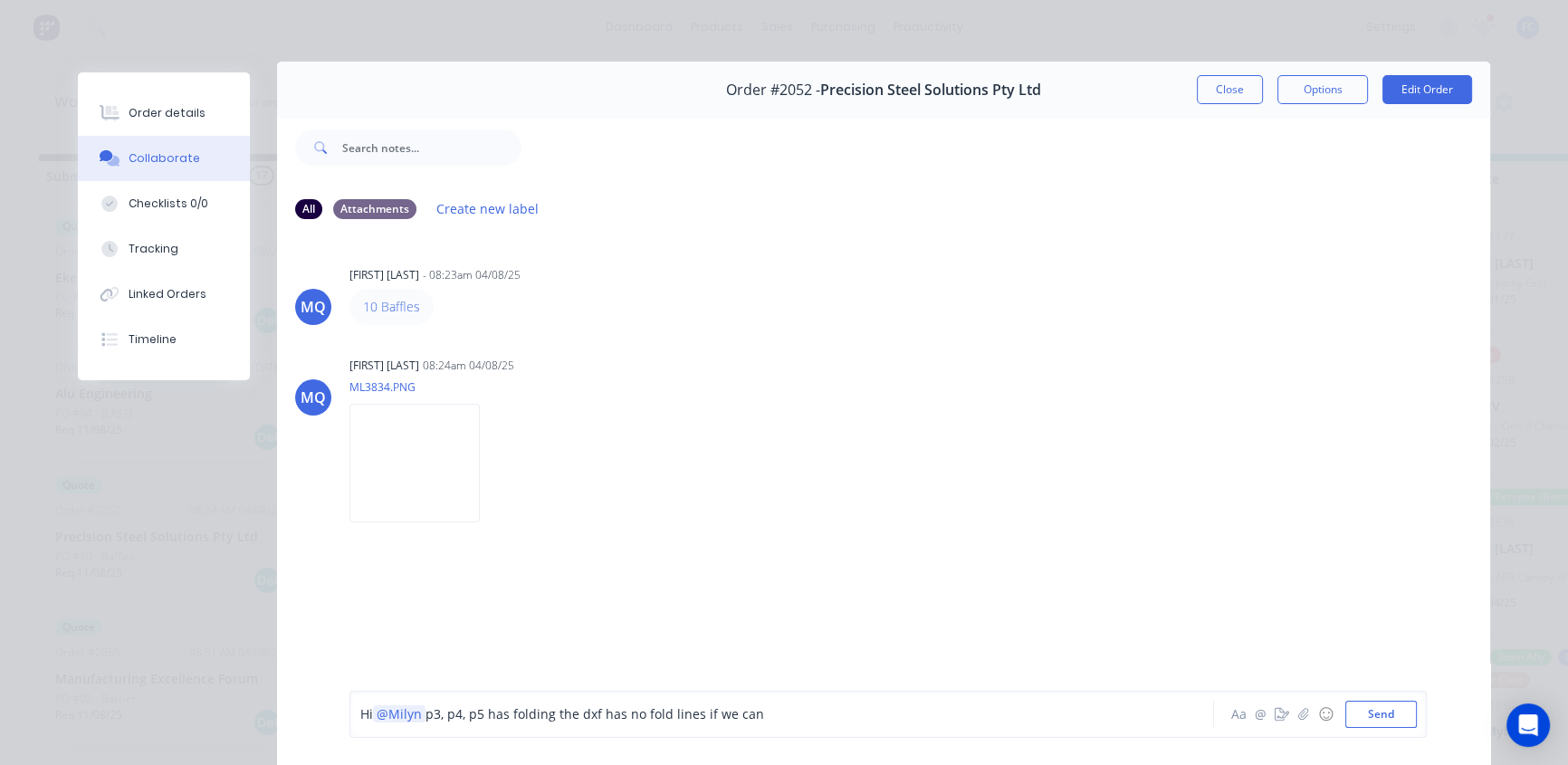 drag, startPoint x: 588, startPoint y: 714, endPoint x: 645, endPoint y: 714, distance: 57 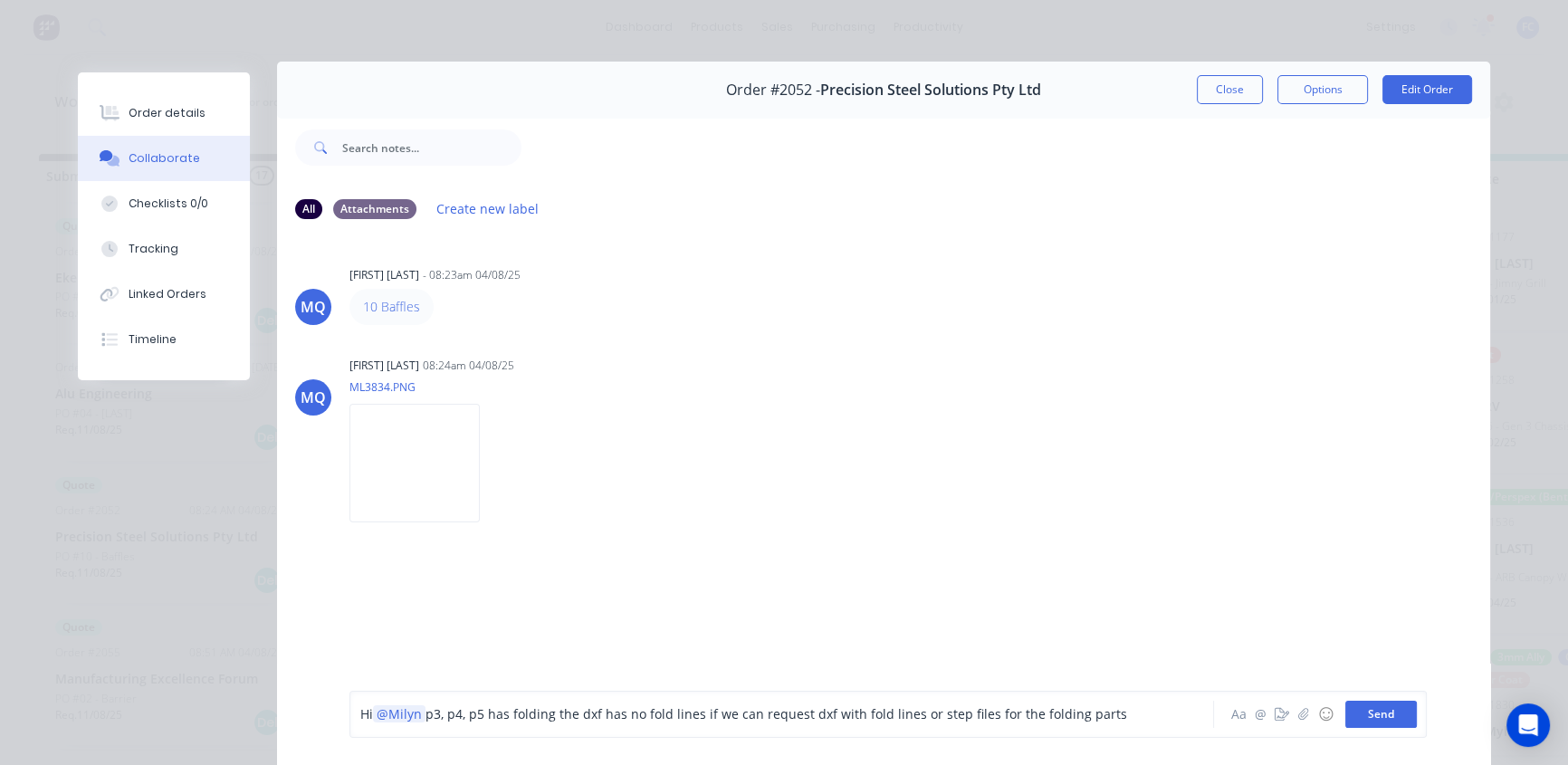click on "Send" at bounding box center [1381, 714] 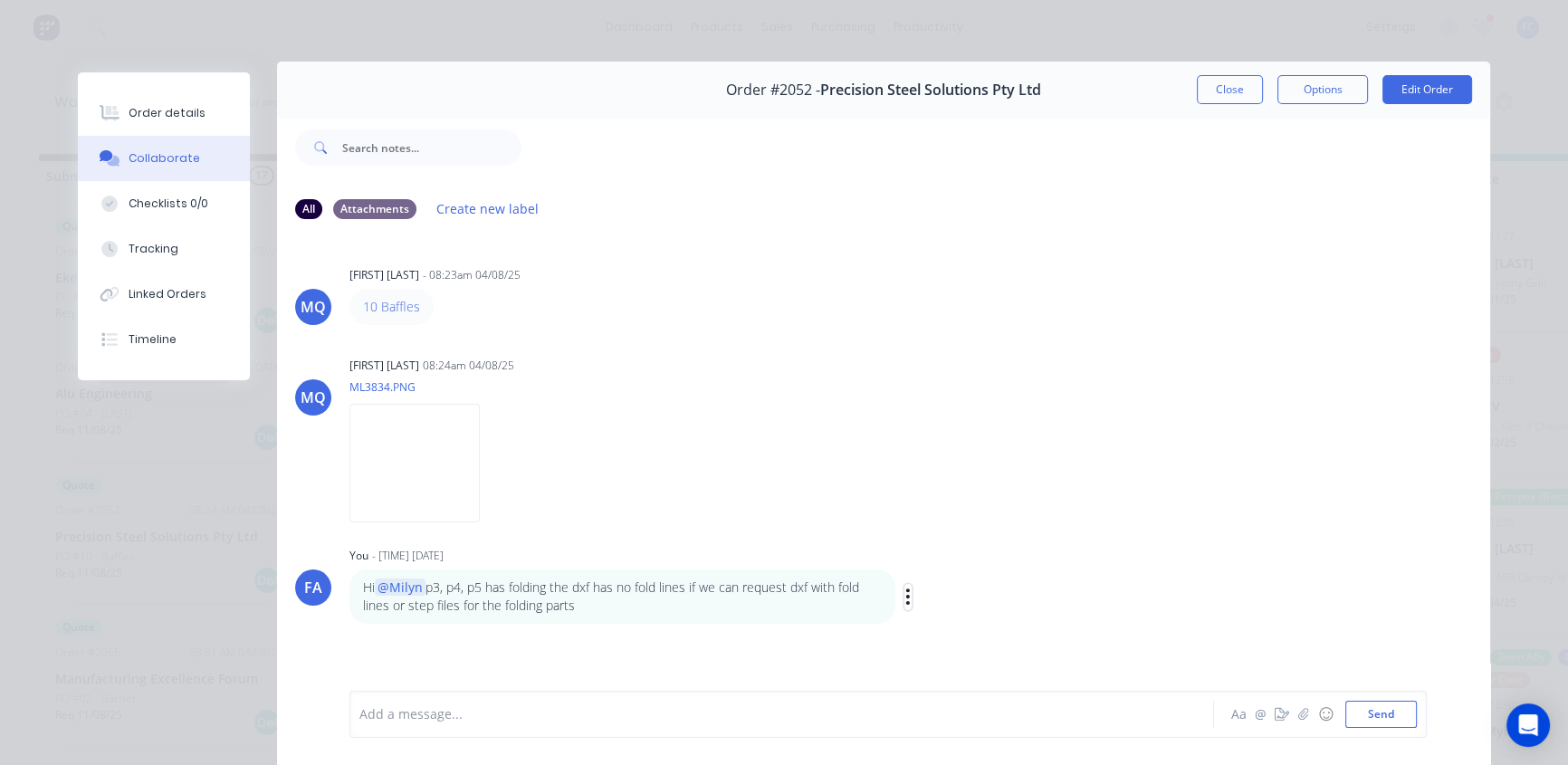 click 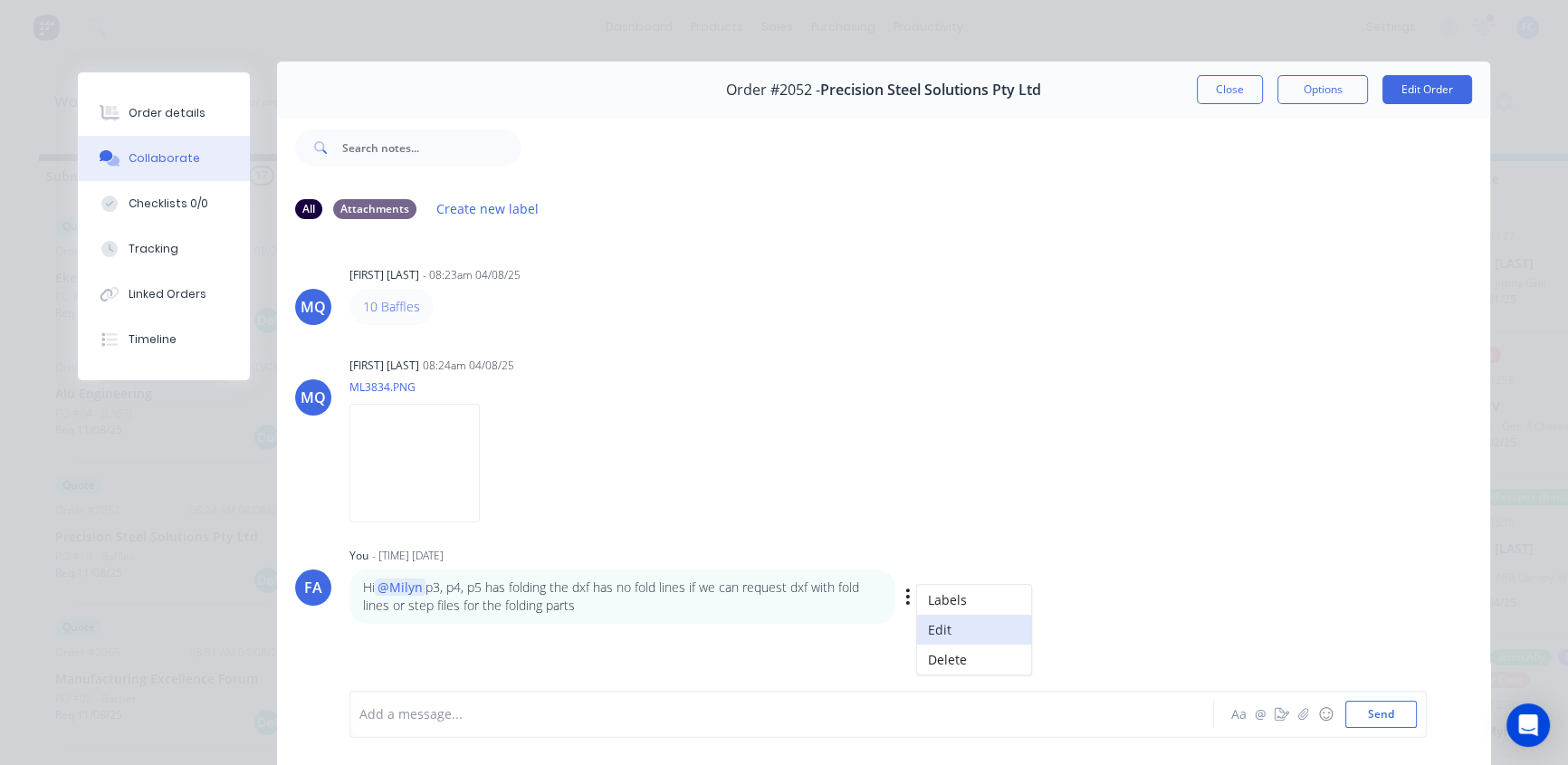 click on "Edit" at bounding box center [974, 629] 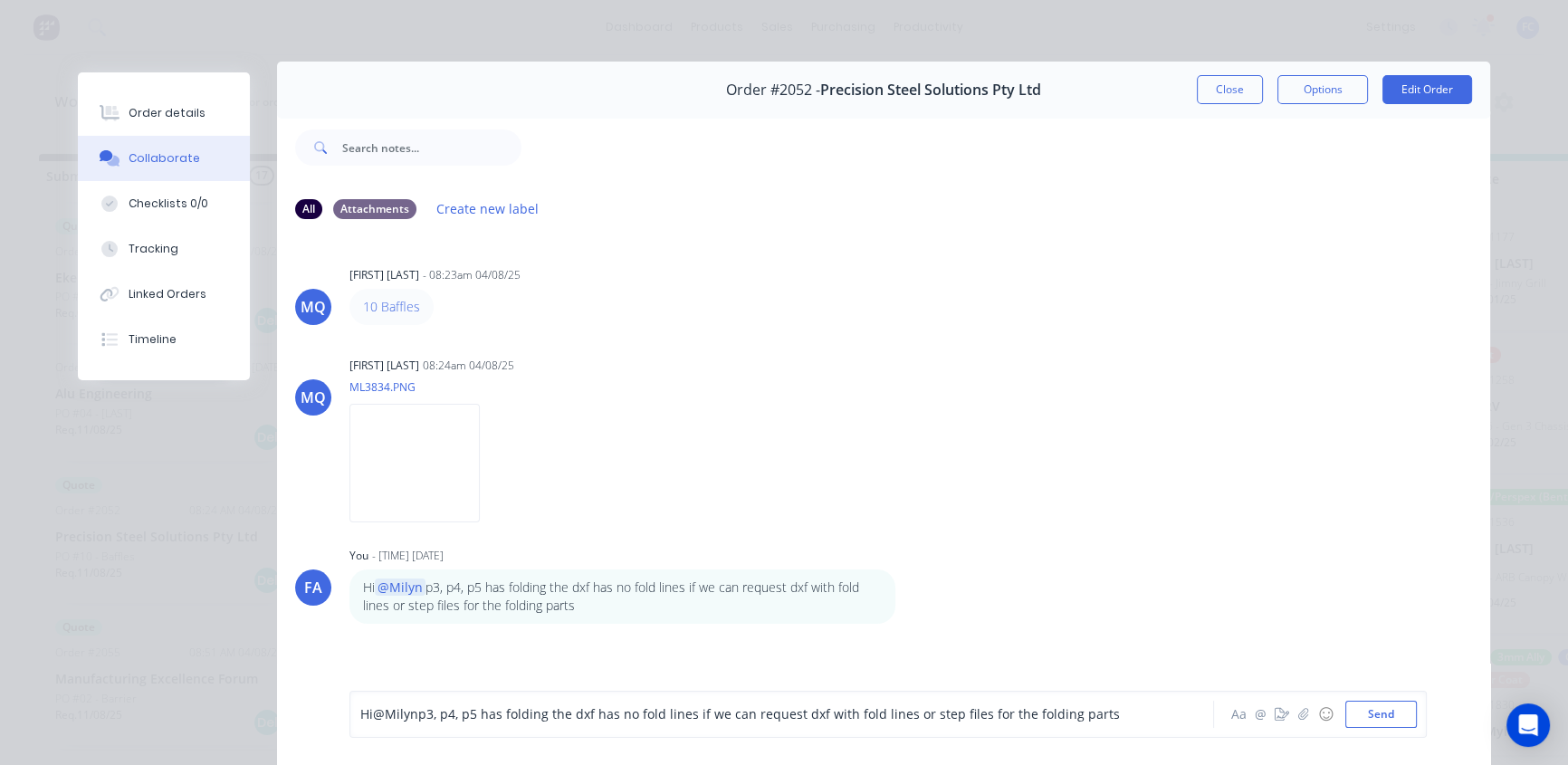 click on "p3, p4, p5 has folding the dxf has no fold lines if we can request dxf with fold lines or step files for the folding parts" at bounding box center (769, 714) 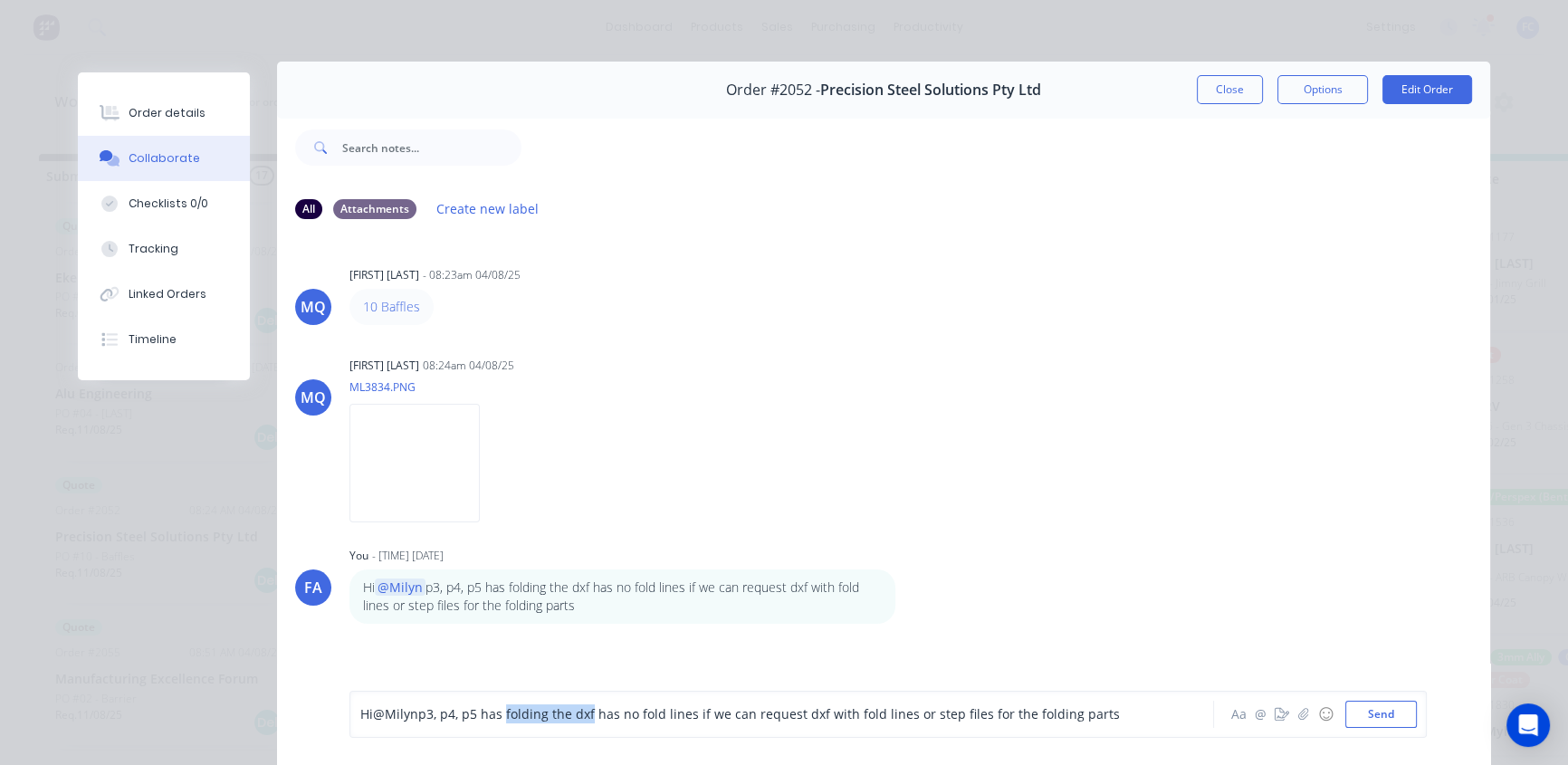 drag, startPoint x: 567, startPoint y: 724, endPoint x: 584, endPoint y: 727, distance: 17.262677 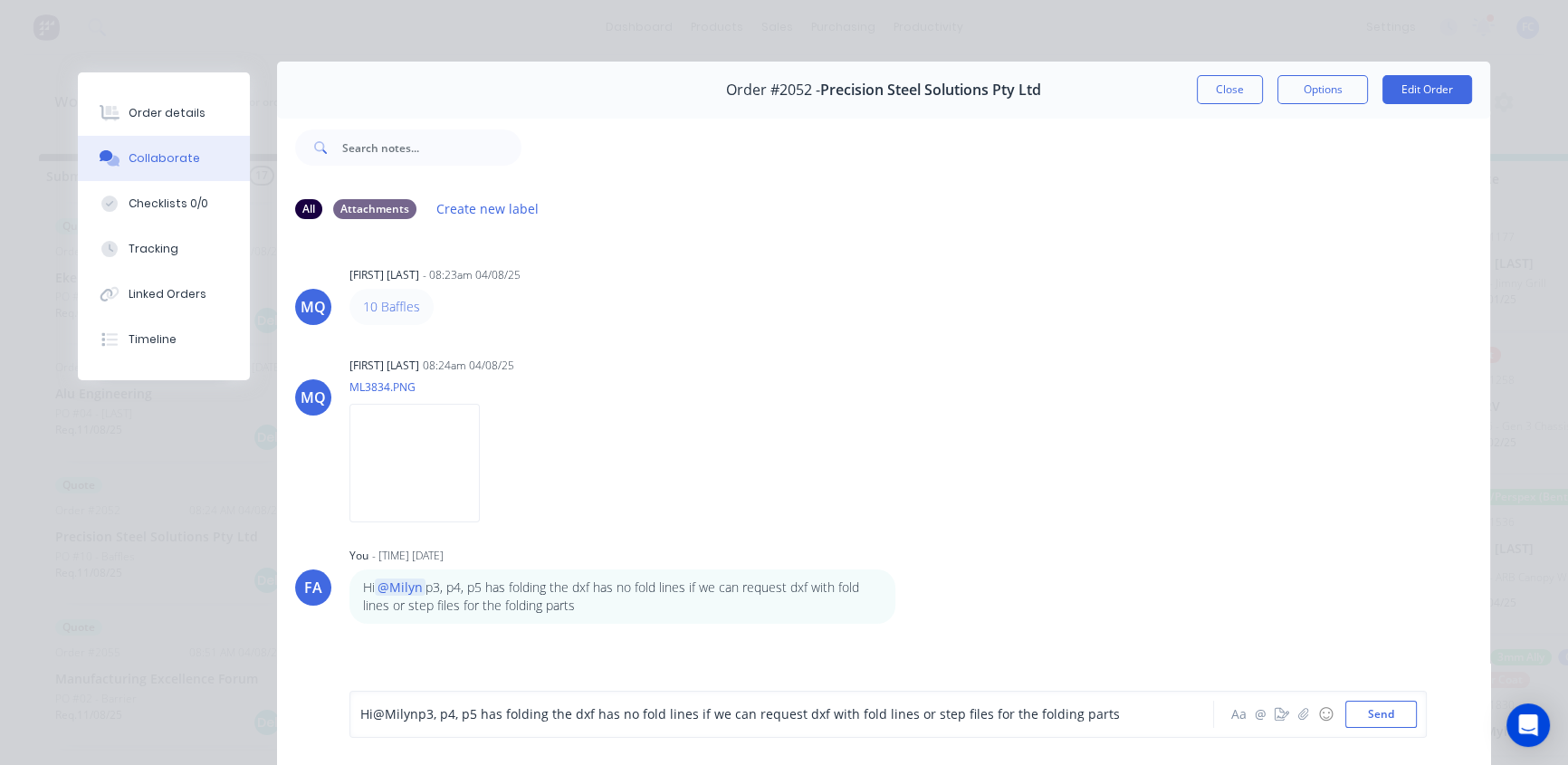 click on "Hi  @Milyn  p3, p4, p5 has folding the dxf has no fold lines if we can request dxf with fold lines or step files for the folding parts Aa @ ☺ Send" at bounding box center [888, 714] 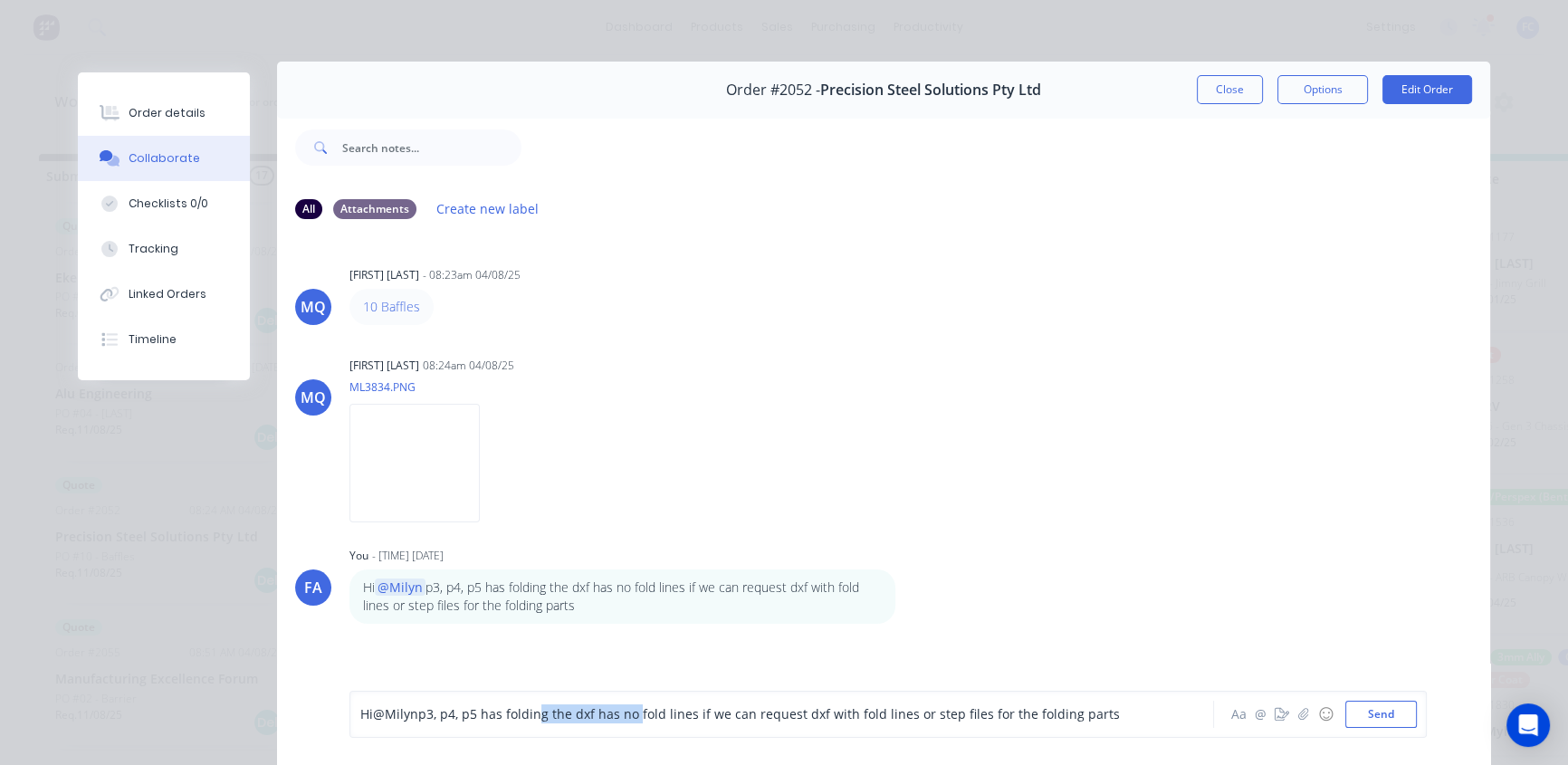 drag, startPoint x: 547, startPoint y: 715, endPoint x: 631, endPoint y: 714, distance: 84.00595 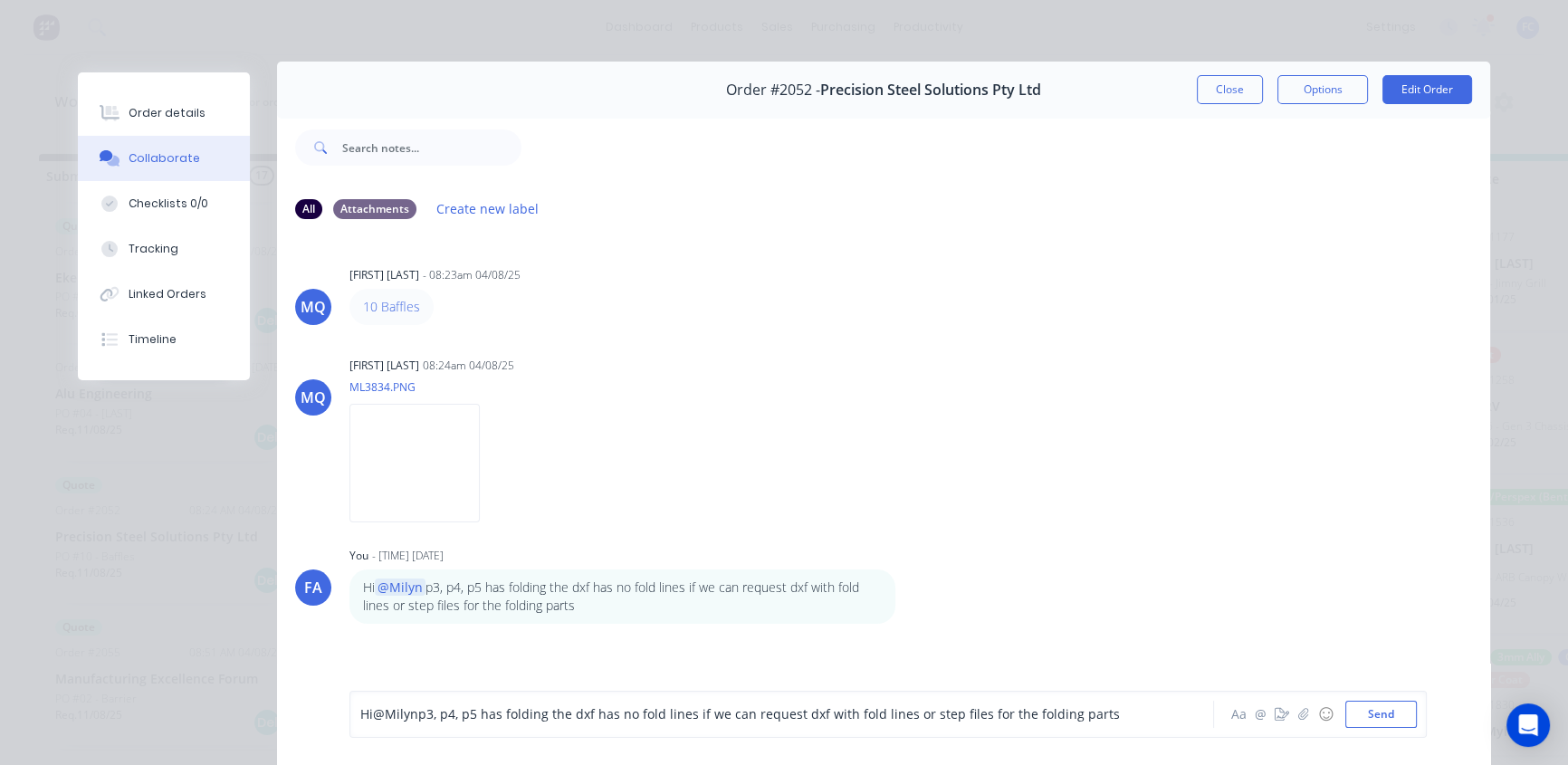 click on "p3, p4, p5 has folding the dxf has no fold lines if we can request dxf with fold lines or step files for the folding parts" at bounding box center [769, 714] 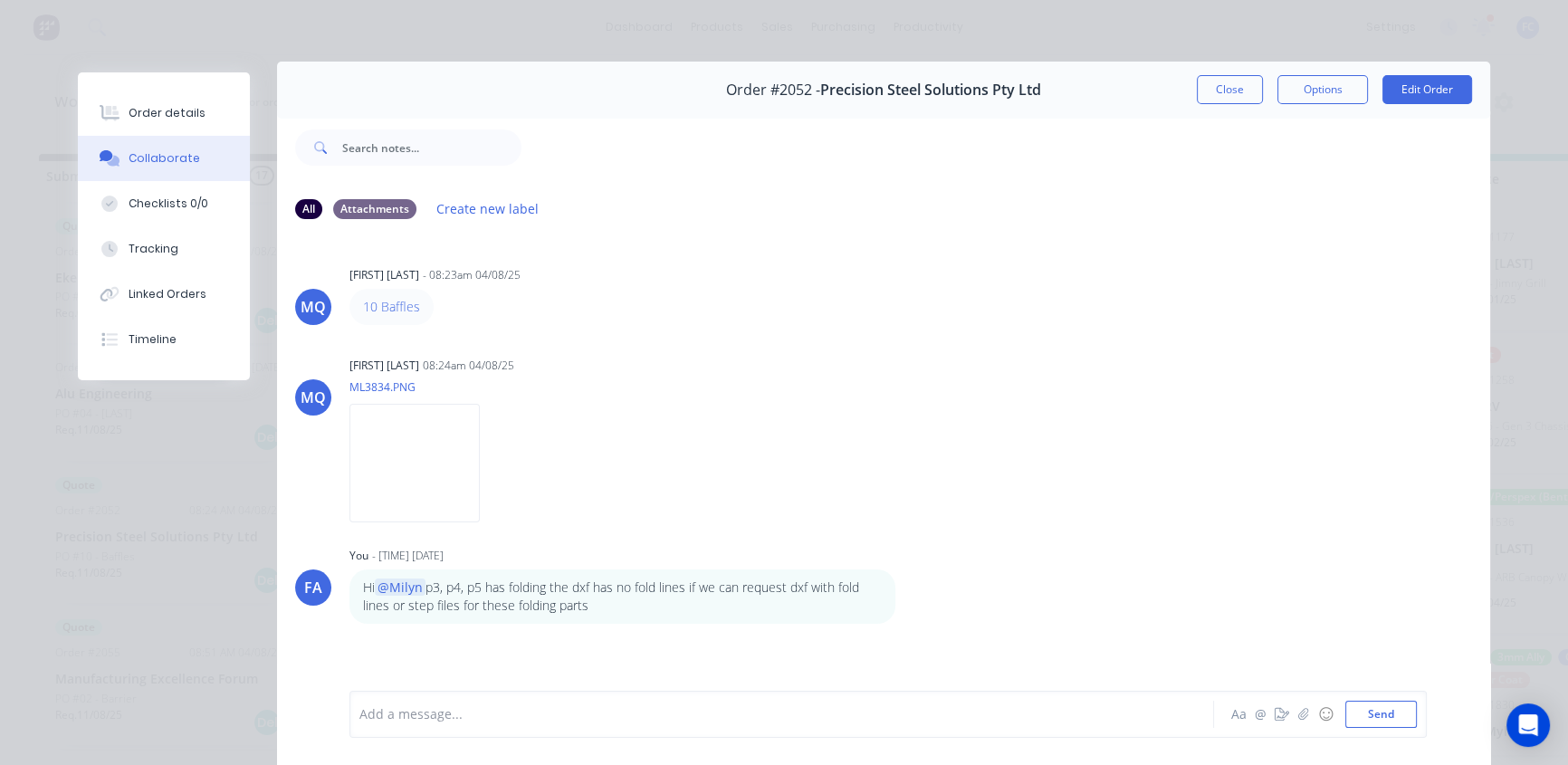 drag, startPoint x: 1220, startPoint y: 88, endPoint x: 1182, endPoint y: 131, distance: 57.384667 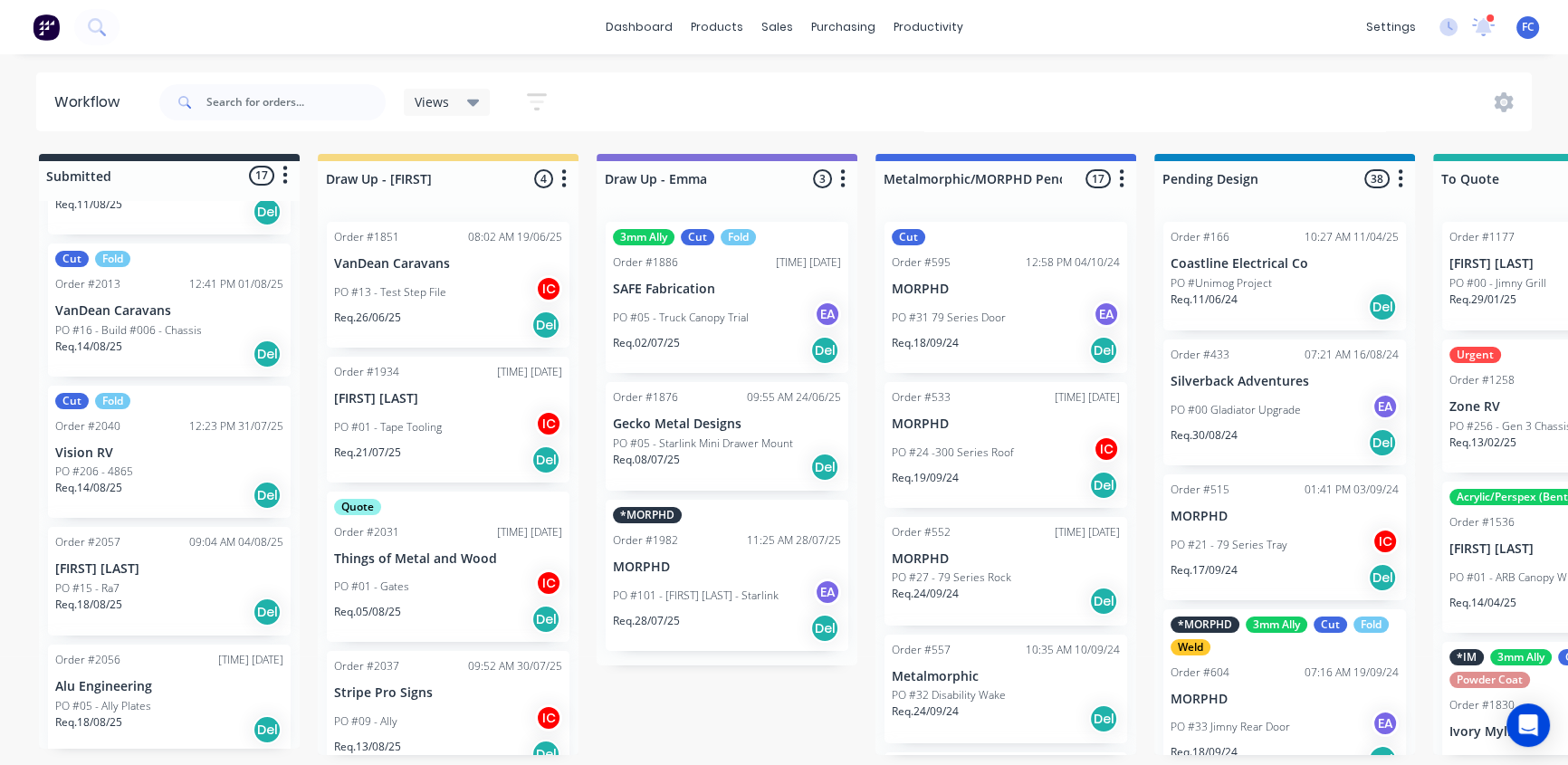 scroll, scrollTop: 1859, scrollLeft: 0, axis: vertical 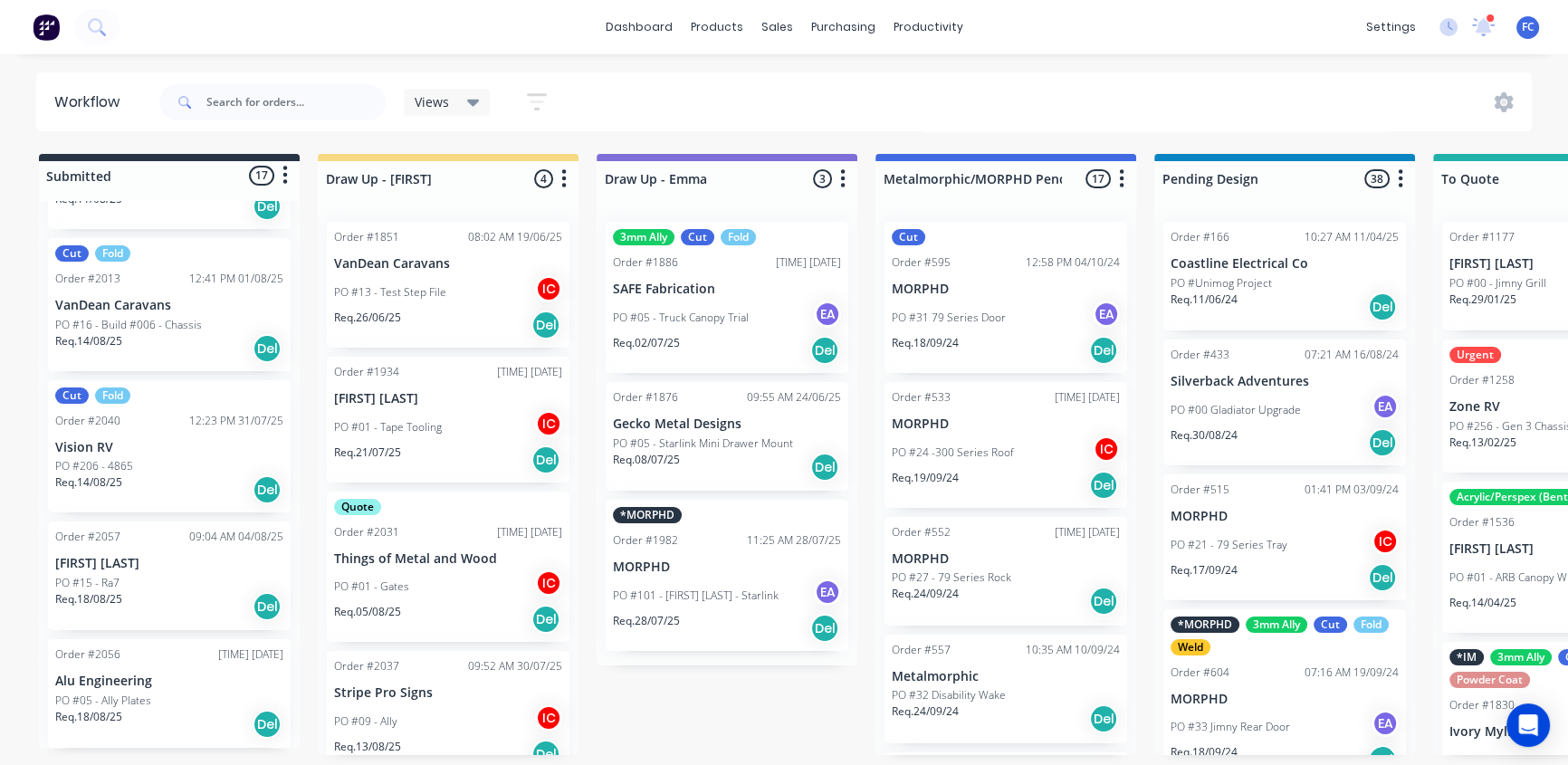 click on "[NAME] [LAST]" at bounding box center (169, 563) 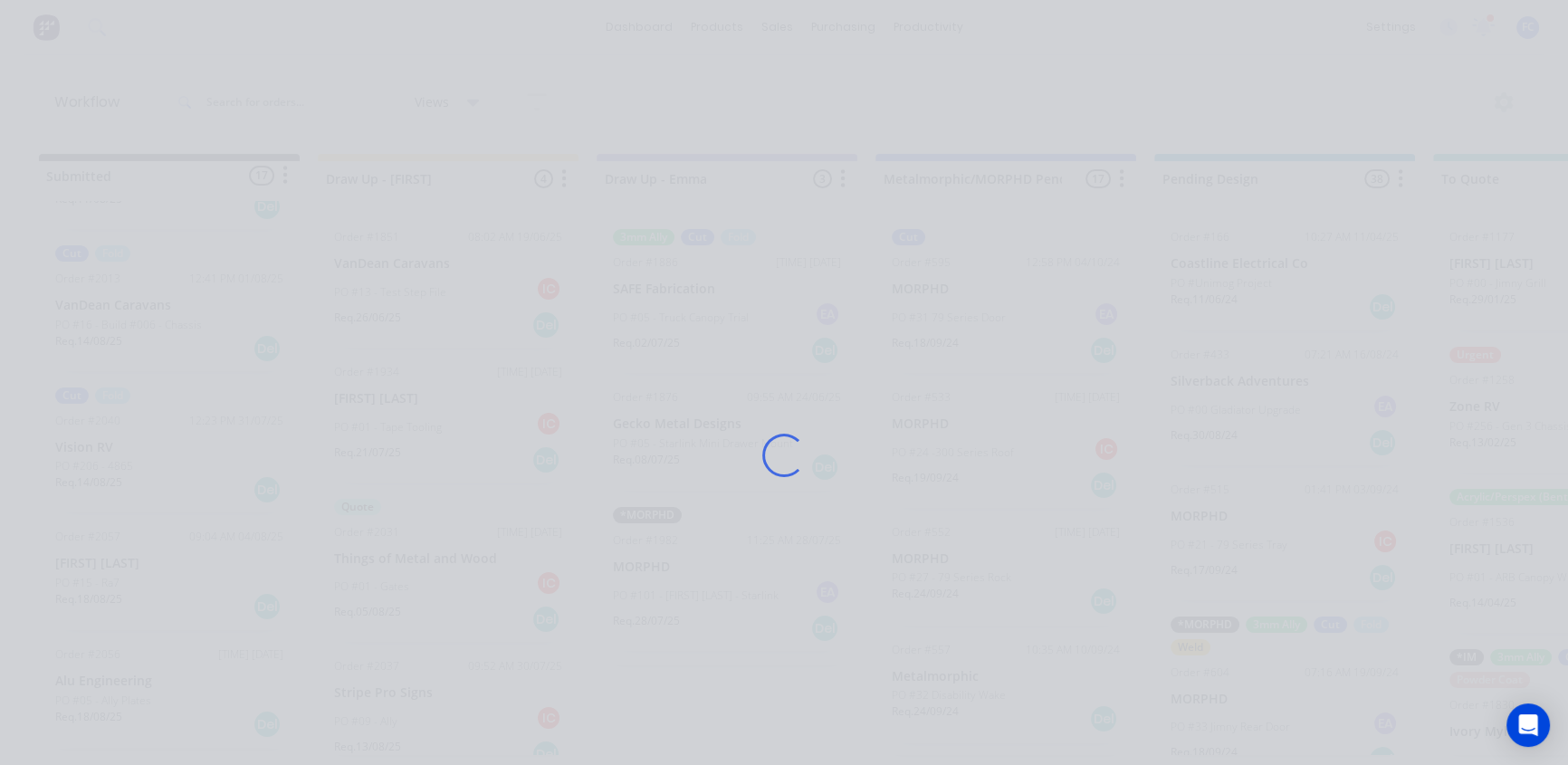 scroll, scrollTop: 0, scrollLeft: 0, axis: both 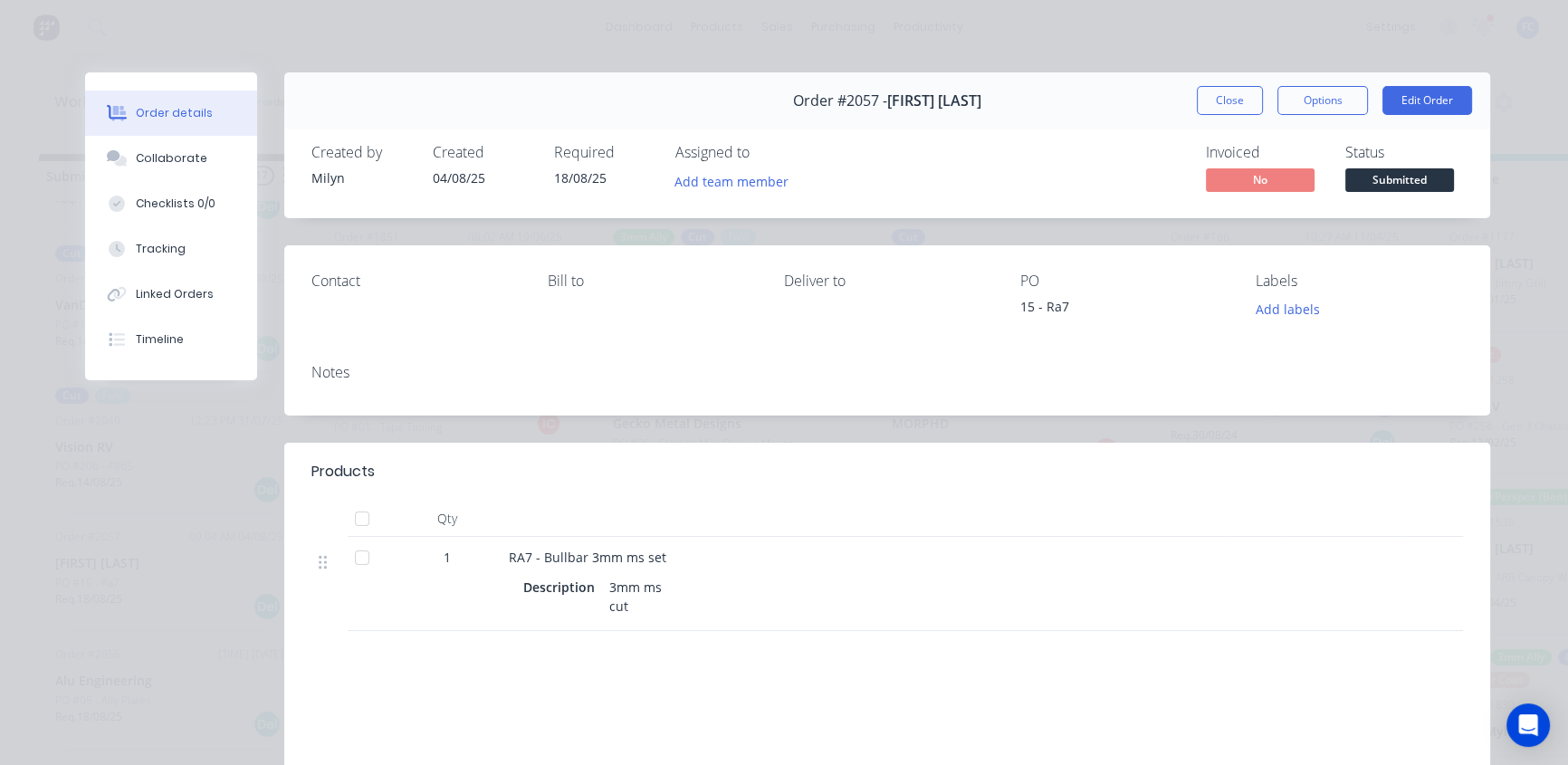 drag, startPoint x: 175, startPoint y: 154, endPoint x: 400, endPoint y: 223, distance: 235.3423 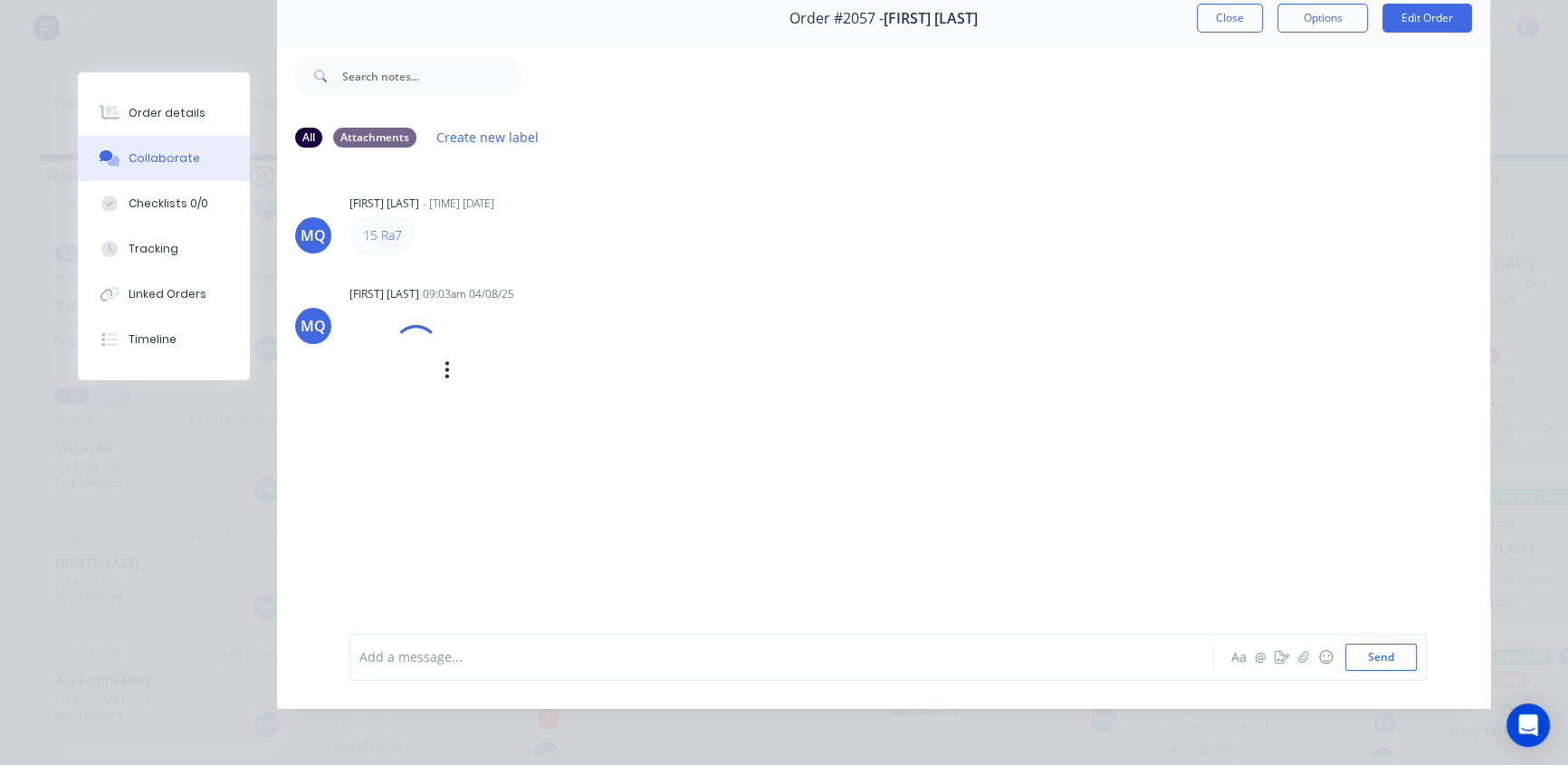 scroll, scrollTop: 93, scrollLeft: 0, axis: vertical 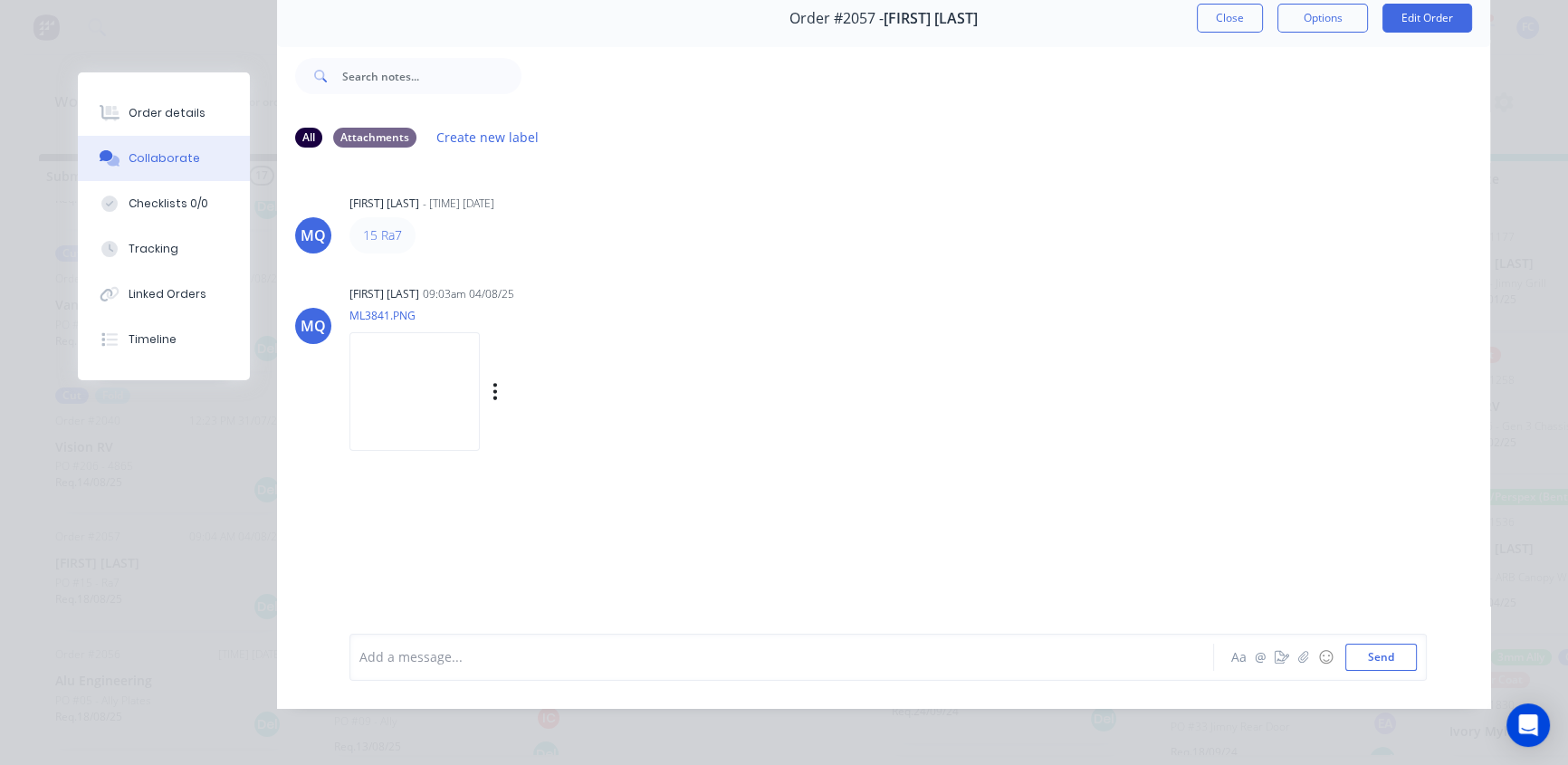 click at bounding box center (415, 391) 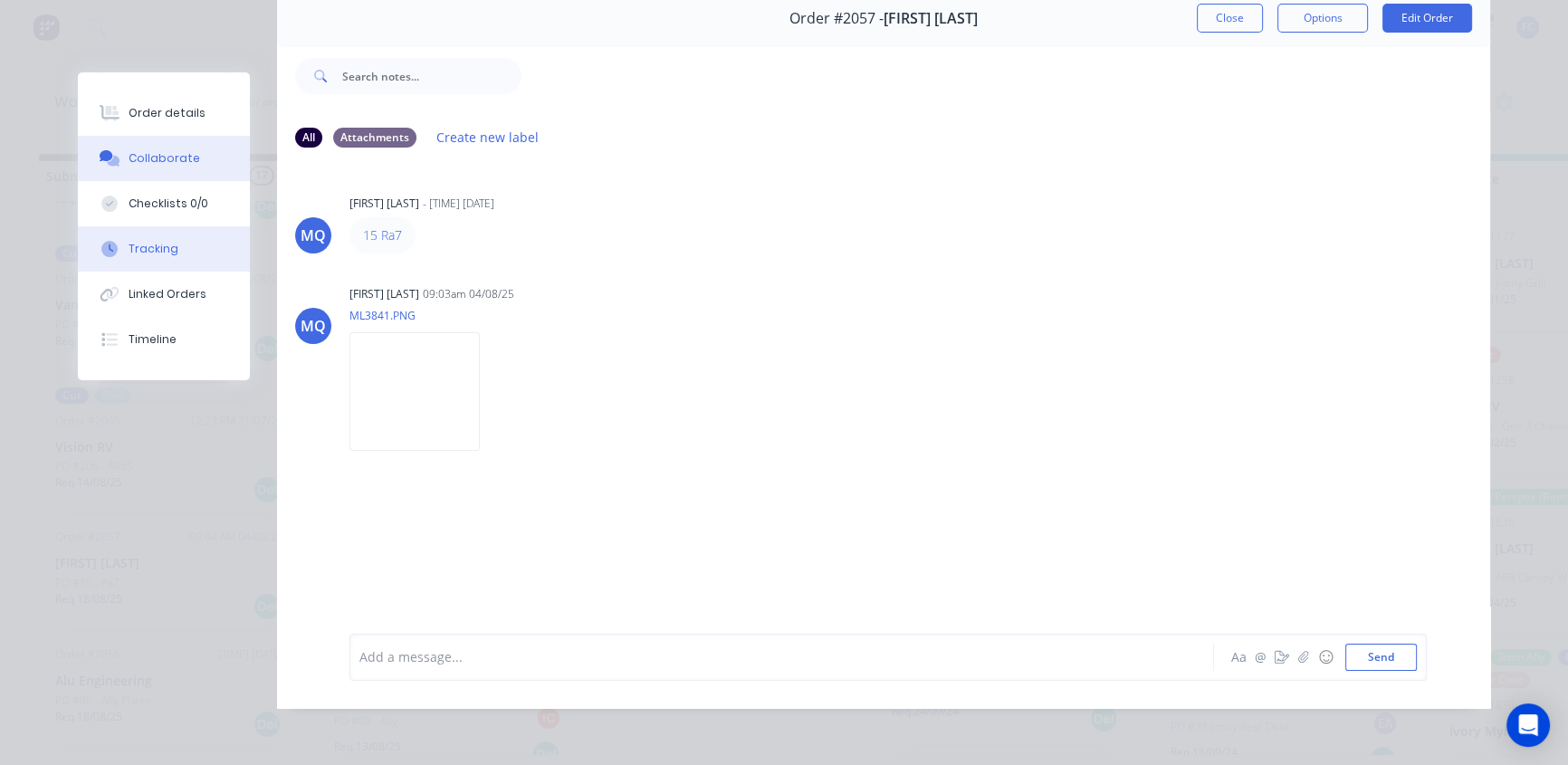 scroll, scrollTop: 0, scrollLeft: 0, axis: both 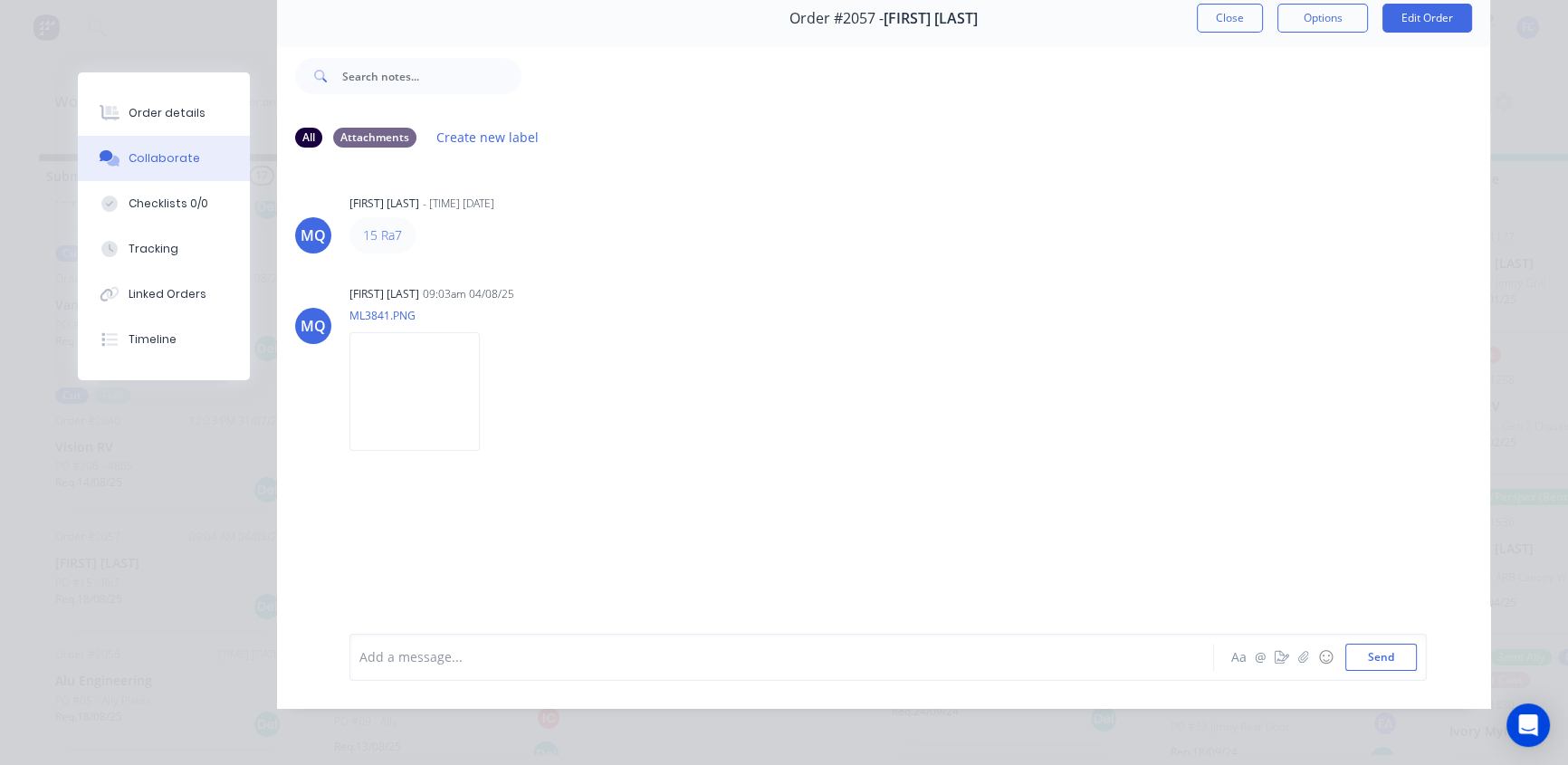 drag, startPoint x: 1214, startPoint y: 10, endPoint x: 502, endPoint y: 550, distance: 893.61289 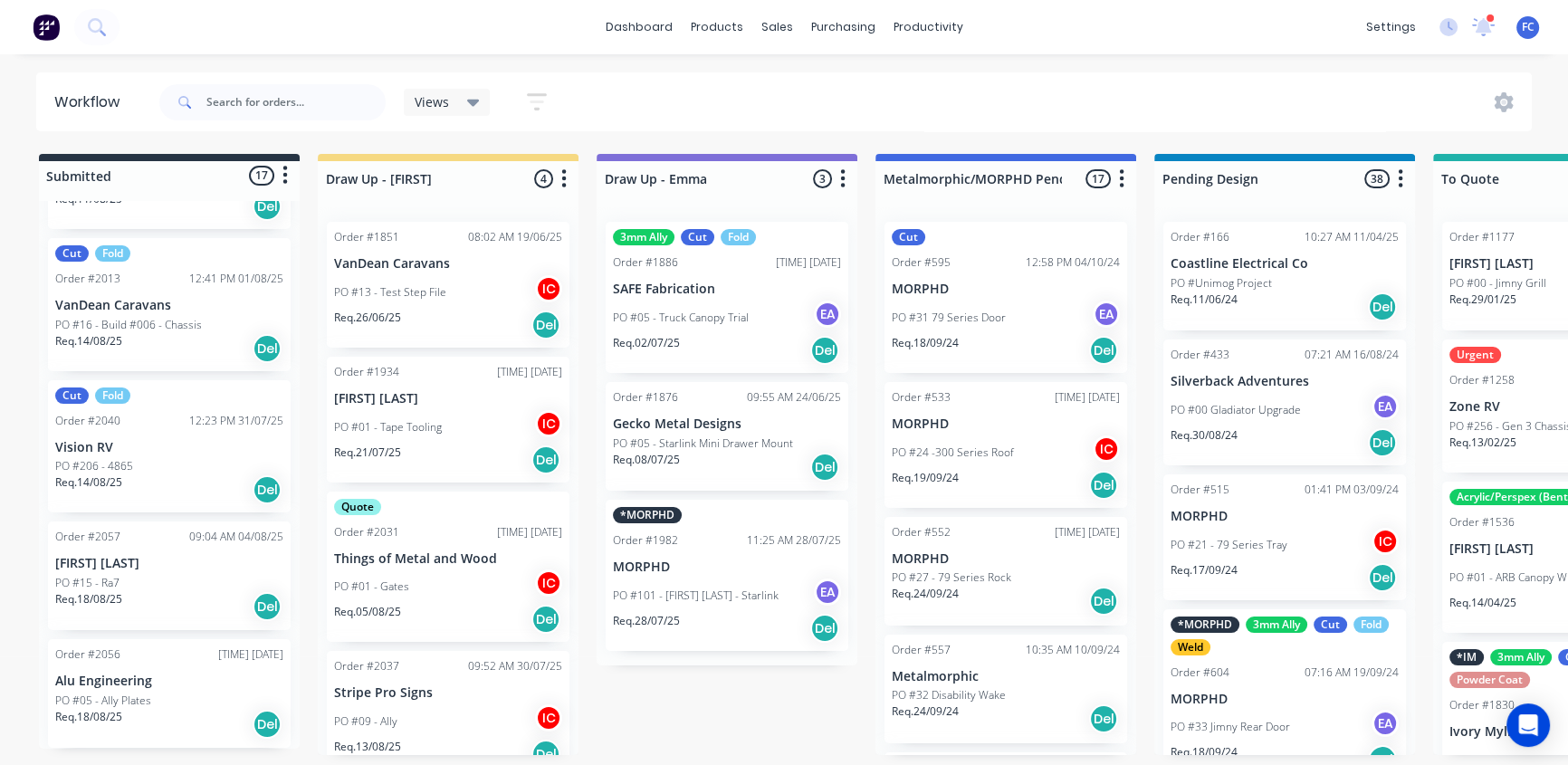 scroll, scrollTop: 1, scrollLeft: 0, axis: vertical 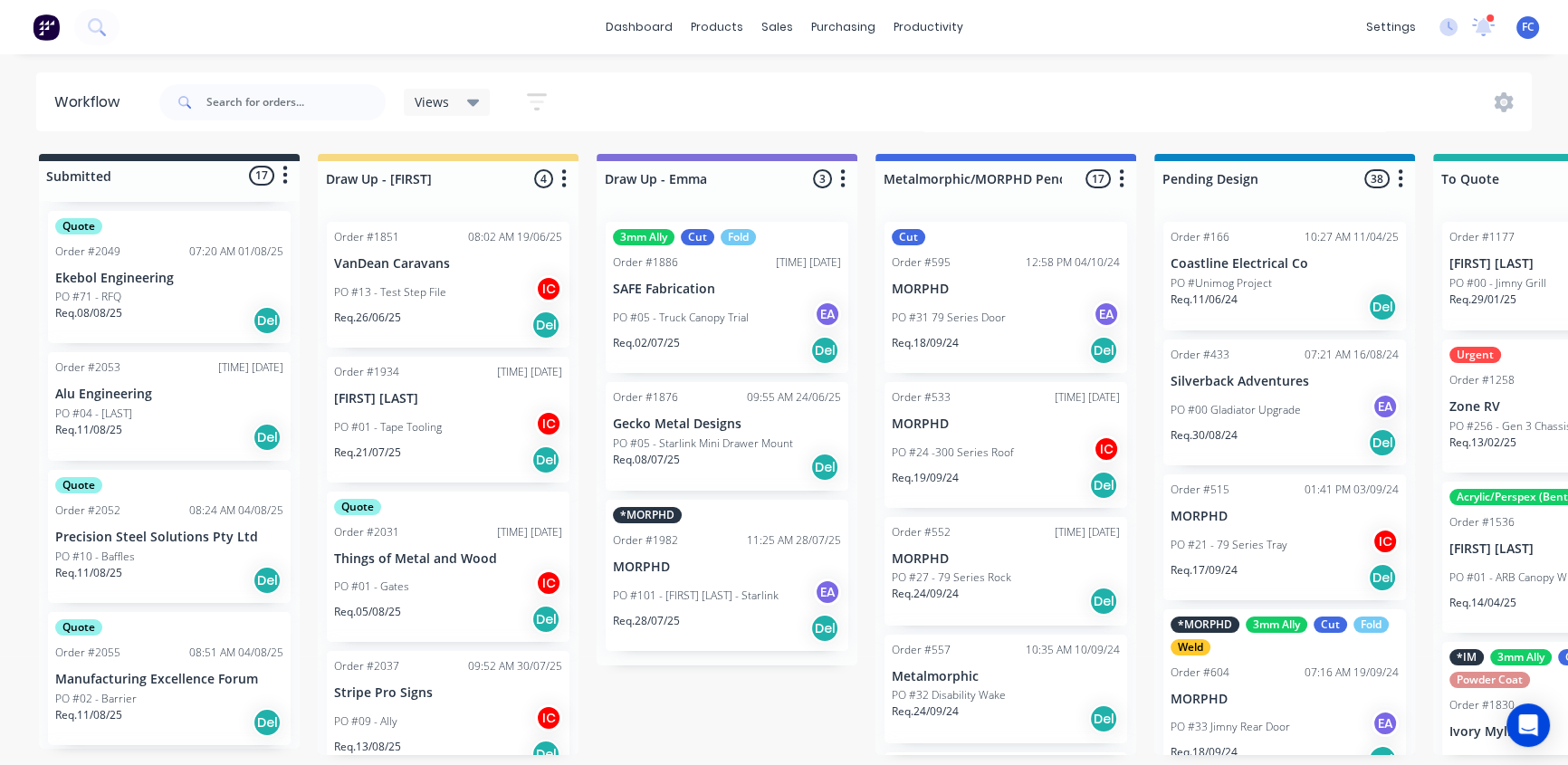 click on "Precision Steel Solutions Pty Ltd" at bounding box center (169, 537) 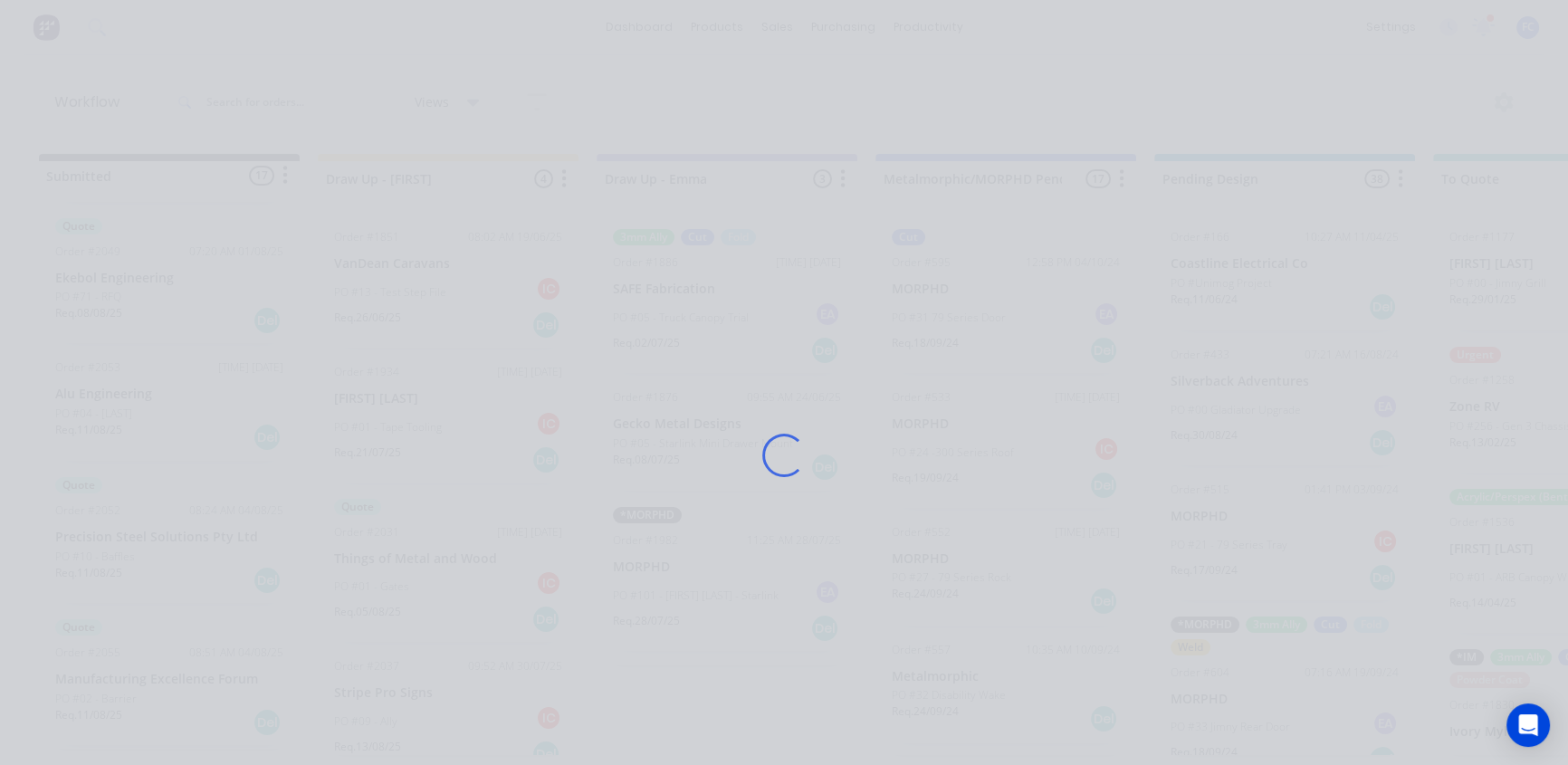 scroll, scrollTop: 0, scrollLeft: 0, axis: both 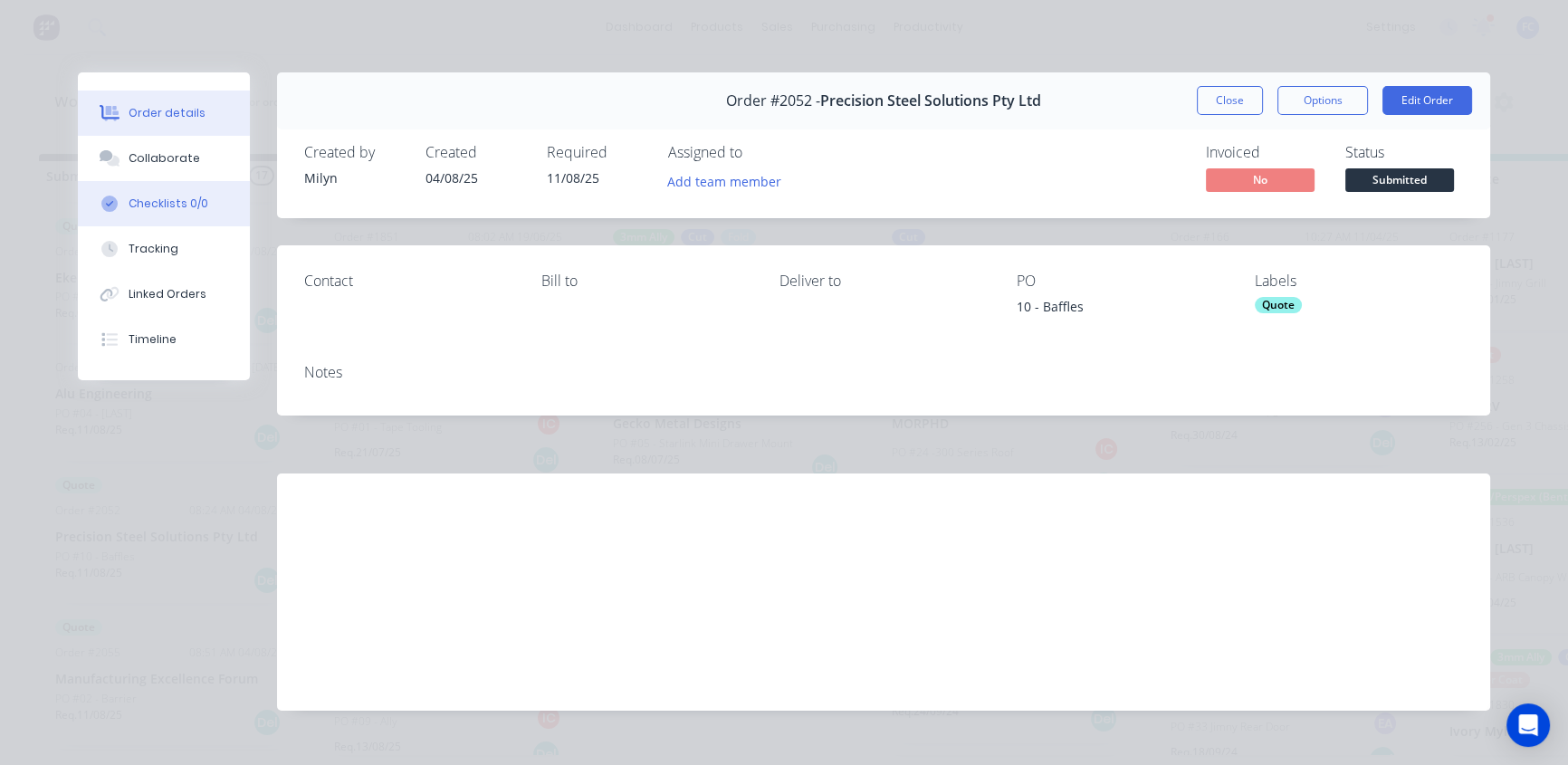 drag, startPoint x: 170, startPoint y: 162, endPoint x: 229, endPoint y: 183, distance: 62.62587 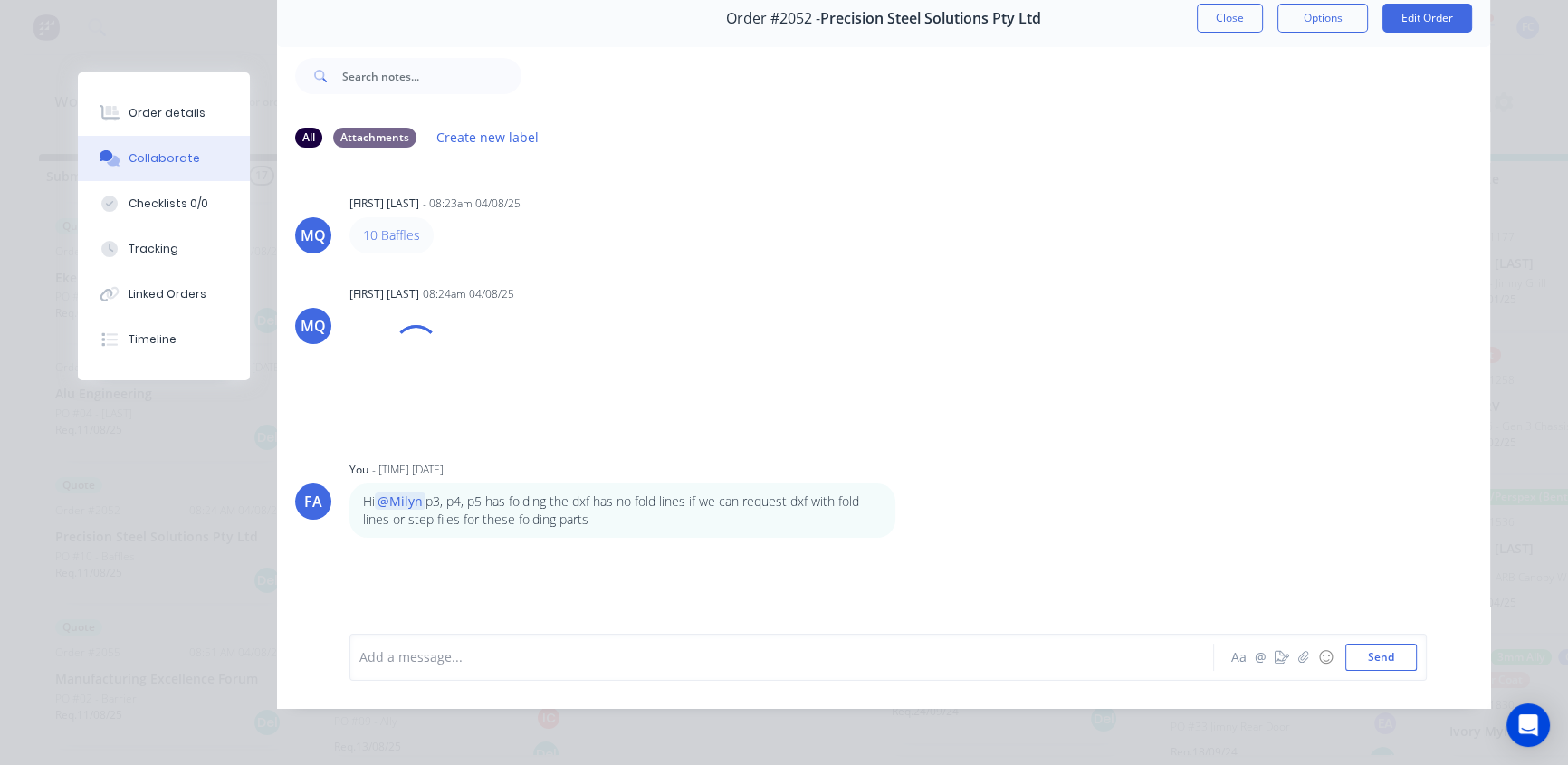 scroll, scrollTop: 93, scrollLeft: 0, axis: vertical 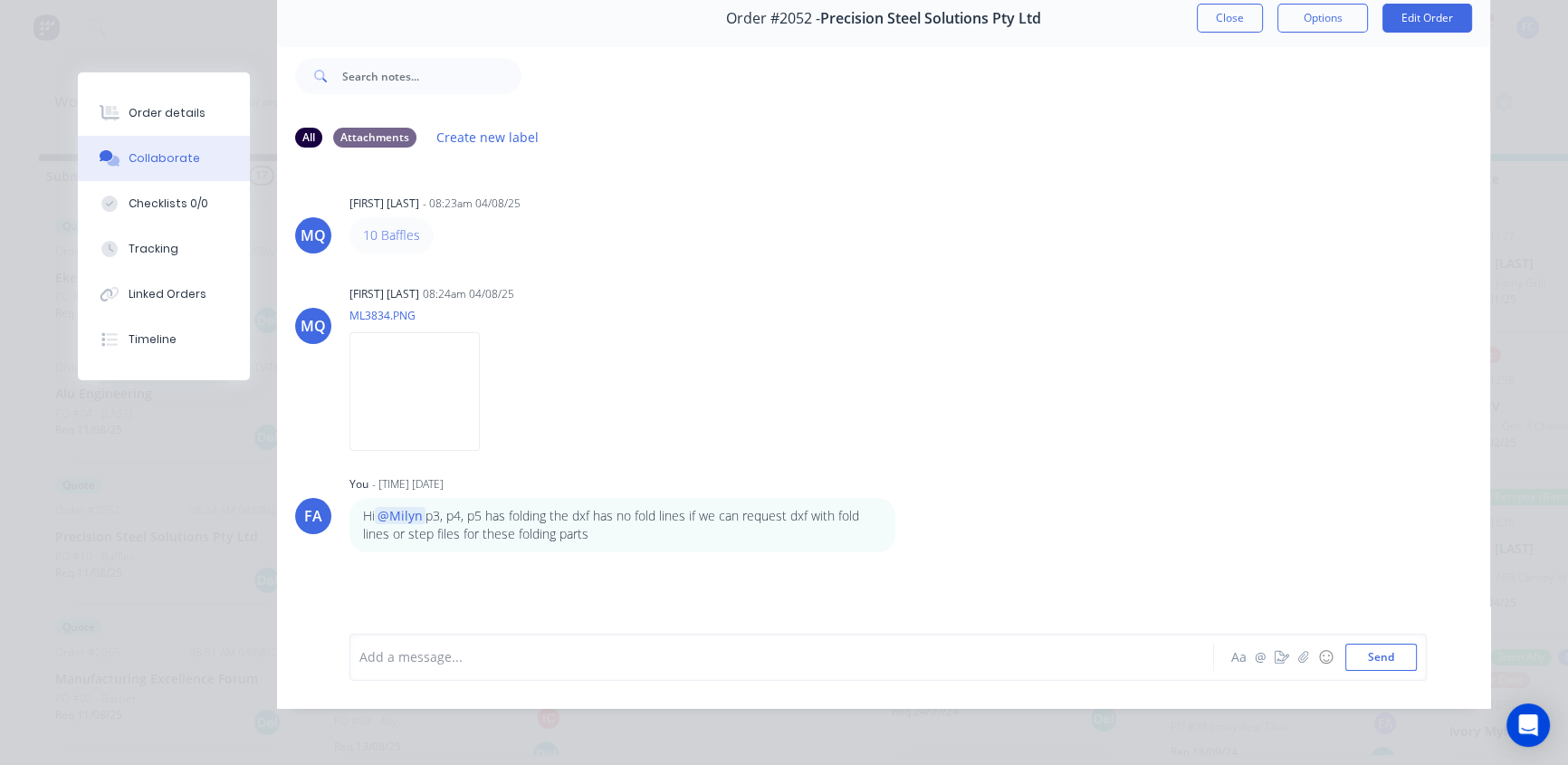drag, startPoint x: 534, startPoint y: 525, endPoint x: 471, endPoint y: 591, distance: 91.24144 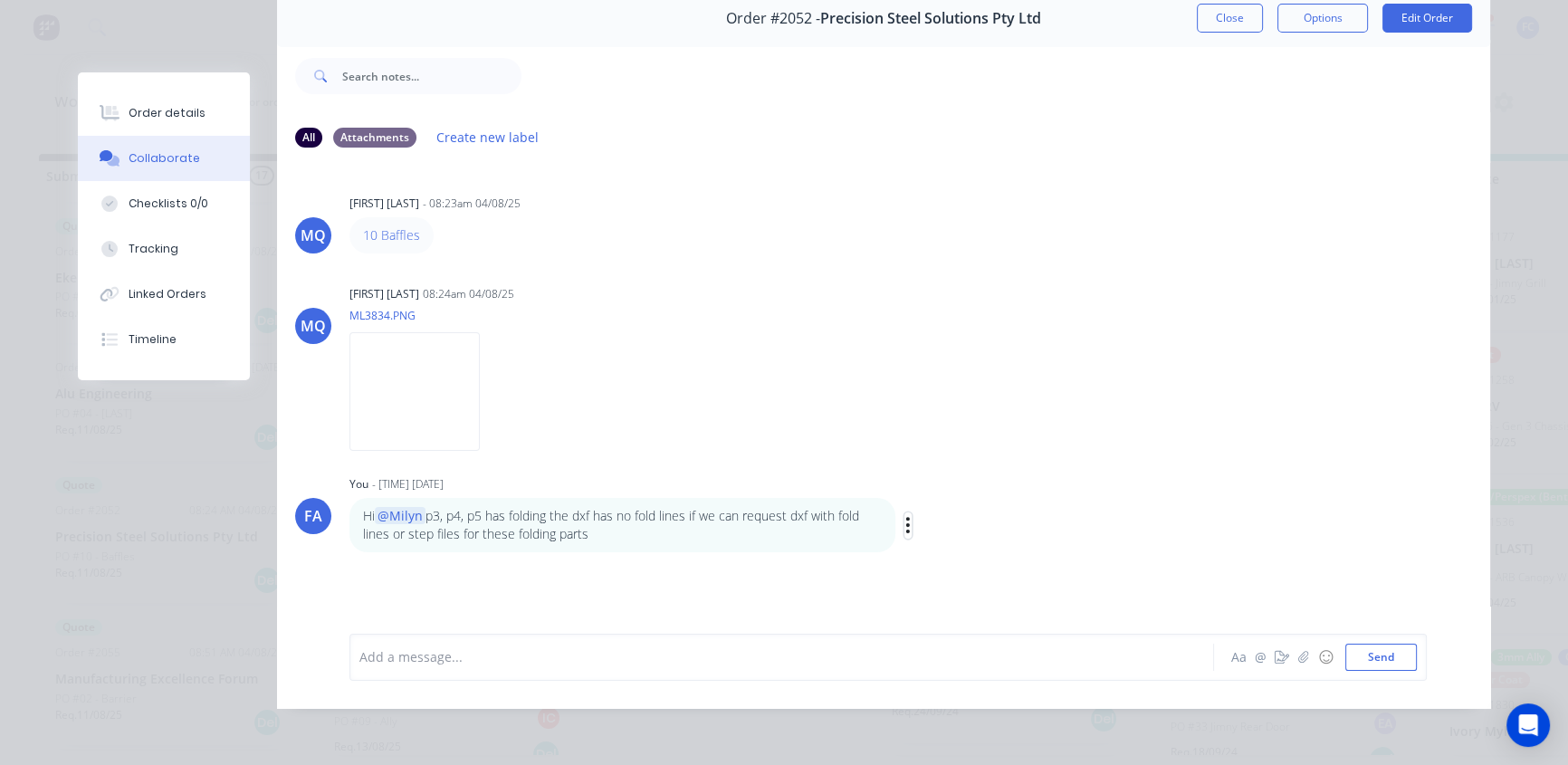 drag, startPoint x: 506, startPoint y: 518, endPoint x: 902, endPoint y: 521, distance: 396.01136 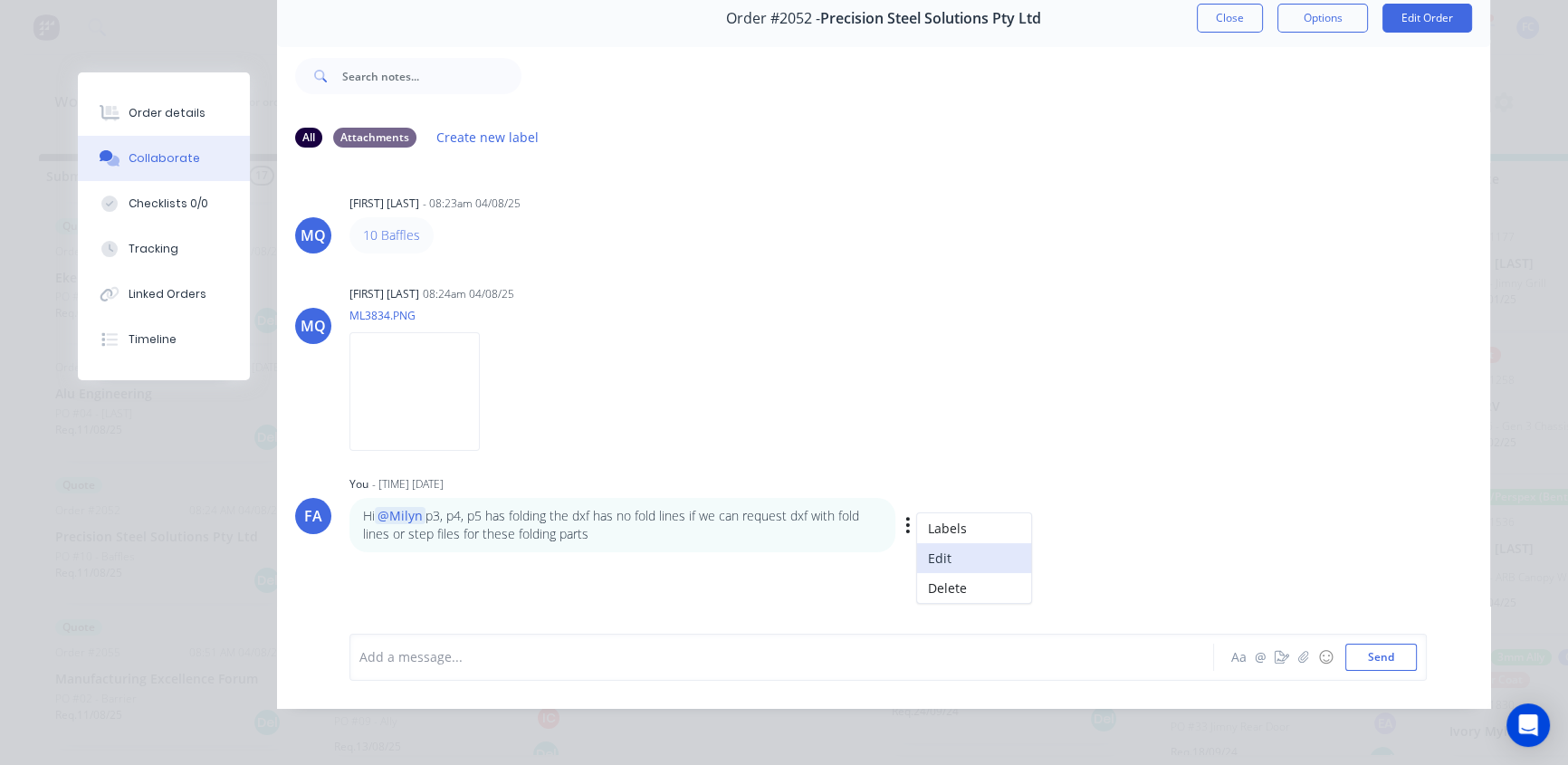 drag, startPoint x: 925, startPoint y: 541, endPoint x: 907, endPoint y: 531, distance: 20.59126 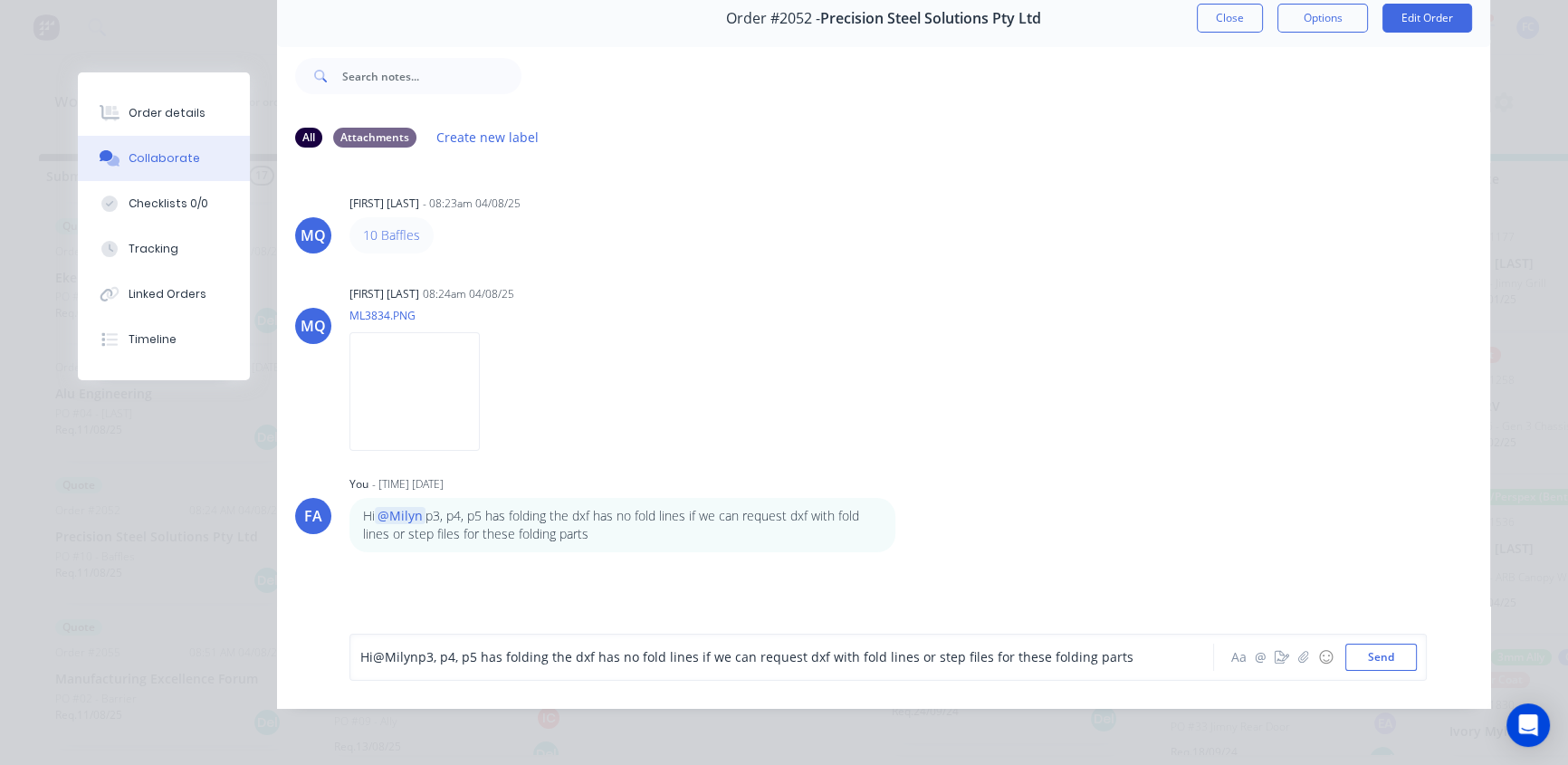 click on "p3, p4, p5 has folding the dxf has no fold lines if we can request dxf with fold lines or step files for these folding parts" at bounding box center (776, 656) 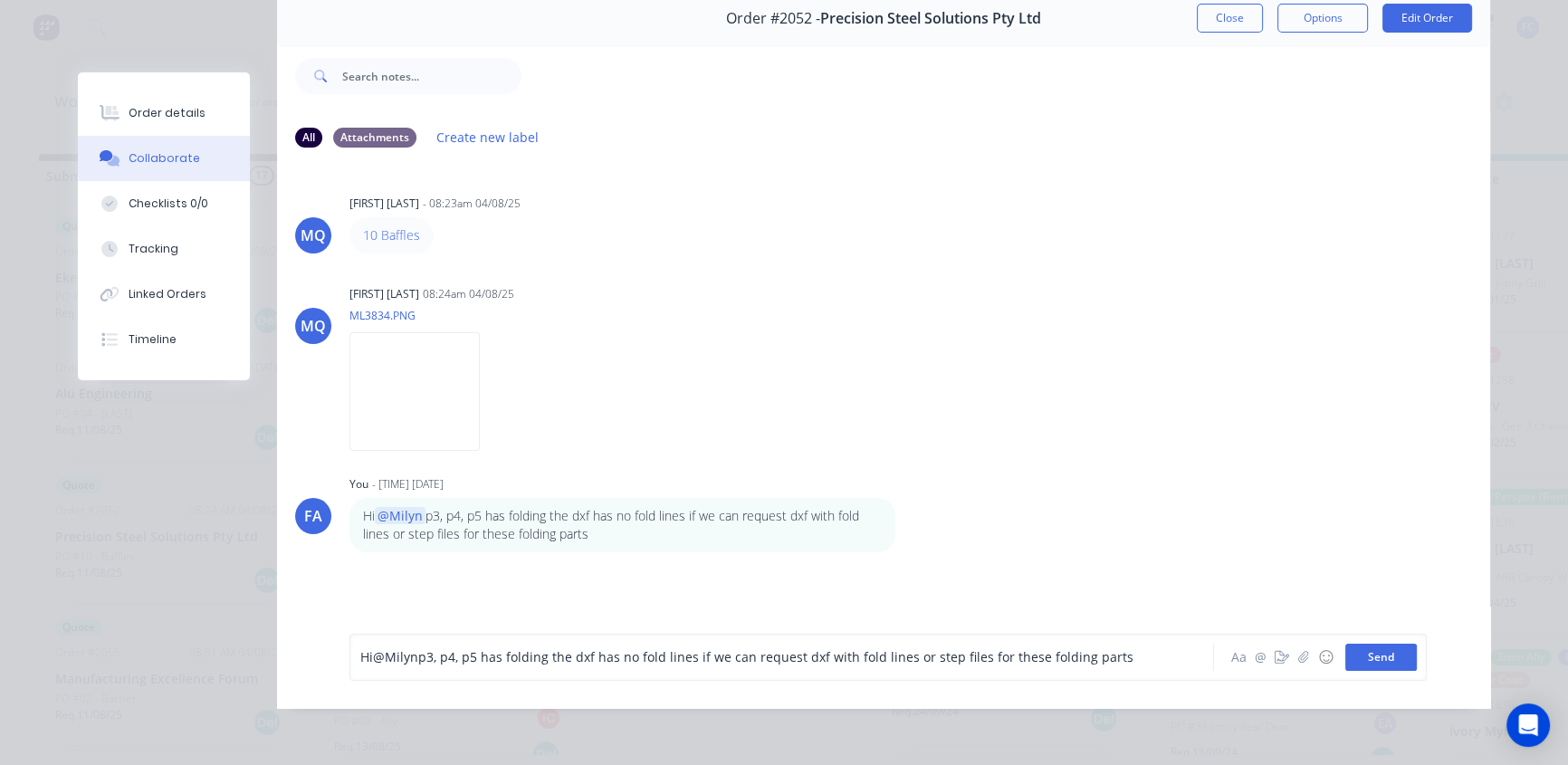 click on "Send" at bounding box center (1381, 657) 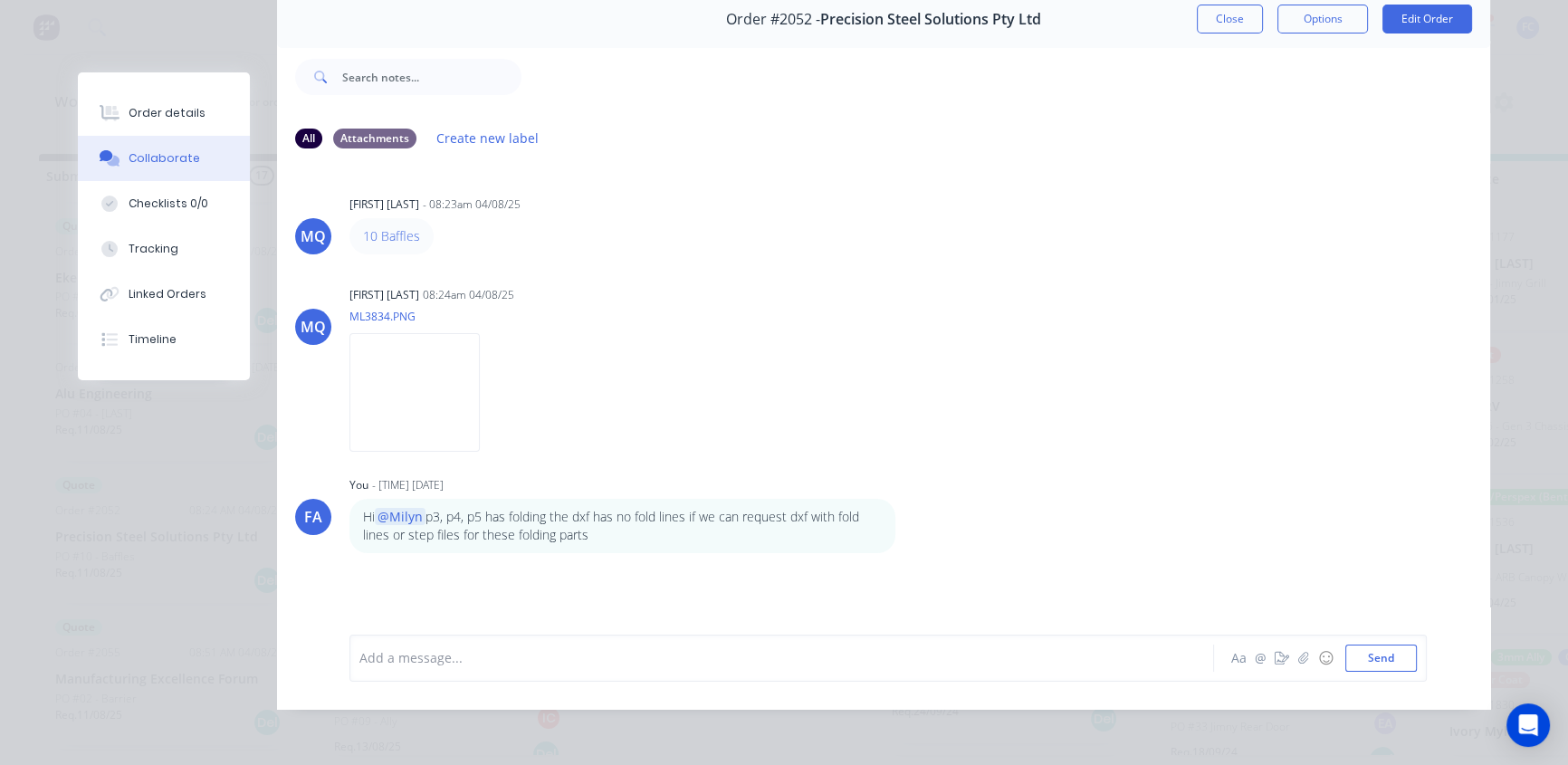 scroll, scrollTop: 81, scrollLeft: 0, axis: vertical 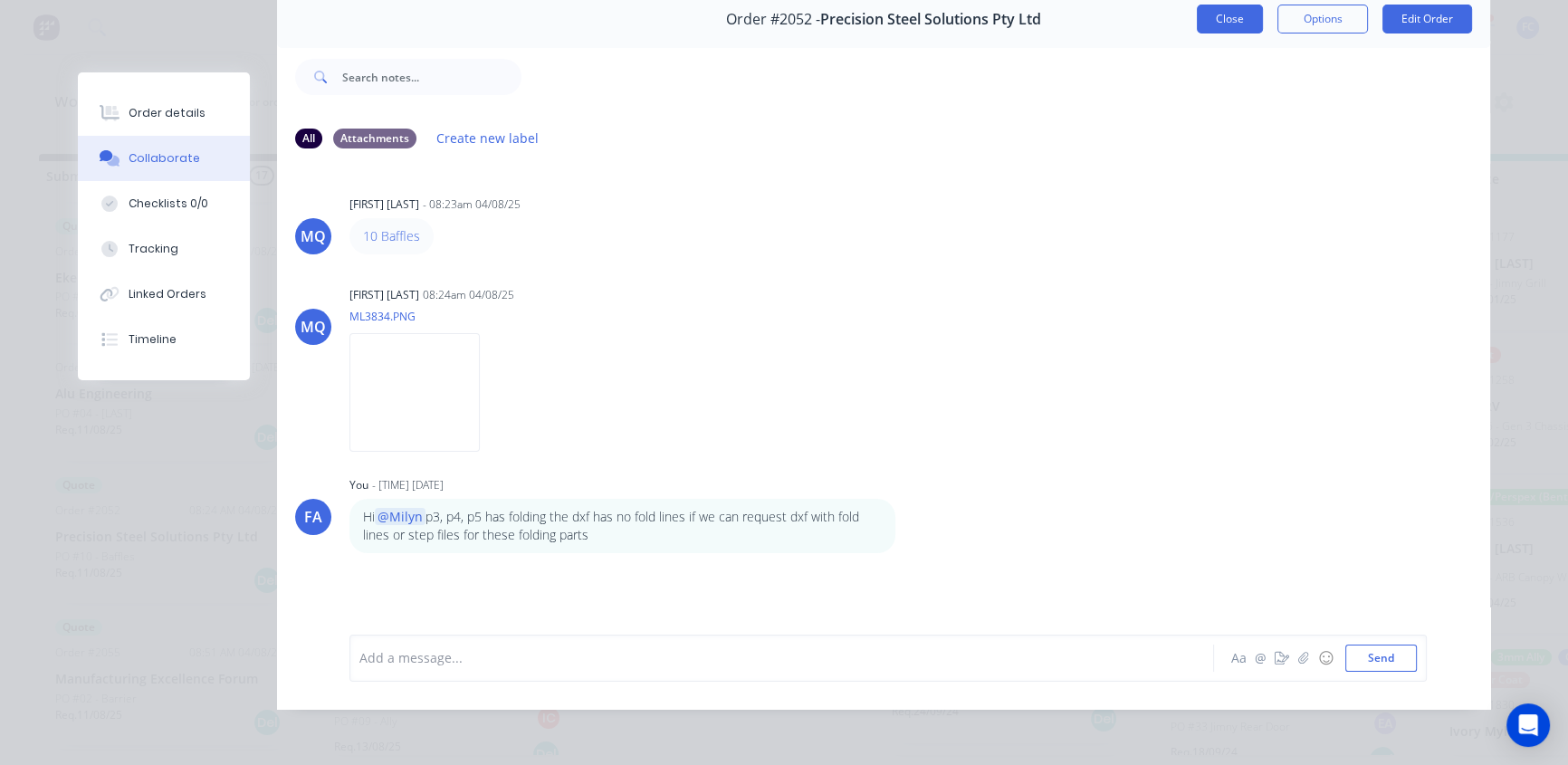 click on "Close" at bounding box center [1229, 19] 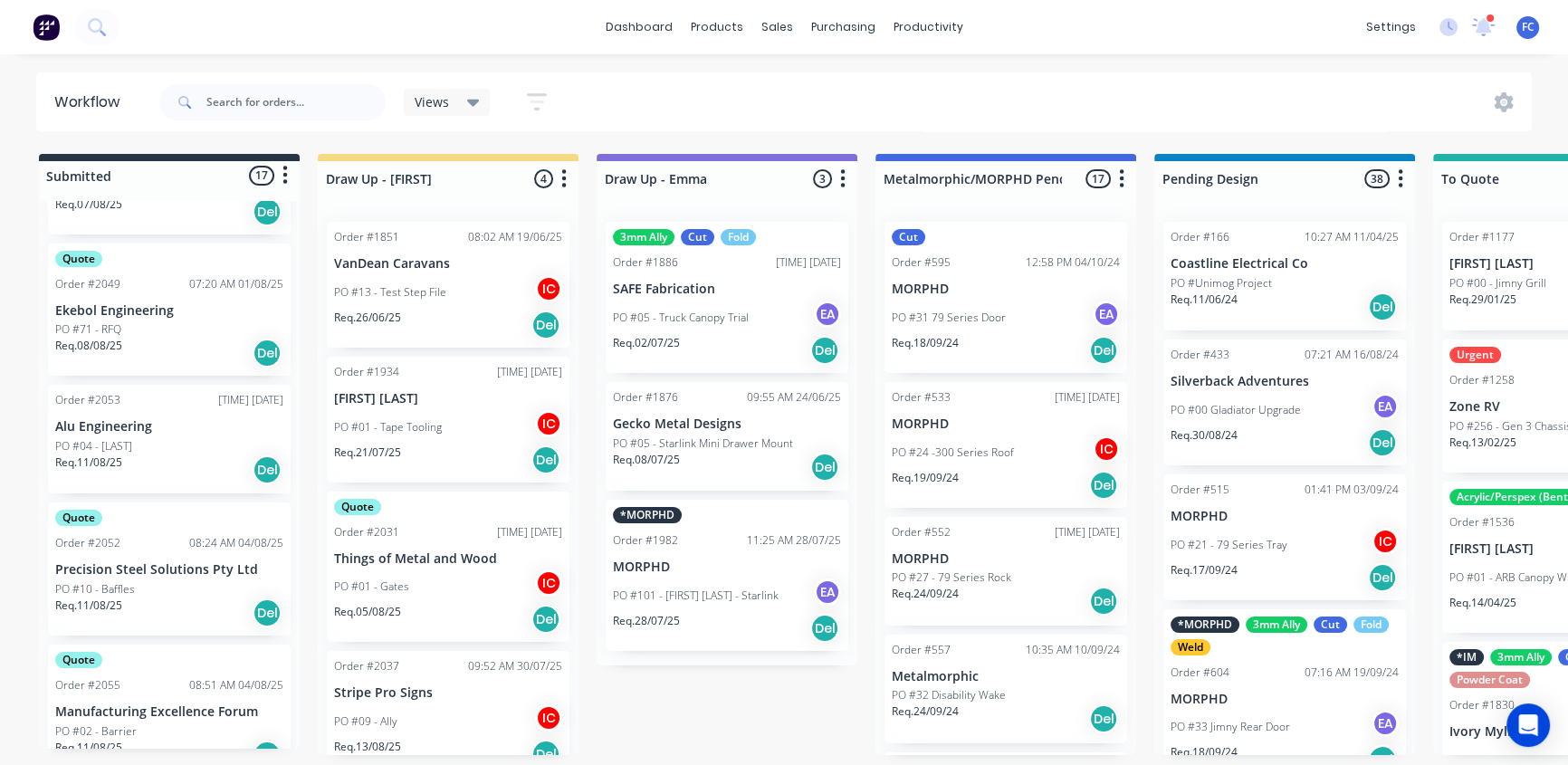 scroll, scrollTop: 1118, scrollLeft: 0, axis: vertical 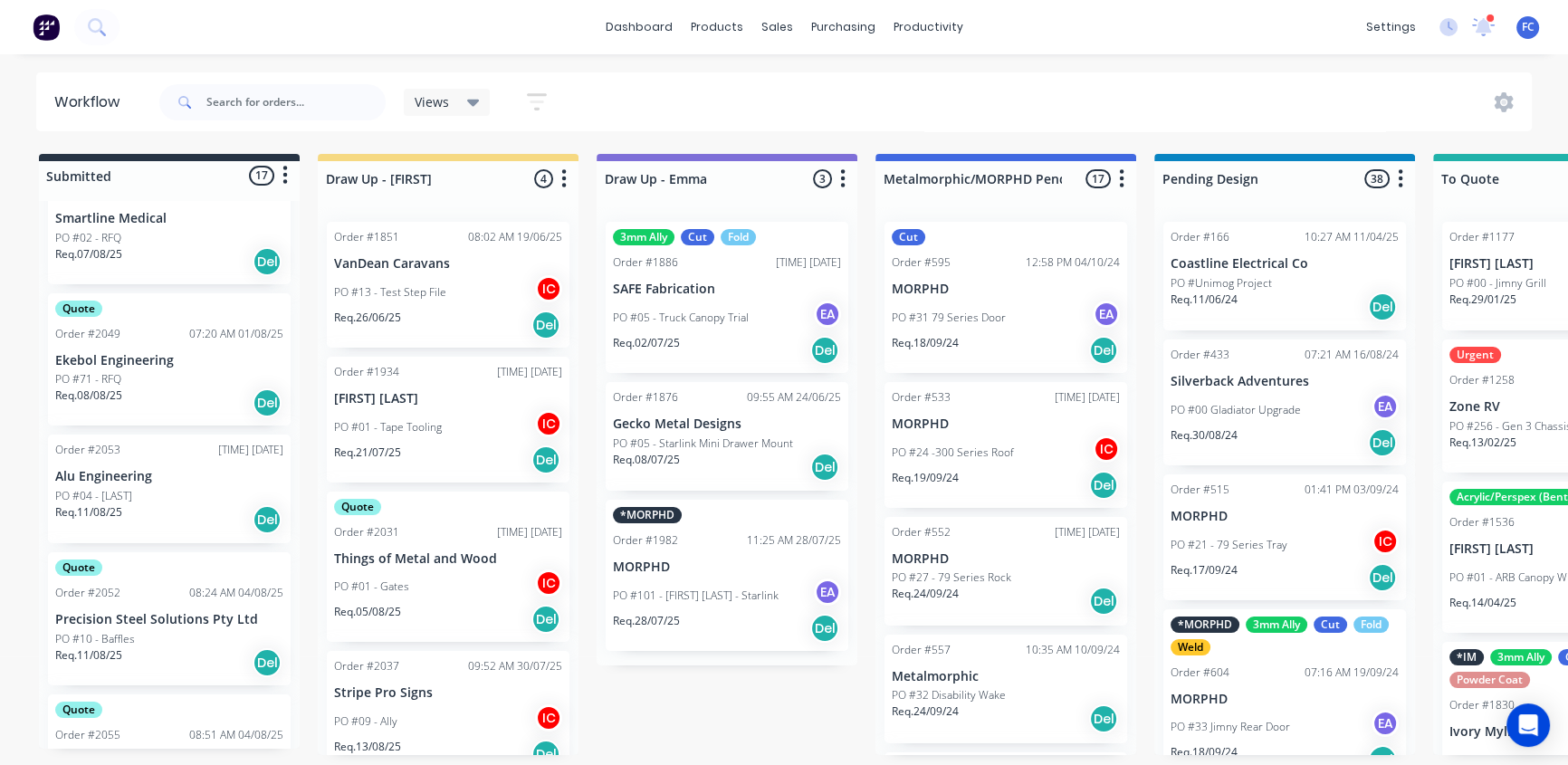 click on "Alu Engineering" at bounding box center (169, 476) 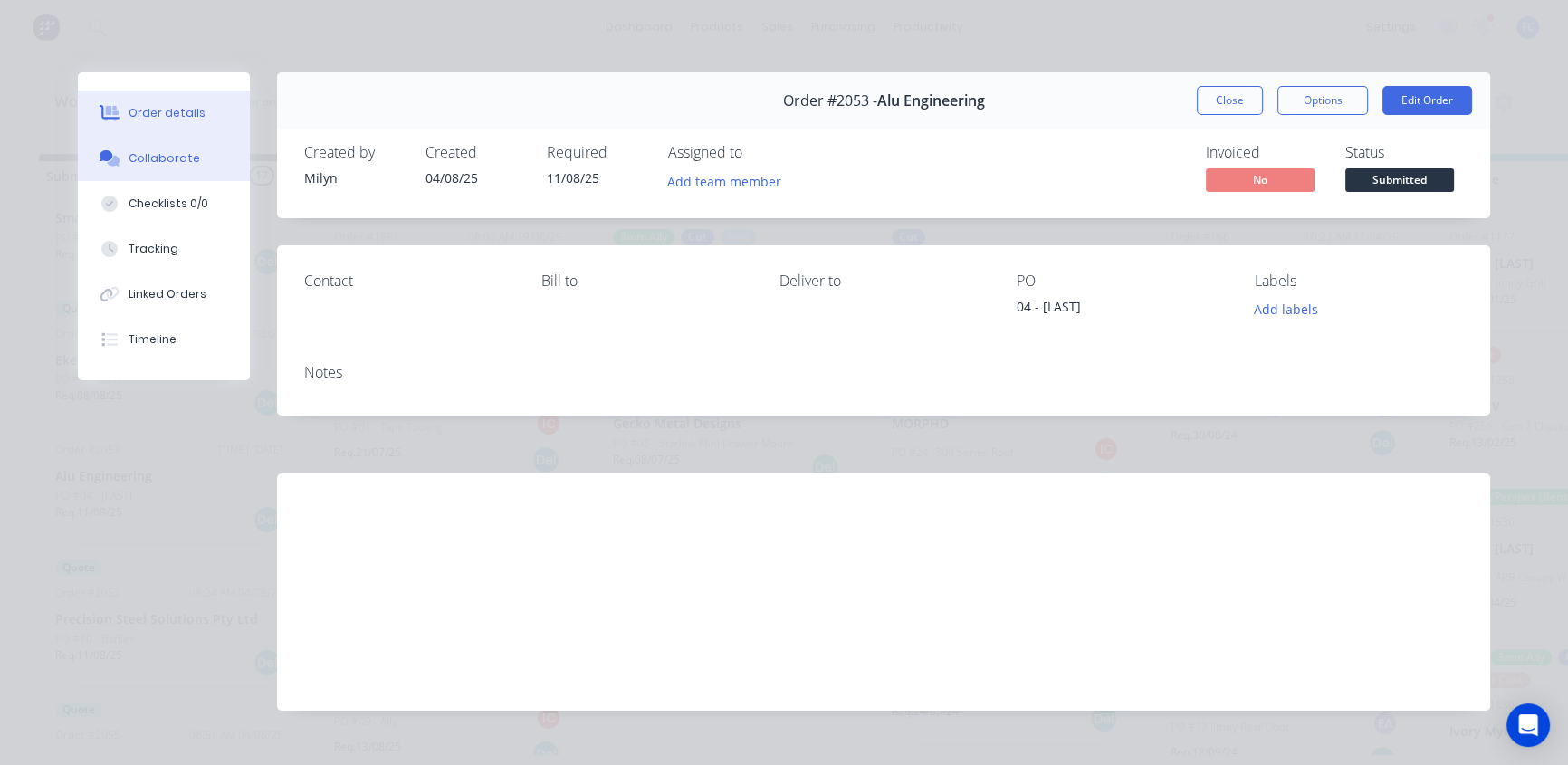 click on "Collaborate" at bounding box center (164, 158) 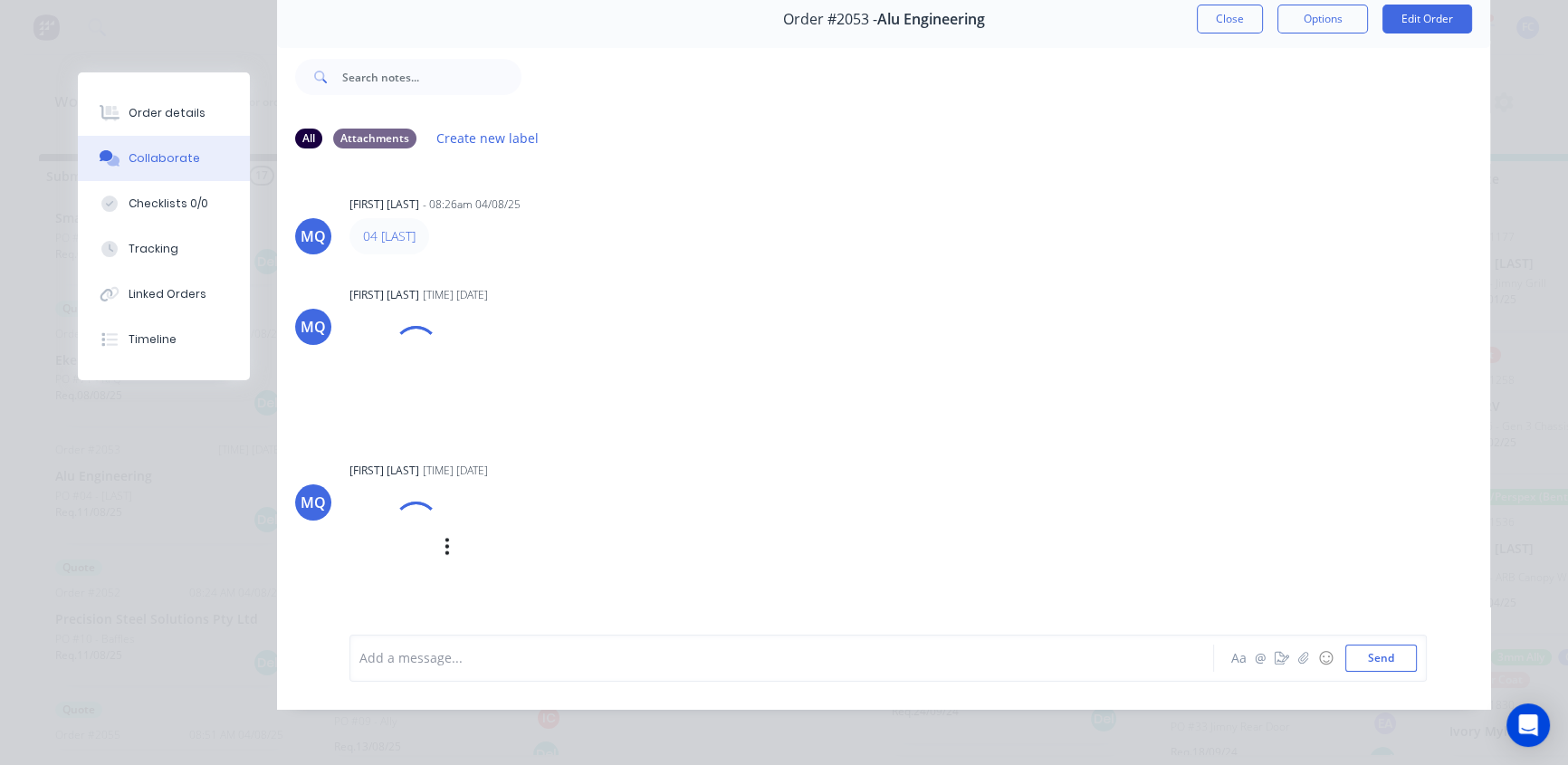 scroll, scrollTop: 93, scrollLeft: 0, axis: vertical 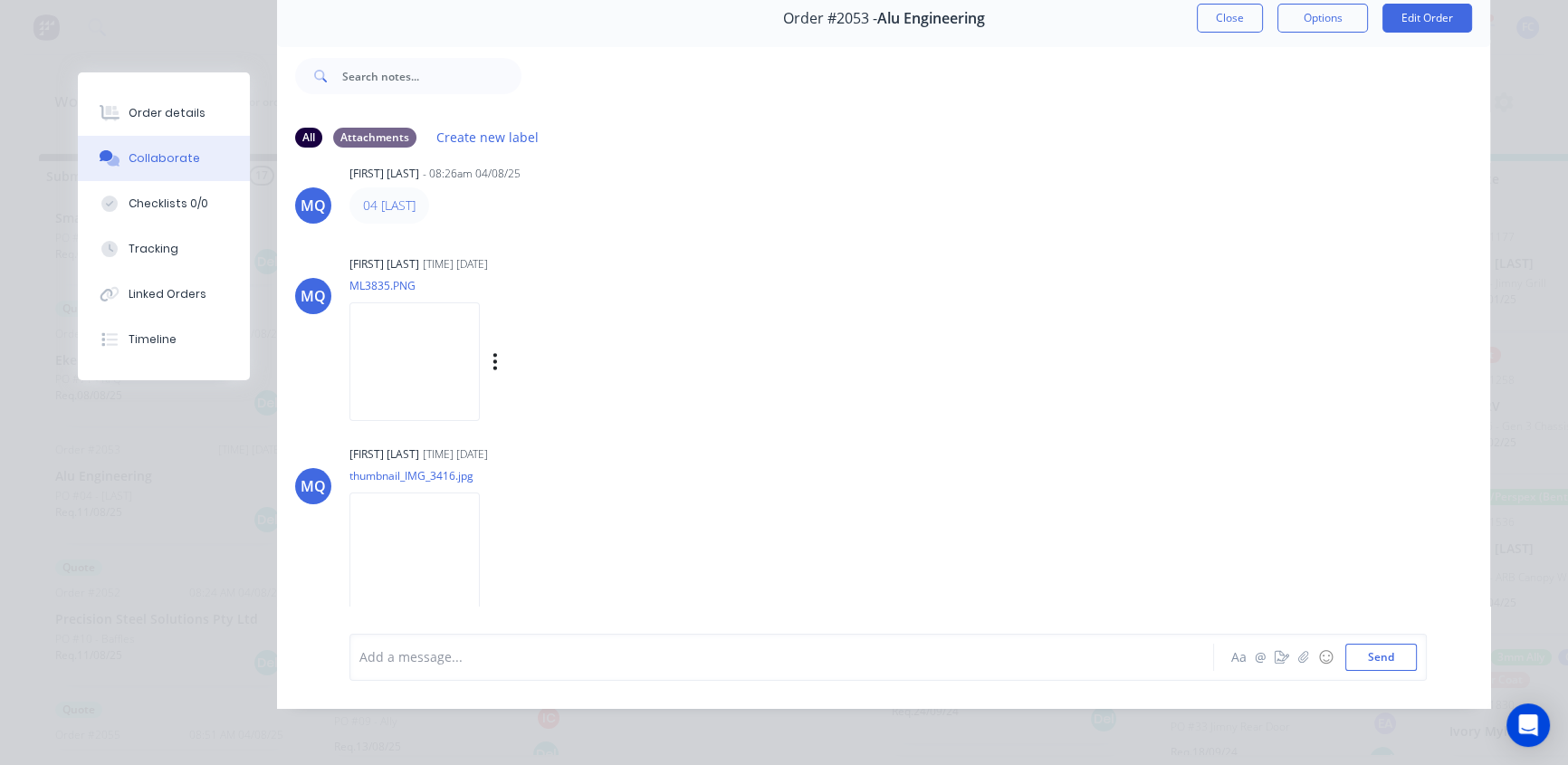 click at bounding box center (415, 361) 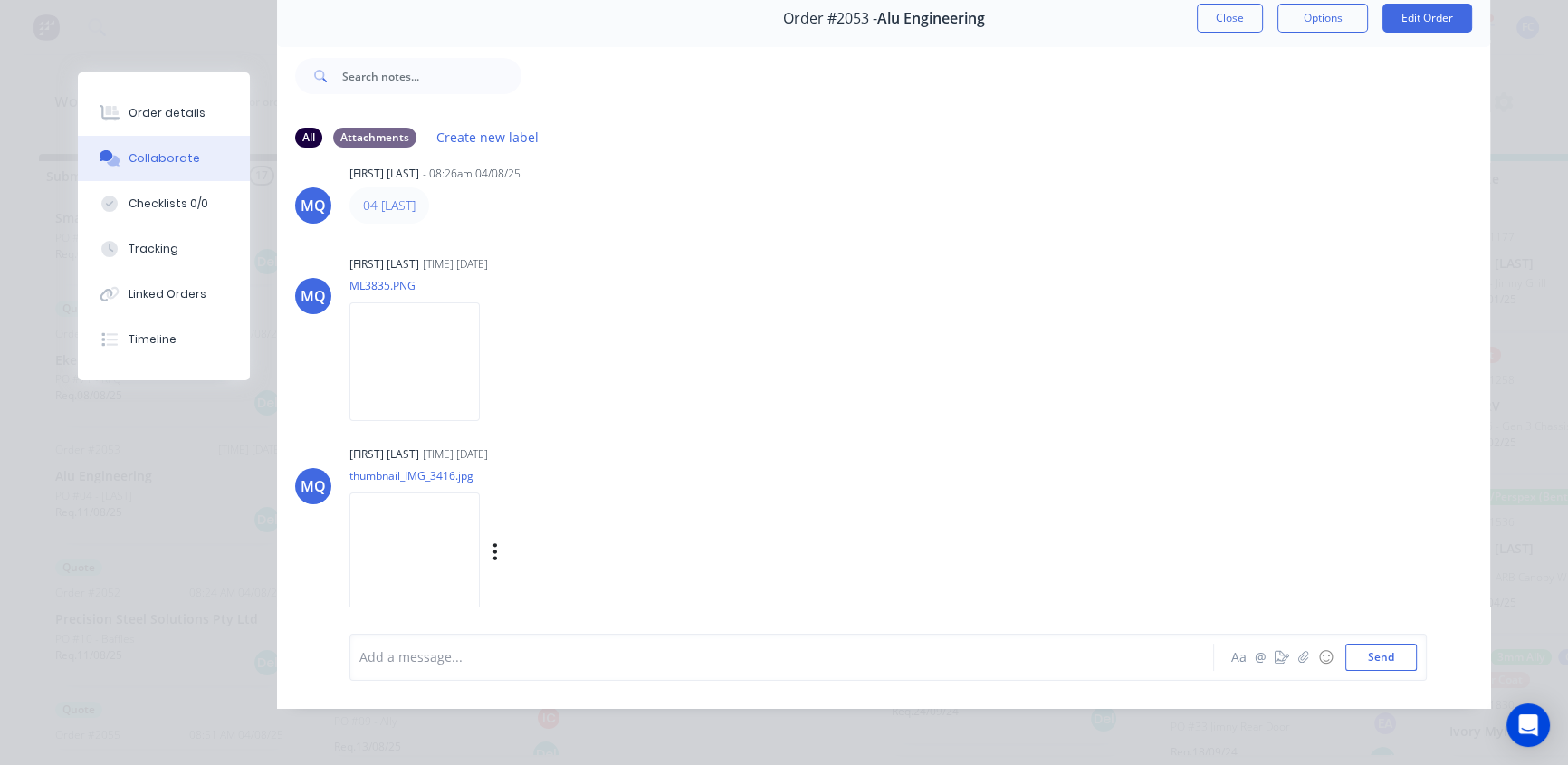 click at bounding box center [415, 551] 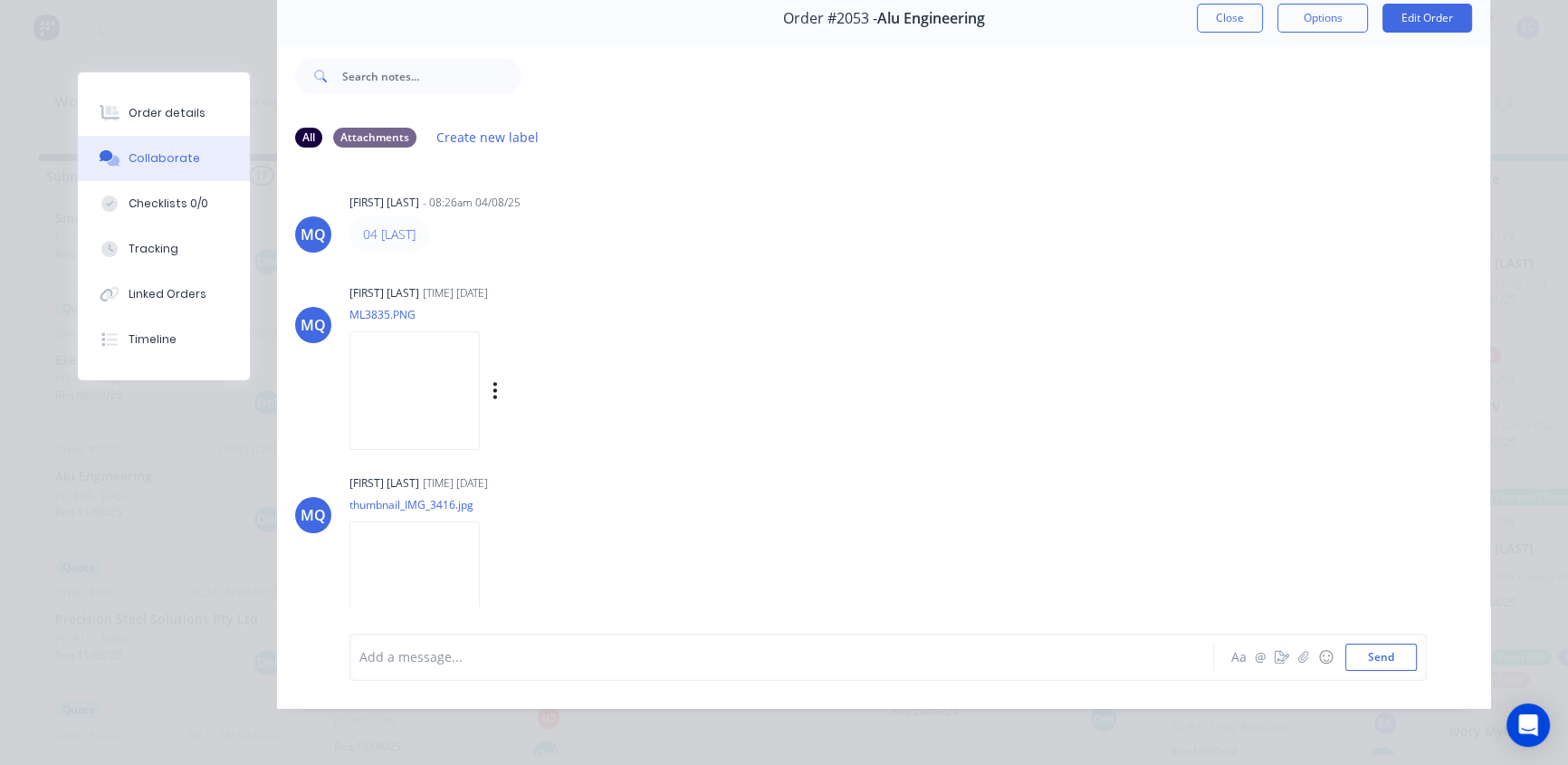 scroll, scrollTop: 0, scrollLeft: 0, axis: both 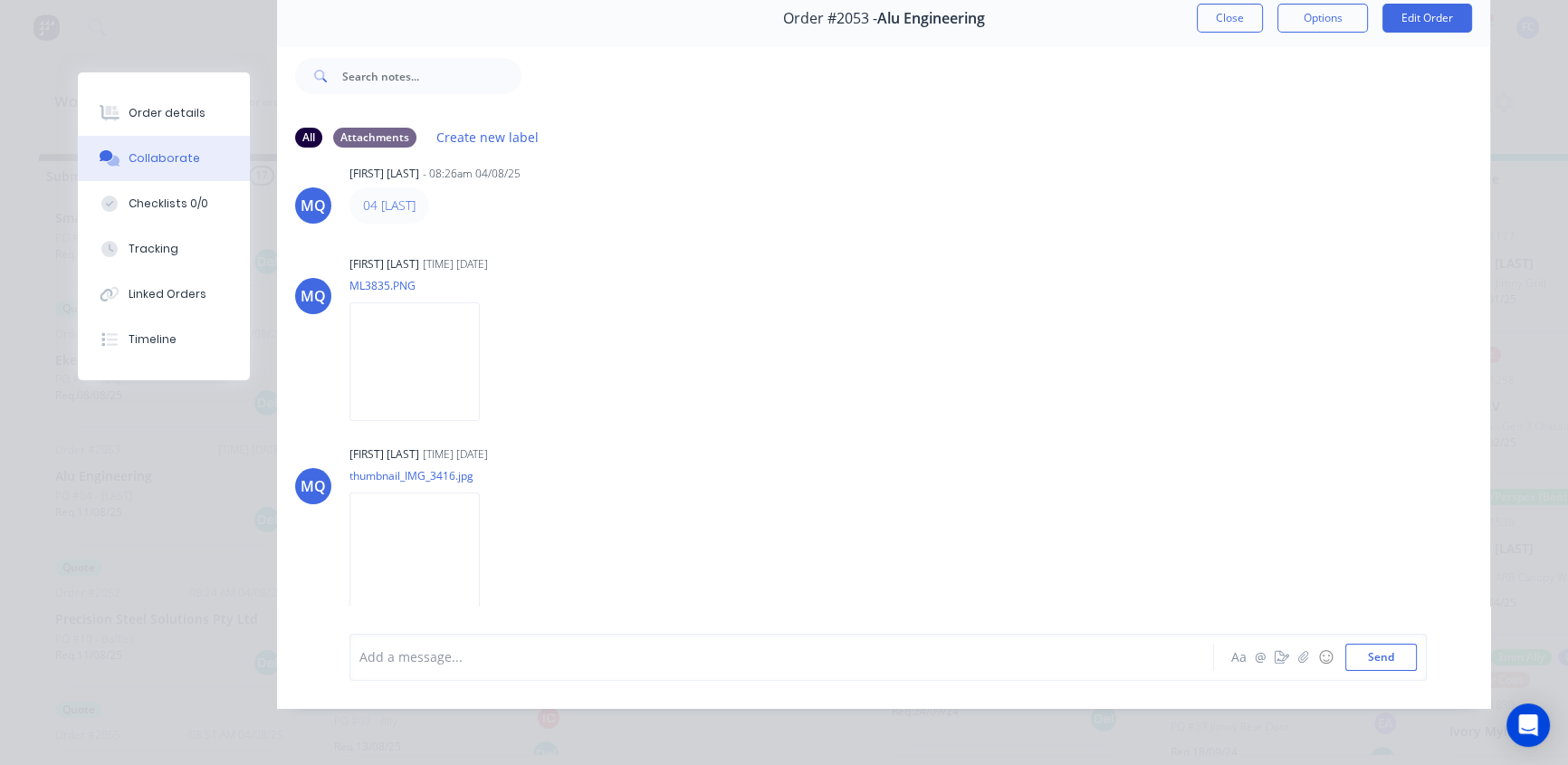 click on "Add a message..." at bounding box center (756, 657) 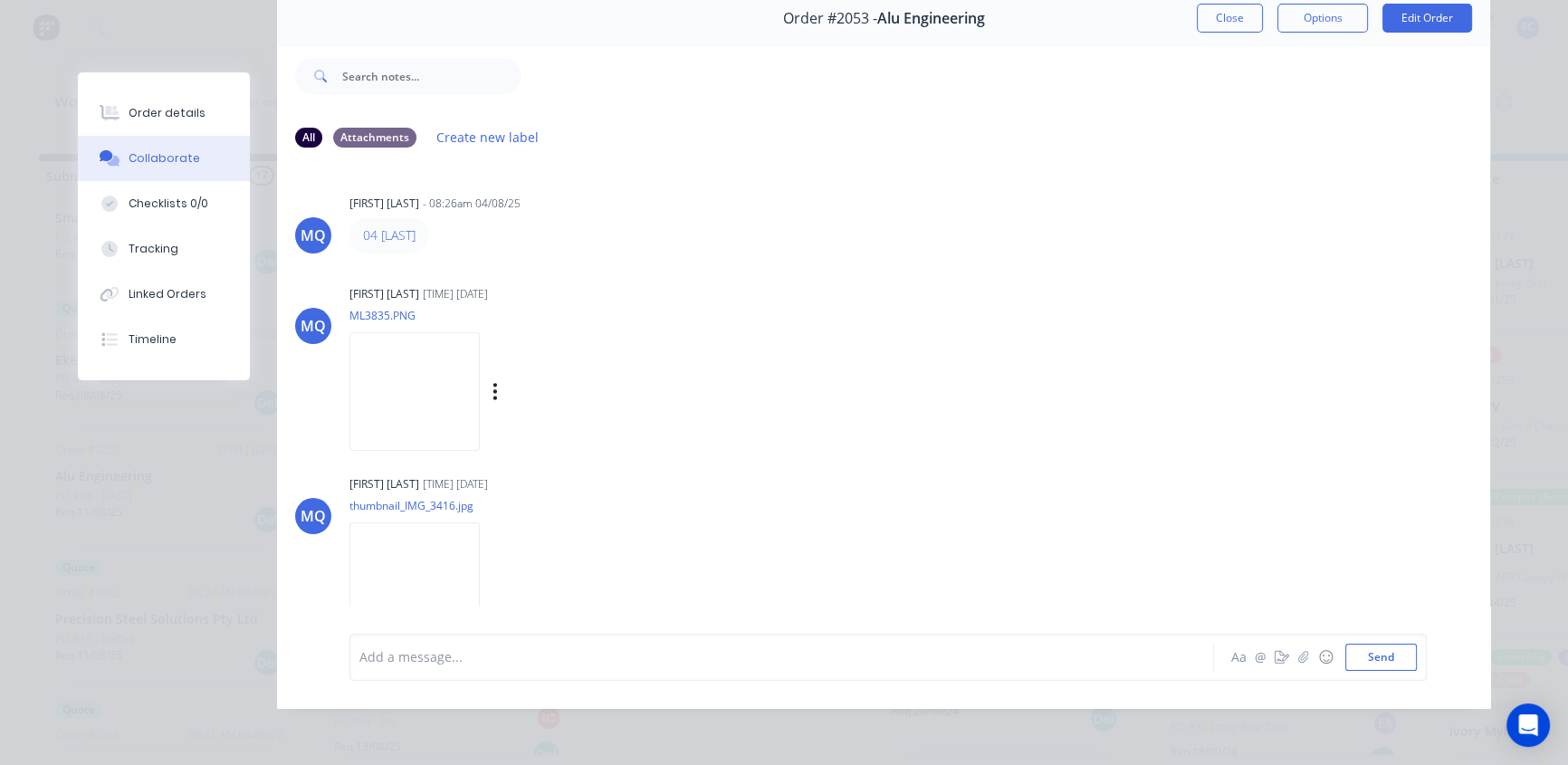 scroll, scrollTop: 0, scrollLeft: 0, axis: both 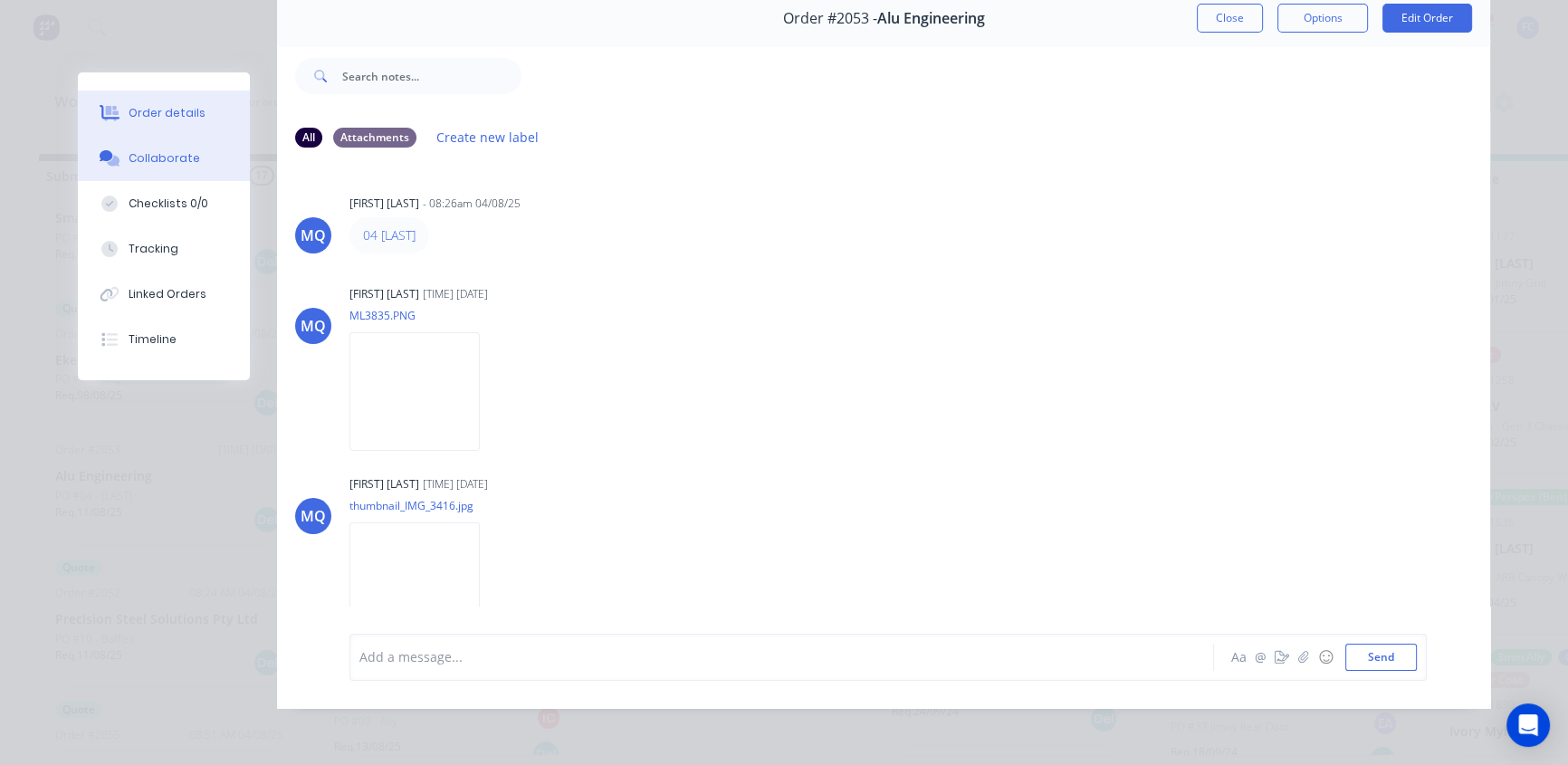 click on "Order details" at bounding box center (167, 113) 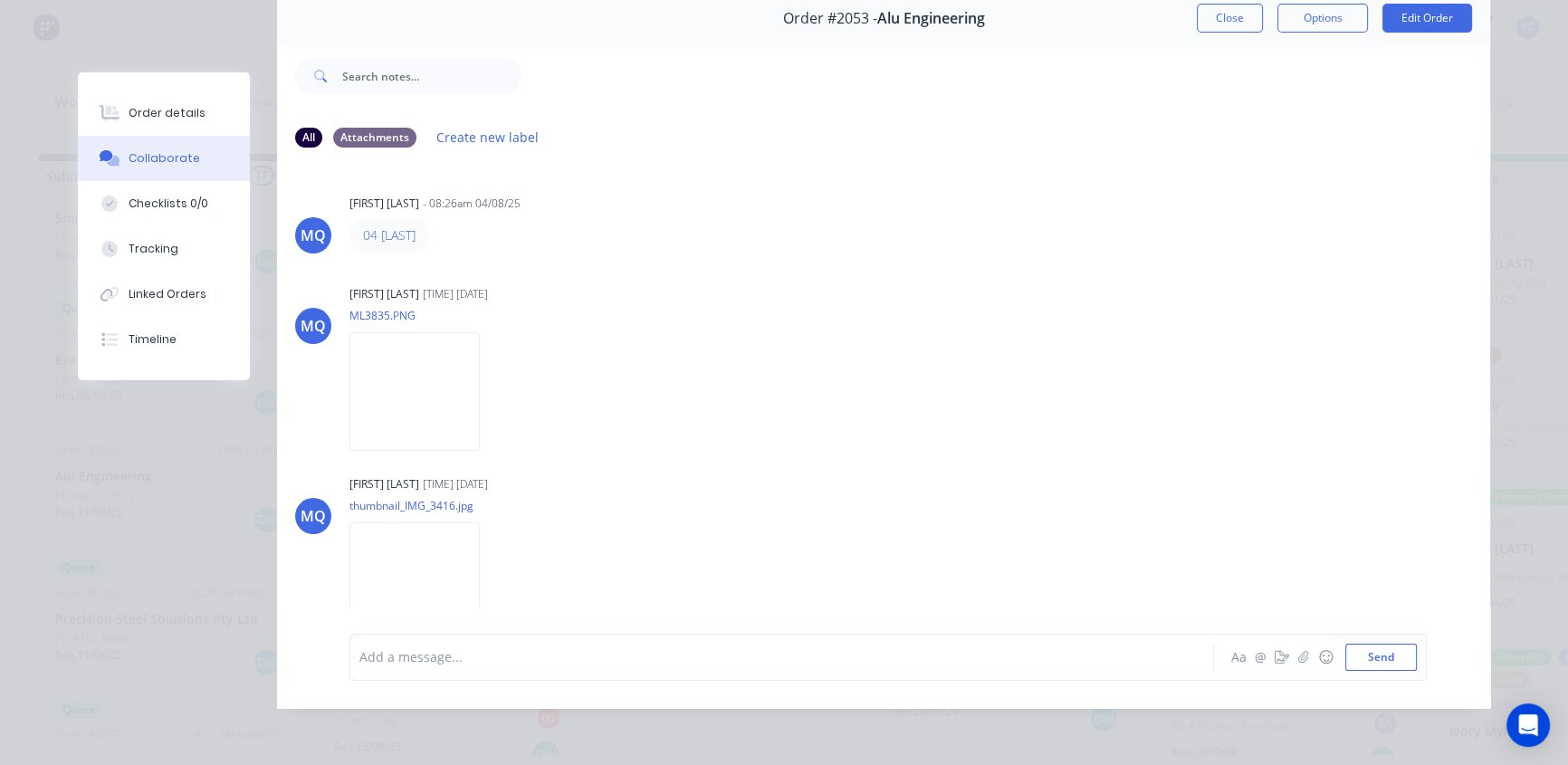 scroll, scrollTop: 30, scrollLeft: 0, axis: vertical 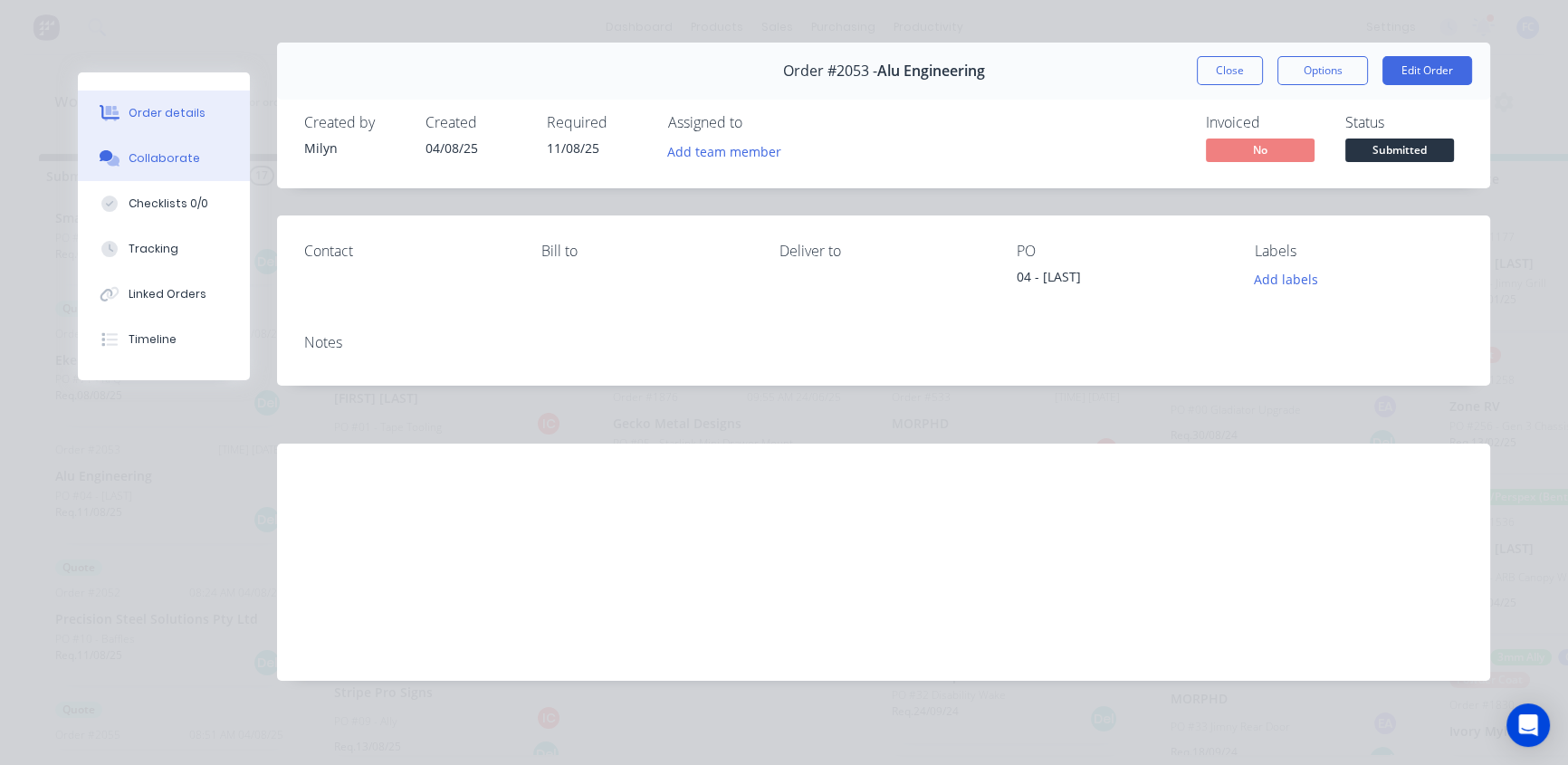click on "Collaborate" at bounding box center (164, 158) 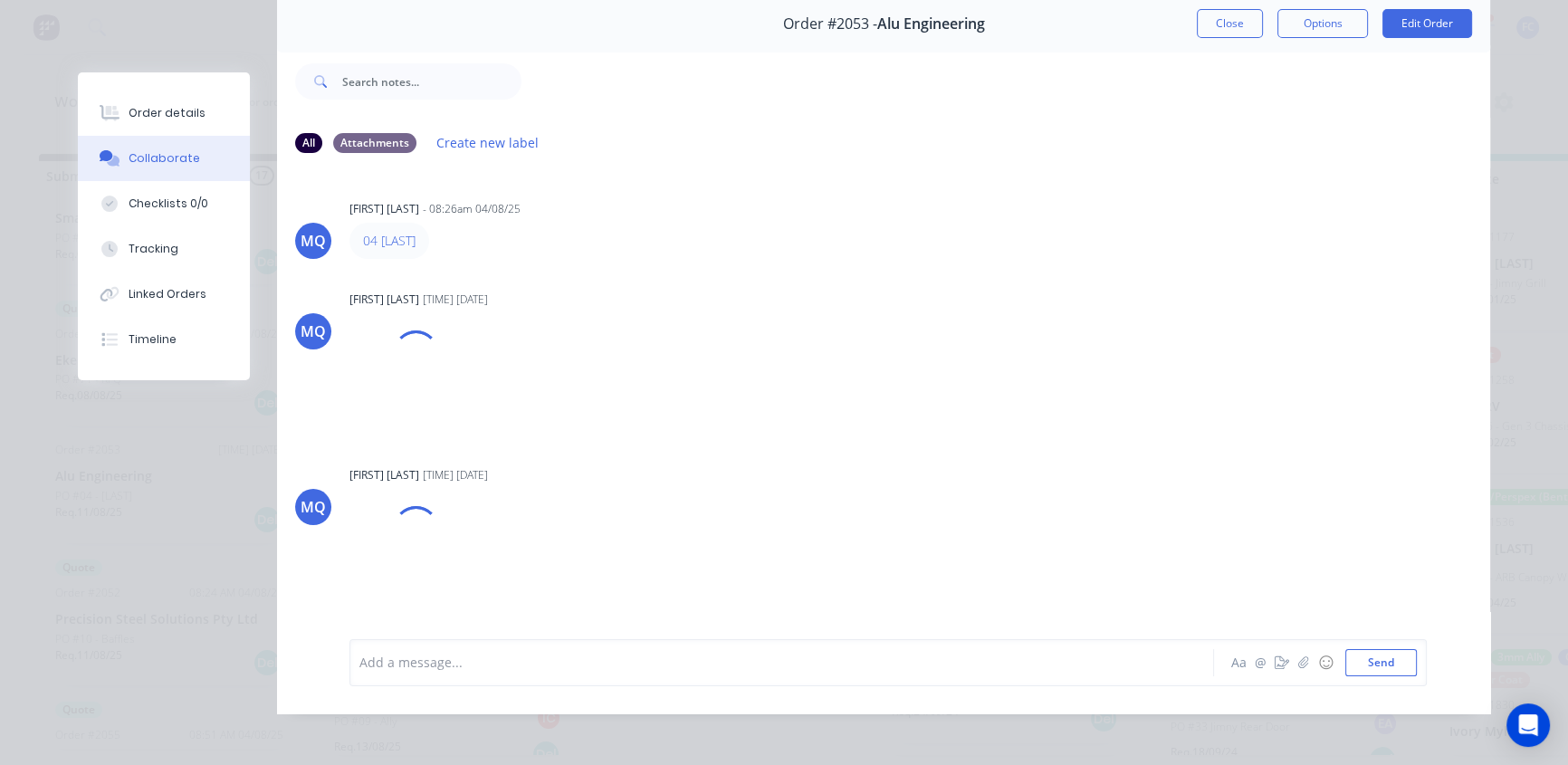 scroll, scrollTop: 81, scrollLeft: 0, axis: vertical 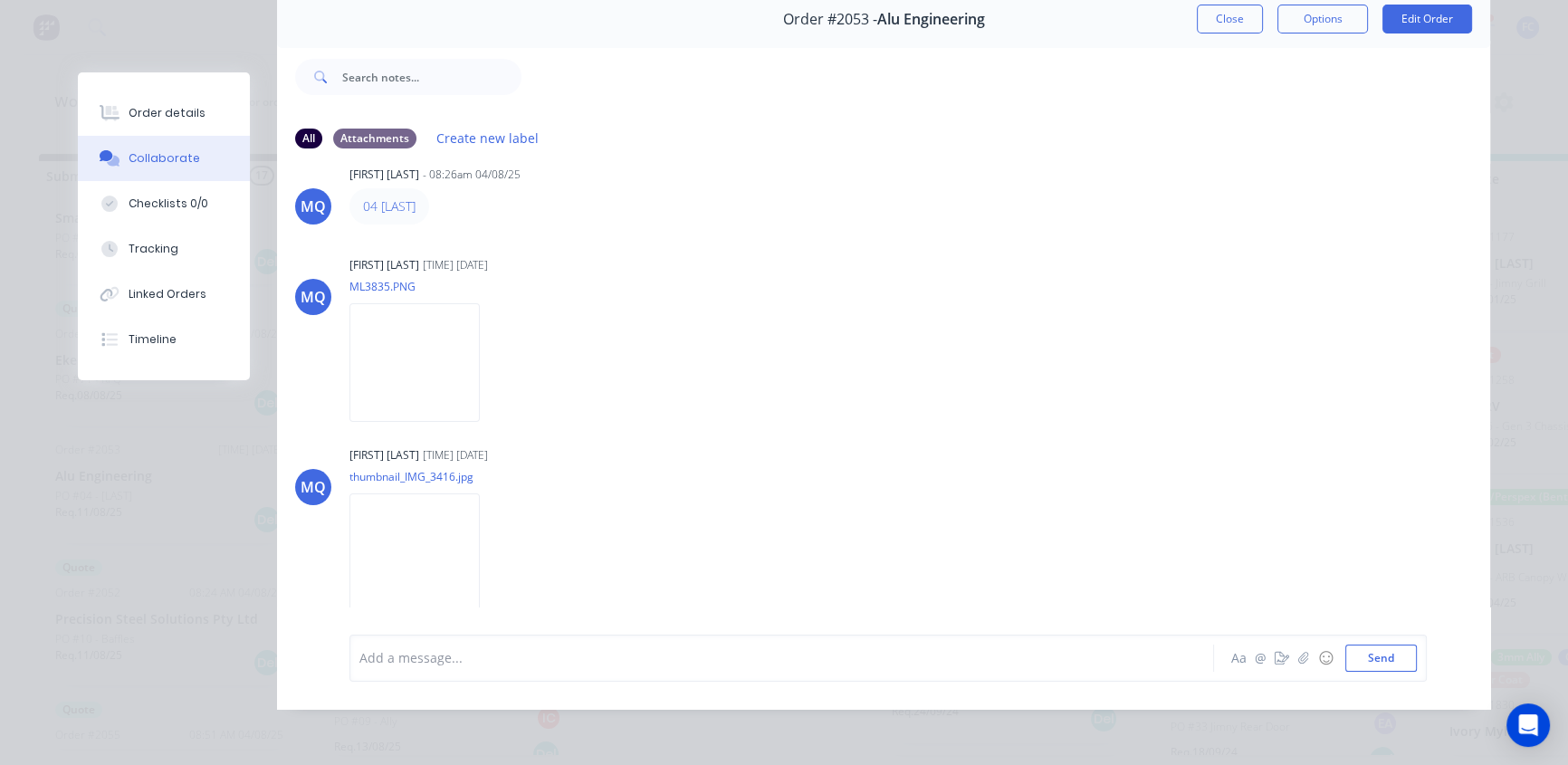 click on "Order #2053 -  Alu Engineering Close   Options     Edit Order" at bounding box center [884, 19] 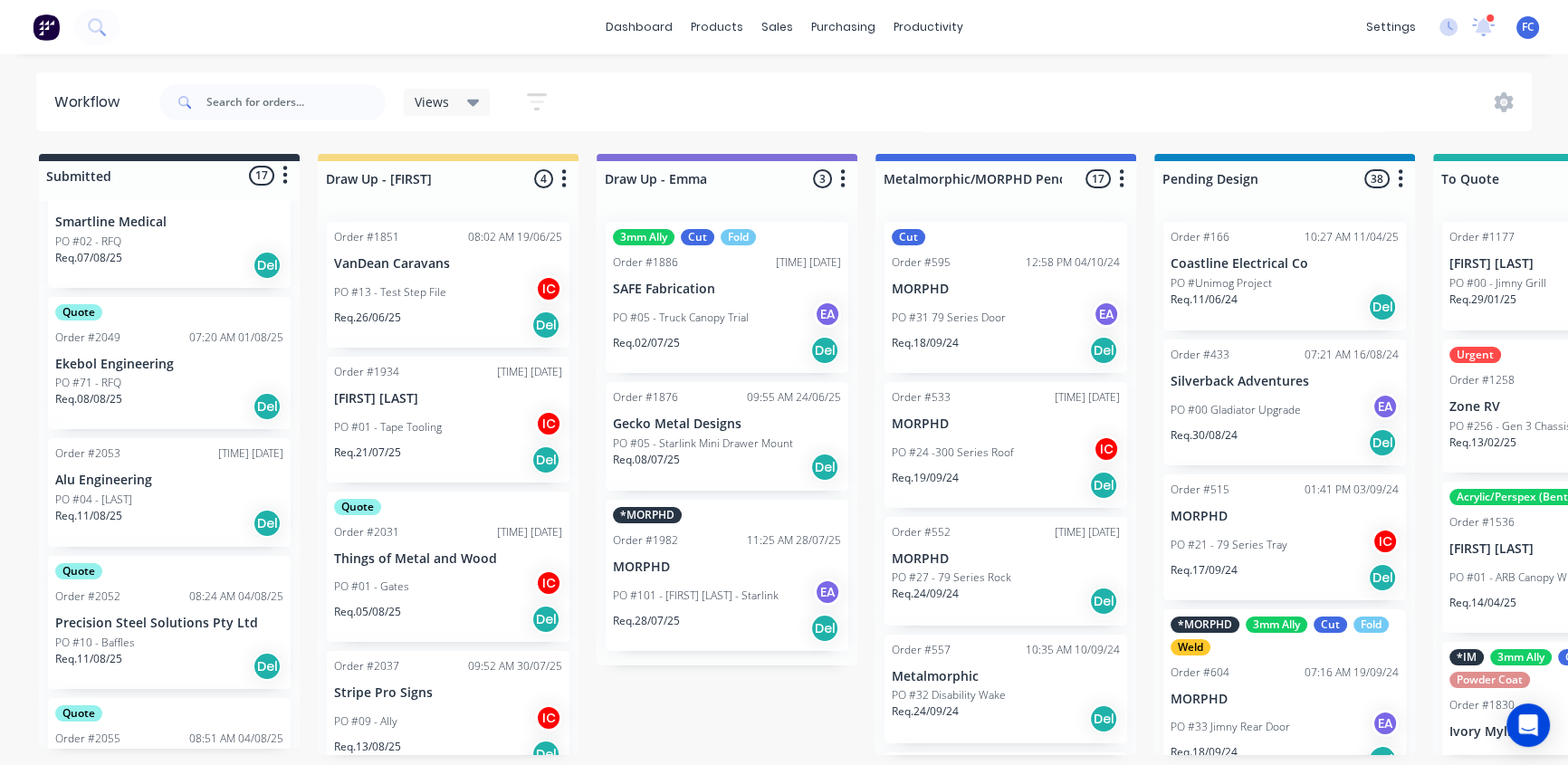 scroll, scrollTop: 1118, scrollLeft: 0, axis: vertical 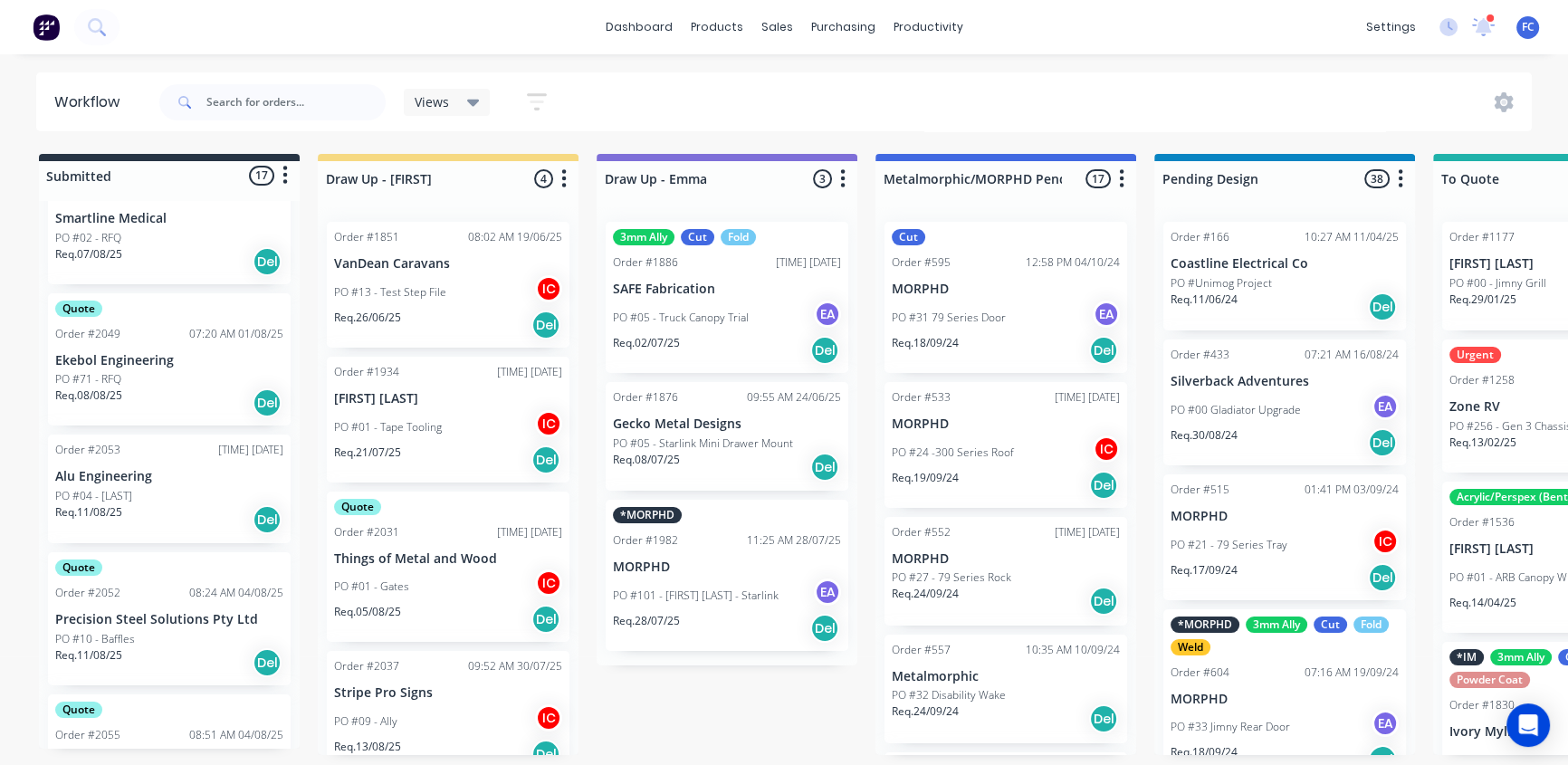 click on "PO #04 - [LAST]" at bounding box center (93, 496) 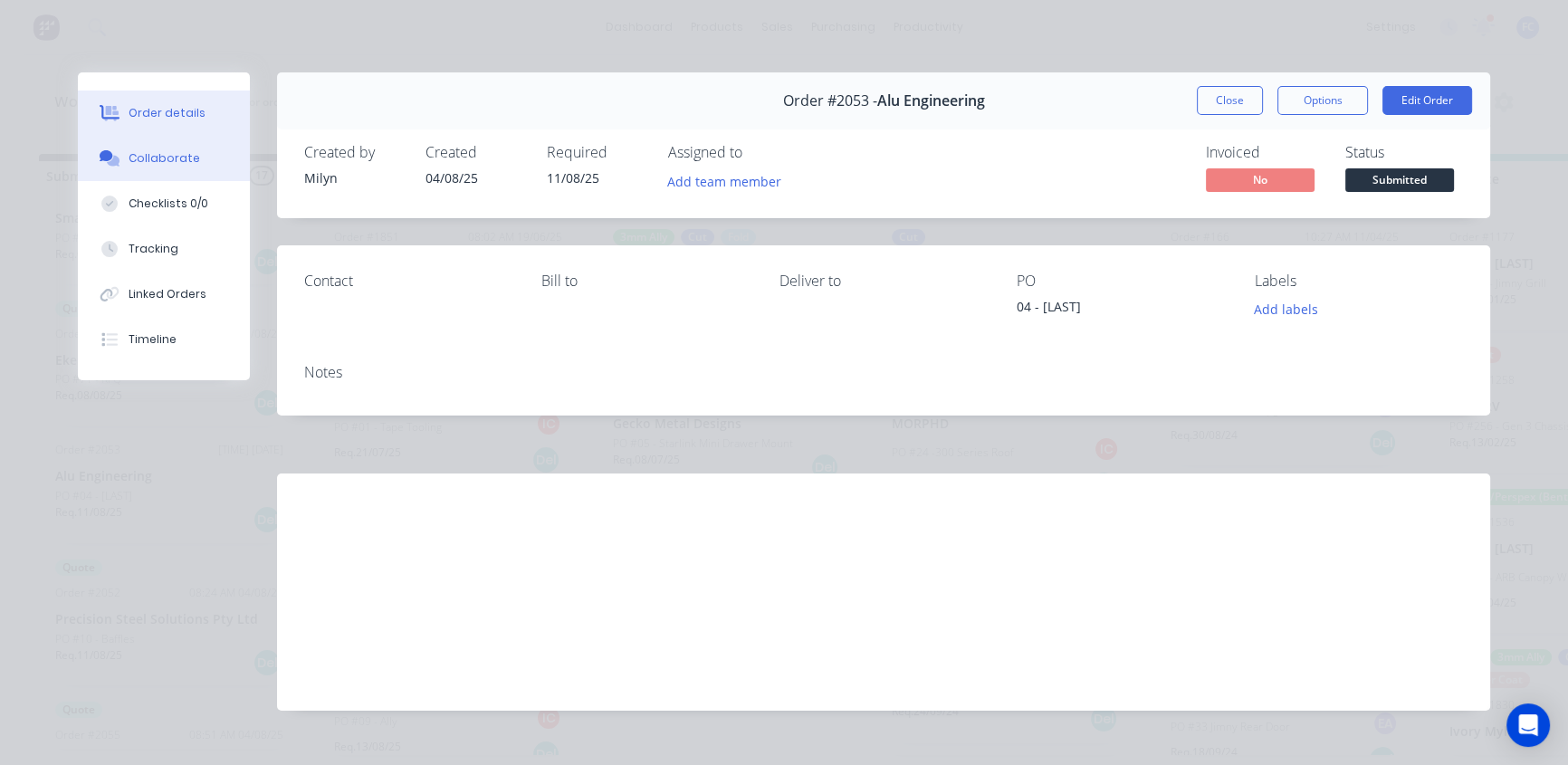 drag, startPoint x: 173, startPoint y: 155, endPoint x: 162, endPoint y: 164, distance: 14.2127 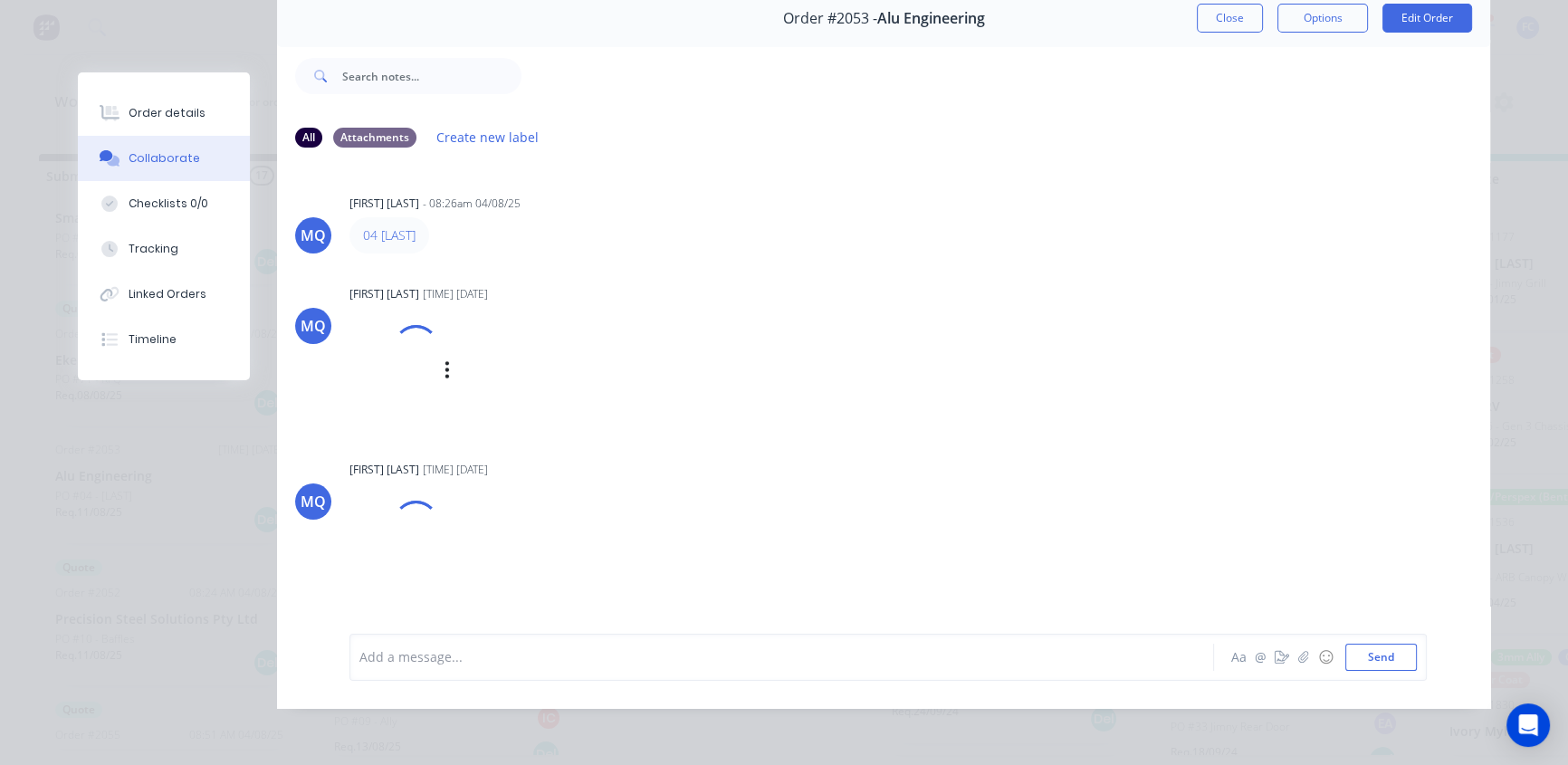 scroll, scrollTop: 93, scrollLeft: 0, axis: vertical 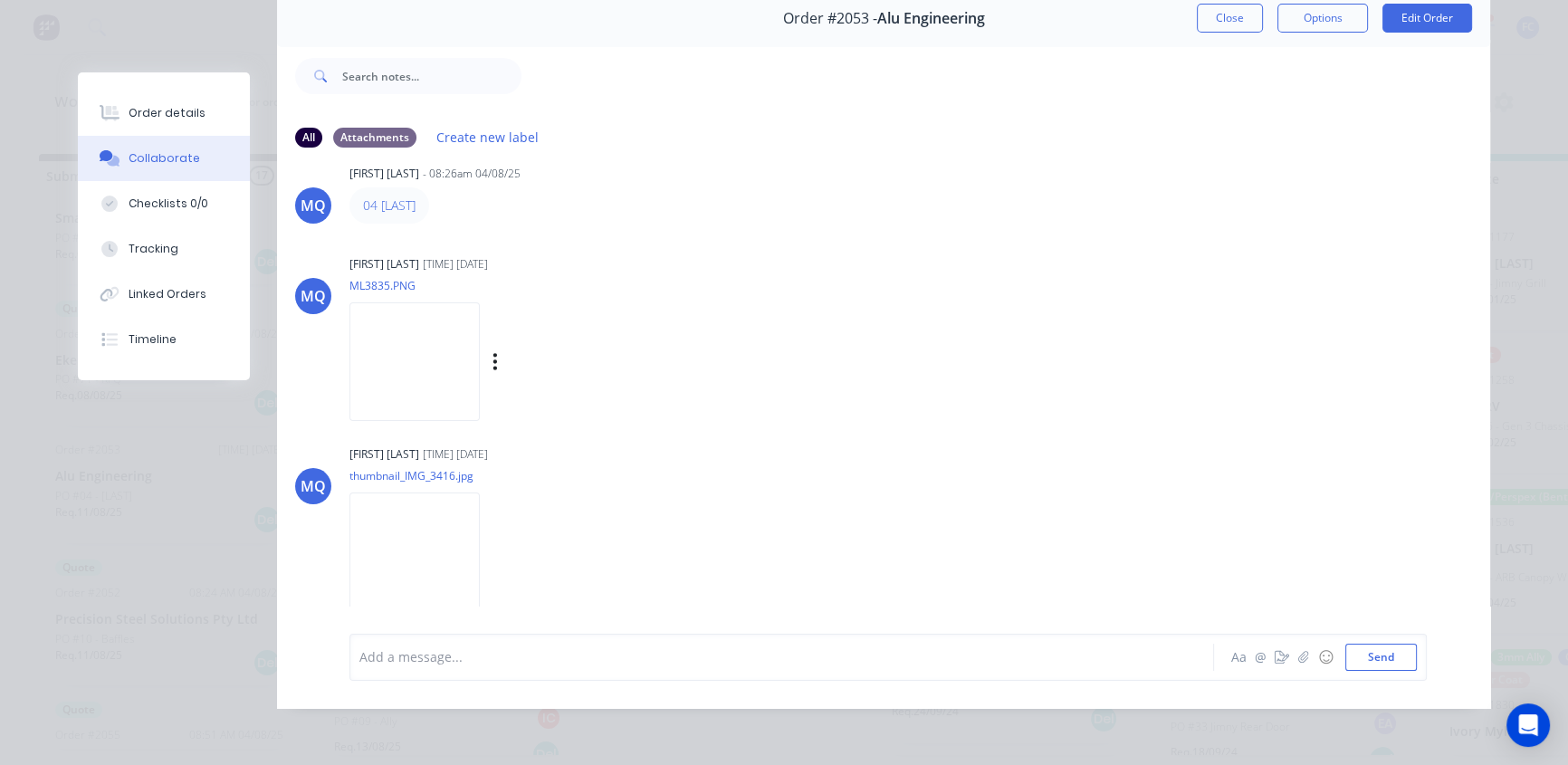click at bounding box center [415, 361] 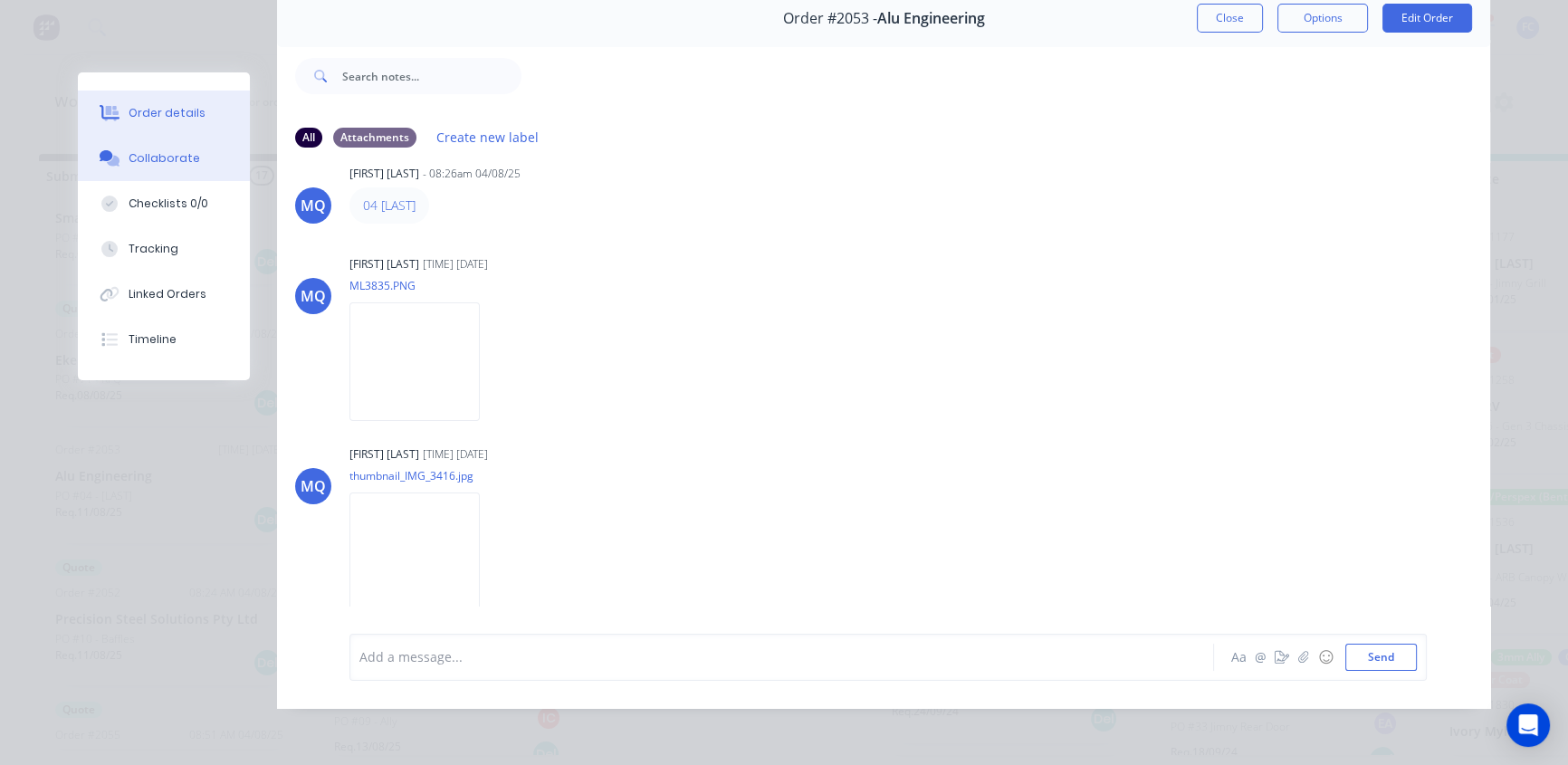 click on "Order details" at bounding box center [164, 113] 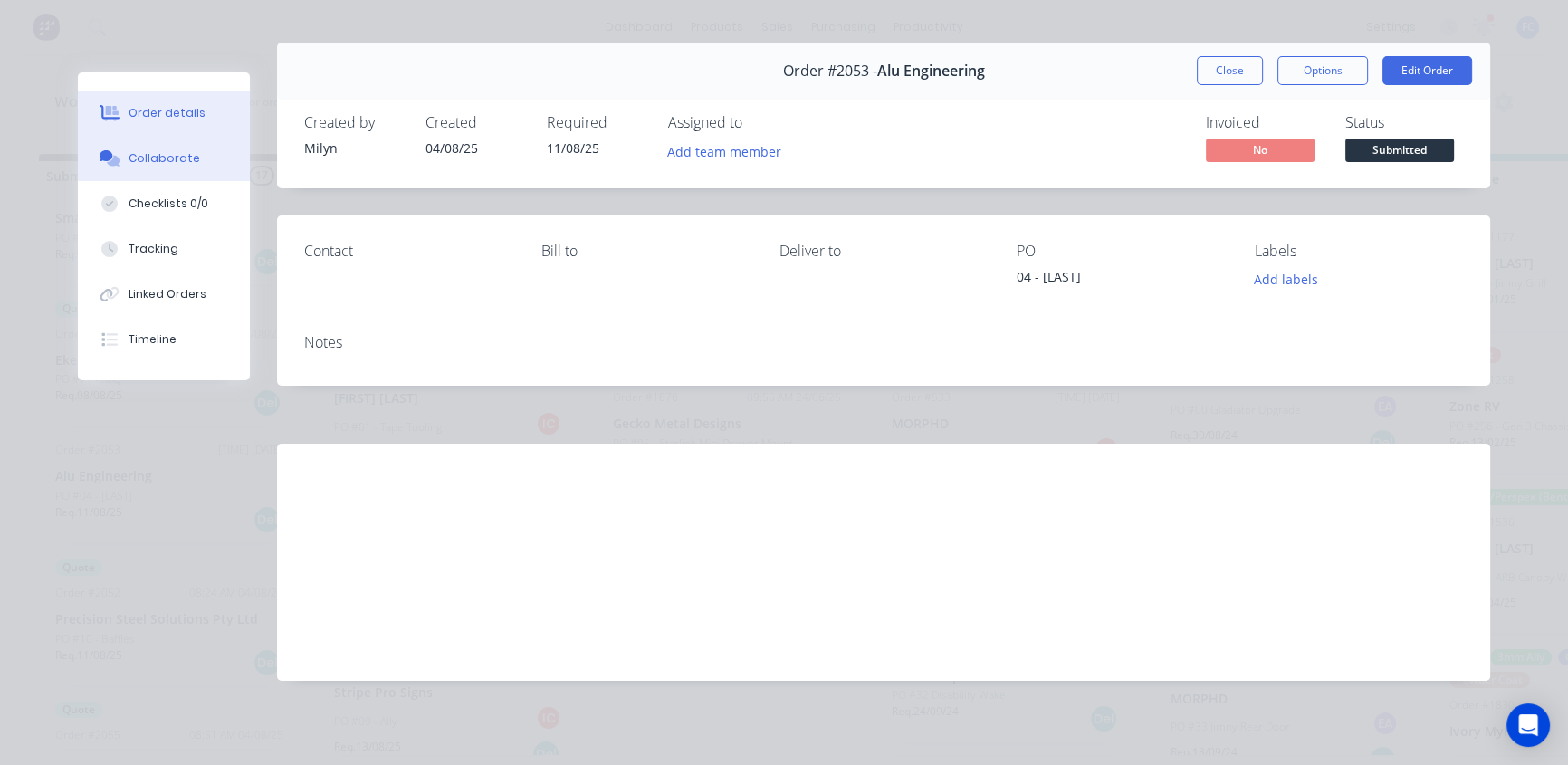 drag, startPoint x: 131, startPoint y: 161, endPoint x: 179, endPoint y: 172, distance: 49.24429 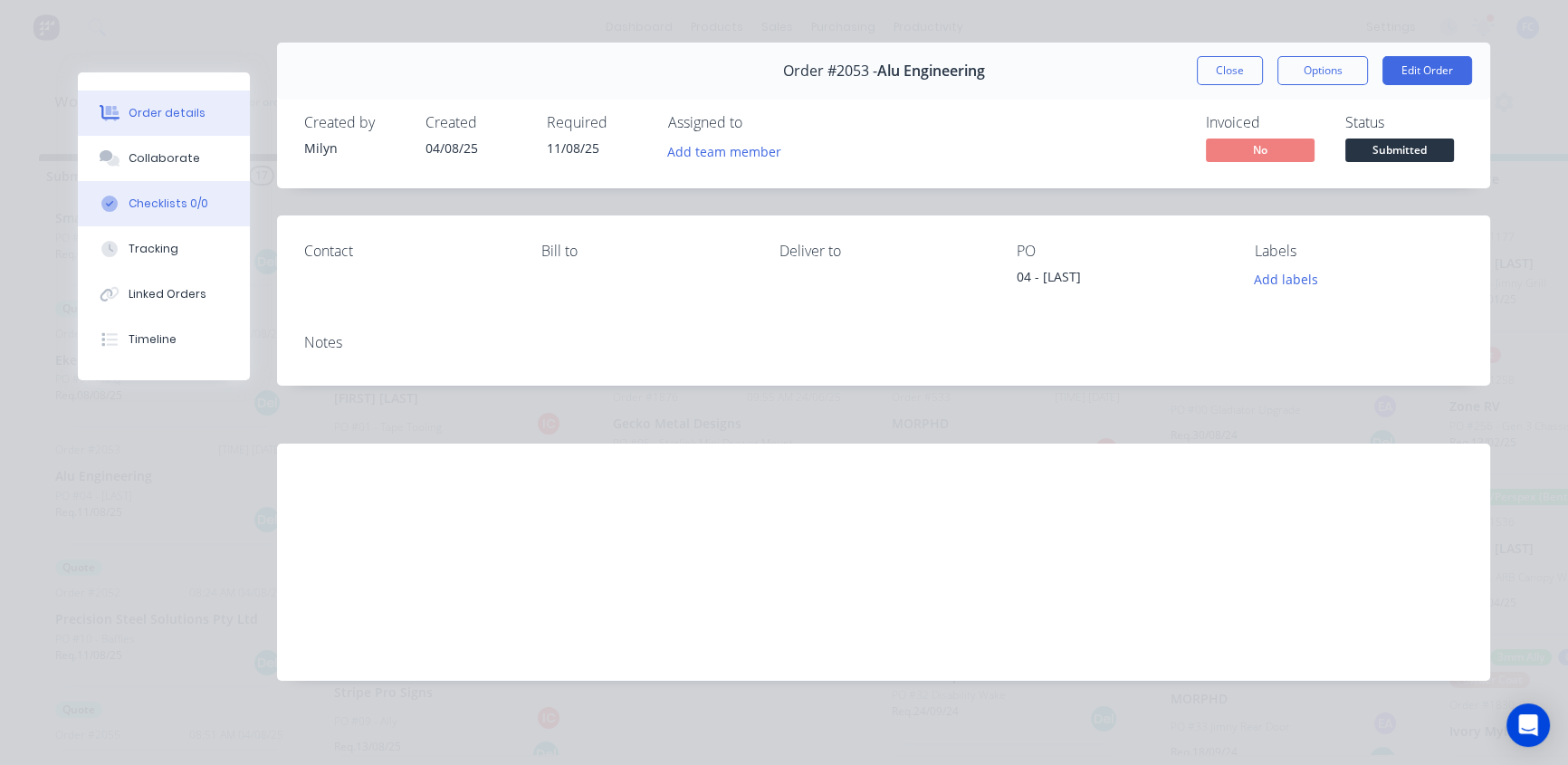 scroll, scrollTop: 0, scrollLeft: 0, axis: both 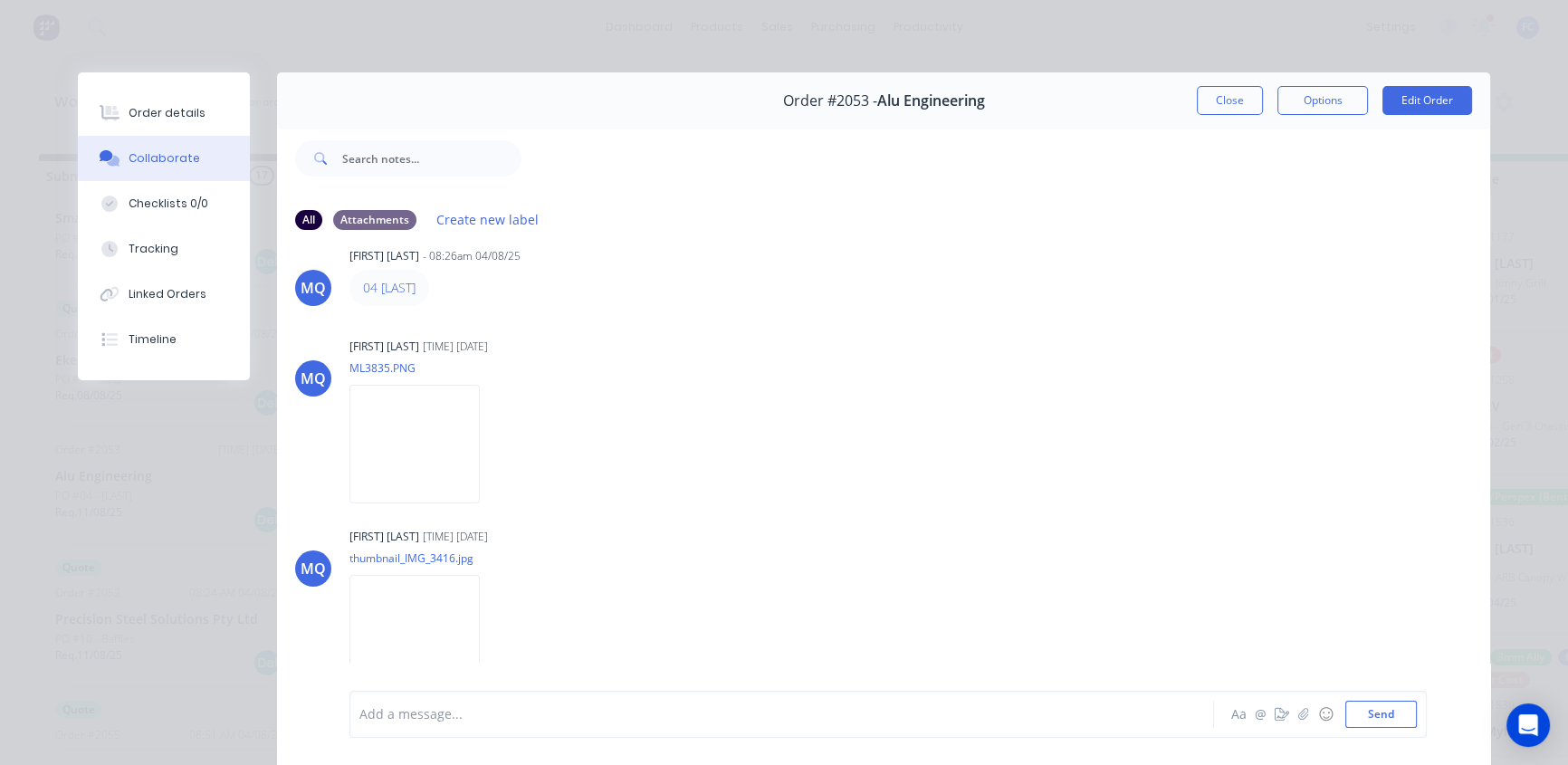 click on "Close" at bounding box center [1229, 100] 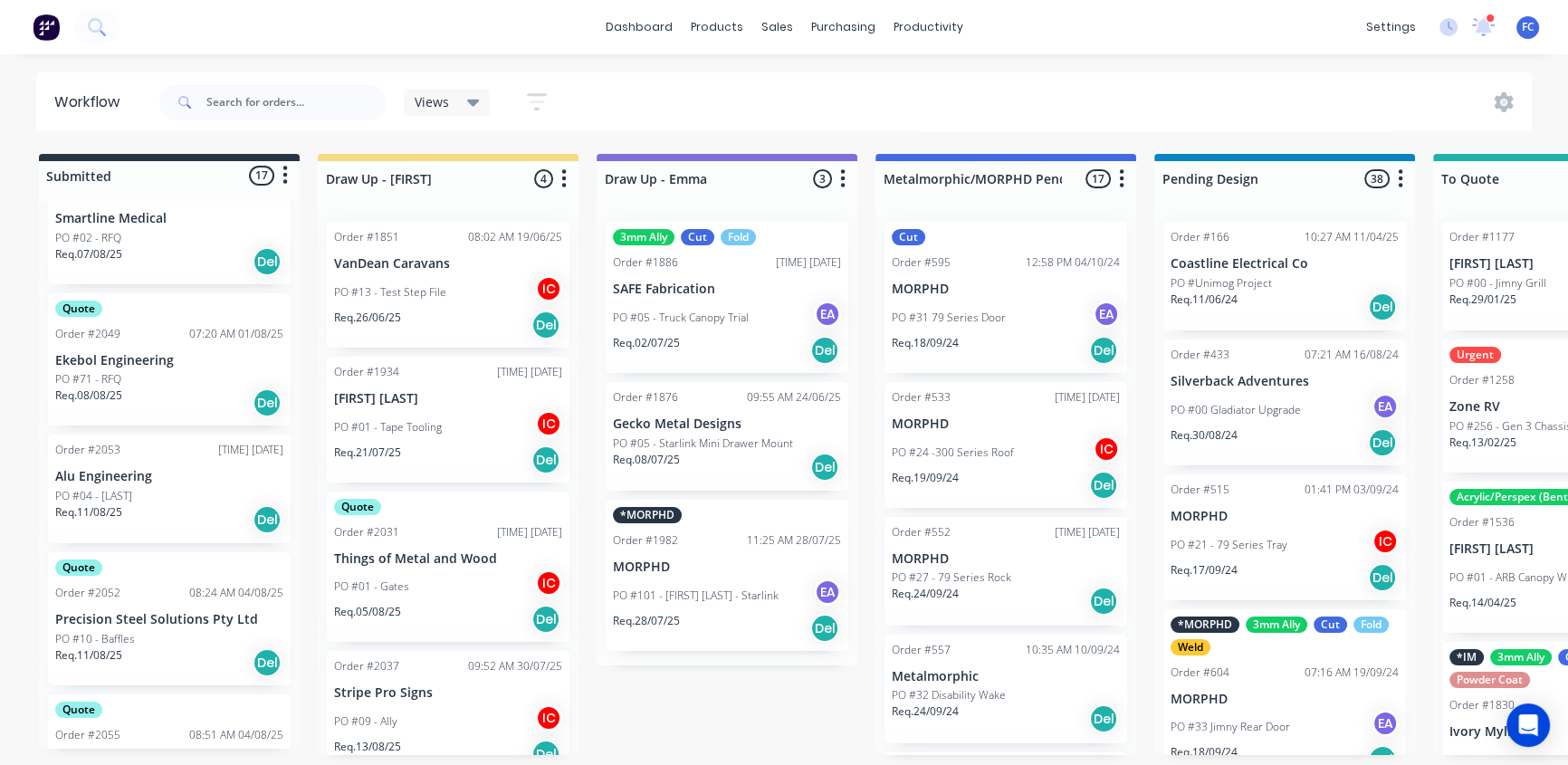 click on "PO #04 - [LAST]" at bounding box center [93, 496] 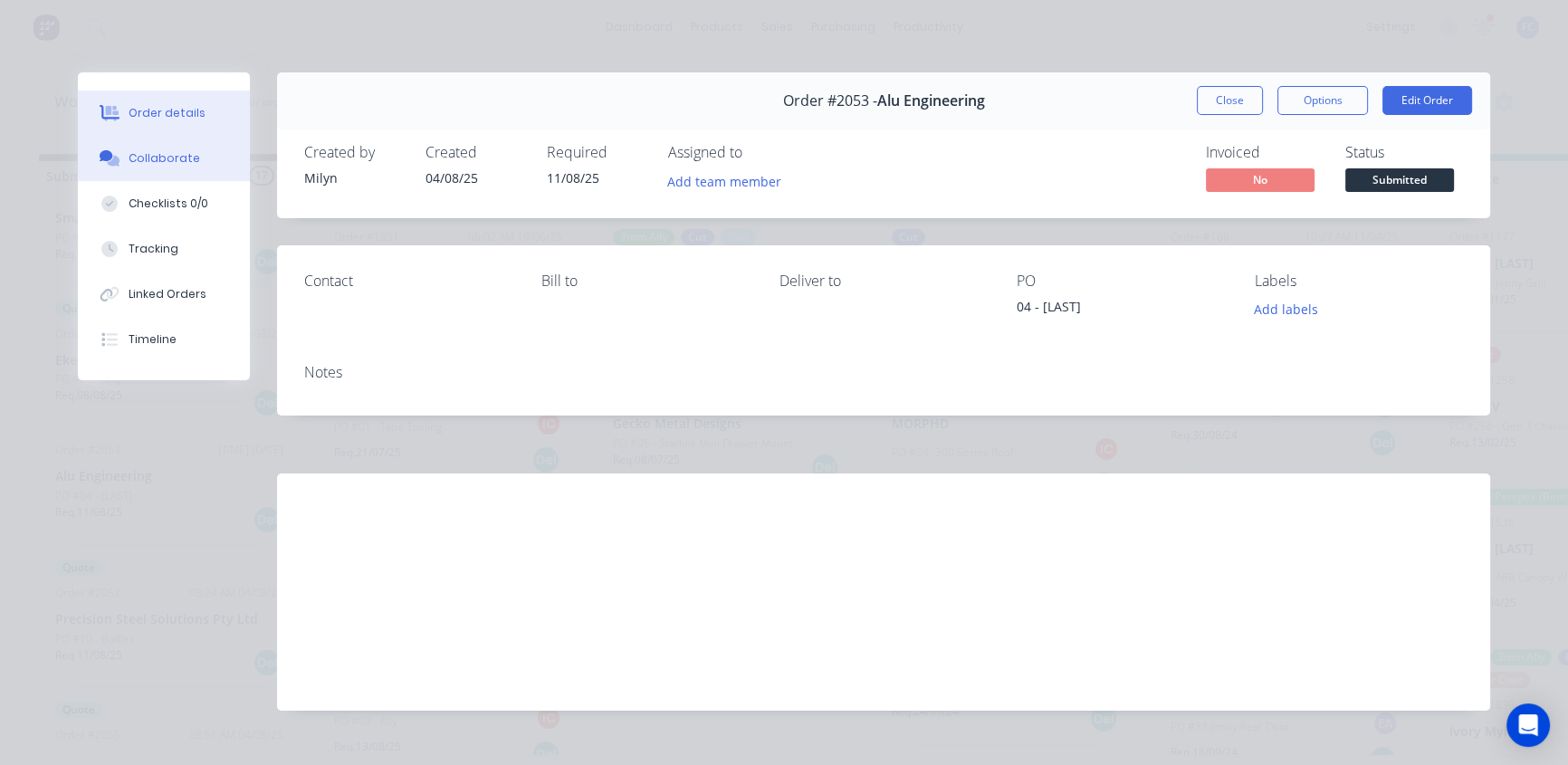 click on "Collaborate" at bounding box center [164, 158] 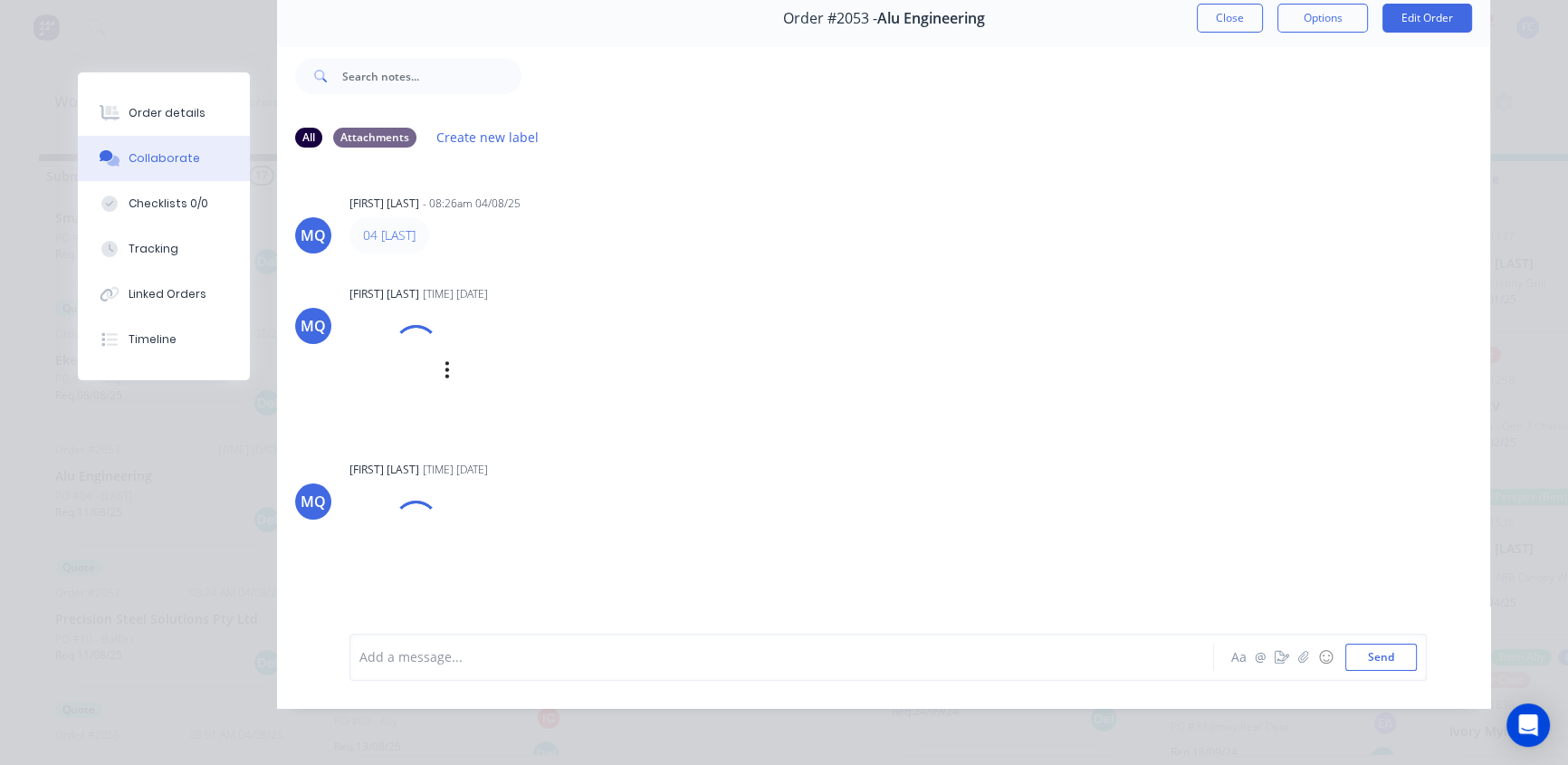 scroll, scrollTop: 93, scrollLeft: 0, axis: vertical 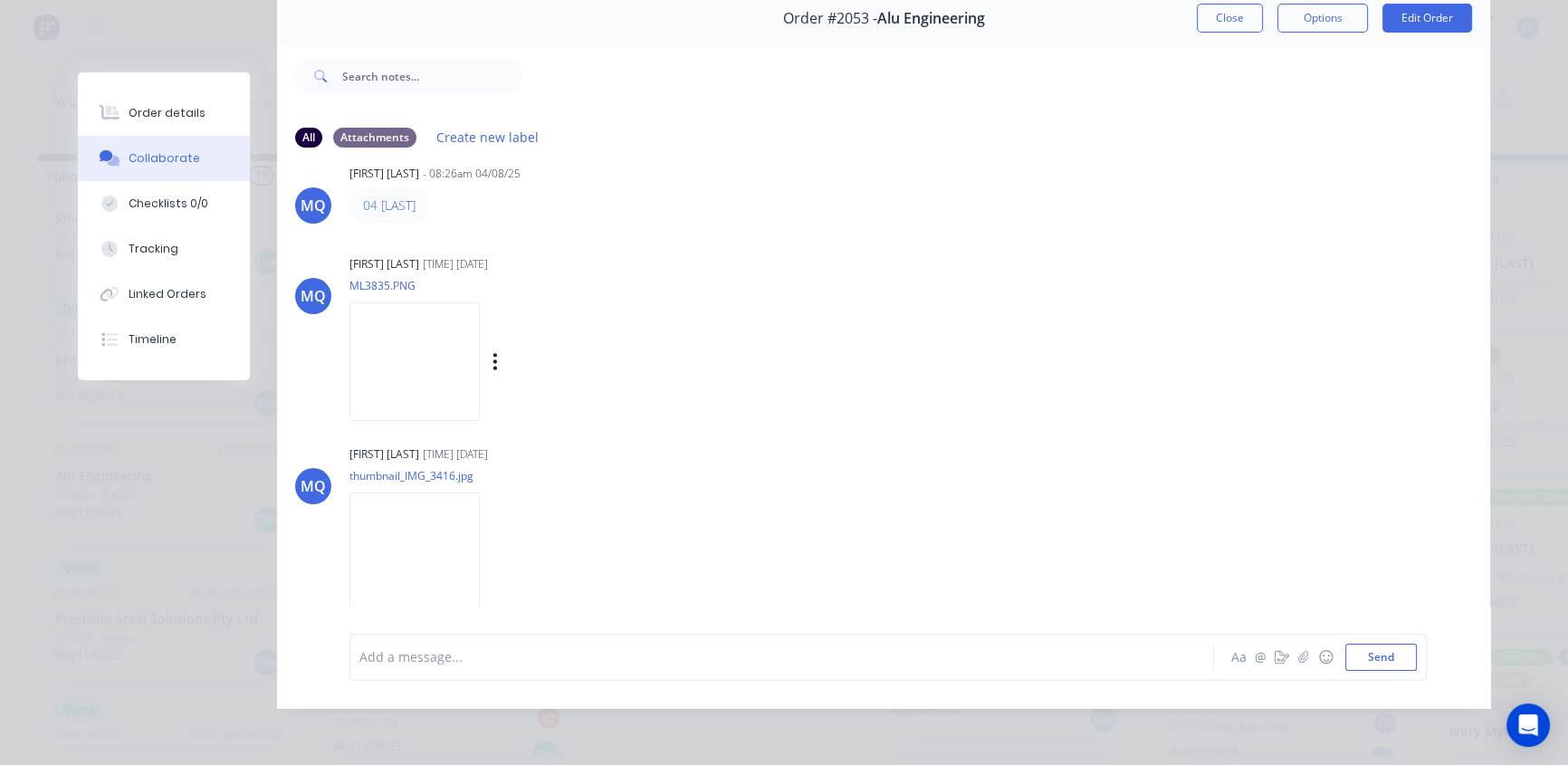 click at bounding box center [415, 361] 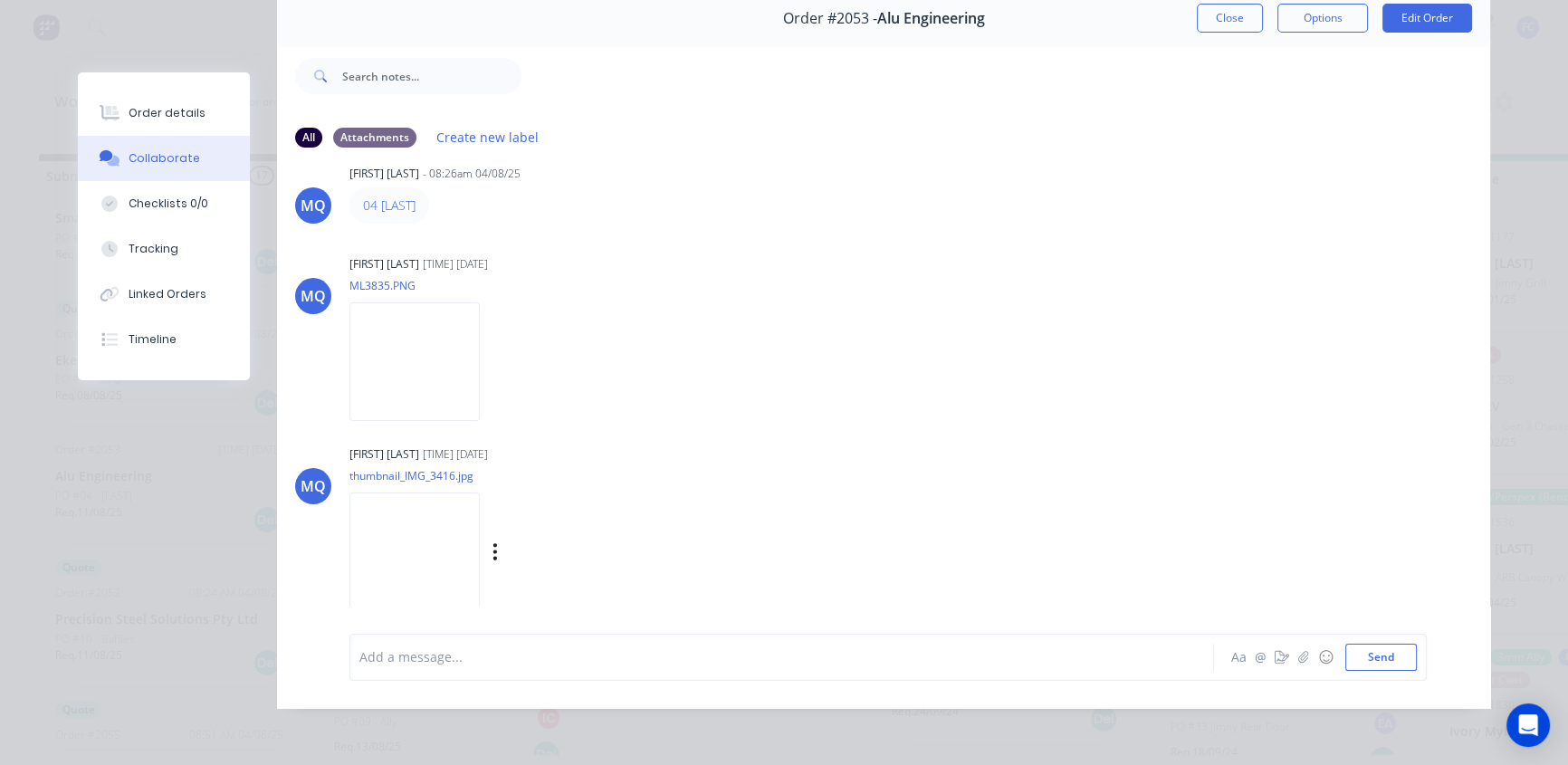 click at bounding box center (415, 551) 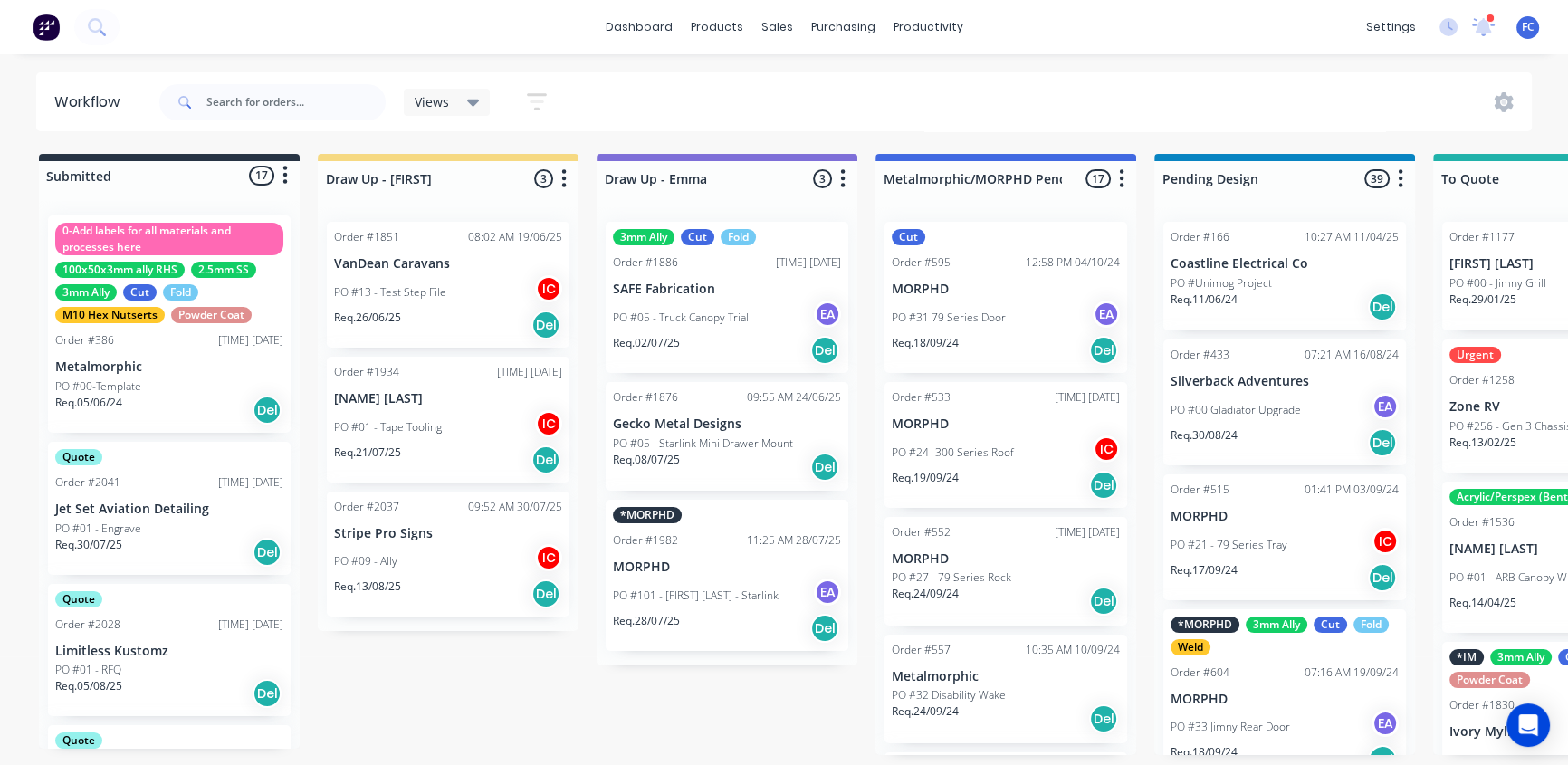 scroll, scrollTop: 1, scrollLeft: 0, axis: vertical 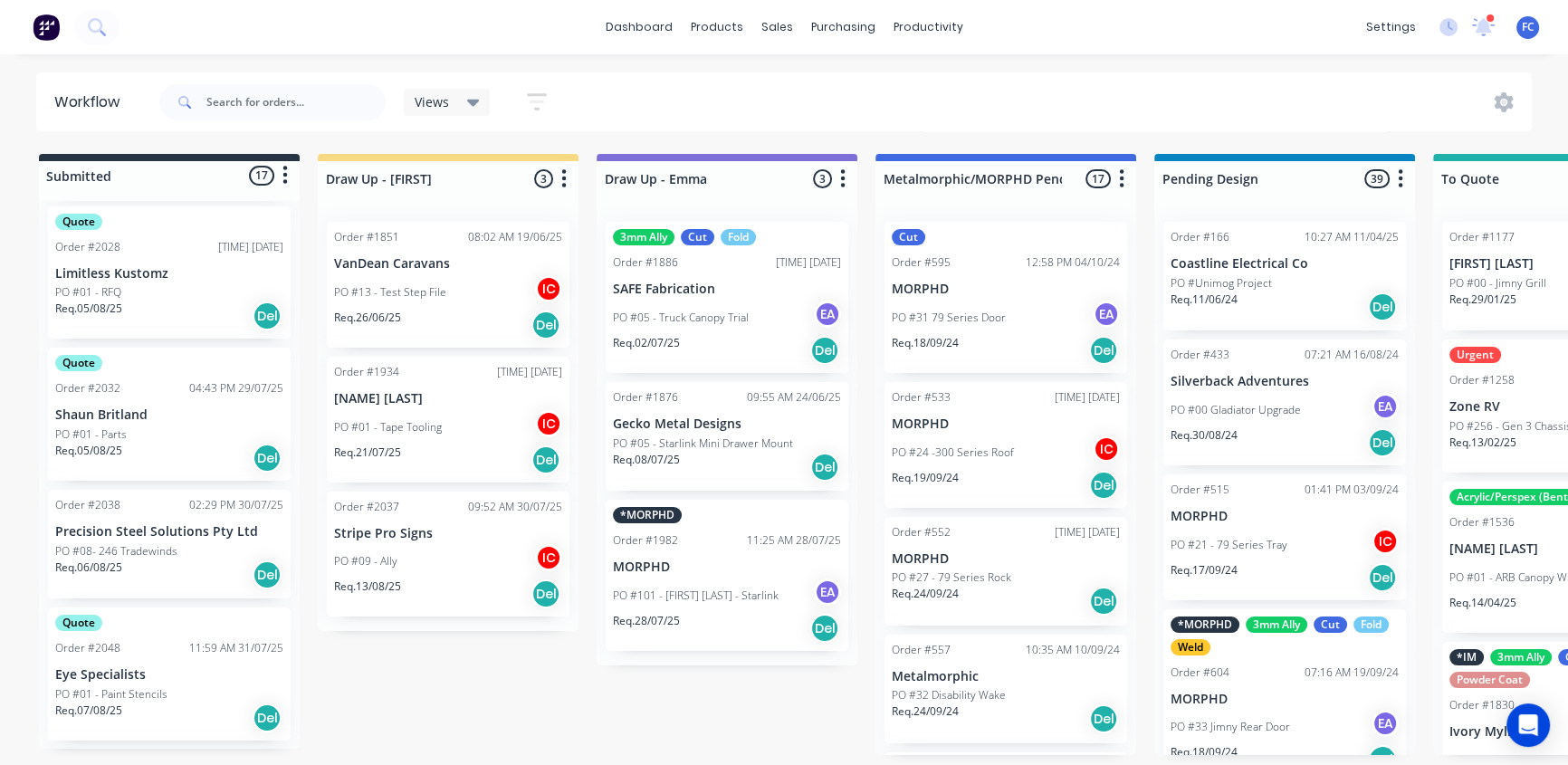 click on "Order #2038 [TIME] [DATE] [COMPANY] Pty Ltd PO #08- 246 Tradewinds
Req. [DATE] Del" at bounding box center [169, 544] 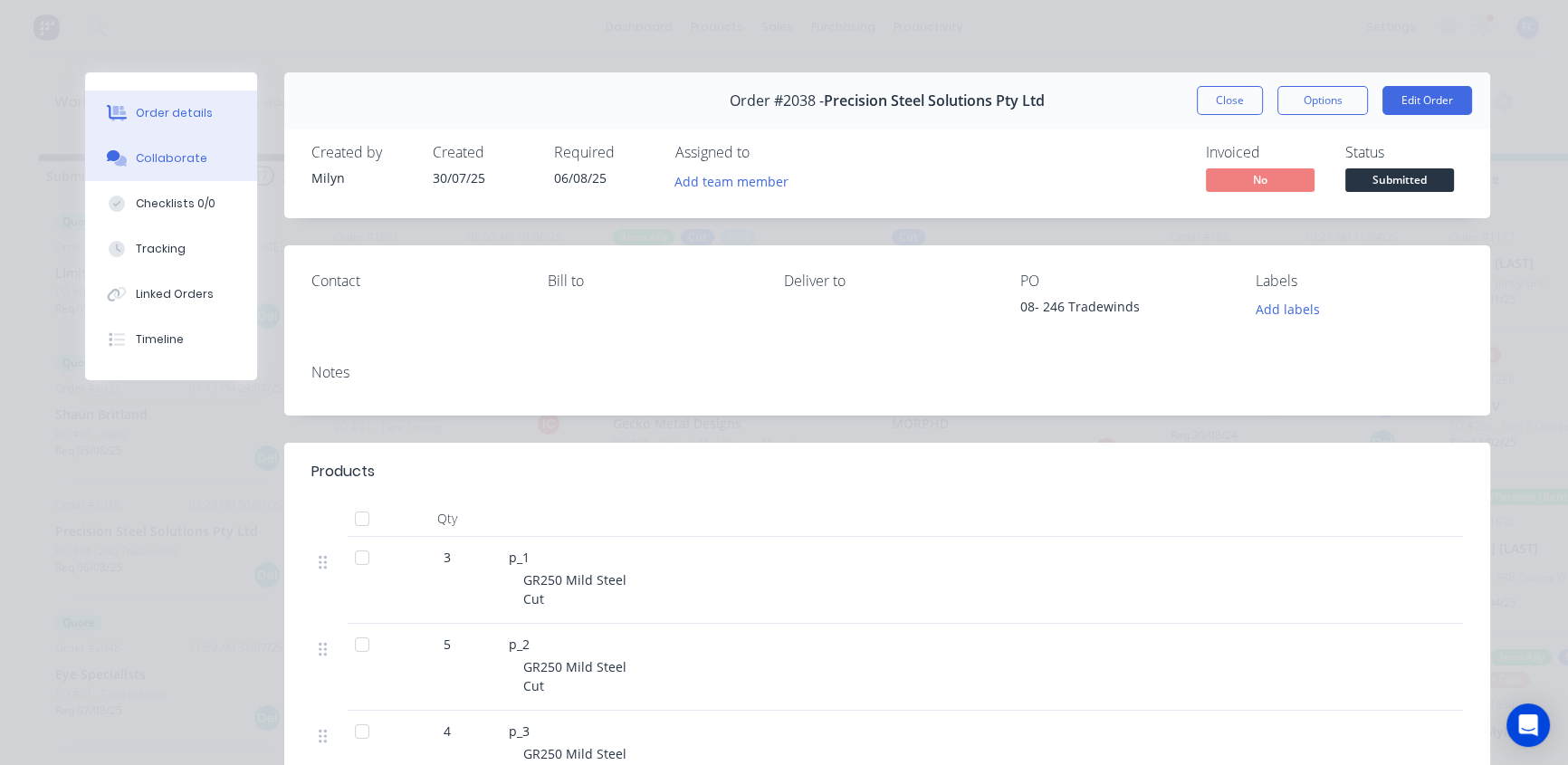 click on "Collaborate" at bounding box center [171, 158] 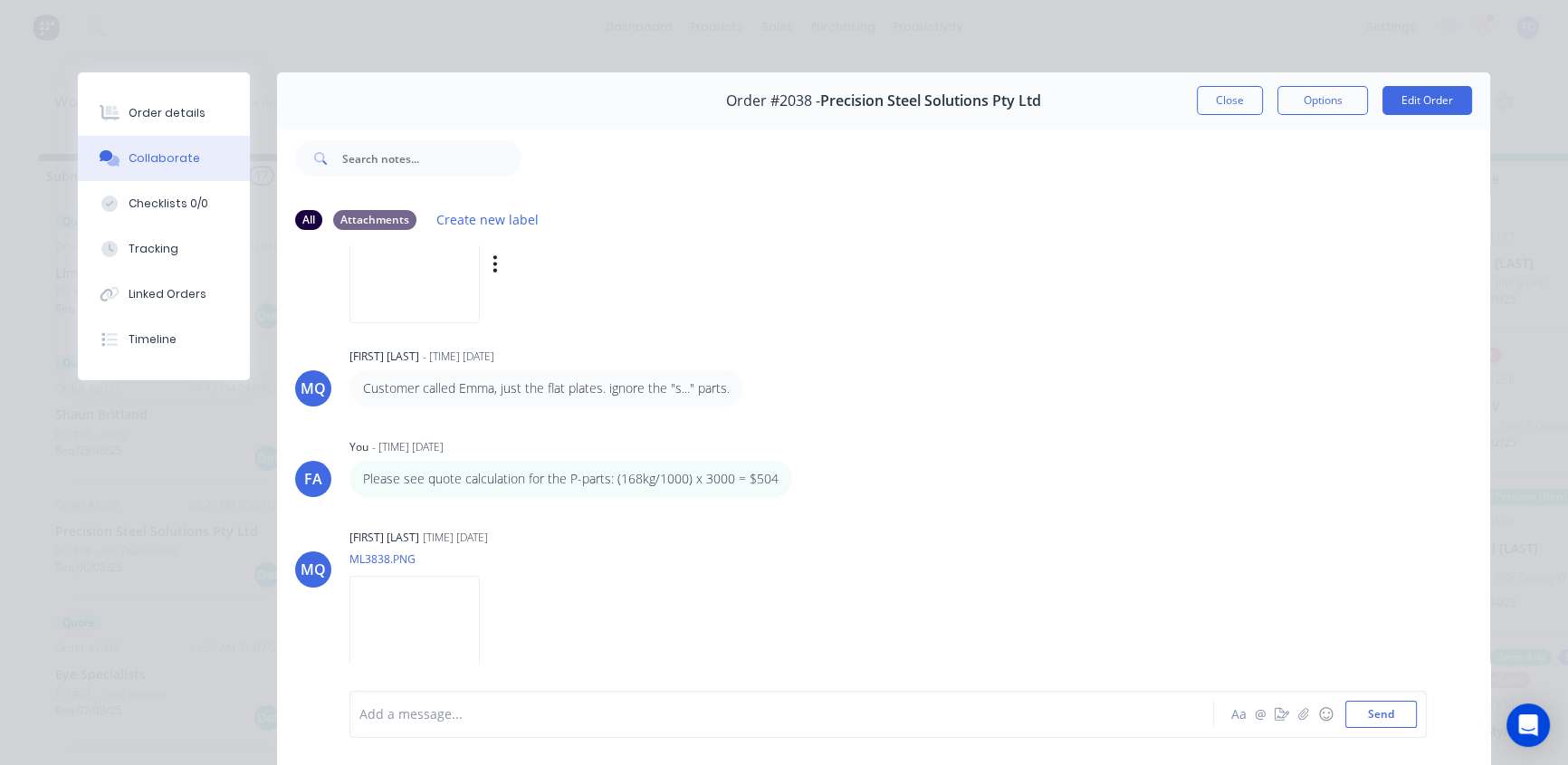 scroll, scrollTop: 402, scrollLeft: 0, axis: vertical 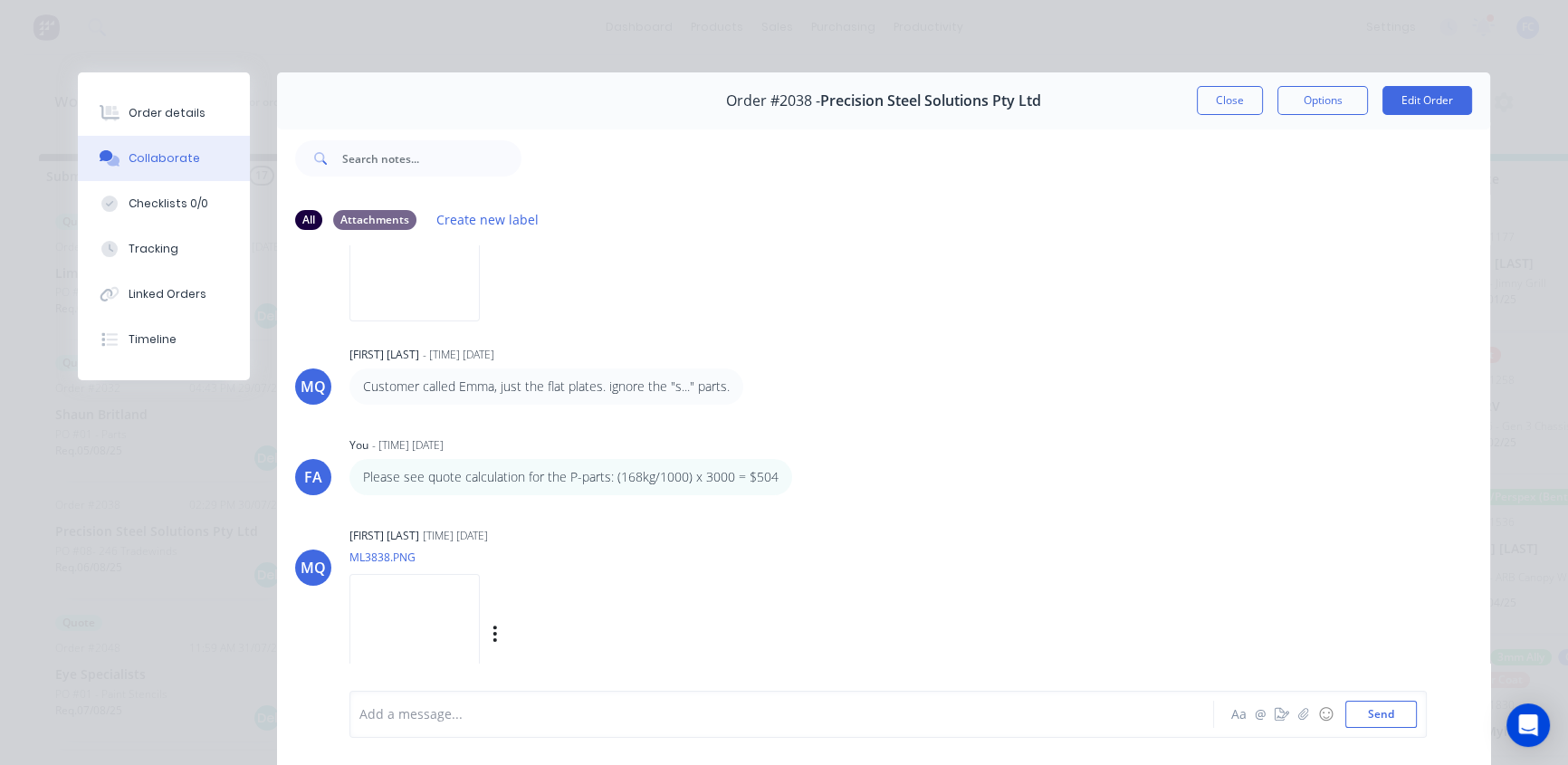 click at bounding box center [415, 633] 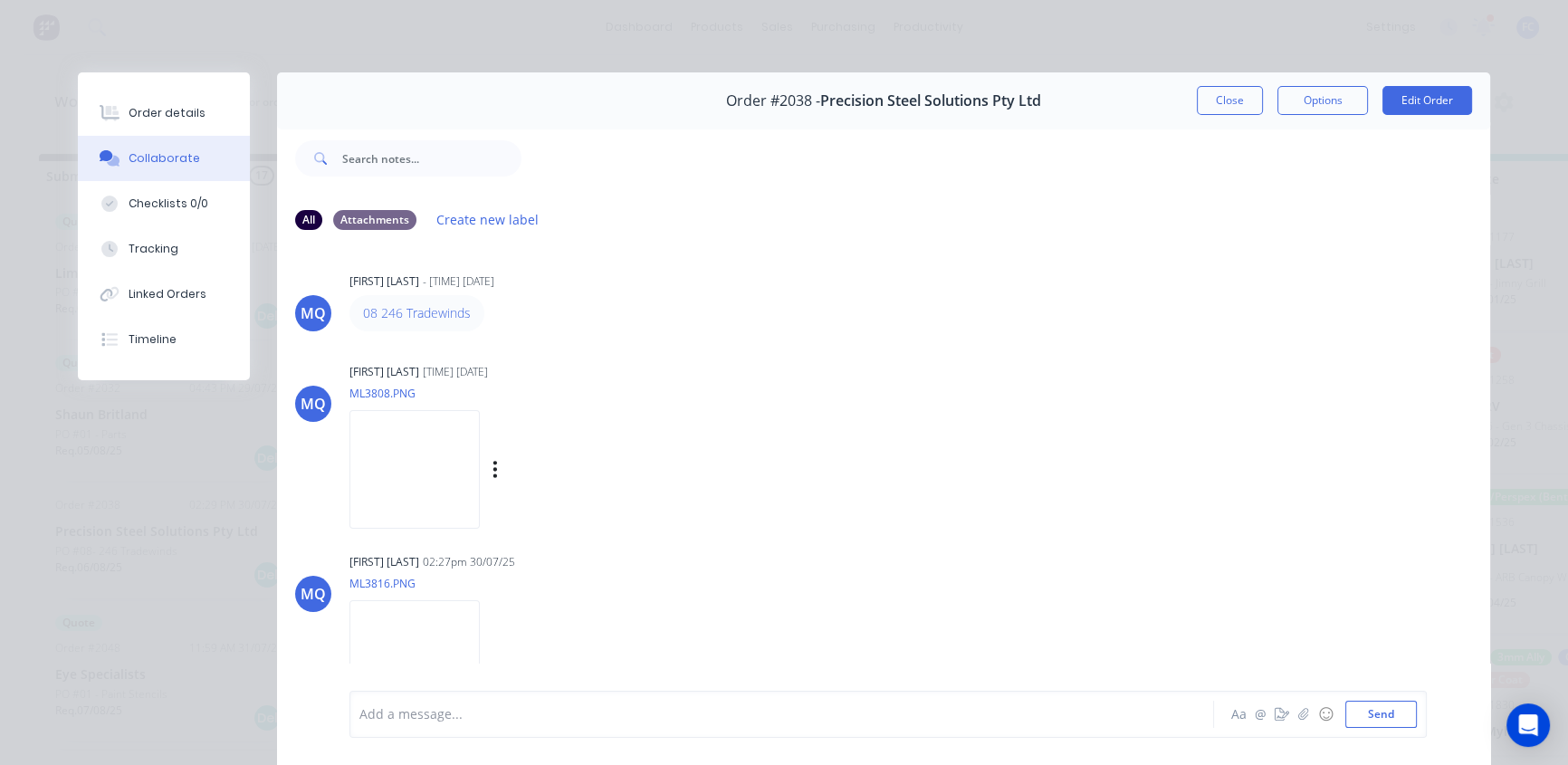 scroll, scrollTop: 0, scrollLeft: 0, axis: both 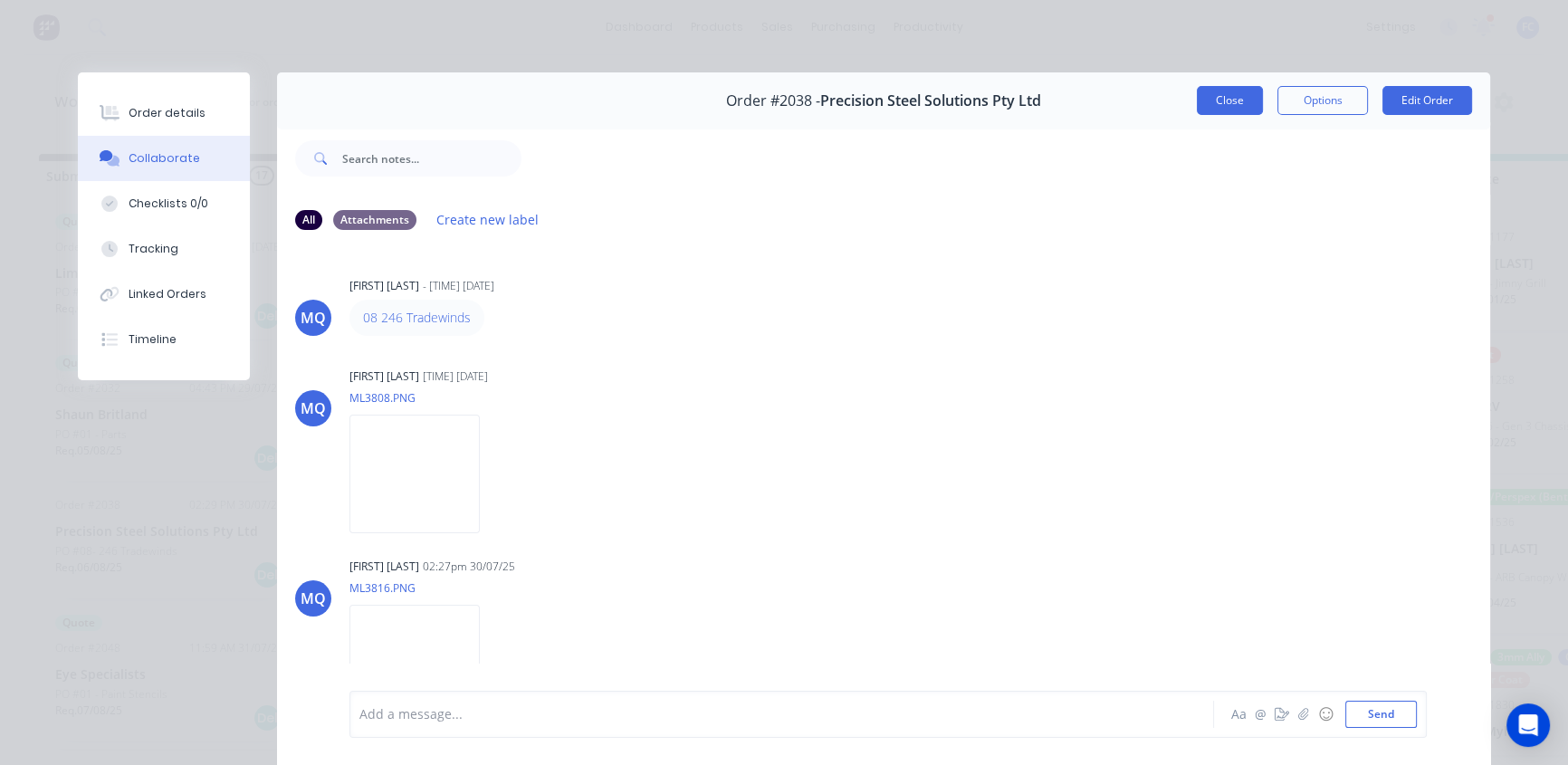 click on "Close" at bounding box center [1229, 100] 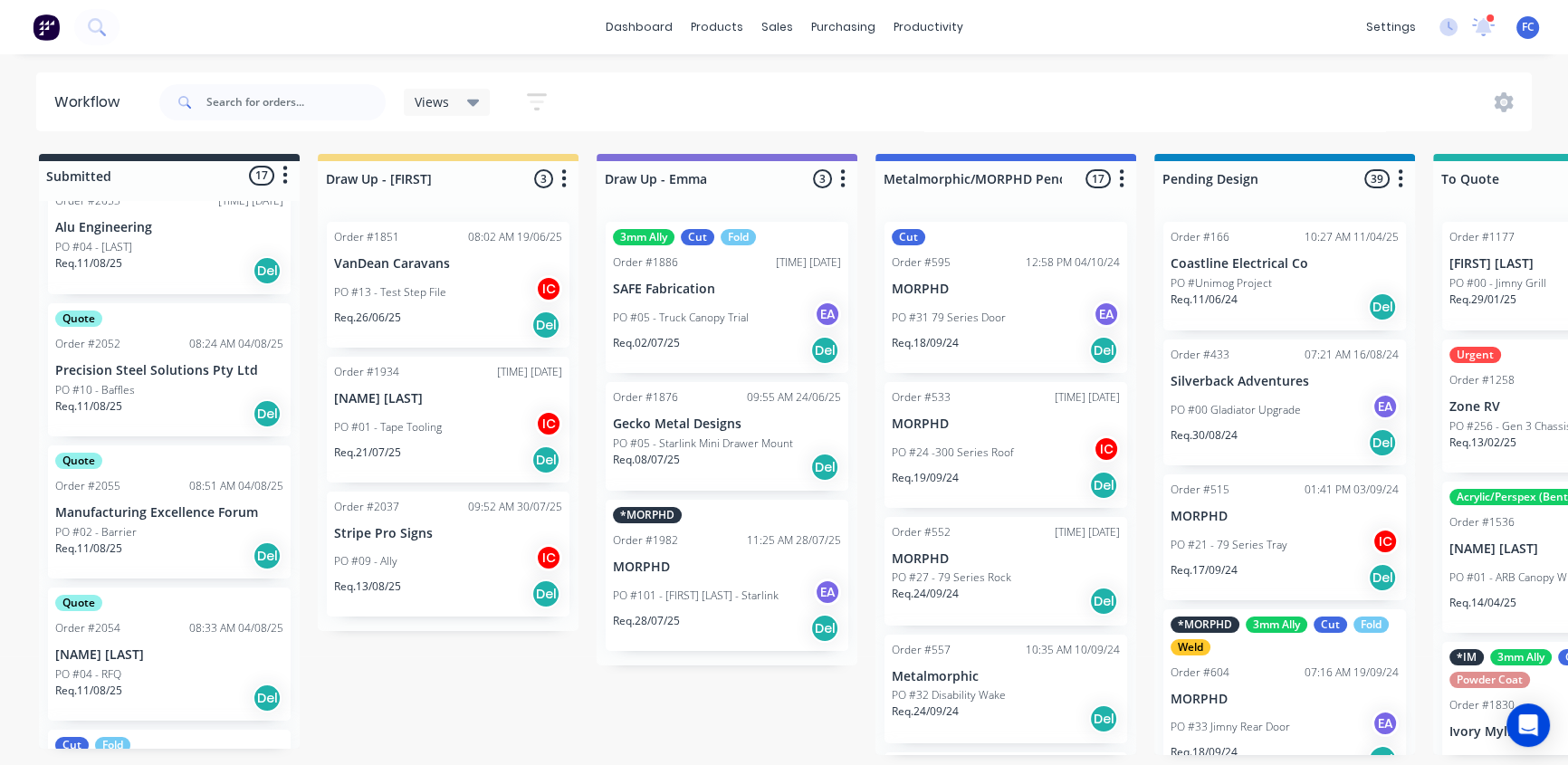 scroll, scrollTop: 1365, scrollLeft: 0, axis: vertical 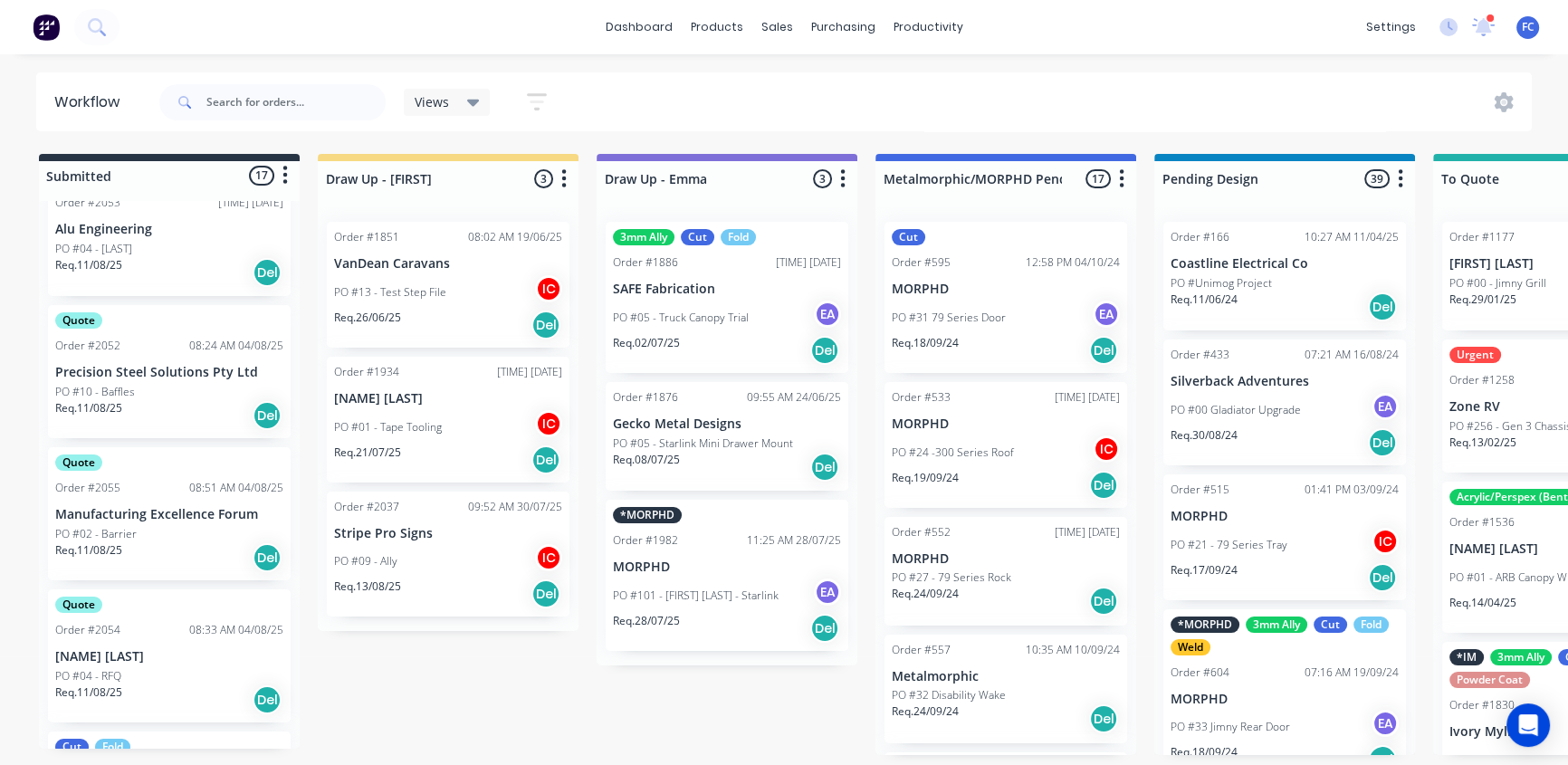 click on "Quote Order #2052 08:24 AM 04/08/25 Precision Steel Solutions Pty Ltd PO #10 - Baffles Req. 11/08/25 Del" at bounding box center (169, 371) 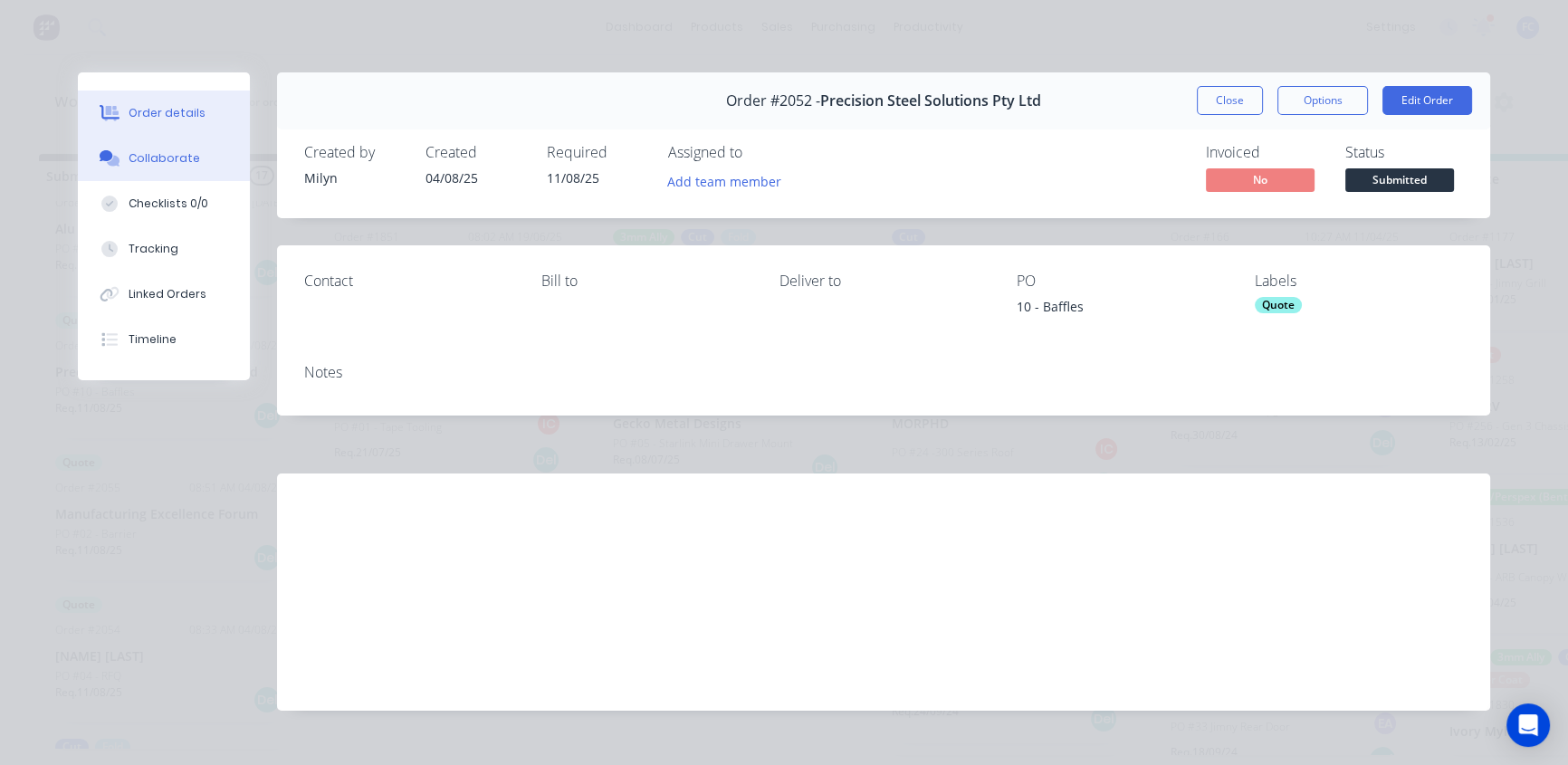 click on "Collaborate" at bounding box center [164, 158] 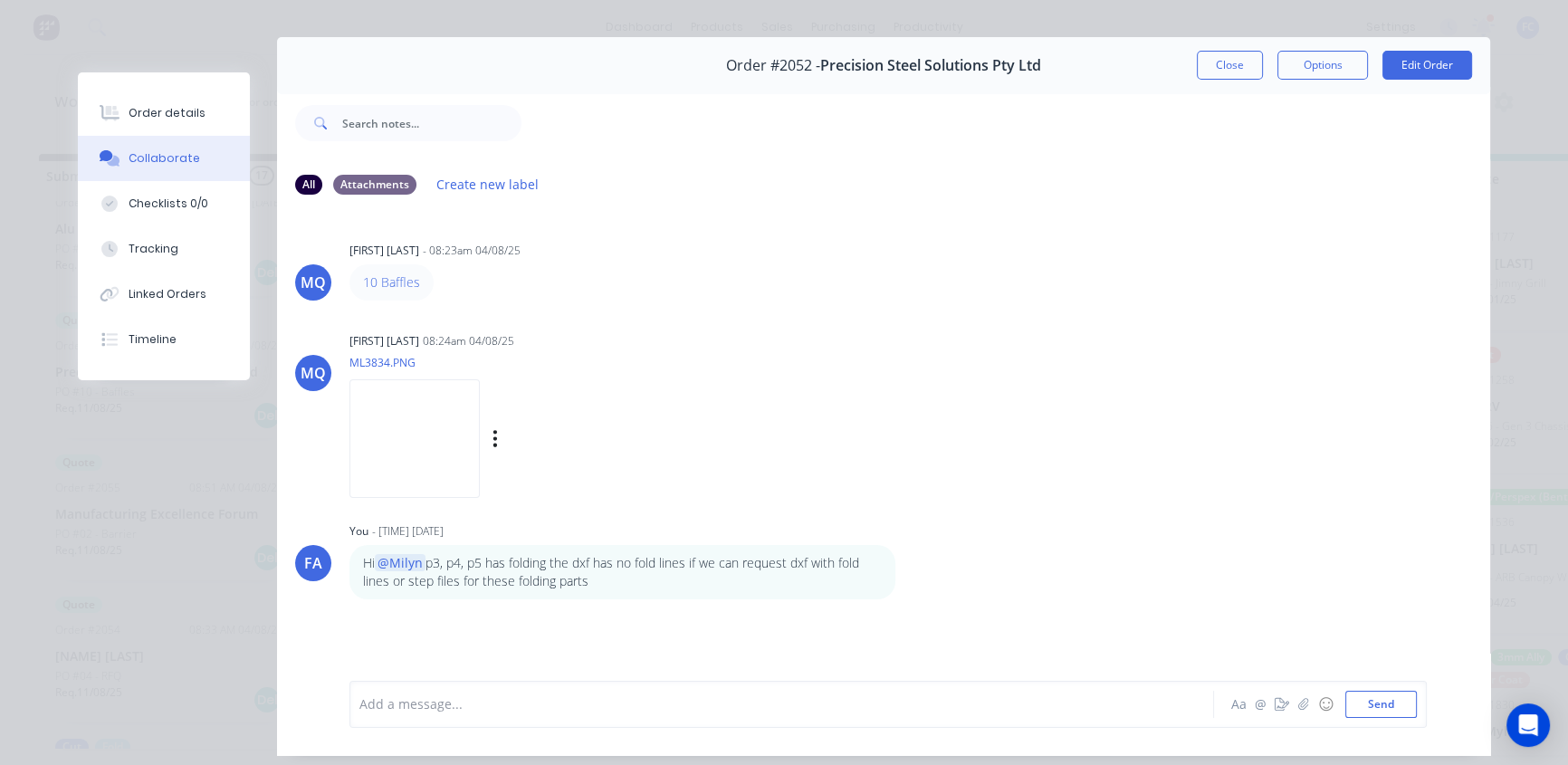 scroll, scrollTop: 93, scrollLeft: 0, axis: vertical 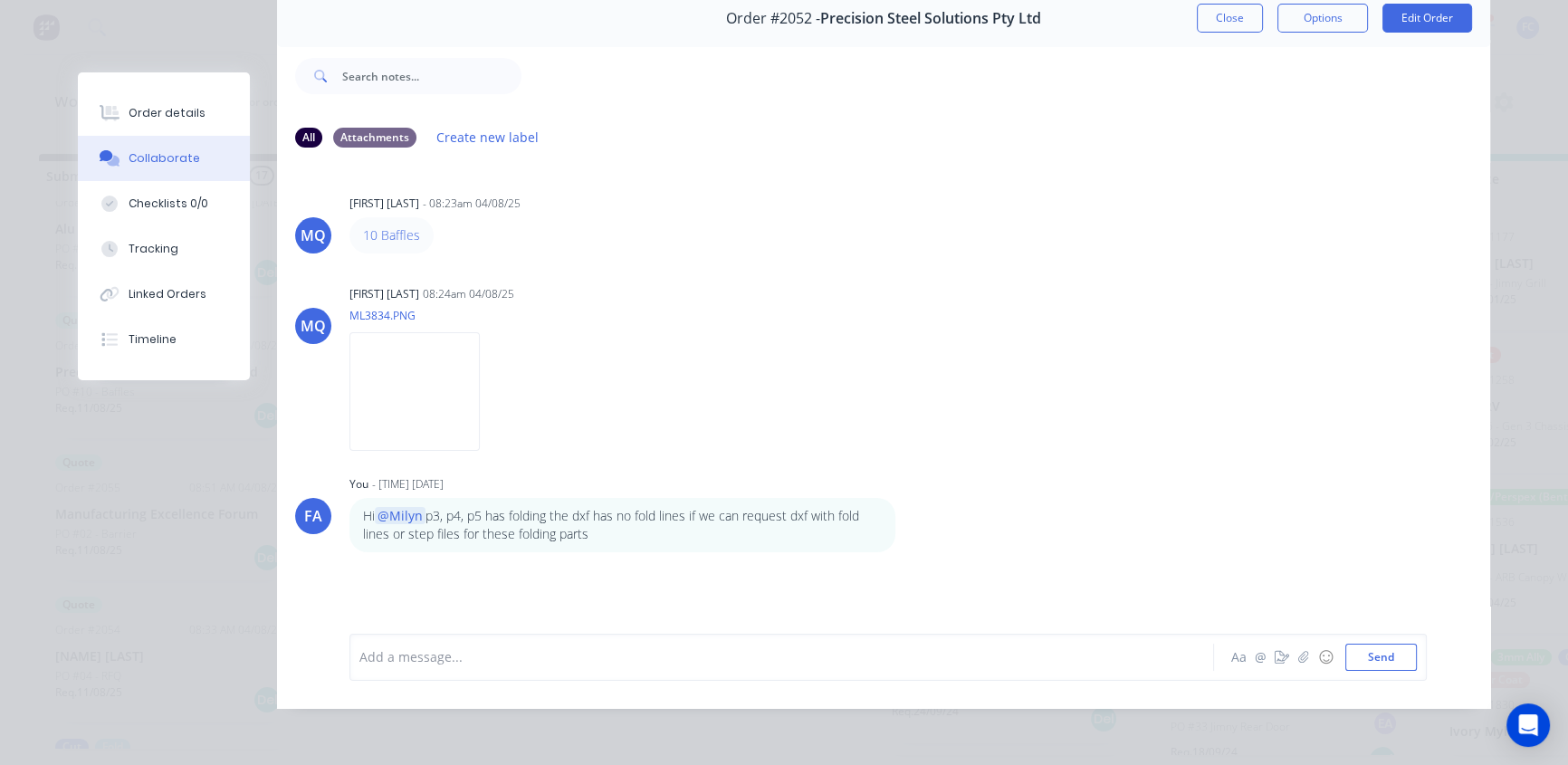 drag, startPoint x: 1231, startPoint y: 14, endPoint x: 894, endPoint y: 170, distance: 371.3556 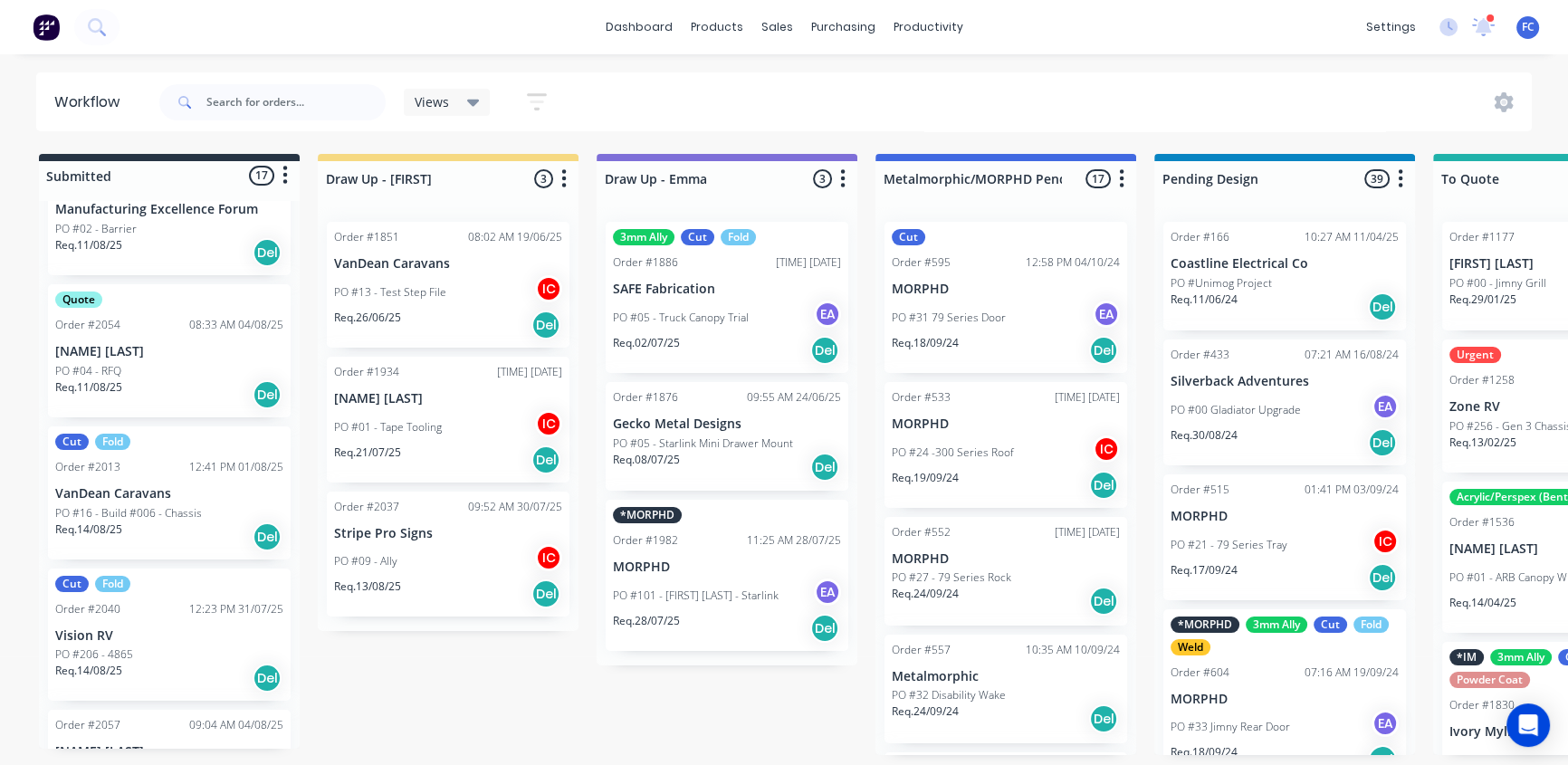 scroll, scrollTop: 1611, scrollLeft: 0, axis: vertical 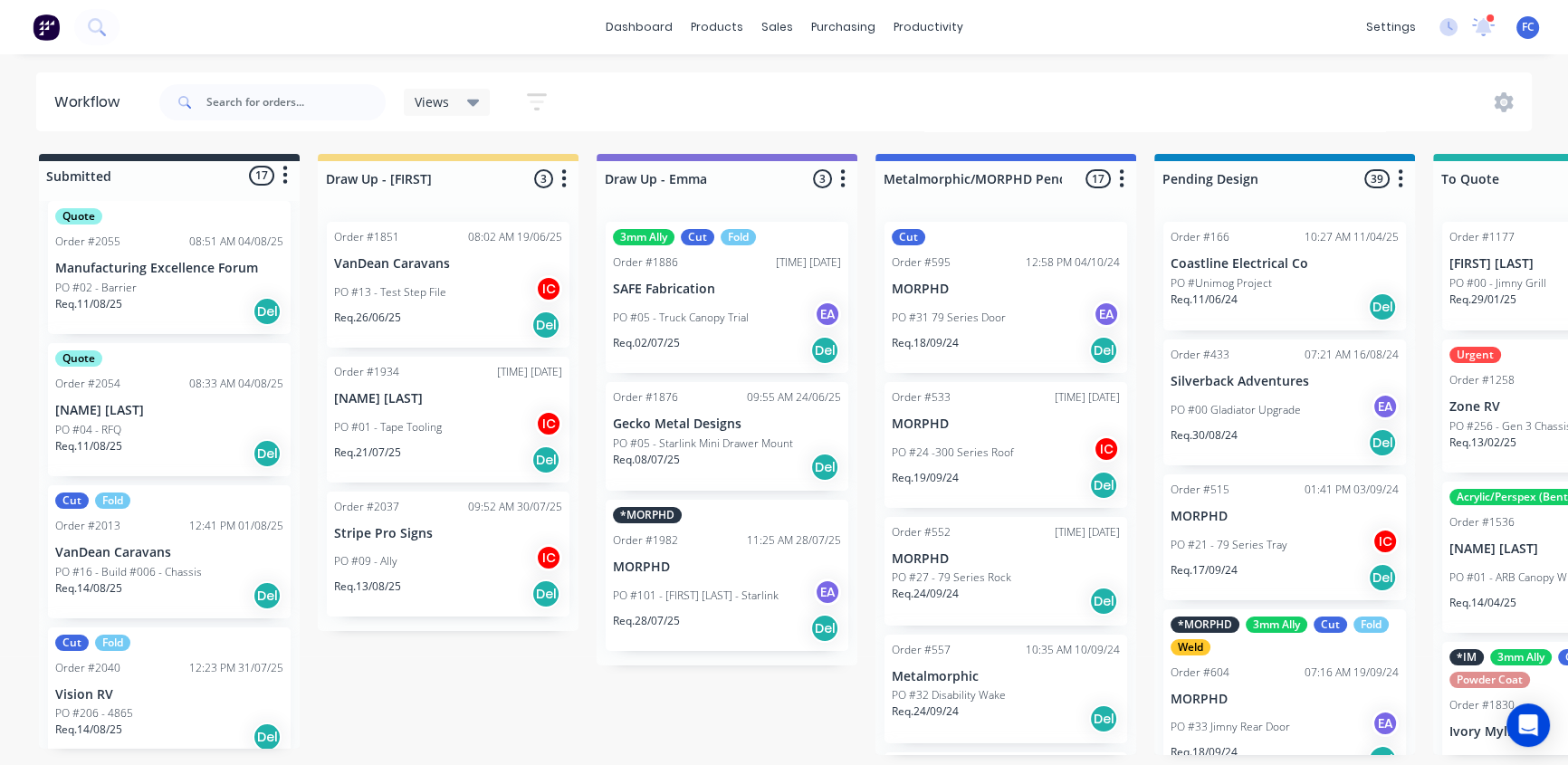 click on "Quote Order #2054 [TIME] [DATE] [NAME] [LAST] PO #04 - RFQ
Req. [DATE] Del" at bounding box center [169, 409] 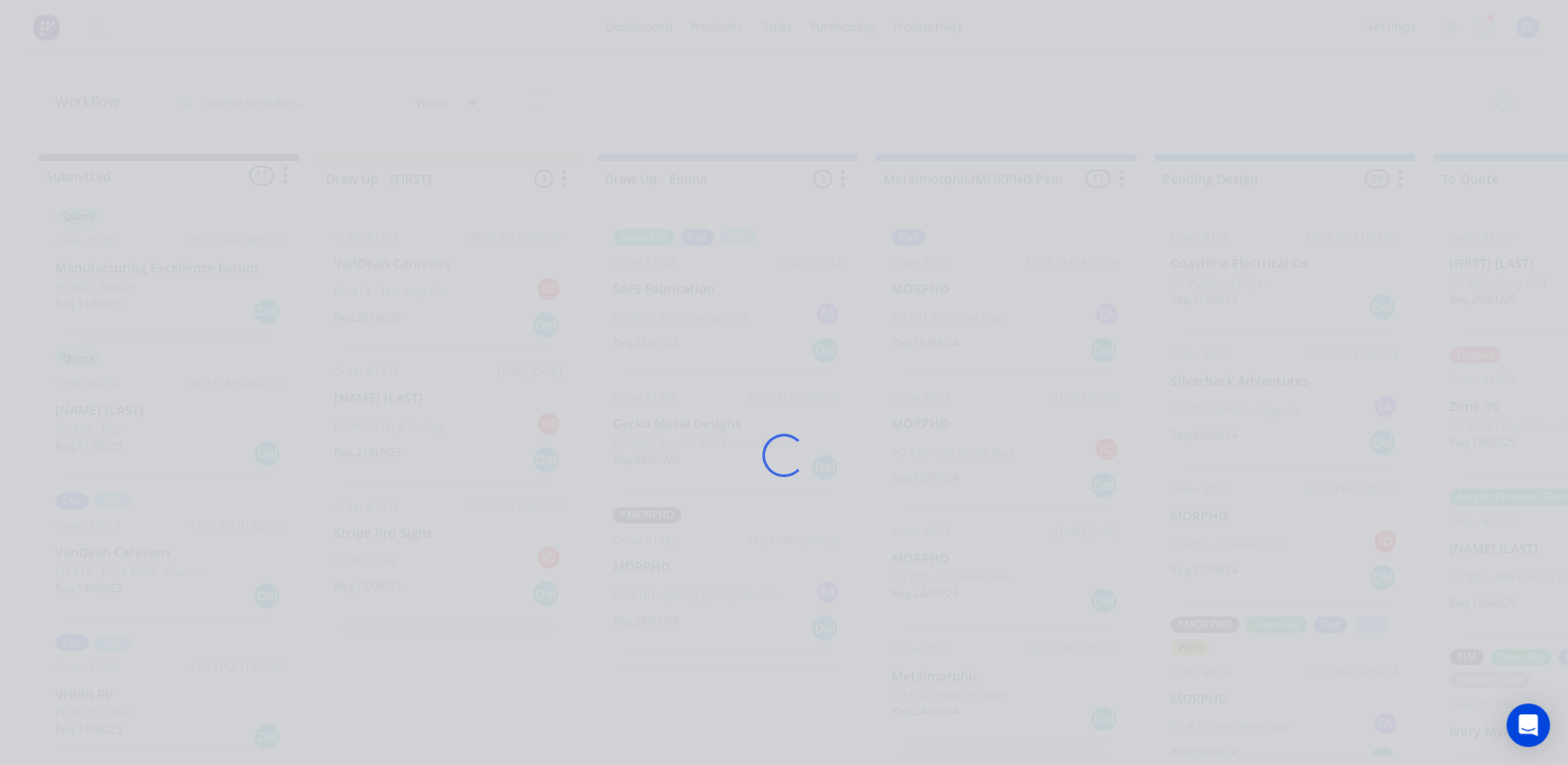 scroll, scrollTop: 0, scrollLeft: 0, axis: both 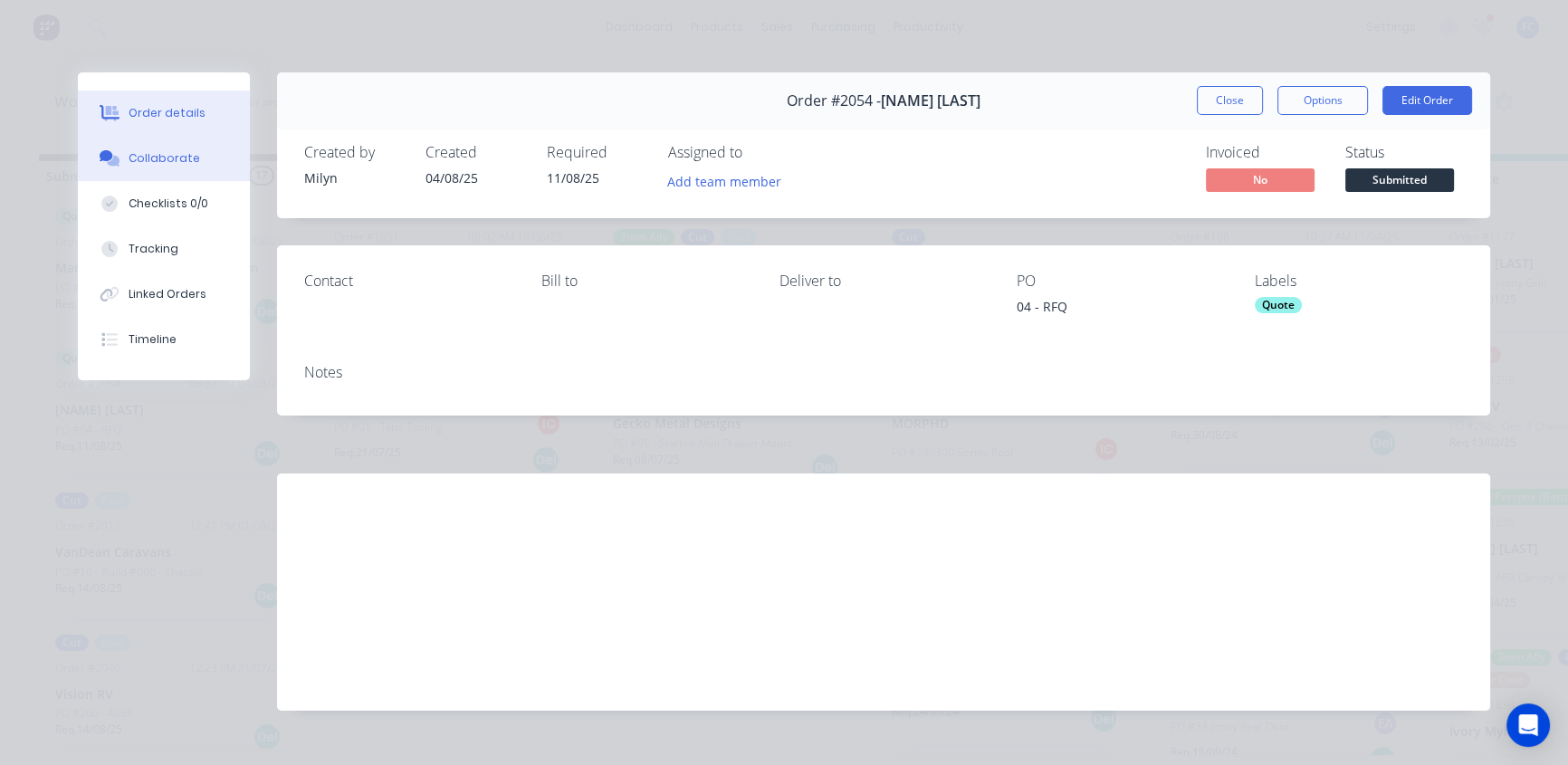 click on "Collaborate" at bounding box center [164, 158] 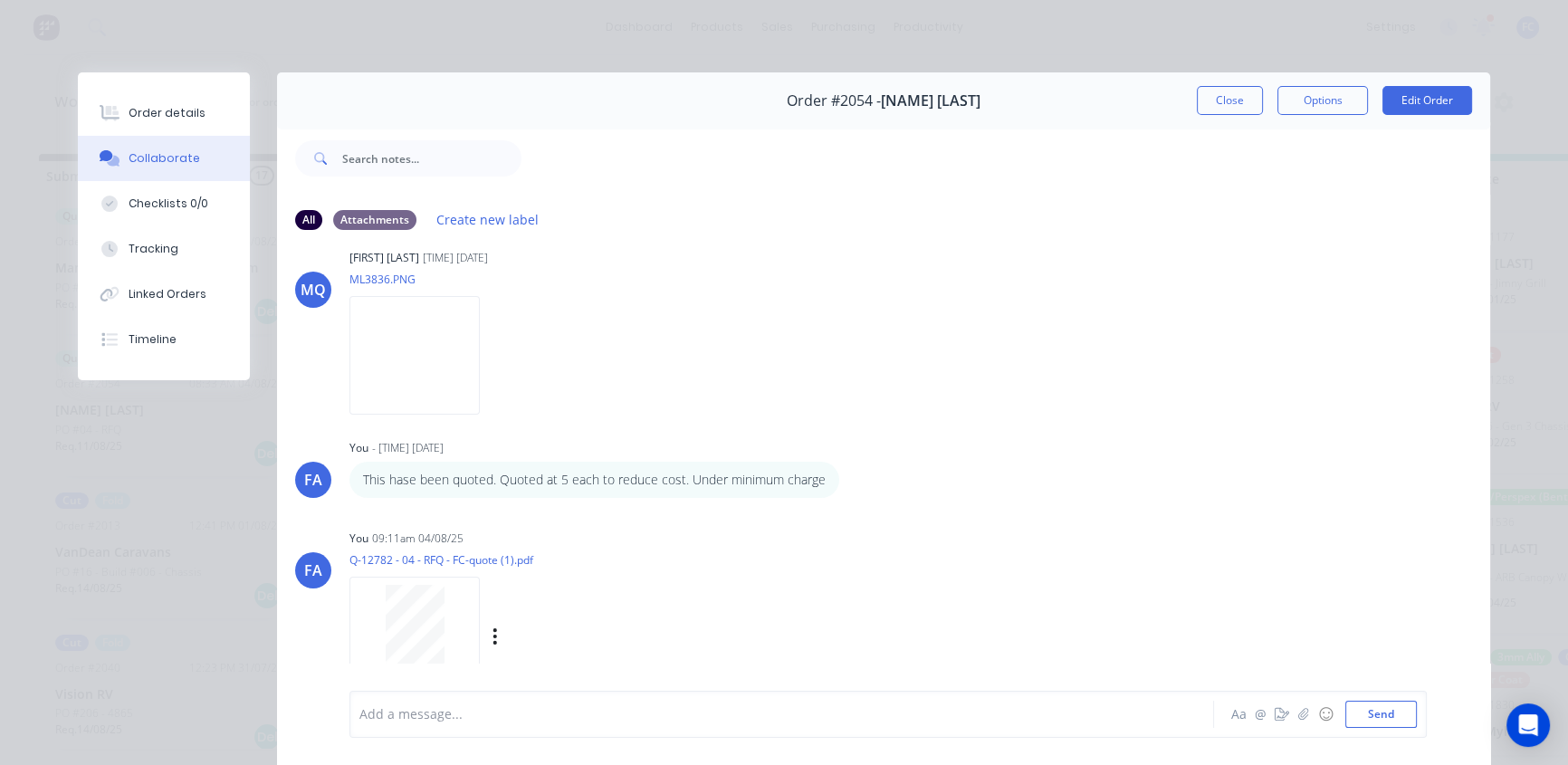 scroll, scrollTop: 120, scrollLeft: 0, axis: vertical 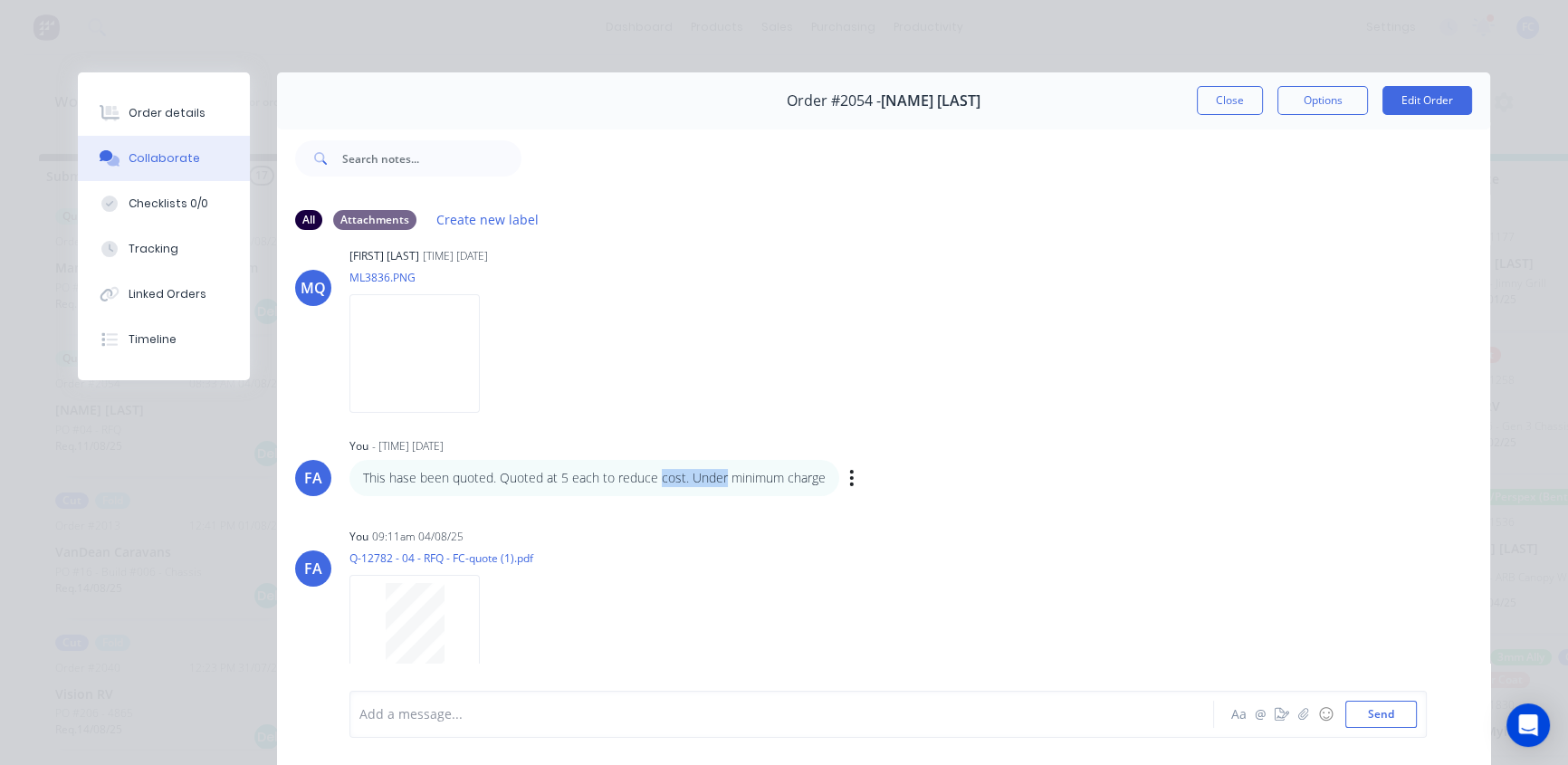 drag, startPoint x: 657, startPoint y: 470, endPoint x: 725, endPoint y: 473, distance: 68.066144 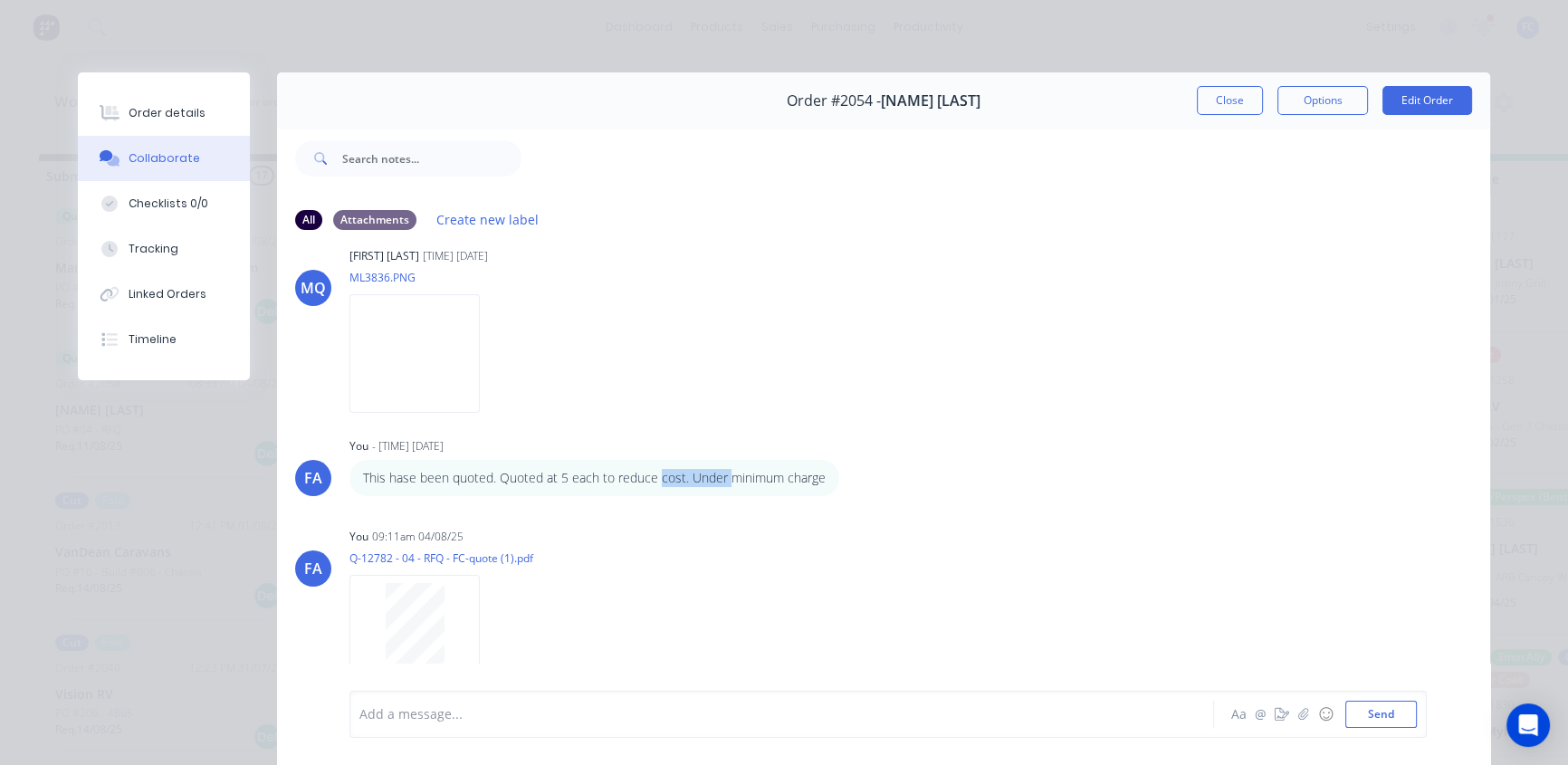 drag, startPoint x: 1219, startPoint y: 91, endPoint x: 1226, endPoint y: 99, distance: 10.630146 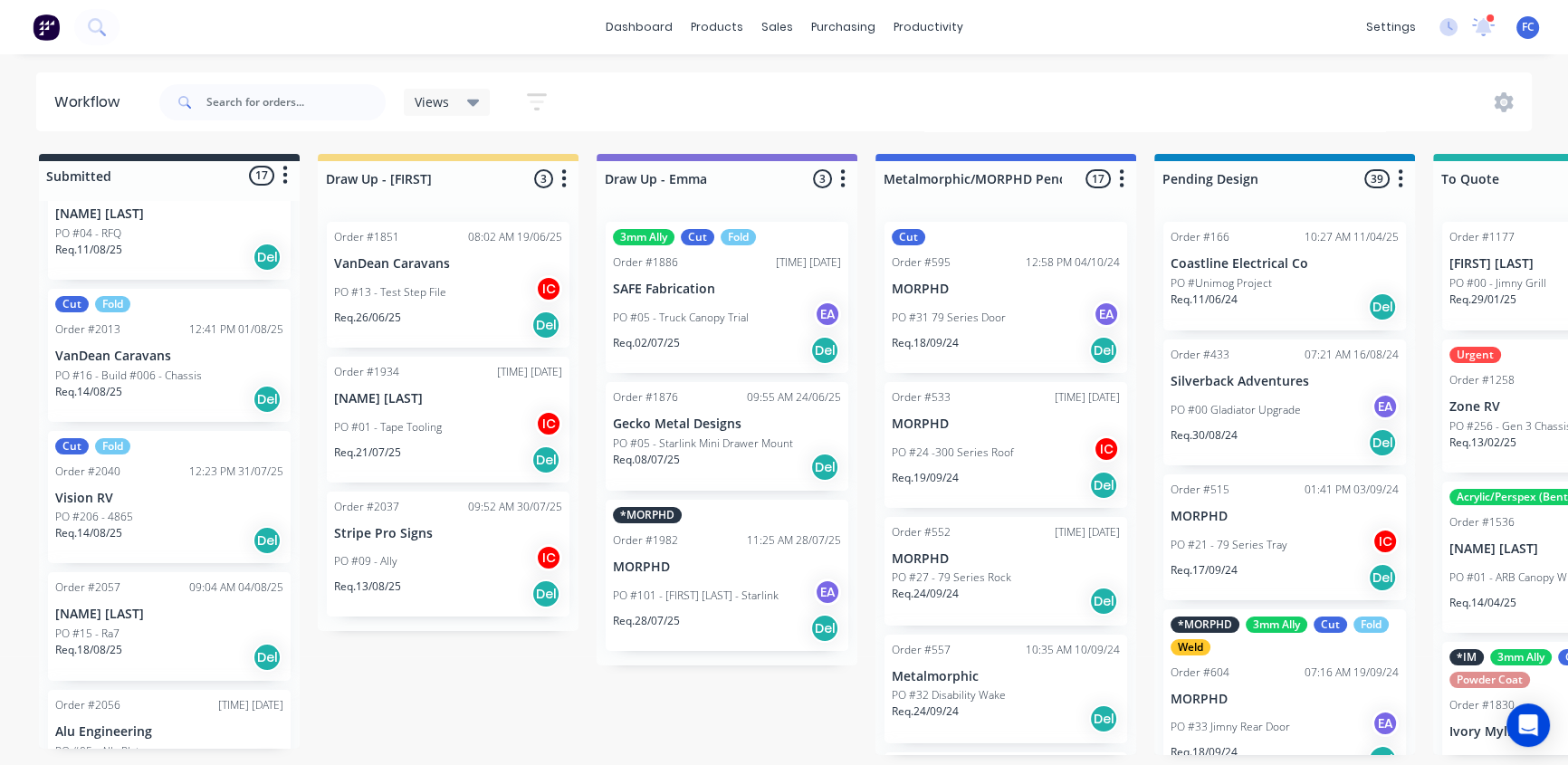 scroll, scrollTop: 1859, scrollLeft: 0, axis: vertical 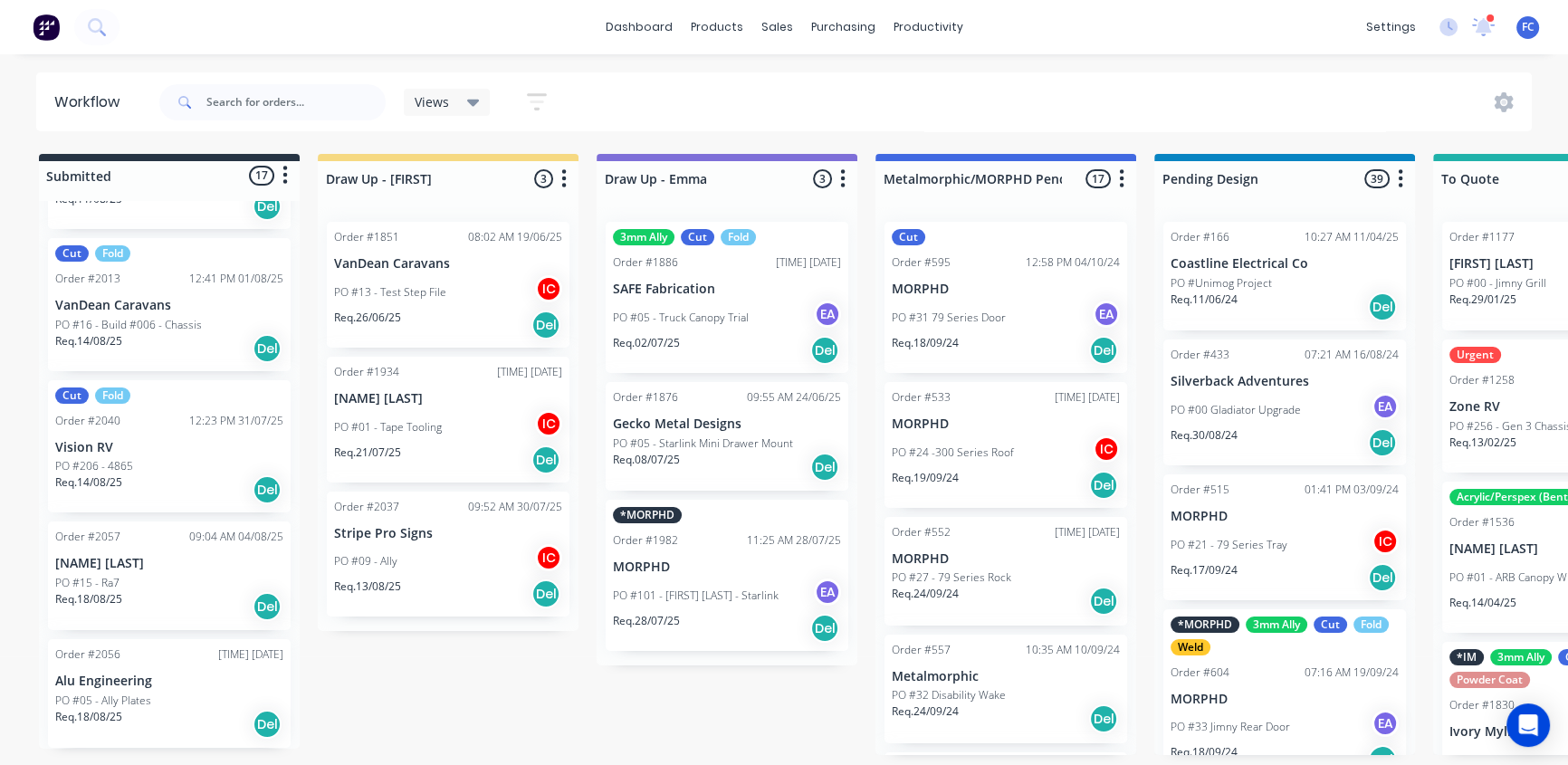 click on "PO #05 - Ally Plates" at bounding box center [169, 701] 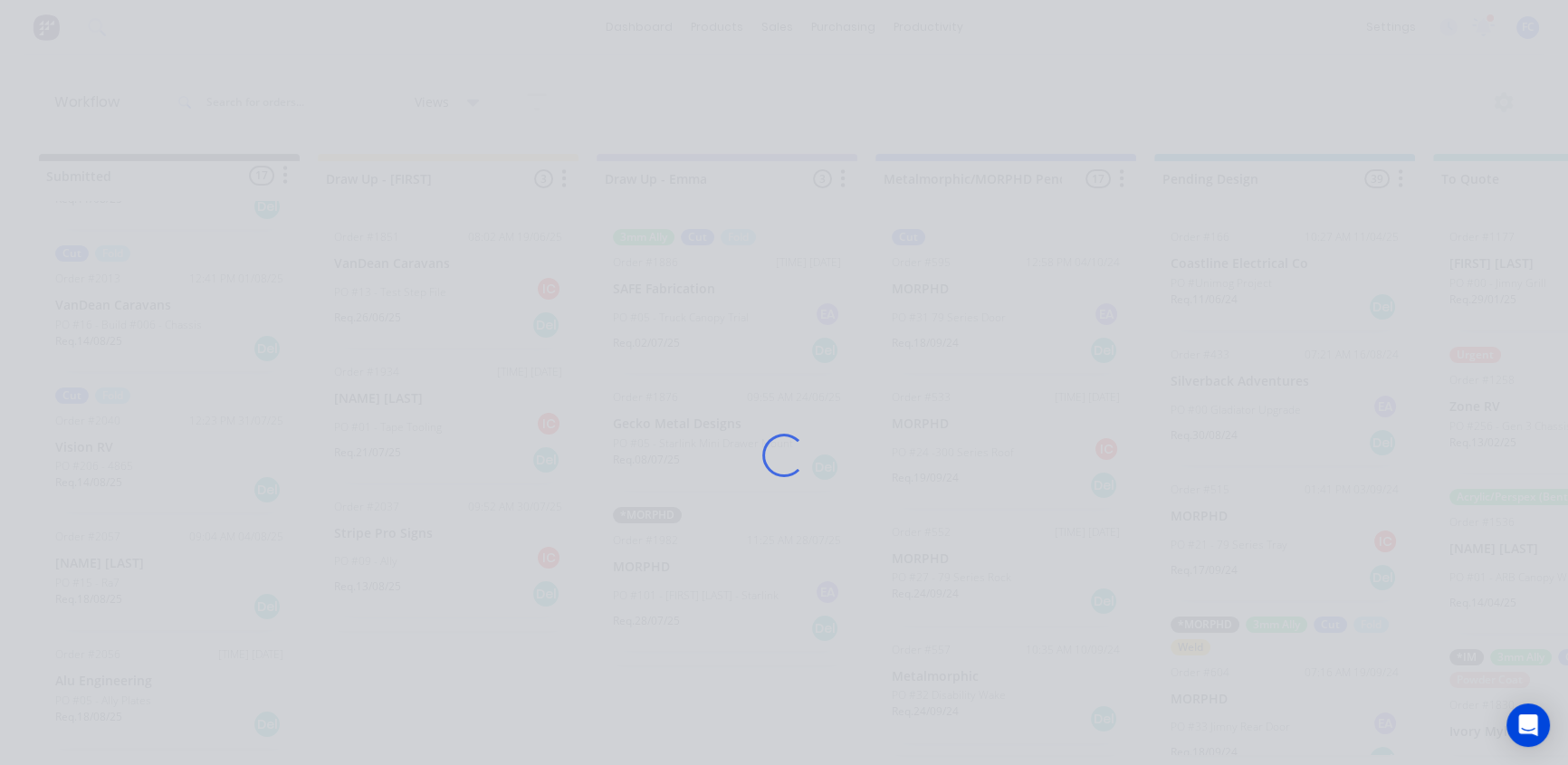 scroll, scrollTop: 0, scrollLeft: 0, axis: both 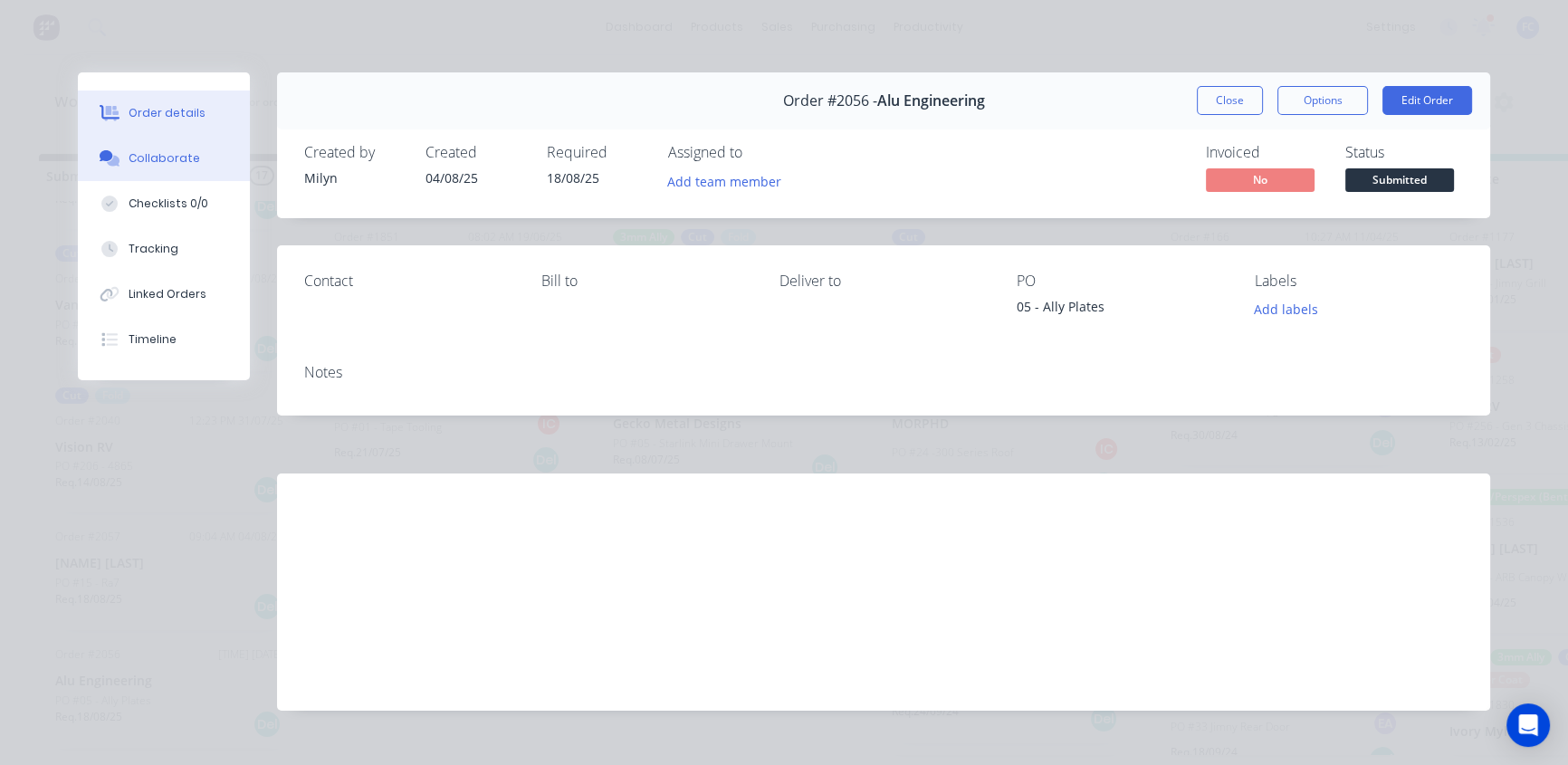 click on "Collaborate" at bounding box center (164, 158) 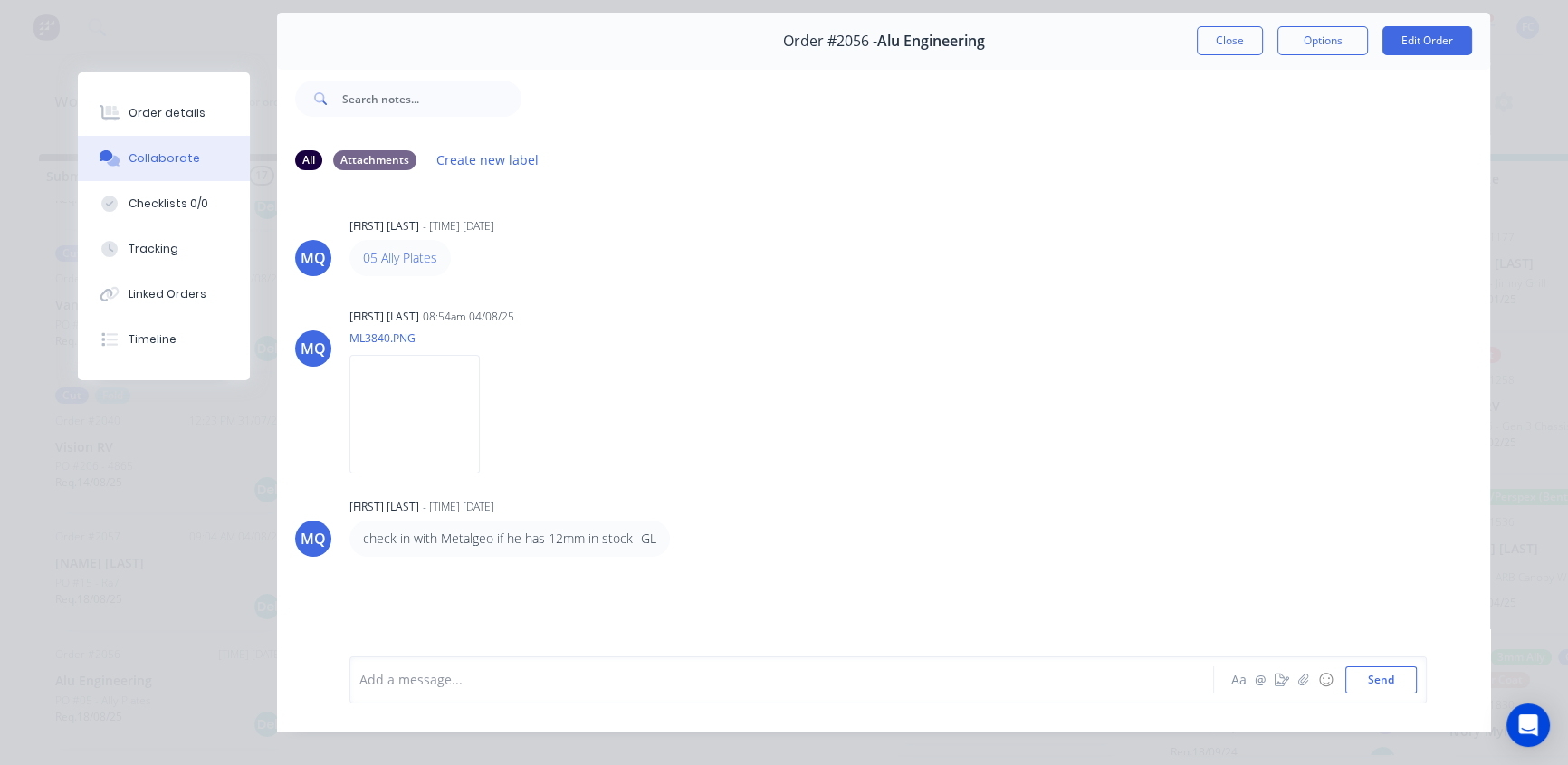scroll, scrollTop: 0, scrollLeft: 0, axis: both 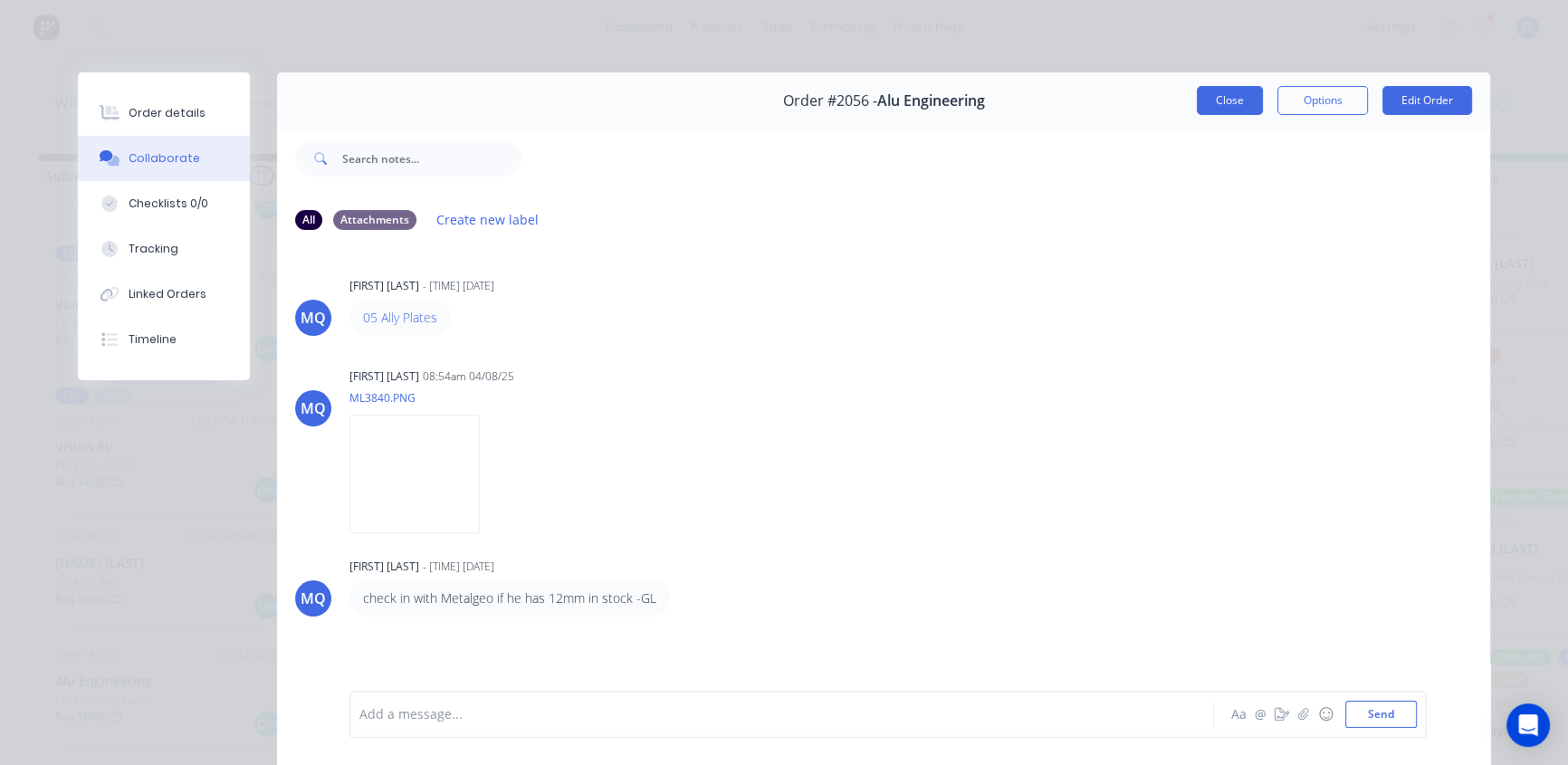 click on "Close" at bounding box center [1229, 100] 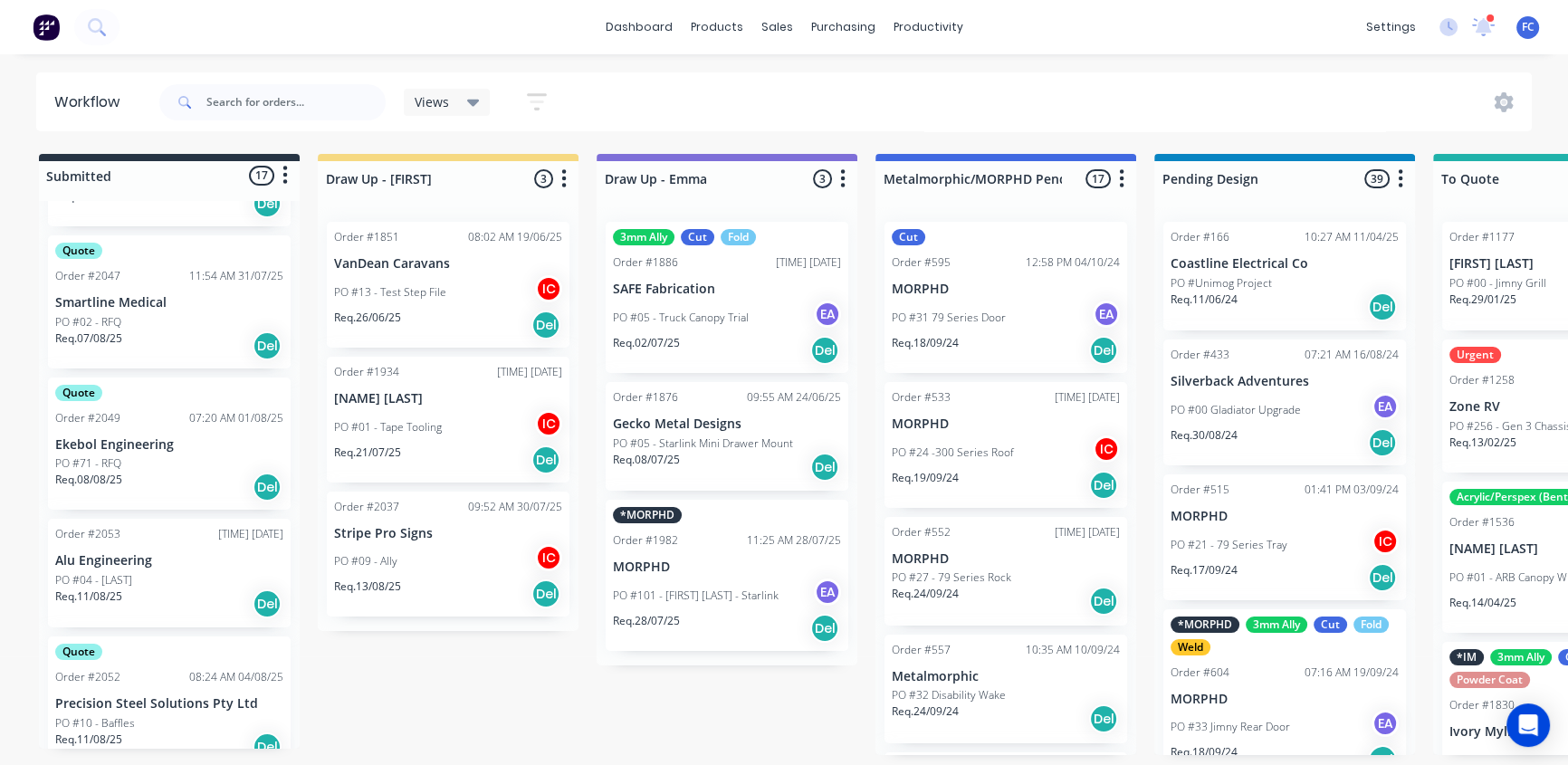 scroll, scrollTop: 1036, scrollLeft: 0, axis: vertical 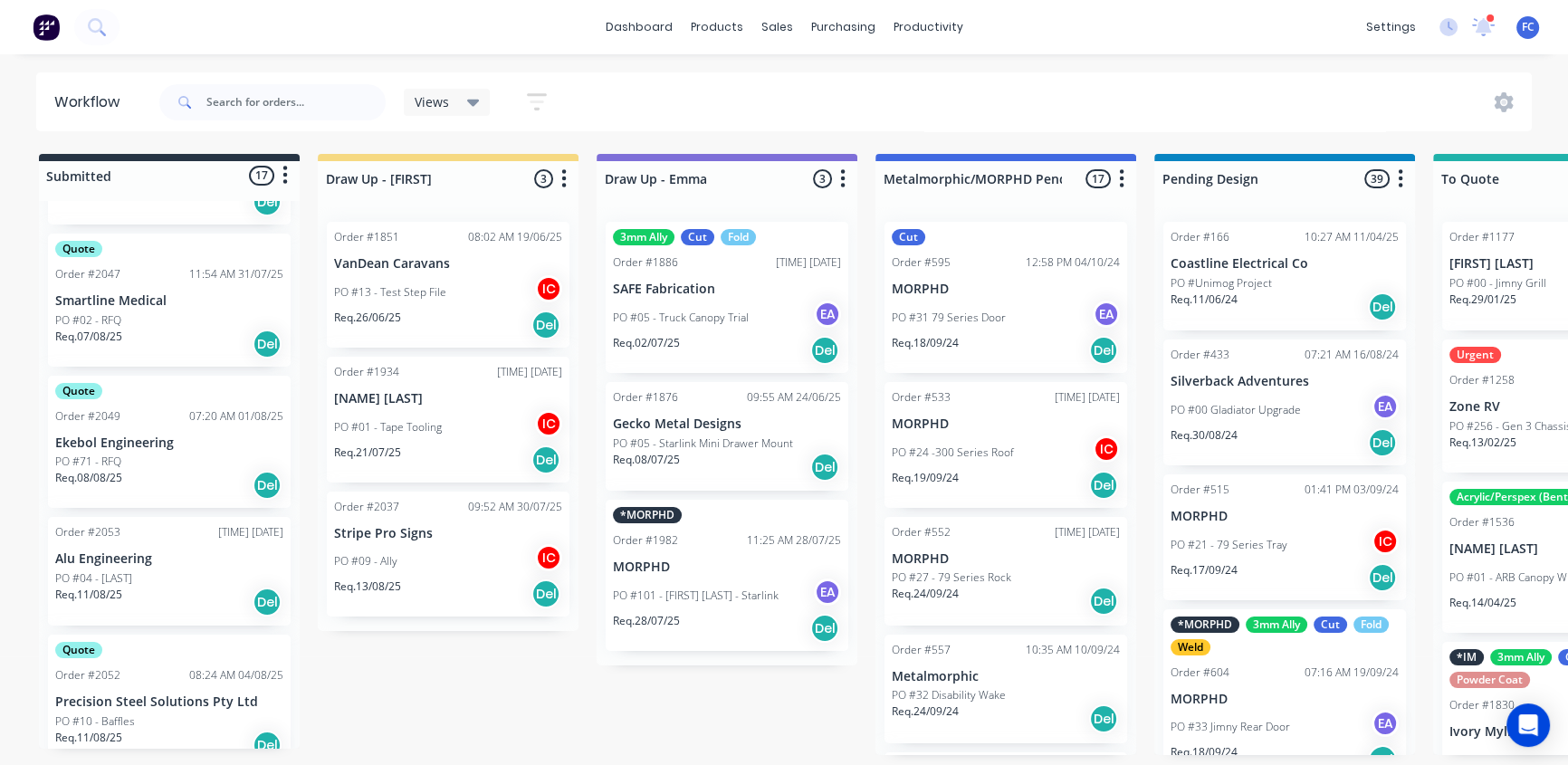 click on "PO #[NUMBER] - [FIRST]" at bounding box center (93, 579) 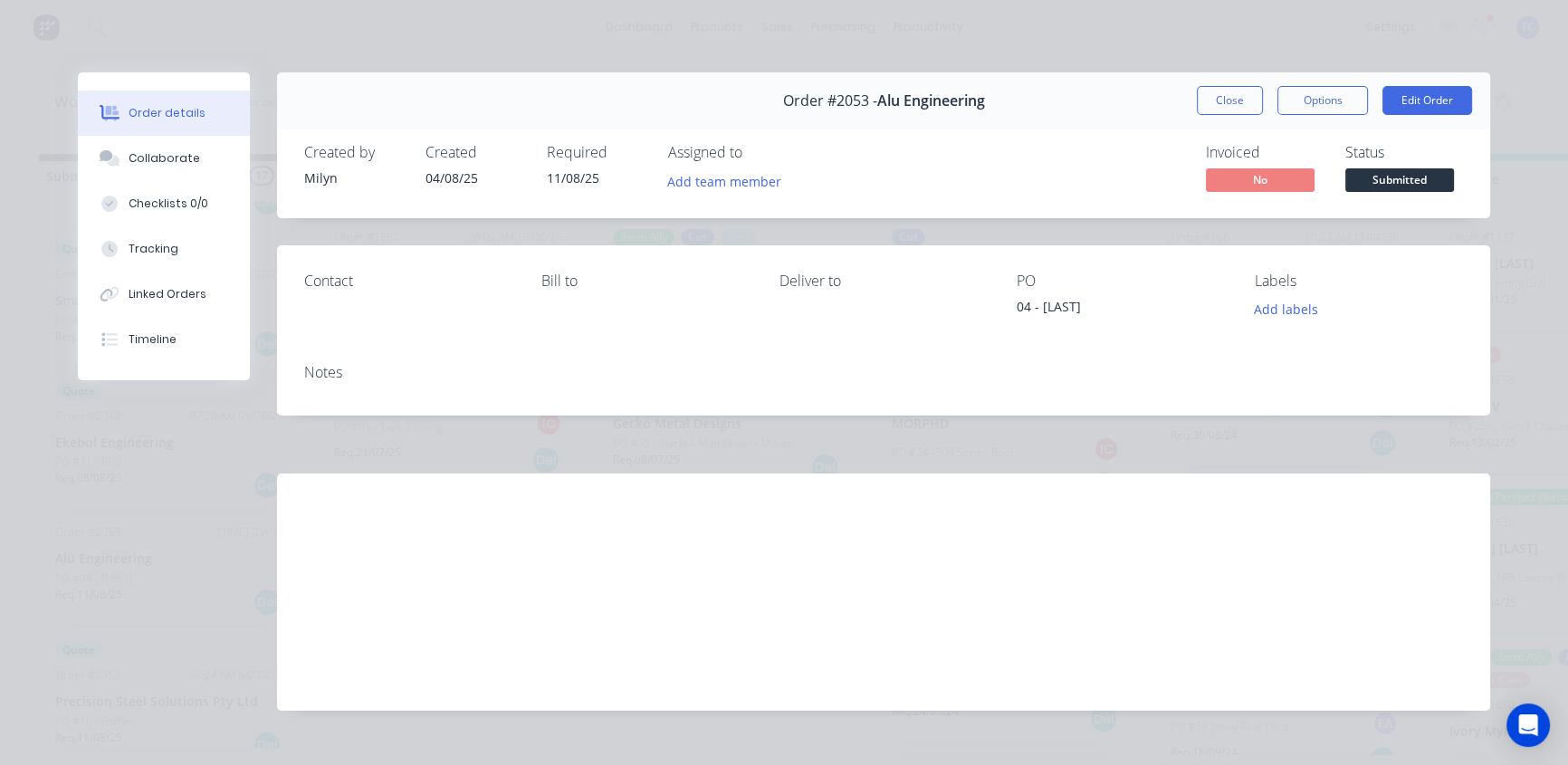 click on "Close" at bounding box center (1229, 100) 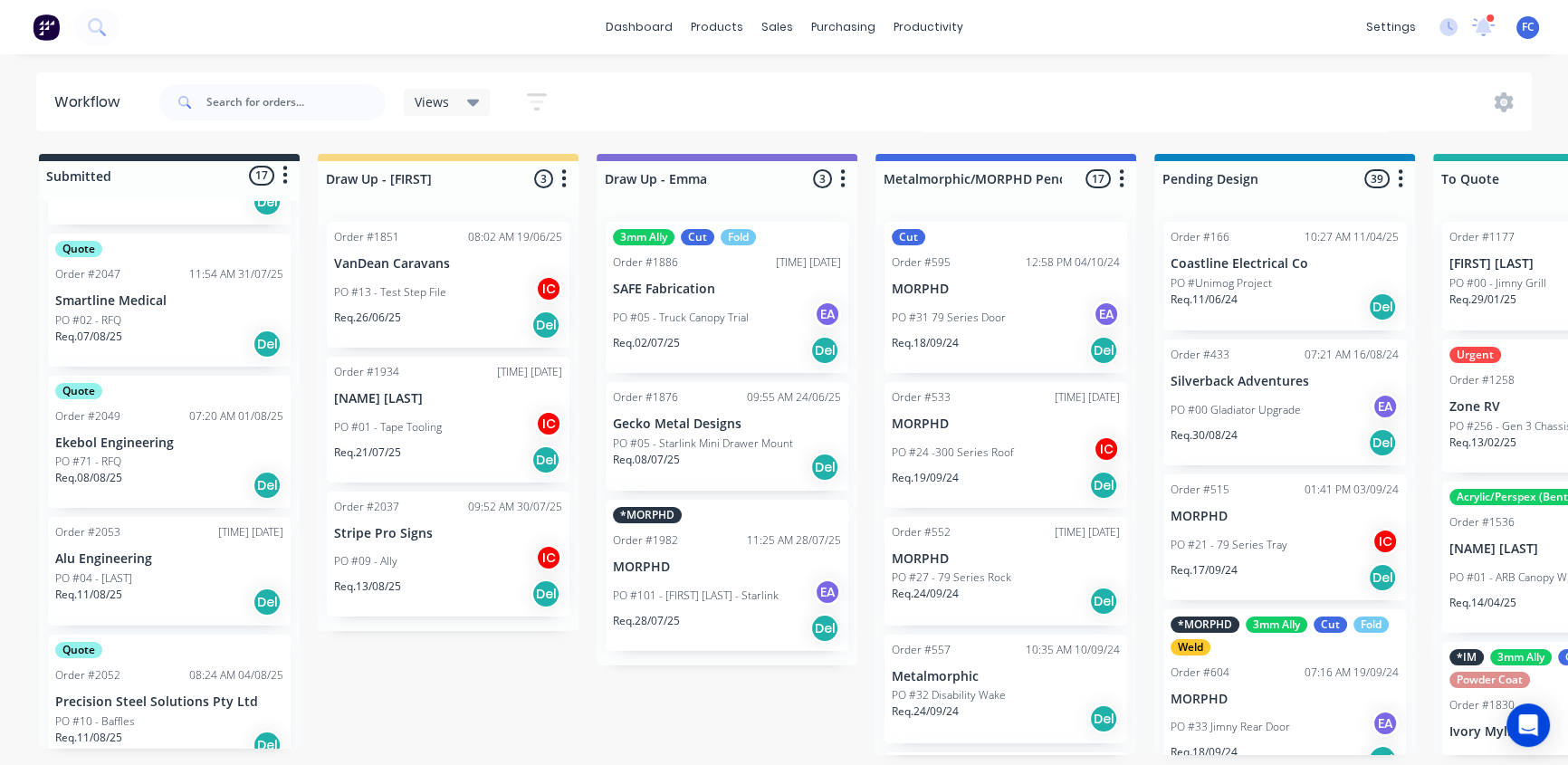 click on "Quote Order #[NUMBER] [TIME] [DATE] Ekebol Engineering PO #[NUMBER] -  RFQ
Req. [DATE] Del" at bounding box center (169, 442) 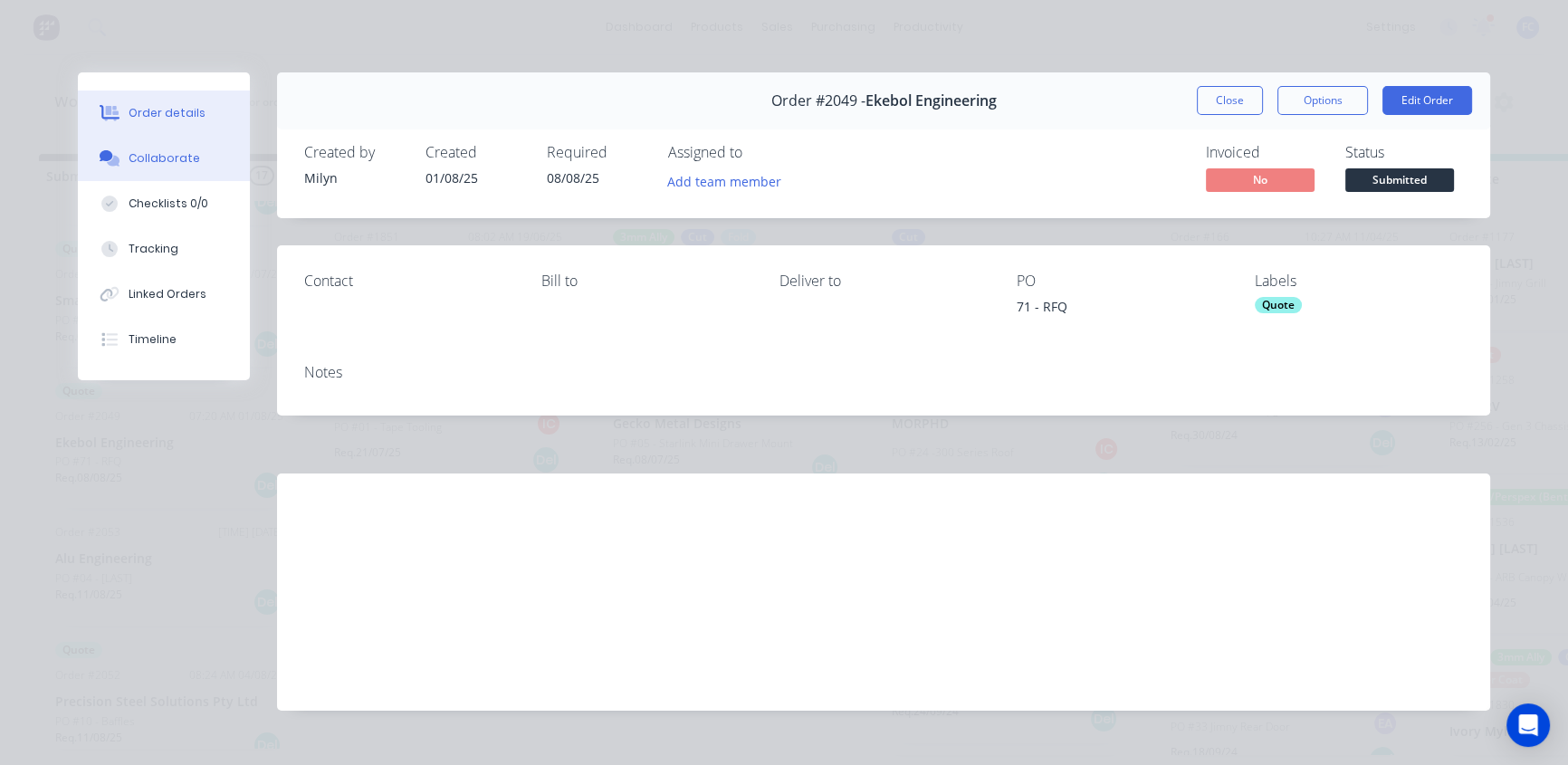 drag, startPoint x: 183, startPoint y: 160, endPoint x: 173, endPoint y: 167, distance: 12.206556 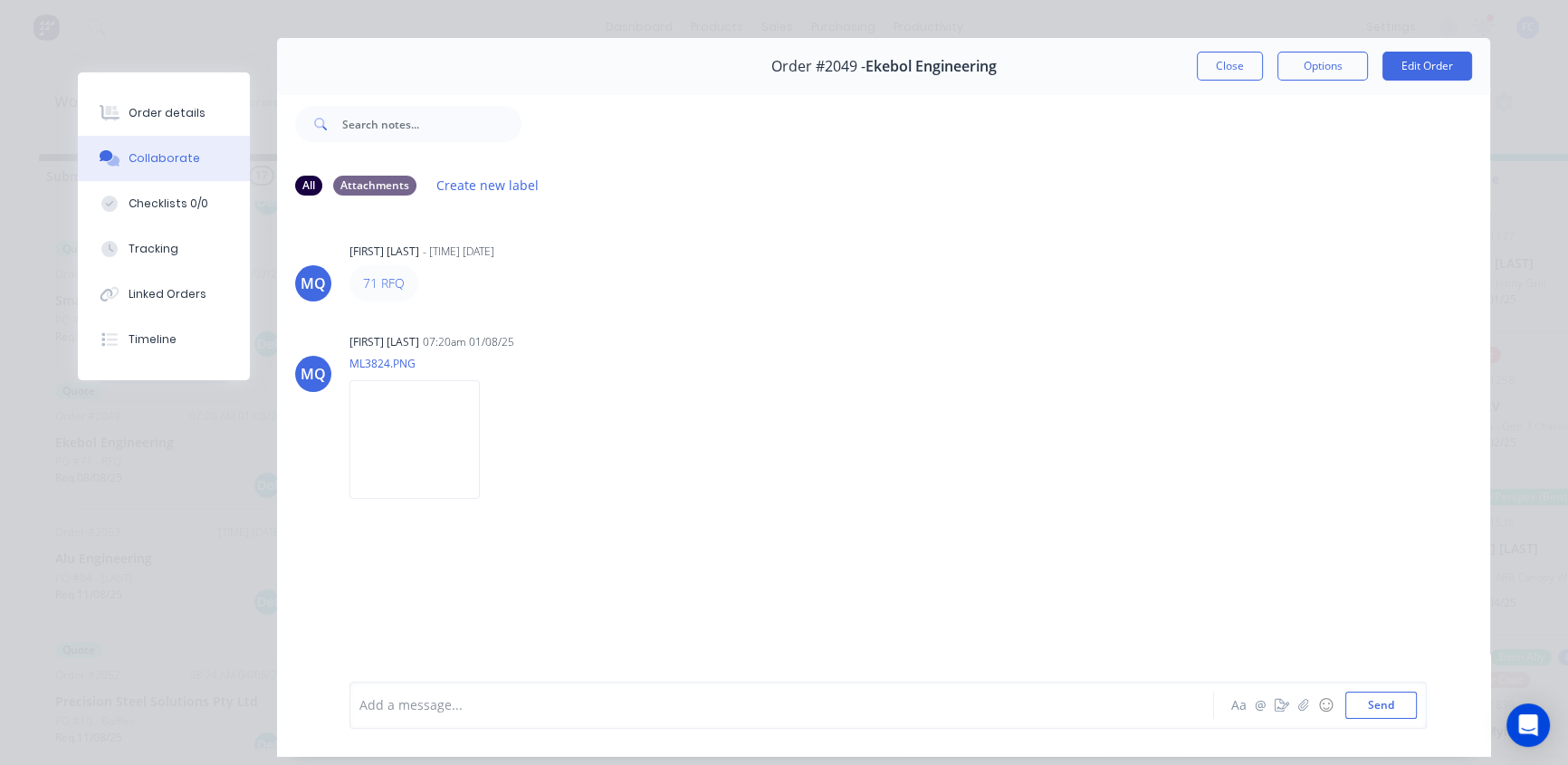 scroll, scrollTop: 81, scrollLeft: 0, axis: vertical 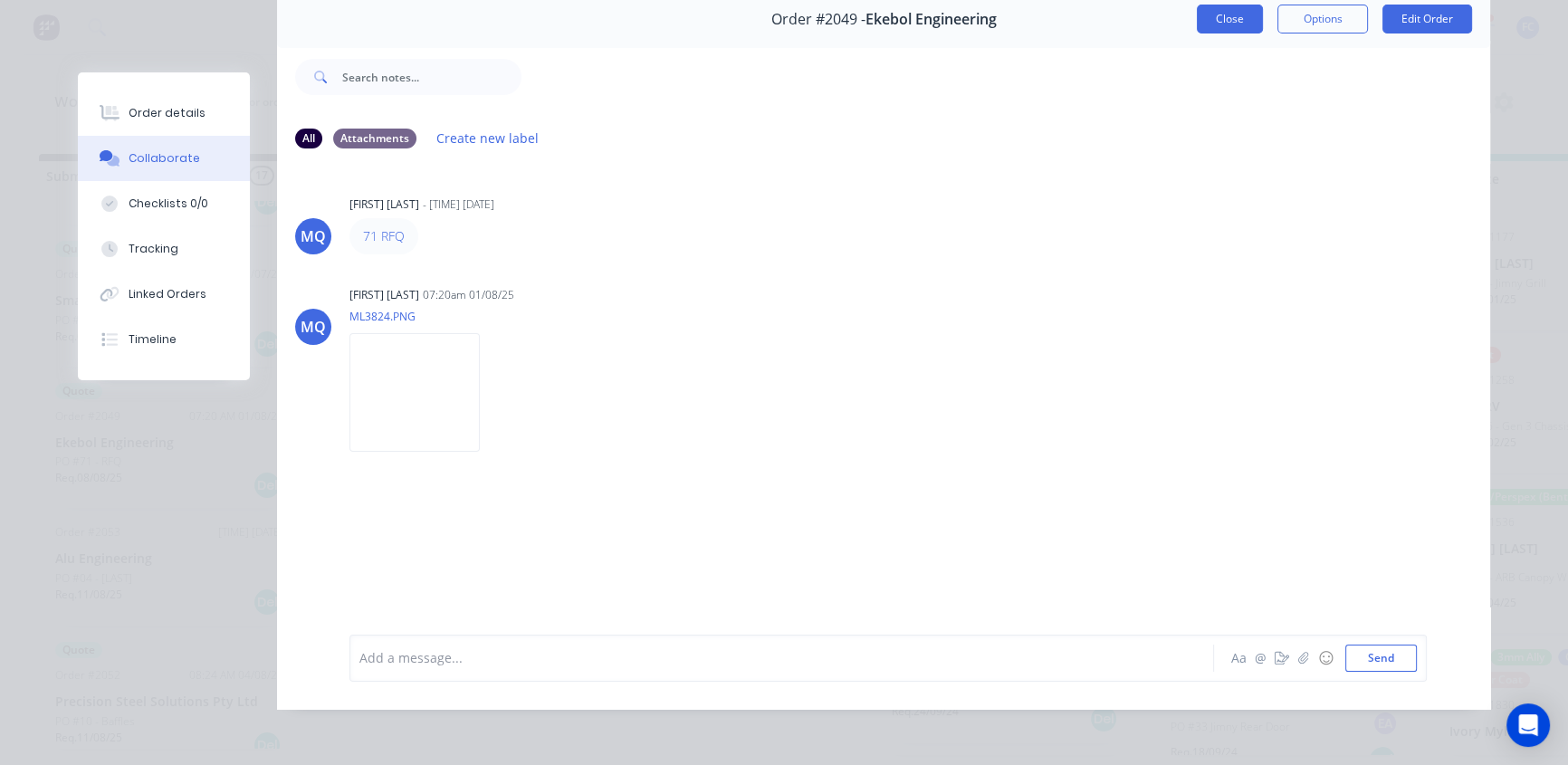 click on "Close" at bounding box center (1229, 19) 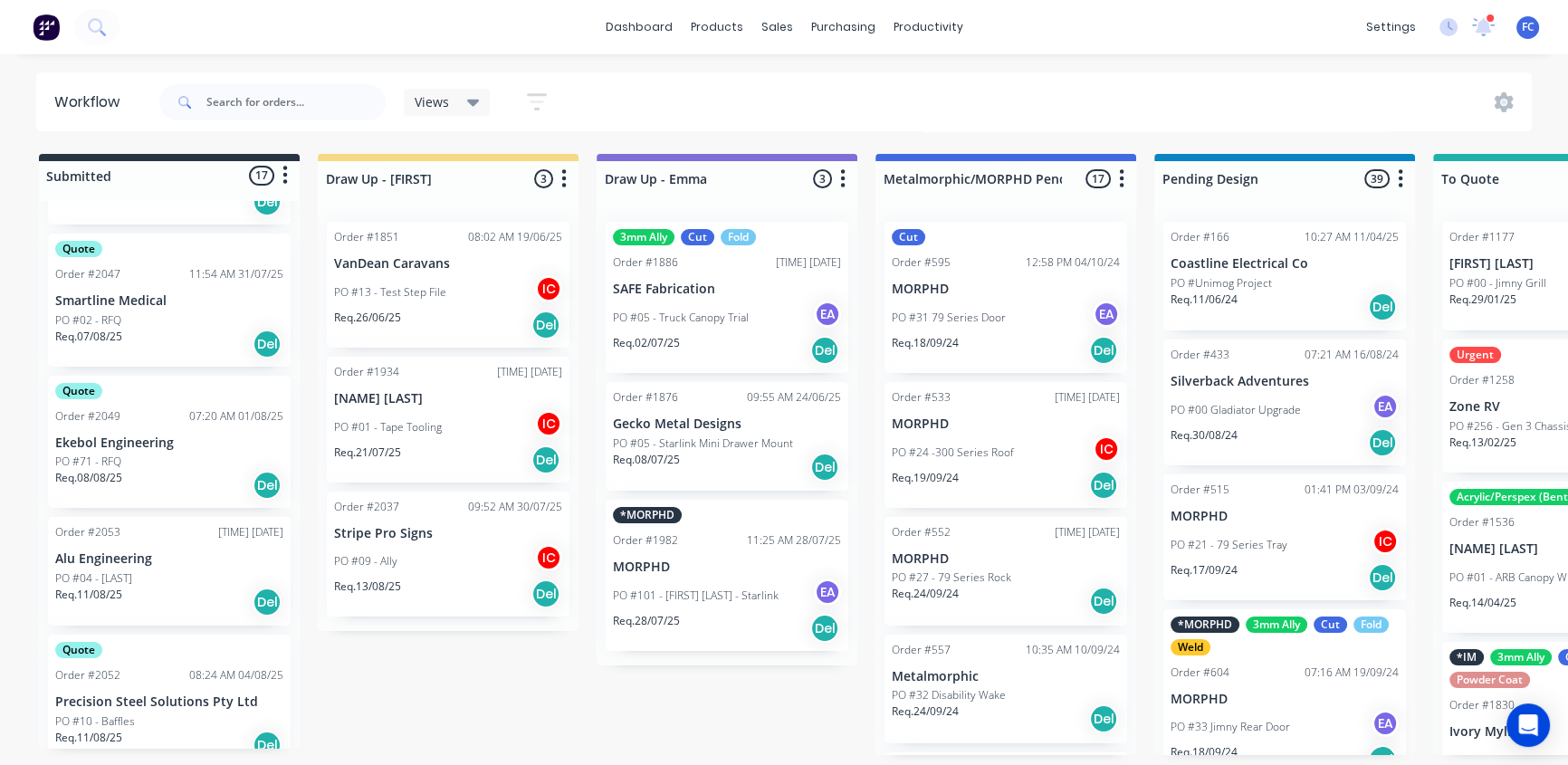 scroll, scrollTop: 1, scrollLeft: 0, axis: vertical 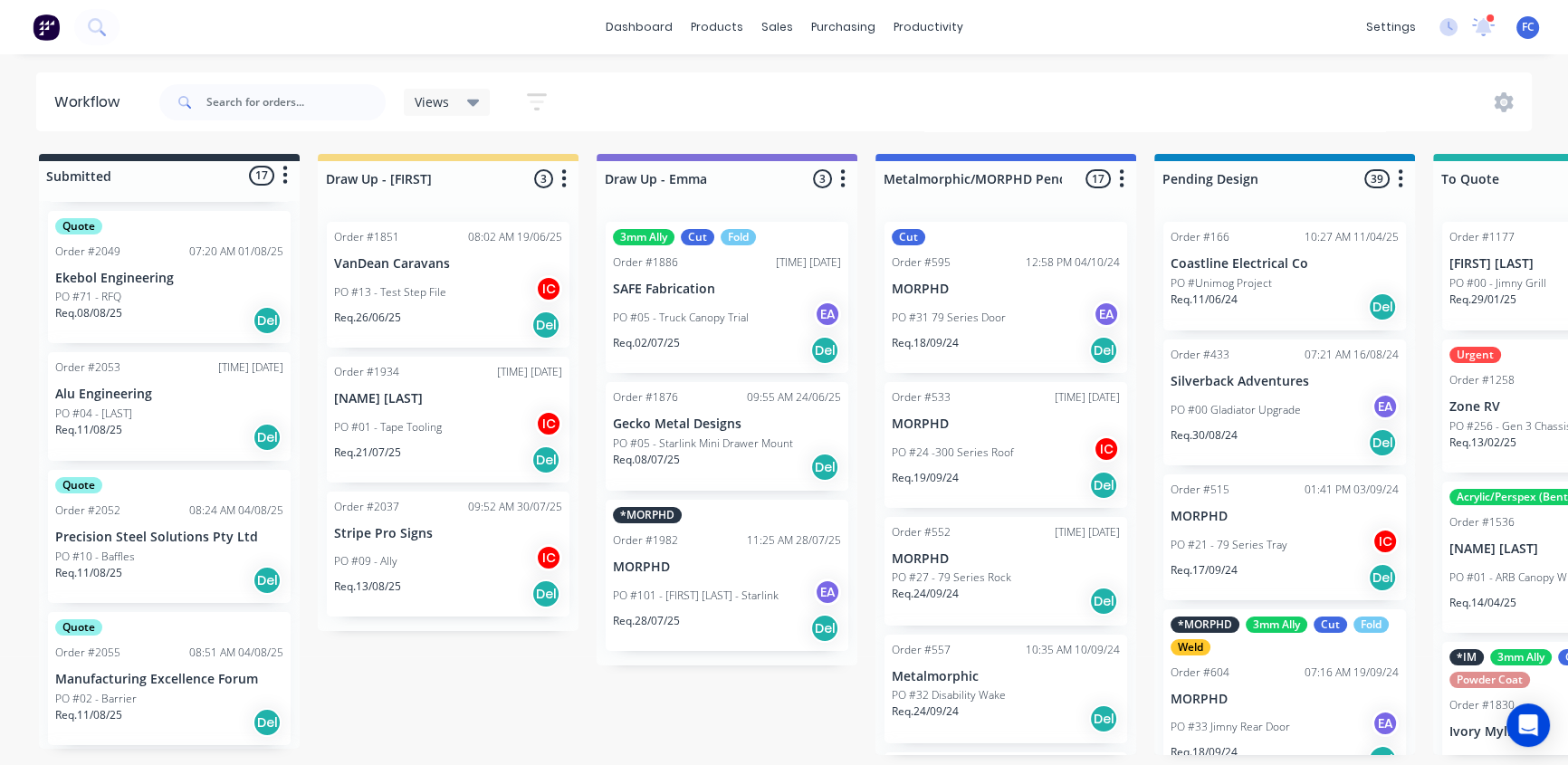 click on "Precision Steel Solutions Pty Ltd" at bounding box center [169, 537] 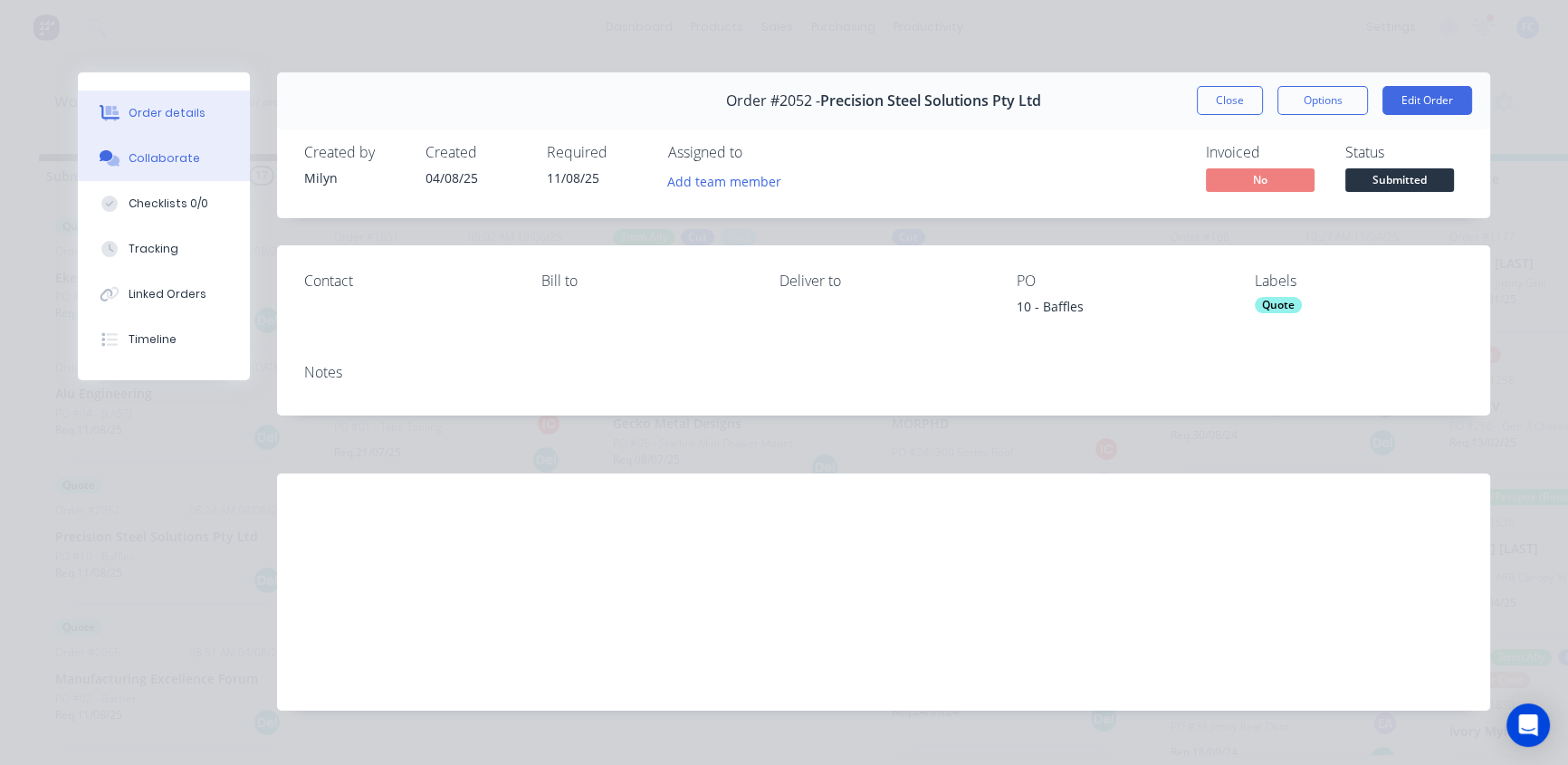 click on "Collaborate" at bounding box center [164, 158] 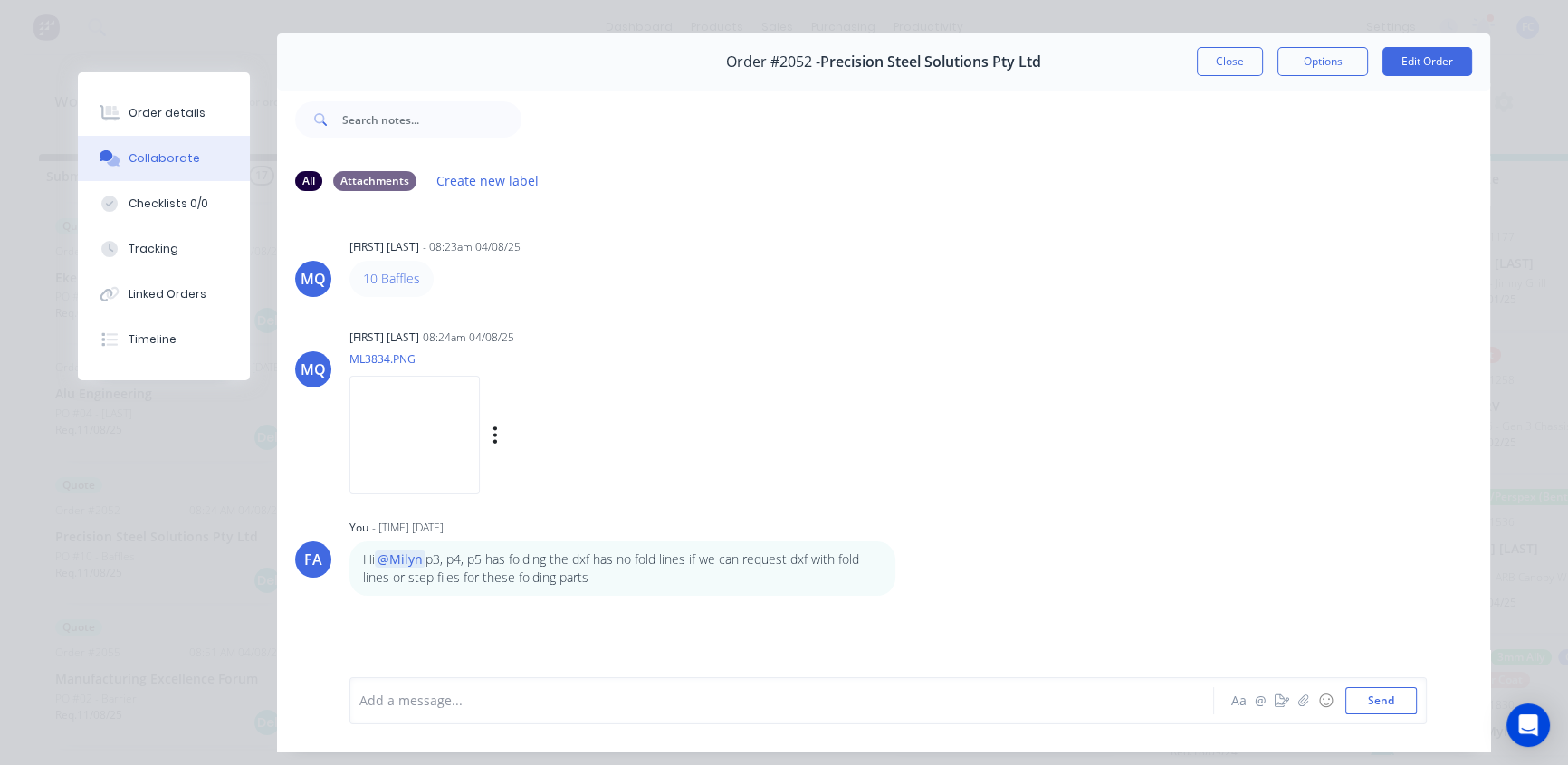 scroll, scrollTop: 81, scrollLeft: 0, axis: vertical 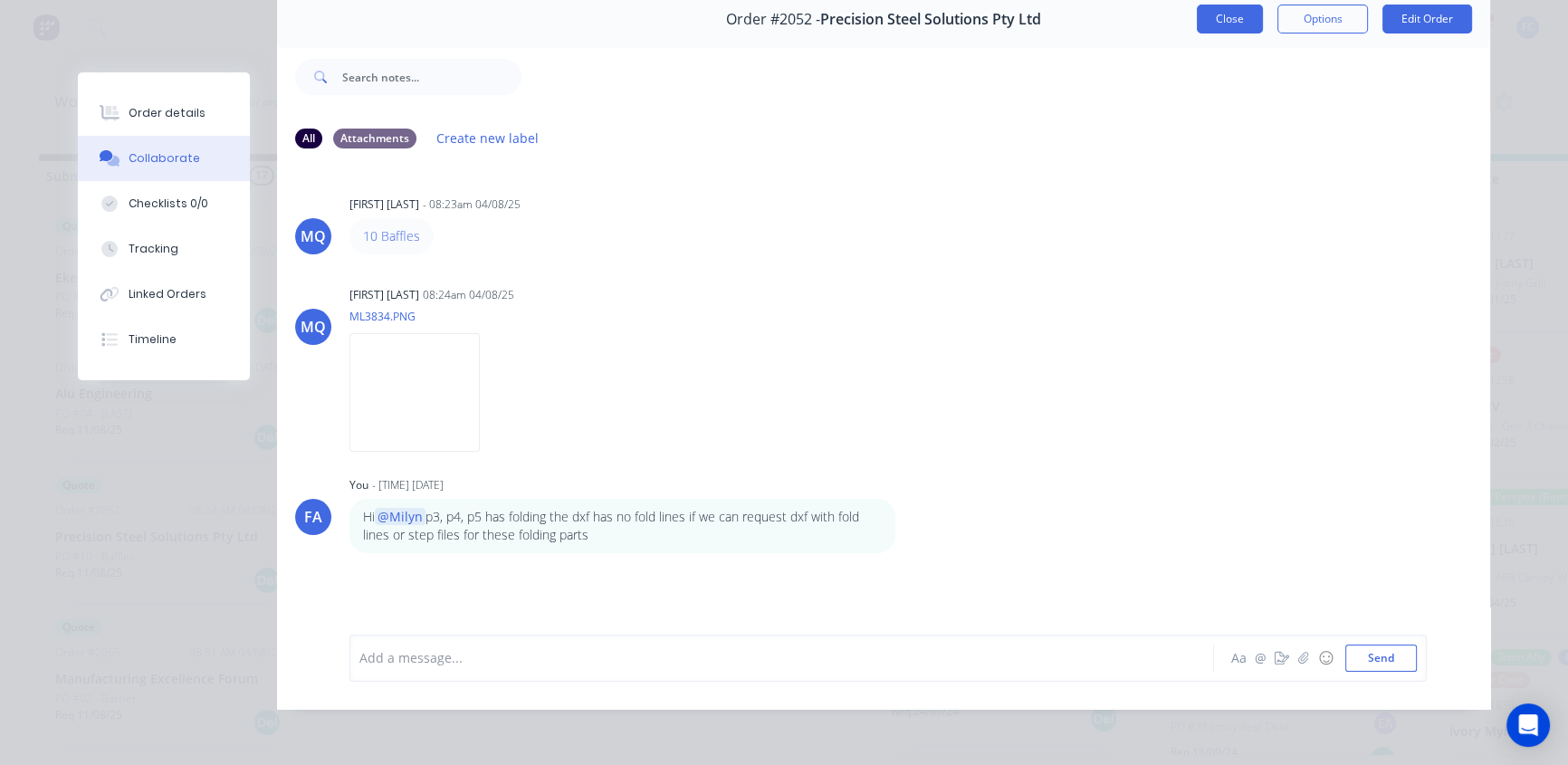 click on "Close" at bounding box center [1229, 19] 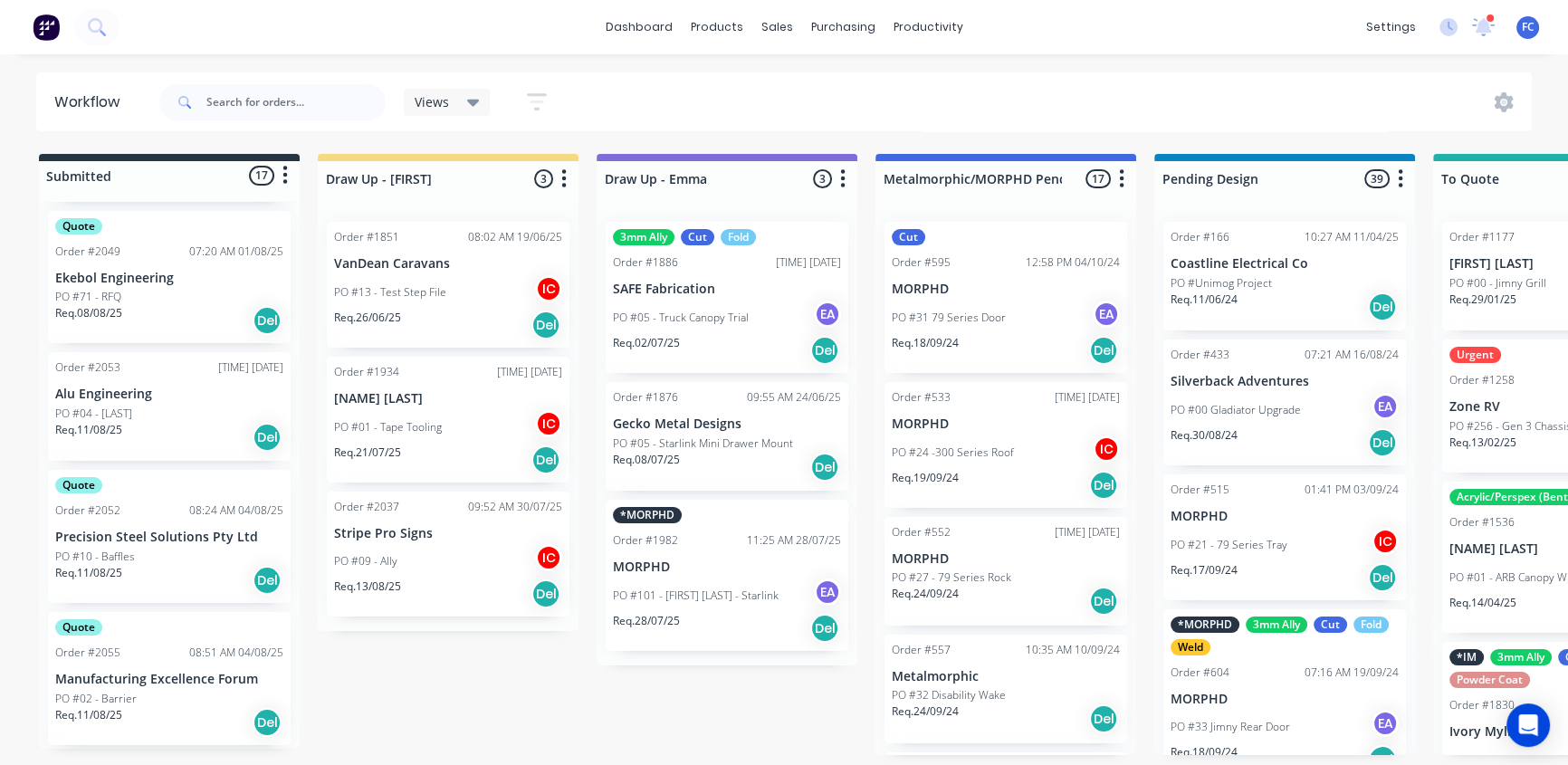 click on "PO #[NUMBER] - [FIRST]" at bounding box center [93, 414] 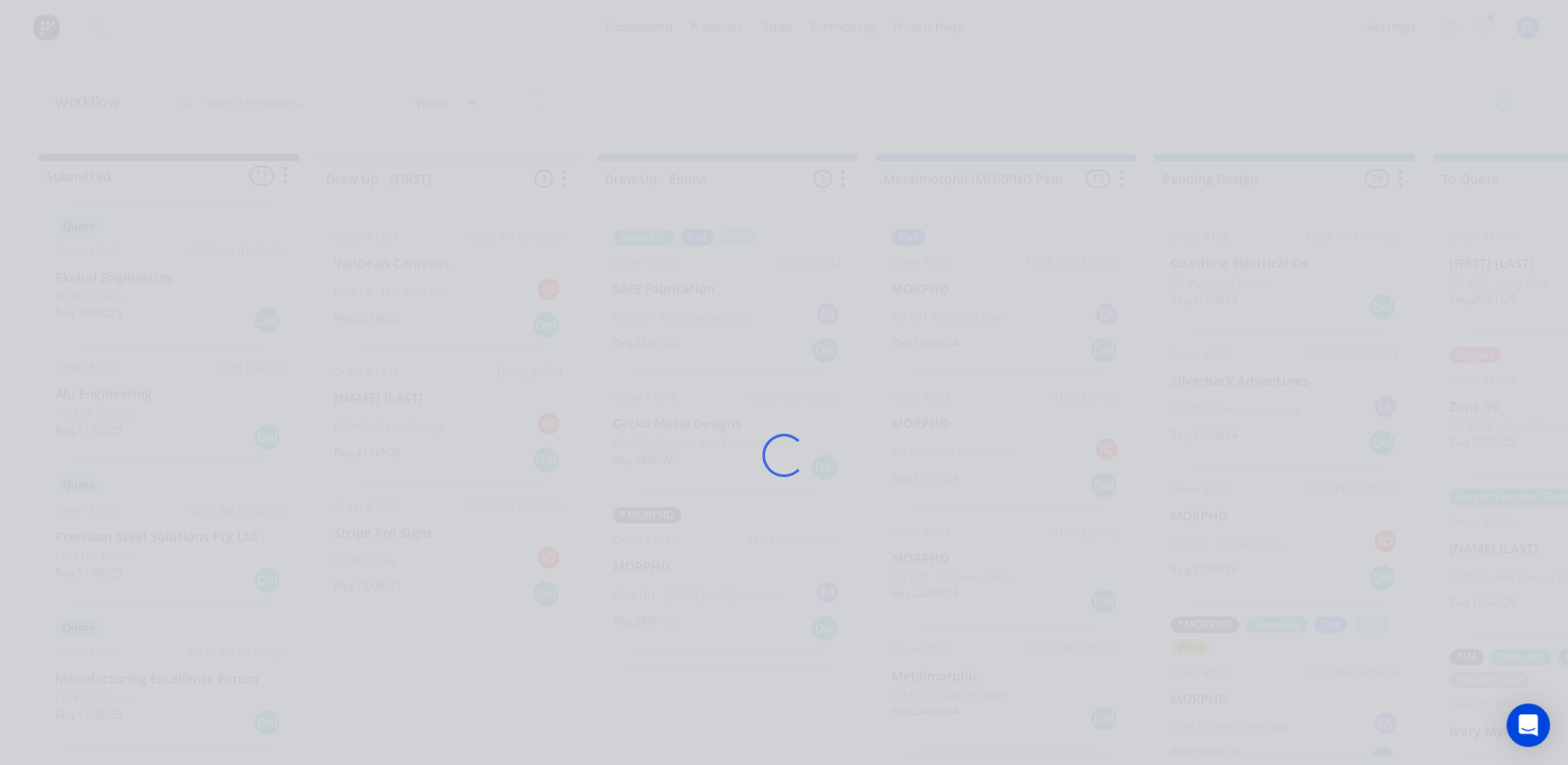 scroll, scrollTop: 0, scrollLeft: 0, axis: both 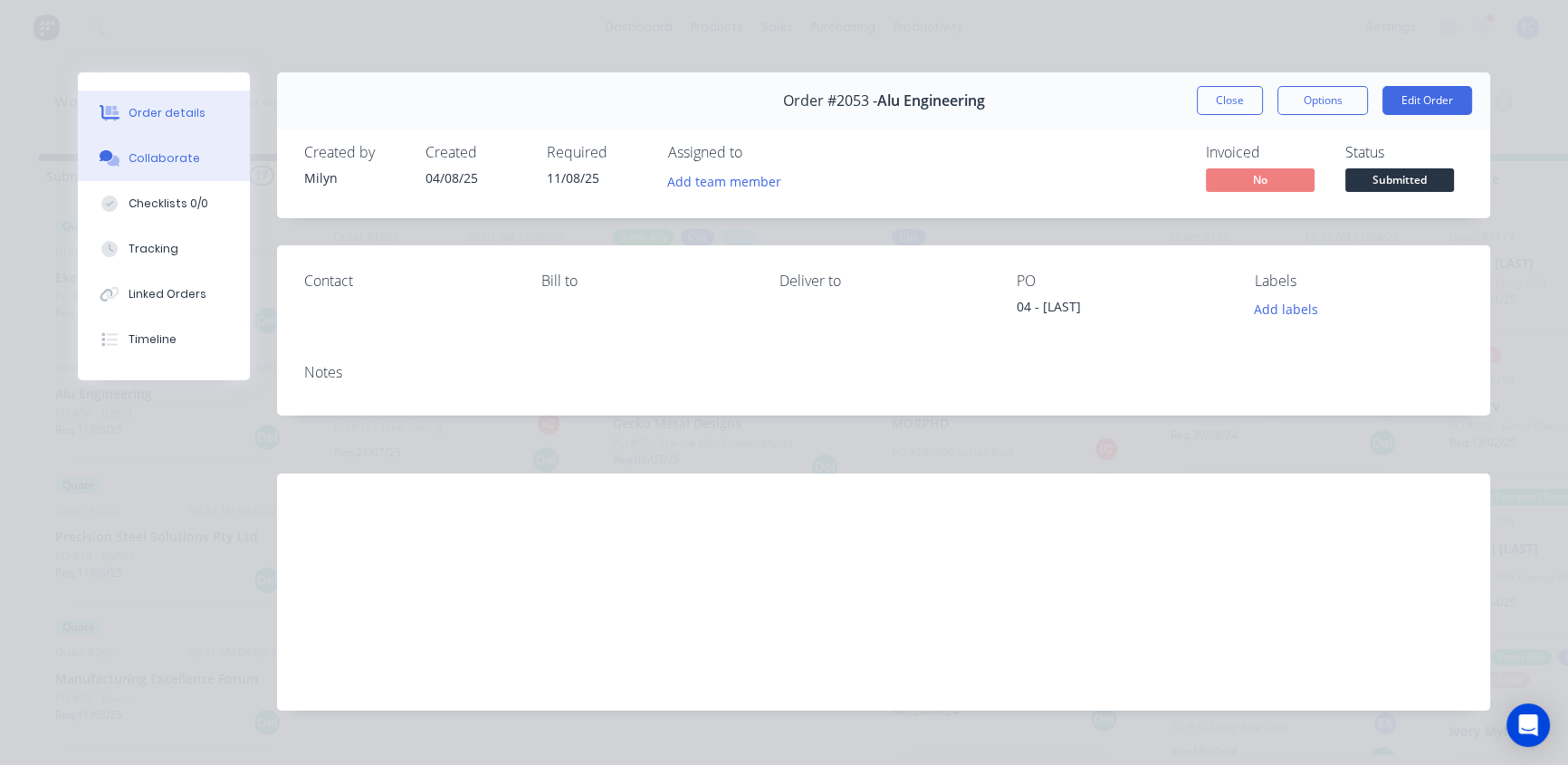 click on "Collaborate" at bounding box center (164, 158) 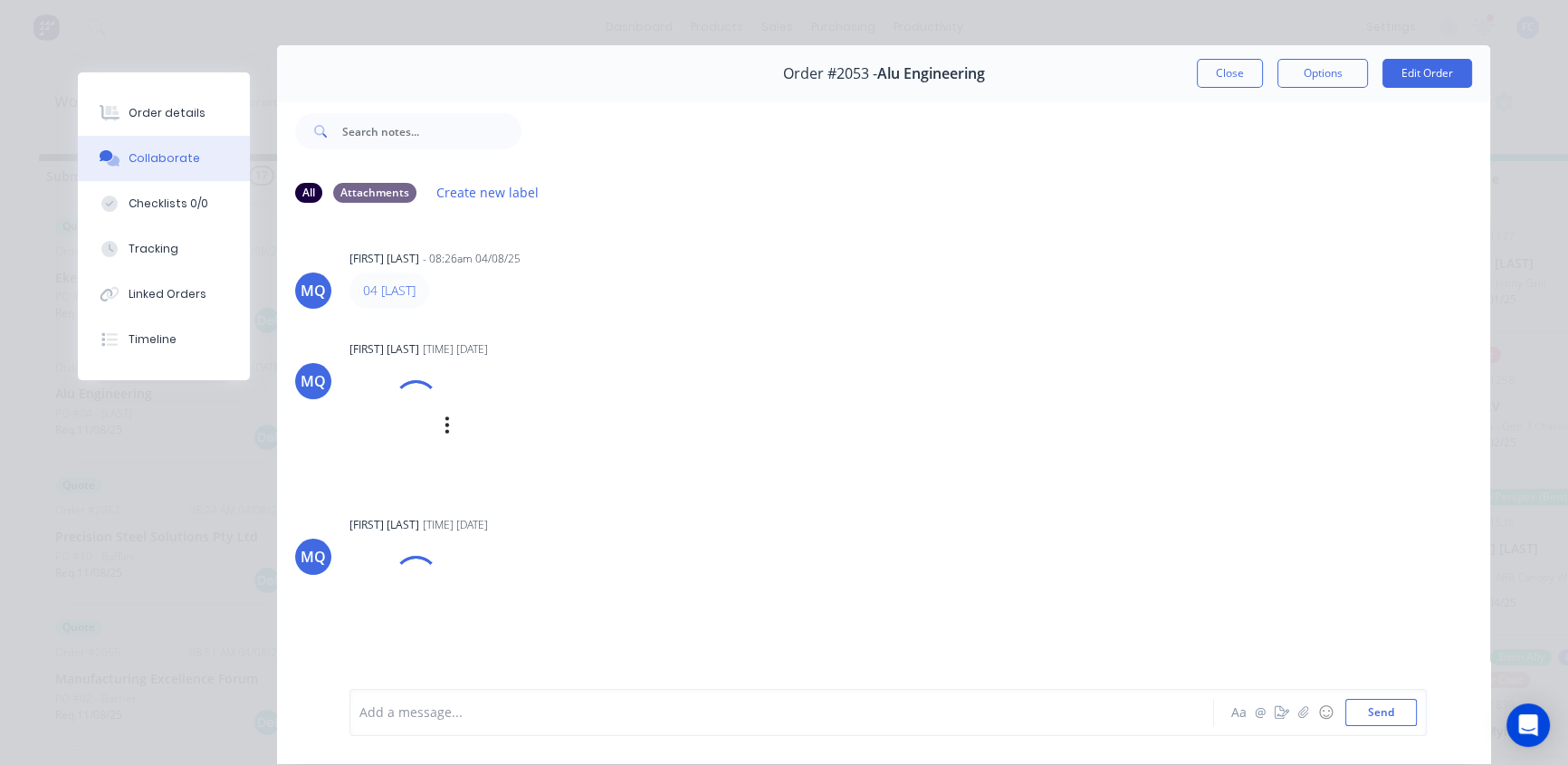 scroll, scrollTop: 93, scrollLeft: 0, axis: vertical 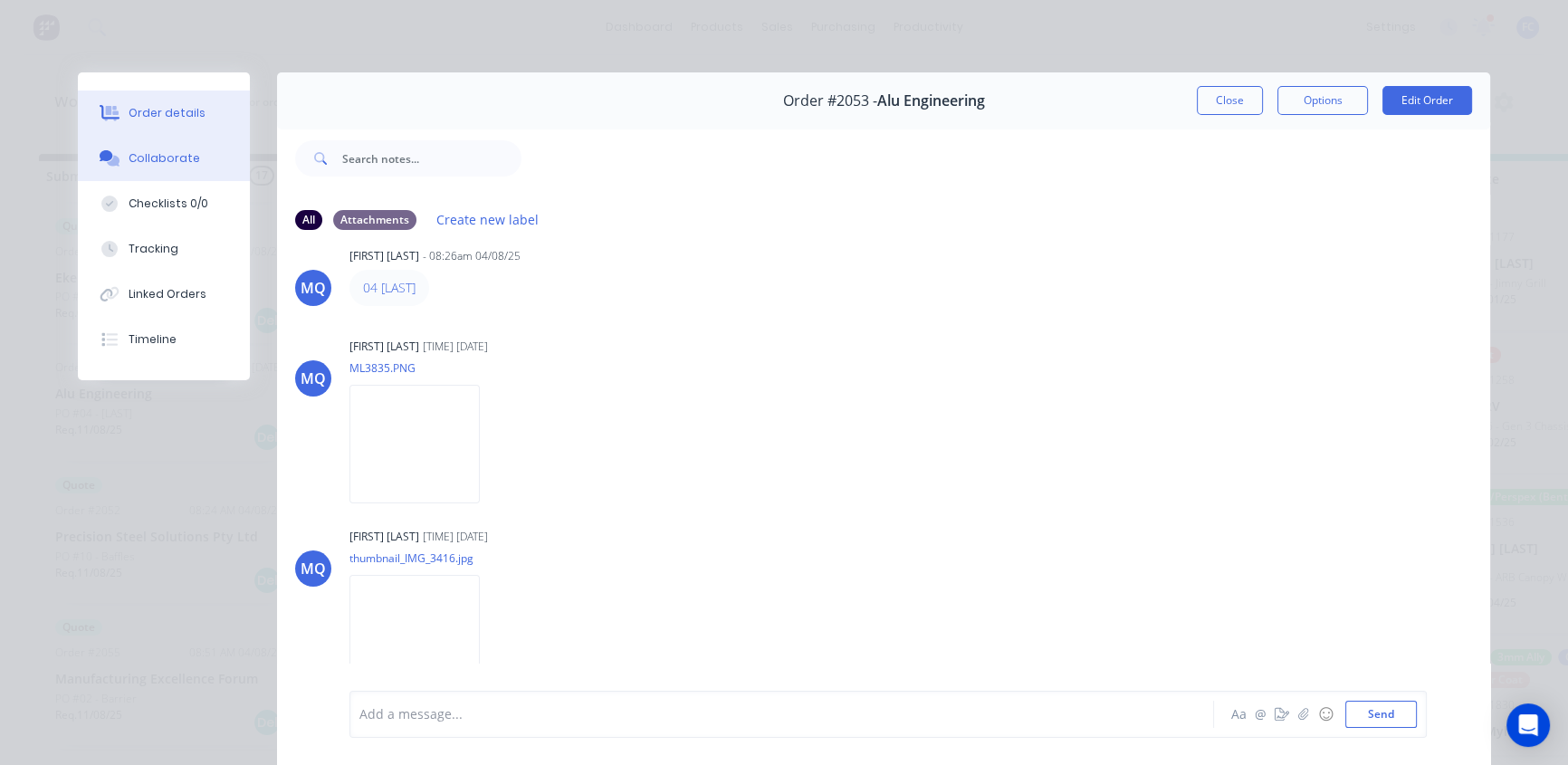 click on "Order details" at bounding box center (164, 113) 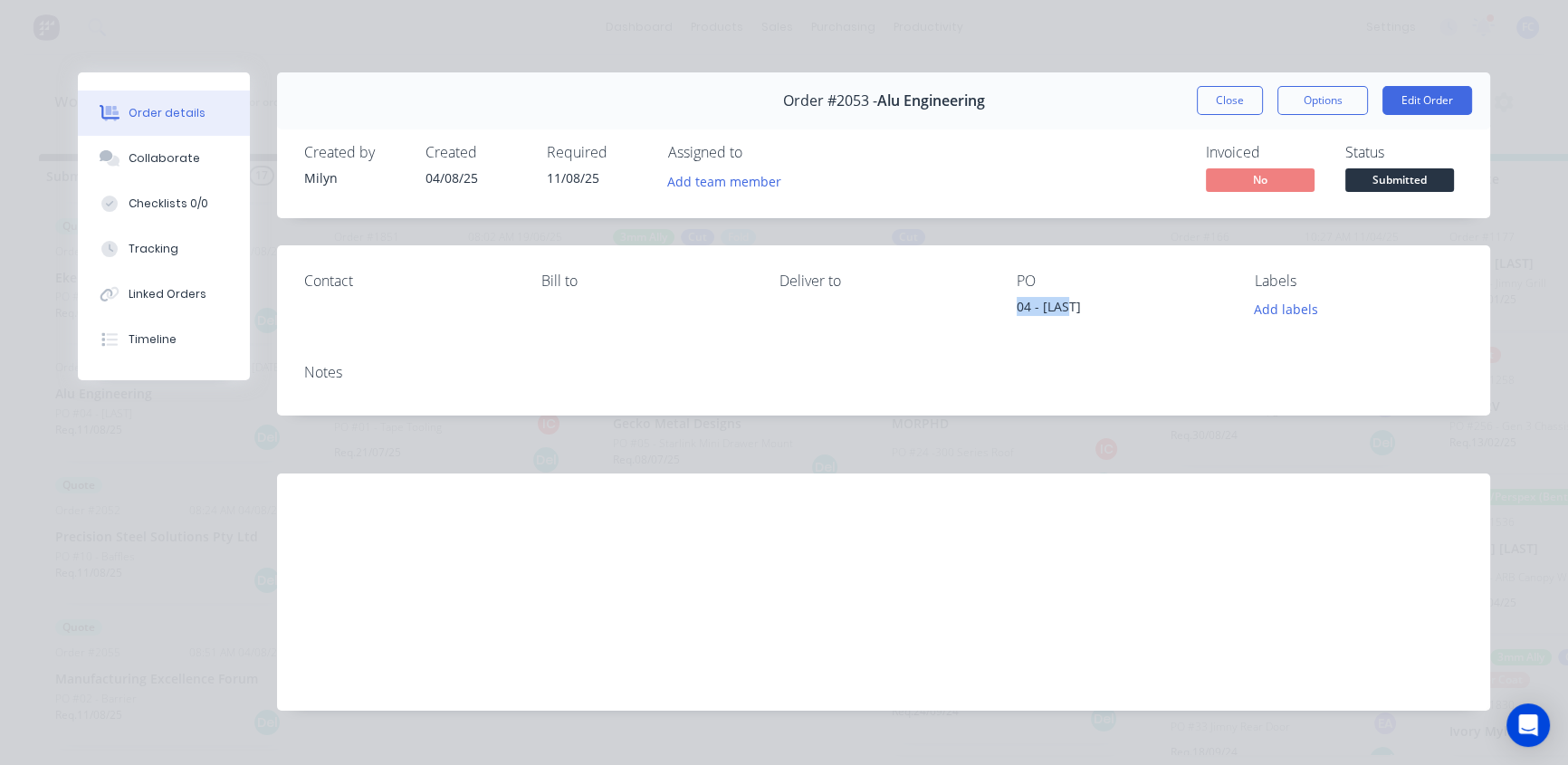 drag, startPoint x: 1077, startPoint y: 308, endPoint x: 1008, endPoint y: 311, distance: 69.06519 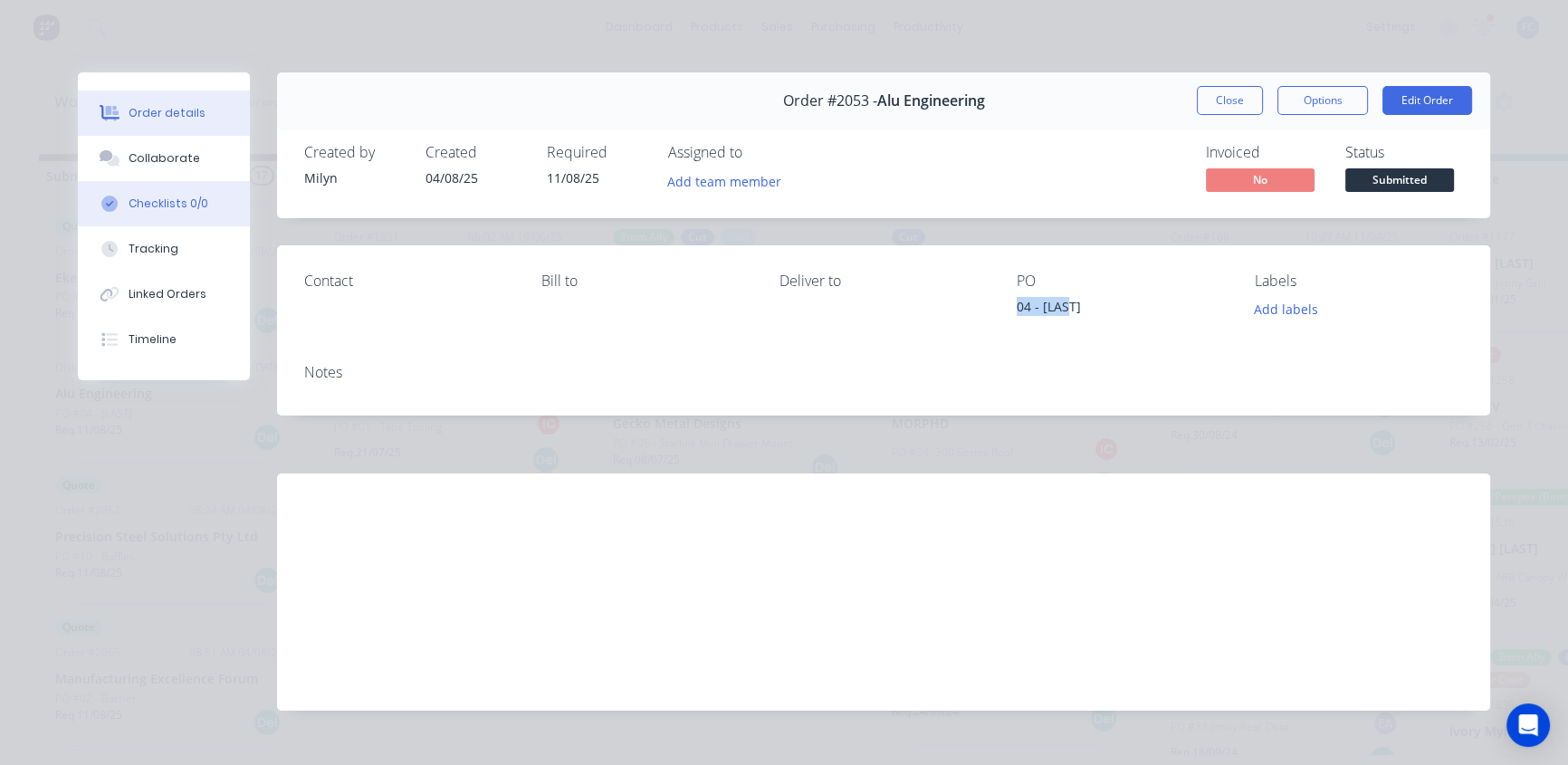 click on "Checklists 0/0" at bounding box center (164, 204) 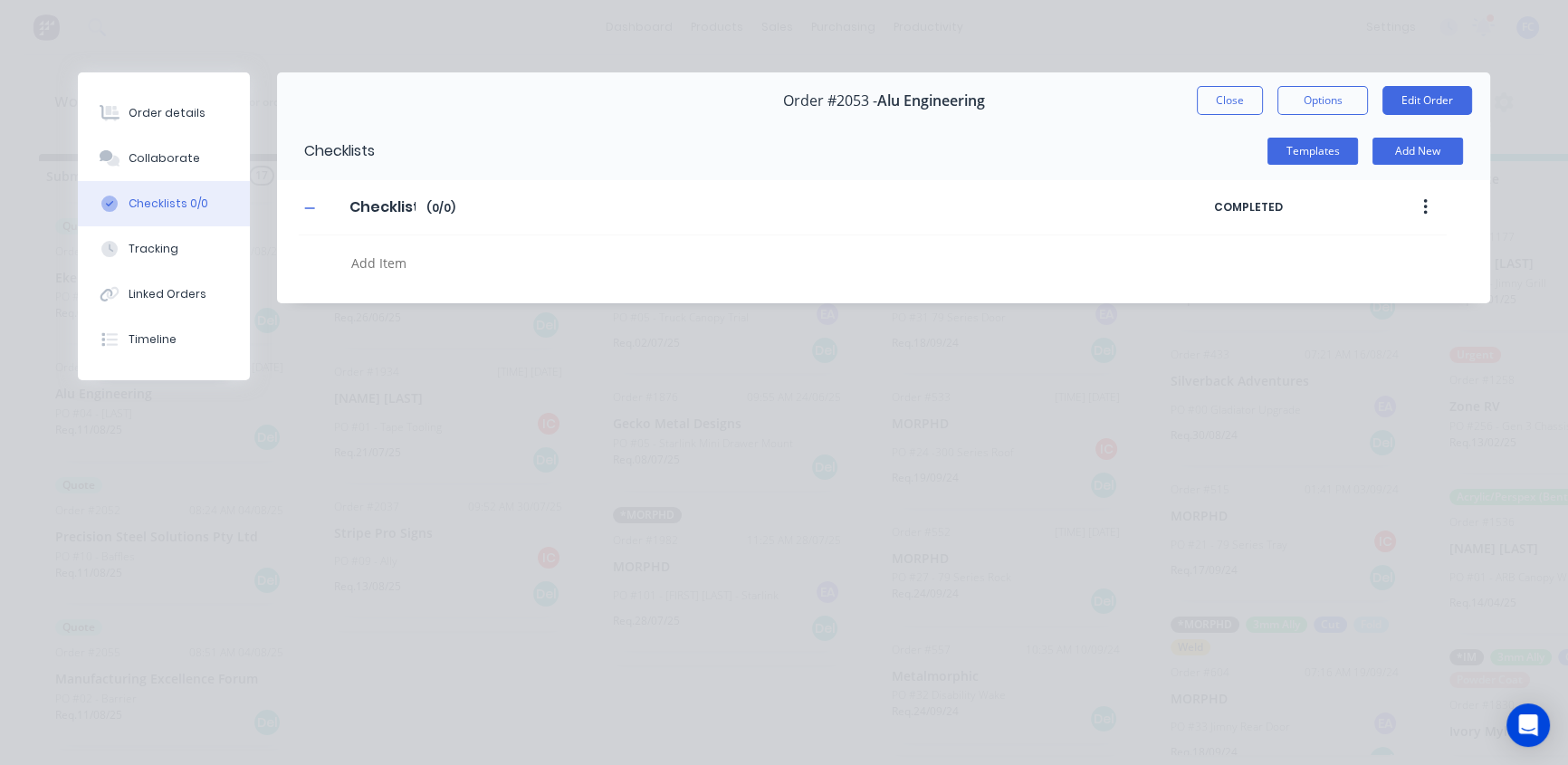 type on "x" 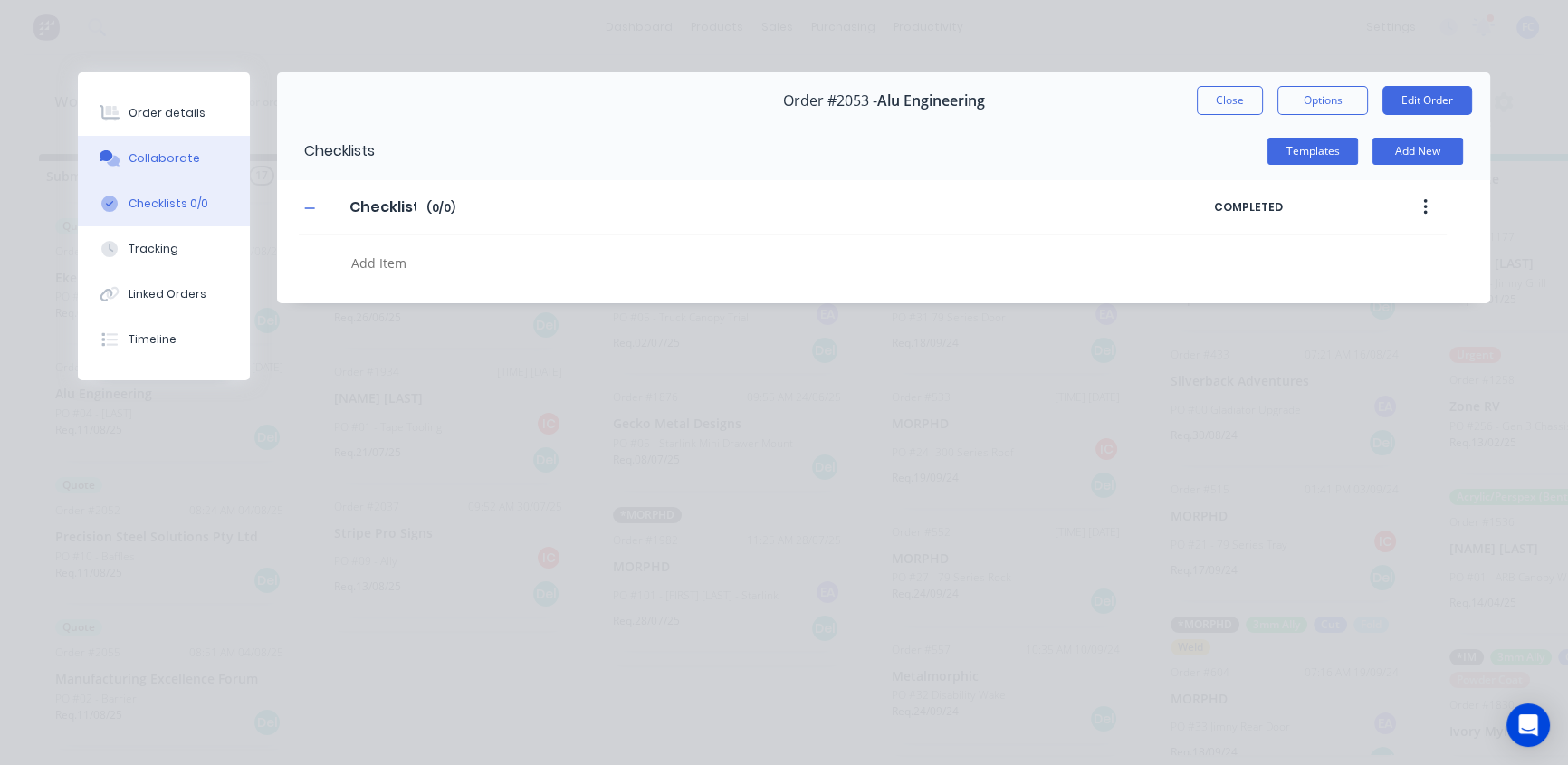 click on "Collaborate" at bounding box center [164, 158] 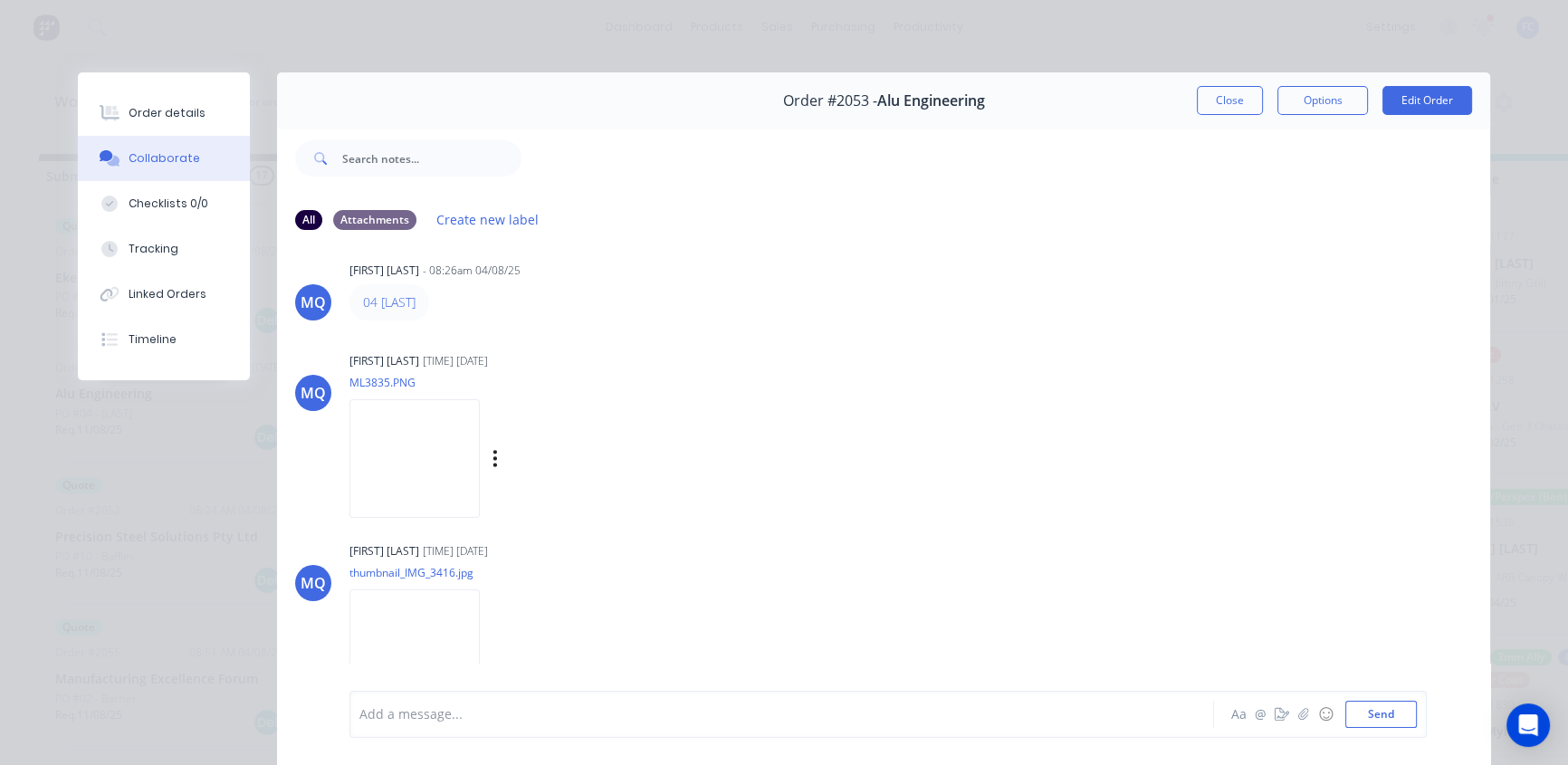 scroll, scrollTop: 30, scrollLeft: 0, axis: vertical 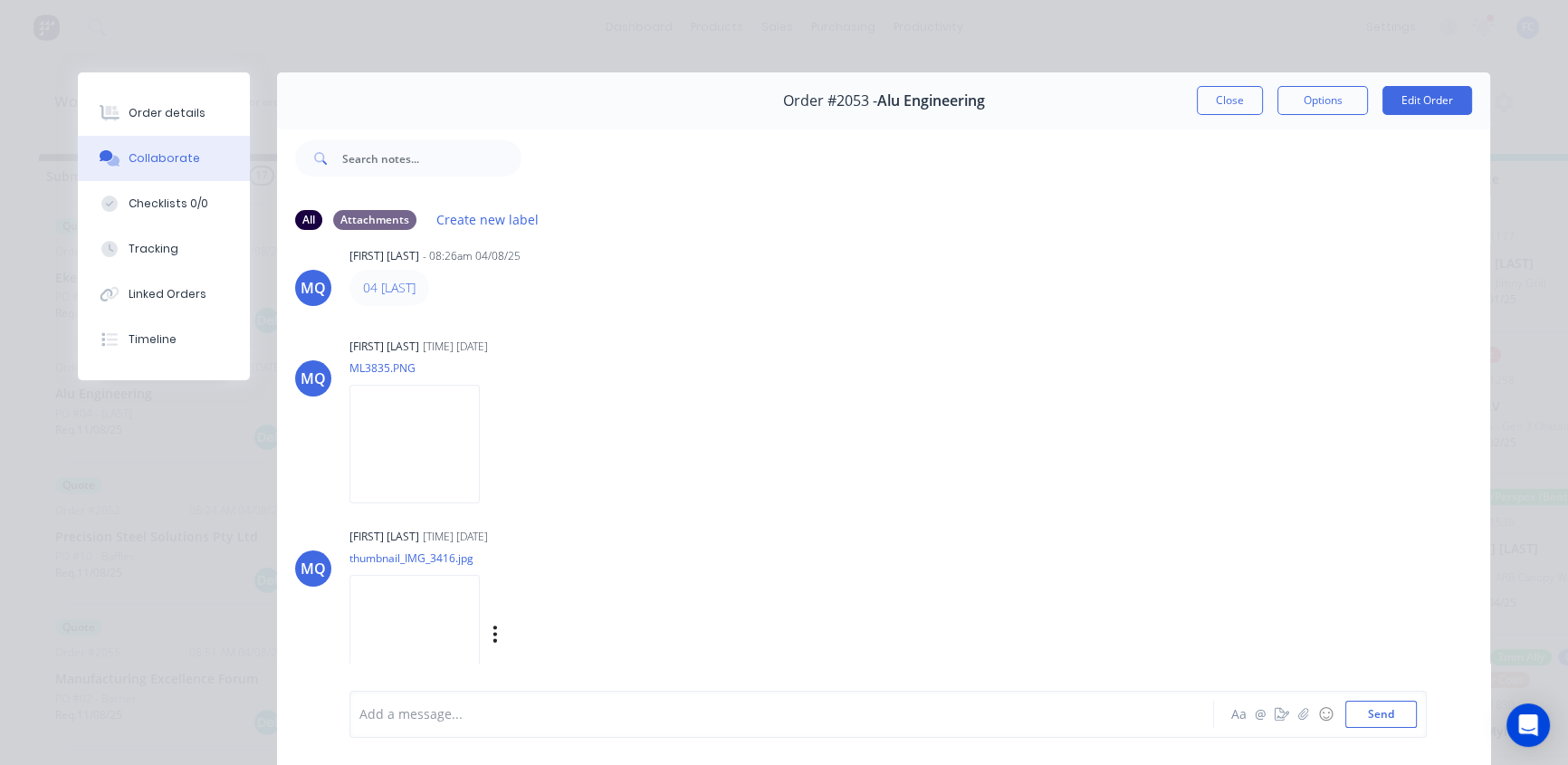 click at bounding box center (415, 634) 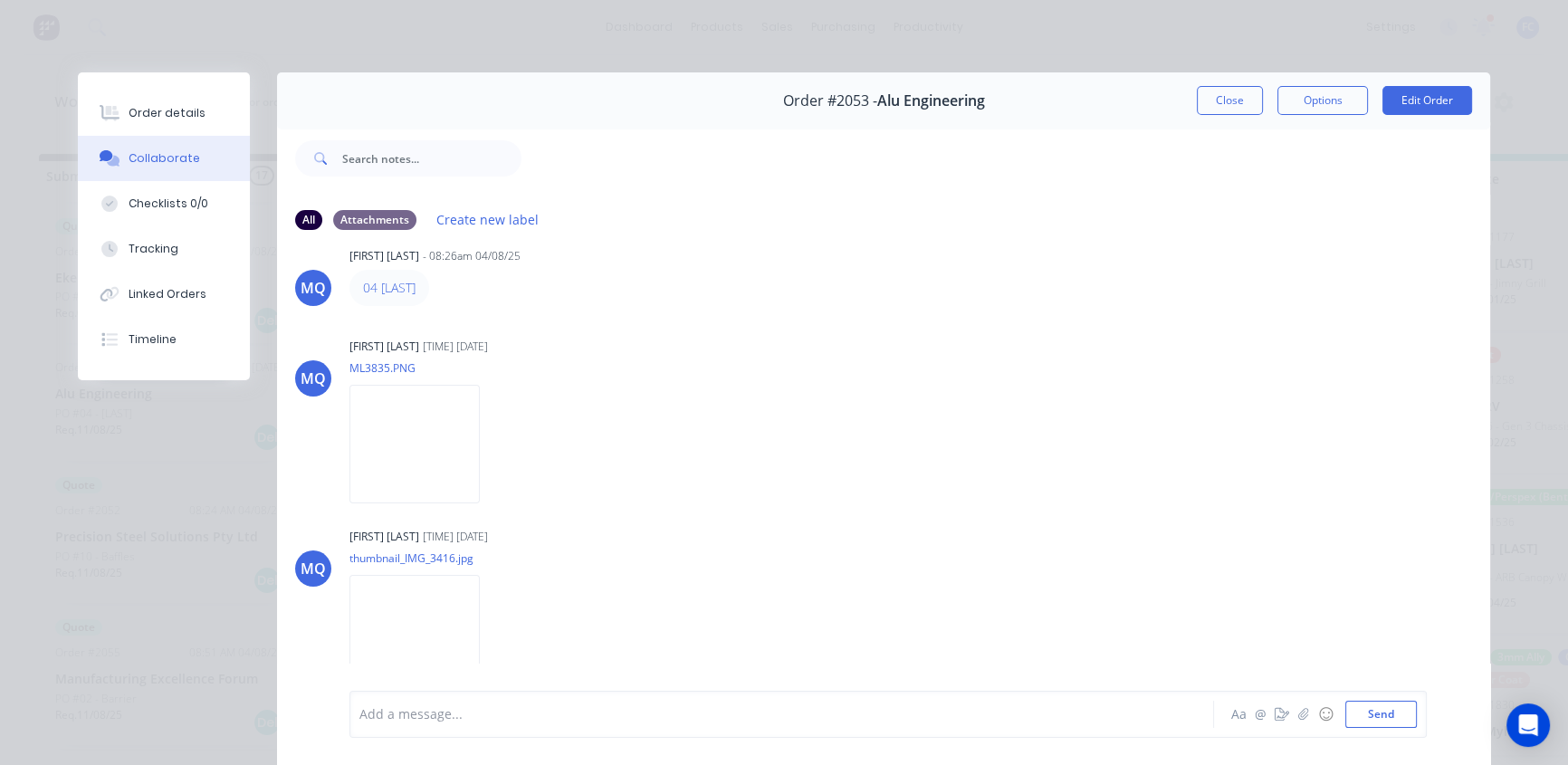 scroll, scrollTop: 0, scrollLeft: 0, axis: both 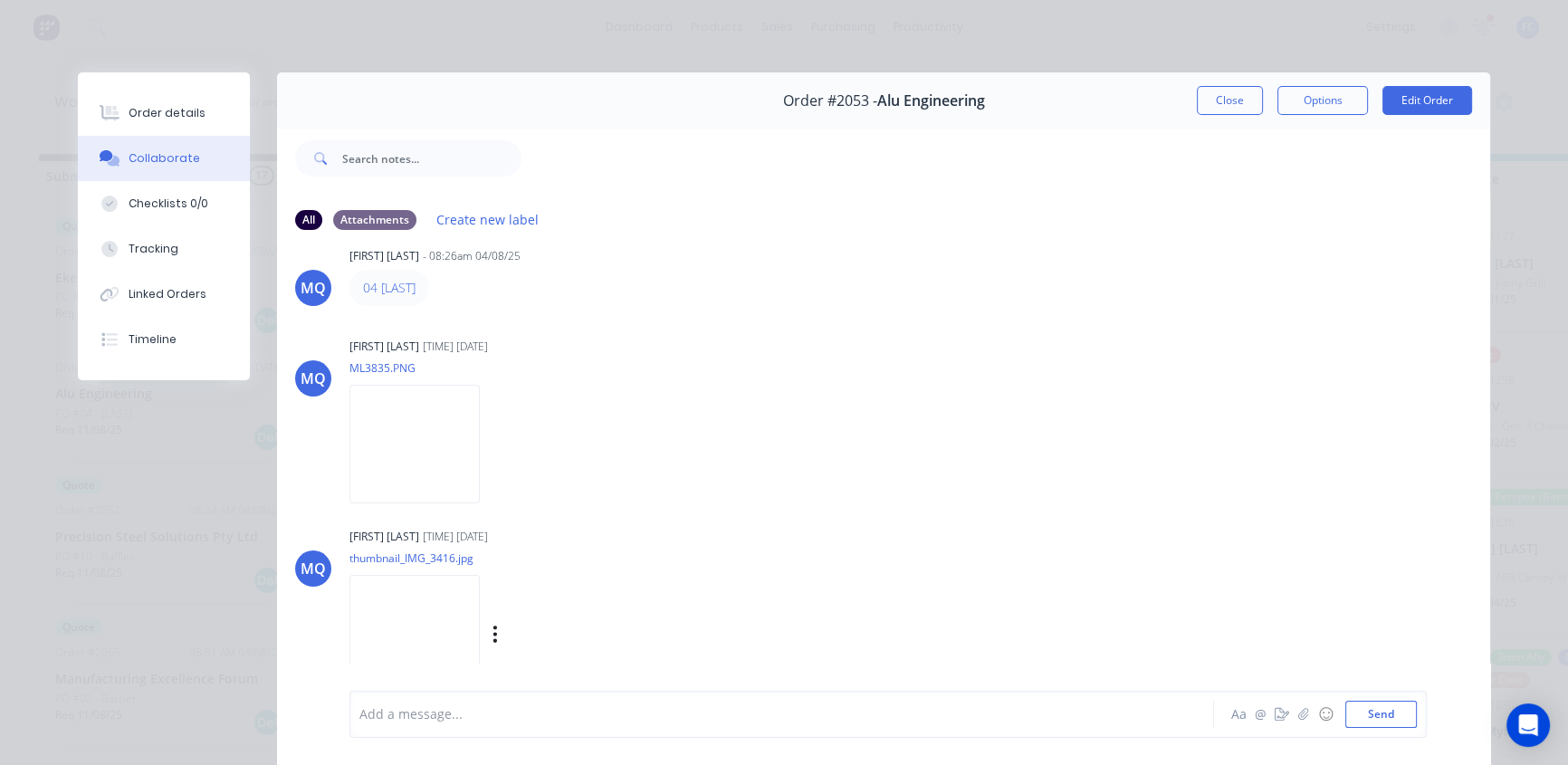 click at bounding box center [415, 634] 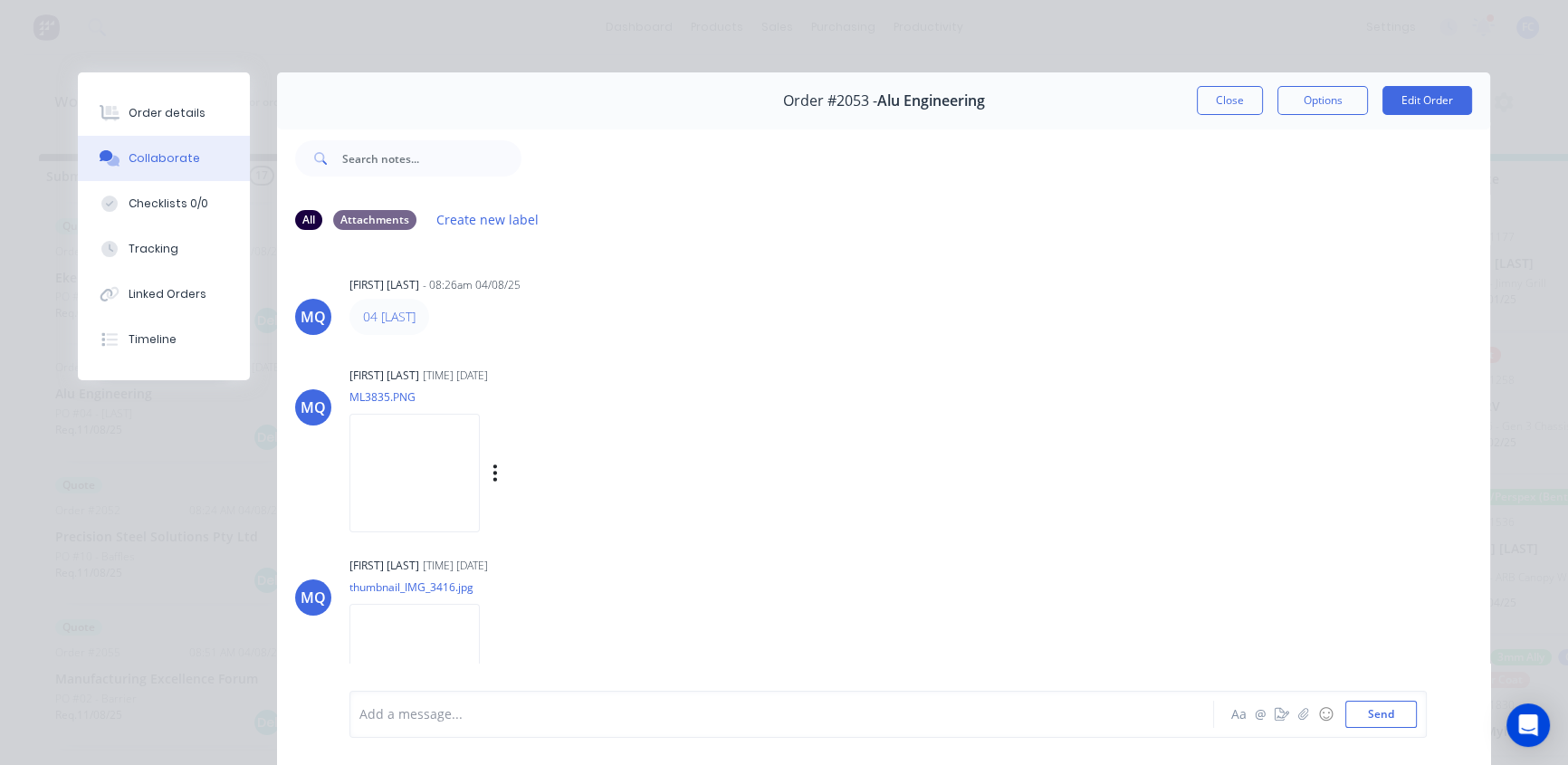 scroll, scrollTop: 0, scrollLeft: 0, axis: both 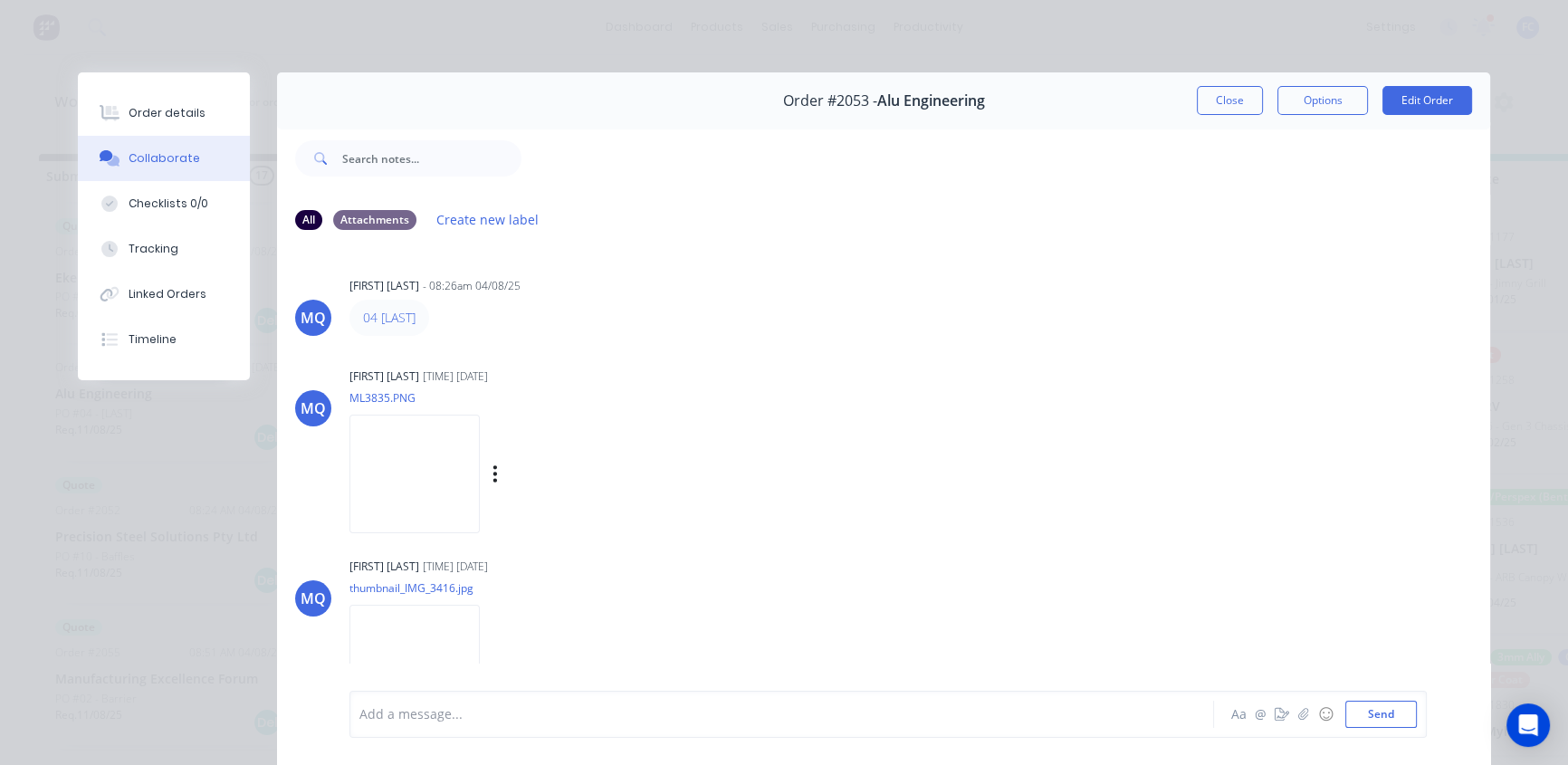 click at bounding box center [415, 473] 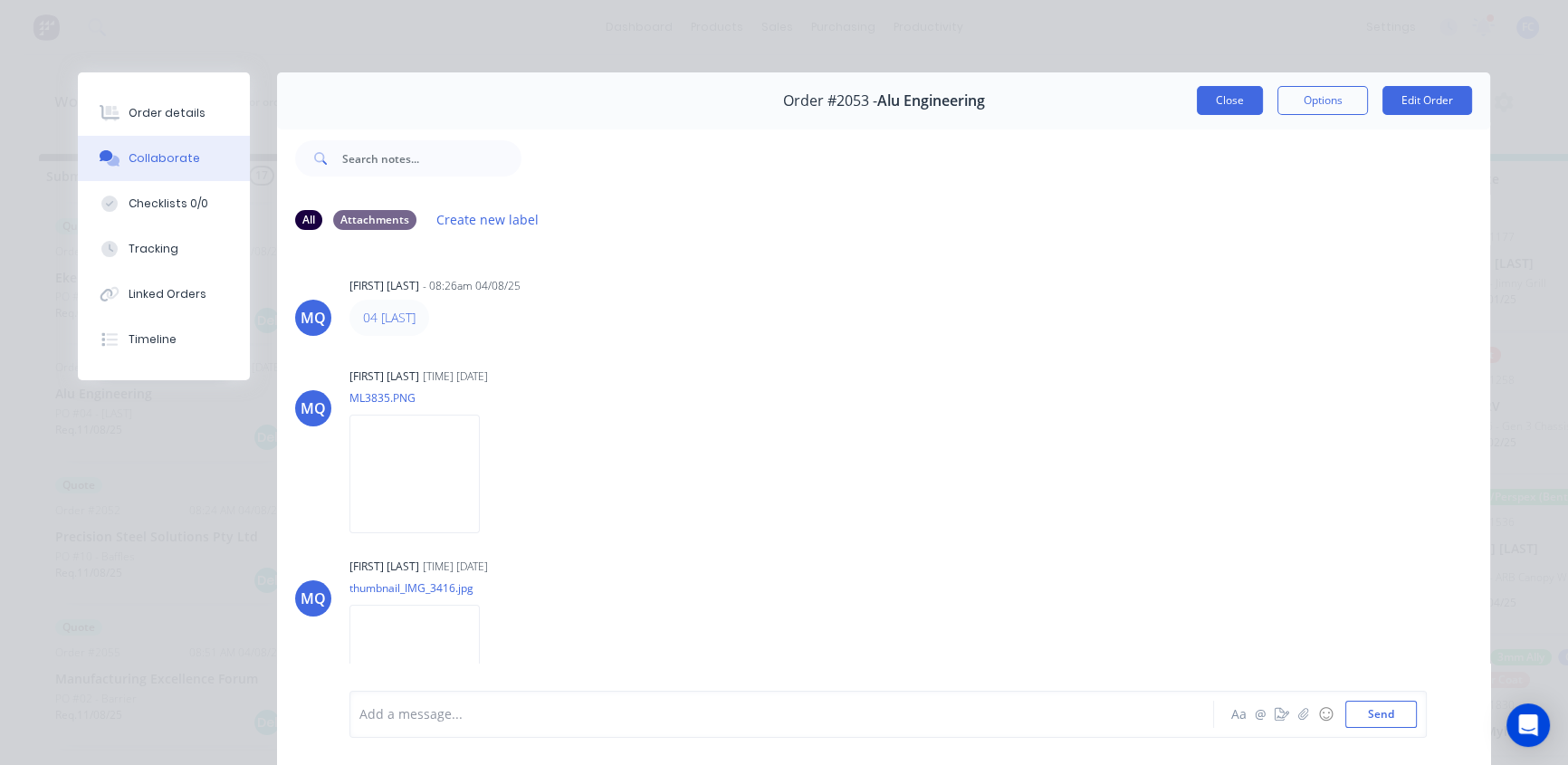click on "Close" at bounding box center [1229, 100] 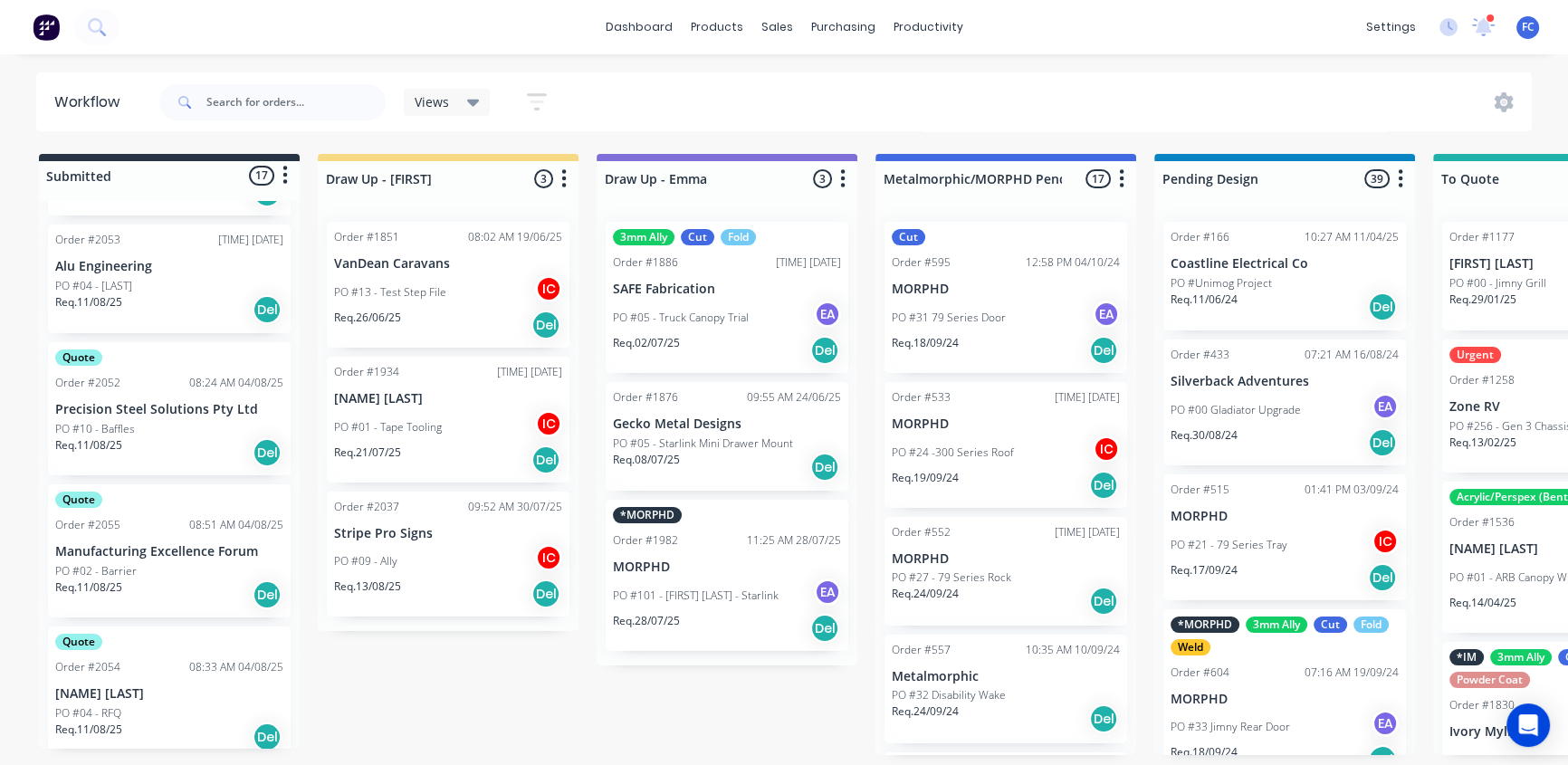 scroll, scrollTop: 1200, scrollLeft: 0, axis: vertical 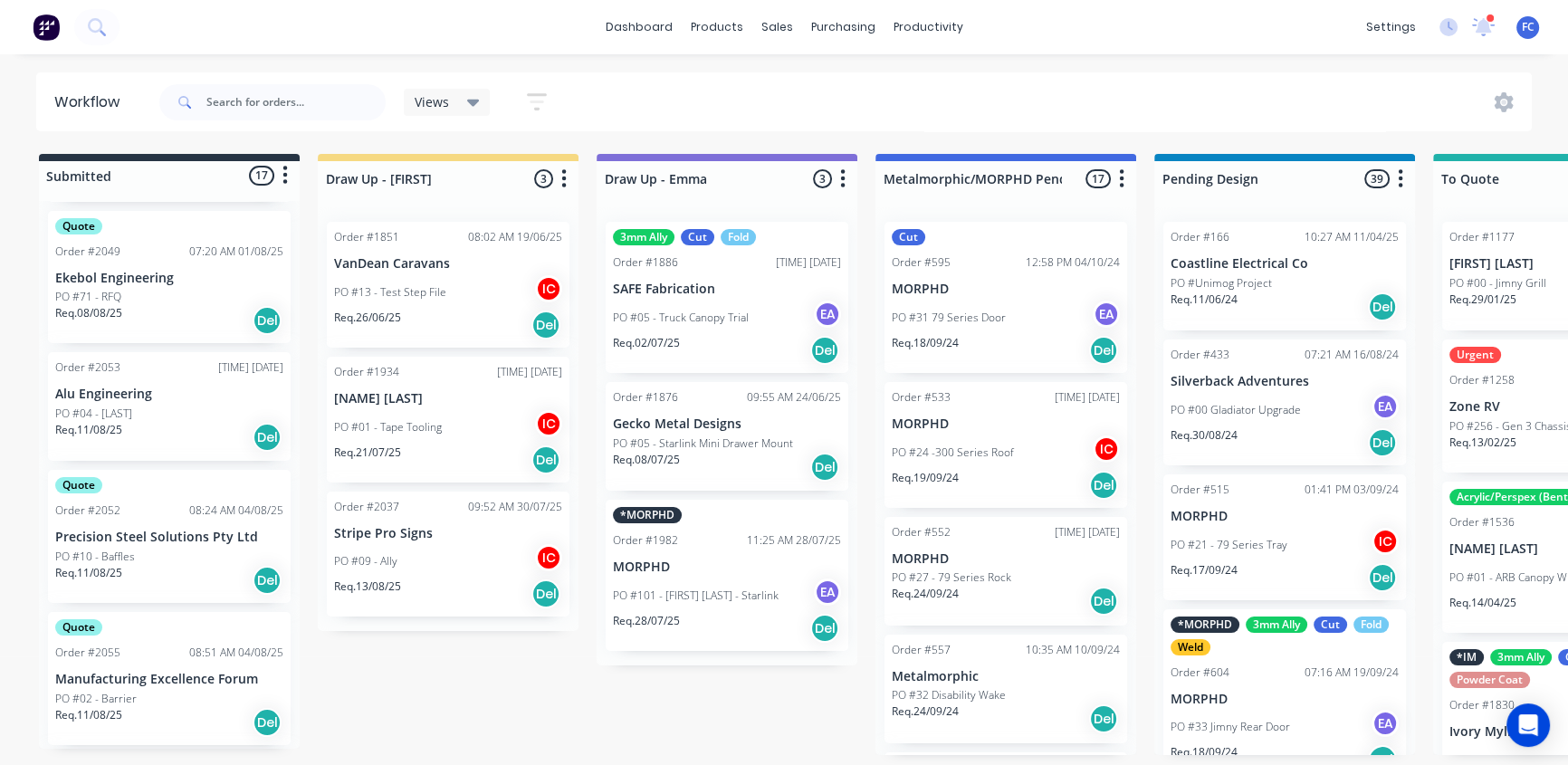 click on "Alu Engineering" at bounding box center [169, 394] 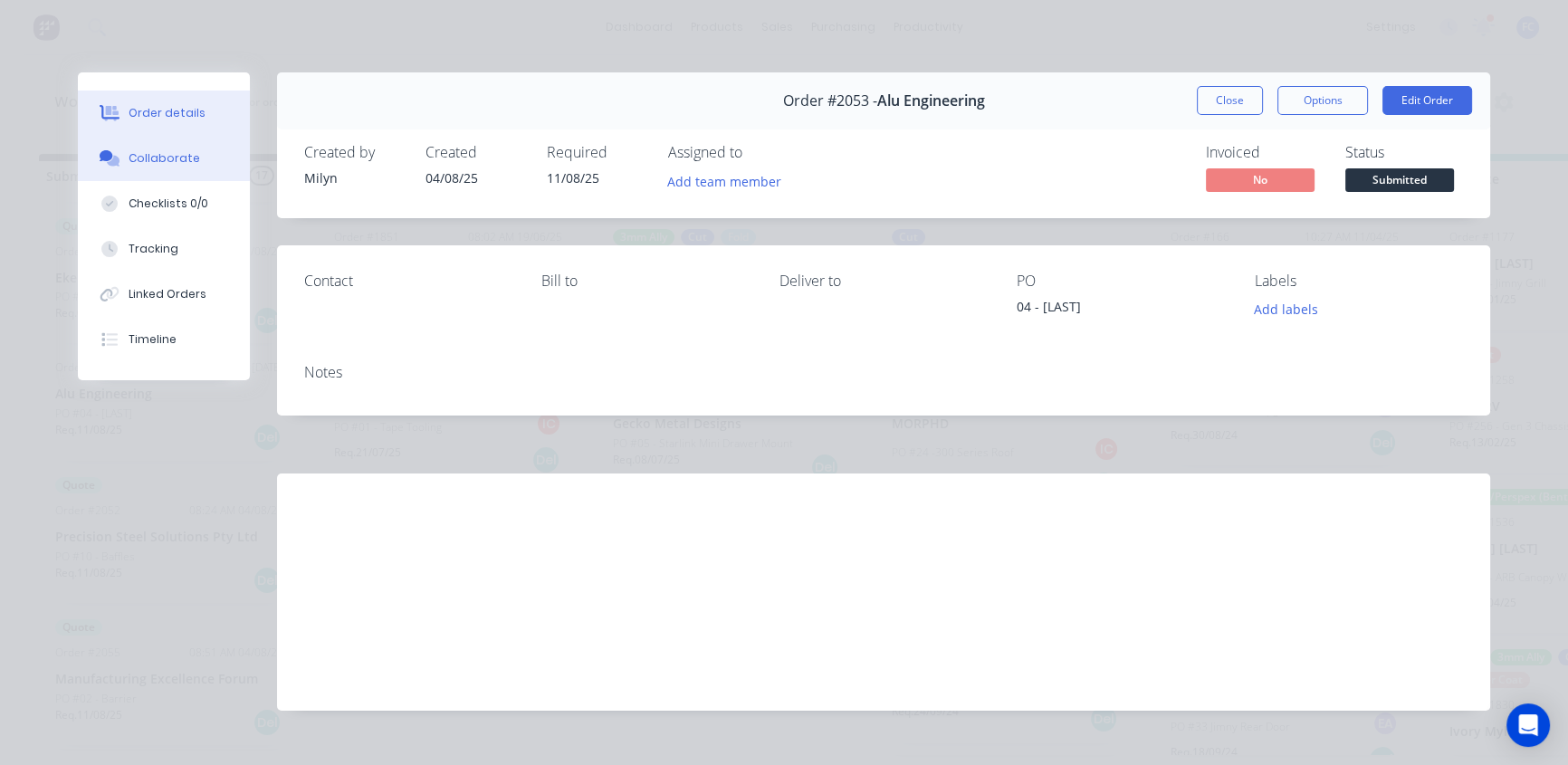 click on "Collaborate" at bounding box center (164, 158) 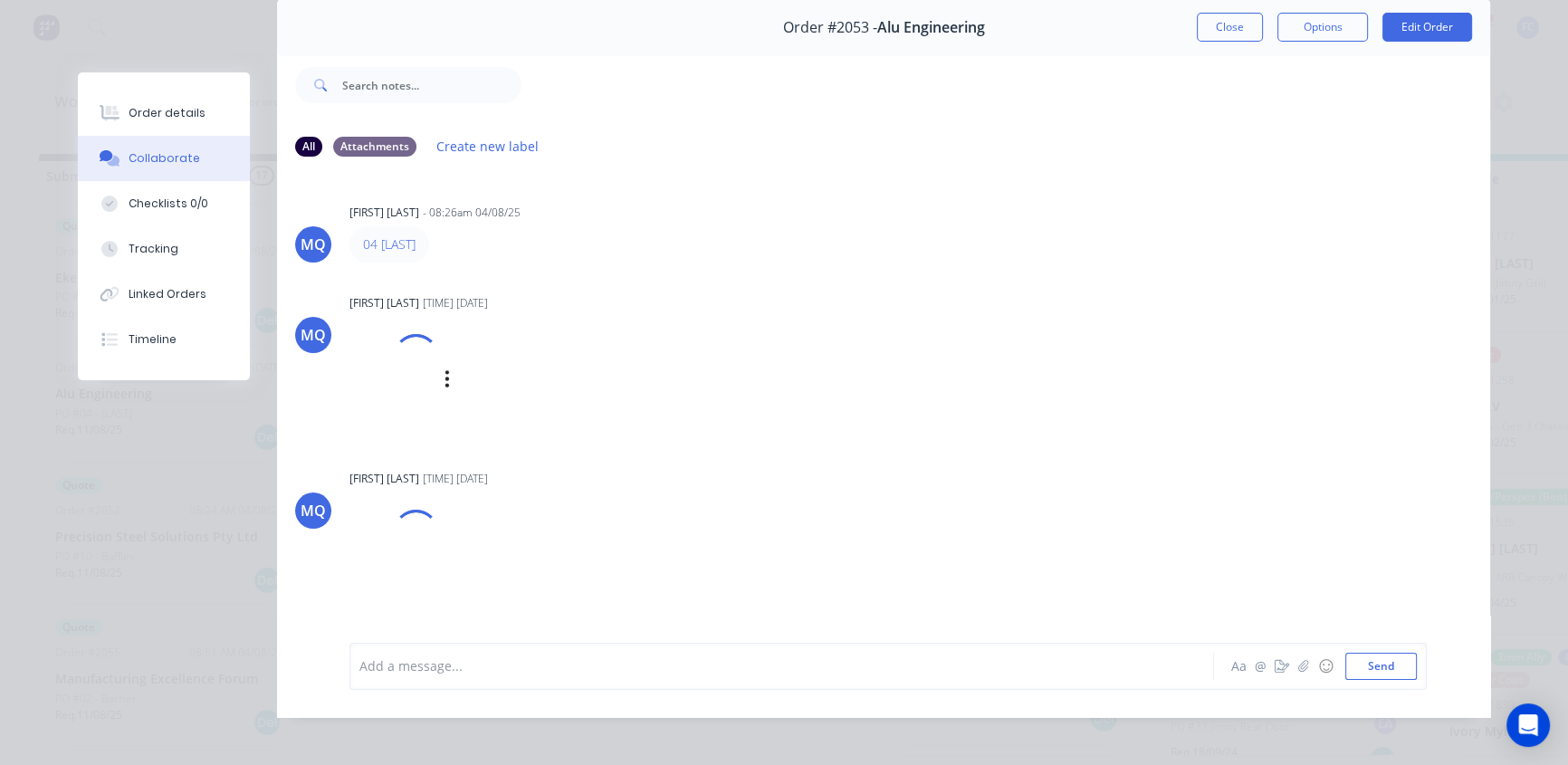 scroll, scrollTop: 93, scrollLeft: 0, axis: vertical 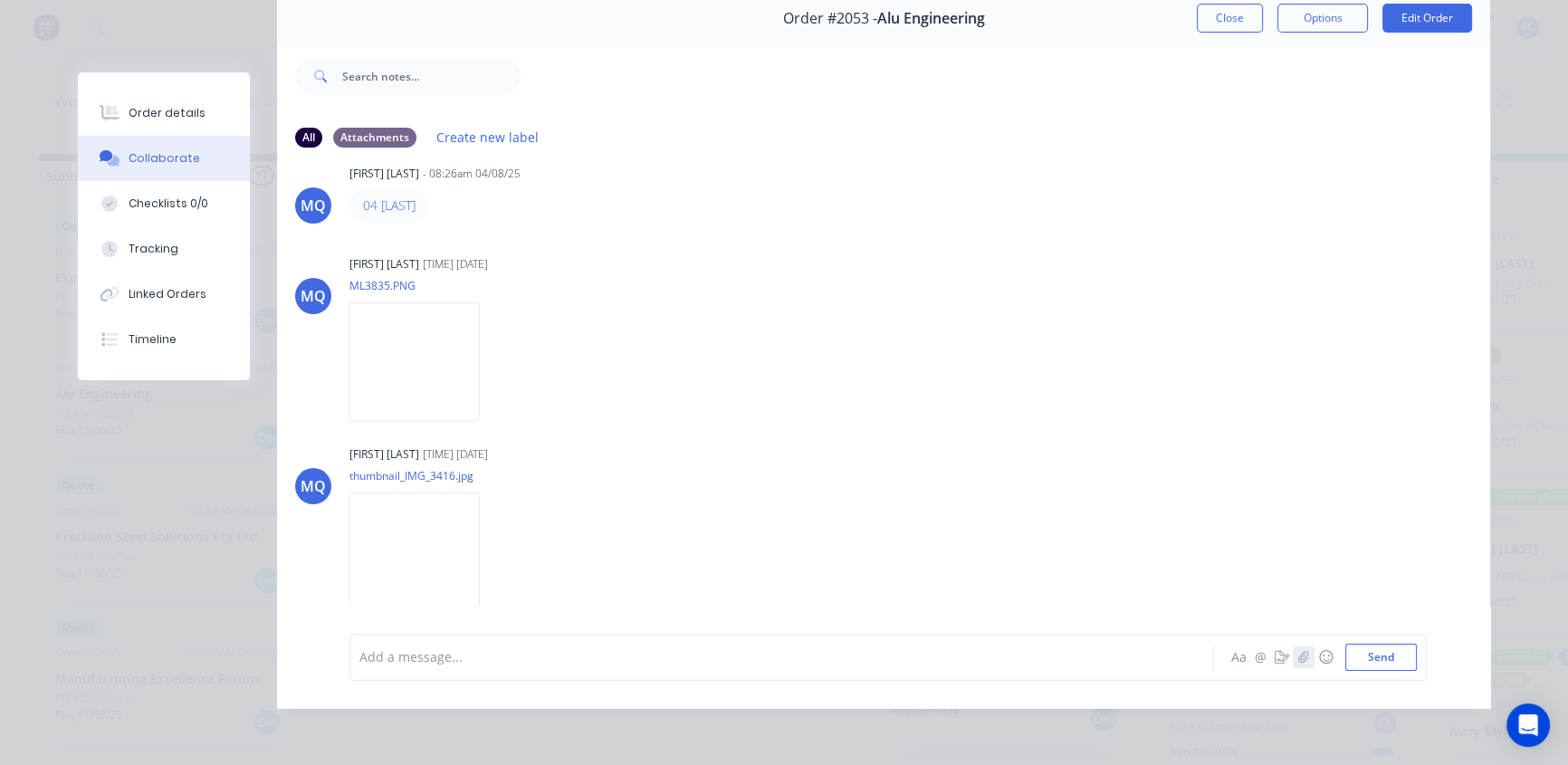 click 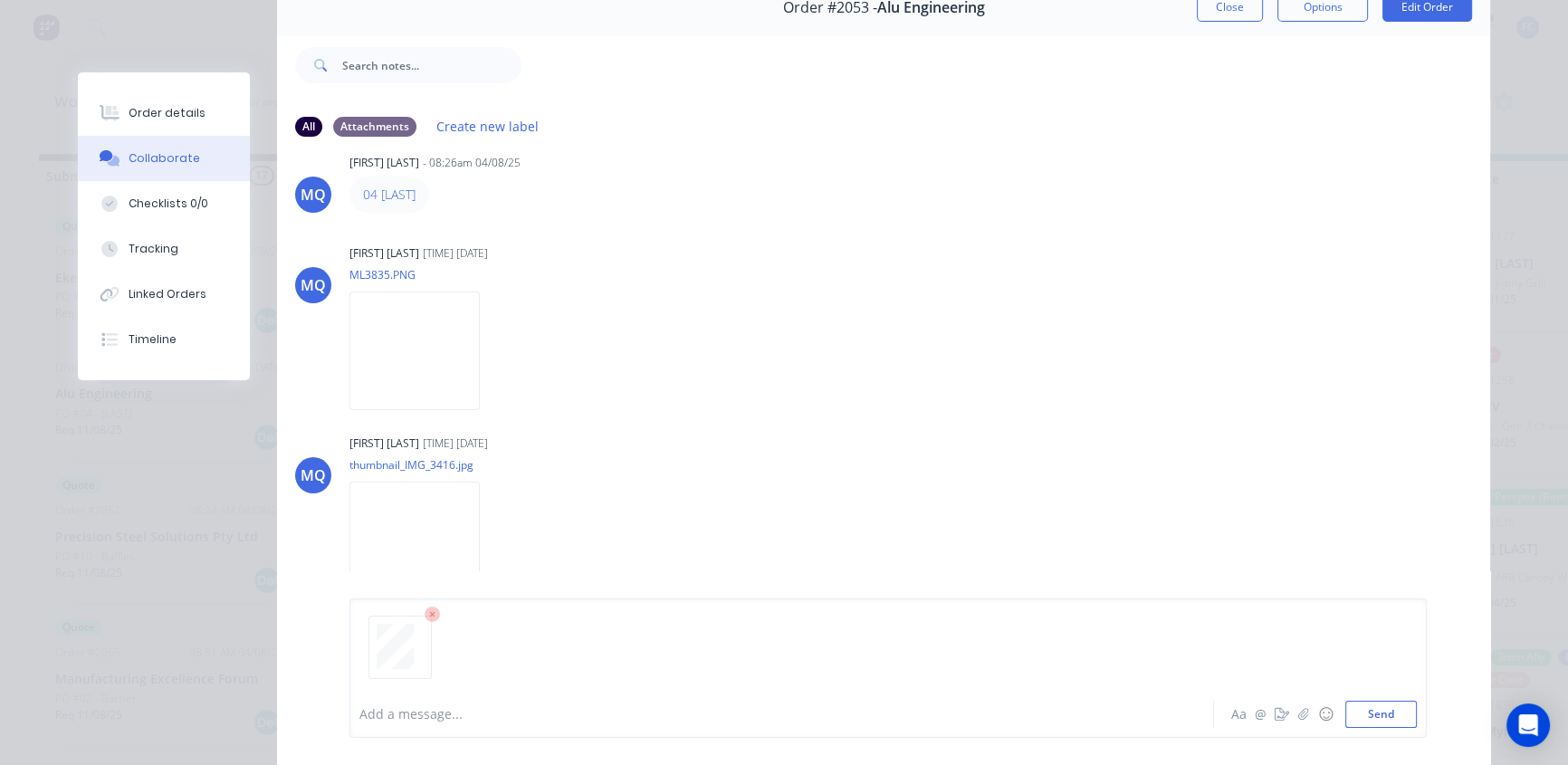 drag, startPoint x: 1371, startPoint y: 715, endPoint x: 947, endPoint y: 584, distance: 443.77584 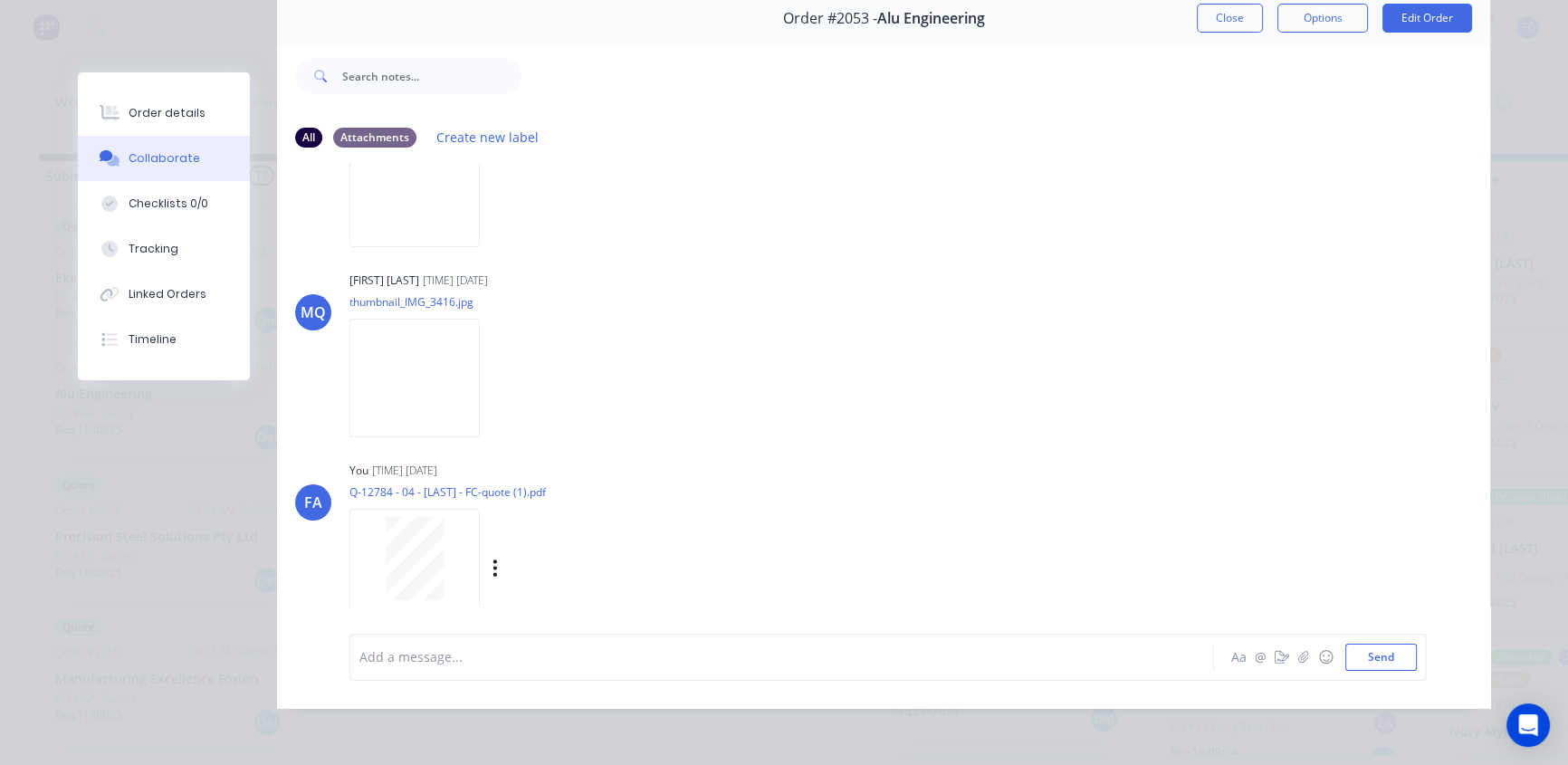 scroll, scrollTop: 220, scrollLeft: 0, axis: vertical 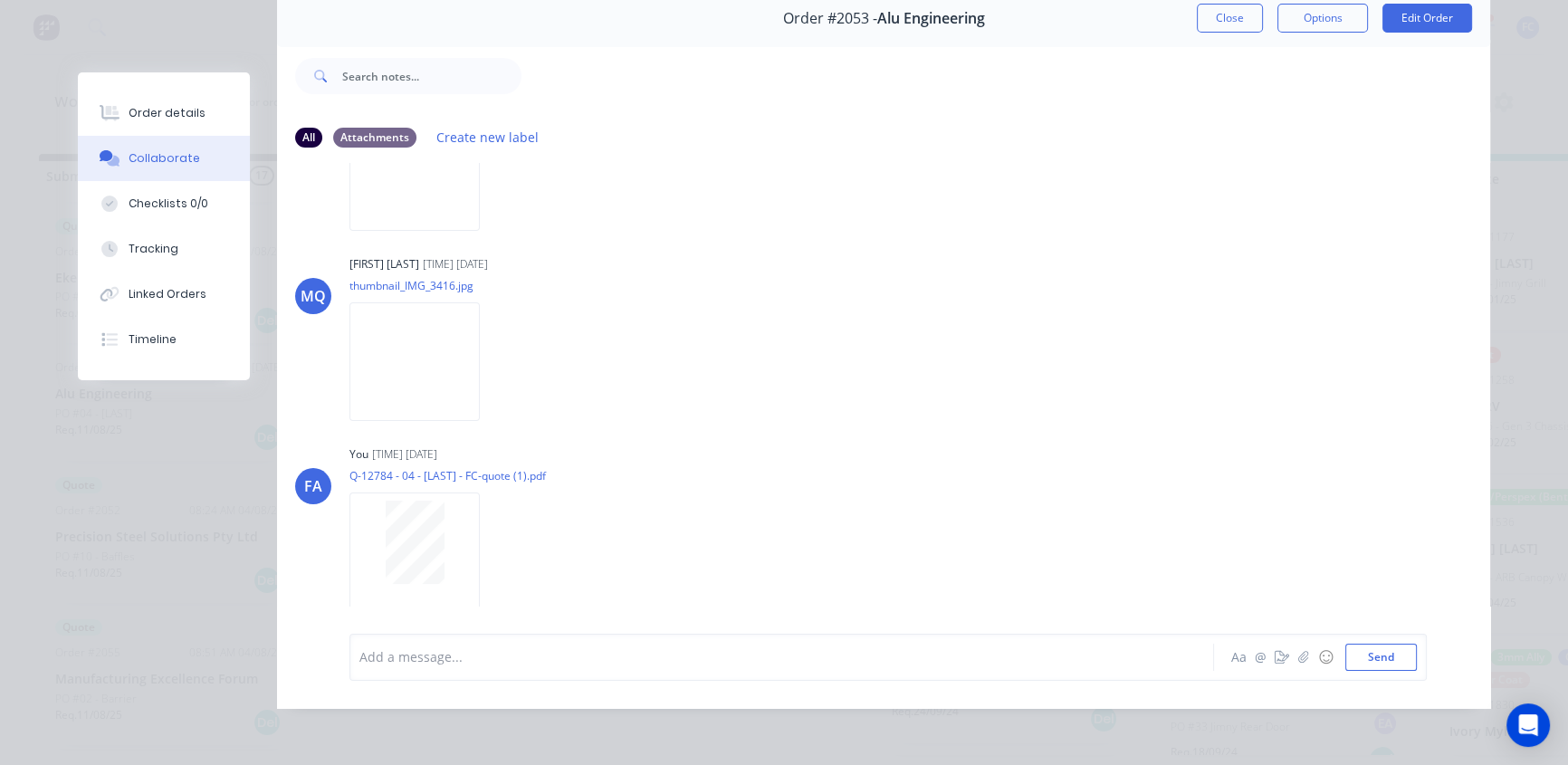 click on "Add a message..." at bounding box center (756, 657) 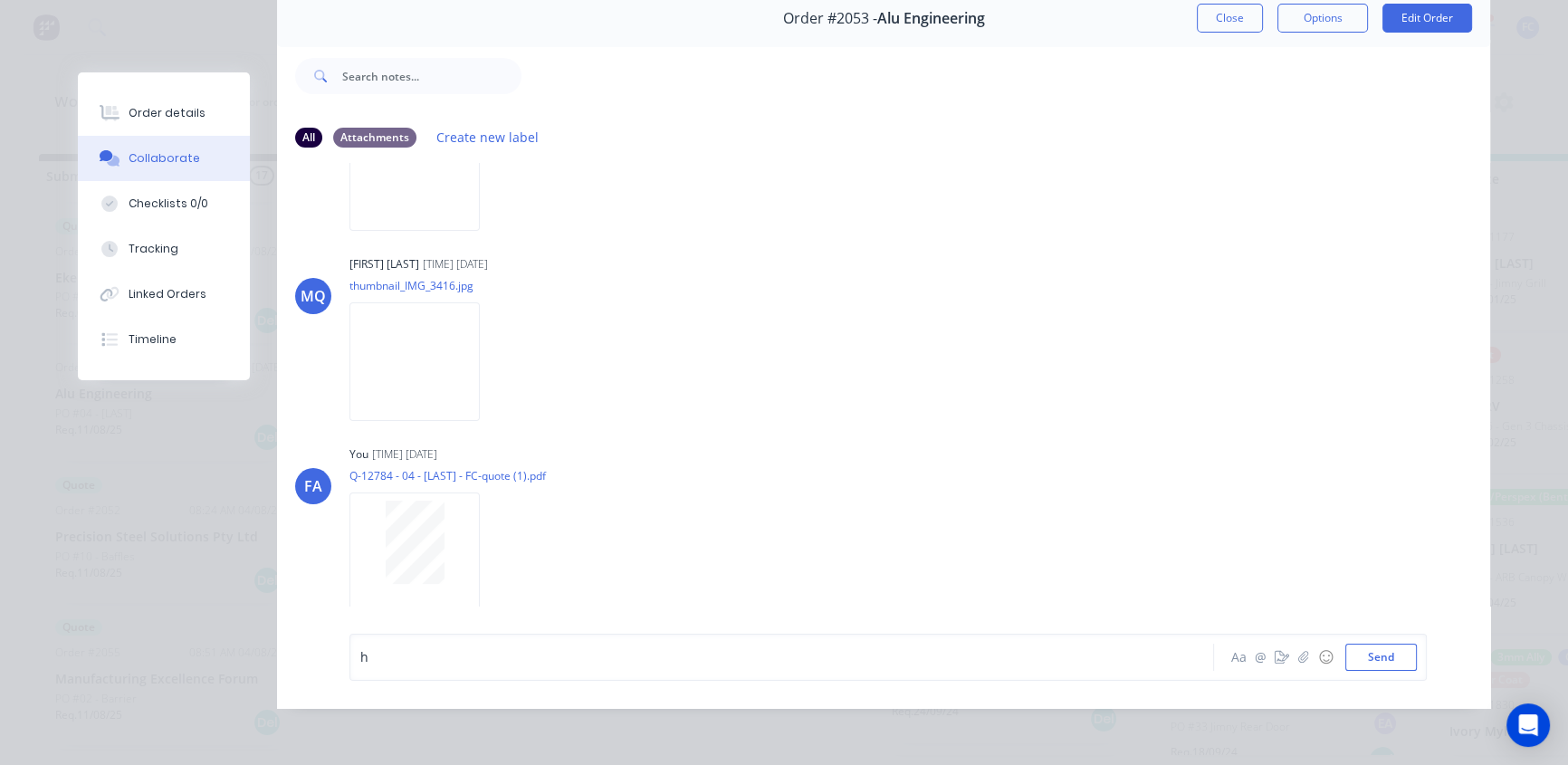 type 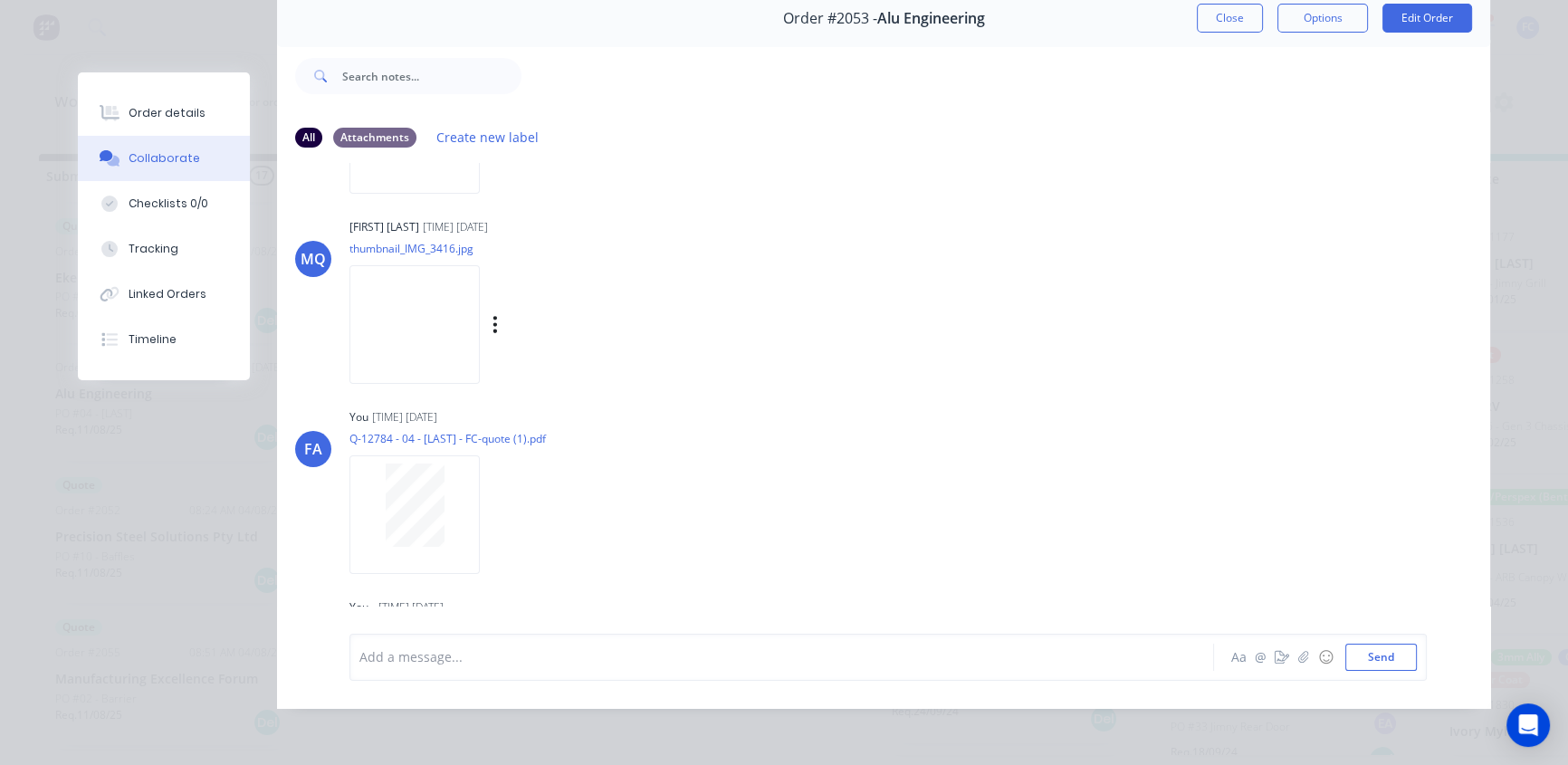 scroll, scrollTop: 295, scrollLeft: 0, axis: vertical 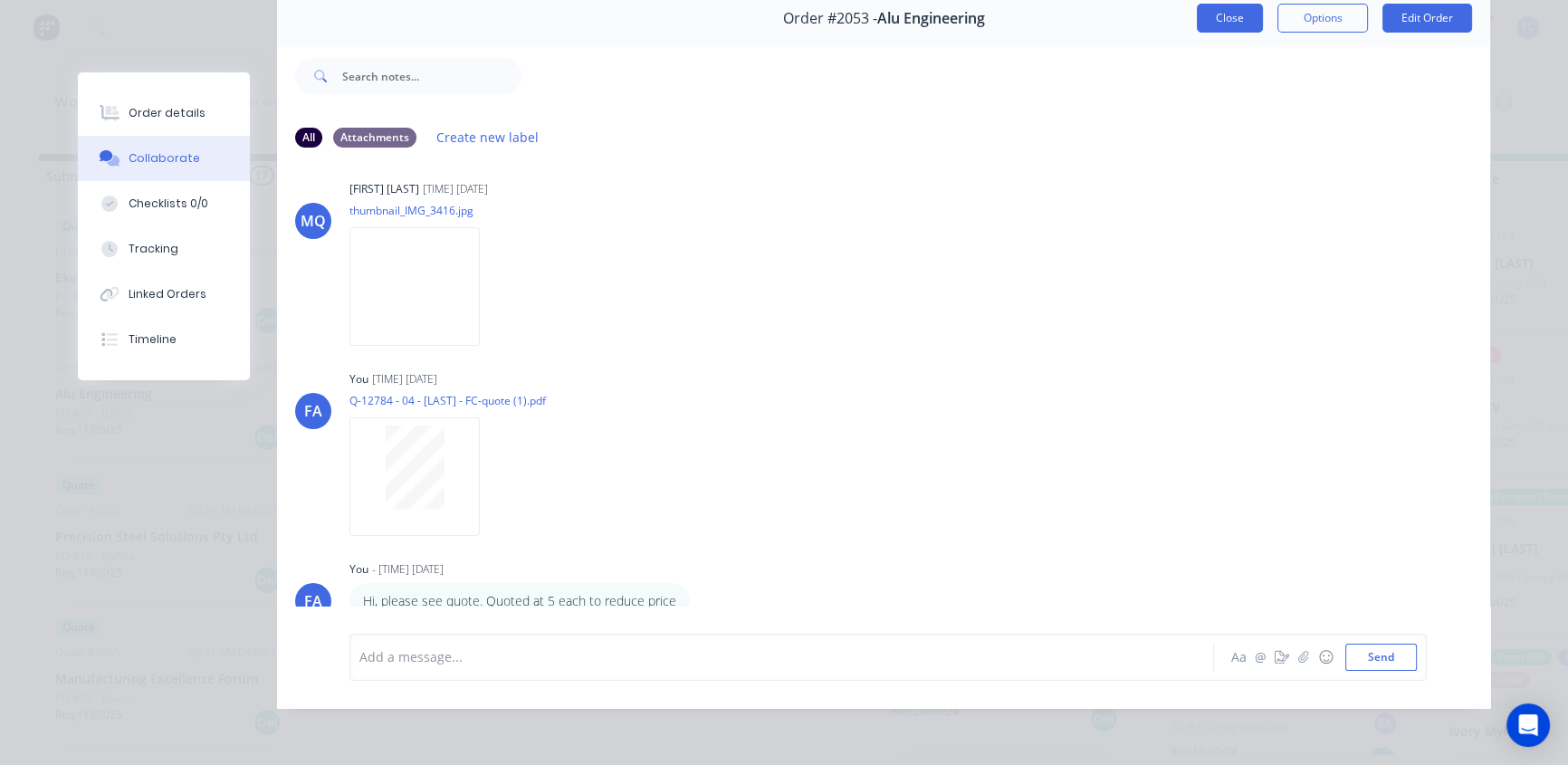 click on "Close" at bounding box center [1229, 18] 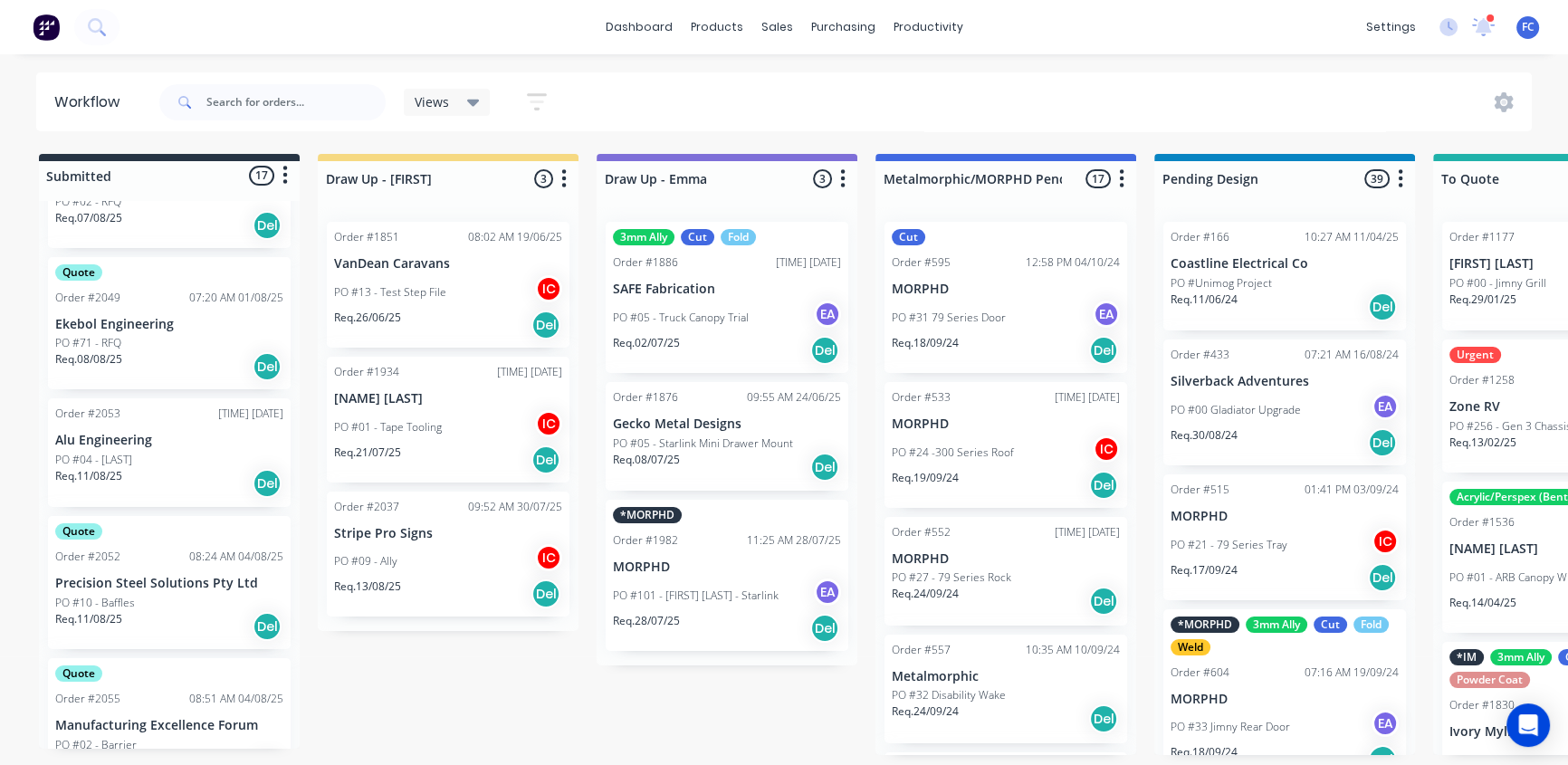 scroll, scrollTop: 1036, scrollLeft: 0, axis: vertical 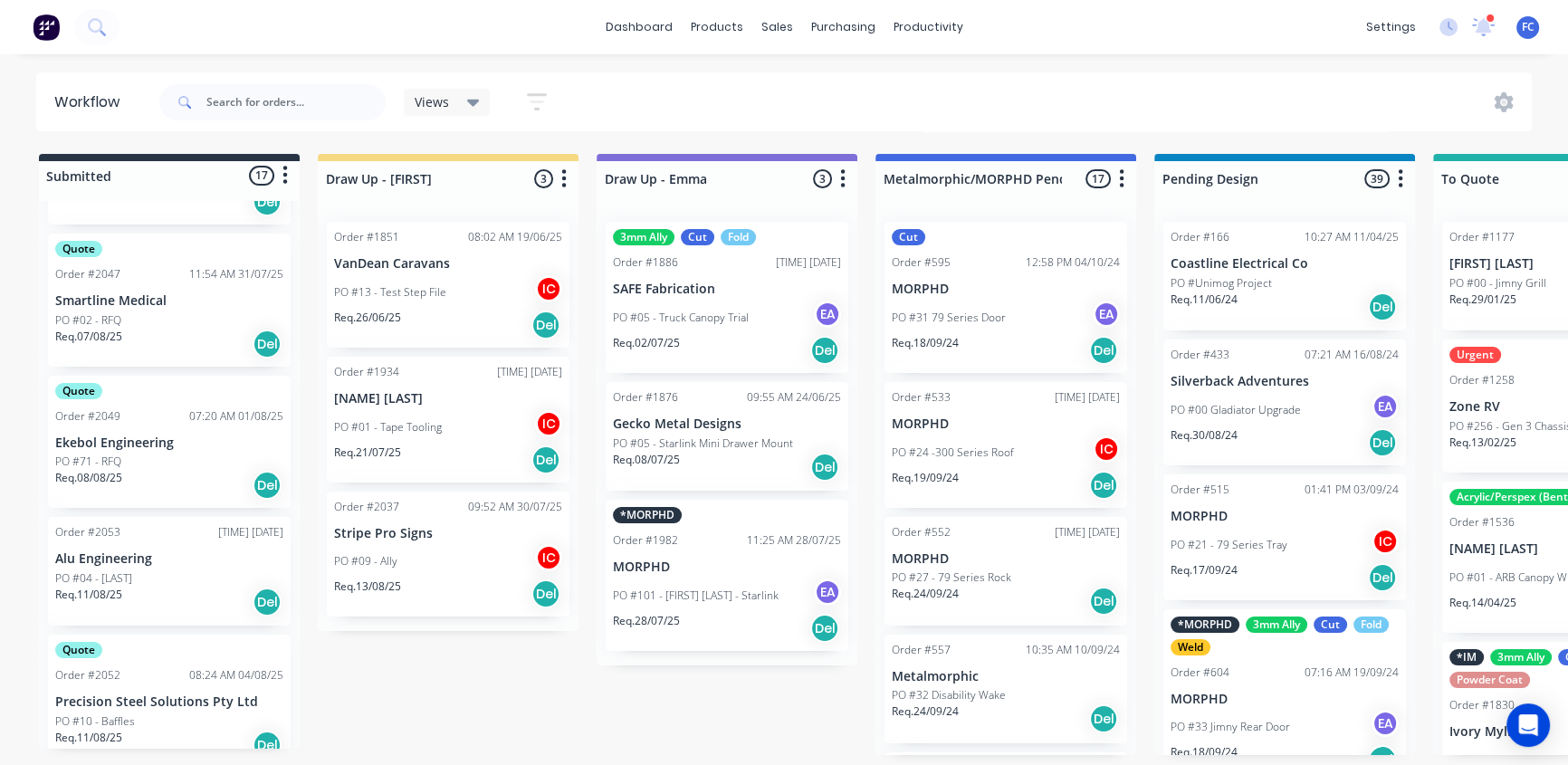 click on "Ekebol Engineering" at bounding box center (169, 443) 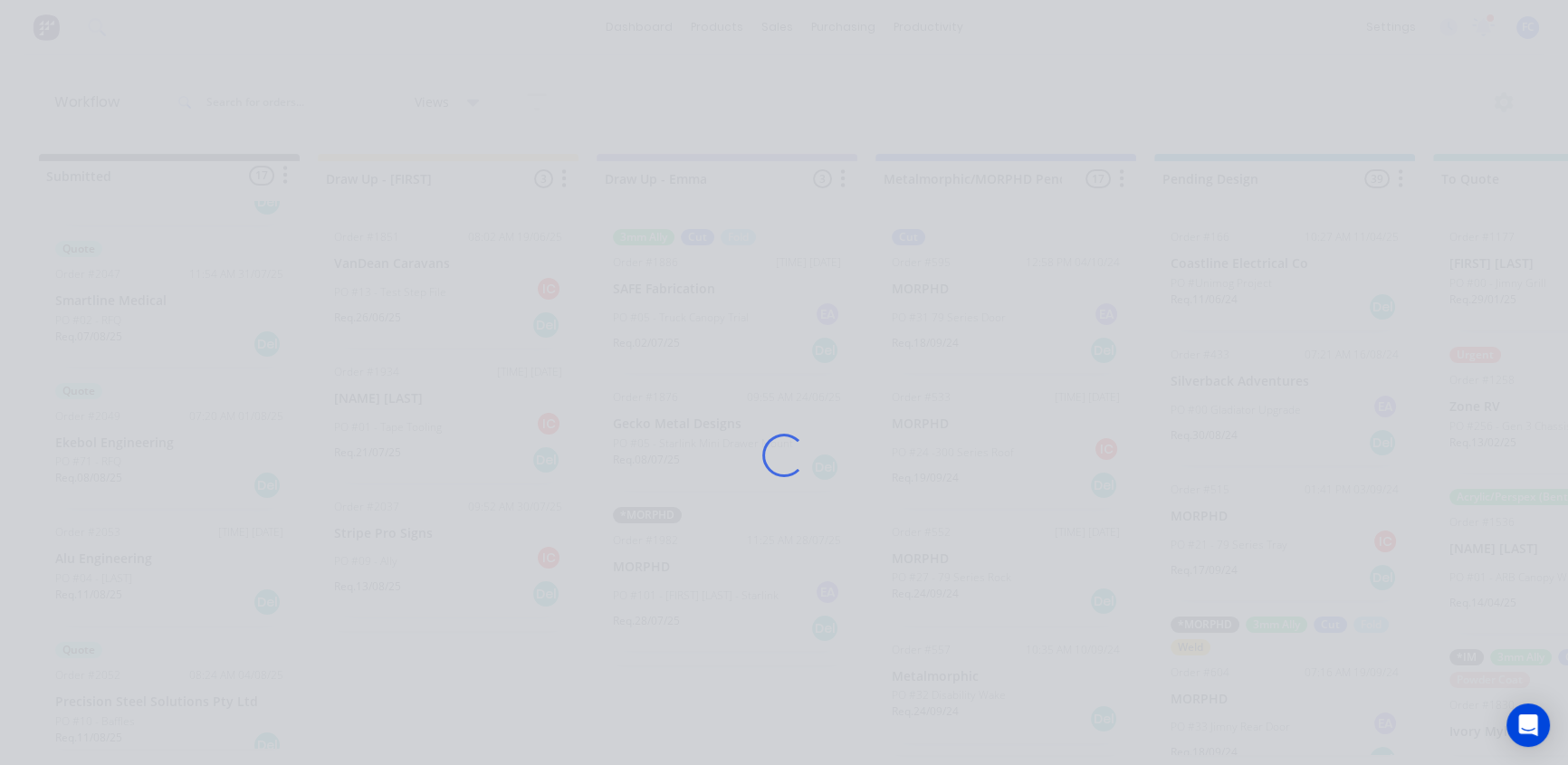 scroll, scrollTop: 0, scrollLeft: 0, axis: both 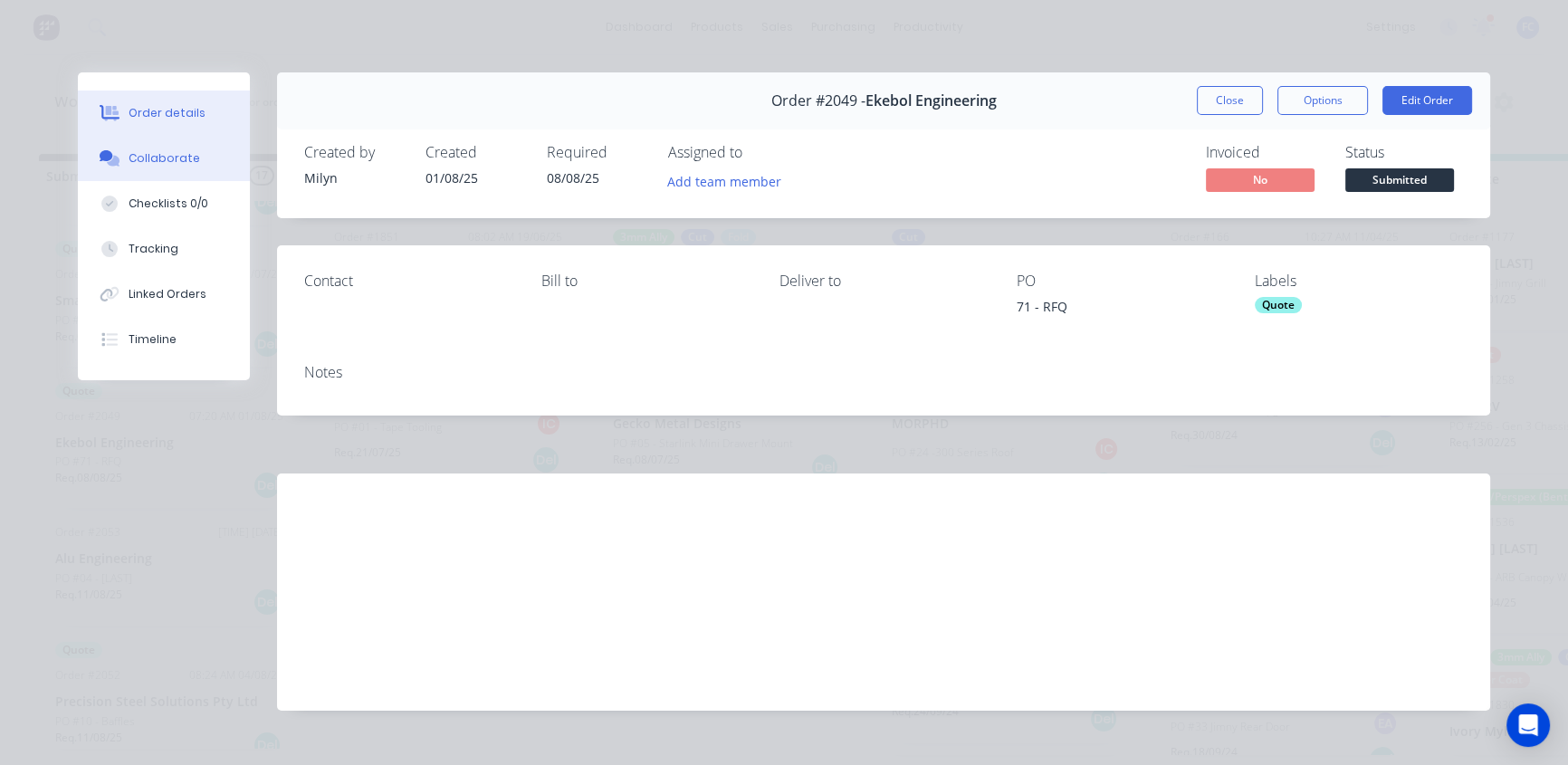 click on "Collaborate" at bounding box center (164, 158) 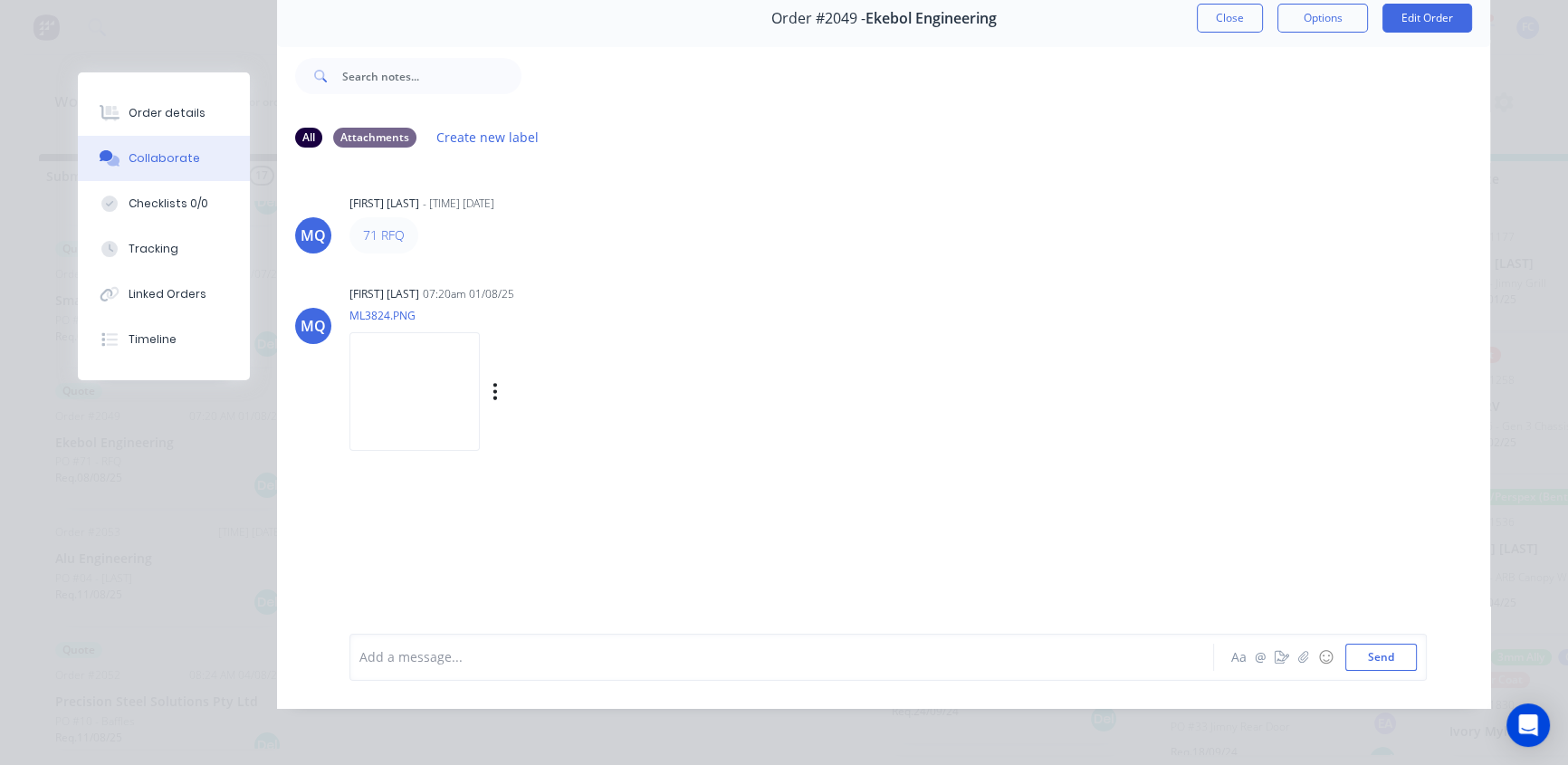 scroll, scrollTop: 93, scrollLeft: 0, axis: vertical 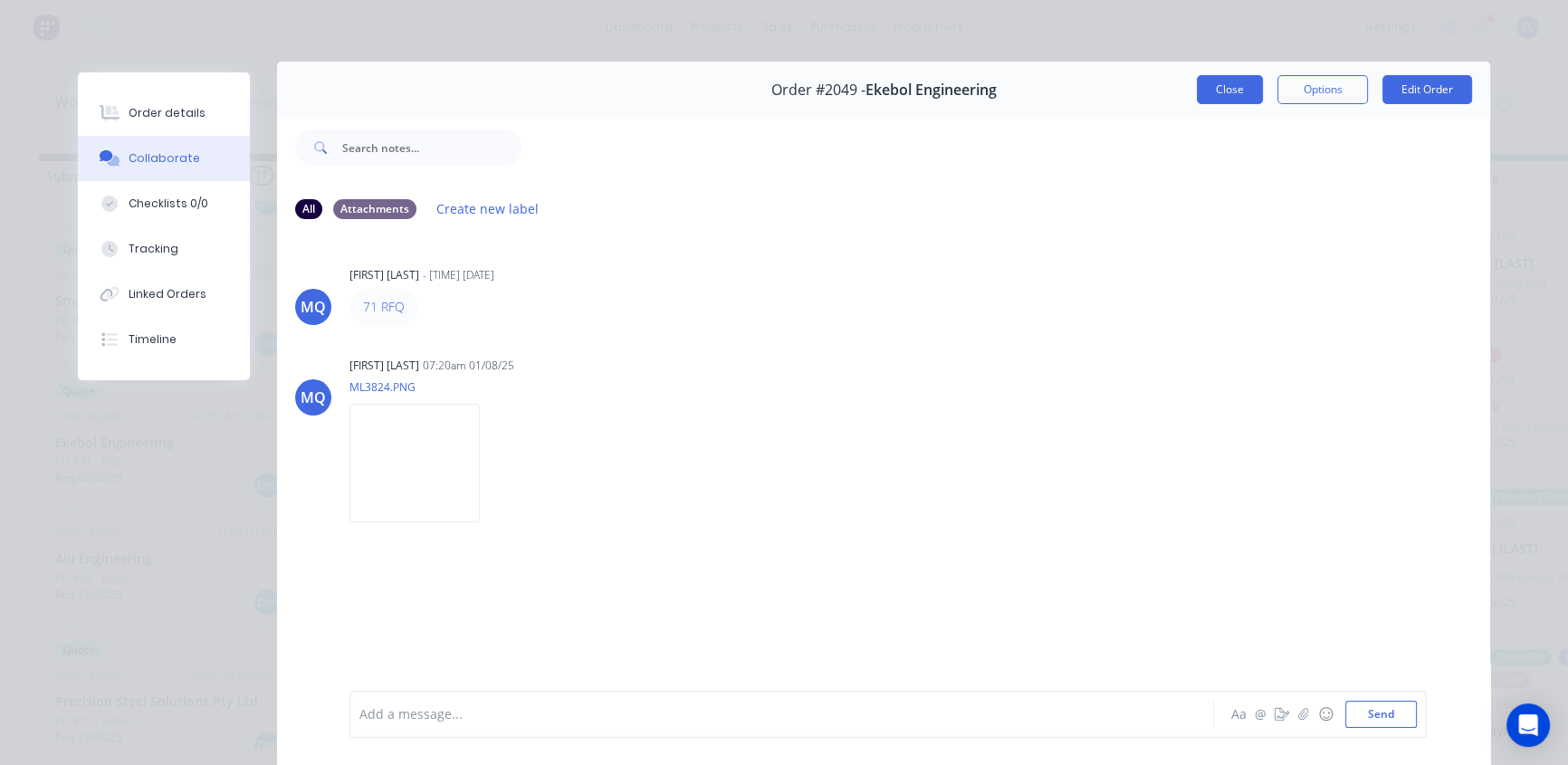 click on "Close" at bounding box center (1229, 90) 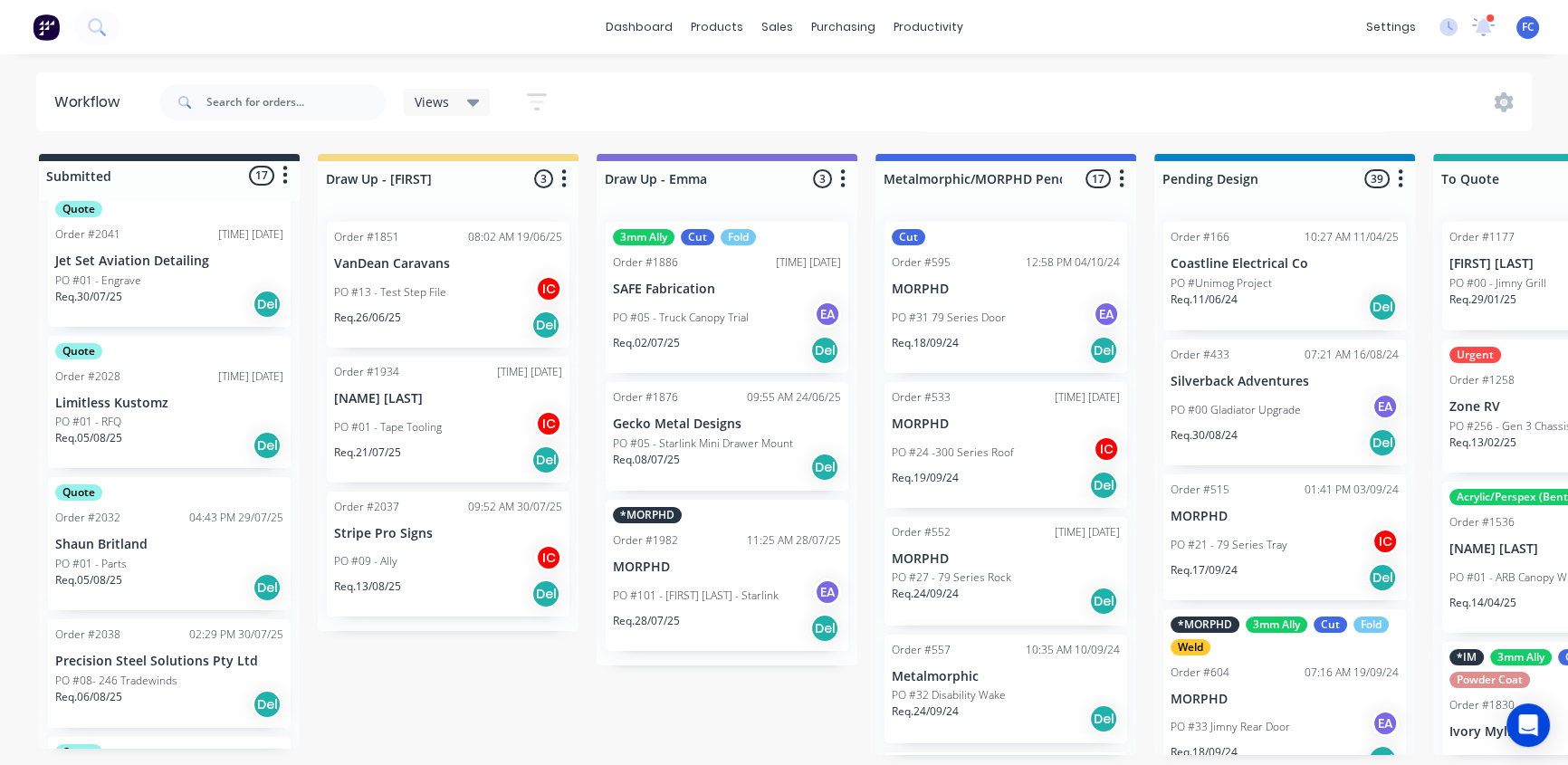 scroll, scrollTop: 246, scrollLeft: 0, axis: vertical 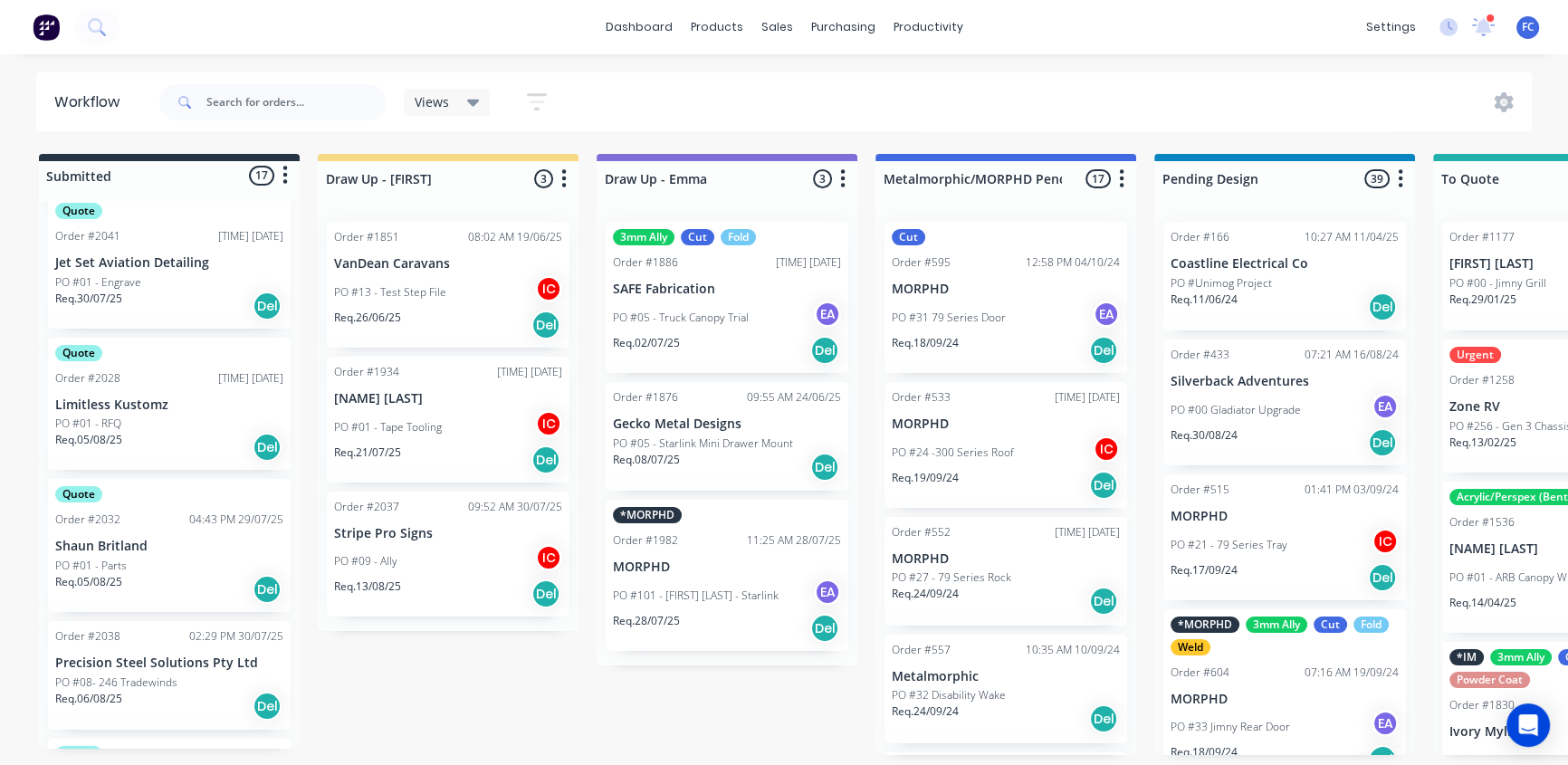 click on "PO #01 - Engrave" at bounding box center (98, 282) 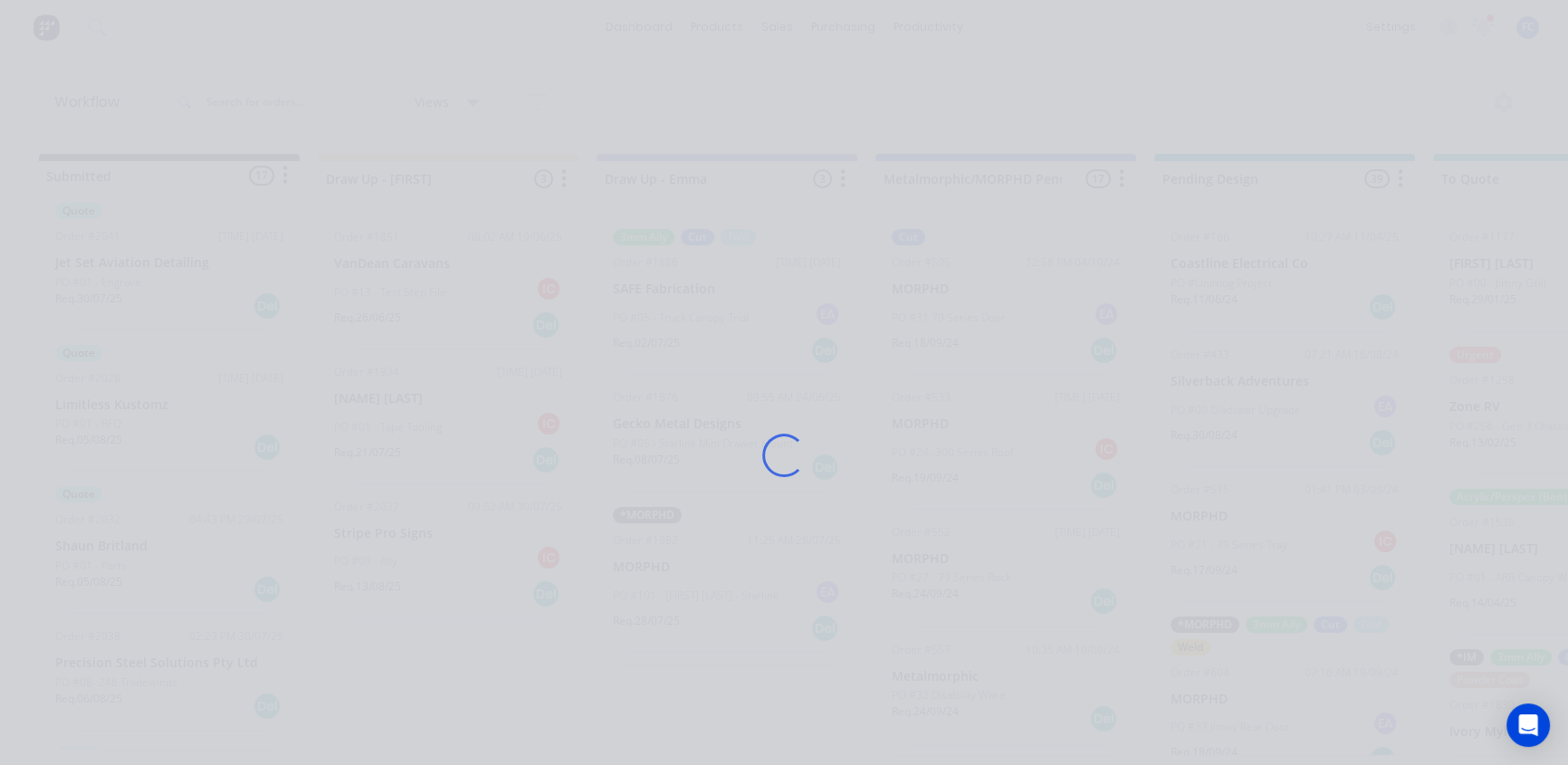 scroll, scrollTop: 0, scrollLeft: 0, axis: both 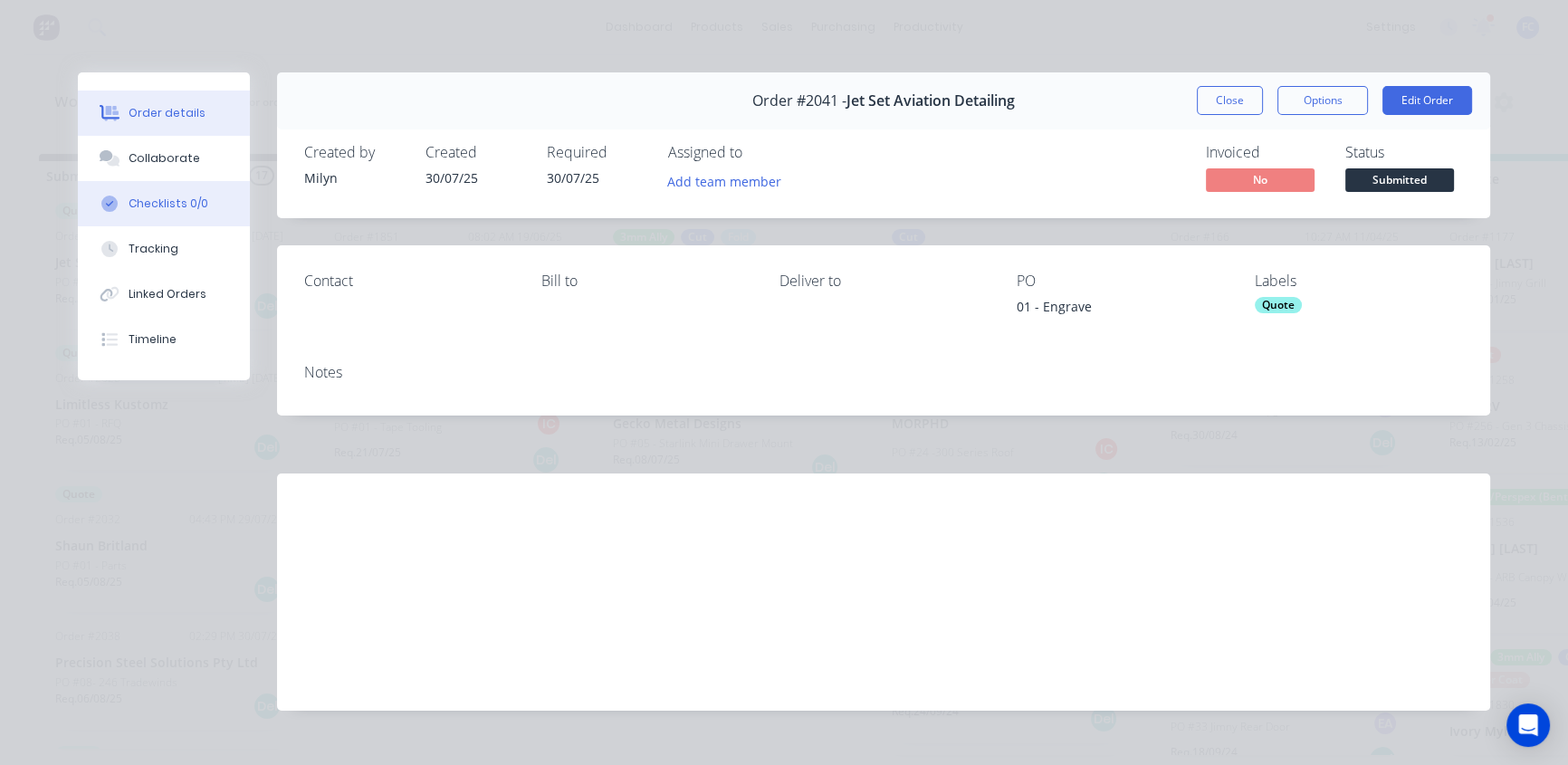 drag, startPoint x: 160, startPoint y: 158, endPoint x: 234, endPoint y: 187, distance: 79.47956 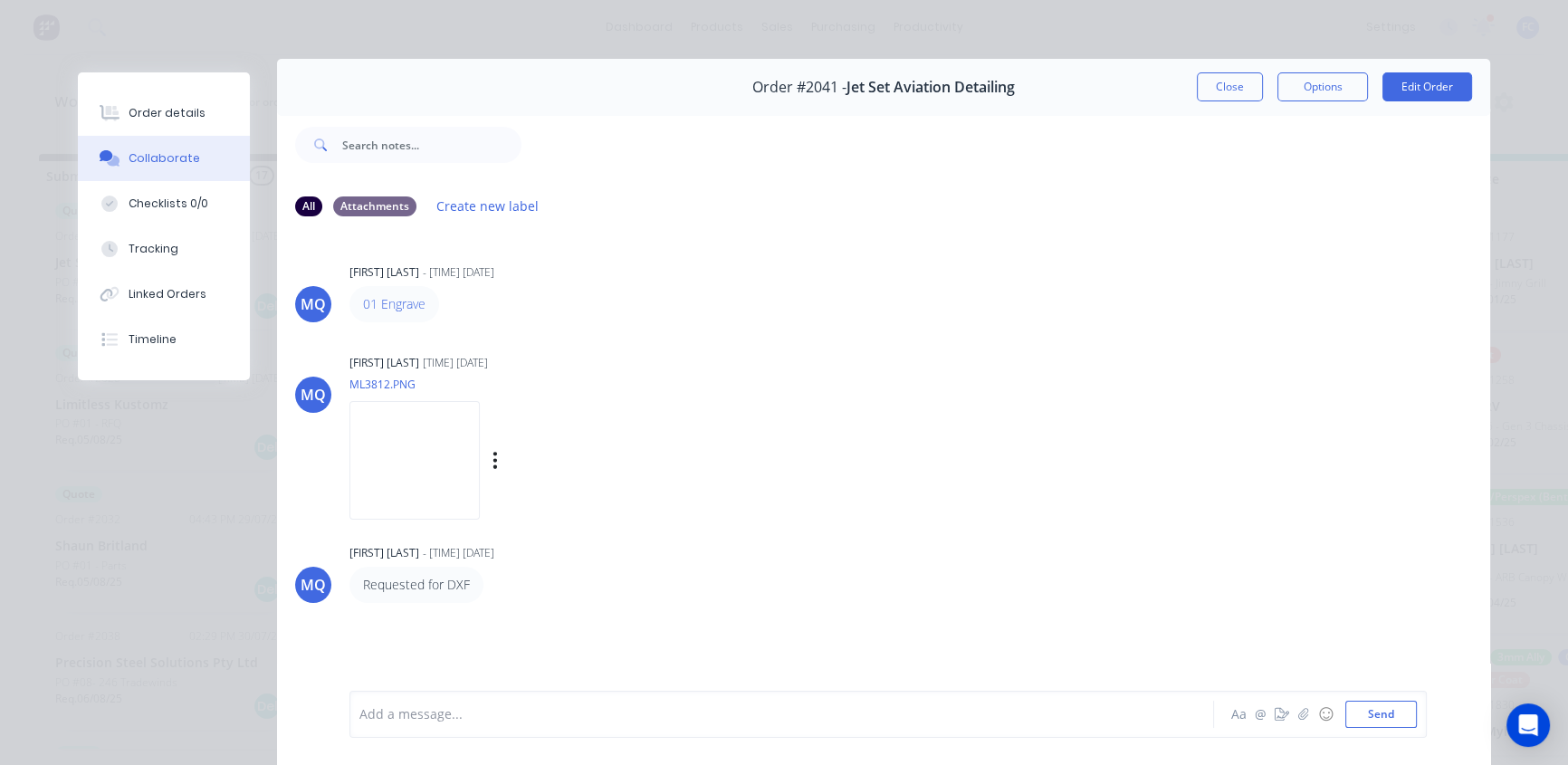 scroll, scrollTop: 0, scrollLeft: 0, axis: both 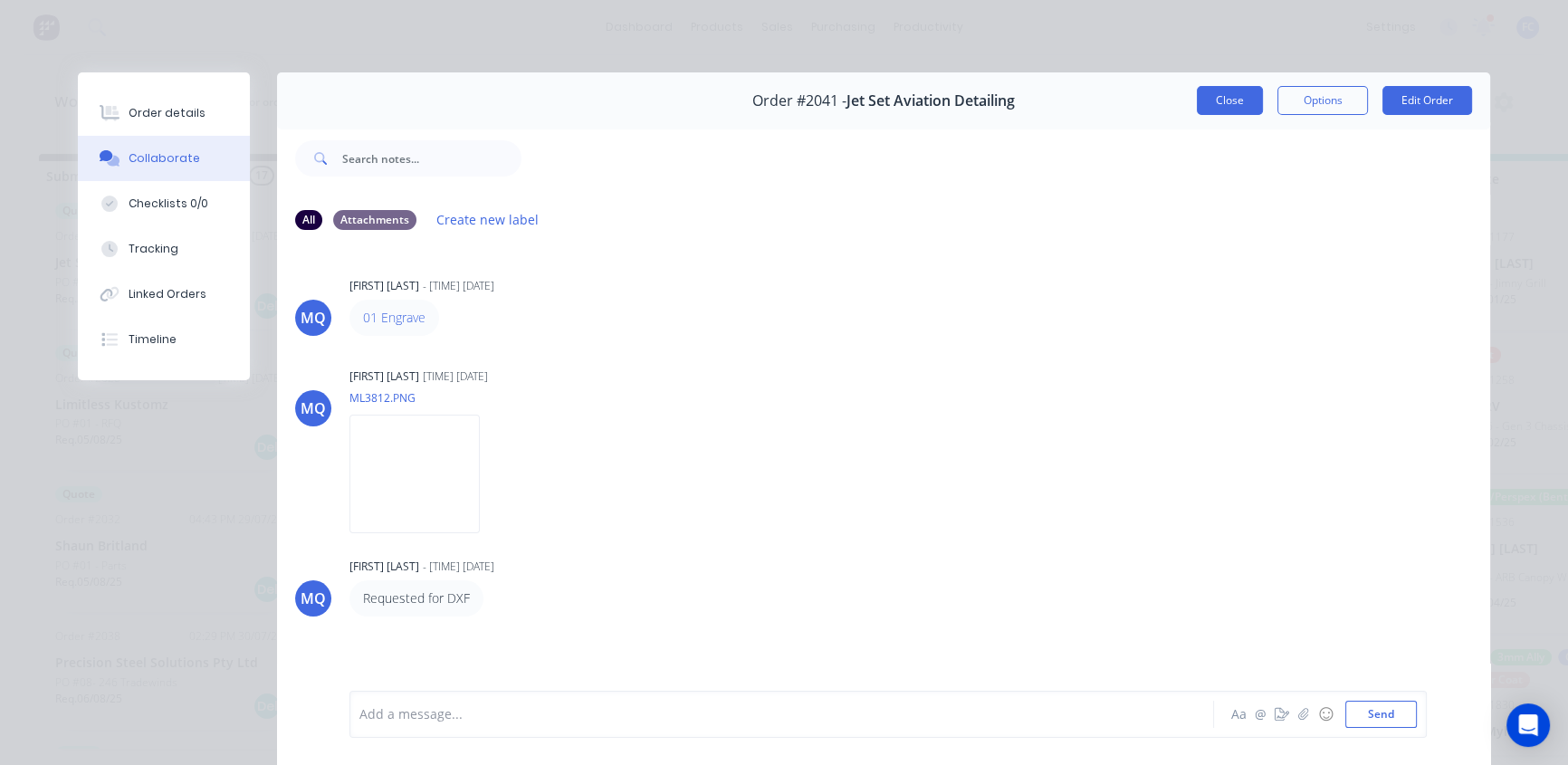 click on "Close" at bounding box center [1229, 100] 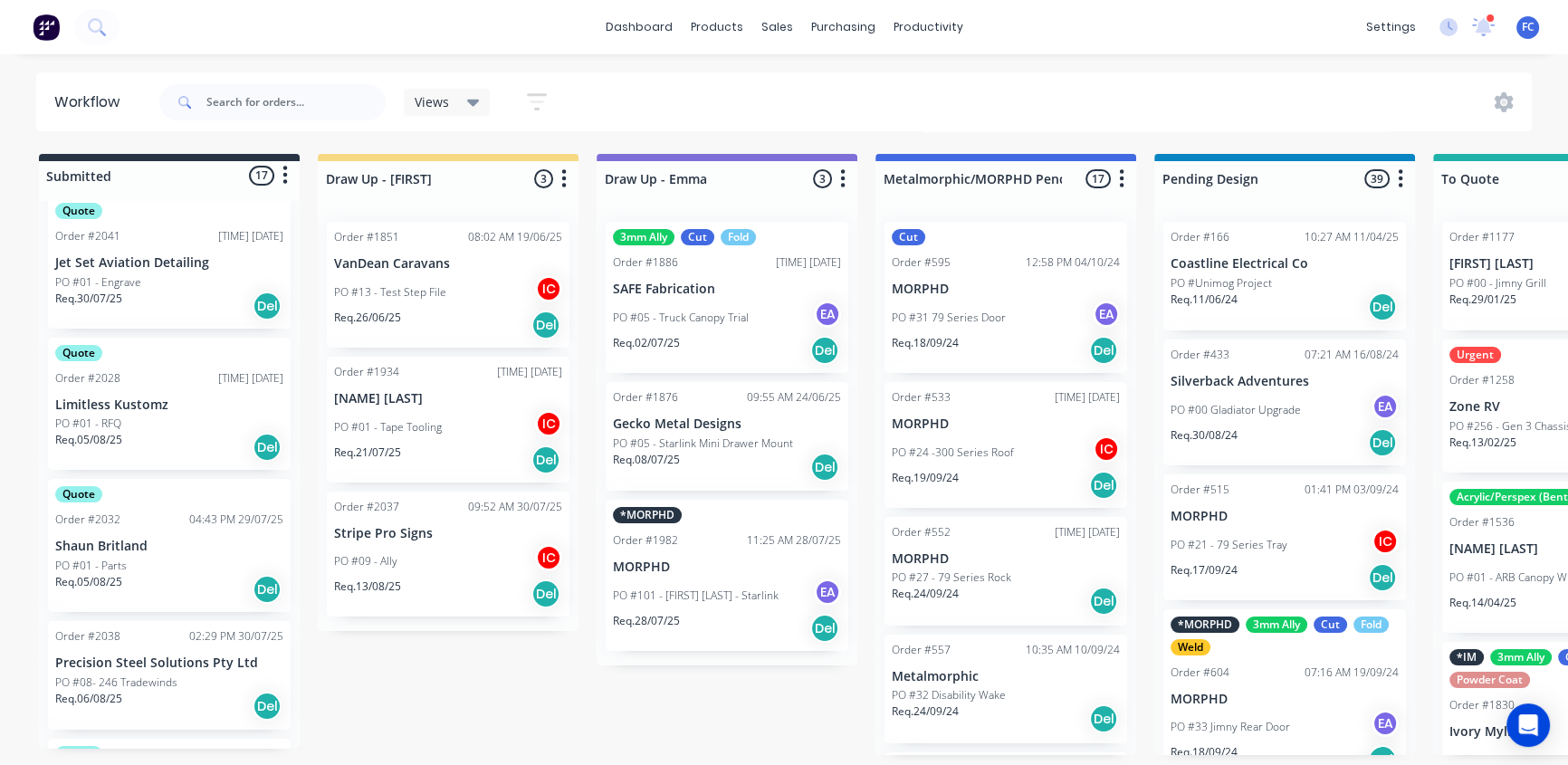 click on "Limitless Kustomz" at bounding box center [169, 405] 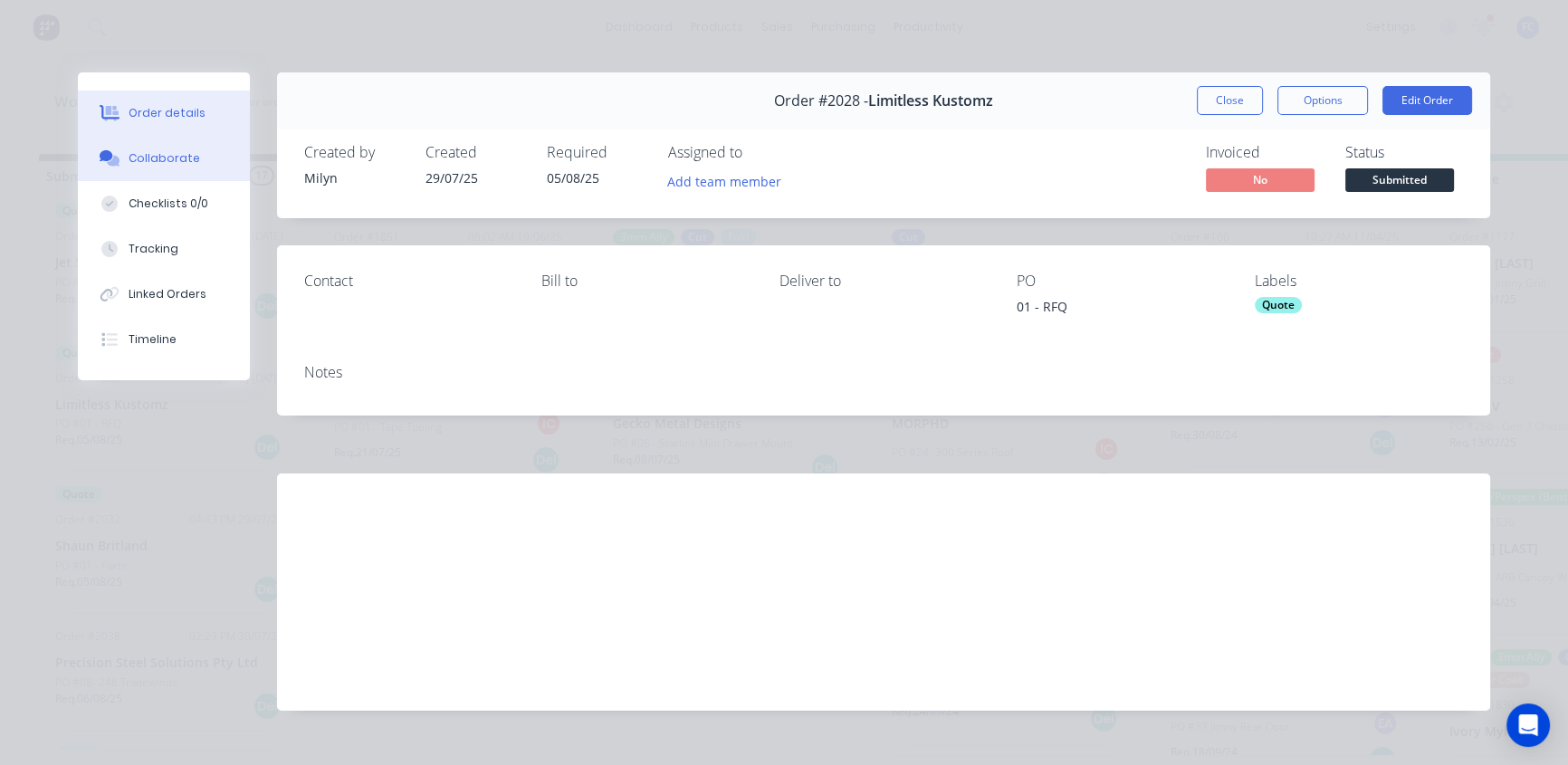 click on "Collaborate" at bounding box center (164, 158) 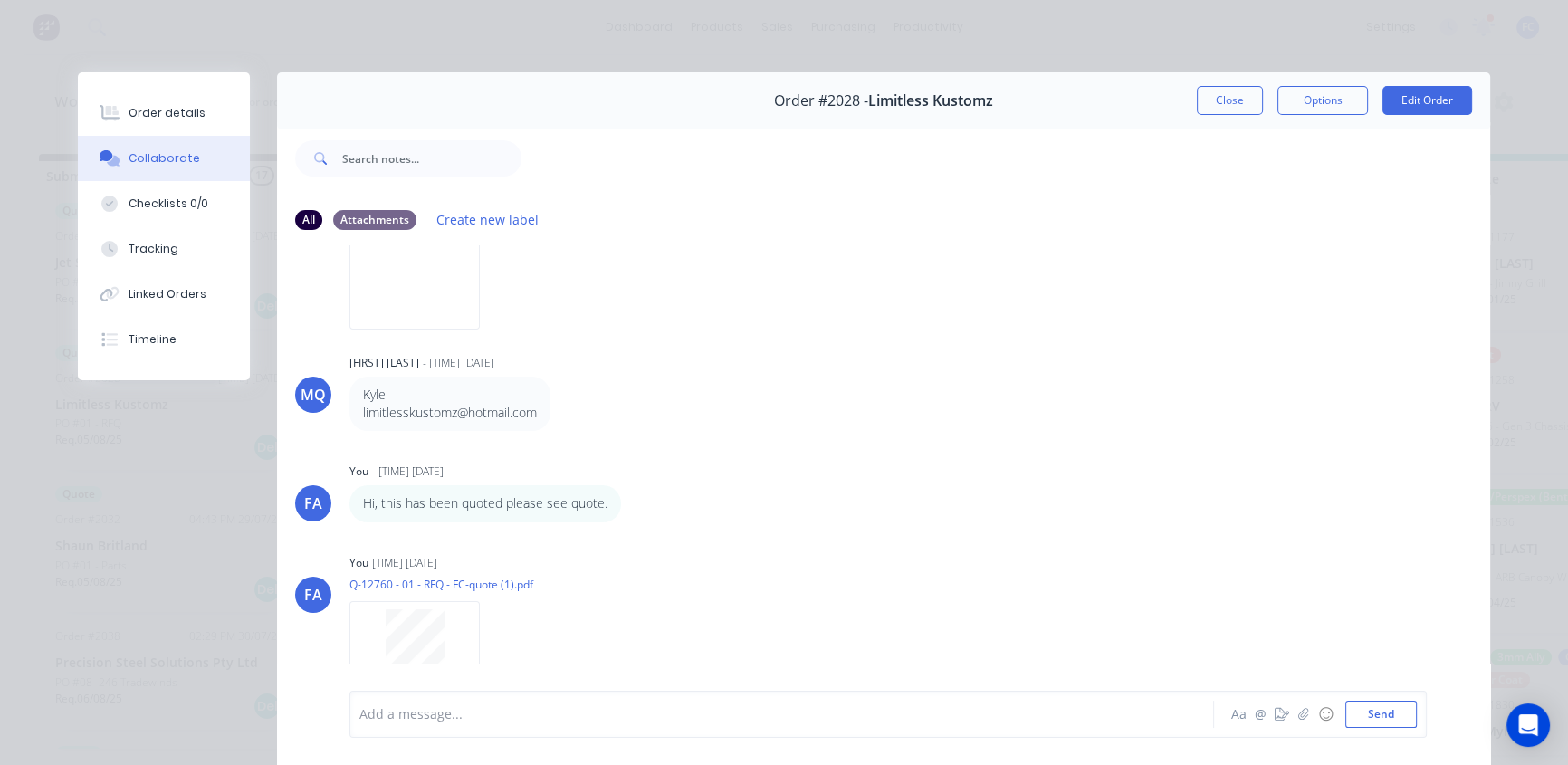 scroll, scrollTop: 230, scrollLeft: 0, axis: vertical 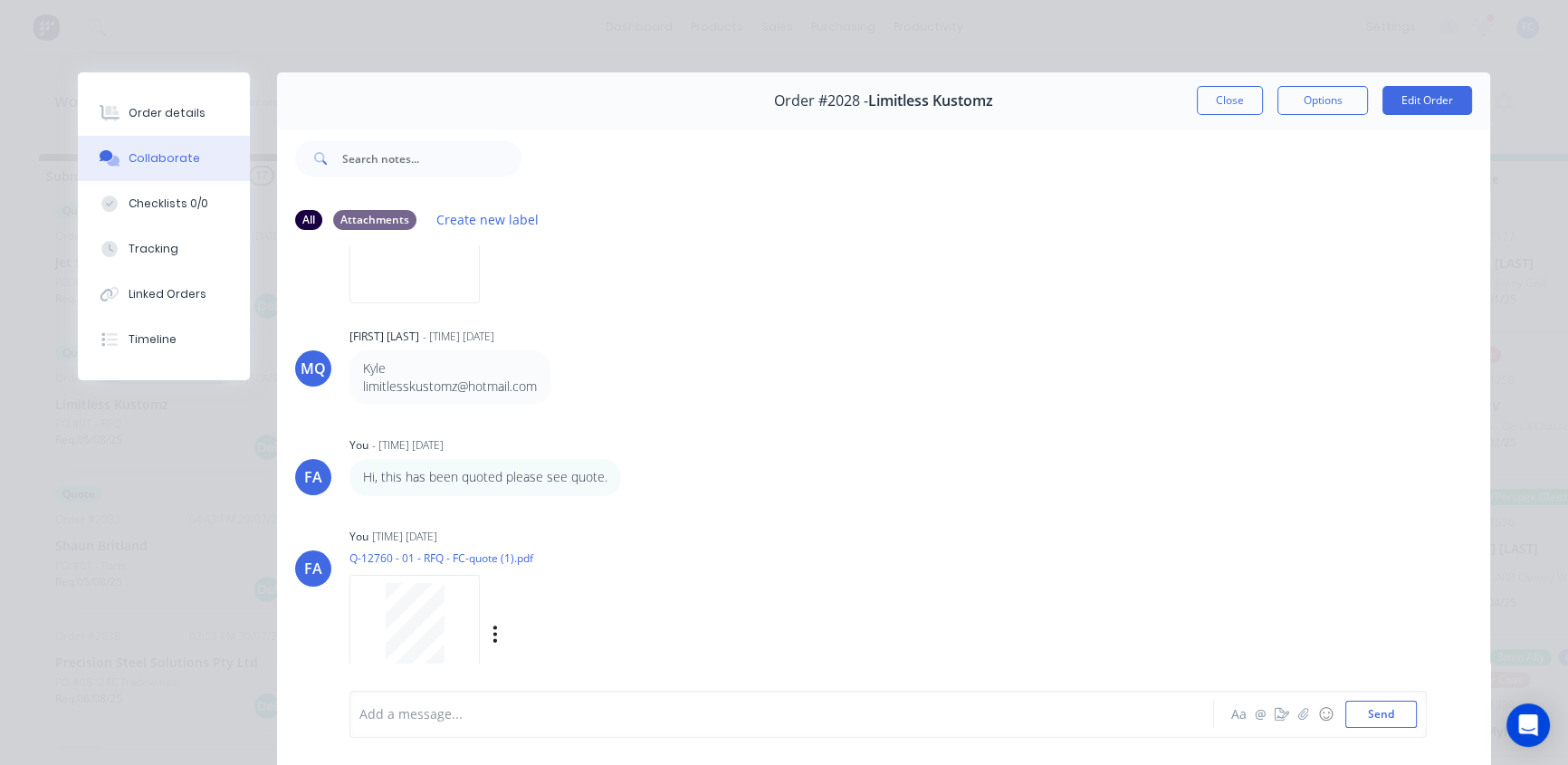 click at bounding box center [415, 625] 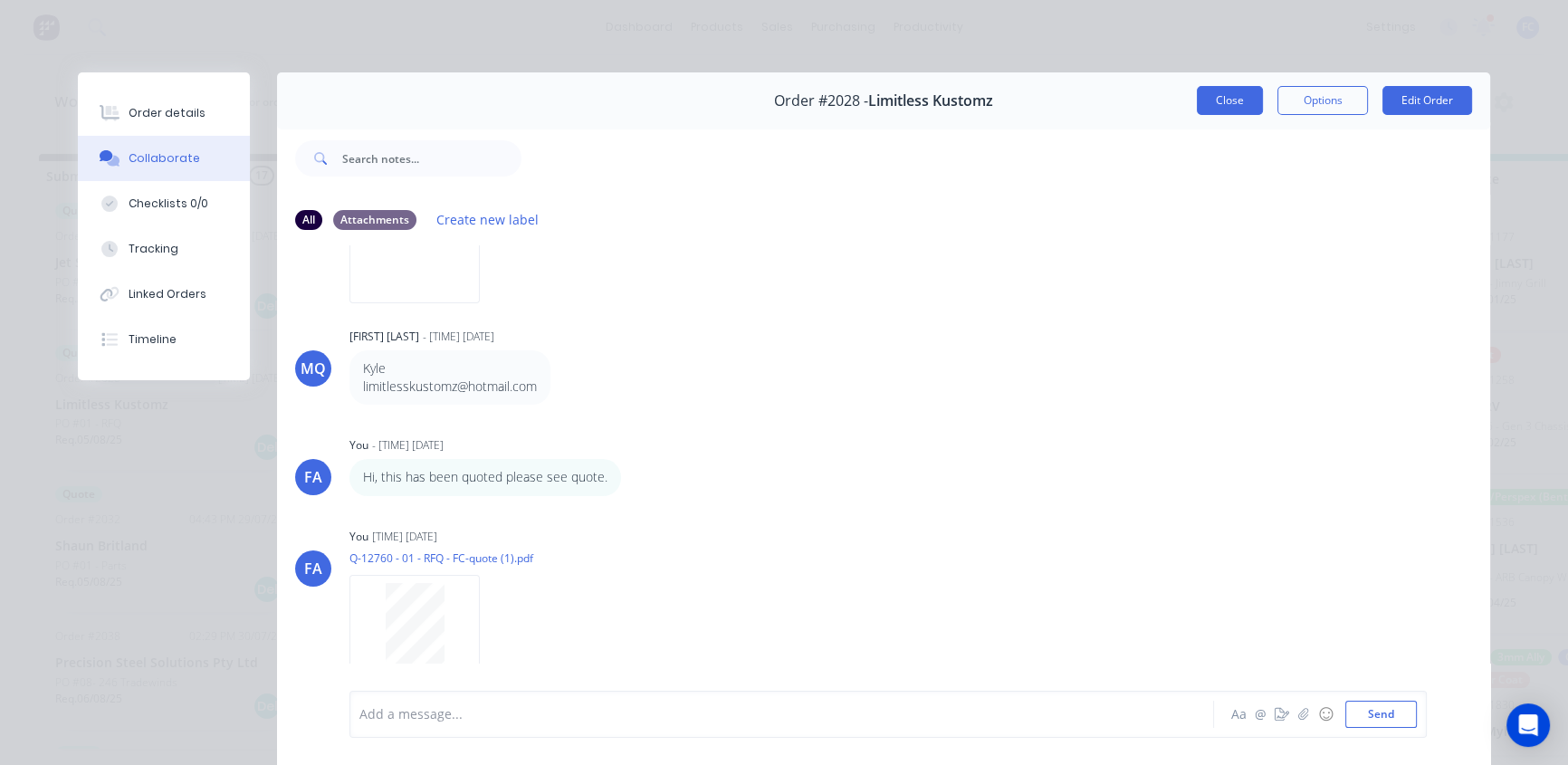 click on "Close" at bounding box center [1229, 100] 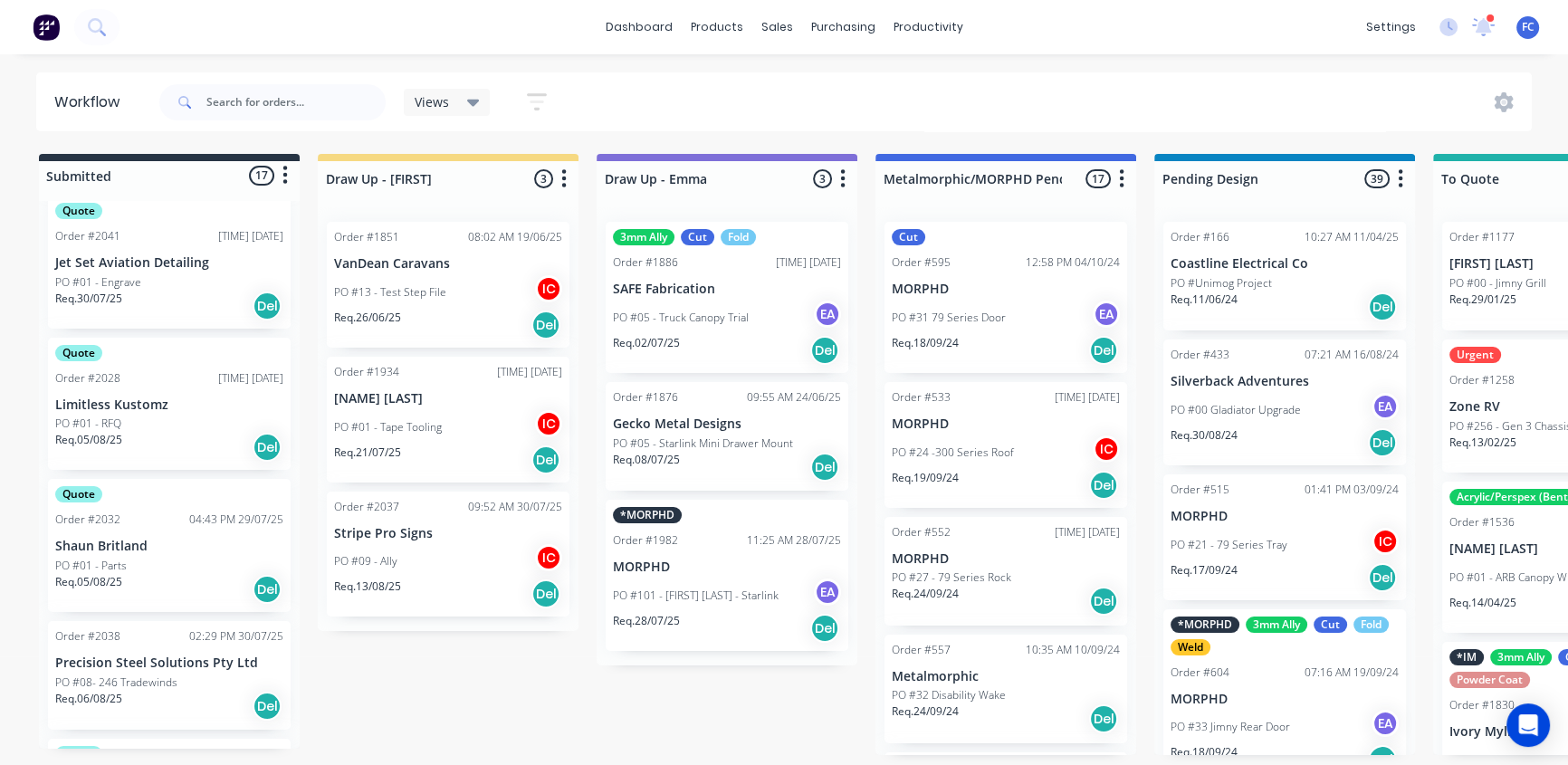 click on "Quote Order #2032 04:43 PM 29/07/25 Shaun Britland PO #01 - Parts Req. 05/08/25 Del" at bounding box center [169, 545] 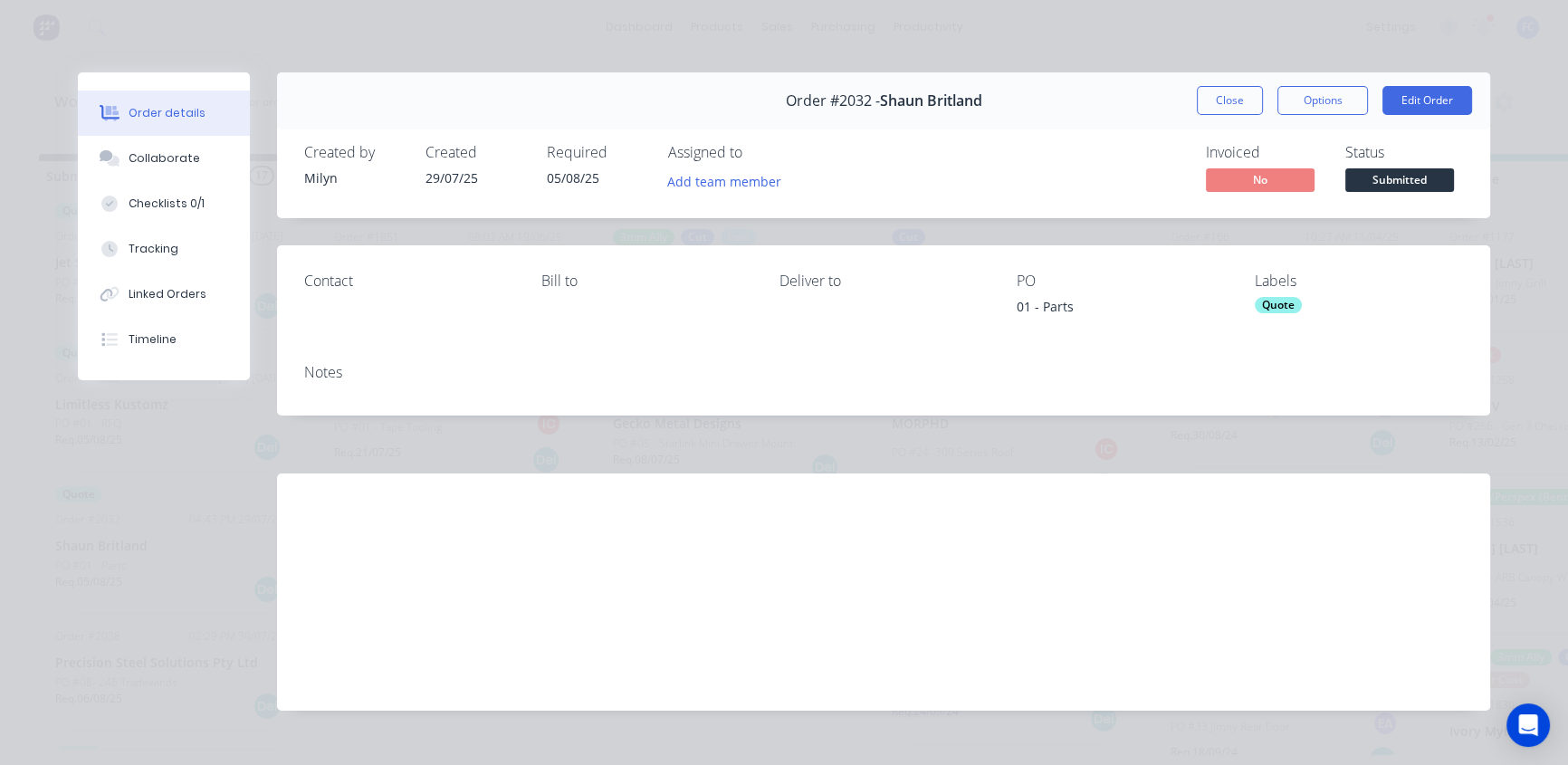 drag, startPoint x: 168, startPoint y: 156, endPoint x: 421, endPoint y: 213, distance: 259.34147 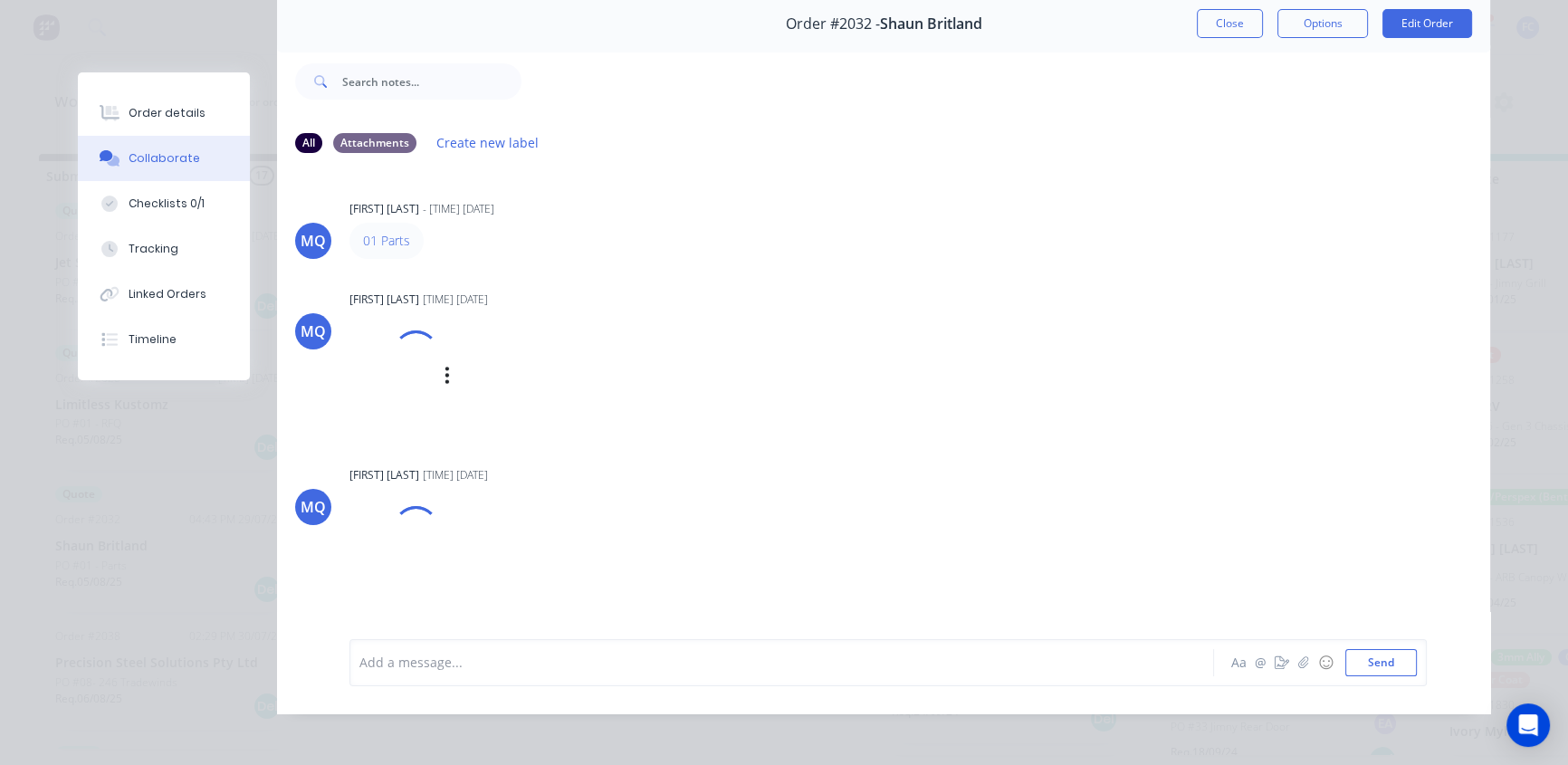 scroll, scrollTop: 93, scrollLeft: 0, axis: vertical 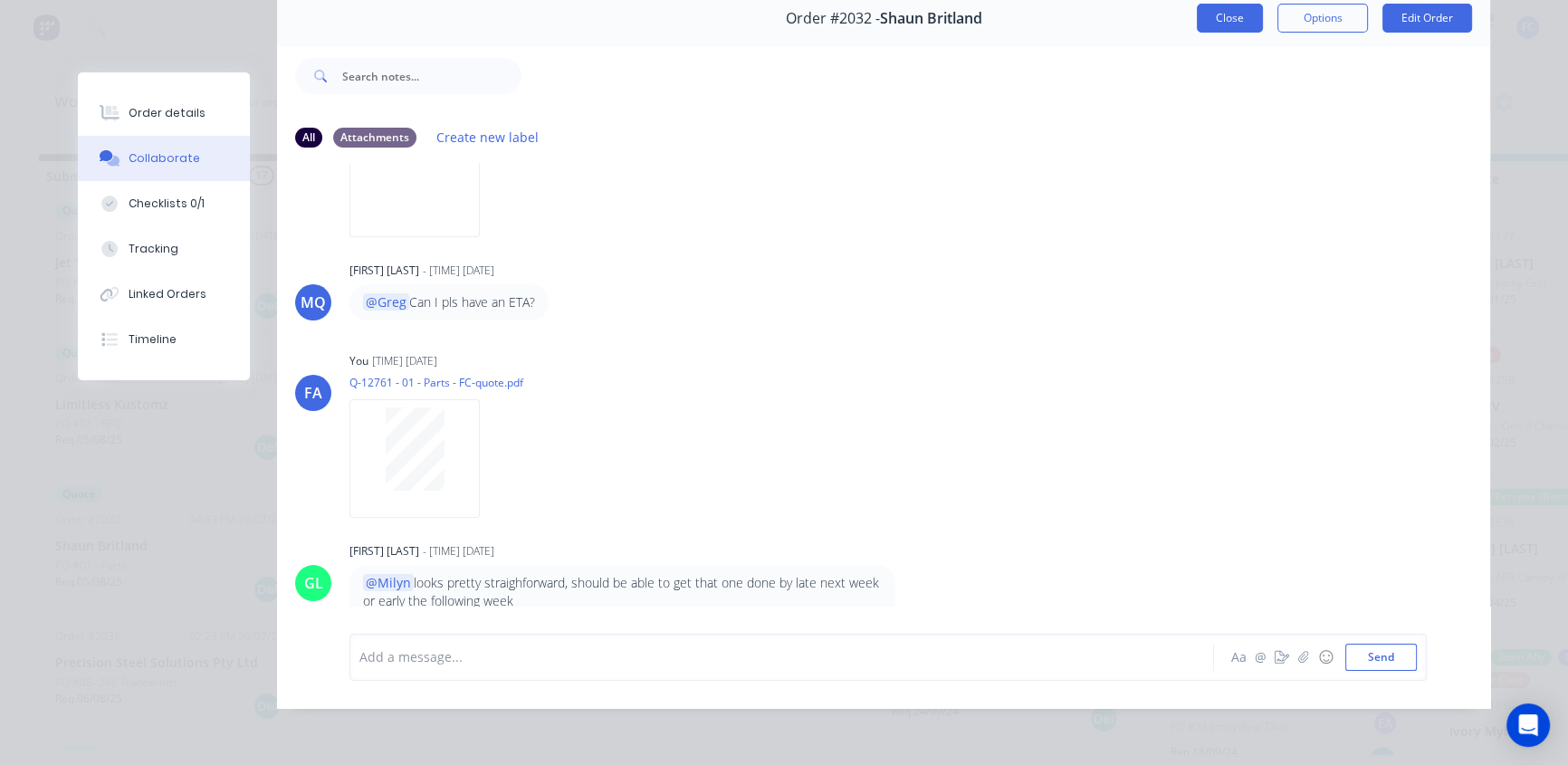 click on "Close" at bounding box center (1229, 18) 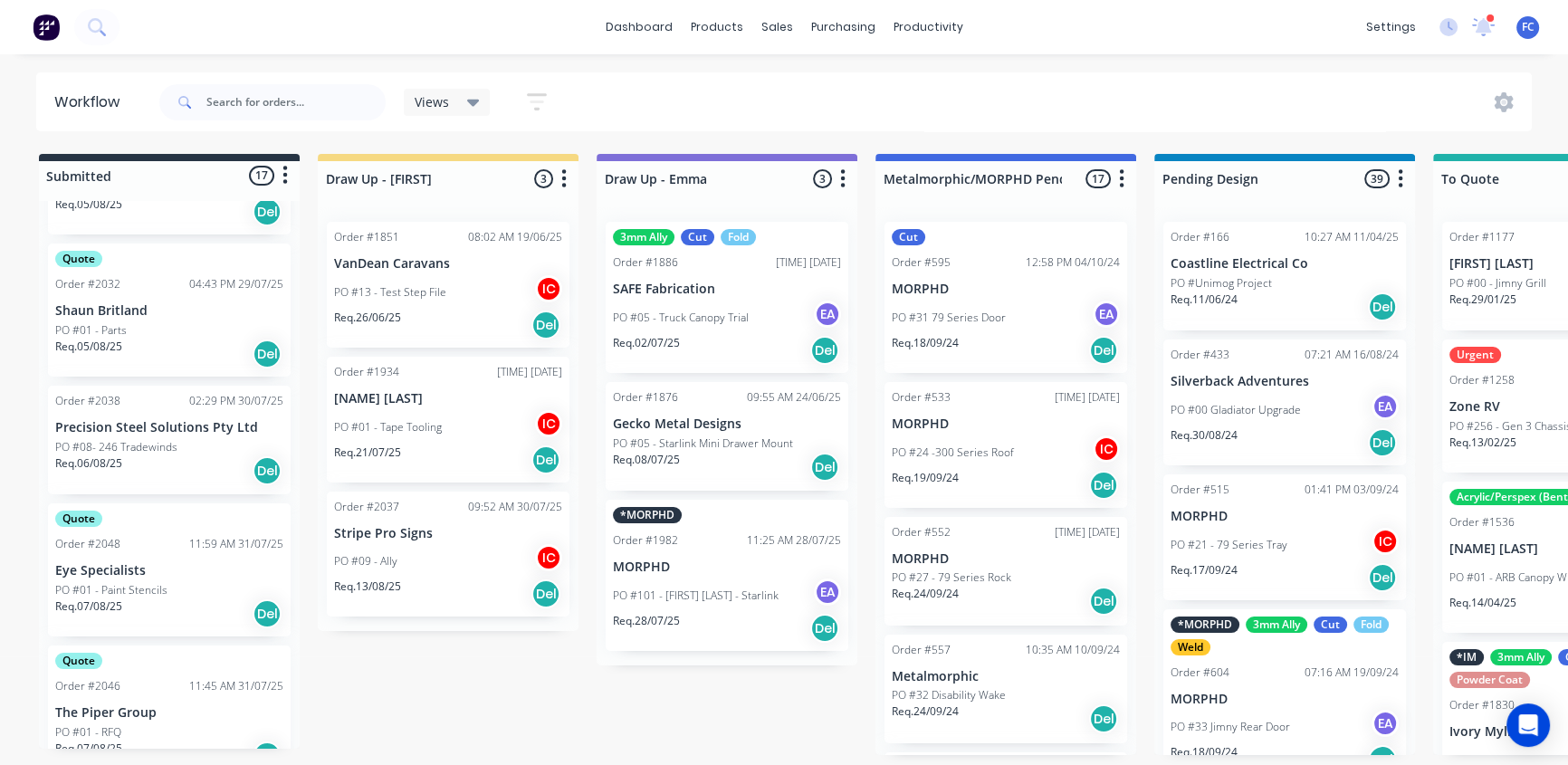scroll, scrollTop: 493, scrollLeft: 0, axis: vertical 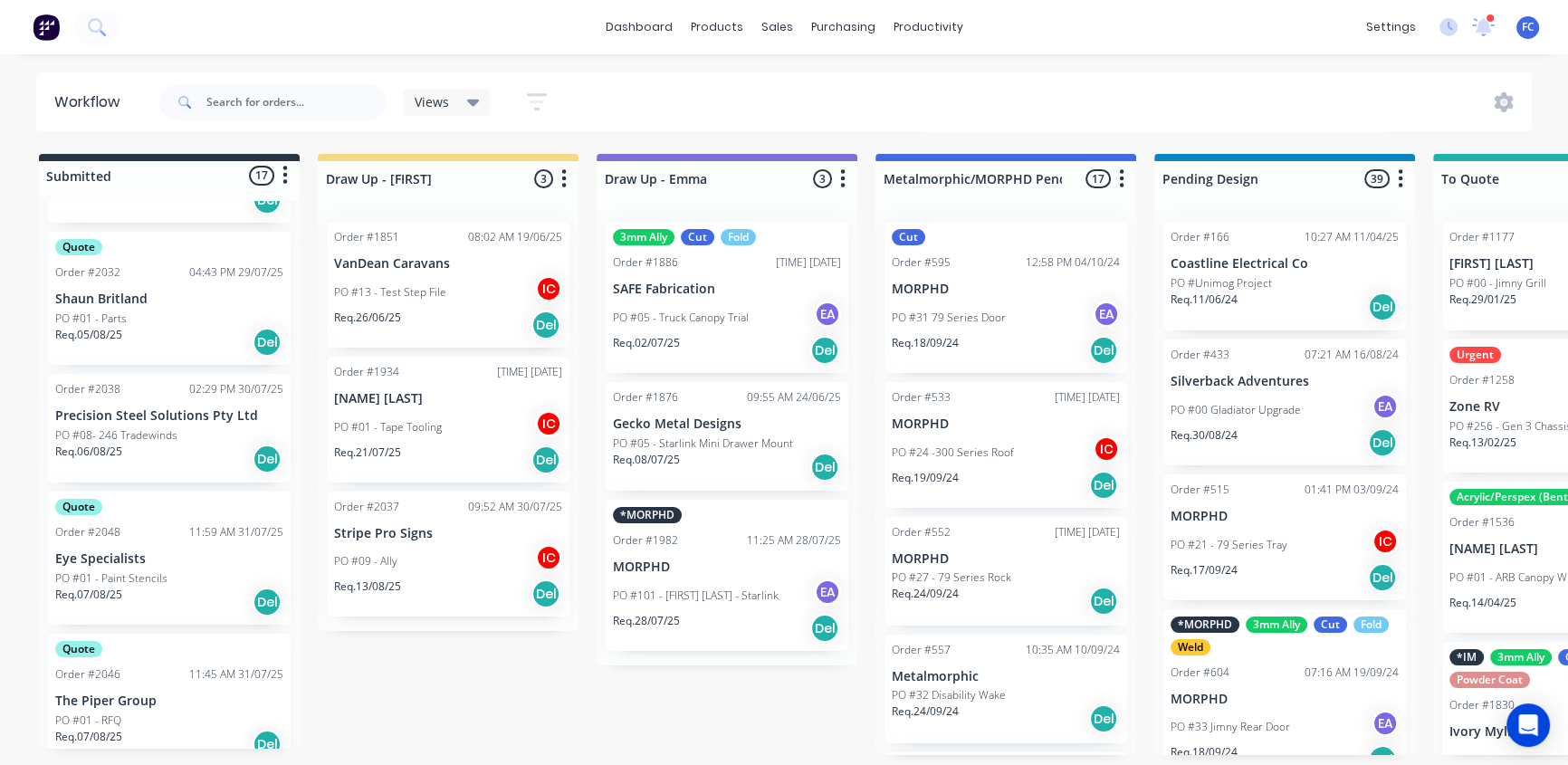 click on "PO #08- 246 Tradewinds" at bounding box center (116, 435) 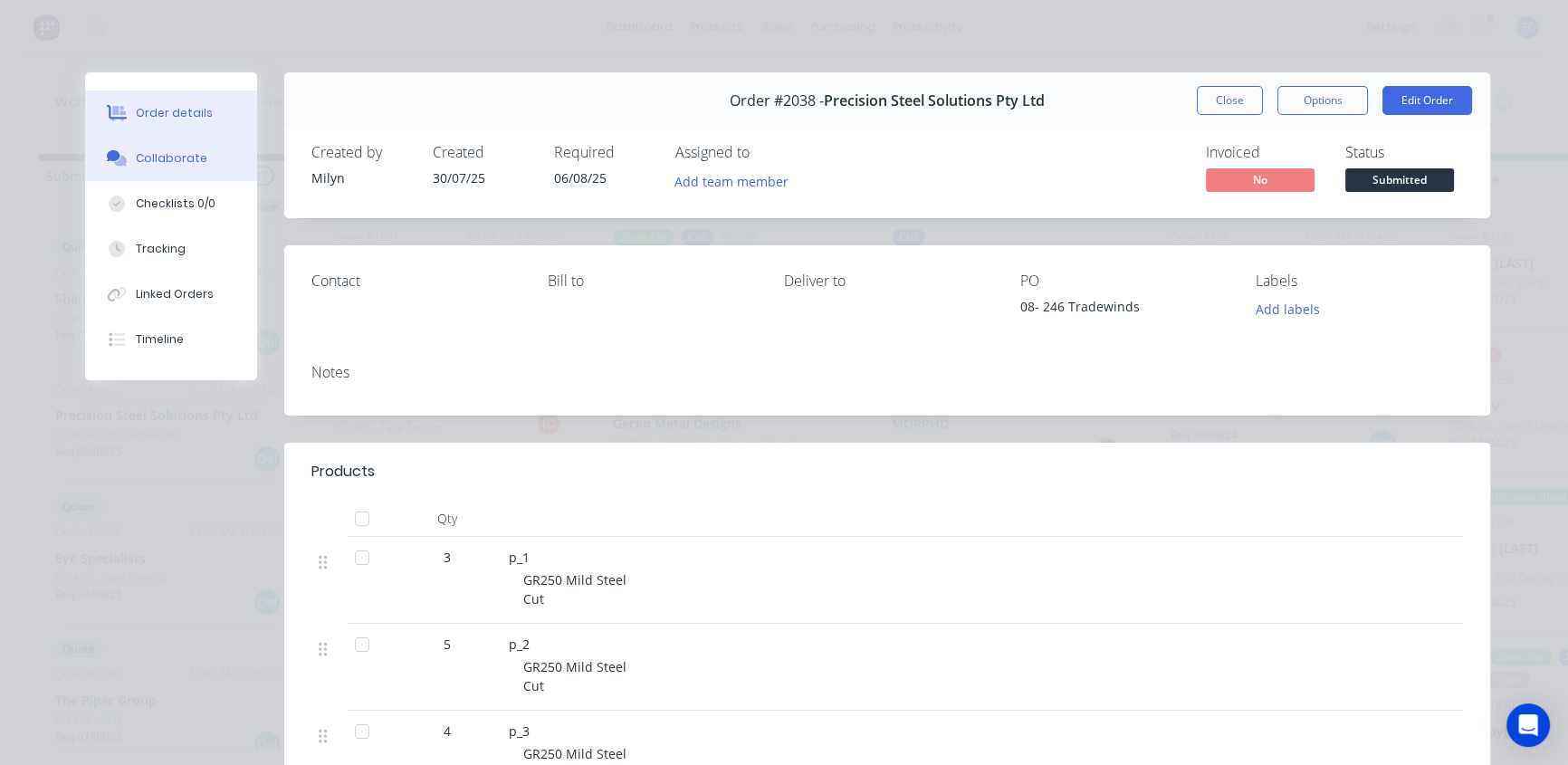 click on "Collaborate" at bounding box center [171, 158] 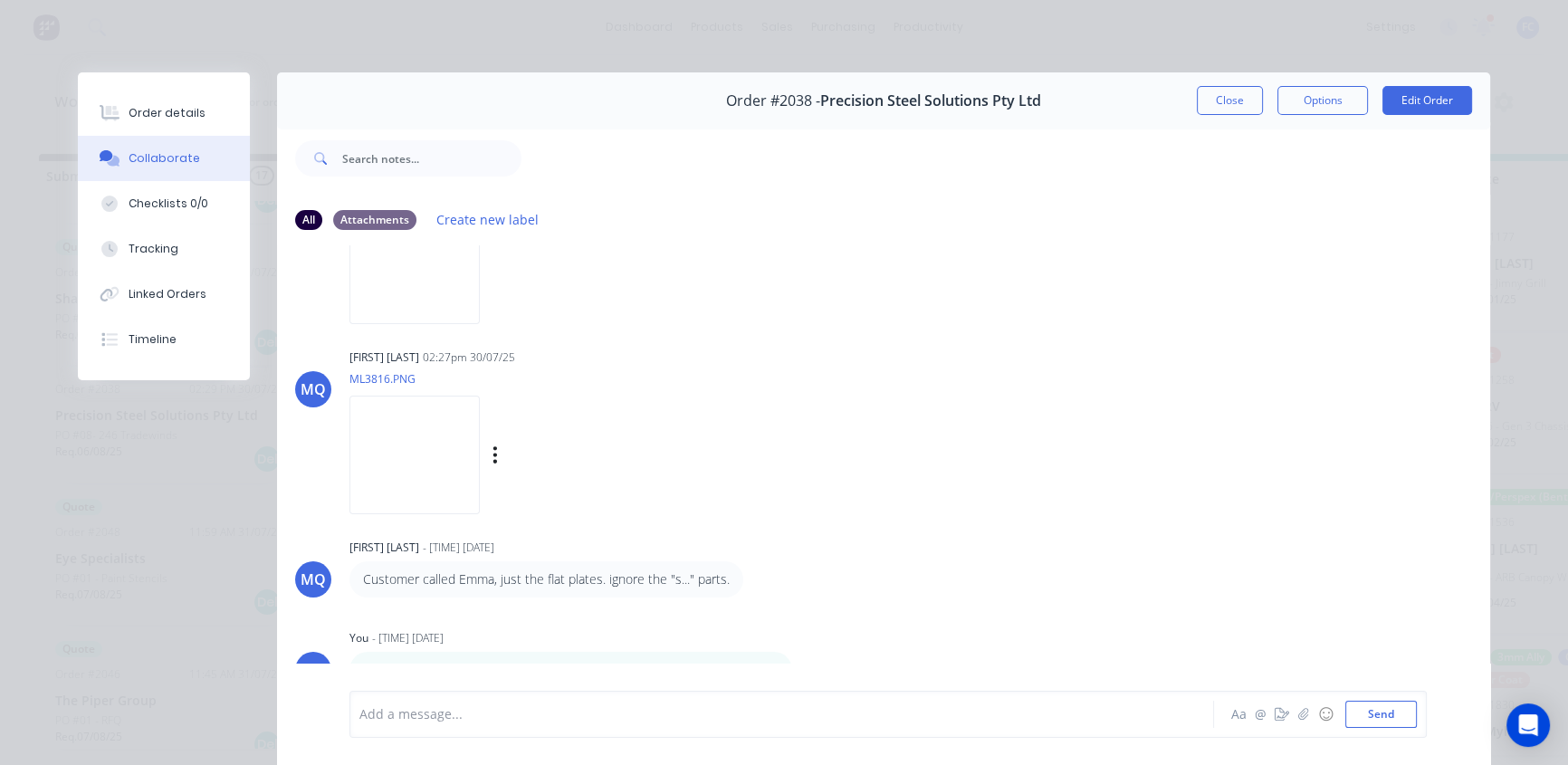 scroll, scrollTop: 402, scrollLeft: 0, axis: vertical 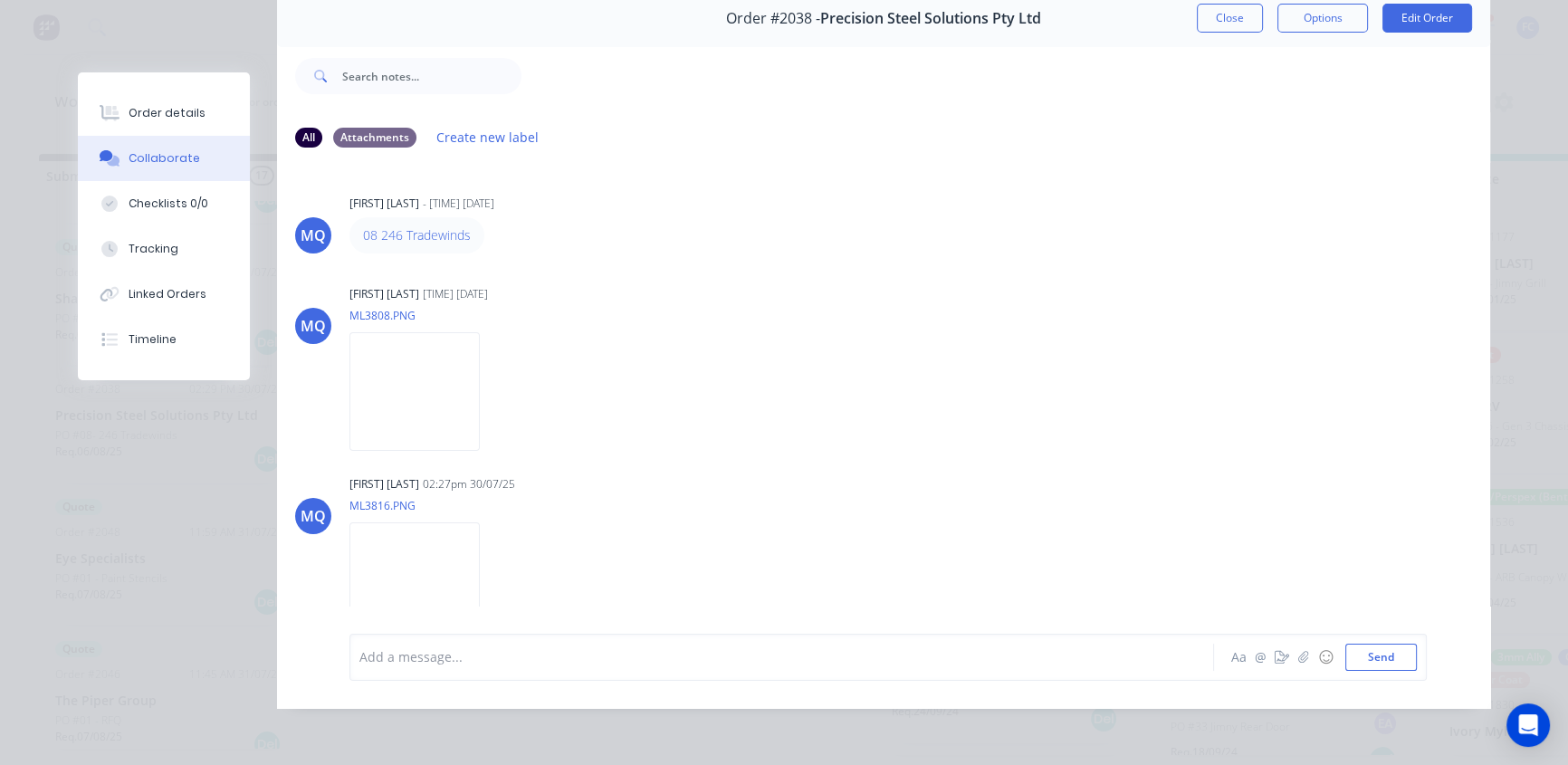 drag, startPoint x: 1215, startPoint y: 10, endPoint x: 898, endPoint y: 138, distance: 341.86693 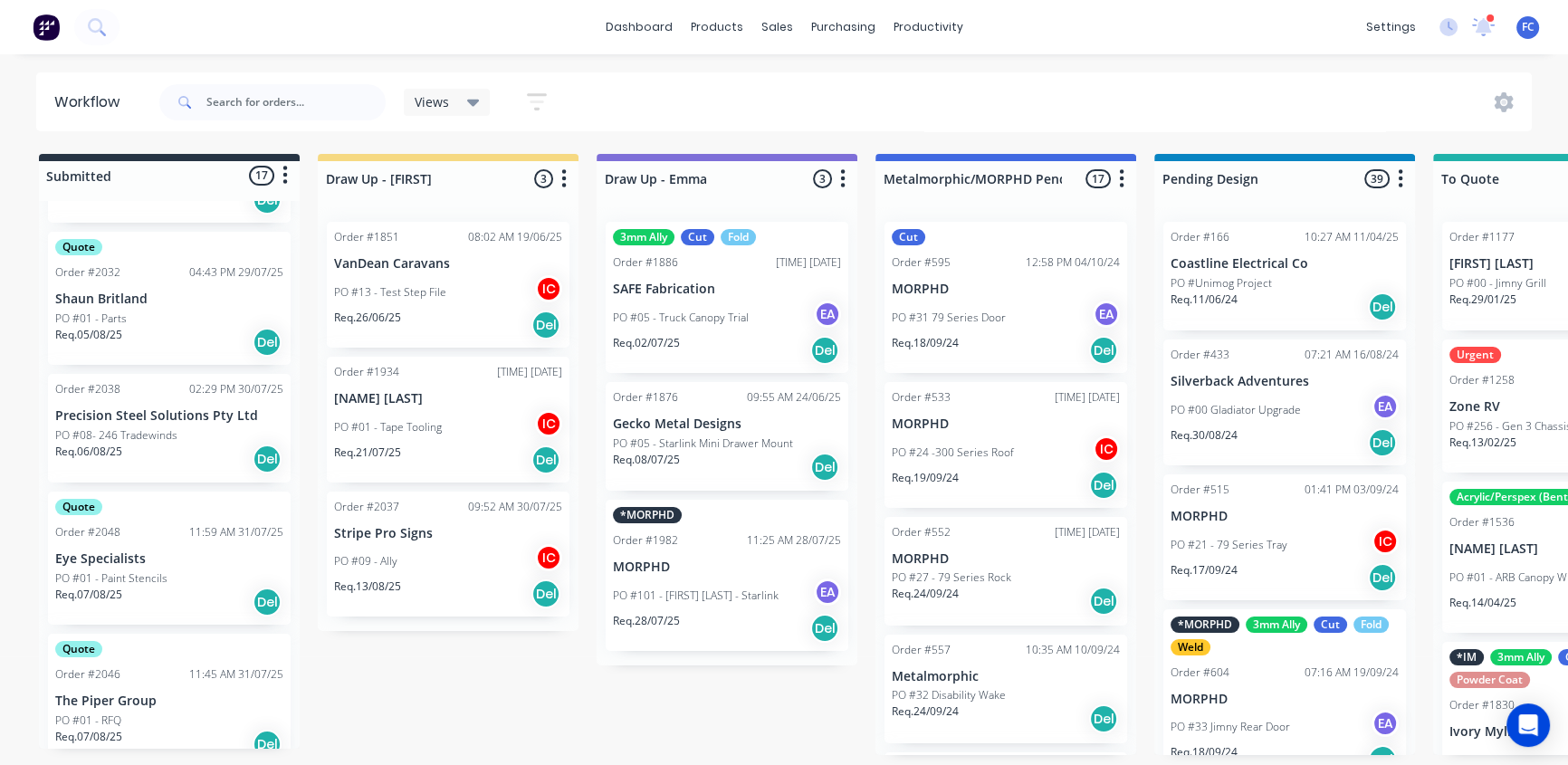 click on "Quote Order #2048 11:59 AM 31/07/25 Eye Specialists PO #01 - Paint Stencils Req. 07/08/25 Del" at bounding box center (169, 558) 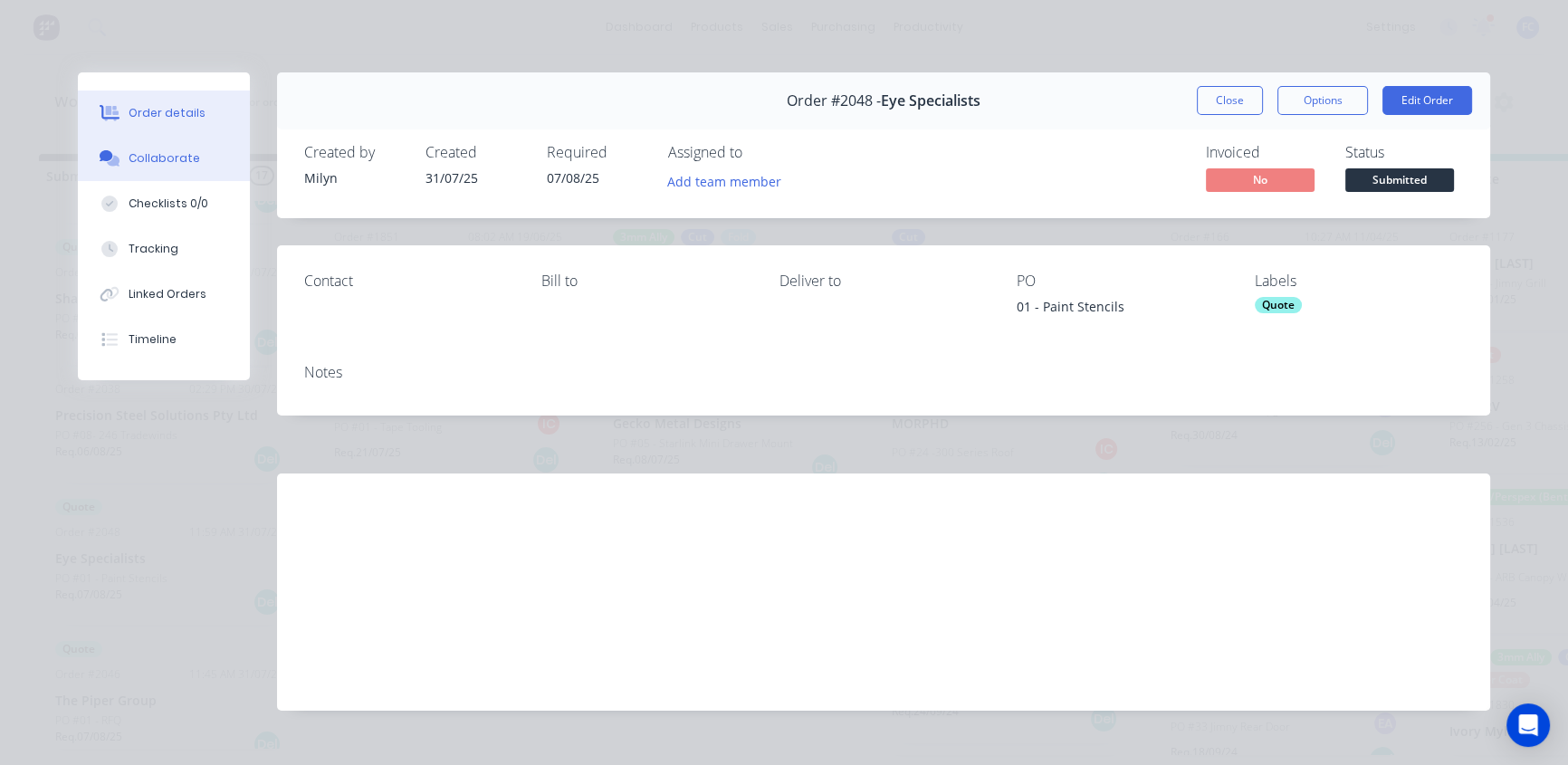 click on "Collaborate" at bounding box center (164, 158) 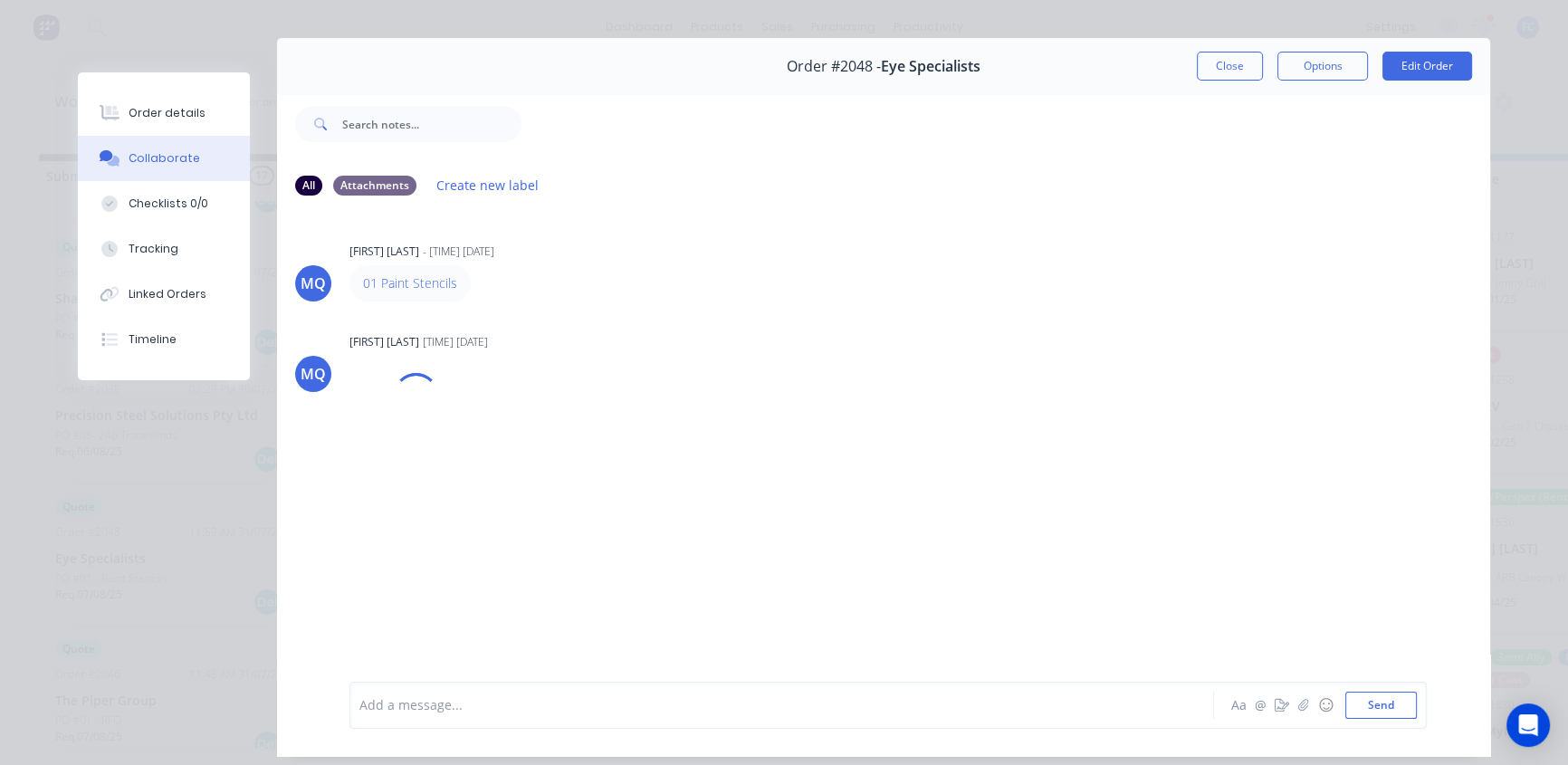 scroll, scrollTop: 93, scrollLeft: 0, axis: vertical 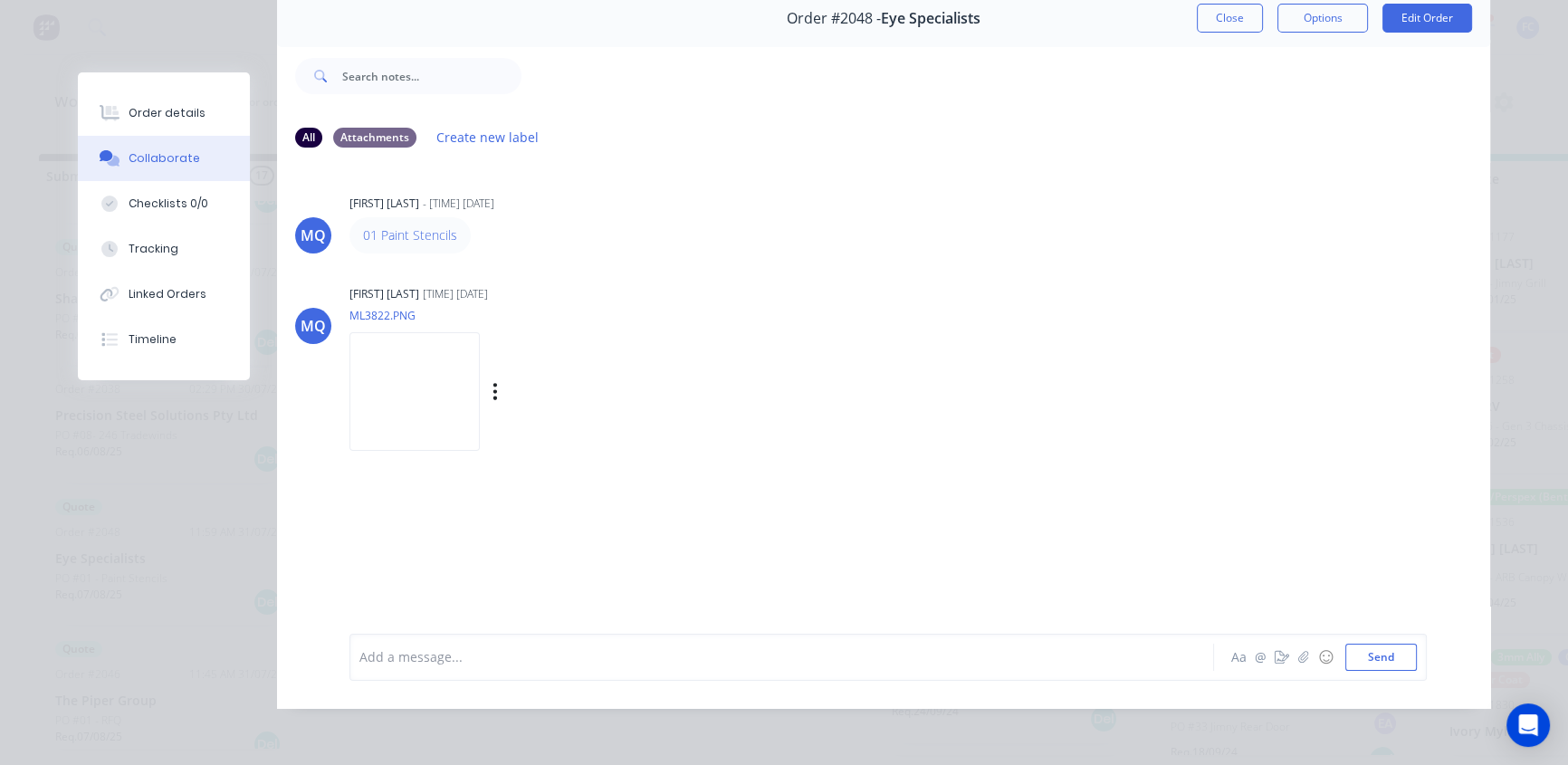 click at bounding box center (415, 391) 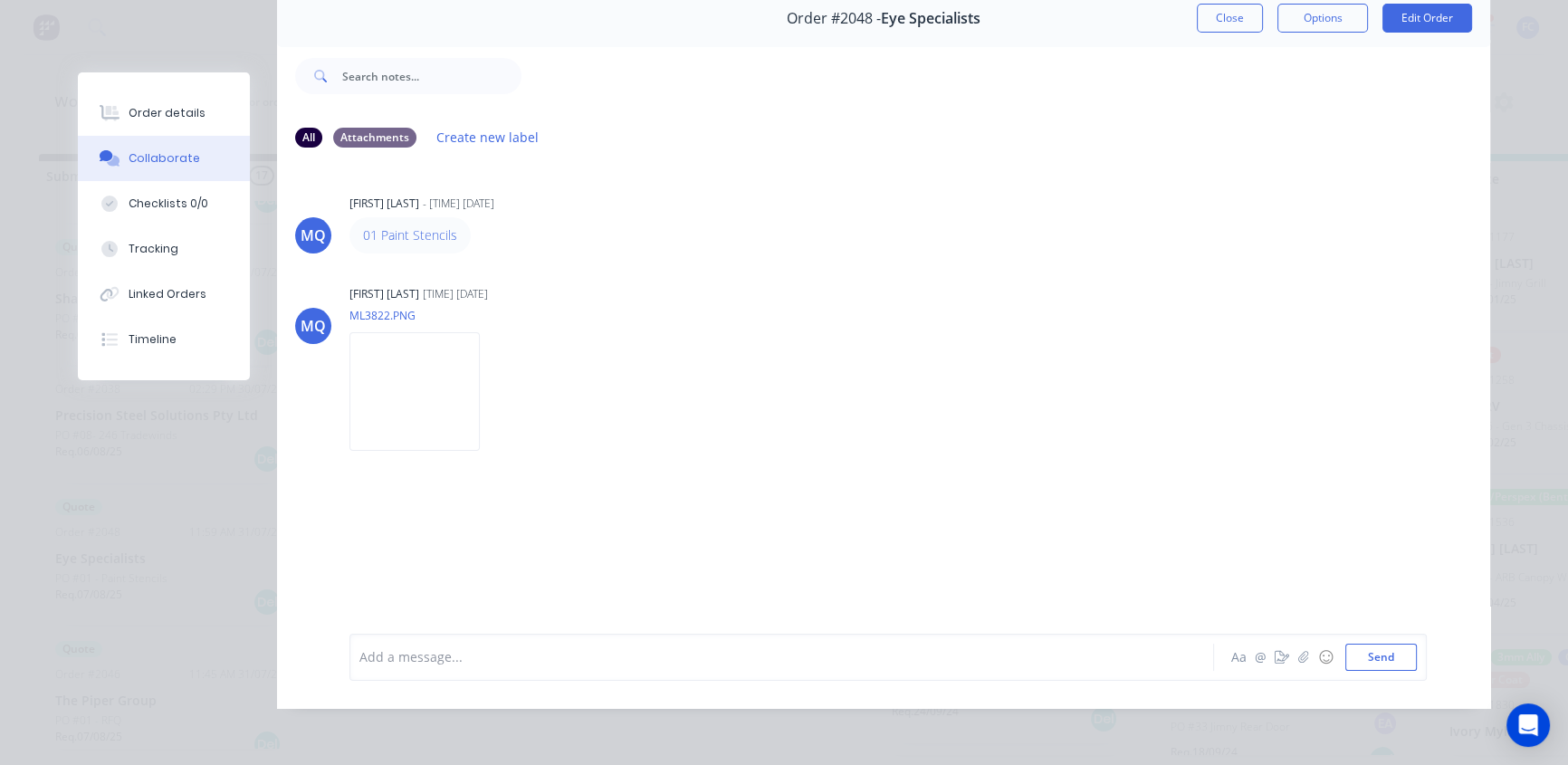 click on "Close" at bounding box center [1229, 18] 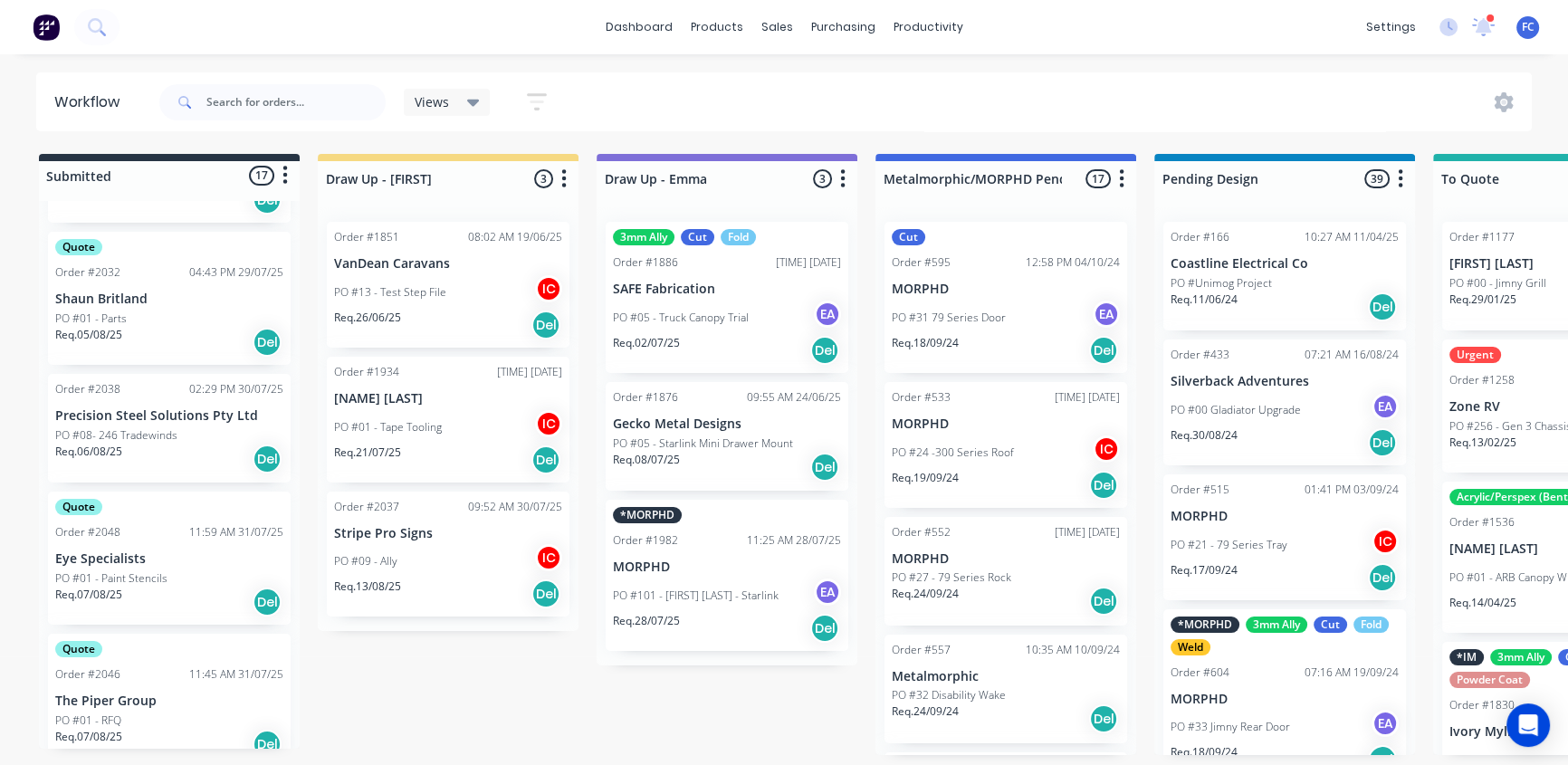 click on "Quote Order #2048 11:59 AM 31/07/25 Eye Specialists PO #01 - Paint Stencils Req. 07/08/25 Del" at bounding box center (169, 558) 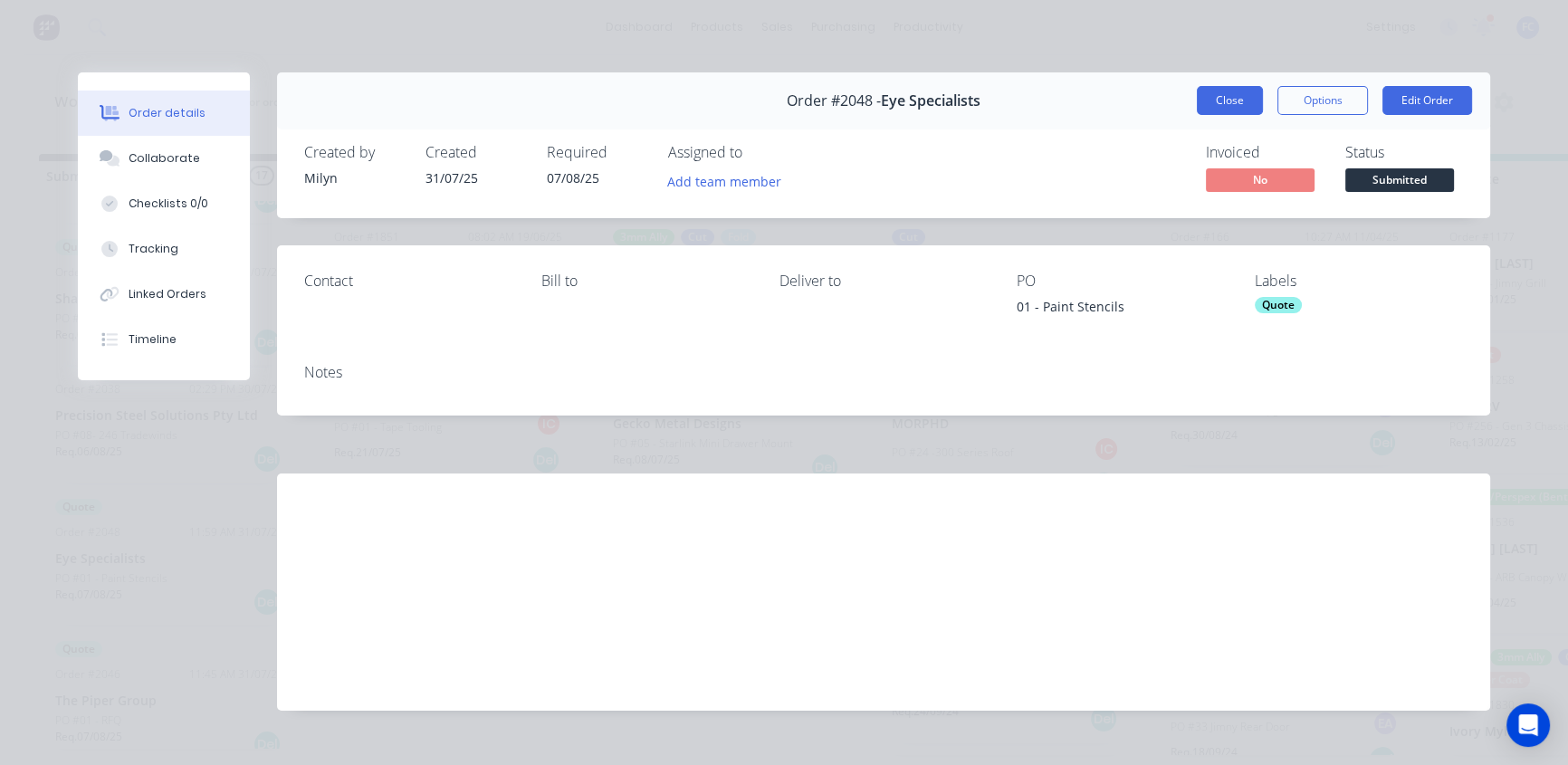click on "Close" at bounding box center (1229, 100) 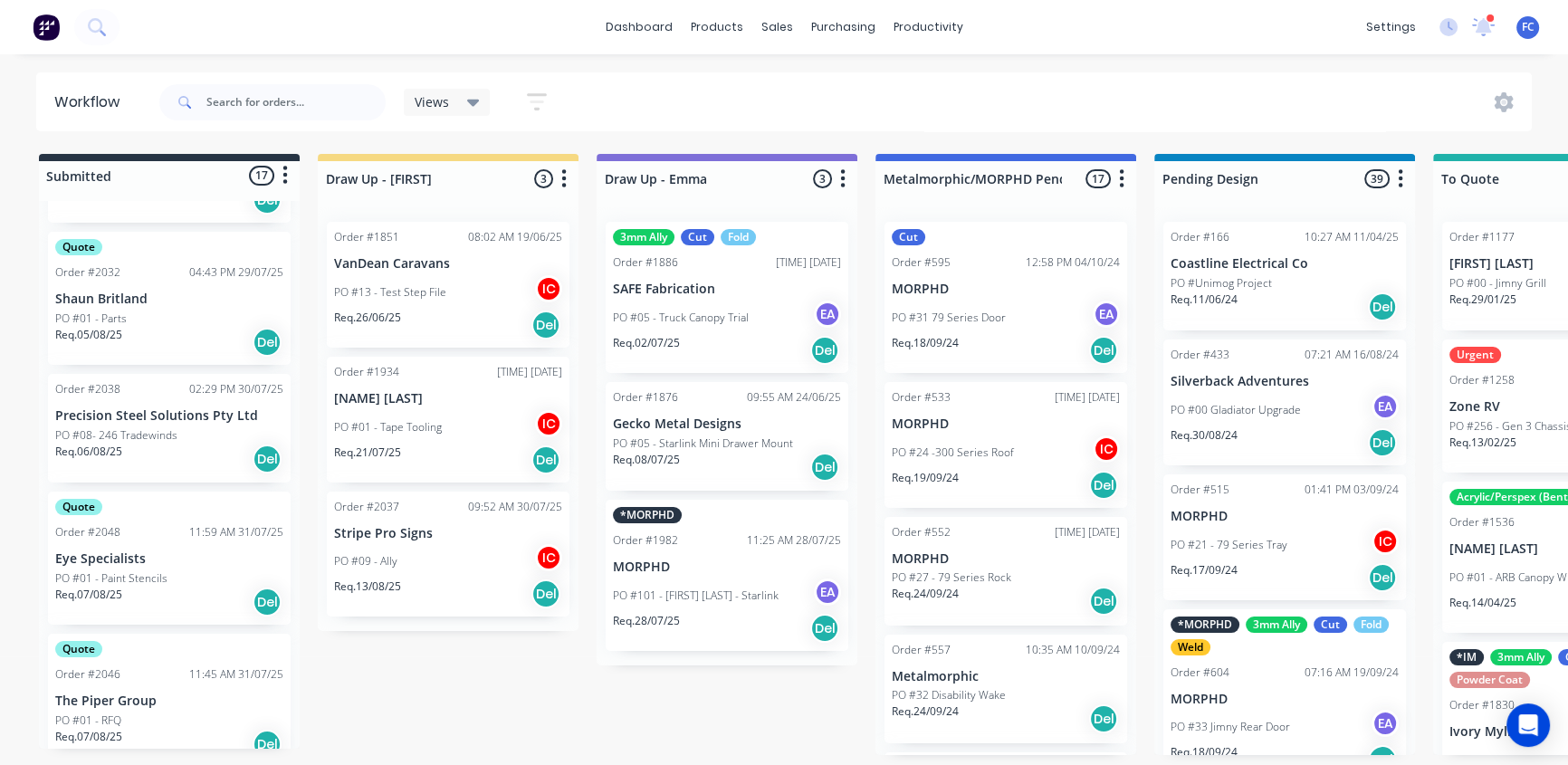 click on "PO #01 - RFQ" at bounding box center [88, 721] 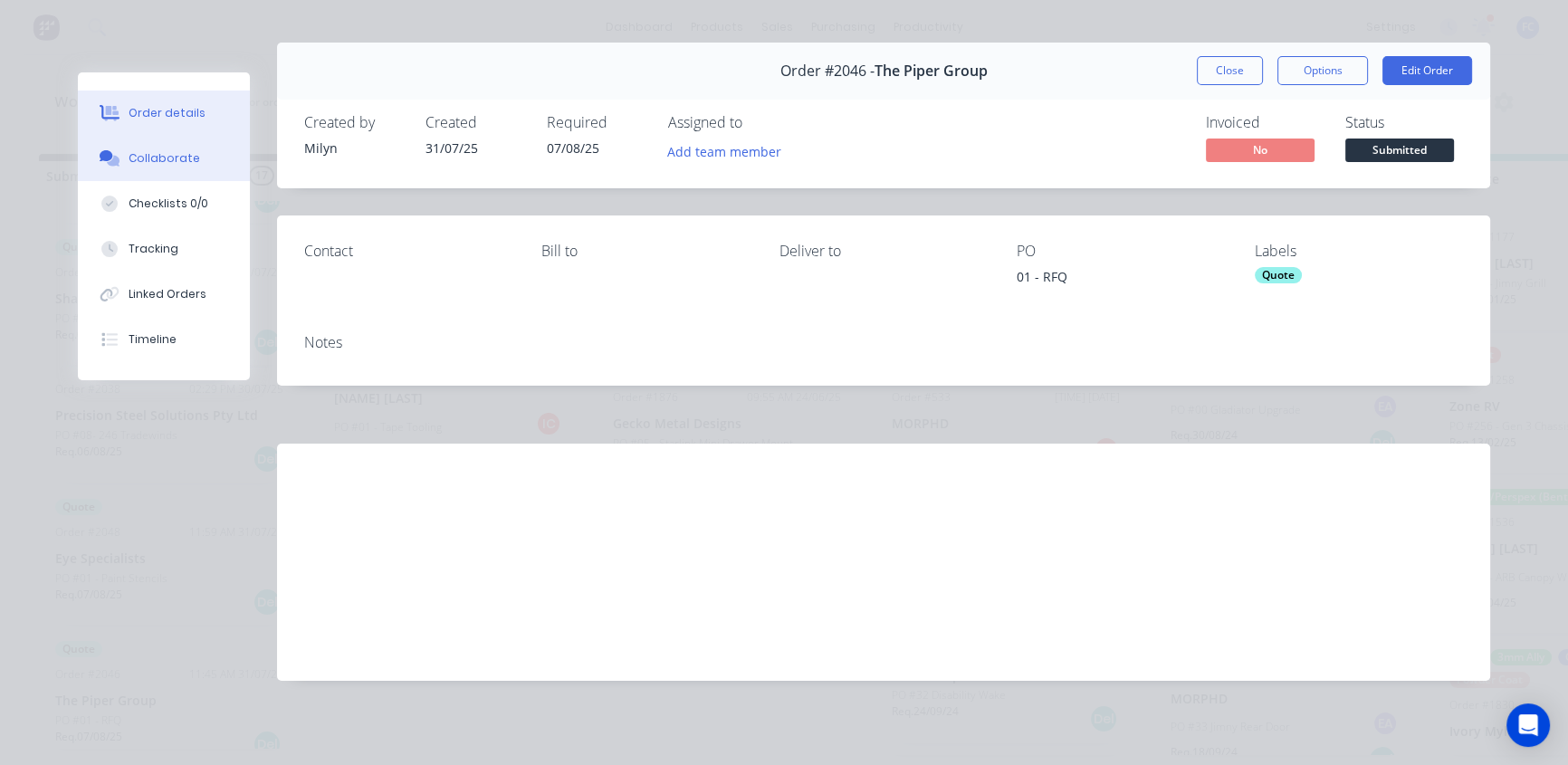 scroll, scrollTop: 30, scrollLeft: 0, axis: vertical 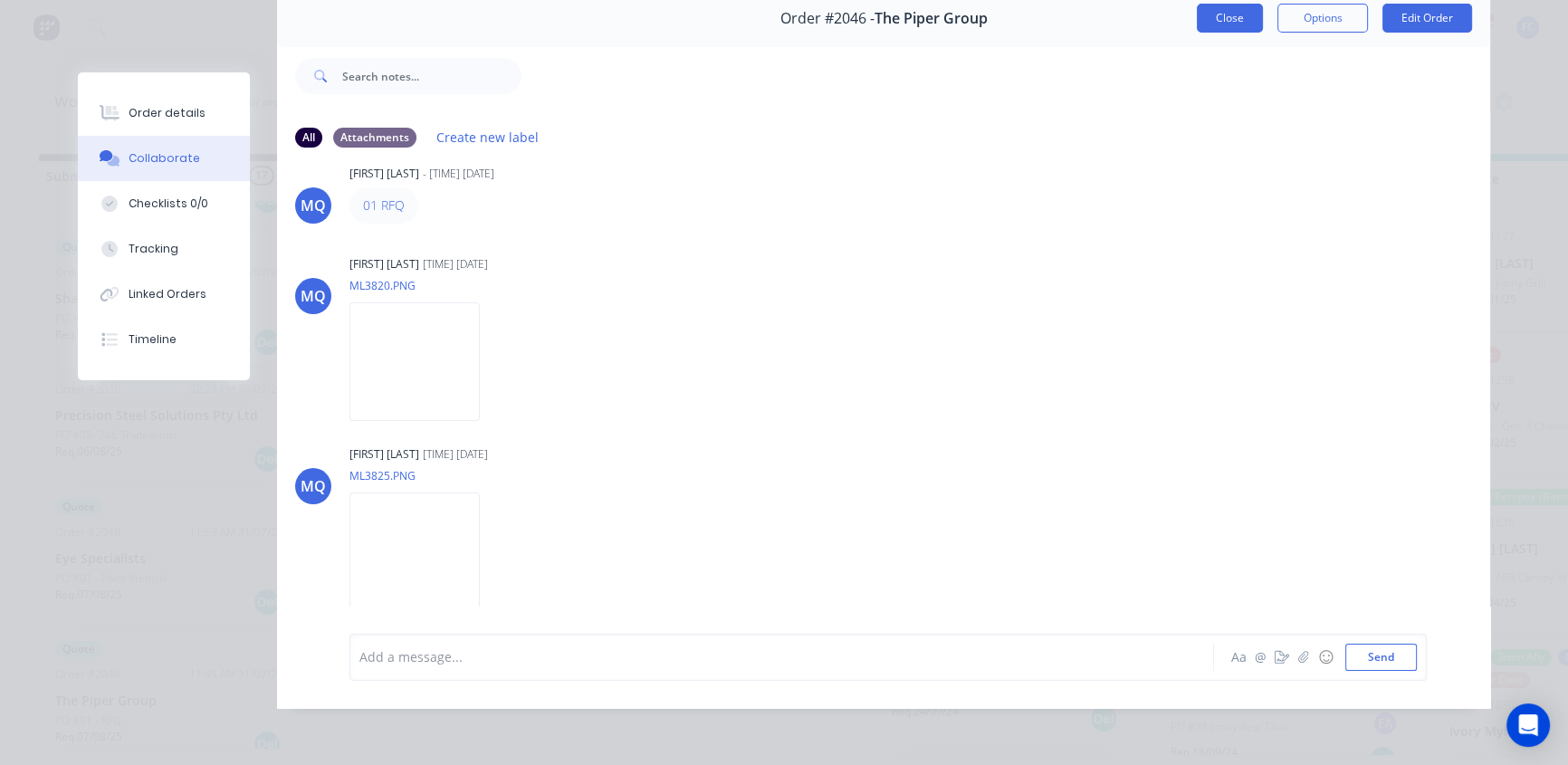 click on "Close" at bounding box center [1229, 18] 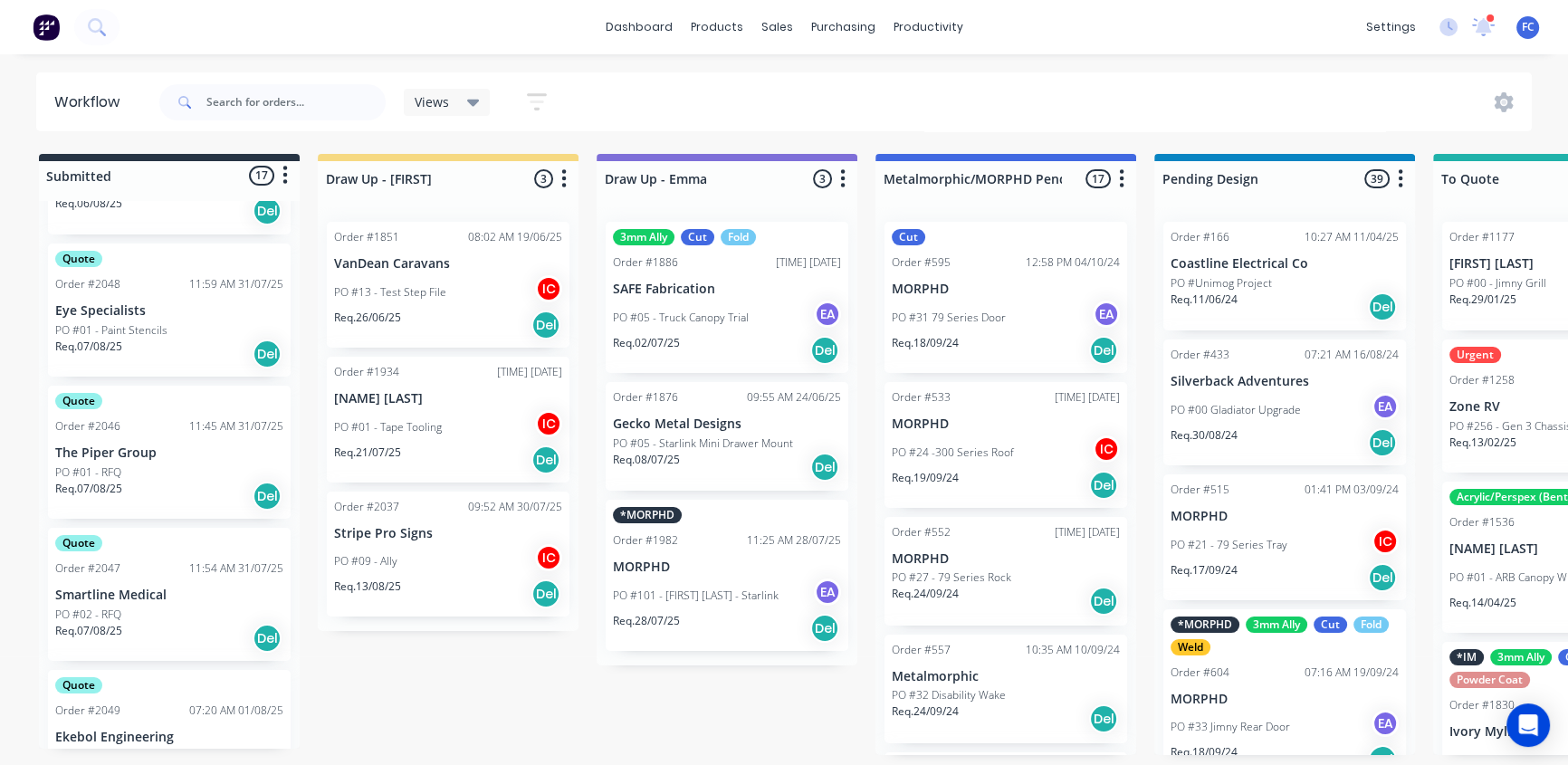 scroll, scrollTop: 823, scrollLeft: 0, axis: vertical 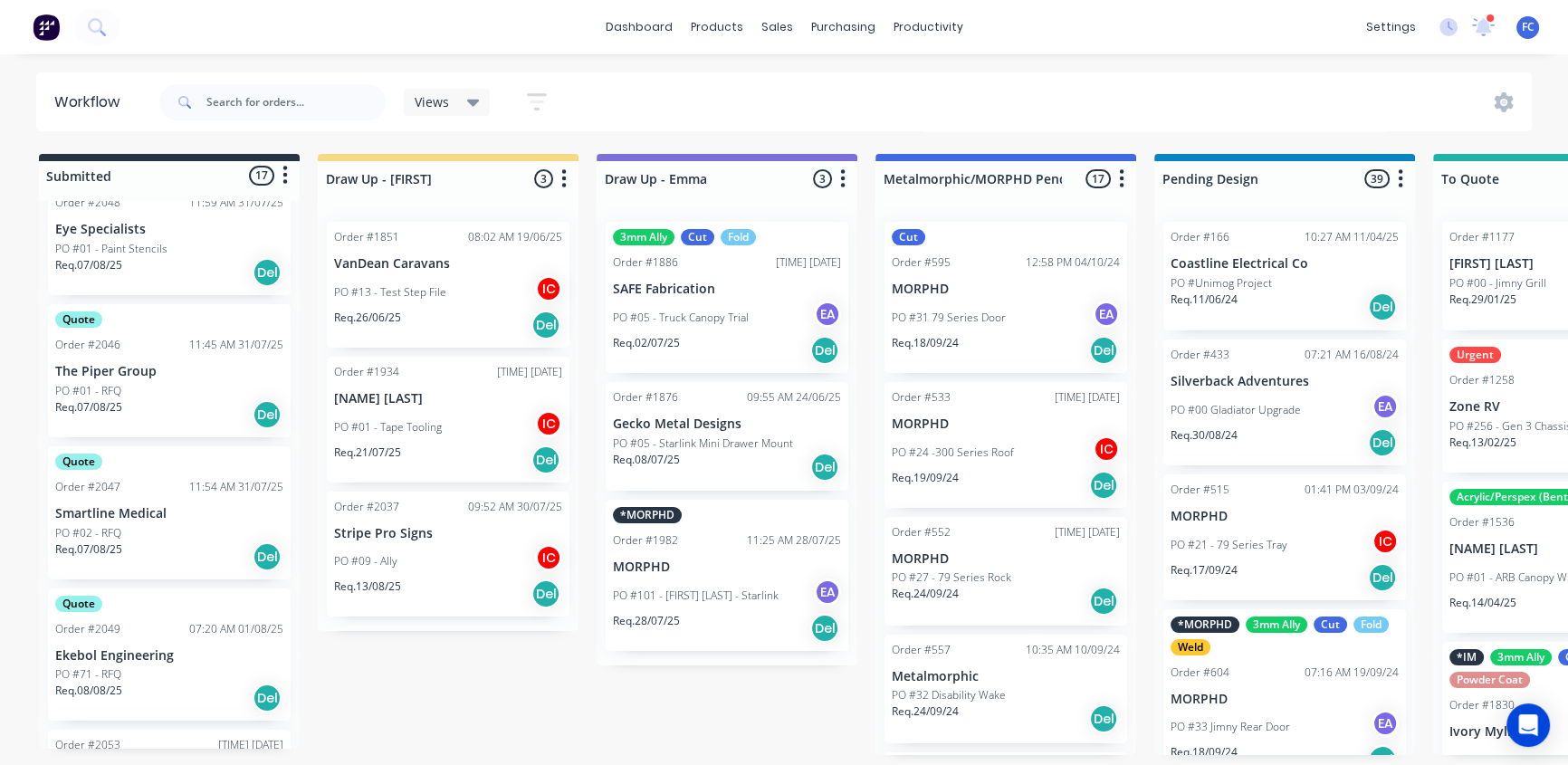click on "Smartline Medical" at bounding box center (169, 513) 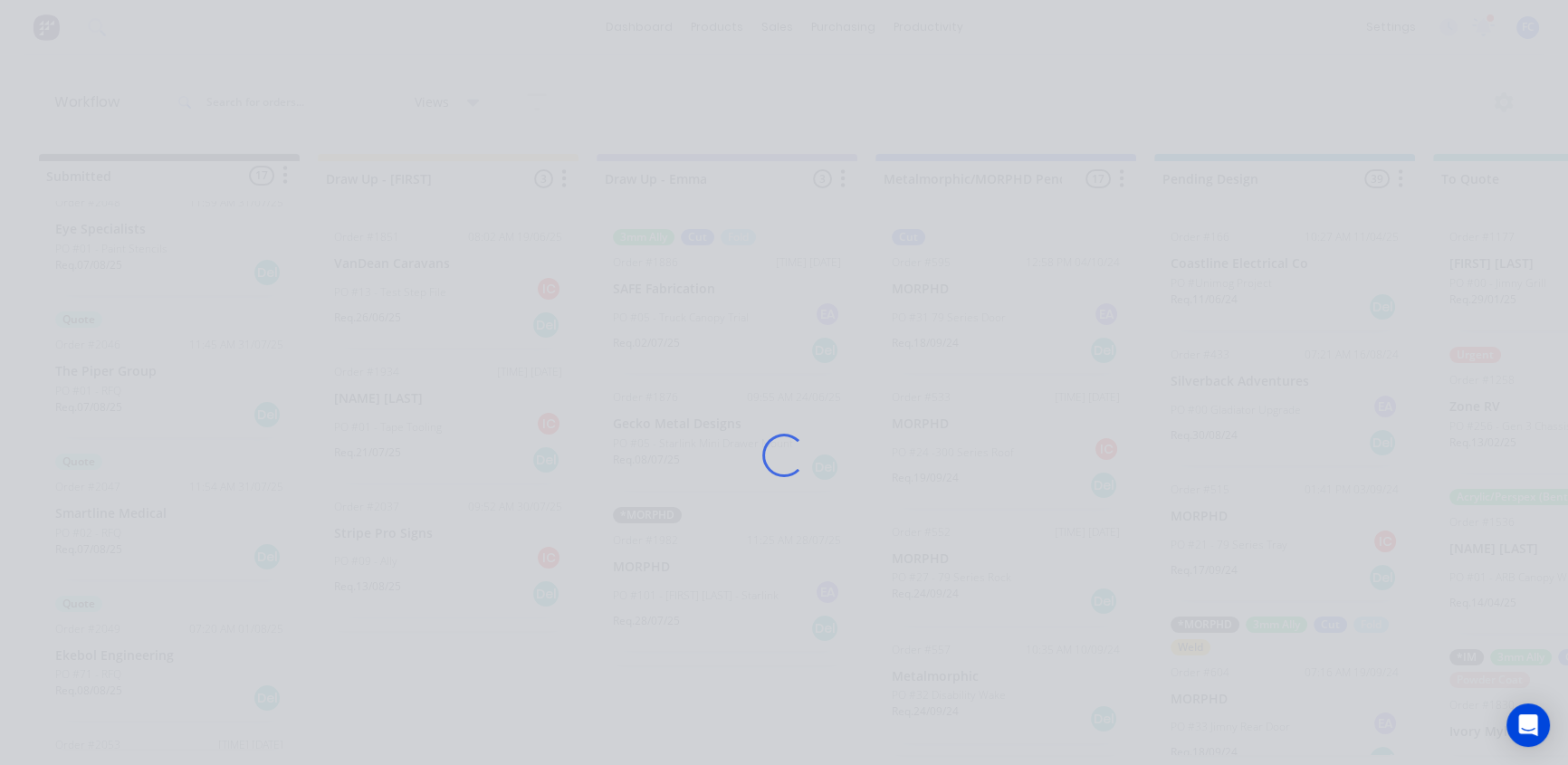 scroll, scrollTop: 0, scrollLeft: 0, axis: both 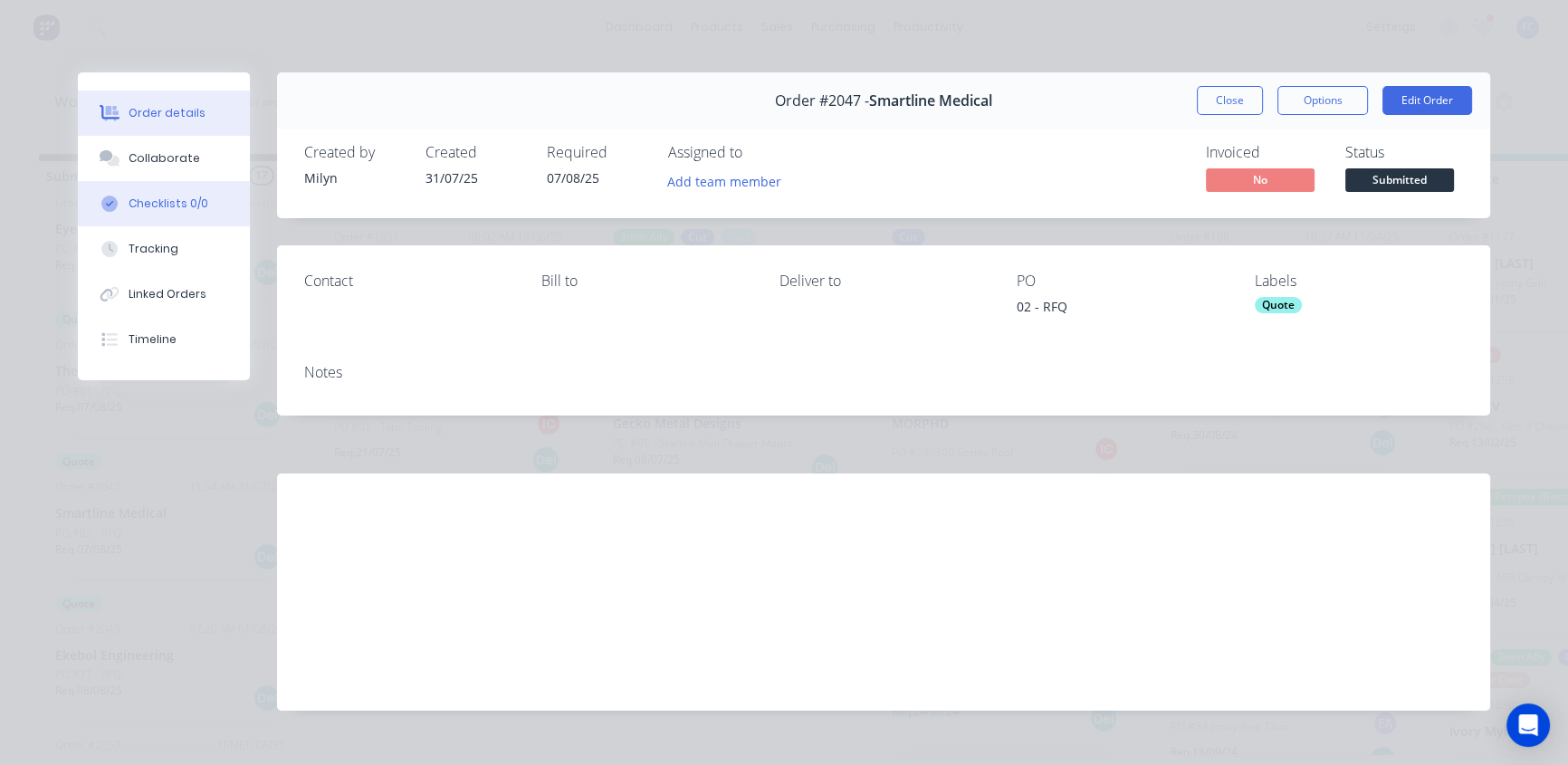 click on "Checklists 0/0" at bounding box center [164, 204] 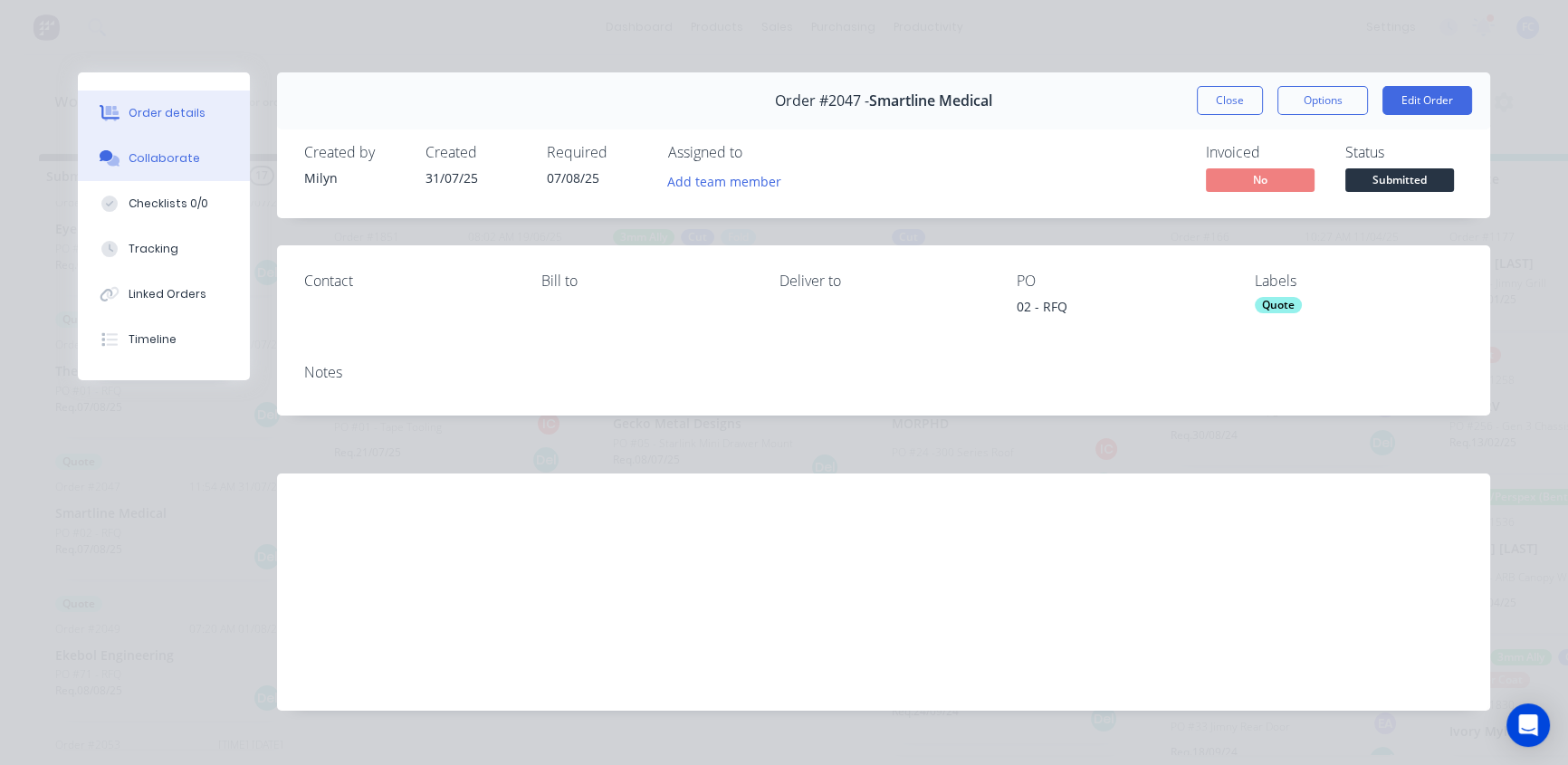 type on "x" 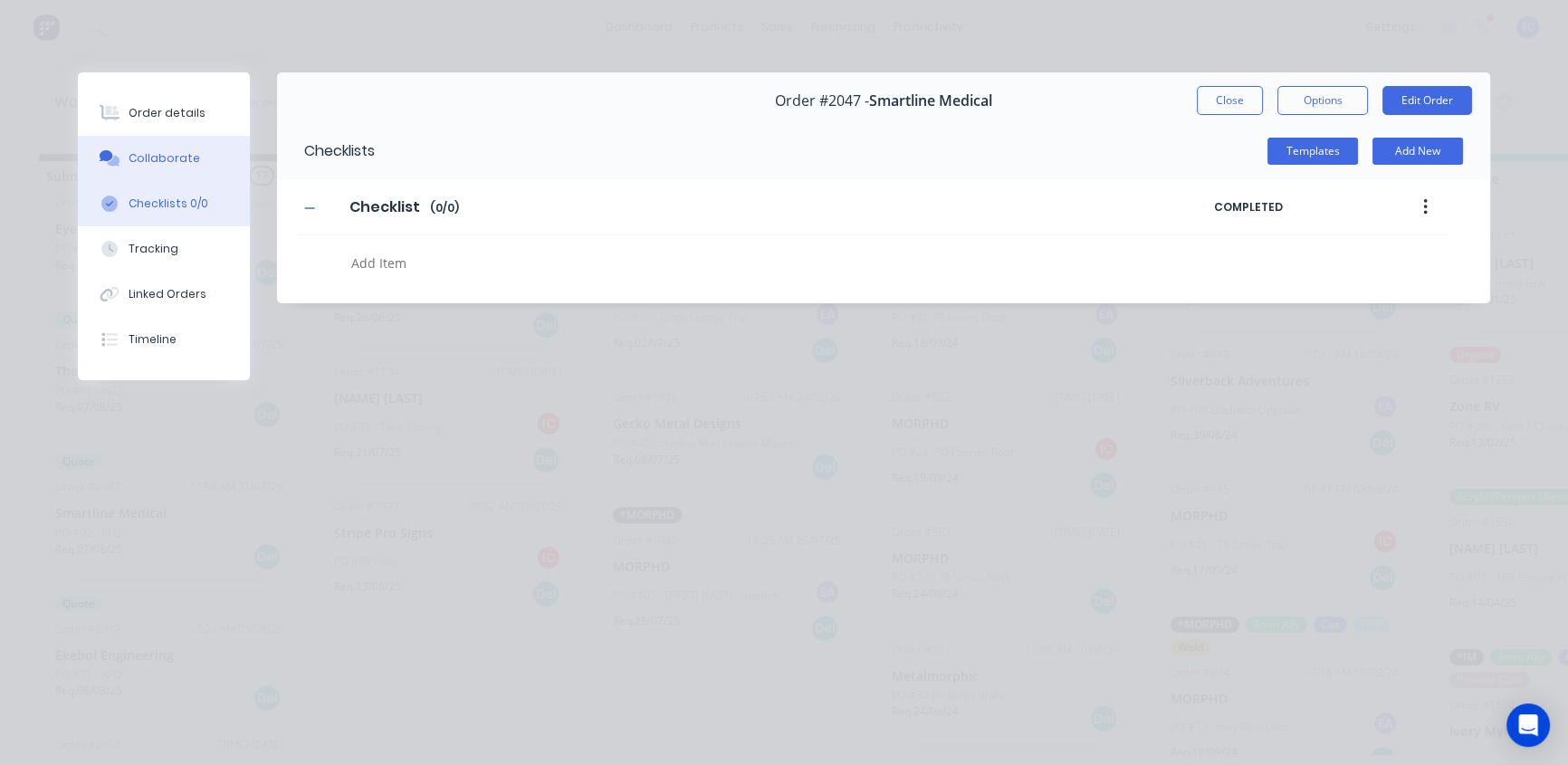 click on "Collaborate" at bounding box center (164, 158) 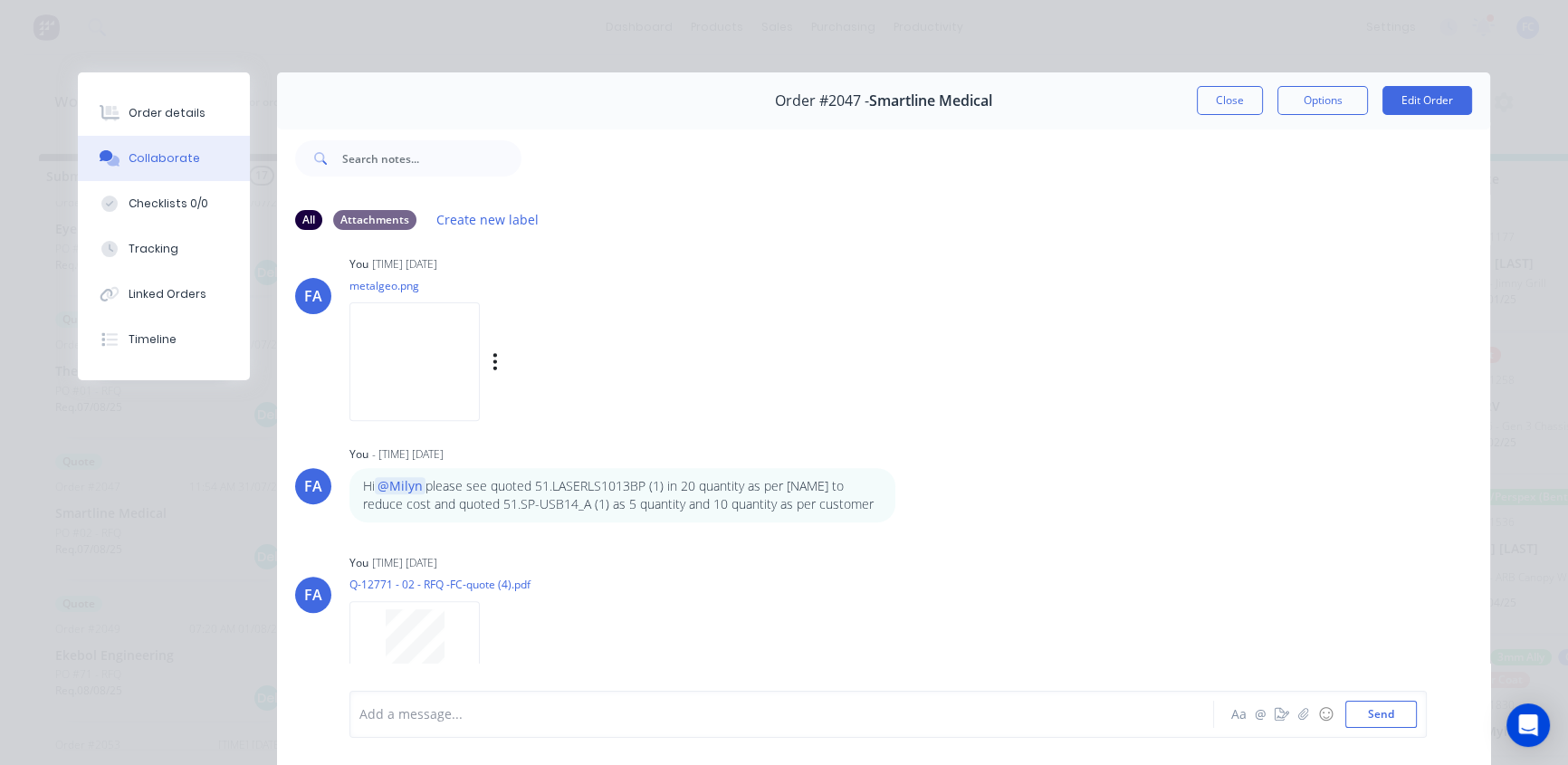 scroll, scrollTop: 982, scrollLeft: 0, axis: vertical 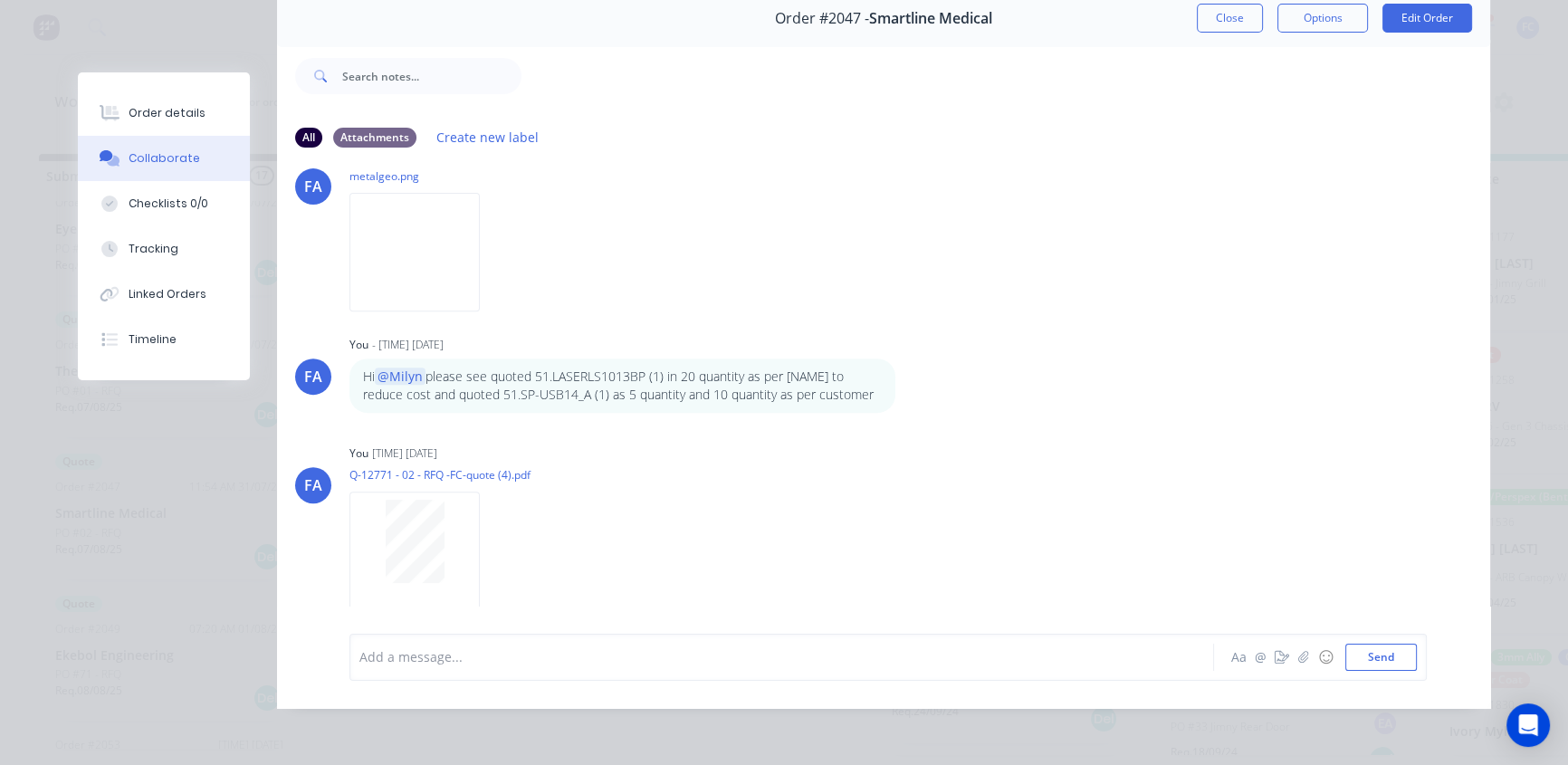 drag, startPoint x: 1205, startPoint y: 9, endPoint x: 187, endPoint y: 508, distance: 1133.7217 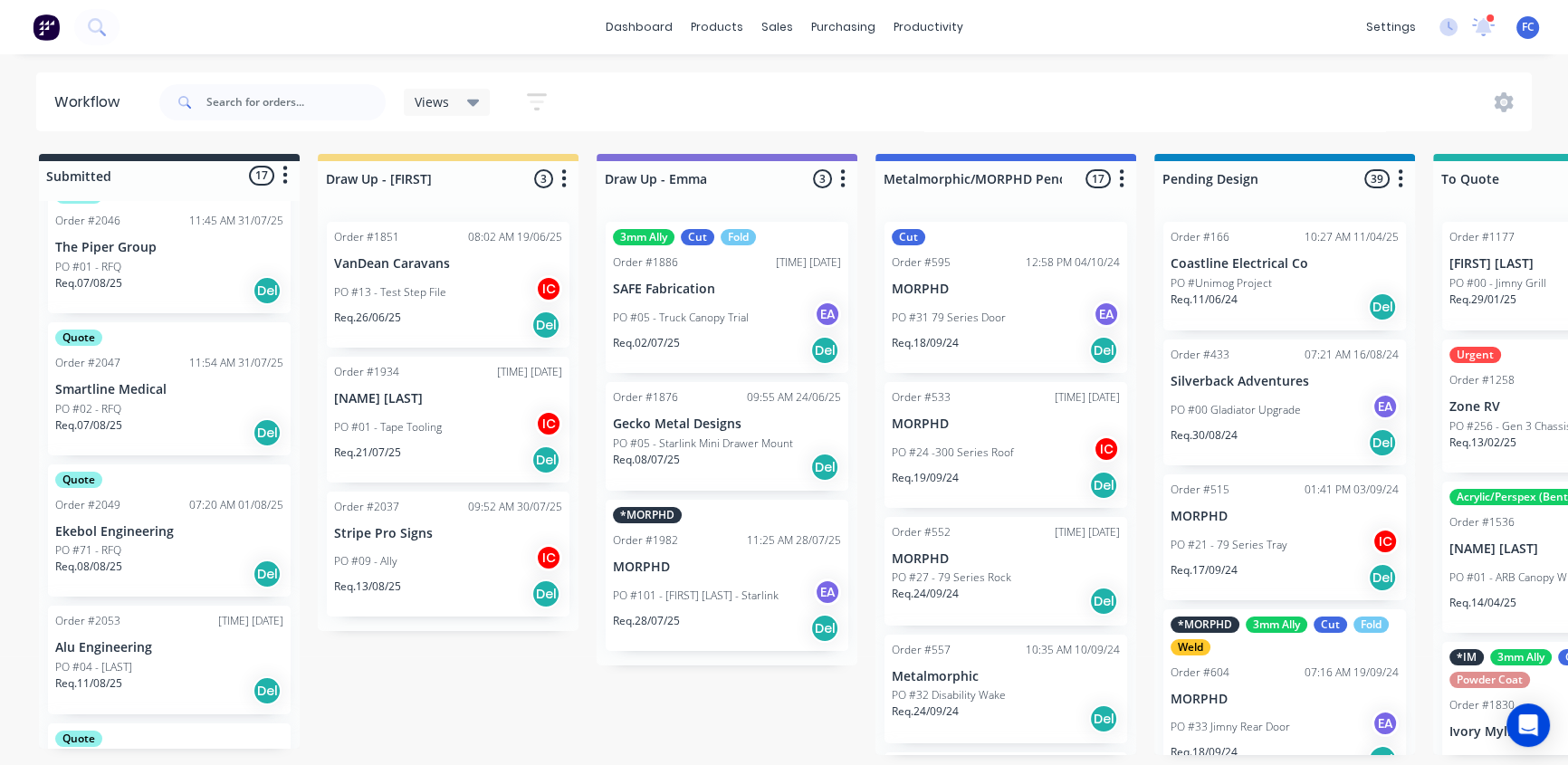 scroll, scrollTop: 987, scrollLeft: 0, axis: vertical 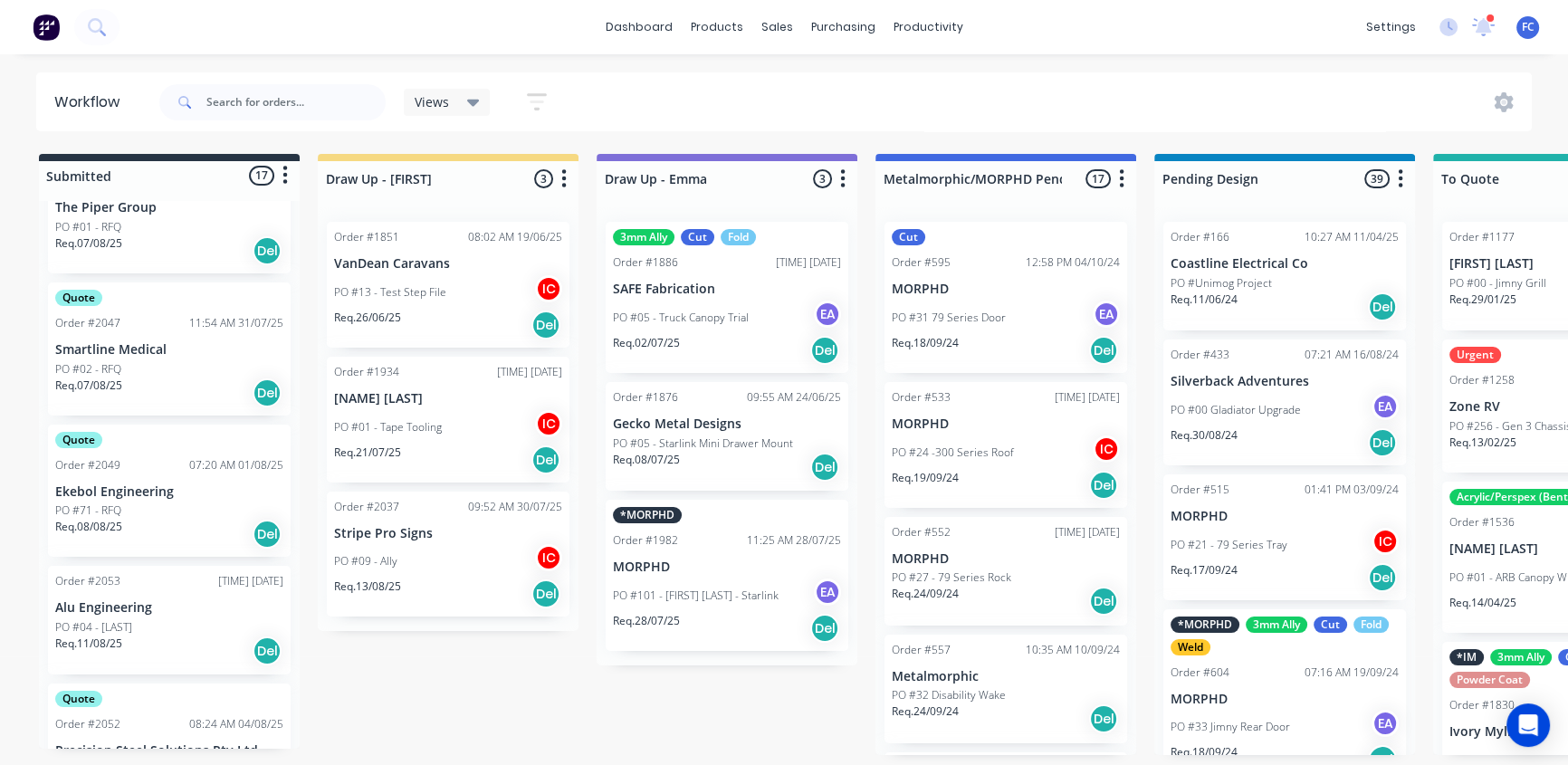 click on "Ekebol Engineering" at bounding box center (169, 492) 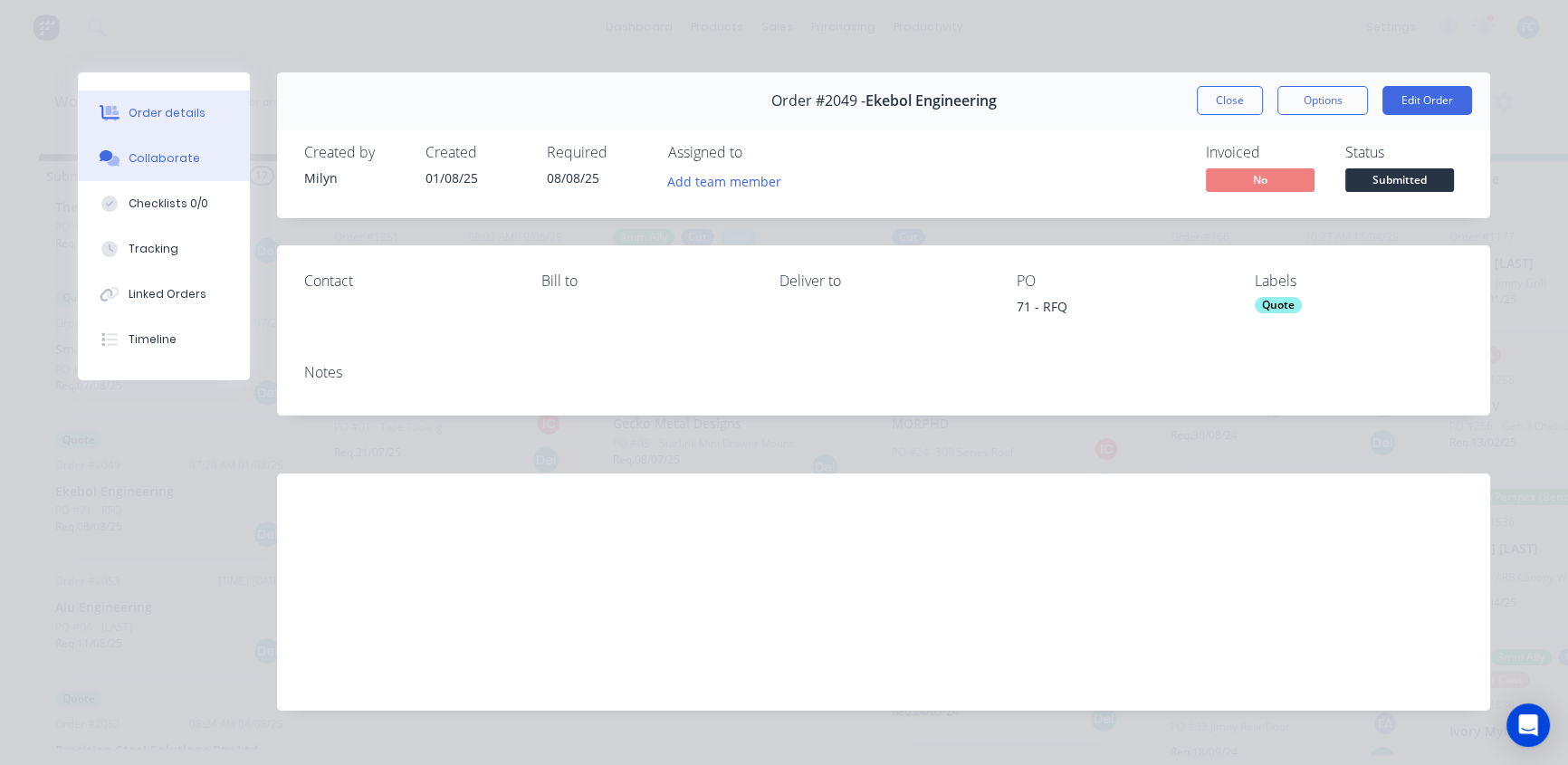 click on "Collaborate" at bounding box center [164, 158] 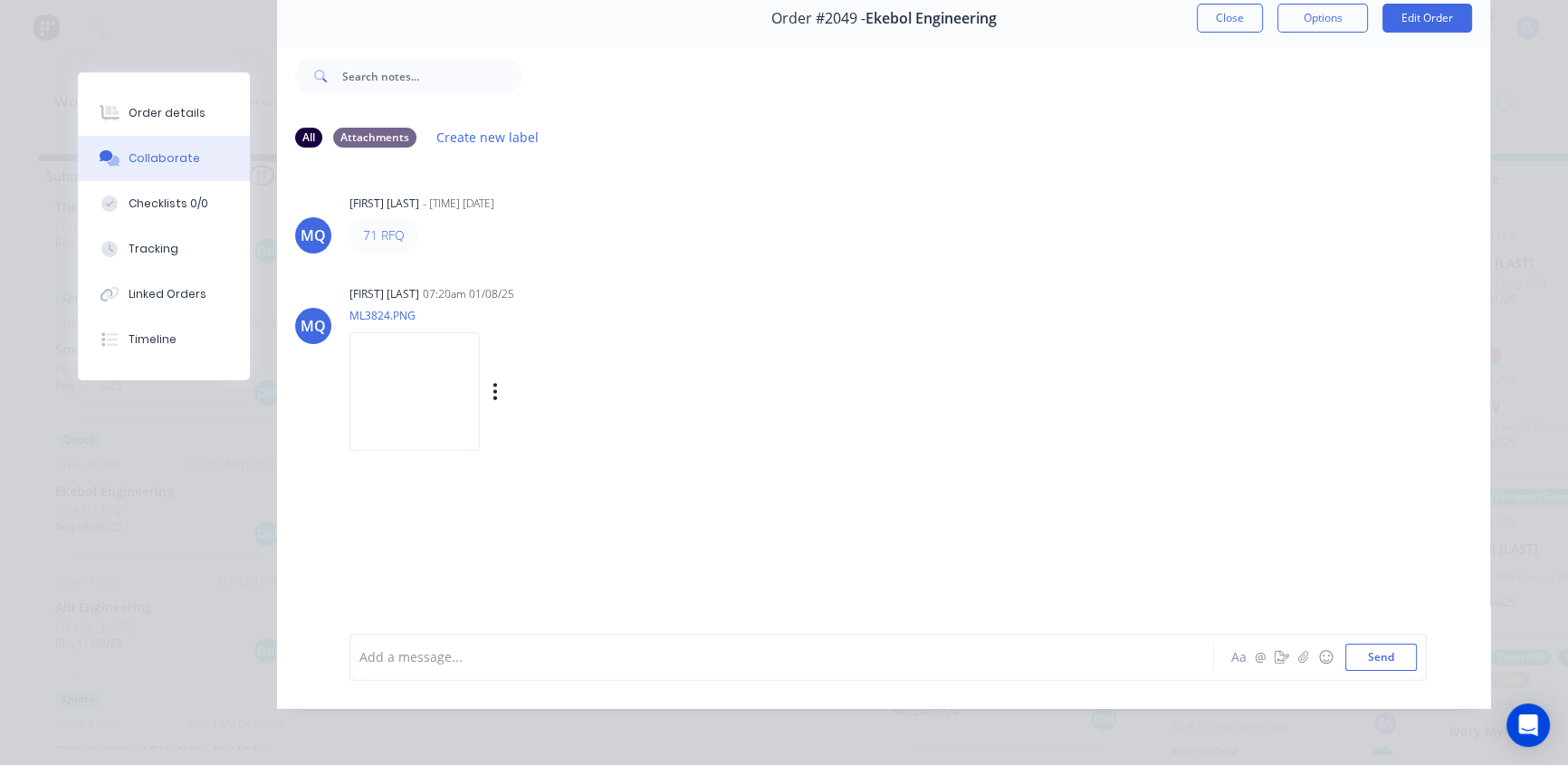 scroll, scrollTop: 93, scrollLeft: 0, axis: vertical 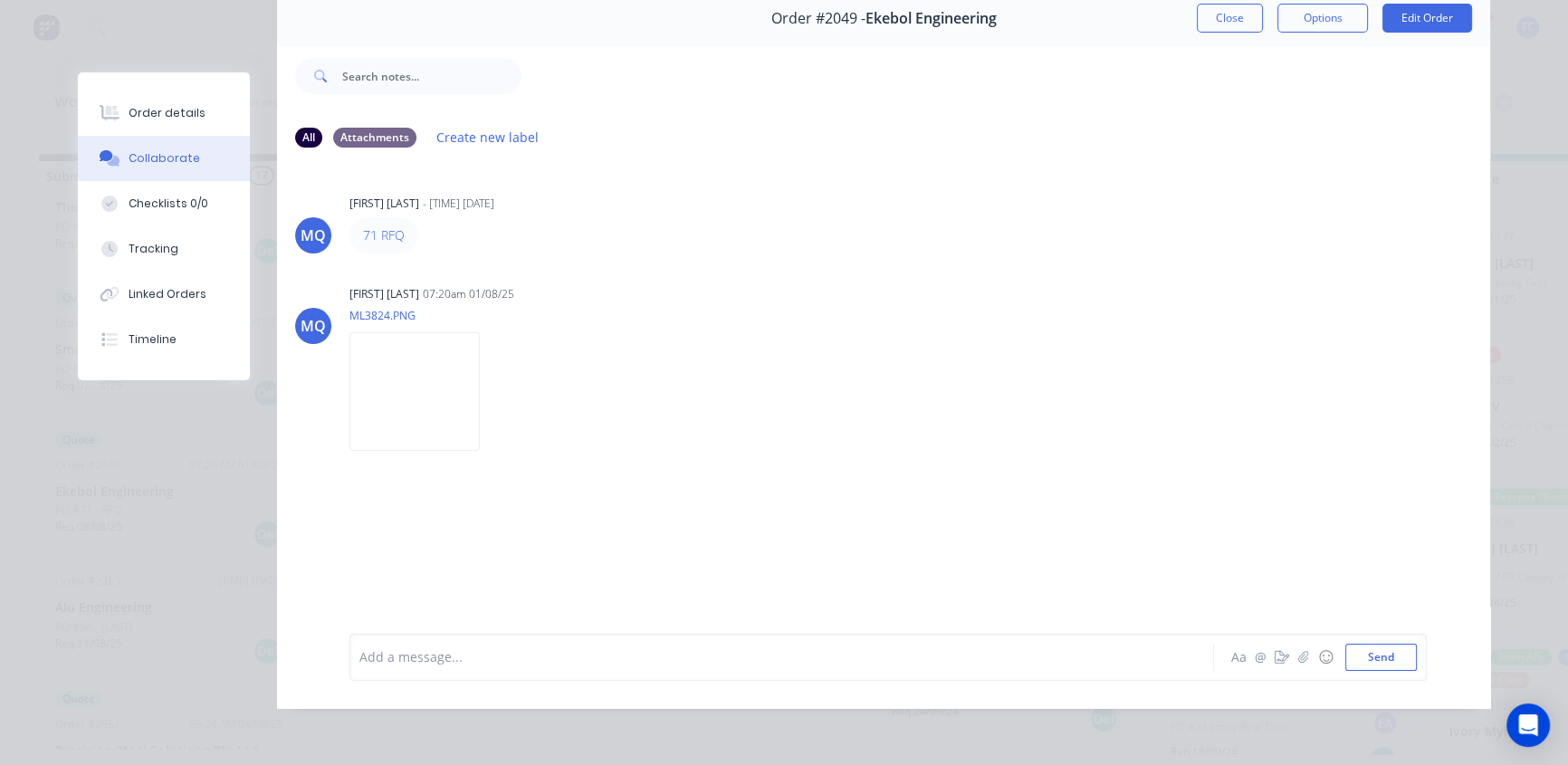 drag, startPoint x: 1220, startPoint y: 14, endPoint x: 387, endPoint y: 530, distance: 979.8699 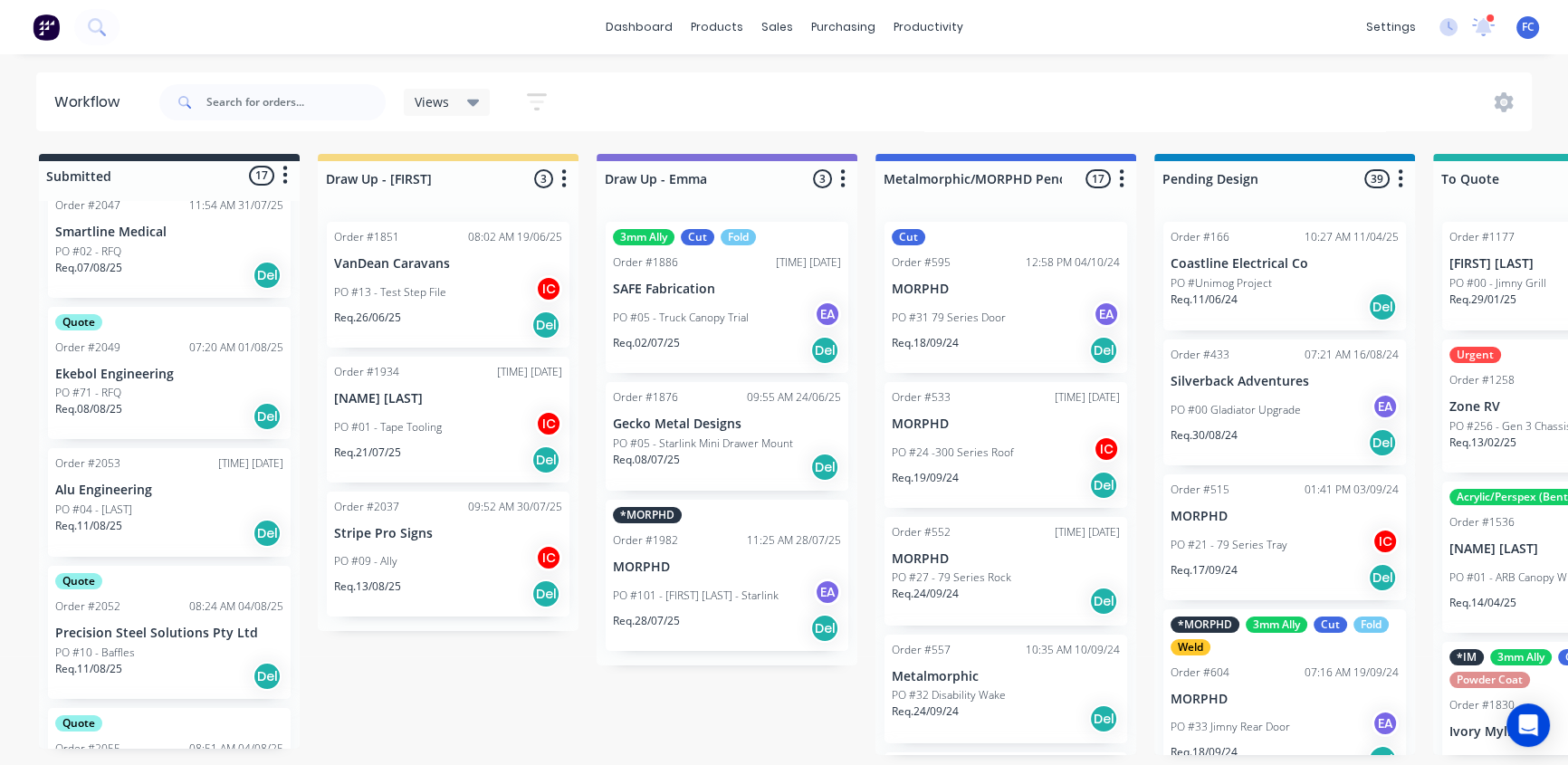 scroll, scrollTop: 1152, scrollLeft: 0, axis: vertical 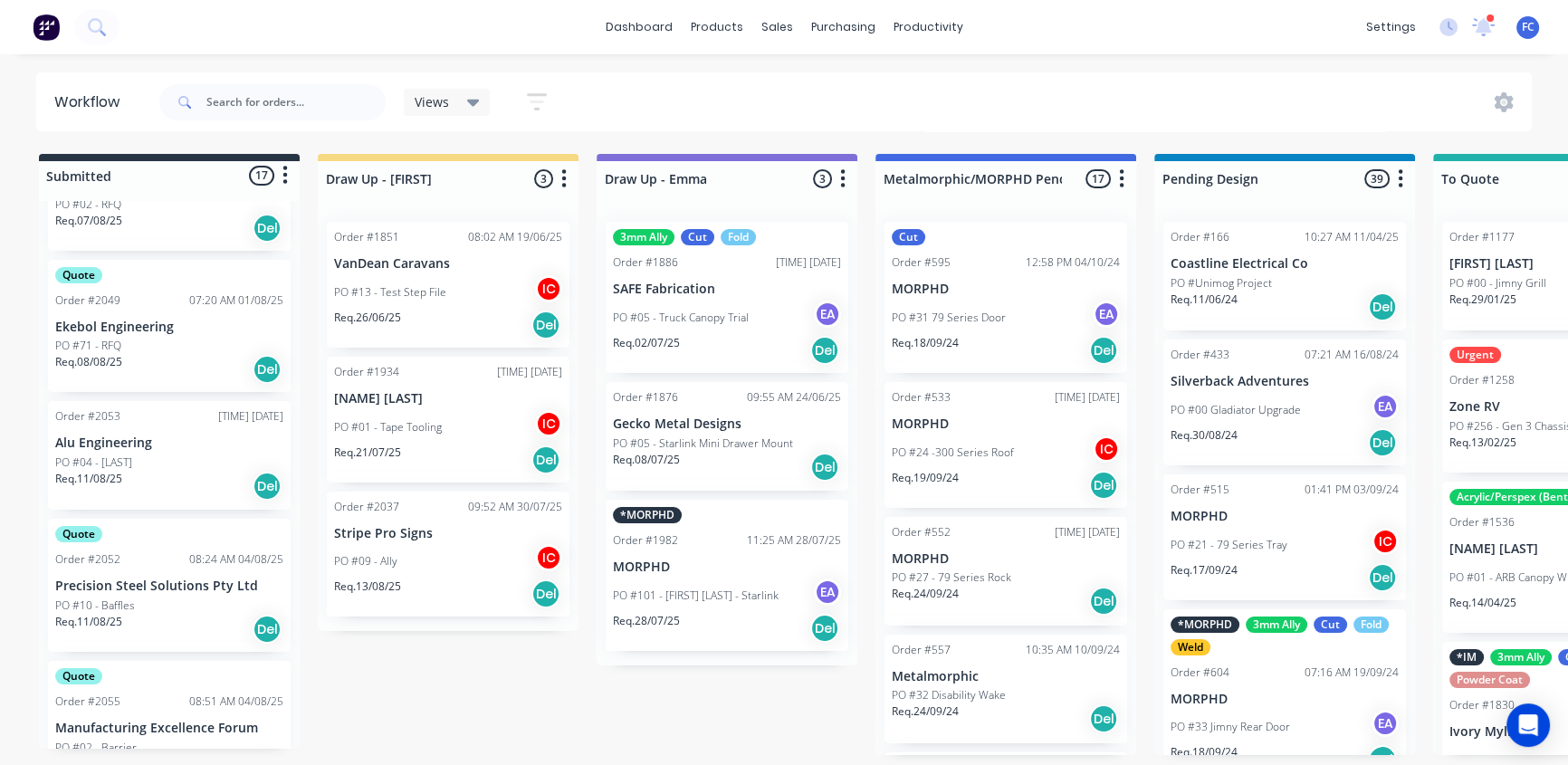 click on "PO #10 - Baffles" at bounding box center (169, 606) 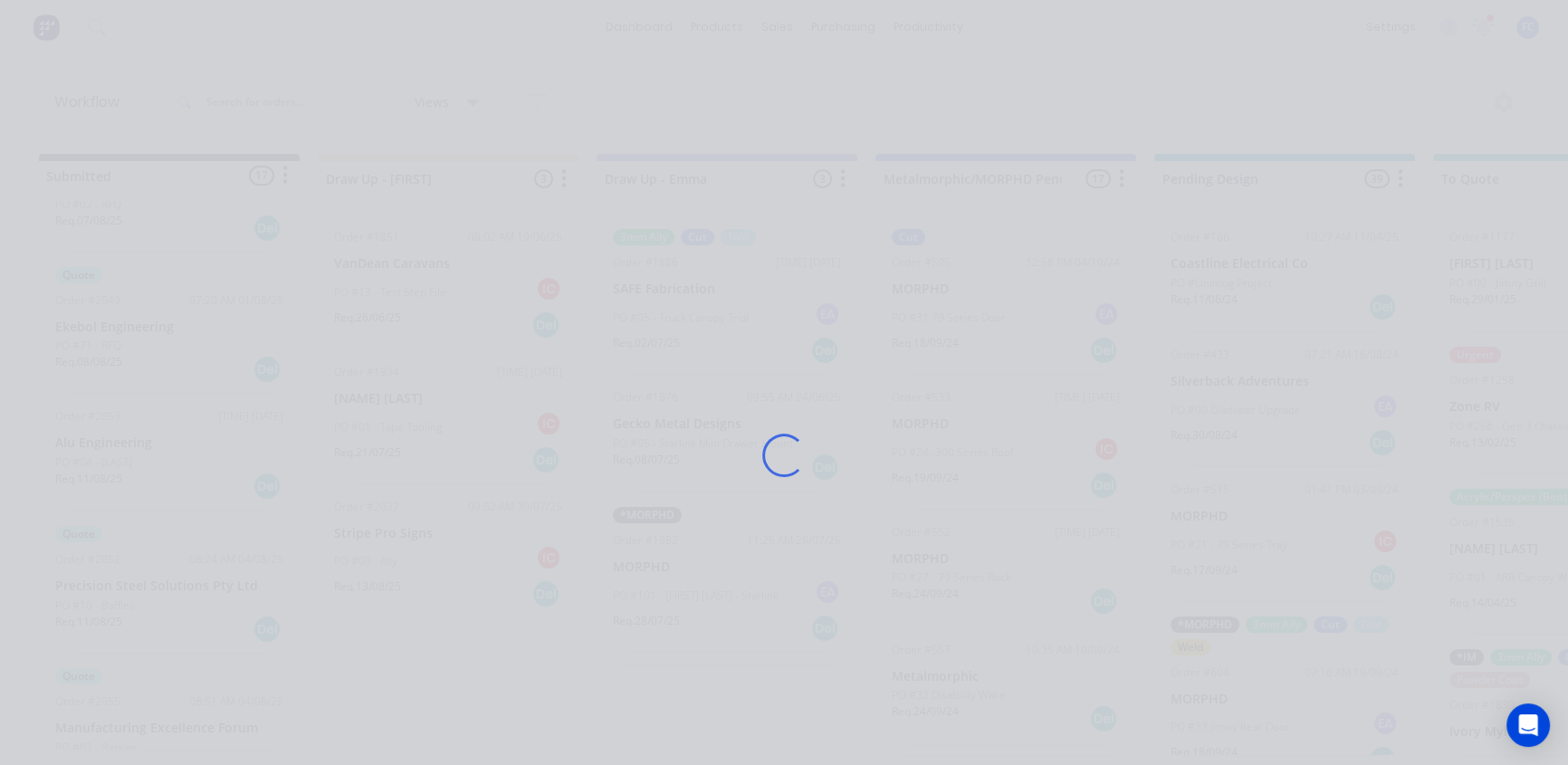 scroll, scrollTop: 0, scrollLeft: 0, axis: both 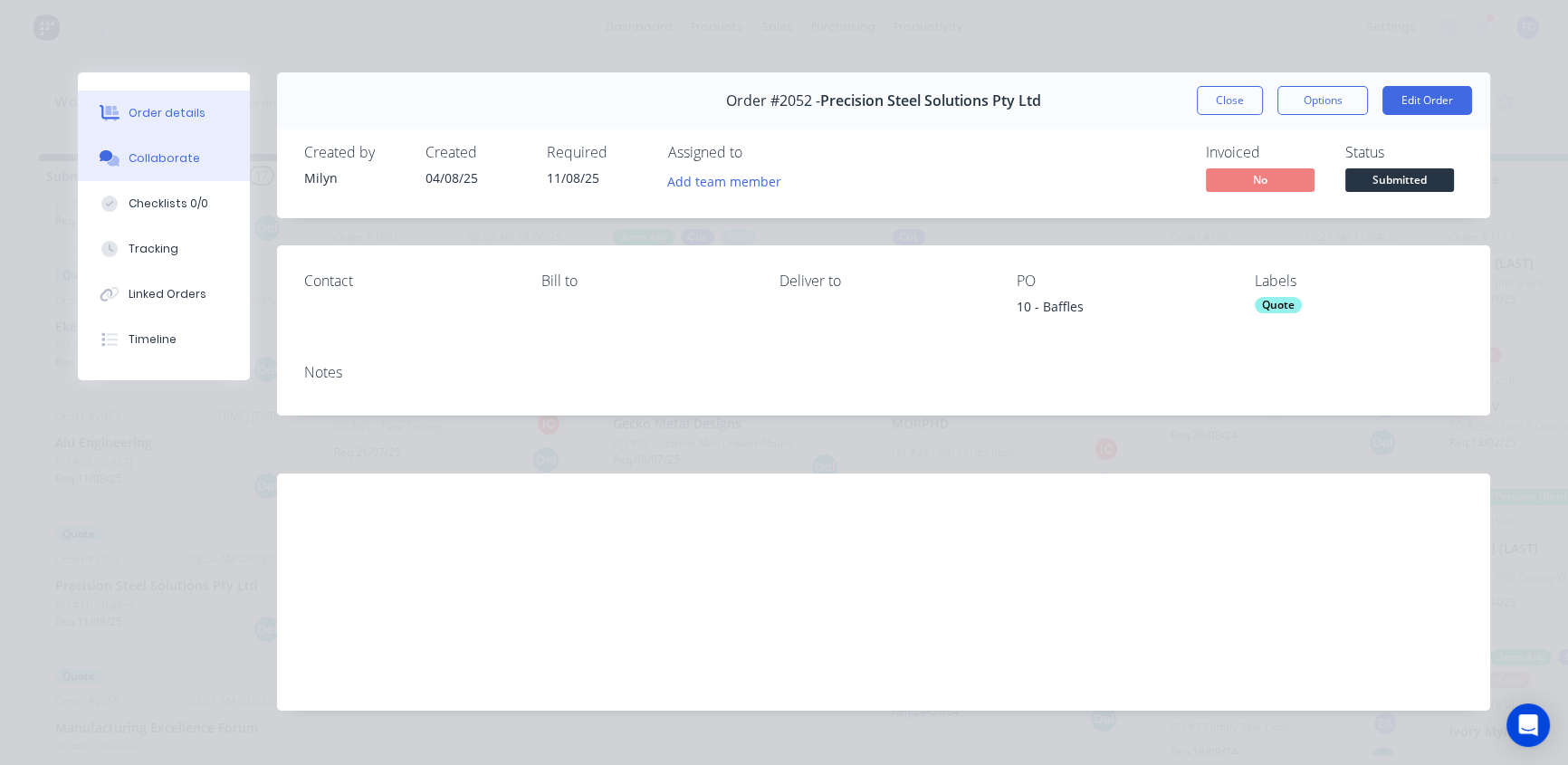 click on "Collaborate" at bounding box center [164, 158] 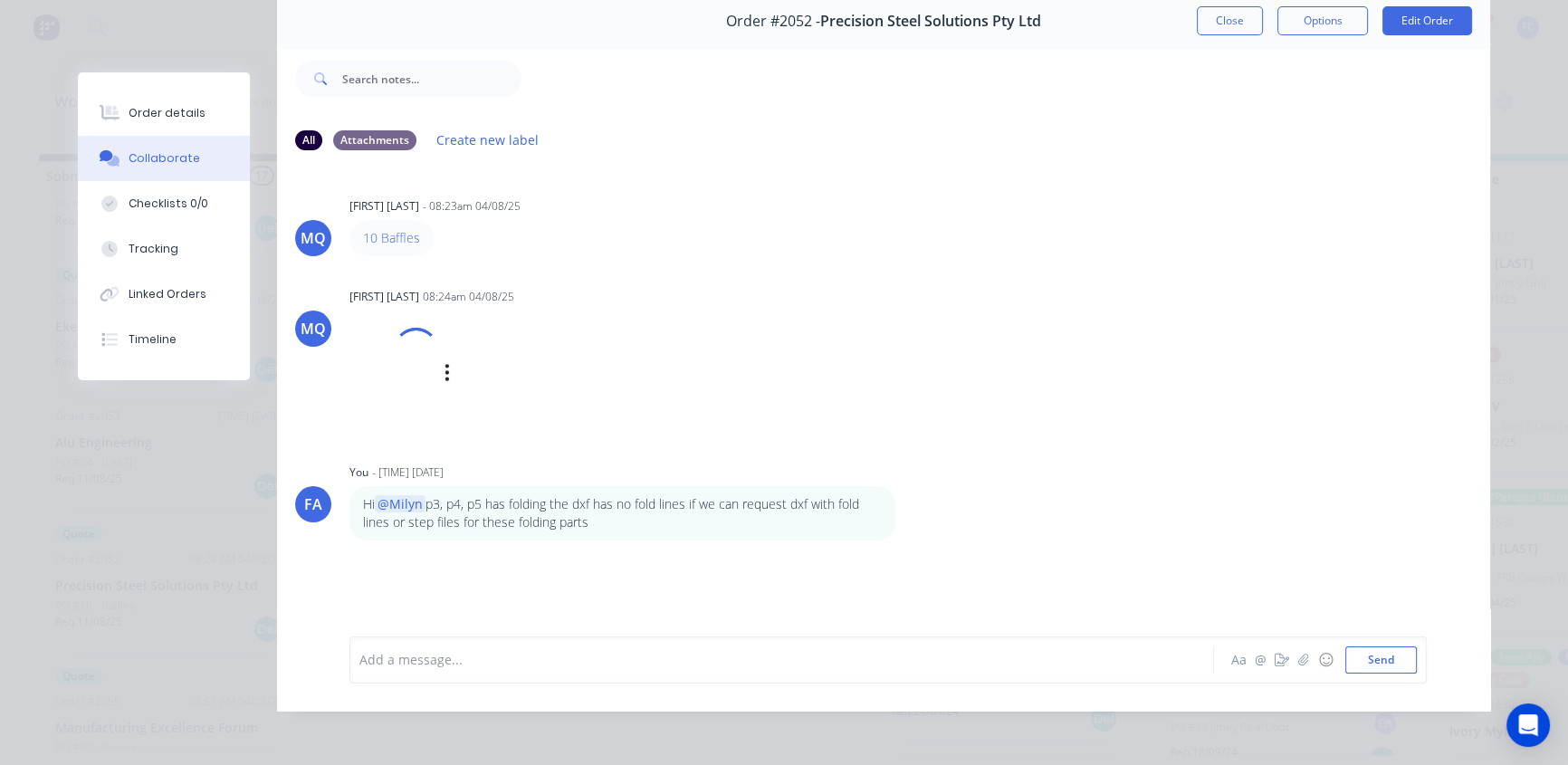 scroll, scrollTop: 93, scrollLeft: 0, axis: vertical 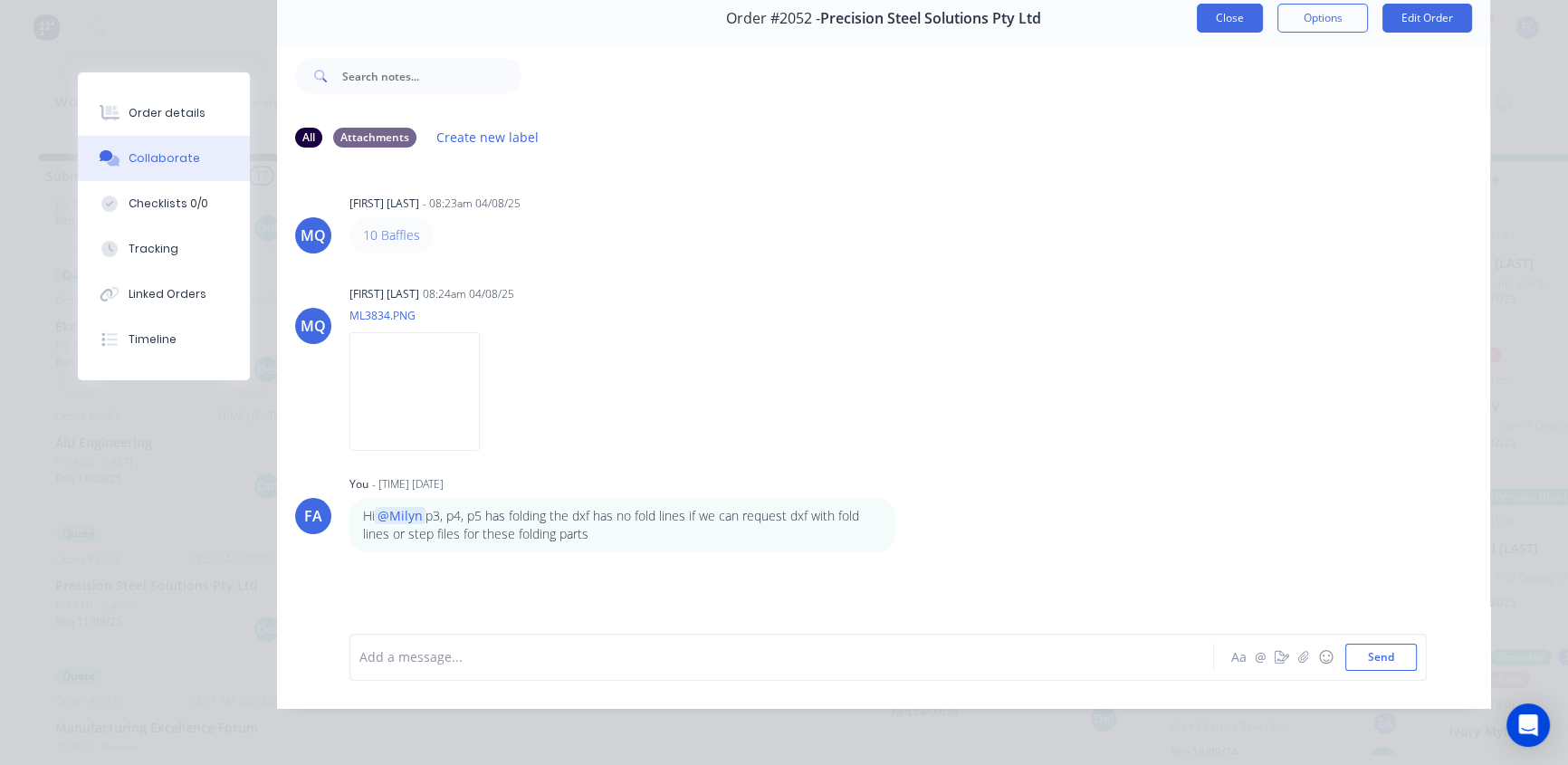 click on "Close" at bounding box center (1229, 18) 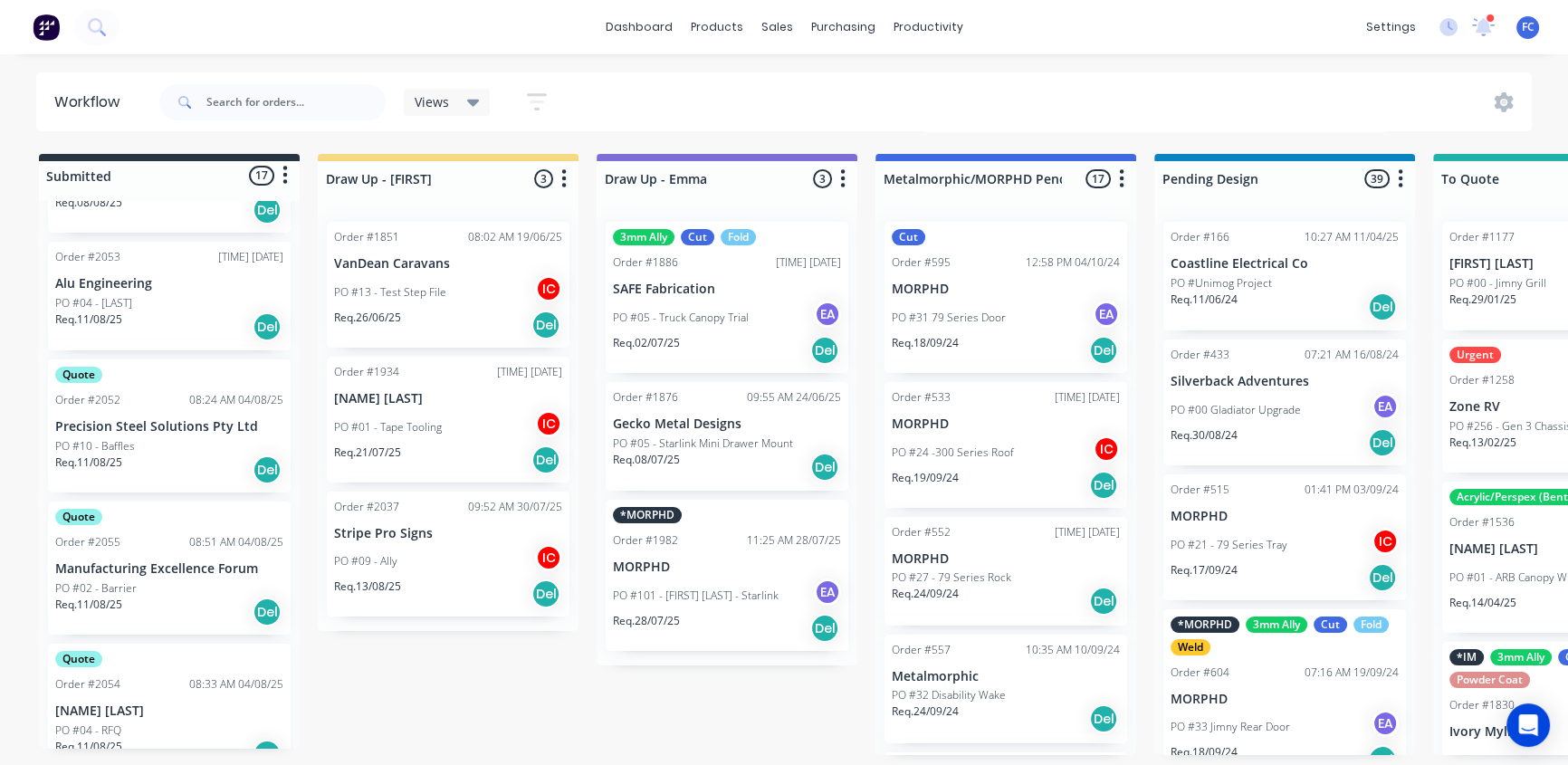 scroll, scrollTop: 1316, scrollLeft: 0, axis: vertical 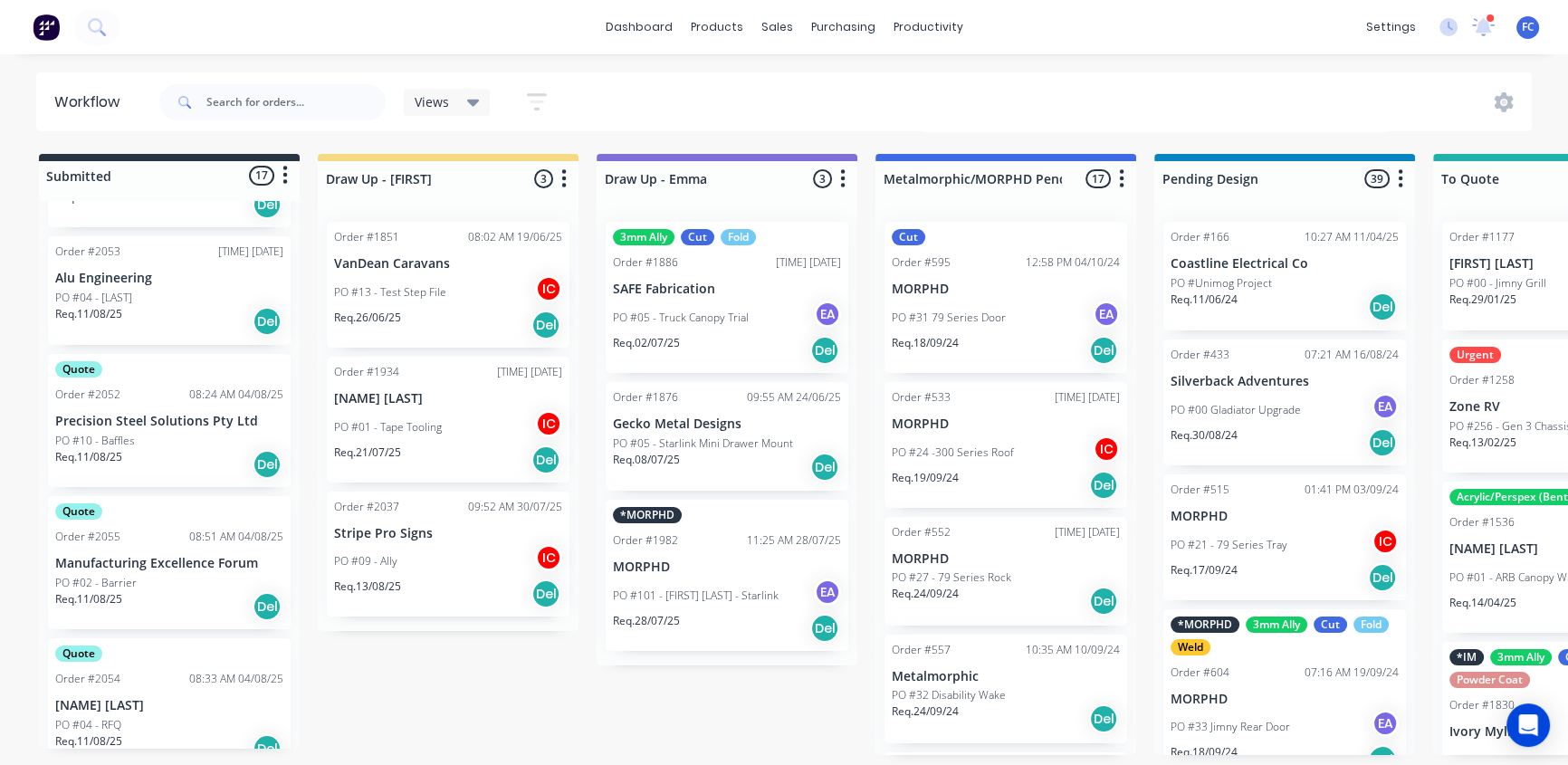 click on "Manufacturing Excellence Forum" at bounding box center (169, 563) 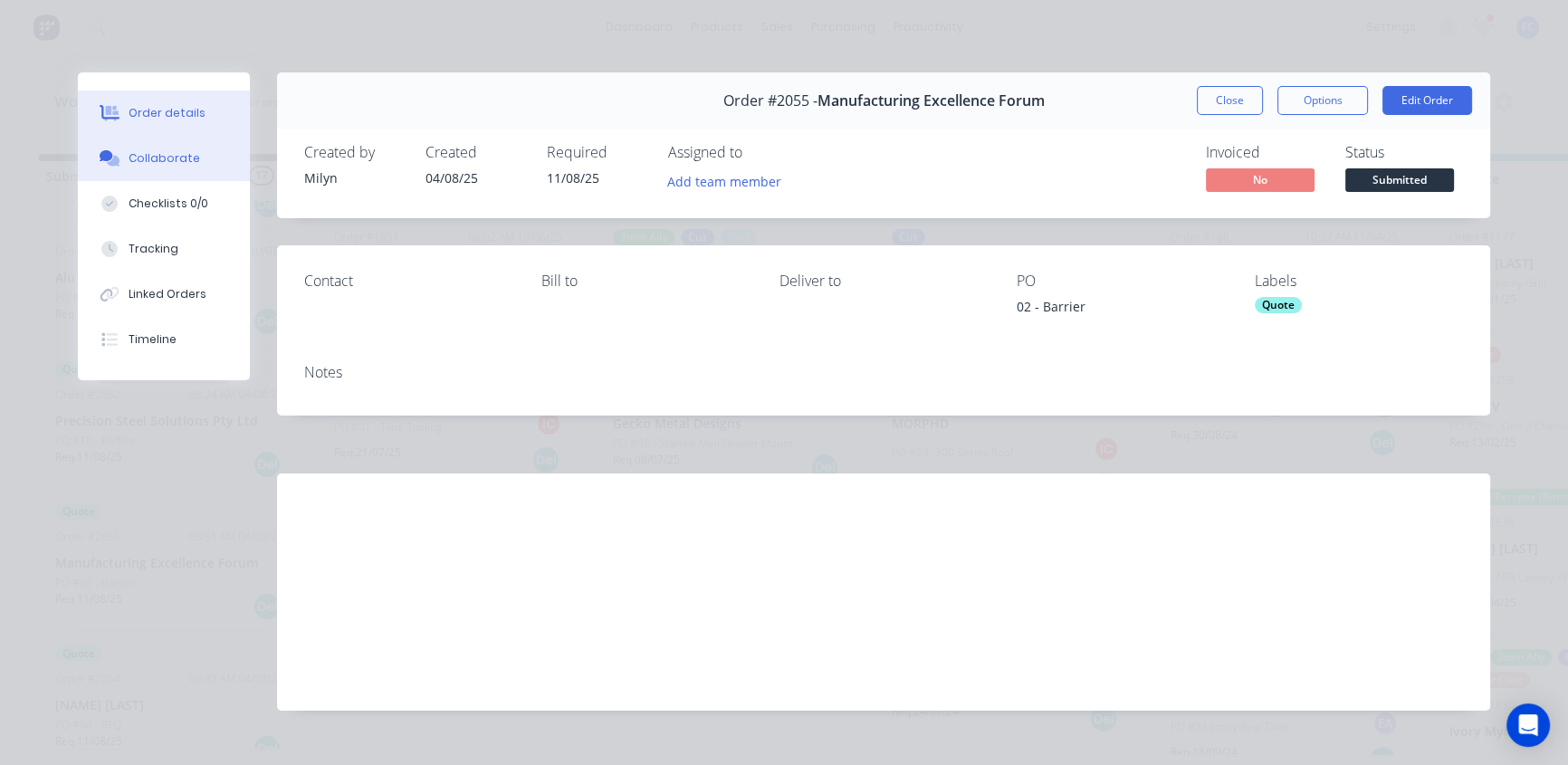 click on "Collaborate" at bounding box center [164, 158] 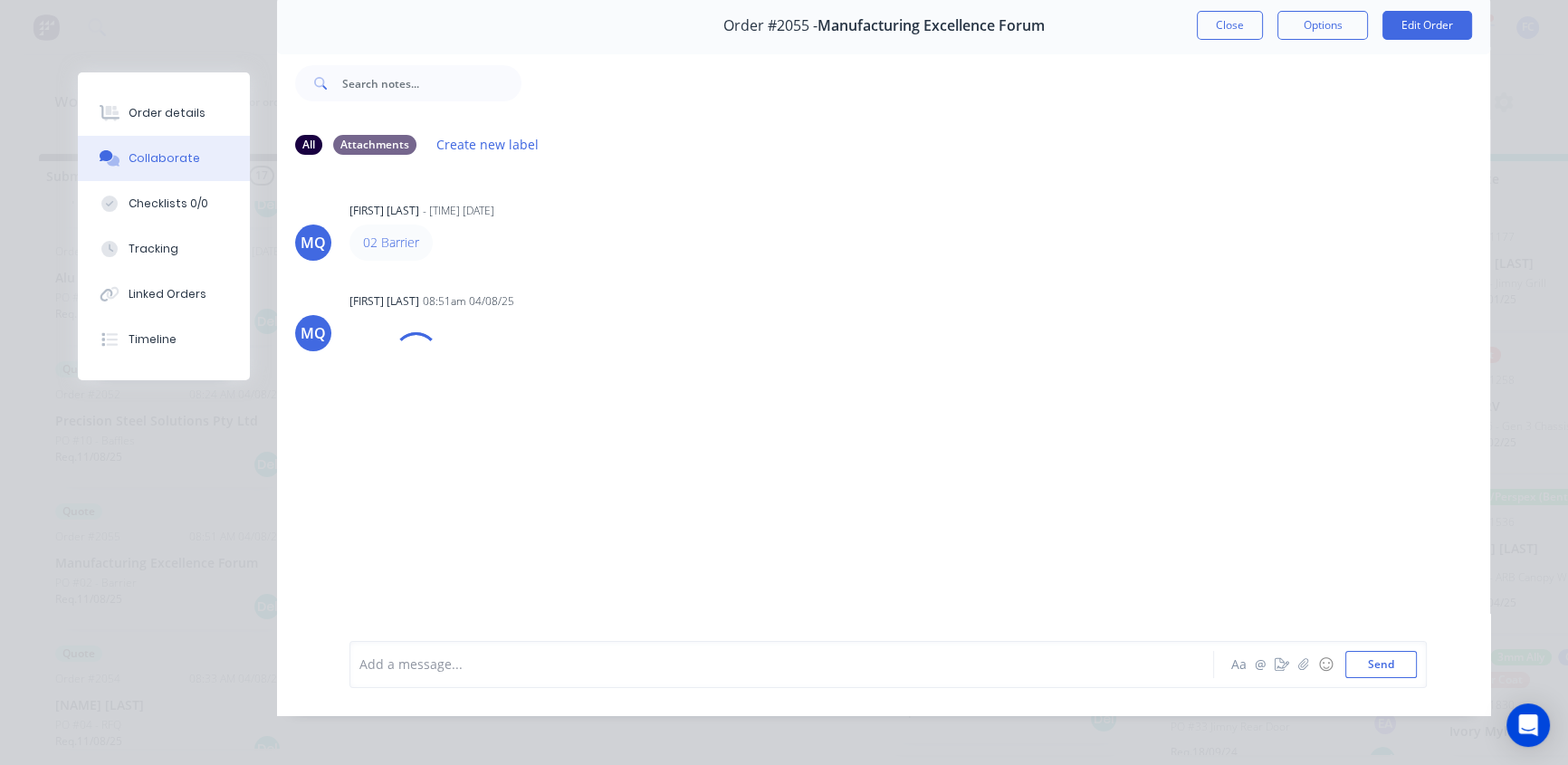 scroll, scrollTop: 93, scrollLeft: 0, axis: vertical 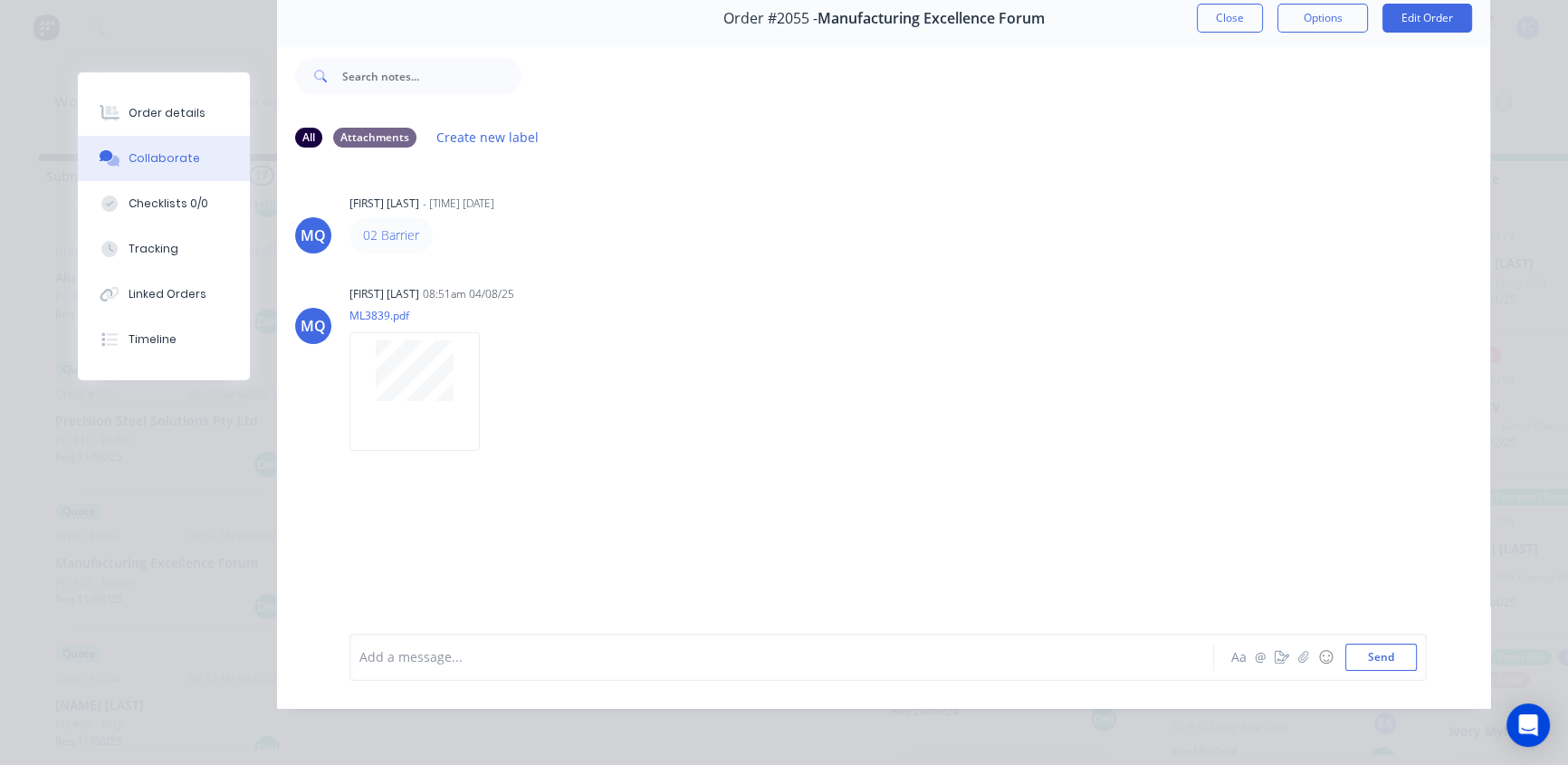 click on "Close" at bounding box center (1229, 18) 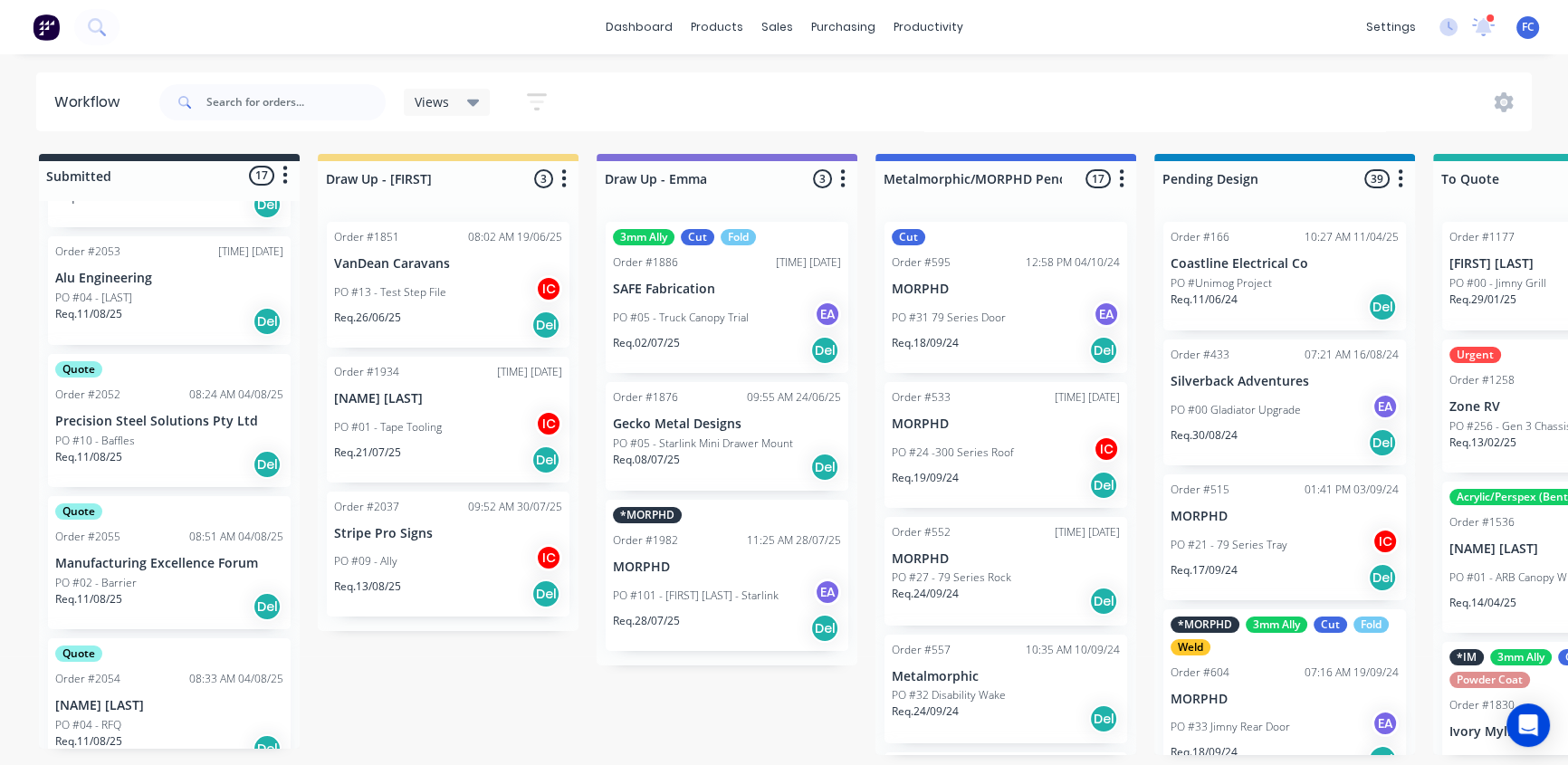 click on "Quote Order #2055 08:51 AM 04/08/25 Manufacturing Excellence Forum PO #02 - Barrier Req. 11/08/25 Del" at bounding box center [169, 562] 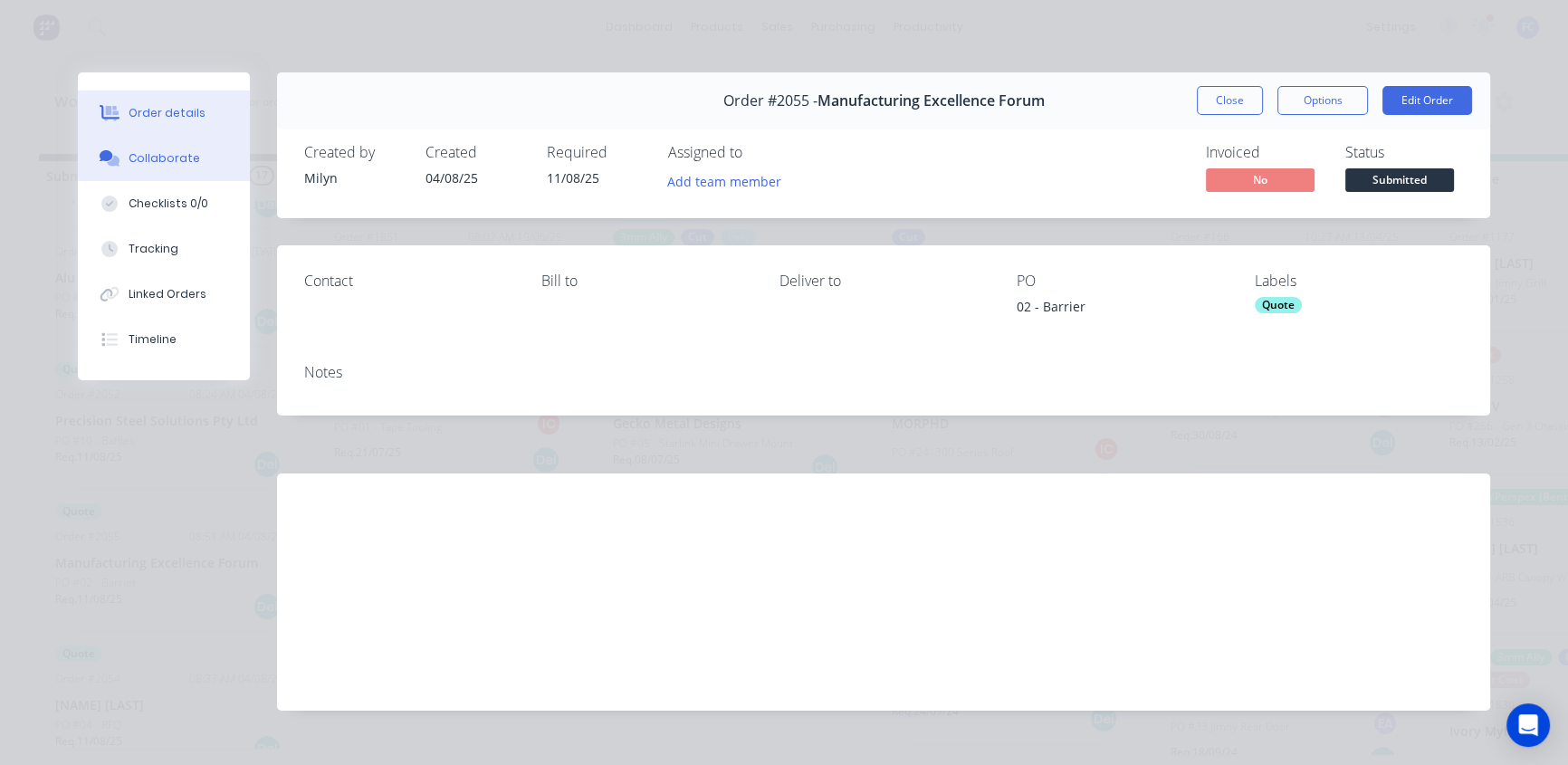 drag, startPoint x: 140, startPoint y: 156, endPoint x: 144, endPoint y: 174, distance: 18.439089 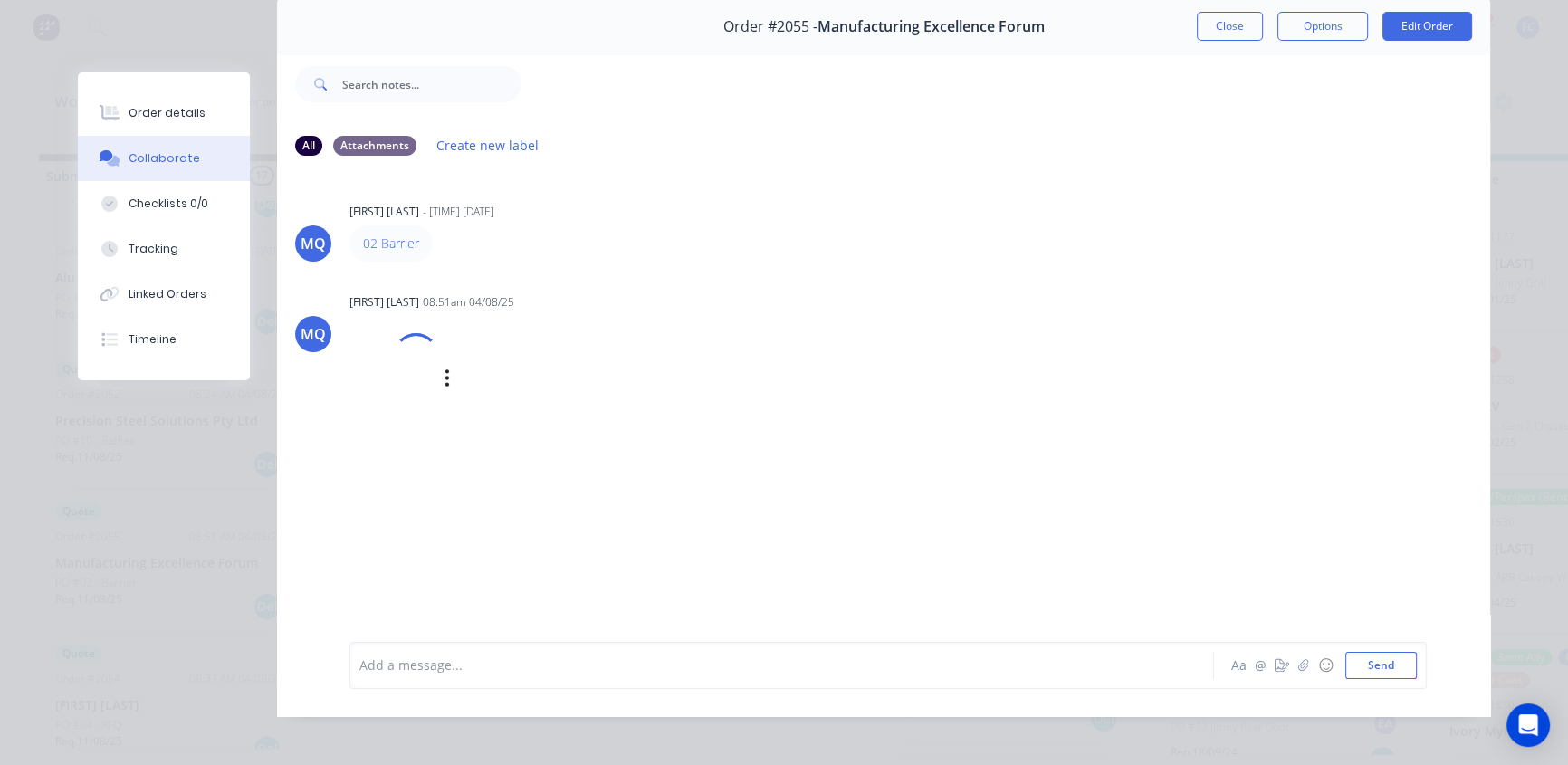 scroll, scrollTop: 93, scrollLeft: 0, axis: vertical 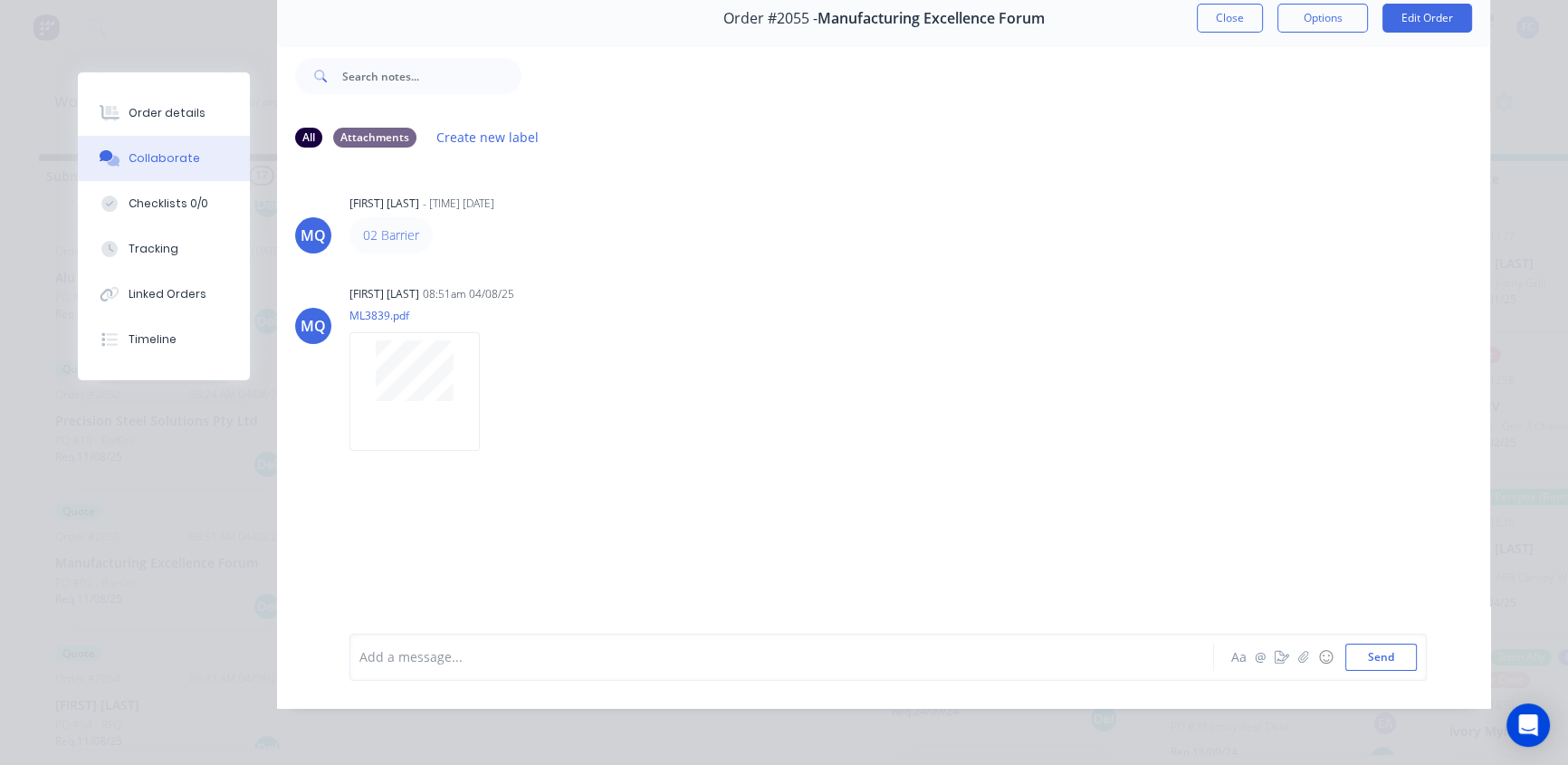 click on "Close" 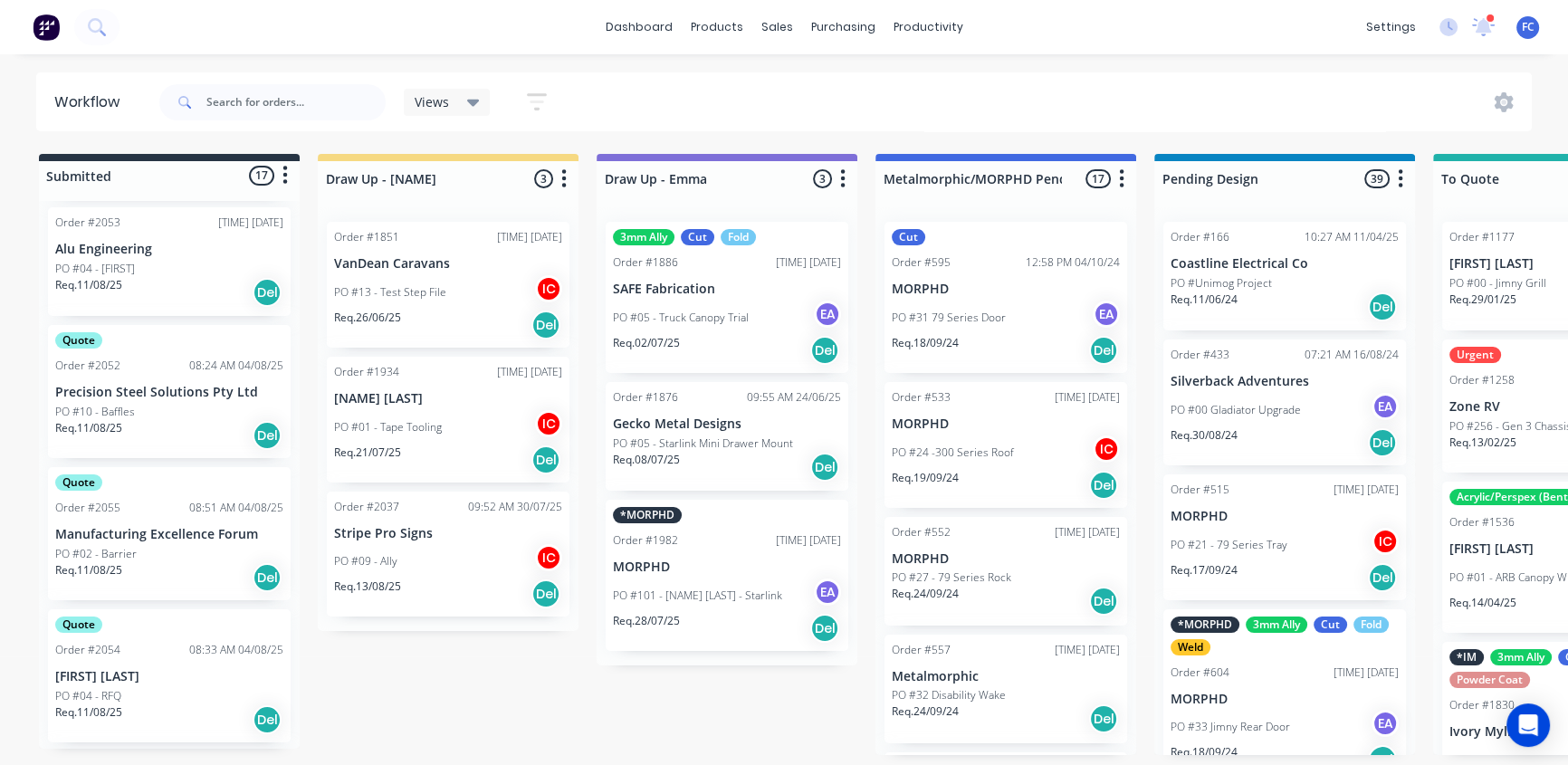scroll, scrollTop: 1563, scrollLeft: 0, axis: vertical 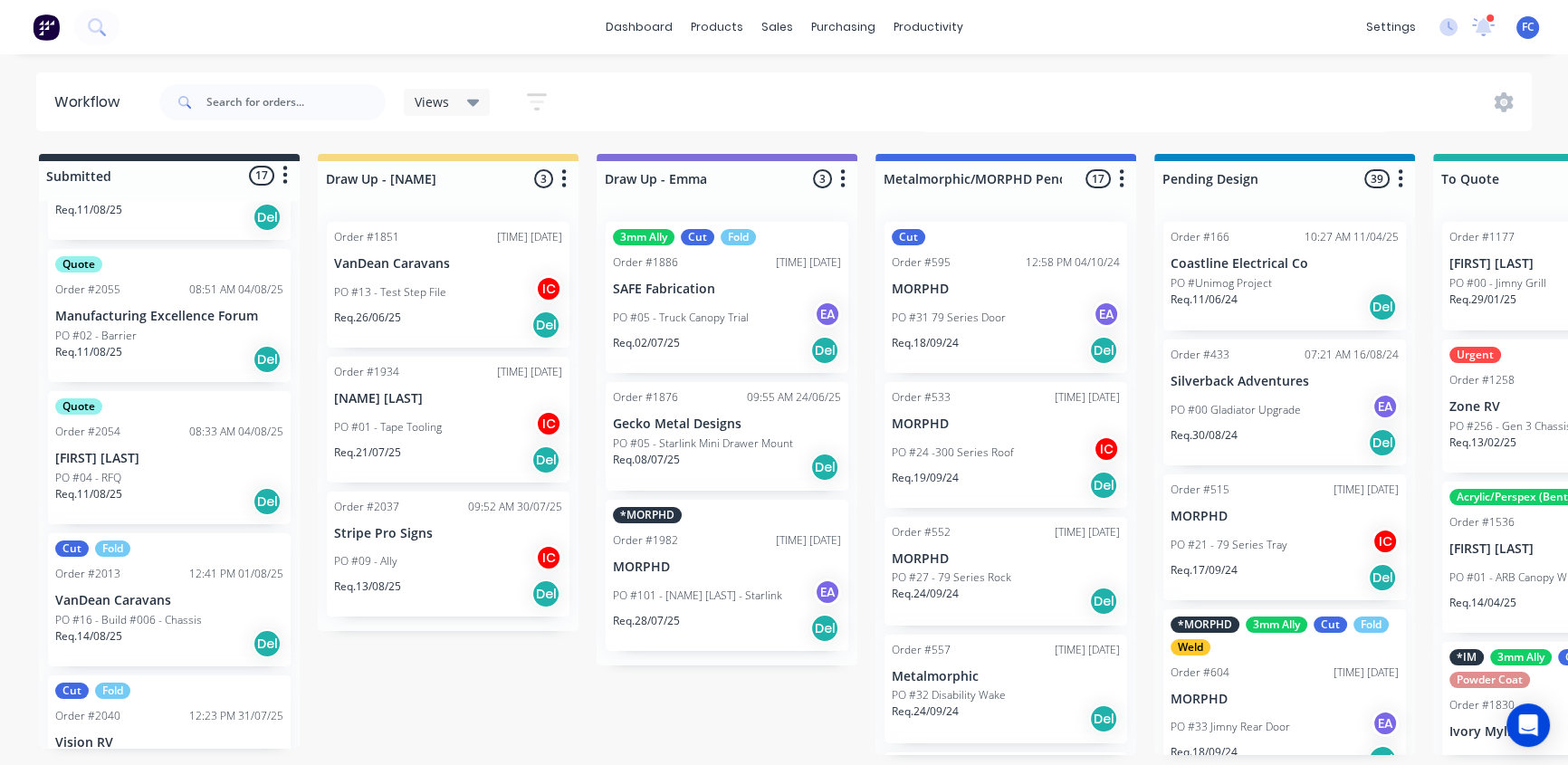 click on "PO #04 - RFQ" 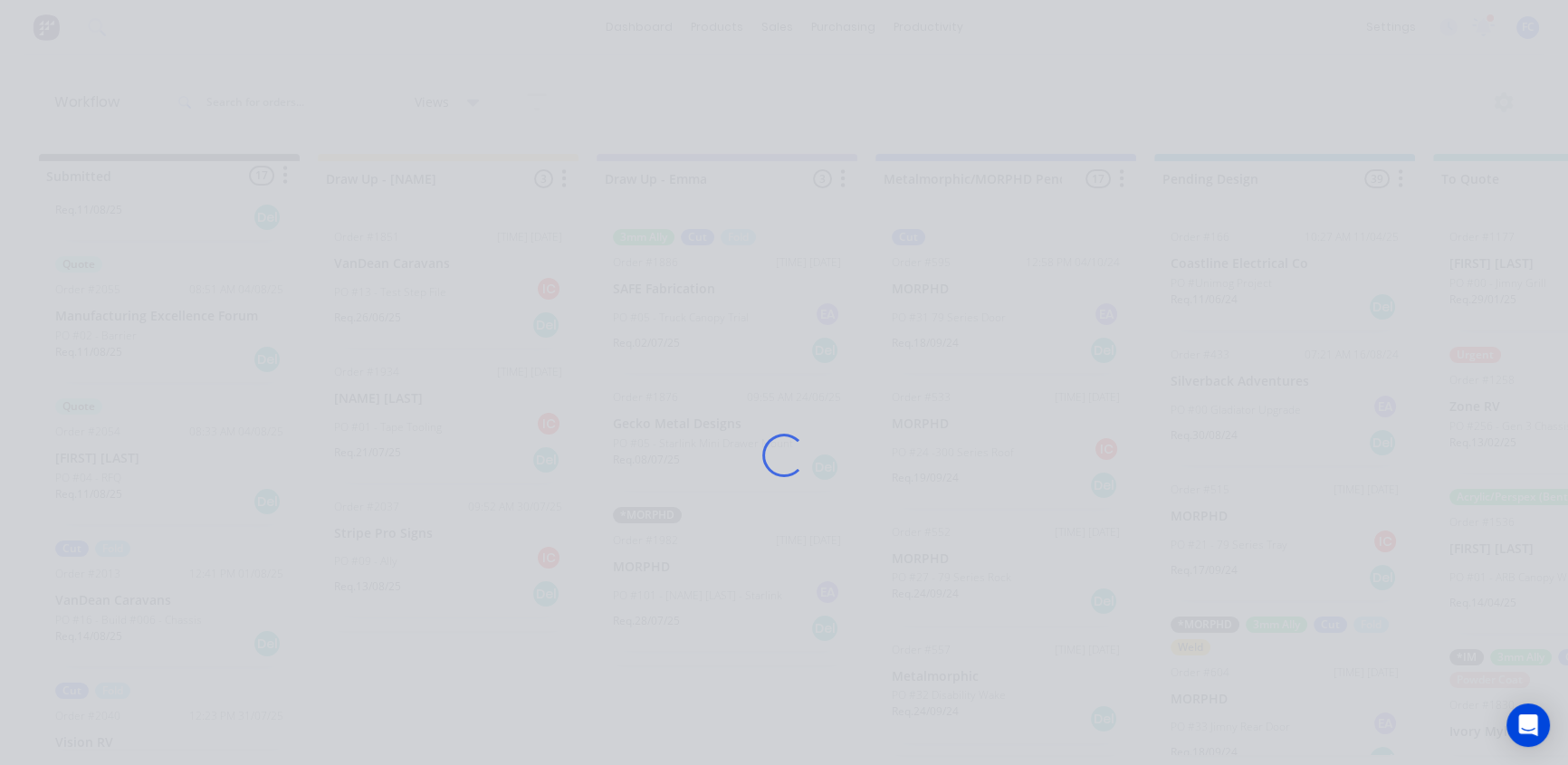 scroll, scrollTop: 0, scrollLeft: 0, axis: both 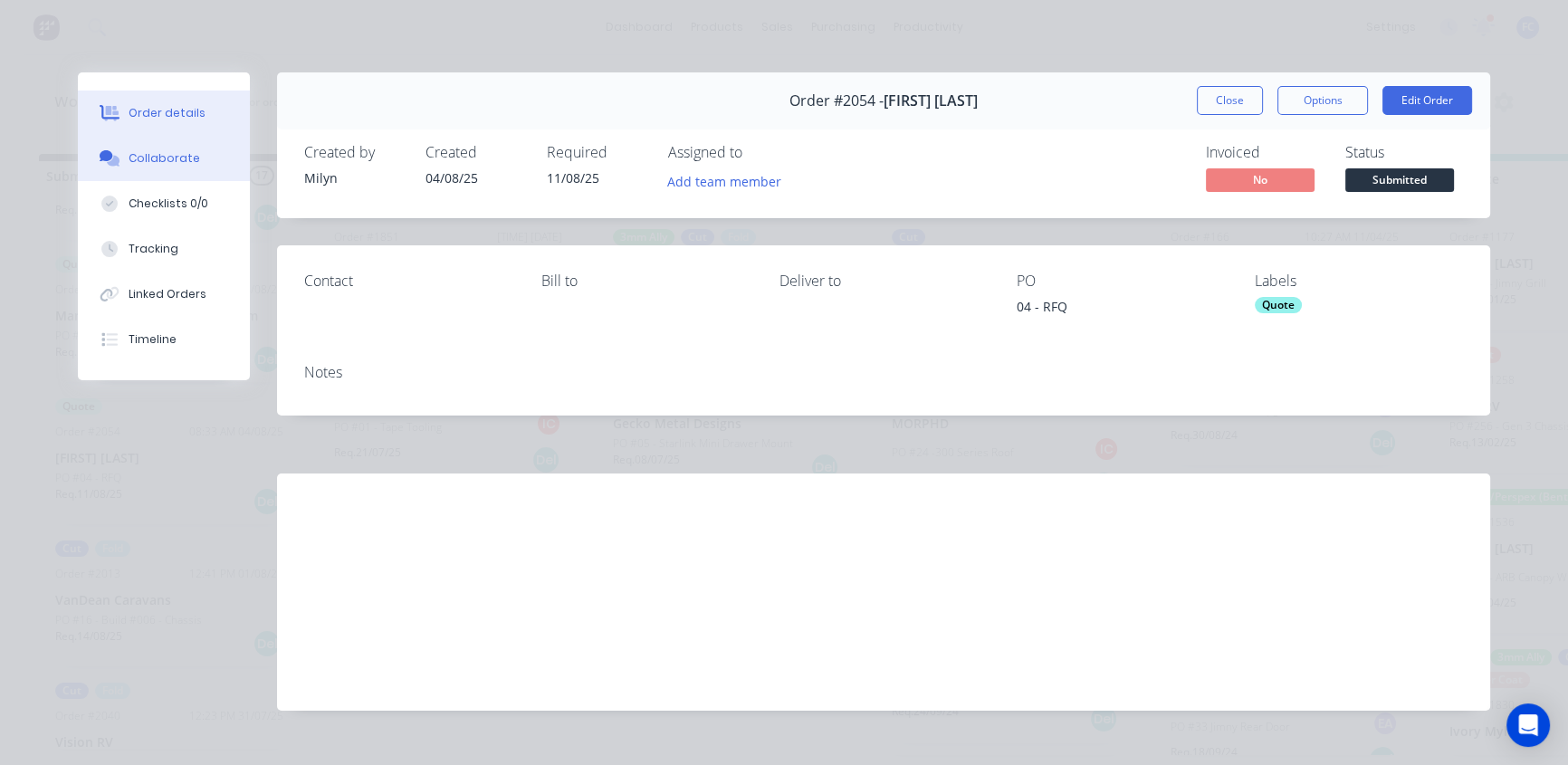 click on "Collaborate" 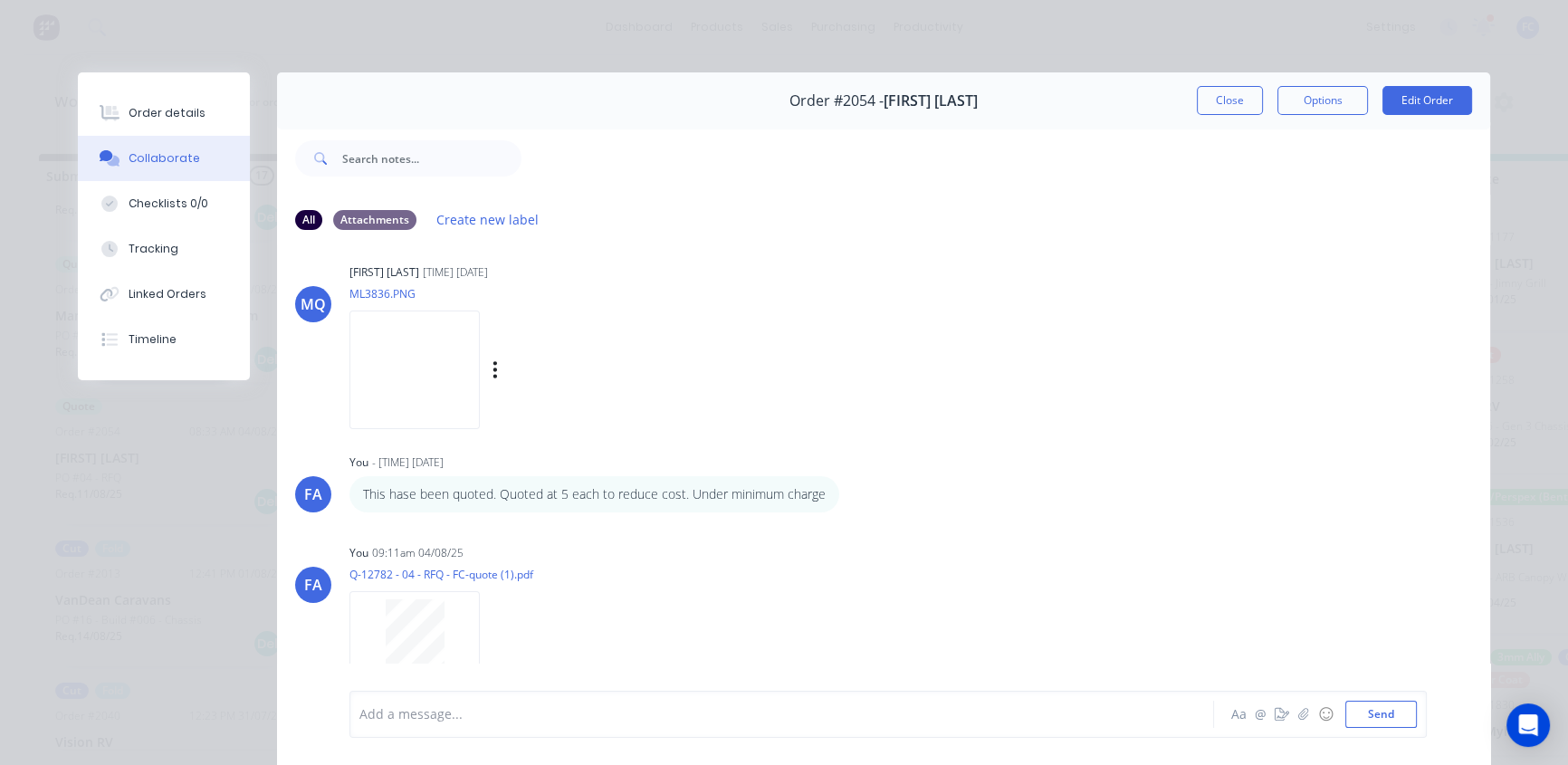 scroll, scrollTop: 120, scrollLeft: 0, axis: vertical 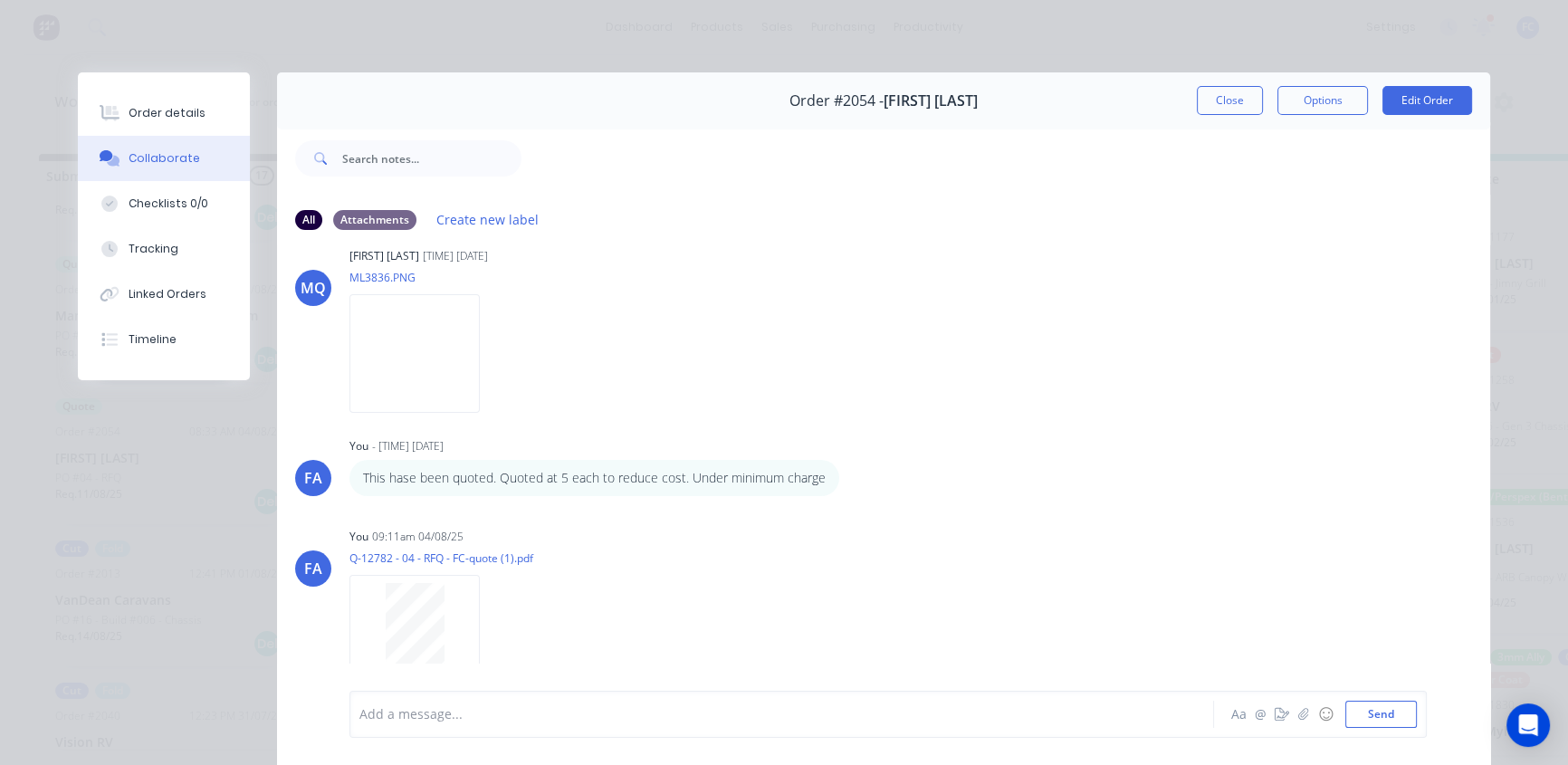 drag, startPoint x: 1231, startPoint y: 101, endPoint x: 664, endPoint y: 126, distance: 567.55088 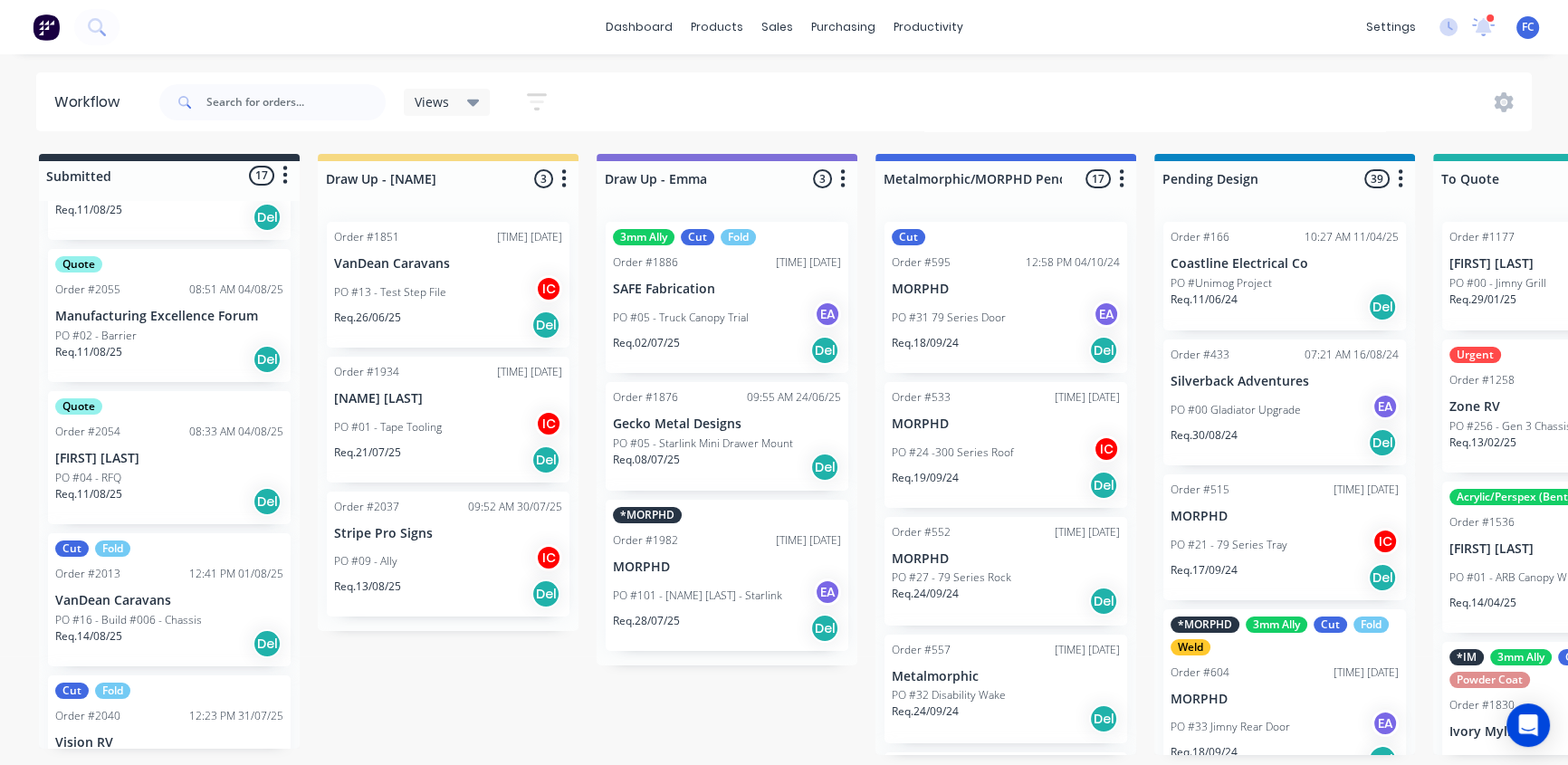 scroll, scrollTop: 1, scrollLeft: 0, axis: vertical 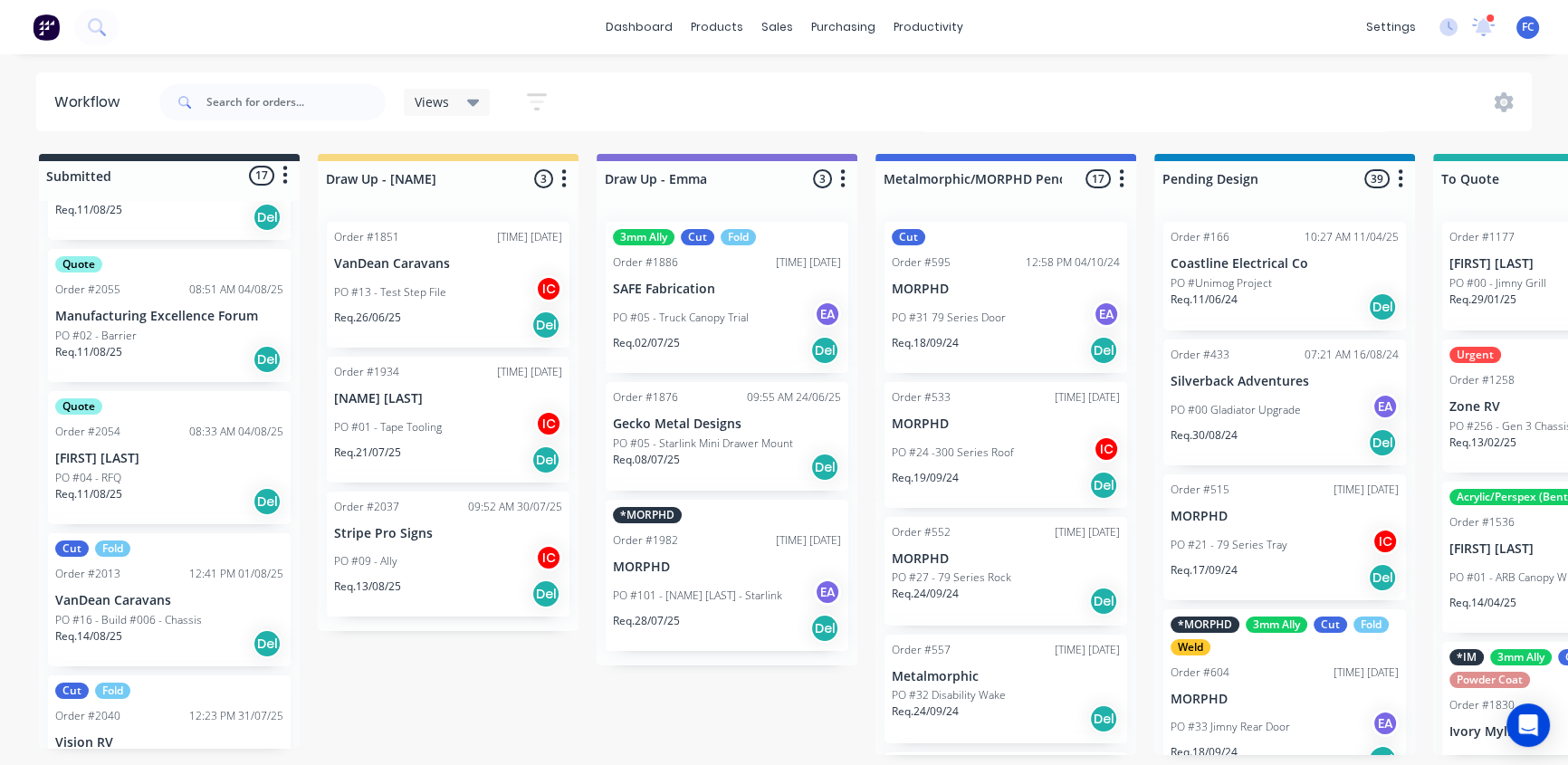 click on "VanDean Caravans" 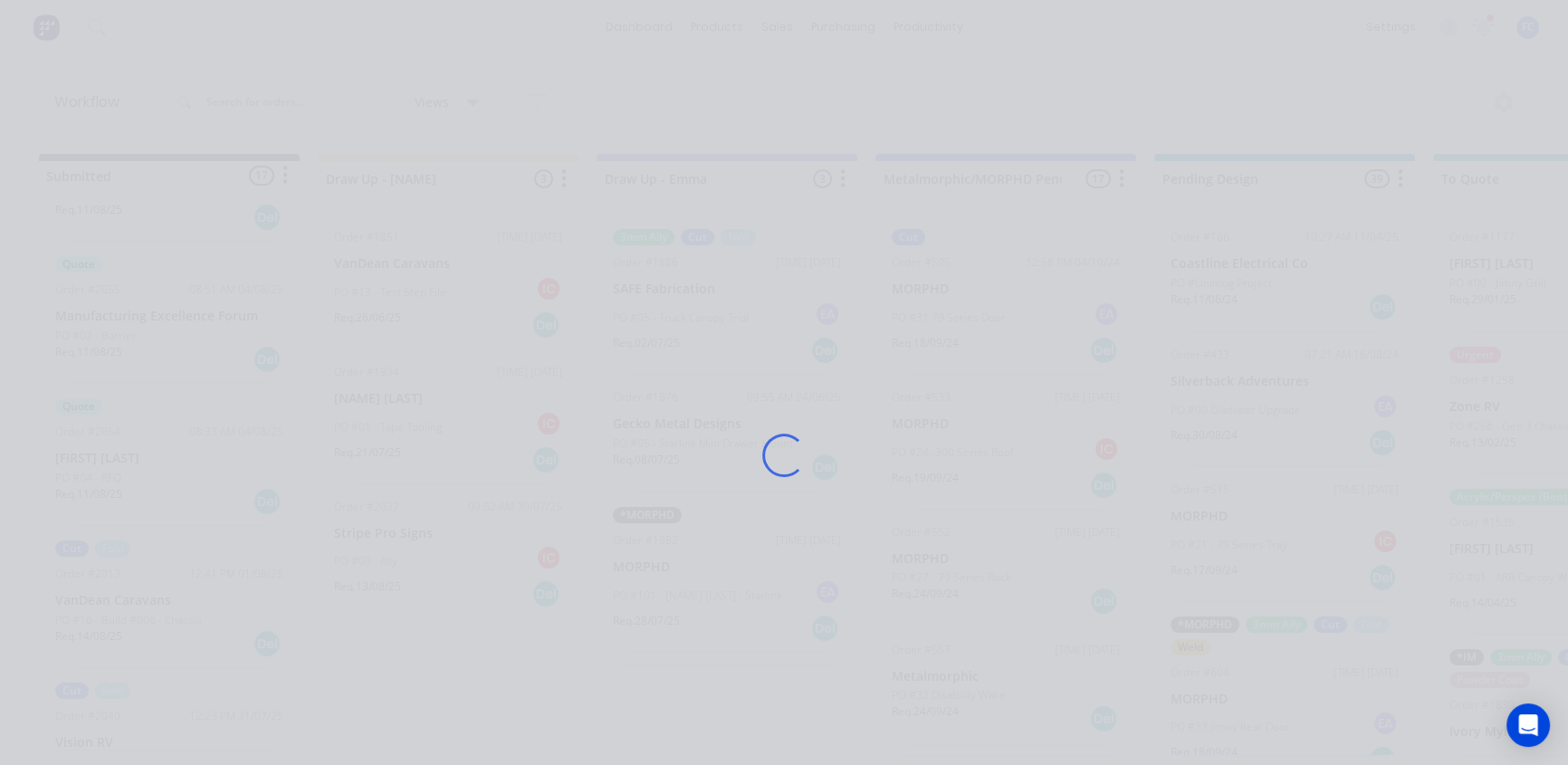 scroll, scrollTop: 0, scrollLeft: 0, axis: both 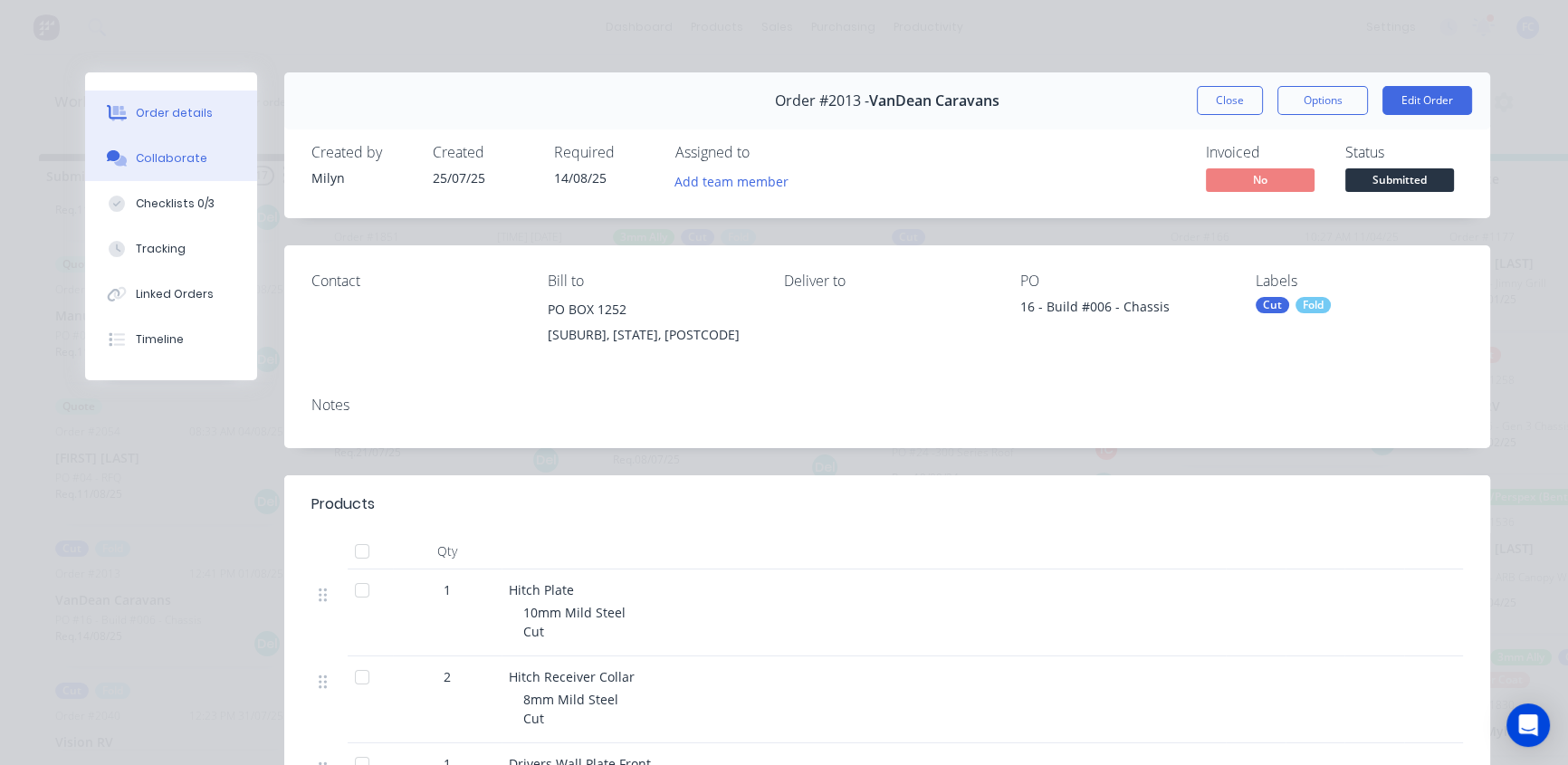 drag, startPoint x: 127, startPoint y: 161, endPoint x: 129, endPoint y: 171, distance: 10.19804 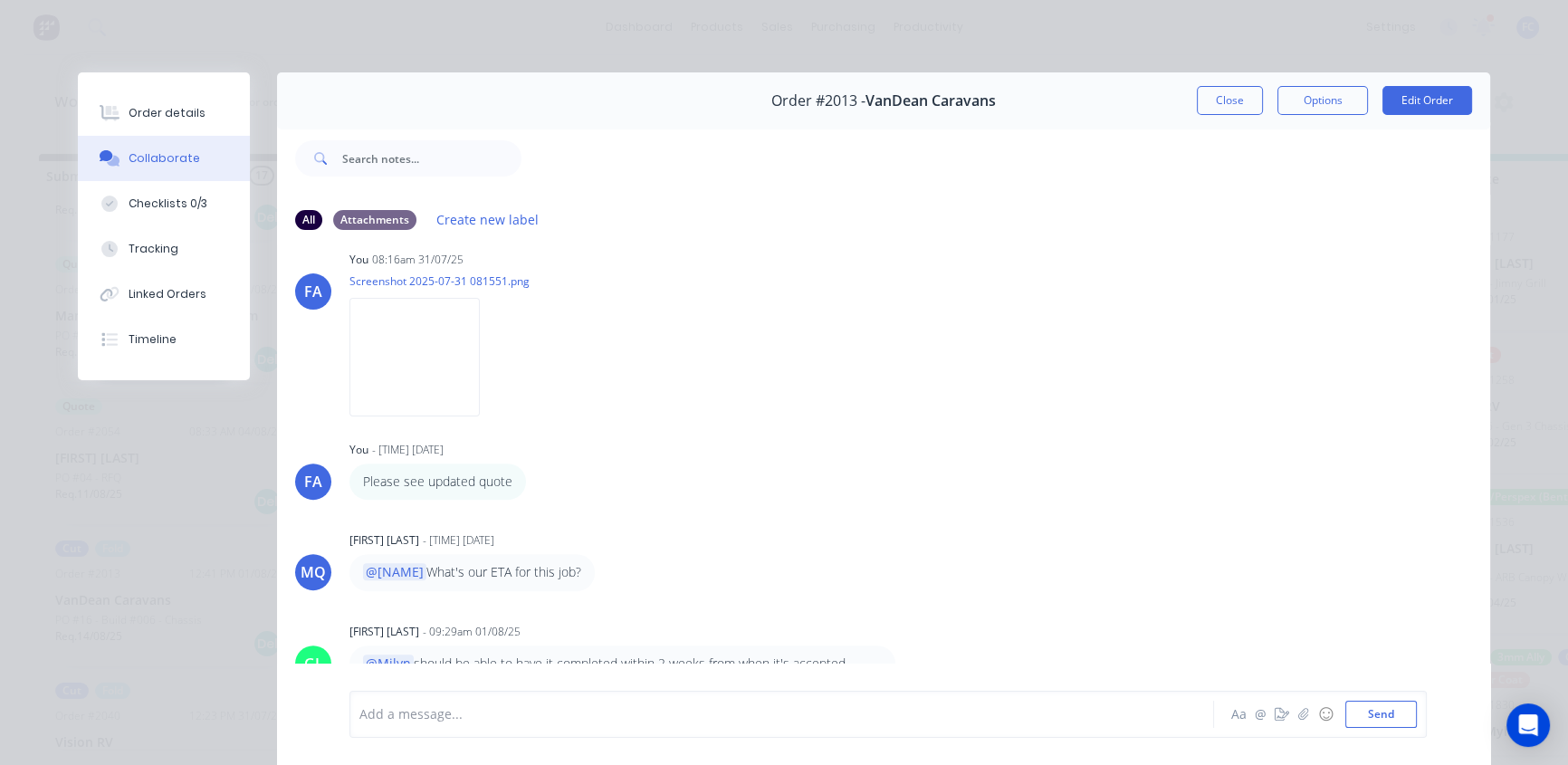 scroll, scrollTop: 1291, scrollLeft: 0, axis: vertical 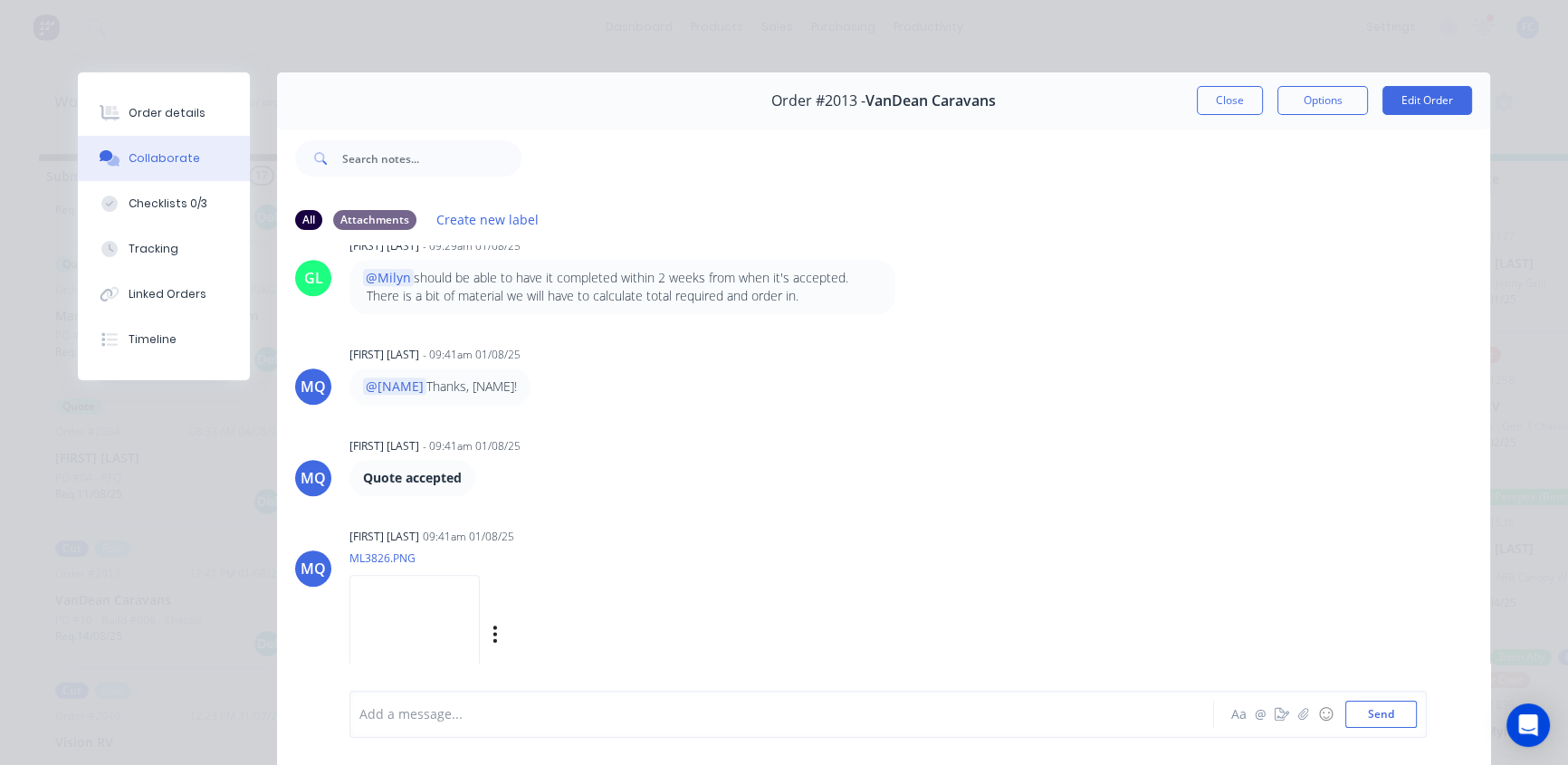 click 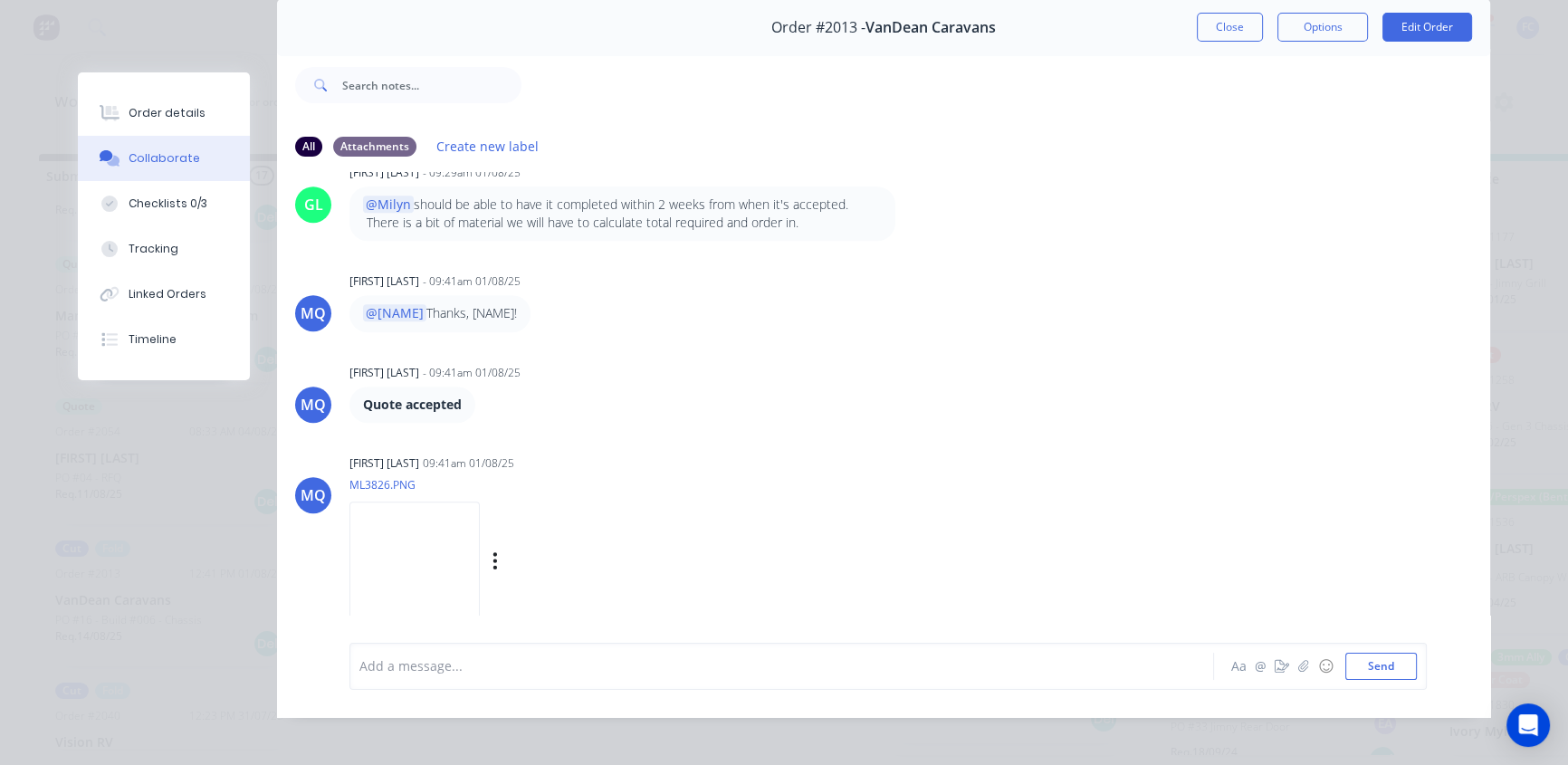 scroll, scrollTop: 93, scrollLeft: 0, axis: vertical 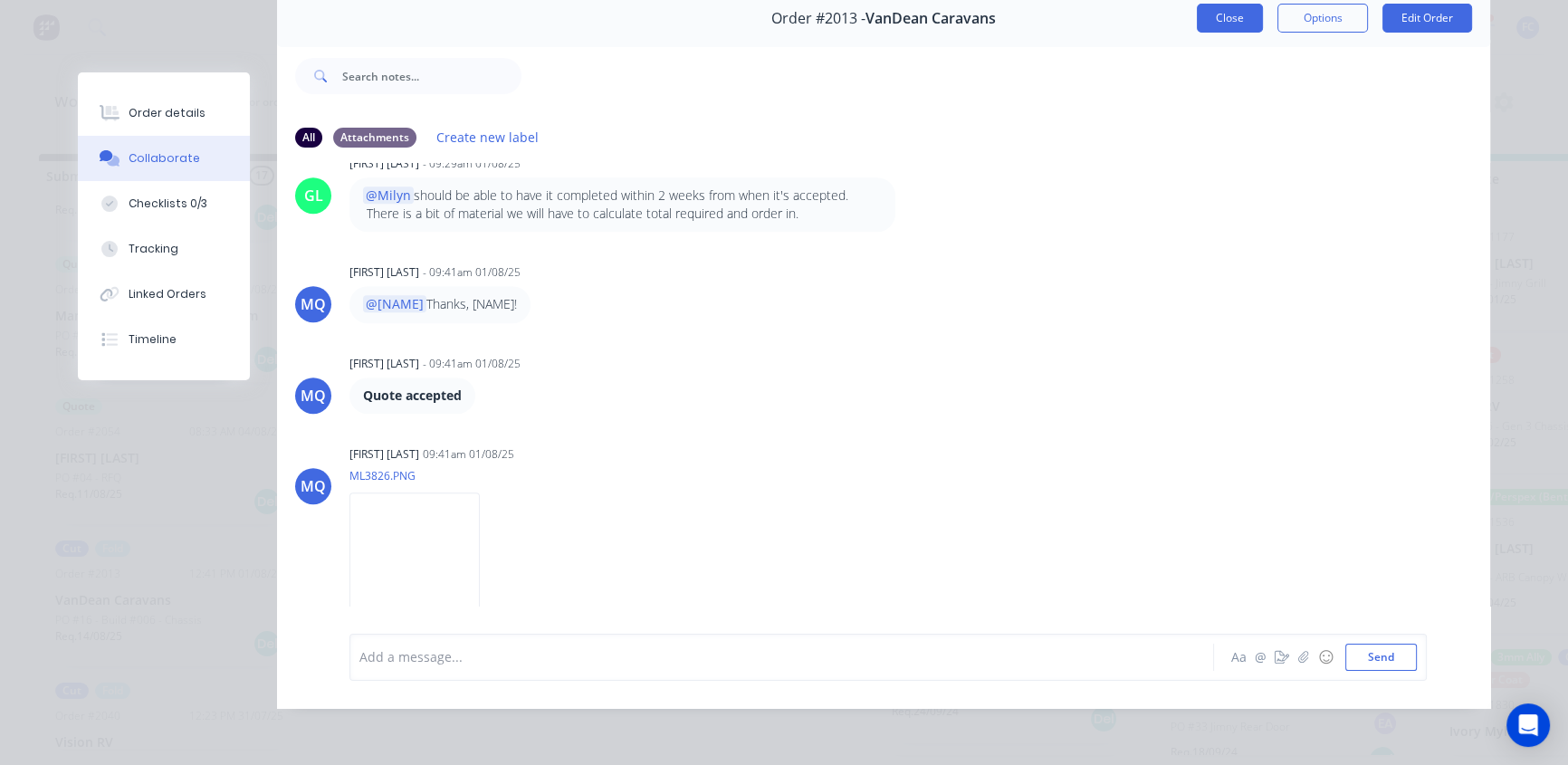 click on "Close" 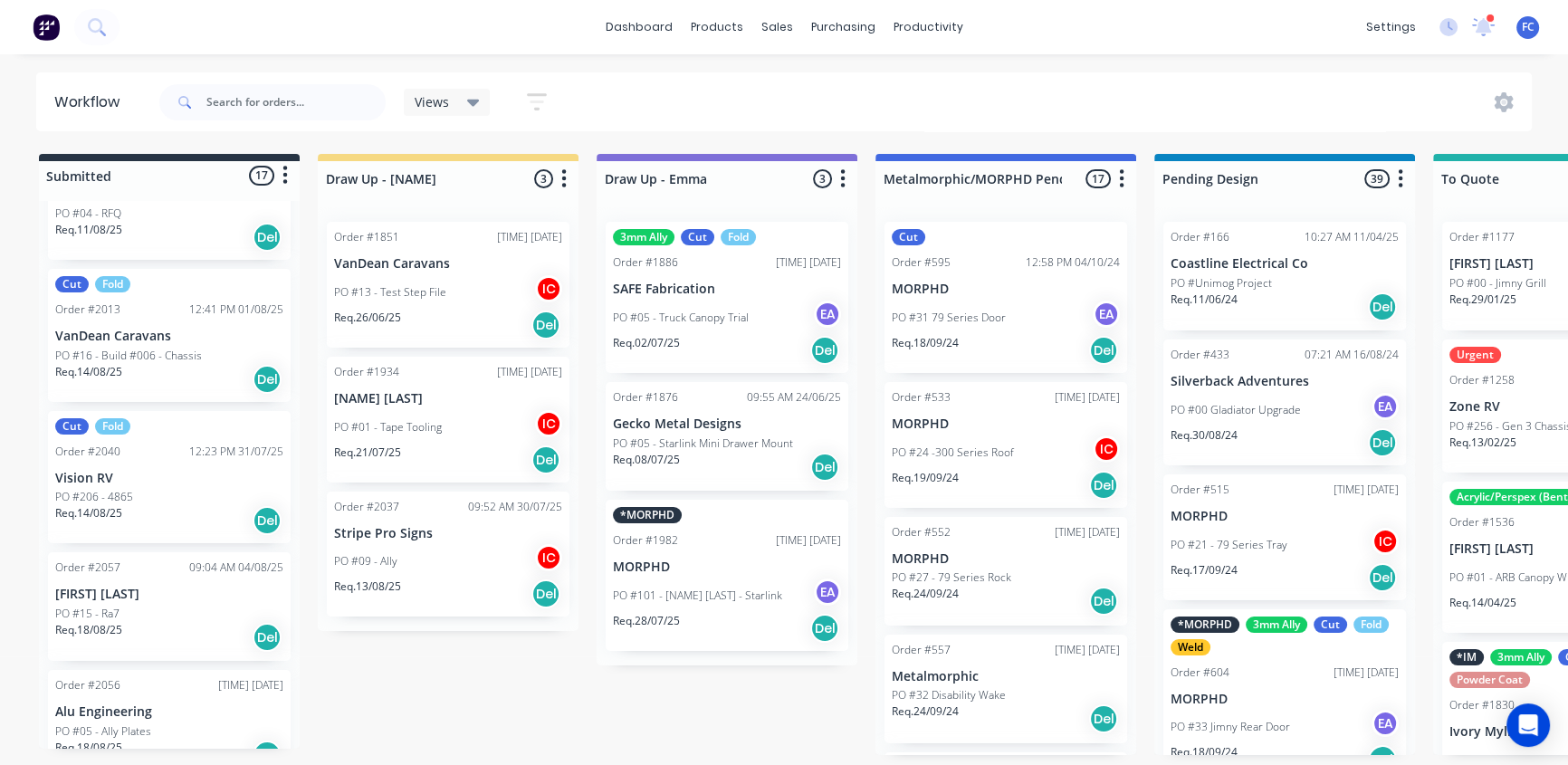 scroll, scrollTop: 1859, scrollLeft: 0, axis: vertical 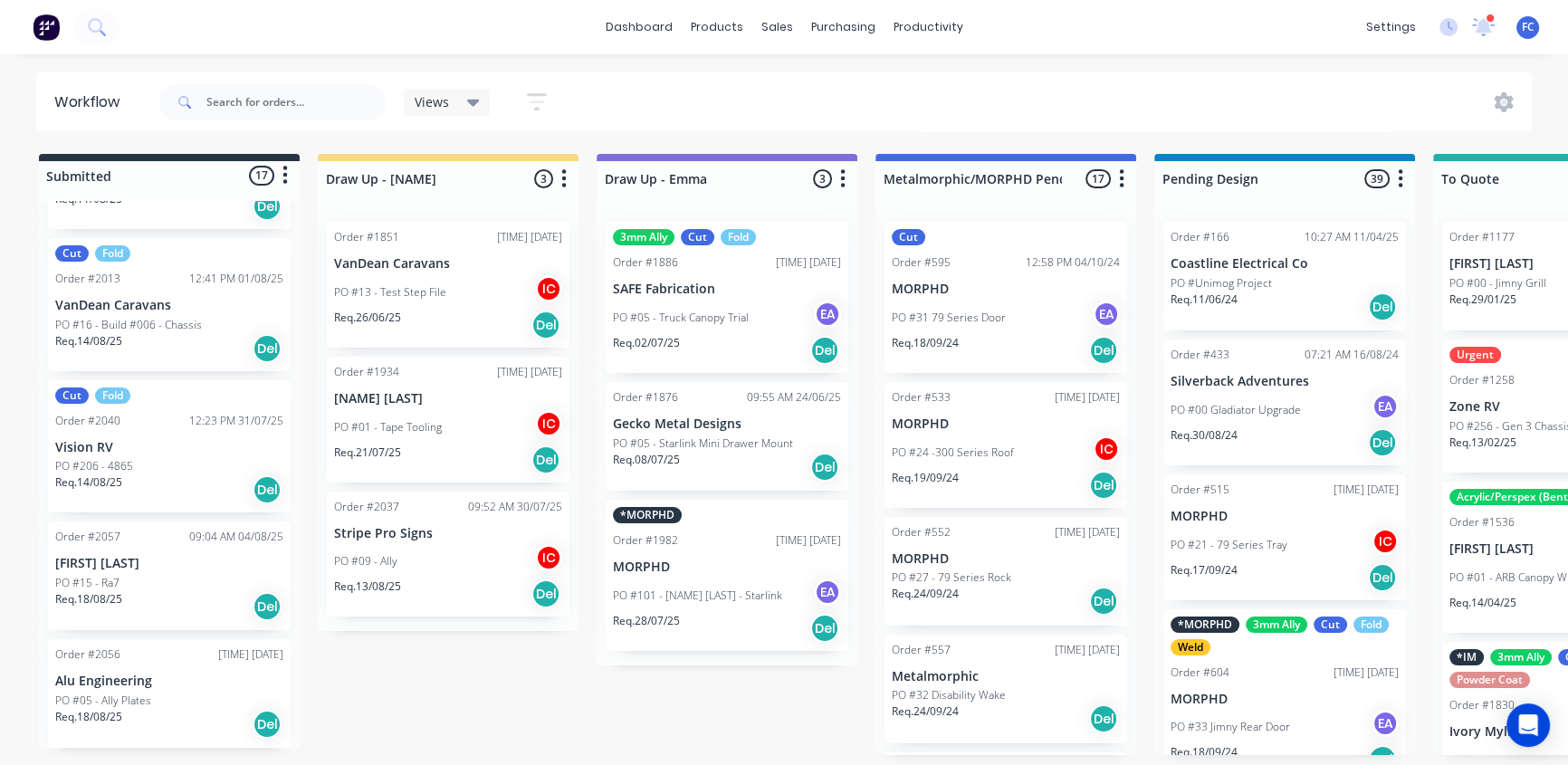 click on "[NAME] [LAST]" 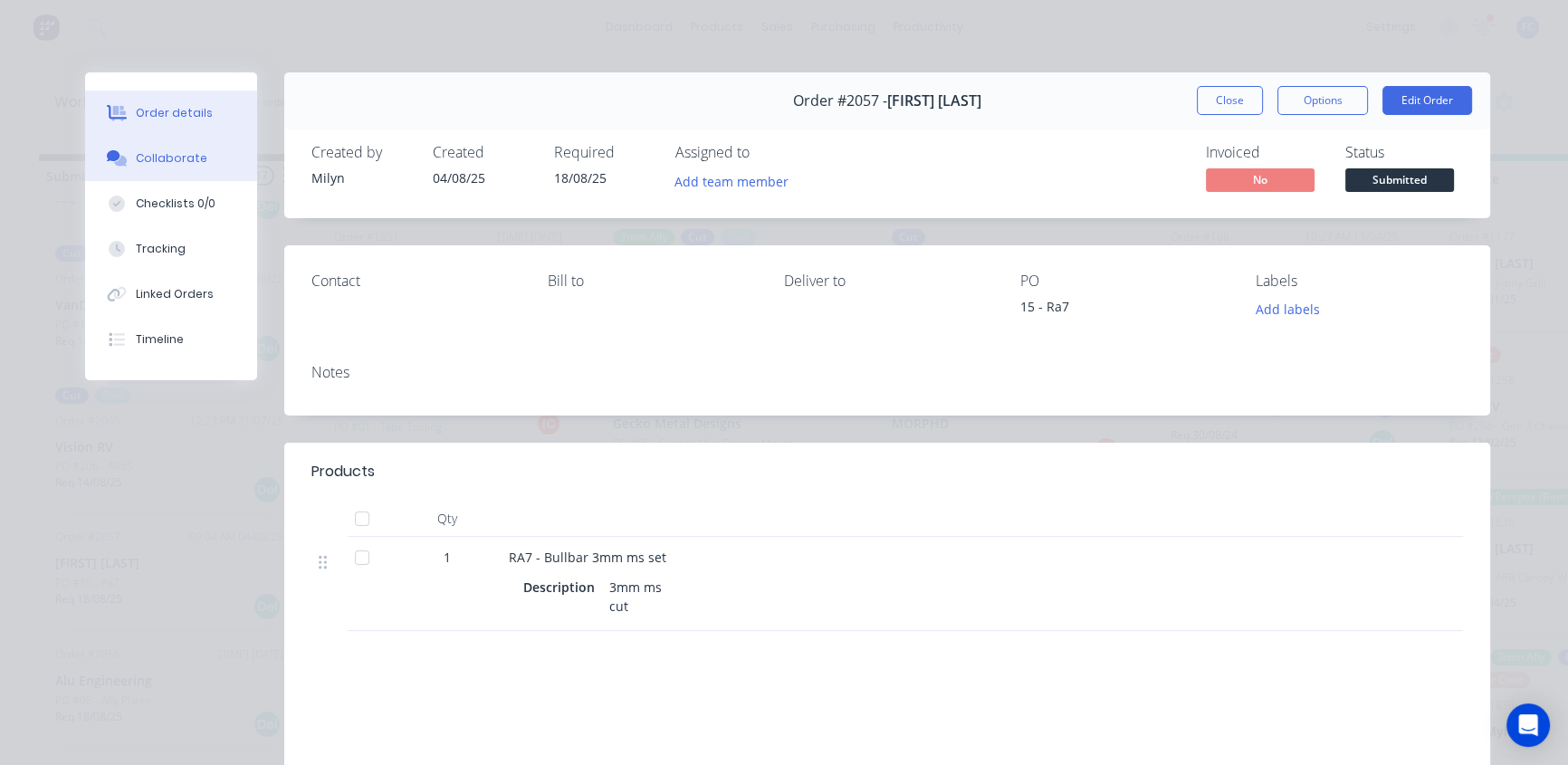 click on "Collaborate" 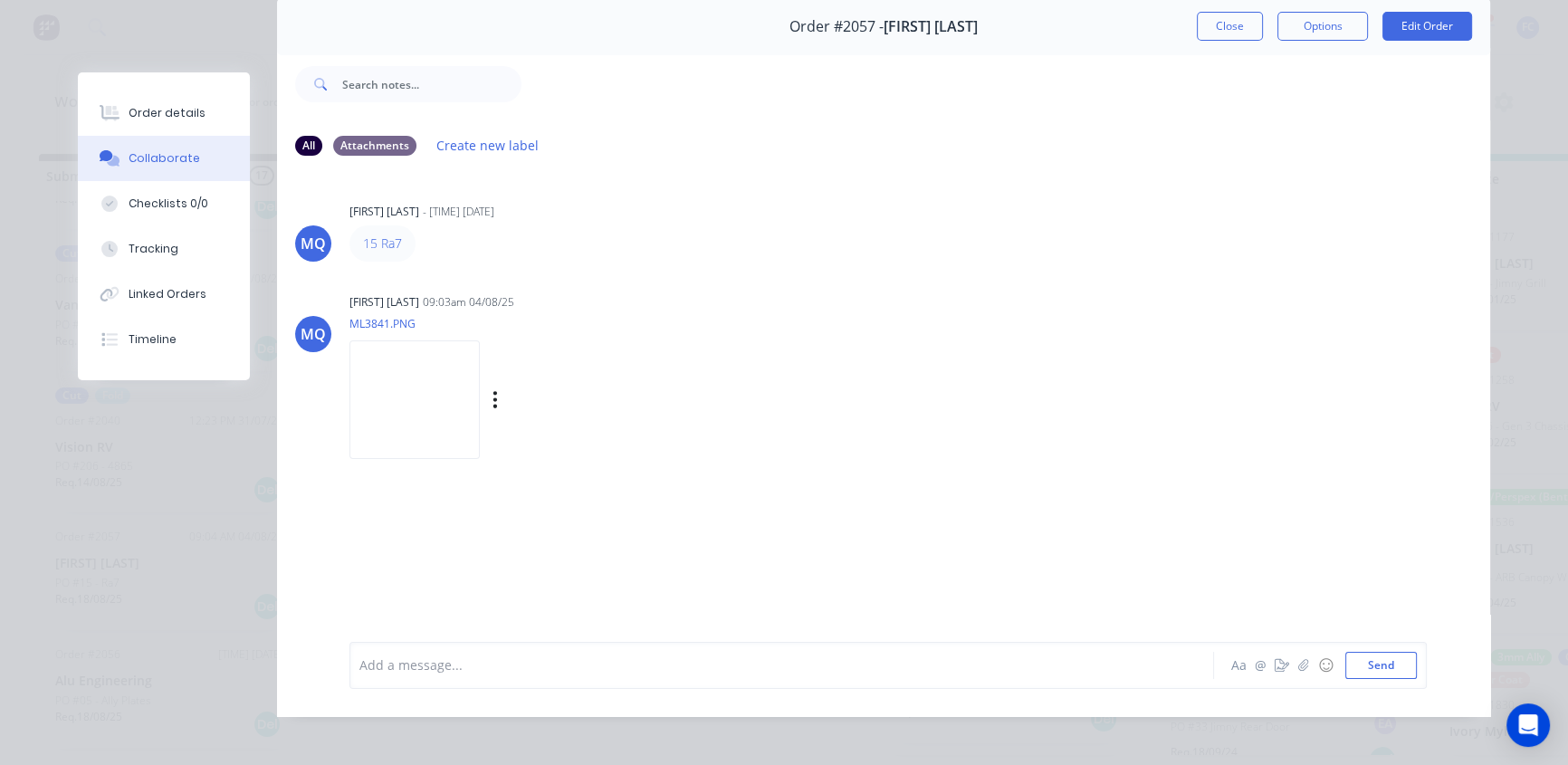 scroll, scrollTop: 93, scrollLeft: 0, axis: vertical 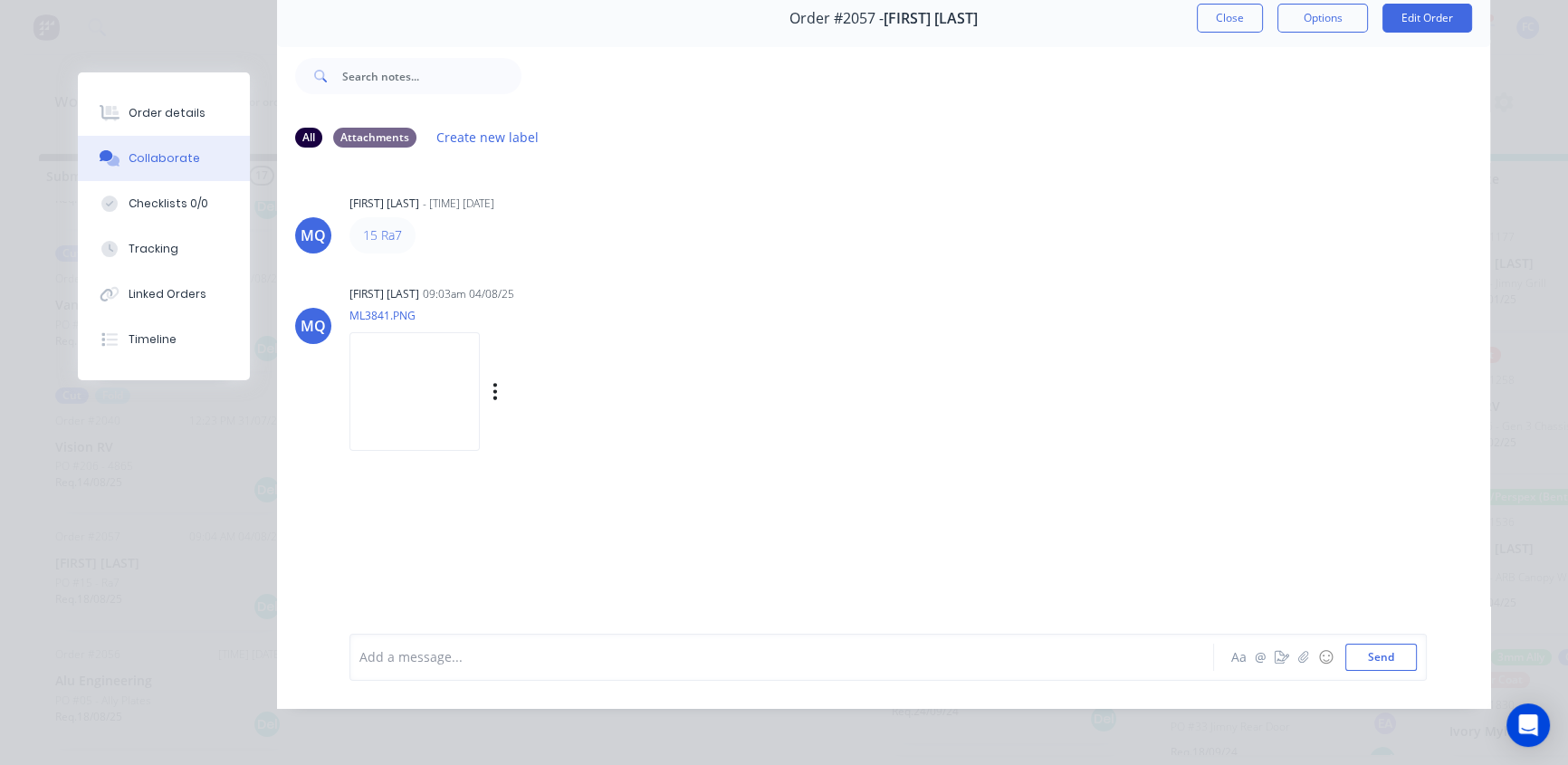 click 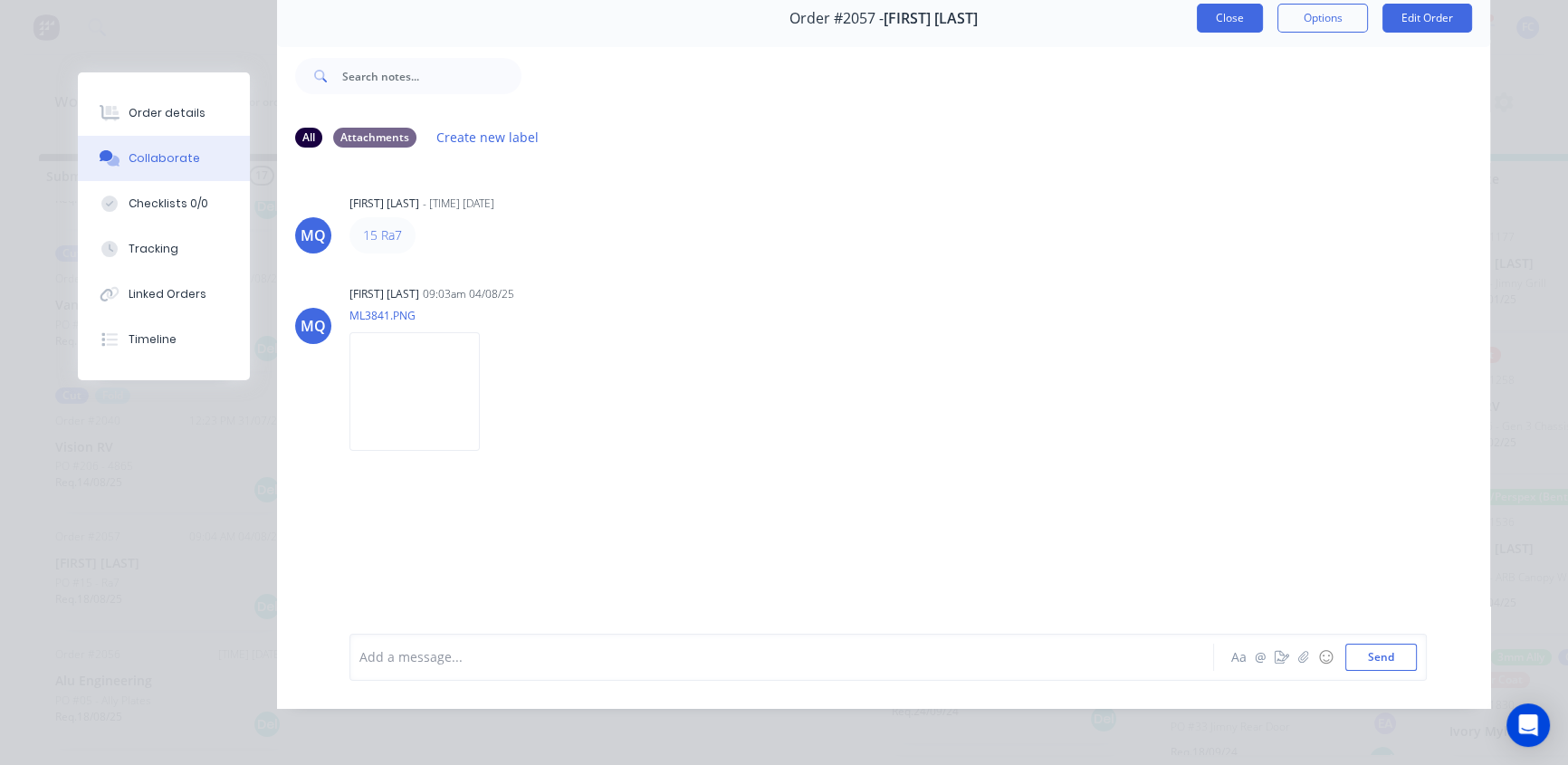 click on "Close" 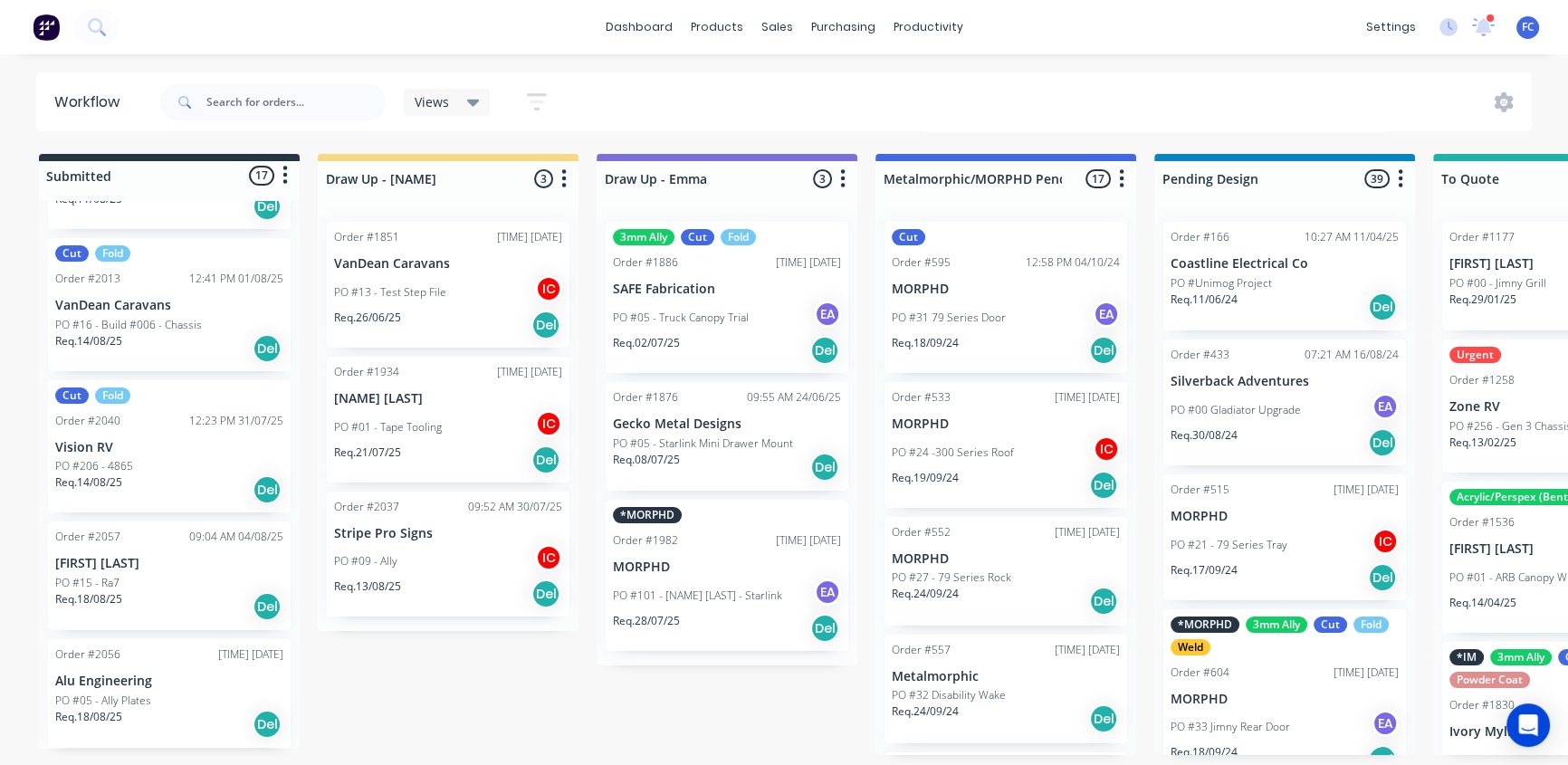 click on "Alu Engineering" 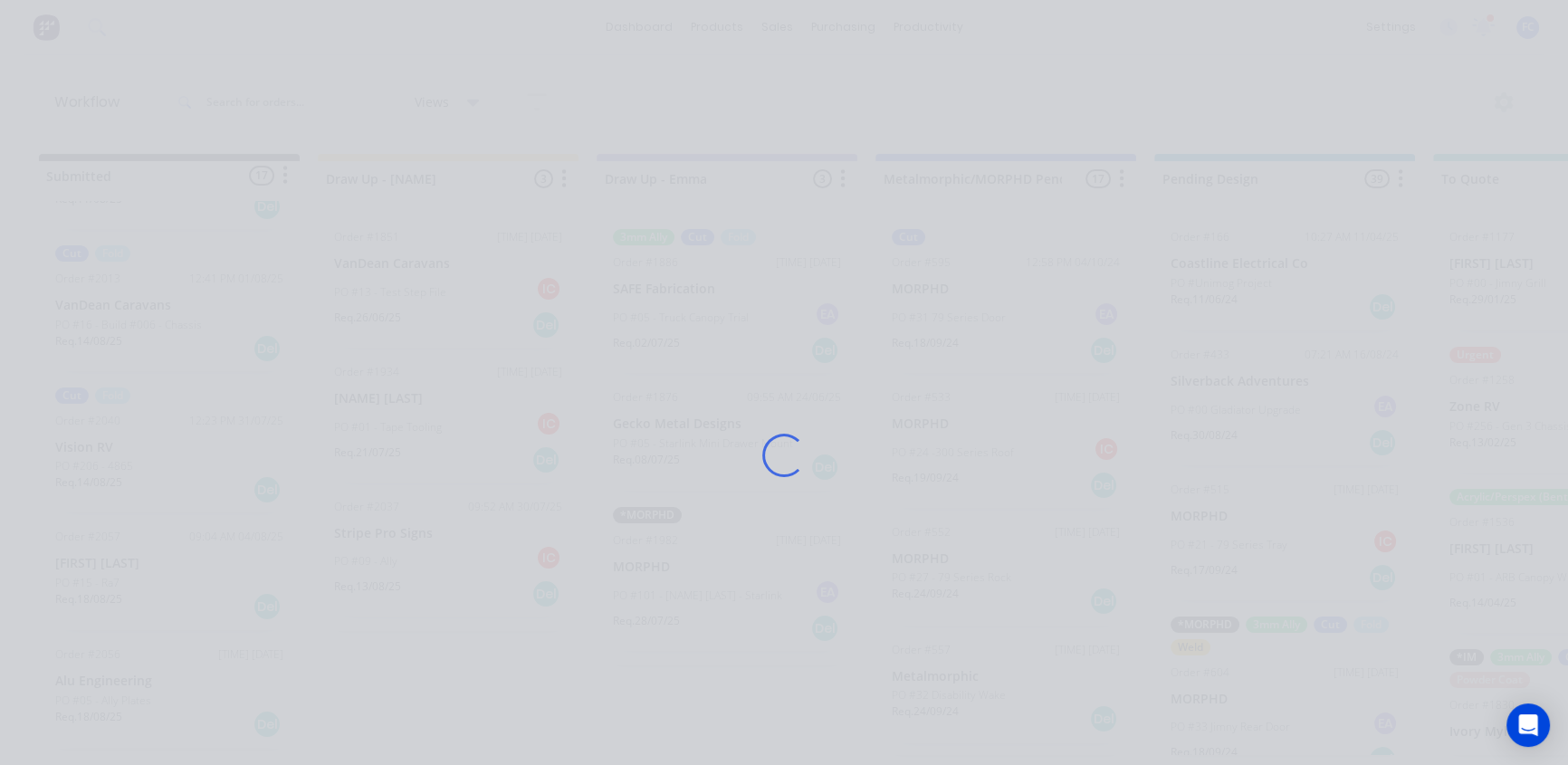 scroll, scrollTop: 0, scrollLeft: 0, axis: both 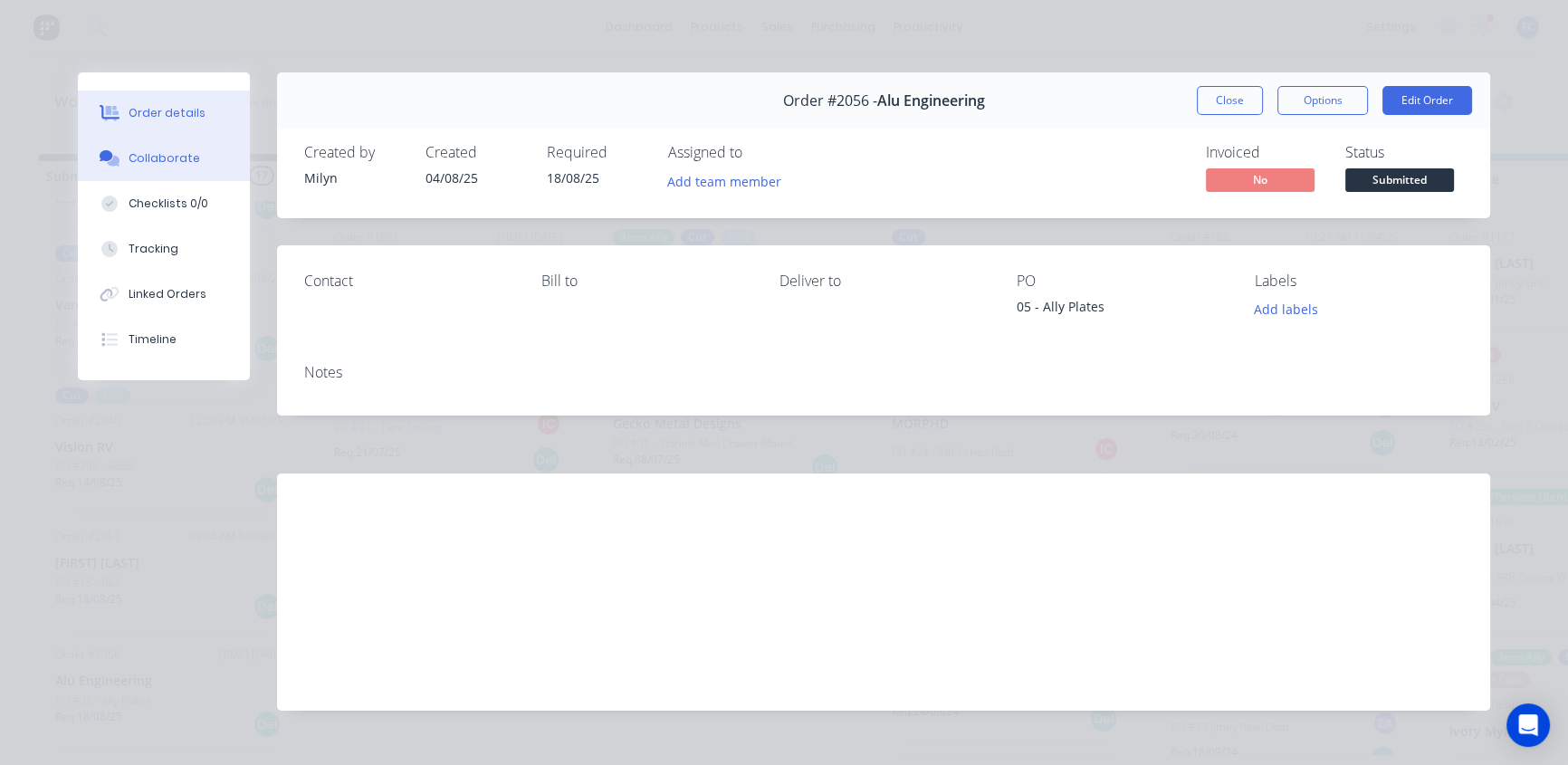 click on "Collaborate" 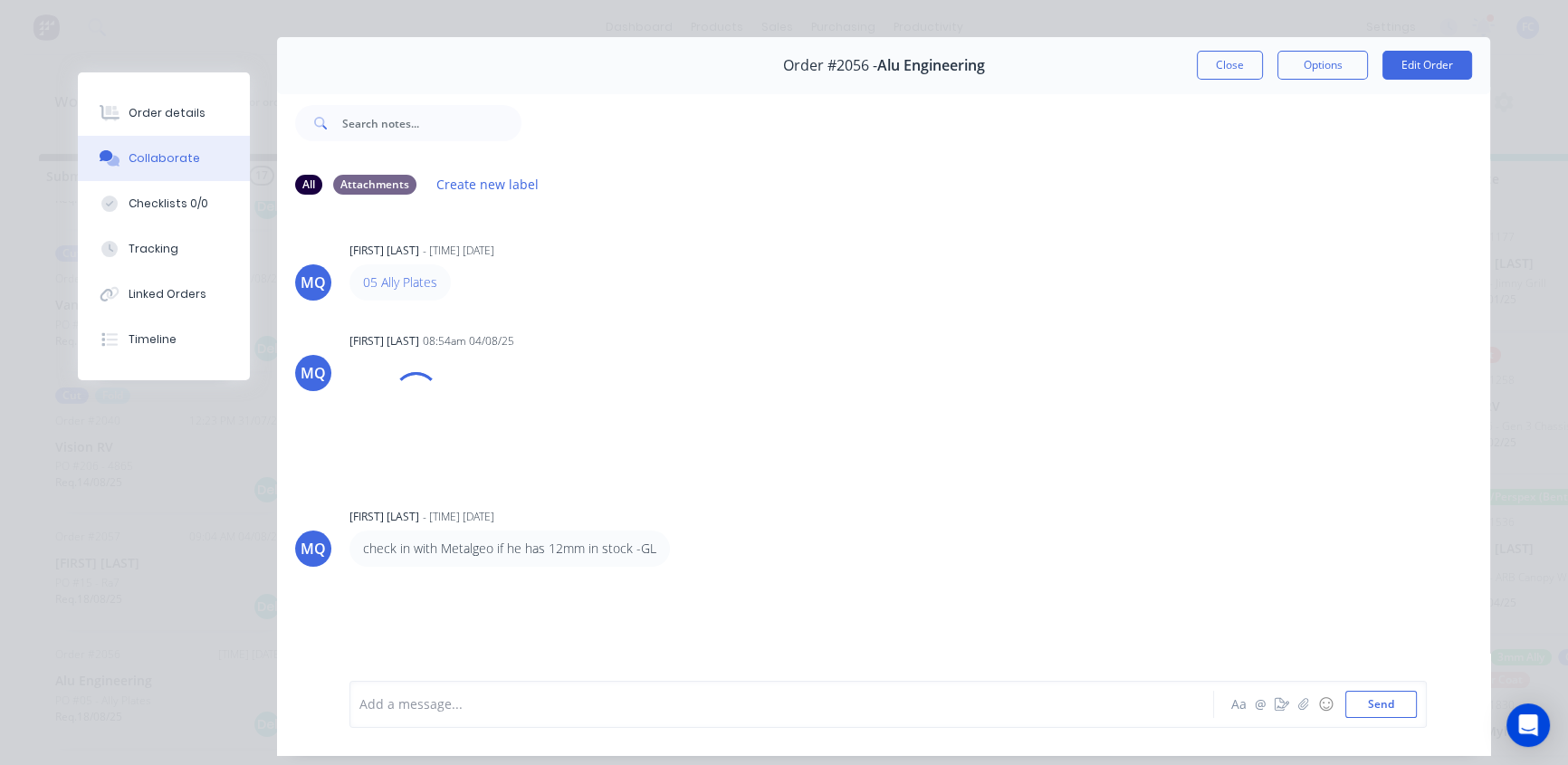scroll, scrollTop: 93, scrollLeft: 0, axis: vertical 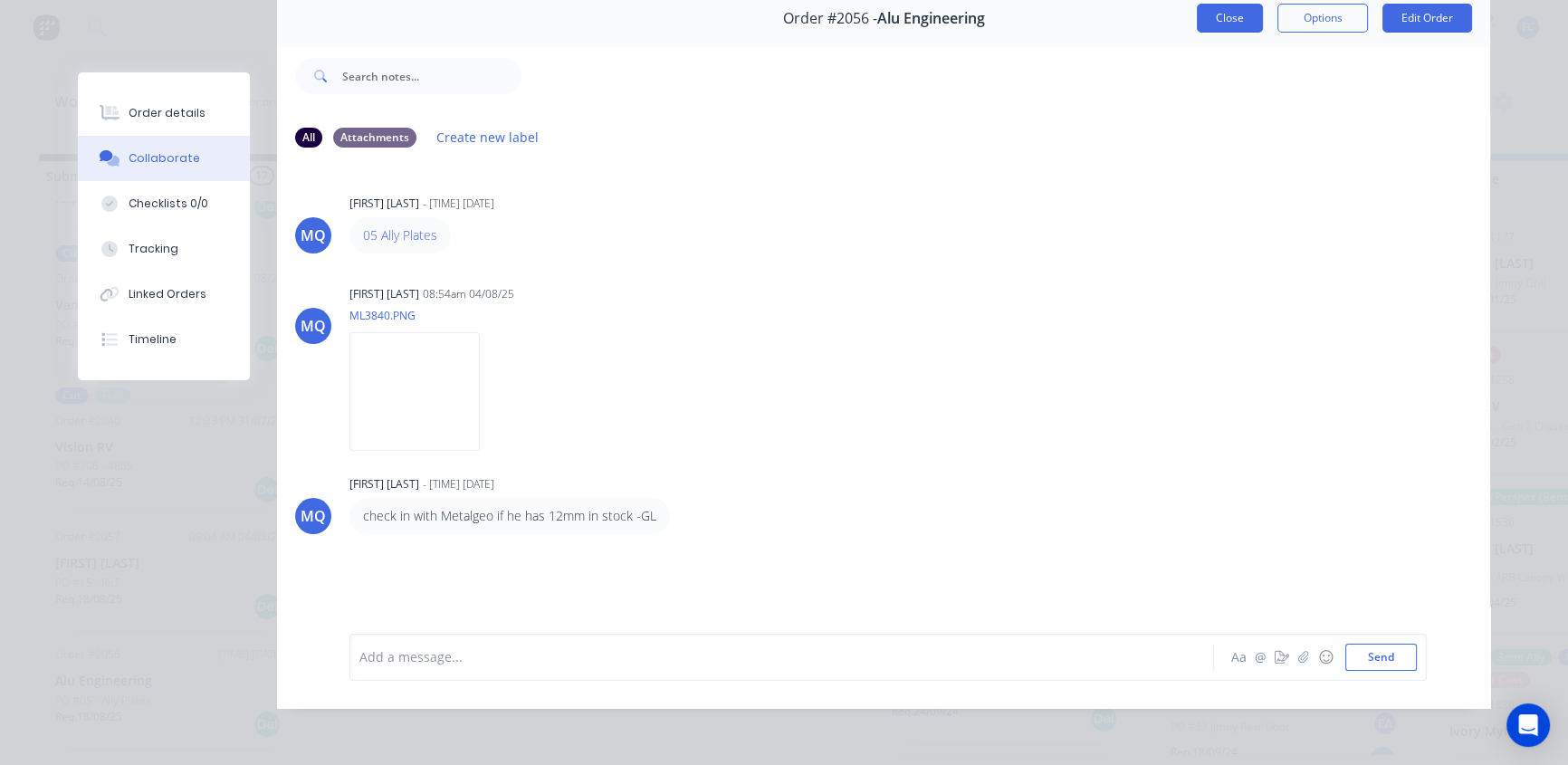 click on "Close" 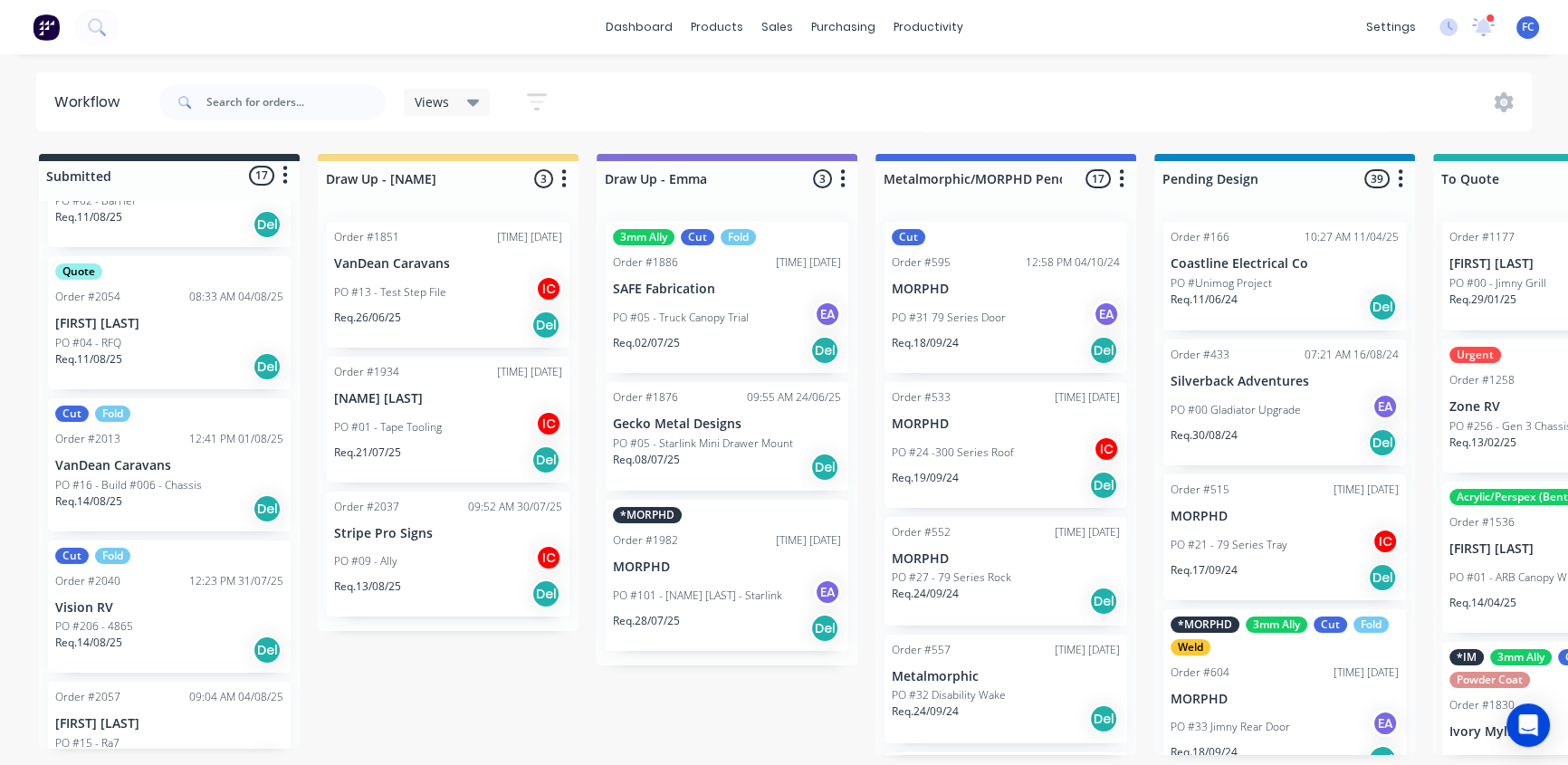 scroll, scrollTop: 1694, scrollLeft: 0, axis: vertical 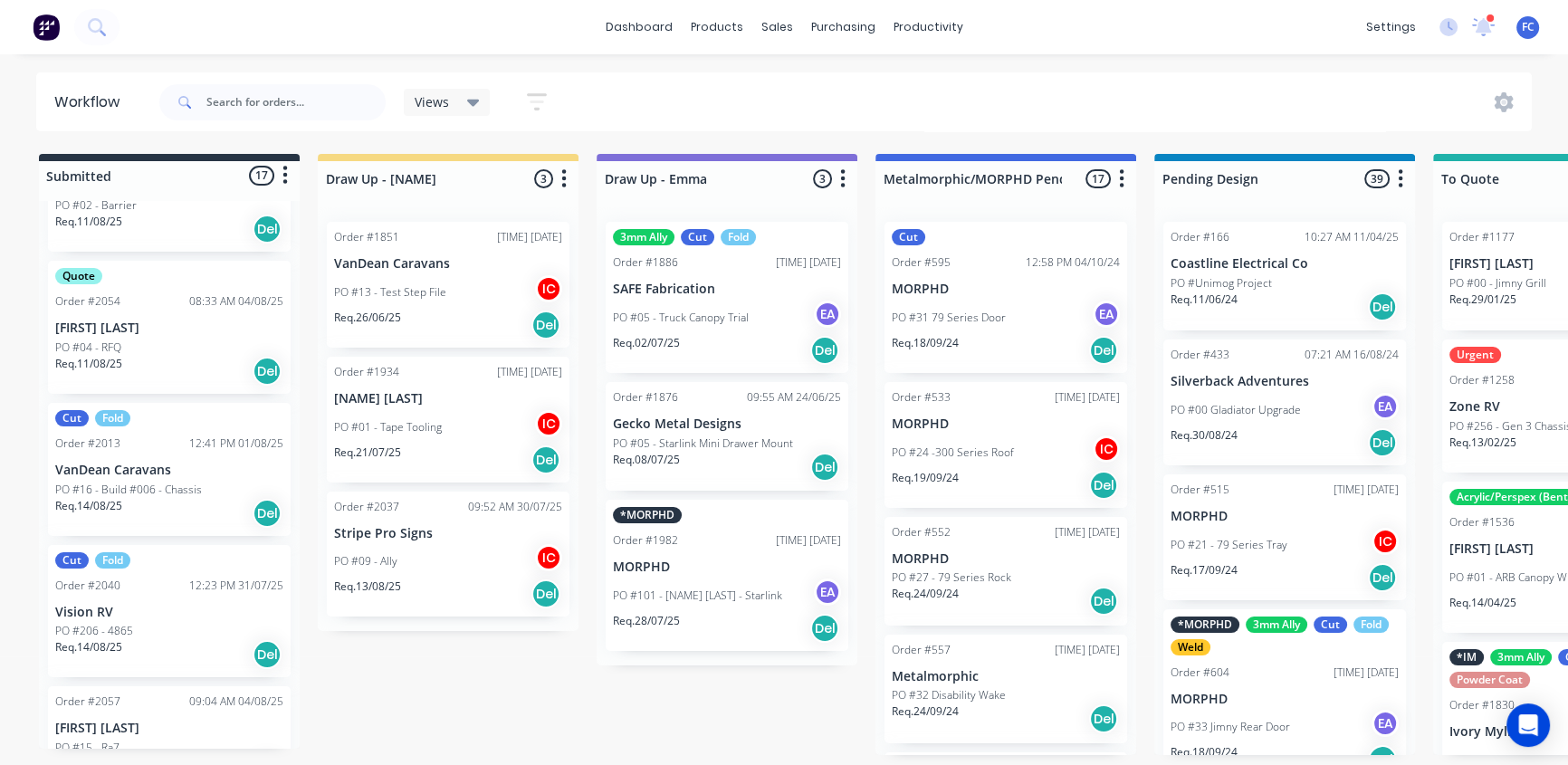 click on "VanDean Caravans" 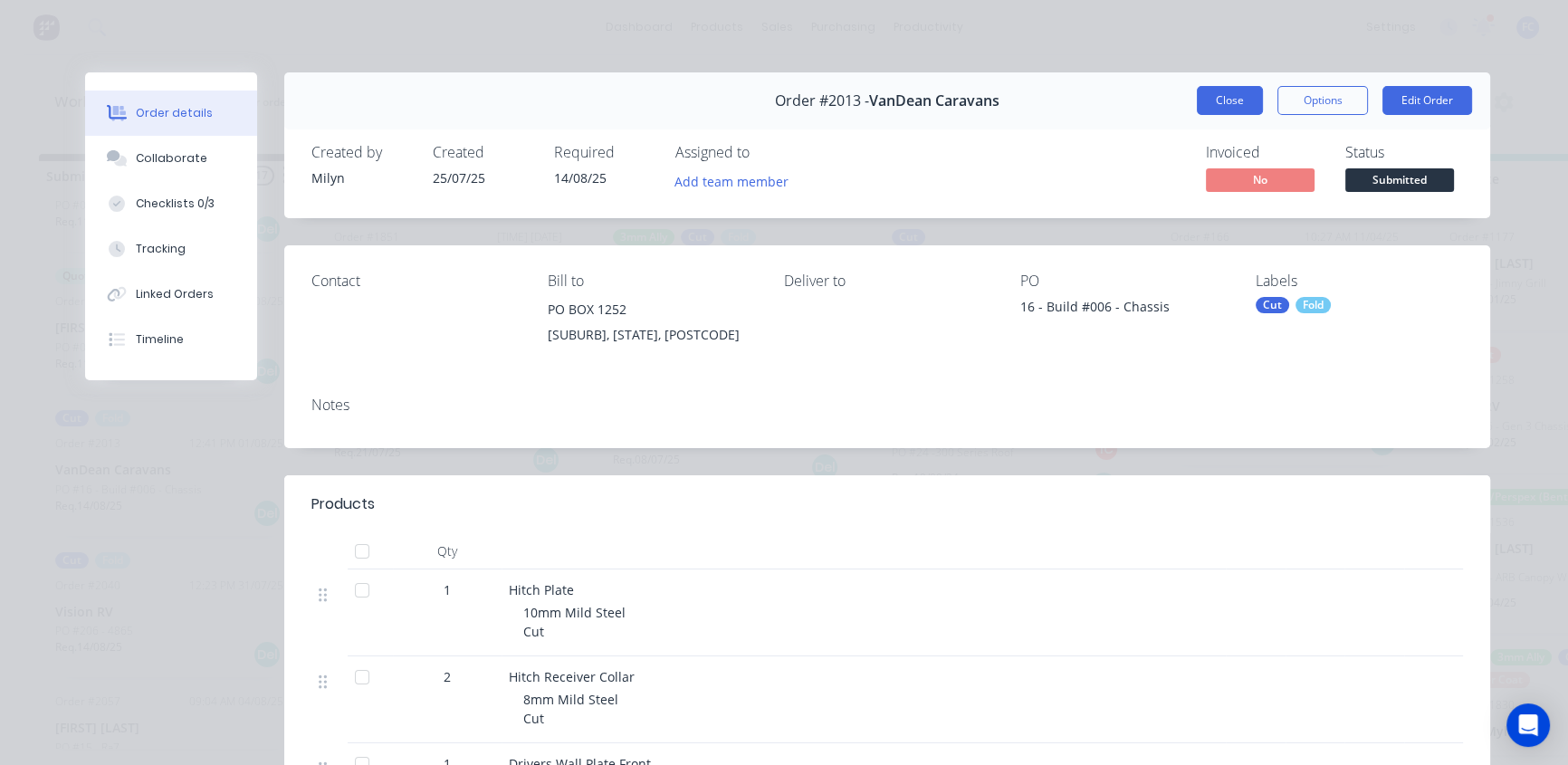 click on "Close" 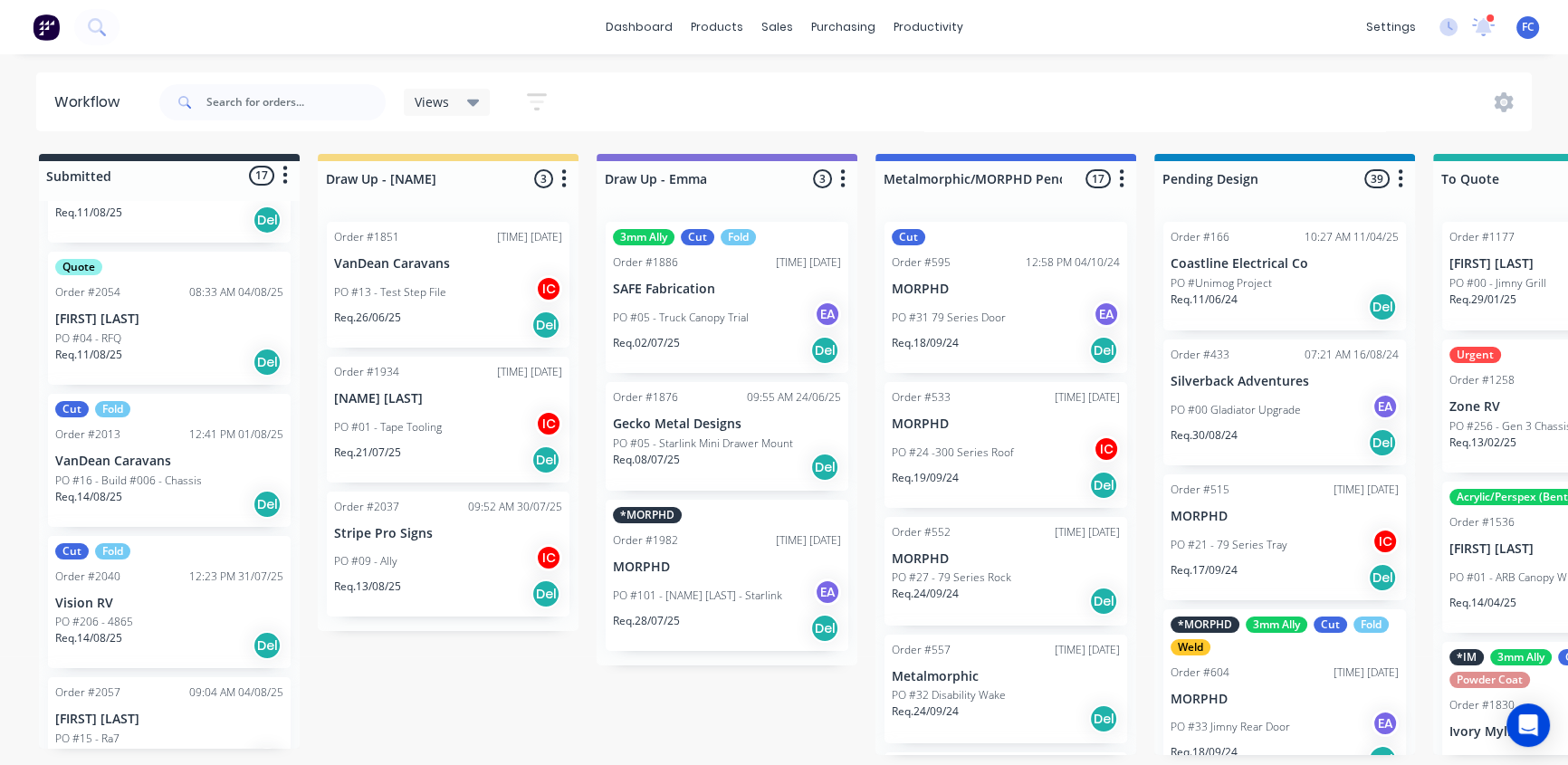 scroll, scrollTop: 1776, scrollLeft: 0, axis: vertical 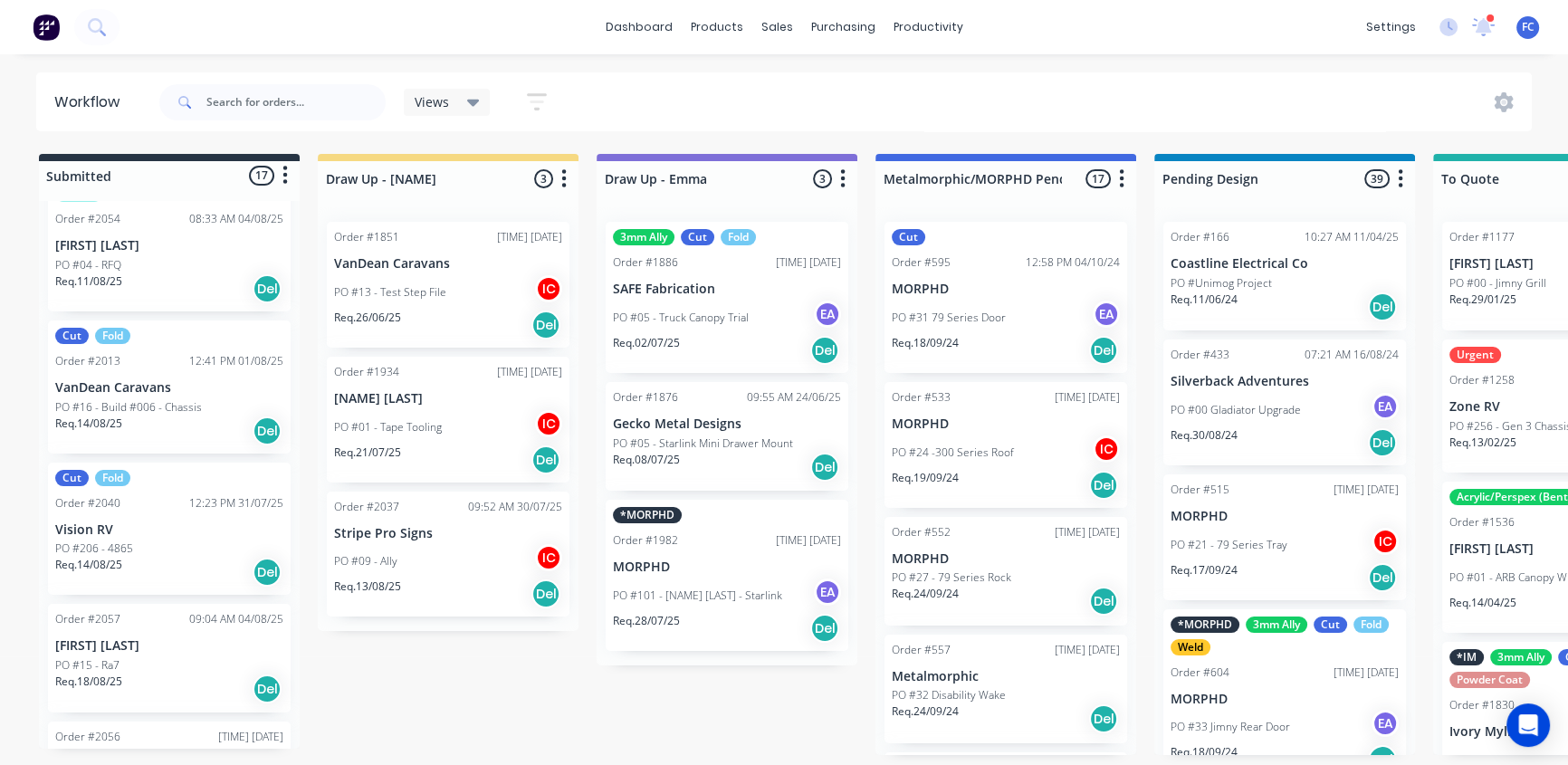 click on "VanDean Caravans" 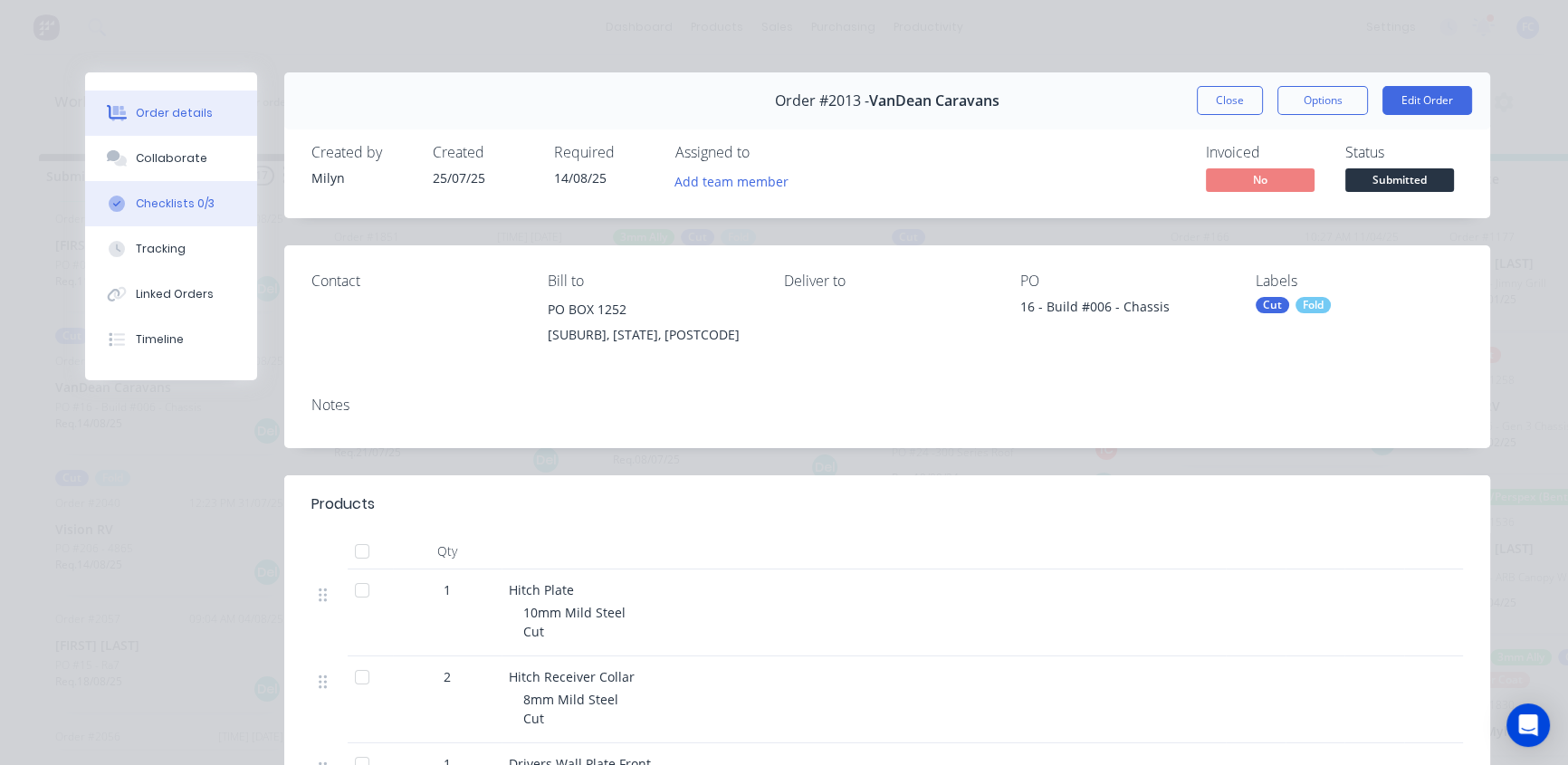 drag, startPoint x: 123, startPoint y: 154, endPoint x: 206, endPoint y: 186, distance: 88.95504 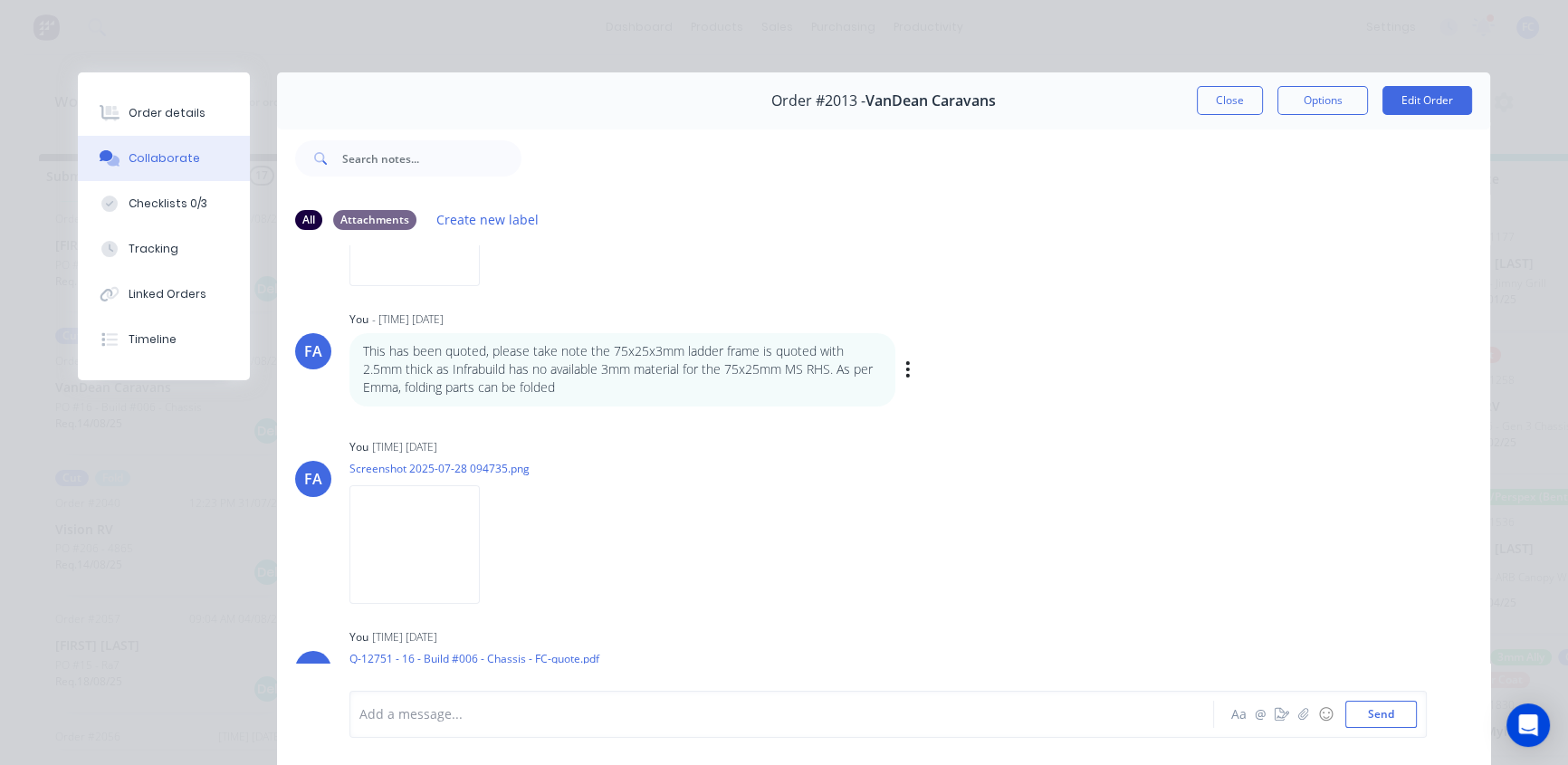 scroll, scrollTop: 246, scrollLeft: 0, axis: vertical 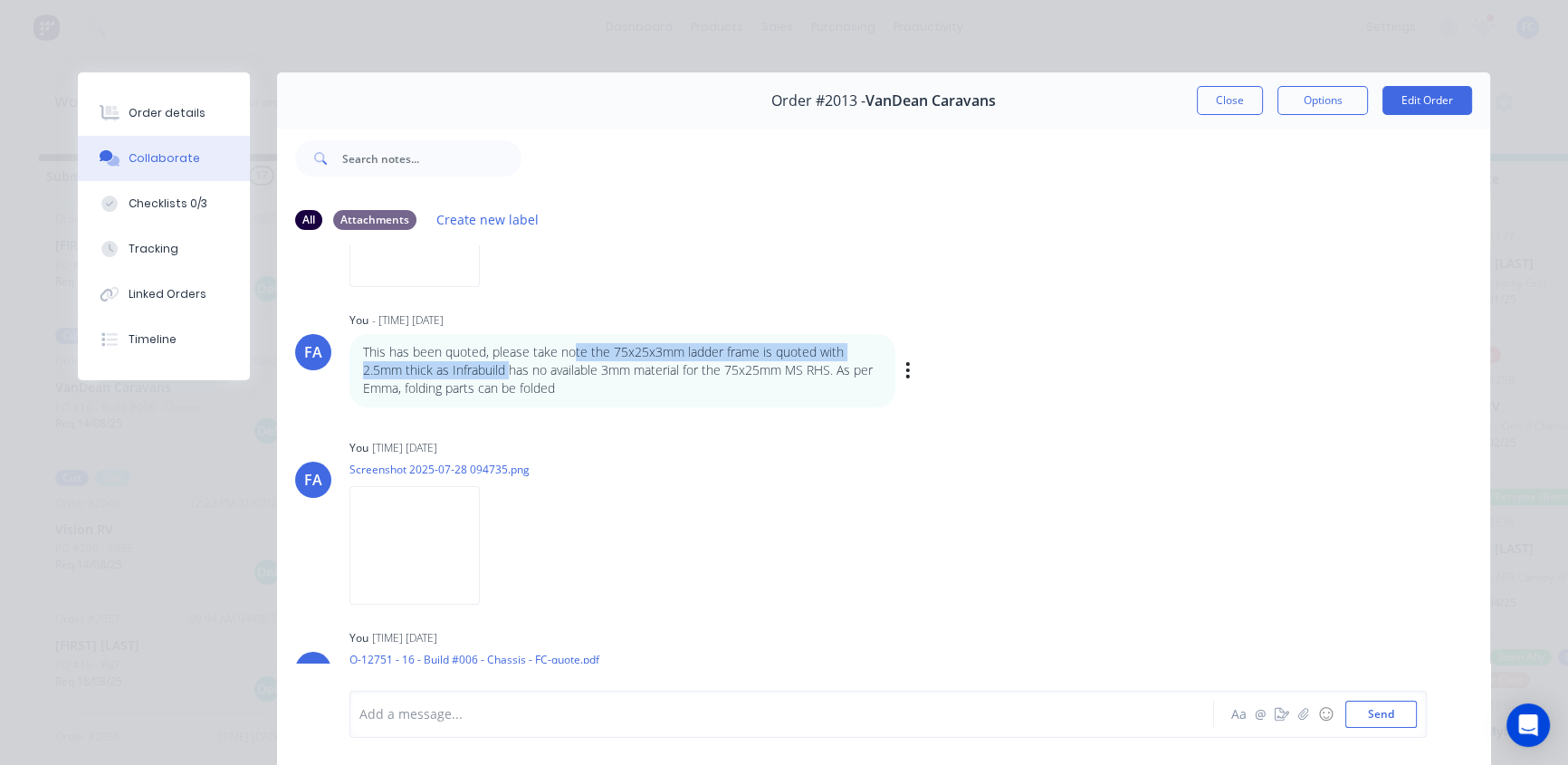 drag, startPoint x: 553, startPoint y: 347, endPoint x: 589, endPoint y: 347, distance: 36 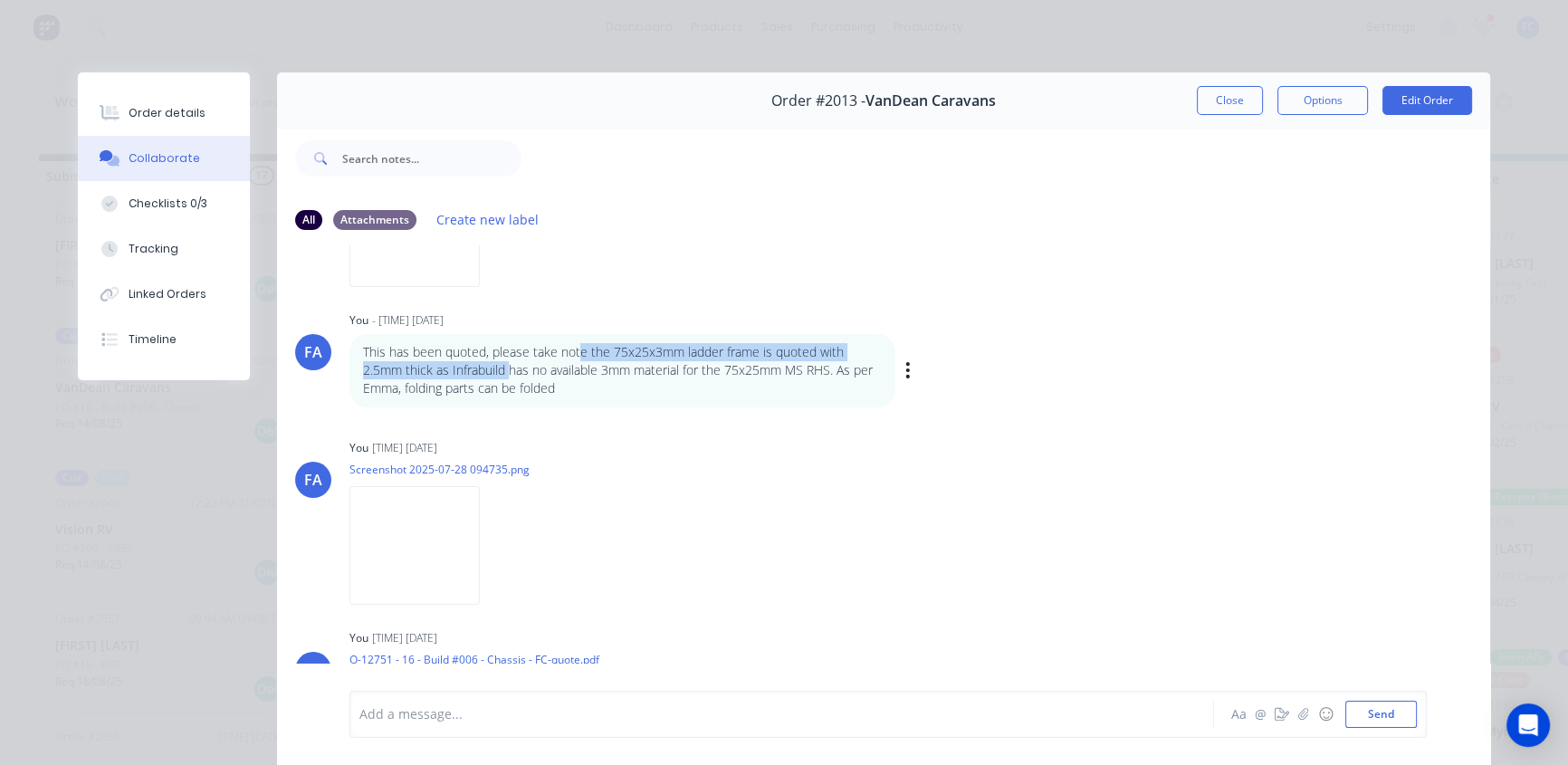 drag, startPoint x: 586, startPoint y: 359, endPoint x: 598, endPoint y: 378, distance: 22.47221 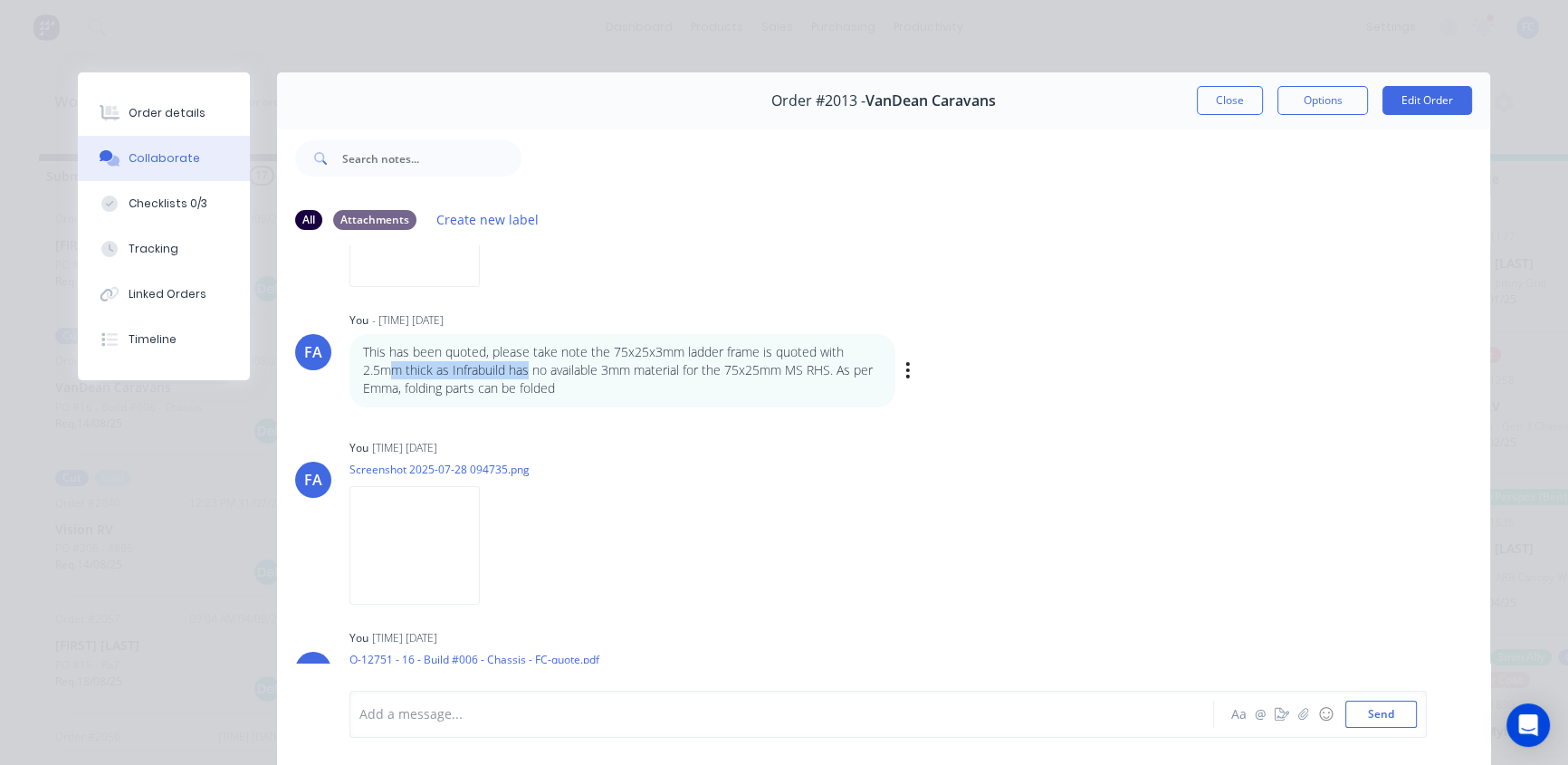 click on "This has been quoted, please take note the 75x25x3mm ladder frame is quoted with 2.5mm thick as Infrabuild has no available 3mm material for the 75x25mm MS RHS. As per Emma, folding parts can be folded" 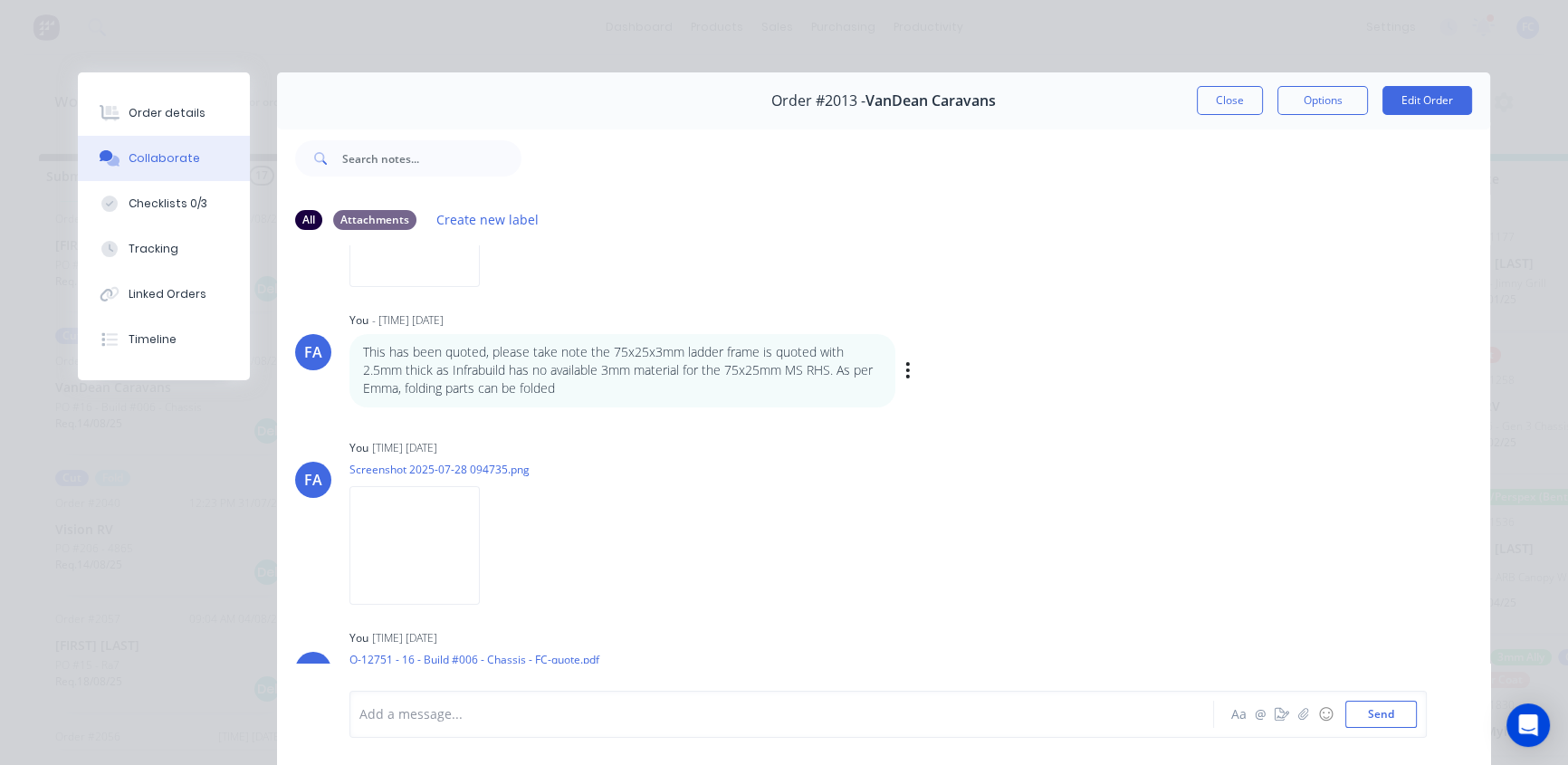click on "This has been quoted, please take note the 75x25x3mm ladder frame is quoted with 2.5mm thick as Infrabuild has no available 3mm material for the 75x25mm MS RHS. As per Emma, folding parts can be folded" 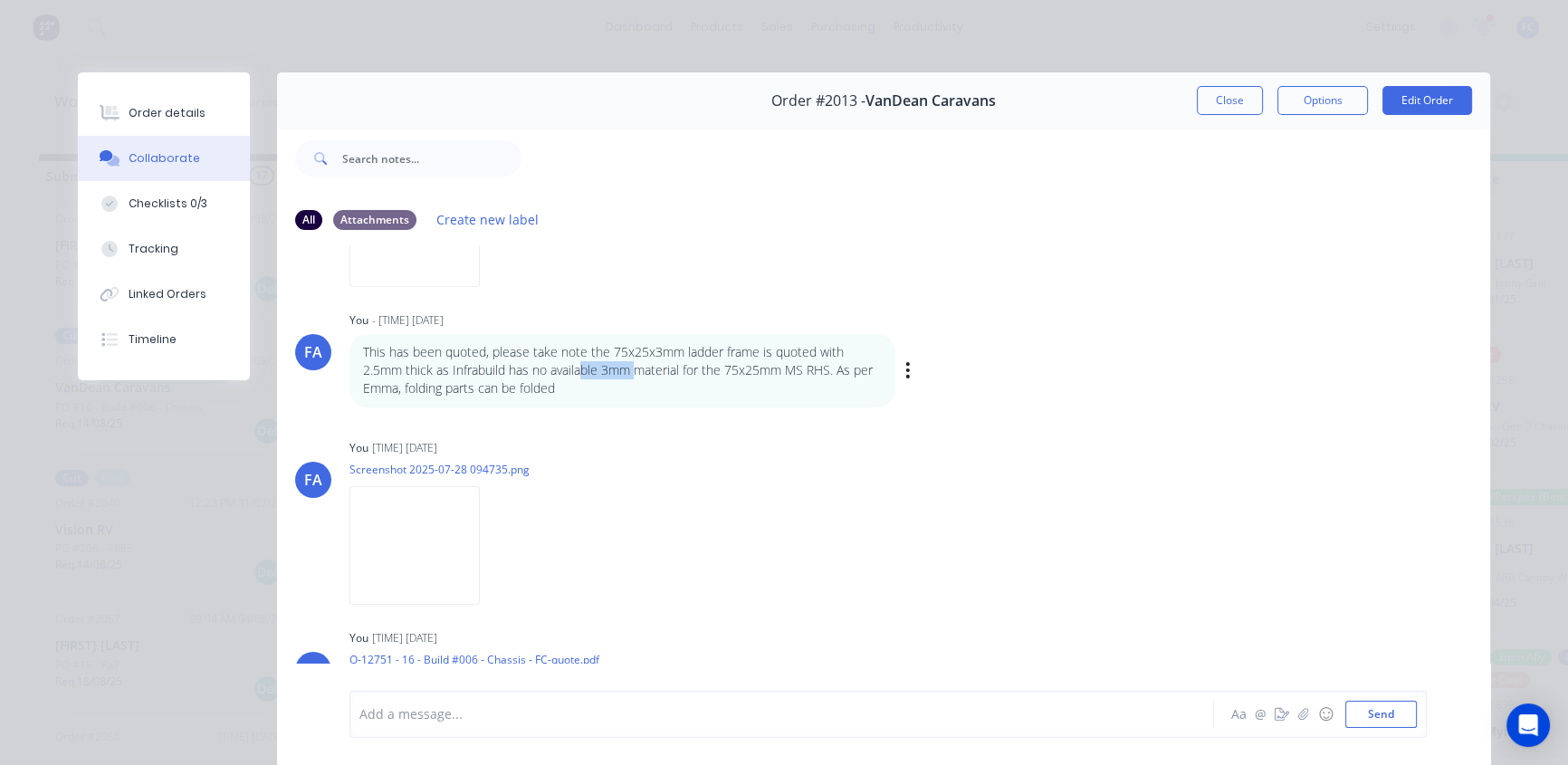 click on "This has been quoted, please take note the 75x25x3mm ladder frame is quoted with 2.5mm thick as Infrabuild has no available 3mm material for the 75x25mm MS RHS. As per Emma, folding parts can be folded" 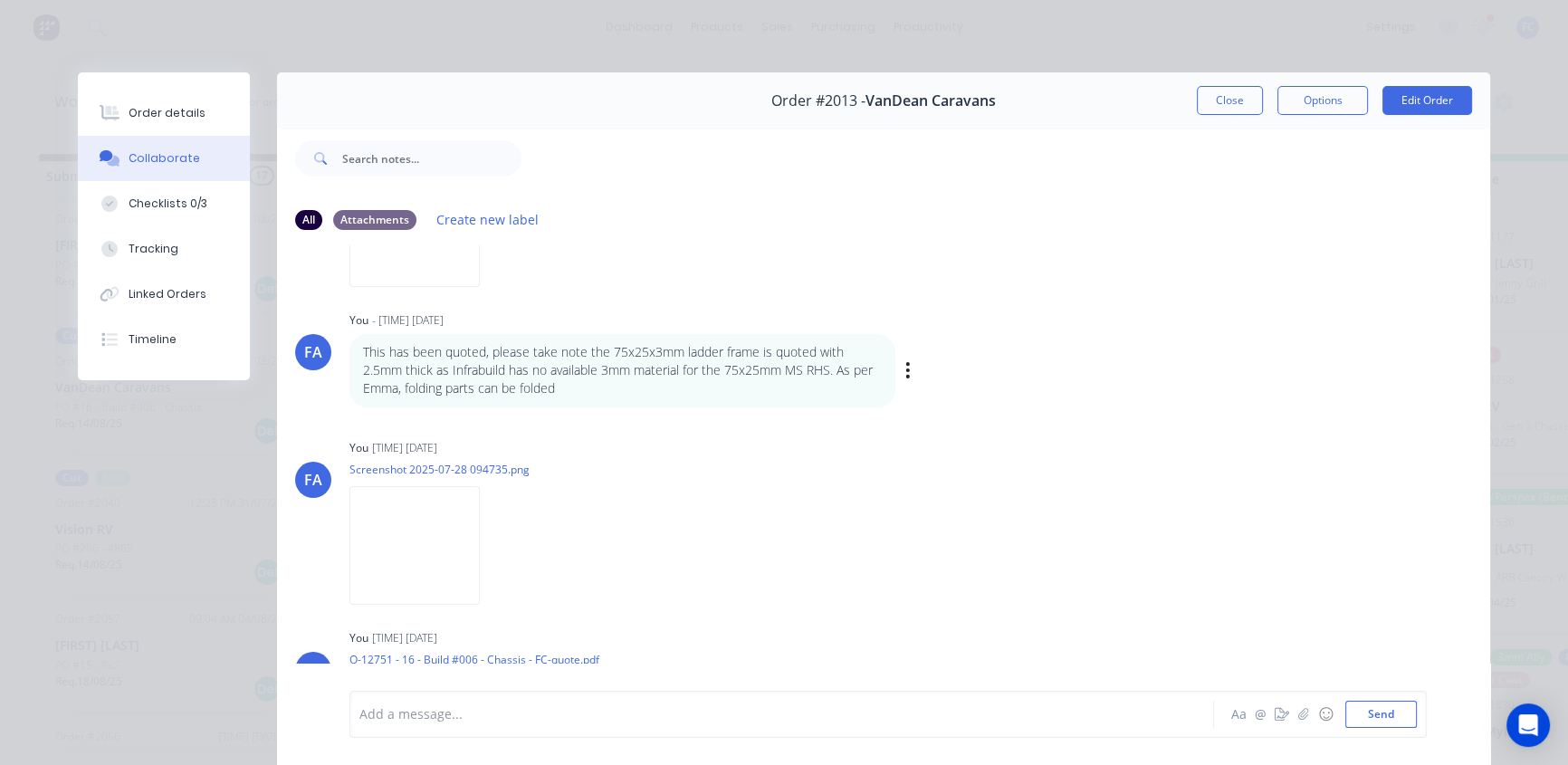 click on "This has been quoted, please take note the 75x25x3mm ladder frame is quoted with 2.5mm thick as Infrabuild has no available 3mm material for the 75x25mm MS RHS. As per Emma, folding parts can be folded" 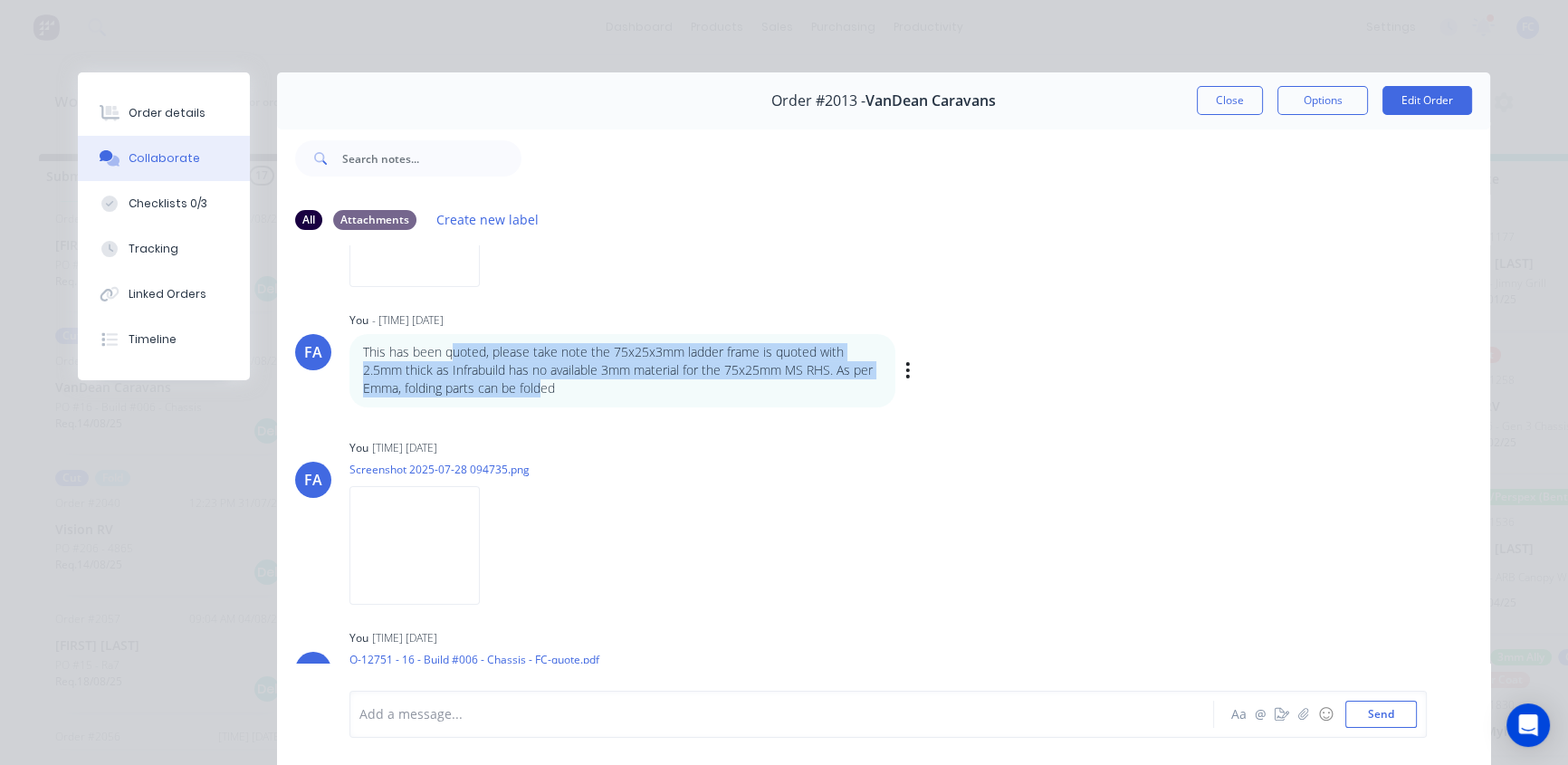 drag, startPoint x: 539, startPoint y: 387, endPoint x: 443, endPoint y: 346, distance: 104.3887 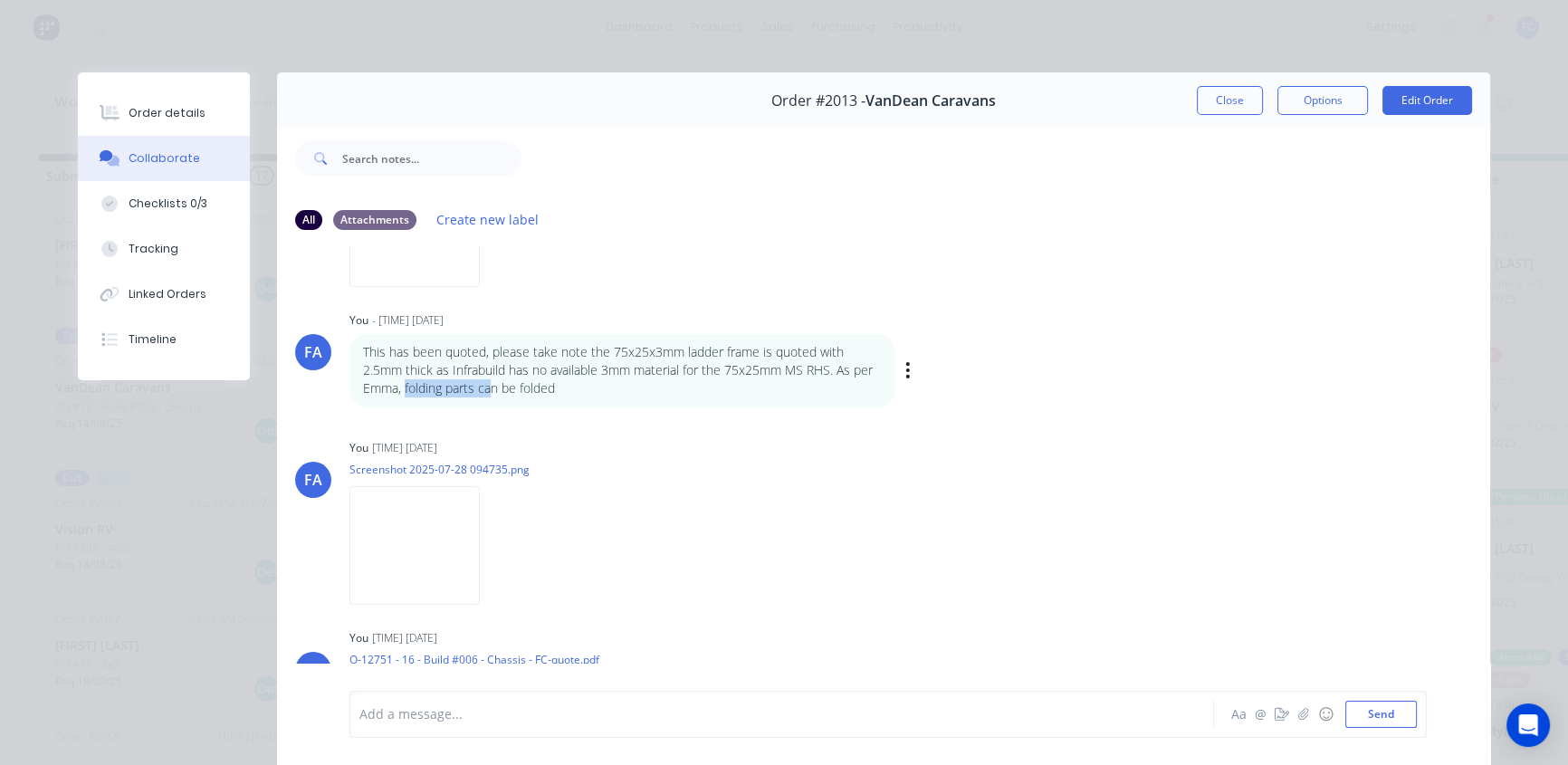 drag, startPoint x: 399, startPoint y: 394, endPoint x: 492, endPoint y: 397, distance: 93.0484 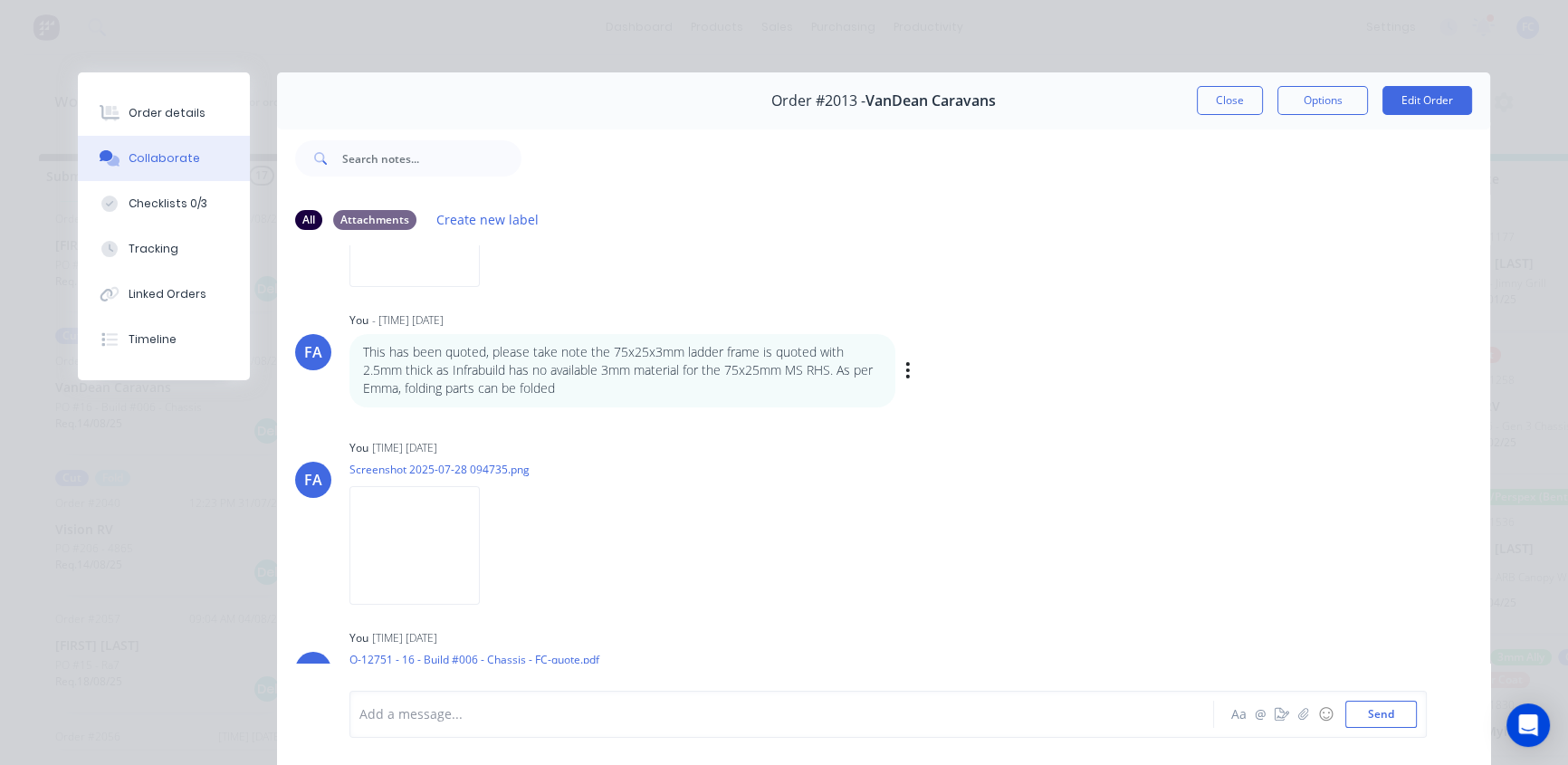 click on "This has been quoted, please take note the 75x25x3mm ladder frame is quoted with 2.5mm thick as Infrabuild has no available 3mm material for the 75x25mm MS RHS. As per Emma, folding parts can be folded" 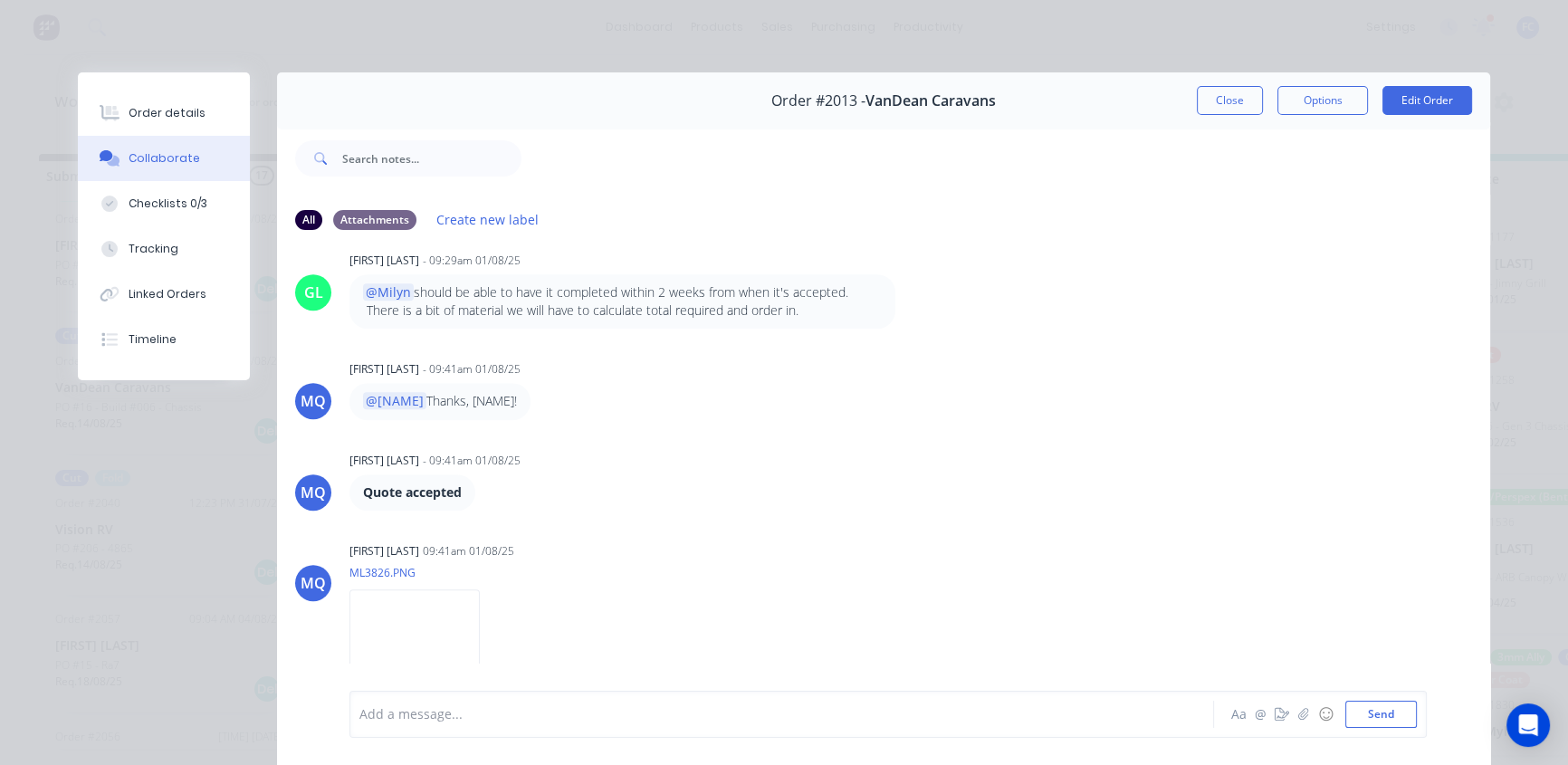 scroll, scrollTop: 1291, scrollLeft: 0, axis: vertical 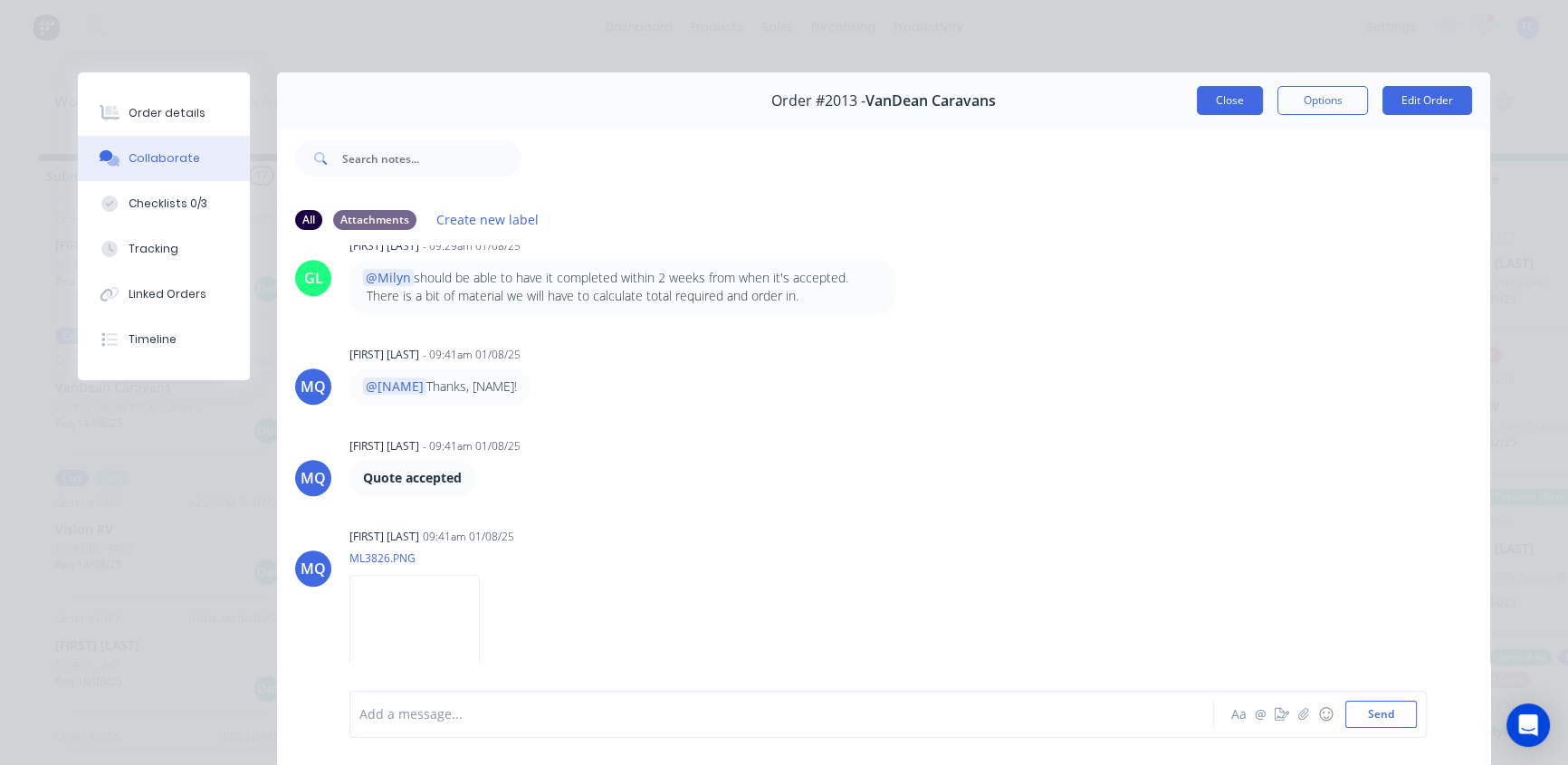 click on "Close" 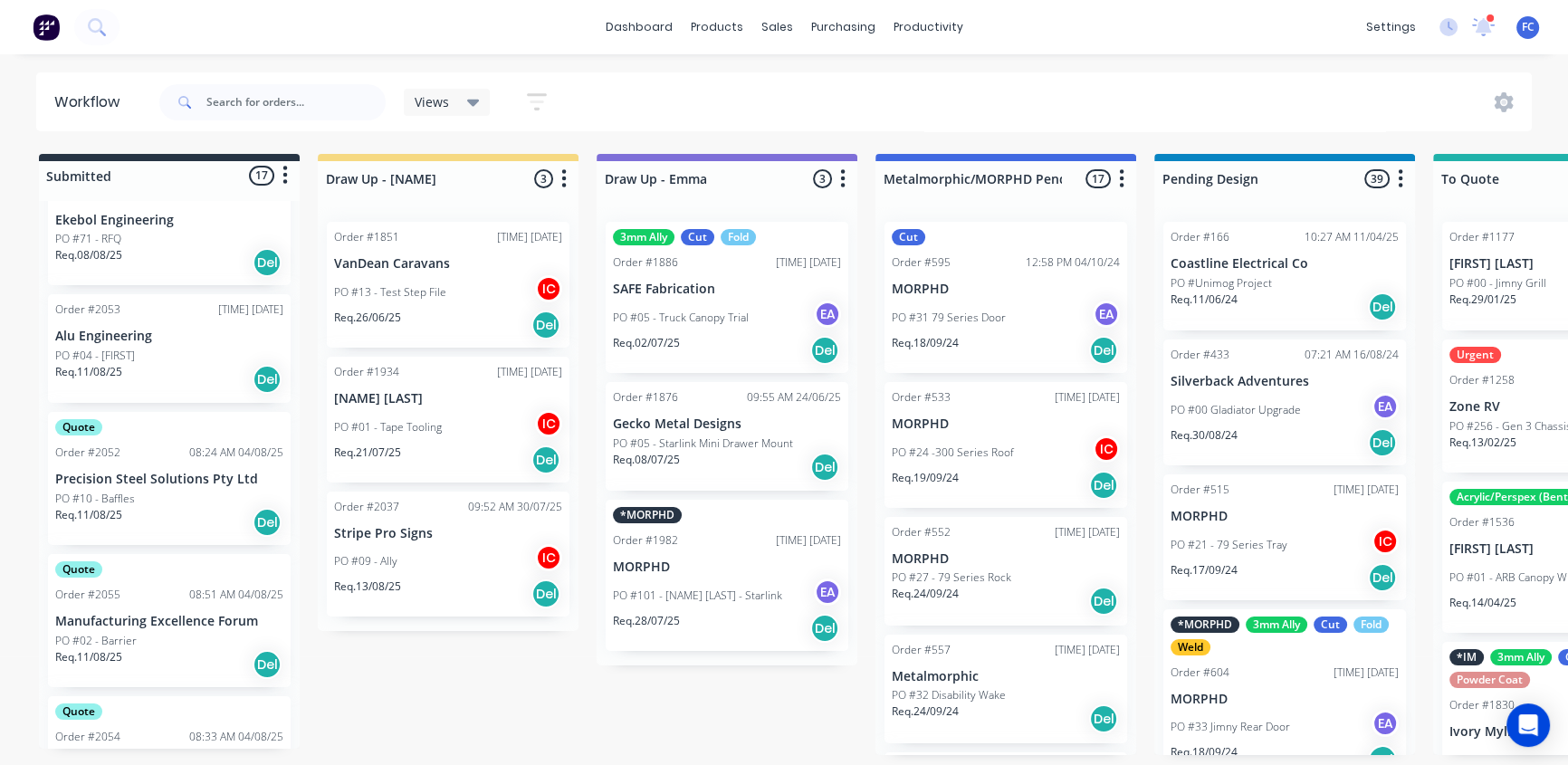scroll, scrollTop: 1283, scrollLeft: 0, axis: vertical 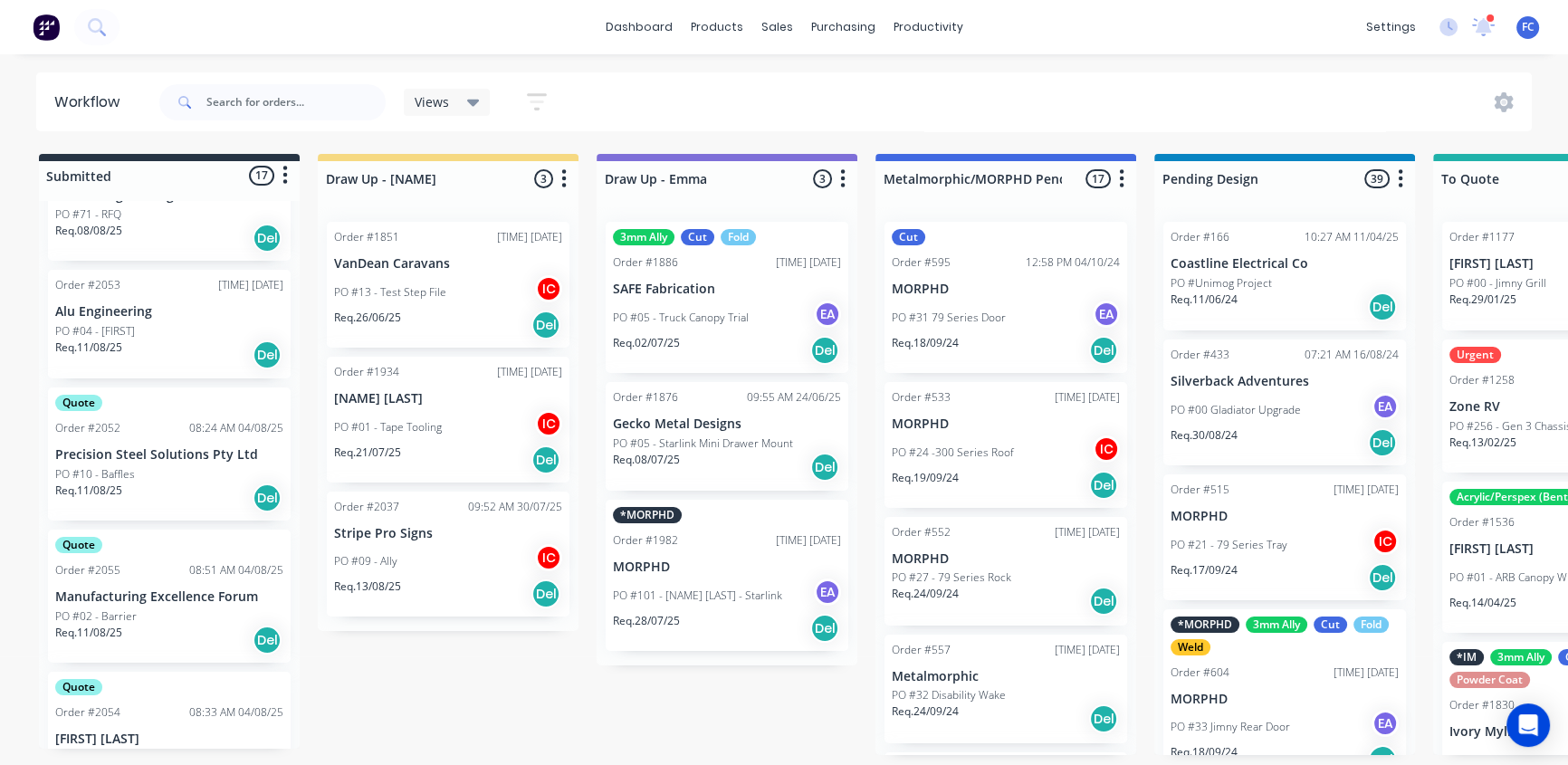 click on "Quote Order #2052 08:24 AM 04/08/25 Precision Steel Solutions Pty Ltd PO #10 - Baffles Req. 11/08/25 Del" 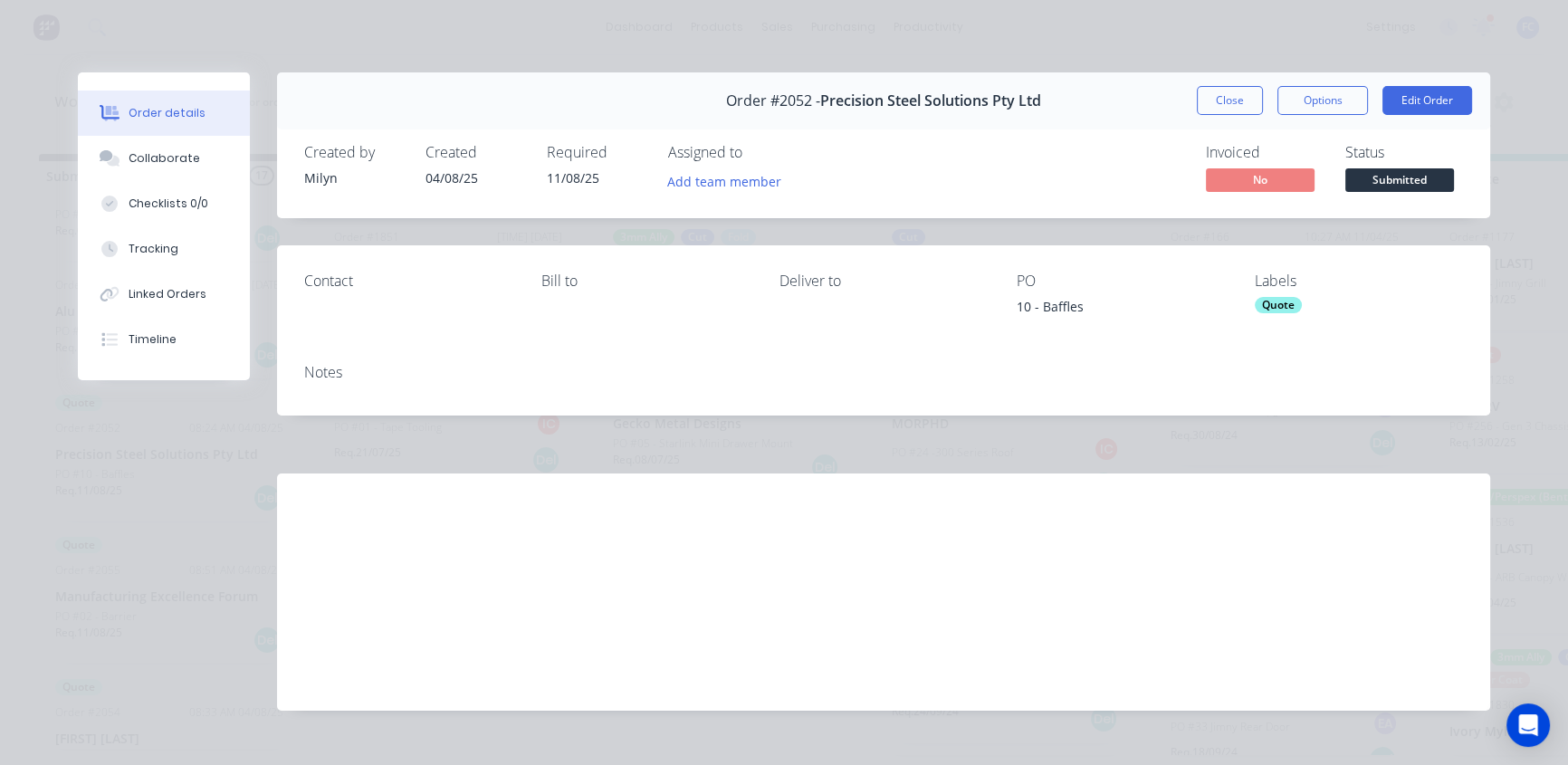 drag, startPoint x: 1215, startPoint y: 103, endPoint x: 1267, endPoint y: 160, distance: 77.155687 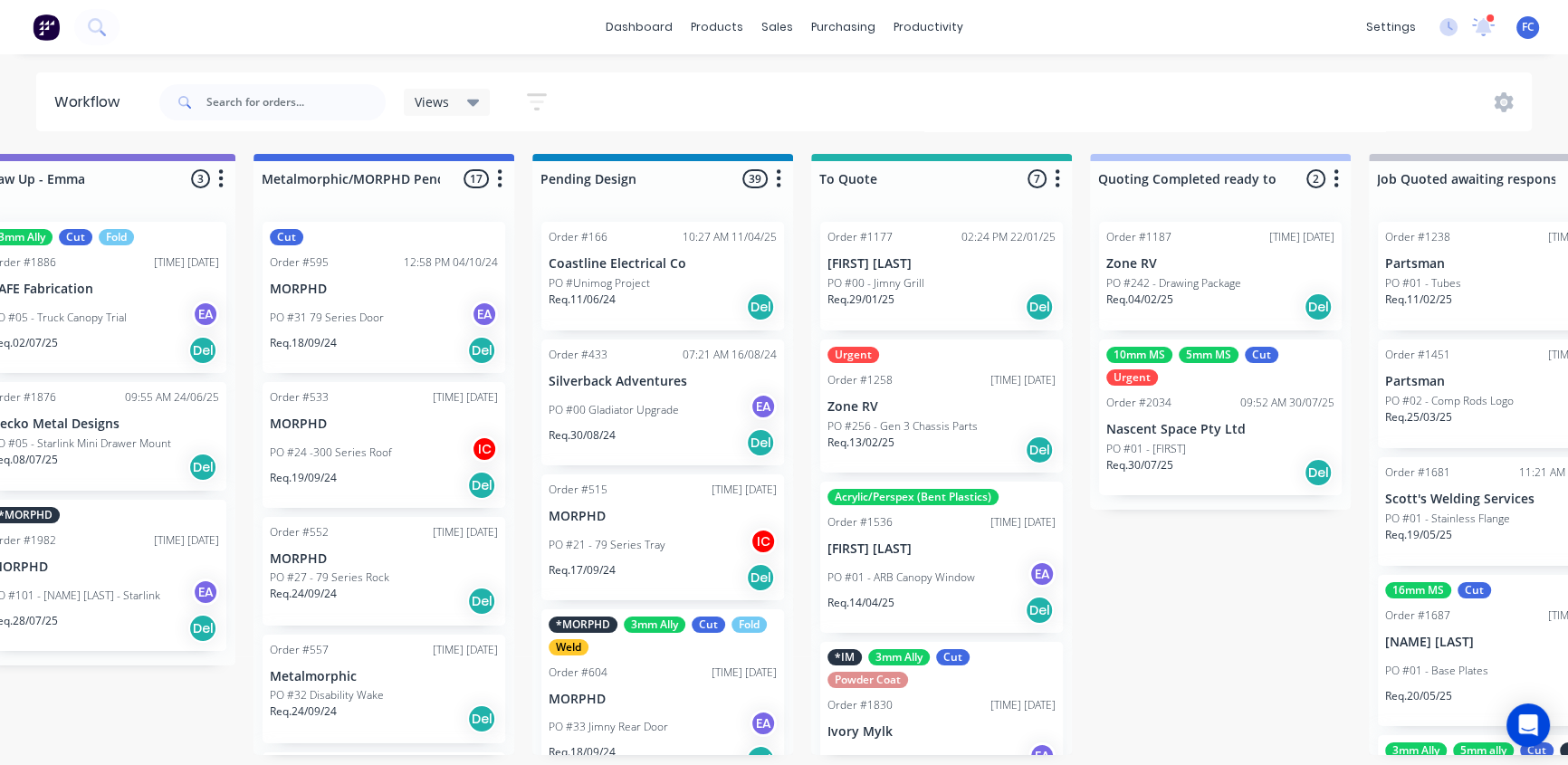 scroll, scrollTop: 0, scrollLeft: 669, axis: horizontal 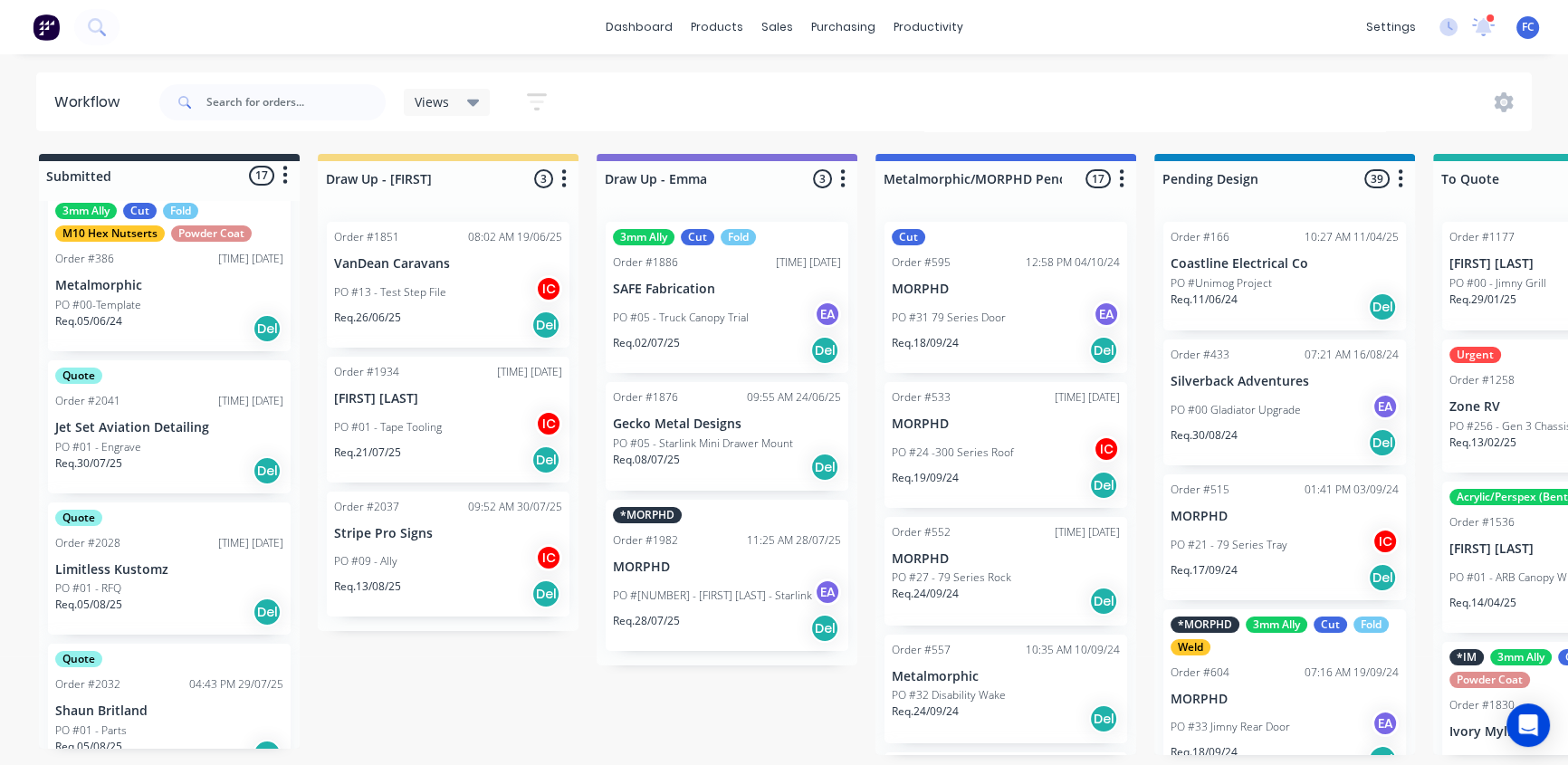 click on "Submitted 17 Status colour #273444 hex #273444 Save Cancel Summaries Total order value Invoiced to date To be invoiced Sort By Created date Required date Order number Customer name Most recent 0-Add labels for all materials and processes here 100x50x3mm ally RHS 2.5mm SS 3mm Ally Cut Fold M10 Hex Nutserts Powder Coat Order #386 [TIME] [DATE] Metalmorphic PO #00-Template Req. [DATE] Del Quote Order #2041 [TIME] [DATE] Jet Set Aviation Detailing PO #01 - Engrave Req. [DATE] Del Quote Order #2028 [TIME] [DATE] Limitless Kustomz PO #01 - RFQ Req. [DATE] Del Quote Order #2032 [TIME] [DATE] Shaun Britland PO #01 - Parts Req. [DATE] Del Order #2038 [TIME] [DATE] Precision Steel Solutions Pty Ltd PO #08- 246 Tradewinds Req. [DATE] Del Quote Order #2048 [TIME] [DATE] Eye Specialists PO #01 - Paint Stencils Req. [DATE] Del Quote Order #2046 [TIME] [DATE] The Piper Group PO #01 - RFQ Req. [DATE] Del Quote Order #2047 [TIME] [DATE] Smartline Medical PO #02 - RFQ Req. Del Del" at bounding box center [3596, 454] 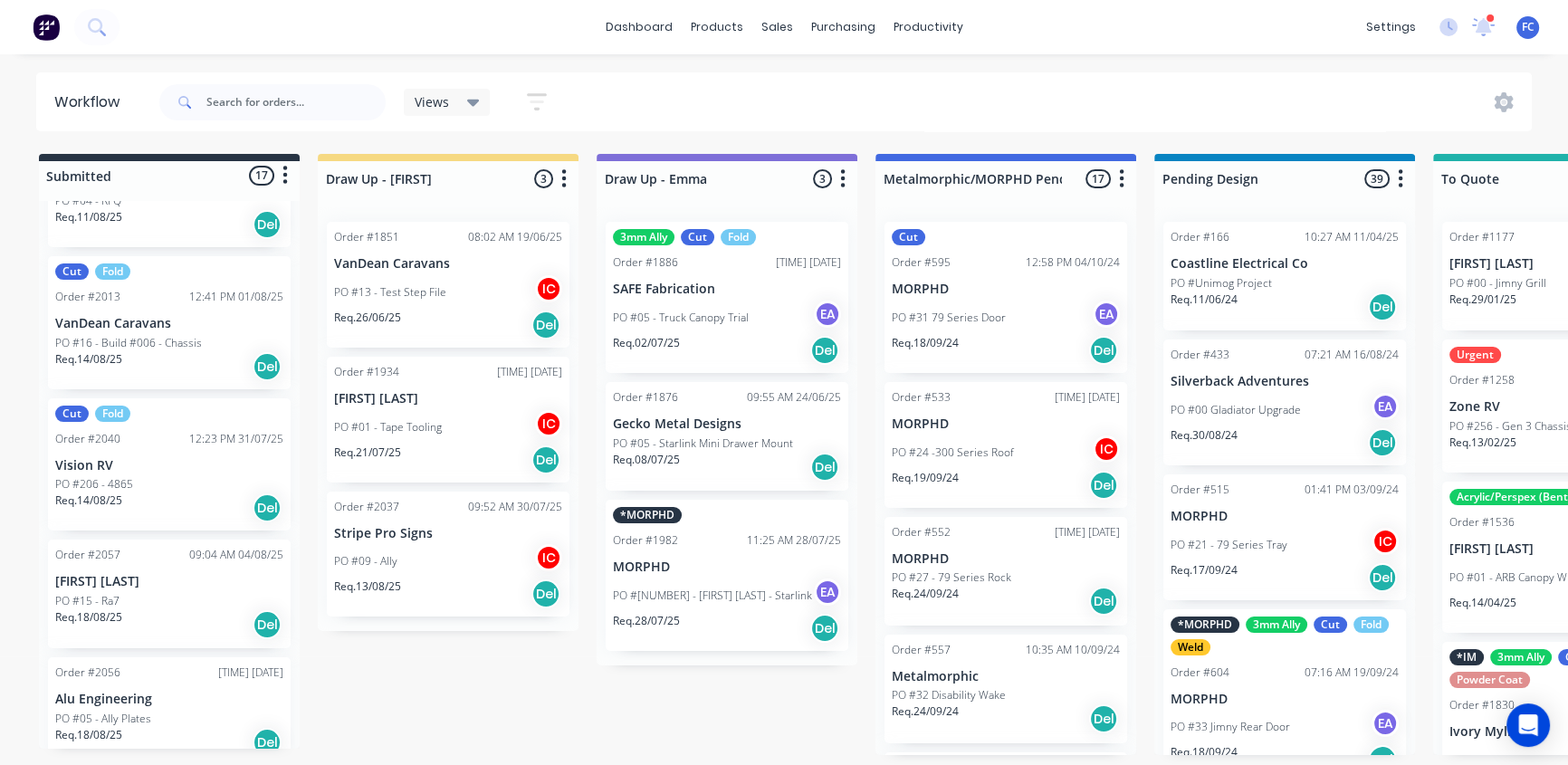 scroll, scrollTop: 1859, scrollLeft: 0, axis: vertical 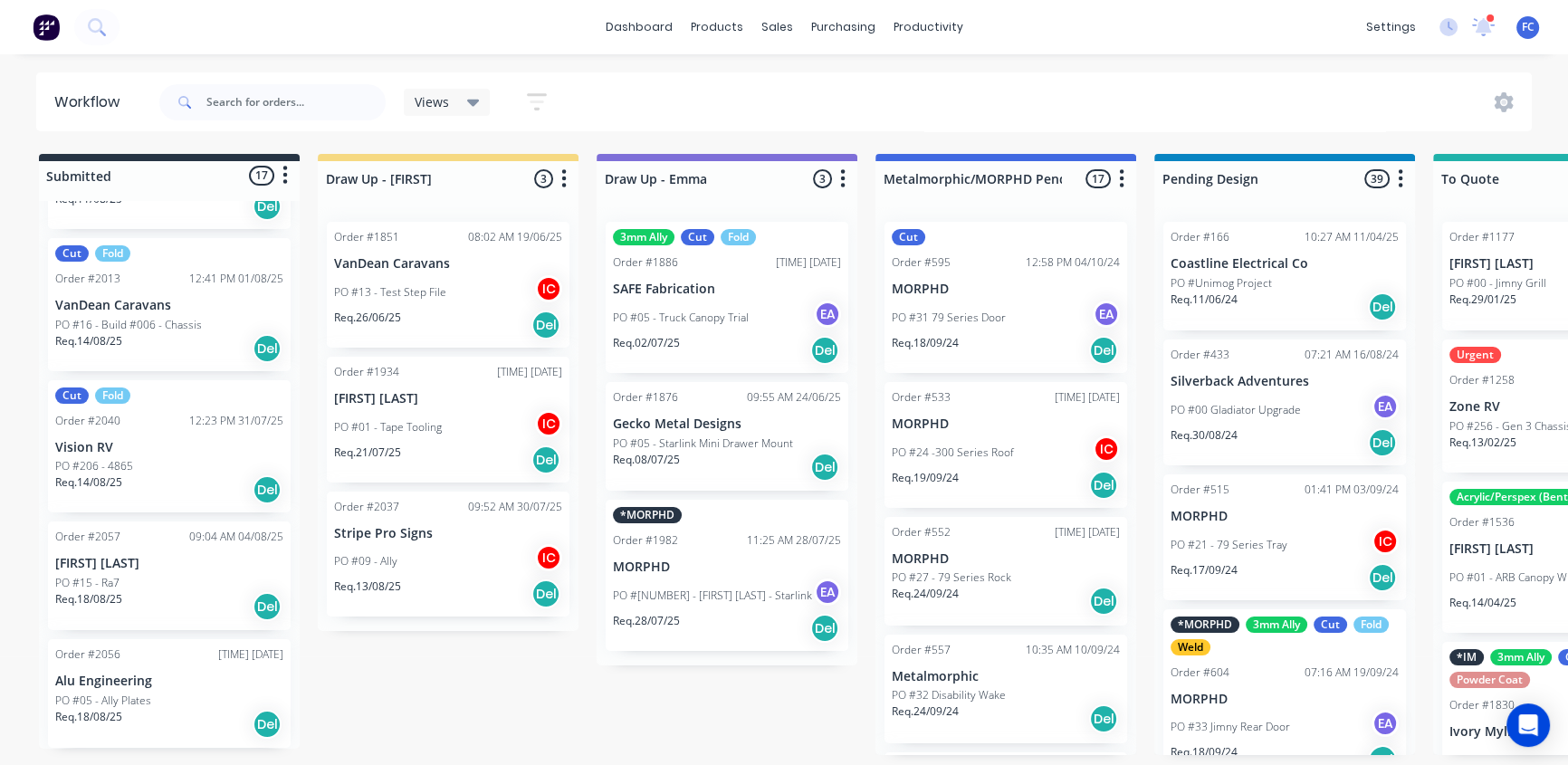 click on "PO #15 - Ra7" at bounding box center (87, 583) 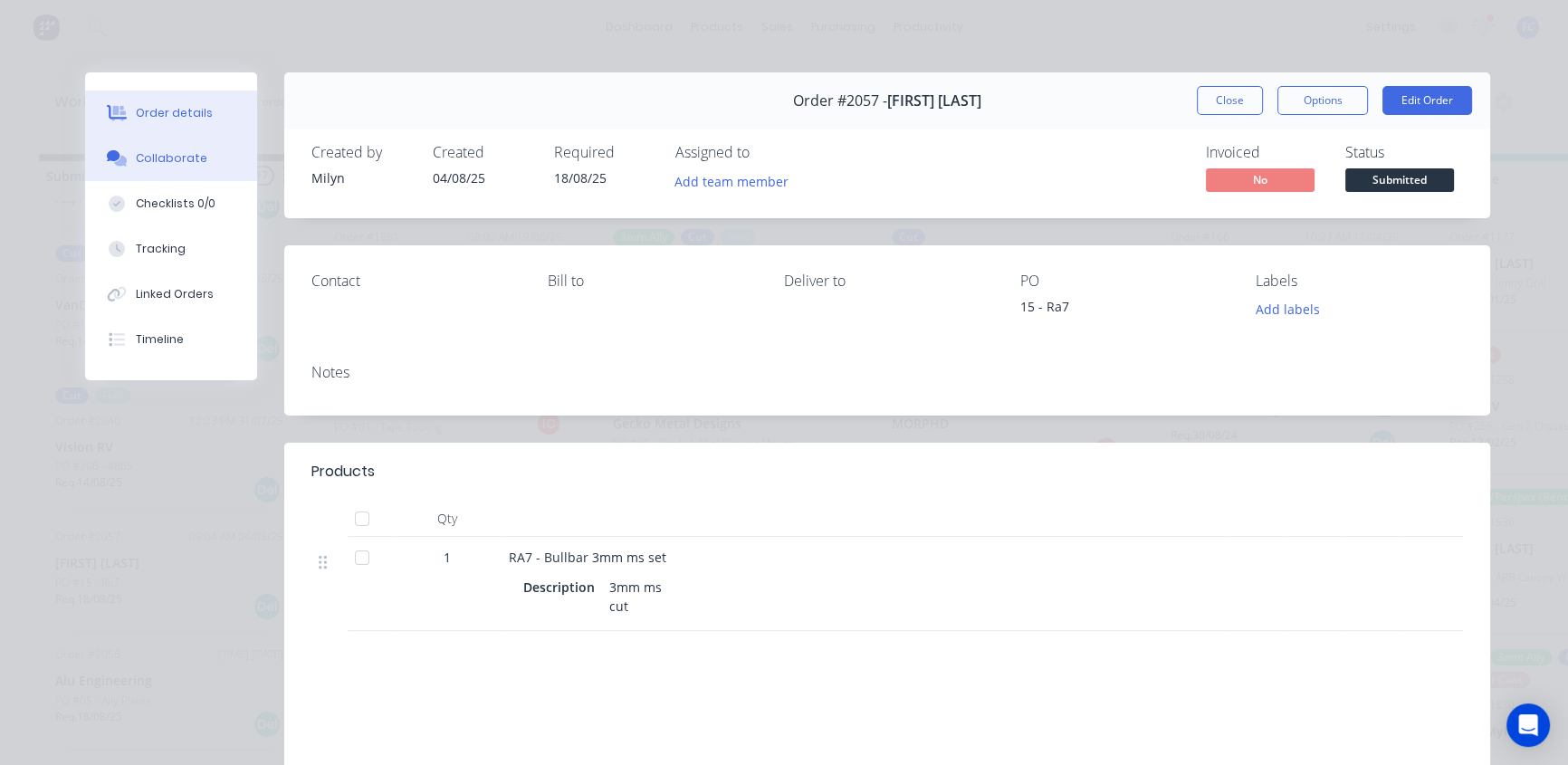drag, startPoint x: 140, startPoint y: 163, endPoint x: 166, endPoint y: 176, distance: 29.068884 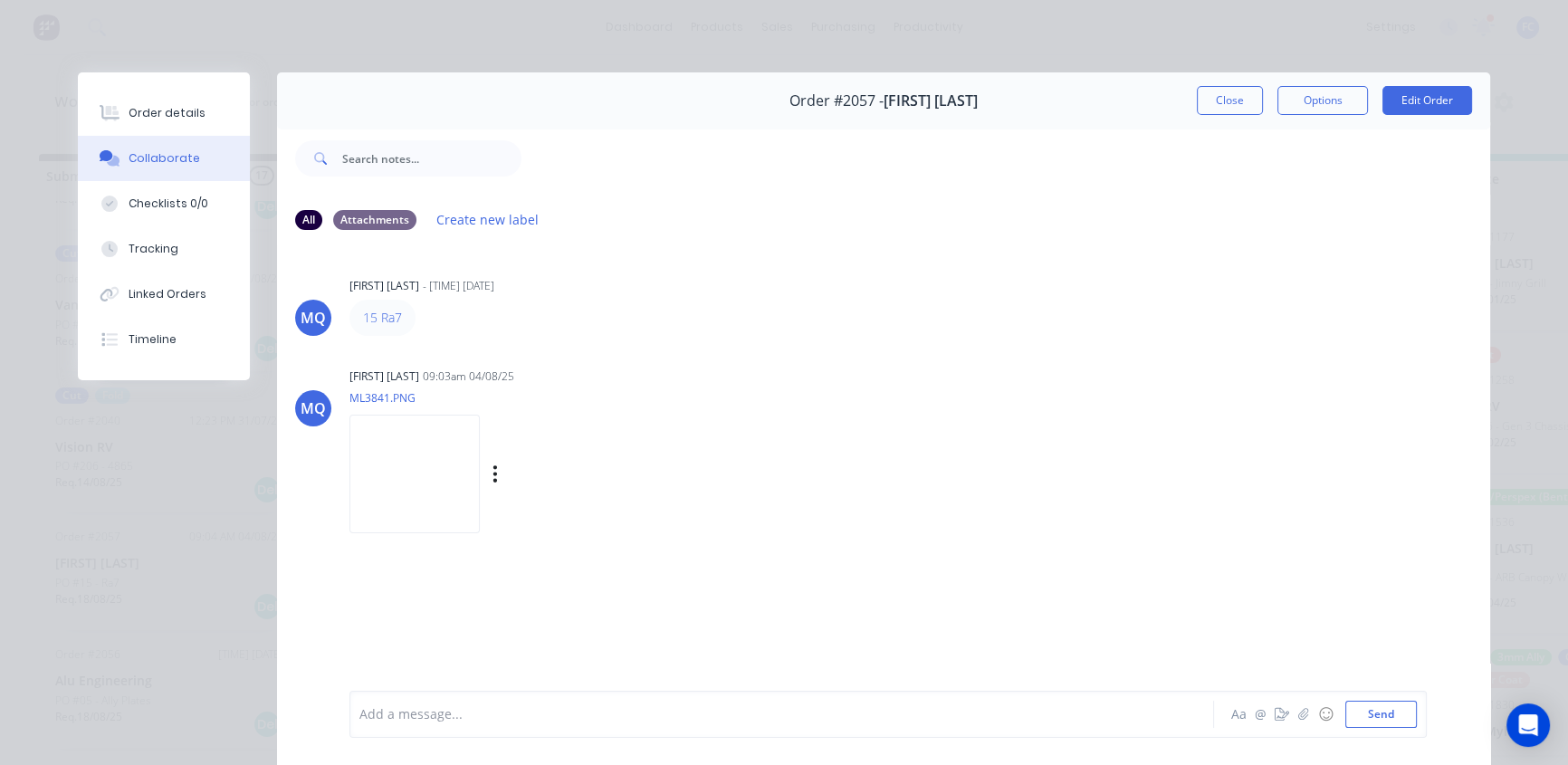 click at bounding box center [415, 473] 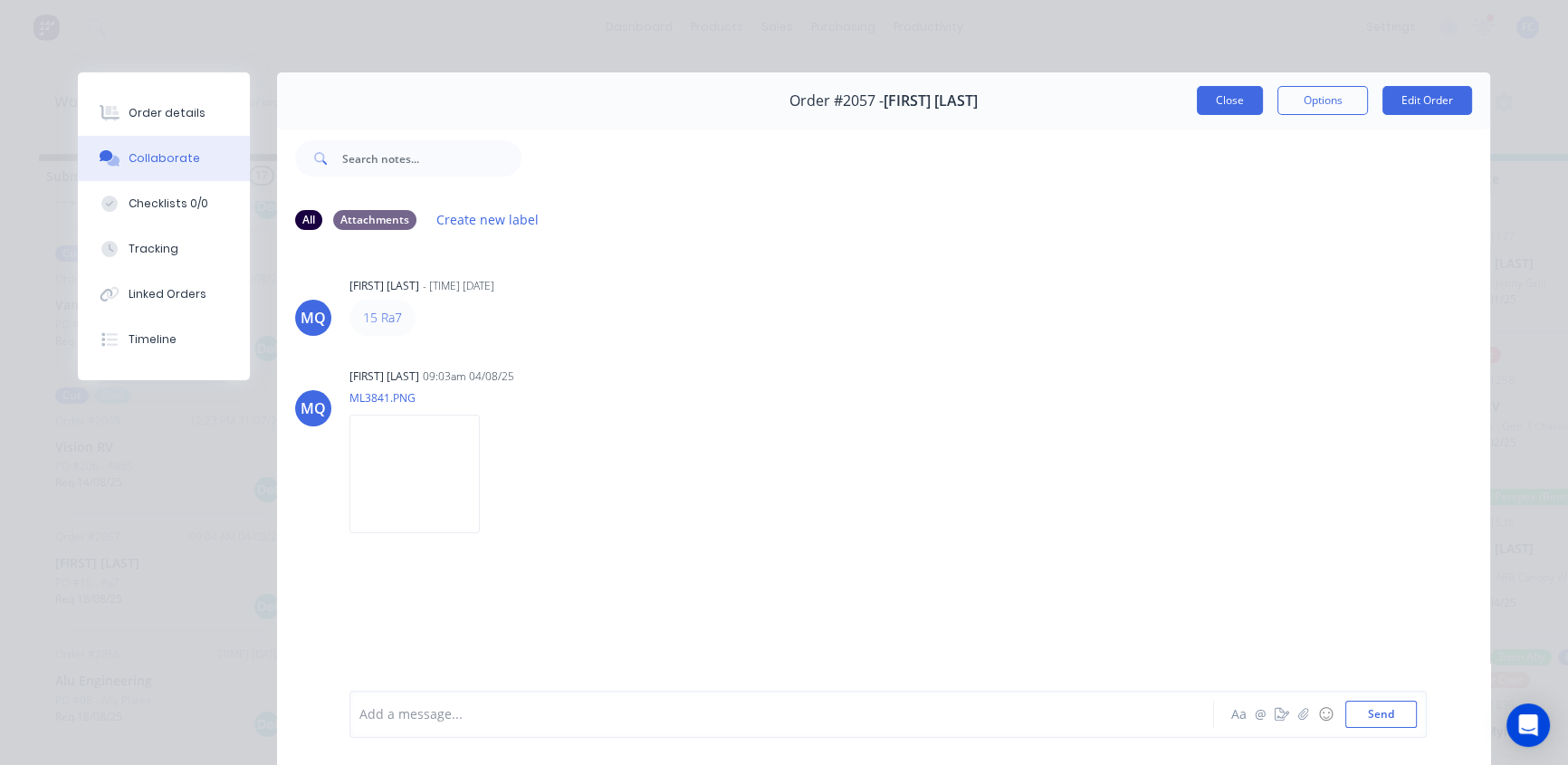 click on "Close" at bounding box center [1229, 100] 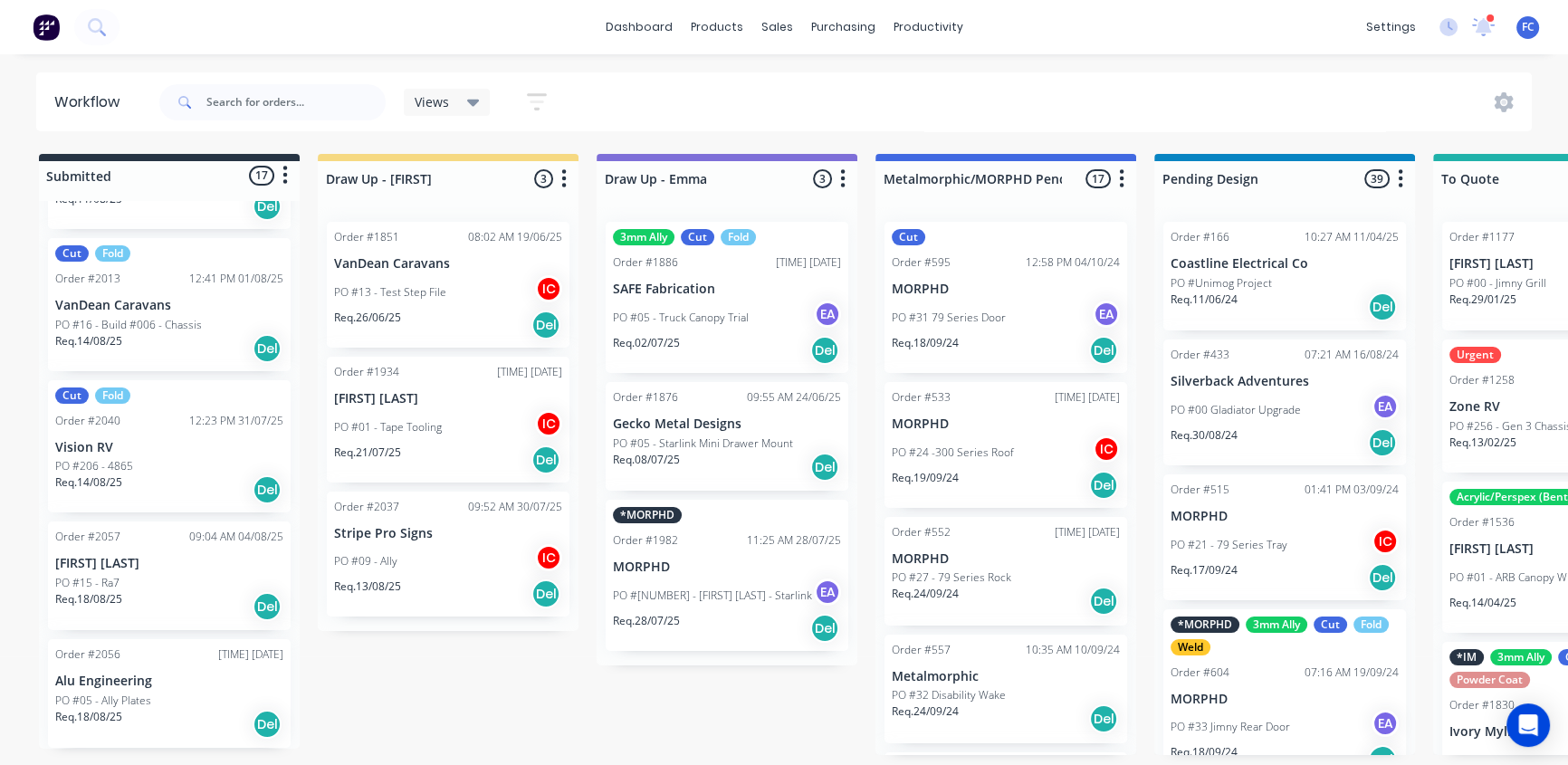 scroll, scrollTop: 1, scrollLeft: 0, axis: vertical 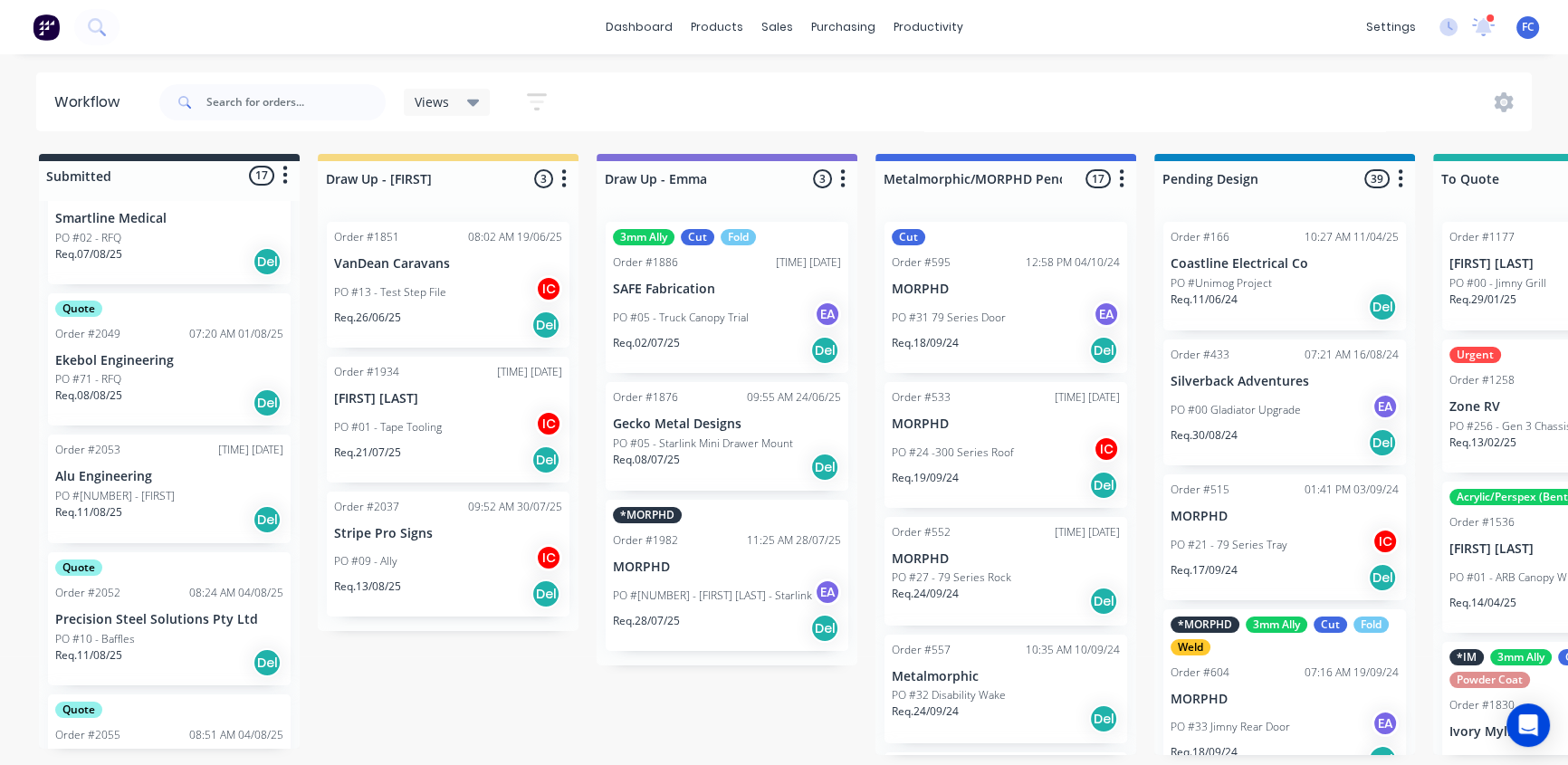 click on "08:24 AM 04/08/25" at bounding box center (236, 593) 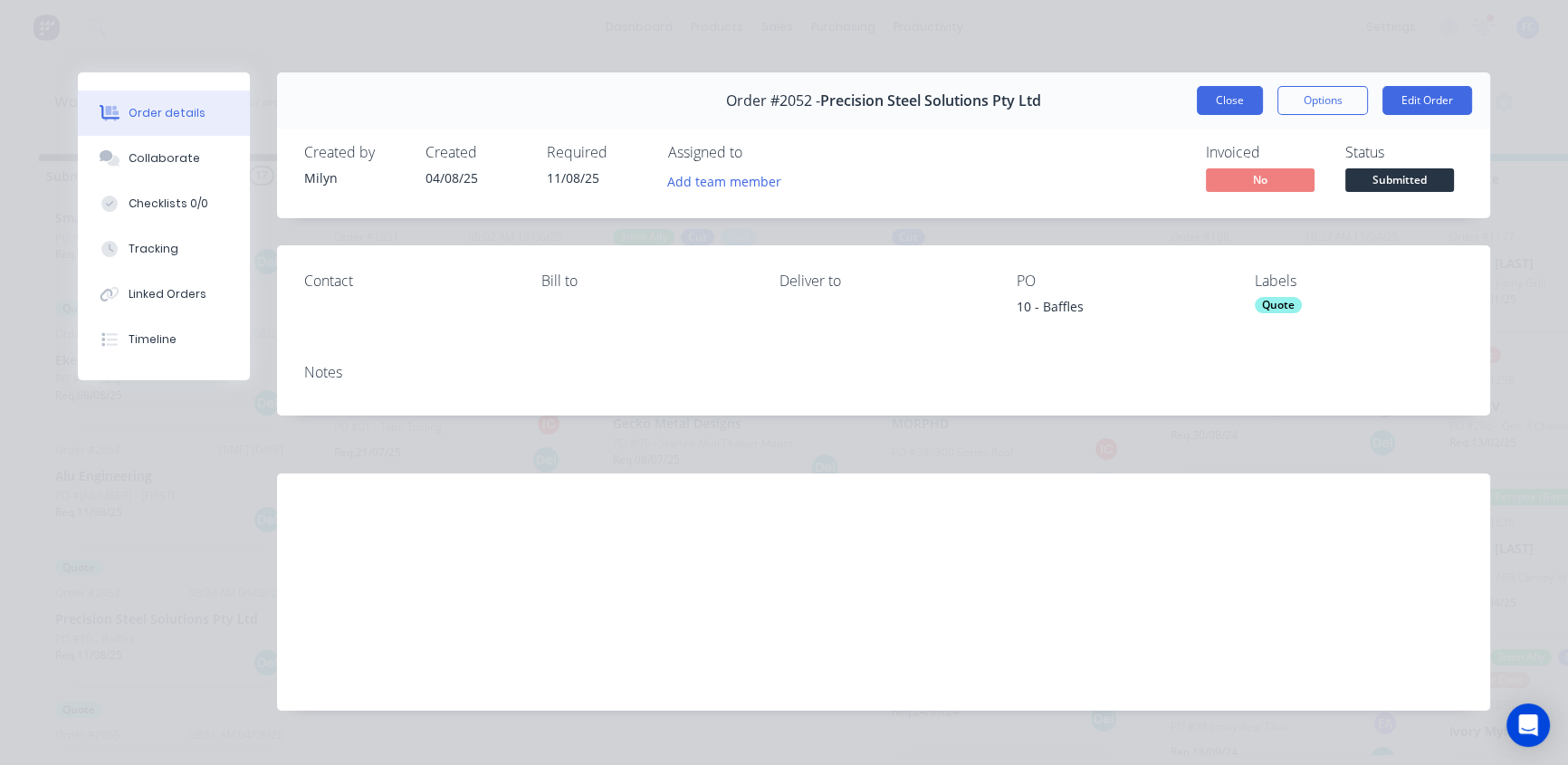 click on "Close" at bounding box center [1229, 100] 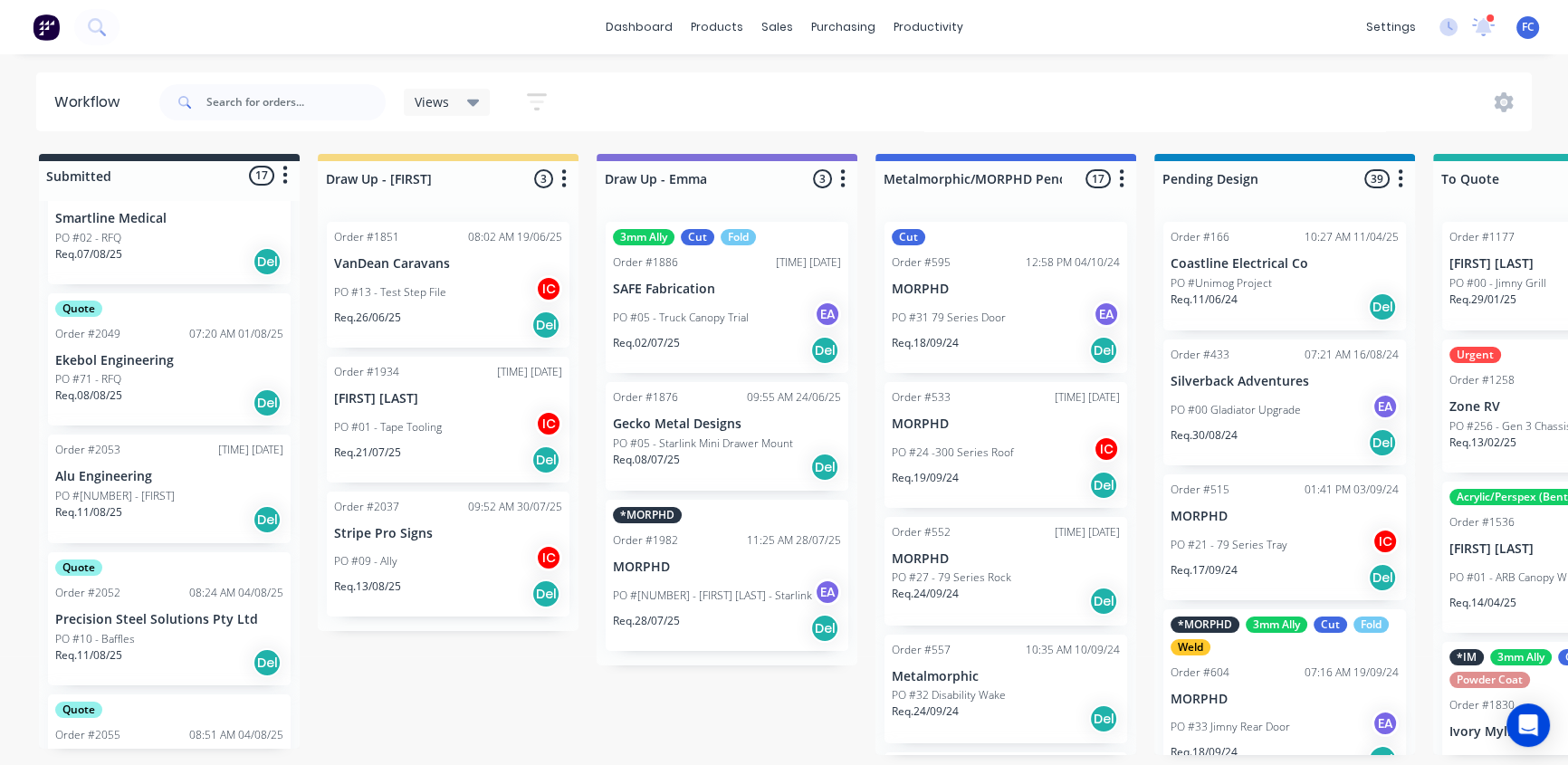 click on "Order #[NUMBER] [TIME] [DATE]" at bounding box center [169, 593] 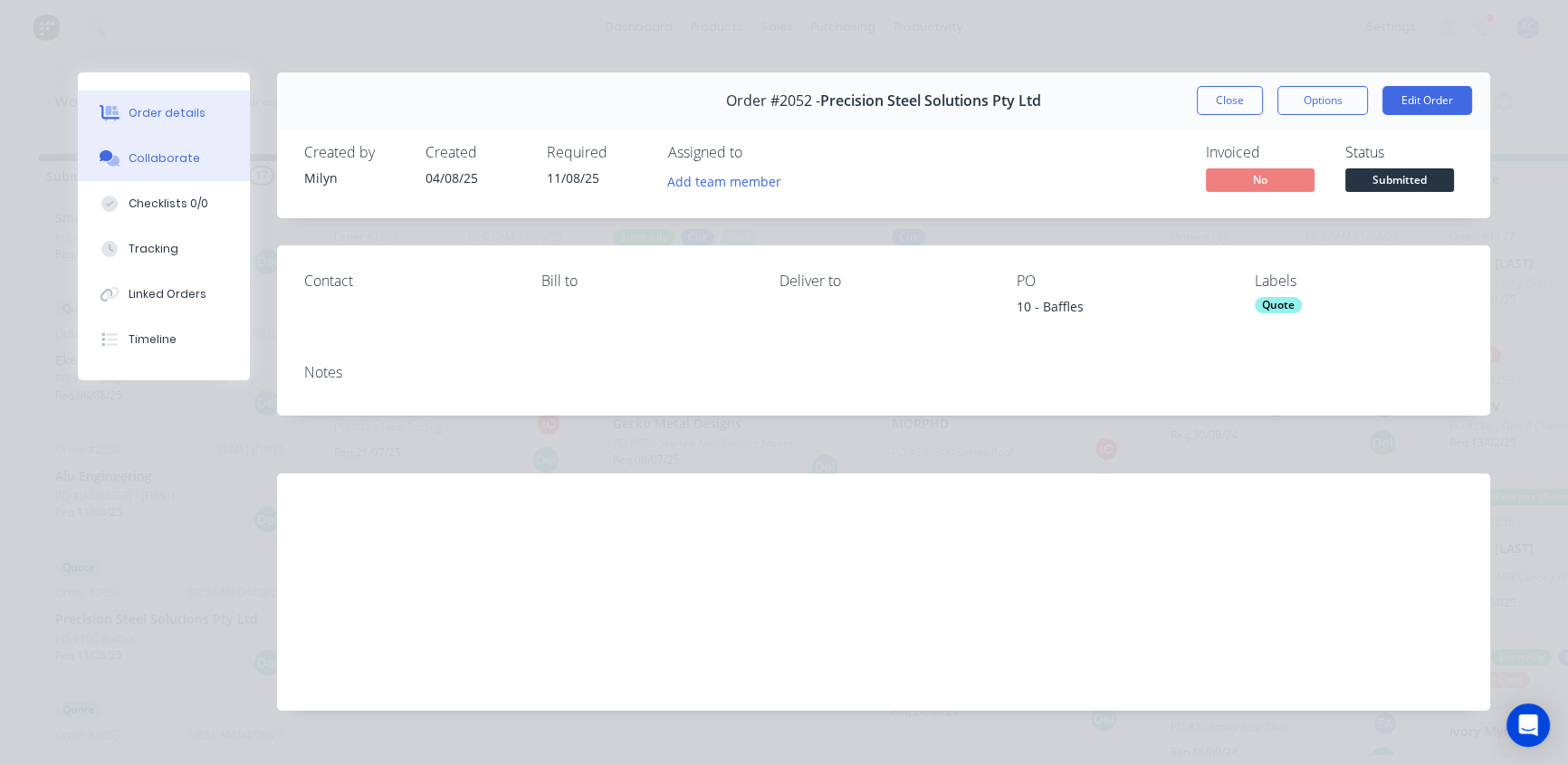 click on "Collaborate" at bounding box center (164, 158) 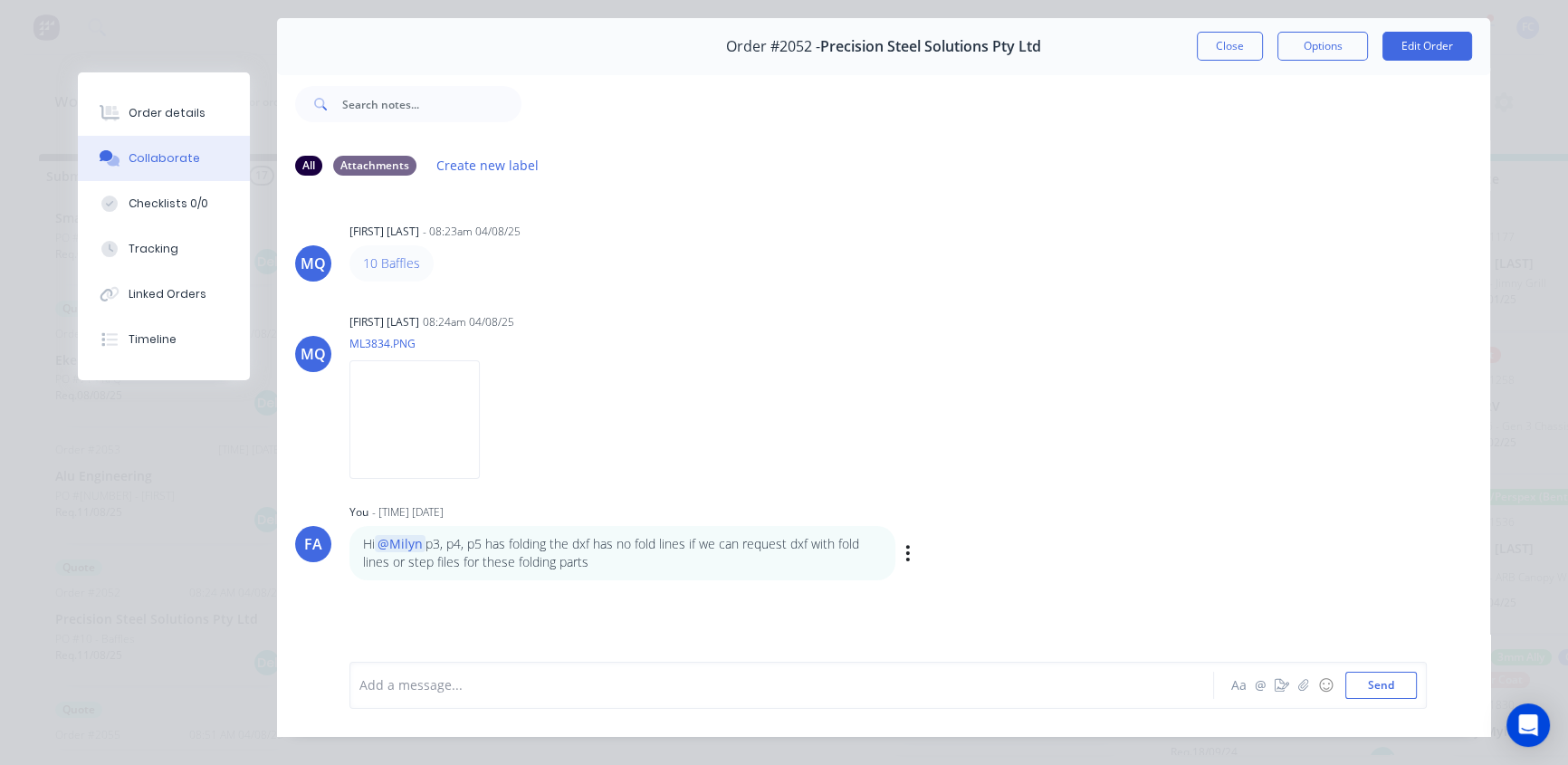 scroll, scrollTop: 81, scrollLeft: 0, axis: vertical 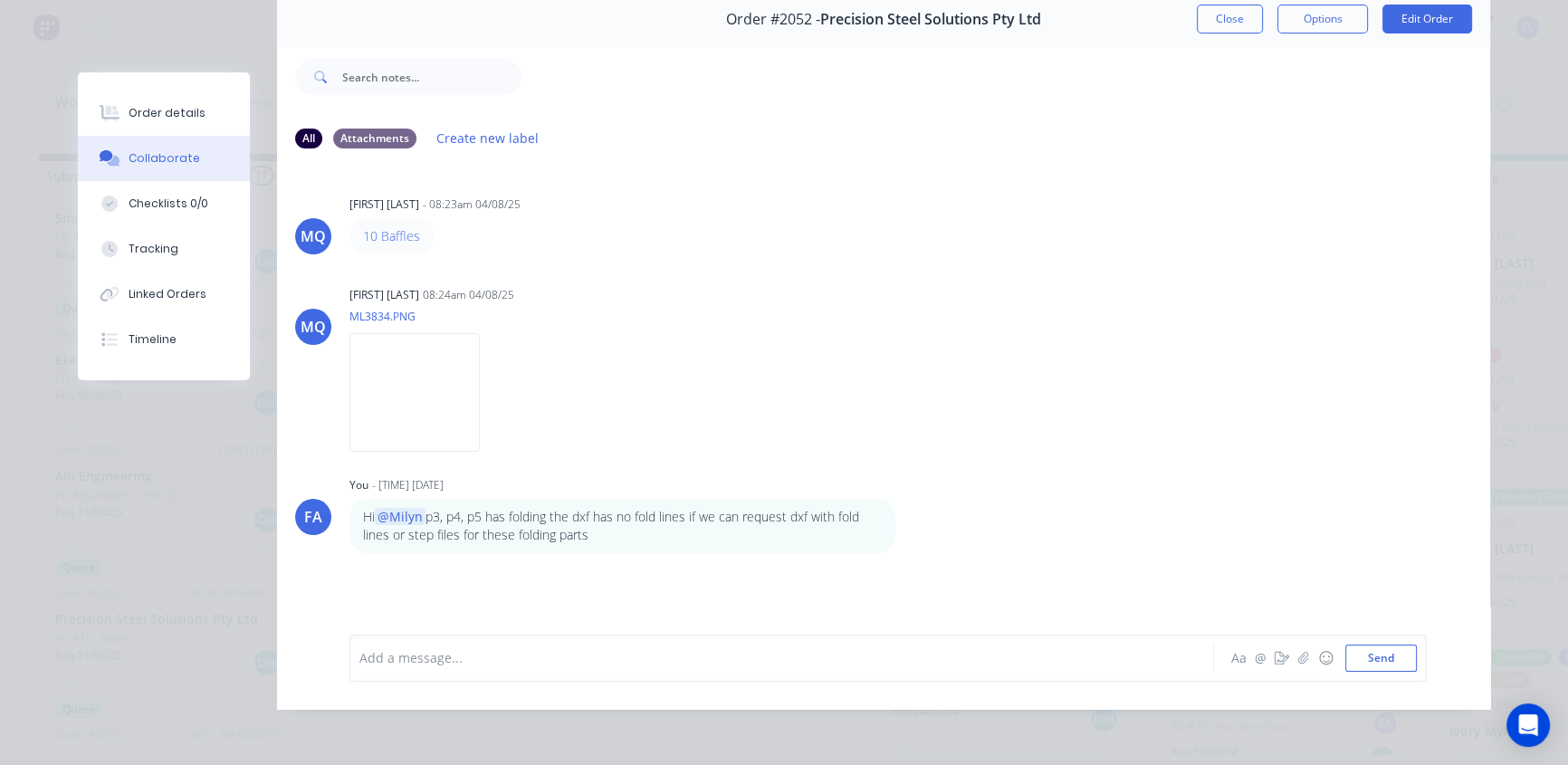 click on "Order details Collaborate Checklists 0/0 Tracking Linked Orders Timeline   Order details   Collaborate   Checklists   Tracking   Linked Orders   Timeline Order #[NUMBER] -  Precision Steel Solutions Pty Ltd Close   Options     Edit Order   All Attachments Create new label   MQ [FIRST] [LAST]  - [TIME] [DATE] [NUMBER] Baffles MQ [FIRST] [LAST] [TIME] [DATE] ML3834.PNG Labels Download FA You  - [TIME] [DATE] Hi  @[FIRST]  p3, p4, p5 has folding the dxf has no fold lines if we can request dxf with fold lines or step files for these folding parts Labels Edit Delete Add a message... Aa @ ☺ Send" at bounding box center (784, 382) 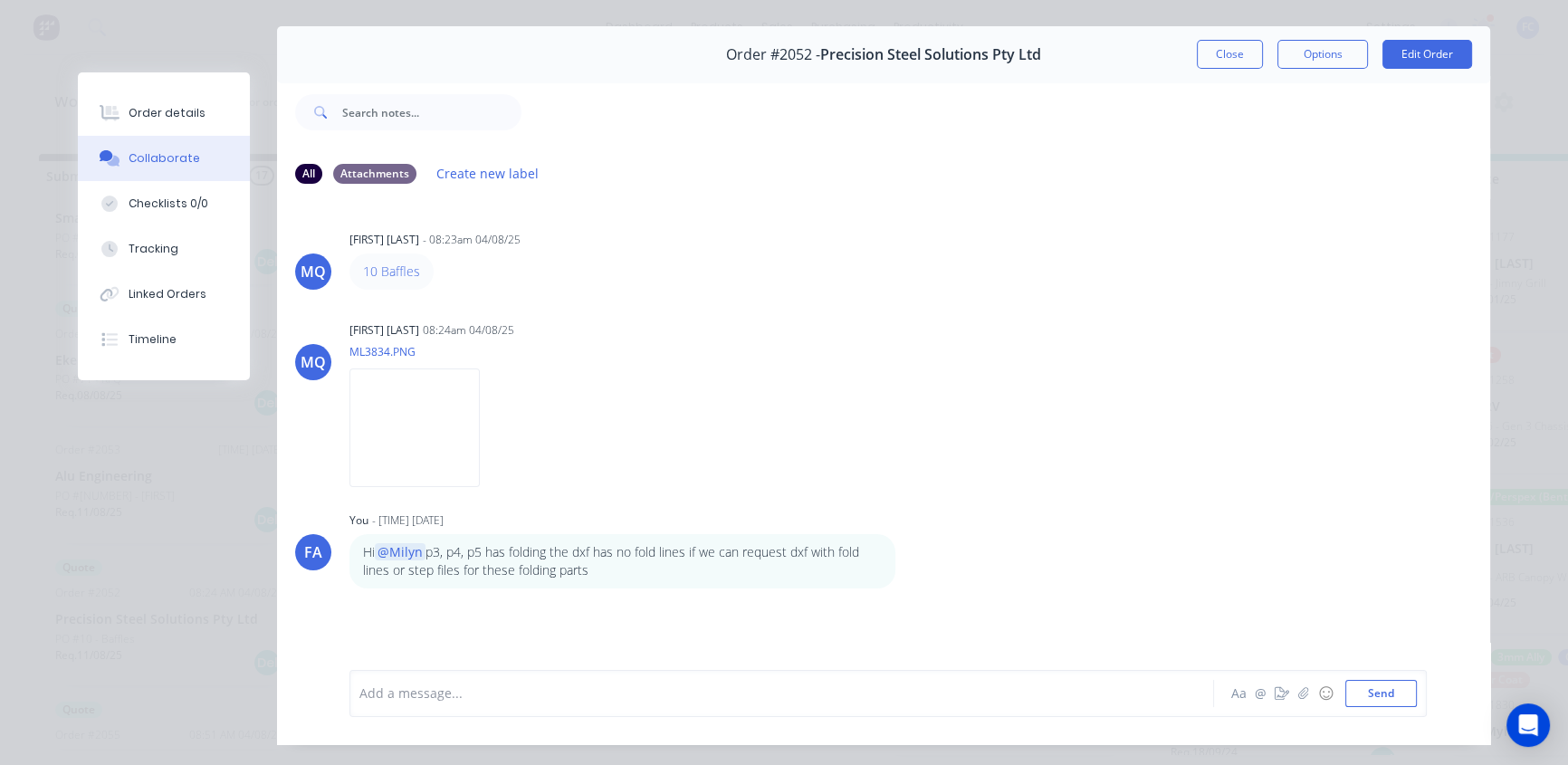 scroll, scrollTop: 0, scrollLeft: 0, axis: both 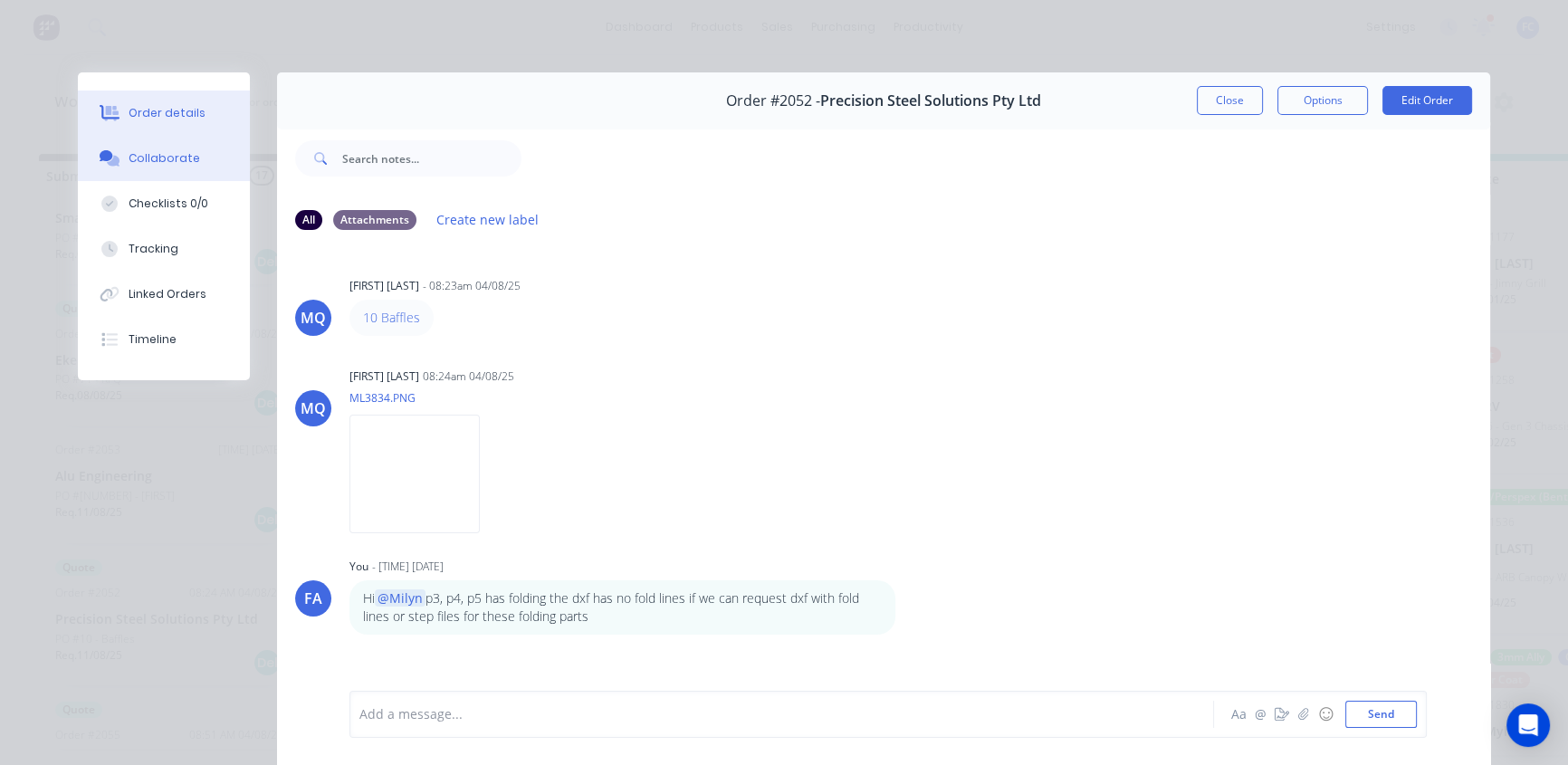 click on "Order details" at bounding box center (167, 113) 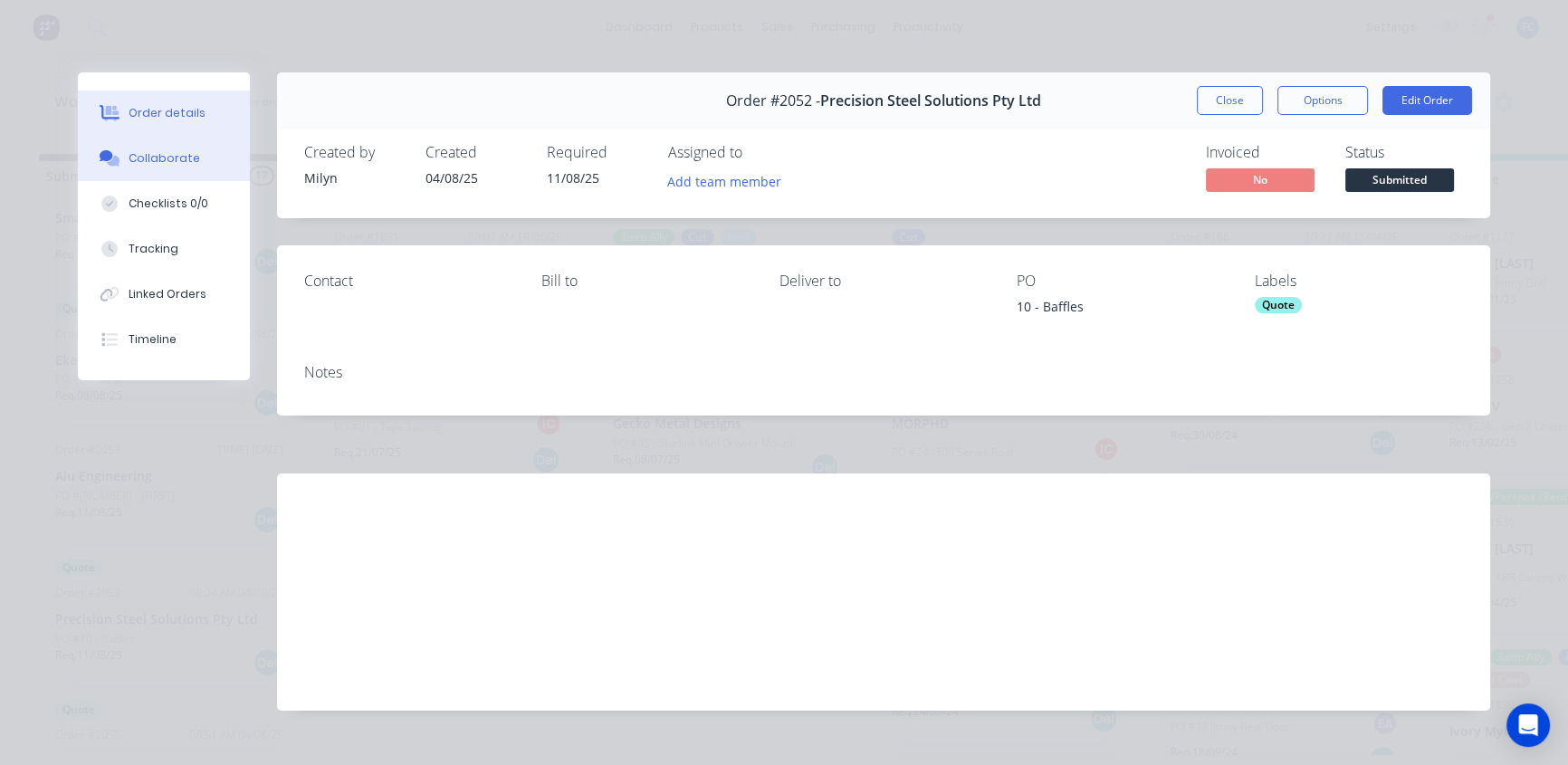 click on "Collaborate" at bounding box center [164, 158] 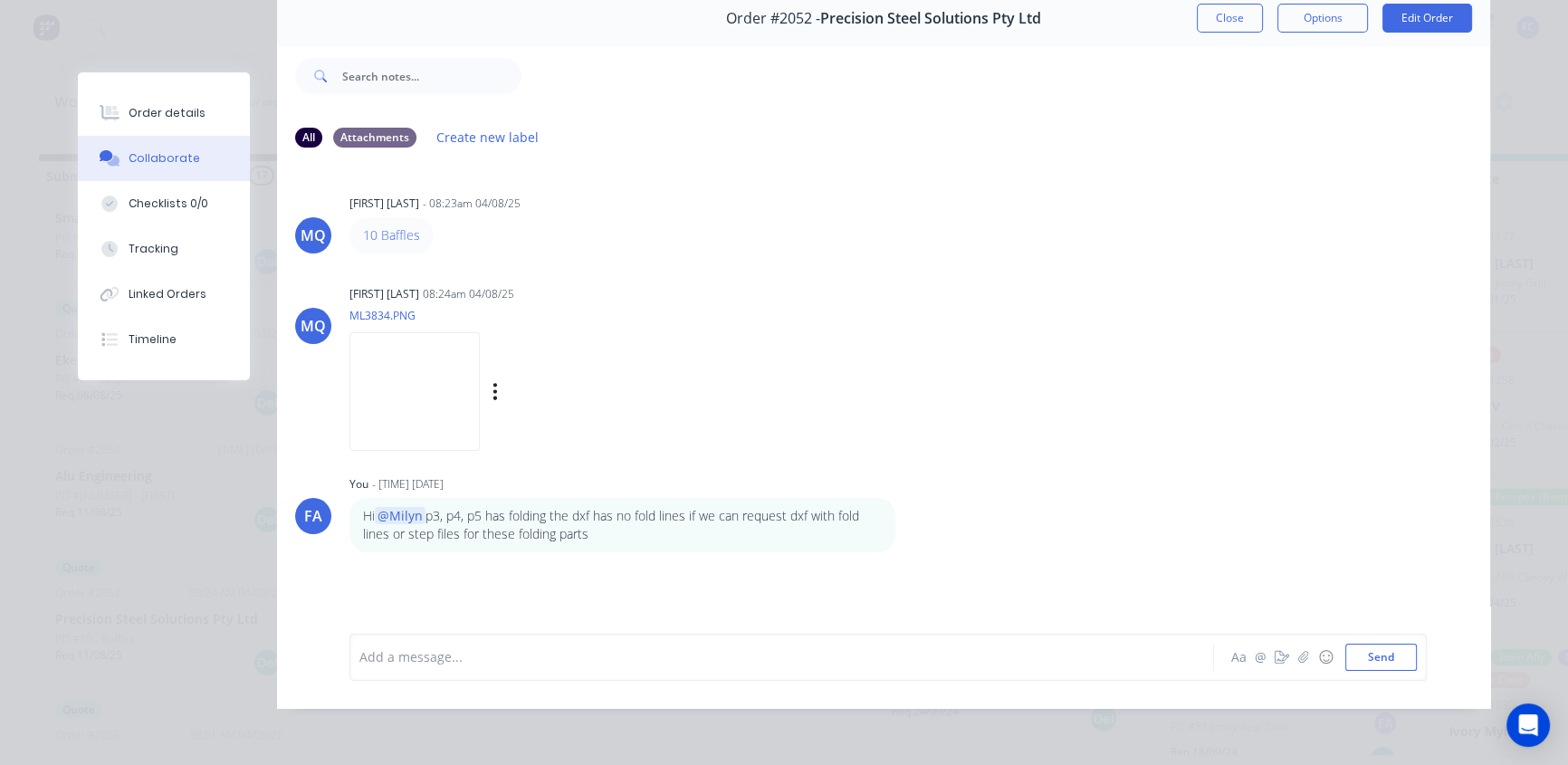 scroll, scrollTop: 93, scrollLeft: 0, axis: vertical 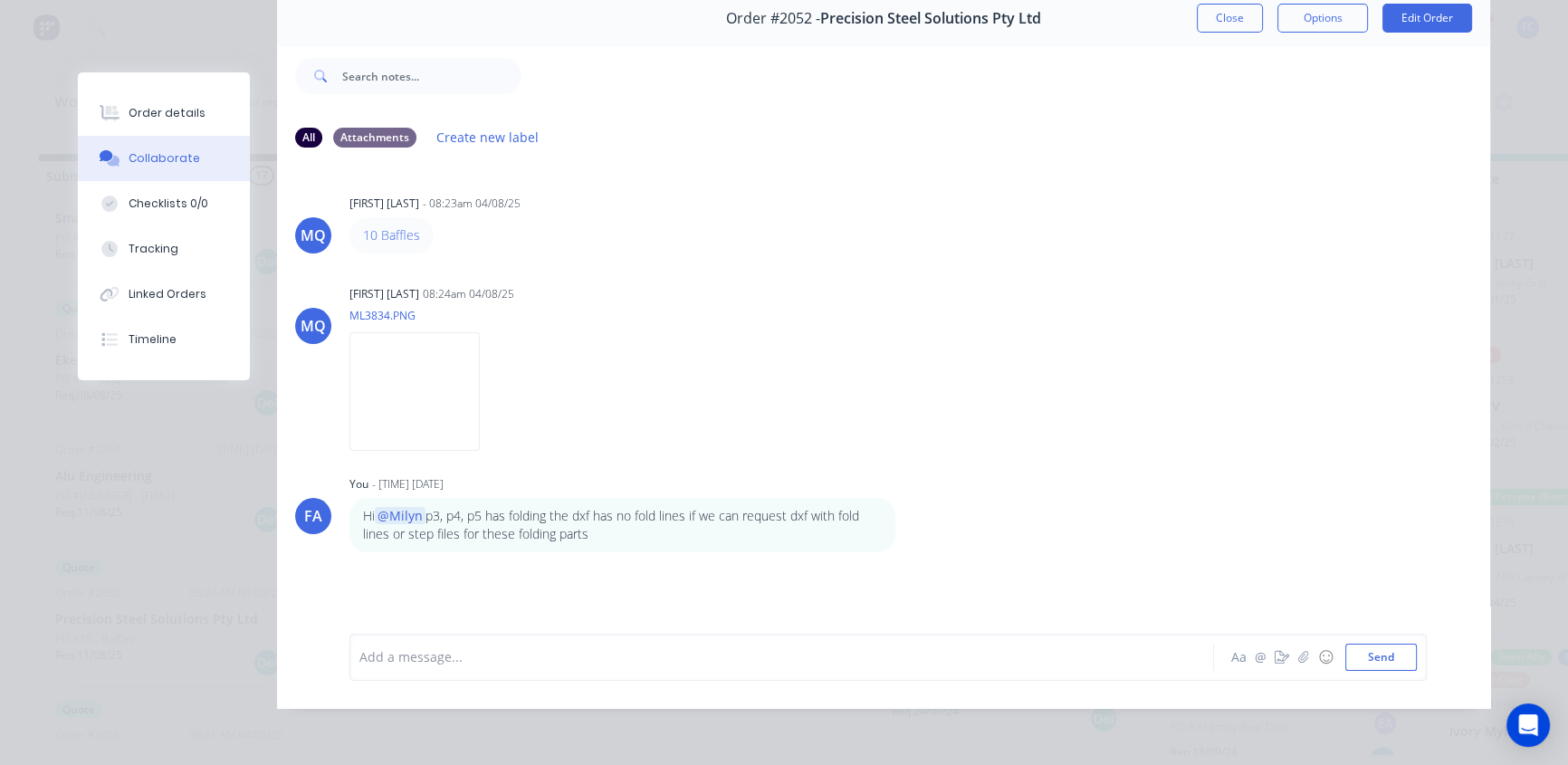 drag, startPoint x: 1233, startPoint y: 14, endPoint x: 412, endPoint y: 401, distance: 907.6398 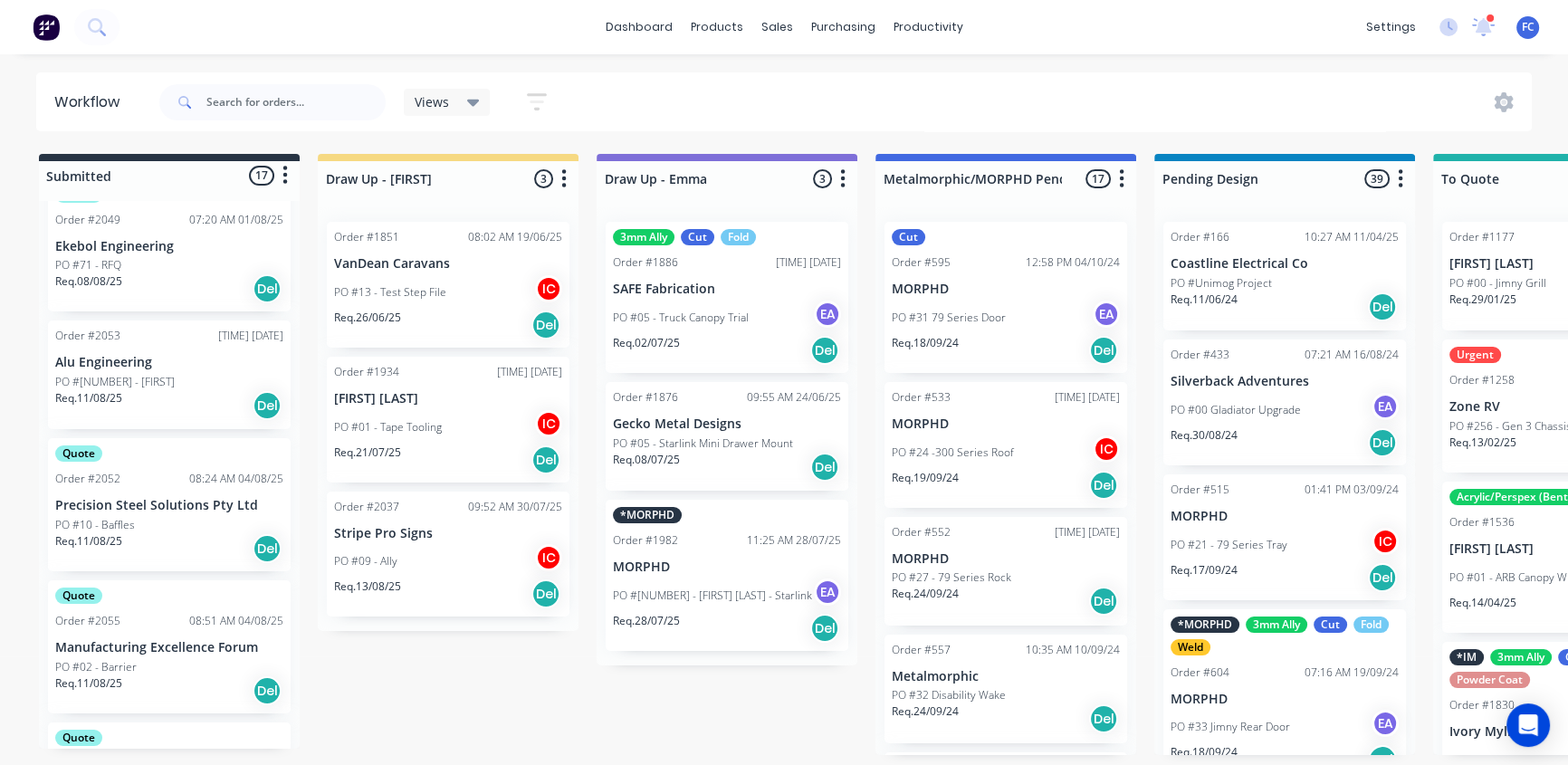 scroll, scrollTop: 1200, scrollLeft: 0, axis: vertical 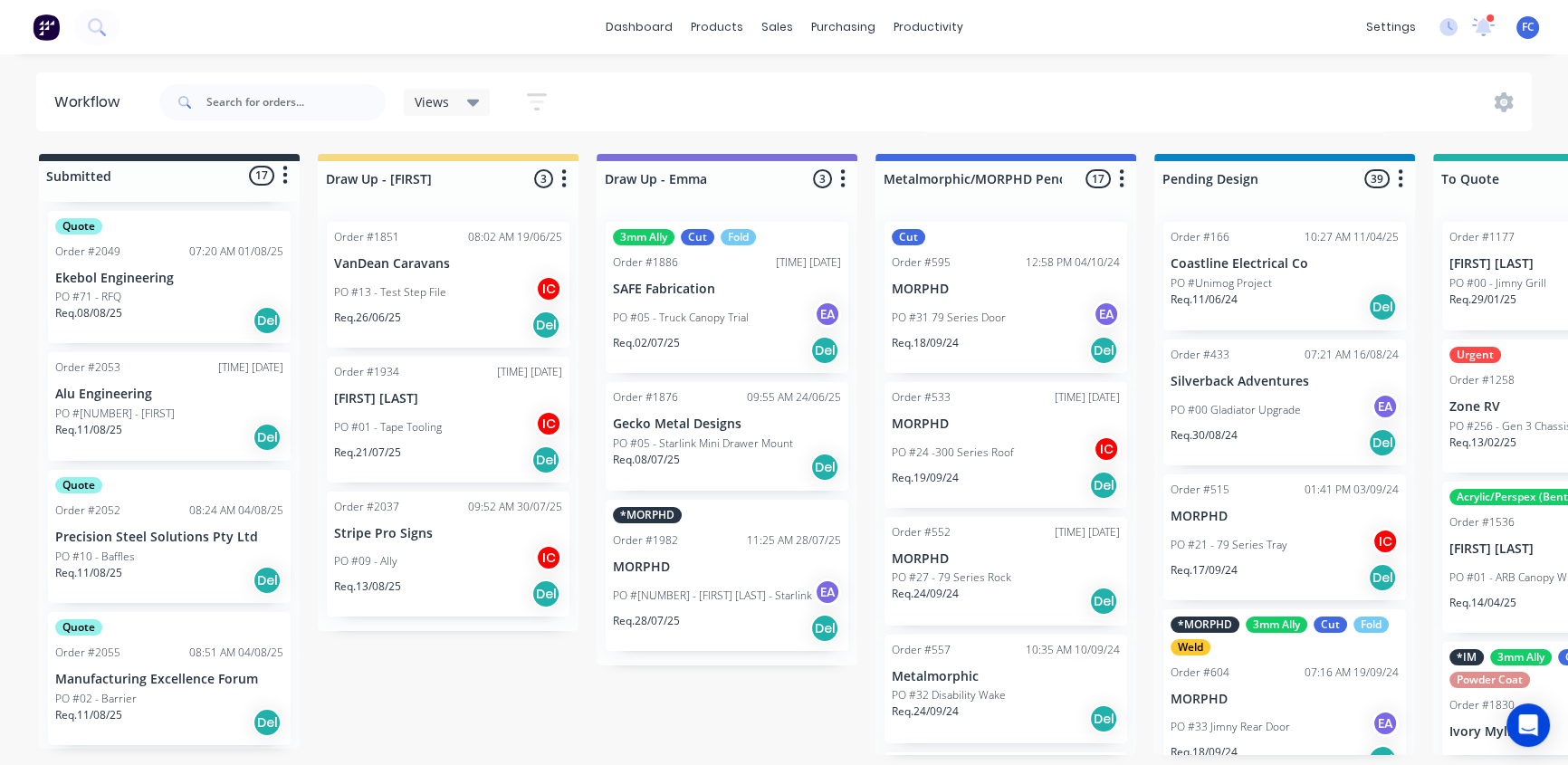 click on "Alu Engineering" at bounding box center [169, 394] 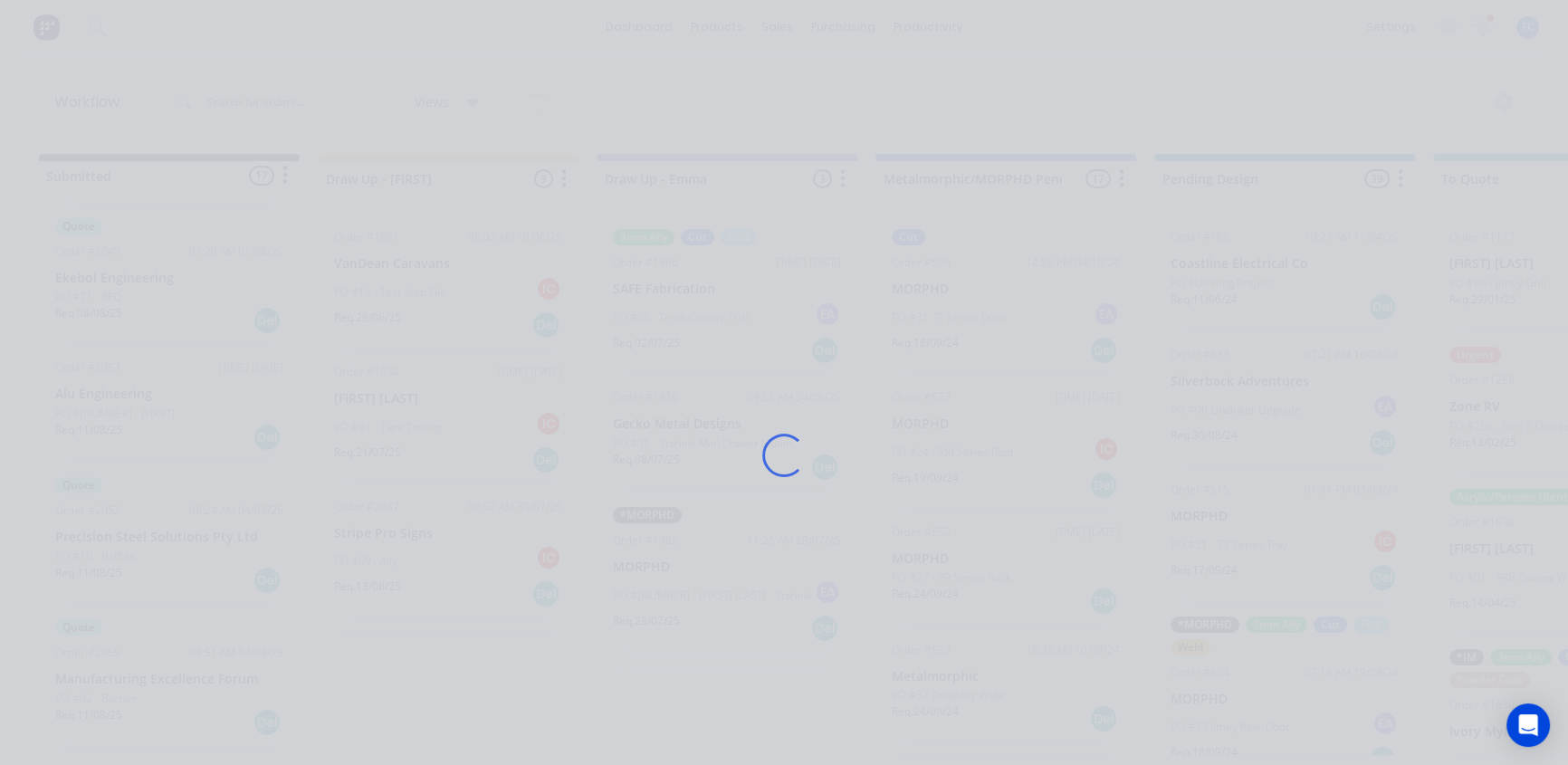scroll, scrollTop: 0, scrollLeft: 0, axis: both 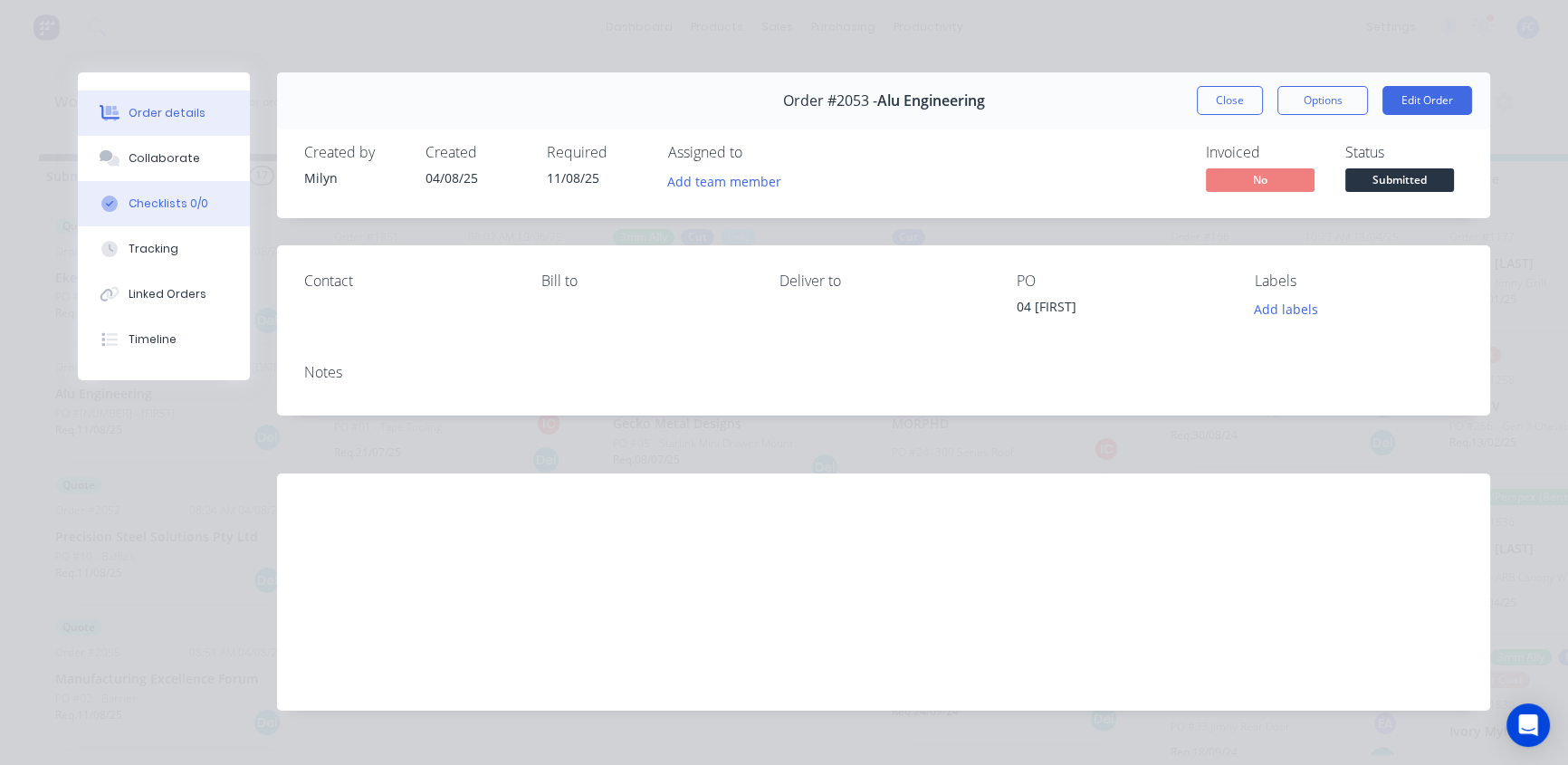 drag, startPoint x: 179, startPoint y: 150, endPoint x: 177, endPoint y: 181, distance: 31.064449 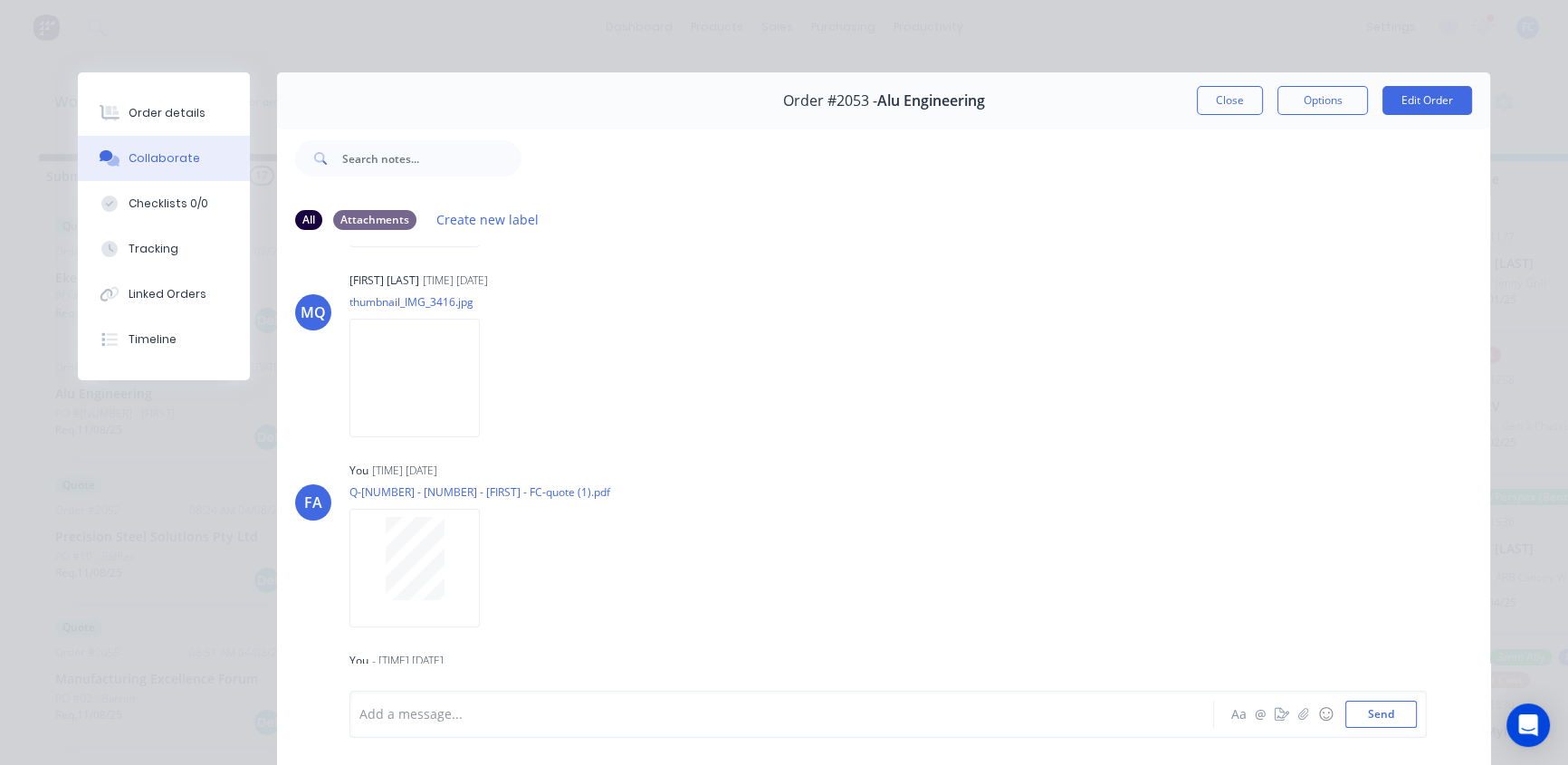scroll, scrollTop: 295, scrollLeft: 0, axis: vertical 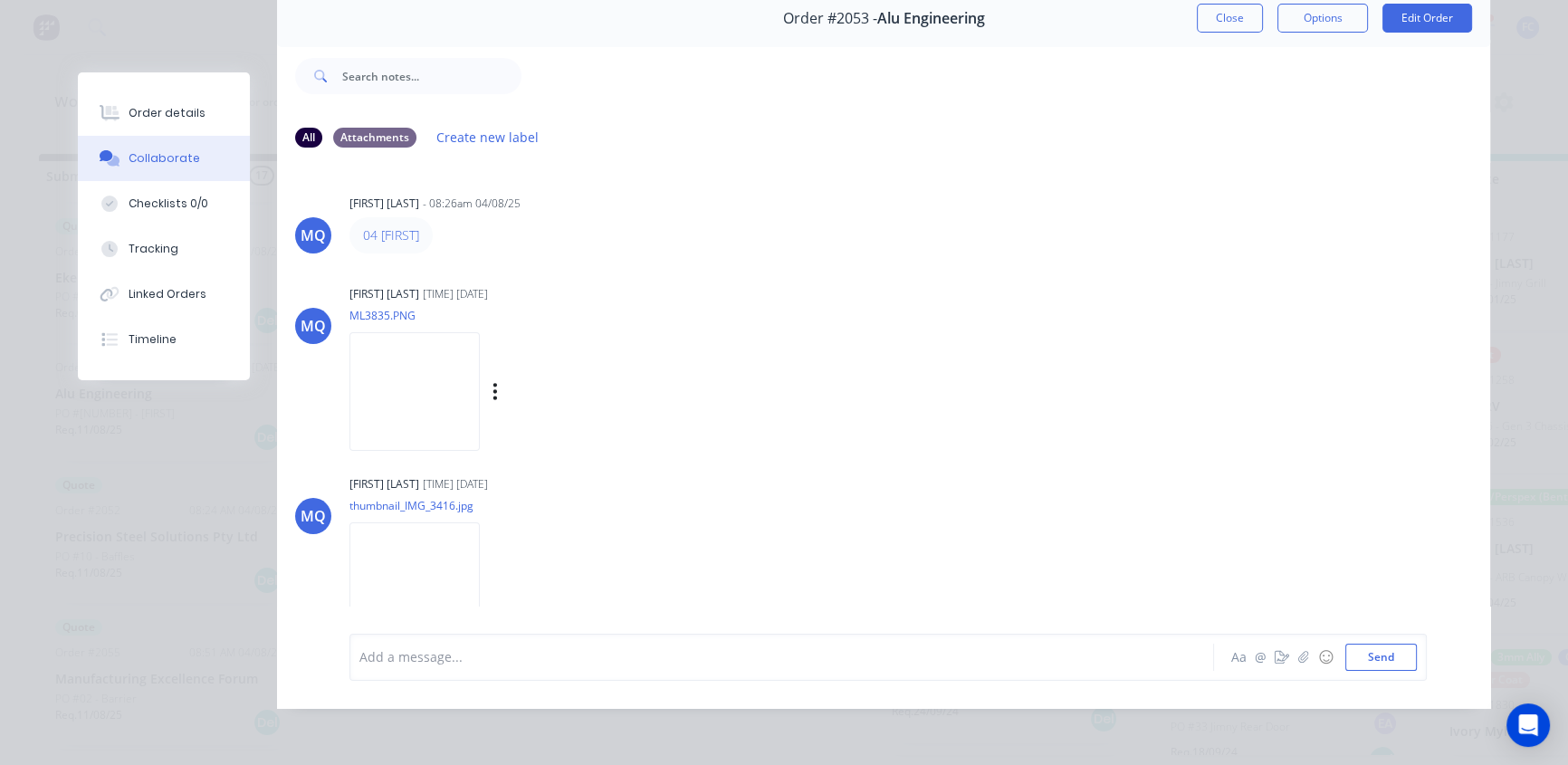 click at bounding box center (415, 391) 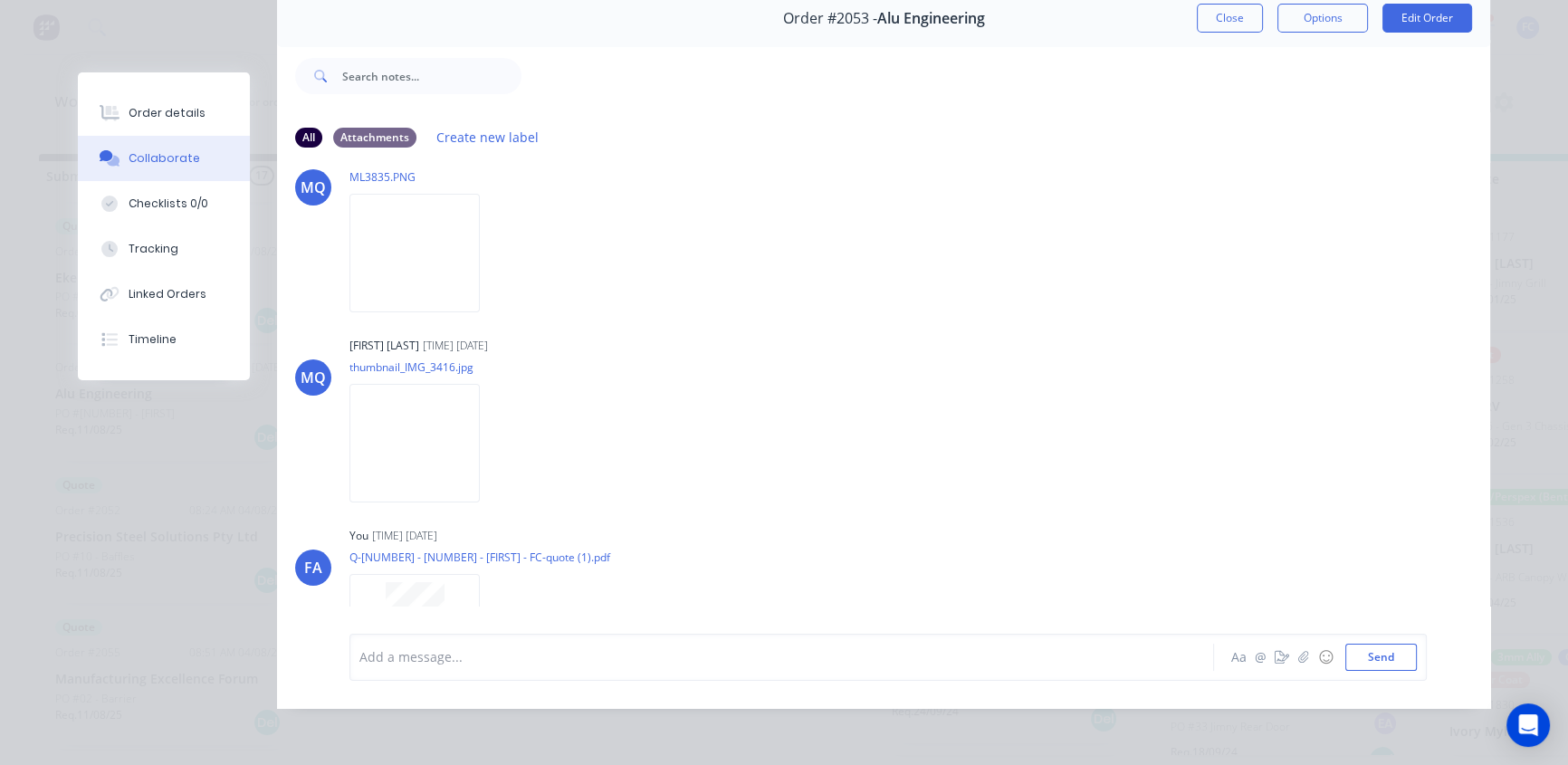 scroll, scrollTop: 164, scrollLeft: 0, axis: vertical 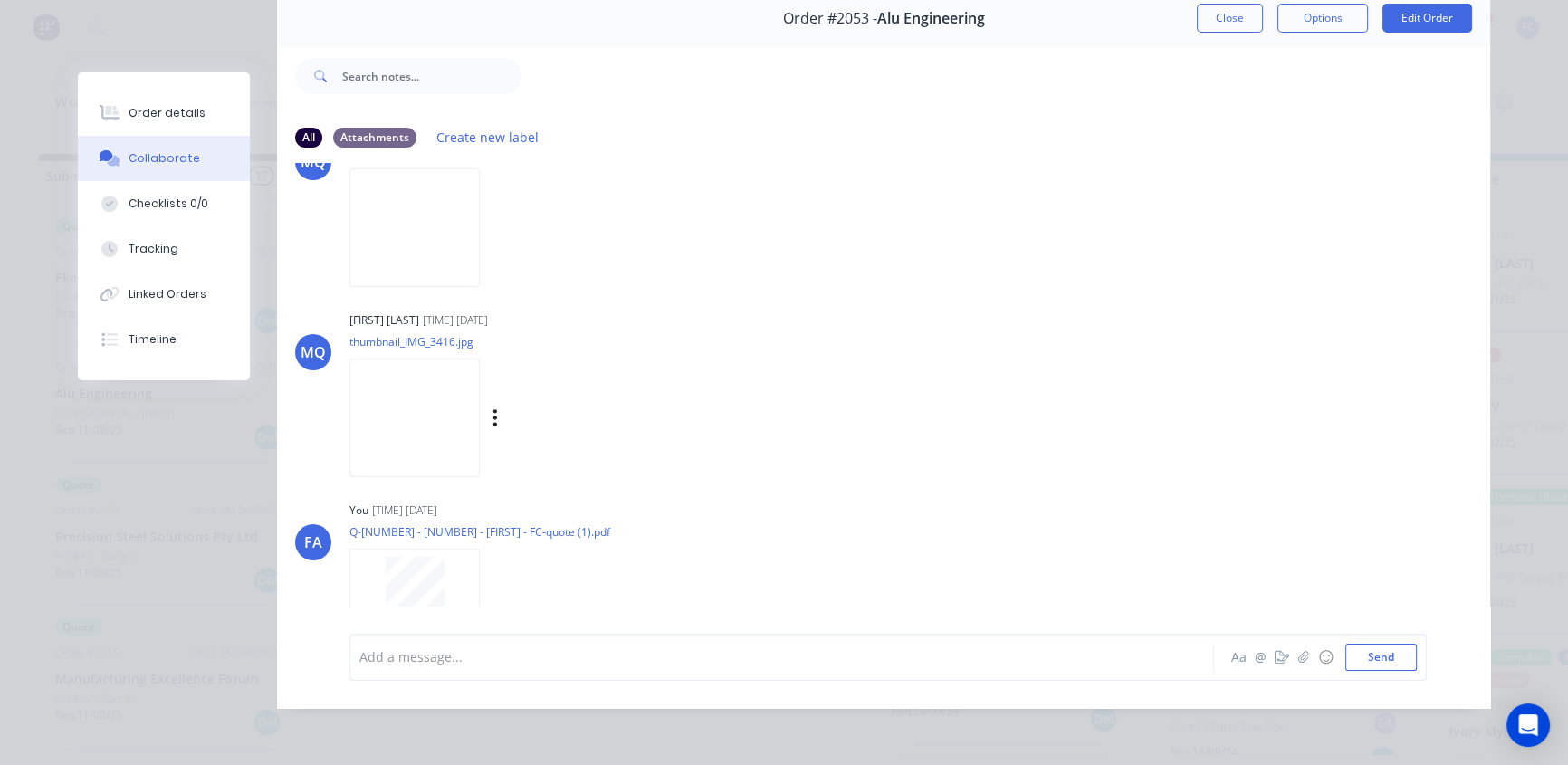 click at bounding box center [415, 417] 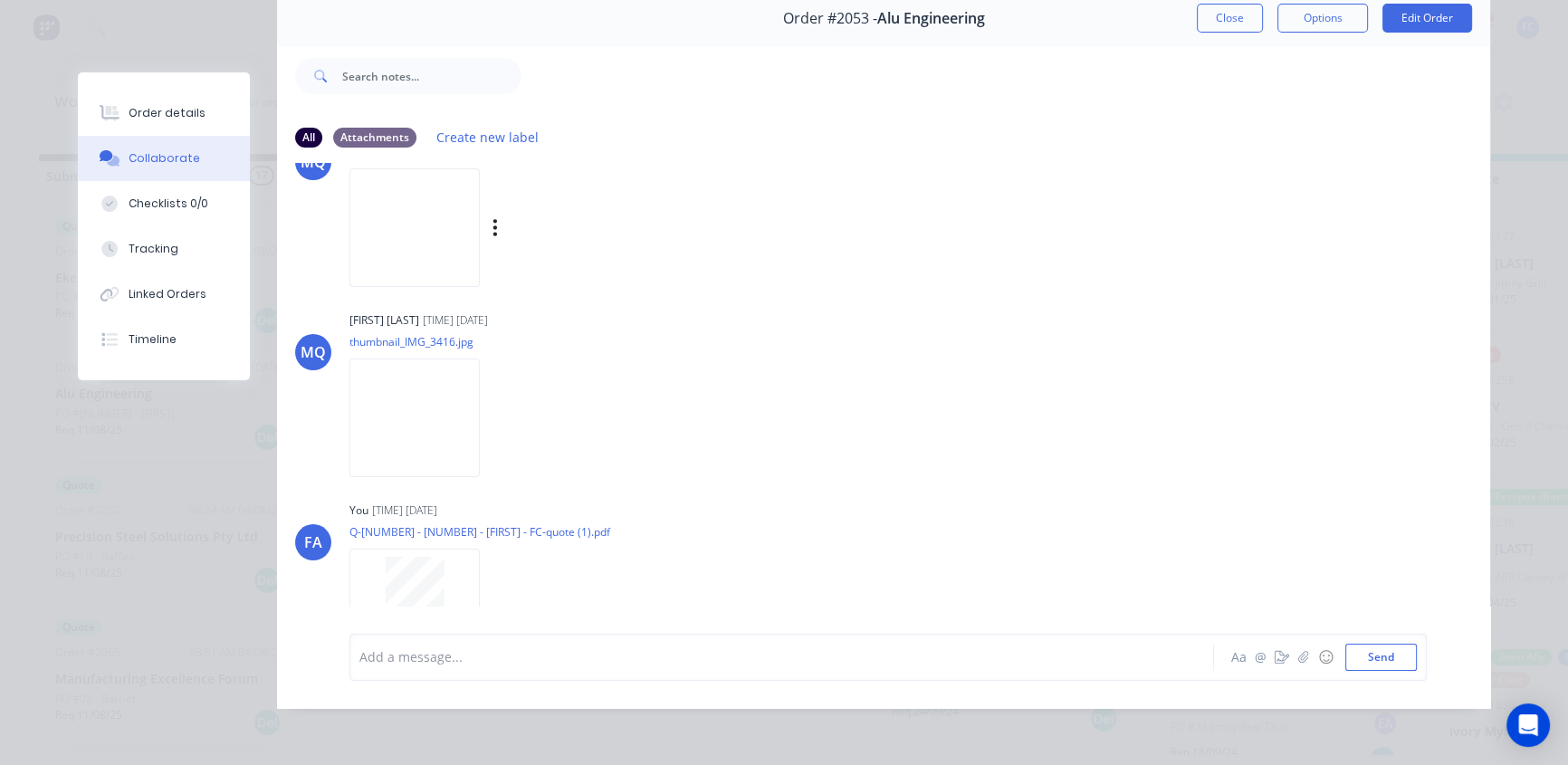 scroll, scrollTop: 0, scrollLeft: 0, axis: both 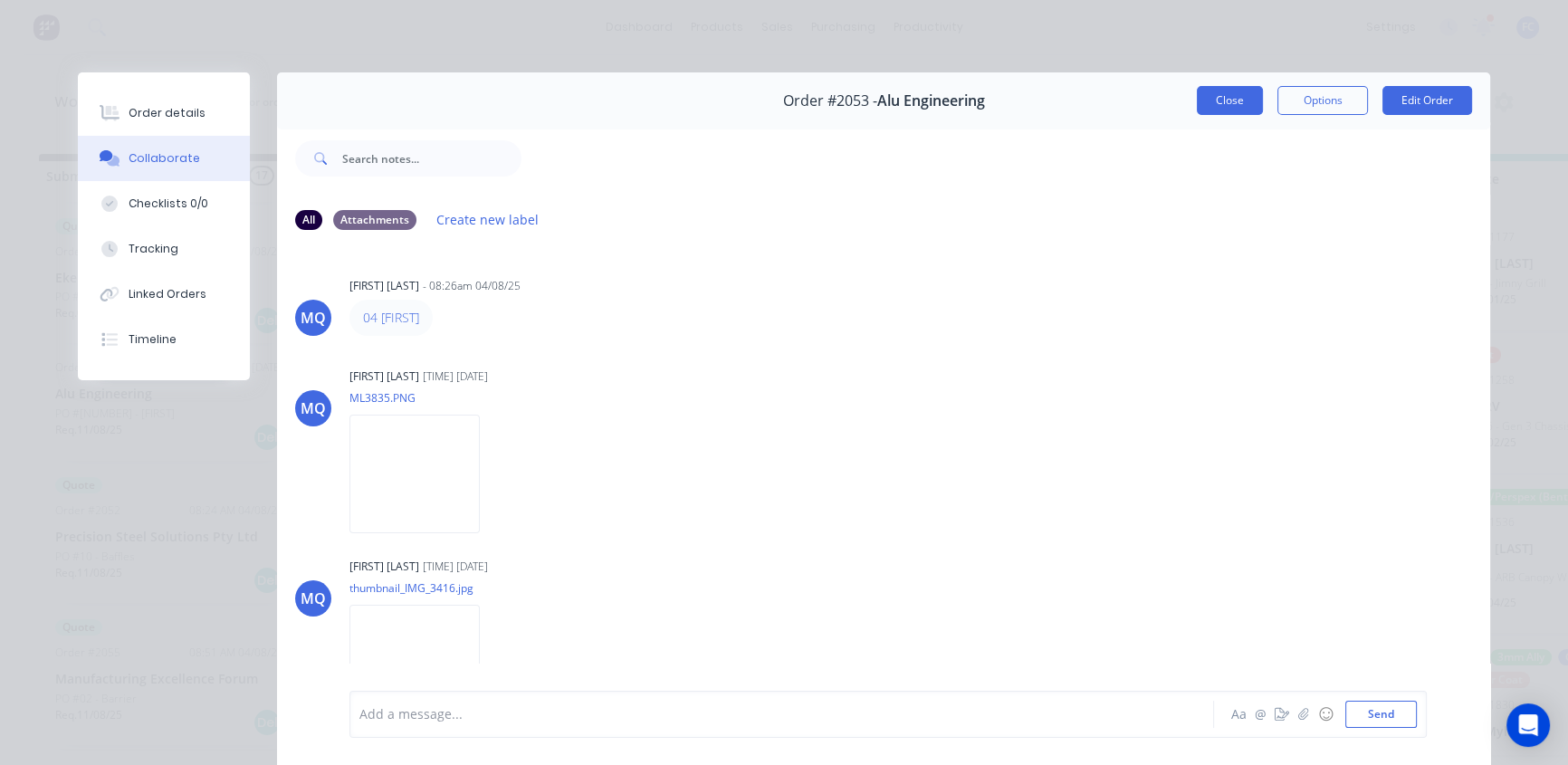 click on "Close" at bounding box center (1229, 100) 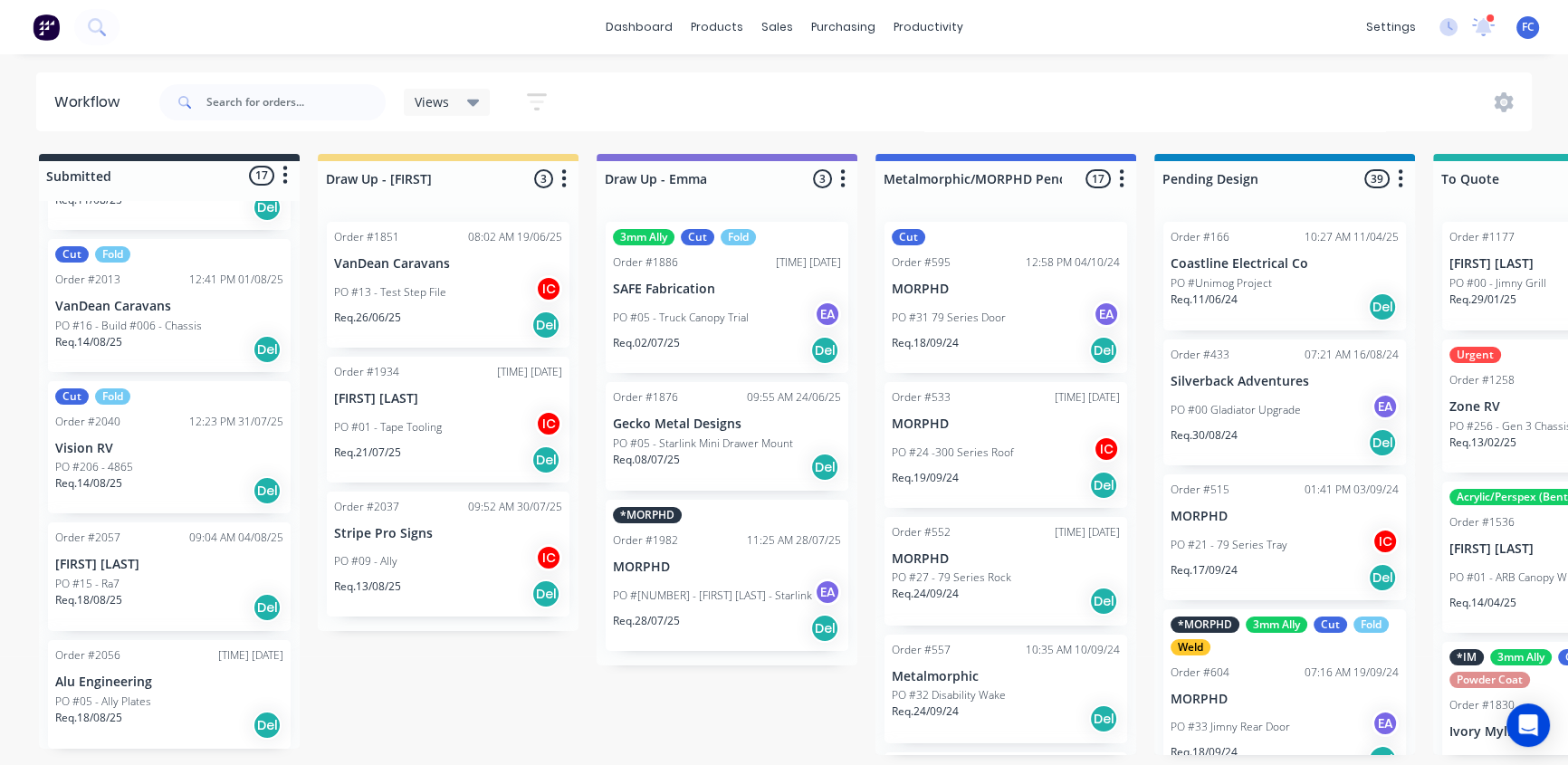 scroll, scrollTop: 1859, scrollLeft: 0, axis: vertical 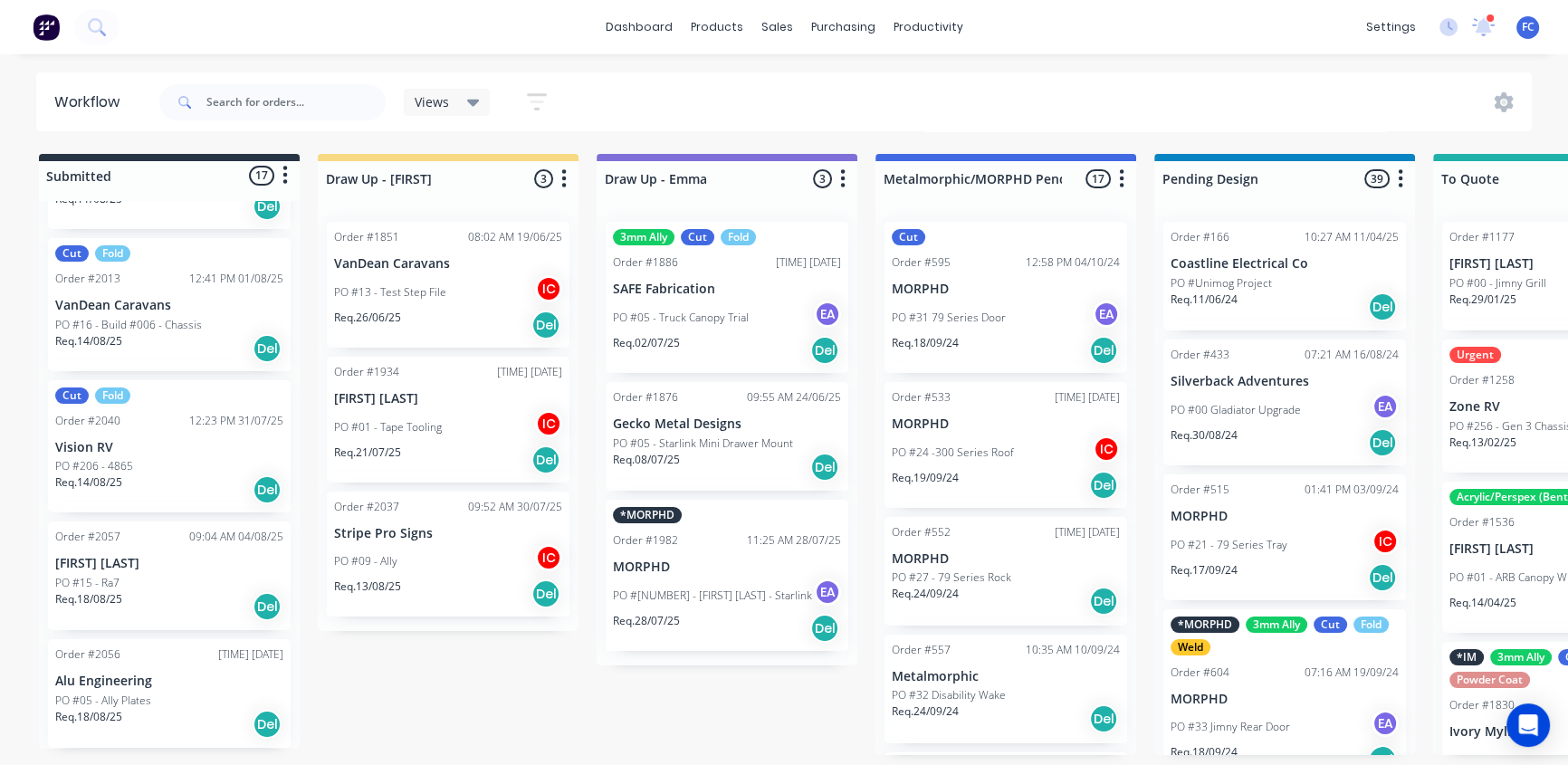 click on "PO #05 - Ally Plates" at bounding box center [103, 701] 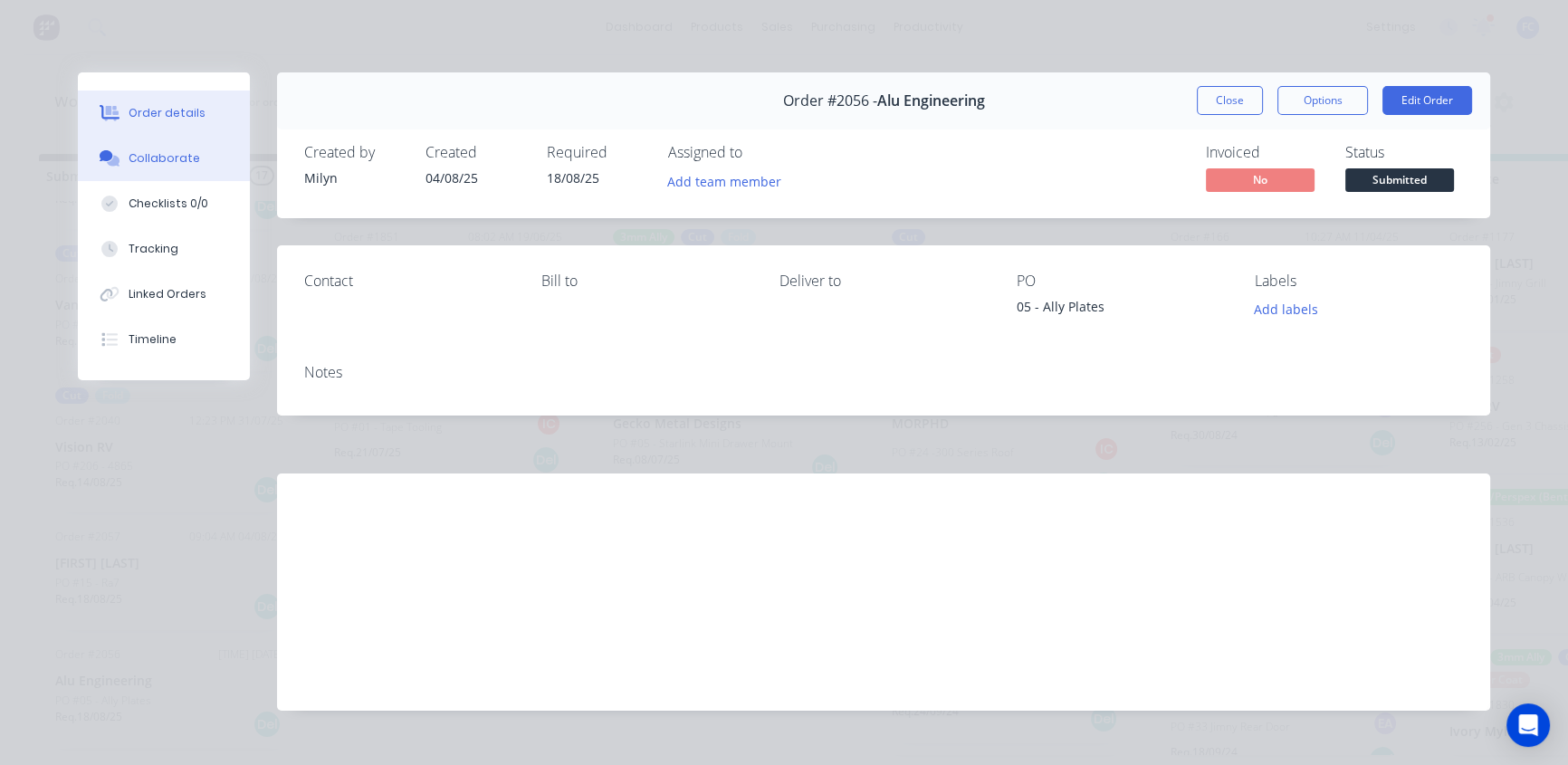 click on "Collaborate" at bounding box center [164, 158] 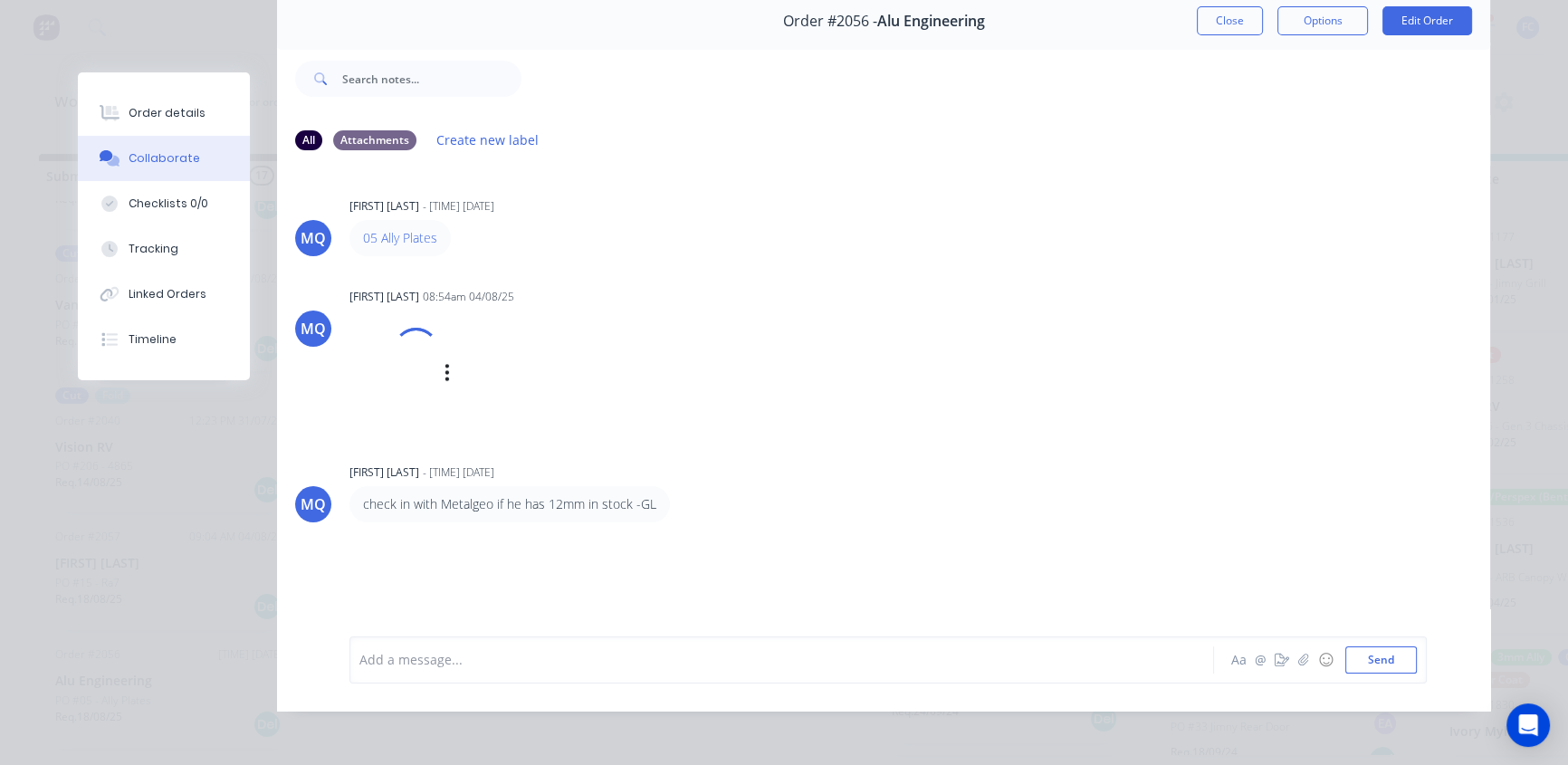 scroll, scrollTop: 81, scrollLeft: 0, axis: vertical 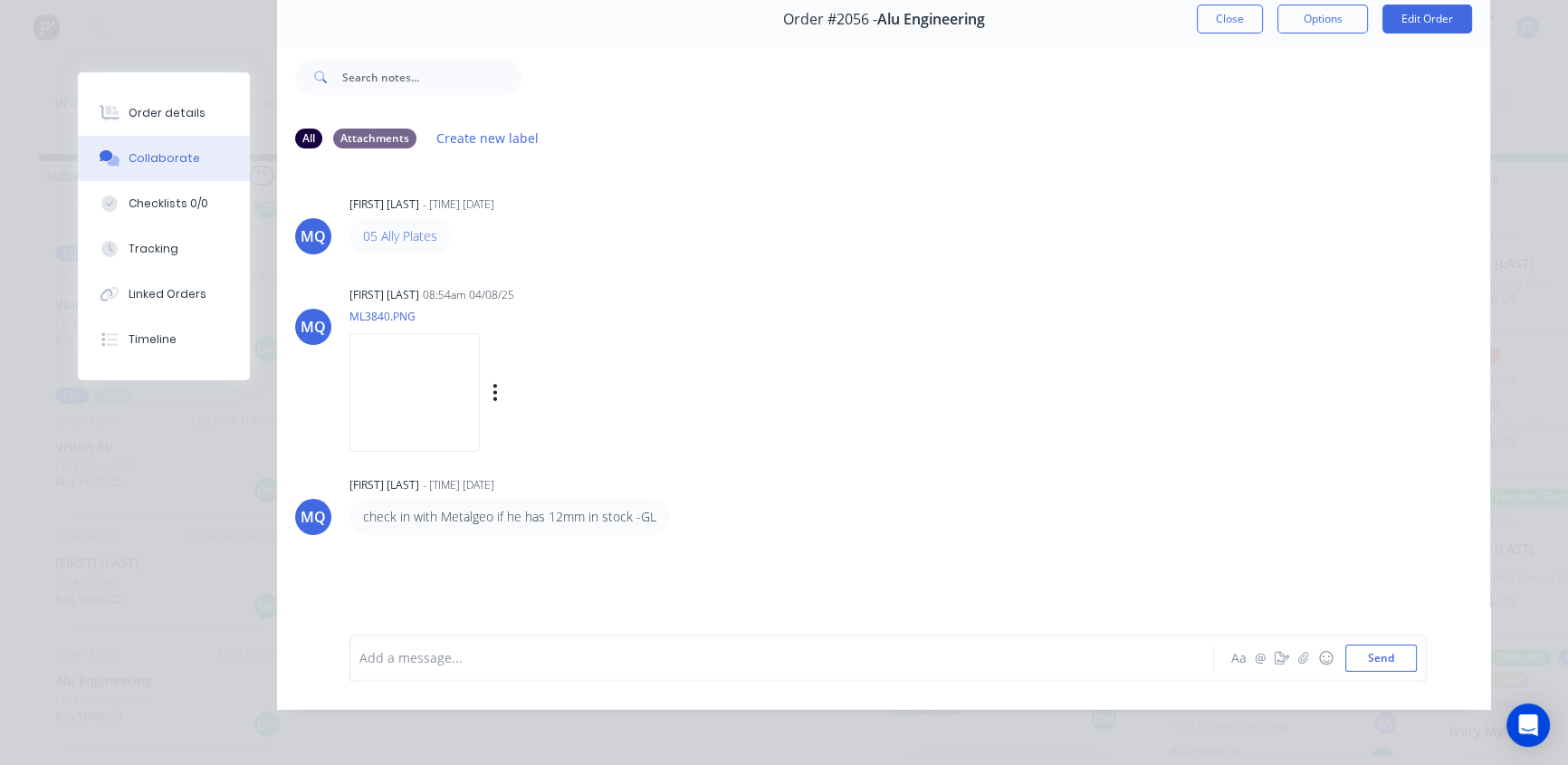 click at bounding box center [415, 392] 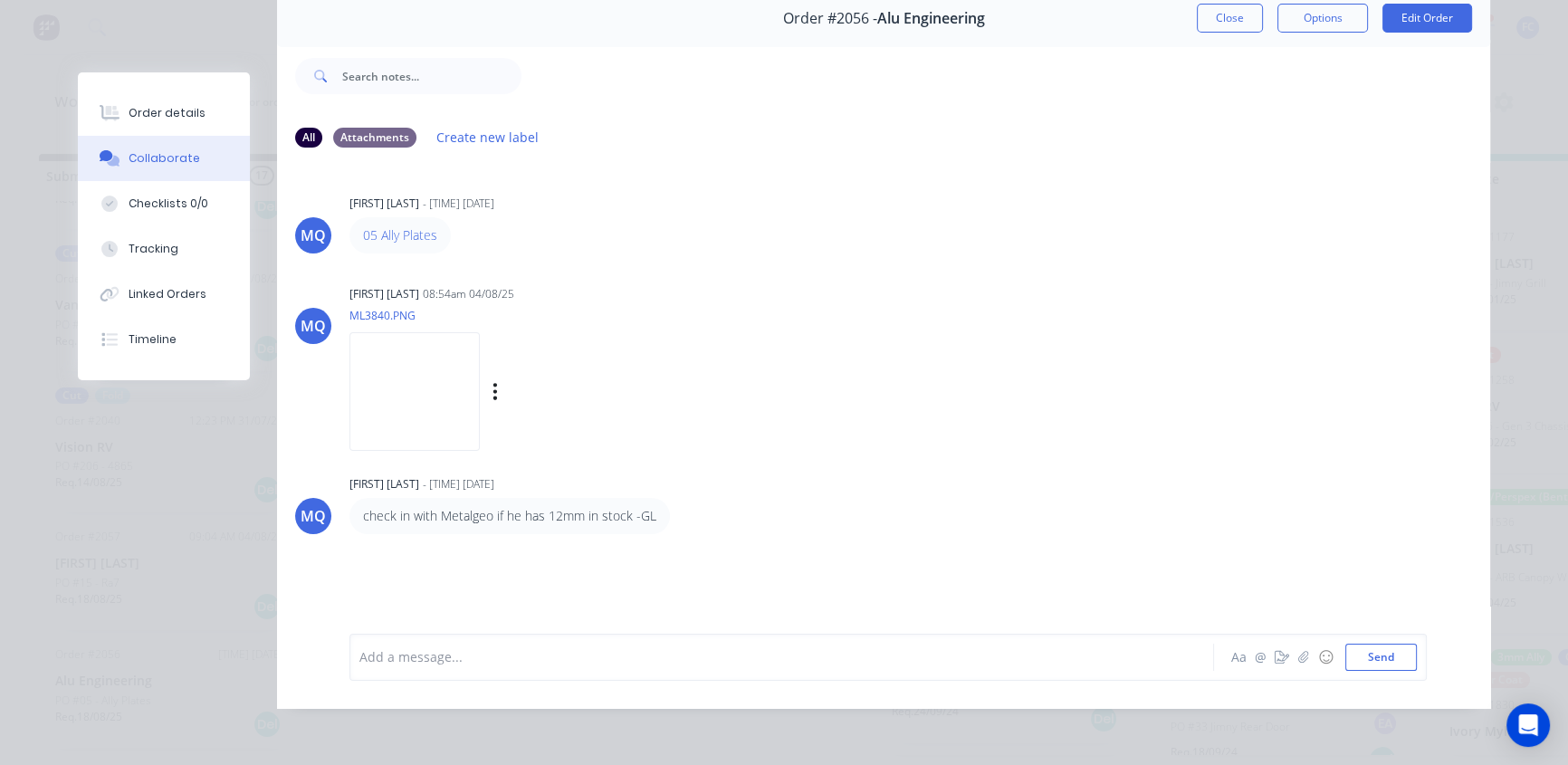 scroll, scrollTop: 93, scrollLeft: 0, axis: vertical 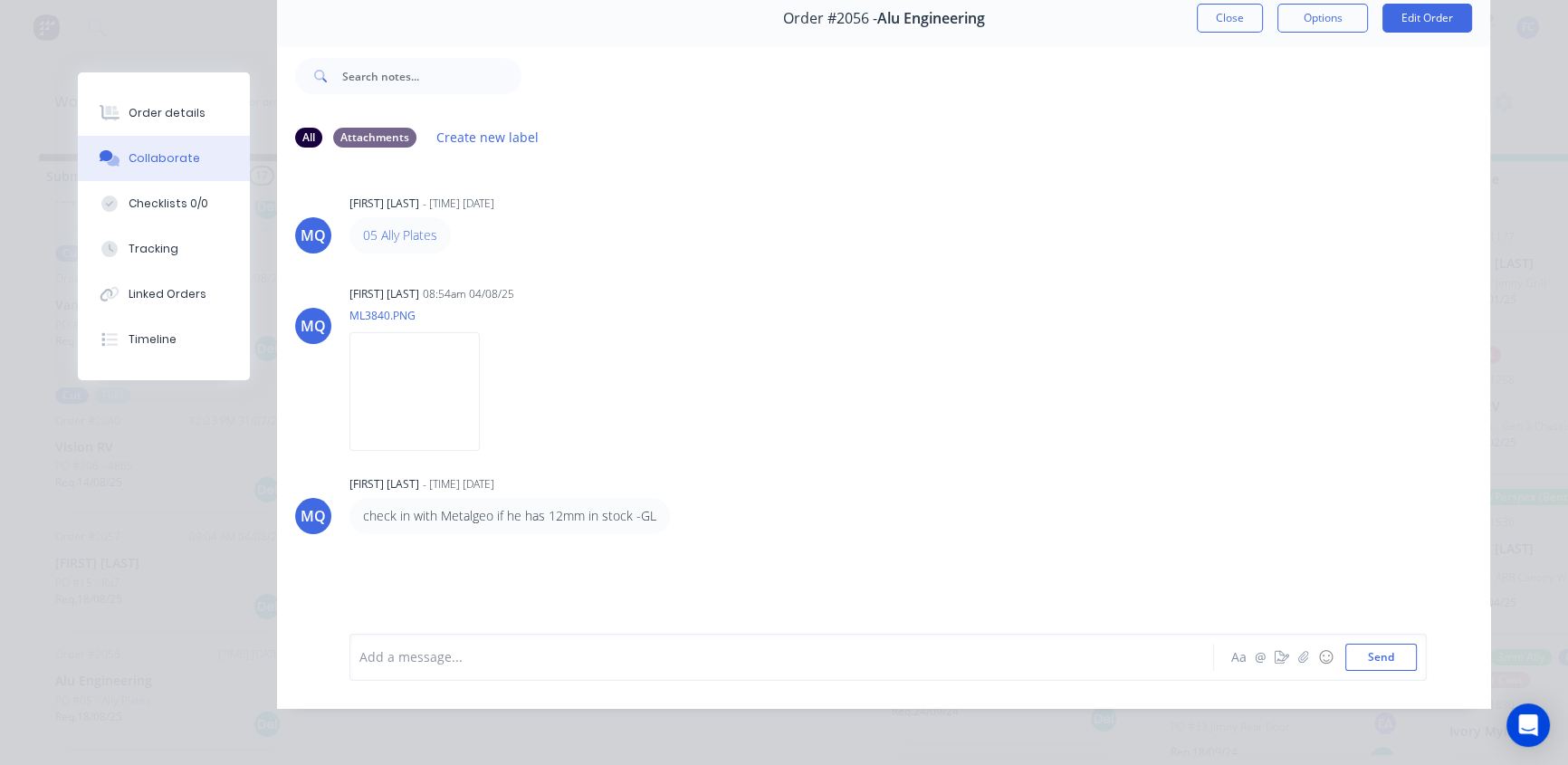 drag, startPoint x: 1219, startPoint y: 14, endPoint x: 755, endPoint y: 190, distance: 496.258 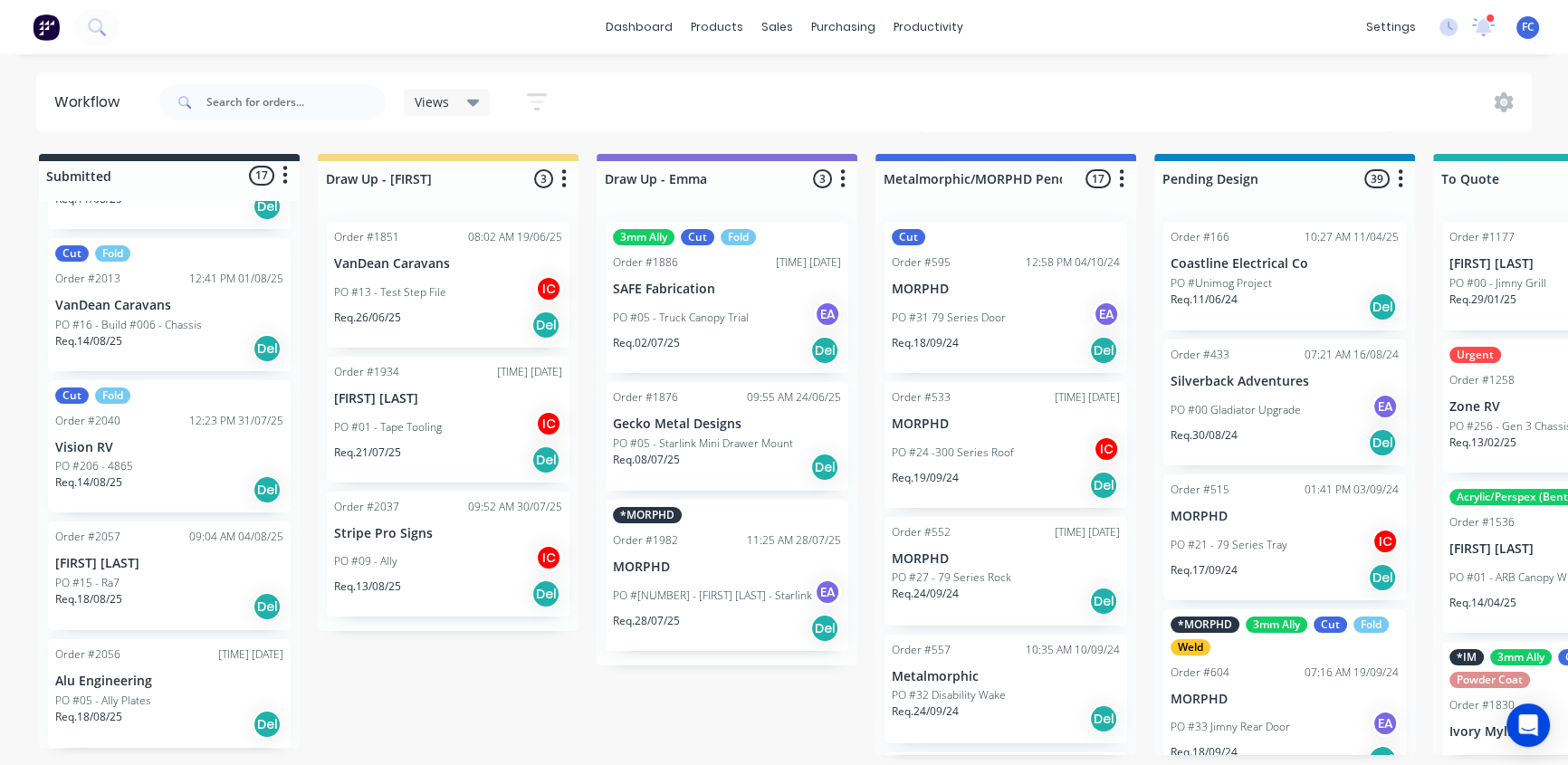 click on "[FIRST] [LAST]" at bounding box center (169, 563) 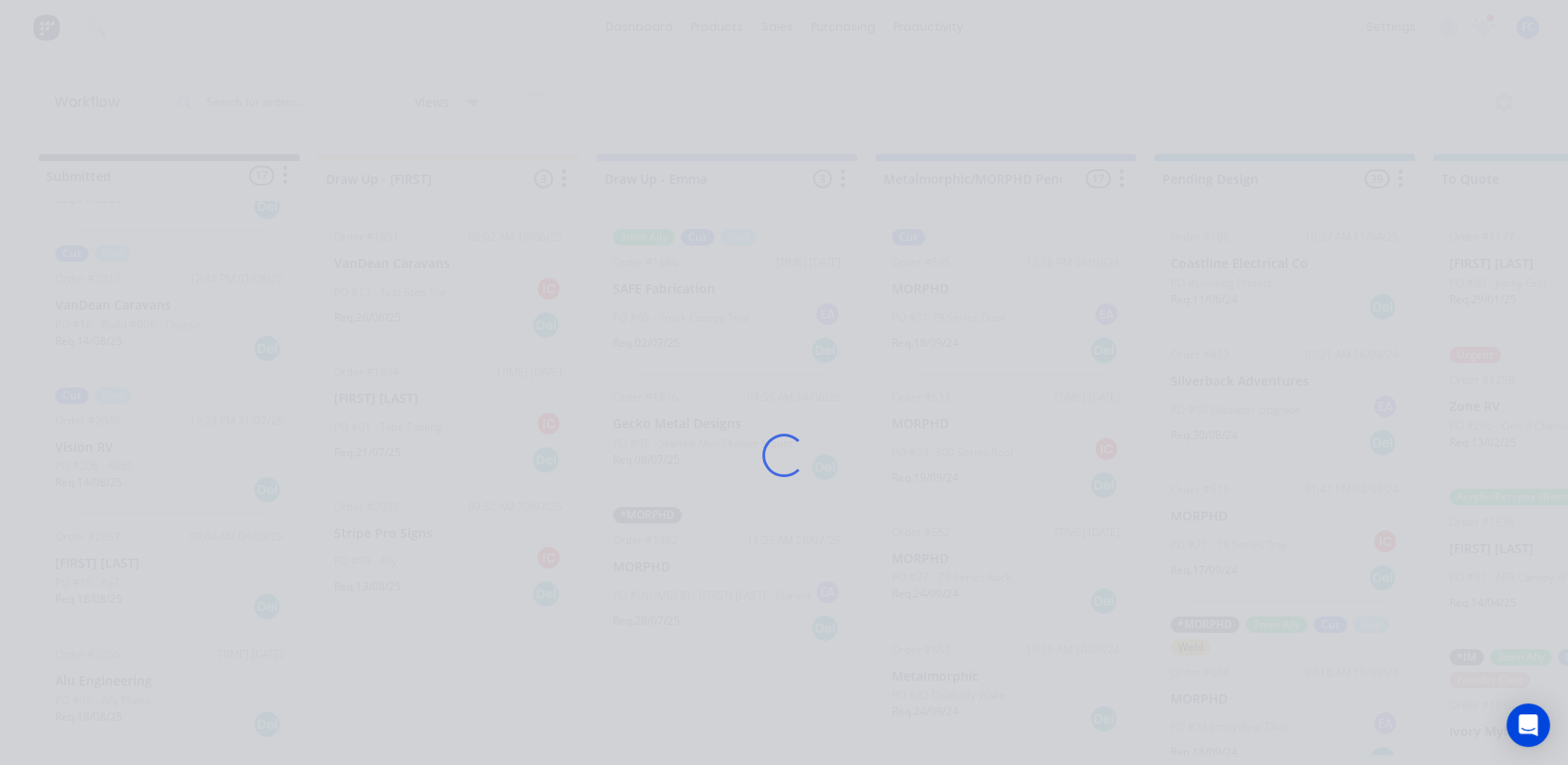 scroll, scrollTop: 0, scrollLeft: 0, axis: both 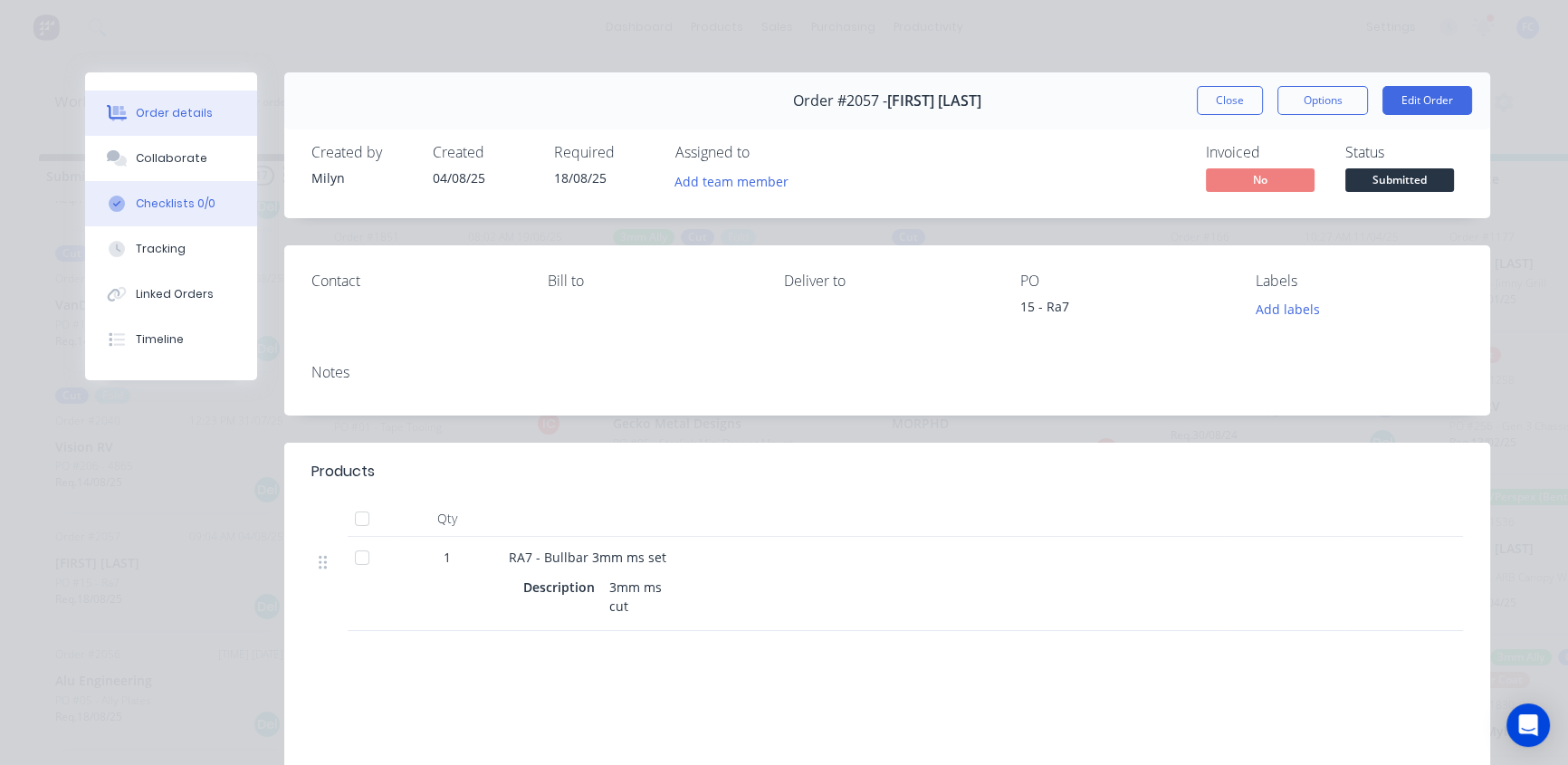 click on "Collaborate" at bounding box center [171, 158] 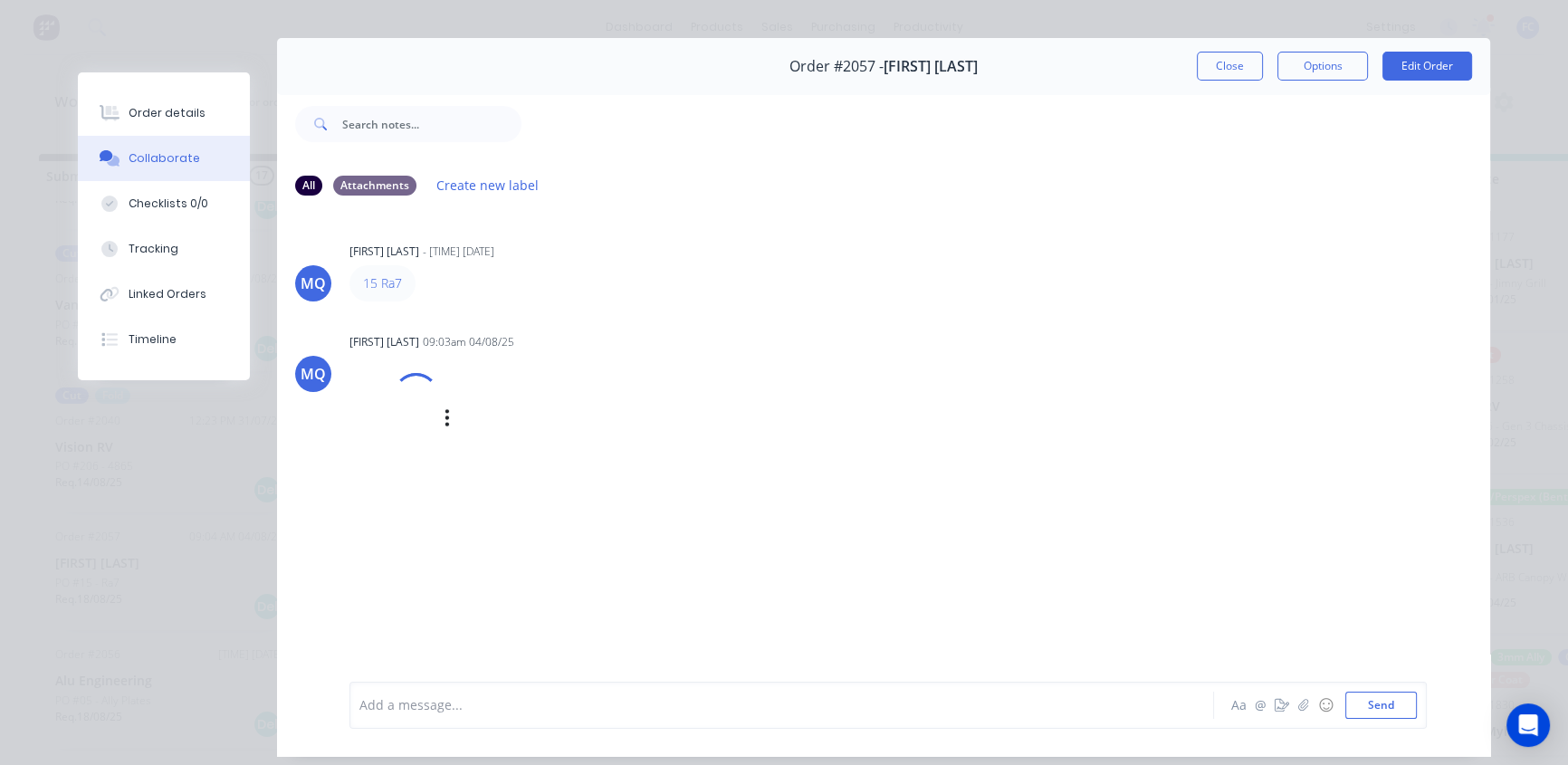 scroll, scrollTop: 93, scrollLeft: 0, axis: vertical 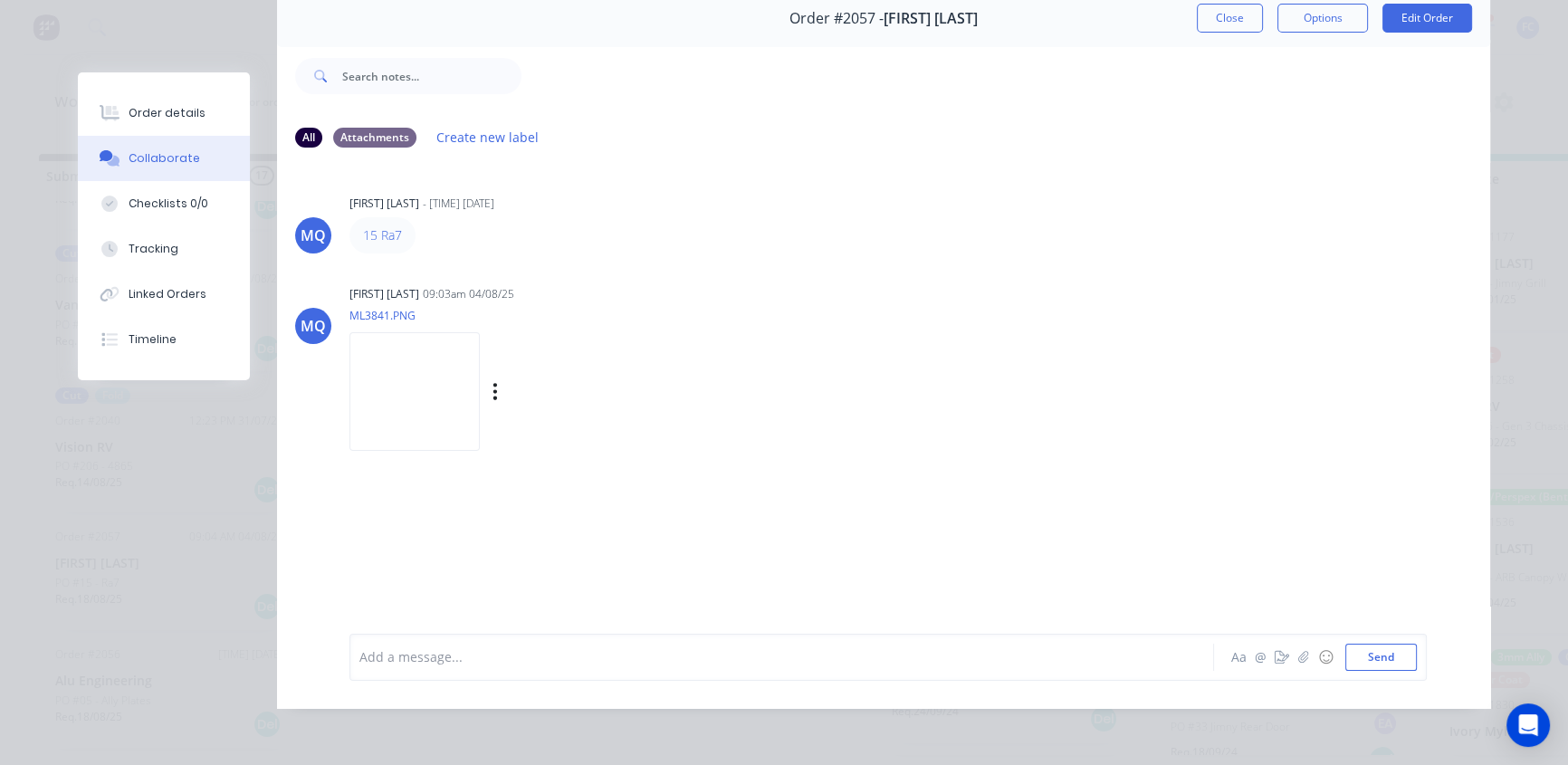 click at bounding box center (415, 391) 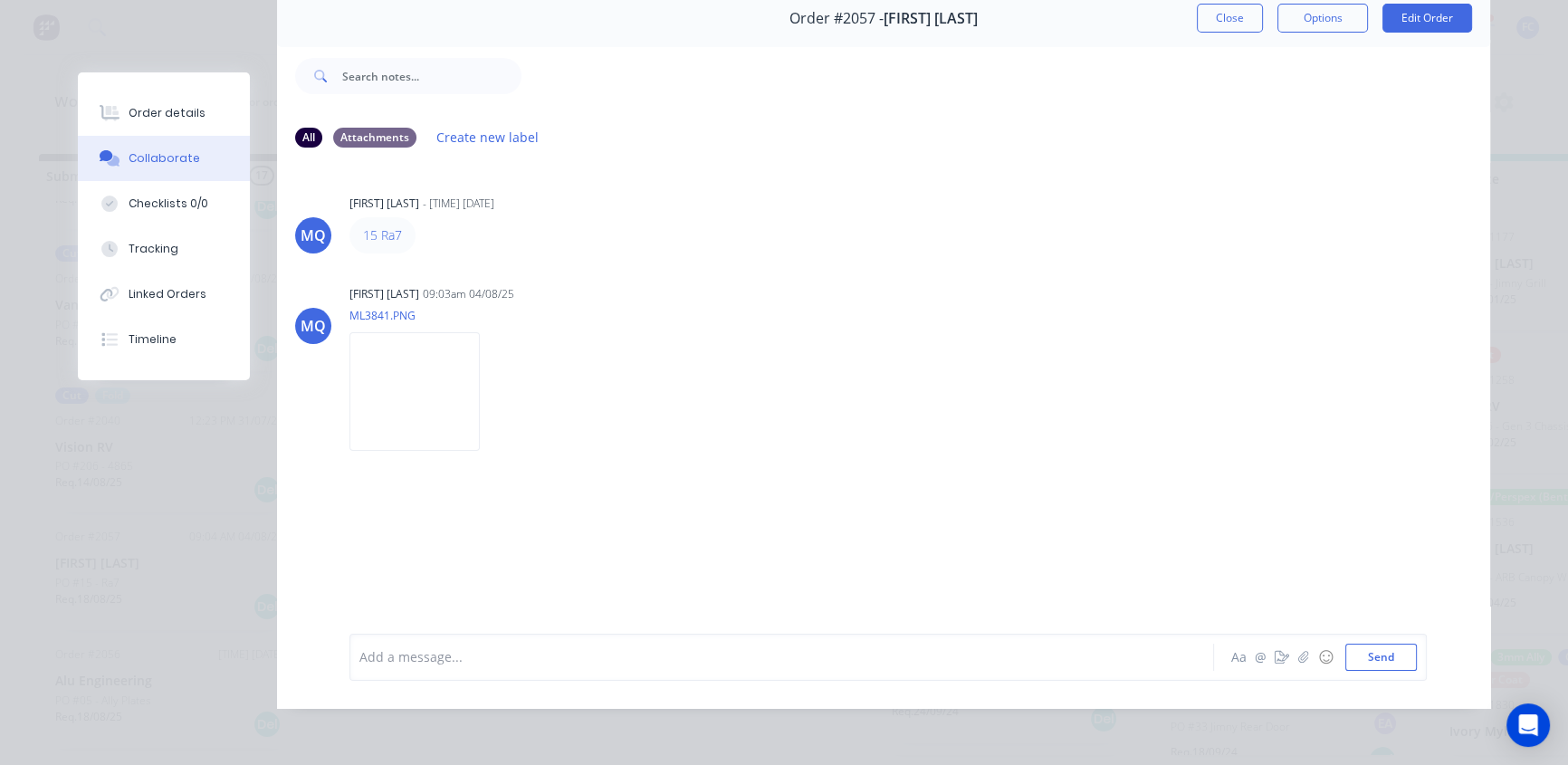 click on "Order #2057 - Mitchell Farrell Close Options Edit Order" at bounding box center [884, 18] 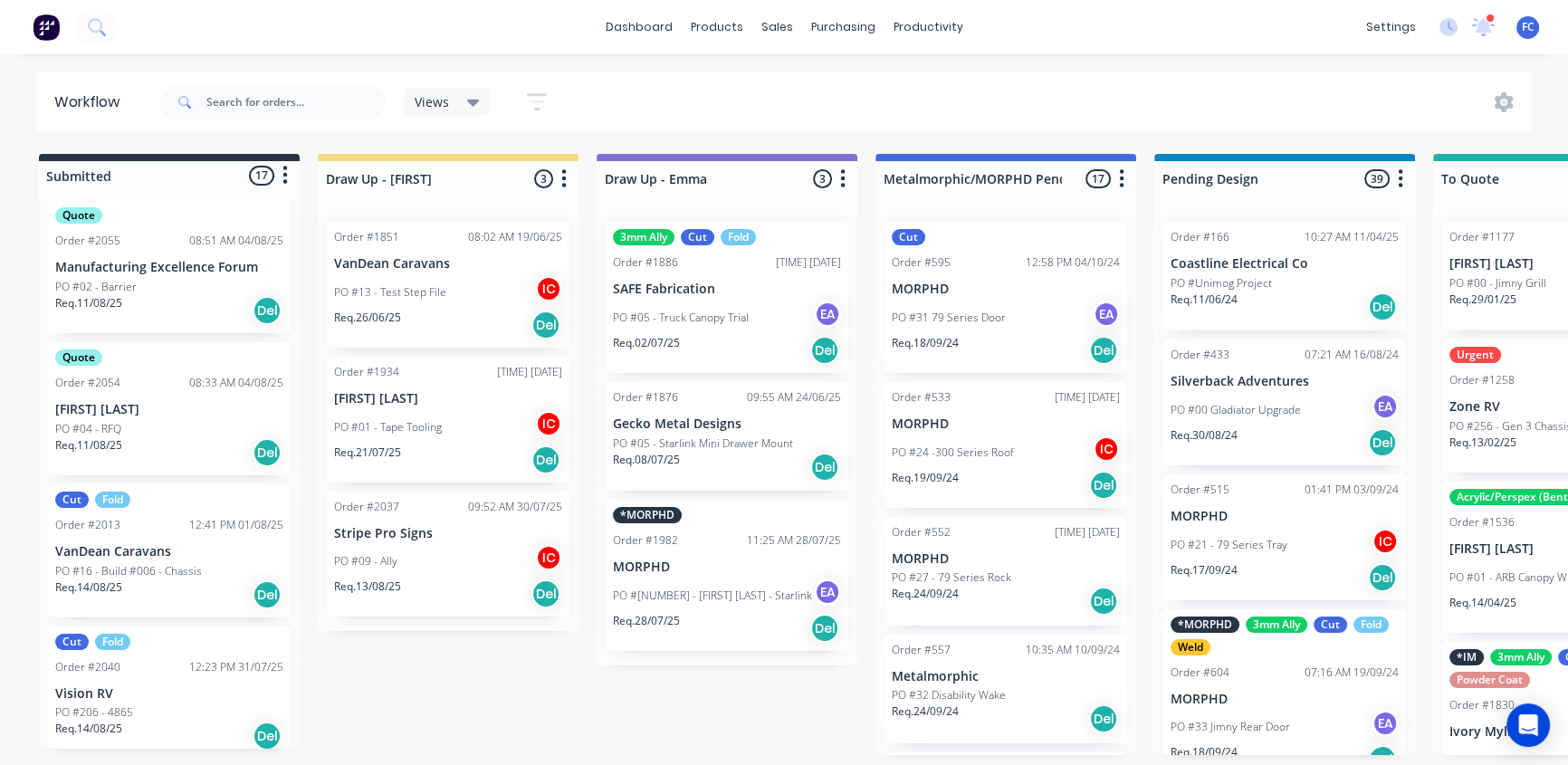 scroll, scrollTop: 1611, scrollLeft: 0, axis: vertical 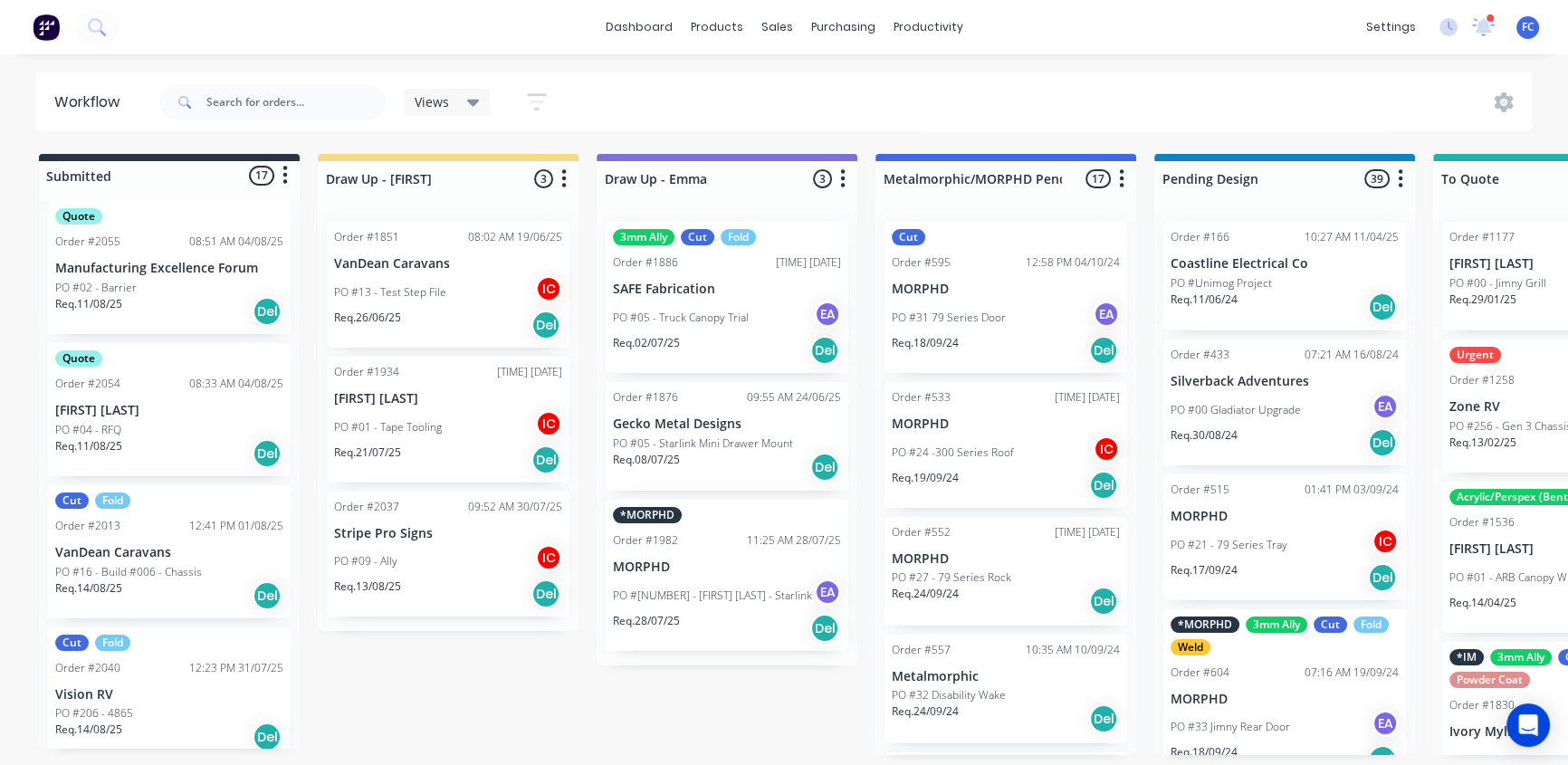 click on "PO #16 - Build #006 - Chassis" at bounding box center (129, 572) 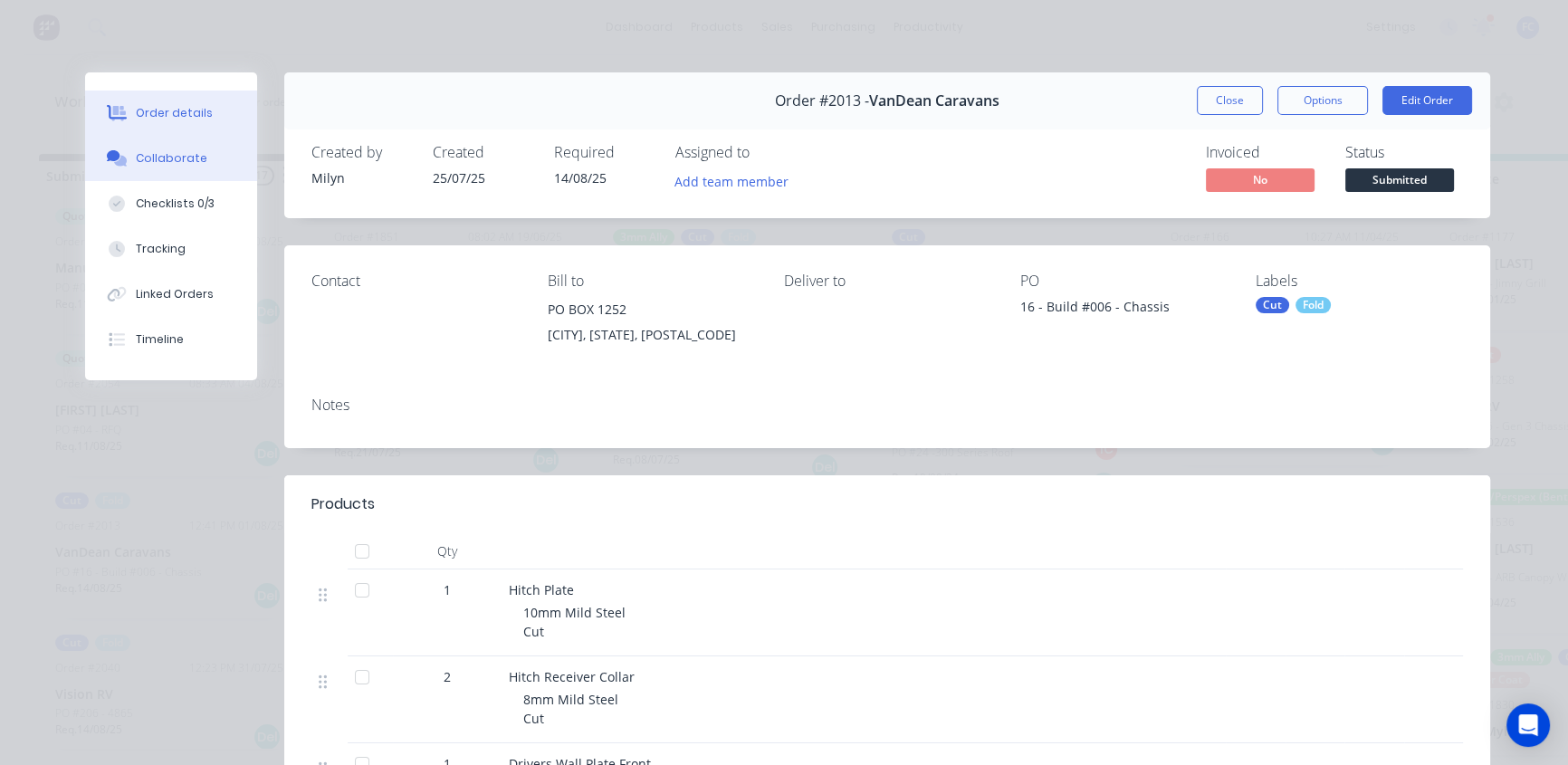 drag, startPoint x: 146, startPoint y: 158, endPoint x: 152, endPoint y: 167, distance: 10.816654 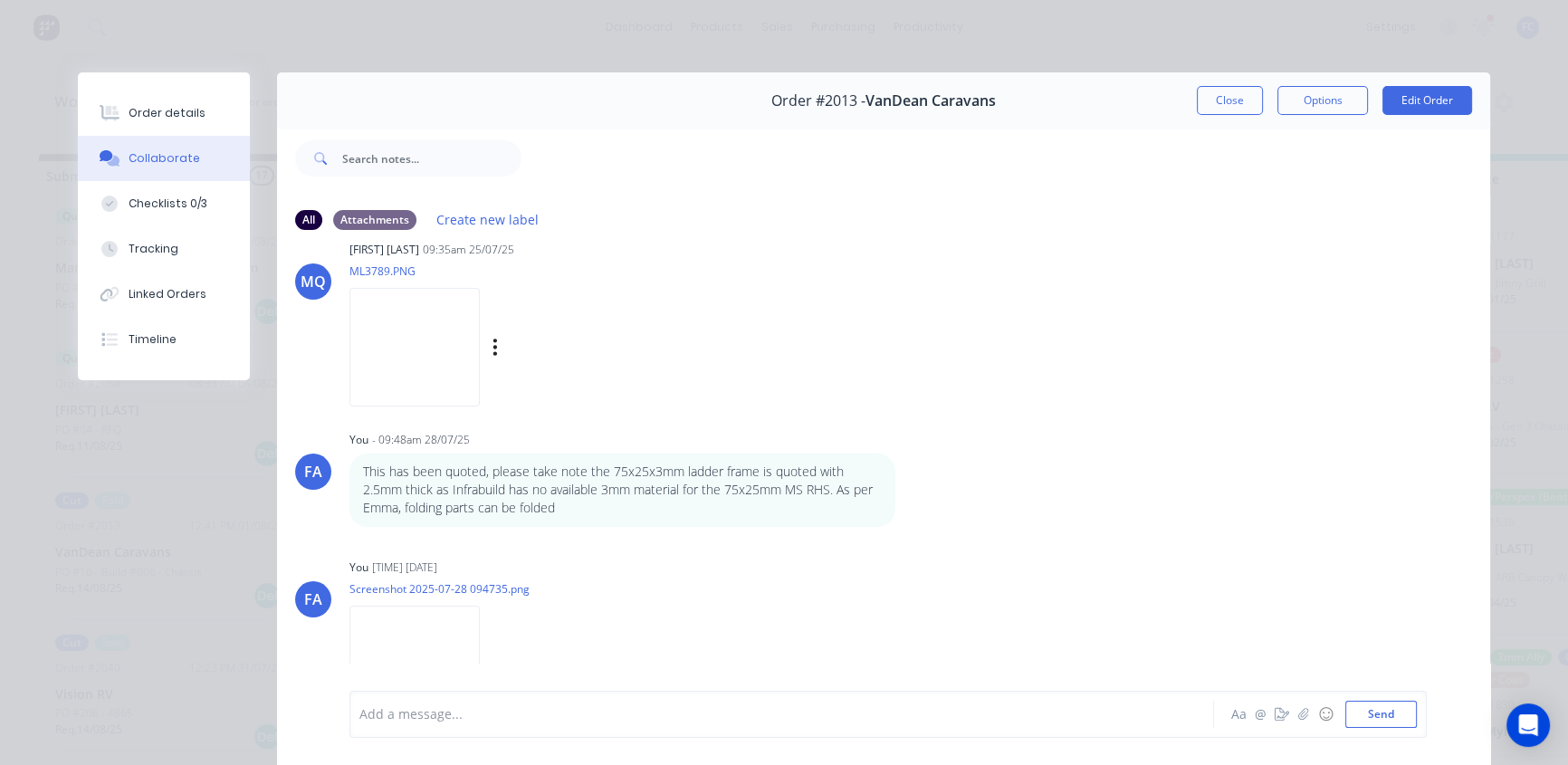 scroll, scrollTop: 81, scrollLeft: 0, axis: vertical 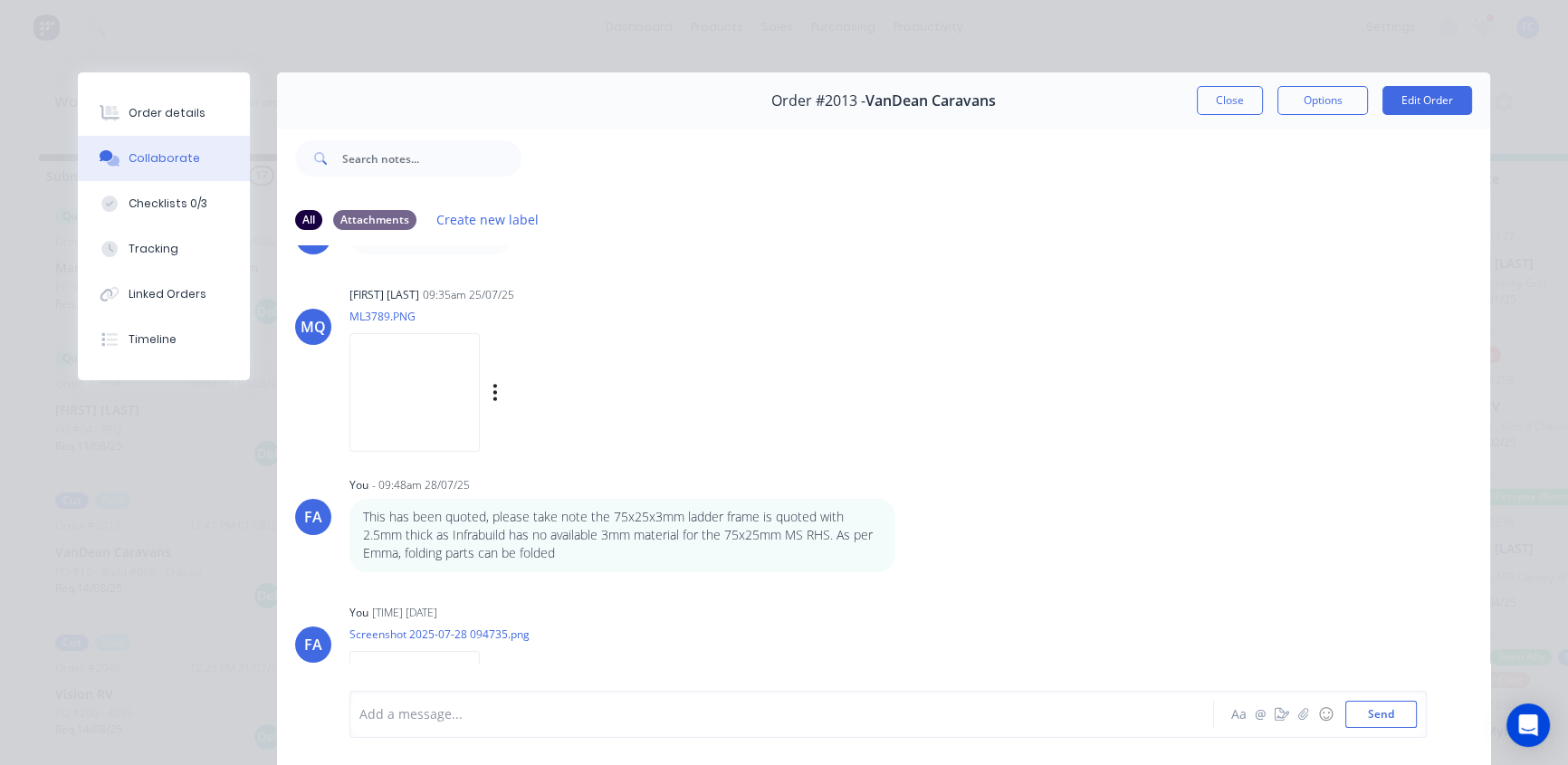 click at bounding box center [415, 392] 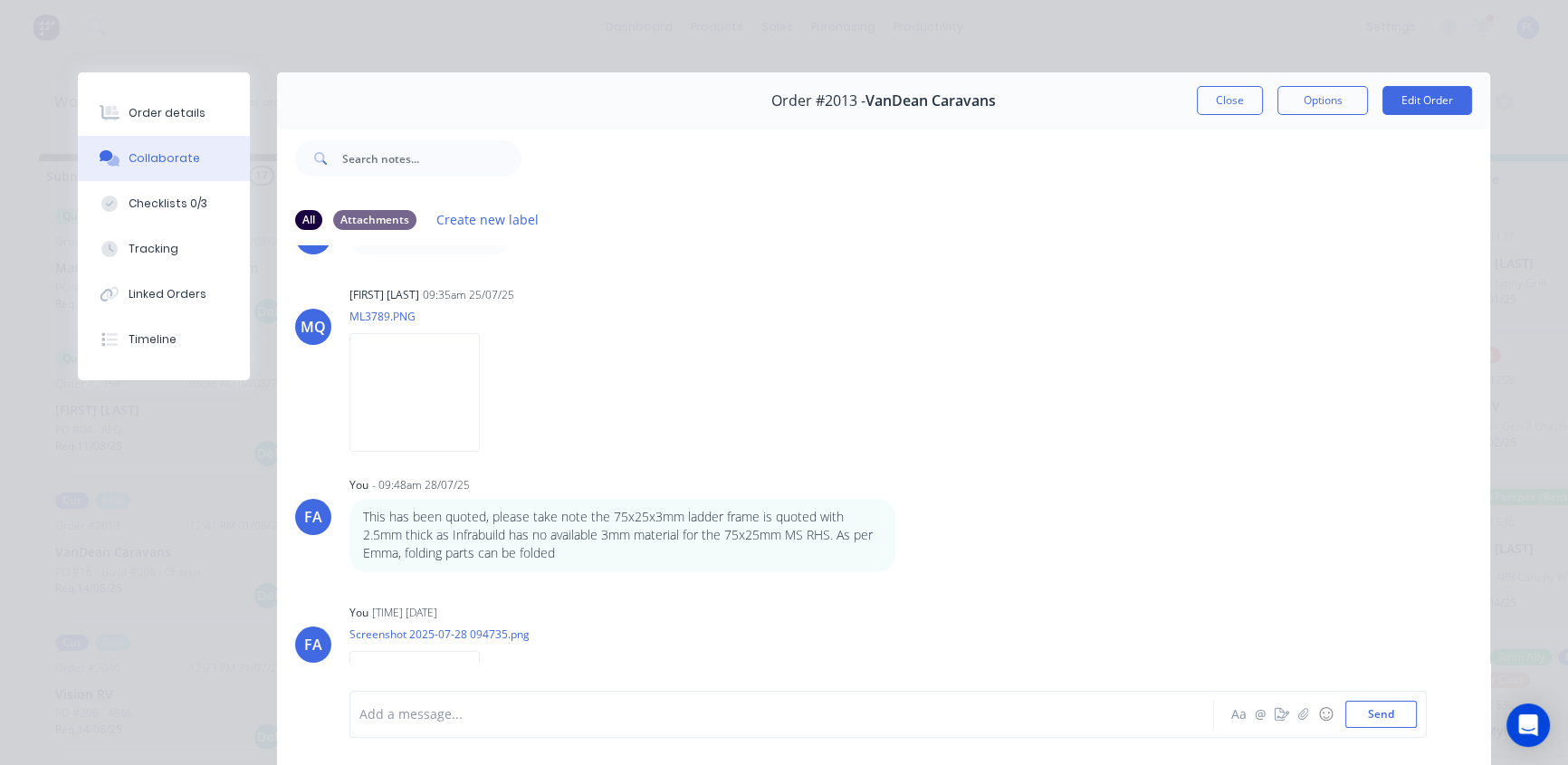 drag, startPoint x: 1211, startPoint y: 95, endPoint x: 257, endPoint y: 362, distance: 990.6589 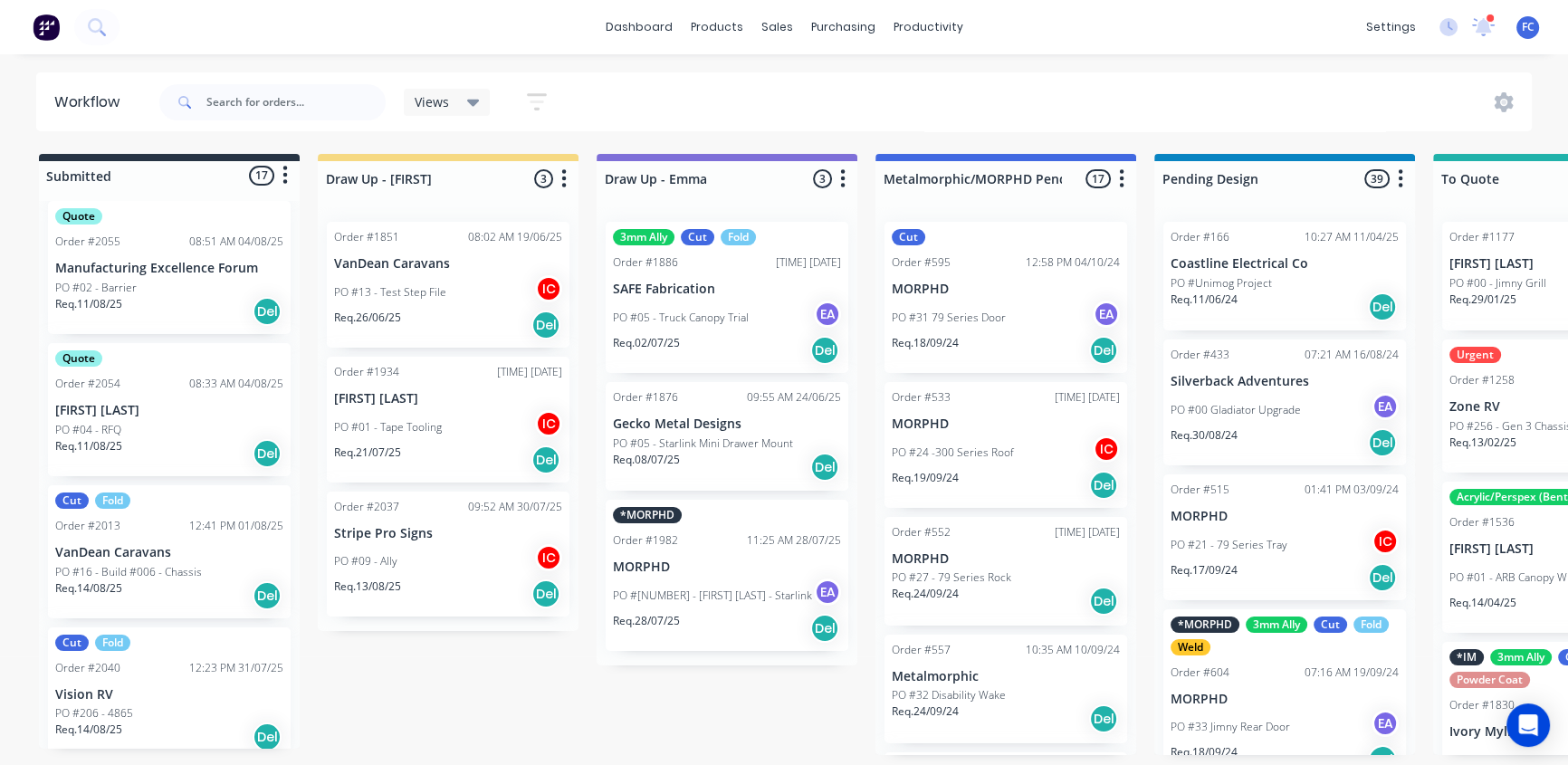 scroll, scrollTop: 0, scrollLeft: 0, axis: both 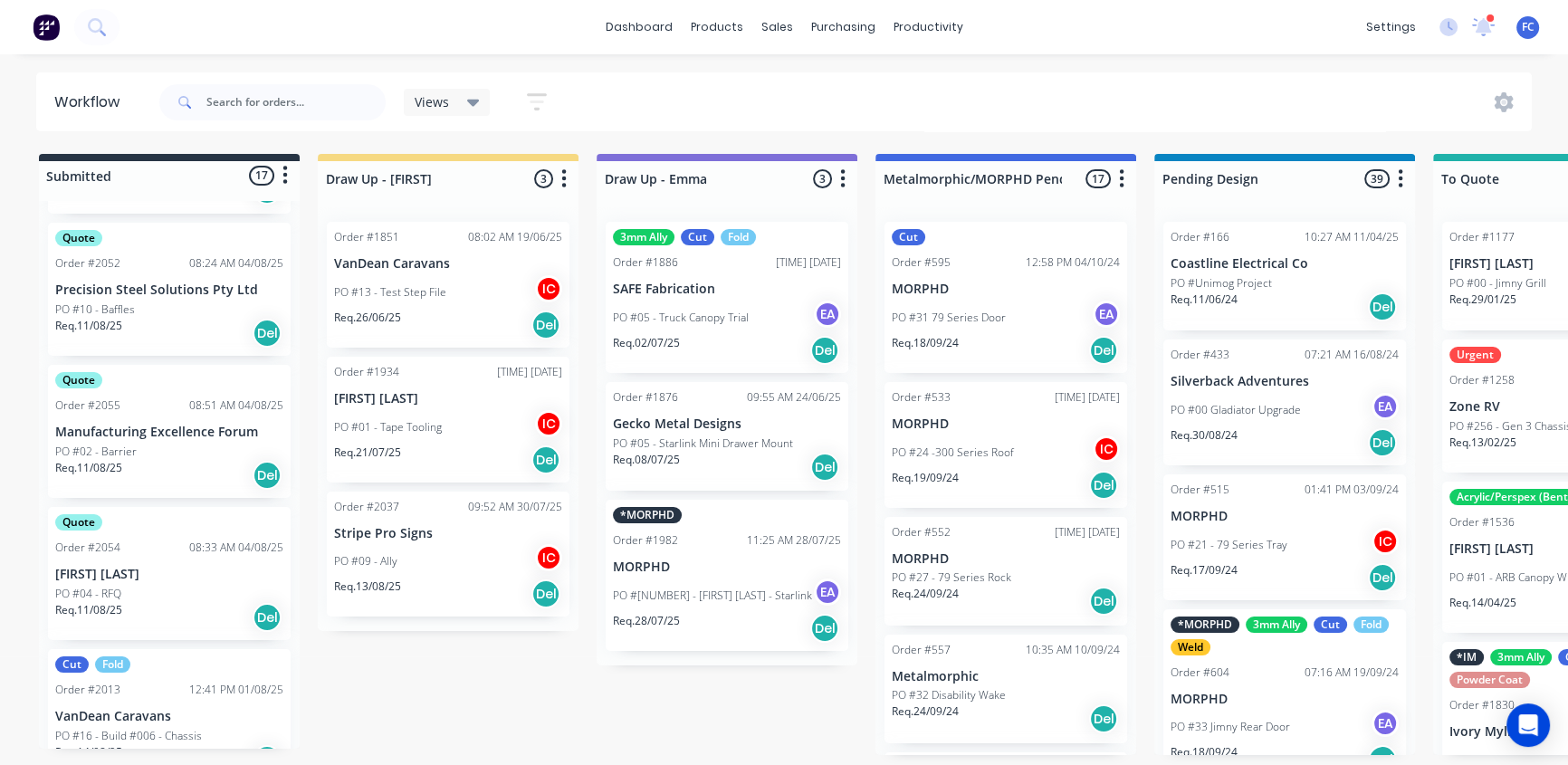 click on "PO #04 - RFQ" at bounding box center (88, 594) 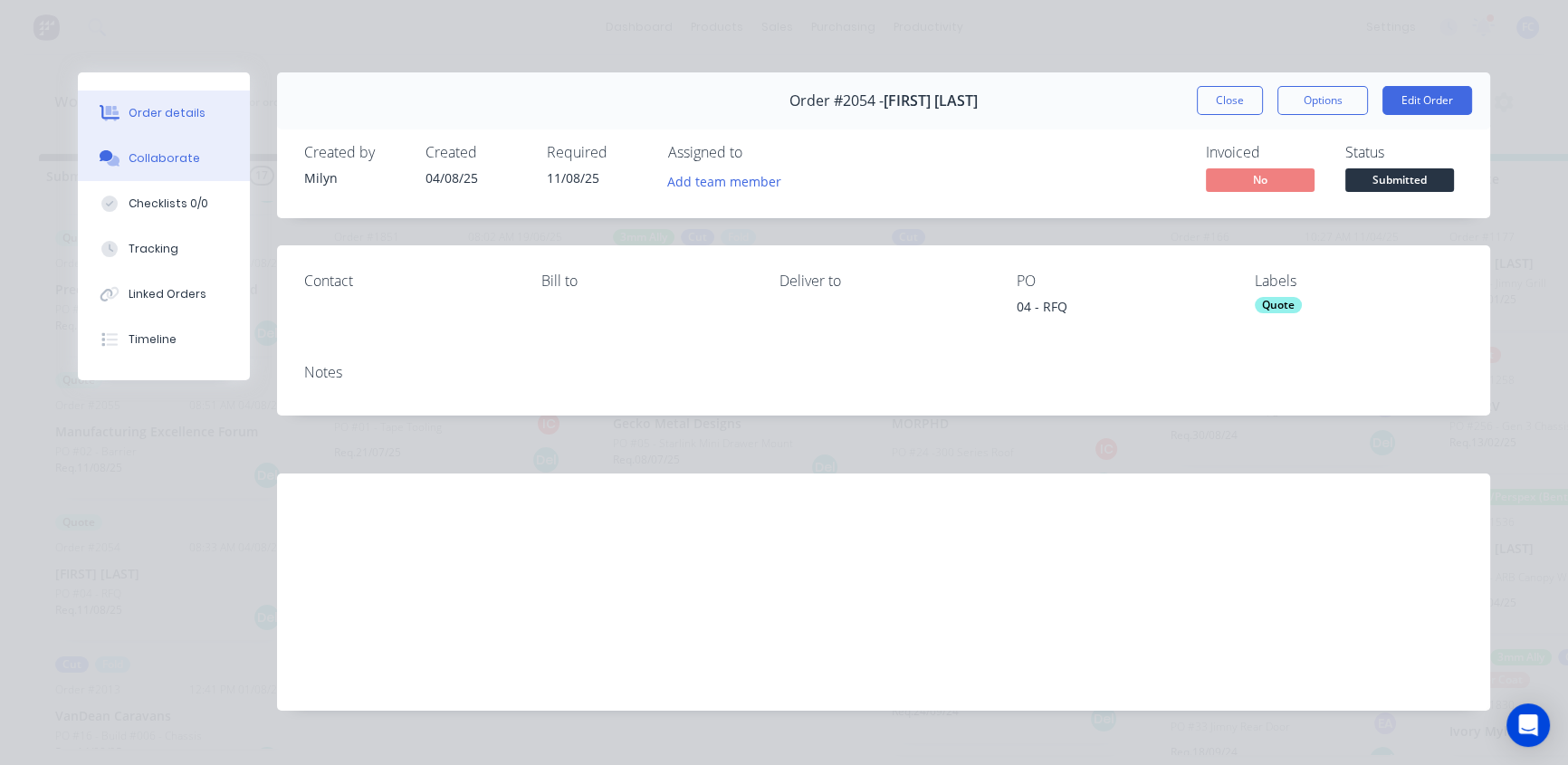 drag, startPoint x: 156, startPoint y: 139, endPoint x: 163, endPoint y: 157, distance: 19.313208 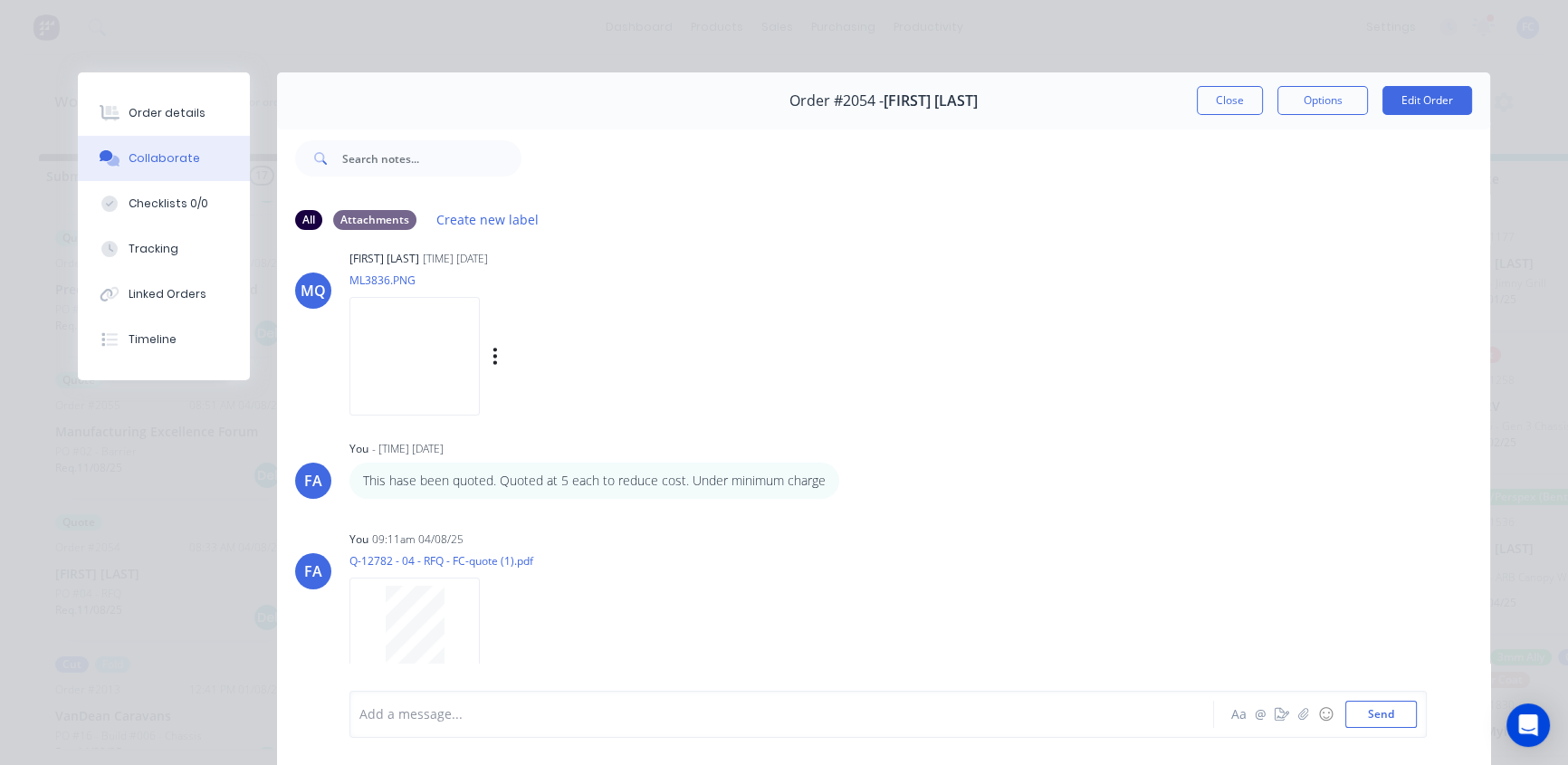 scroll, scrollTop: 120, scrollLeft: 0, axis: vertical 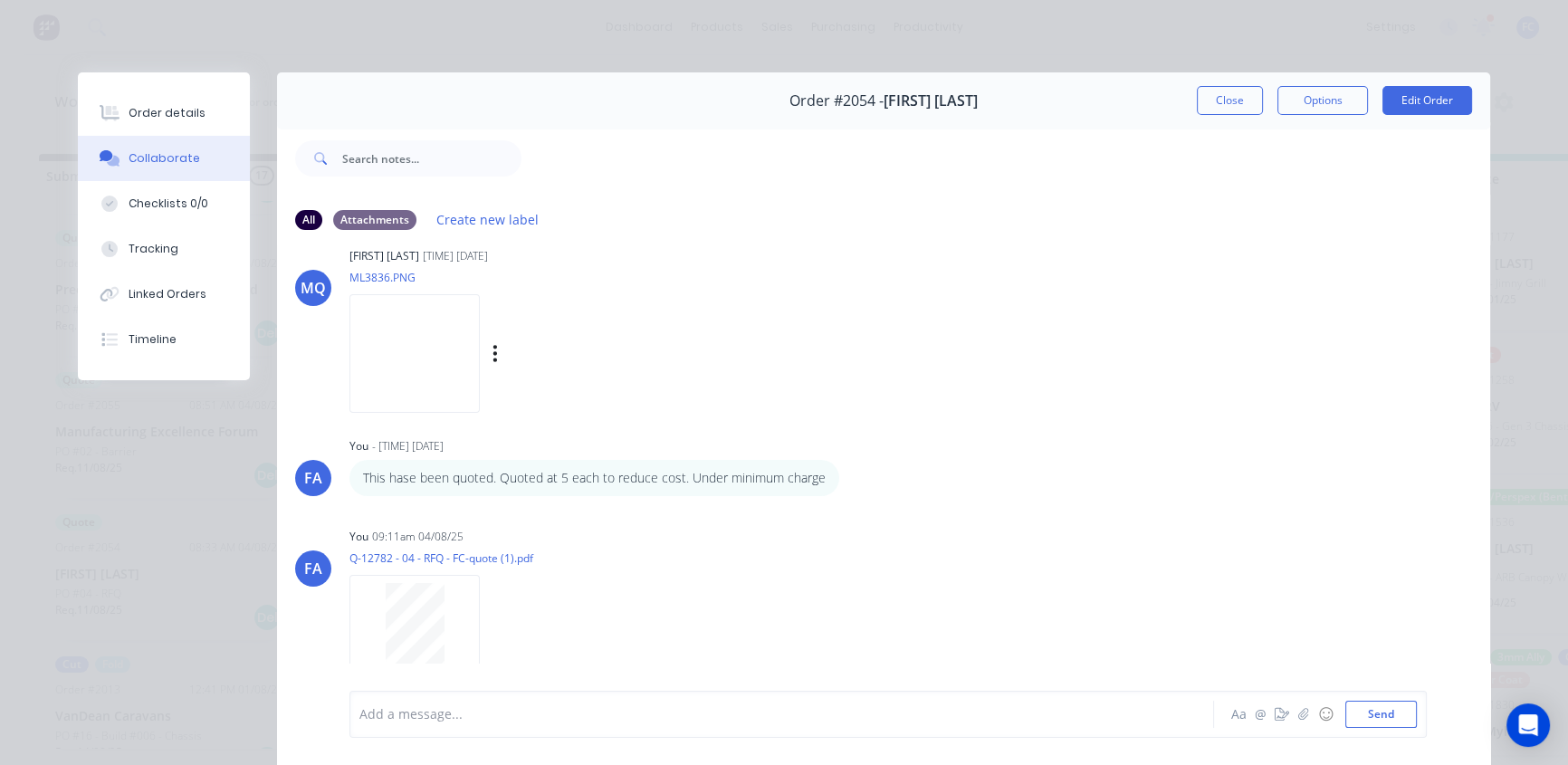 click at bounding box center (415, 353) 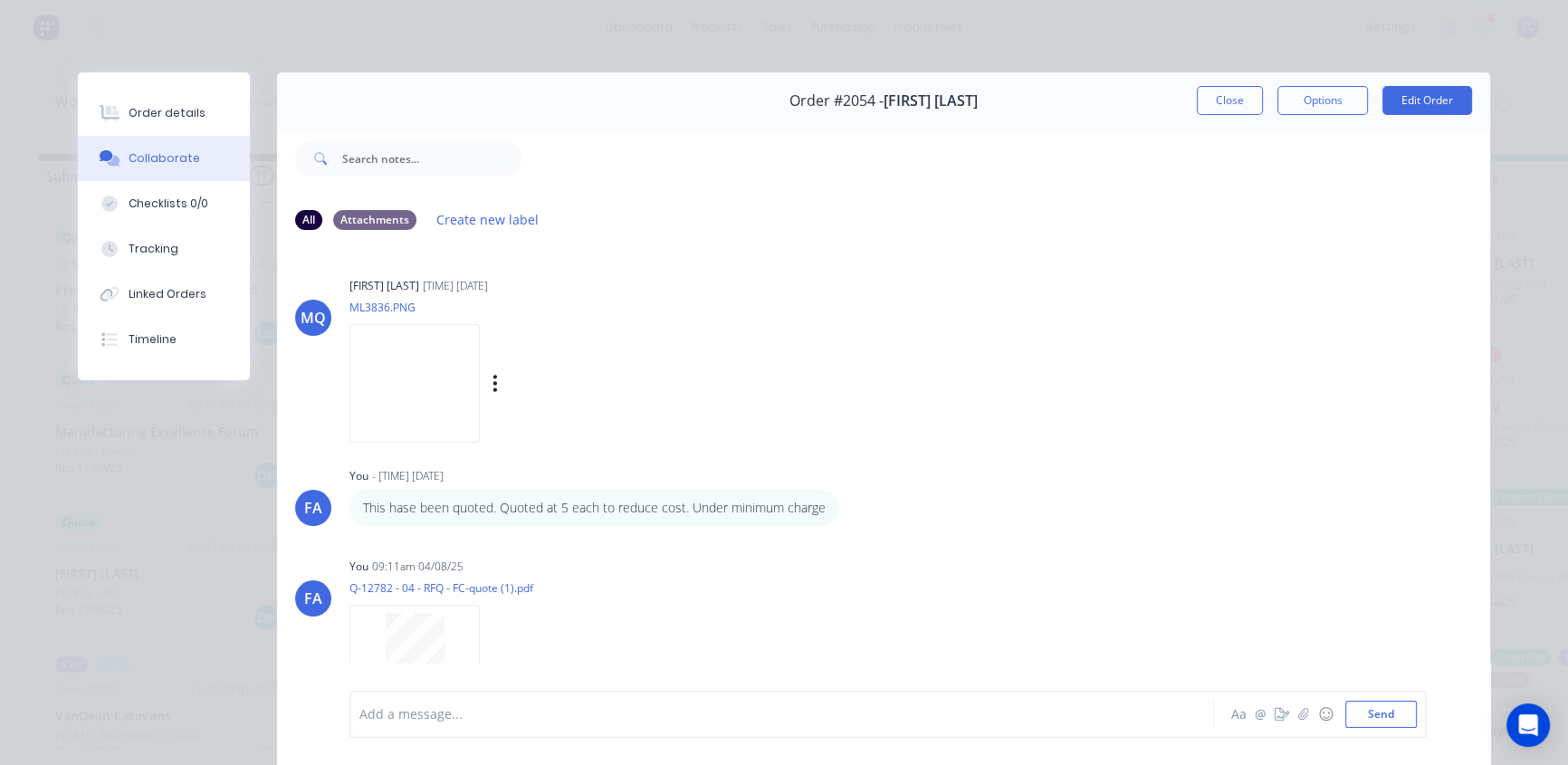 scroll, scrollTop: 0, scrollLeft: 0, axis: both 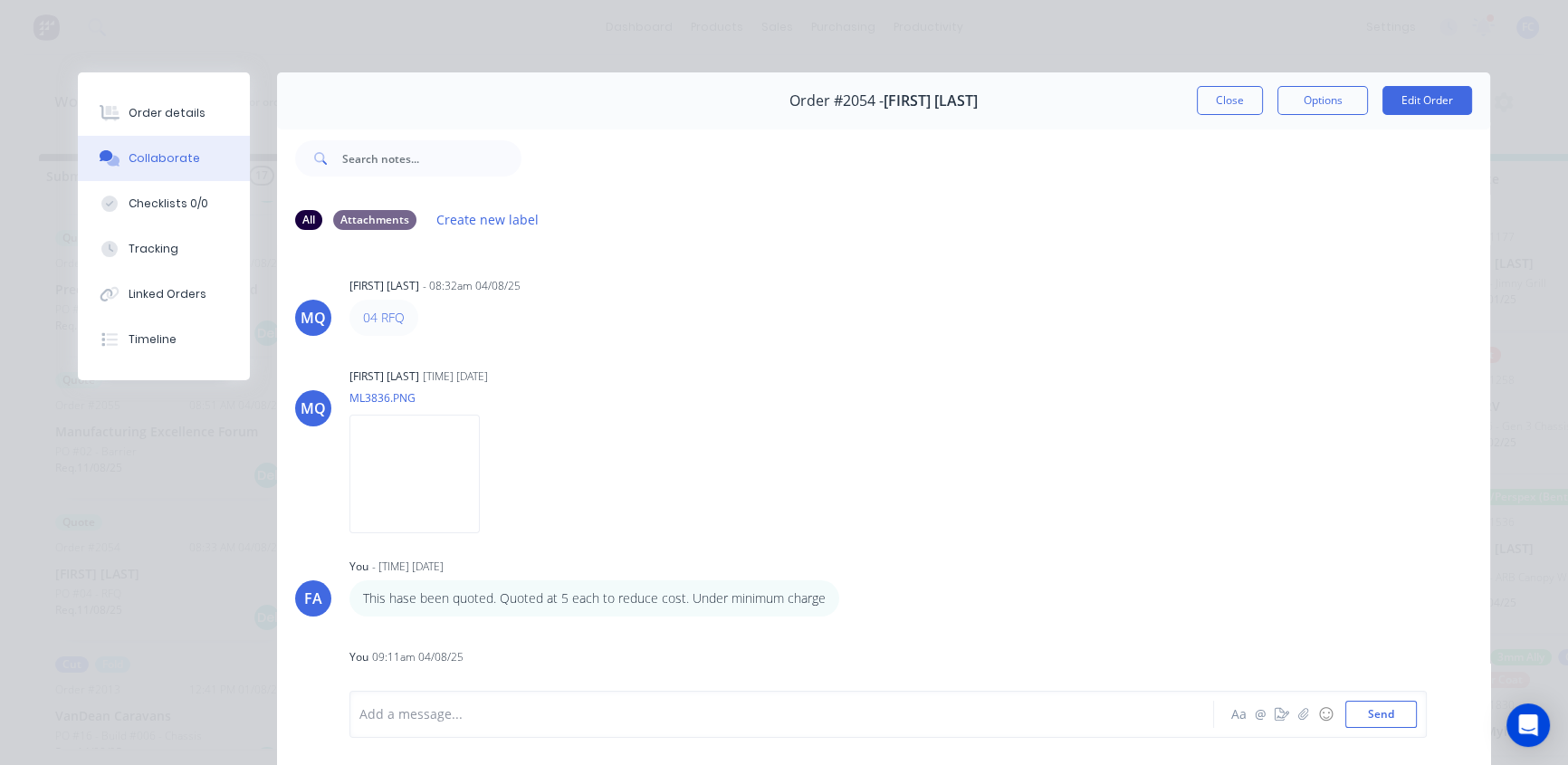 drag, startPoint x: 1232, startPoint y: 96, endPoint x: 335, endPoint y: 429, distance: 956.8166 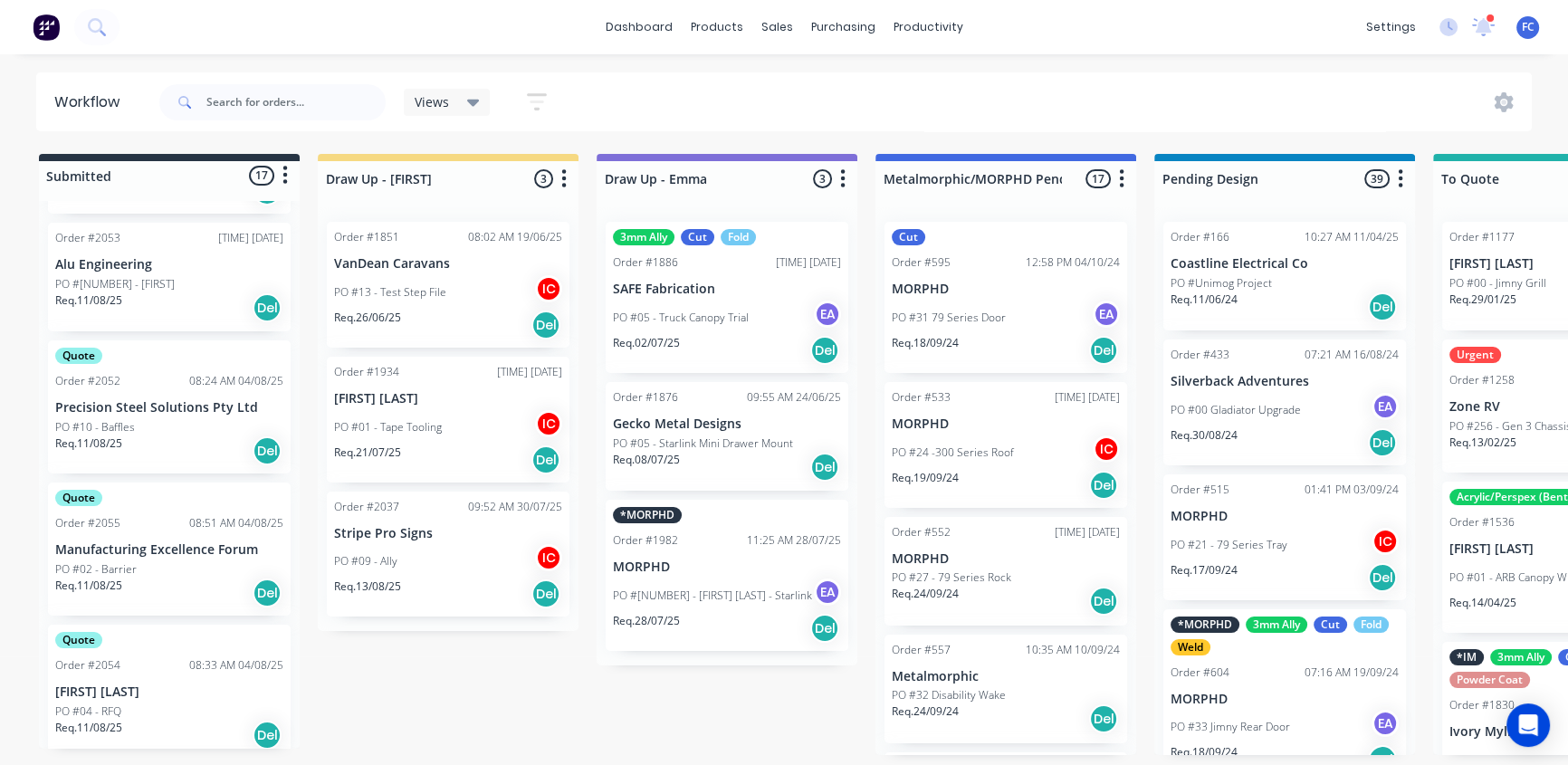 scroll, scrollTop: 1283, scrollLeft: 0, axis: vertical 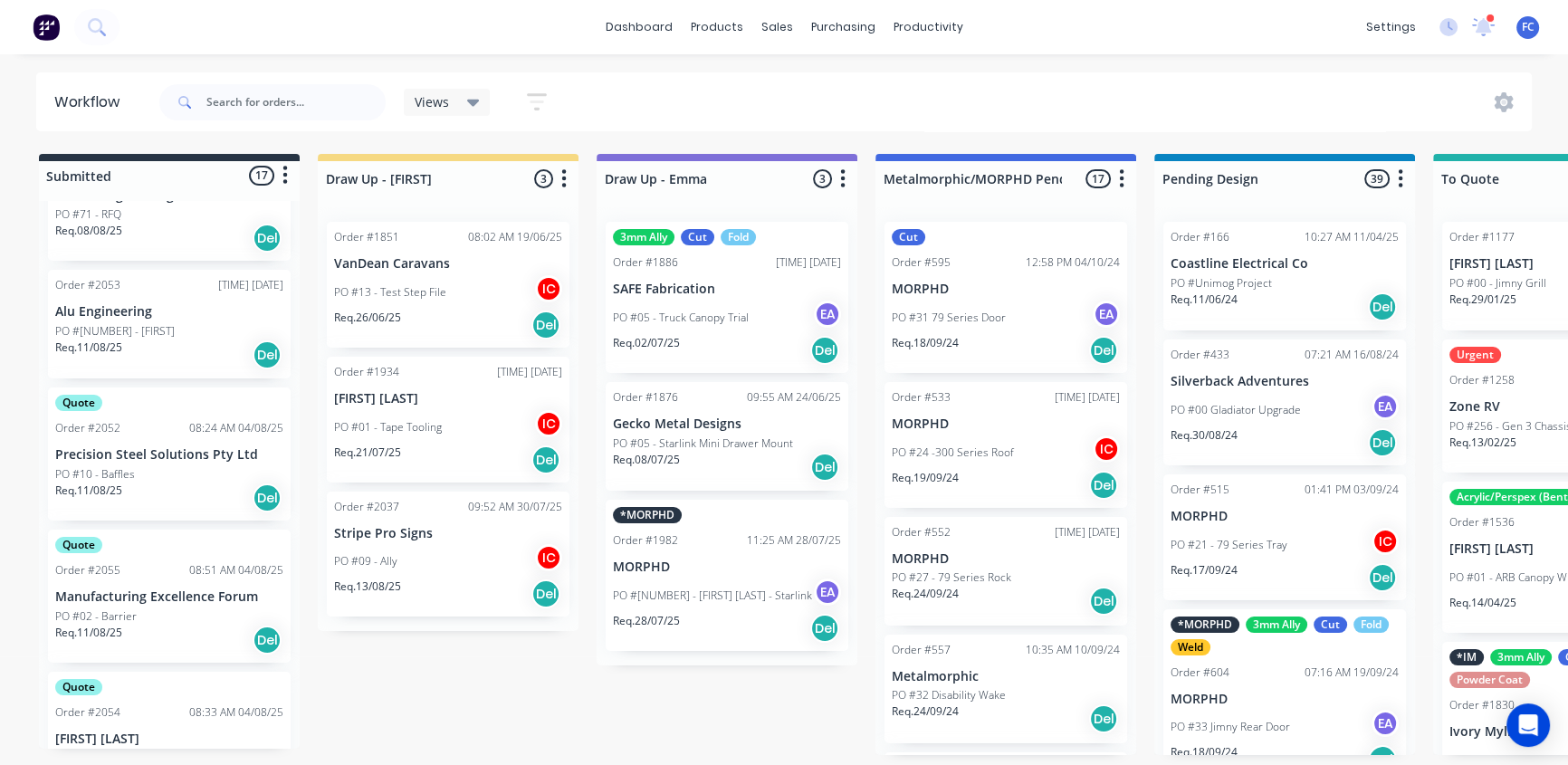 click on "Quote Order #[NUMBER] [TIME] [DATE] Manufacturing Excellence Forum PO #[NUMBER] - Barrier Req. [DATE] Del" at bounding box center [169, 596] 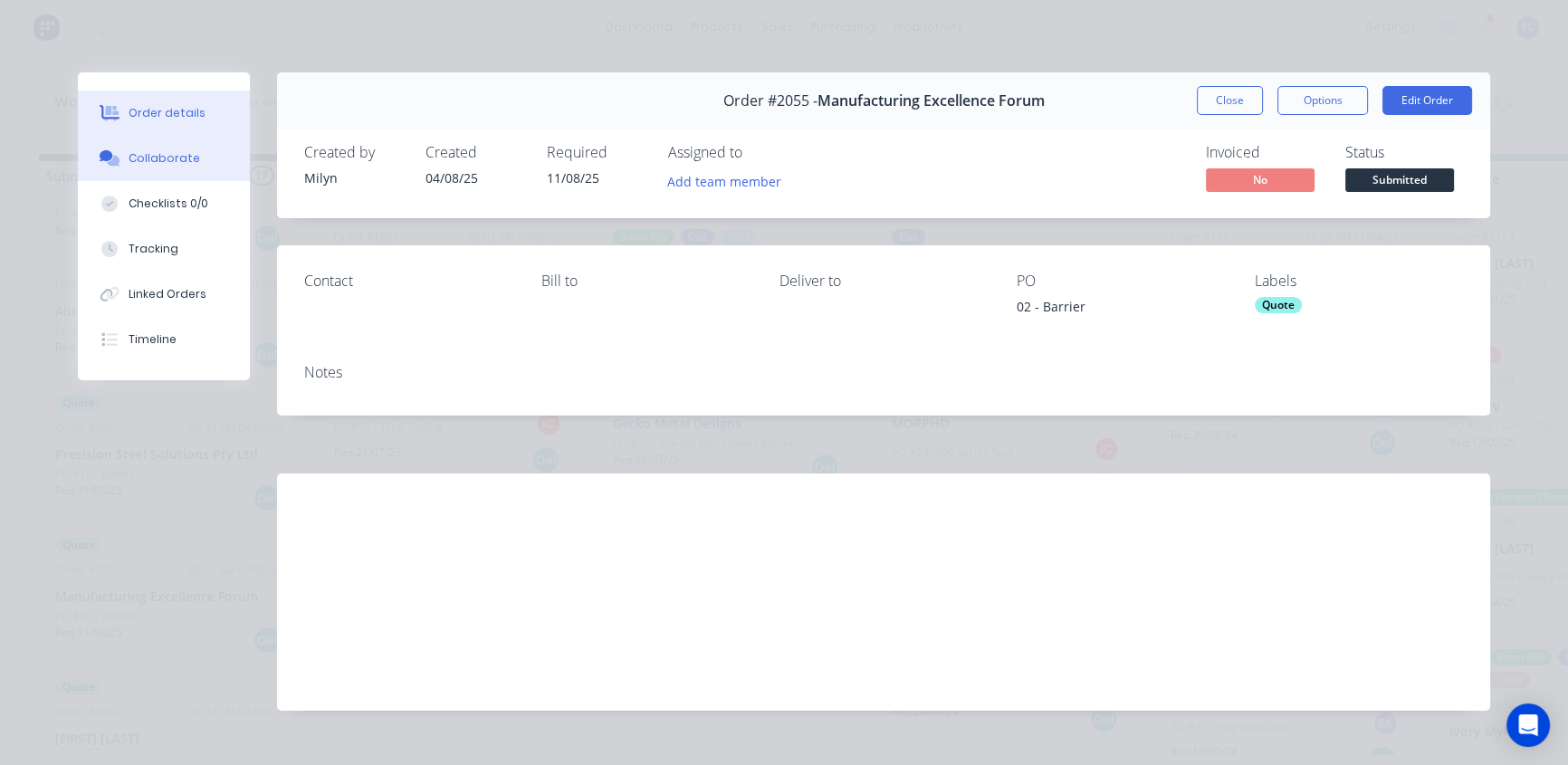 drag, startPoint x: 148, startPoint y: 161, endPoint x: 146, endPoint y: 174, distance: 13.152946 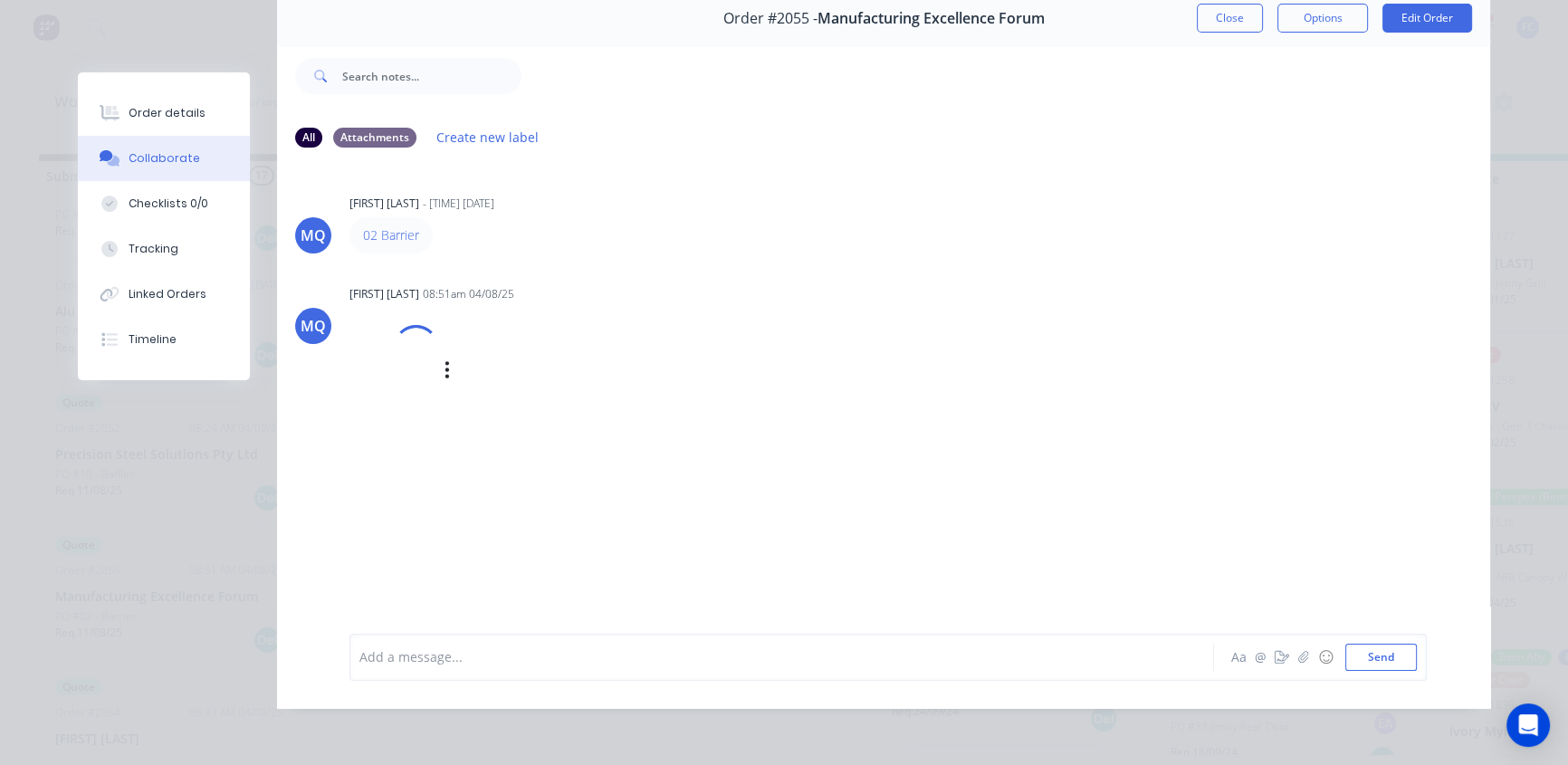 scroll, scrollTop: 93, scrollLeft: 0, axis: vertical 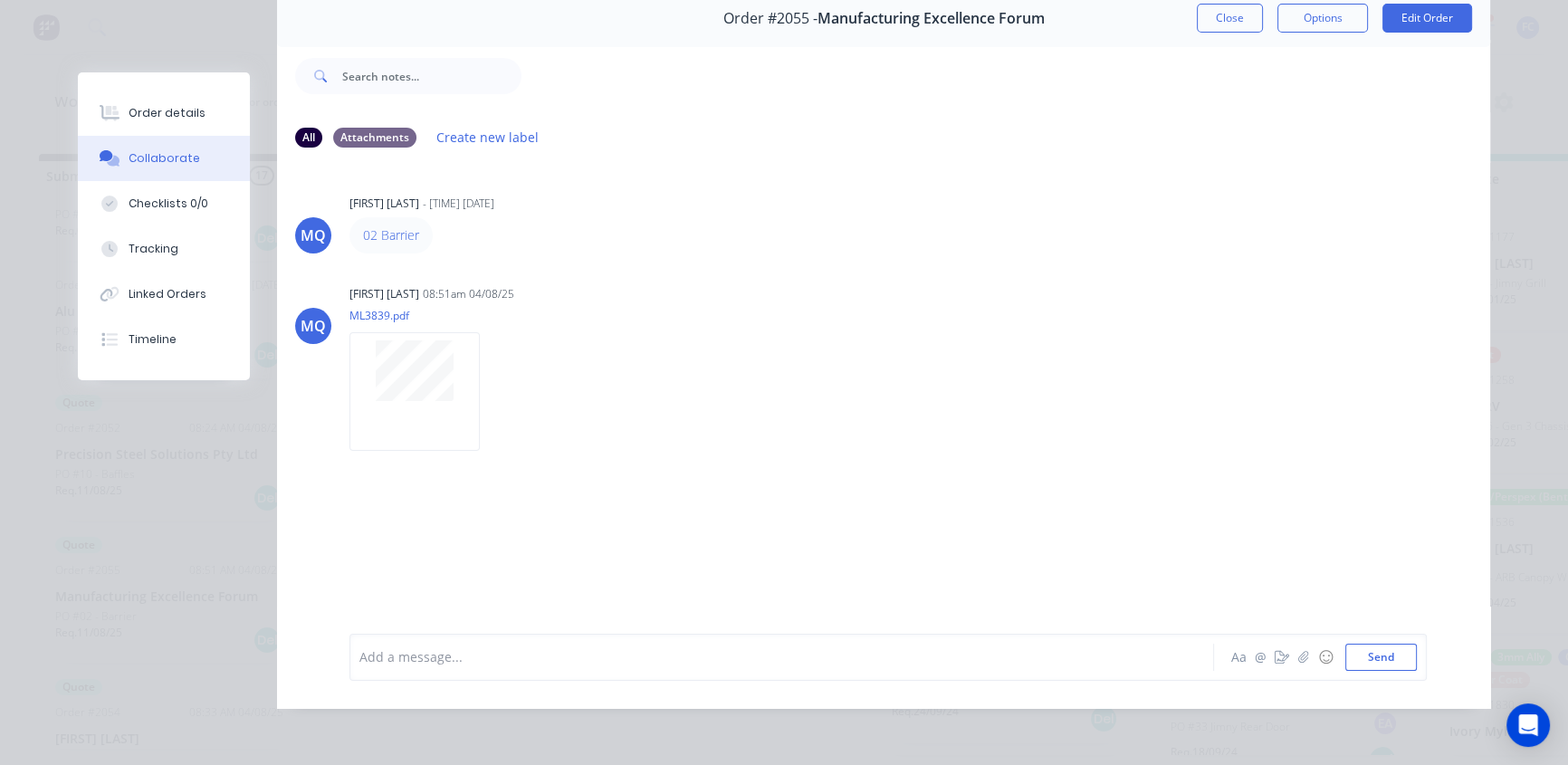 drag, startPoint x: 1195, startPoint y: 11, endPoint x: 231, endPoint y: 362, distance: 1025.9128 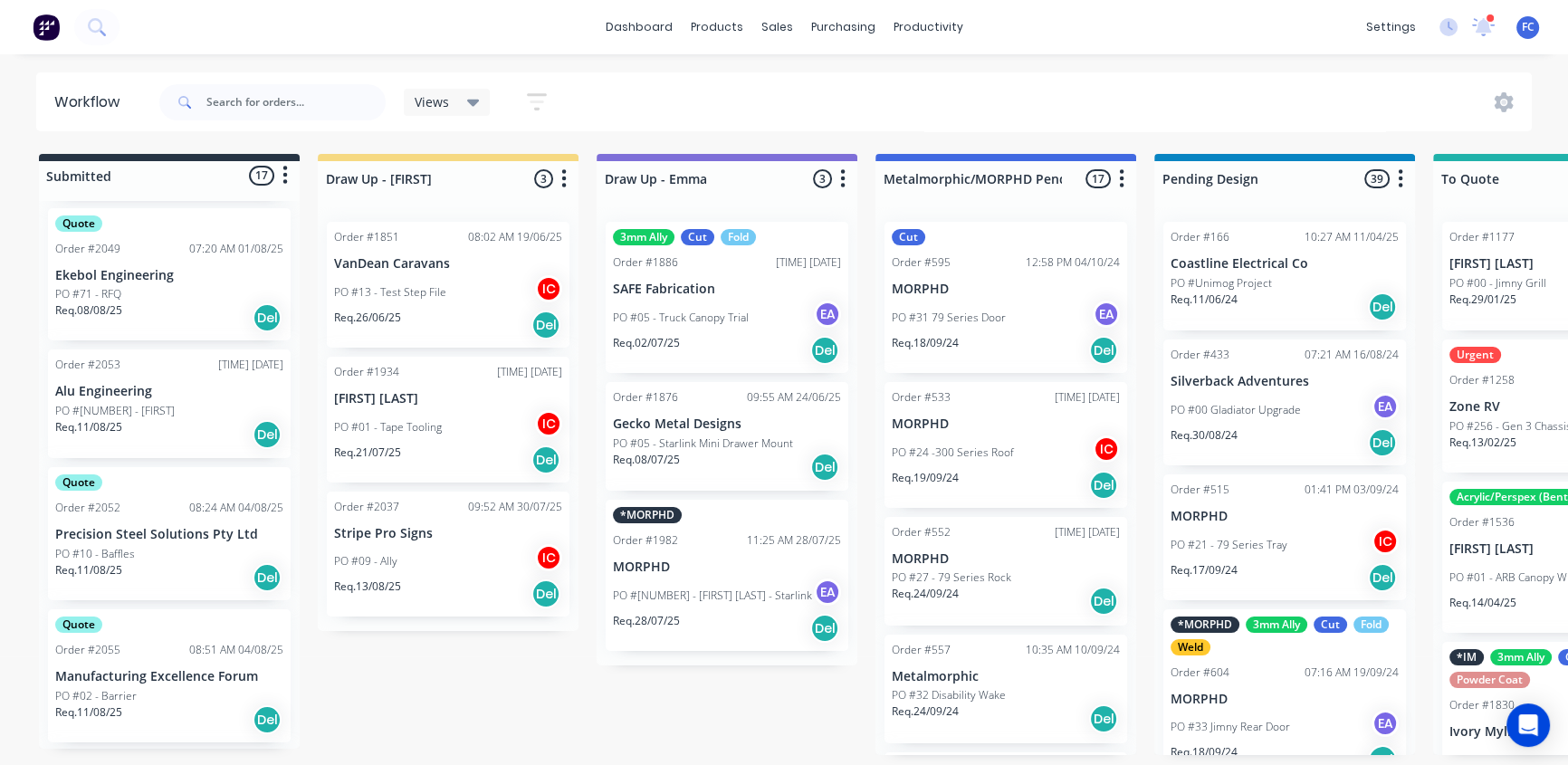 scroll, scrollTop: 1200, scrollLeft: 0, axis: vertical 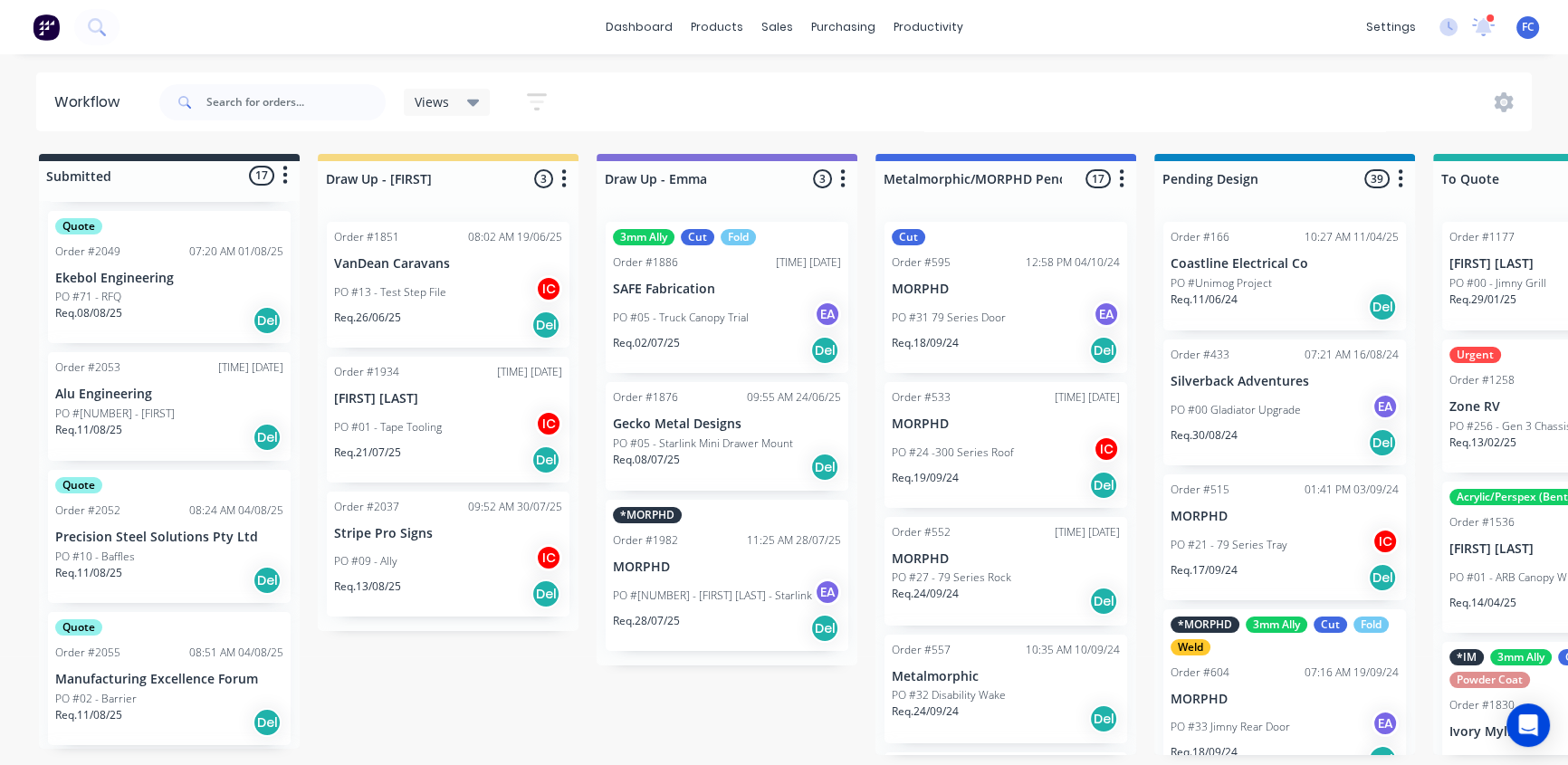 click on "PO #10 - Baffles" at bounding box center [95, 557] 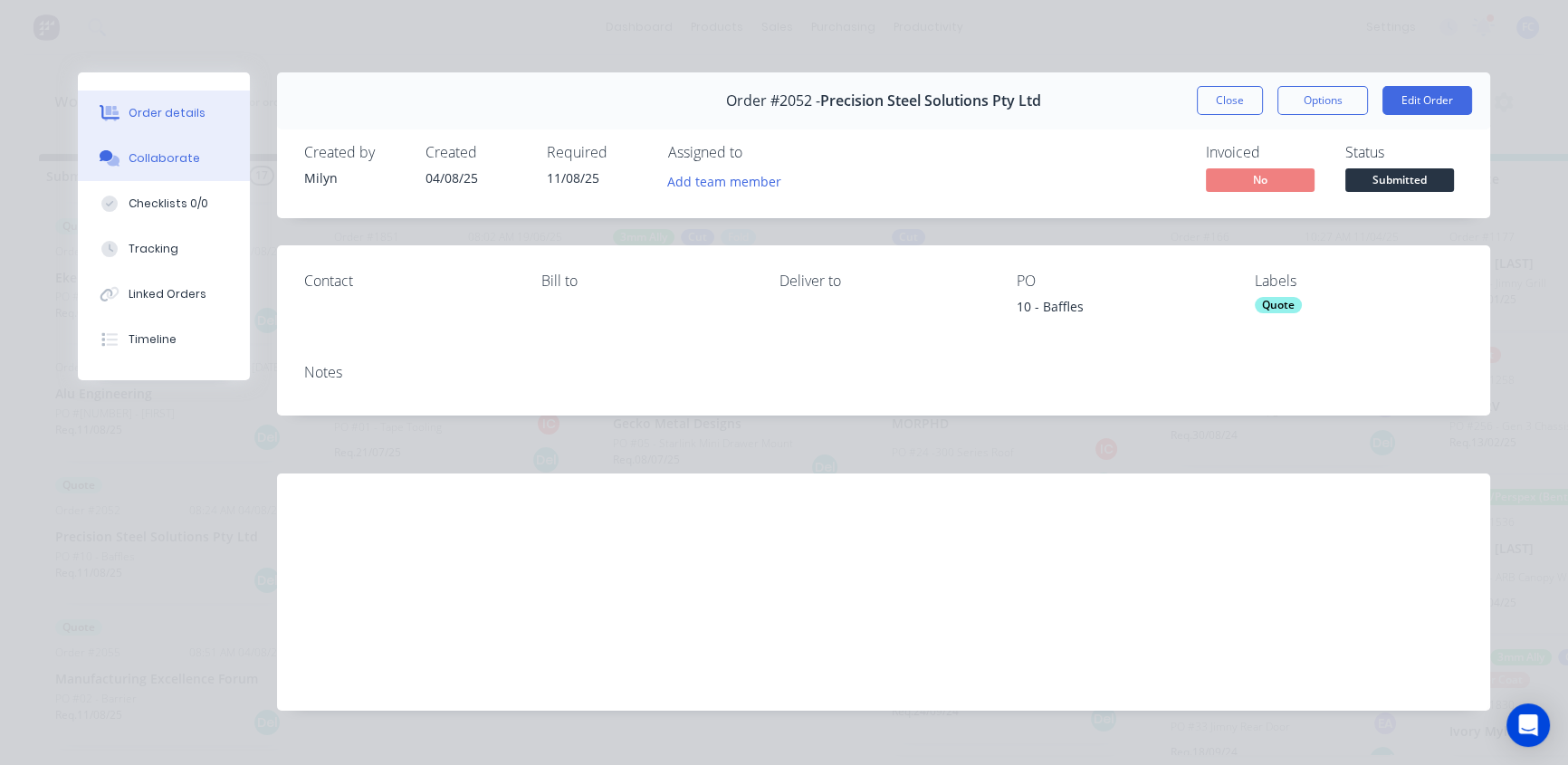 click on "Collaborate" at bounding box center (164, 158) 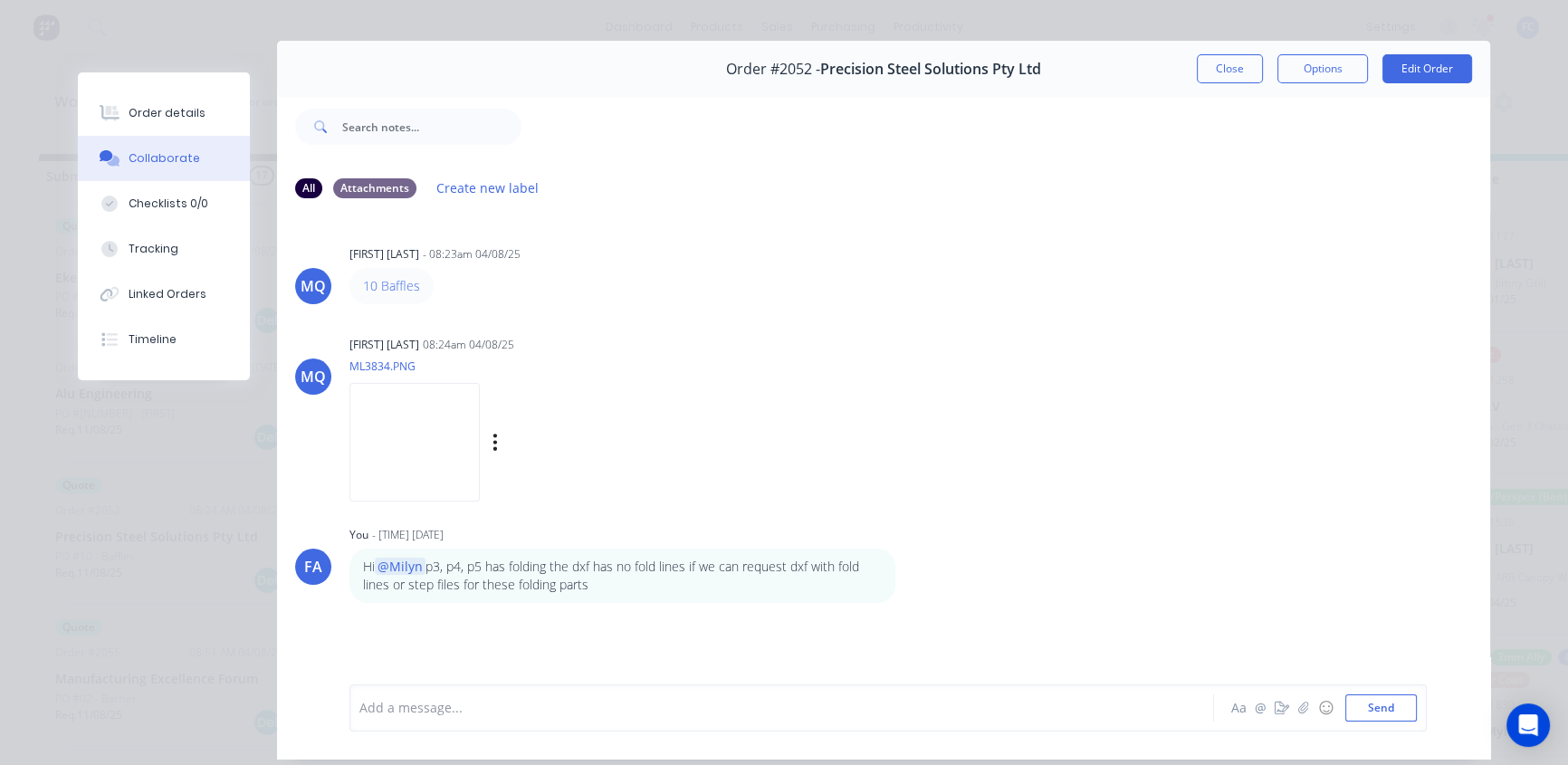 scroll, scrollTop: 93, scrollLeft: 0, axis: vertical 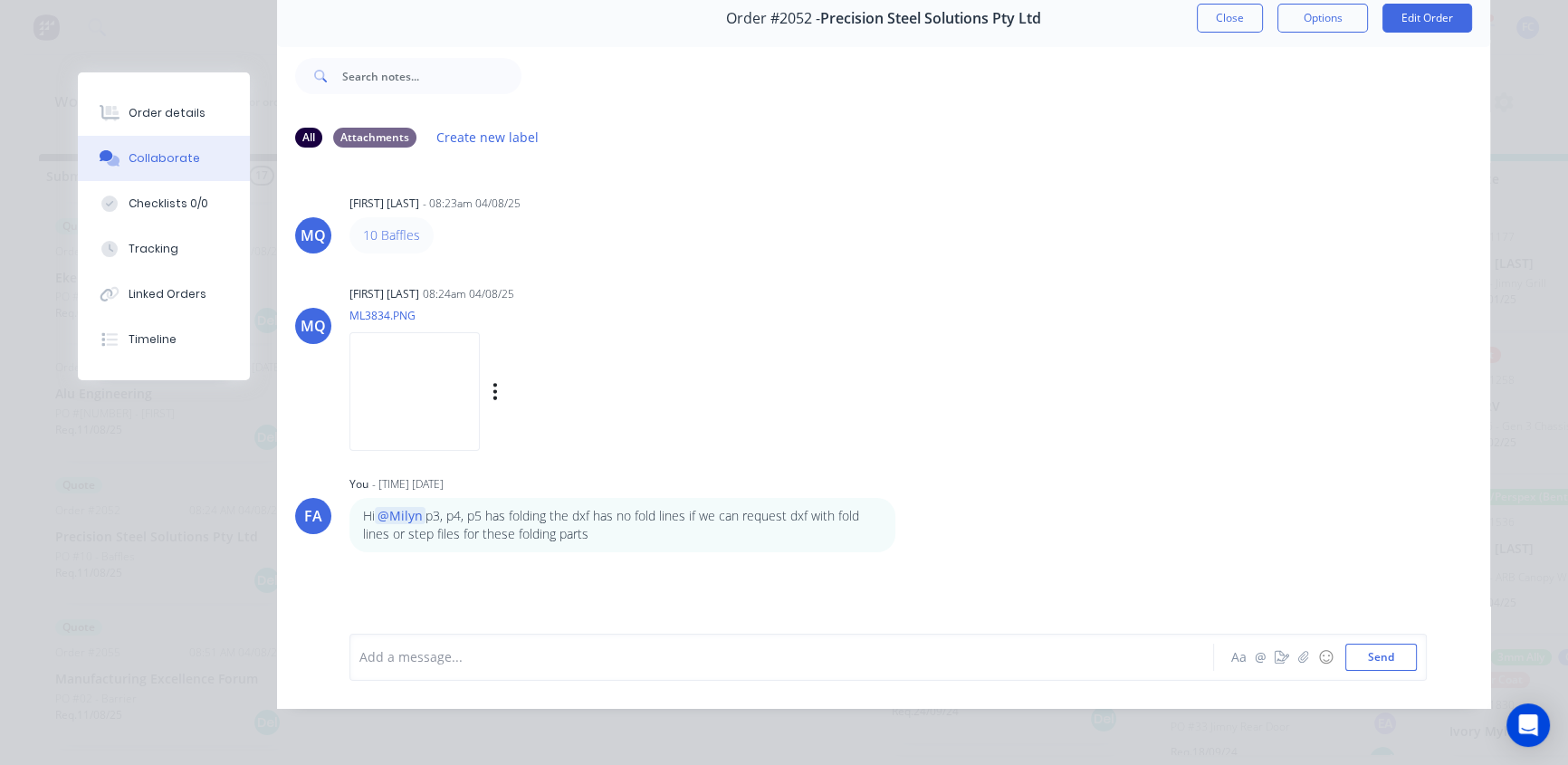 click at bounding box center (415, 391) 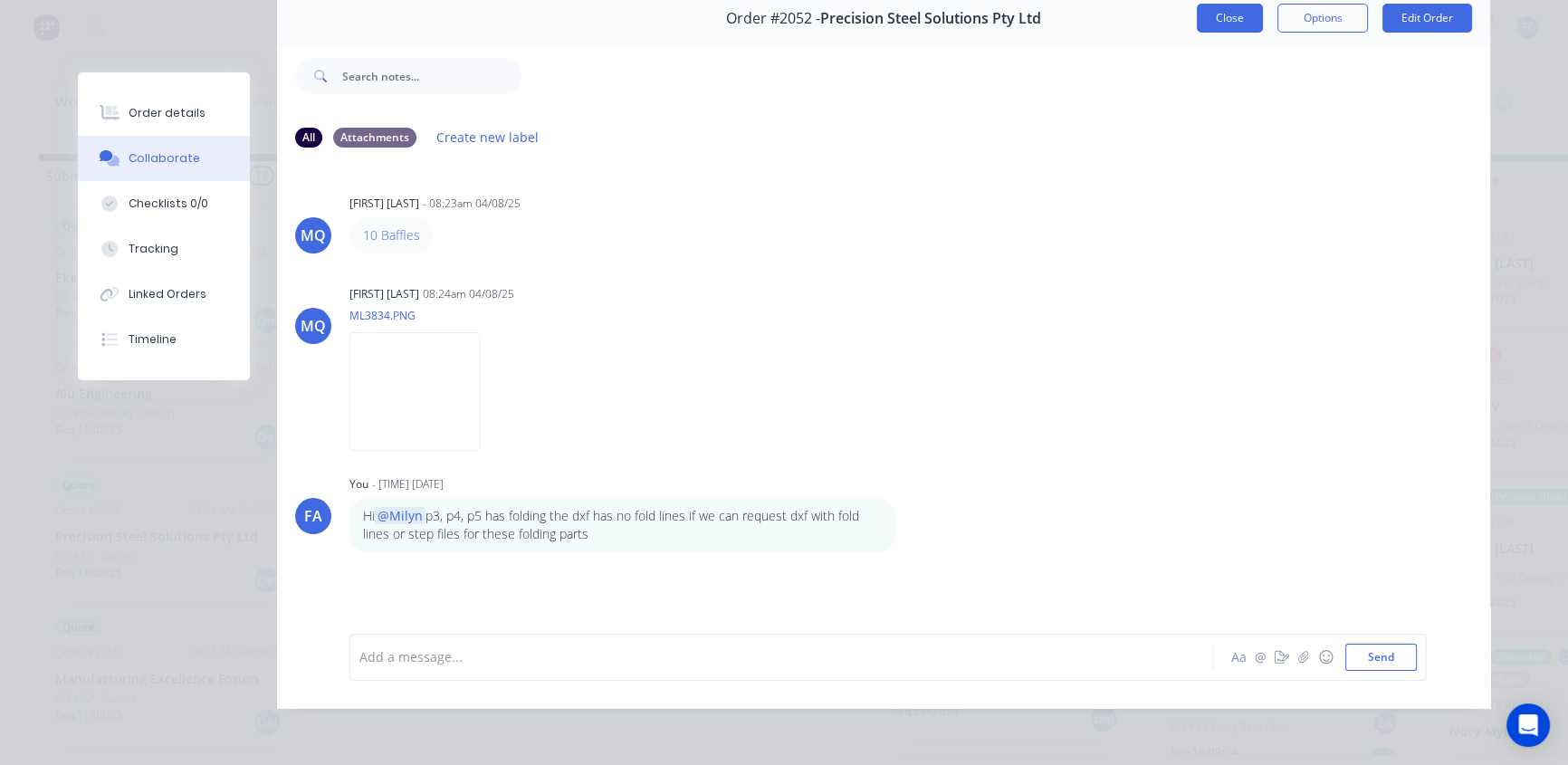 click on "Close" at bounding box center (1229, 18) 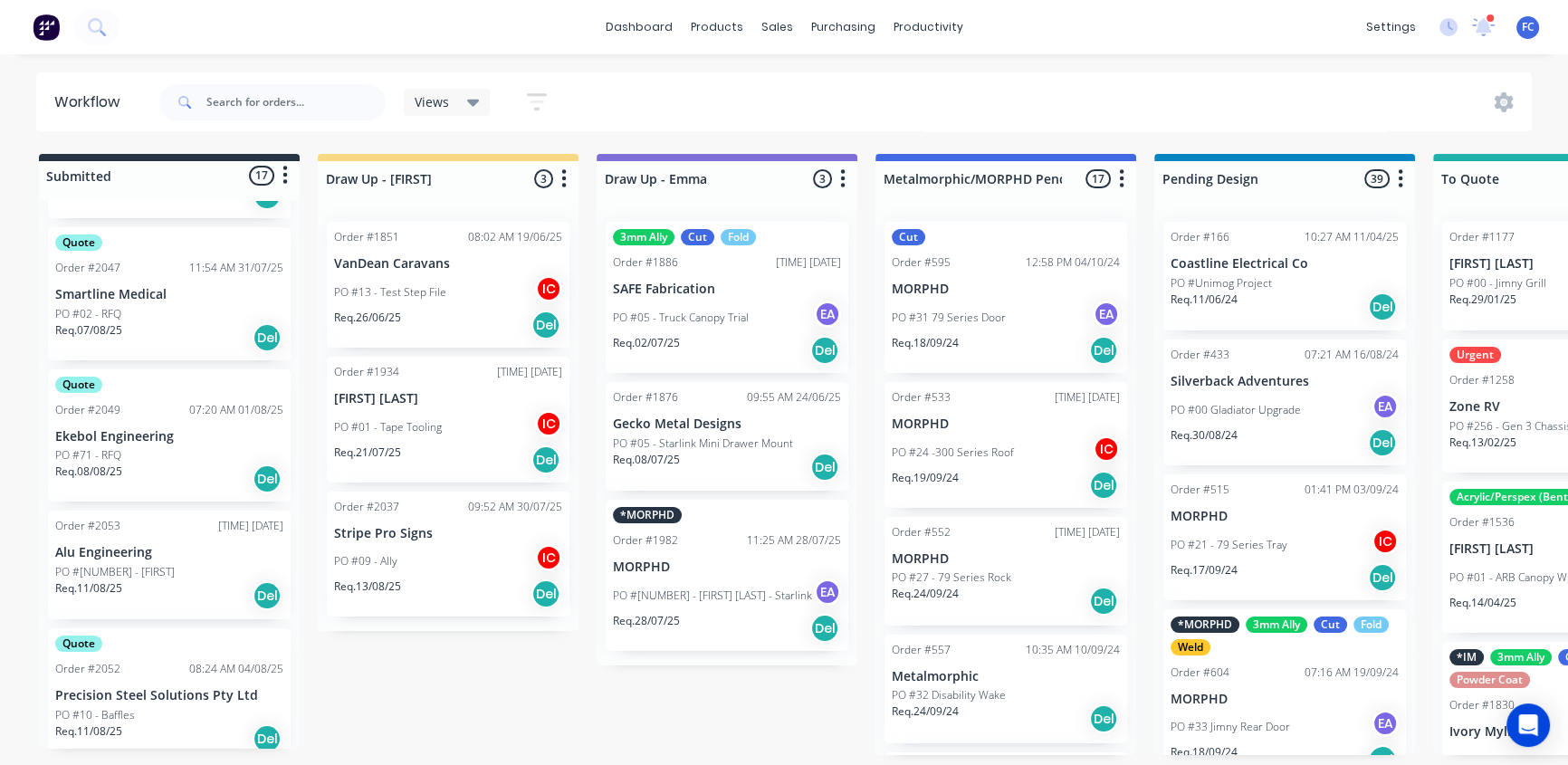 scroll, scrollTop: 1036, scrollLeft: 0, axis: vertical 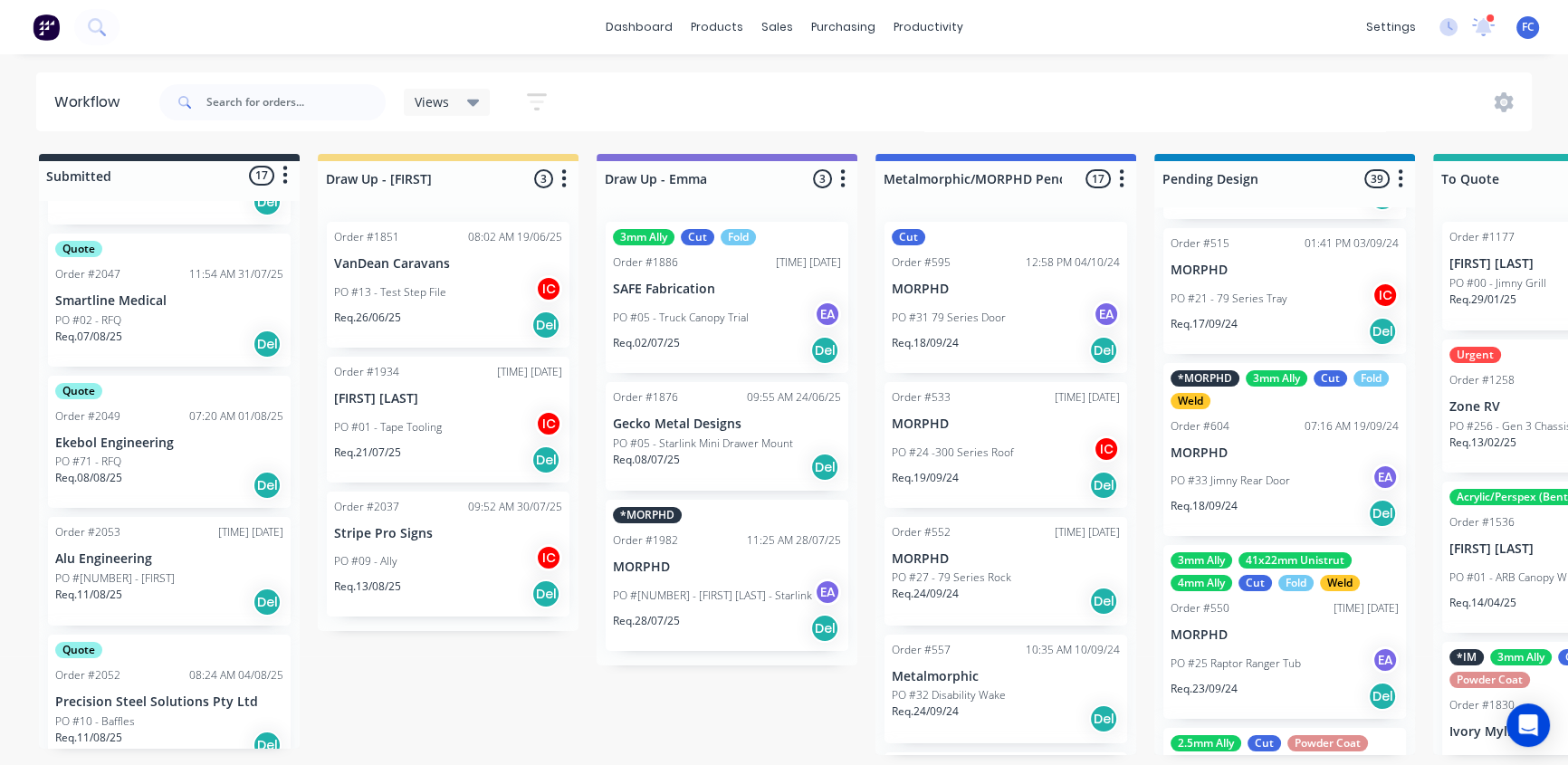 click on "Order #[NUMBER] [TIME] [DATE] Alu Engineering PO #[NUMBER] - [FIRST] Req. [DATE] Del" at bounding box center (169, 571) 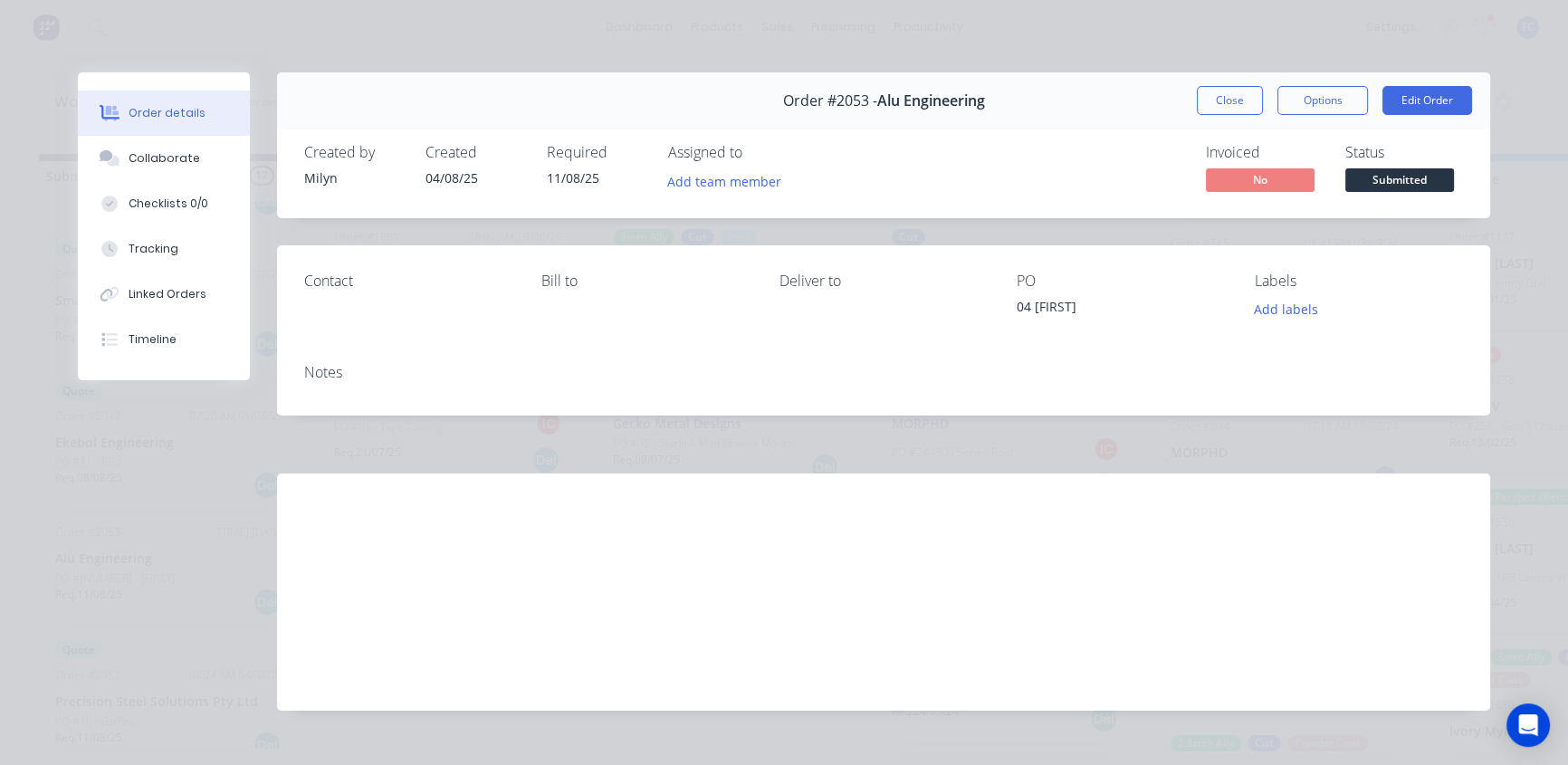 click on "Close" at bounding box center (1229, 100) 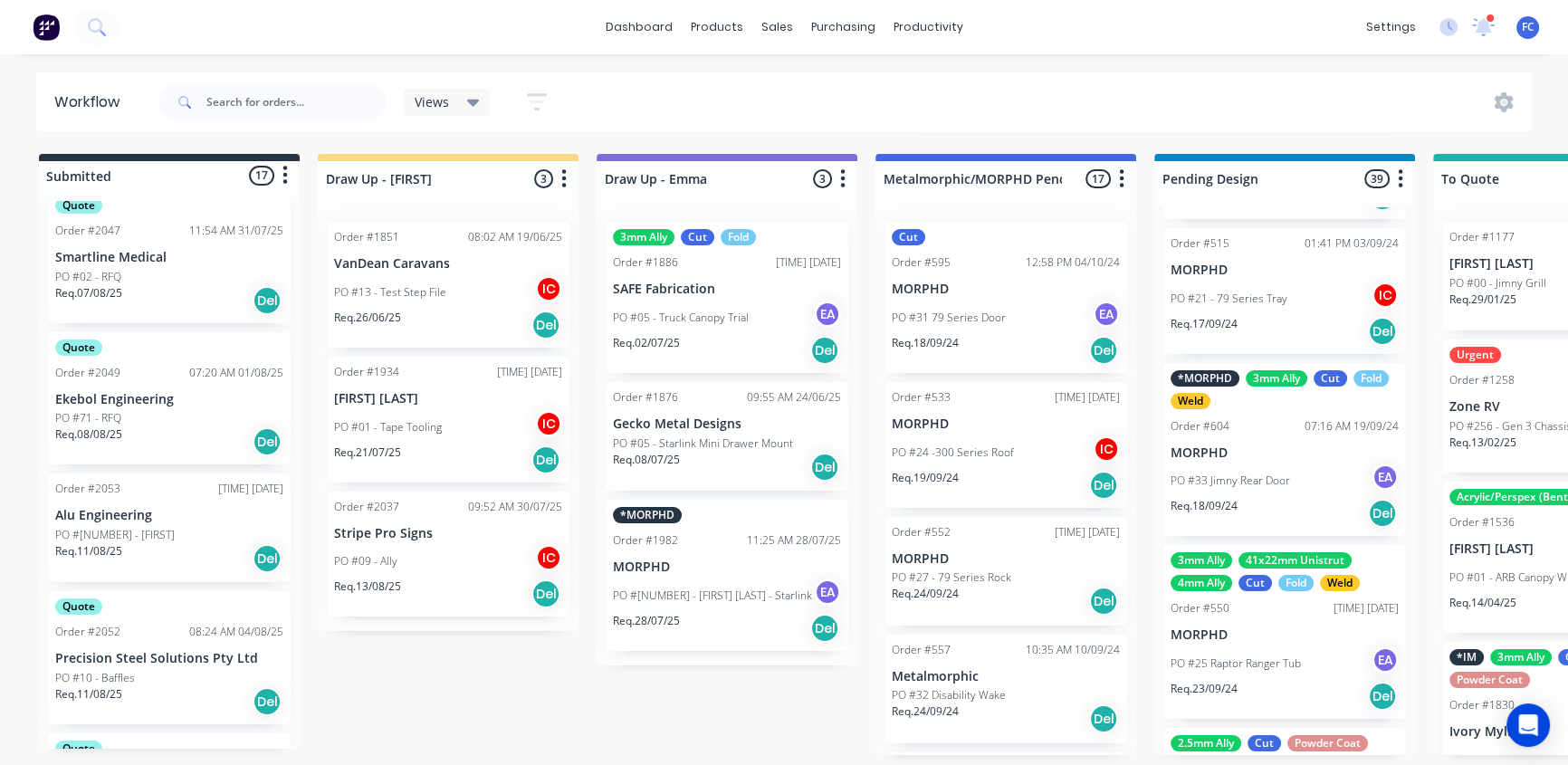 scroll, scrollTop: 1200, scrollLeft: 0, axis: vertical 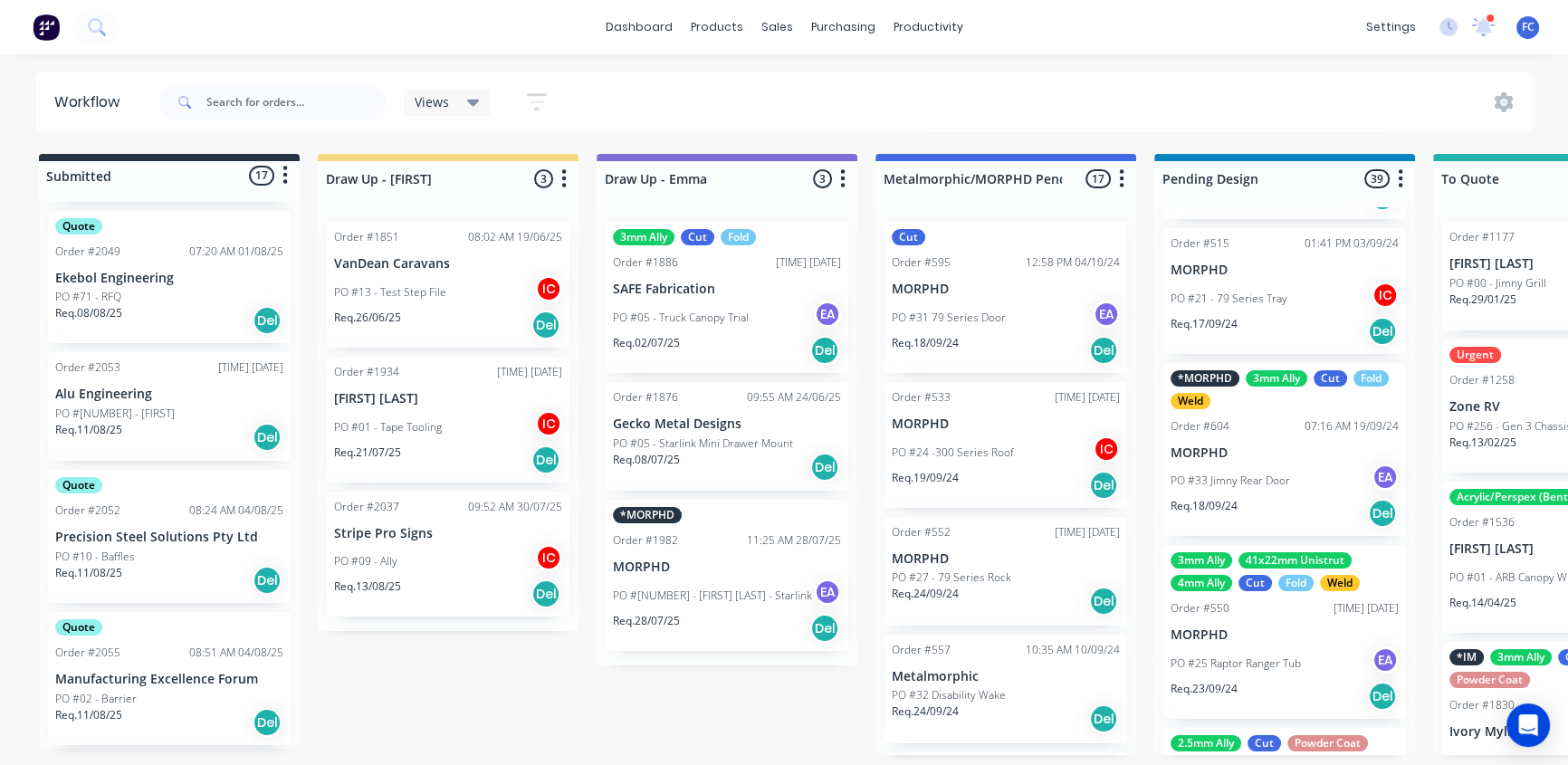 click on "PO #10 - Baffles" at bounding box center (169, 557) 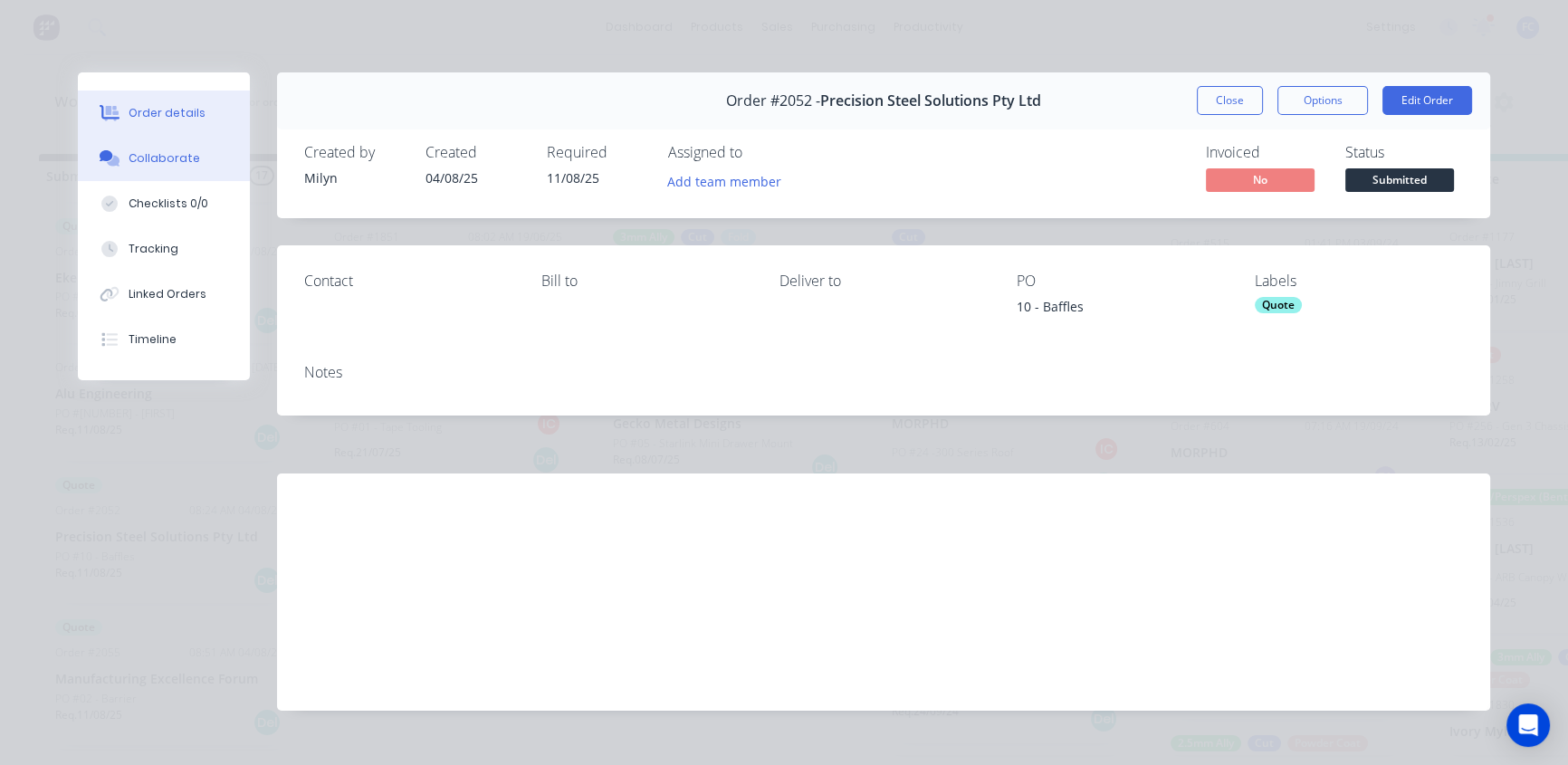 click on "Collaborate" at bounding box center [164, 158] 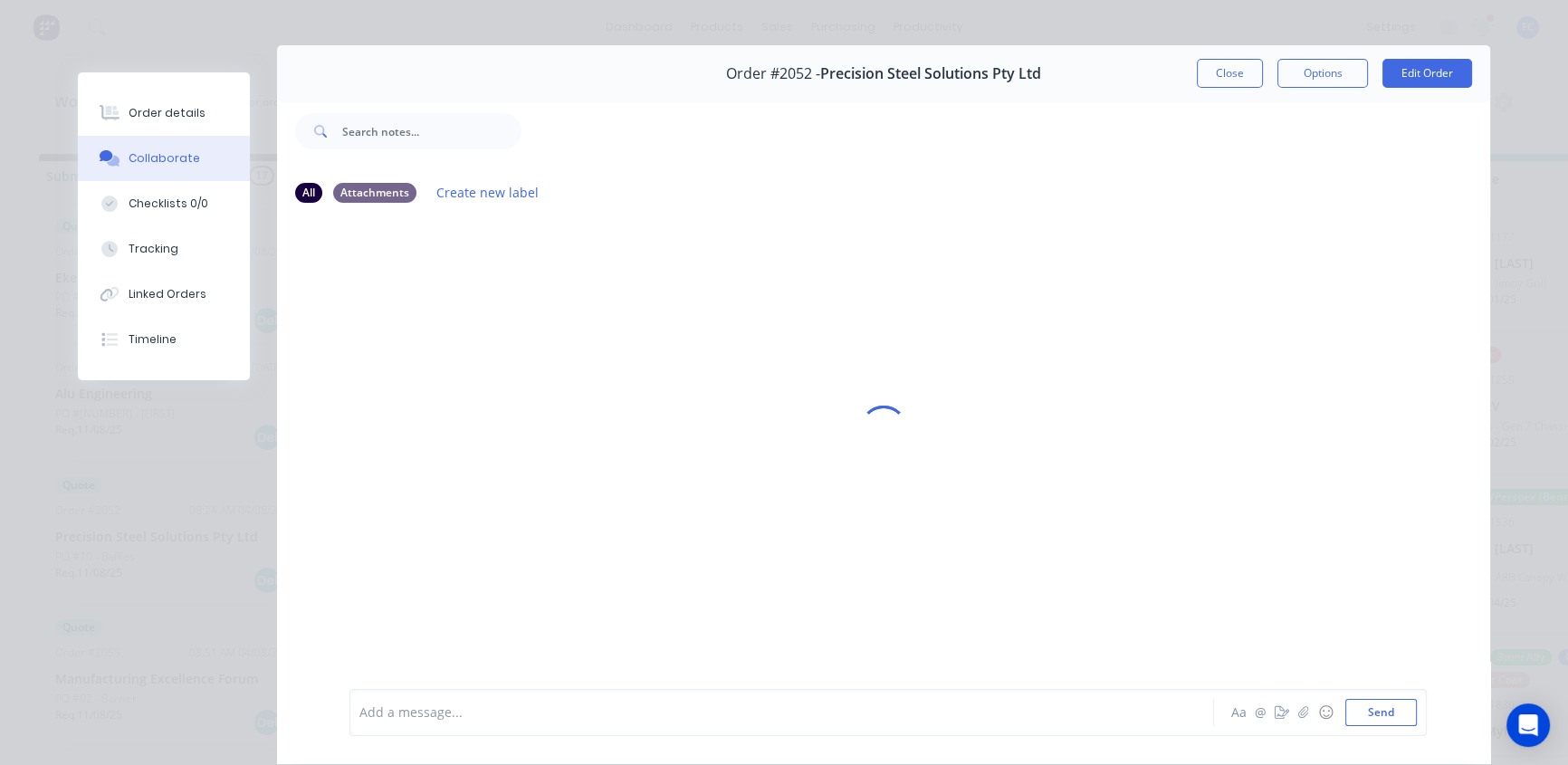 scroll, scrollTop: 93, scrollLeft: 0, axis: vertical 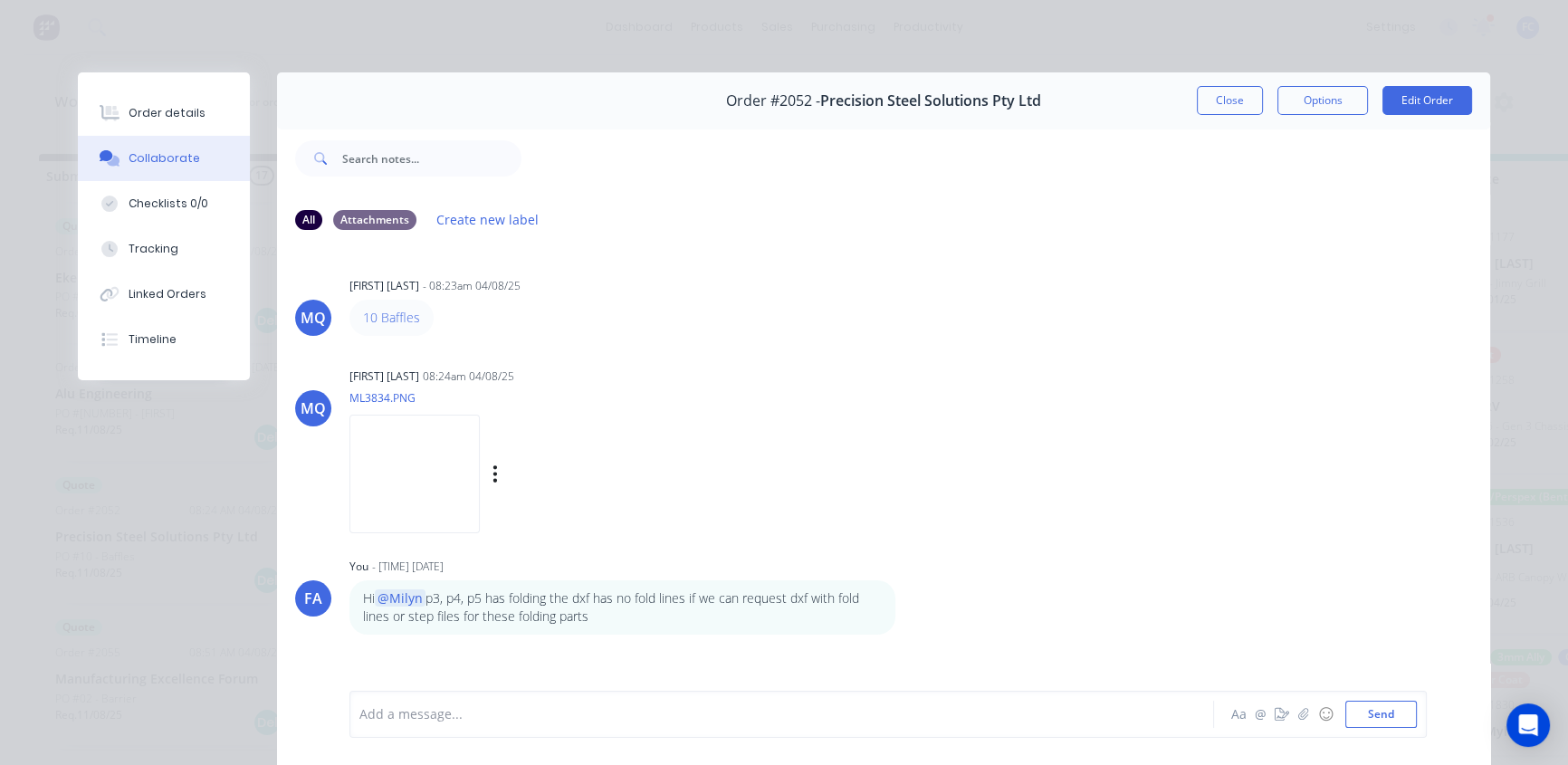 click at bounding box center (415, 473) 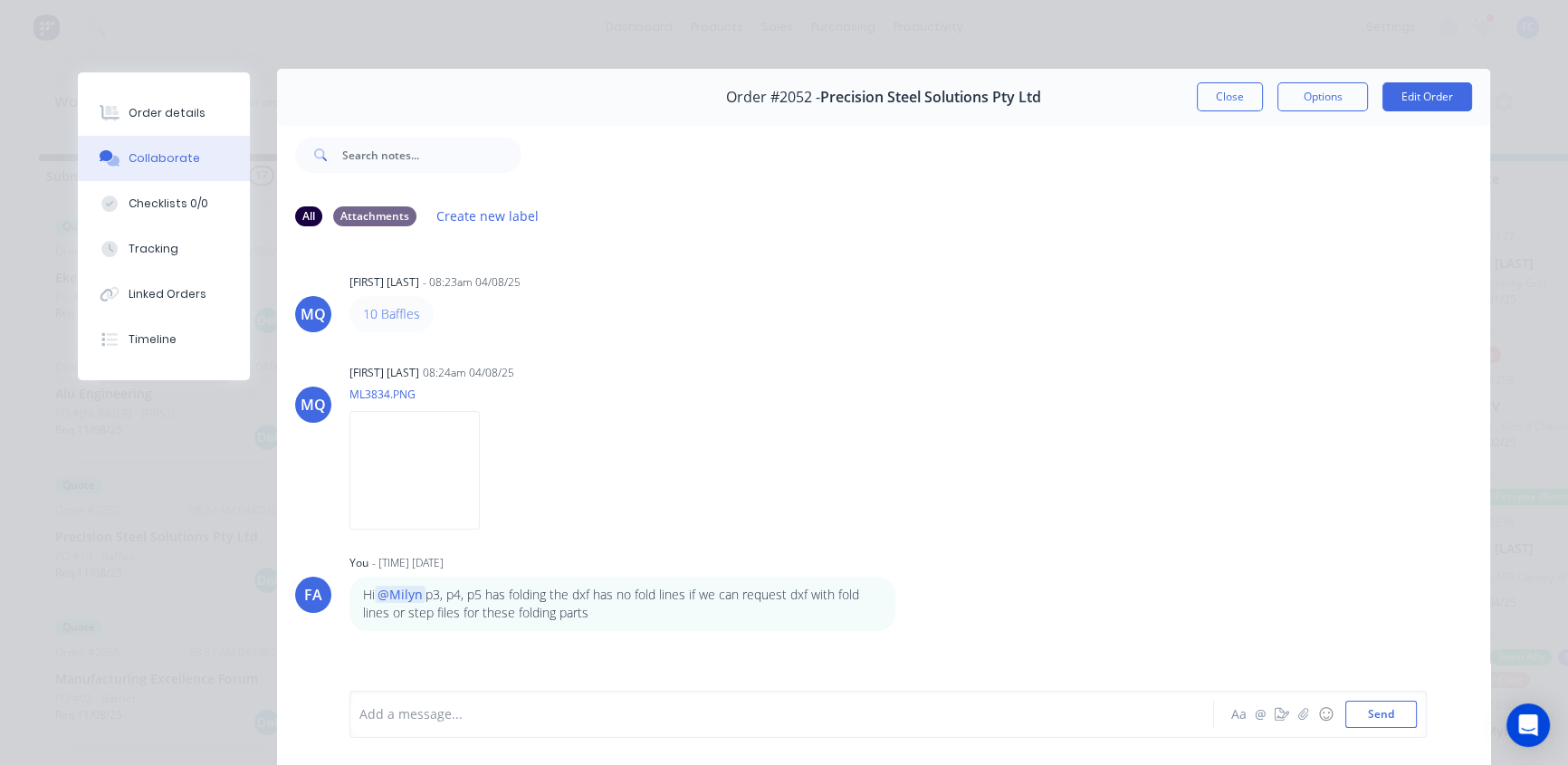 scroll, scrollTop: 0, scrollLeft: 0, axis: both 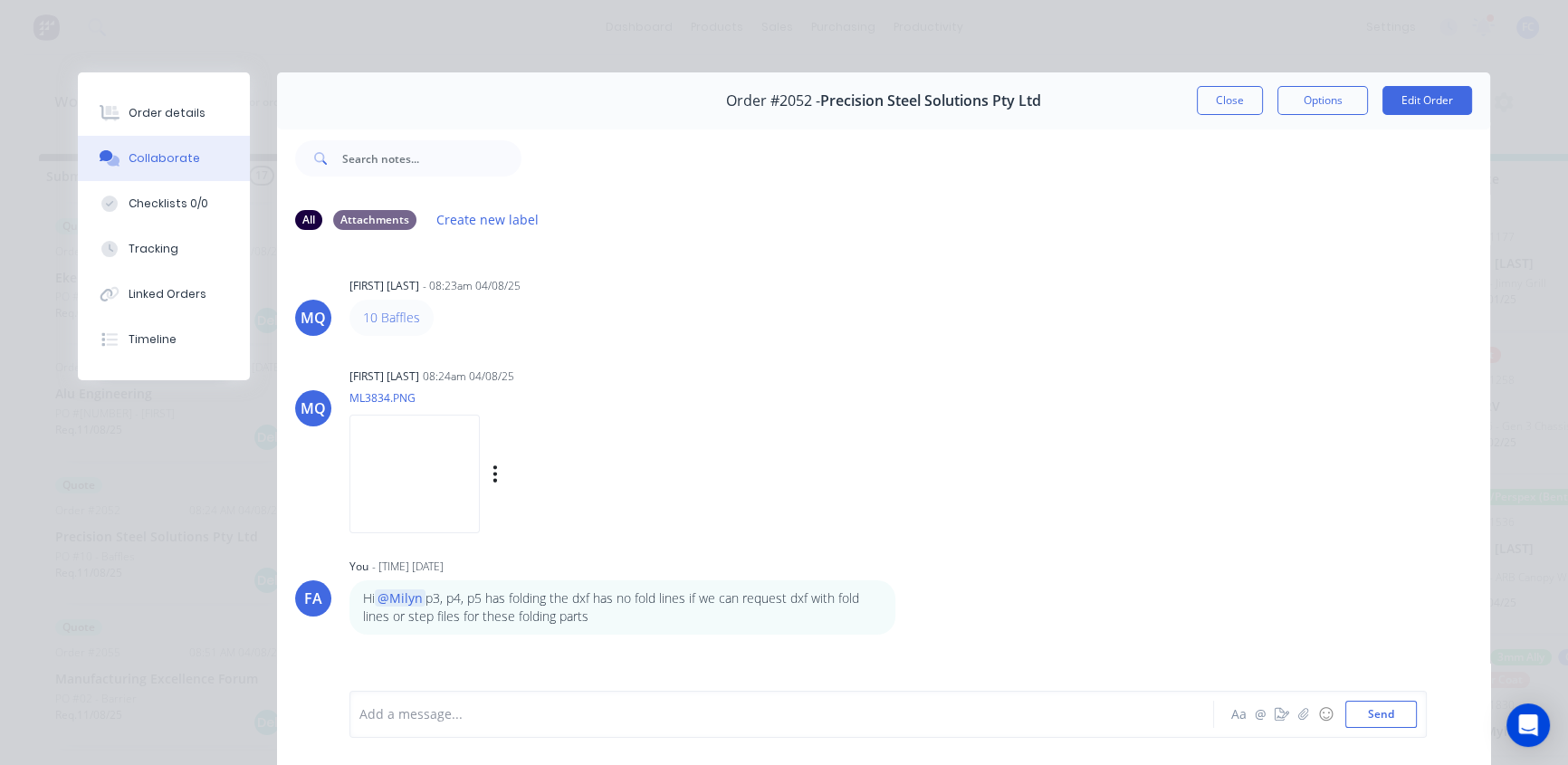 click at bounding box center (415, 473) 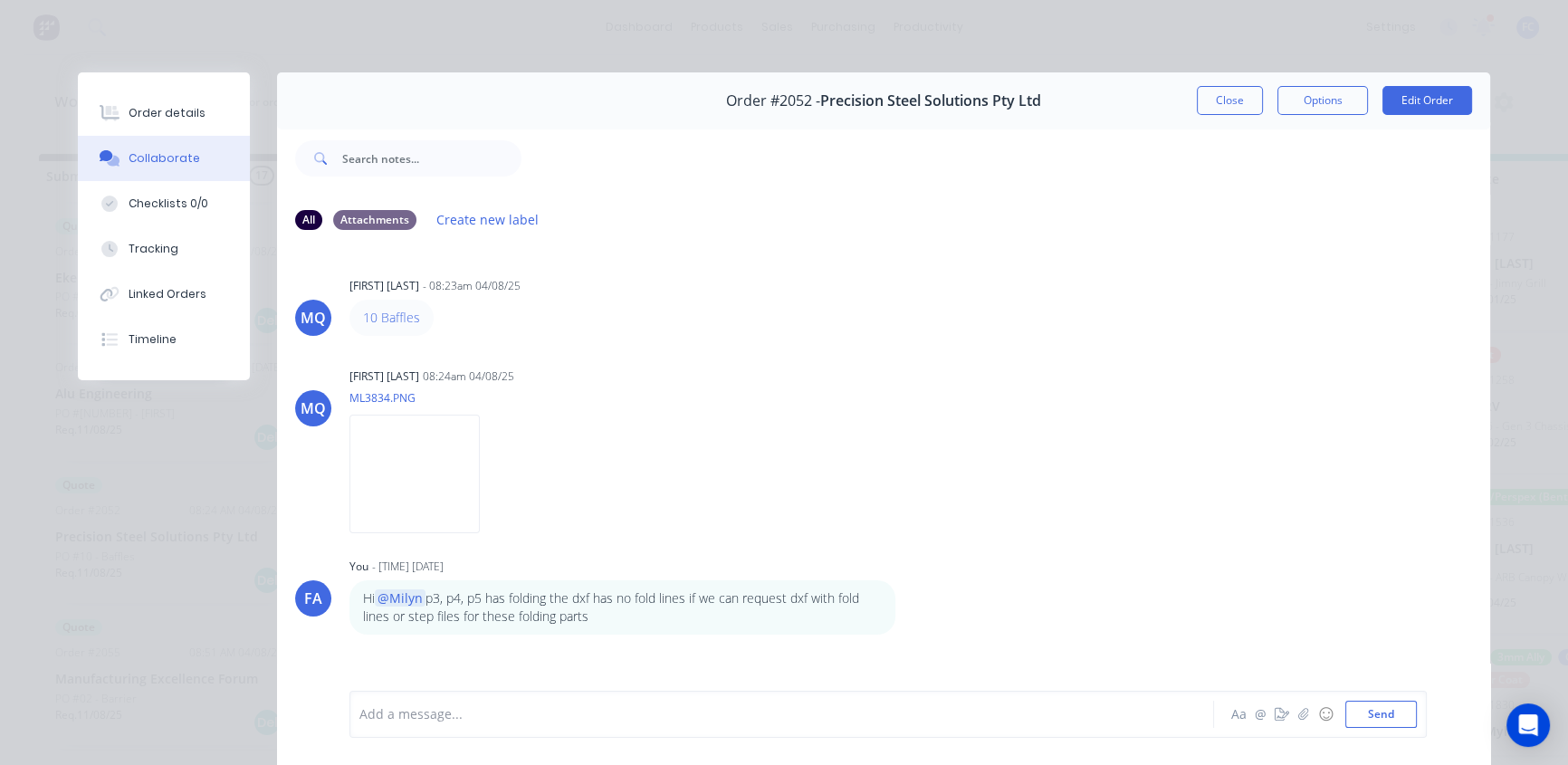 click on "Close" at bounding box center [1229, 100] 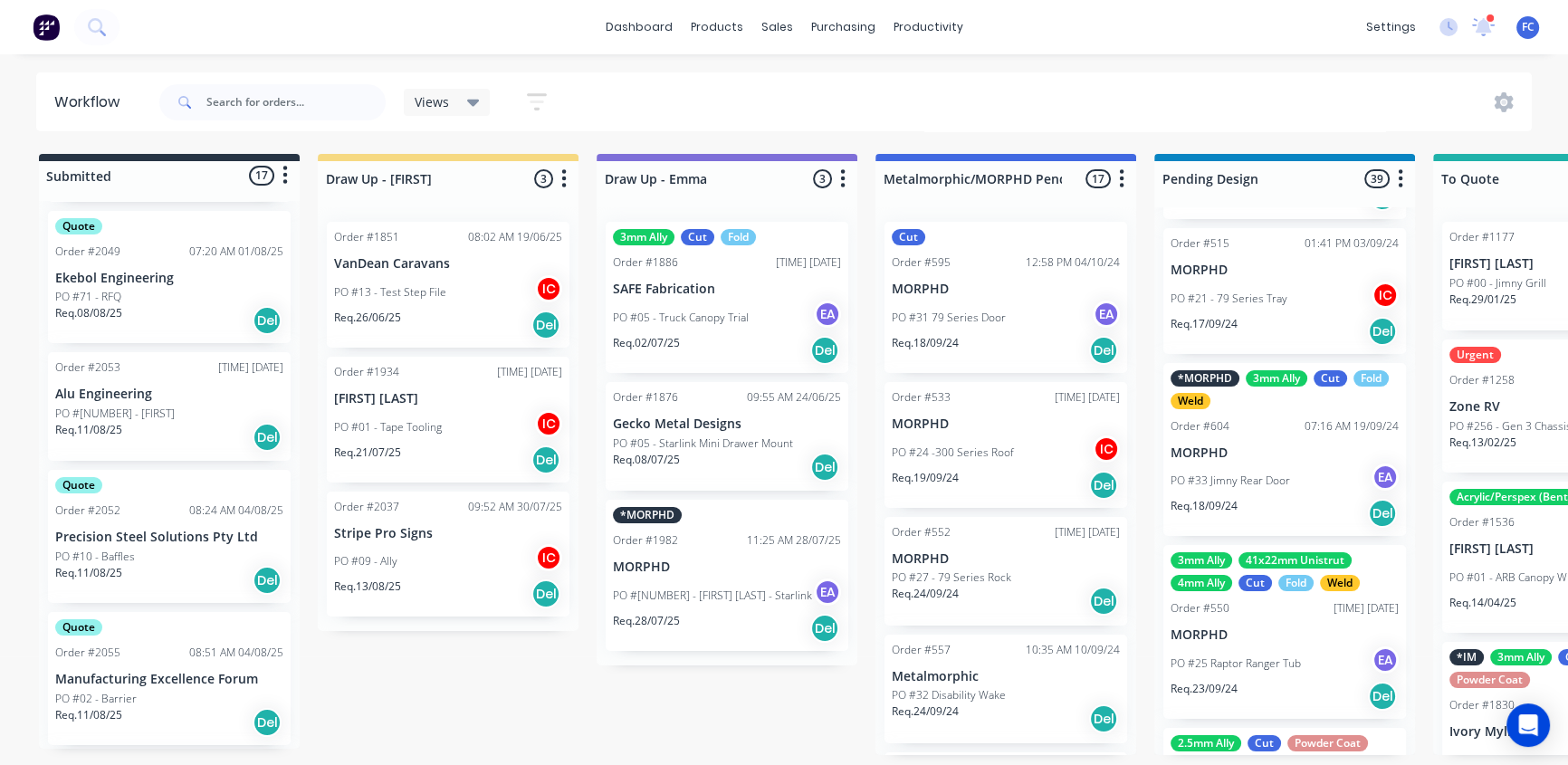 click on "Precision Steel Solutions Pty Ltd" at bounding box center [169, 537] 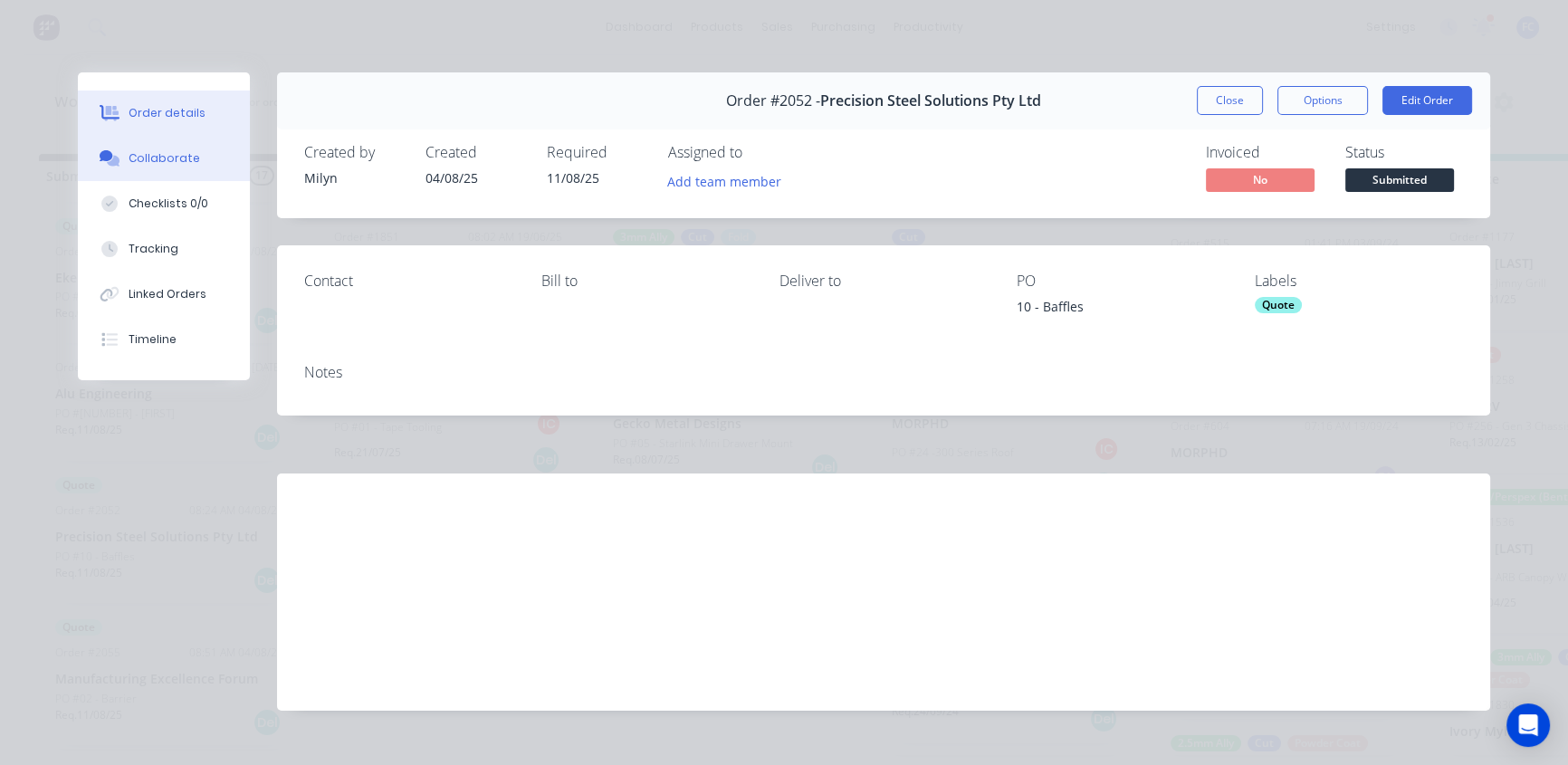 click on "Collaborate" at bounding box center [164, 158] 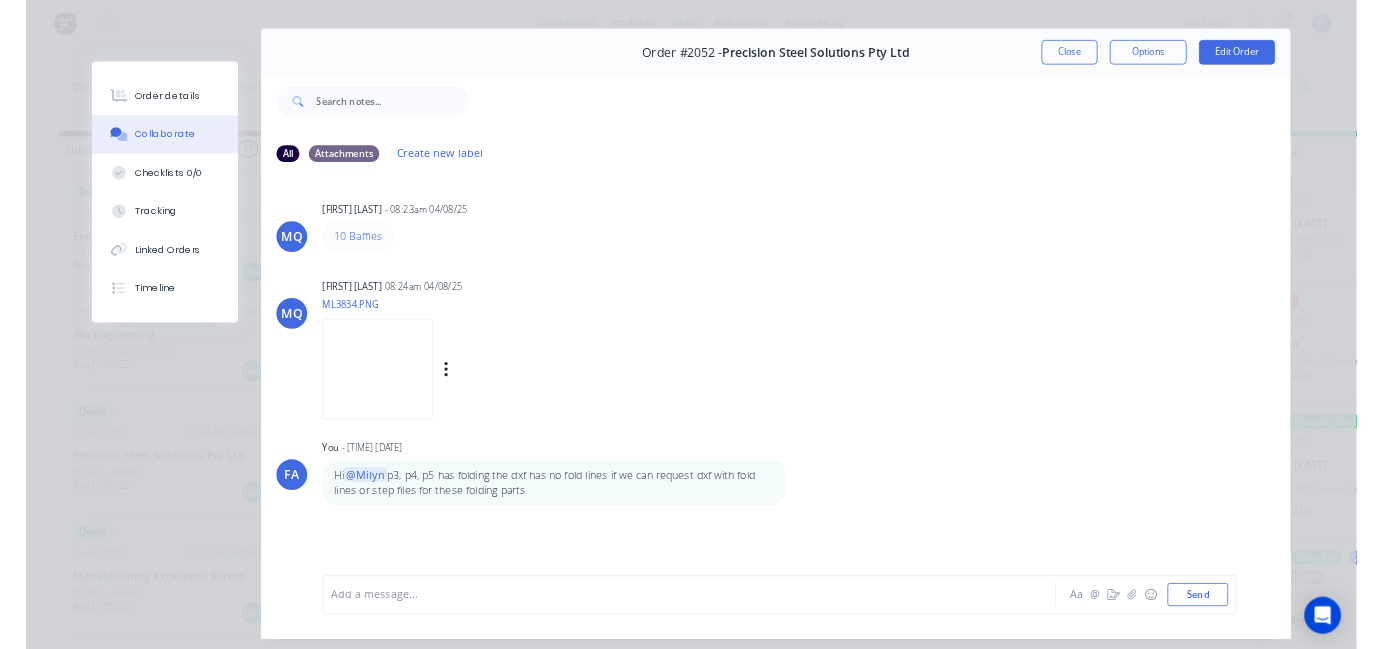 scroll, scrollTop: 90, scrollLeft: 0, axis: vertical 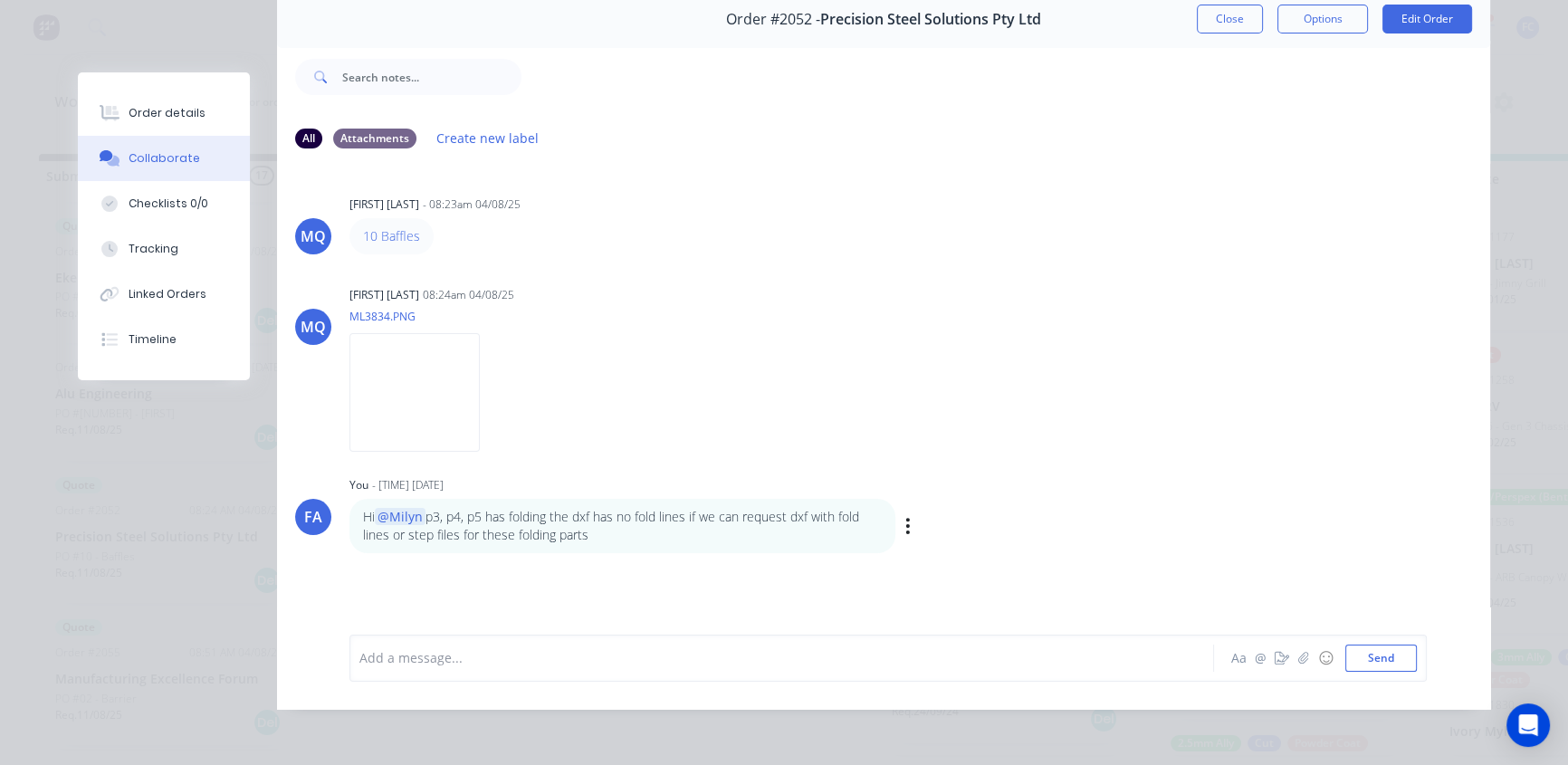 drag, startPoint x: 606, startPoint y: 536, endPoint x: 472, endPoint y: 505, distance: 137.5391 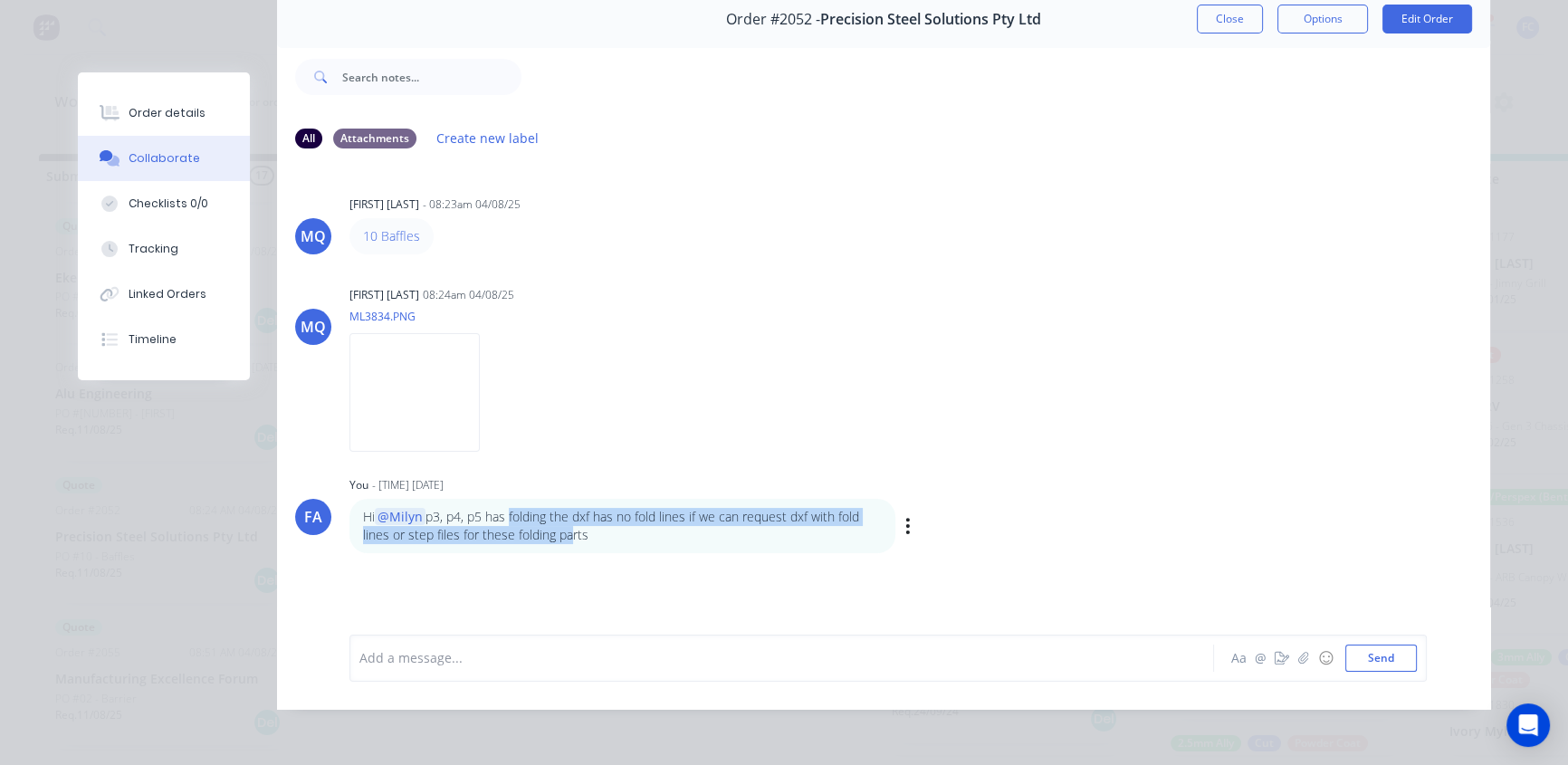 drag, startPoint x: 561, startPoint y: 531, endPoint x: 547, endPoint y: 521, distance: 17.204651 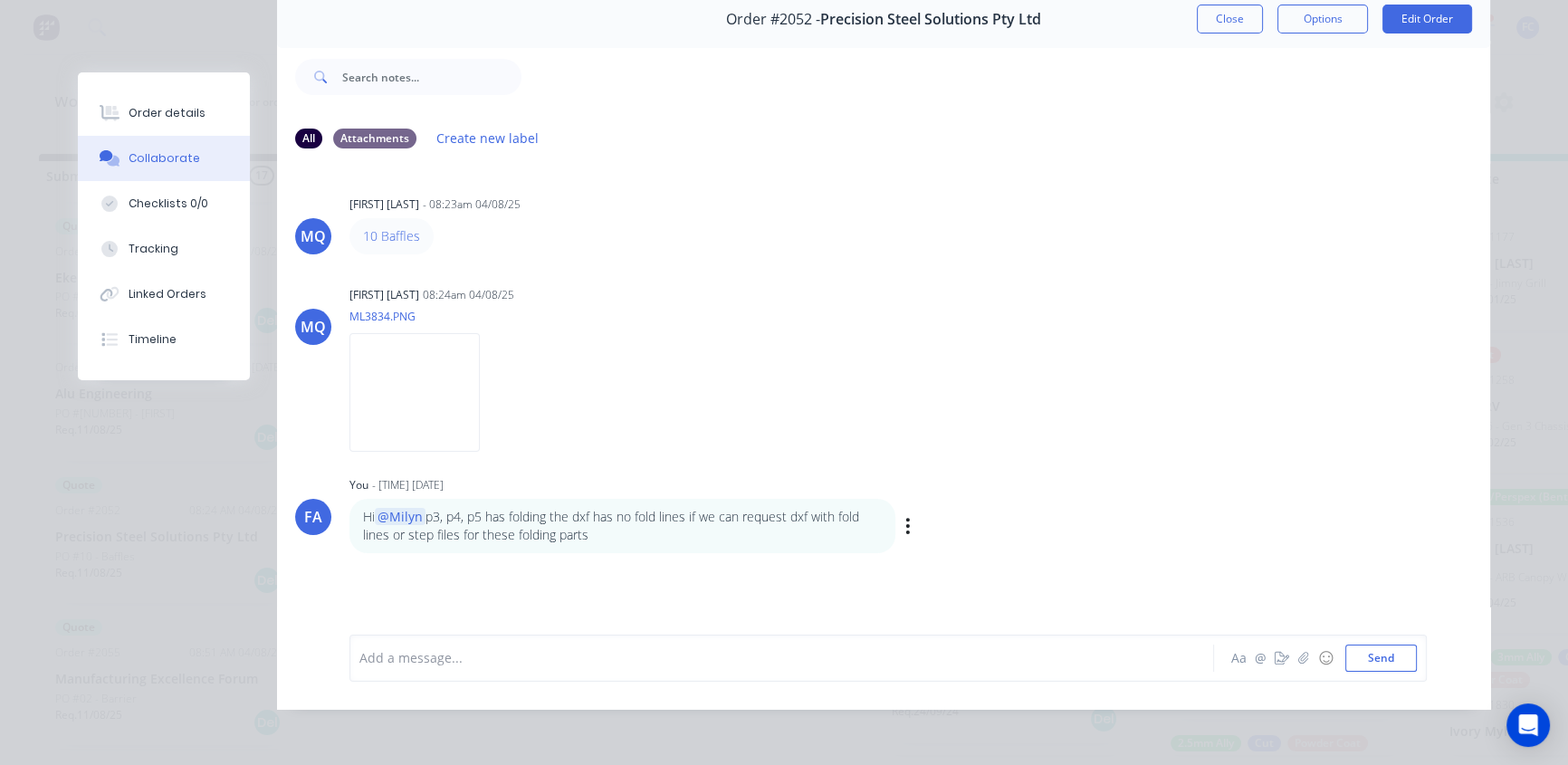 click on "Hi  @Milyn  p3, p4, p5 has folding the dxf has no fold lines if we can request dxf with fold lines or step files for these folding parts" at bounding box center (622, 526) 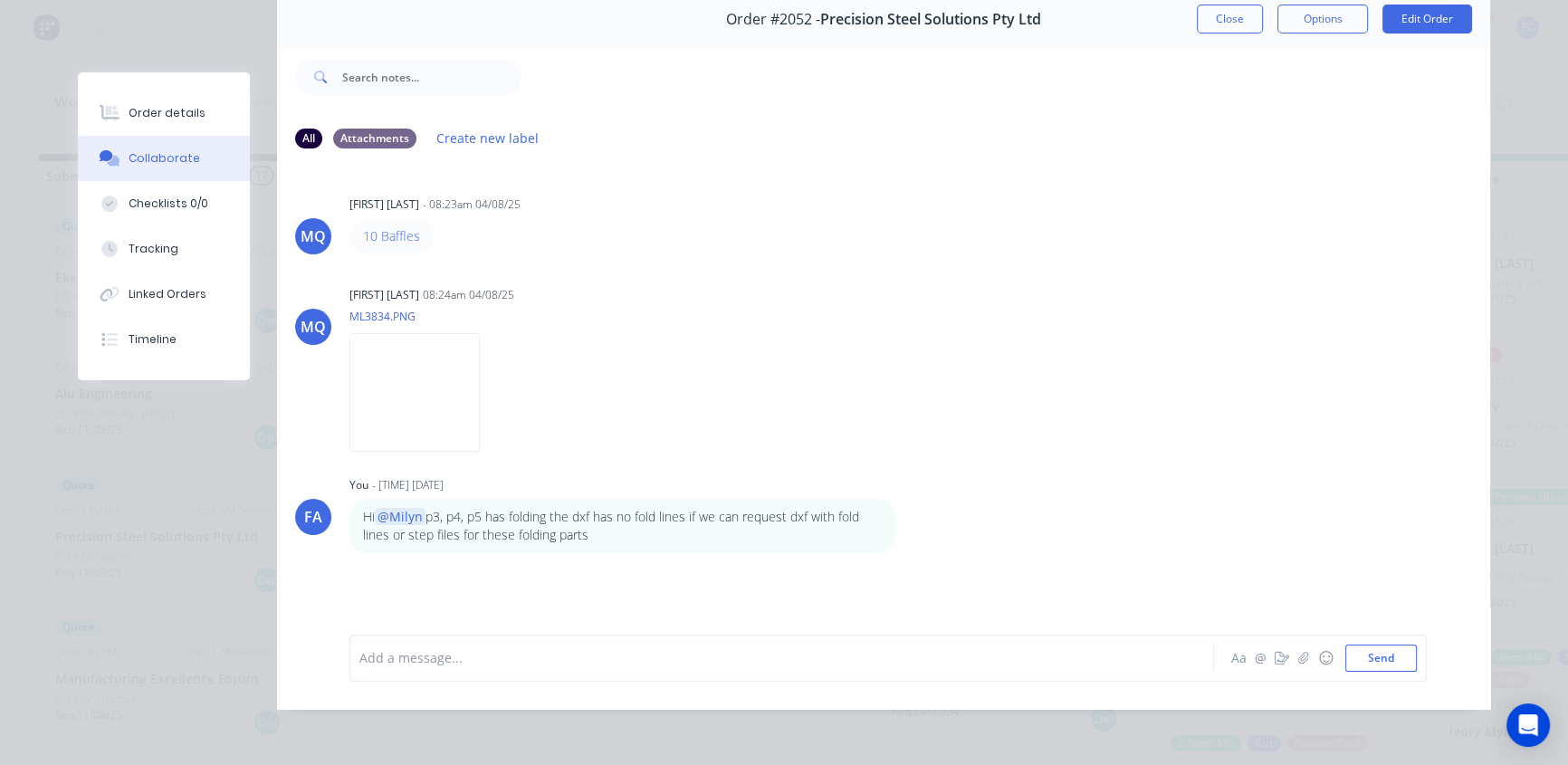 click on "MQ Milyn Quinones  - 08:23am 04/08/25 10 Baffles MQ Milyn Quinones 08:24am 04/08/25 ML3834.PNG Labels Download FA You  - 10:09am 04/08/25 Hi  @Milyn  p3, p4, p5 has folding the dxf has no fold lines if we can request dxf with fold lines or step files for these folding parts Labels Edit Delete" at bounding box center [884, 386] 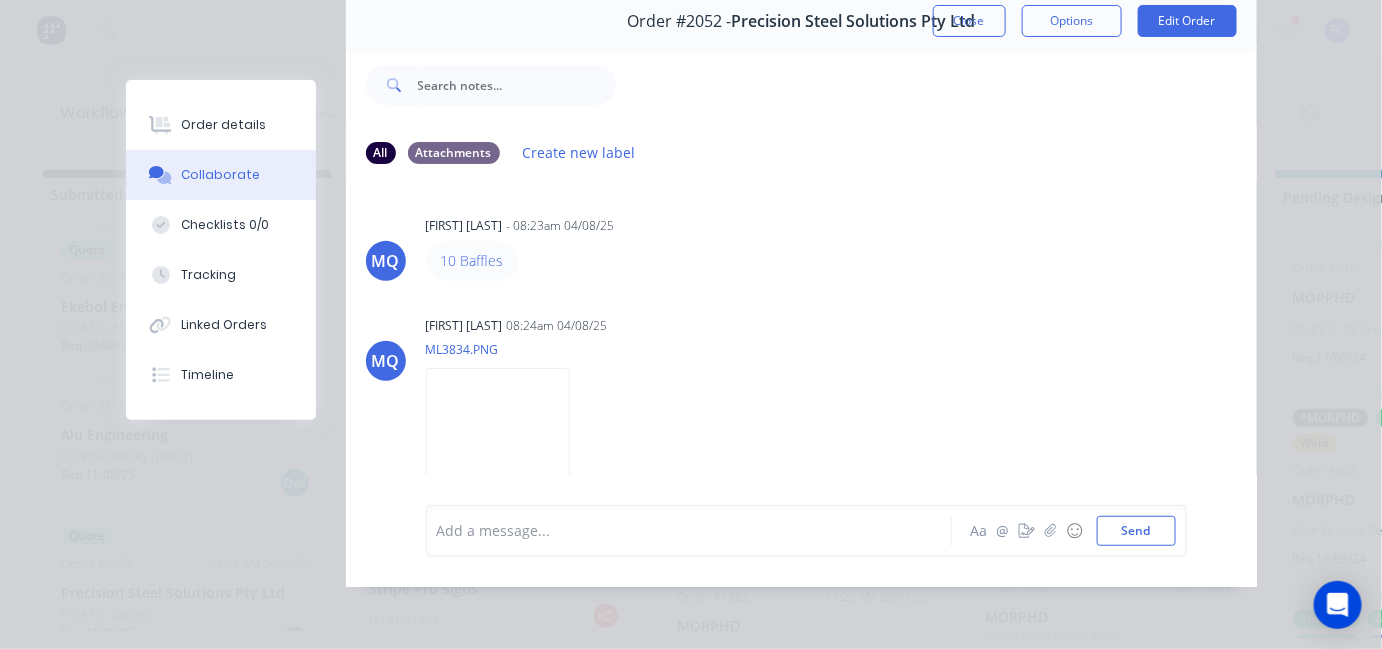 scroll, scrollTop: 1326, scrollLeft: 0, axis: vertical 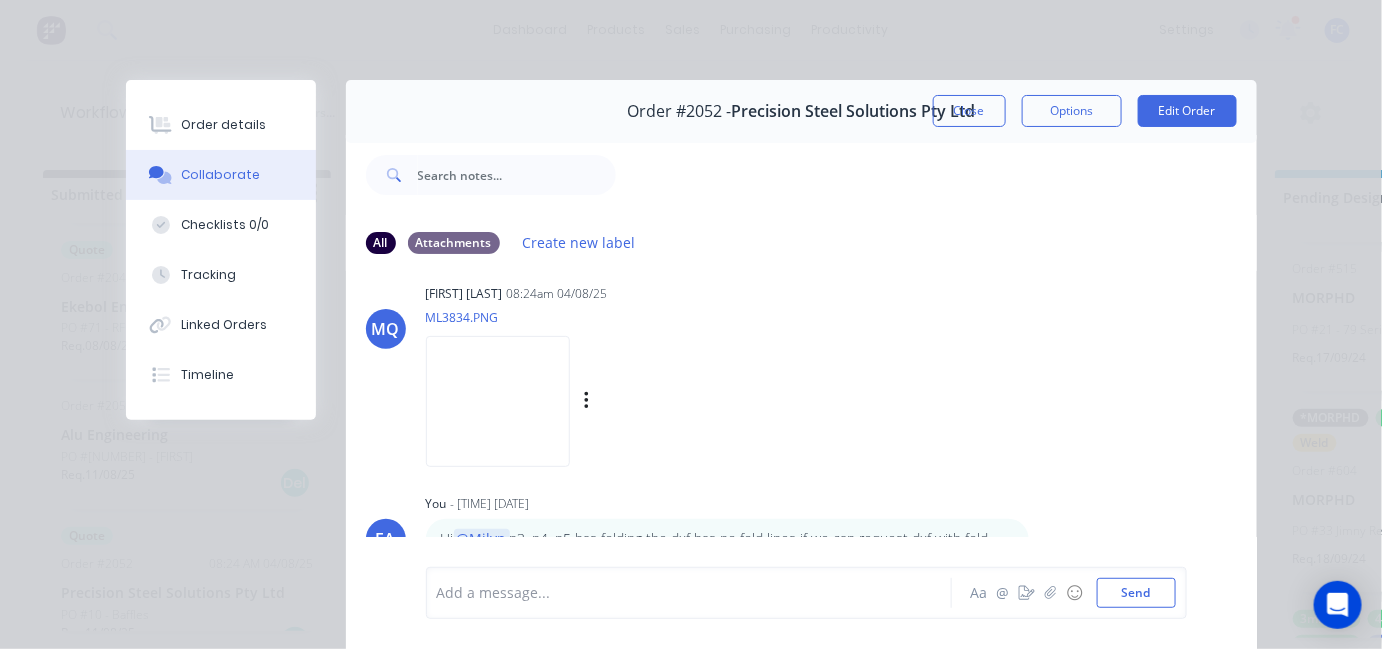 click at bounding box center [498, 401] 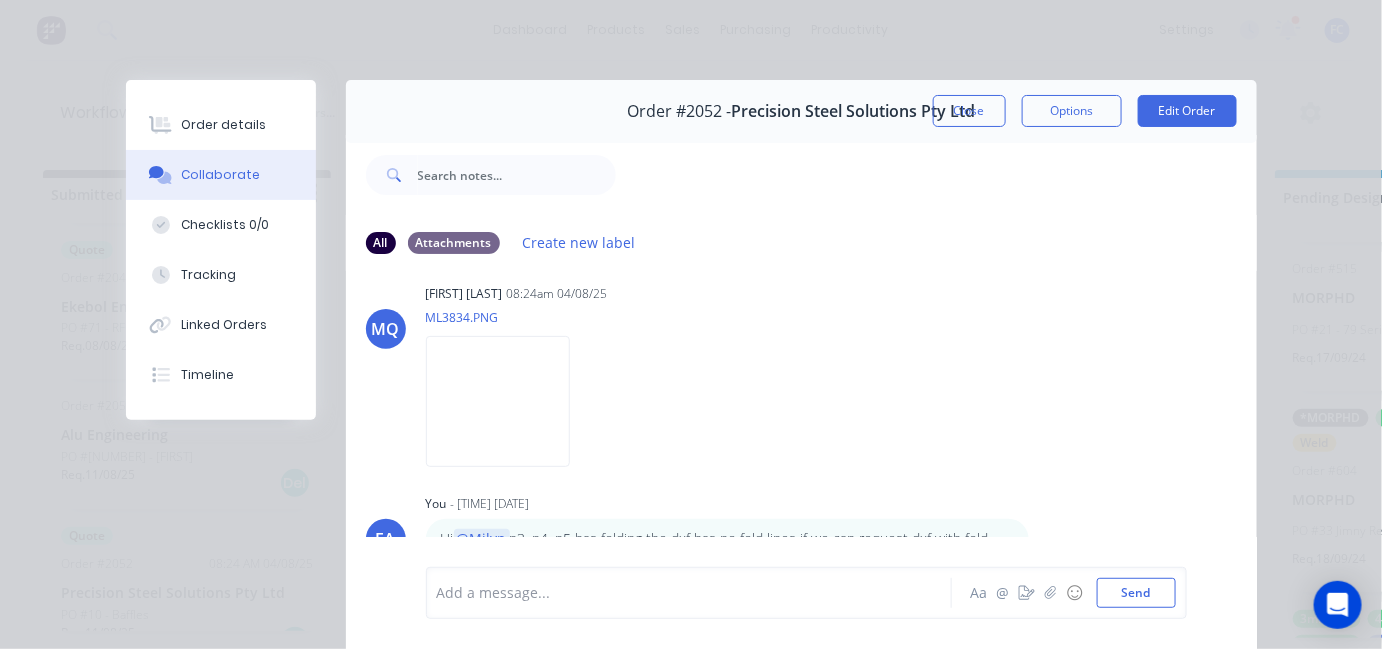 drag, startPoint x: 947, startPoint y: 116, endPoint x: 936, endPoint y: 118, distance: 11.18034 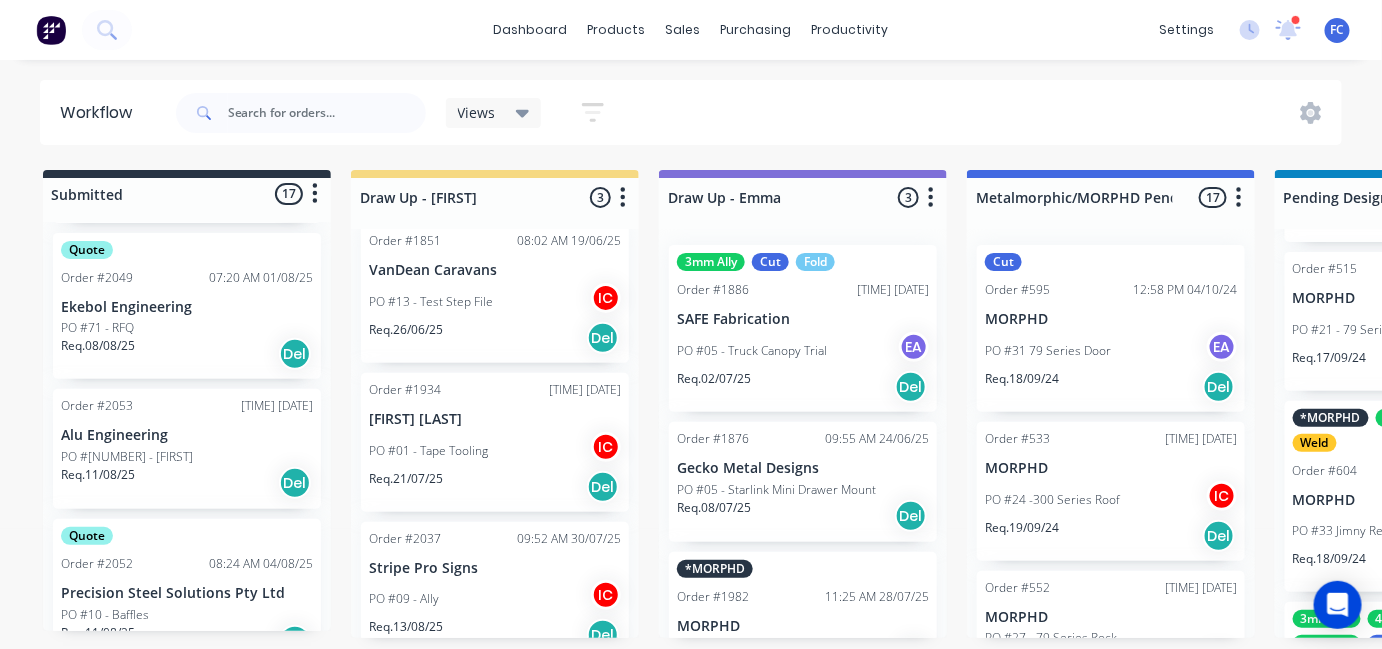 scroll, scrollTop: 45, scrollLeft: 0, axis: vertical 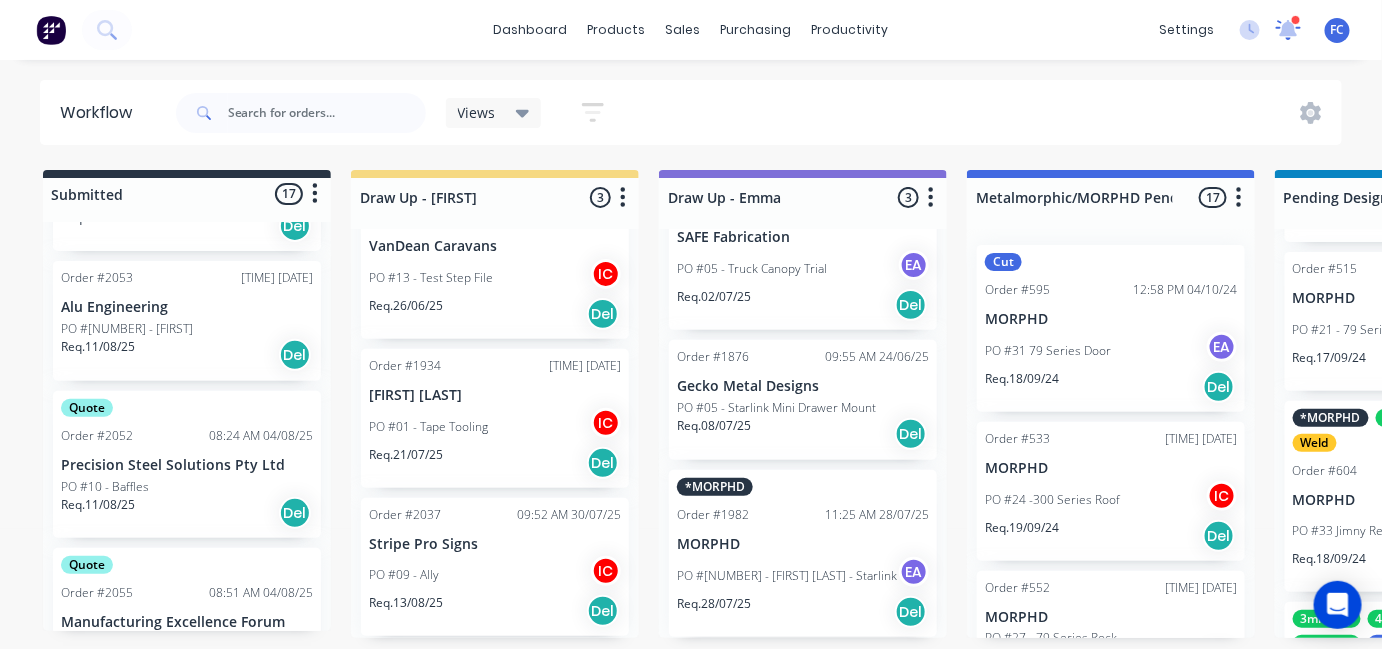 click on "settings 1 new notifications Mark all as read Milyn  mentioned you in a message Smartline Medical Order  # 2047 PO  02 - RFQ 09:55am 01/08/25   Emma  mentioned you in a message K&F Fabrications Order  # 2017 PO  03 - RFQ 09:26am 29/07/25   Milyn  mentioned you in a message Precision Stainless Order  # 1850 PO  03 - Bench 12:00pm 24/07/25   Milyn  mentioned you in a message HC Design Consulting Order  # 1666 PO  01 - Plates 11:33am 24/07/25   Milyn  mentioned you in a message Precision Stainless Order  # 1950 PO  07 - Tray Shelves
10:51am 24/07/25   Emma  mentioned you in a message Mint Fabrication Order  # 1999 PO  03 - SS Tags
10:42am 24/07/25   Emma  mentioned you in a message VanDean Caravans Order  # 2000 PO  15 - Actuator Parts
06:15am 24/07/25   Emma  mentioned you in a message Fencescape Fencing Order  # 1987 PO  01 - RFQ 08:00am 23/07/25   Emma  mentioned you in a message Fast Lane Fabrication Order  # 1992 PO  13 - Order 22/7/25
06:05am 23/07/25   Emma  mentioned you in a message Red Bull Order" at bounding box center [1265, 30] 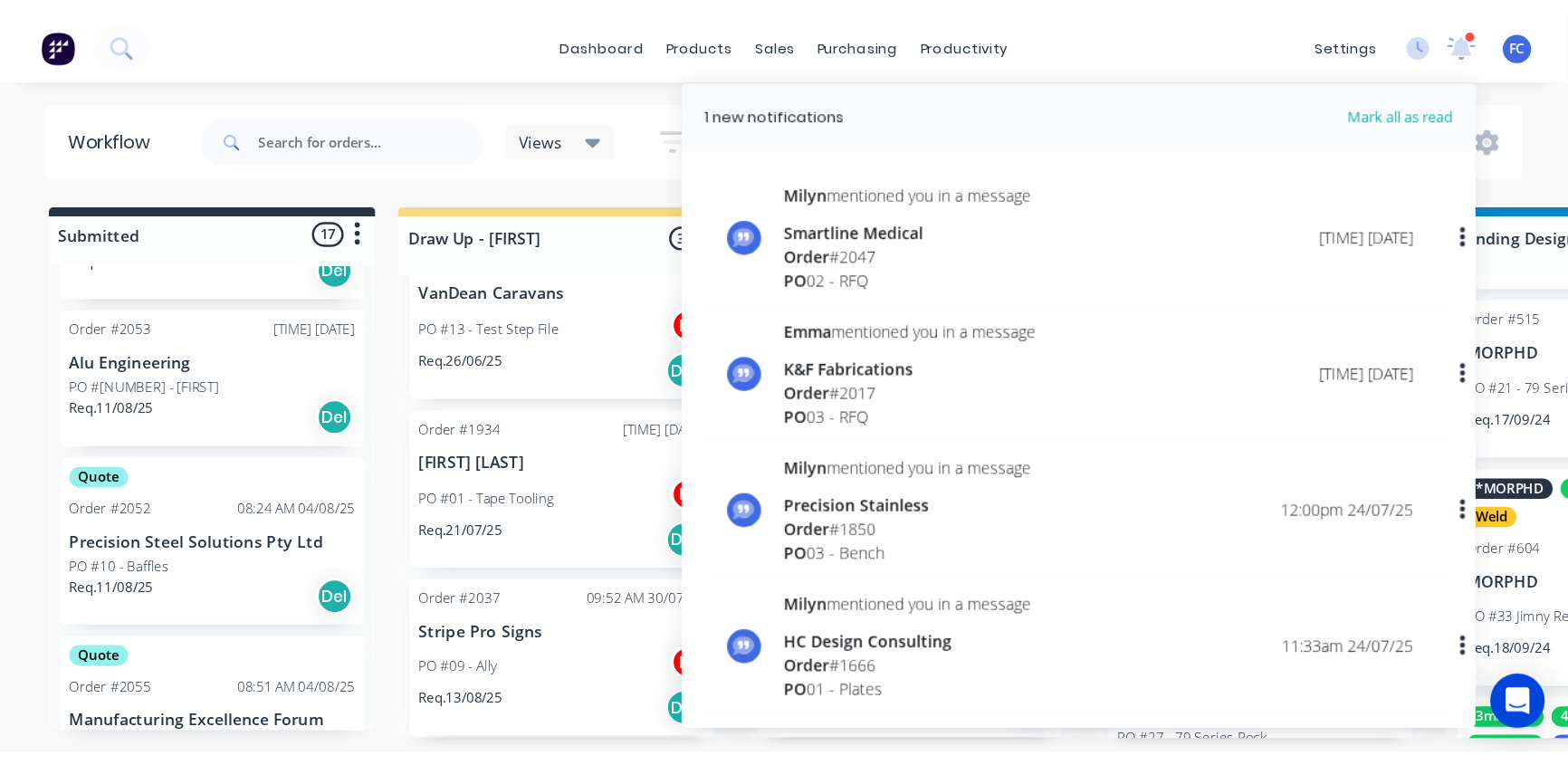 scroll, scrollTop: 0, scrollLeft: 0, axis: both 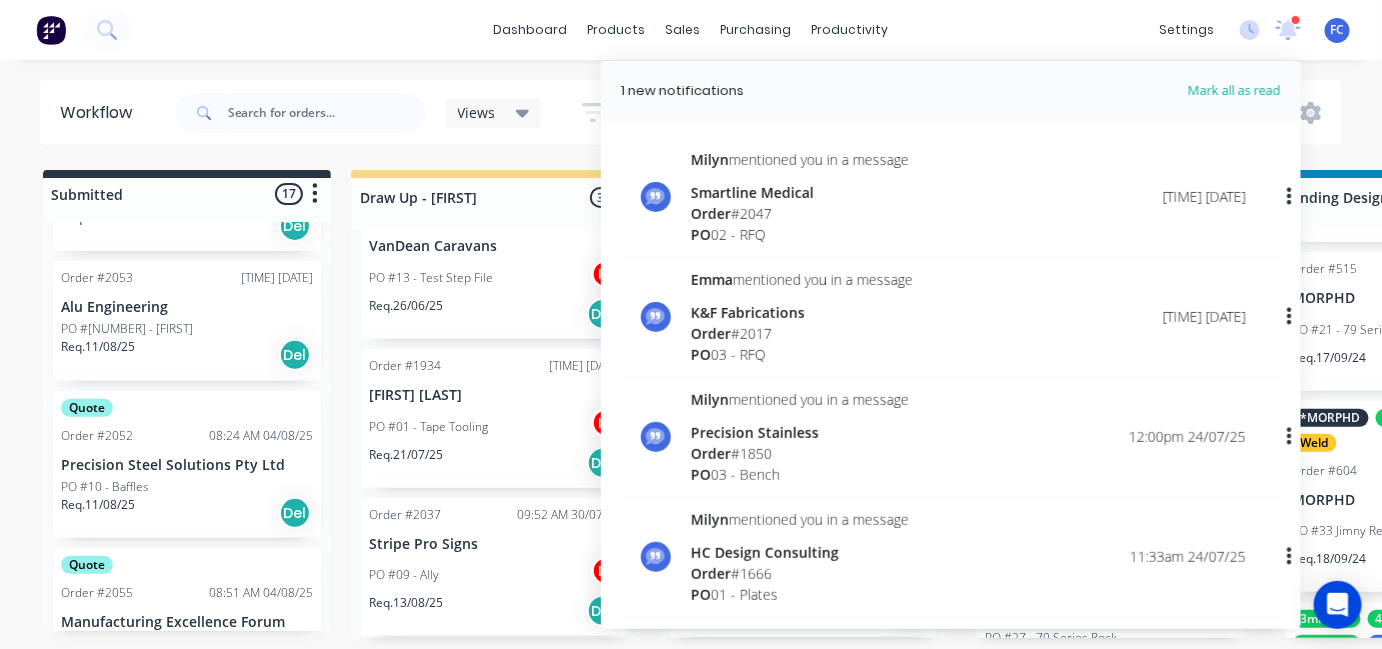click on "Emma" at bounding box center (712, 279) 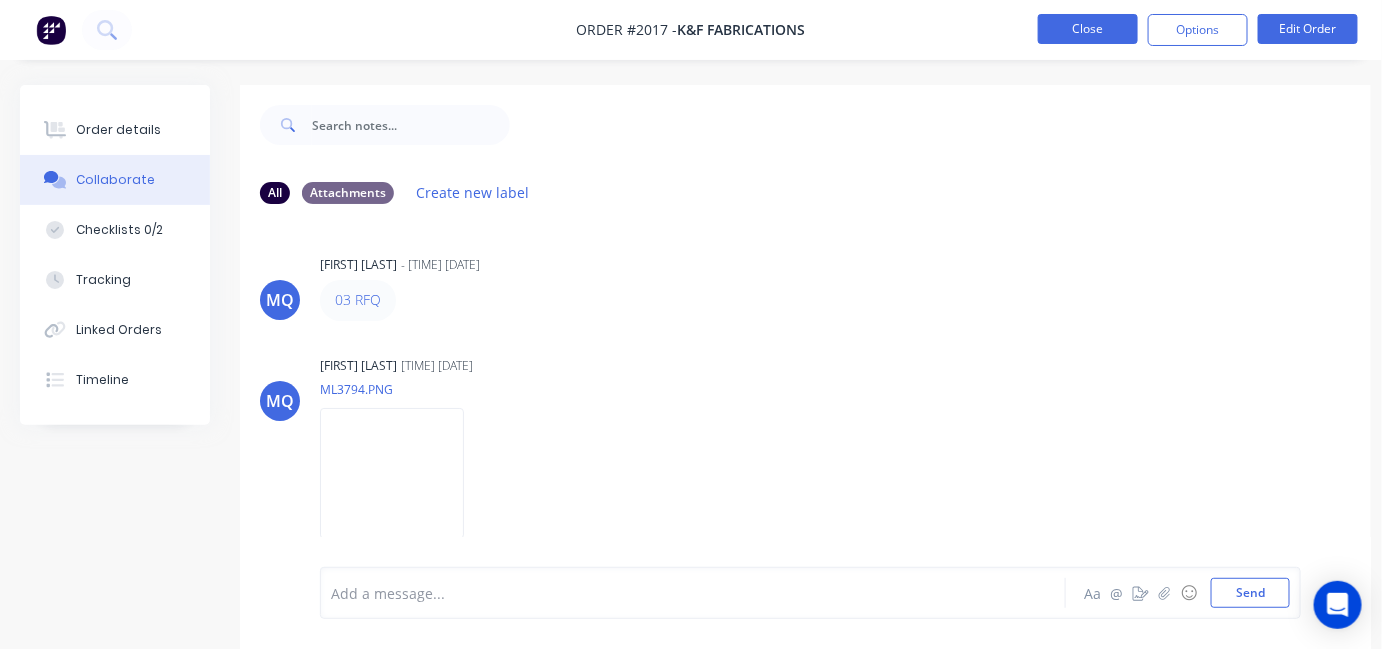 click on "Close" at bounding box center [1088, 29] 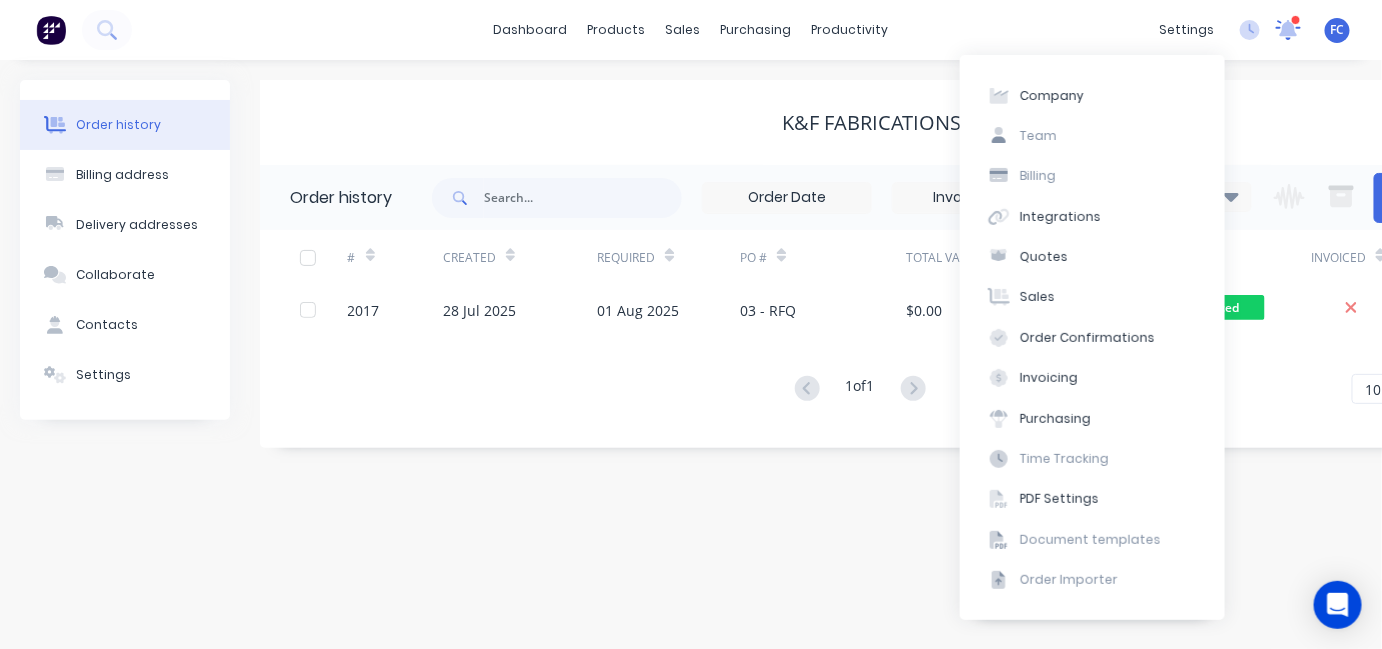 click 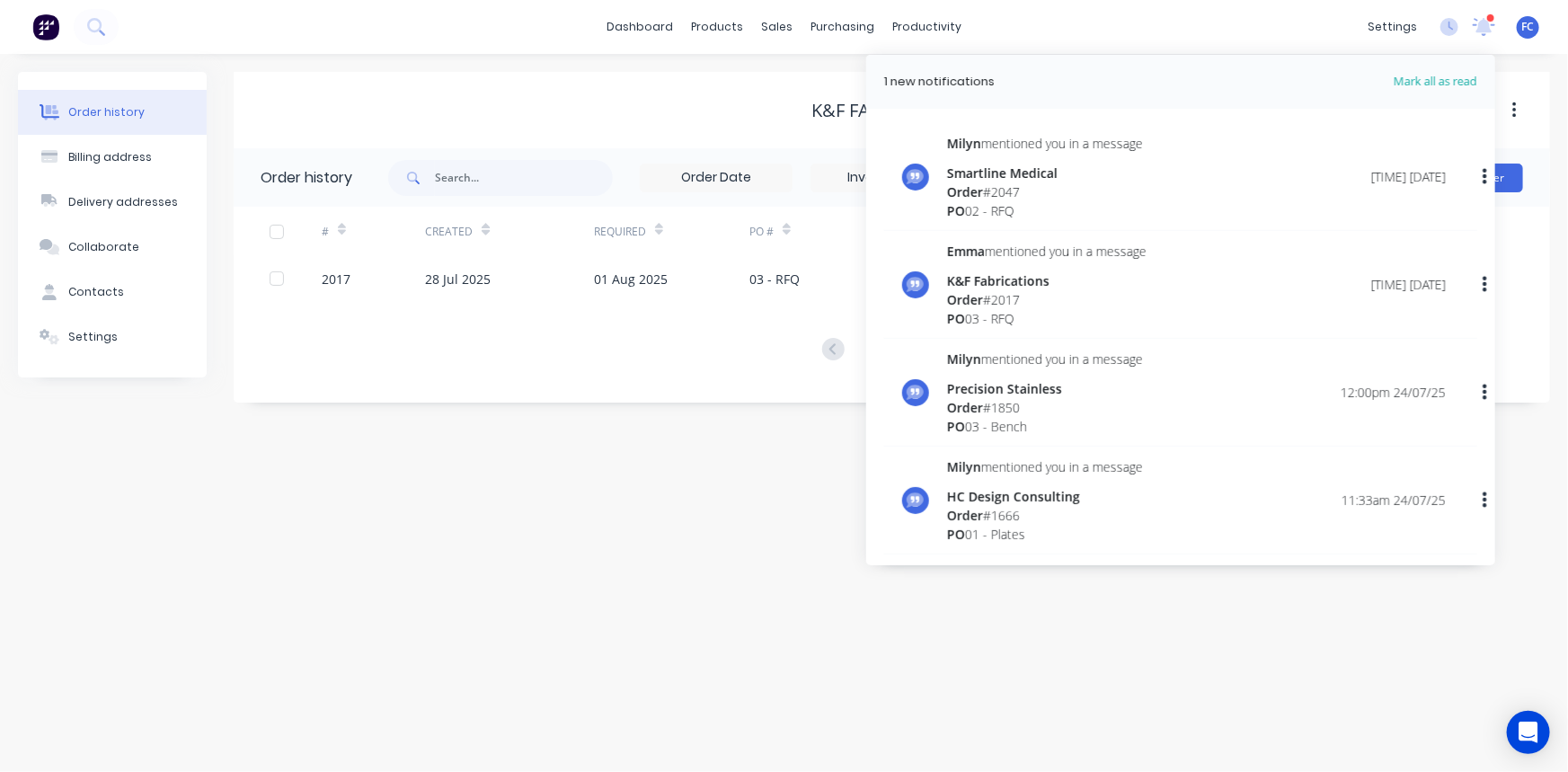 drag, startPoint x: 668, startPoint y: 559, endPoint x: 639, endPoint y: 525, distance: 44.68781 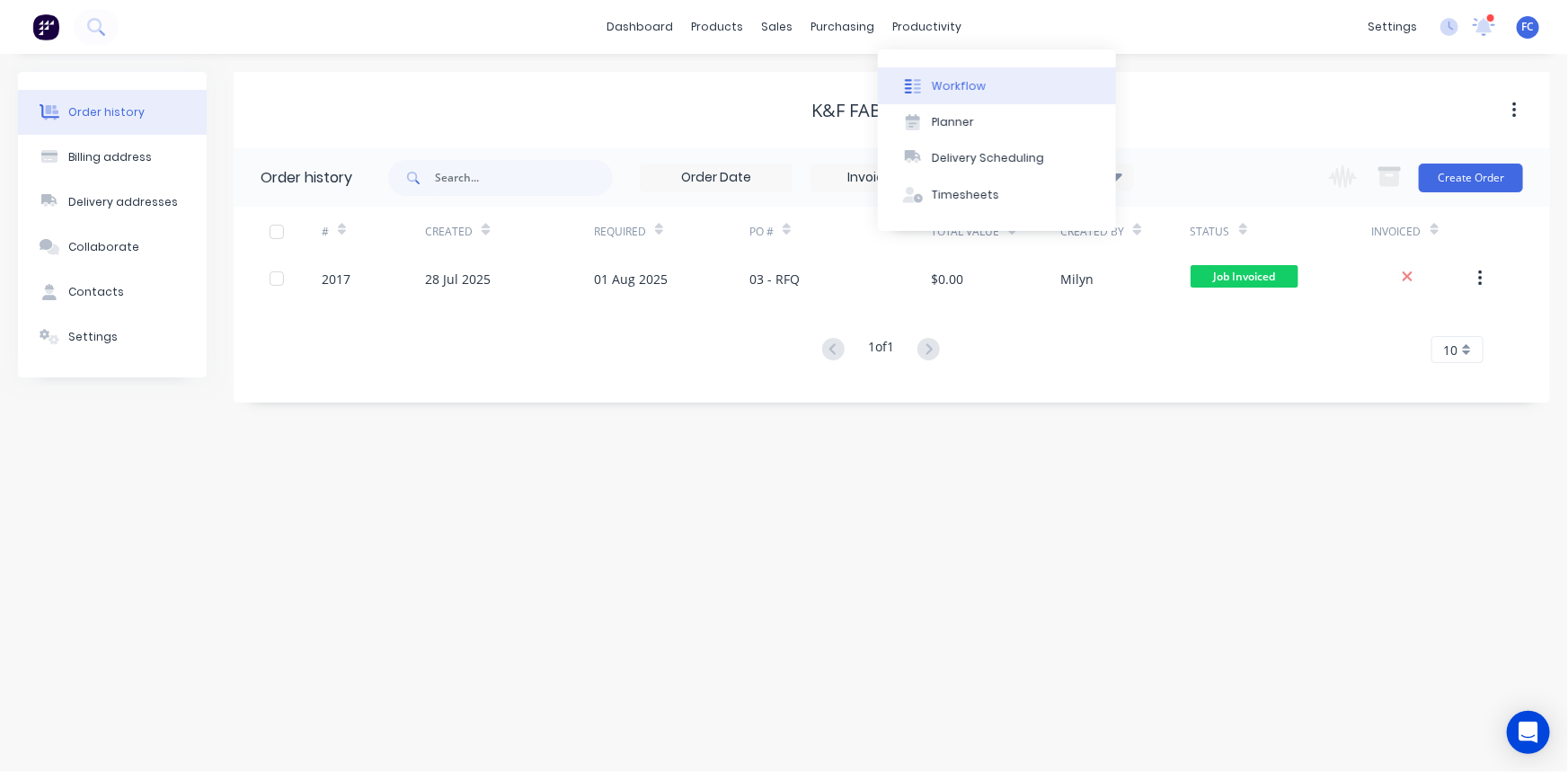 click on "Workflow" at bounding box center [959, 86] 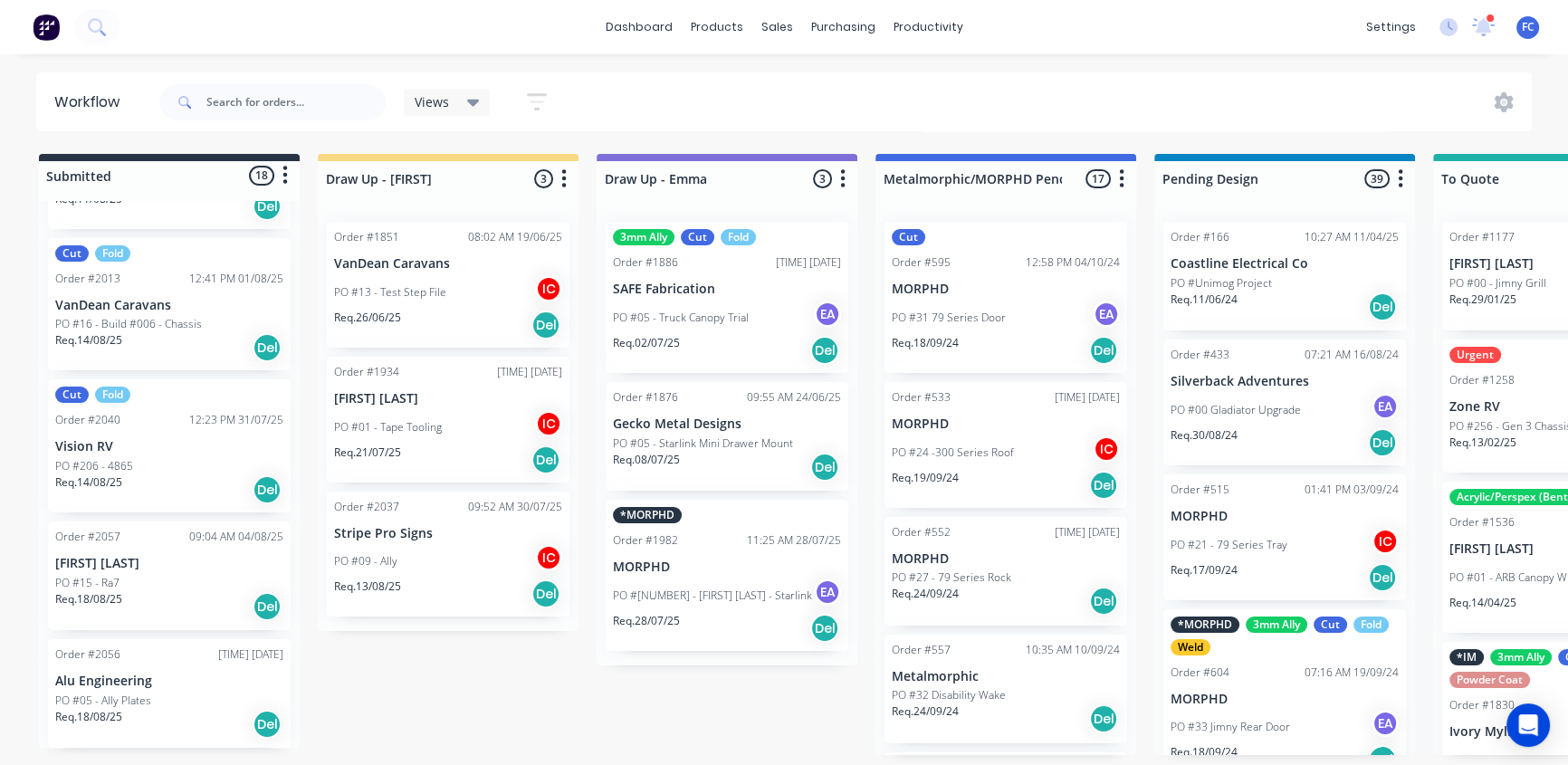 scroll, scrollTop: 2001, scrollLeft: 0, axis: vertical 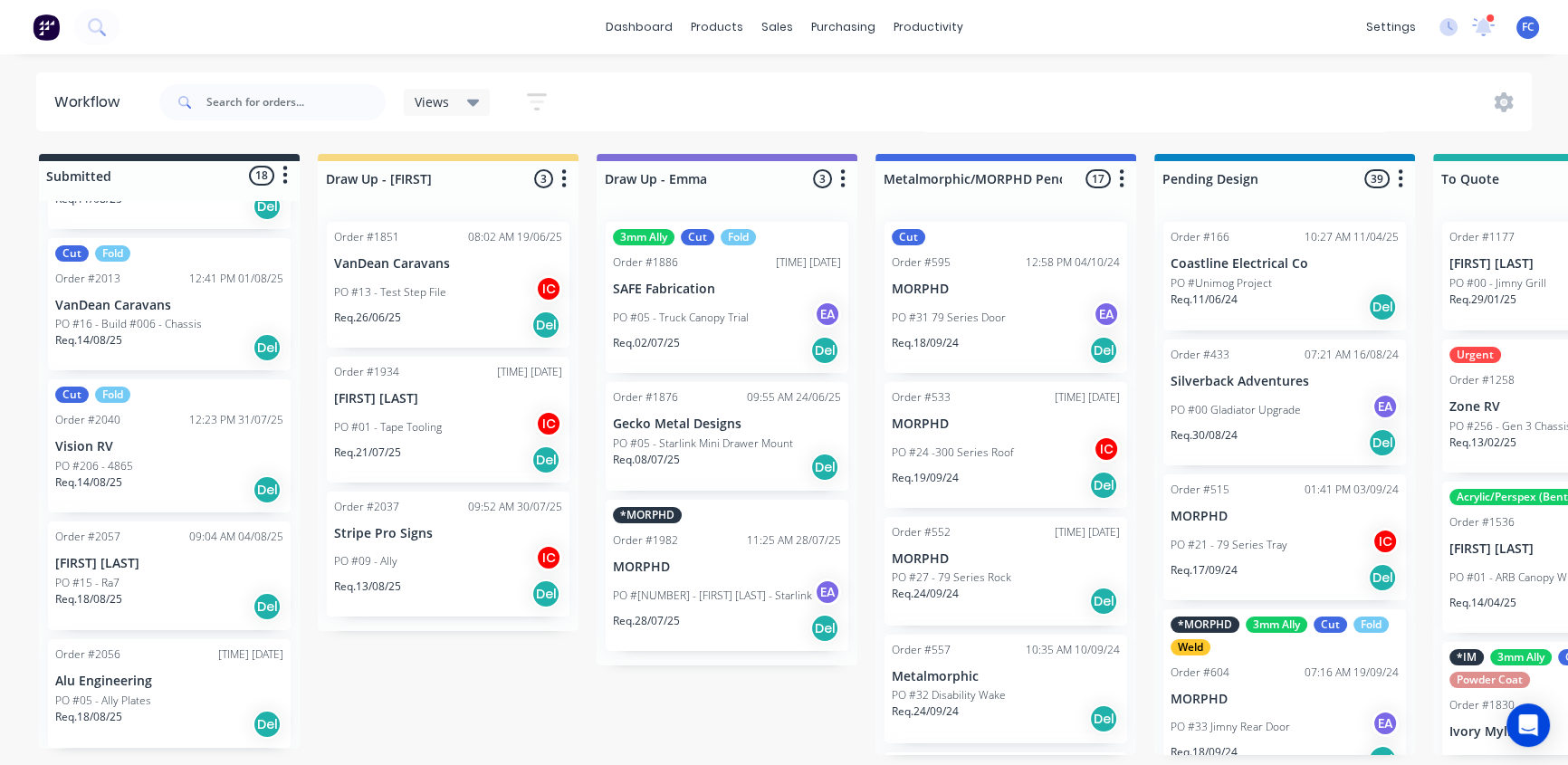 click on "Req. 18/08/25 Del" at bounding box center [169, 724] 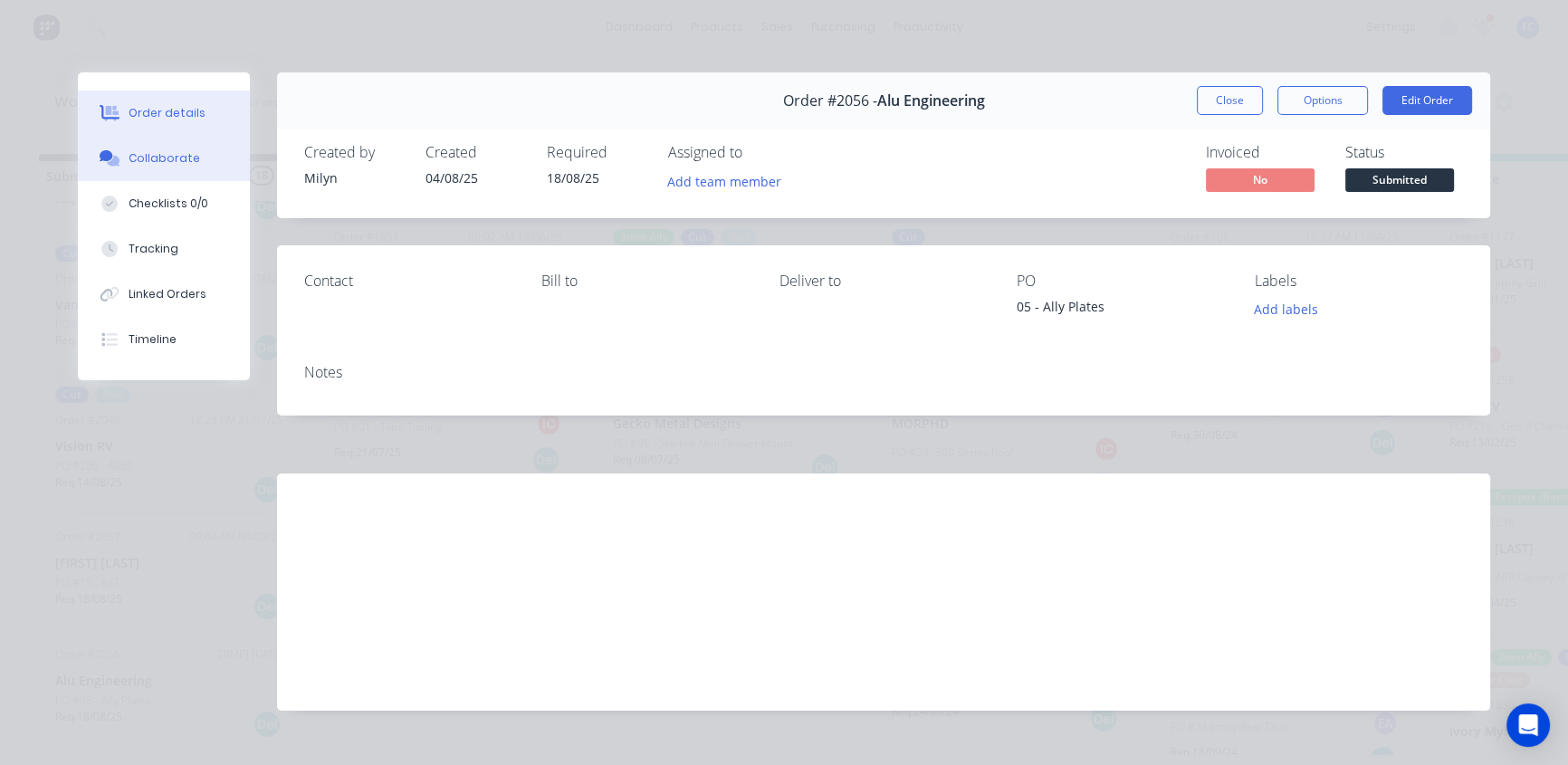 click on "Collaborate" at bounding box center (164, 158) 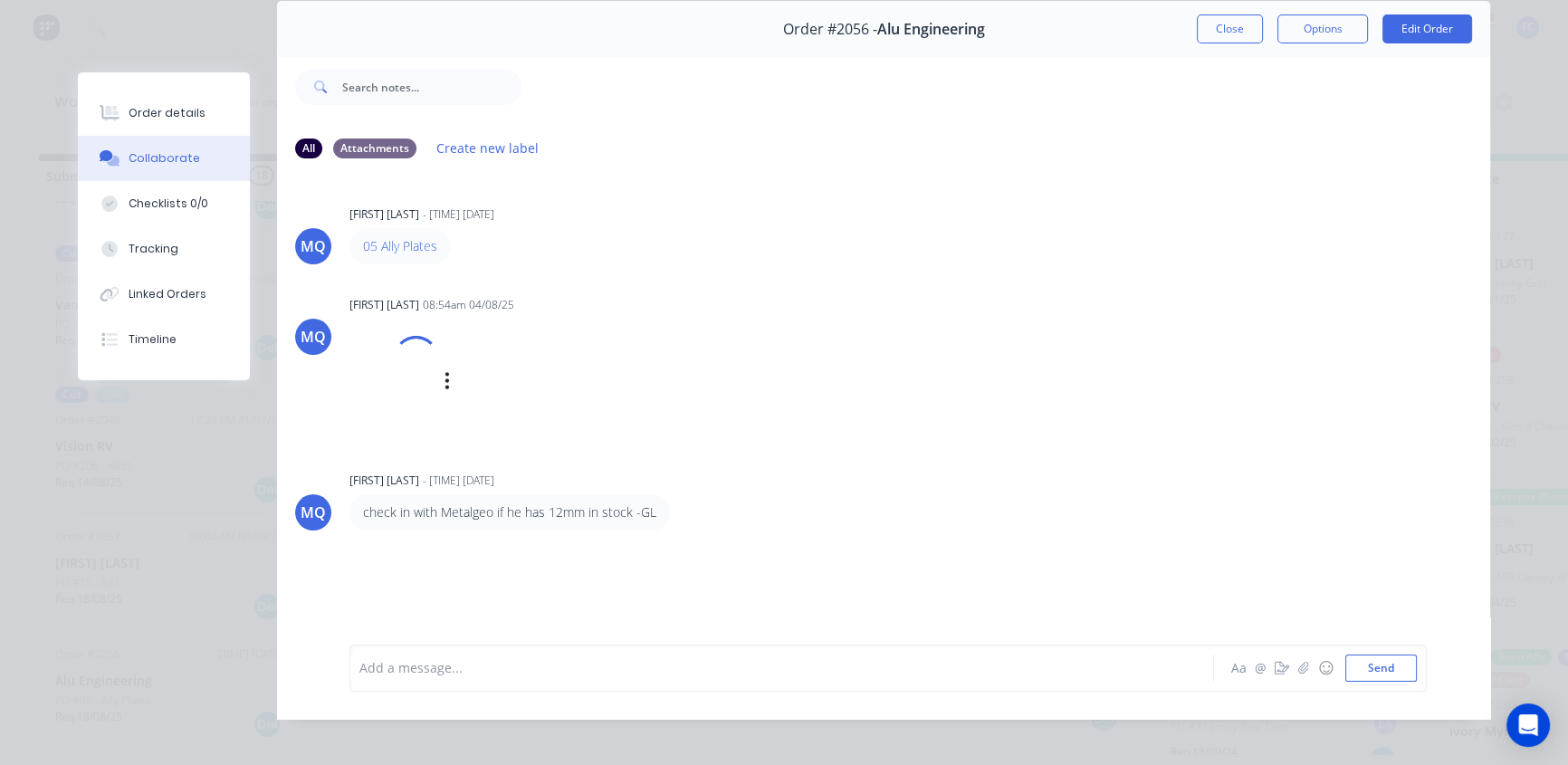 scroll, scrollTop: 93, scrollLeft: 0, axis: vertical 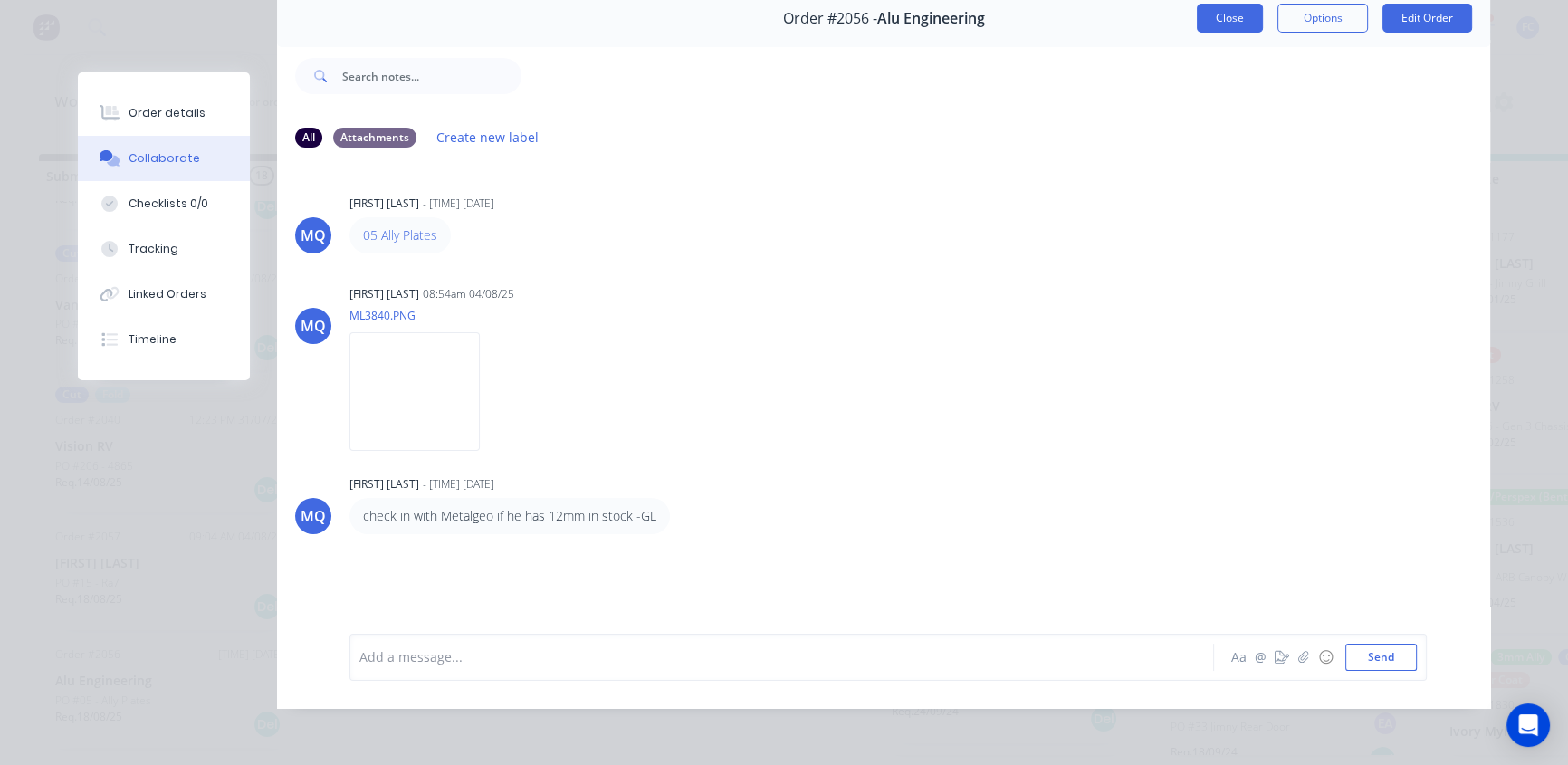 click on "Close" at bounding box center (1229, 18) 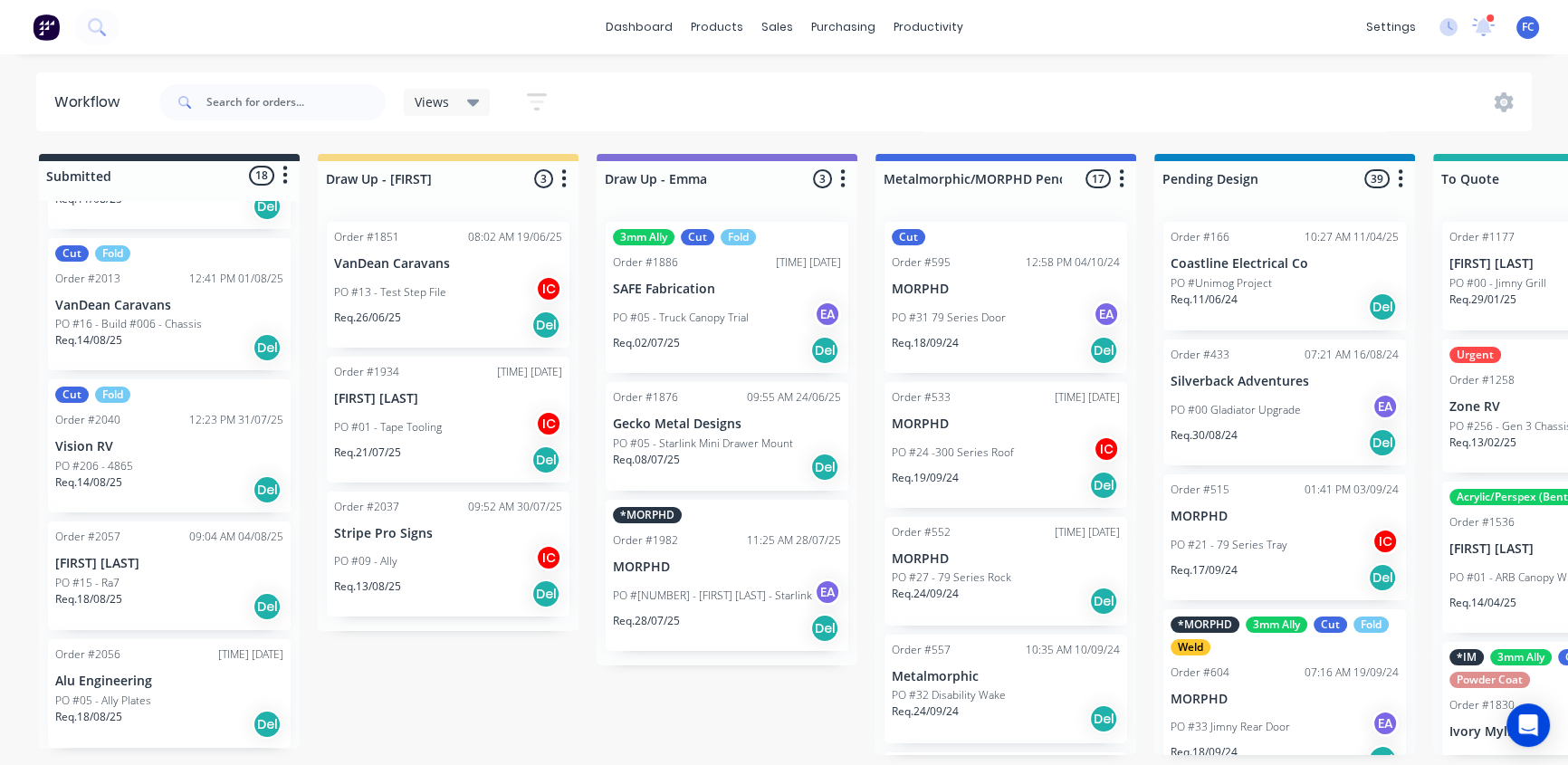 click on "PO #15 - Ra7" at bounding box center (87, 583) 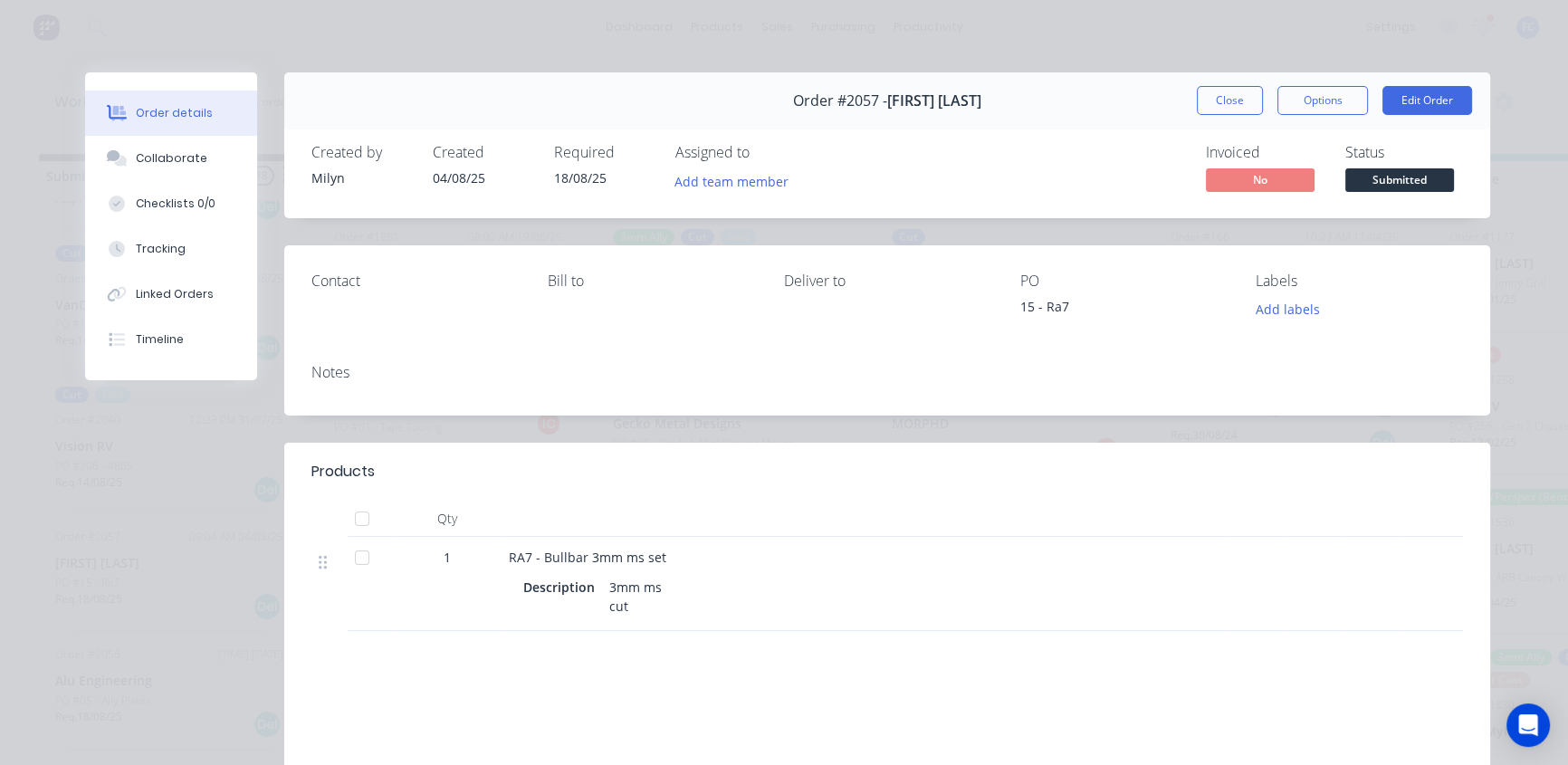 click on "Close" at bounding box center [1229, 100] 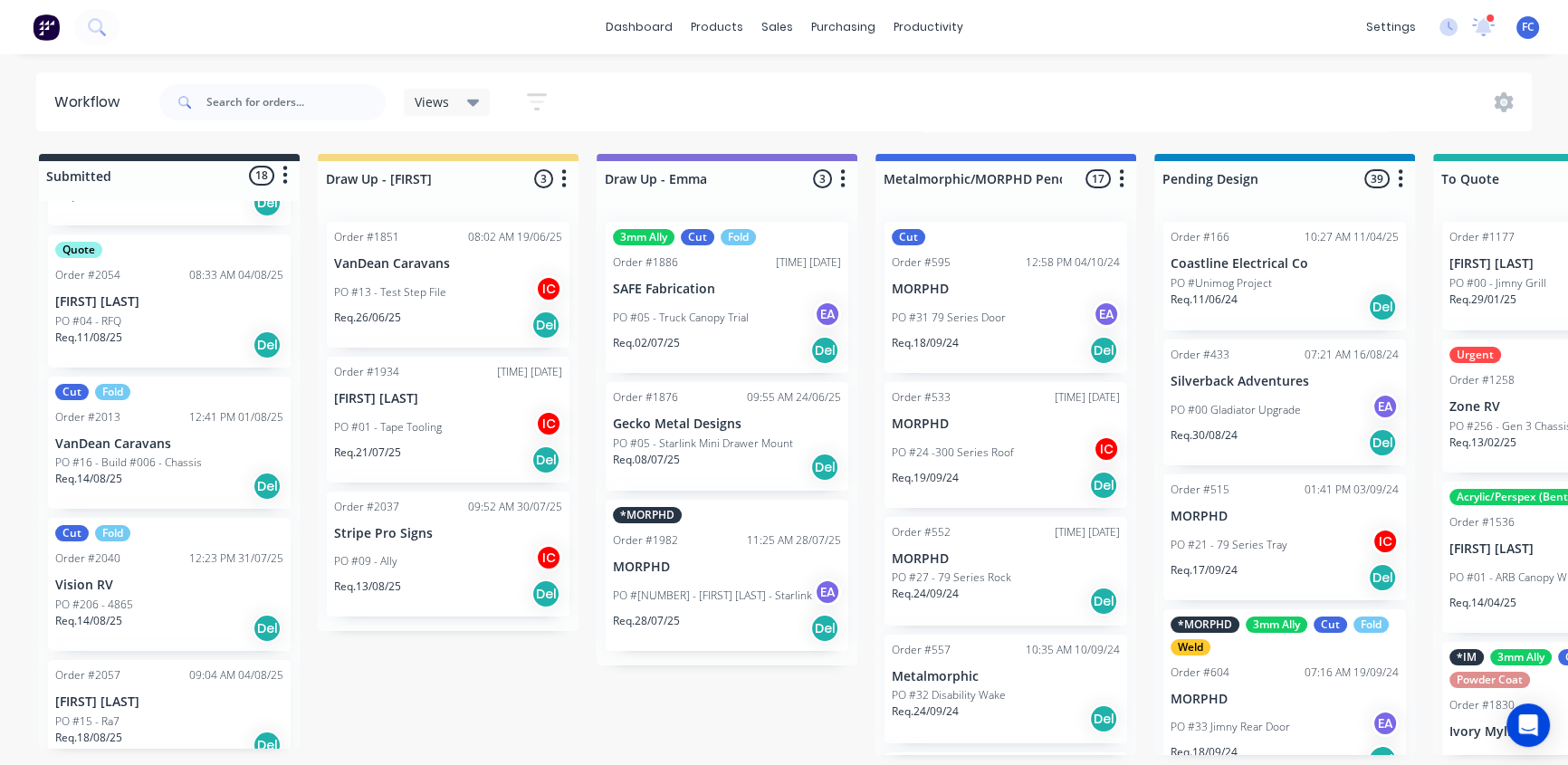 scroll, scrollTop: 1837, scrollLeft: 0, axis: vertical 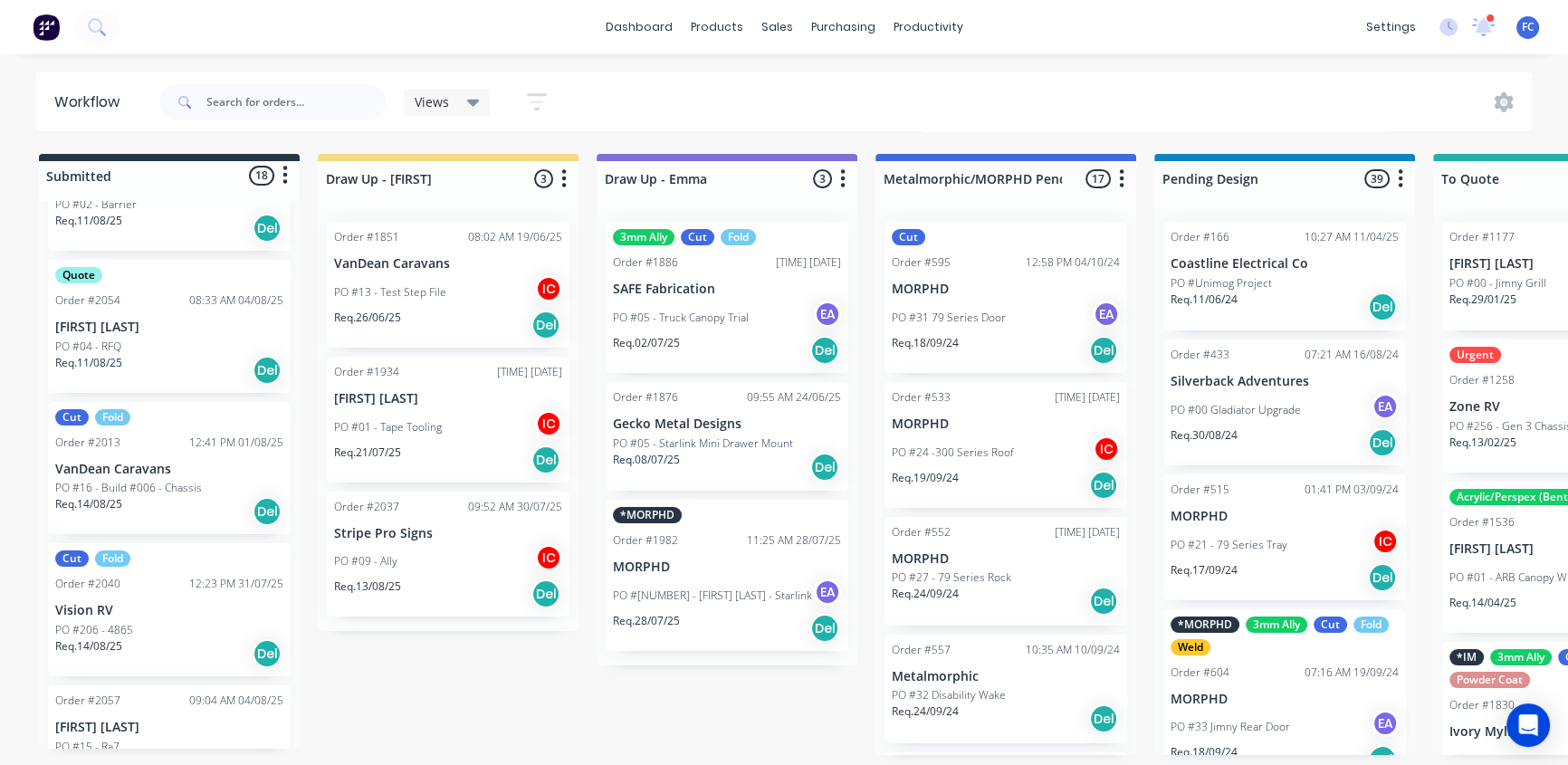 click on "VanDean Caravans" at bounding box center [169, 469] 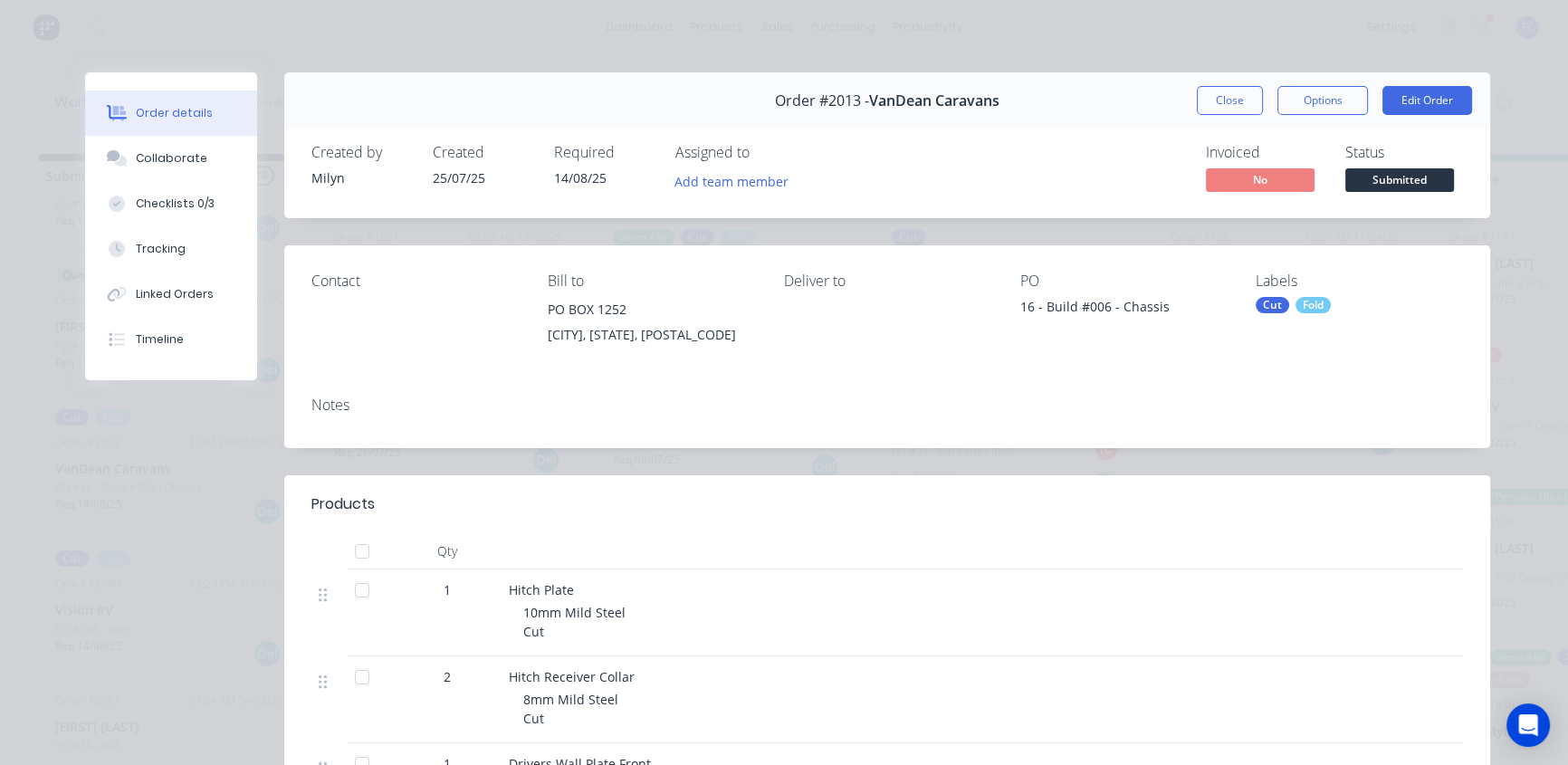 drag, startPoint x: 129, startPoint y: 170, endPoint x: 483, endPoint y: 108, distance: 359.38837 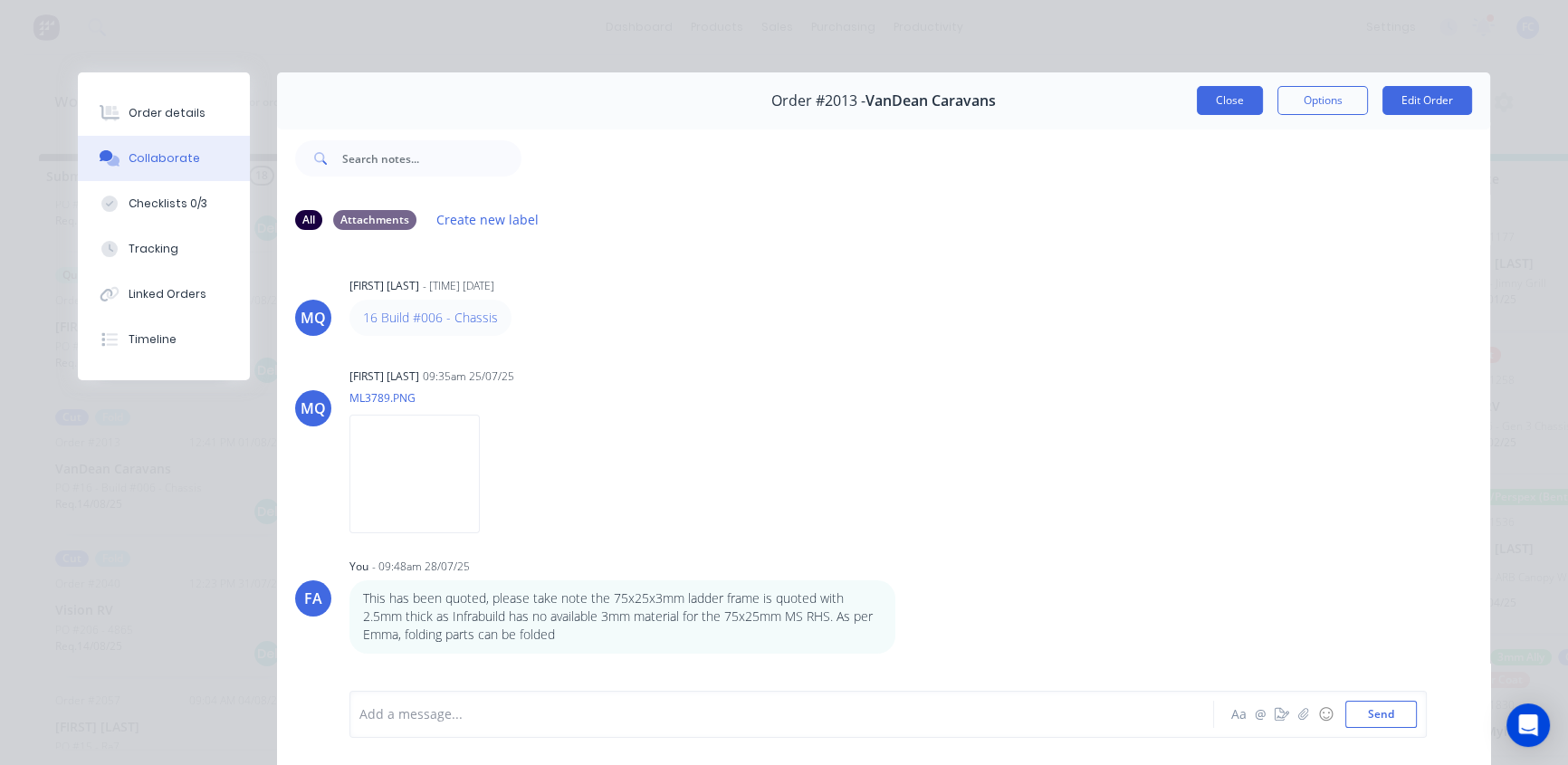 click on "Close" at bounding box center [1229, 100] 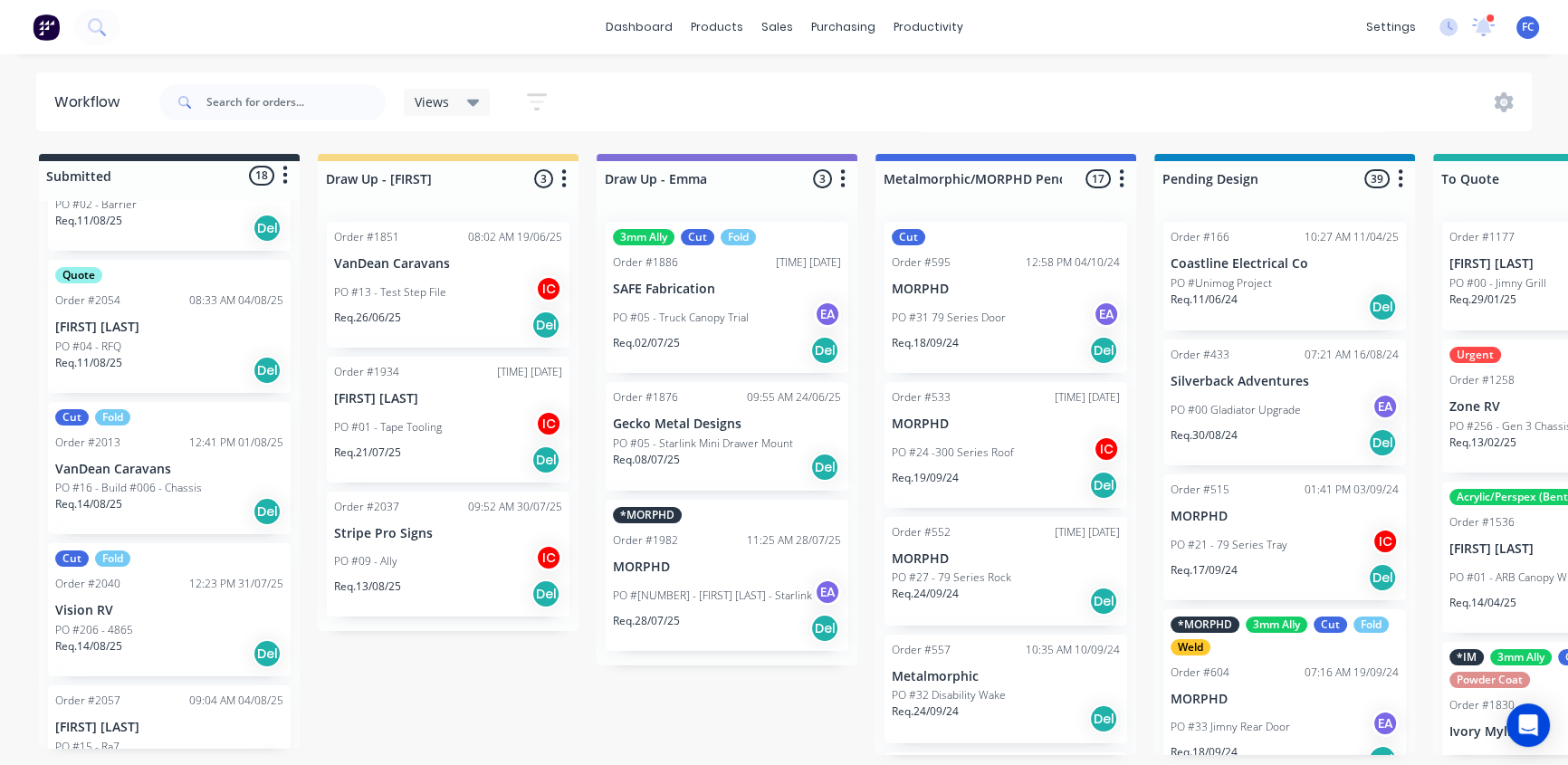 click on "PO #04 - RFQ" at bounding box center [169, 347] 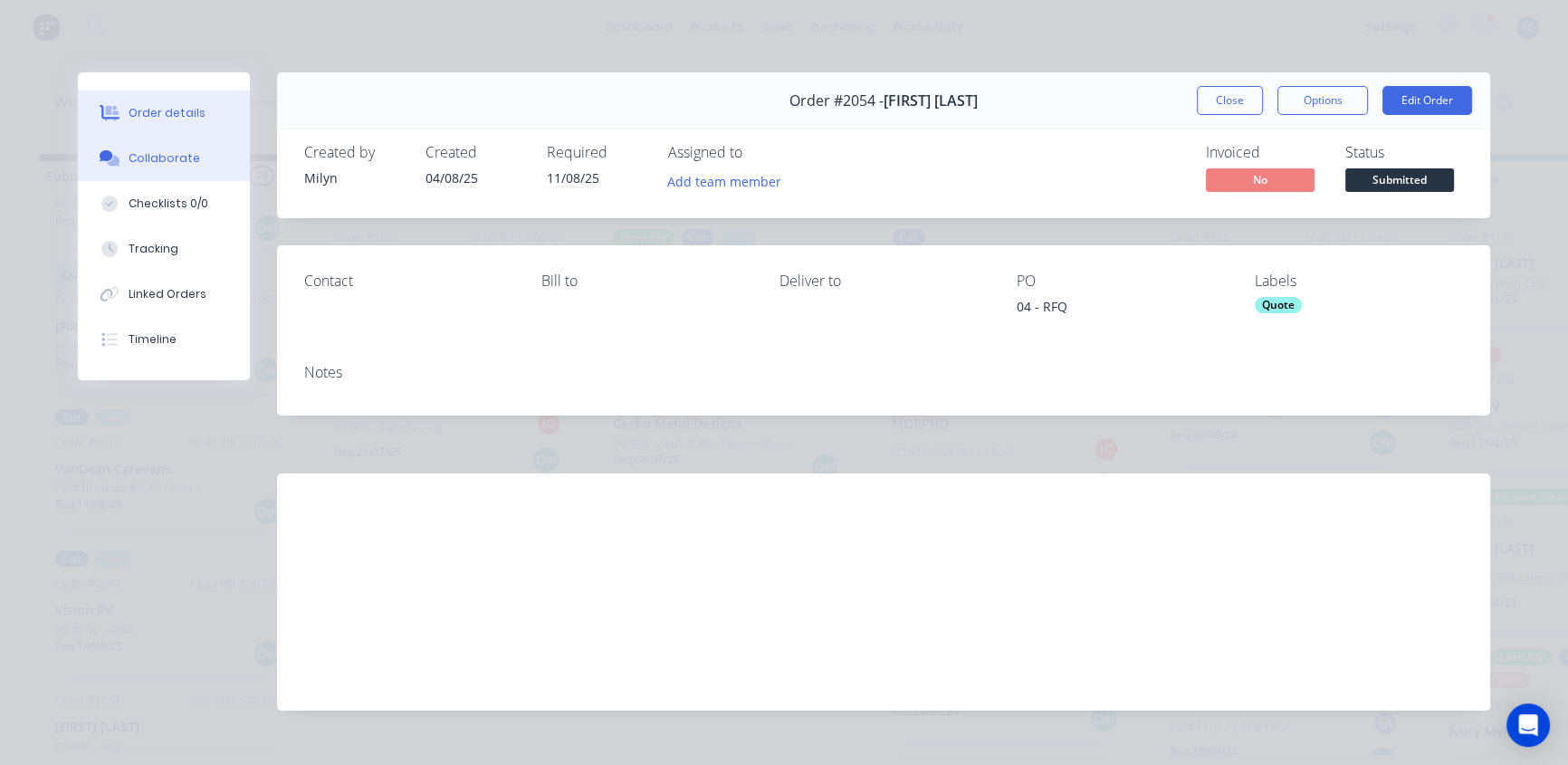 click on "Collaborate" at bounding box center (164, 158) 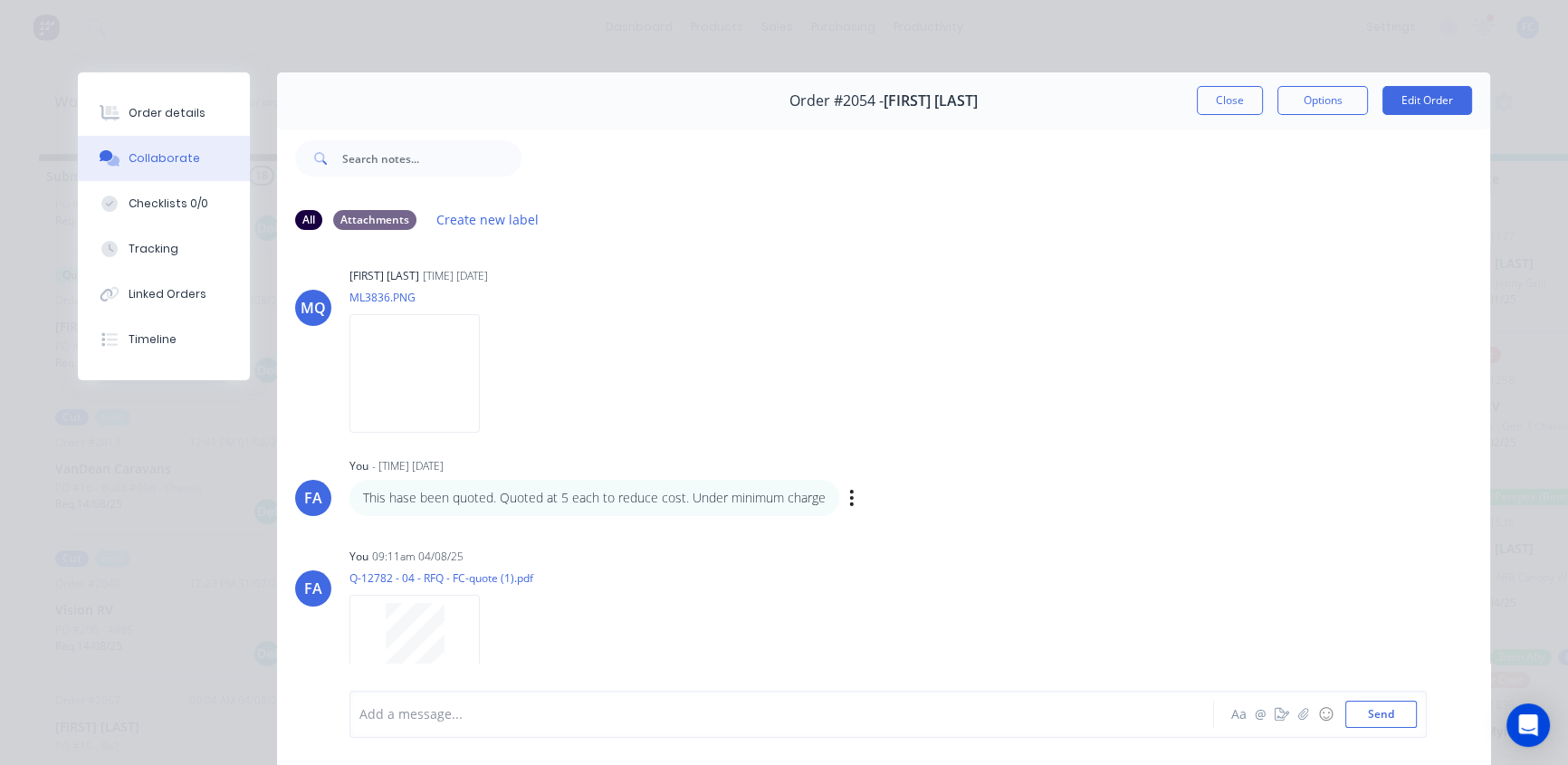 scroll, scrollTop: 120, scrollLeft: 0, axis: vertical 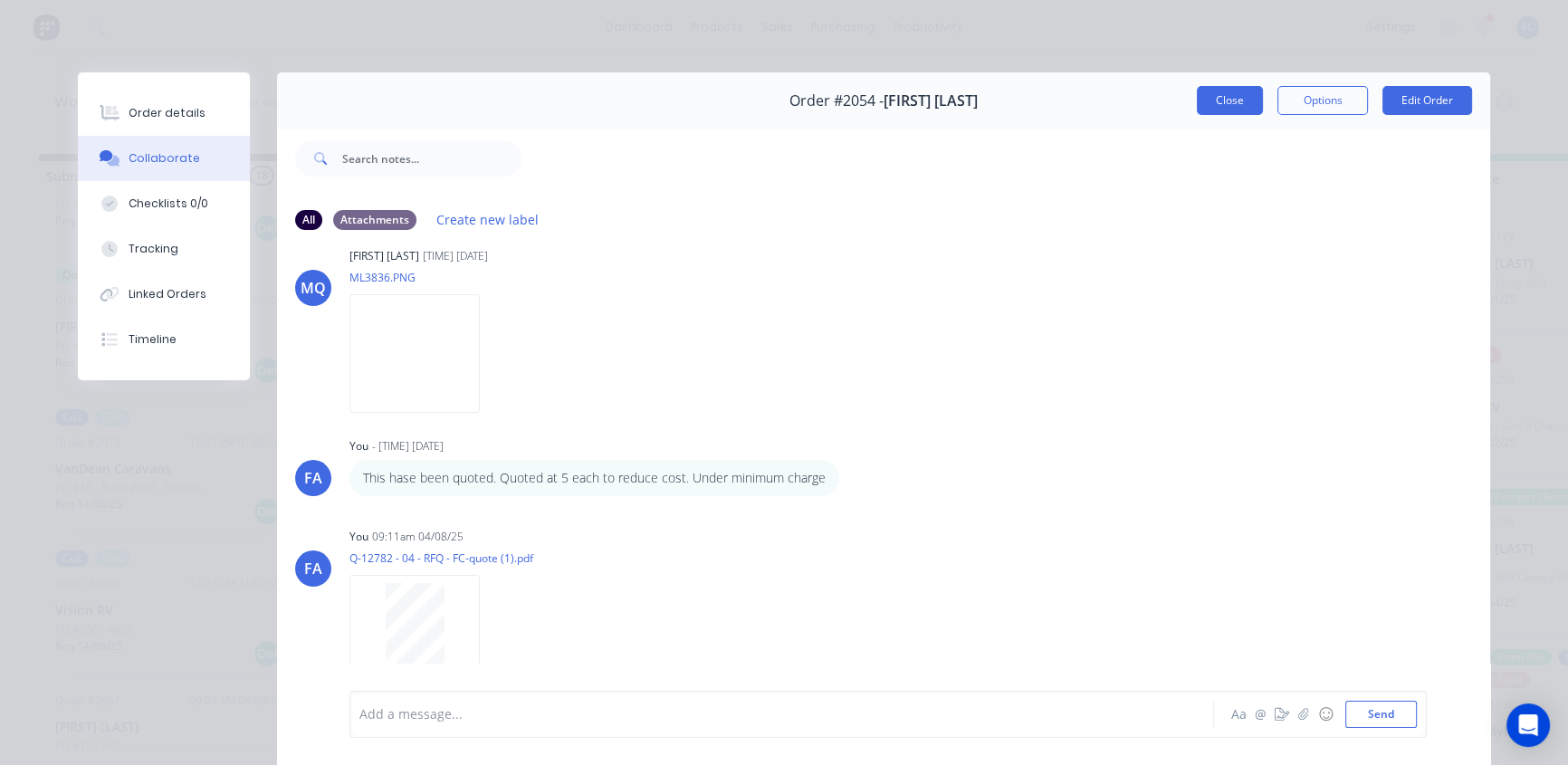 click on "Close" at bounding box center [1229, 100] 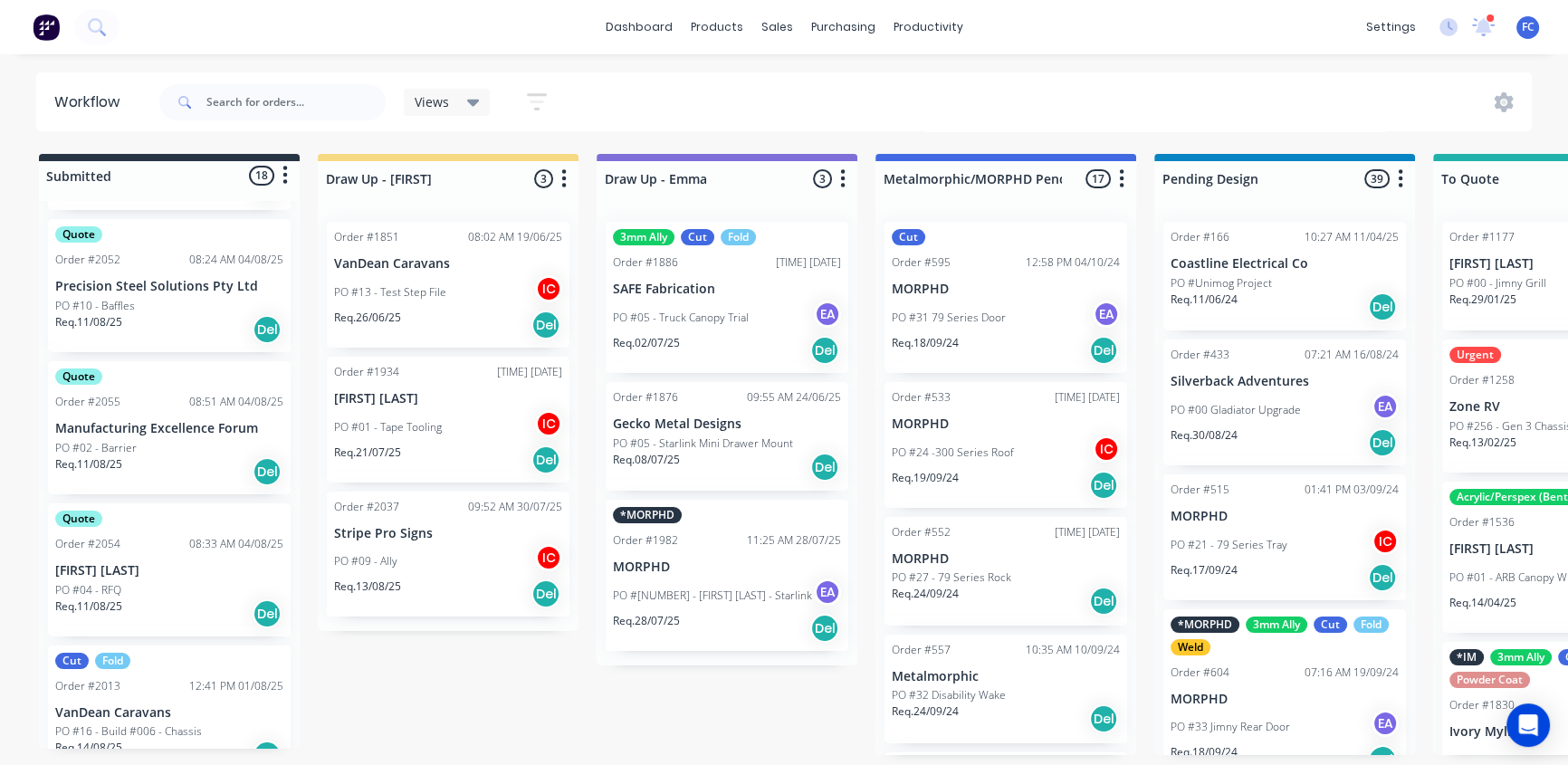 scroll, scrollTop: 1590, scrollLeft: 0, axis: vertical 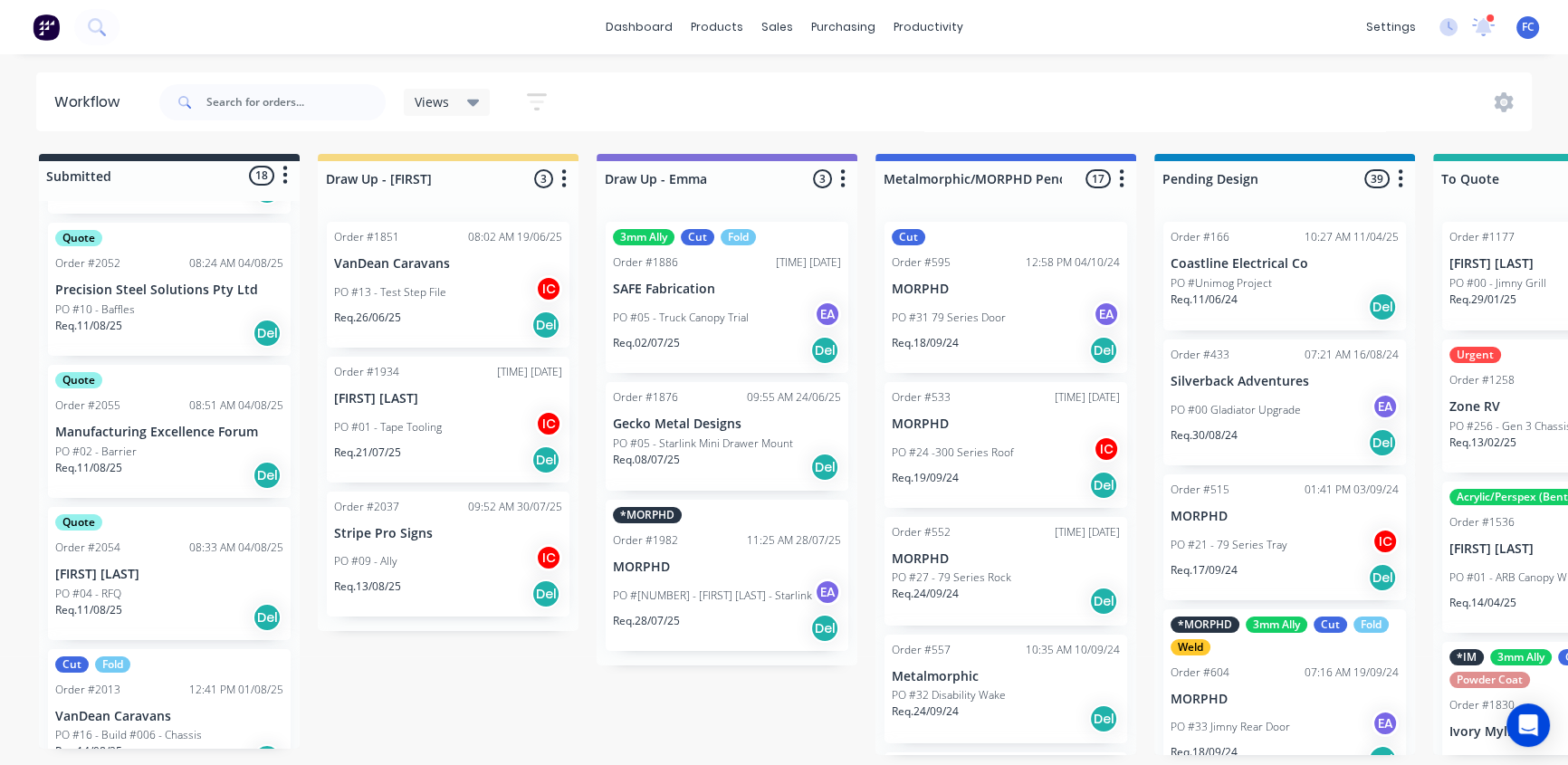 click on "Order #2055 08:51 AM 04/08/25" at bounding box center (169, 406) 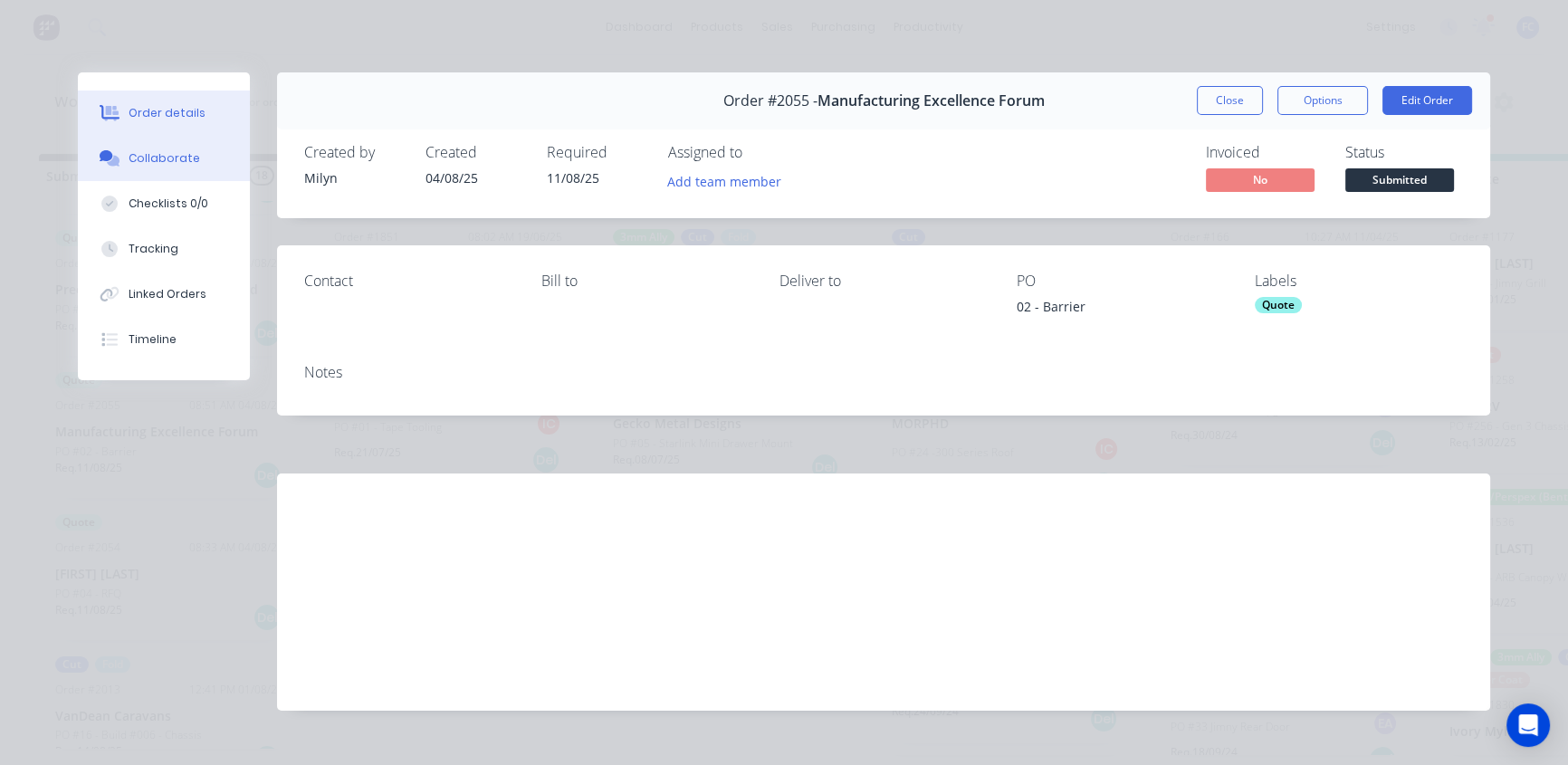 click on "Collaborate" at bounding box center (164, 158) 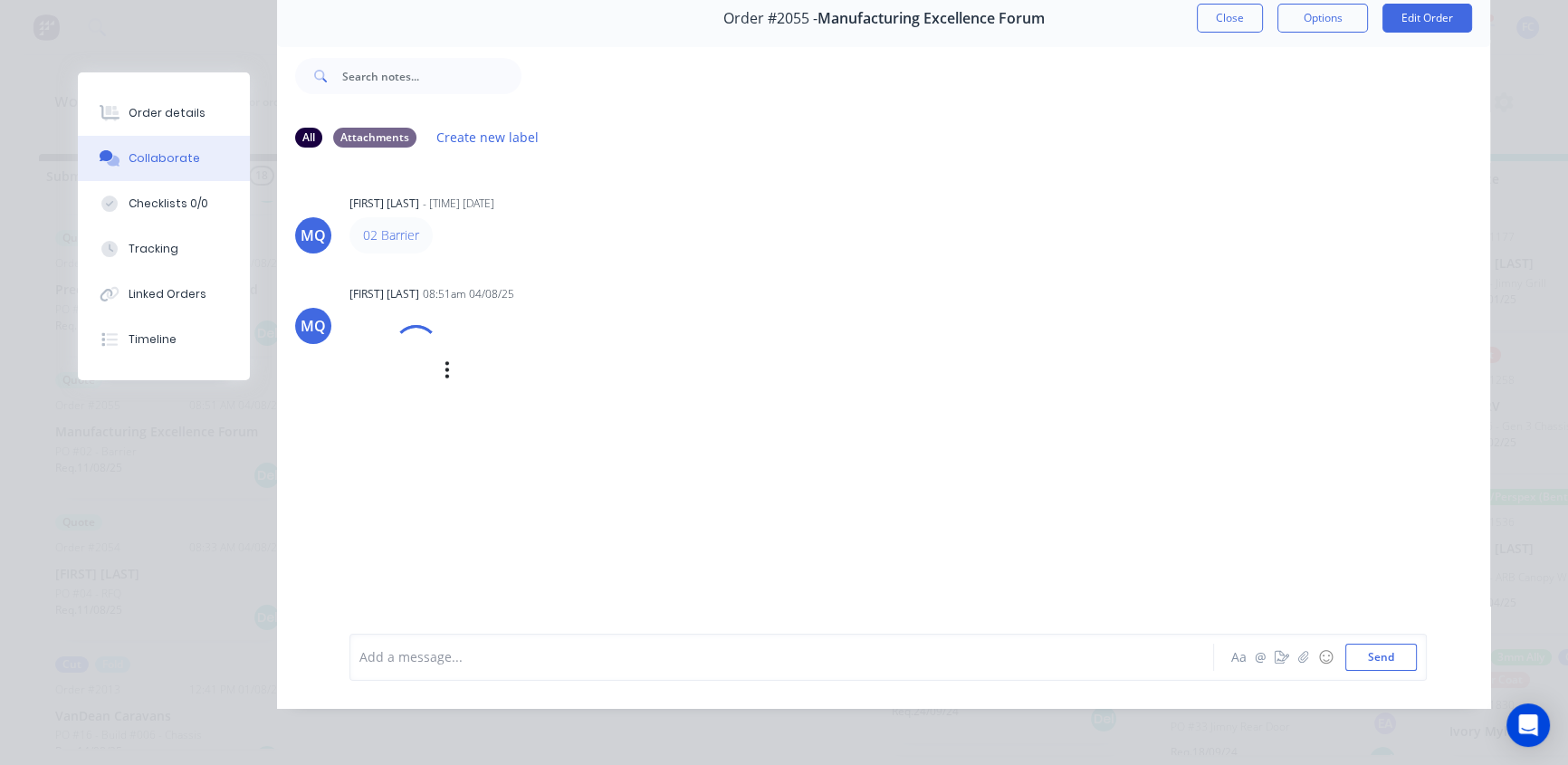 scroll, scrollTop: 93, scrollLeft: 0, axis: vertical 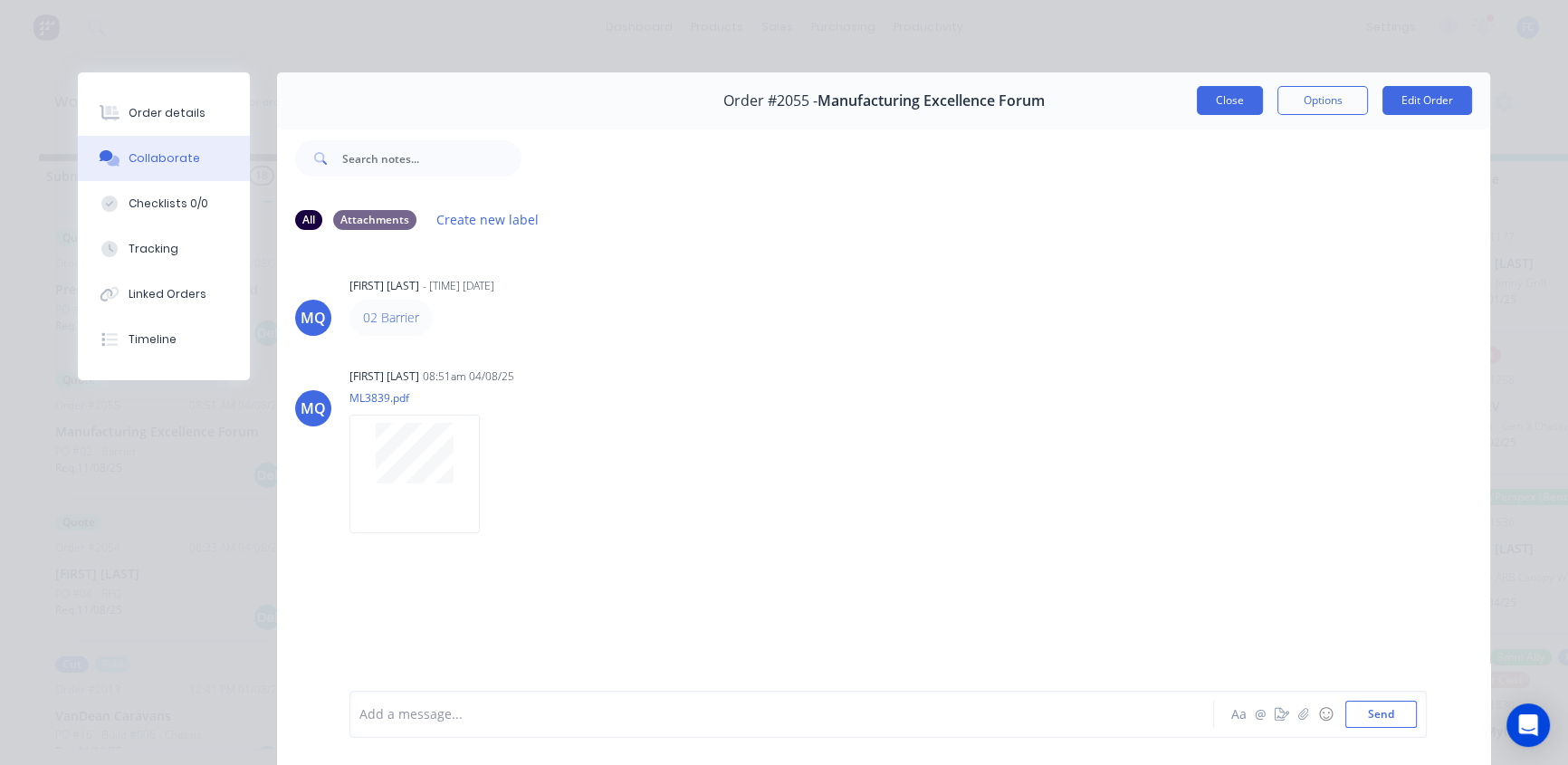click on "Close" at bounding box center (1229, 100) 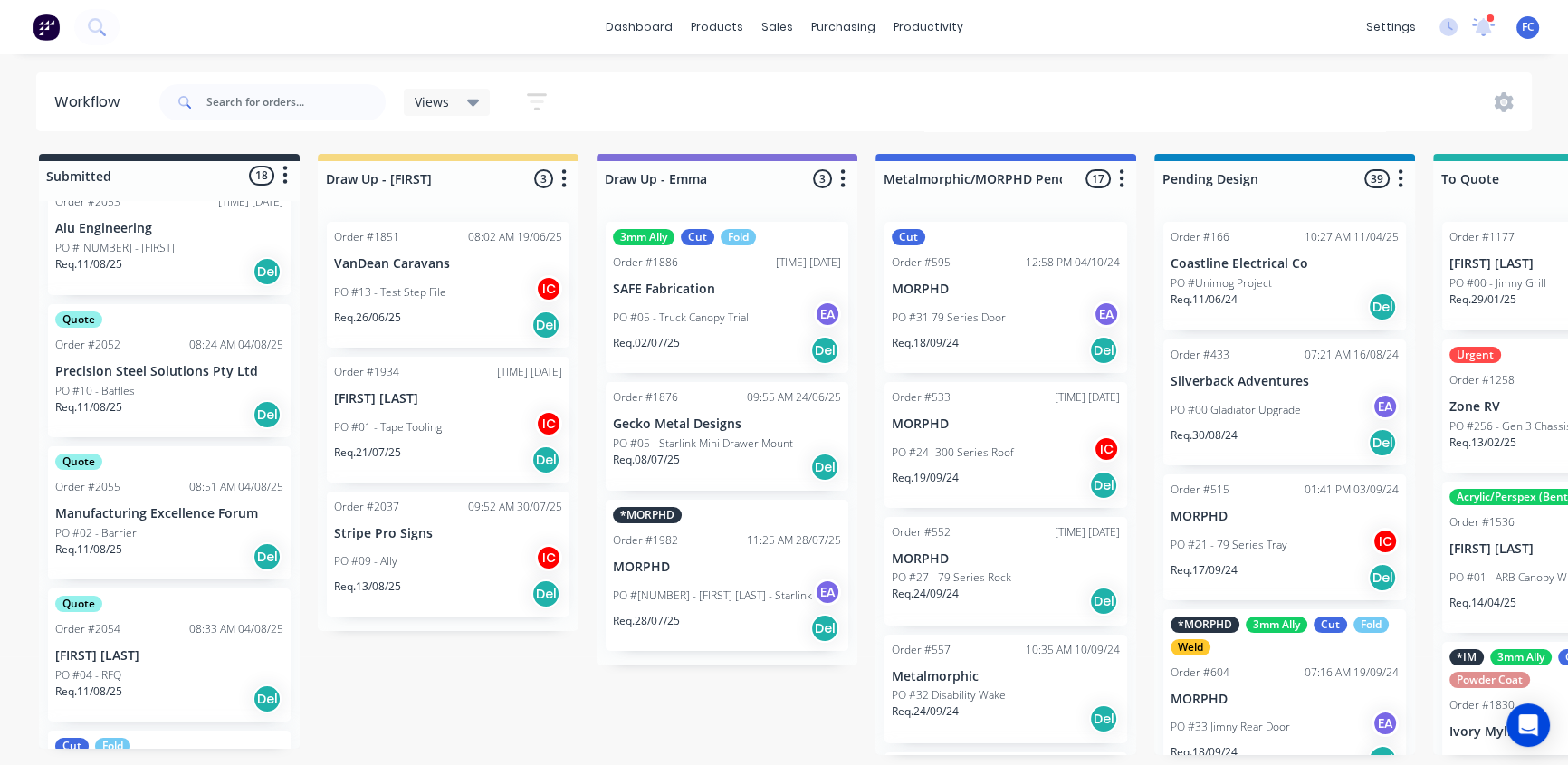 scroll, scrollTop: 1507, scrollLeft: 0, axis: vertical 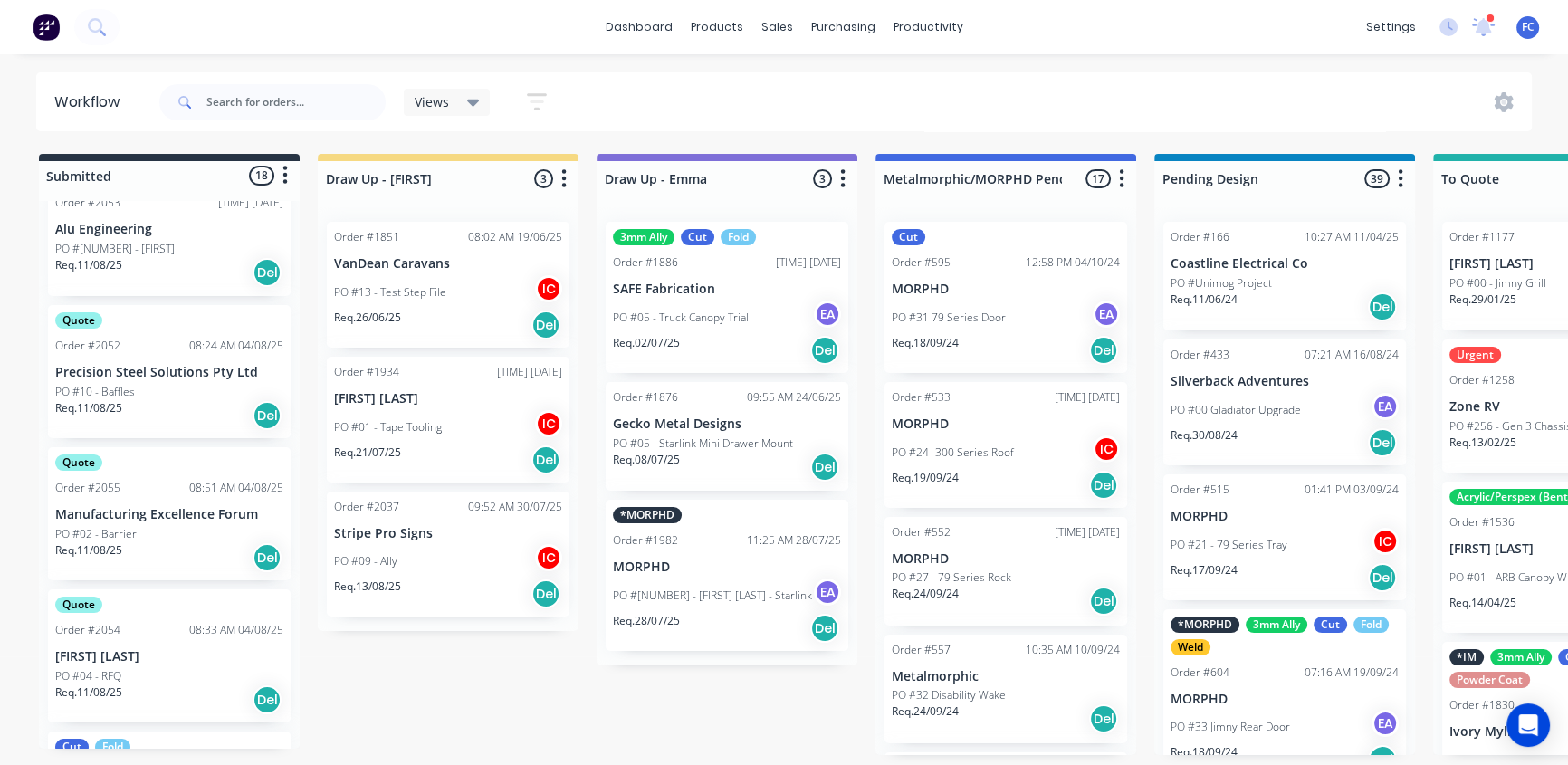 click on "Quote Order #2052 08:24 AM 04/08/25 Precision Steel Solutions Pty Ltd PO #10 - Baffles Req. 11/08/25 Del" at bounding box center [169, 371] 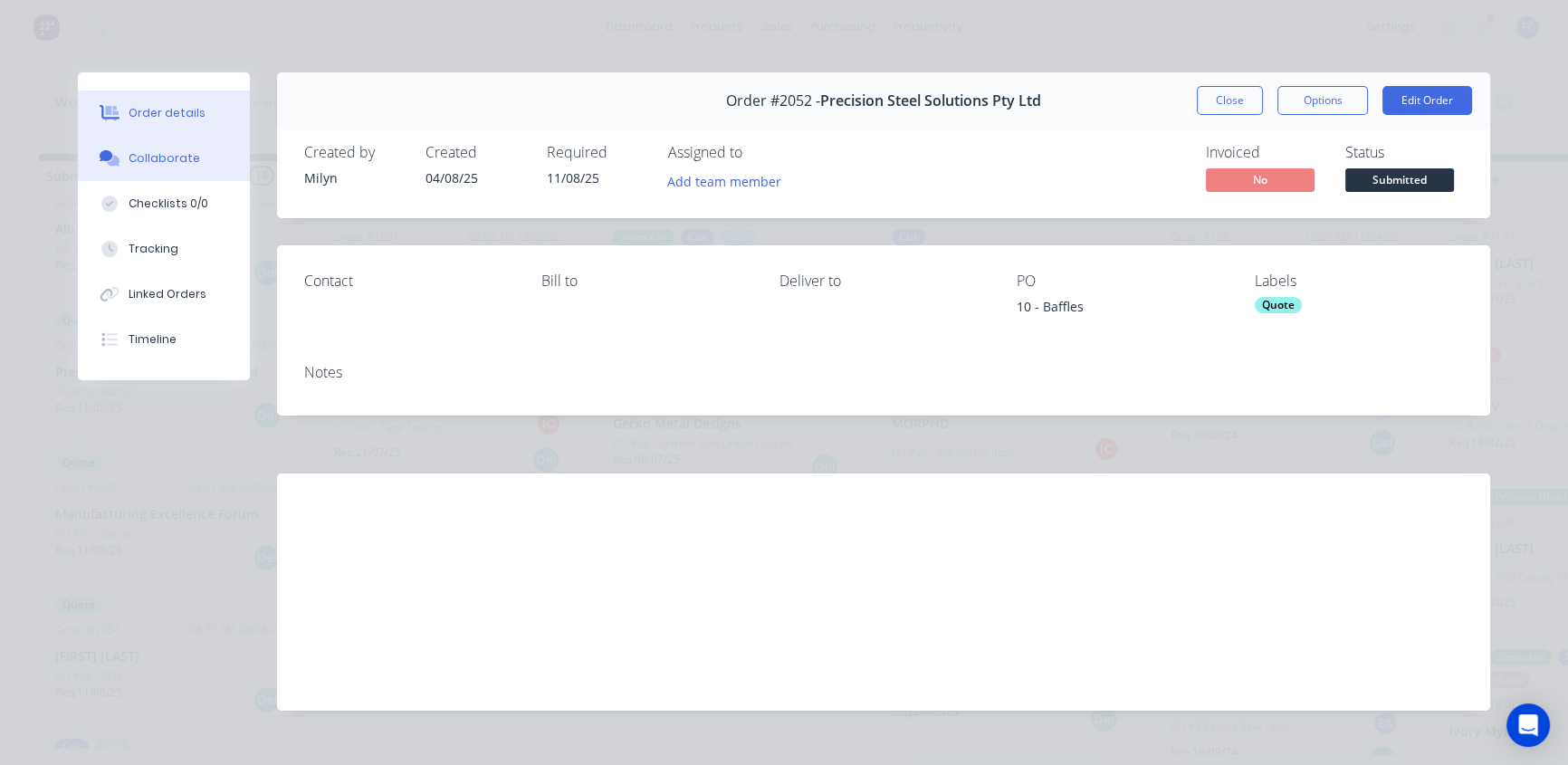 click on "Collaborate" at bounding box center [164, 158] 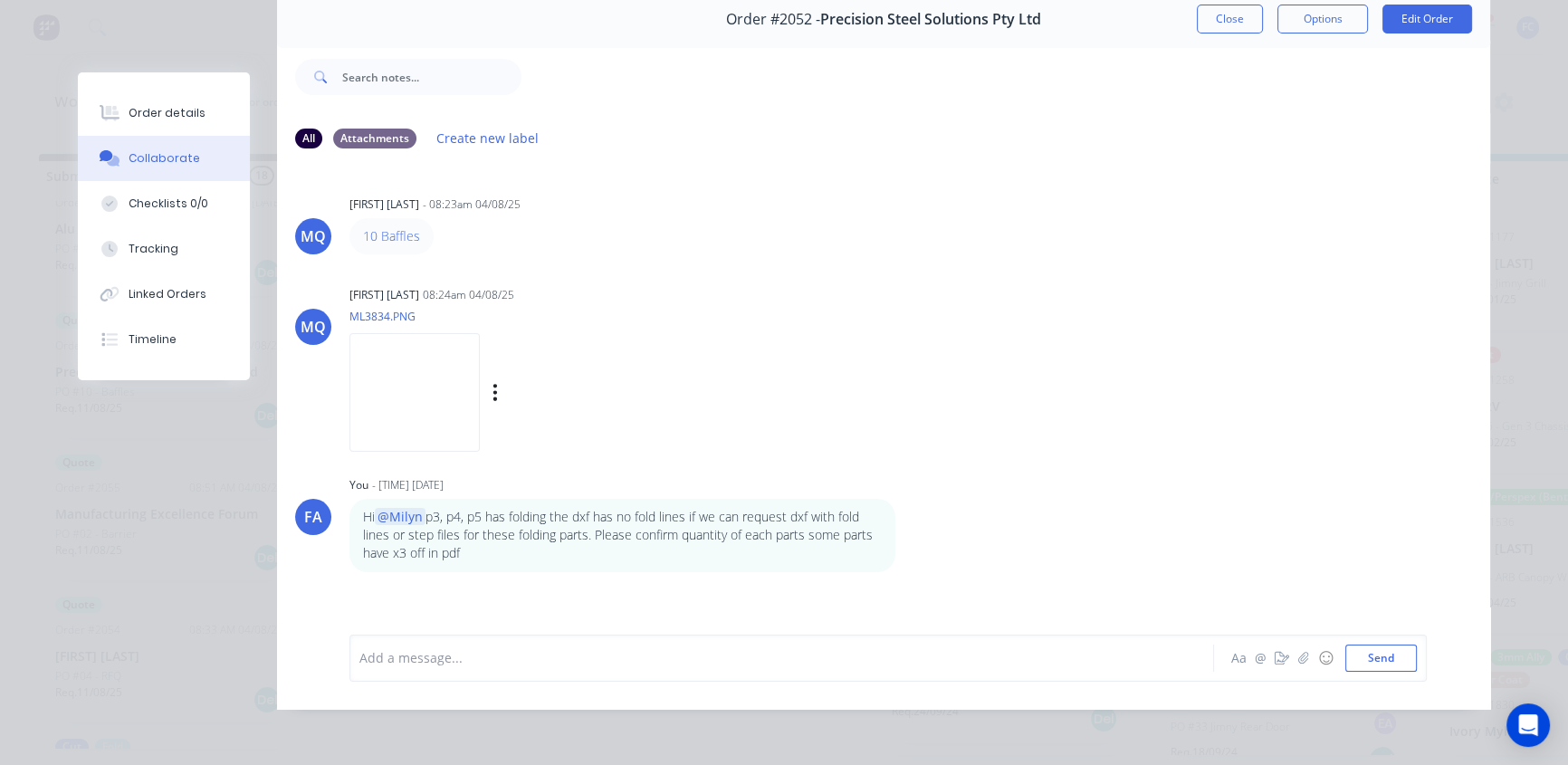 scroll, scrollTop: 81, scrollLeft: 0, axis: vertical 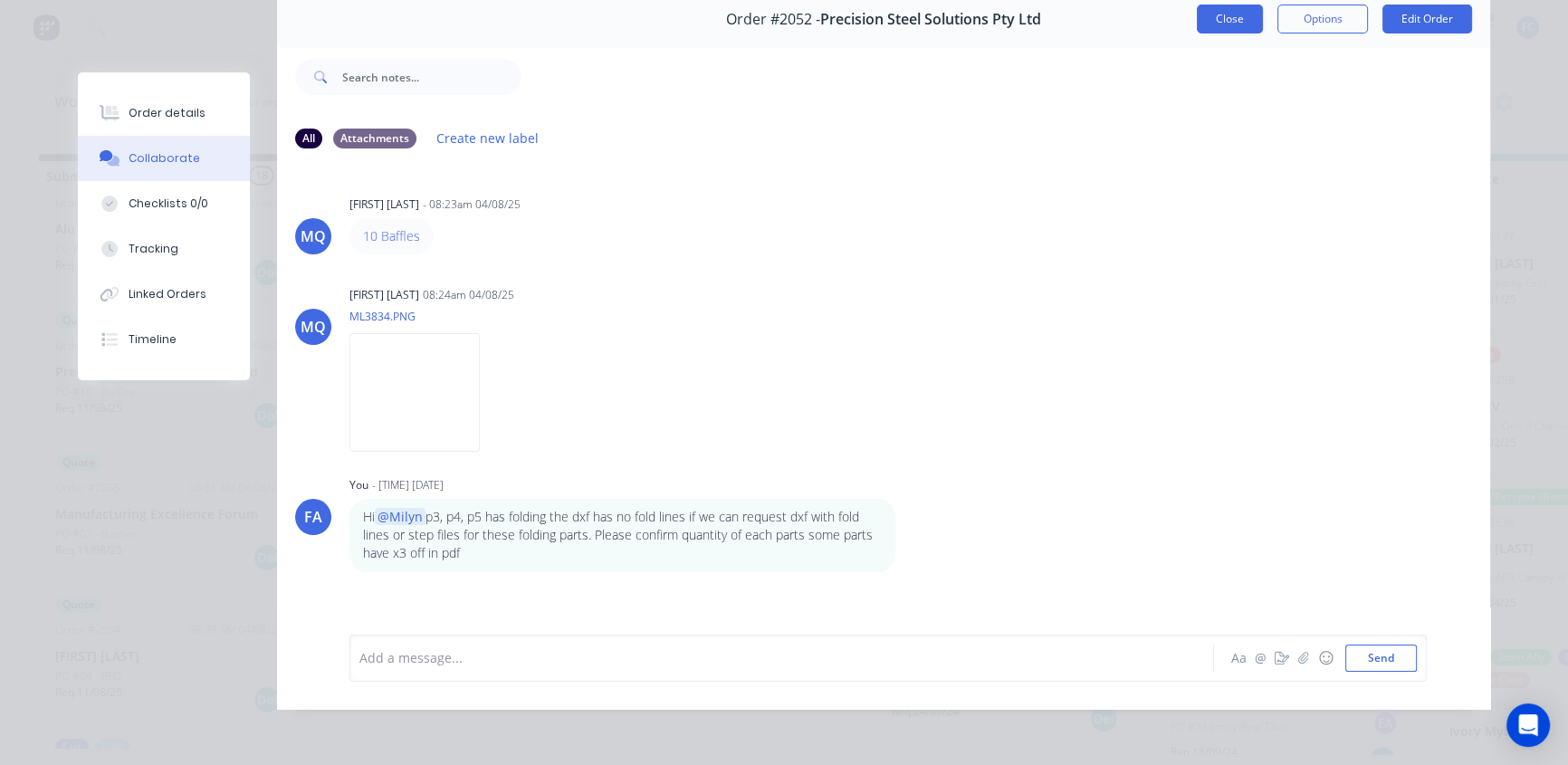 click on "Close" at bounding box center (1229, 19) 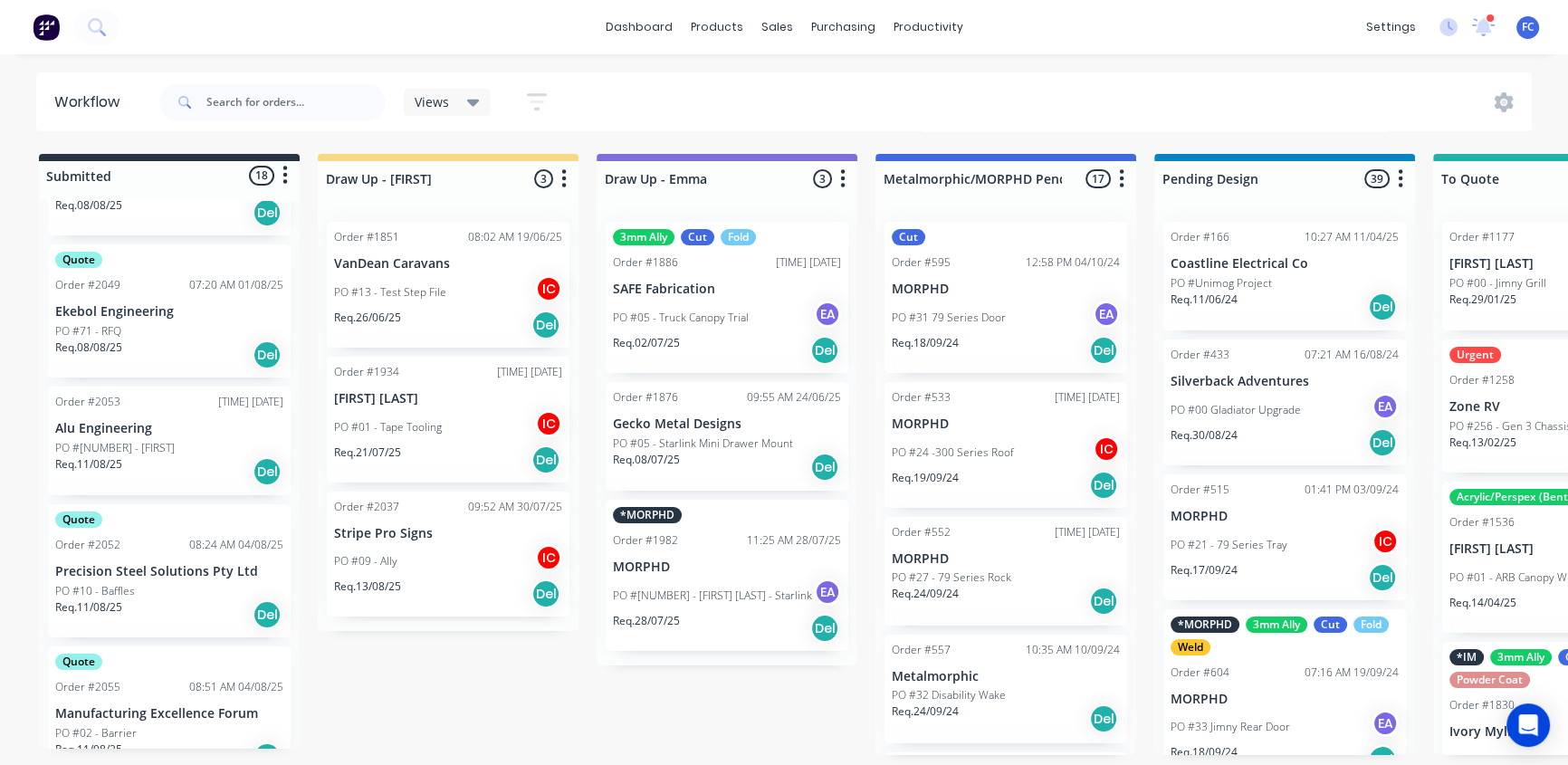 scroll, scrollTop: 1260, scrollLeft: 0, axis: vertical 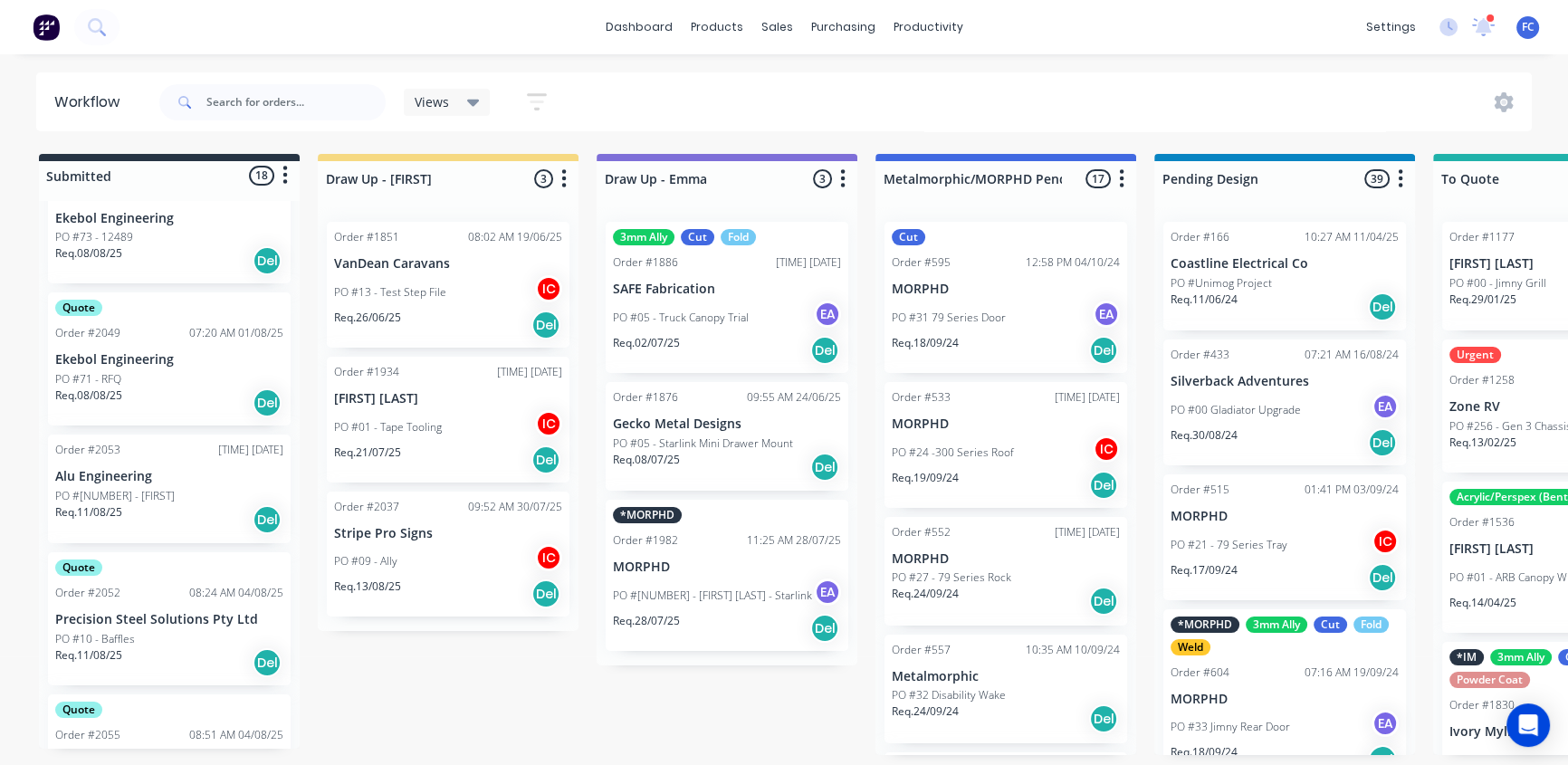 click on "Alu Engineering" at bounding box center (169, 476) 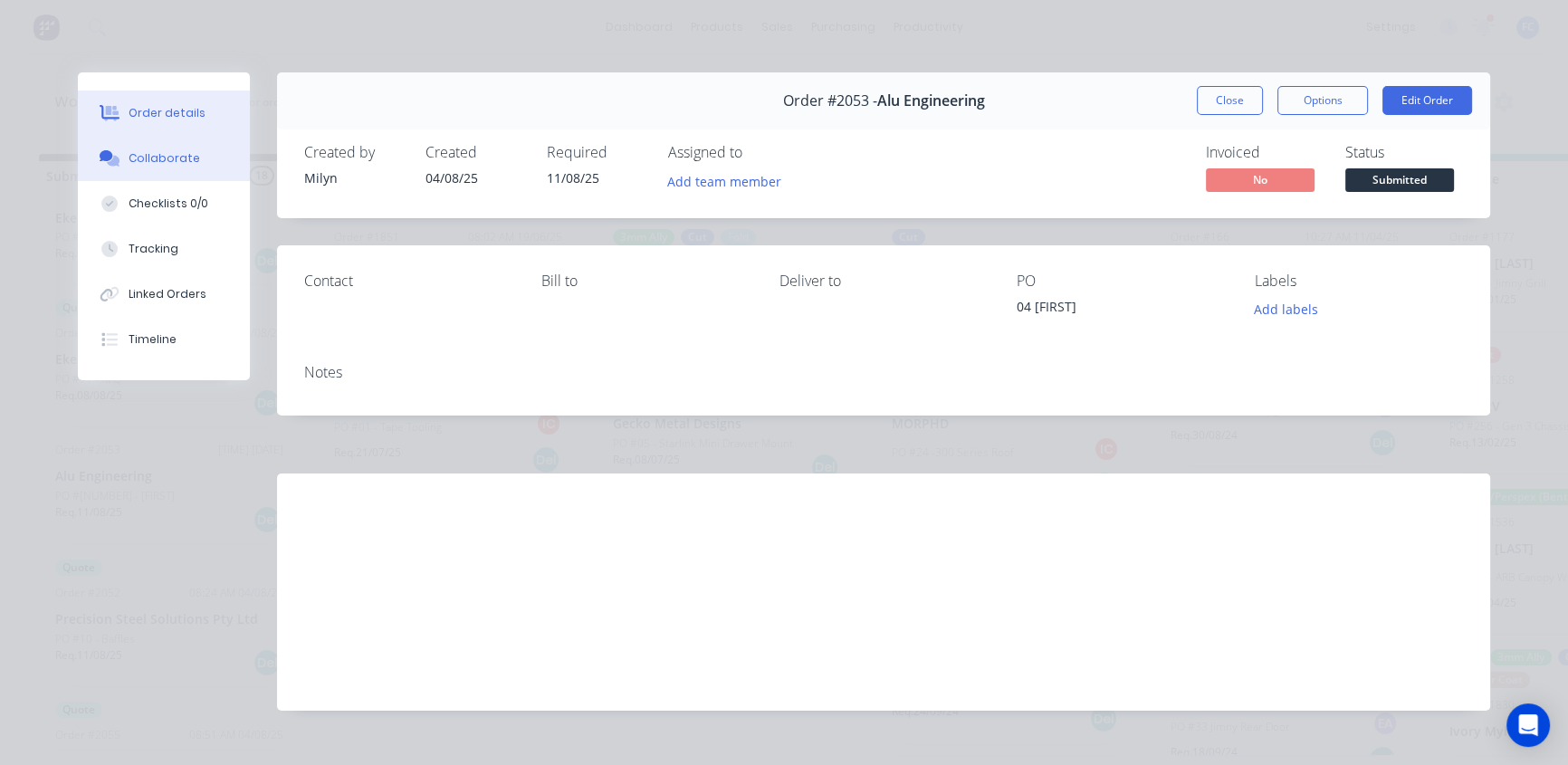 click on "Collaborate" at bounding box center [164, 158] 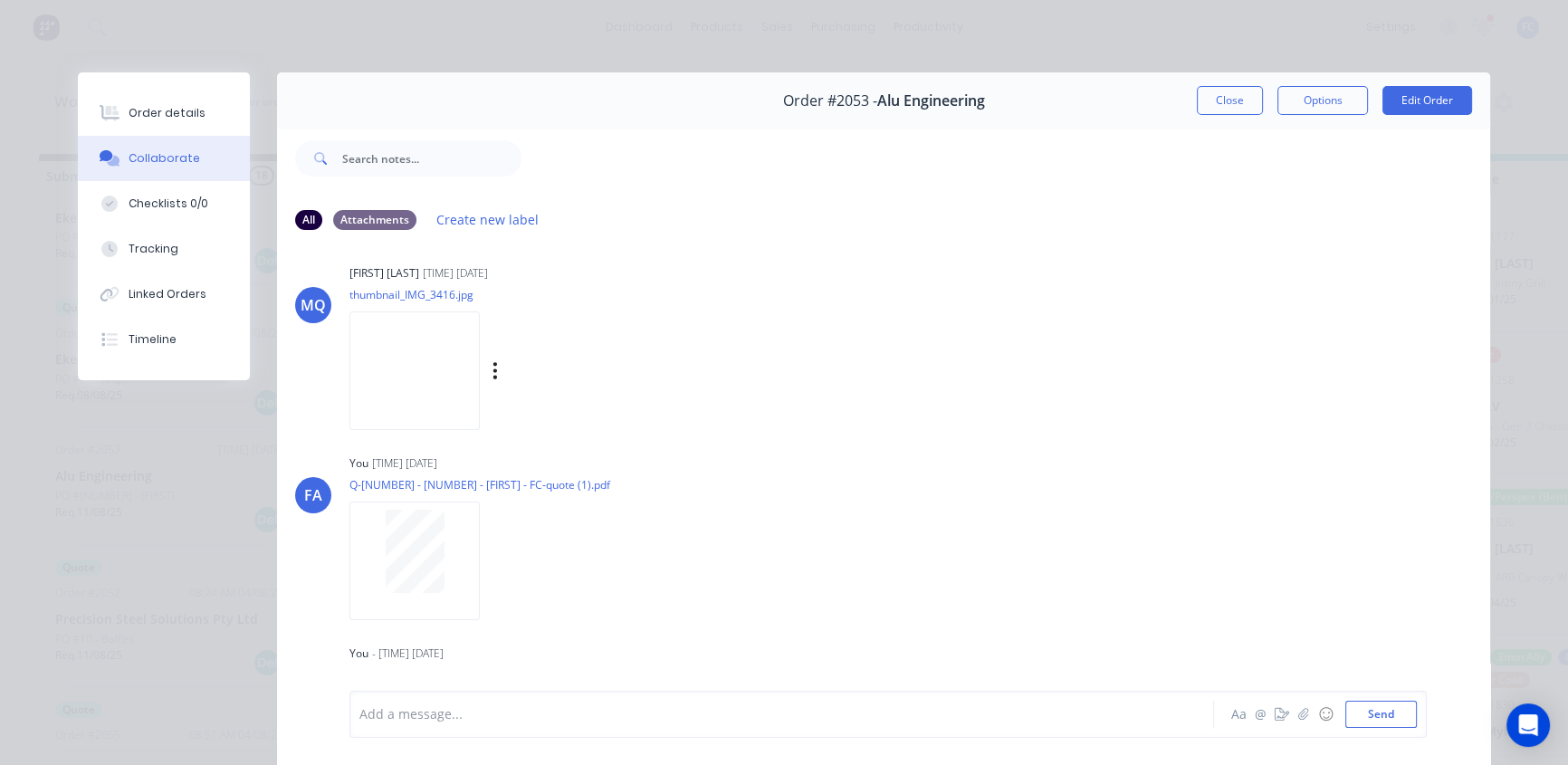 scroll, scrollTop: 295, scrollLeft: 0, axis: vertical 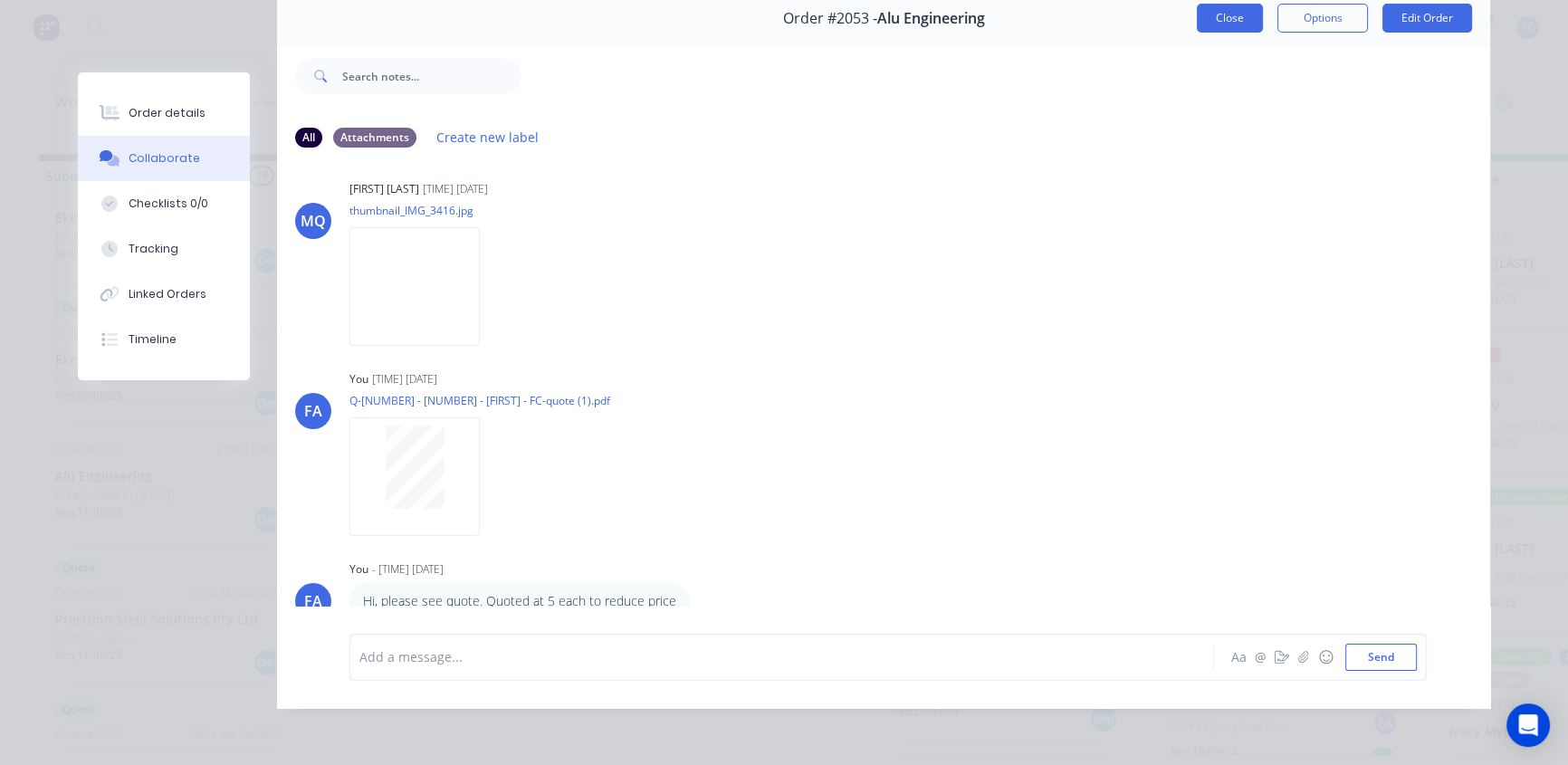 click on "Close" at bounding box center [1229, 18] 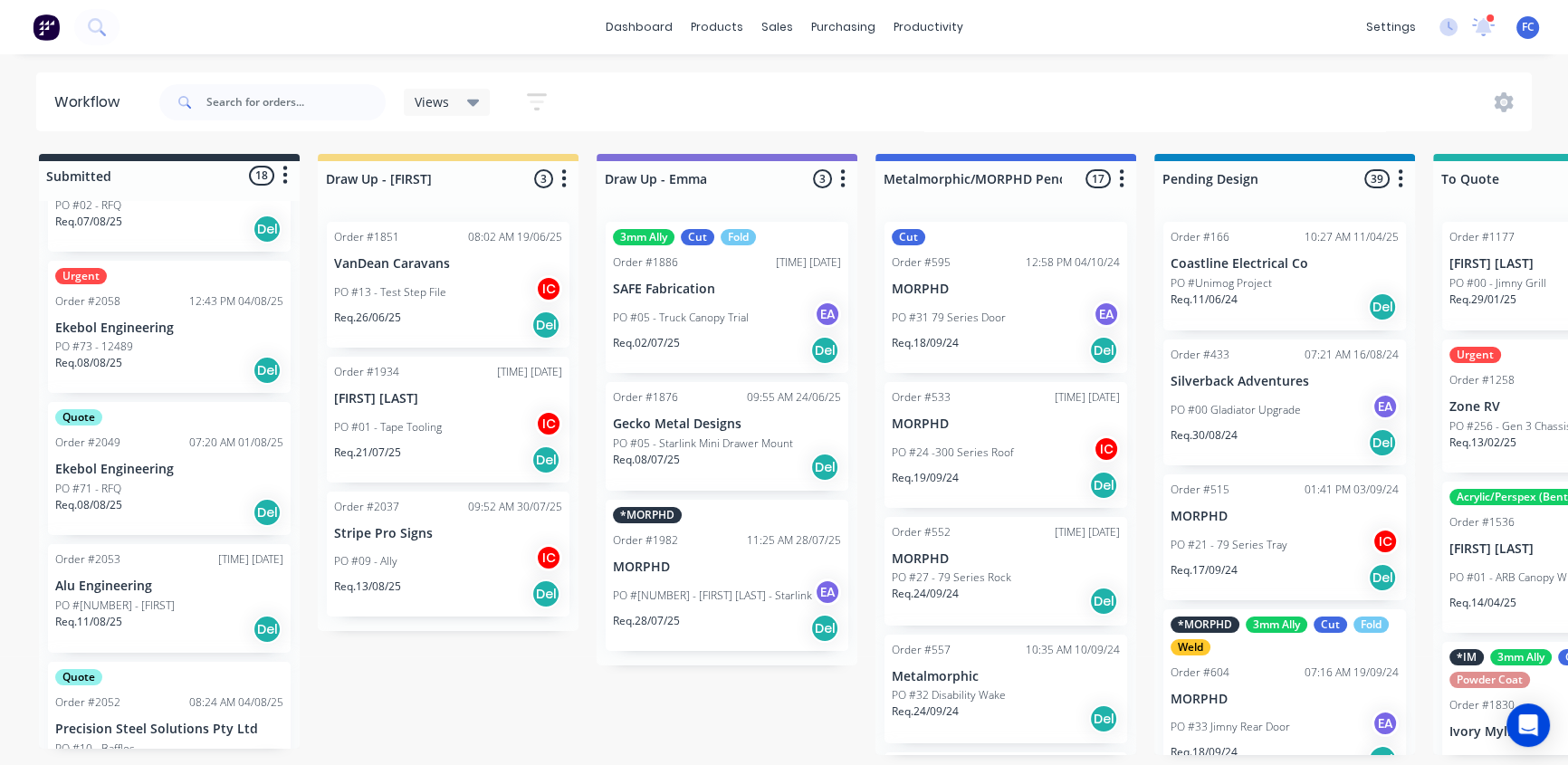 scroll, scrollTop: 1095, scrollLeft: 0, axis: vertical 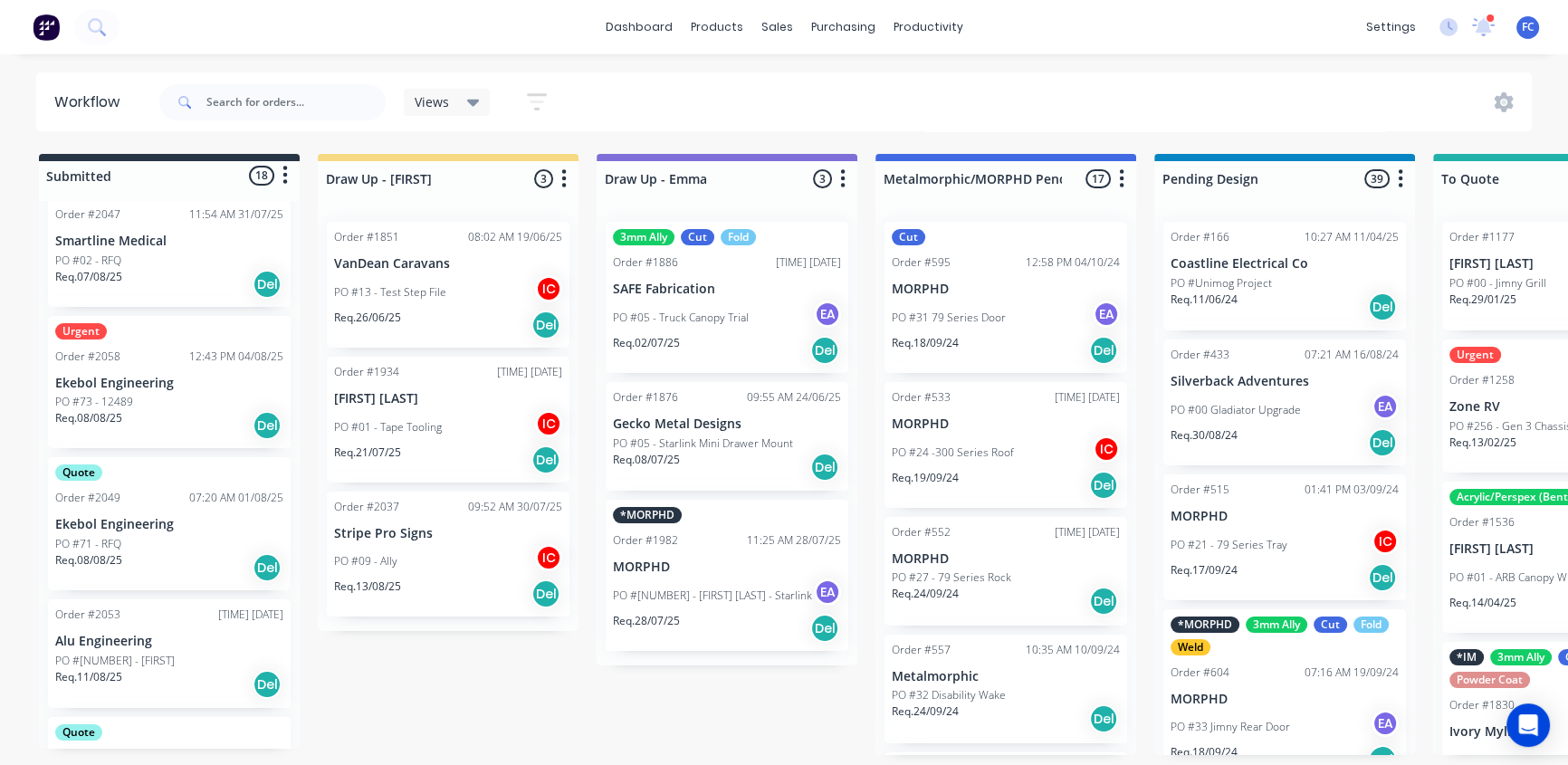 click on "Quote Order #2049 [TIME] [DATE] Ekebol Engineering PO #[NUMBER] - RFQ Req. 08/08/25 Del" at bounding box center [169, 523] 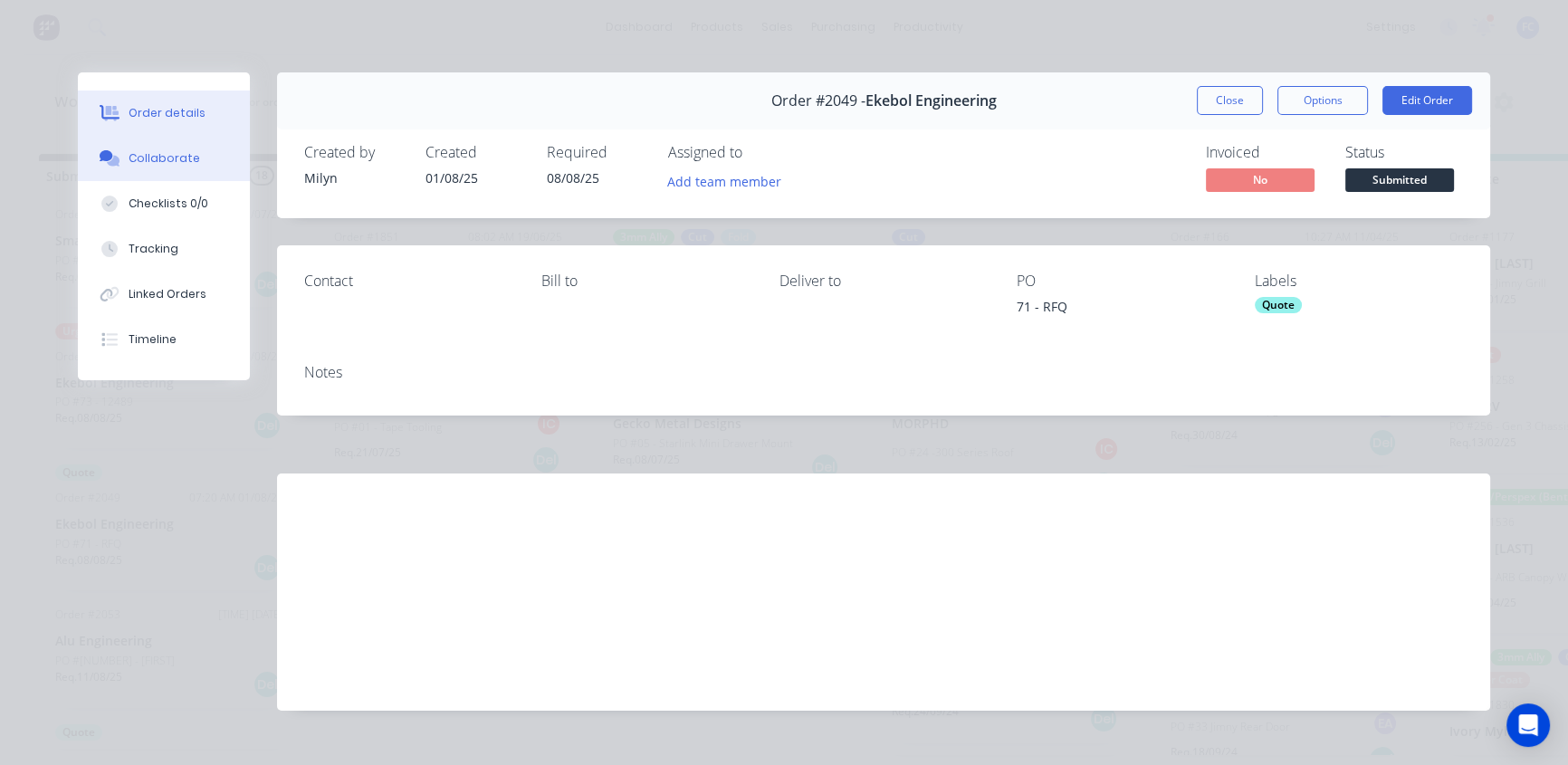 click on "Collaborate" at bounding box center (164, 158) 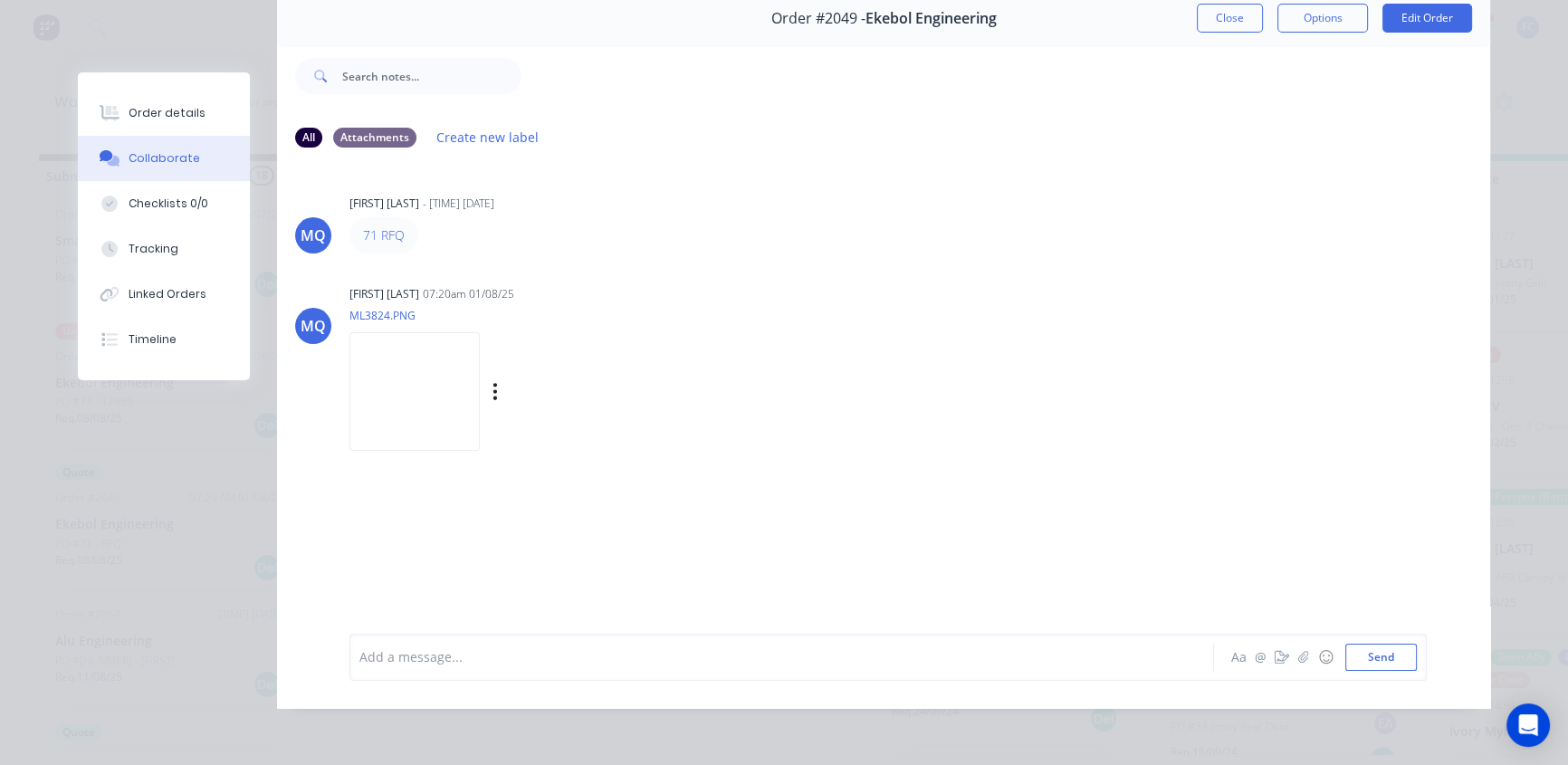 scroll, scrollTop: 93, scrollLeft: 0, axis: vertical 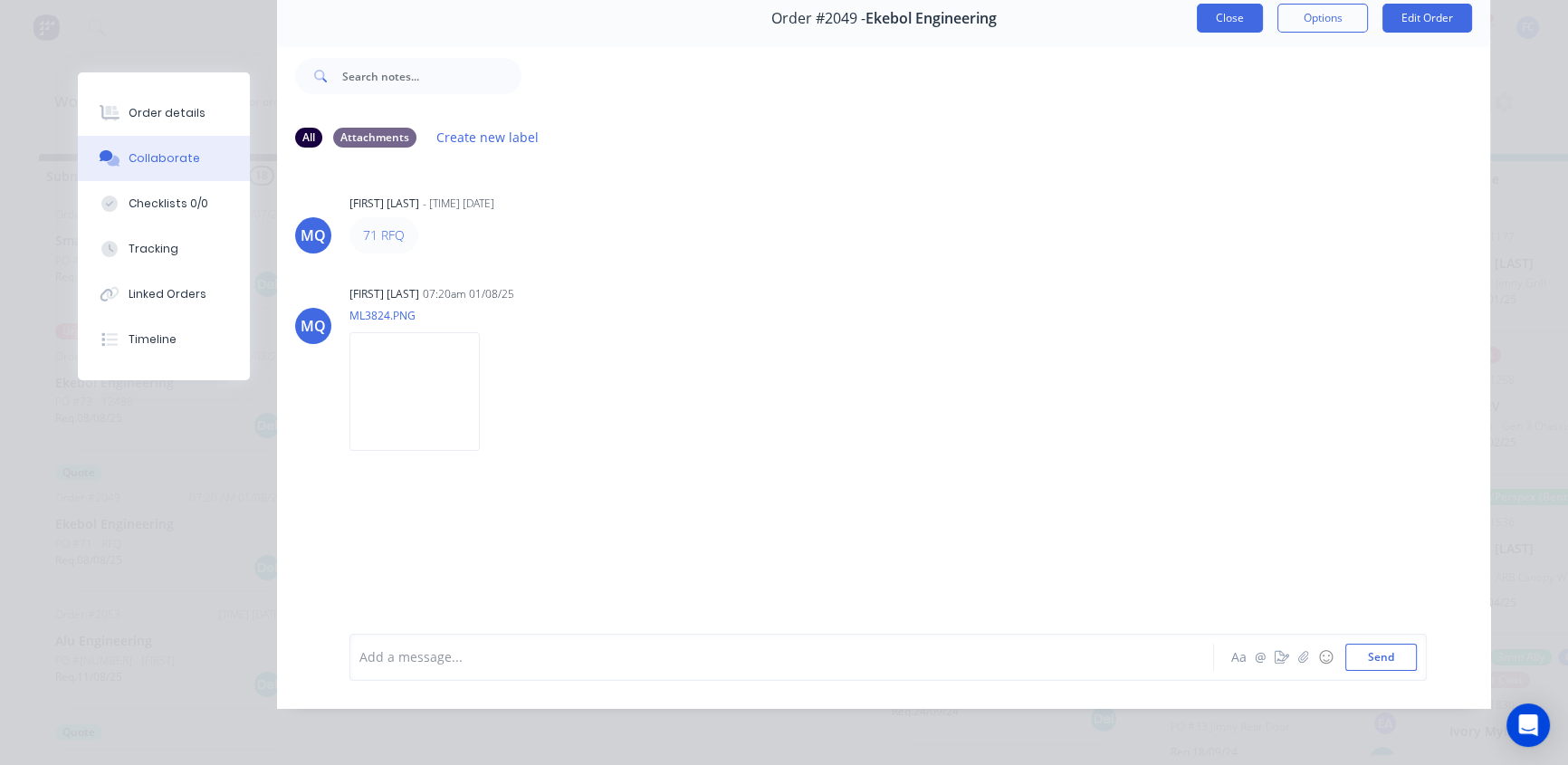 click on "Close" at bounding box center (1229, 18) 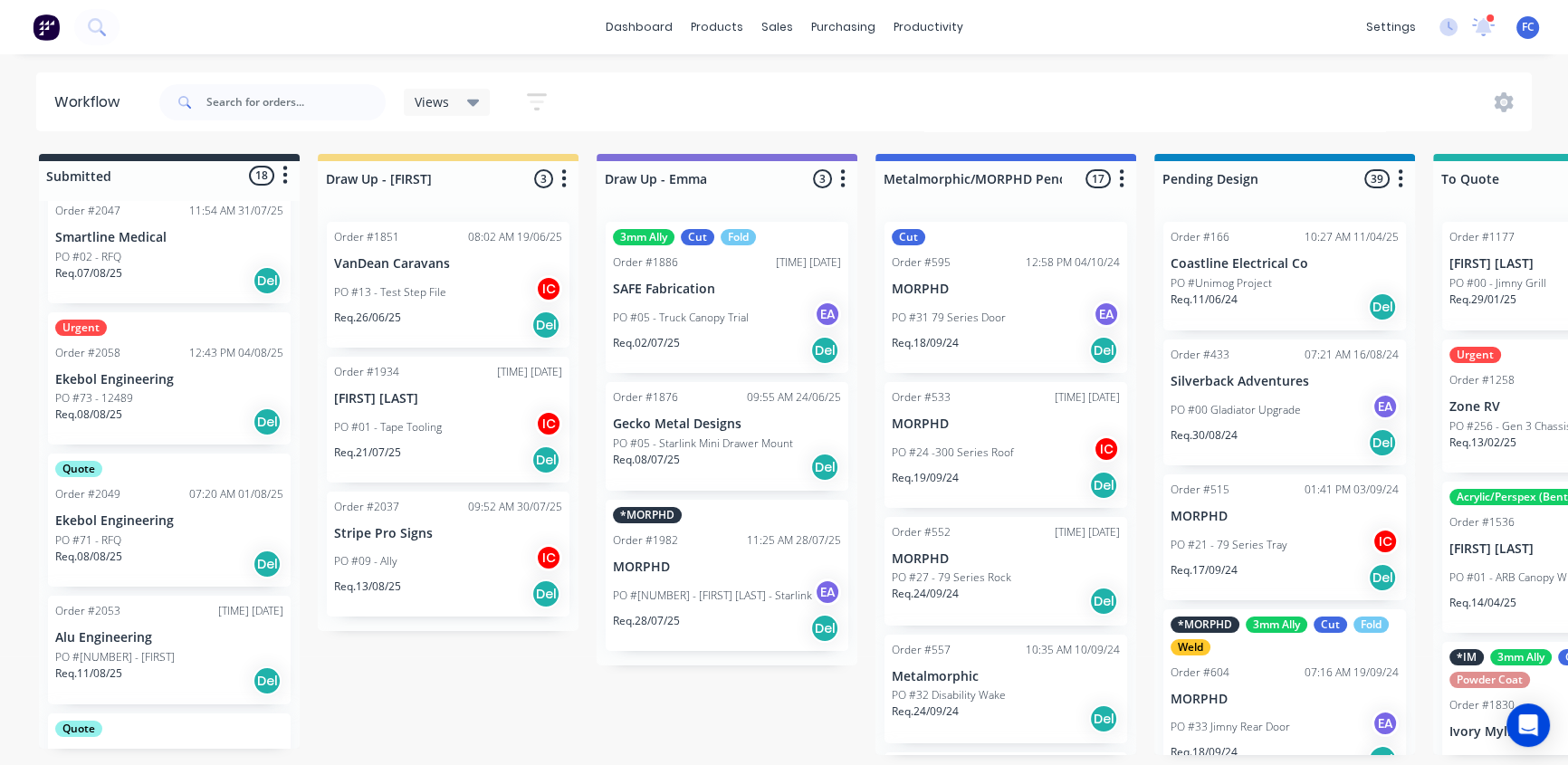 scroll, scrollTop: 1095, scrollLeft: 0, axis: vertical 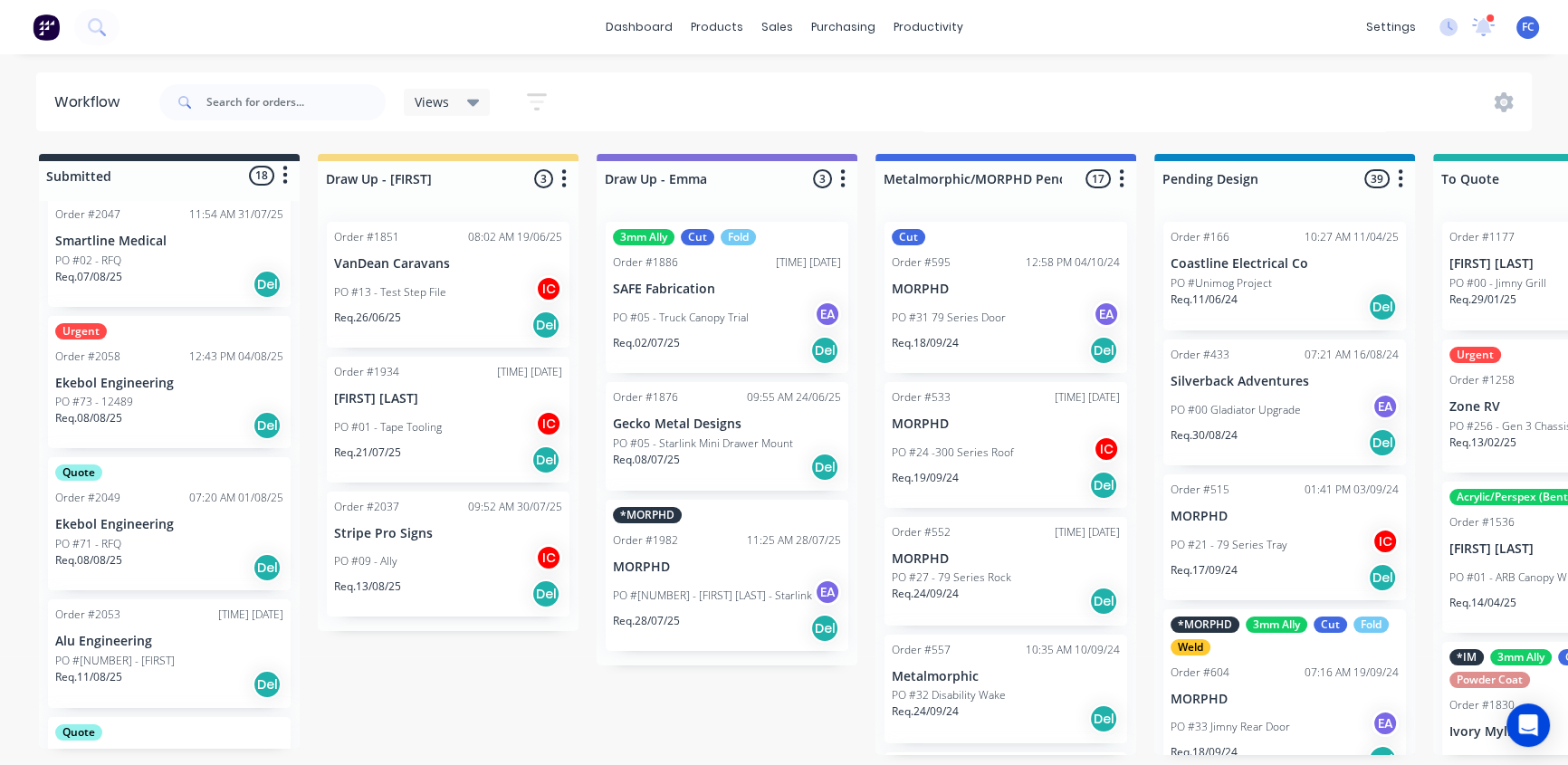 click on "PO #71 - RFQ" at bounding box center (169, 544) 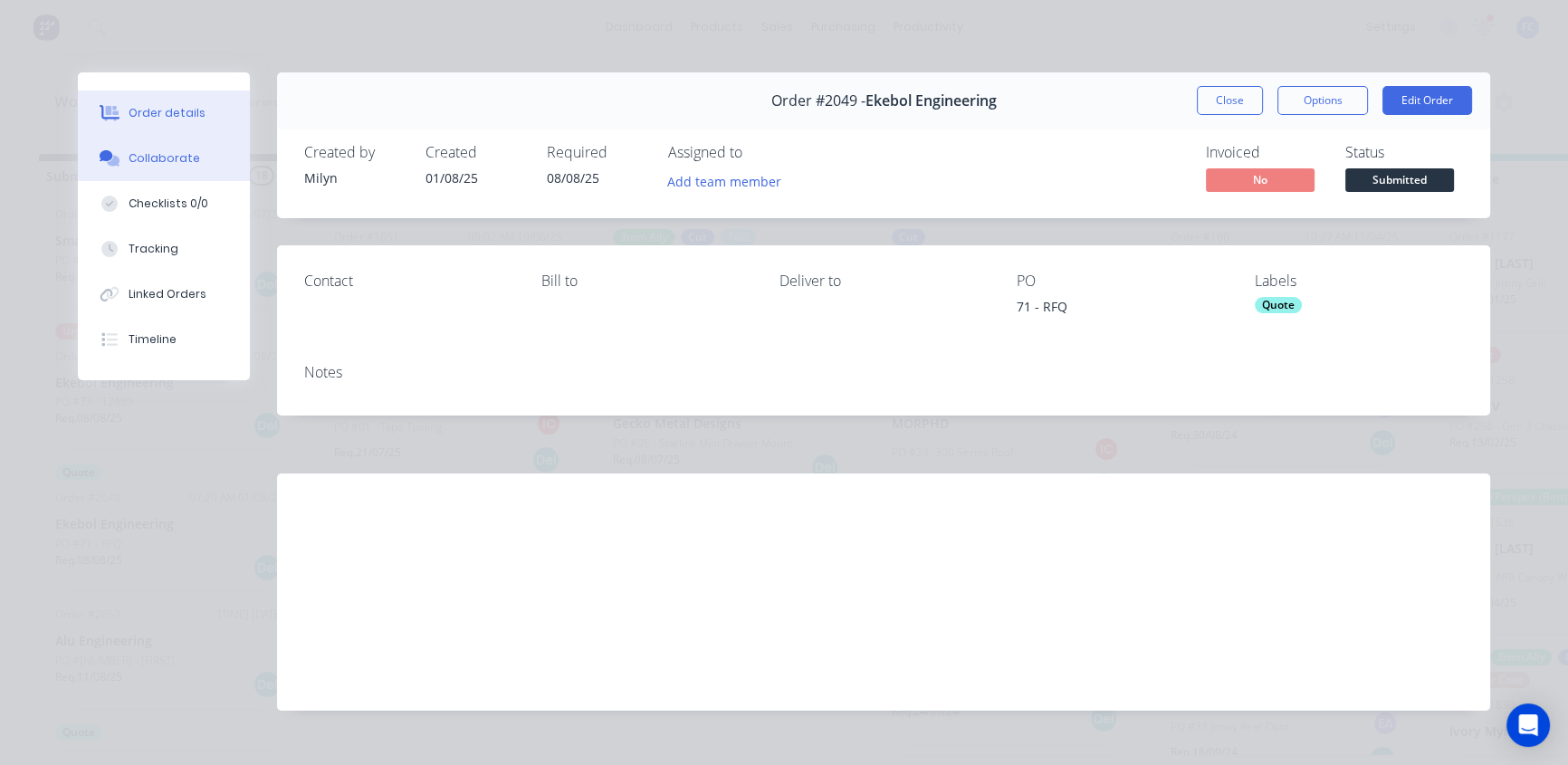 click on "Collaborate" at bounding box center (164, 158) 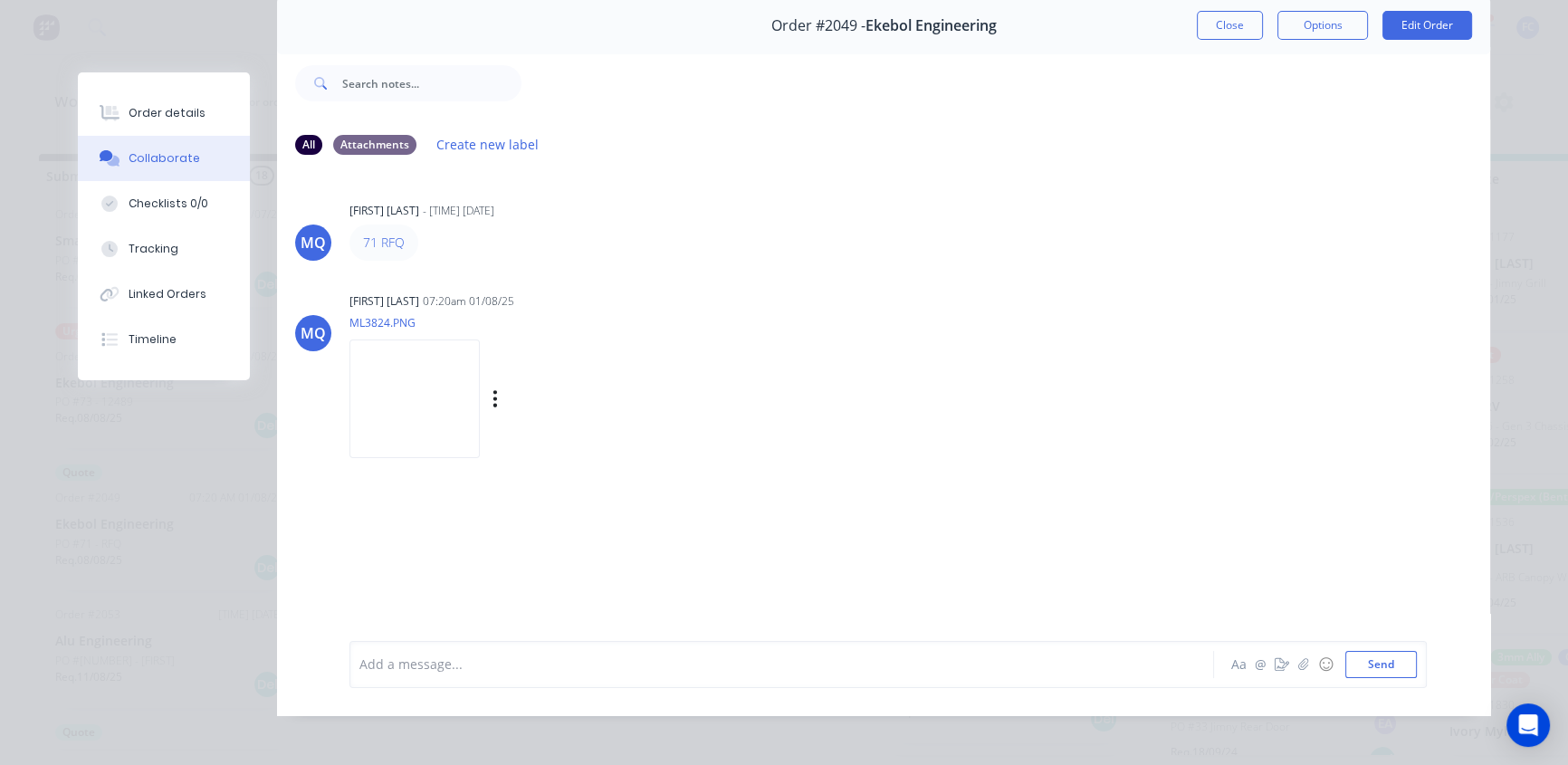 scroll, scrollTop: 81, scrollLeft: 0, axis: vertical 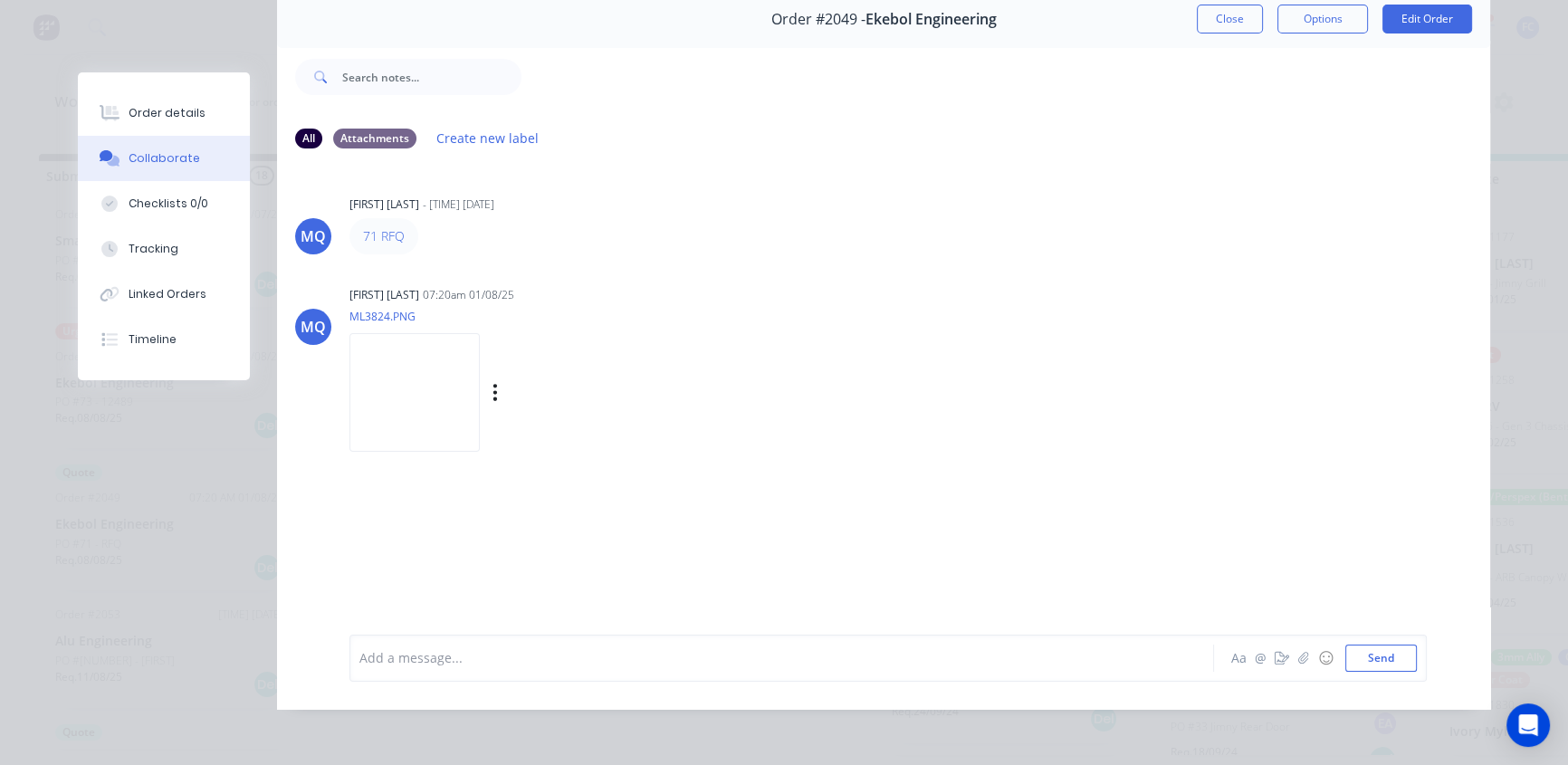 click at bounding box center [415, 392] 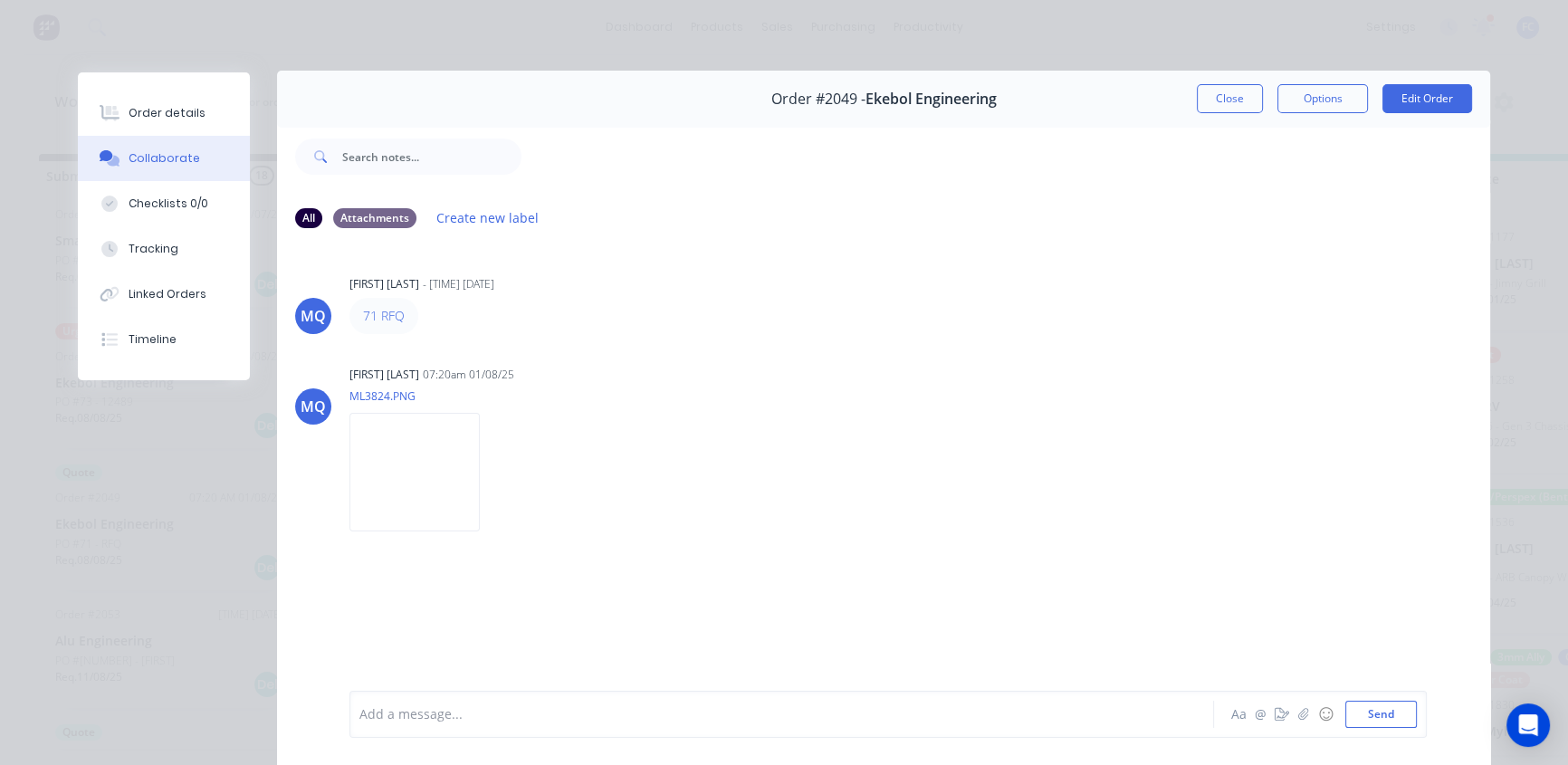 scroll, scrollTop: 0, scrollLeft: 0, axis: both 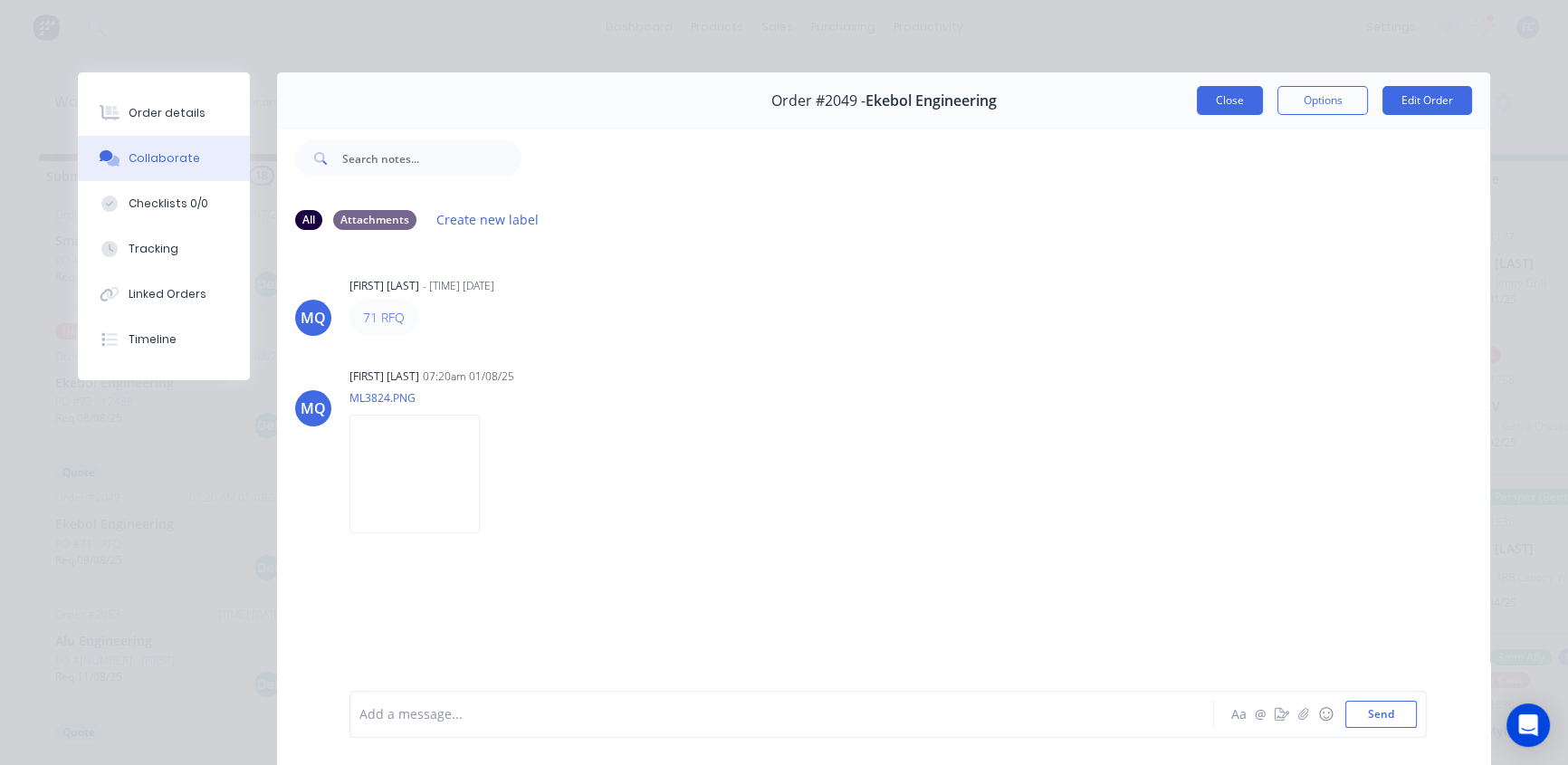 click on "Close" at bounding box center [1229, 100] 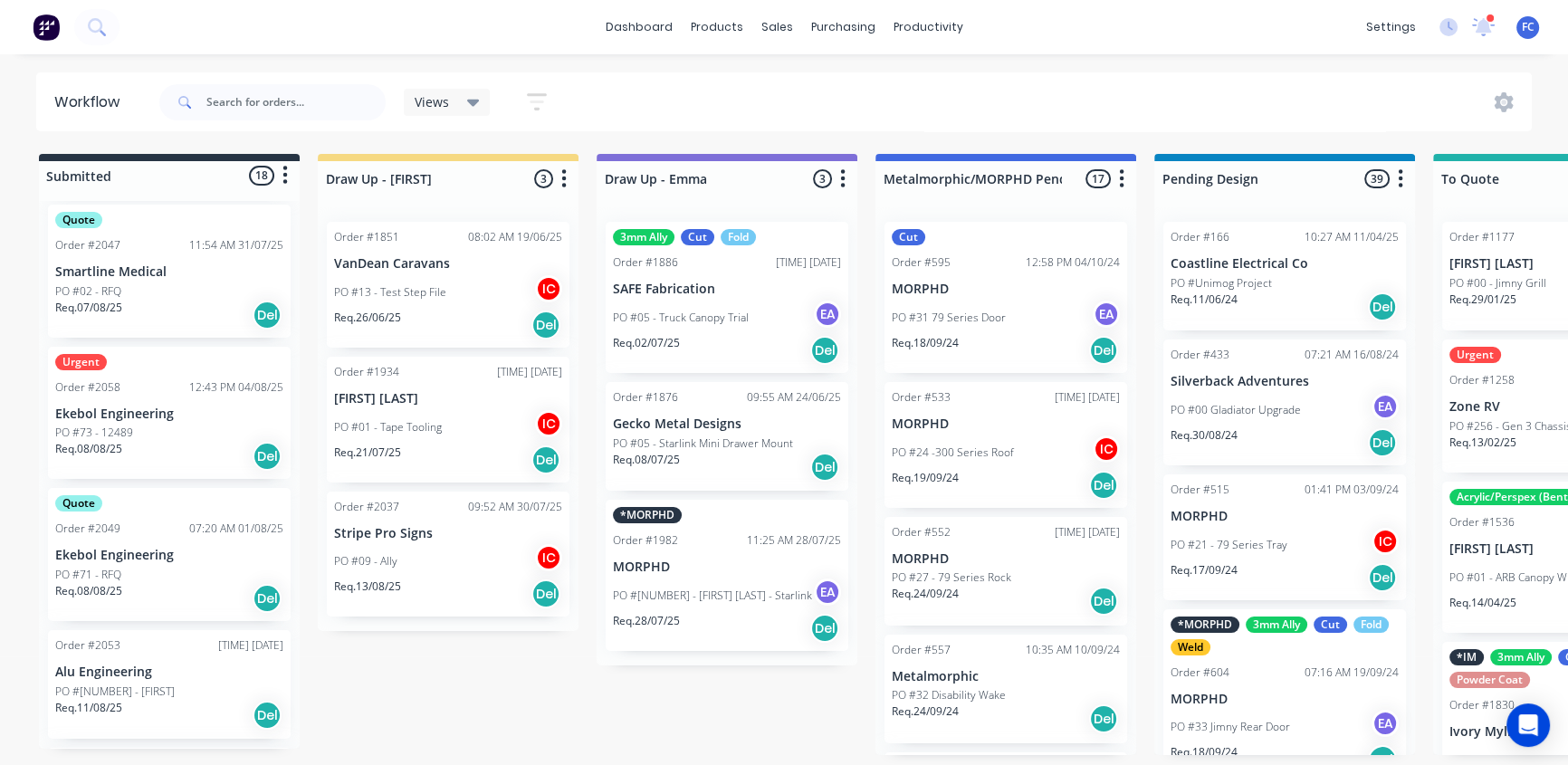 scroll, scrollTop: 1014, scrollLeft: 0, axis: vertical 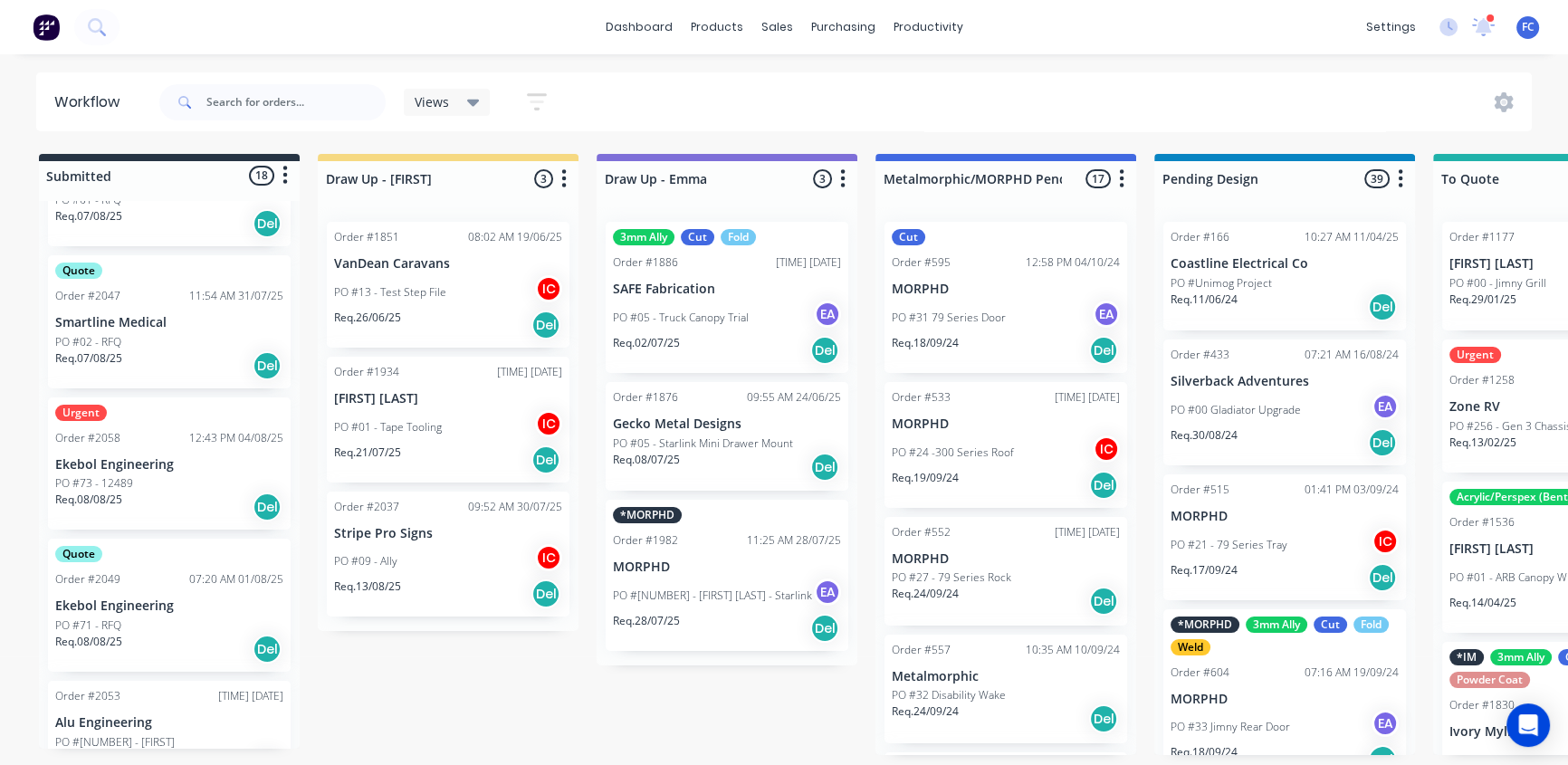 click on "Ekebol Engineering" at bounding box center (169, 464) 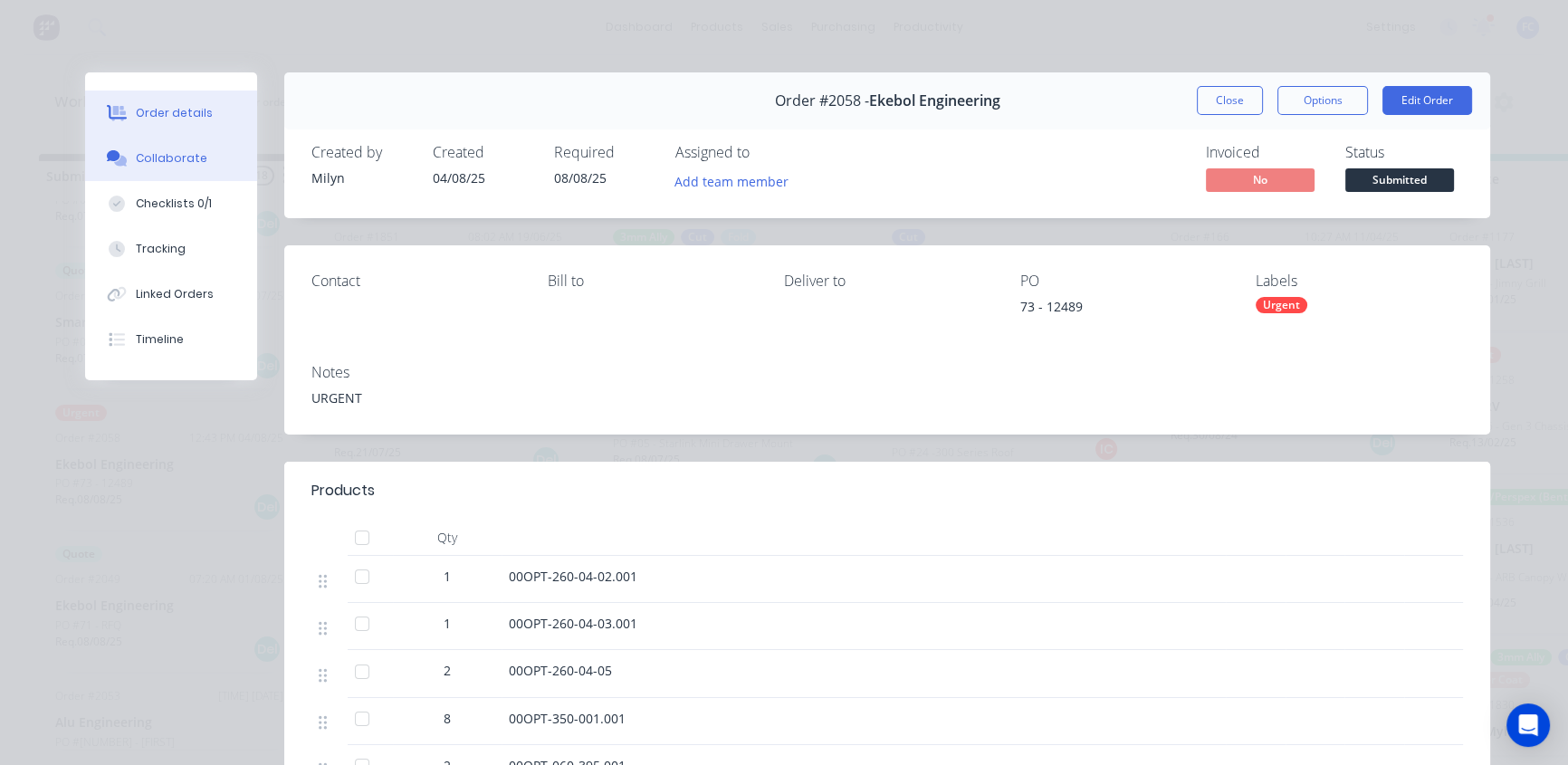 click on "Collaborate" at bounding box center [171, 158] 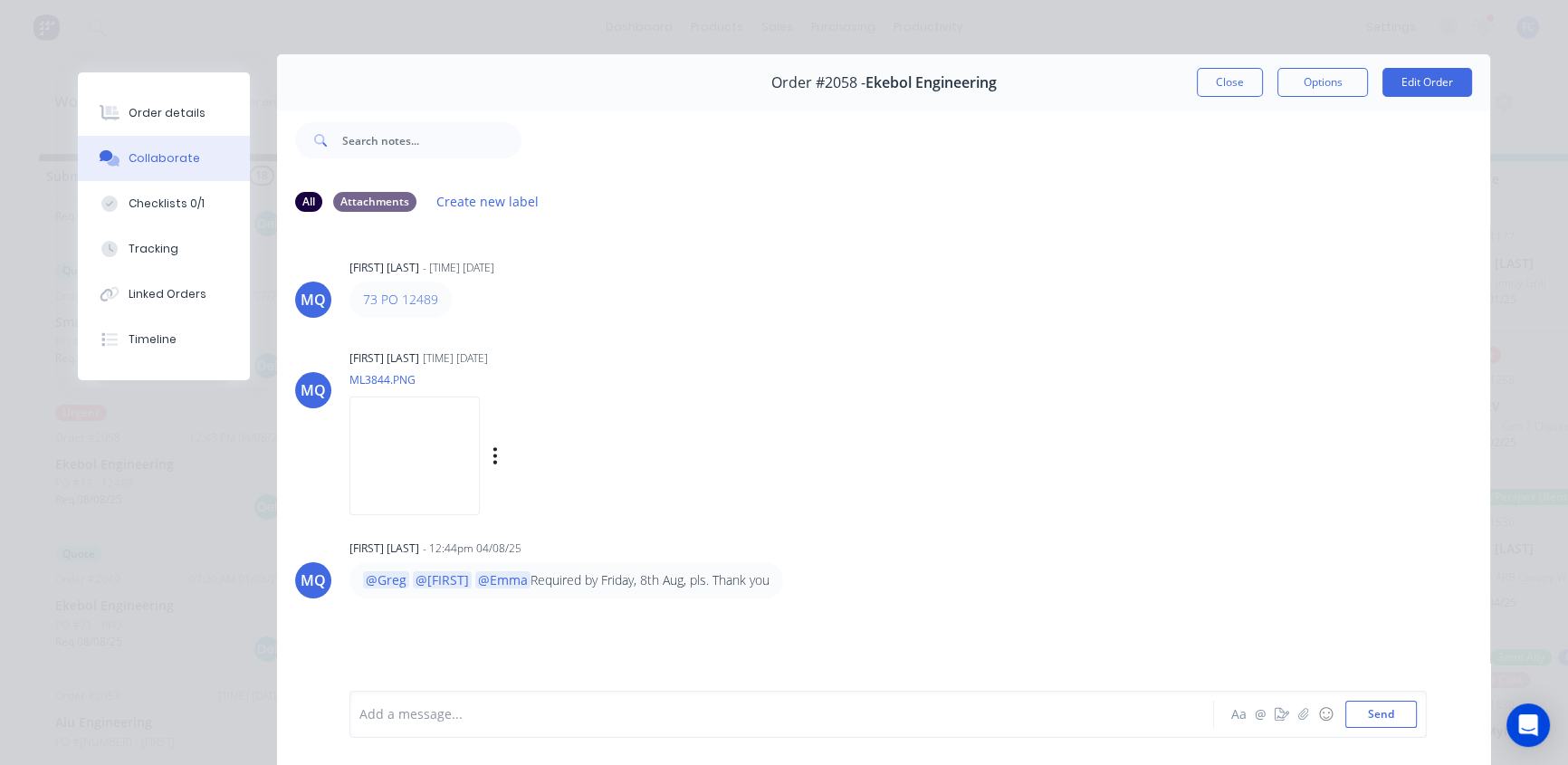 scroll, scrollTop: 11, scrollLeft: 0, axis: vertical 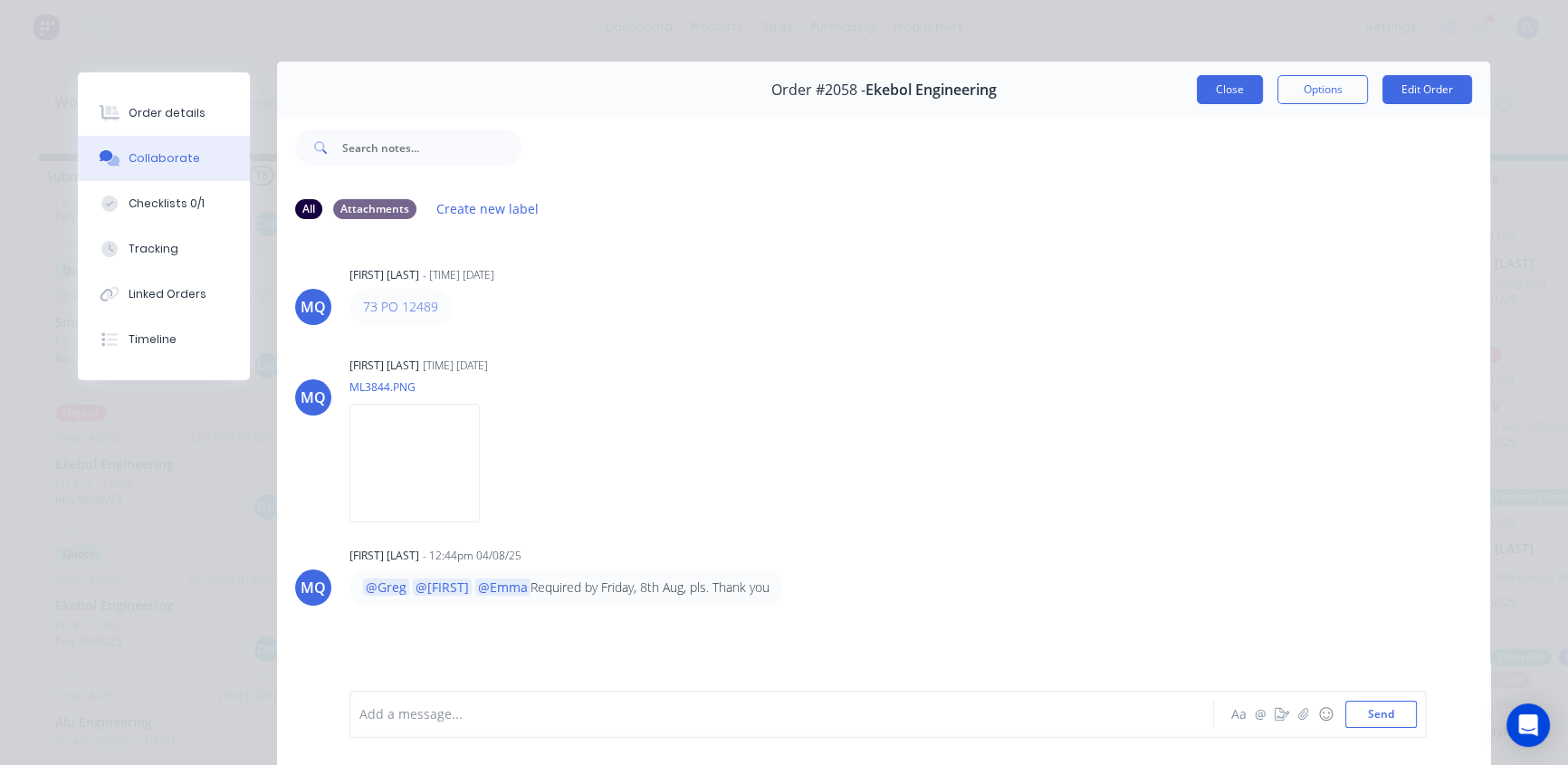 click on "Close" at bounding box center (1229, 90) 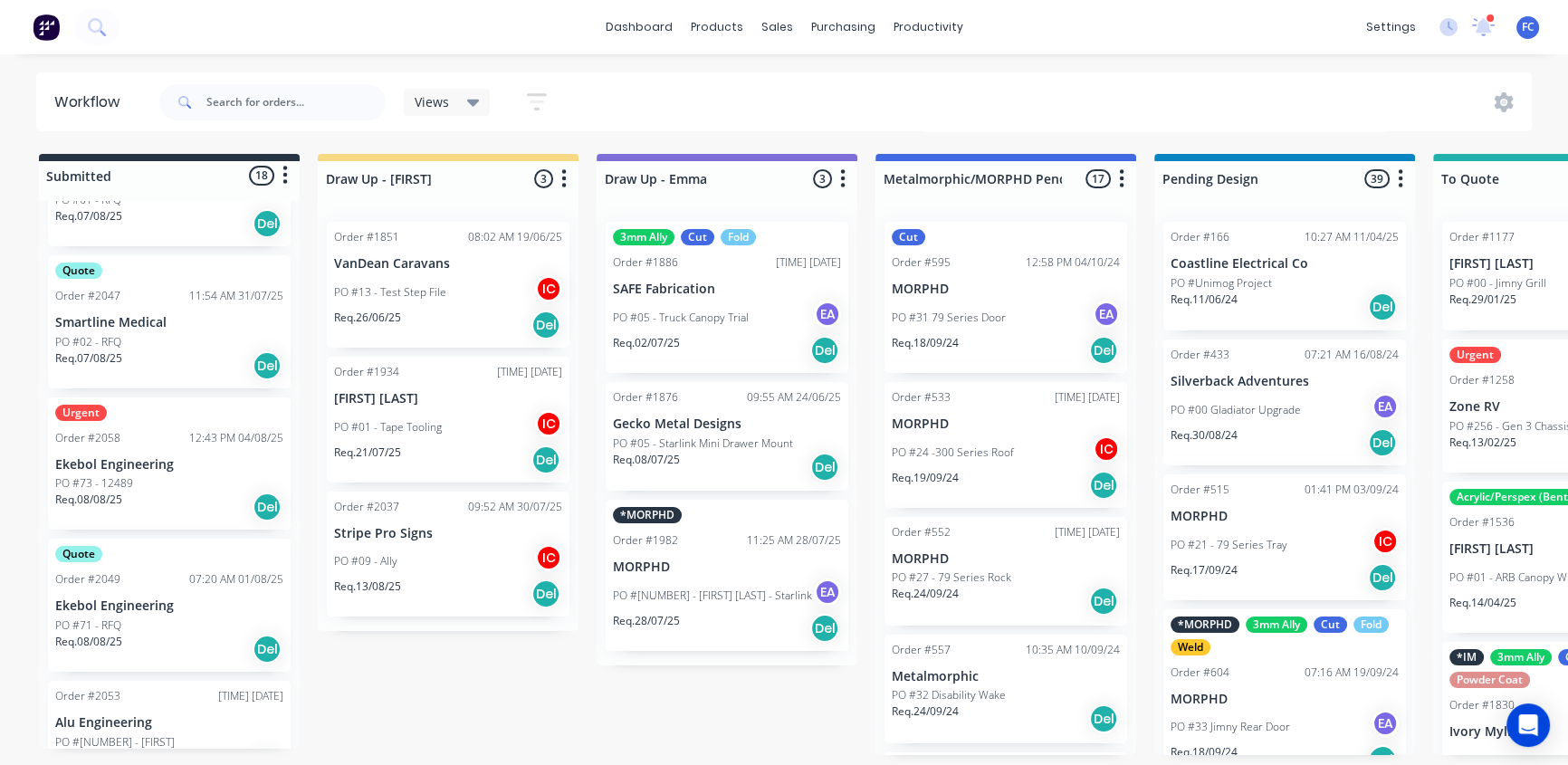 click on "Order #2049" at bounding box center (88, 579) 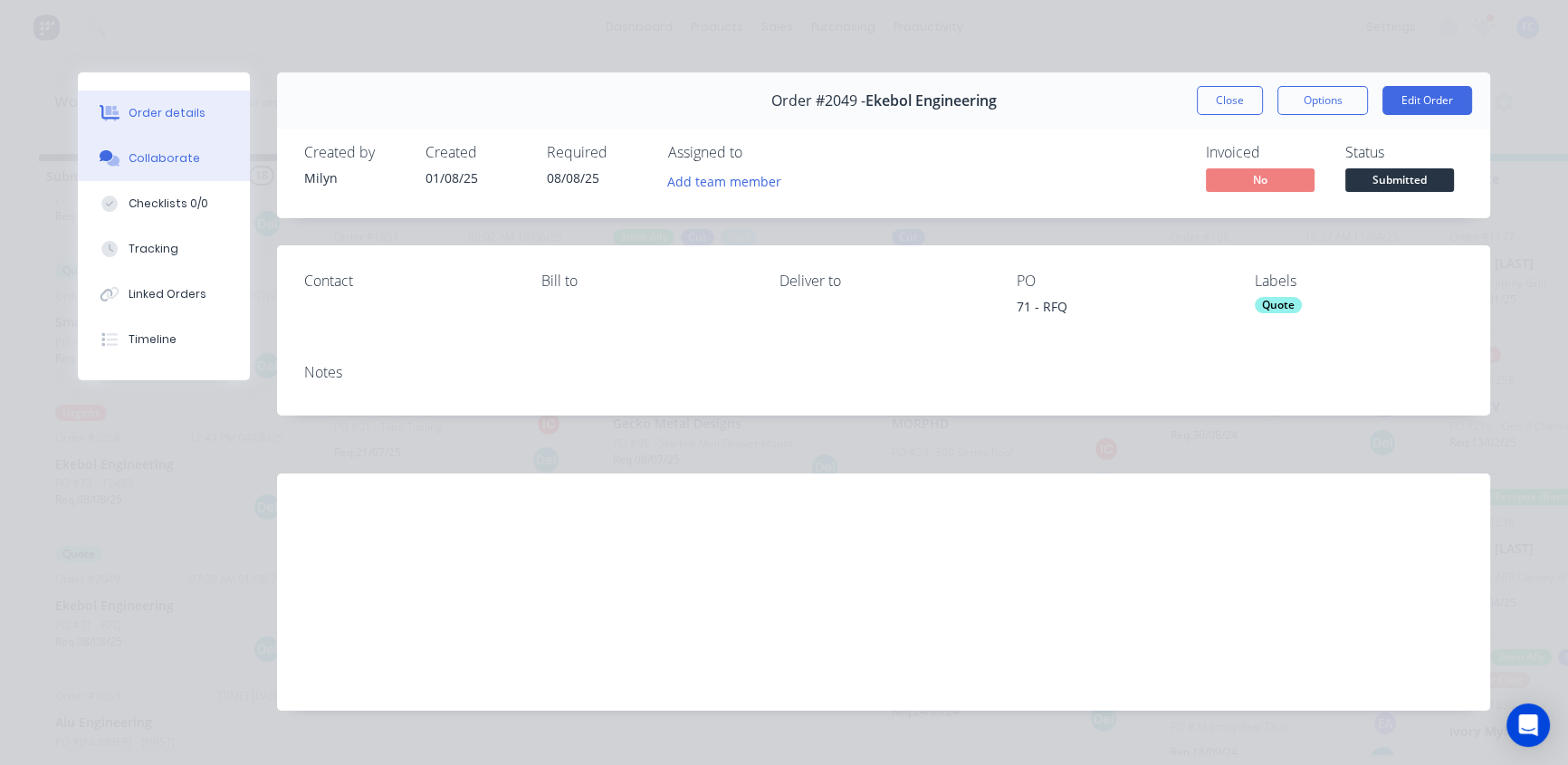 click on "Collaborate" at bounding box center [164, 158] 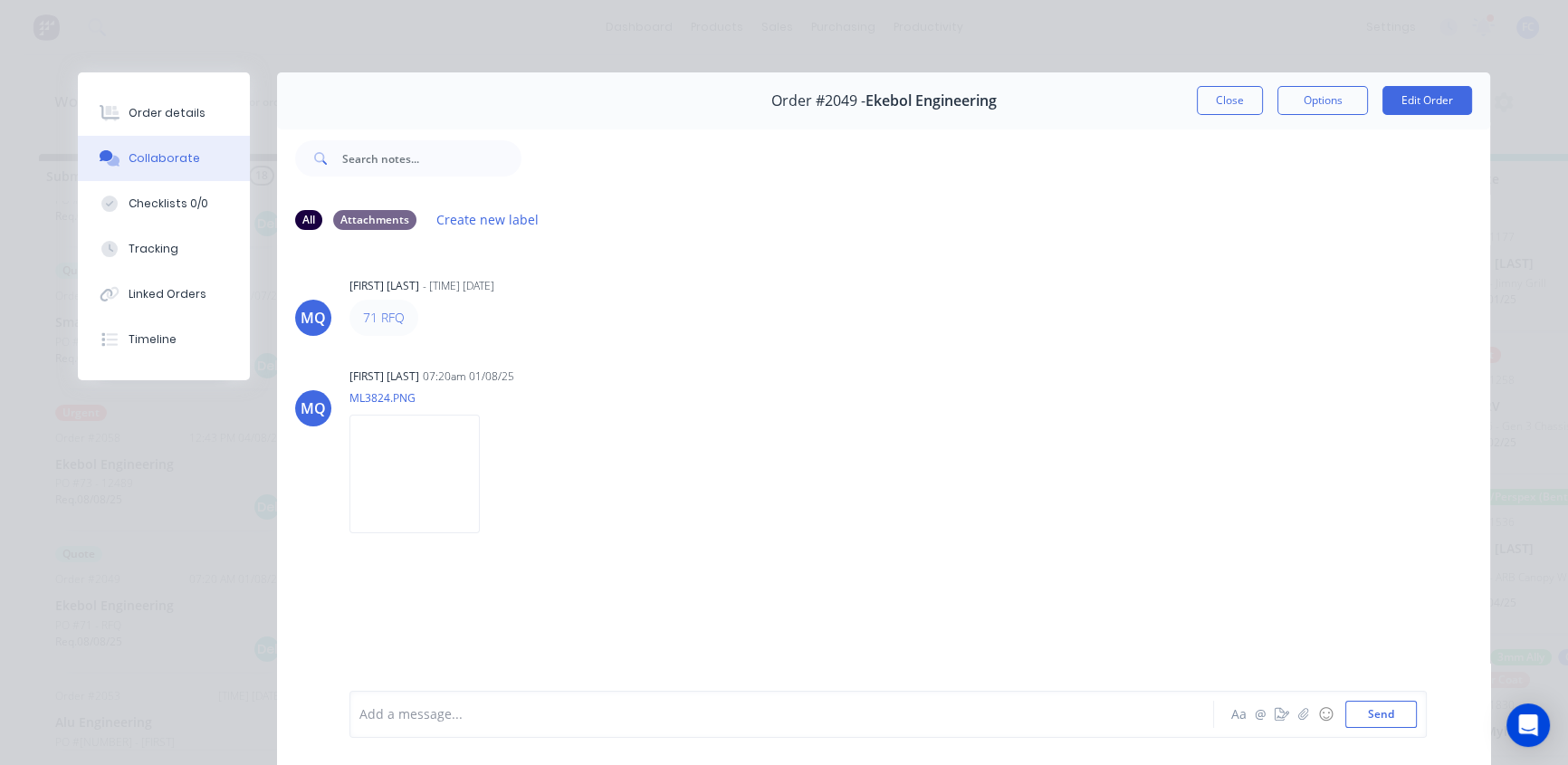 drag, startPoint x: 1219, startPoint y: 99, endPoint x: 498, endPoint y: 391, distance: 777.885 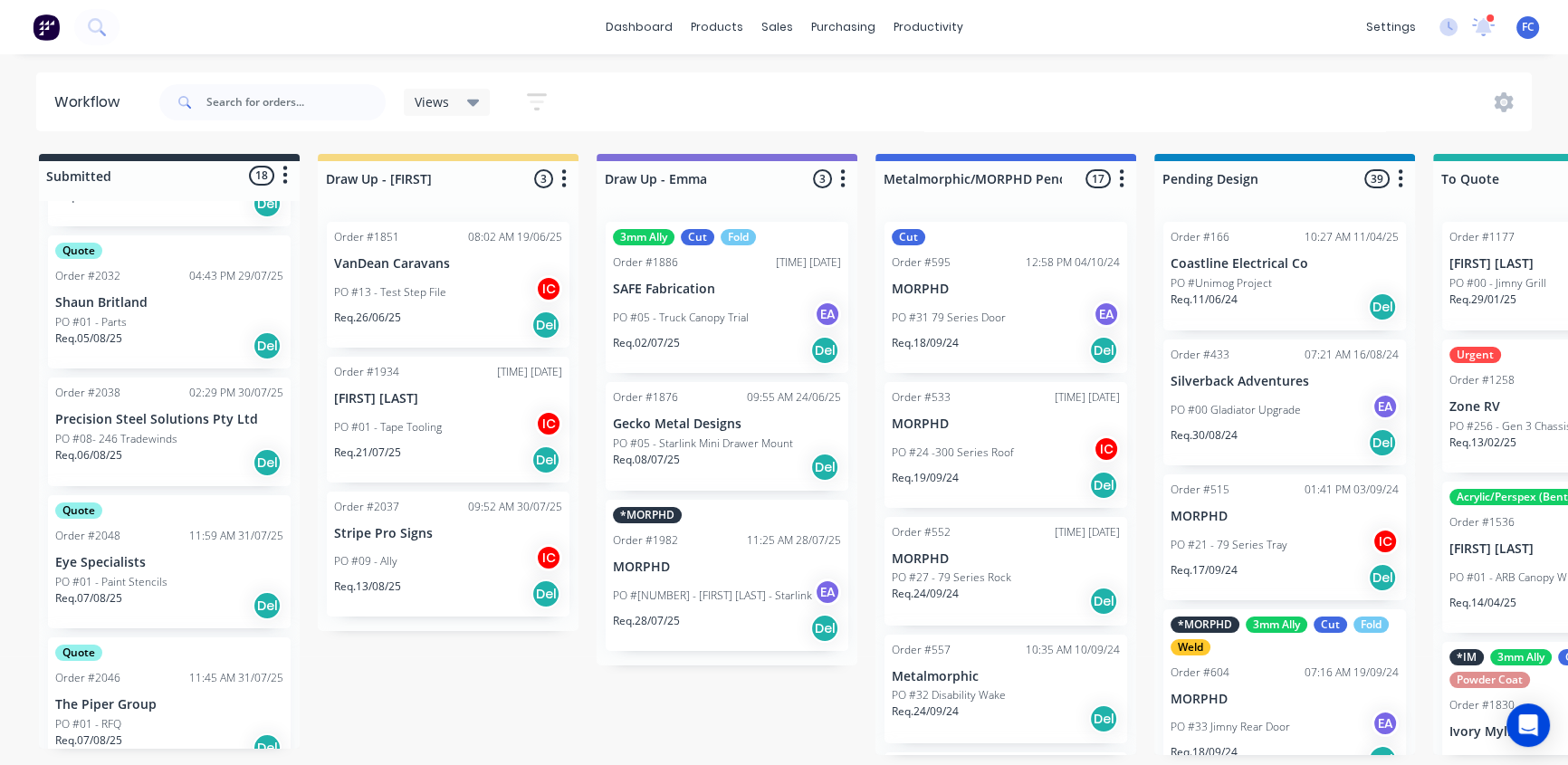 scroll, scrollTop: 437, scrollLeft: 0, axis: vertical 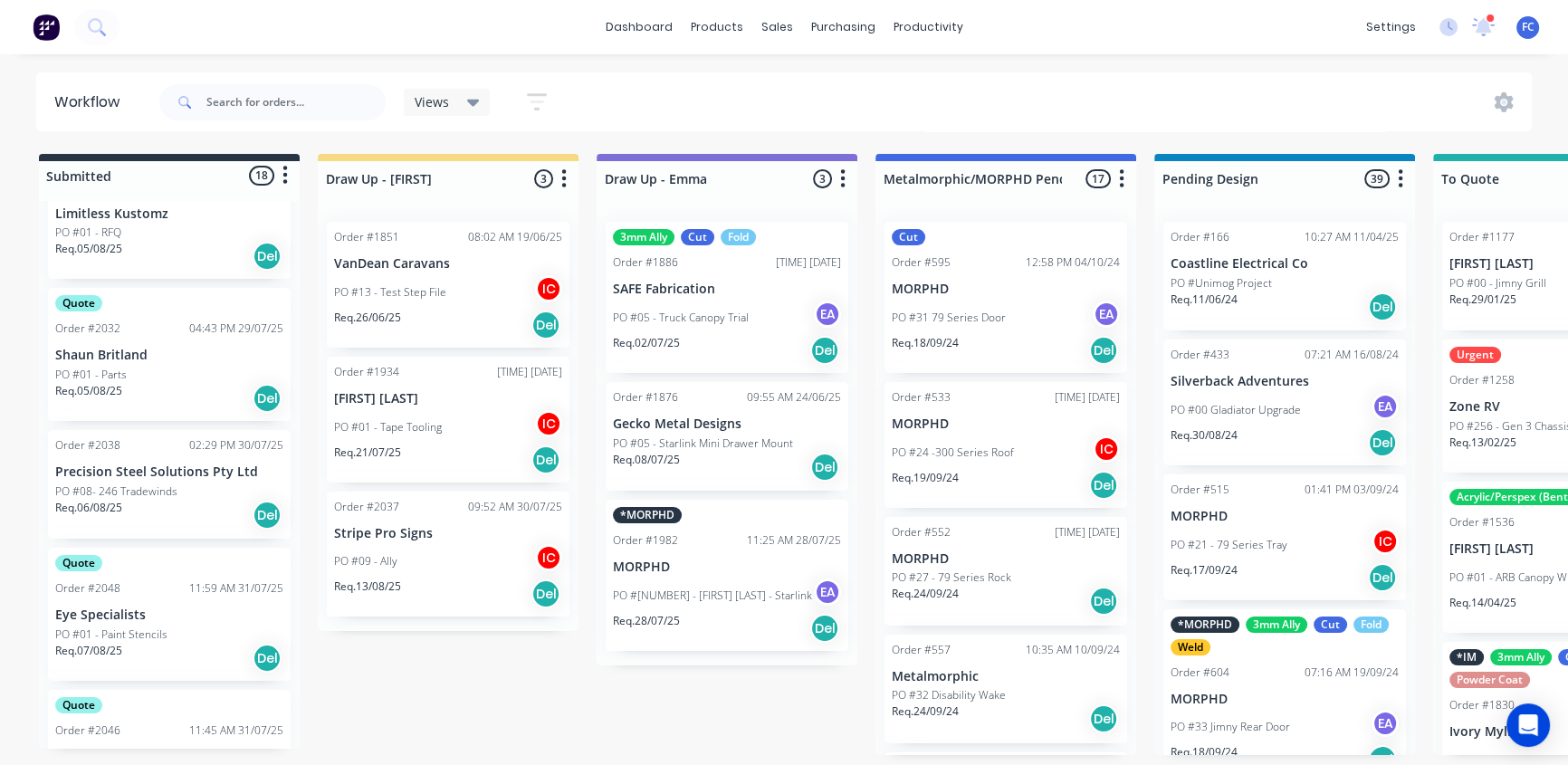 click on "Eye Specialists" at bounding box center (169, 615) 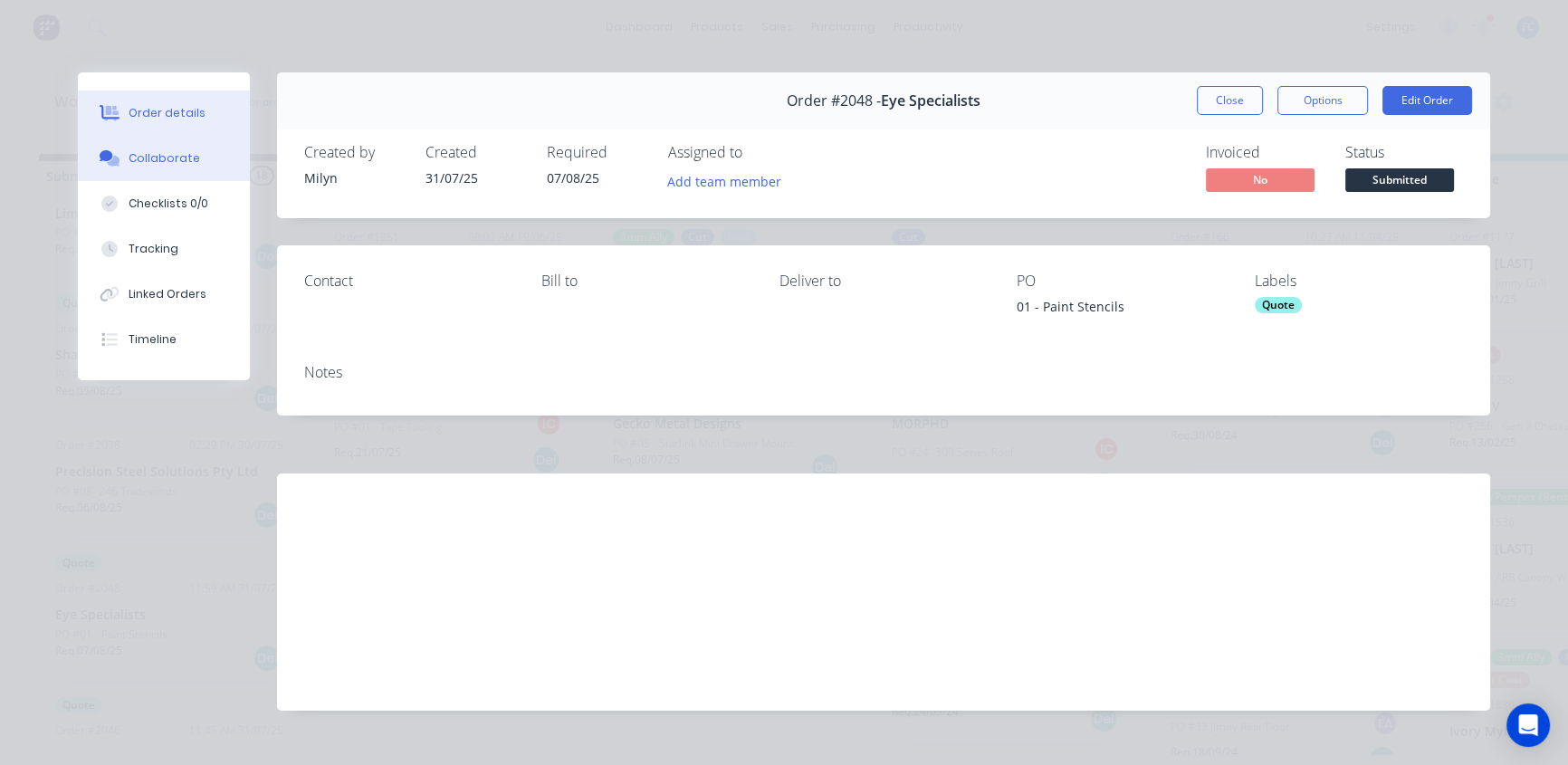 click on "Collaborate" at bounding box center [164, 158] 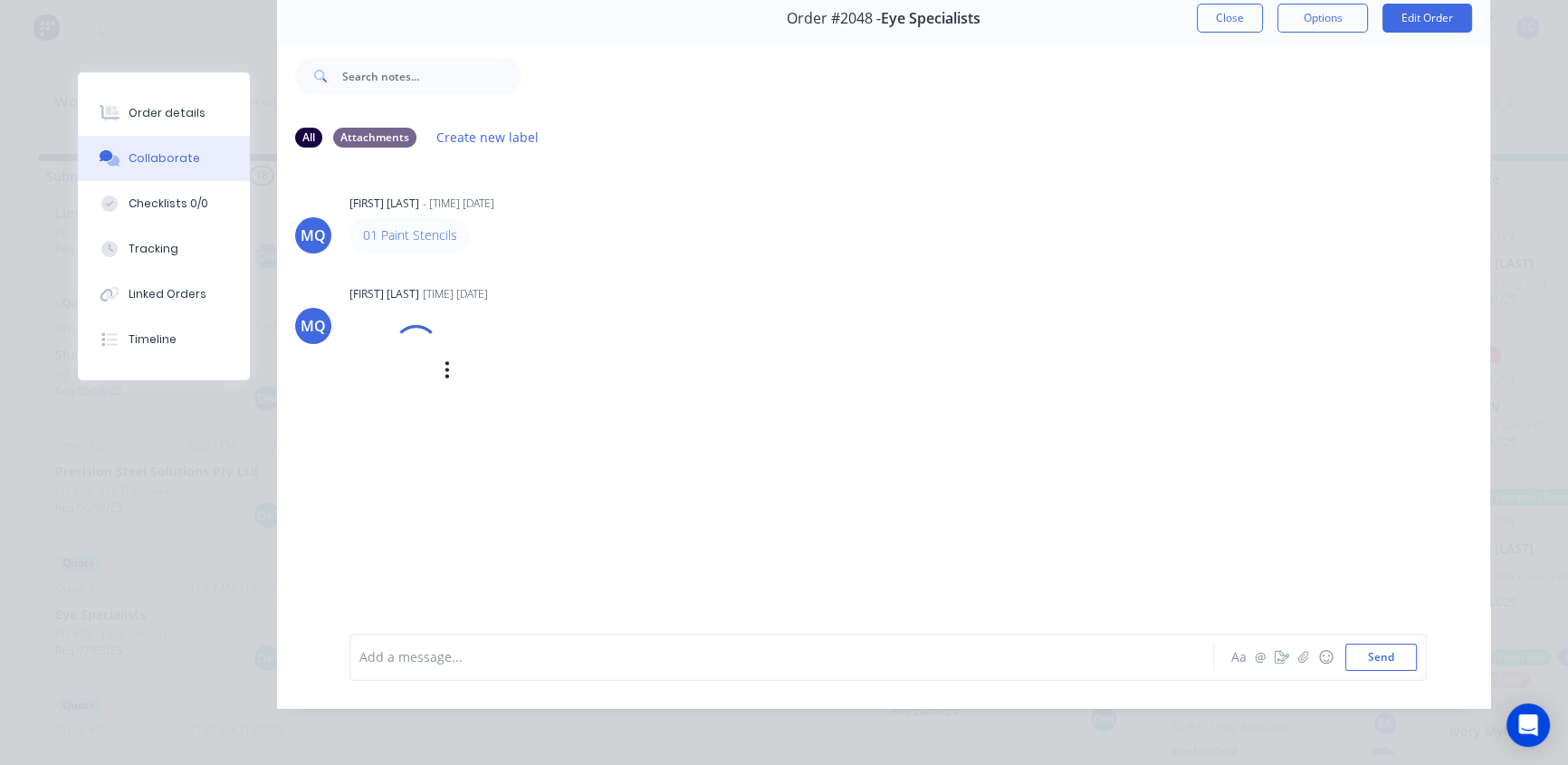 scroll, scrollTop: 93, scrollLeft: 0, axis: vertical 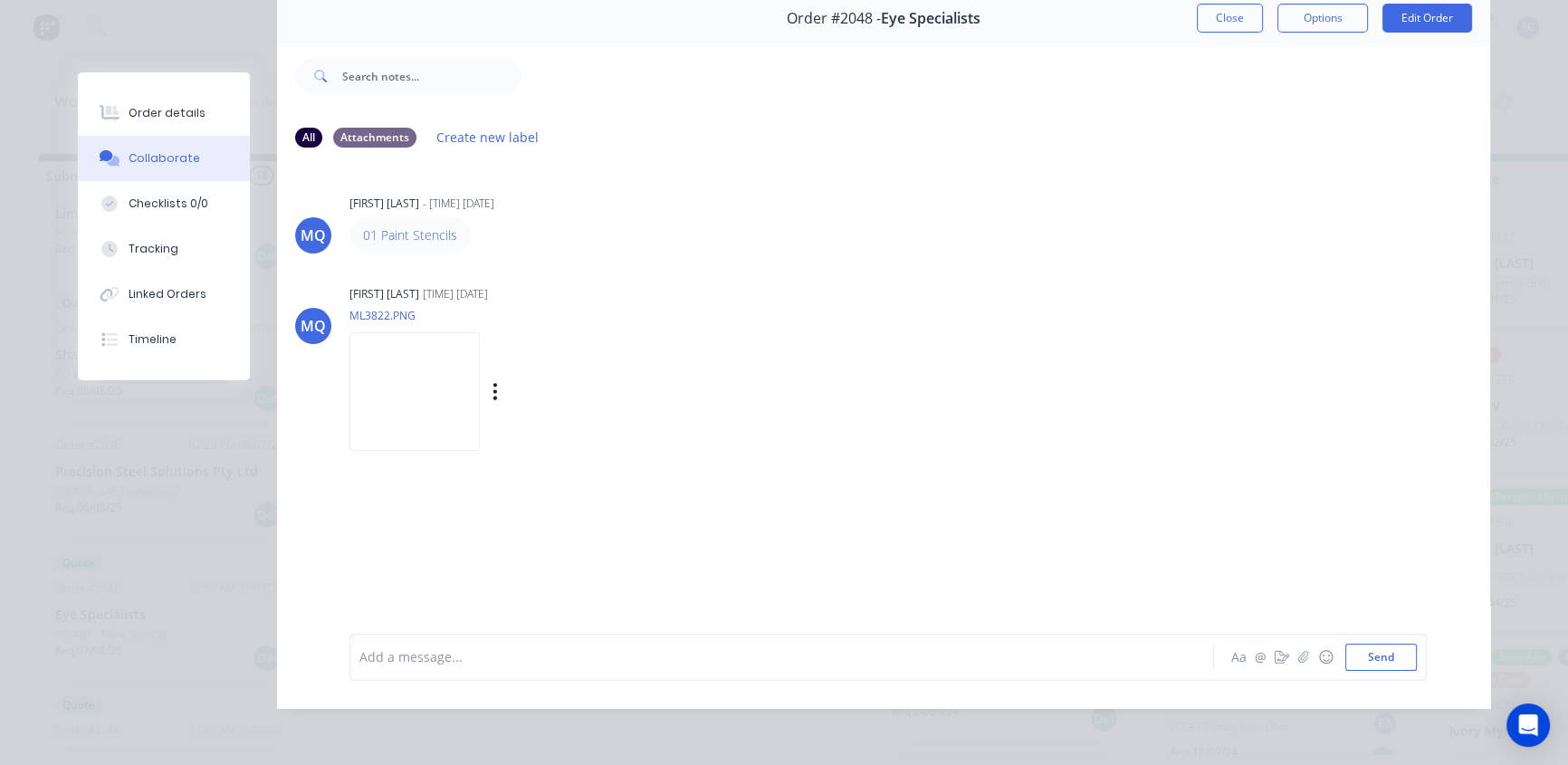 click at bounding box center [415, 391] 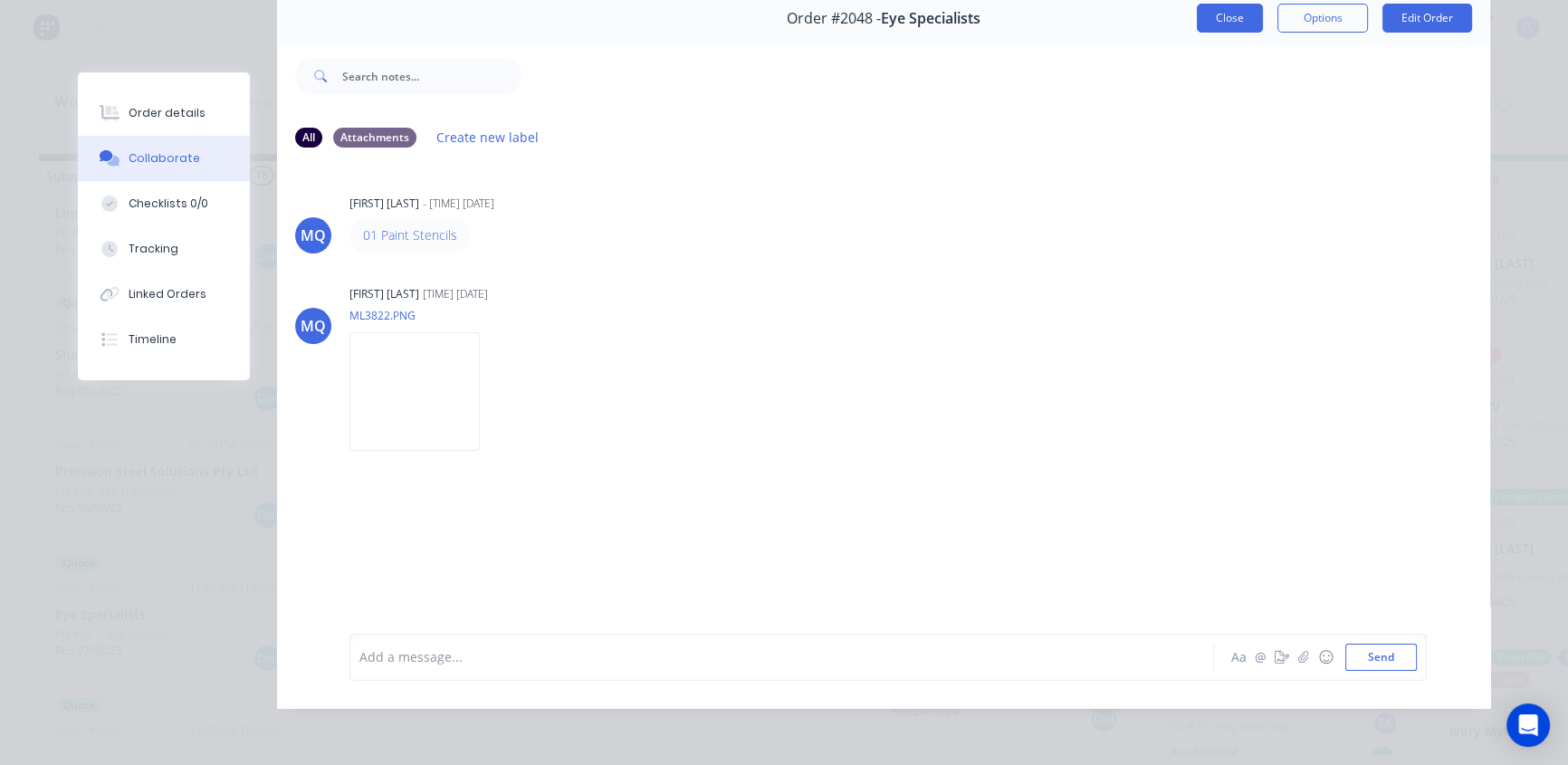 click on "Close" at bounding box center [1229, 18] 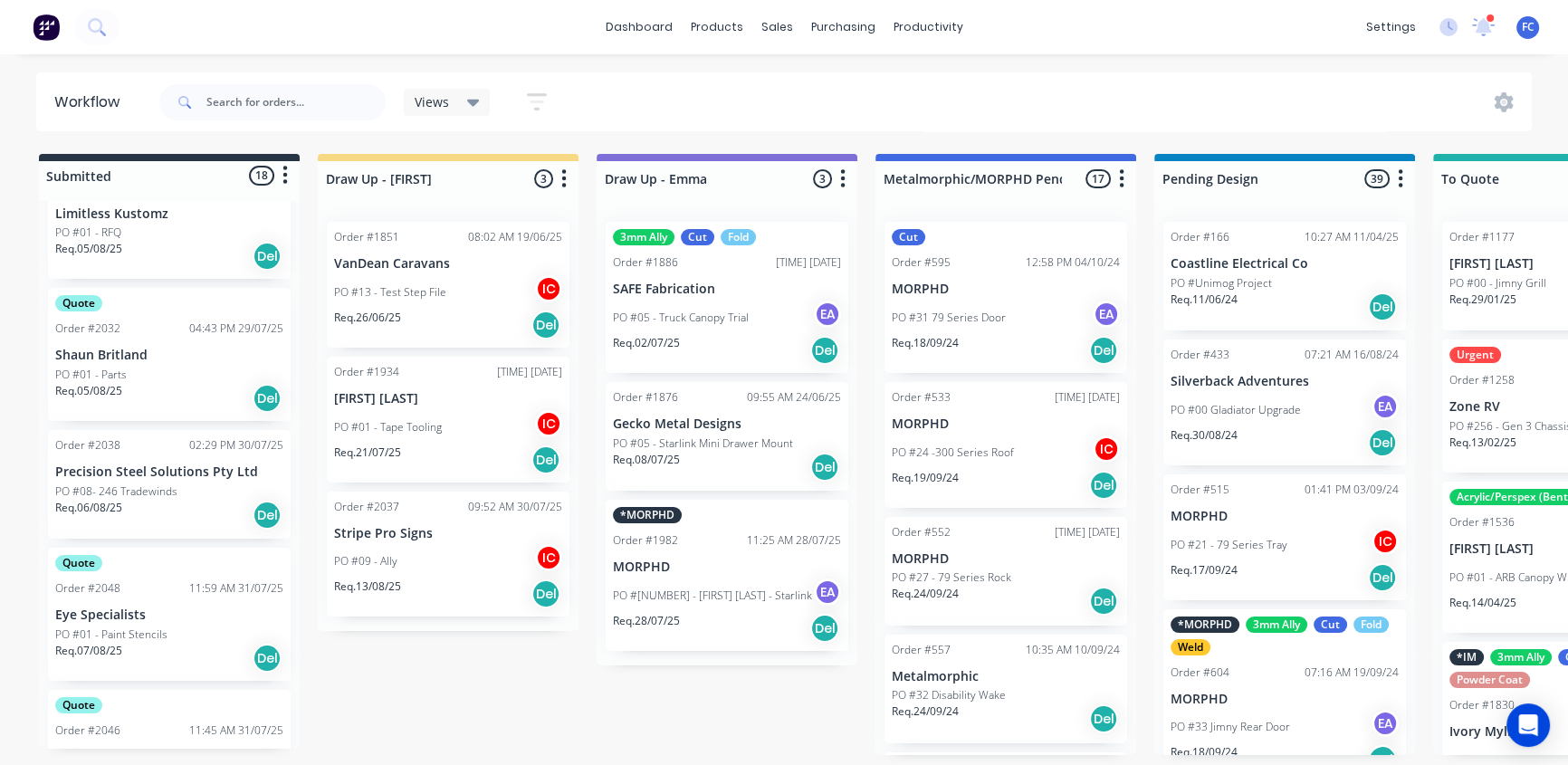 scroll, scrollTop: 0, scrollLeft: 0, axis: both 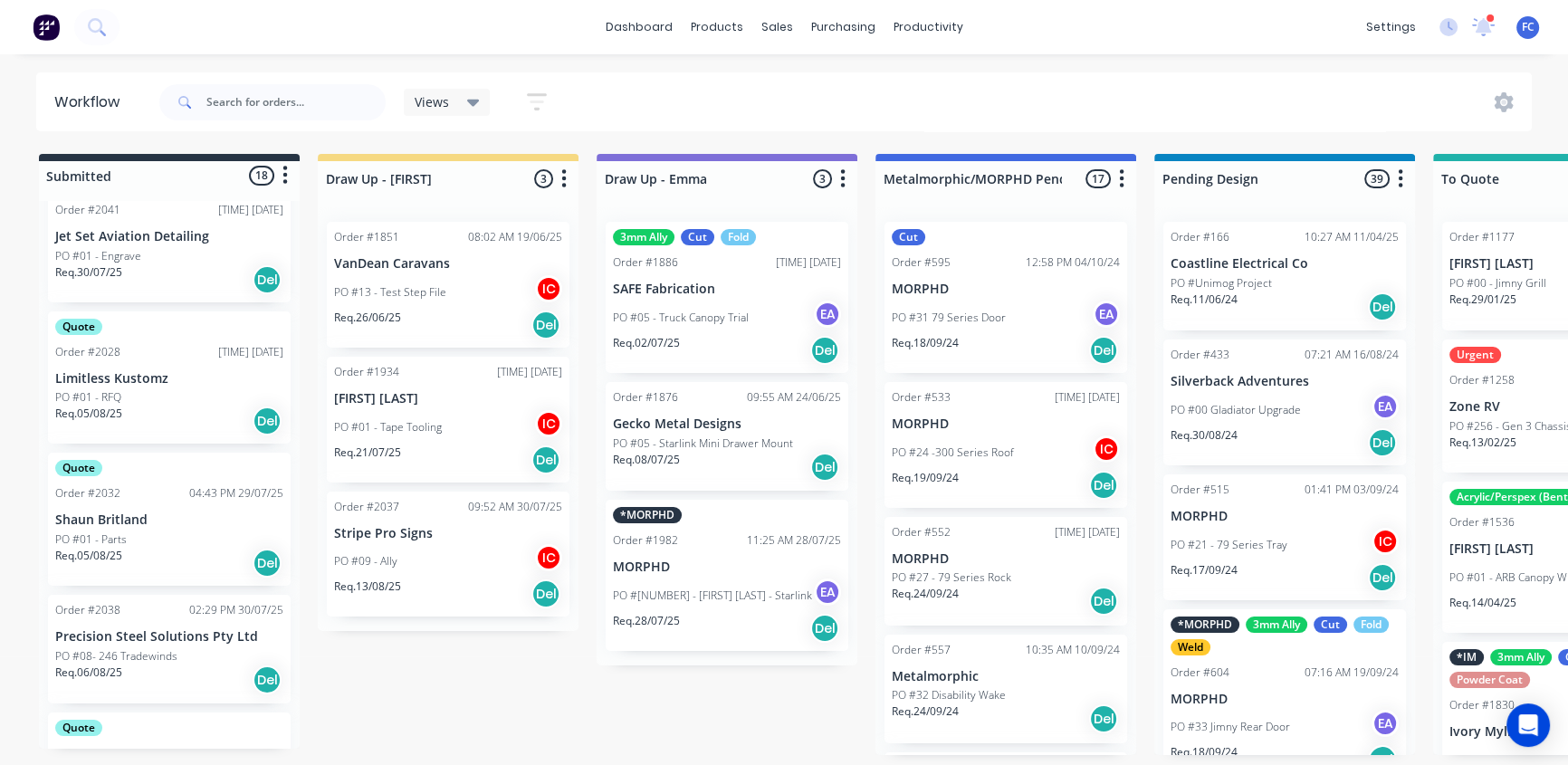 click on "PO #01 - Parts" at bounding box center (91, 540) 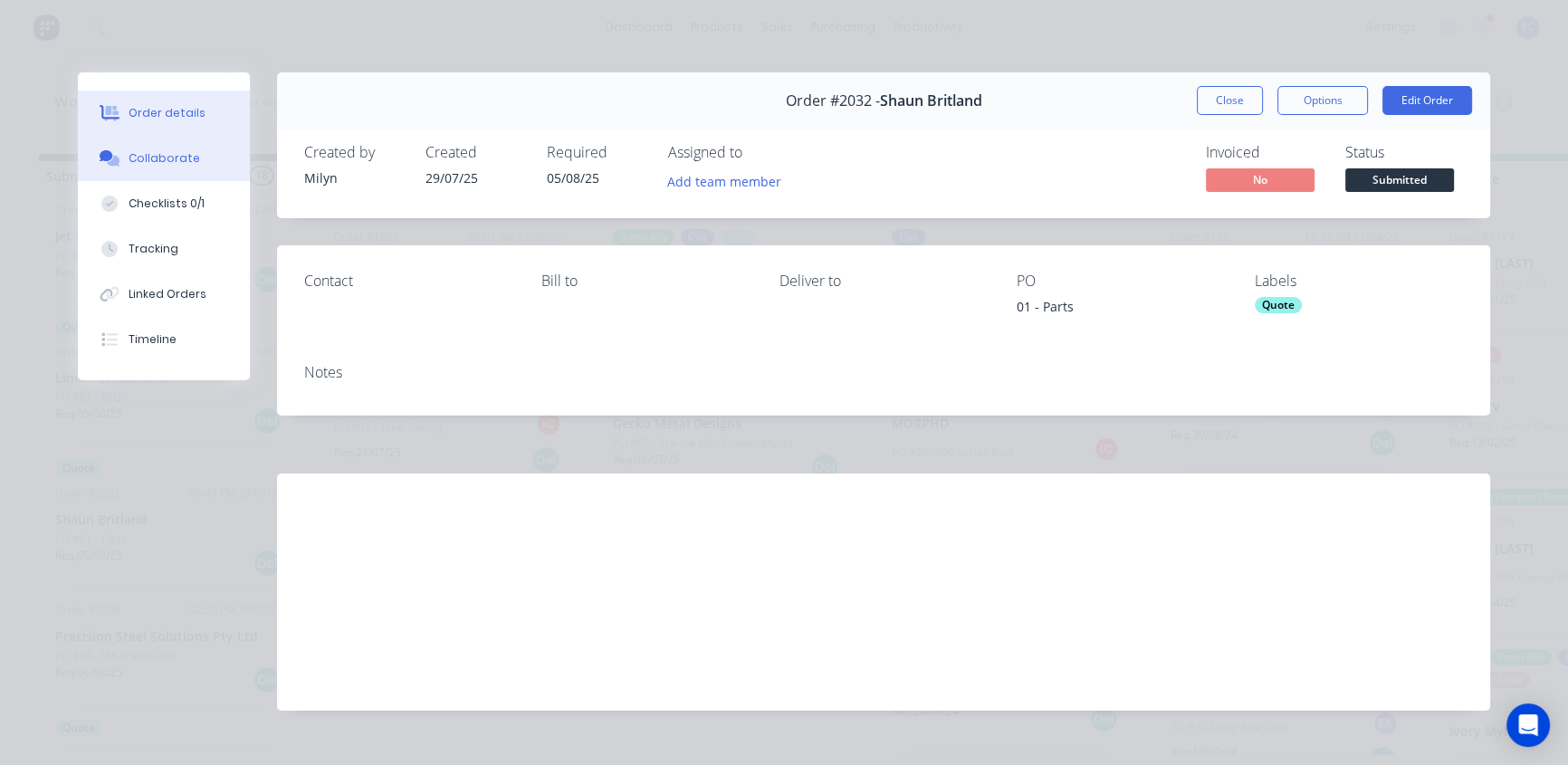 click on "Collaborate" at bounding box center (164, 158) 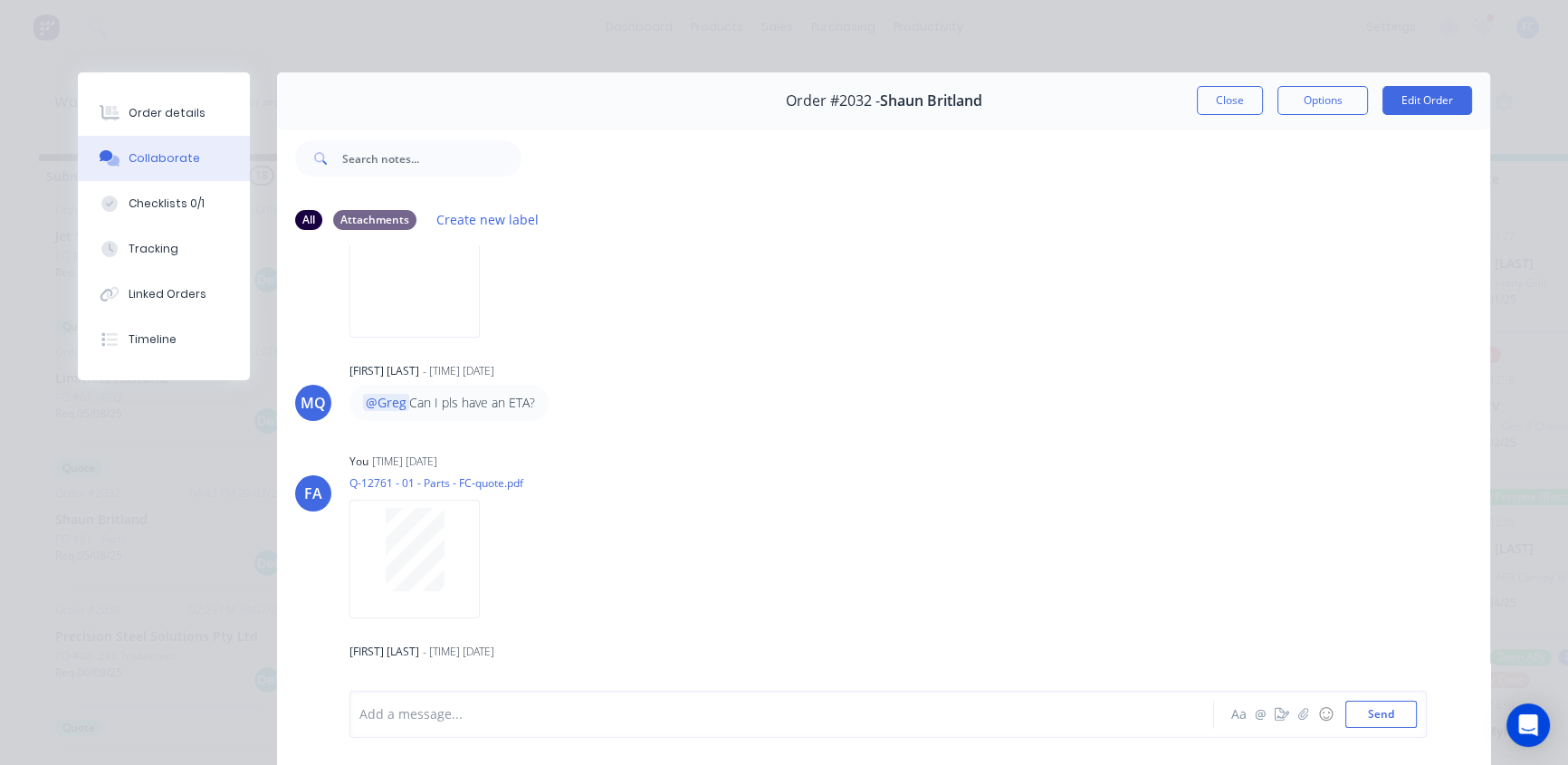 scroll, scrollTop: 594, scrollLeft: 0, axis: vertical 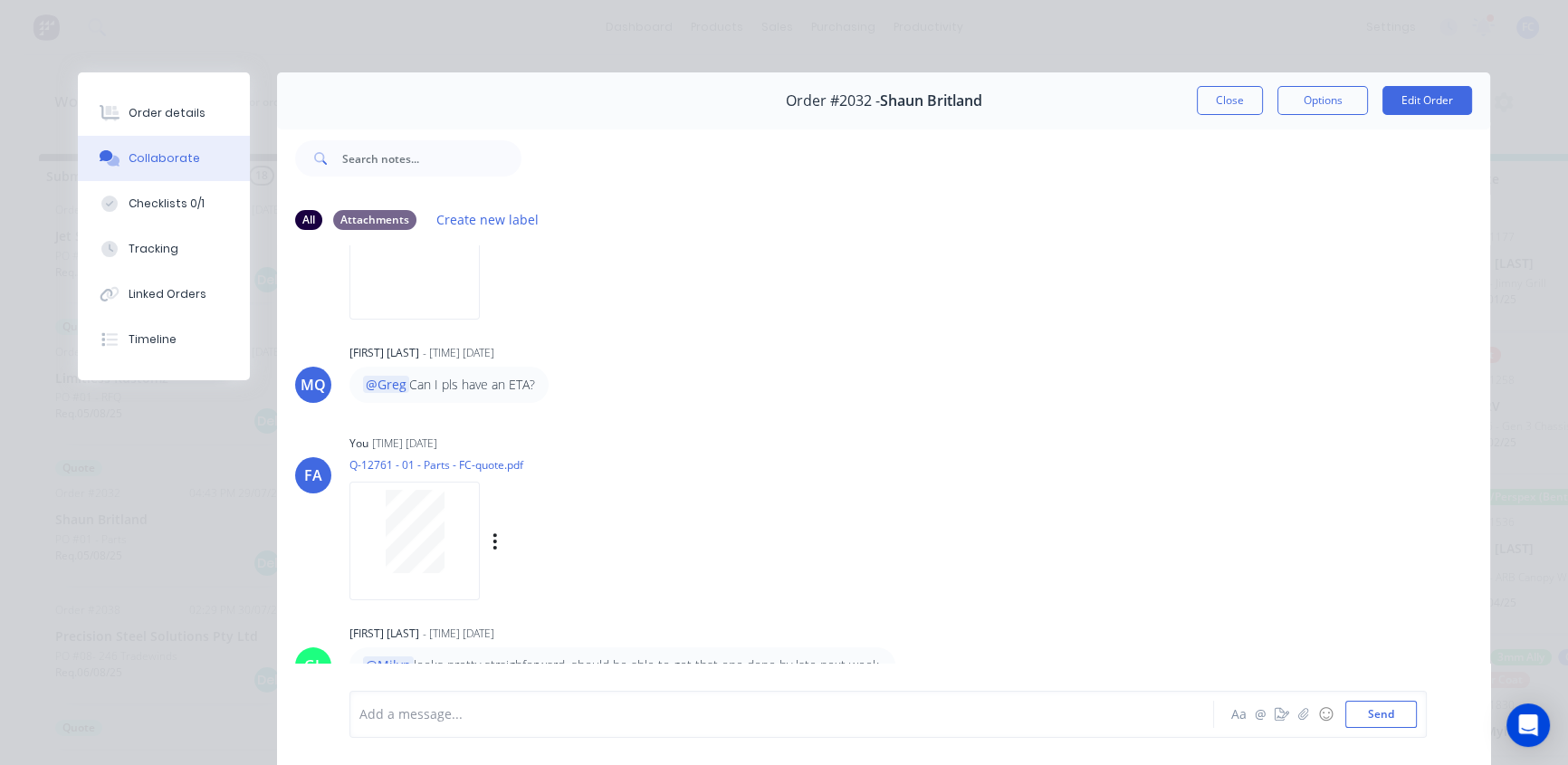 click on "You 11:20am 31/07/25 Q-12761 - 01 - Parts - FC-quote.pdf Labels Download Delete" at bounding box center [632, 512] 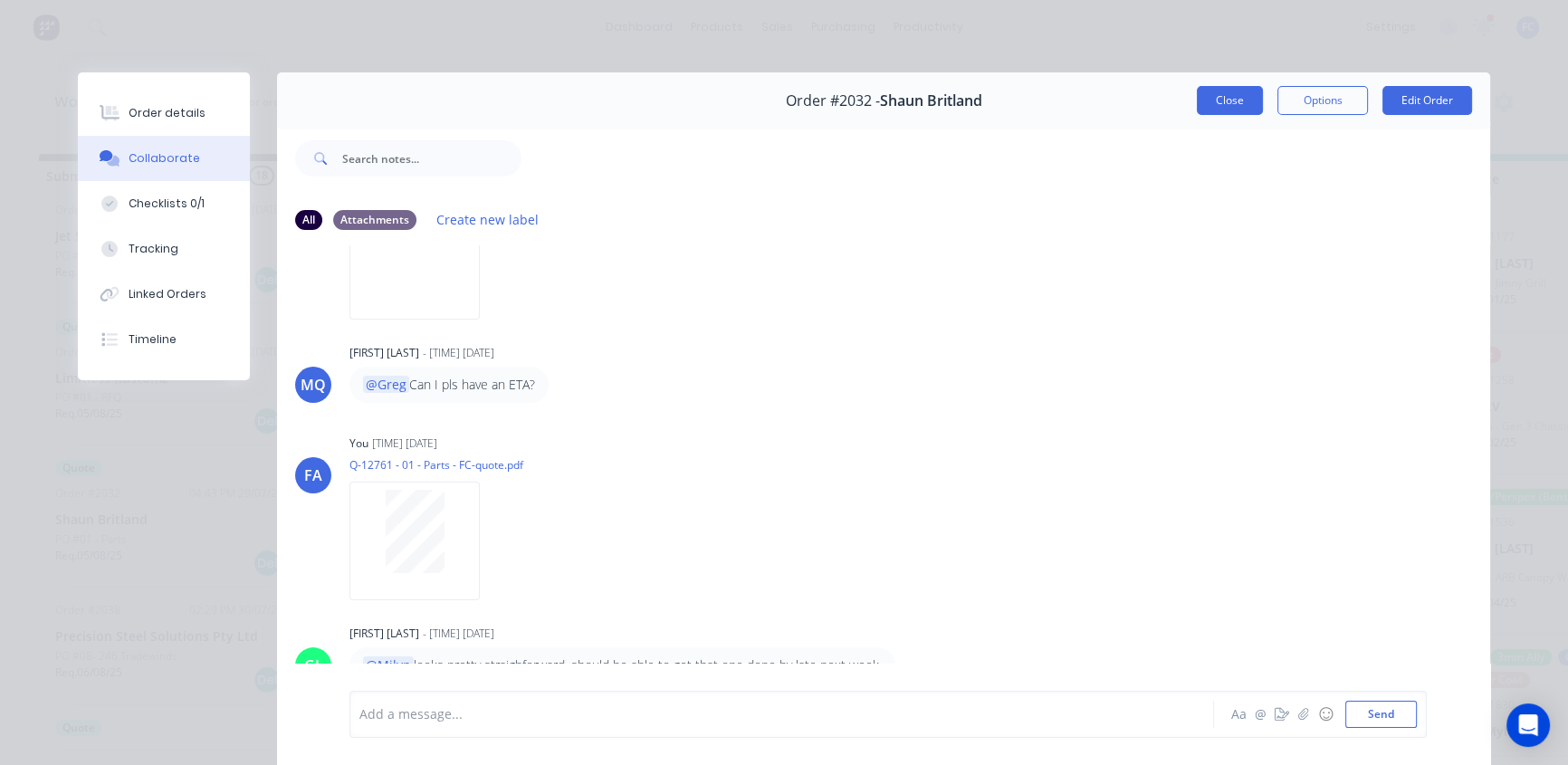 click on "Close" at bounding box center (1229, 100) 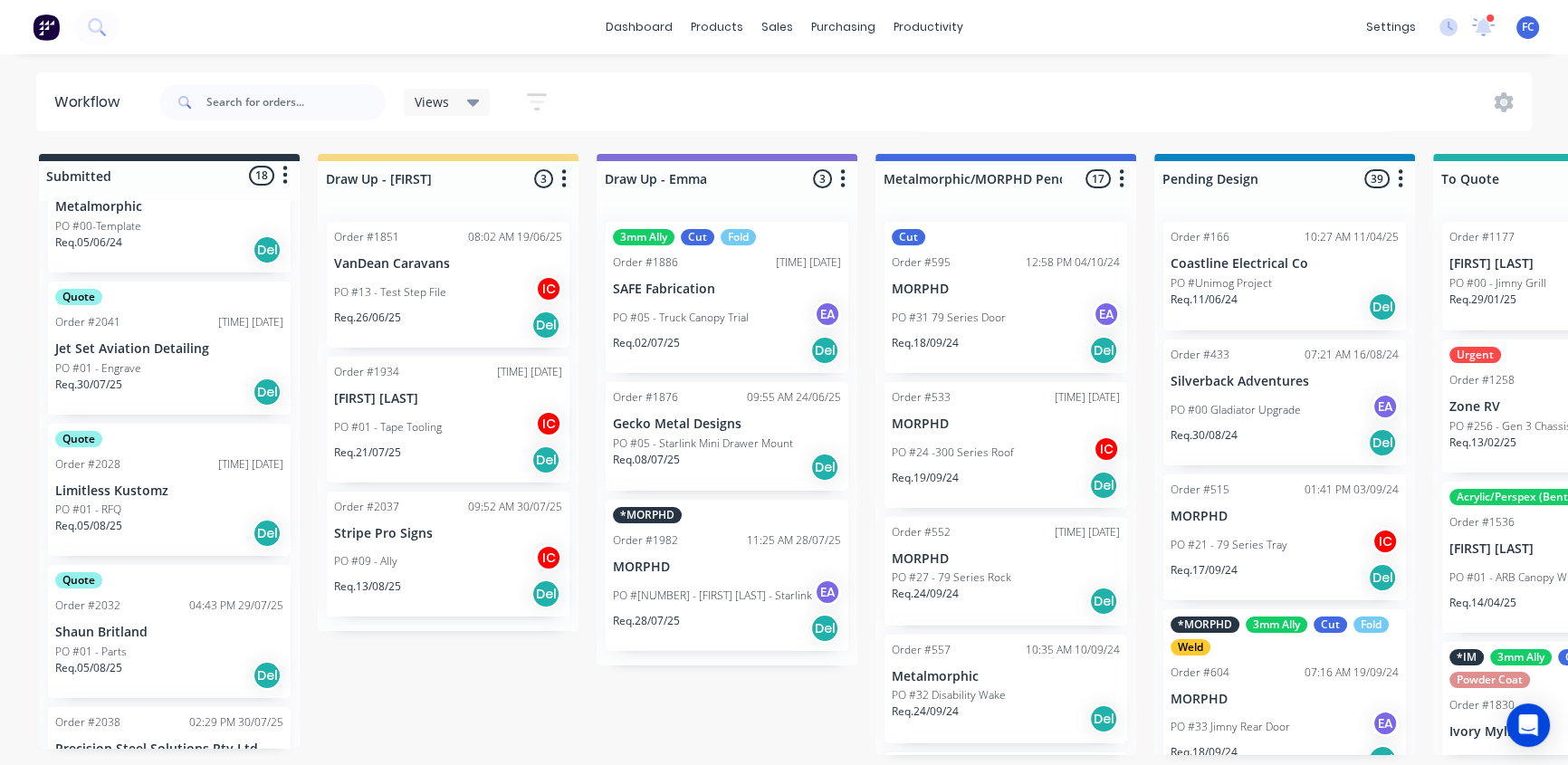 scroll, scrollTop: 109, scrollLeft: 0, axis: vertical 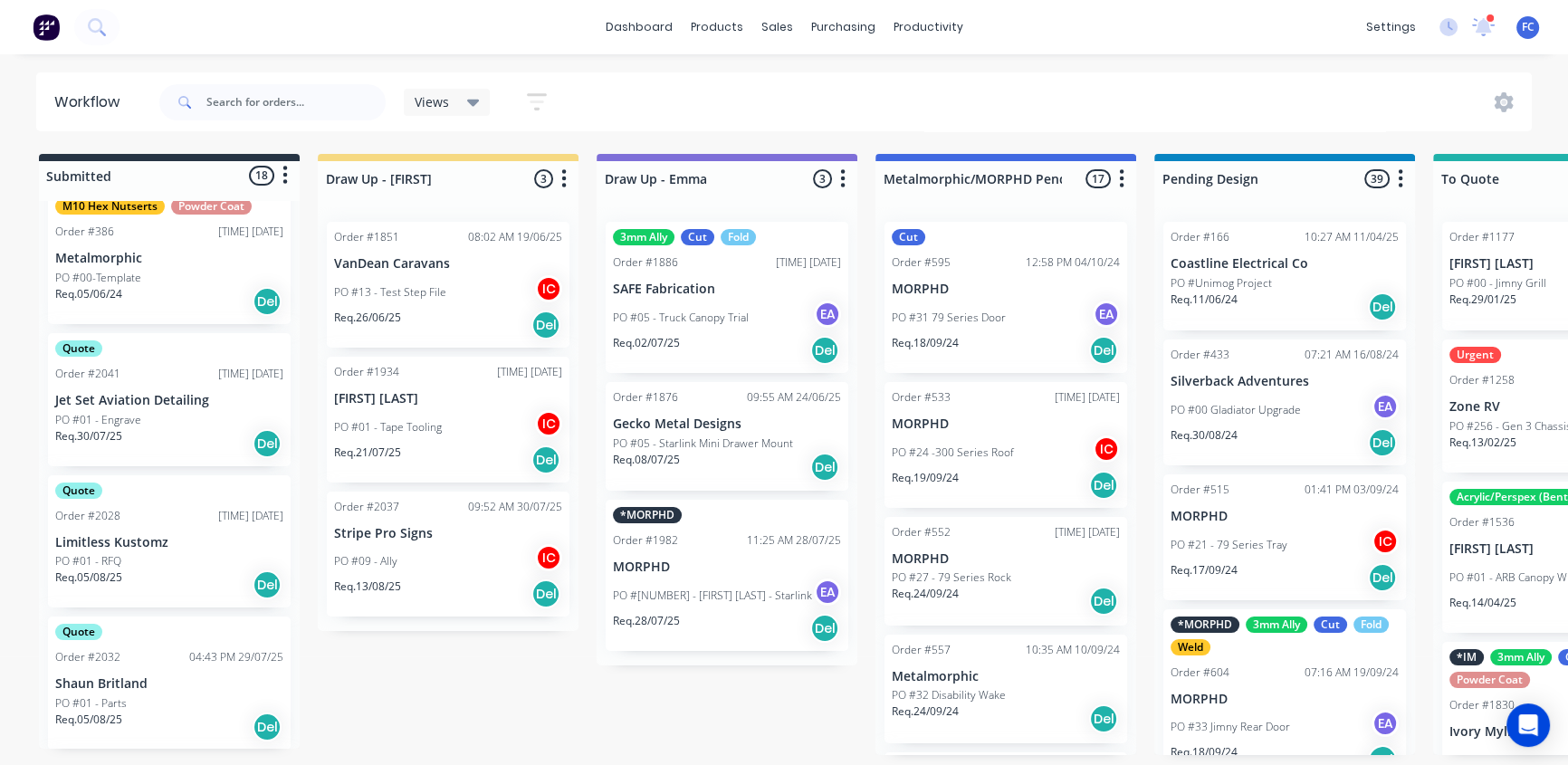 click on "Req. 30/07/25 Del" at bounding box center [169, 444] 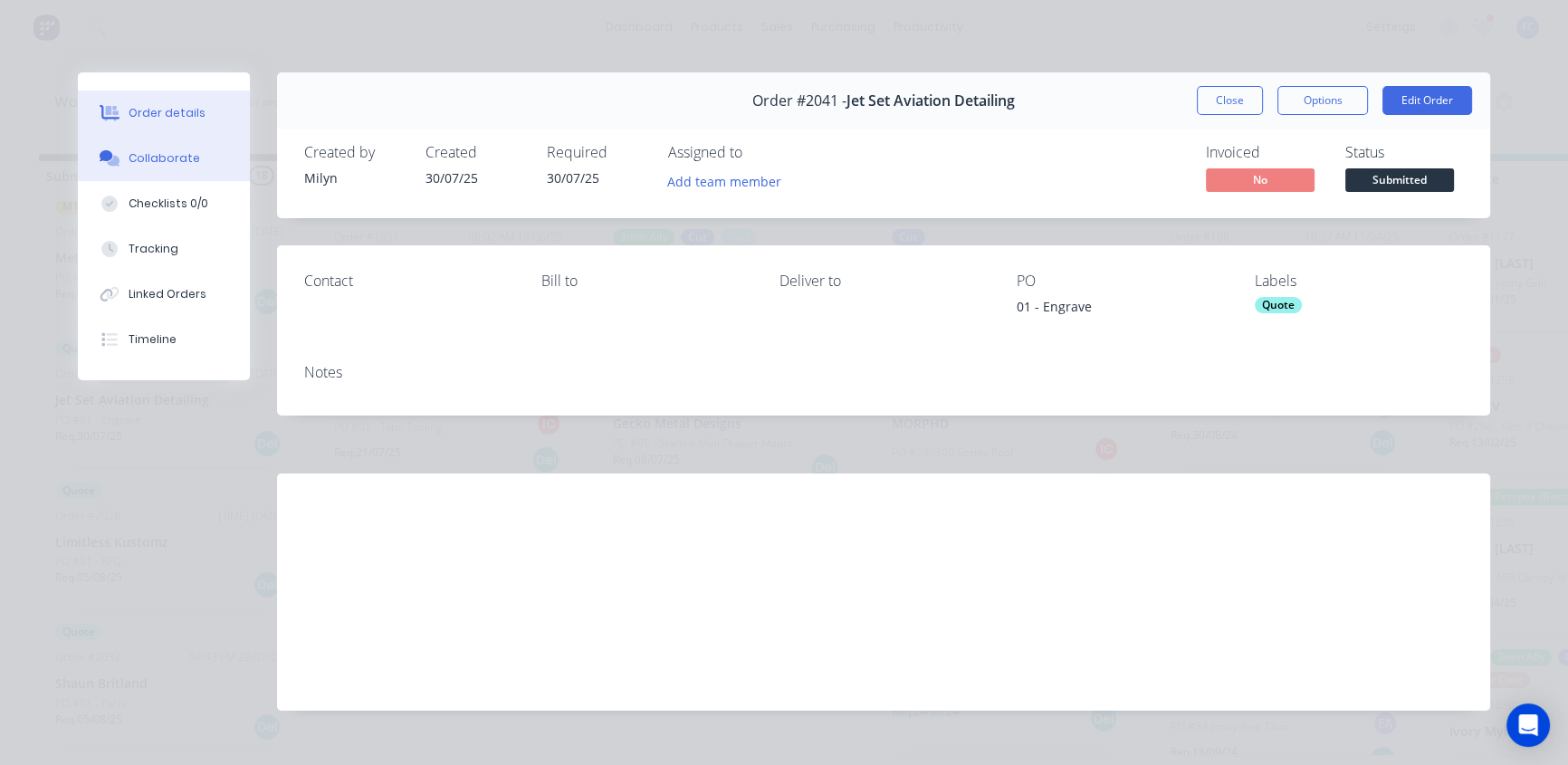 drag, startPoint x: 153, startPoint y: 147, endPoint x: 159, endPoint y: 179, distance: 32.55764 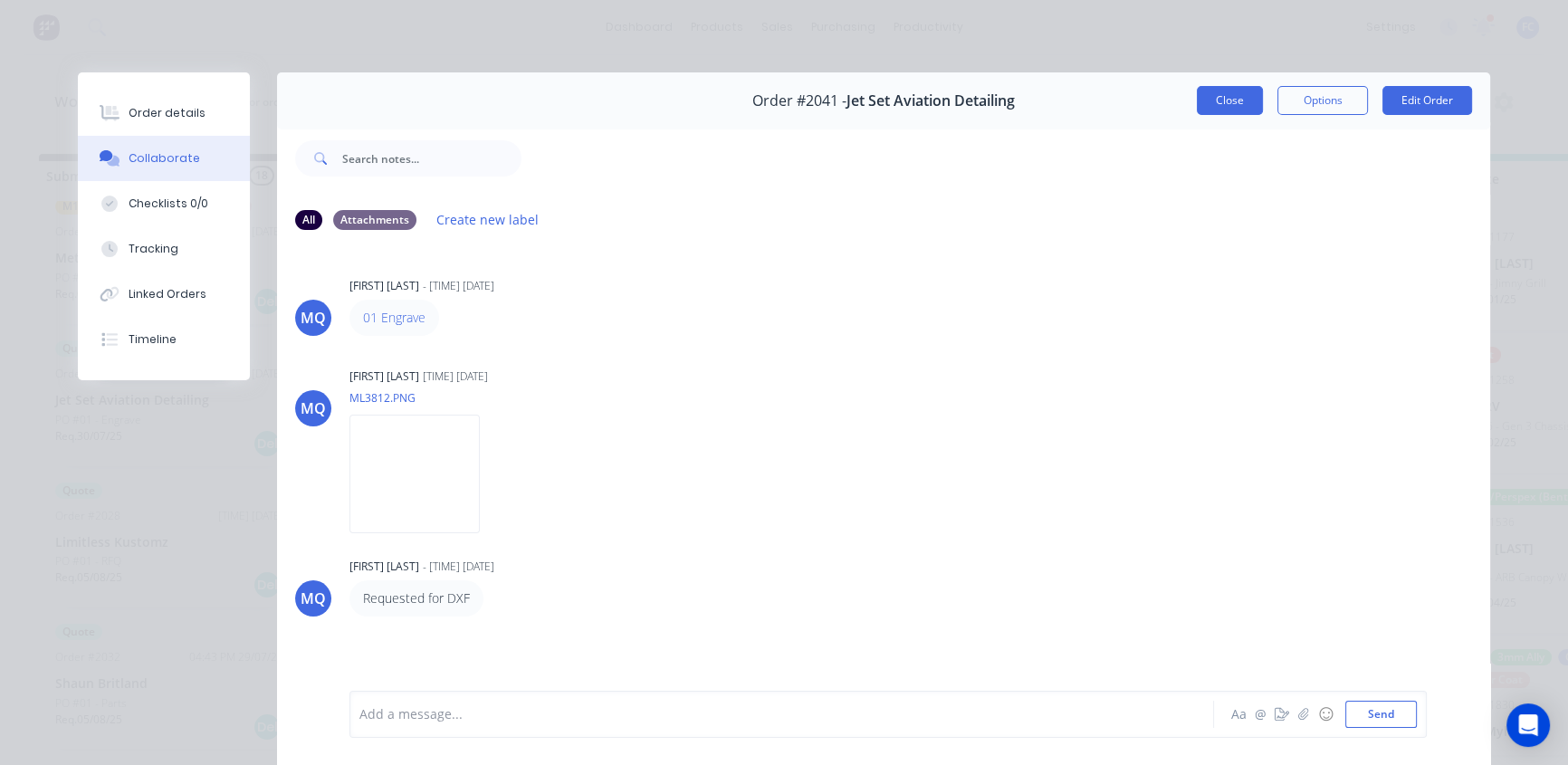 click on "Close" at bounding box center [1229, 100] 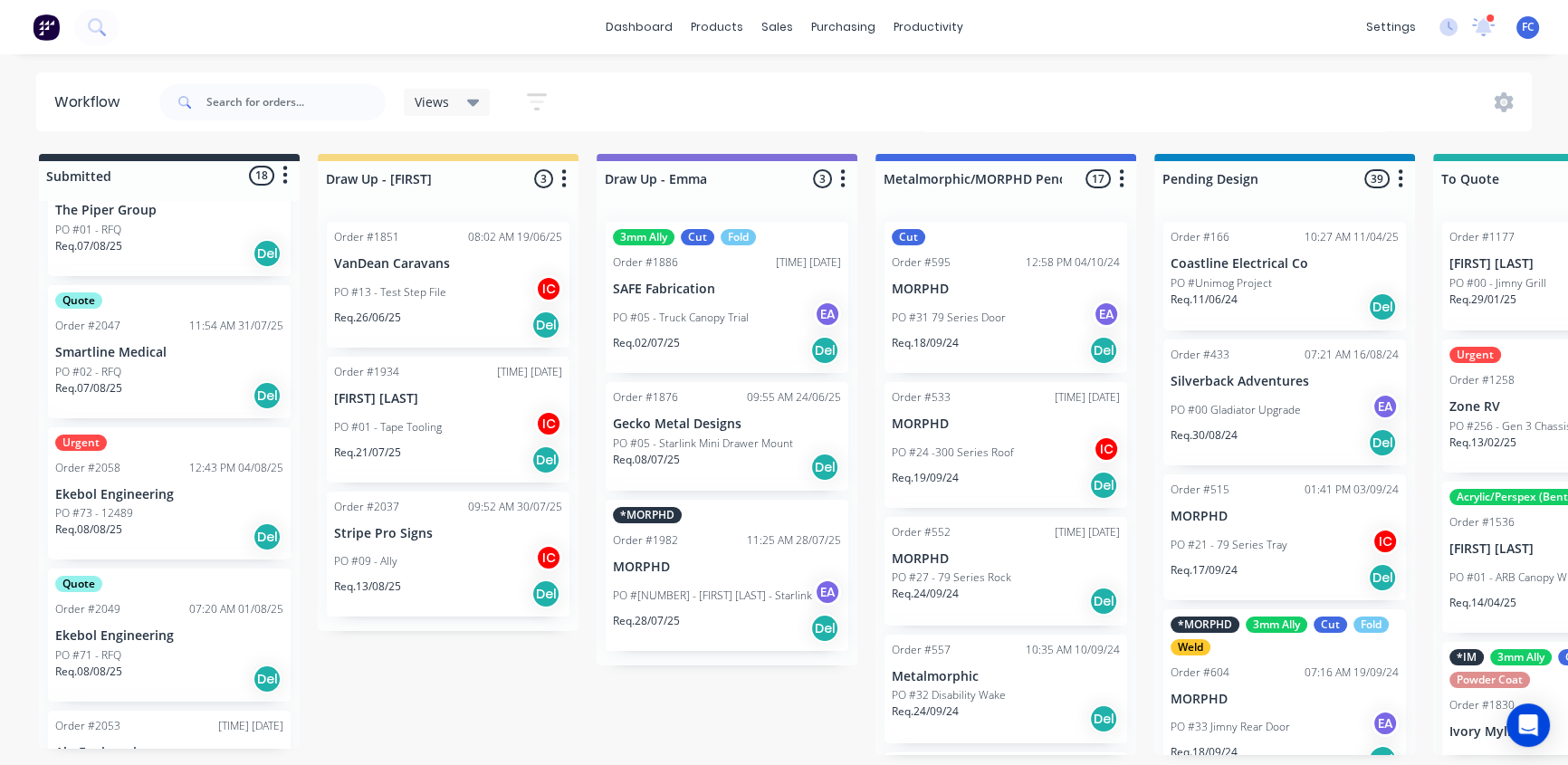 scroll, scrollTop: 987, scrollLeft: 0, axis: vertical 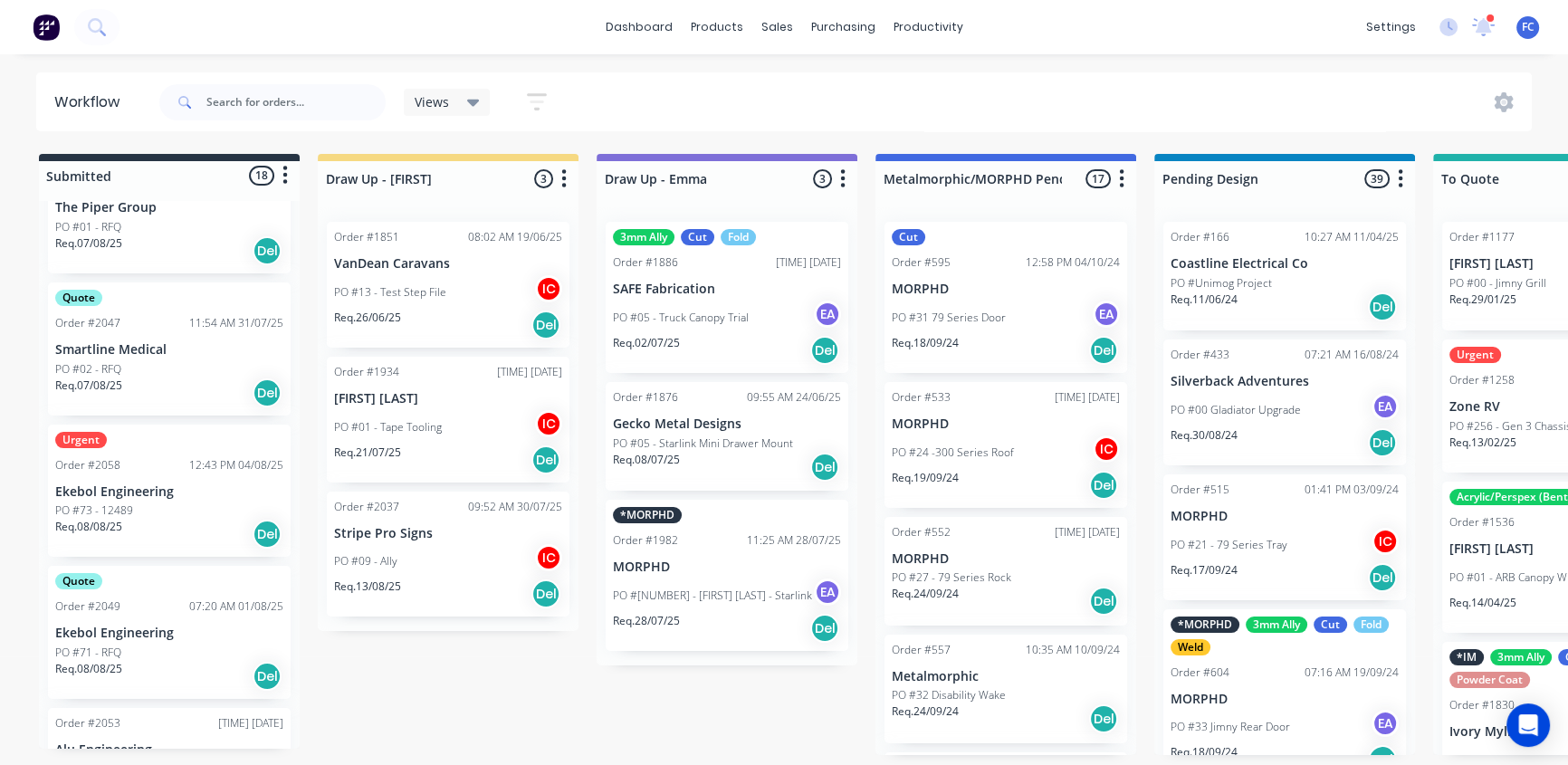 click on "Ekebol Engineering" at bounding box center (169, 492) 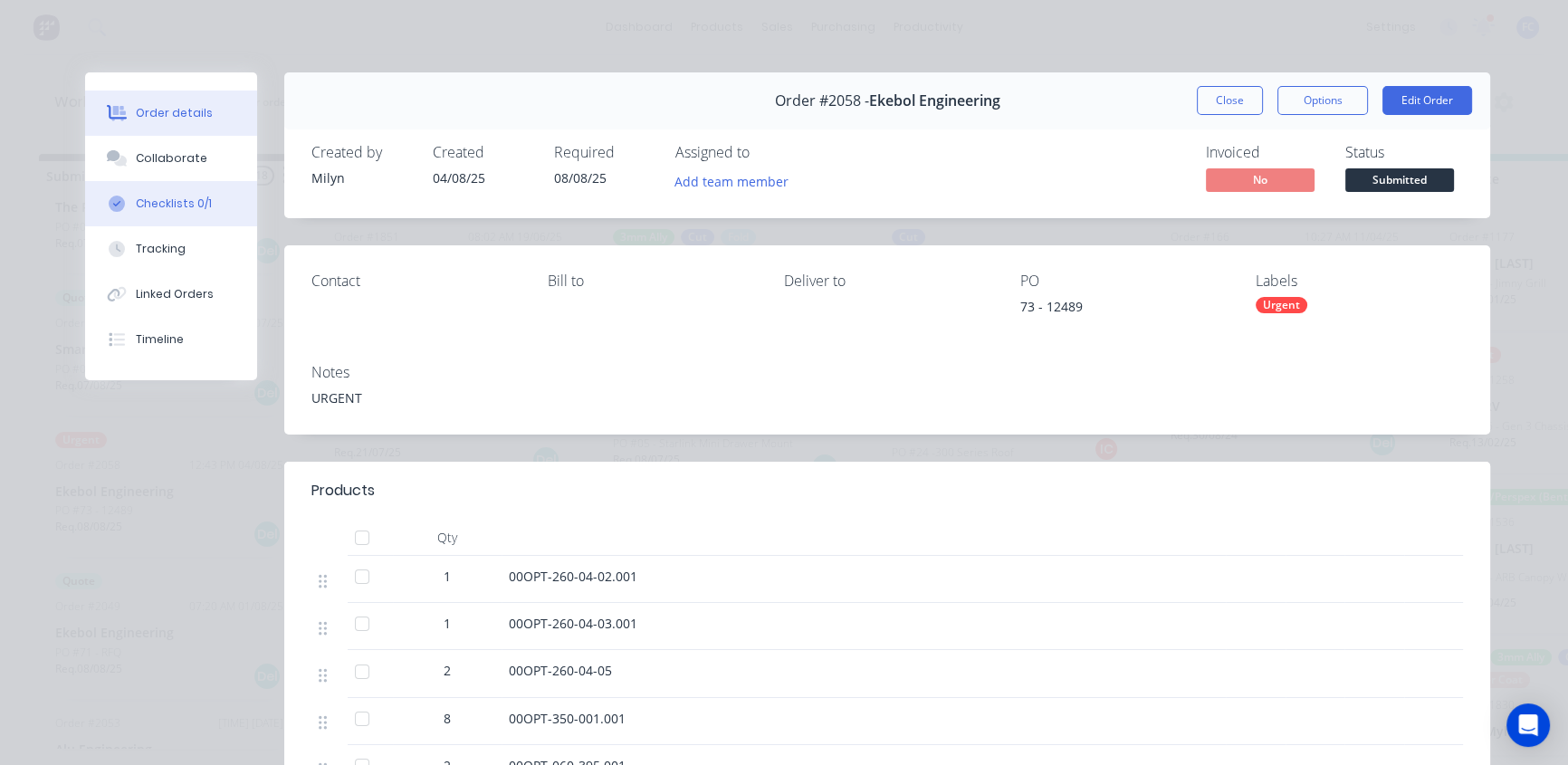 drag, startPoint x: 153, startPoint y: 155, endPoint x: 201, endPoint y: 196, distance: 63.126856 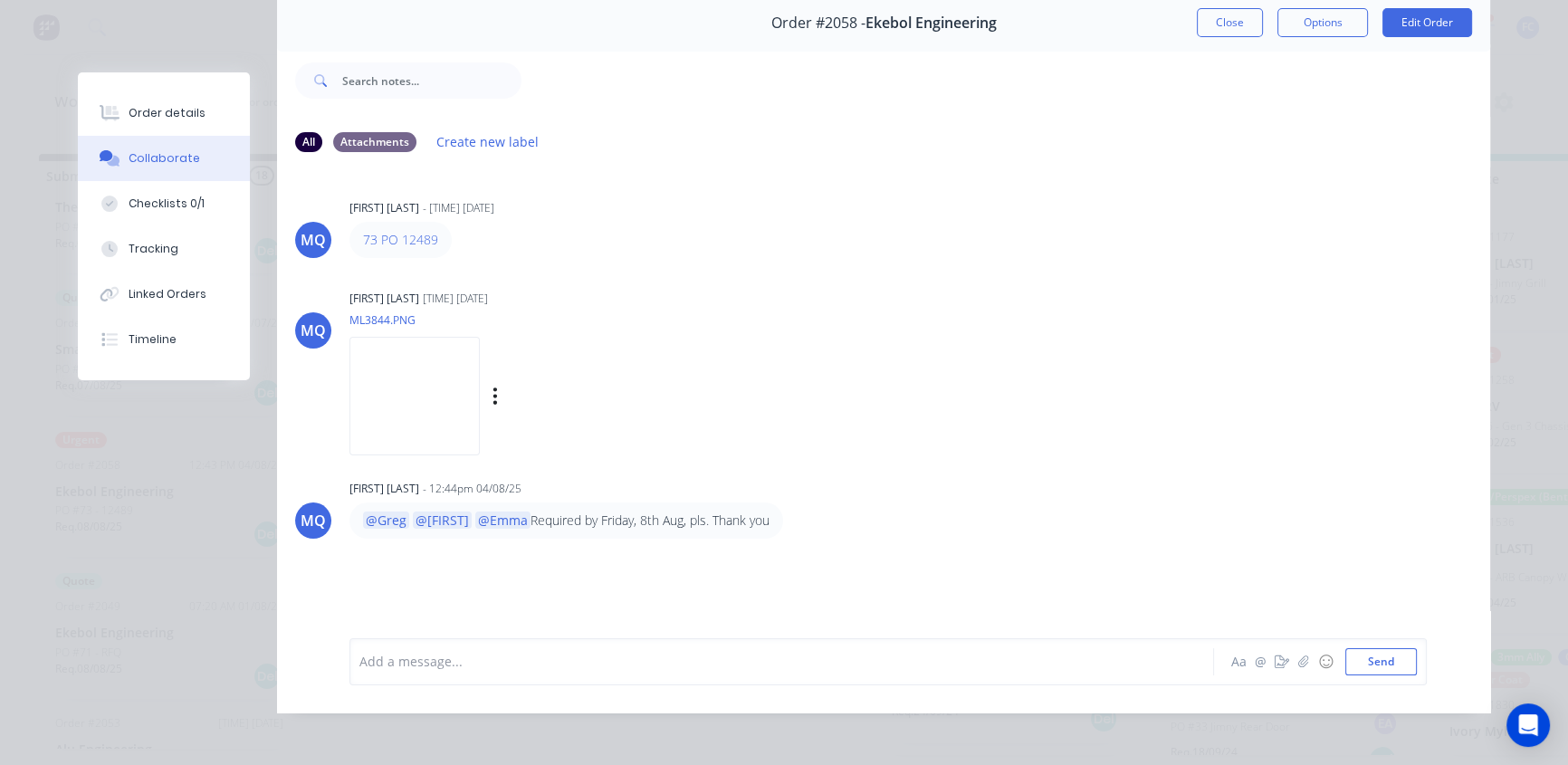 scroll, scrollTop: 93, scrollLeft: 0, axis: vertical 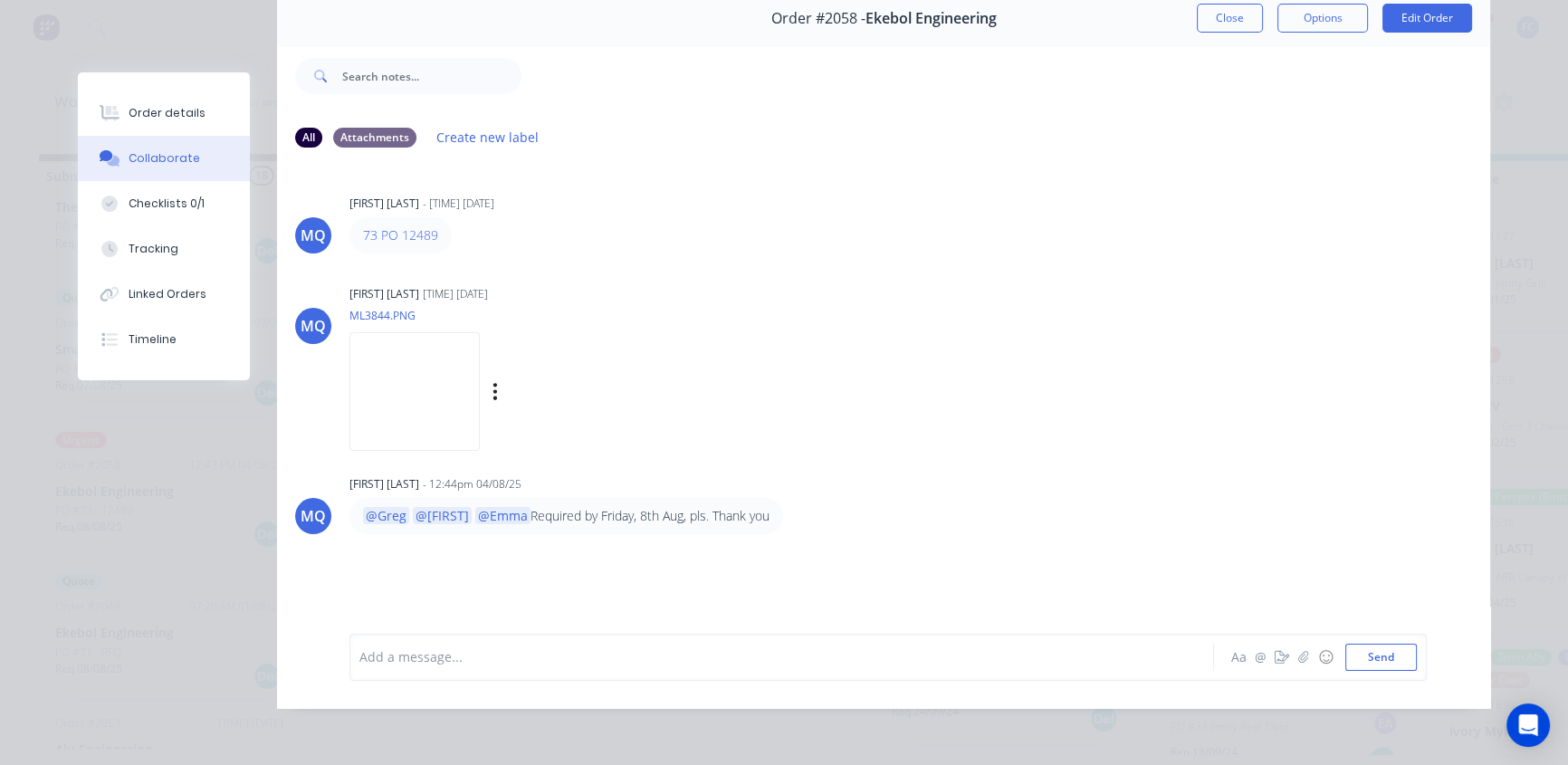 click at bounding box center (415, 391) 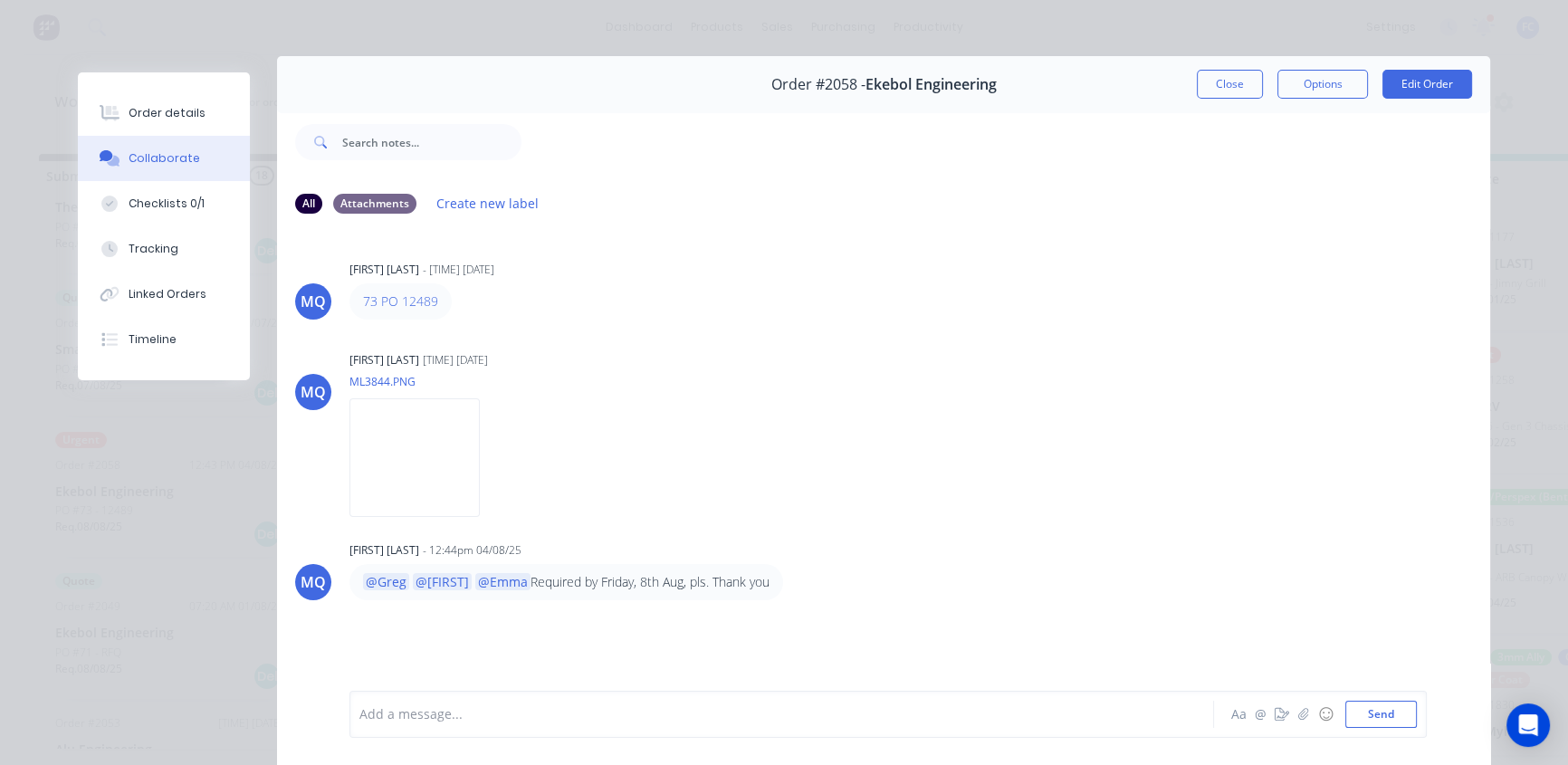 scroll, scrollTop: 0, scrollLeft: 0, axis: both 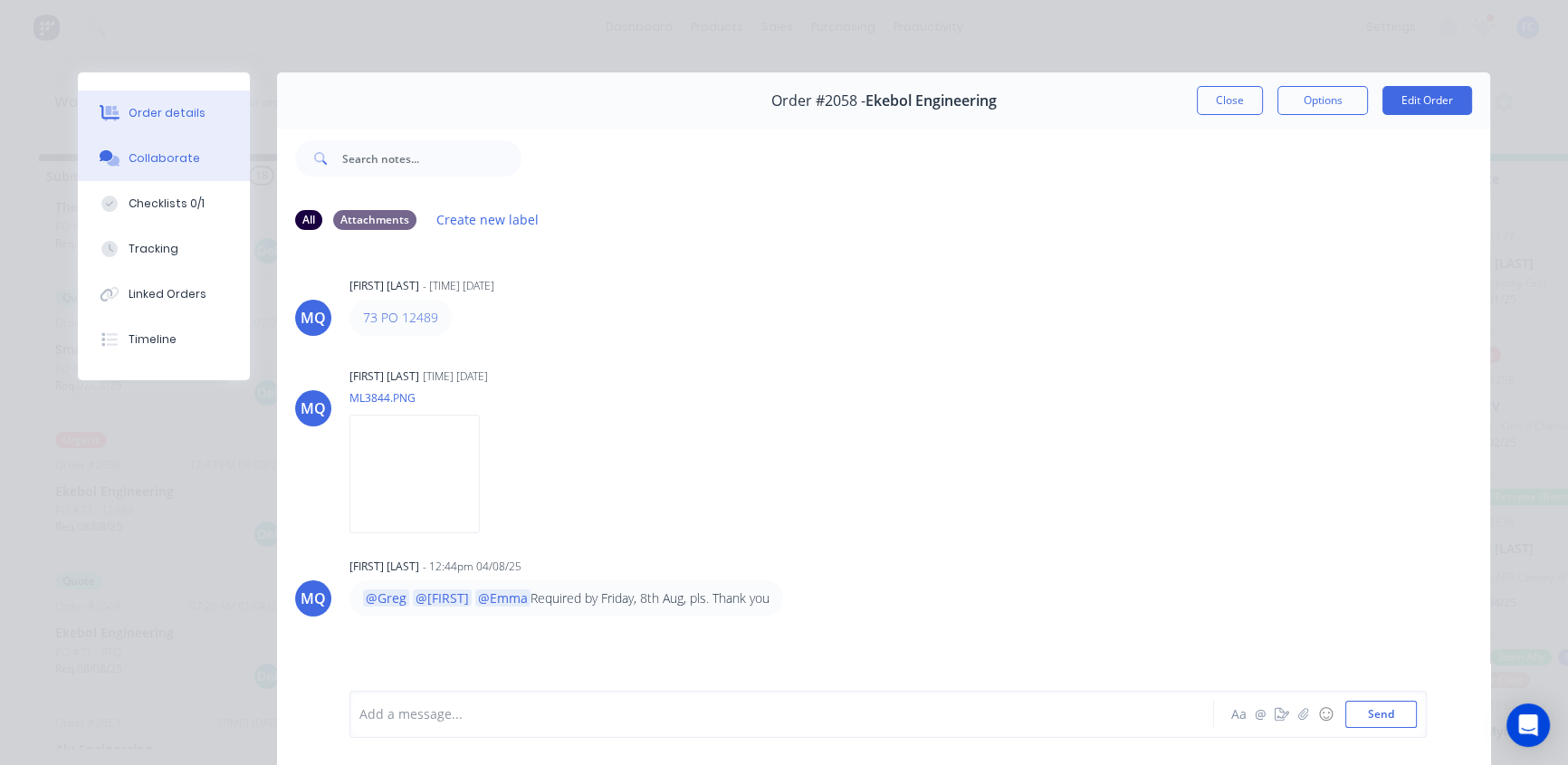 click on "Order details" at bounding box center (167, 113) 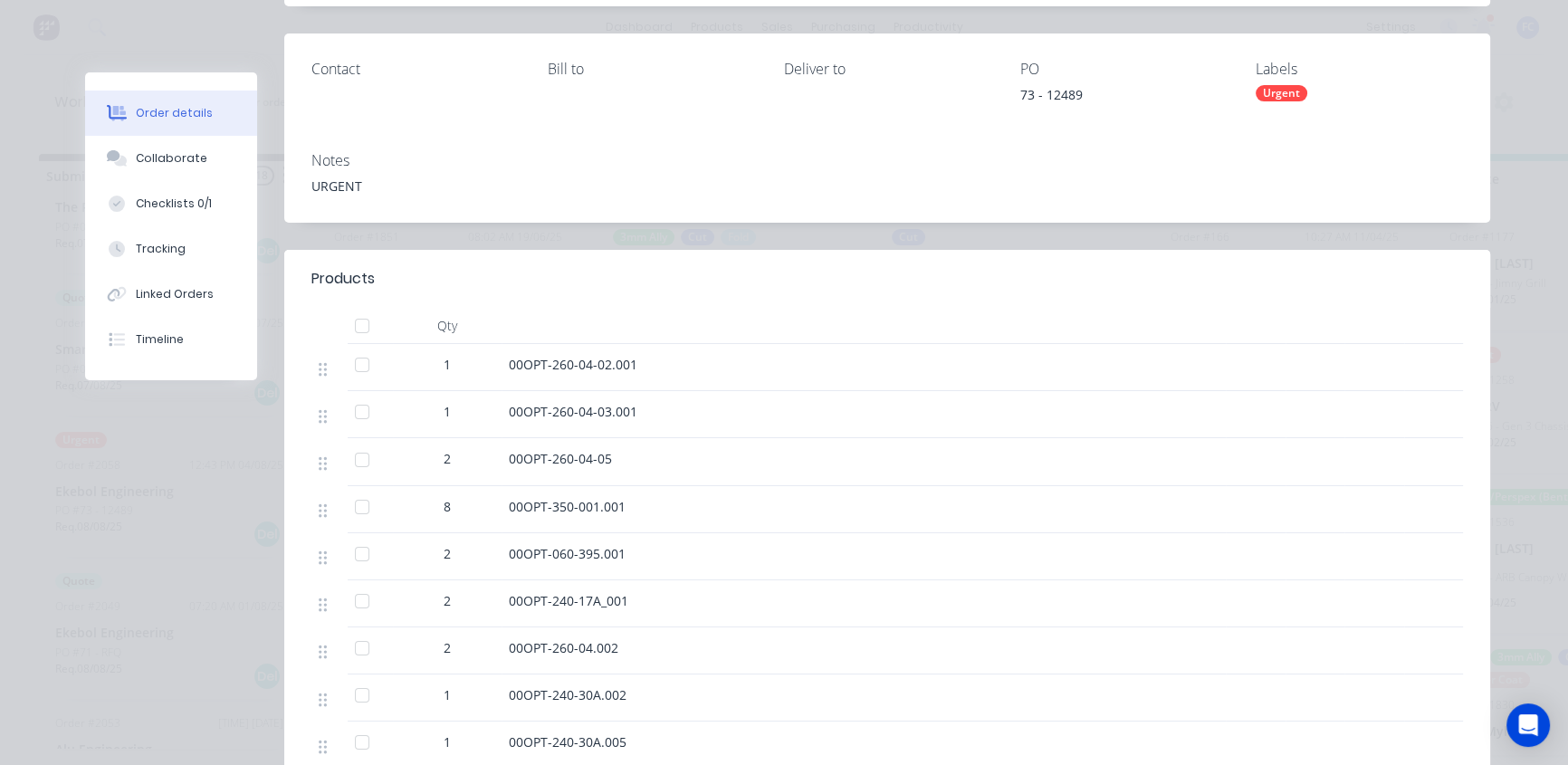 scroll, scrollTop: 164, scrollLeft: 0, axis: vertical 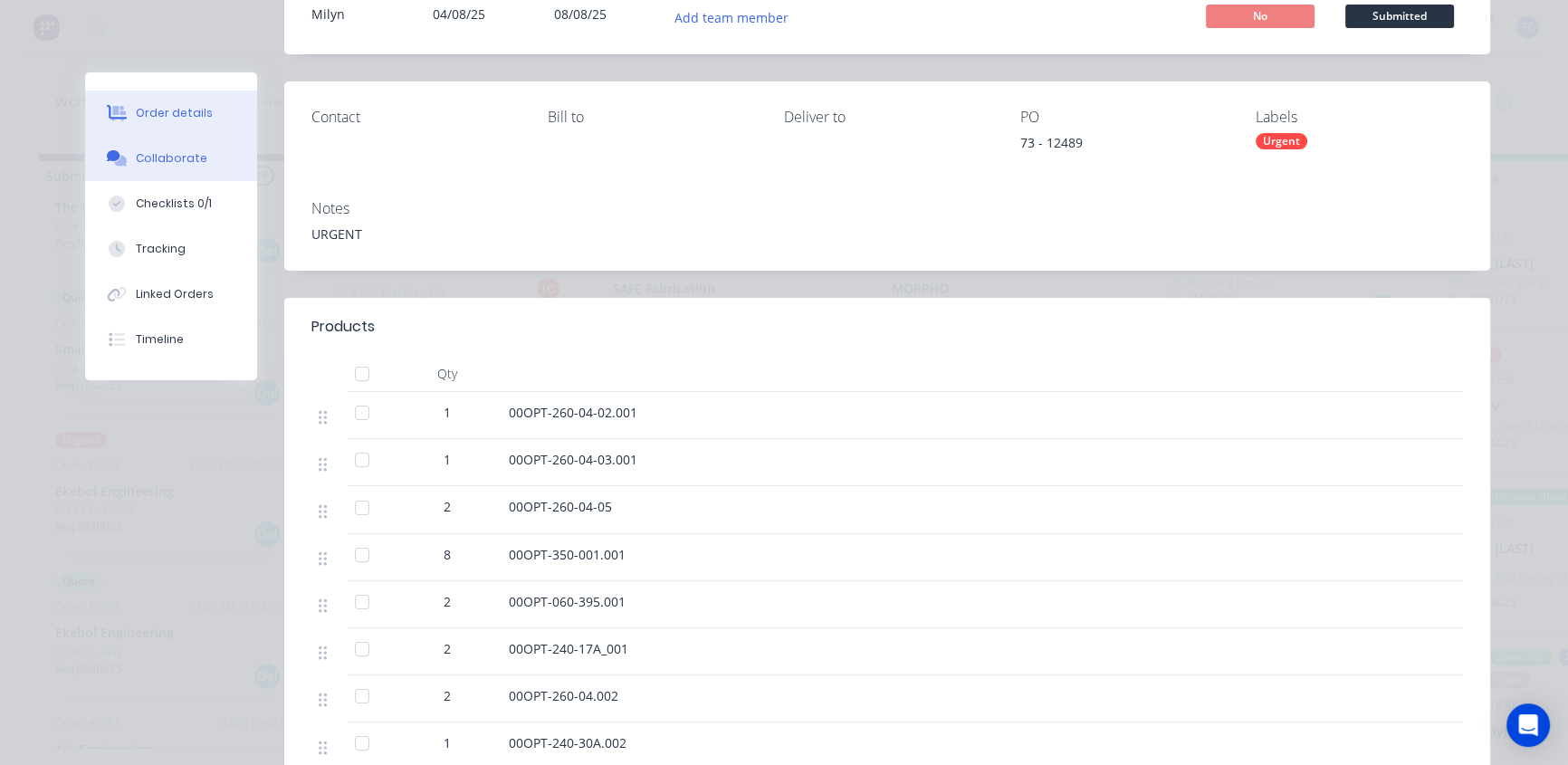 click on "Collaborate" at bounding box center [171, 158] 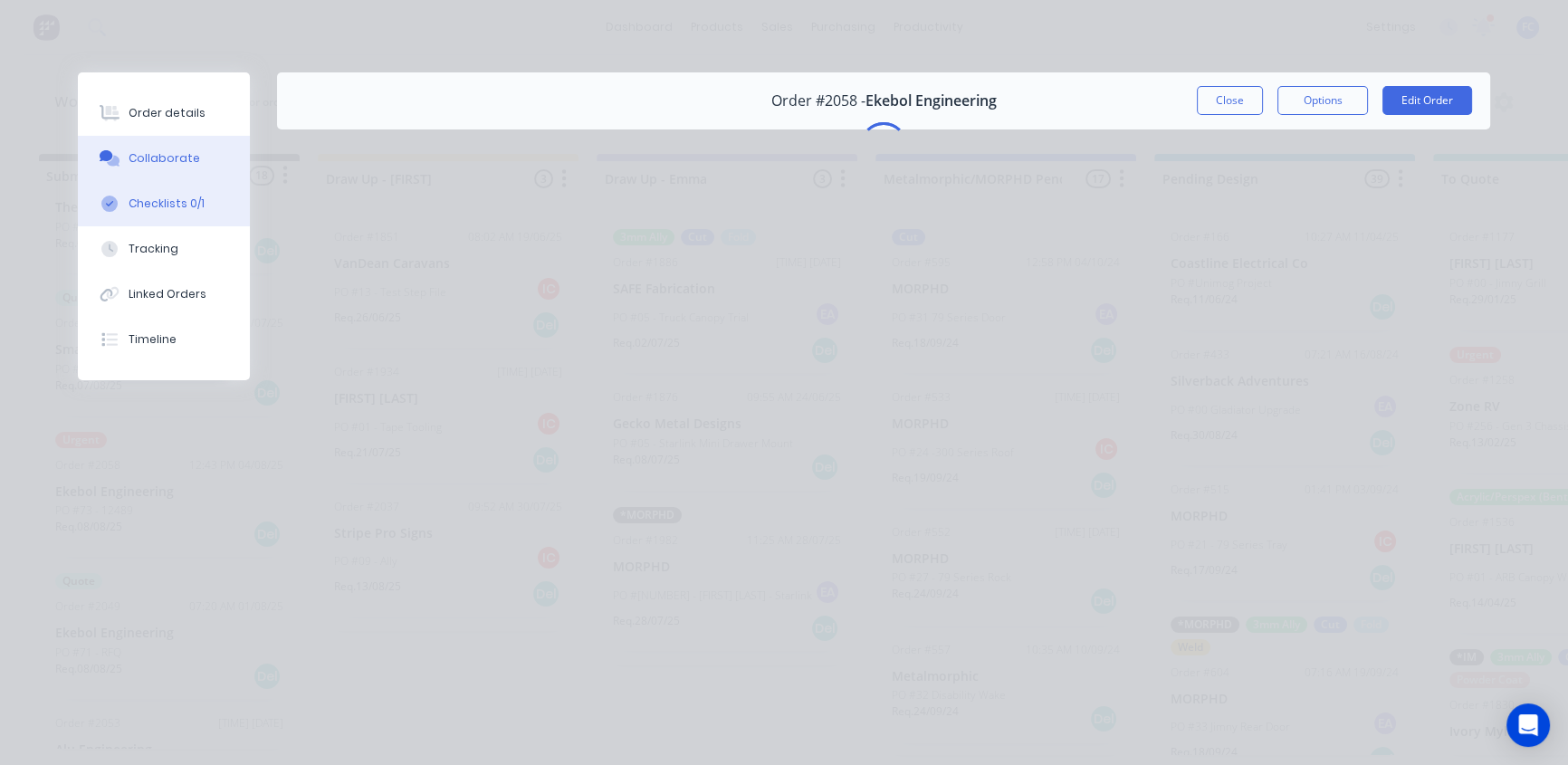 scroll, scrollTop: 0, scrollLeft: 0, axis: both 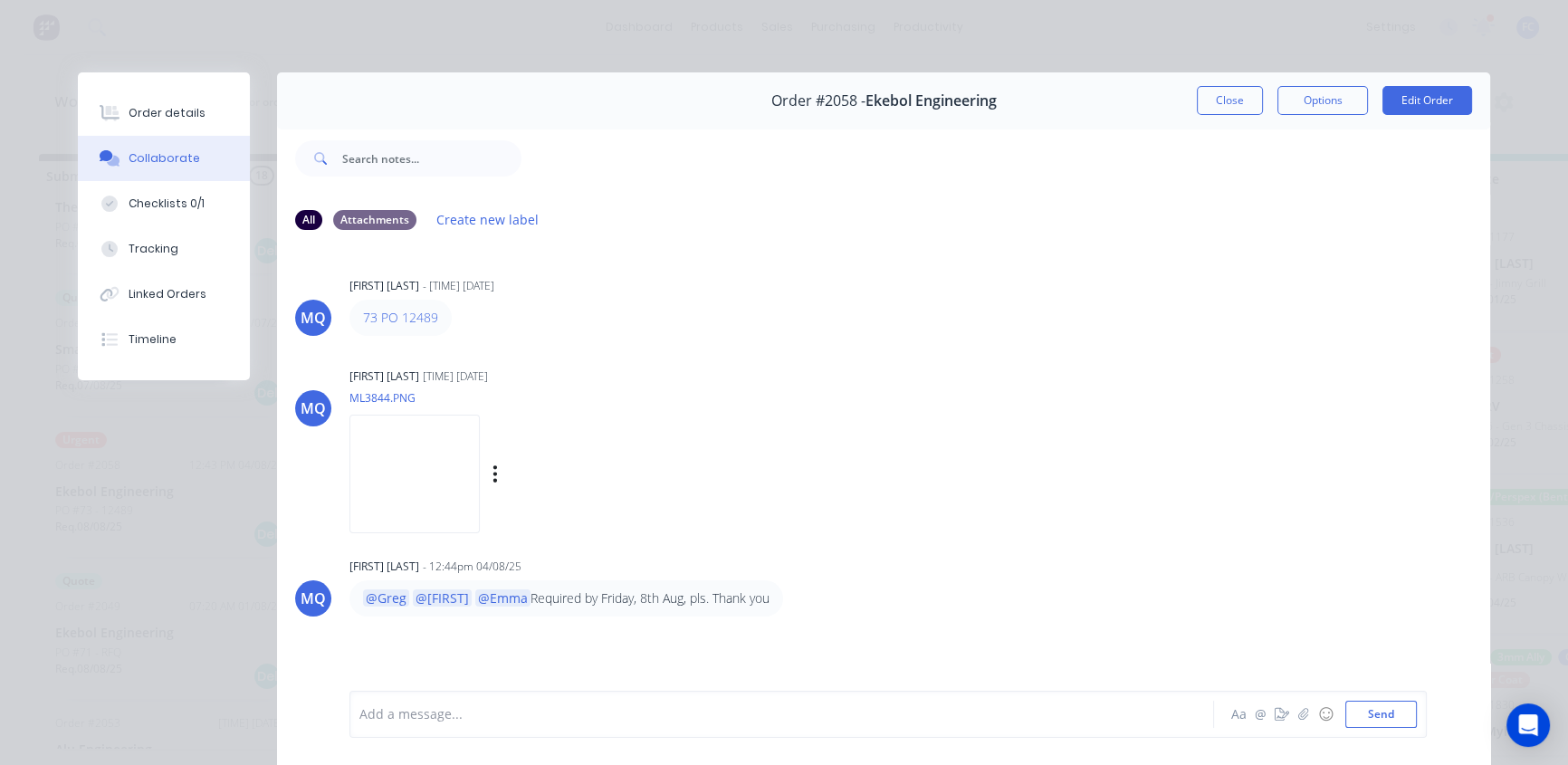 click at bounding box center [415, 473] 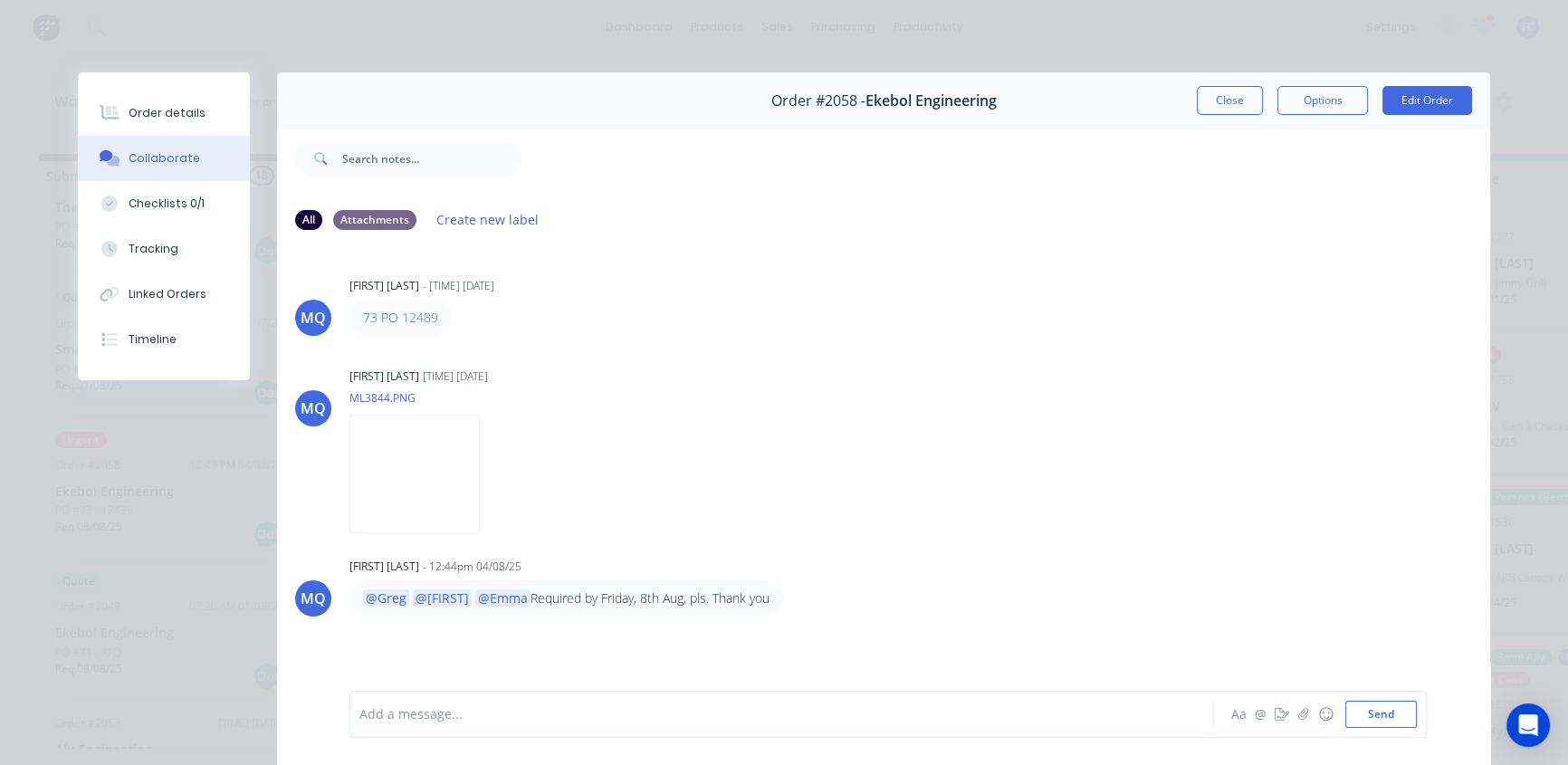 click on "Close" at bounding box center (1229, 100) 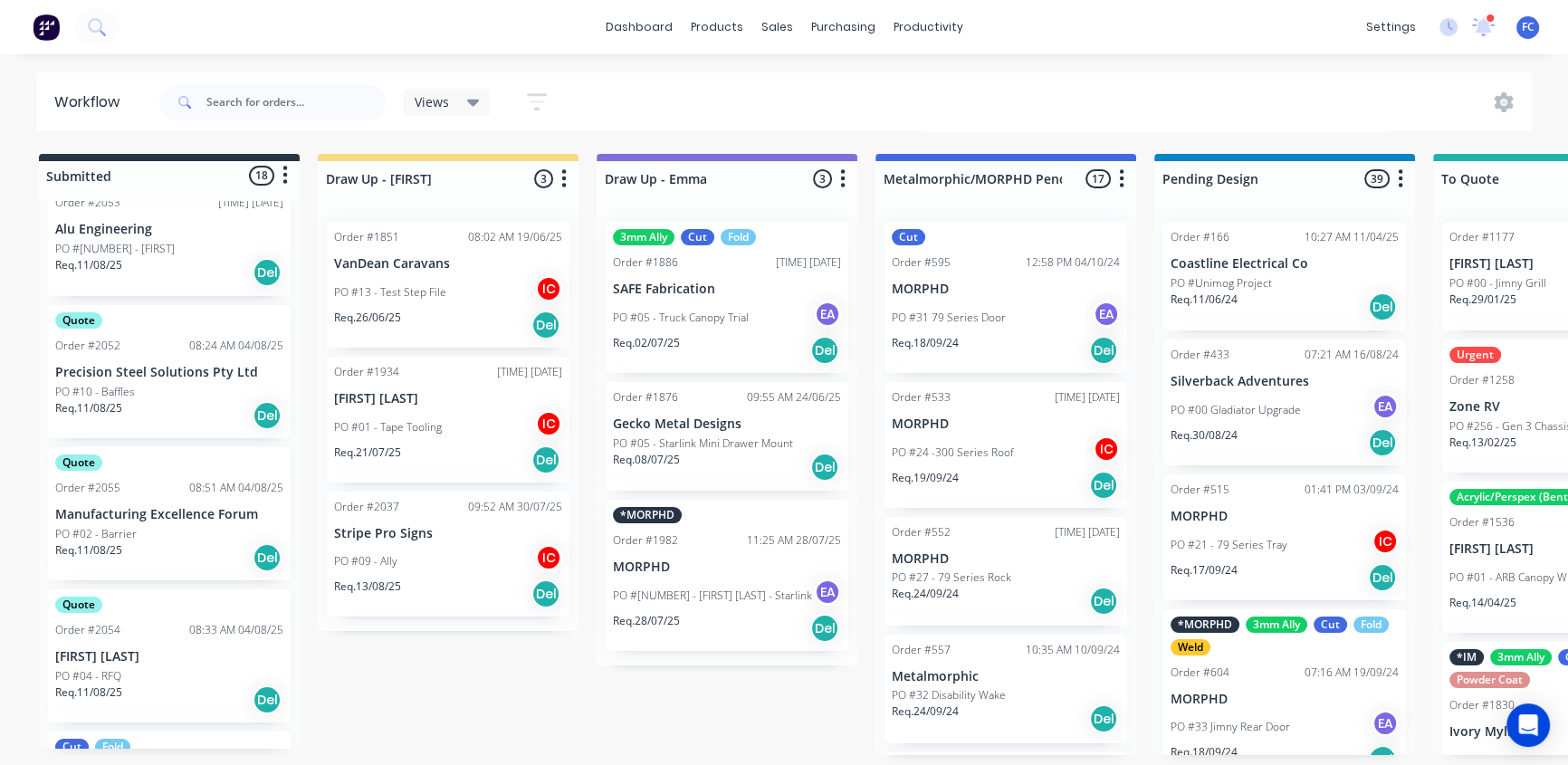 scroll, scrollTop: 1425, scrollLeft: 0, axis: vertical 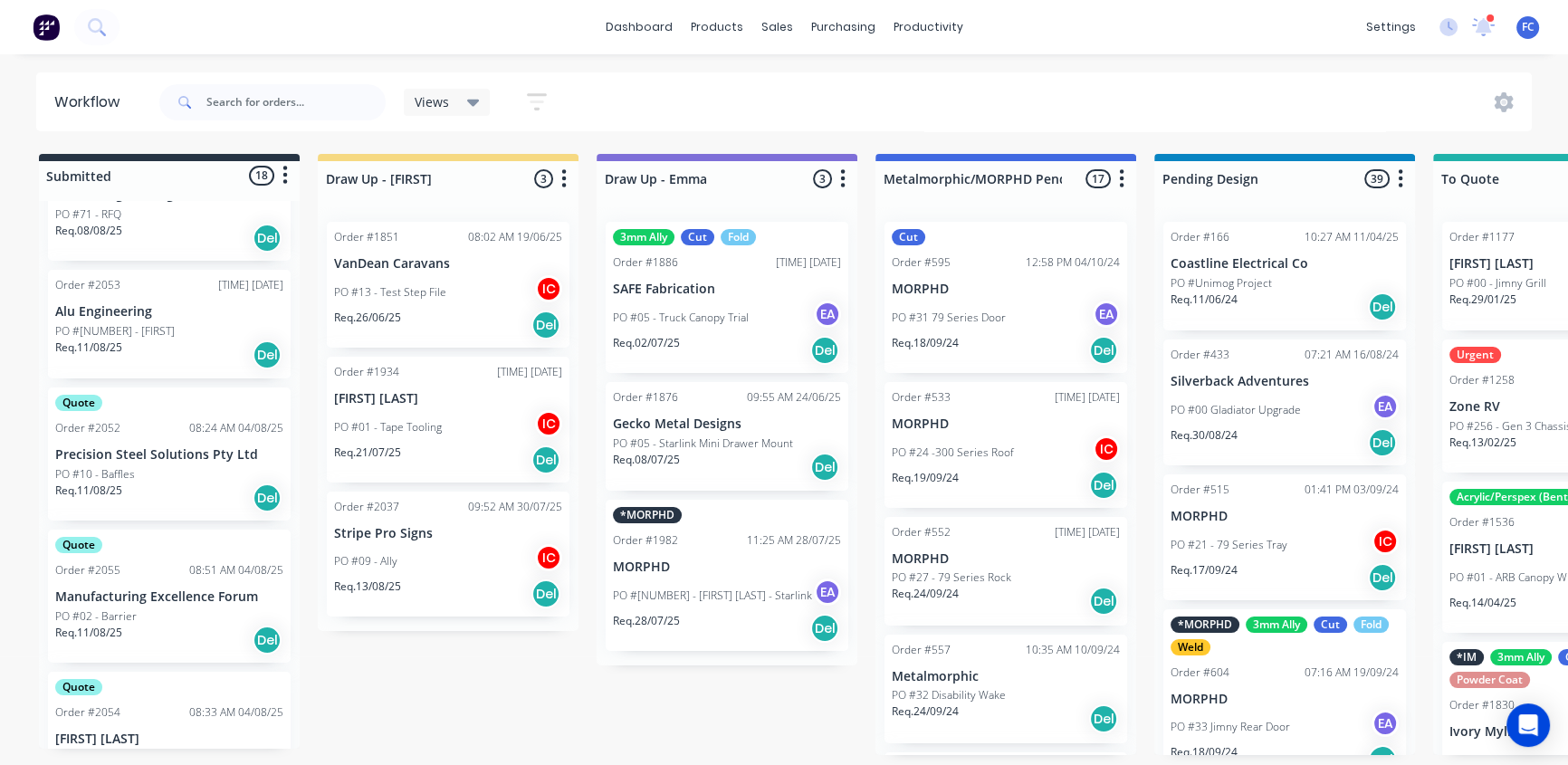 click on "Manufacturing Excellence Forum" at bounding box center [169, 597] 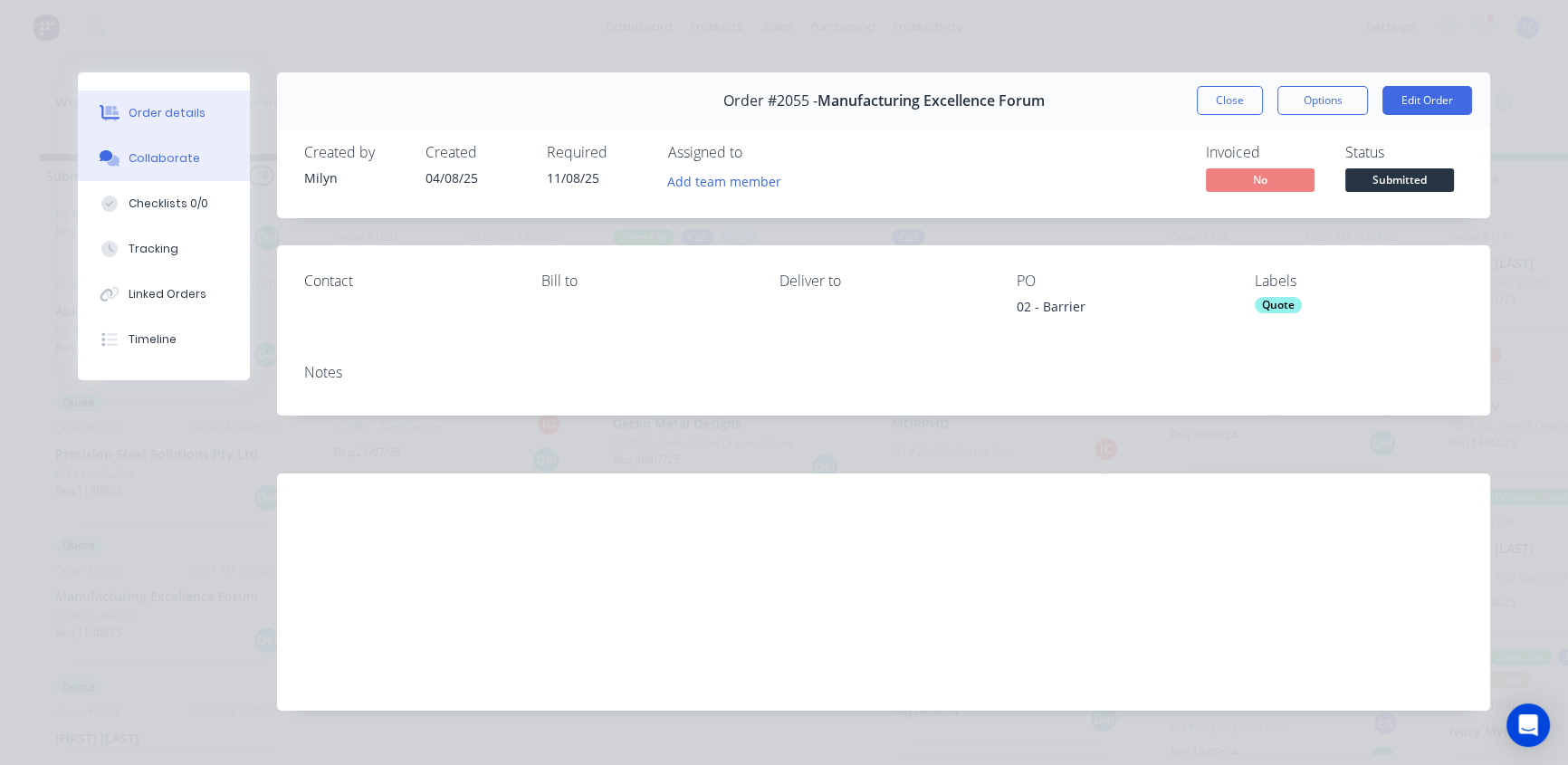 click on "Collaborate" at bounding box center [164, 158] 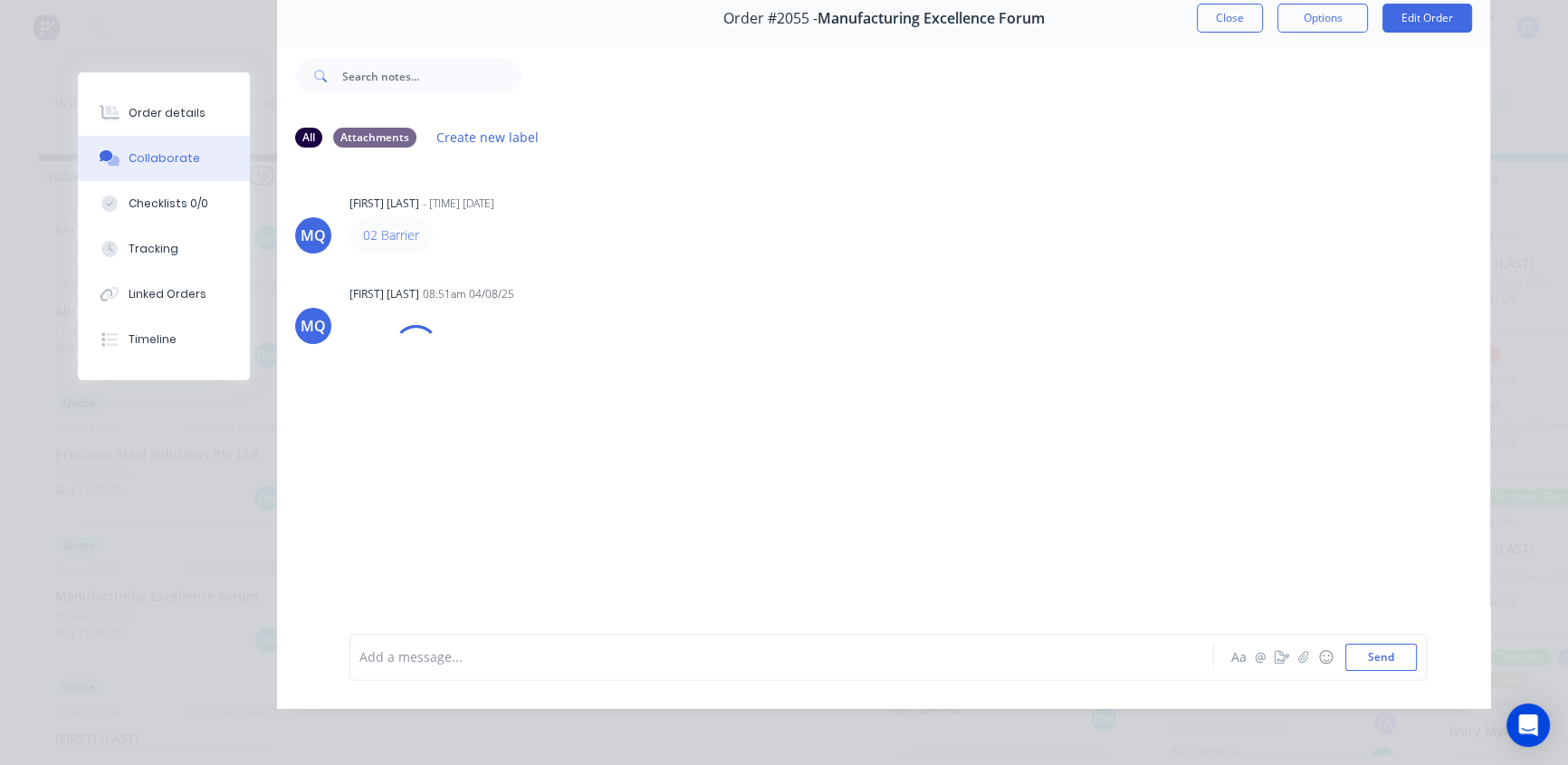 scroll, scrollTop: 93, scrollLeft: 0, axis: vertical 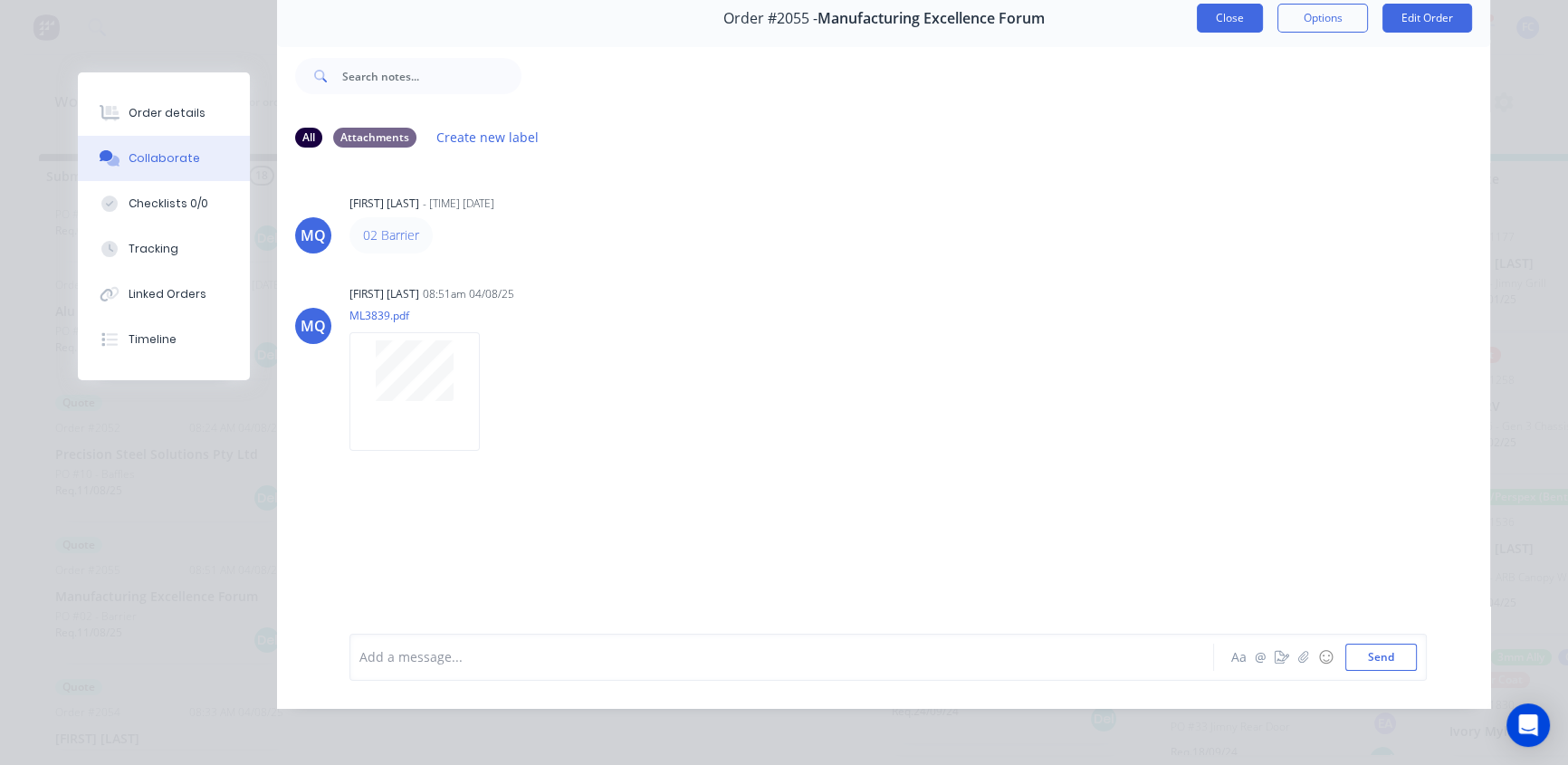 click on "Close" at bounding box center (1229, 18) 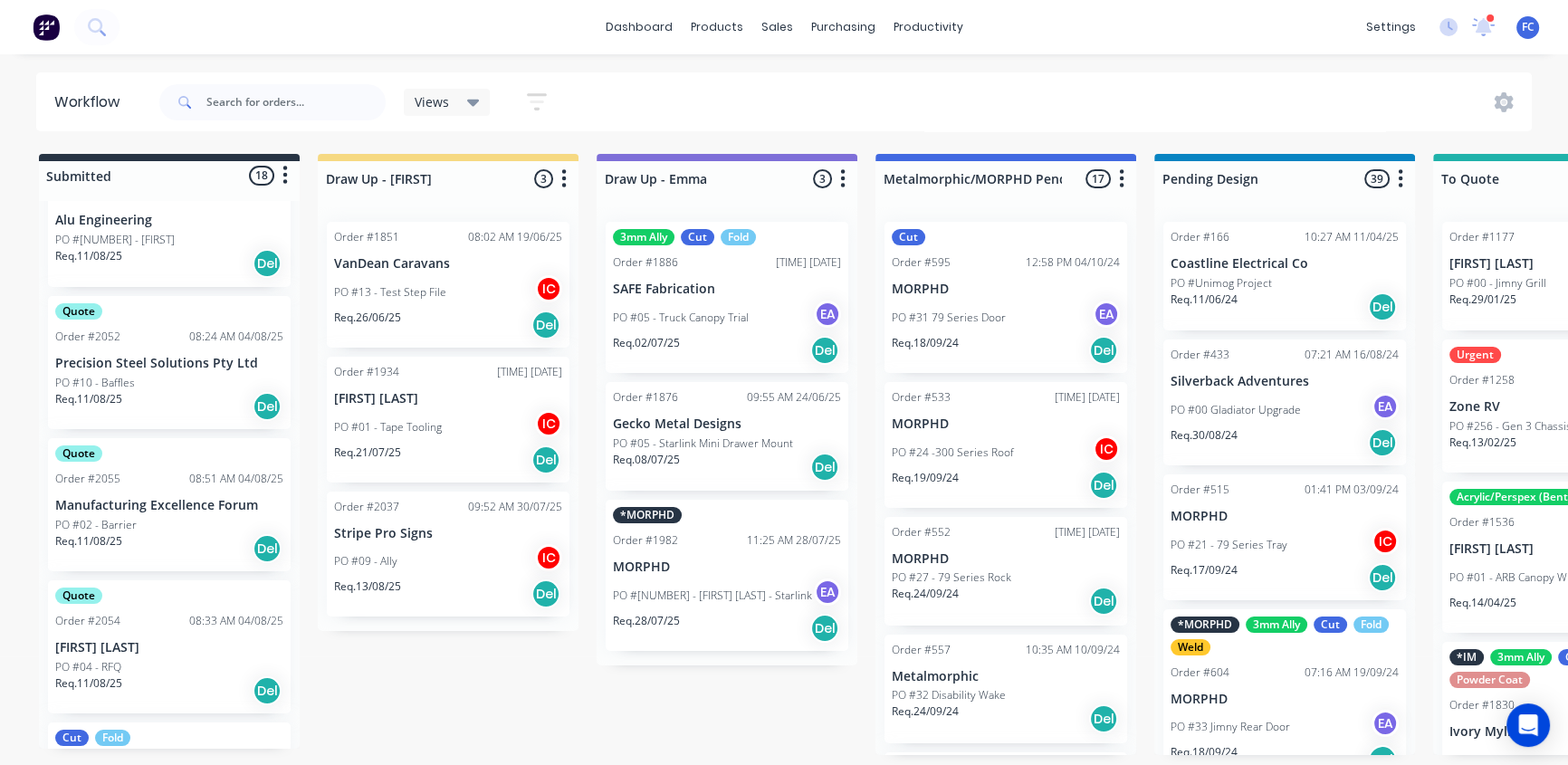 scroll, scrollTop: 1507, scrollLeft: 0, axis: vertical 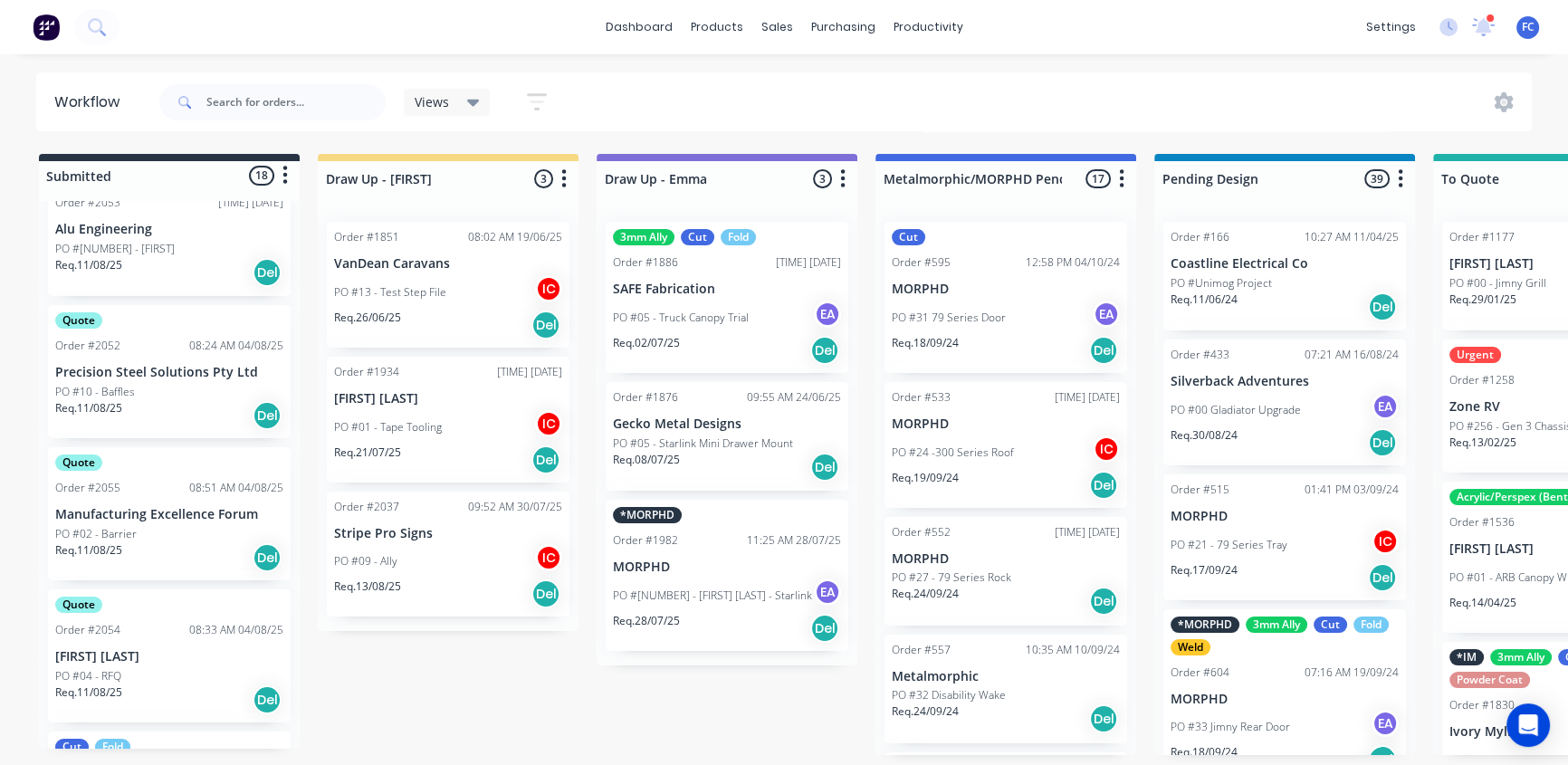 click on "Manufacturing Excellence Forum" at bounding box center [169, 514] 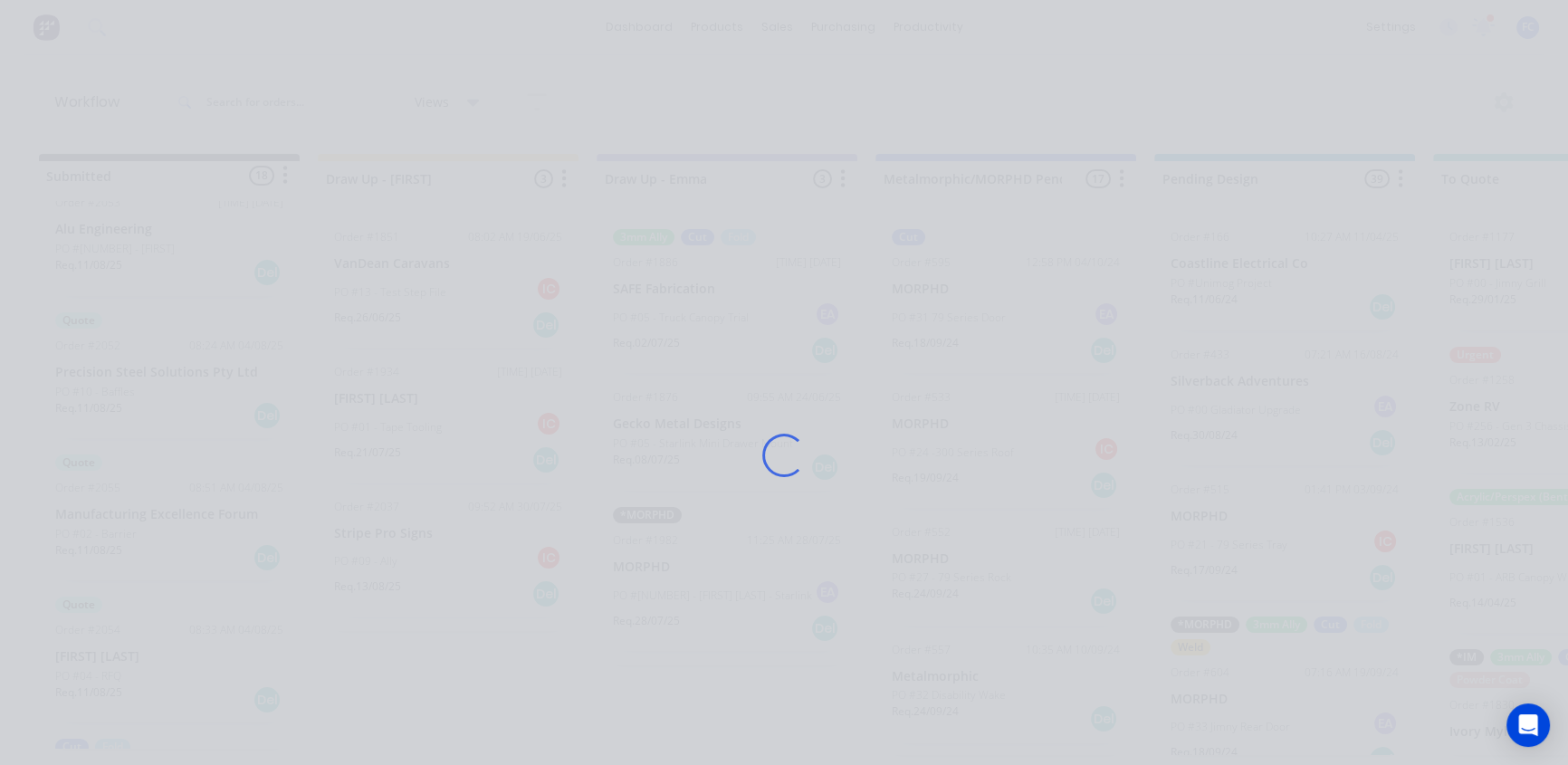 scroll, scrollTop: 0, scrollLeft: 0, axis: both 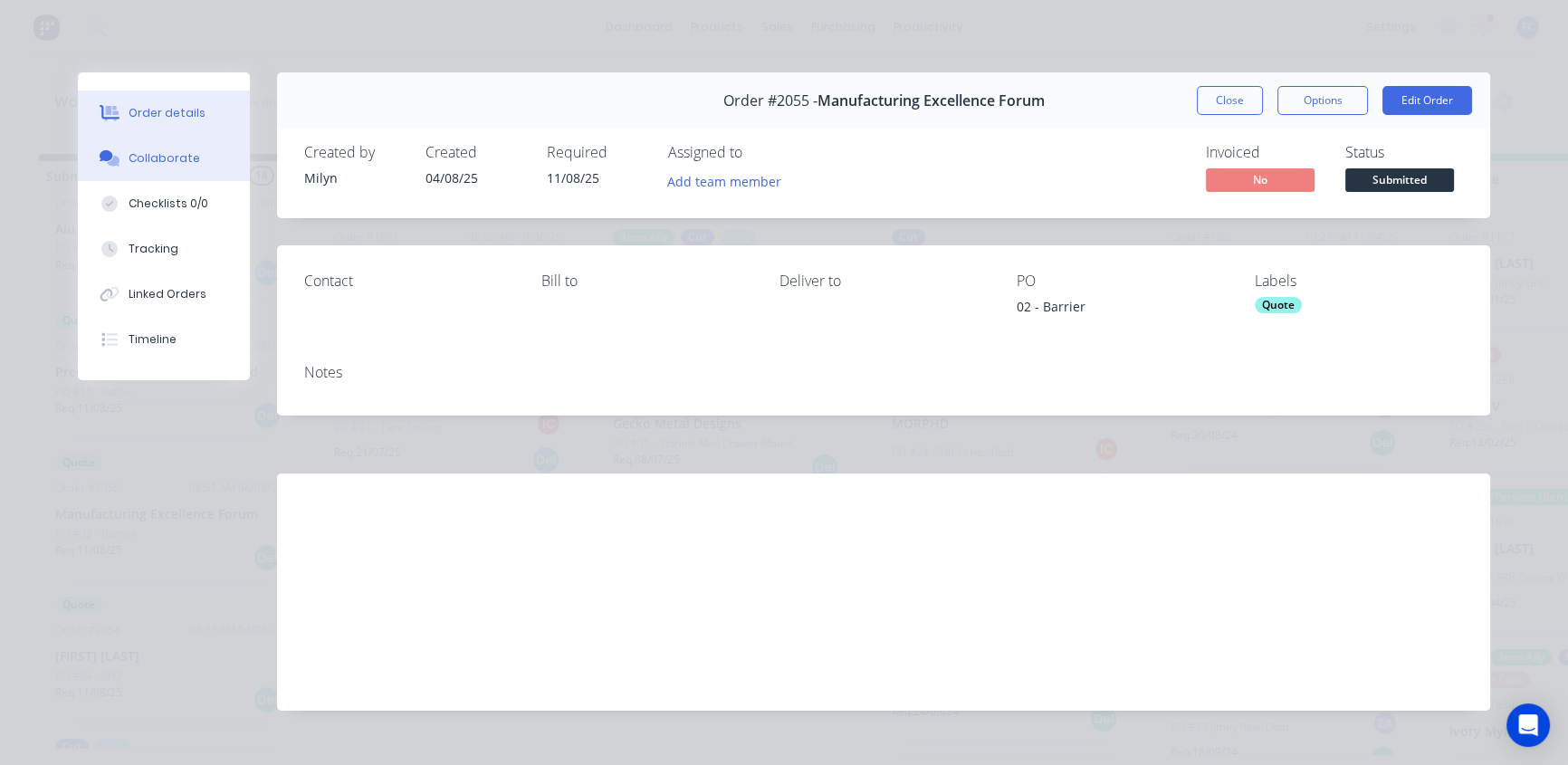 click on "Collaborate" at bounding box center (164, 158) 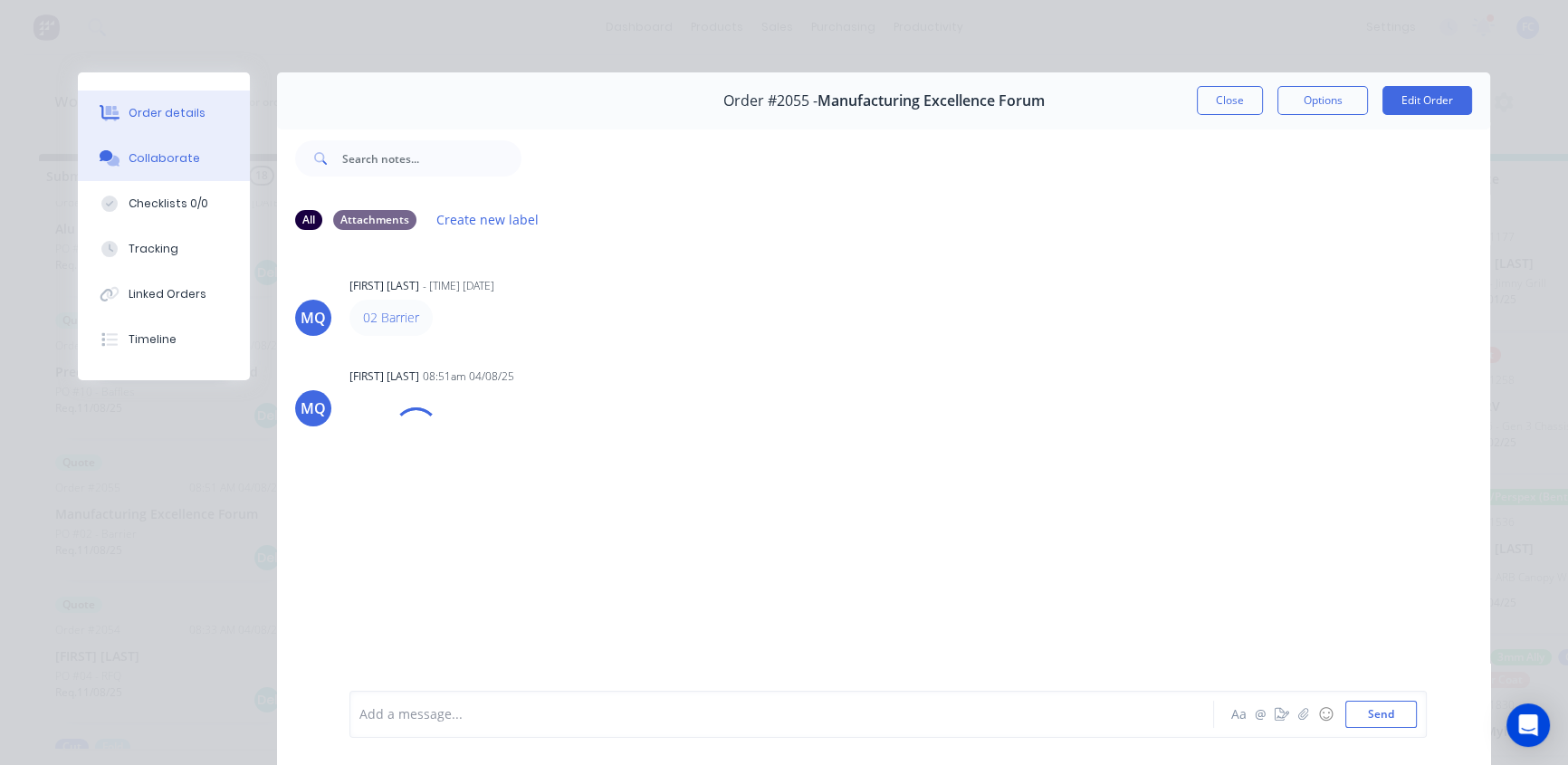 click on "Order details" at bounding box center (167, 113) 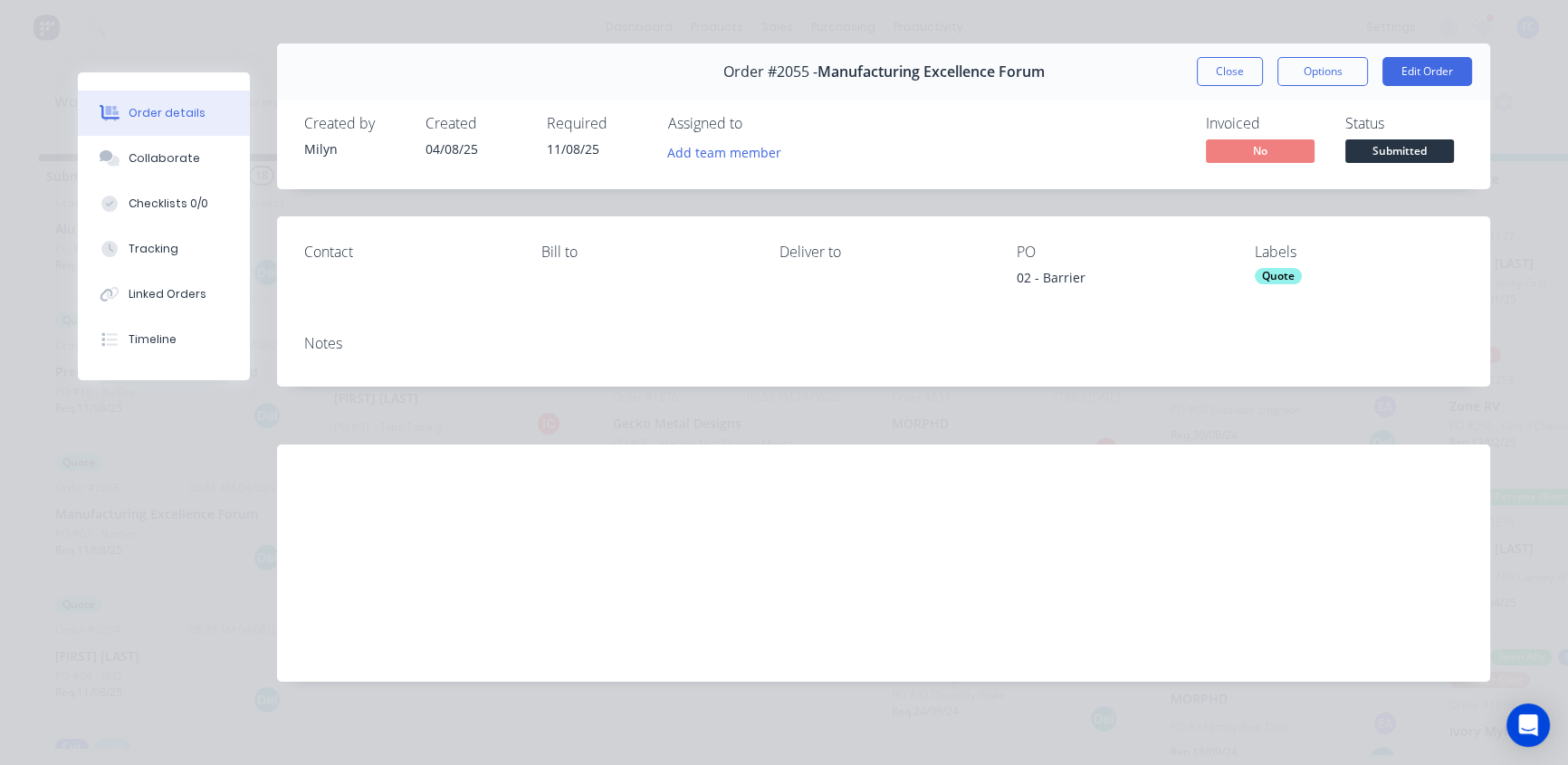 scroll, scrollTop: 30, scrollLeft: 0, axis: vertical 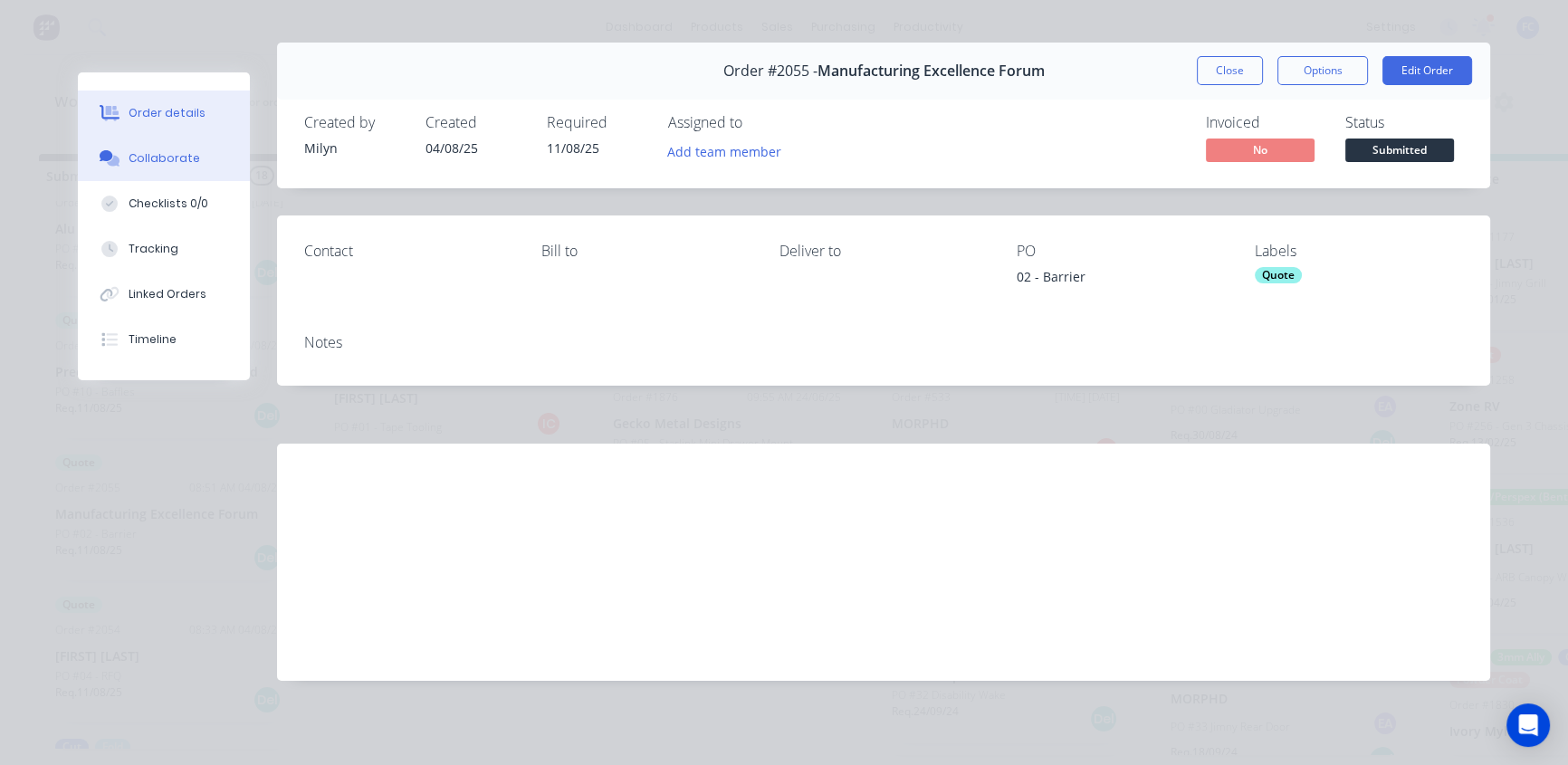 click on "Collaborate" at bounding box center [164, 158] 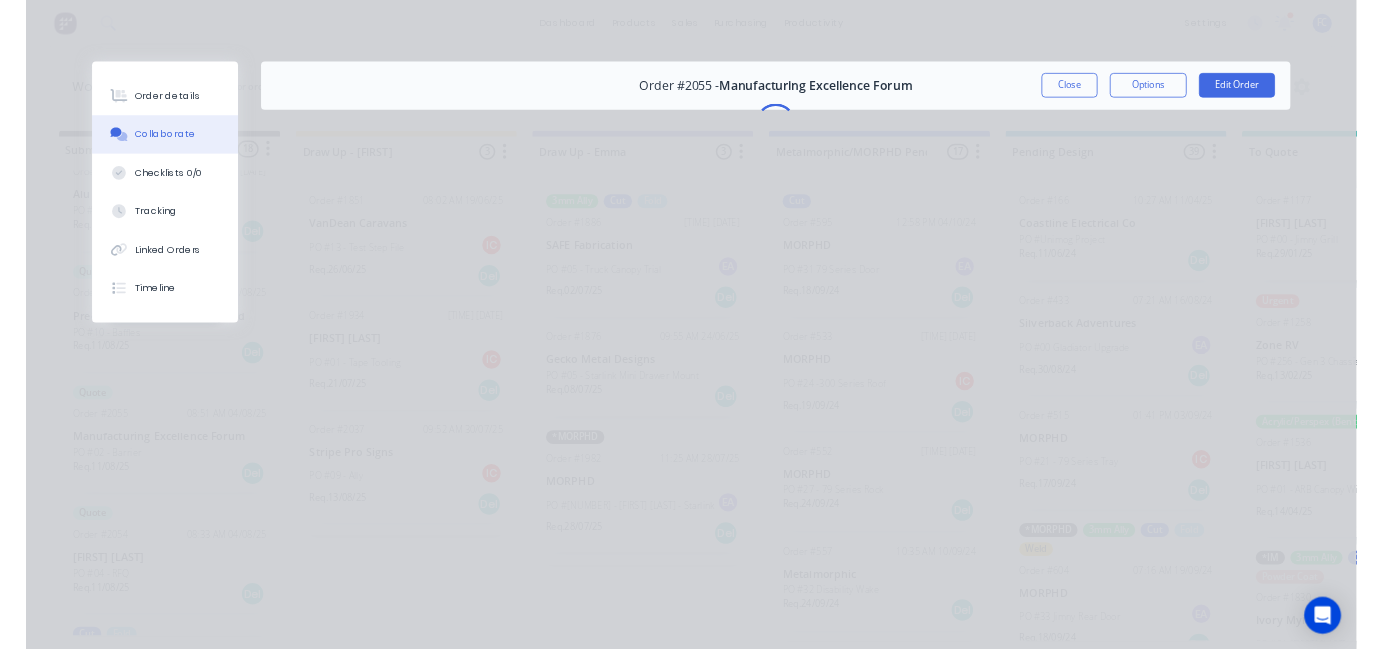 scroll, scrollTop: 0, scrollLeft: 0, axis: both 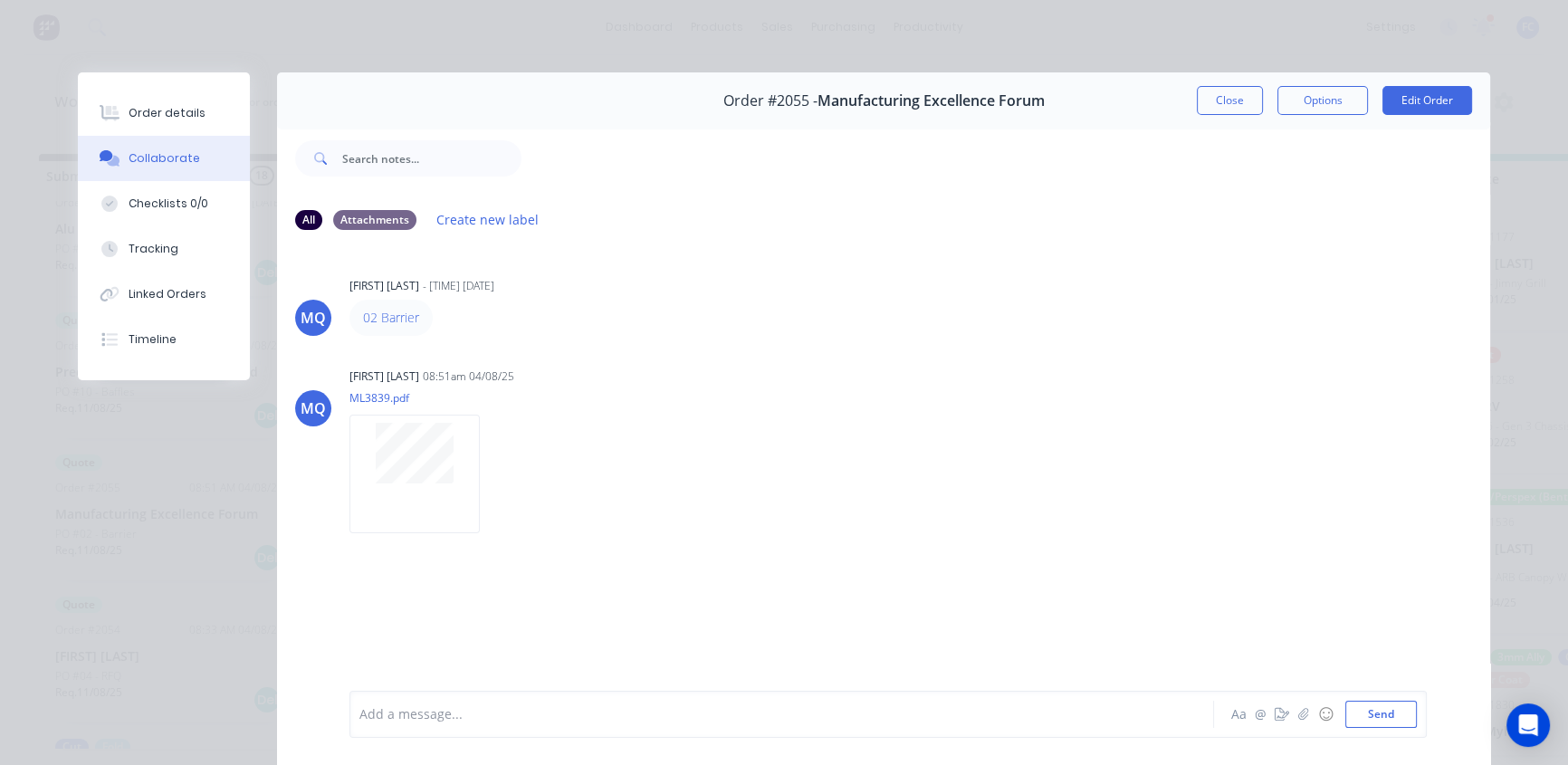 click on "Close" at bounding box center (1229, 100) 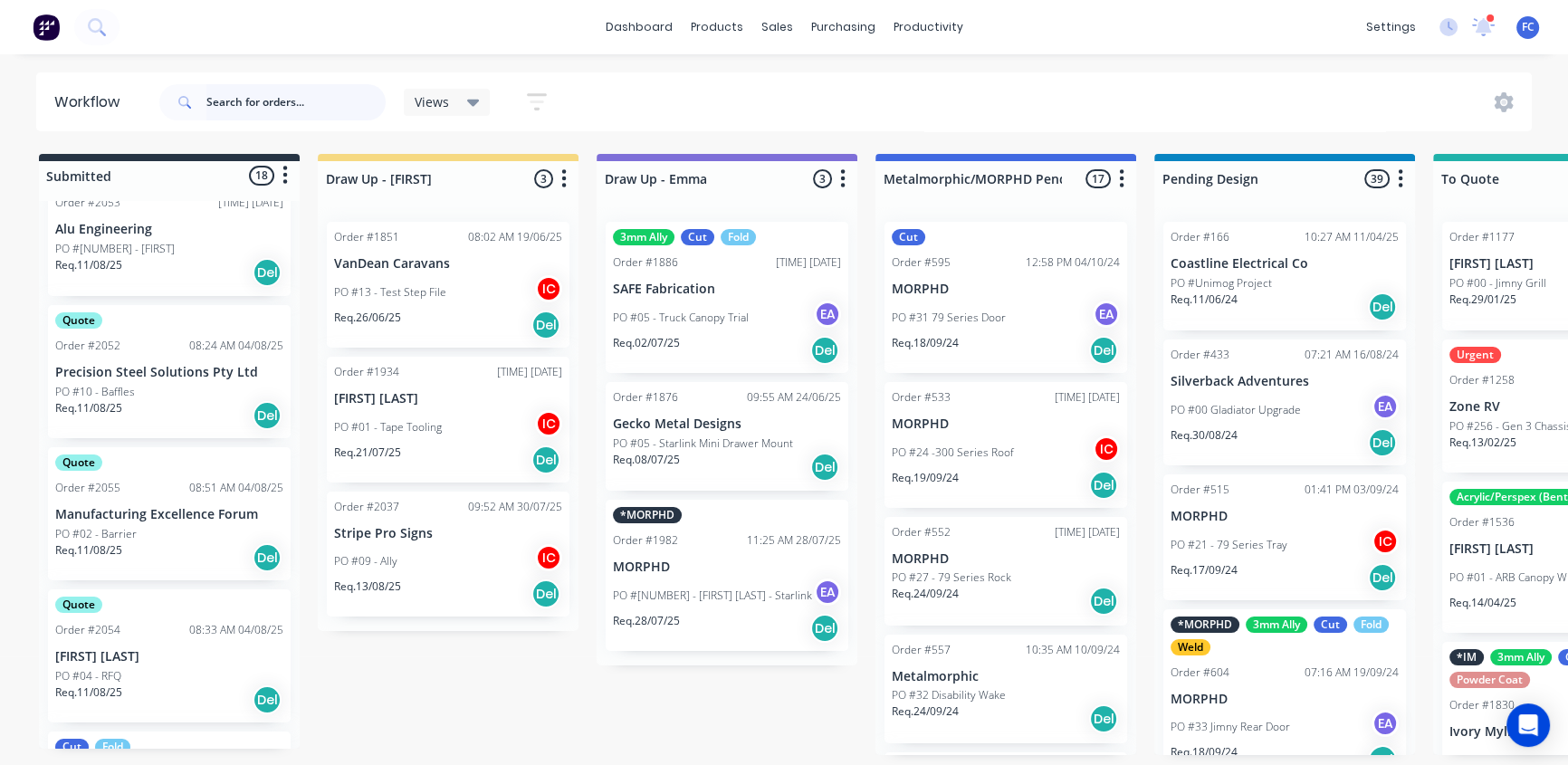 click at bounding box center (296, 102) 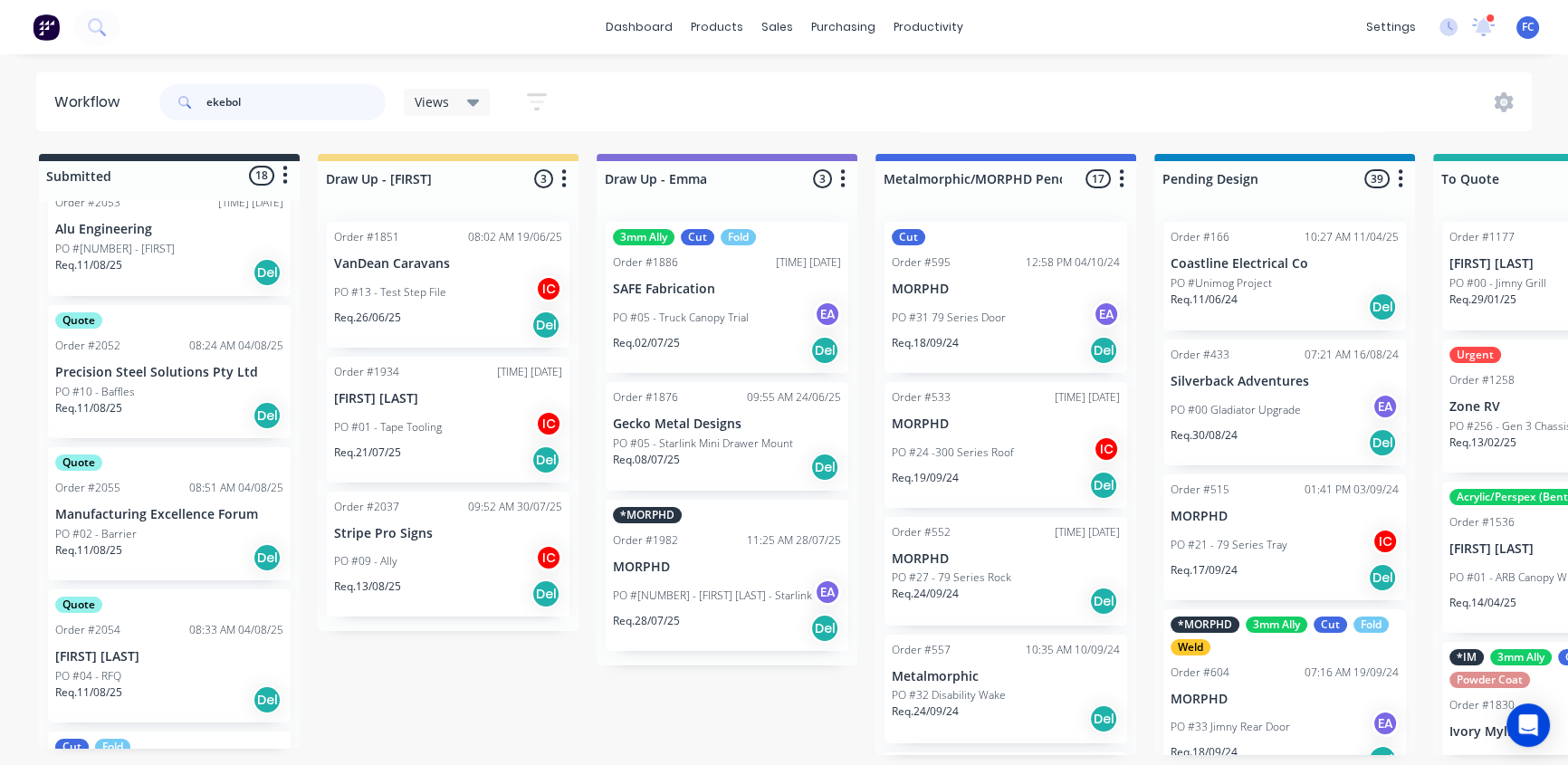 type on "ekebol" 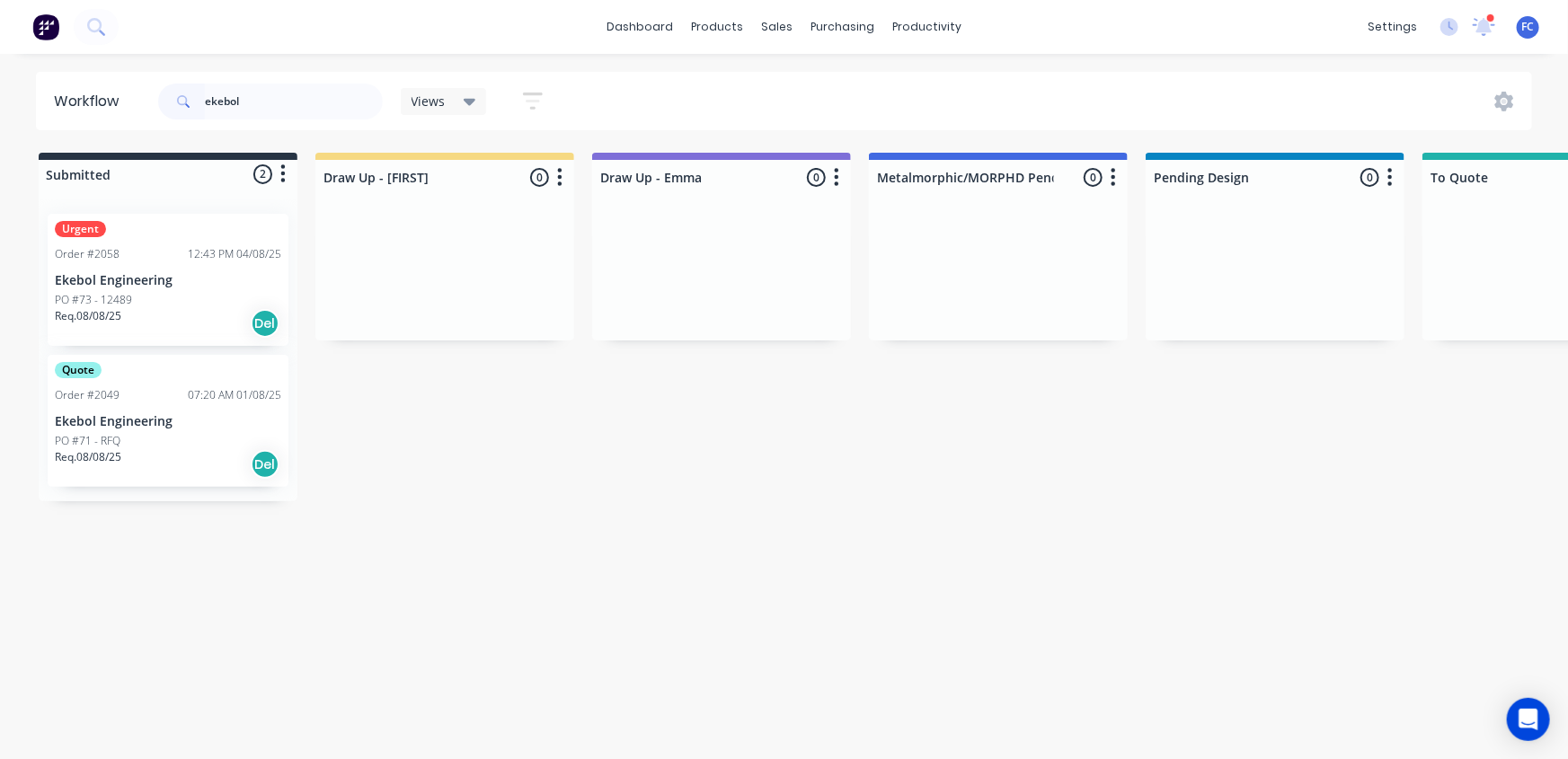 click on "Ekebol Engineering" at bounding box center [168, 280] 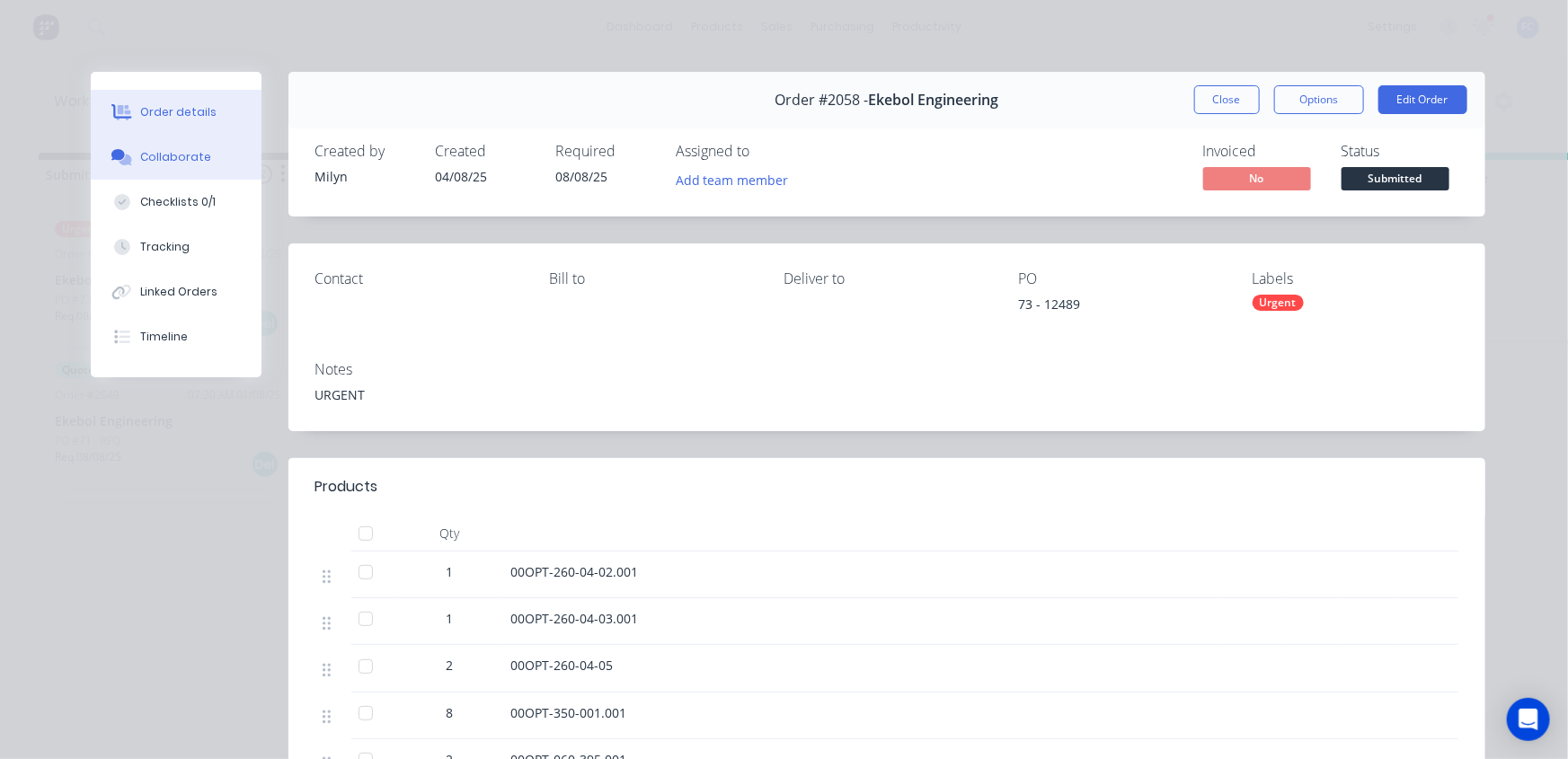 click on "Collaborate" at bounding box center [175, 157] 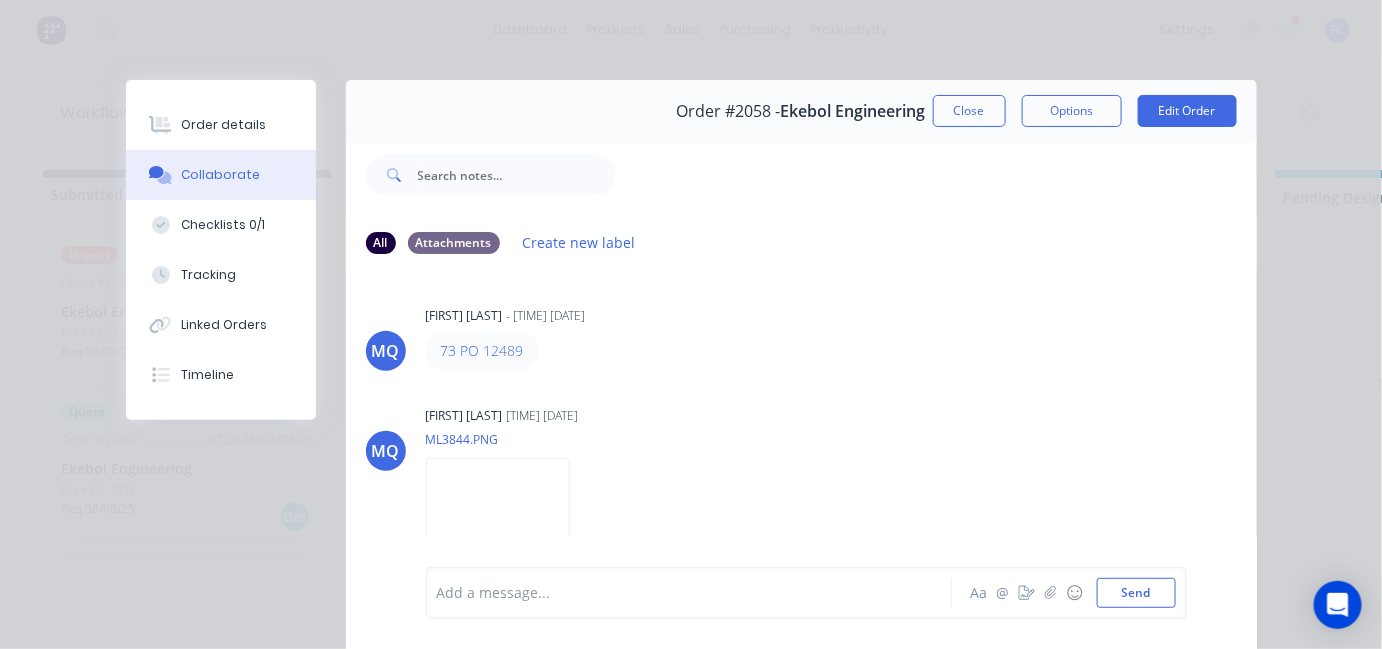 scroll, scrollTop: 2, scrollLeft: 0, axis: vertical 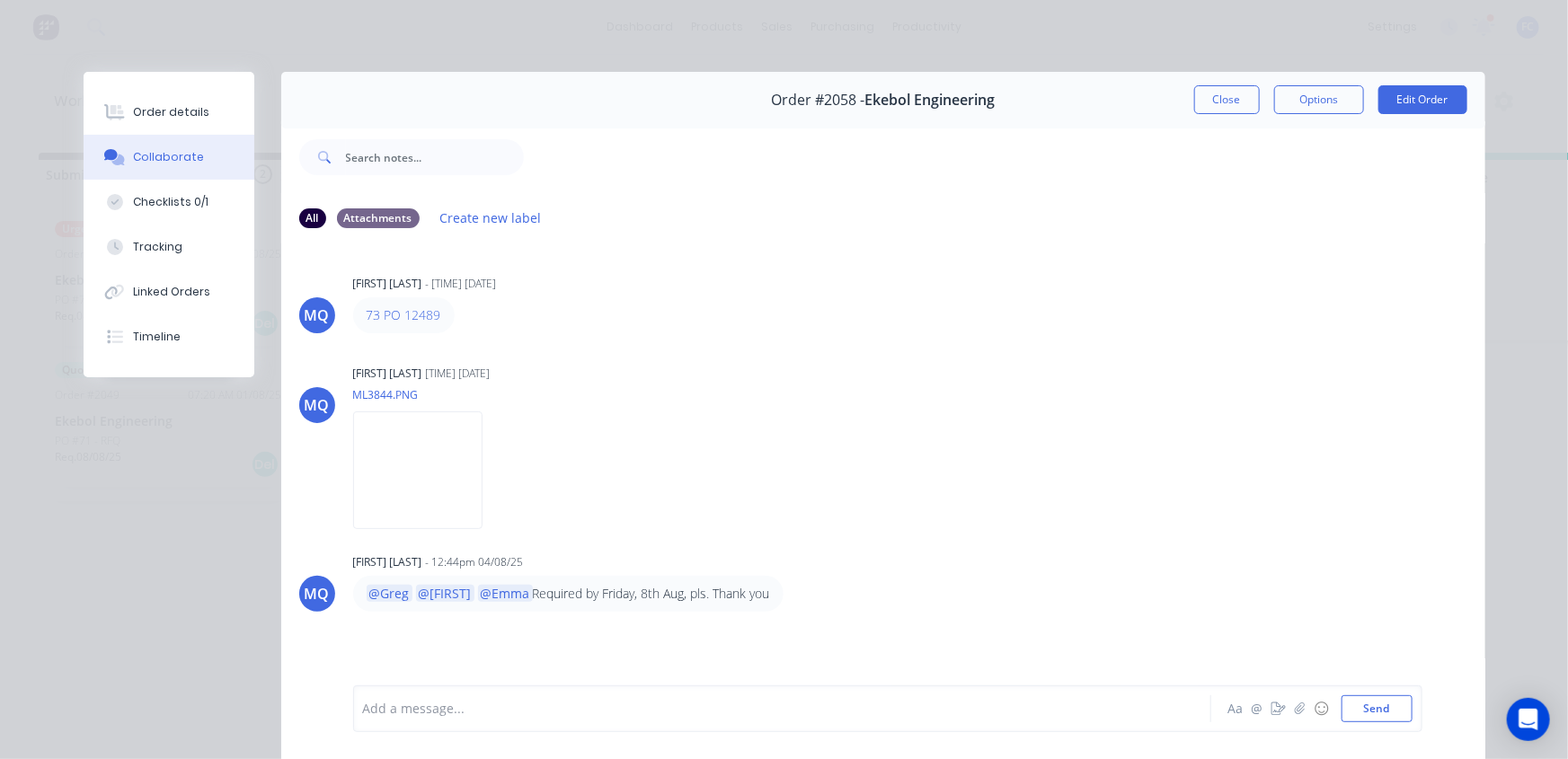 drag, startPoint x: 204, startPoint y: 119, endPoint x: 277, endPoint y: 150, distance: 79.30952 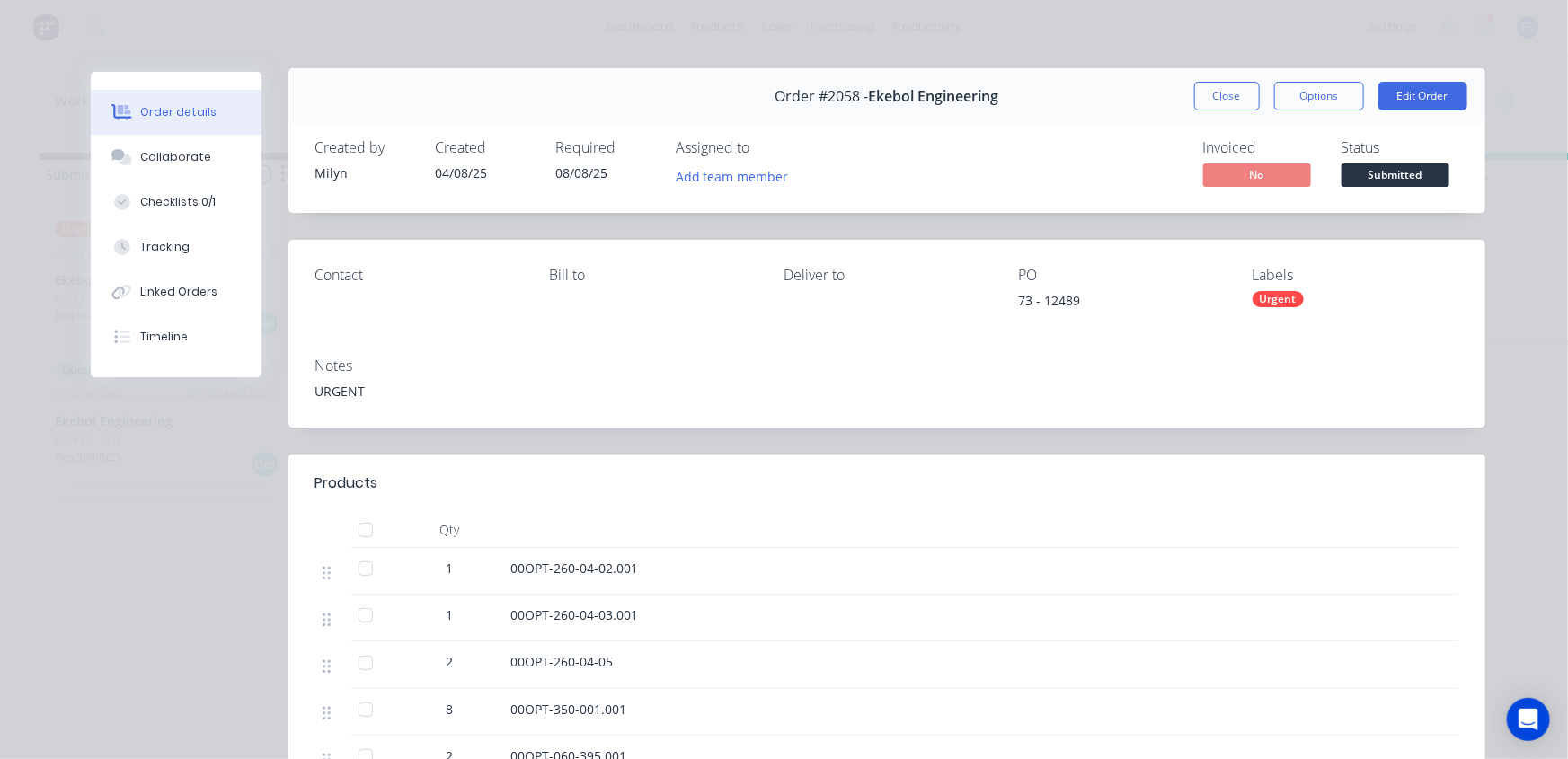 scroll, scrollTop: 0, scrollLeft: 0, axis: both 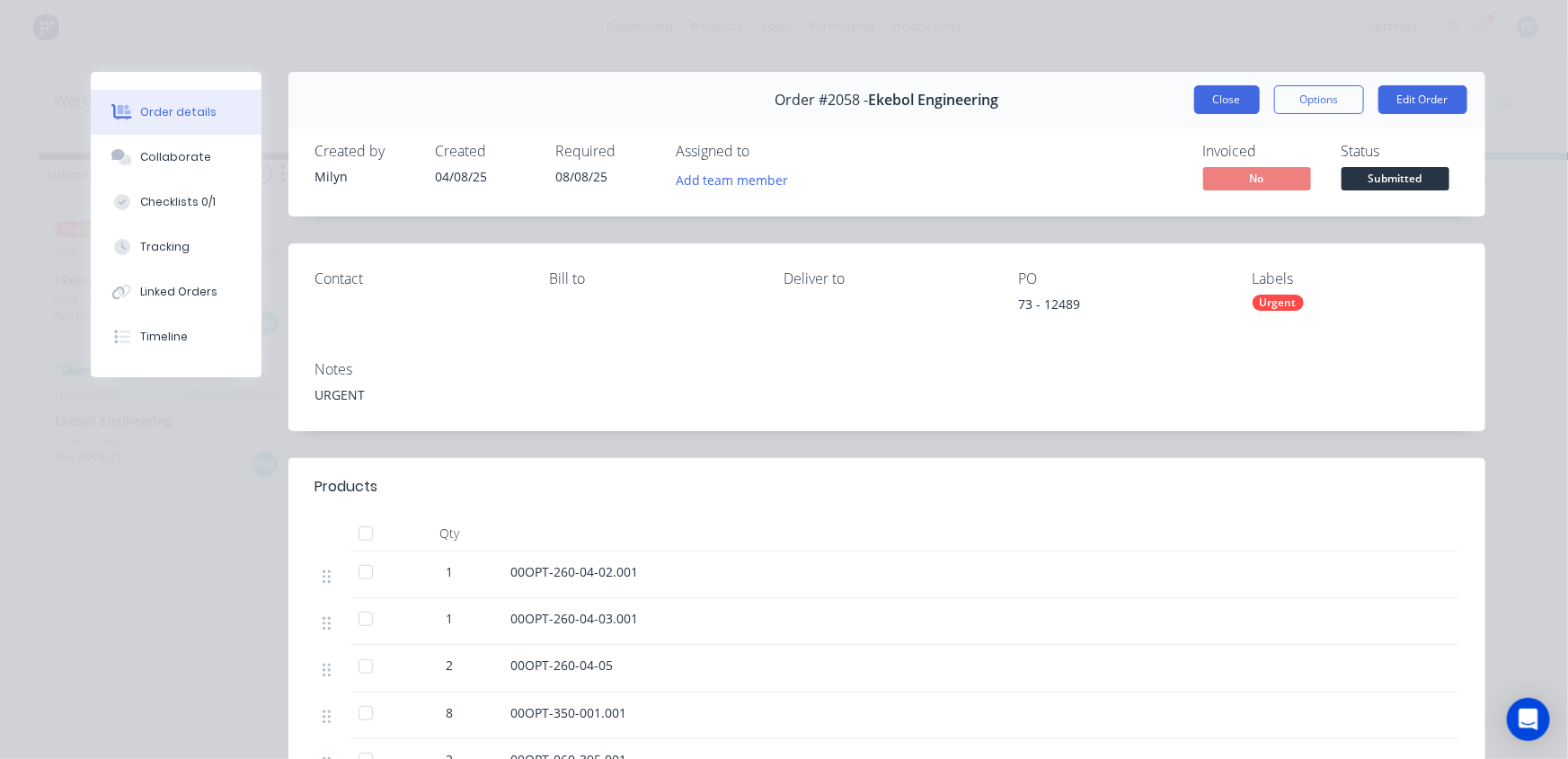 click on "Close" at bounding box center [1227, 100] 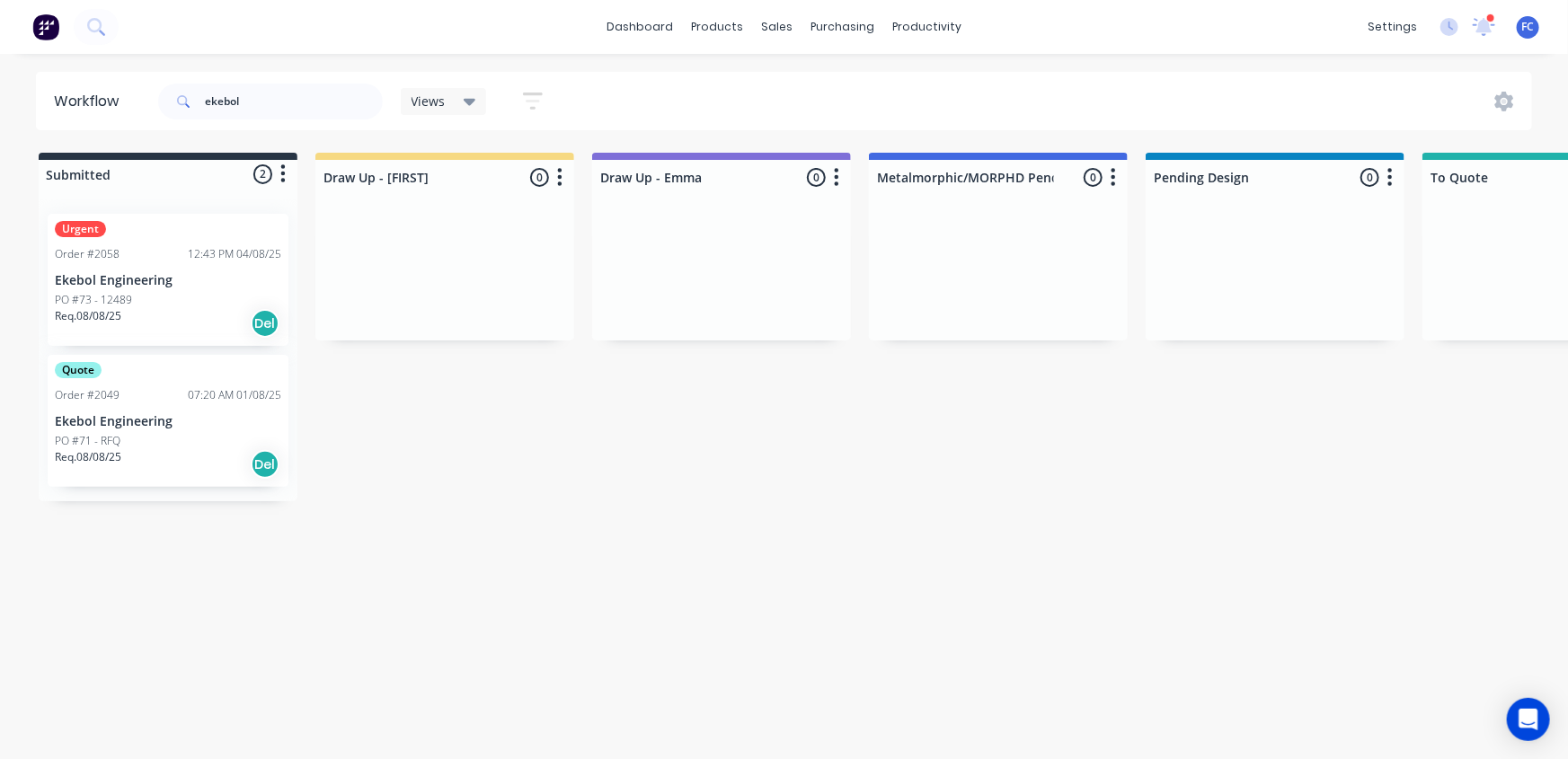 click on "Quote Order #2049 07:20 AM 01/08/25 Ekebol Engineering PO #71 - RFQ
Req. 08/08/25 Del" at bounding box center [168, 420] 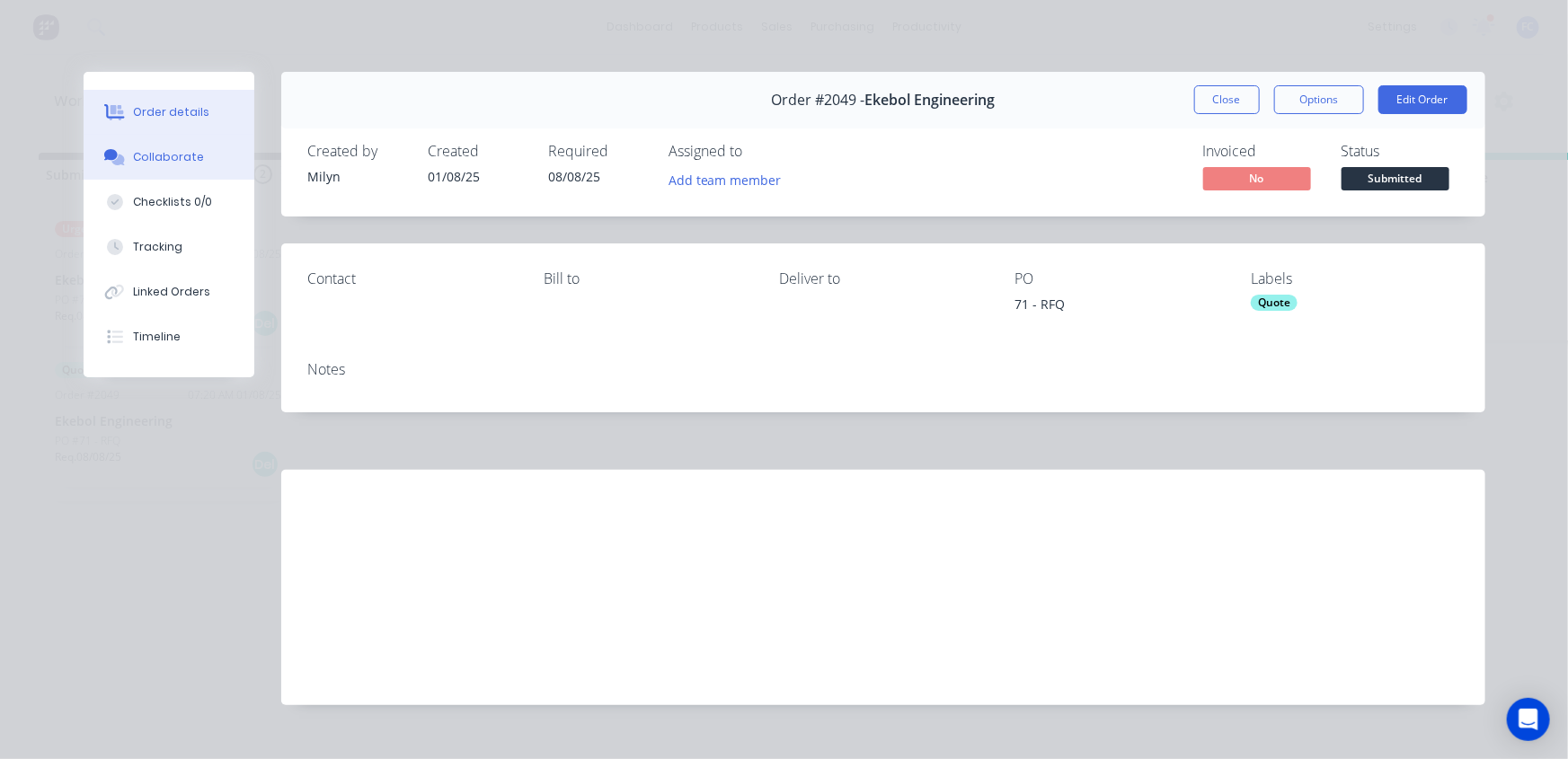 drag, startPoint x: 174, startPoint y: 154, endPoint x: 207, endPoint y: 159, distance: 33.376639 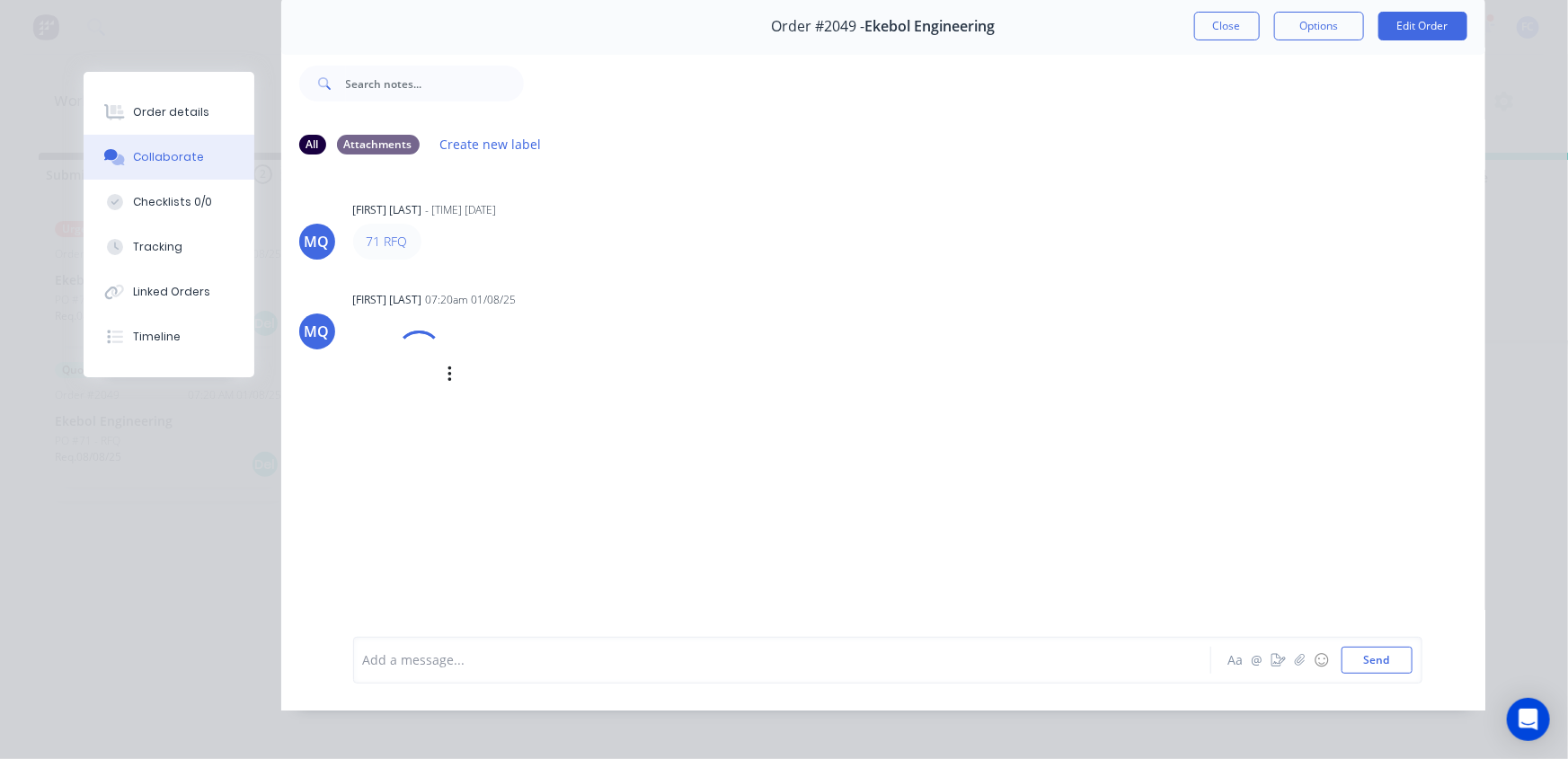 scroll, scrollTop: 93, scrollLeft: 0, axis: vertical 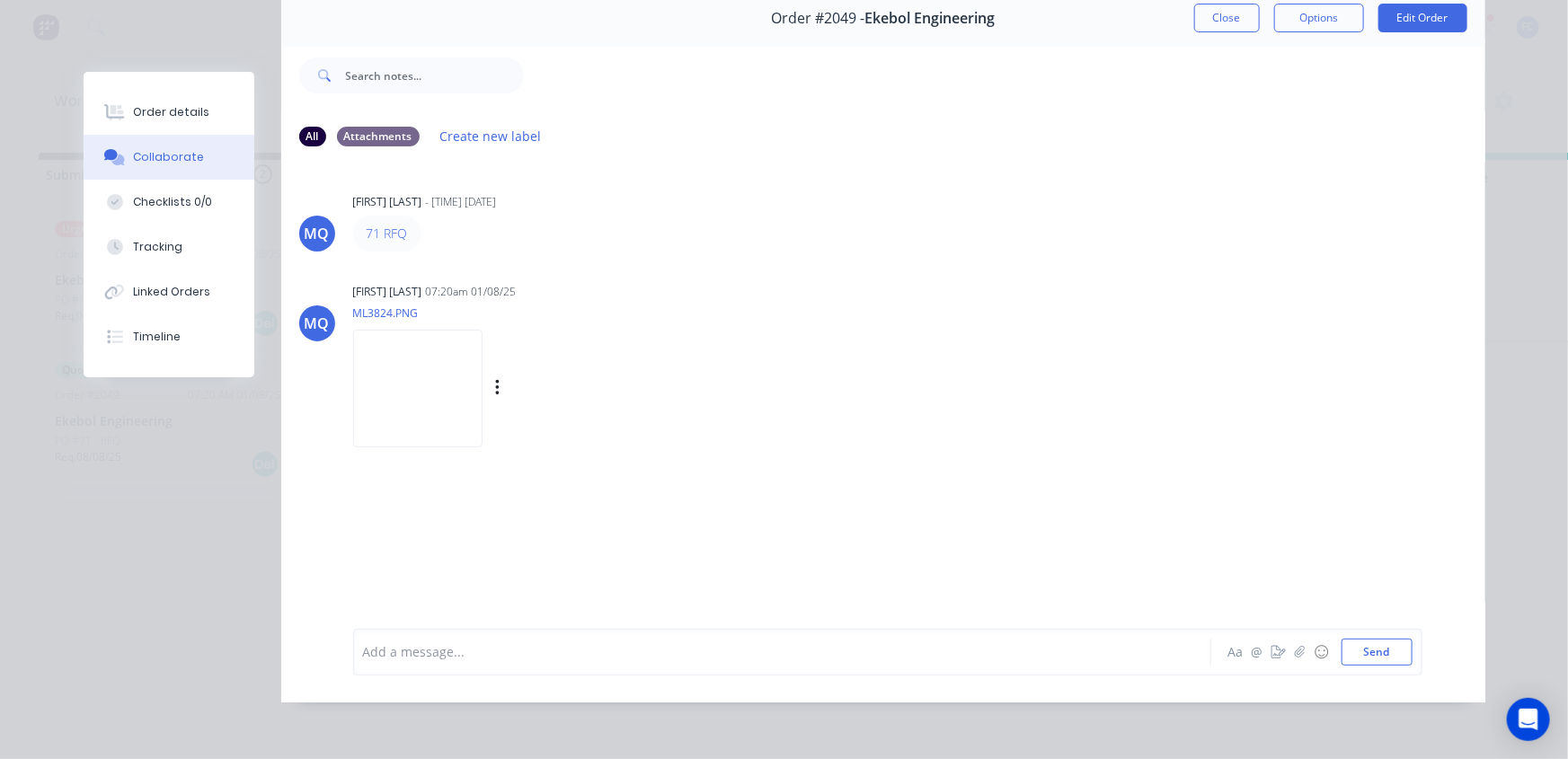 click at bounding box center [418, 388] 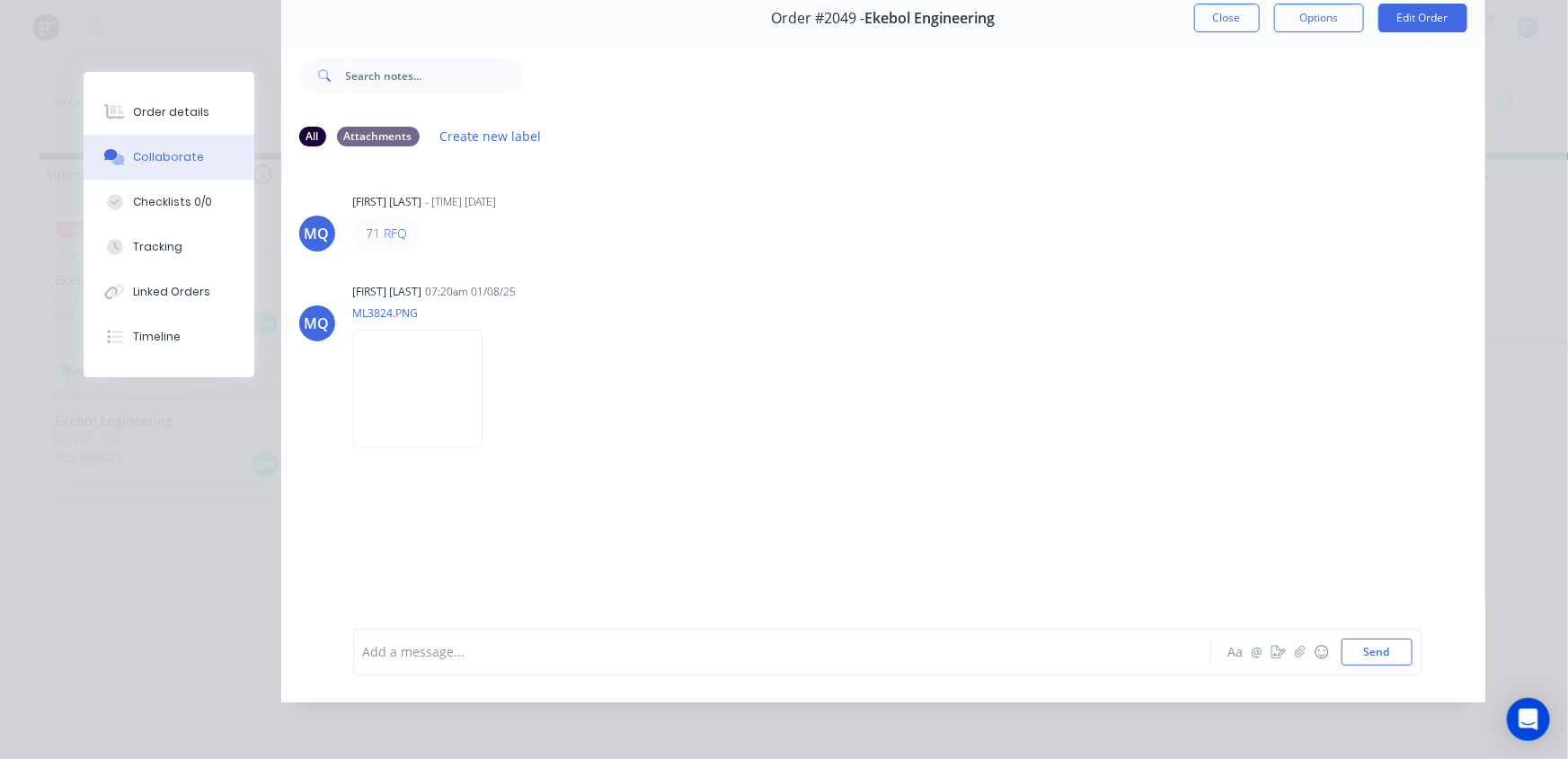 click on "Close" at bounding box center [1227, 18] 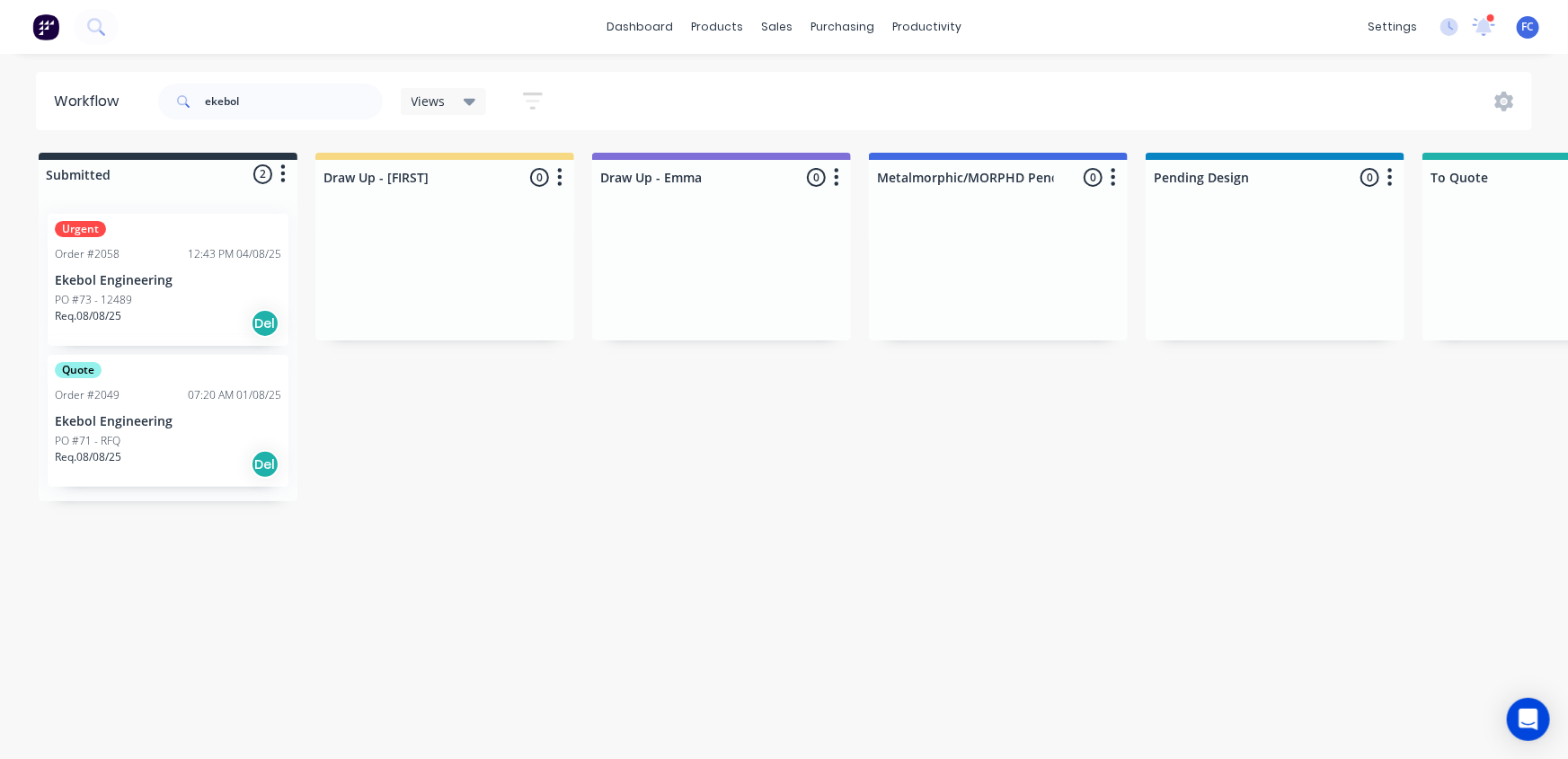 click on "Quote Order #2049 07:20 AM 01/08/25 Ekebol Engineering PO #71 - RFQ
Req. 08/08/25 Del" at bounding box center [168, 420] 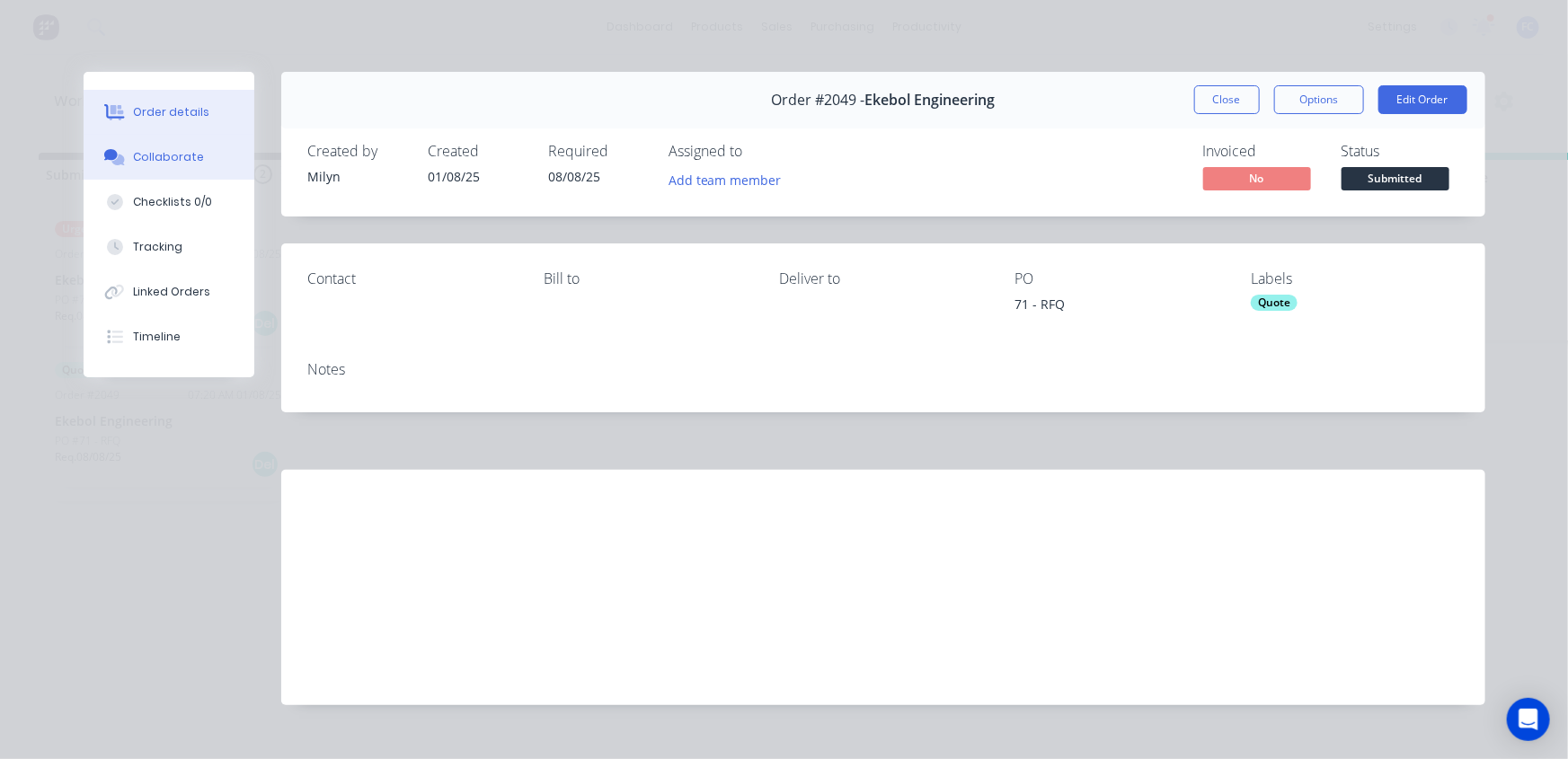 click on "Collaborate" at bounding box center [169, 157] 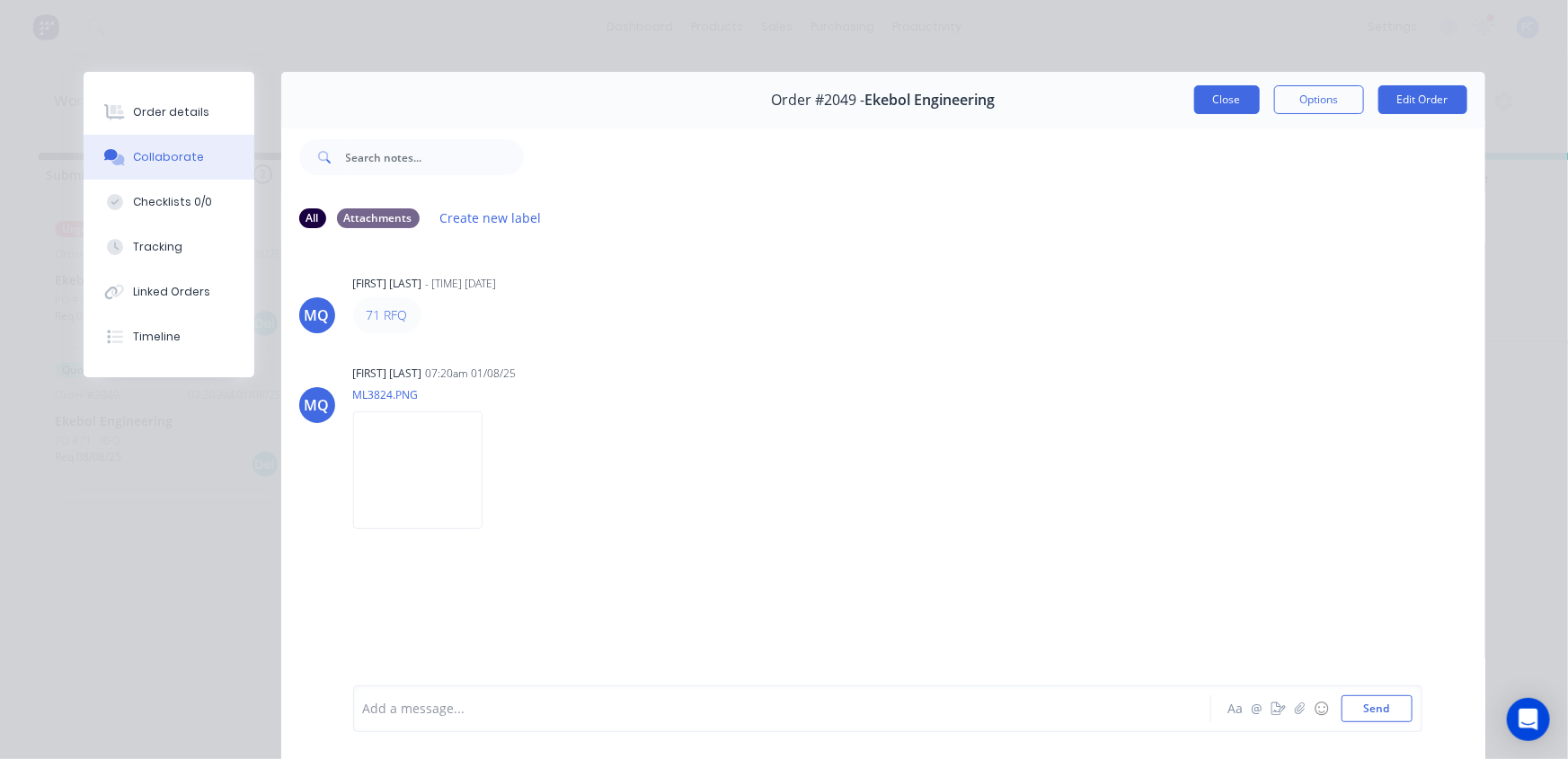 click on "Close" at bounding box center [1227, 100] 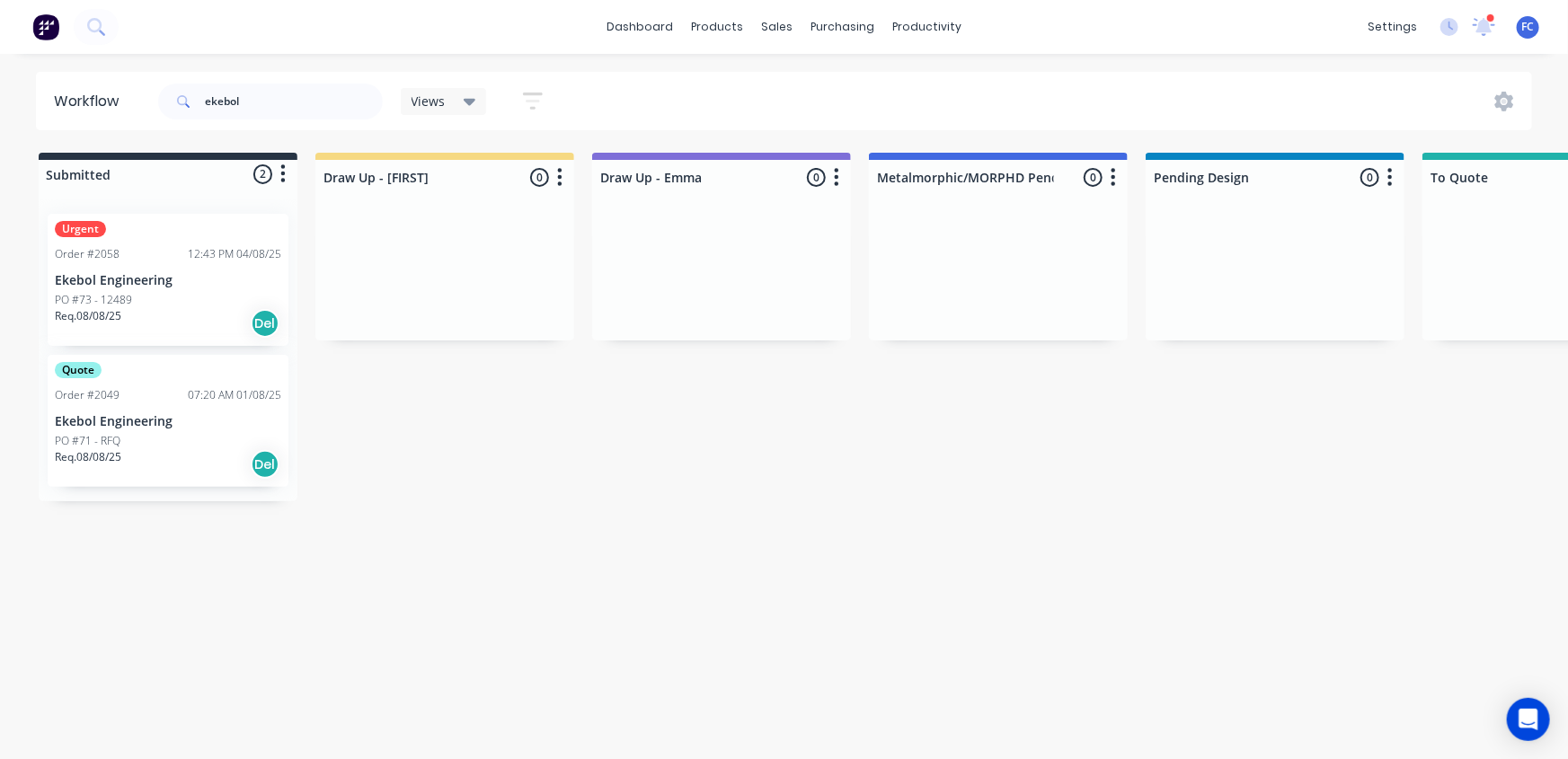 click on "Order #2058" at bounding box center [87, 254] 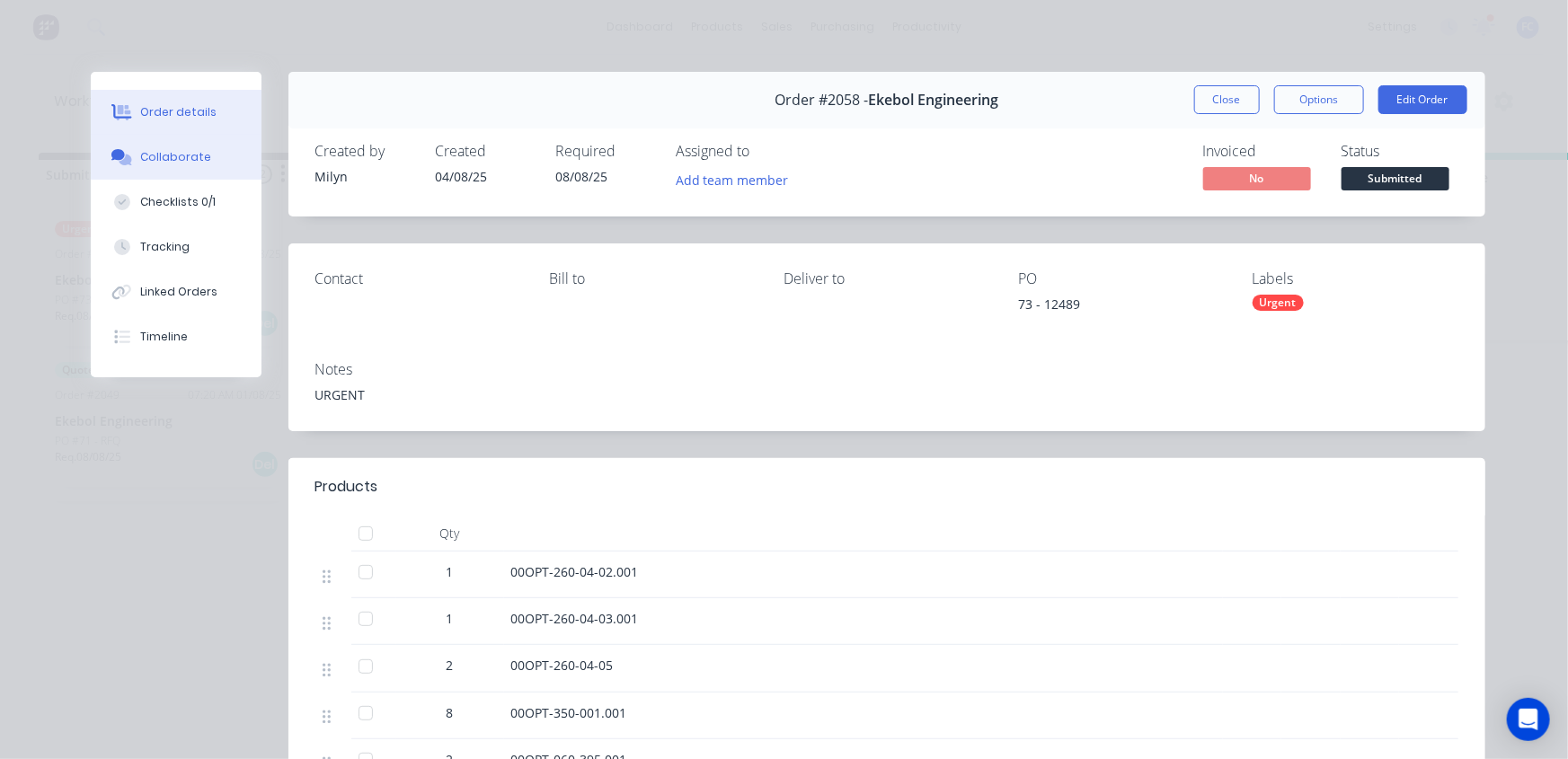 click on "Collaborate" at bounding box center (175, 157) 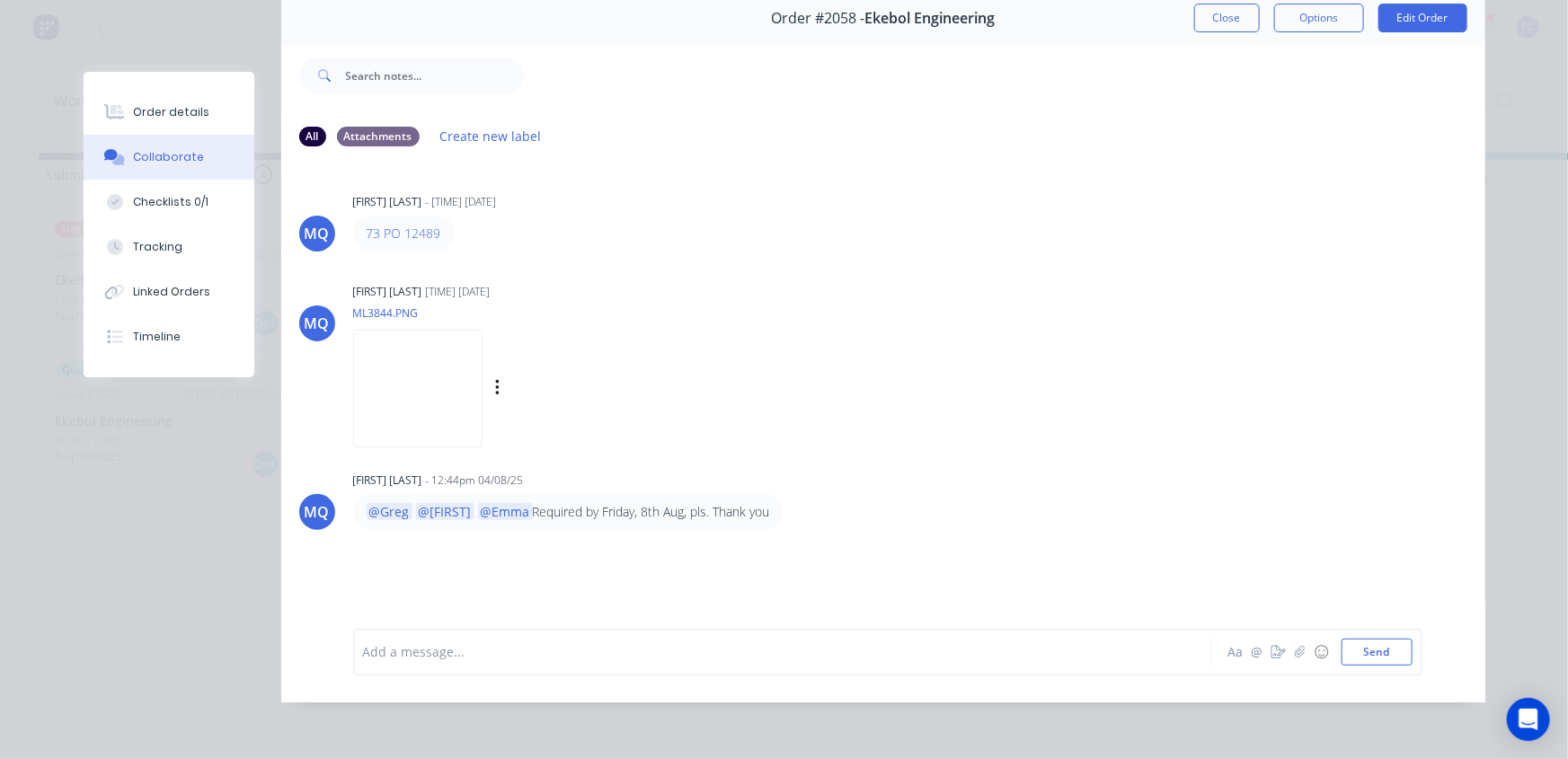 scroll, scrollTop: 93, scrollLeft: 0, axis: vertical 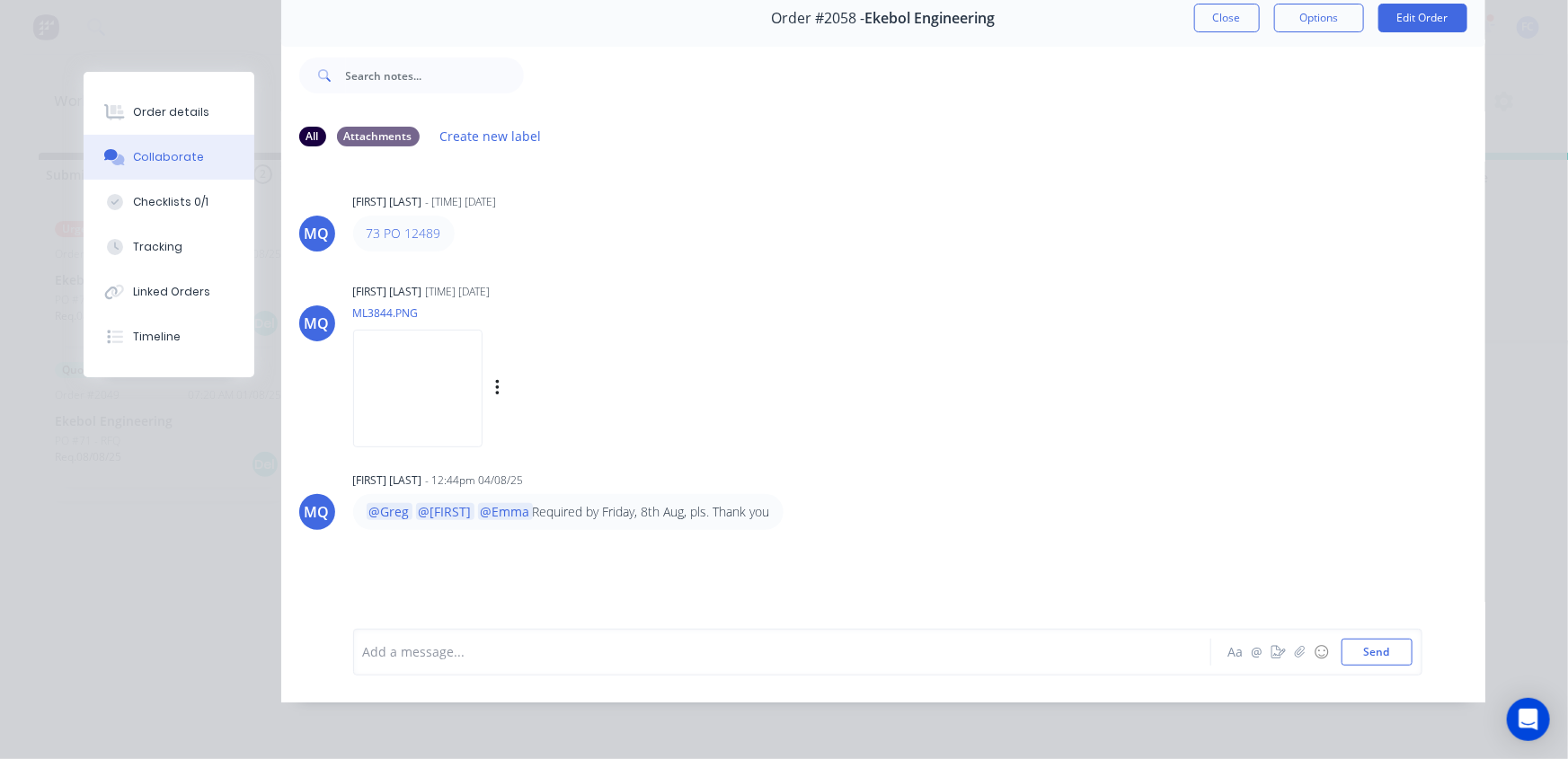 click at bounding box center [418, 388] 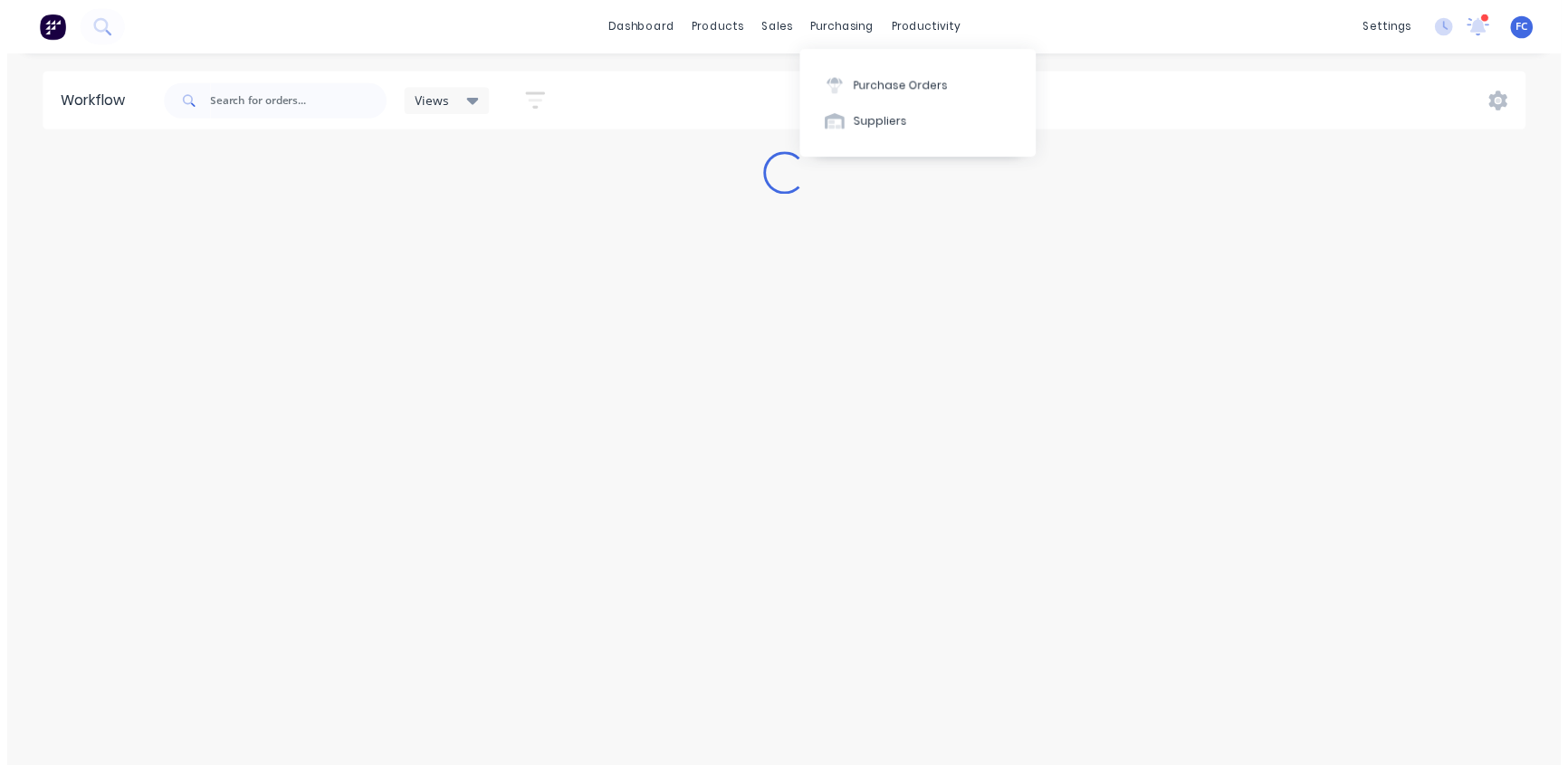 scroll, scrollTop: 0, scrollLeft: 0, axis: both 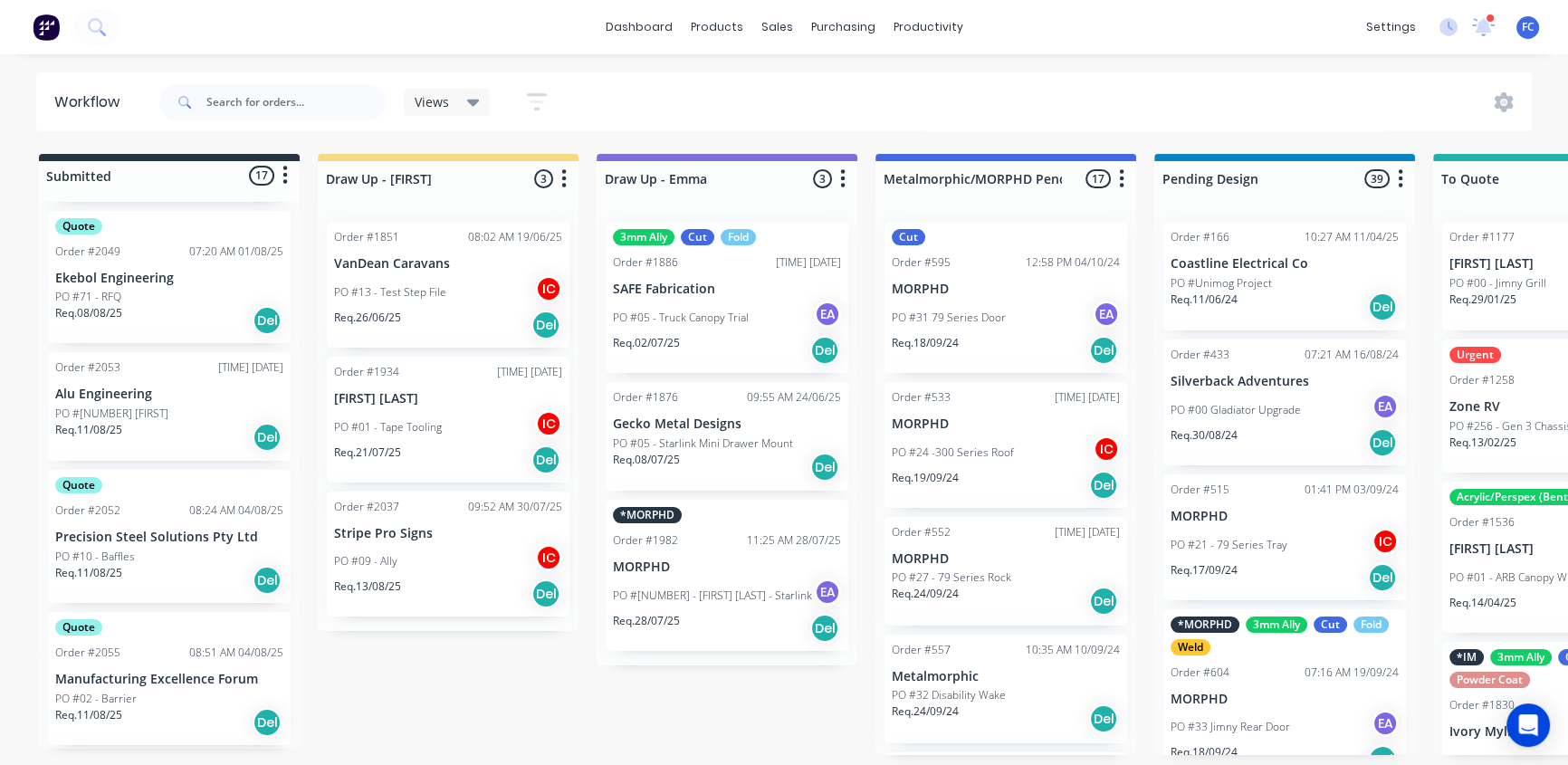 click on "Precision Steel Solutions Pty Ltd" at bounding box center [169, 537] 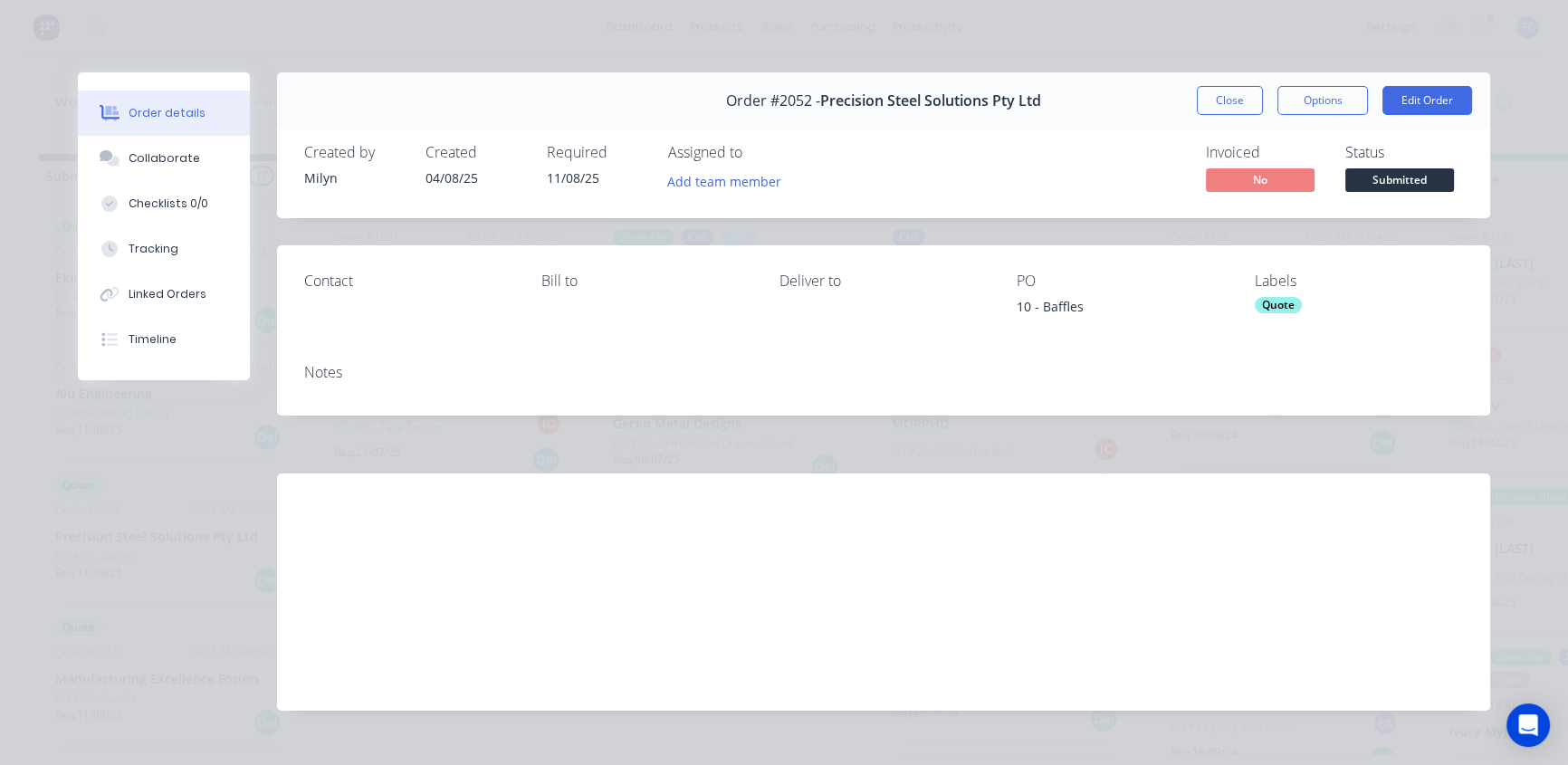 scroll, scrollTop: 0, scrollLeft: 0, axis: both 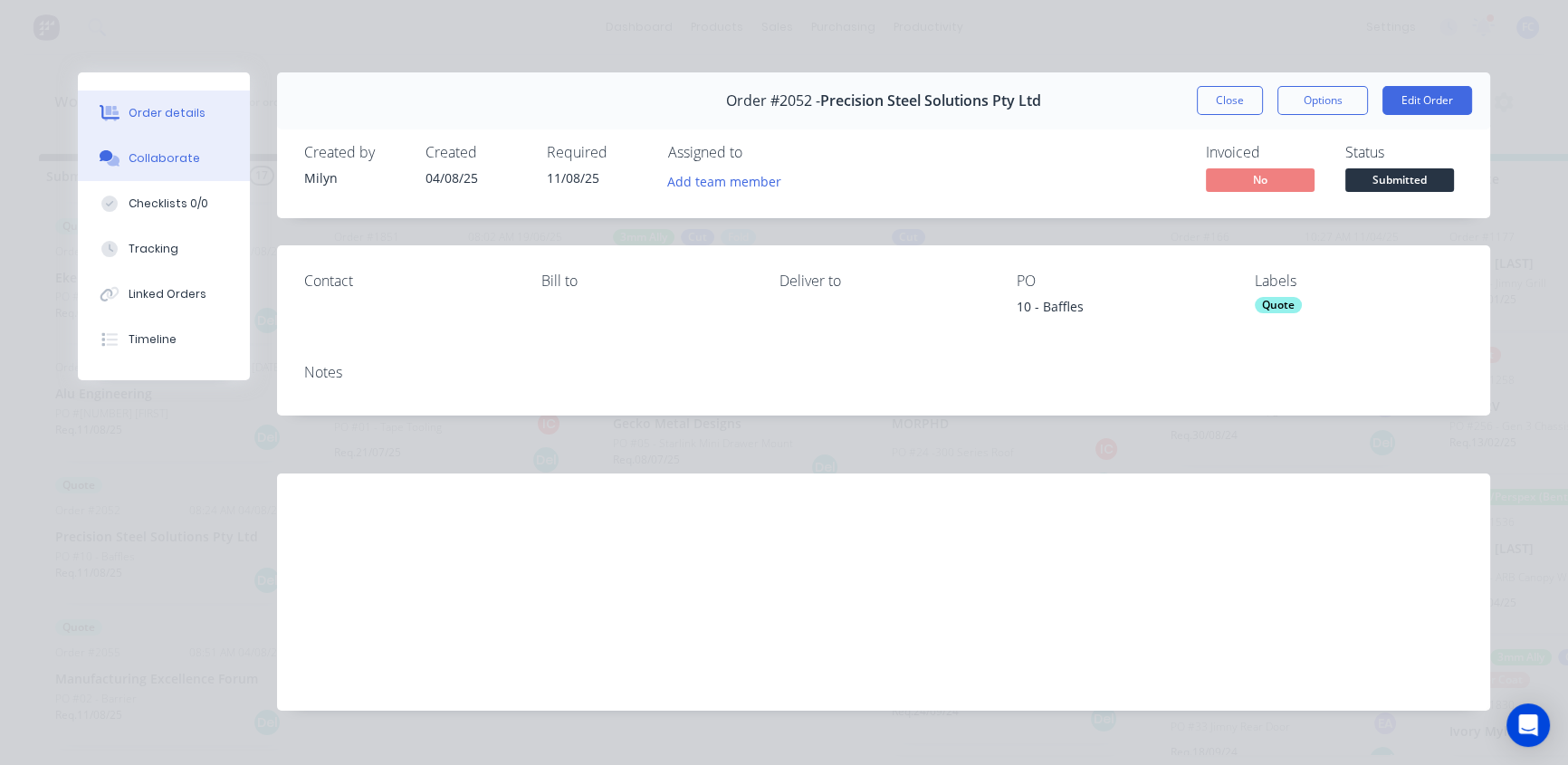 click on "Collaborate" at bounding box center (164, 158) 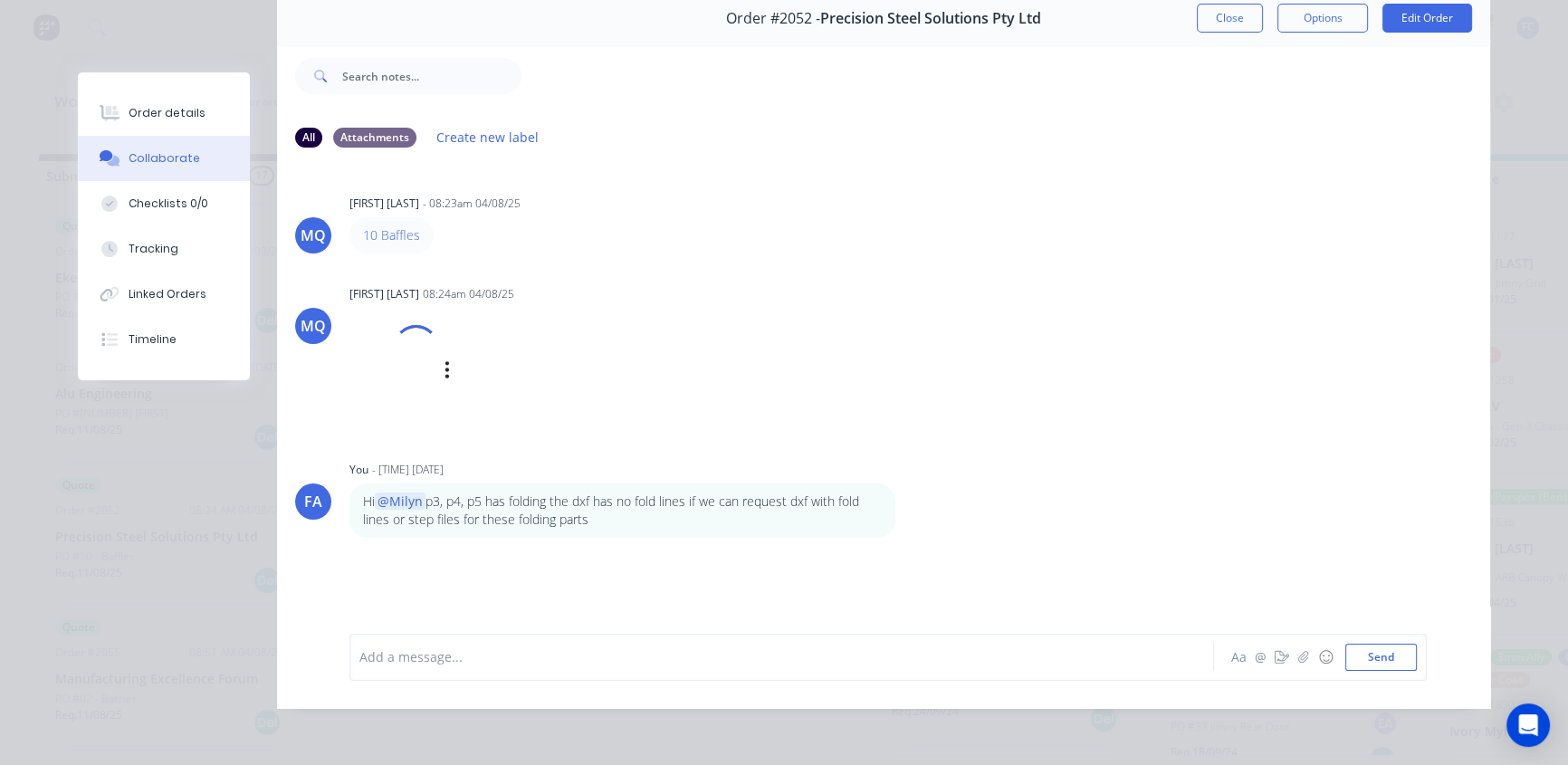 scroll, scrollTop: 93, scrollLeft: 0, axis: vertical 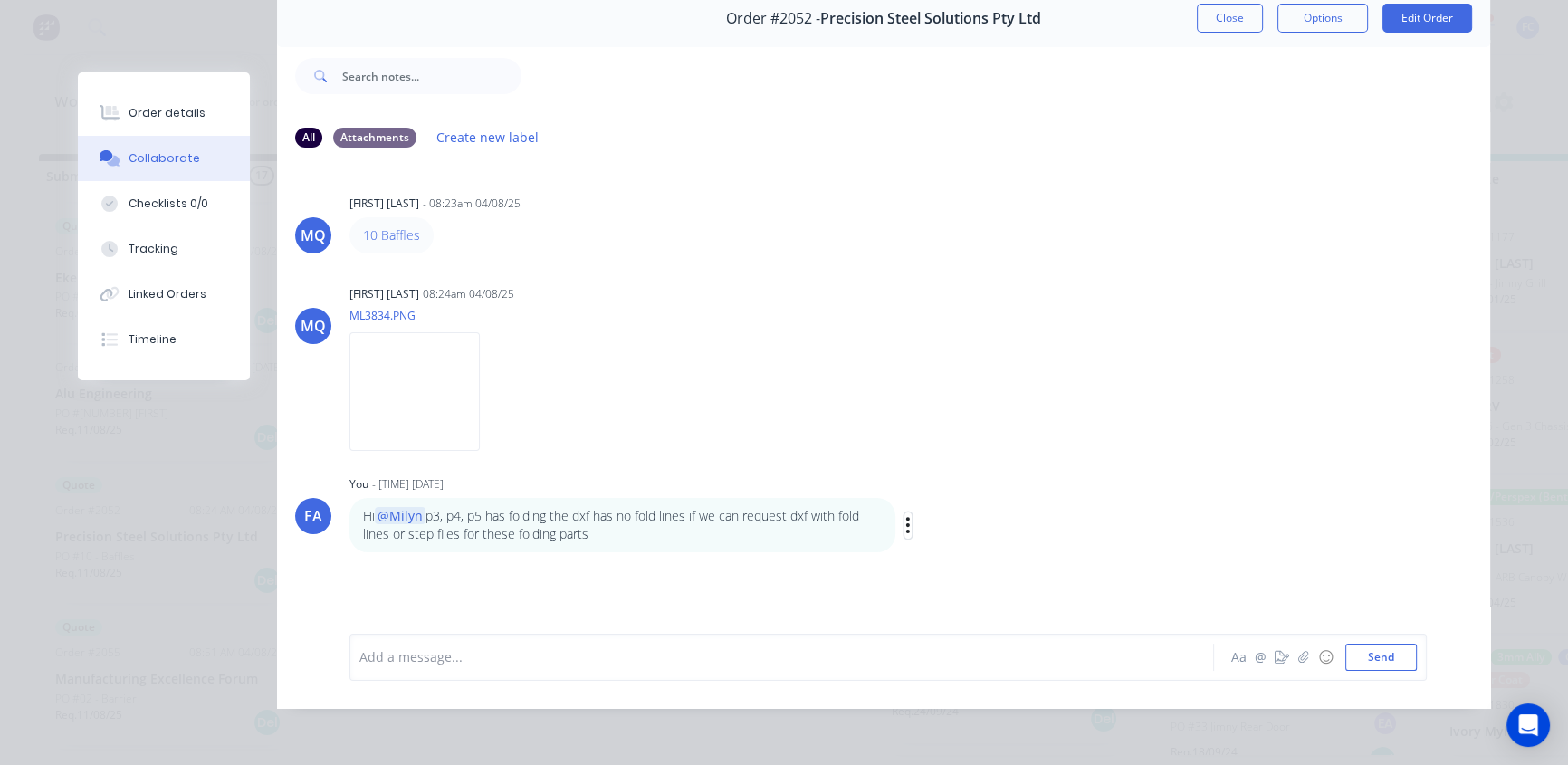 drag, startPoint x: 553, startPoint y: 509, endPoint x: 903, endPoint y: 515, distance: 350.05142 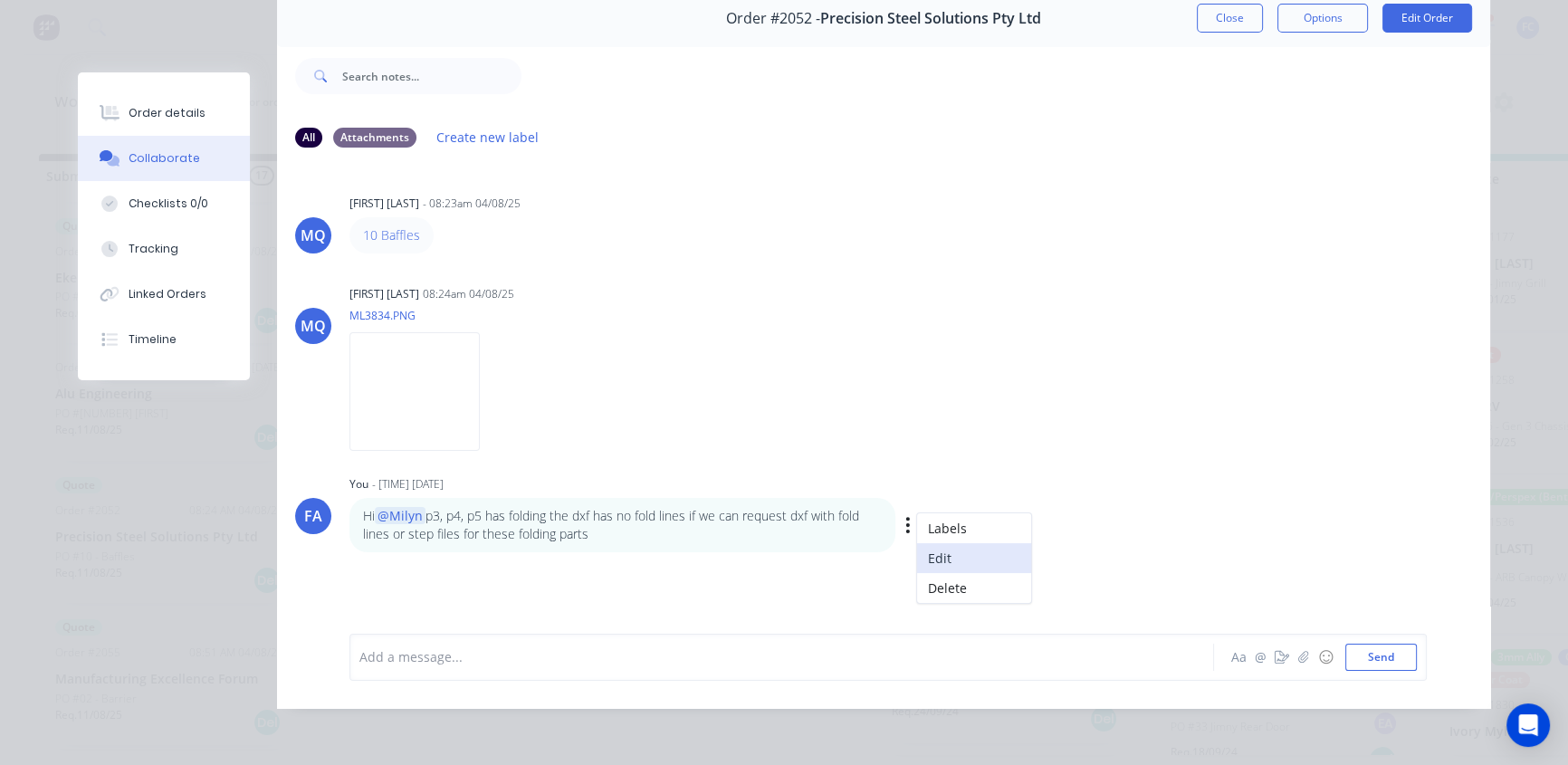 click on "Edit" at bounding box center [974, 558] 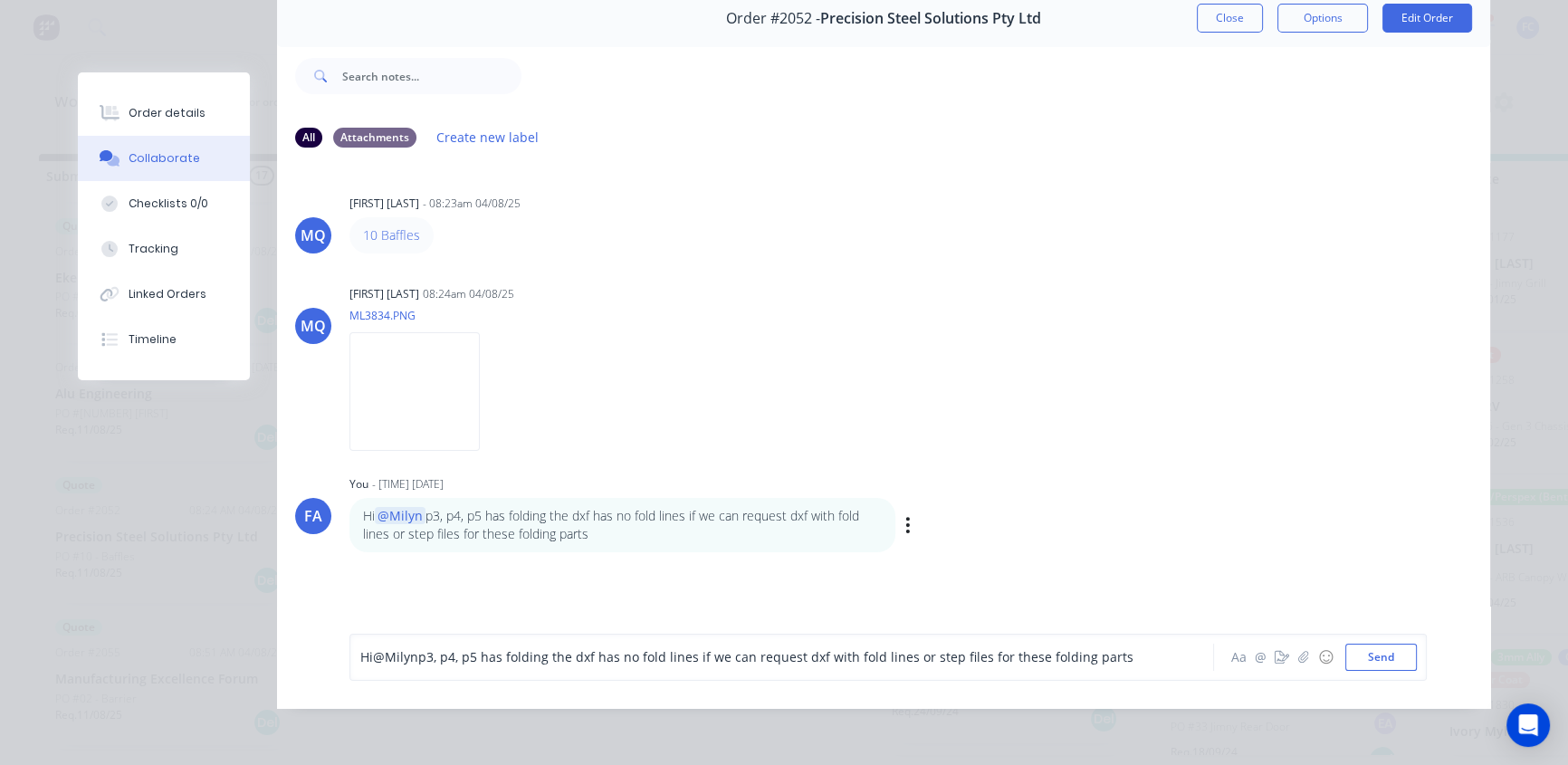type 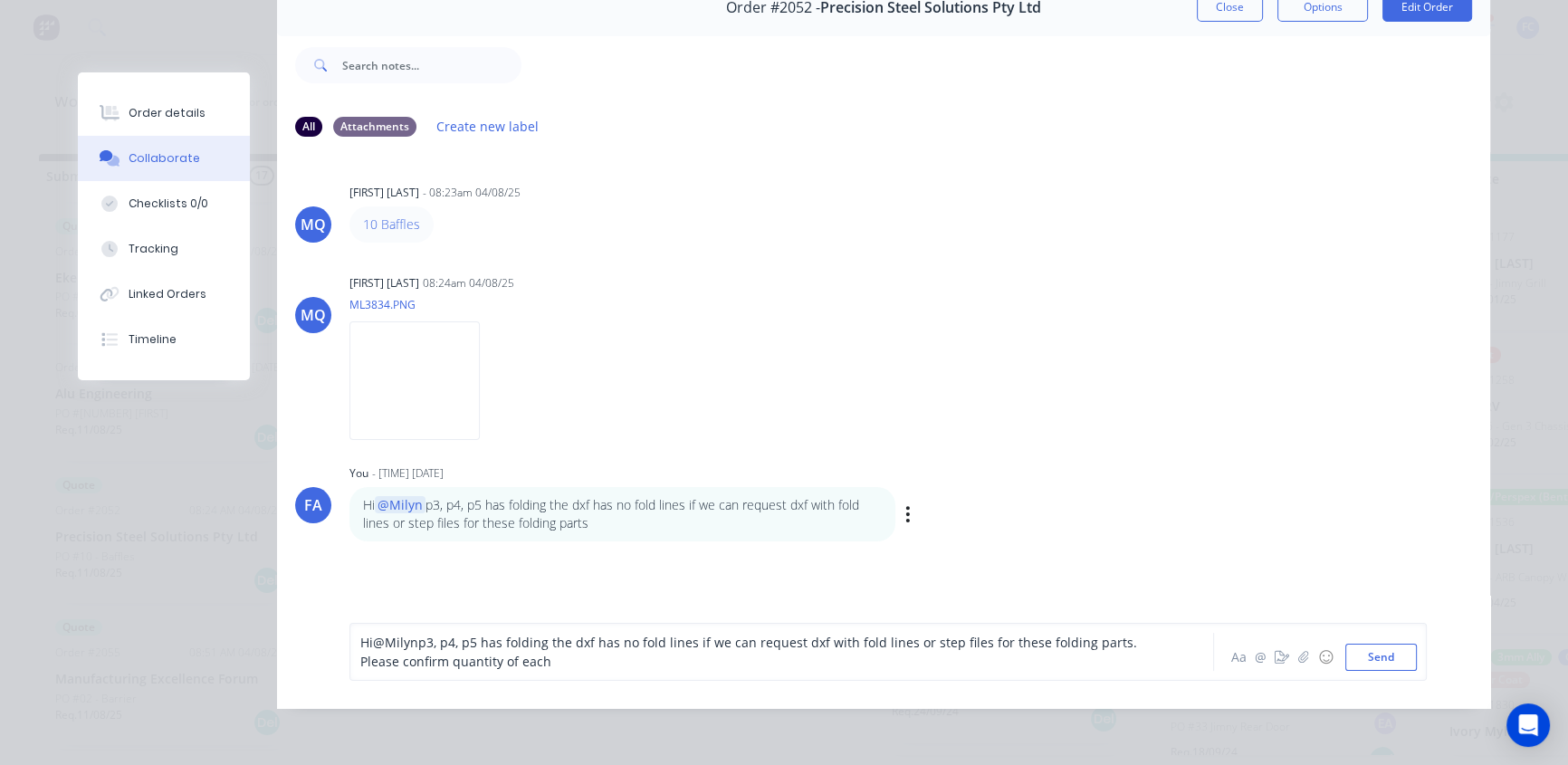 click on "Aa @ ☺ Send" at bounding box center (1315, 652) 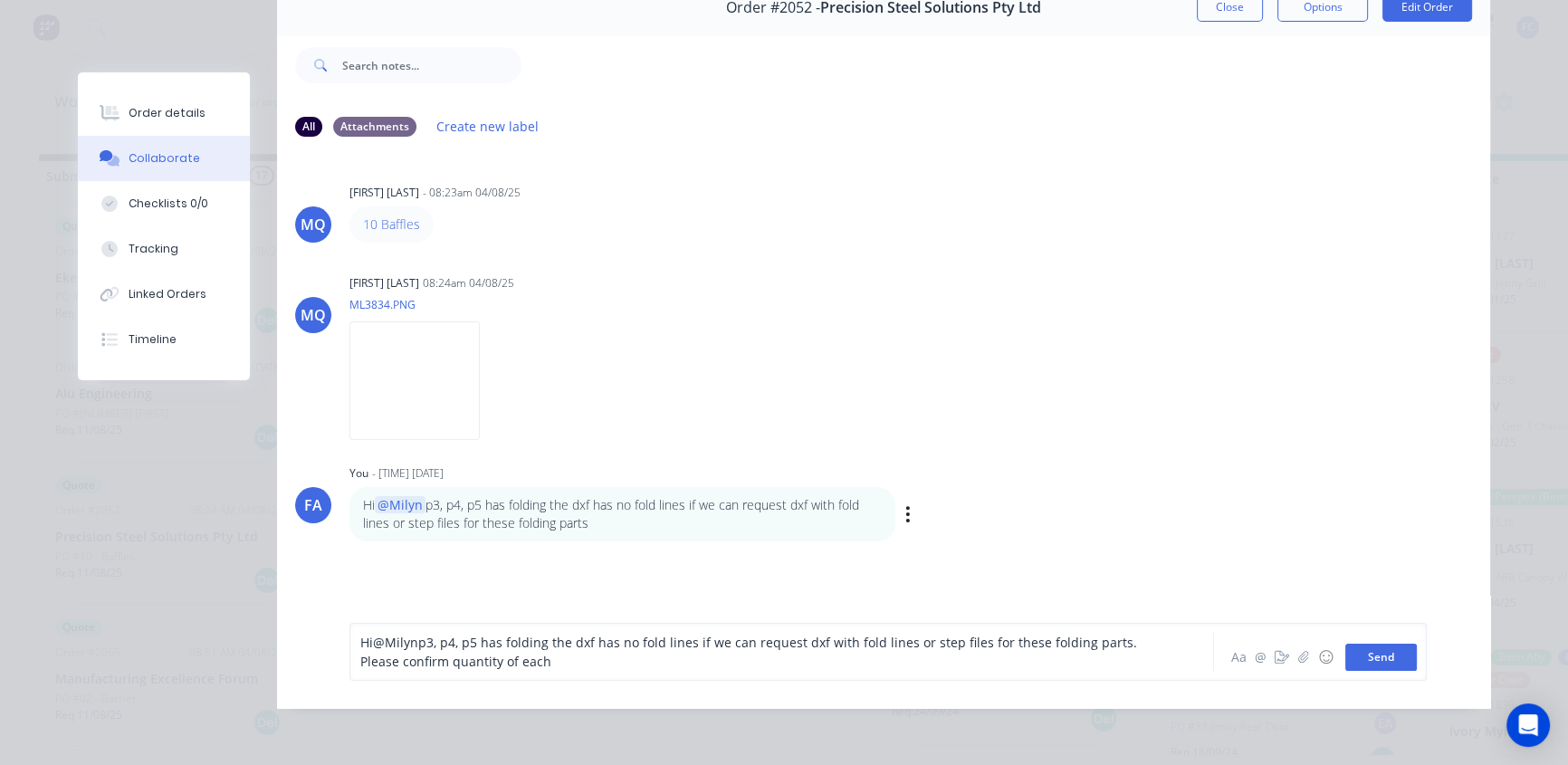 click on "Send" at bounding box center (1381, 657) 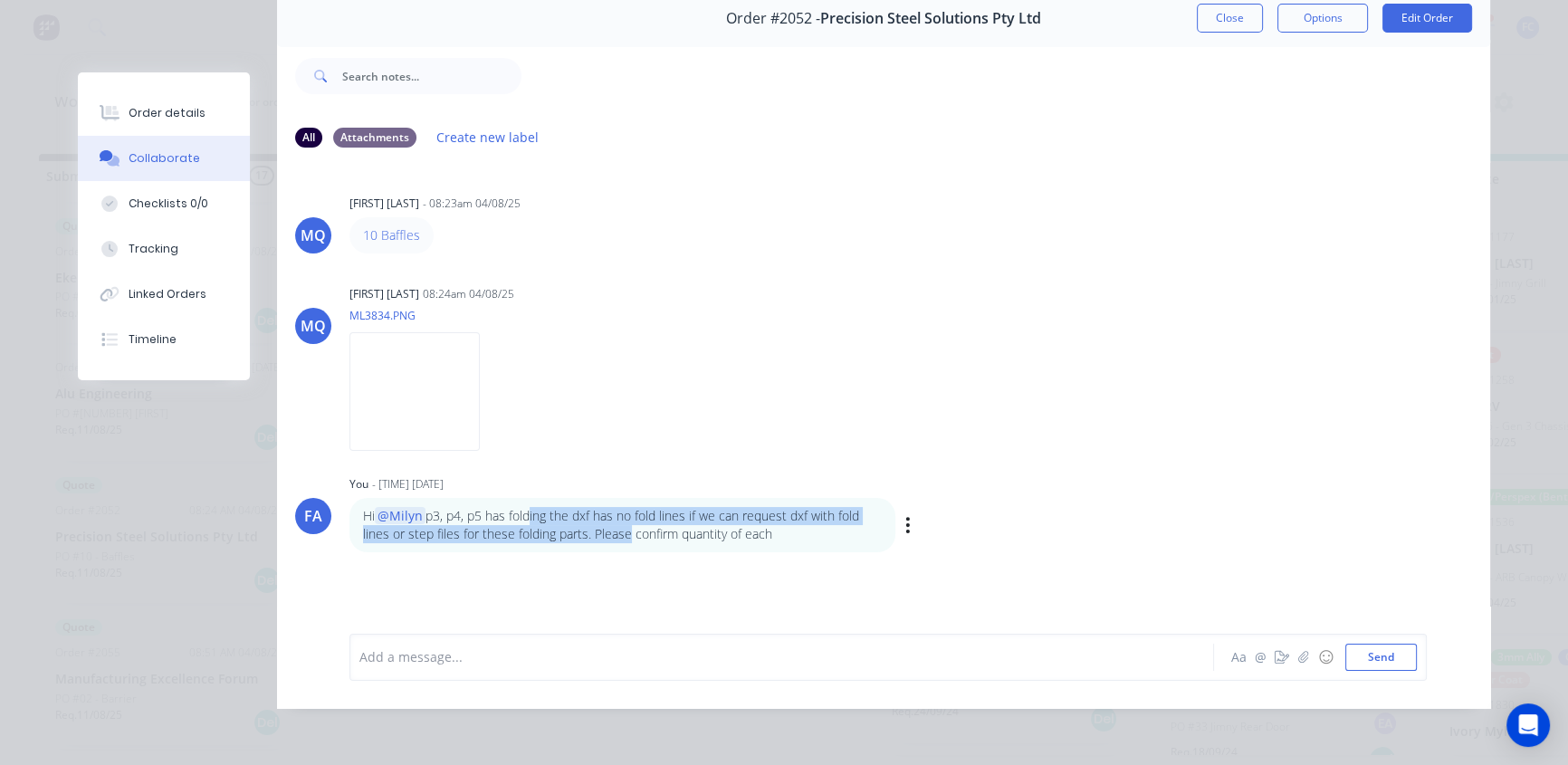 drag, startPoint x: 520, startPoint y: 511, endPoint x: 621, endPoint y: 517, distance: 101.17806 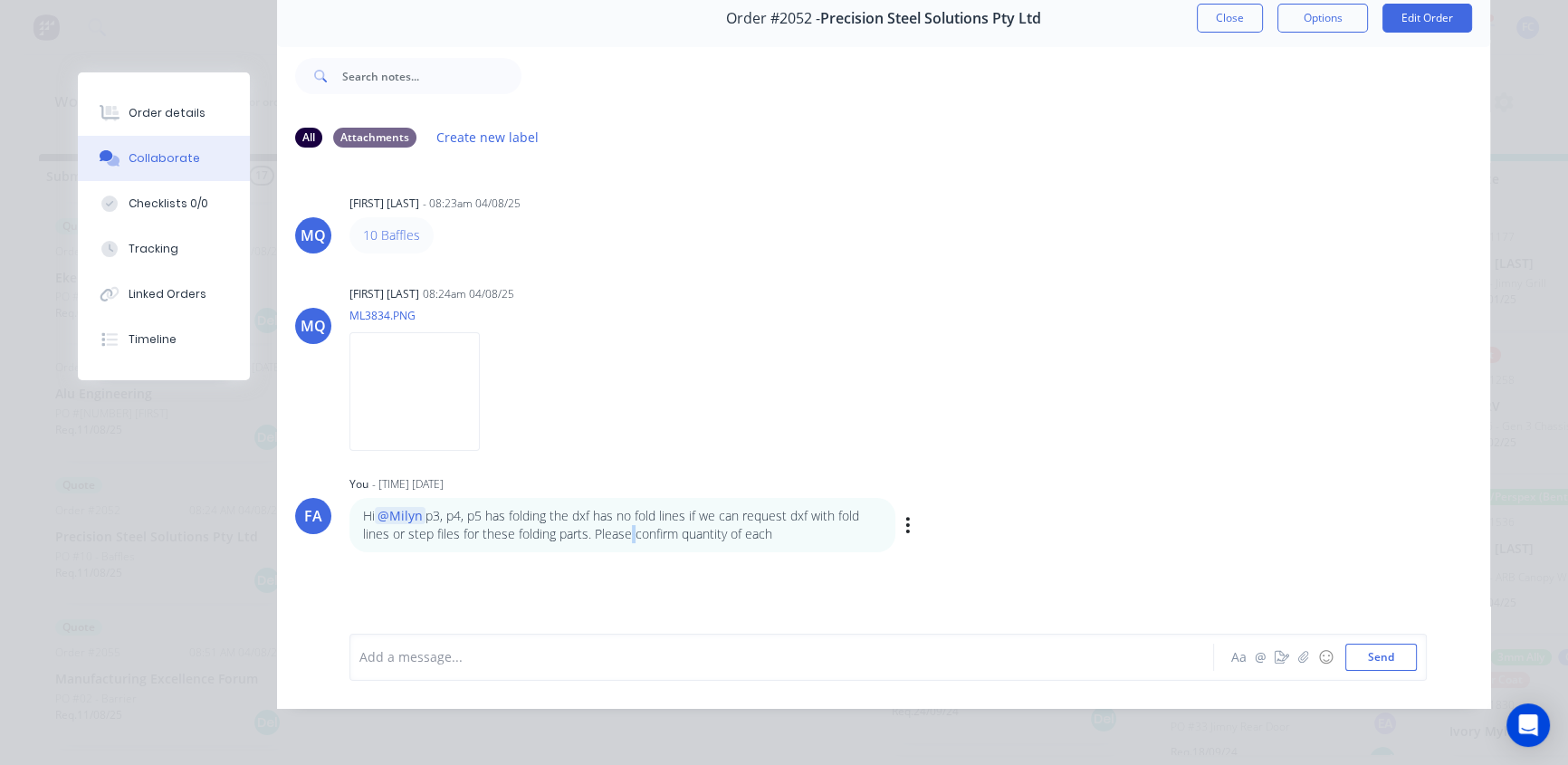 click on "Hi  @[FIRST]  p3, p4, p5 has folding the dxf has no fold lines if we can request dxf with fold lines or step files for these folding parts. Please confirm quantity of each" at bounding box center (622, 525) 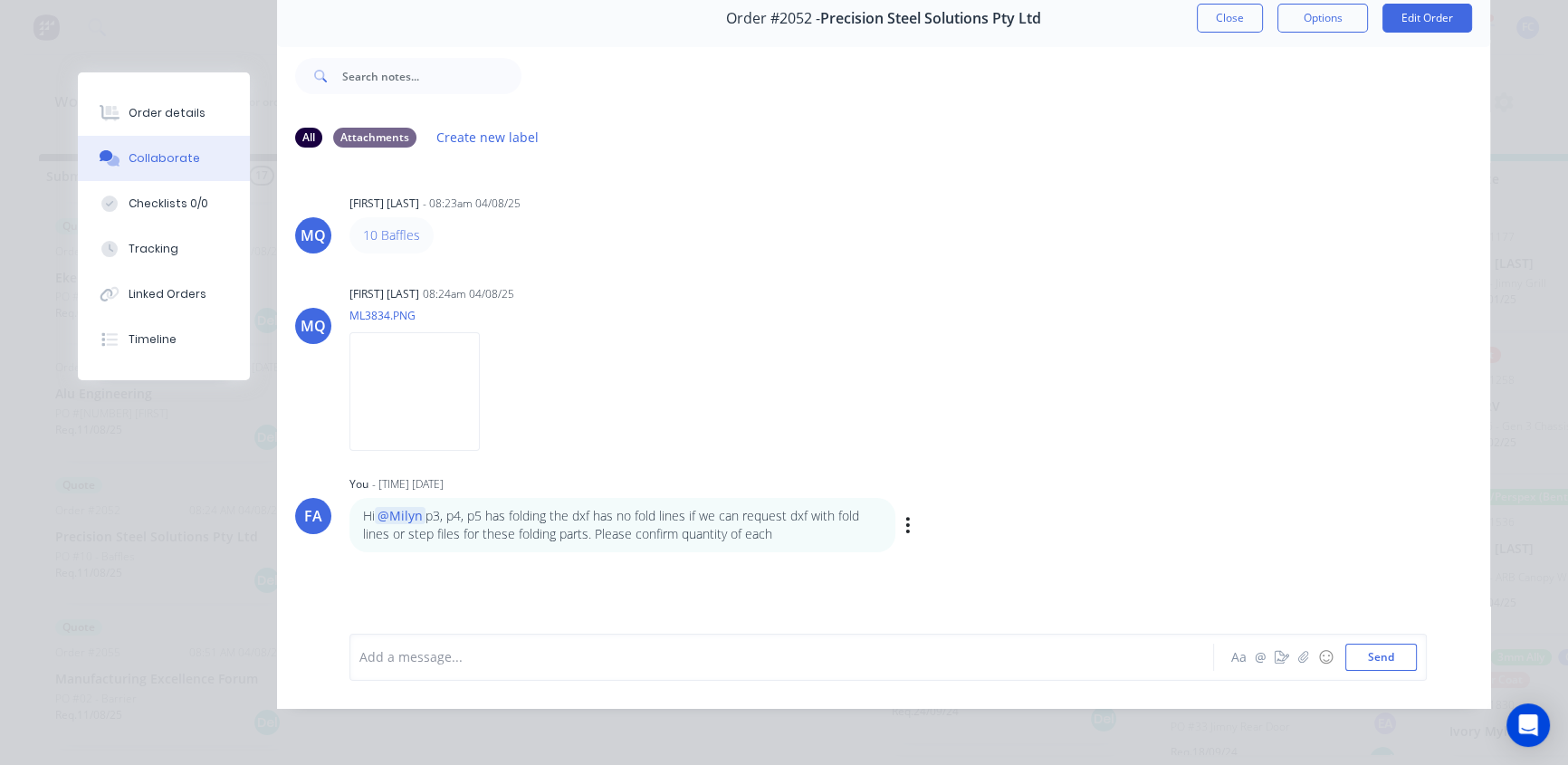 click on "Hi  @[FIRST]  p3, p4, p5 has folding the dxf has no fold lines if we can request dxf with fold lines or step files for these folding parts. Please confirm quantity of each" at bounding box center (622, 525) 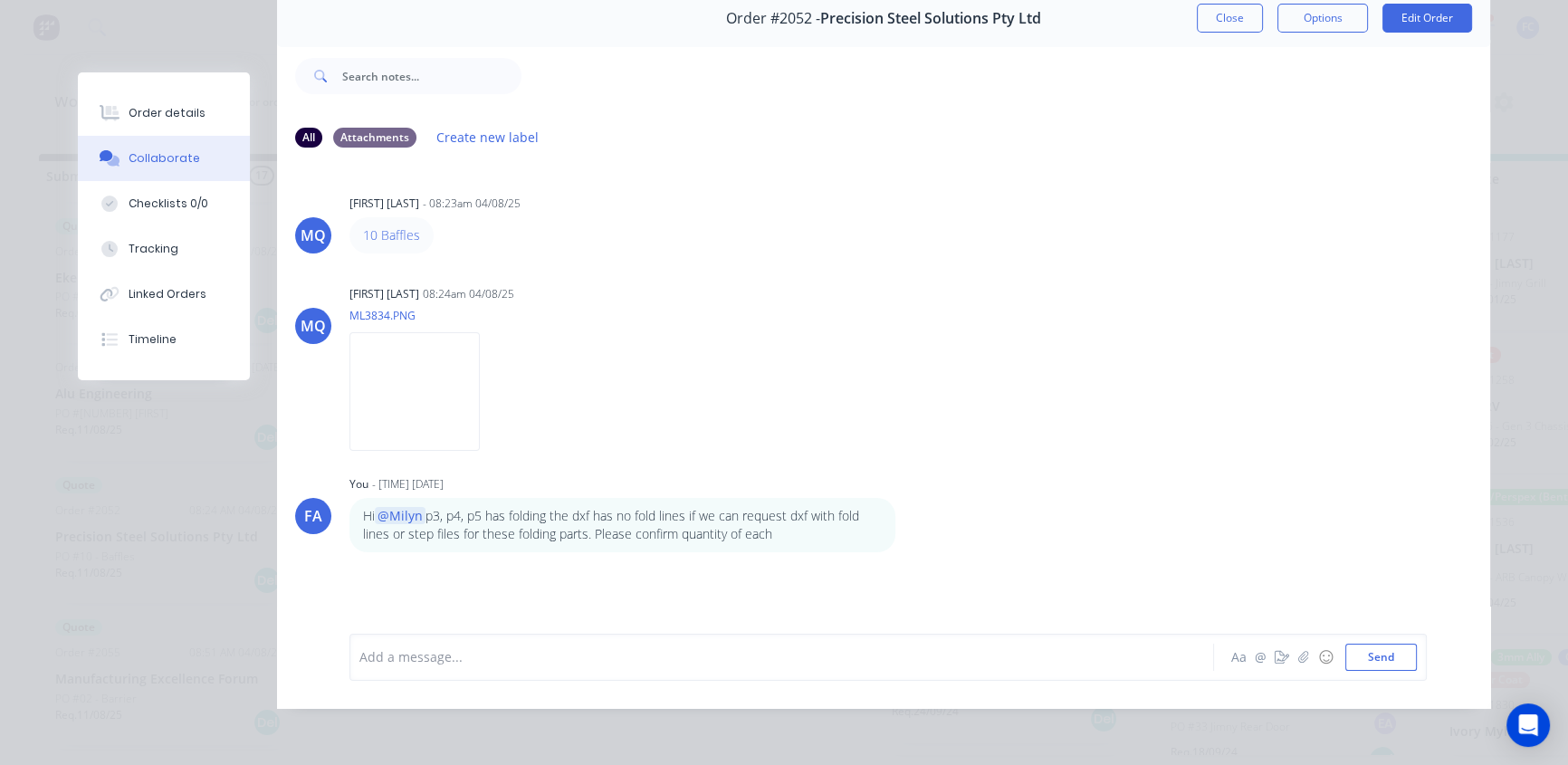 click 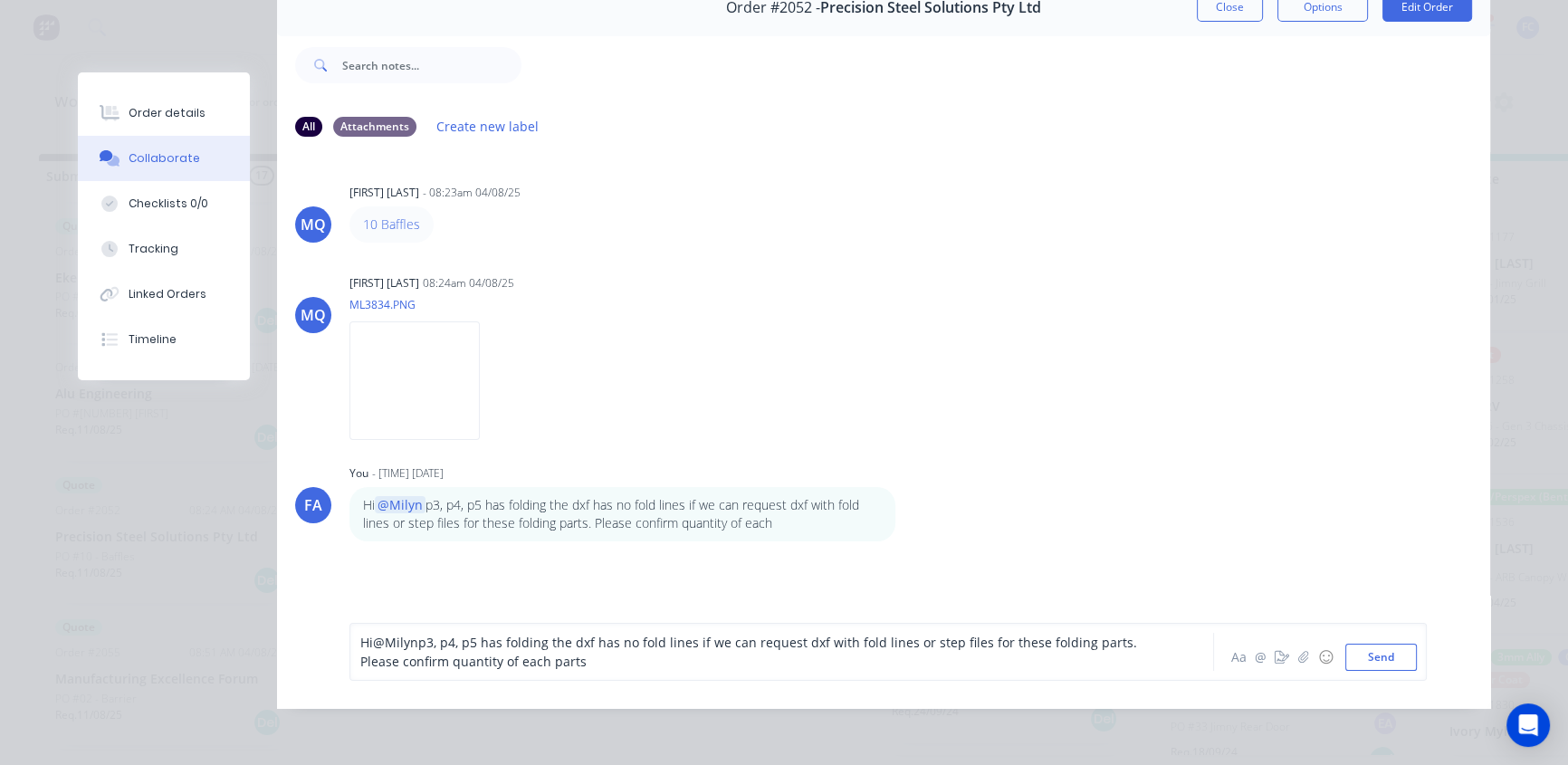 click on "Send" at bounding box center (1381, 657) 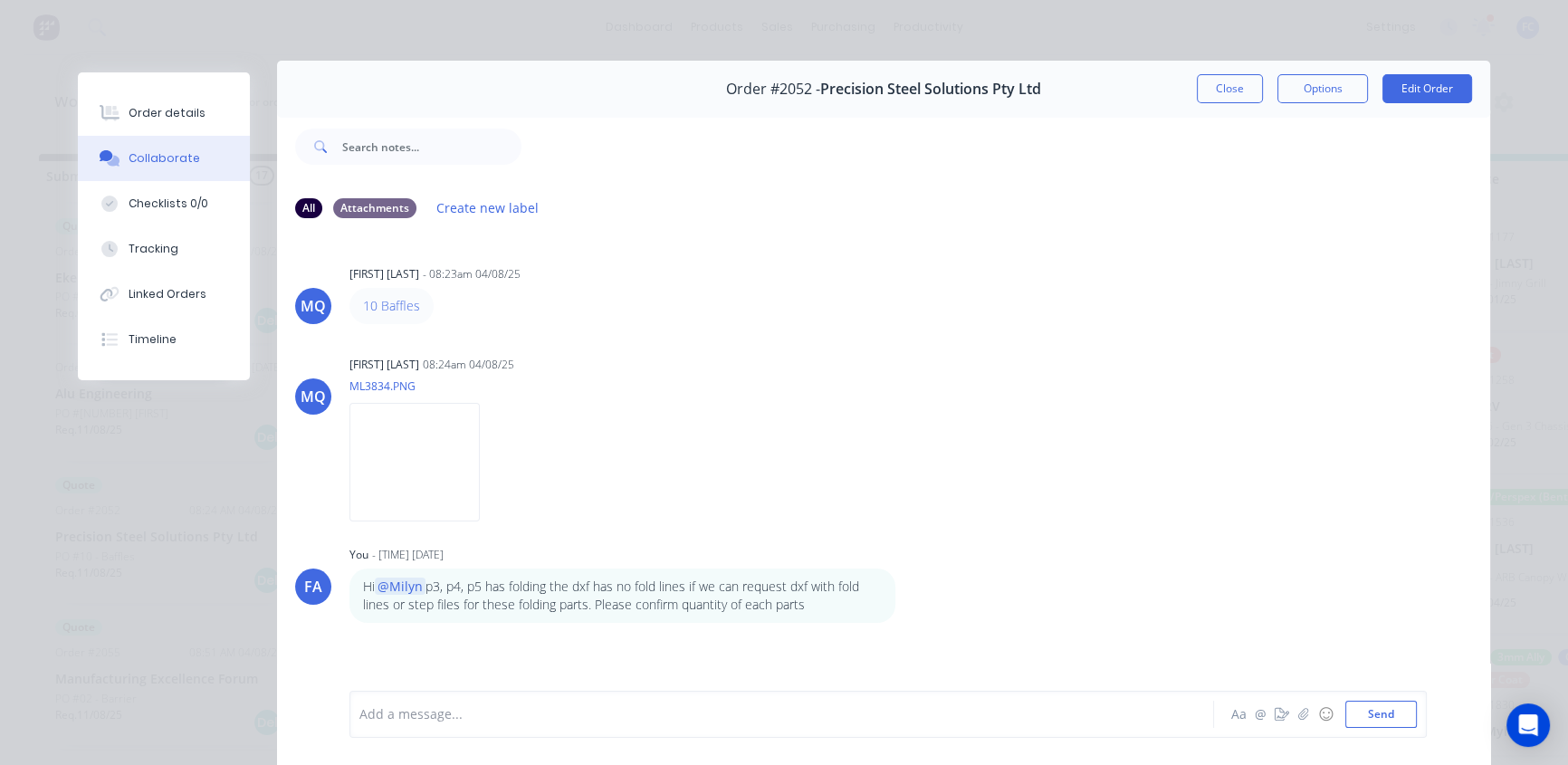 scroll, scrollTop: 11, scrollLeft: 0, axis: vertical 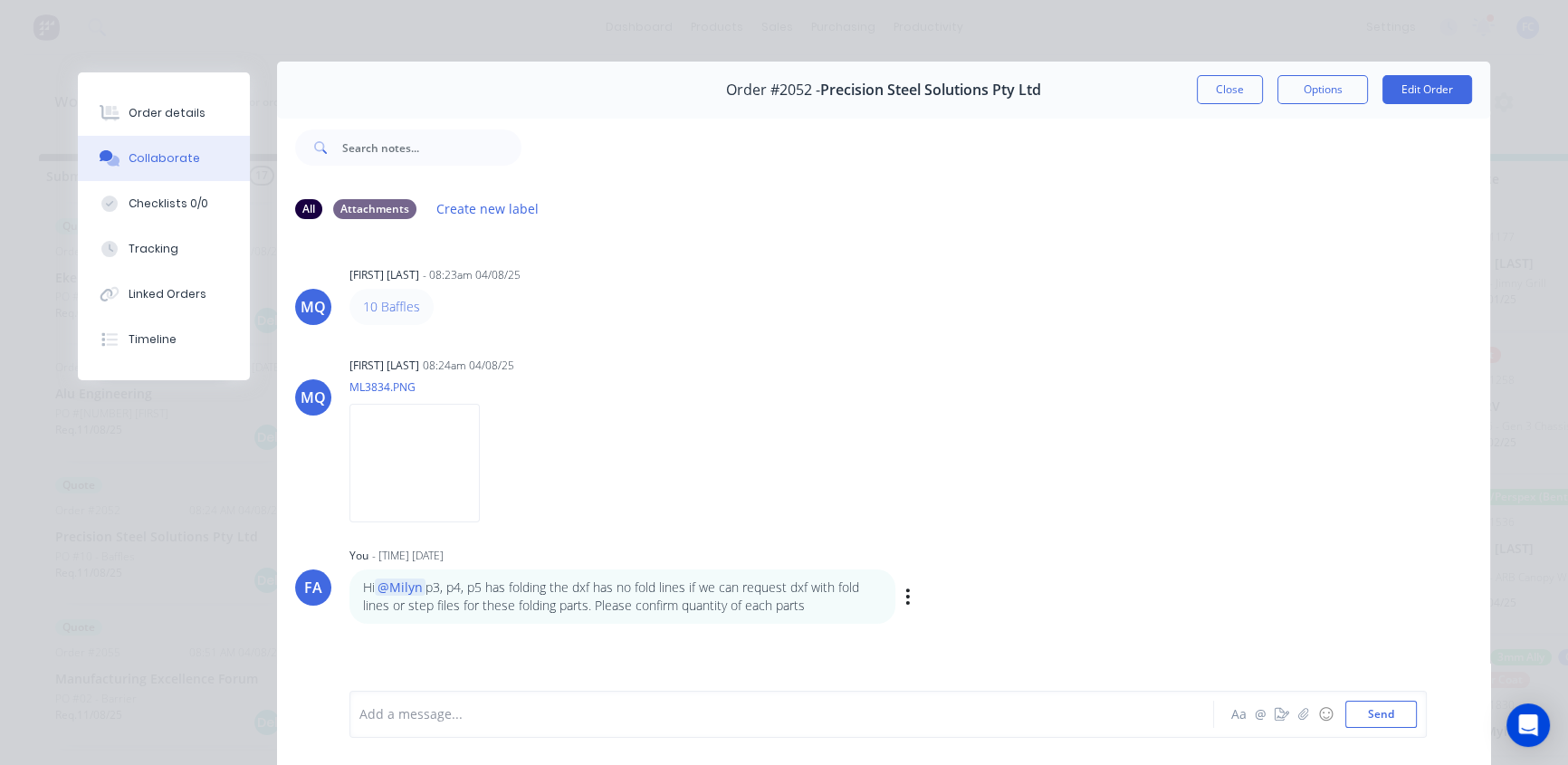 click on "Hi  @[FIRST]  p3, p4, p5 has folding the dxf has no fold lines if we can request dxf with fold lines or step files for these folding parts. Please confirm quantity of each parts Labels Edit Delete" at bounding box center [632, 597] 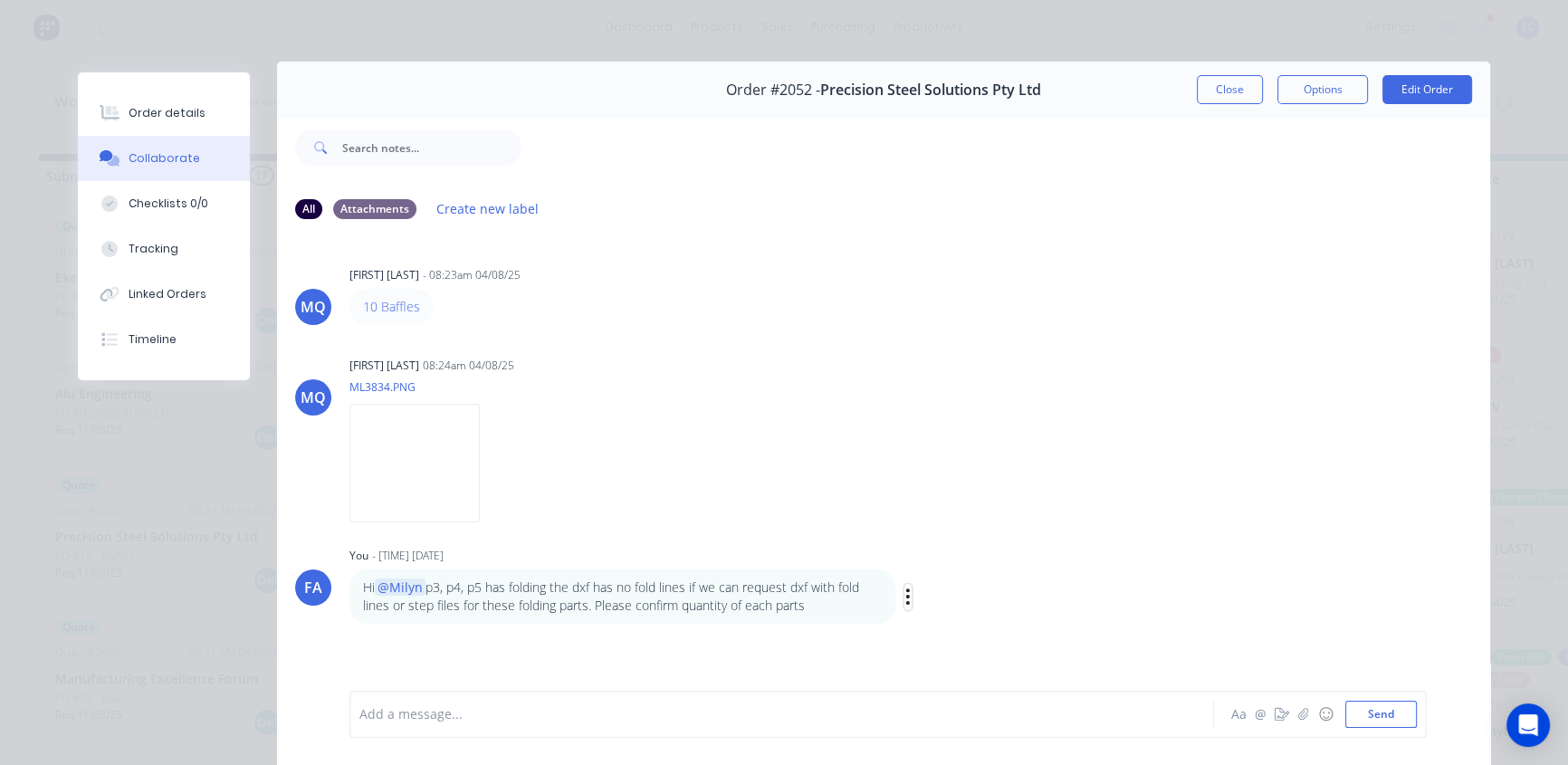 click 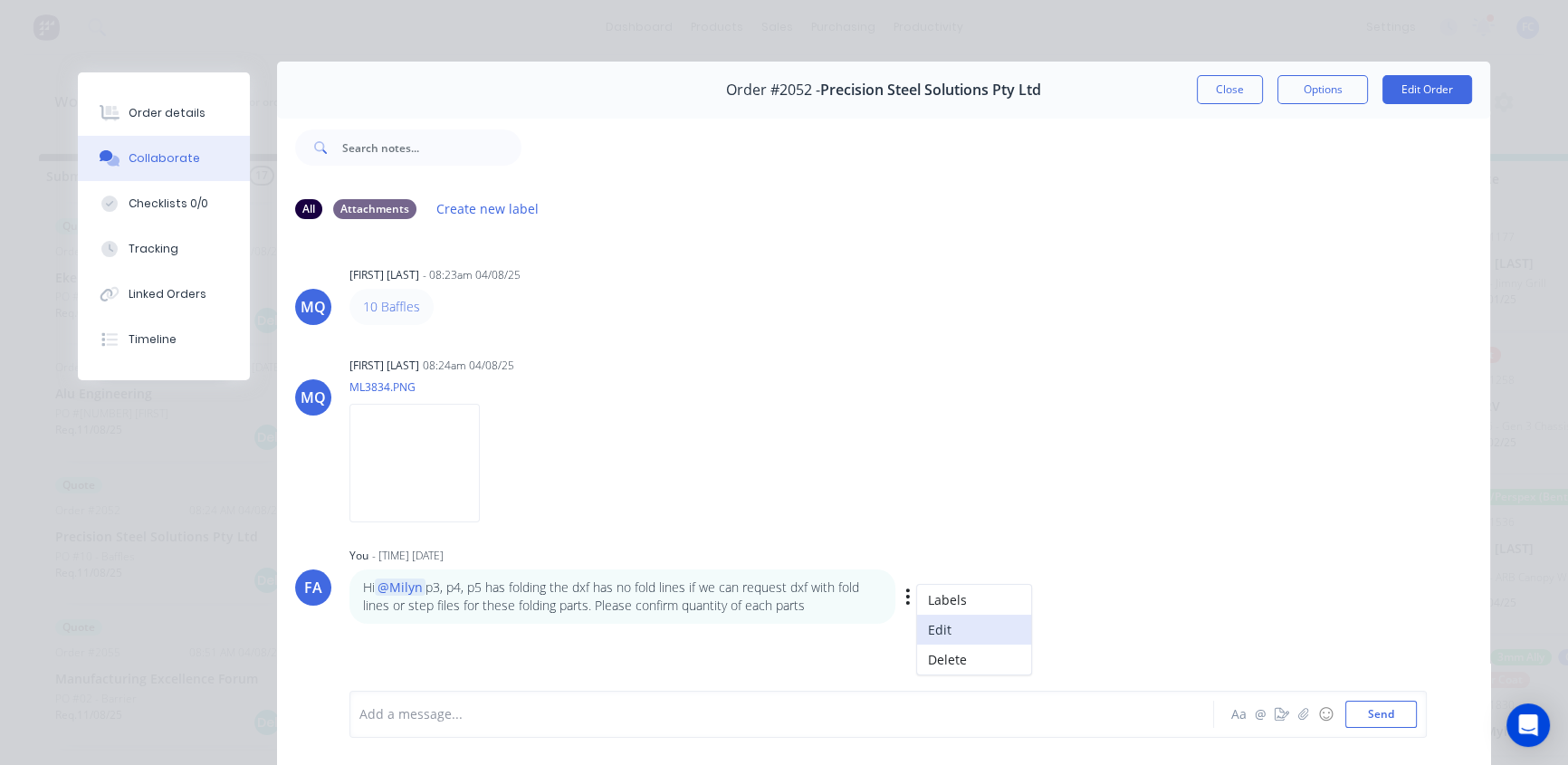 click on "Edit" at bounding box center [974, 629] 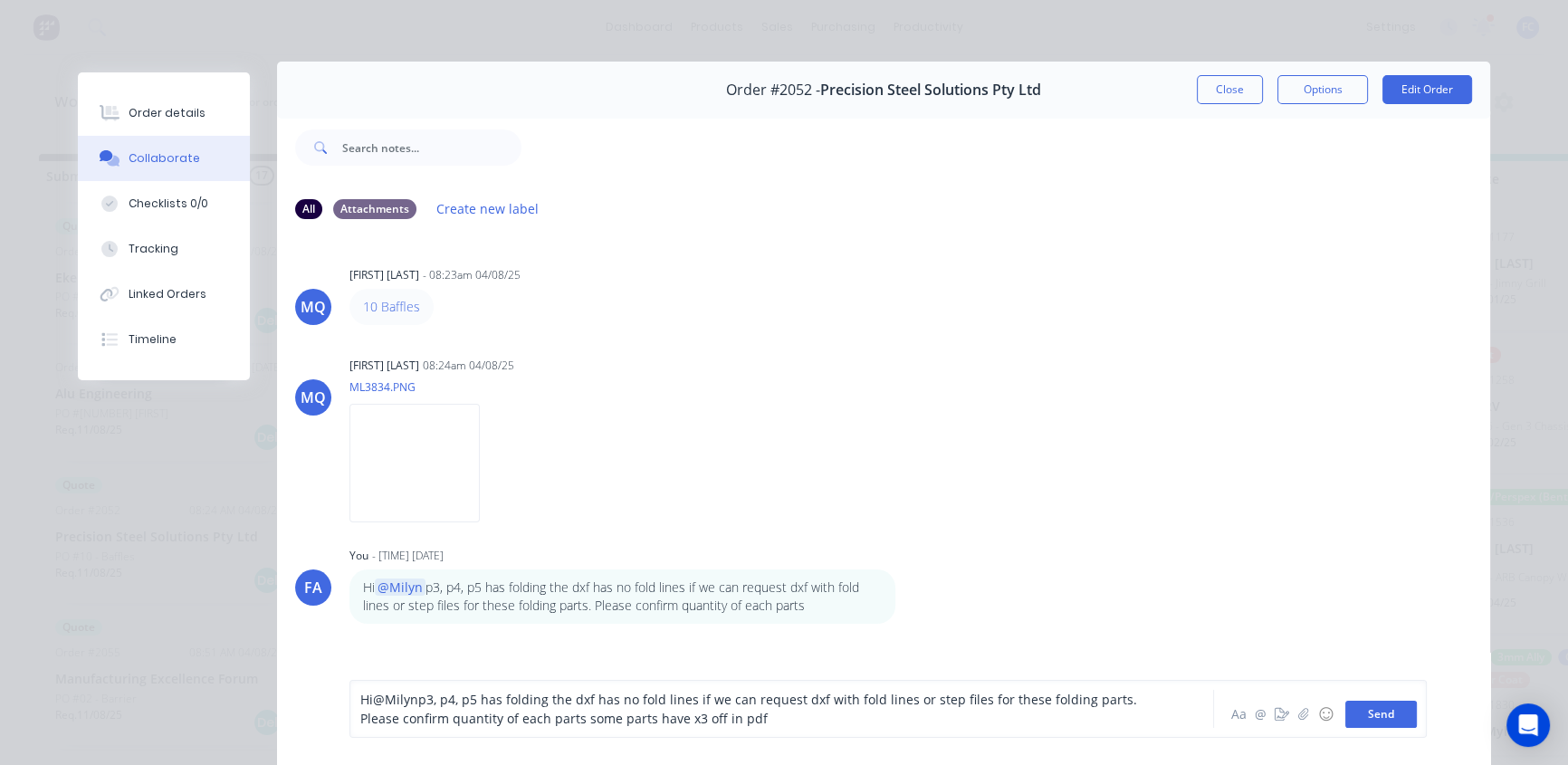 click on "Send" at bounding box center (1381, 714) 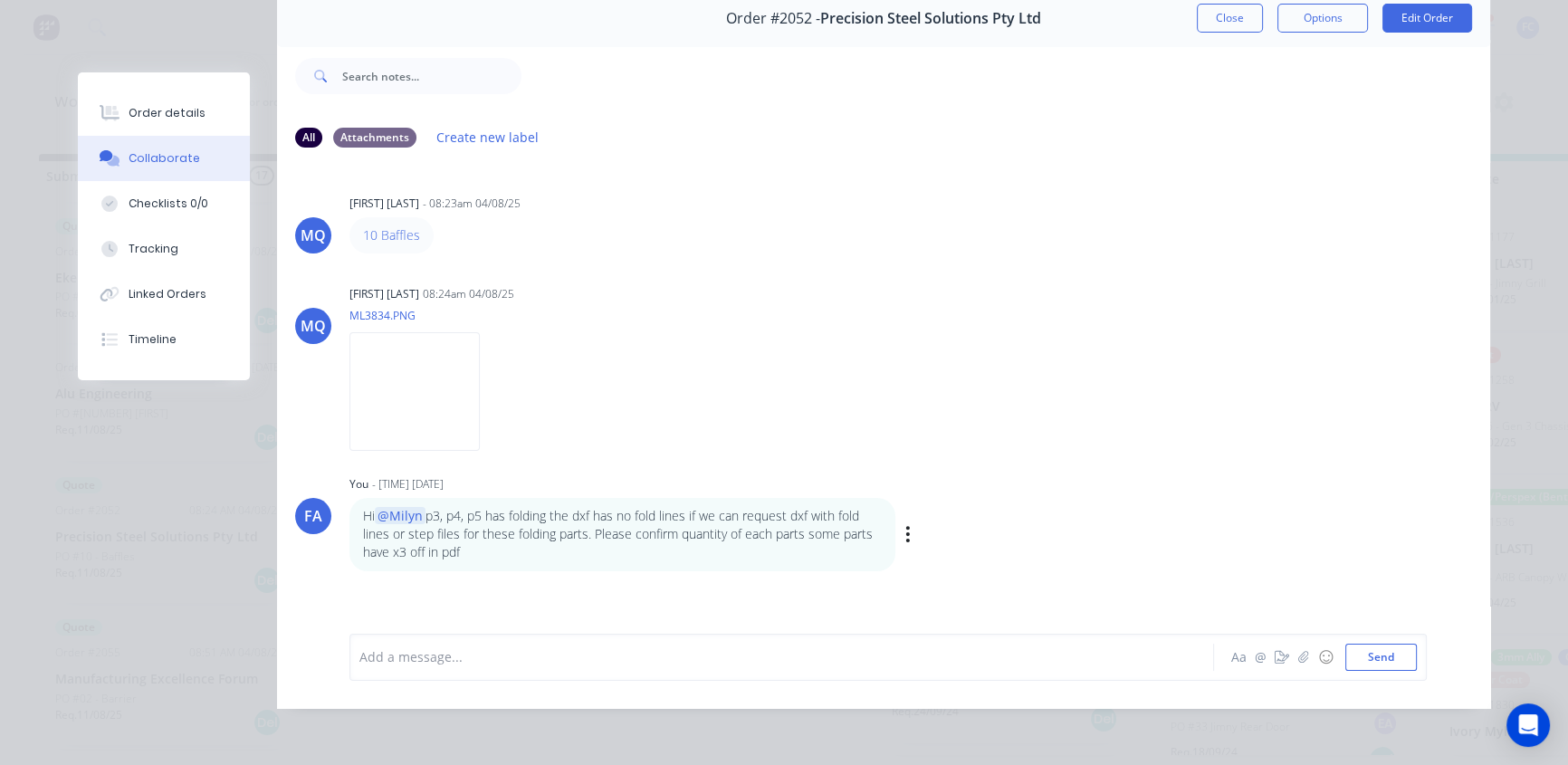 scroll, scrollTop: 93, scrollLeft: 0, axis: vertical 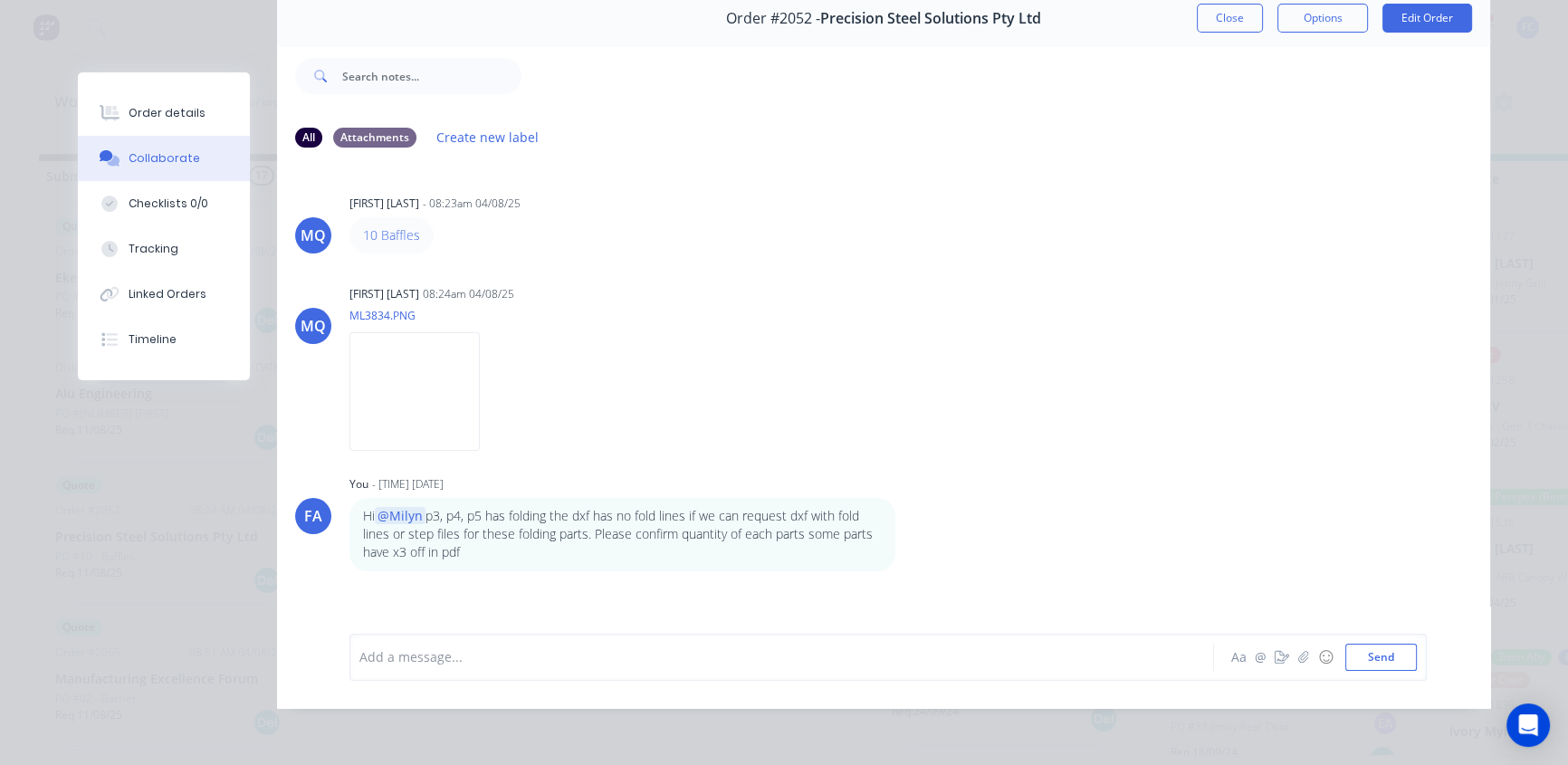 click on "Order #2052 -  Precision Steel Solutions Pty Ltd Close   Options     Edit Order" at bounding box center [884, 18] 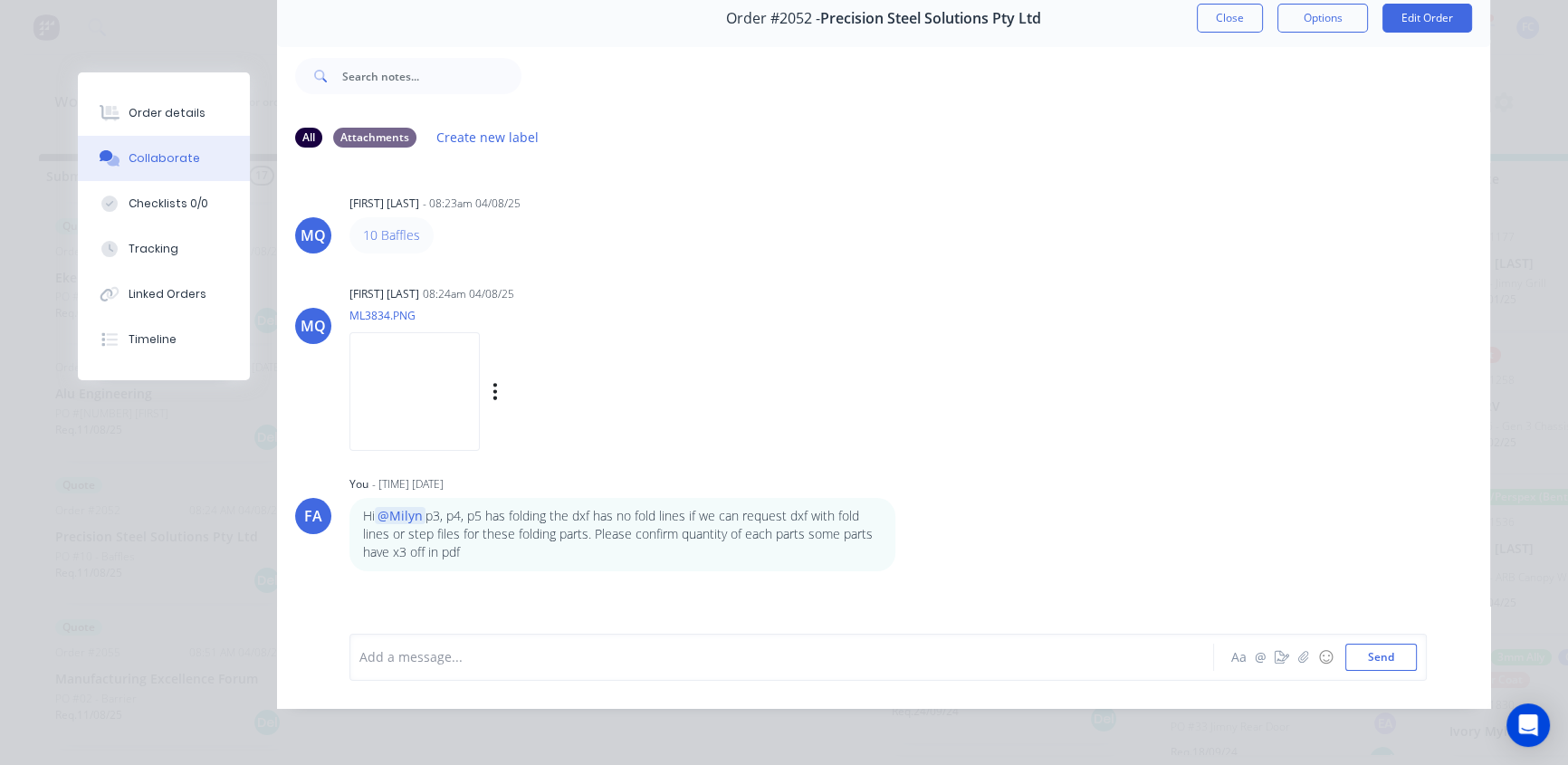 click at bounding box center (415, 391) 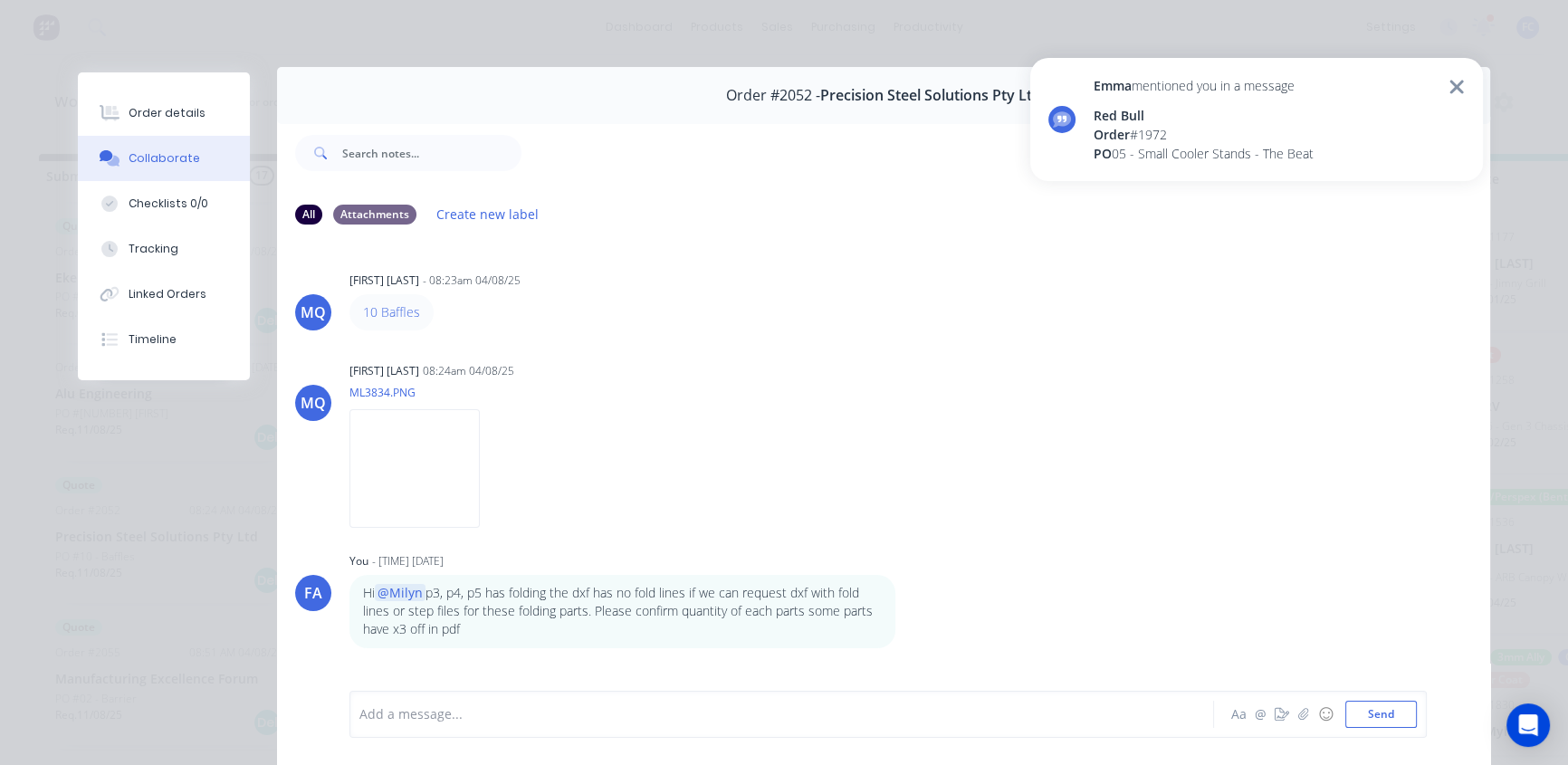 scroll, scrollTop: 0, scrollLeft: 0, axis: both 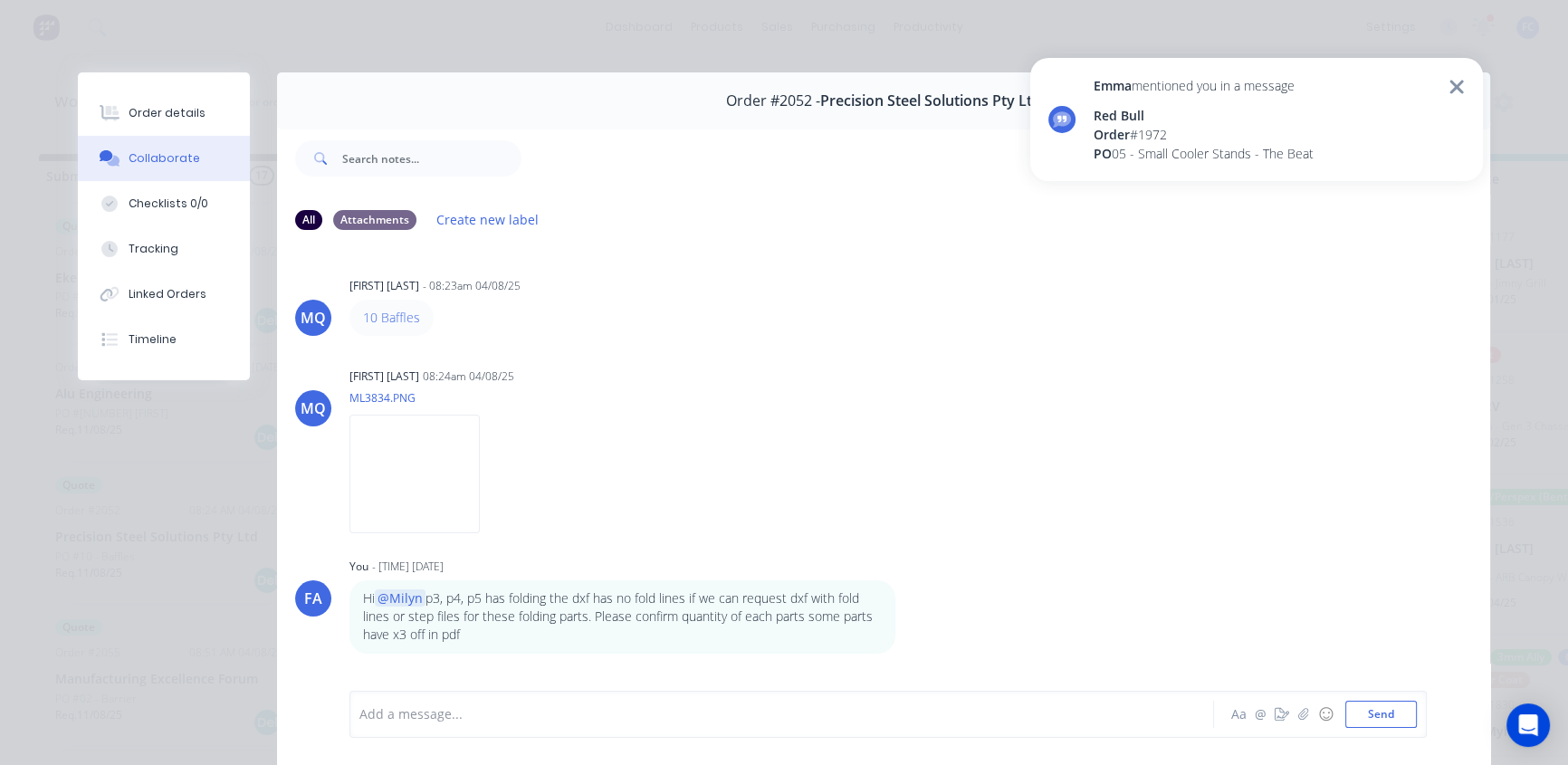 click on "Red Bull" at bounding box center (1203, 115) 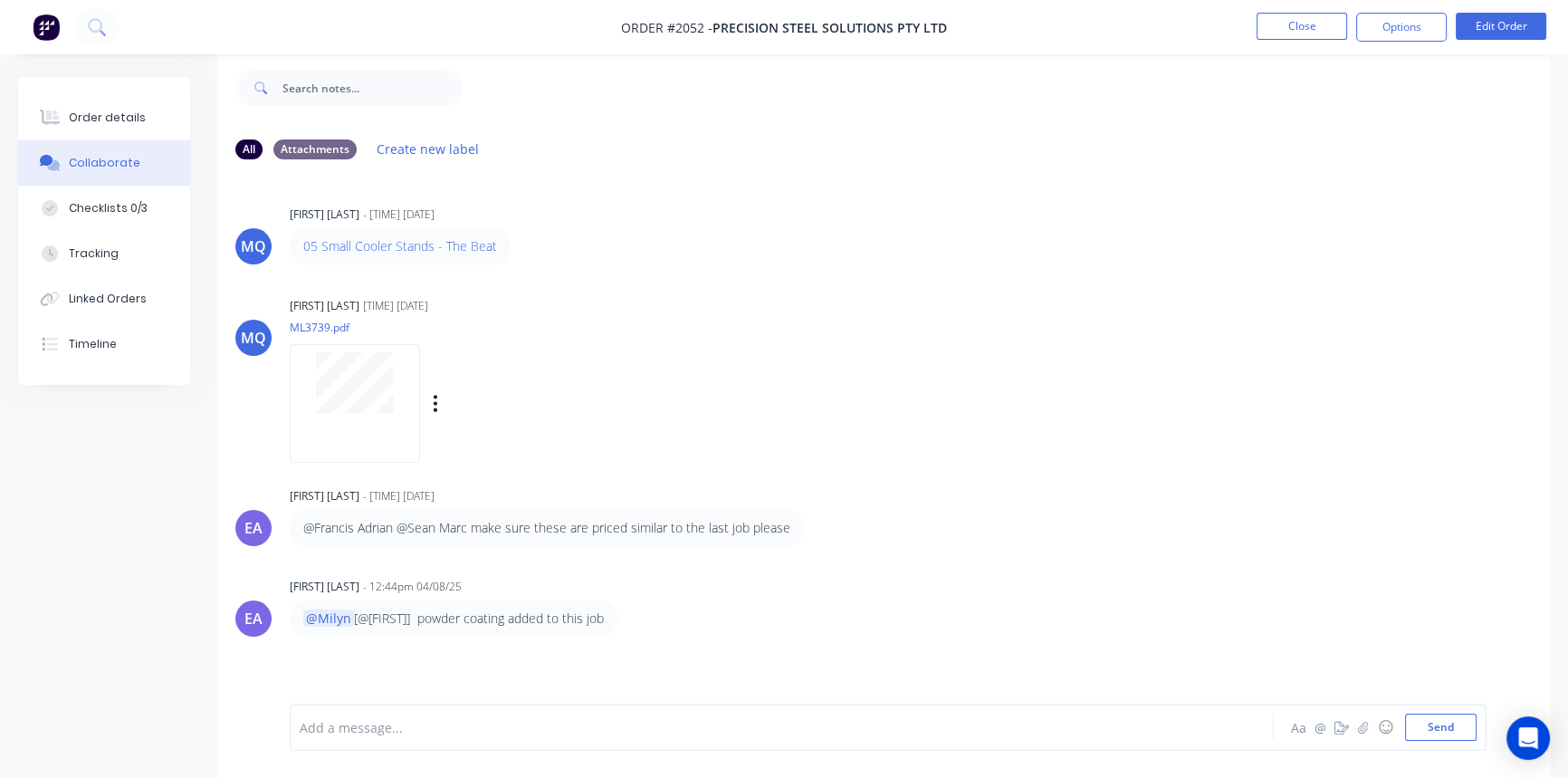 scroll, scrollTop: 27, scrollLeft: 0, axis: vertical 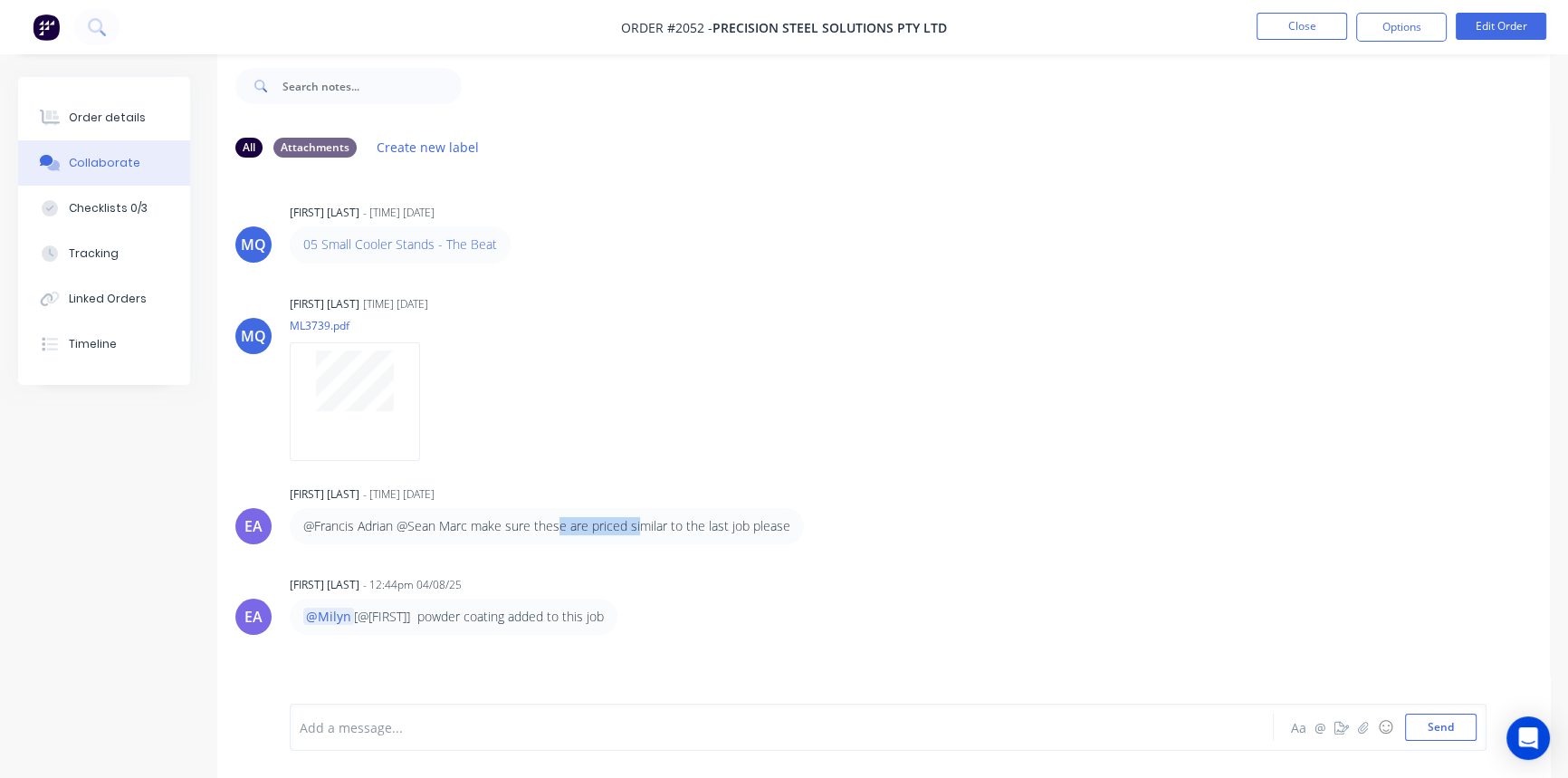 drag, startPoint x: 553, startPoint y: 524, endPoint x: 651, endPoint y: 519, distance: 98.12747 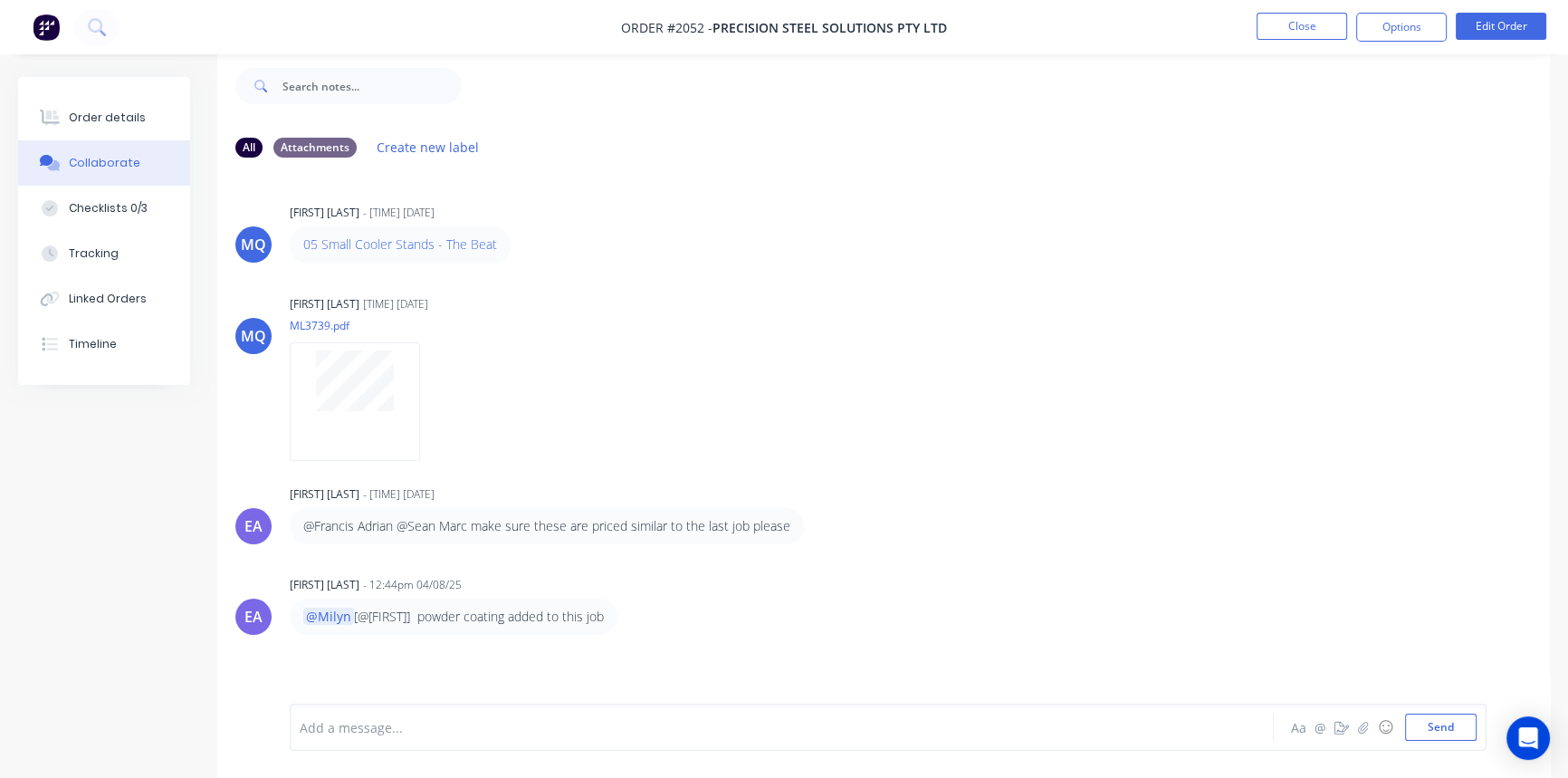 click on "@Francis Adrian @Sean Marc make sure these are priced similar to the last job please" at bounding box center [547, 526] 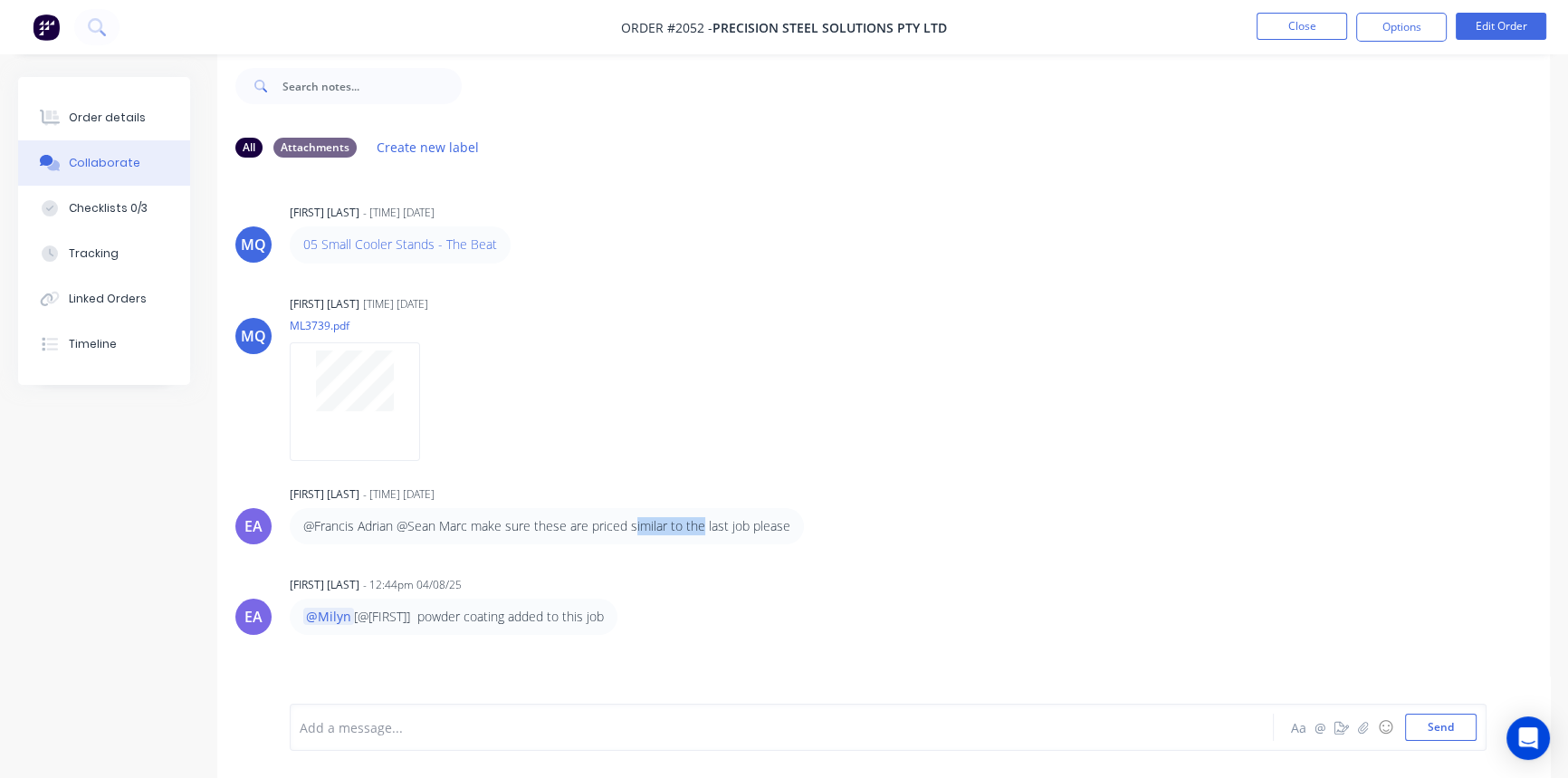 click on "@Francis Adrian @Sean Marc make sure these are priced similar to the last job please" at bounding box center (547, 526) 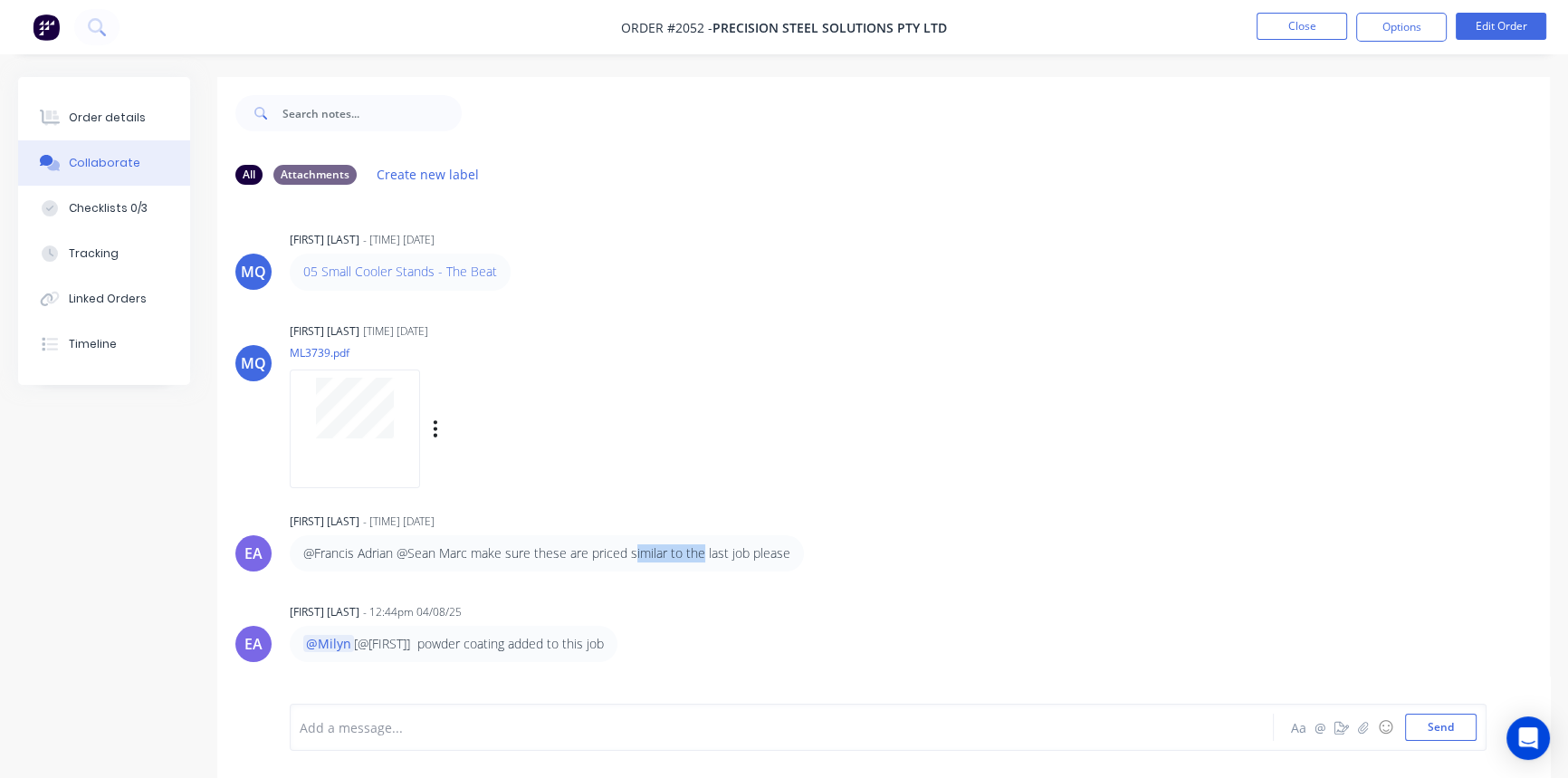 scroll, scrollTop: 0, scrollLeft: 0, axis: both 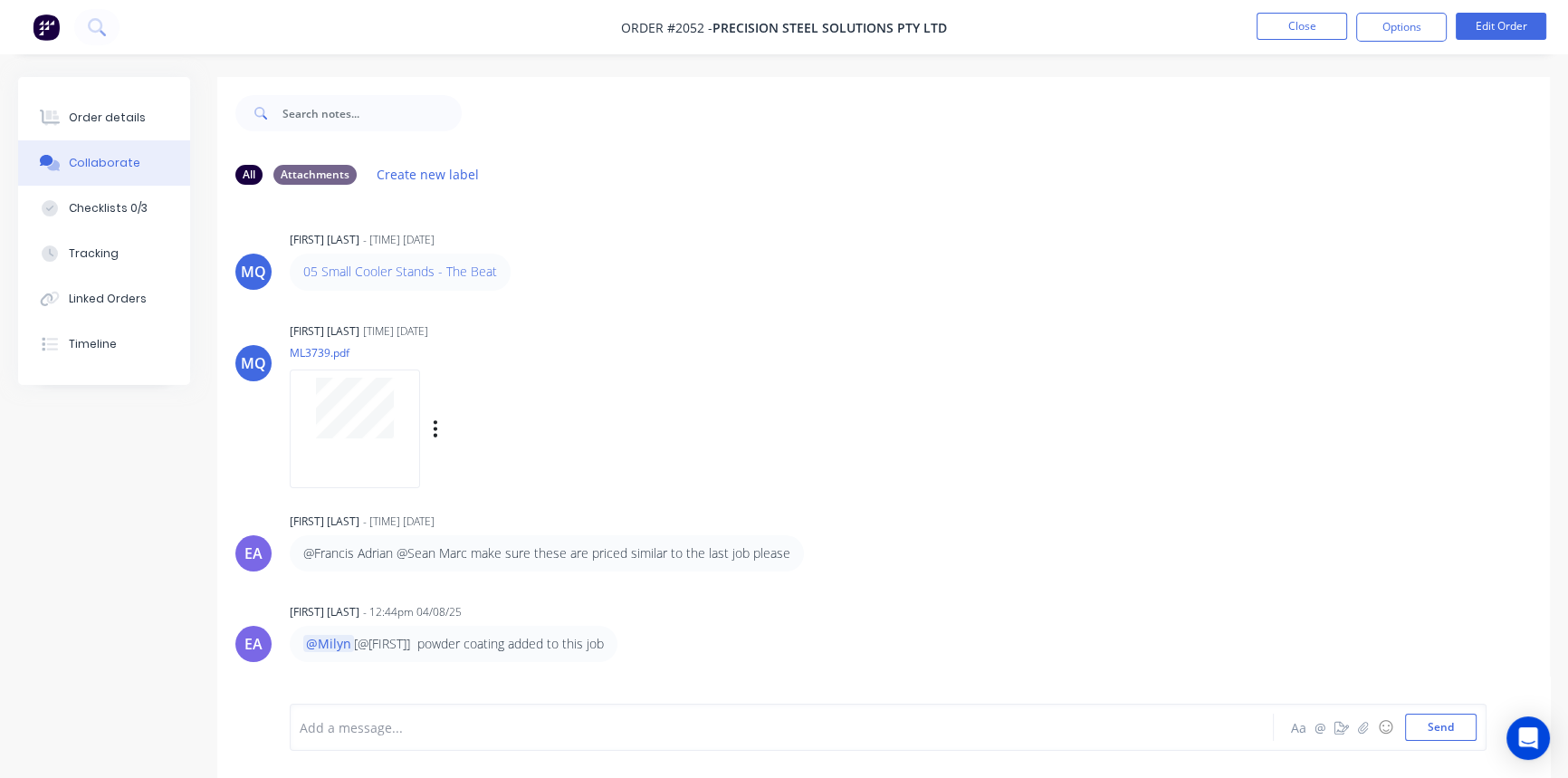 drag, startPoint x: 1092, startPoint y: 525, endPoint x: 773, endPoint y: 447, distance: 328.39762 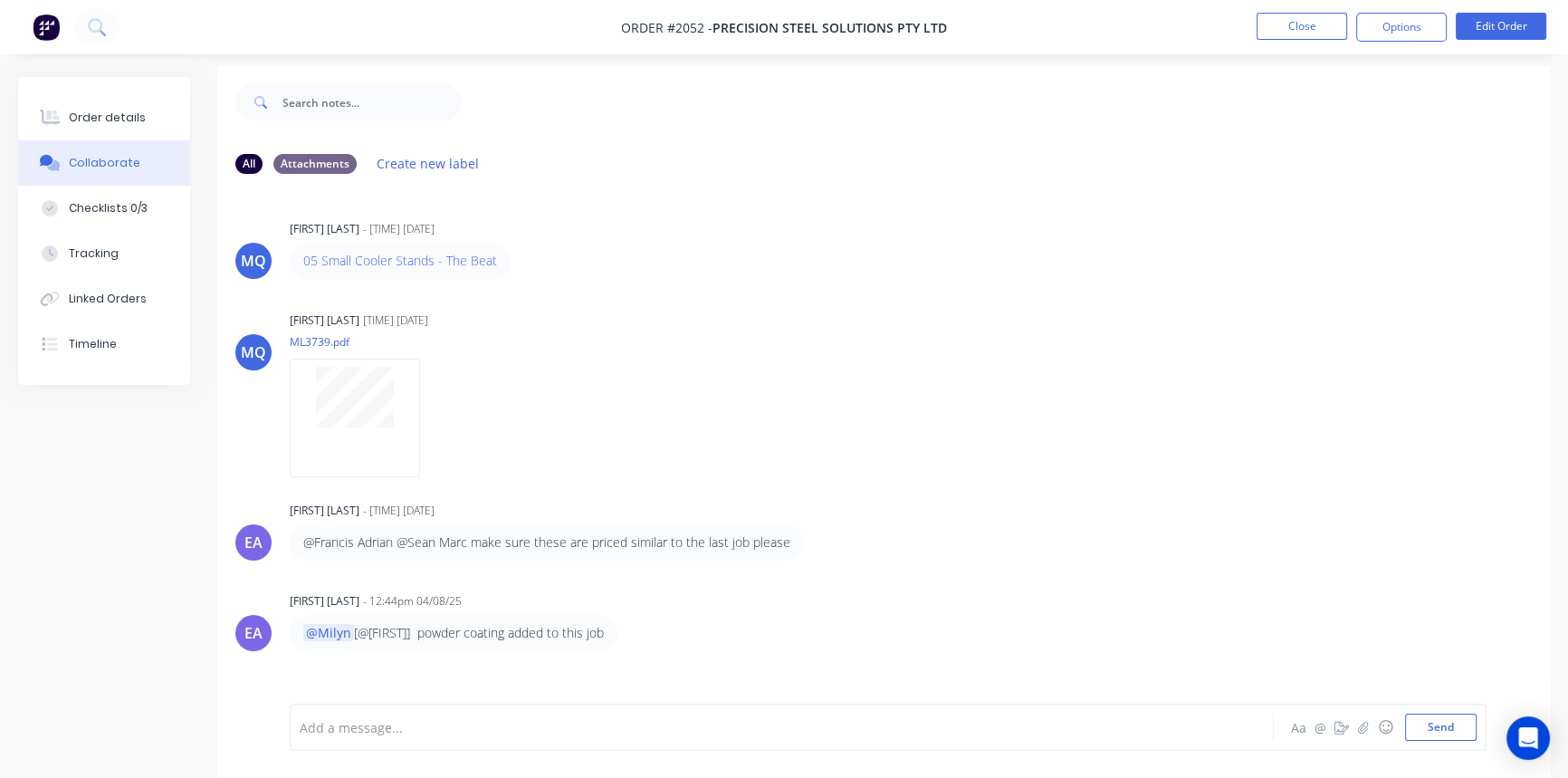 scroll, scrollTop: 27, scrollLeft: 0, axis: vertical 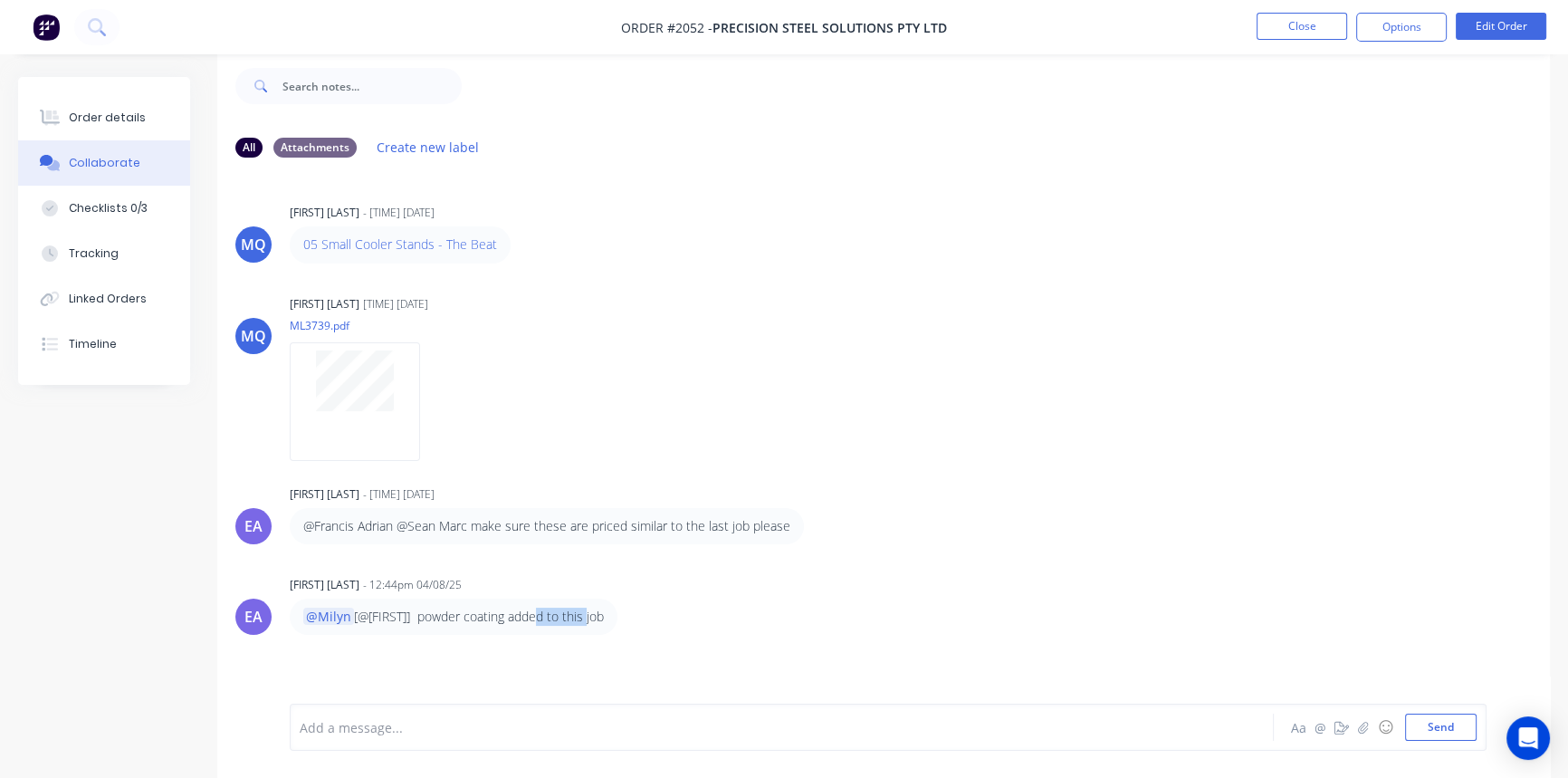 drag, startPoint x: 578, startPoint y: 608, endPoint x: 589, endPoint y: 607, distance: 11.045361 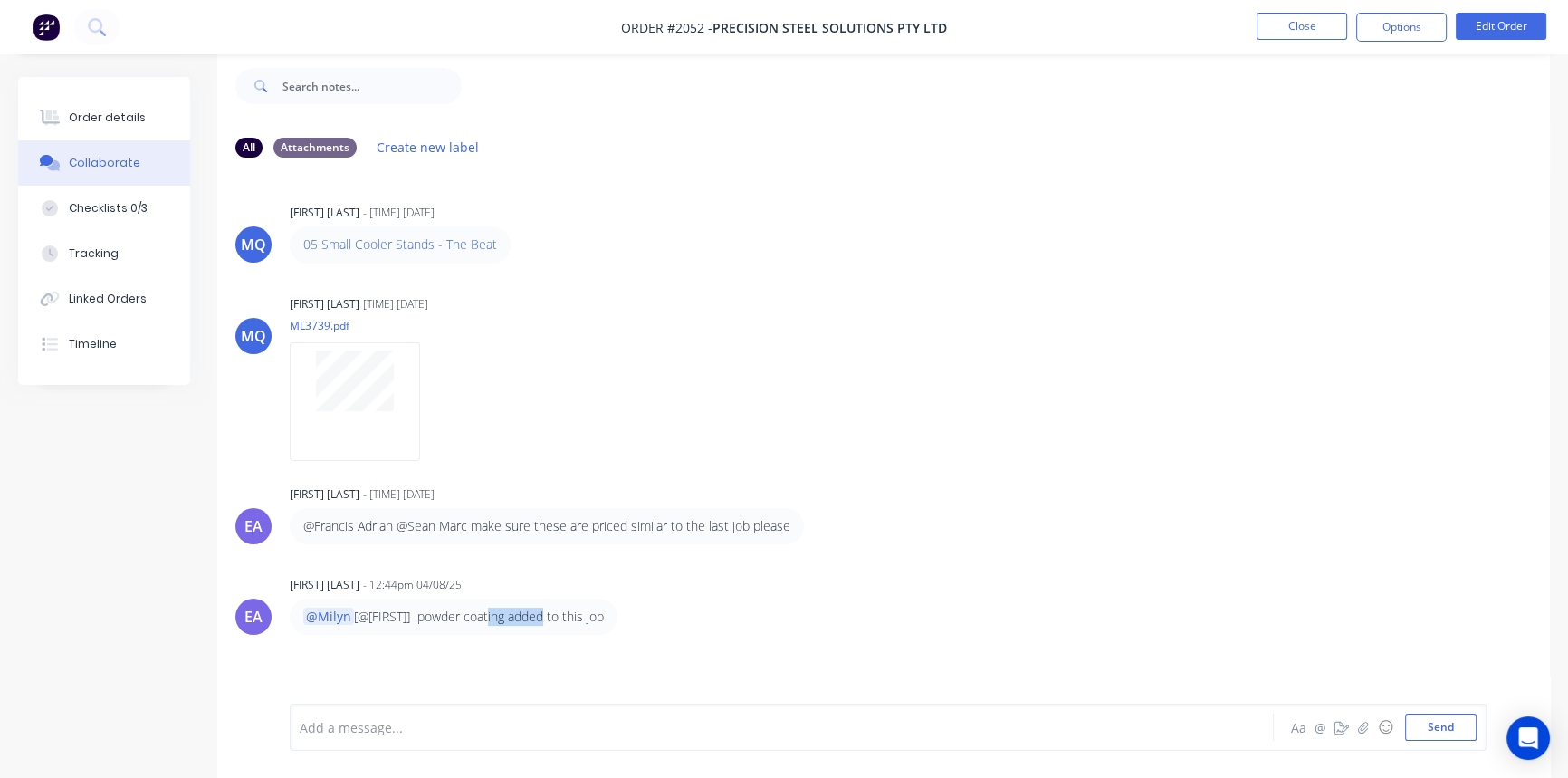 drag, startPoint x: 539, startPoint y: 621, endPoint x: 485, endPoint y: 625, distance: 54.147945 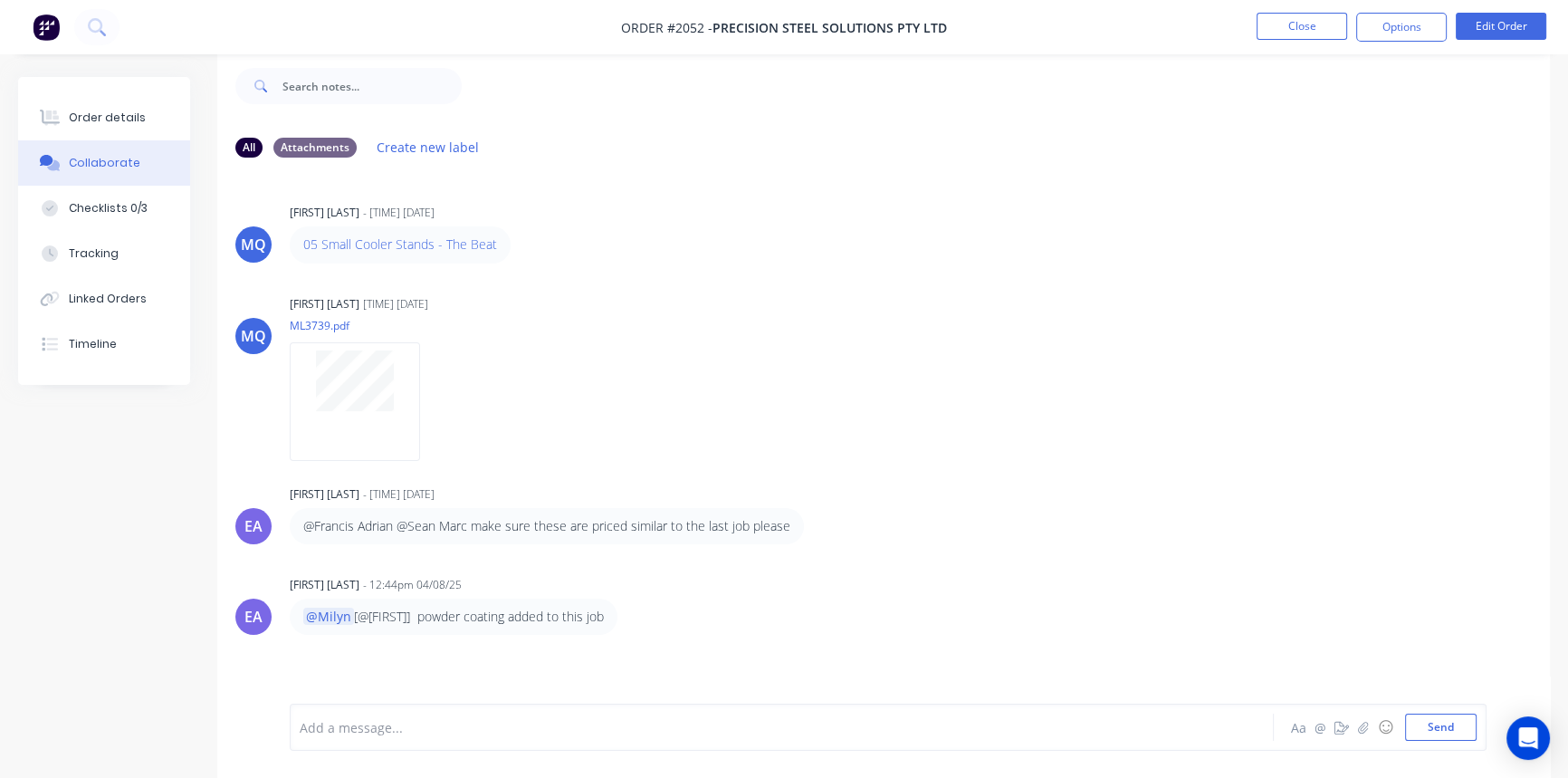 click on "@Milyn @Francis Adrian powder coating added to this job" at bounding box center [454, 617] 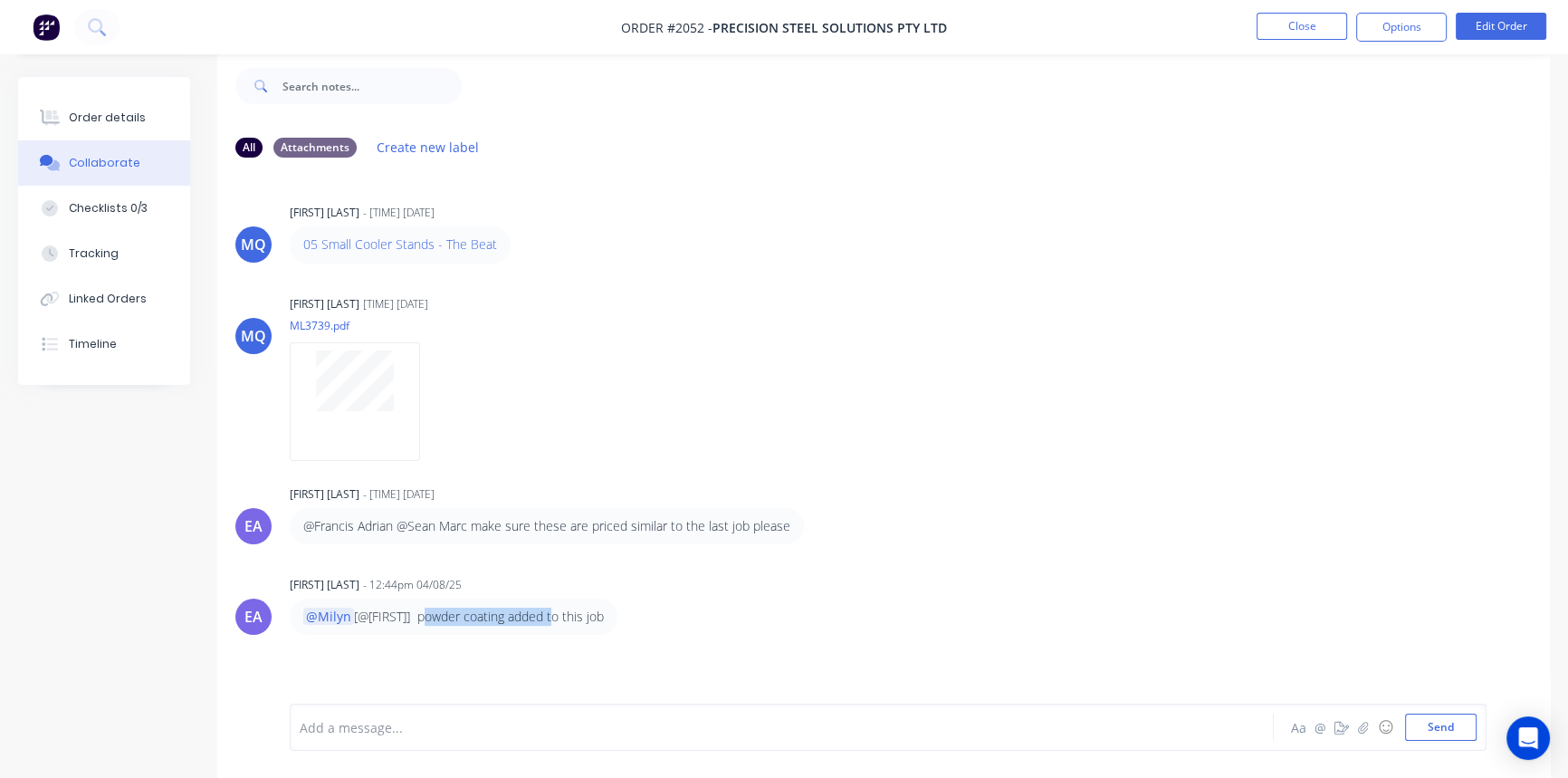 drag, startPoint x: 549, startPoint y: 616, endPoint x: 428, endPoint y: 616, distance: 121 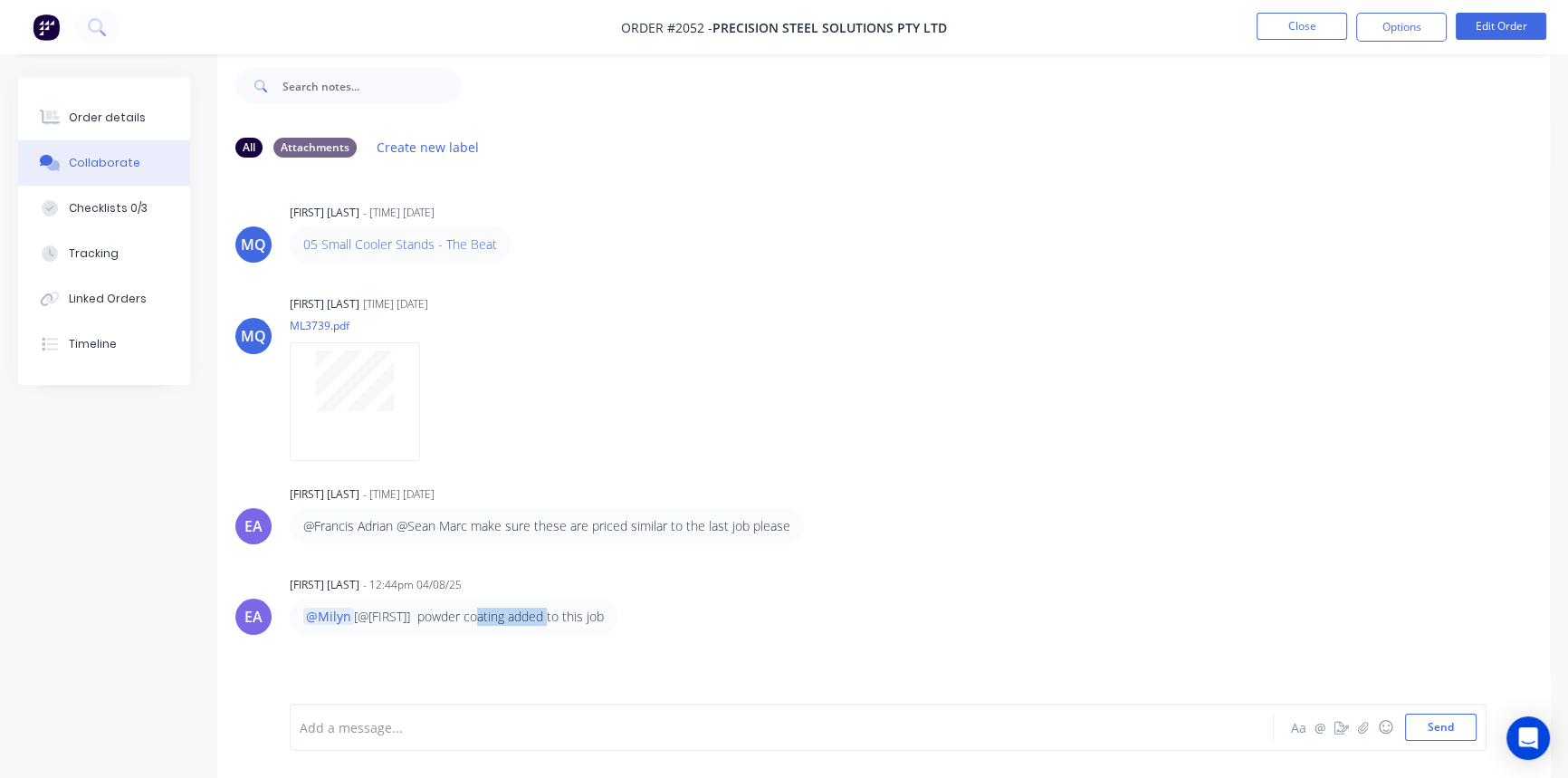 drag, startPoint x: 531, startPoint y: 612, endPoint x: 468, endPoint y: 614, distance: 63.03174 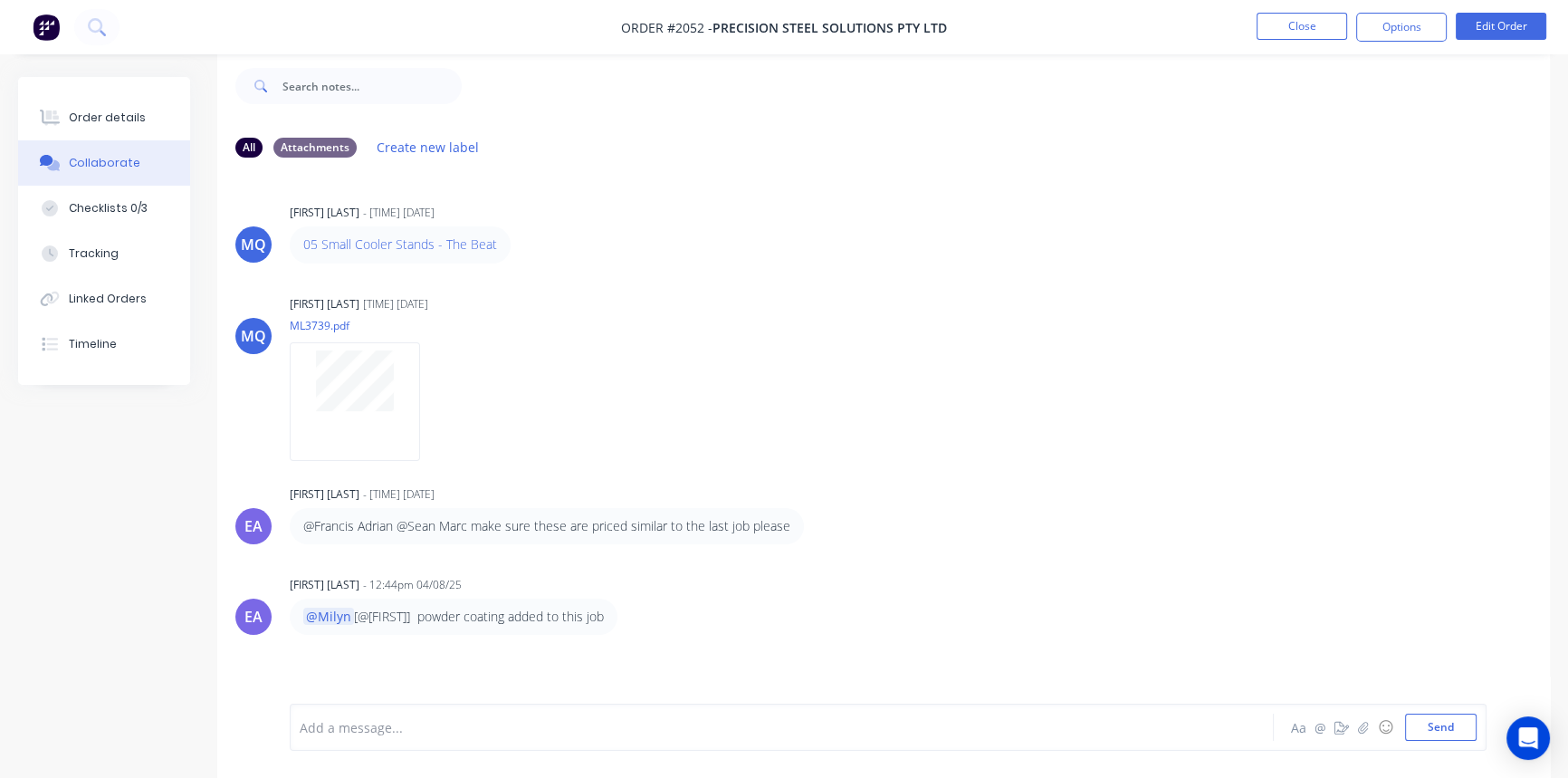 click on "@Milyn @Francis Adrian powder coating added to this job" at bounding box center (454, 617) 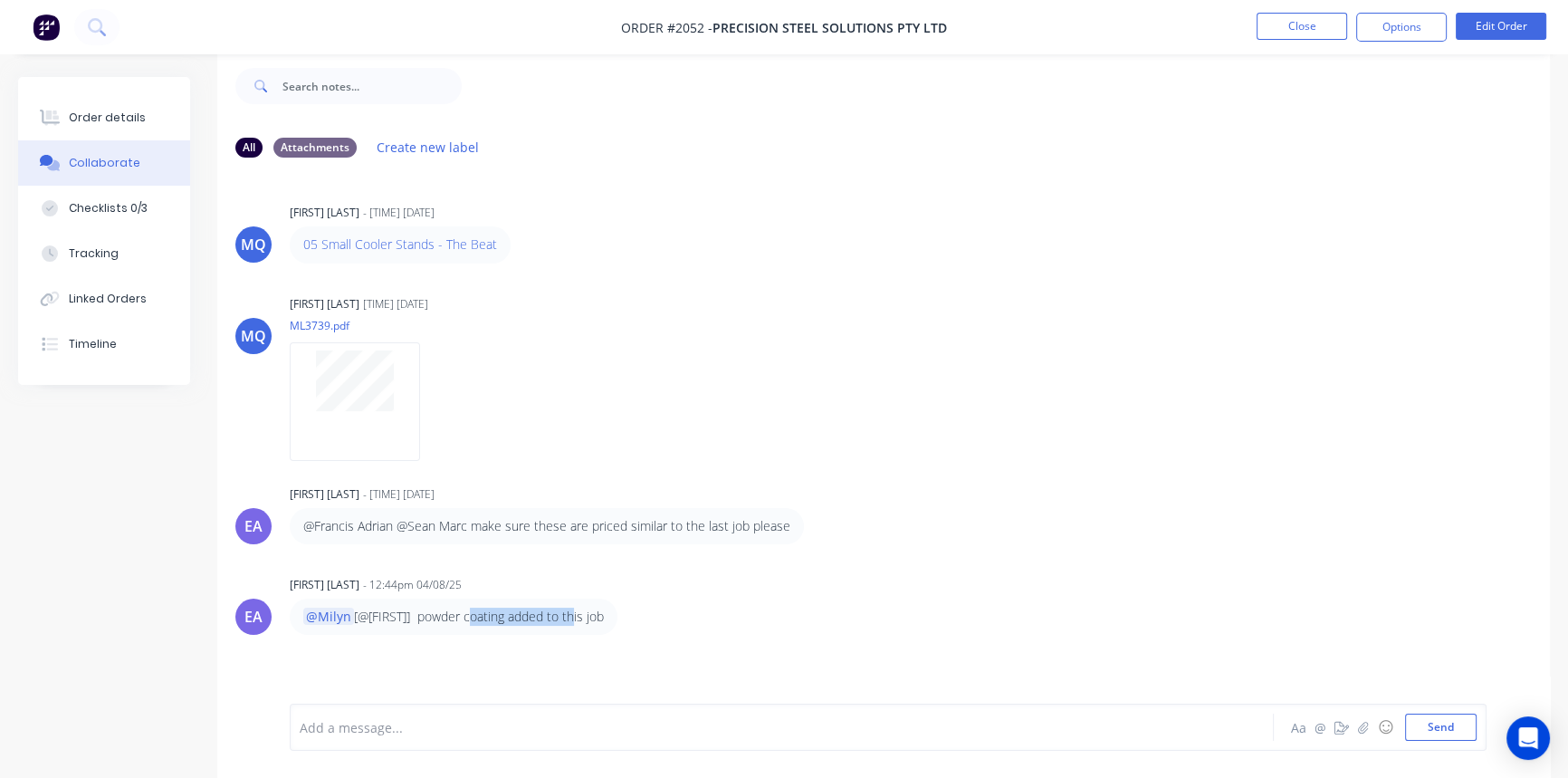 click on "@Milyn @Francis Adrian powder coating added to this job" at bounding box center [454, 617] 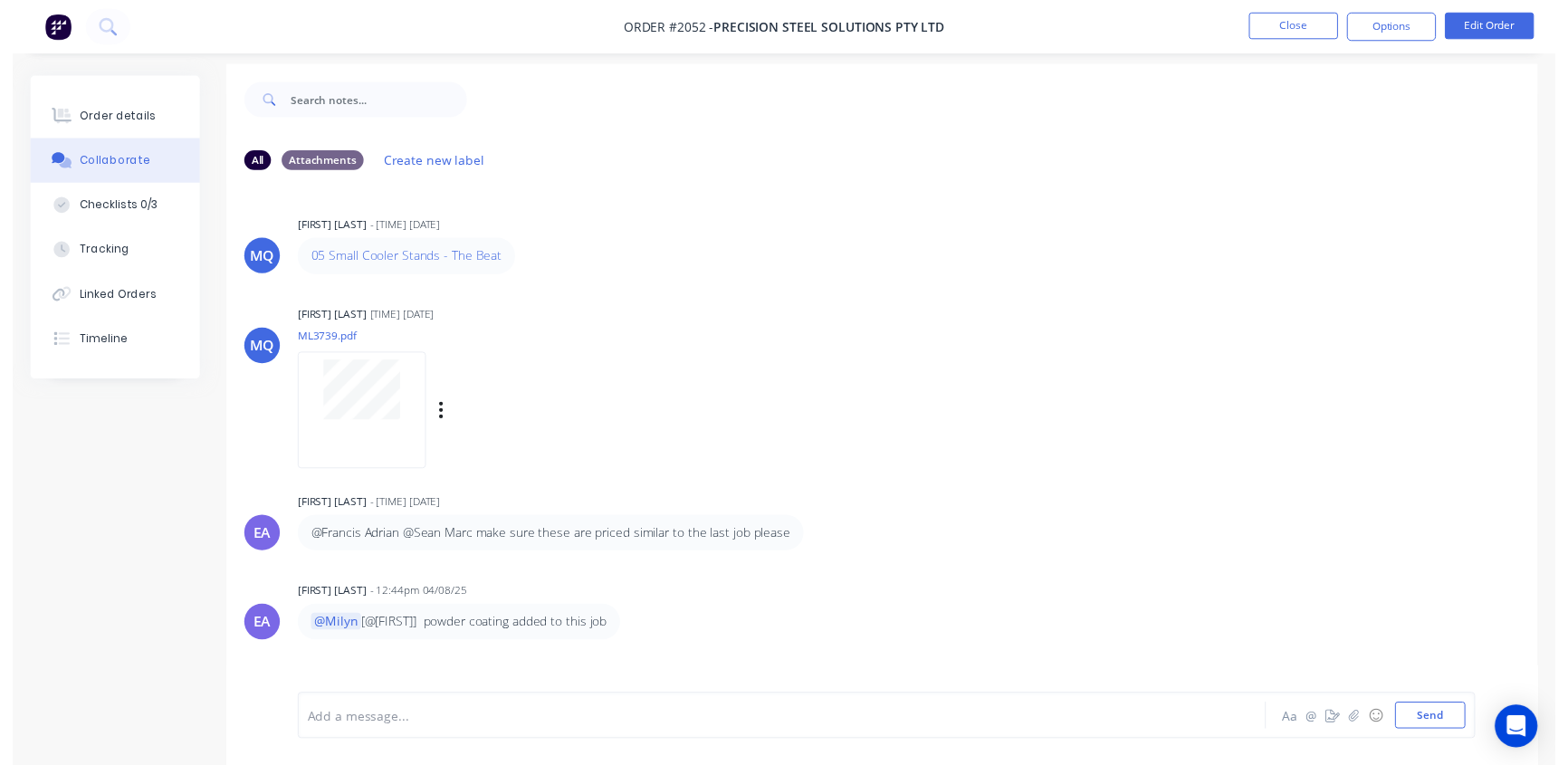 scroll, scrollTop: 0, scrollLeft: 0, axis: both 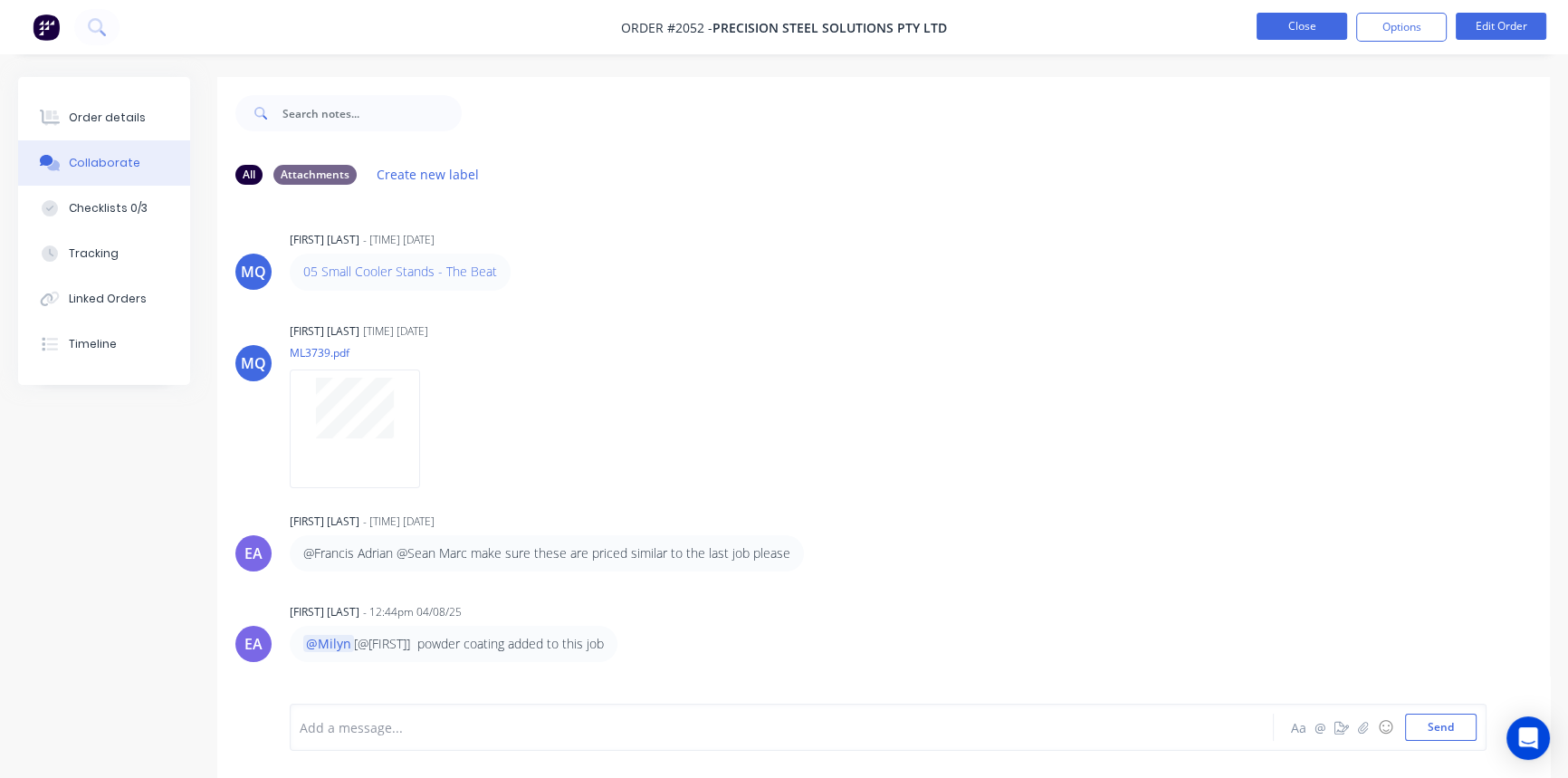 click on "Close" at bounding box center (1302, 26) 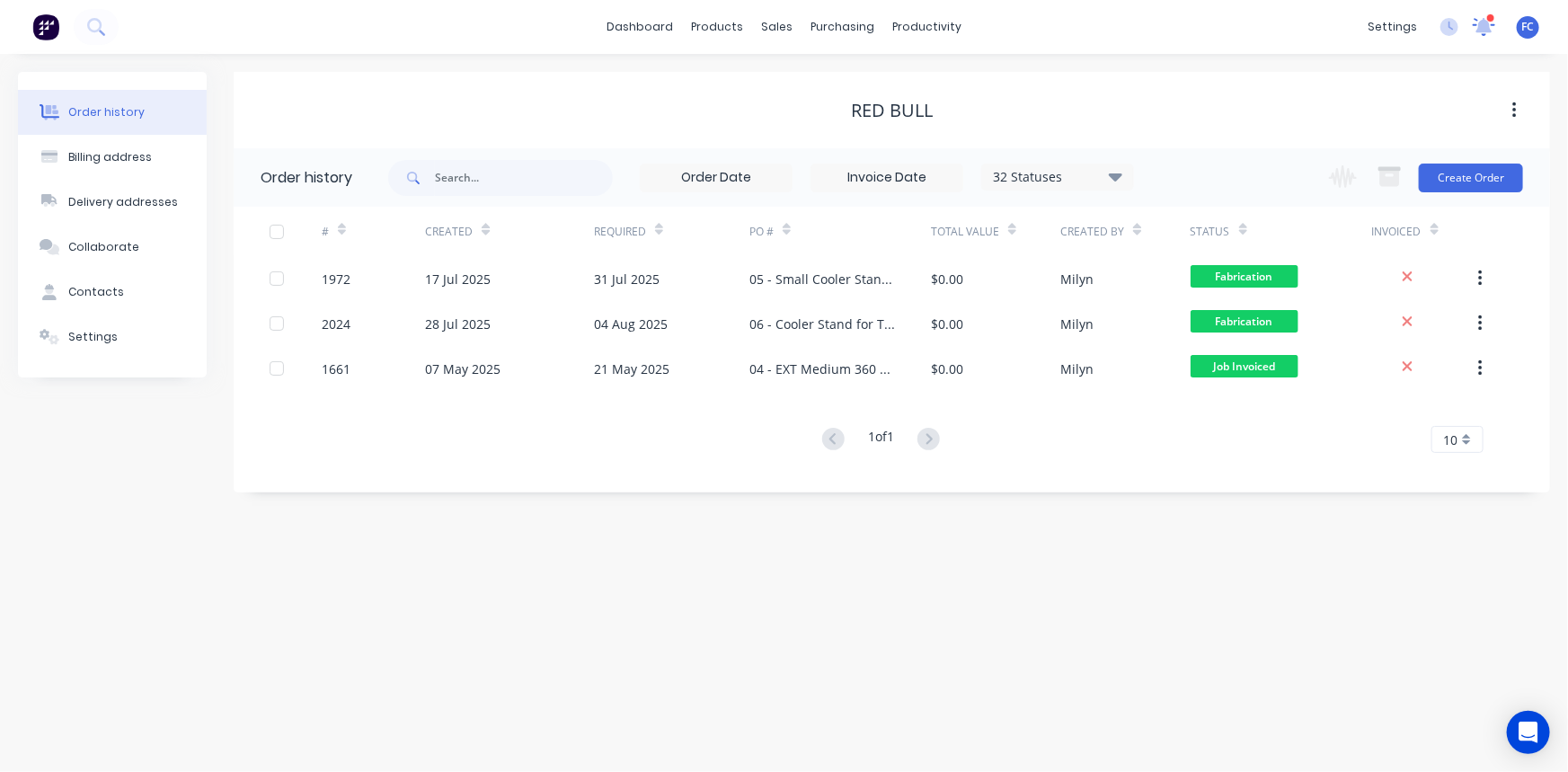 click 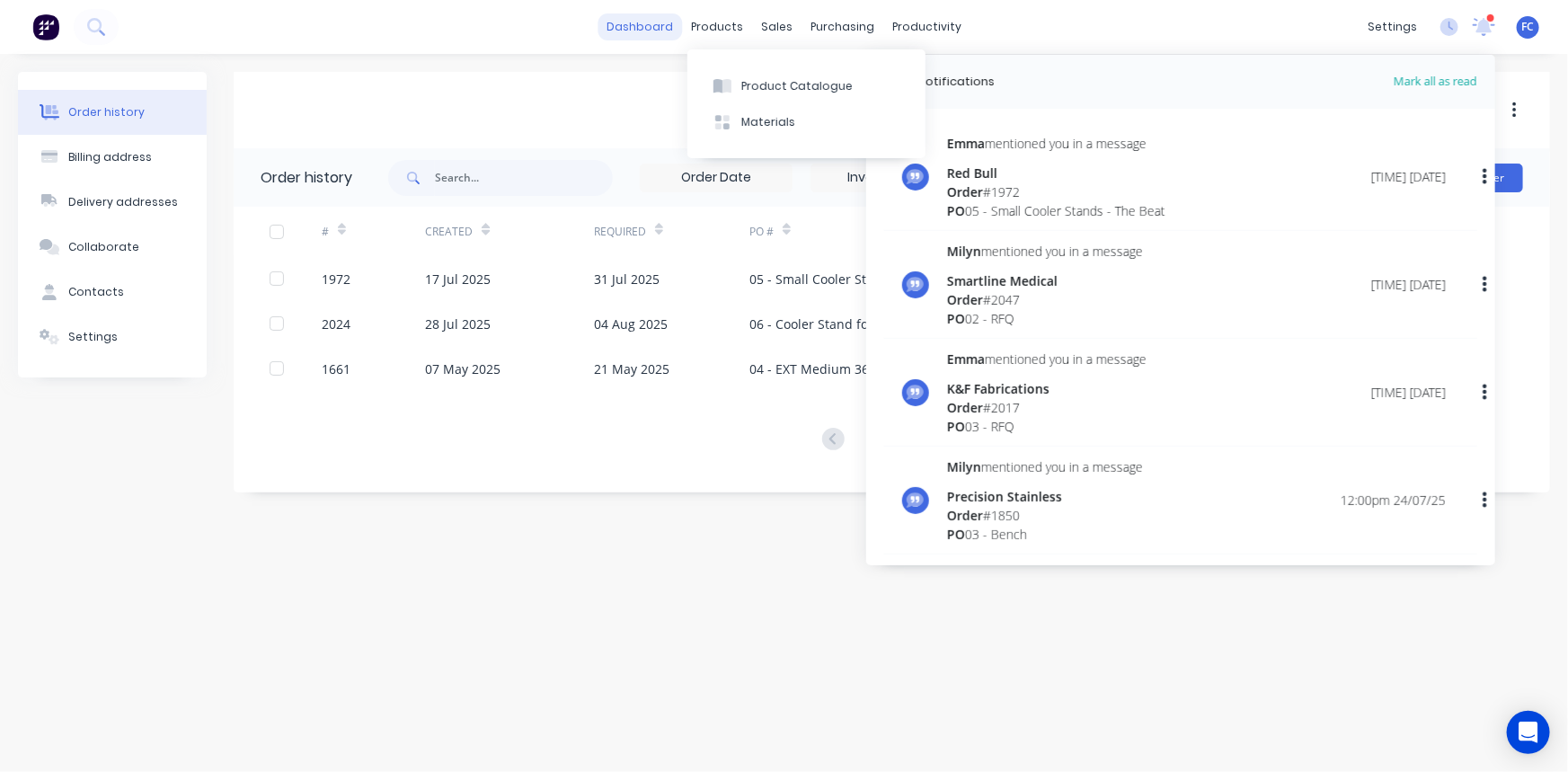 click on "dashboard" at bounding box center (640, 27) 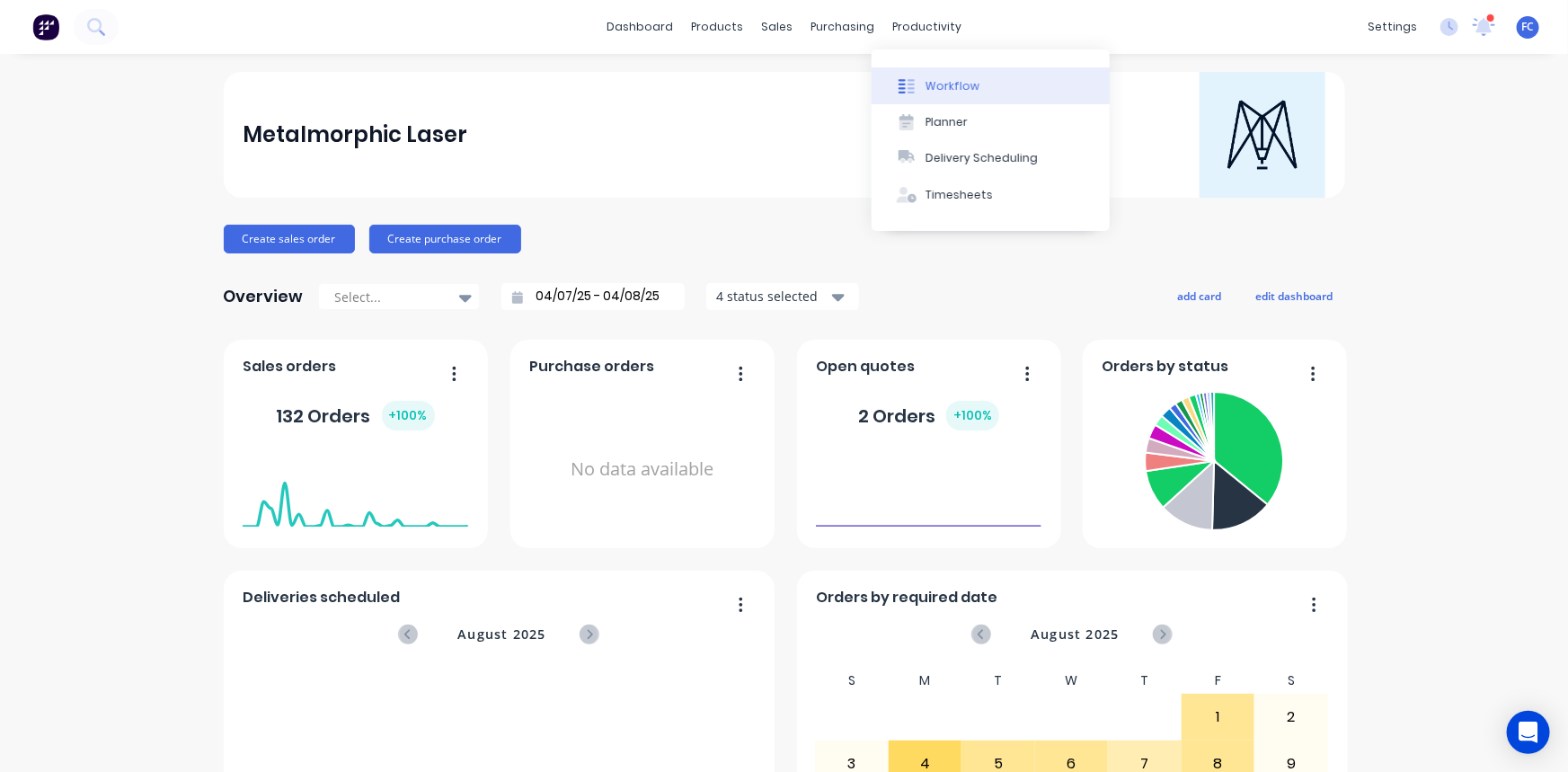 click on "Workflow" at bounding box center [952, 86] 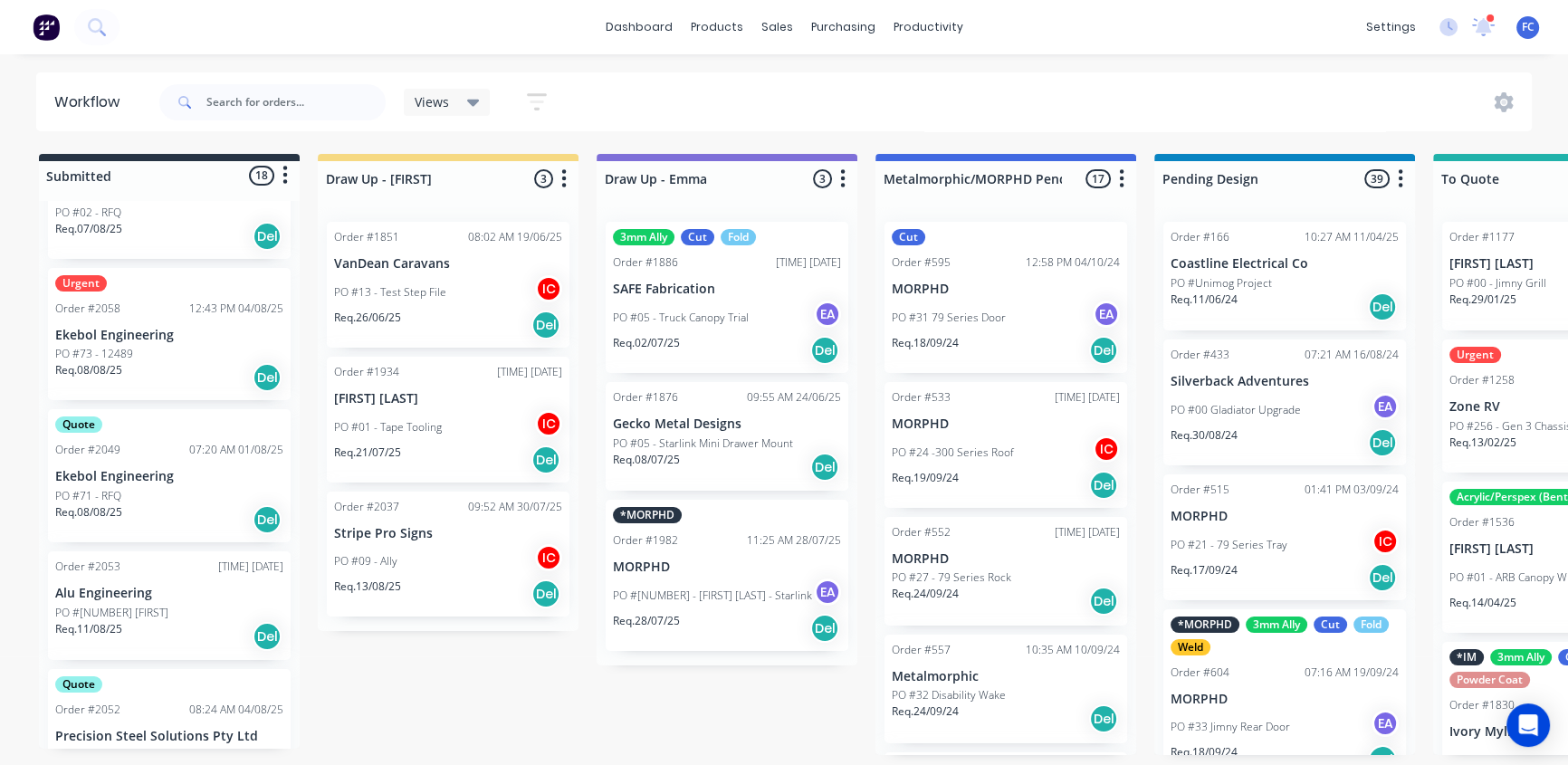 scroll, scrollTop: 1152, scrollLeft: 0, axis: vertical 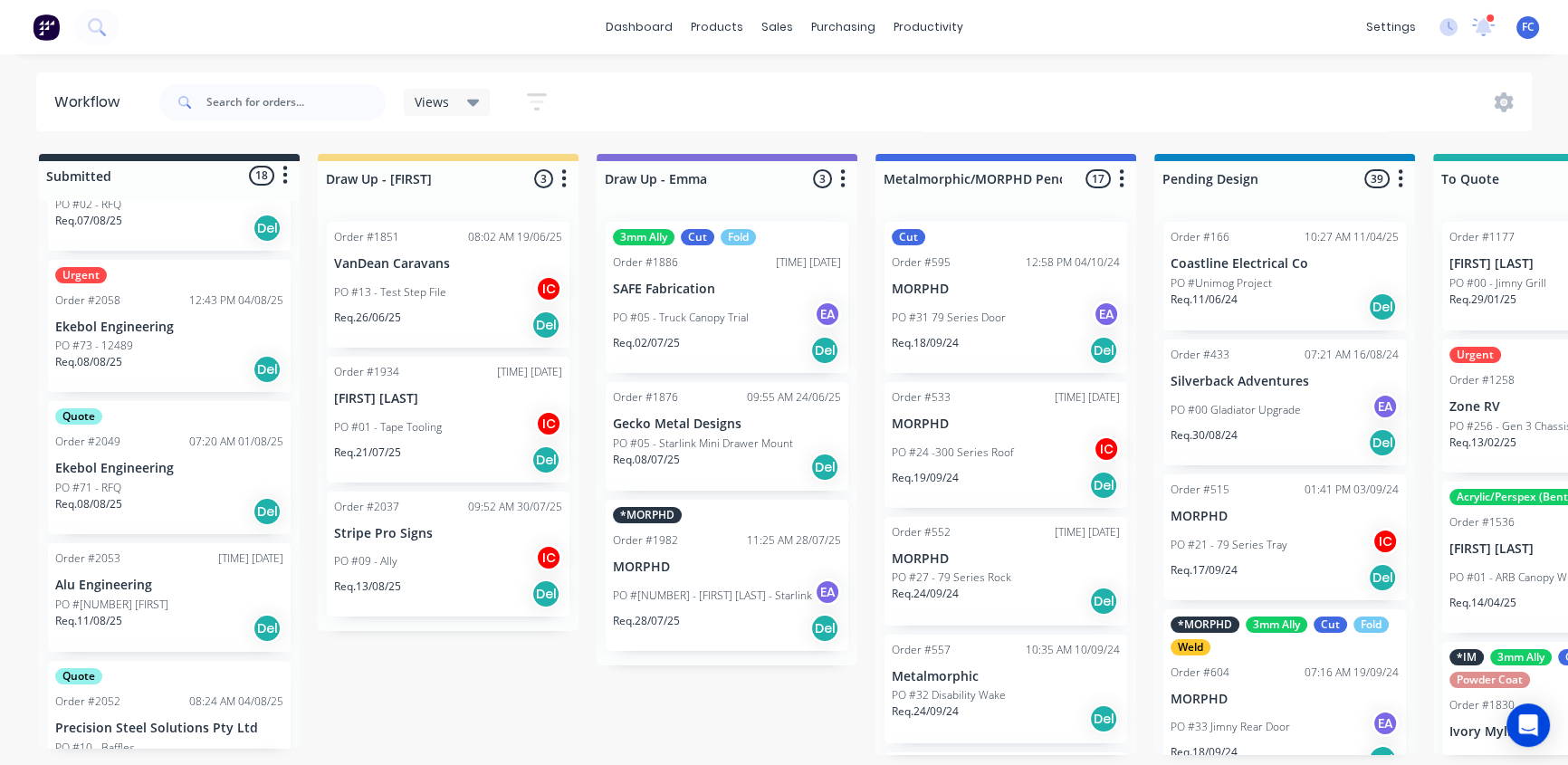 click on "PO #73 - 12489" at bounding box center [169, 346] 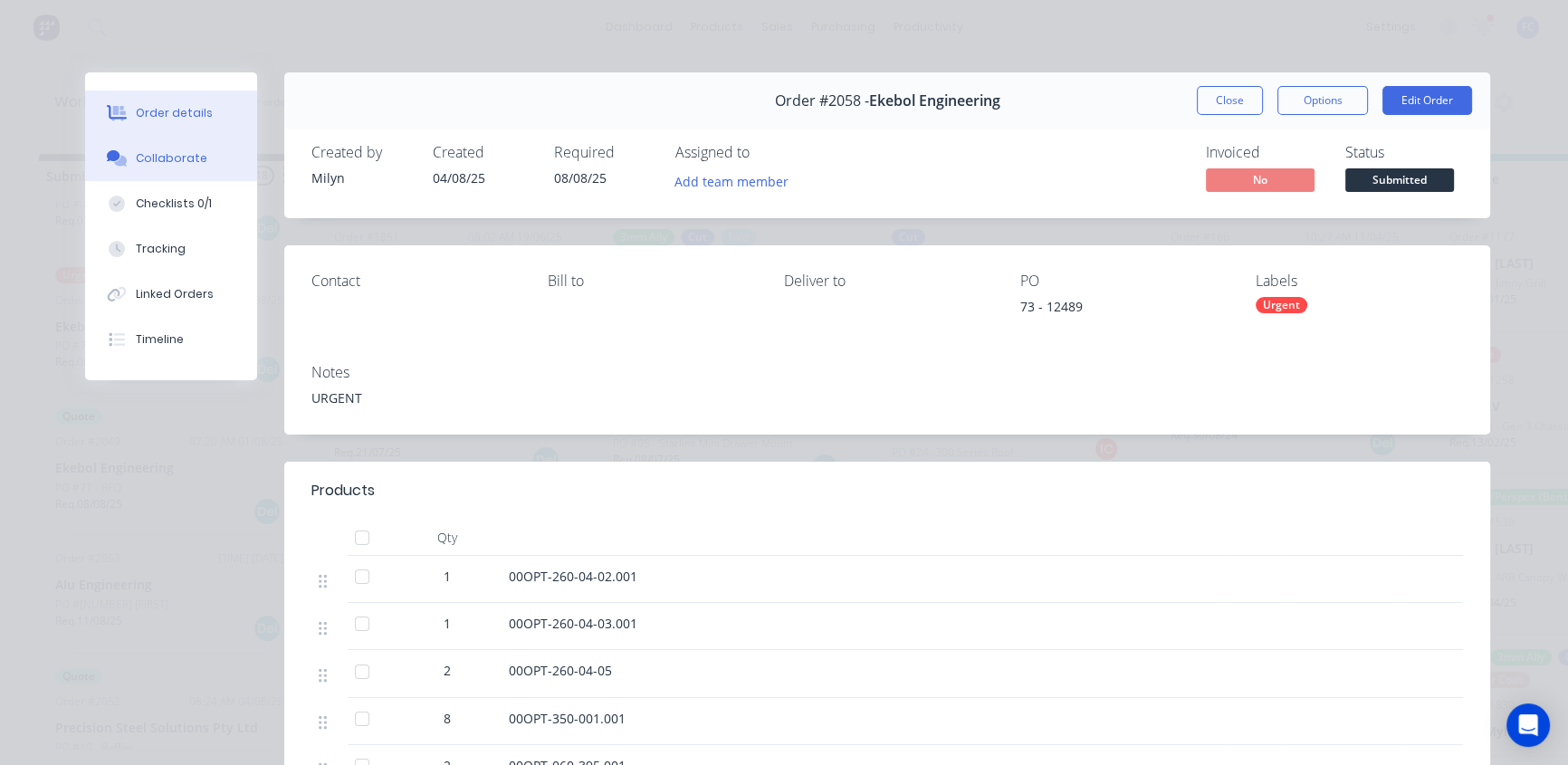 click on "Collaborate" at bounding box center [171, 158] 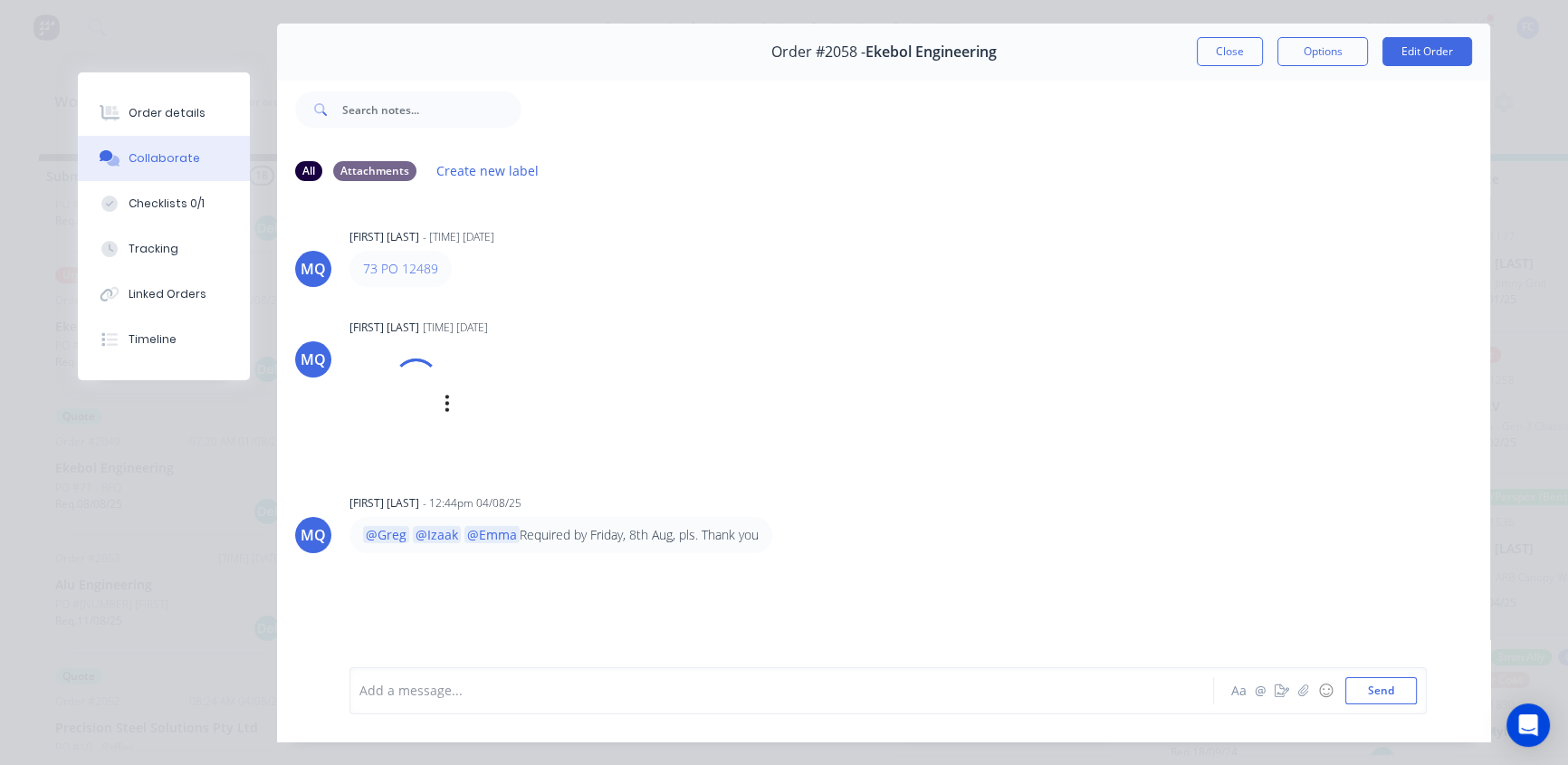 scroll, scrollTop: 81, scrollLeft: 0, axis: vertical 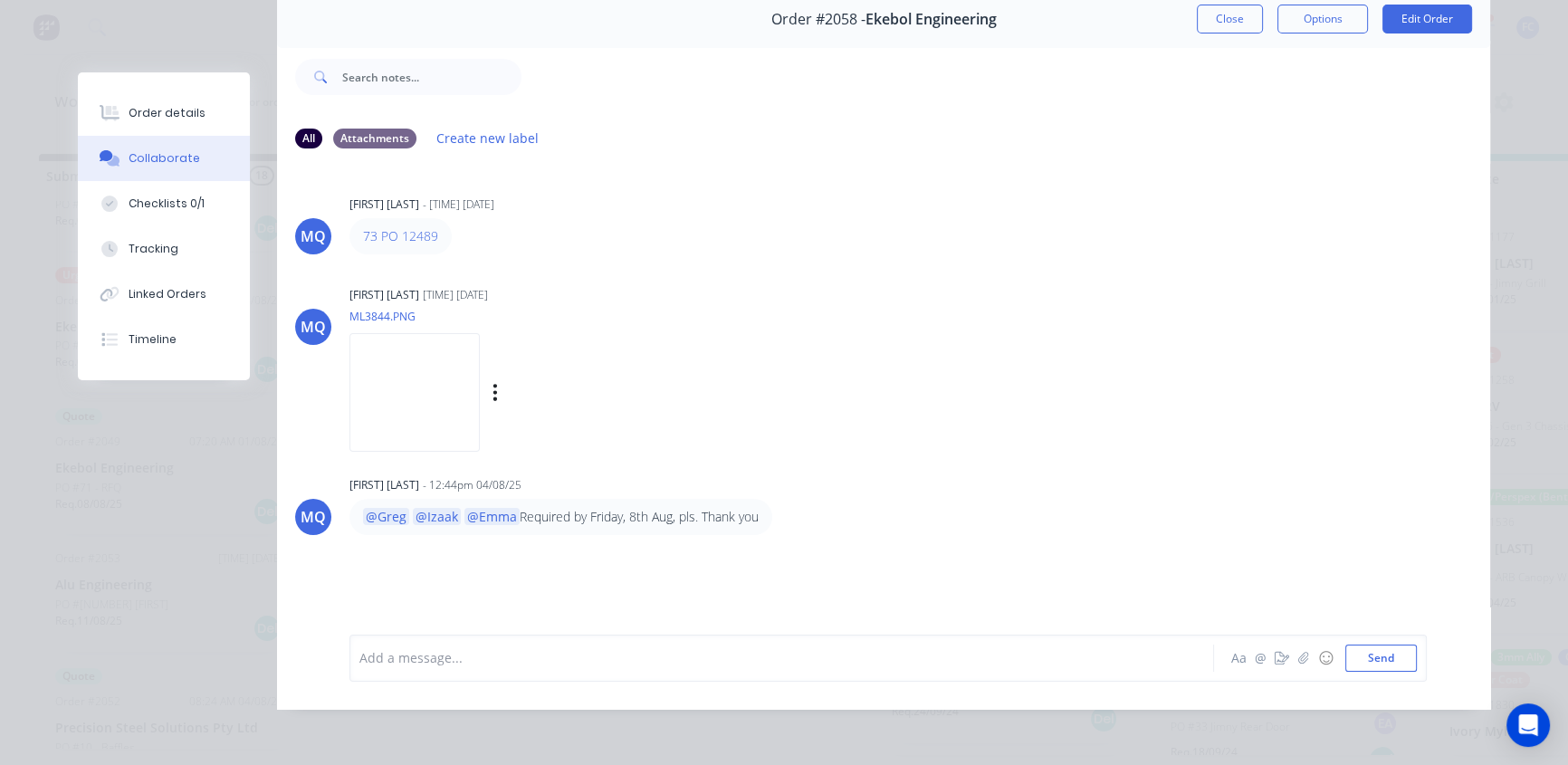 click at bounding box center [415, 392] 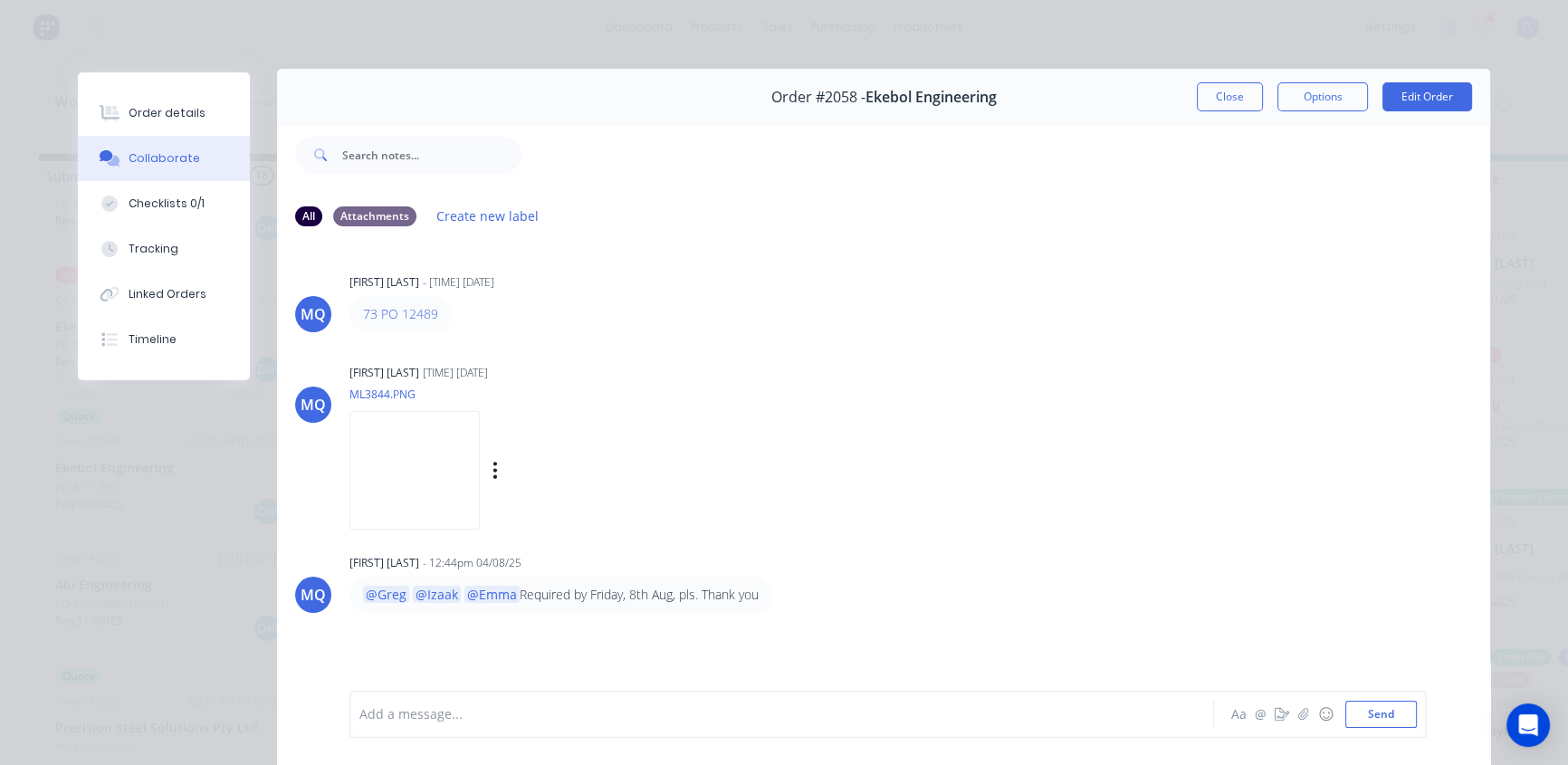 scroll, scrollTop: 0, scrollLeft: 0, axis: both 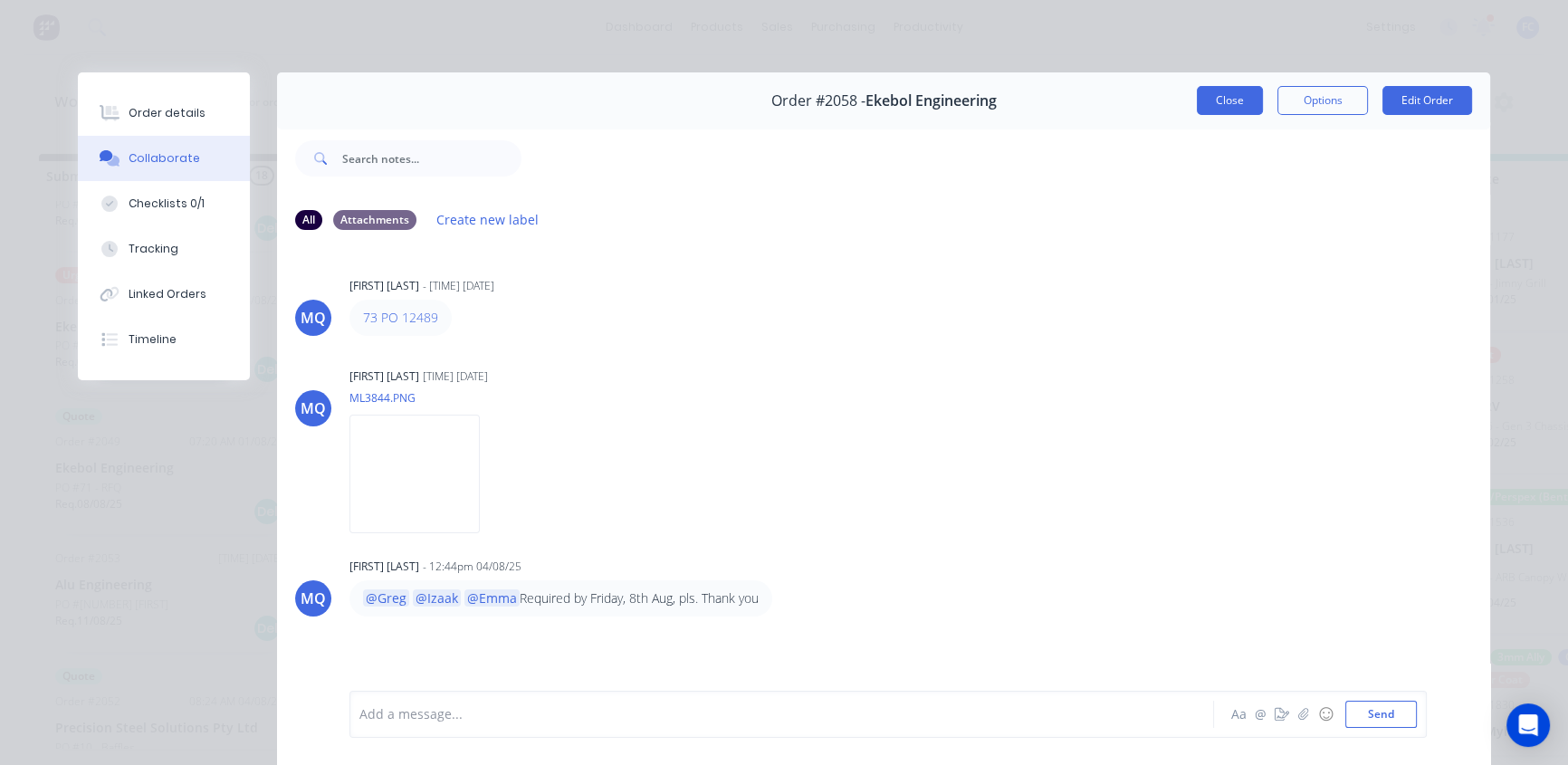 click on "Close" at bounding box center [1229, 100] 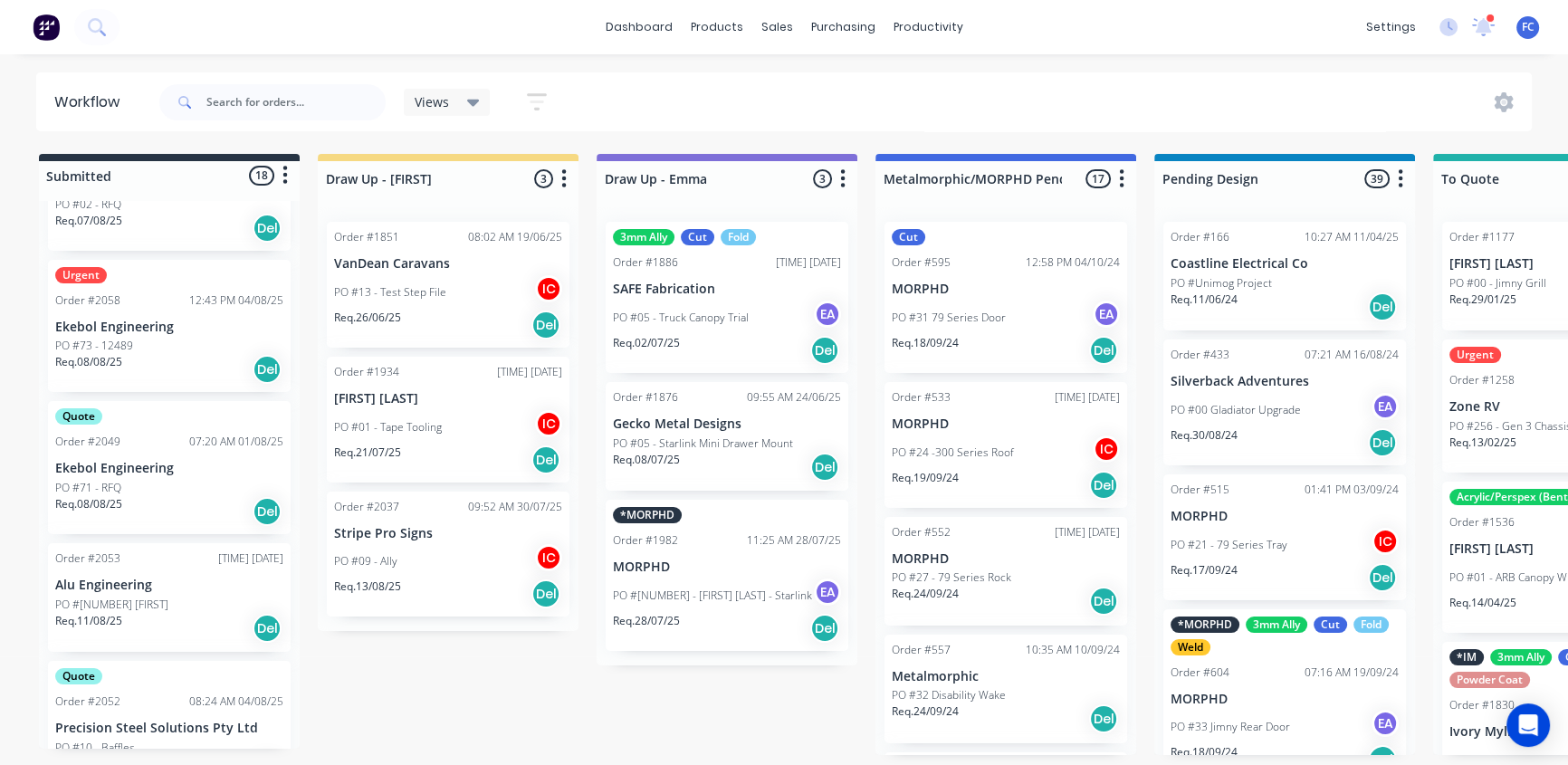 scroll, scrollTop: 1, scrollLeft: 0, axis: vertical 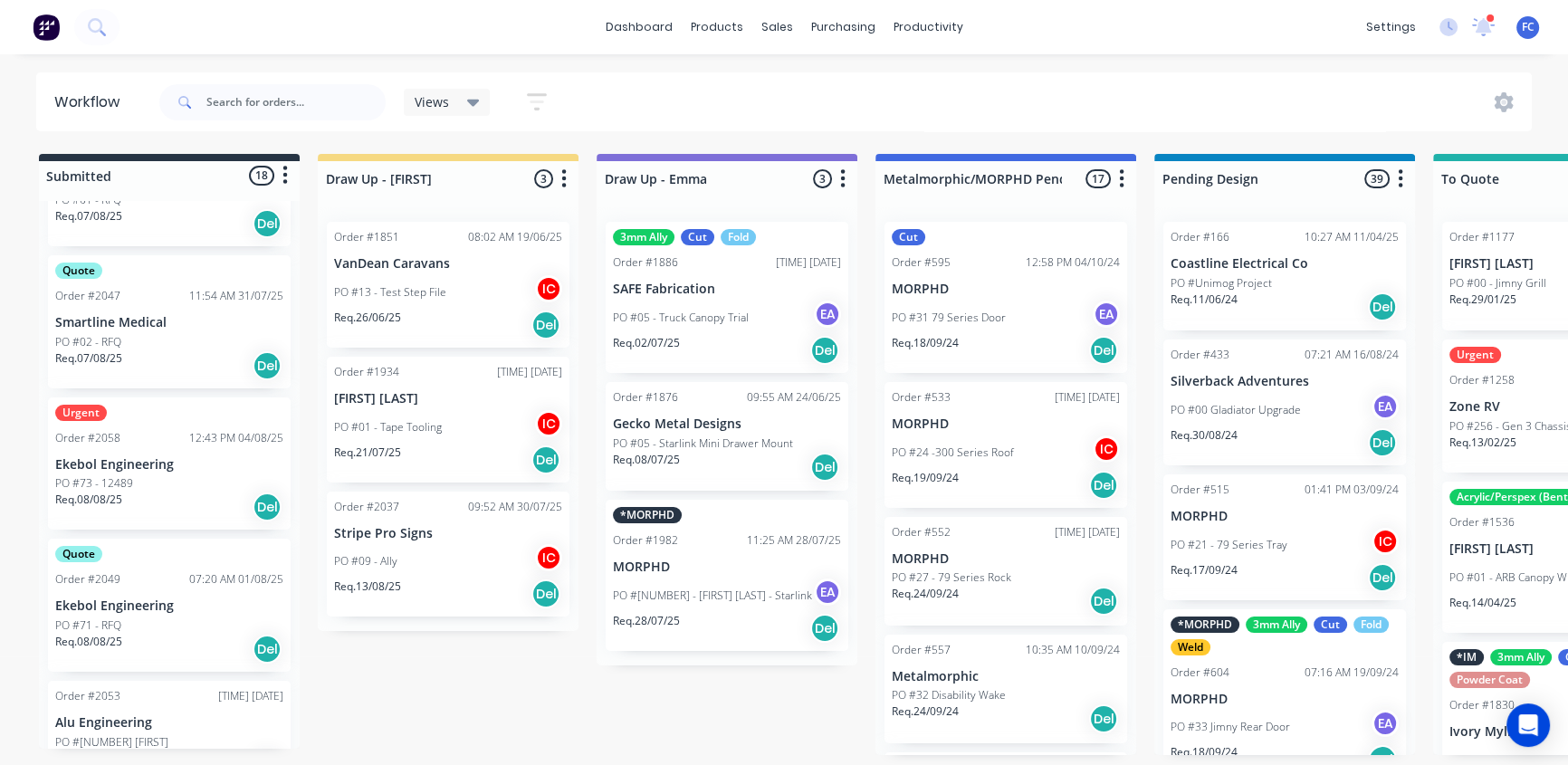 click on "Quote Order #2049 [TIME] [DATE] Ekebol Engineering PO #[NUMBER] - RFQ Req. 08/08/25 Del" at bounding box center (169, 605) 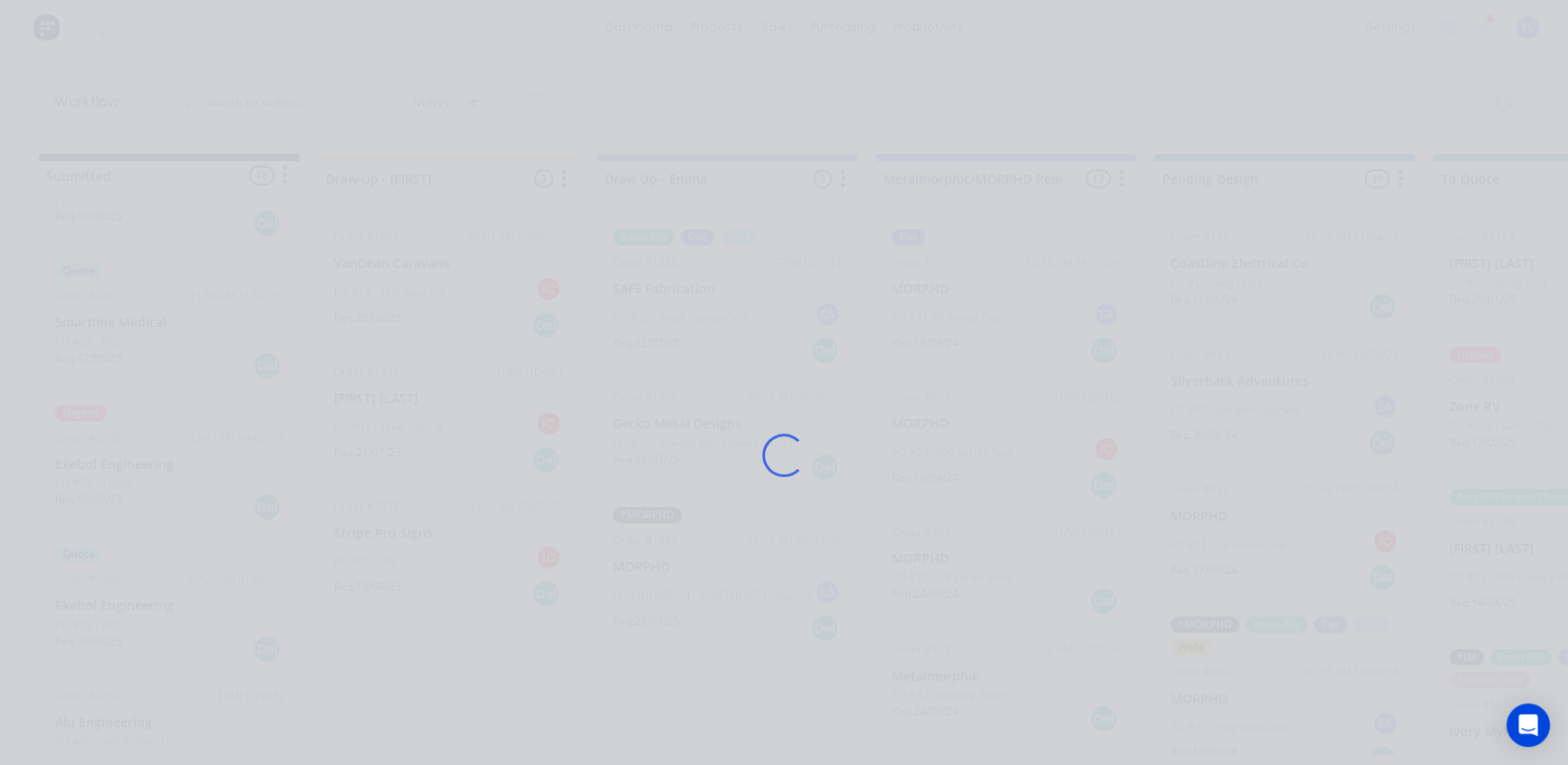 scroll, scrollTop: 0, scrollLeft: 0, axis: both 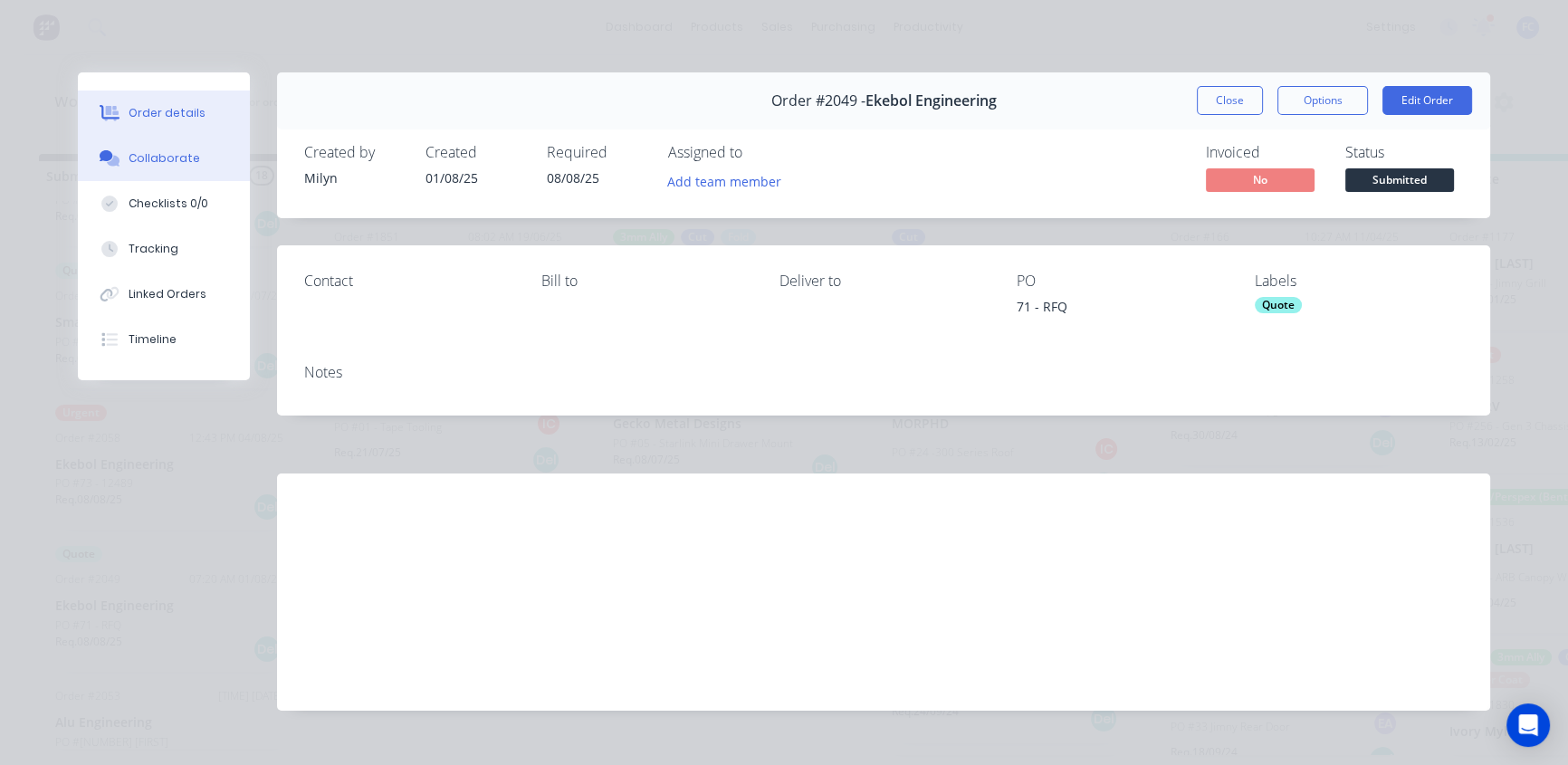 click on "Collaborate" at bounding box center [164, 158] 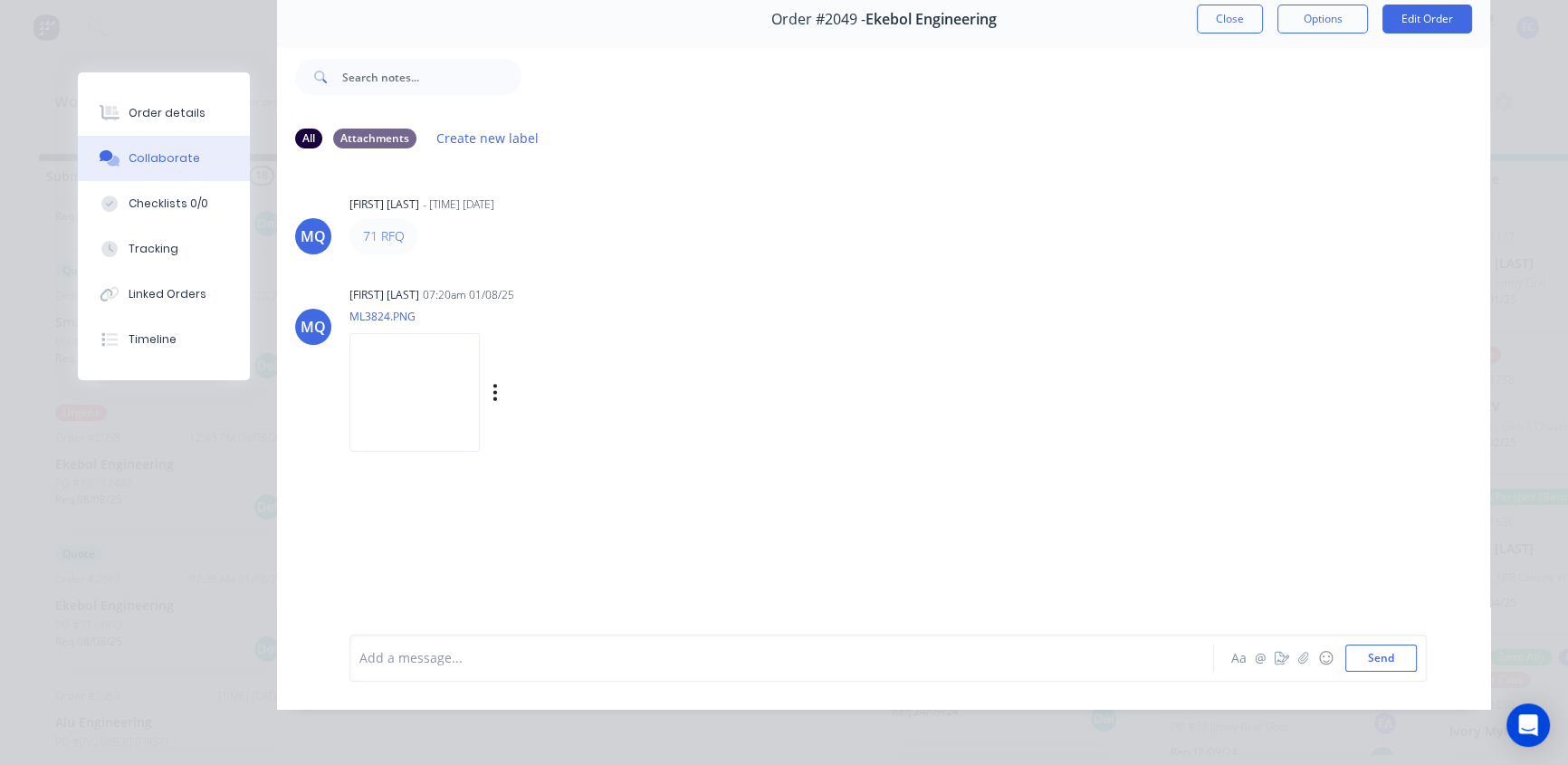 scroll, scrollTop: 93, scrollLeft: 0, axis: vertical 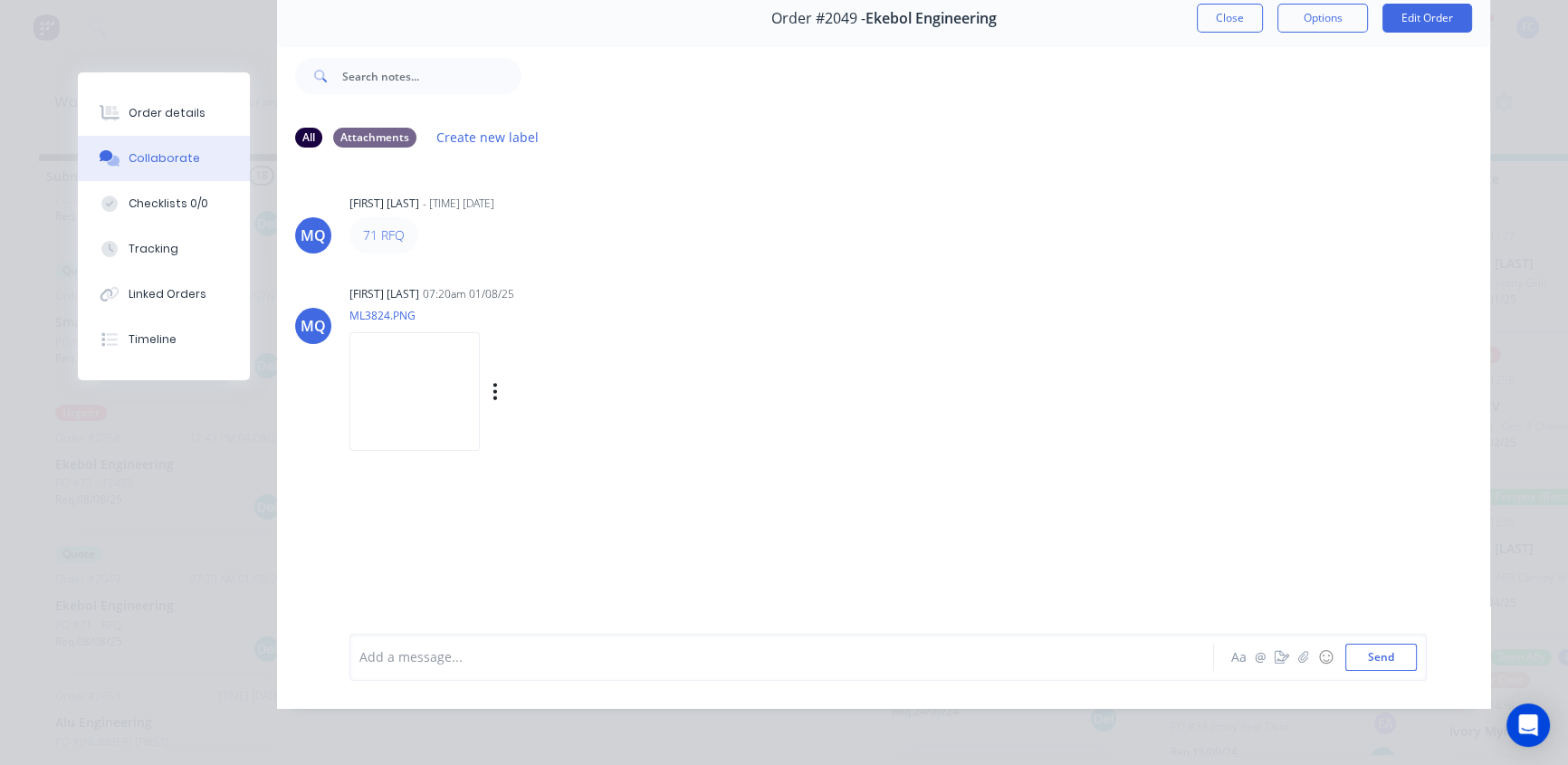 click at bounding box center (415, 391) 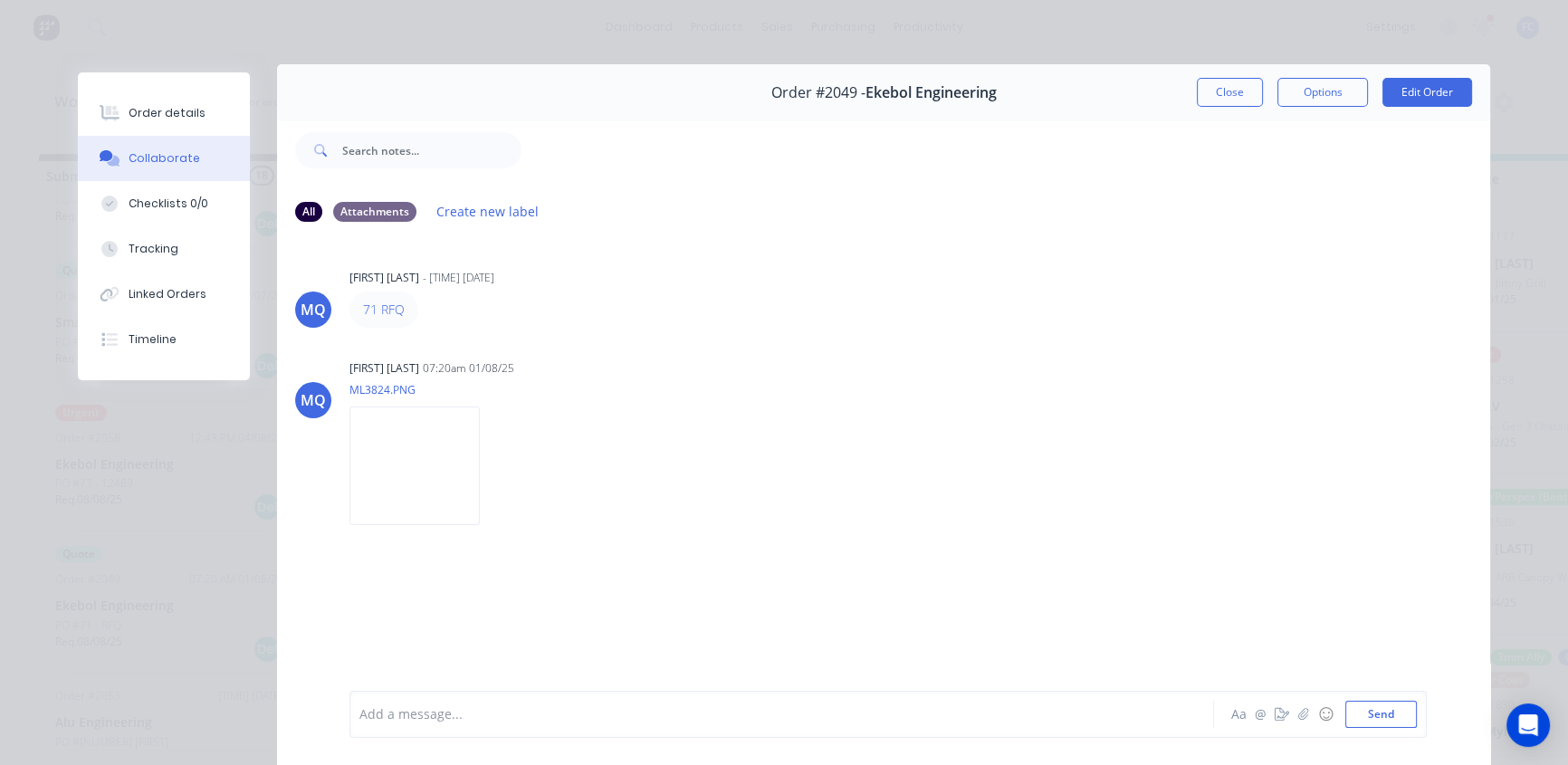 scroll, scrollTop: 0, scrollLeft: 0, axis: both 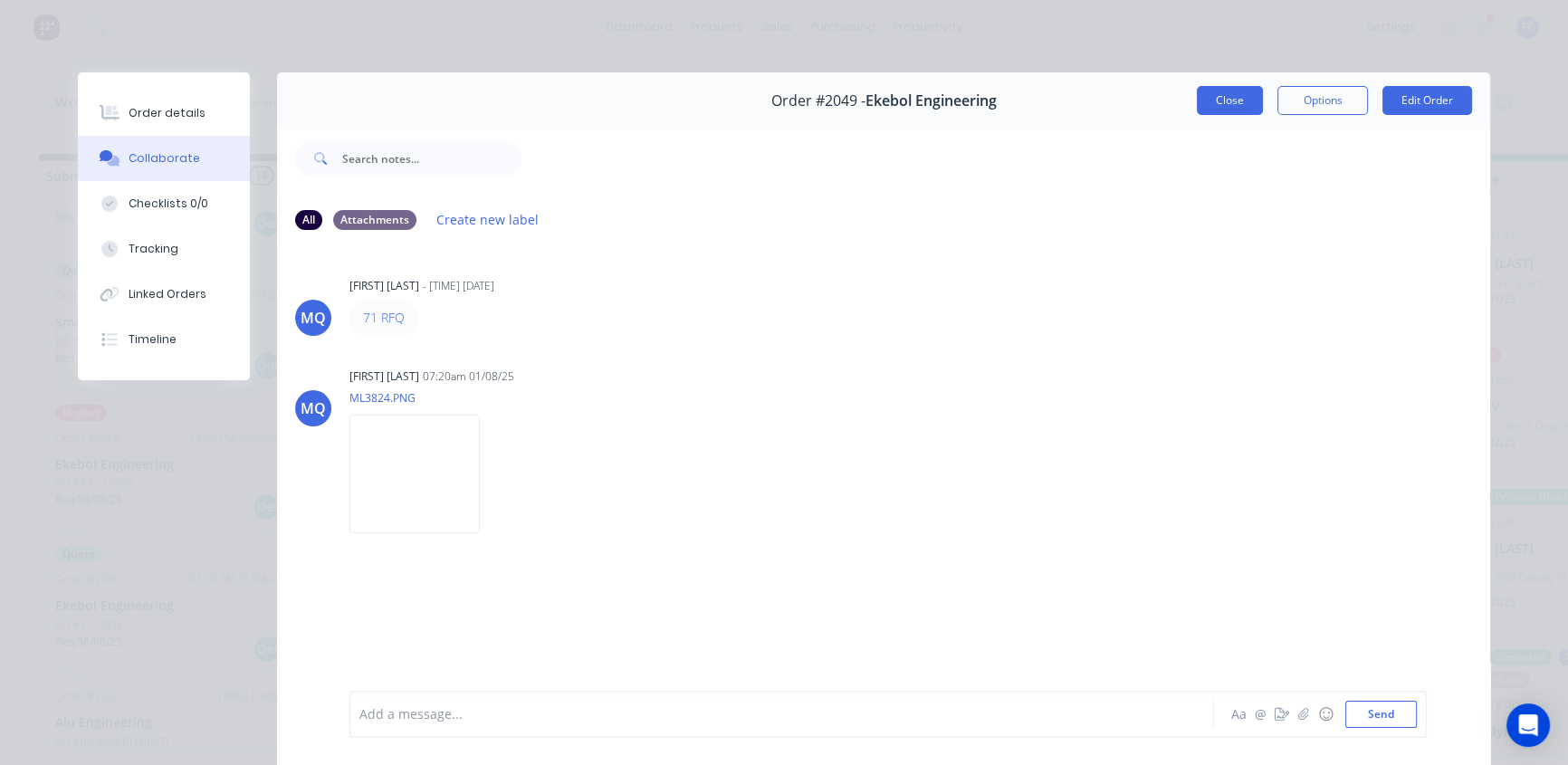 click on "Close" at bounding box center (1229, 100) 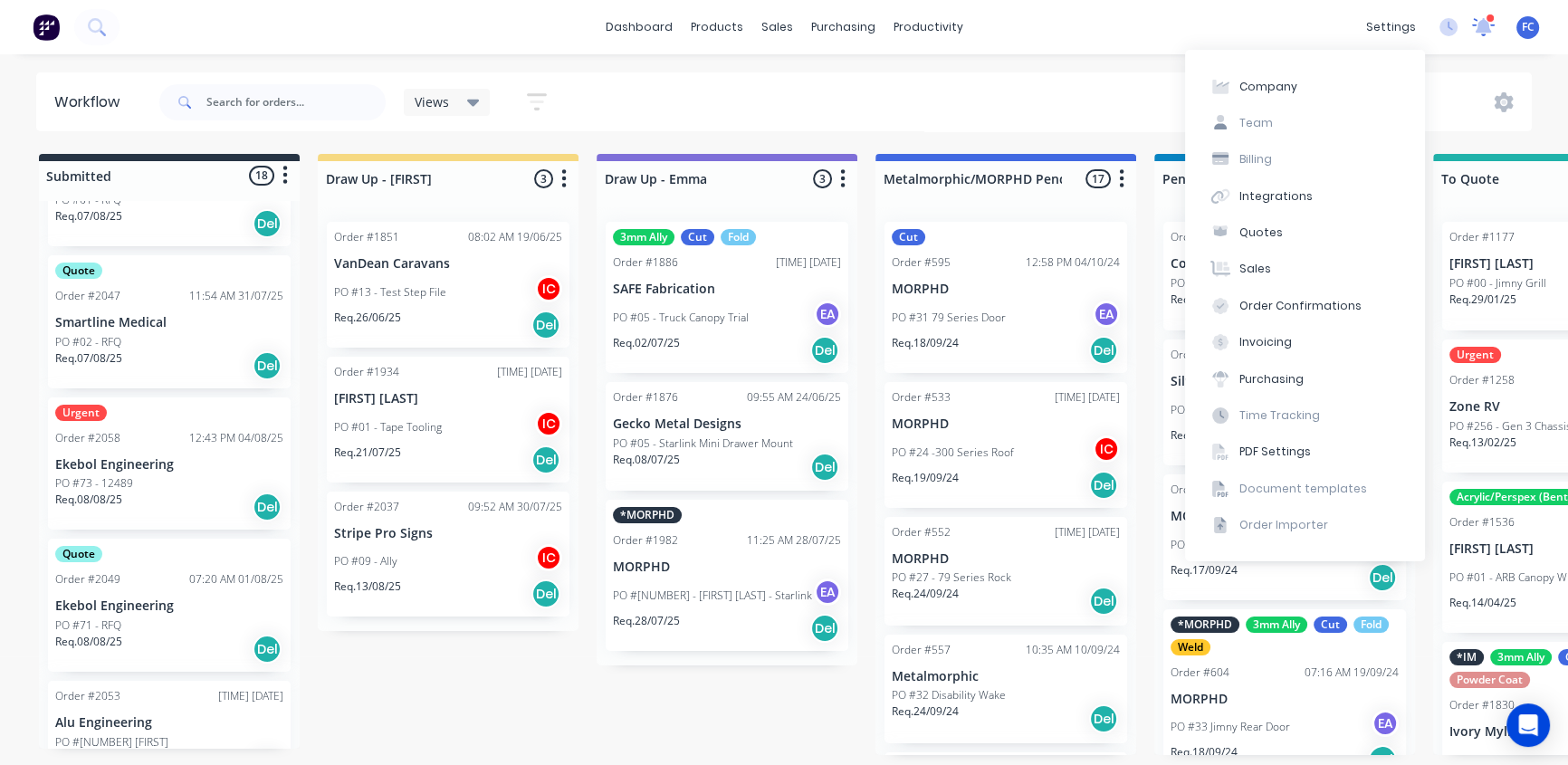 click 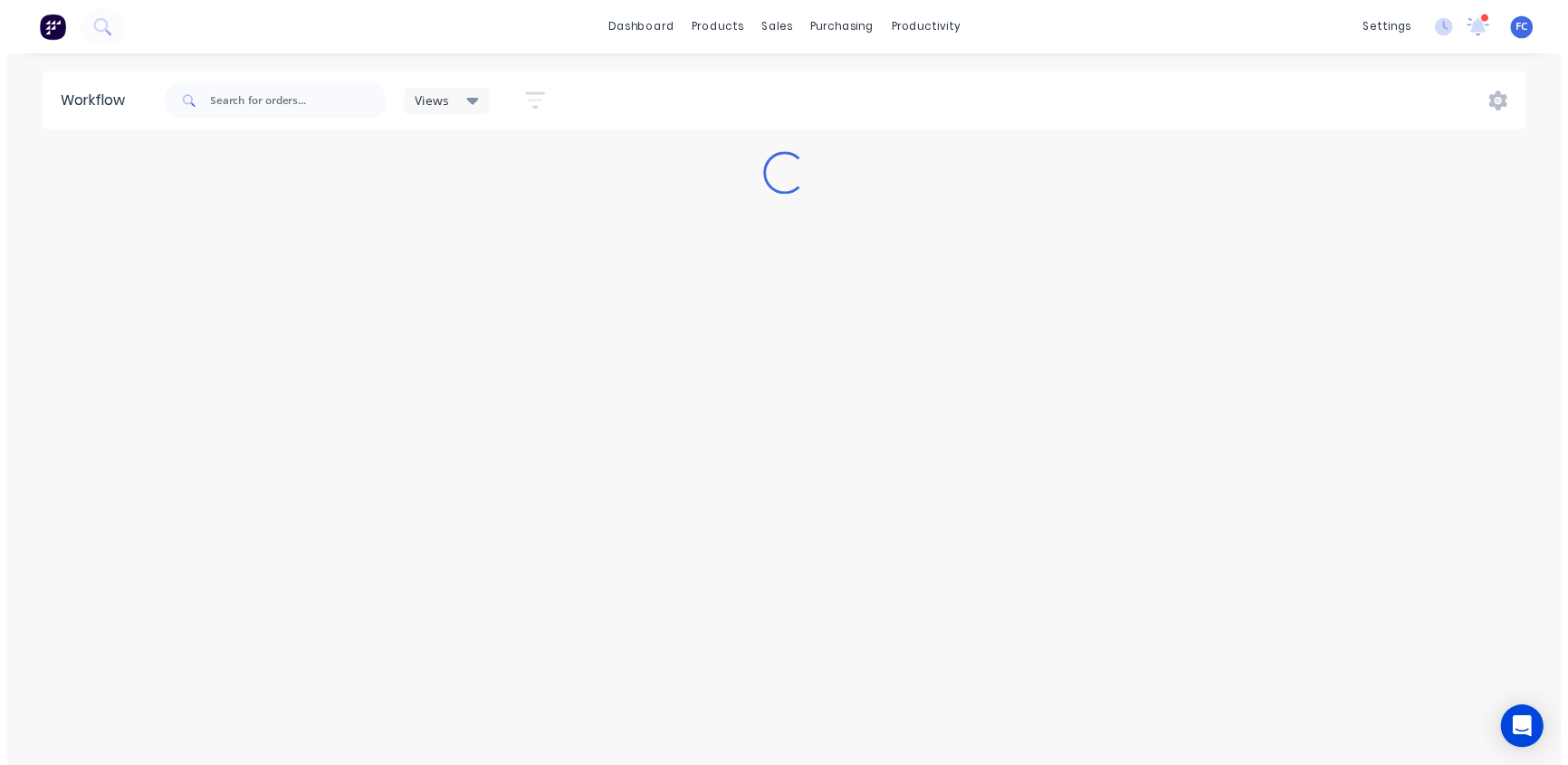 scroll, scrollTop: 0, scrollLeft: 0, axis: both 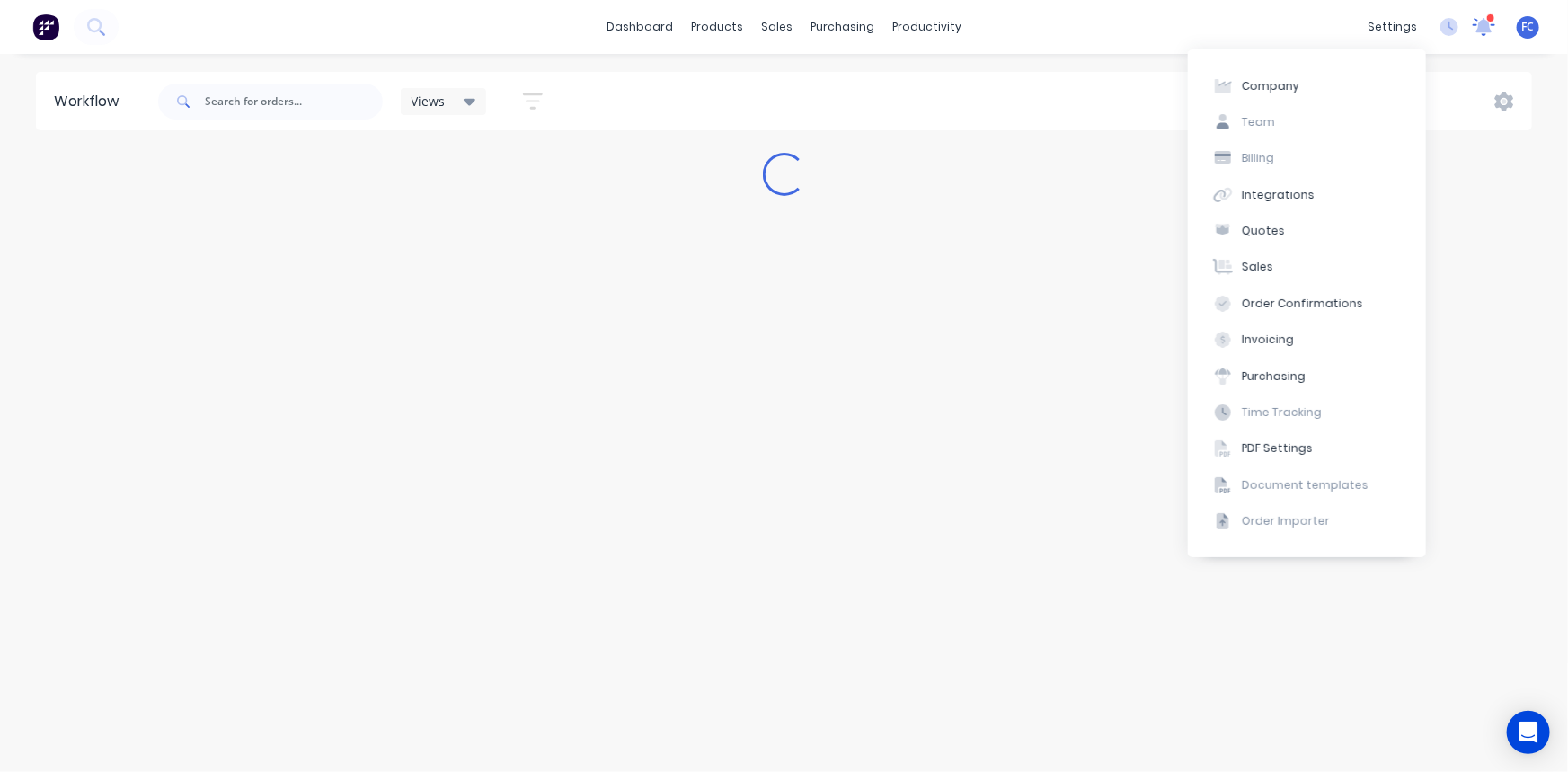 click 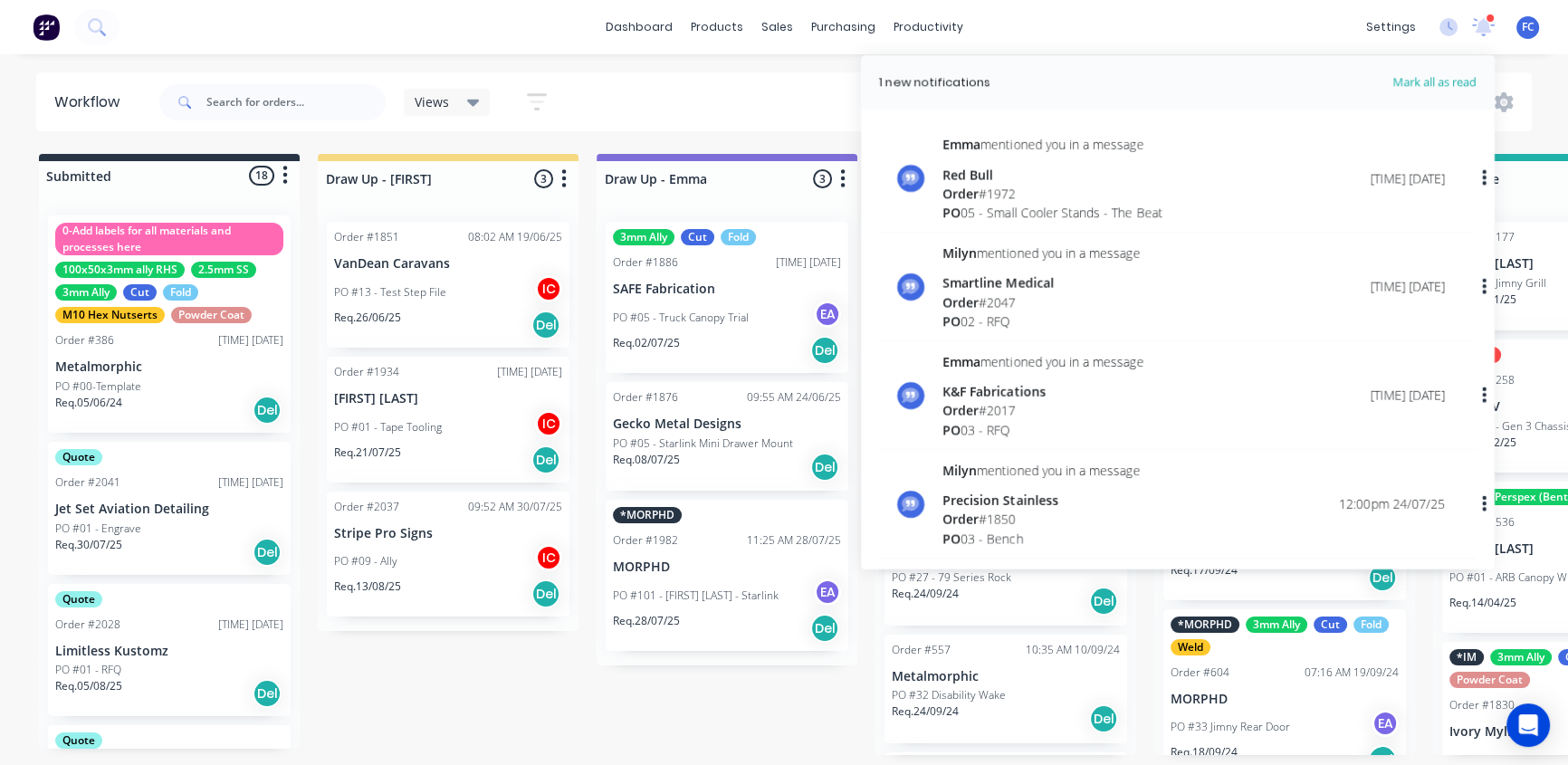 click on "Submitted 18 Status colour #273444 hex #273444 Save Cancel Summaries Total order value Invoiced to date To be invoiced Sort By Created date Required date Order number Customer name Most recent 0-Add labels for all materials and processes here 100x50x3mm ally RHS 2.5mm SS 3mm Ally Cut Fold M10 Hex Nutserts Powder Coat Order #386 [TIME] [DATE] [FIRST] PO #00-Template Req. [DATE] Del Quote Order #2041 [TIME] [DATE] [FIRST] [LAST] PO #01 - Engrave Req. [DATE] Del Quote Order #2028 [TIME] [DATE] [FIRST] [LAST] PO #01 - RFQ Req. [DATE] Del Quote Order #2032 [TIME] [DATE] [FIRST] [LAST] PO #01 - Parts Req. [DATE] Del Order #2038 [TIME] [DATE] [FIRST] [LAST] Pty Ltd PO #08- 246 Tradewinds
Req. [DATE] Del Quote Order #2048 [TIME] [DATE] [FIRST] PO #01 - Paint Stencils Req. [DATE] Del Quote Order #2046 [TIME] [DATE] [FIRST] PO #01 - RFQ Req. [DATE] Del Quote Order #2047 [TIME] [DATE] [FIRST] PO #02 - RFQ Req. Del Del" at bounding box center (3596, 454) 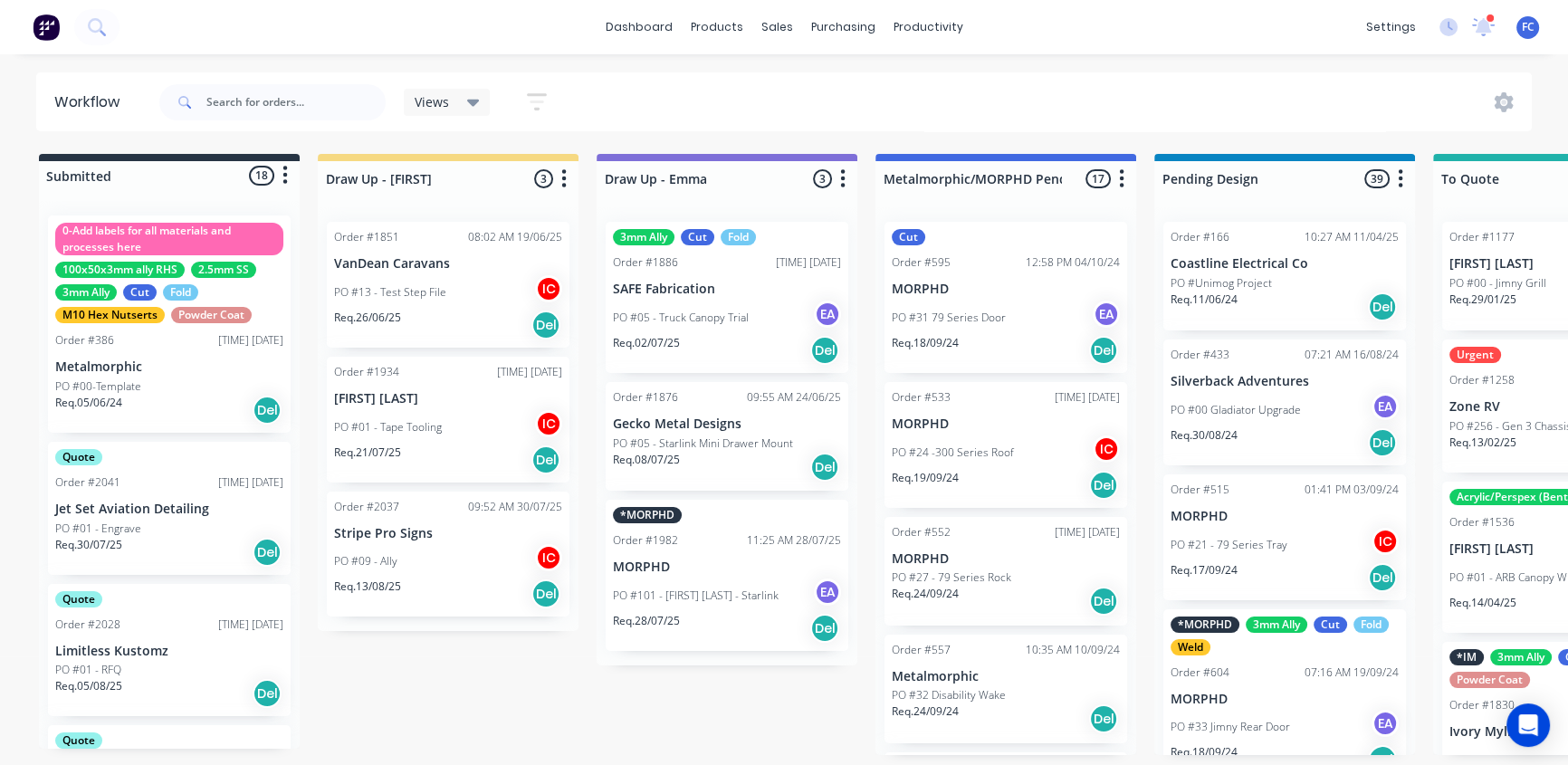scroll, scrollTop: 1, scrollLeft: 0, axis: vertical 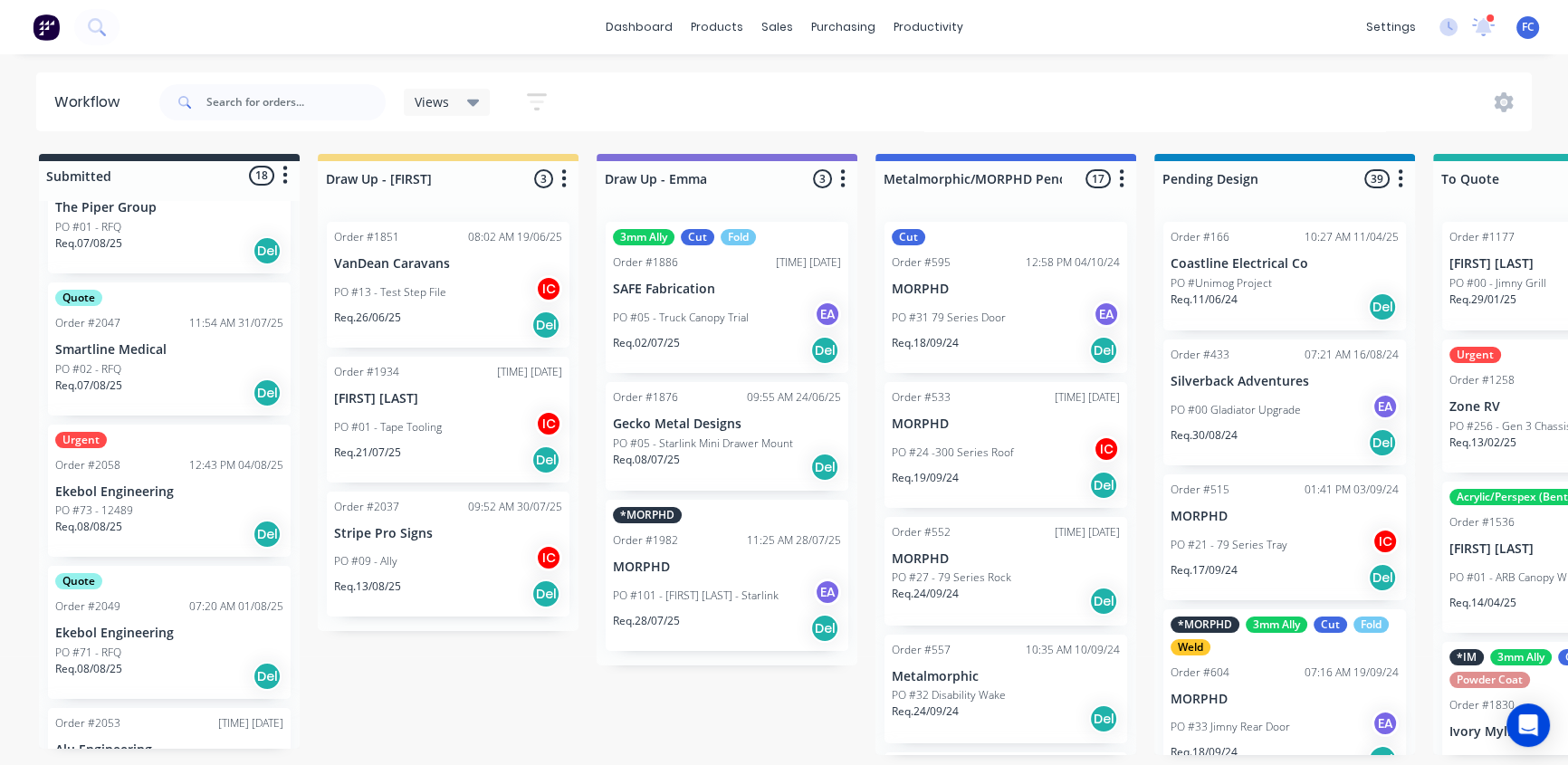 click on "PO #71 - RFQ" at bounding box center [169, 653] 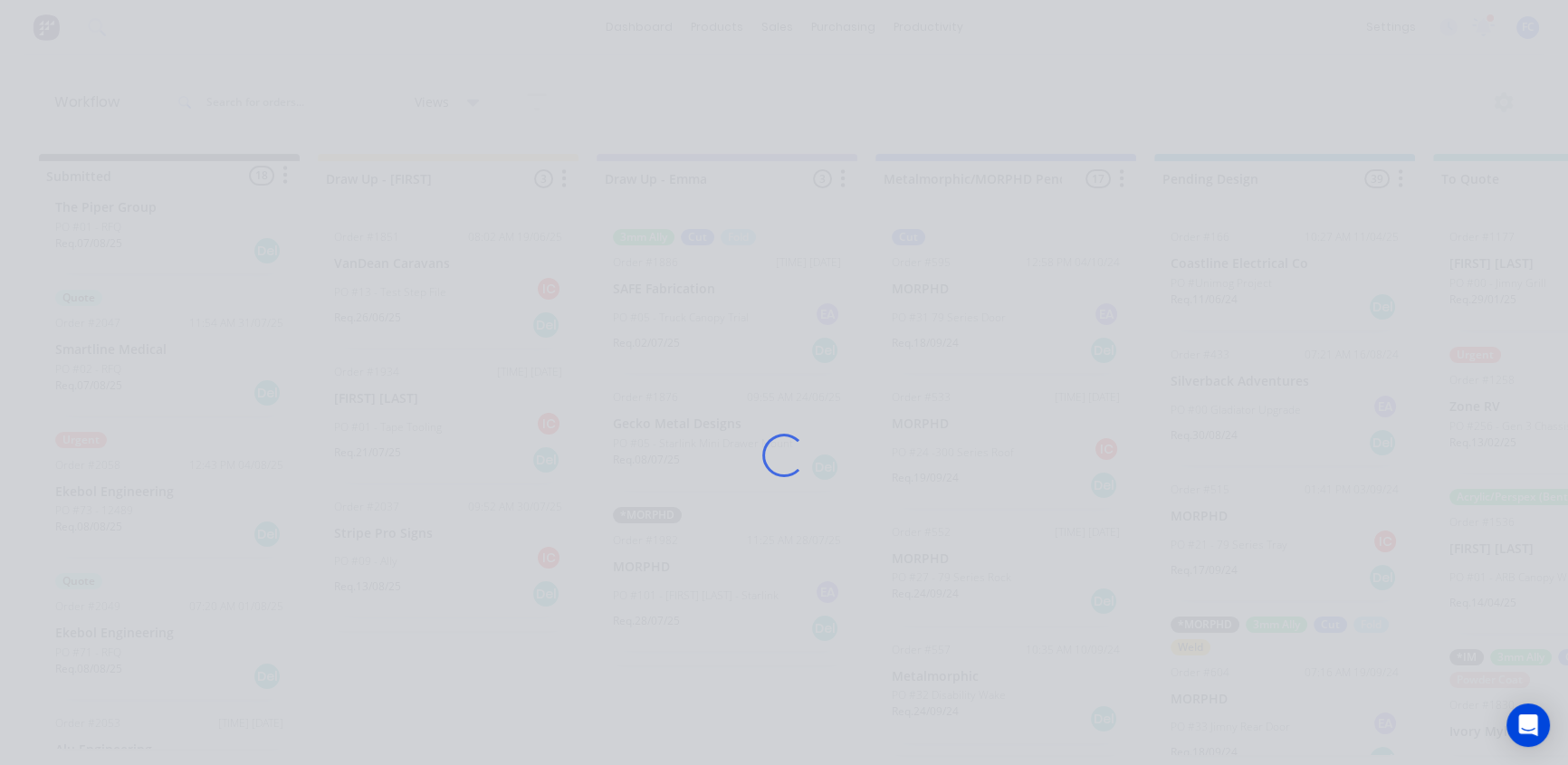 scroll, scrollTop: 0, scrollLeft: 0, axis: both 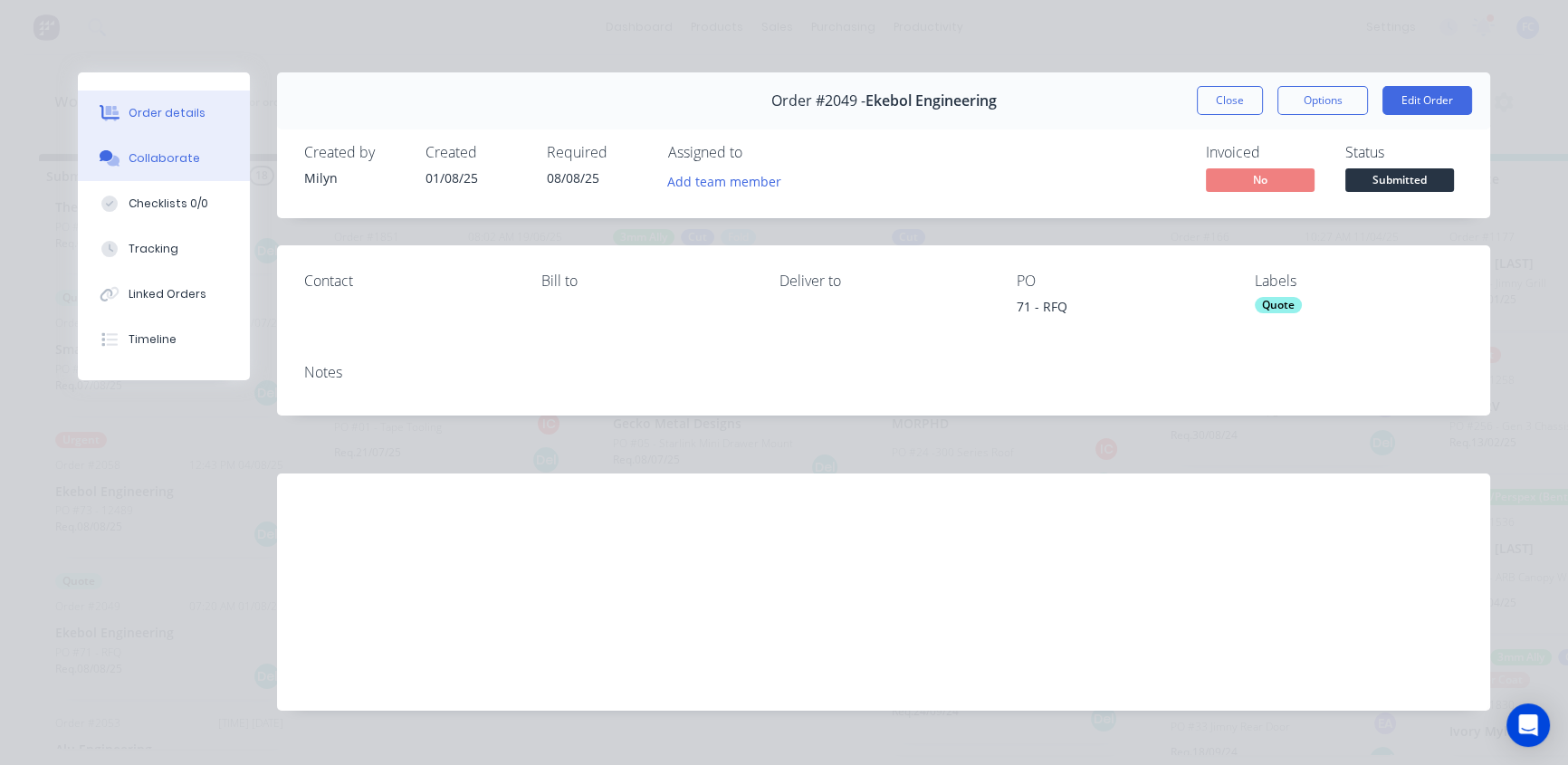 click on "Collaborate" at bounding box center [164, 158] 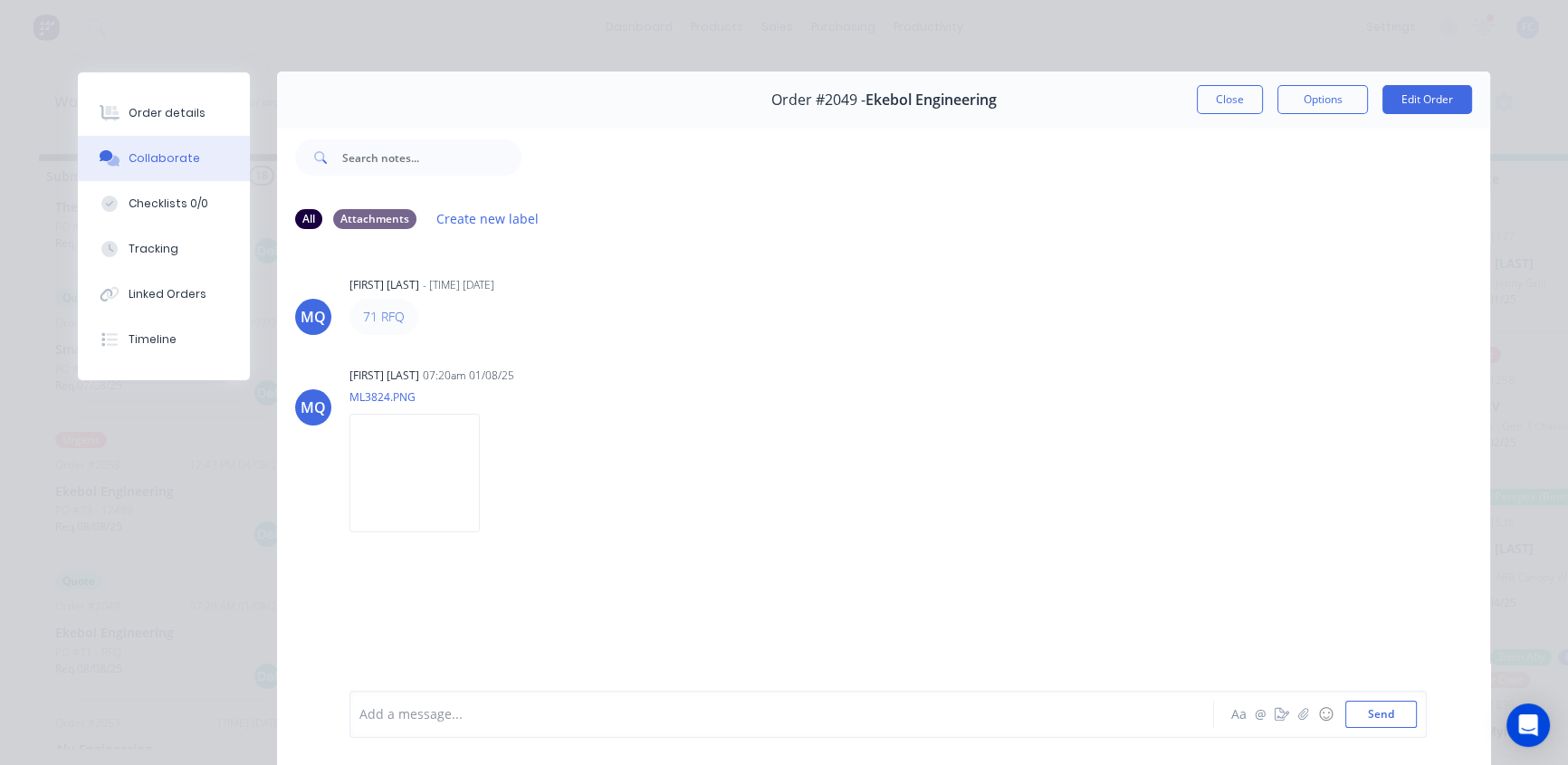 scroll, scrollTop: 0, scrollLeft: 0, axis: both 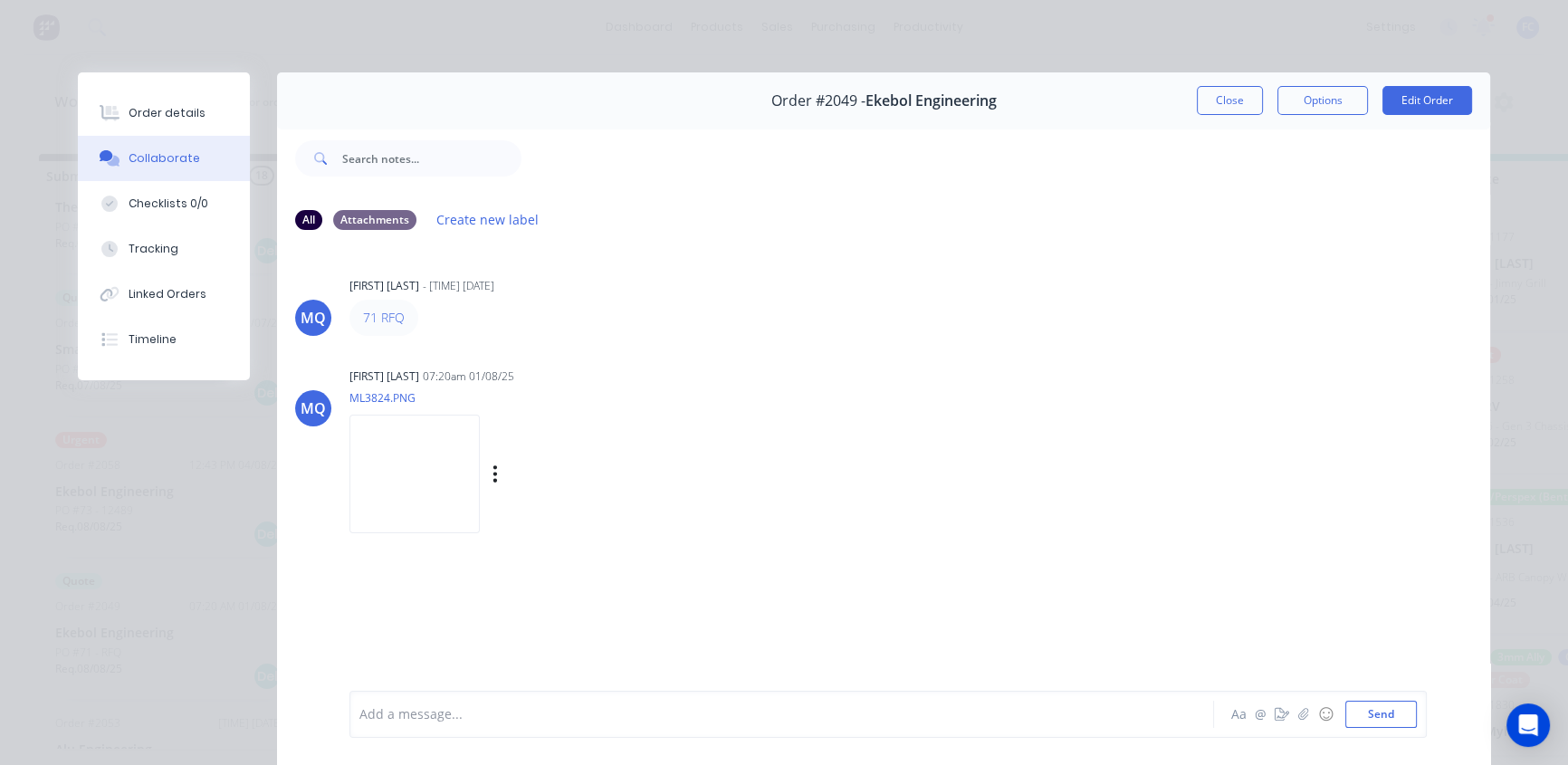 click at bounding box center (415, 473) 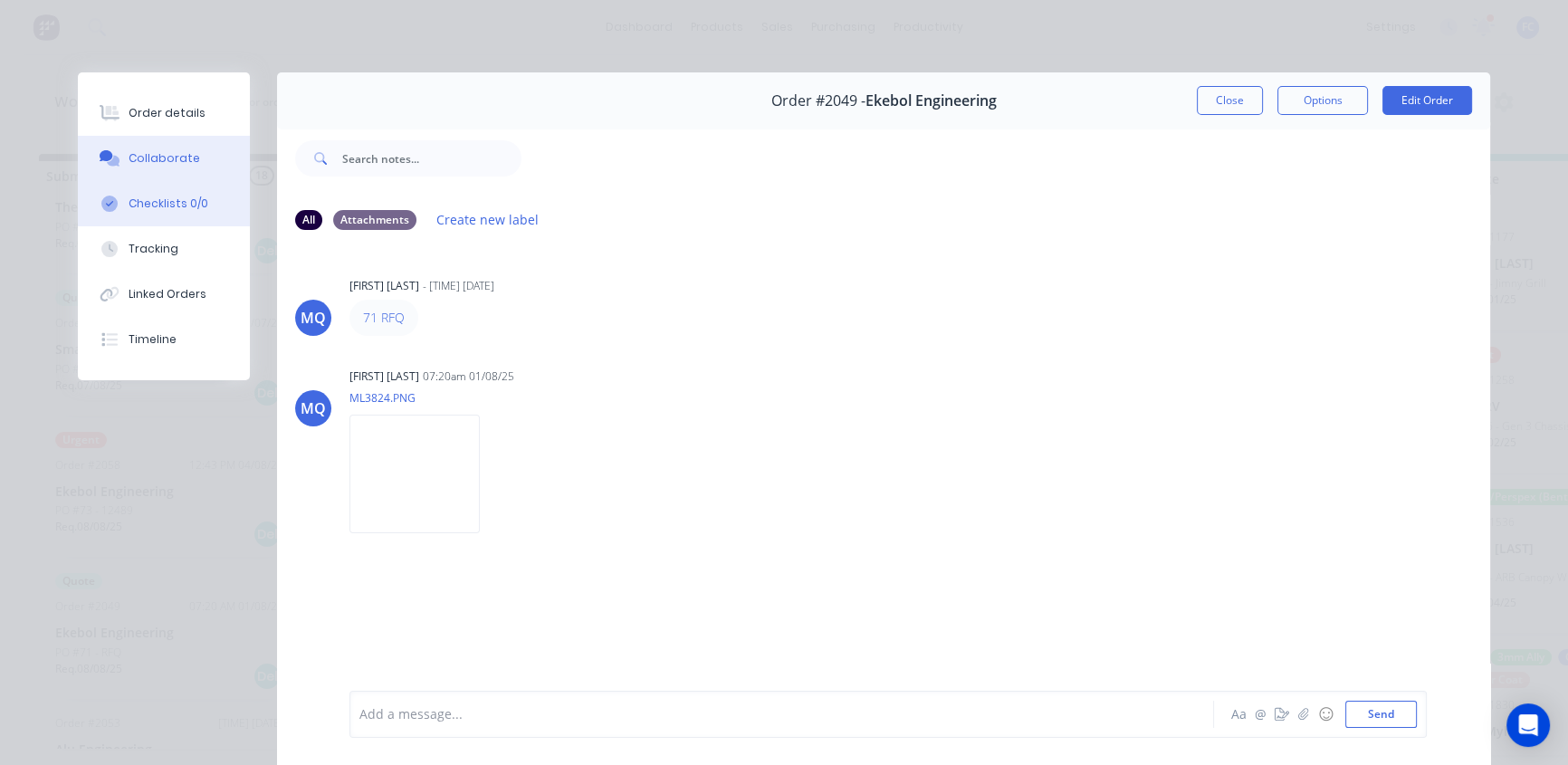 drag, startPoint x: 148, startPoint y: 118, endPoint x: 234, endPoint y: 207, distance: 123.7619 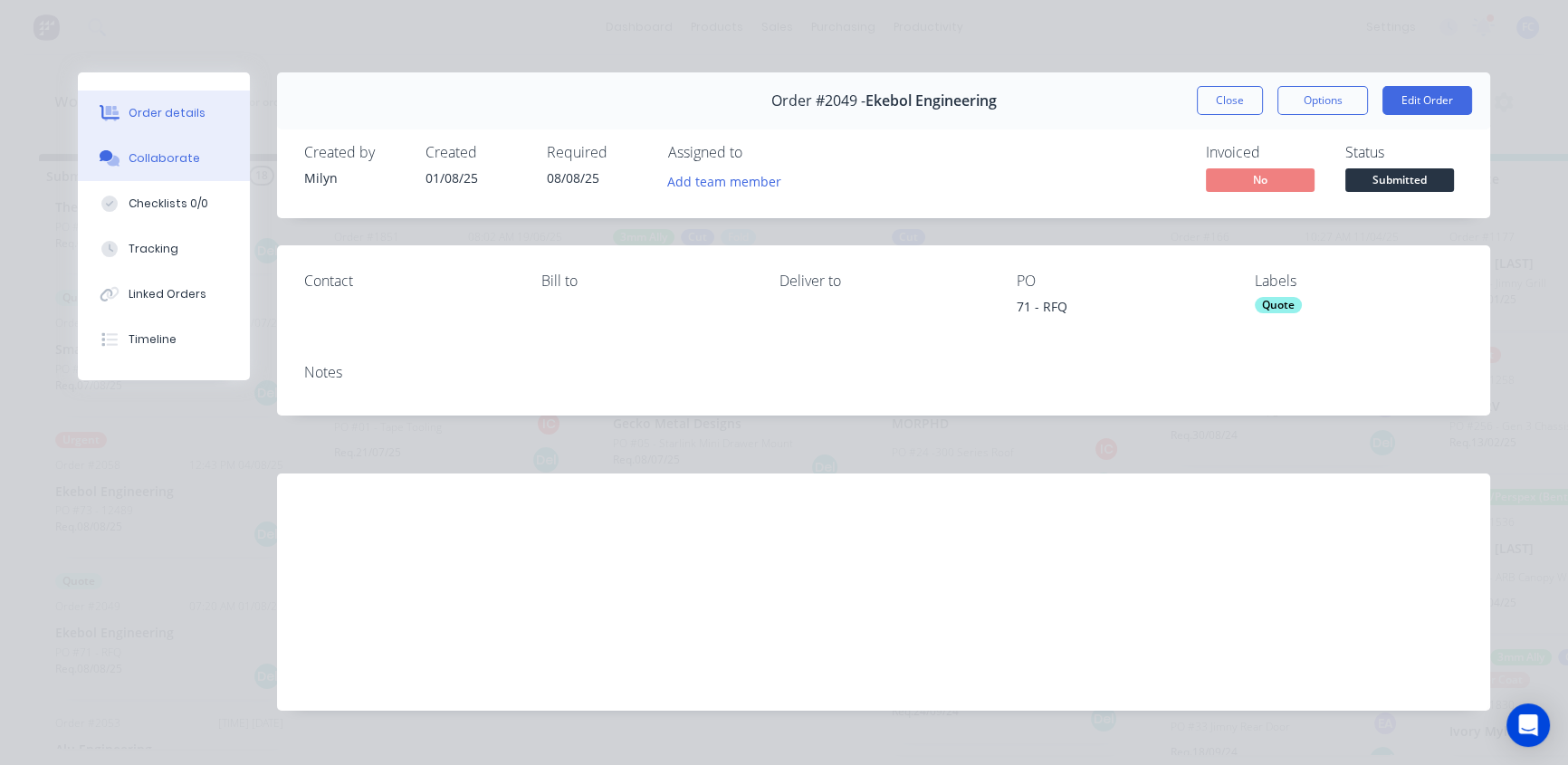 click on "Collaborate" at bounding box center (164, 158) 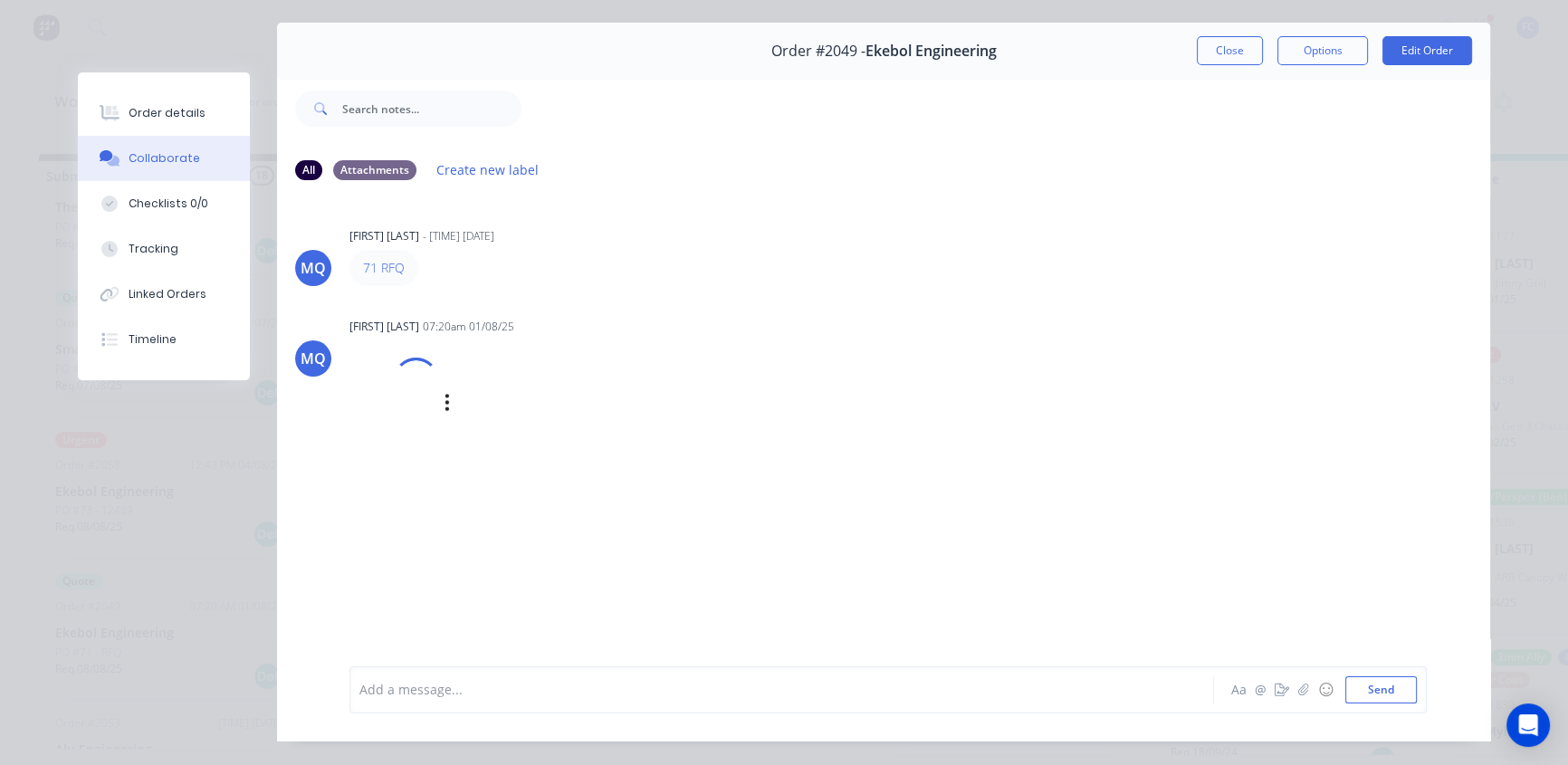 scroll, scrollTop: 93, scrollLeft: 0, axis: vertical 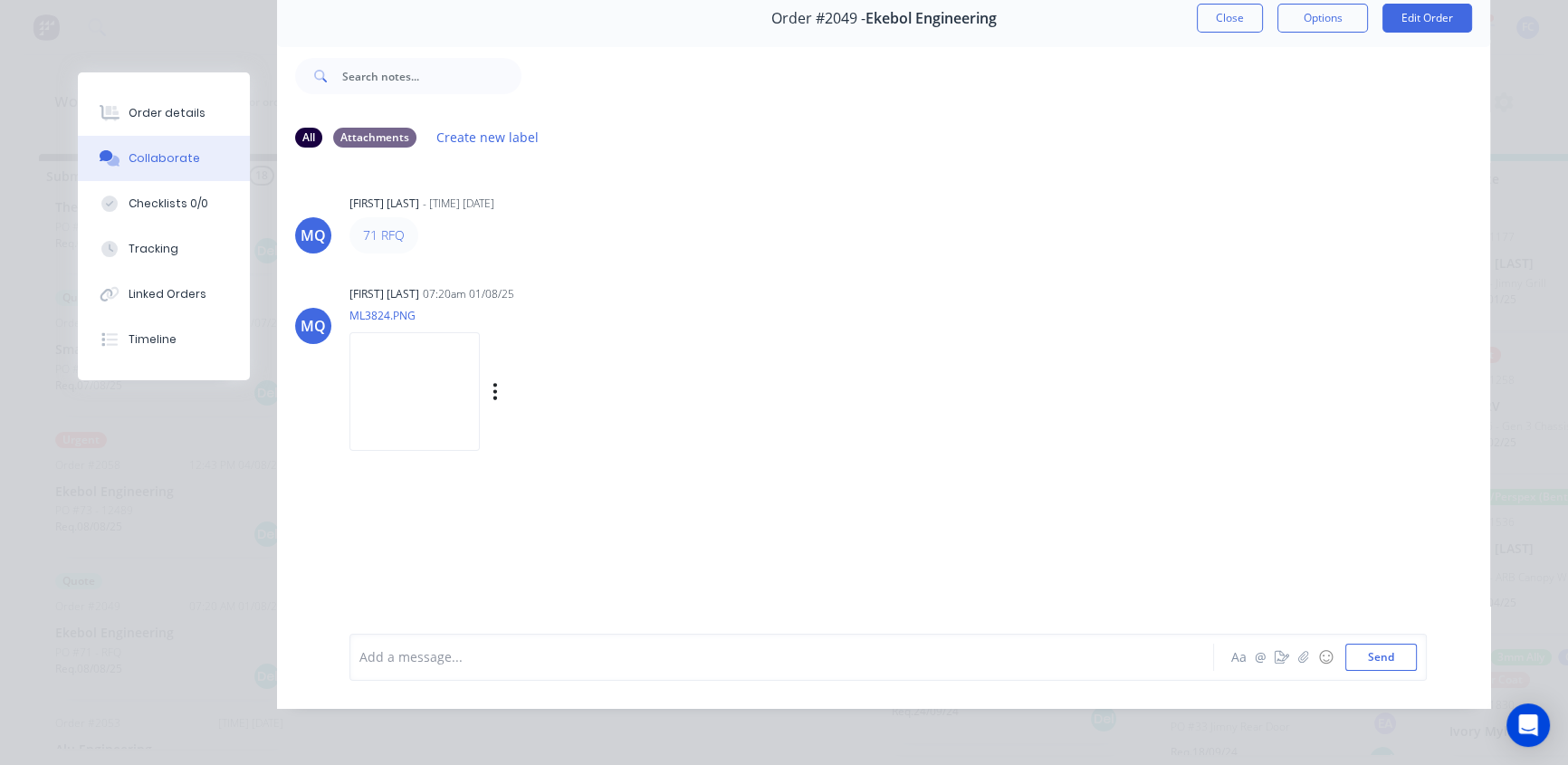 click at bounding box center [415, 391] 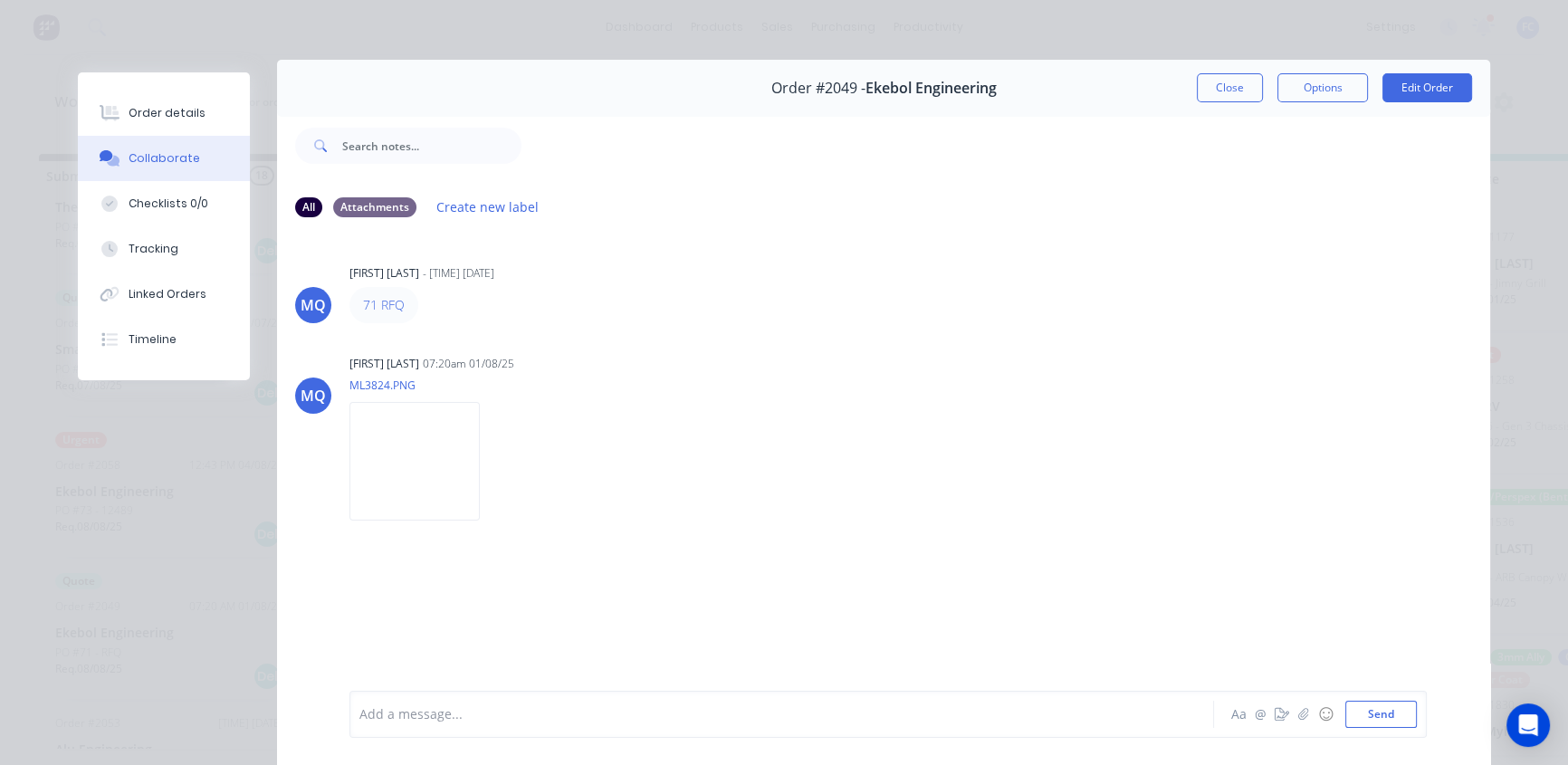 scroll, scrollTop: 11, scrollLeft: 0, axis: vertical 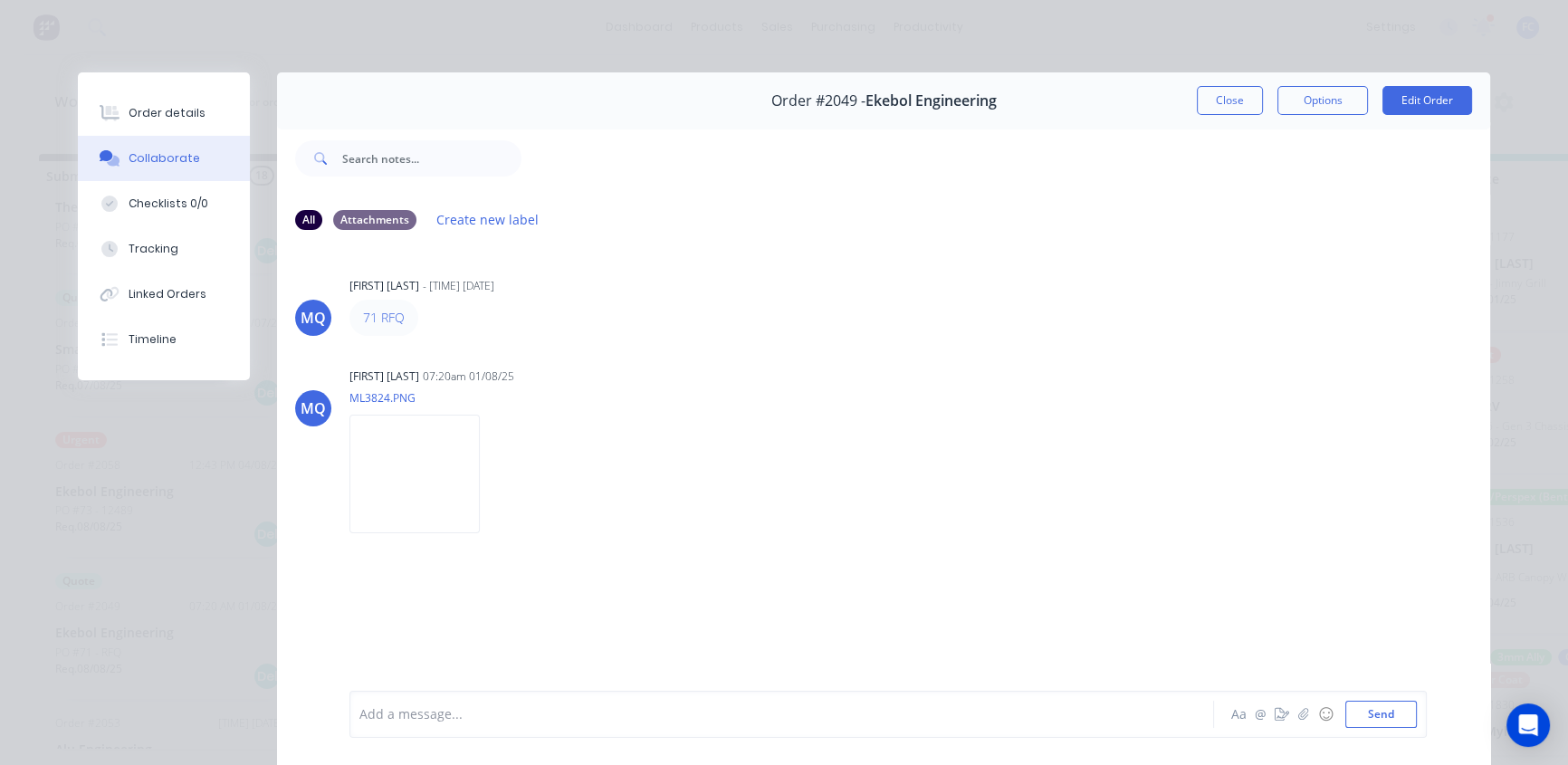 click on "Add a message... Aa @ ☺ Send" at bounding box center [888, 714] 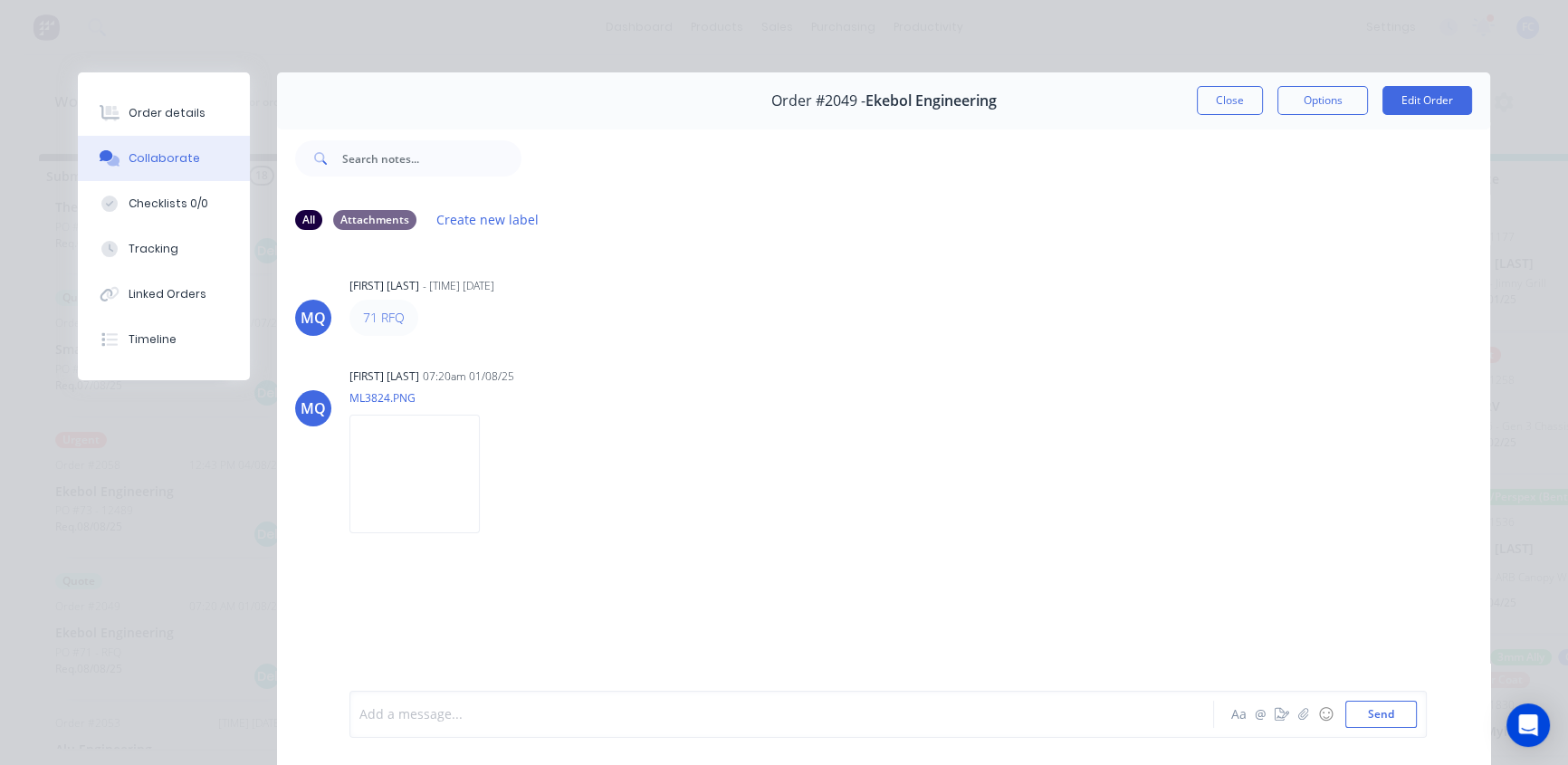 type 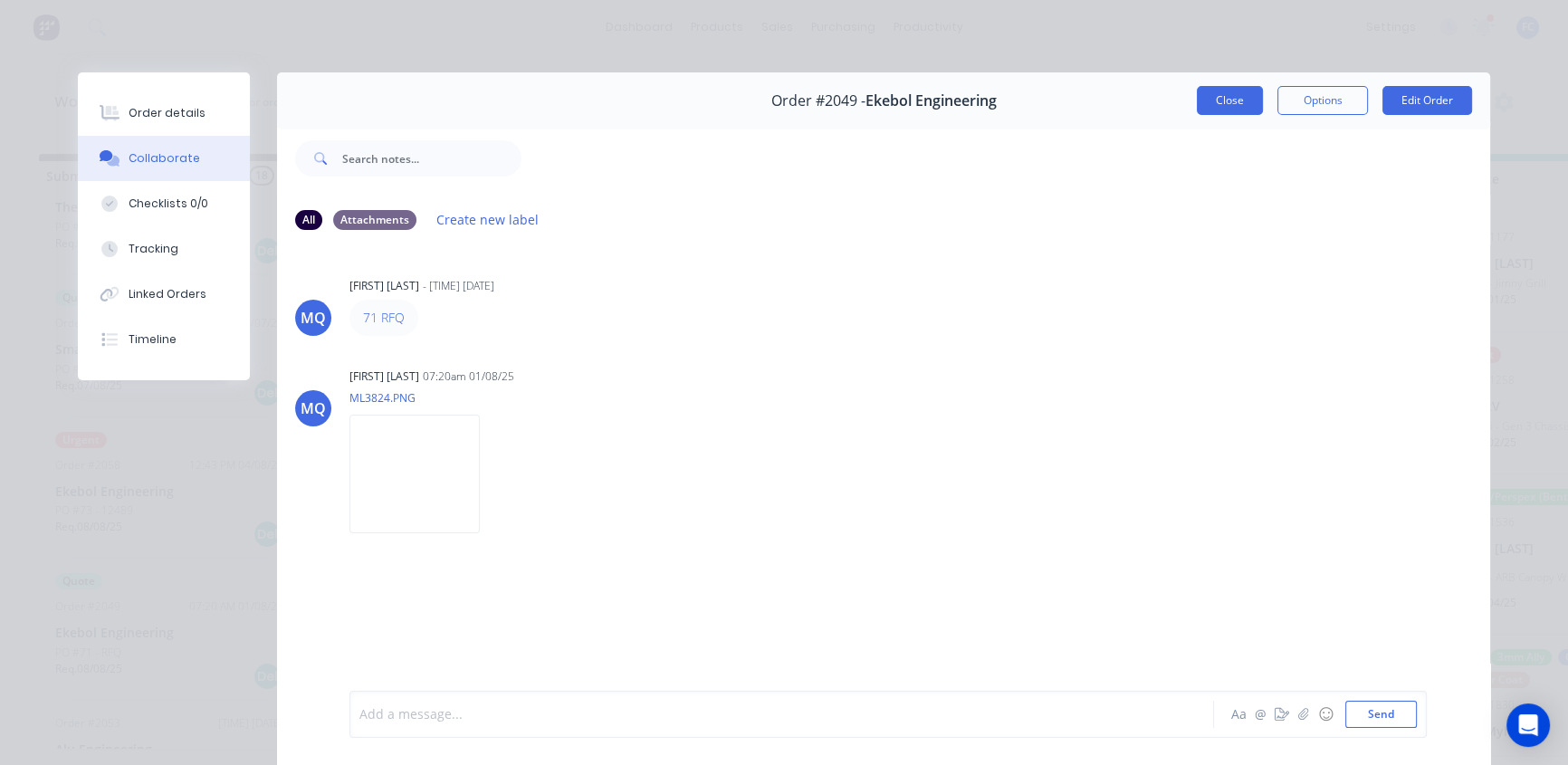 click on "Close" at bounding box center (1229, 100) 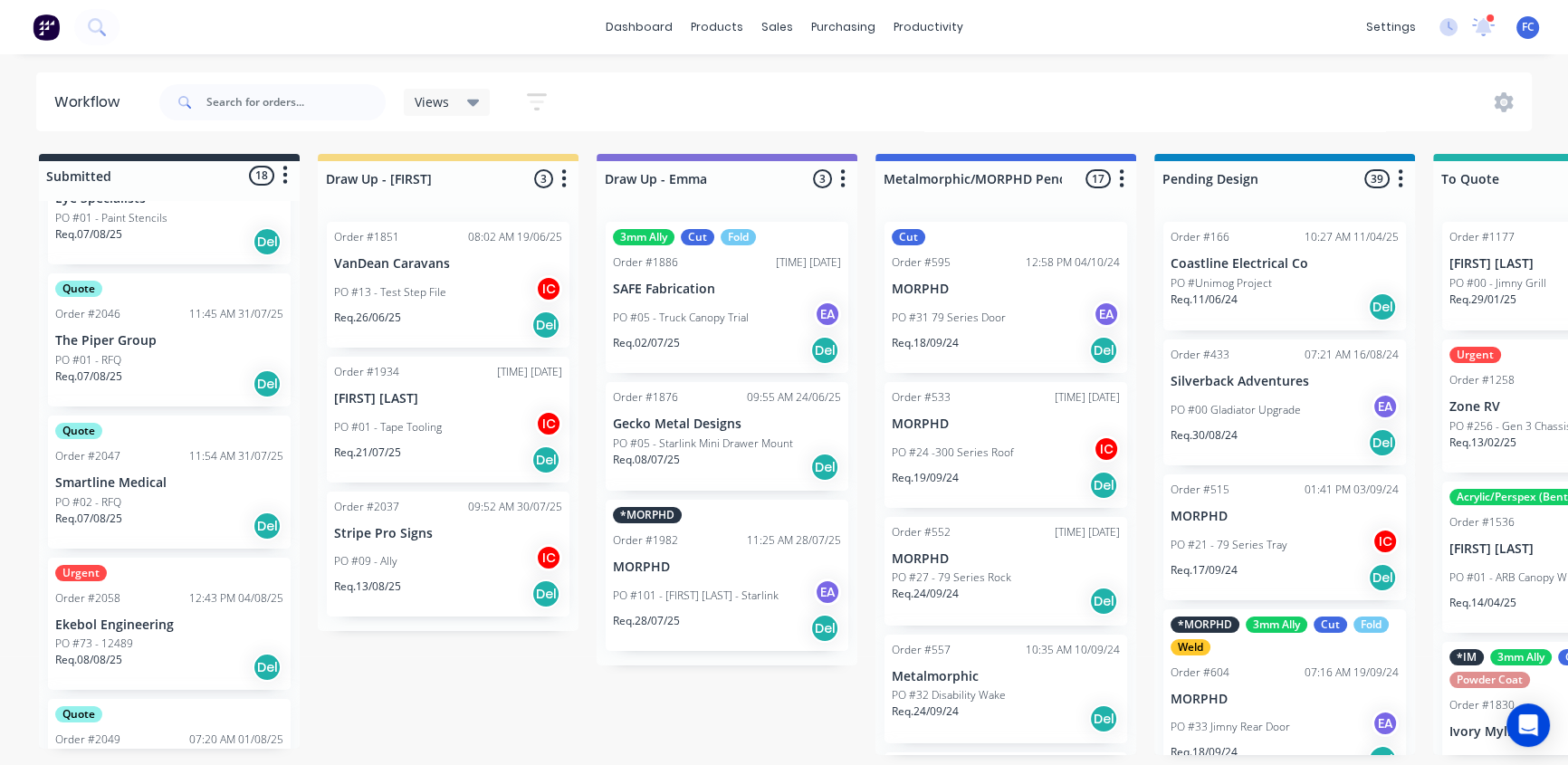 scroll, scrollTop: 987, scrollLeft: 0, axis: vertical 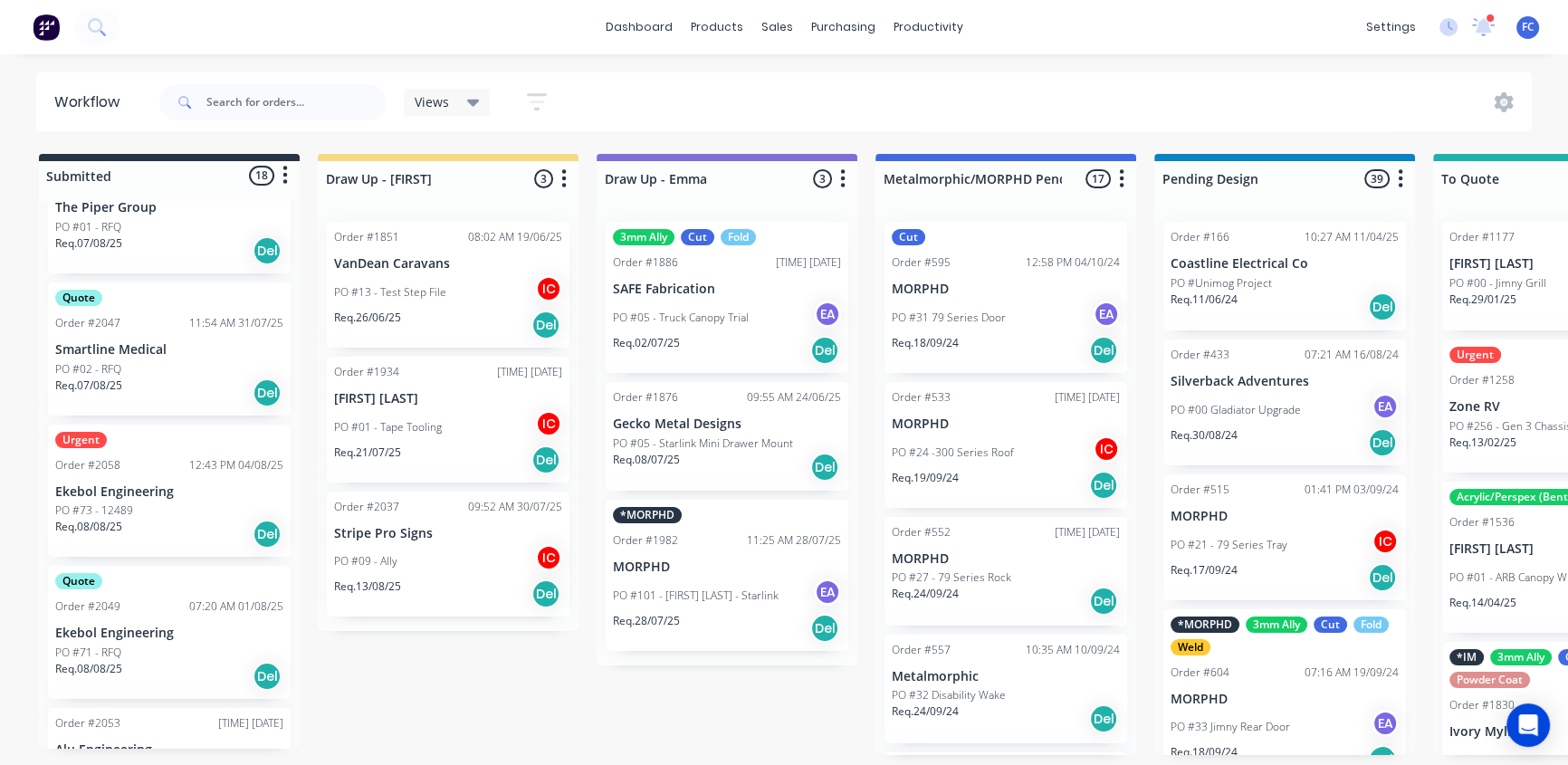 click on "Ekebol Engineering" at bounding box center [169, 492] 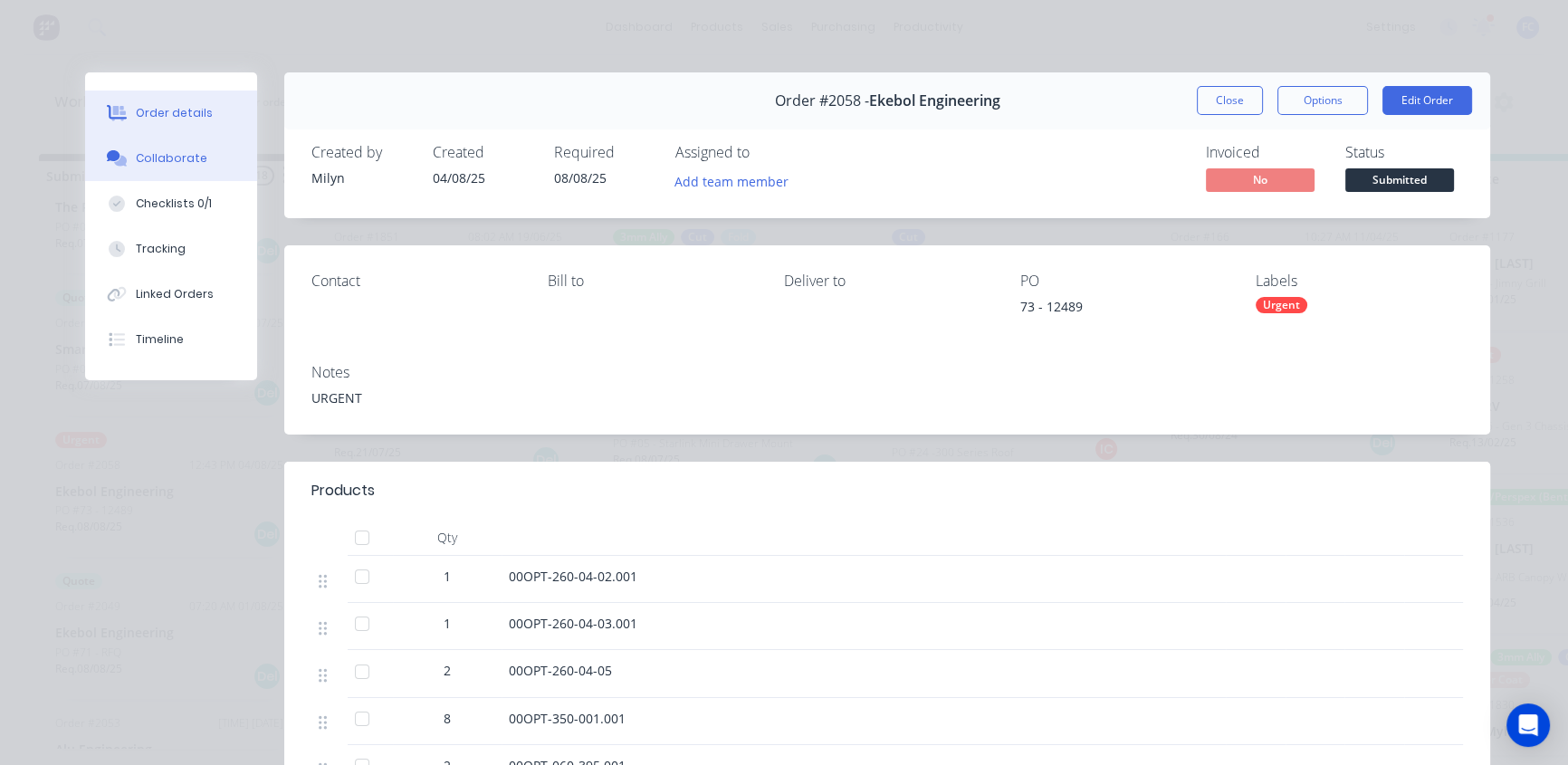 click on "Collaborate" at bounding box center (171, 158) 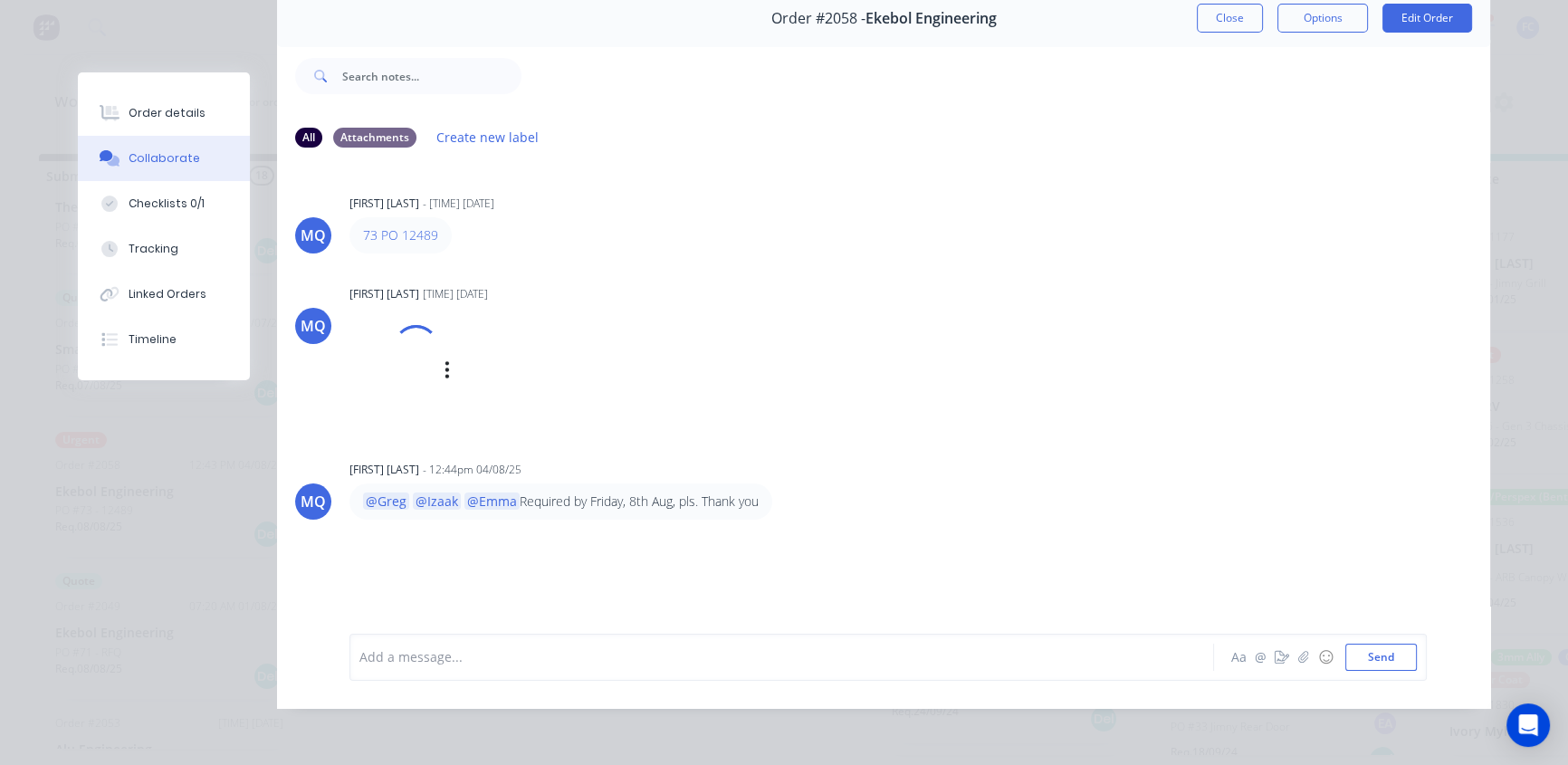 scroll, scrollTop: 93, scrollLeft: 0, axis: vertical 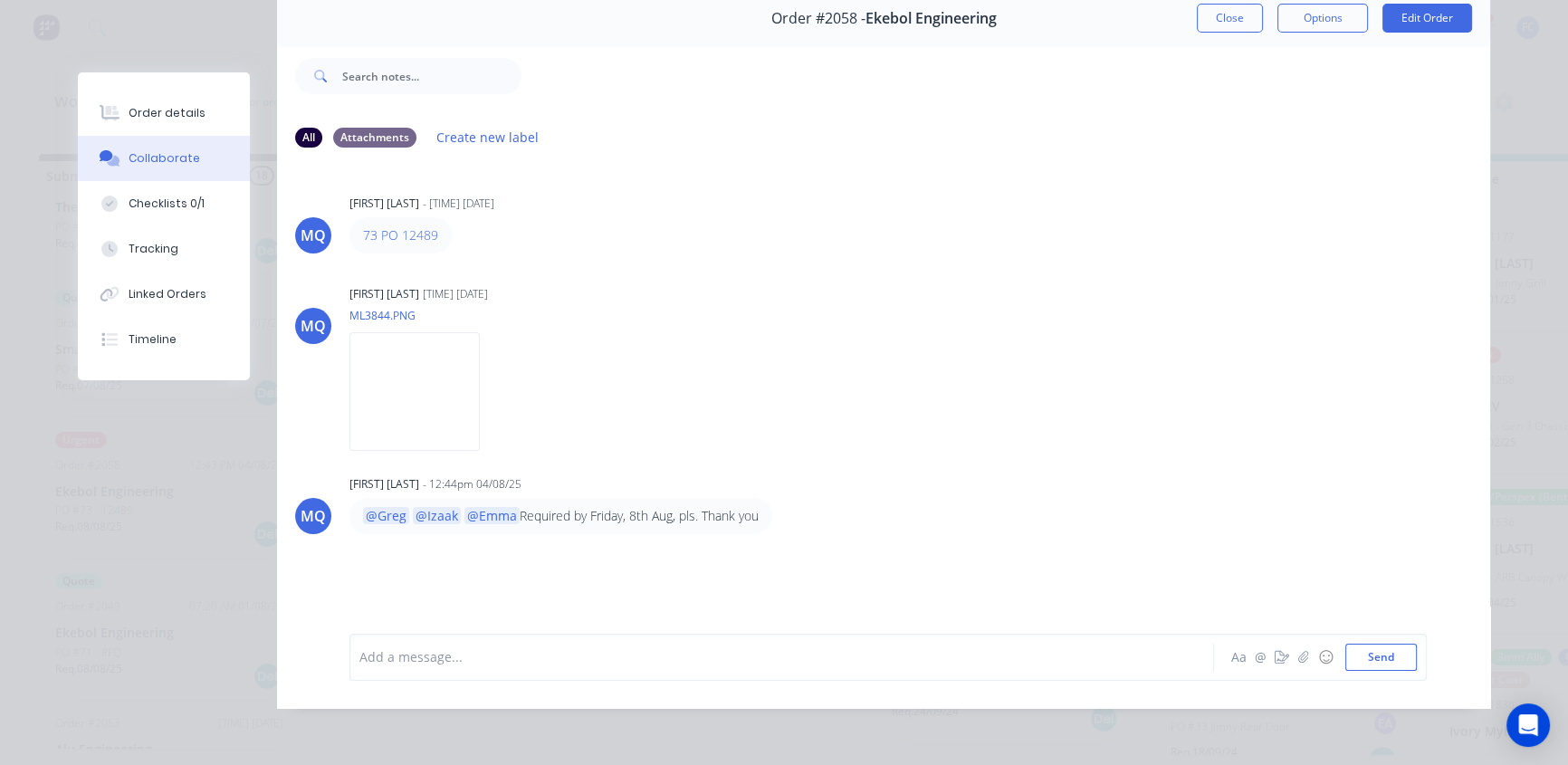 drag, startPoint x: 1213, startPoint y: 9, endPoint x: 701, endPoint y: 219, distance: 553.3932 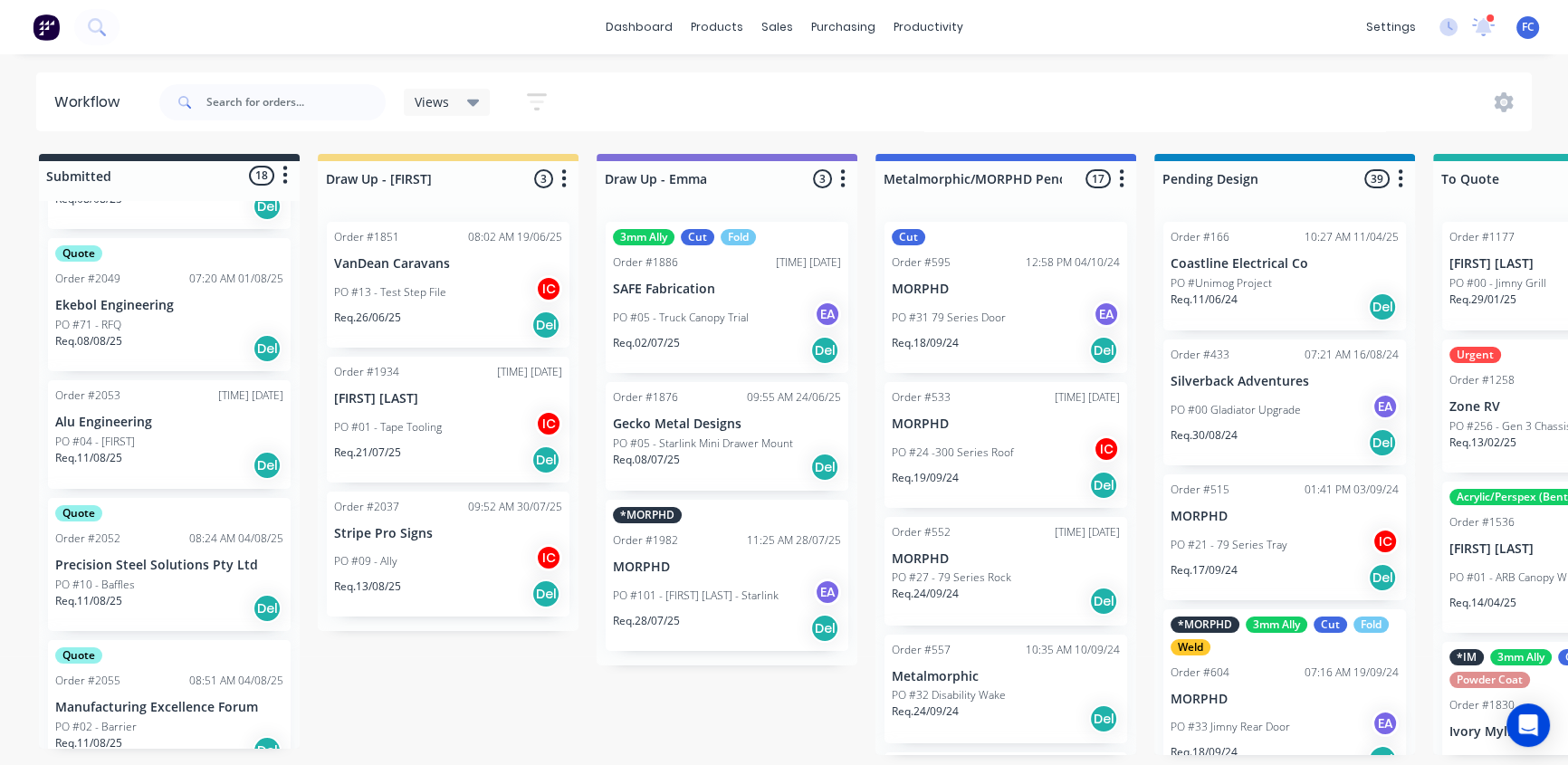 scroll, scrollTop: 1316, scrollLeft: 0, axis: vertical 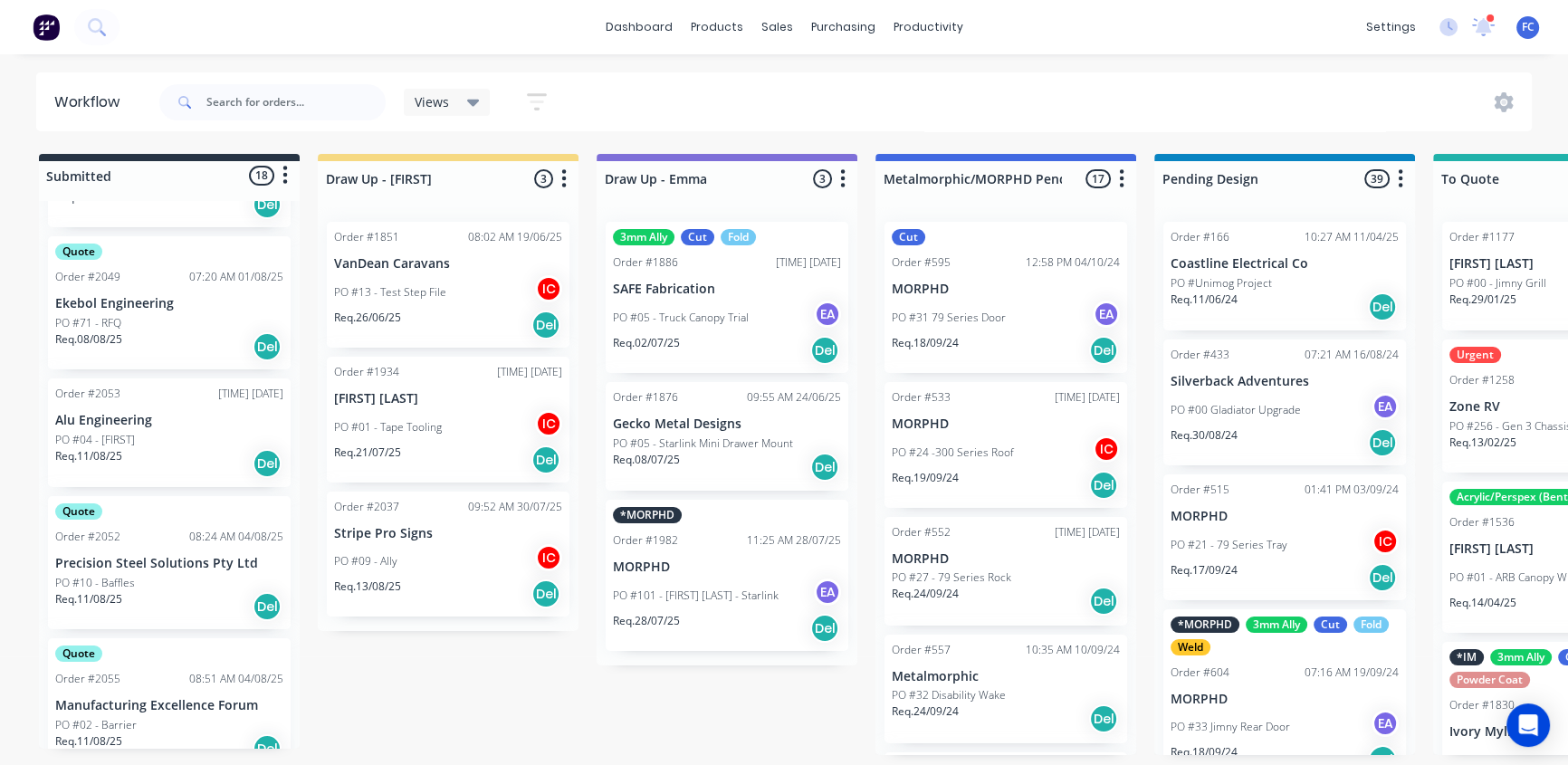 click on "Req. 11/08/25 Del" at bounding box center [169, 464] 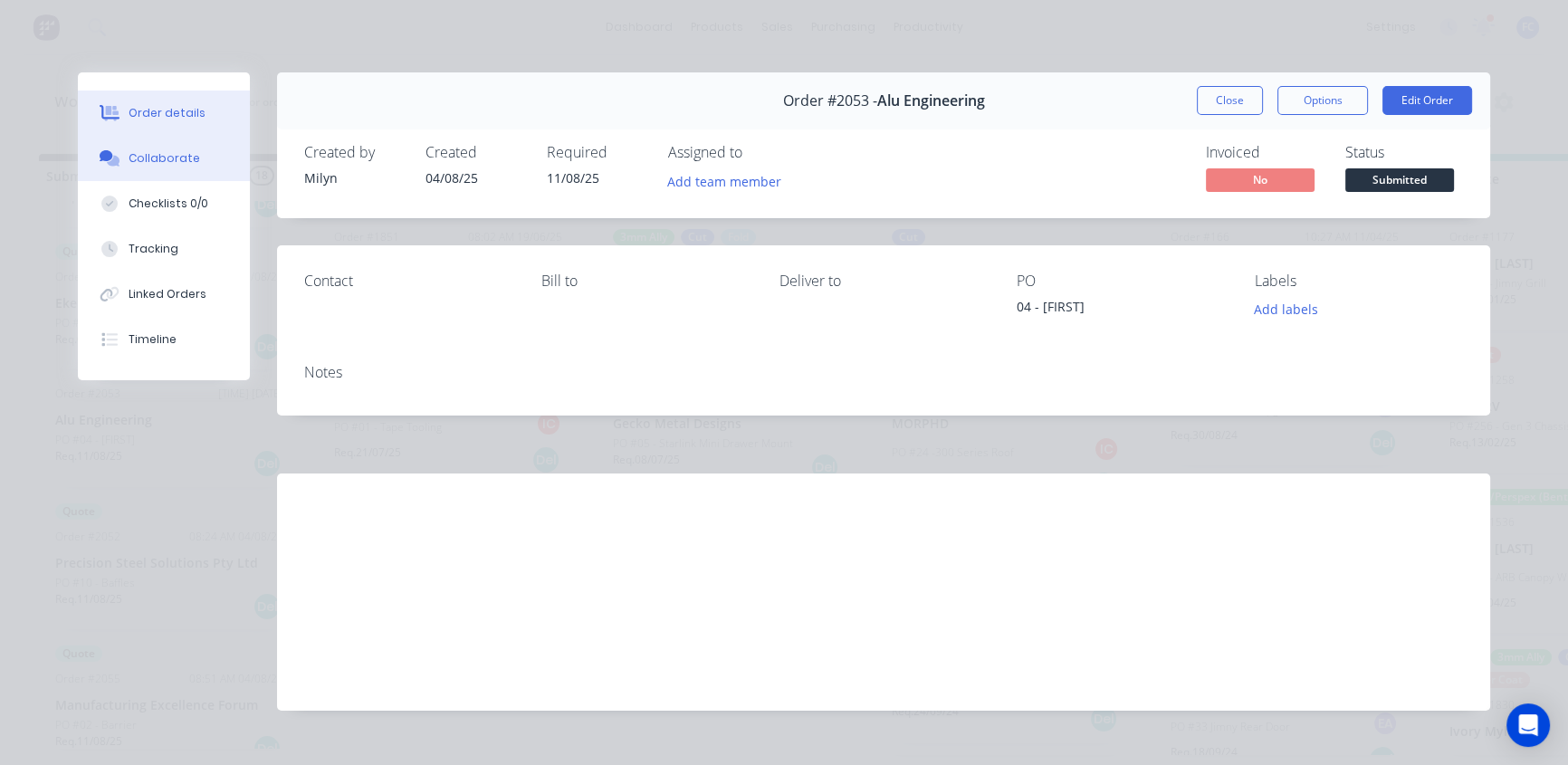 click on "Collaborate" at bounding box center (164, 158) 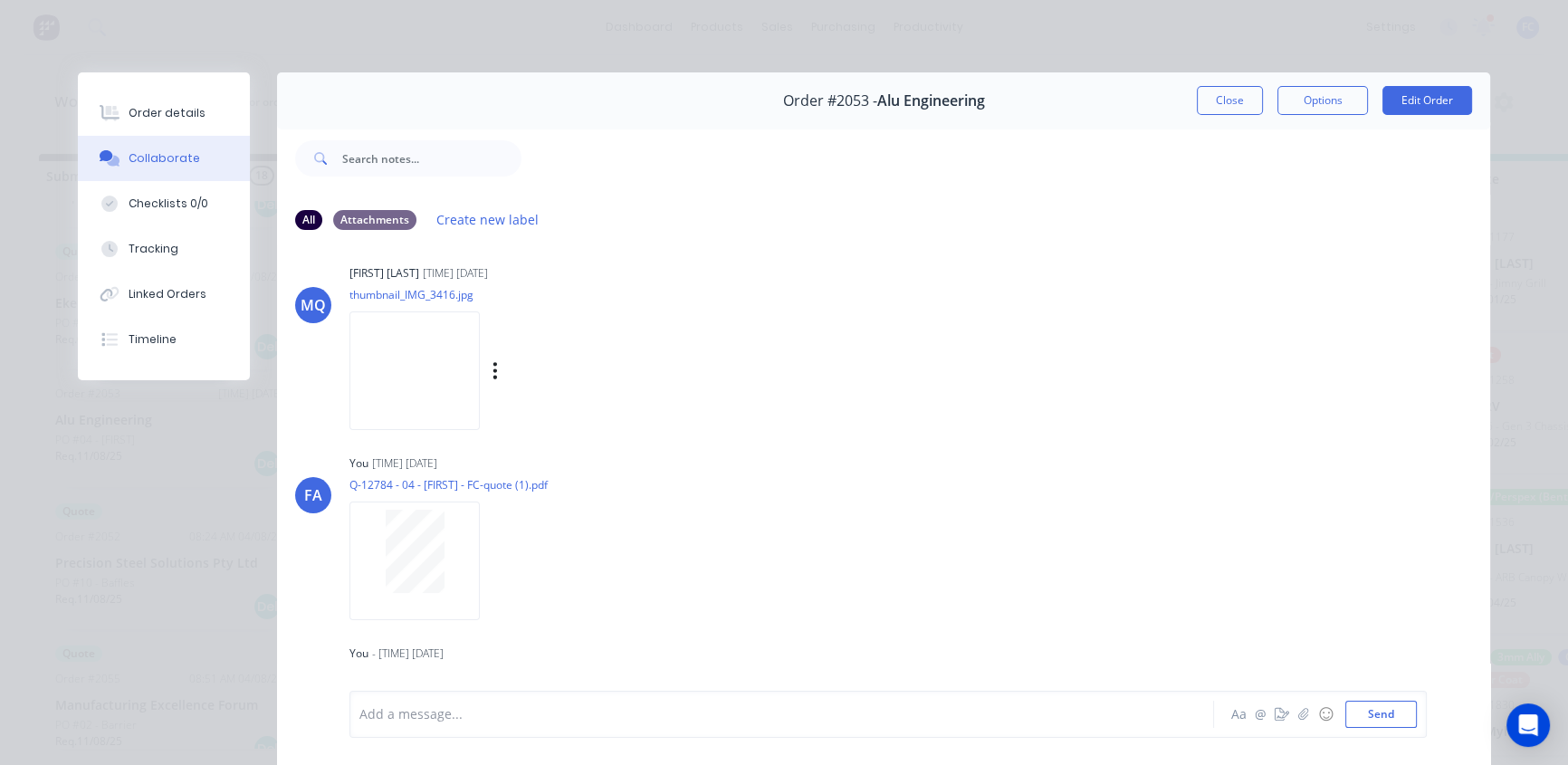 scroll, scrollTop: 295, scrollLeft: 0, axis: vertical 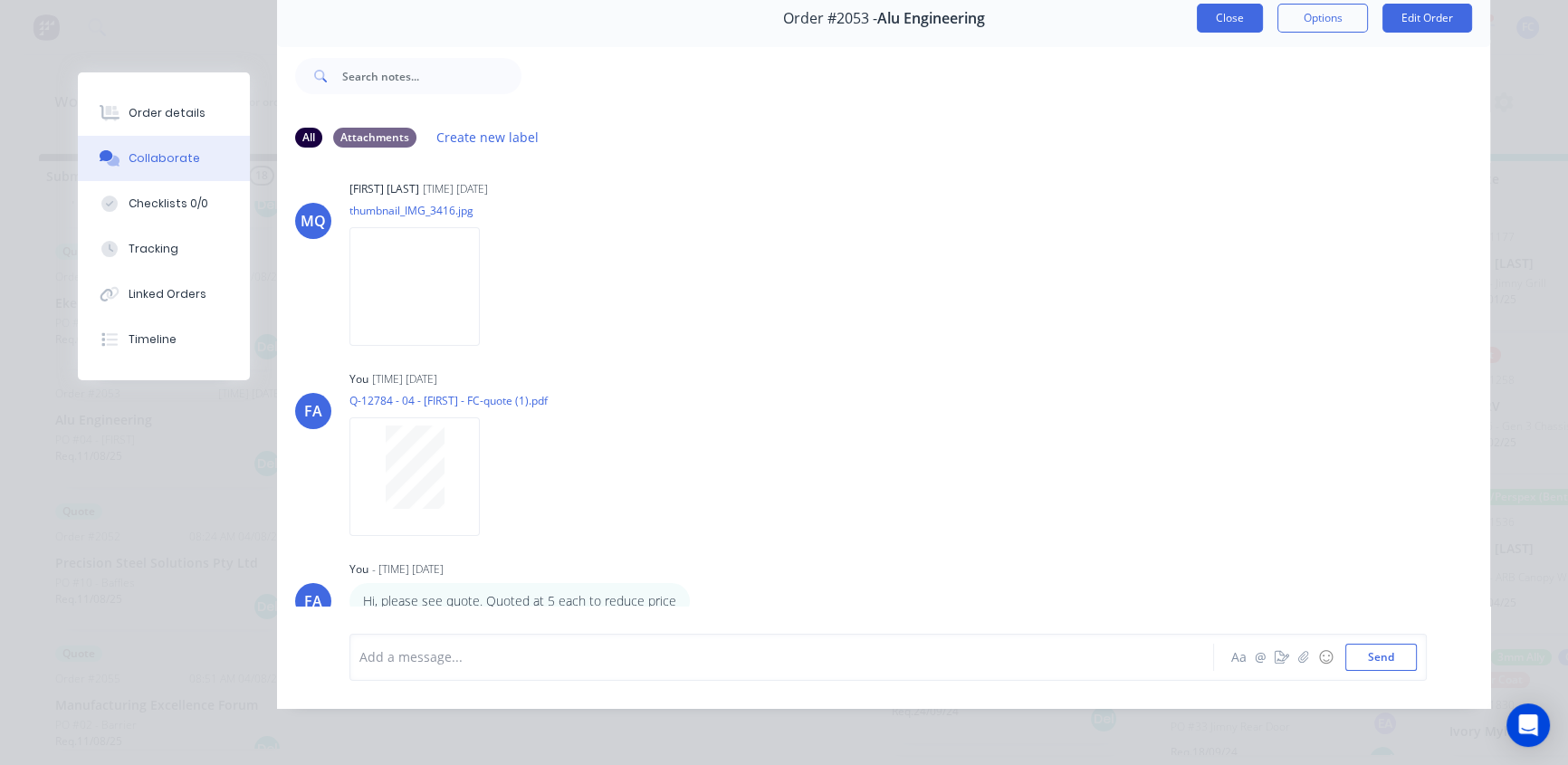 click on "Close" at bounding box center (1229, 18) 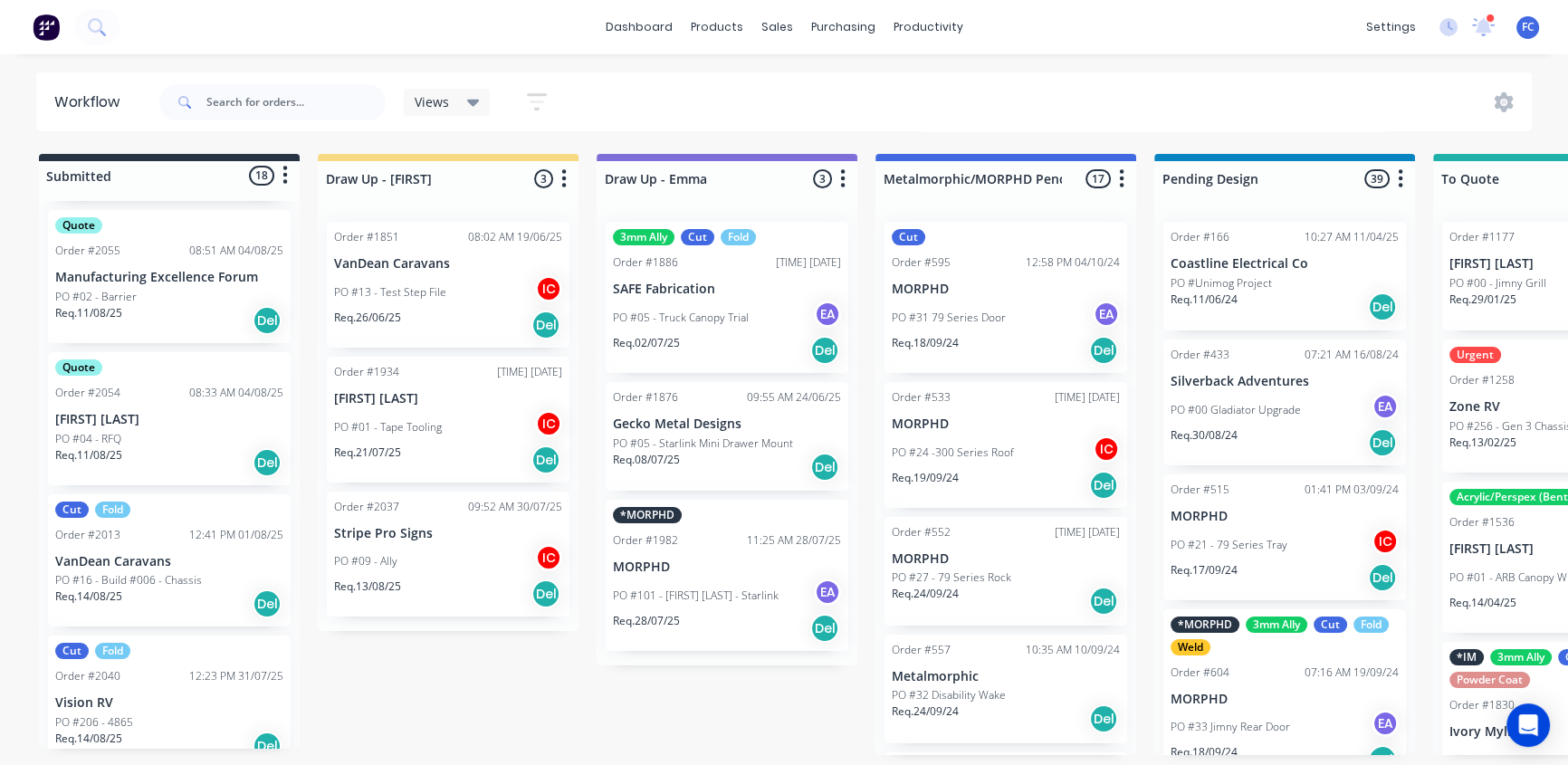 scroll, scrollTop: 1811, scrollLeft: 0, axis: vertical 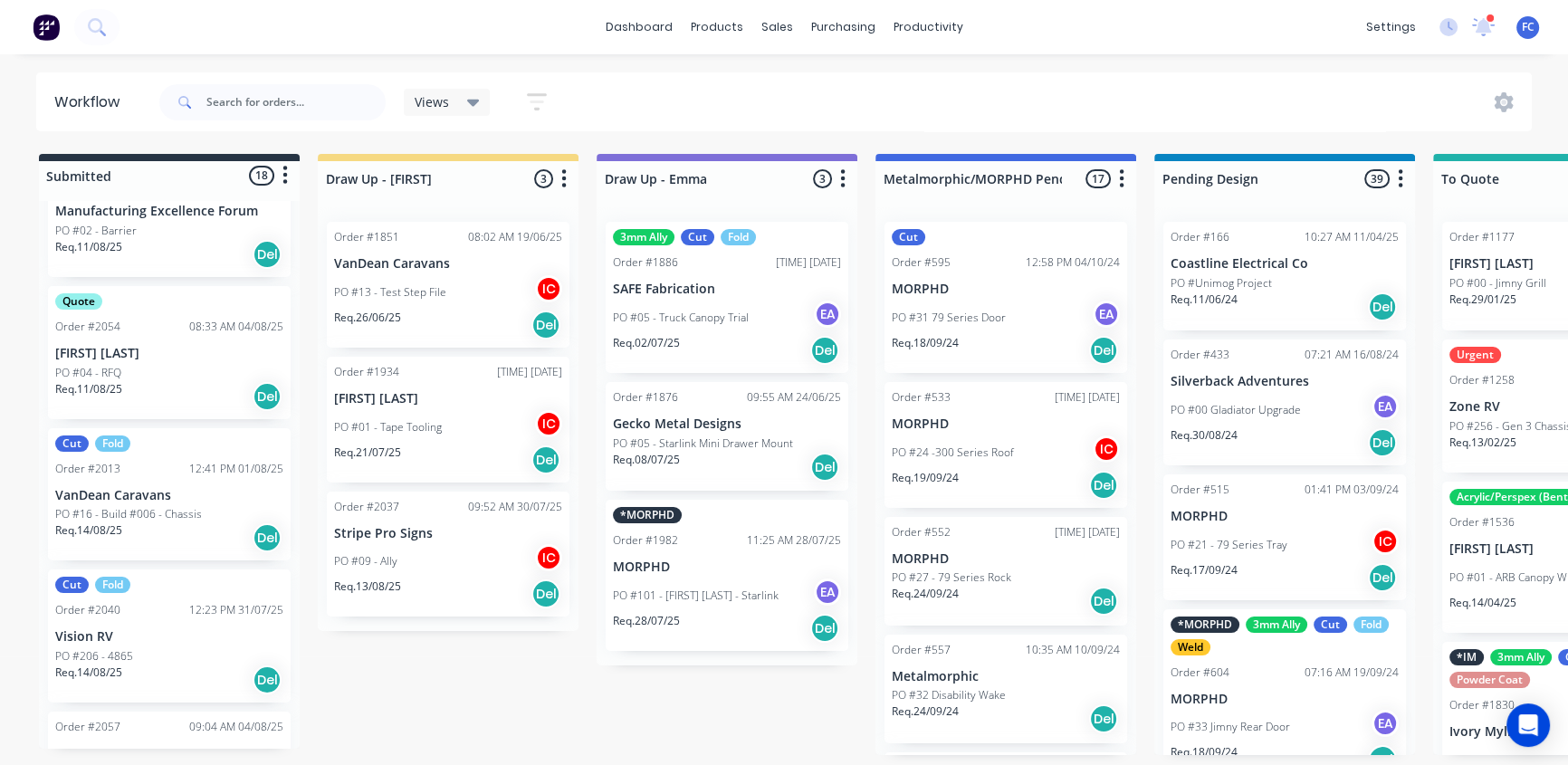 click on "Req. 14/08/25 Del" at bounding box center (169, 538) 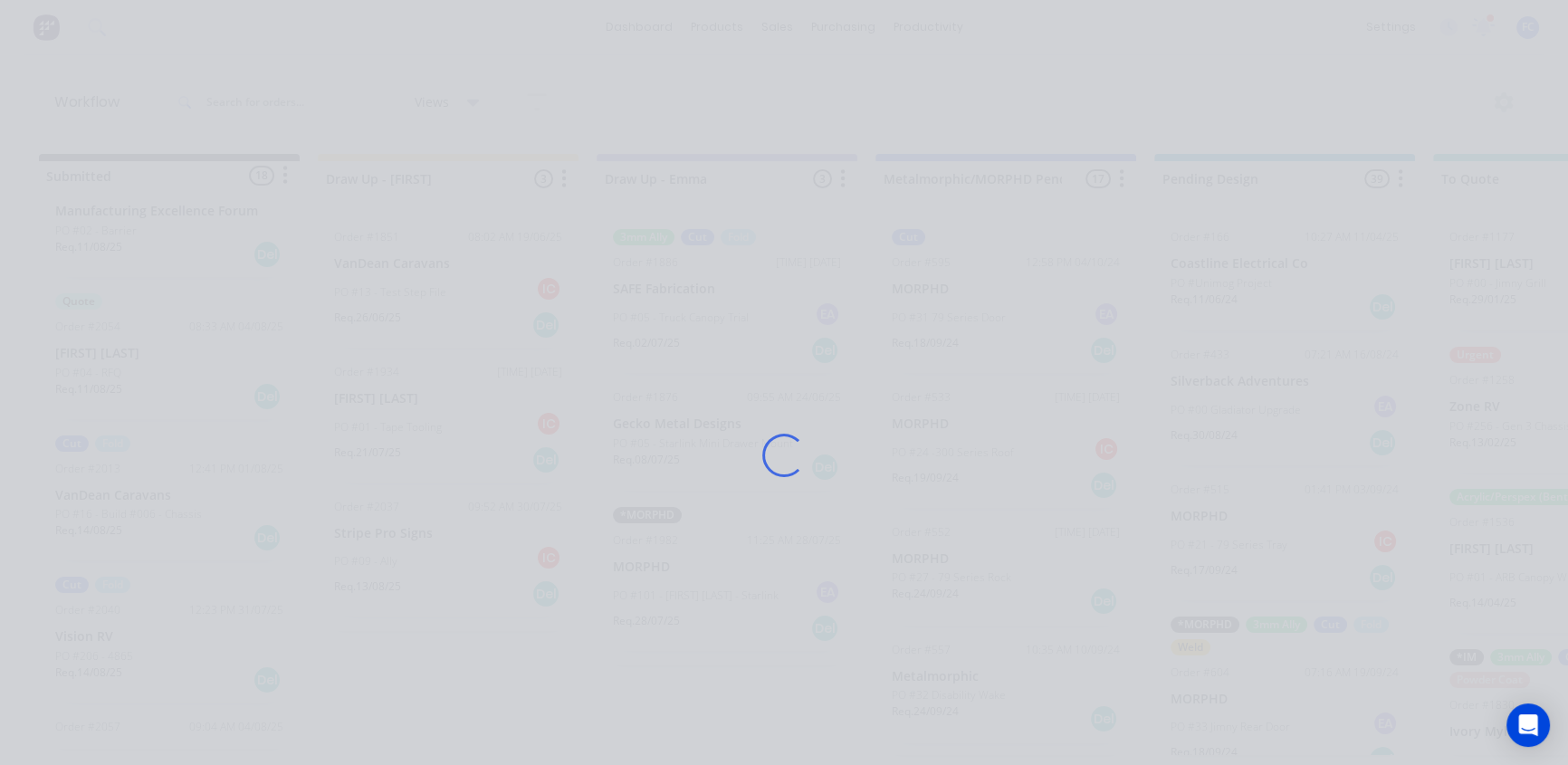scroll, scrollTop: 0, scrollLeft: 0, axis: both 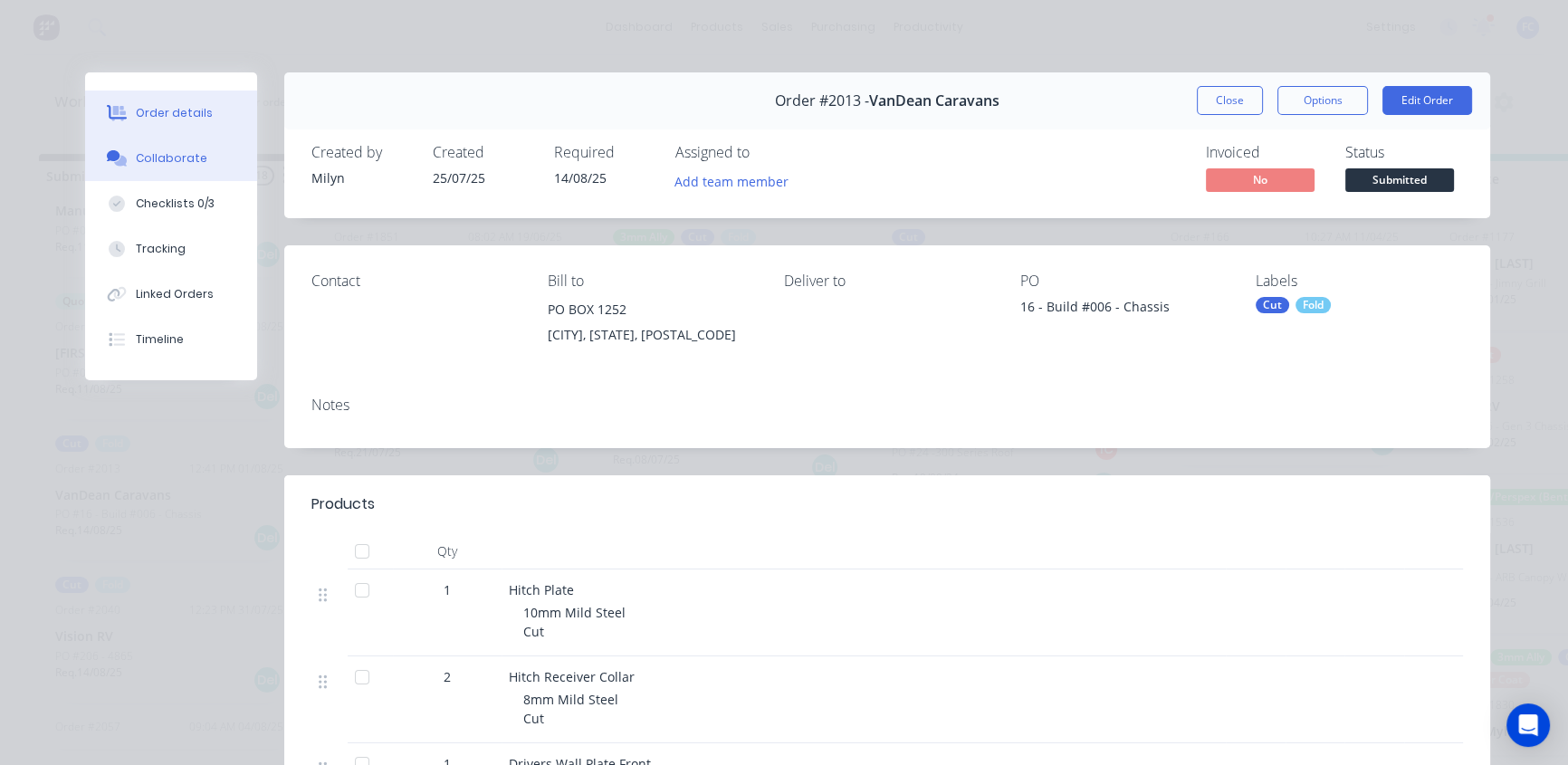 click on "Collaborate" at bounding box center [171, 158] 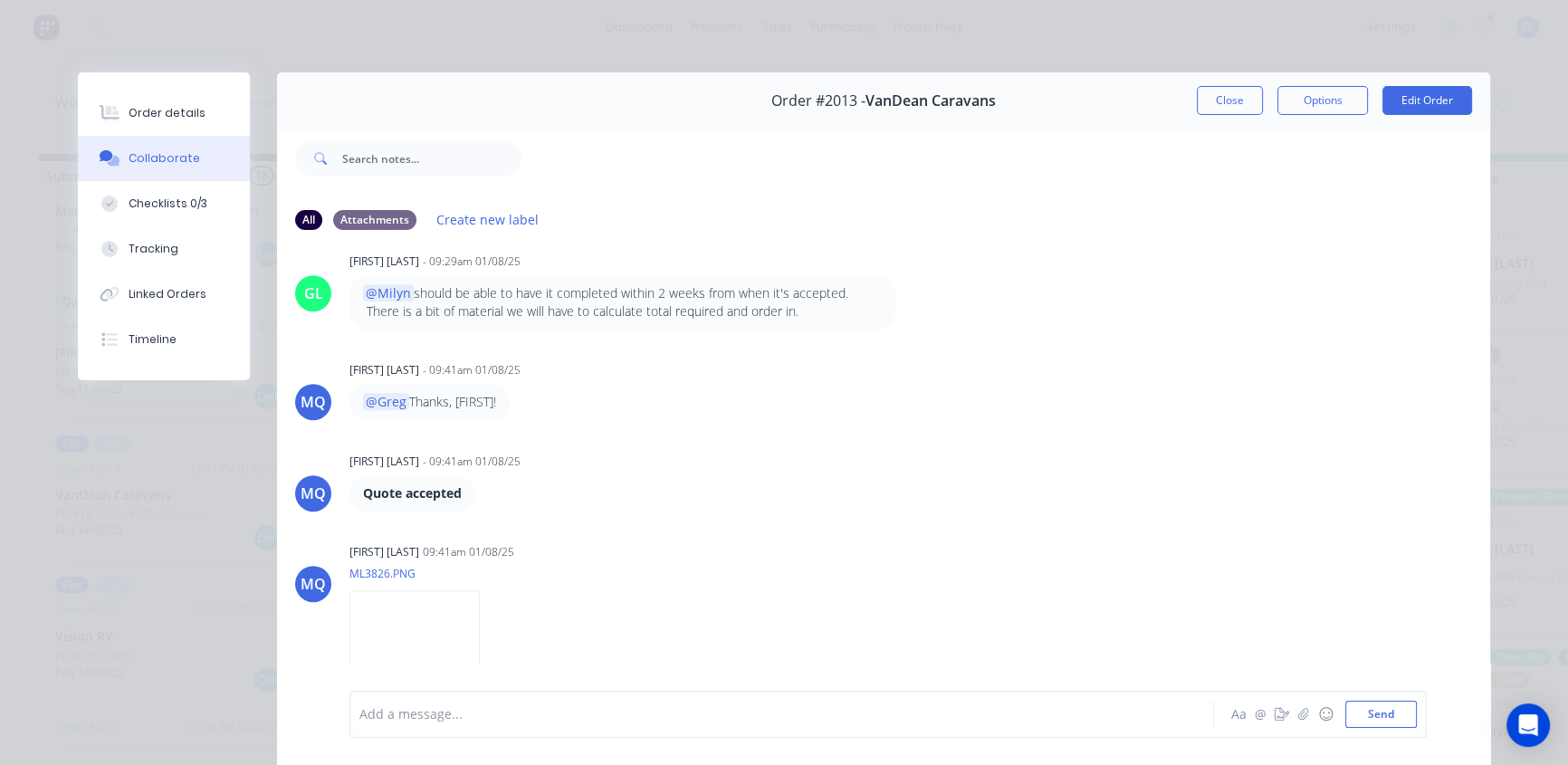 scroll, scrollTop: 1291, scrollLeft: 0, axis: vertical 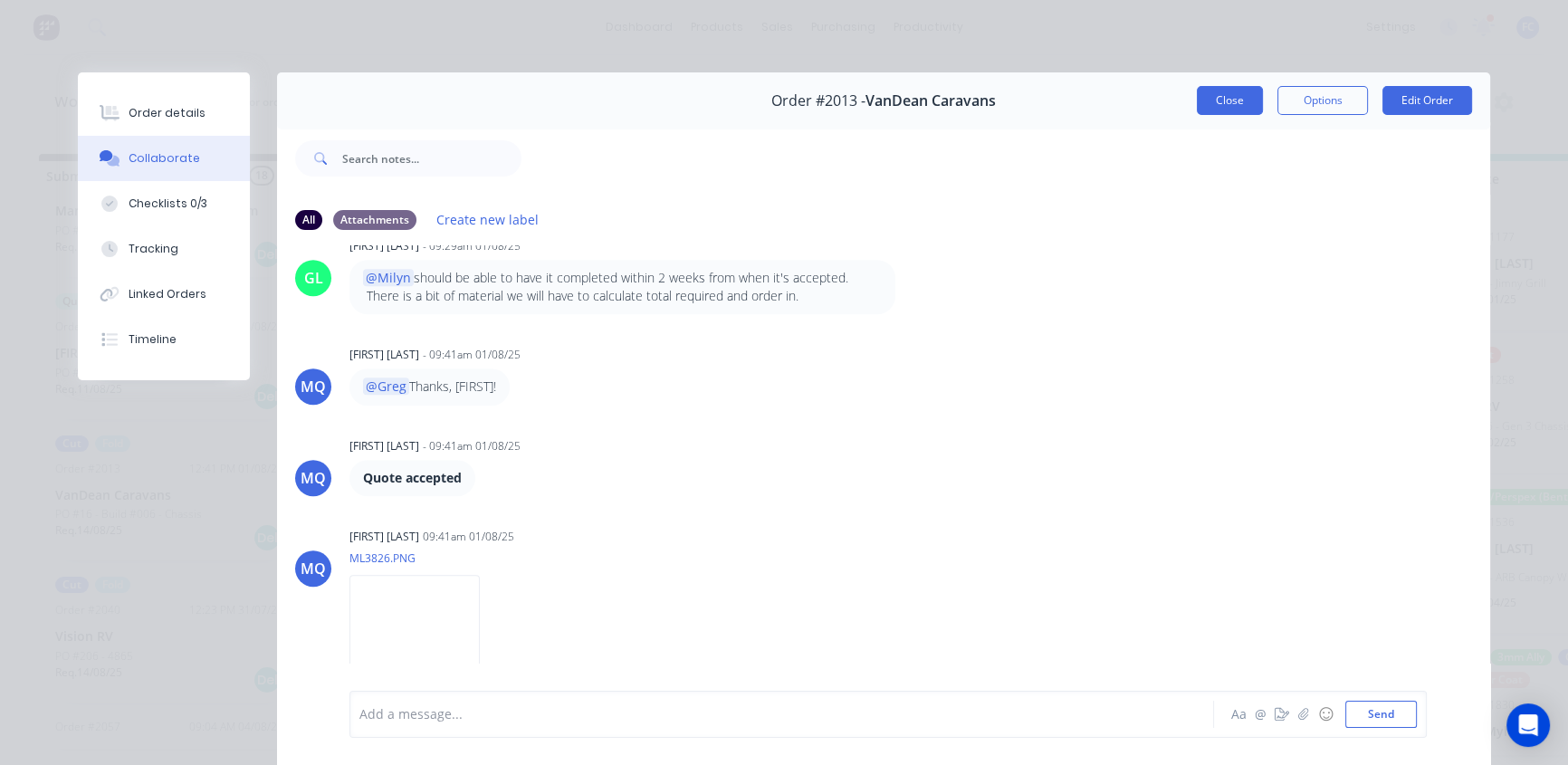 click on "Close" at bounding box center [1229, 100] 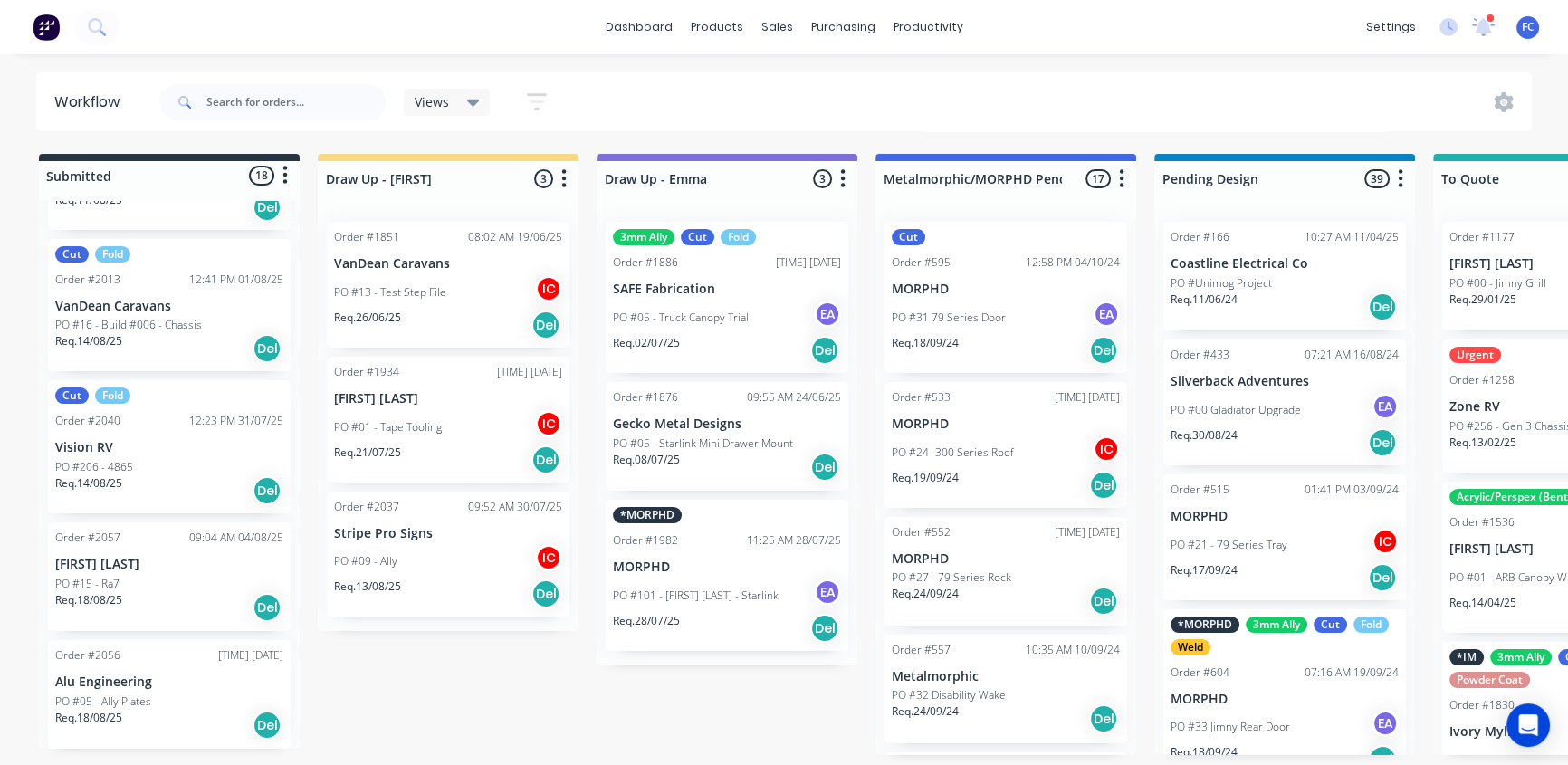 scroll, scrollTop: 2001, scrollLeft: 0, axis: vertical 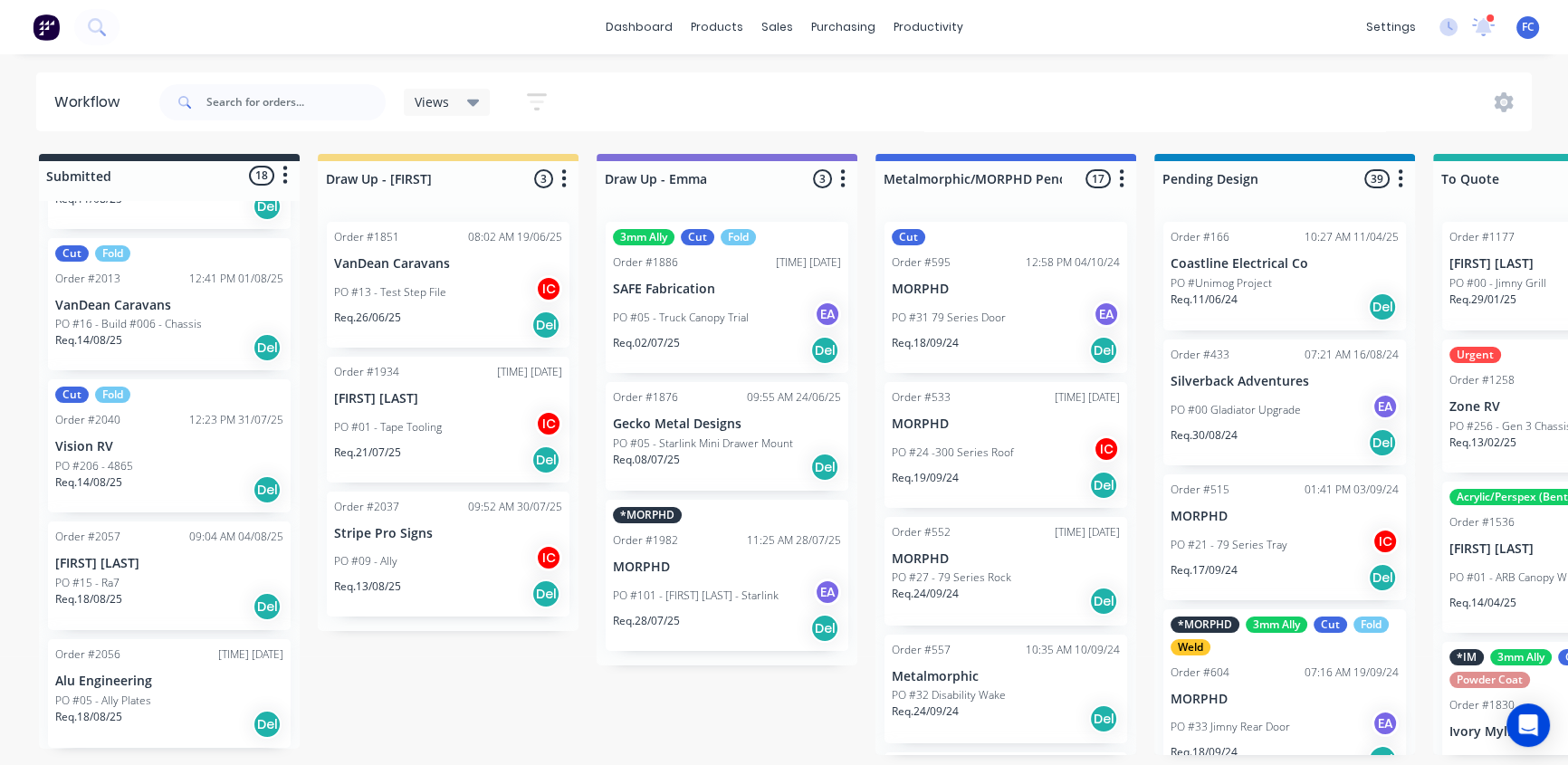 click on "Order #2057 09:04 AM 04/08/25 Mitchell Farrell PO #15 - Ra7
Req. 18/08/25 Del" at bounding box center [169, 576] 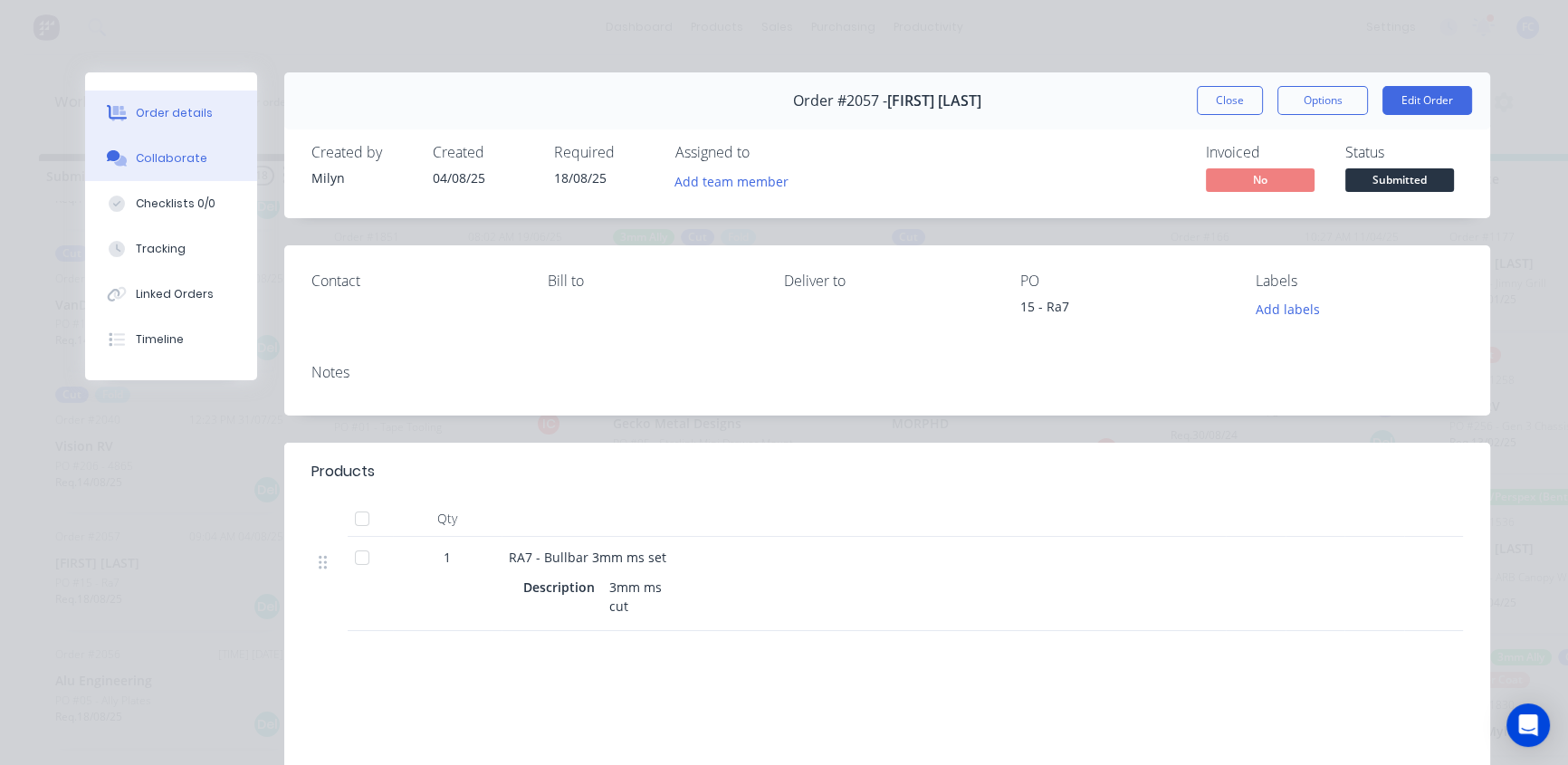 click on "Collaborate" at bounding box center [171, 158] 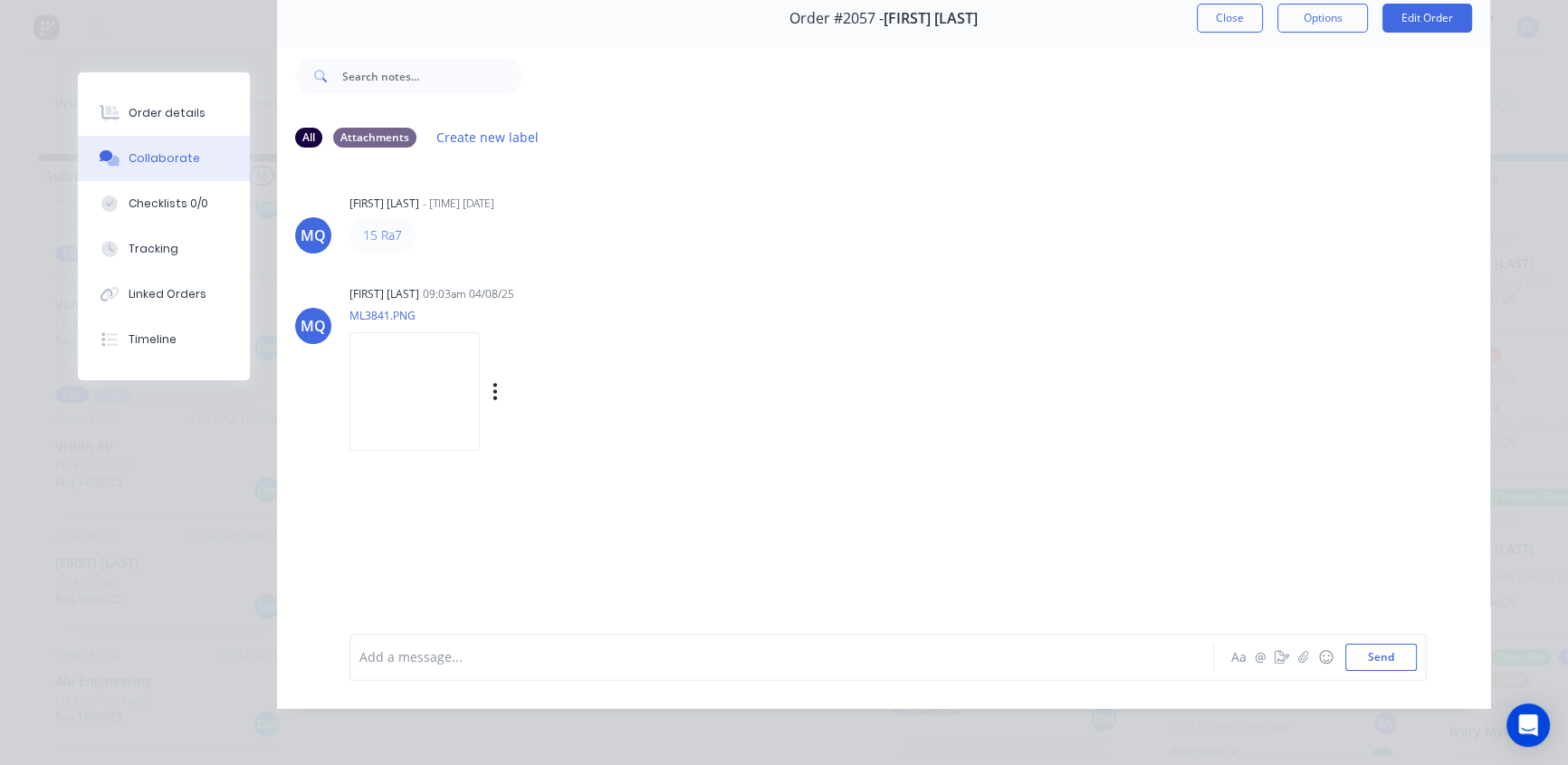 scroll, scrollTop: 93, scrollLeft: 0, axis: vertical 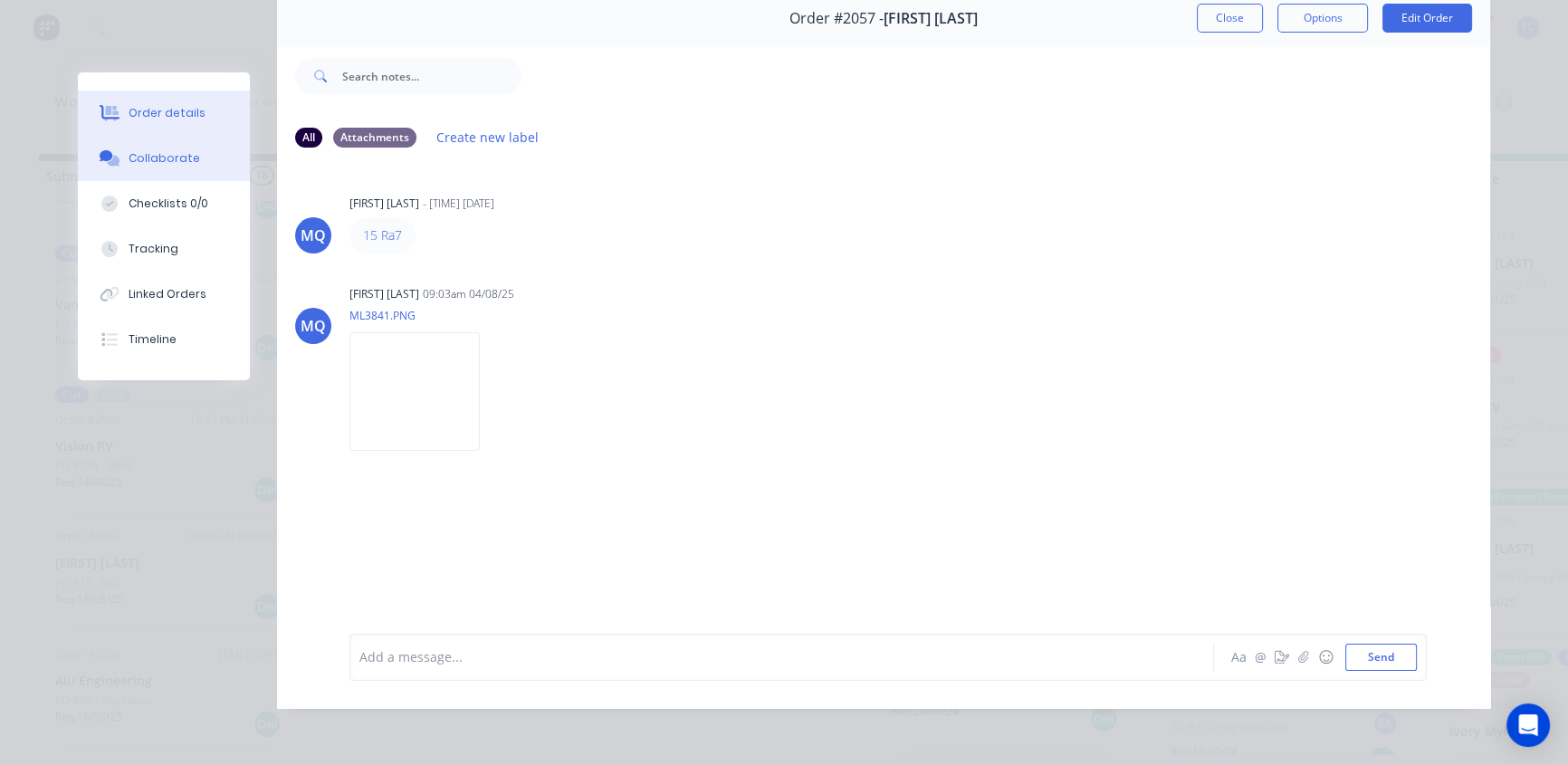click on "Order details" at bounding box center [167, 113] 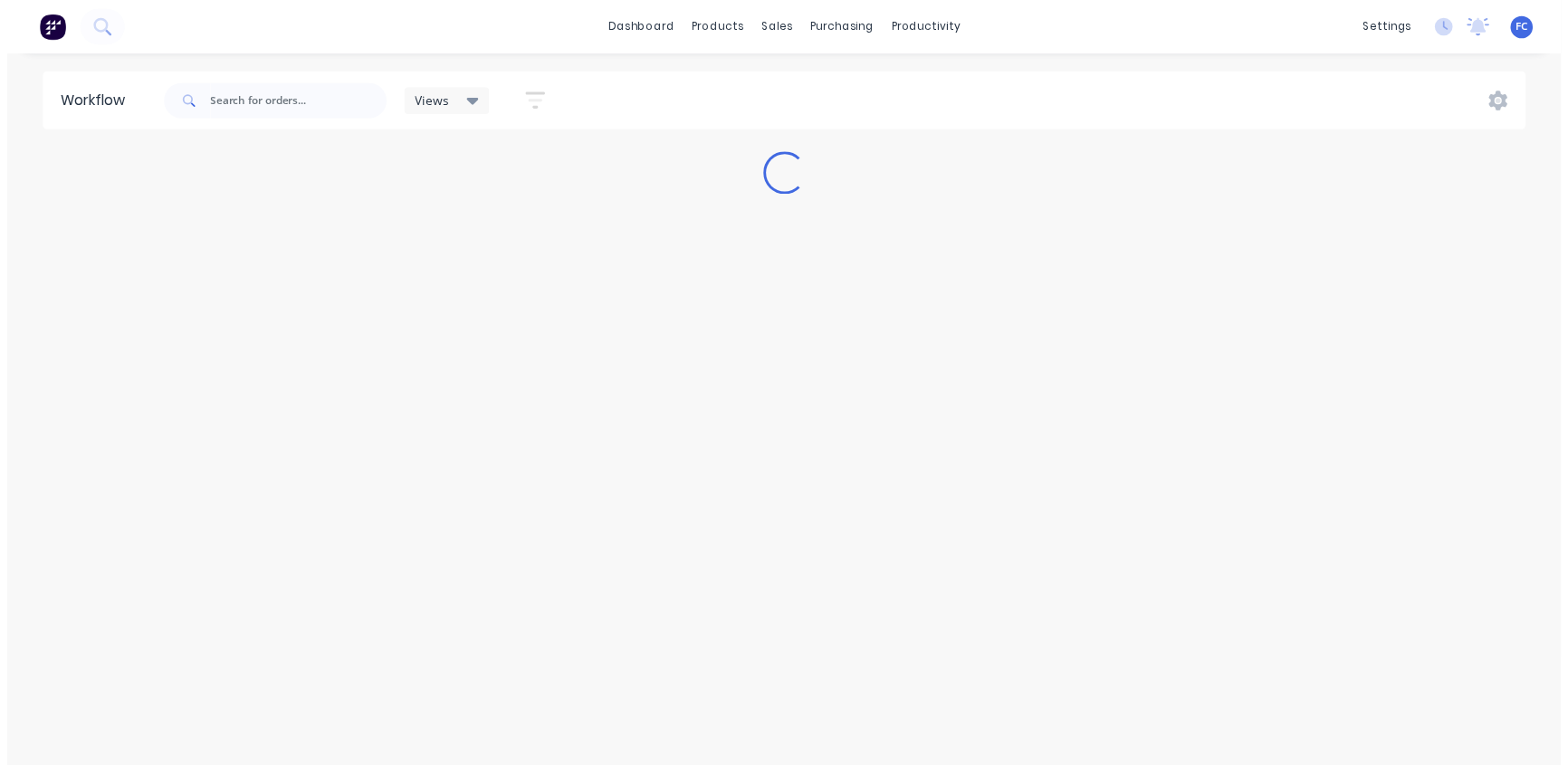 scroll, scrollTop: 0, scrollLeft: 0, axis: both 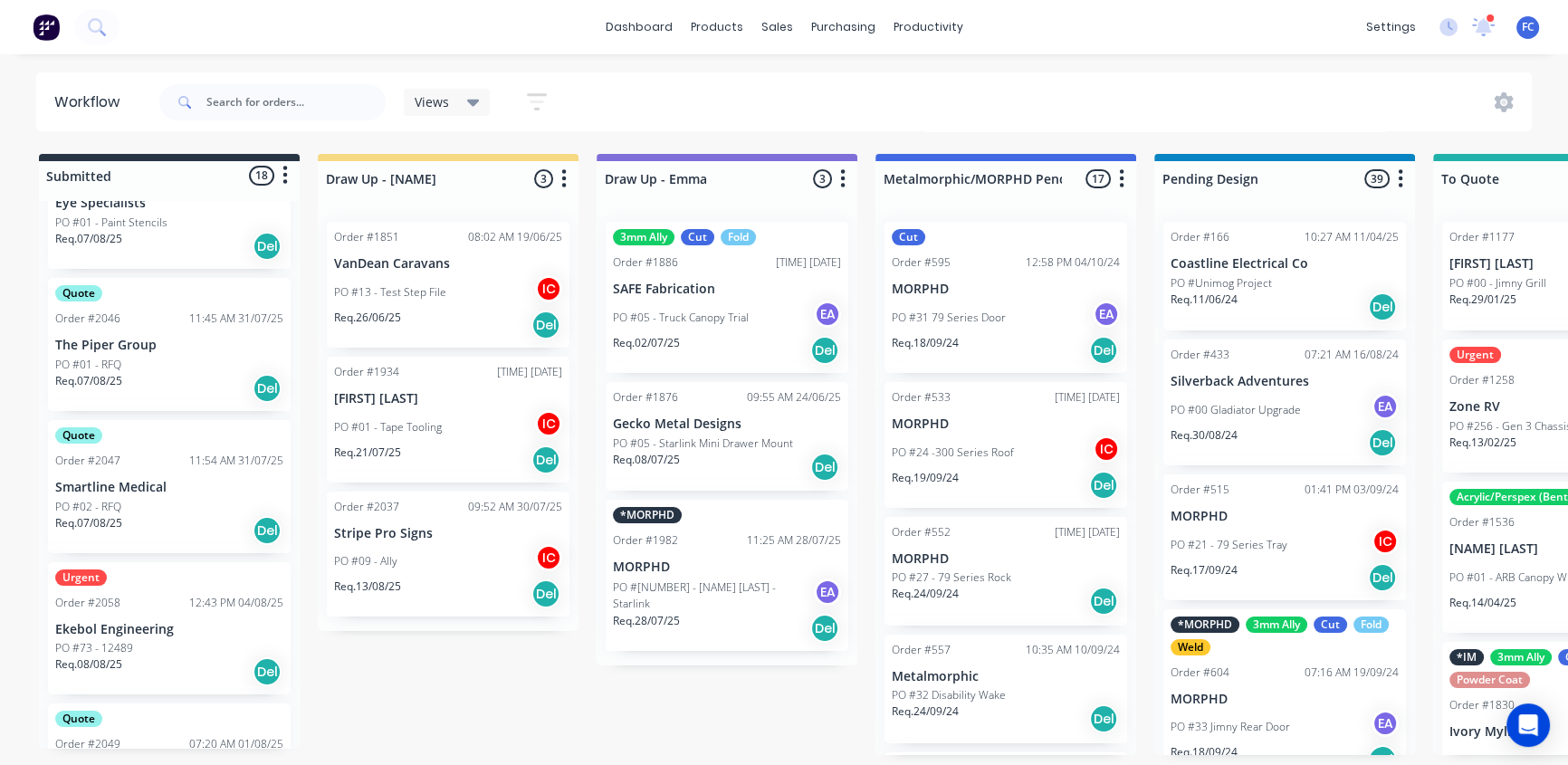 click on "Urgent Order #[NUMBER] [TIME] [DATE] [COMPANY] PO #[NUMBER] - [DATE] Del" at bounding box center [169, 628] 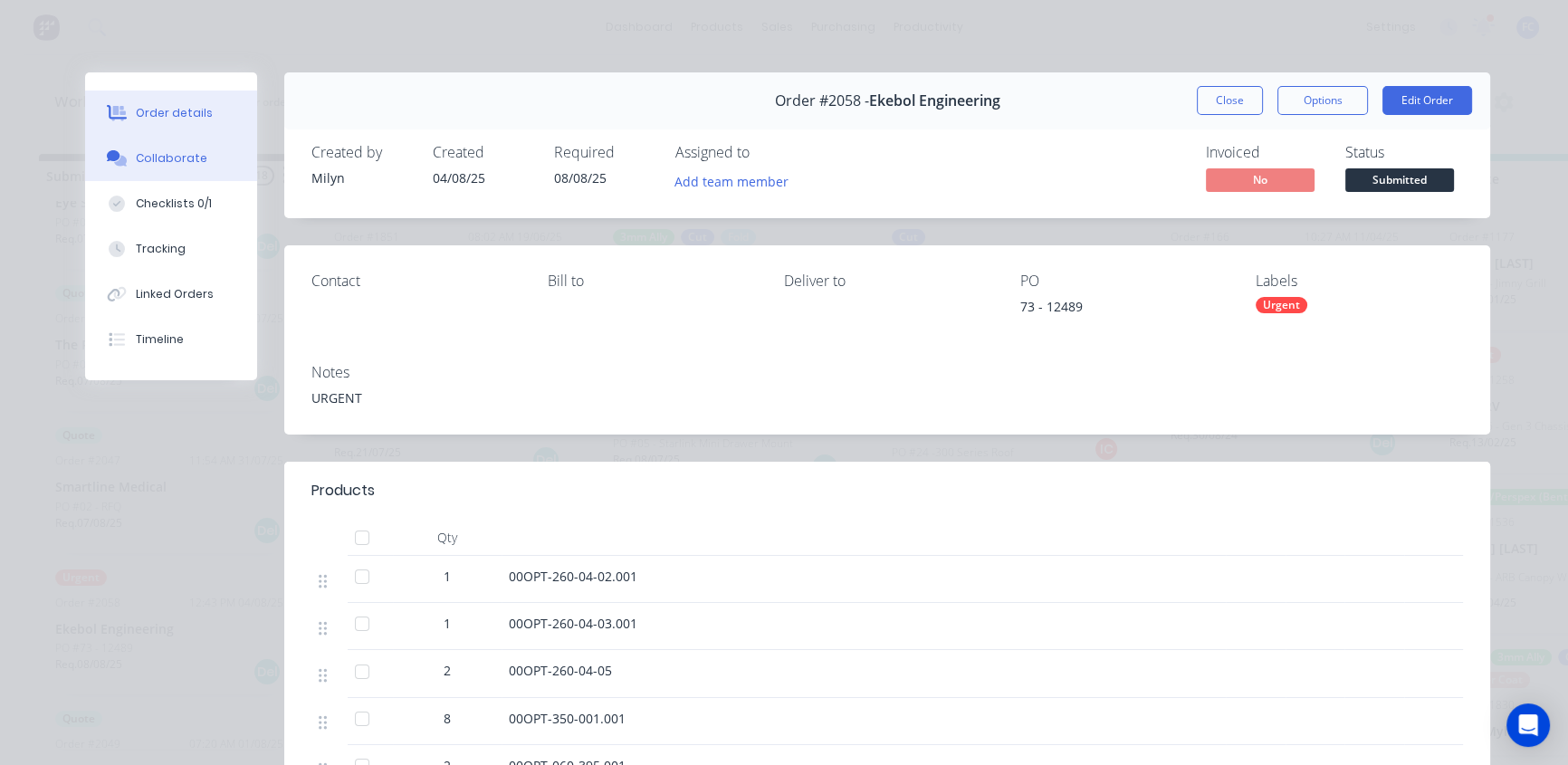 click on "Collaborate" at bounding box center [171, 158] 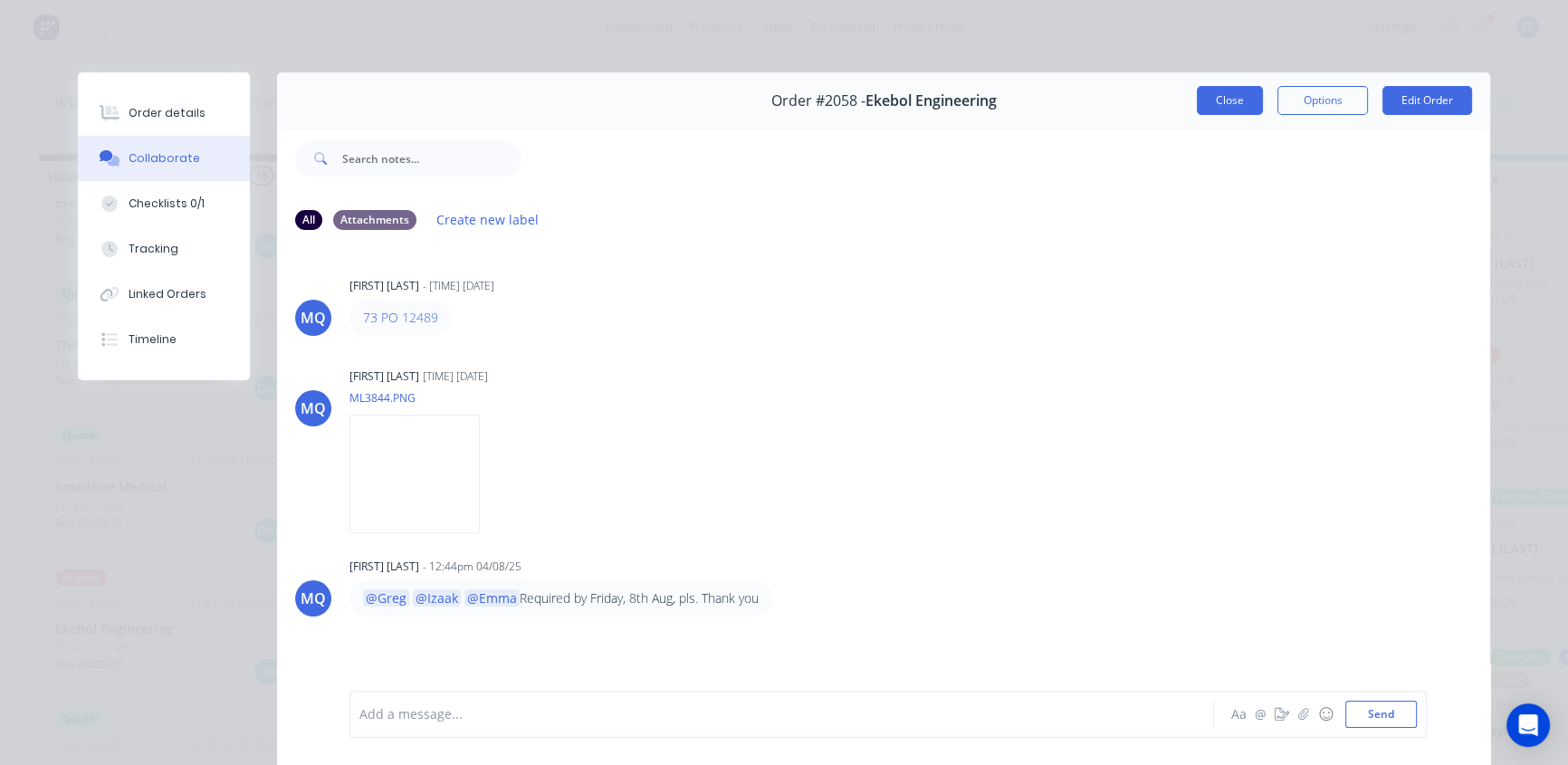 click on "Close" at bounding box center (1229, 100) 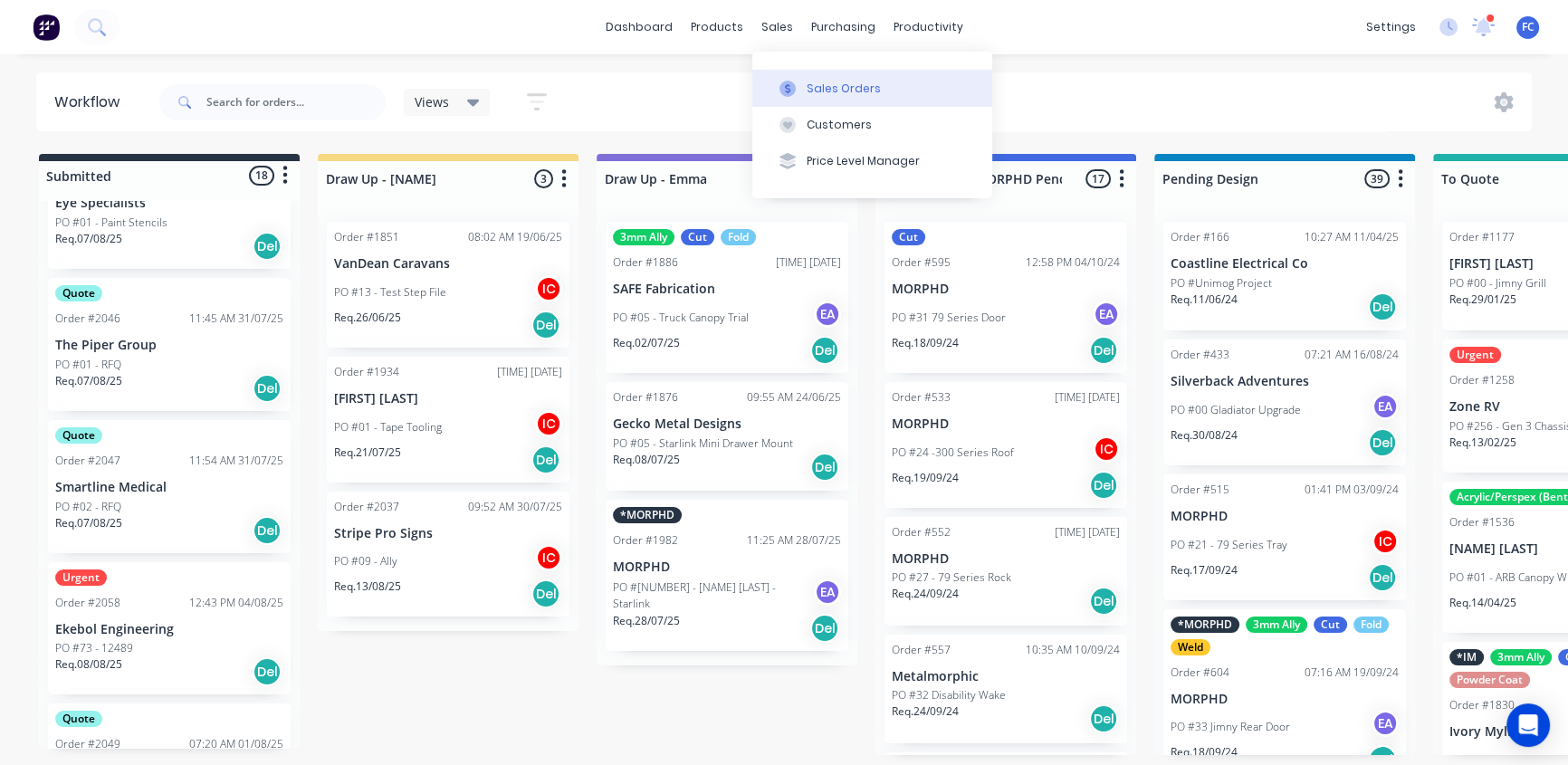 click on "Sales Orders" at bounding box center (844, 89) 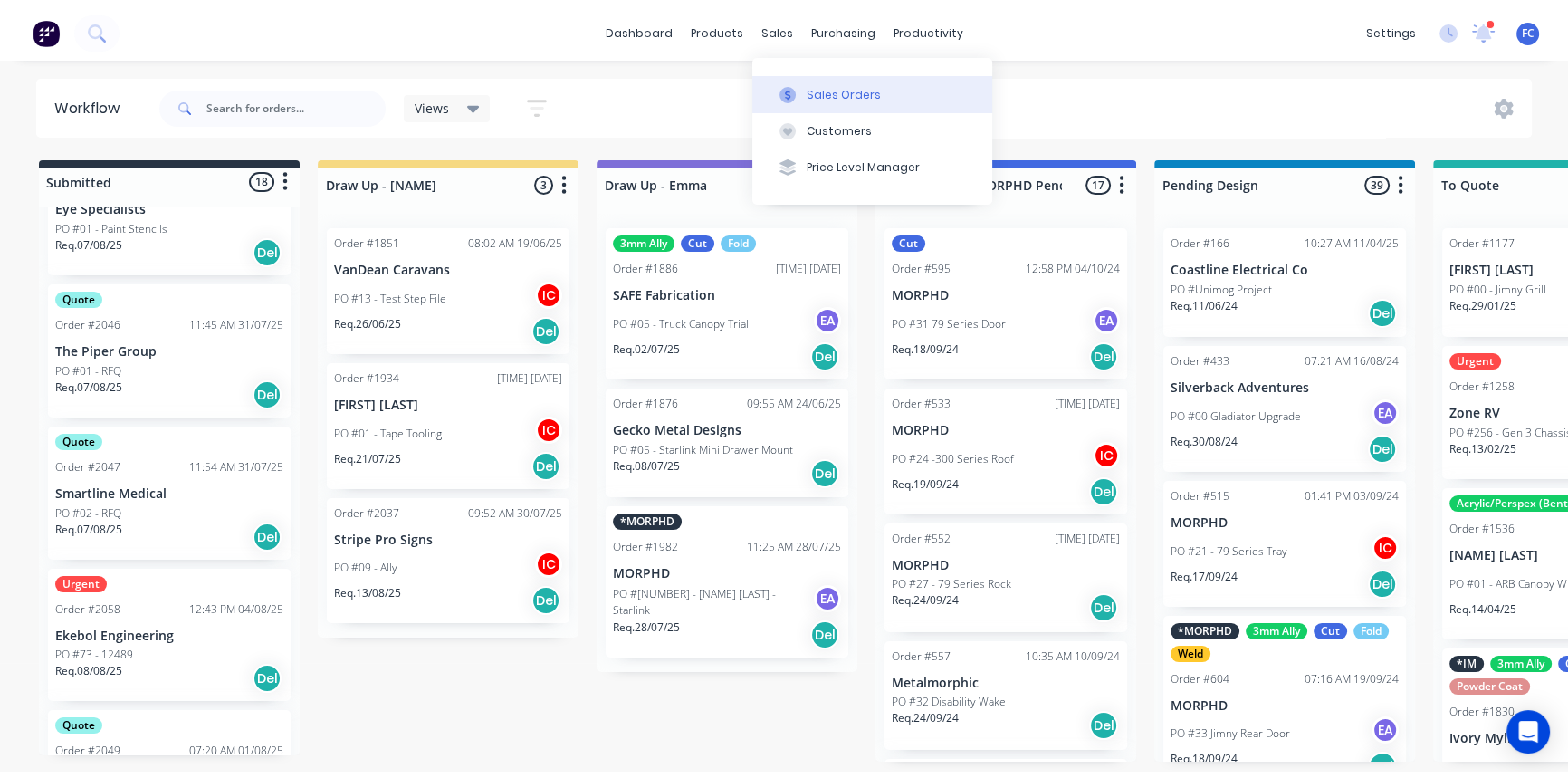 scroll, scrollTop: 0, scrollLeft: 0, axis: both 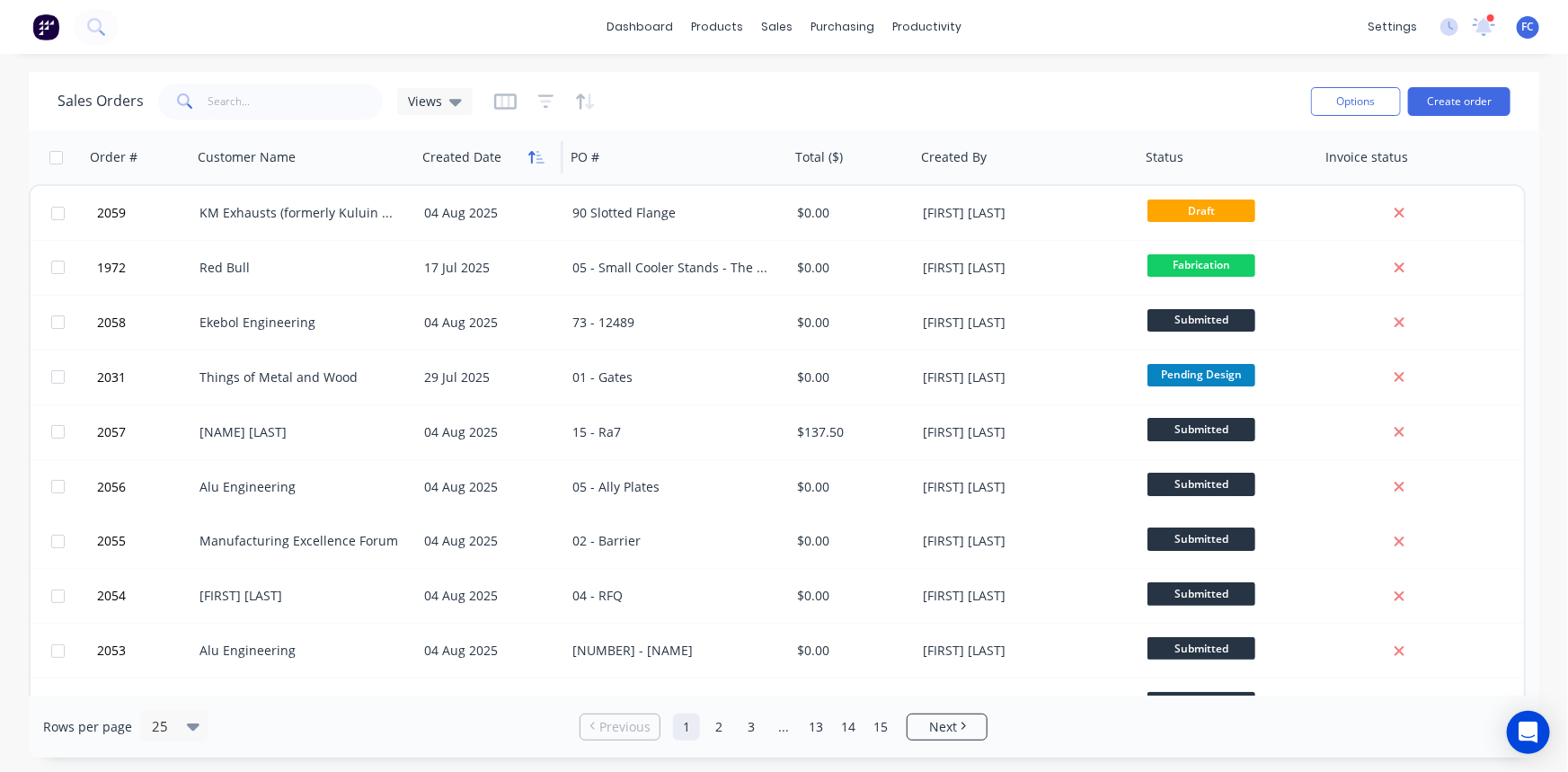 click at bounding box center [536, 157] 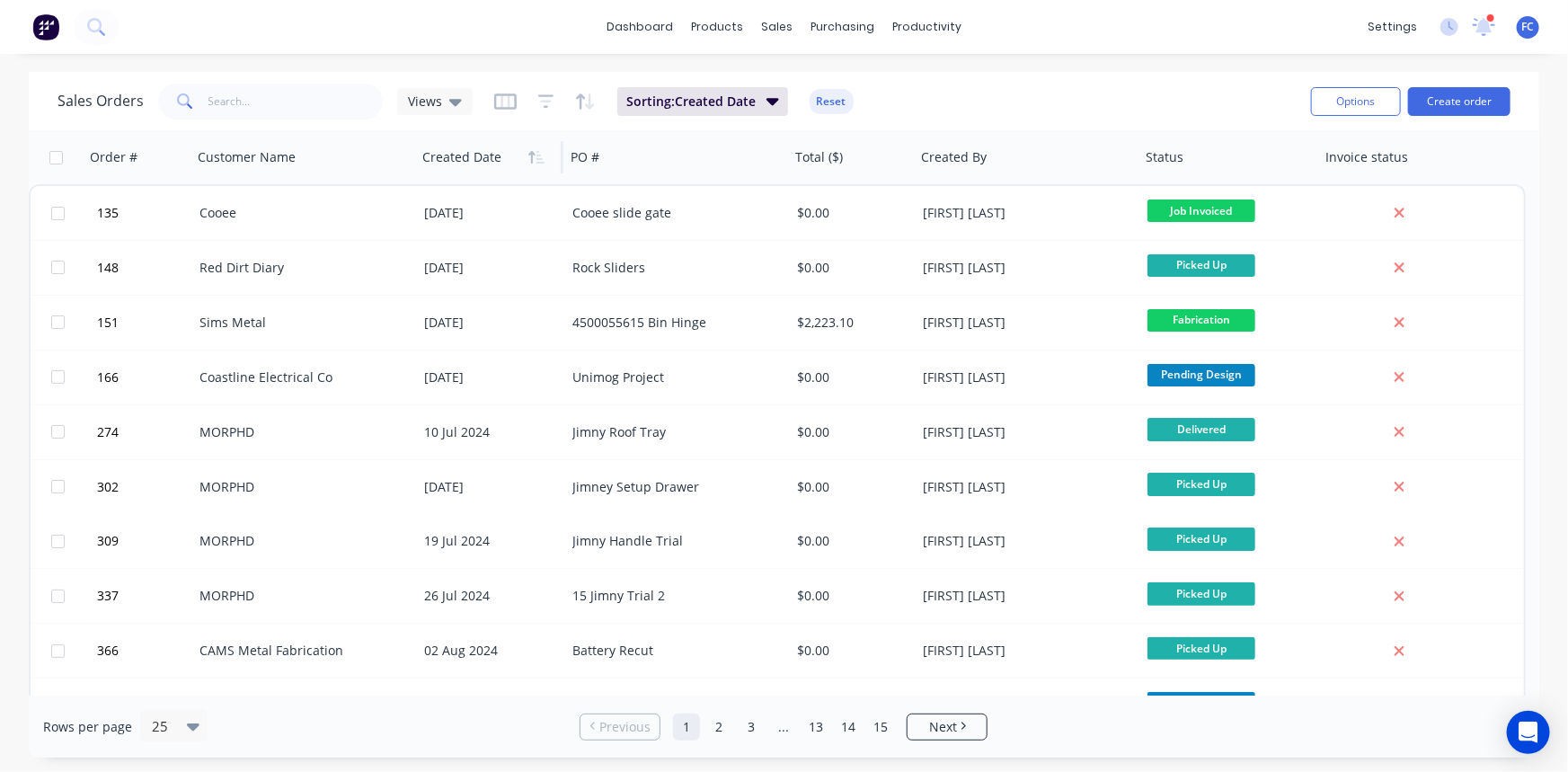 click at bounding box center (536, 157) 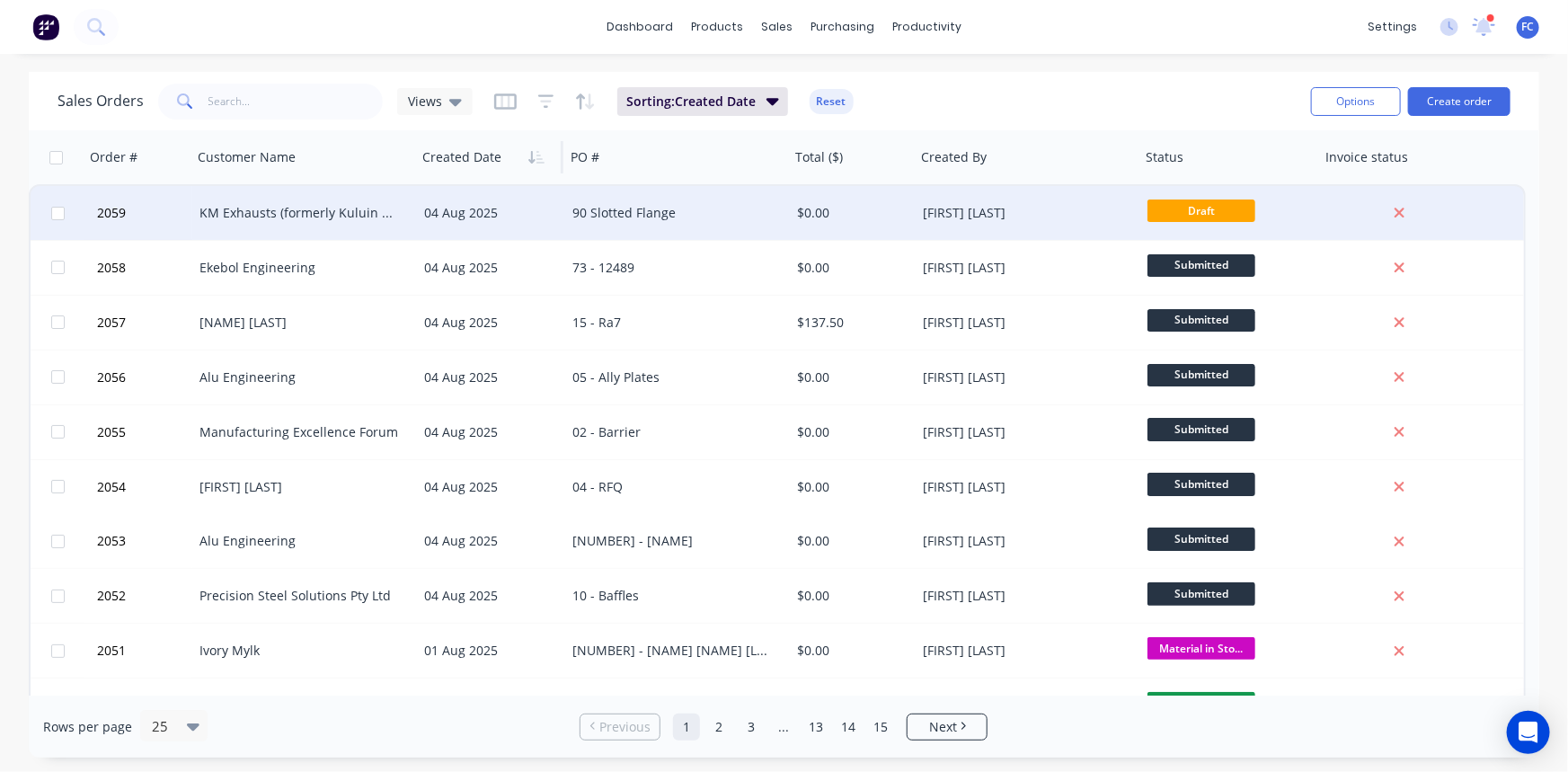 click on "KM Exhausts (formerly Kuluin Mufflers)" at bounding box center [299, 213] 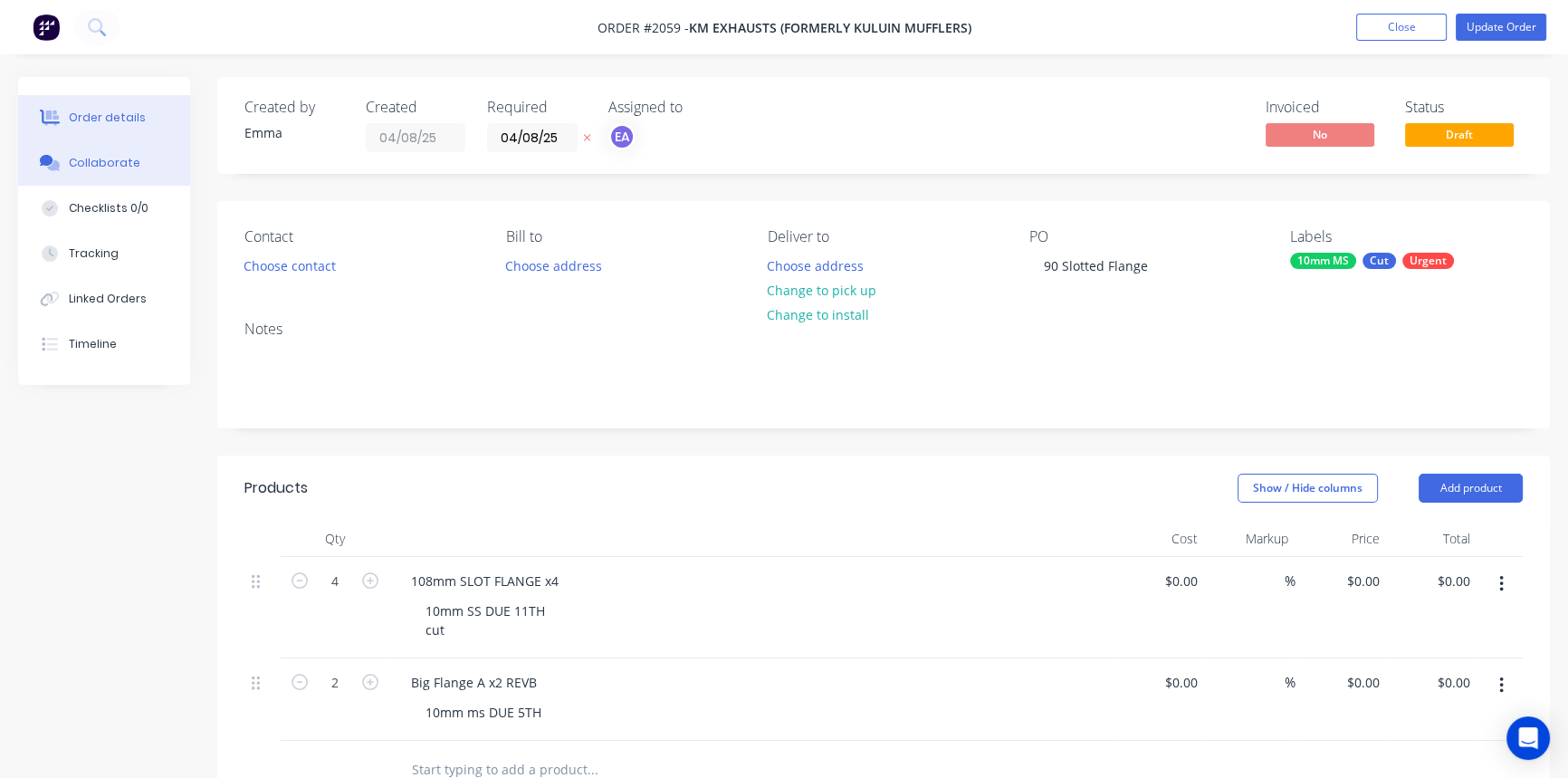 click on "Collaborate" at bounding box center [104, 163] 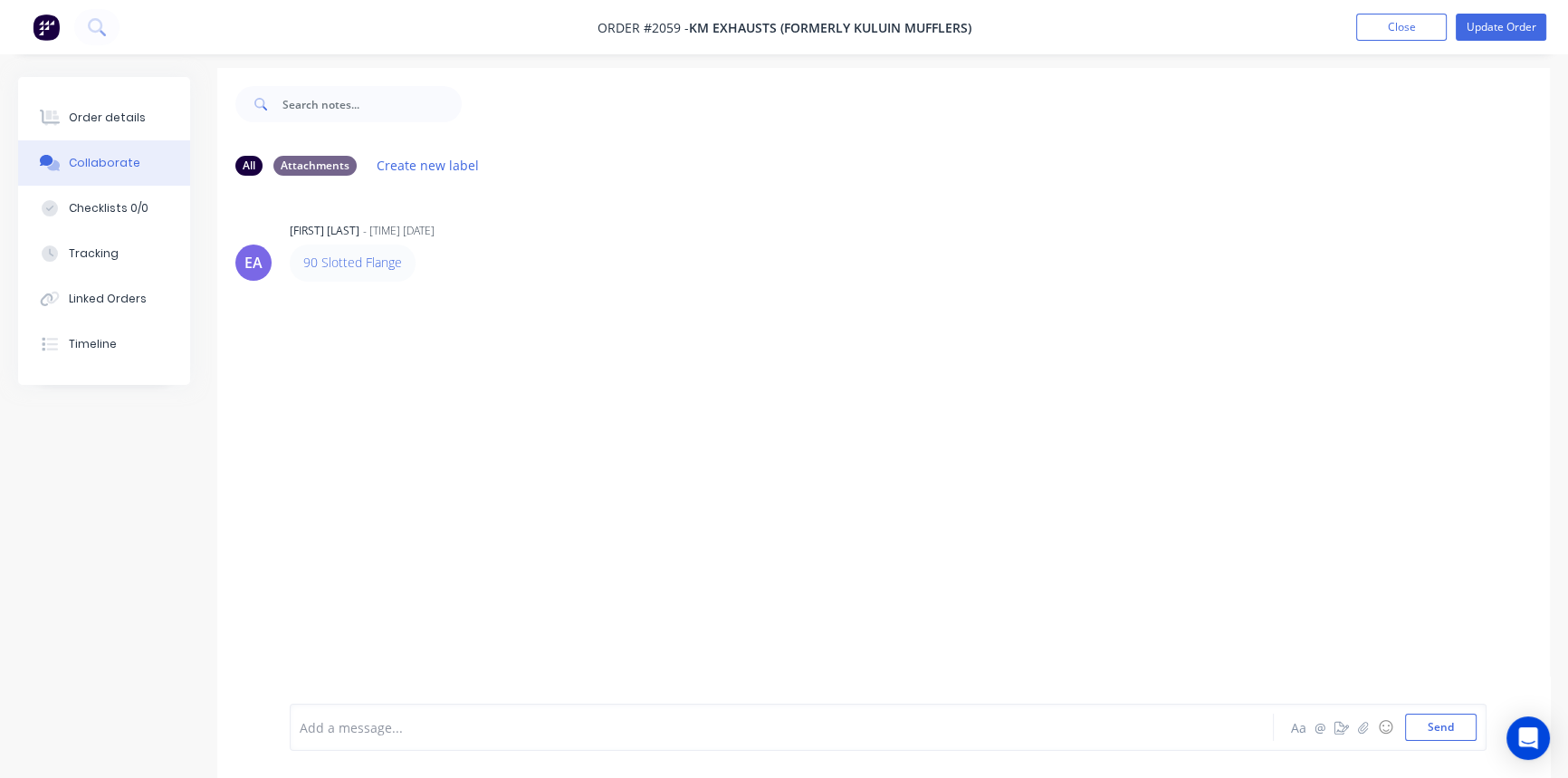 scroll, scrollTop: 27, scrollLeft: 0, axis: vertical 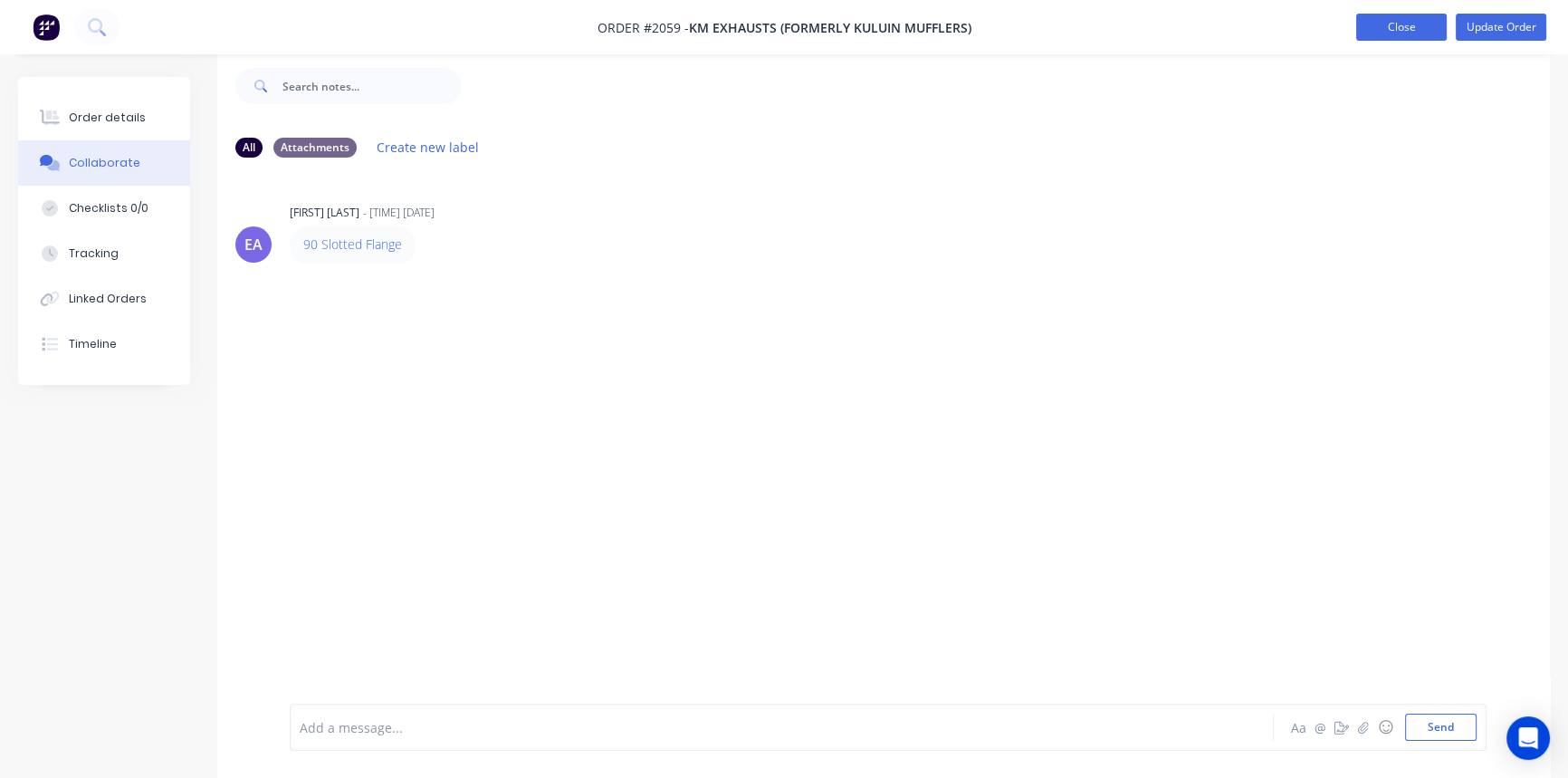 click on "Close" at bounding box center (1401, 27) 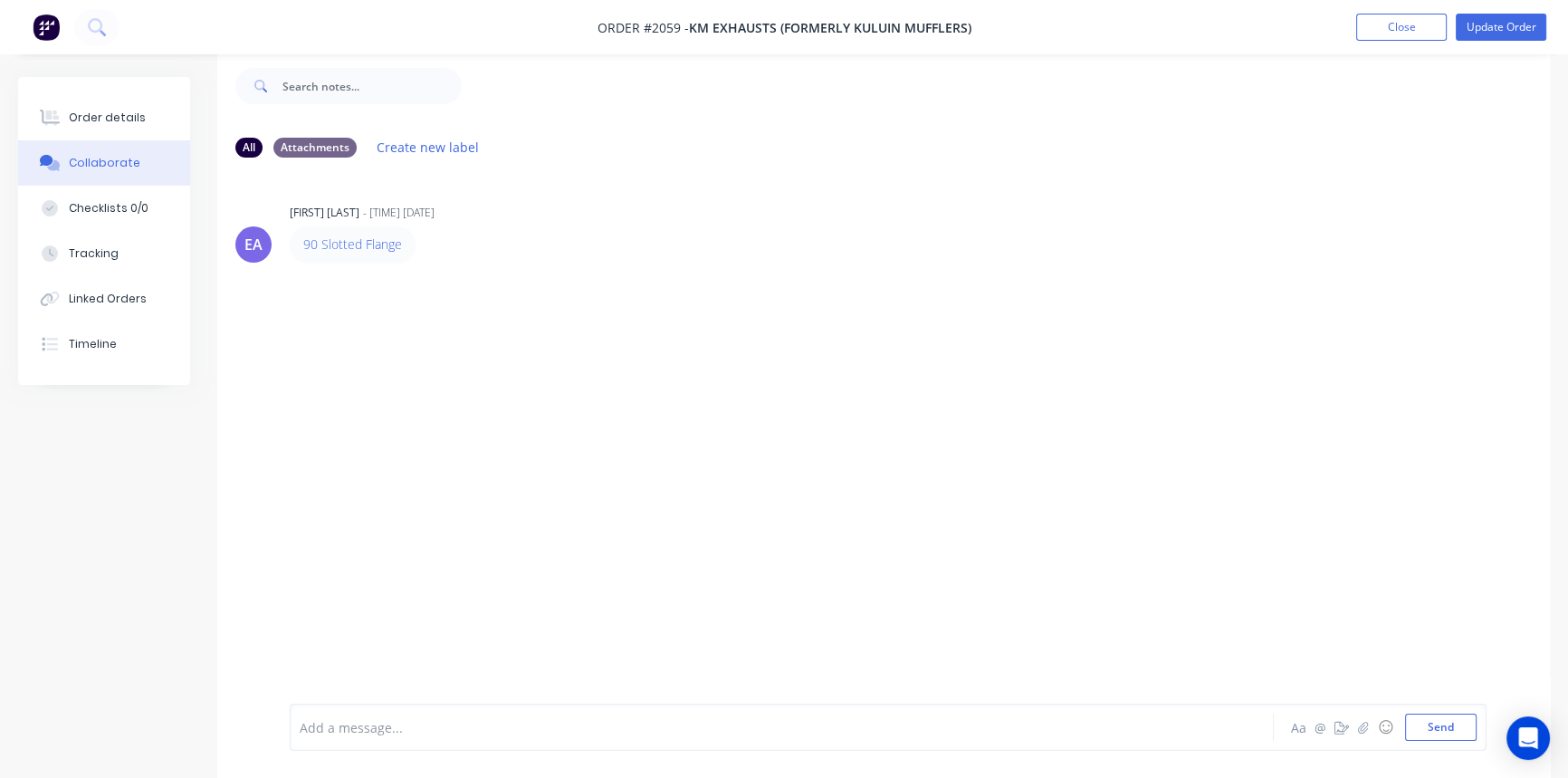 scroll, scrollTop: 0, scrollLeft: 0, axis: both 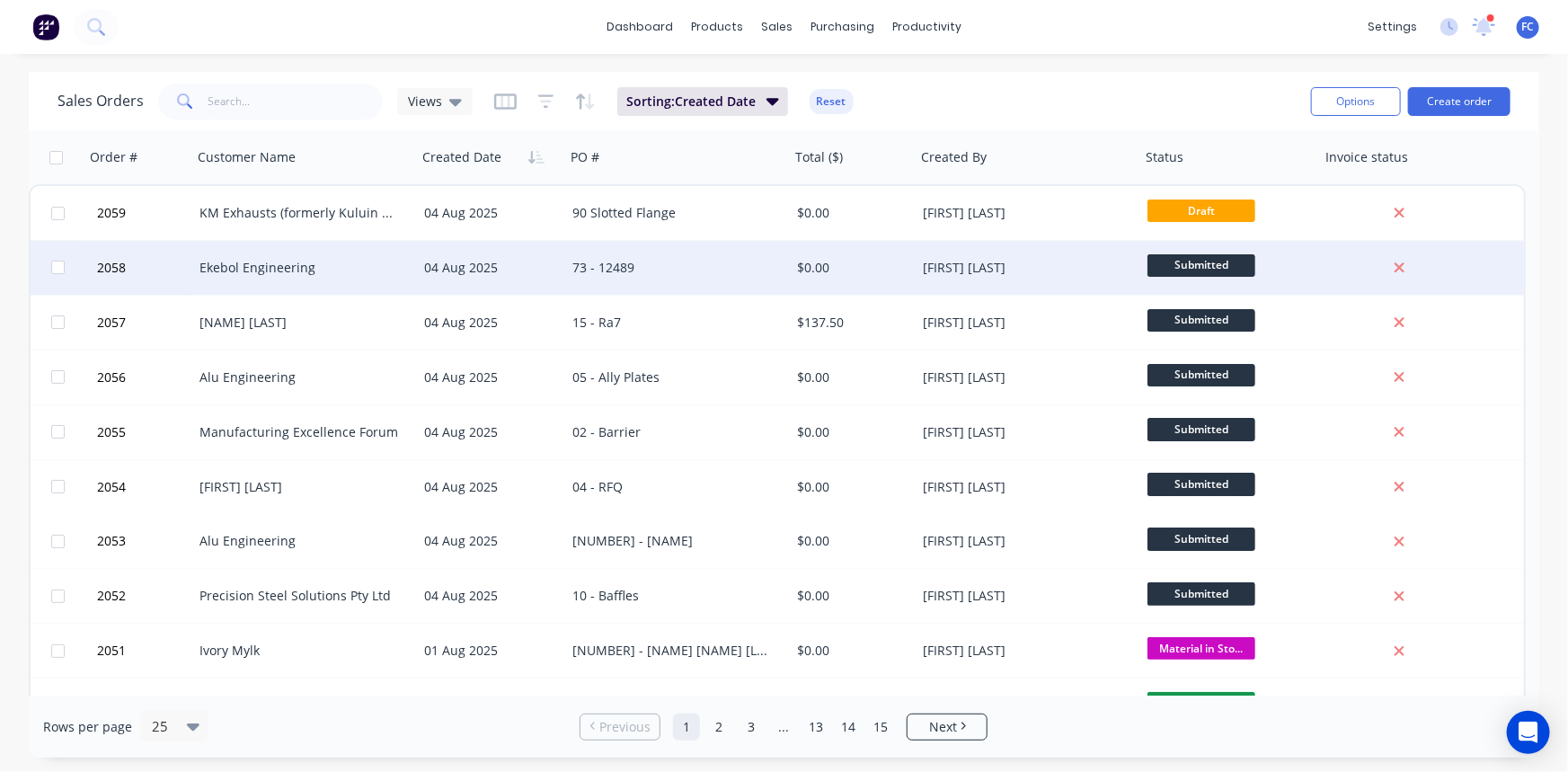 click on "Ekebol Engineering" at bounding box center (299, 268) 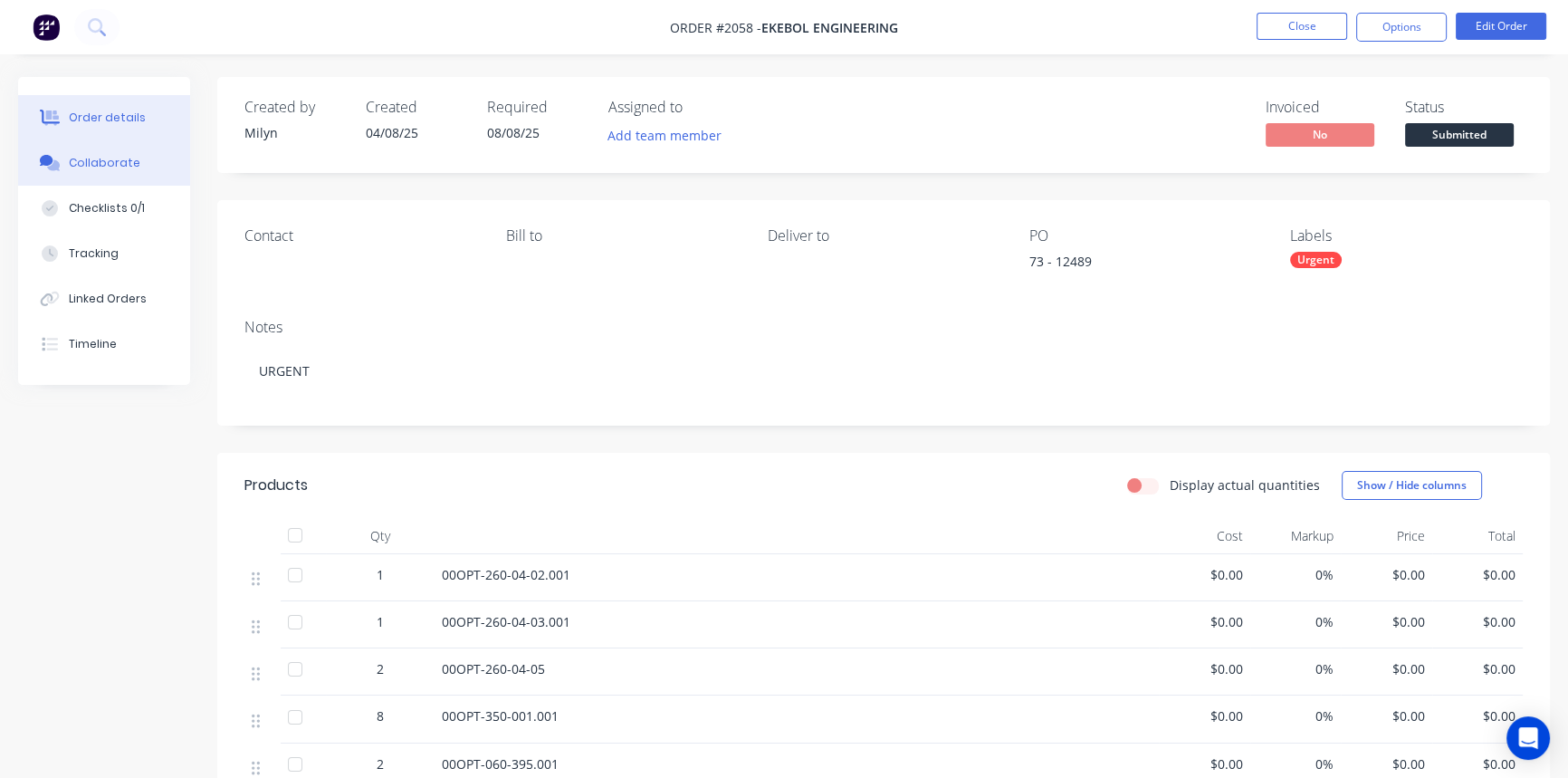 click on "Collaborate" at bounding box center [104, 163] 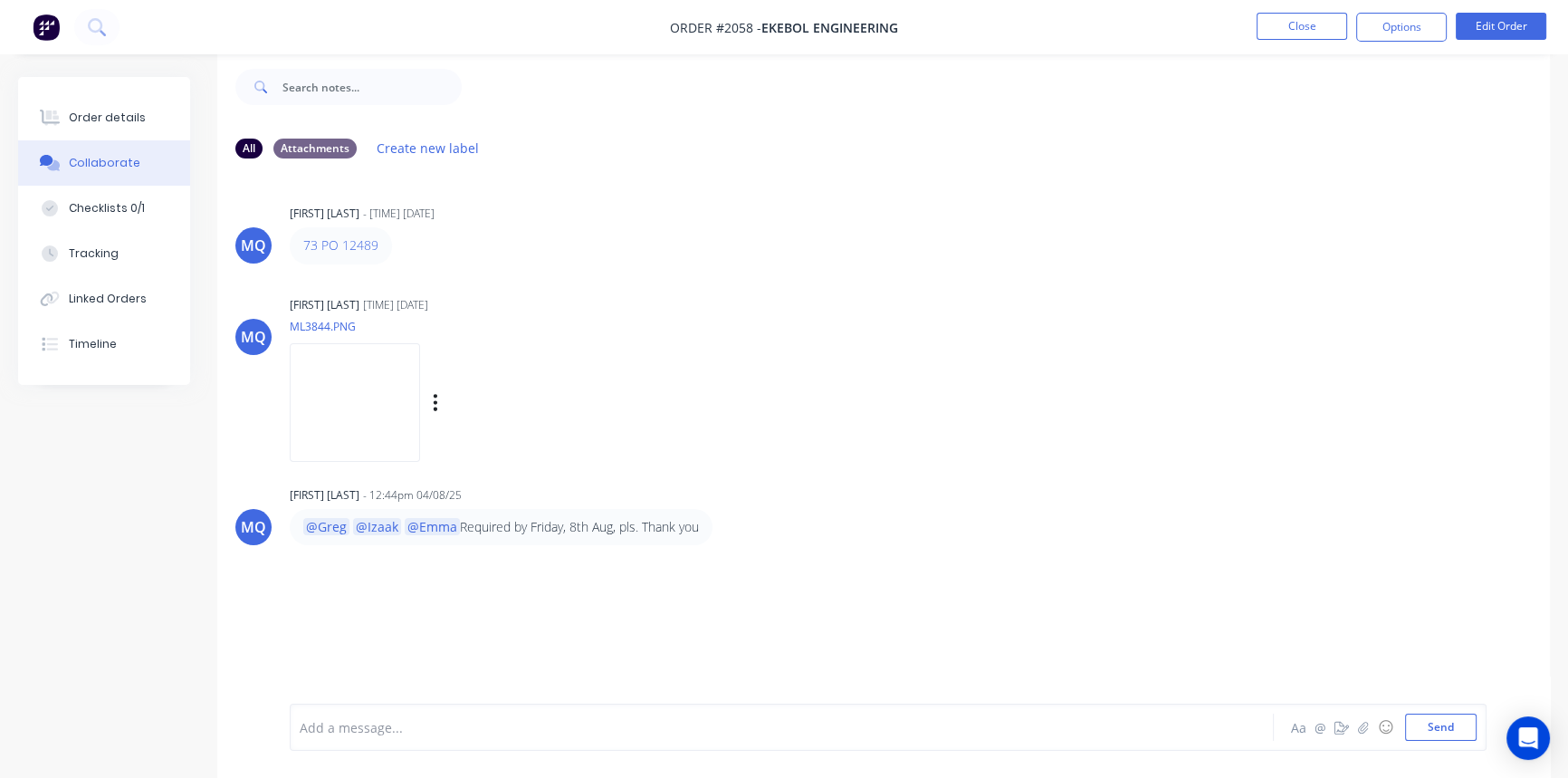 scroll, scrollTop: 27, scrollLeft: 0, axis: vertical 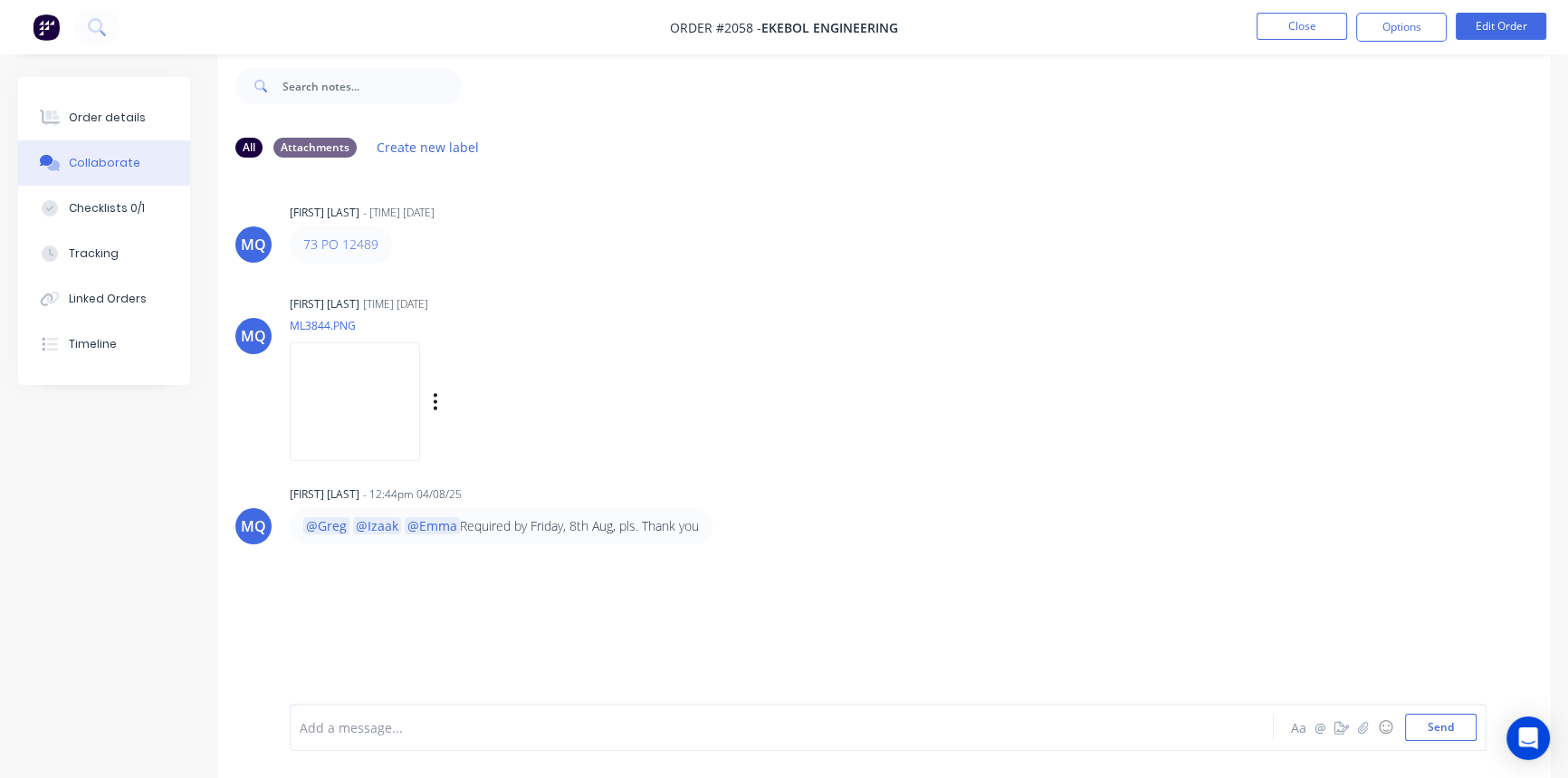 click at bounding box center [355, 401] 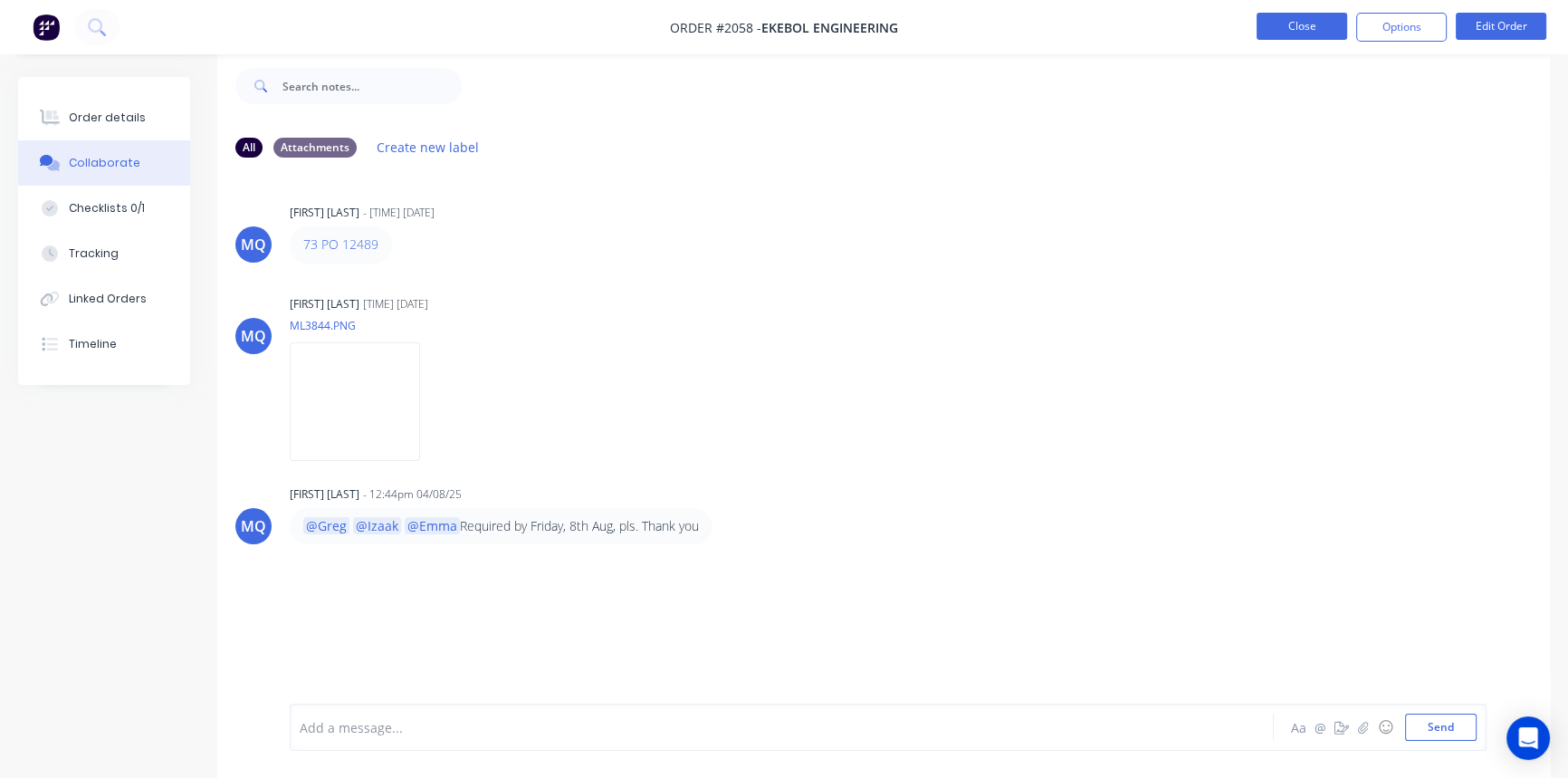 click on "Close" at bounding box center (1302, 26) 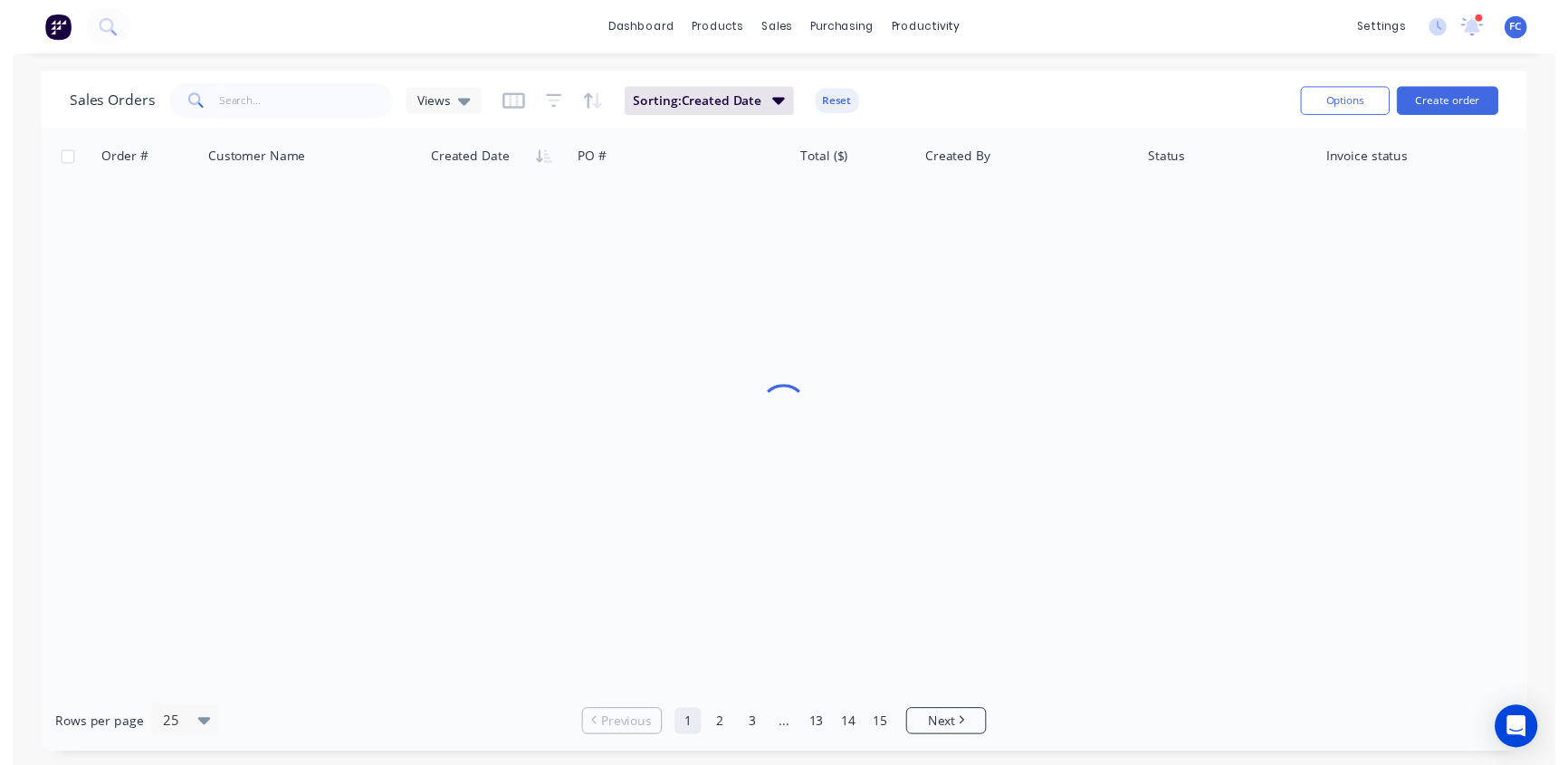 scroll, scrollTop: 0, scrollLeft: 0, axis: both 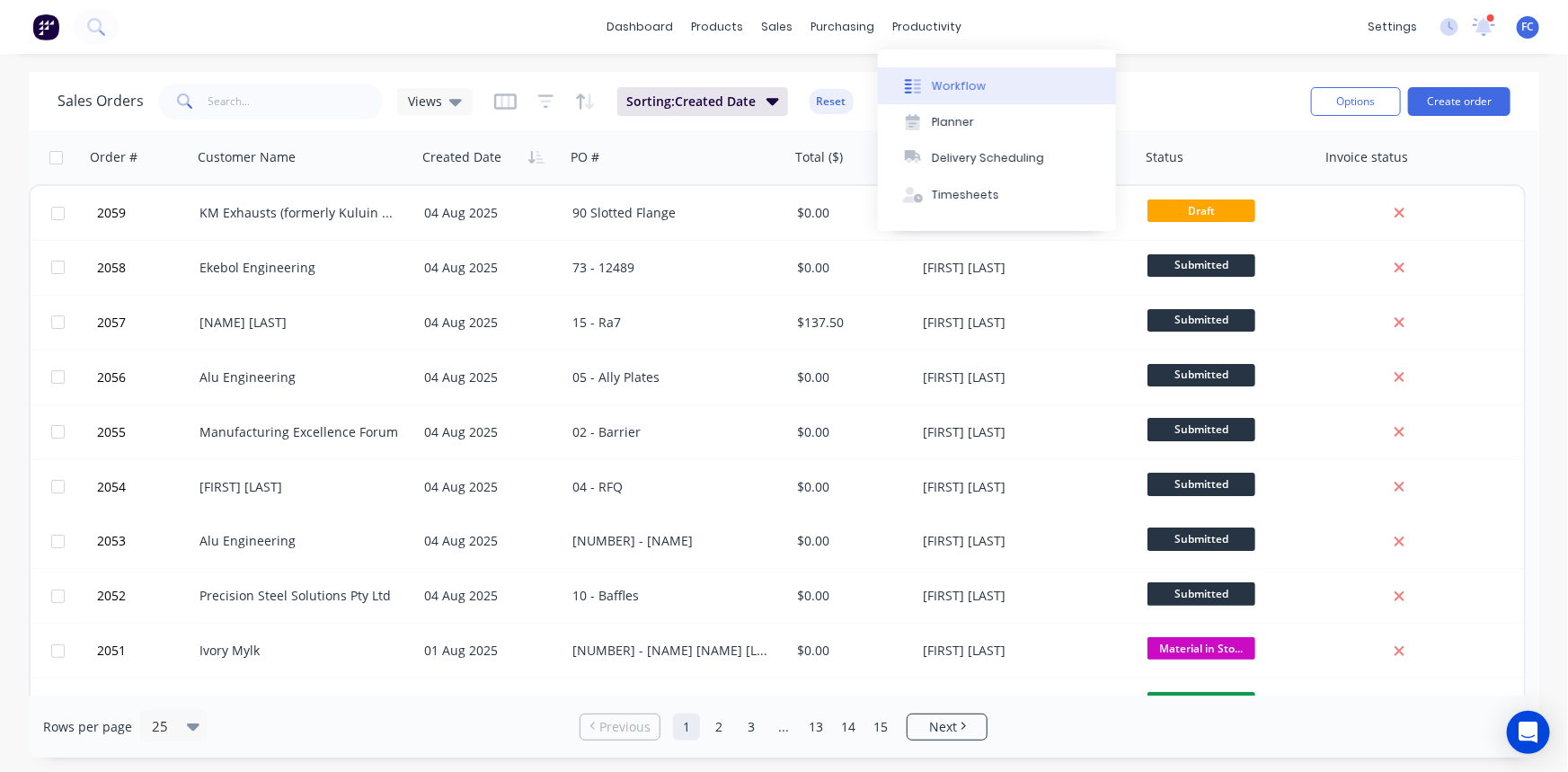 click on "Workflow" at bounding box center [959, 86] 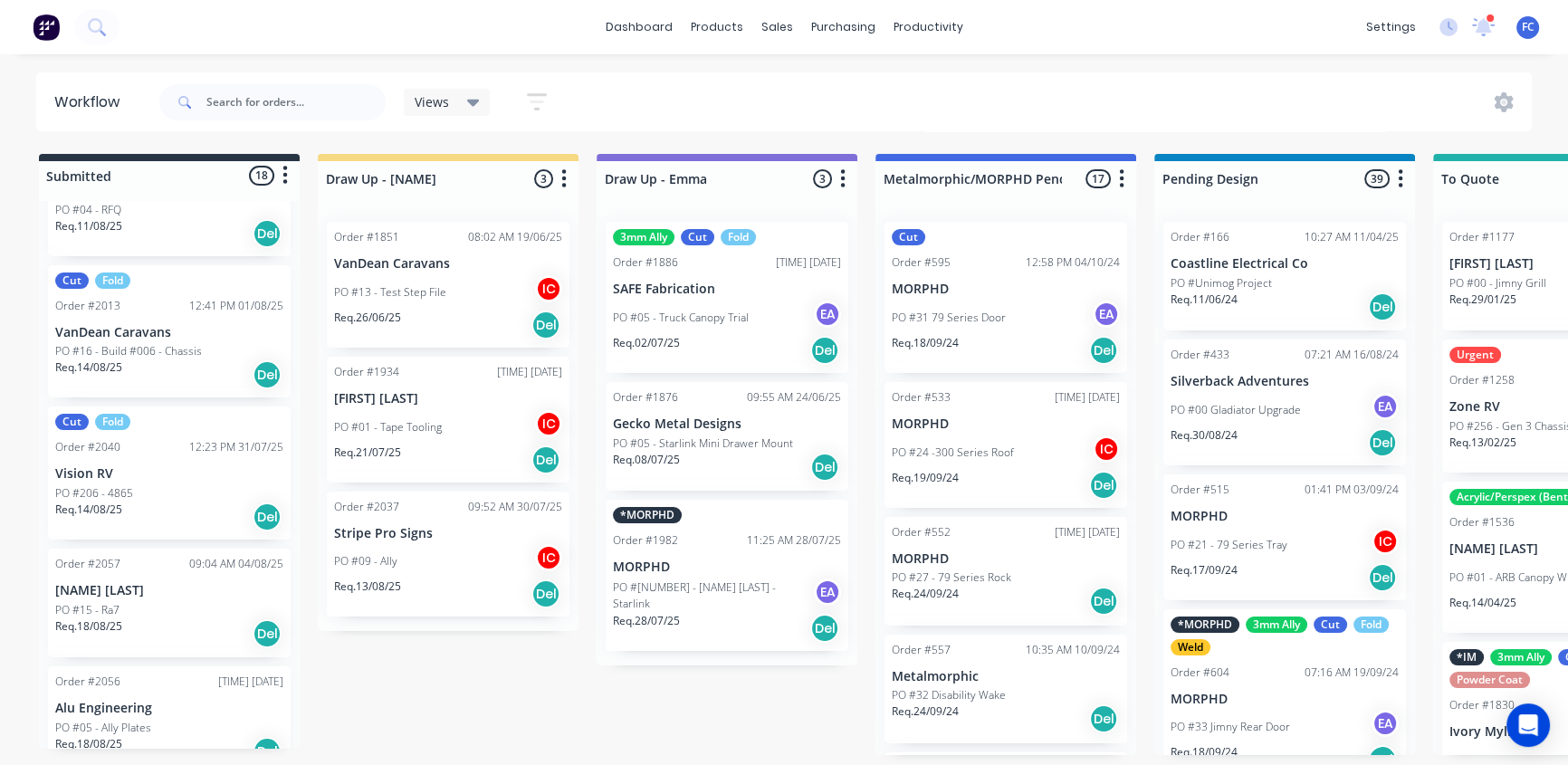 scroll, scrollTop: 2001, scrollLeft: 0, axis: vertical 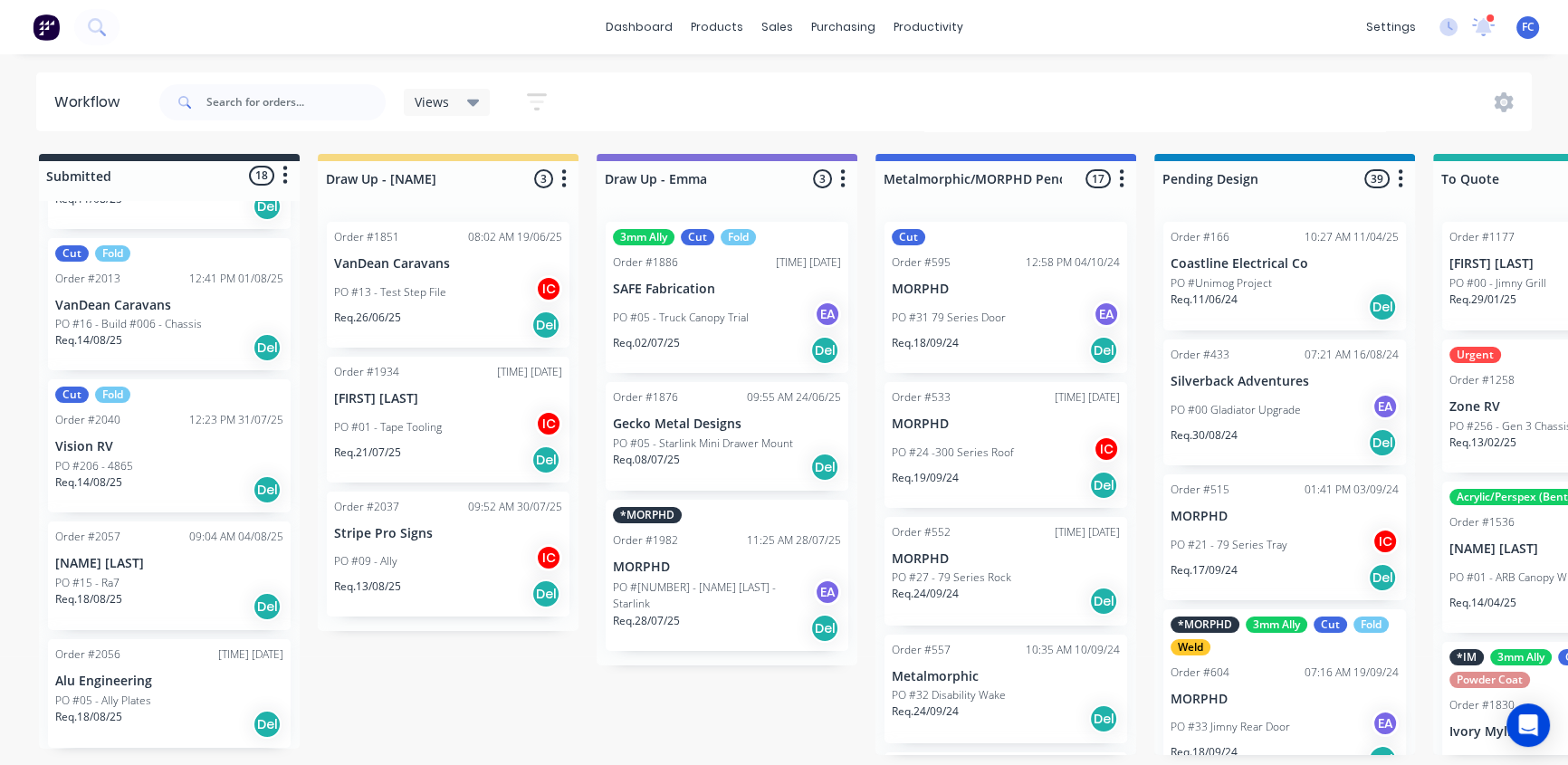 click on "PO #15 - Ra7" at bounding box center (87, 583) 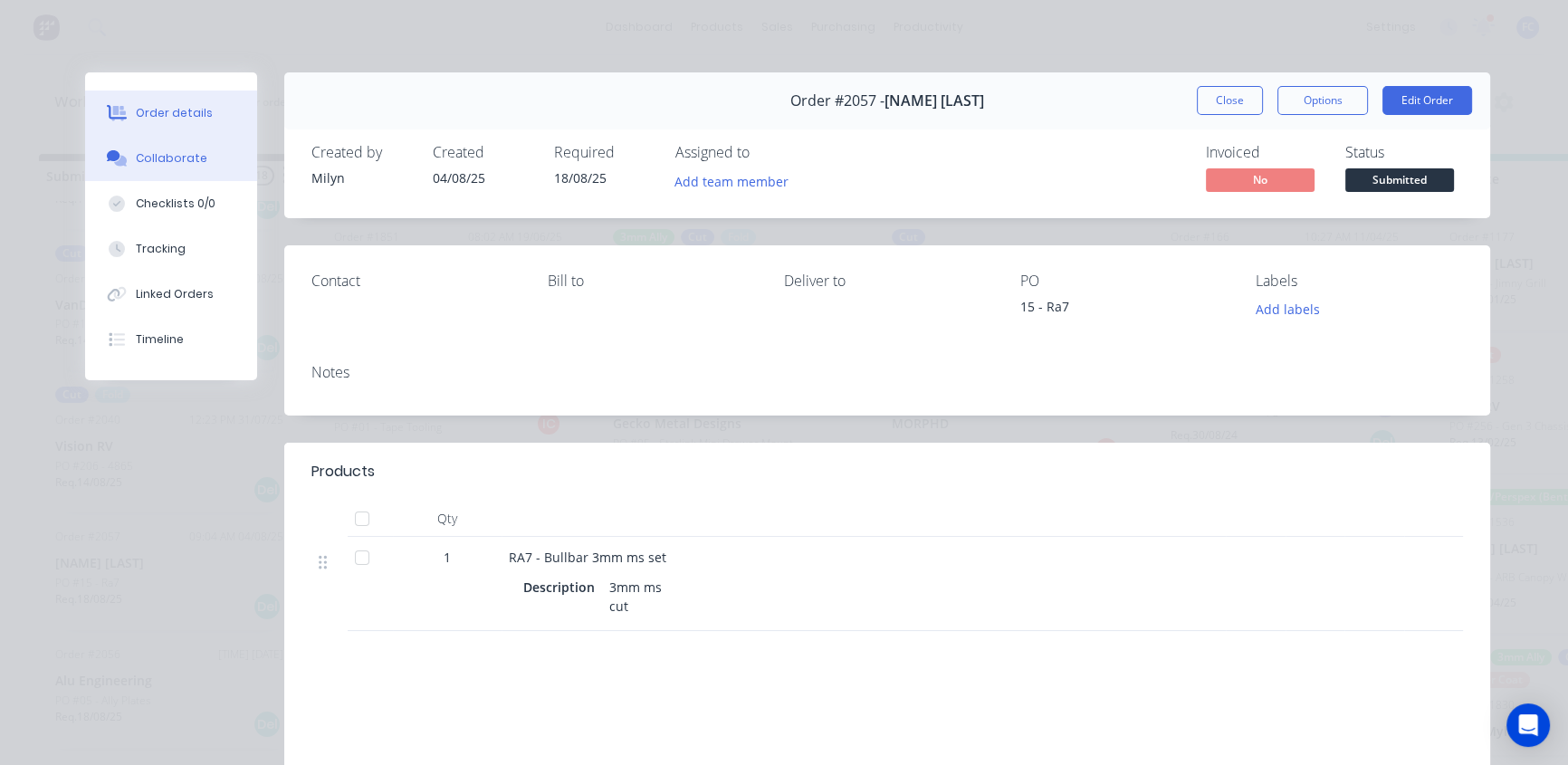 click on "Collaborate" at bounding box center (171, 158) 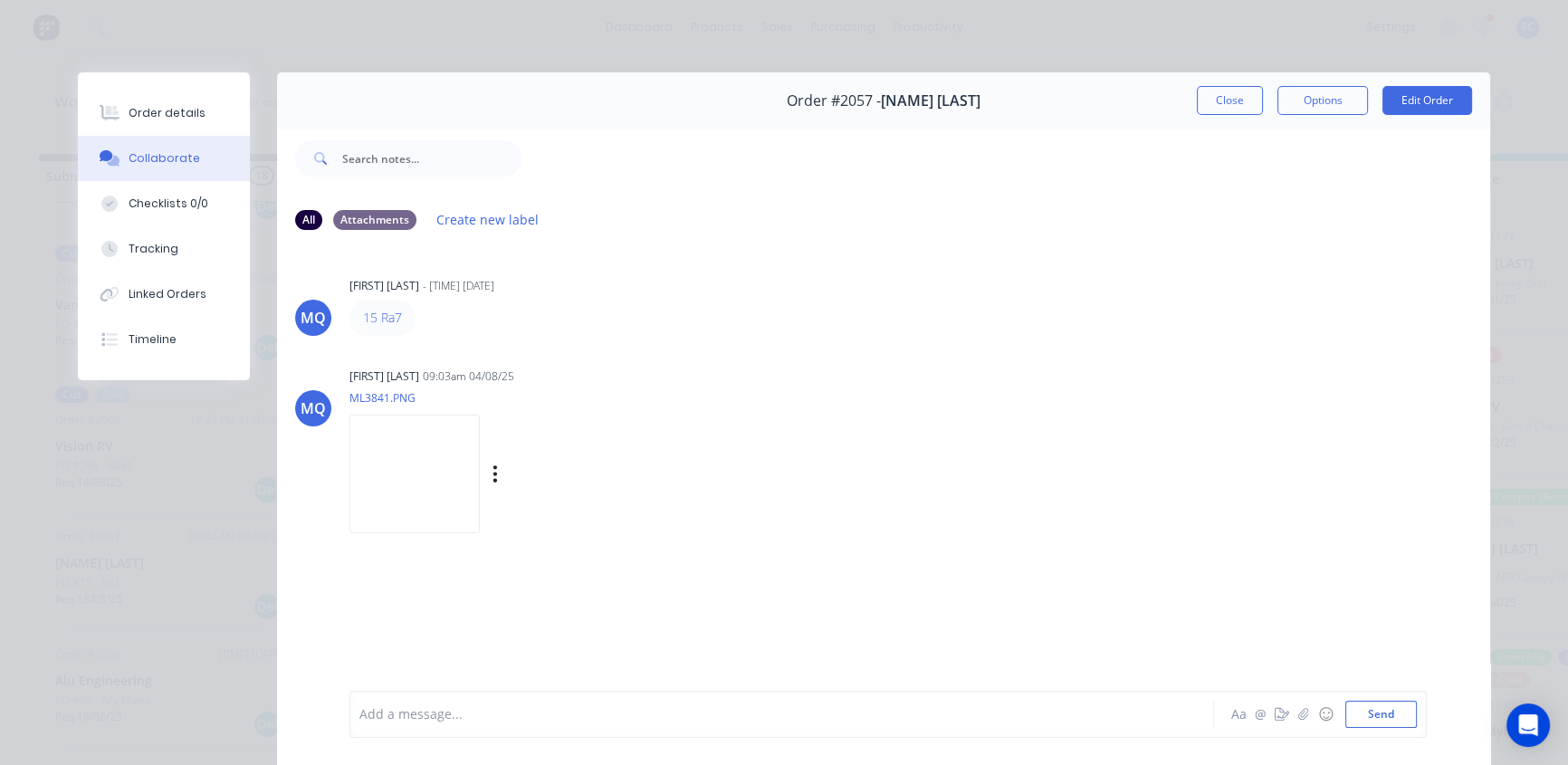 click at bounding box center (415, 473) 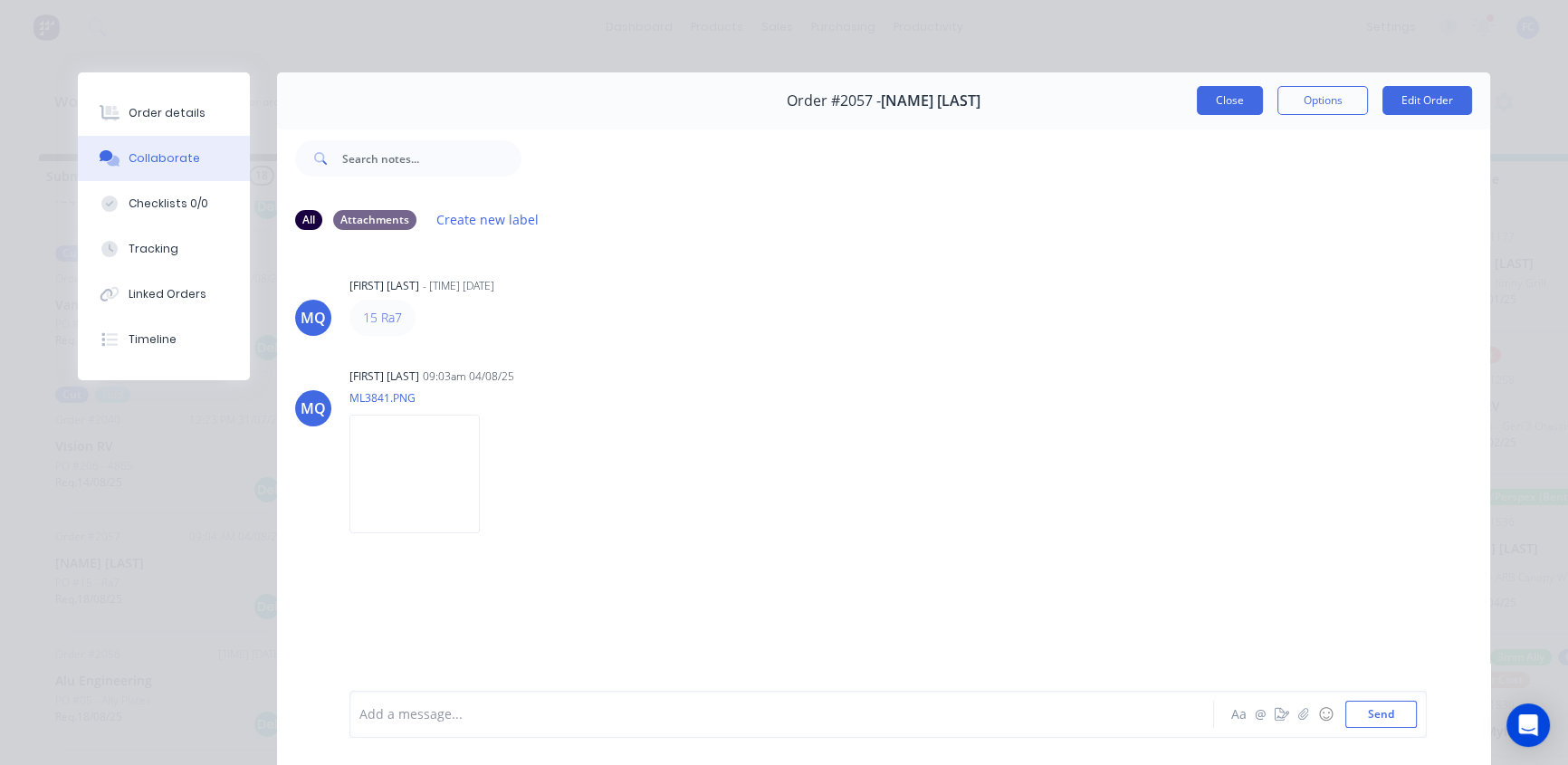 click on "Close" at bounding box center [1229, 100] 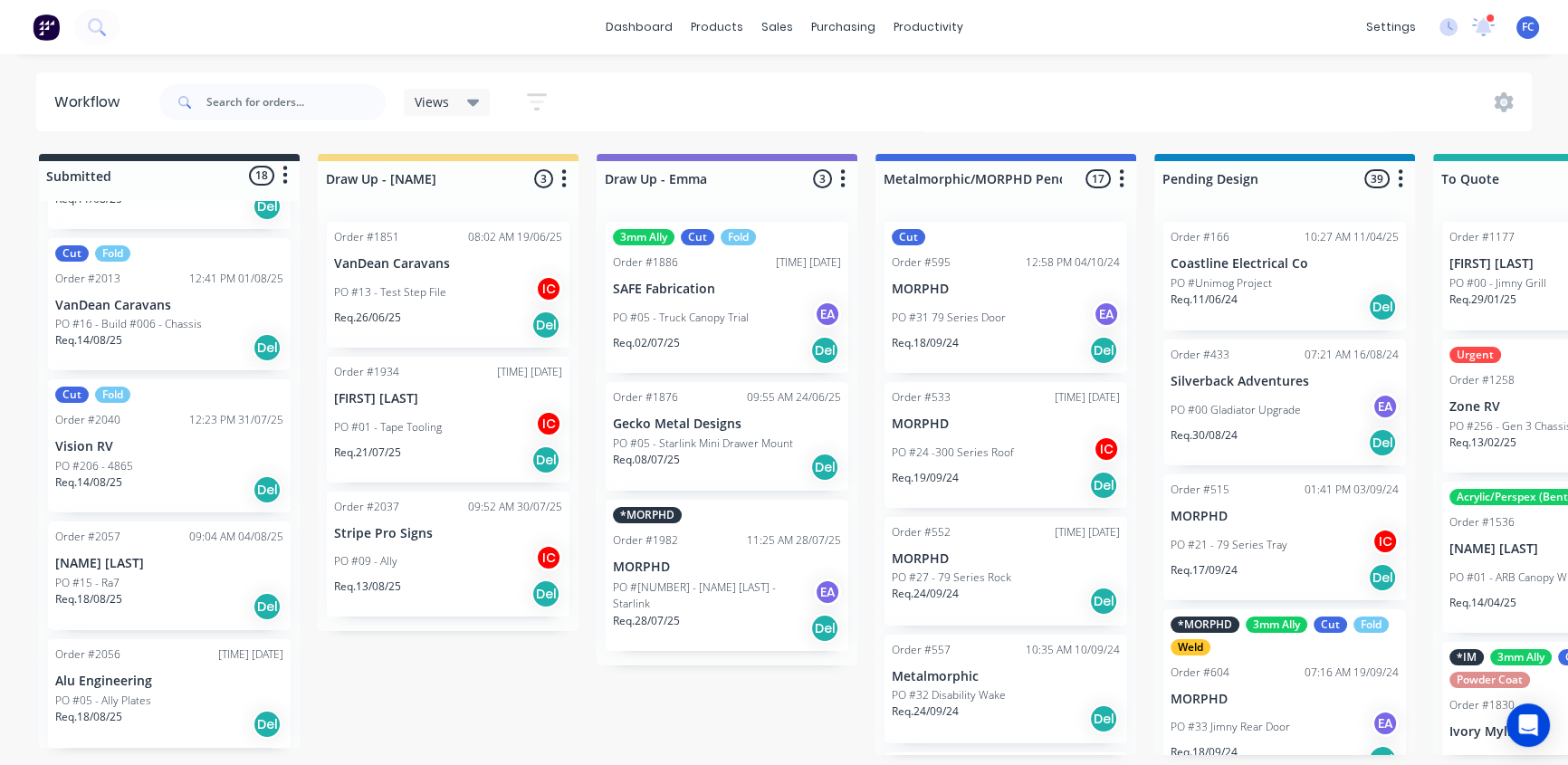 scroll, scrollTop: 1, scrollLeft: 0, axis: vertical 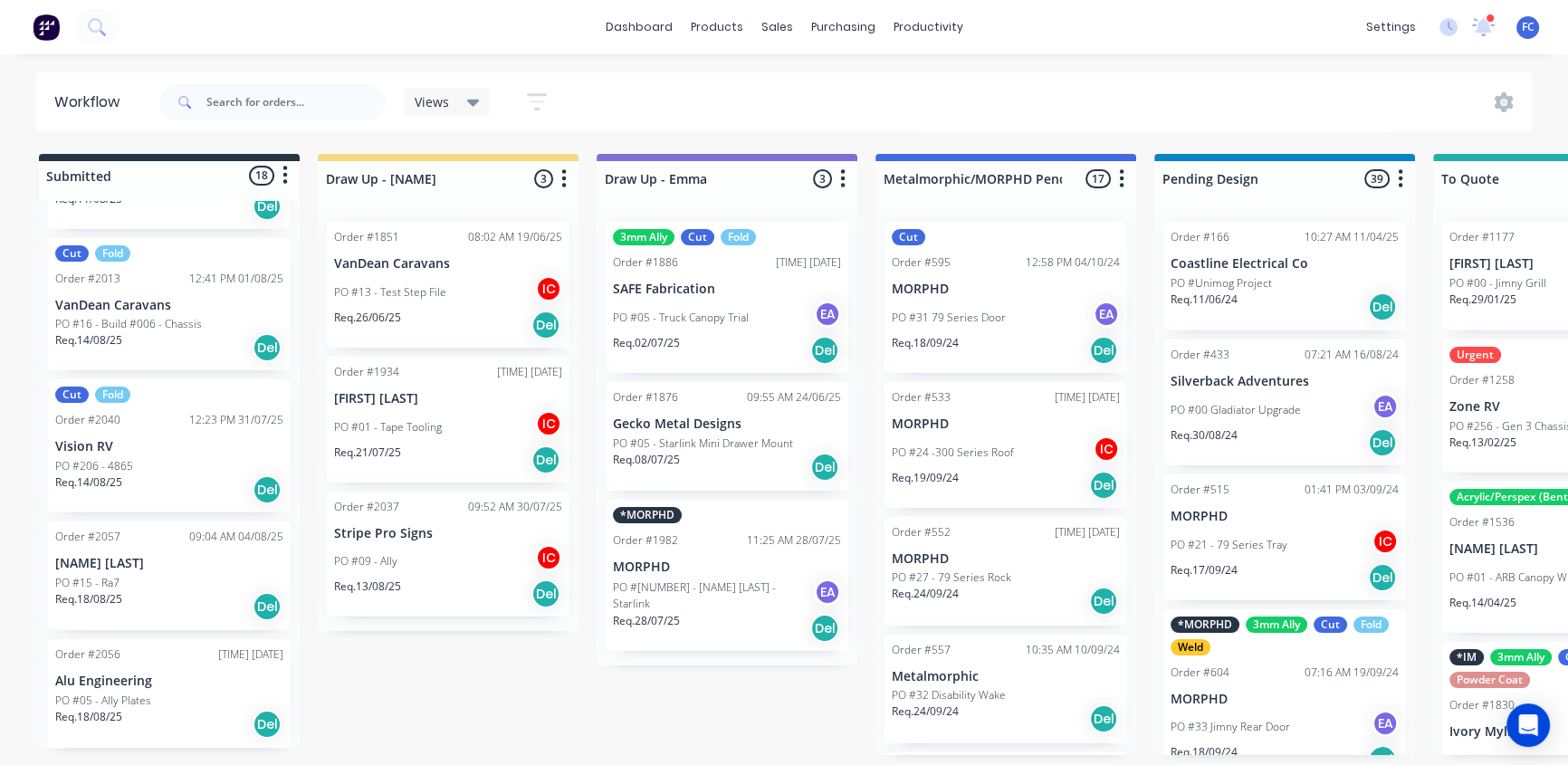 click on "PO #05 - Ally Plates" at bounding box center (169, 701) 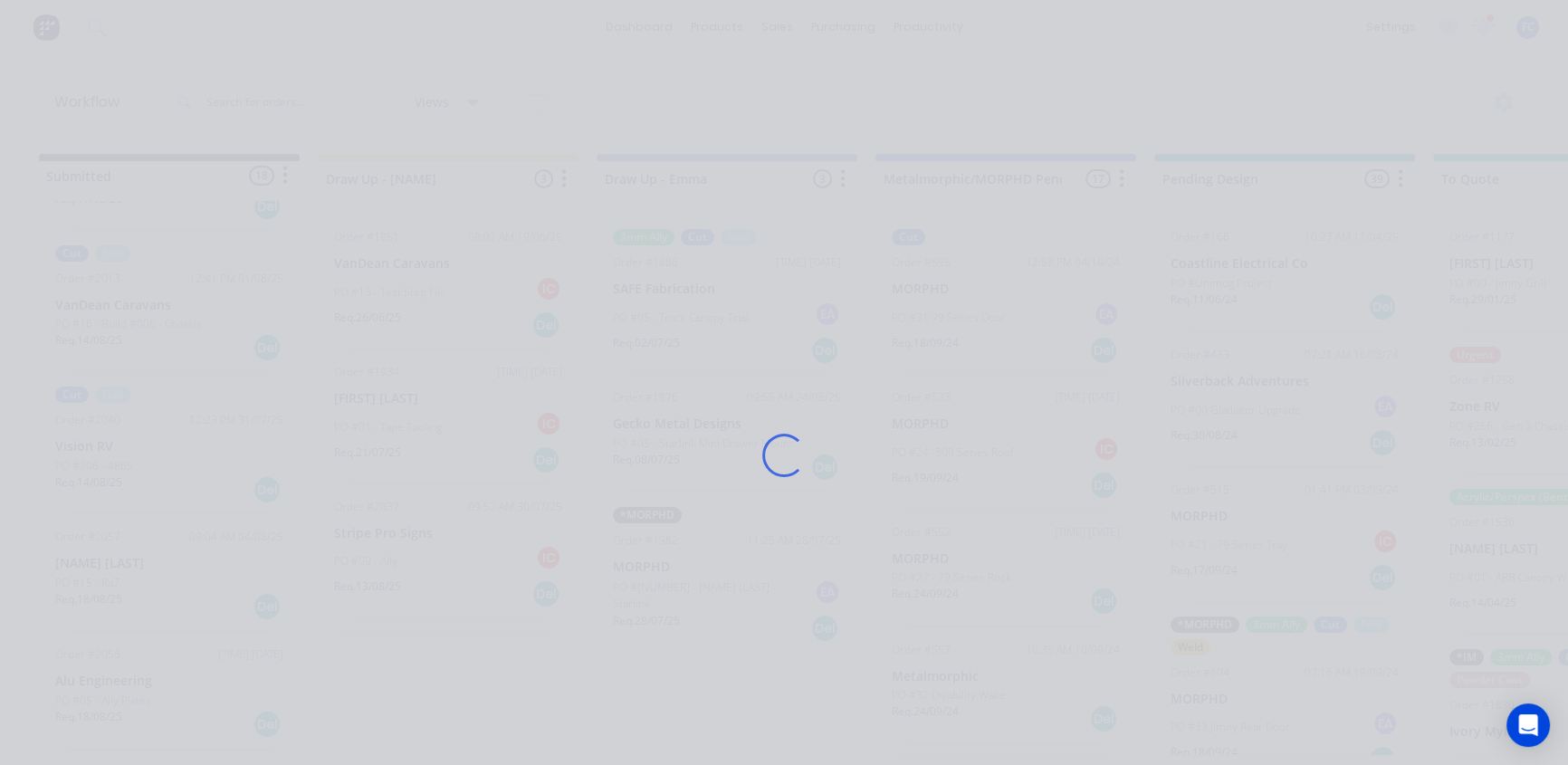 scroll, scrollTop: 0, scrollLeft: 0, axis: both 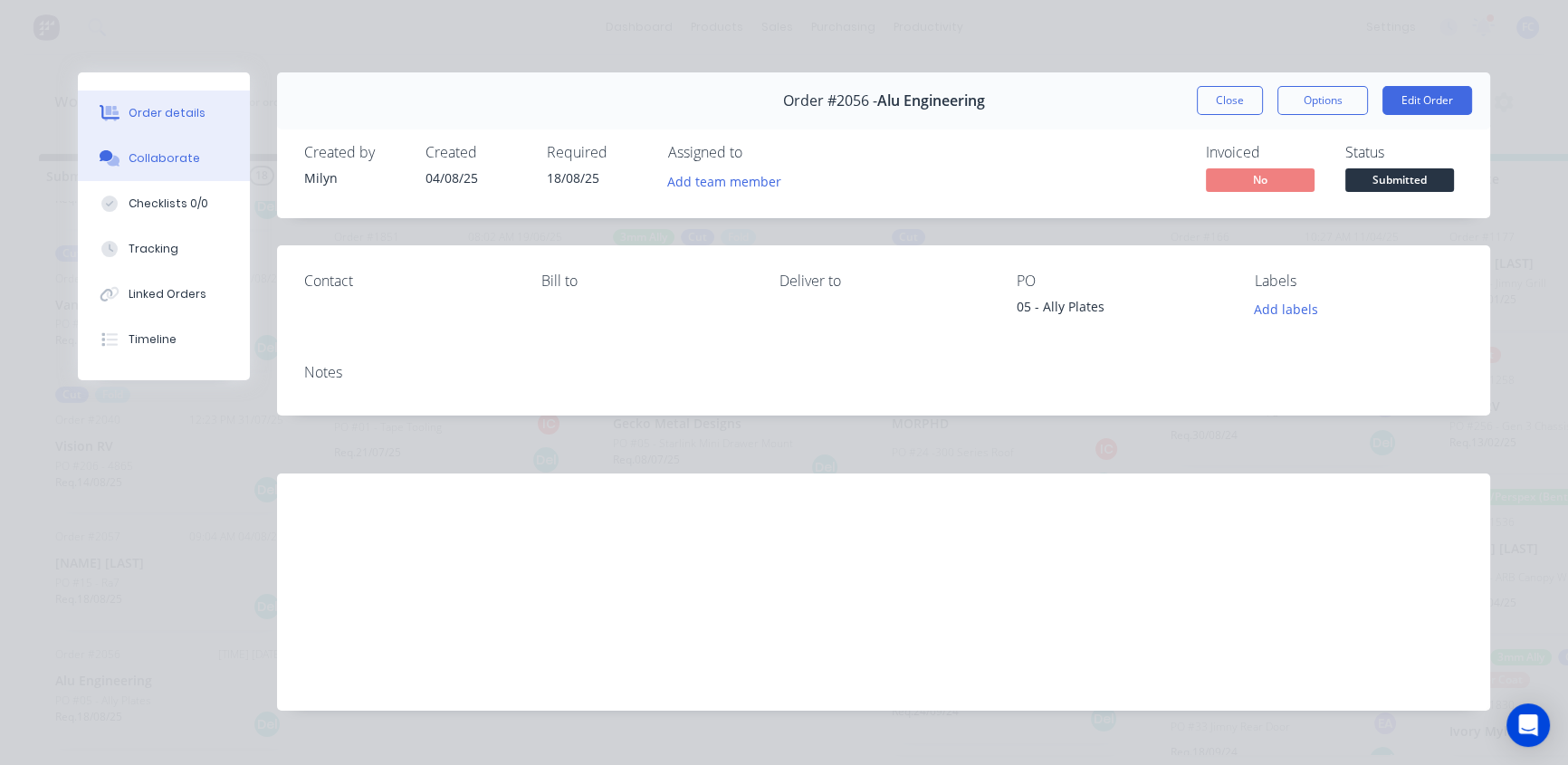 click on "Collaborate" at bounding box center (164, 158) 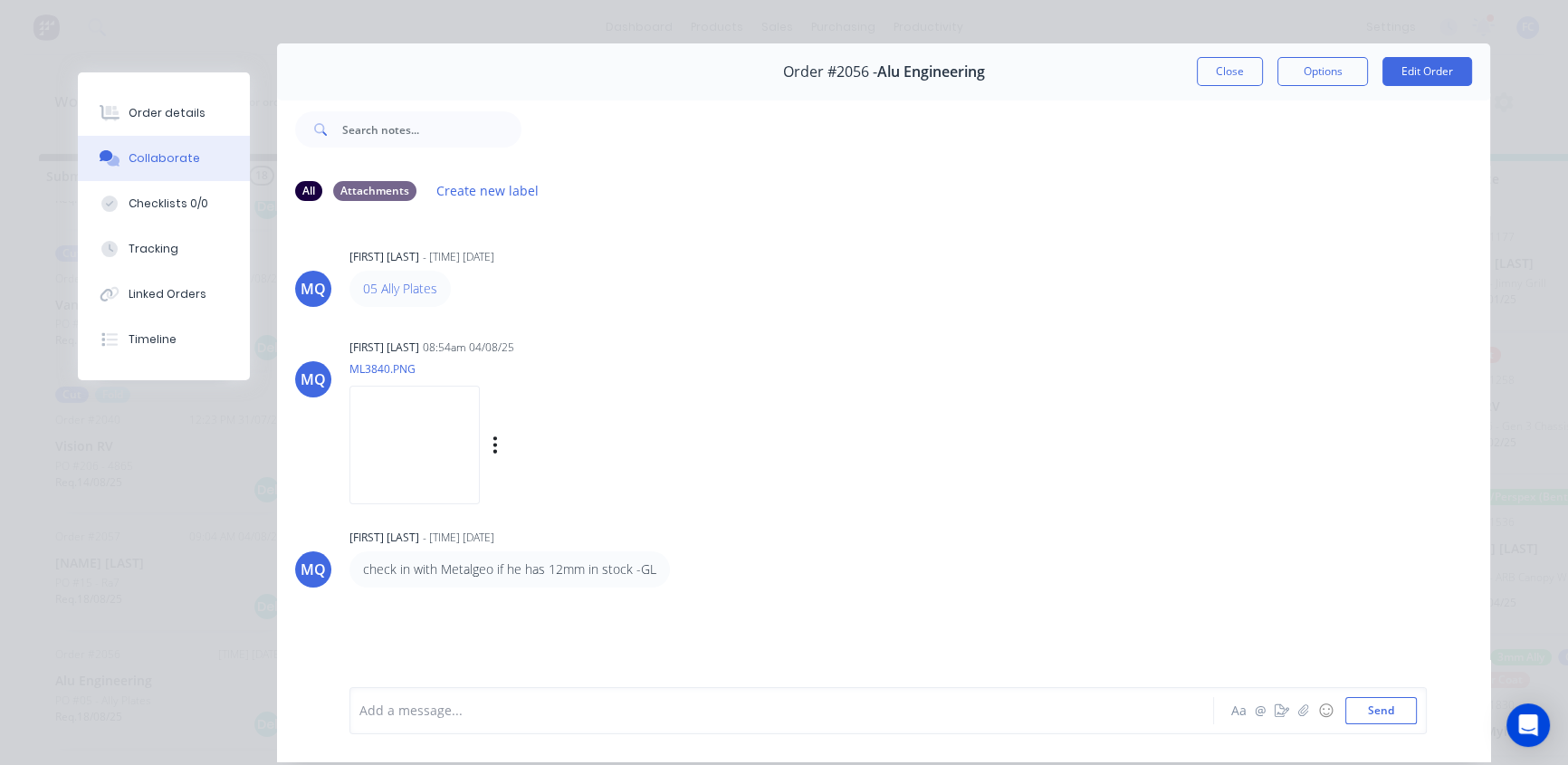 scroll, scrollTop: 81, scrollLeft: 0, axis: vertical 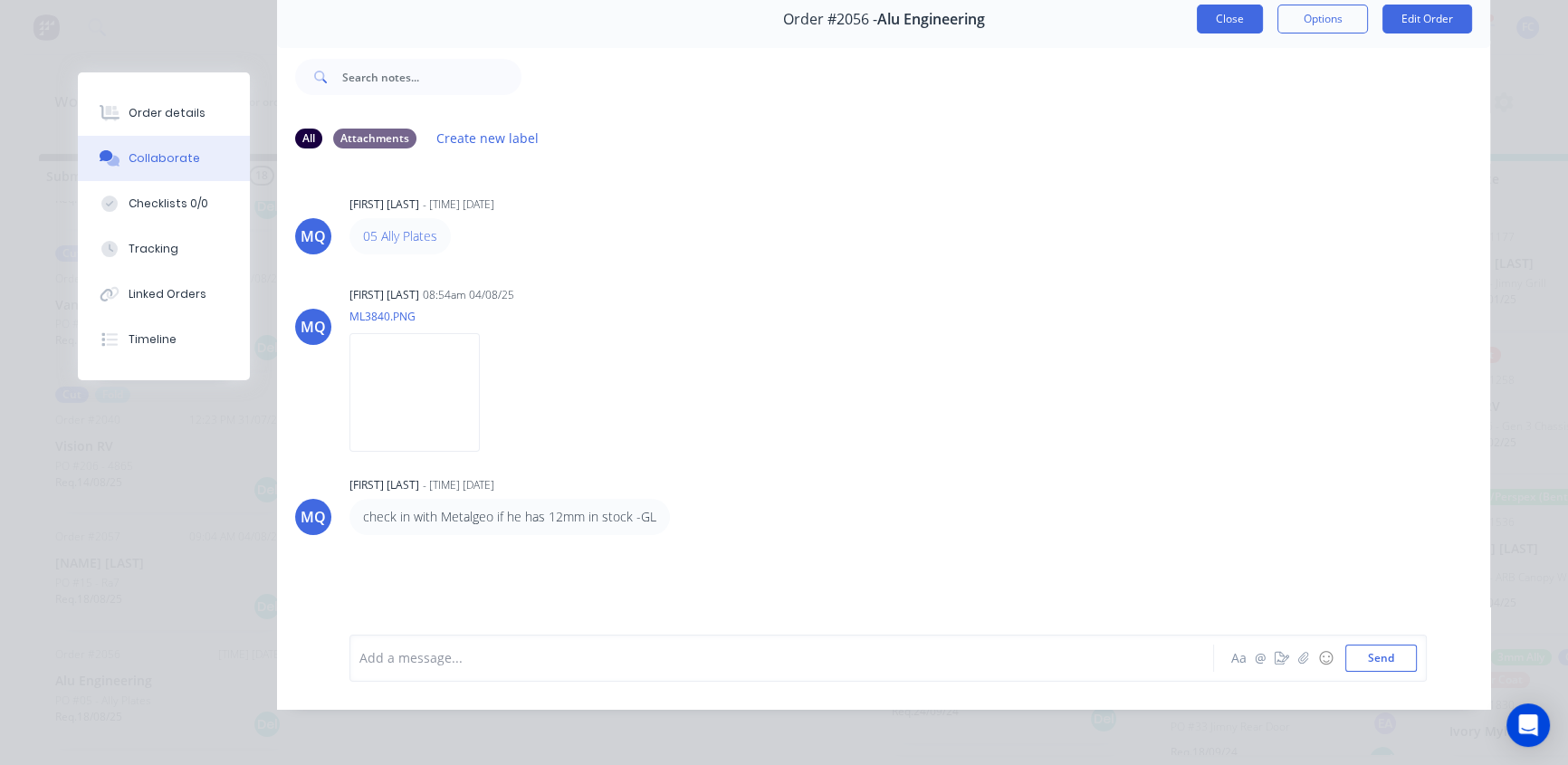 click on "Close" at bounding box center (1229, 19) 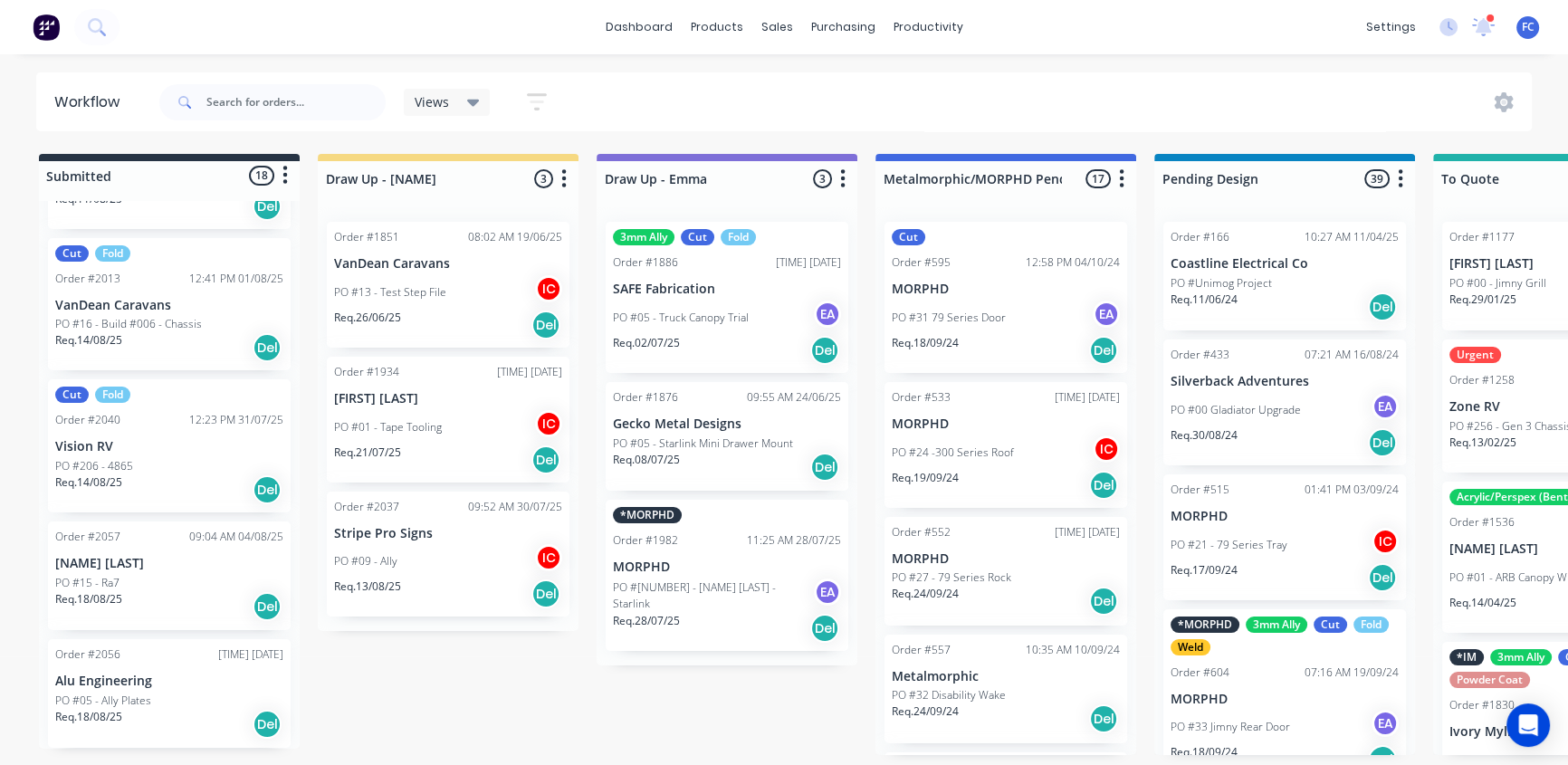 click on "Zone RV" at bounding box center (1563, 406) 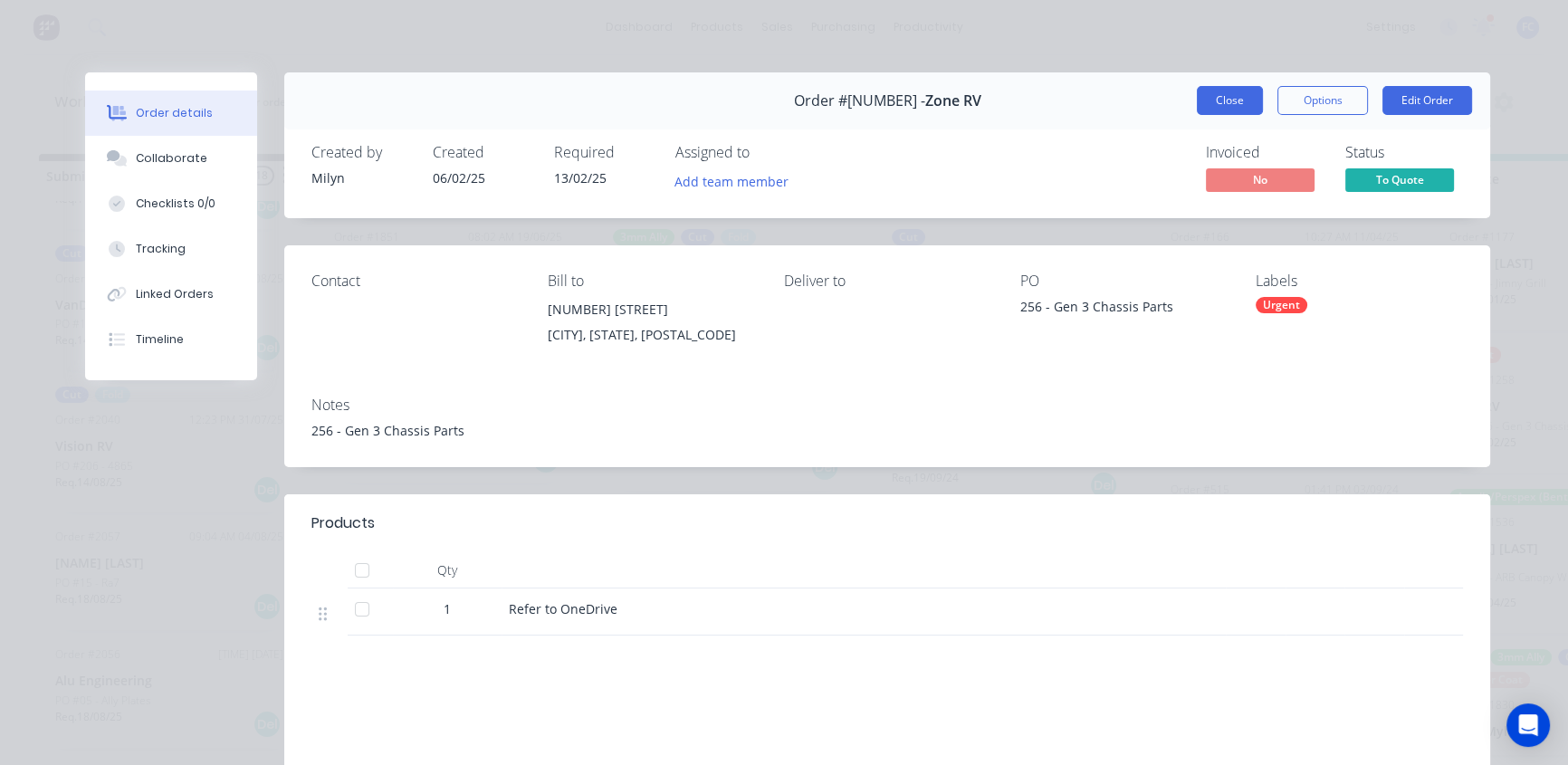 click on "Close" at bounding box center [1229, 100] 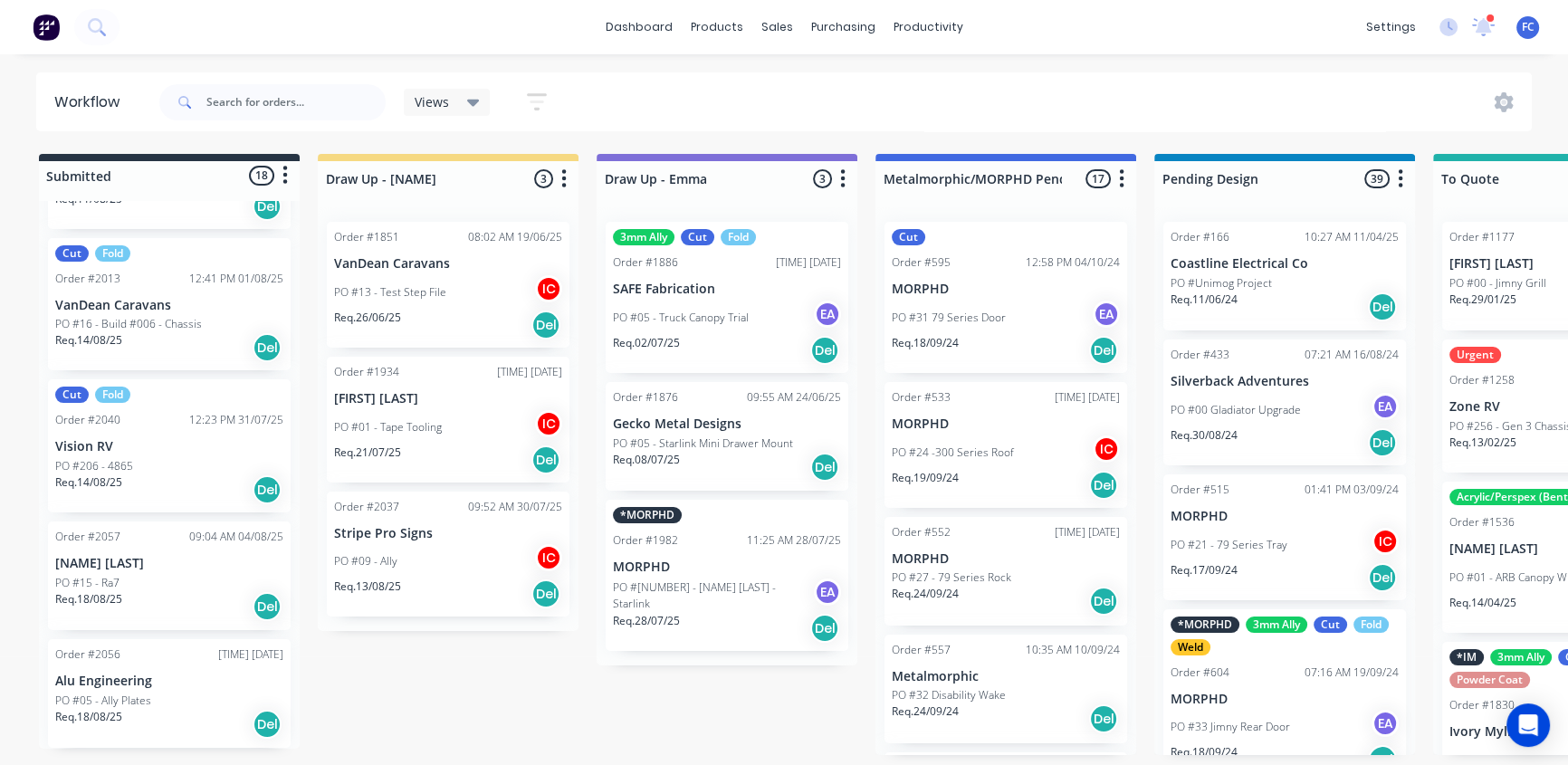 scroll, scrollTop: 1, scrollLeft: 0, axis: vertical 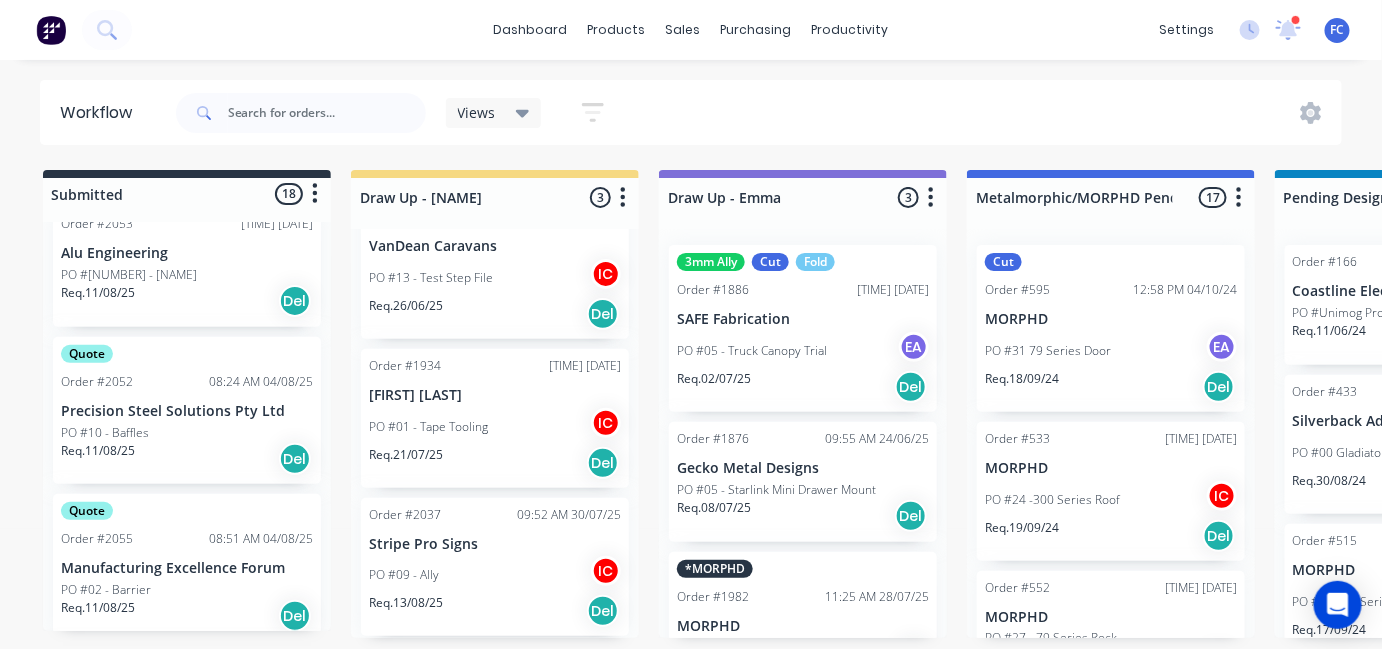 click on "Workflow Views Save new view None   (Default) edit [NAME]   edit [NAME]   edit   Show/Hide statuses Show line item cards Show line item cards Hide line item cards Sort by Required date Created date Required date Order number Customer name Most recent Filter by assignee Filter by labels Submitted [NUMBER] Status colour #273444 hex #273444 Save Cancel Summaries Total order value Invoiced to date To be invoiced Sort By Created date Required date Order number Customer name Most recent 0-Add labels for all materials and processes here 100x50x3mm ally RHS 2.5mm SS 3mm Ally Cut Fold M10 Hex Nutserts Powder Coat Order #[NUMBER] [TIME] [DATE] [COMPANY] PO #[NUMBER] Req. [DATE] Del Quote Order #[NUMBER] [TIME] [COMPANY] Detailing PO #[NUMBER] - Engrave Req. [DATE] Del Quote Order #[NUMBER] [TIME] [COMPANY] PO #[NUMBER] - RFQ Req. [DATE] Del Quote Order #[NUMBER] [TIME] [NAME] [LAST] PO #[NUMBER] - Parts Req. [DATE] Del Order #[NUMBER] [TIME] [COMPANY] Req. [DATE]" at bounding box center [691, 344] 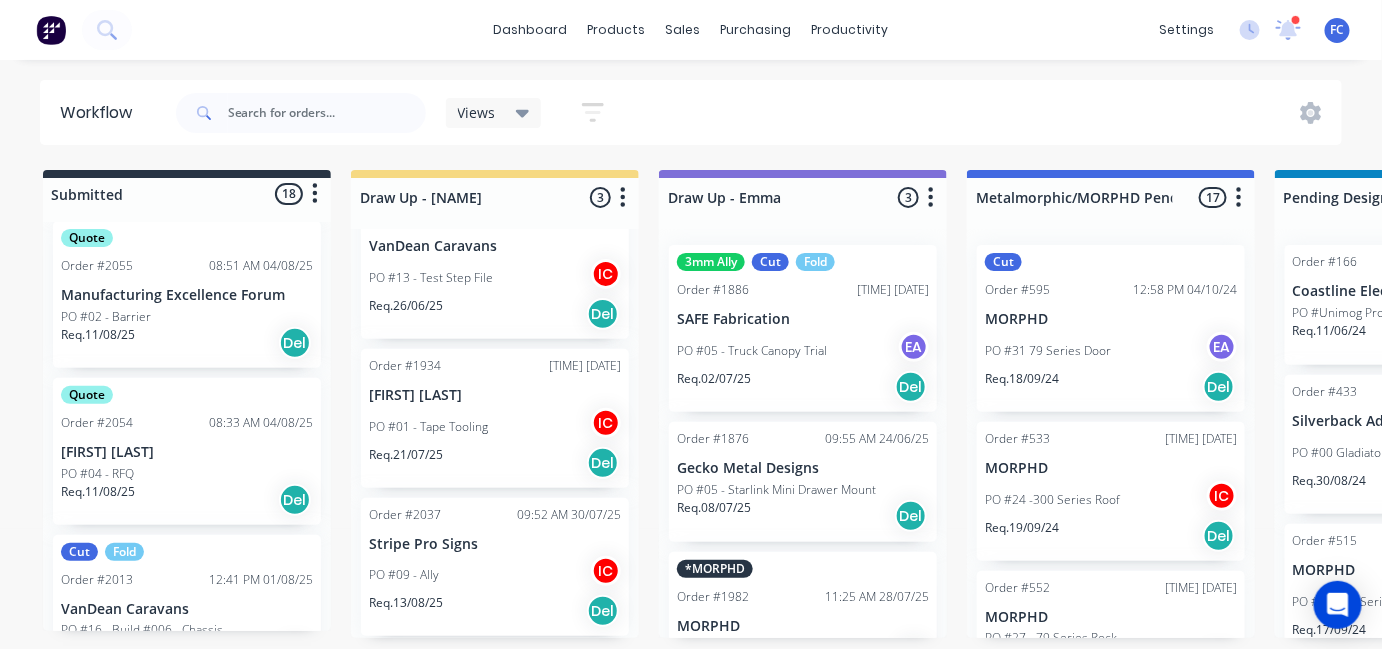 scroll, scrollTop: 2029, scrollLeft: 0, axis: vertical 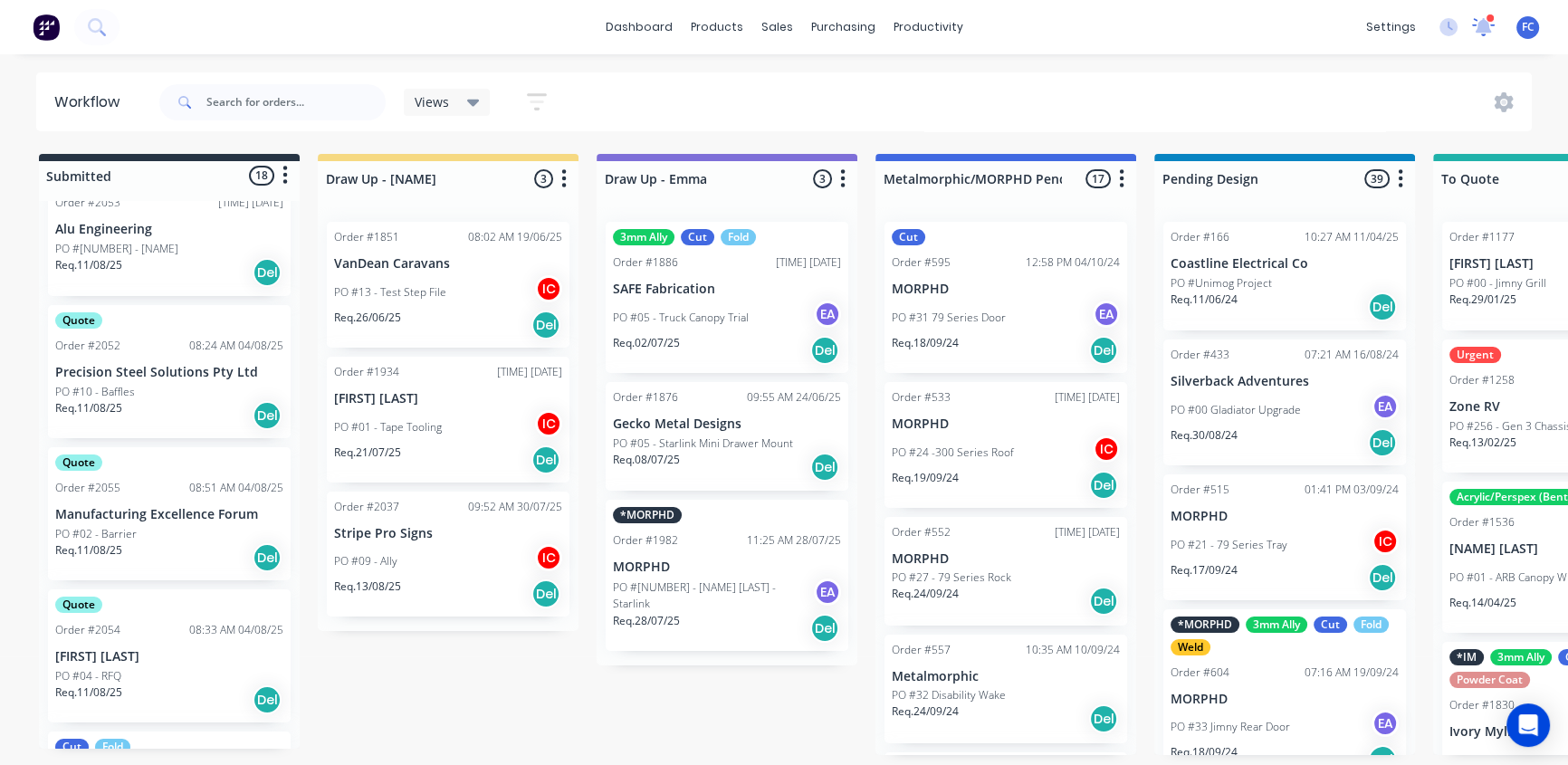 click 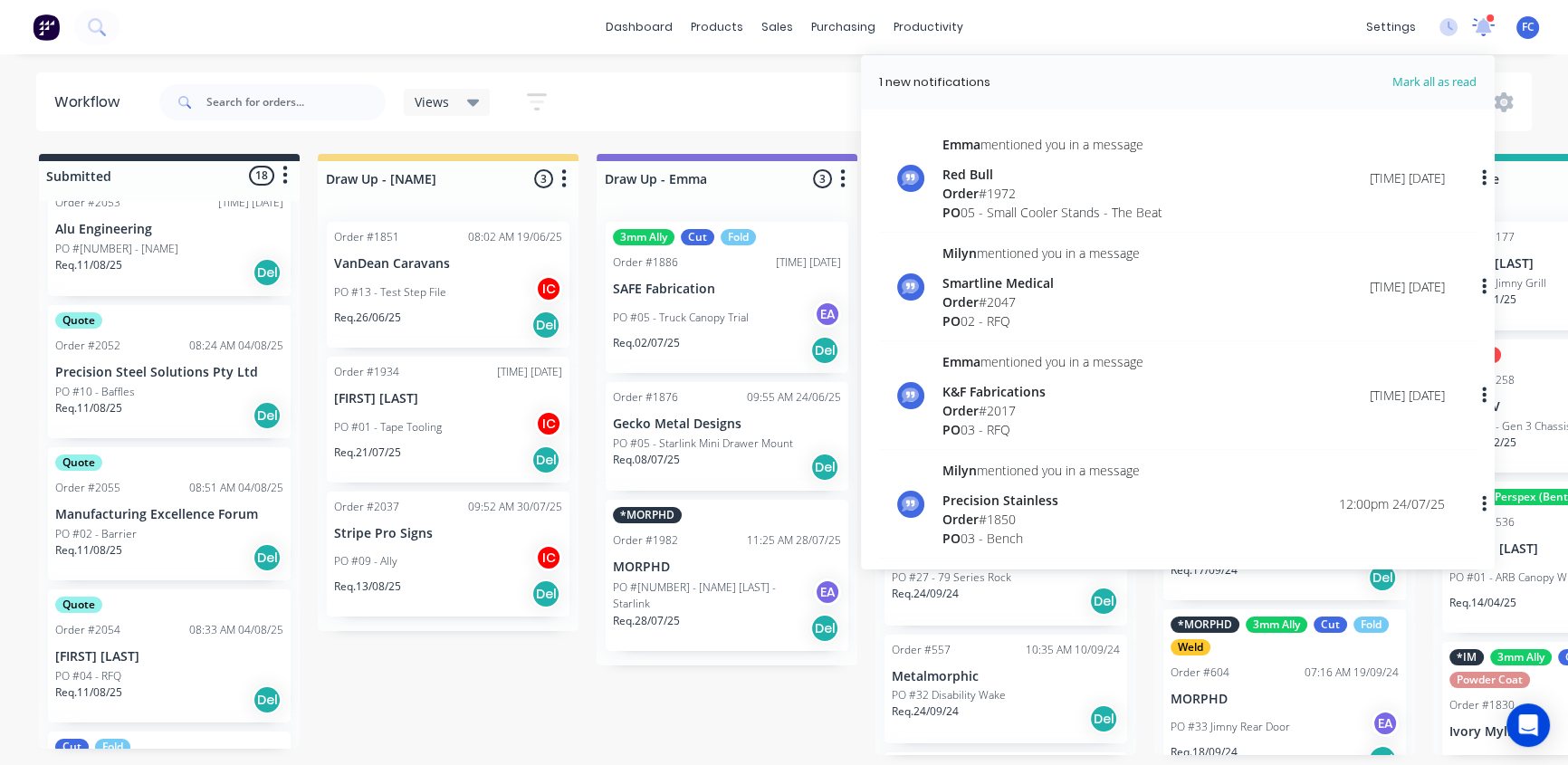 click 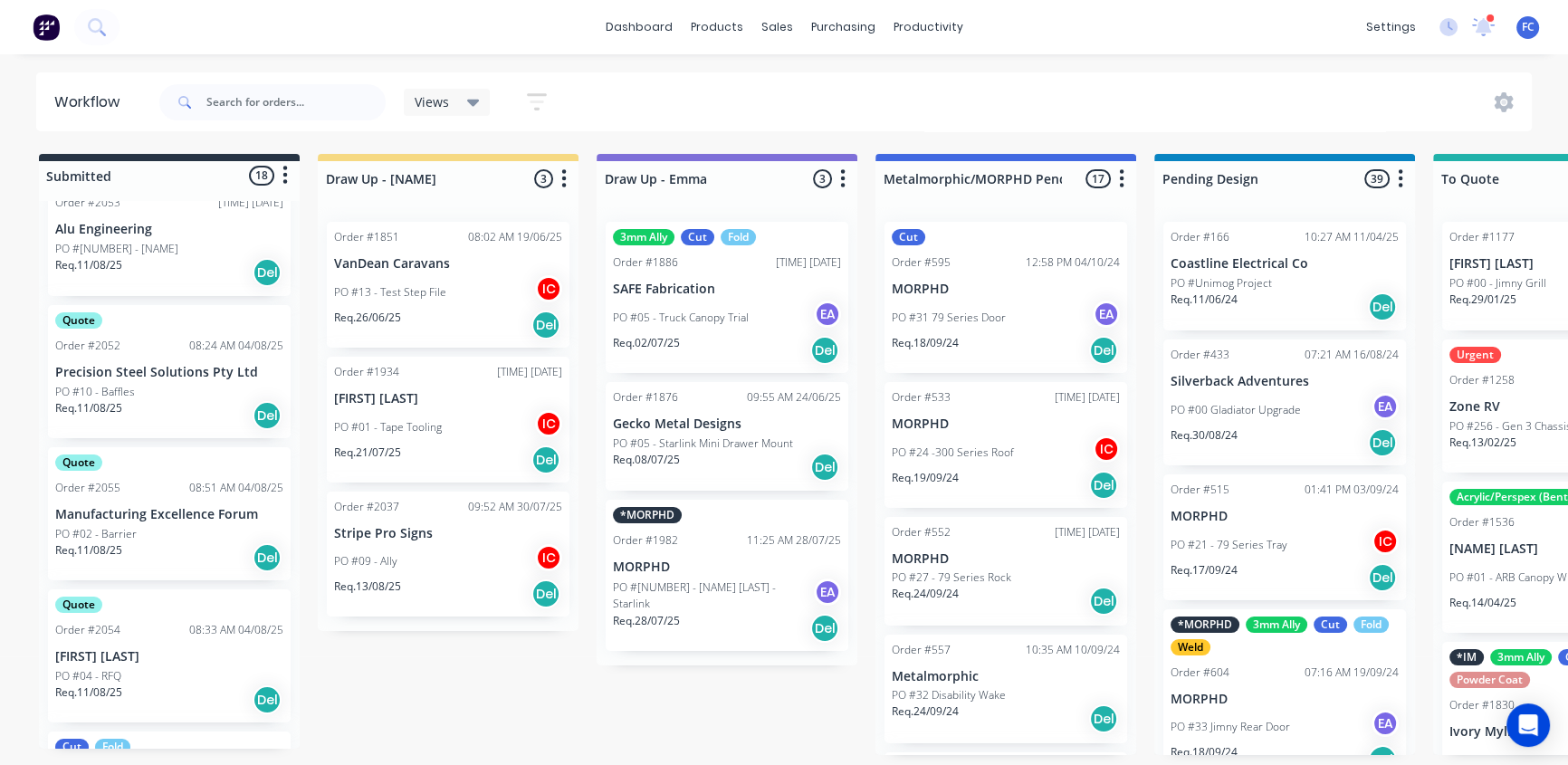 click at bounding box center [1490, 18] 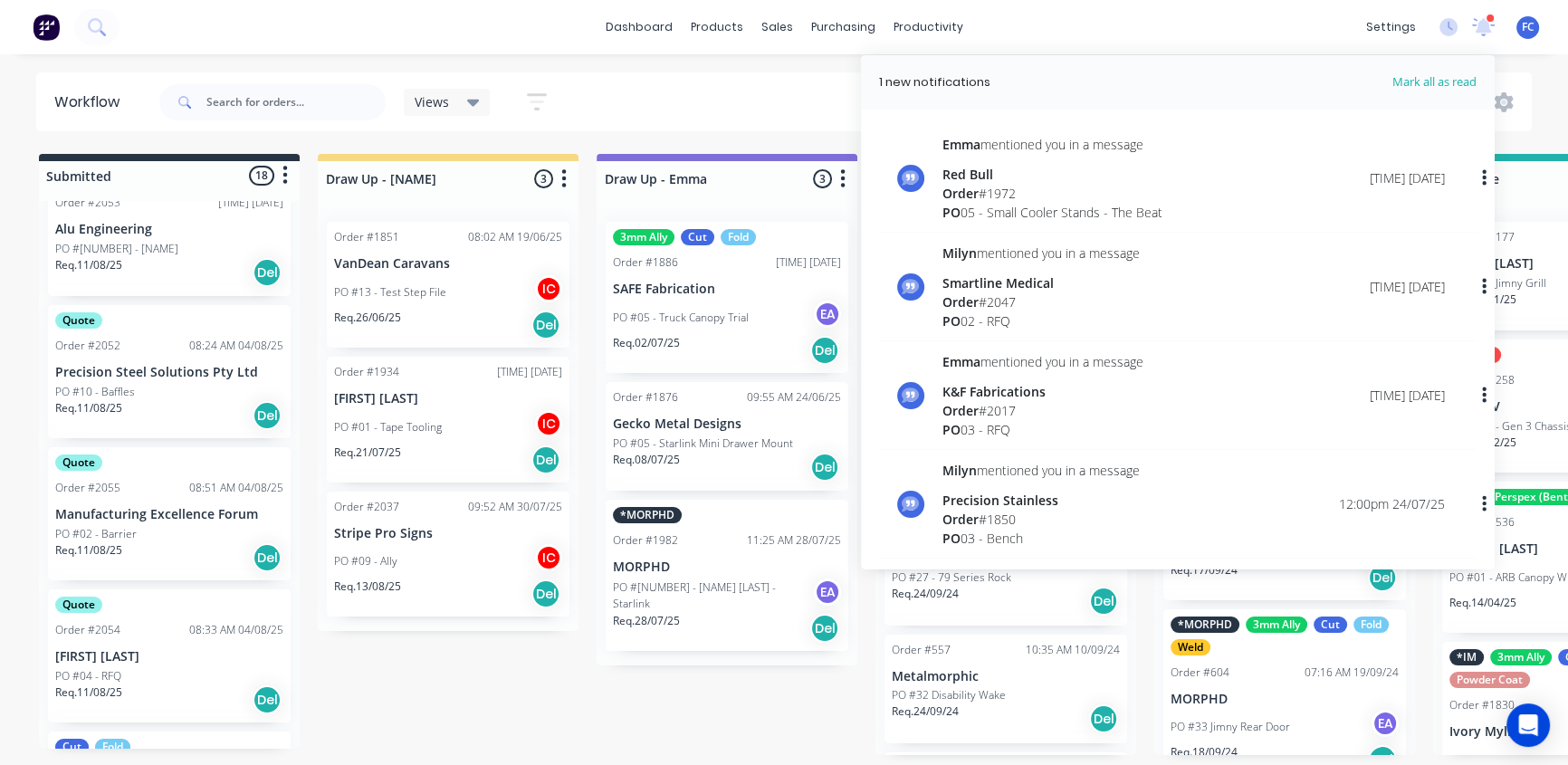click on "[NAME] mentioned you in a message" at bounding box center (1052, 144) 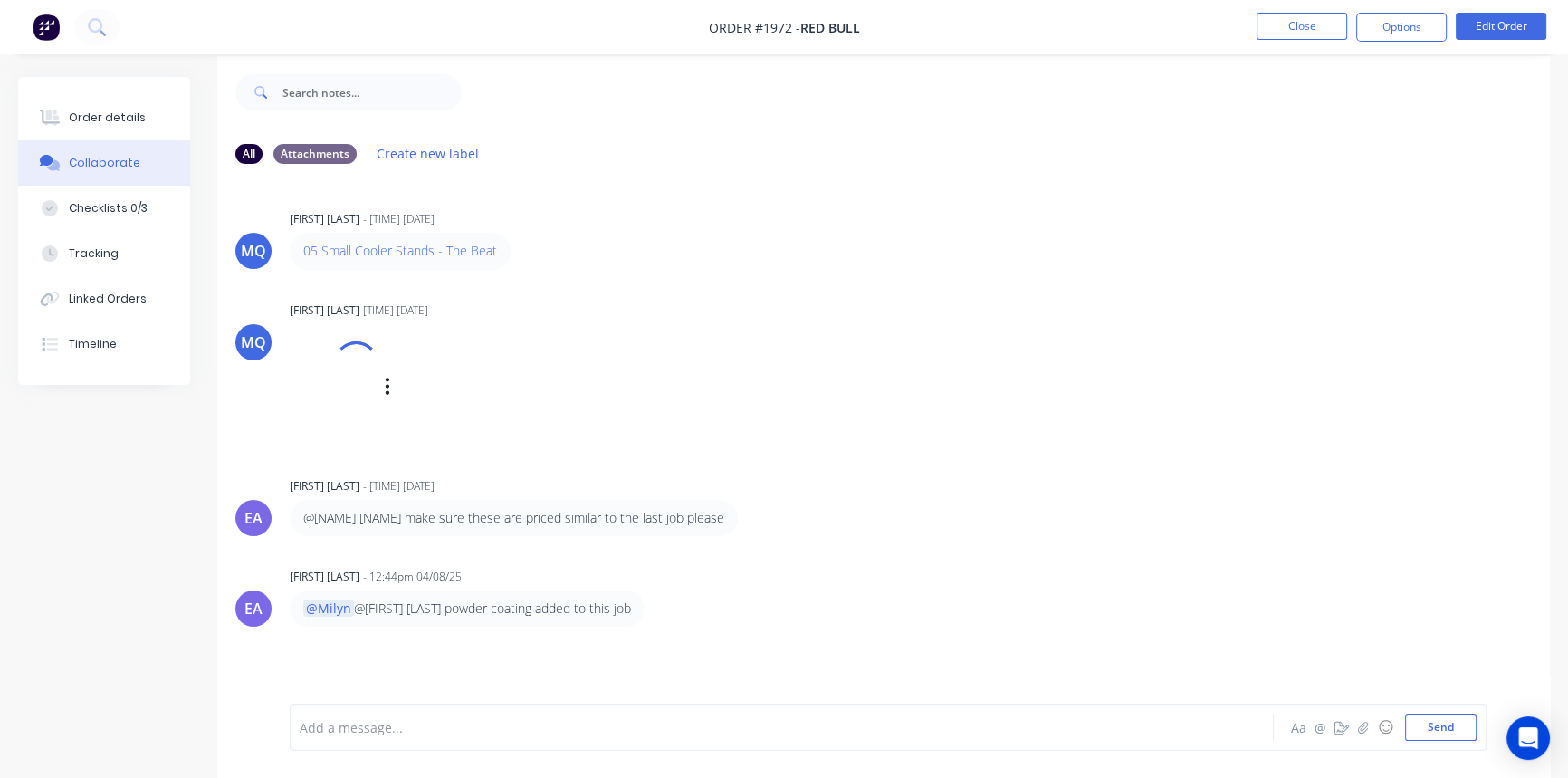scroll, scrollTop: 27, scrollLeft: 0, axis: vertical 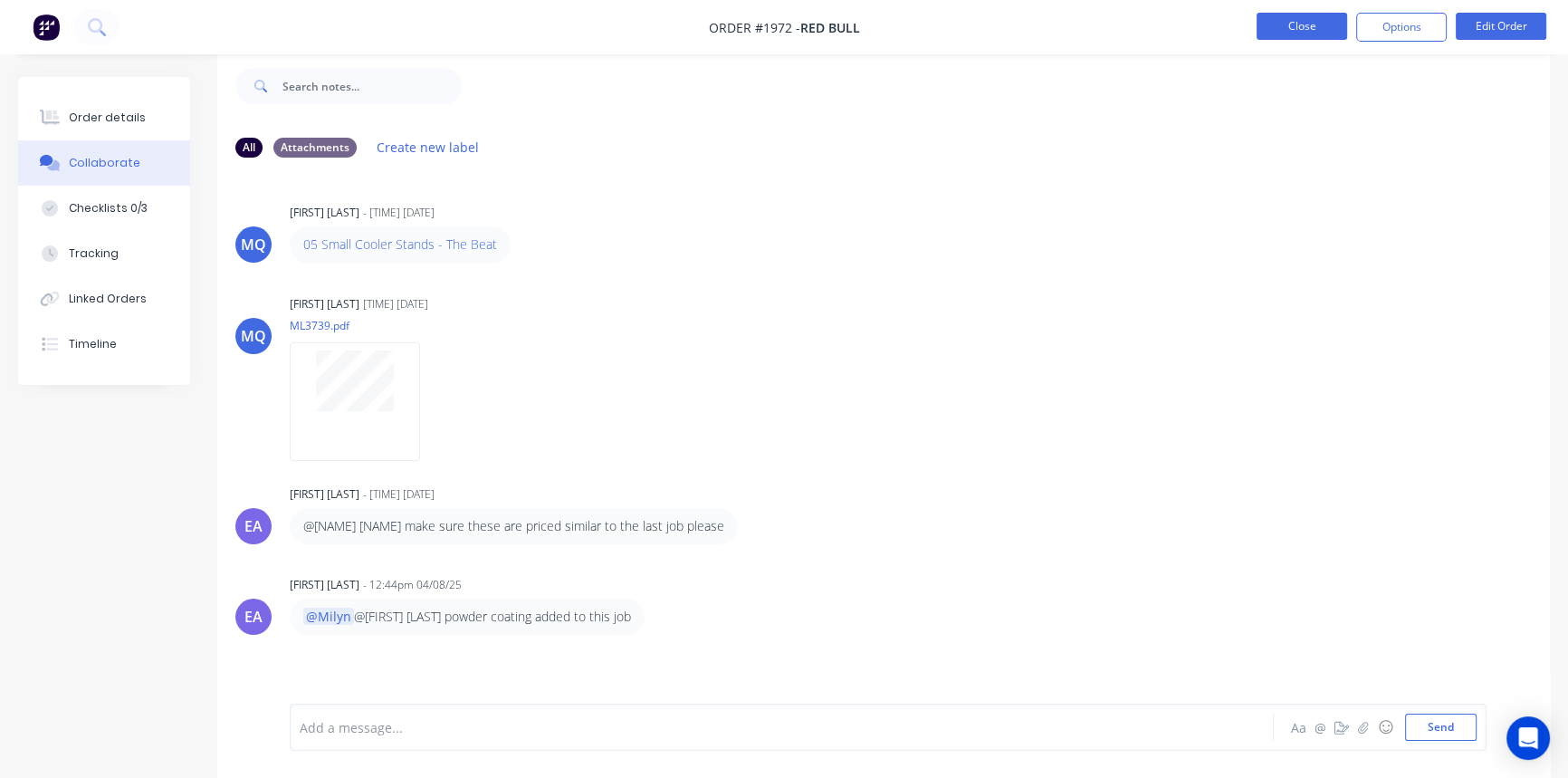 click on "Close" at bounding box center [1302, 26] 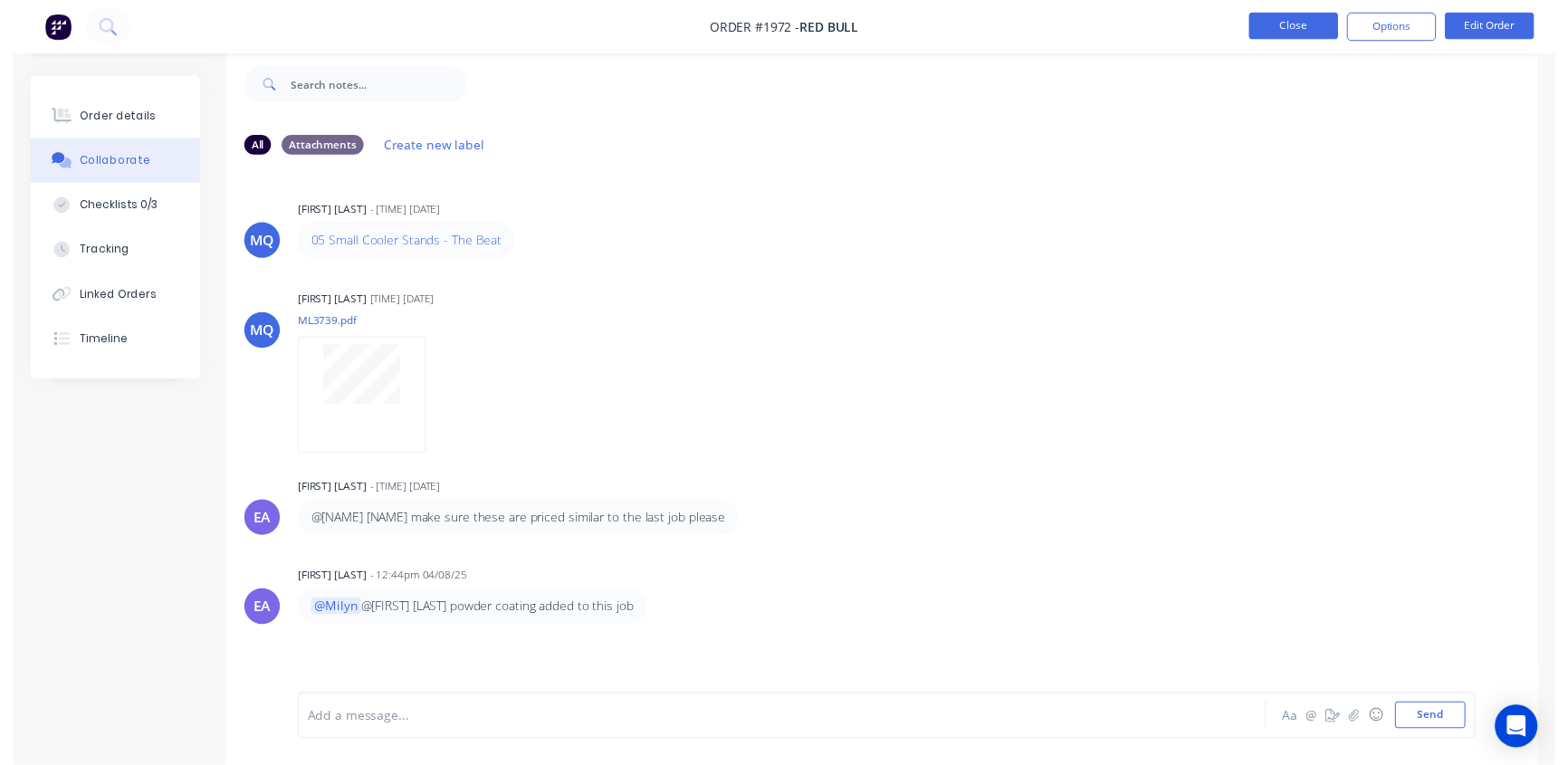 scroll, scrollTop: 0, scrollLeft: 0, axis: both 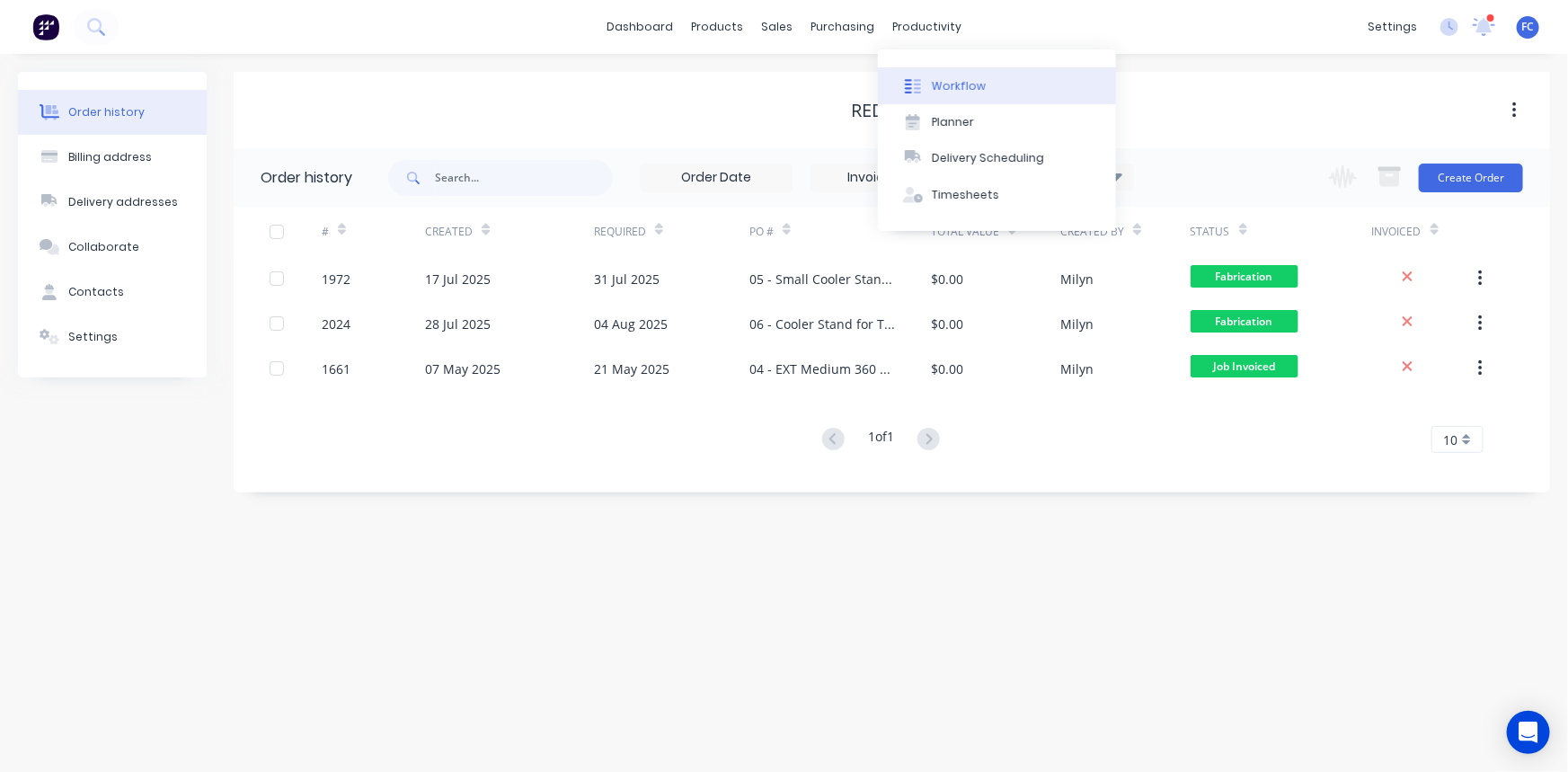 click on "Workflow" at bounding box center [959, 86] 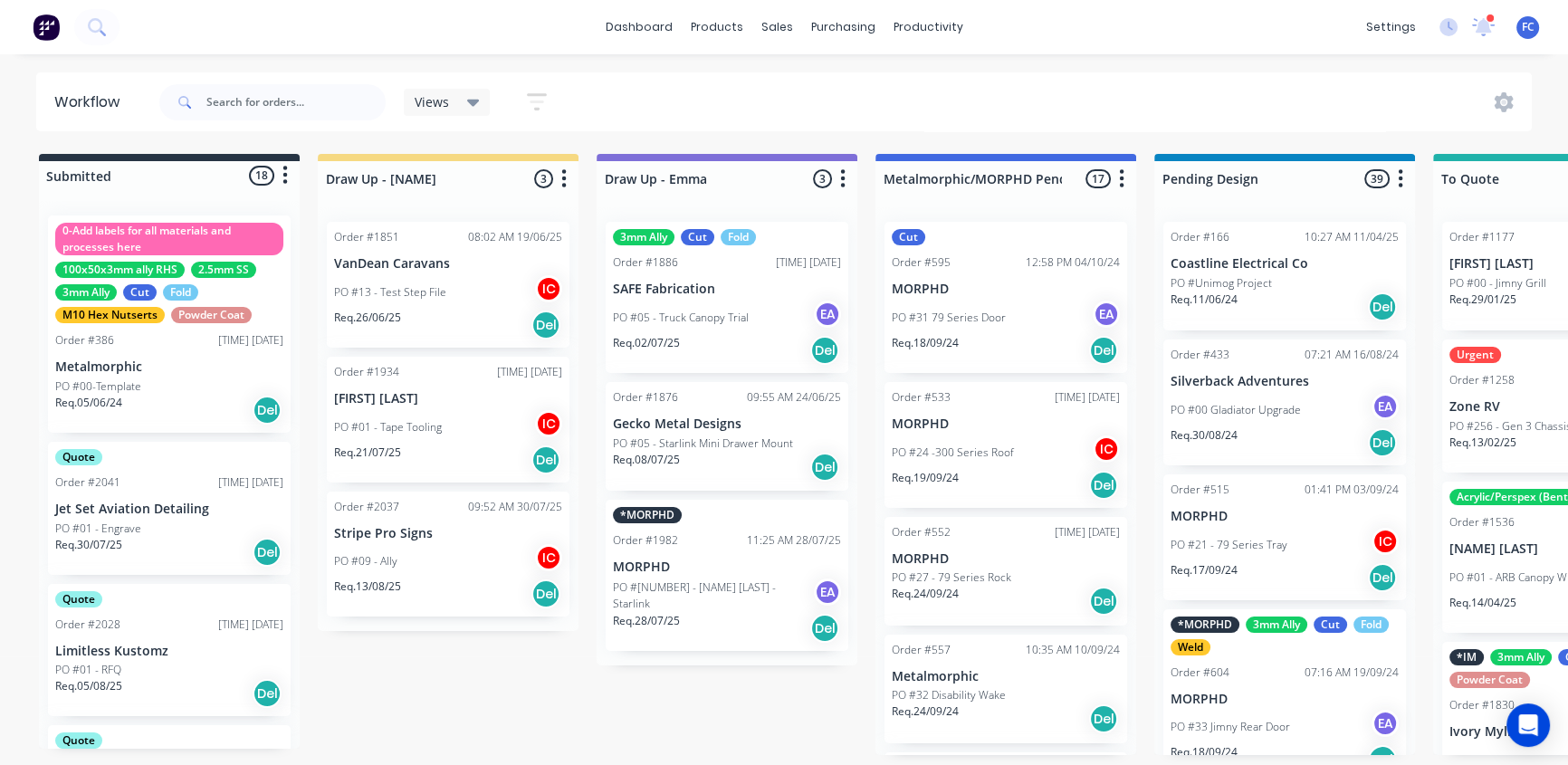 scroll, scrollTop: 1, scrollLeft: 0, axis: vertical 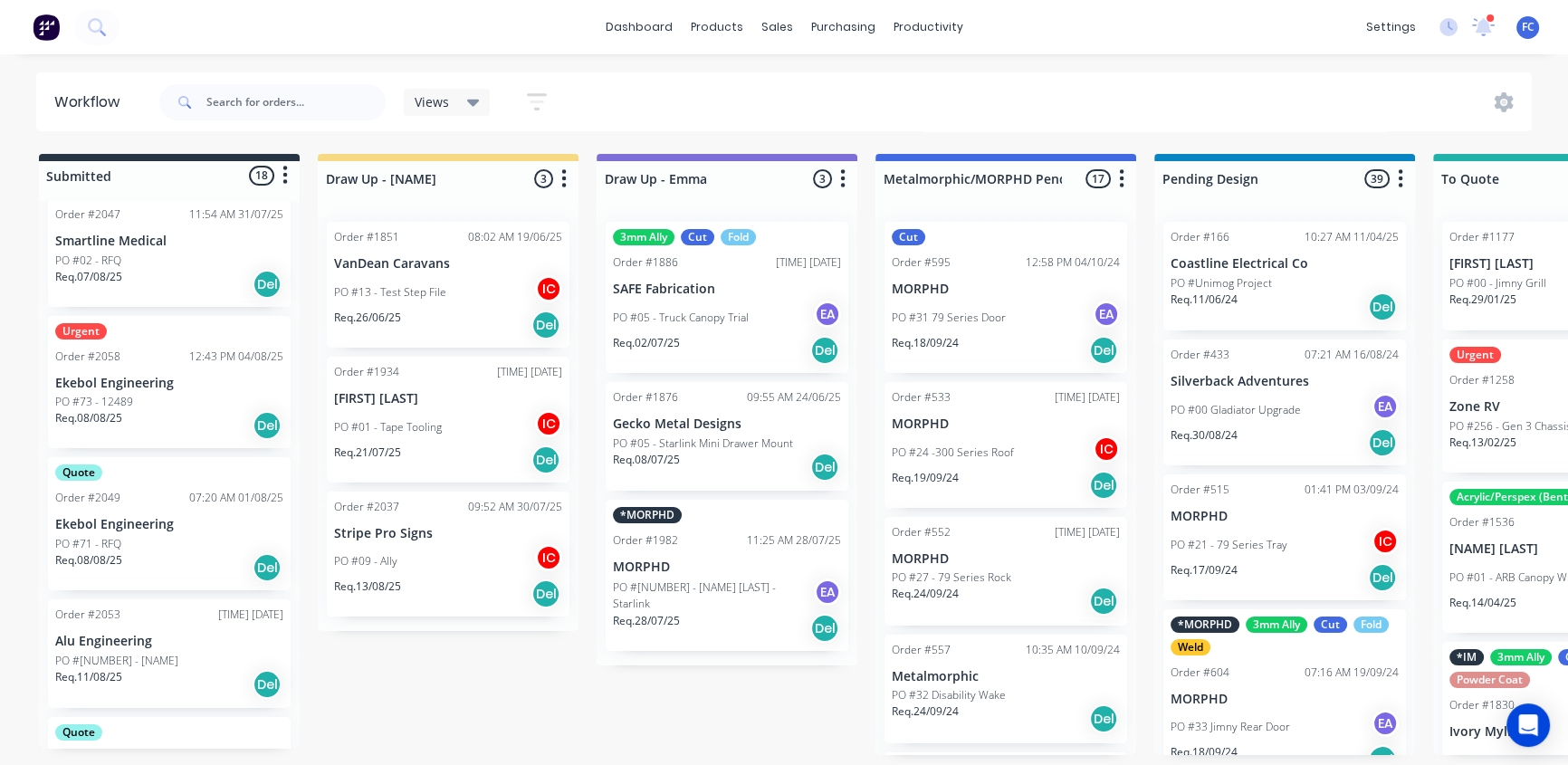 click on "Ekebol Engineering" at bounding box center (169, 383) 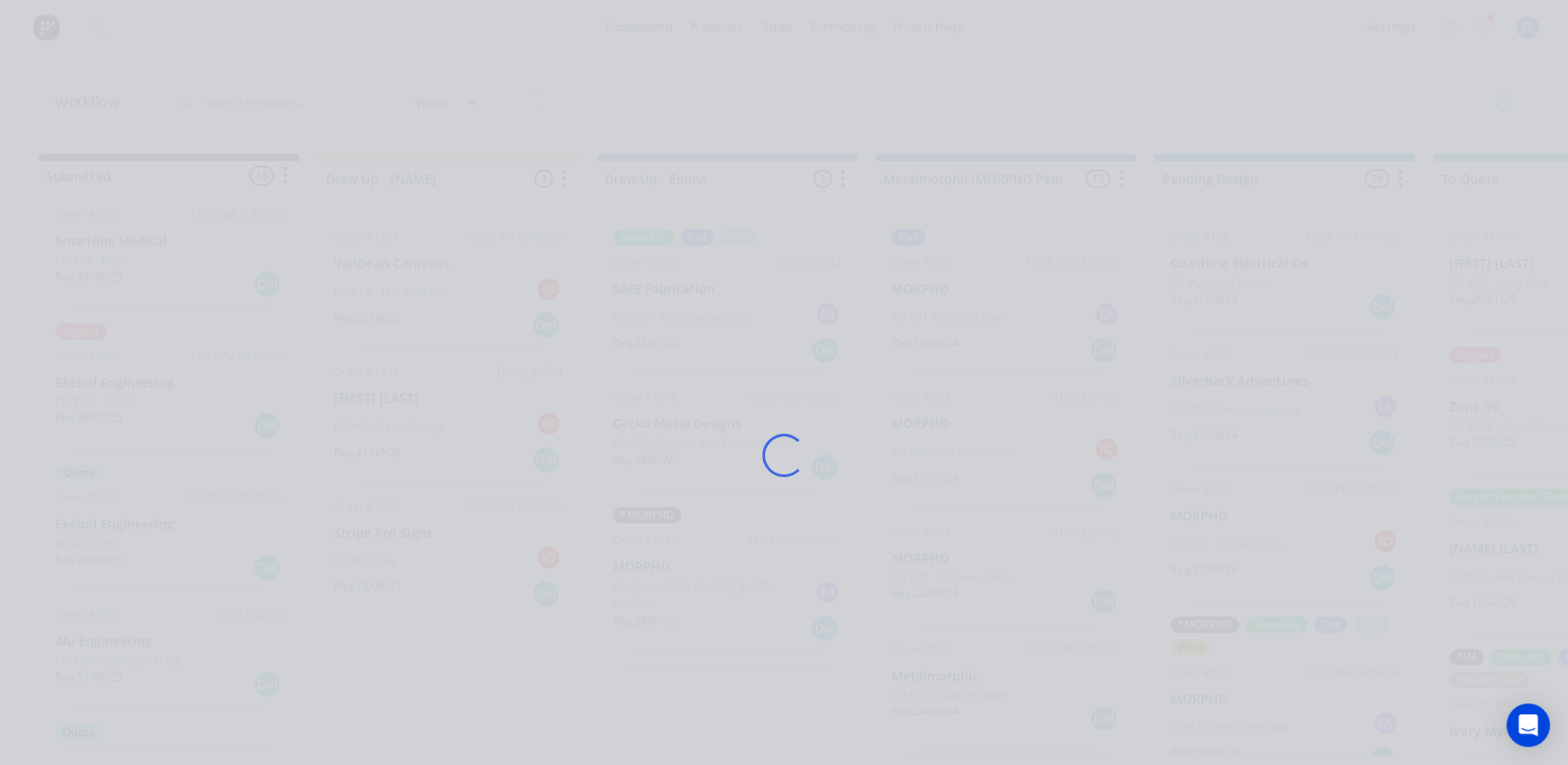 scroll, scrollTop: 0, scrollLeft: 0, axis: both 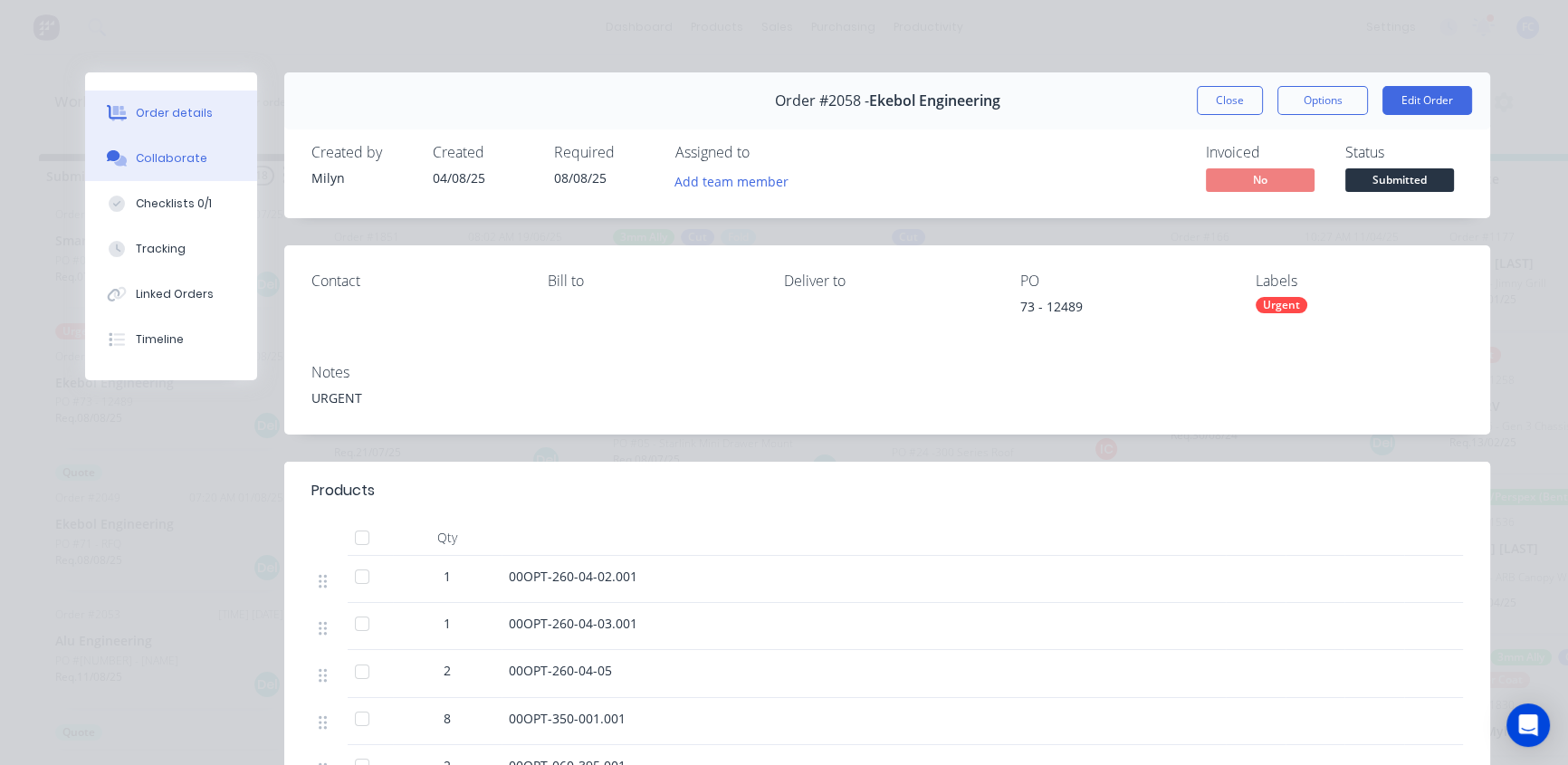drag, startPoint x: 157, startPoint y: 143, endPoint x: 192, endPoint y: 154, distance: 36.687873 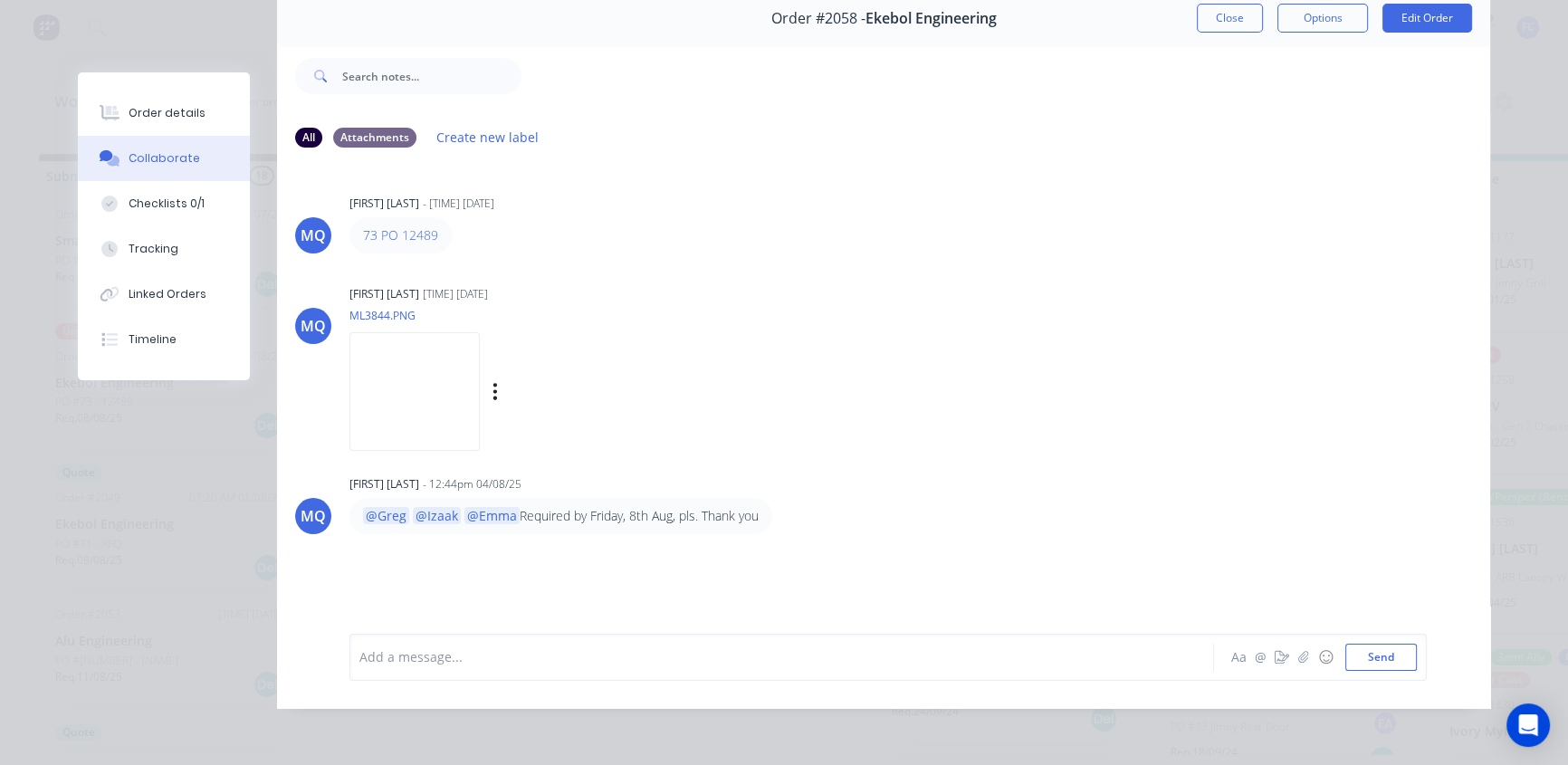scroll, scrollTop: 93, scrollLeft: 0, axis: vertical 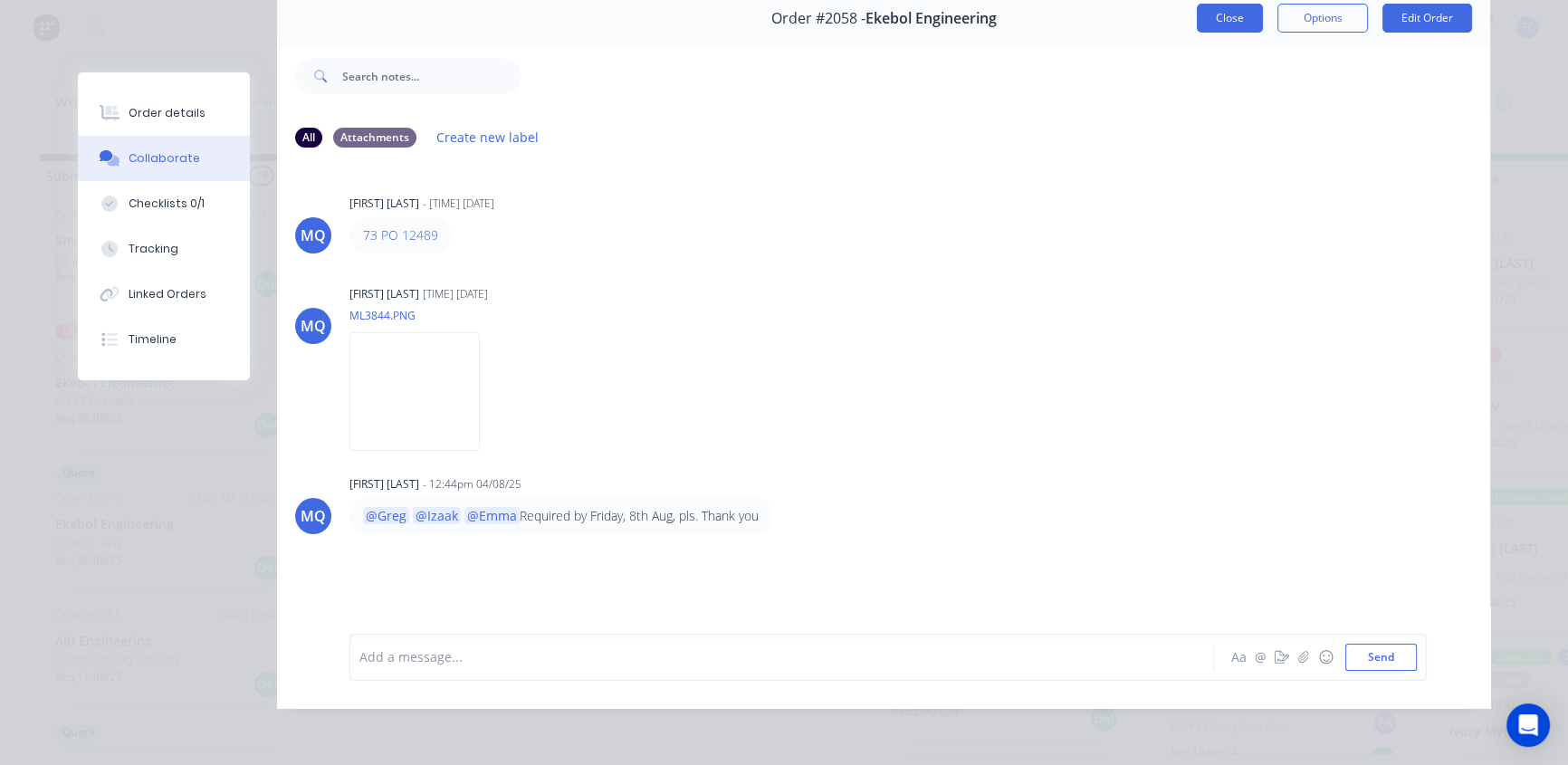 click on "Close" at bounding box center (1229, 18) 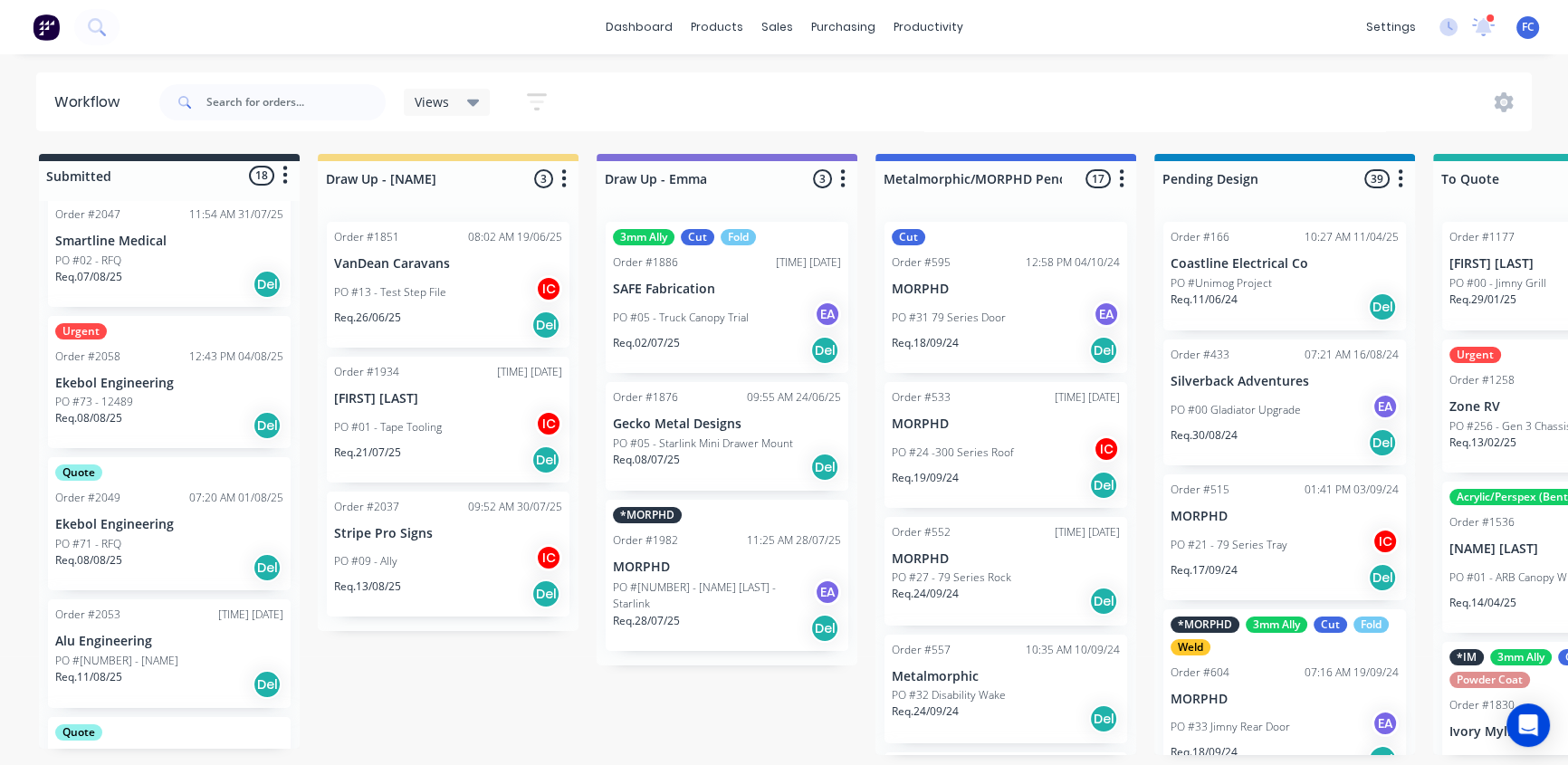 click on "Ekebol Engineering" at bounding box center [169, 524] 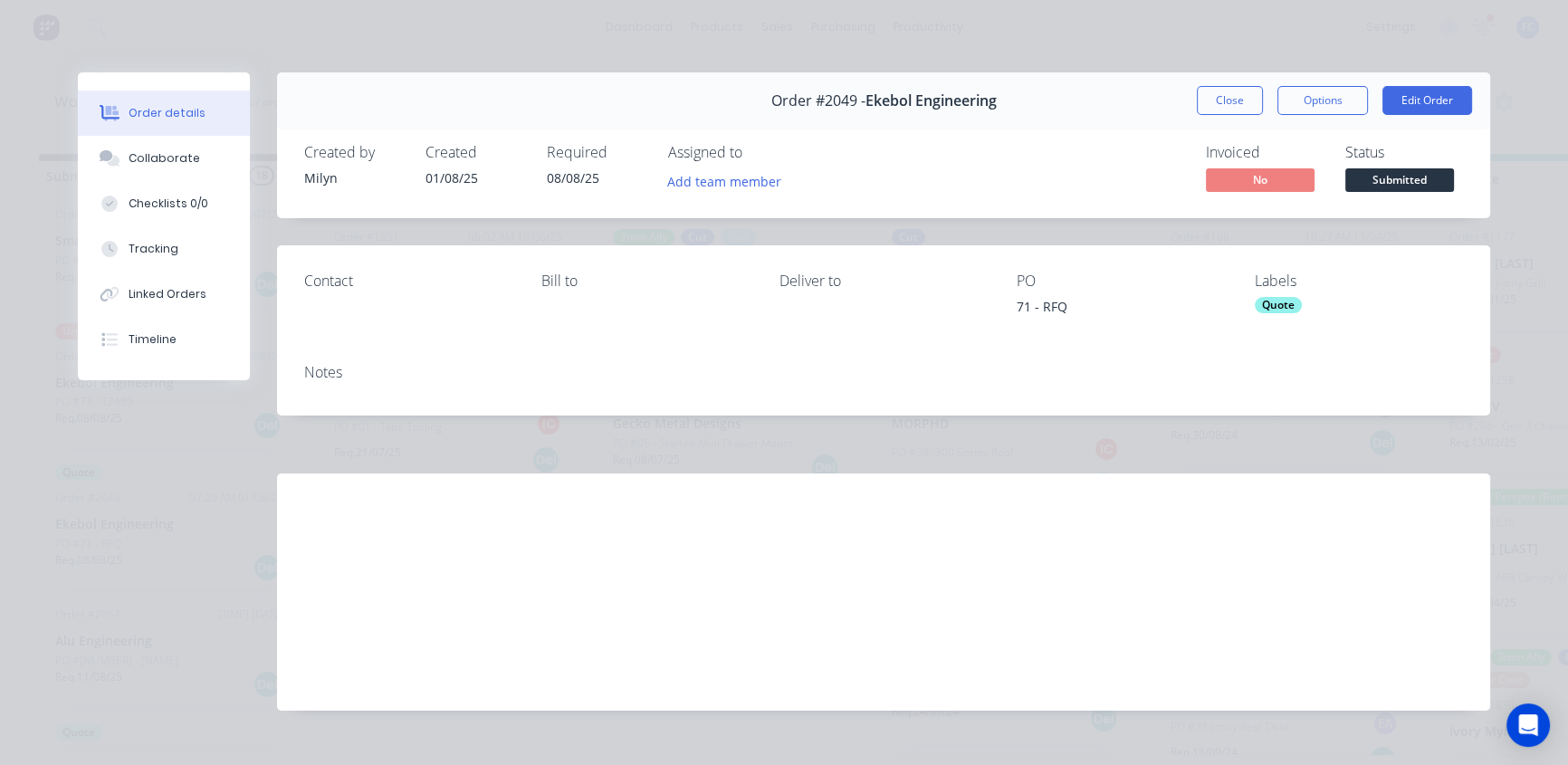 click on "Close" at bounding box center (1229, 100) 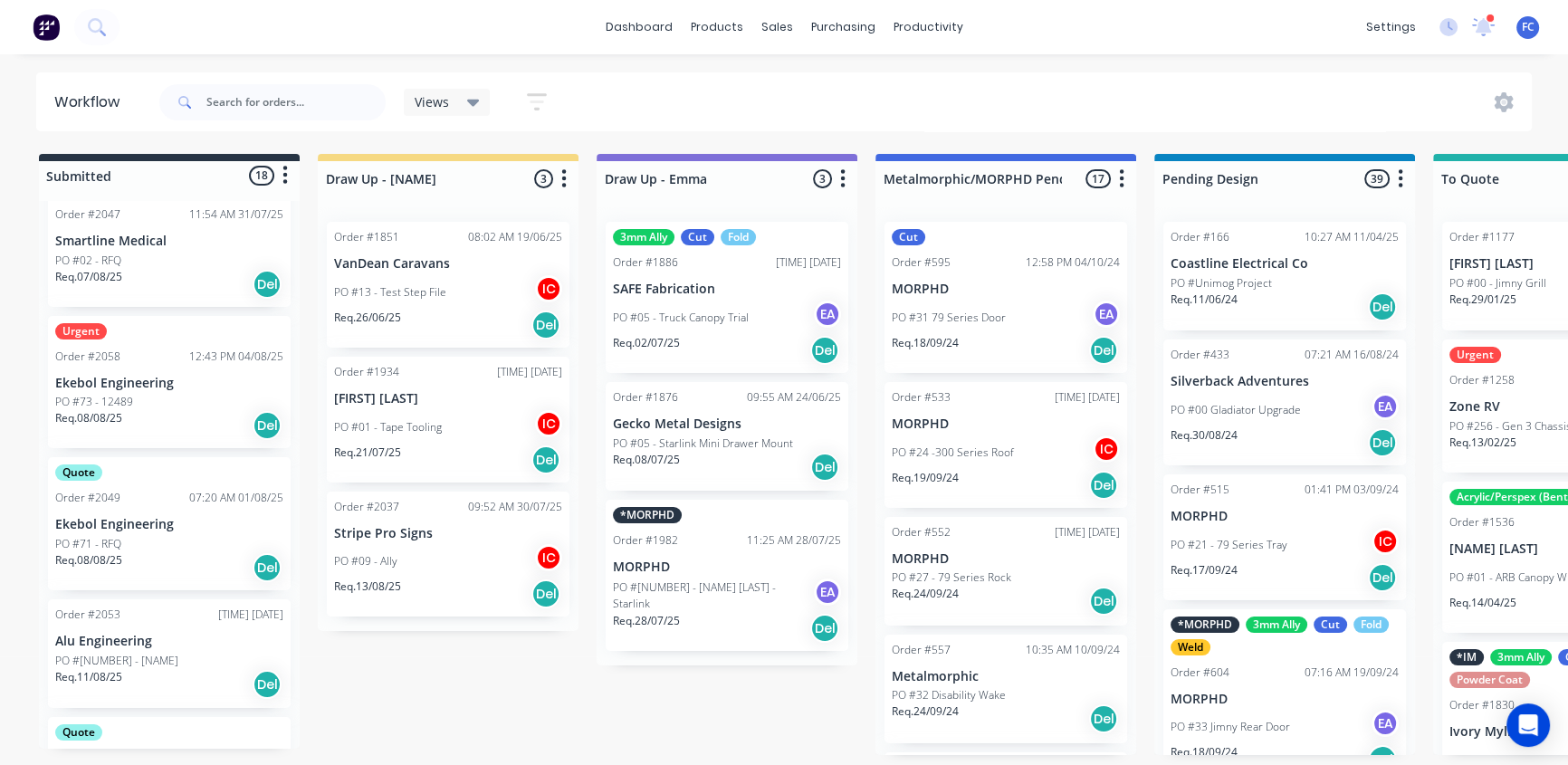 click on "Urgent Order #[NUMBER] [TIME] [DATE] [COMPANY] PO #[NUMBER] - [DATE] Del" at bounding box center [169, 382] 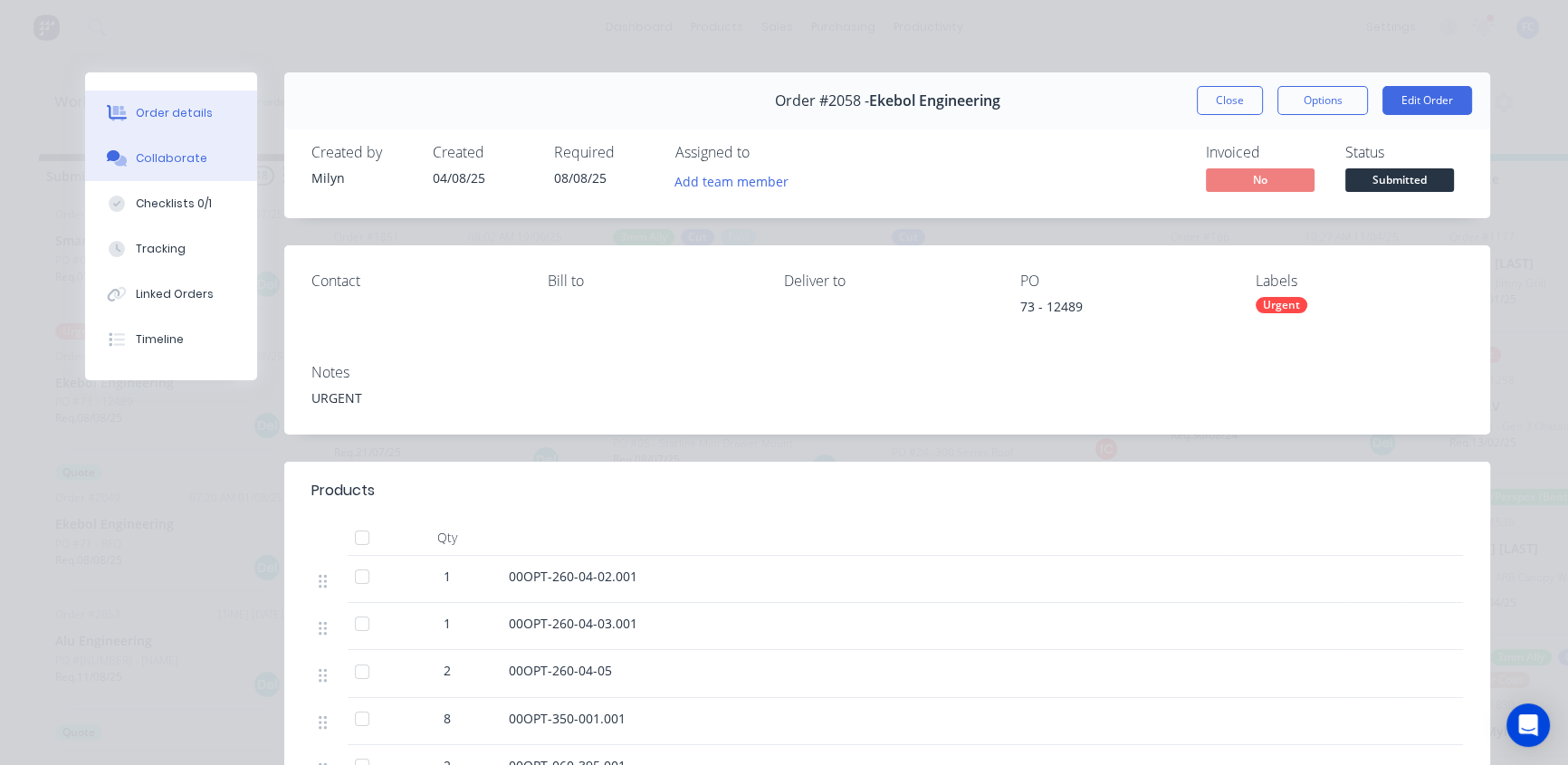 click on "Collaborate" at bounding box center (171, 158) 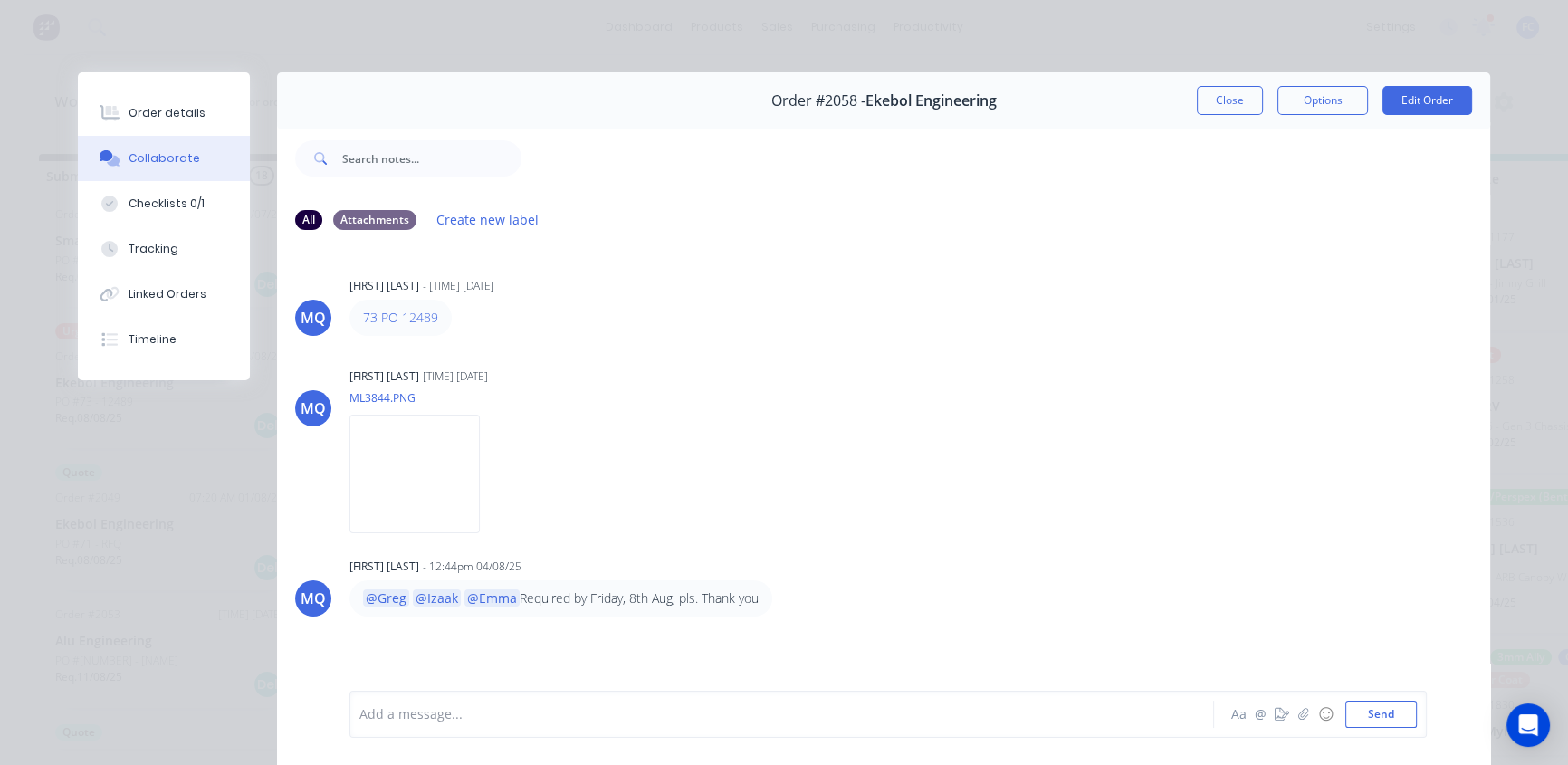 scroll, scrollTop: 93, scrollLeft: 0, axis: vertical 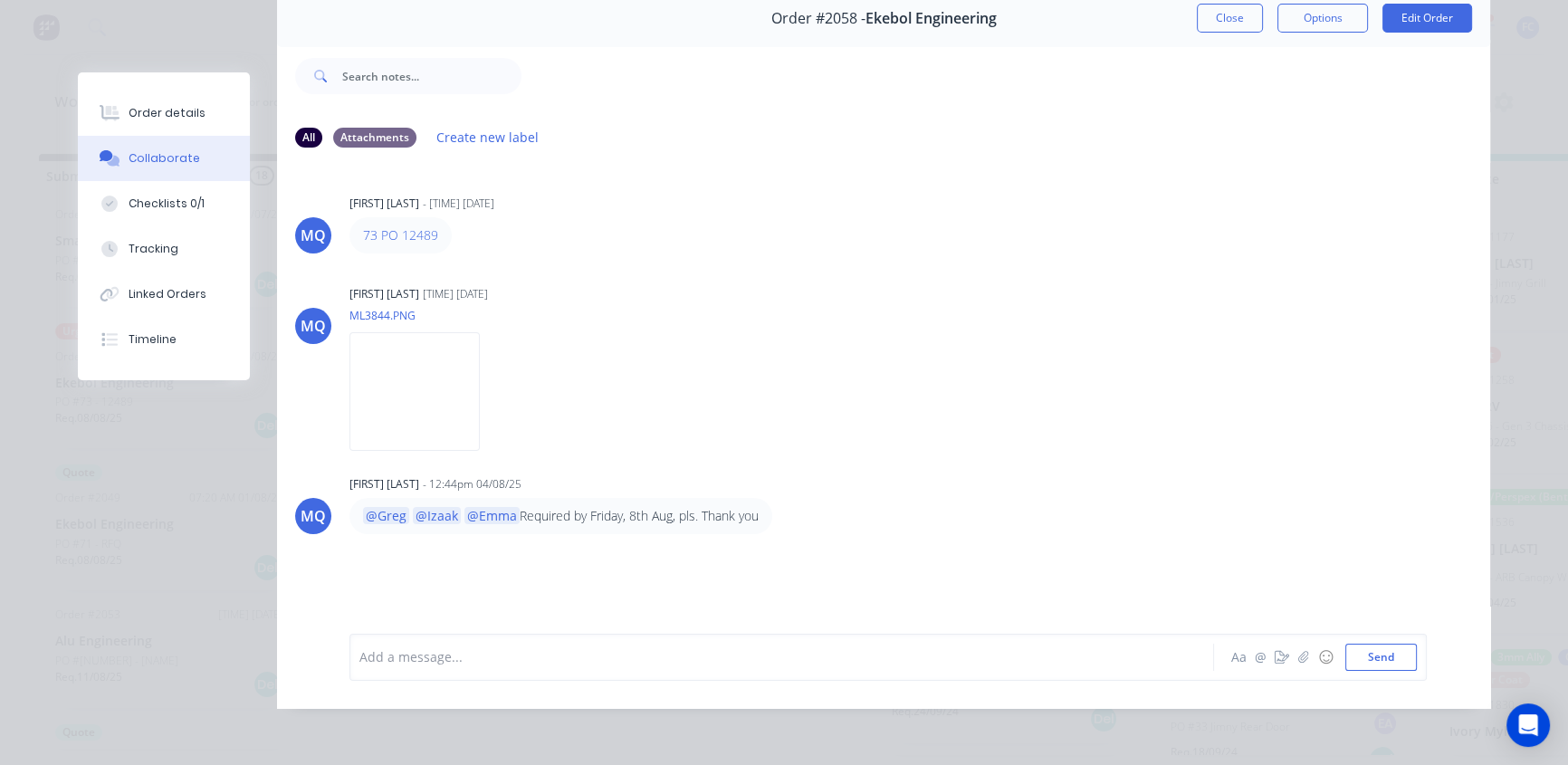 drag, startPoint x: 406, startPoint y: 662, endPoint x: 428, endPoint y: 671, distance: 23.769729 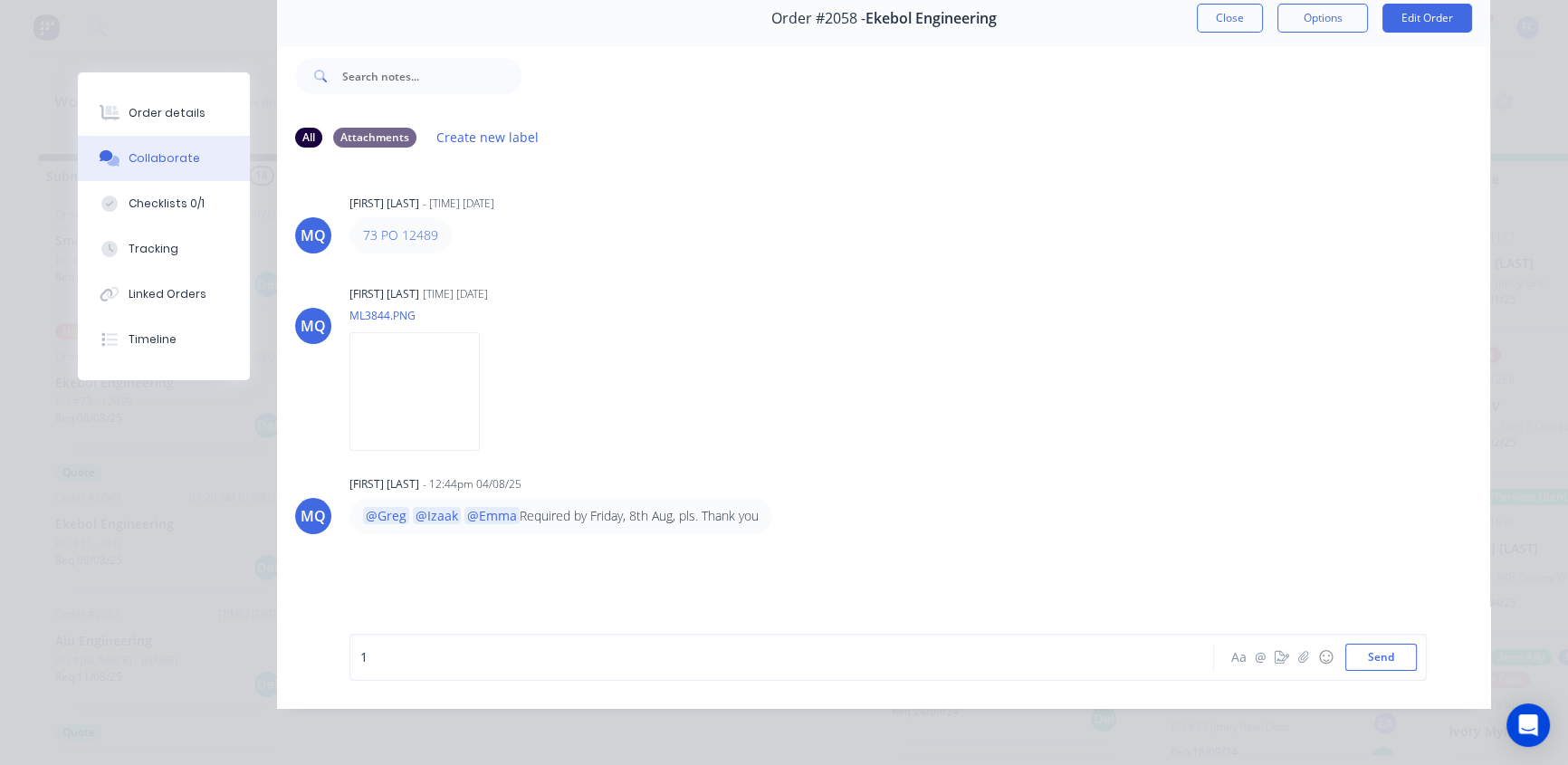 type 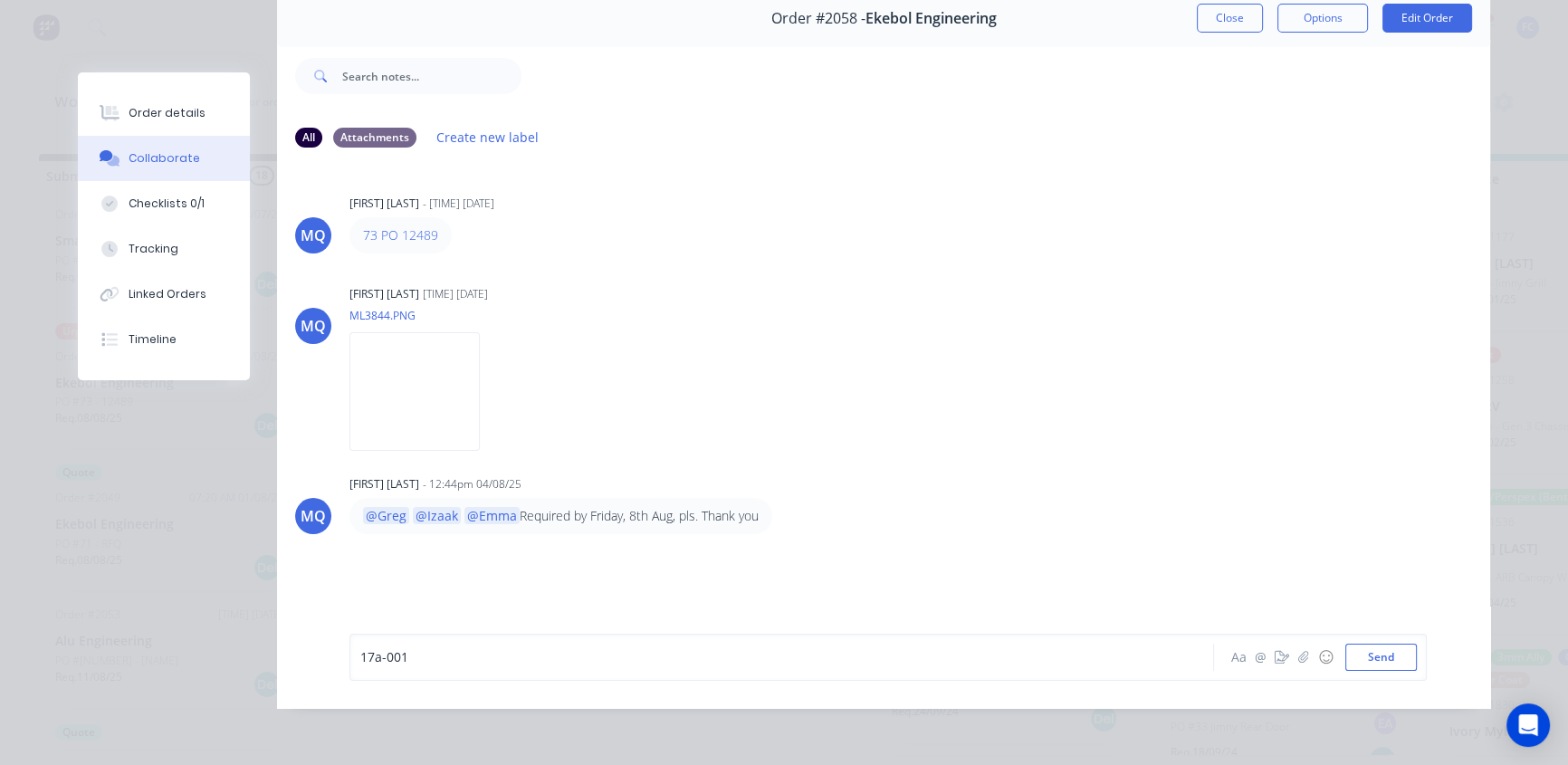 click on "17a-001" at bounding box center (756, 656) 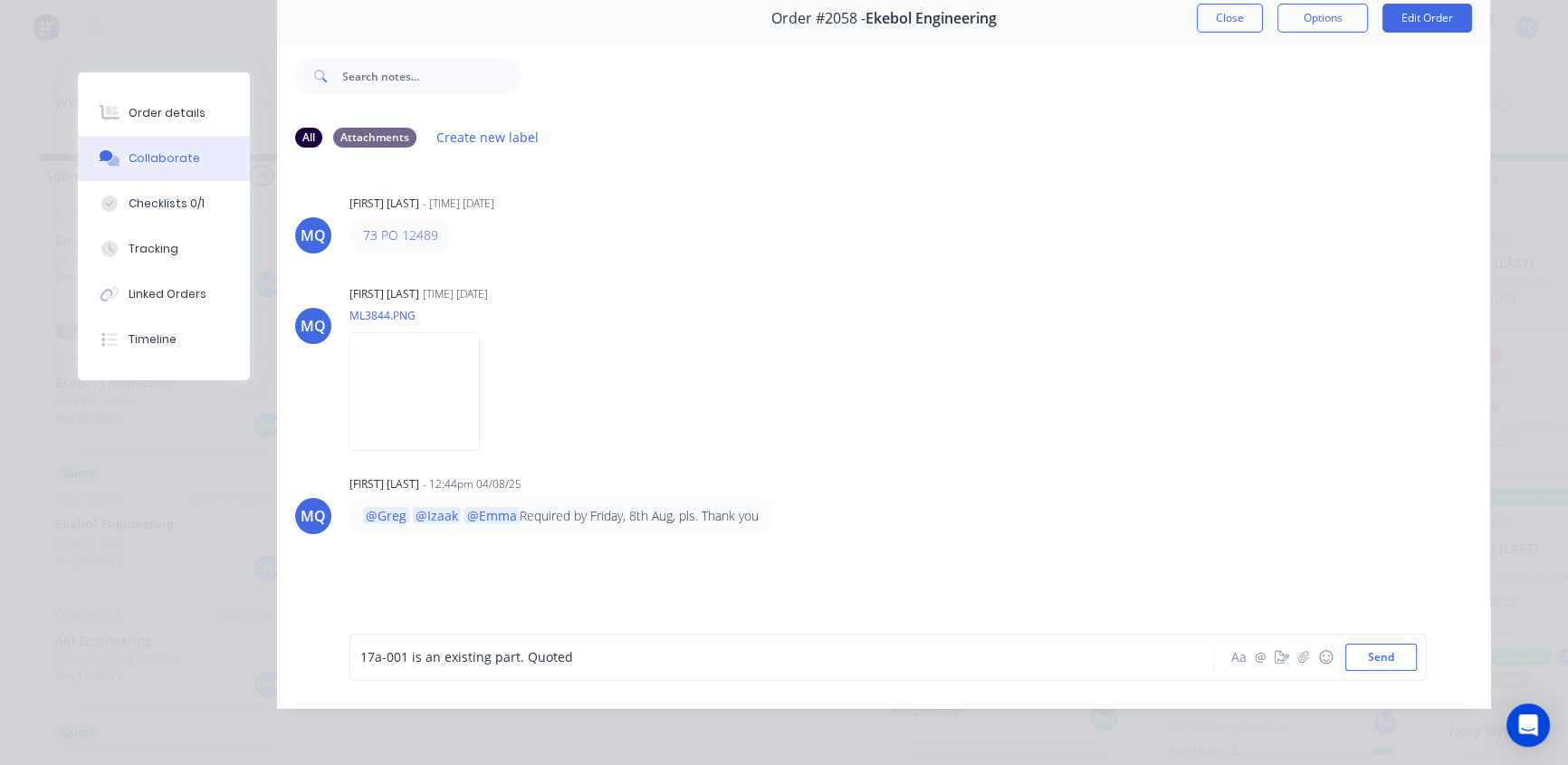 click on "17a-001 is an existing part. Quoted  Aa @ ☺ Send" at bounding box center (884, 657) 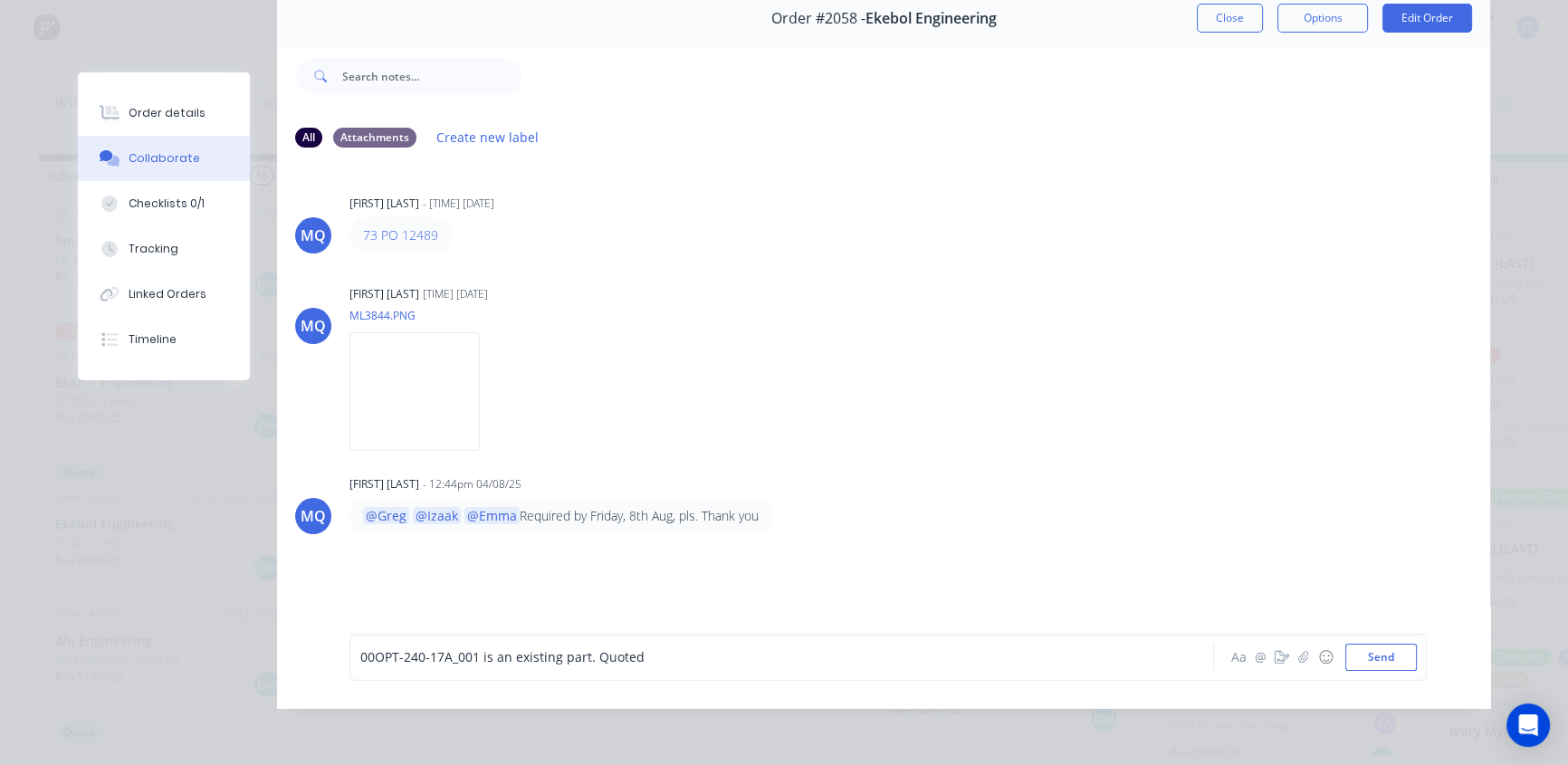 click on "00OPT-240-17A_001 is an existing part. Quoted" at bounding box center (756, 656) 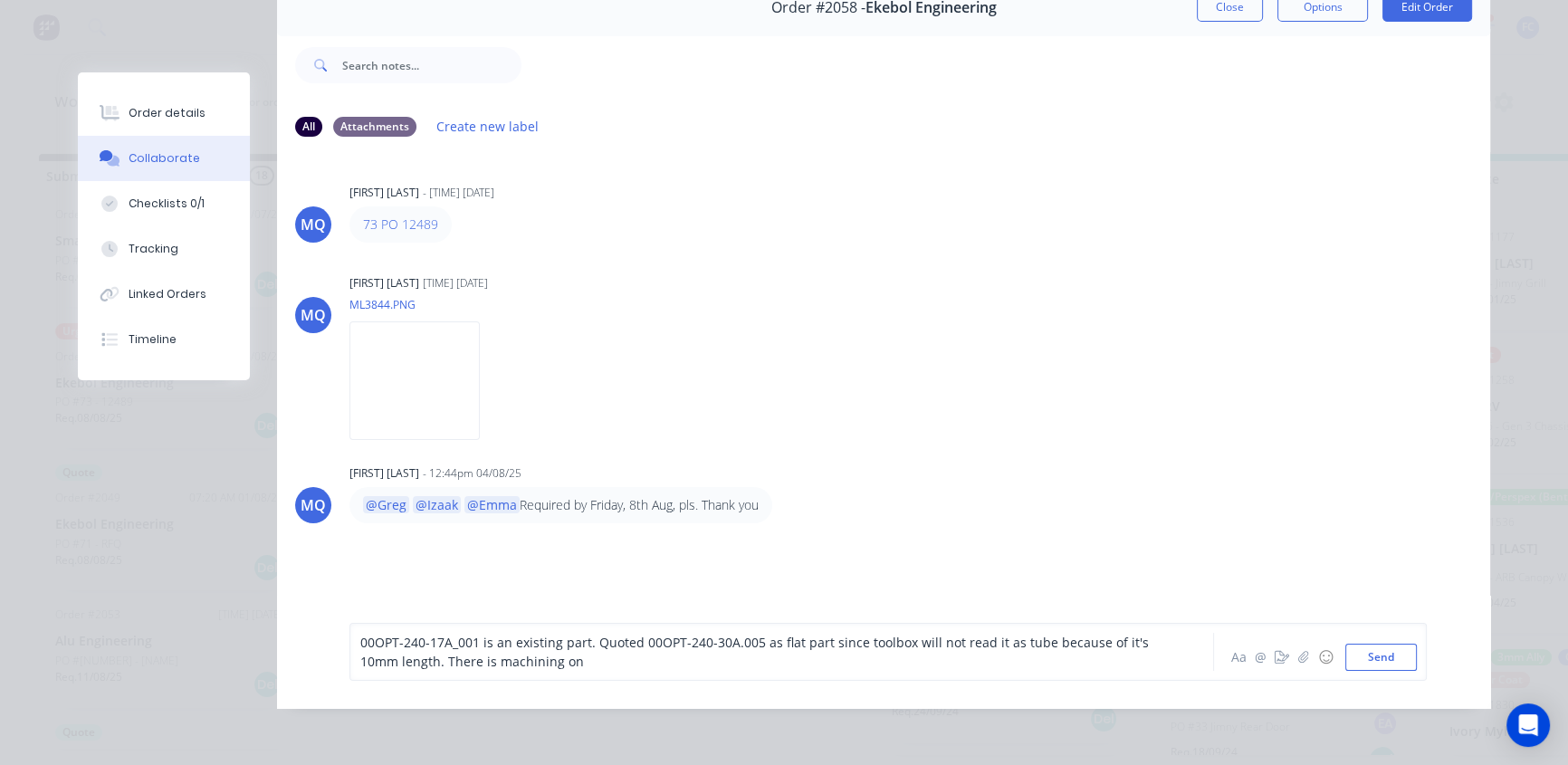 click on "00OPT-240-17A_001 is an existing part. Quoted 00OPT-240-30A.005 as flat part since toolbox will not read it as tube because of it's 10mm length. There is machining on" at bounding box center (756, 652) 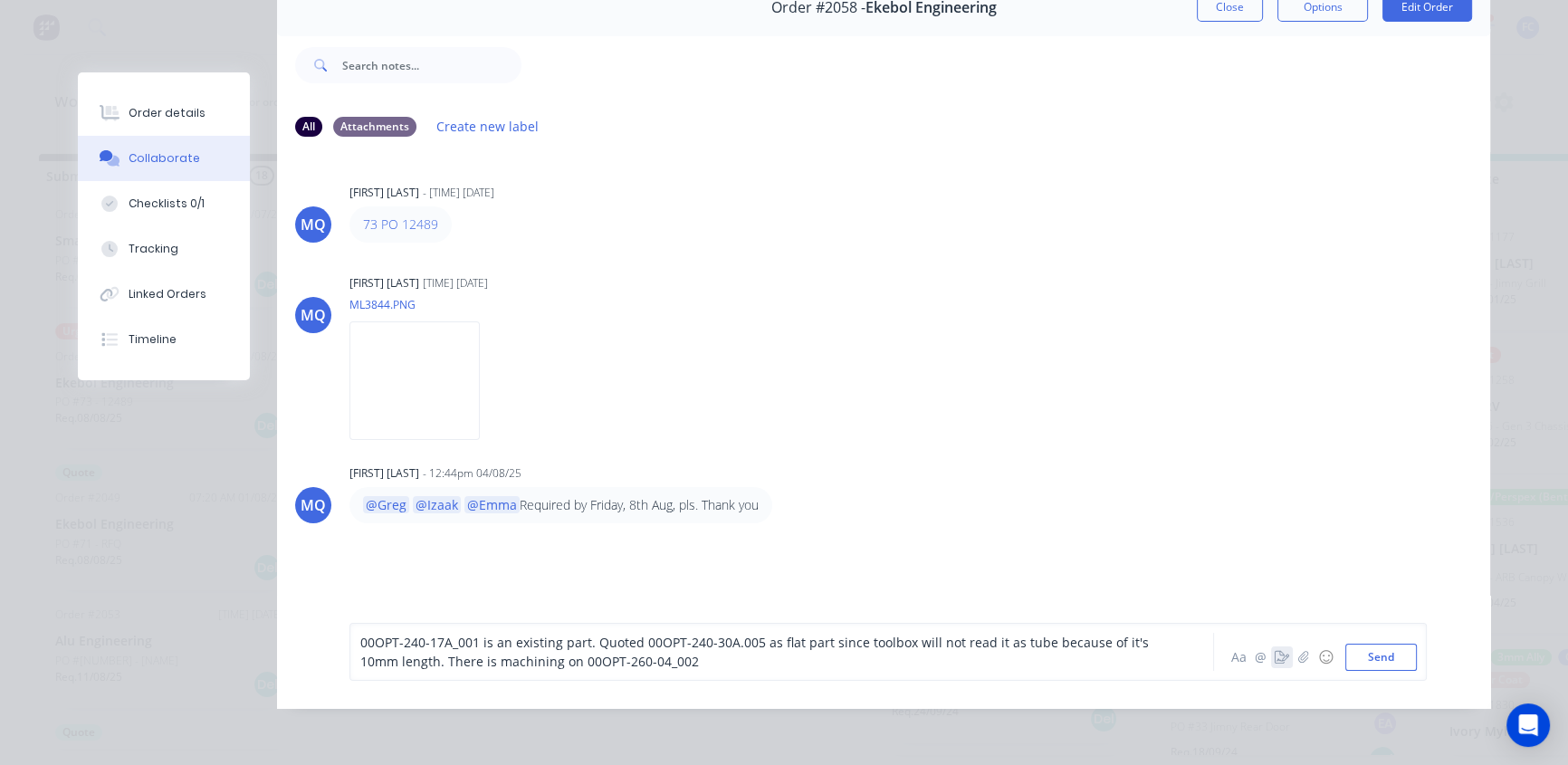 click at bounding box center [1282, 657] 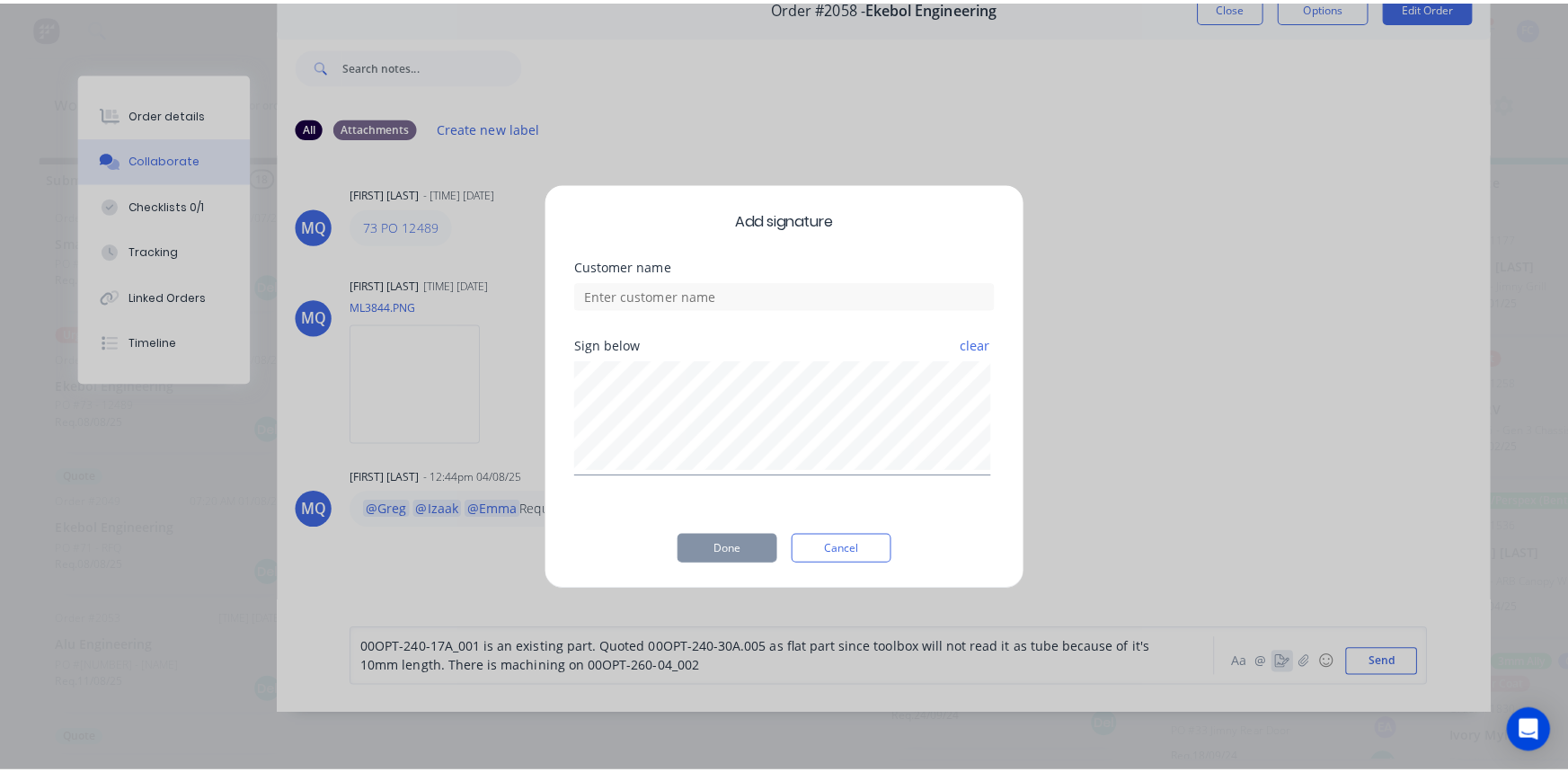 scroll, scrollTop: 0, scrollLeft: 0, axis: both 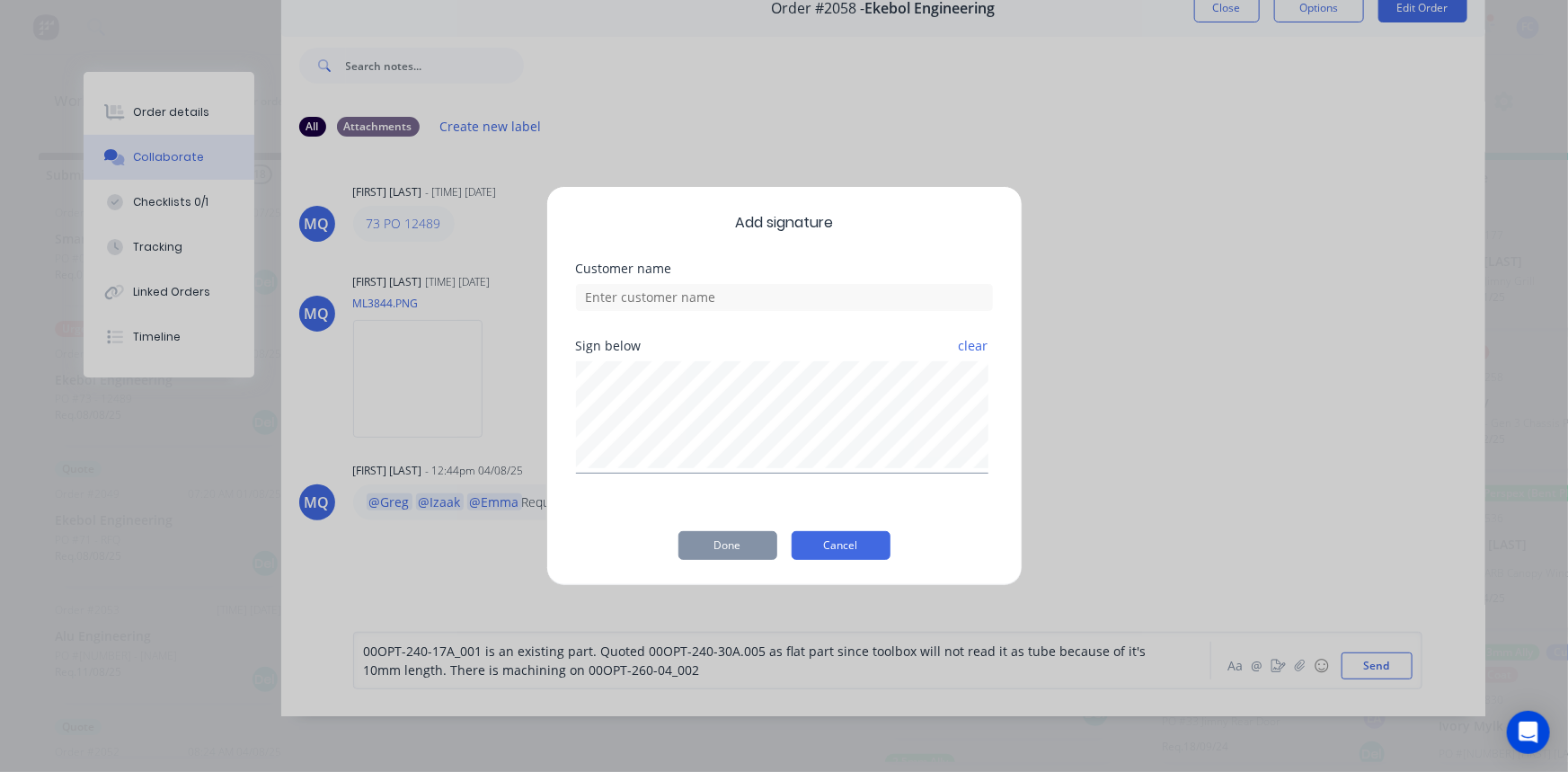 click on "Cancel" at bounding box center (841, 546) 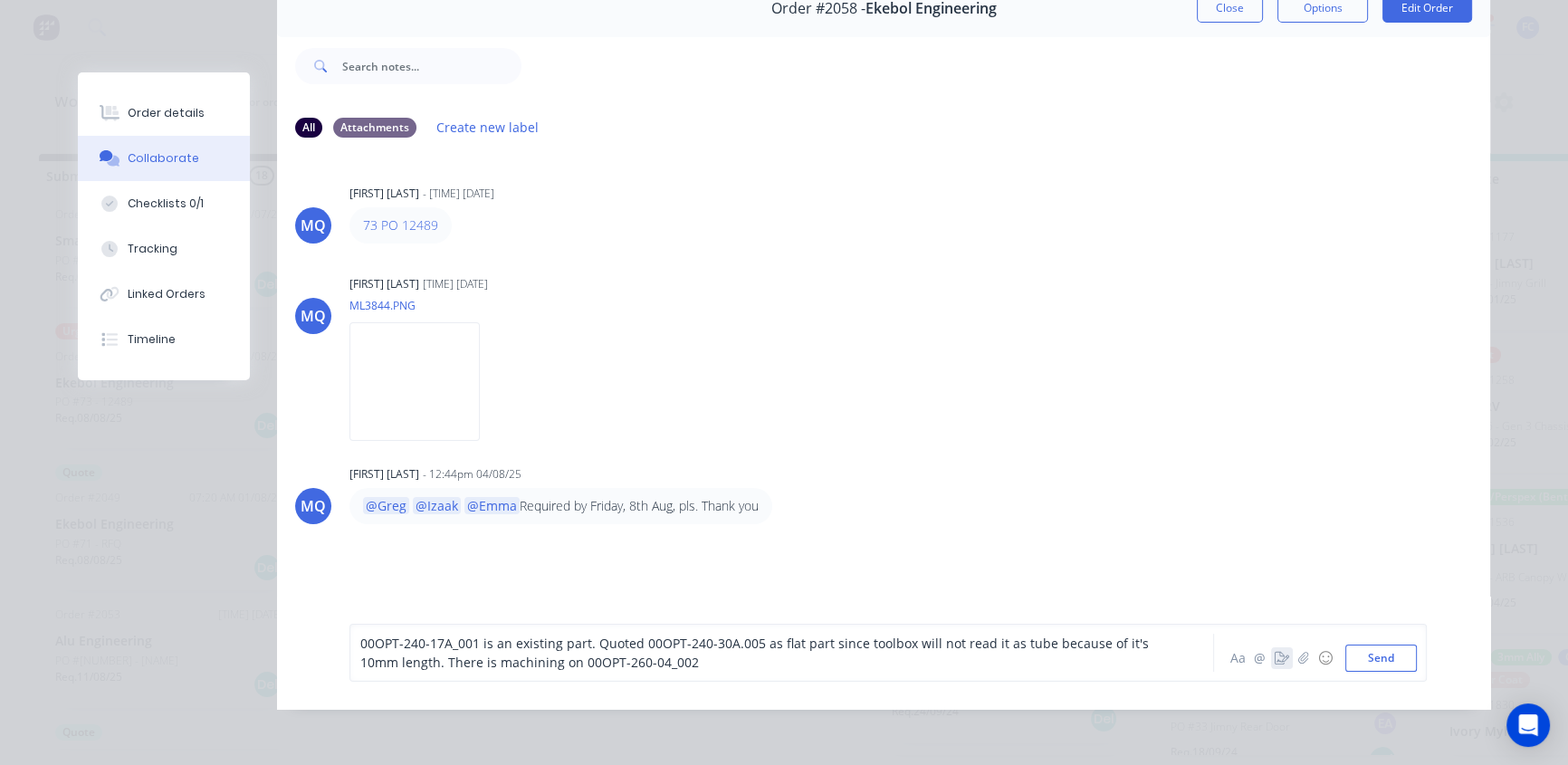click 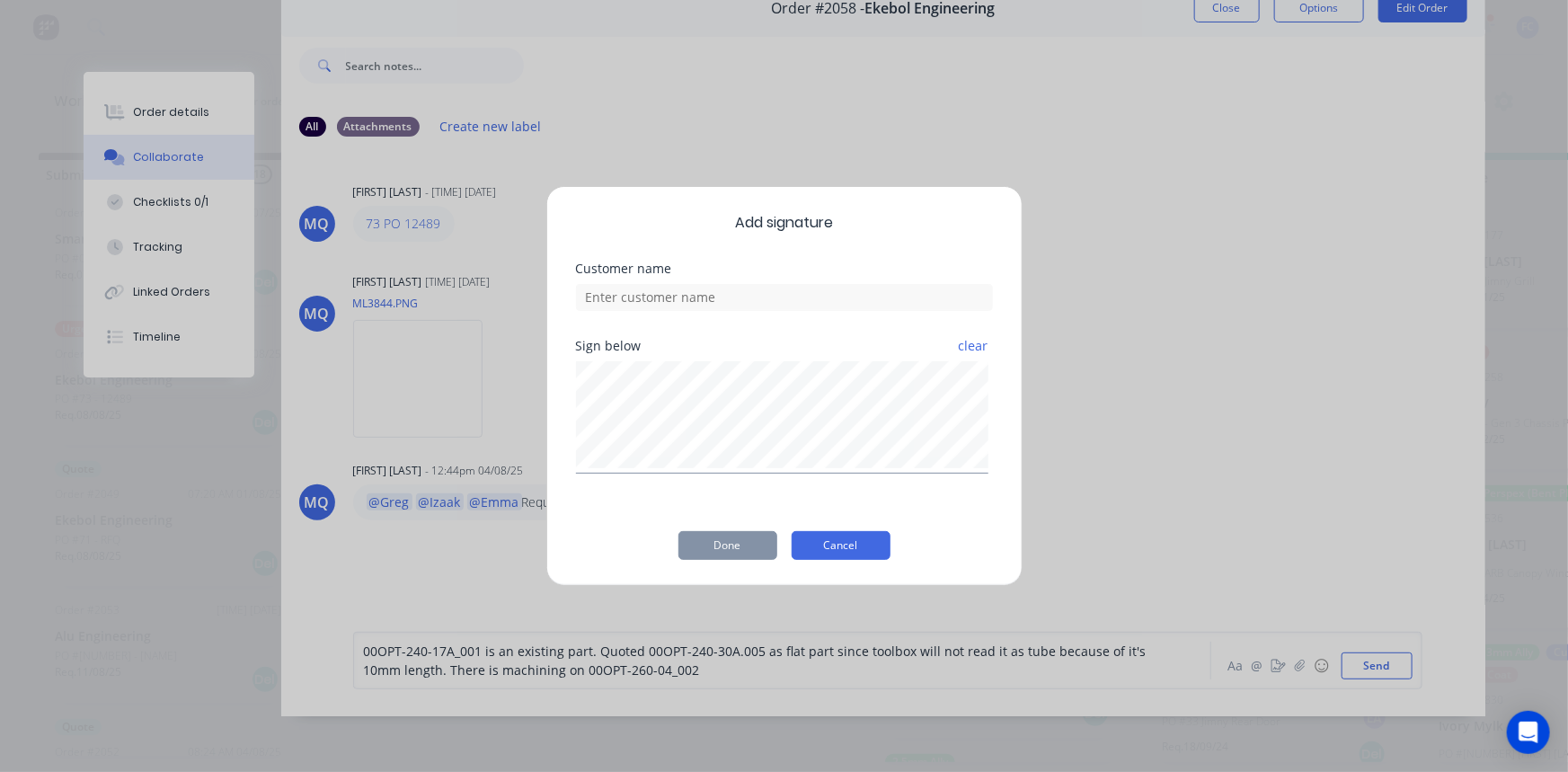 click on "Cancel" at bounding box center [841, 546] 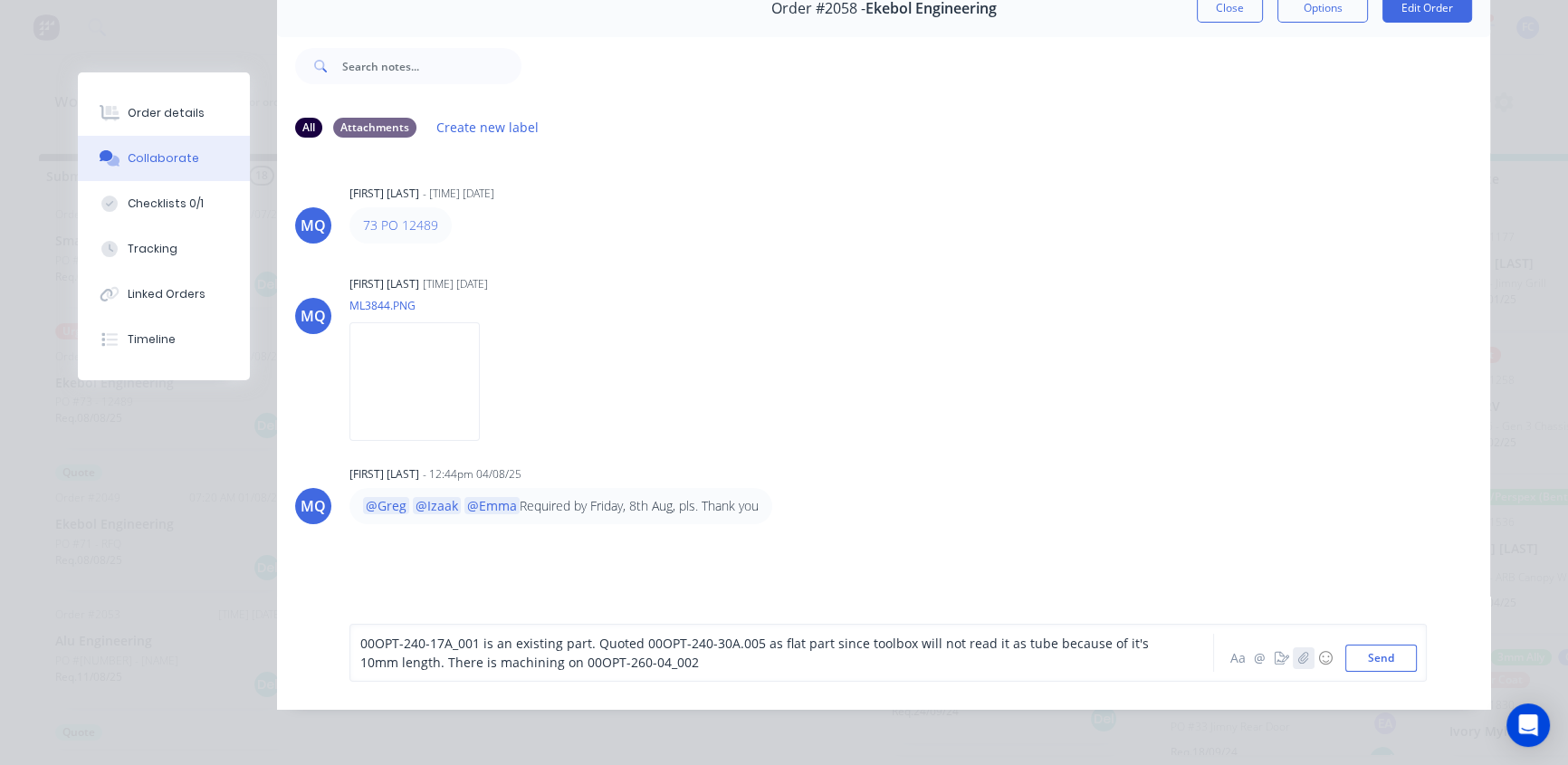 click at bounding box center (1304, 658) 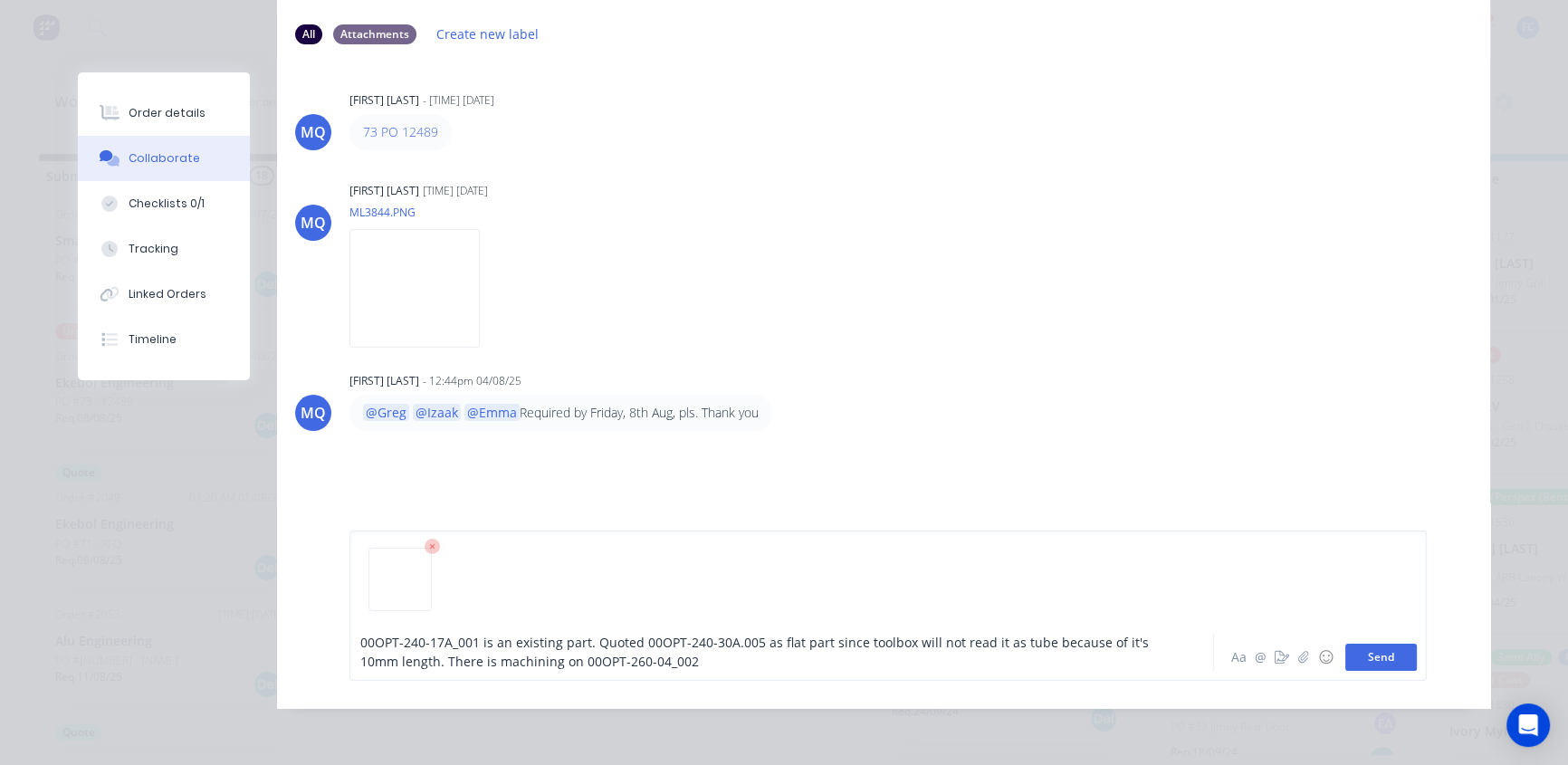 drag, startPoint x: 1397, startPoint y: 660, endPoint x: 1362, endPoint y: 655, distance: 35.355339 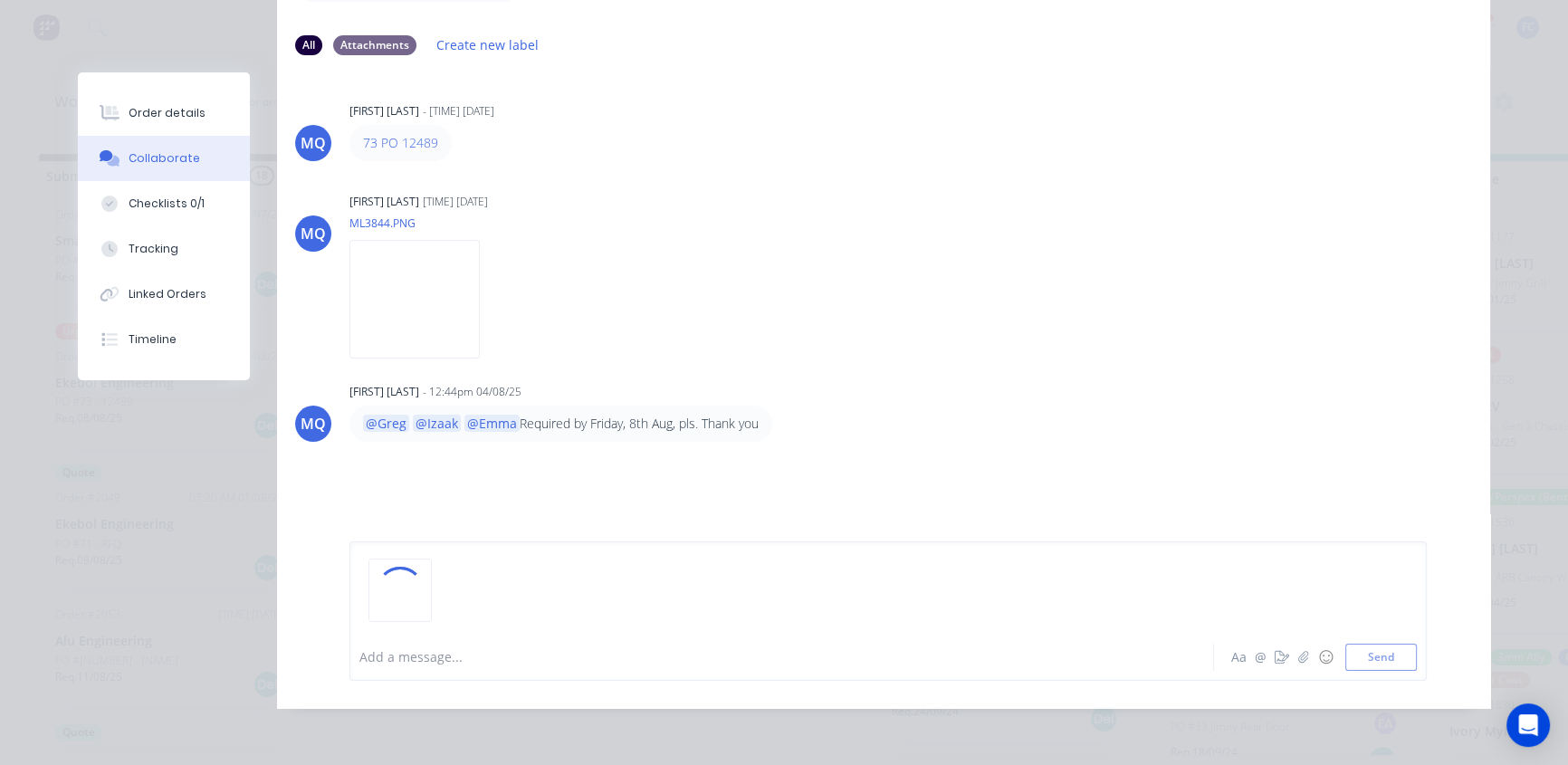 scroll, scrollTop: 186, scrollLeft: 0, axis: vertical 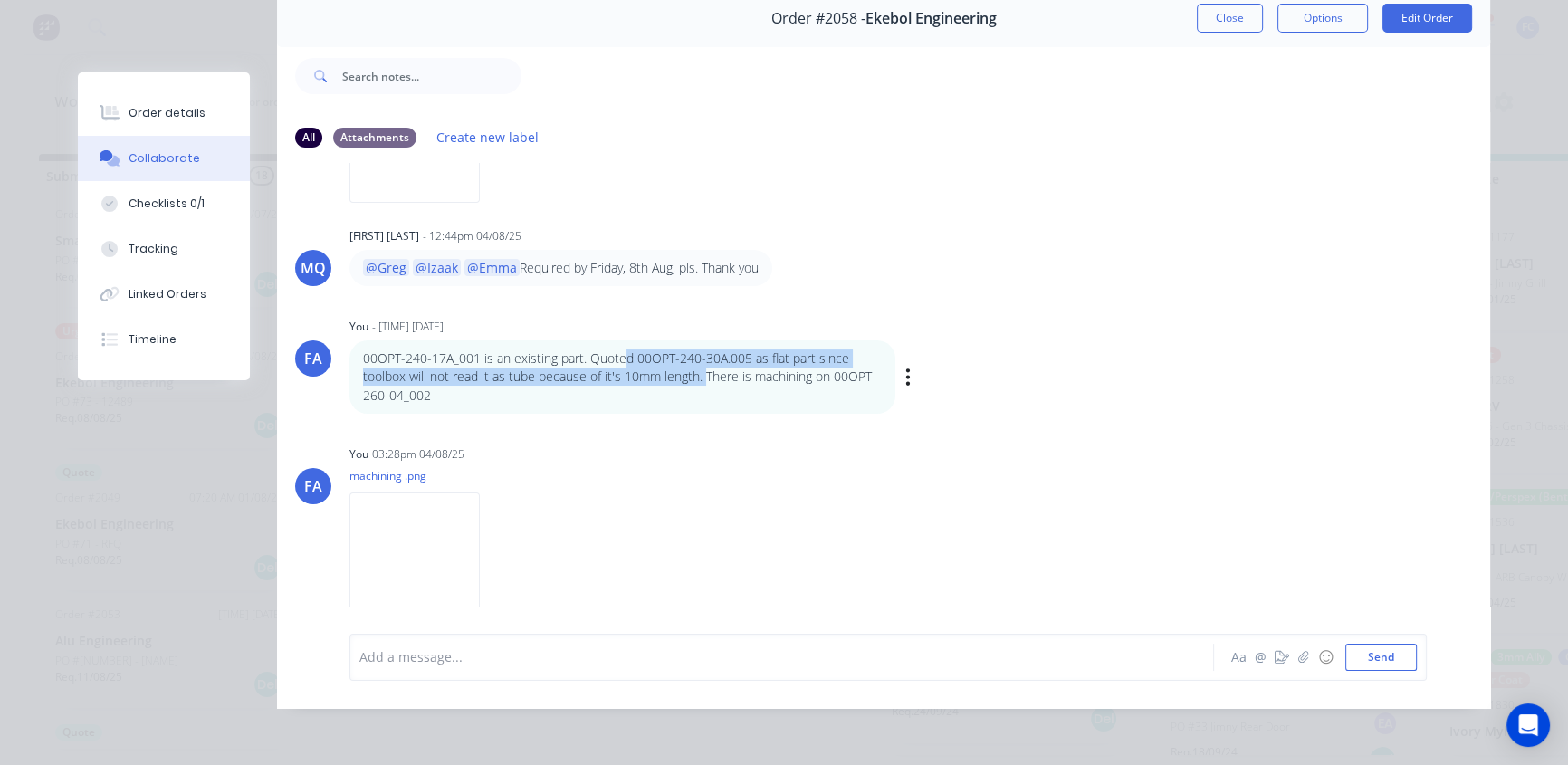 drag, startPoint x: 621, startPoint y: 350, endPoint x: 698, endPoint y: 365, distance: 78.447435 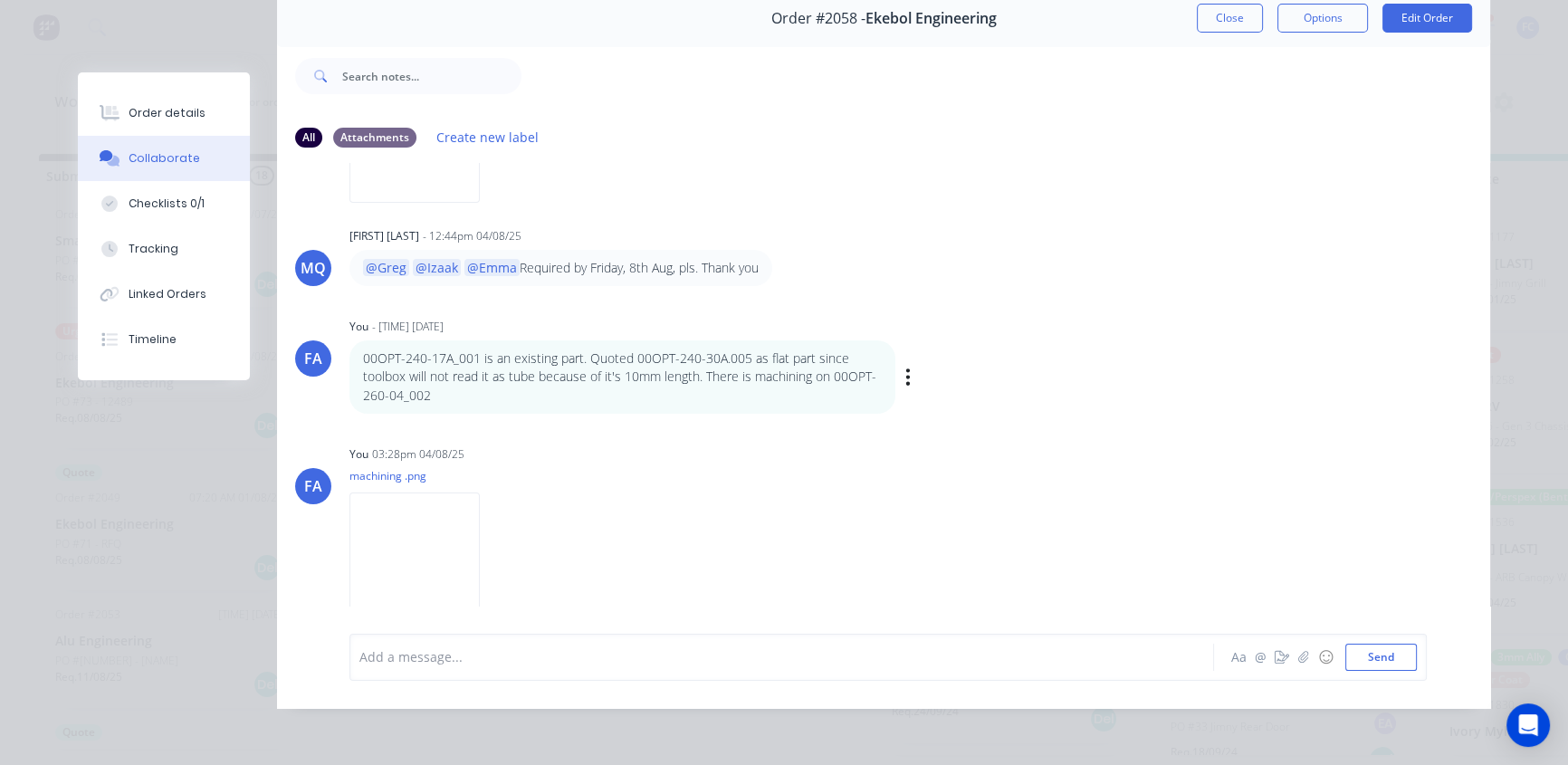 click on "00OPT-240-17A_001 is an existing part. Quoted 00OPT-240-30A.005 as flat part since toolbox will not read it as tube because of it's 10mm length. There is machining on 00OPT-260-04_002" at bounding box center (622, 377) 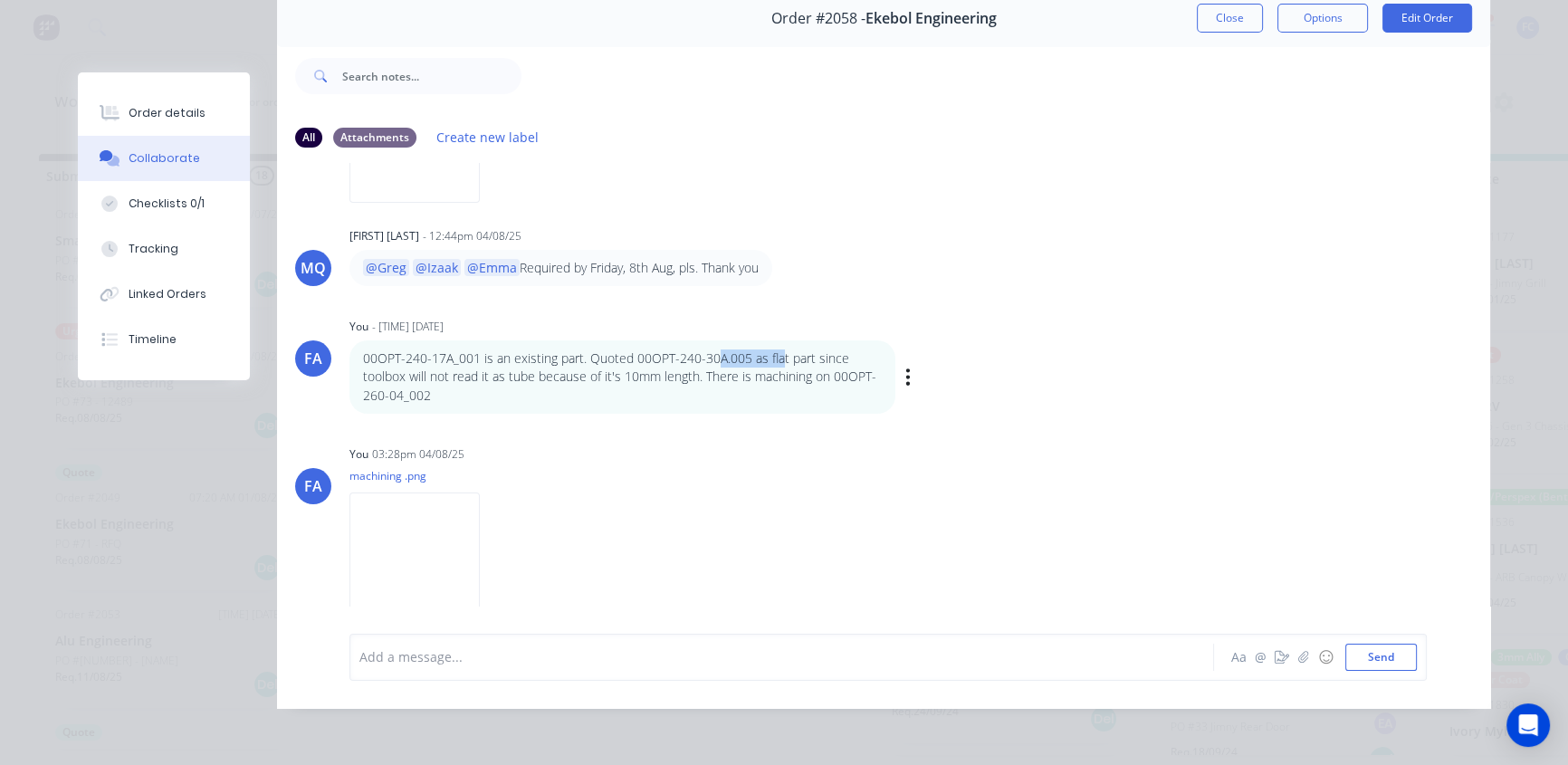 drag, startPoint x: 744, startPoint y: 349, endPoint x: 779, endPoint y: 353, distance: 35.22783 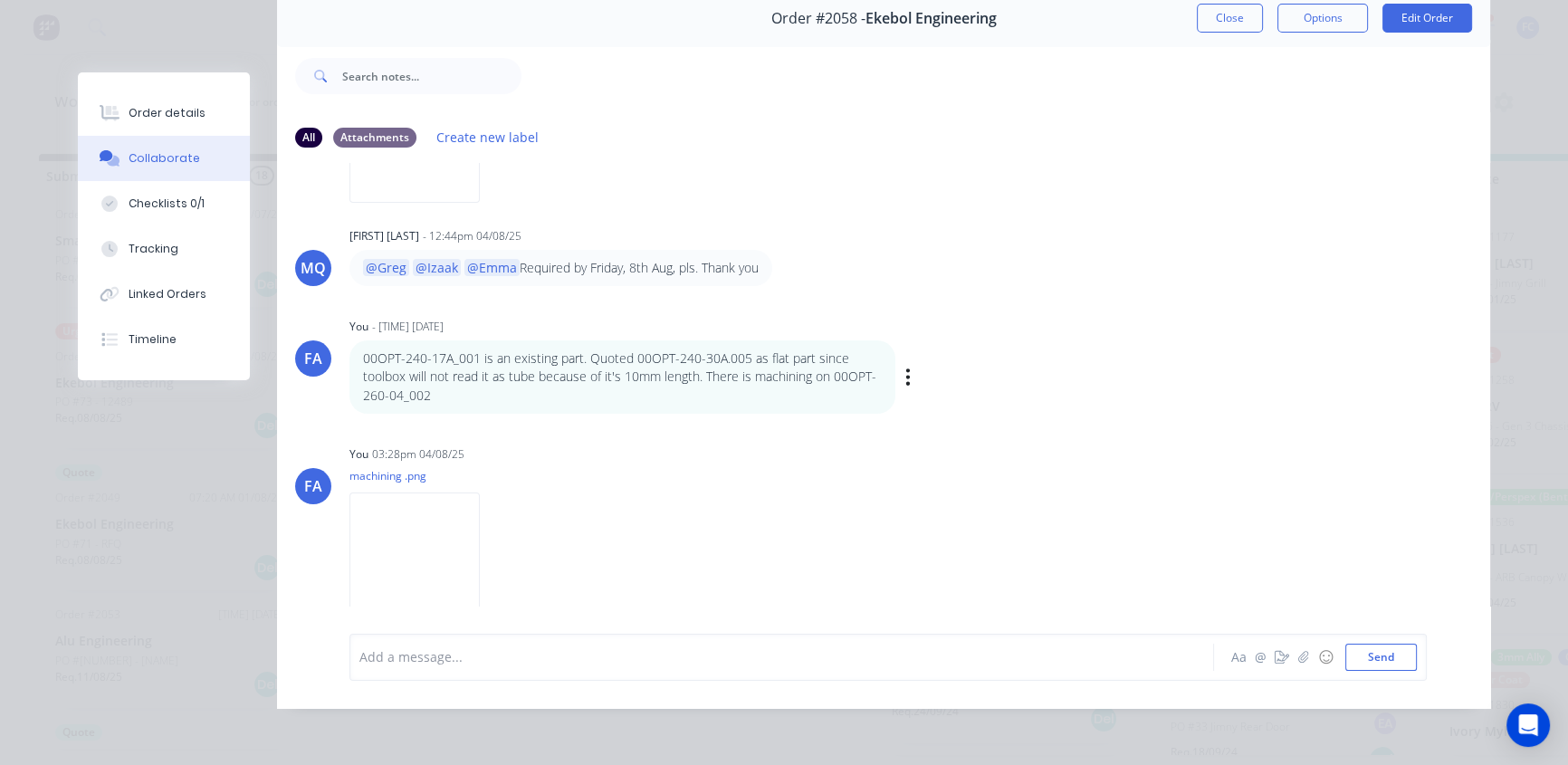 drag, startPoint x: 518, startPoint y: 371, endPoint x: 507, endPoint y: 370, distance: 11.045361 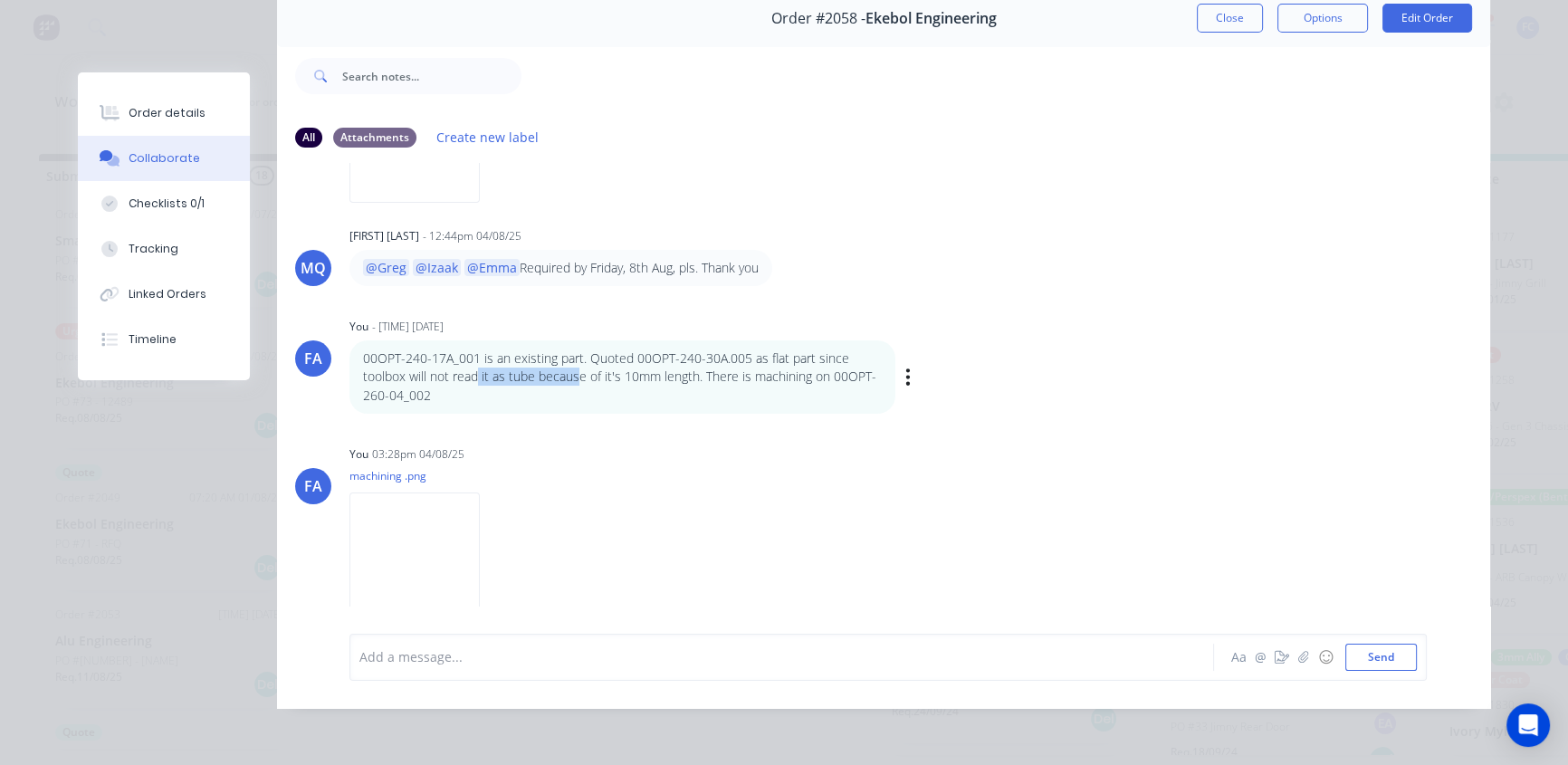 drag, startPoint x: 483, startPoint y: 362, endPoint x: 572, endPoint y: 369, distance: 89.27486 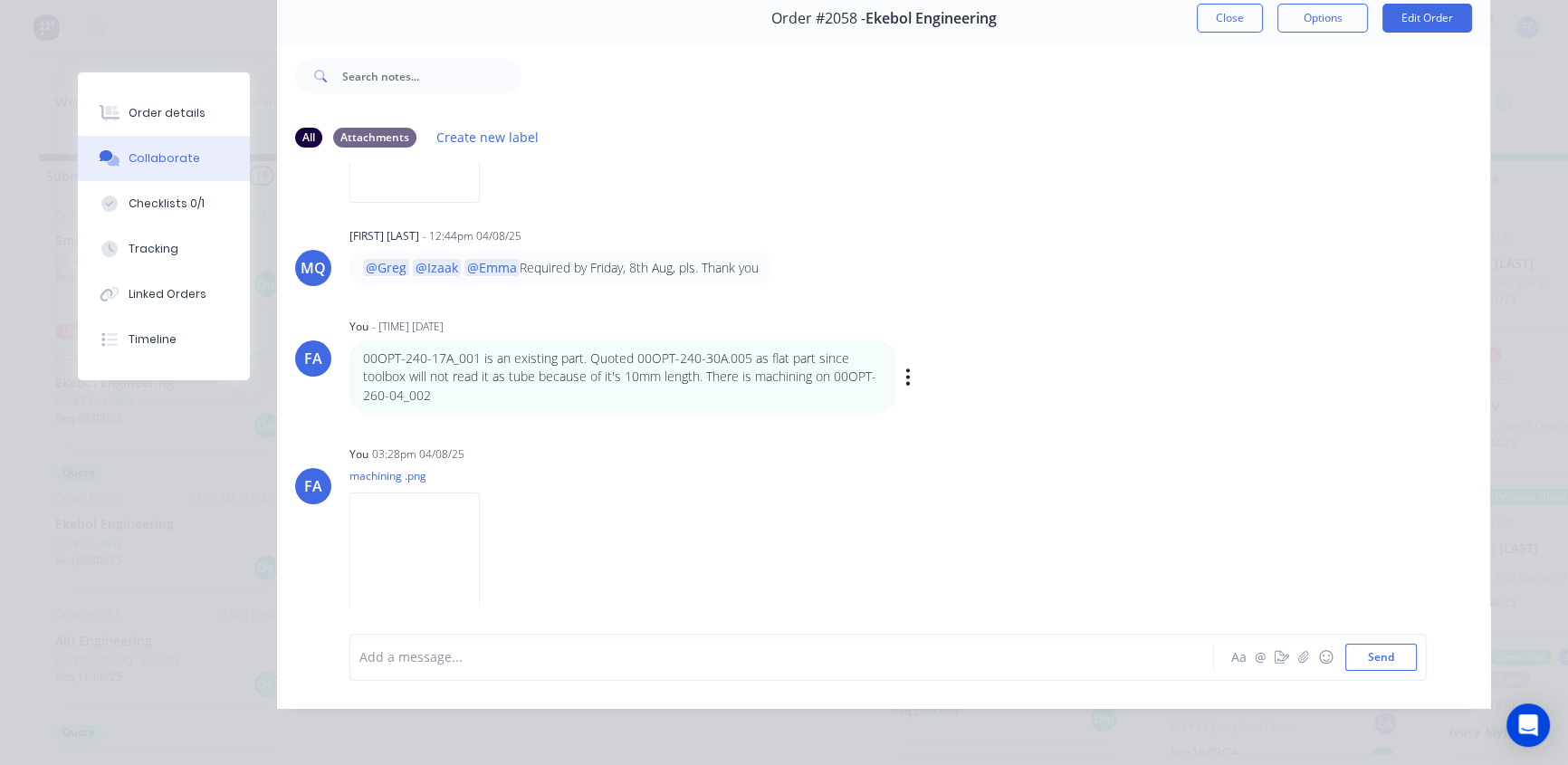 click on "00OPT-240-17A_001 is an existing part. Quoted 00OPT-240-30A.005 as flat part since toolbox will not read it as tube because of it's 10mm length. There is machining on 00OPT-260-04_002" at bounding box center [622, 377] 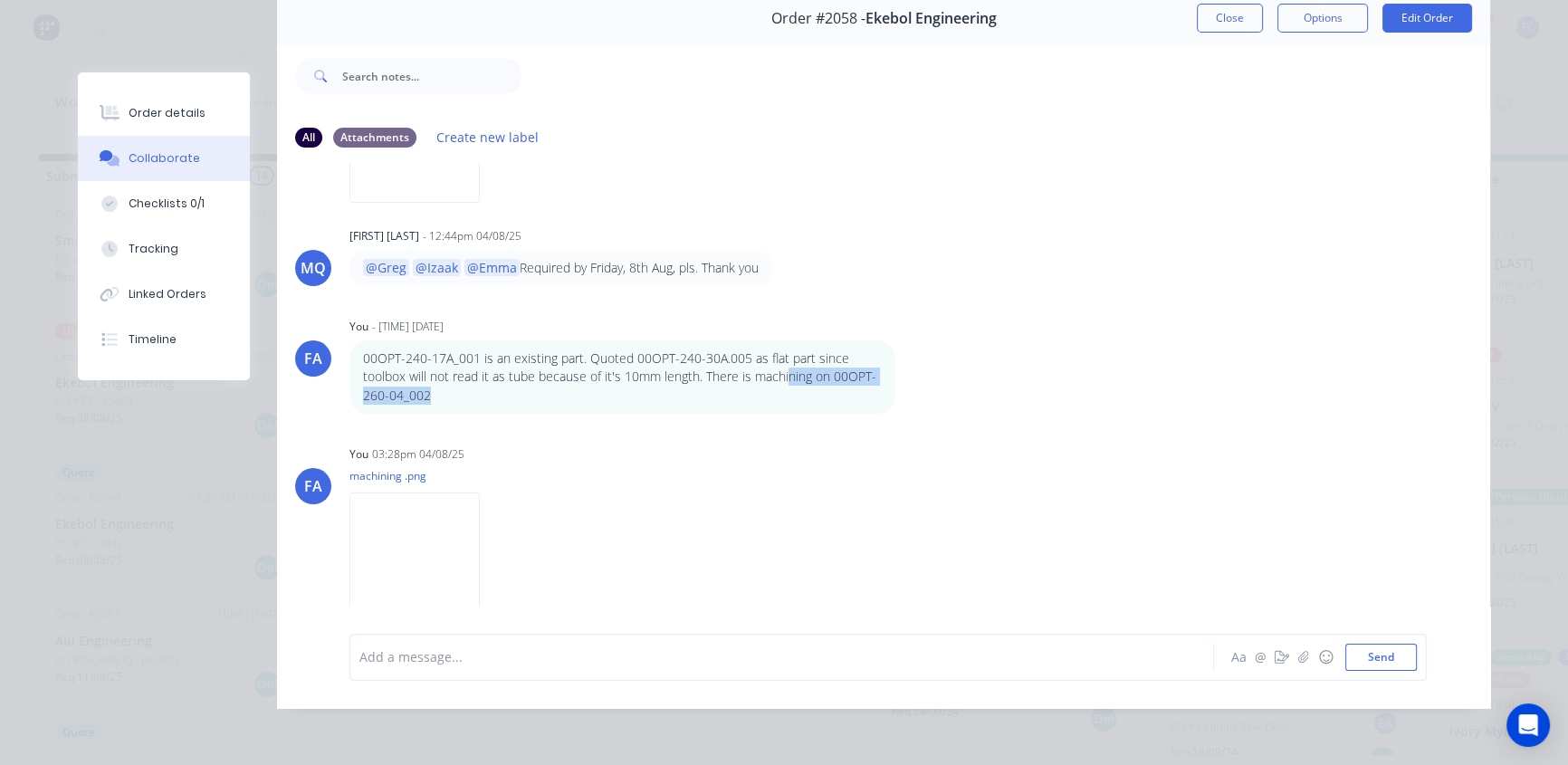 drag, startPoint x: 784, startPoint y: 365, endPoint x: 867, endPoint y: 402, distance: 90.87354 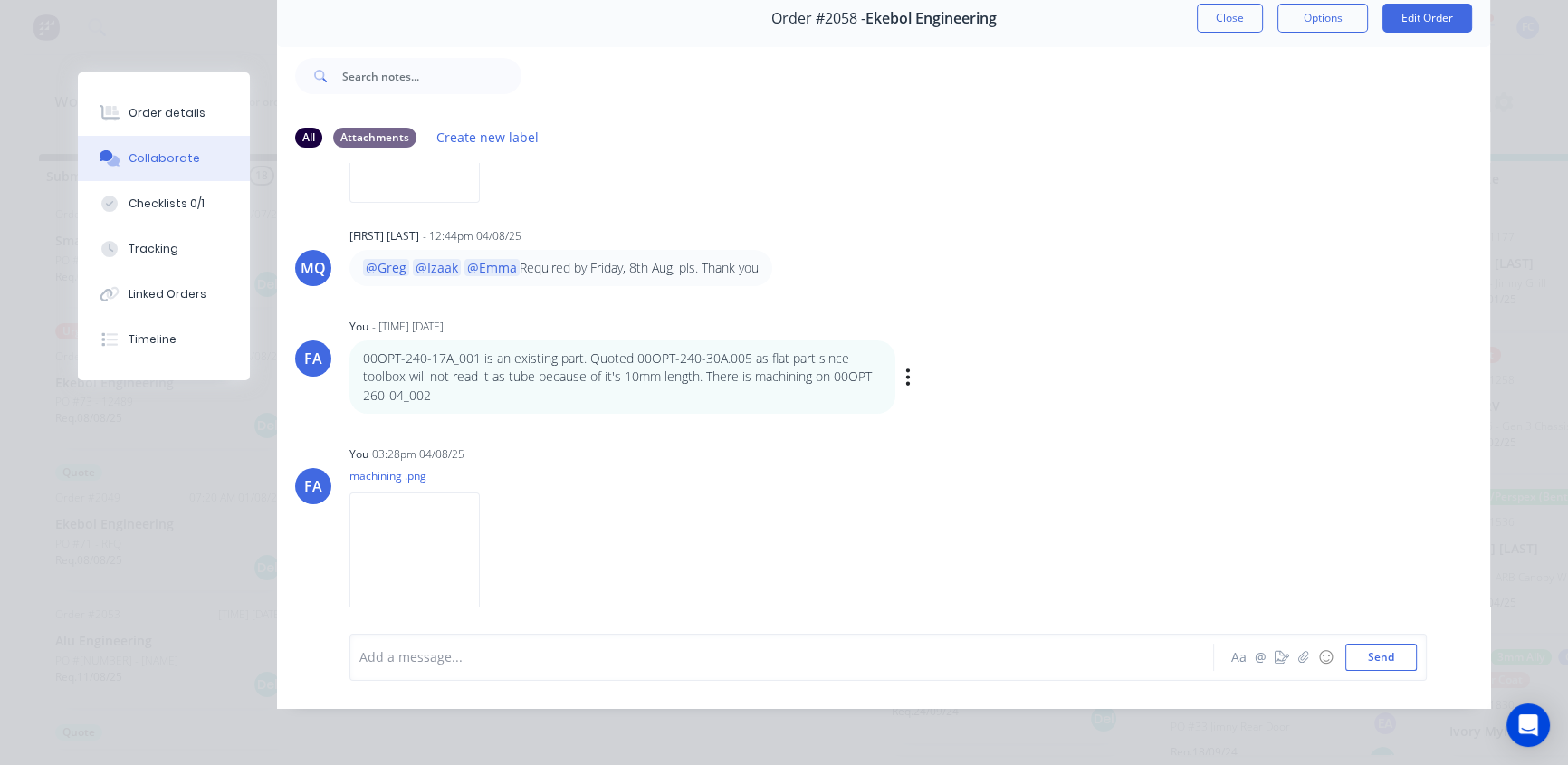 click on "00OPT-240-17A_001 is an existing part. Quoted 00OPT-240-30A.005 as flat part since toolbox will not read it as tube because of it's 10mm length. There is machining on 00OPT-260-04_002" at bounding box center (622, 377) 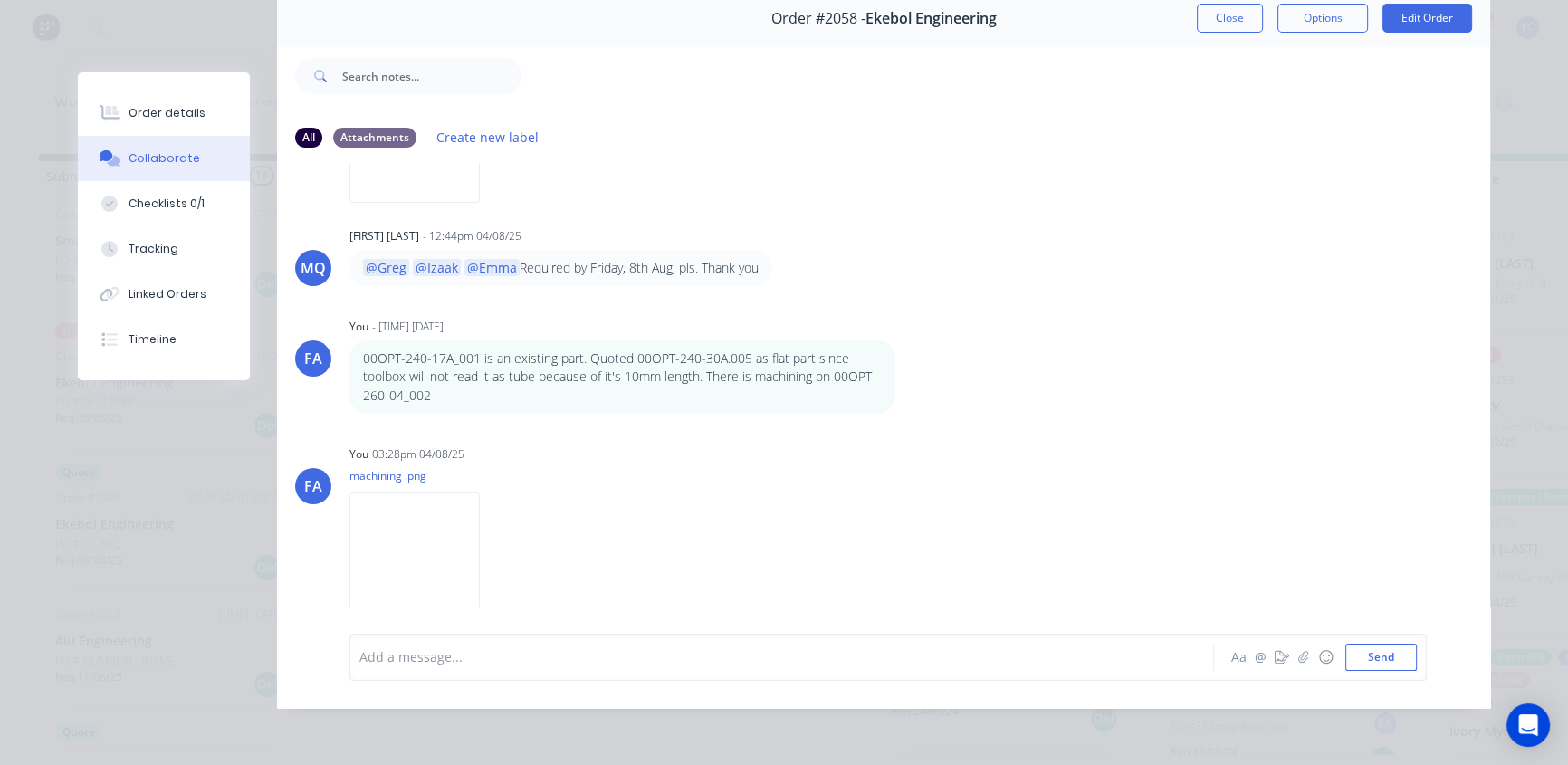 click on "Close" at bounding box center (1229, 18) 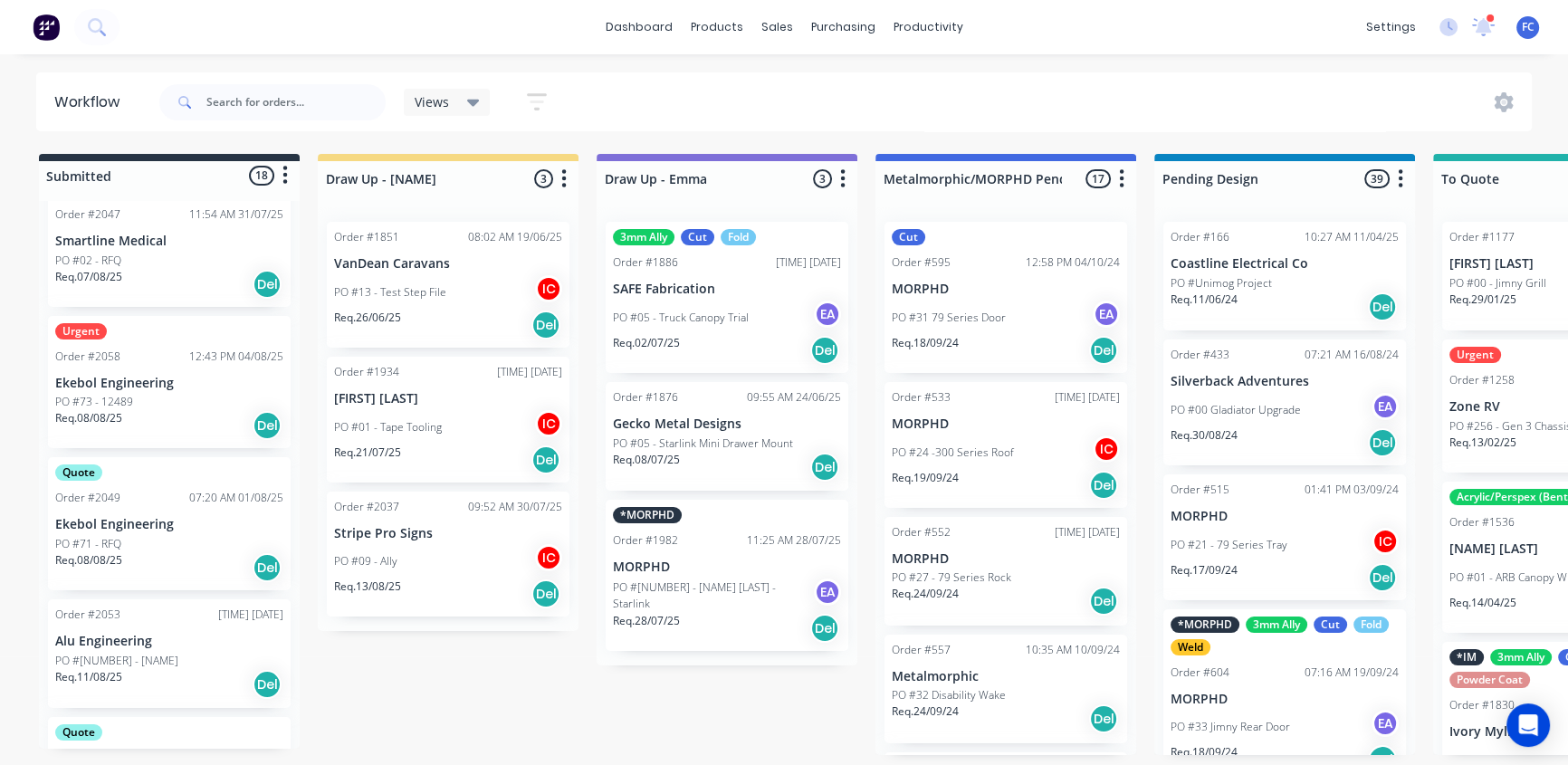 click on "Ekebol Engineering" at bounding box center [169, 383] 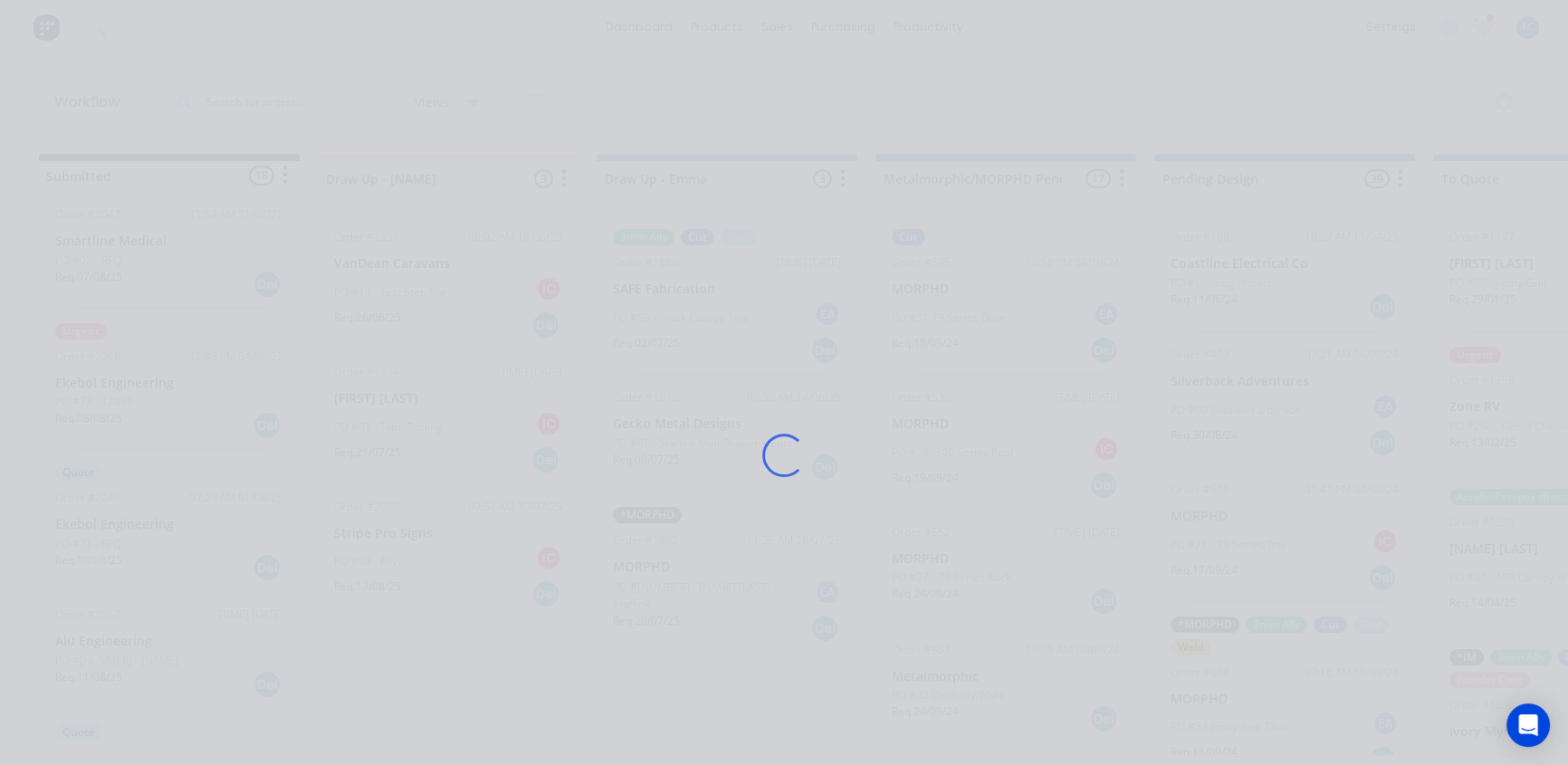 scroll, scrollTop: 0, scrollLeft: 0, axis: both 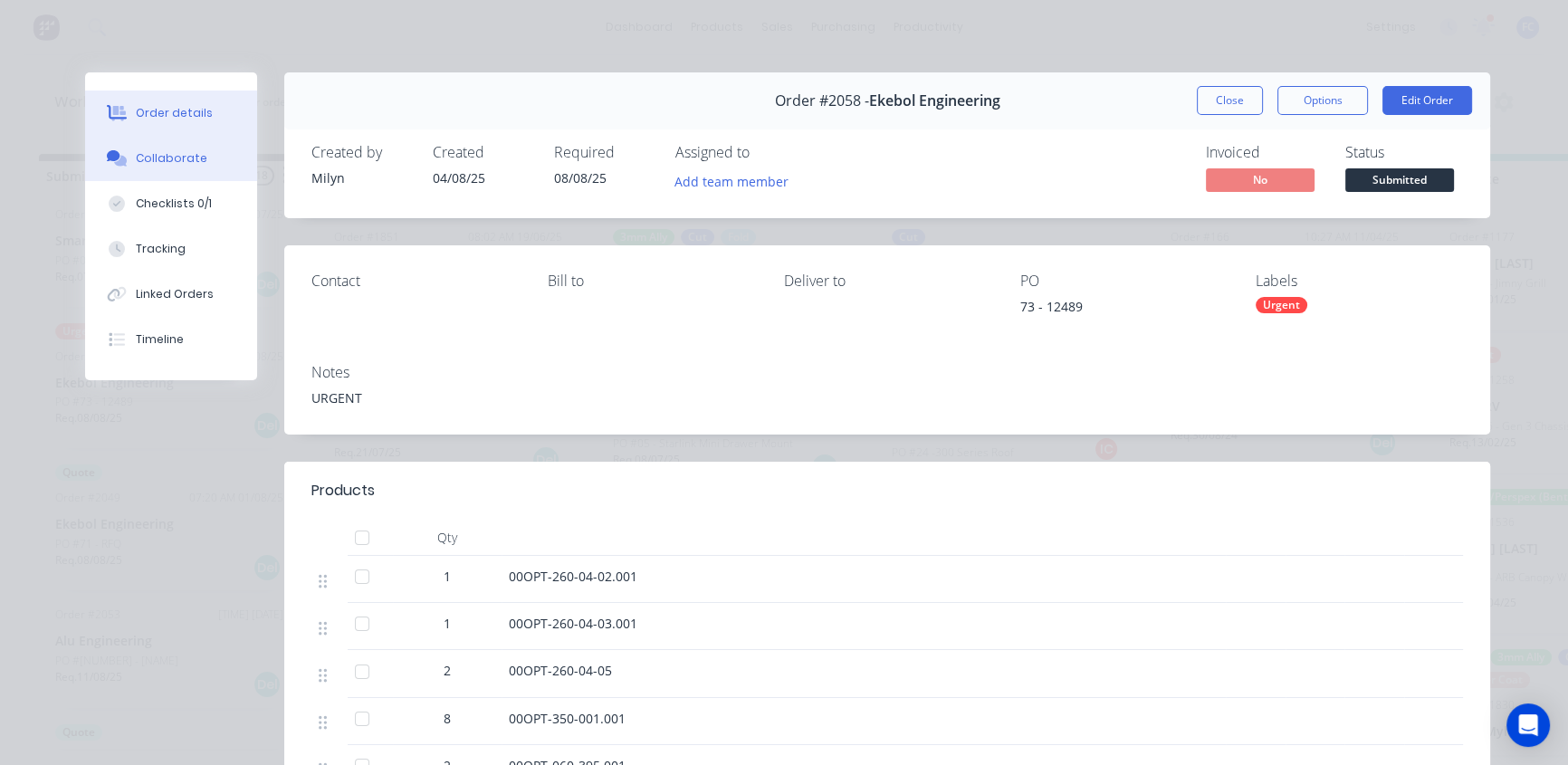 click on "Collaborate" at bounding box center [171, 158] 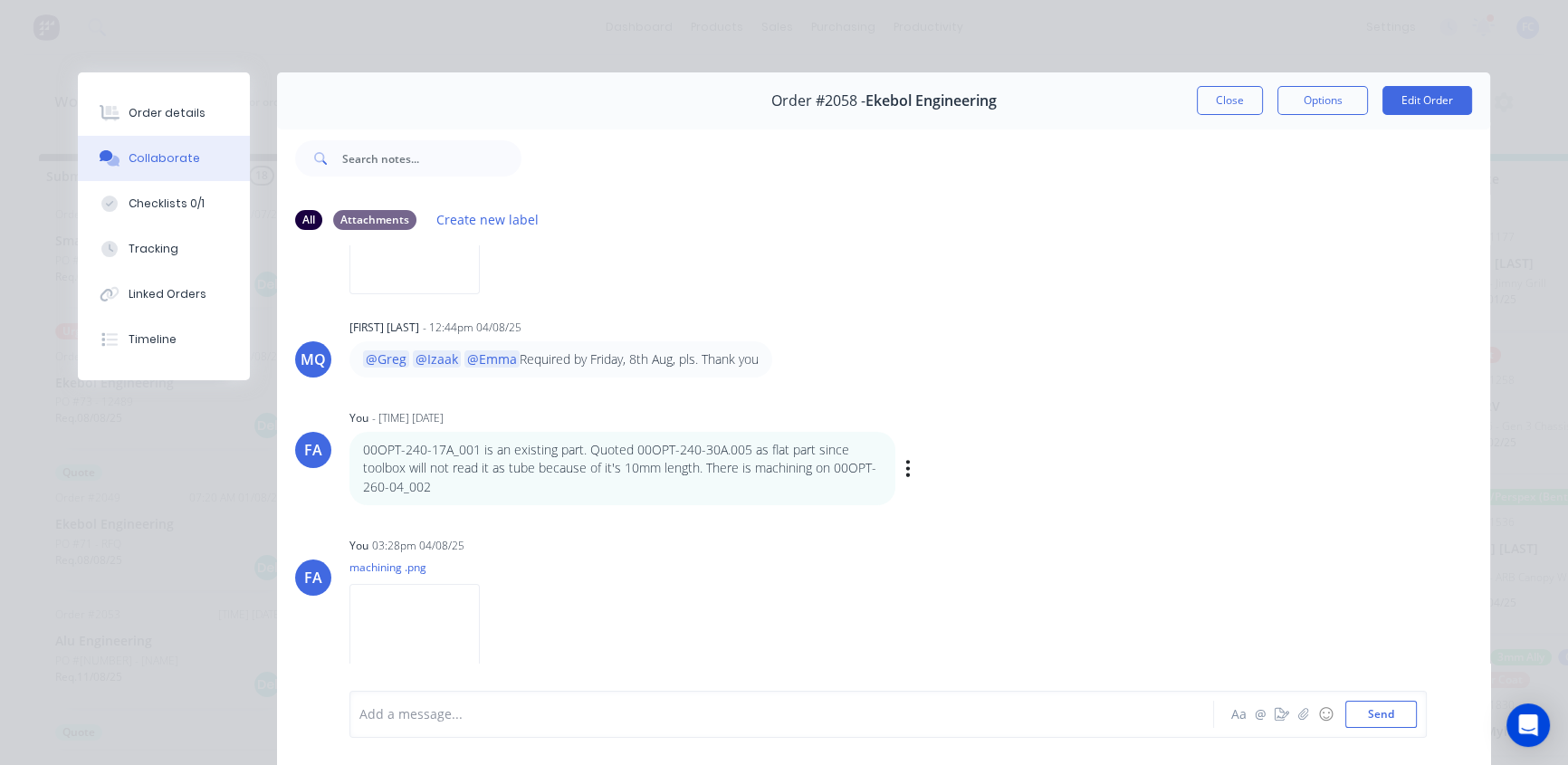 scroll, scrollTop: 248, scrollLeft: 0, axis: vertical 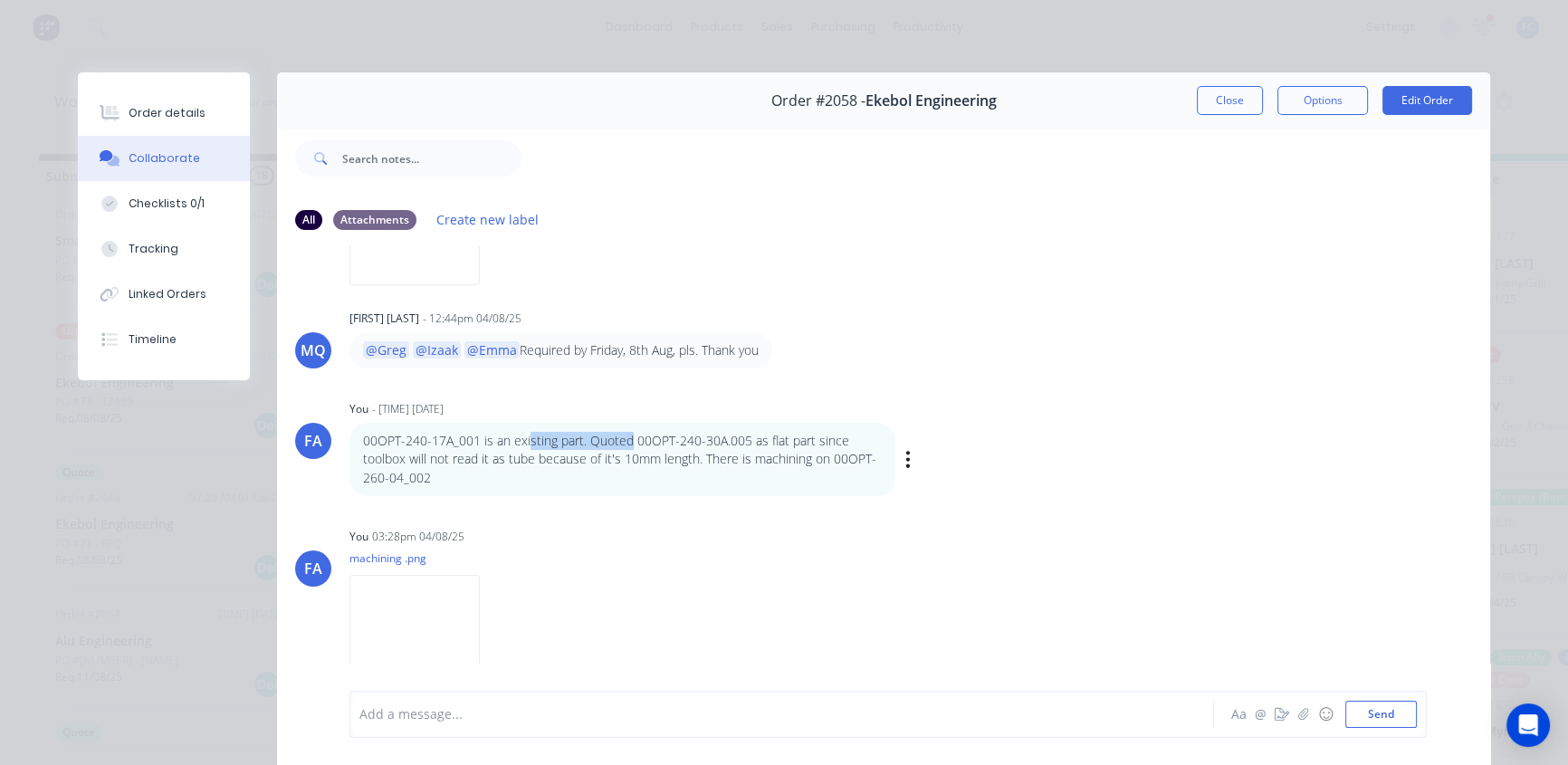 drag, startPoint x: 570, startPoint y: 442, endPoint x: 627, endPoint y: 446, distance: 57.1402 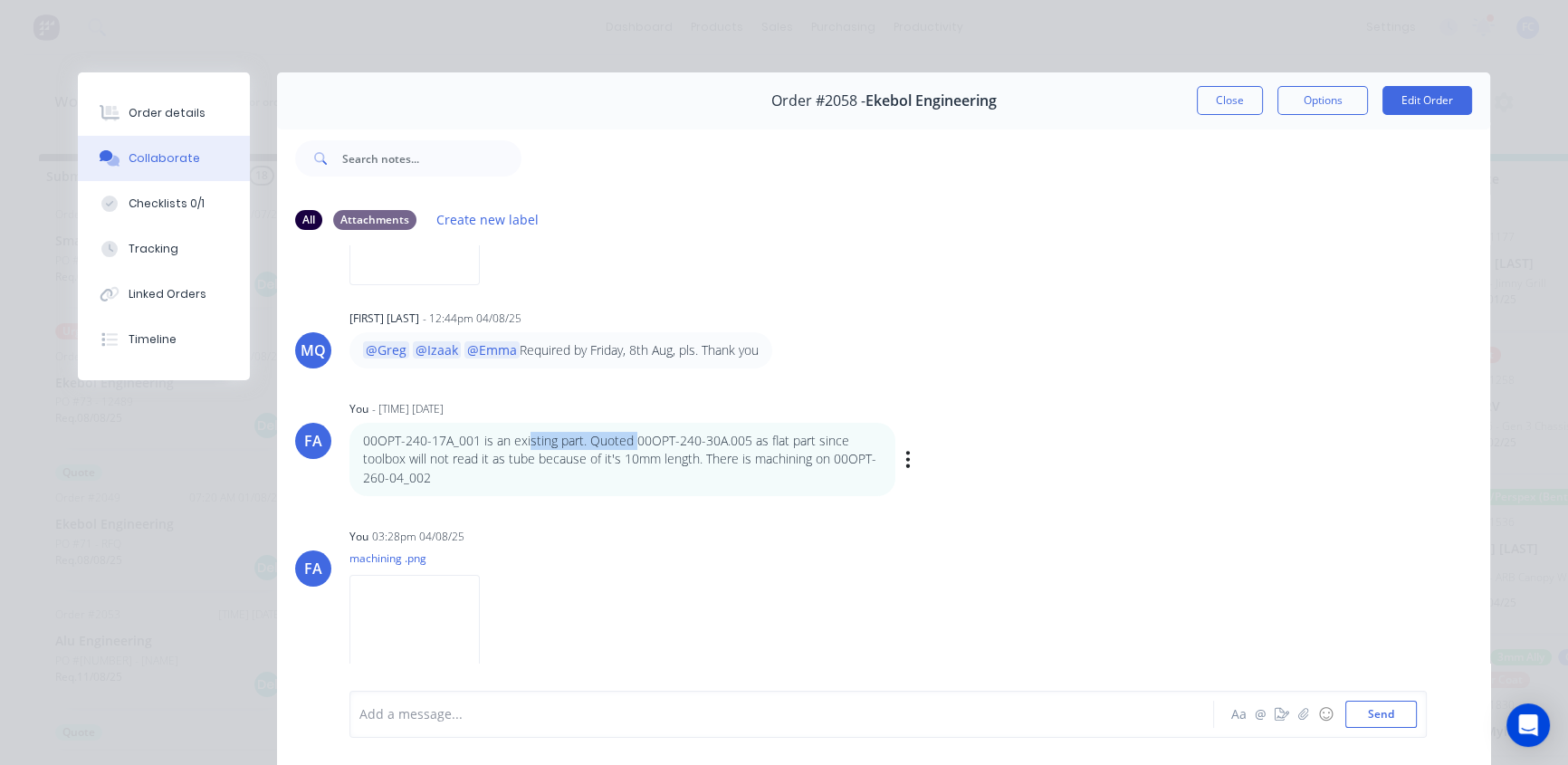 click on "00OPT-240-17A_001 is an existing part. Quoted 00OPT-240-30A.005 as flat part since toolbox will not read it as tube because of it's 10mm length. There is machining on 00OPT-260-04_002" at bounding box center [622, 459] 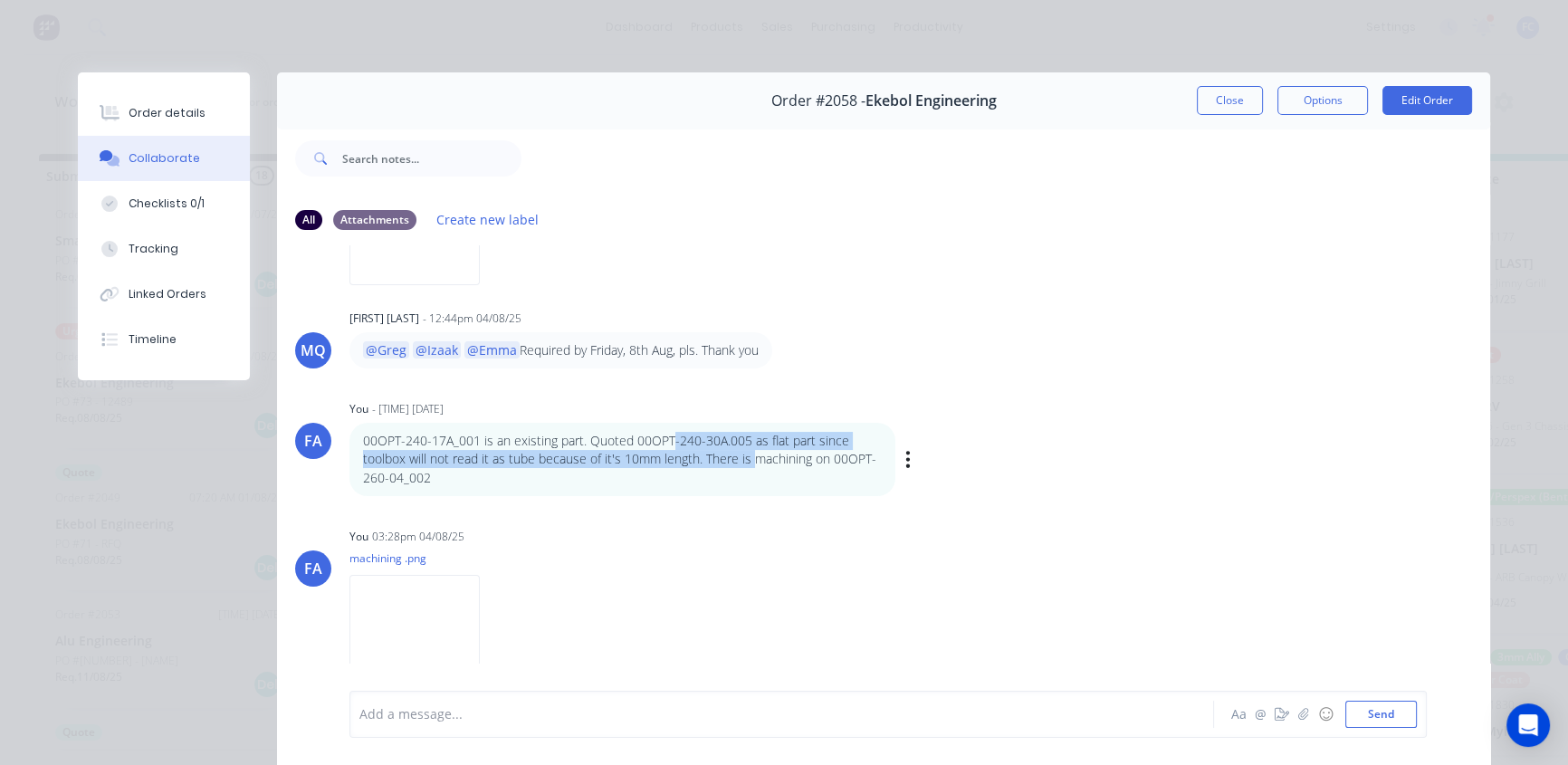 click on "00OPT-240-17A_001 is an existing part. Quoted 00OPT-240-30A.005 as flat part since toolbox will not read it as tube because of it's 10mm length. There is machining on 00OPT-260-04_002" at bounding box center (622, 459) 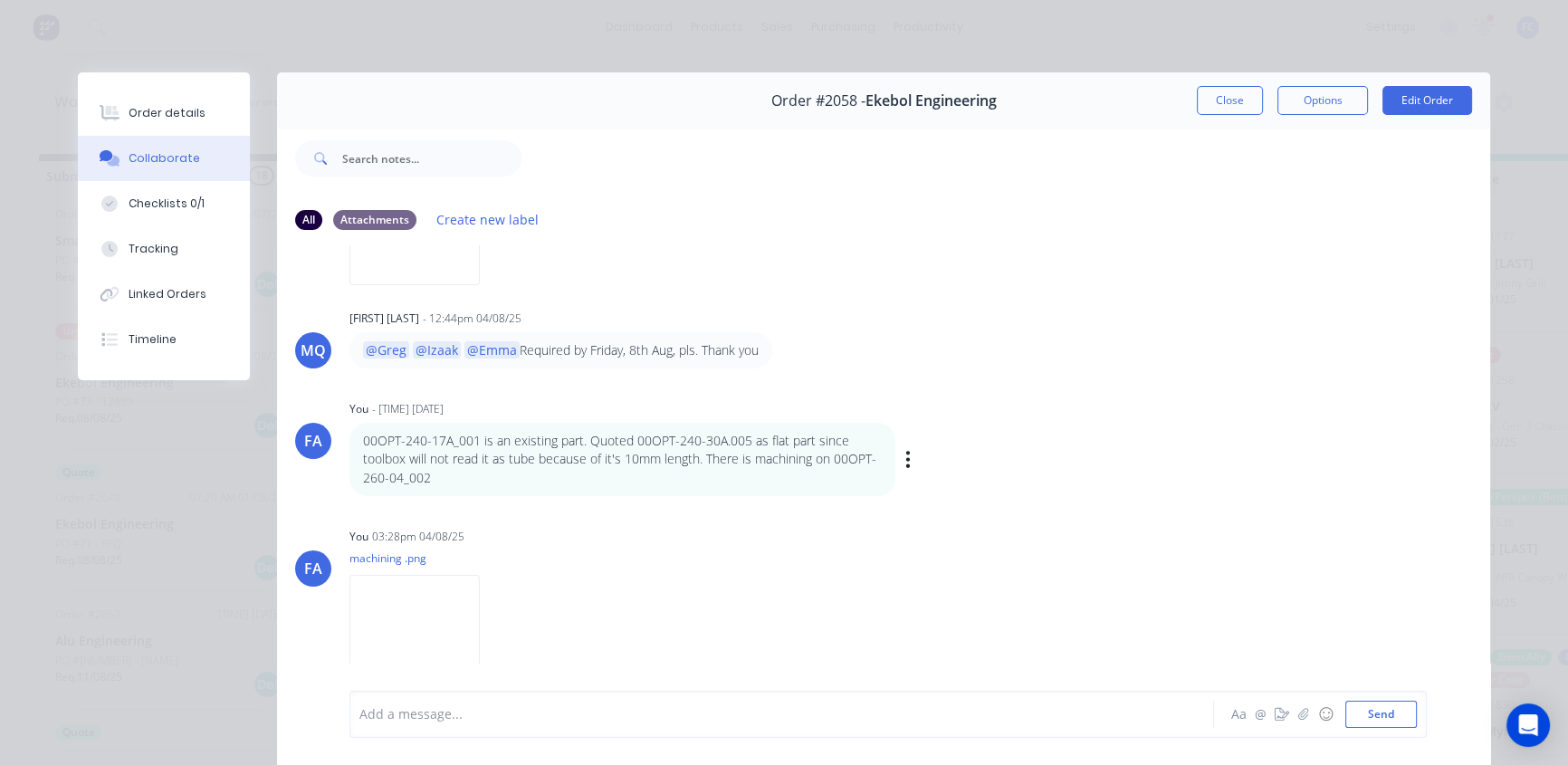 click on "00OPT-240-17A_001 is an existing part. Quoted 00OPT-240-30A.005 as flat part since toolbox will not read it as tube because of it's 10mm length. There is machining on 00OPT-260-04_002" at bounding box center [622, 459] 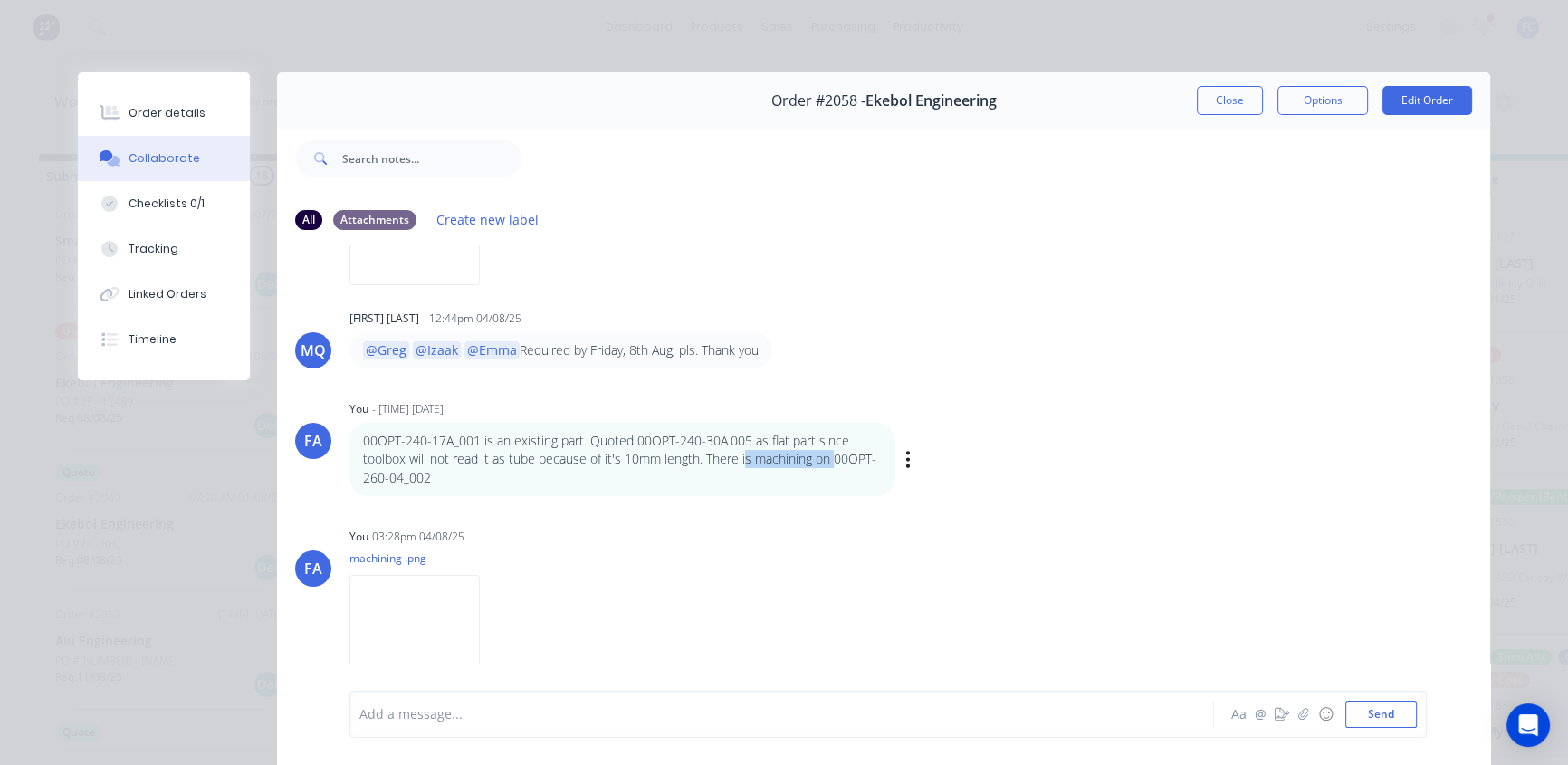 drag, startPoint x: 735, startPoint y: 458, endPoint x: 830, endPoint y: 457, distance: 95.00526 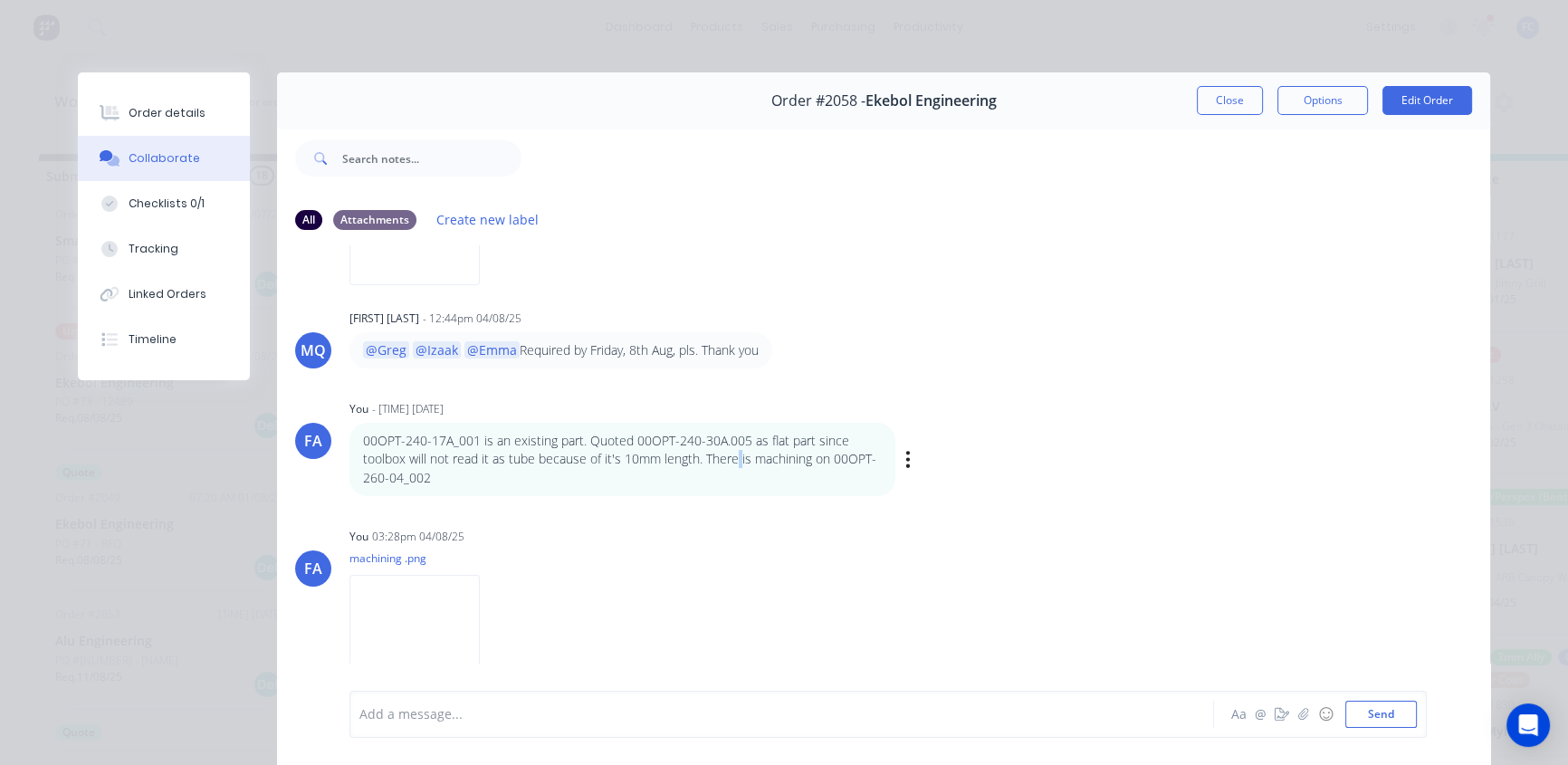 drag, startPoint x: 733, startPoint y: 463, endPoint x: 665, endPoint y: 473, distance: 68.73136 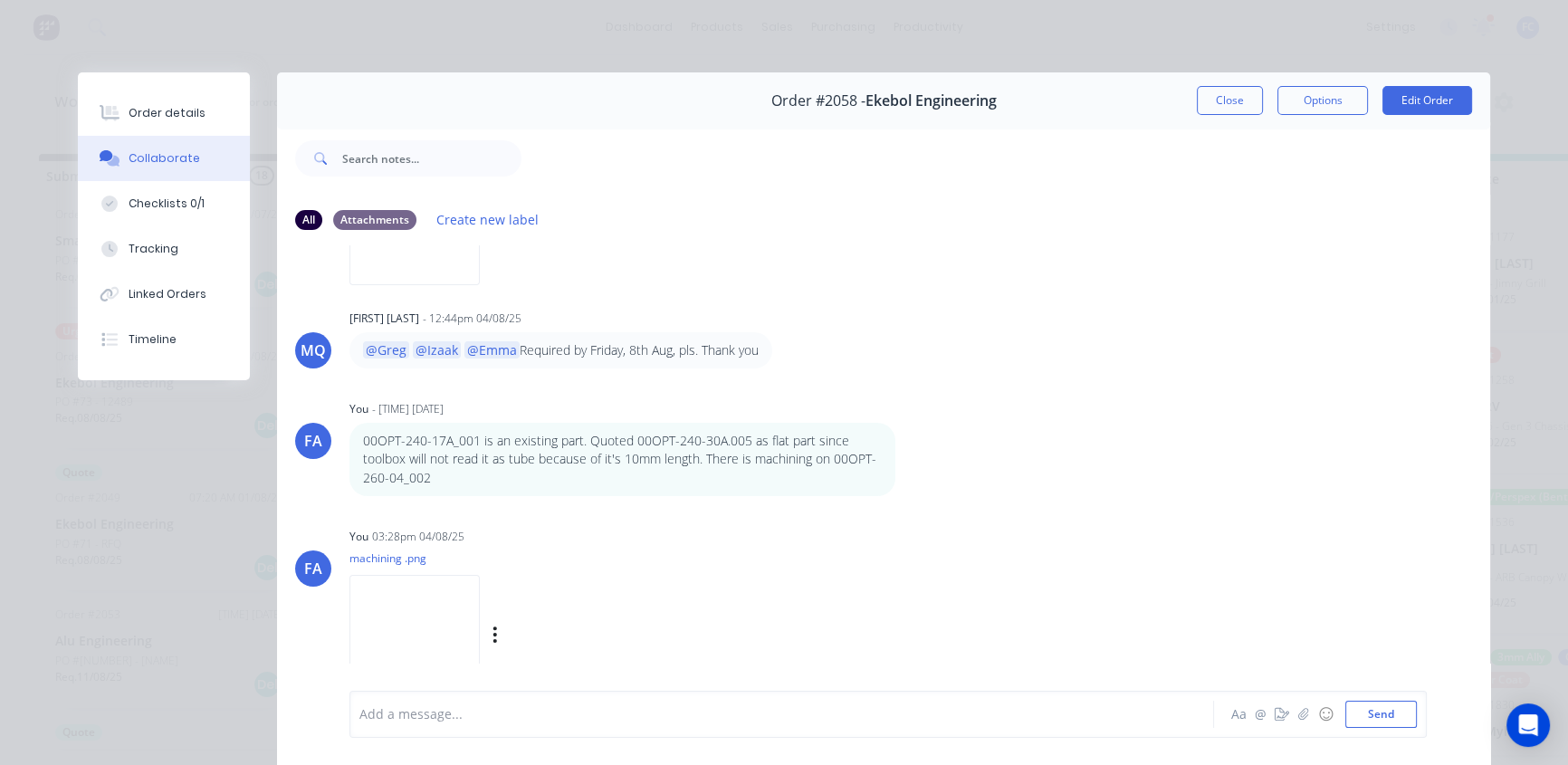 click on "machining .png" at bounding box center [515, 558] 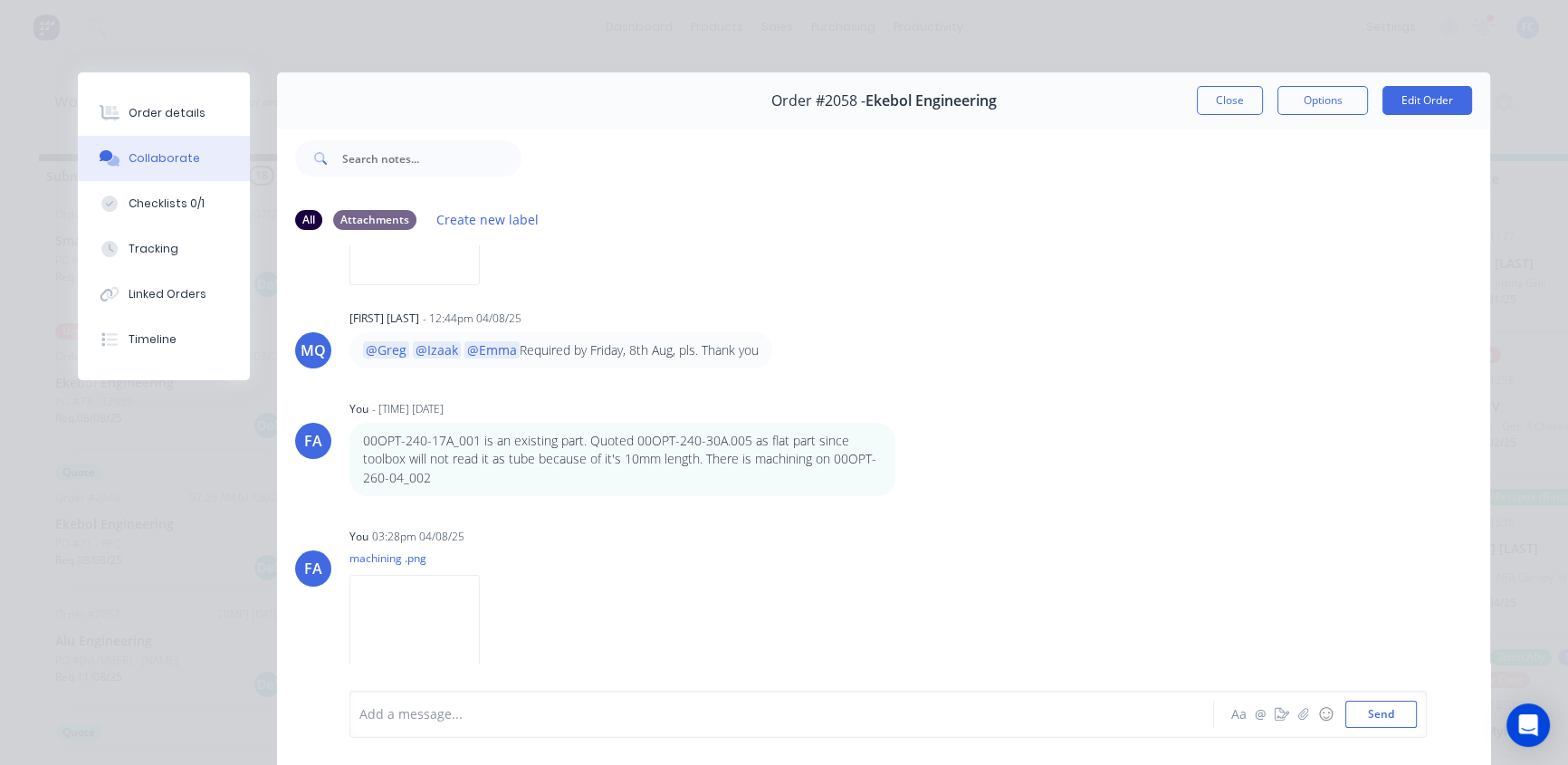 click on "Close" at bounding box center [1229, 100] 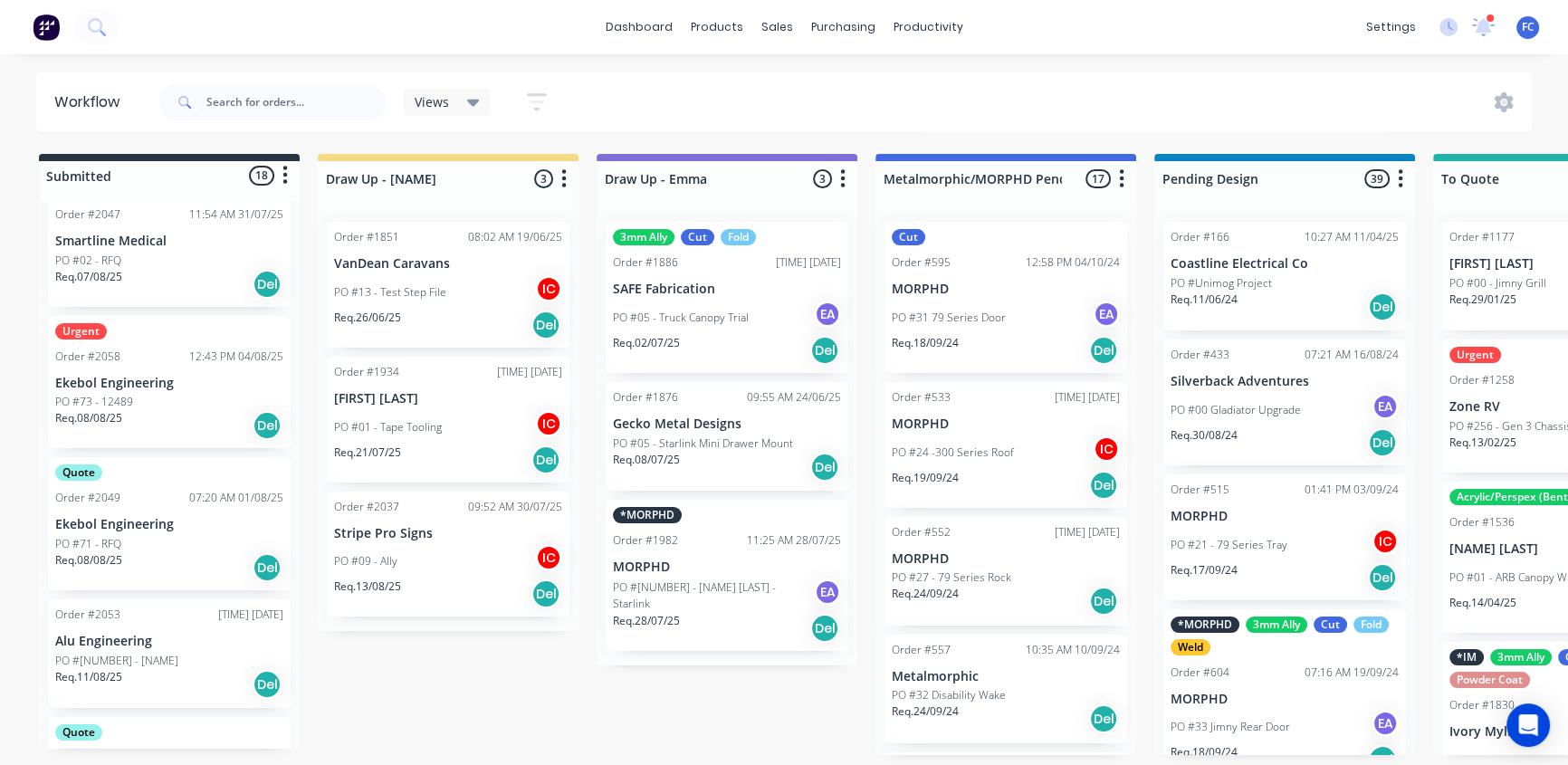 scroll, scrollTop: 1, scrollLeft: 0, axis: vertical 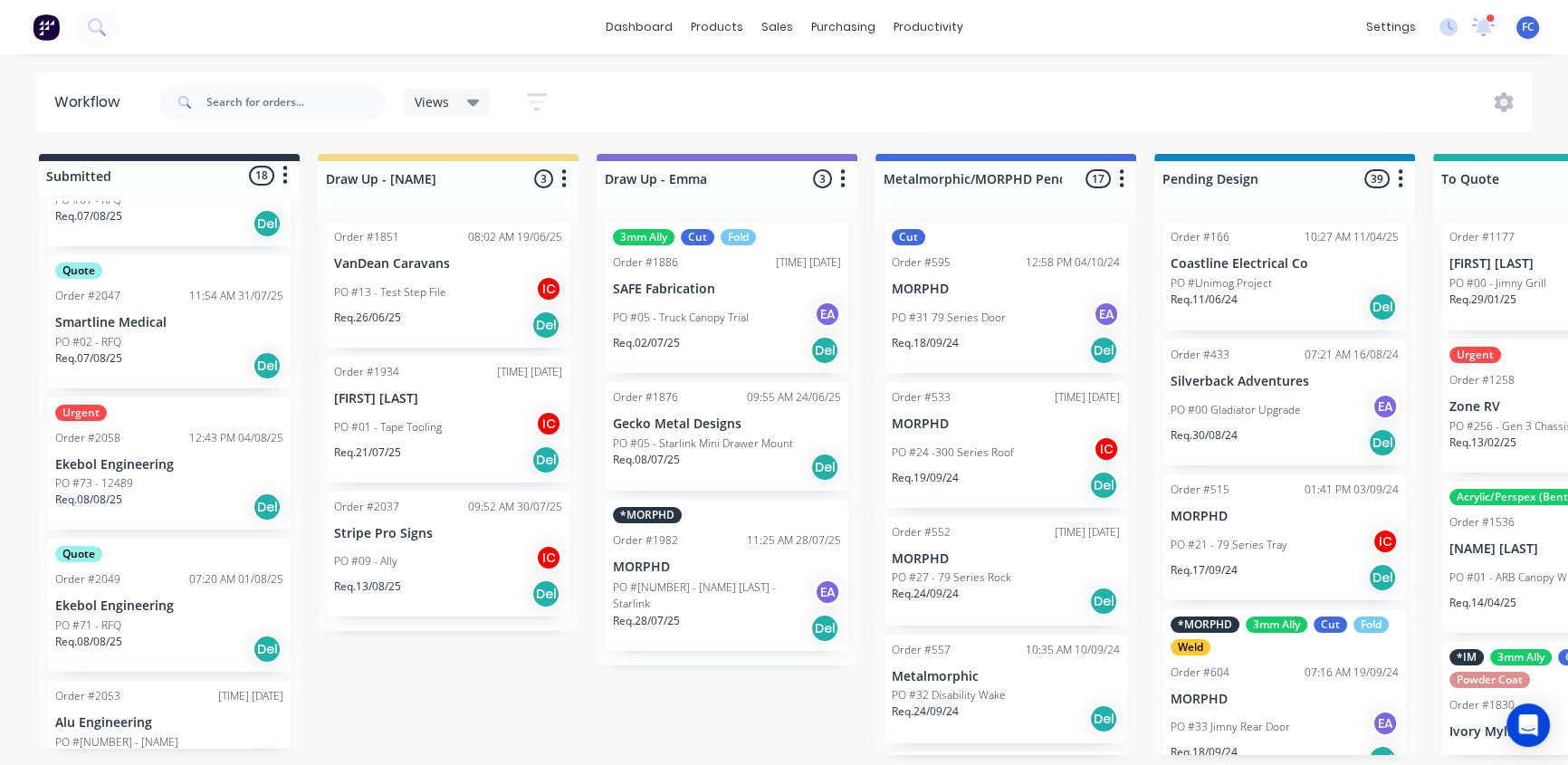 click on "Ekebol Engineering" at bounding box center (169, 464) 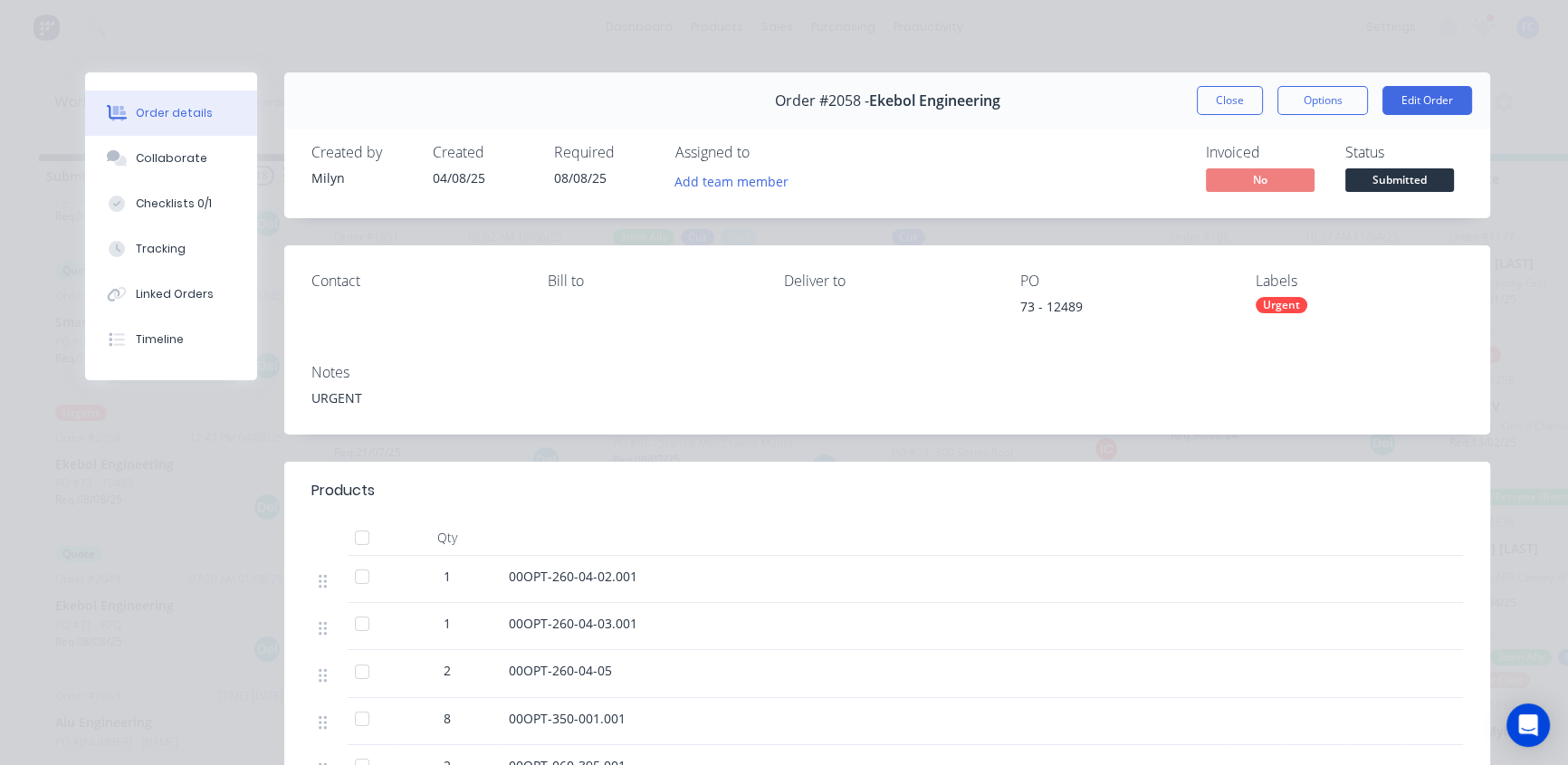 click on "Order #[NUMBER] -  [COMPANY] Close   Options     Edit Order" at bounding box center (887, 100) 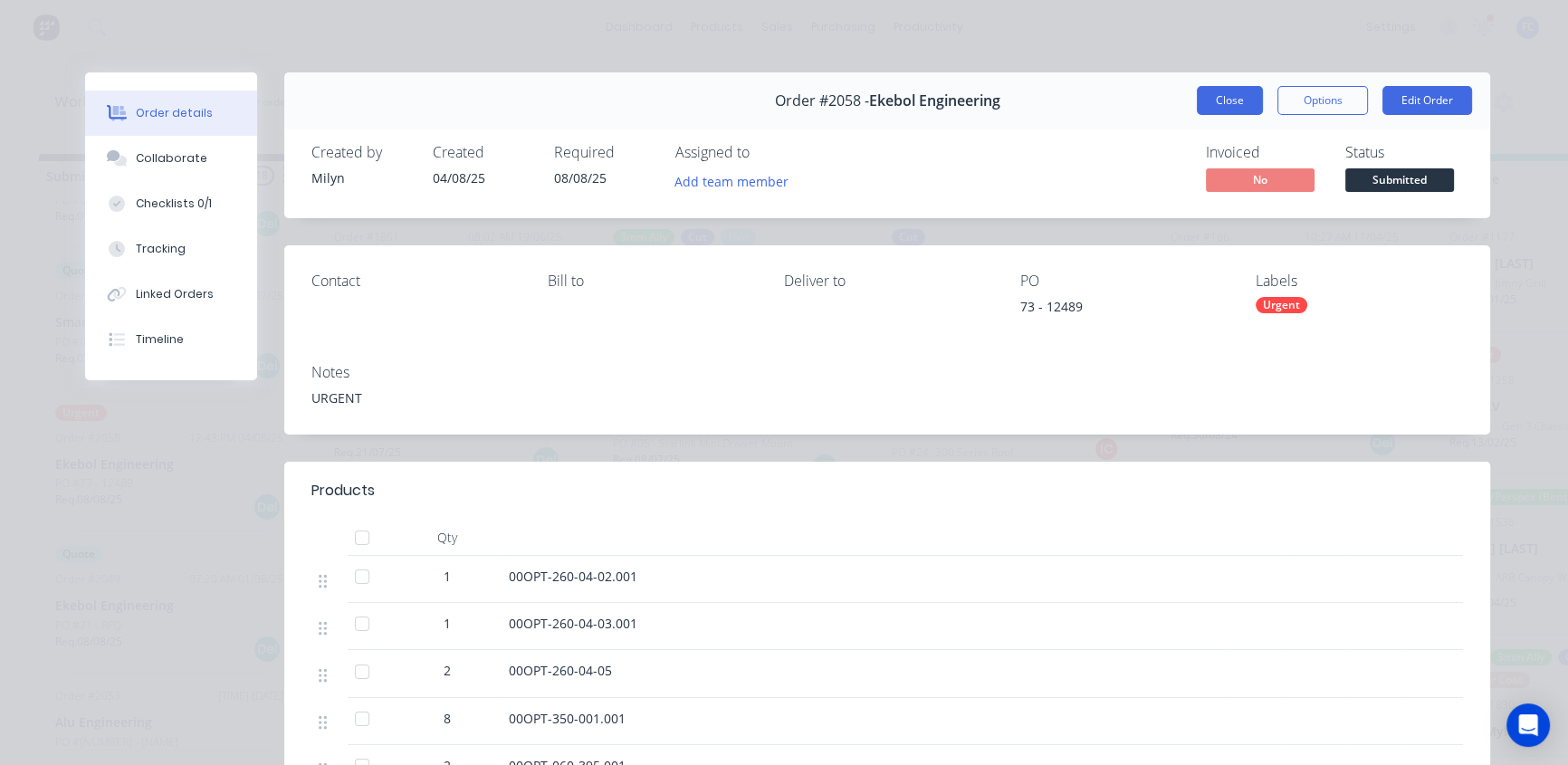 click on "Close" at bounding box center (1229, 100) 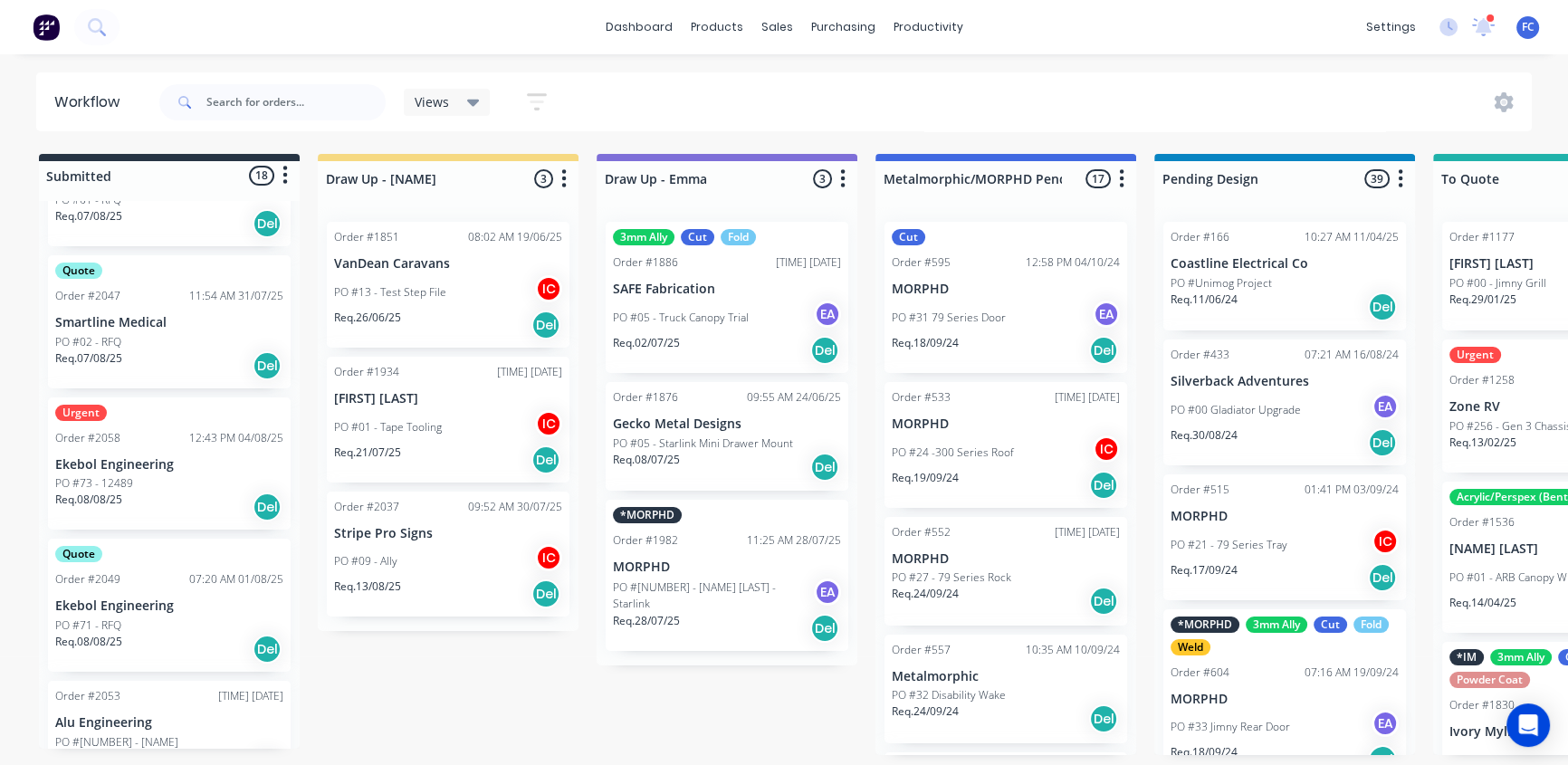 click on "Urgent Order #[NUMBER] [TIME] [DATE] [COMPANY] PO #[NUMBER] - [DATE] Del" at bounding box center [169, 464] 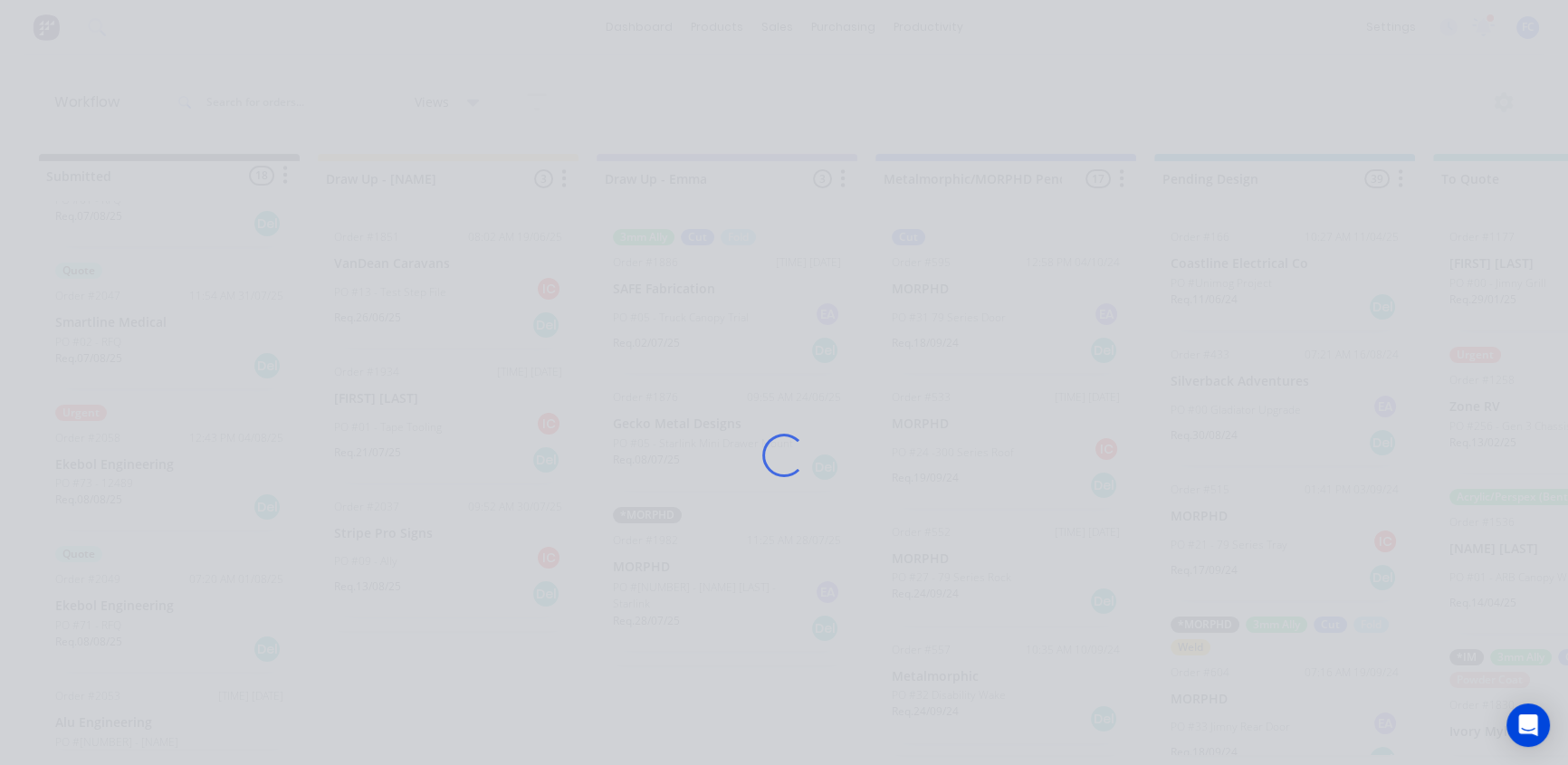 scroll, scrollTop: 0, scrollLeft: 0, axis: both 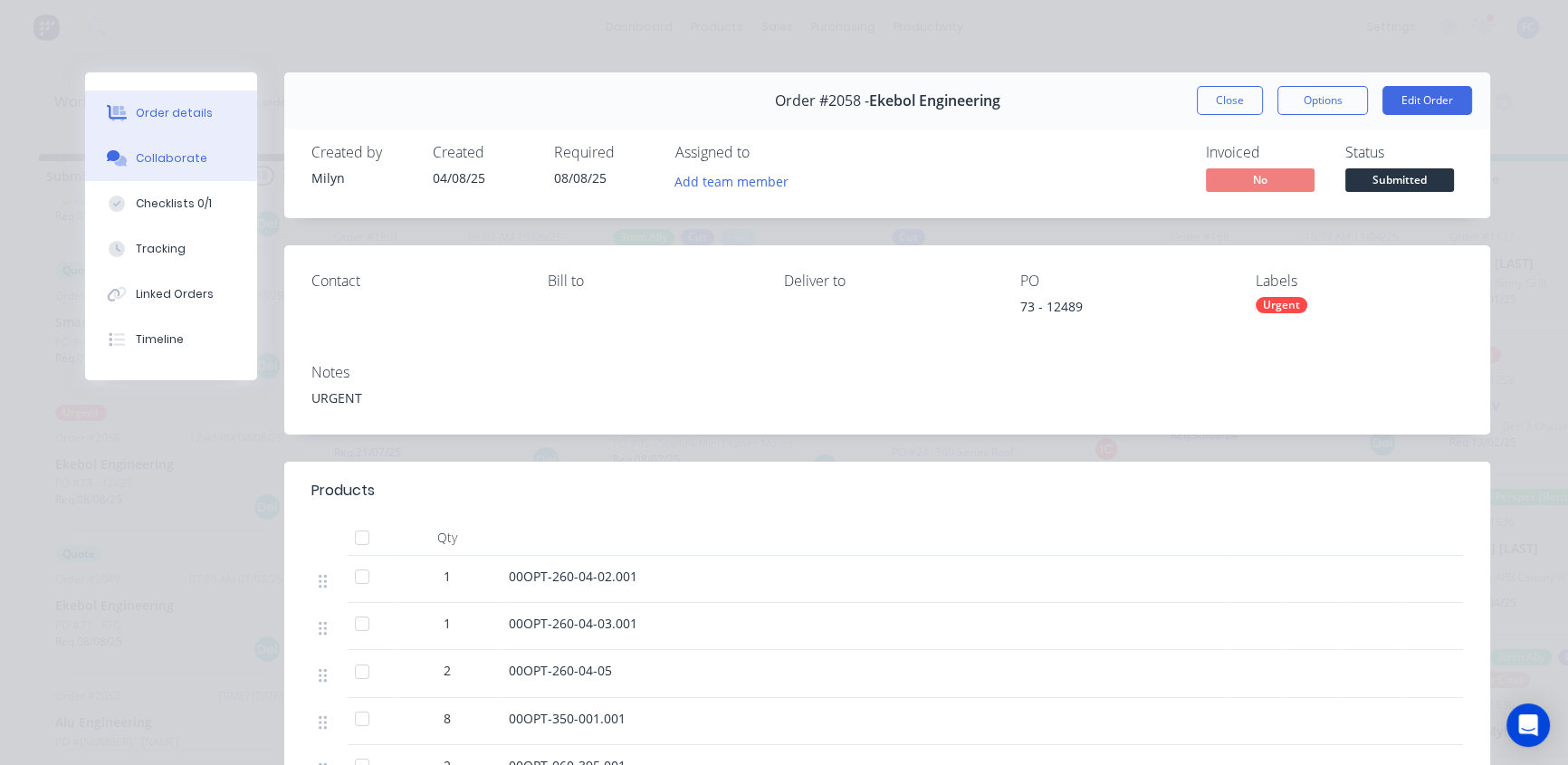 click on "Collaborate" at bounding box center [171, 158] 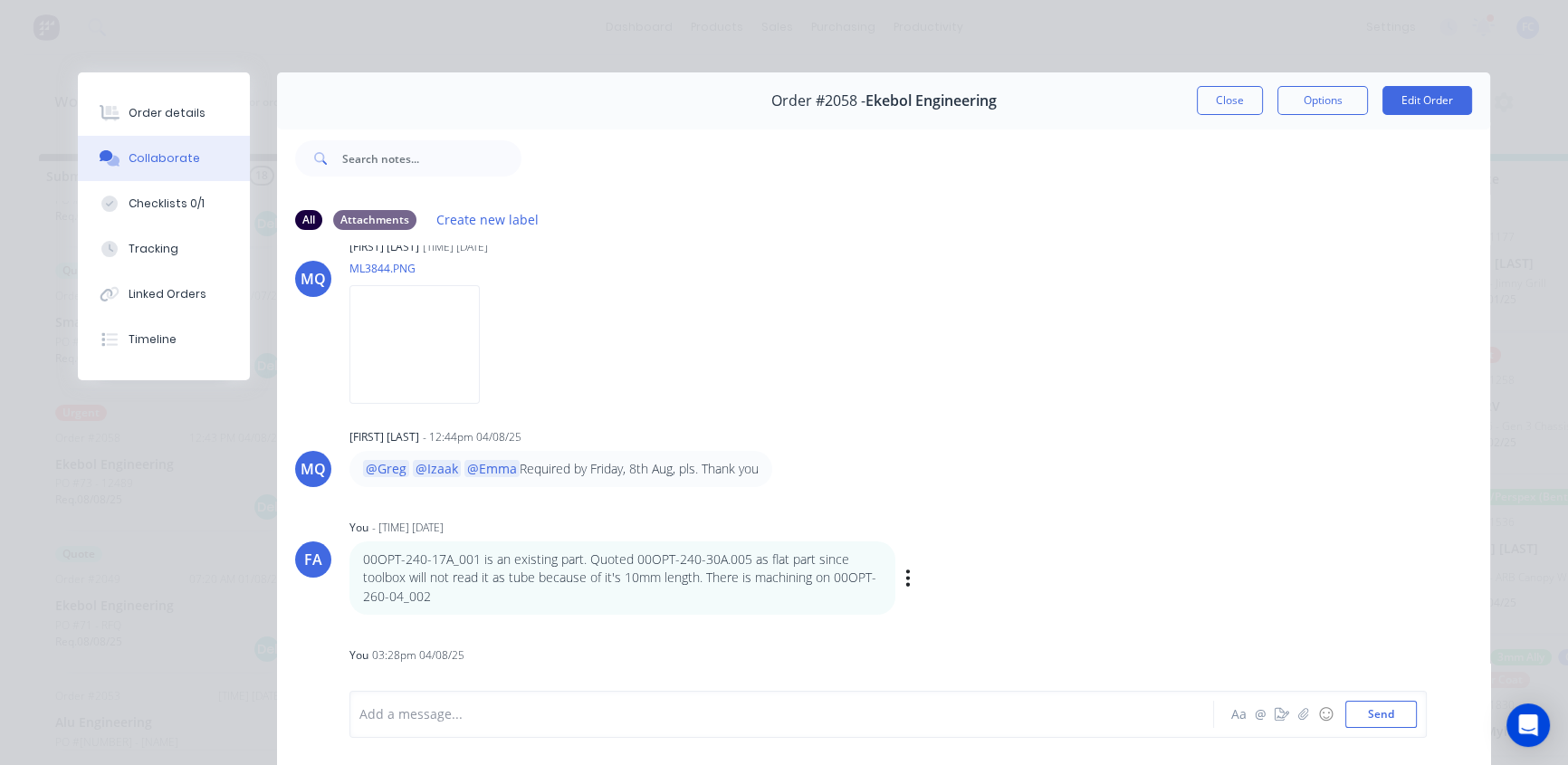 scroll, scrollTop: 248, scrollLeft: 0, axis: vertical 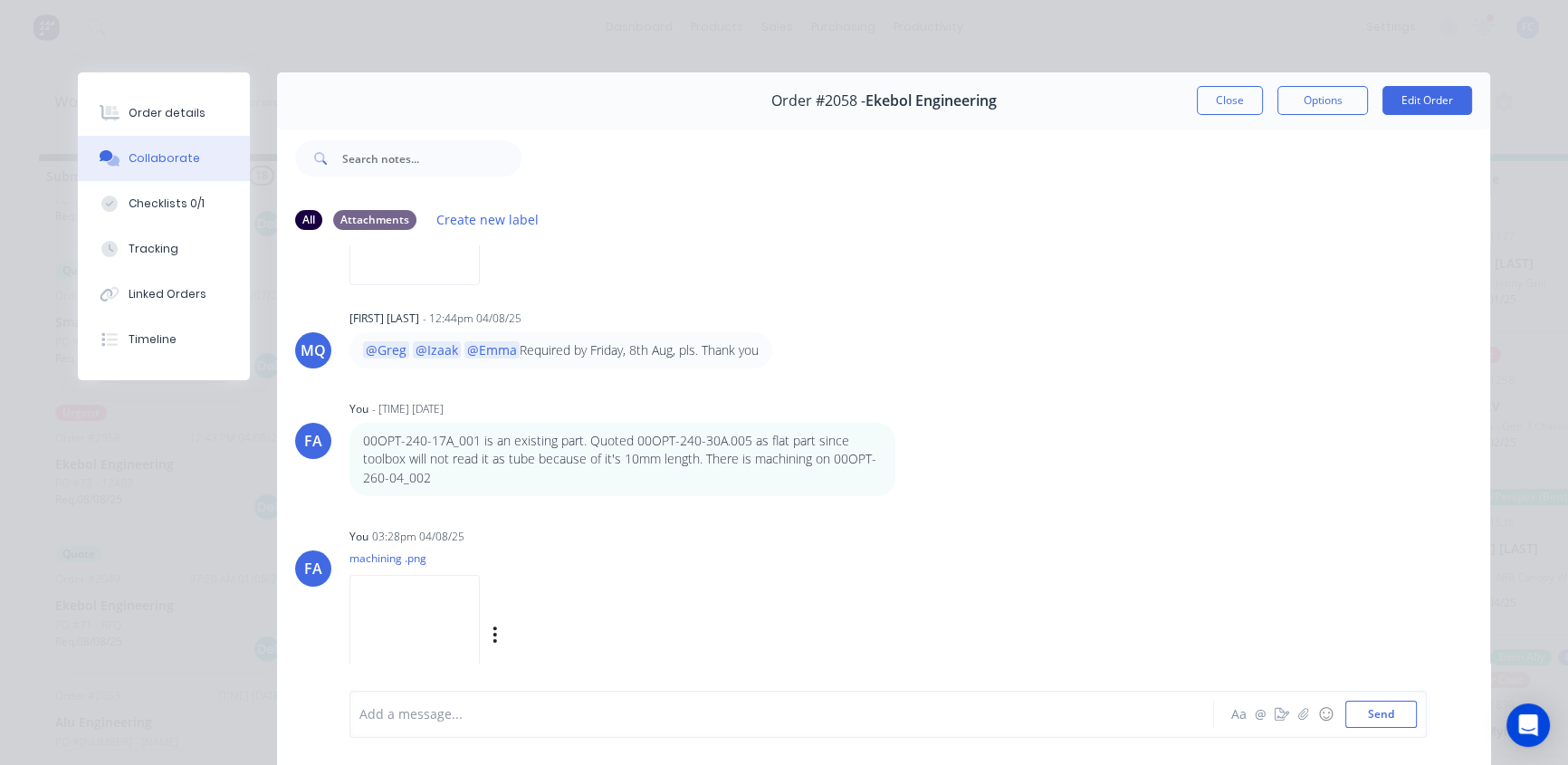 click at bounding box center (415, 634) 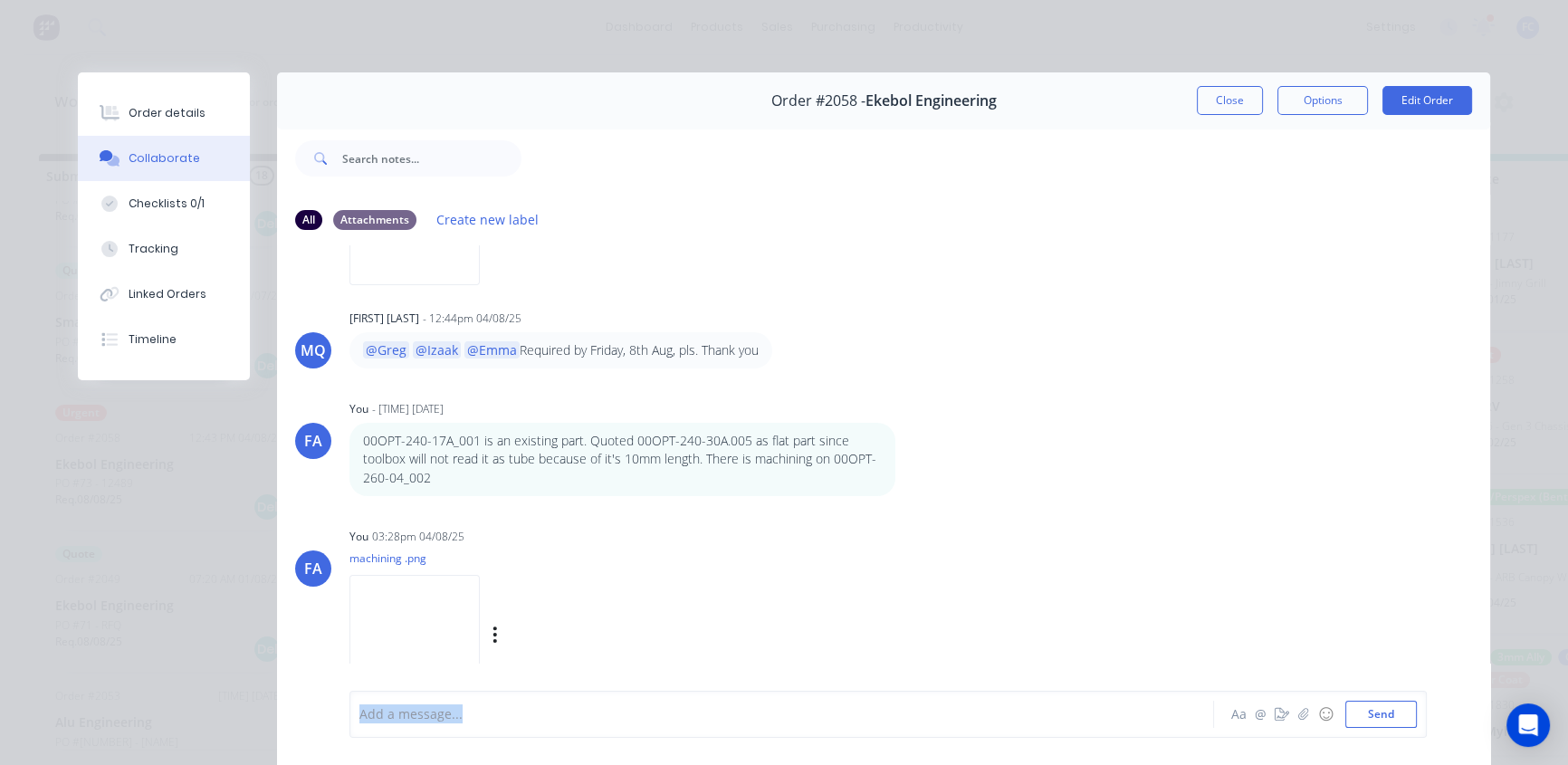 drag, startPoint x: 417, startPoint y: 663, endPoint x: 448, endPoint y: 663, distance: 31 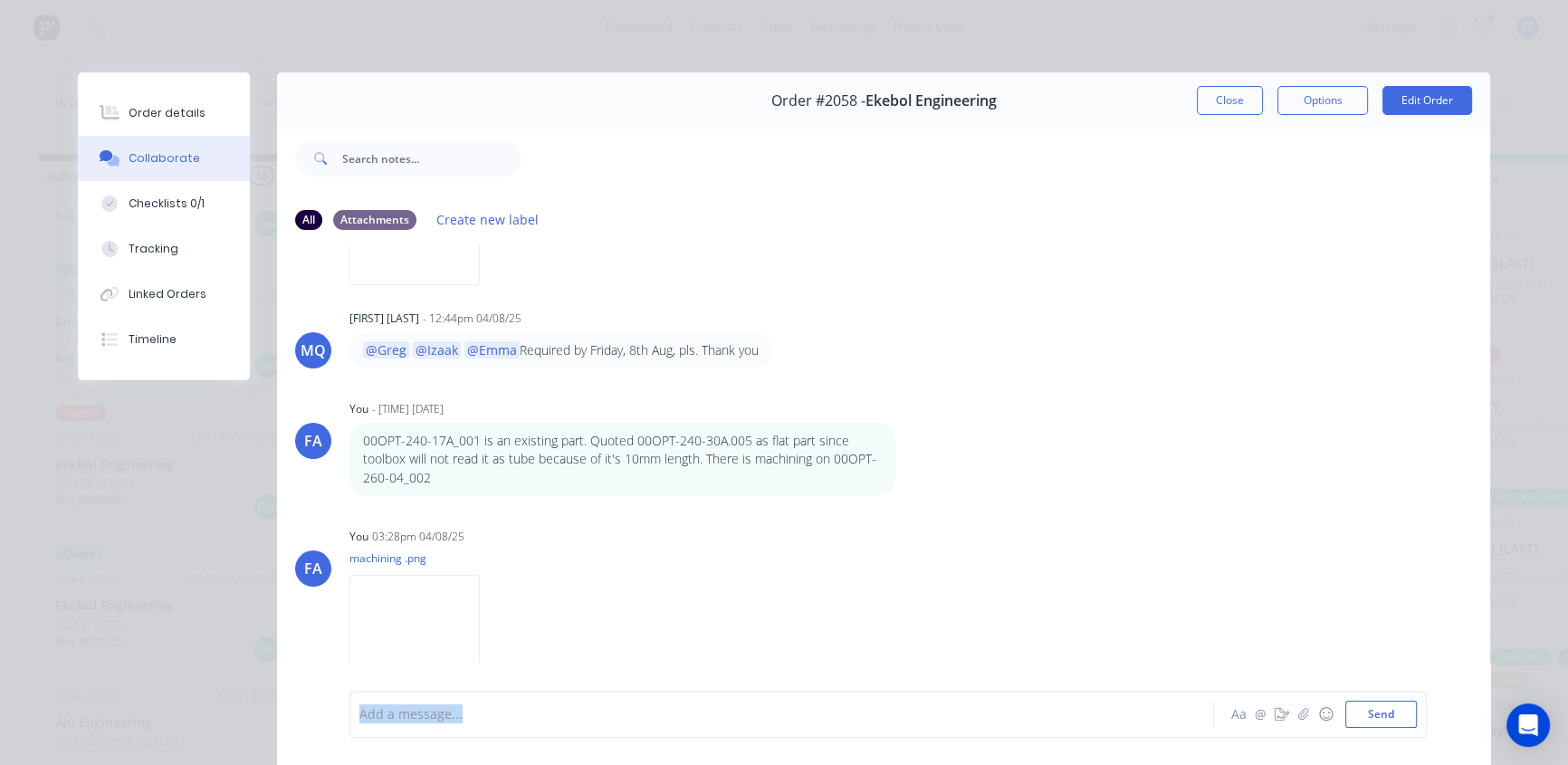 click on "Close" at bounding box center (1229, 100) 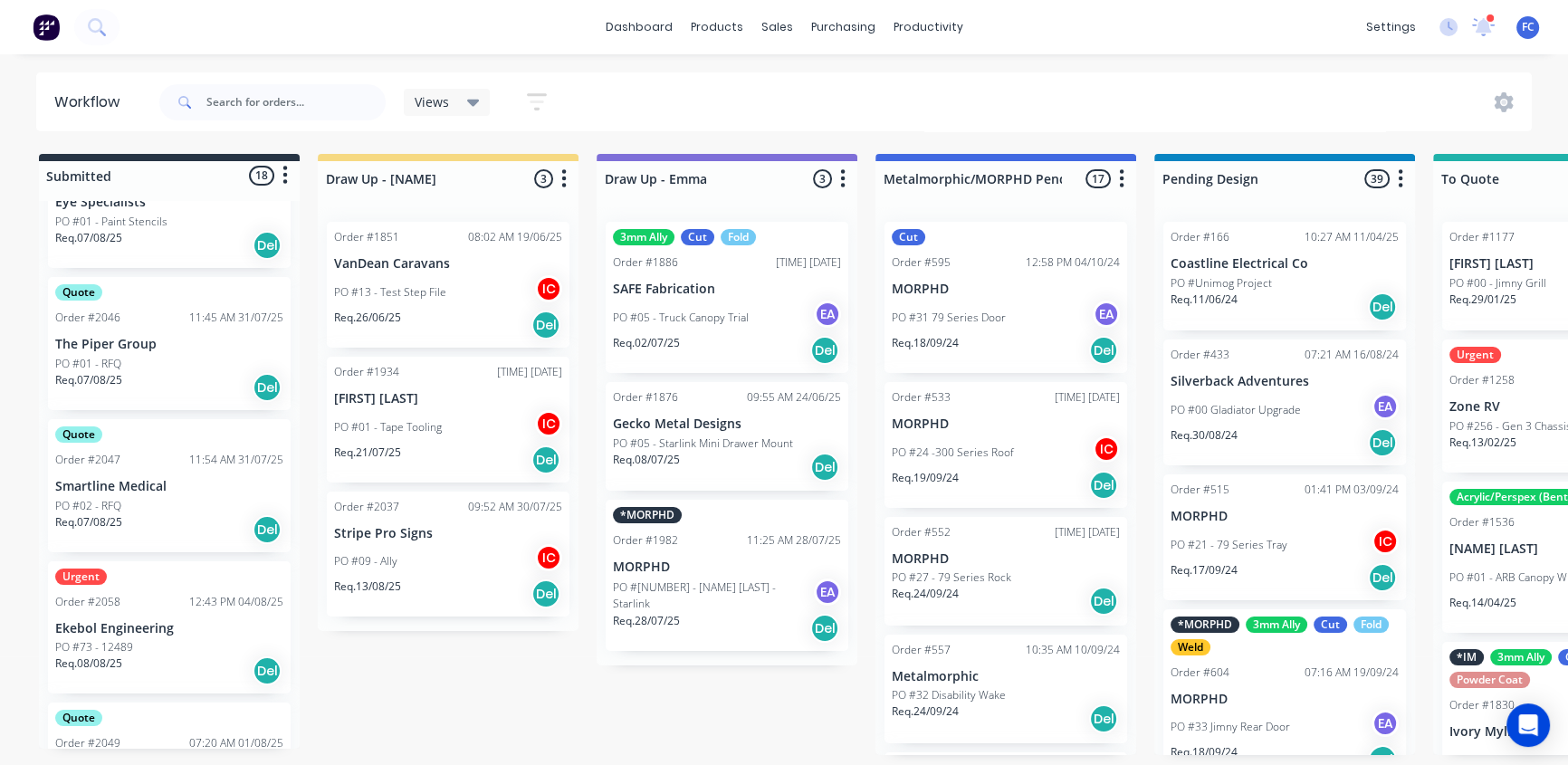 scroll, scrollTop: 849, scrollLeft: 0, axis: vertical 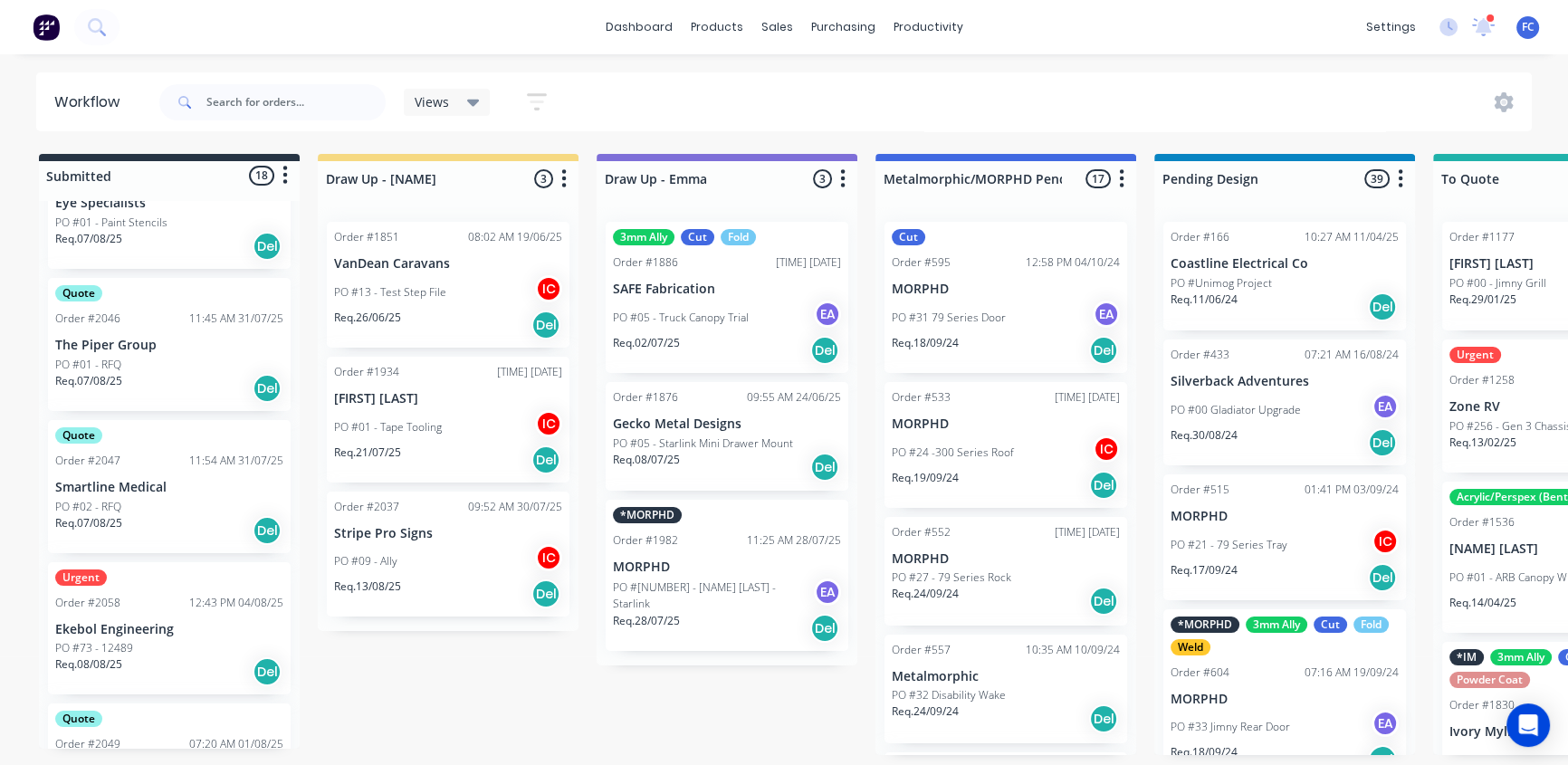 click on "Req. 07/08/25 Del" at bounding box center (169, 531) 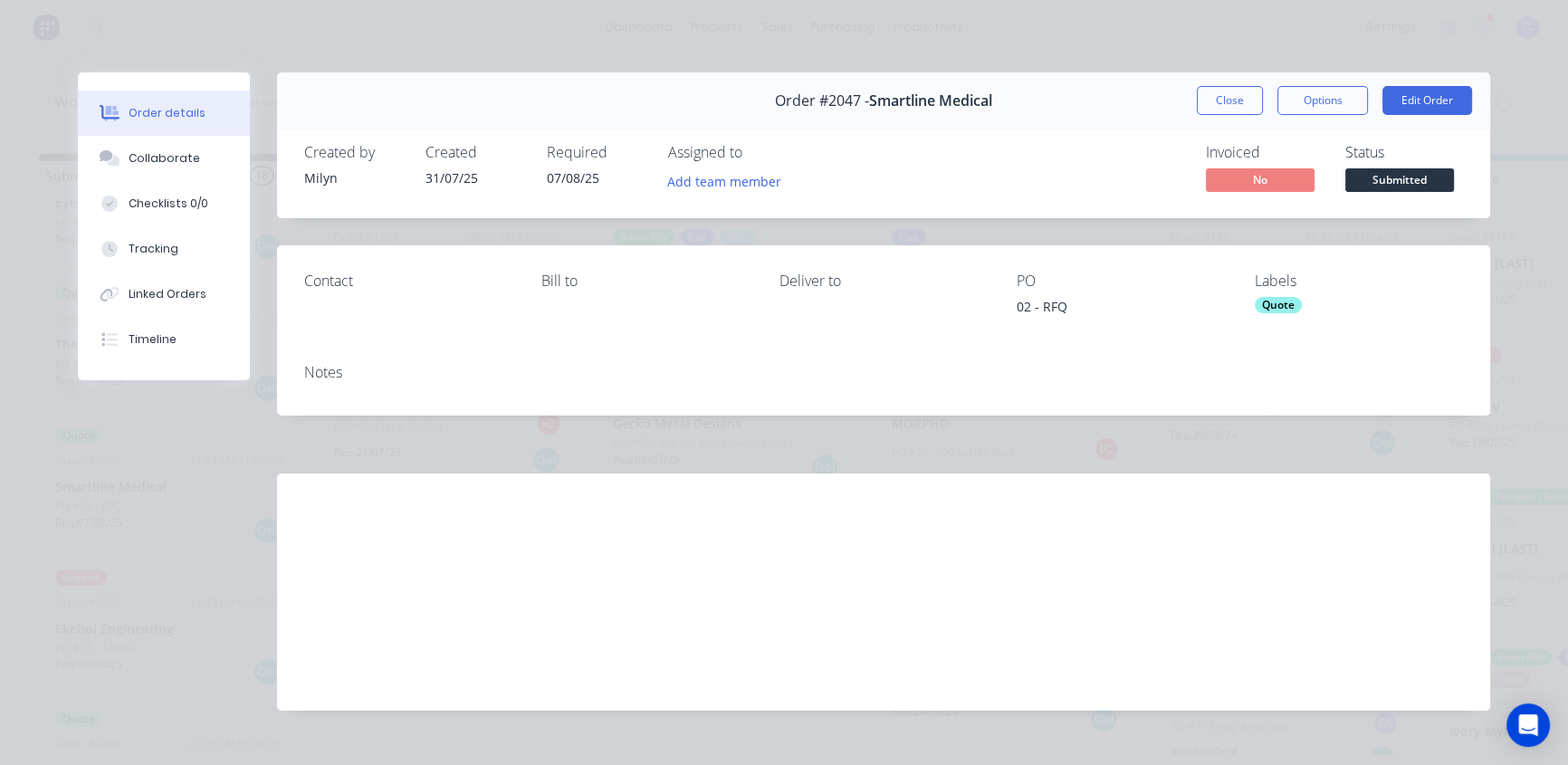 scroll, scrollTop: 30, scrollLeft: 0, axis: vertical 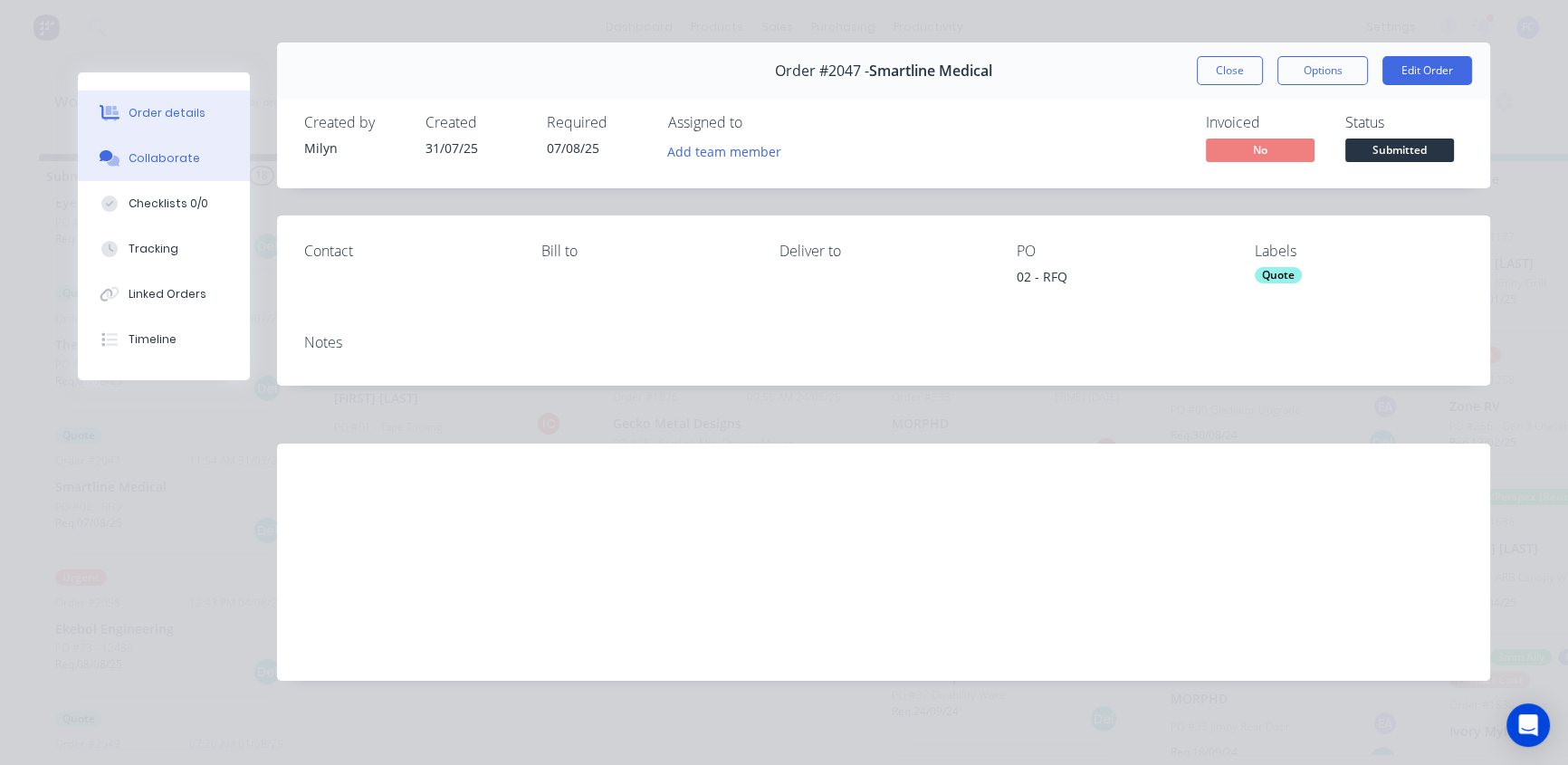 click on "Collaborate" at bounding box center (164, 158) 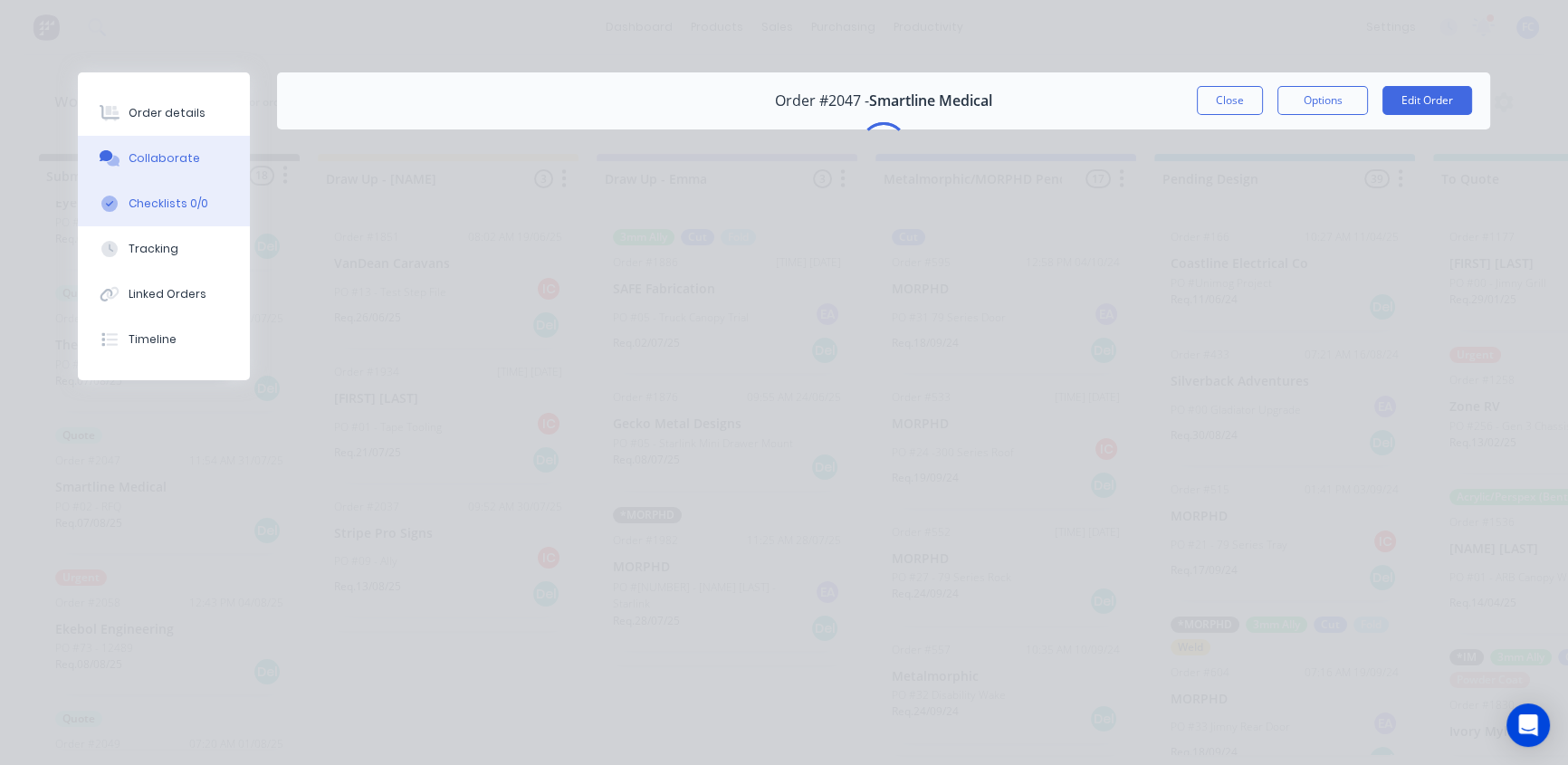 scroll, scrollTop: 0, scrollLeft: 0, axis: both 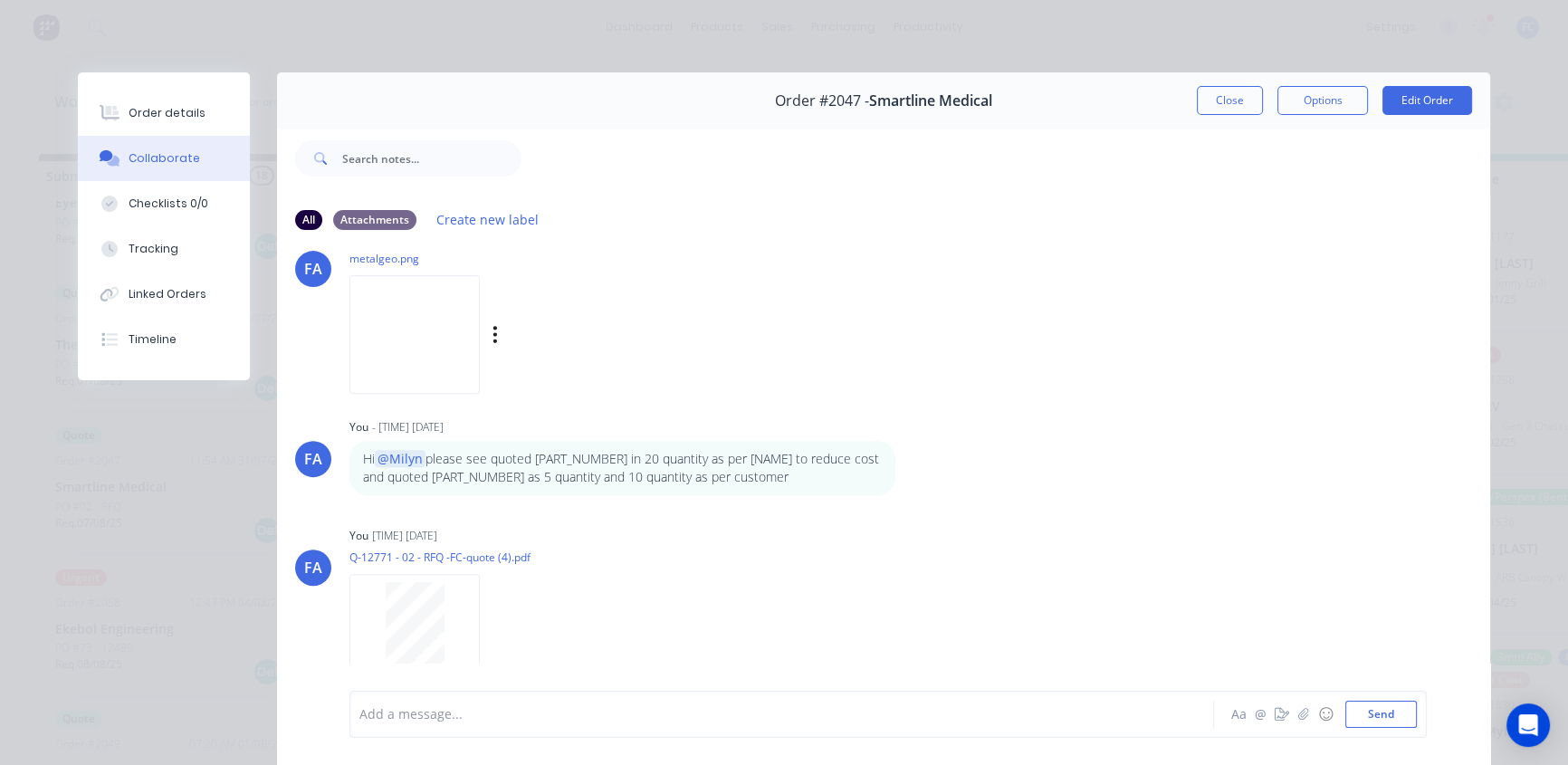 click at bounding box center (415, 334) 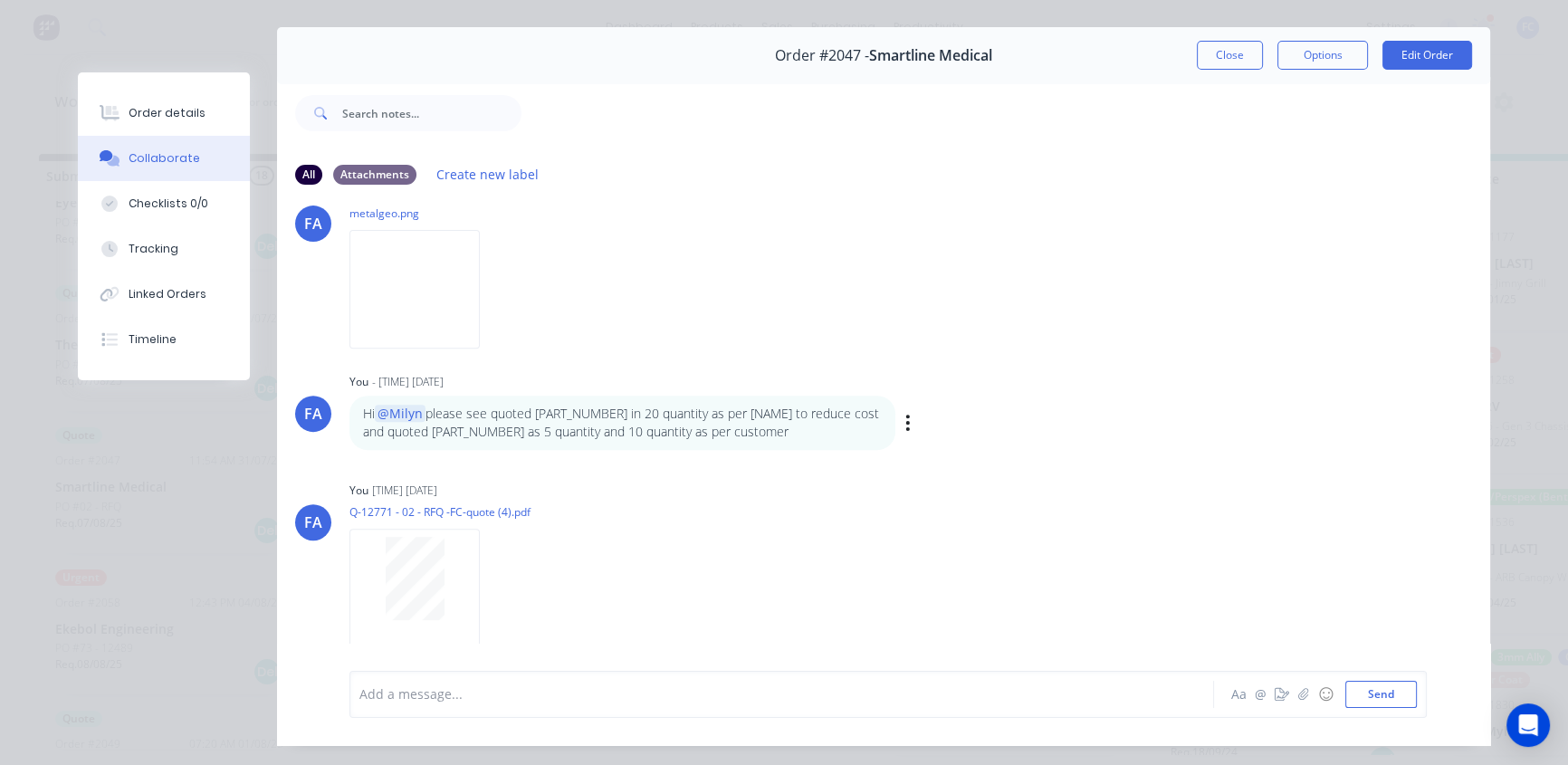 scroll, scrollTop: 0, scrollLeft: 0, axis: both 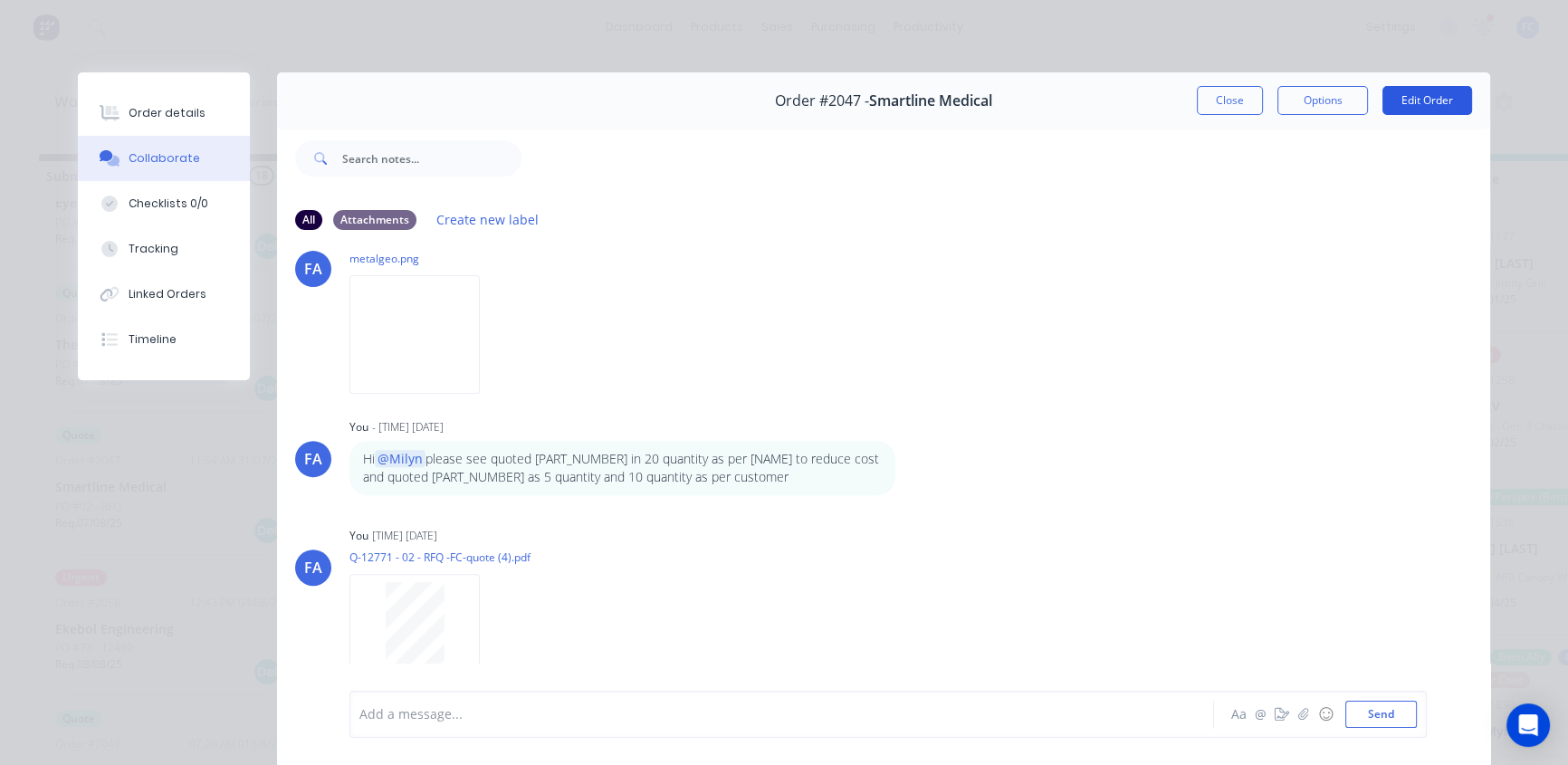 click on "Edit Order" at bounding box center [1427, 100] 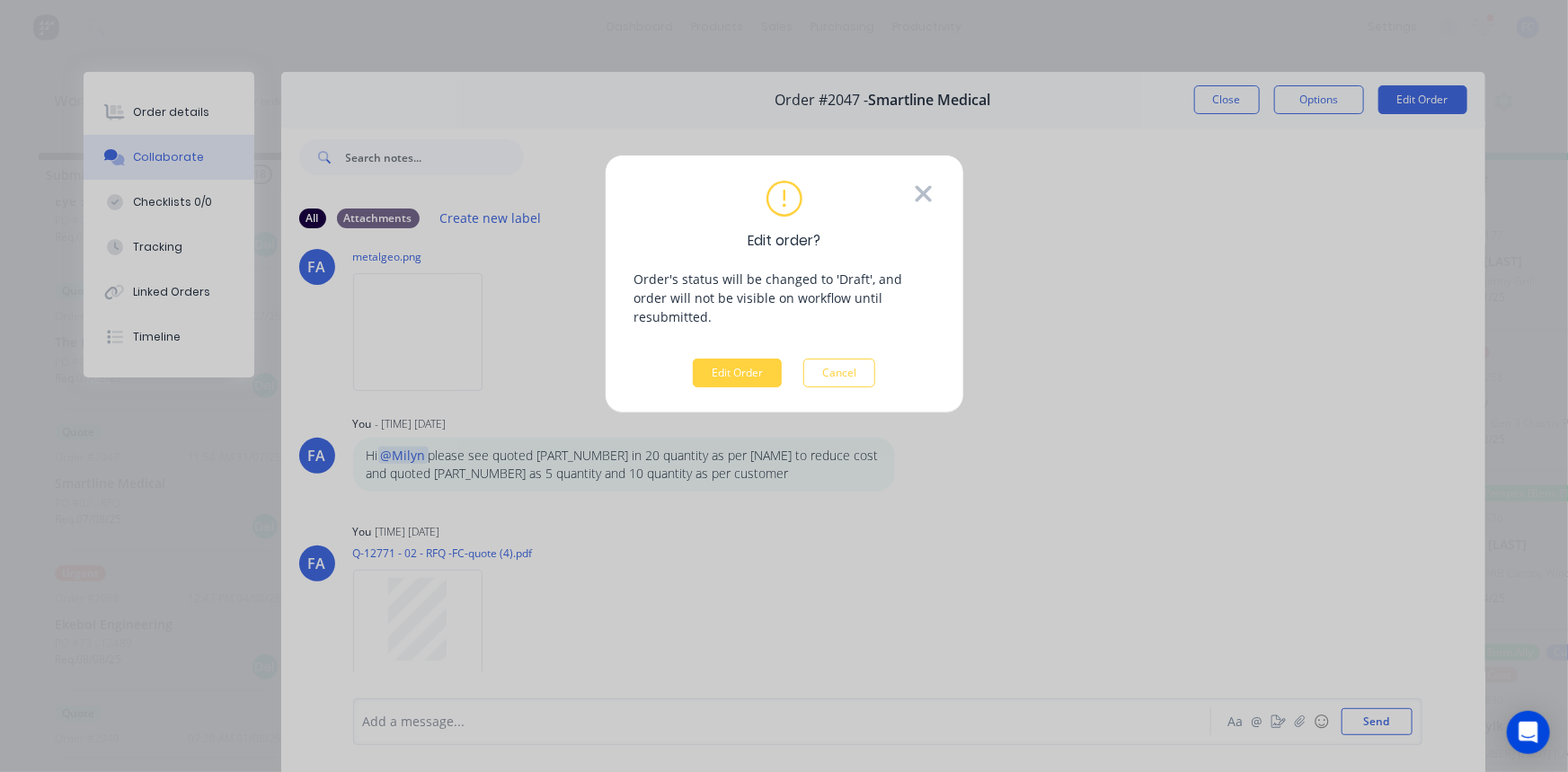 click 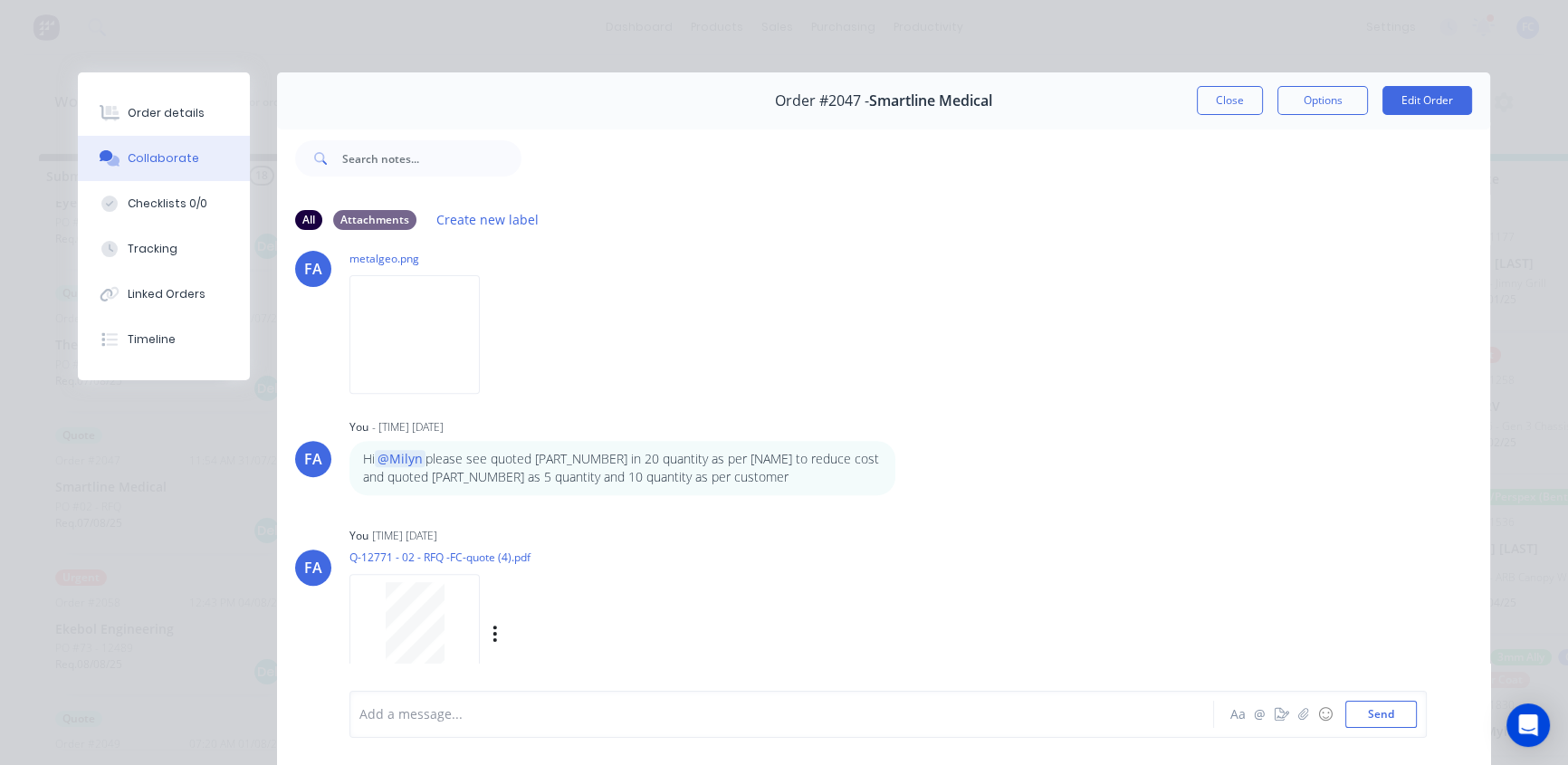 type 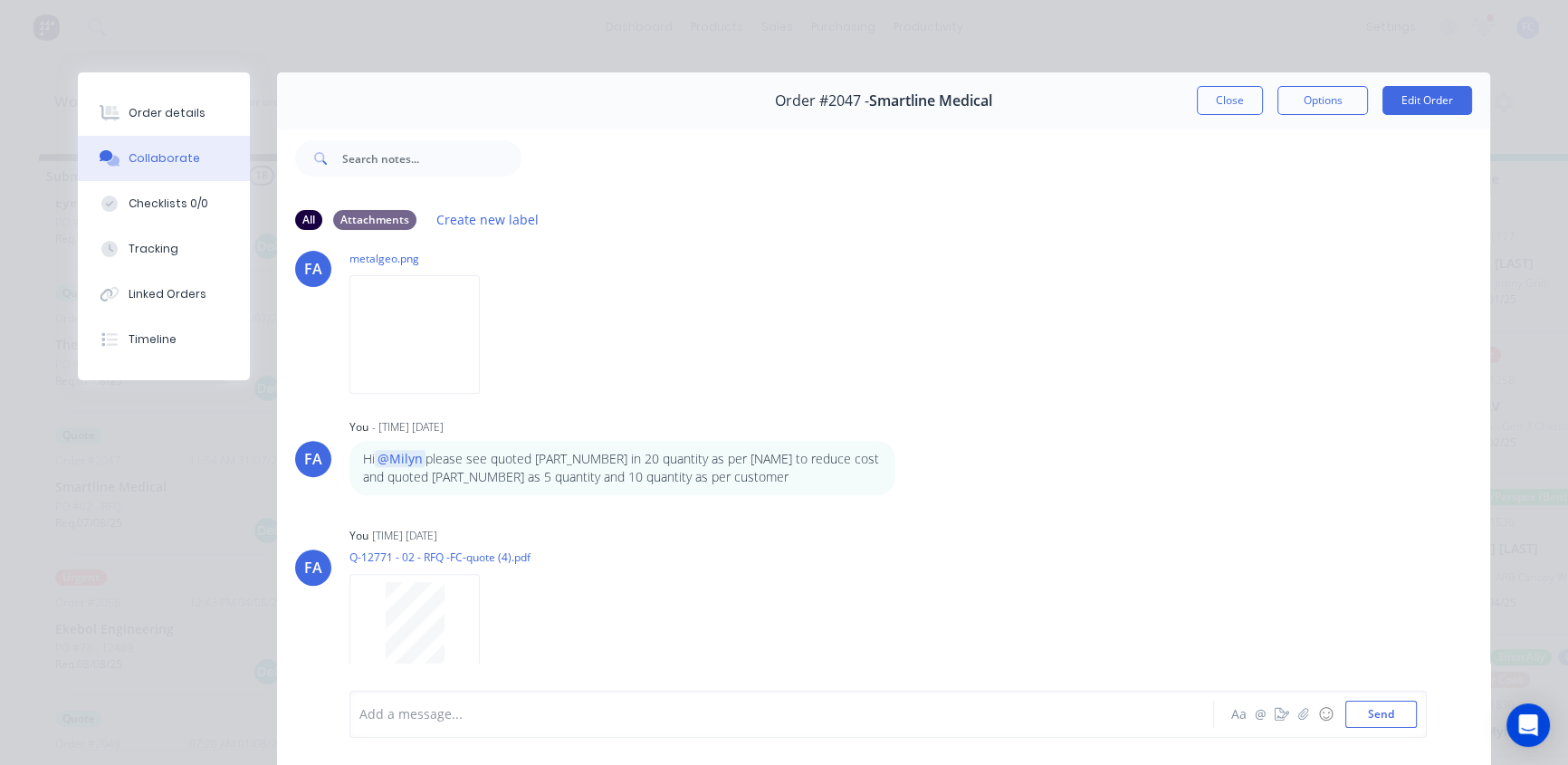 click on "Order #[NUMBER] -  [COMPANY] Close   Options     Edit Order" at bounding box center [884, 100] 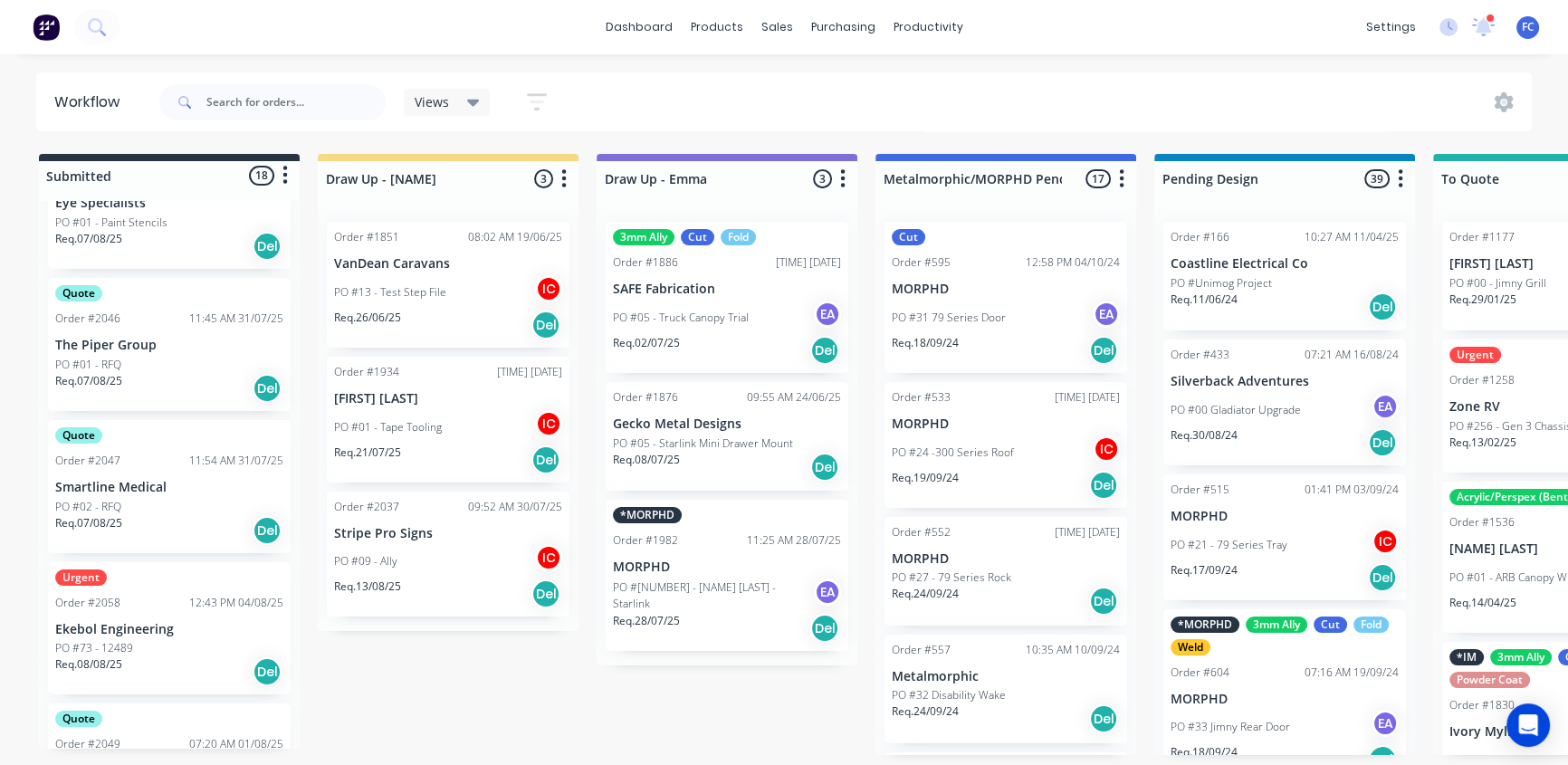 click on "Smartline Medical" at bounding box center (169, 487) 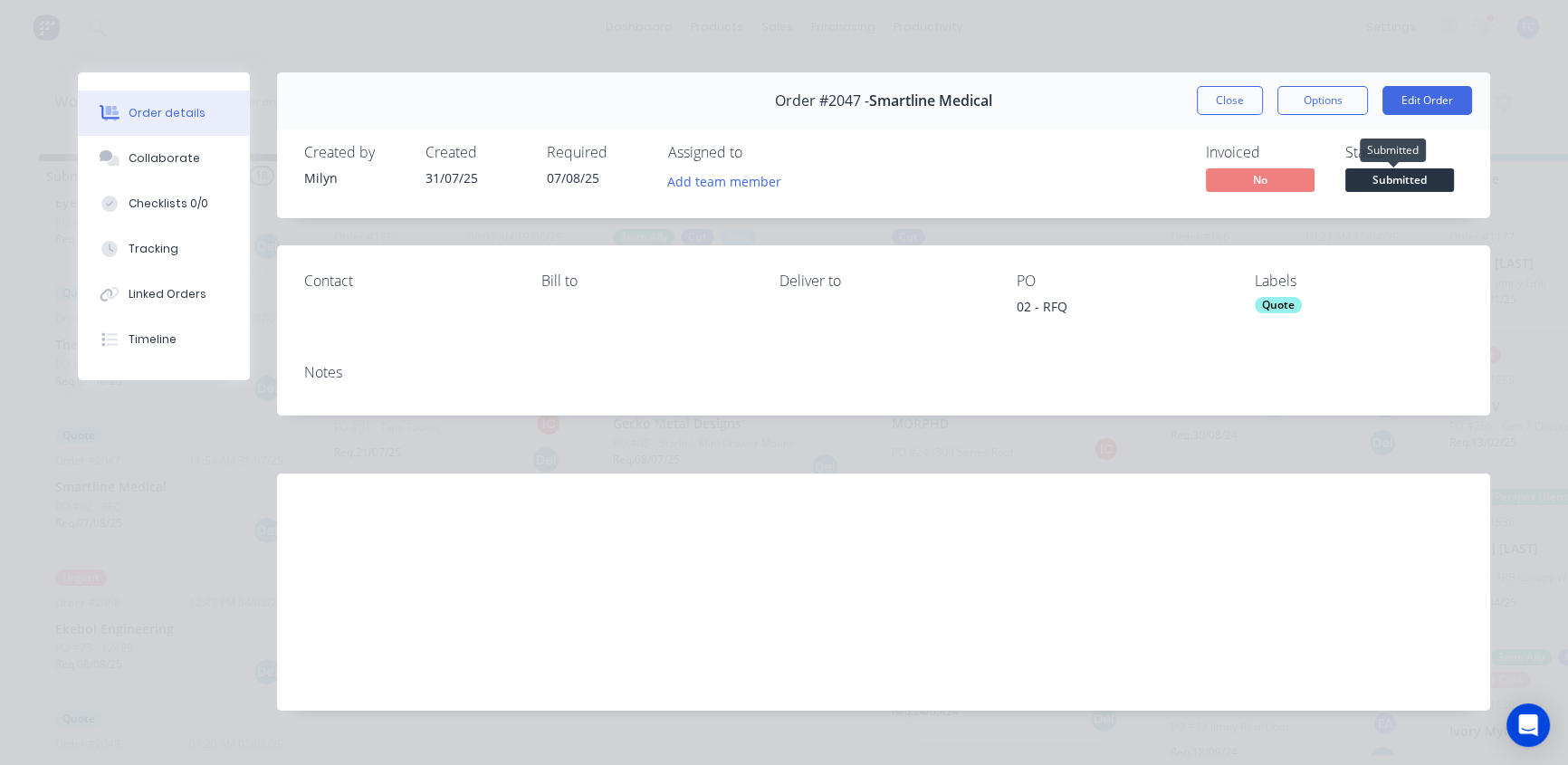 click on "Submitted" at bounding box center [1400, 179] 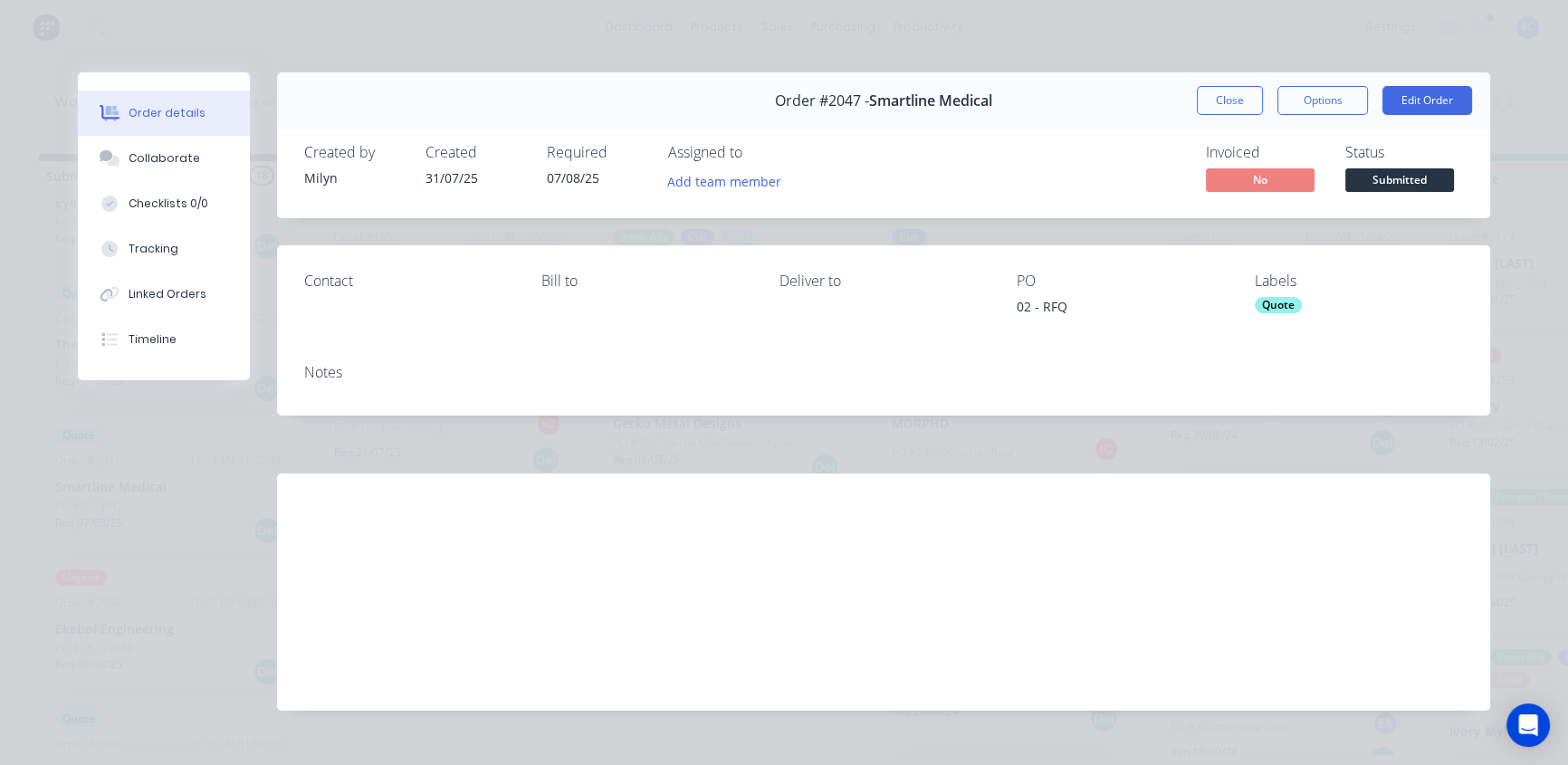 type 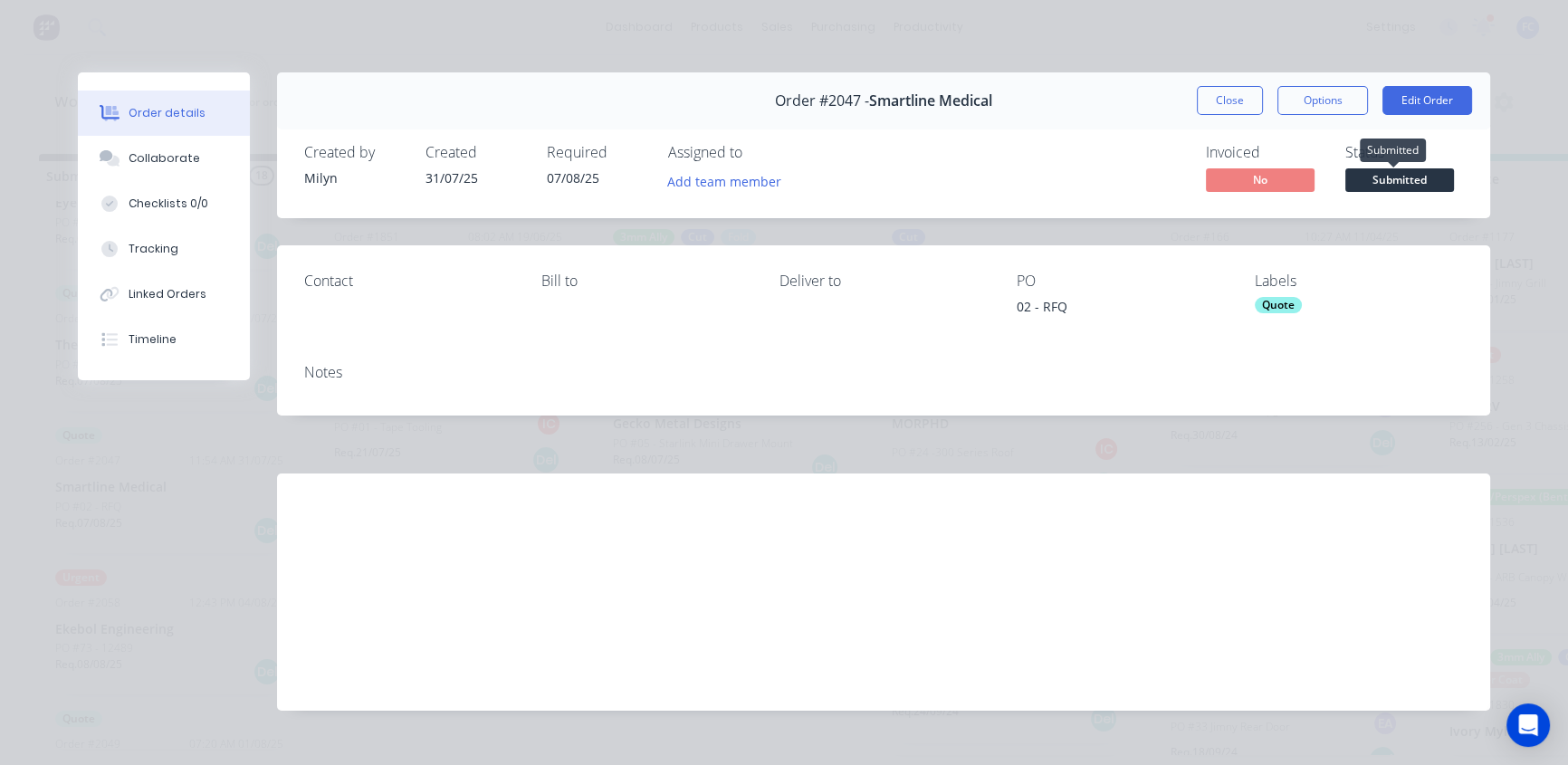 click on "Submitted" at bounding box center [1400, 179] 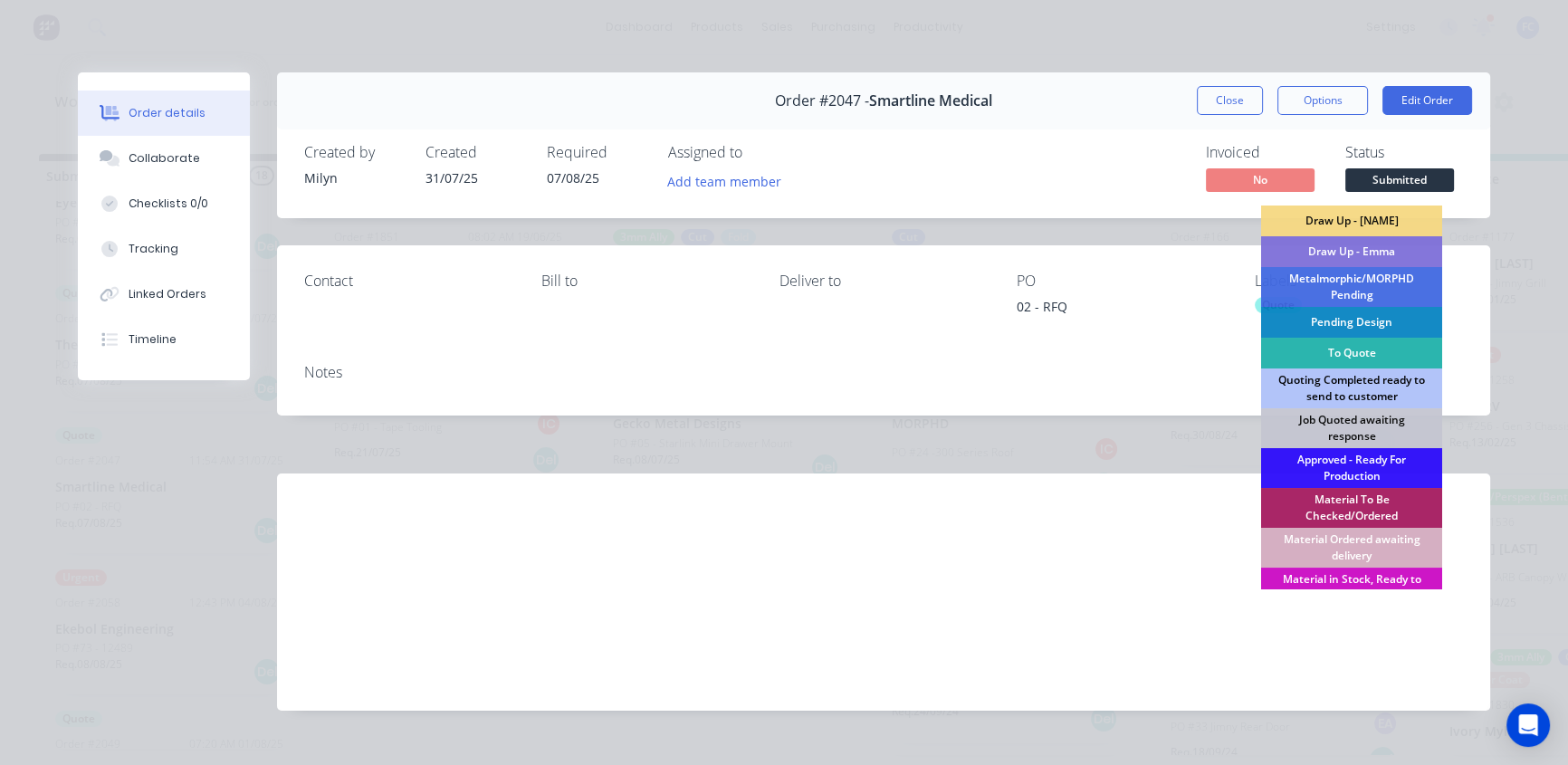 click on "Quoting Completed ready to send to customer" at bounding box center (1351, 388) 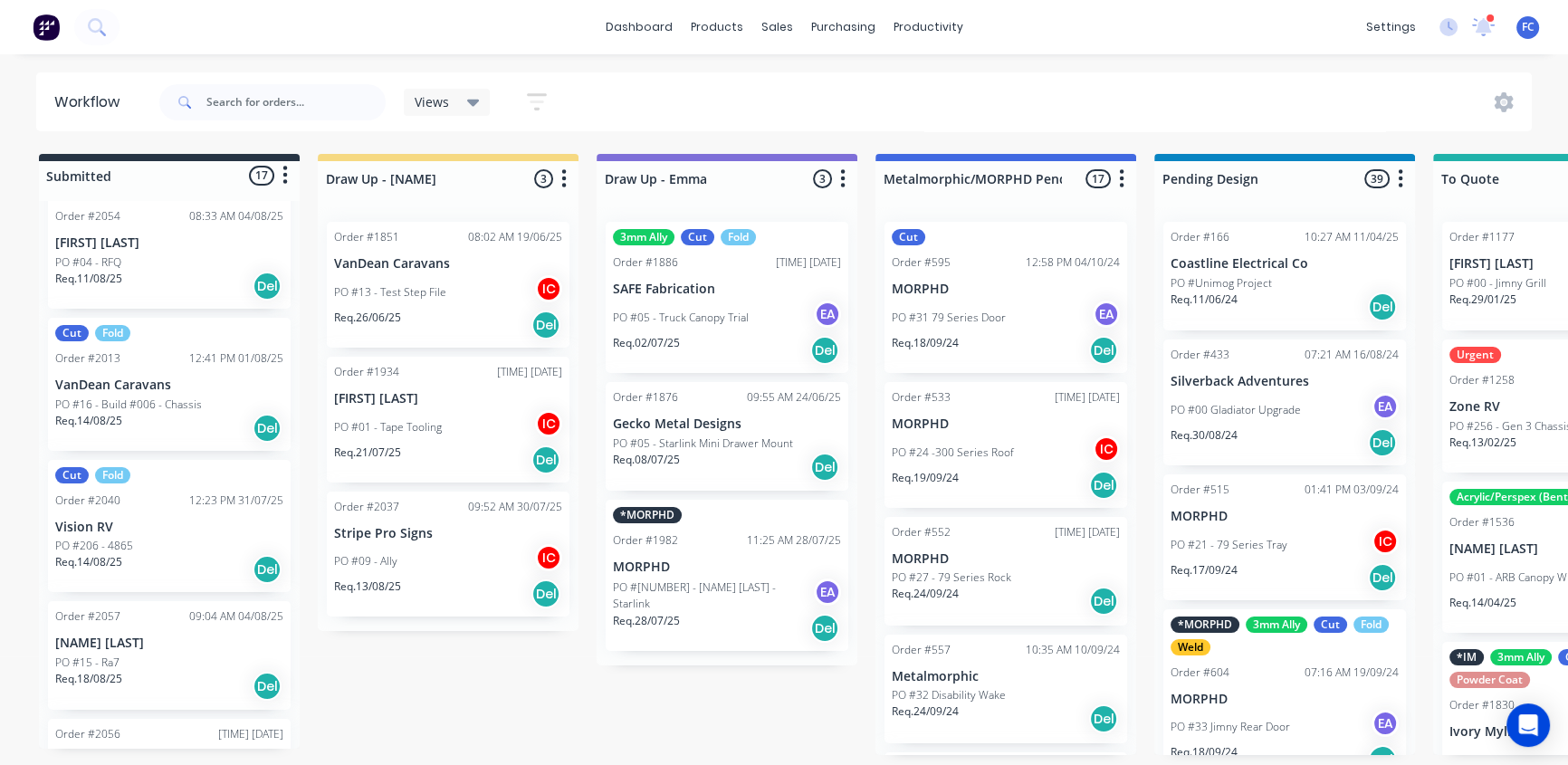 scroll, scrollTop: 1859, scrollLeft: 0, axis: vertical 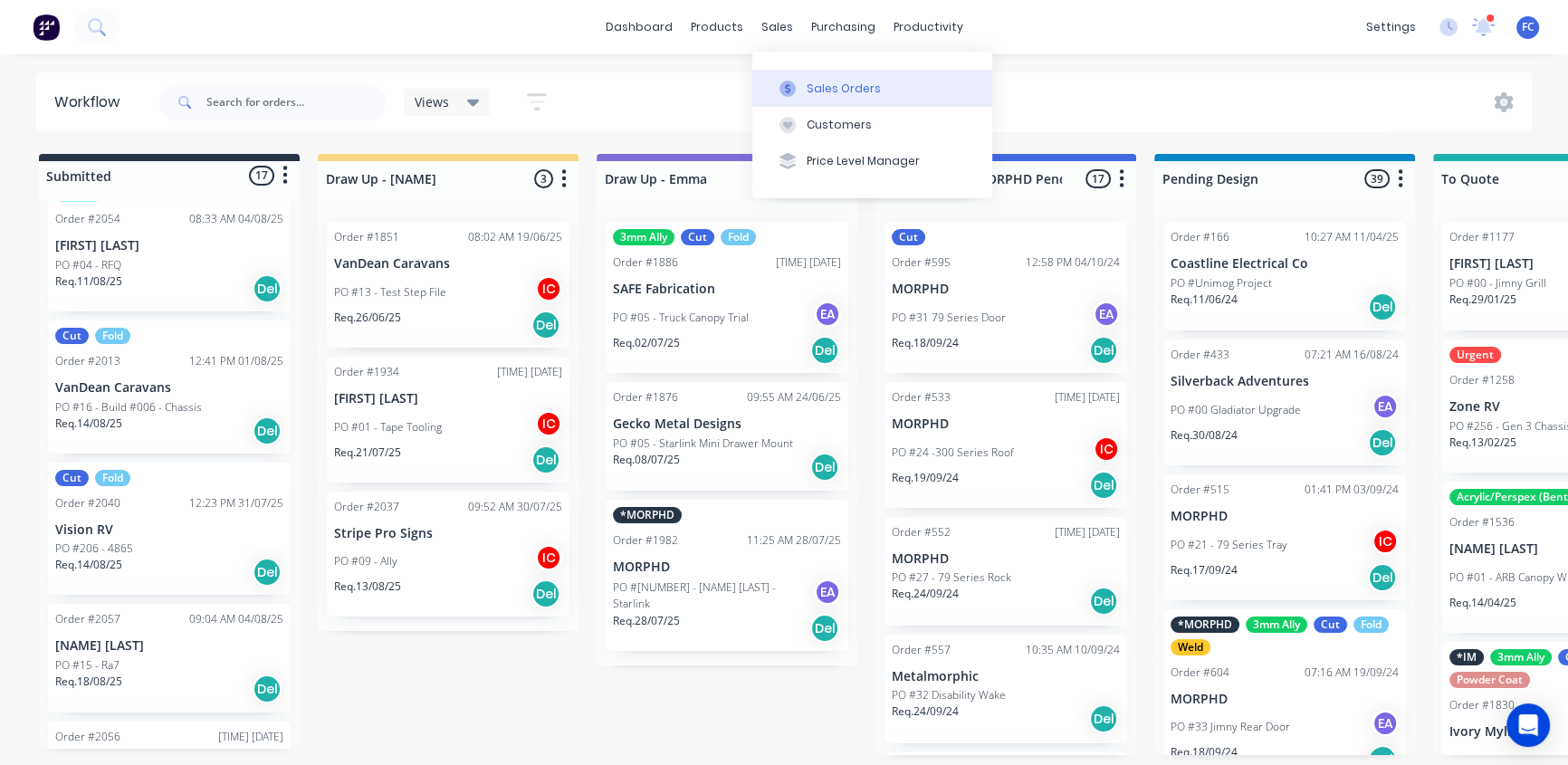 click on "Sales Orders" at bounding box center [872, 88] 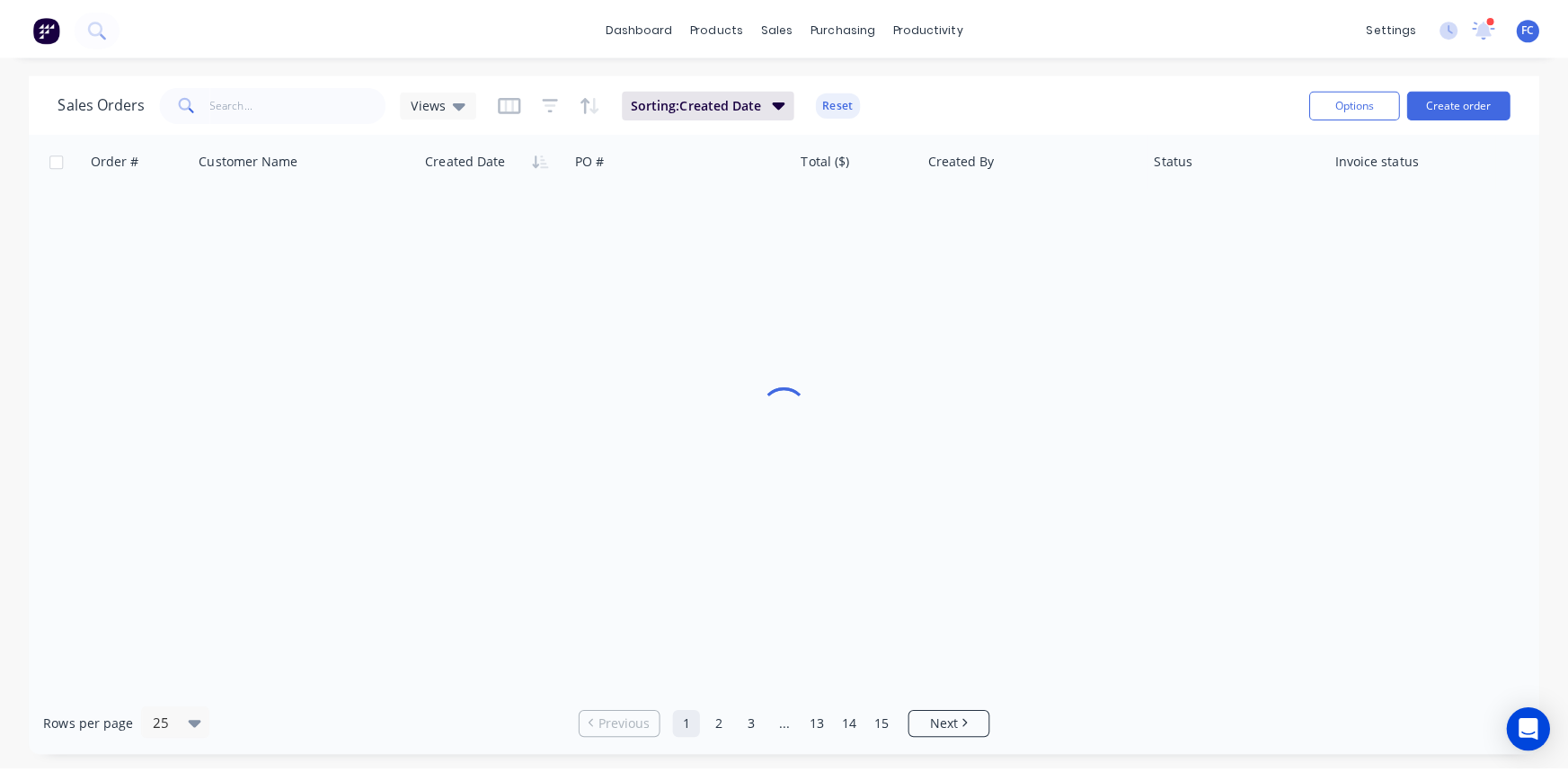 scroll, scrollTop: 0, scrollLeft: 0, axis: both 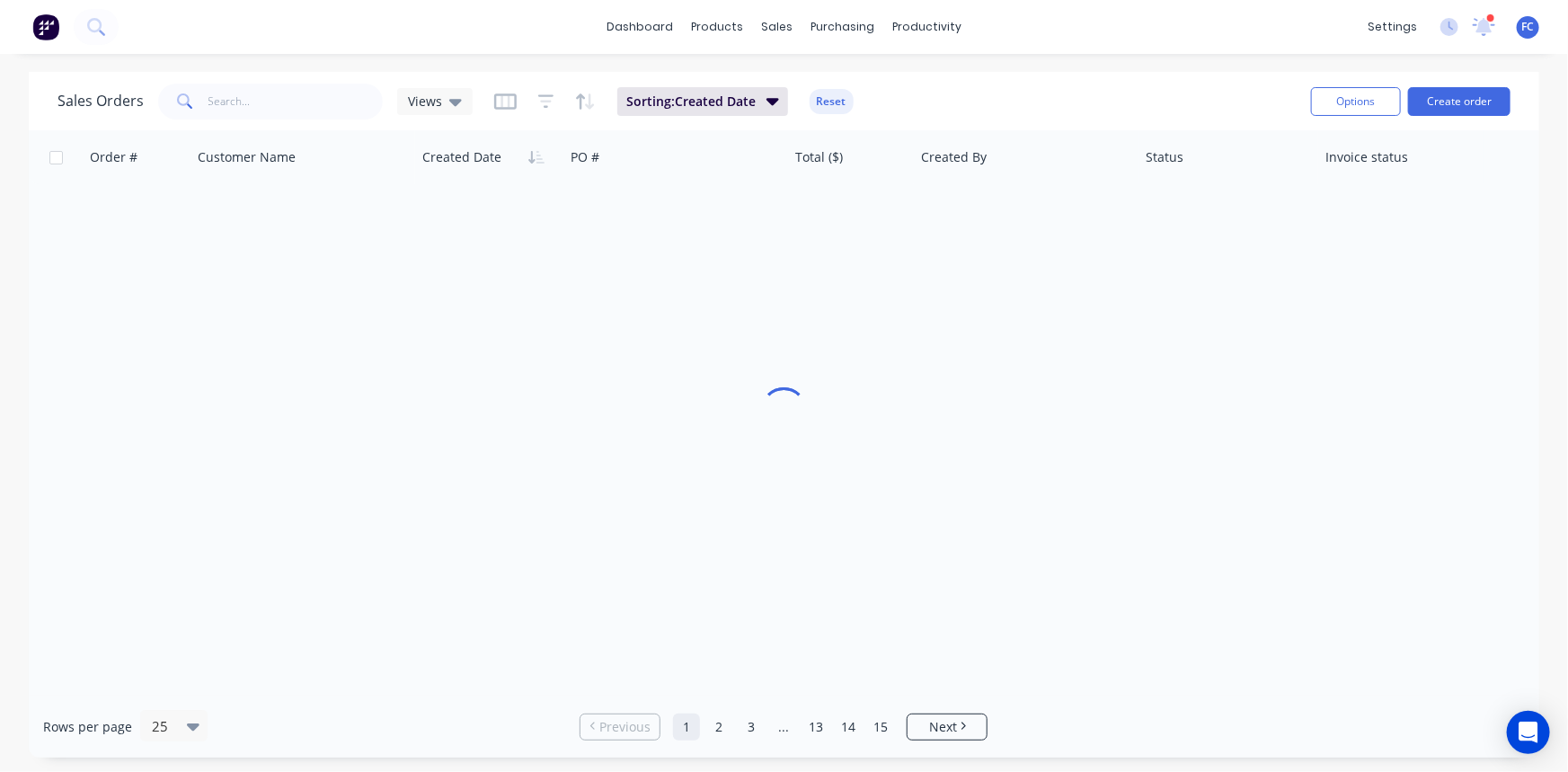 click on "Sales Orders Views Sorting:  Created Date Reset" at bounding box center [677, 101] 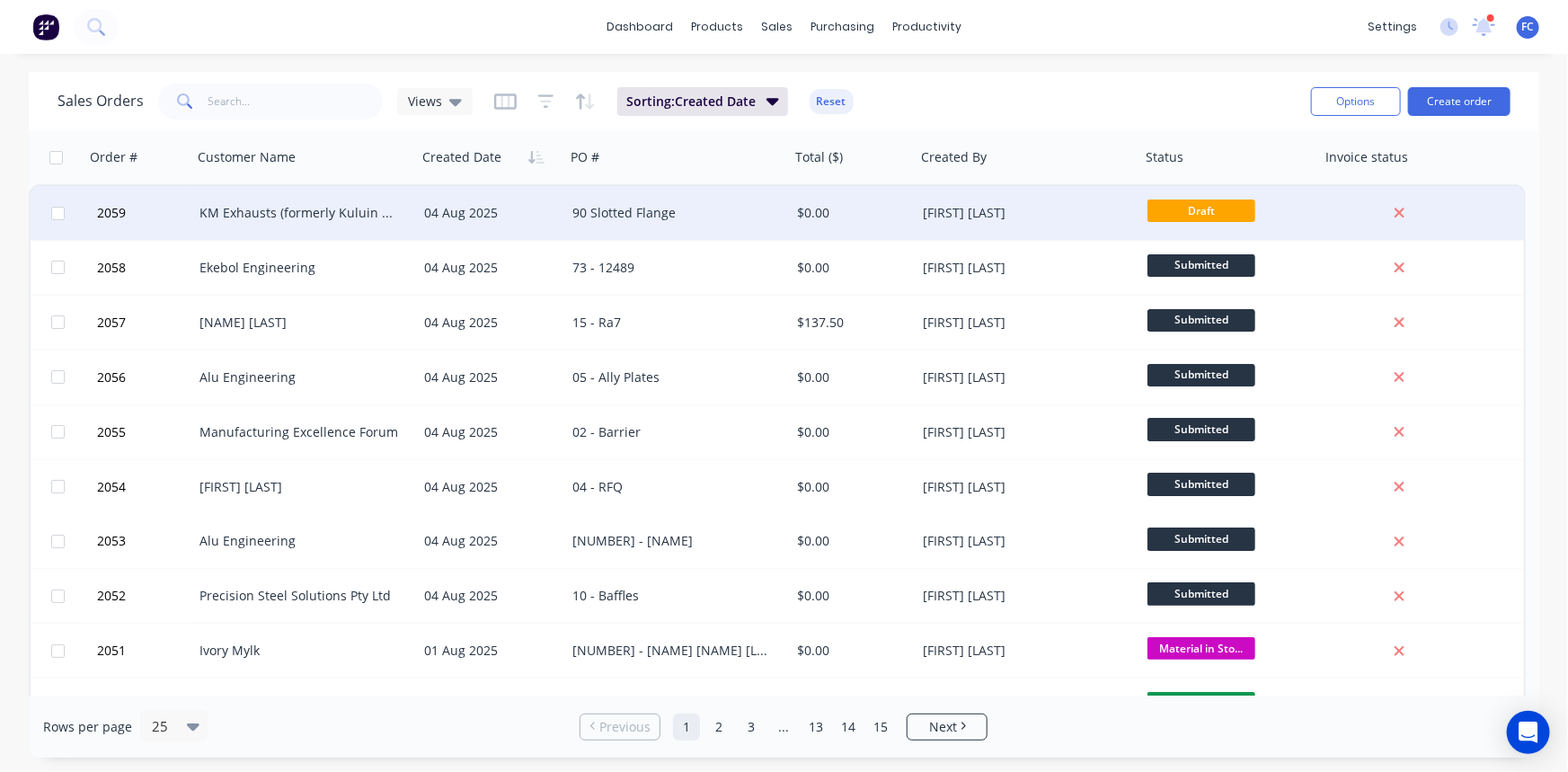 click on "KM Exhausts (formerly Kuluin Mufflers)" at bounding box center (299, 213) 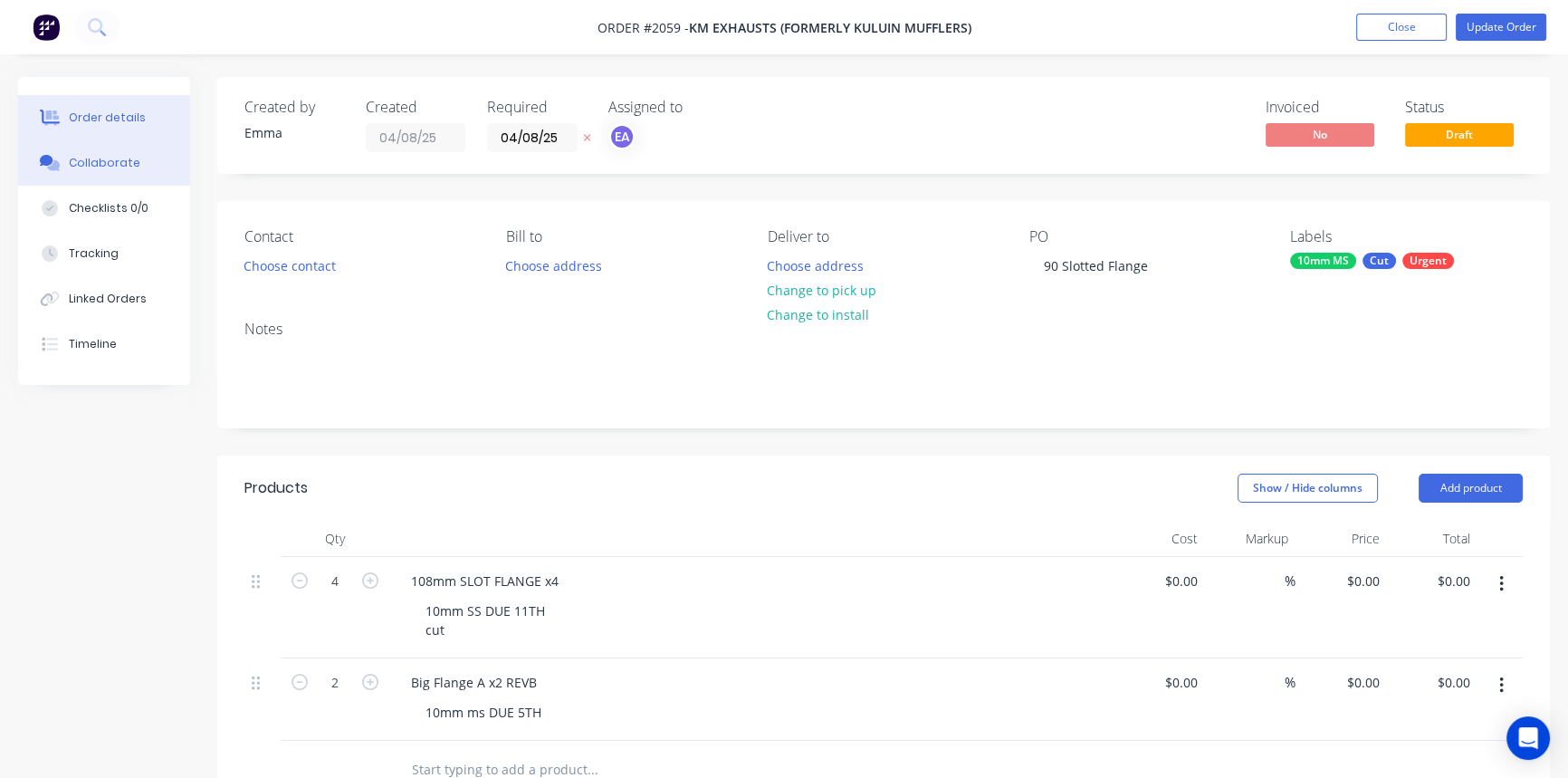 click on "Collaborate" at bounding box center (104, 163) 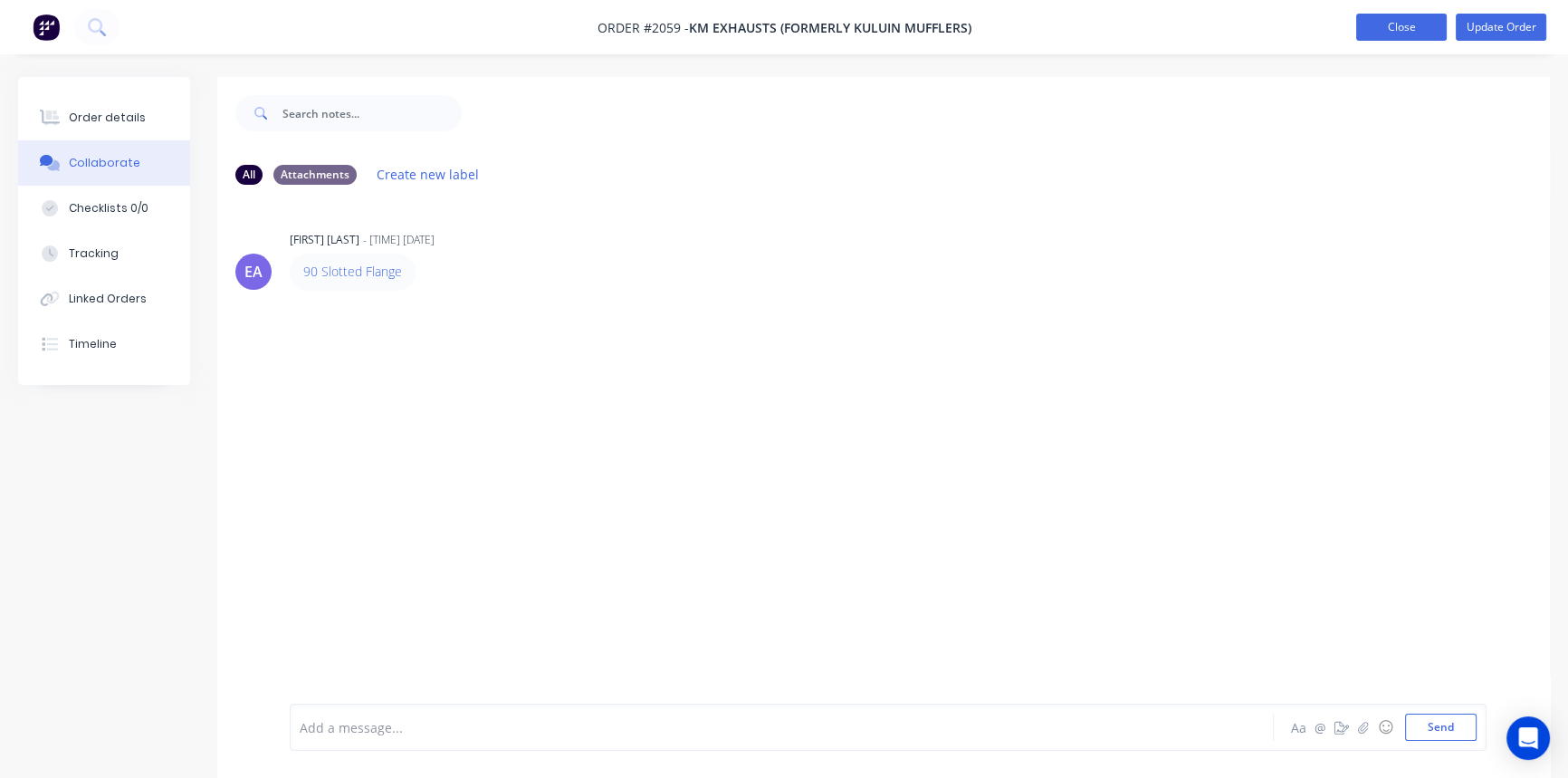 click on "Close" at bounding box center [1401, 27] 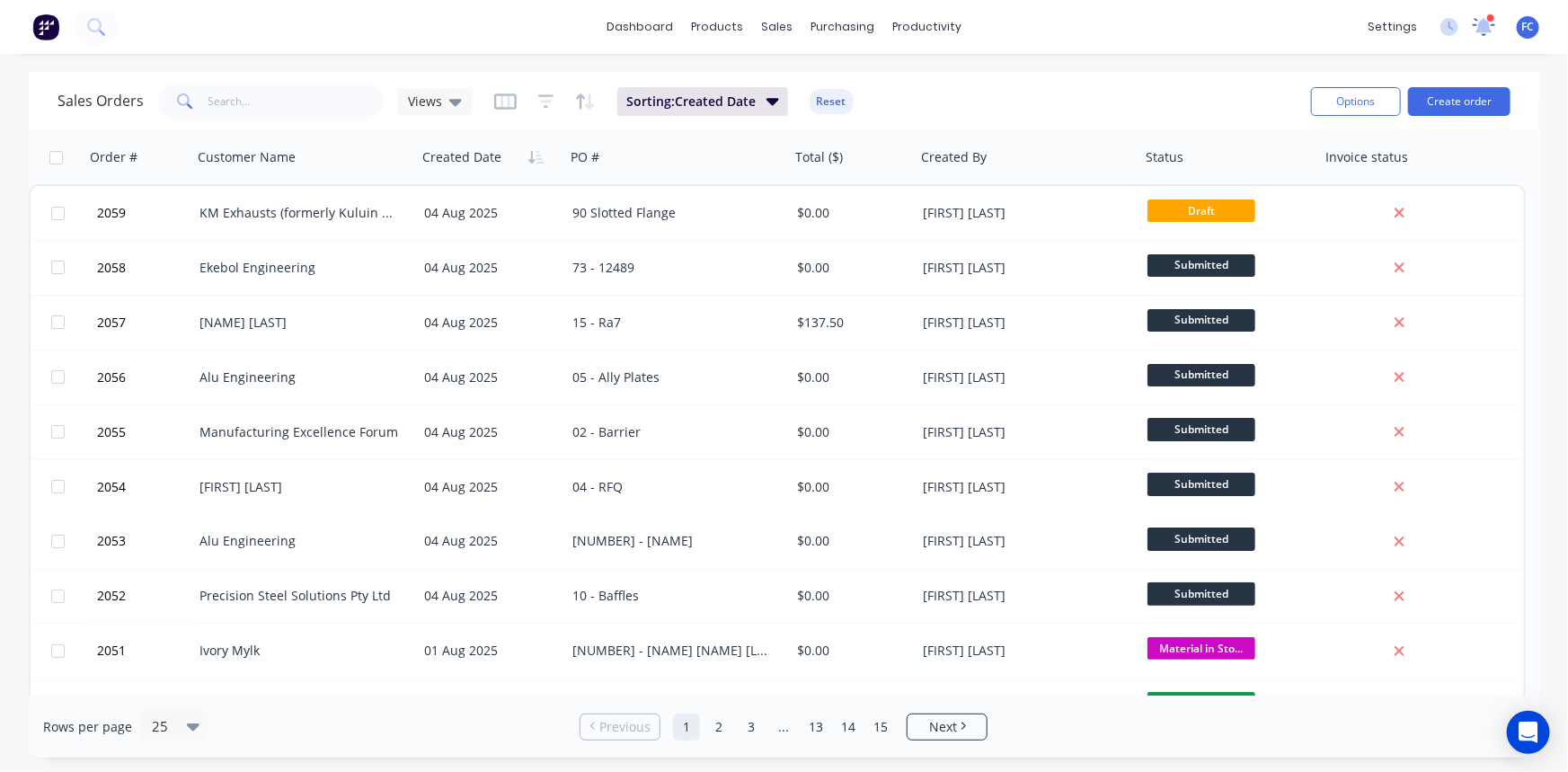 click 